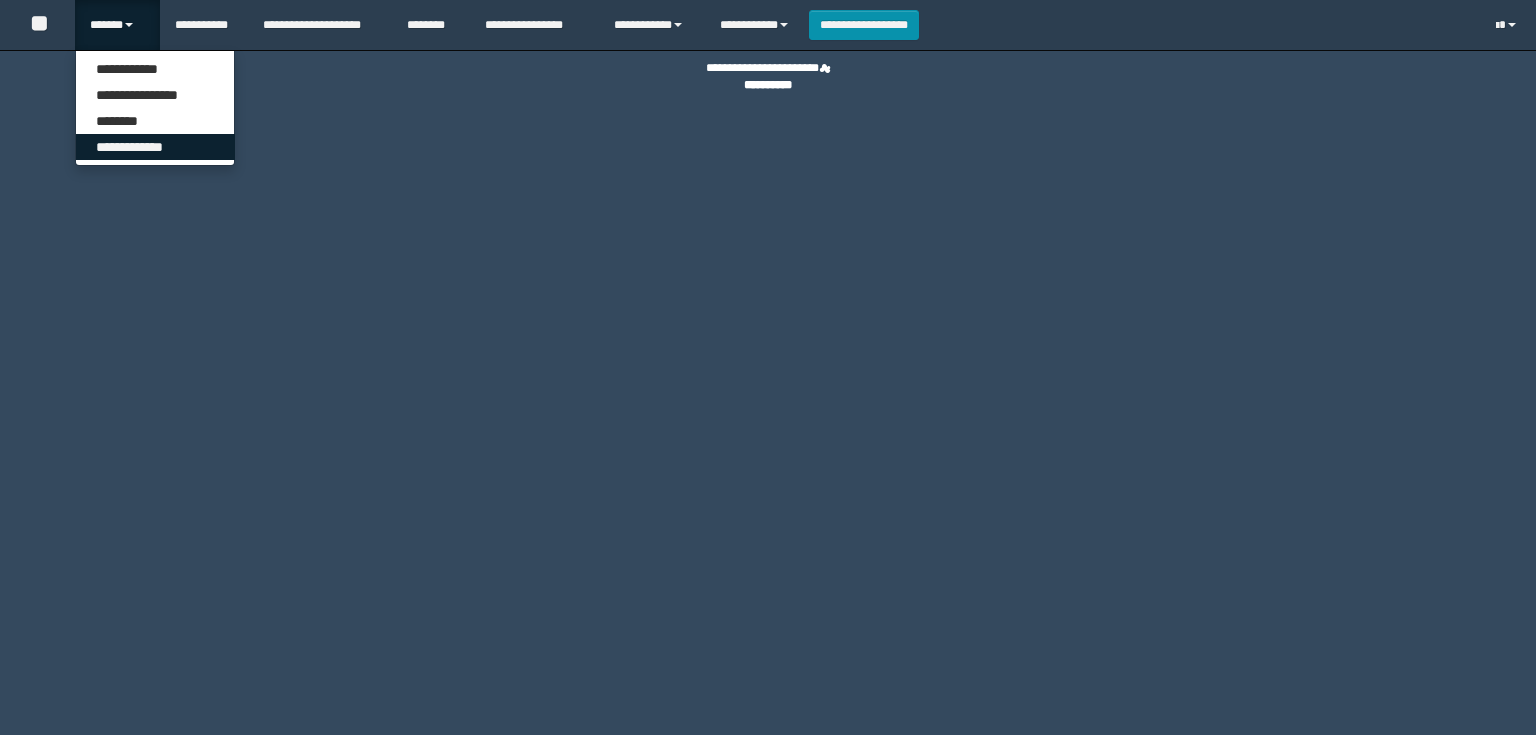 scroll, scrollTop: 0, scrollLeft: 0, axis: both 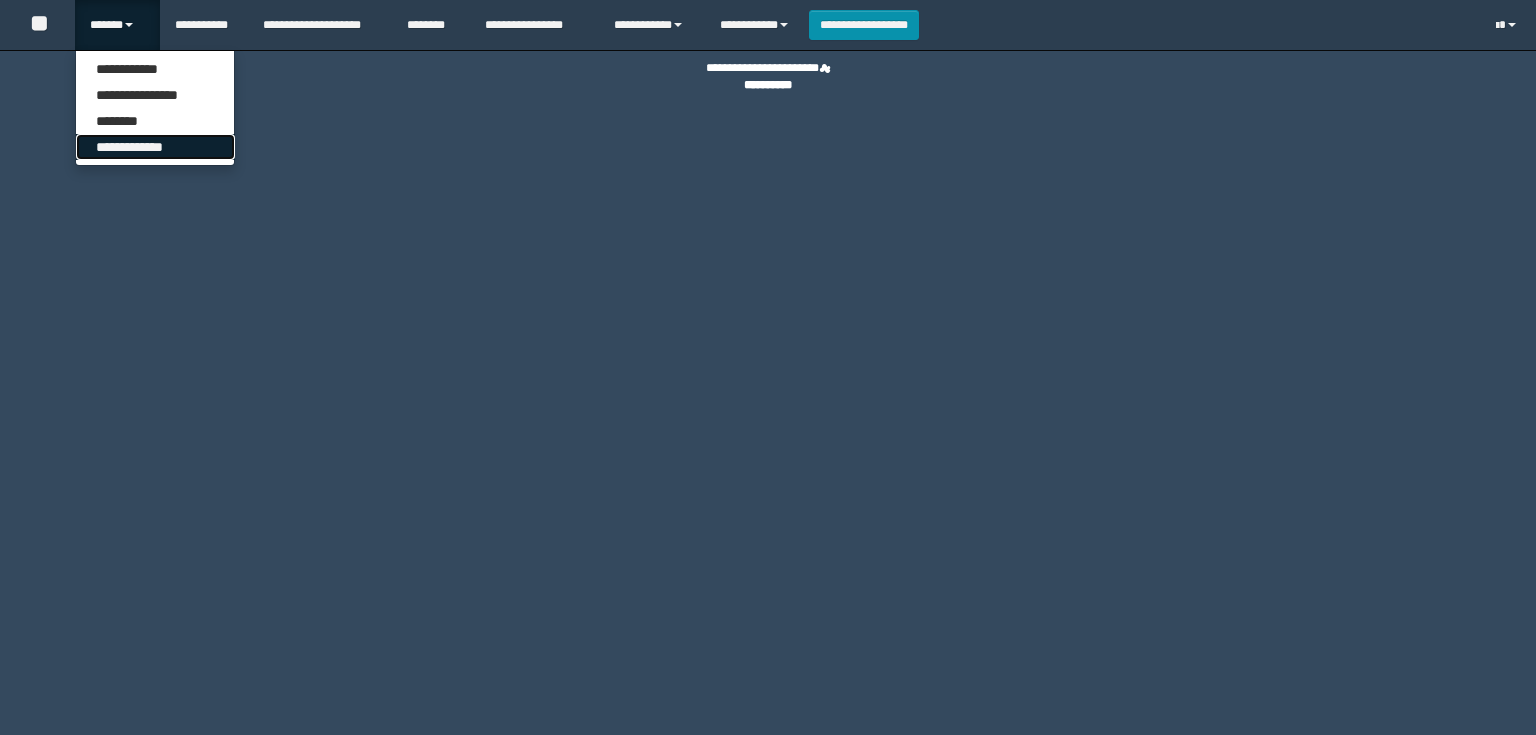 click on "**********" at bounding box center (155, 147) 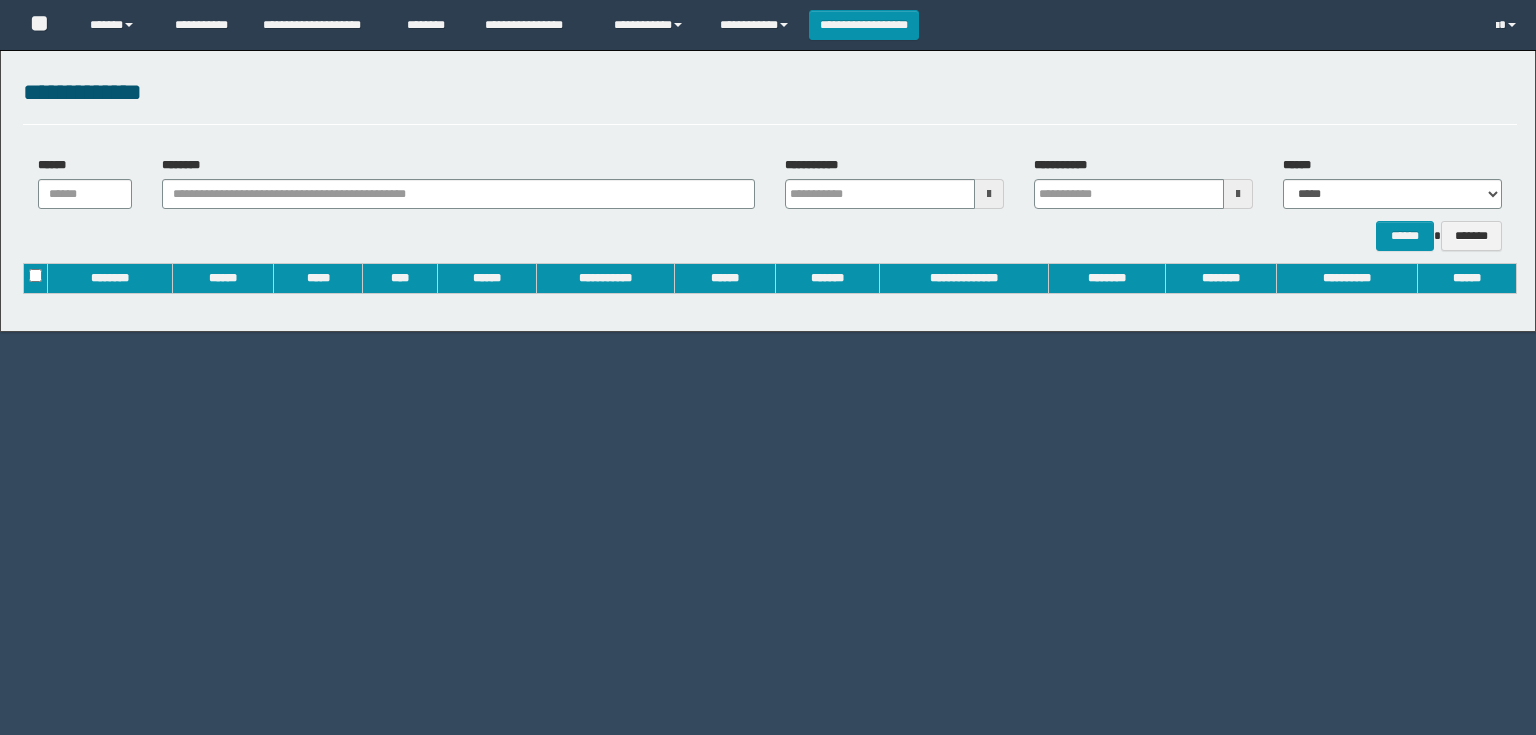 scroll, scrollTop: 0, scrollLeft: 0, axis: both 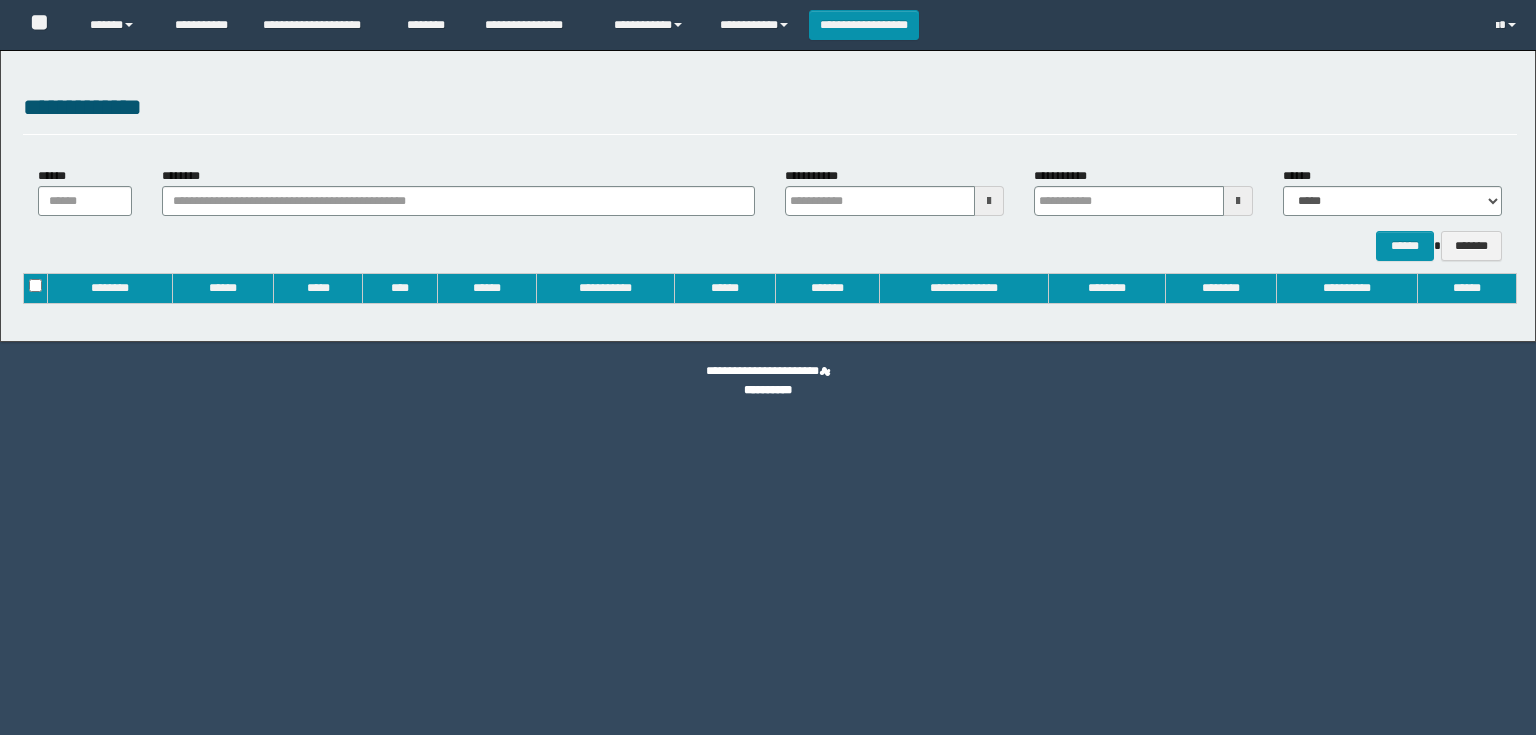 type on "**********" 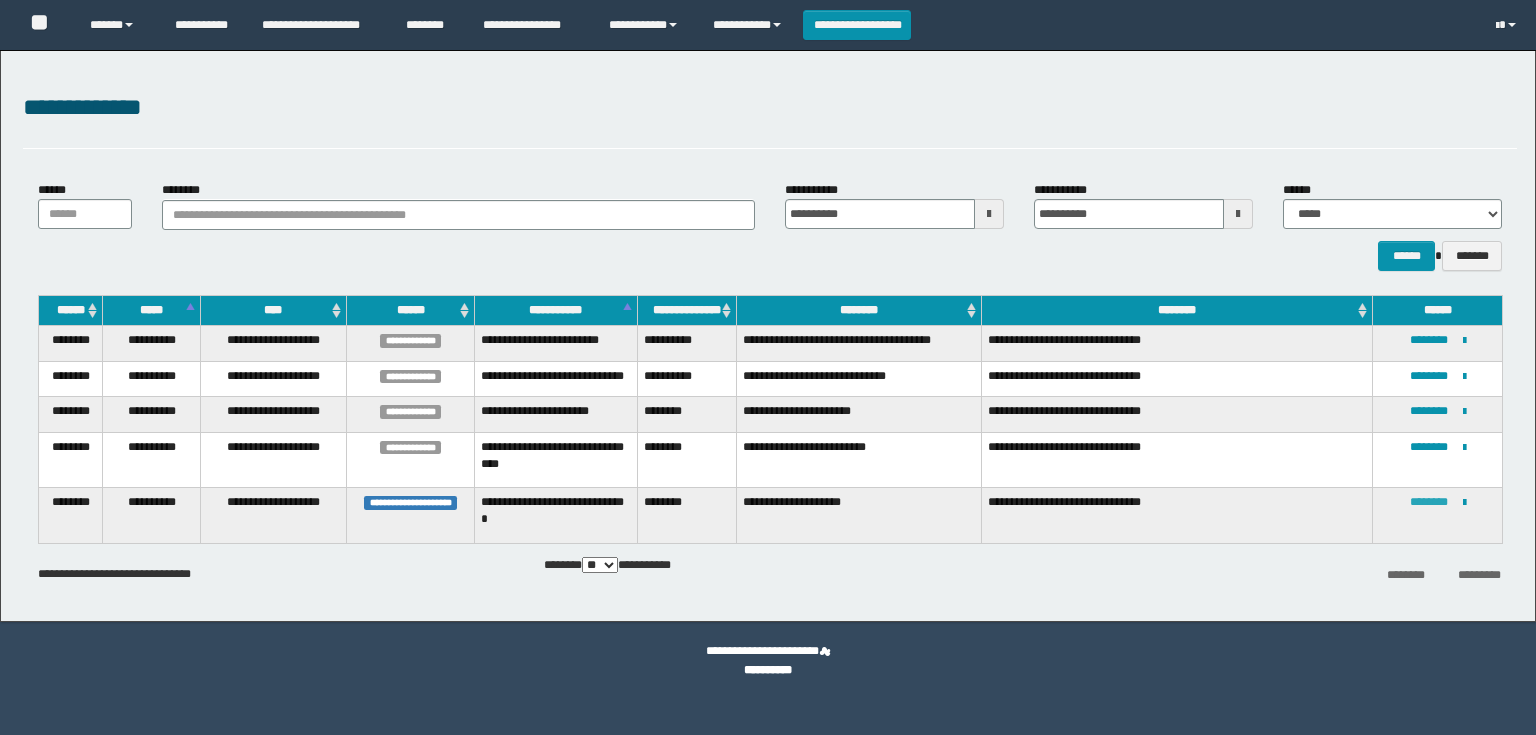 scroll, scrollTop: 0, scrollLeft: 0, axis: both 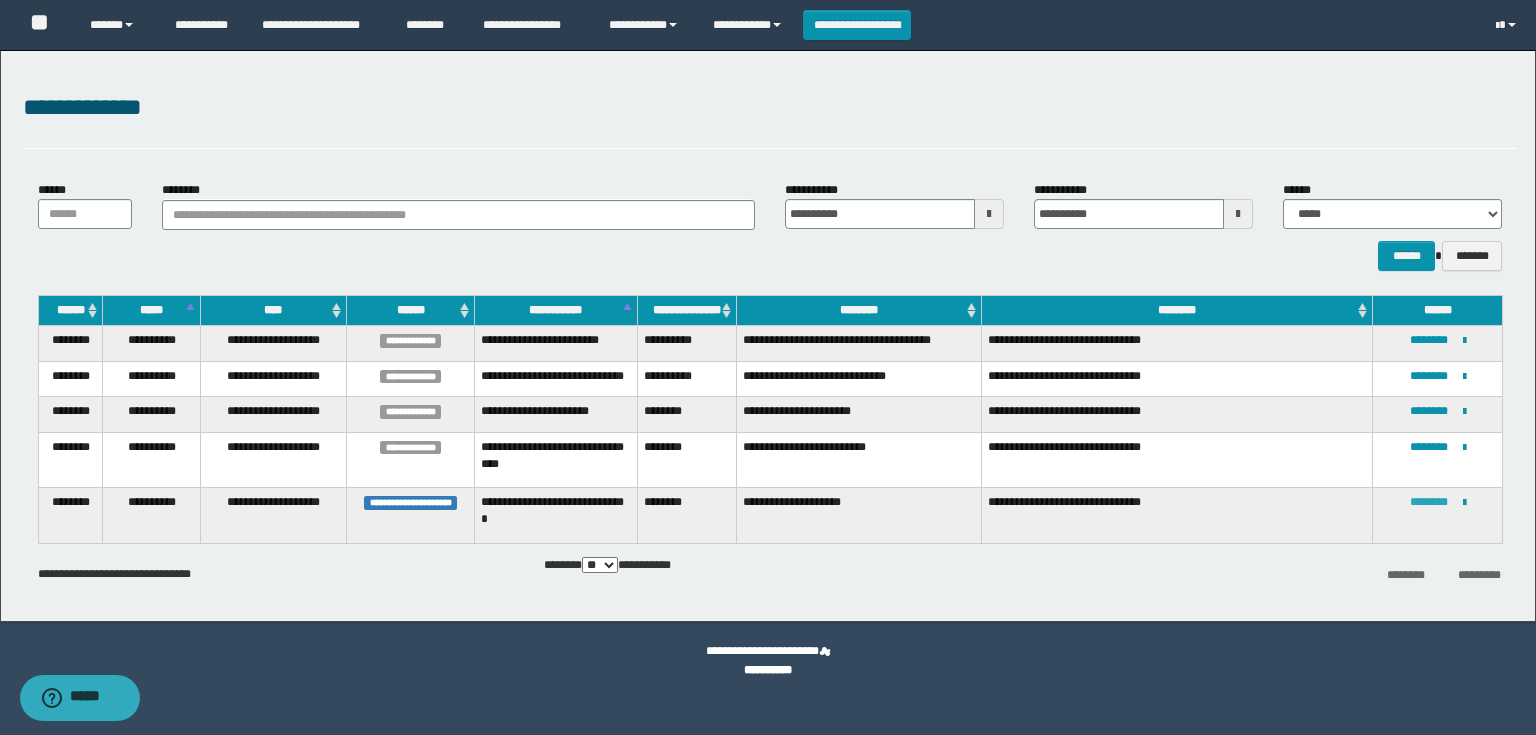 click on "********" at bounding box center [1429, 502] 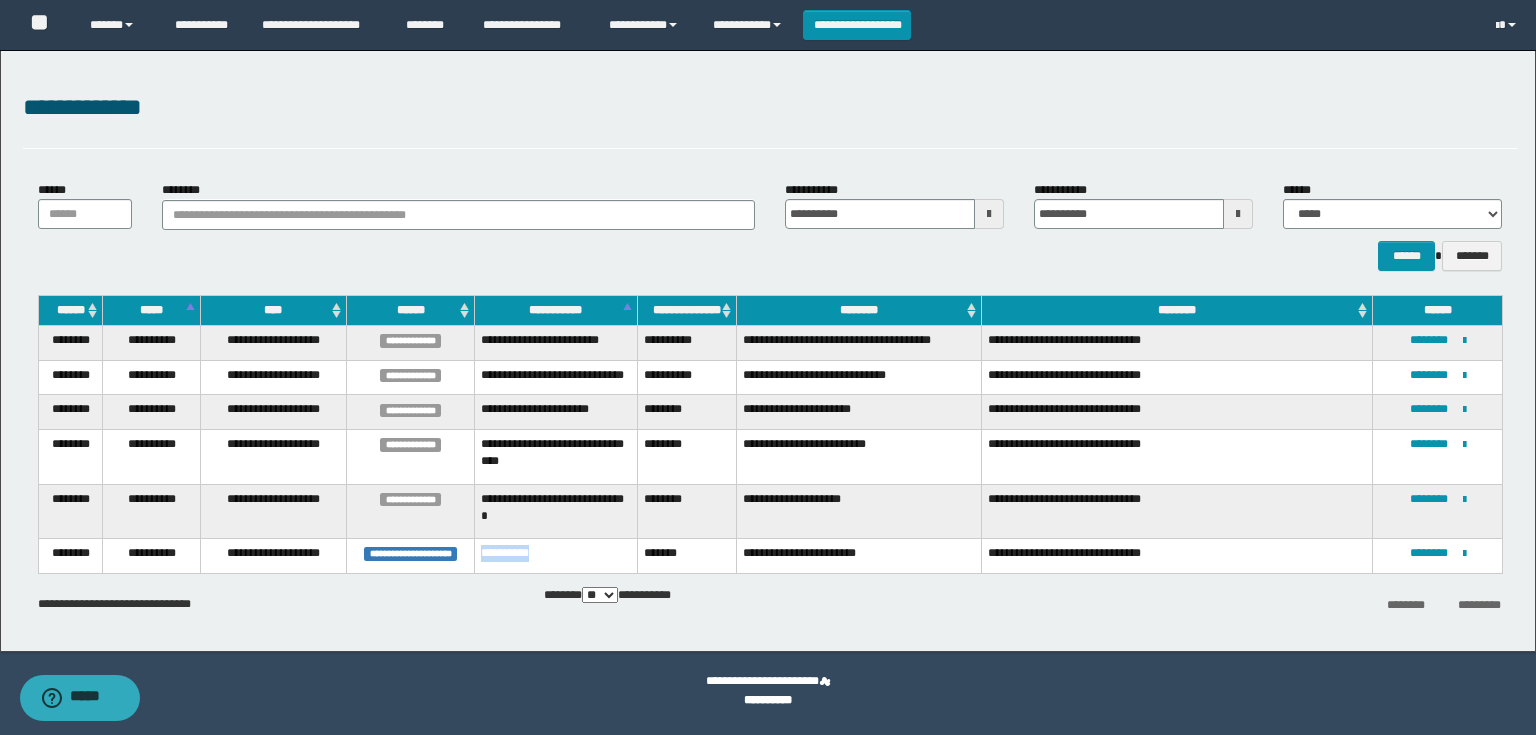 drag, startPoint x: 548, startPoint y: 560, endPoint x: 477, endPoint y: 560, distance: 71 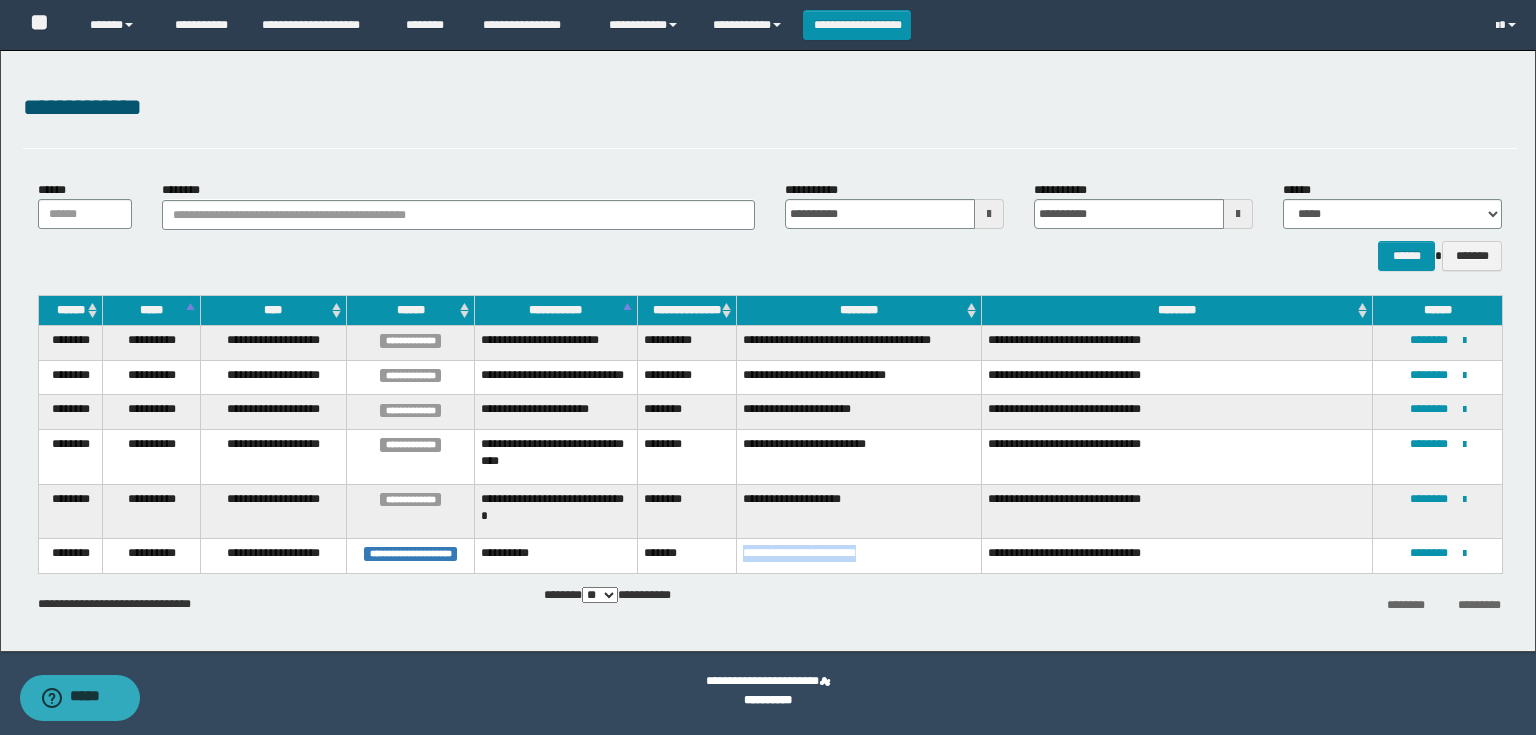 drag, startPoint x: 881, startPoint y: 570, endPoint x: 731, endPoint y: 569, distance: 150.00333 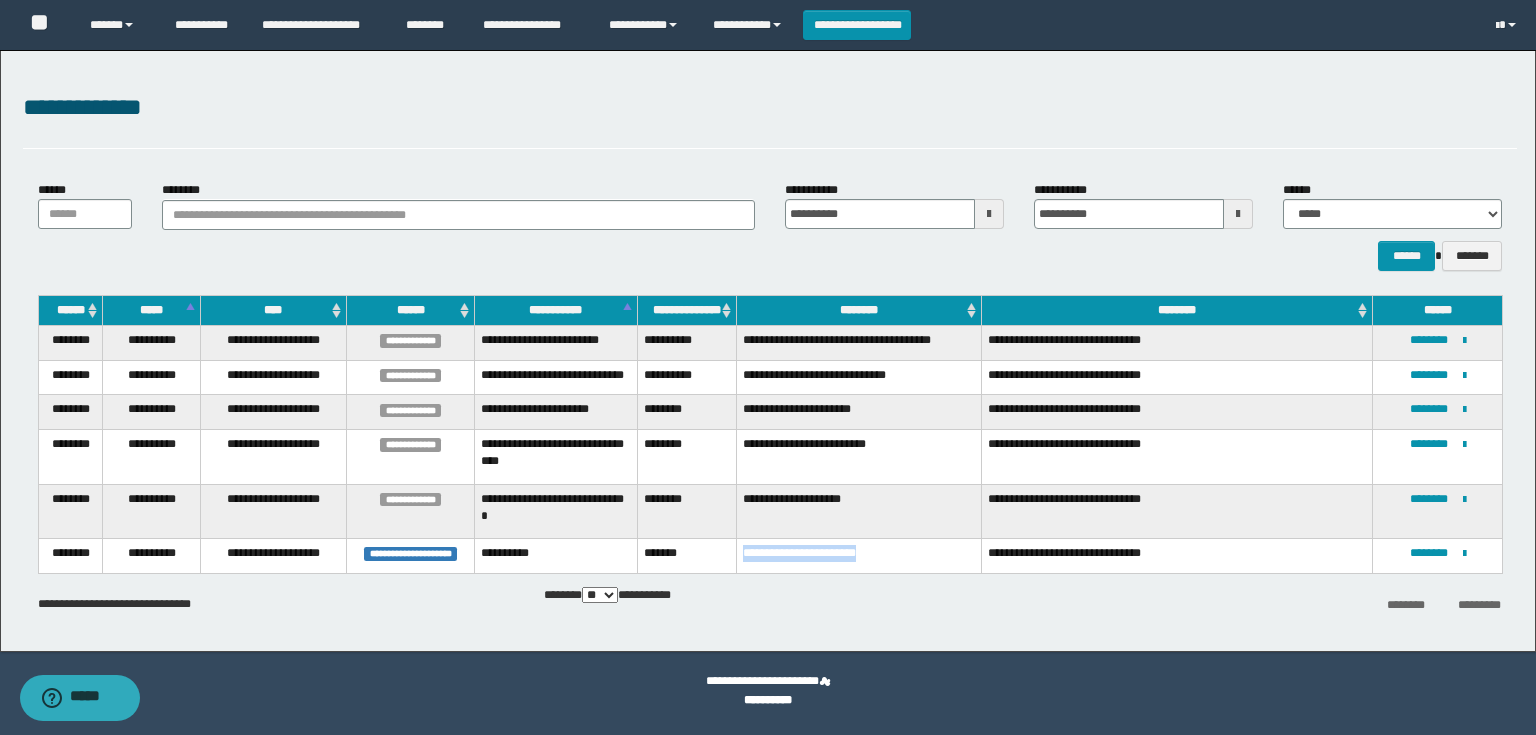 copy on "**********" 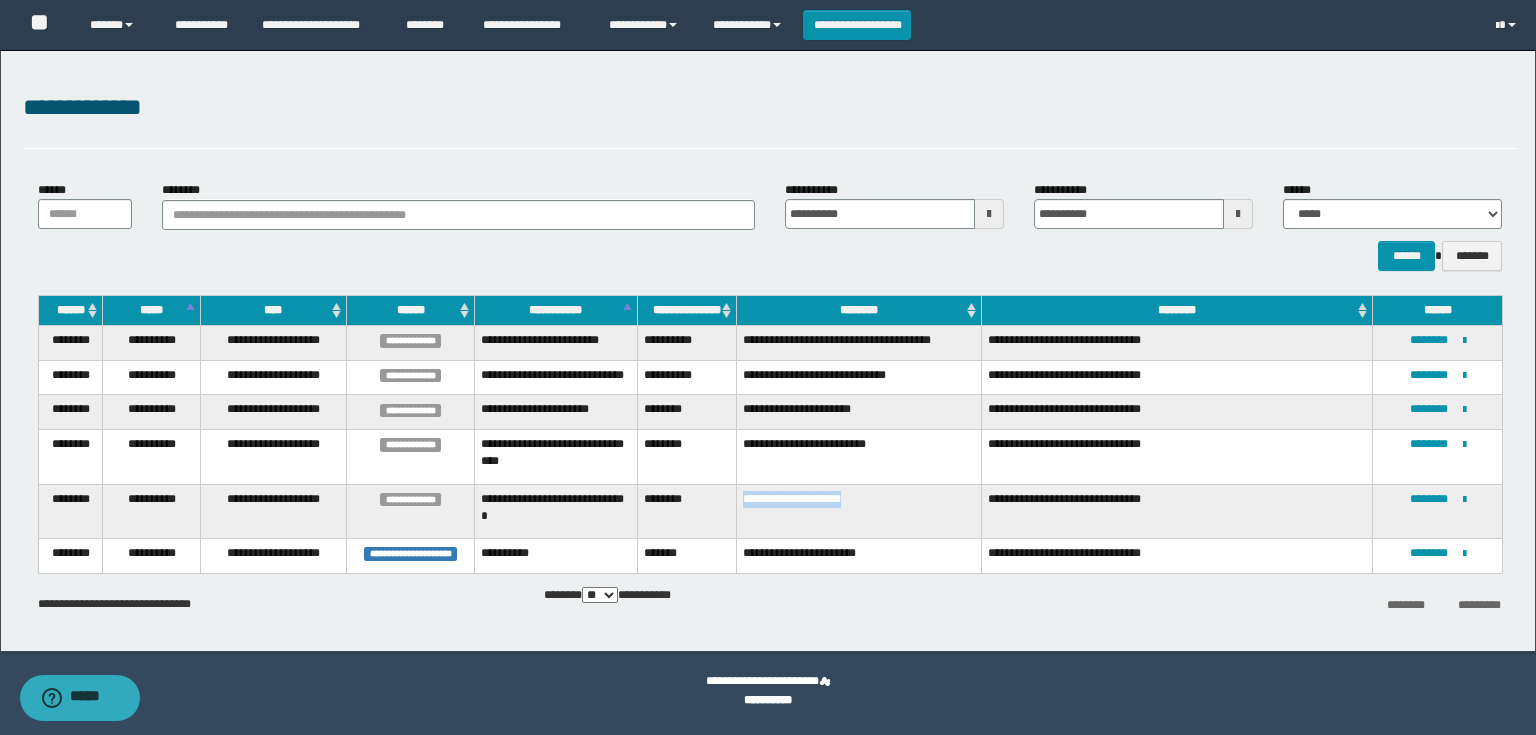 drag, startPoint x: 884, startPoint y: 513, endPoint x: 742, endPoint y: 510, distance: 142.0317 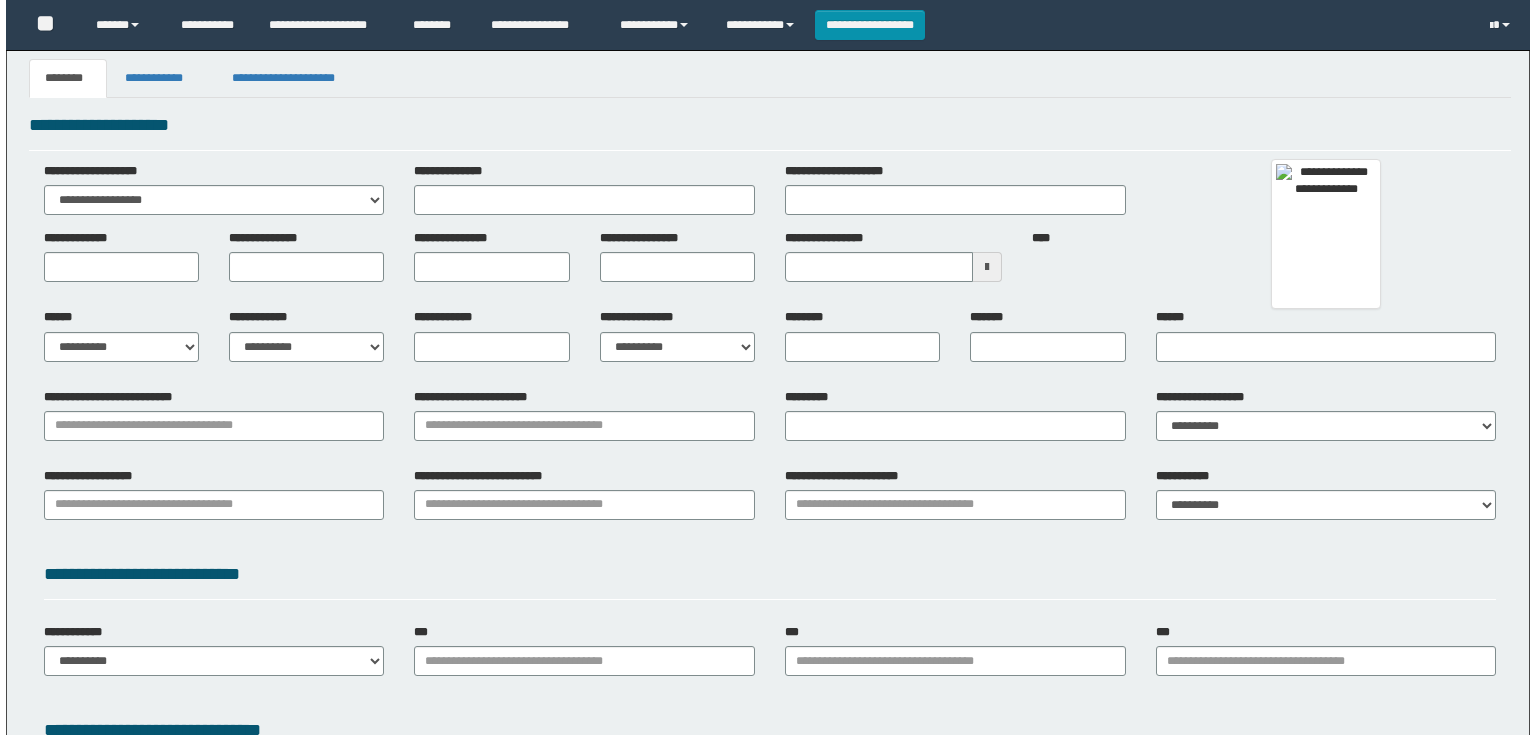 scroll, scrollTop: 0, scrollLeft: 0, axis: both 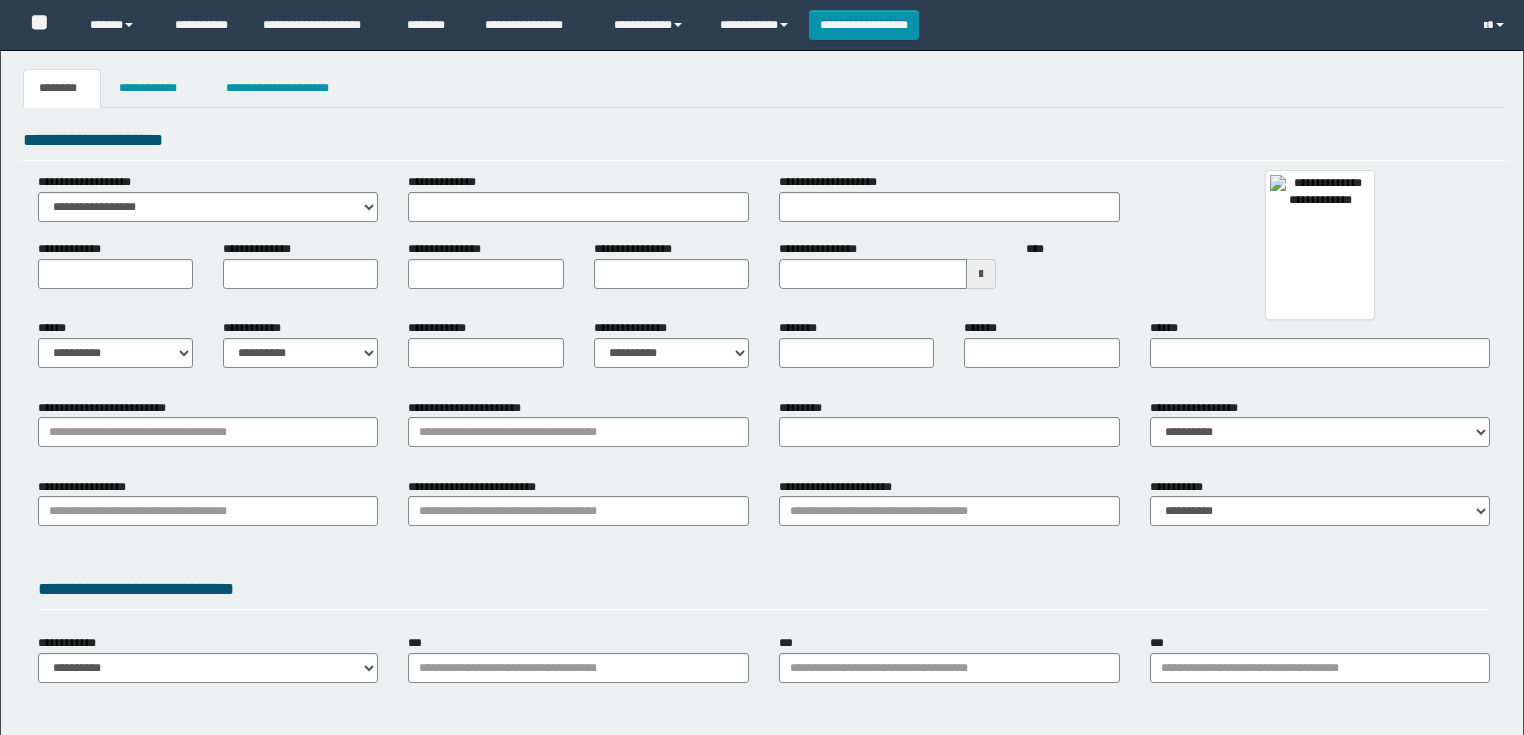 type 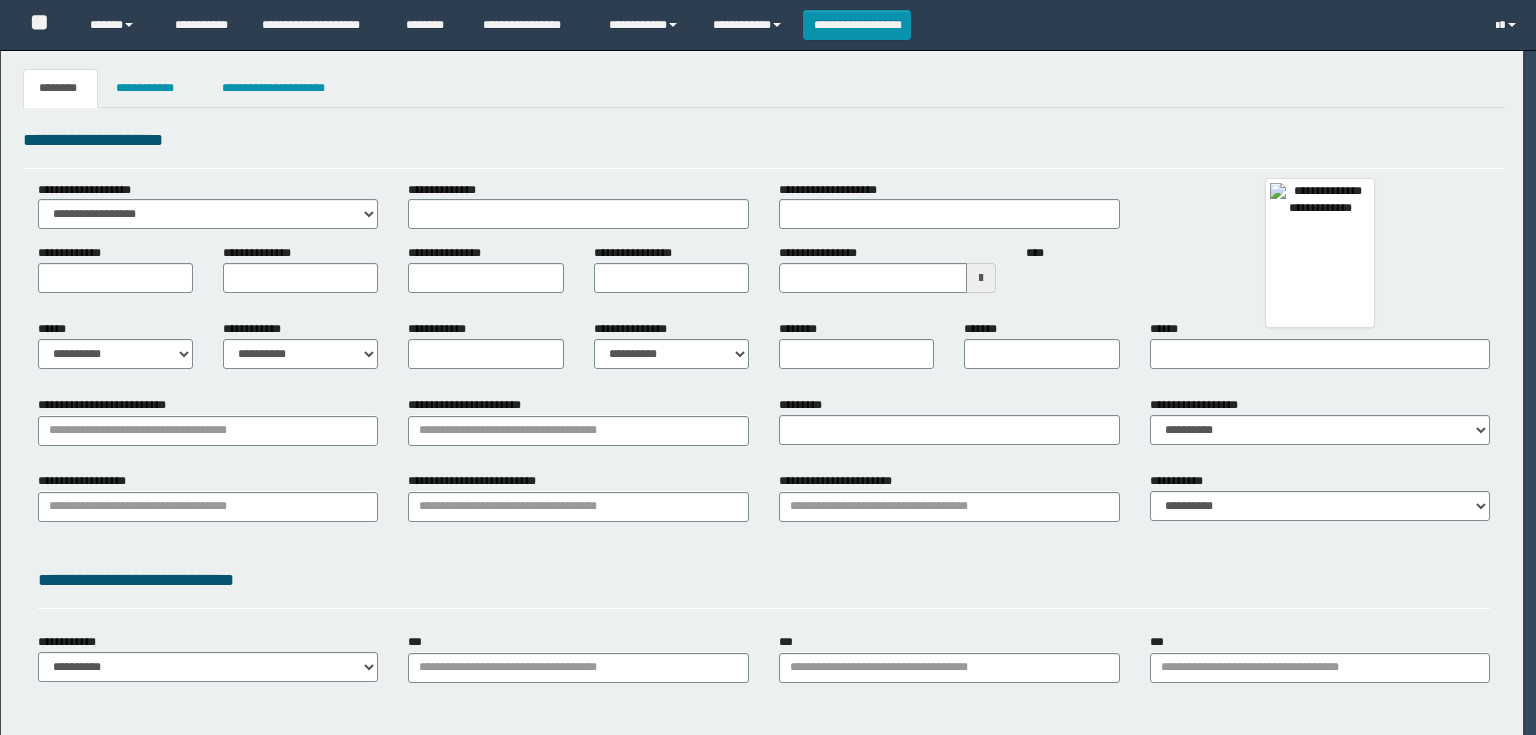 scroll, scrollTop: 0, scrollLeft: 0, axis: both 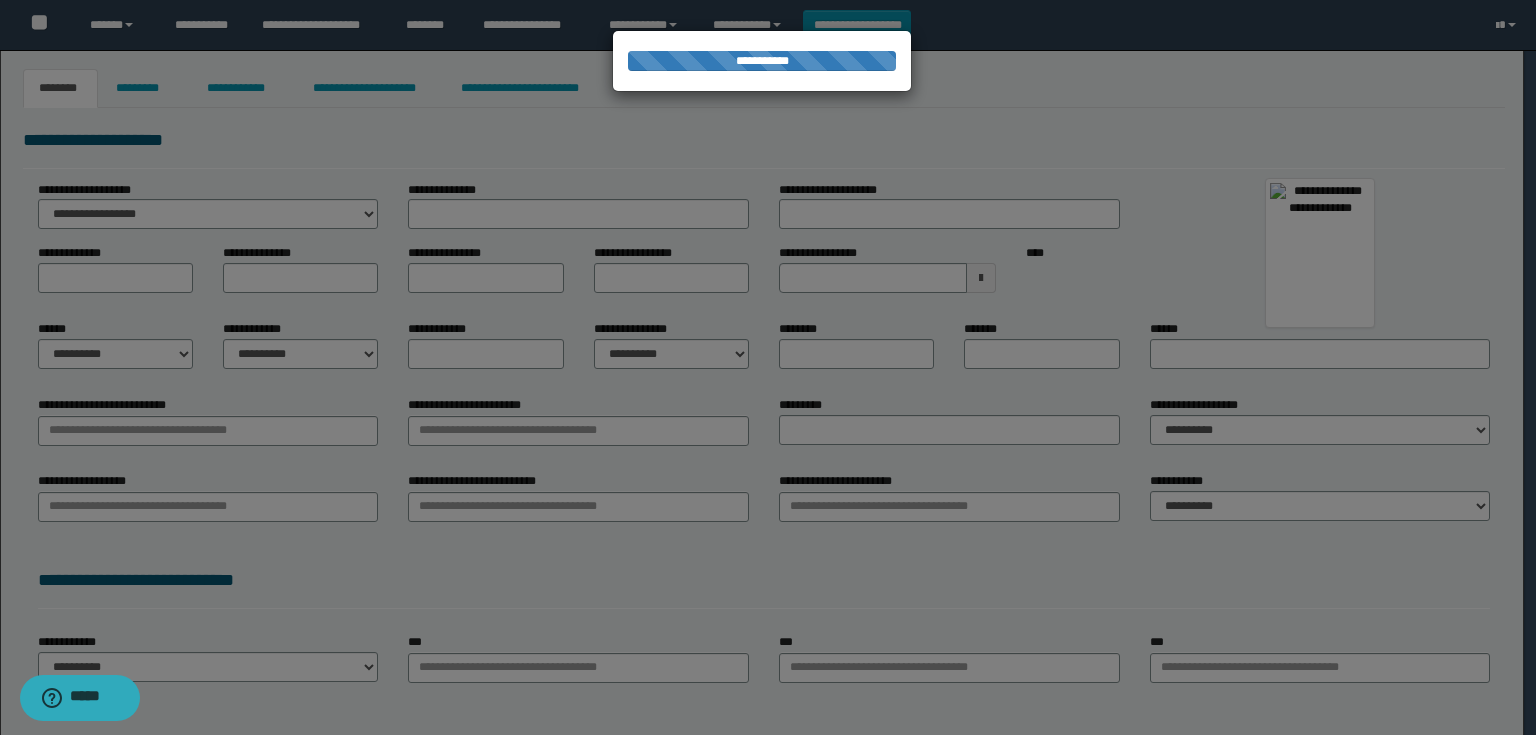 type on "********" 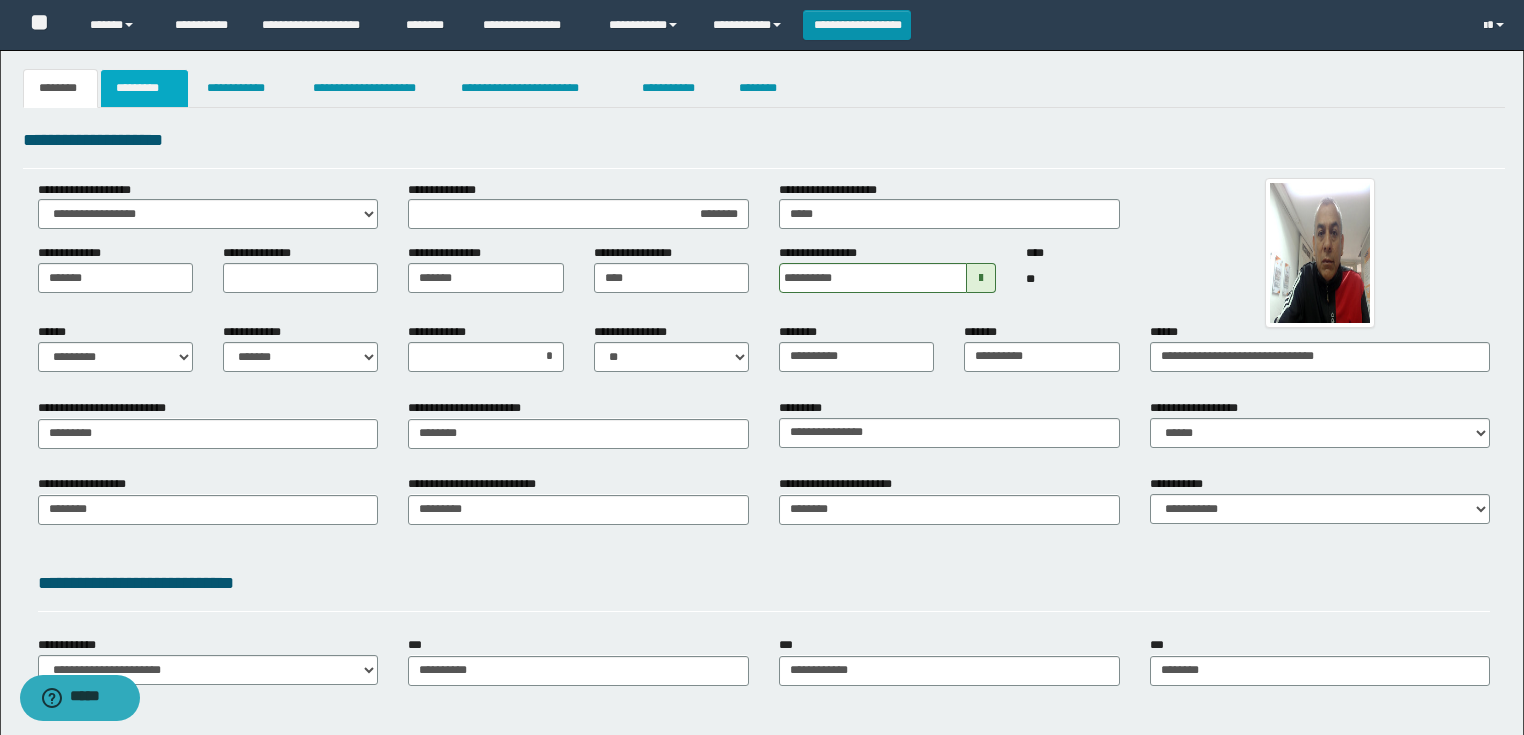 click on "*********" at bounding box center [144, 88] 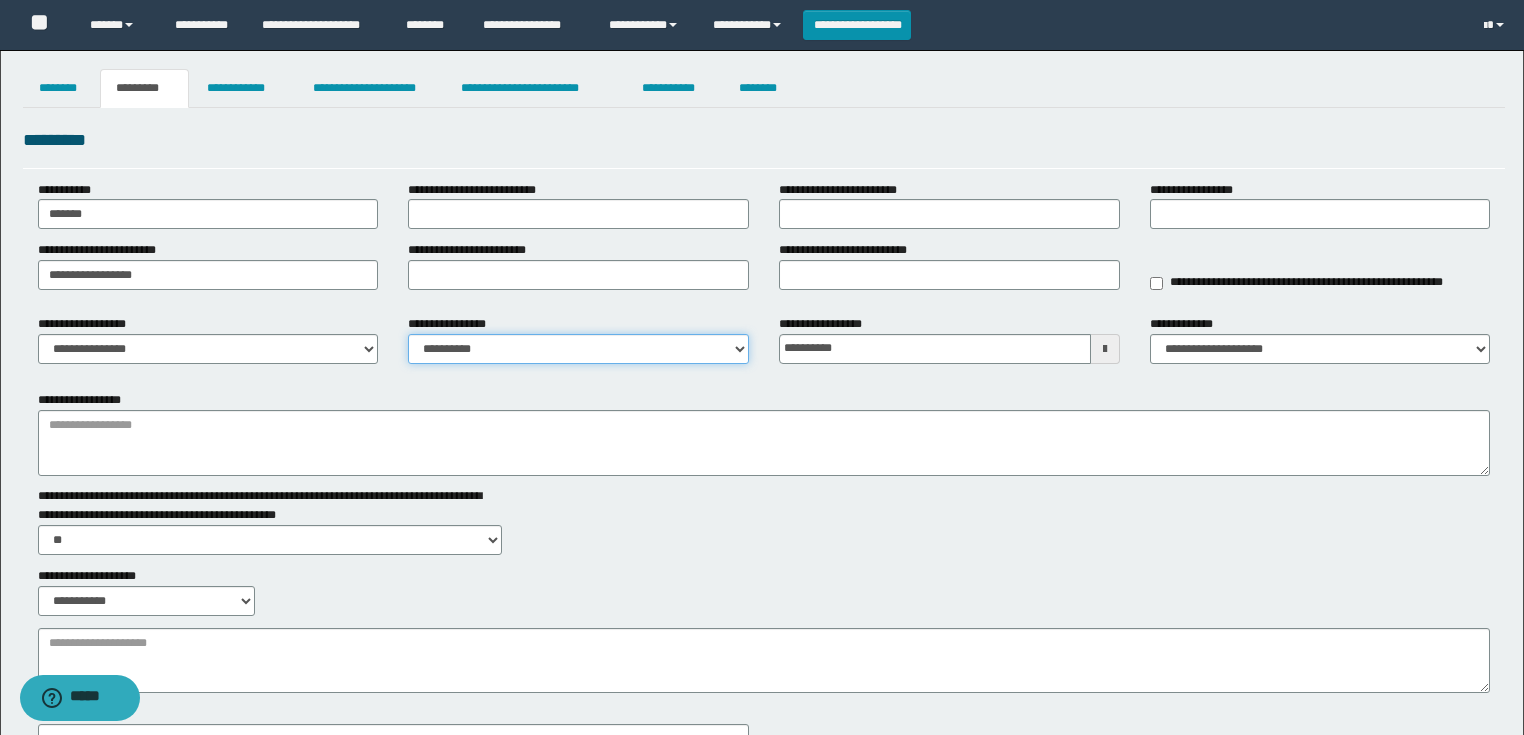 click on "**********" at bounding box center [578, 349] 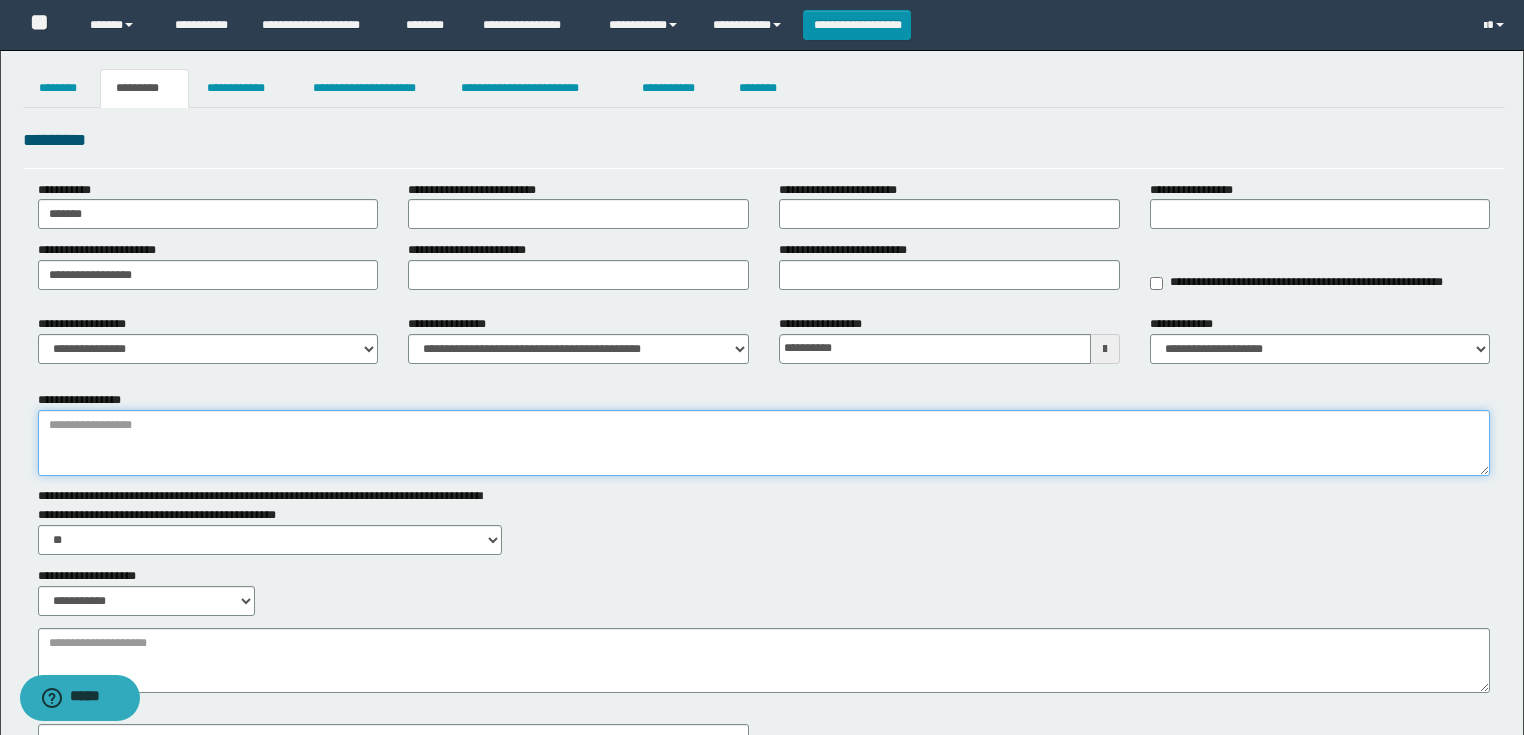 click on "**********" at bounding box center [764, 443] 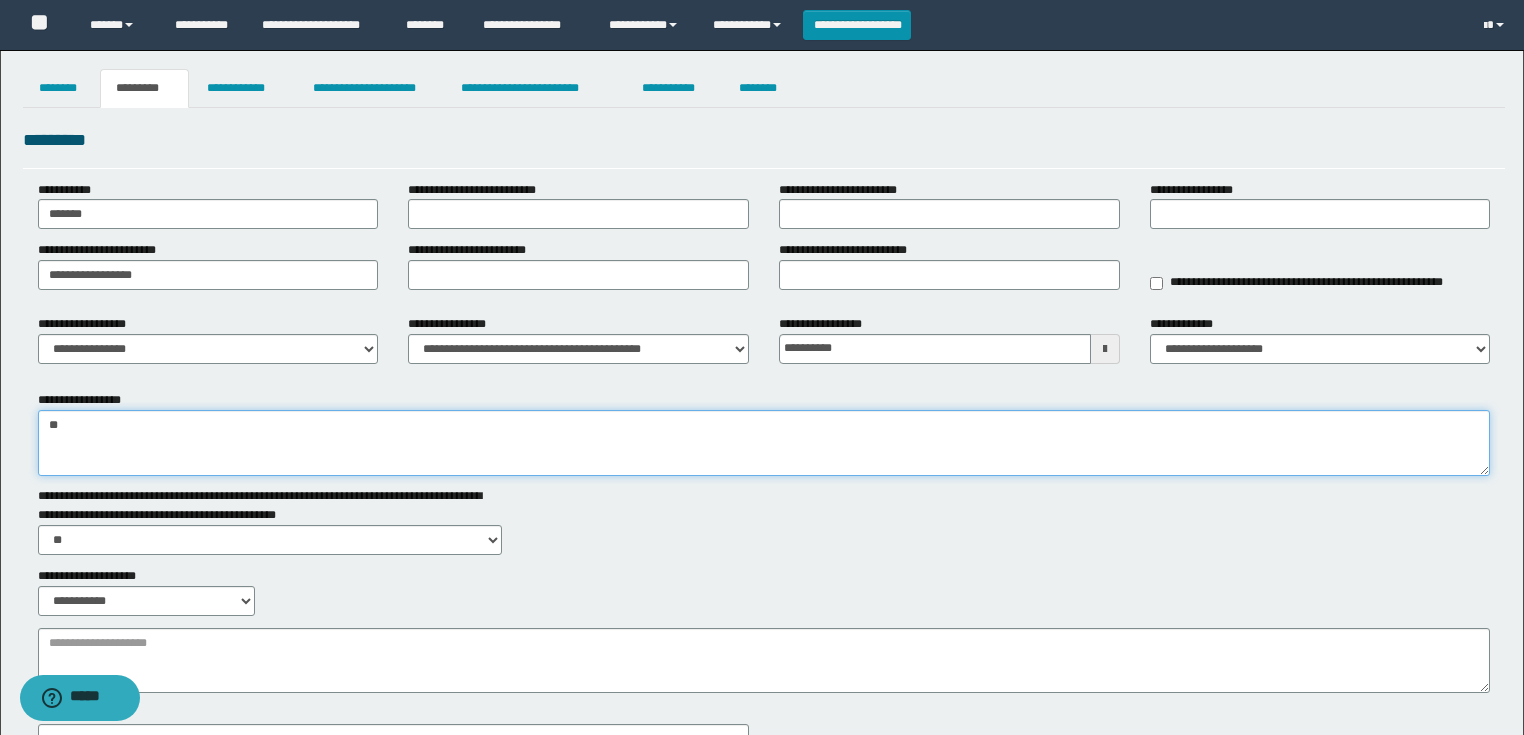 type on "*" 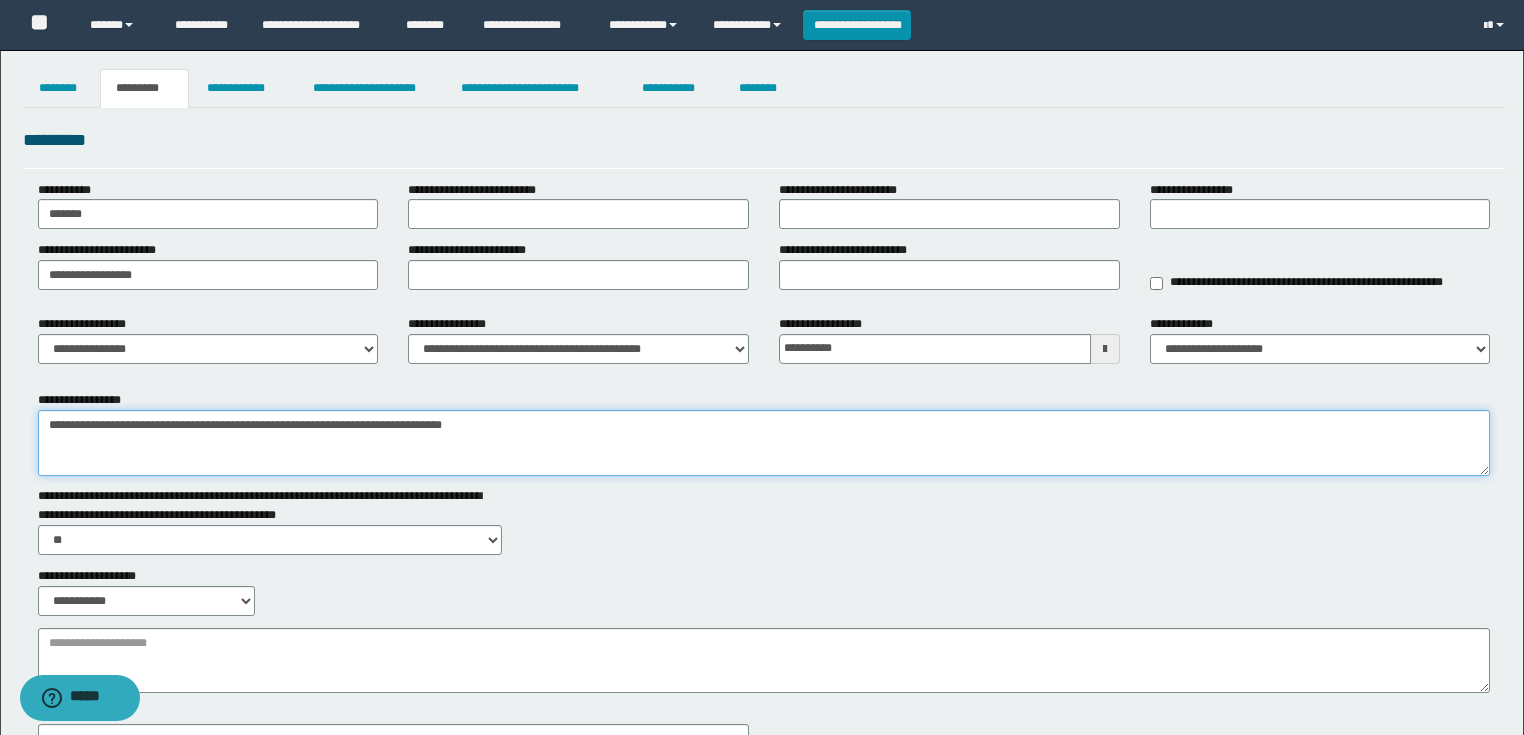 click on "**********" at bounding box center [764, 443] 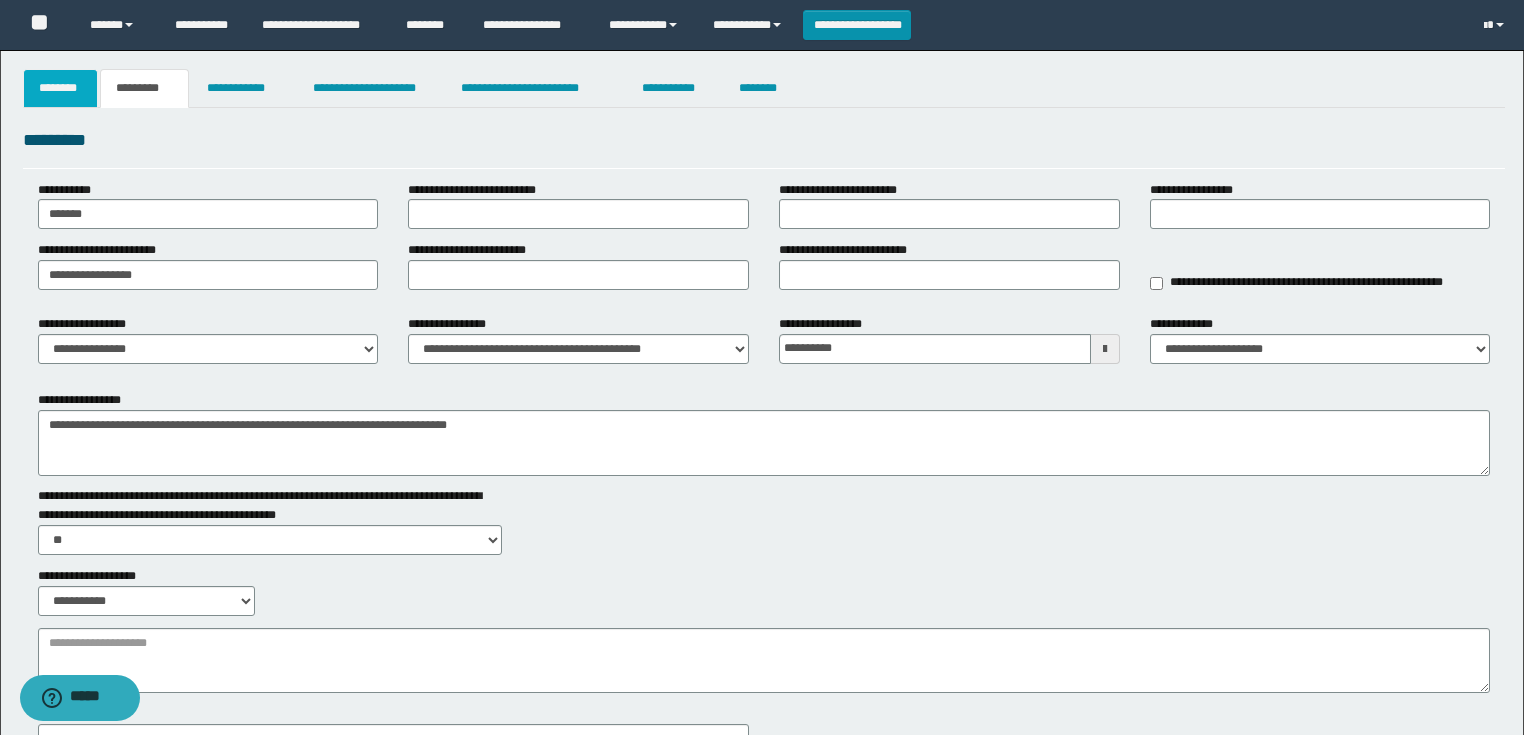 click on "********" at bounding box center [61, 88] 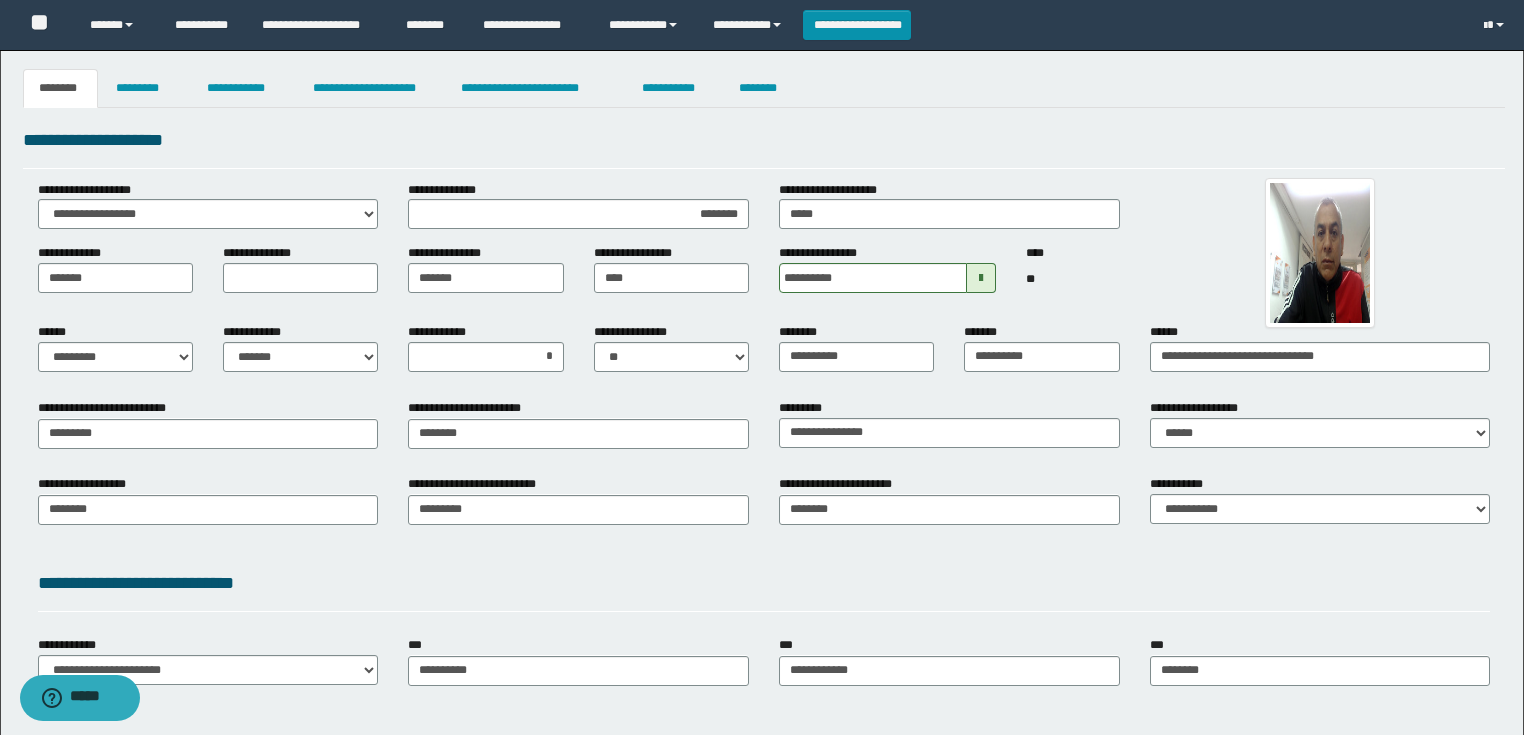 click on "********" at bounding box center (61, 88) 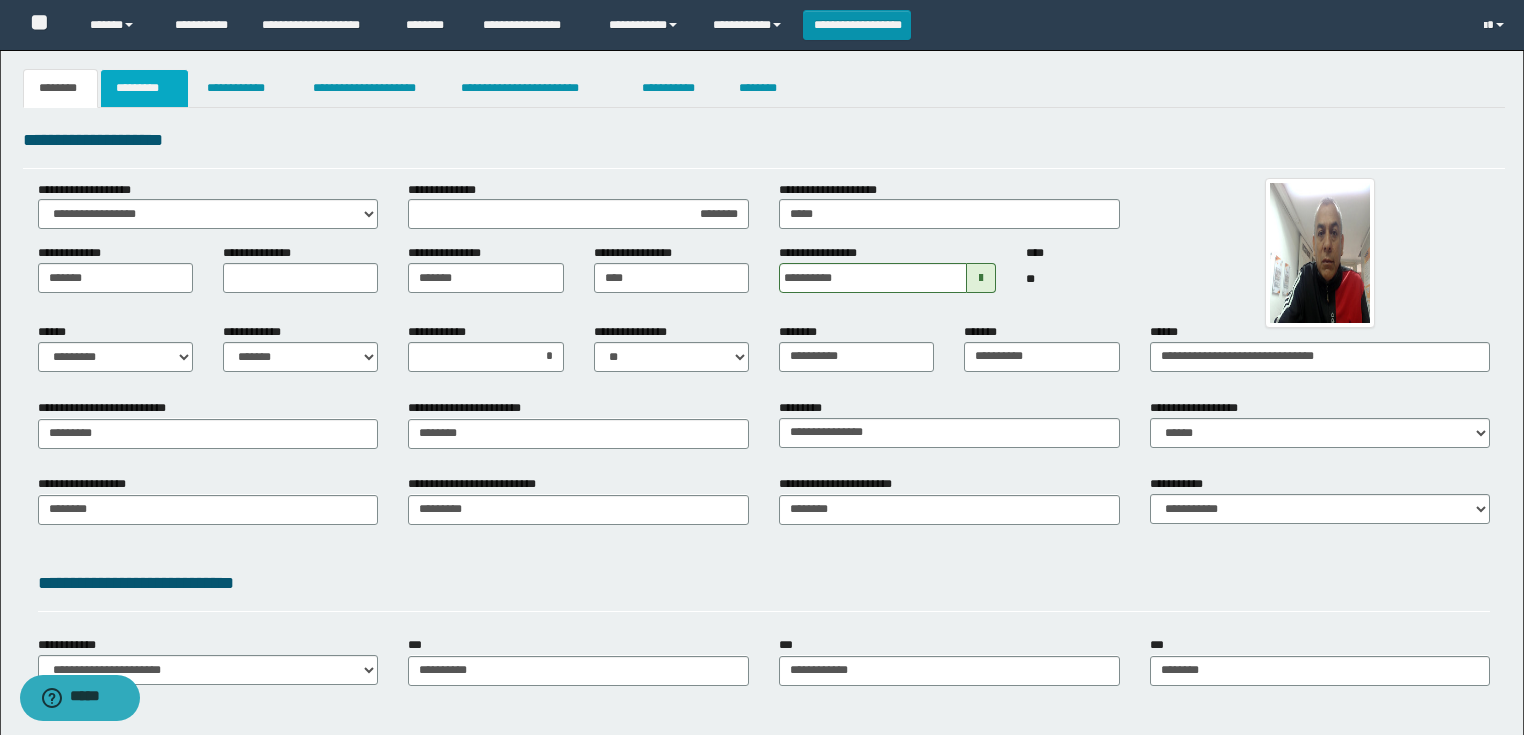 click on "*********" at bounding box center [144, 88] 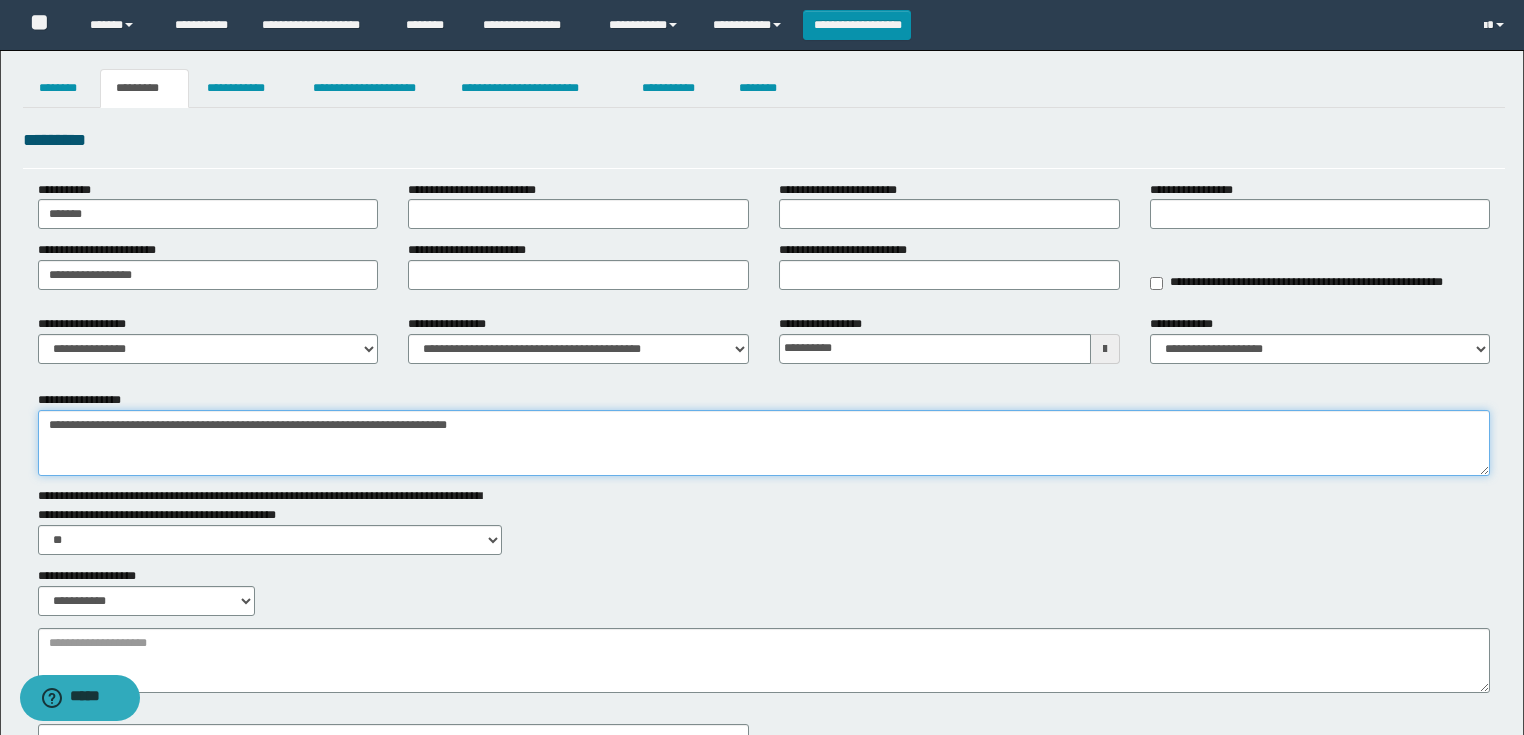click on "**********" at bounding box center [764, 443] 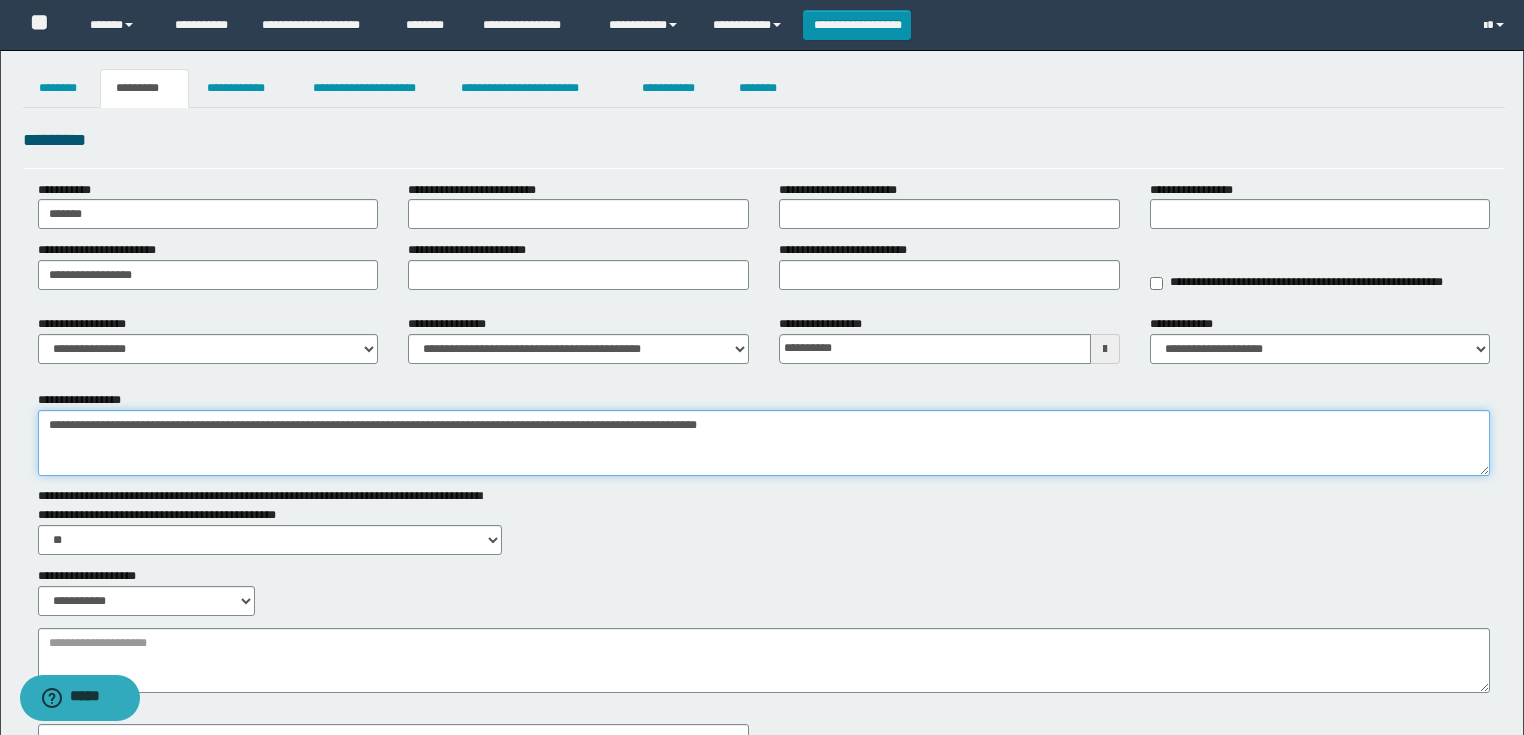 type on "**********" 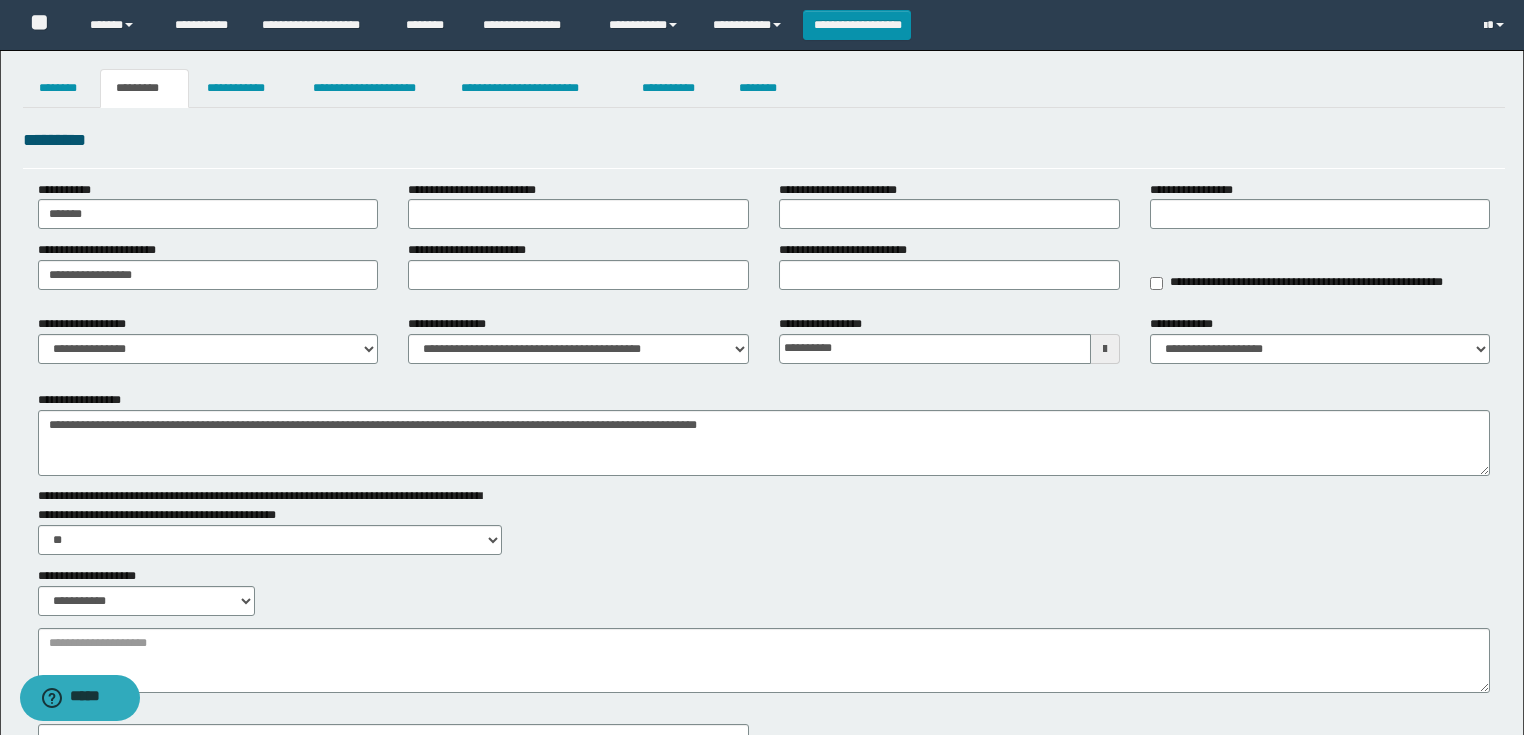 click on "**********" at bounding box center [764, 463] 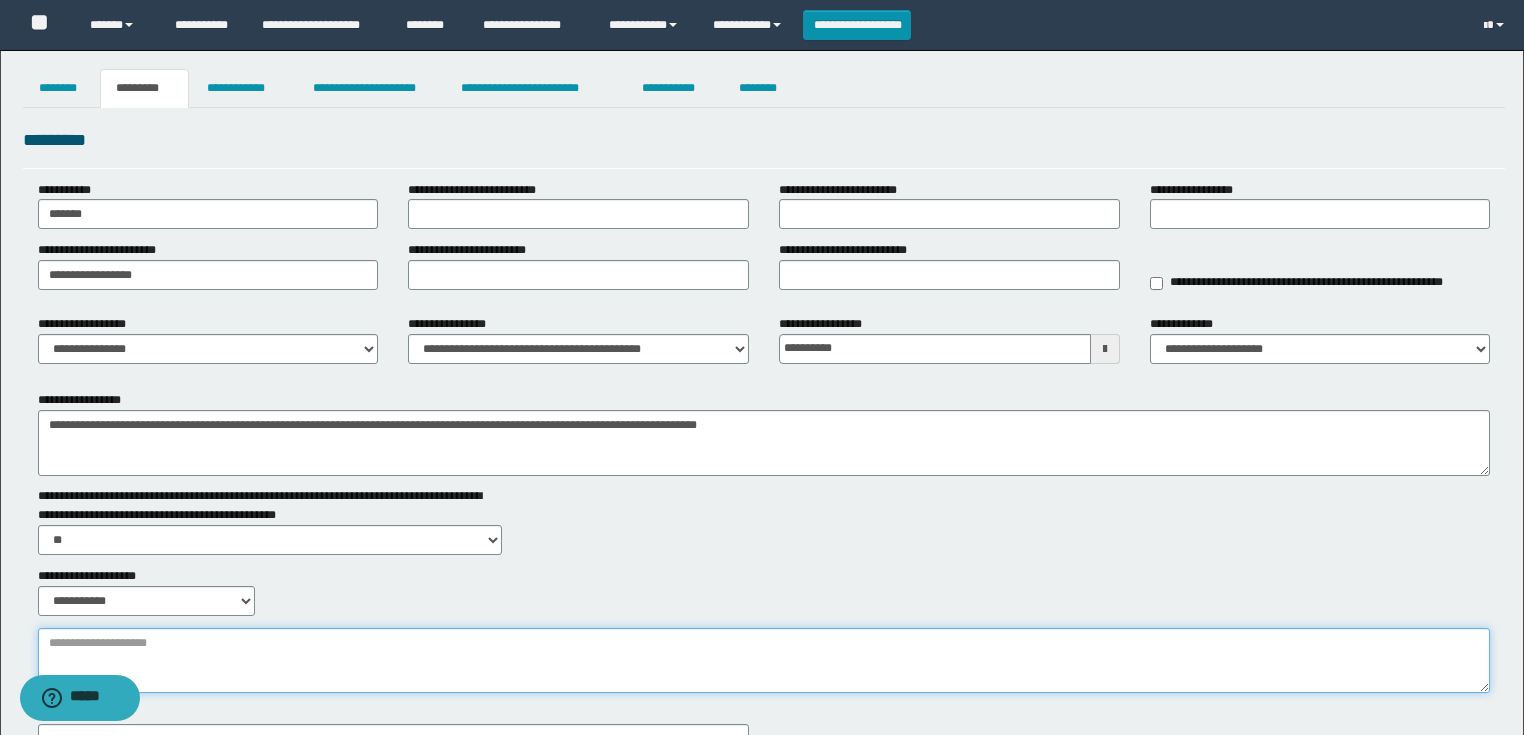 click on "**********" at bounding box center [764, 661] 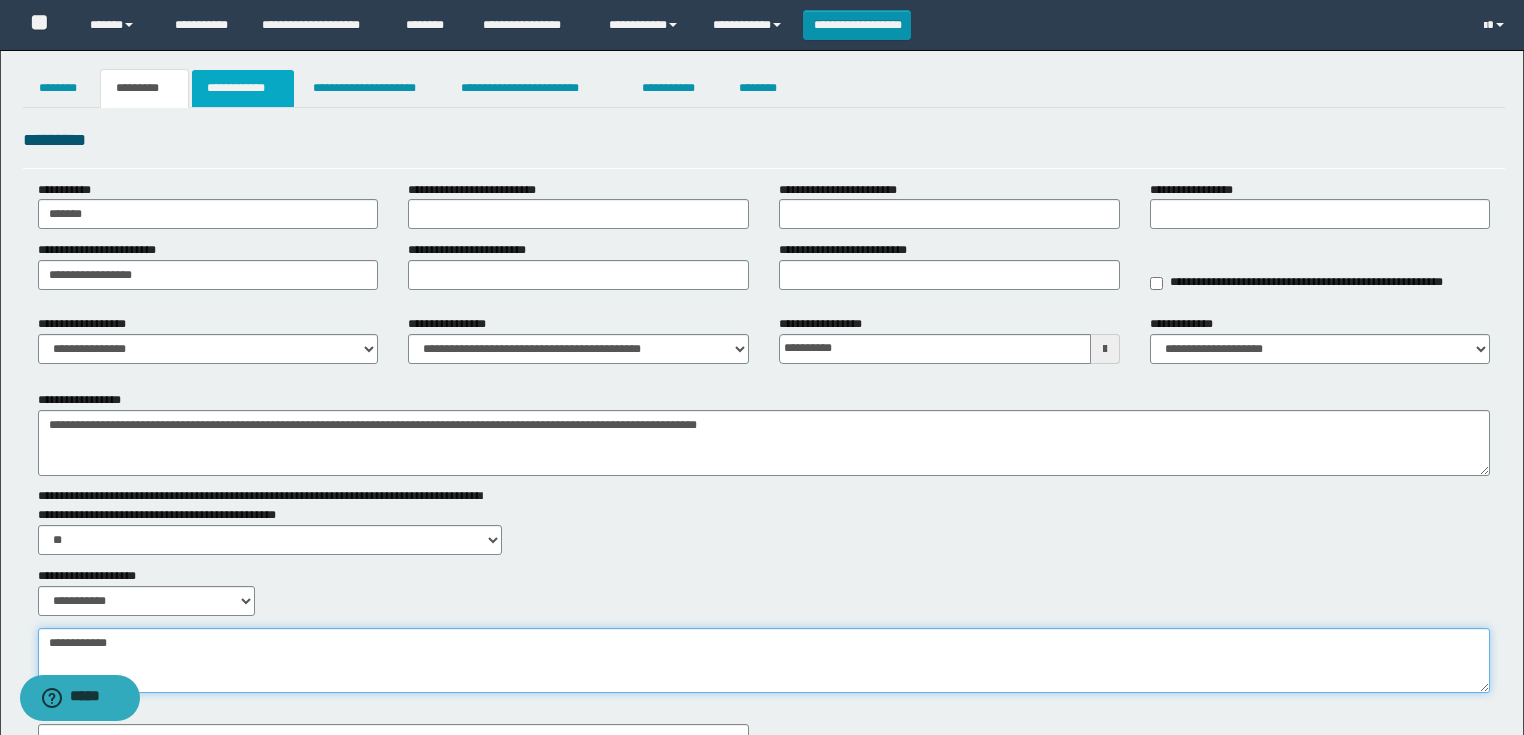 type on "**********" 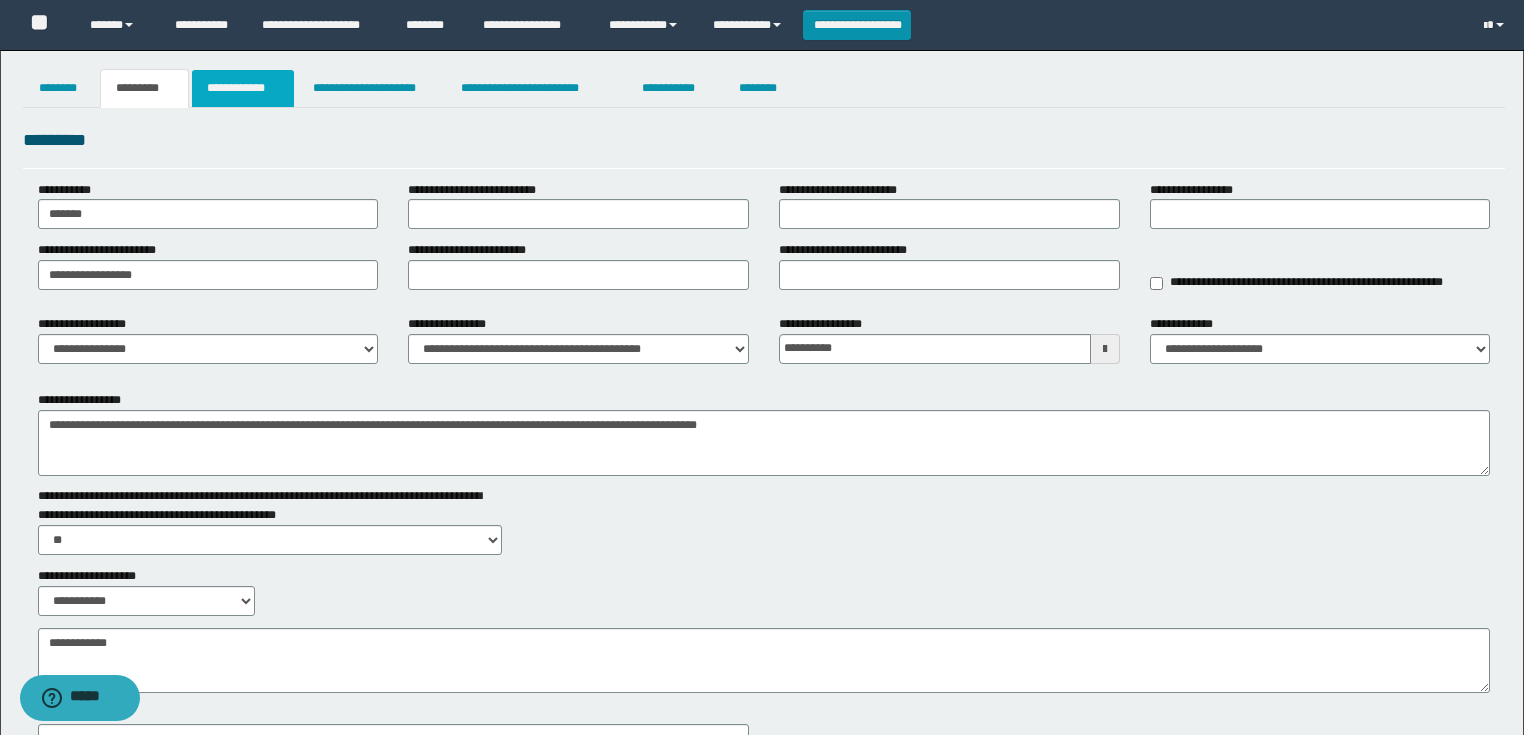 click on "**********" at bounding box center (243, 88) 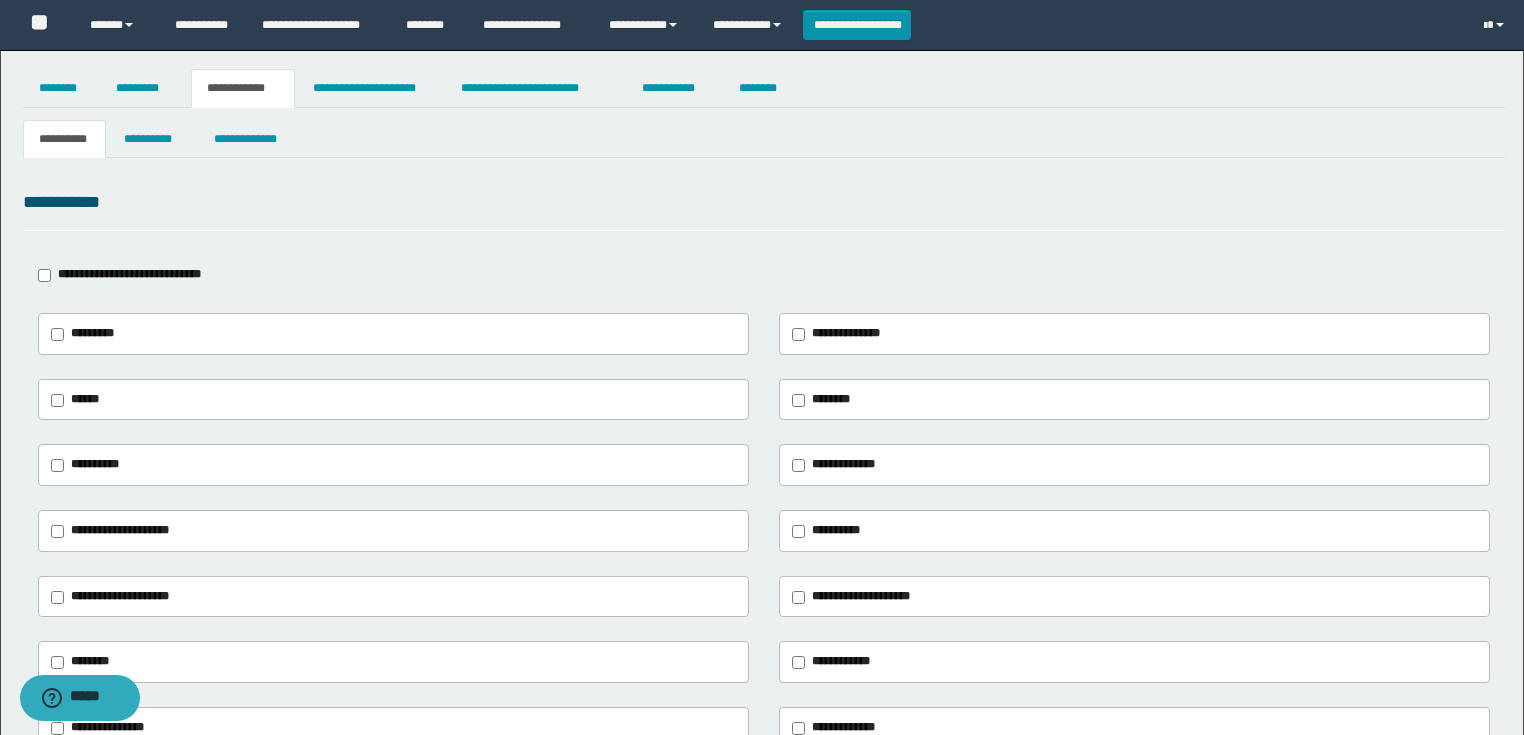 click on "**********" at bounding box center [129, 274] 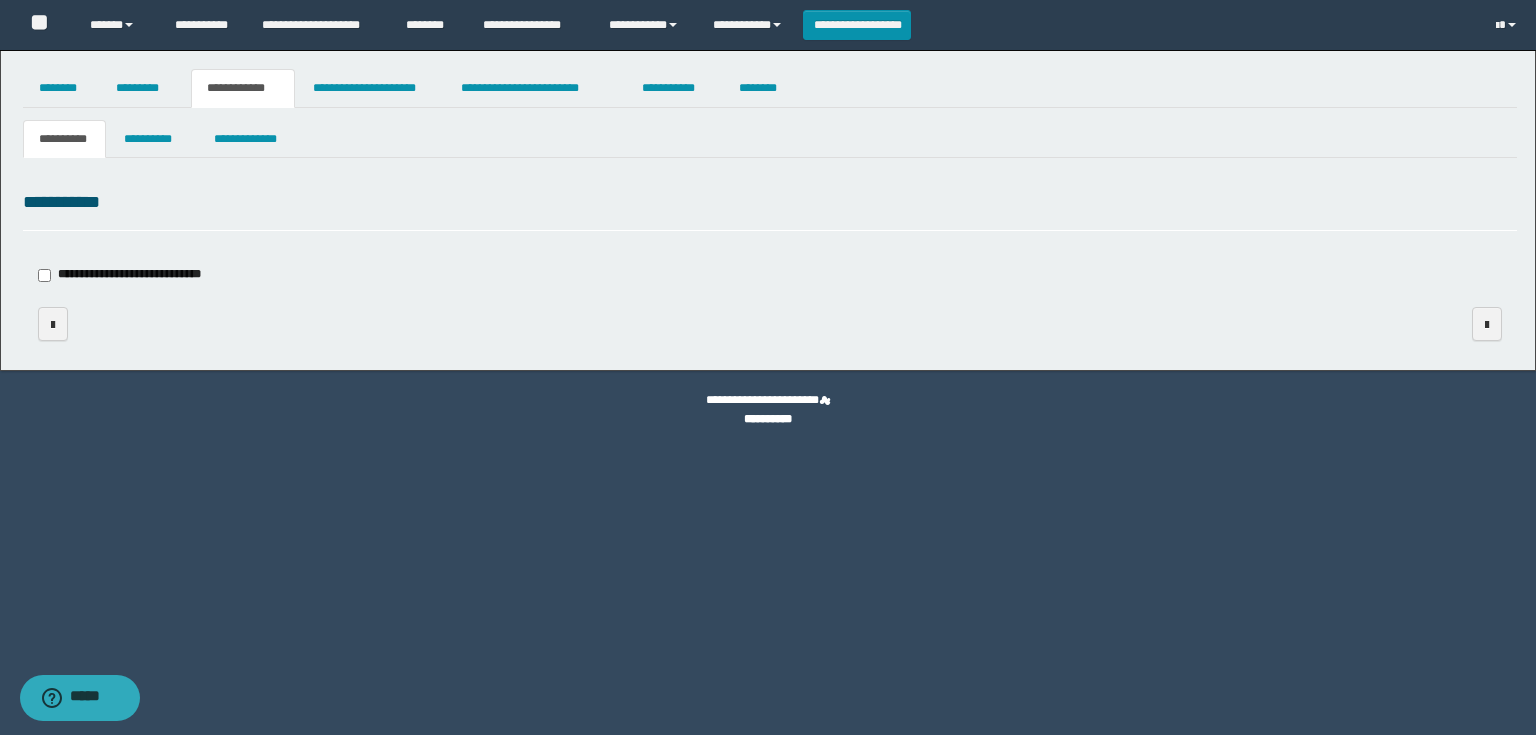 click on "**********" at bounding box center (770, 230) 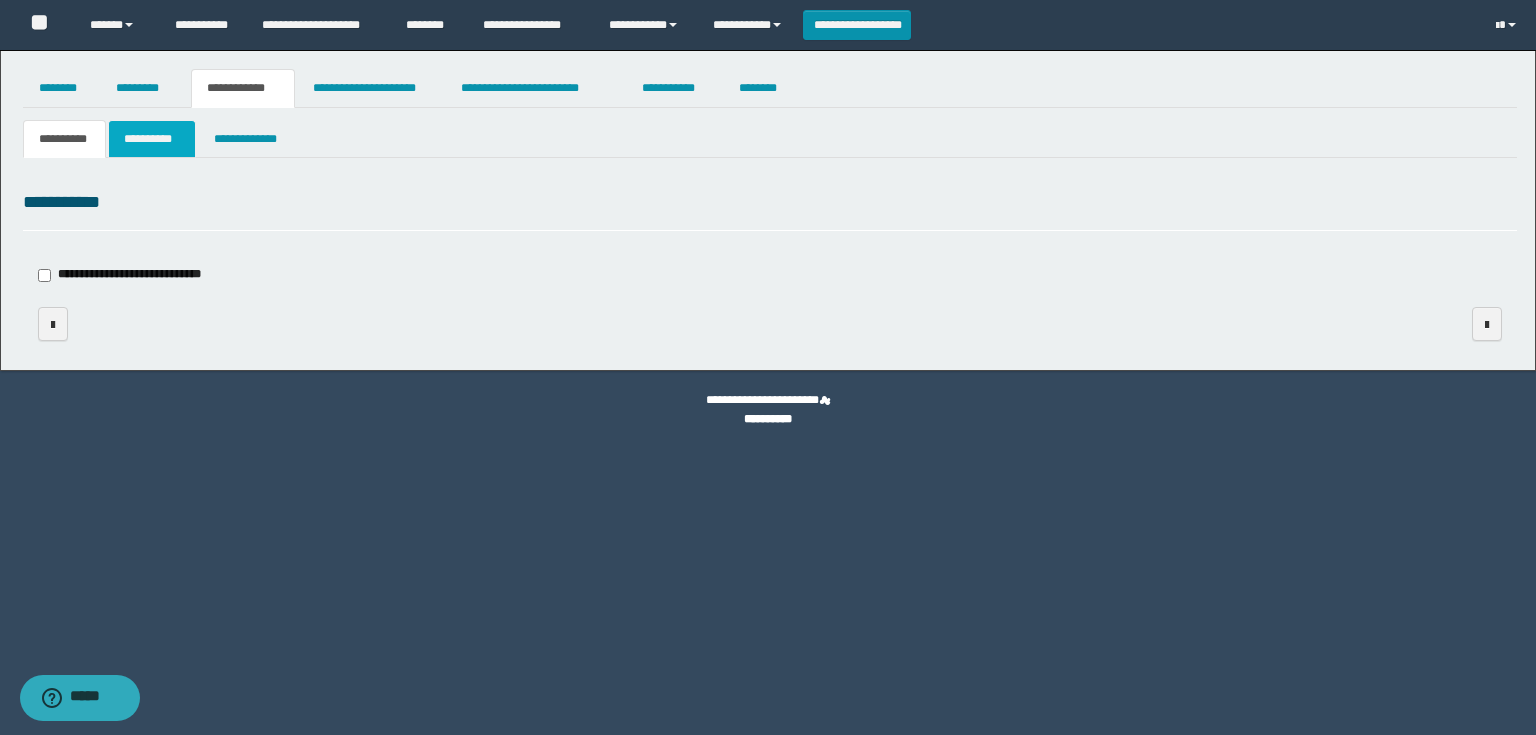 click on "**********" at bounding box center (152, 139) 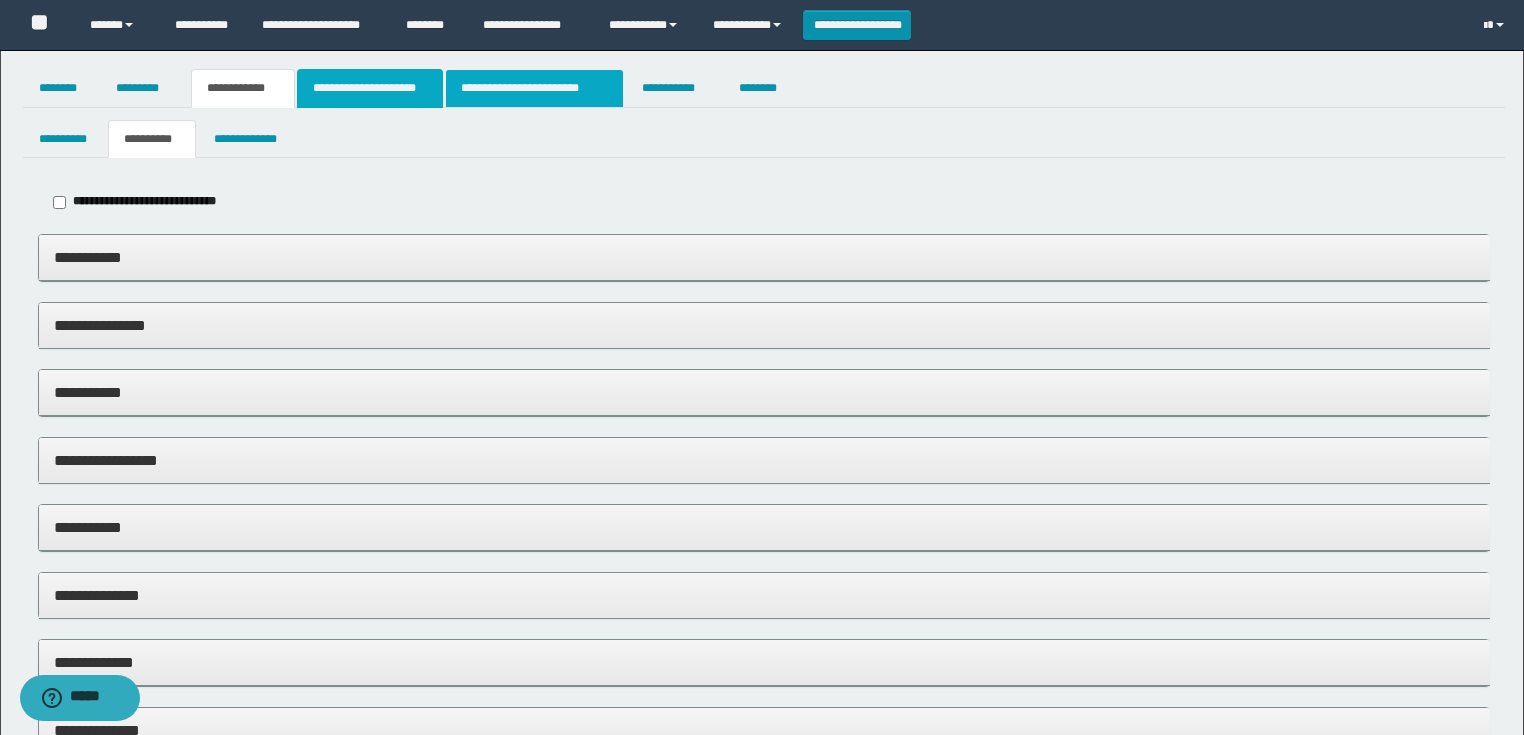 drag, startPoint x: 382, startPoint y: 88, endPoint x: 538, endPoint y: 80, distance: 156.20499 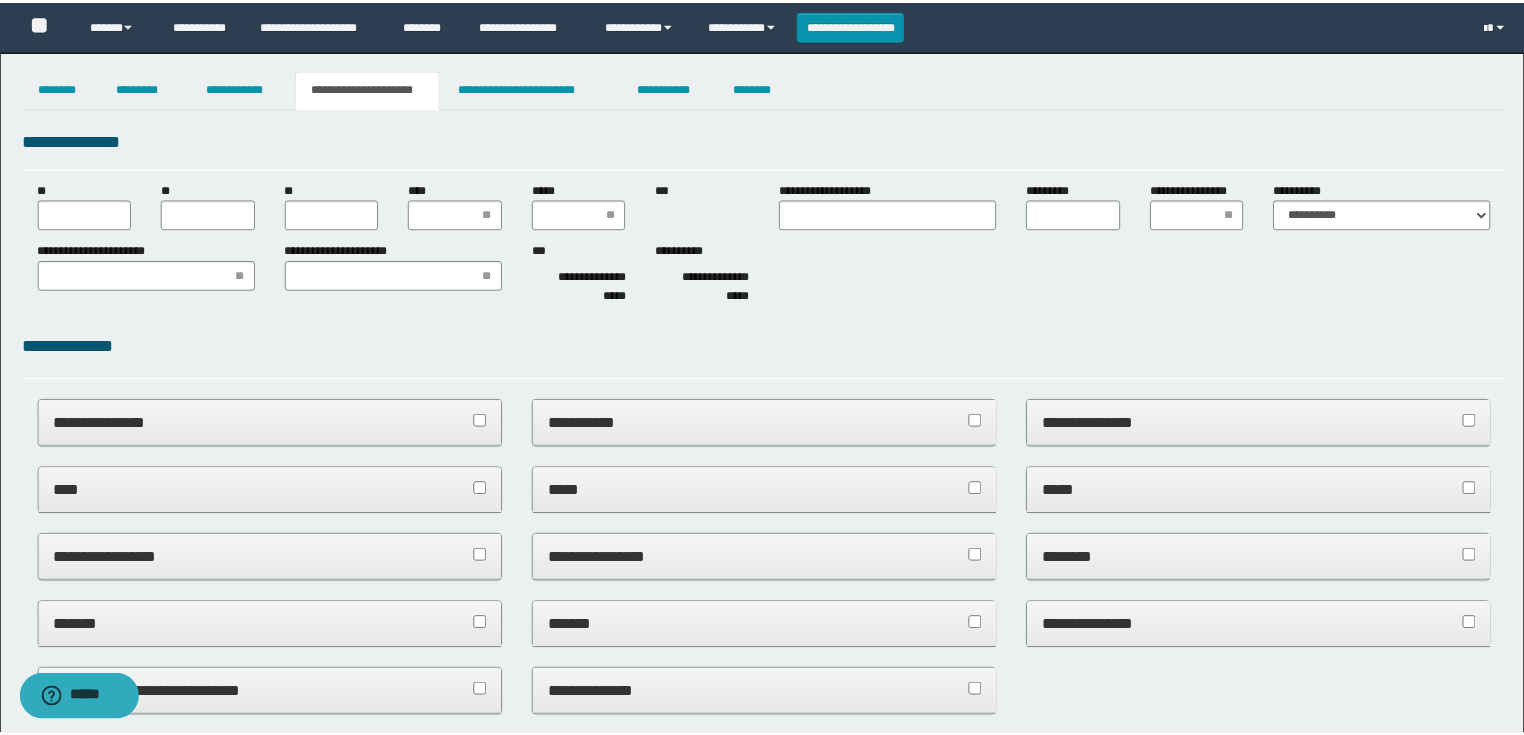 scroll, scrollTop: 0, scrollLeft: 0, axis: both 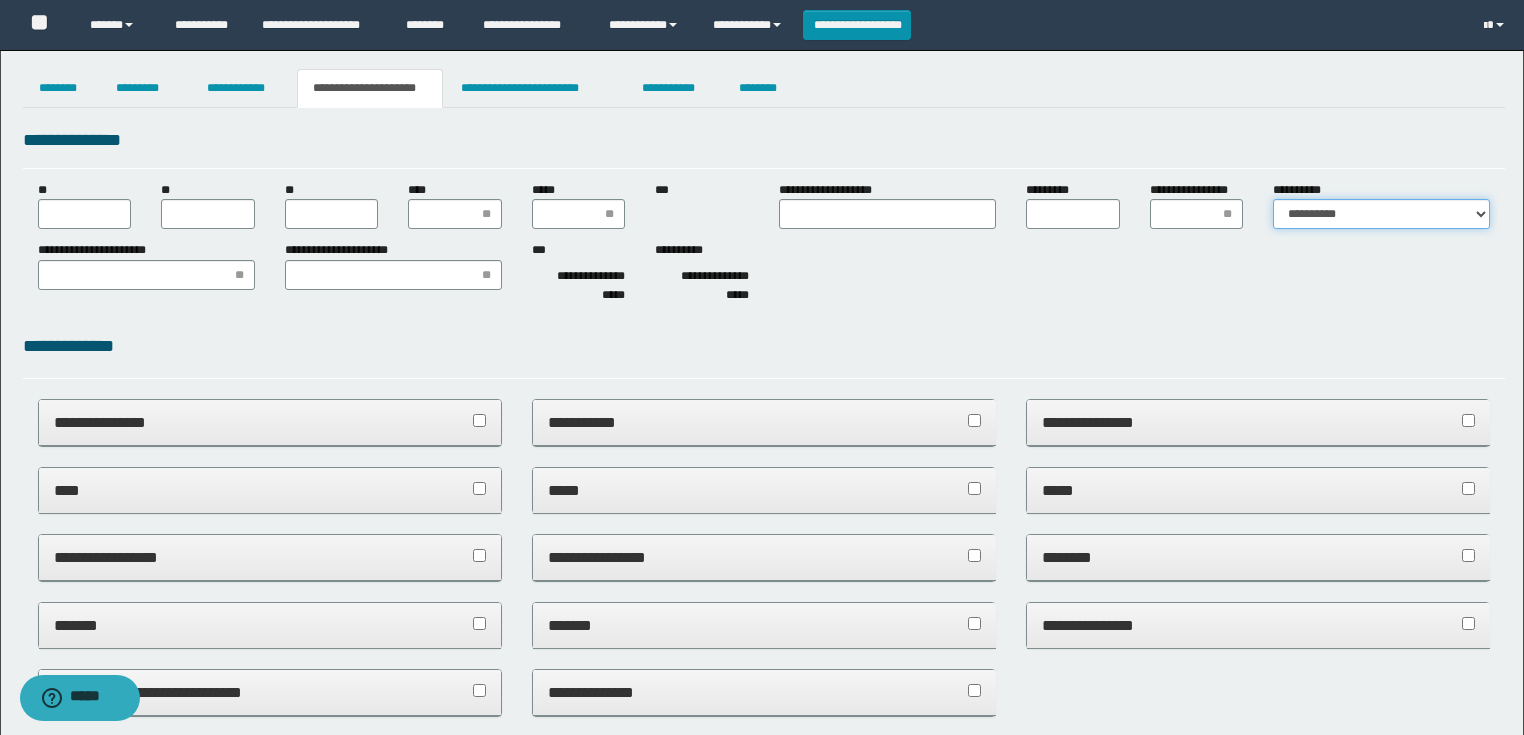click on "**********" at bounding box center (1381, 214) 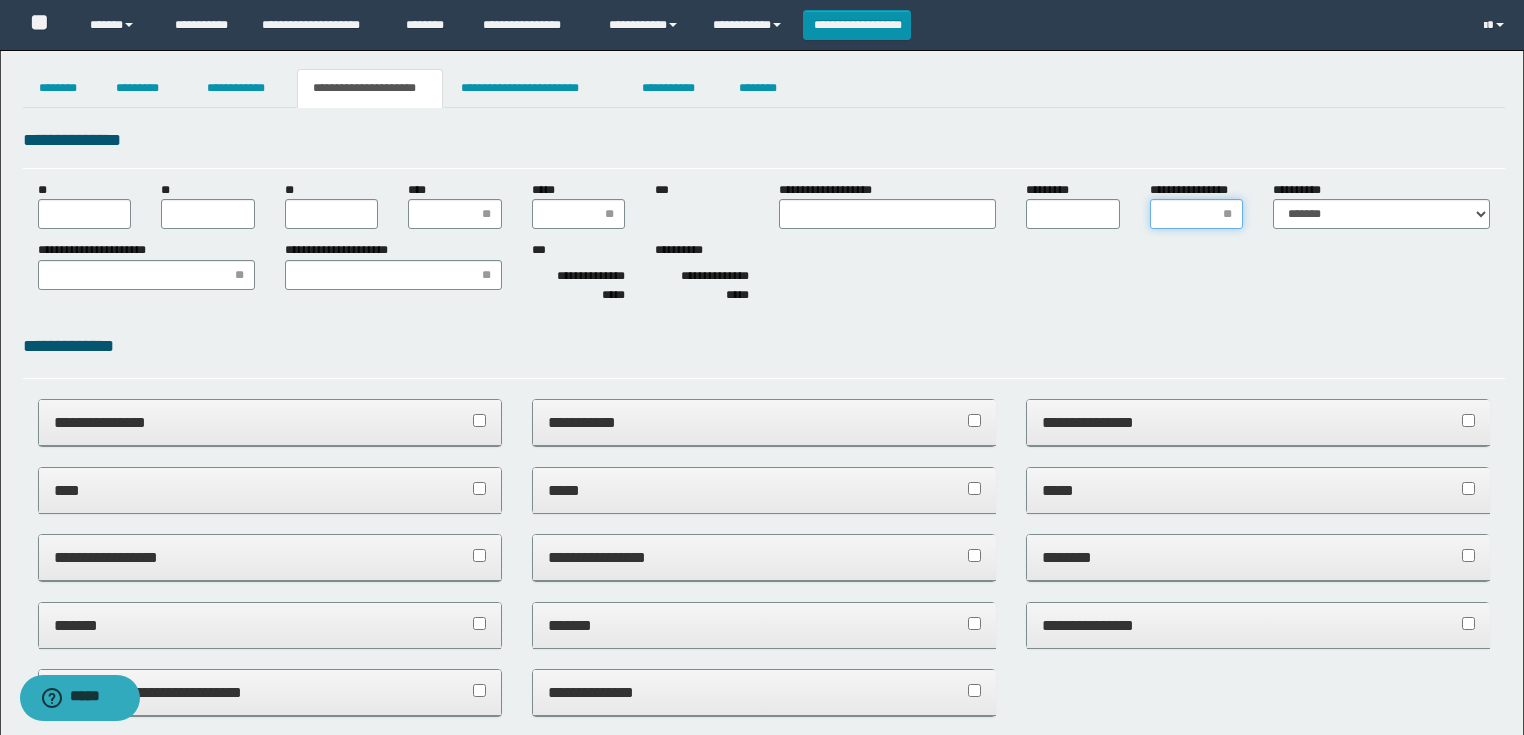 click on "**********" at bounding box center [1197, 214] 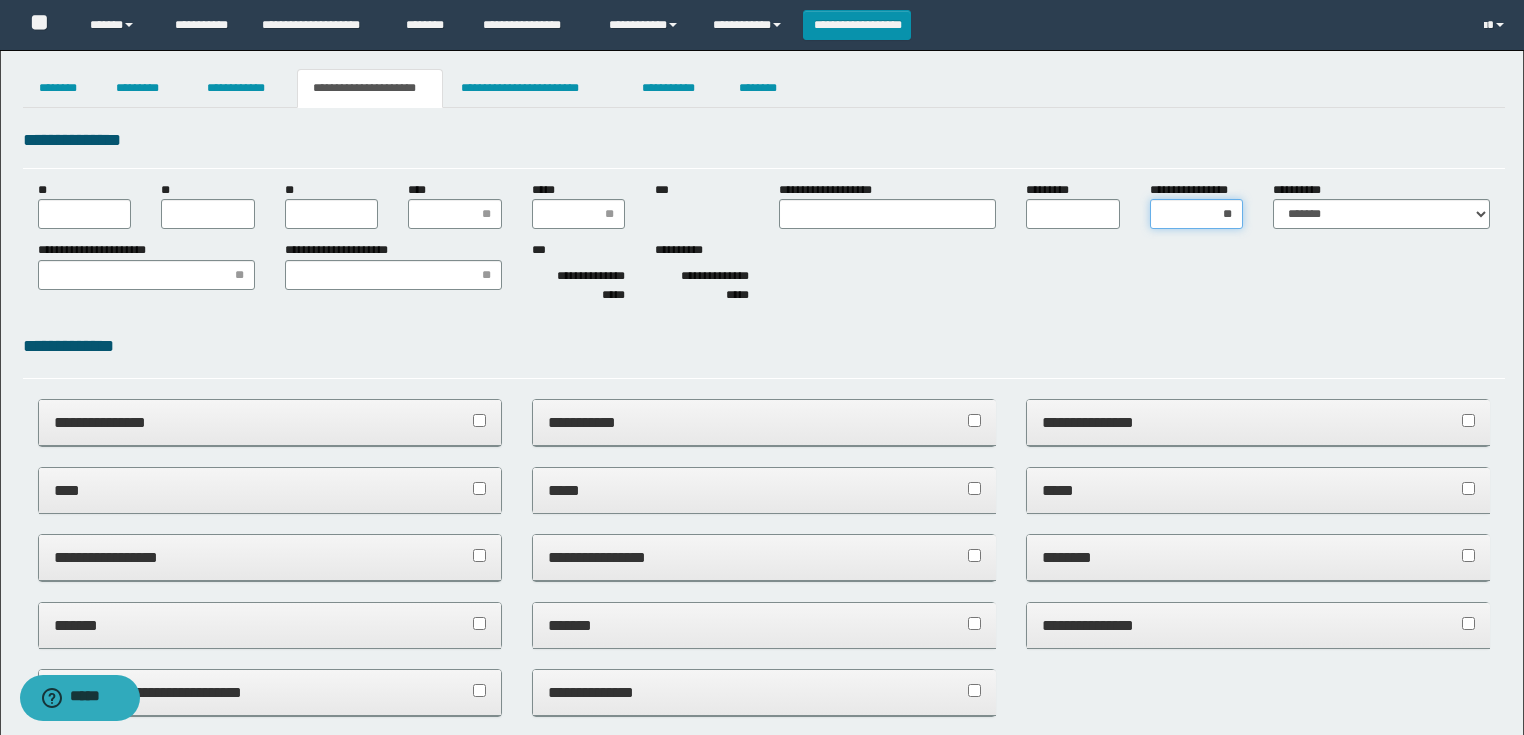type on "***" 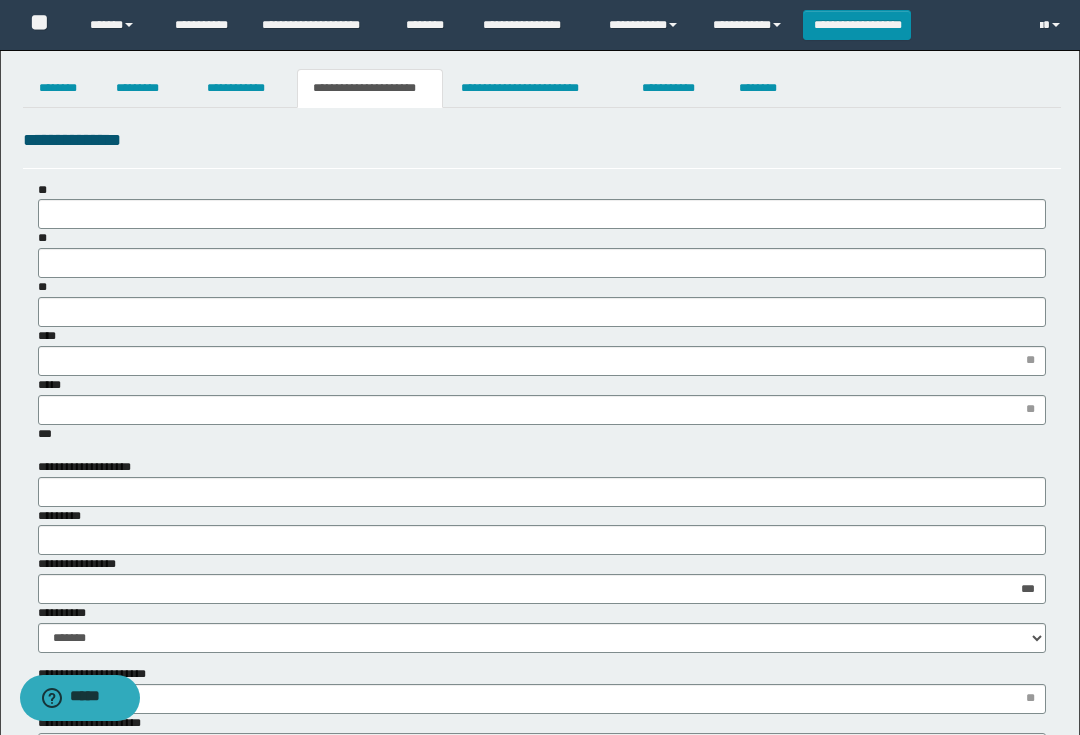 click on "**********" at bounding box center [542, 147] 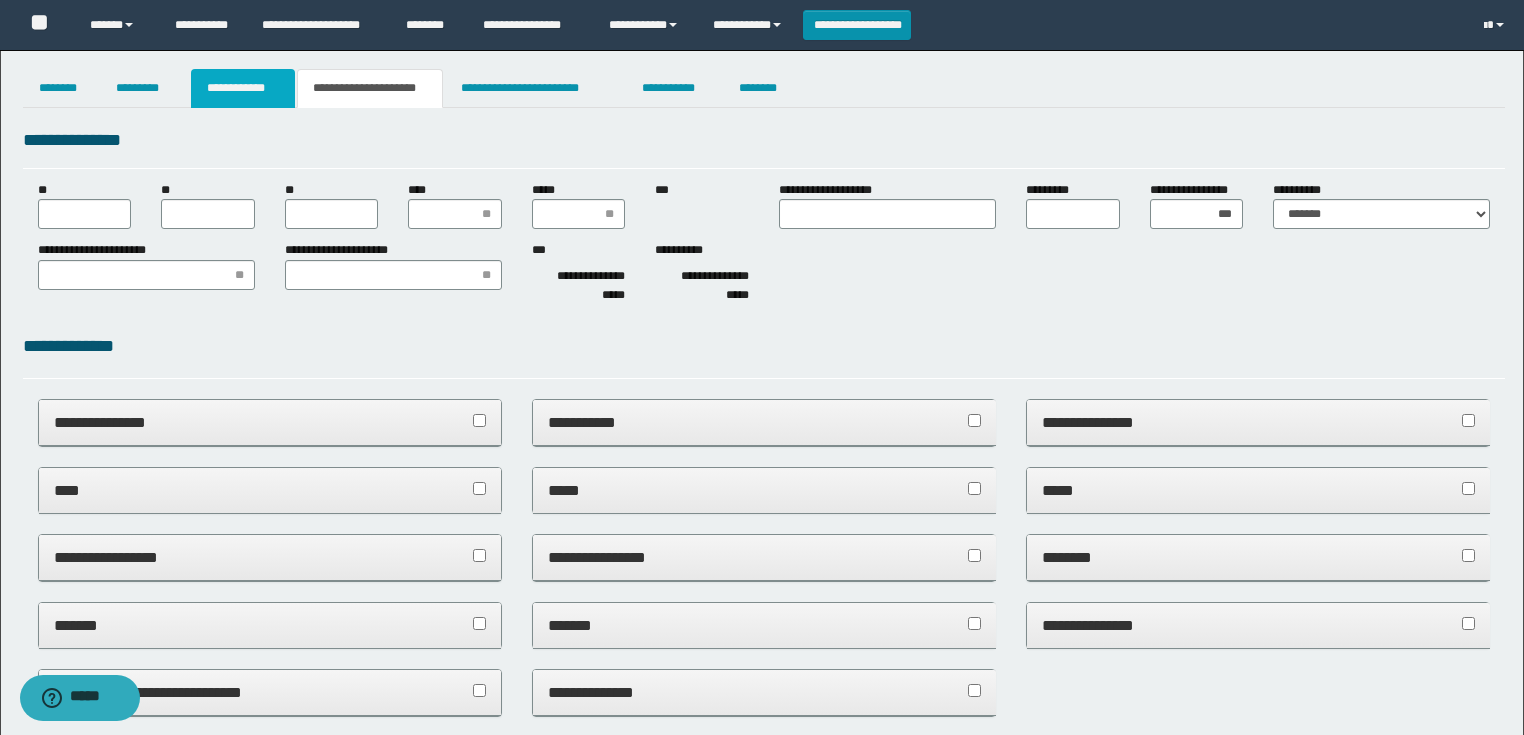 click on "**********" at bounding box center (762, 862) 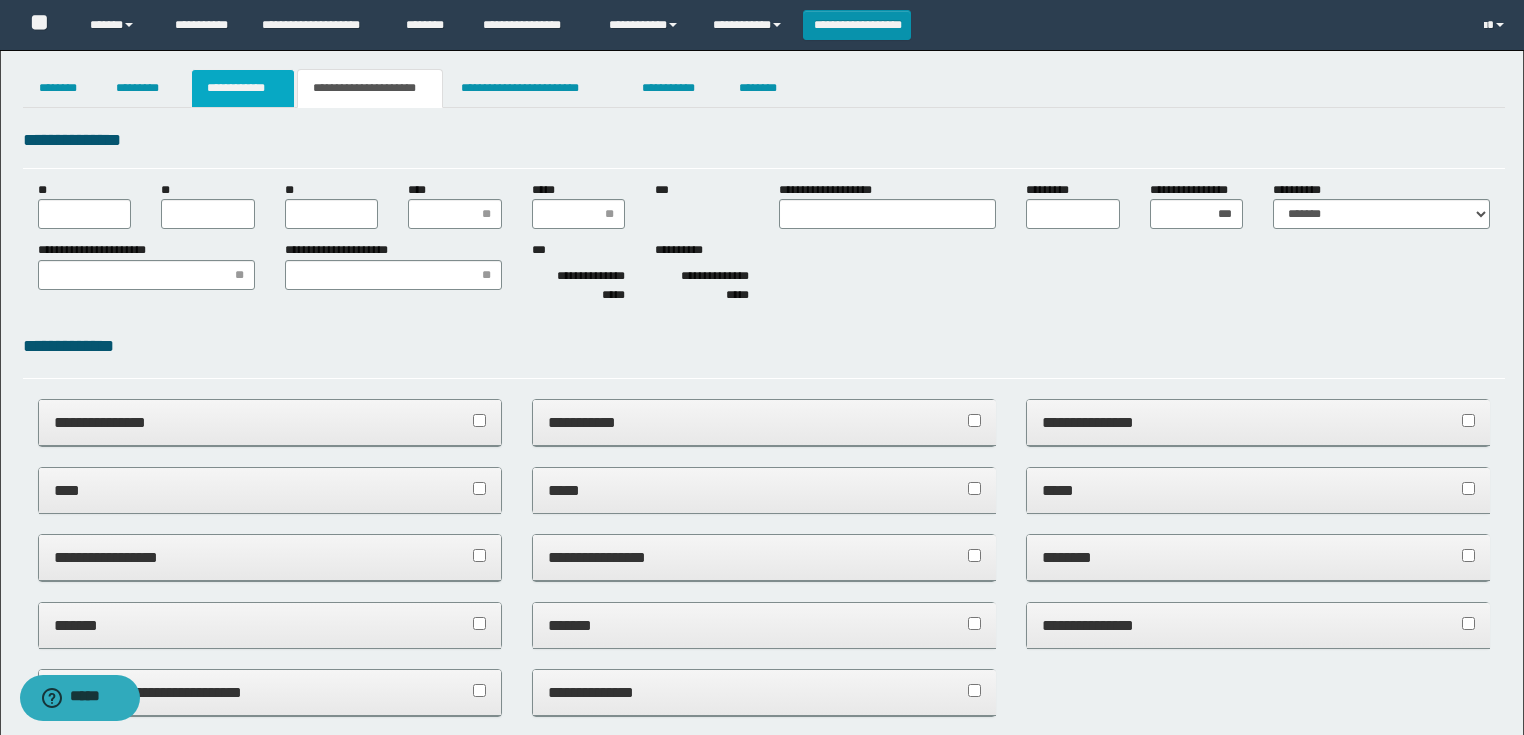 click on "**********" at bounding box center (243, 88) 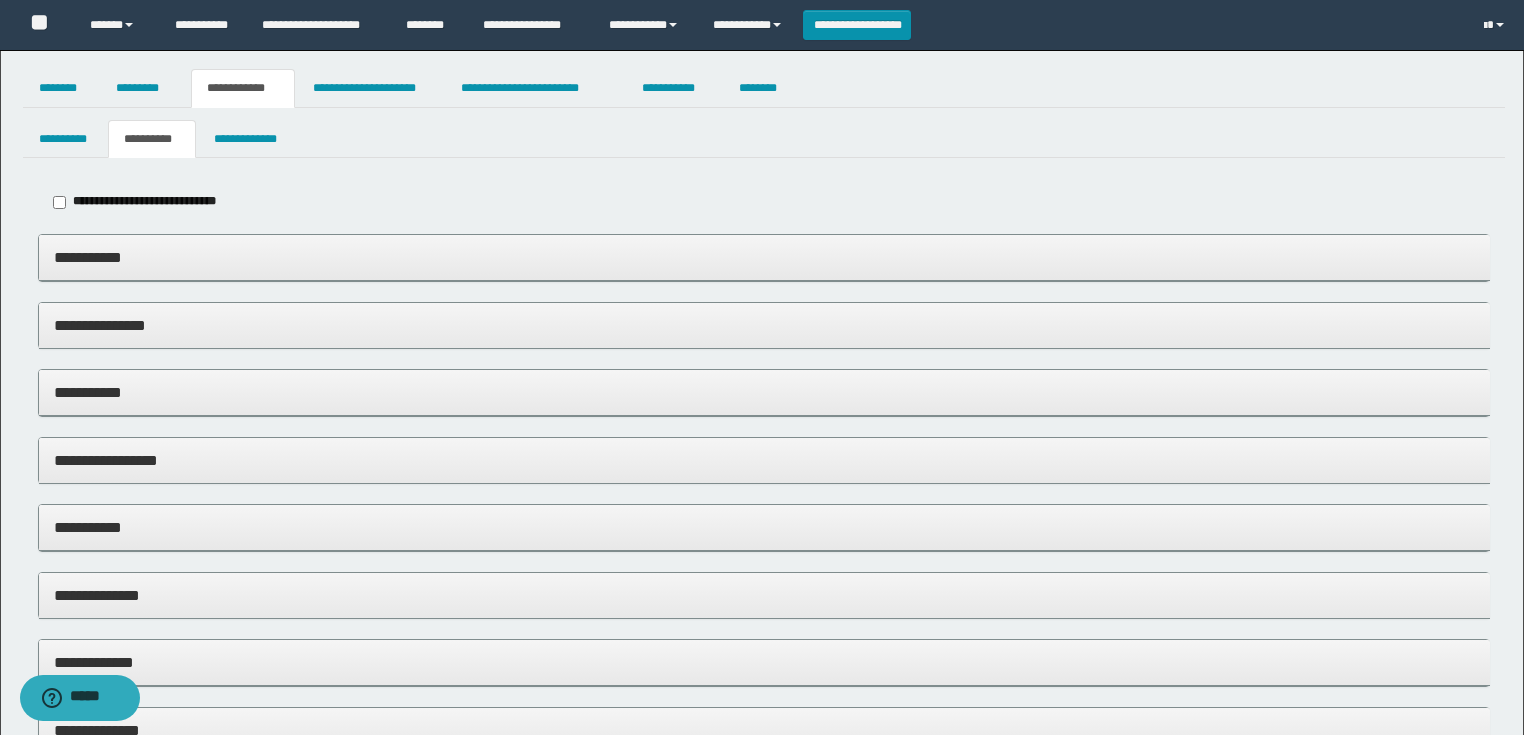 click on "**********" at bounding box center (144, 201) 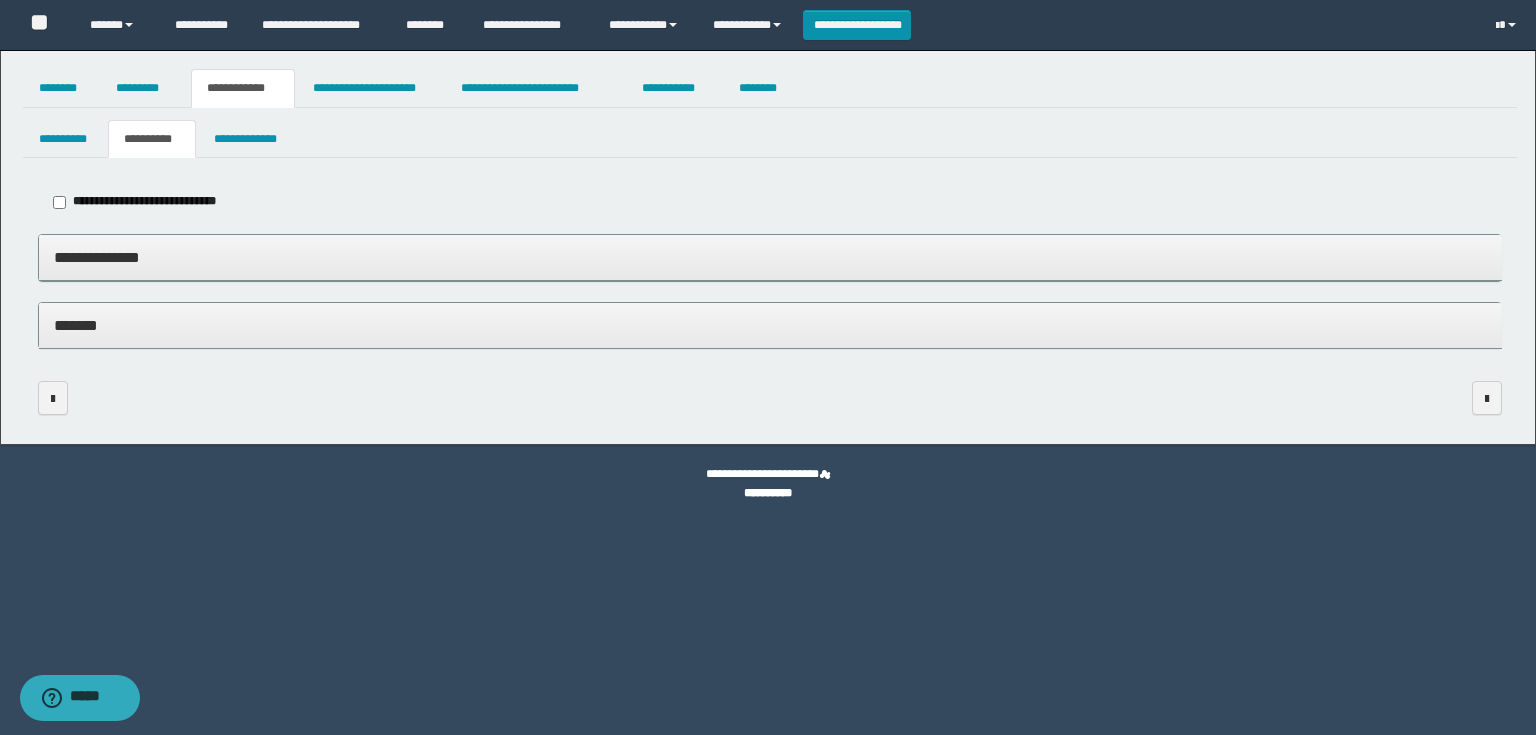 click on "**********" at bounding box center (770, 258) 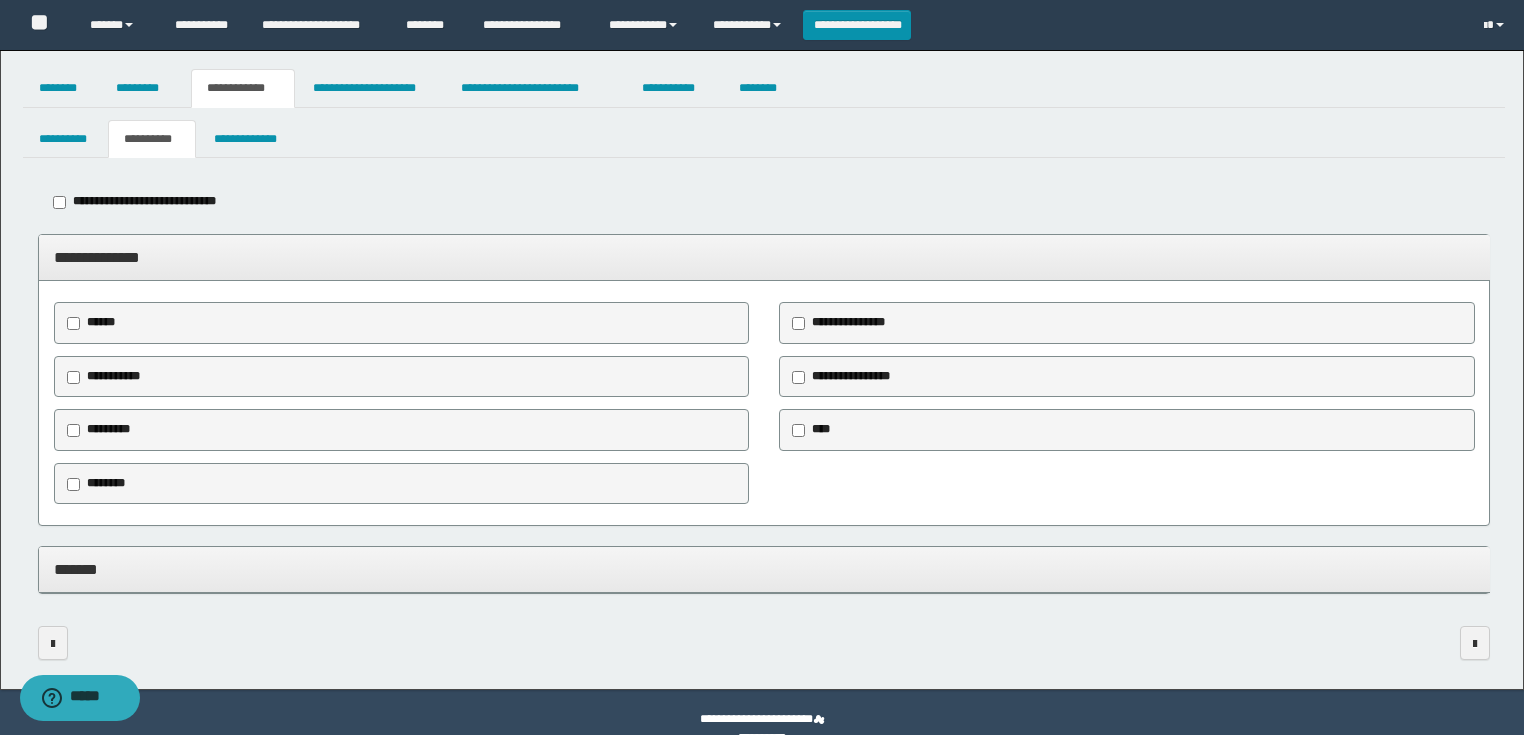 click on "********" at bounding box center (106, 483) 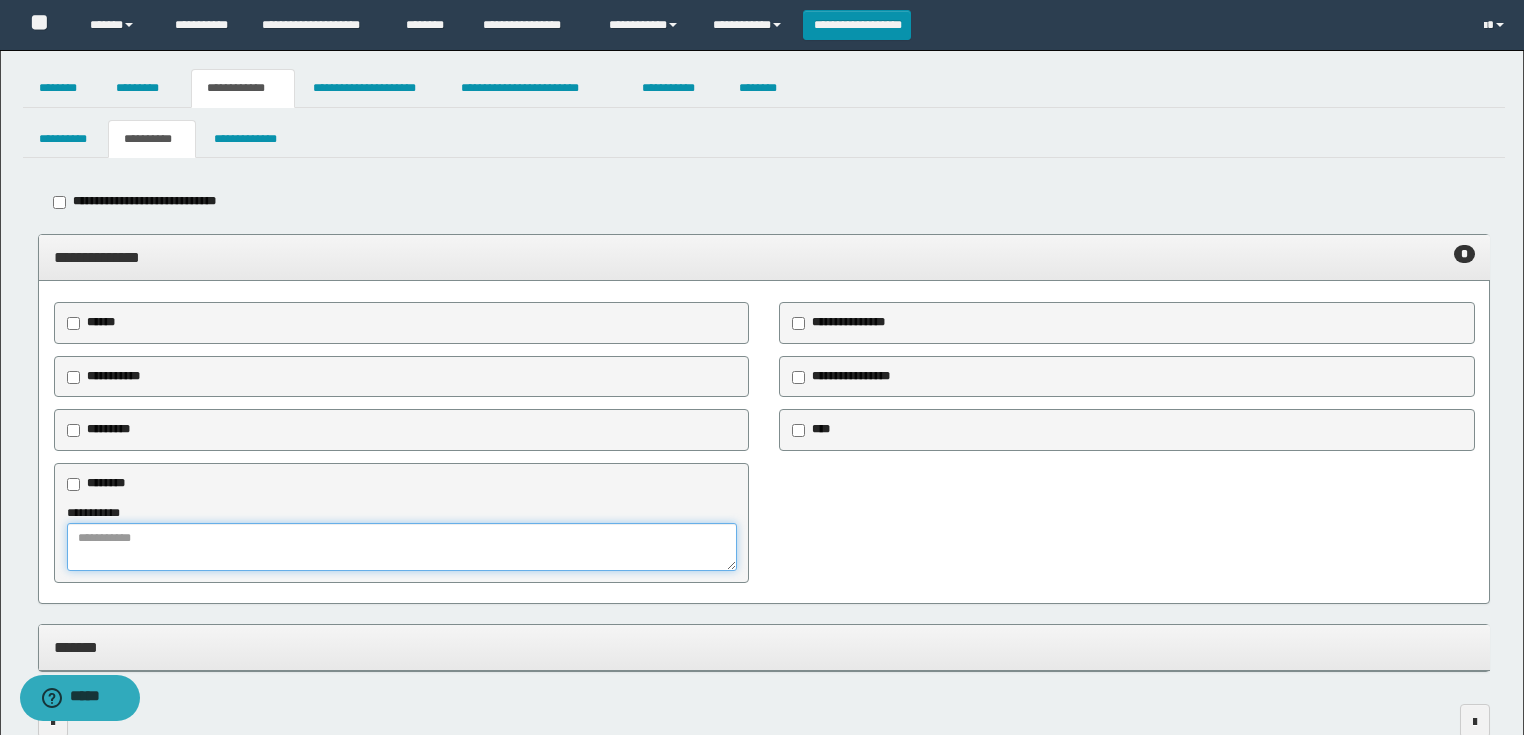 click at bounding box center [402, 547] 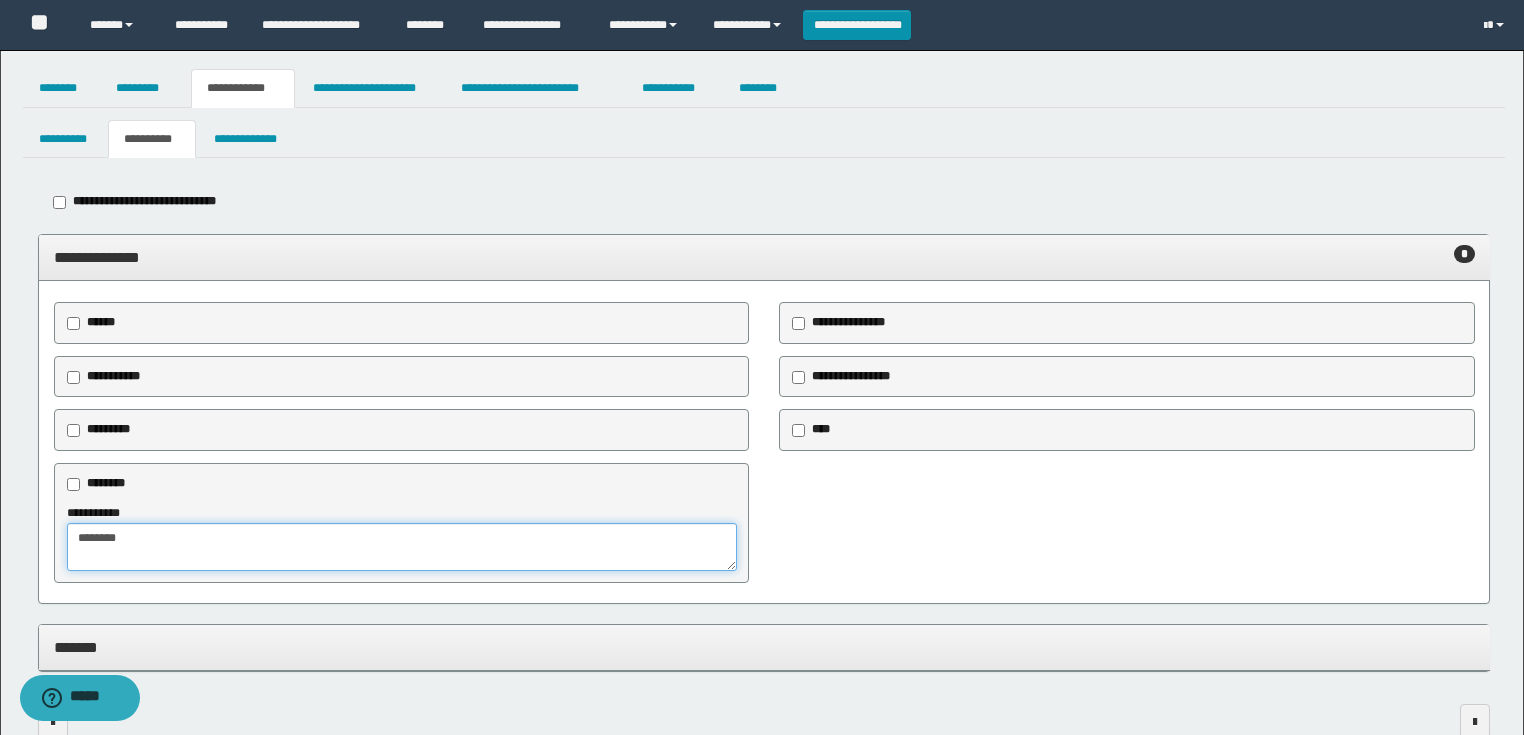 type on "*******" 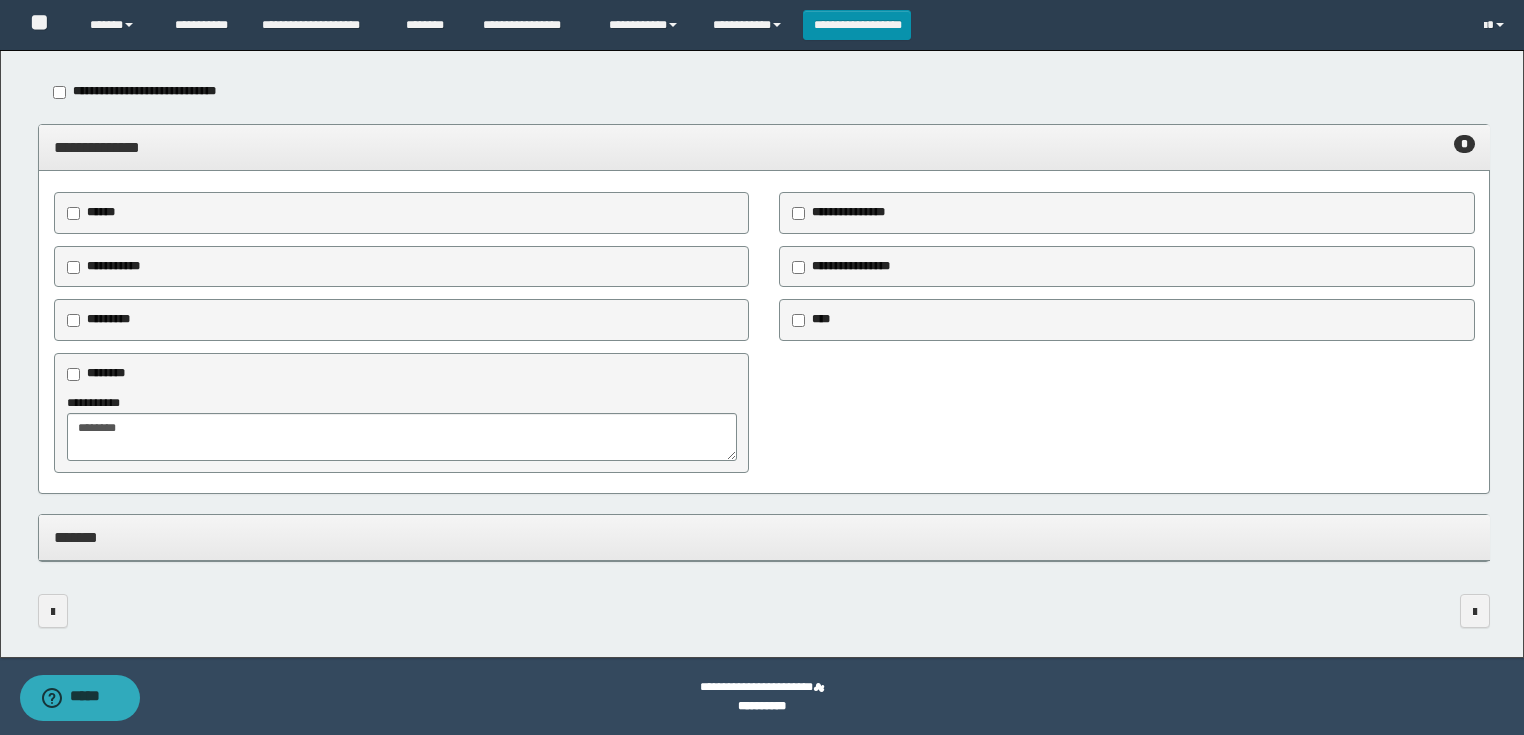 click on "*******" at bounding box center (764, 538) 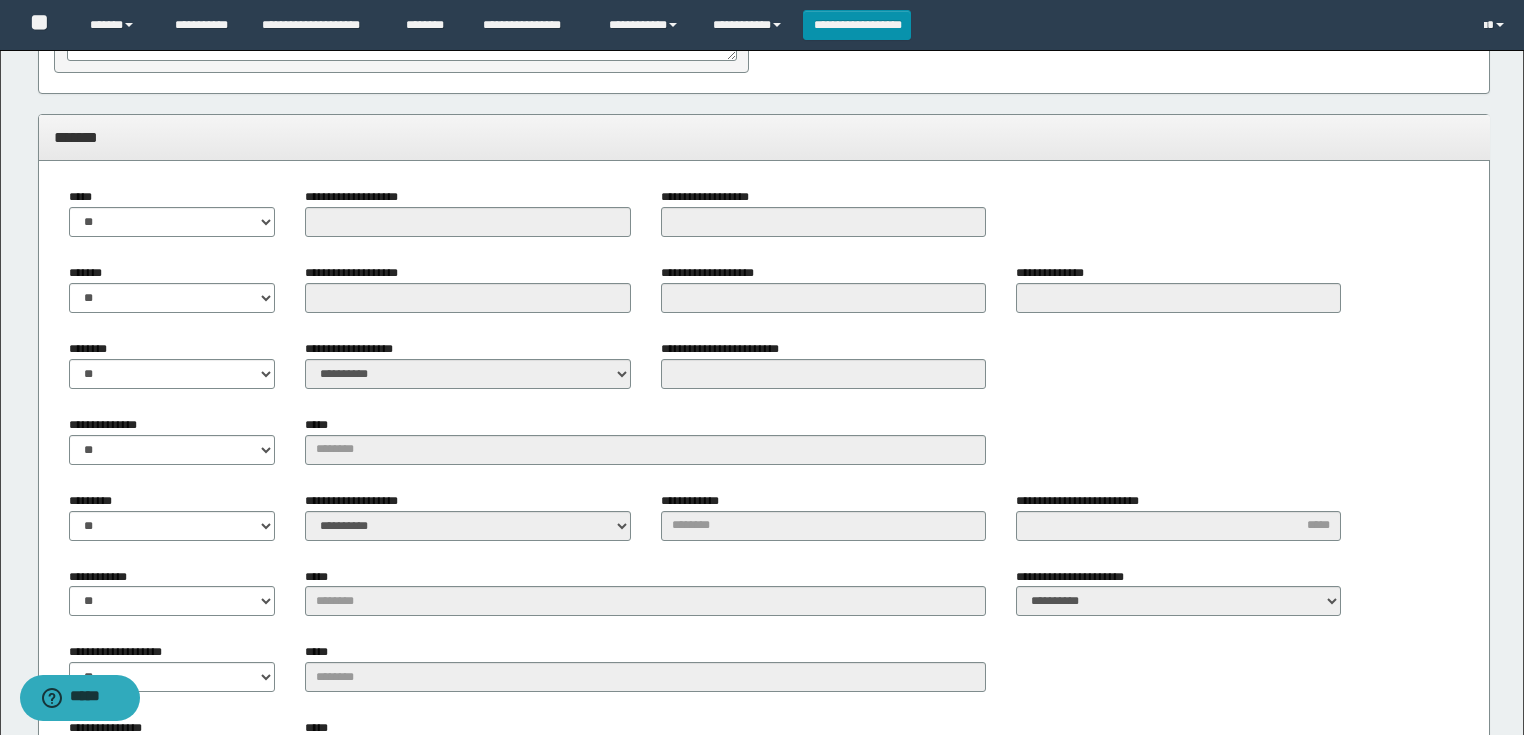 scroll, scrollTop: 759, scrollLeft: 0, axis: vertical 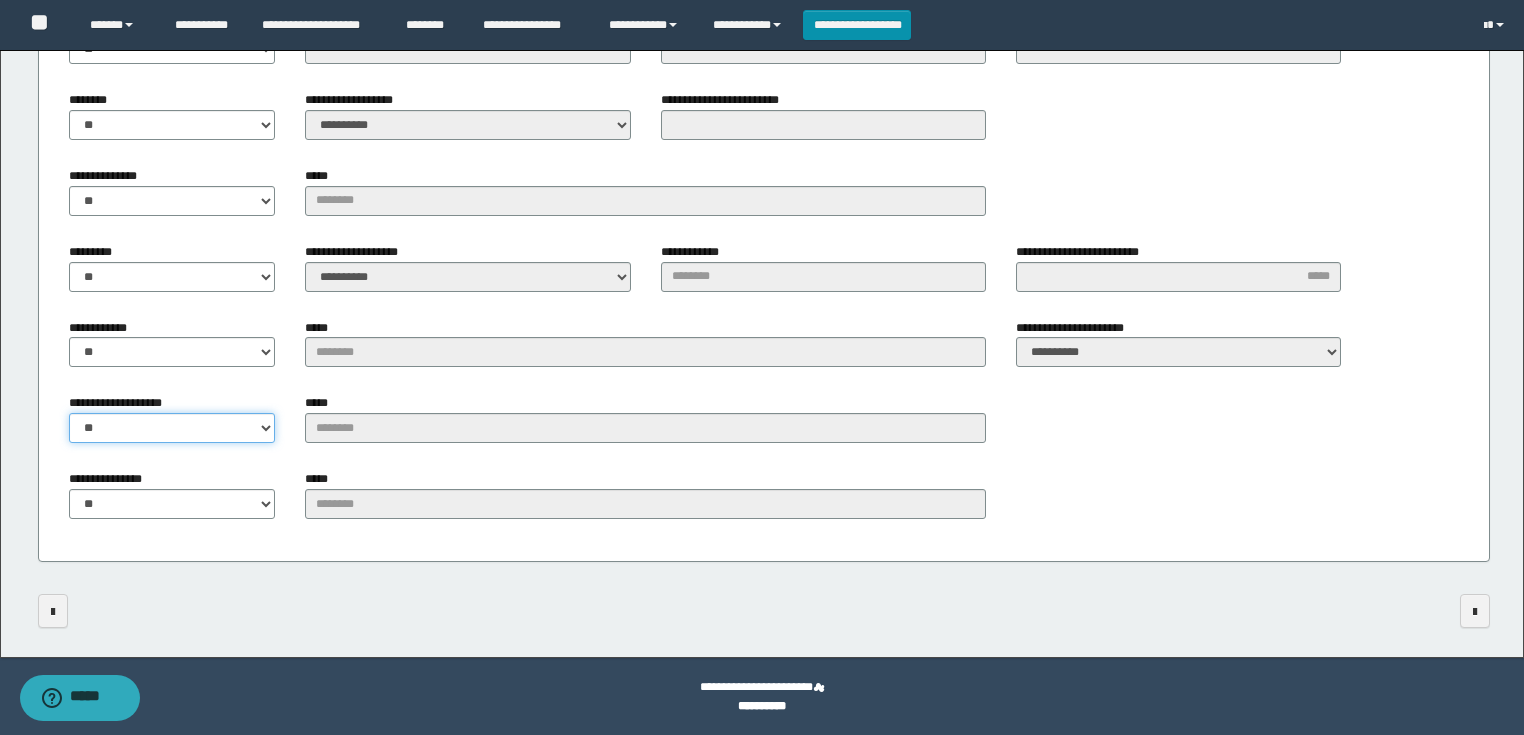 click on "**
**" at bounding box center (172, 428) 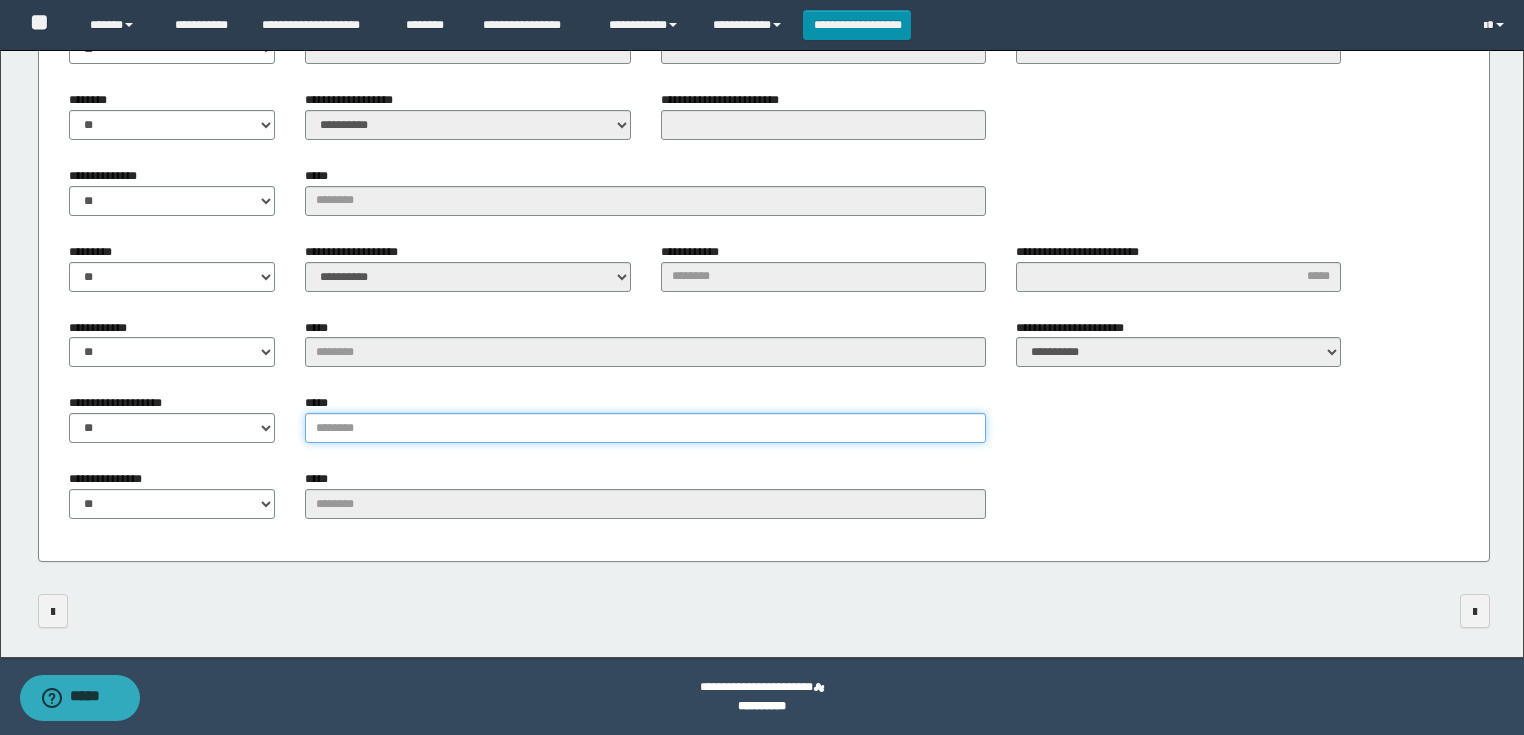 click on "*****" at bounding box center [645, 428] 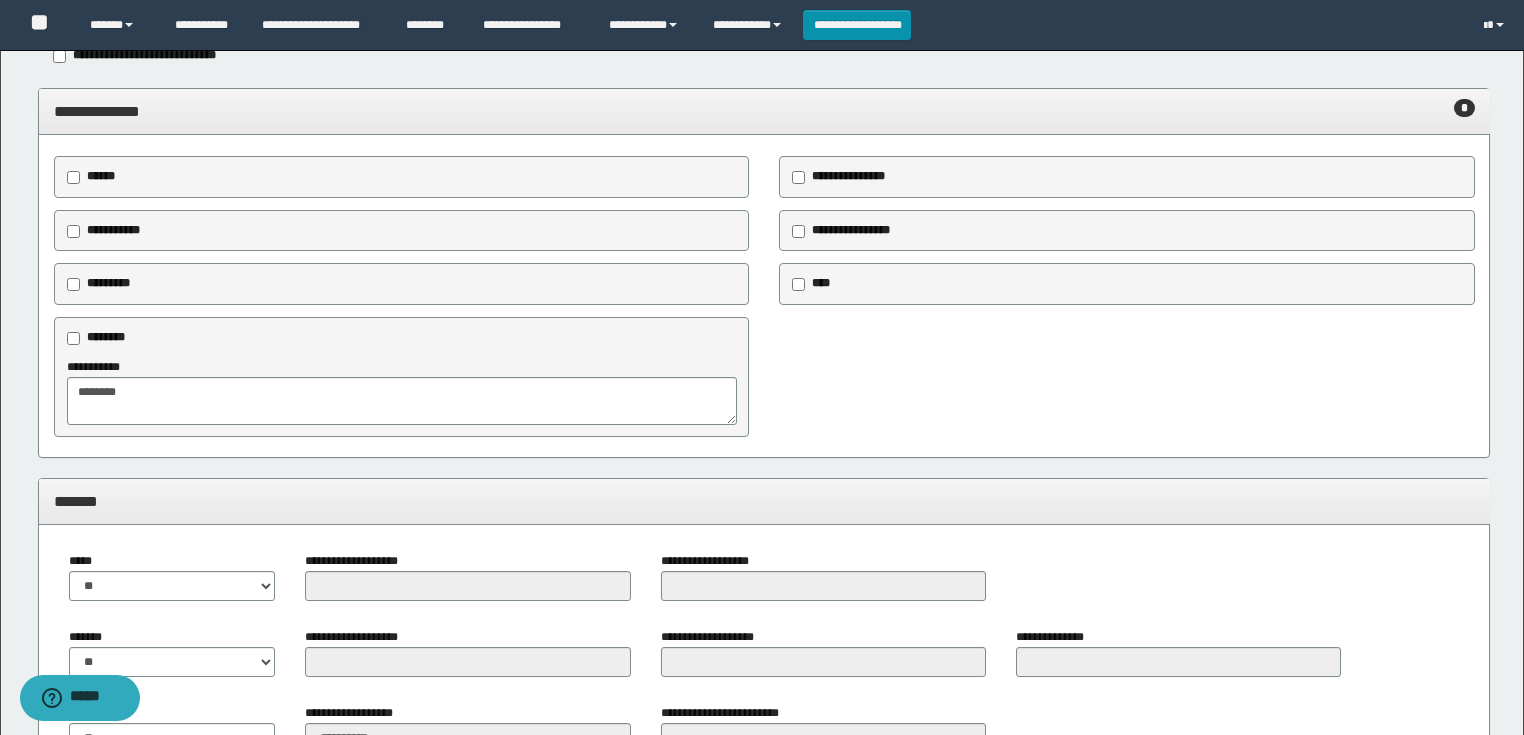scroll, scrollTop: 0, scrollLeft: 0, axis: both 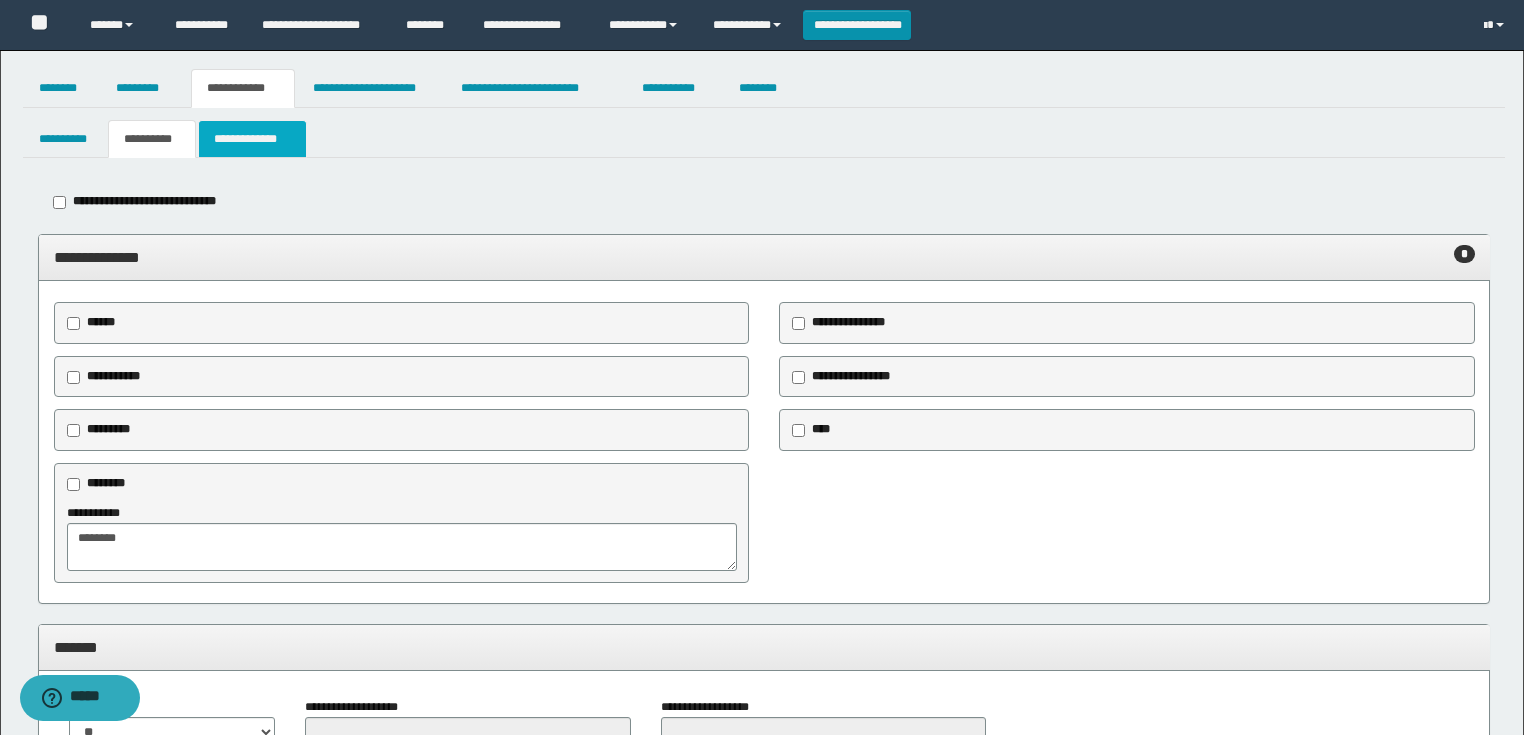 type on "**********" 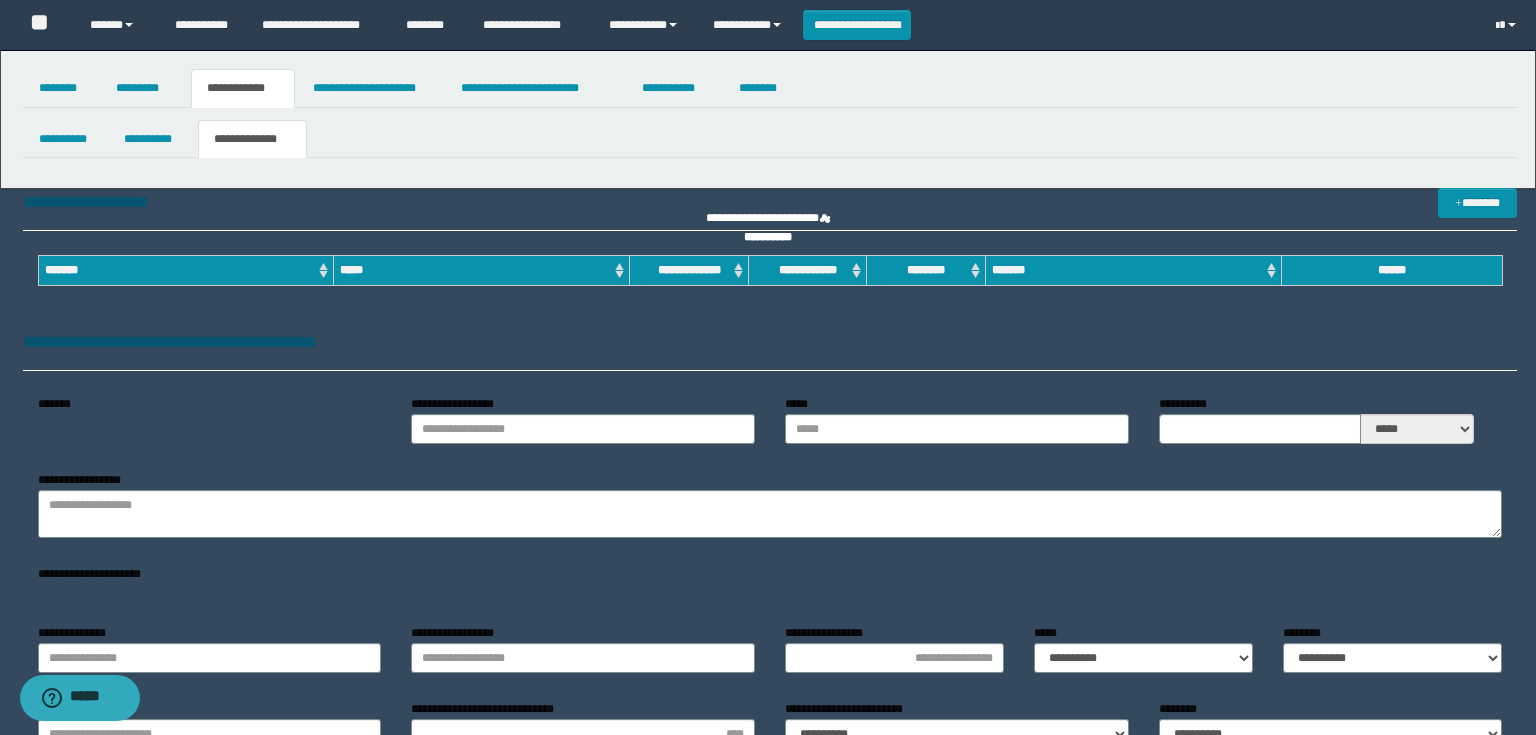 type on "********" 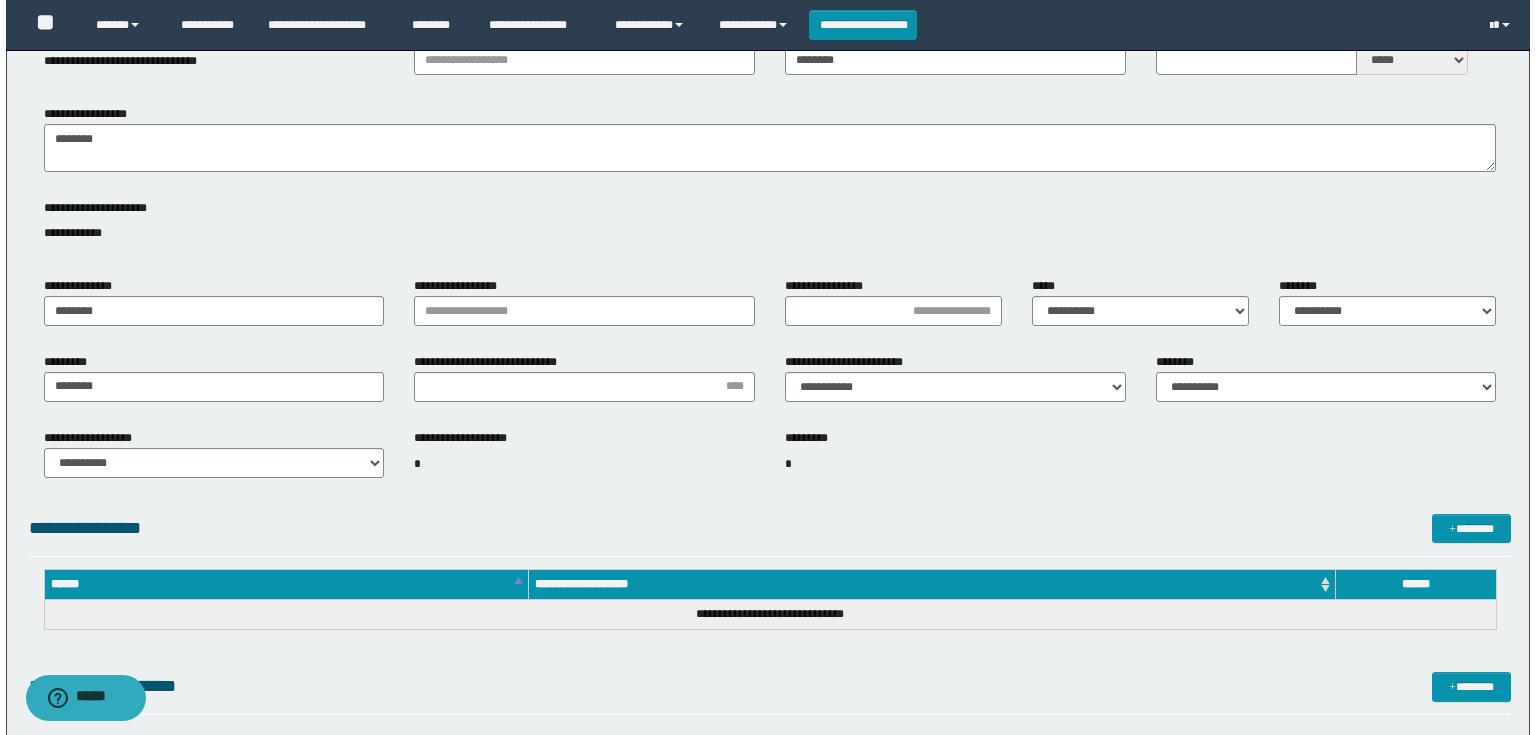 scroll, scrollTop: 560, scrollLeft: 0, axis: vertical 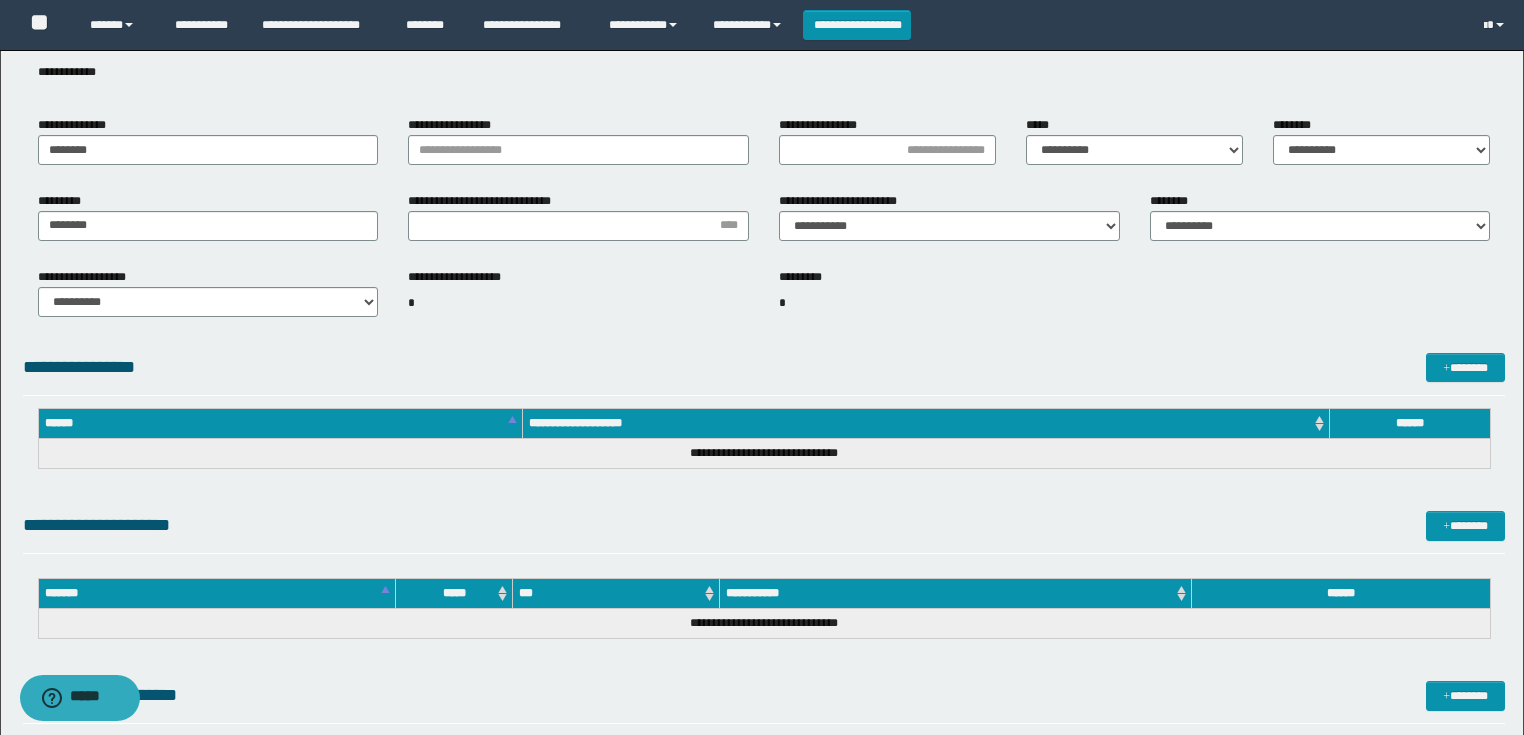click on "**********" at bounding box center (578, 224) 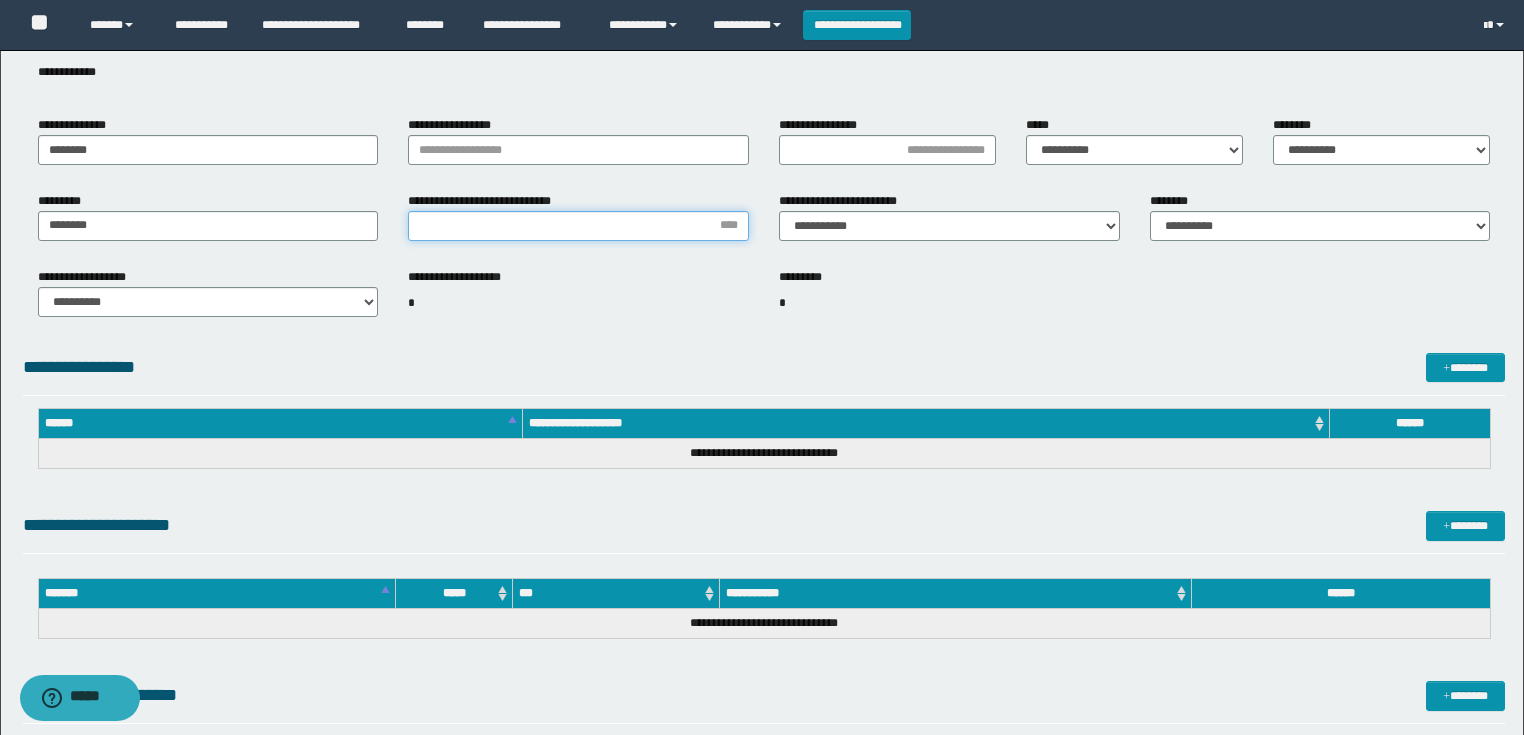 click on "**********" at bounding box center [578, 226] 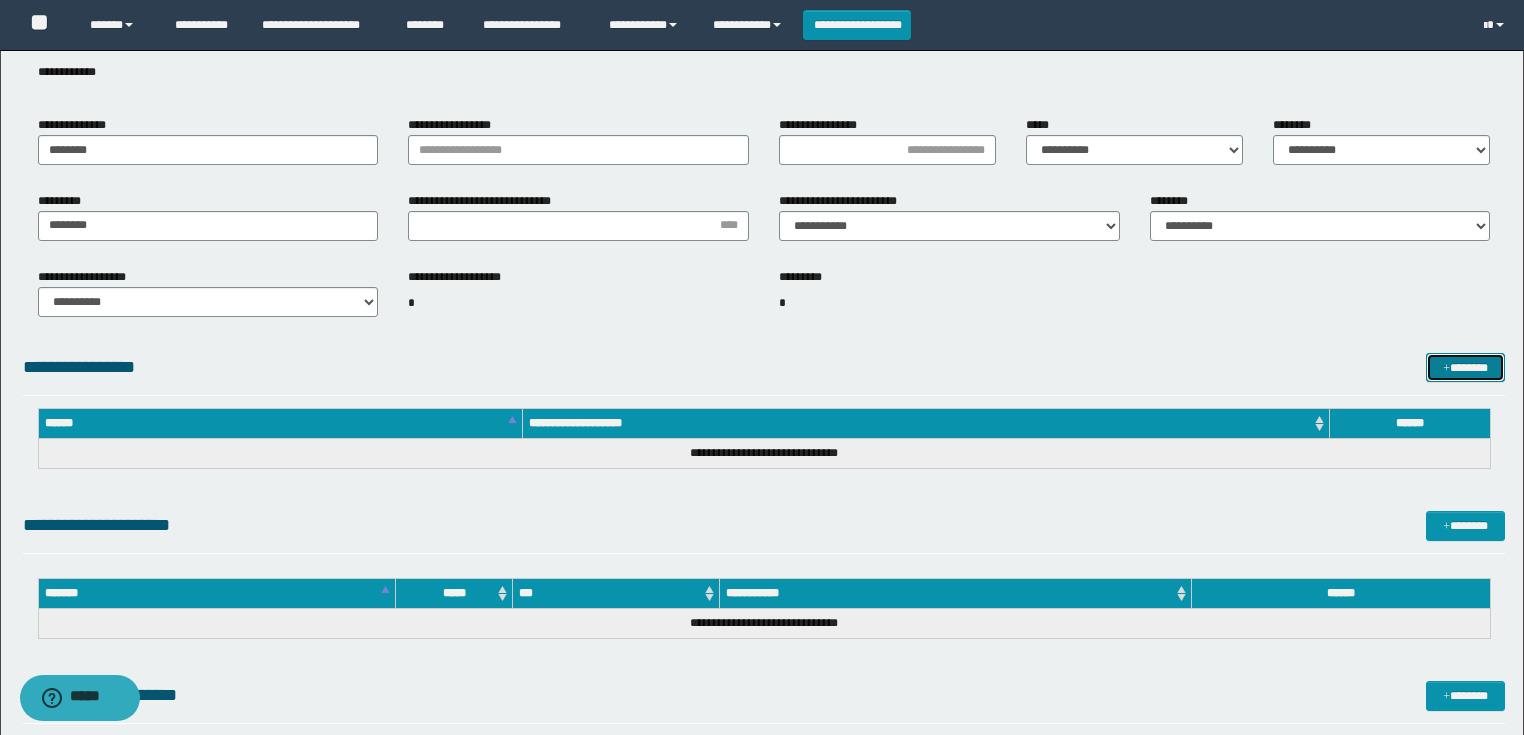 click on "*******" at bounding box center [1465, 368] 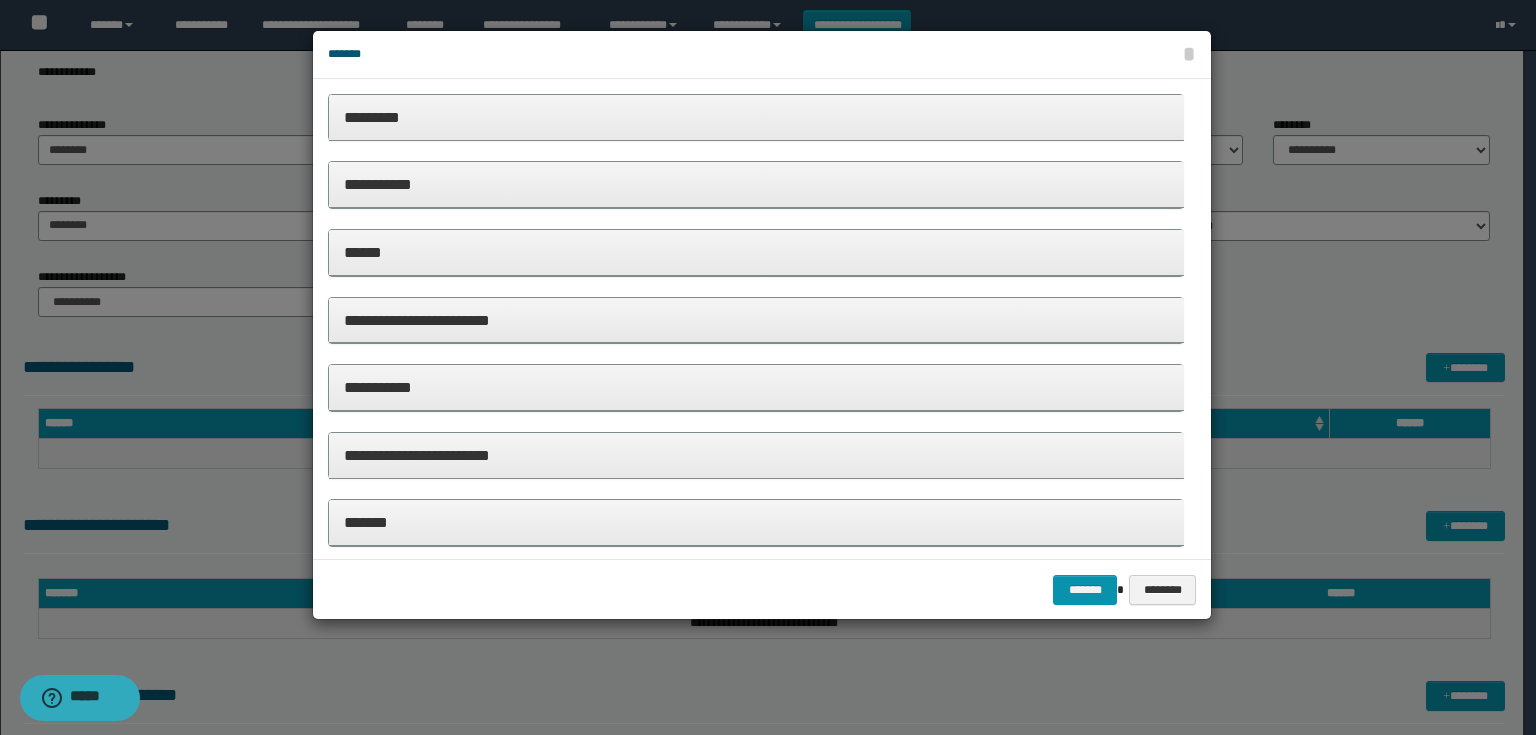 click on "**********" at bounding box center [756, 184] 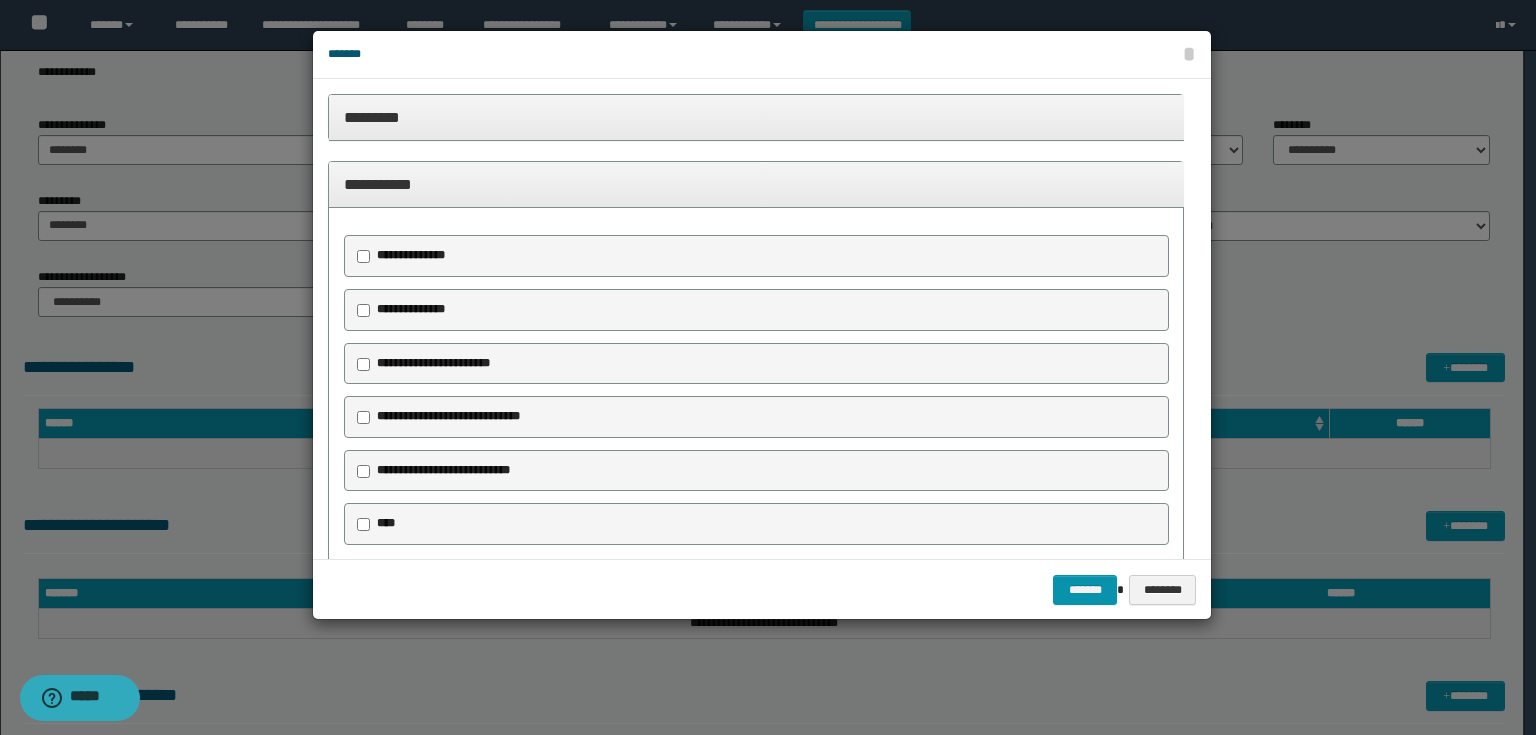 click on "**********" at bounding box center [433, 363] 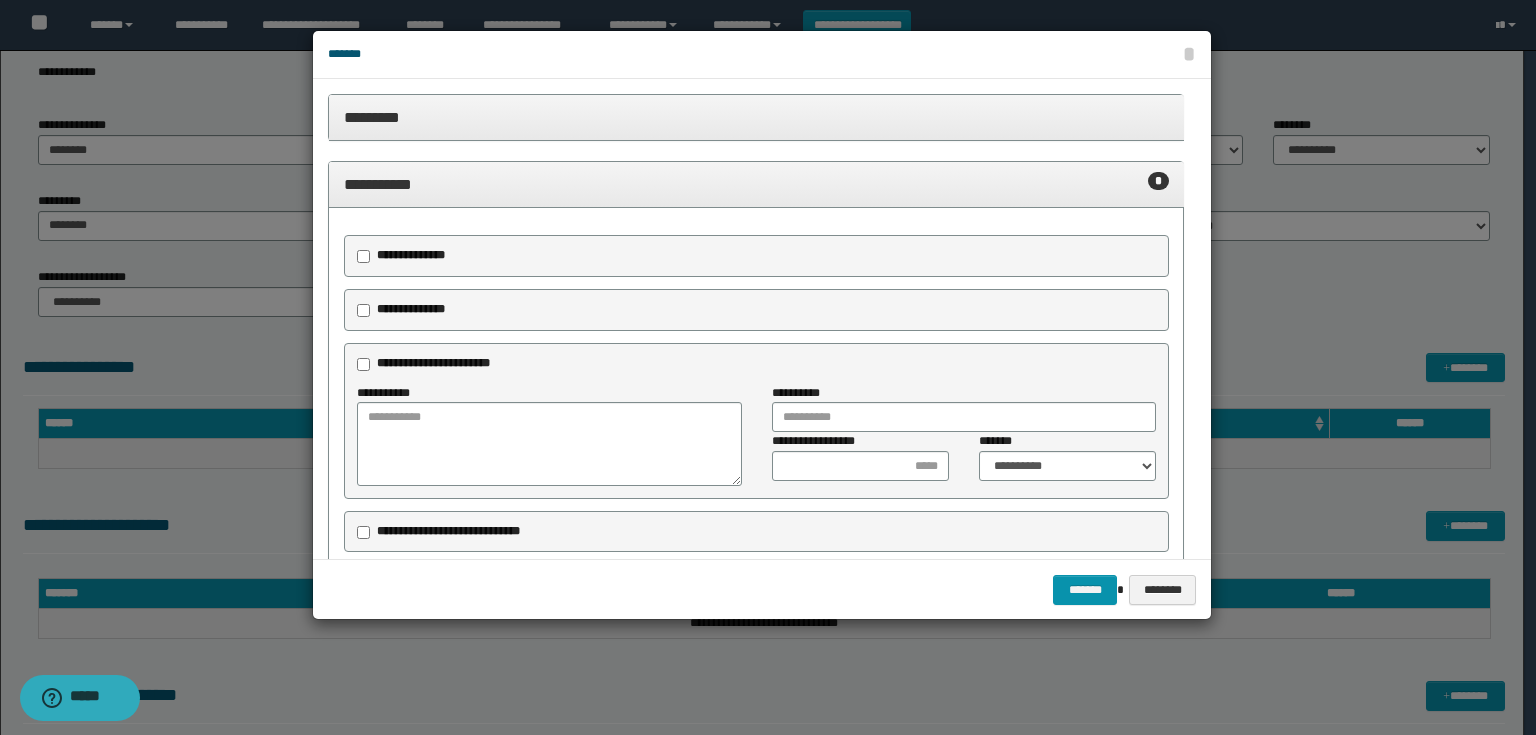 click on "**********" at bounding box center [411, 255] 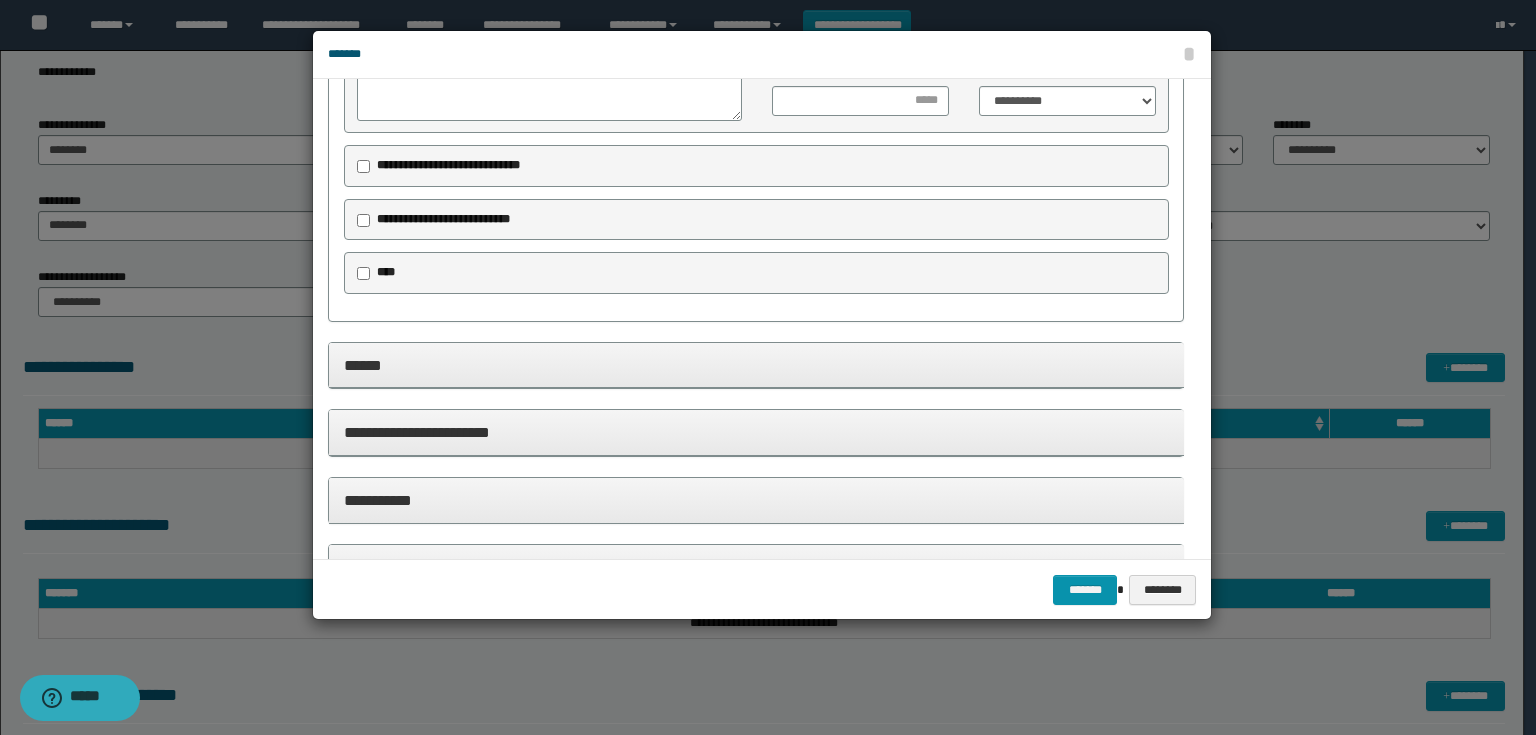 scroll, scrollTop: 615, scrollLeft: 0, axis: vertical 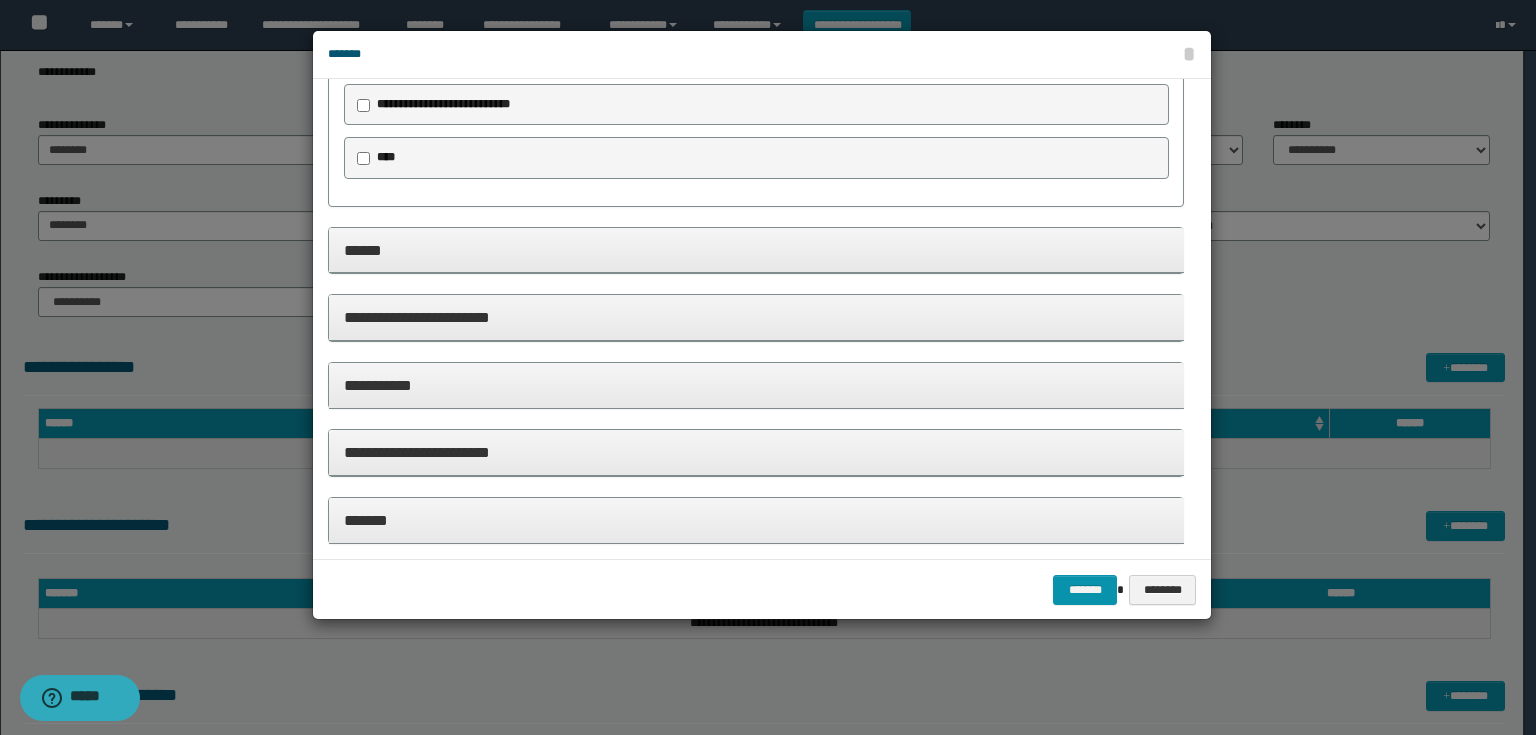 click on "**********" at bounding box center [756, 317] 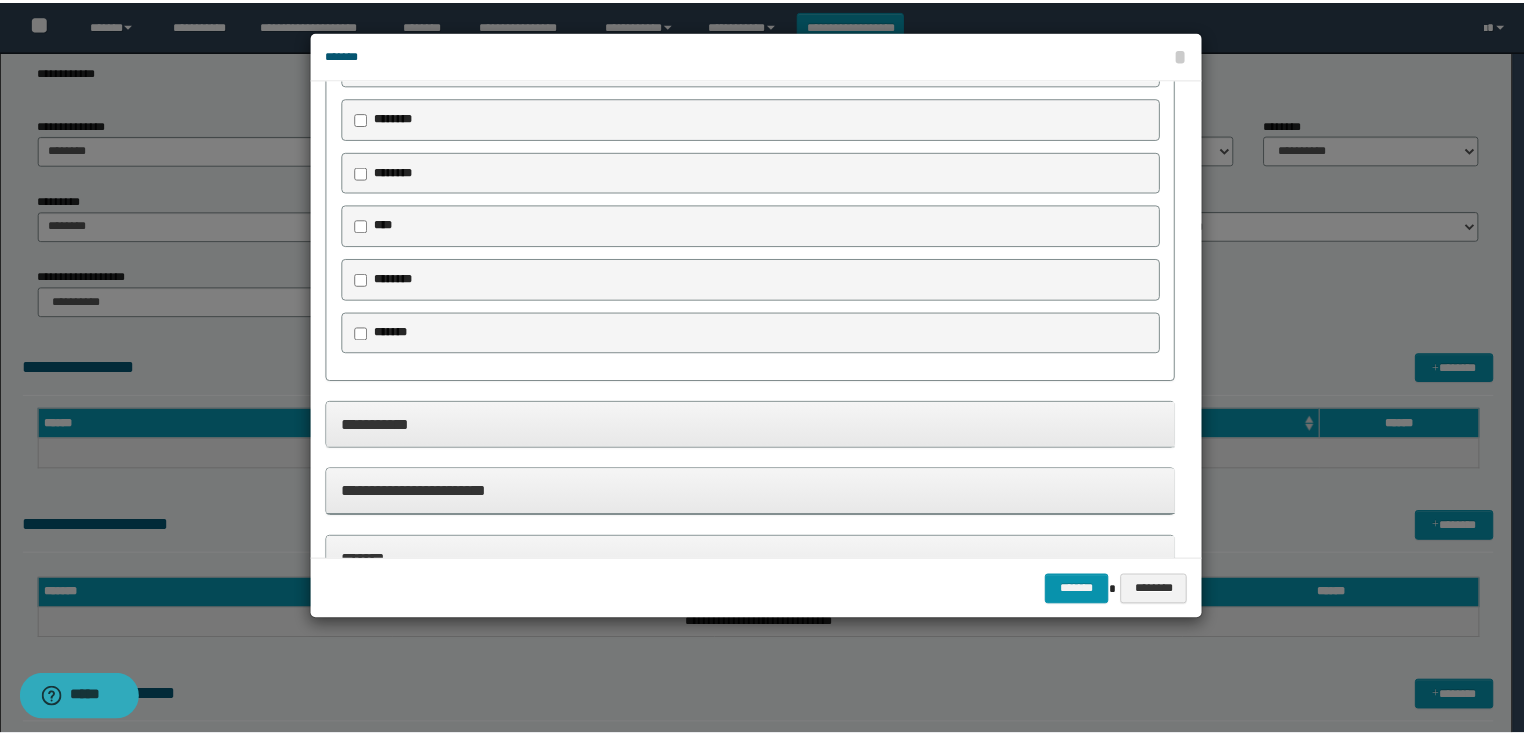 scroll, scrollTop: 935, scrollLeft: 0, axis: vertical 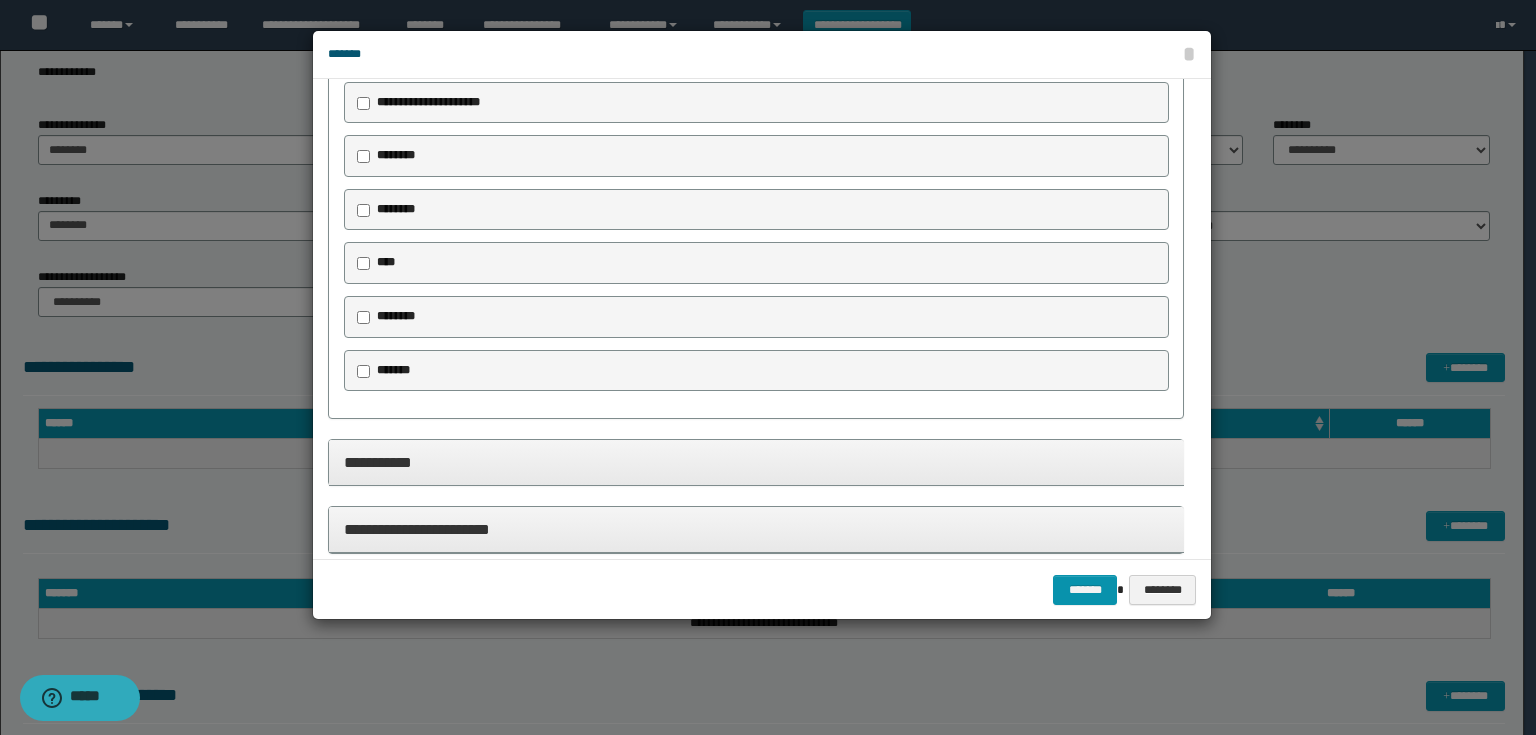click on "********" at bounding box center (756, 156) 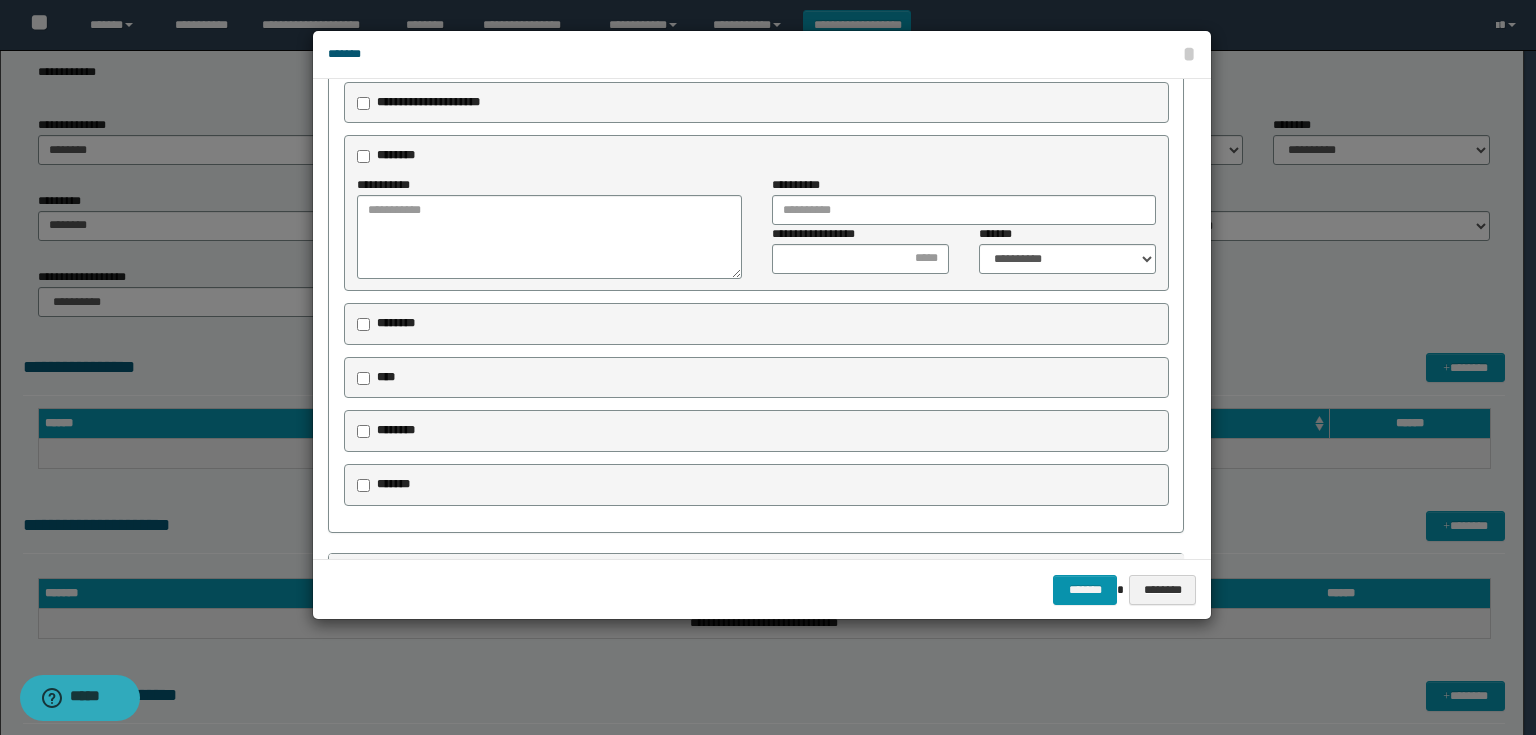 click on "*******
********" at bounding box center (762, 589) 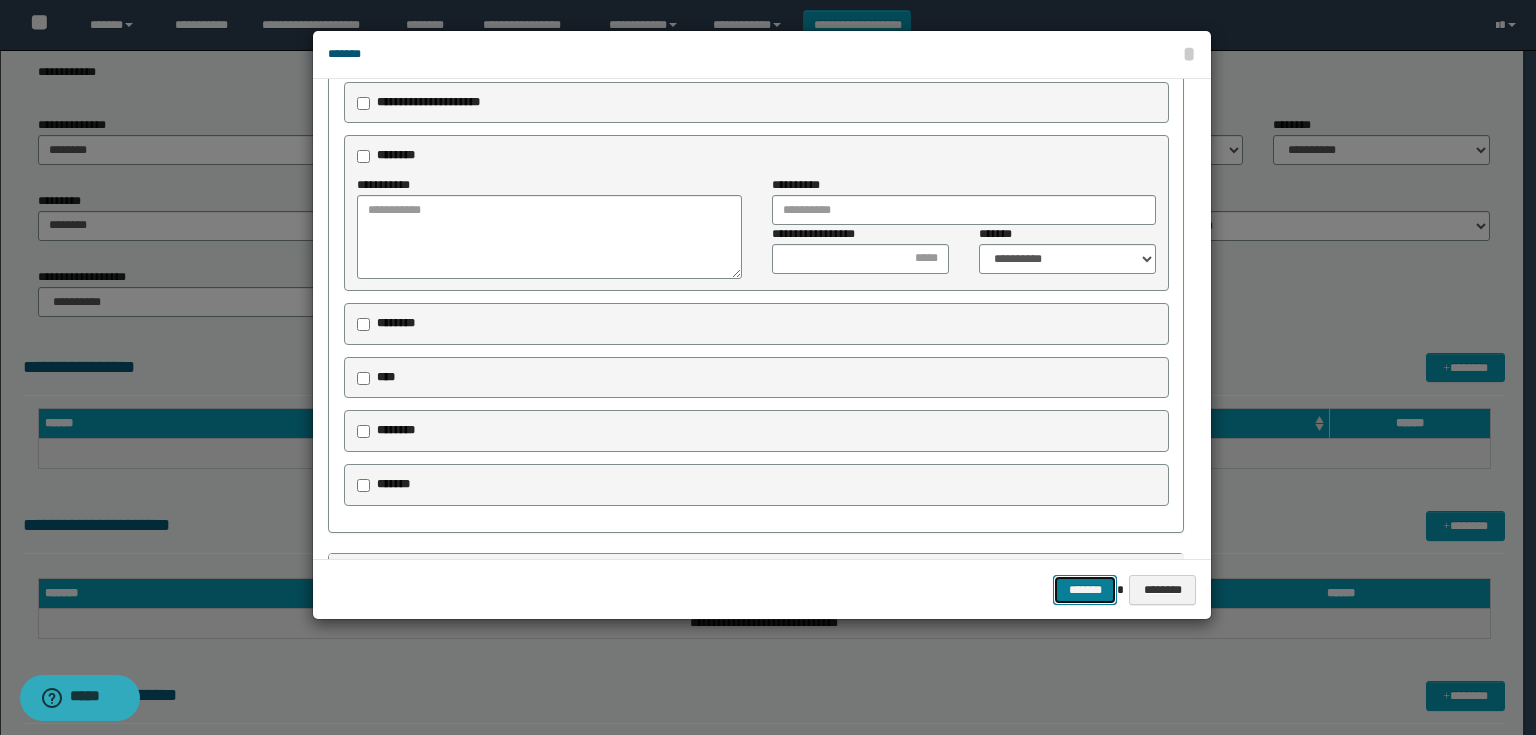 click on "*******" at bounding box center (1085, 590) 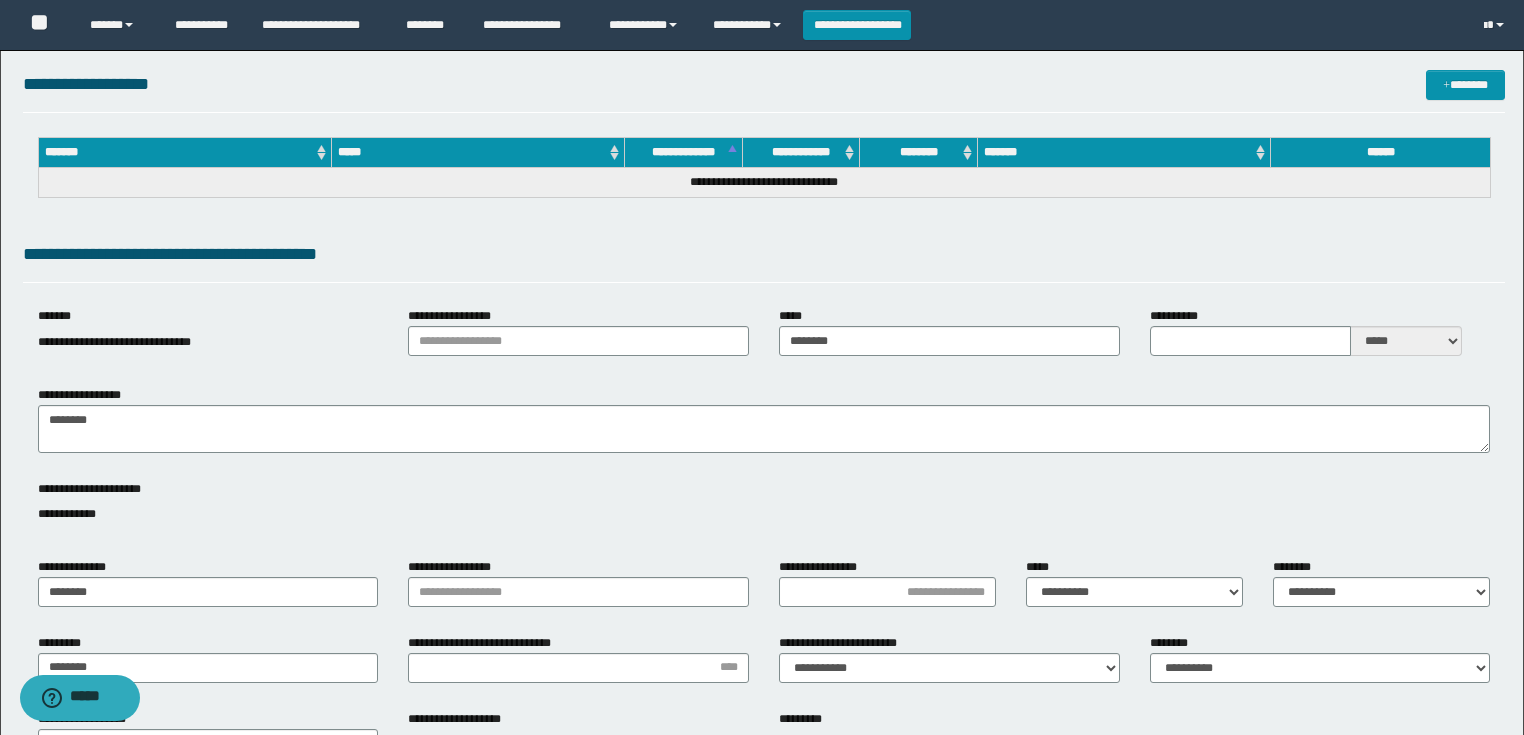 scroll, scrollTop: 240, scrollLeft: 0, axis: vertical 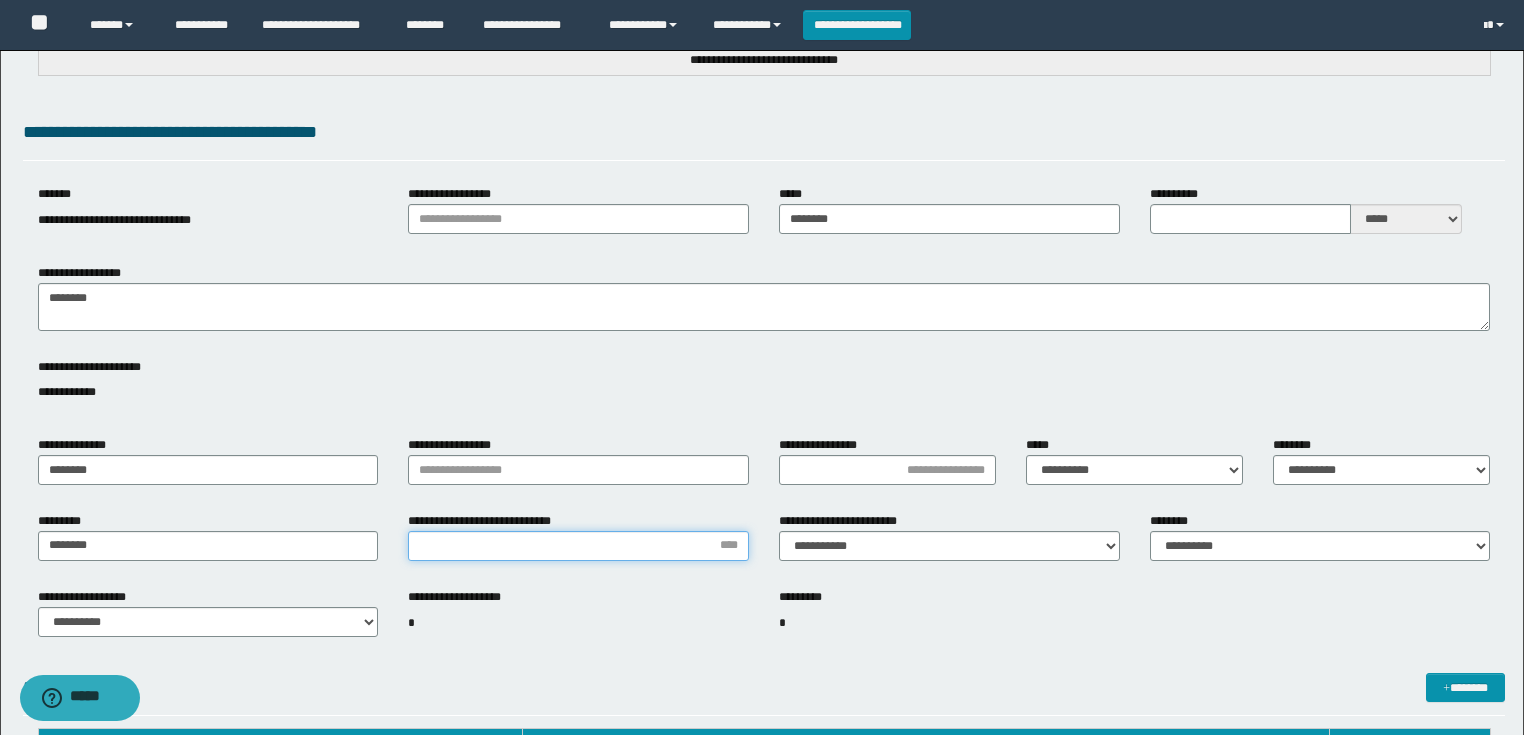 drag, startPoint x: 722, startPoint y: 541, endPoint x: 684, endPoint y: 522, distance: 42.48529 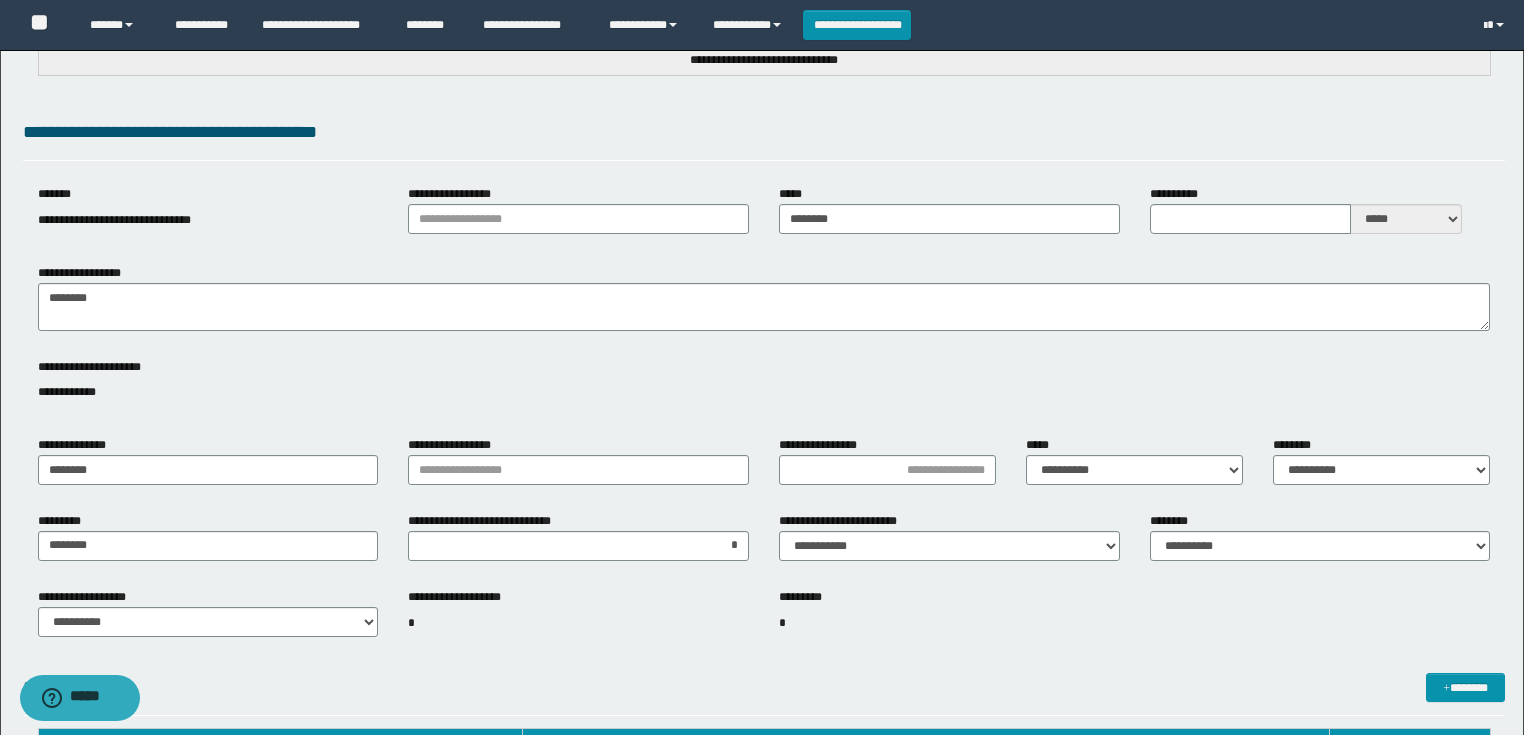click on "*" at bounding box center [578, 623] 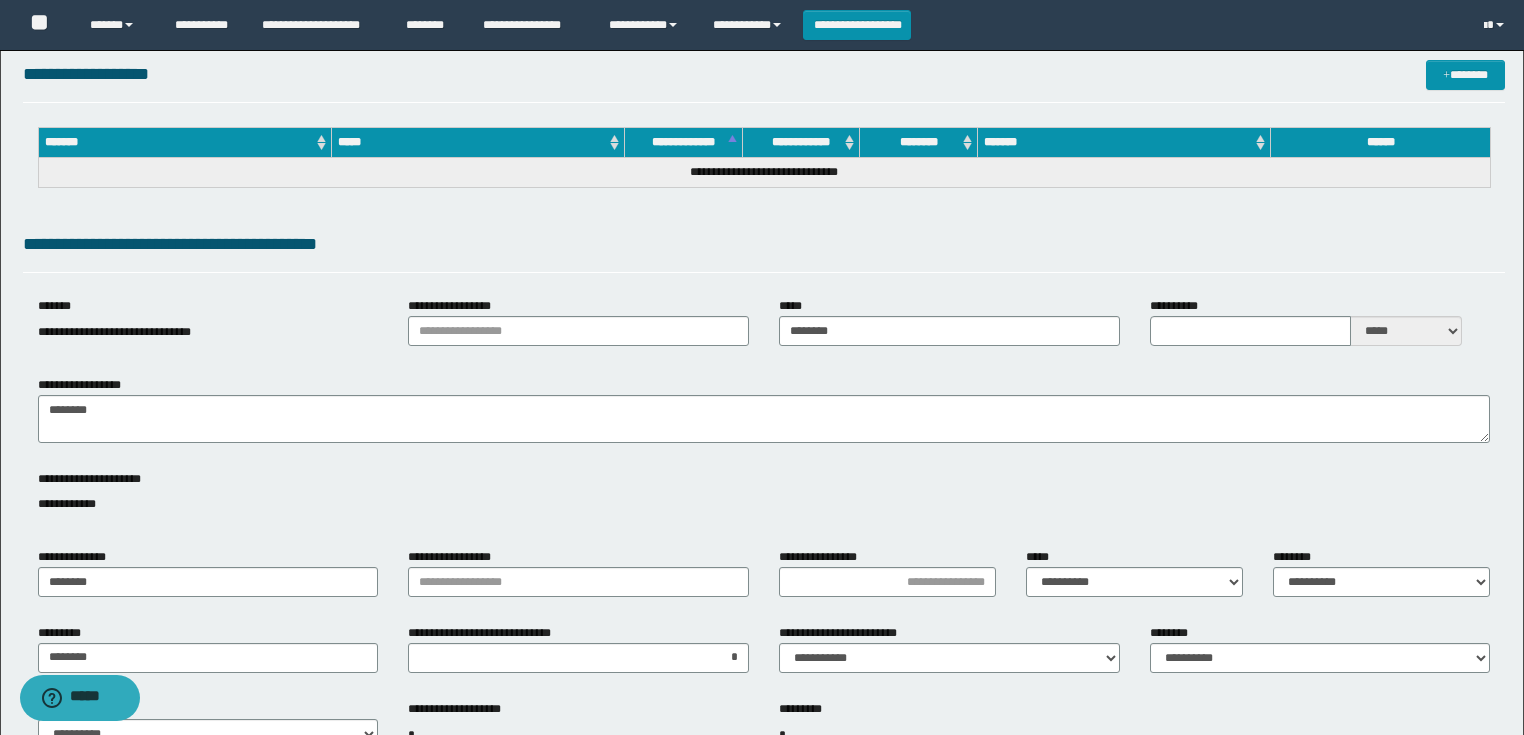 scroll, scrollTop: 0, scrollLeft: 0, axis: both 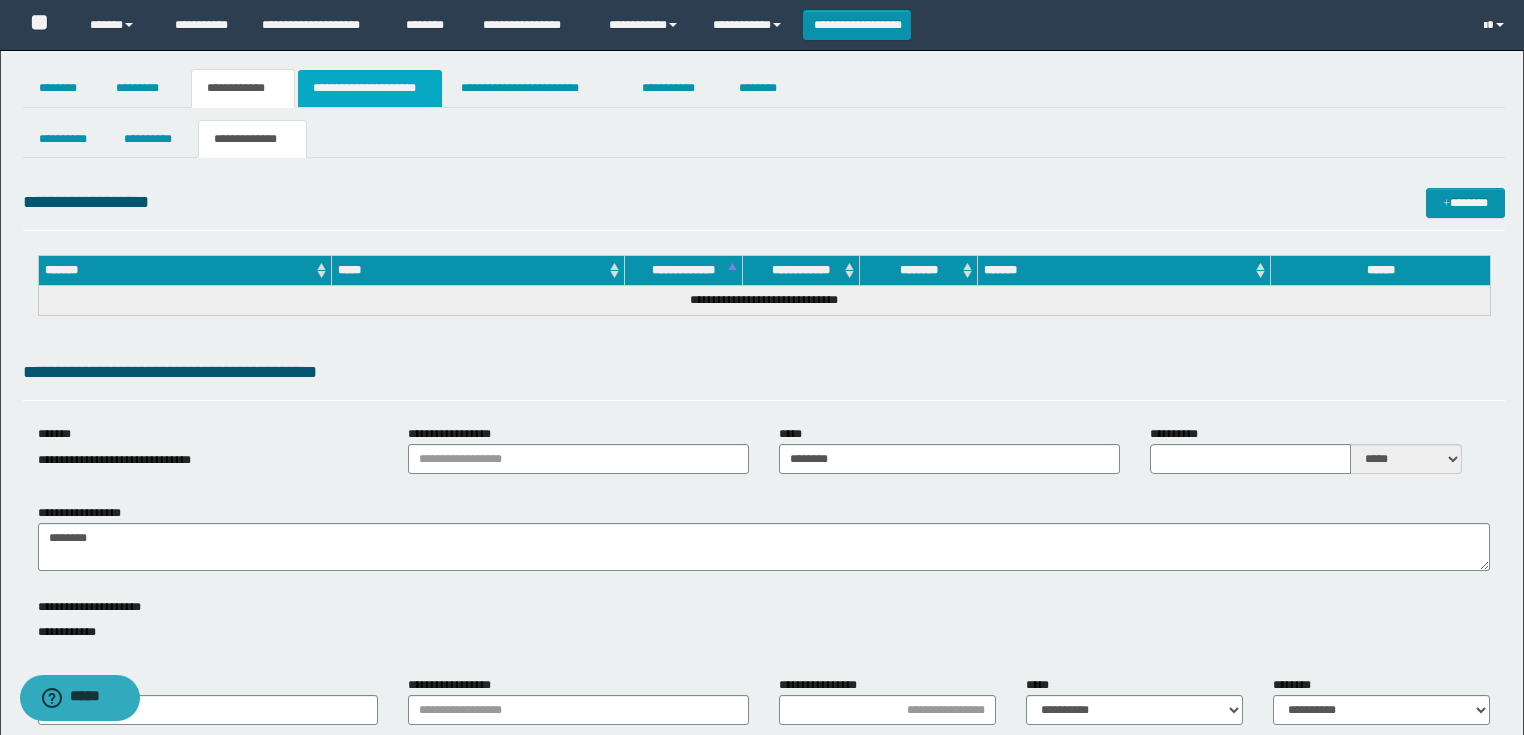 click on "**********" at bounding box center [370, 88] 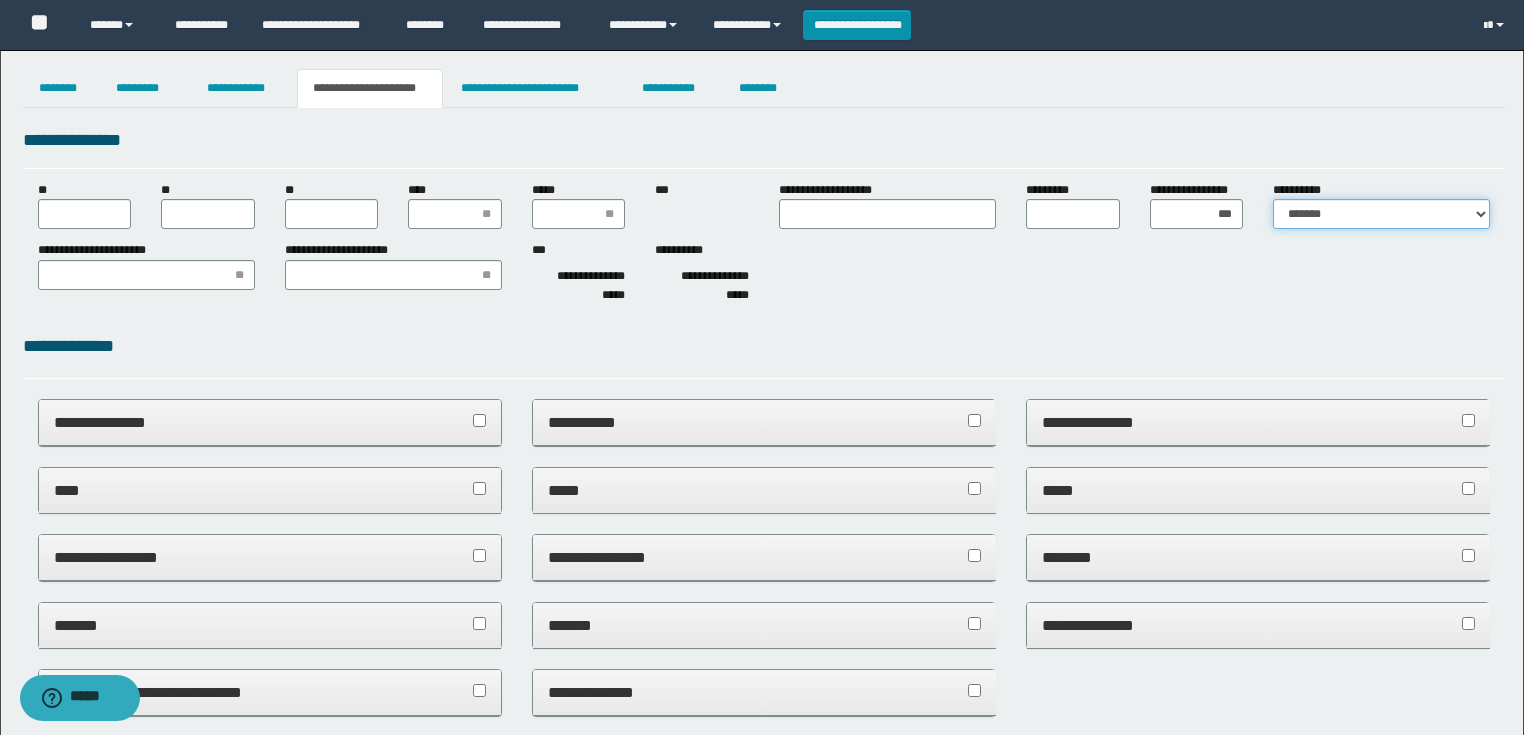 click on "**********" at bounding box center [1381, 214] 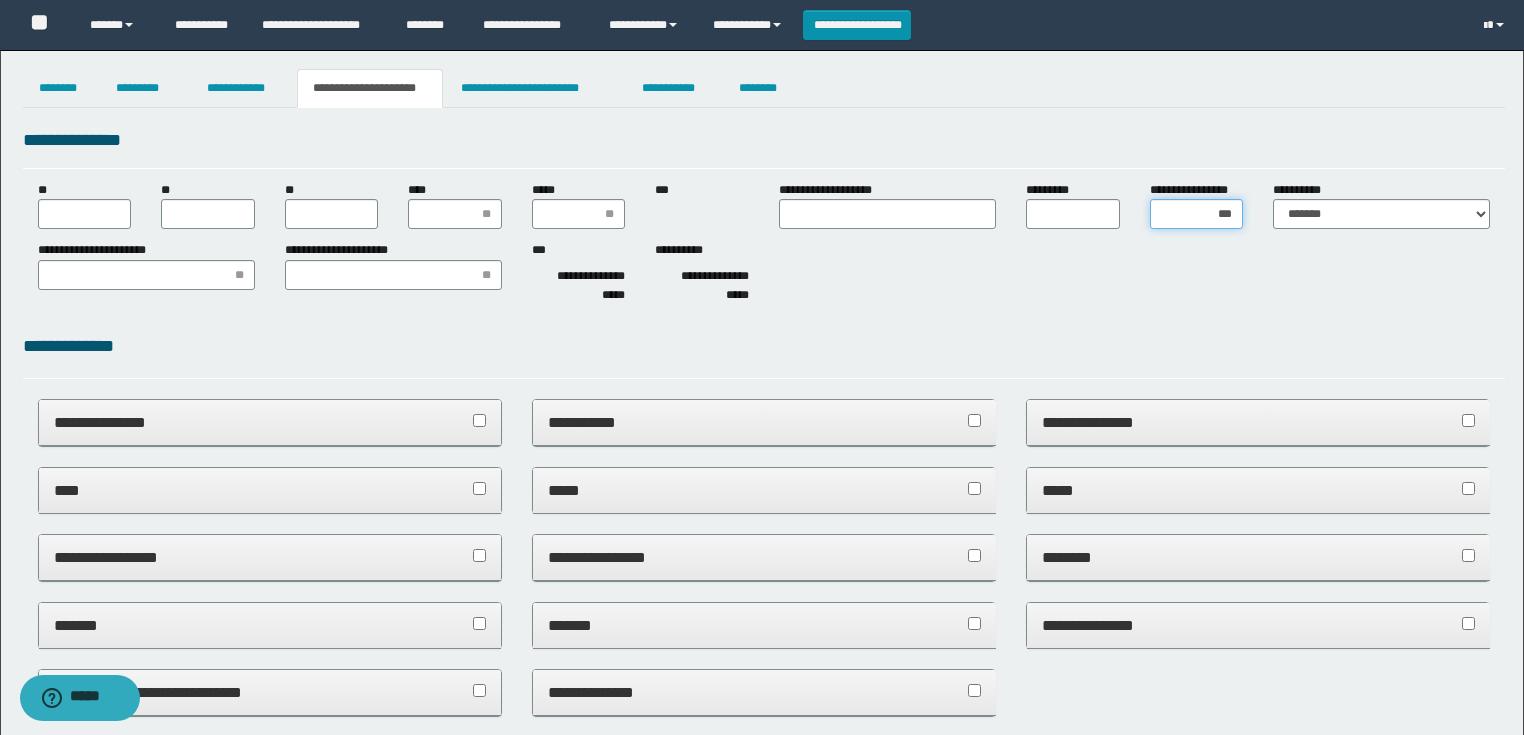 click on "***" at bounding box center (1197, 214) 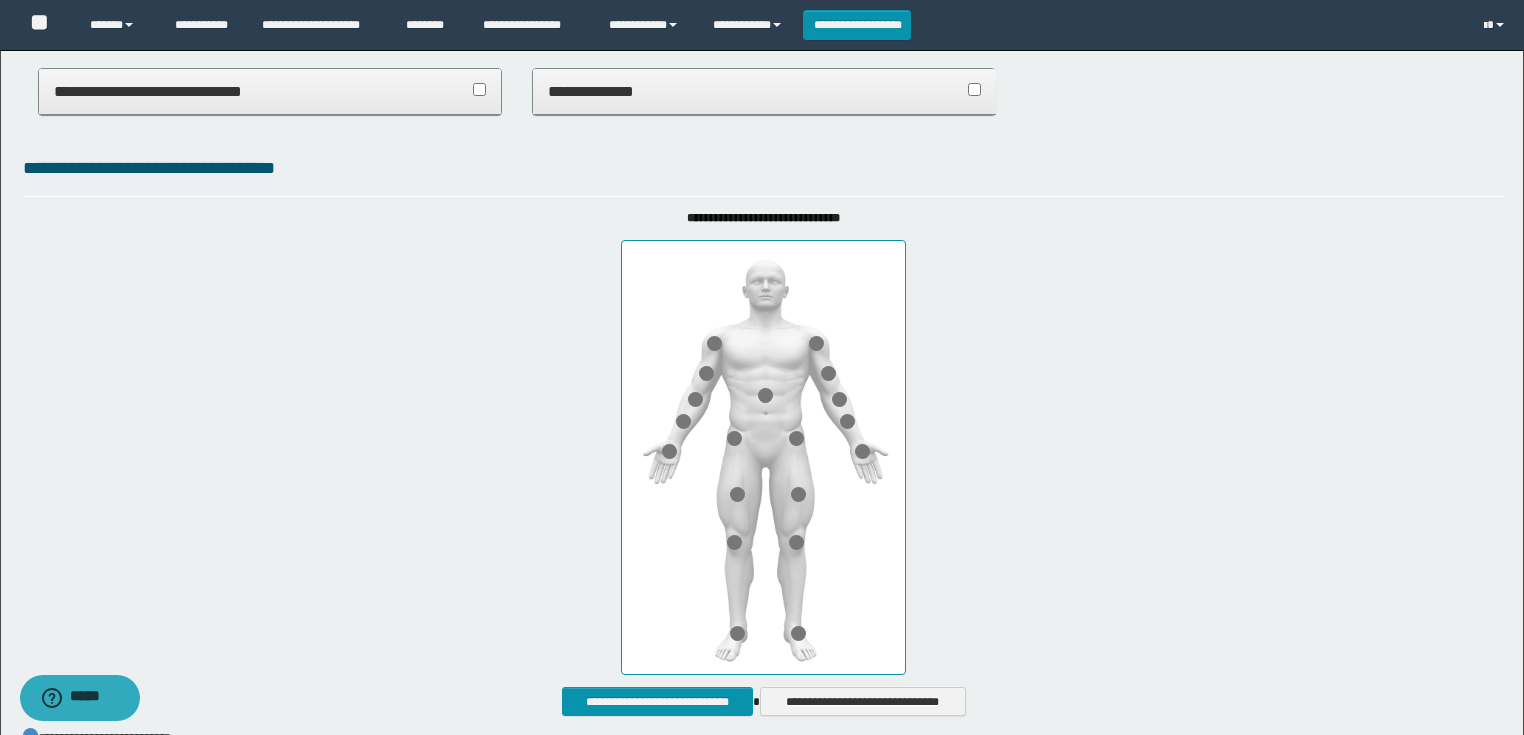scroll, scrollTop: 643, scrollLeft: 0, axis: vertical 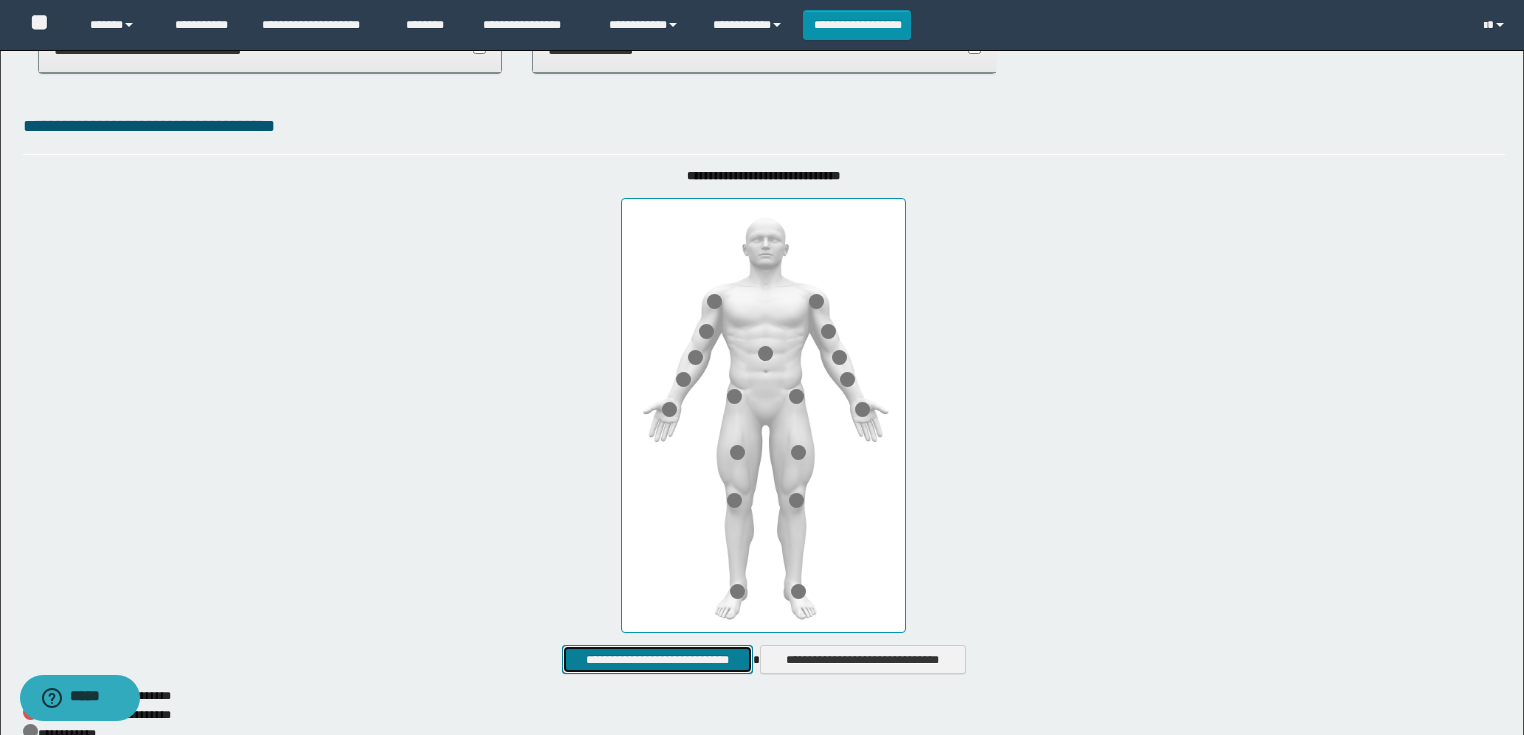 click on "**********" at bounding box center [657, 660] 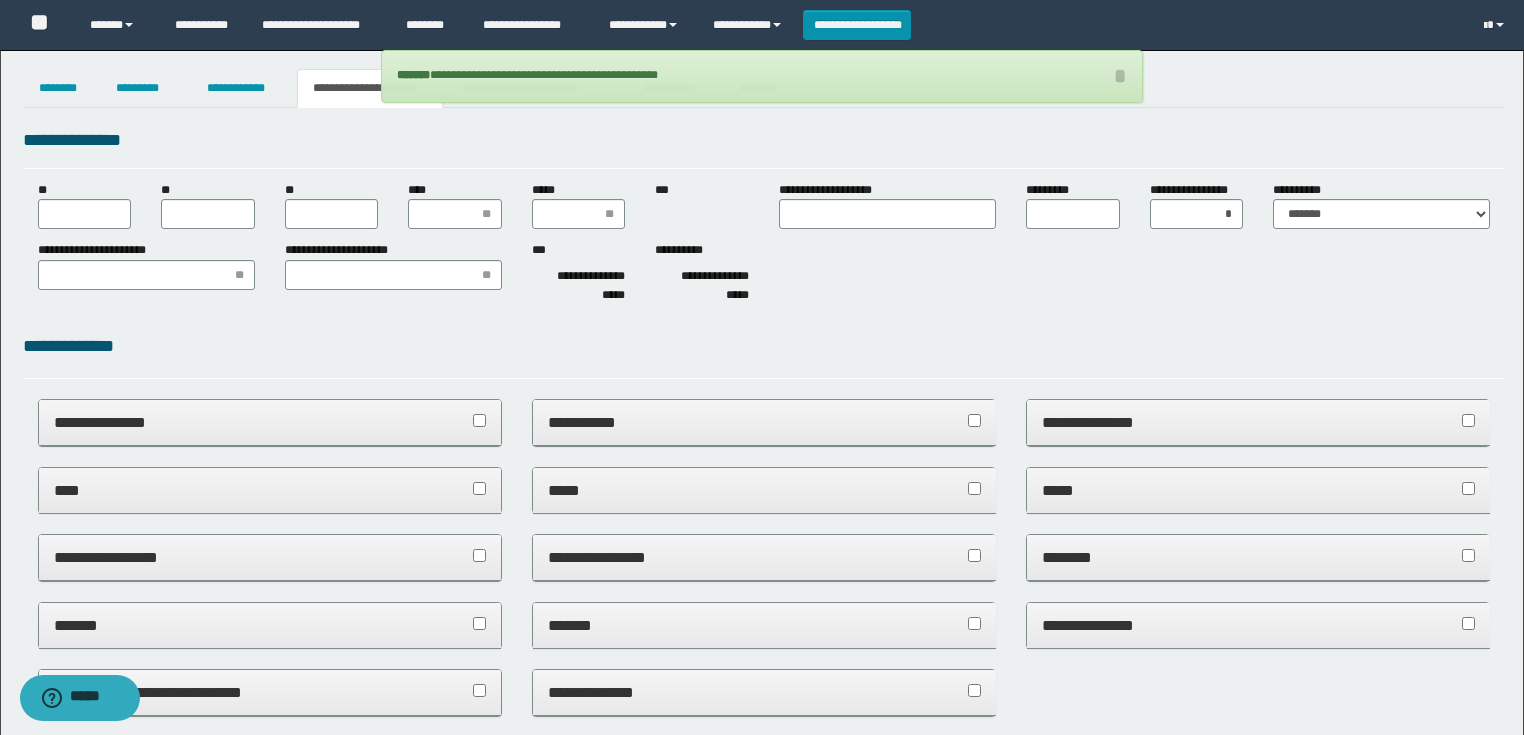 scroll, scrollTop: 0, scrollLeft: 0, axis: both 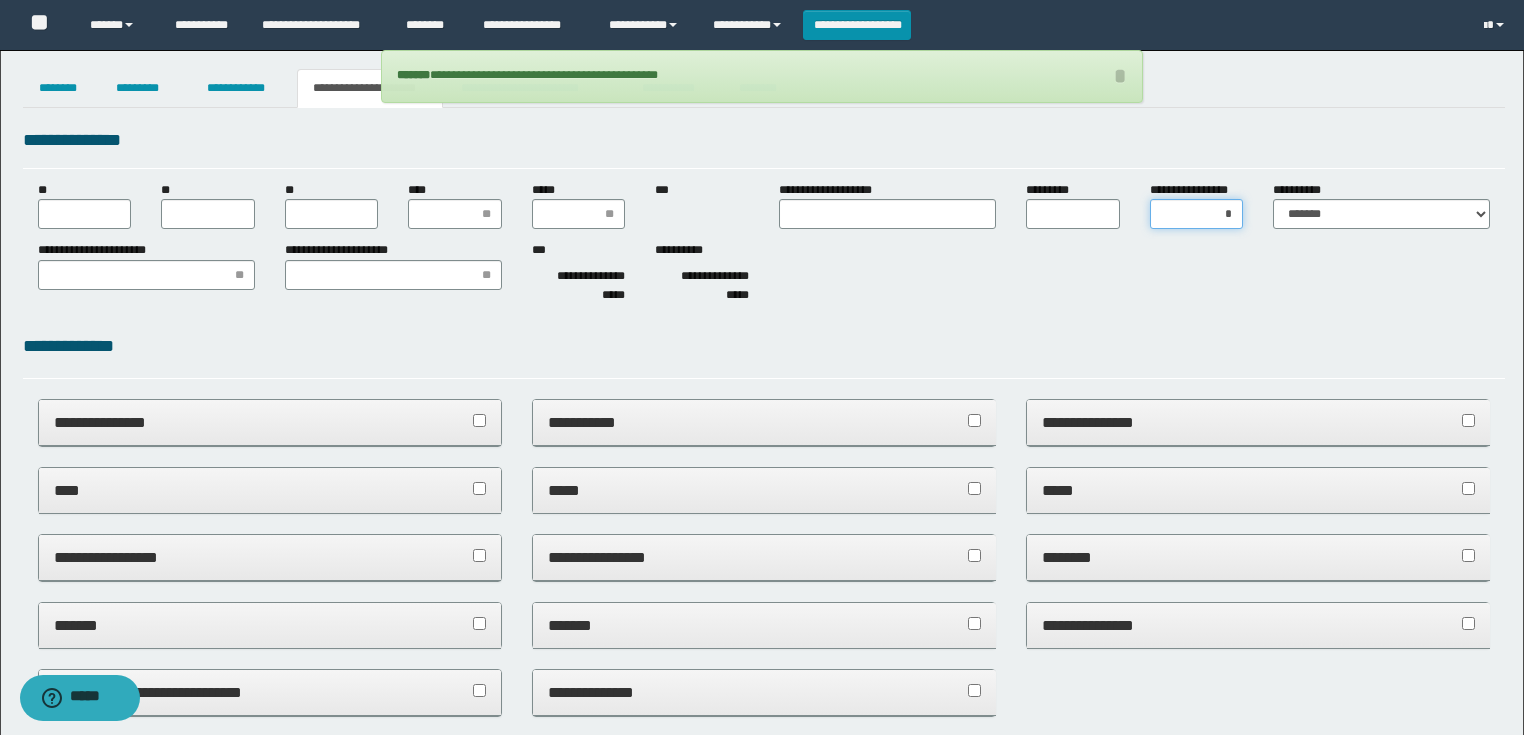 drag, startPoint x: 1227, startPoint y: 212, endPoint x: 1248, endPoint y: 212, distance: 21 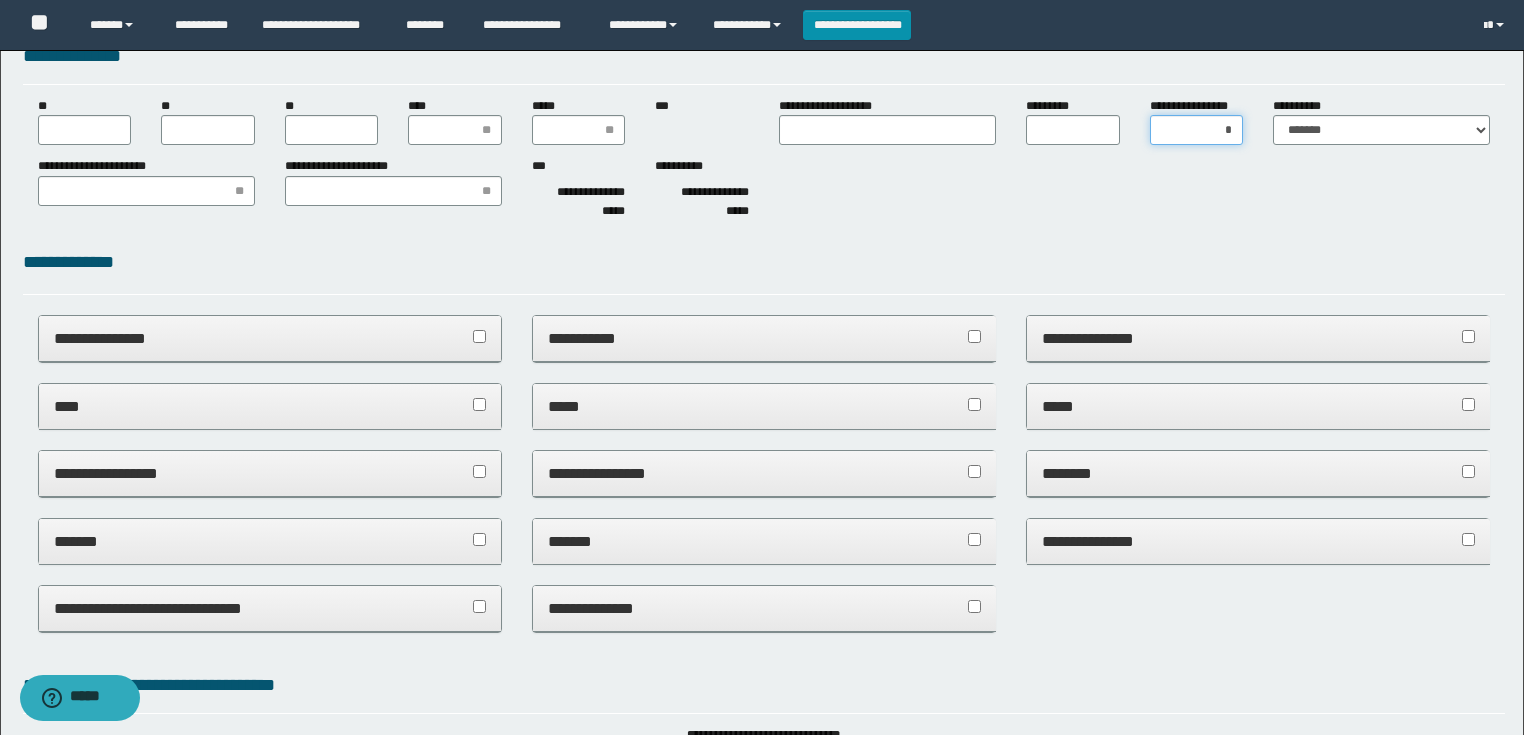 scroll, scrollTop: 83, scrollLeft: 0, axis: vertical 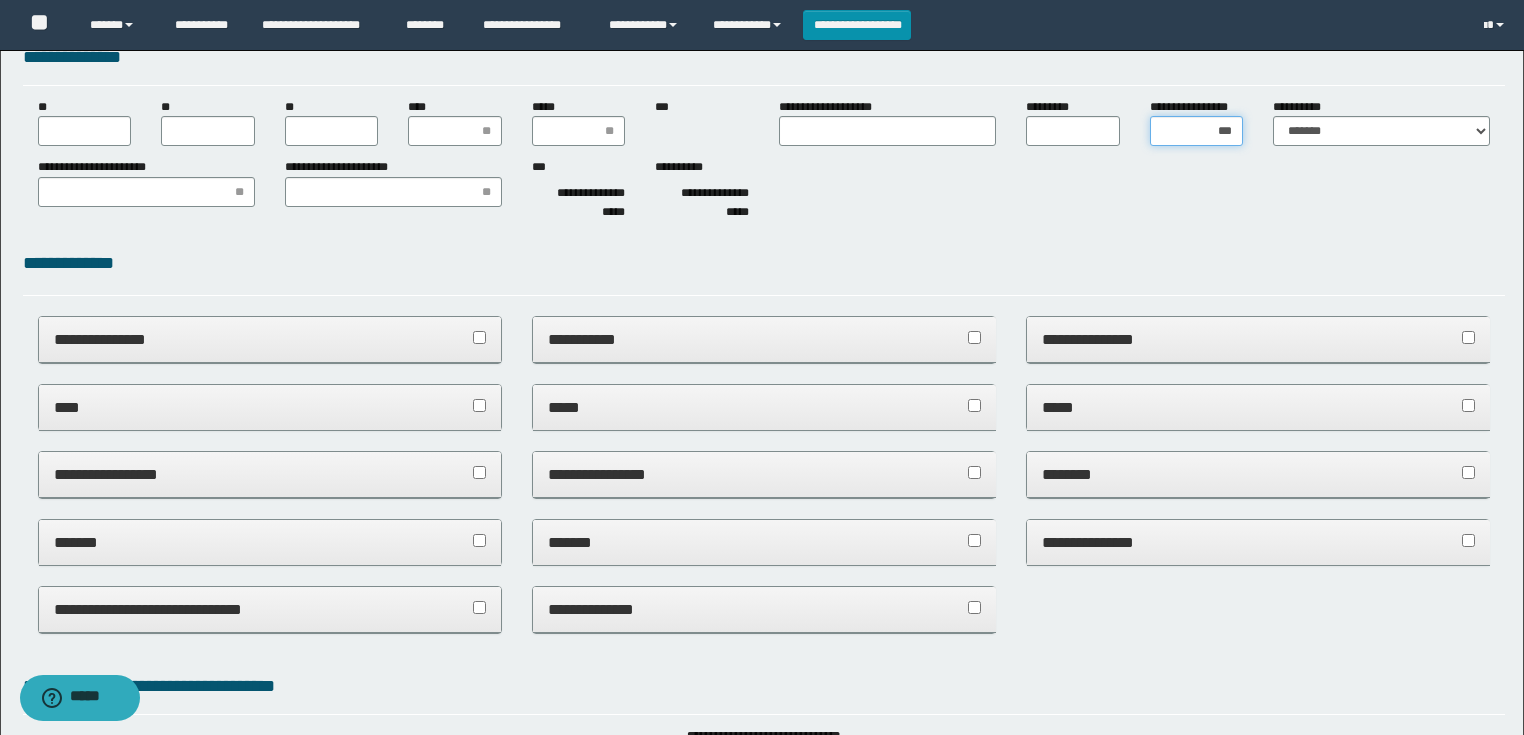 click on "***" at bounding box center (1197, 131) 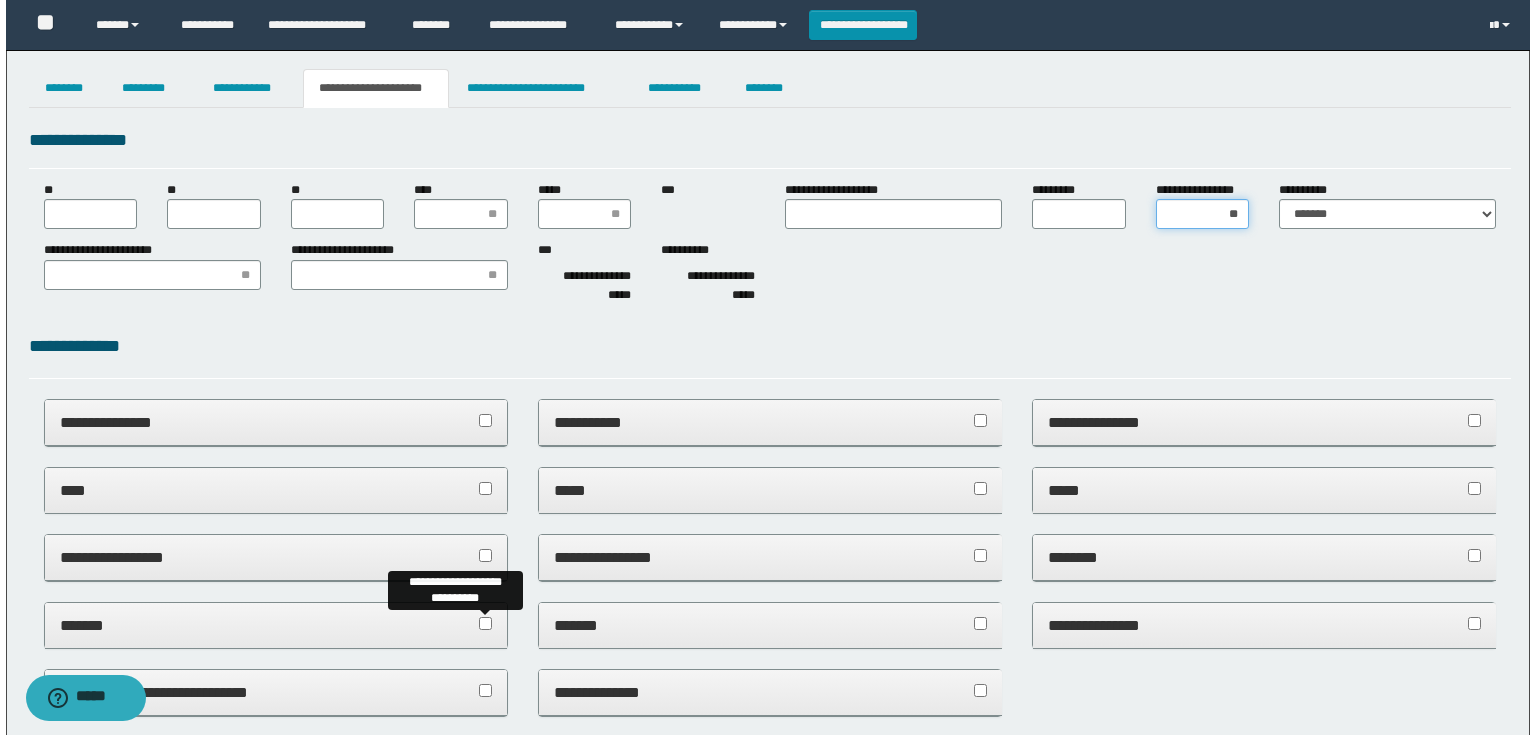 scroll, scrollTop: 0, scrollLeft: 0, axis: both 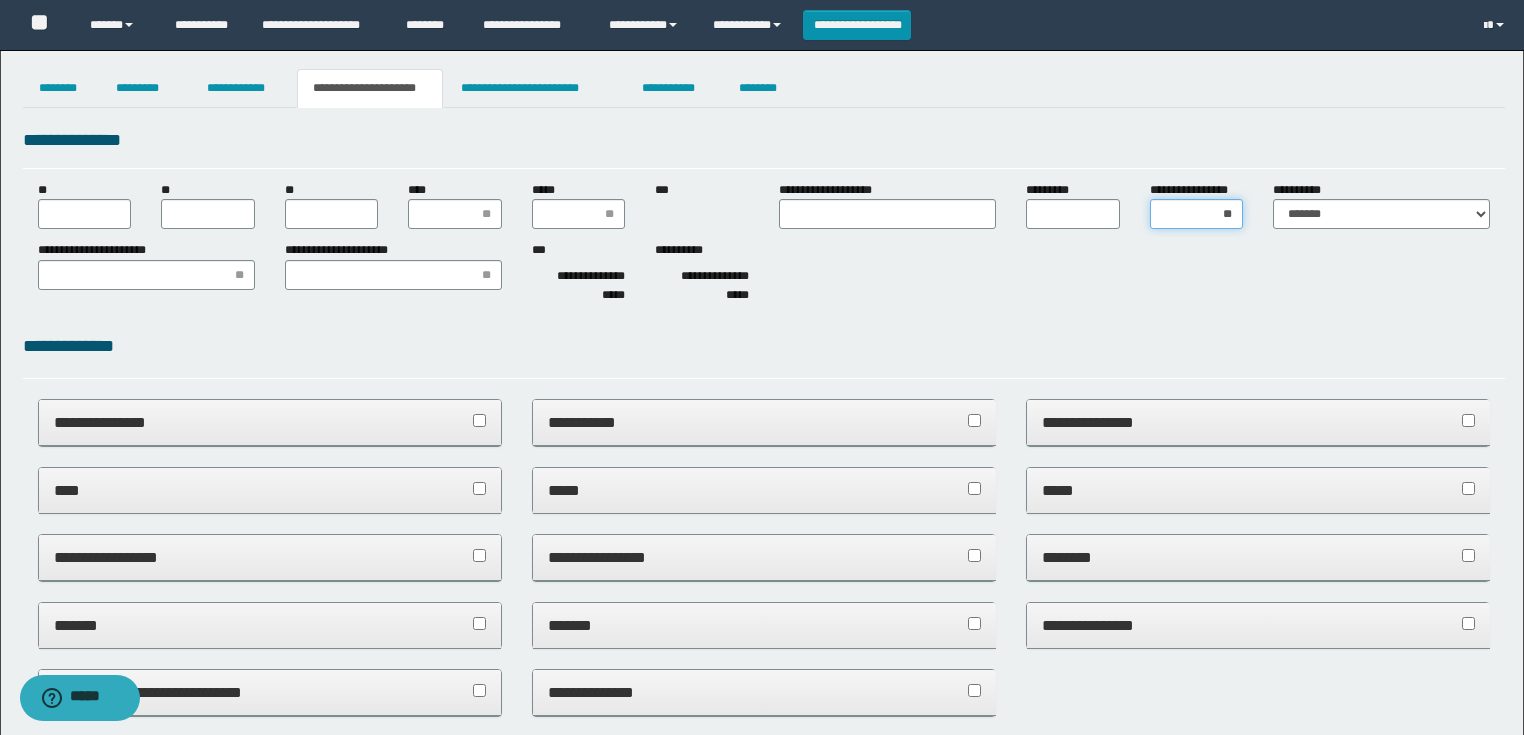 type 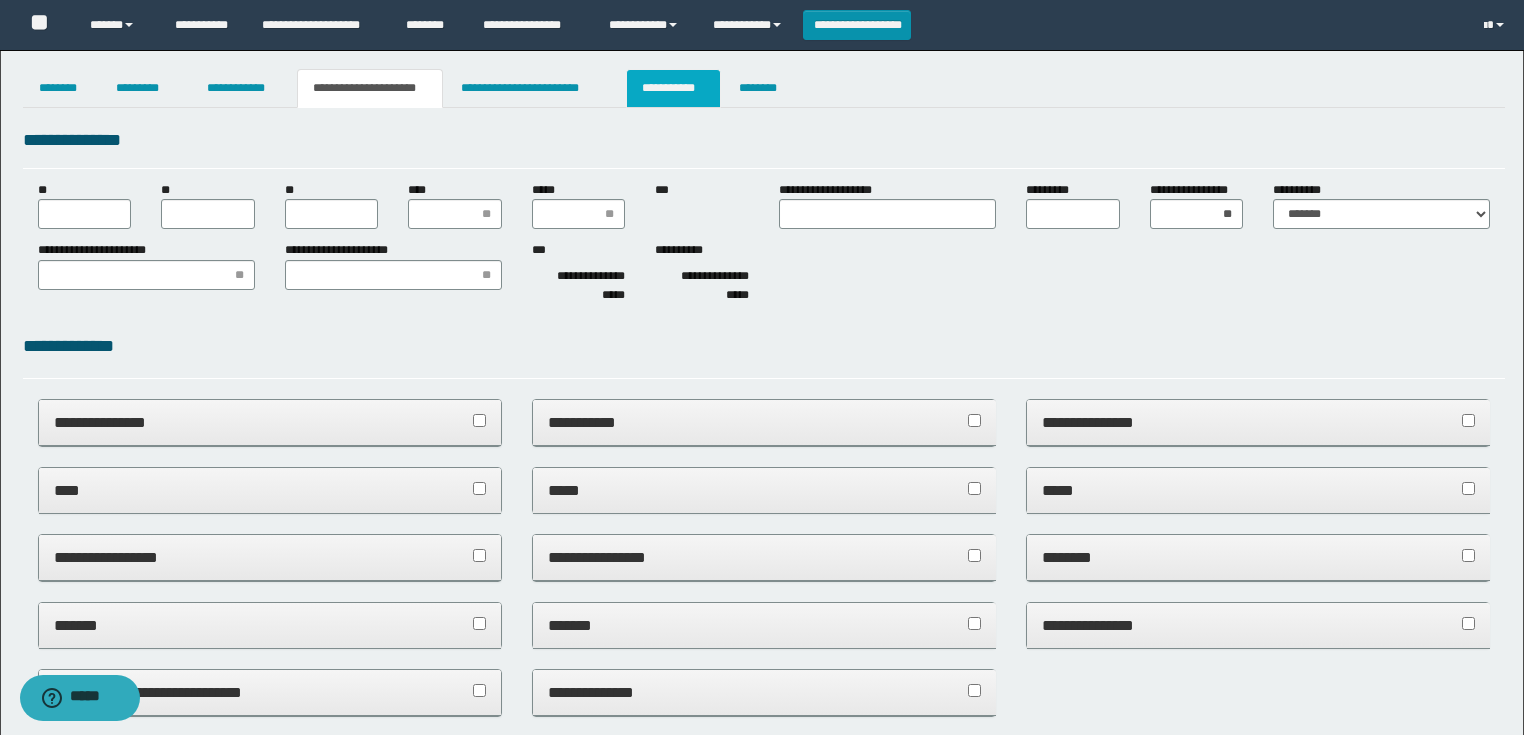 click on "**********" at bounding box center [673, 88] 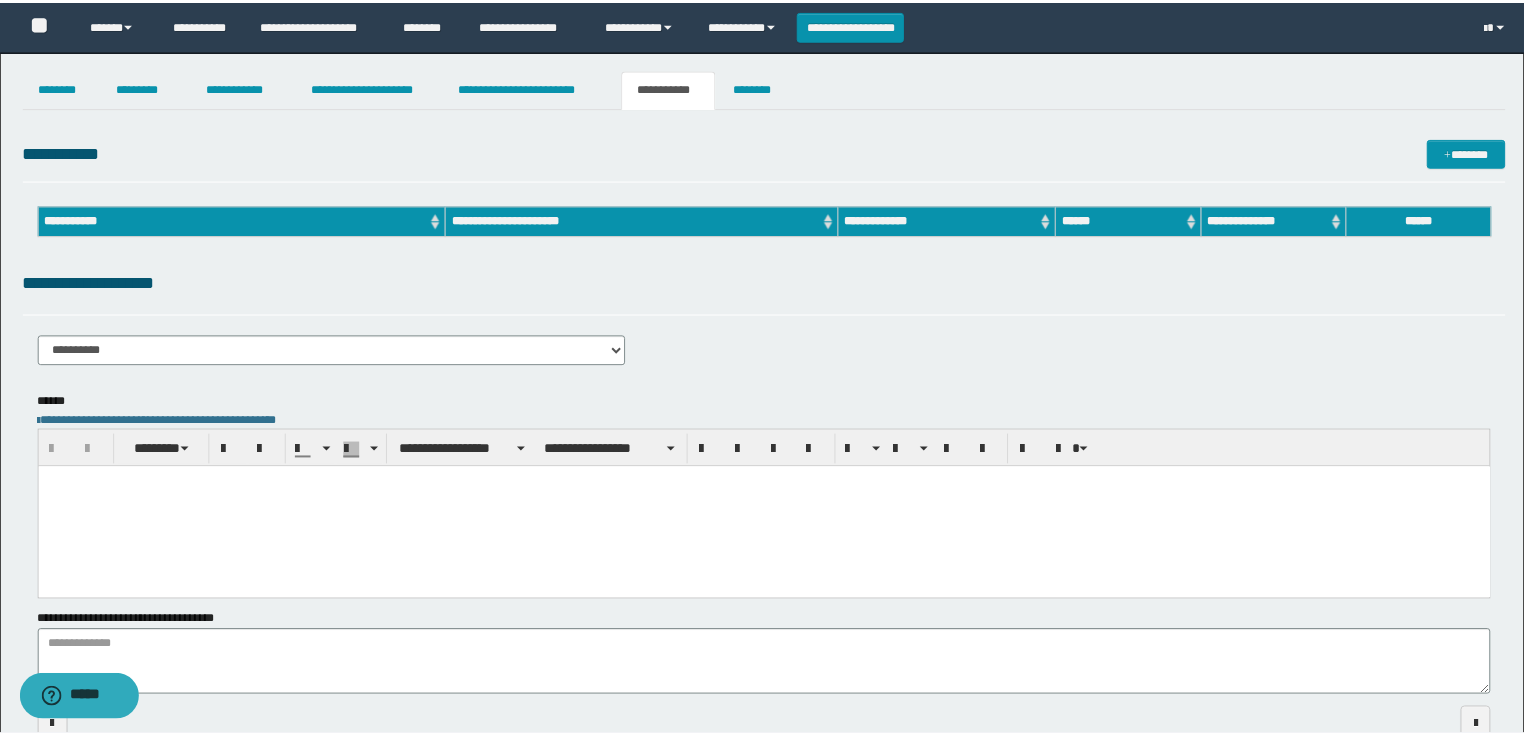 scroll, scrollTop: 0, scrollLeft: 0, axis: both 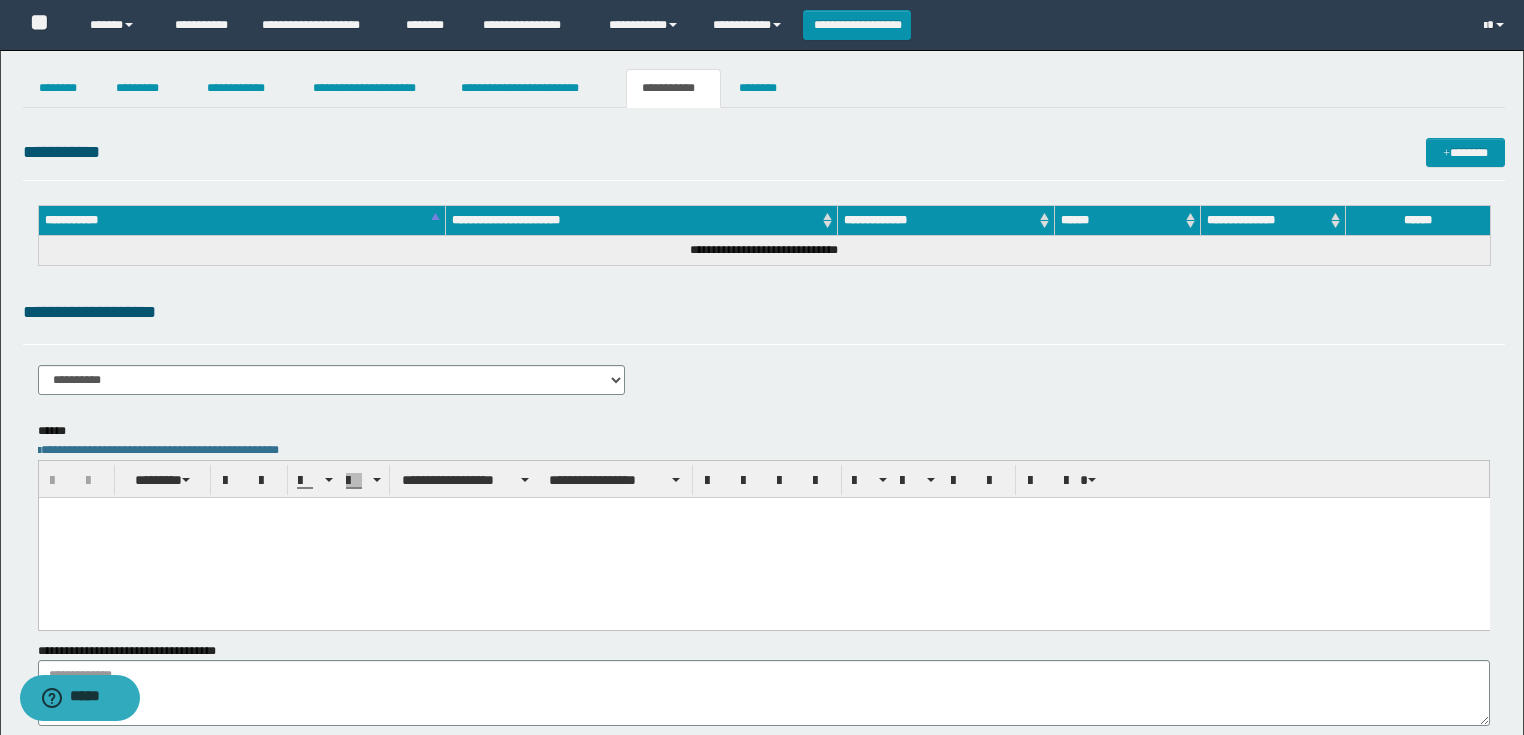 click at bounding box center (763, 537) 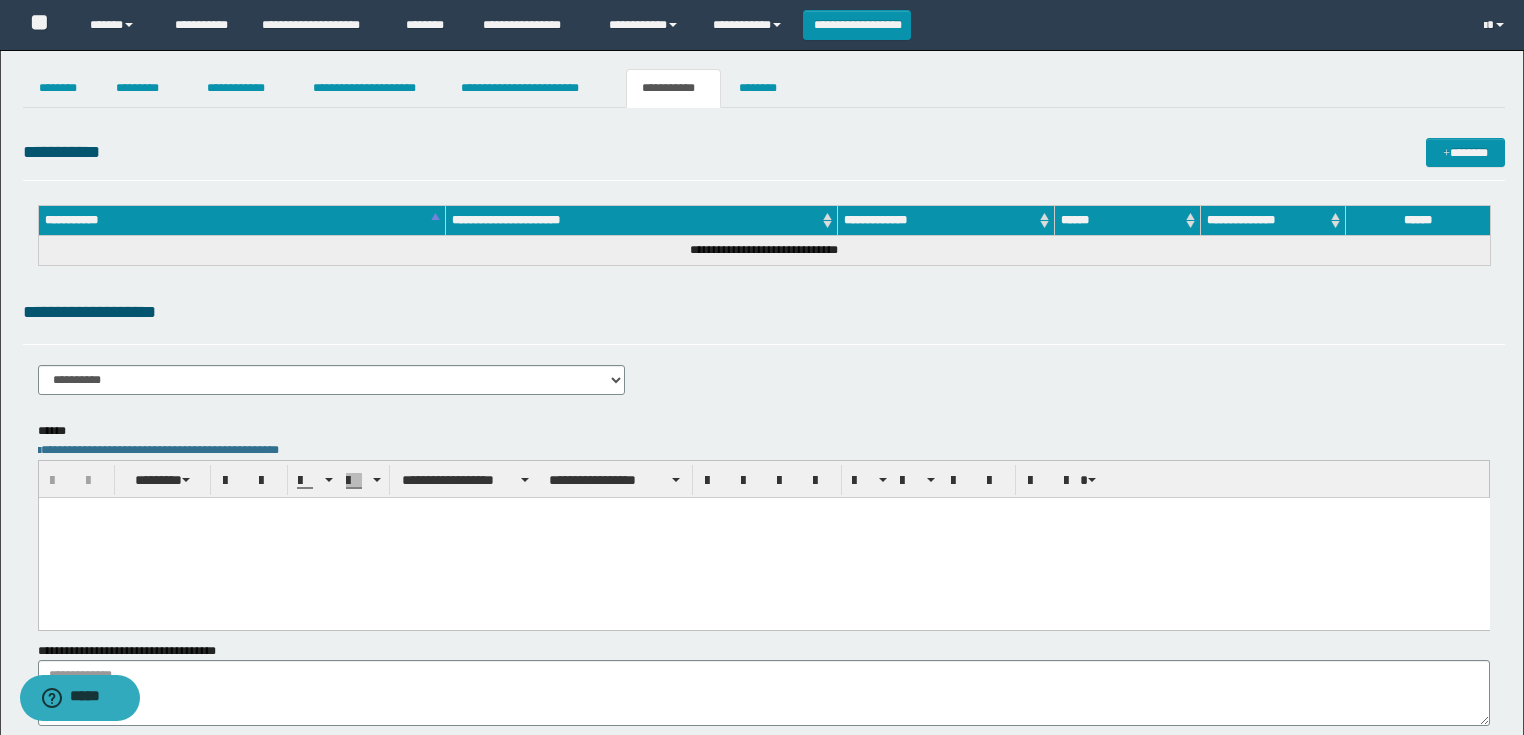 paste 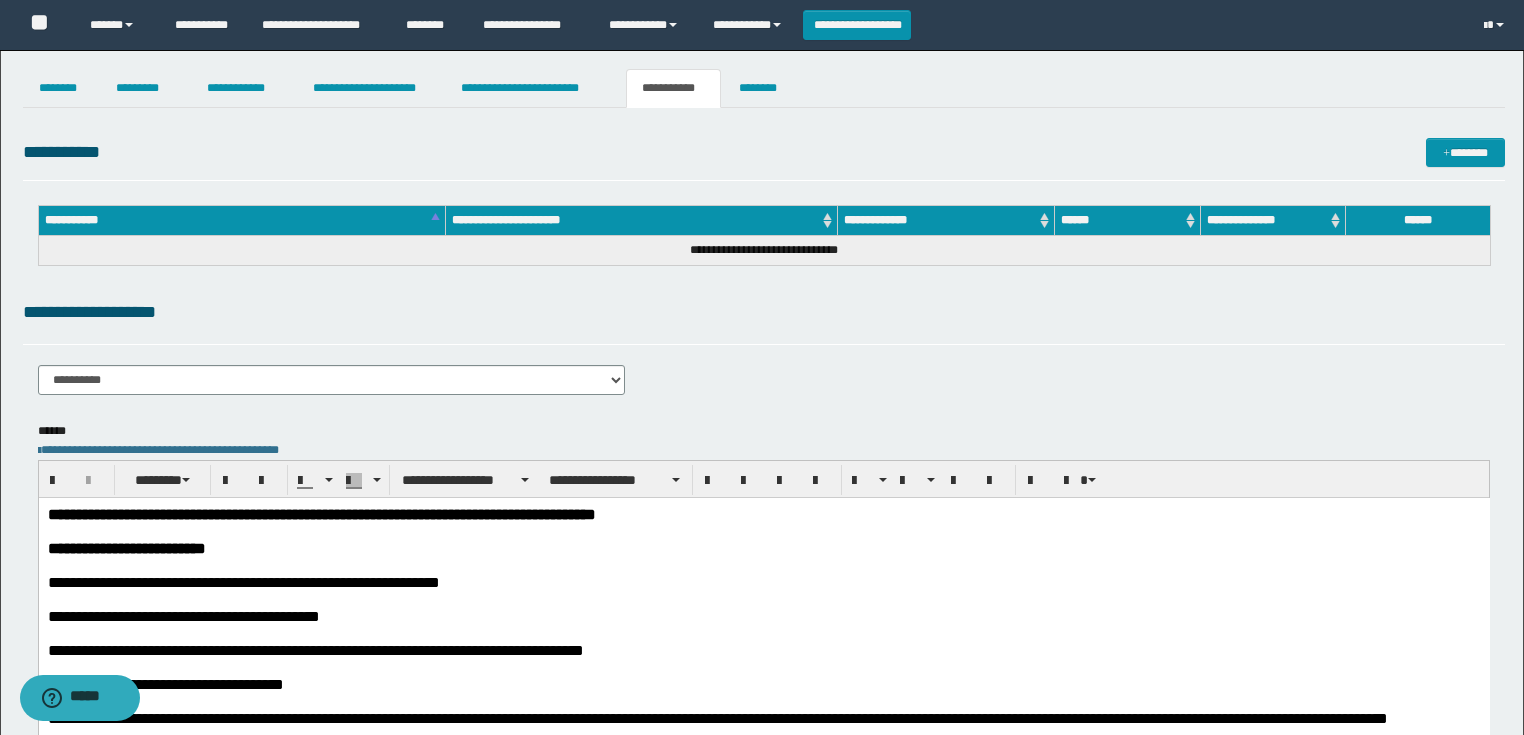 click on "**********" at bounding box center [332, 380] 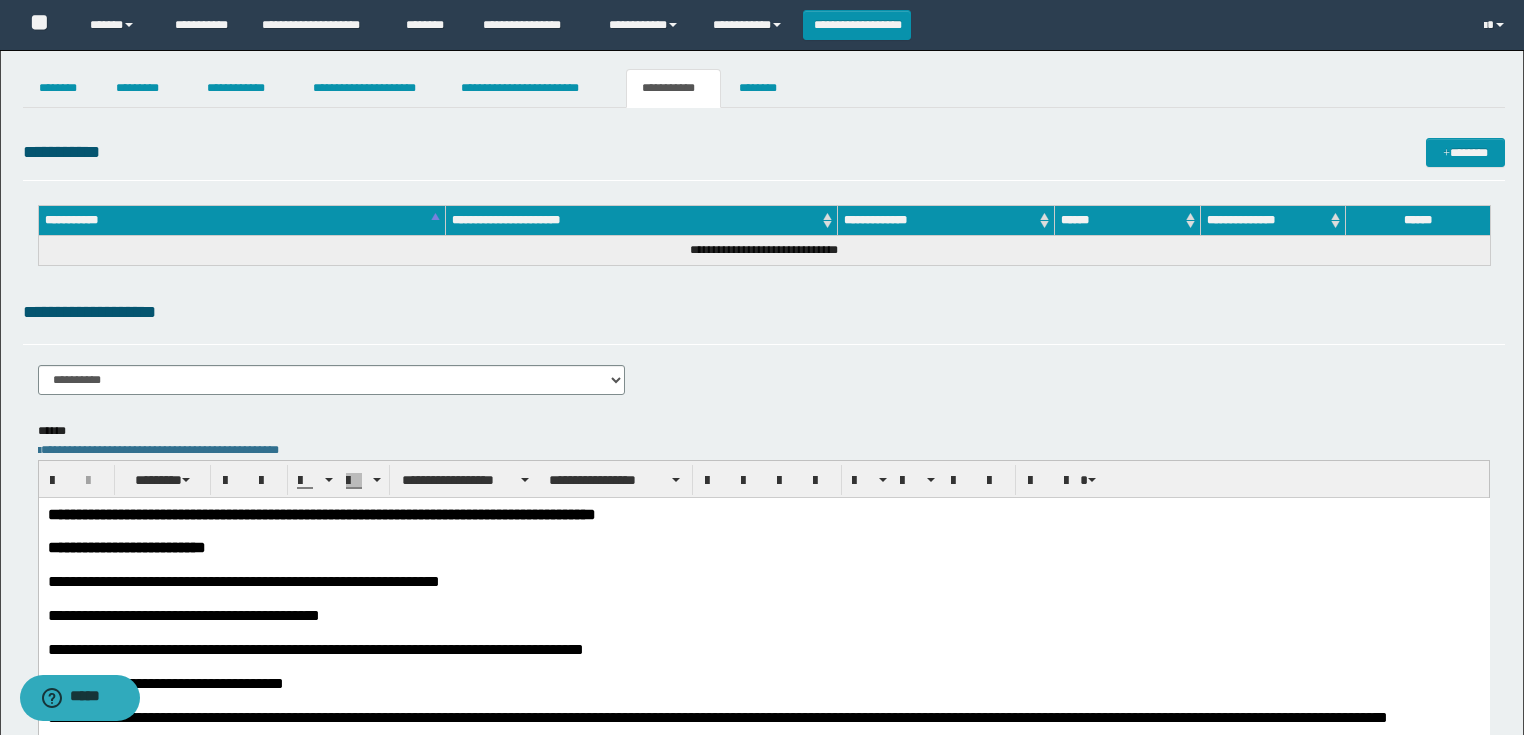 select on "****" 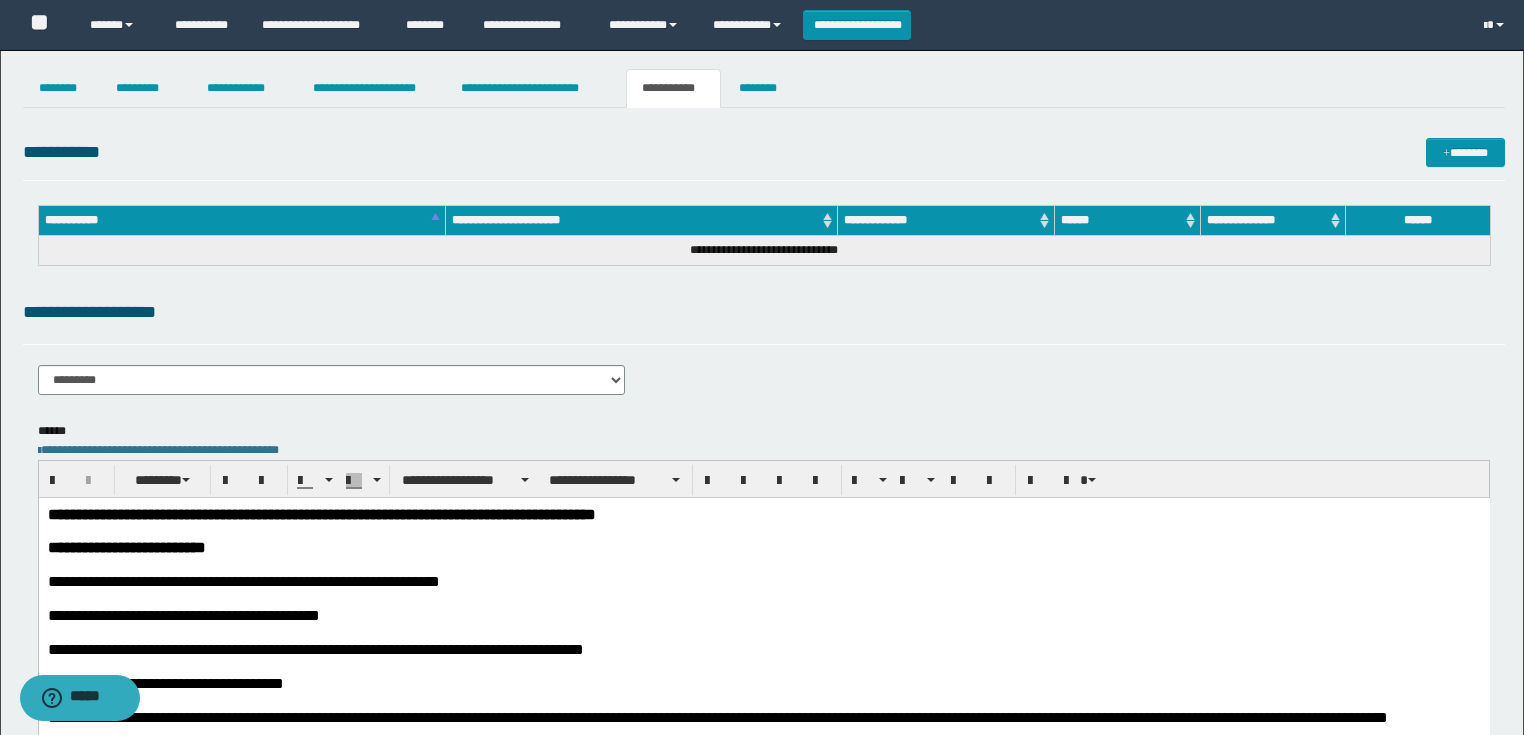 click on "**********" at bounding box center (332, 380) 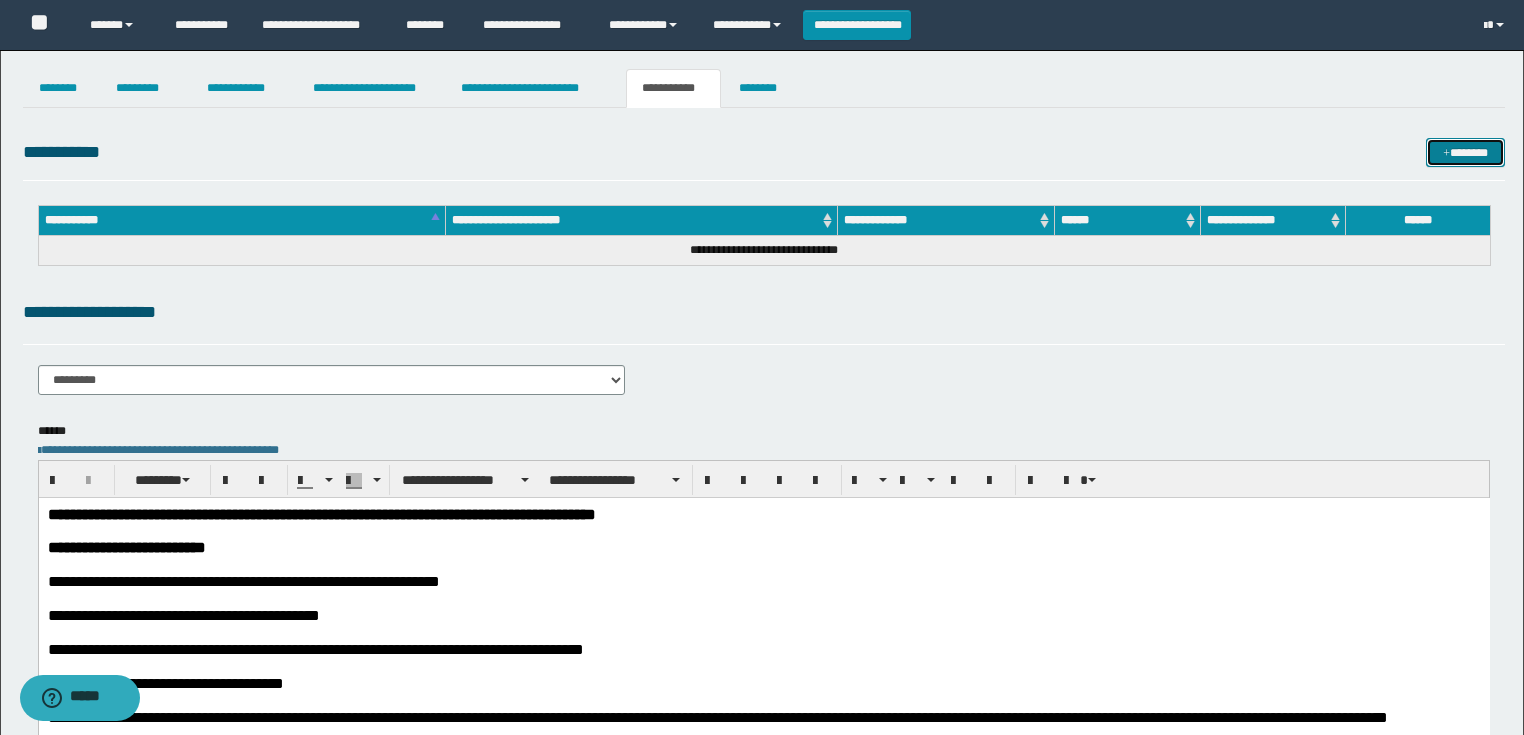 click on "*******" at bounding box center [1465, 153] 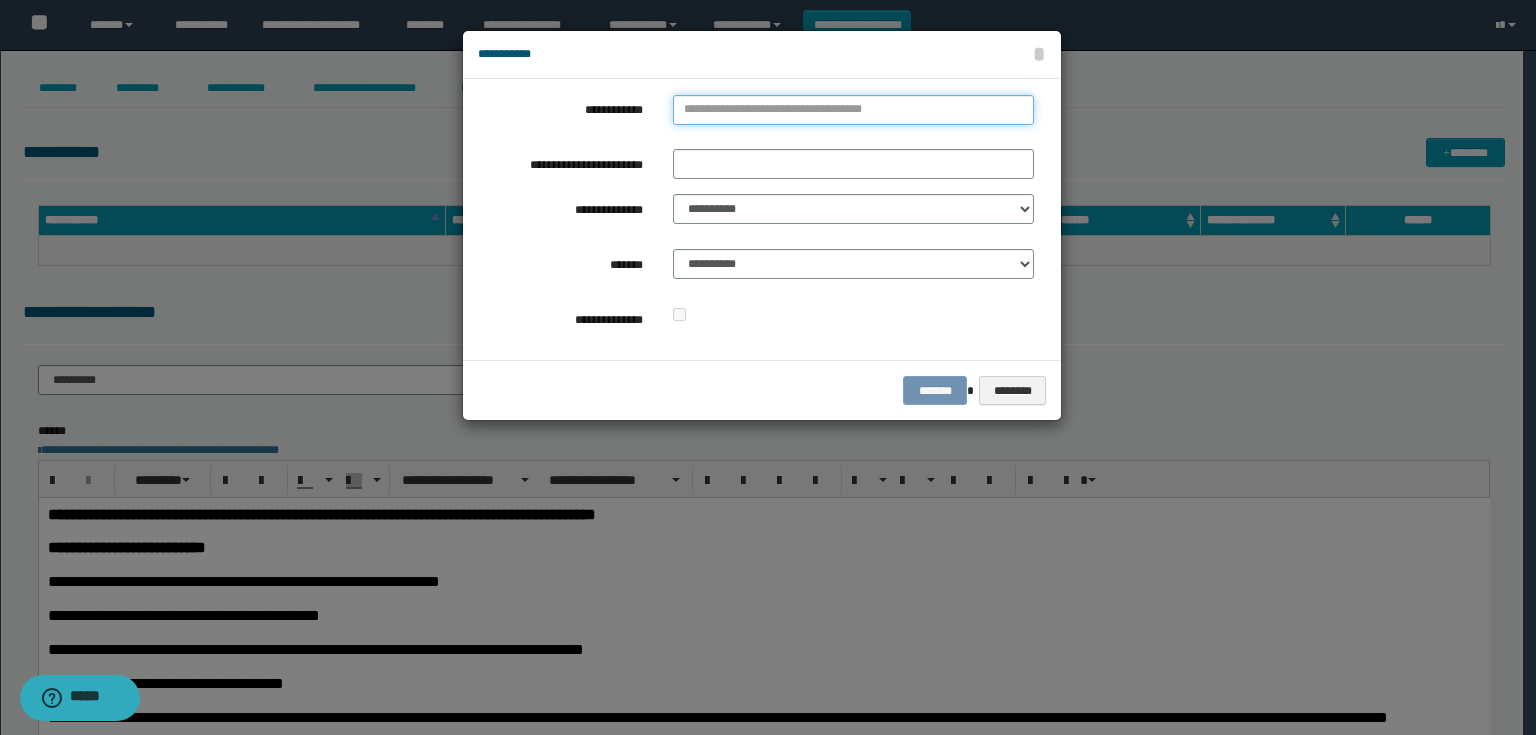 click on "**********" at bounding box center (853, 110) 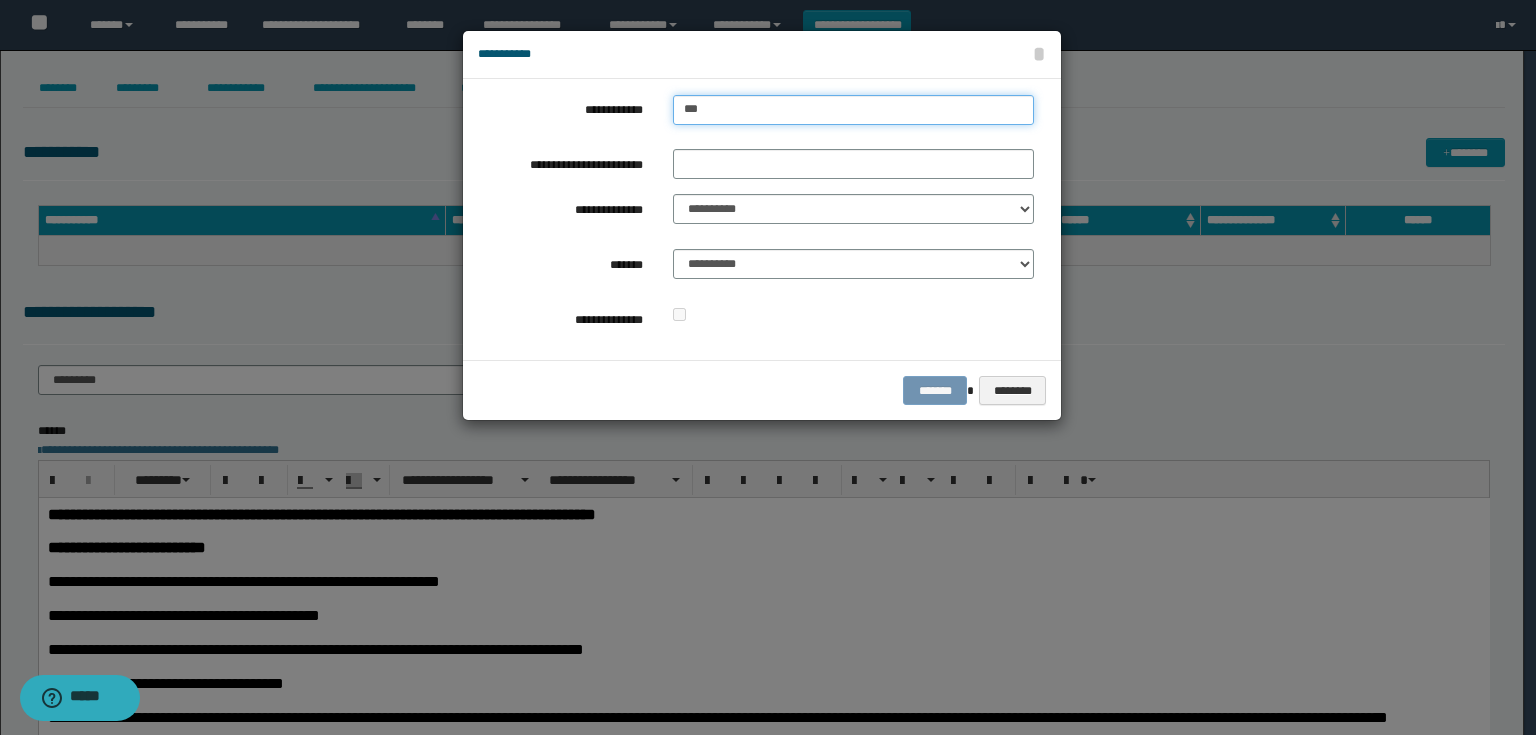 type on "****" 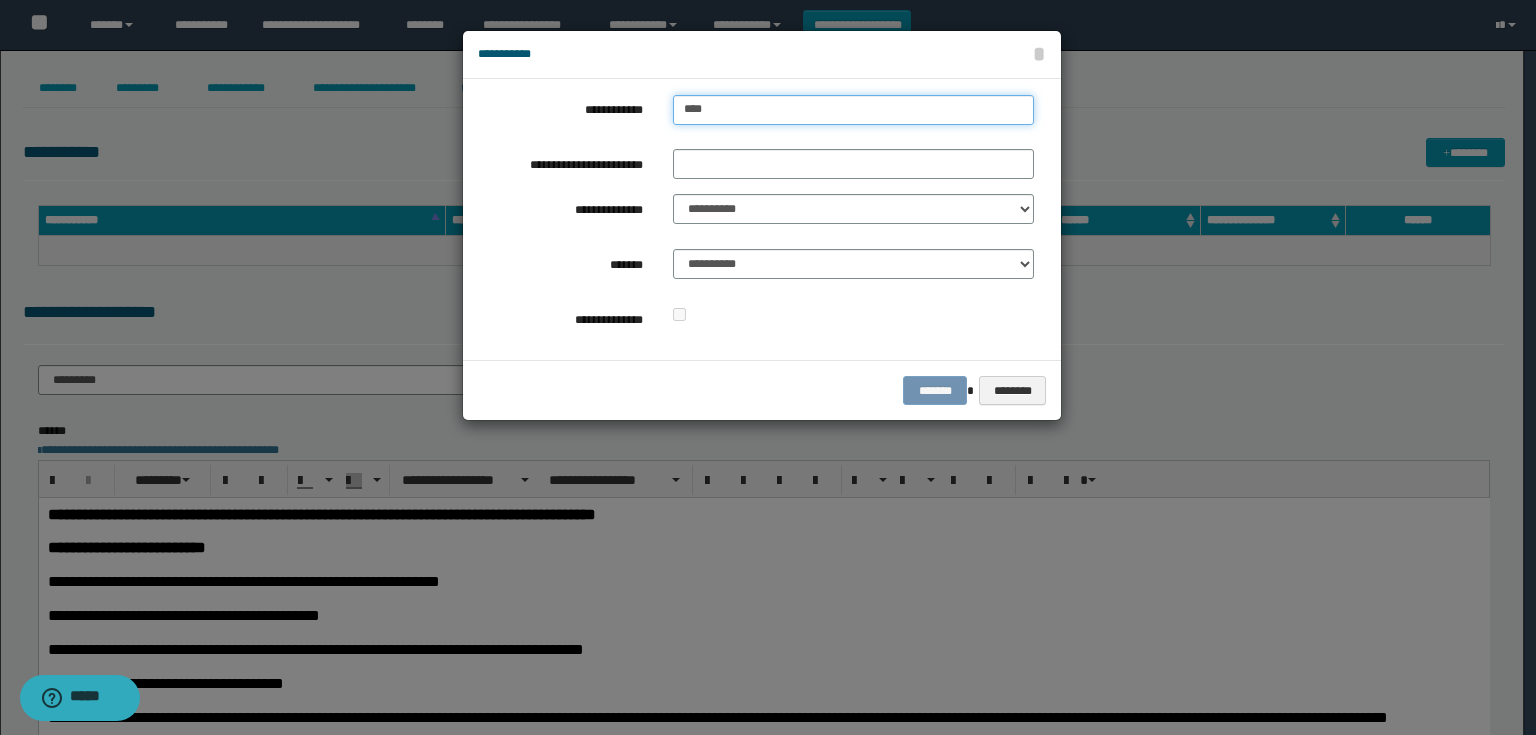 type on "****" 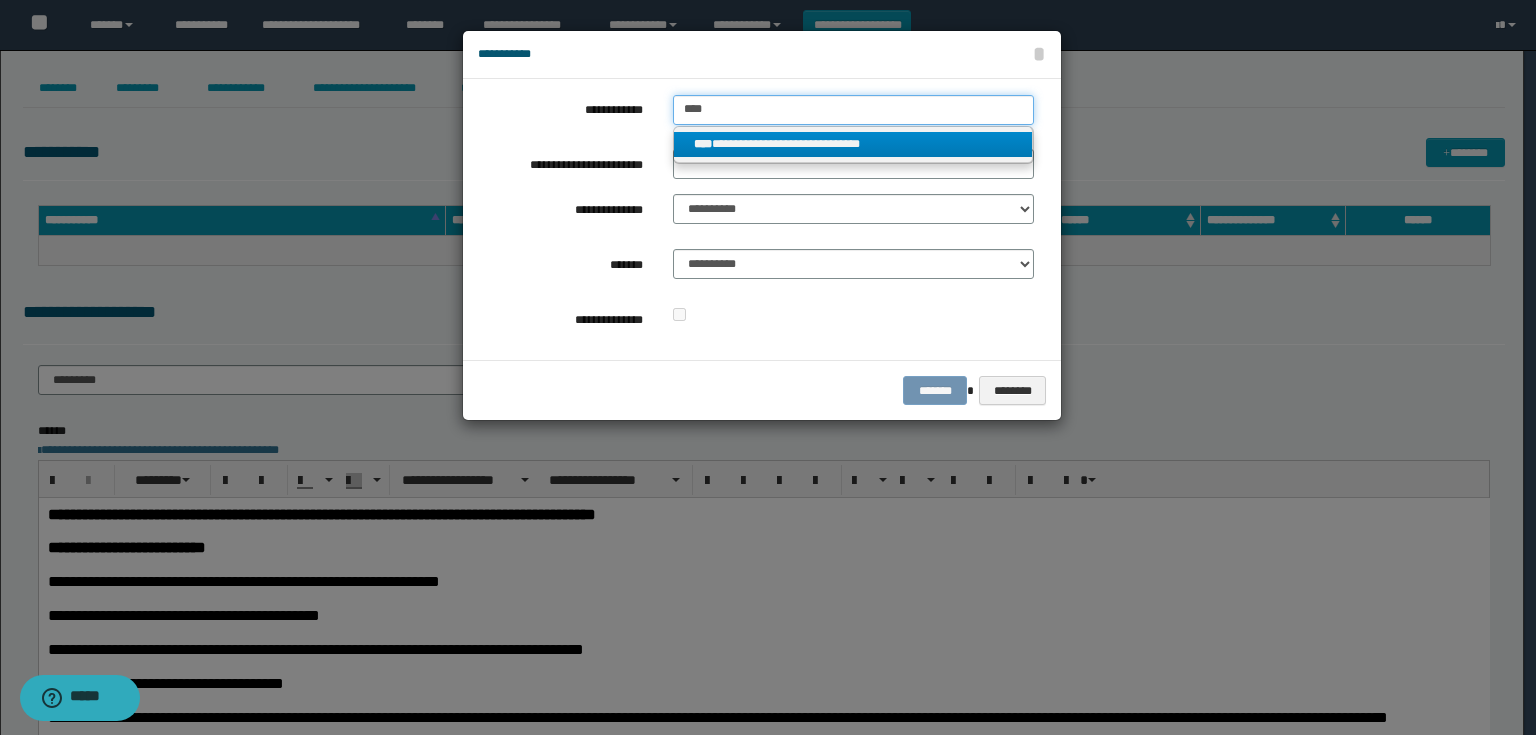 type on "****" 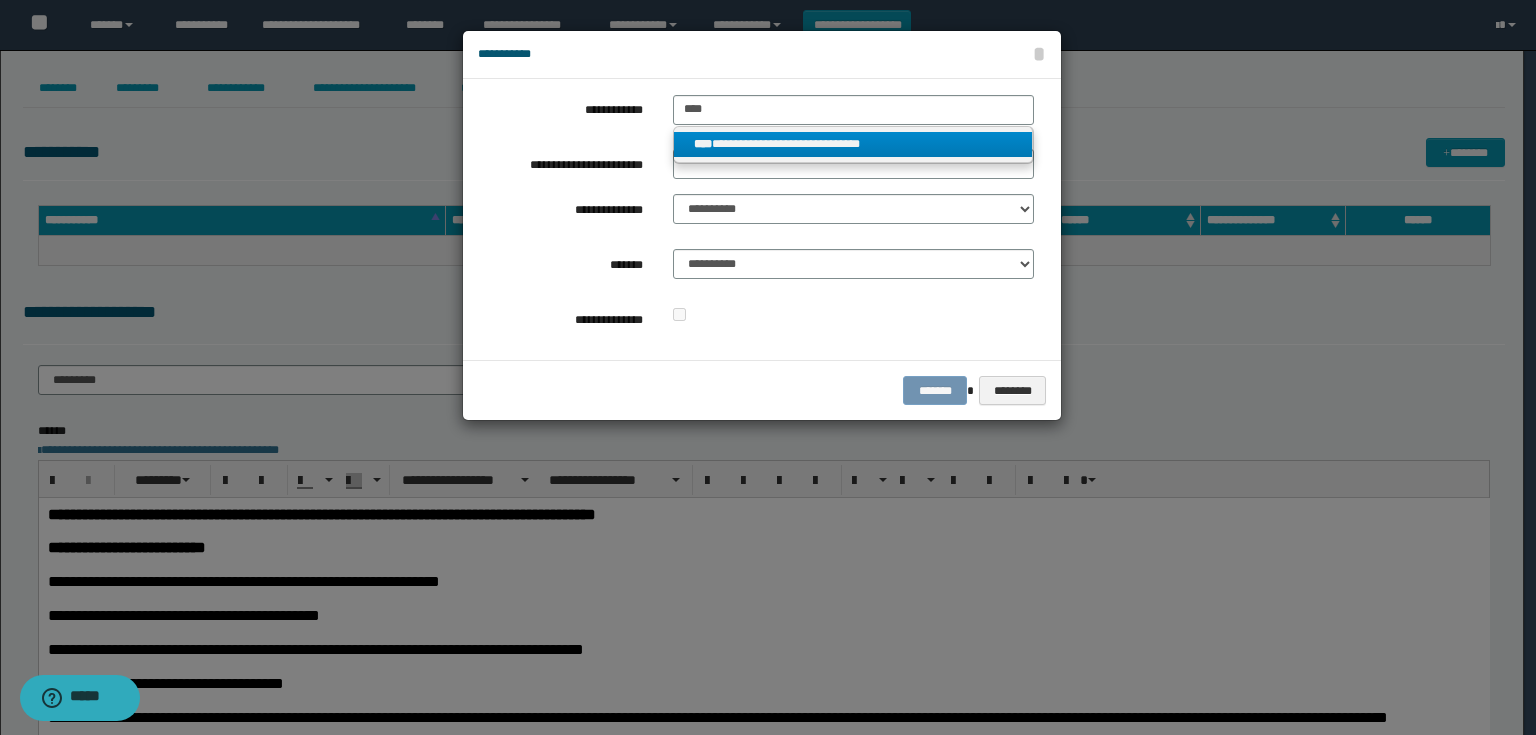 click on "**********" at bounding box center [853, 144] 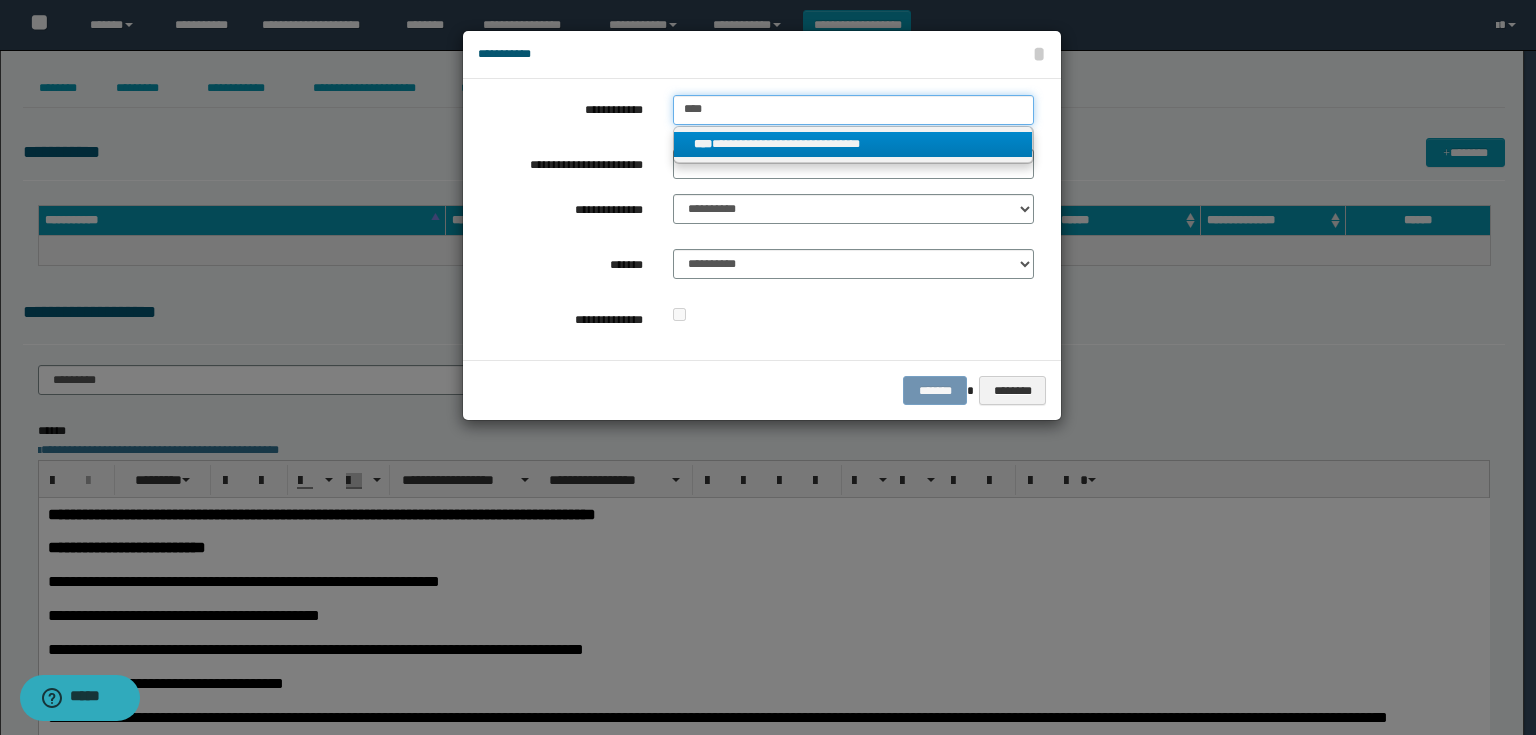 type 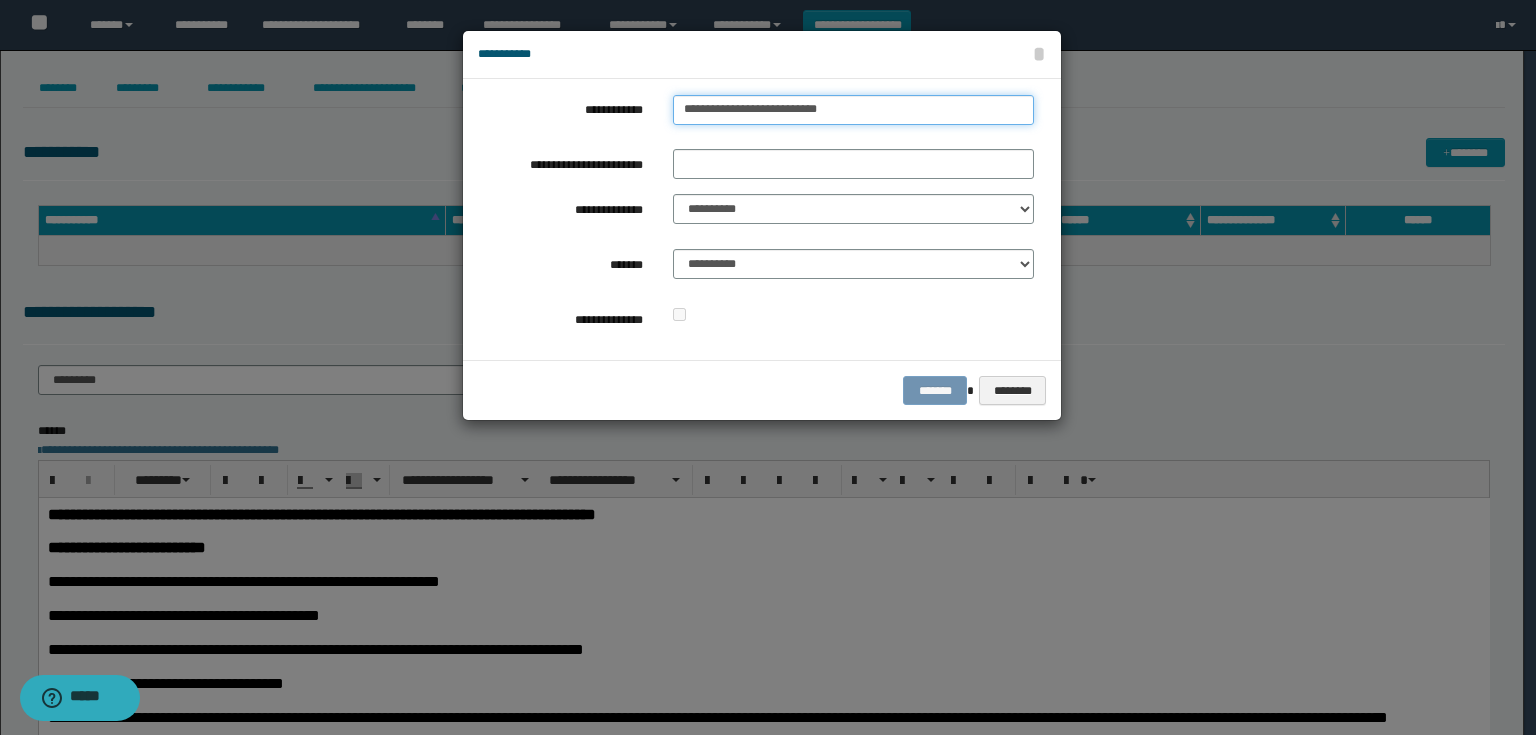 drag, startPoint x: 908, startPoint y: 100, endPoint x: 628, endPoint y: 102, distance: 280.00714 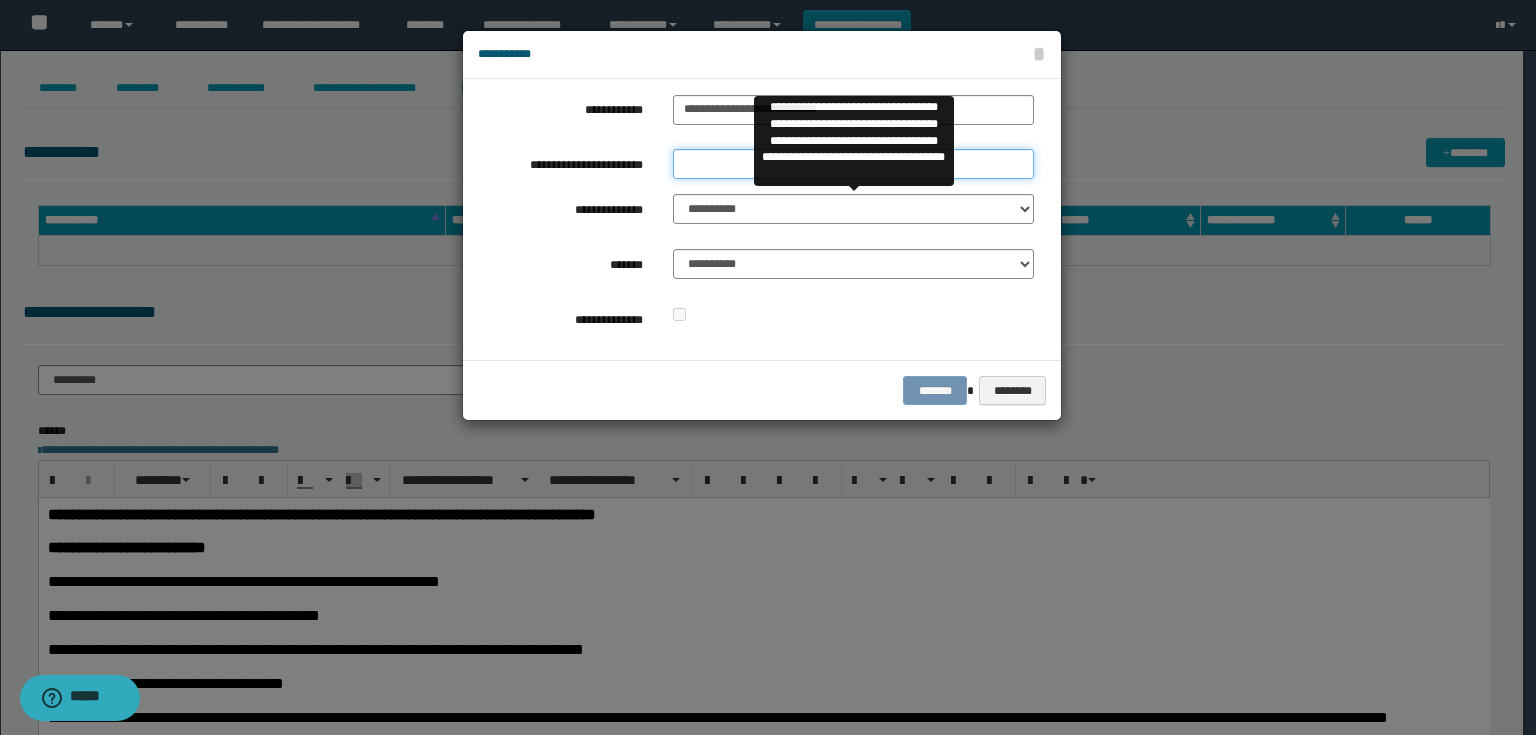 click on "**********" at bounding box center (853, 164) 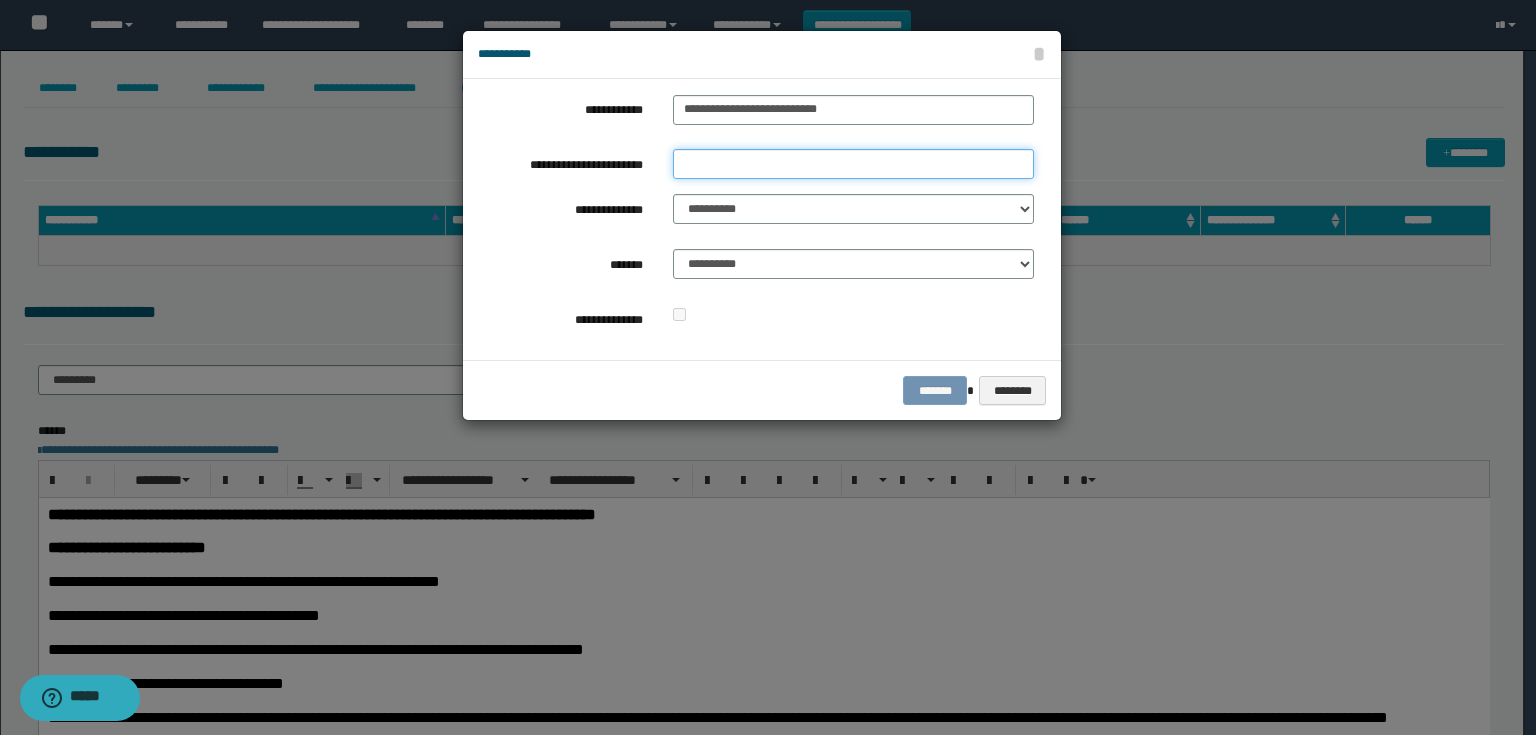 paste on "**********" 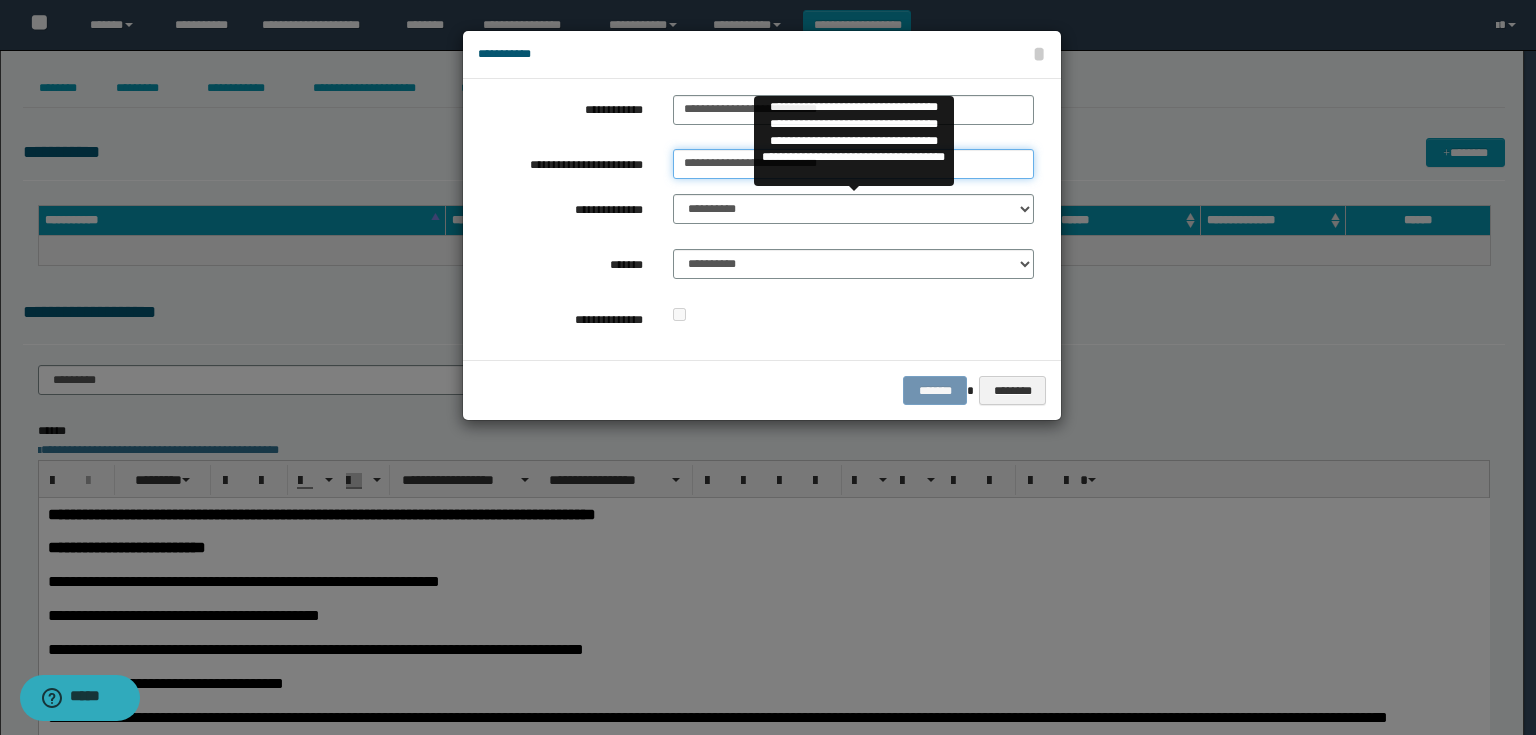 type on "**********" 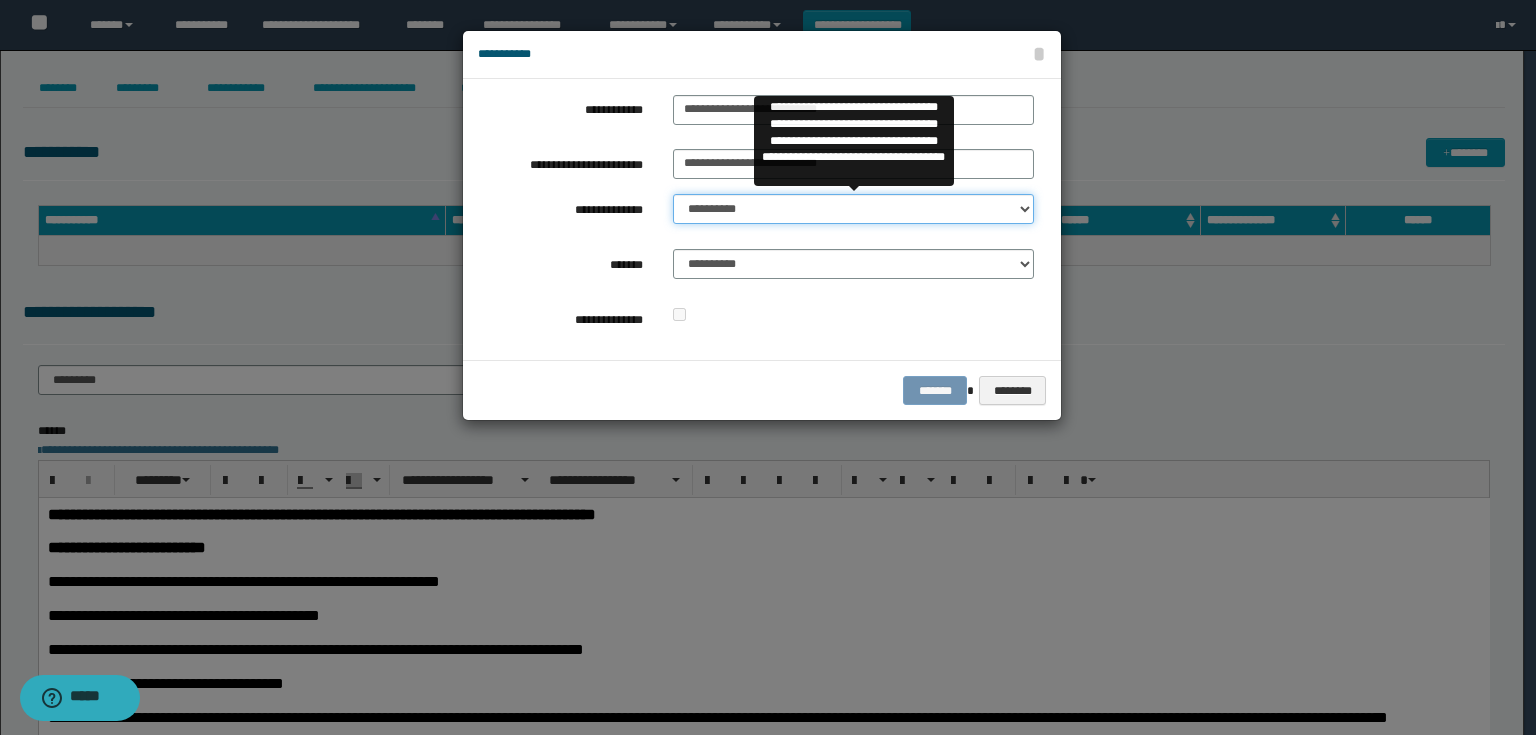click on "**********" at bounding box center [853, 209] 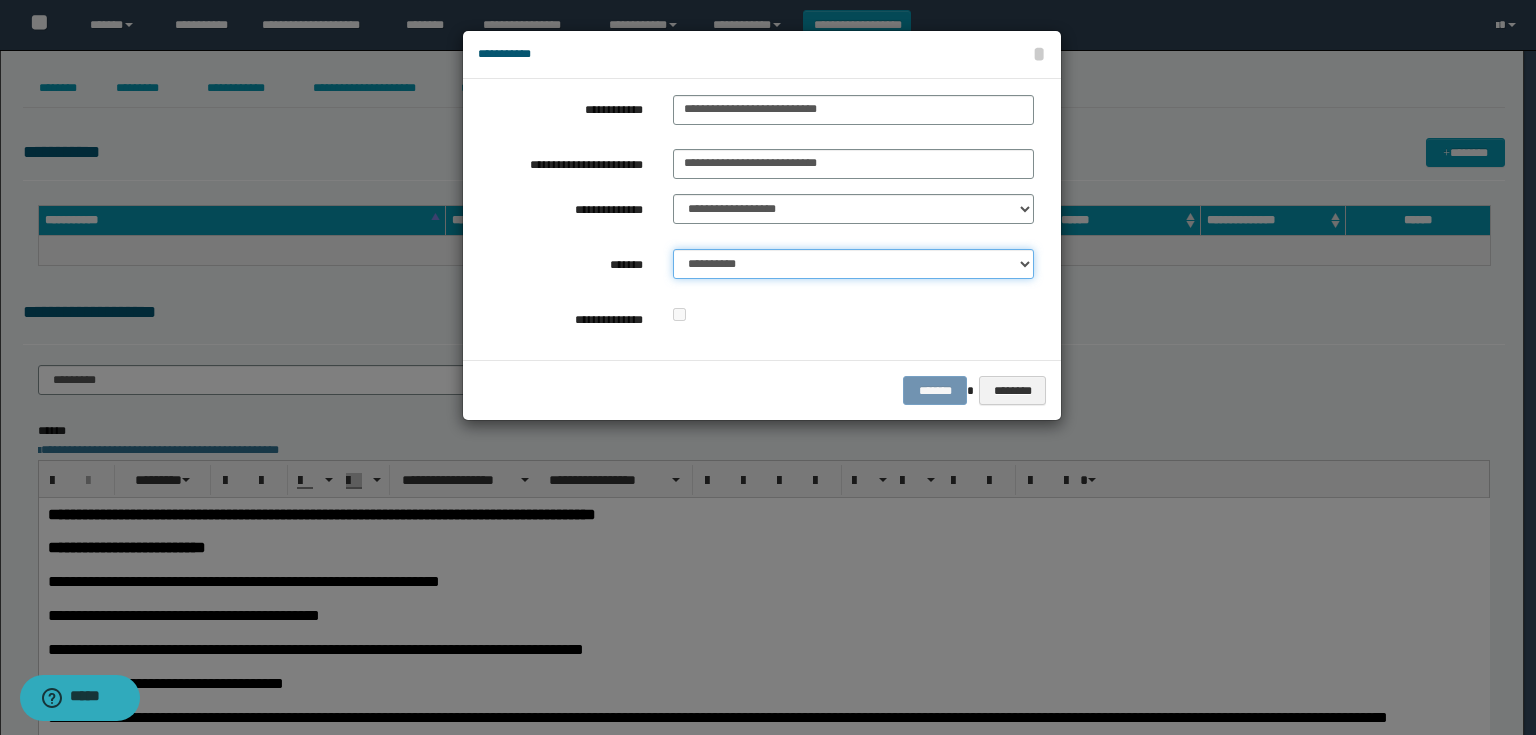 drag, startPoint x: 736, startPoint y: 264, endPoint x: 736, endPoint y: 276, distance: 12 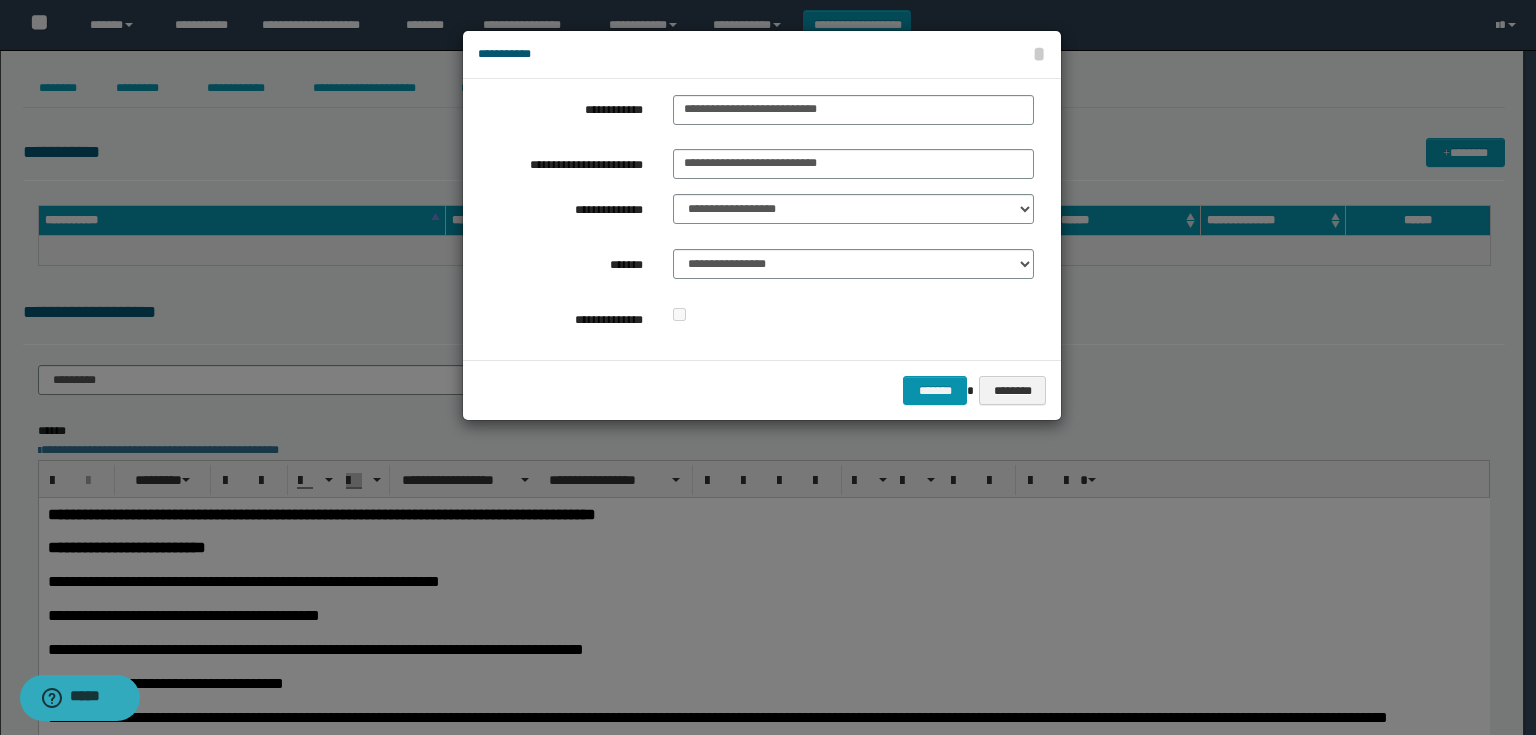 click on "*******
********" at bounding box center [762, 390] 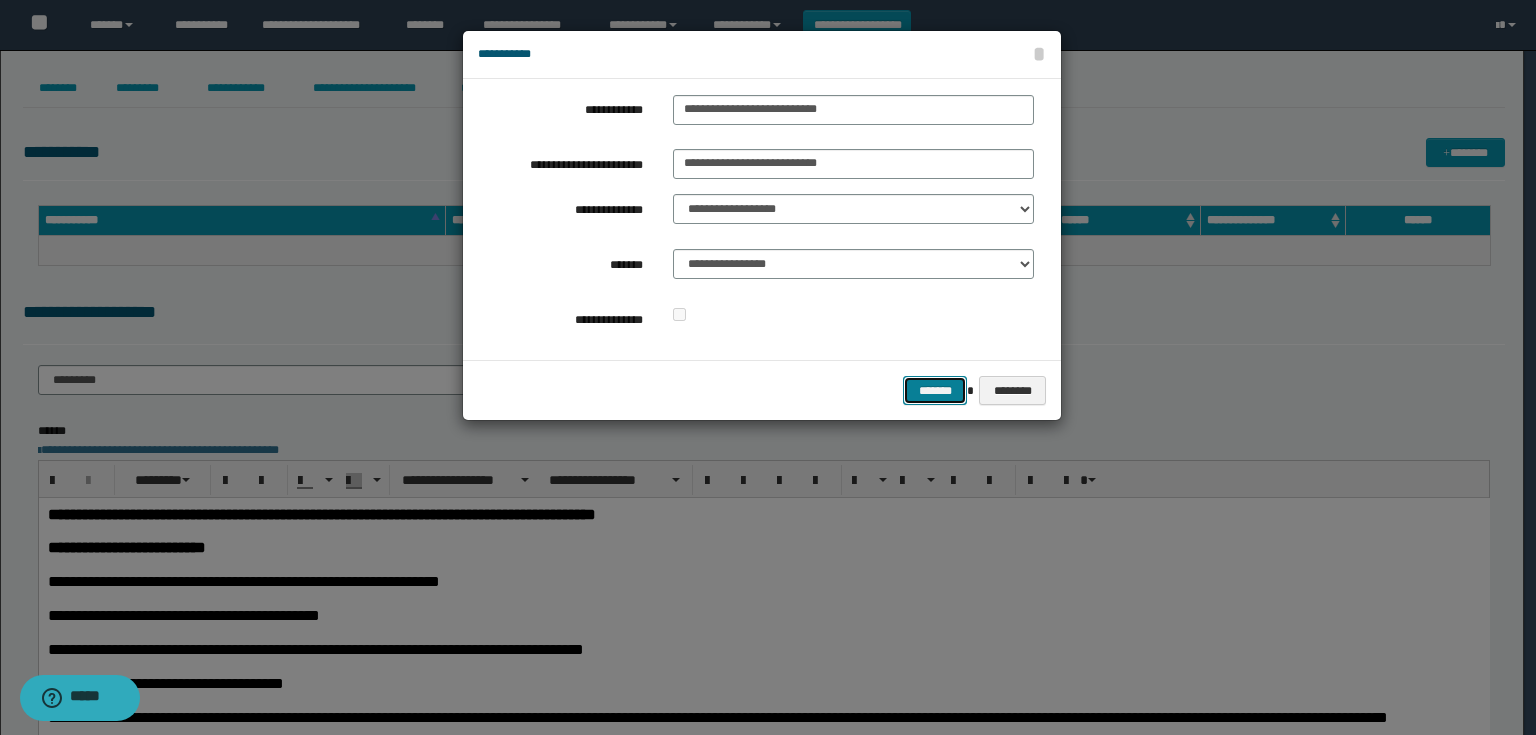 click on "*******" at bounding box center (935, 391) 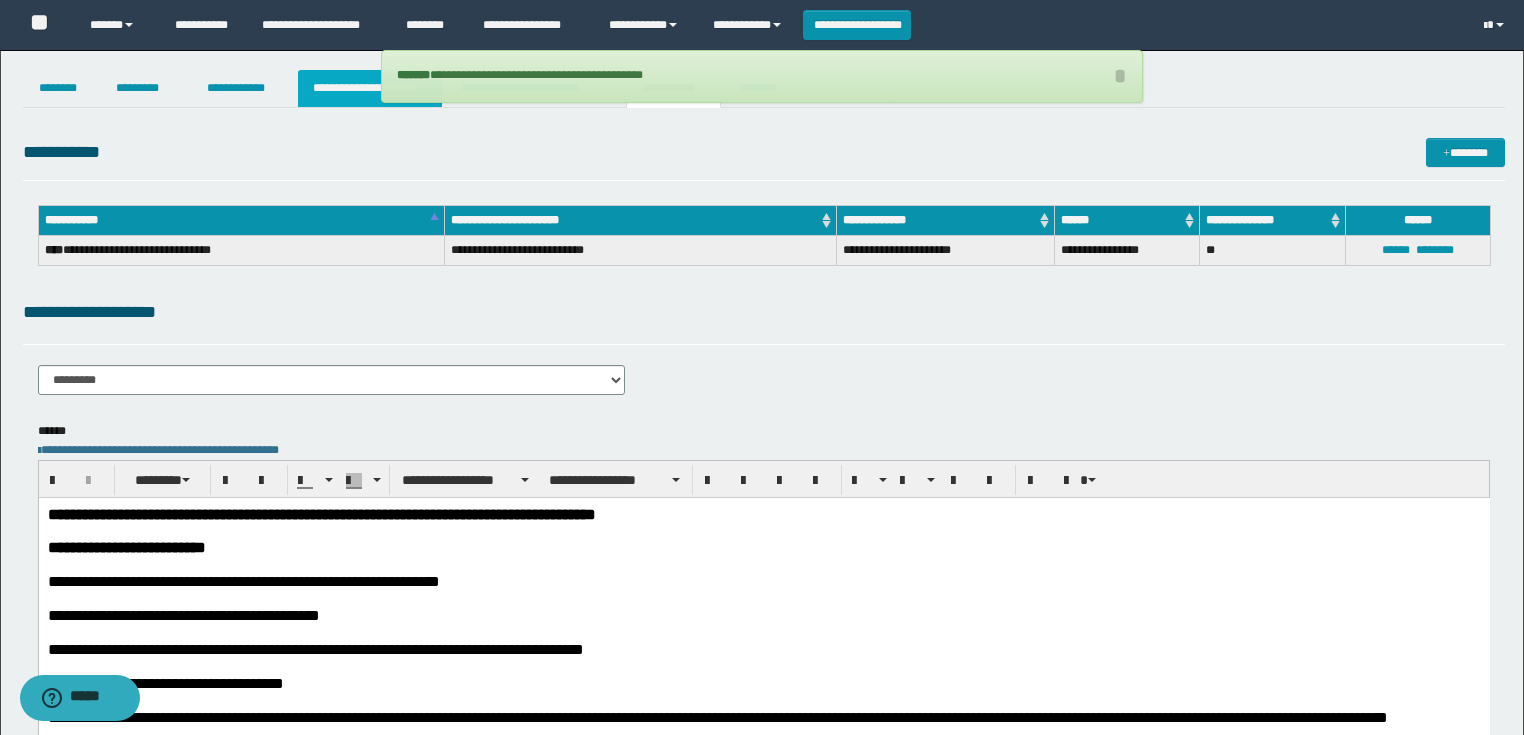 click on "**********" at bounding box center [370, 88] 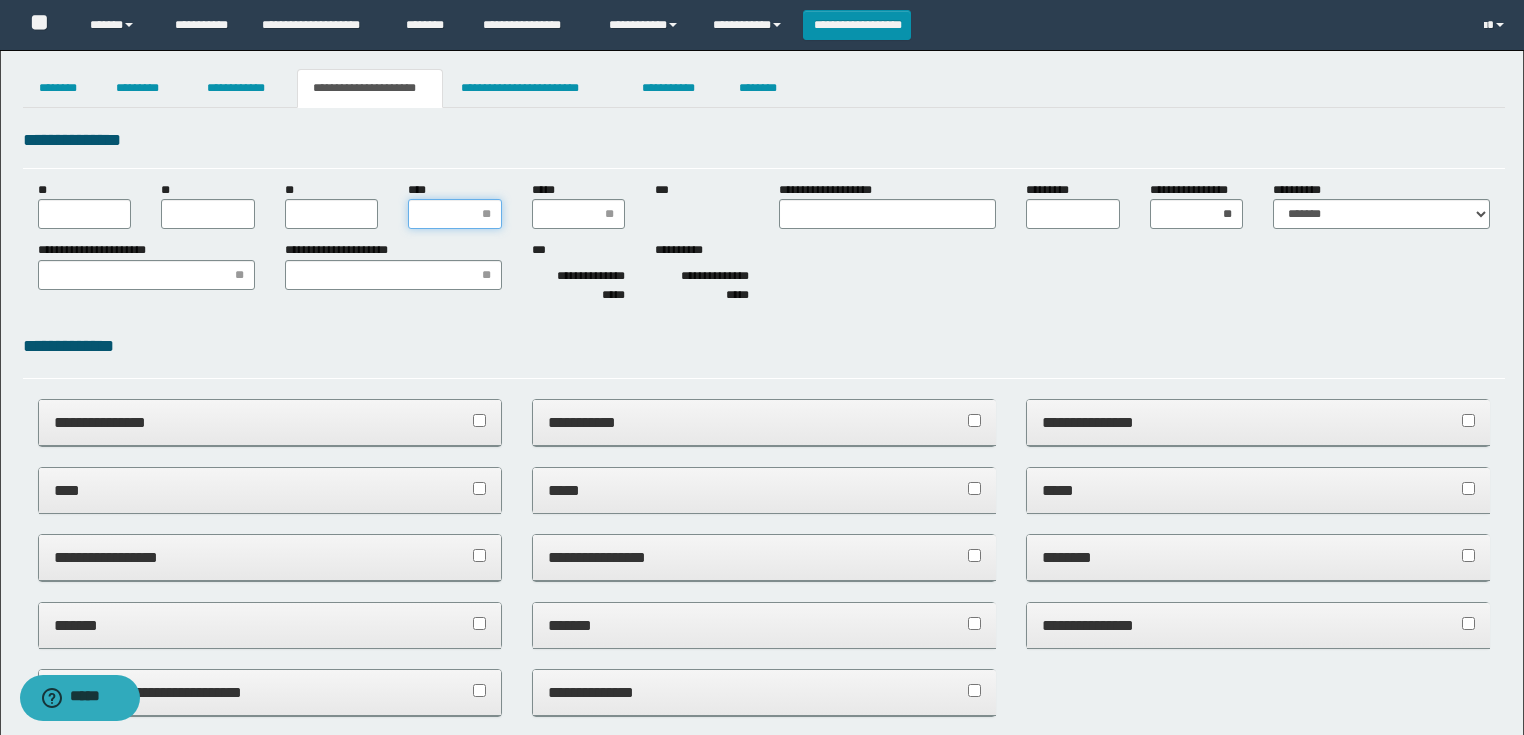 click on "****" at bounding box center [455, 214] 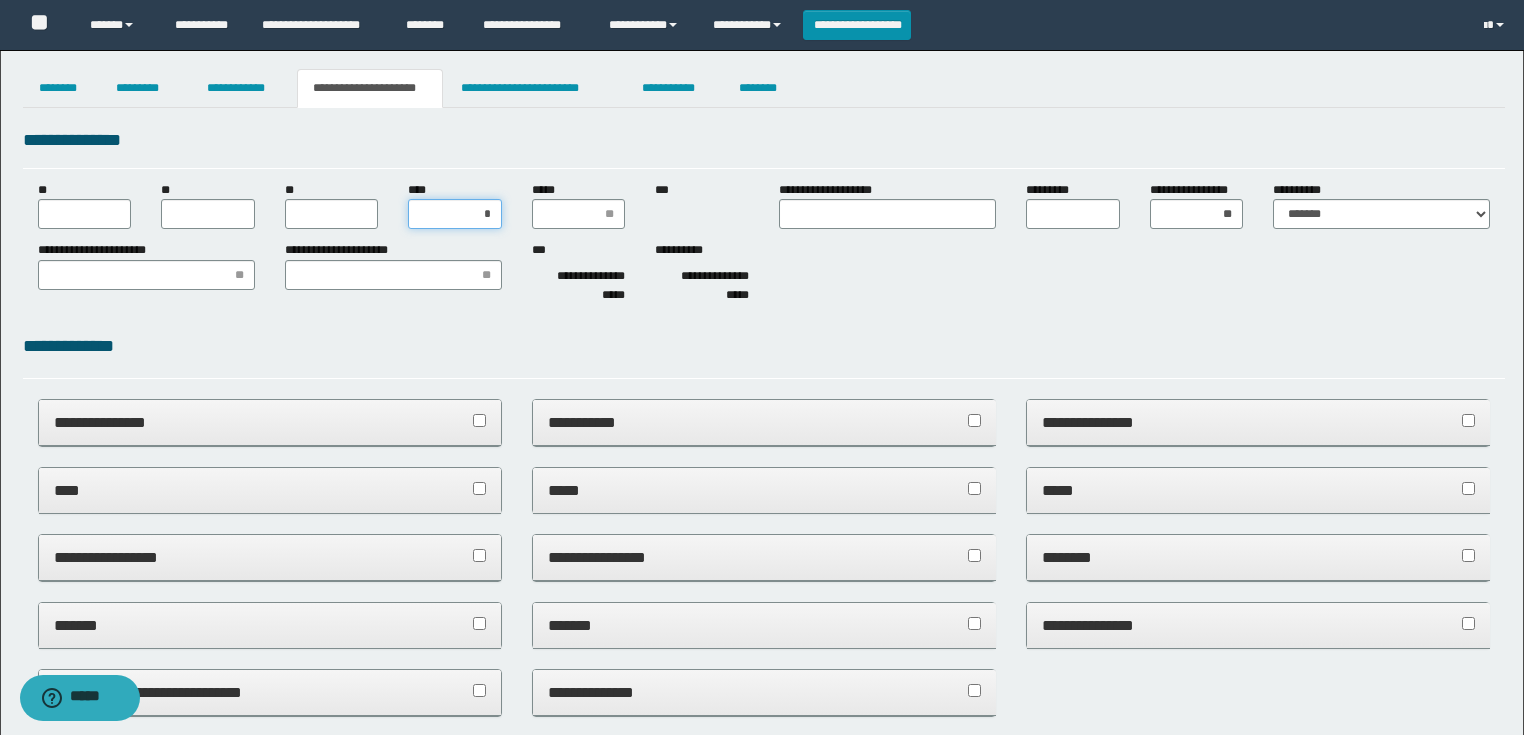 type on "**" 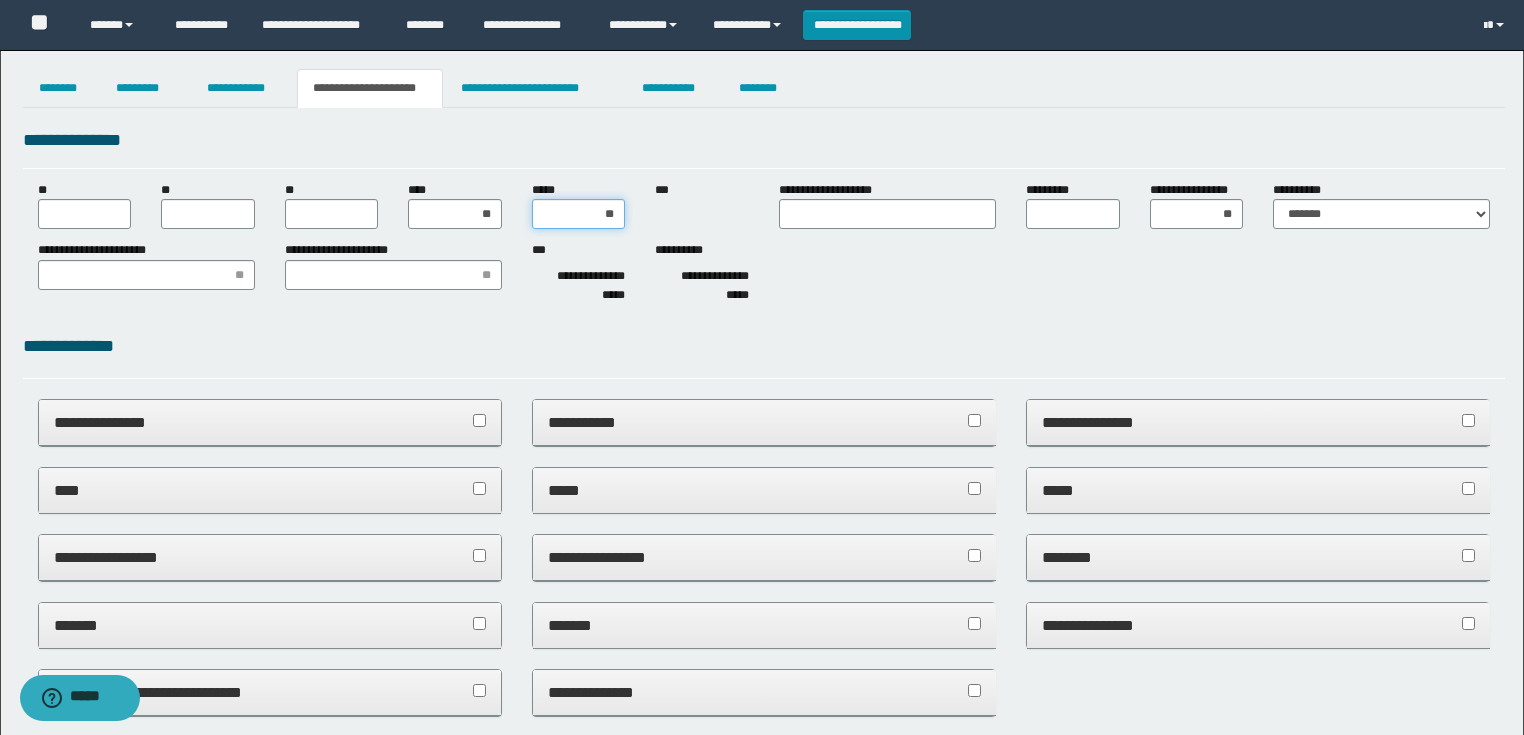 type on "***" 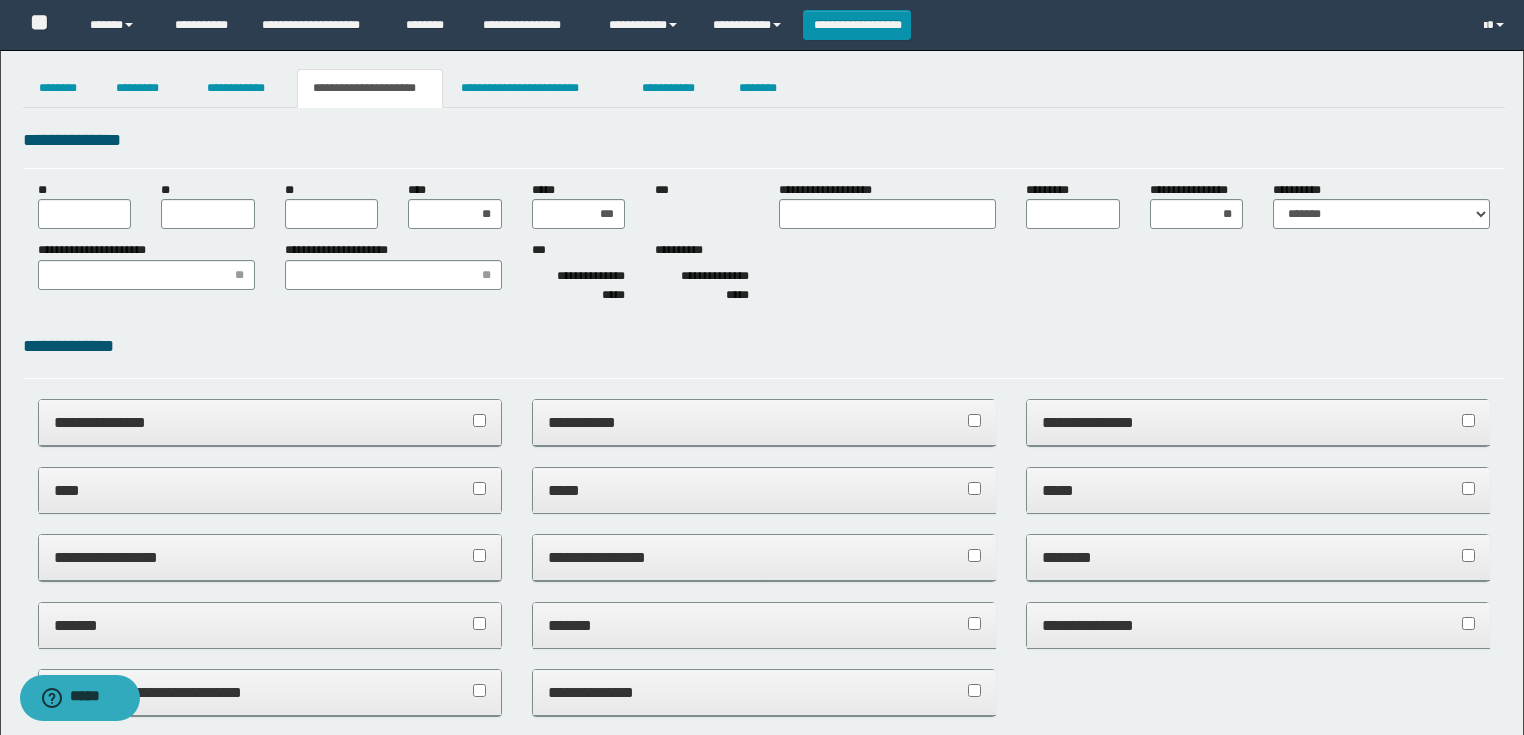 click on "**********" at bounding box center [764, 885] 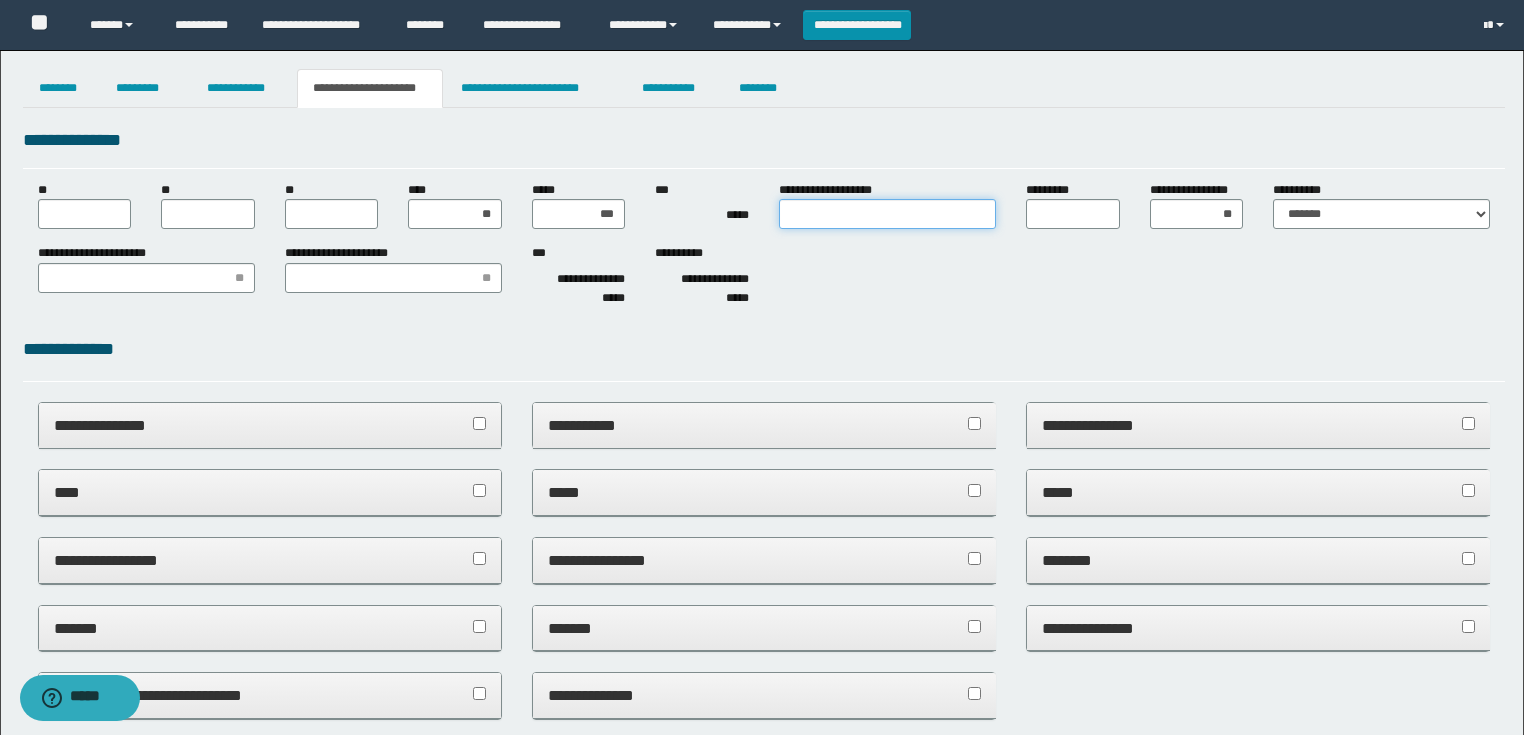 click on "**********" at bounding box center (887, 214) 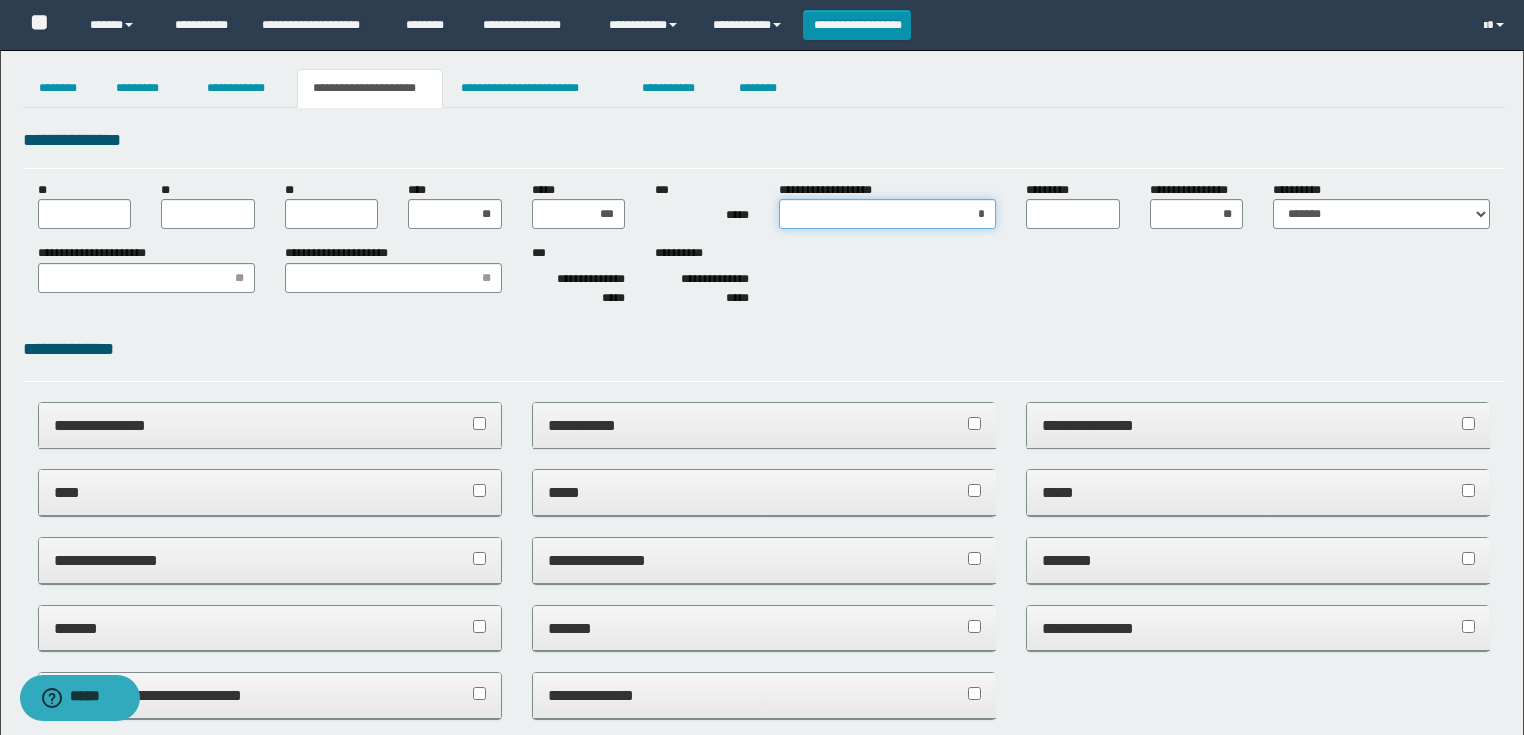 type on "**" 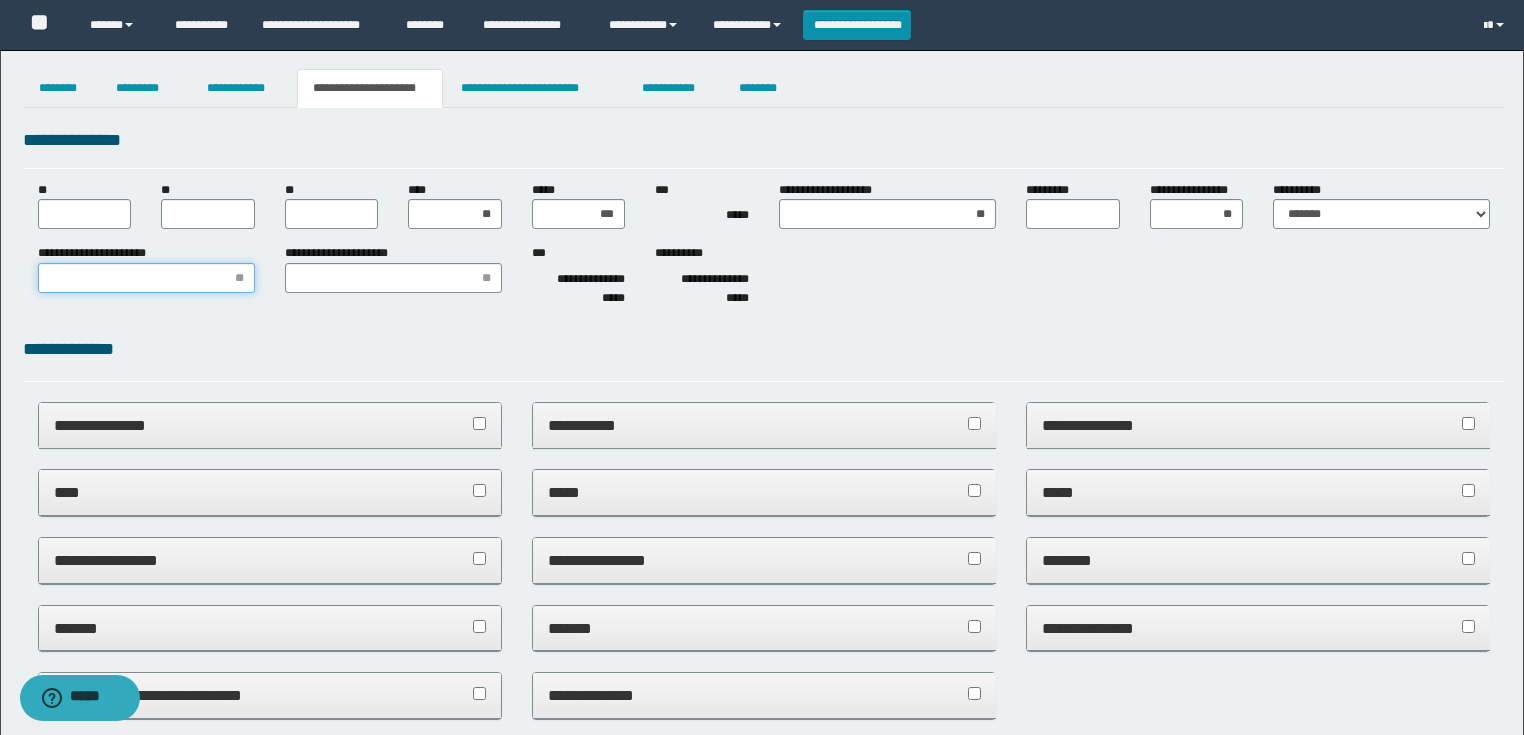 click on "**********" at bounding box center (146, 278) 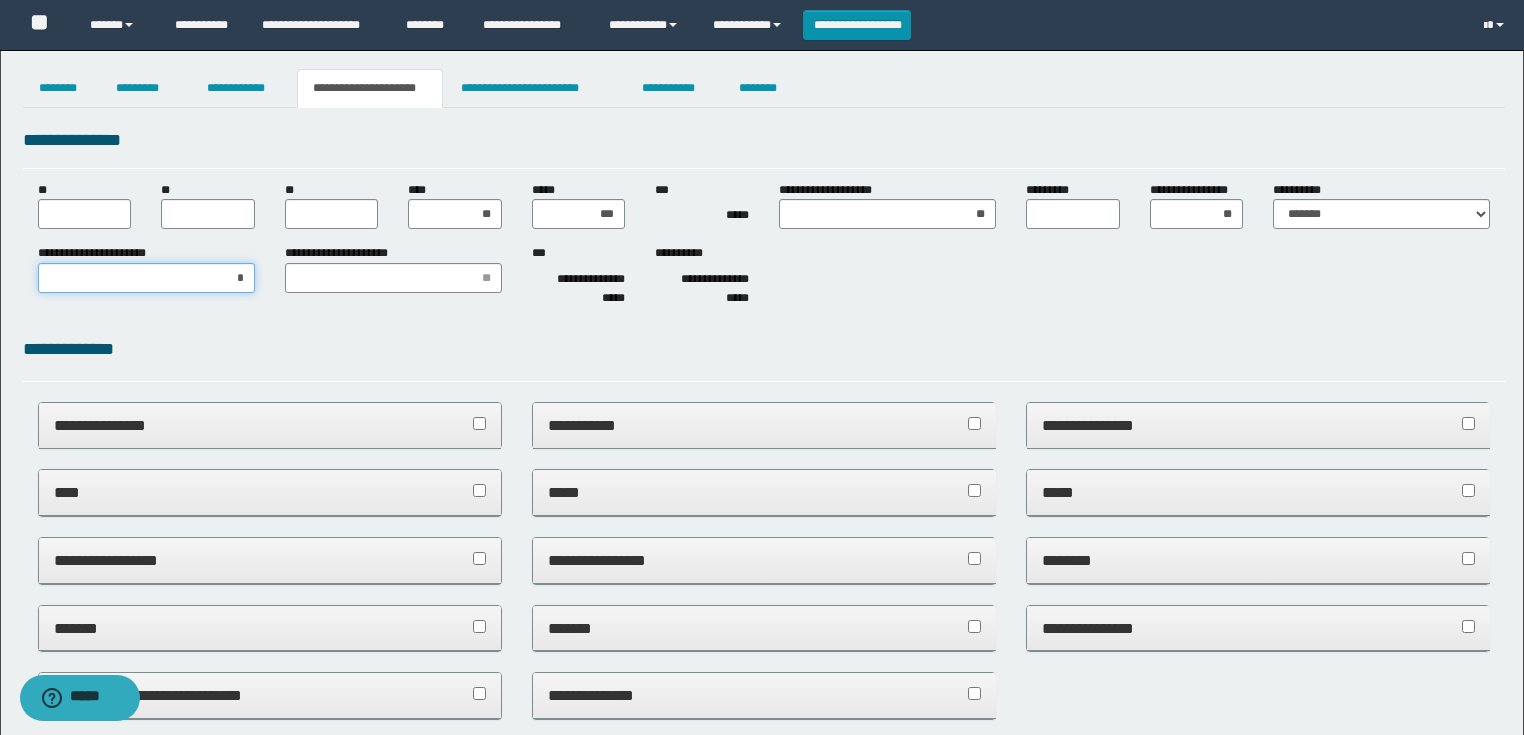 type on "**" 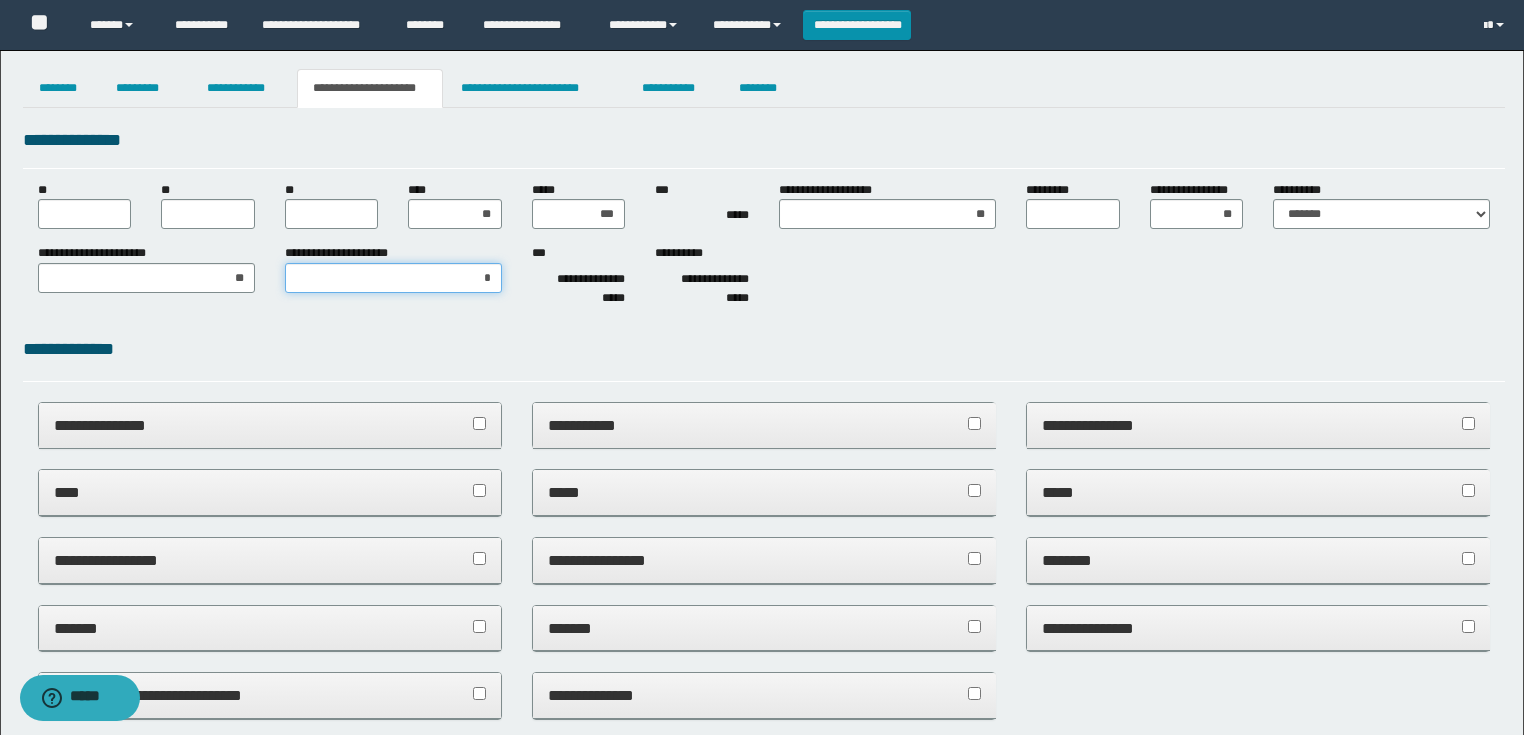 type on "**" 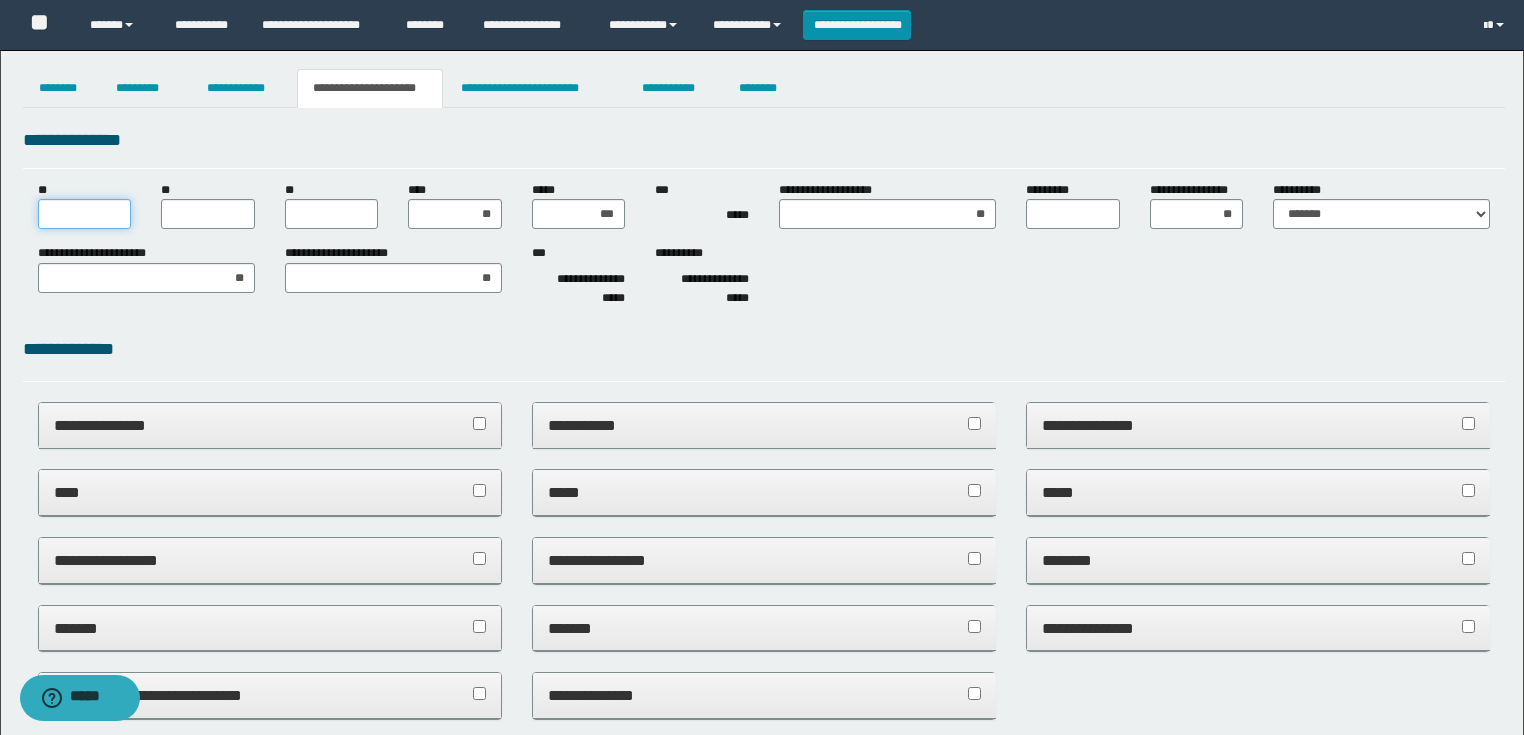 click on "**" at bounding box center (85, 214) 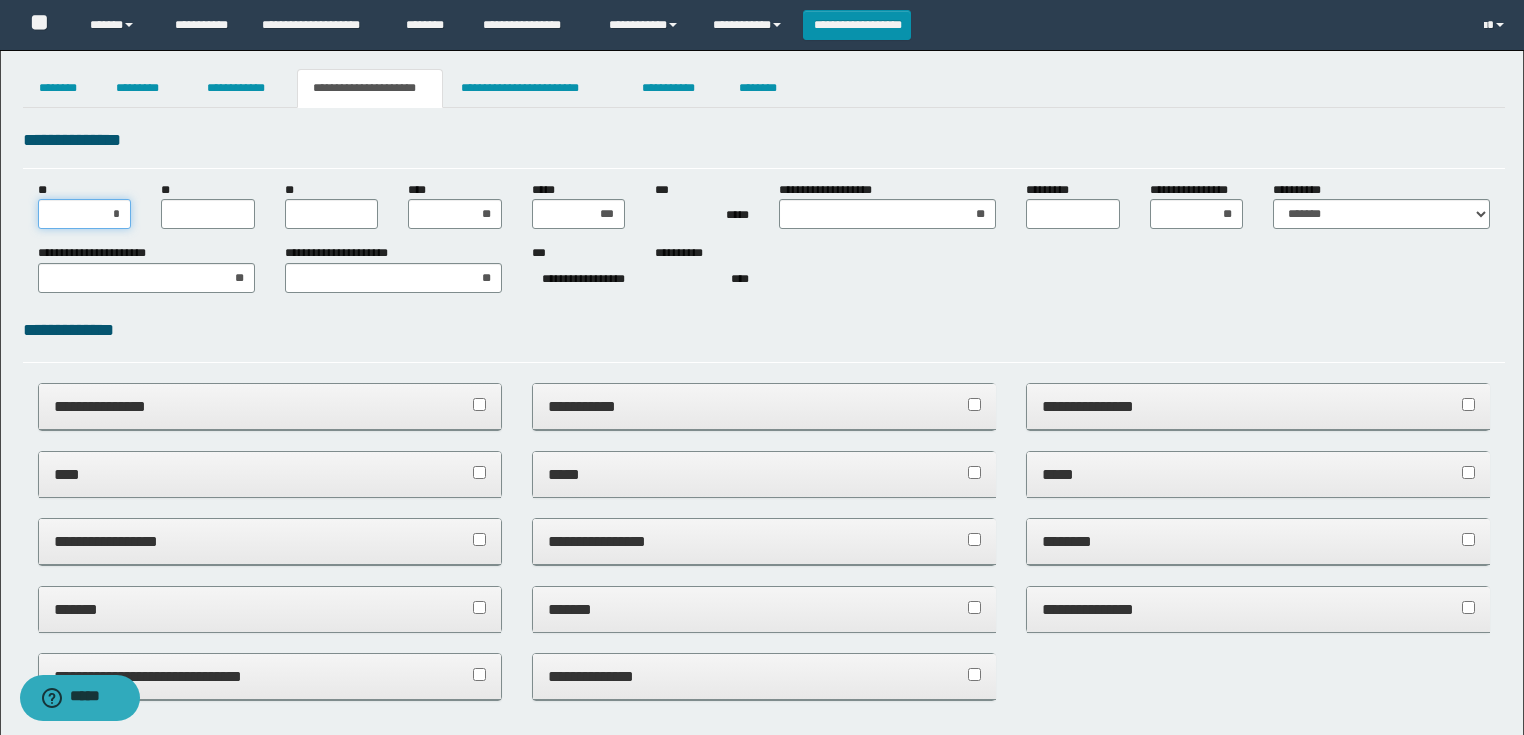 type on "**" 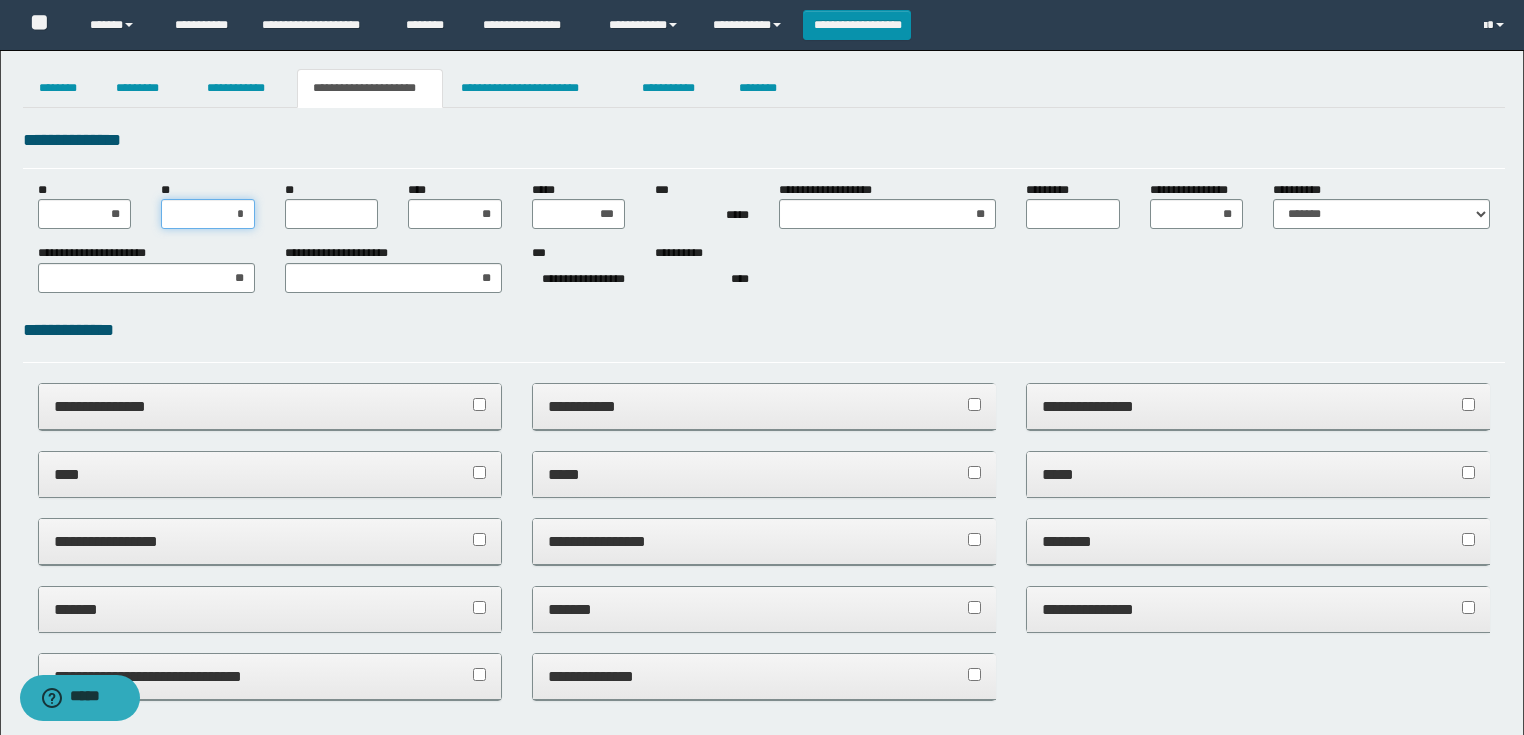 type on "**" 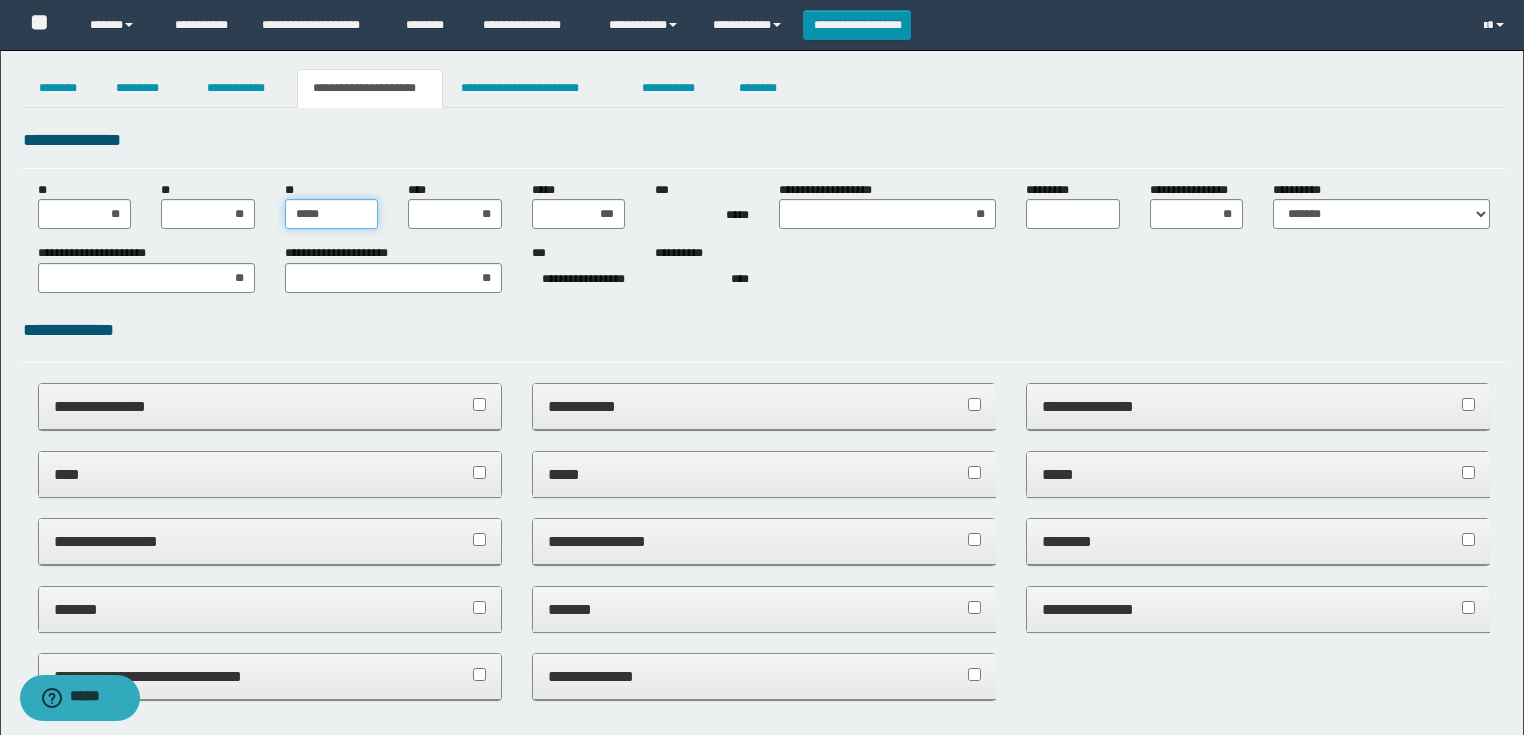 type on "******" 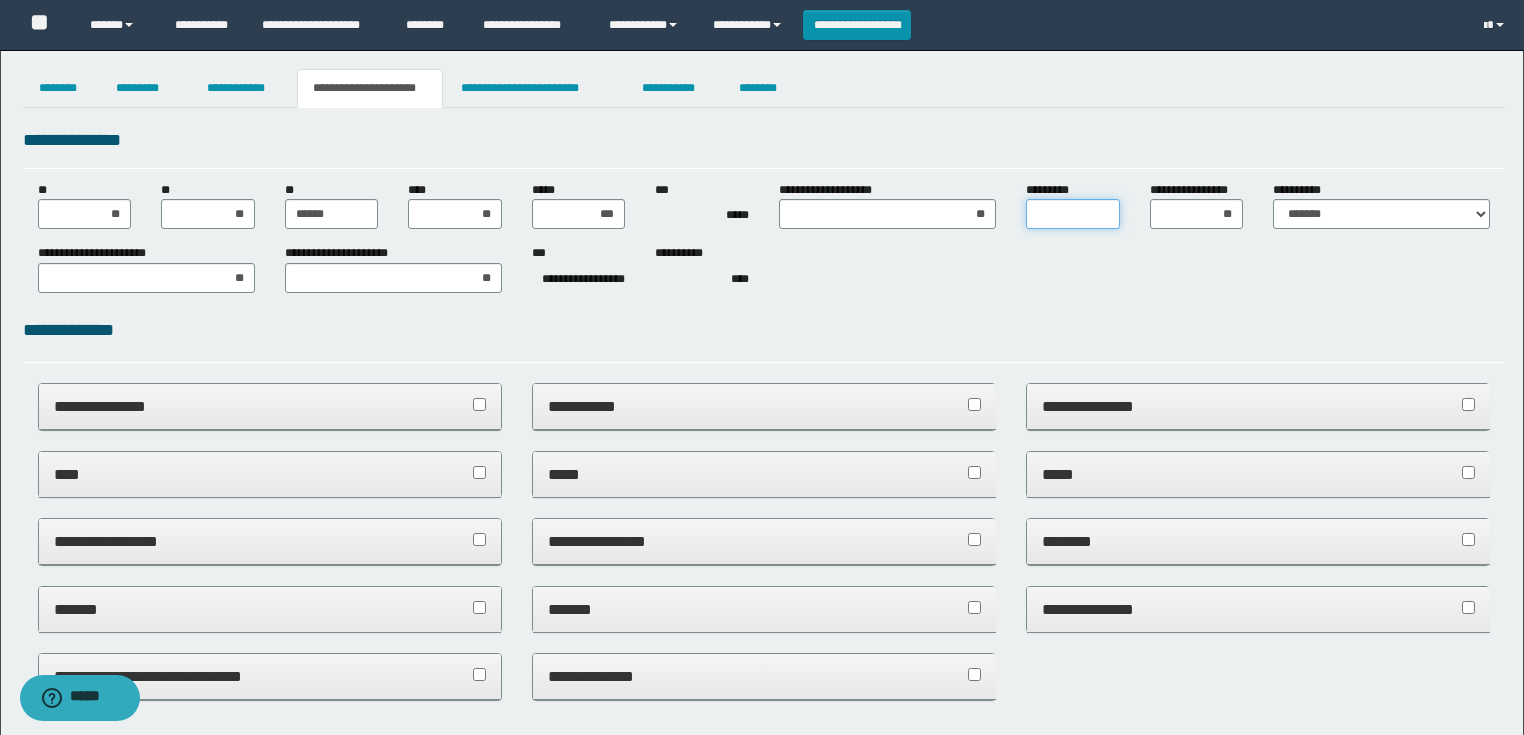 click on "*********" at bounding box center [1073, 214] 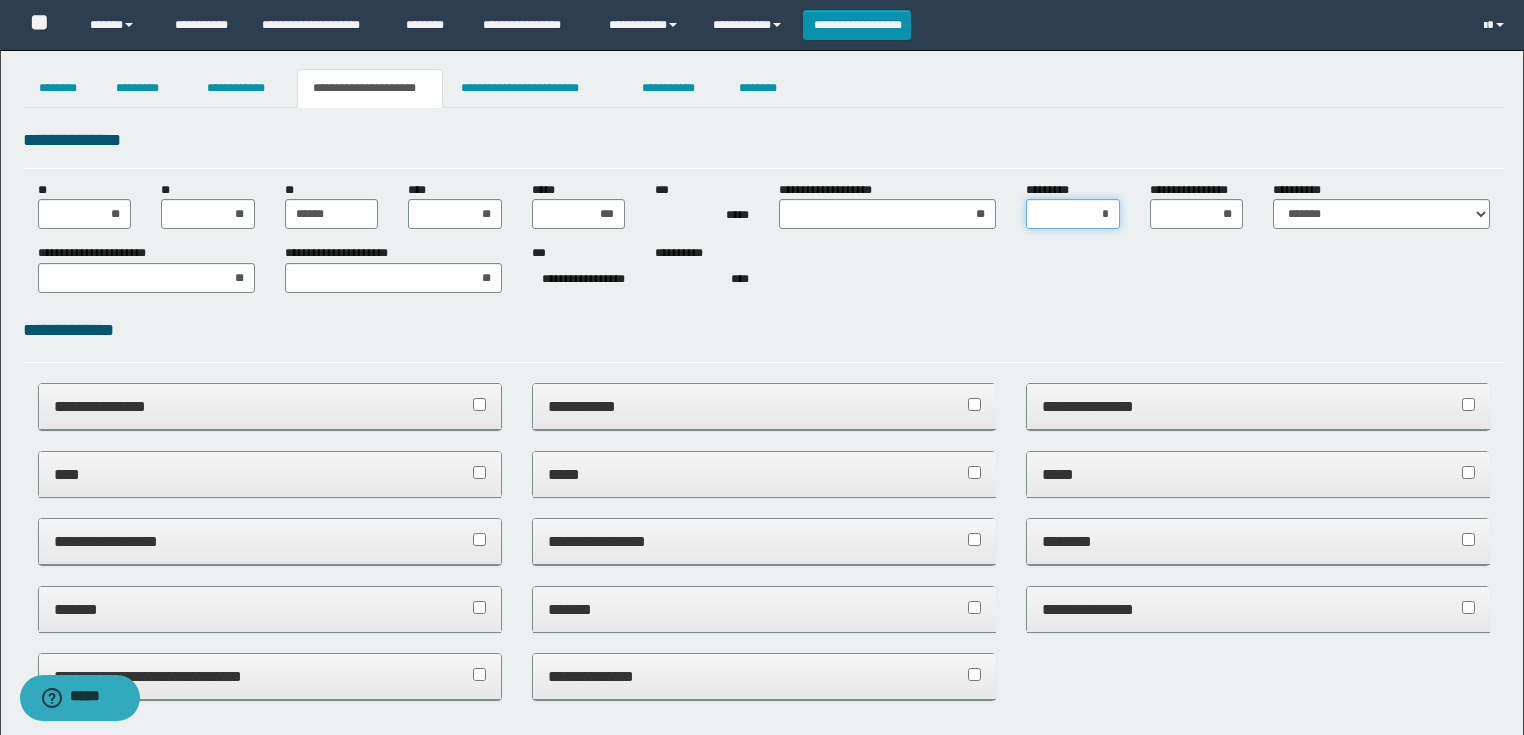 type on "**" 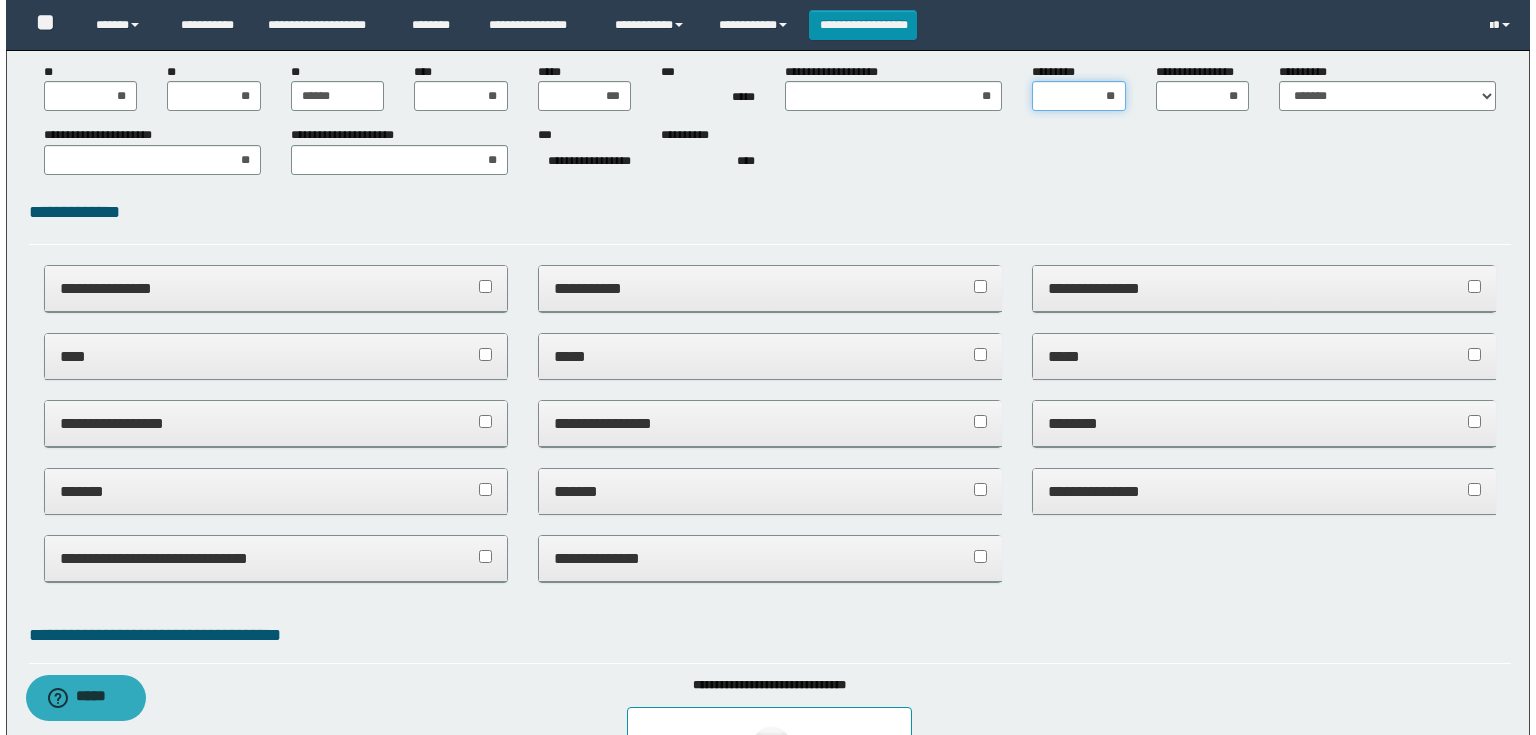 scroll, scrollTop: 0, scrollLeft: 0, axis: both 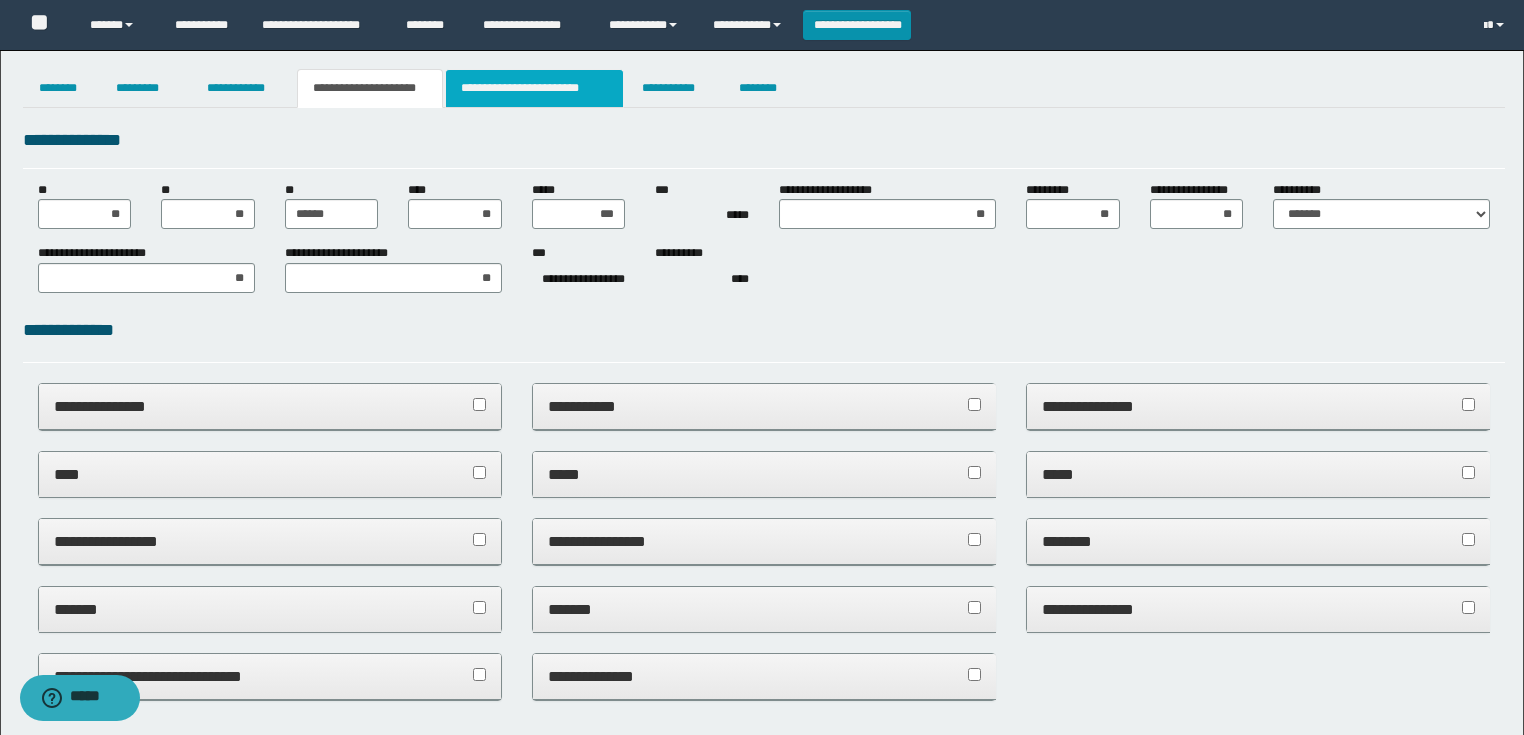 click on "**********" at bounding box center (534, 88) 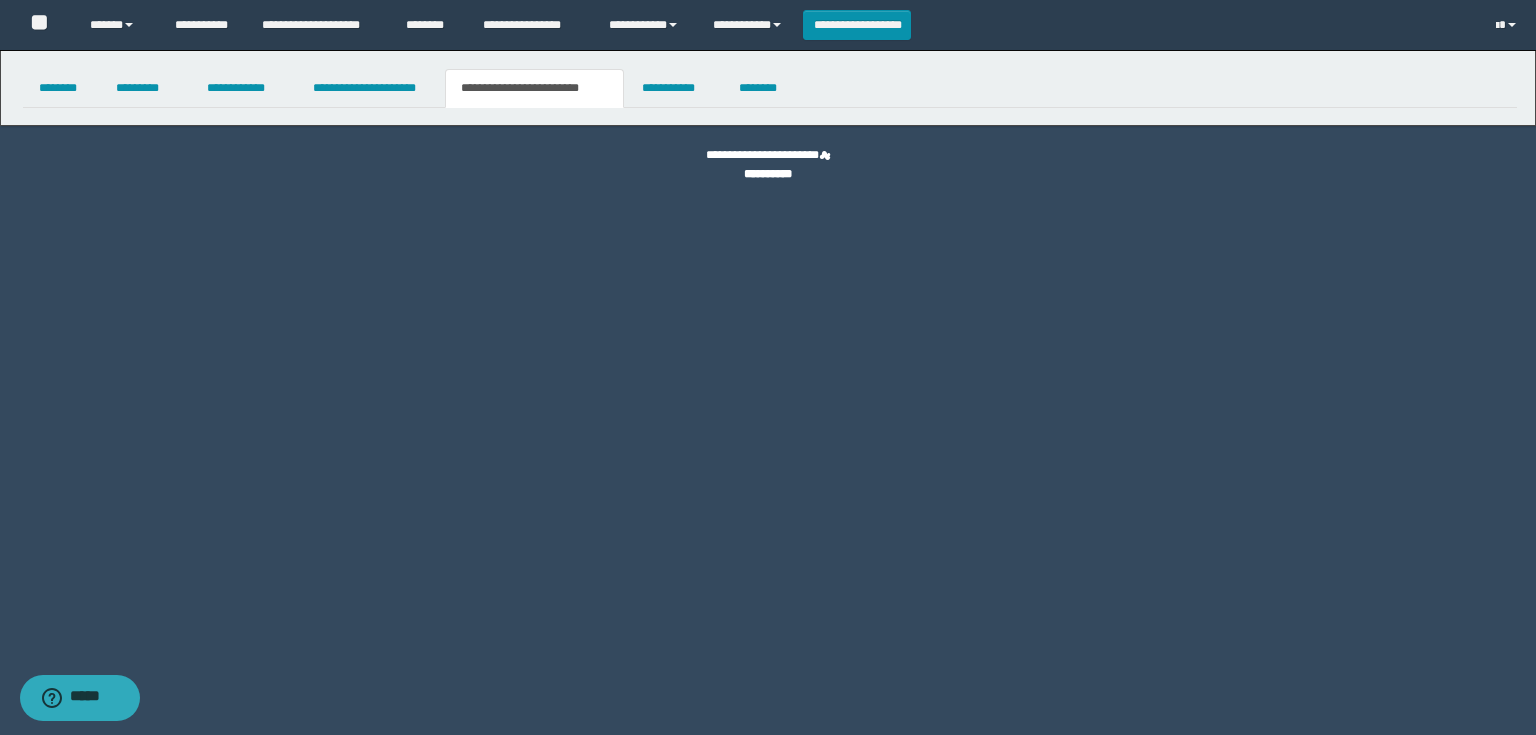 click at bounding box center (0, 0) 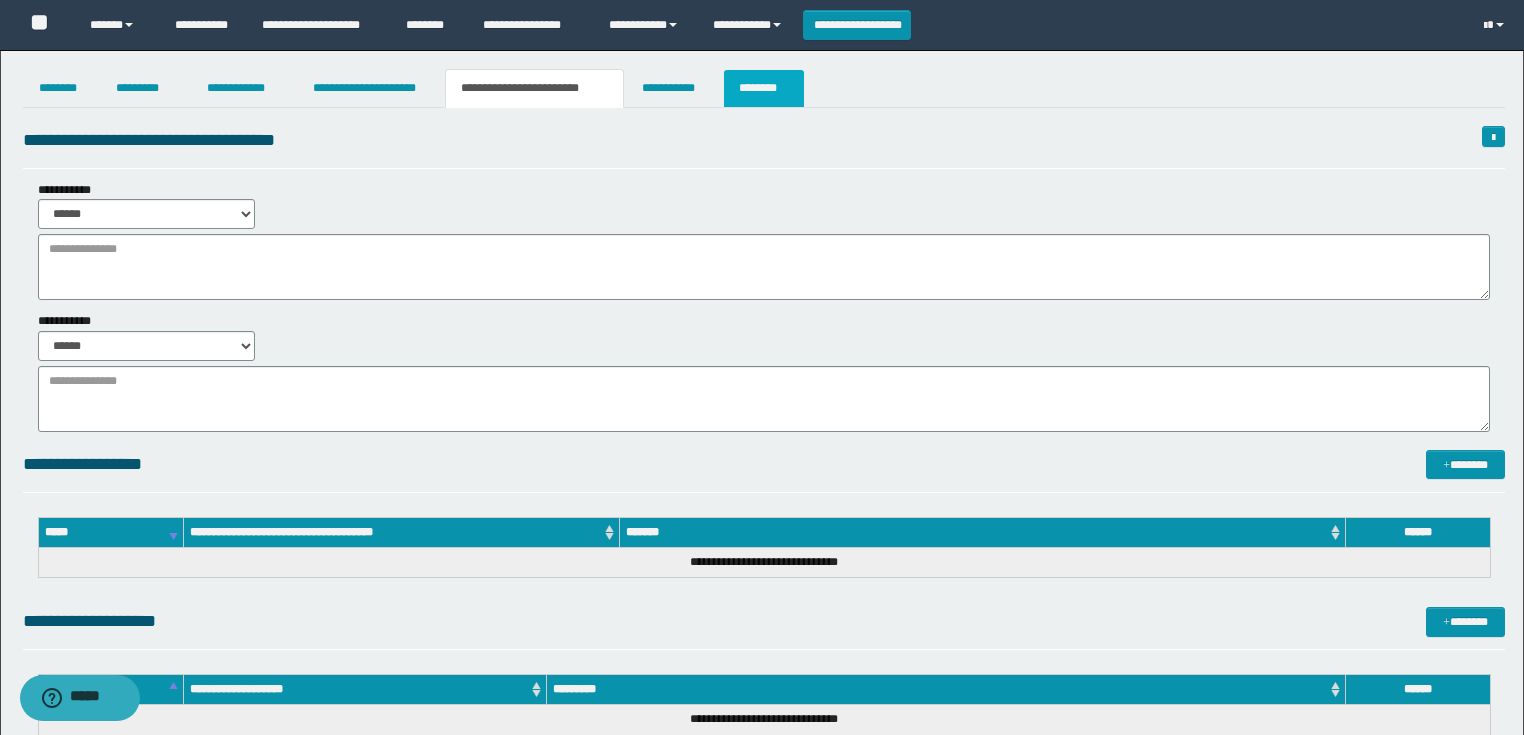 click on "********" at bounding box center (764, 88) 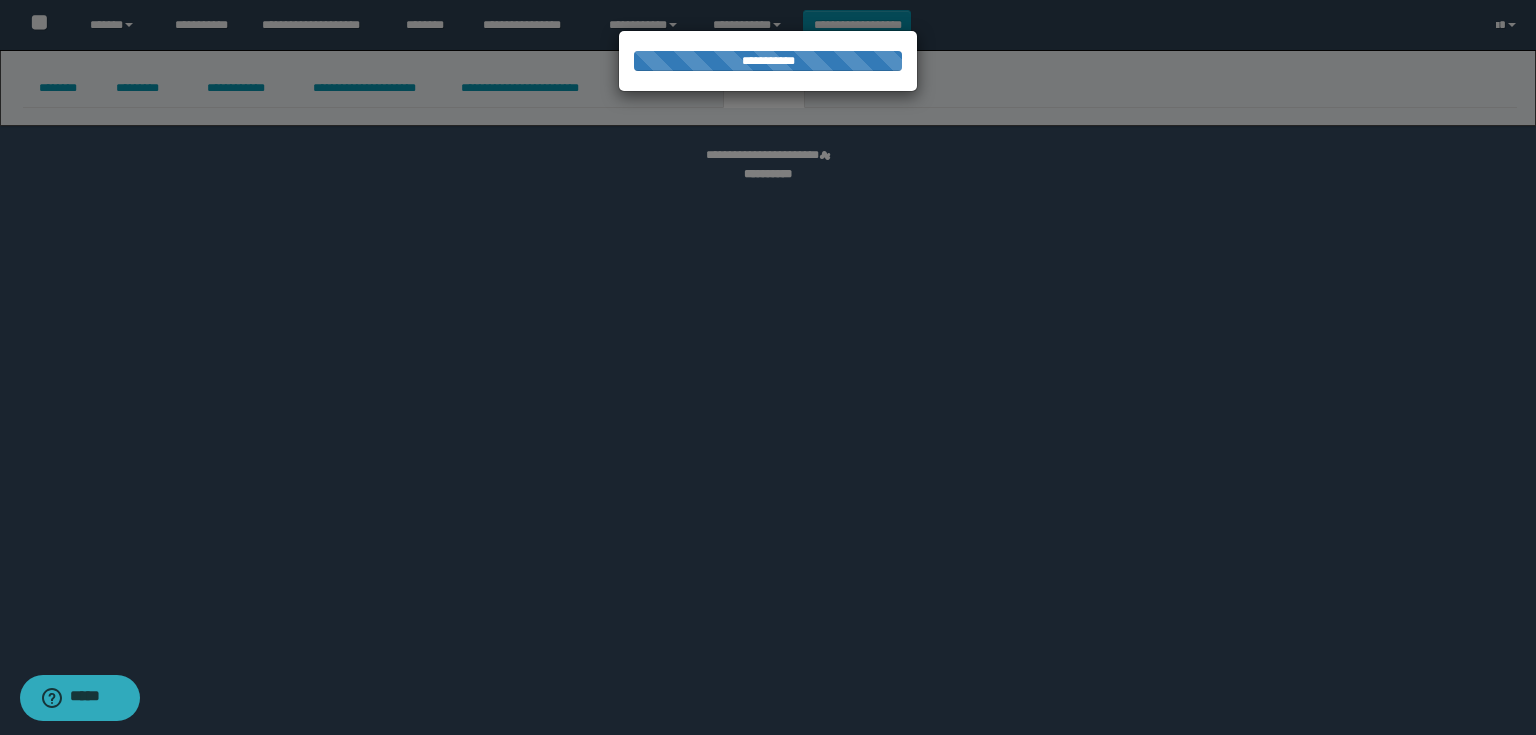select 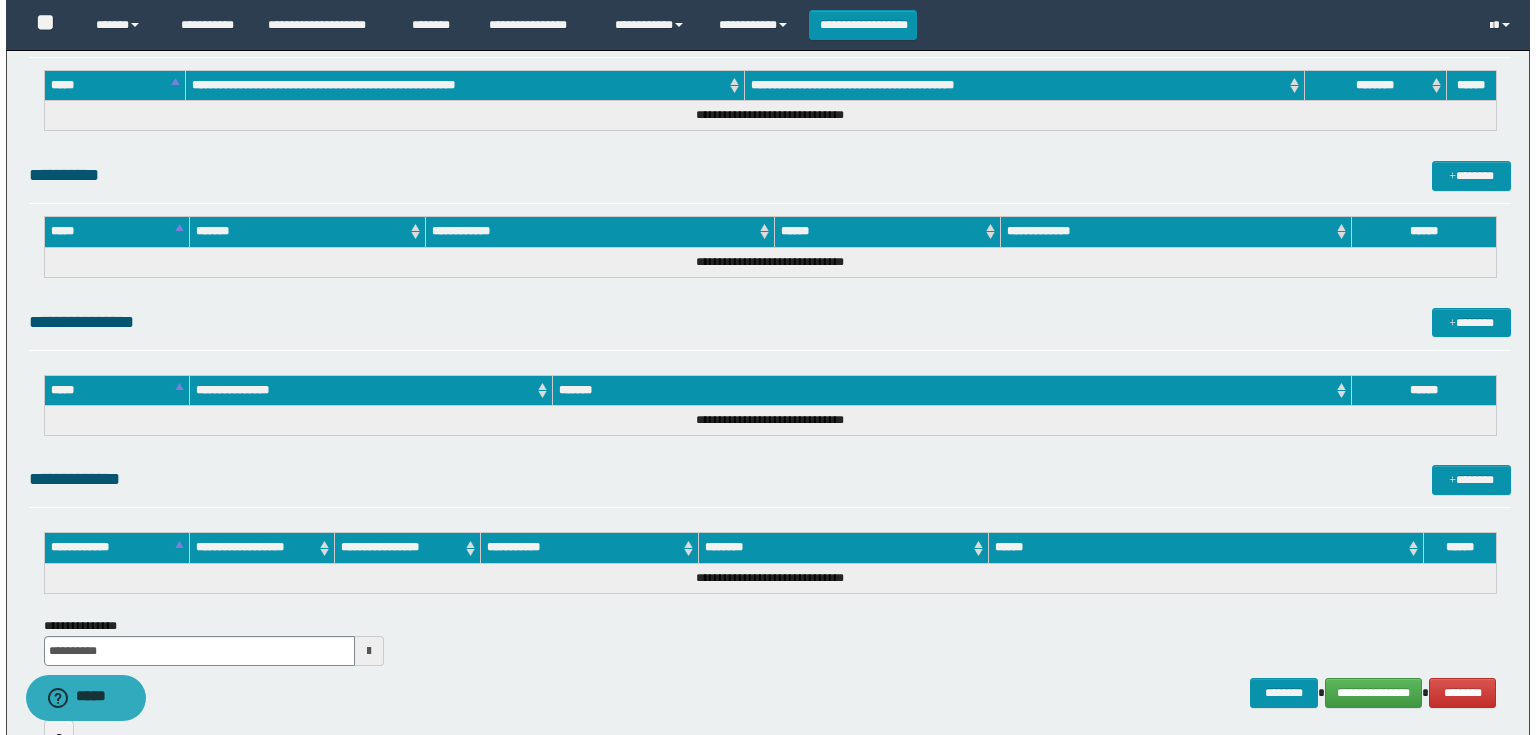 scroll, scrollTop: 889, scrollLeft: 0, axis: vertical 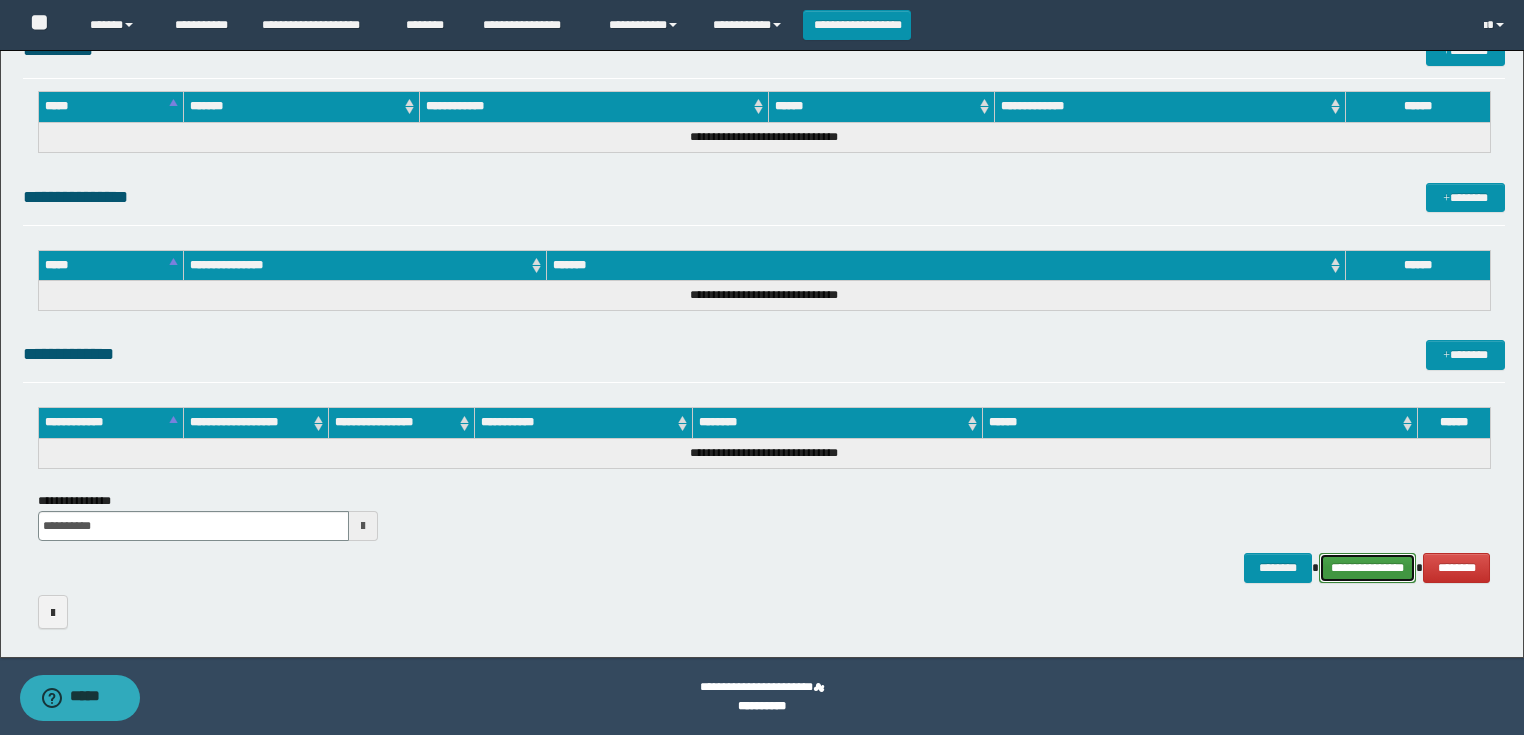 click on "**********" at bounding box center [1368, 568] 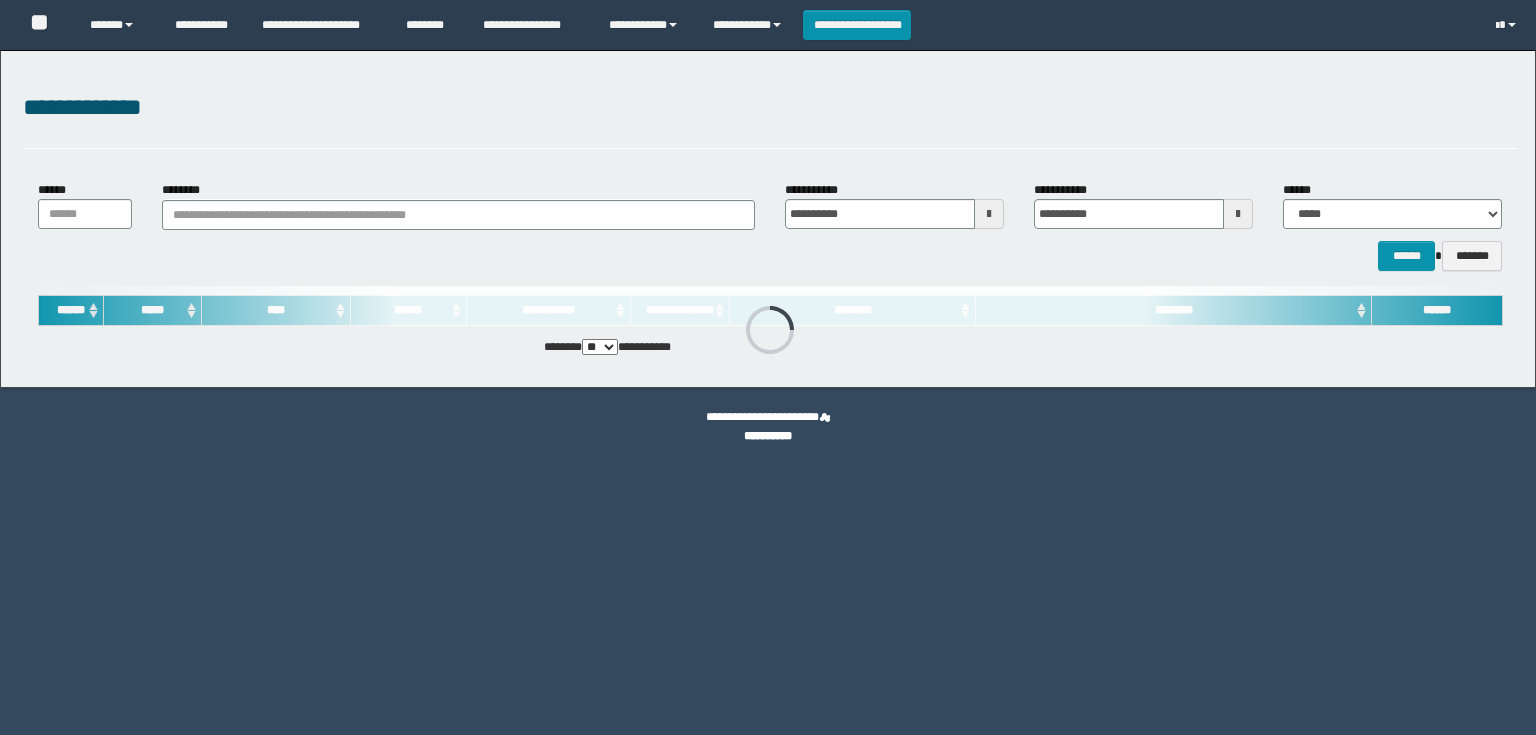 scroll, scrollTop: 0, scrollLeft: 0, axis: both 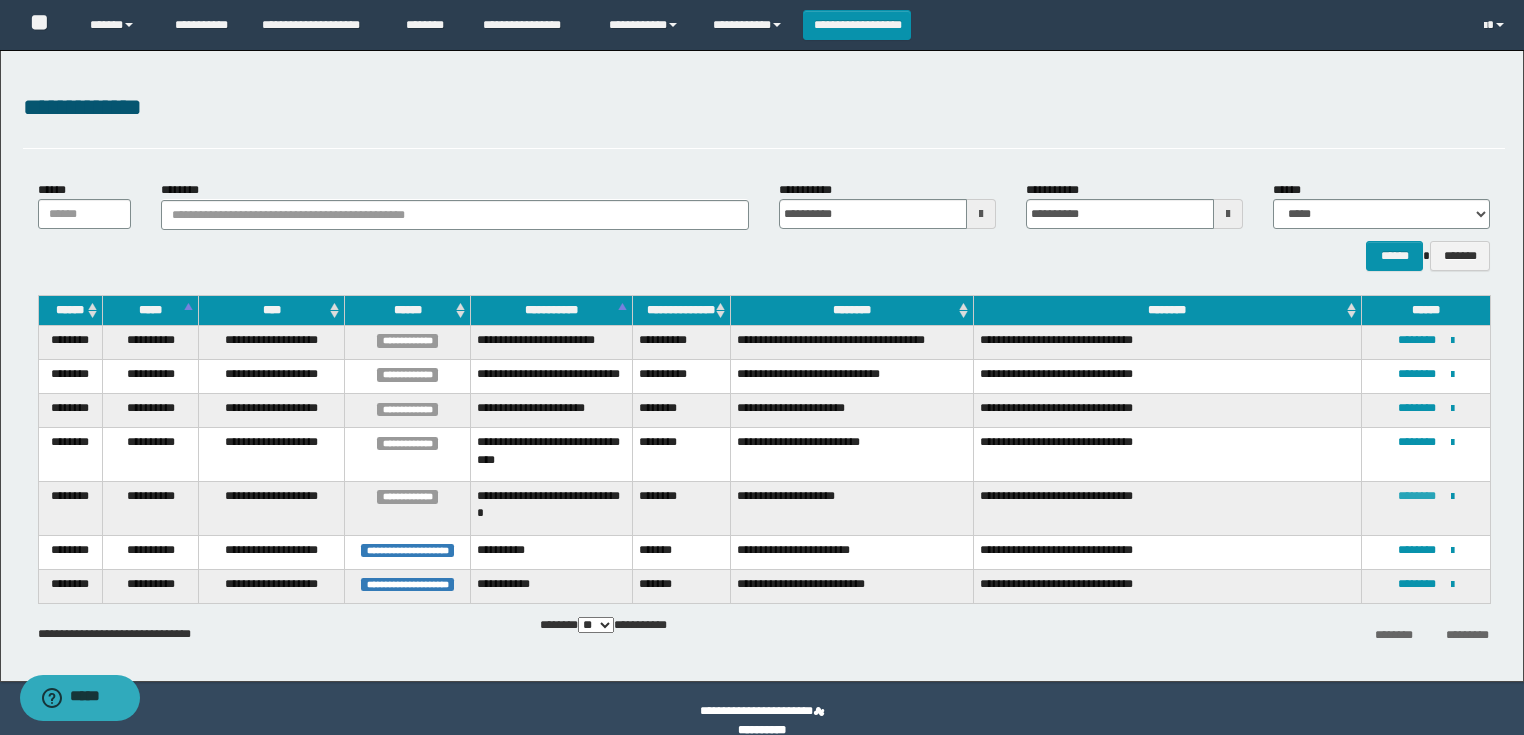 click on "********" at bounding box center [1417, 496] 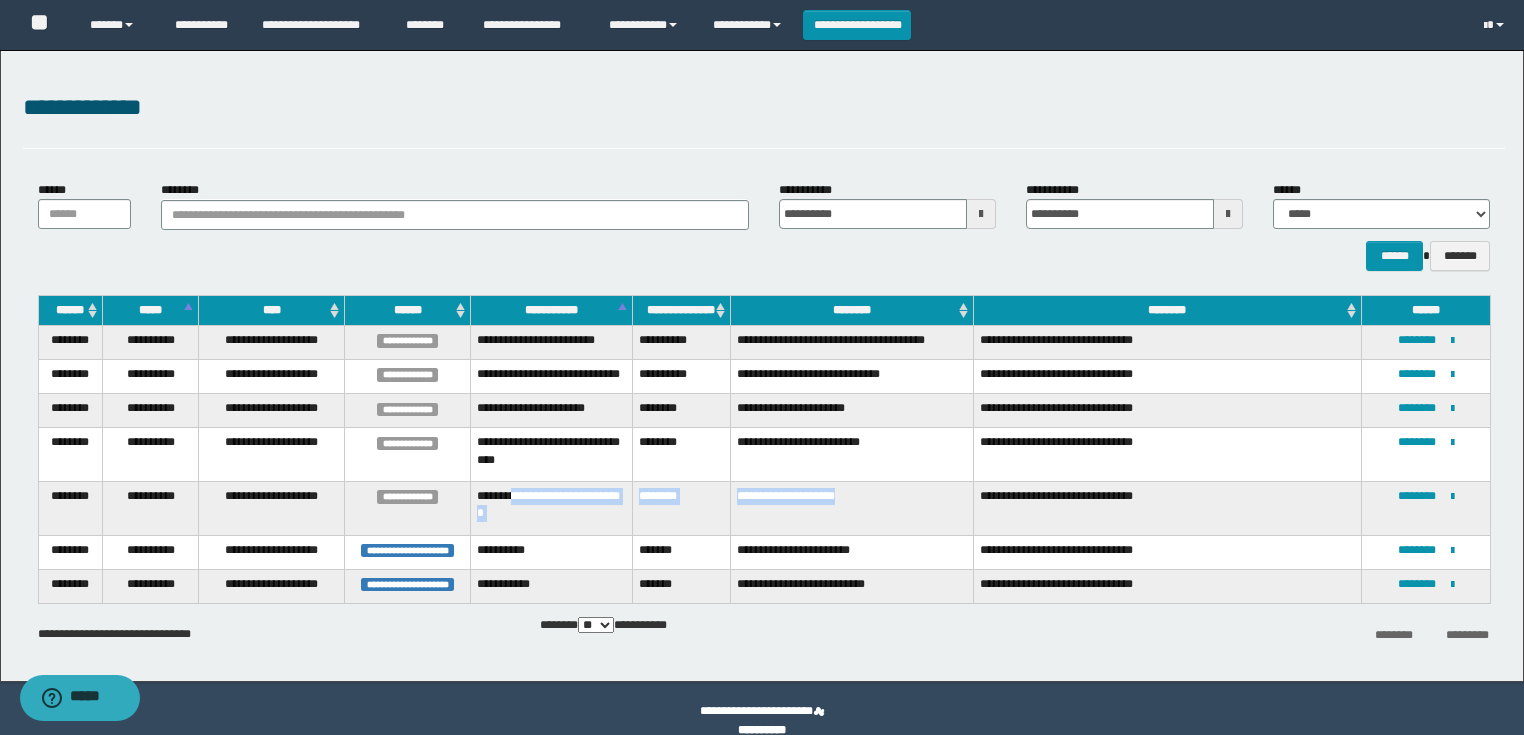 drag, startPoint x: 864, startPoint y: 508, endPoint x: 629, endPoint y: 513, distance: 235.05319 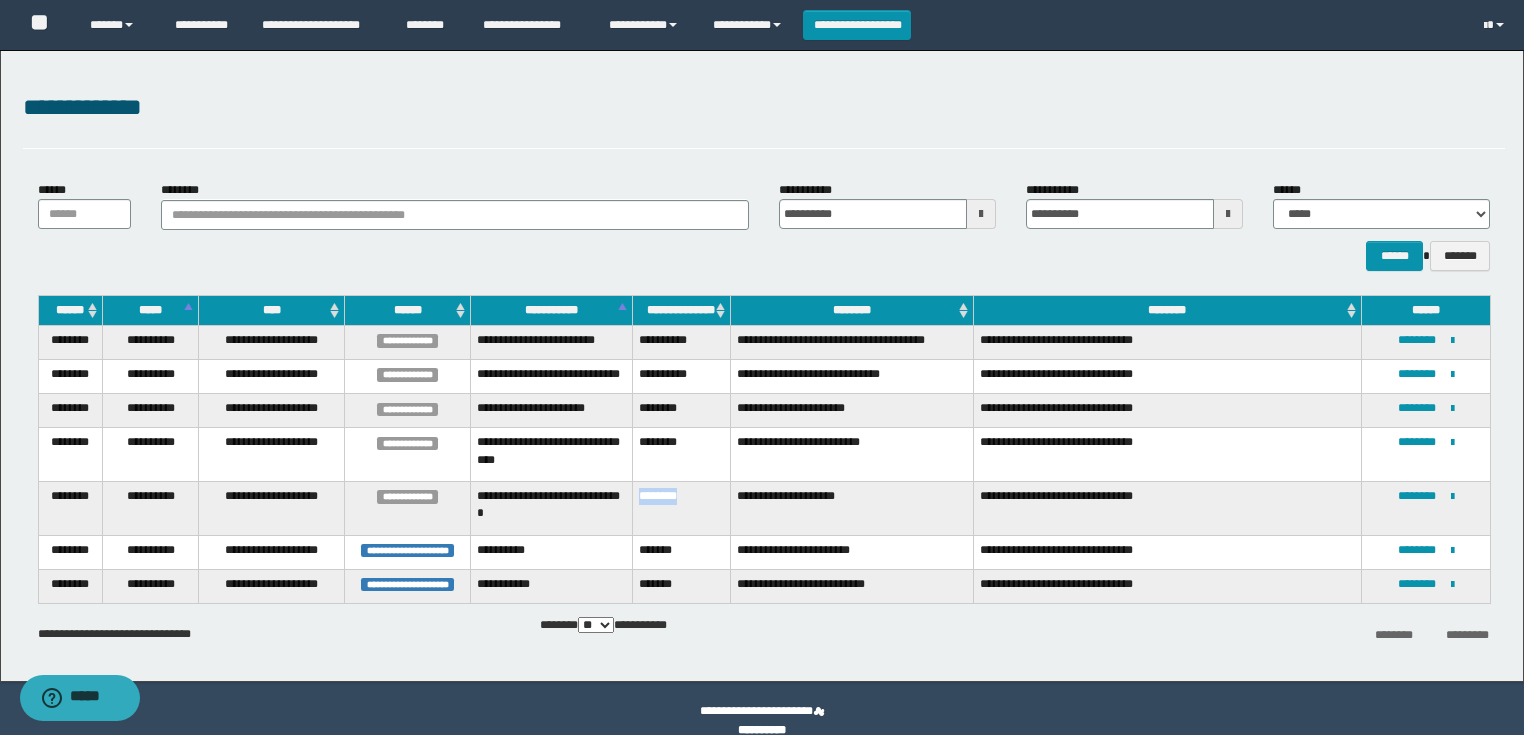 click on "********" at bounding box center [681, 508] 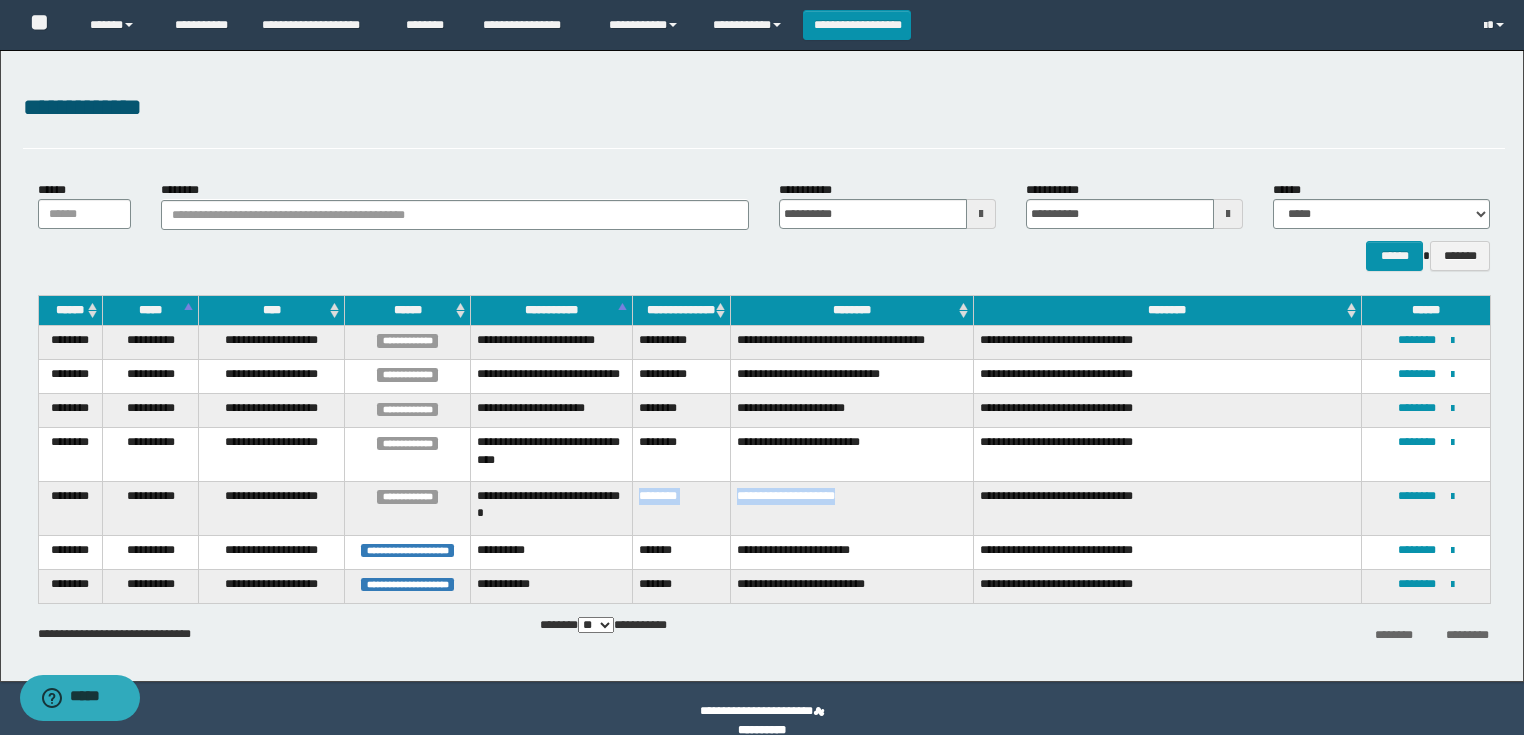 drag, startPoint x: 636, startPoint y: 510, endPoint x: 880, endPoint y: 517, distance: 244.10039 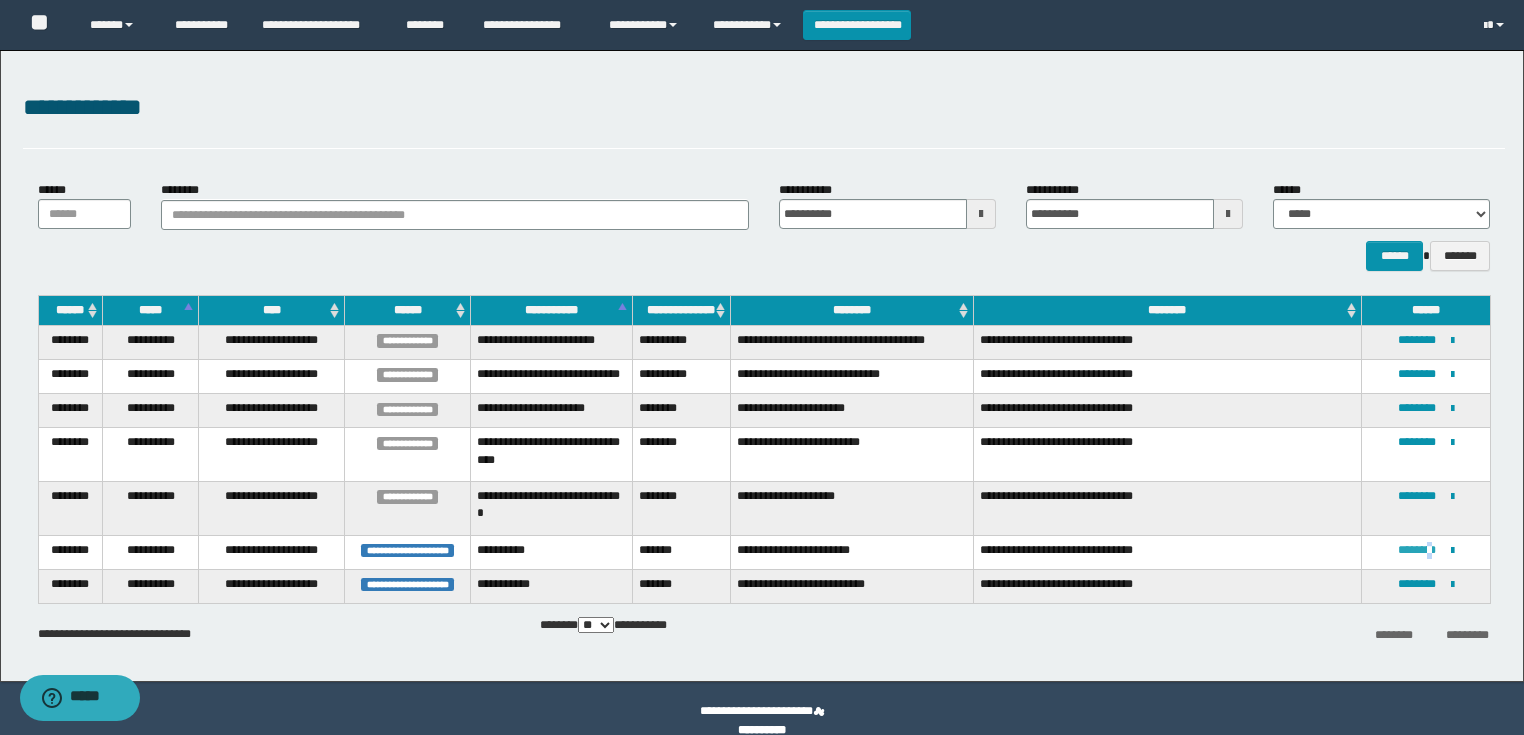 click on "**********" at bounding box center (1426, 552) 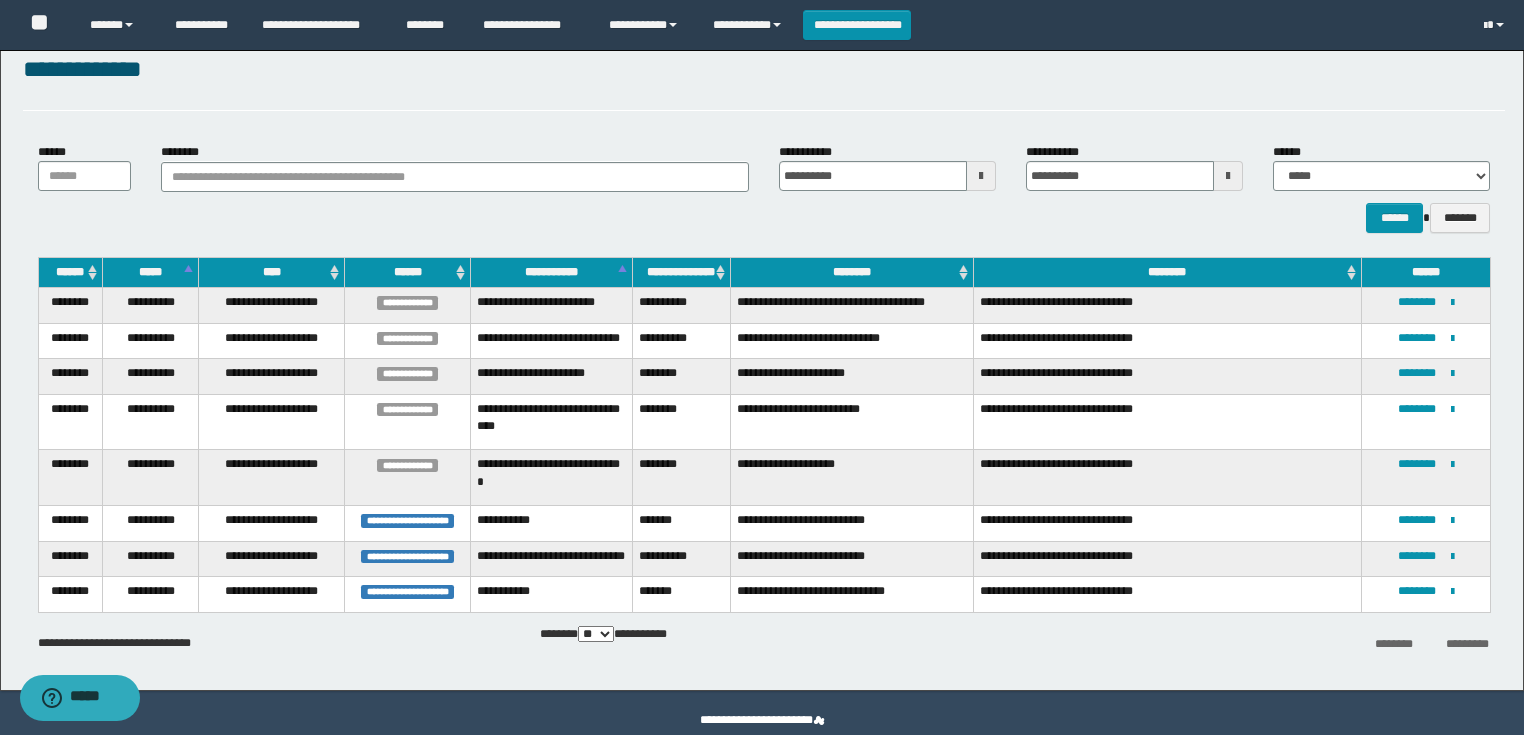scroll, scrollTop: 71, scrollLeft: 0, axis: vertical 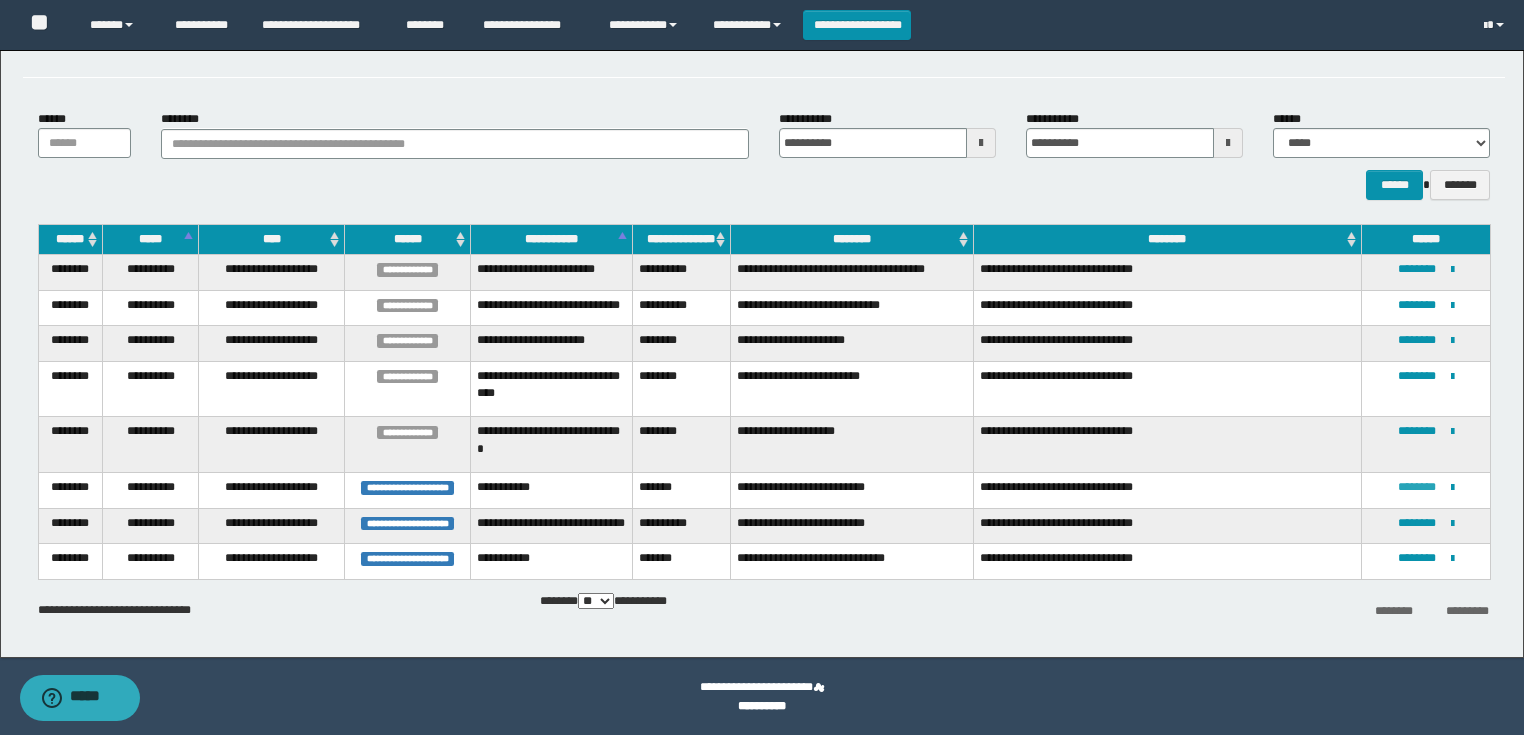 click on "********" at bounding box center (1417, 487) 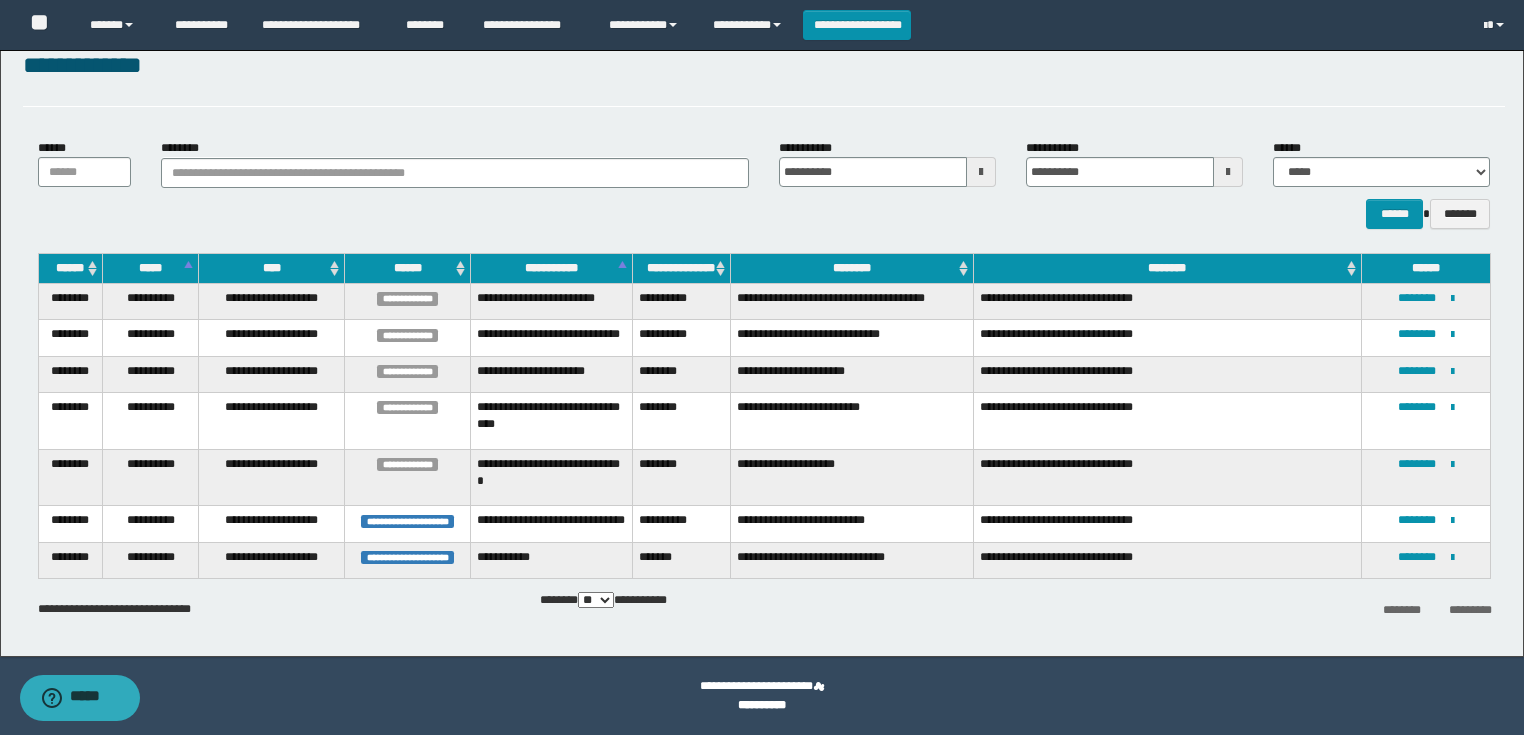 scroll, scrollTop: 0, scrollLeft: 0, axis: both 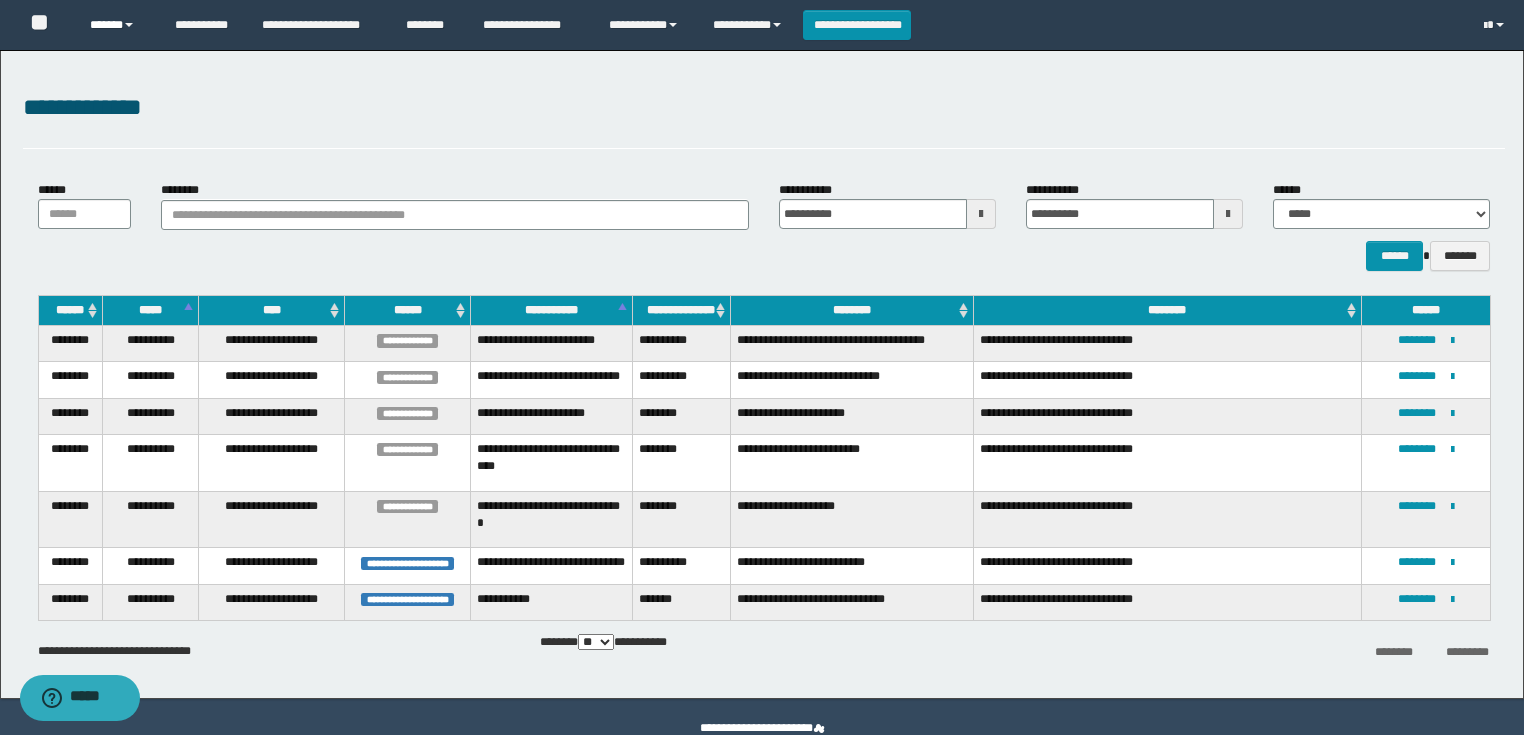 click on "******" at bounding box center (117, 25) 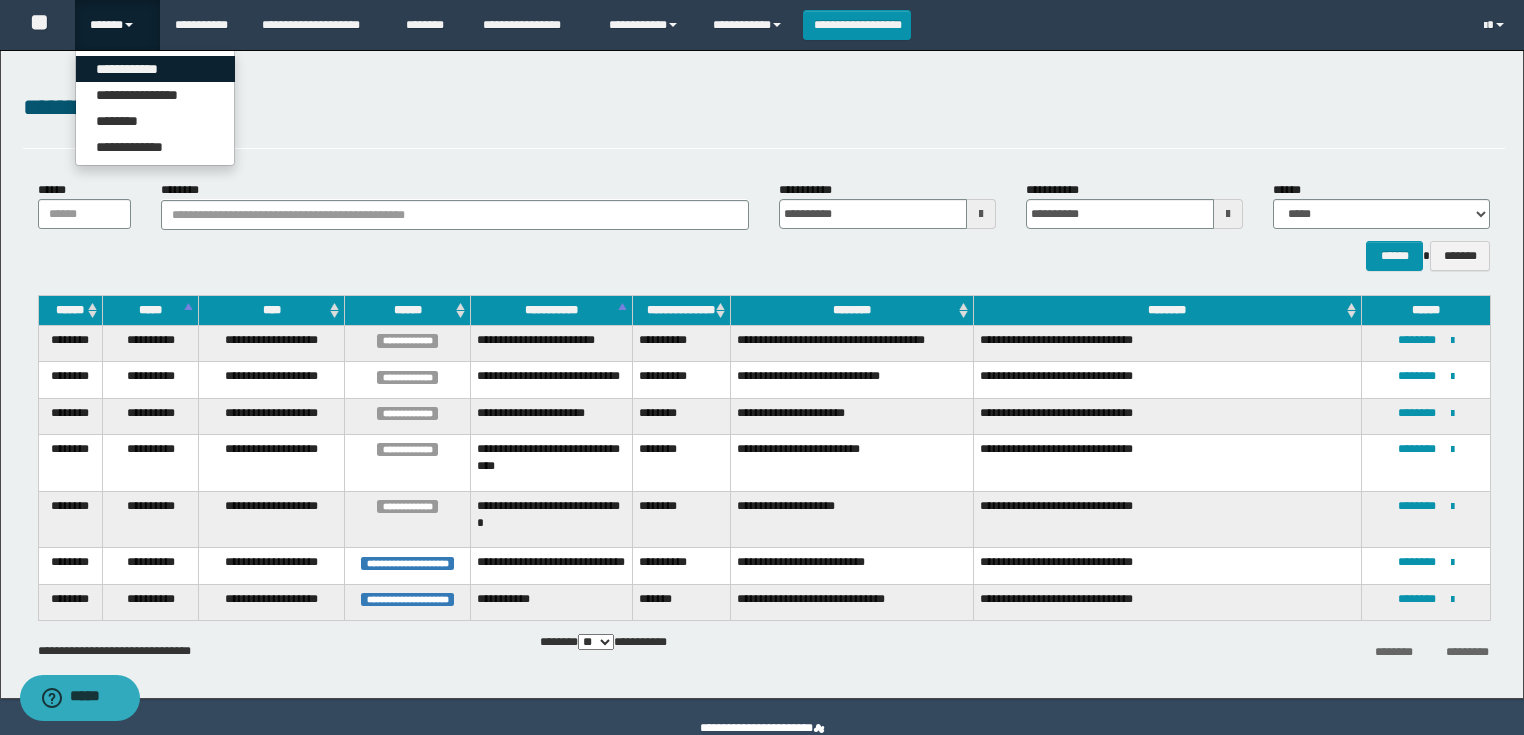 click on "**********" at bounding box center (155, 69) 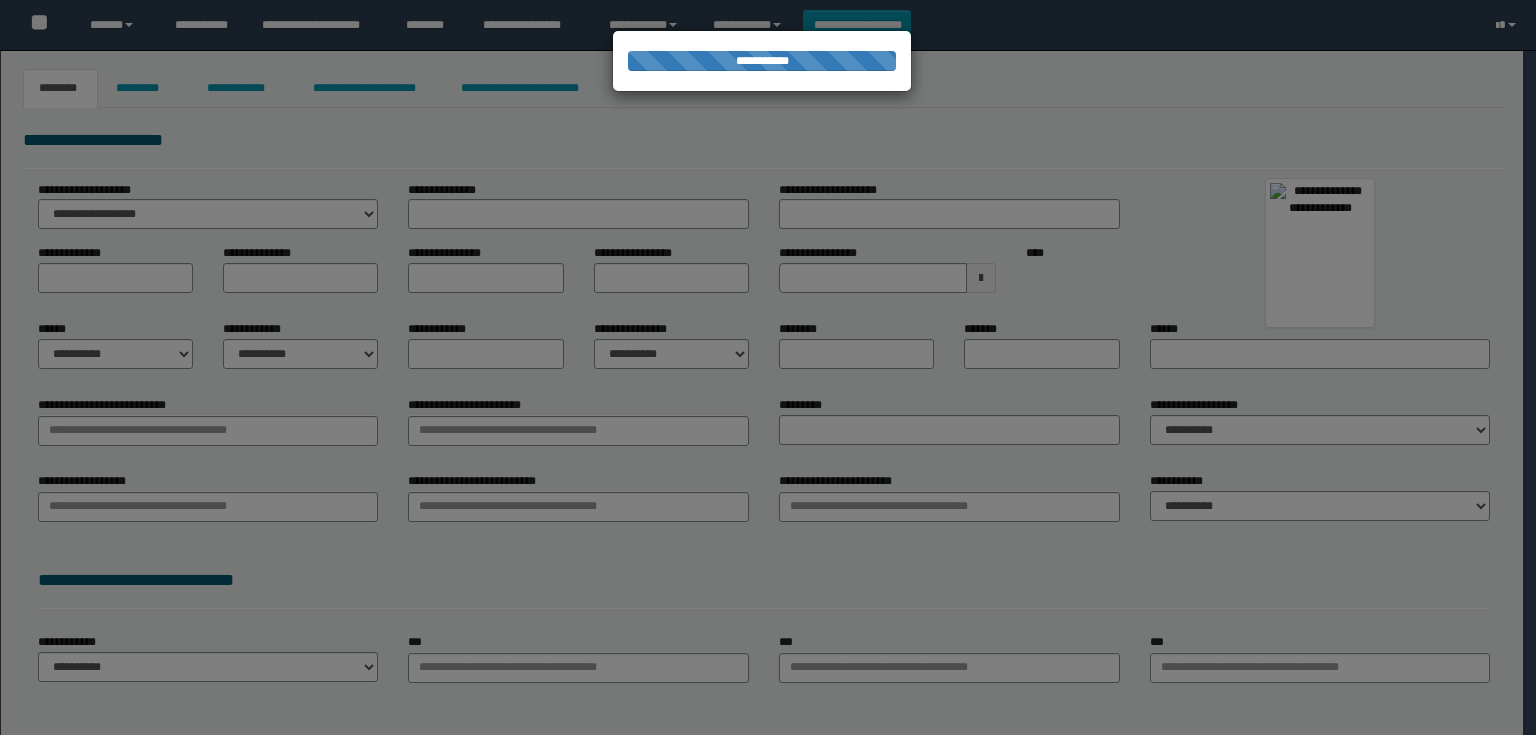 scroll, scrollTop: 0, scrollLeft: 0, axis: both 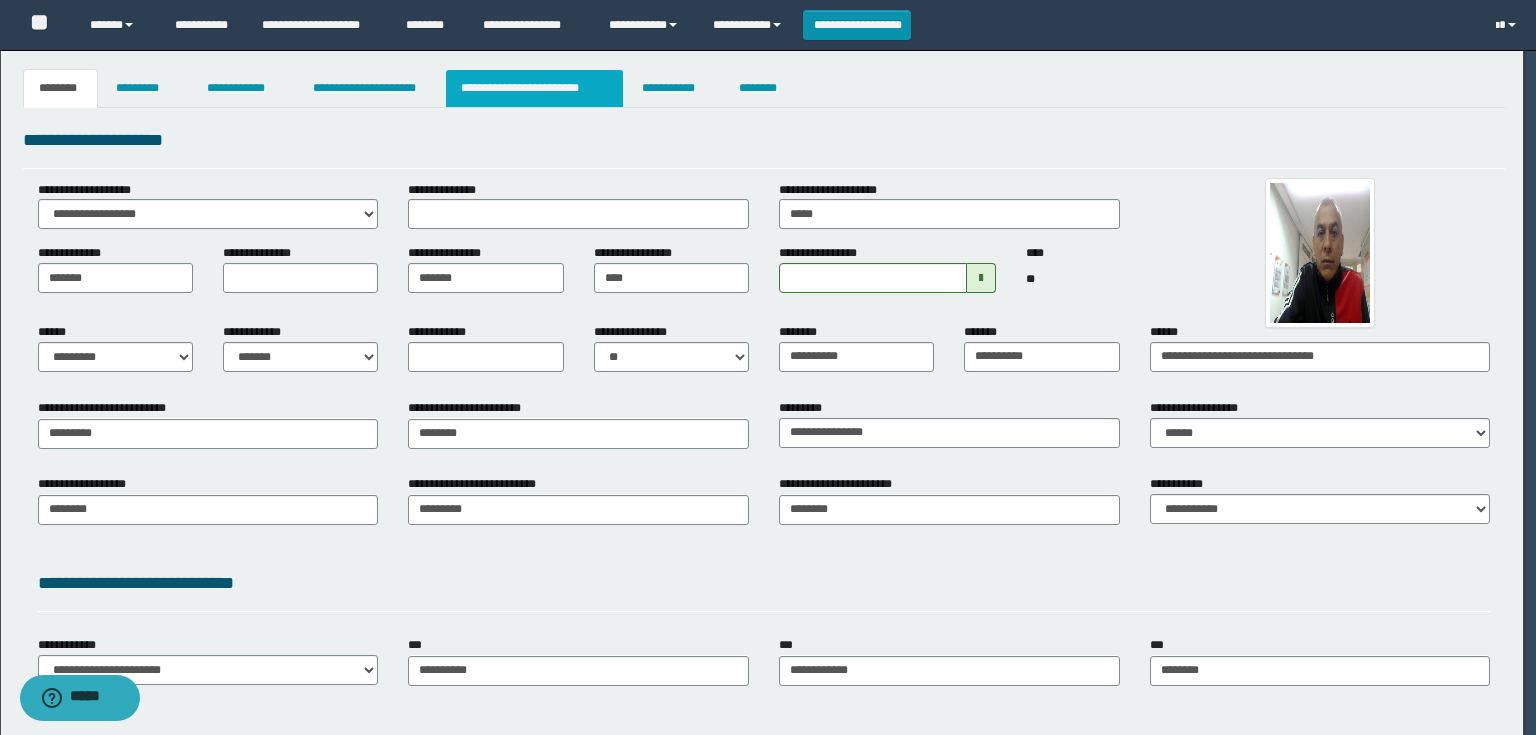 click on "**********" at bounding box center (534, 88) 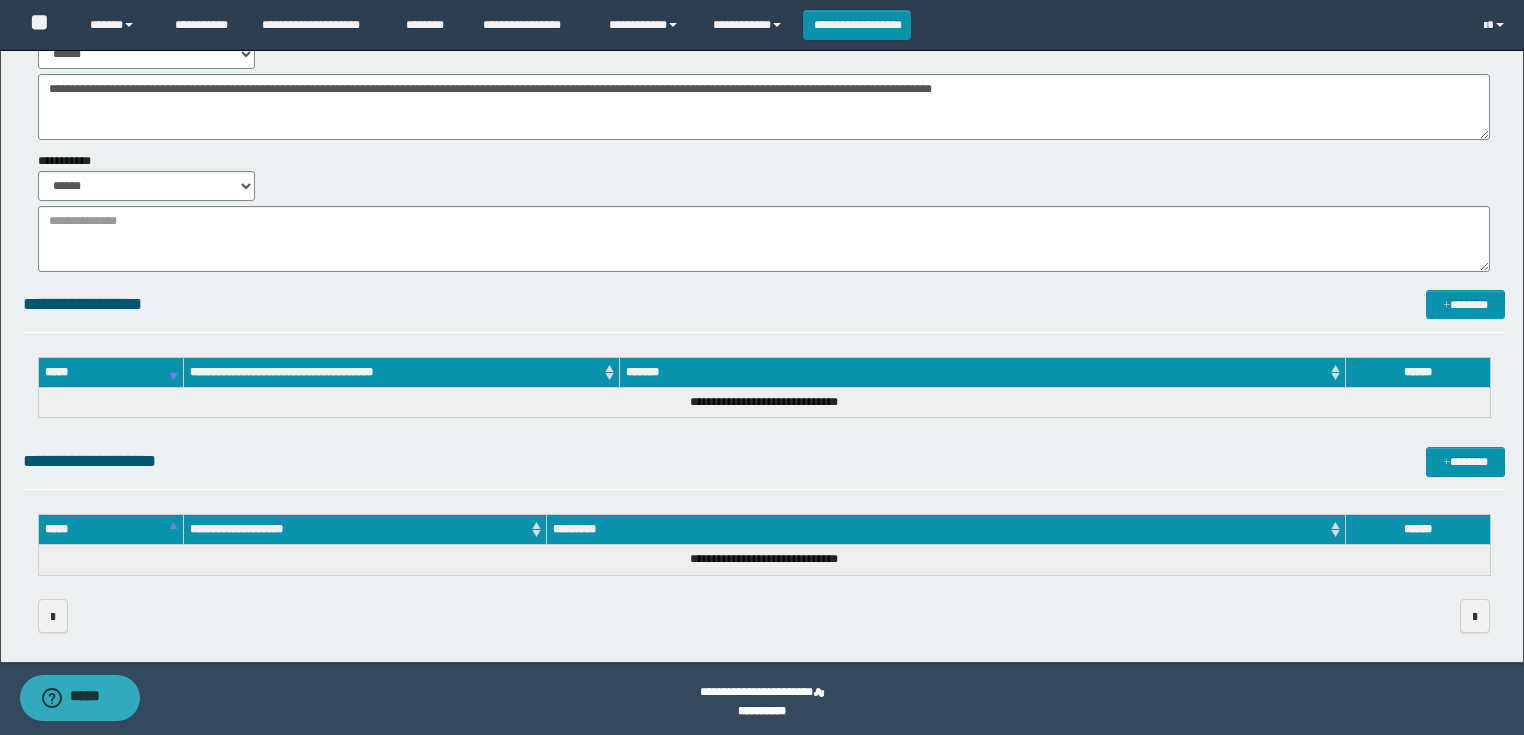 scroll, scrollTop: 165, scrollLeft: 0, axis: vertical 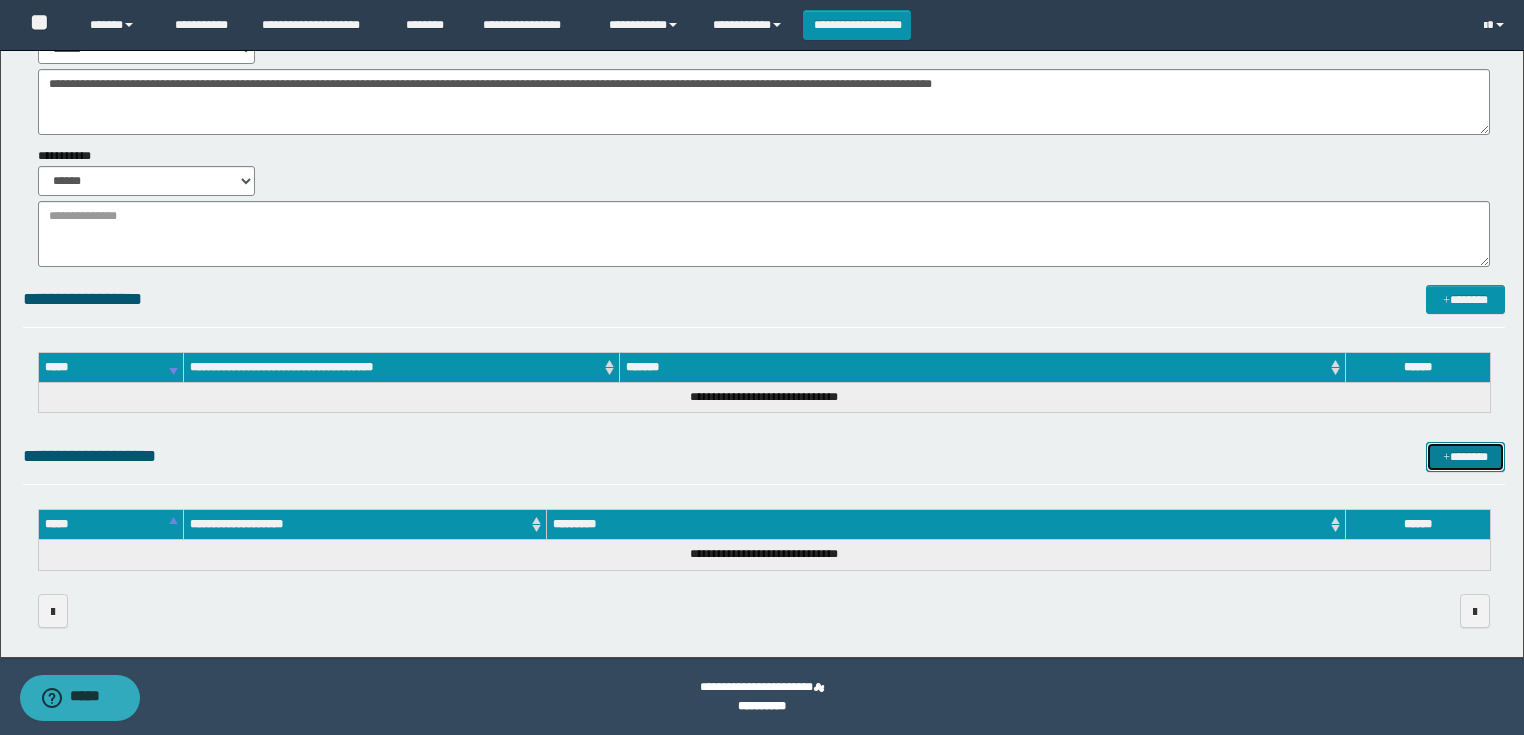 drag, startPoint x: 1436, startPoint y: 466, endPoint x: 1422, endPoint y: 450, distance: 21.260292 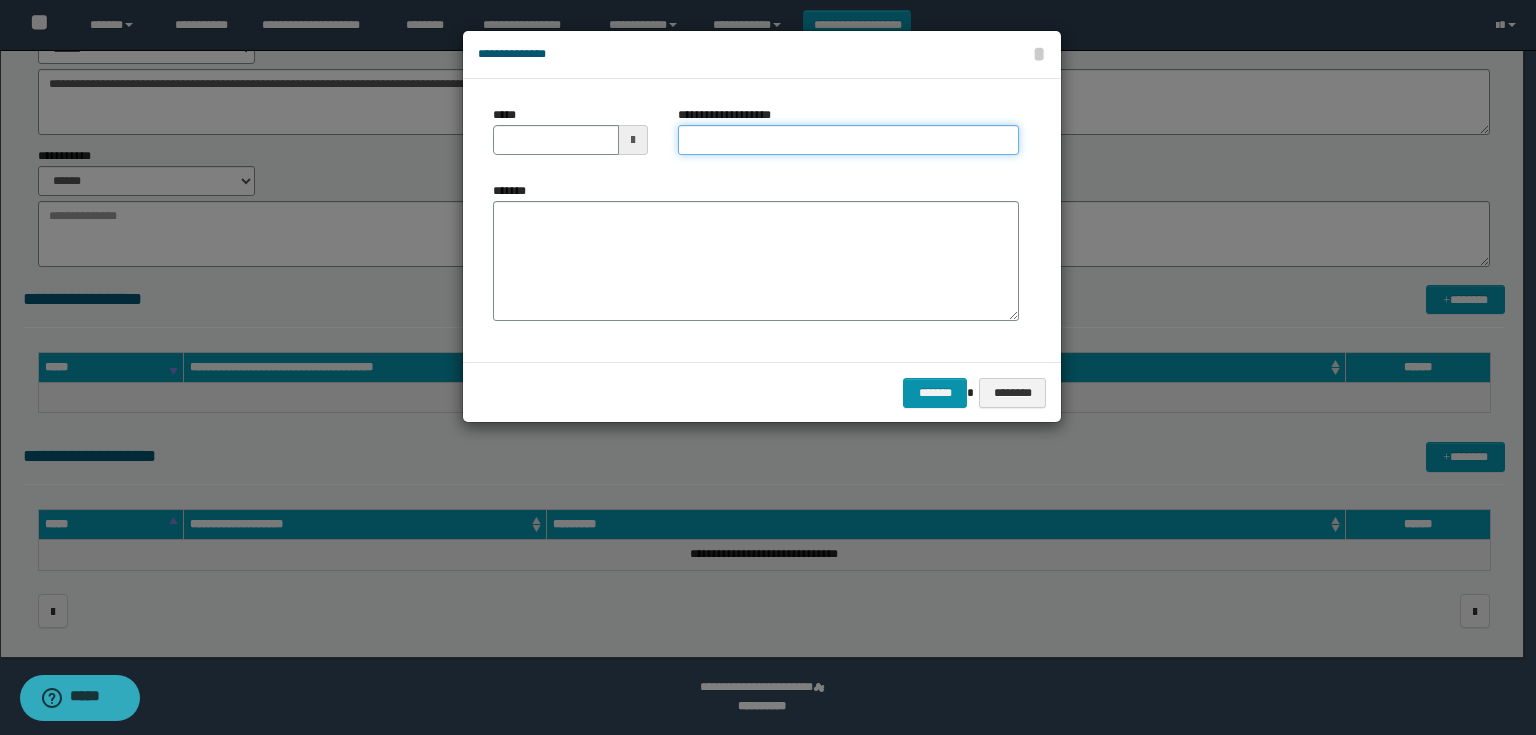 click on "**********" at bounding box center [848, 140] 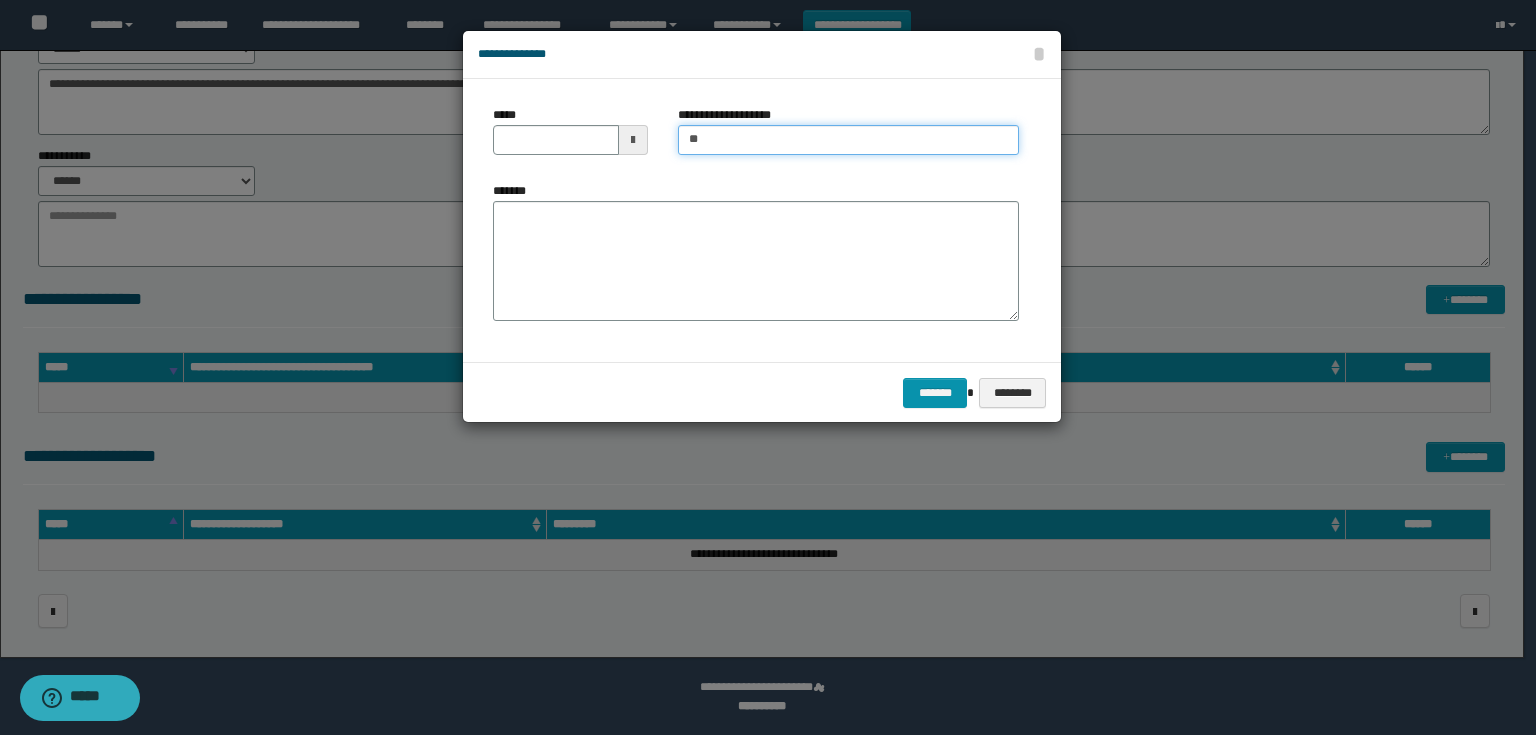 type on "*" 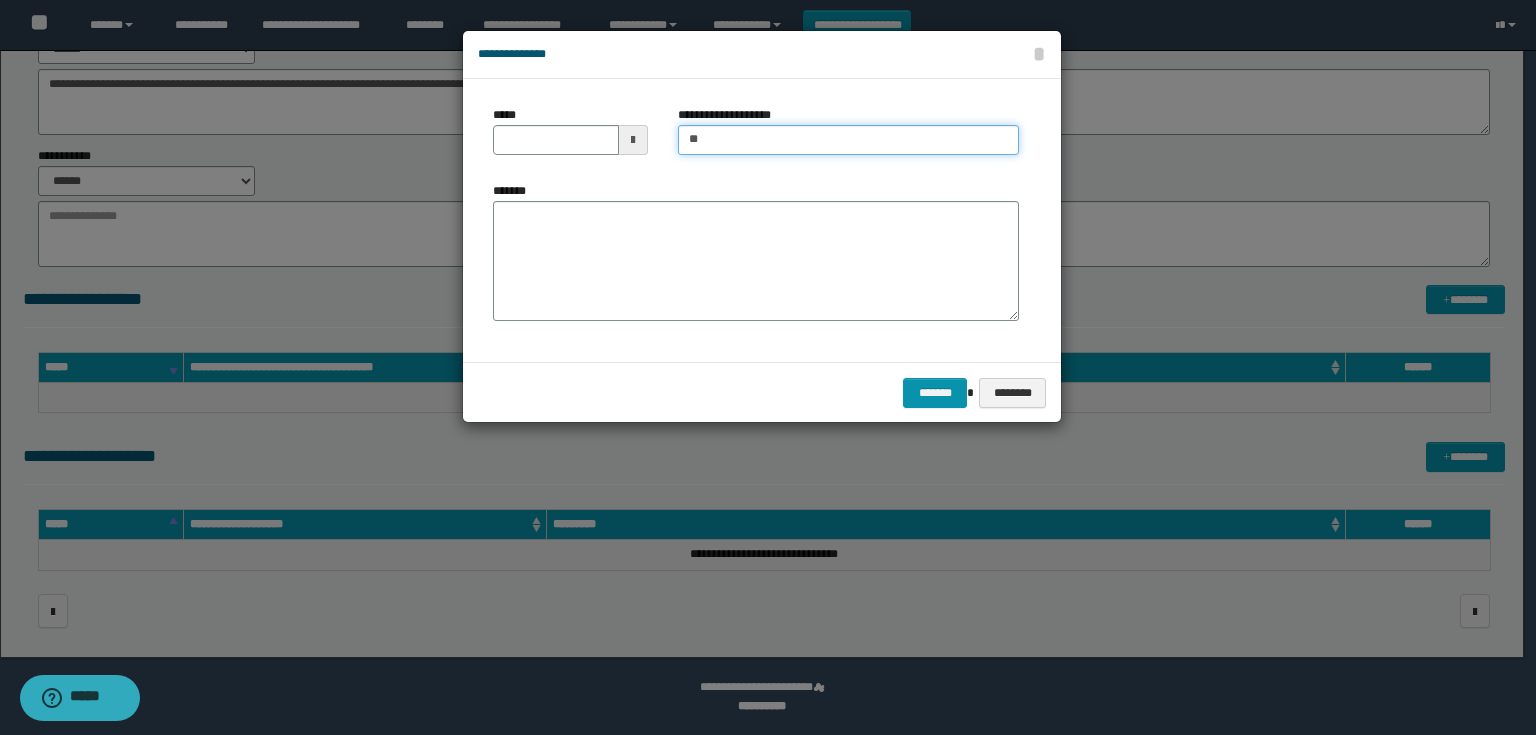 type on "**********" 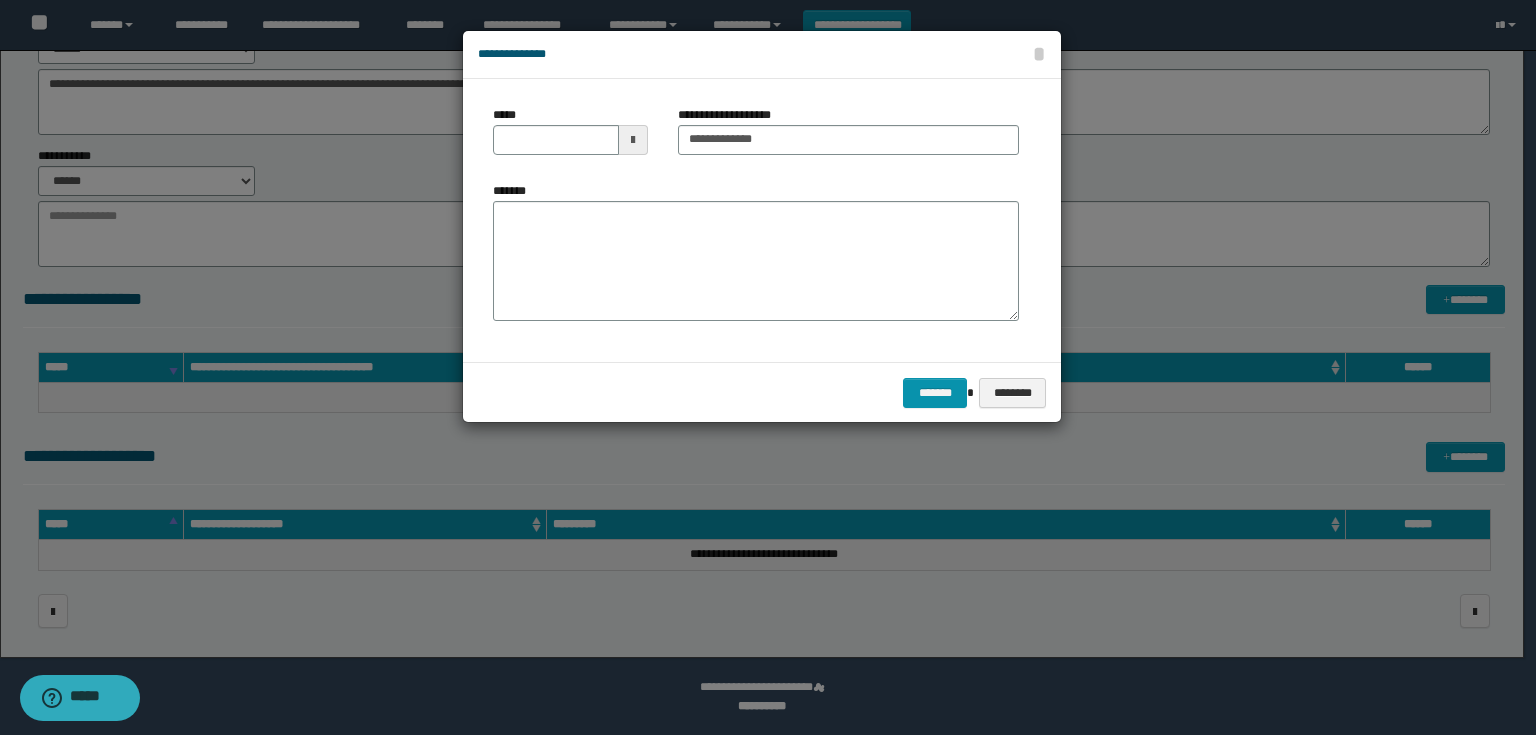 drag, startPoint x: 644, startPoint y: 135, endPoint x: 642, endPoint y: 154, distance: 19.104973 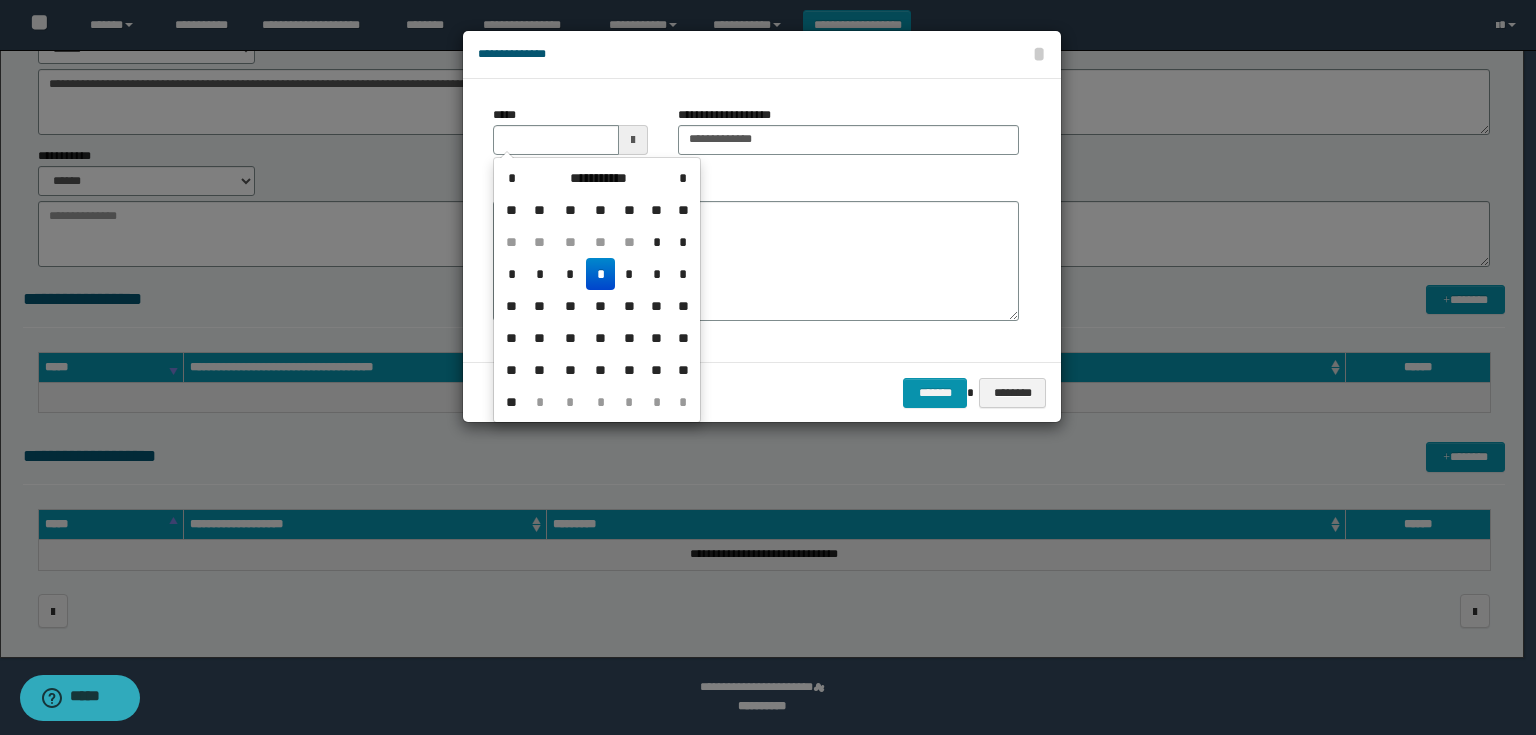 click on "*" at bounding box center [600, 274] 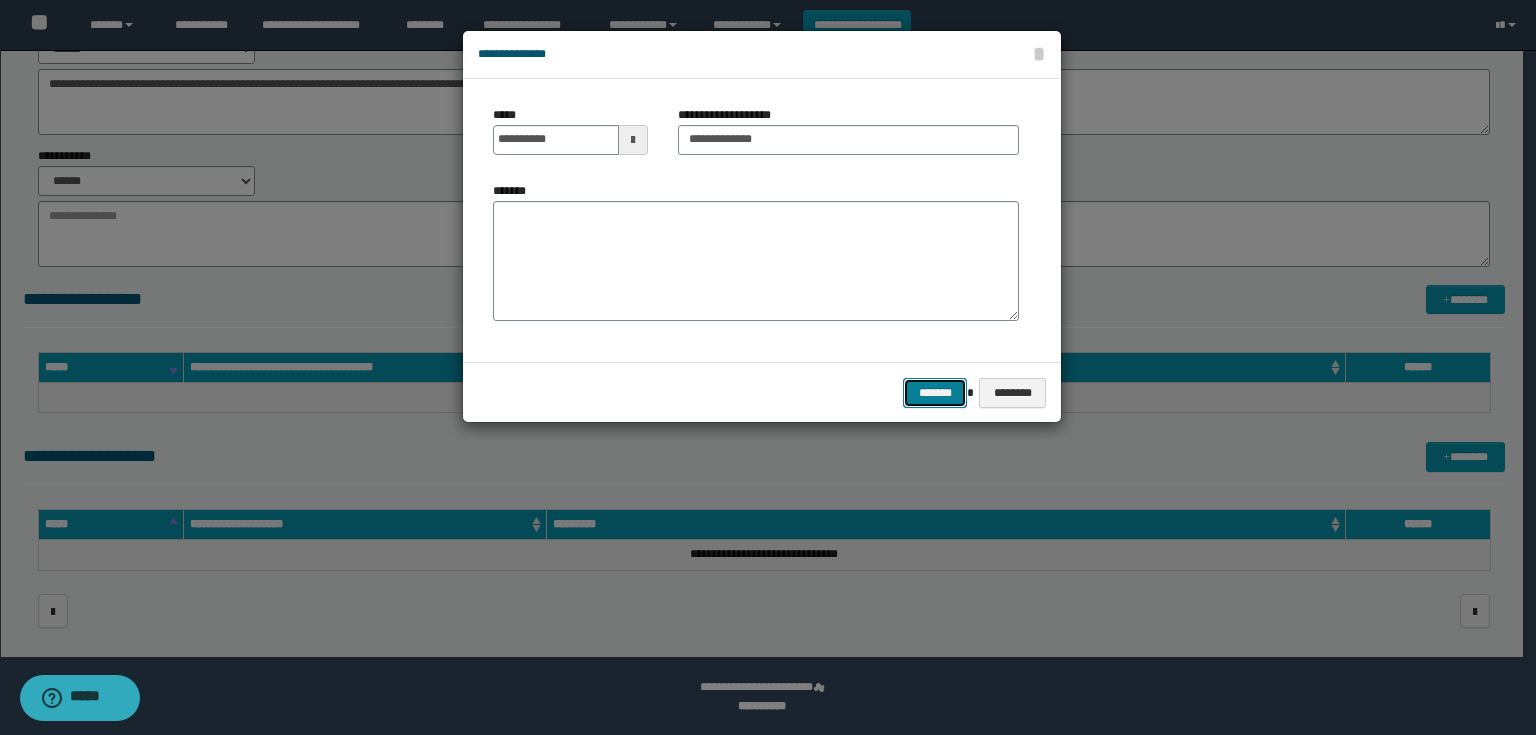 click on "*******" at bounding box center (935, 393) 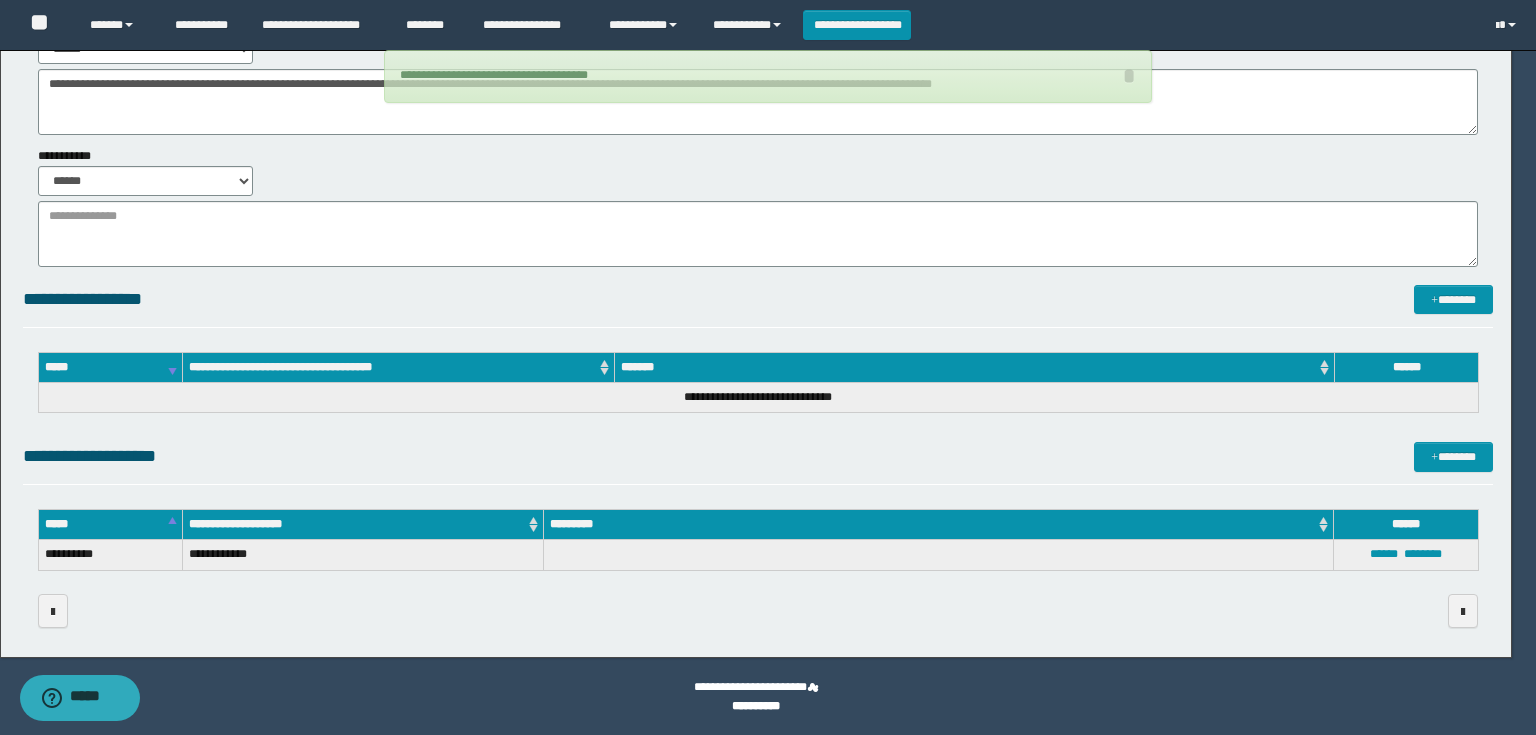 type 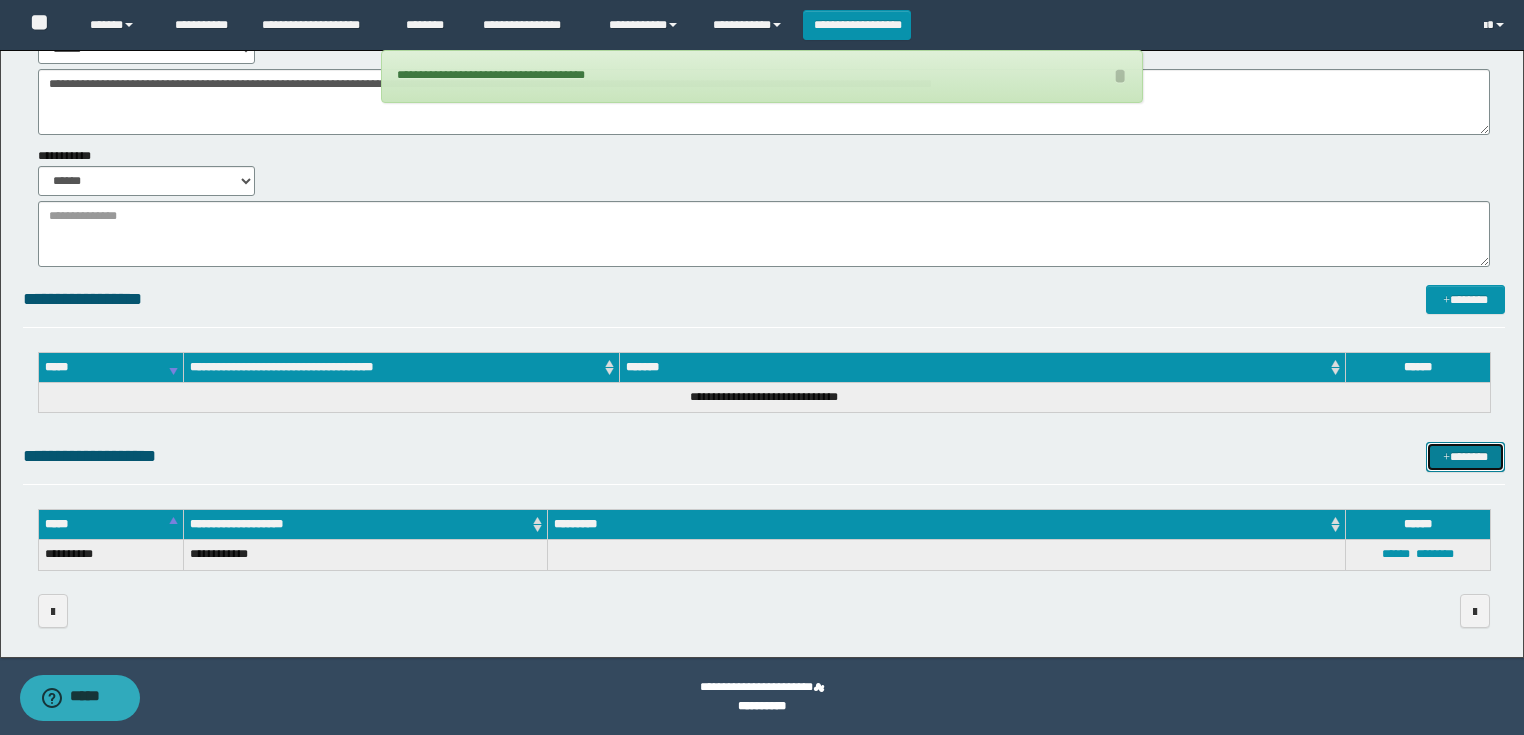 click on "*******" at bounding box center (1465, 457) 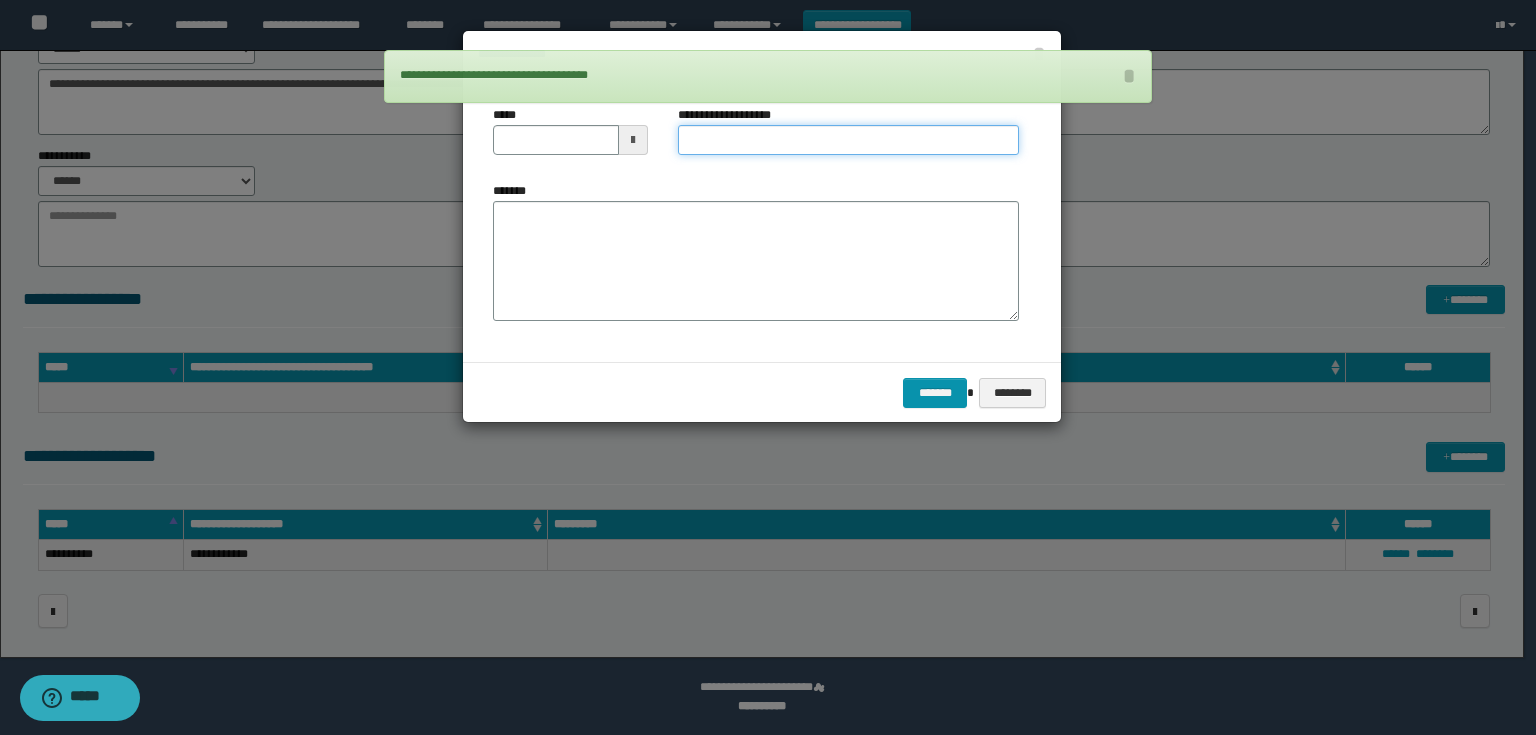 click on "**********" at bounding box center [848, 140] 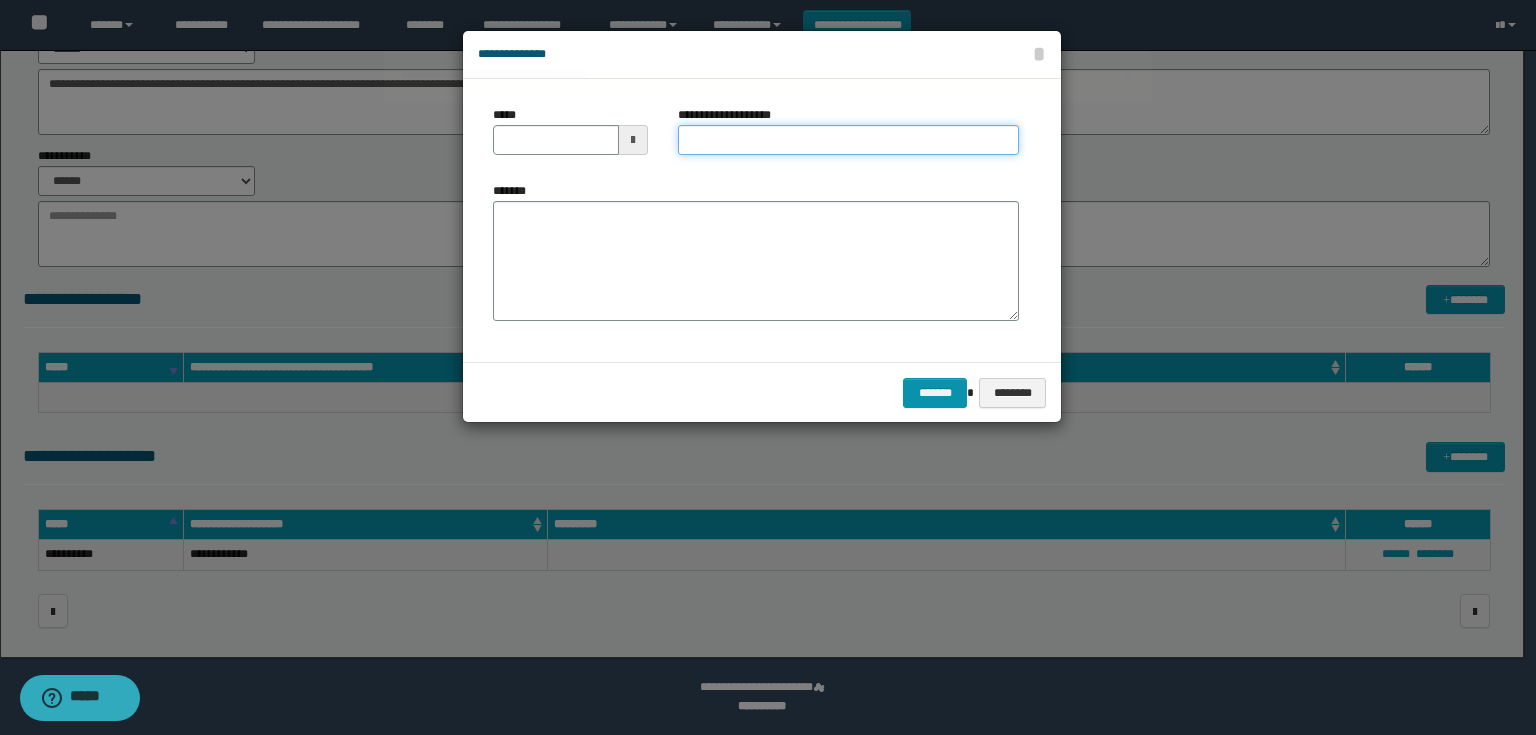 type on "**********" 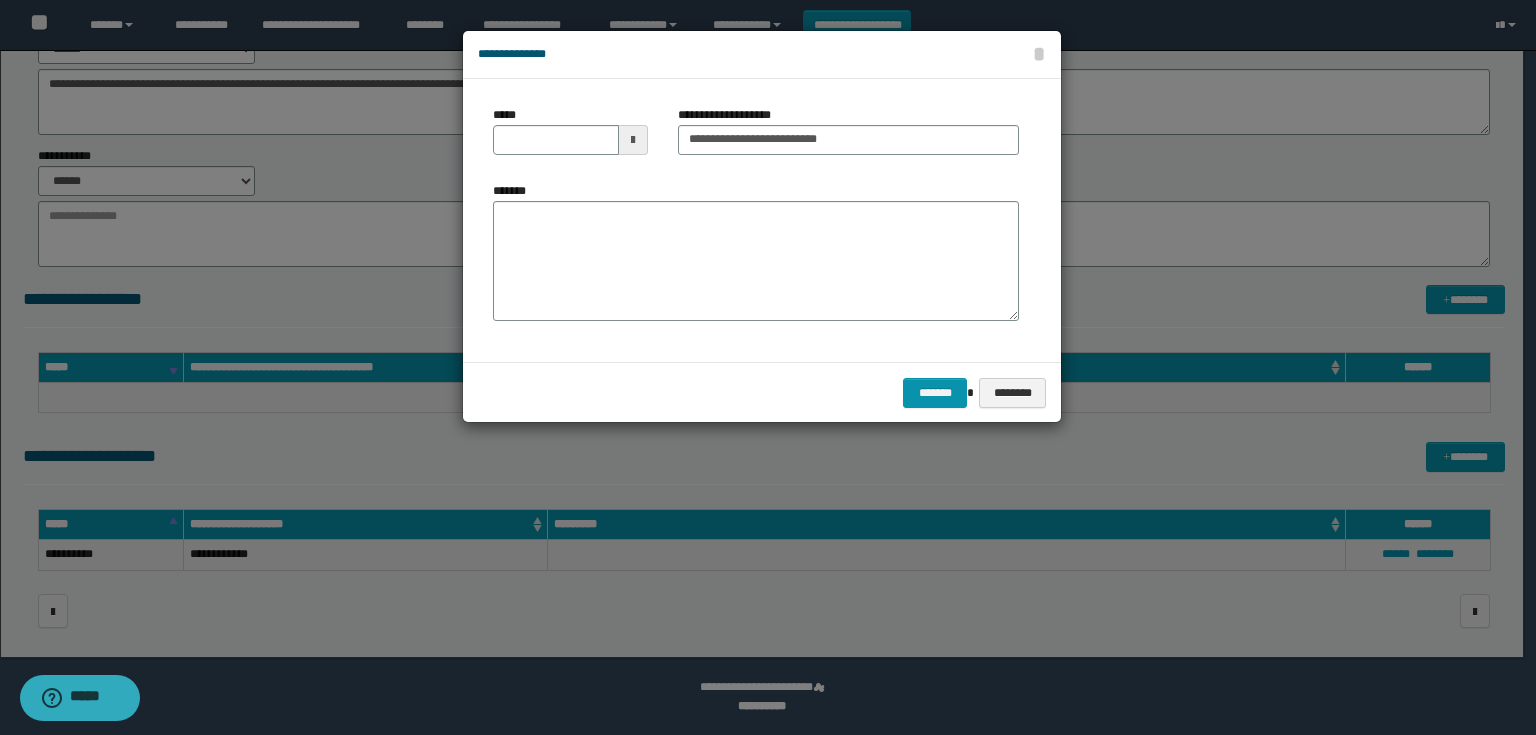 drag, startPoint x: 627, startPoint y: 136, endPoint x: 626, endPoint y: 152, distance: 16.03122 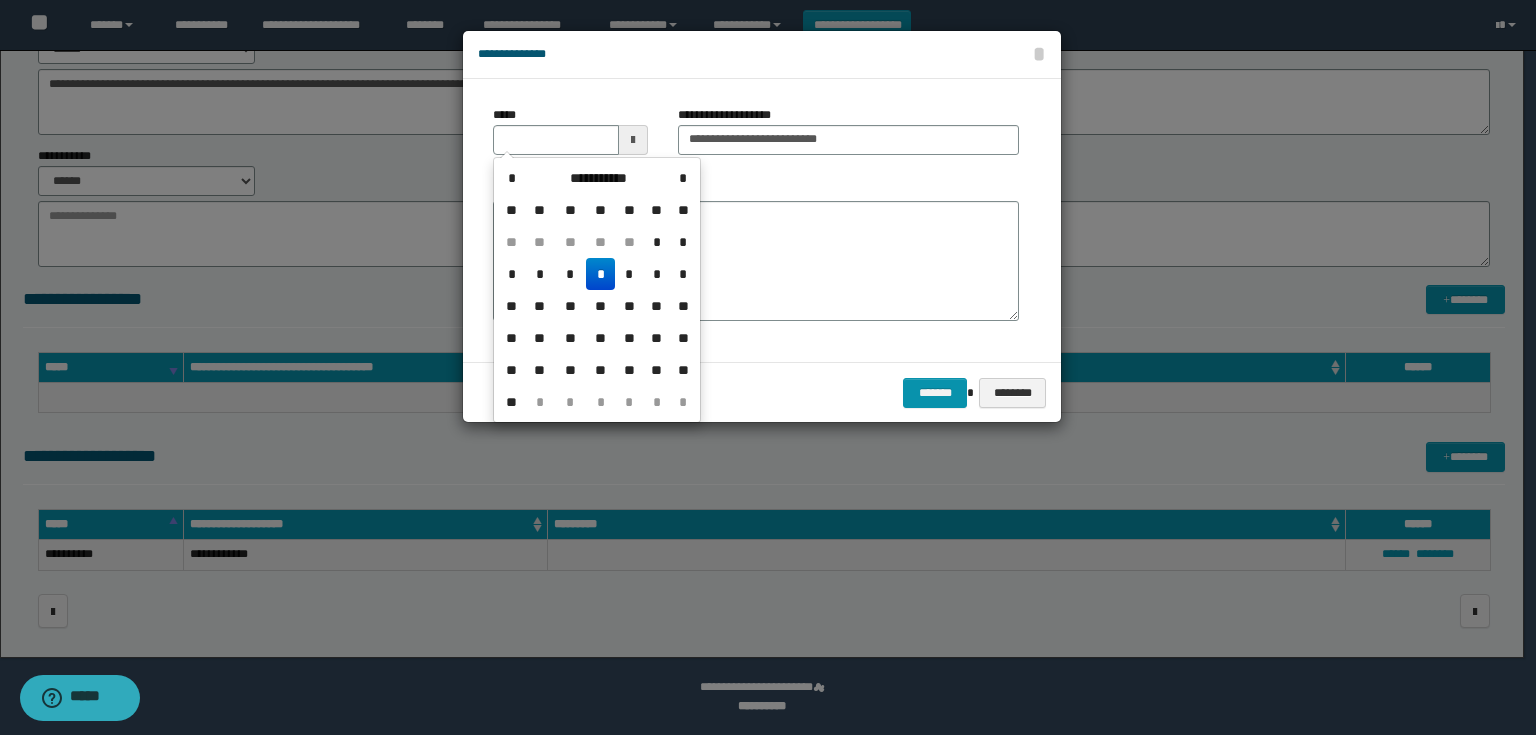click on "*" at bounding box center [600, 274] 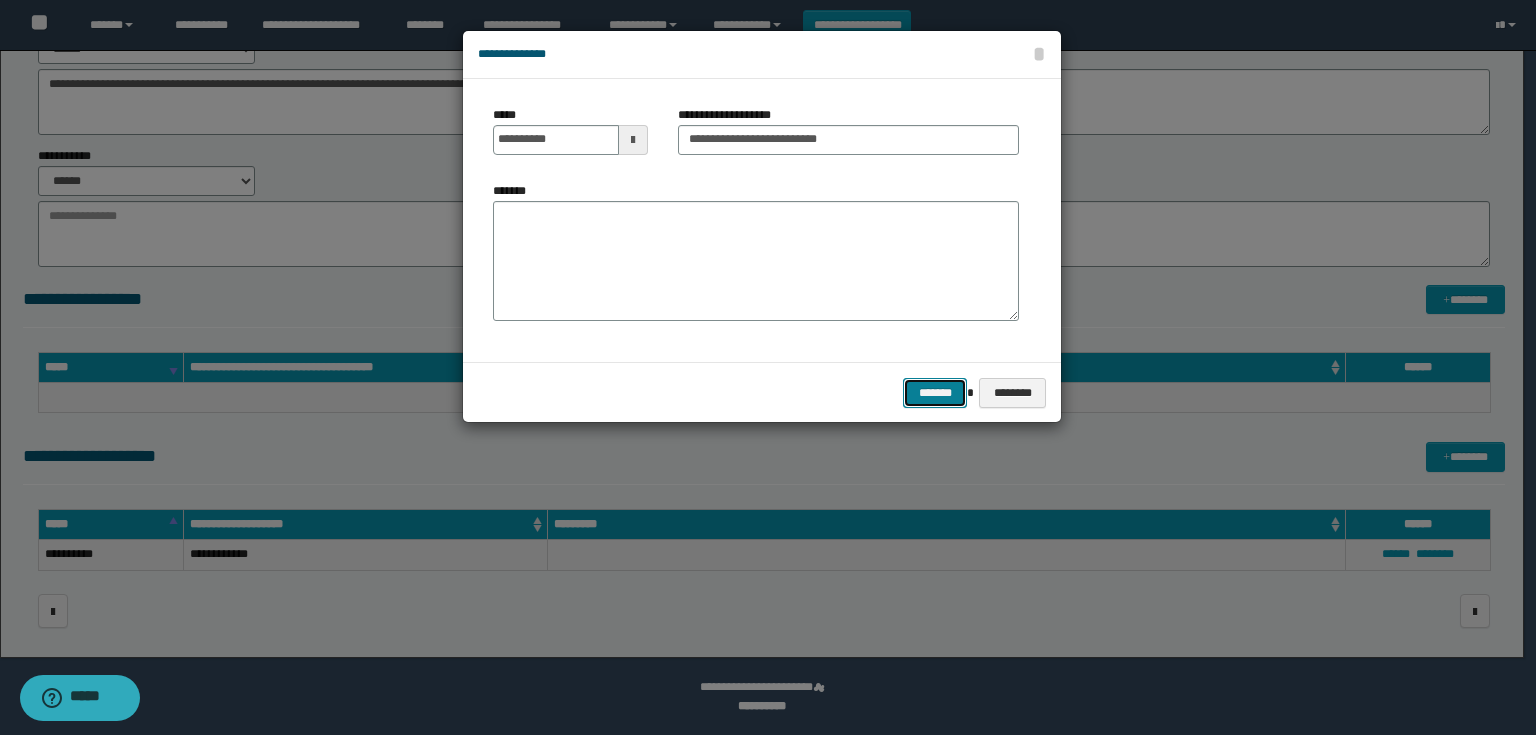 click on "*******" at bounding box center (935, 393) 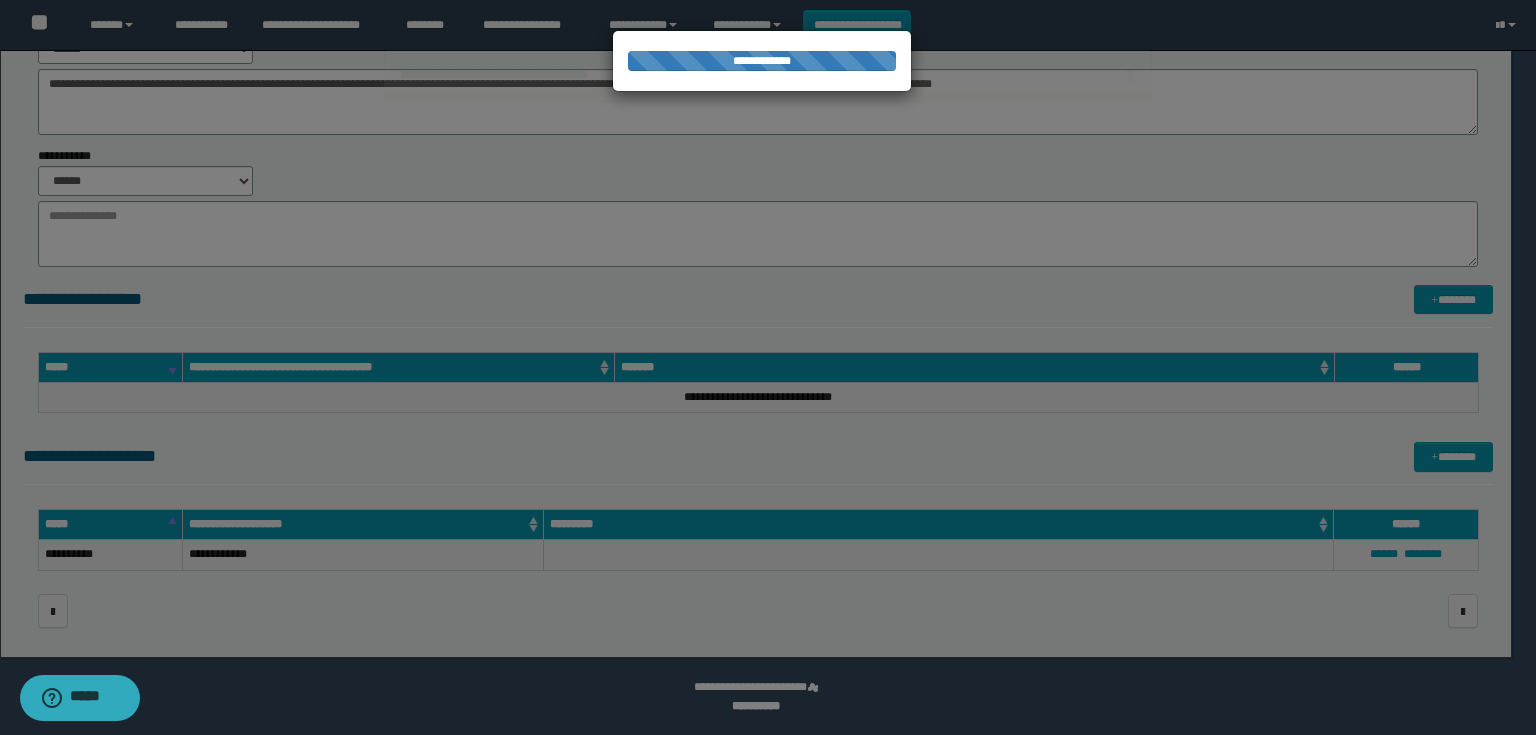 type 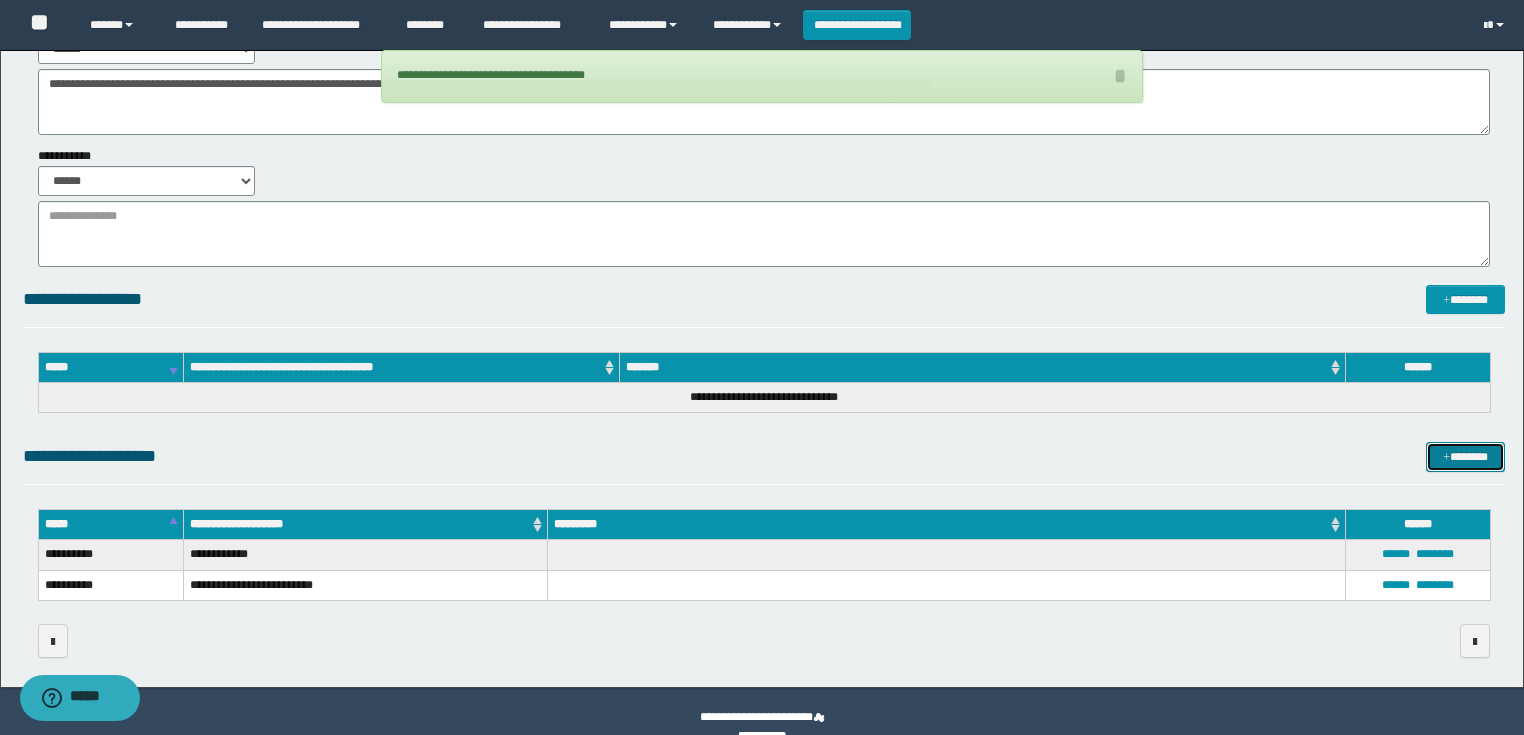 drag, startPoint x: 1464, startPoint y: 457, endPoint x: 990, endPoint y: 242, distance: 520.4815 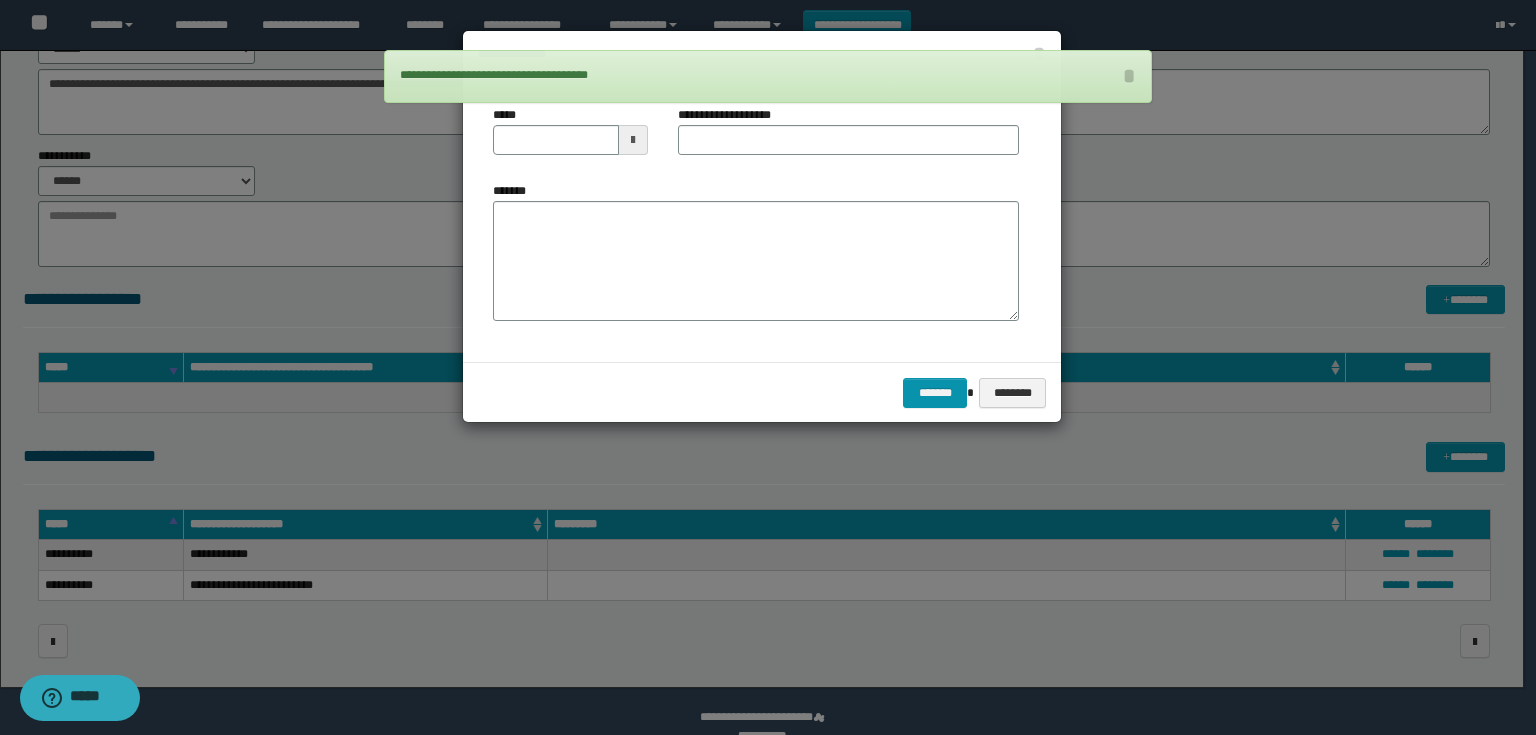 click on "**********" at bounding box center (848, 138) 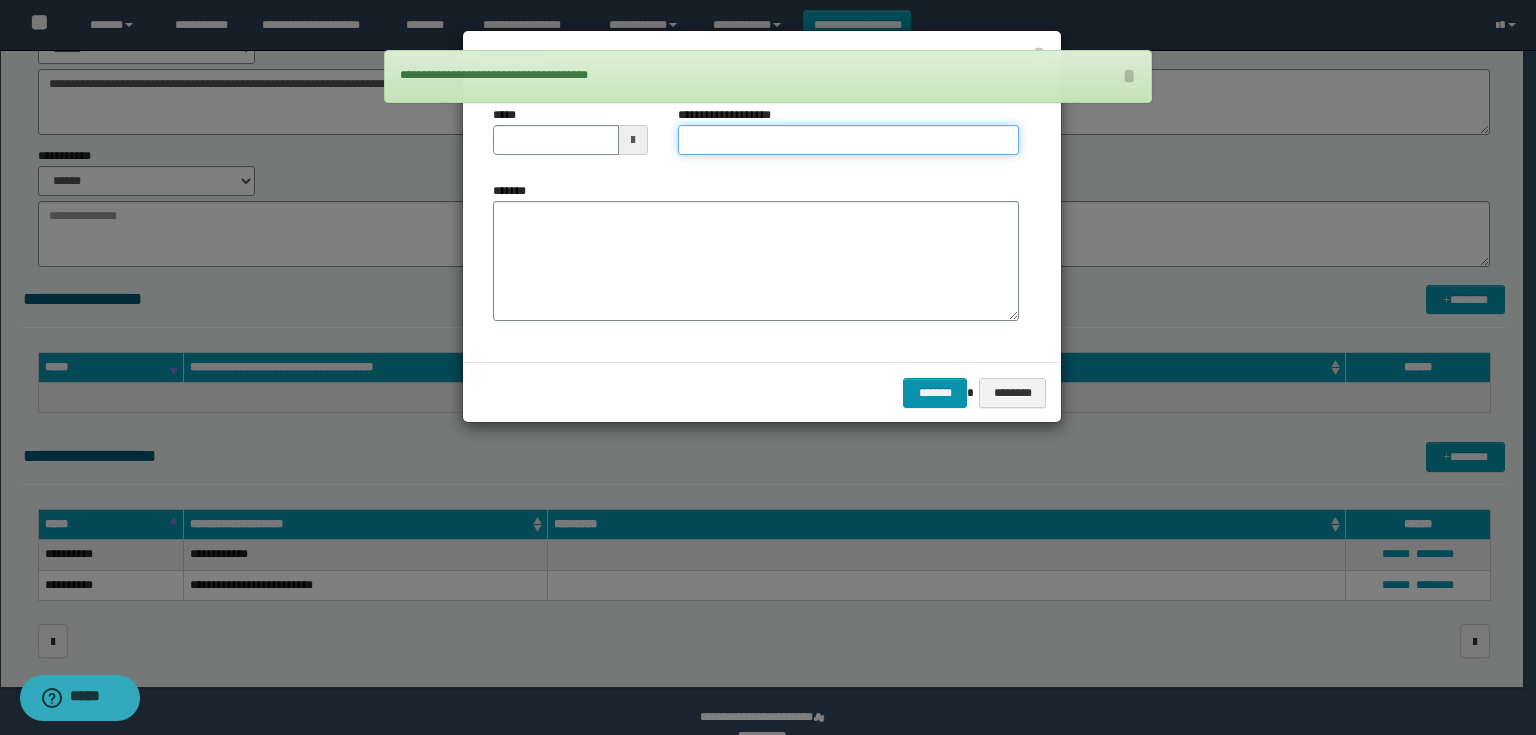 click on "**********" at bounding box center [848, 140] 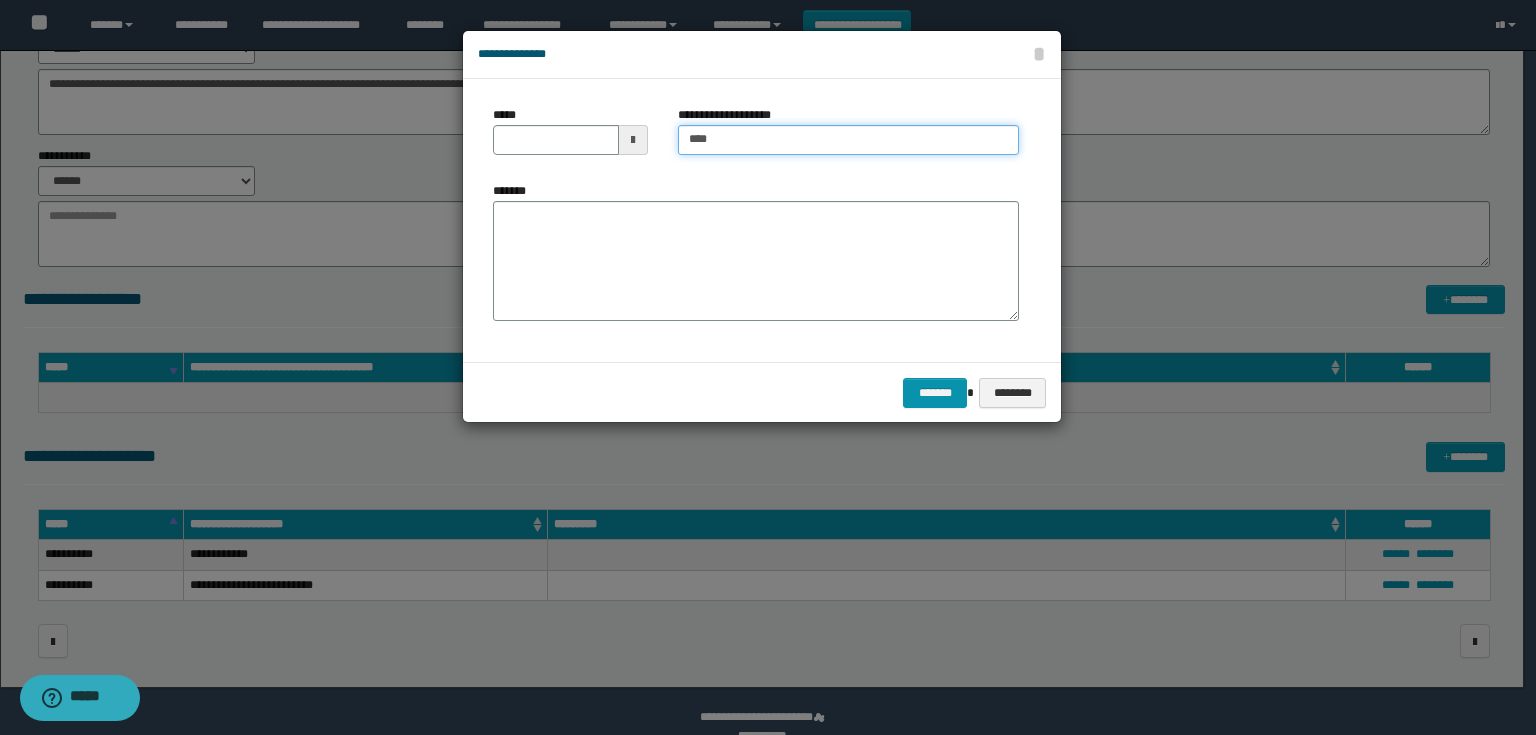 type on "*********" 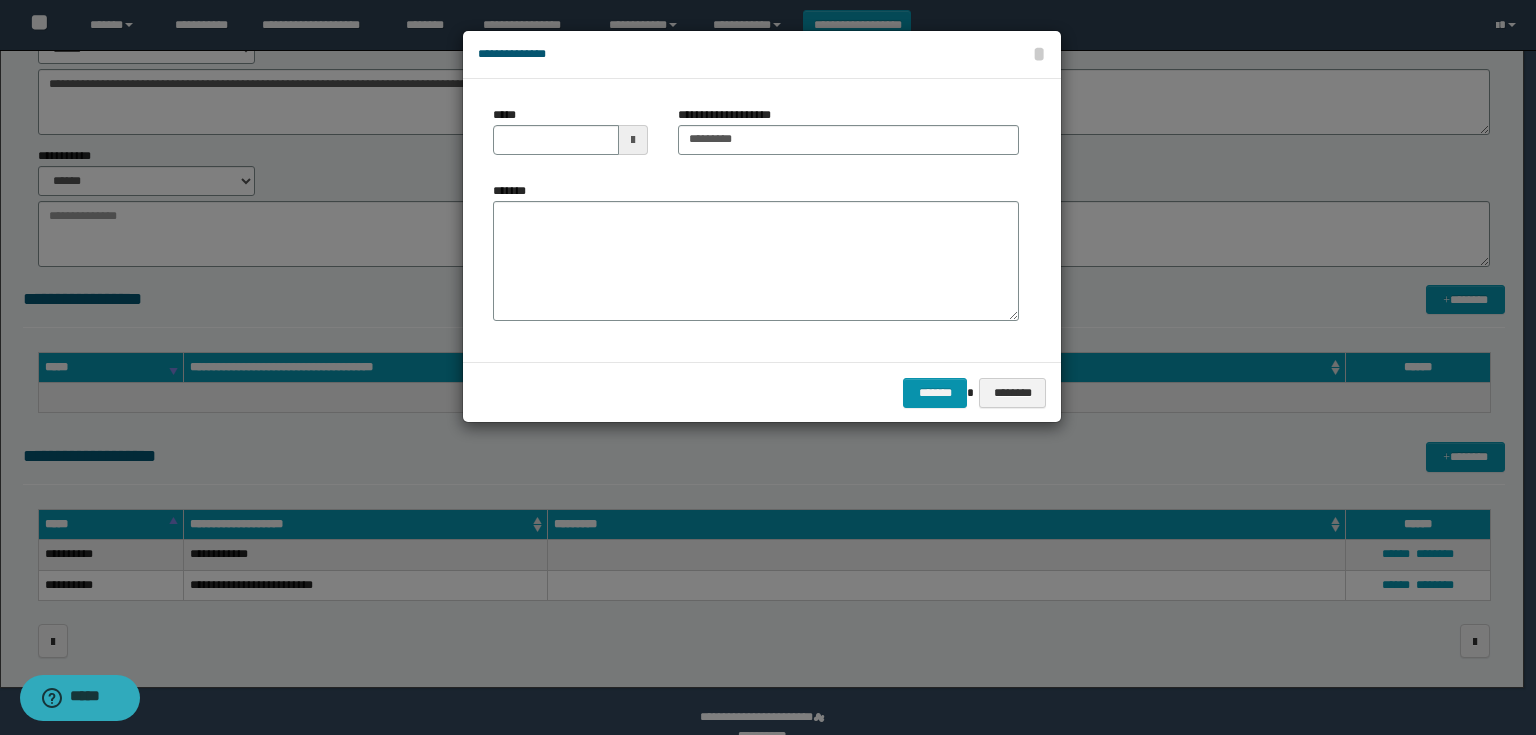click at bounding box center [633, 140] 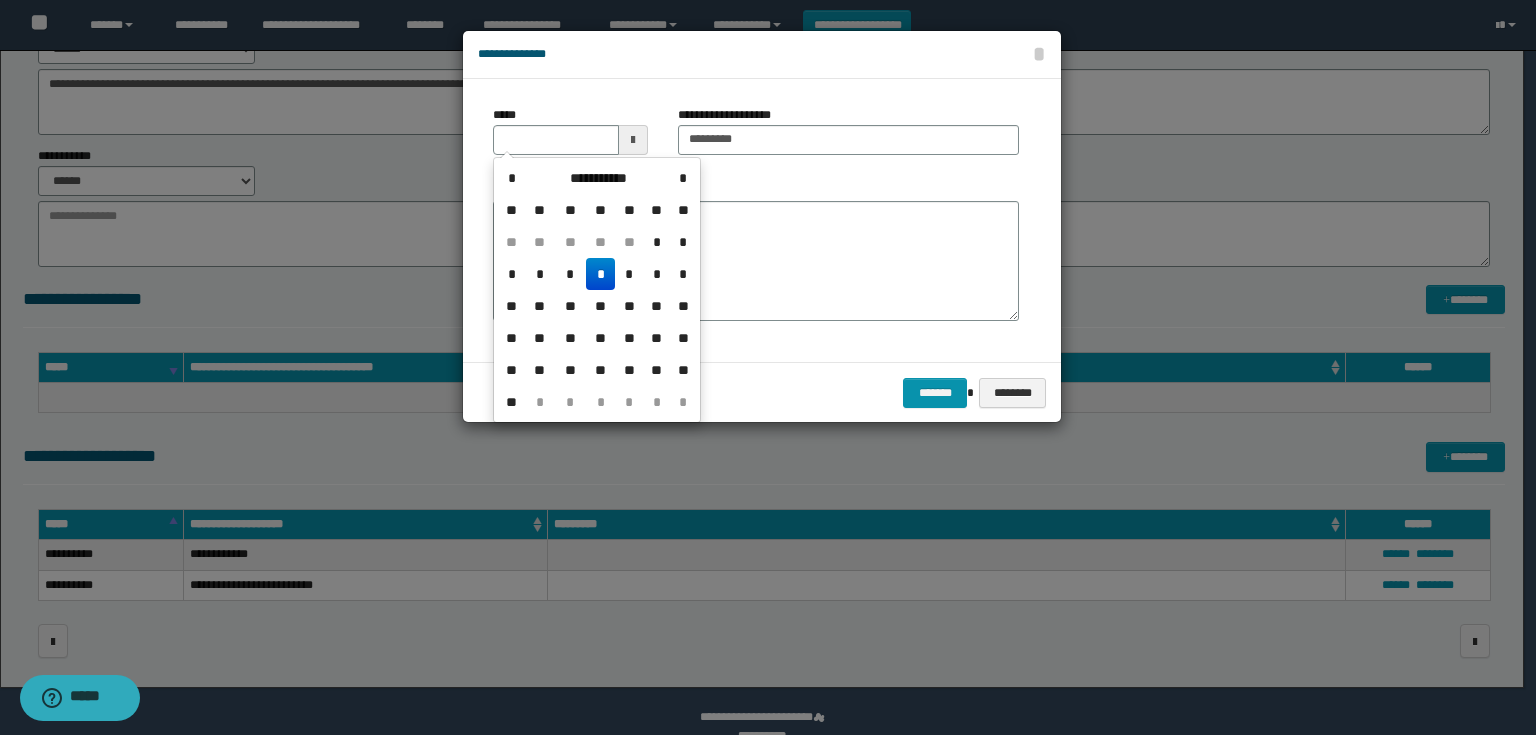click on "*" at bounding box center [600, 274] 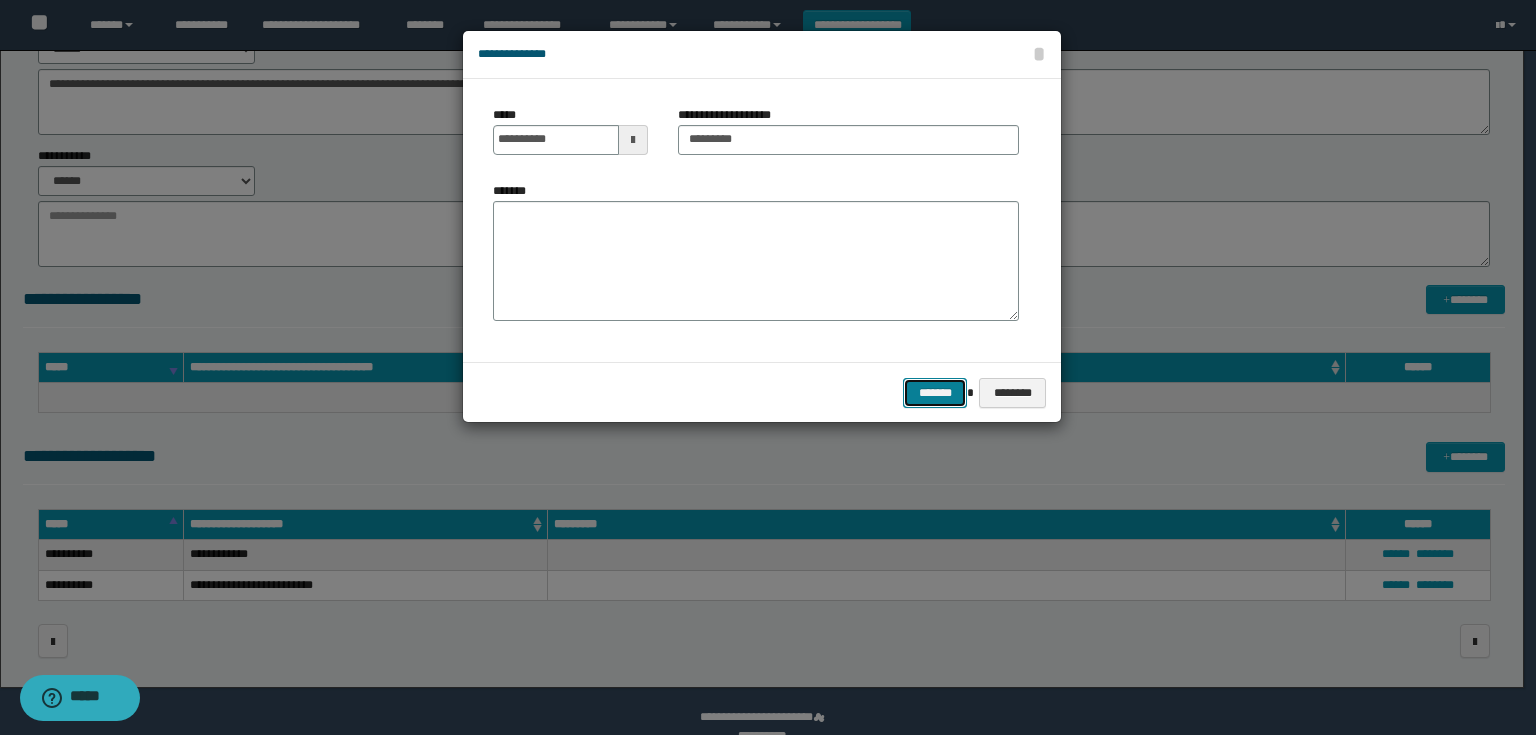click on "*******" at bounding box center [935, 393] 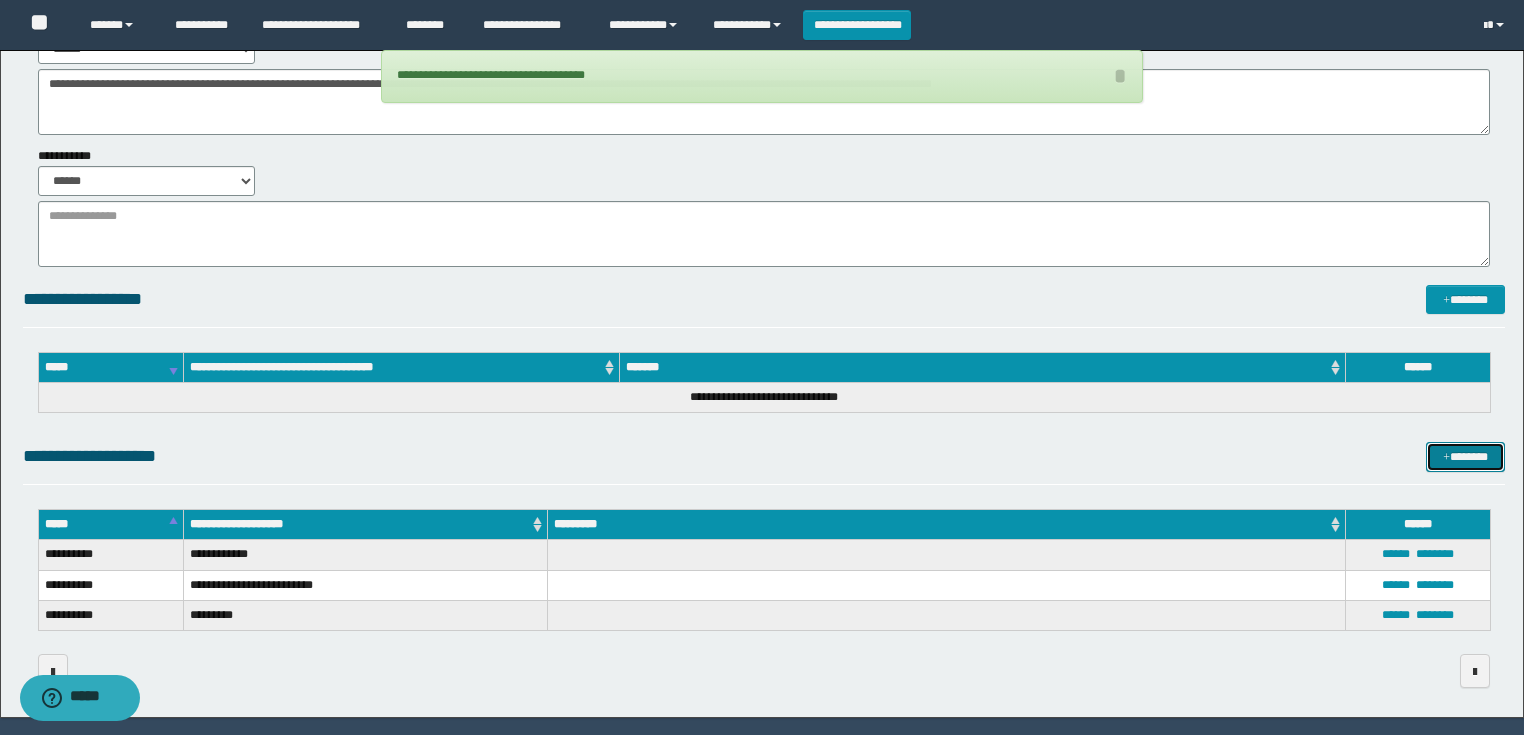 click on "*******" at bounding box center [1465, 457] 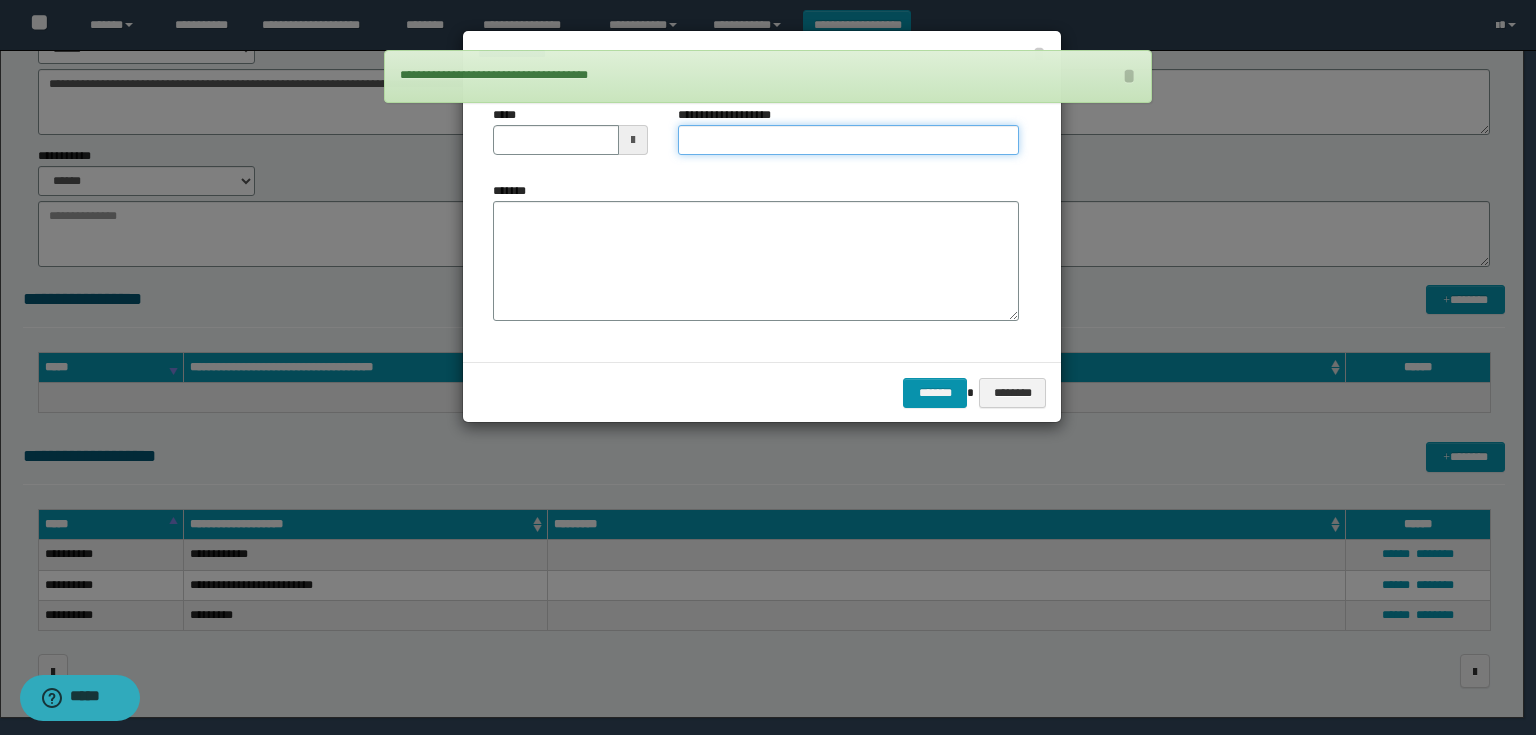 click on "**********" at bounding box center [848, 140] 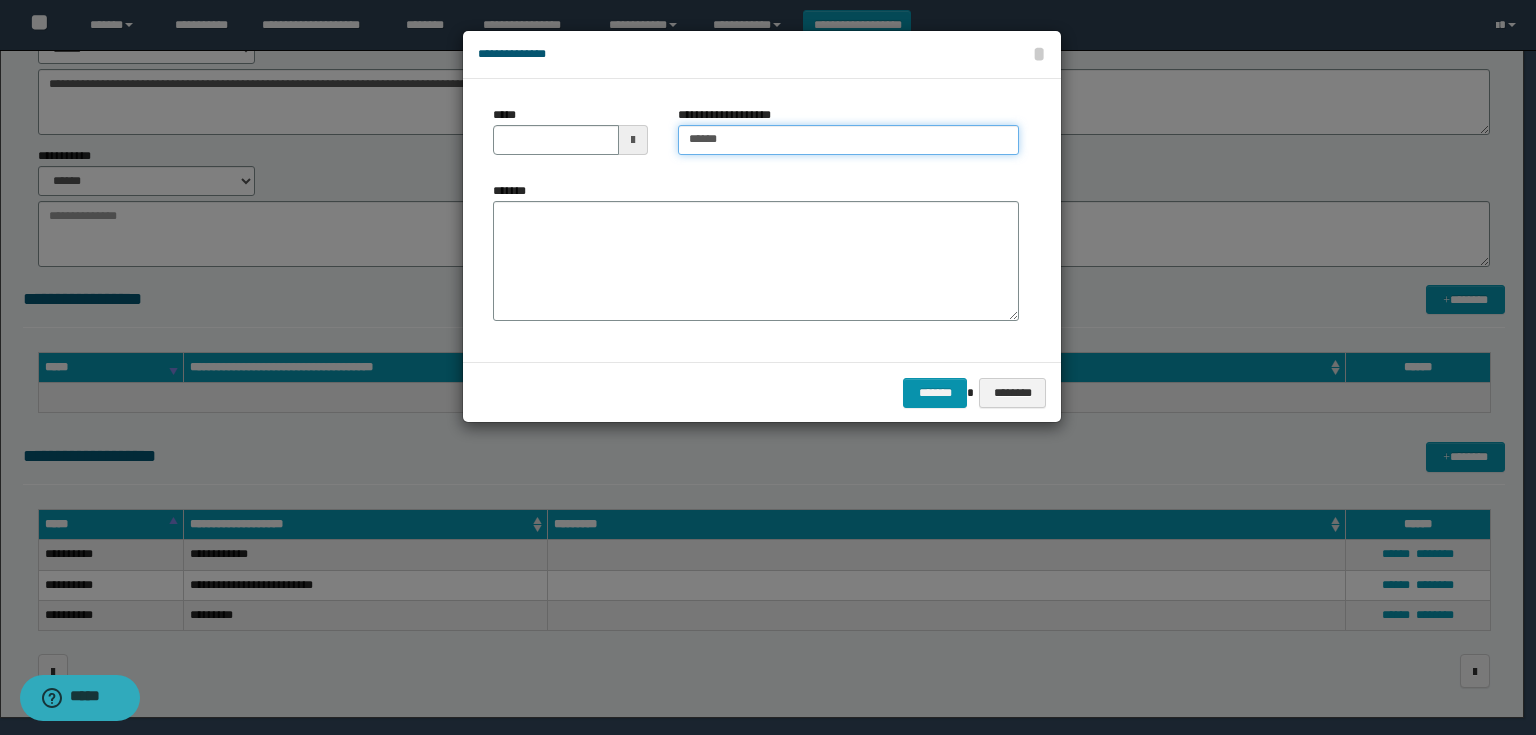 type on "**********" 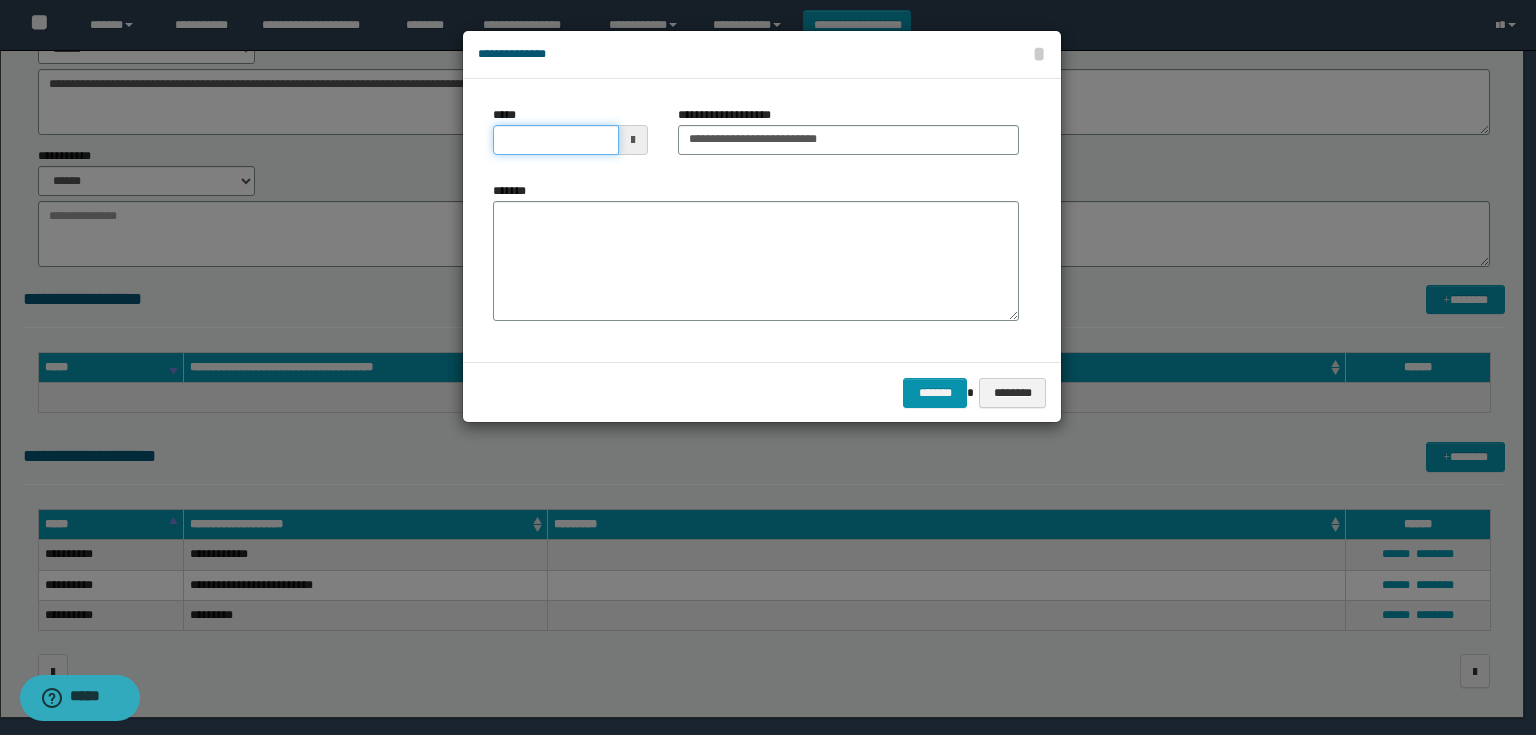 click on "*****" at bounding box center [556, 140] 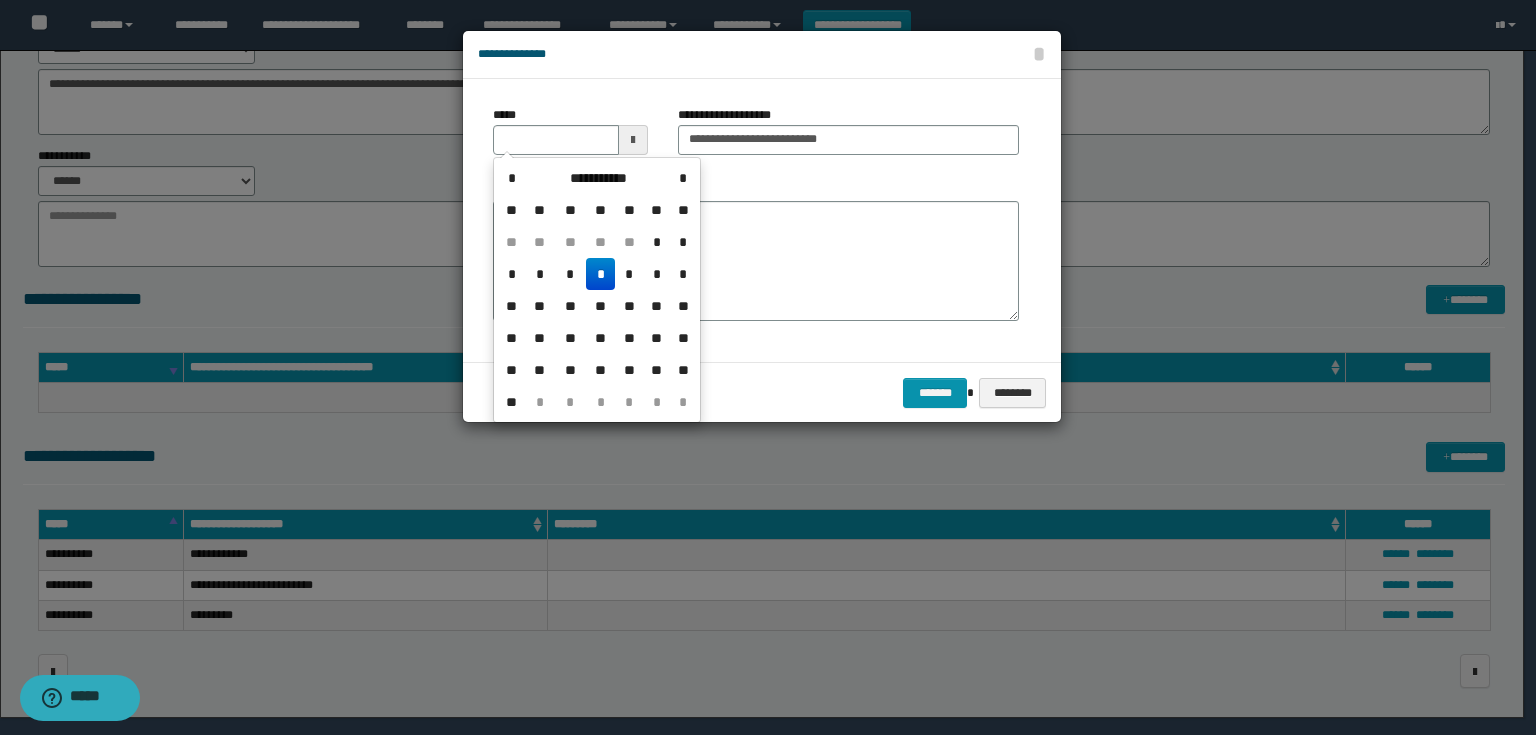click at bounding box center (633, 140) 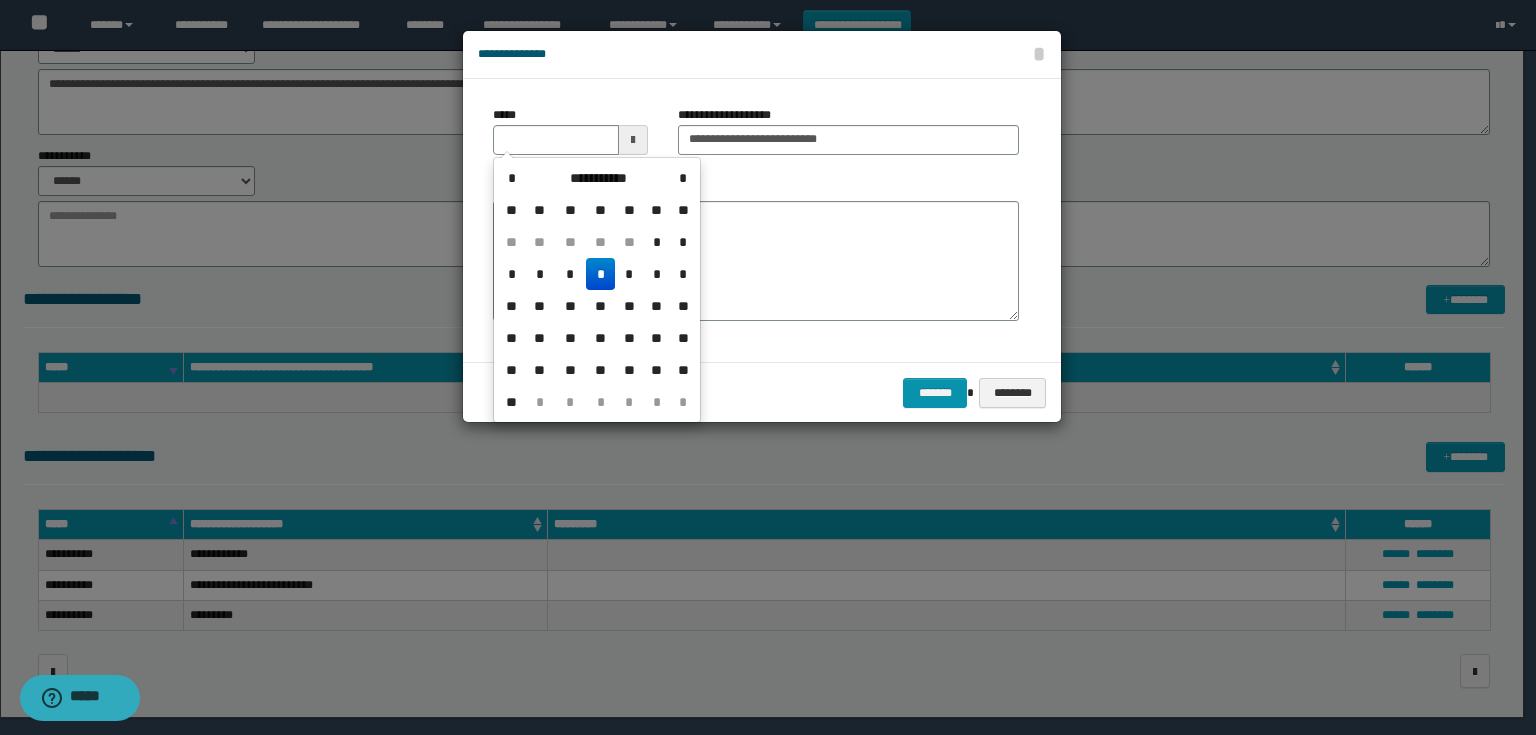 click on "*" at bounding box center [600, 274] 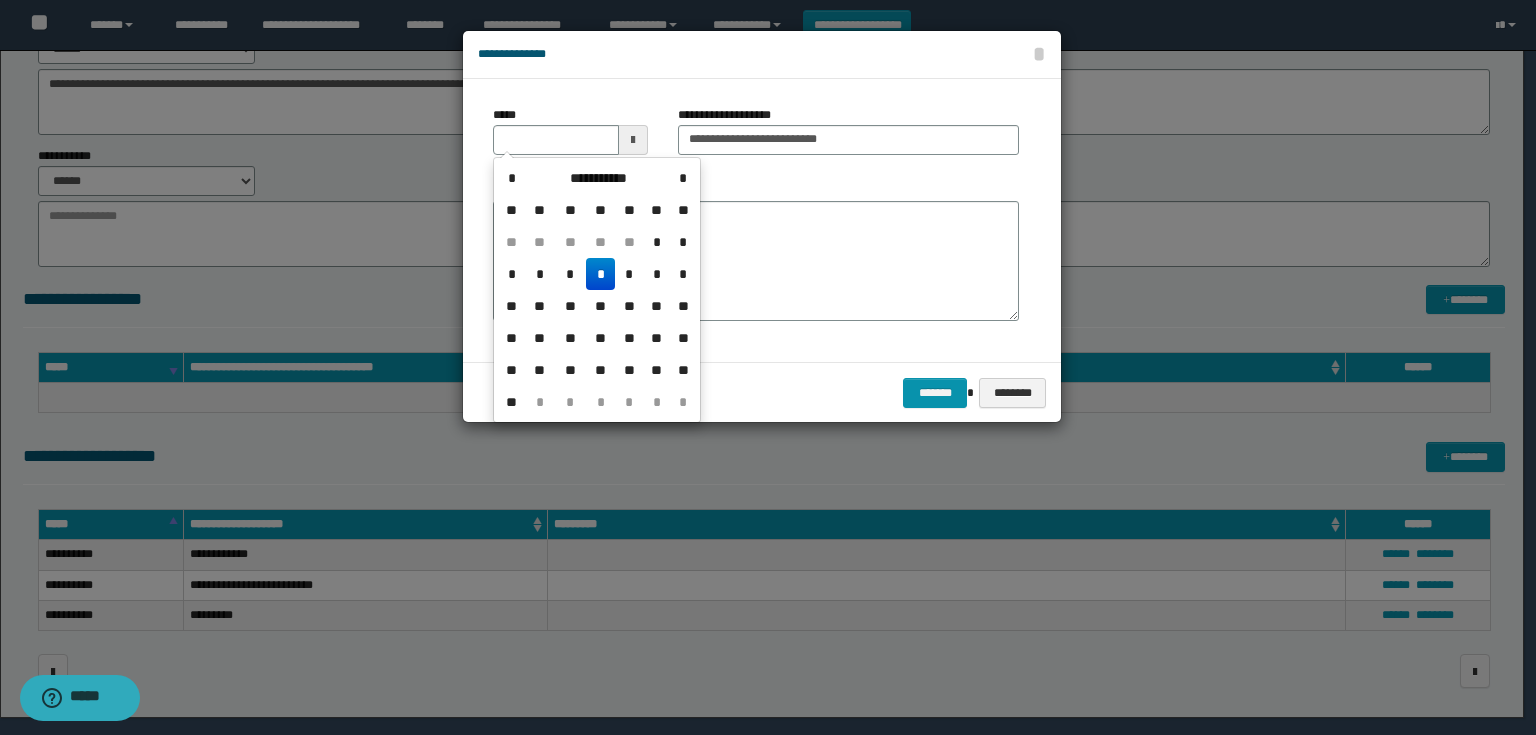 type on "**********" 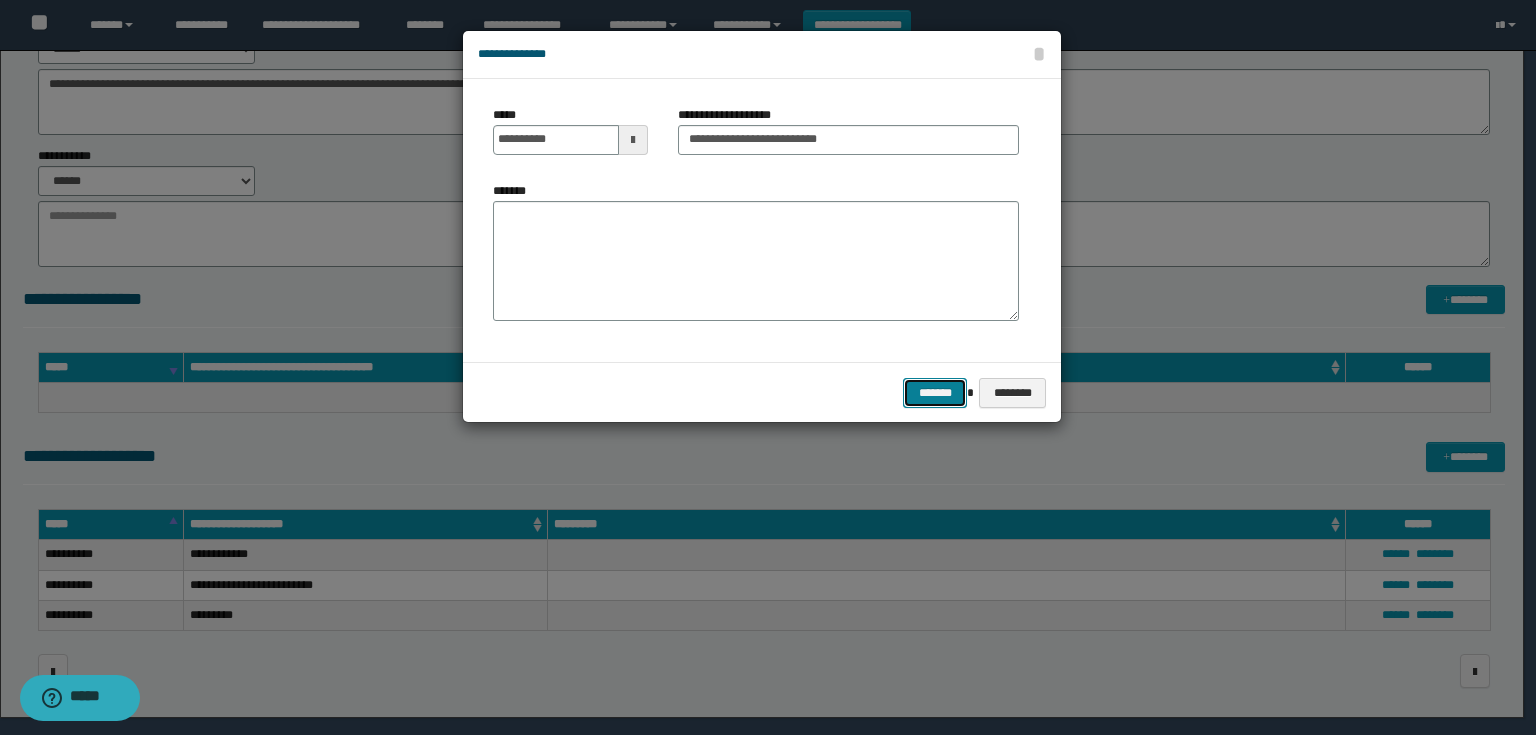 drag, startPoint x: 936, startPoint y: 386, endPoint x: 923, endPoint y: 385, distance: 13.038404 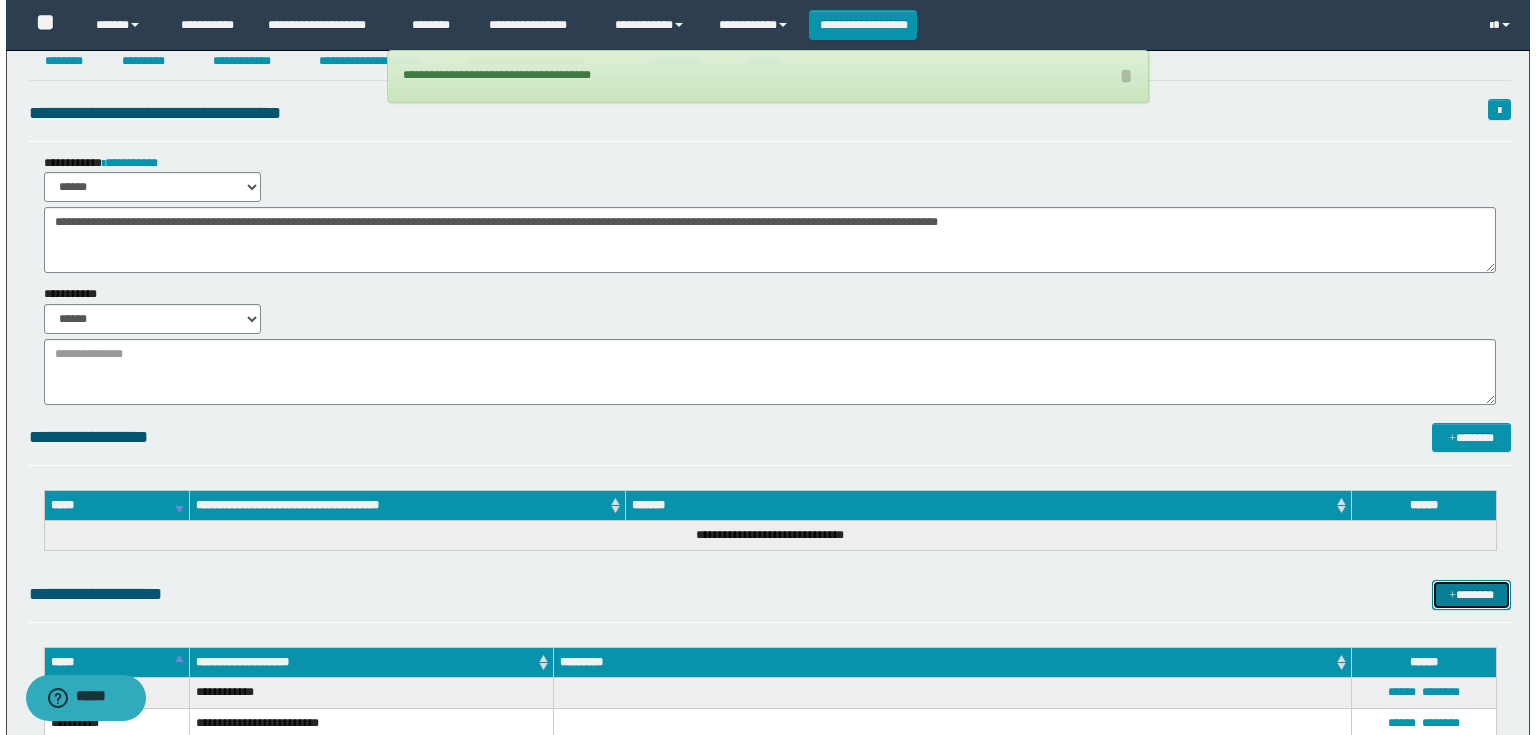 scroll, scrollTop: 0, scrollLeft: 0, axis: both 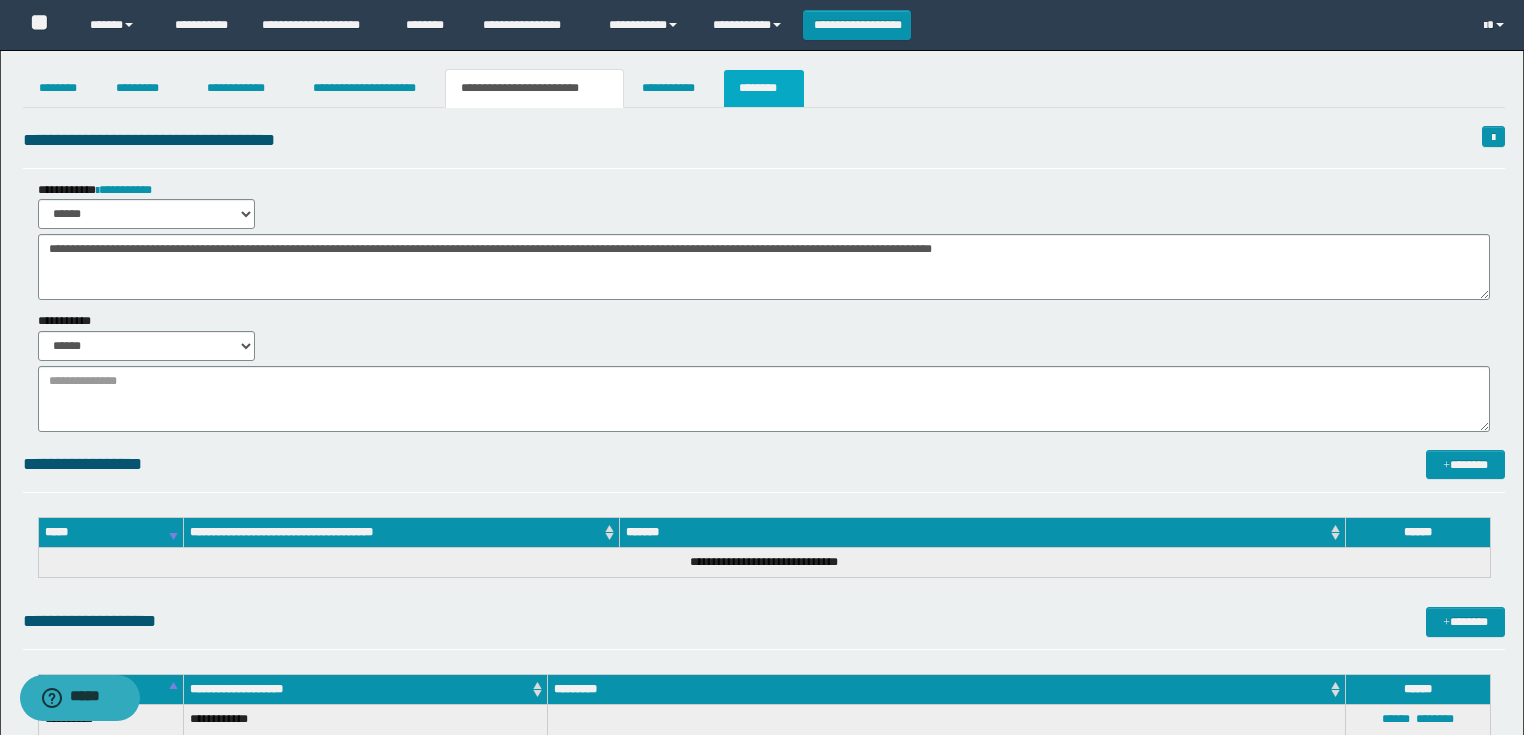 click on "********" at bounding box center [764, 88] 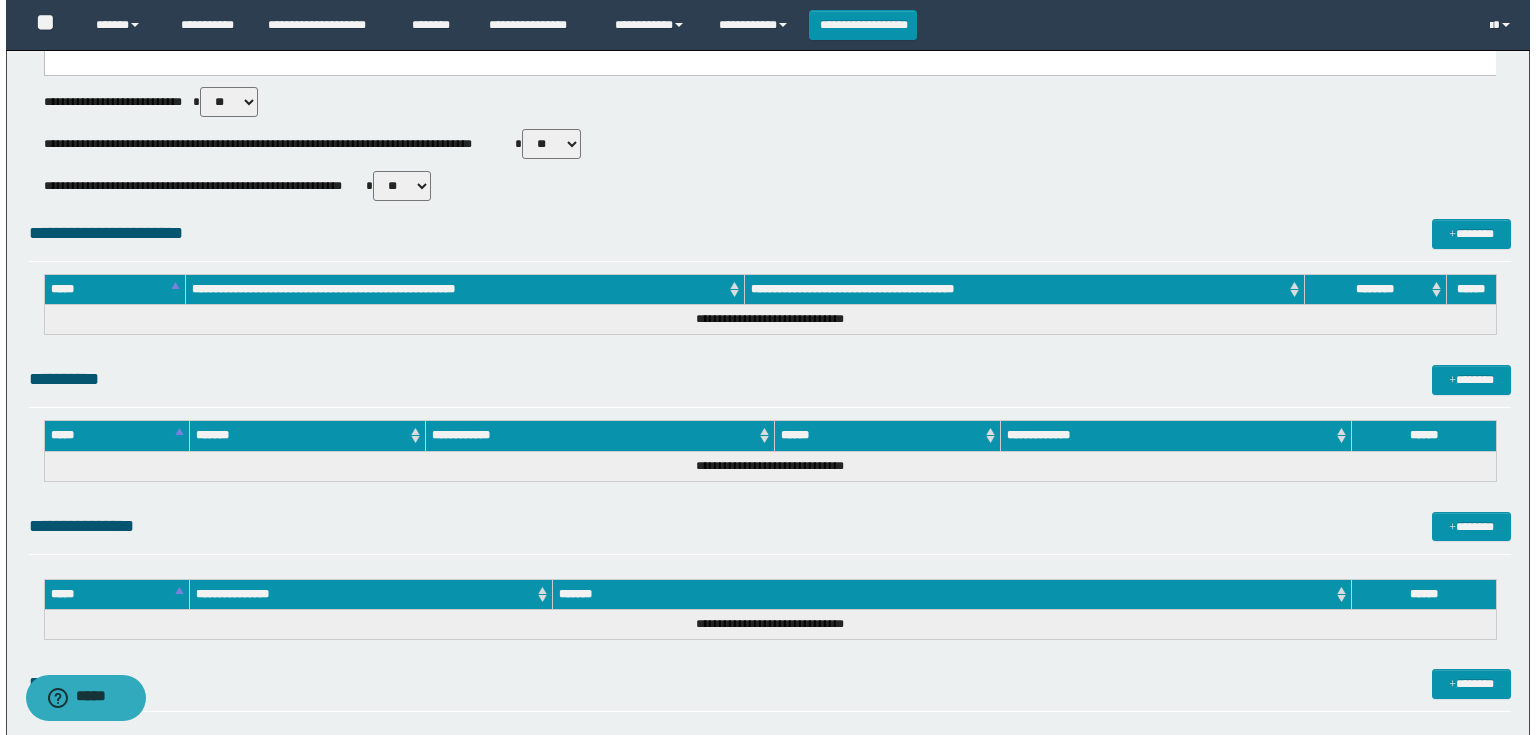 scroll, scrollTop: 889, scrollLeft: 0, axis: vertical 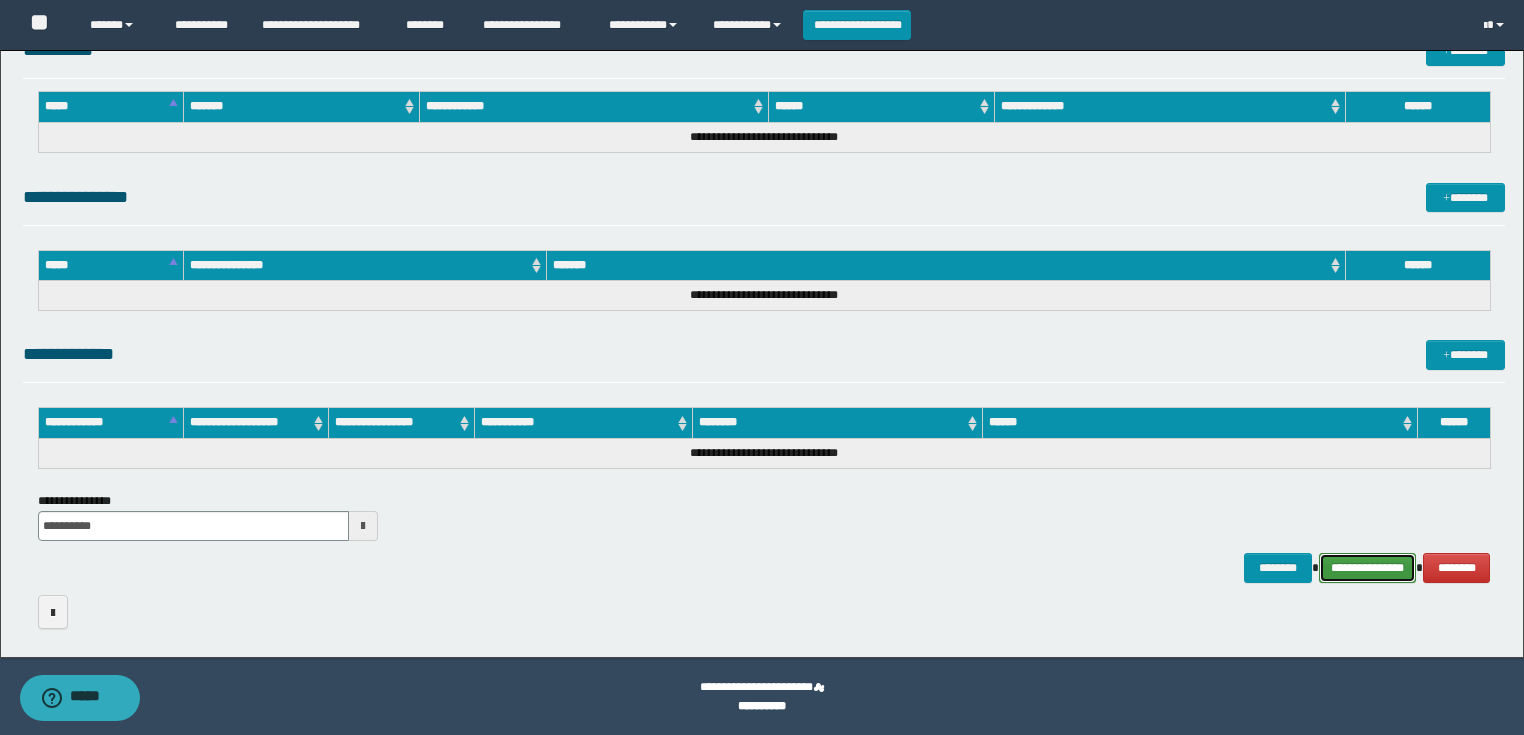 click on "**********" at bounding box center (1368, 568) 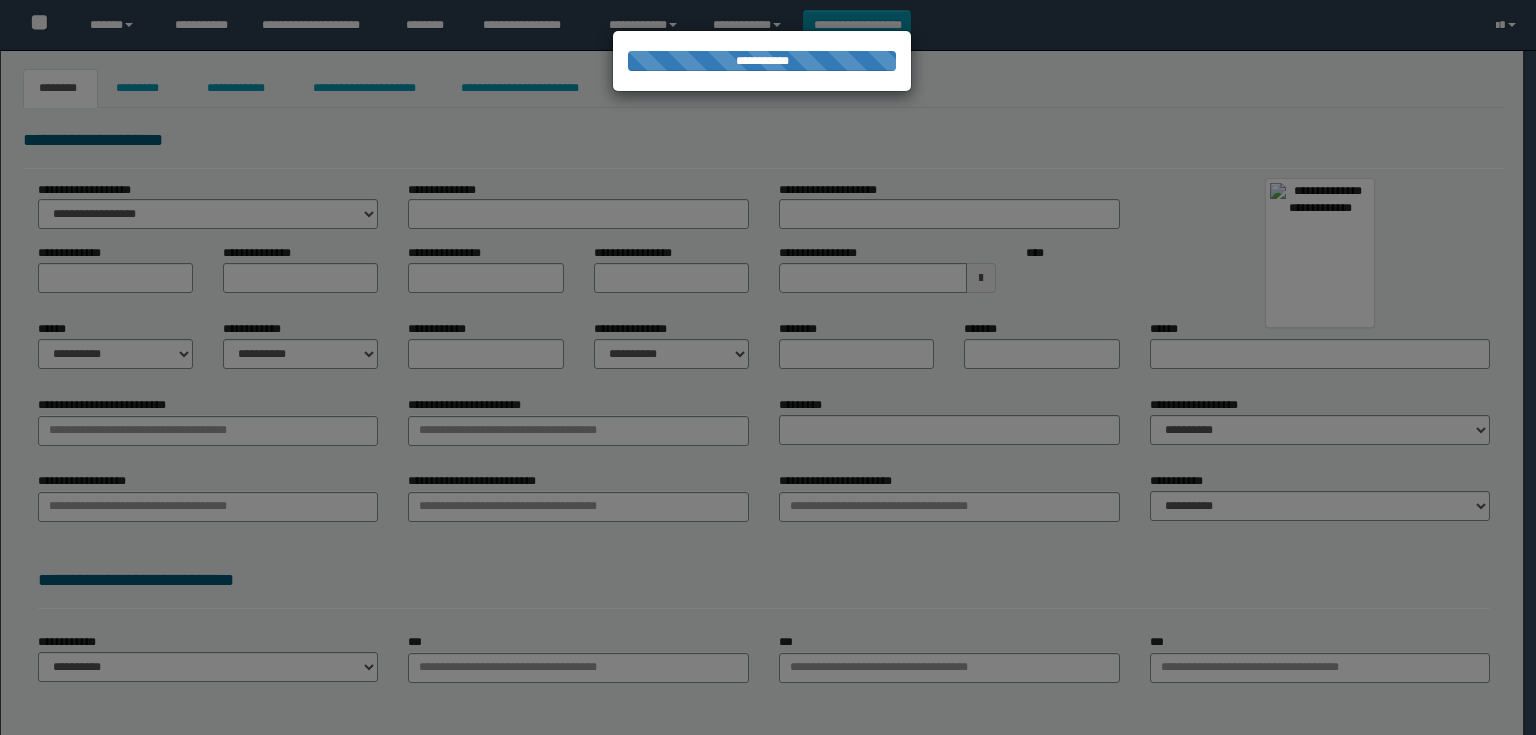 scroll, scrollTop: 0, scrollLeft: 0, axis: both 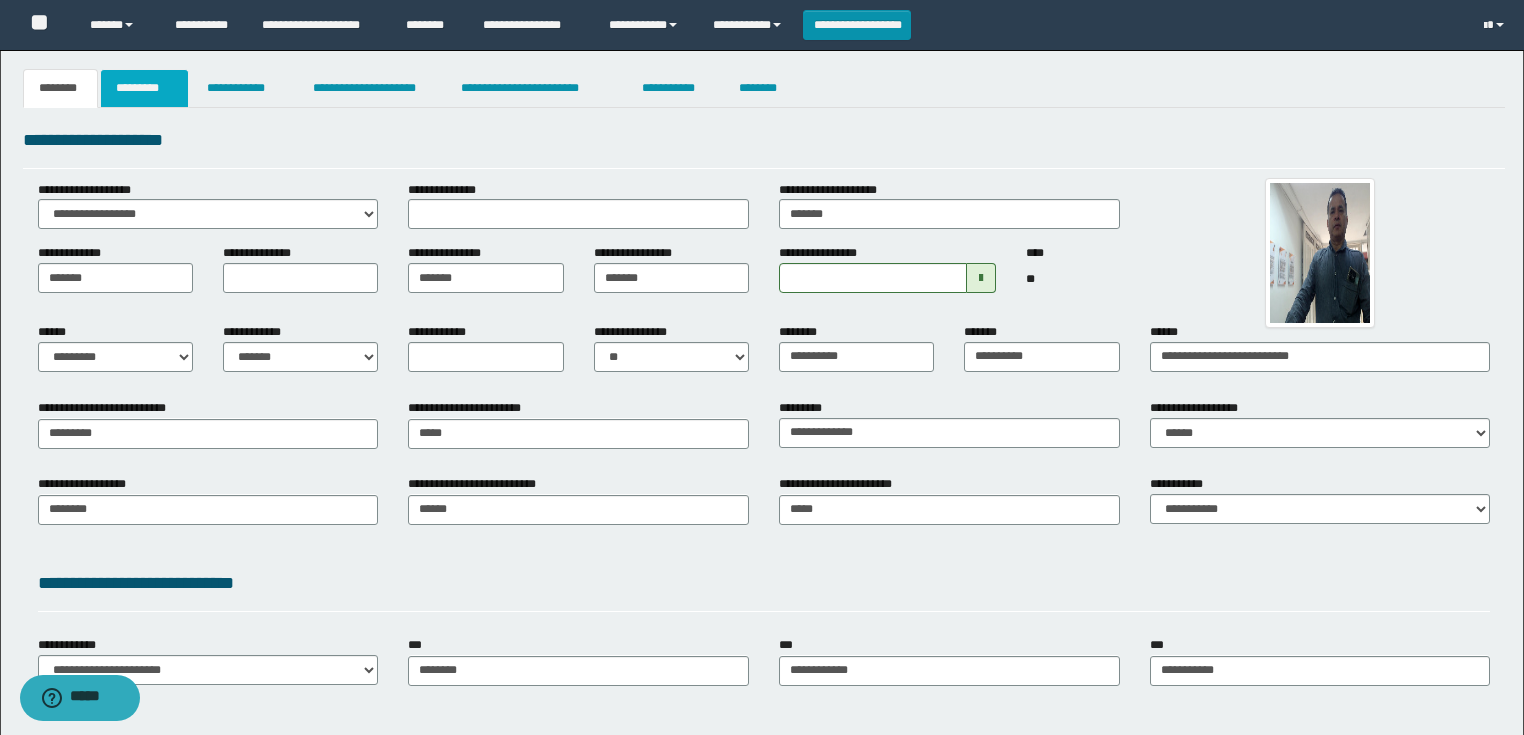 click on "*********" at bounding box center (144, 88) 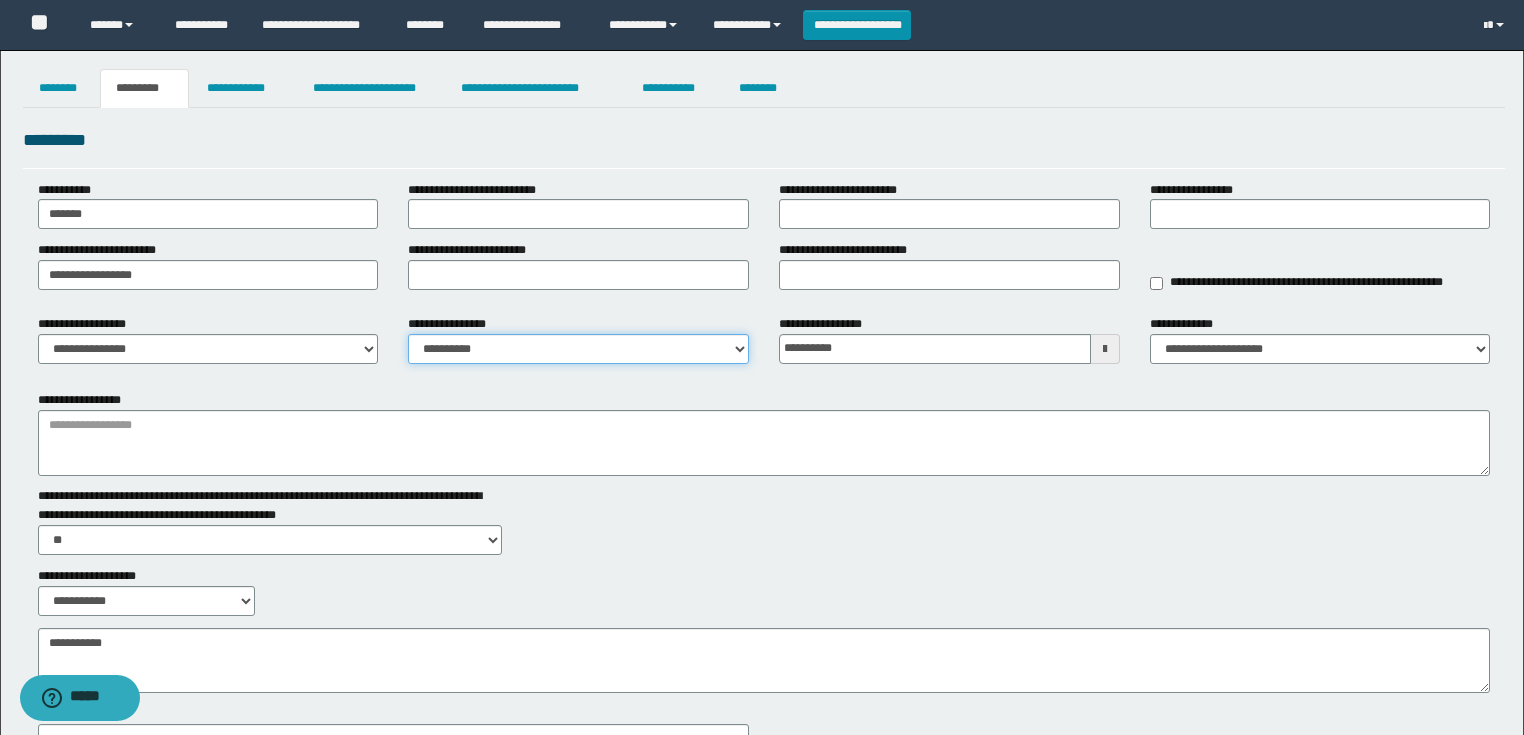 click on "**********" at bounding box center (578, 349) 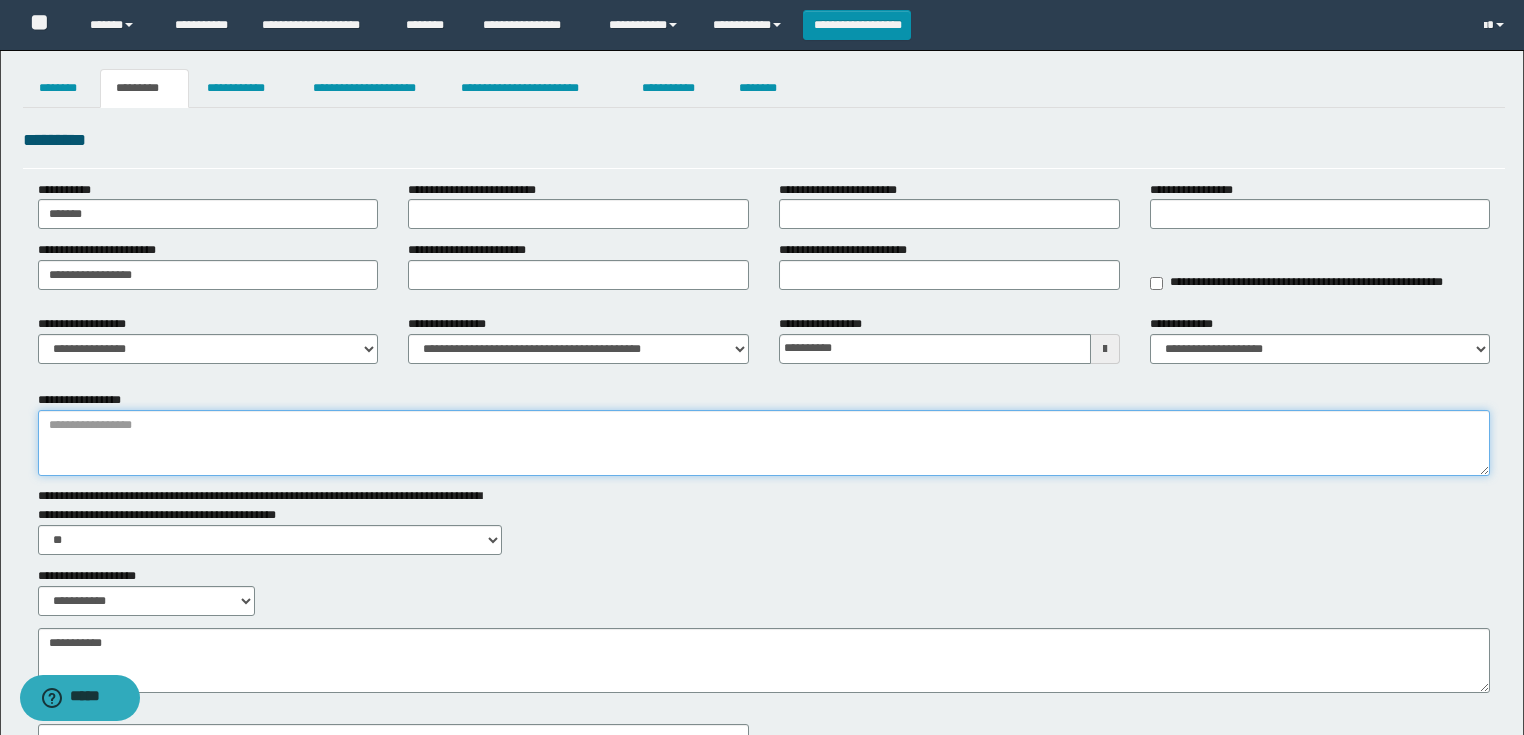 click on "**********" at bounding box center (764, 443) 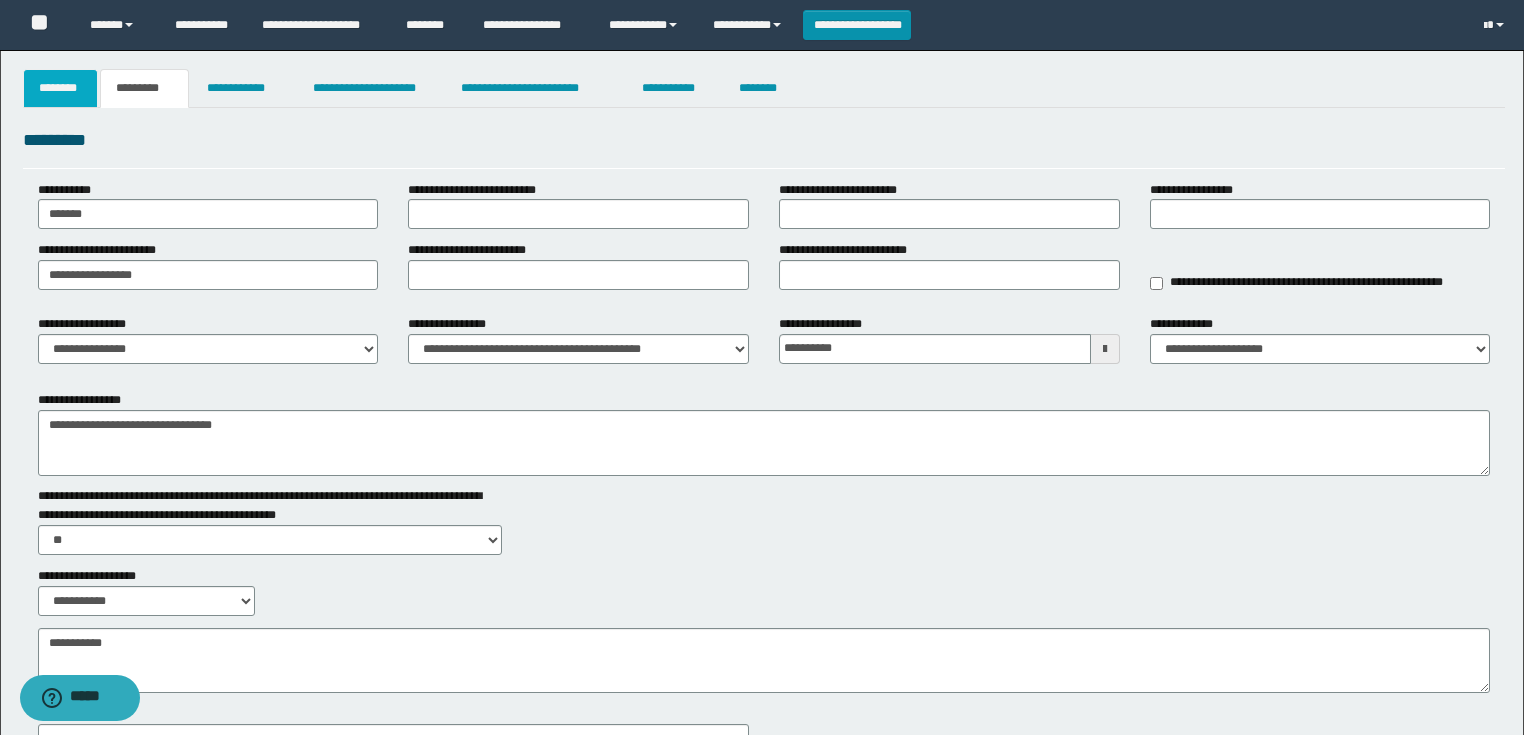 click on "********" at bounding box center (61, 88) 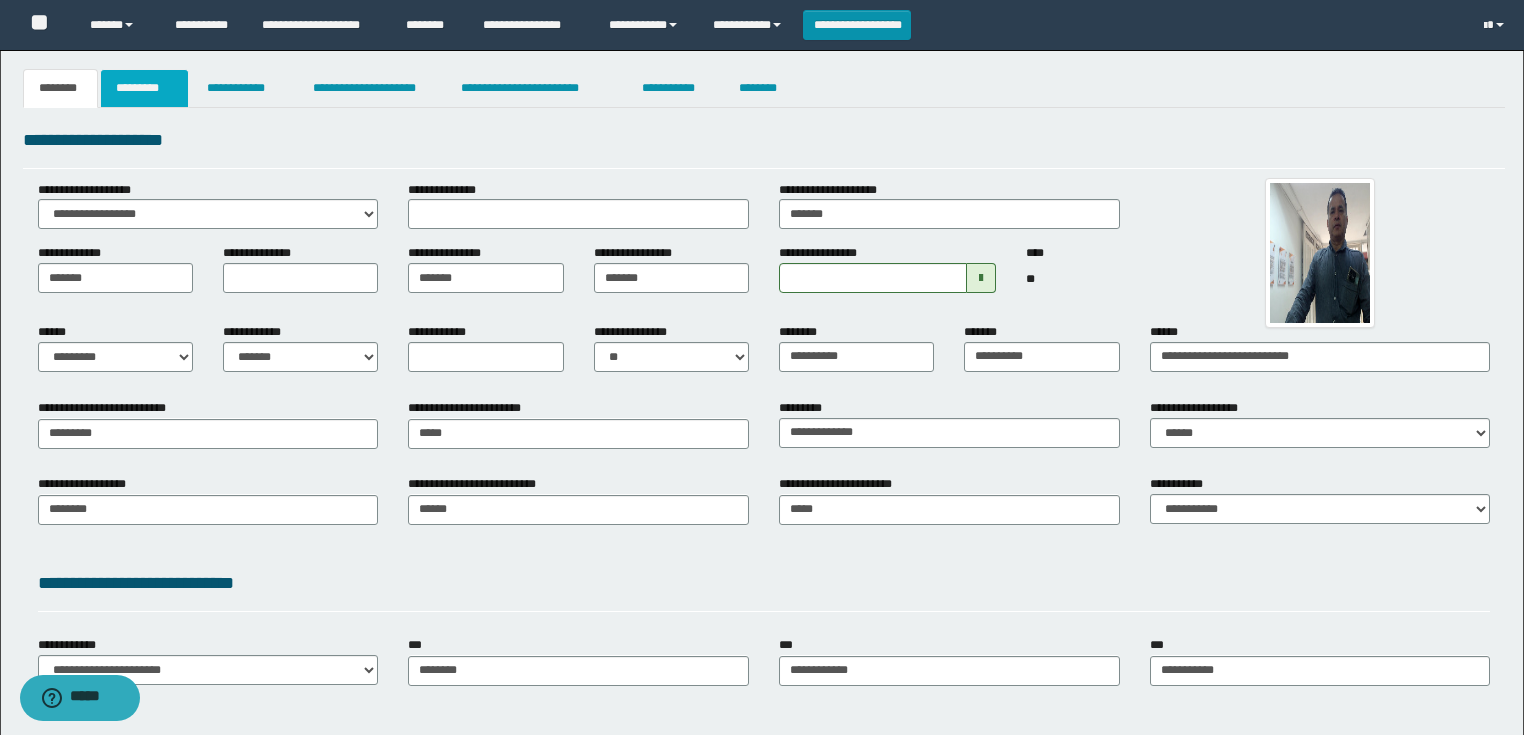 click on "*********" at bounding box center (144, 88) 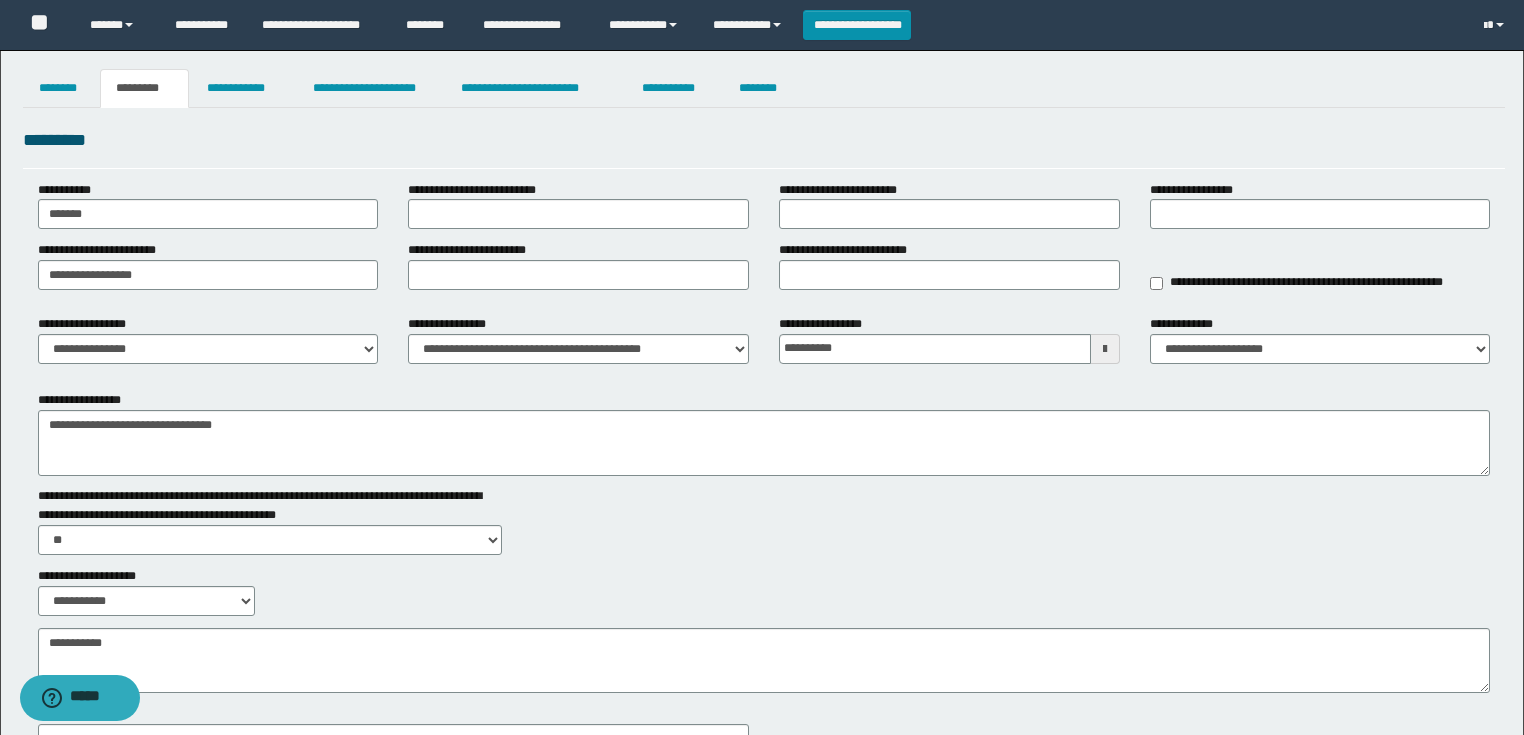 click on "**********" at bounding box center (764, 433) 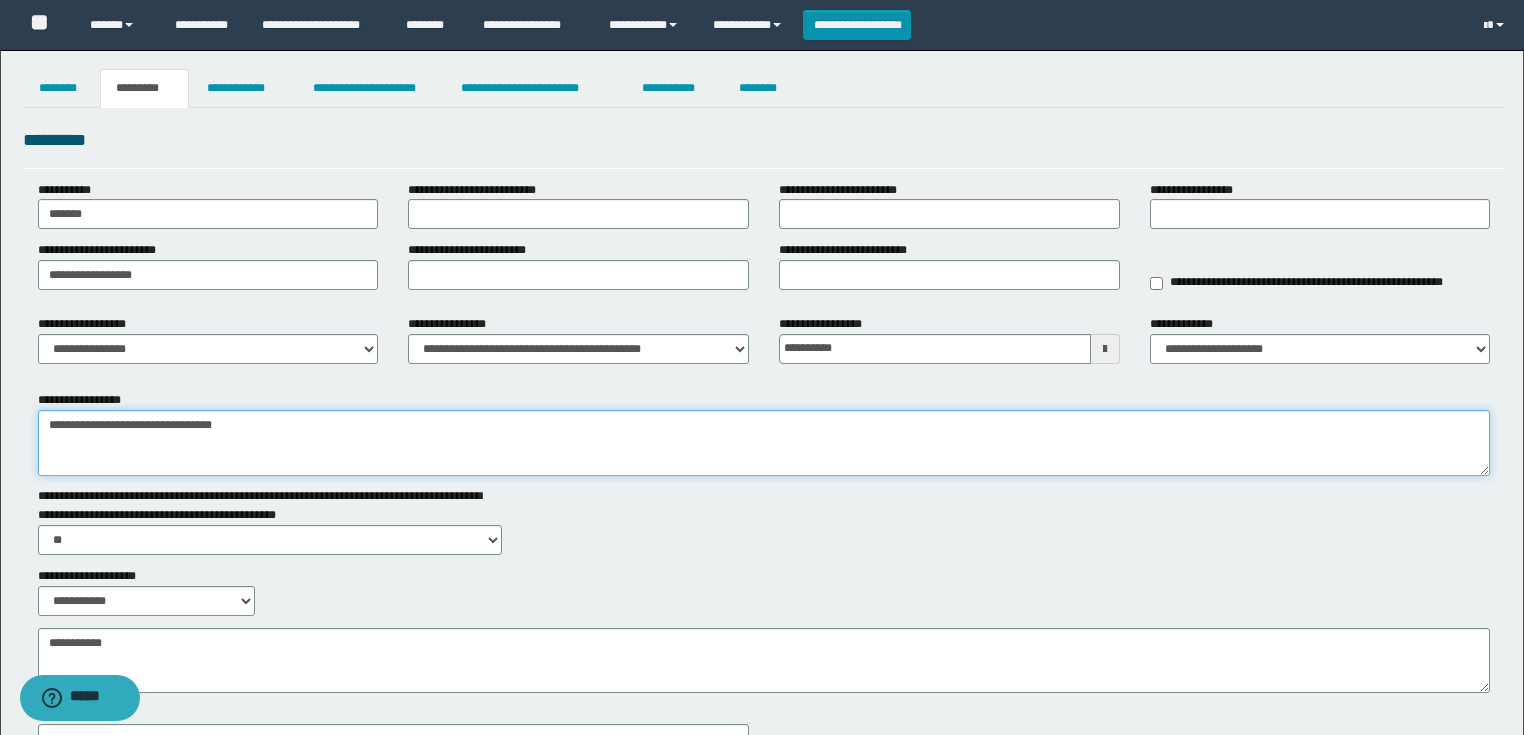click on "**********" at bounding box center (764, 443) 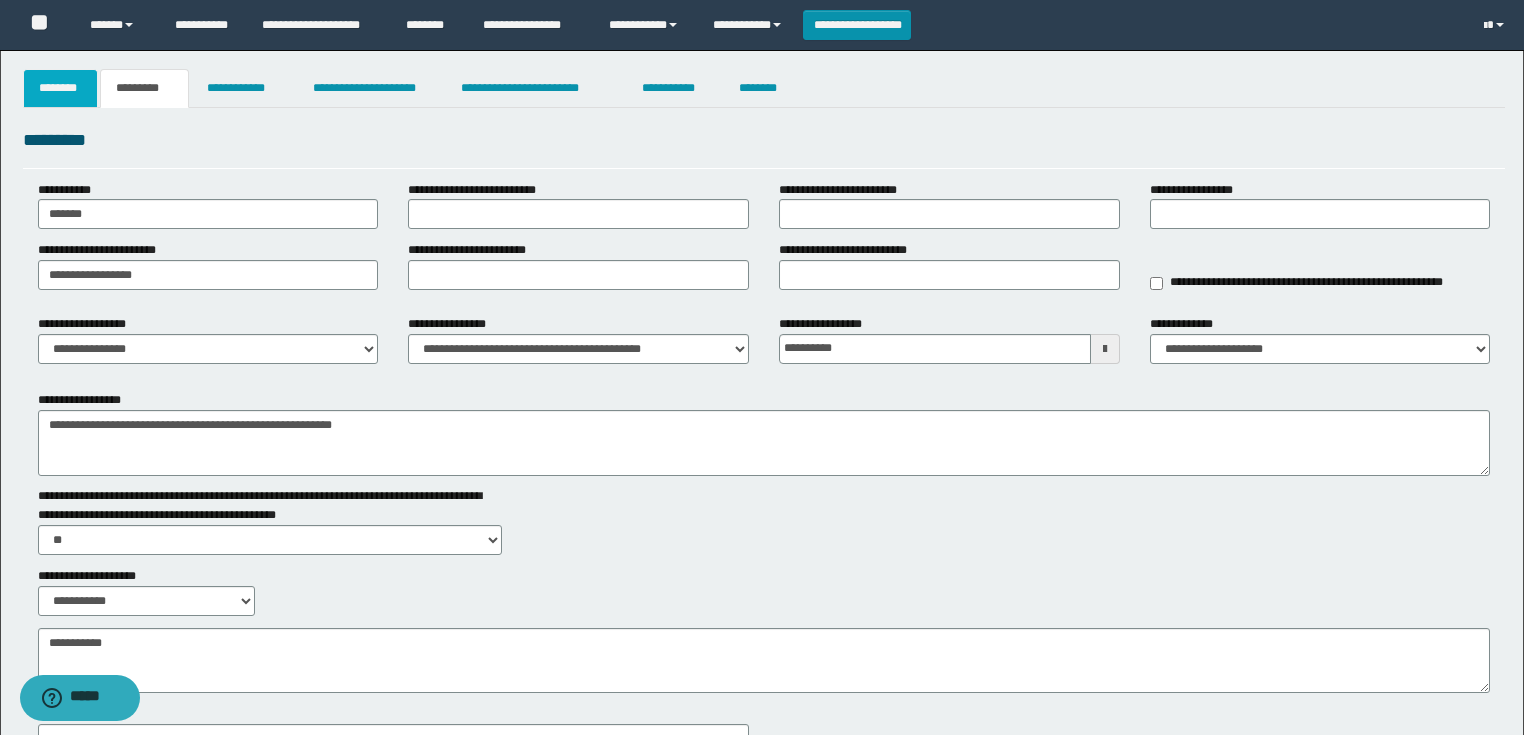 click on "********" at bounding box center [61, 88] 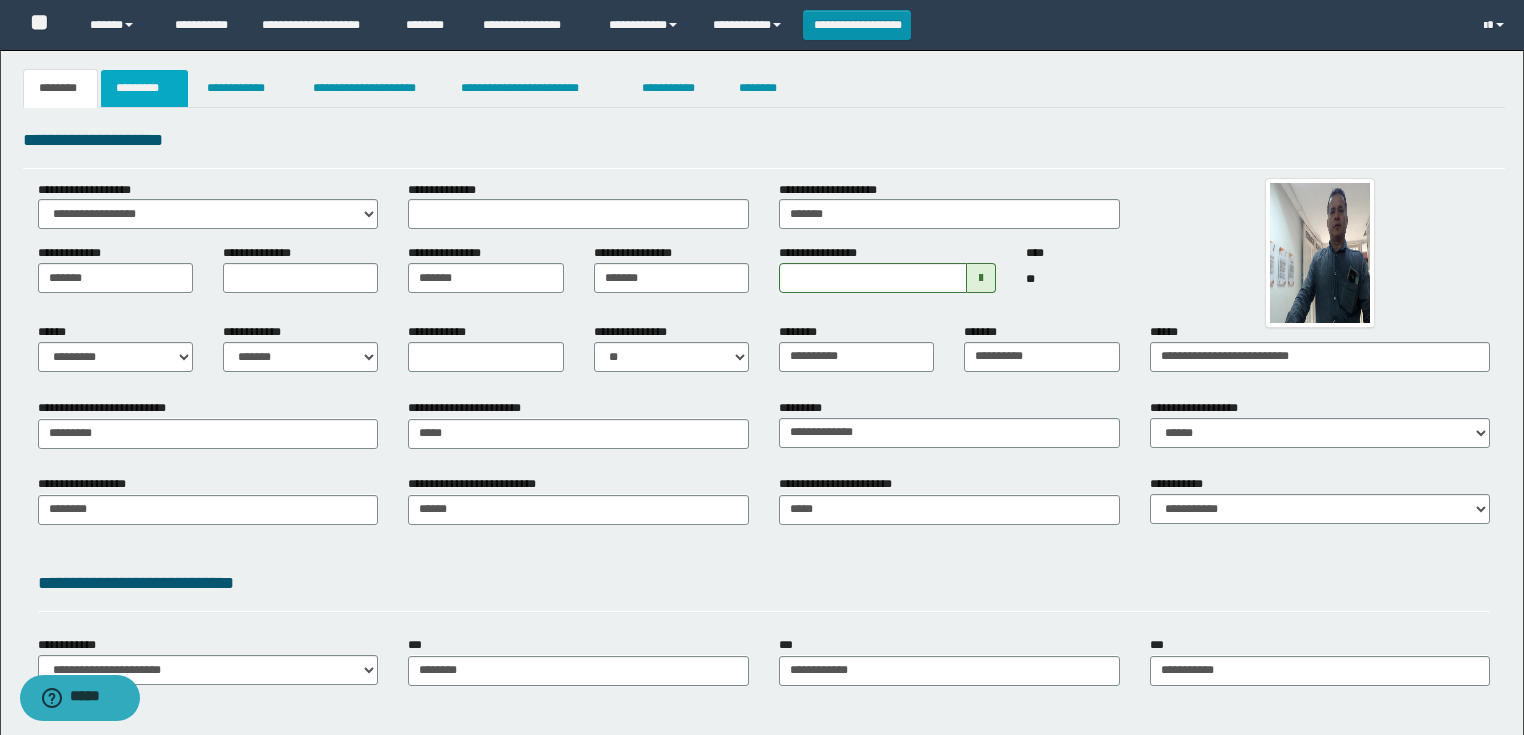 click on "*********" at bounding box center [144, 88] 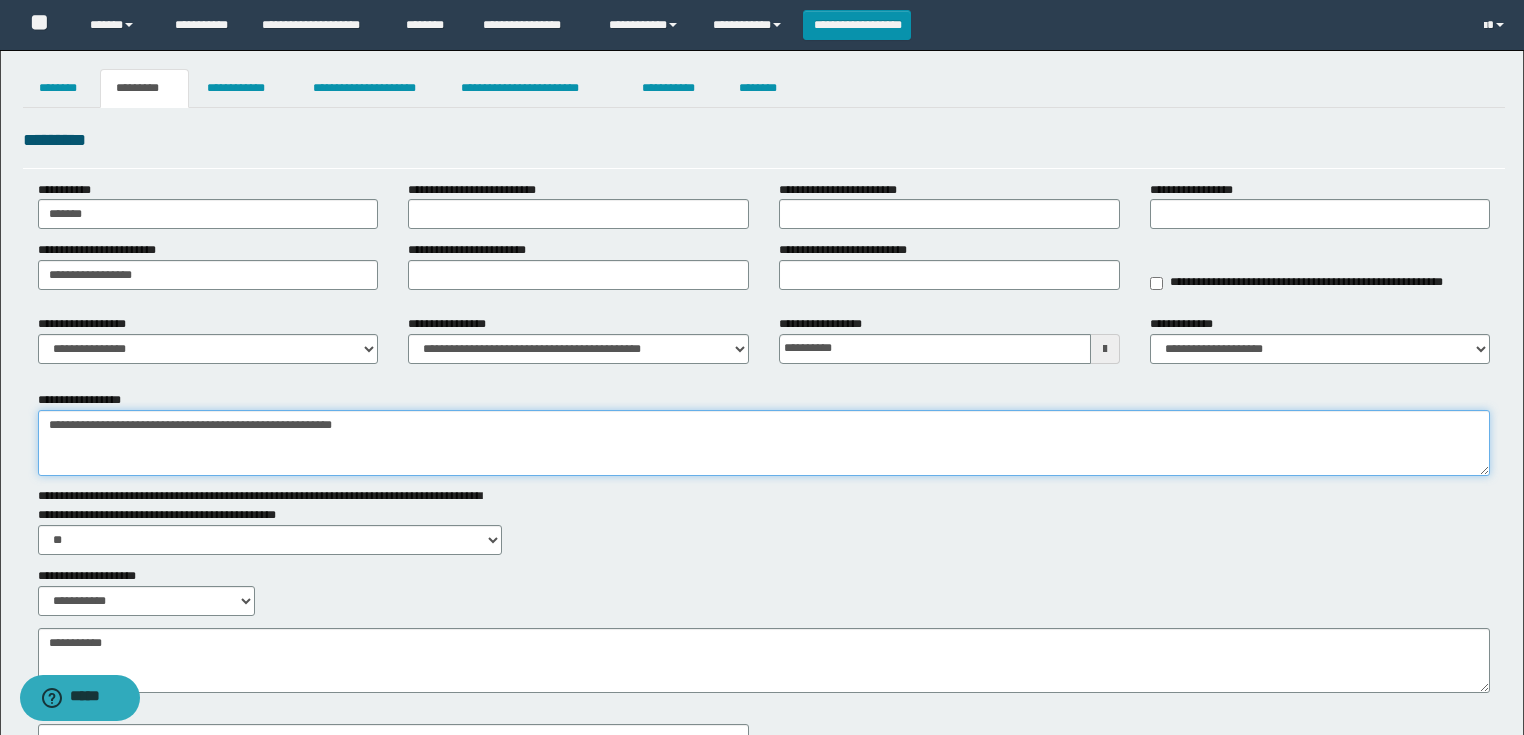 click on "**********" at bounding box center [764, 443] 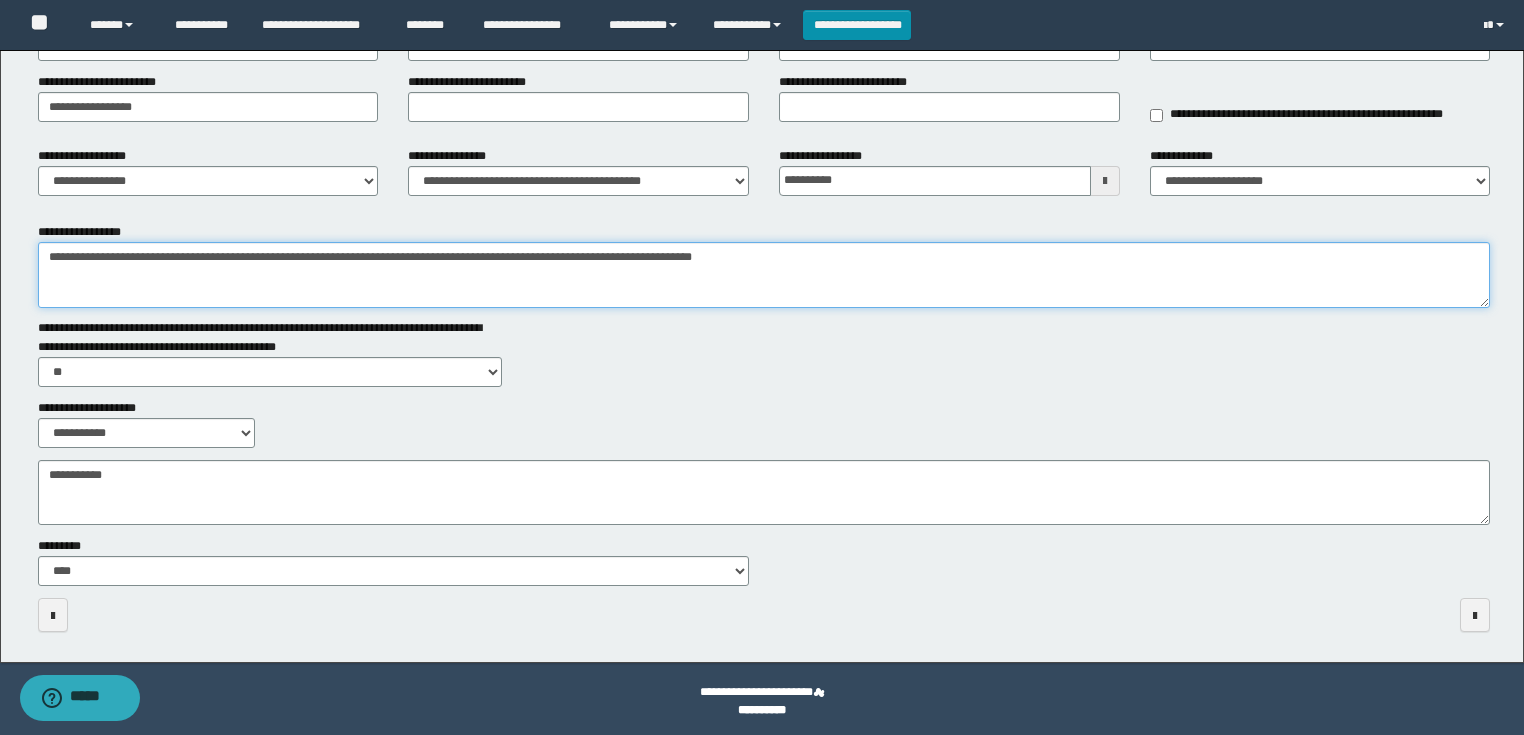 scroll, scrollTop: 172, scrollLeft: 0, axis: vertical 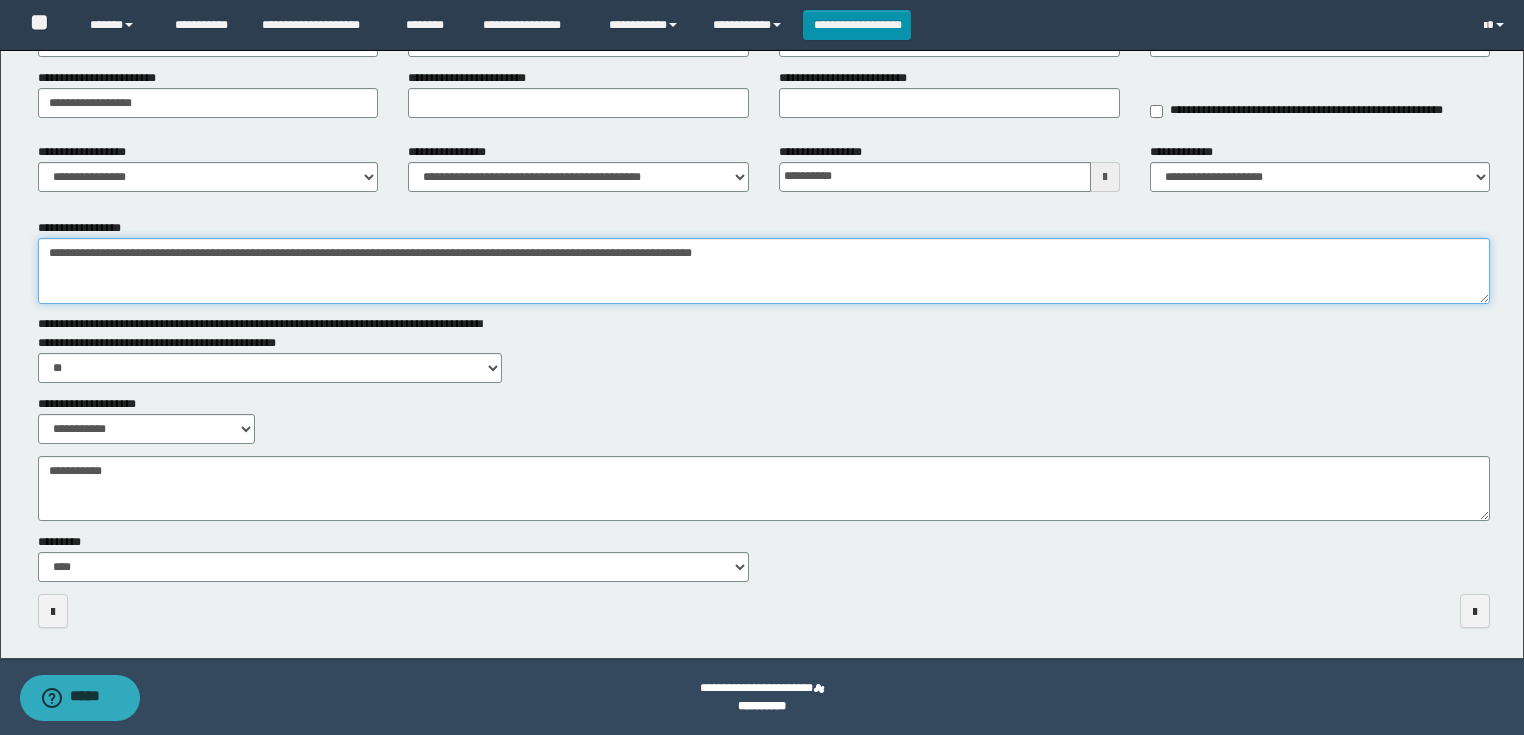 type on "**********" 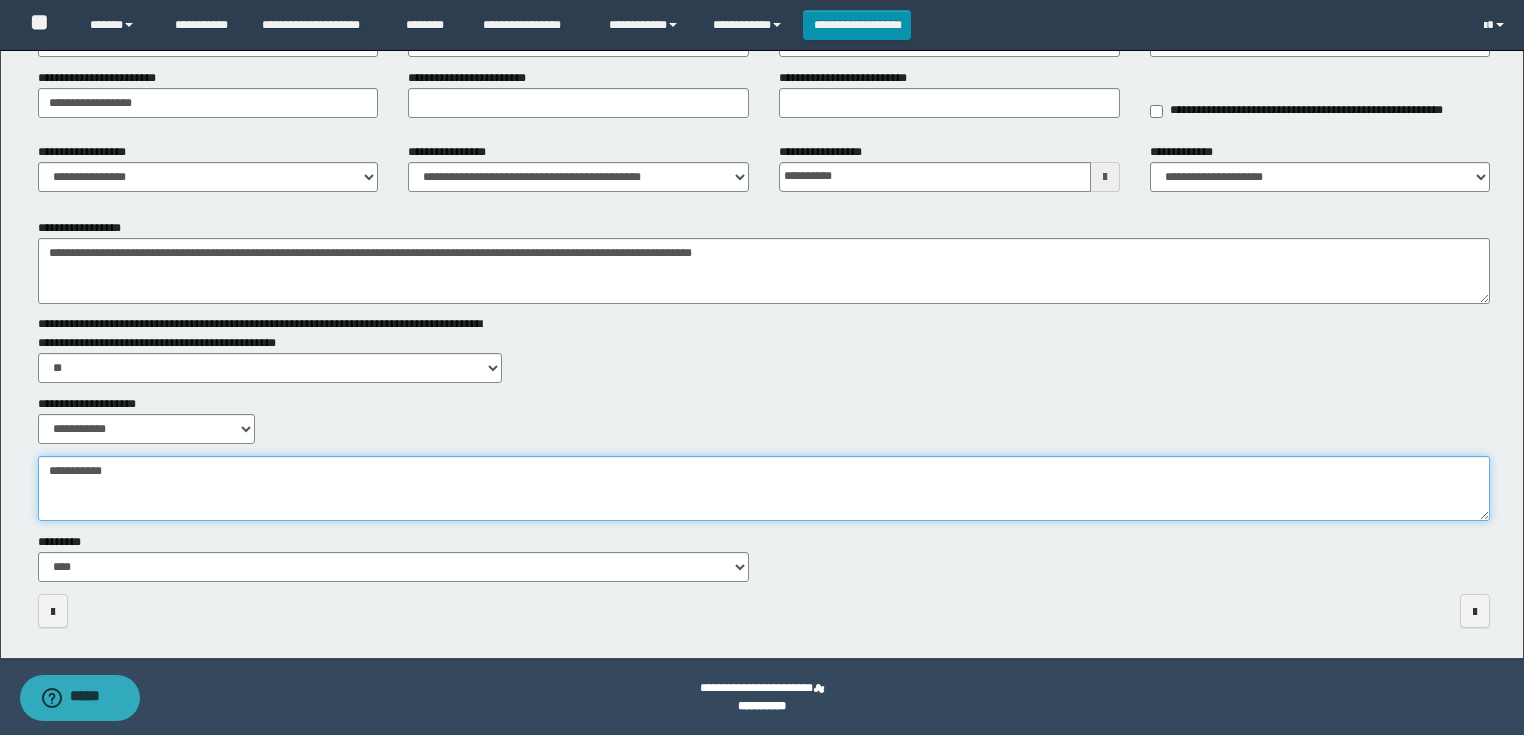 click on "**********" at bounding box center (764, 489) 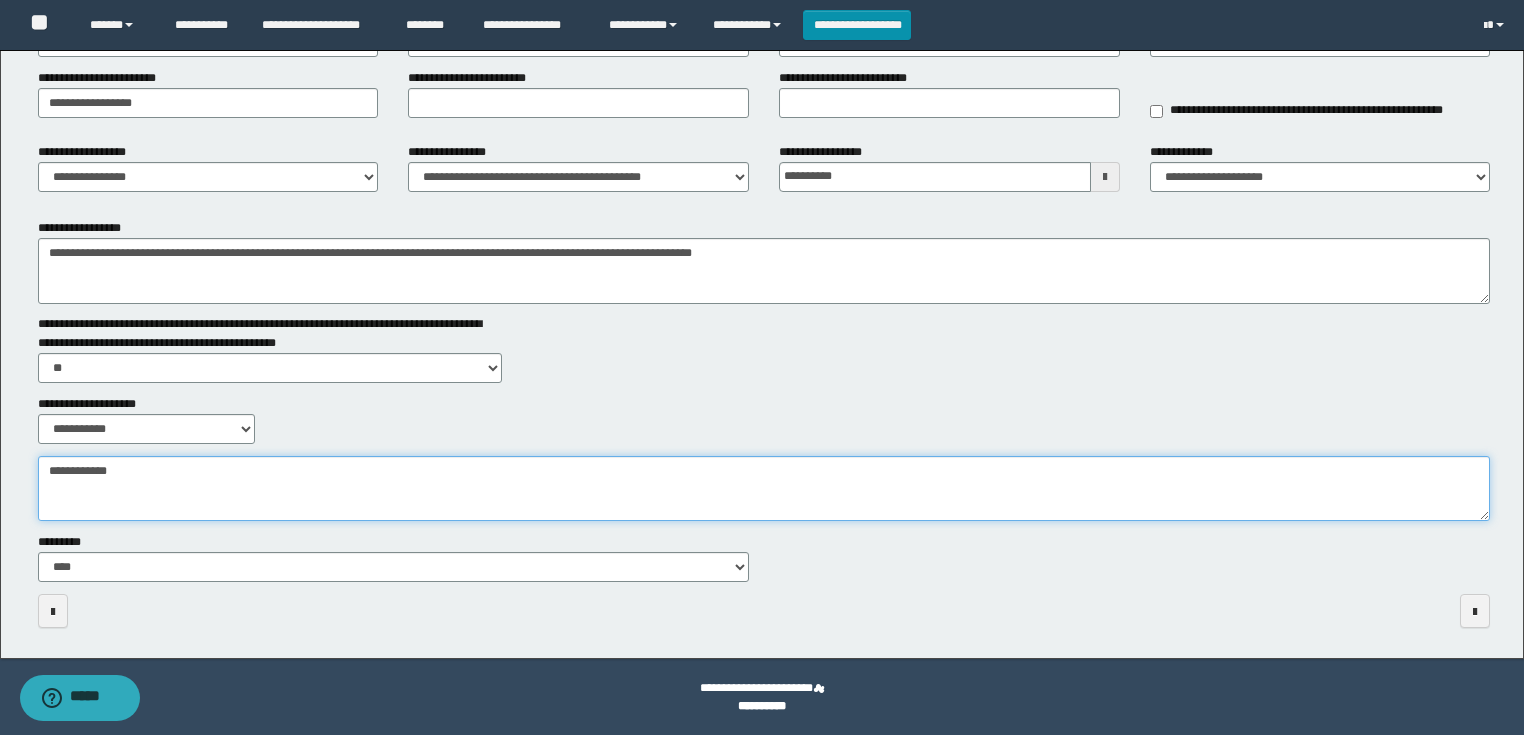 type on "**********" 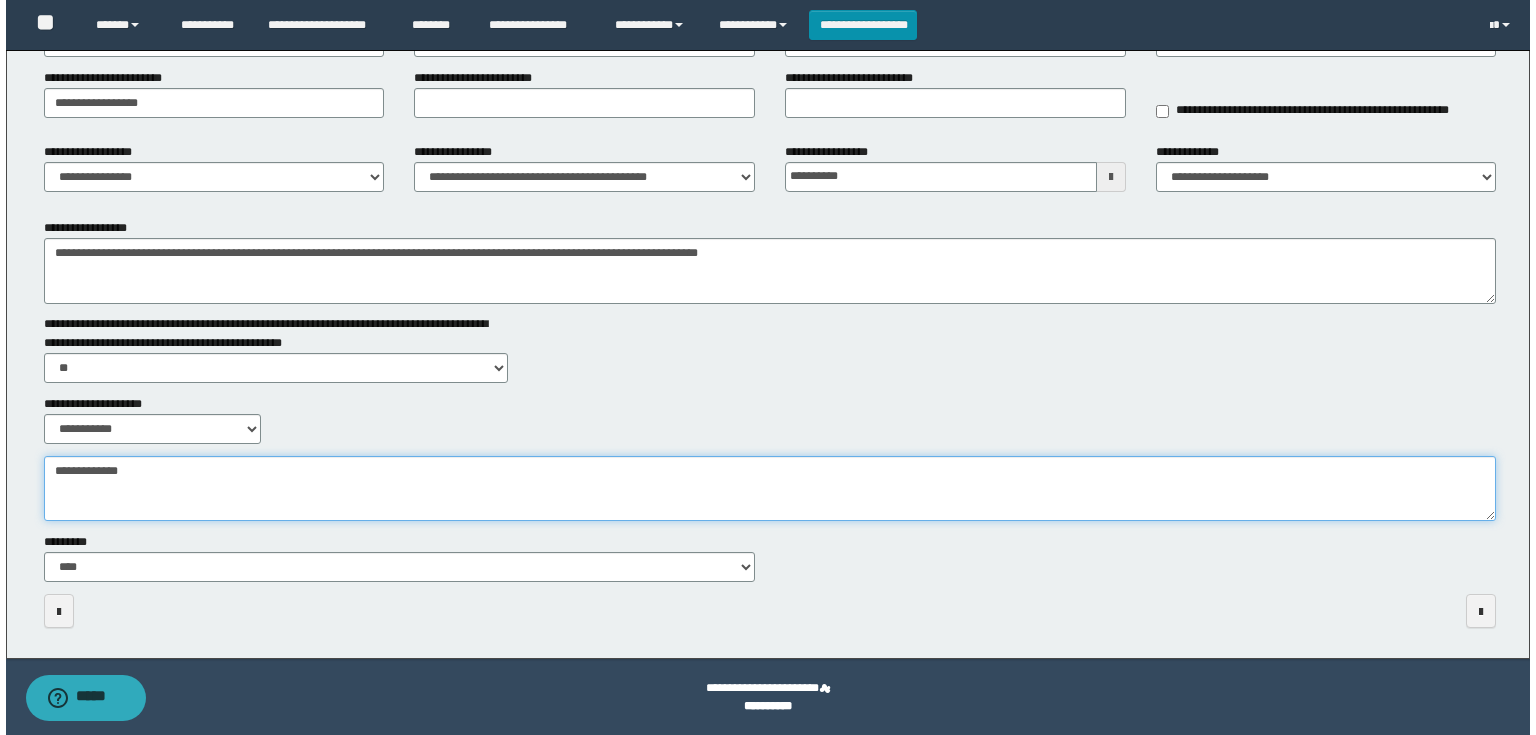 scroll, scrollTop: 0, scrollLeft: 0, axis: both 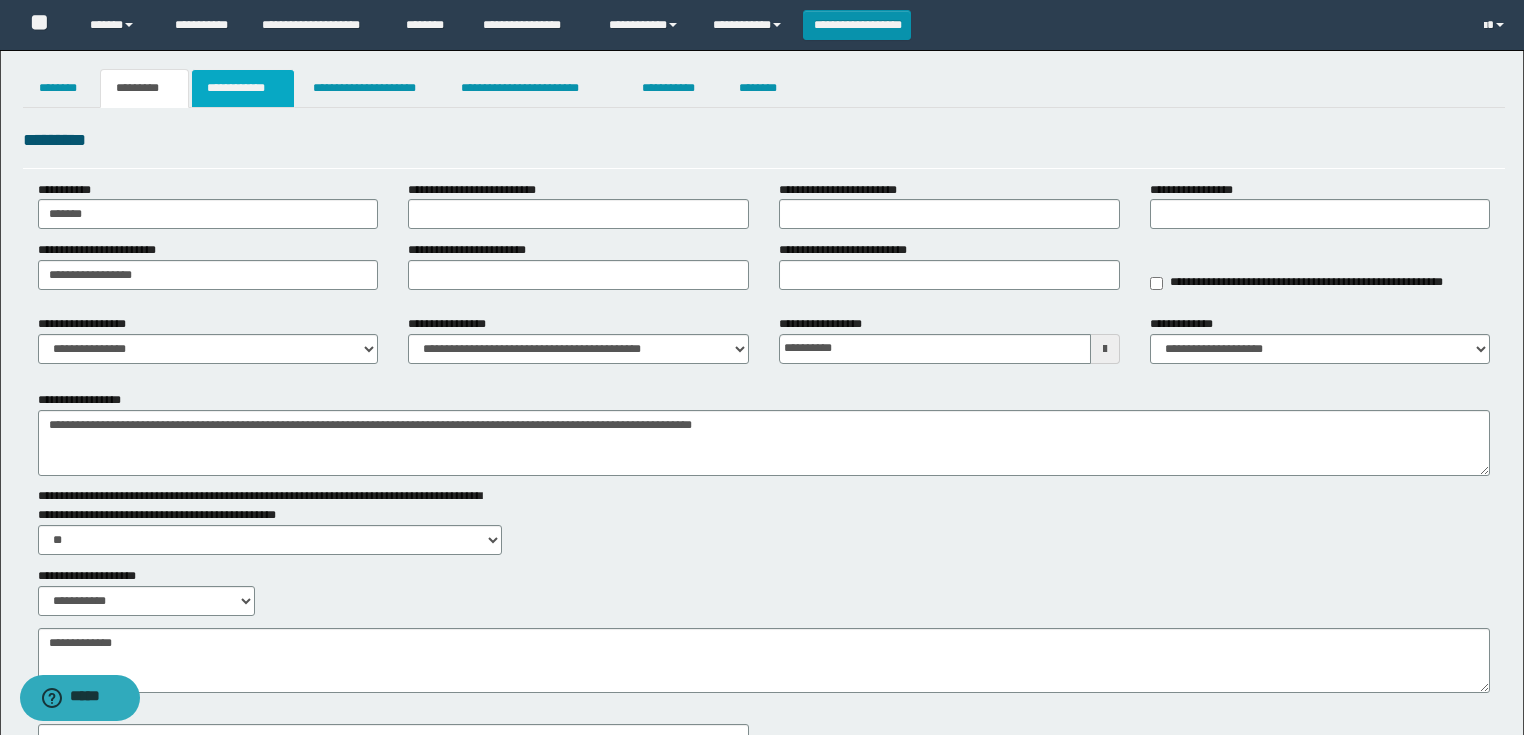 click on "**********" at bounding box center (243, 88) 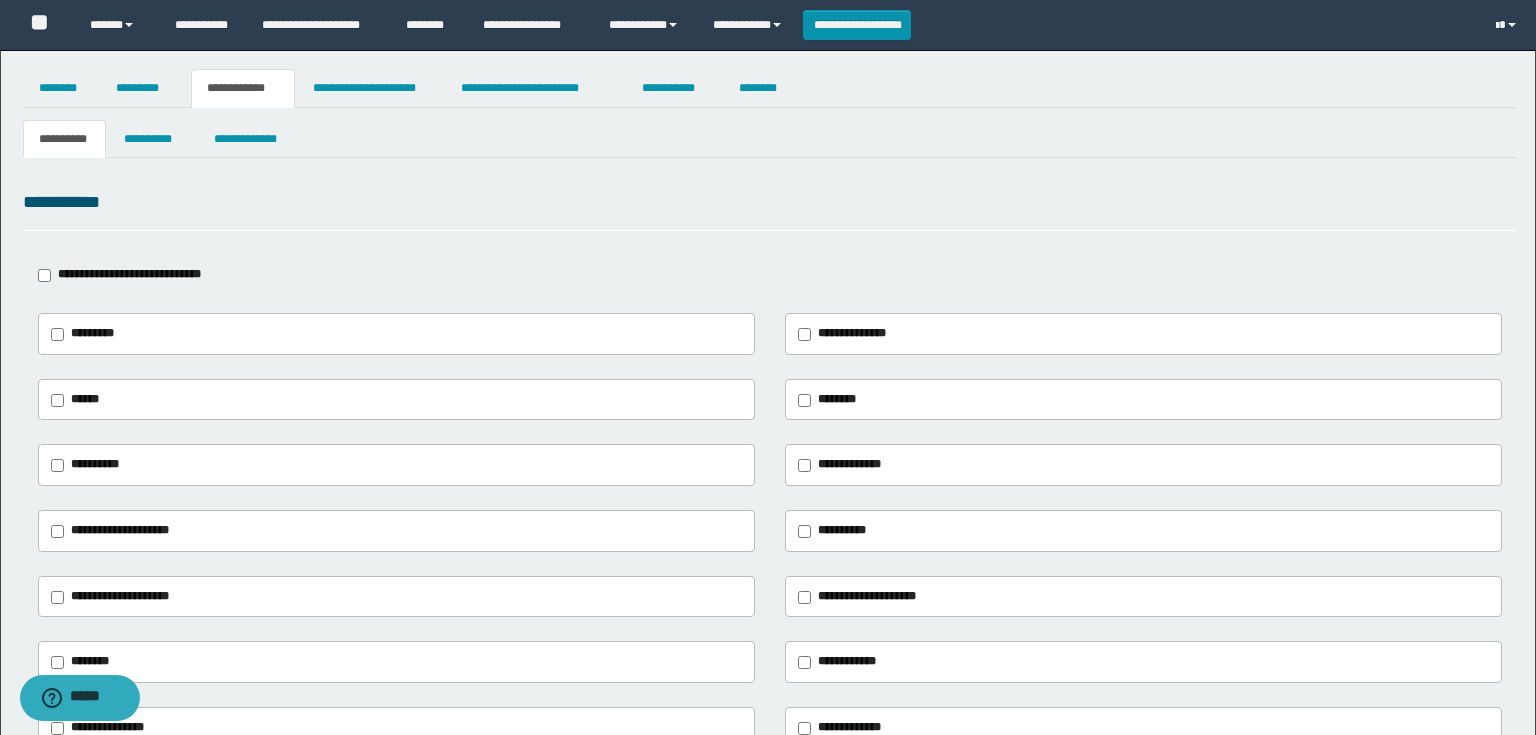 type on "******" 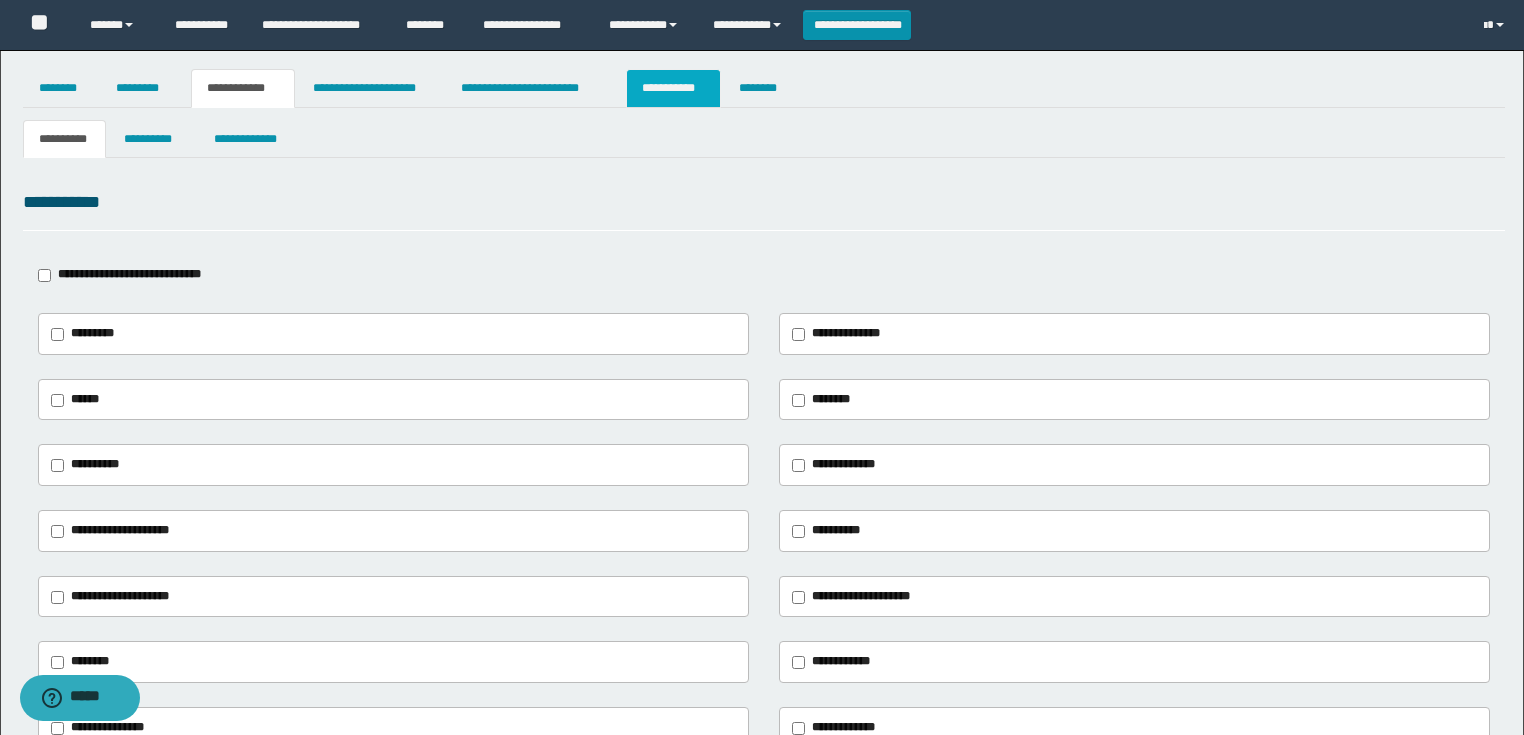 click on "**********" at bounding box center [673, 88] 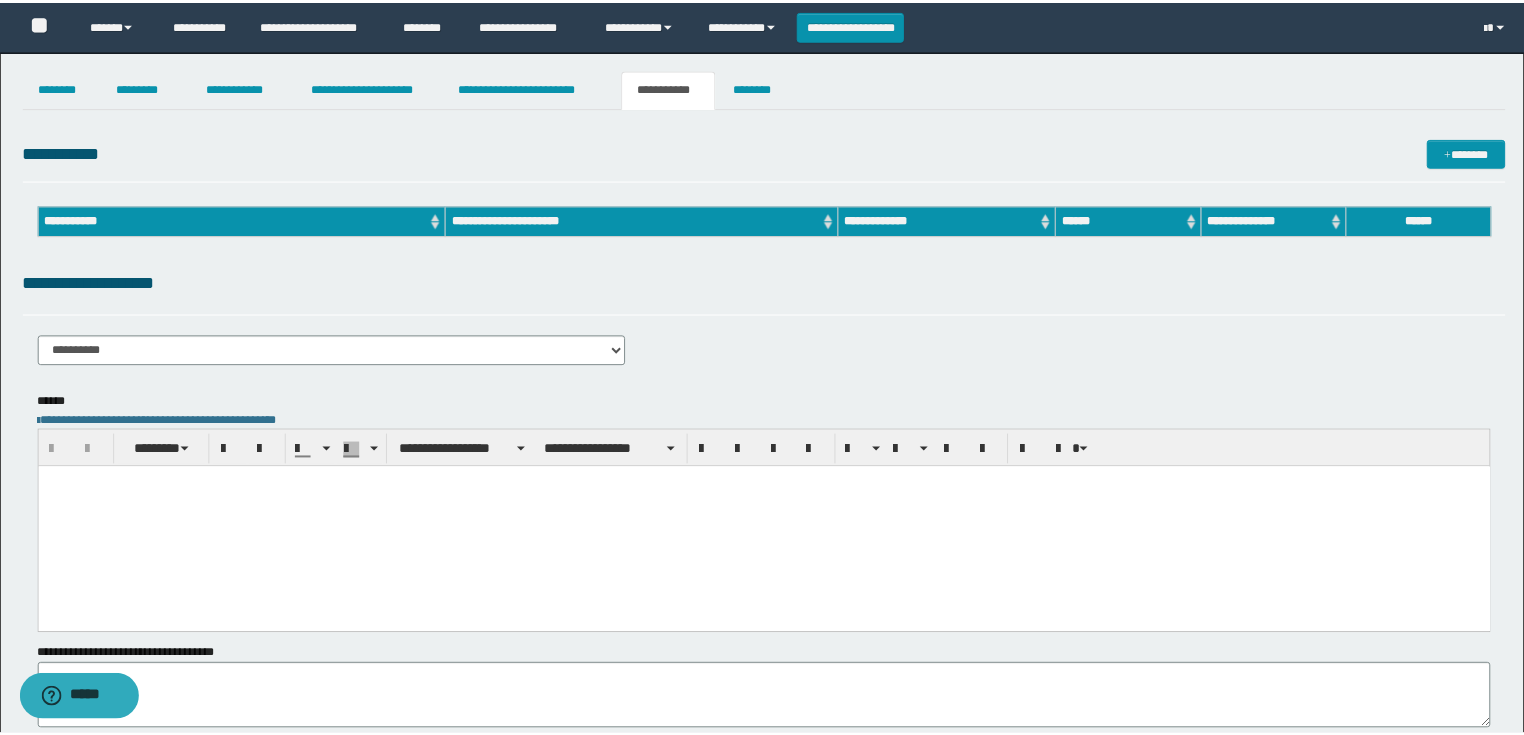 scroll, scrollTop: 0, scrollLeft: 0, axis: both 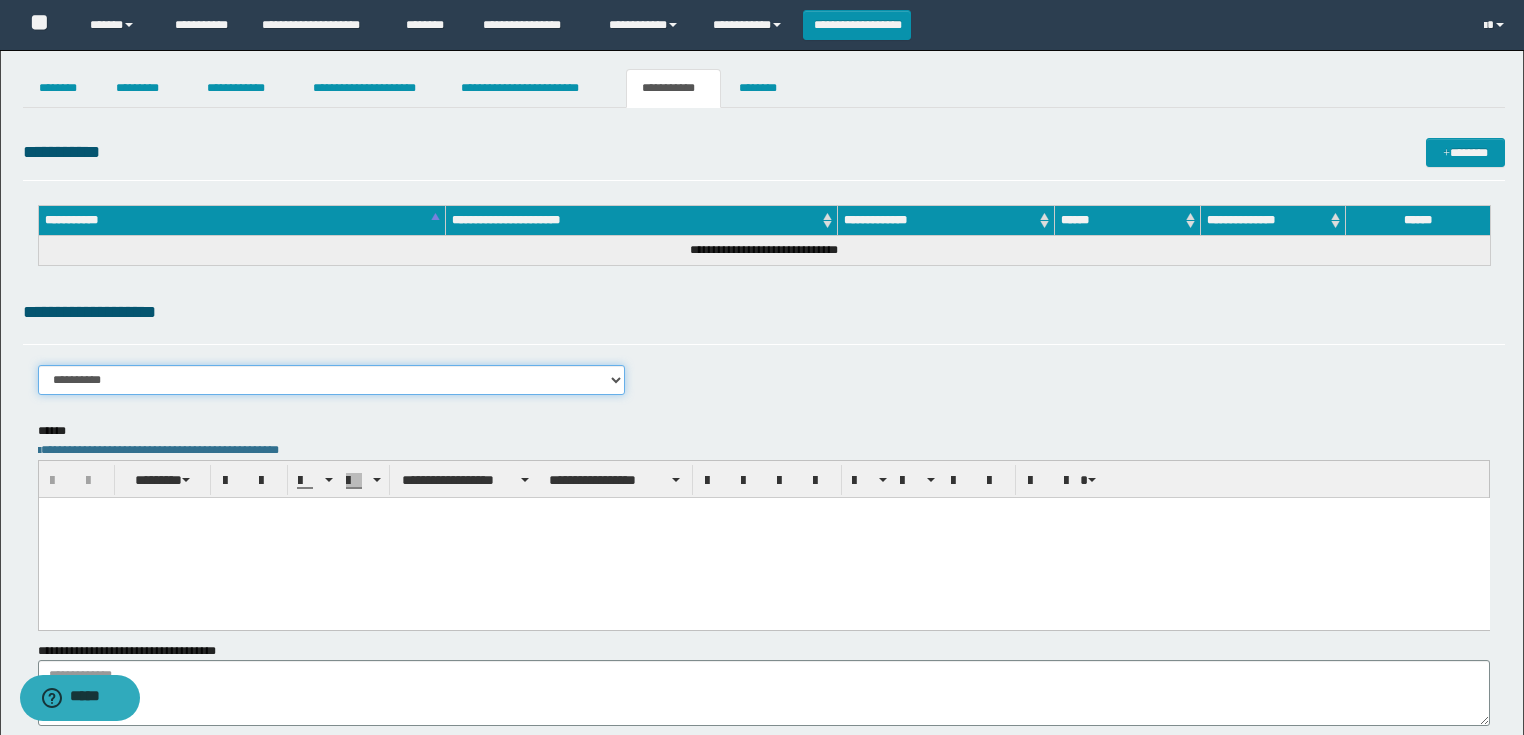 click on "**********" at bounding box center [332, 380] 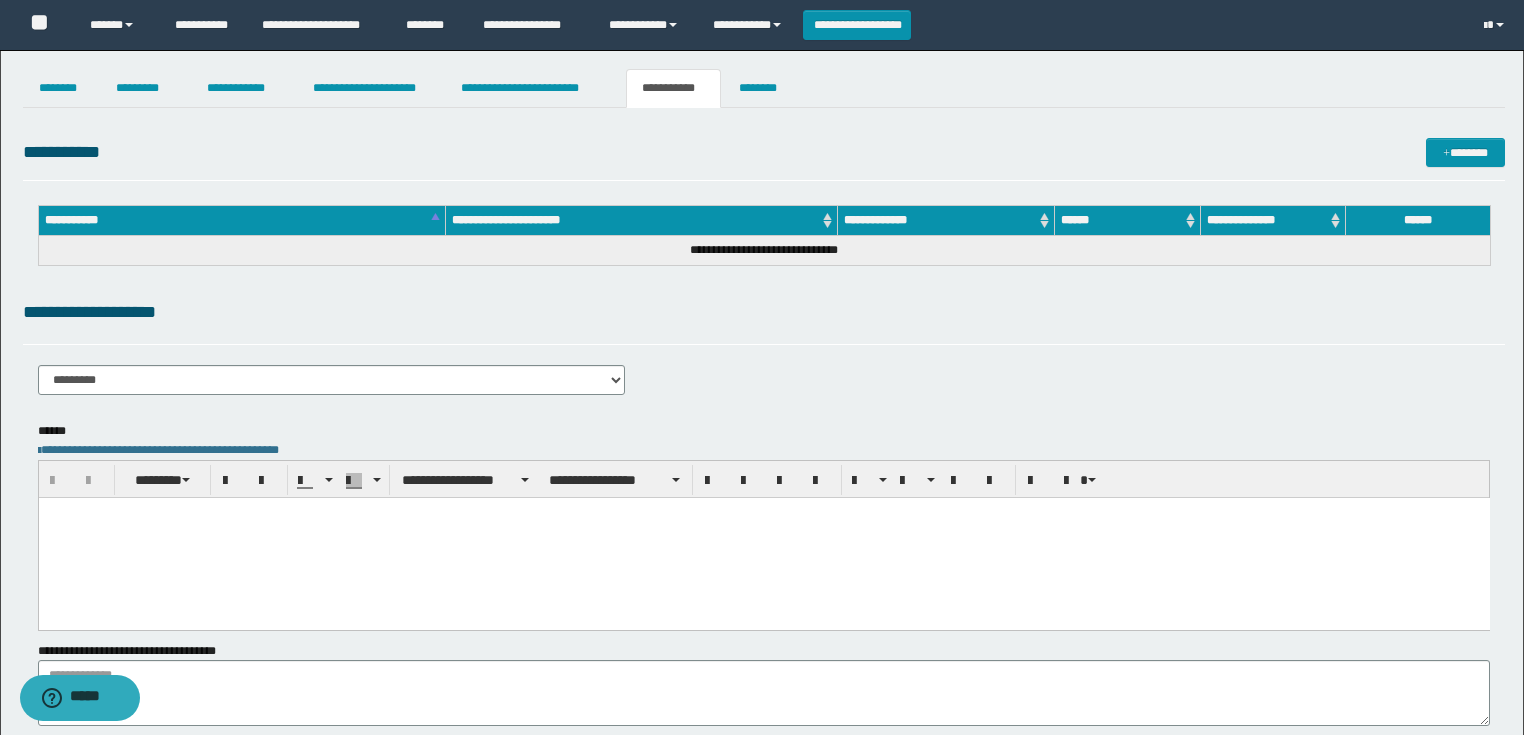 click at bounding box center (763, 537) 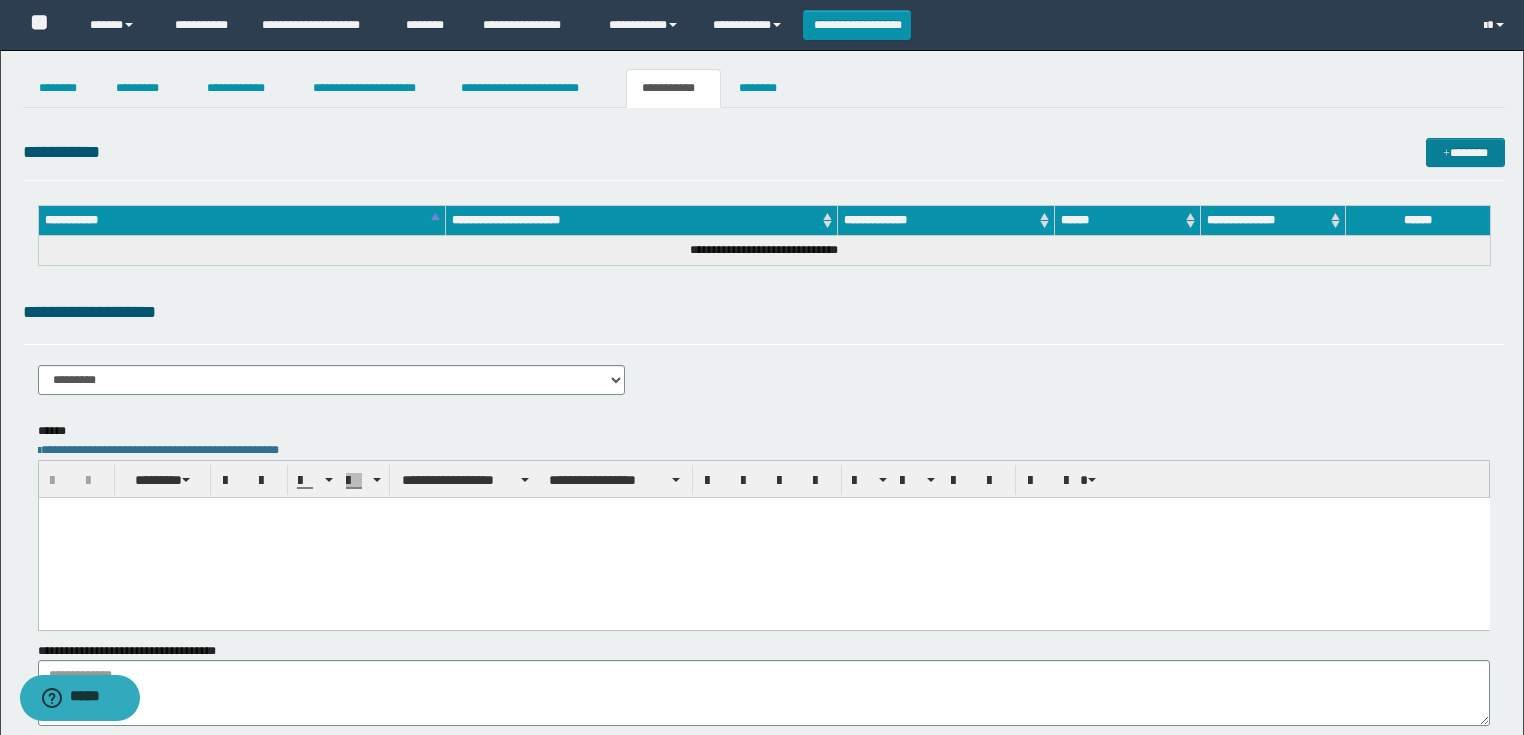 click on "*******" at bounding box center [1465, 153] 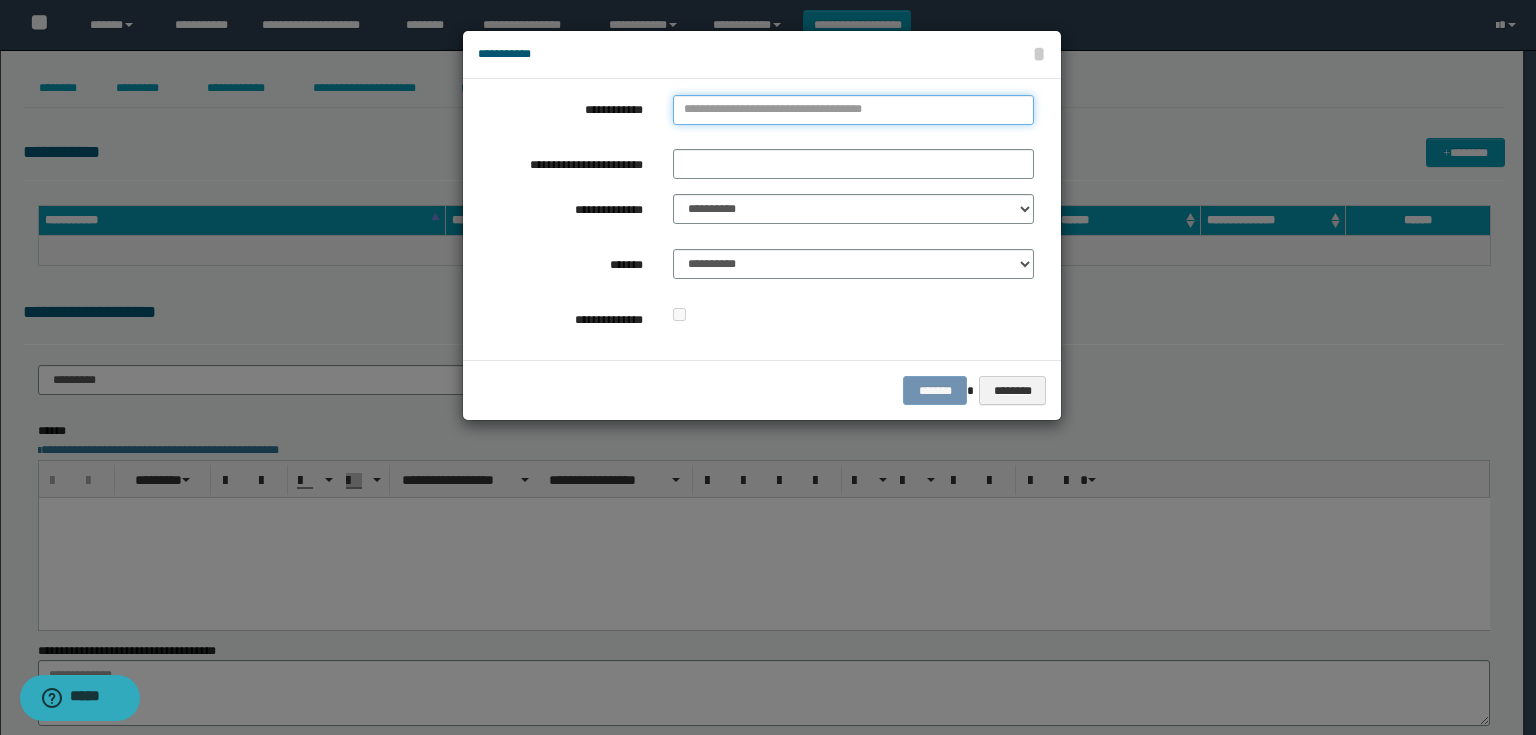 click on "**********" at bounding box center [853, 110] 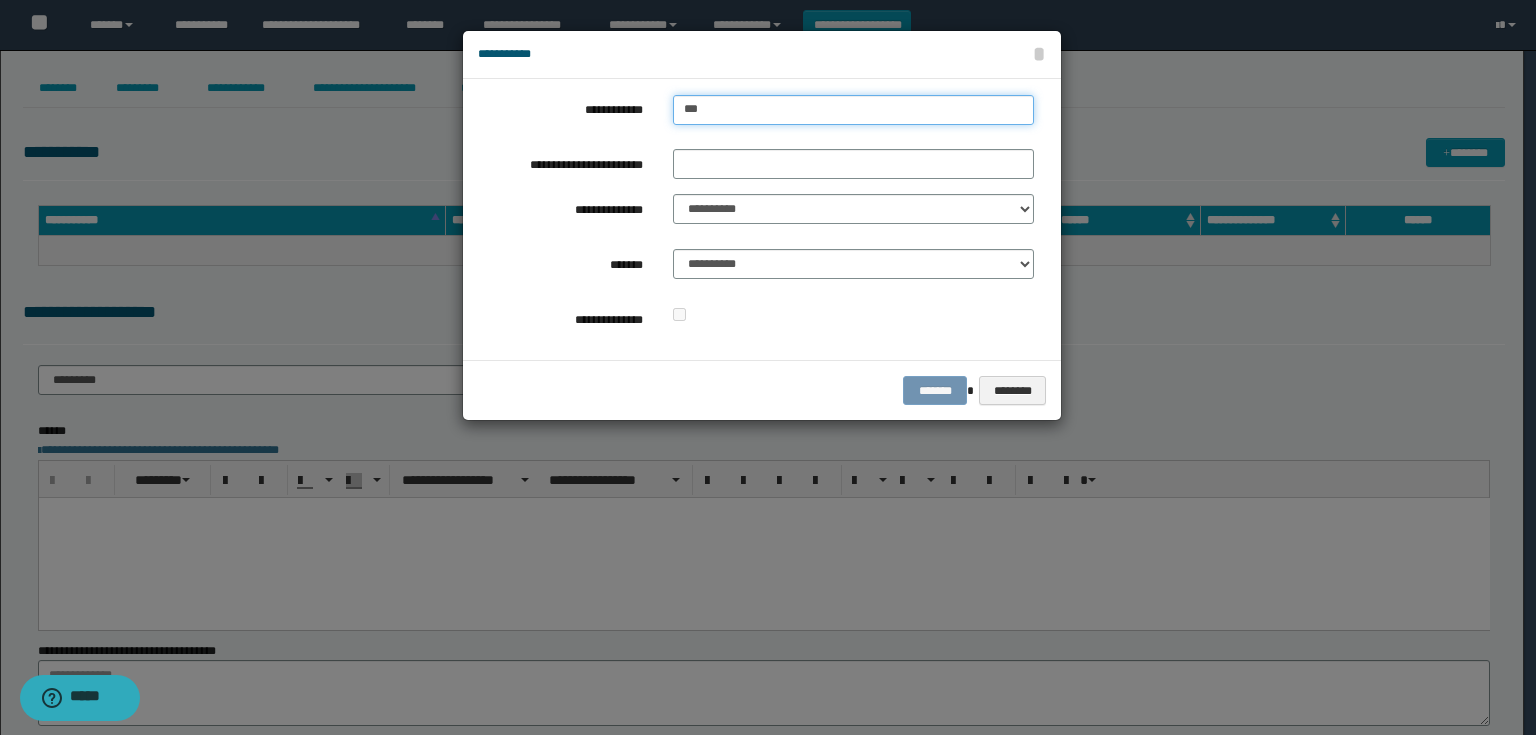 type on "****" 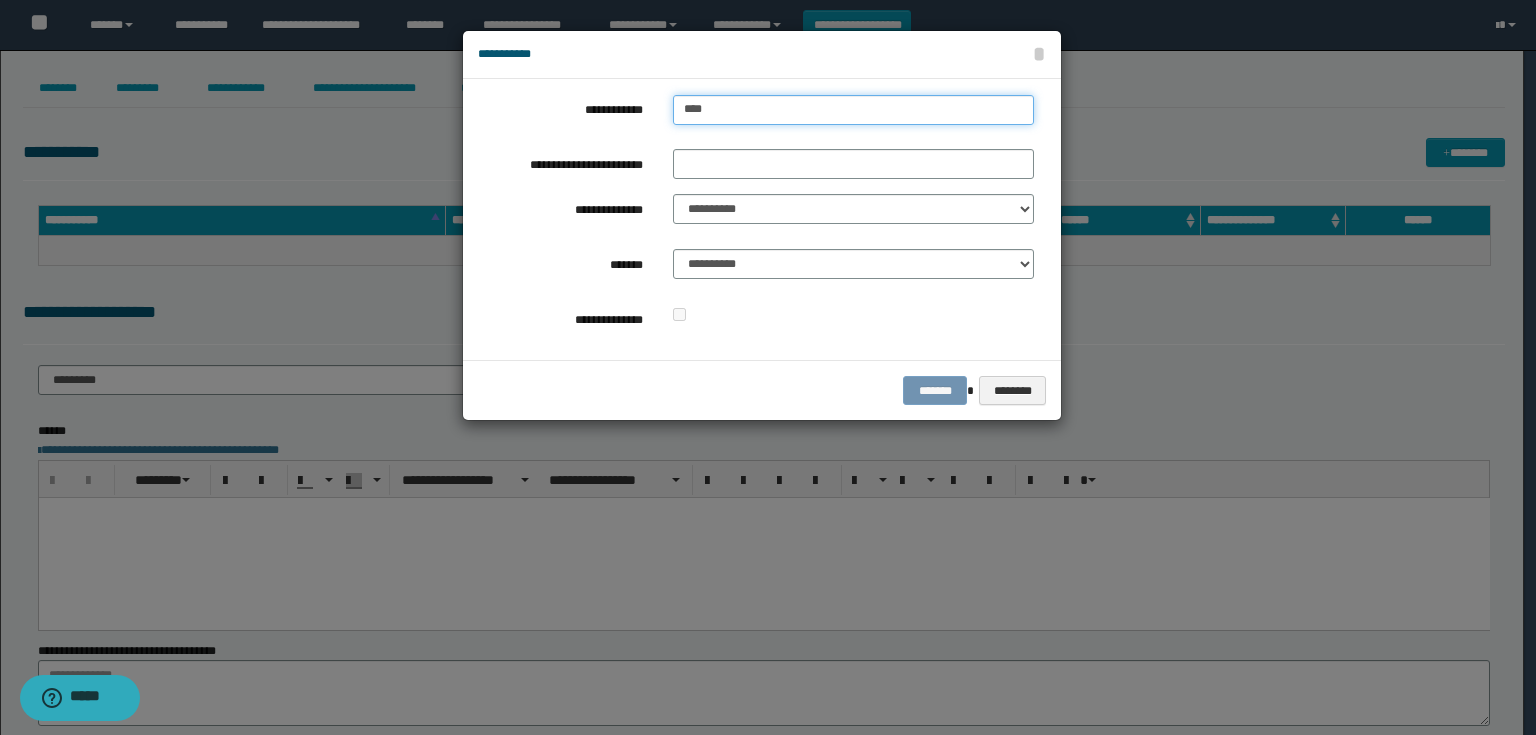 type on "****" 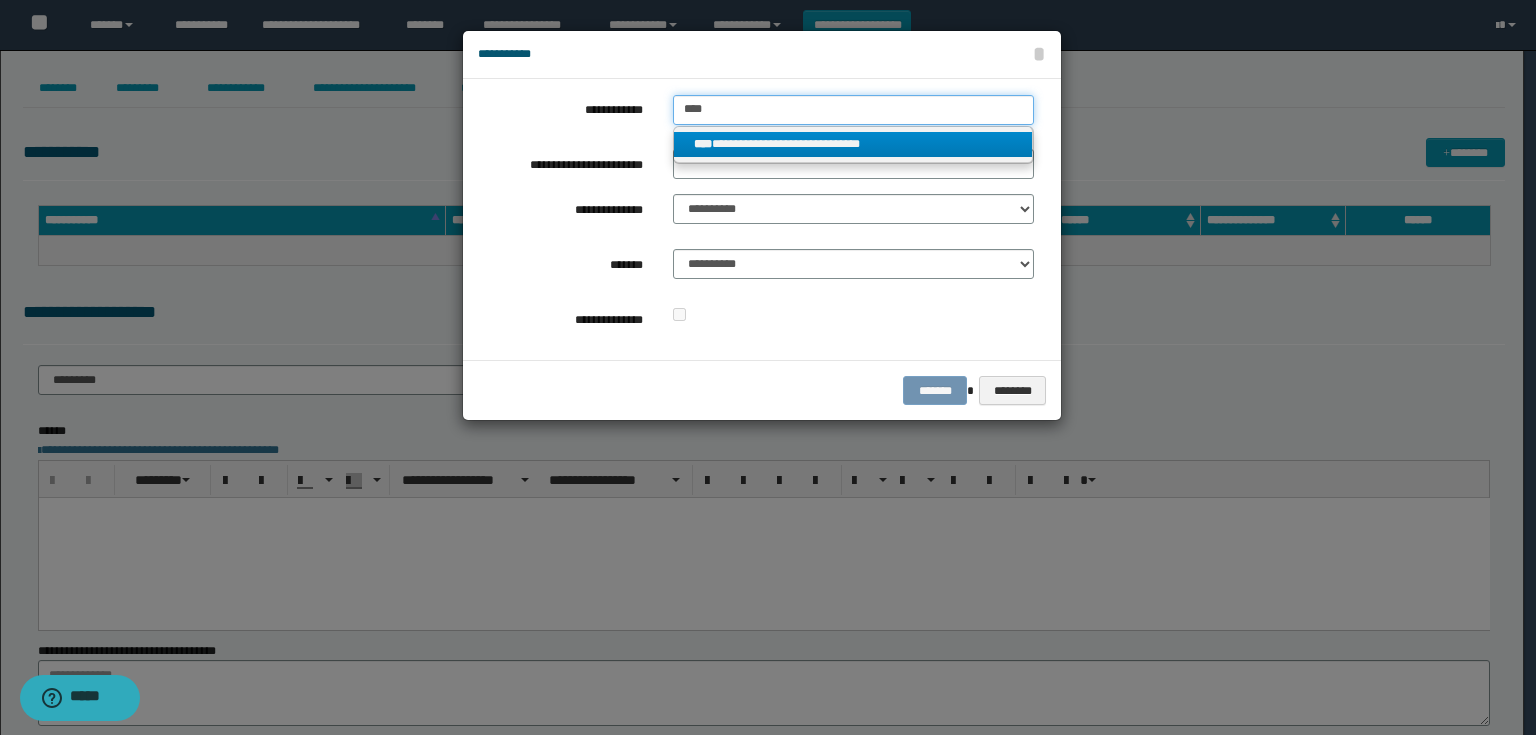 type on "****" 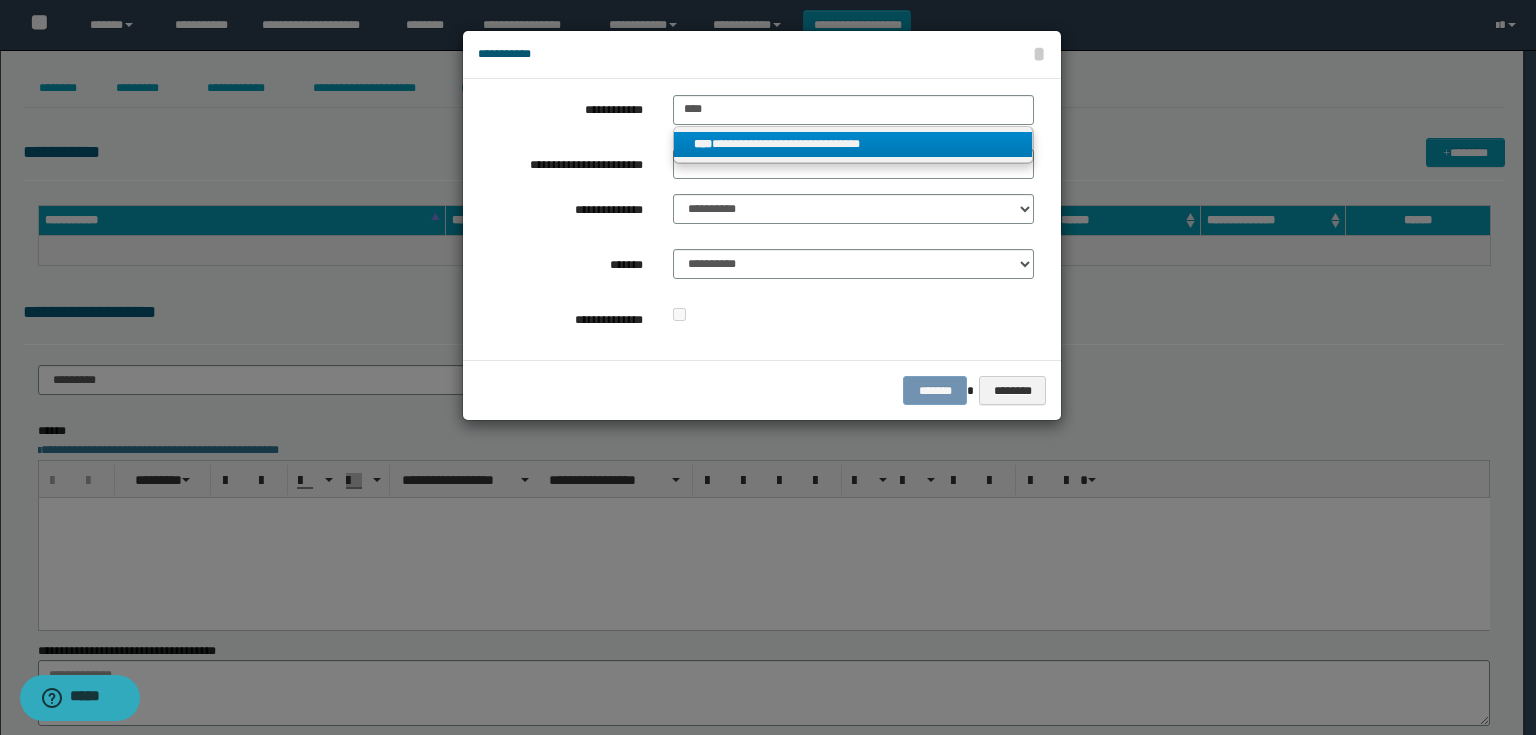 click on "**********" at bounding box center (853, 144) 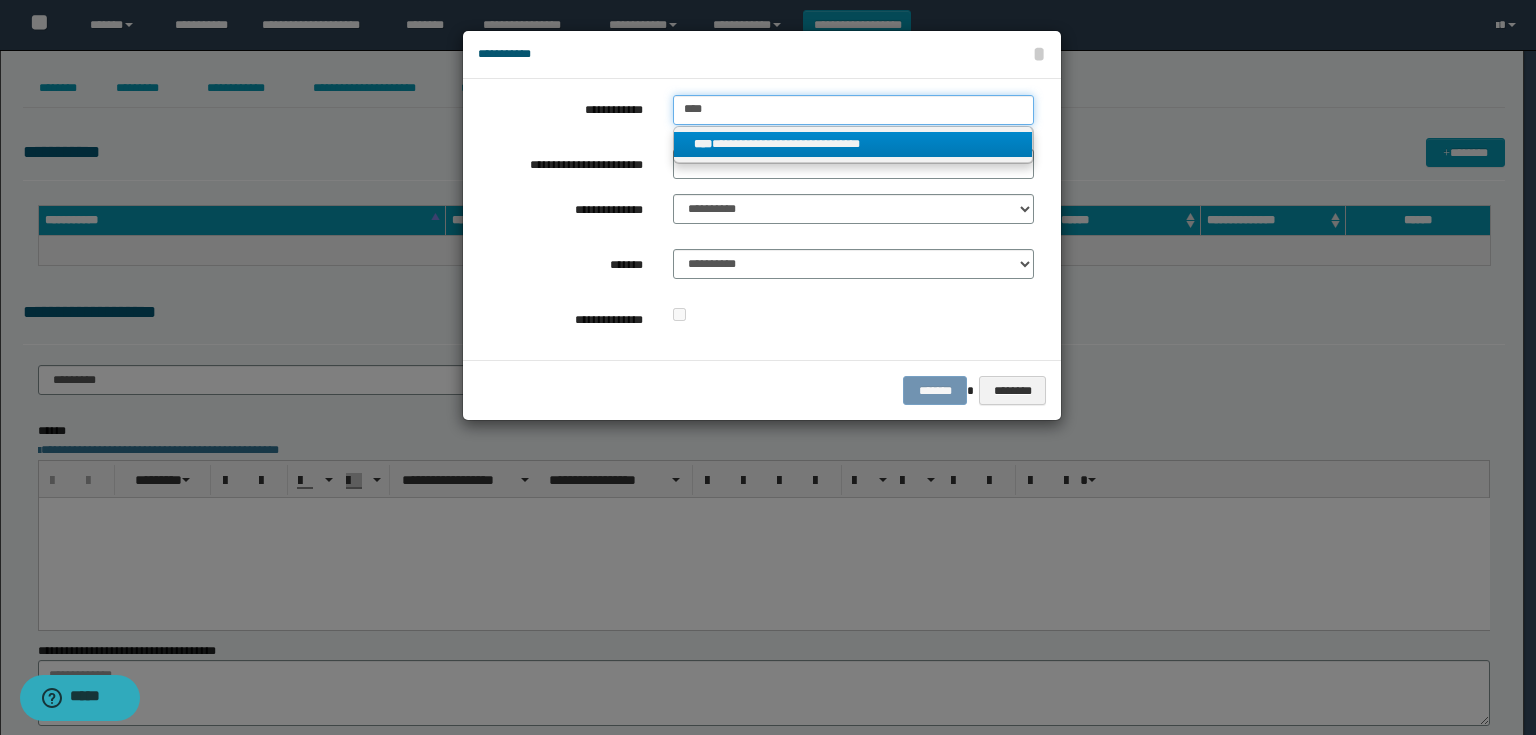 type 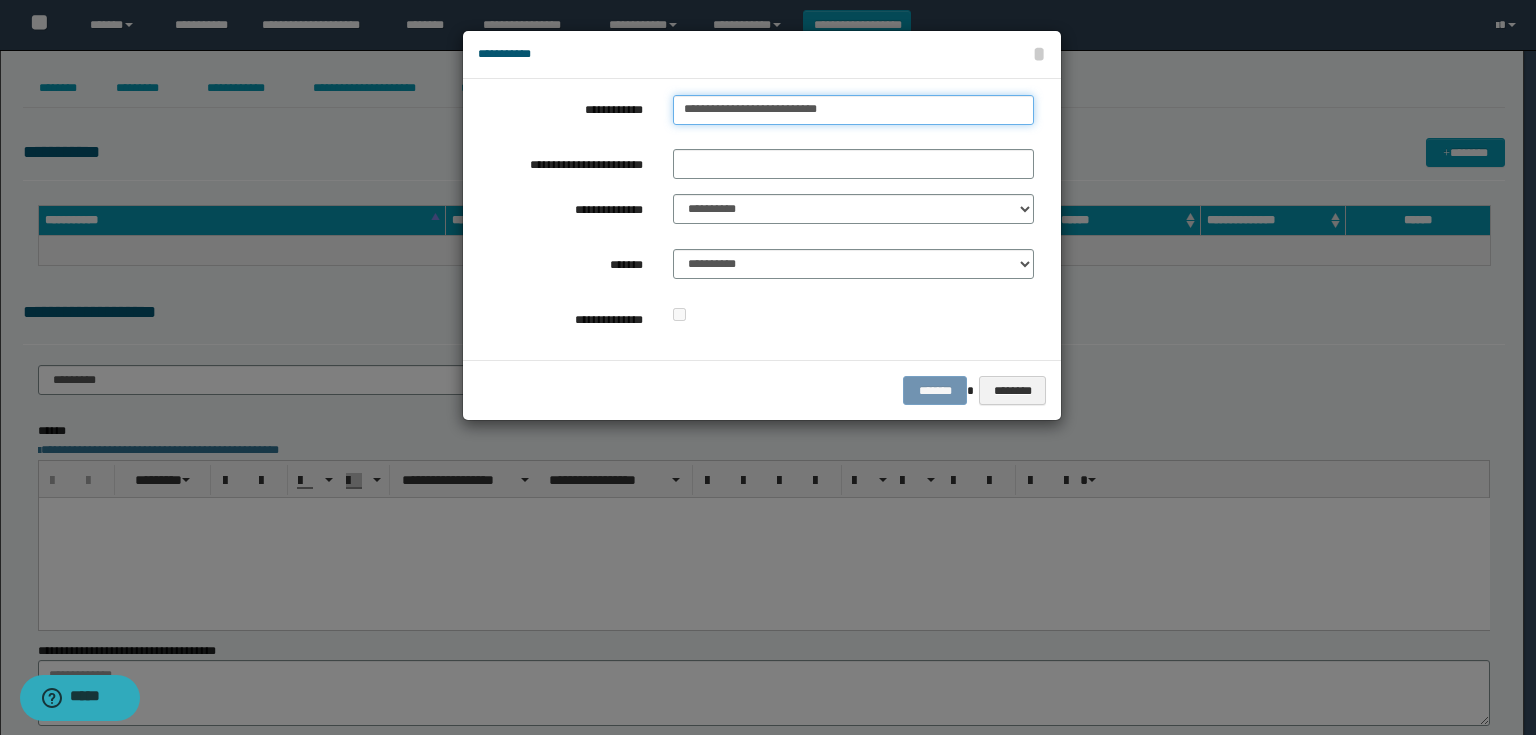 drag, startPoint x: 711, startPoint y: 112, endPoint x: 396, endPoint y: 118, distance: 315.05713 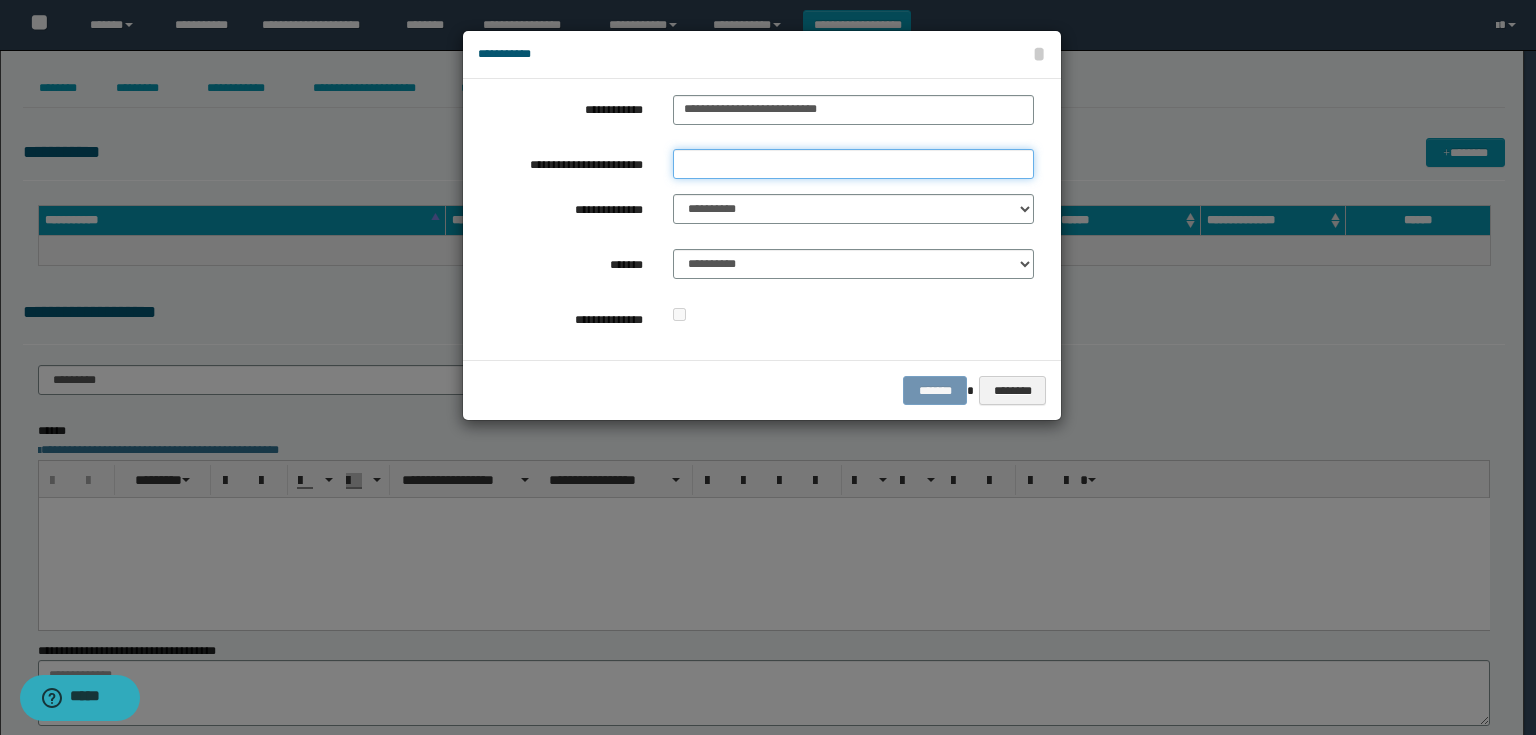 click on "**********" at bounding box center [853, 164] 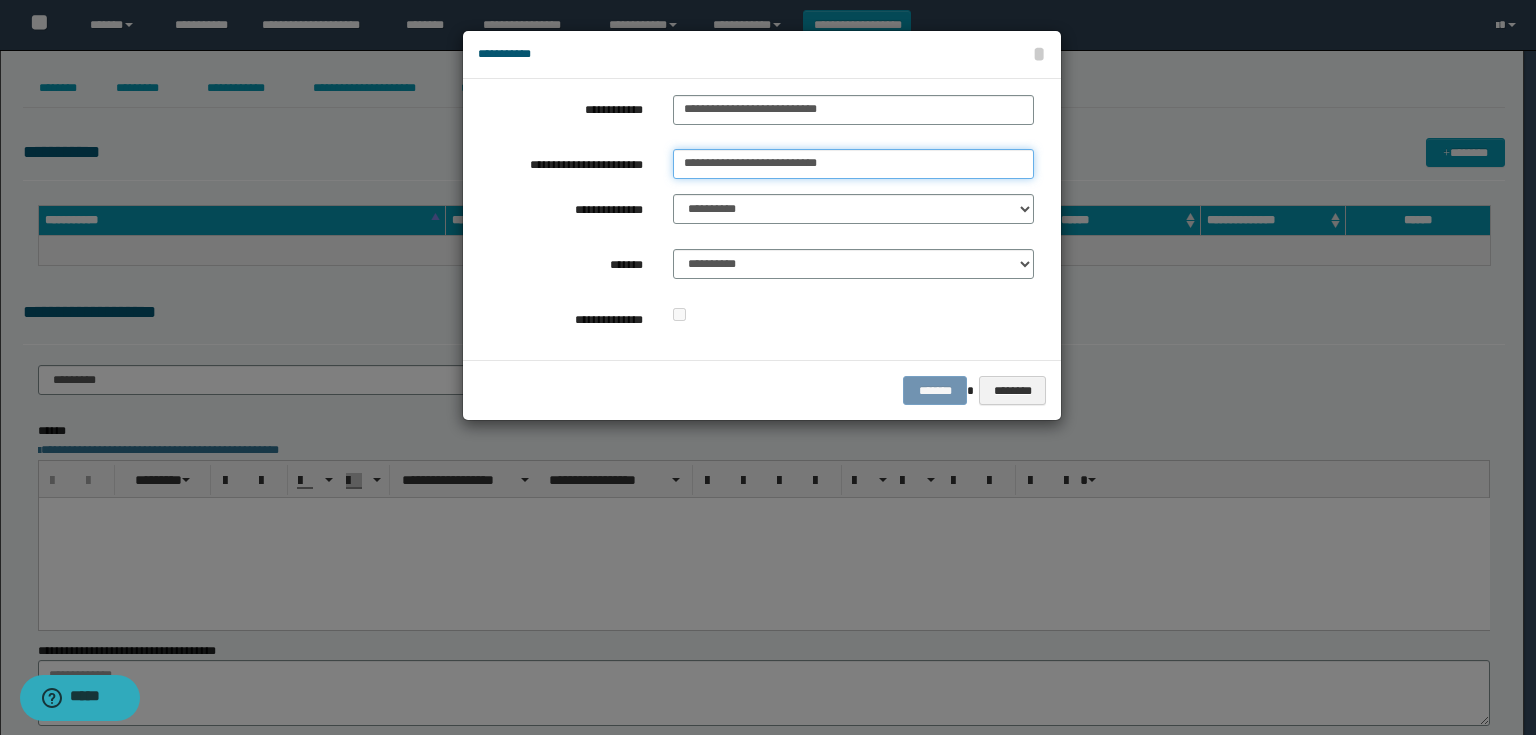 type on "**********" 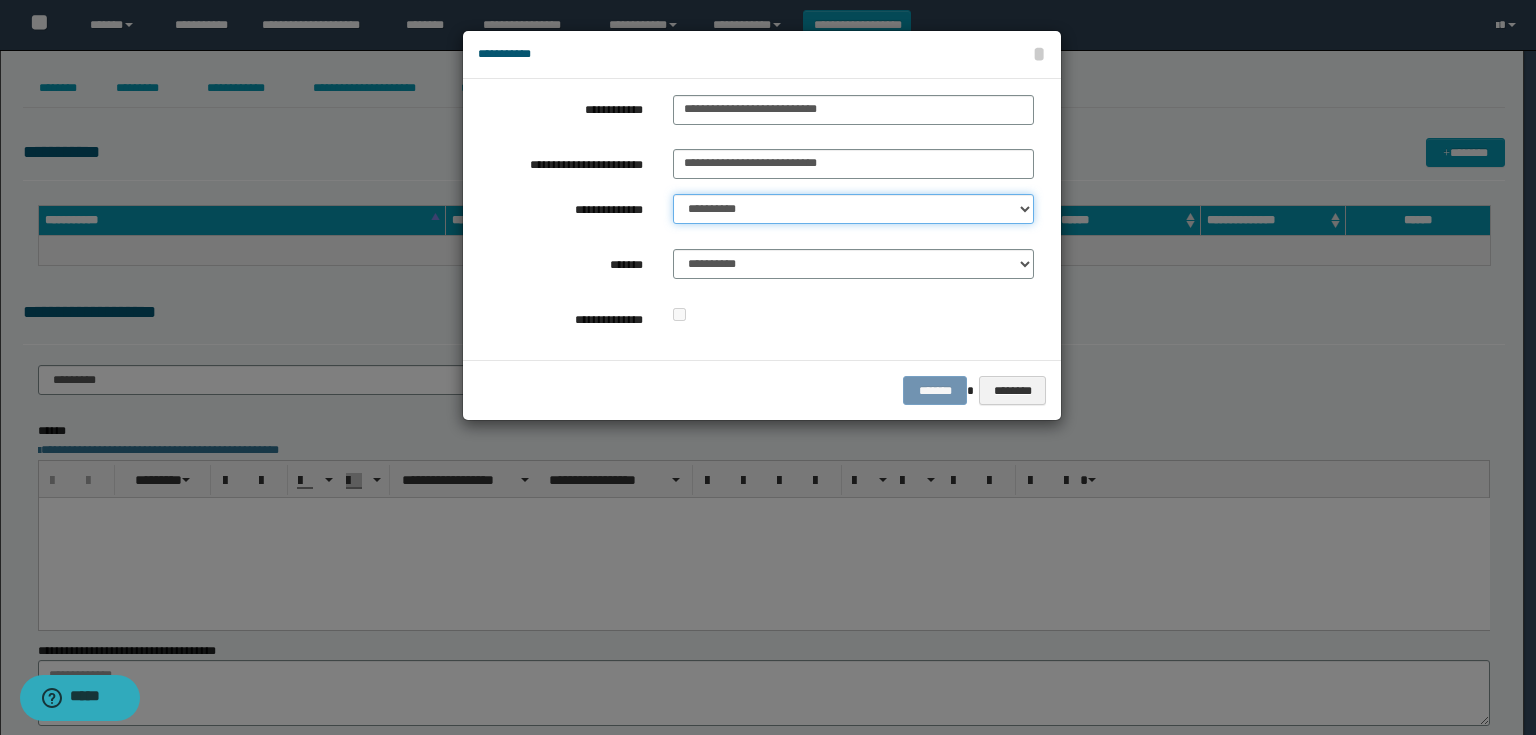 click on "**********" at bounding box center [853, 209] 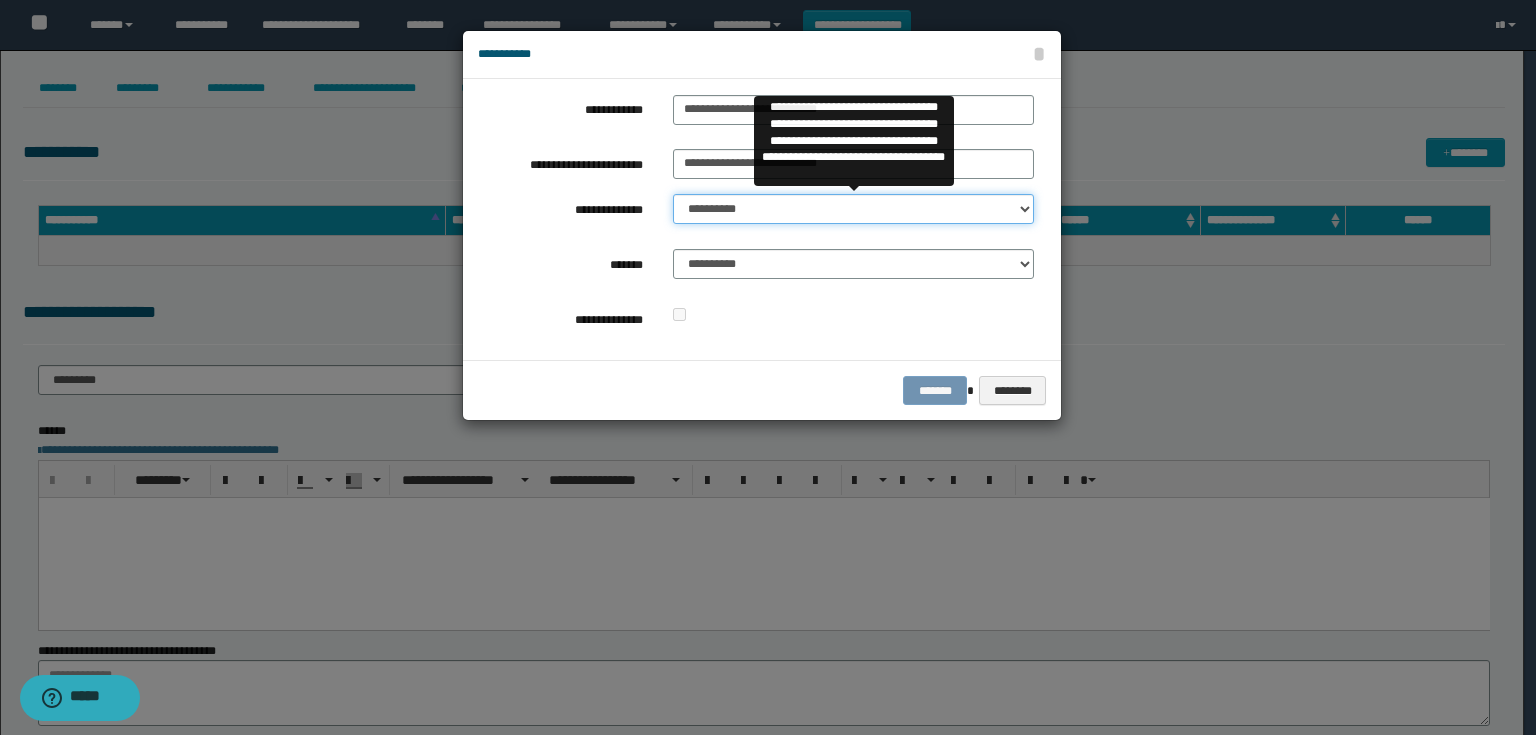 select on "**" 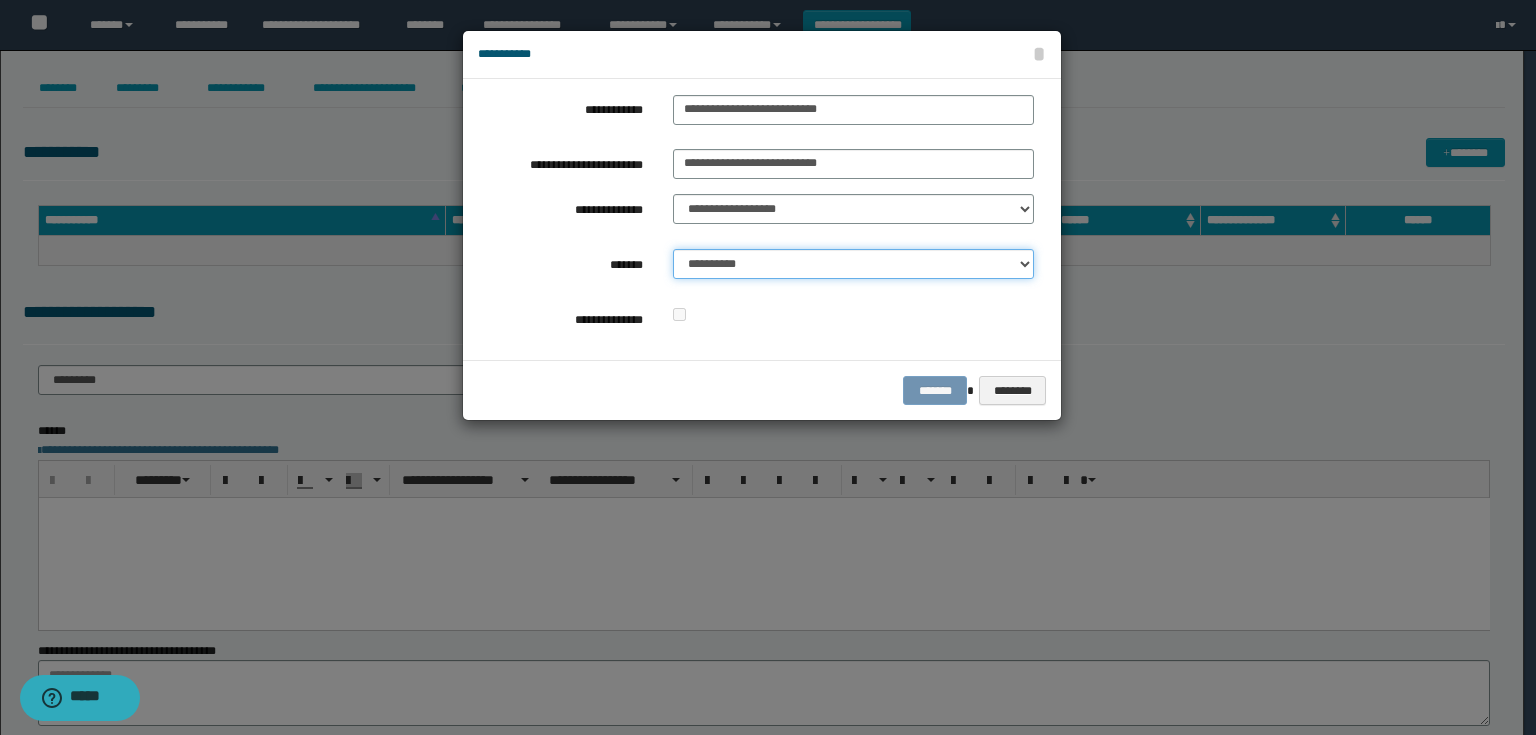 click on "**********" at bounding box center [853, 264] 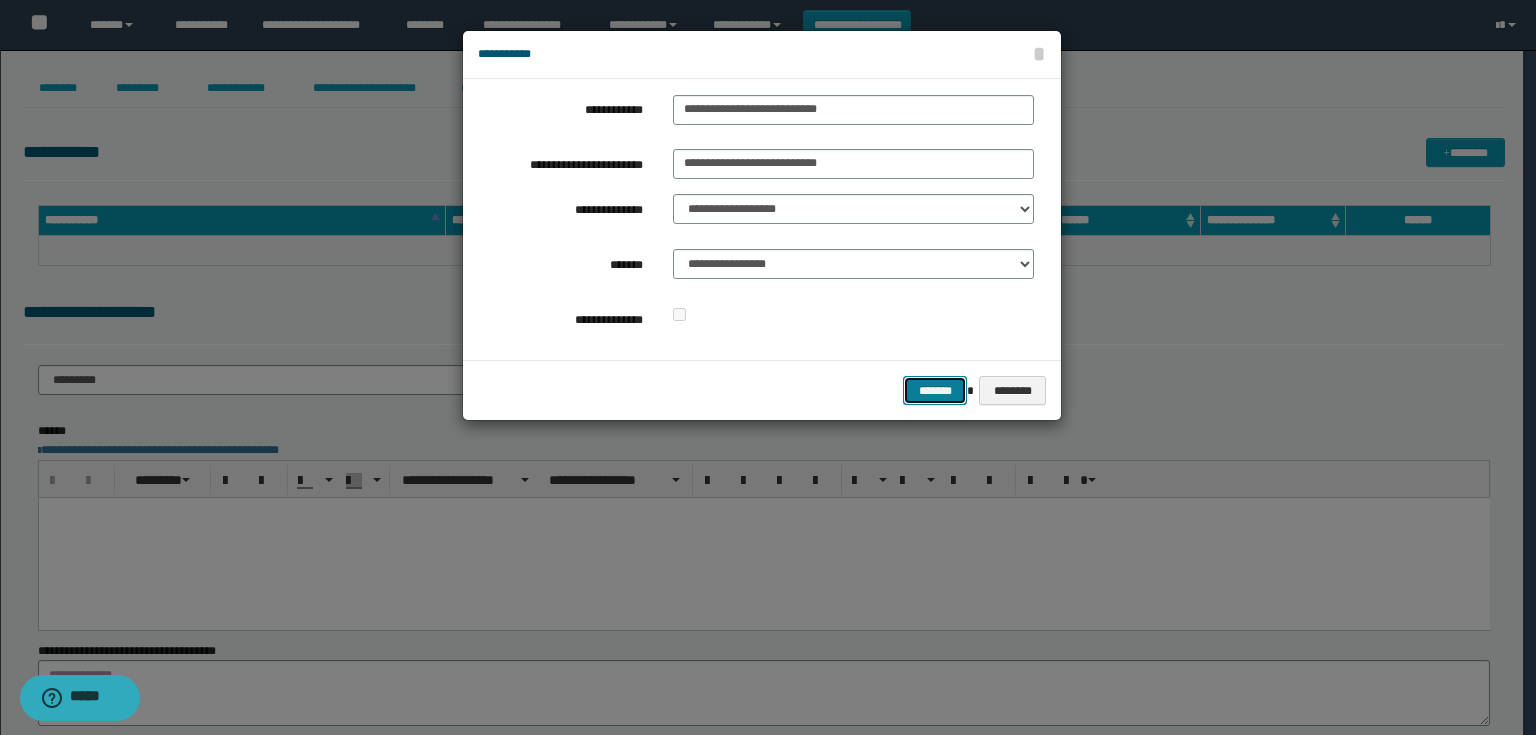 click on "*******" at bounding box center [935, 391] 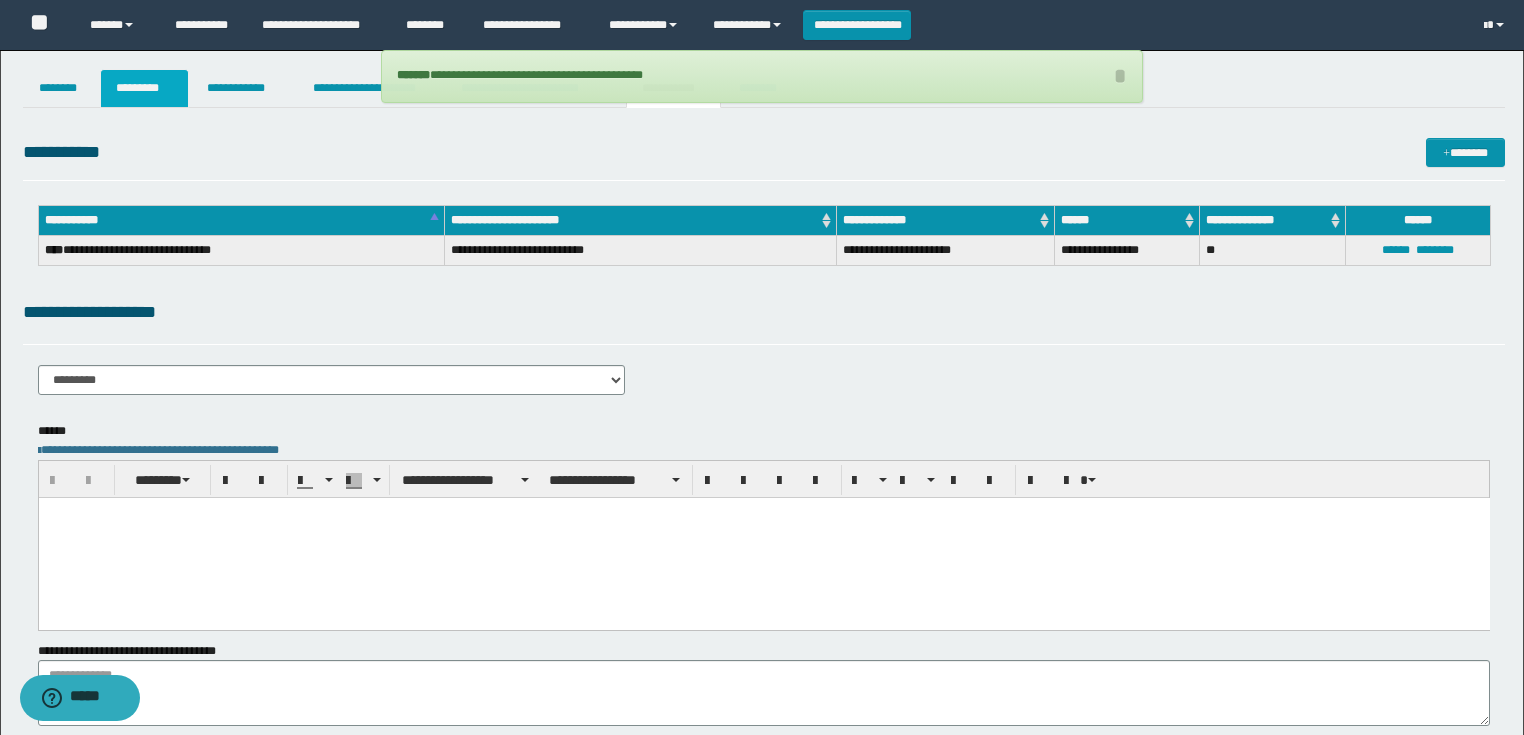 click on "*********" at bounding box center (144, 88) 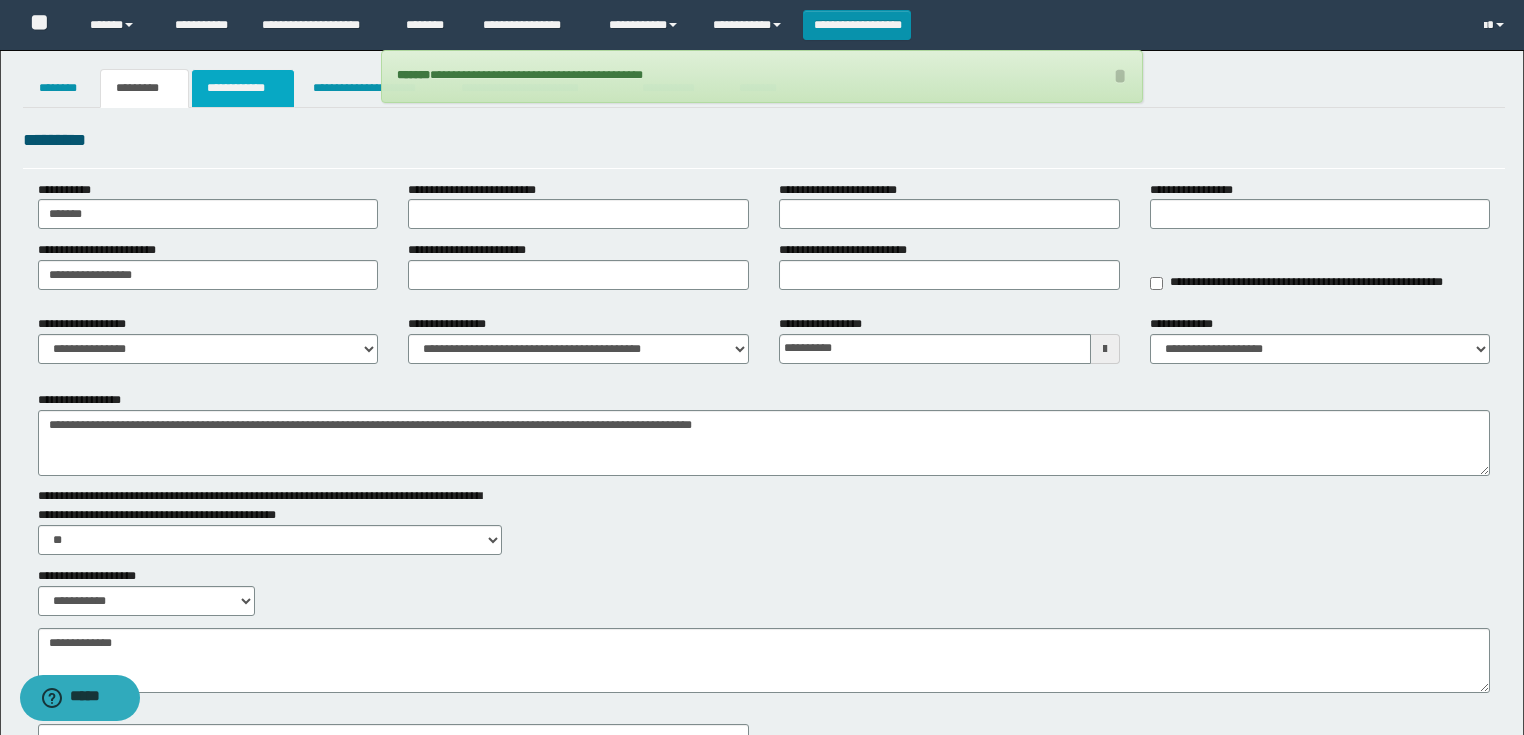 click on "**********" at bounding box center [243, 88] 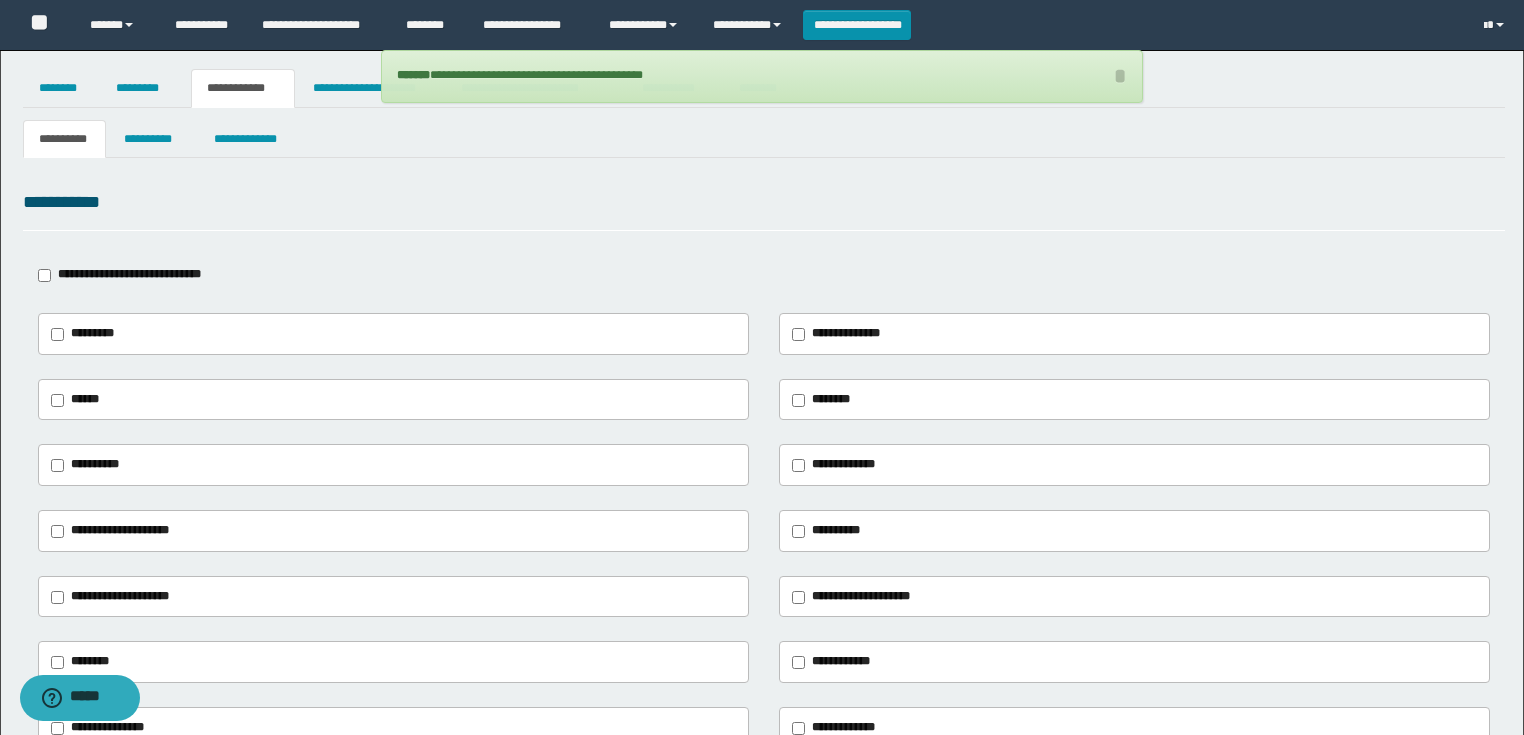 click on "**********" at bounding box center [129, 274] 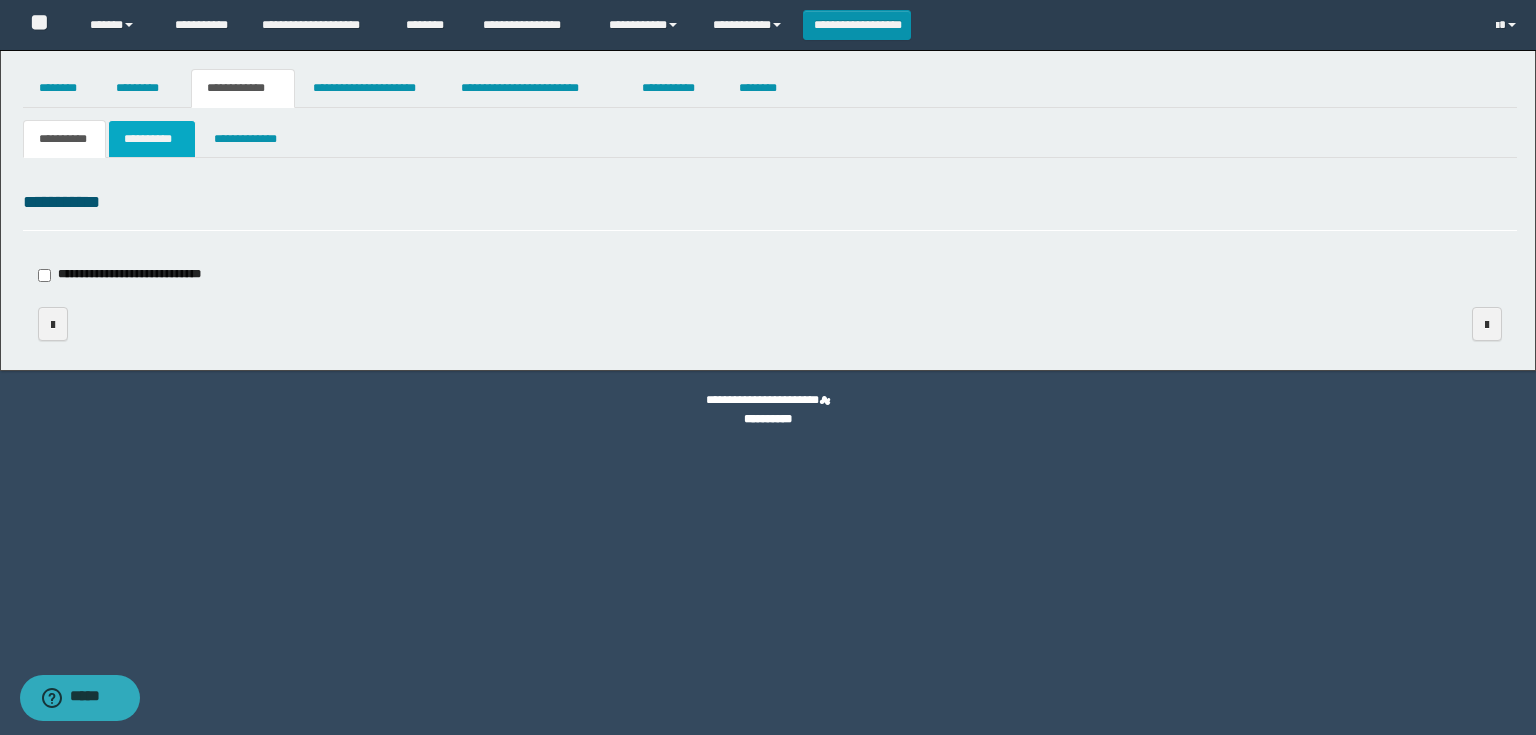 click on "**********" at bounding box center (152, 139) 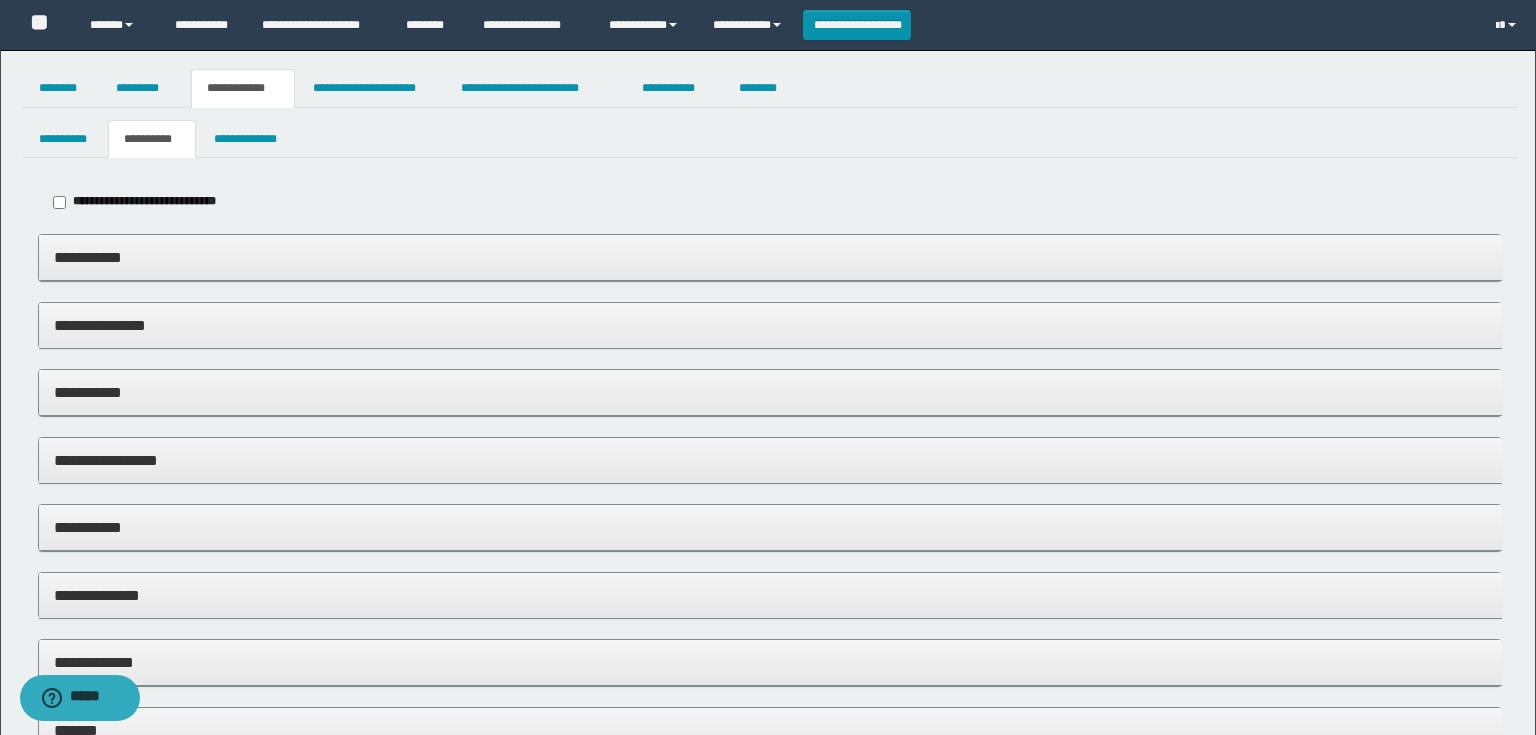 type on "******" 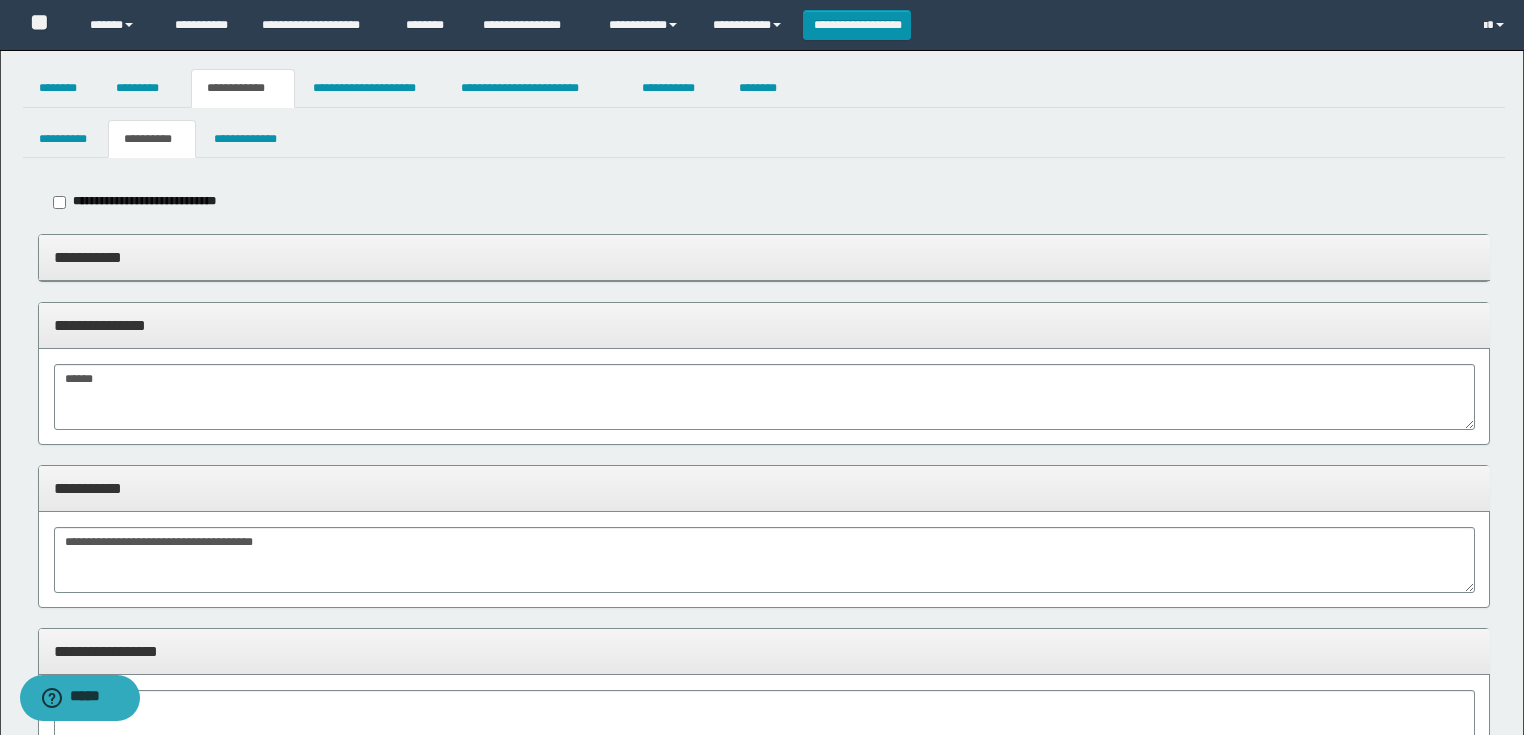 click on "**********" at bounding box center (144, 201) 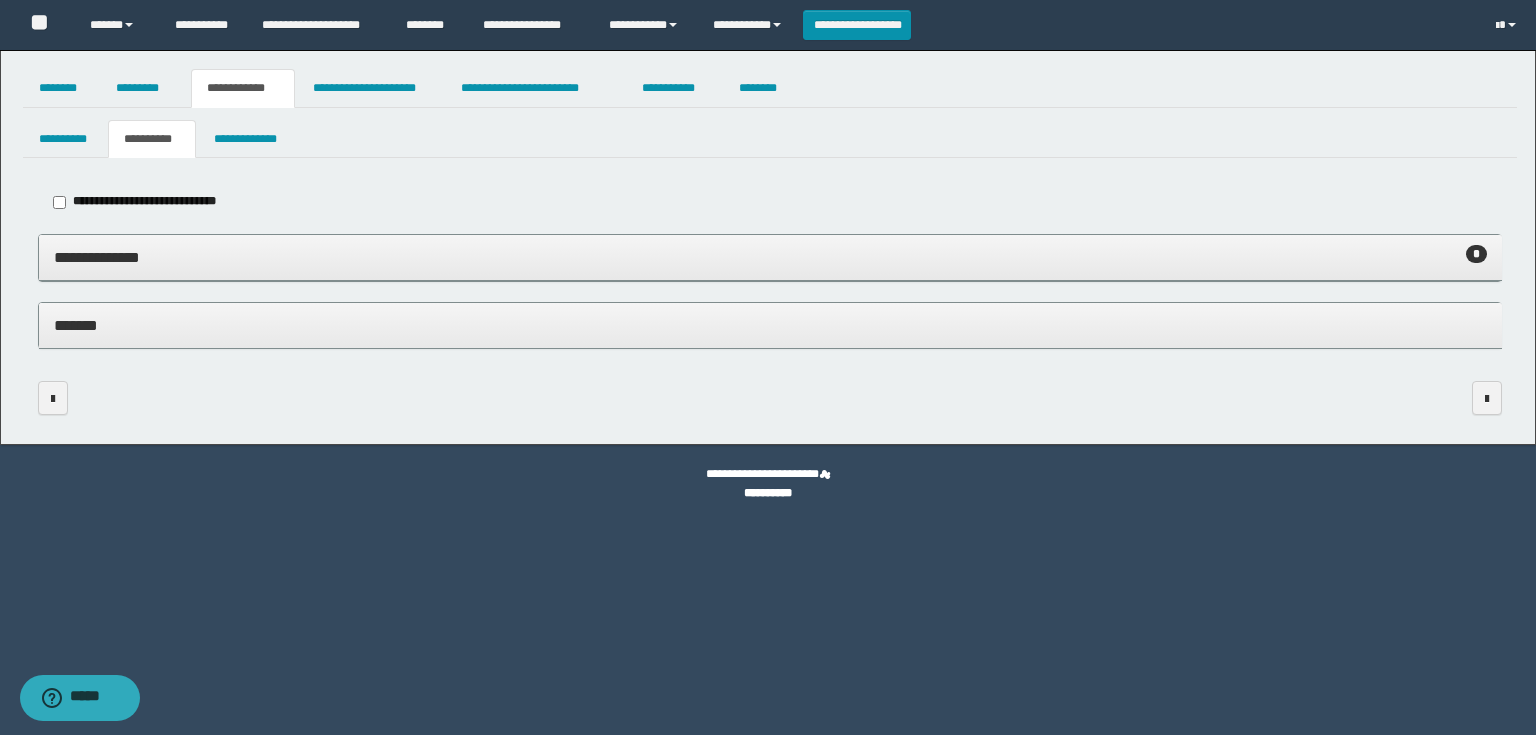 click on "**********" at bounding box center [144, 201] 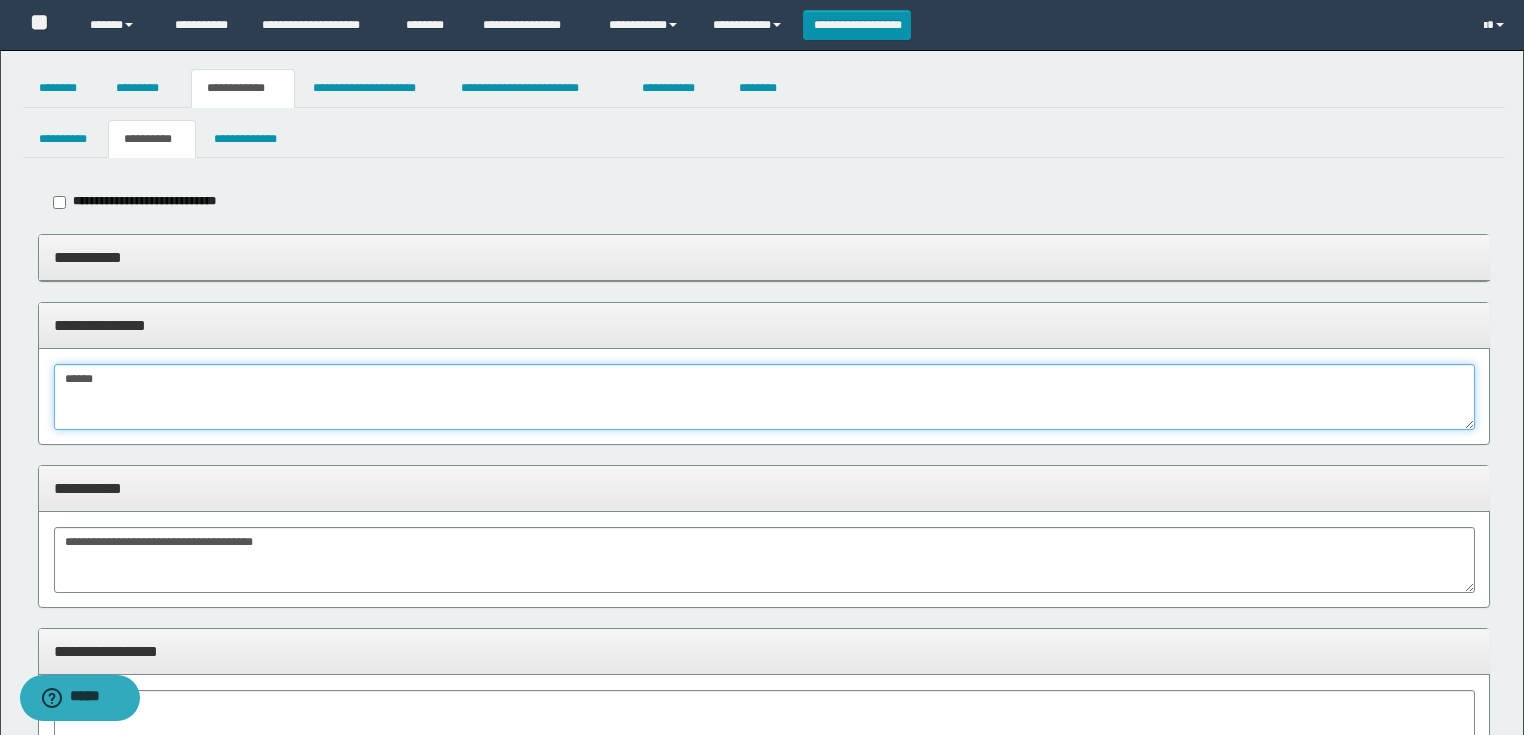 click on "**********" at bounding box center (762, 627) 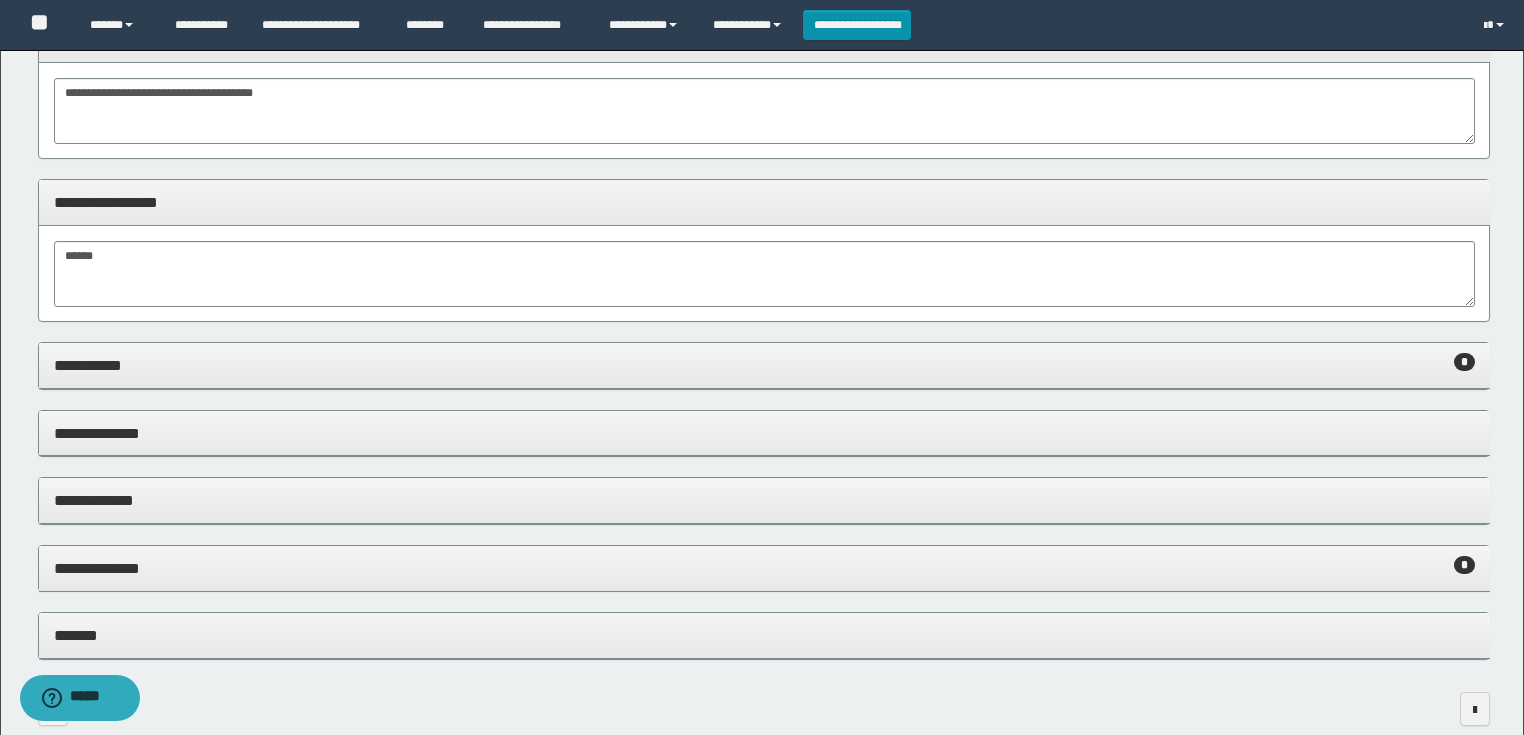 scroll, scrollTop: 547, scrollLeft: 0, axis: vertical 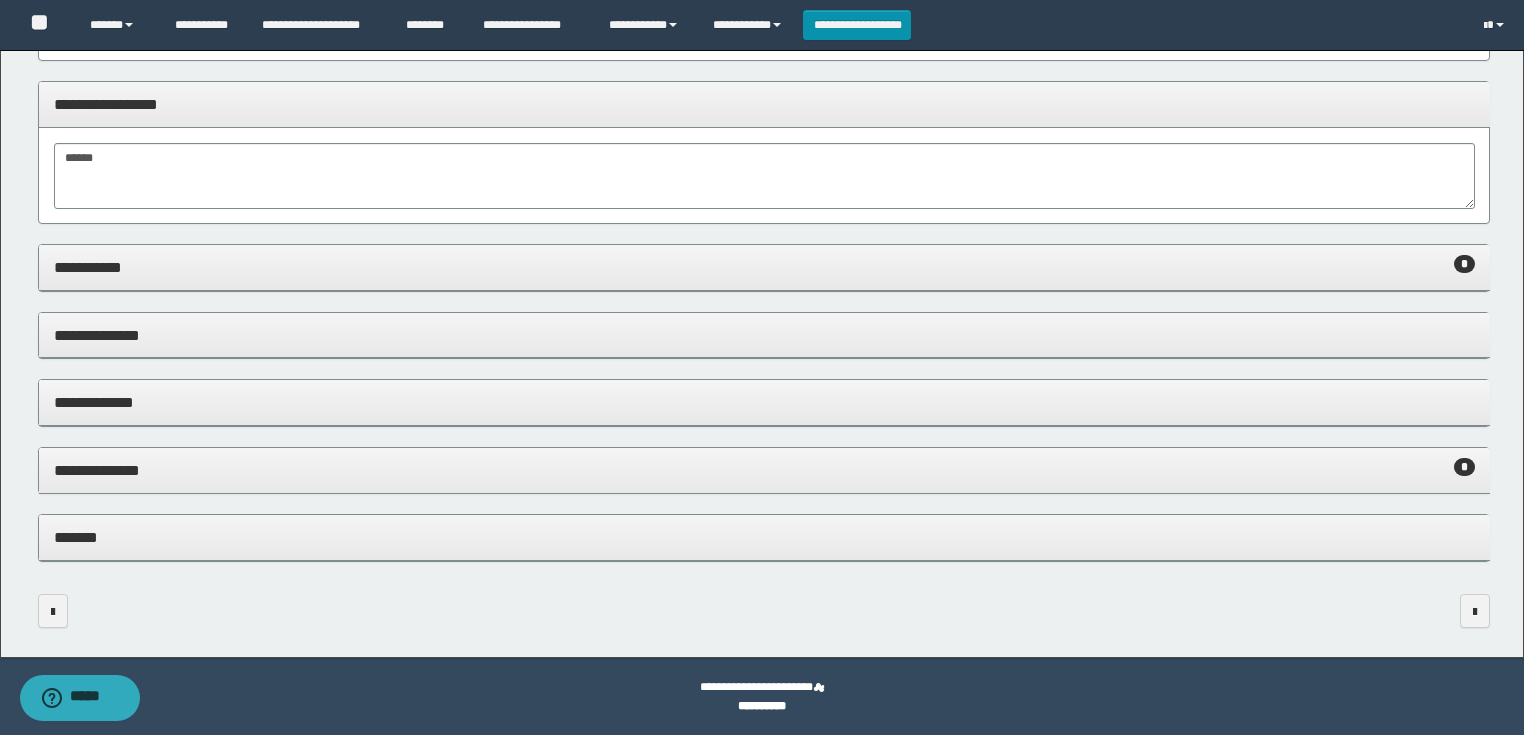 type 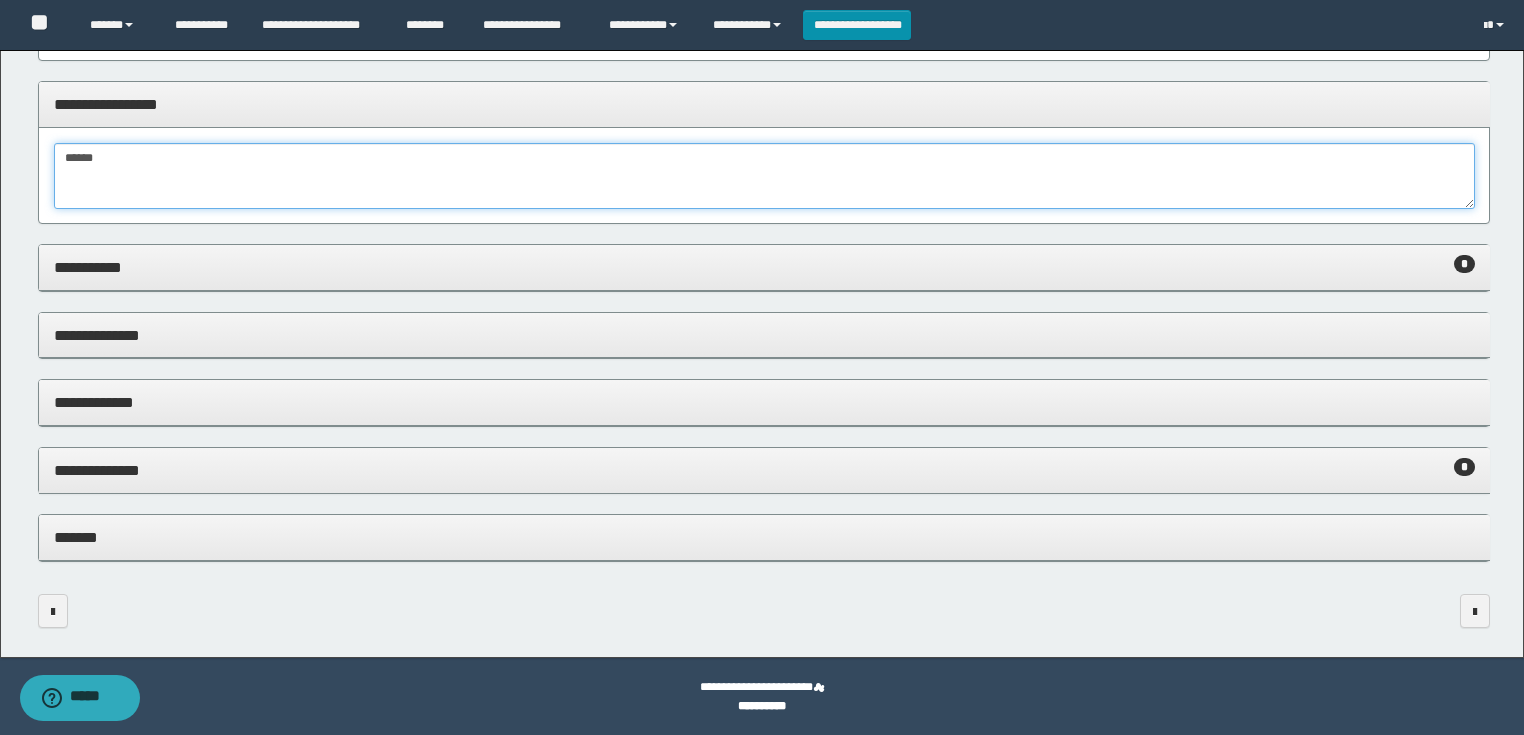 drag, startPoint x: 99, startPoint y: 185, endPoint x: 7, endPoint y: 185, distance: 92 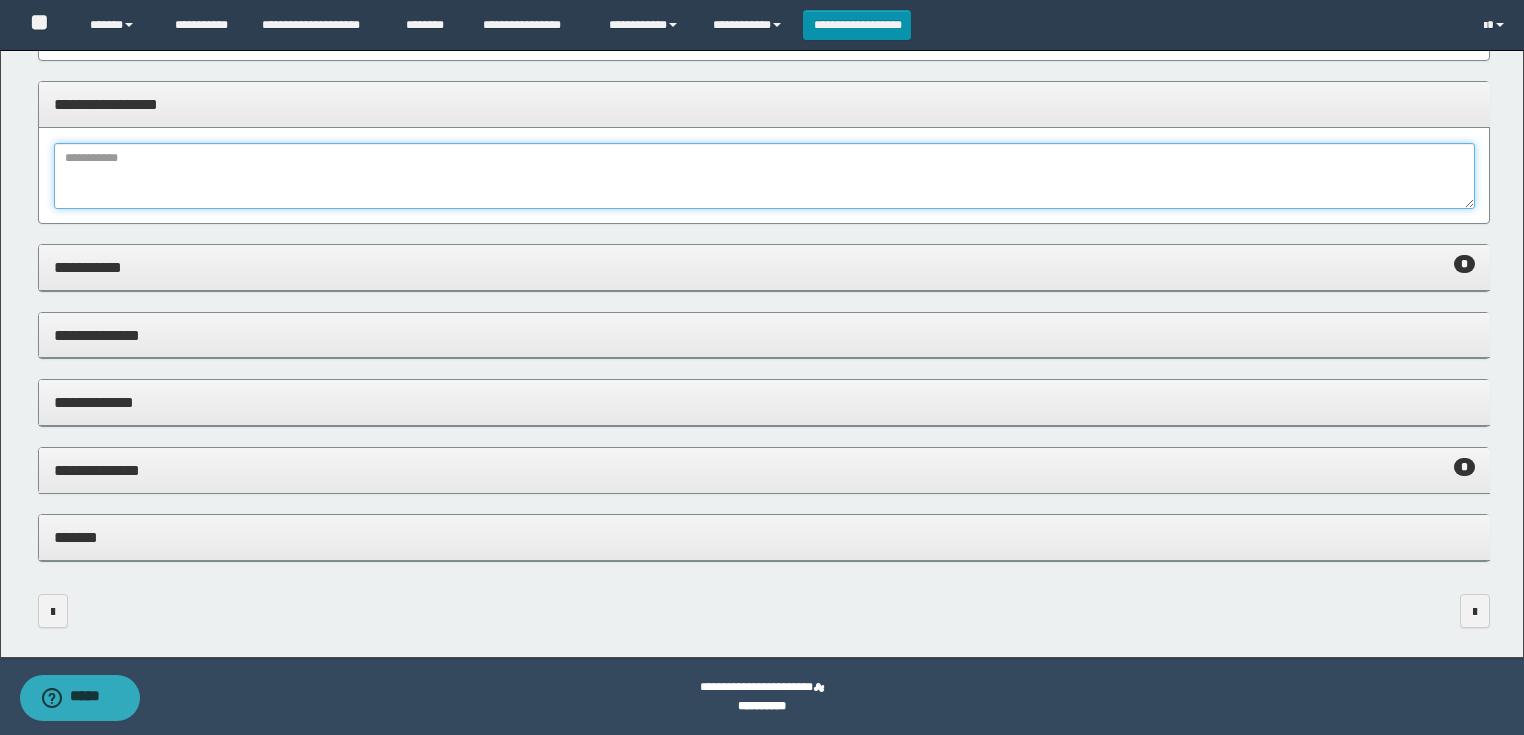 type 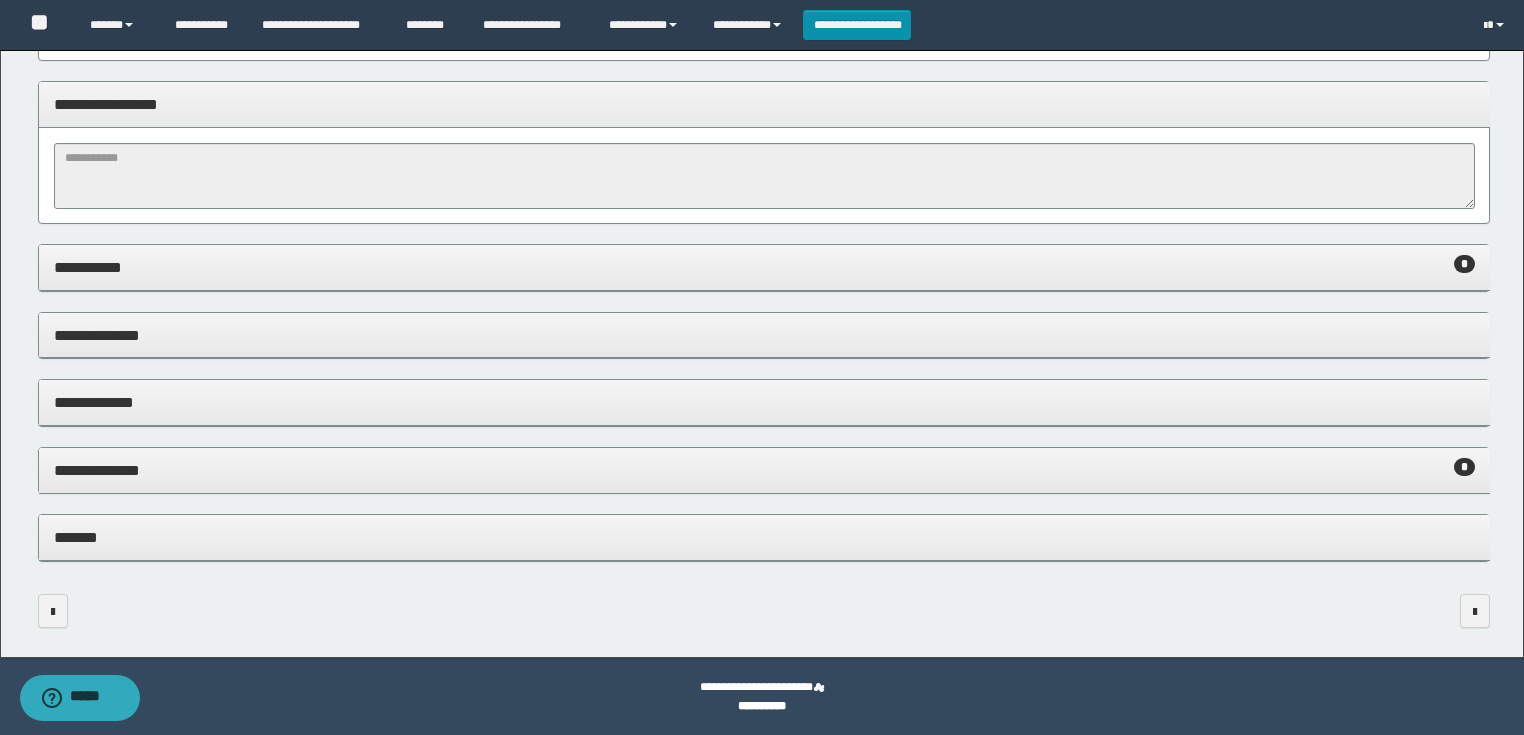 click on "**********" at bounding box center (764, 267) 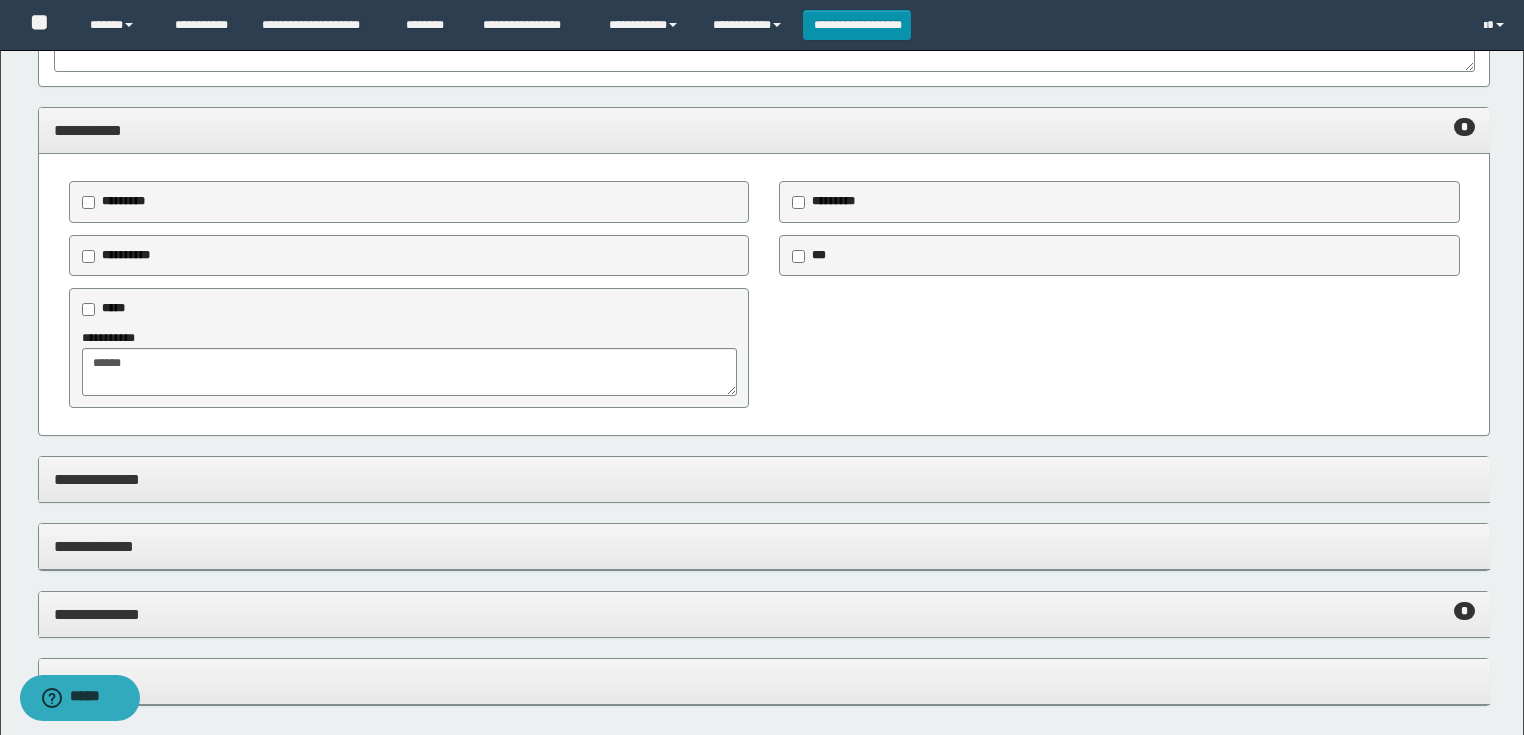 scroll, scrollTop: 707, scrollLeft: 0, axis: vertical 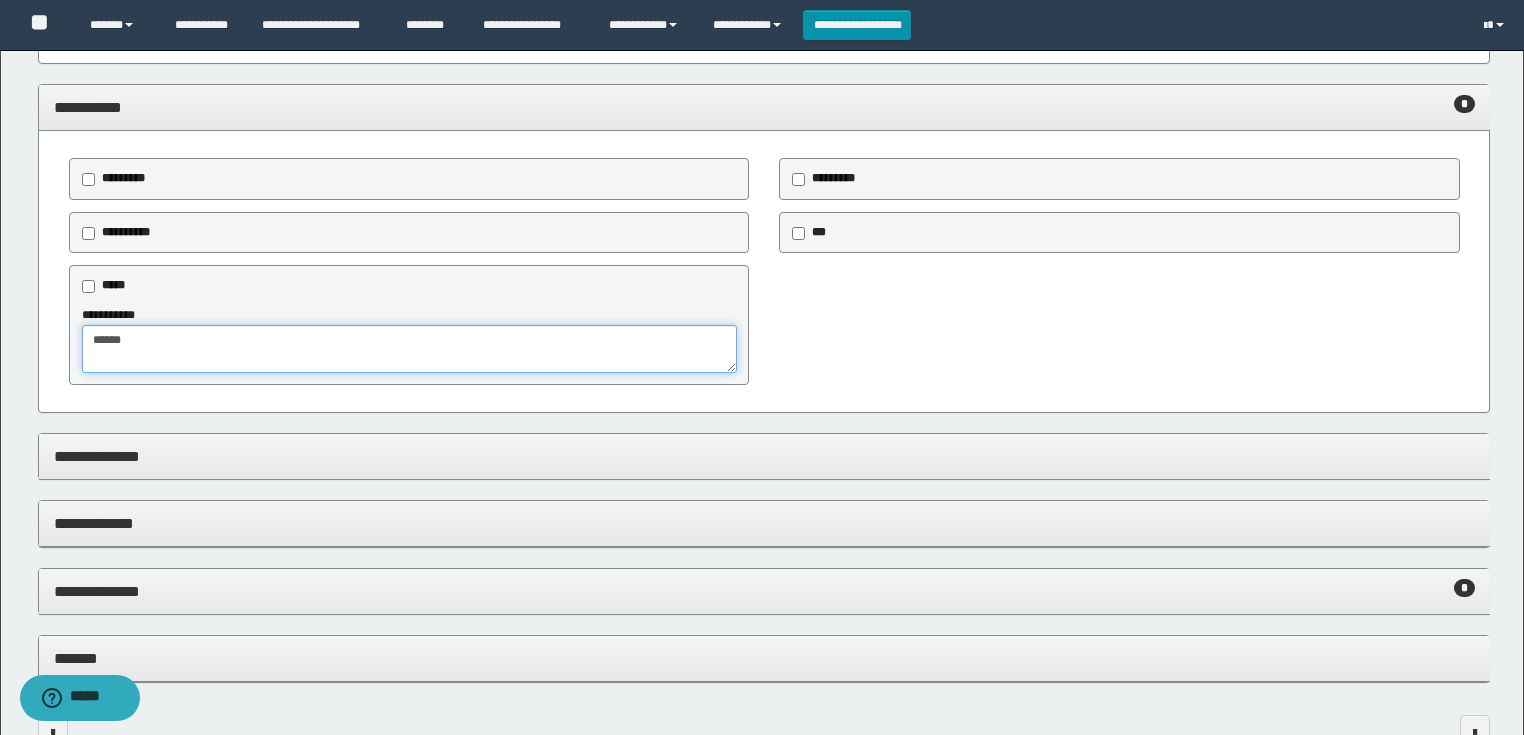 drag, startPoint x: 75, startPoint y: 342, endPoint x: 48, endPoint y: 332, distance: 28.79236 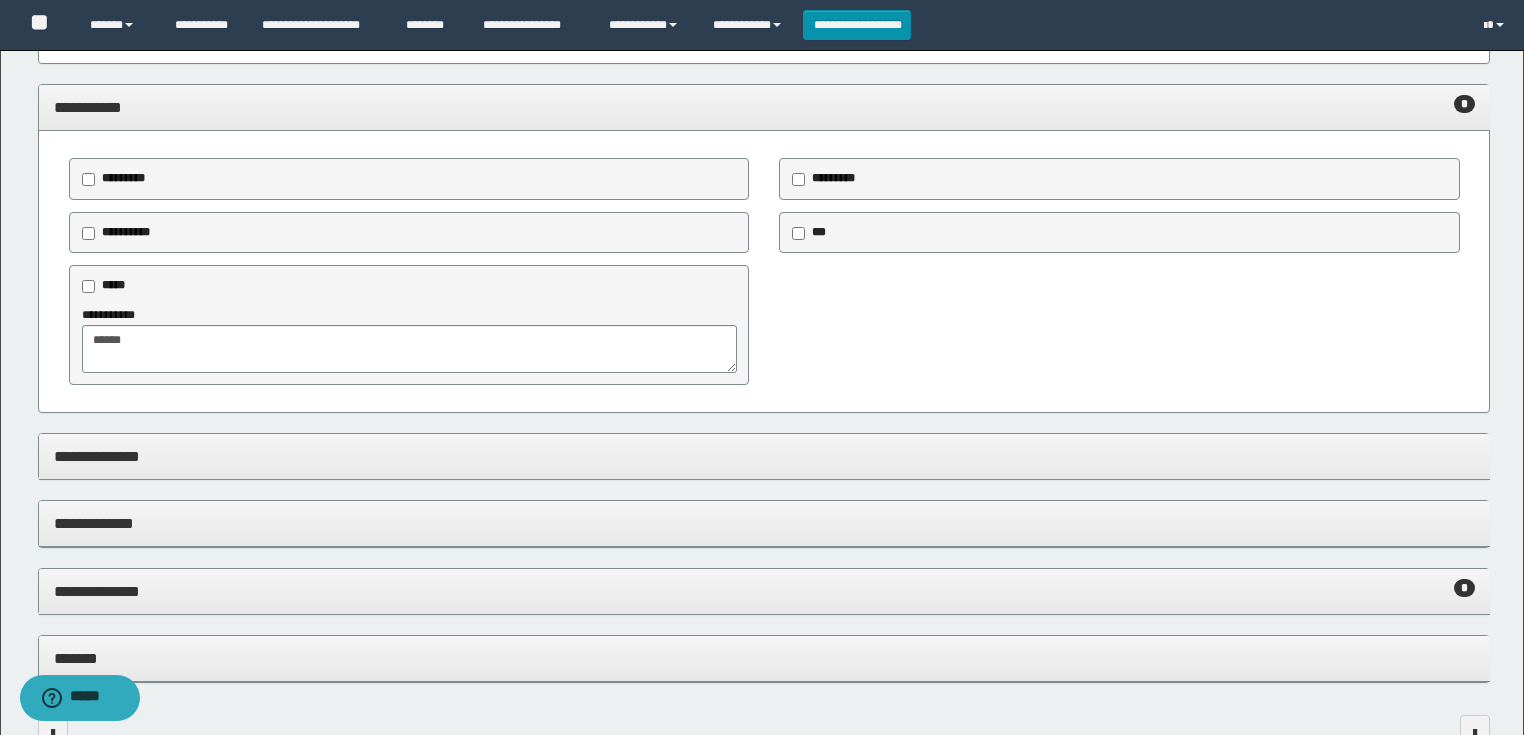 click on "*****" at bounding box center (113, 285) 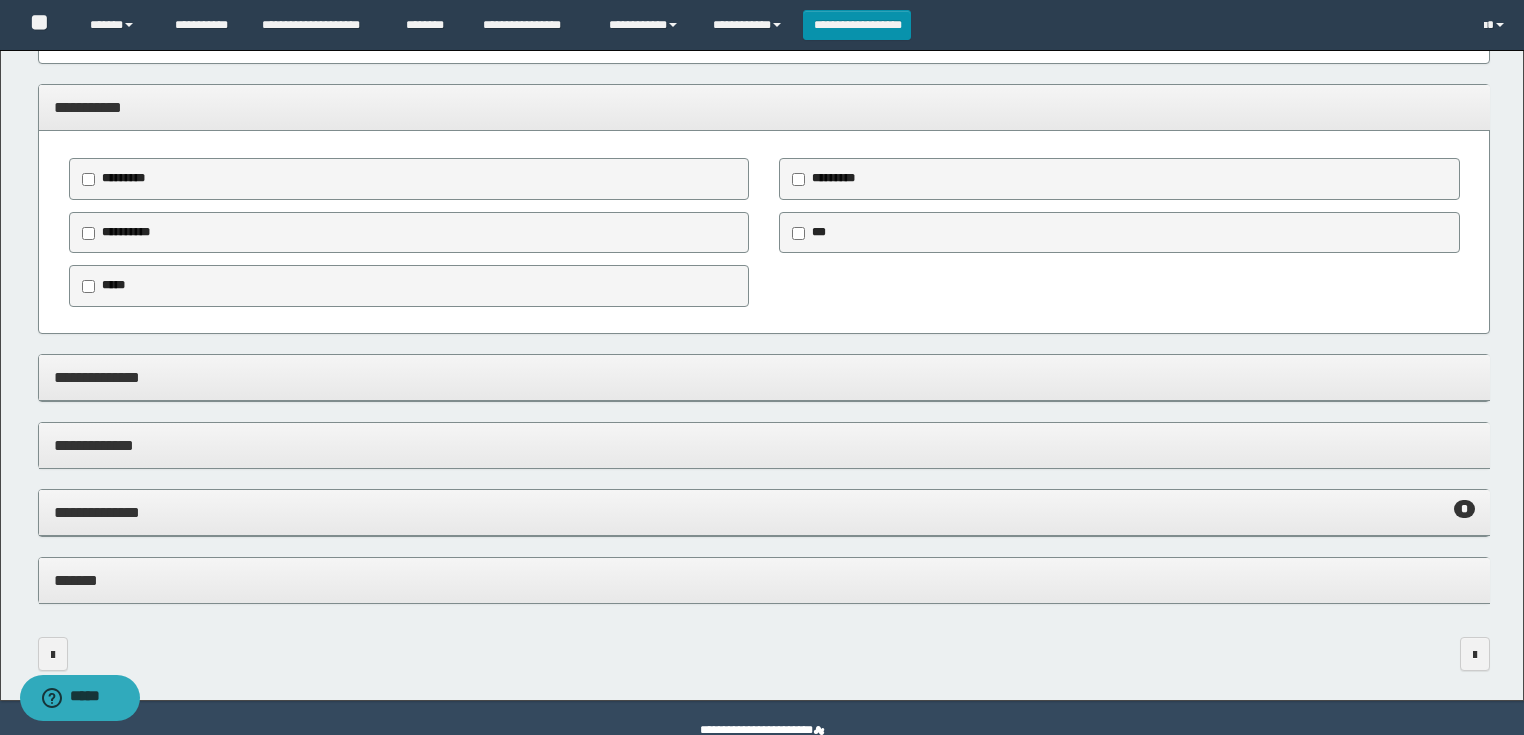 click on "**********" at bounding box center (764, 512) 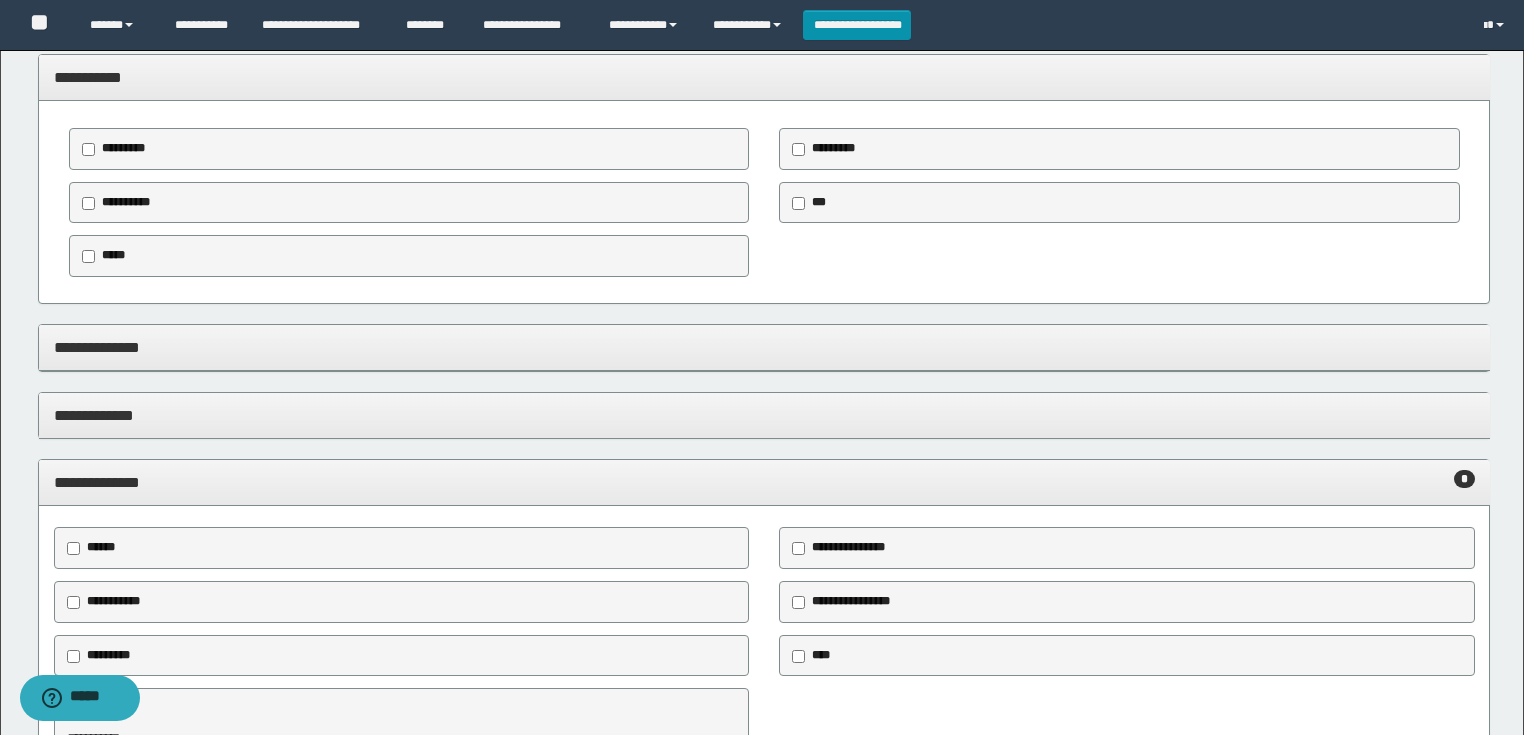 scroll, scrollTop: 947, scrollLeft: 0, axis: vertical 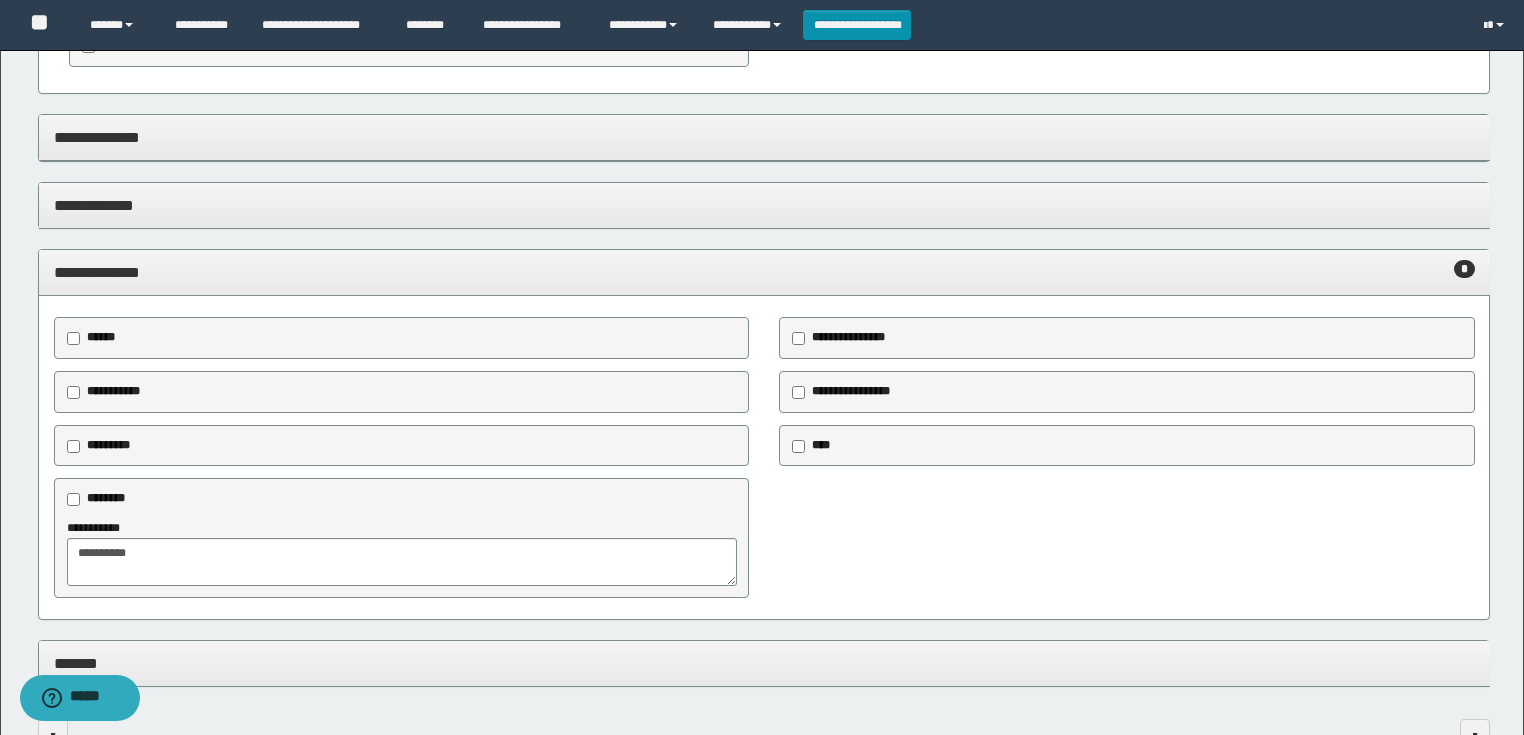 click on "*******" at bounding box center (764, 664) 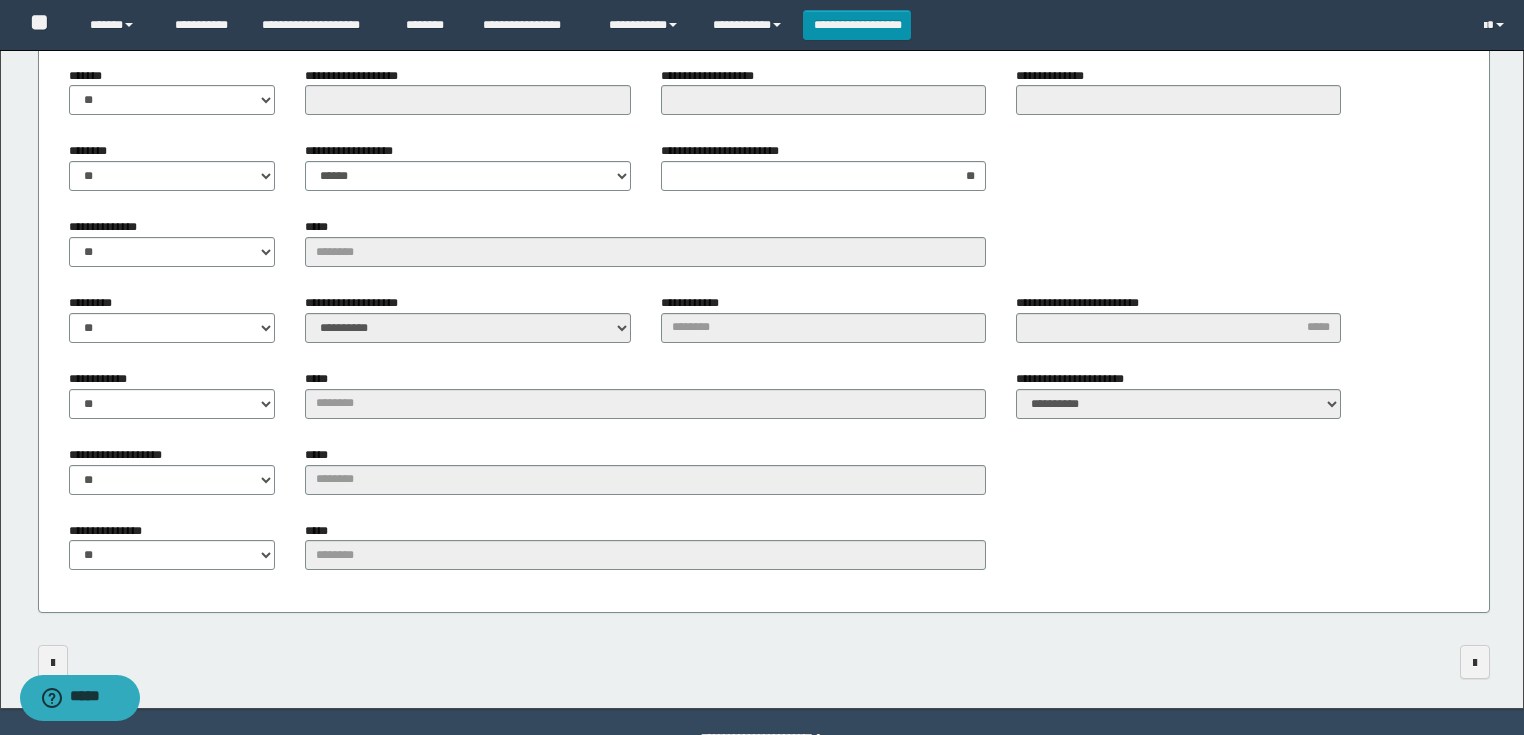 scroll, scrollTop: 1721, scrollLeft: 0, axis: vertical 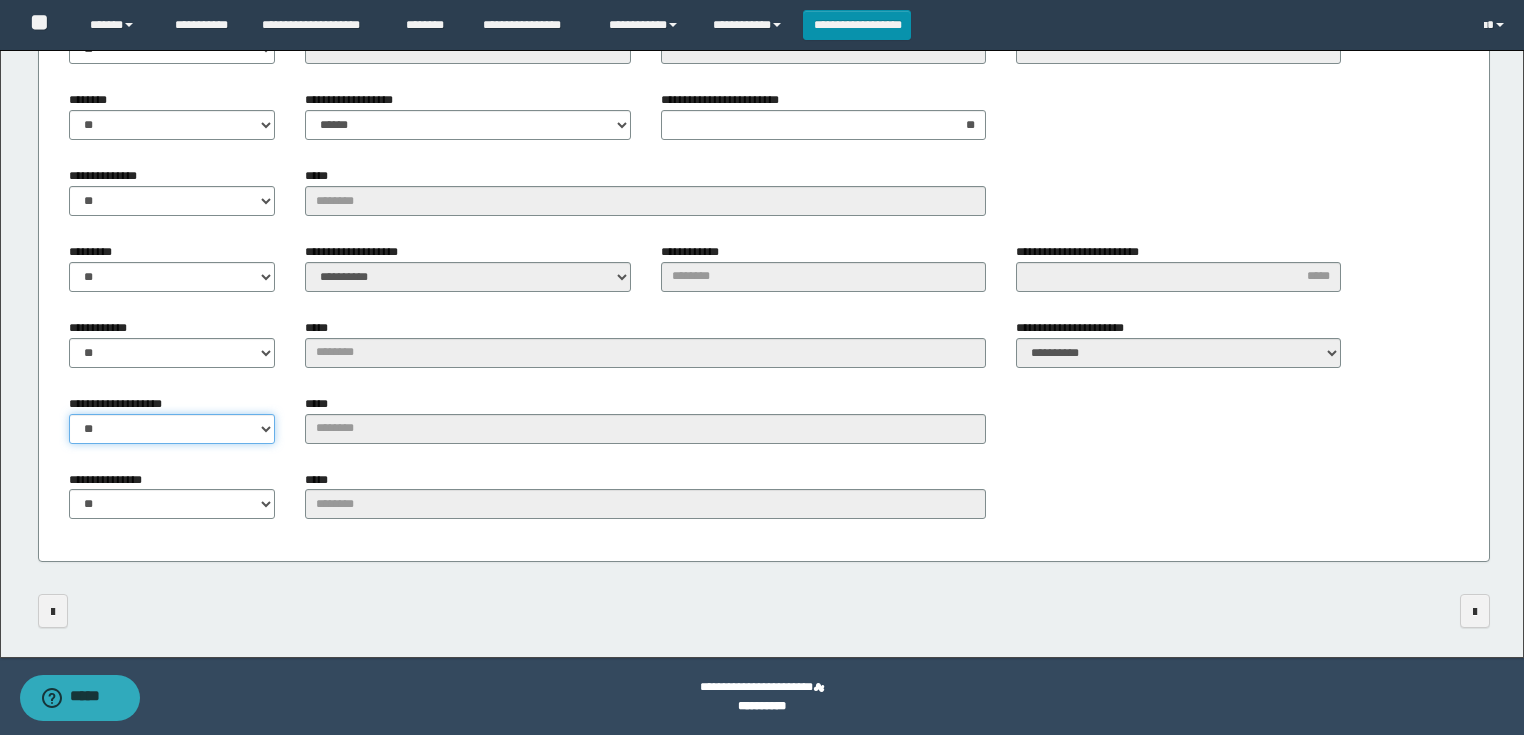 click on "**
**" at bounding box center (172, 429) 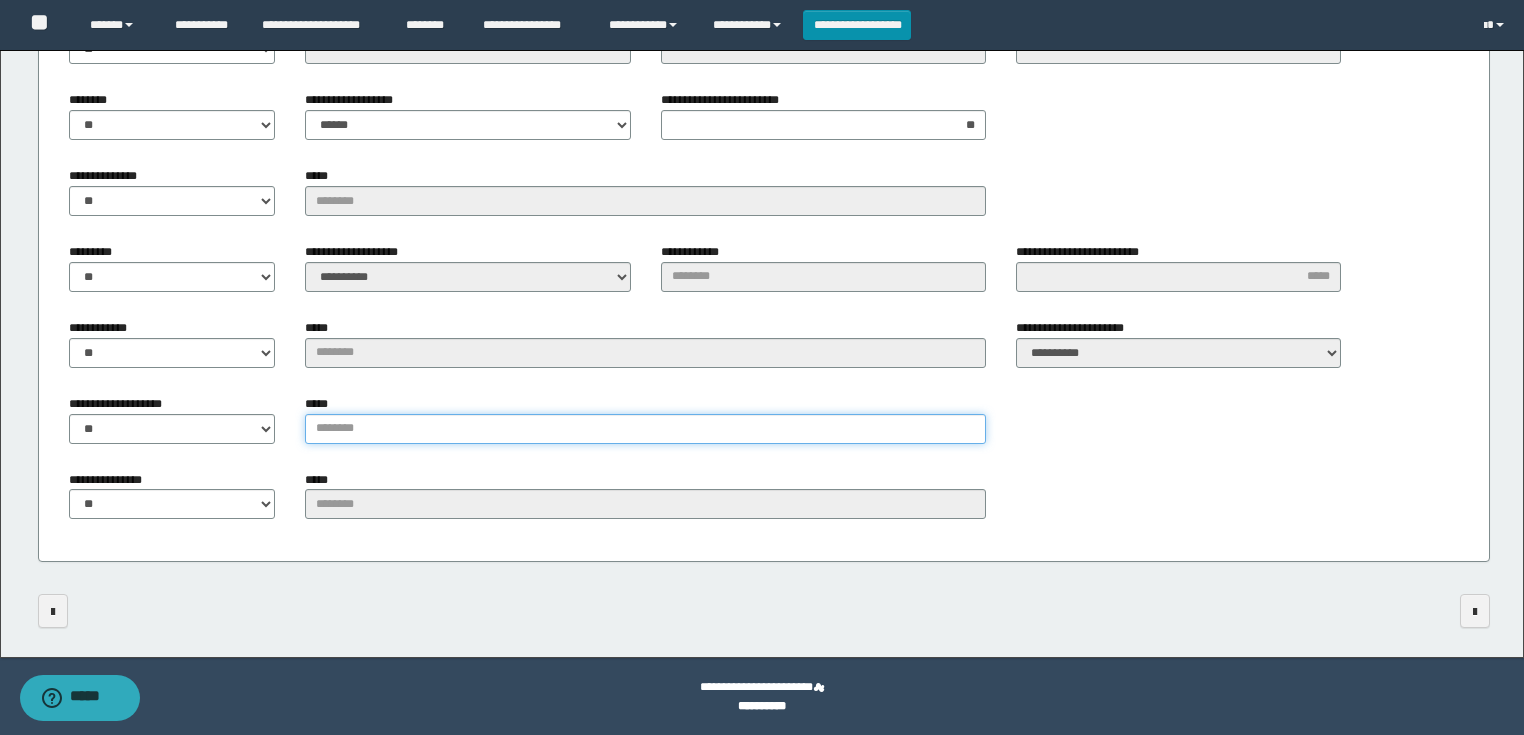 click on "*****" at bounding box center [645, 429] 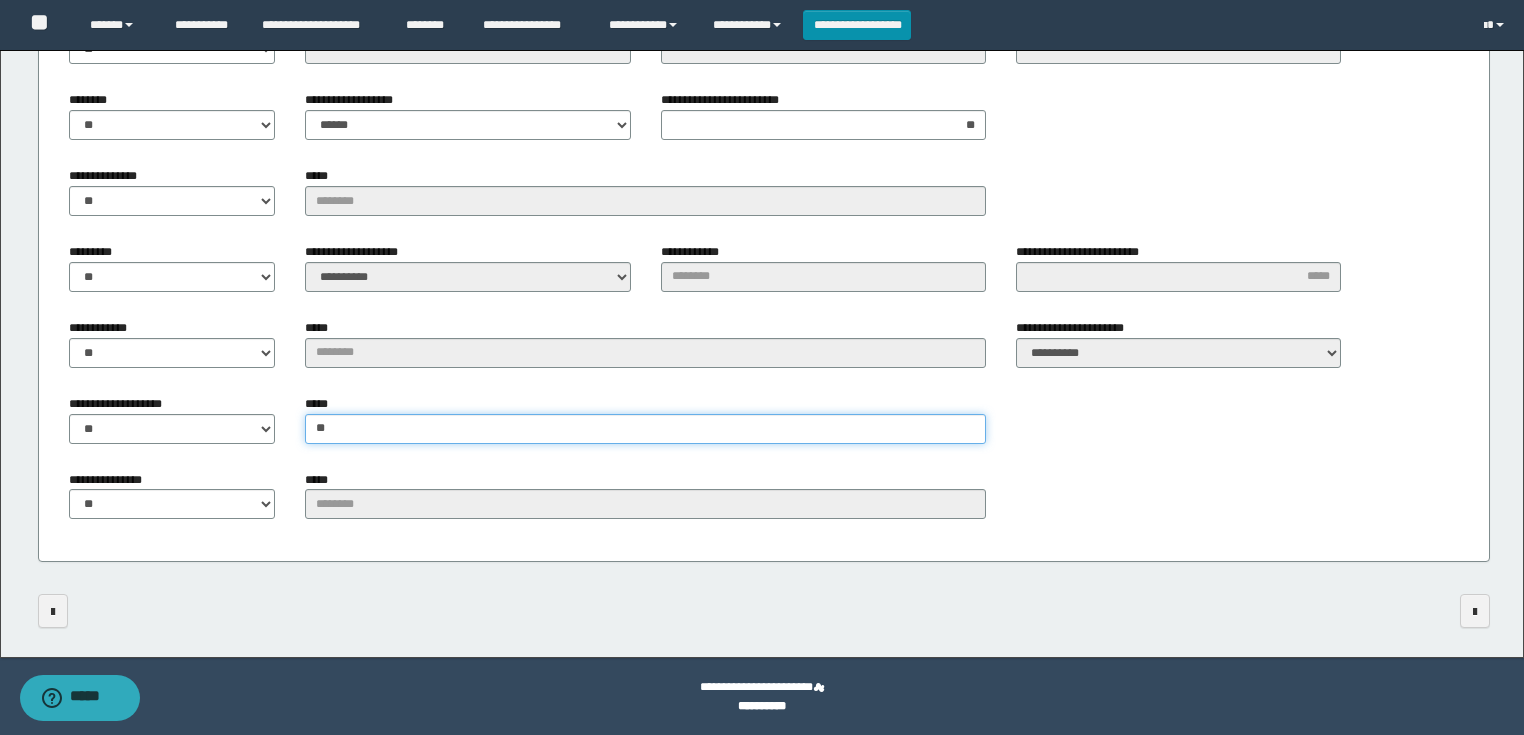 type on "*" 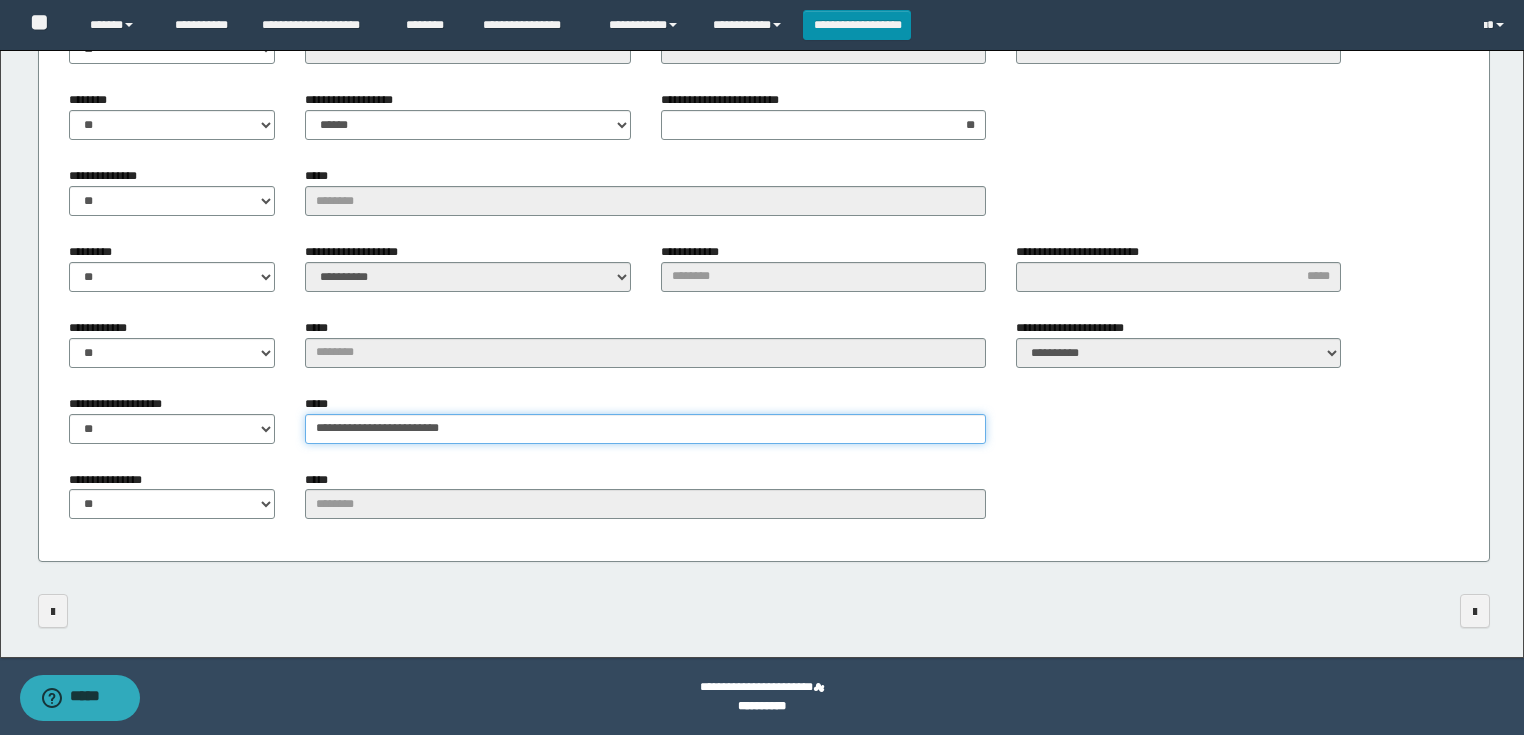 drag, startPoint x: 374, startPoint y: 430, endPoint x: 216, endPoint y: 426, distance: 158.05063 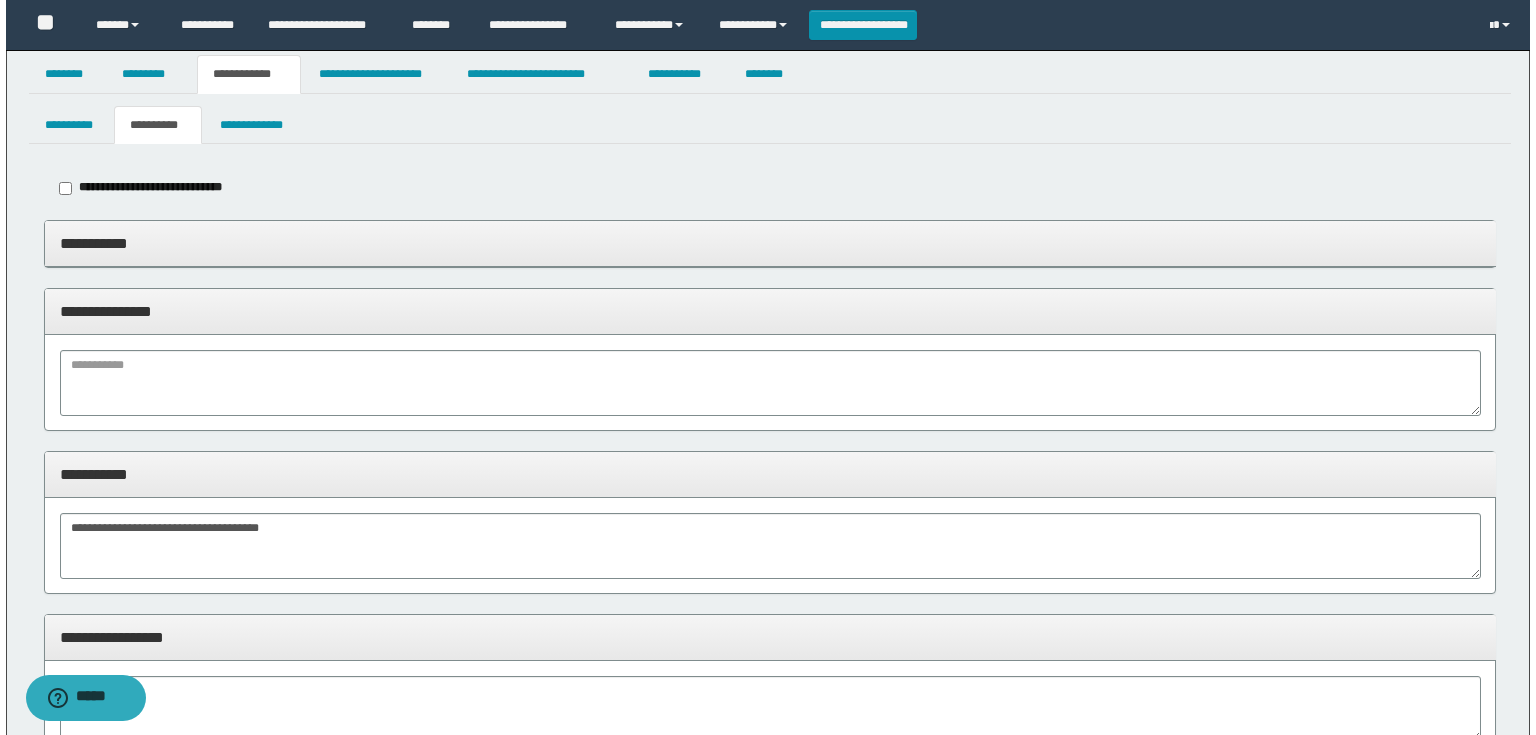 scroll, scrollTop: 0, scrollLeft: 0, axis: both 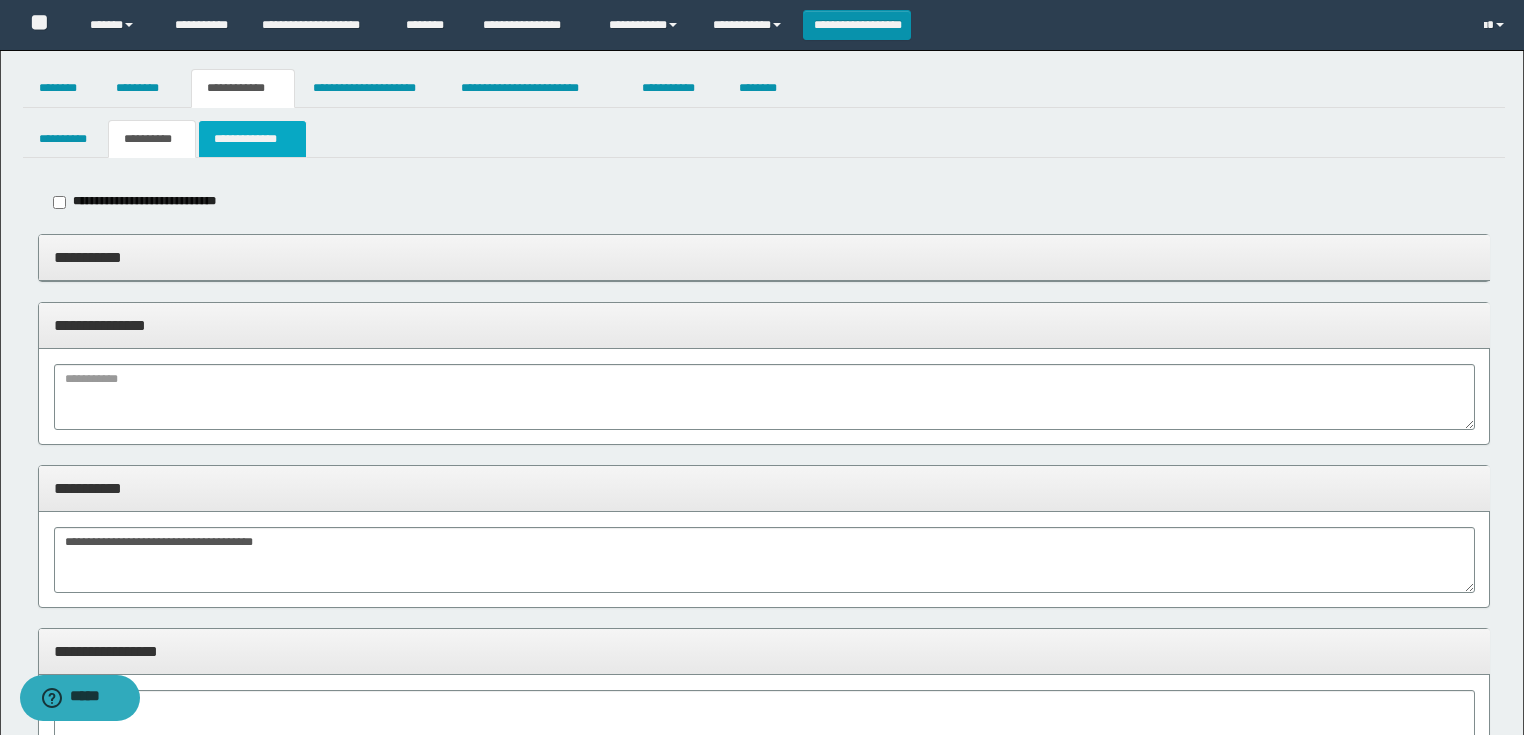 type on "**********" 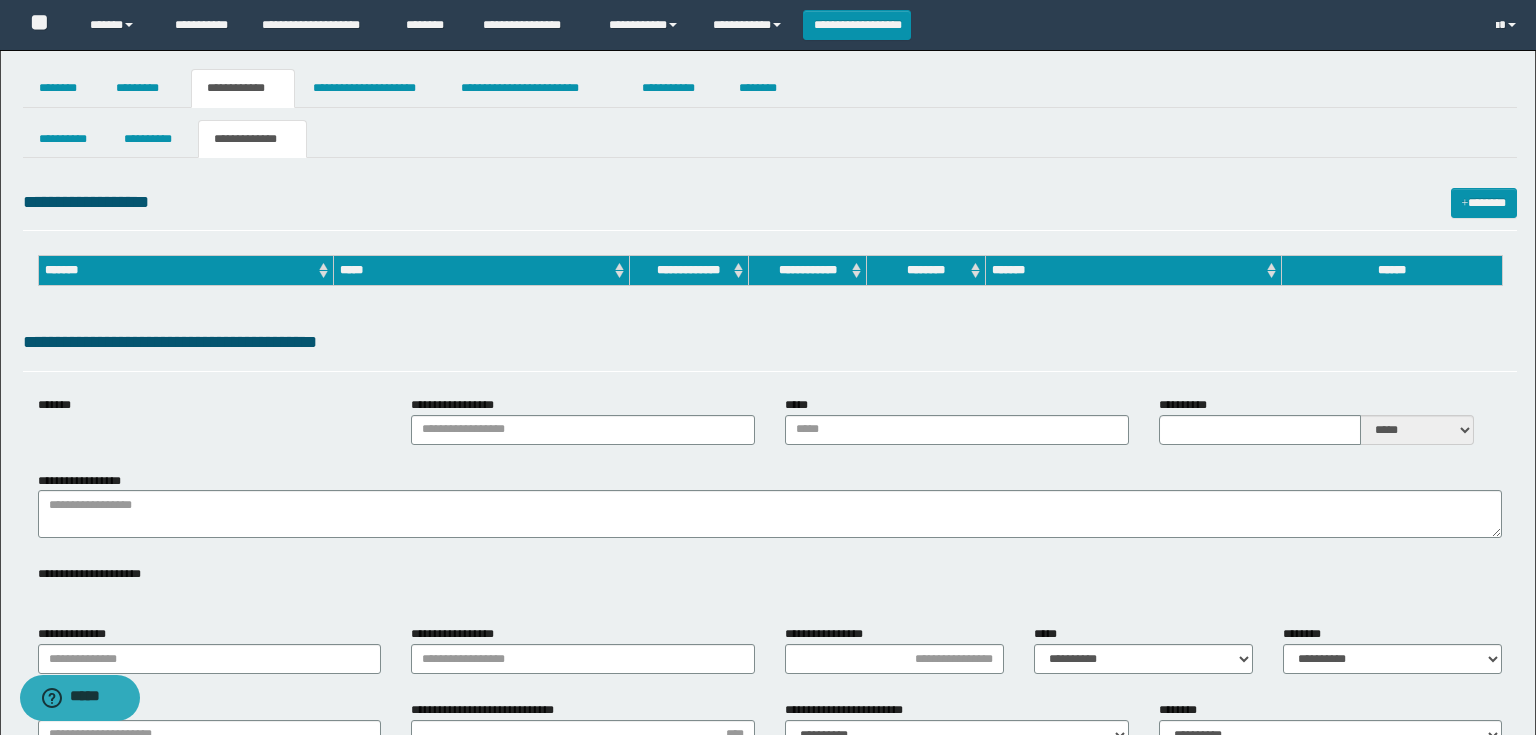 type on "**********" 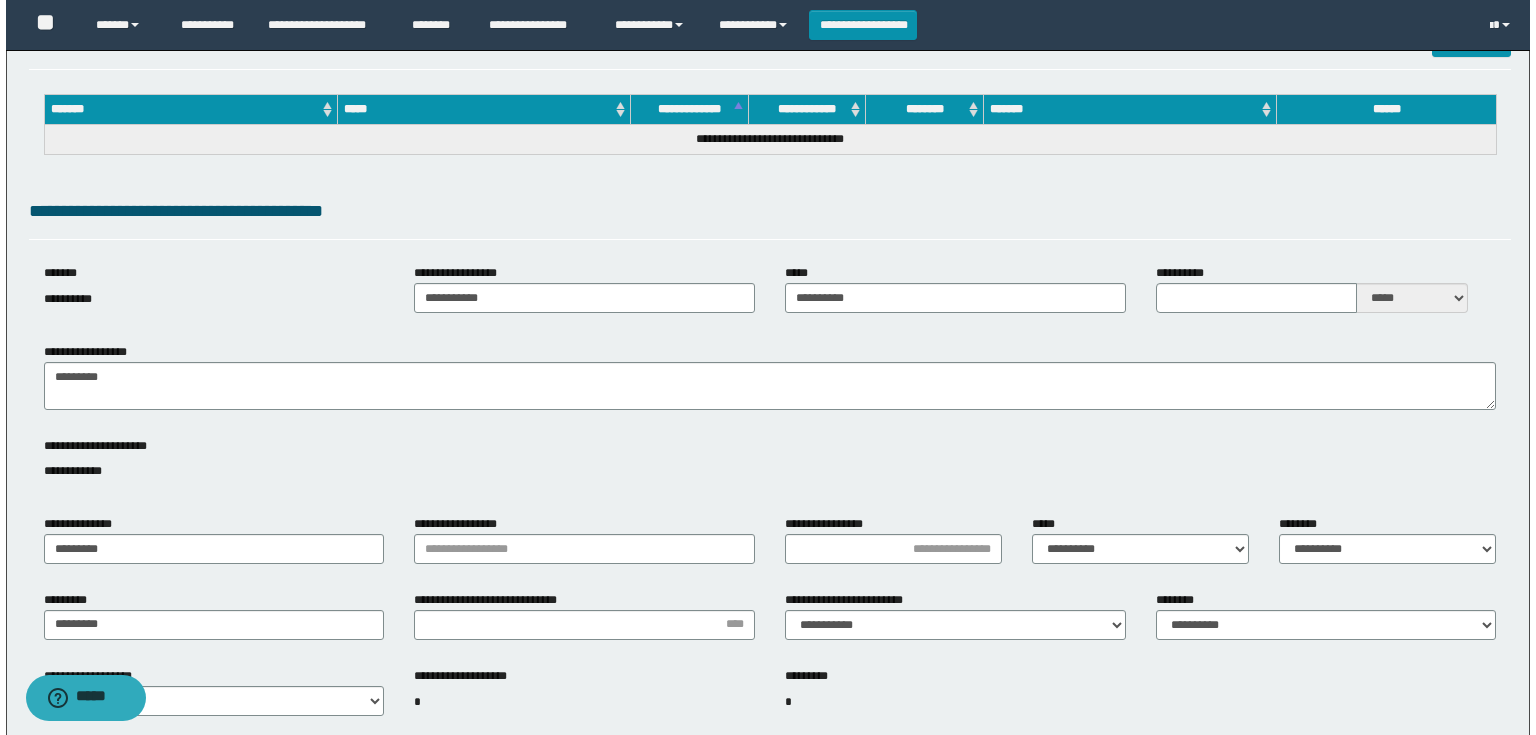 scroll, scrollTop: 400, scrollLeft: 0, axis: vertical 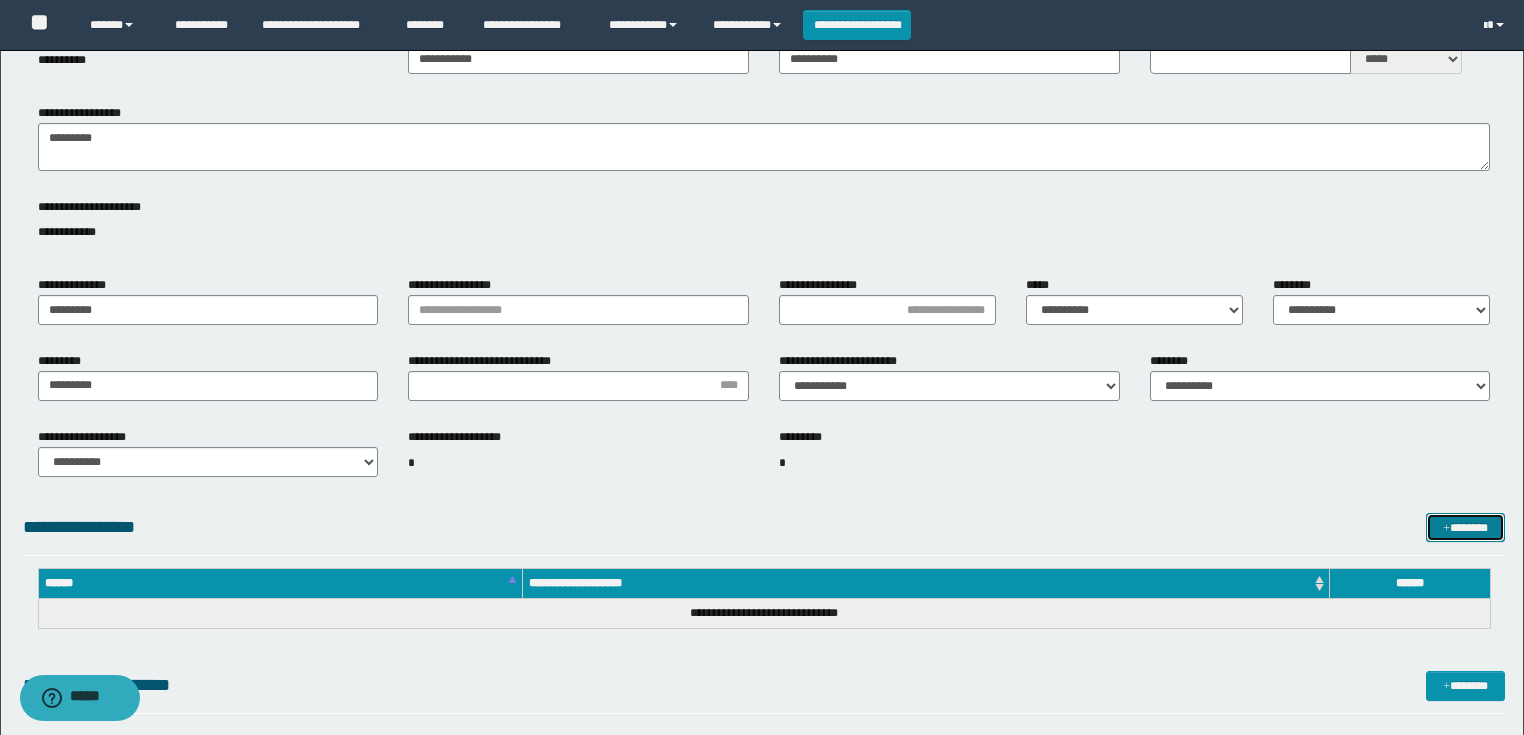 click on "*******" at bounding box center (1465, 528) 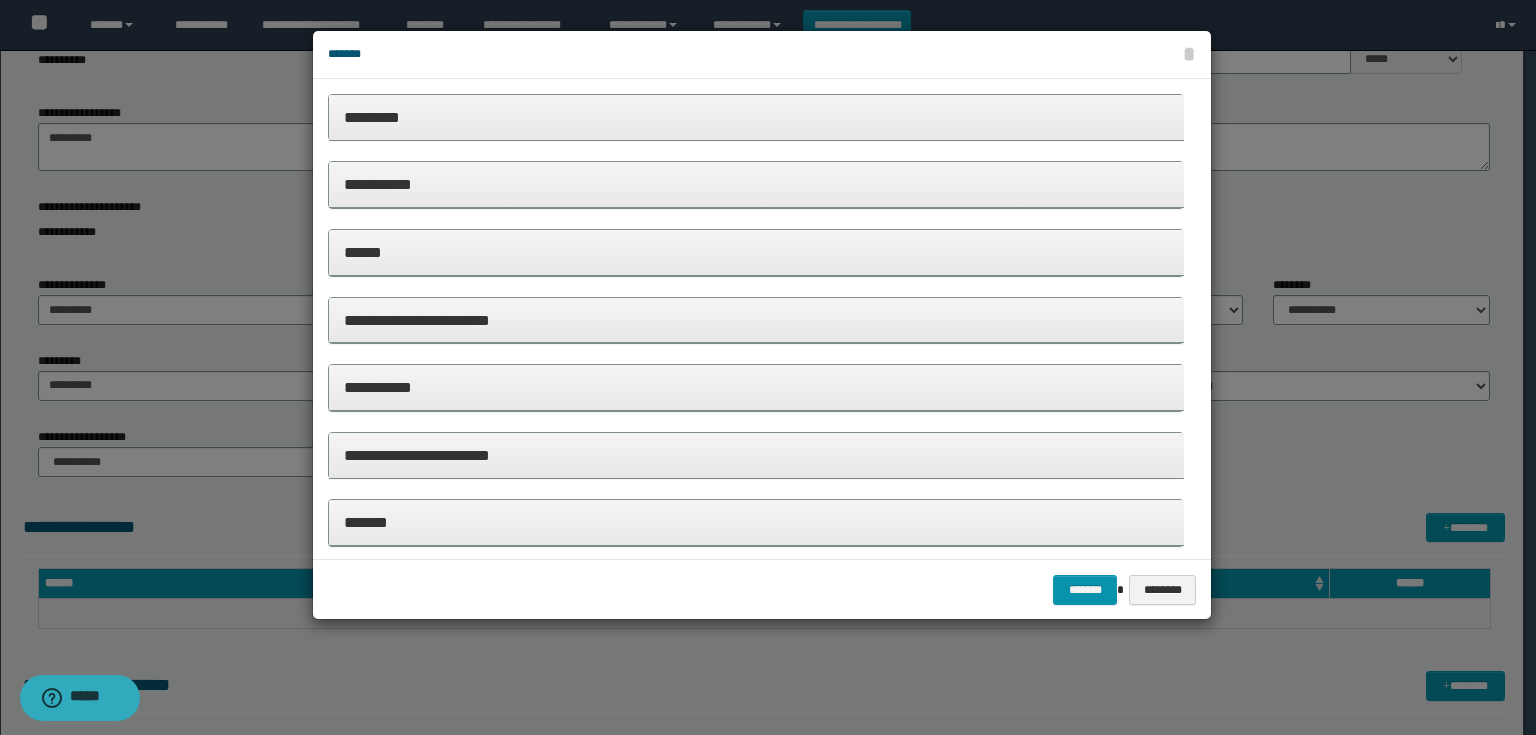 click on "**********" at bounding box center [756, 184] 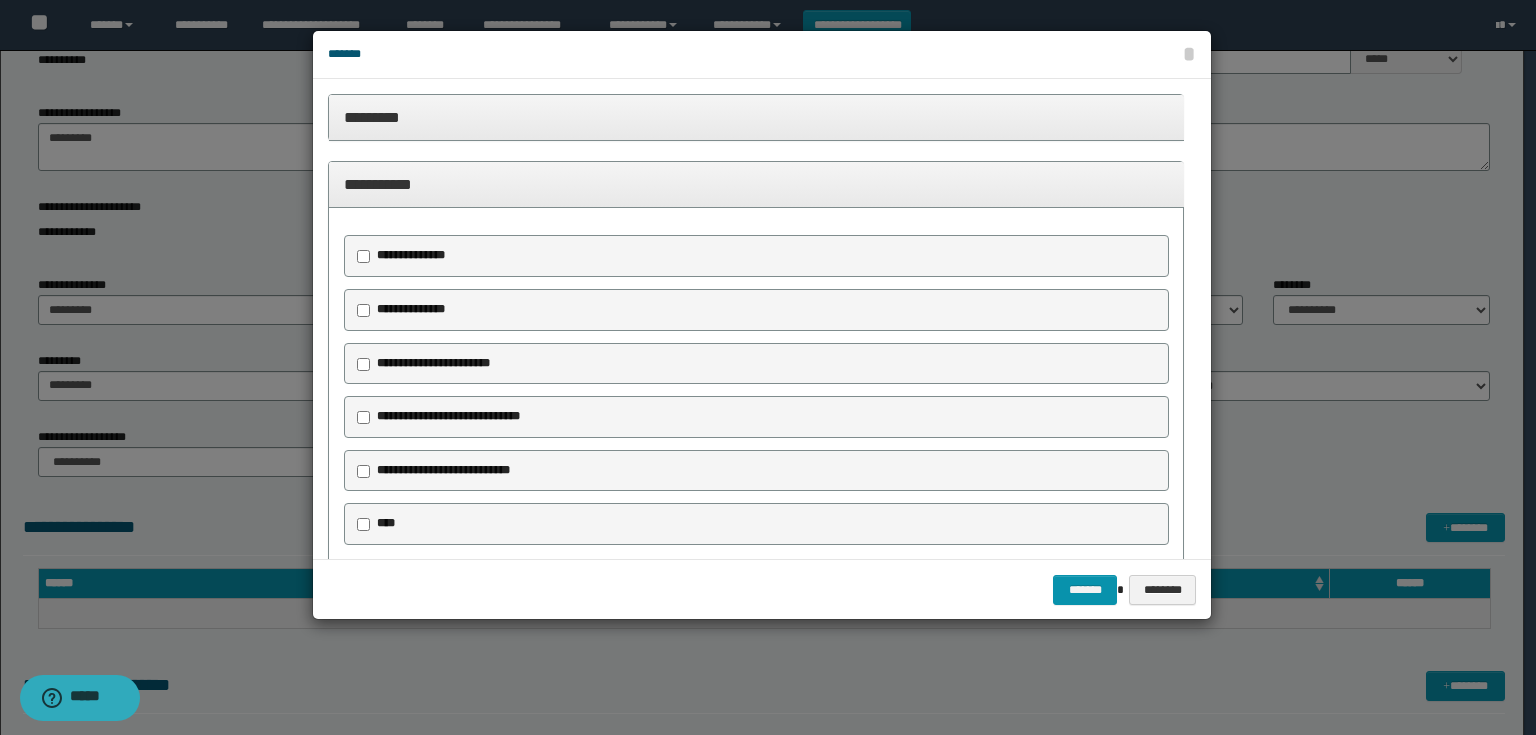 click on "**********" at bounding box center [756, 364] 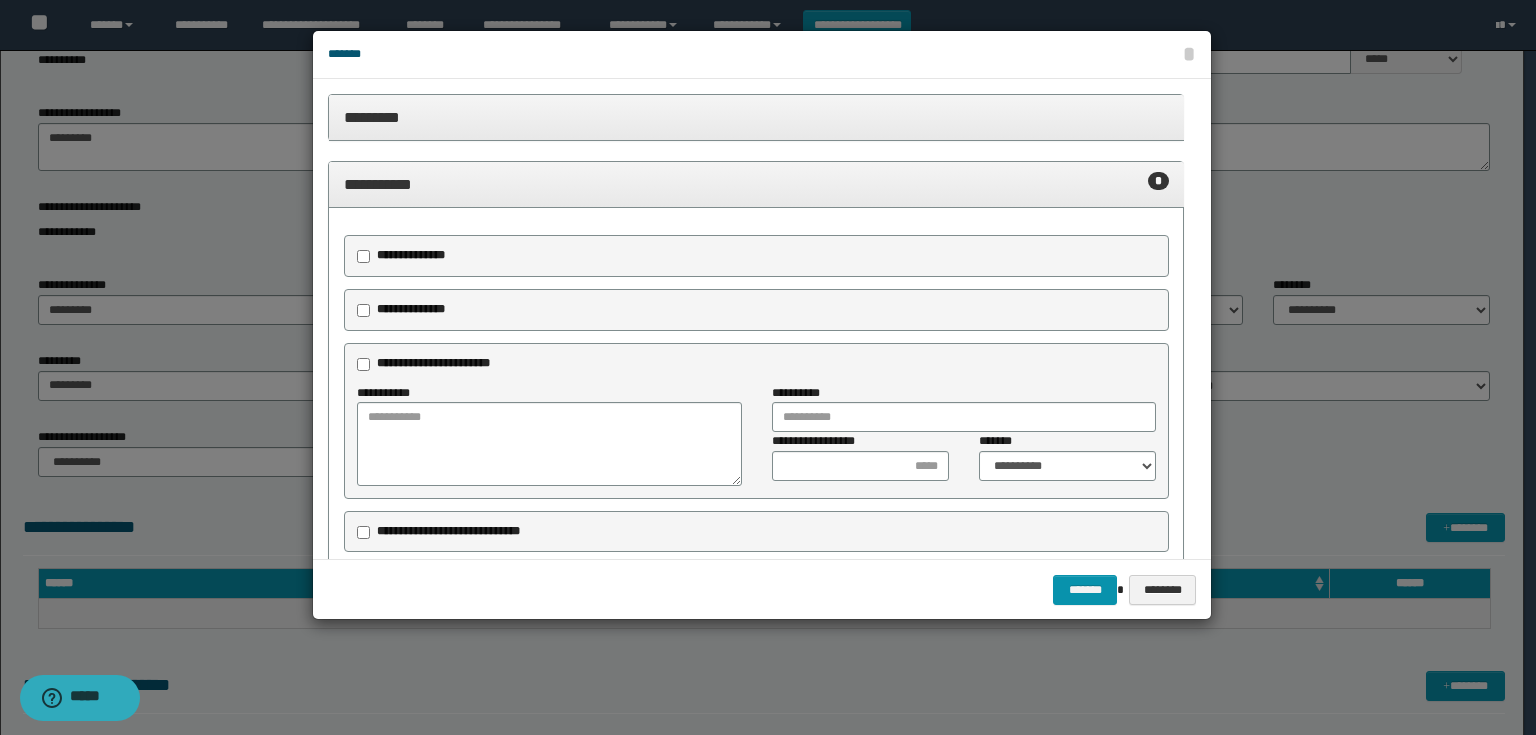 click on "**********" at bounding box center [756, 256] 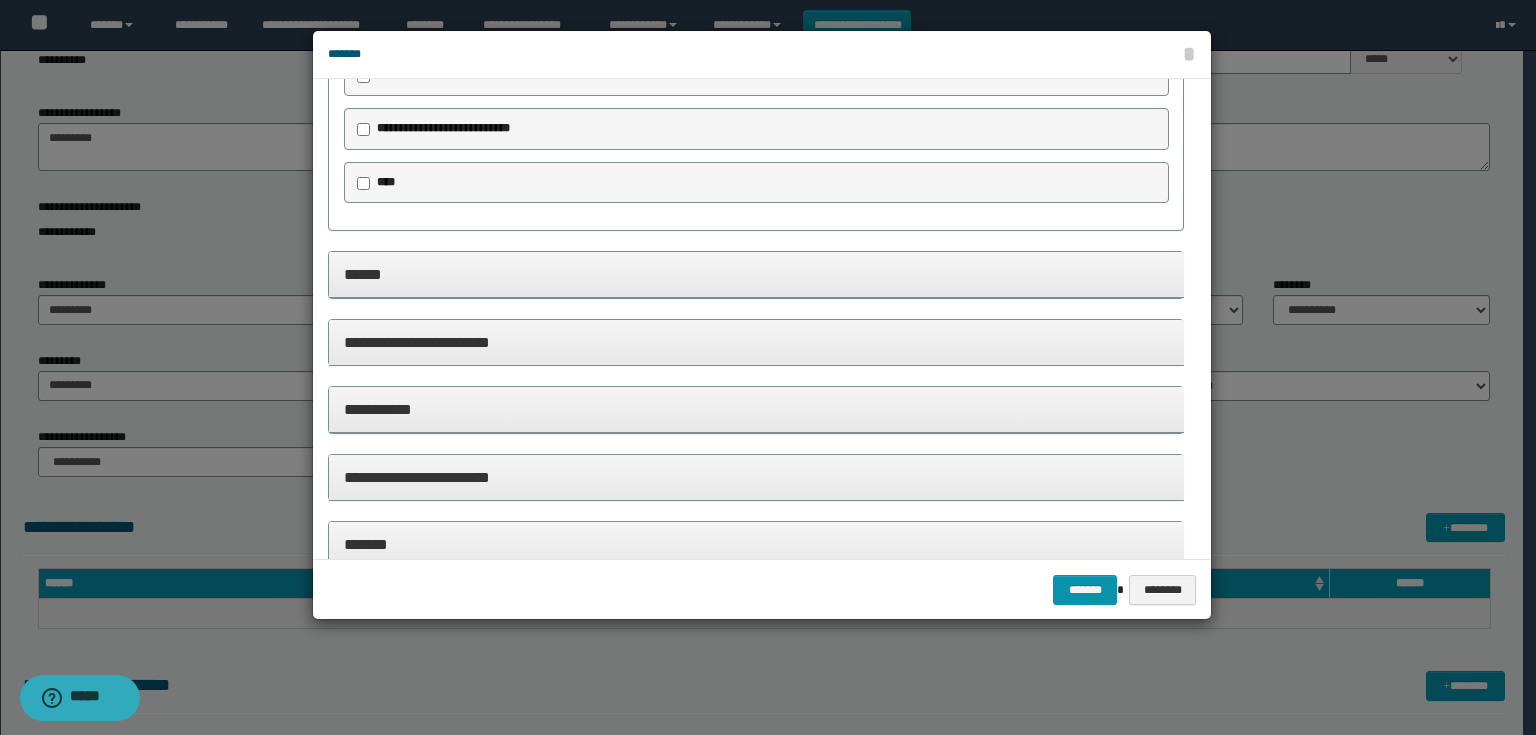 scroll, scrollTop: 500, scrollLeft: 0, axis: vertical 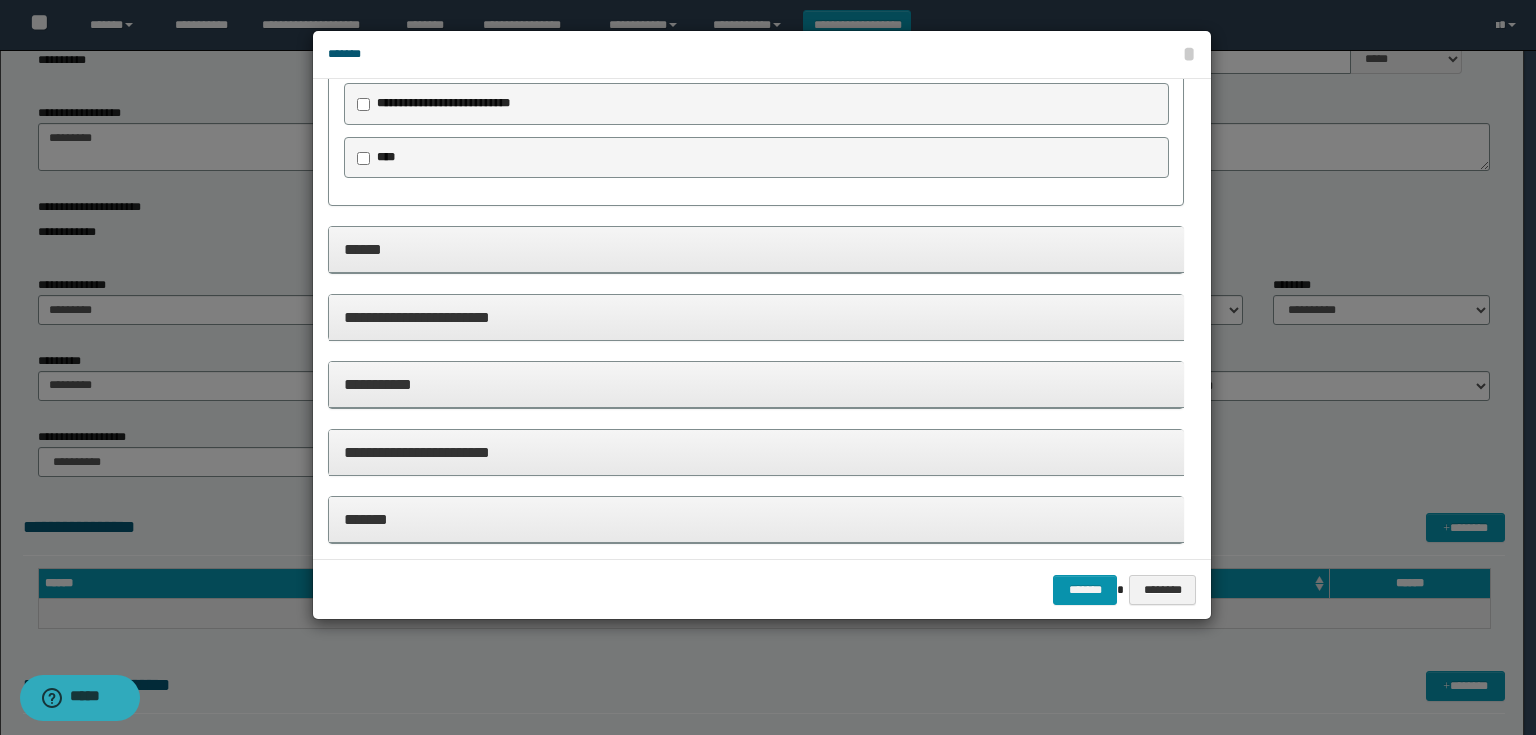 click on "**********" at bounding box center (756, 317) 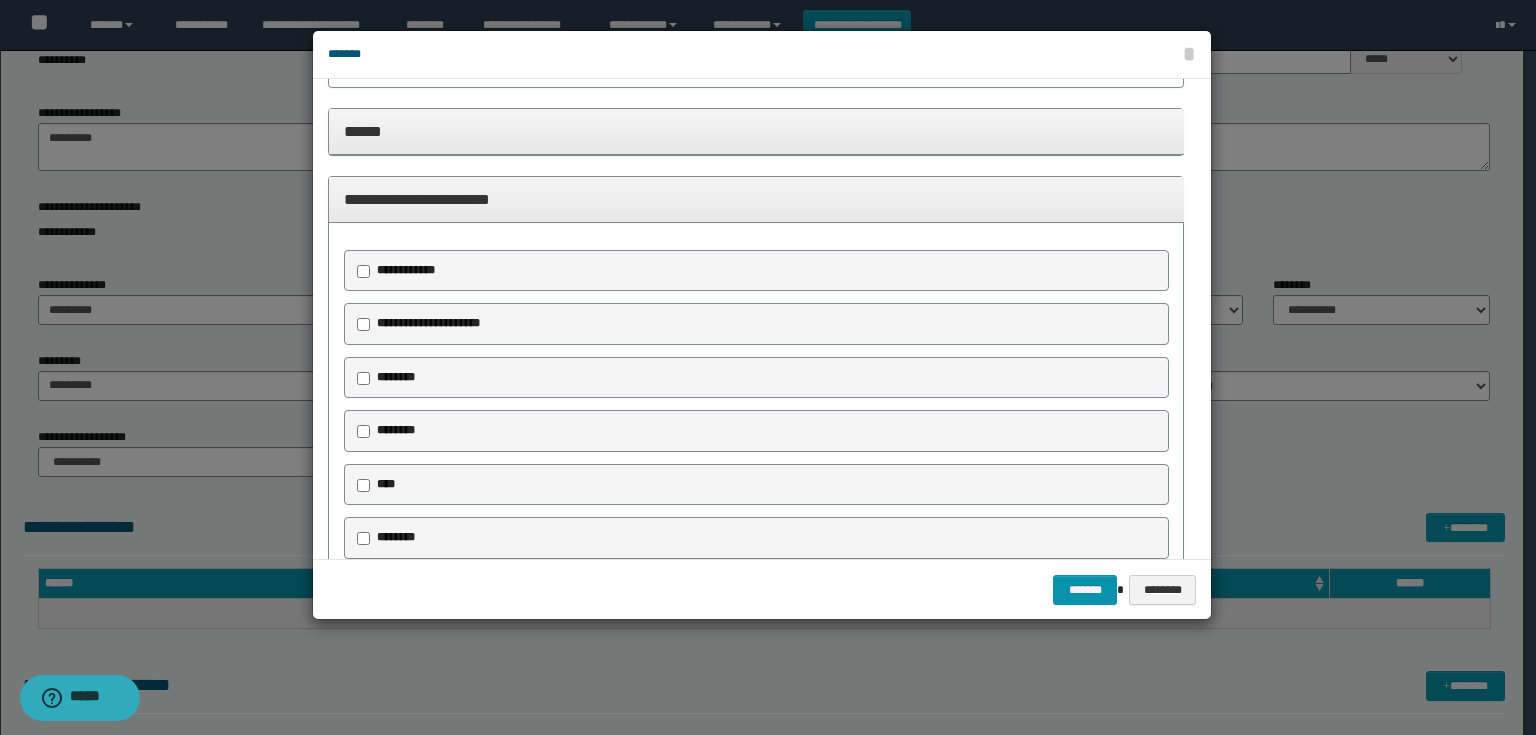 scroll, scrollTop: 740, scrollLeft: 0, axis: vertical 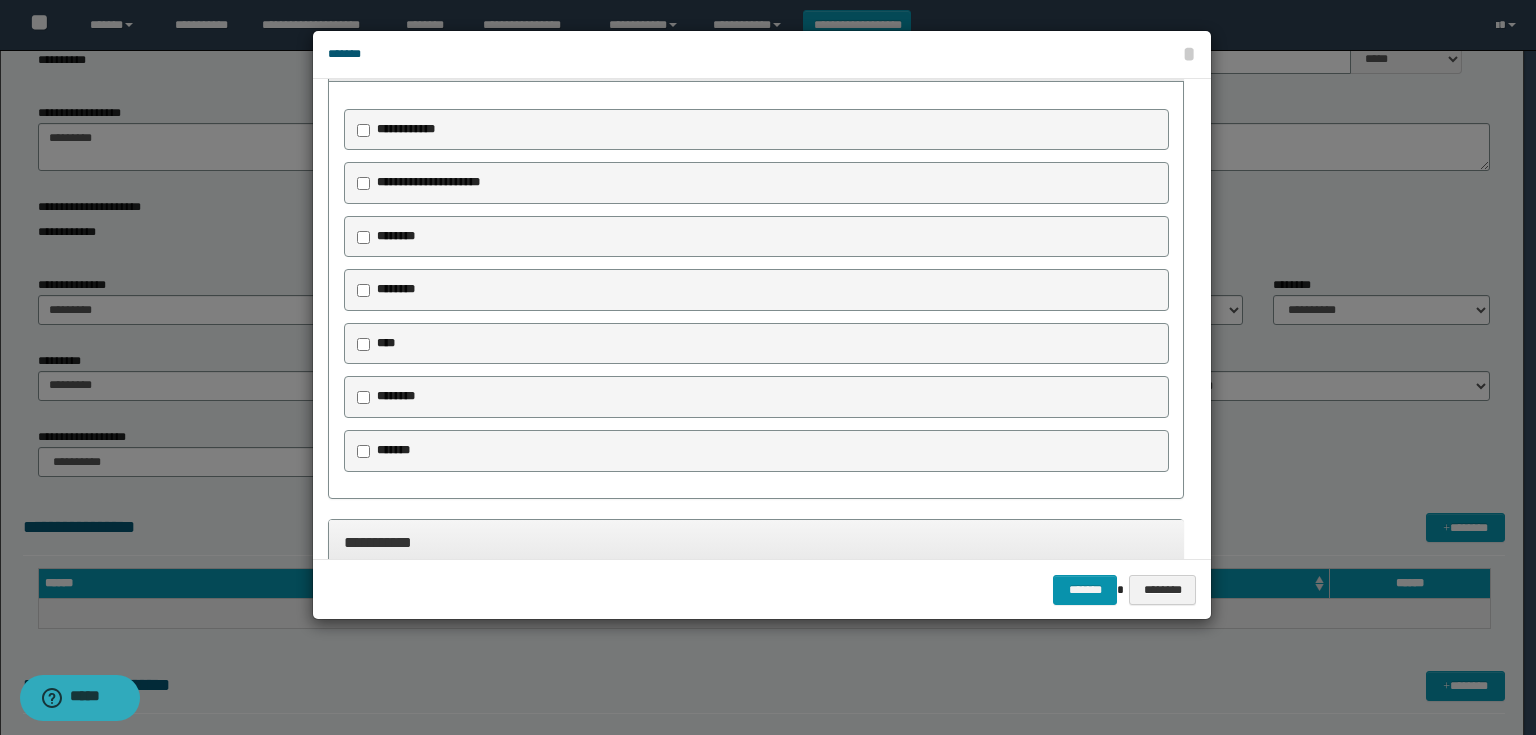 click on "*******" at bounding box center [393, 450] 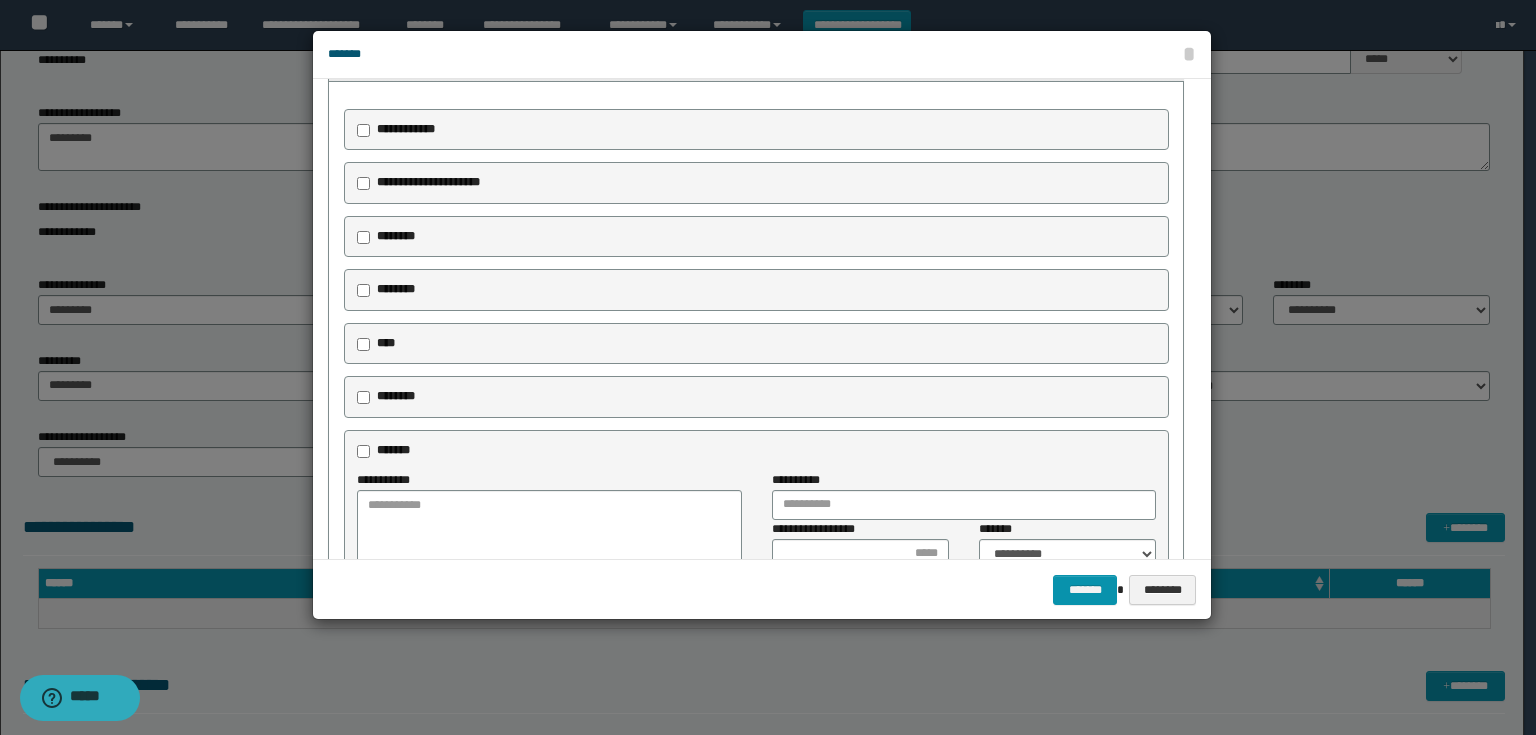 click on "********" at bounding box center (396, 396) 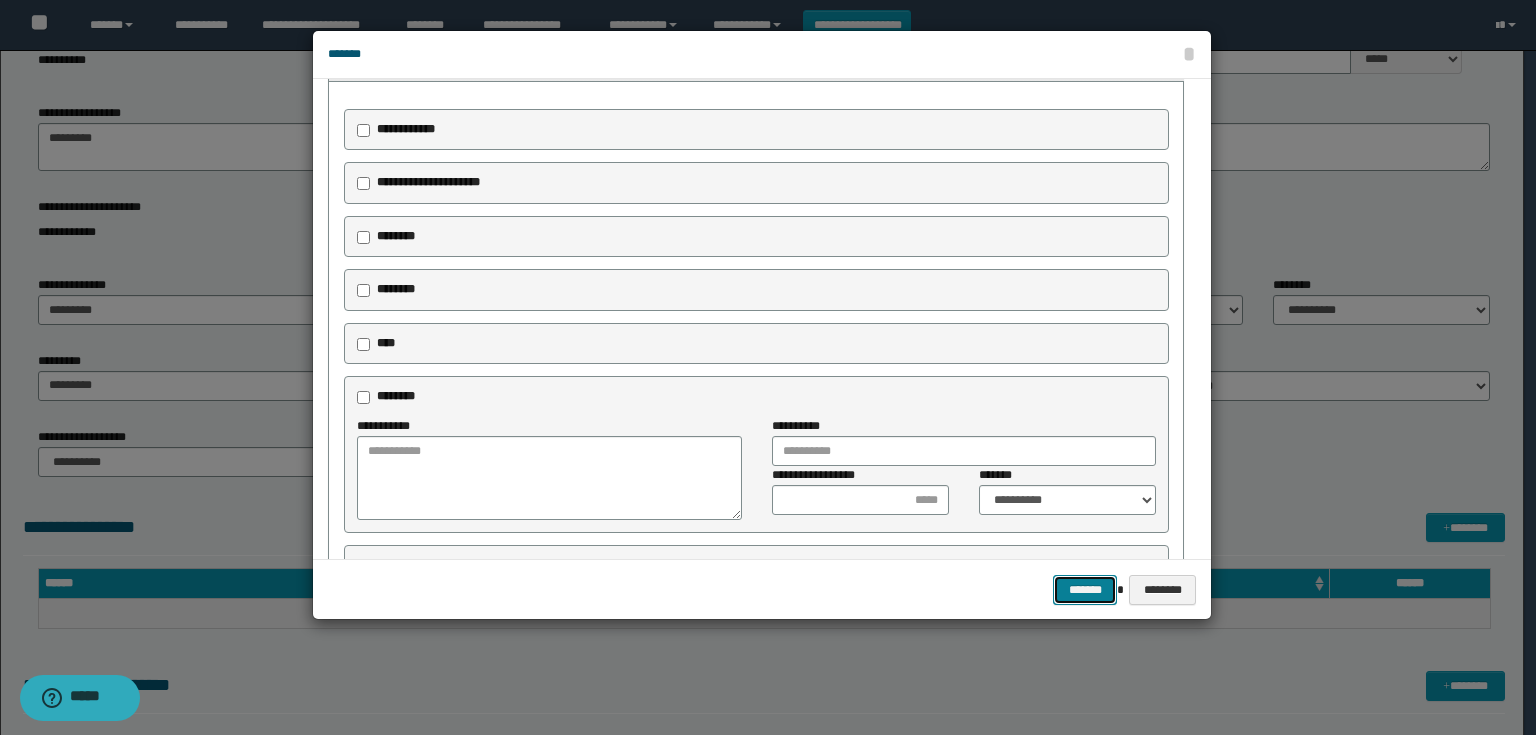 click on "*******" at bounding box center [1085, 590] 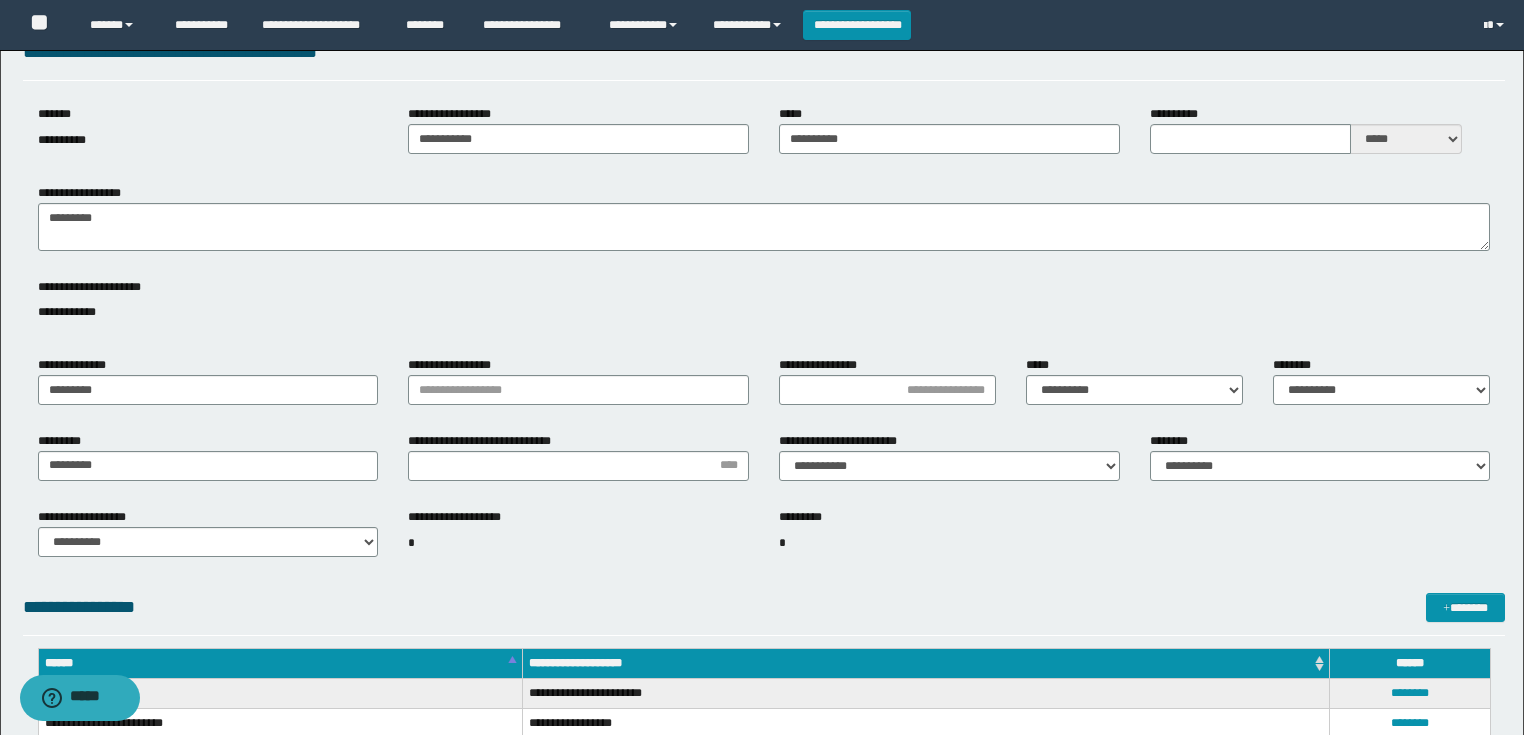 scroll, scrollTop: 320, scrollLeft: 0, axis: vertical 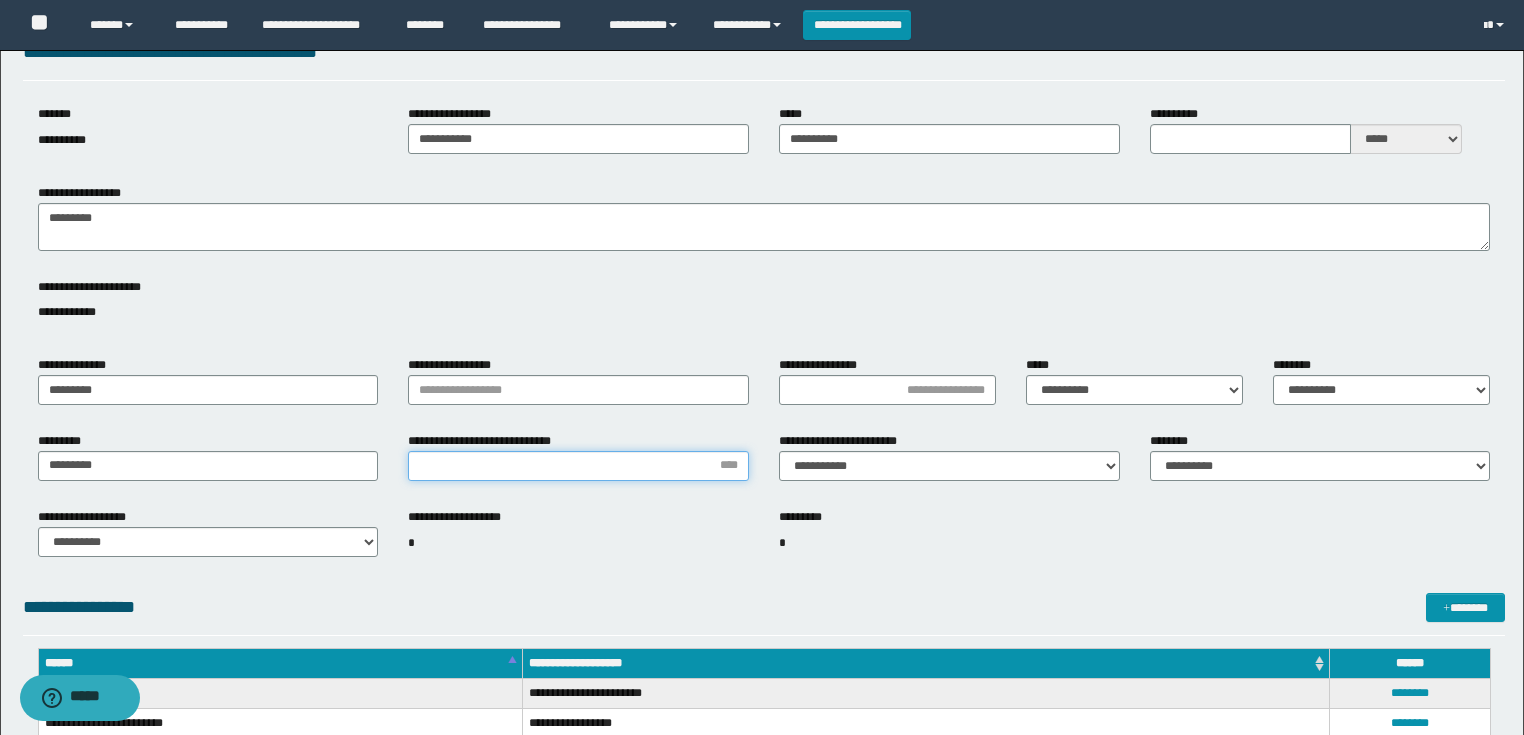 click on "**********" at bounding box center (578, 466) 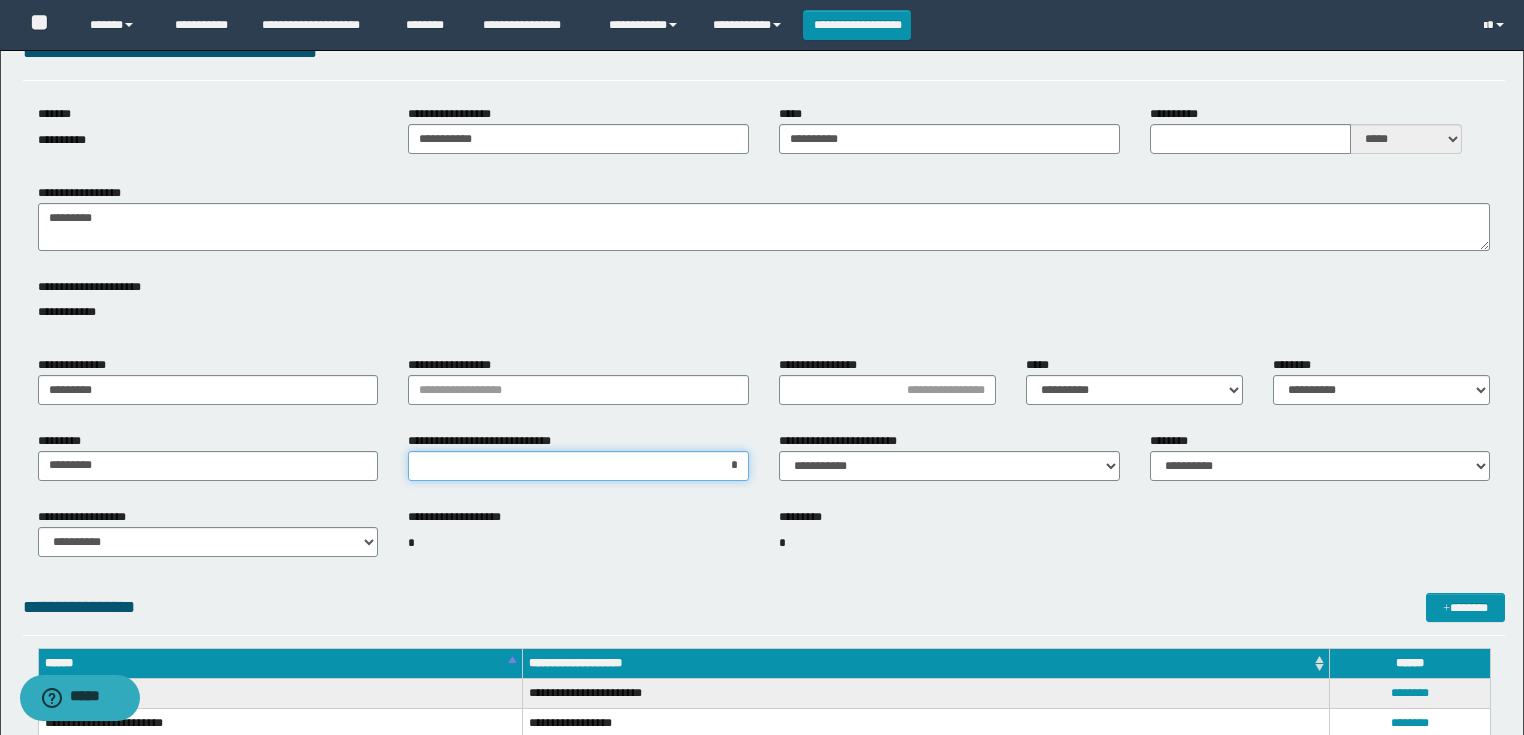 type on "**" 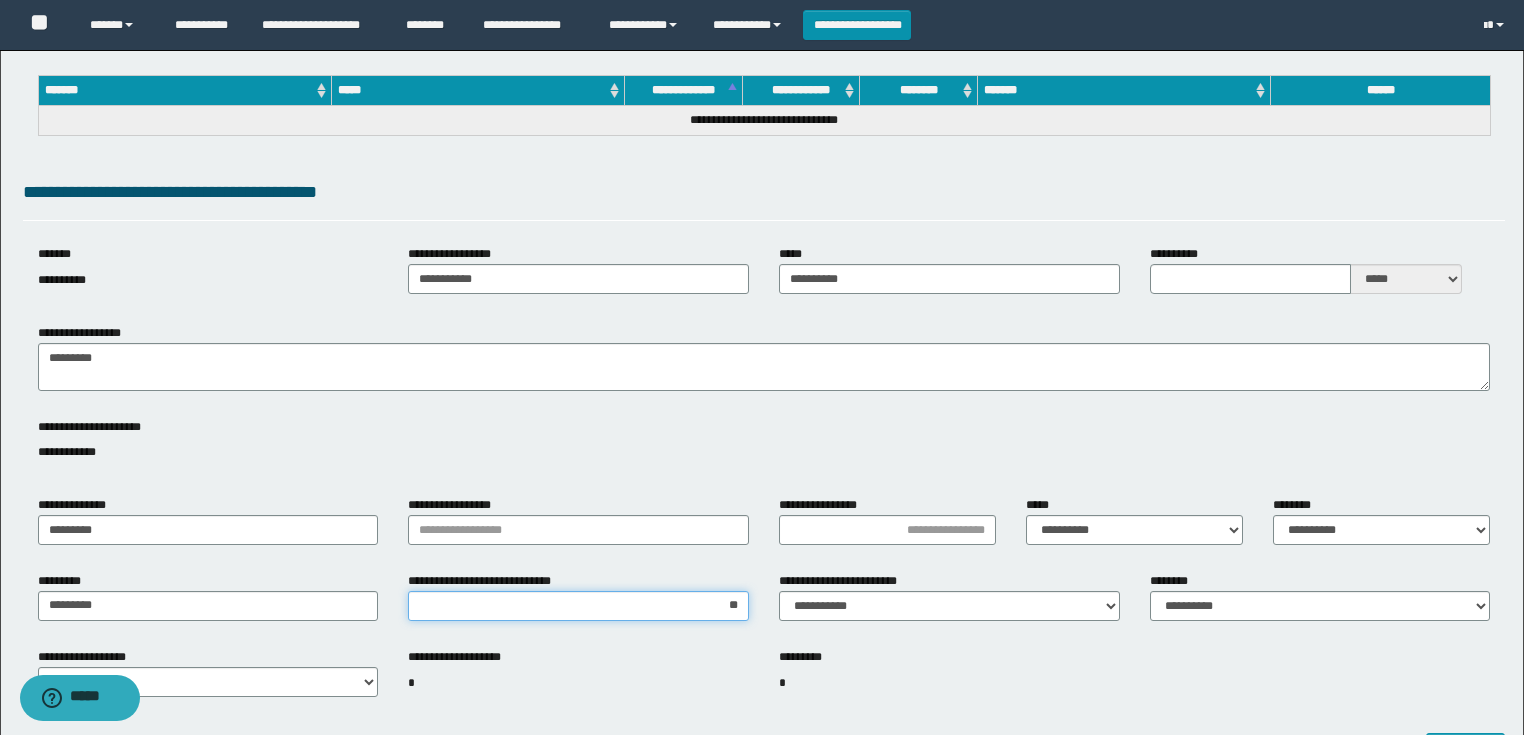 scroll, scrollTop: 0, scrollLeft: 0, axis: both 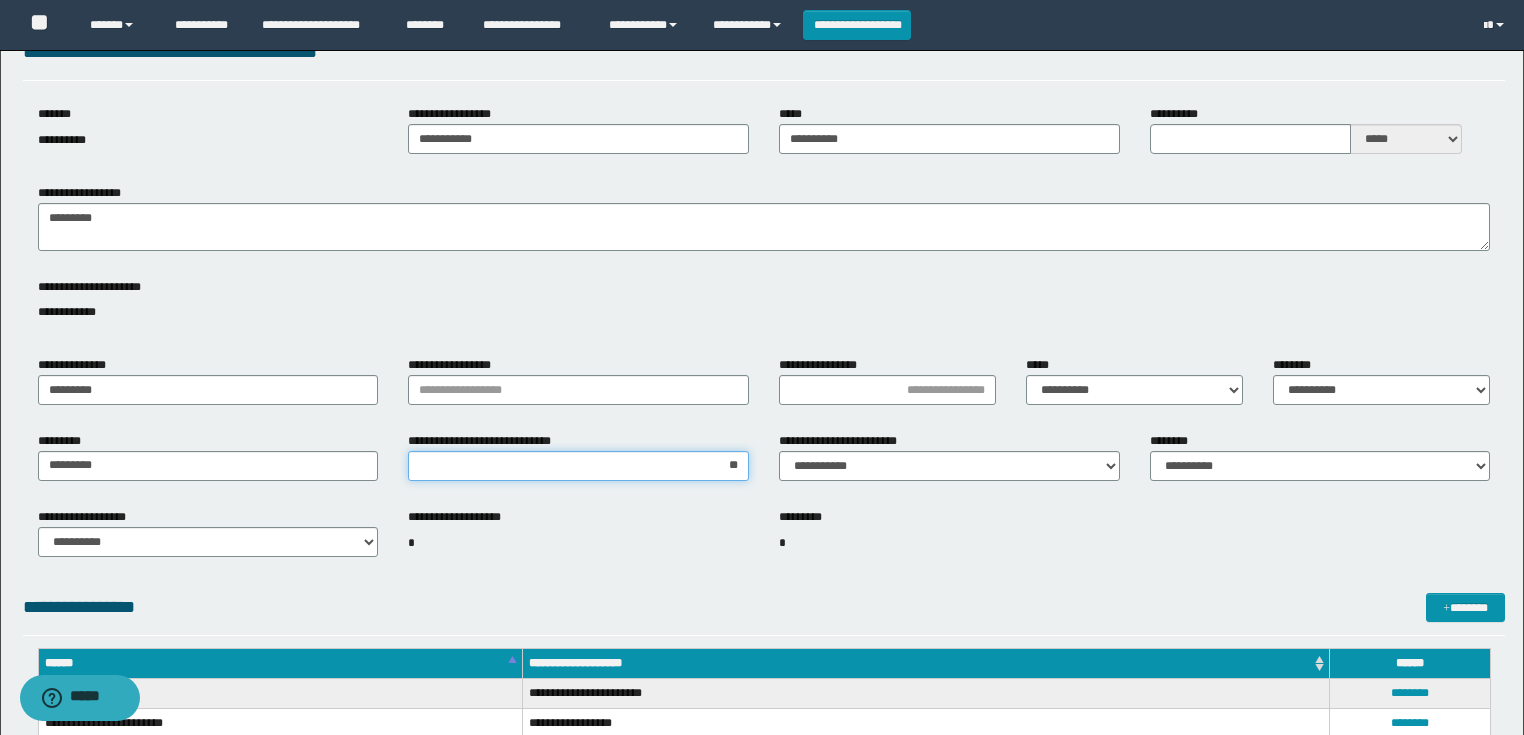 drag, startPoint x: 708, startPoint y: 476, endPoint x: 779, endPoint y: 471, distance: 71.17584 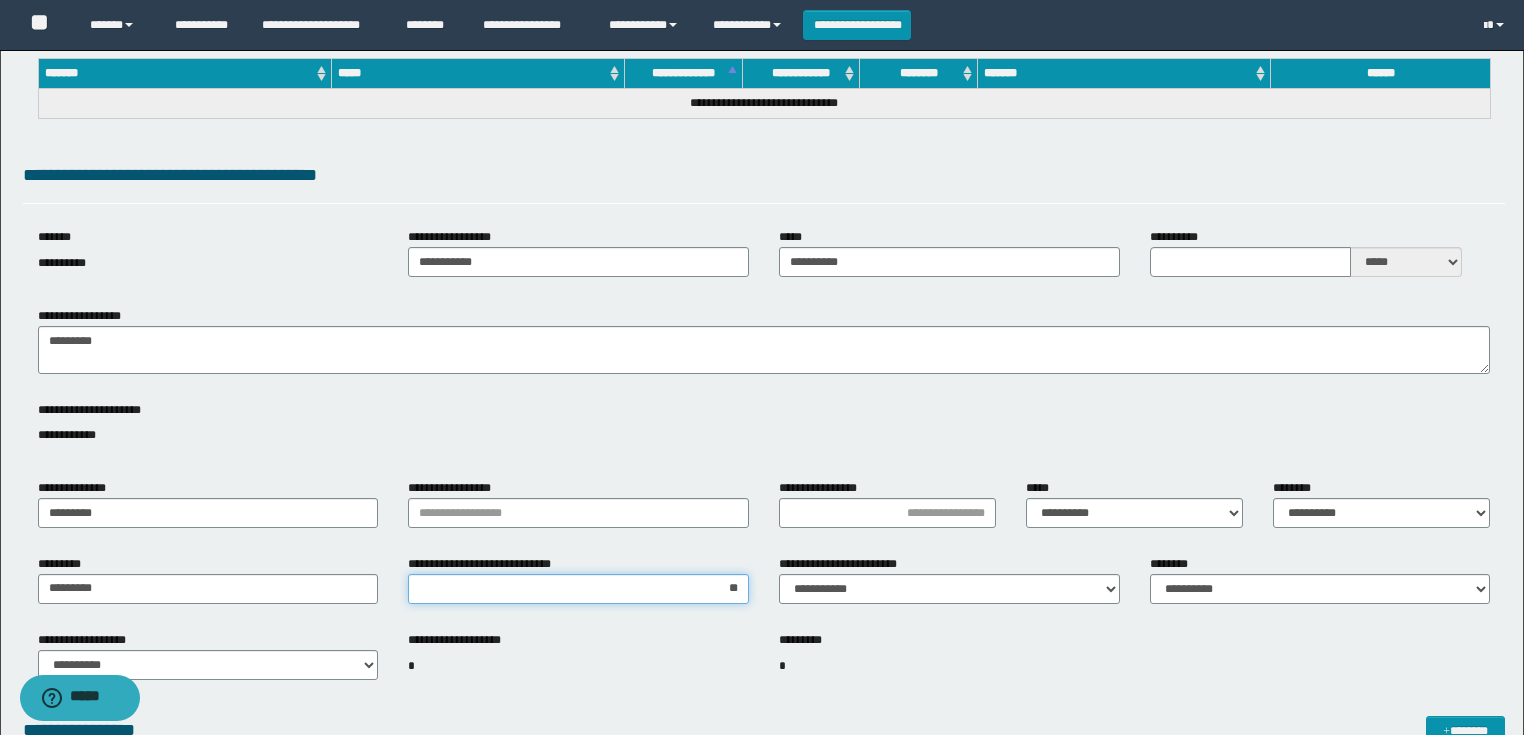scroll, scrollTop: 0, scrollLeft: 0, axis: both 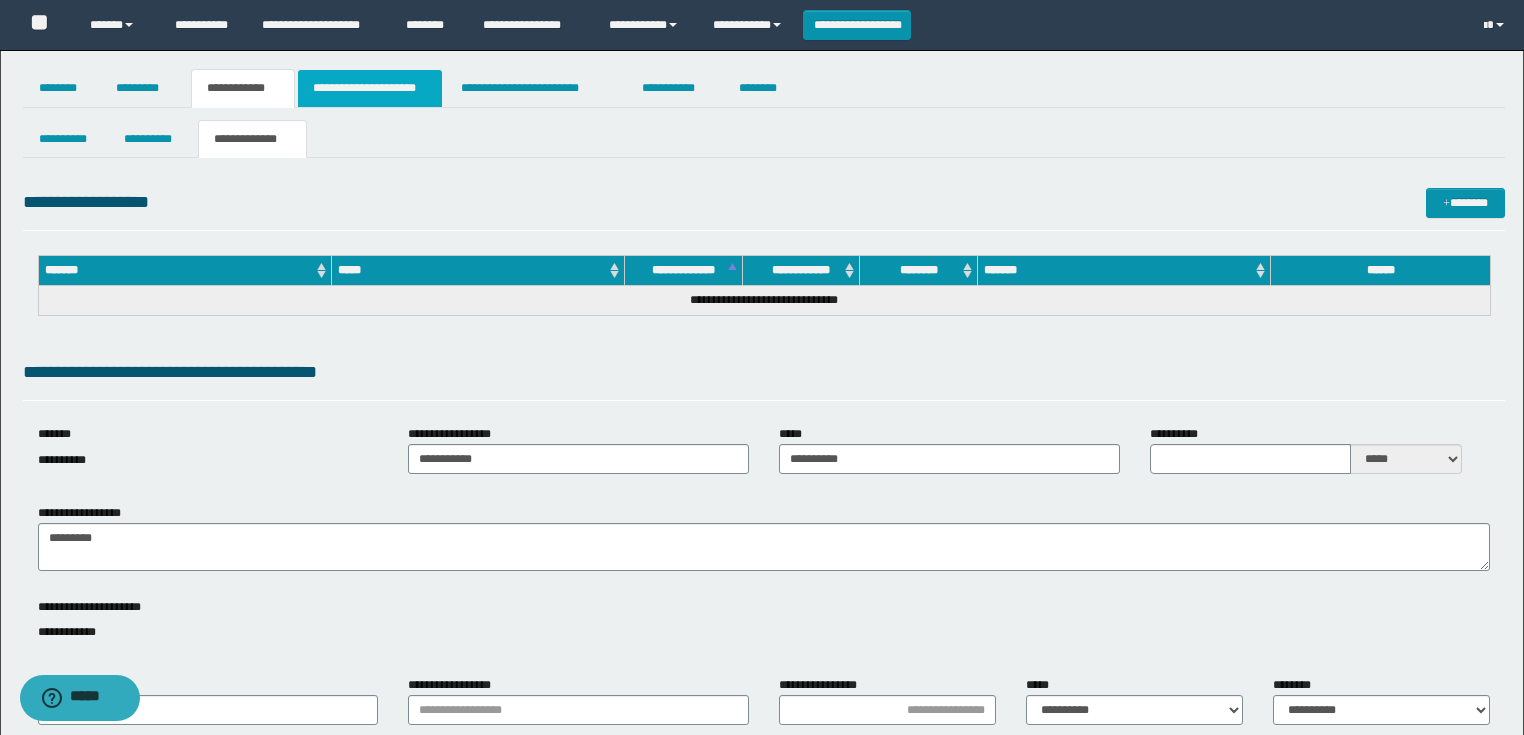 click on "**********" at bounding box center [370, 88] 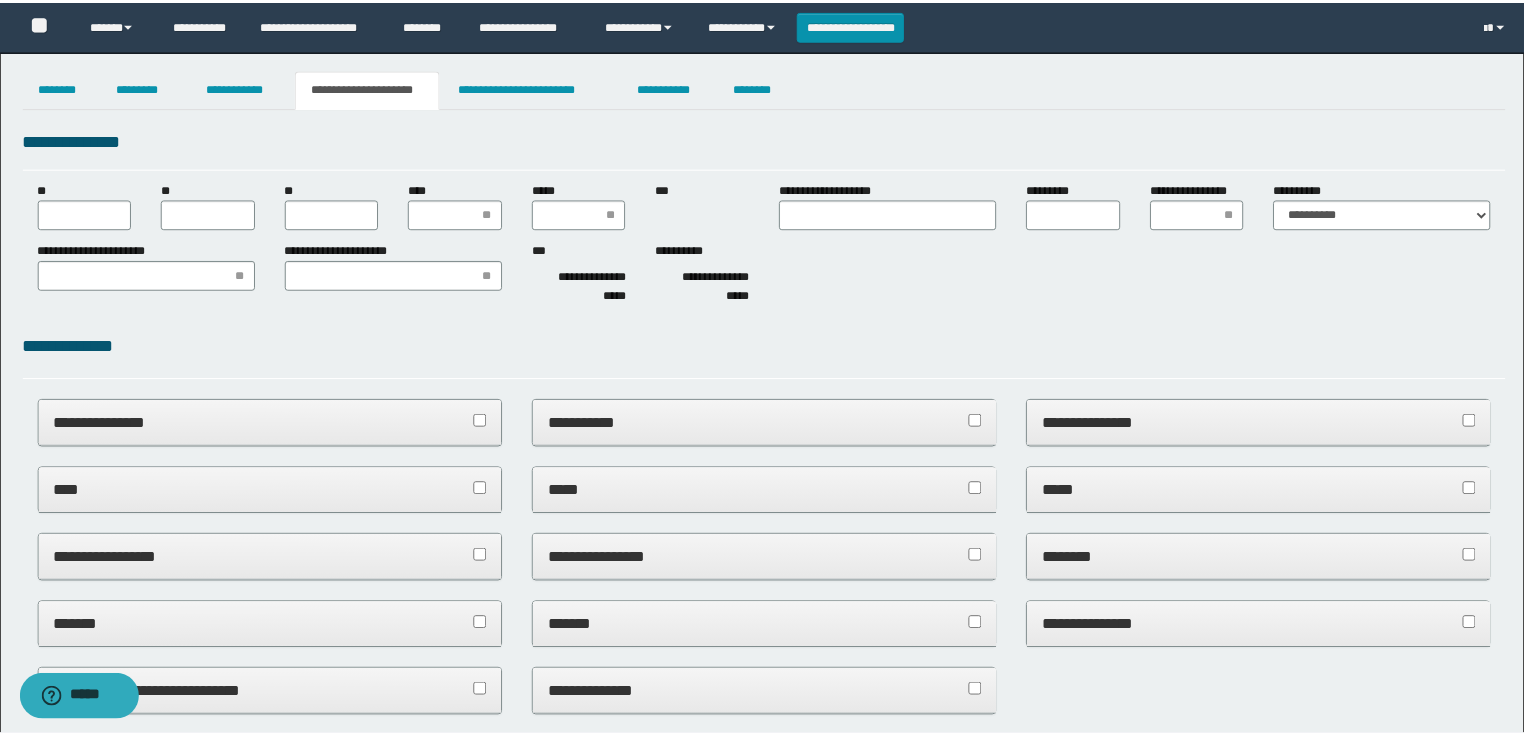 scroll, scrollTop: 0, scrollLeft: 0, axis: both 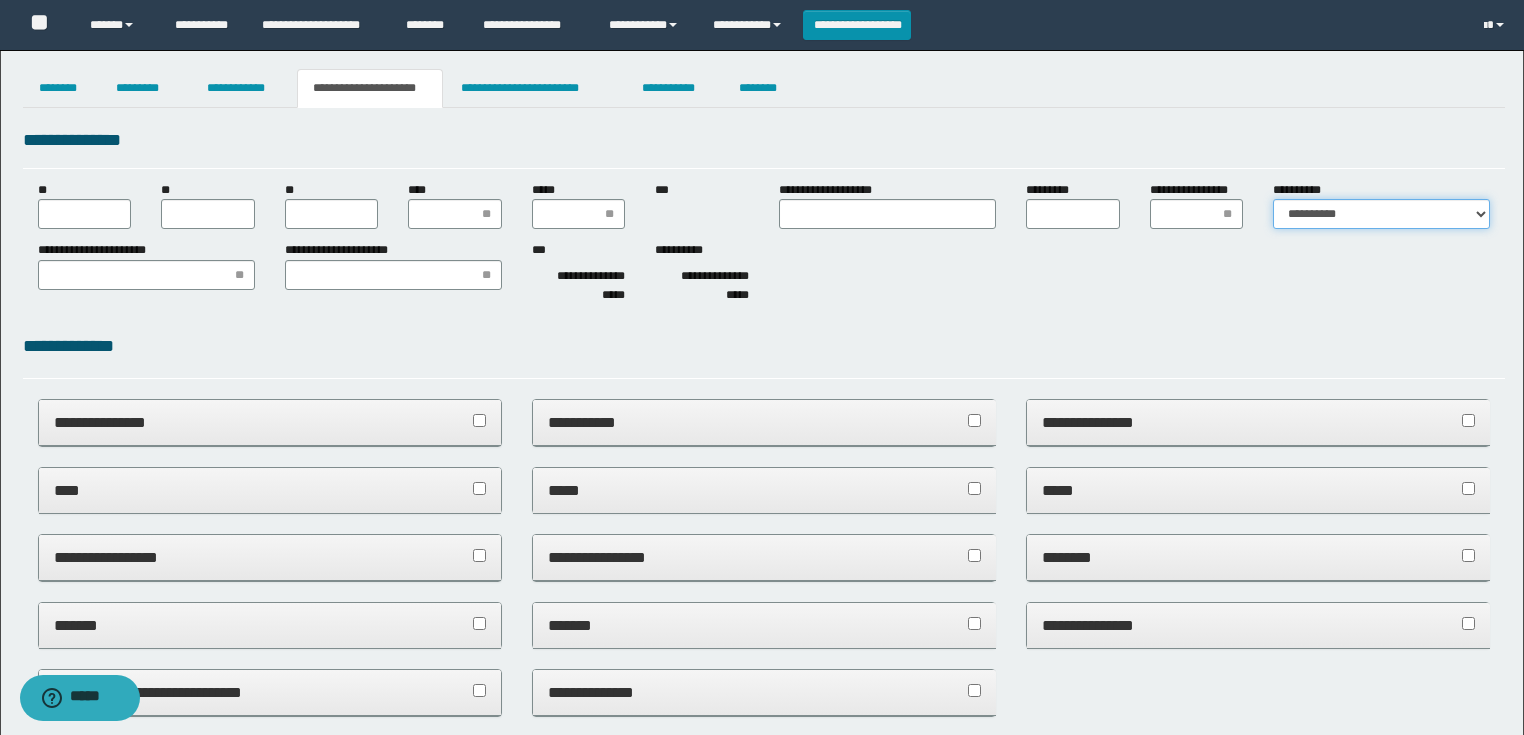 click on "**********" at bounding box center [1381, 214] 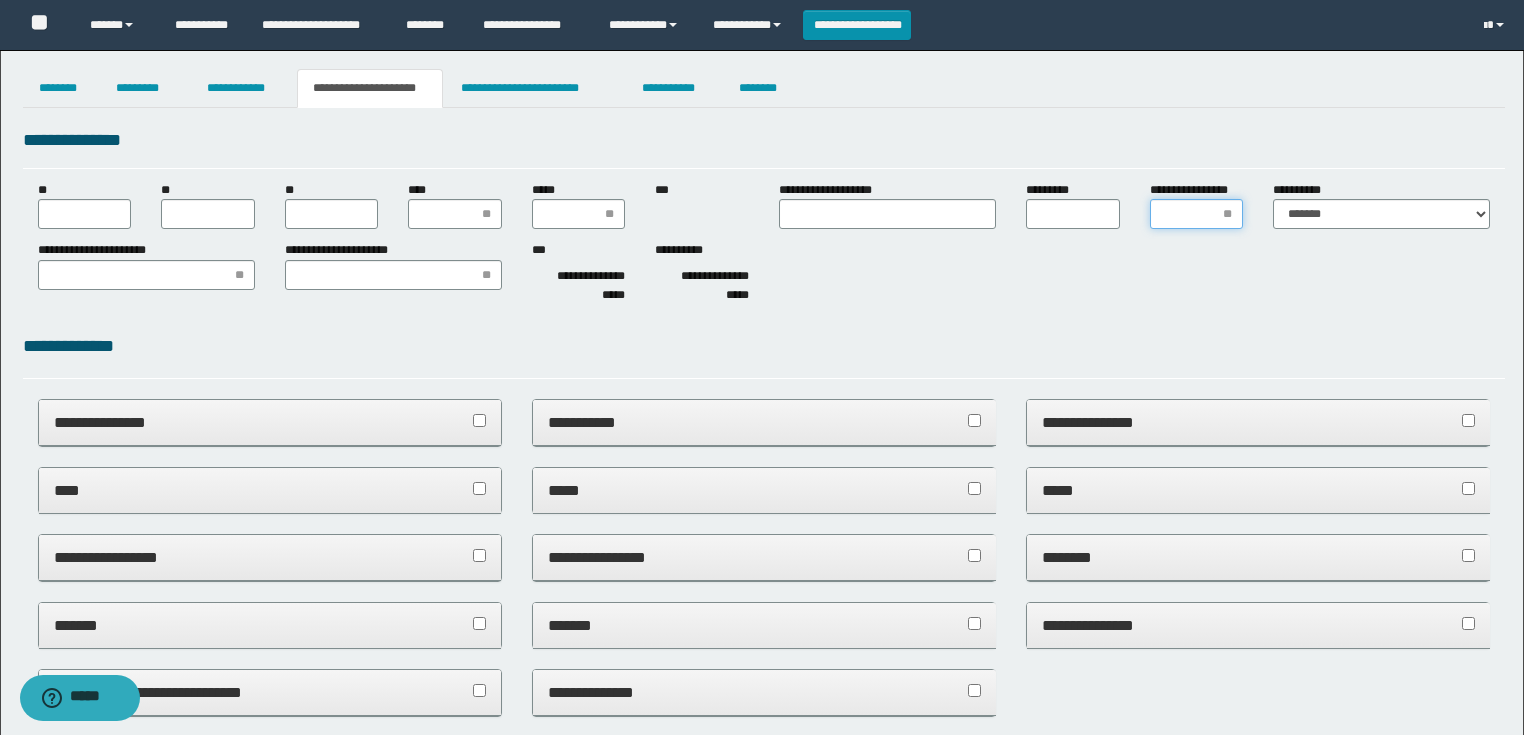 click on "**********" at bounding box center (1197, 214) 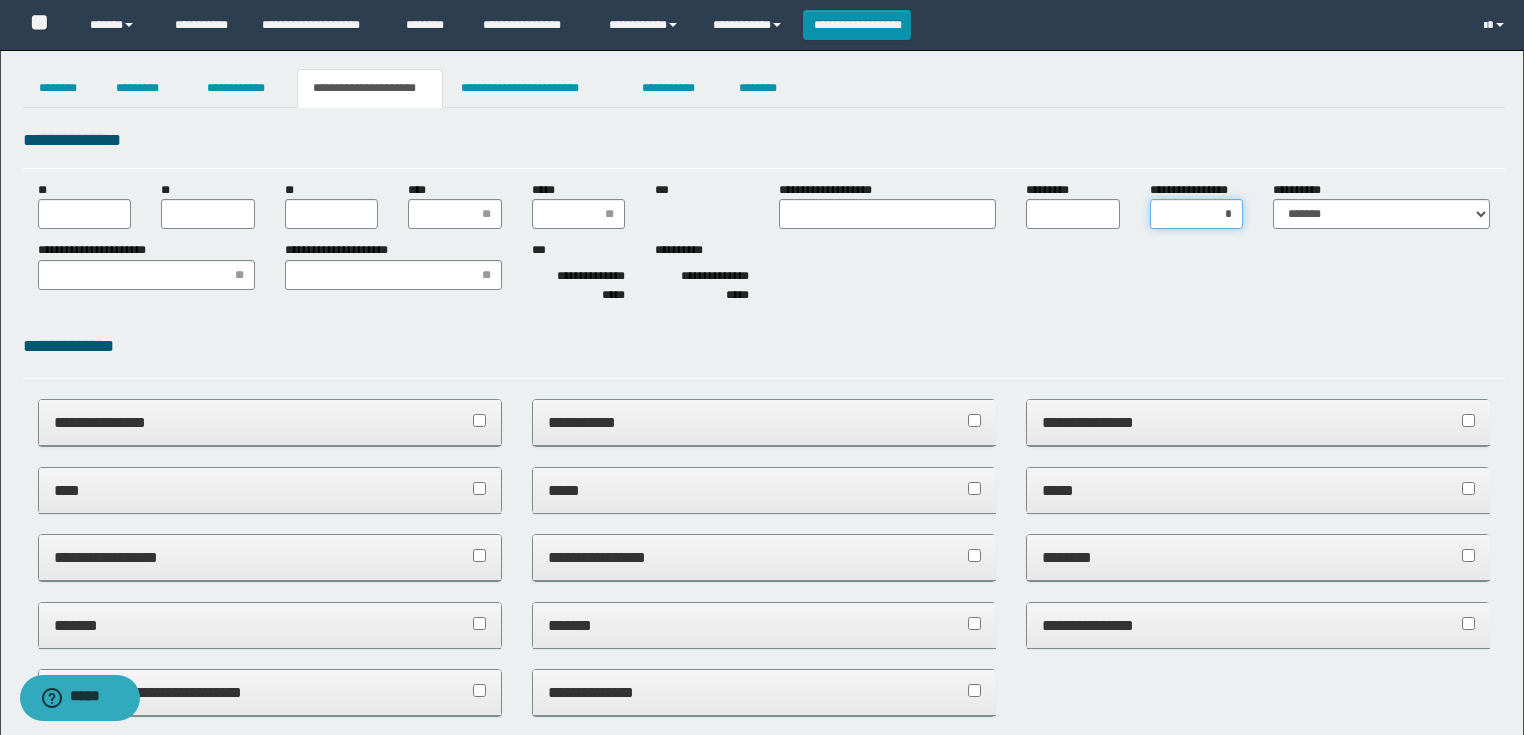 type on "**" 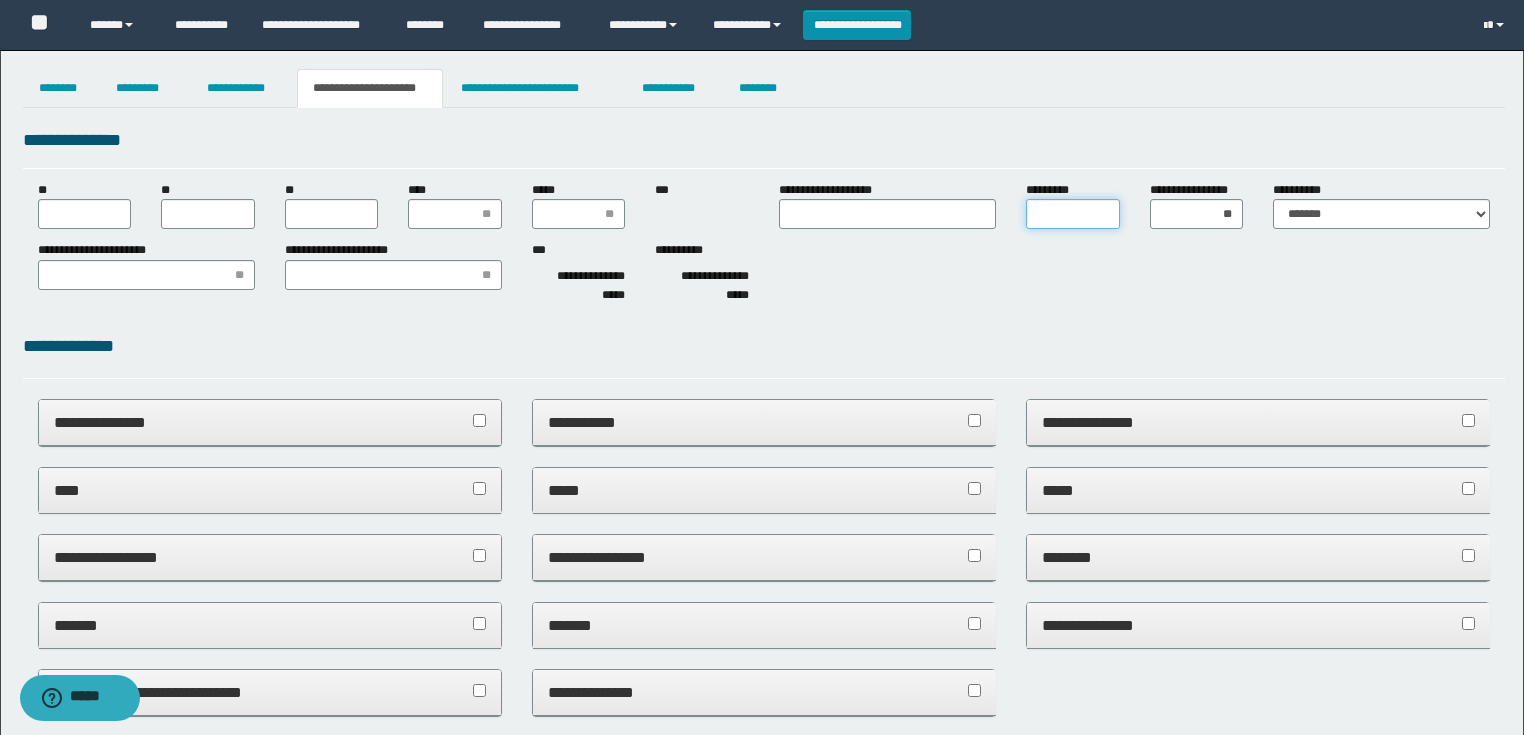 click on "*********" at bounding box center [1073, 214] 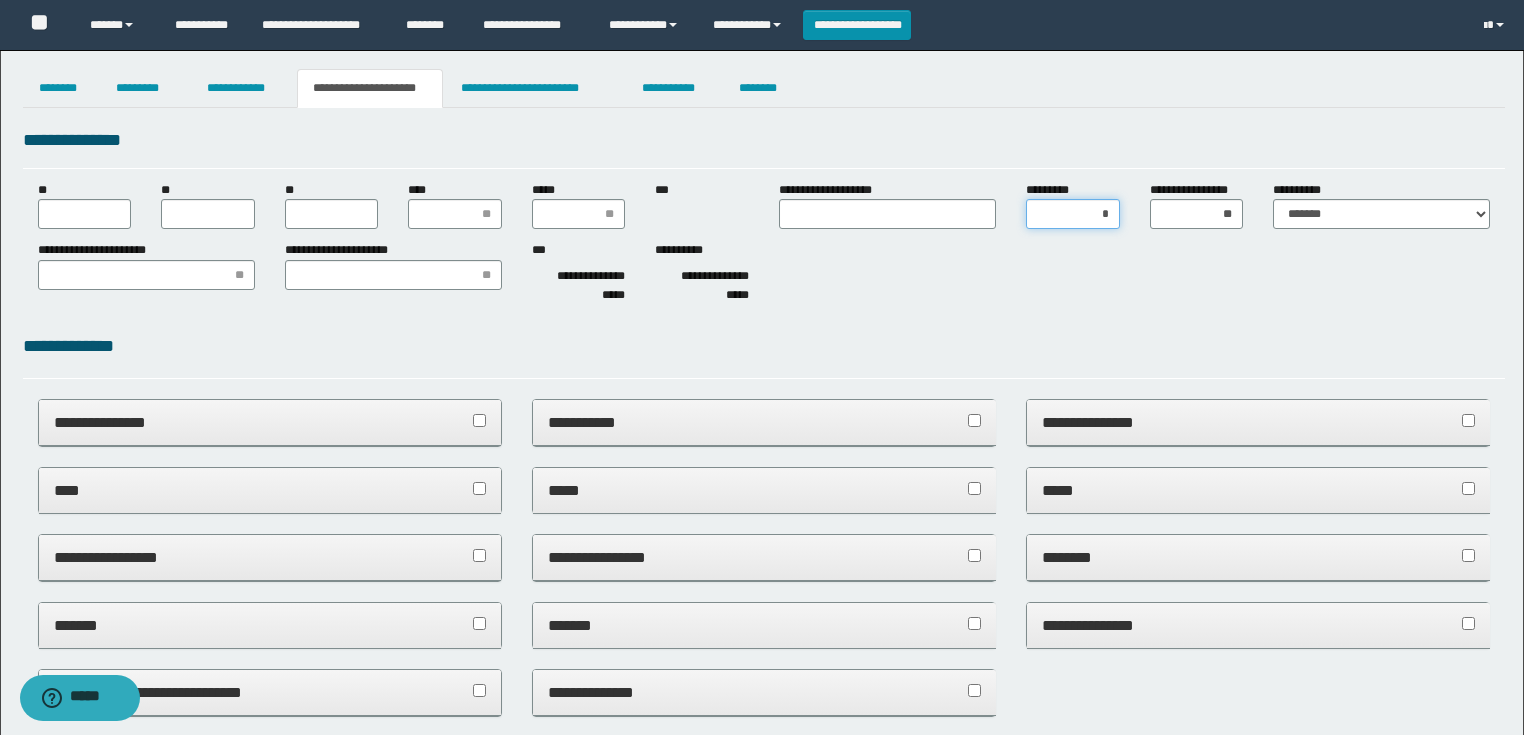 type on "**" 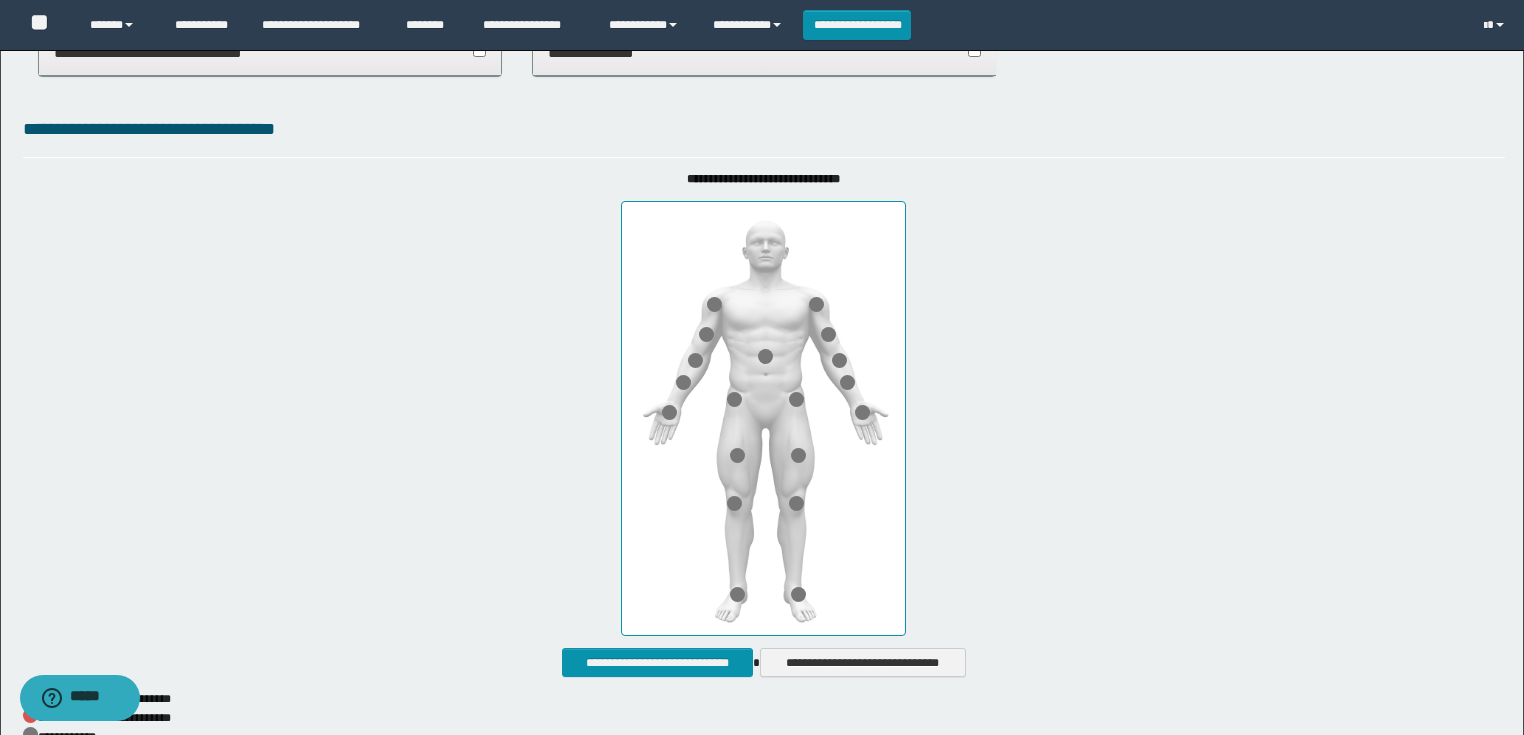 scroll, scrollTop: 1017, scrollLeft: 0, axis: vertical 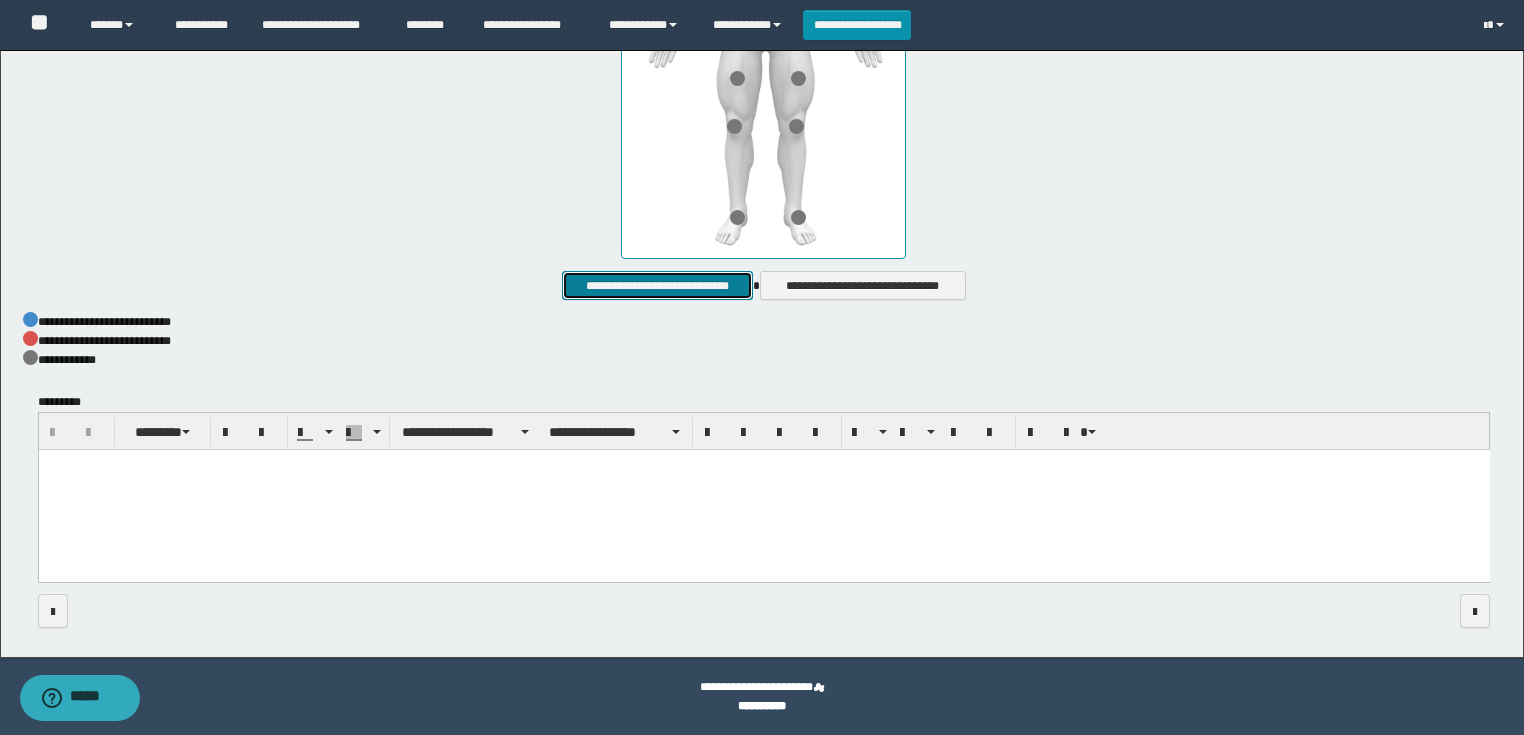 click on "**********" at bounding box center [657, 286] 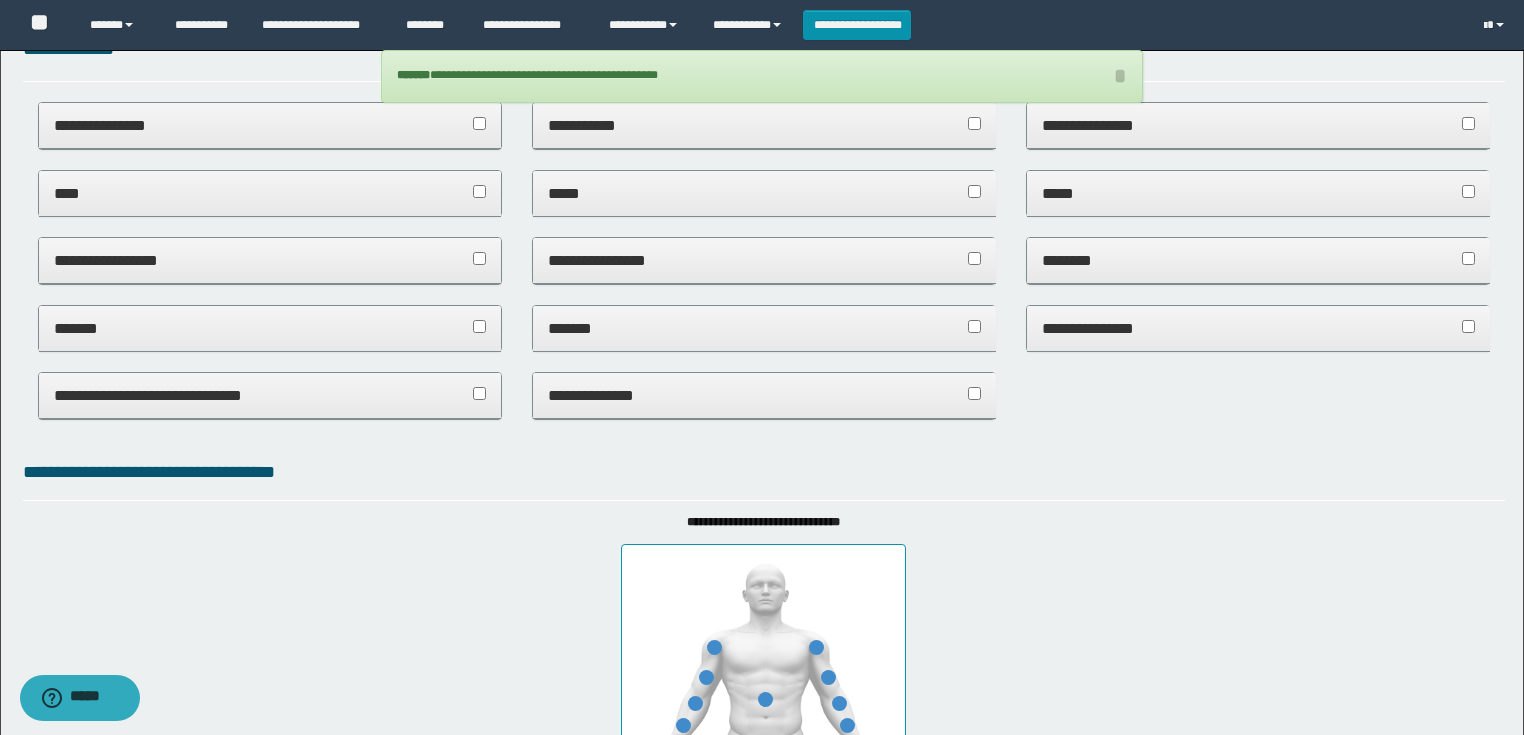 click on "**********" at bounding box center (764, 395) 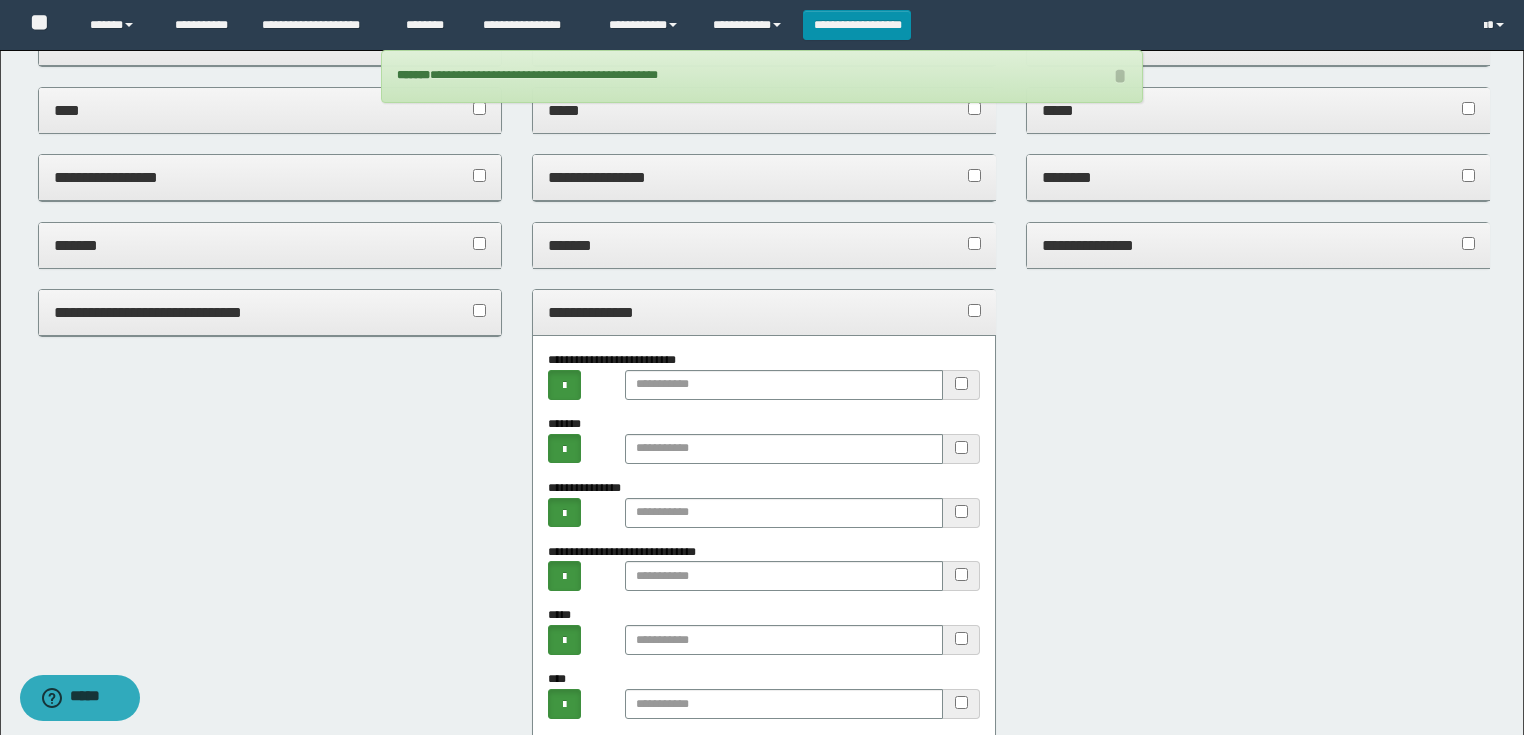 scroll, scrollTop: 537, scrollLeft: 0, axis: vertical 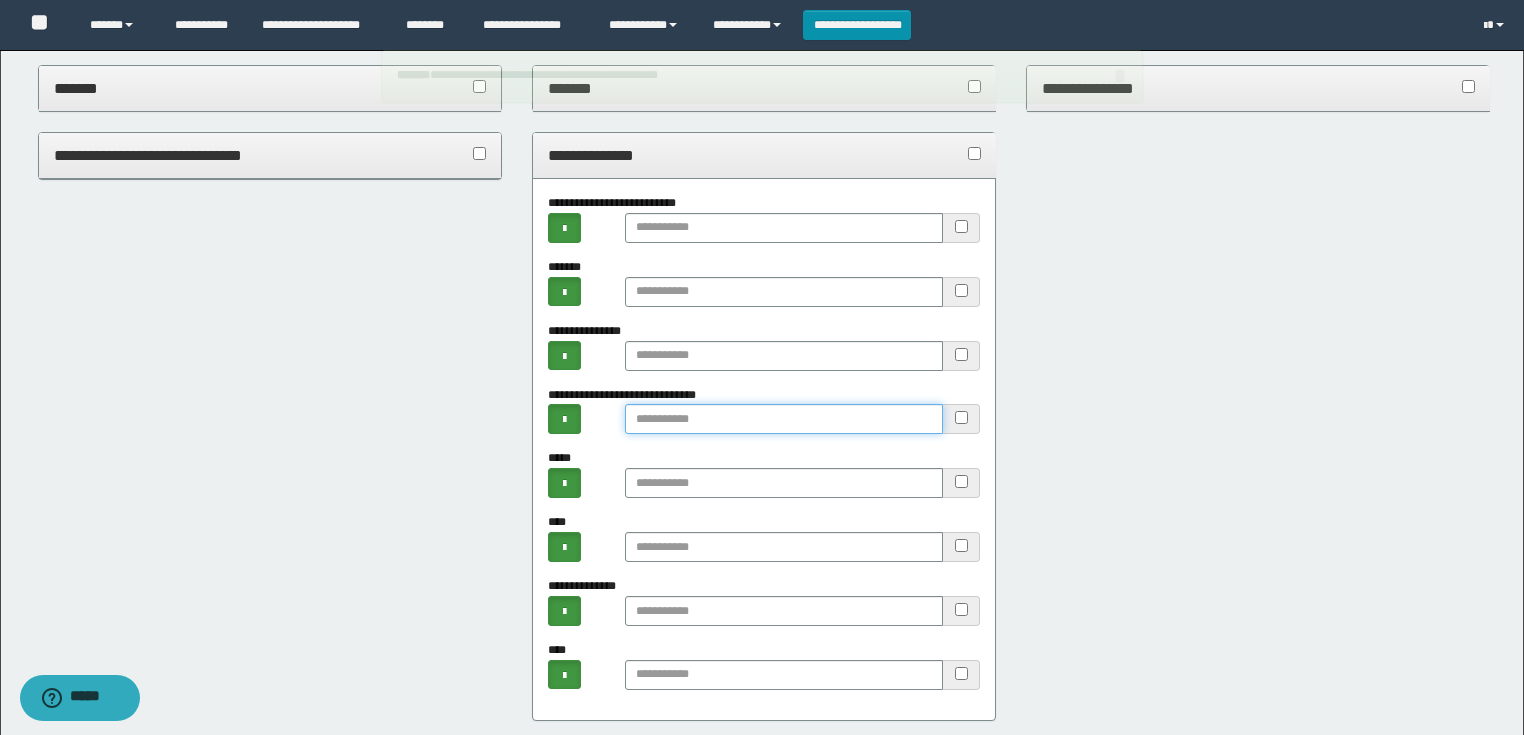 click at bounding box center (784, 419) 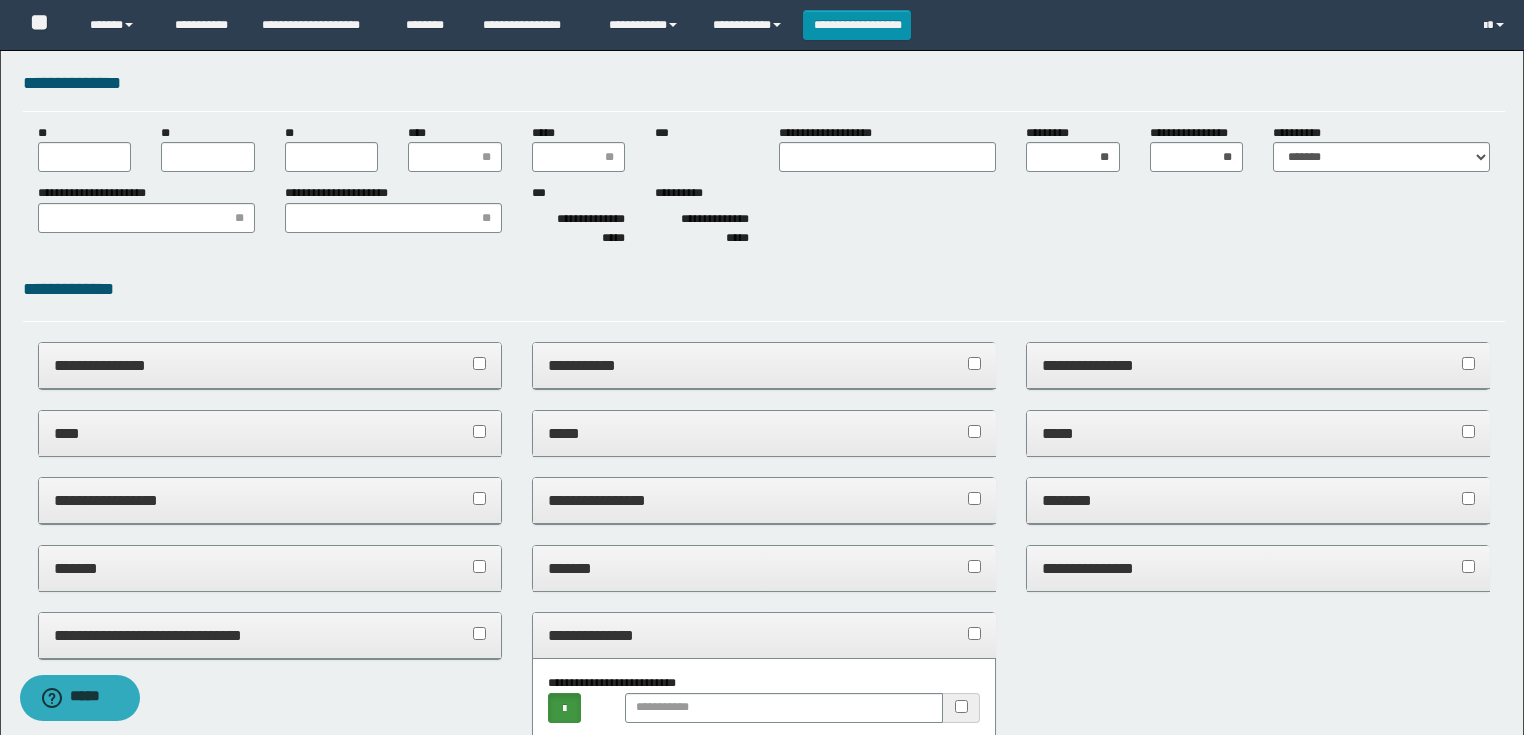scroll, scrollTop: 0, scrollLeft: 0, axis: both 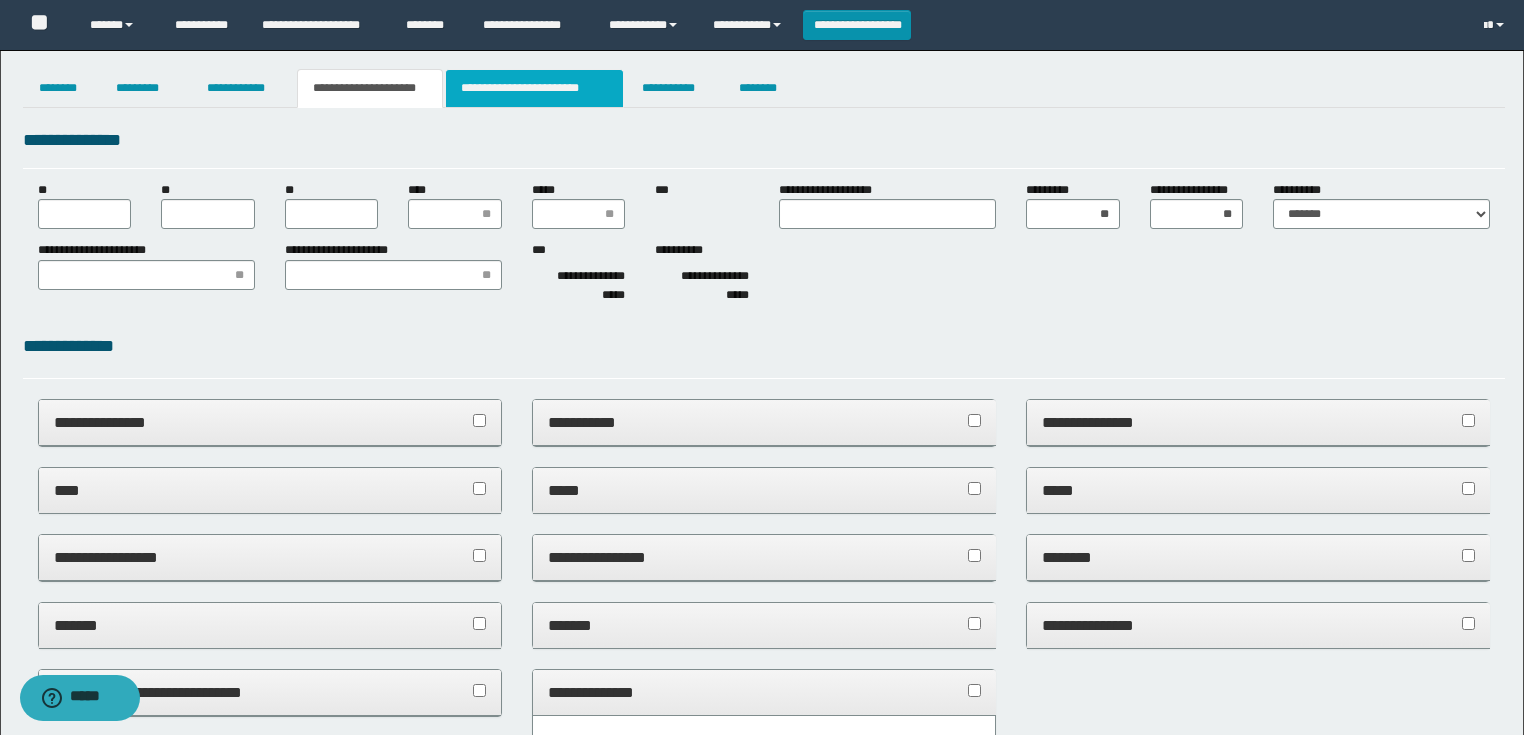 type on "**********" 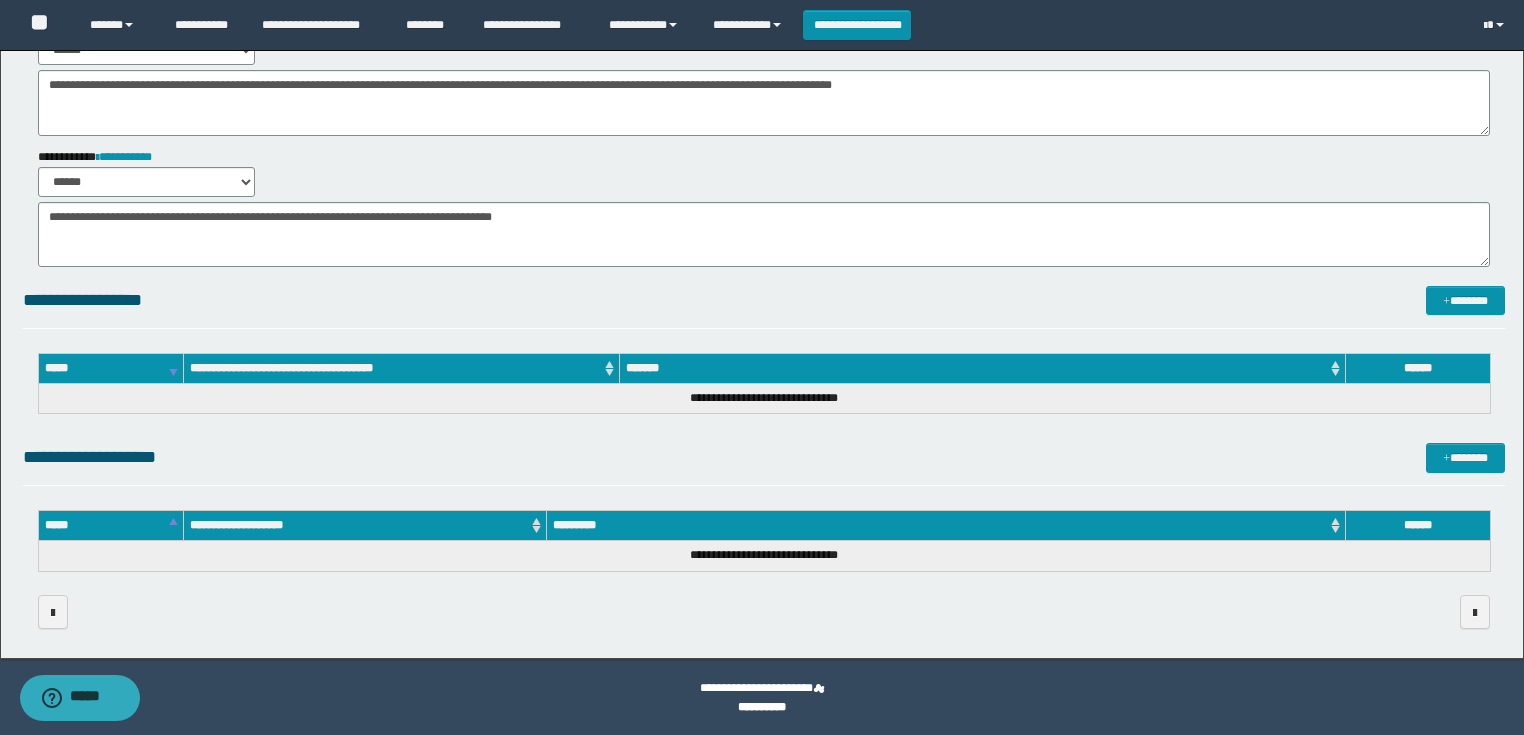 scroll, scrollTop: 165, scrollLeft: 0, axis: vertical 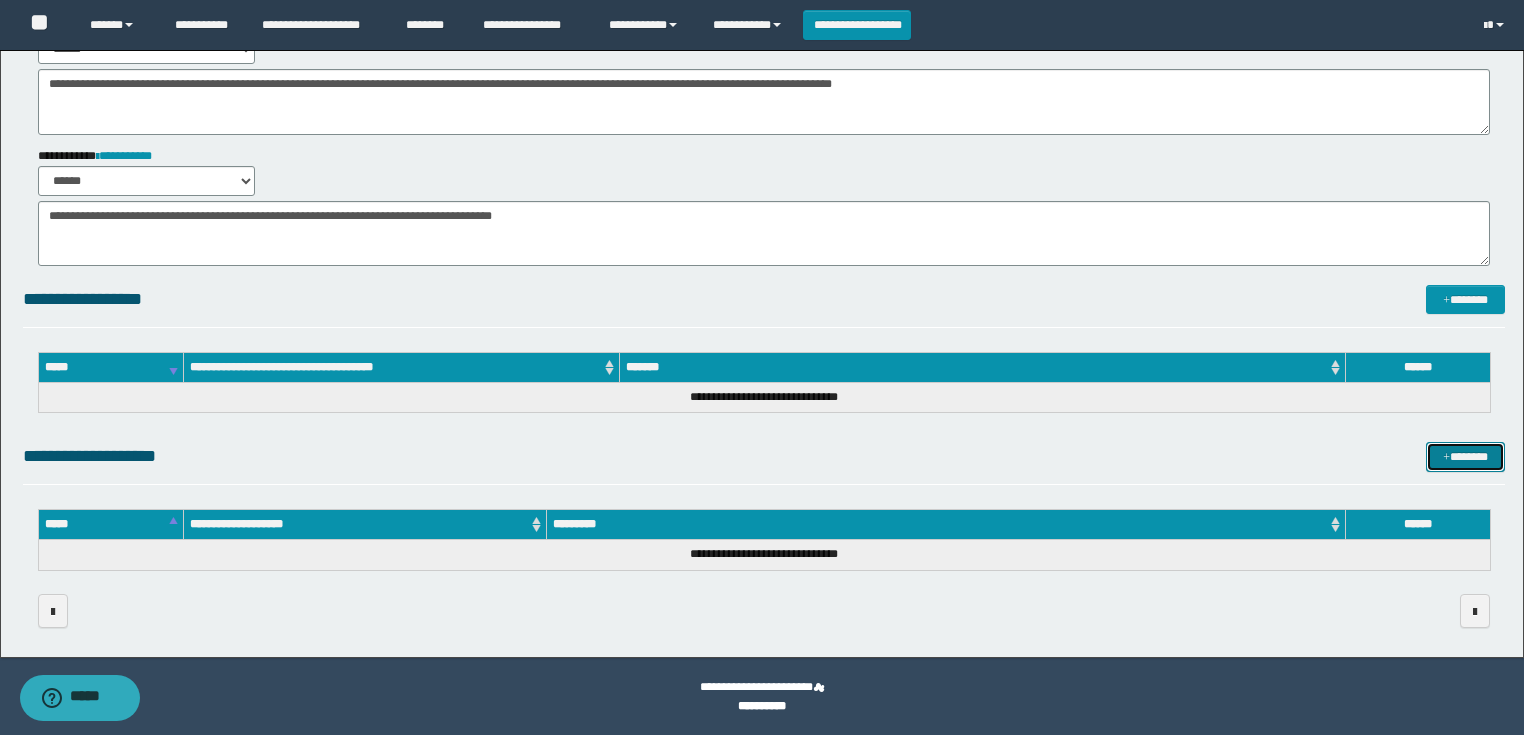 click on "*******" at bounding box center (1465, 457) 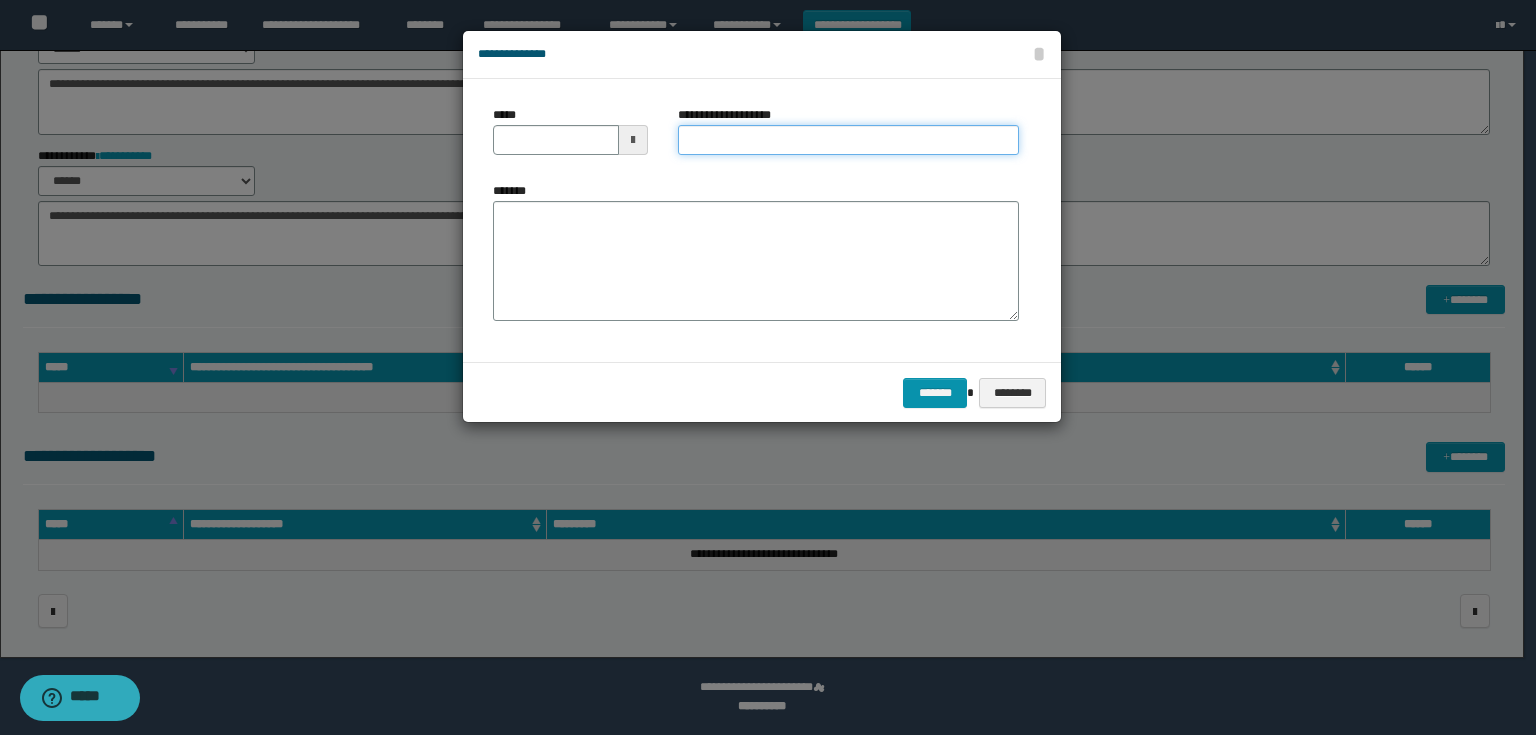 click on "**********" at bounding box center (848, 140) 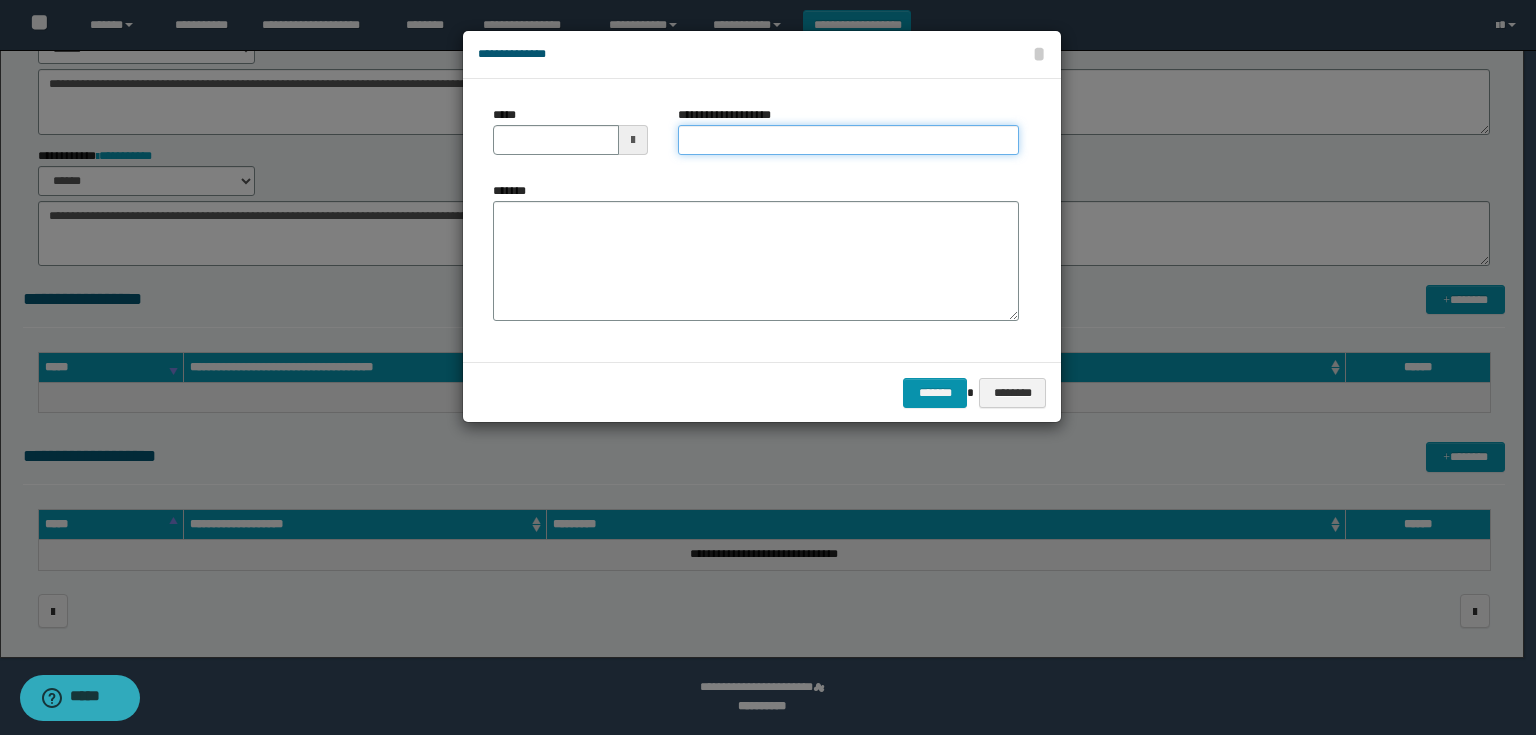 type on "**********" 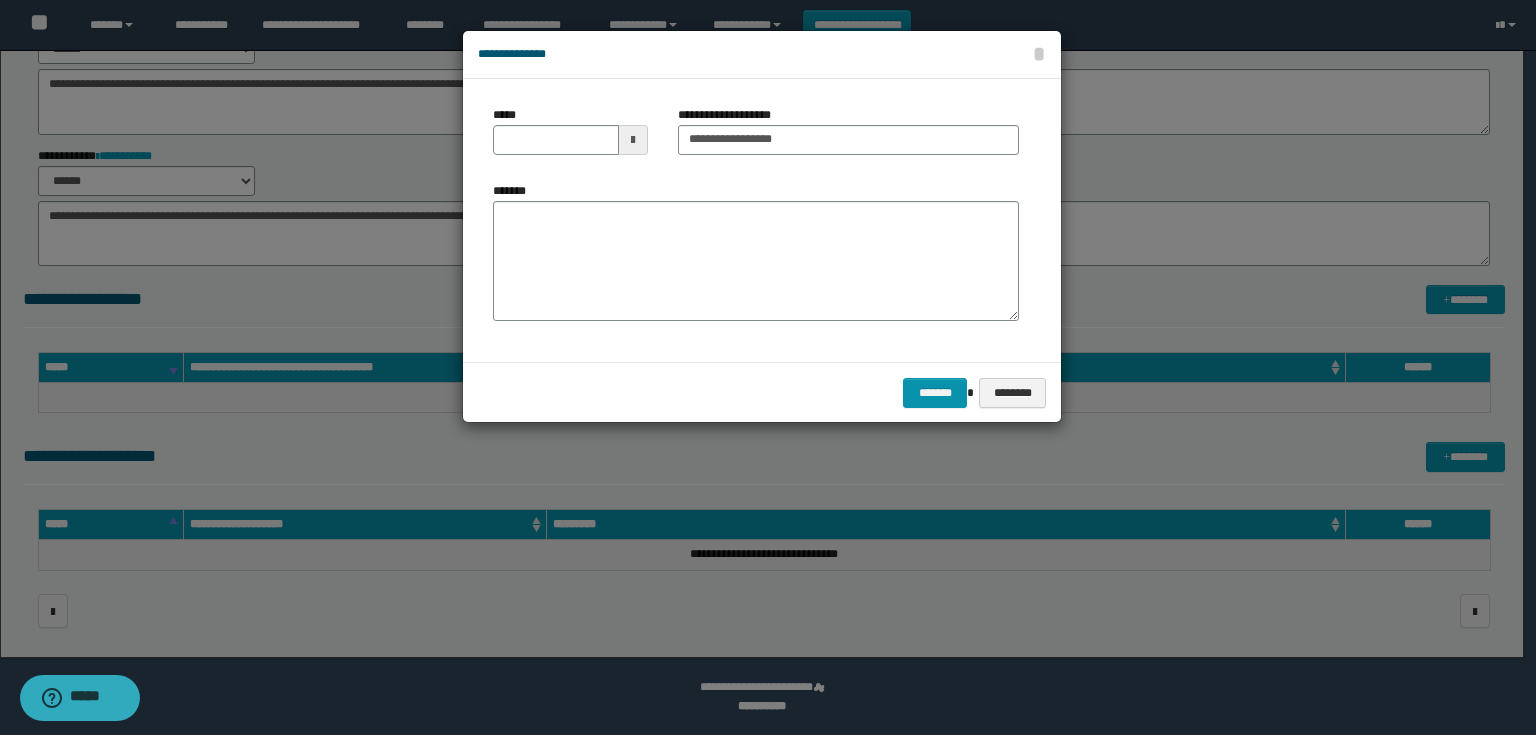click at bounding box center (633, 140) 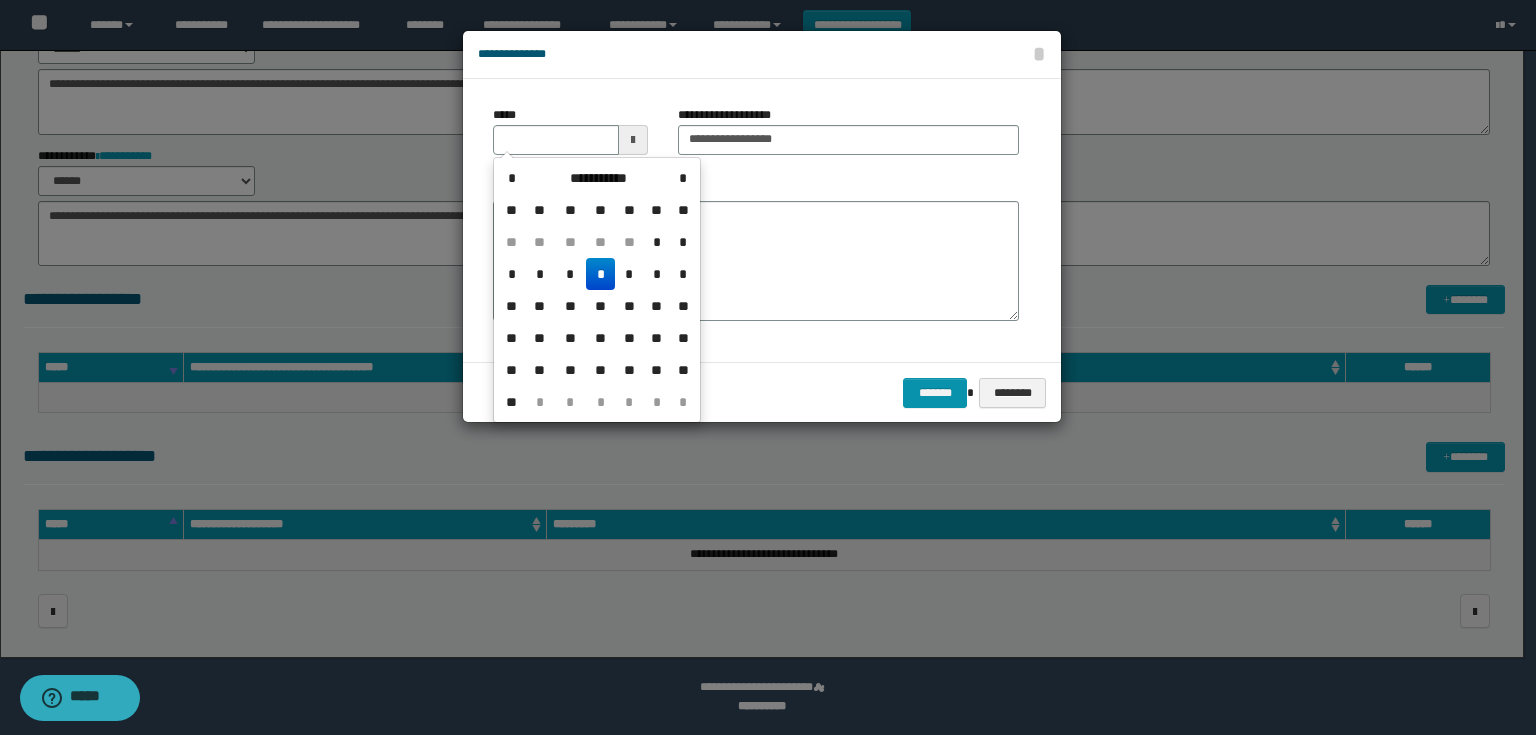 click on "*" at bounding box center (600, 274) 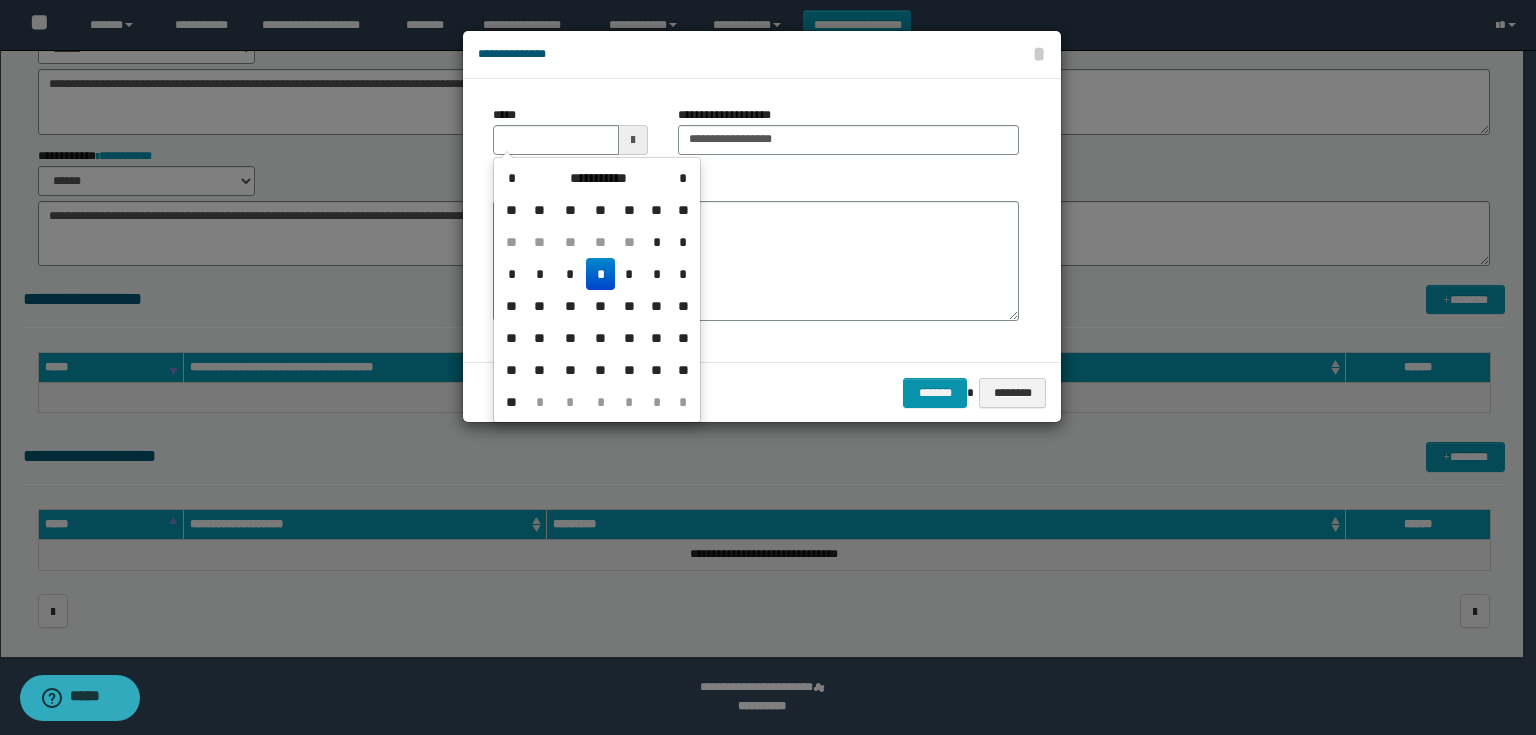 type on "**********" 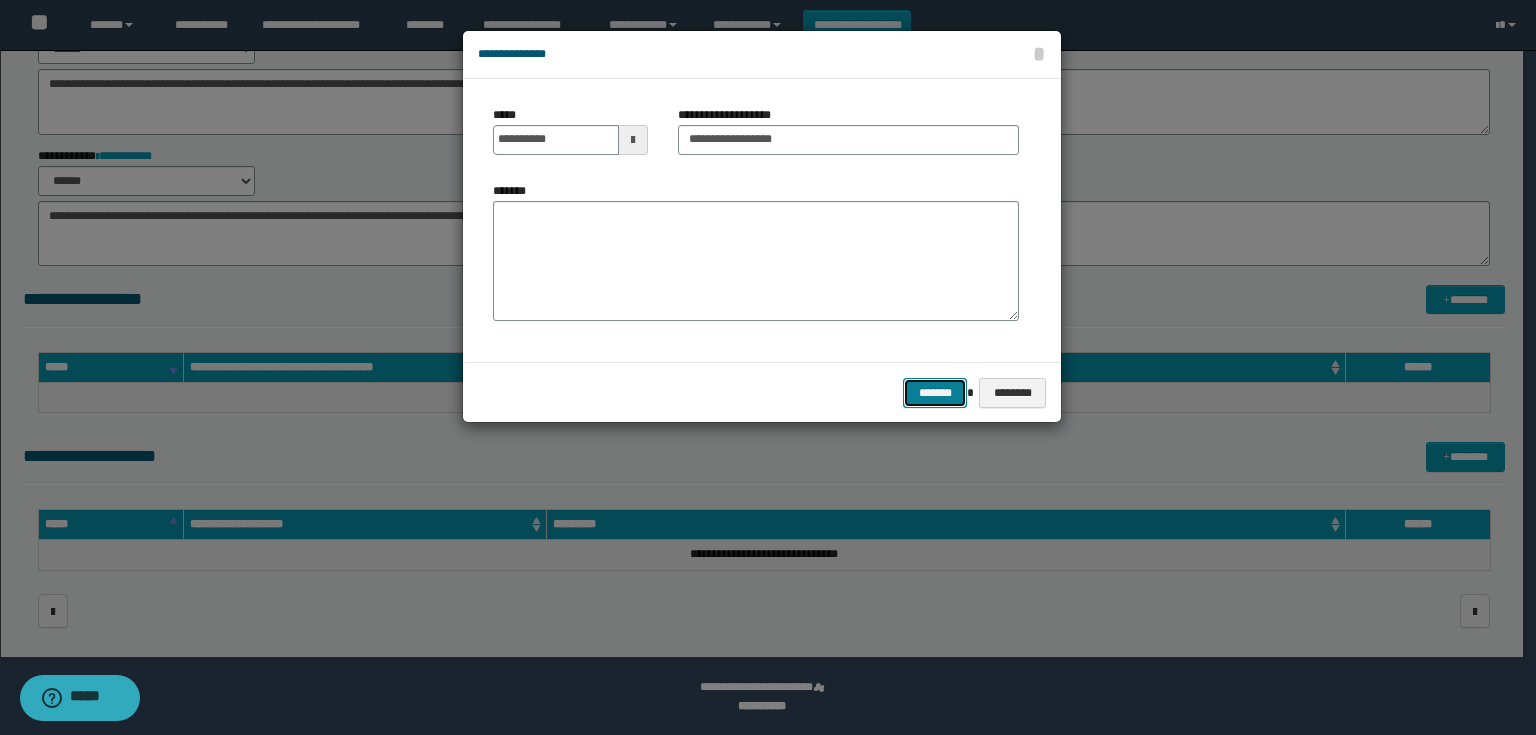 click on "*******" at bounding box center (935, 393) 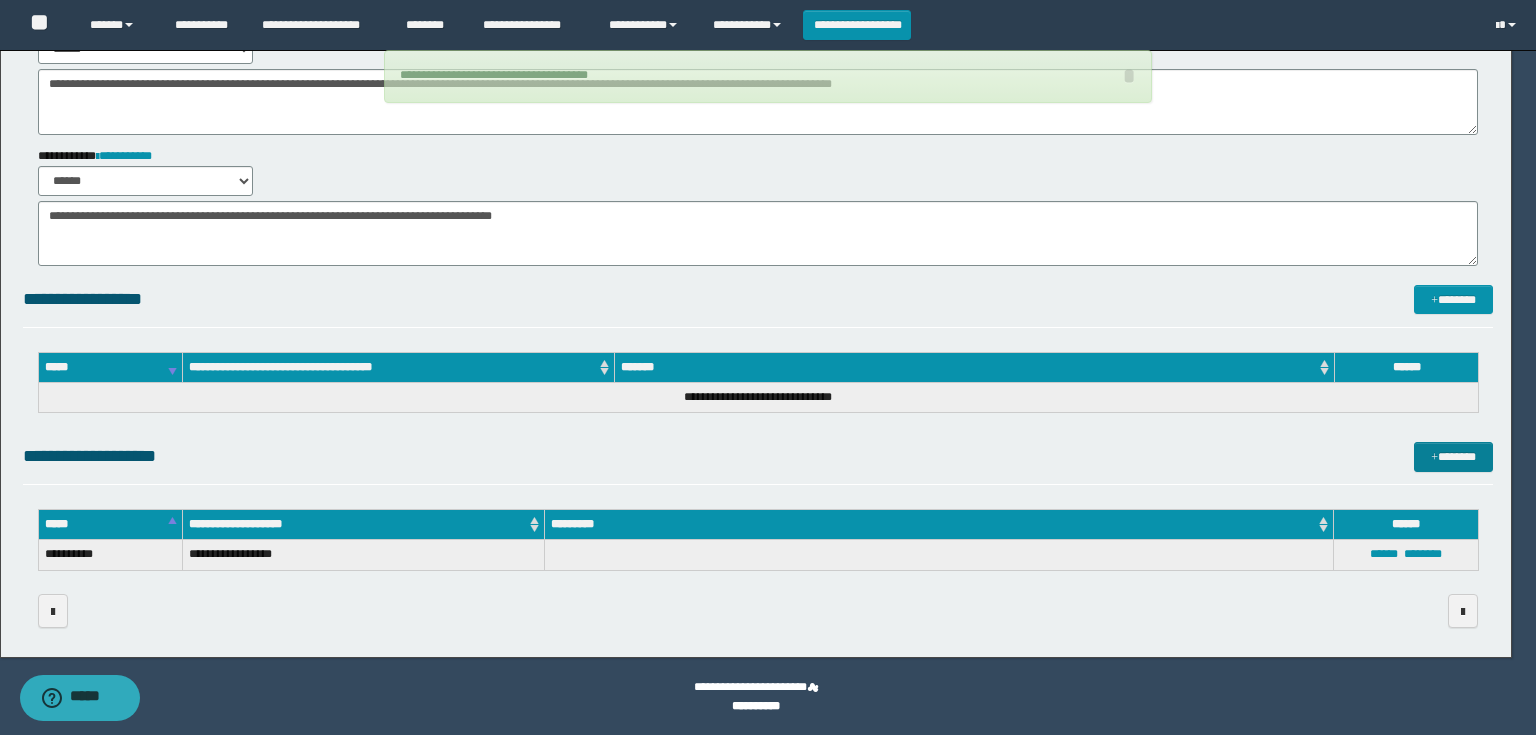 type 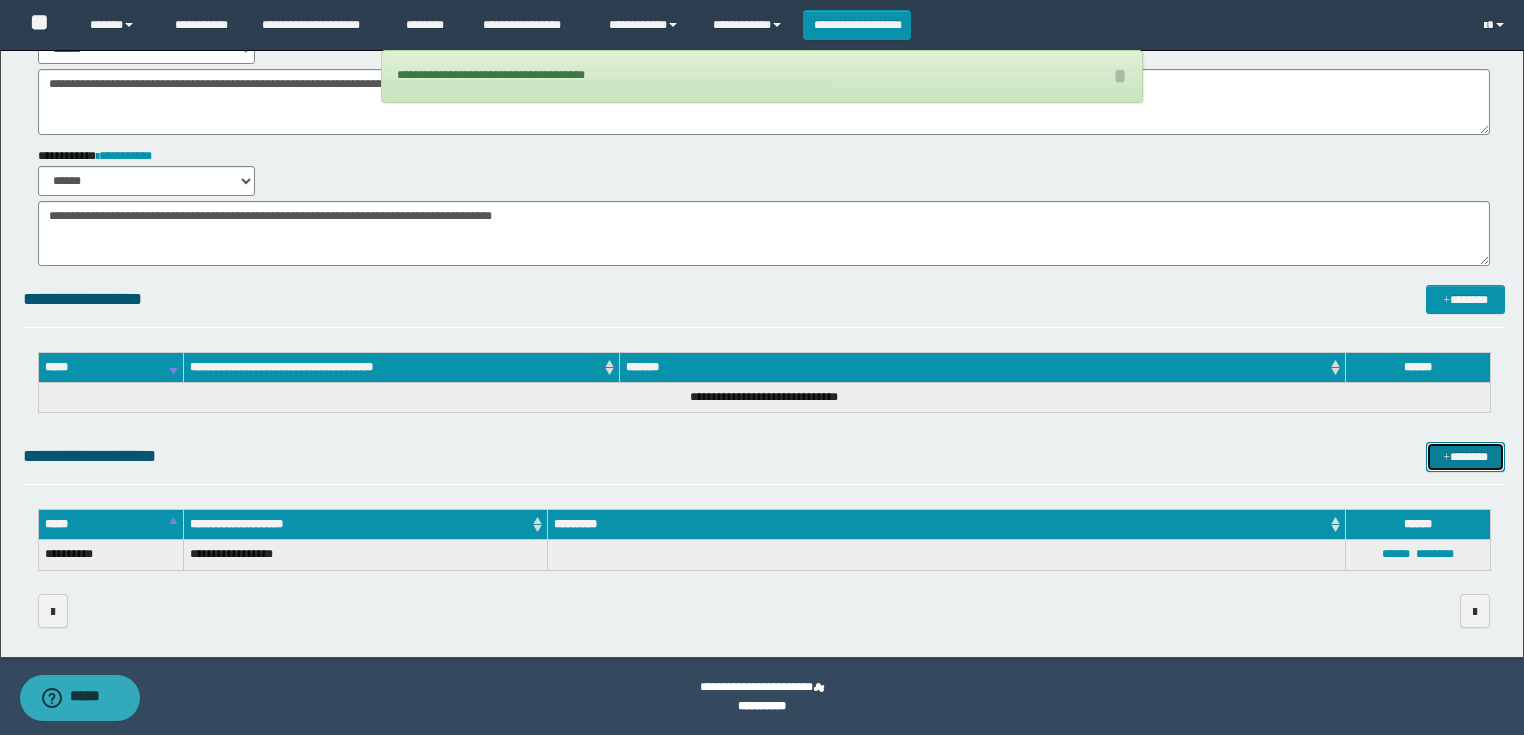 click at bounding box center (1446, 458) 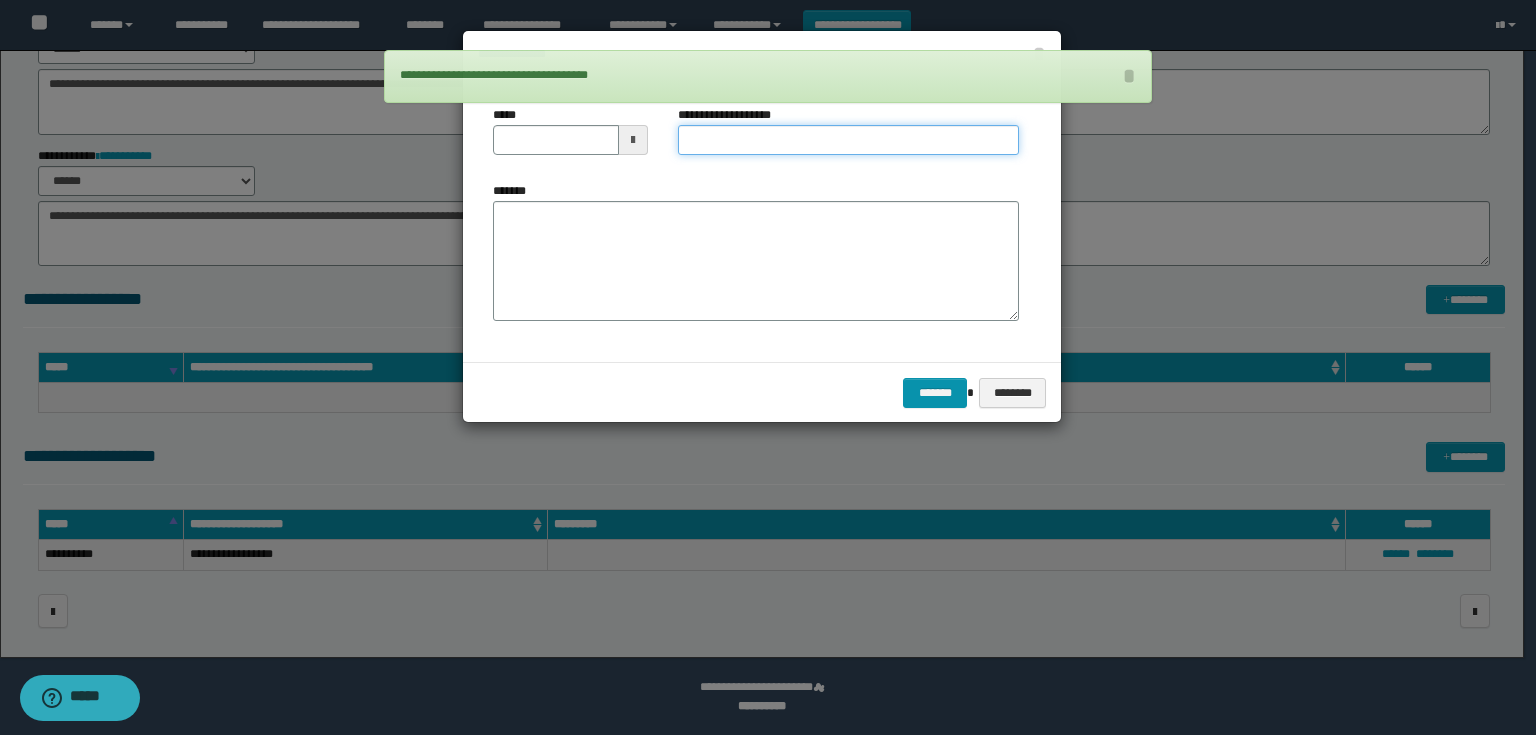 click on "**********" at bounding box center (848, 140) 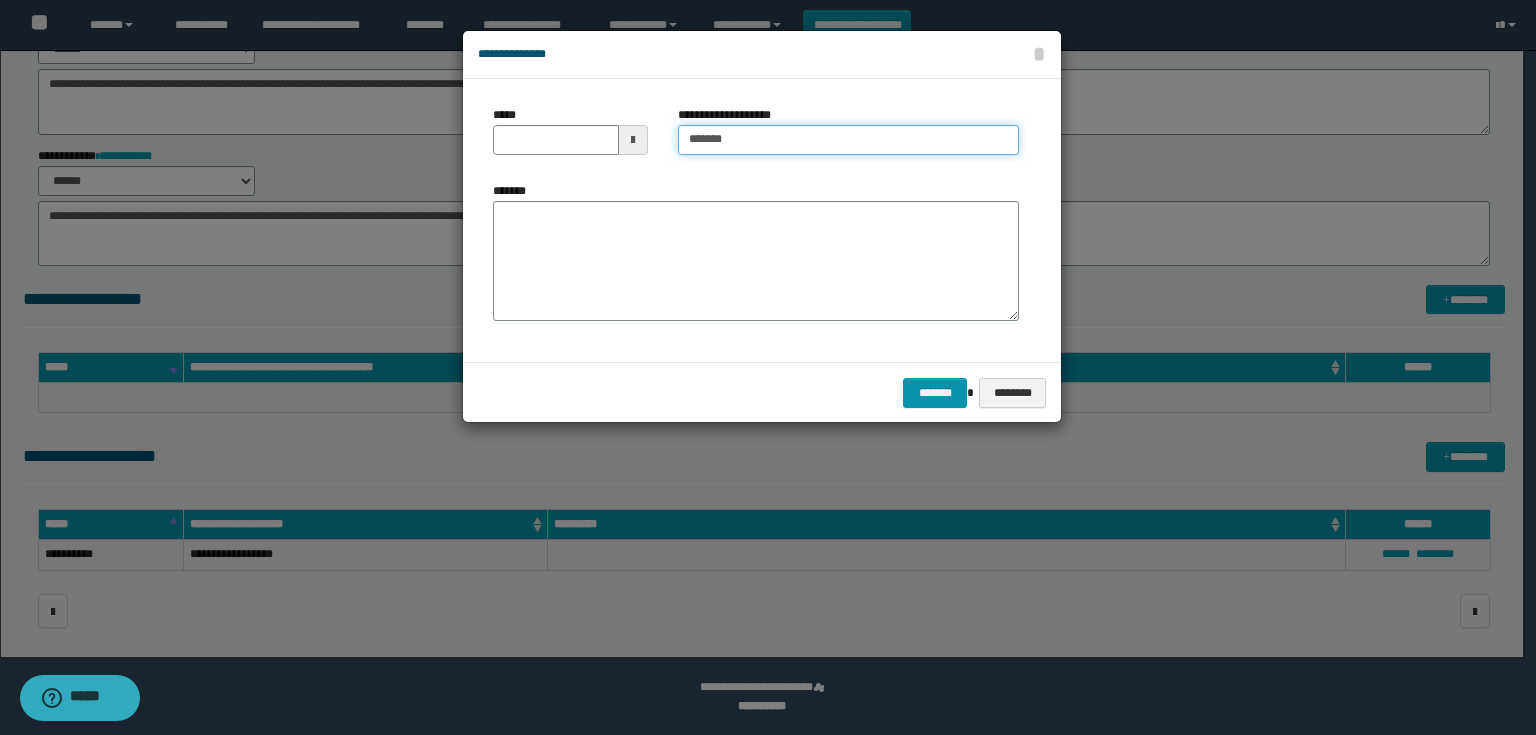 type on "**********" 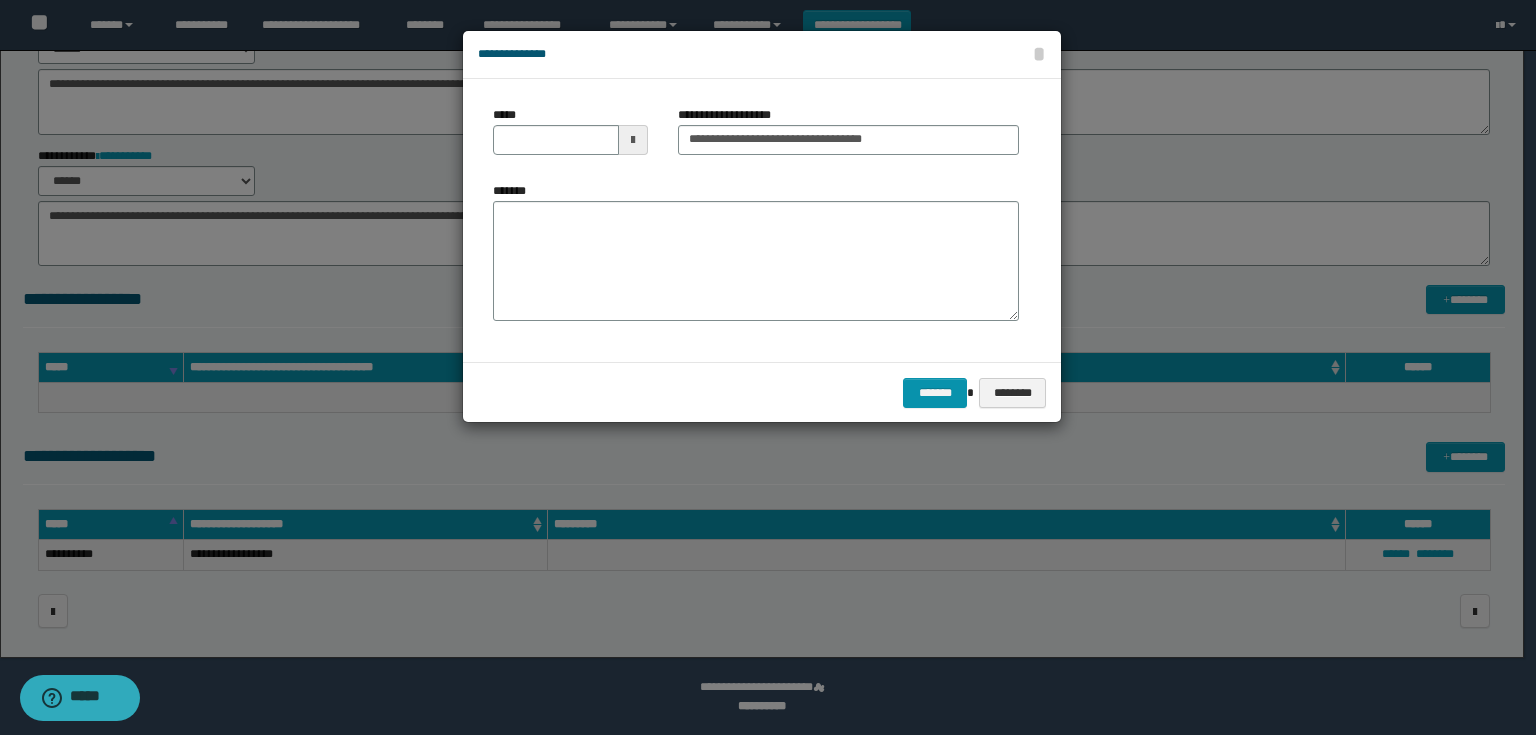 click at bounding box center (633, 140) 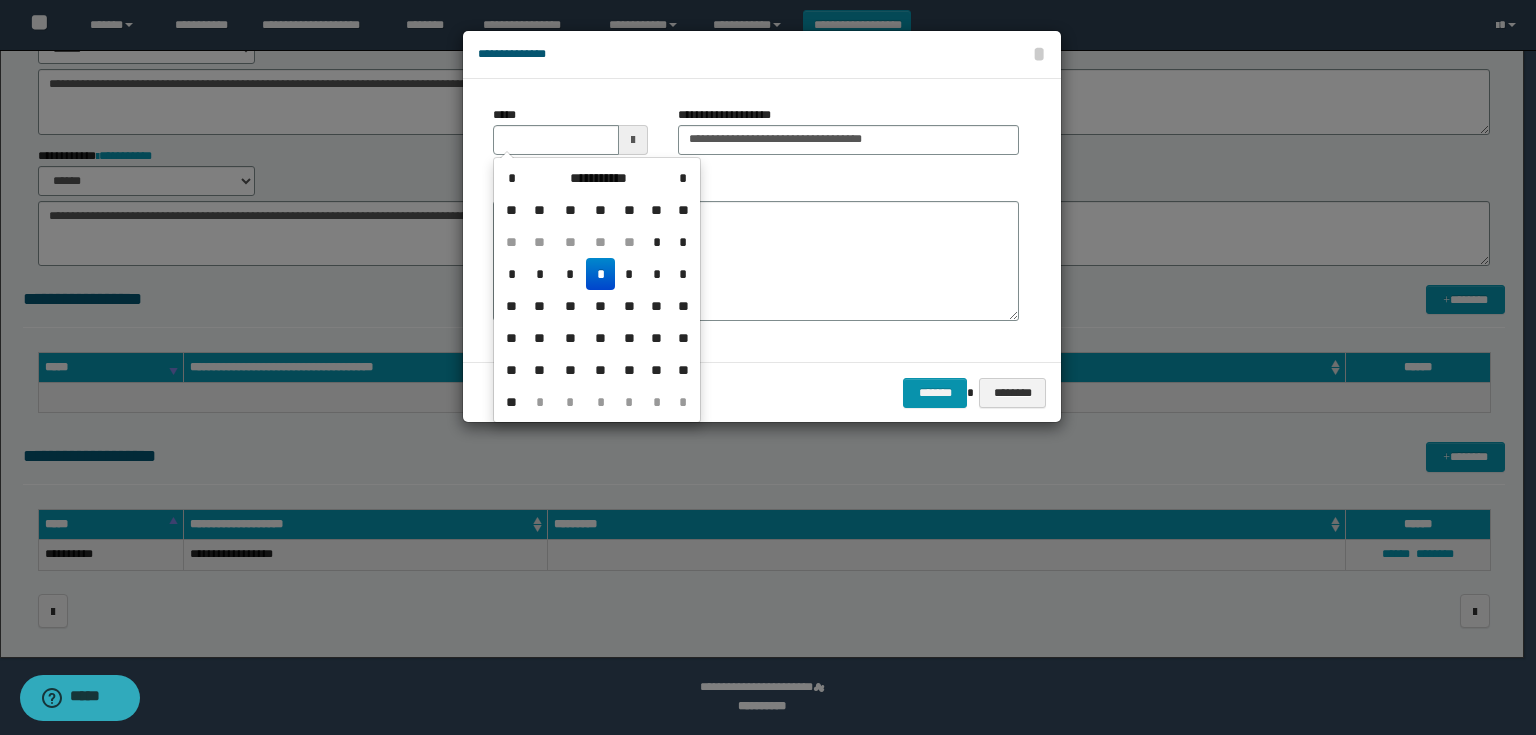 click on "*" at bounding box center (600, 274) 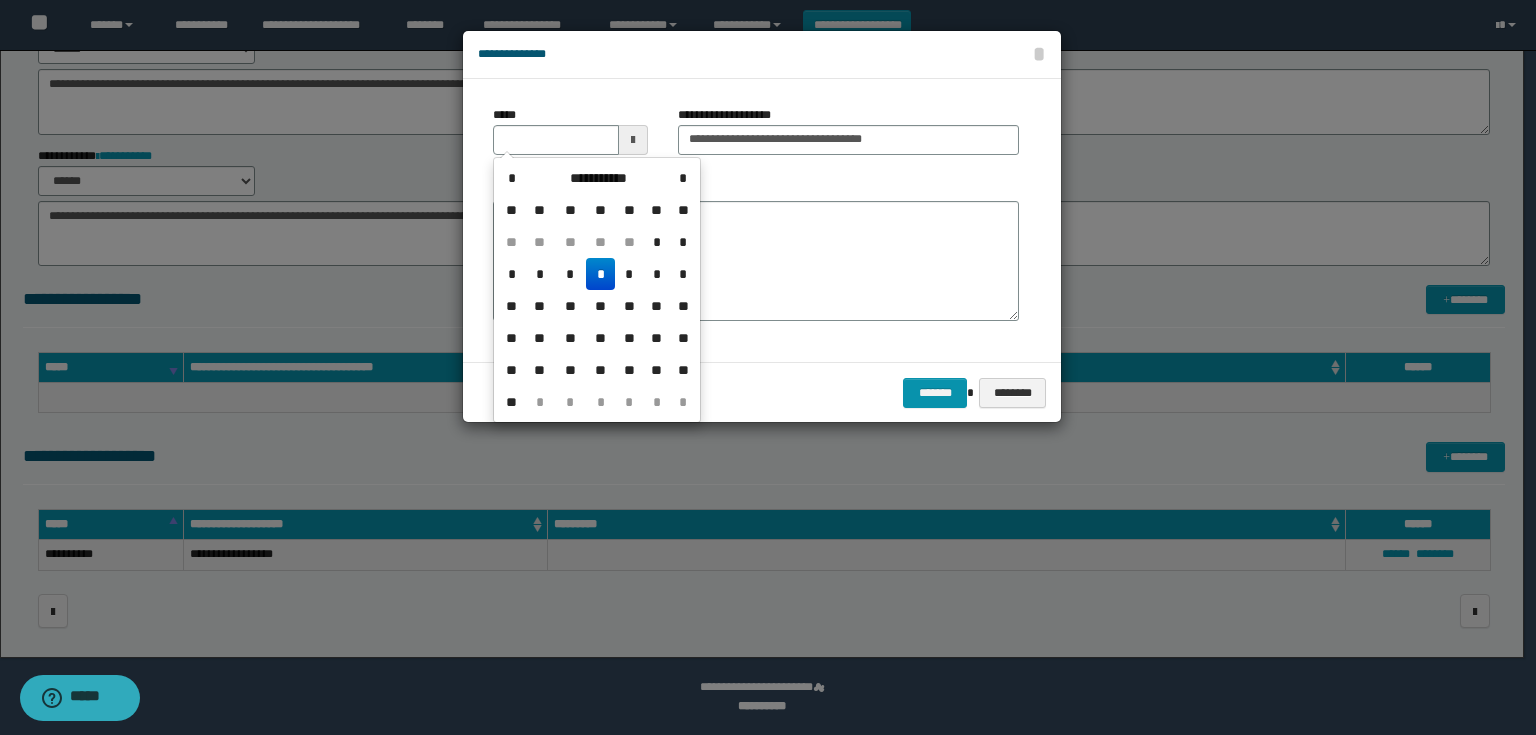 type on "**********" 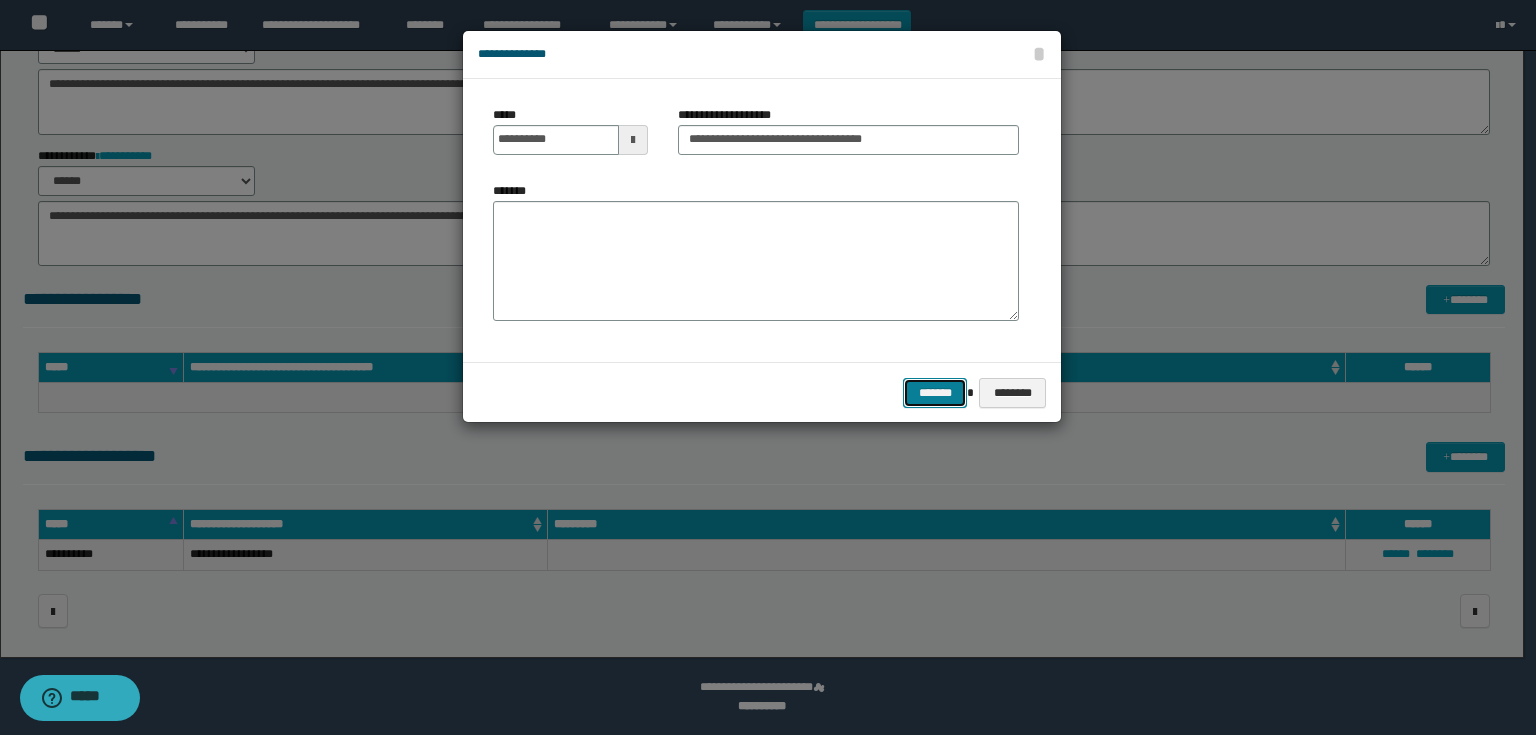 click on "*******" at bounding box center (935, 393) 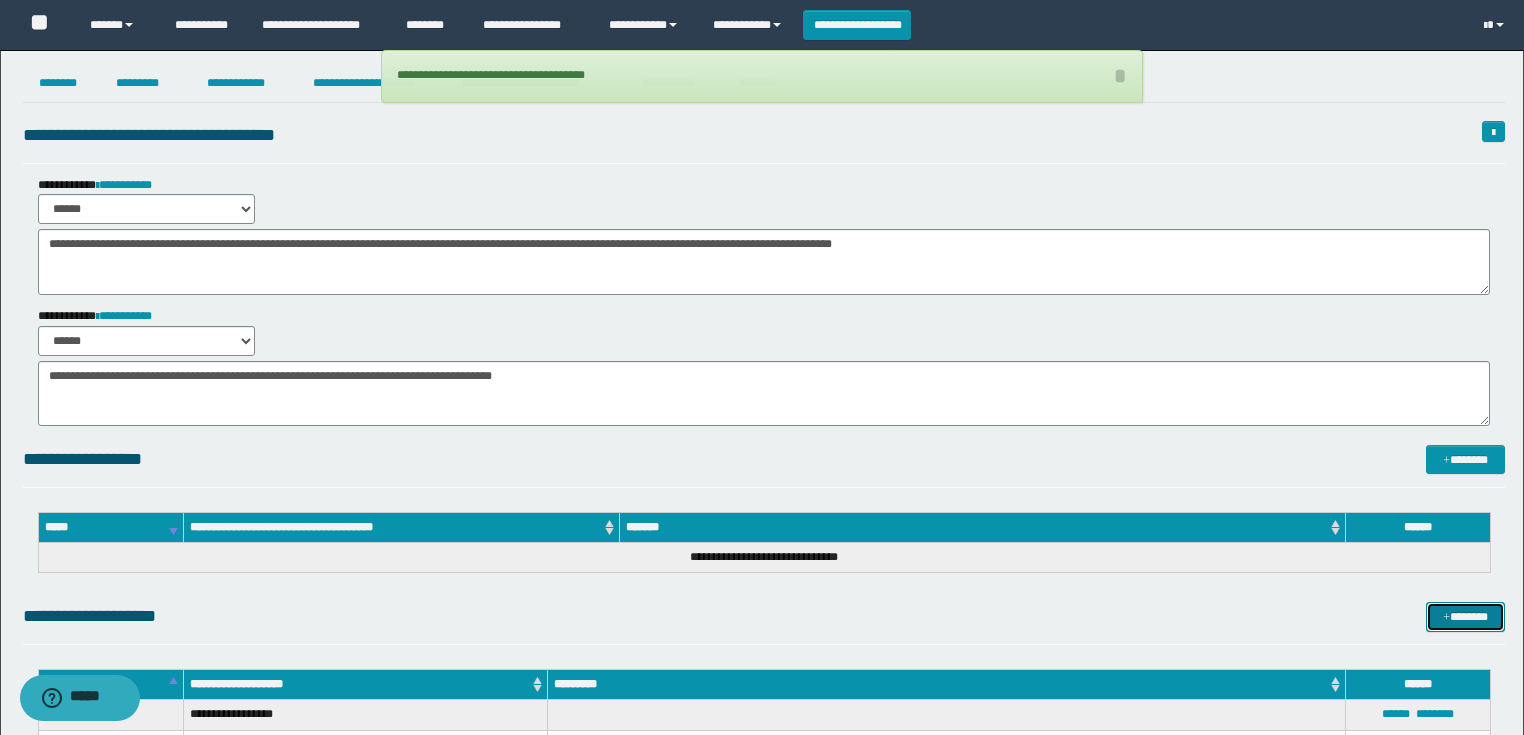 scroll, scrollTop: 0, scrollLeft: 0, axis: both 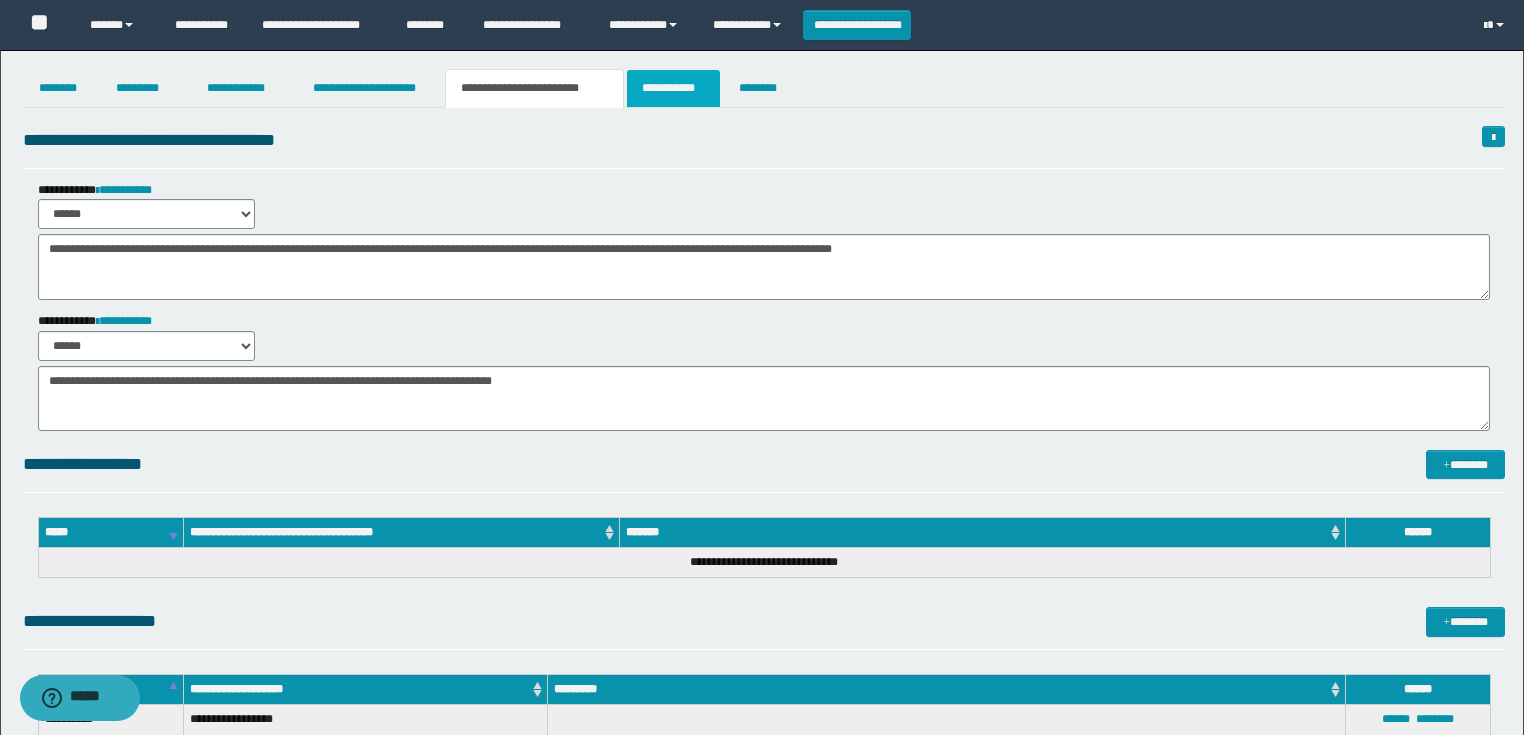 click on "**********" at bounding box center [673, 88] 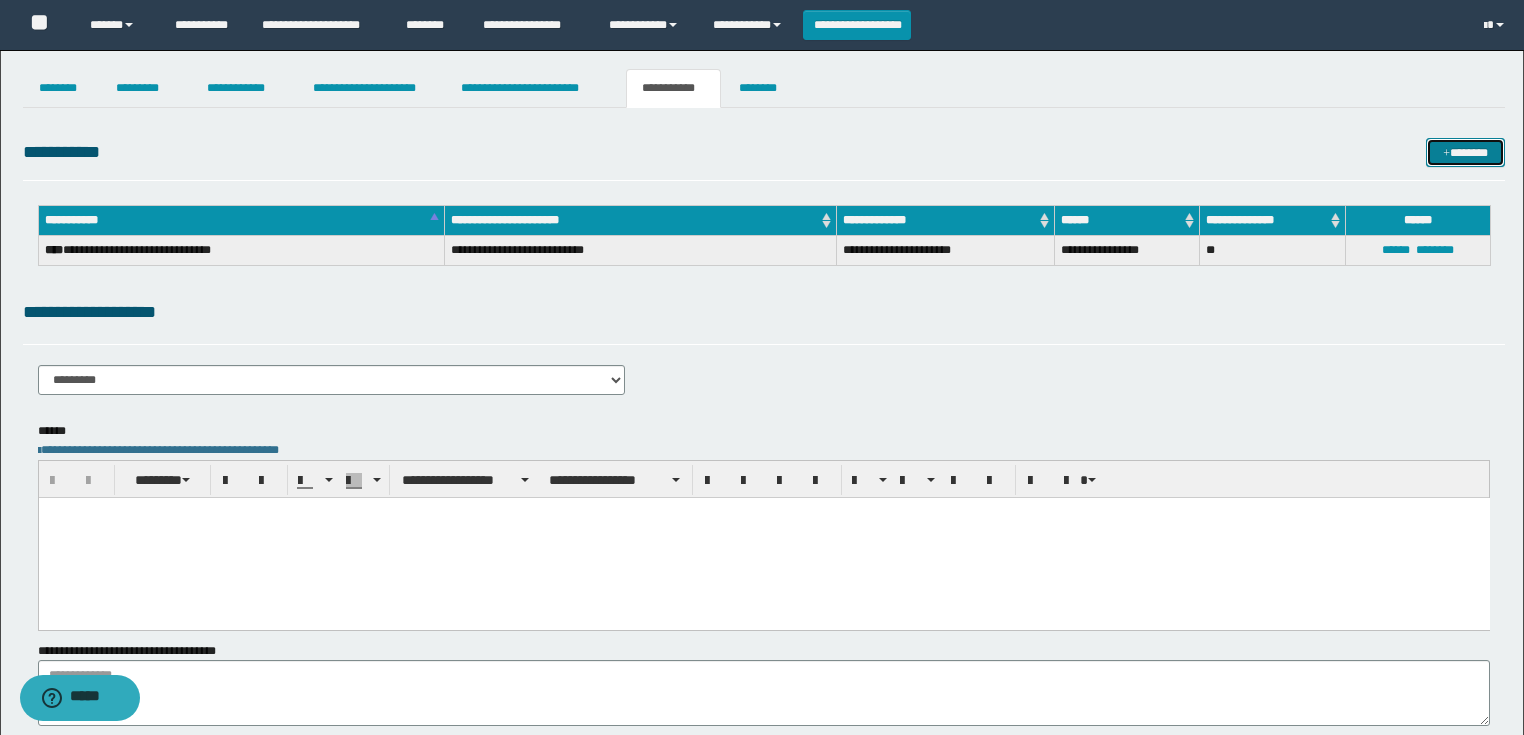 click on "*******" at bounding box center (1465, 153) 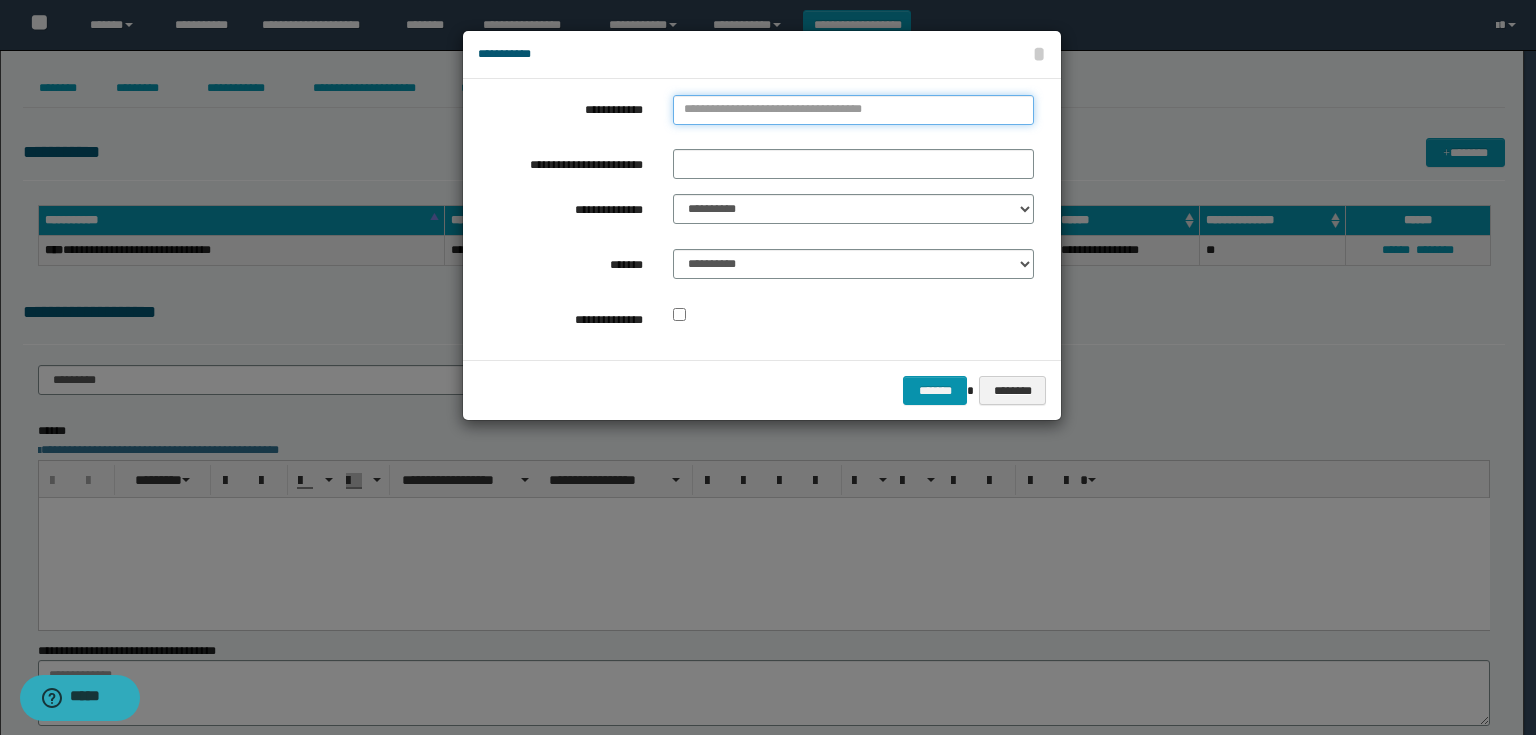 type on "**********" 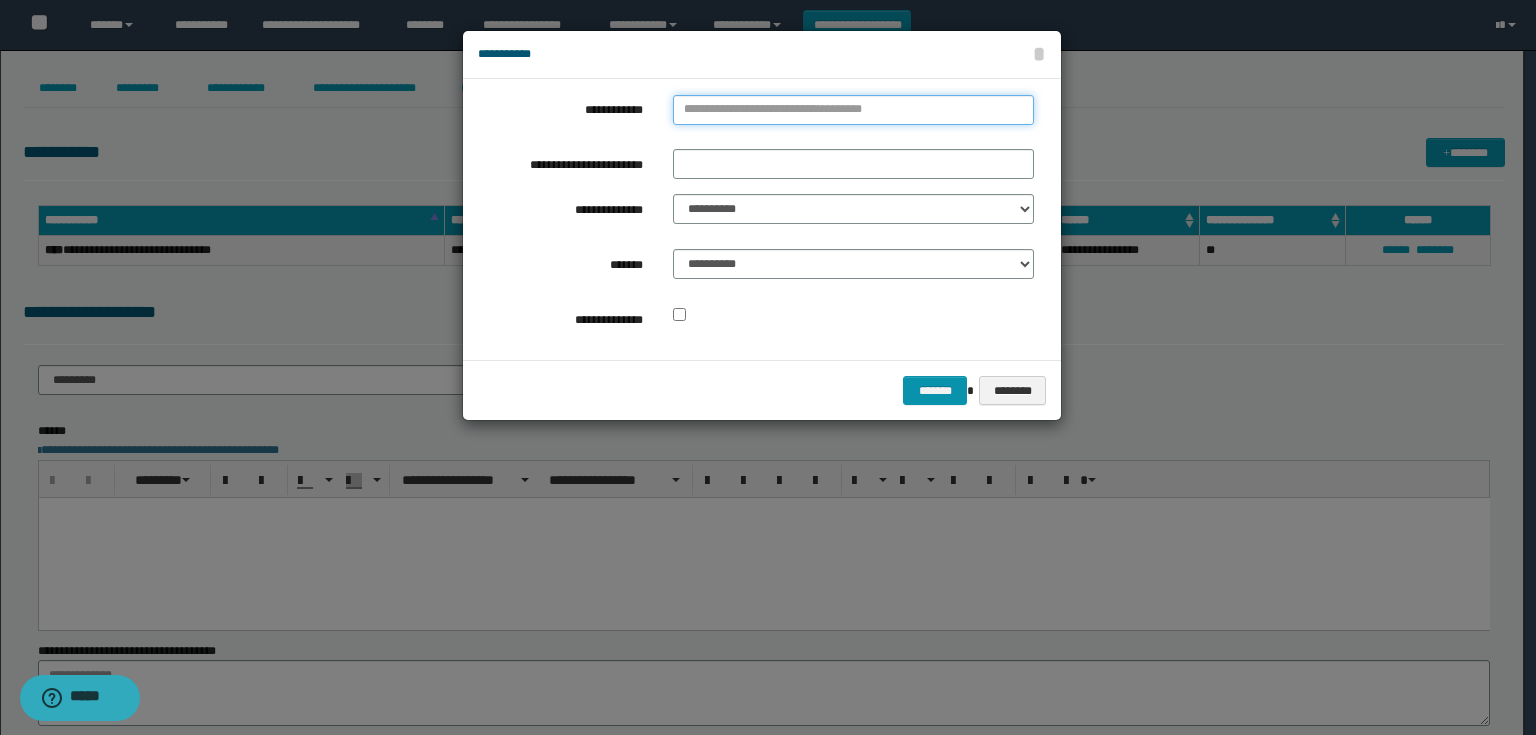 click on "**********" at bounding box center [853, 110] 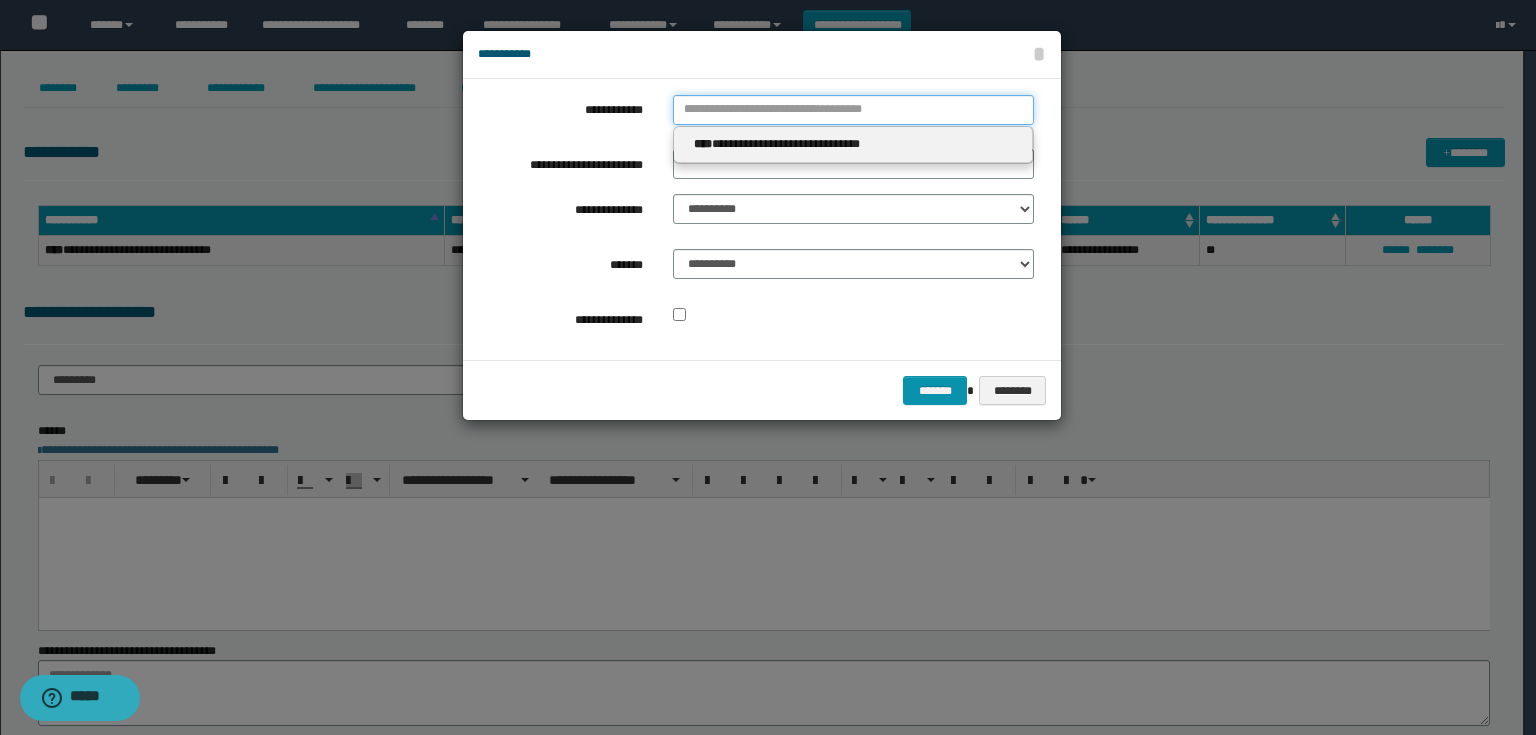 type 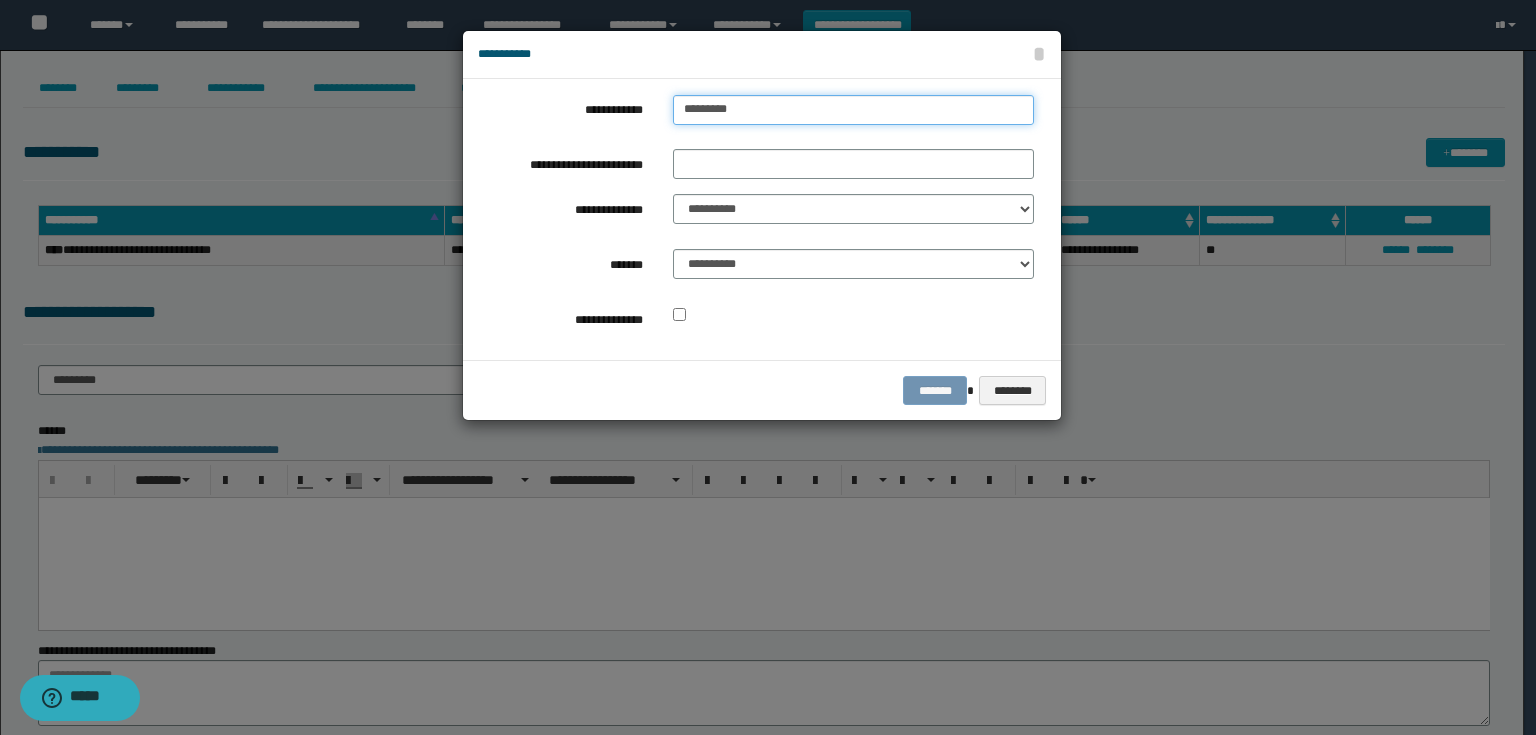 type on "*********" 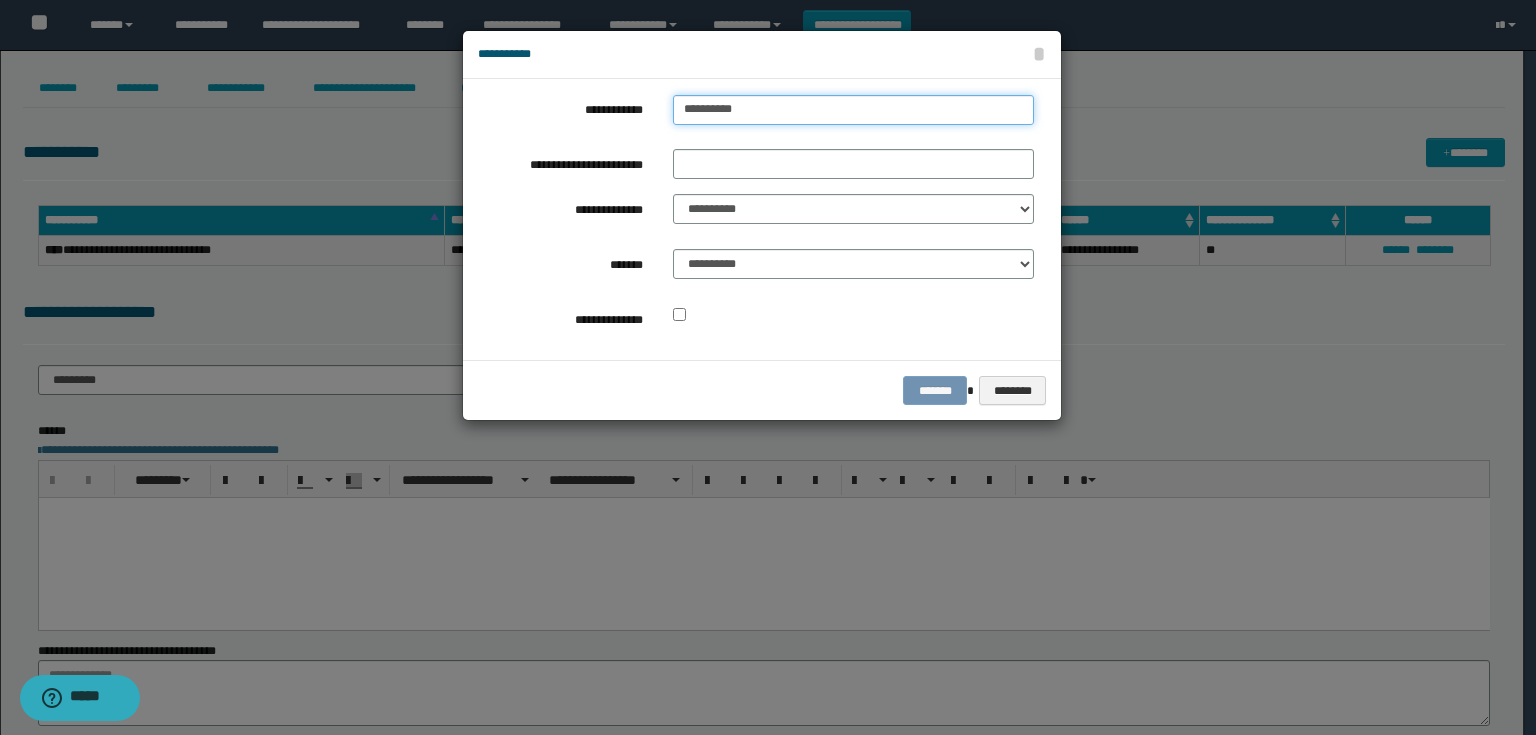 type on "*********" 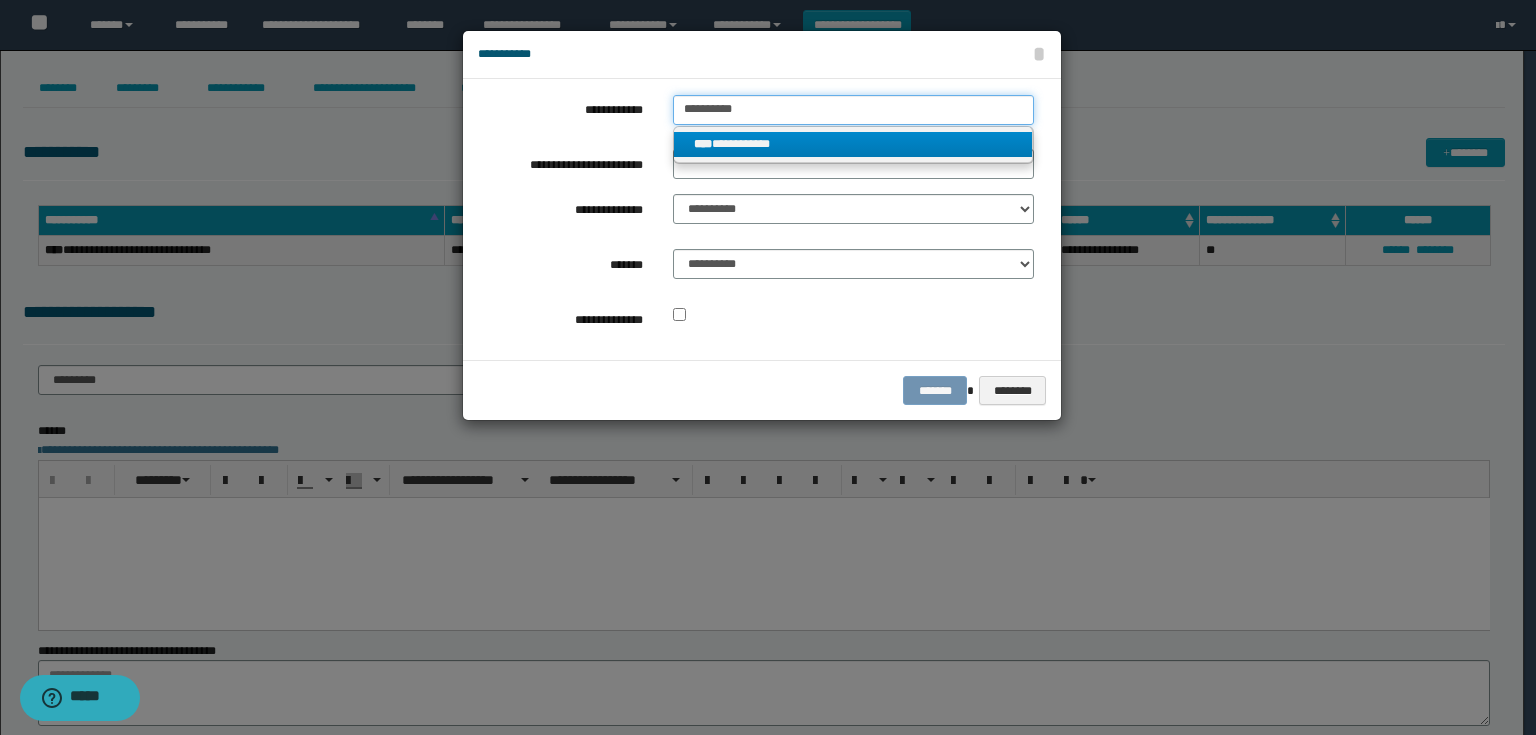 type on "*********" 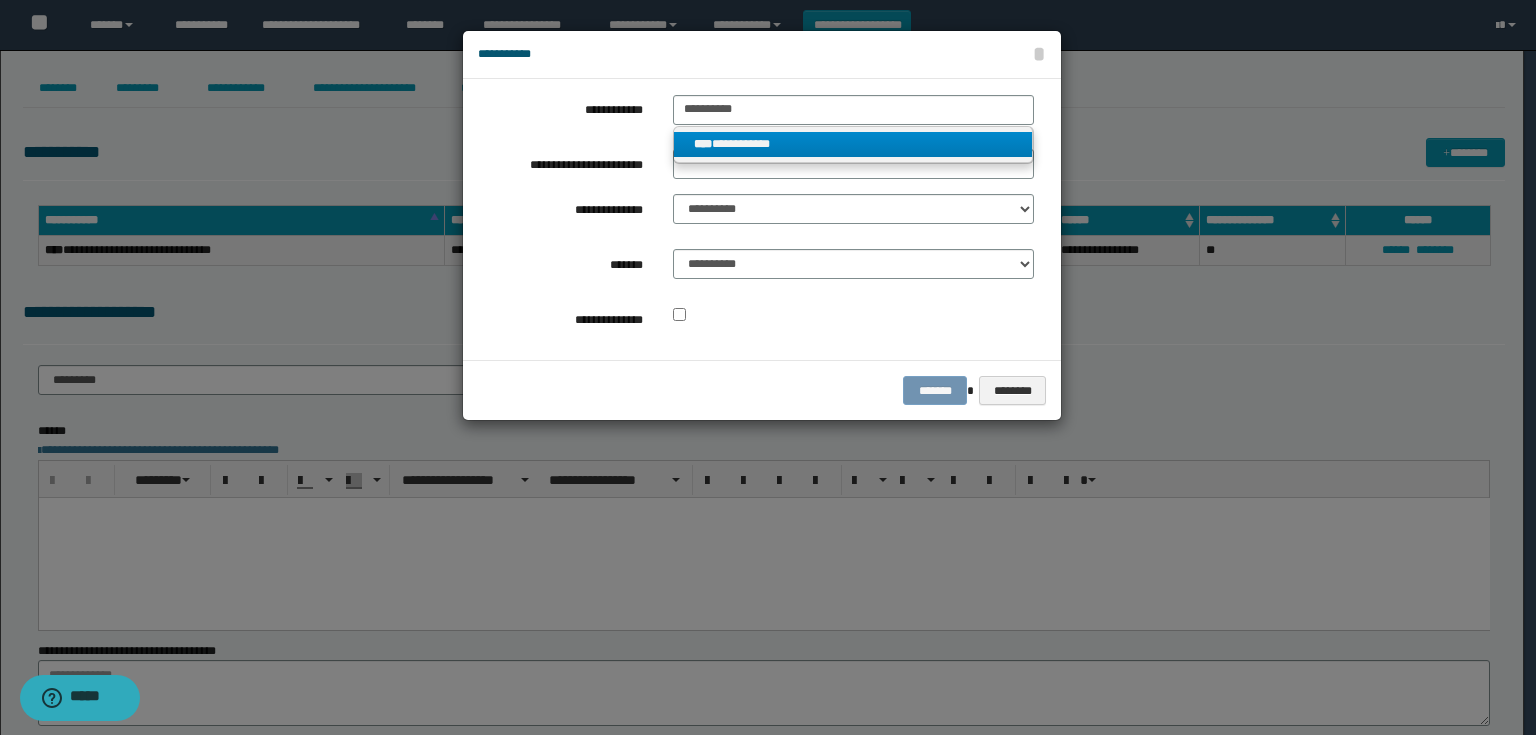 click on "**********" at bounding box center [853, 144] 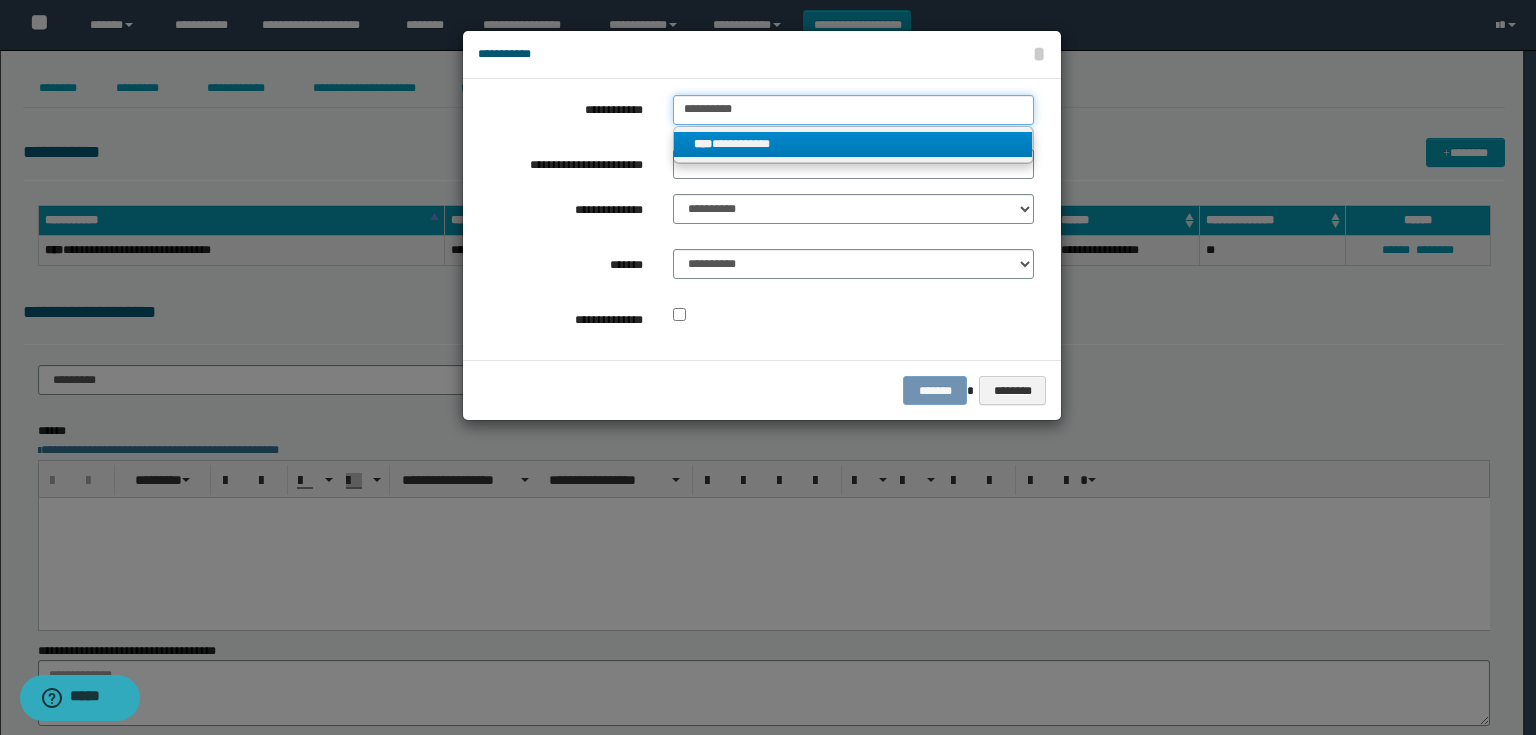 type 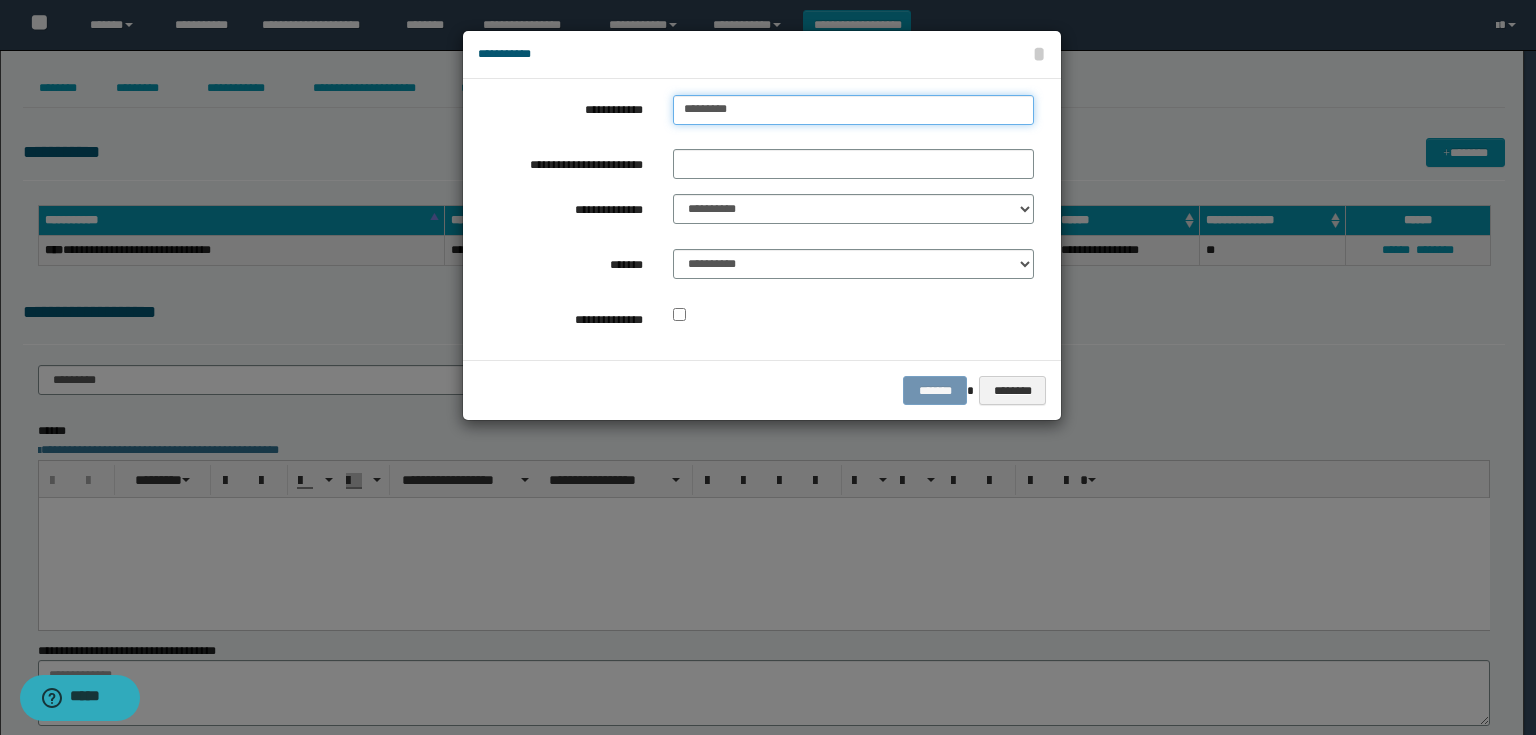 click on "**********" at bounding box center (762, 219) 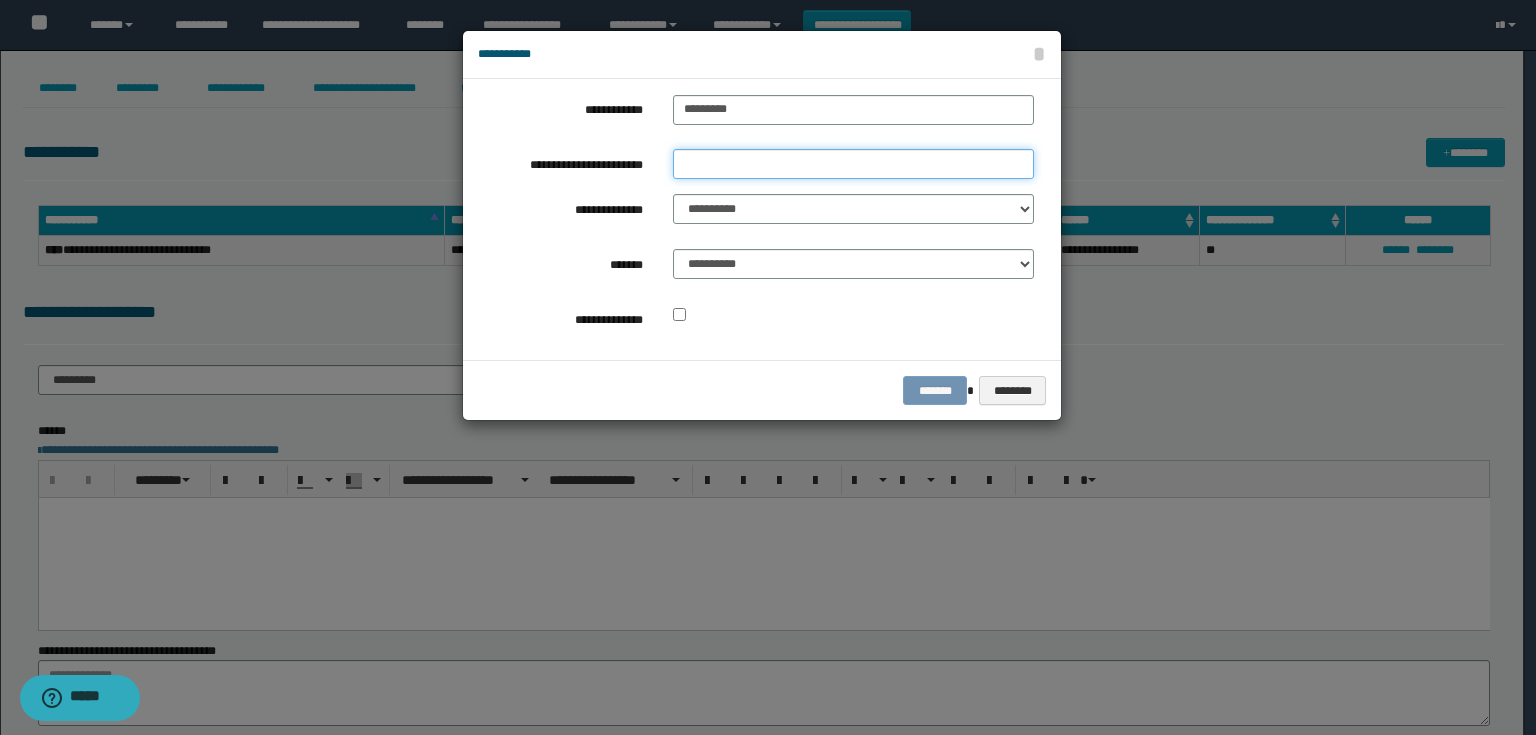click on "**********" at bounding box center (853, 164) 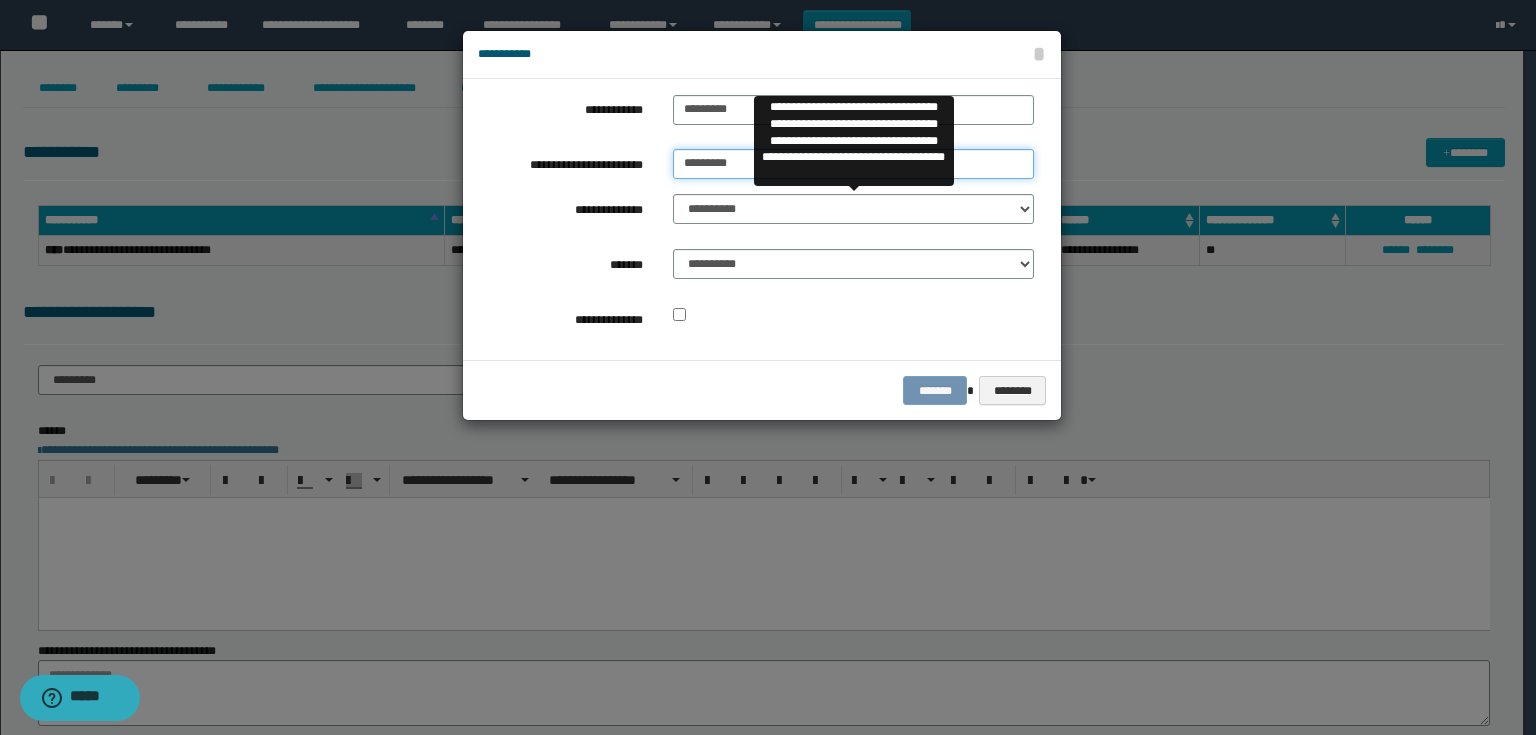 type on "*********" 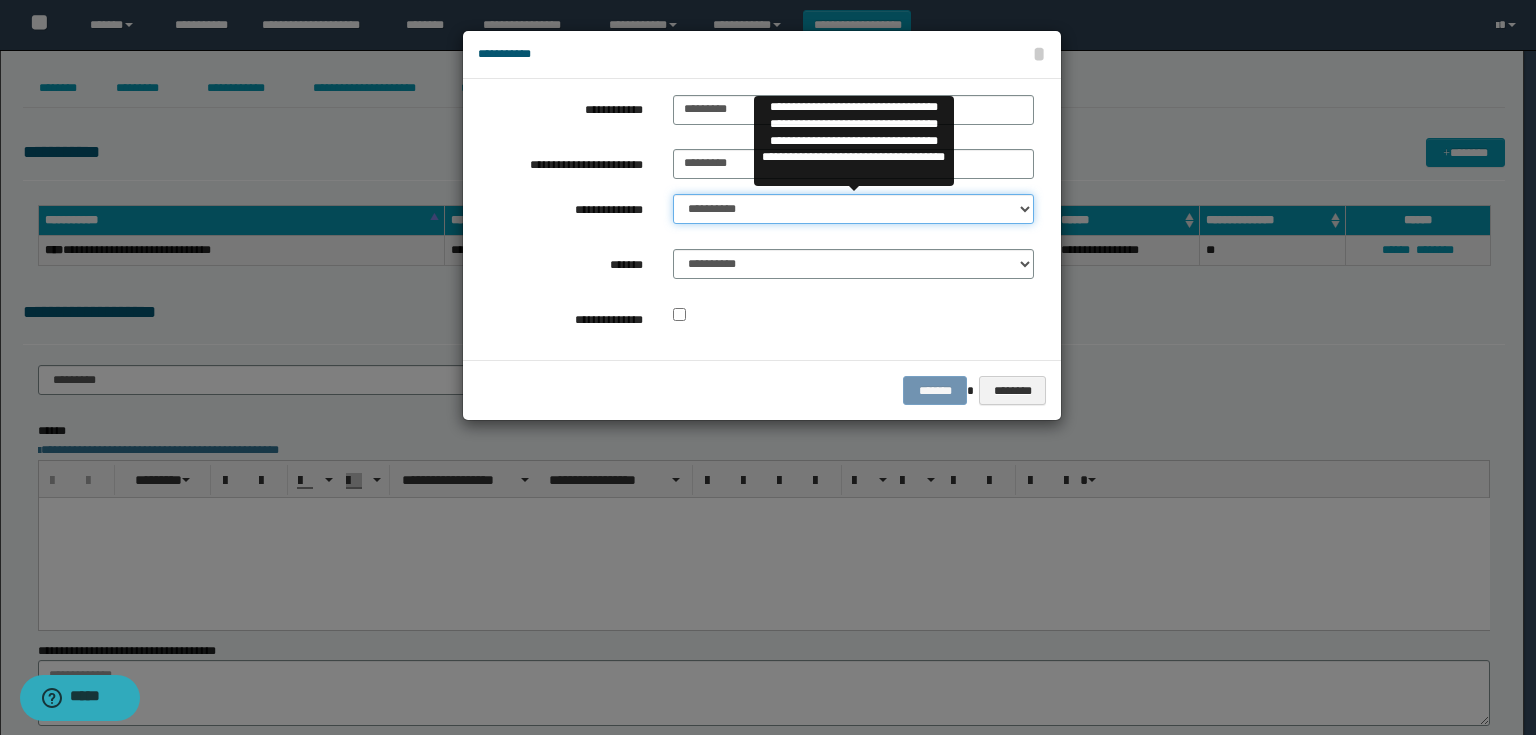 click on "**********" at bounding box center [853, 209] 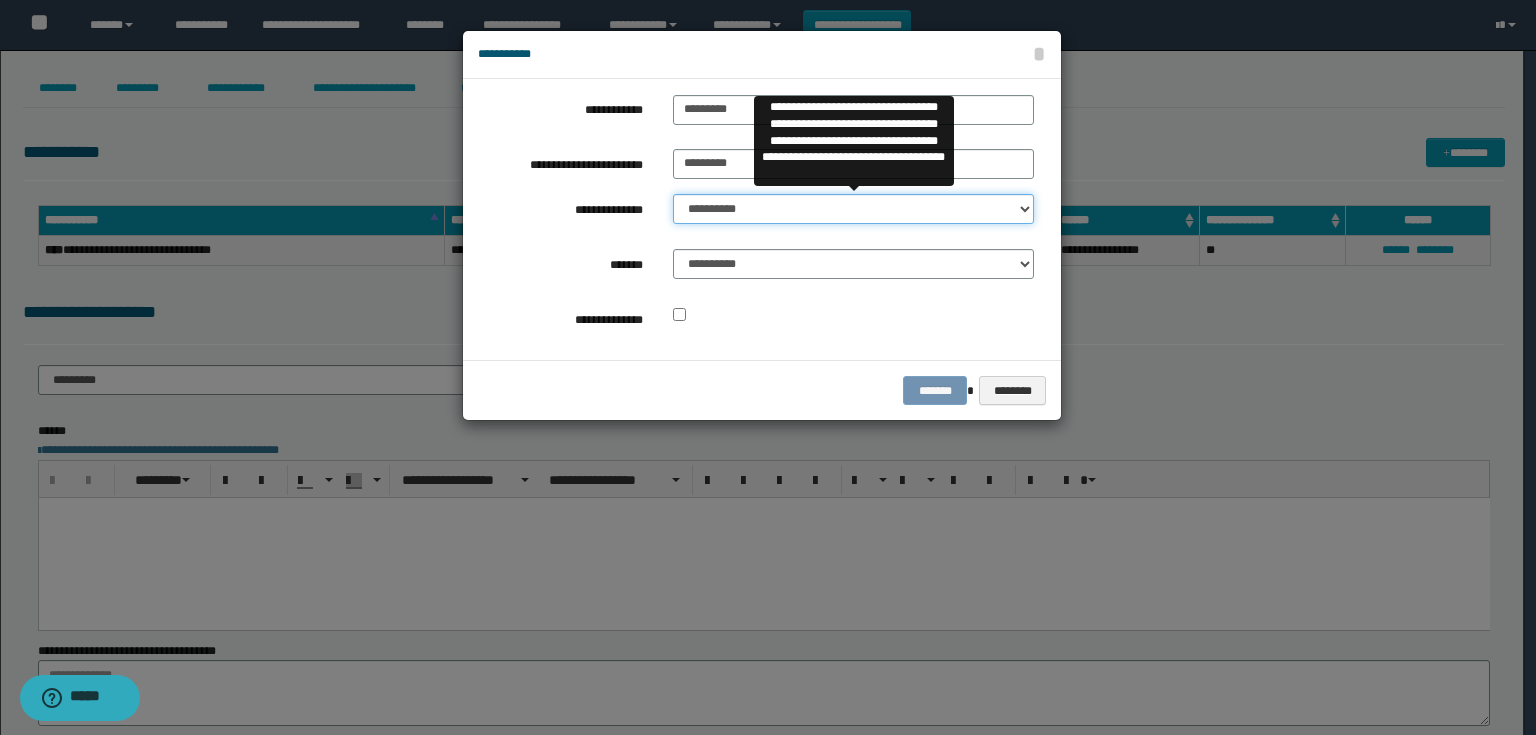 select on "**" 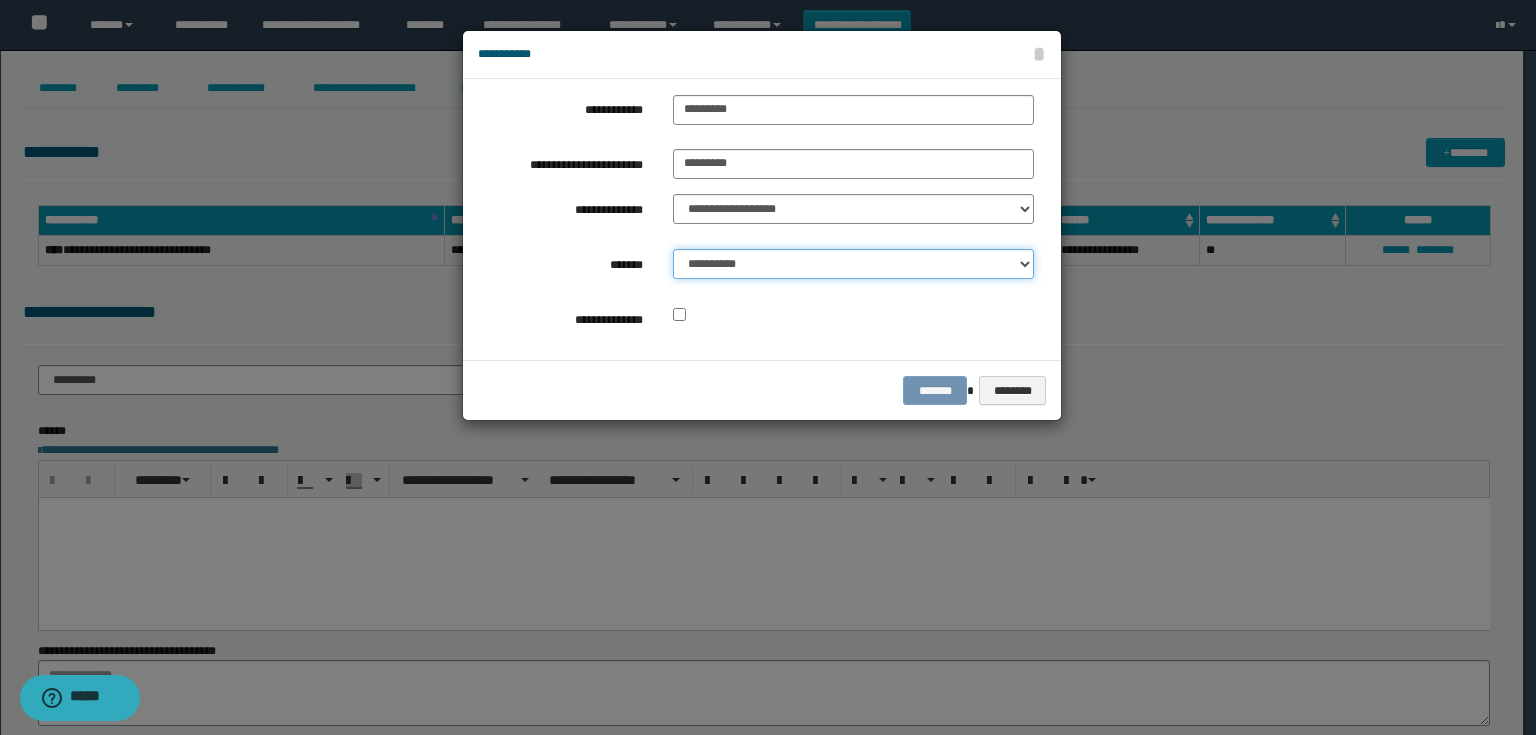 click on "**********" at bounding box center [853, 264] 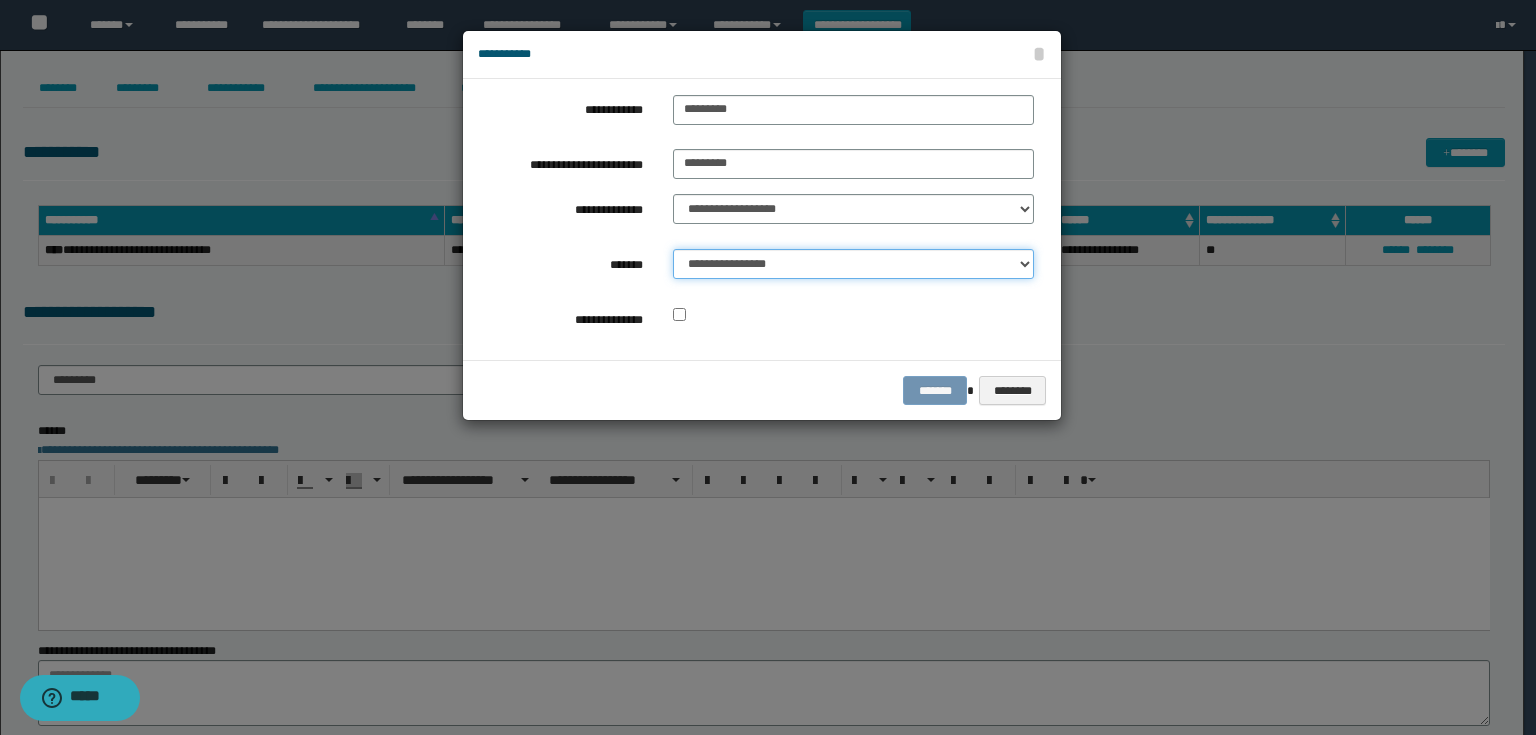 click on "**********" at bounding box center (853, 264) 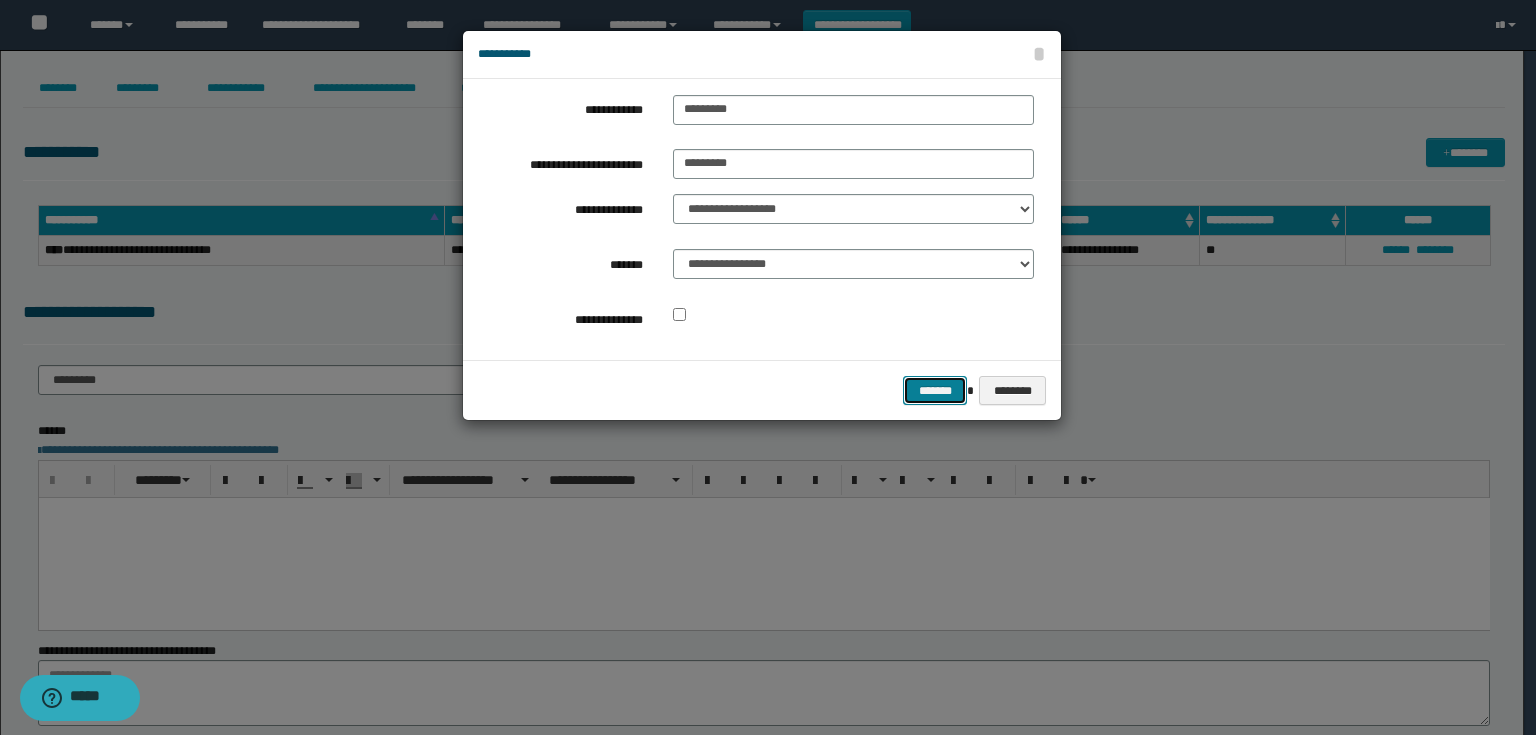 click on "*******" at bounding box center [935, 391] 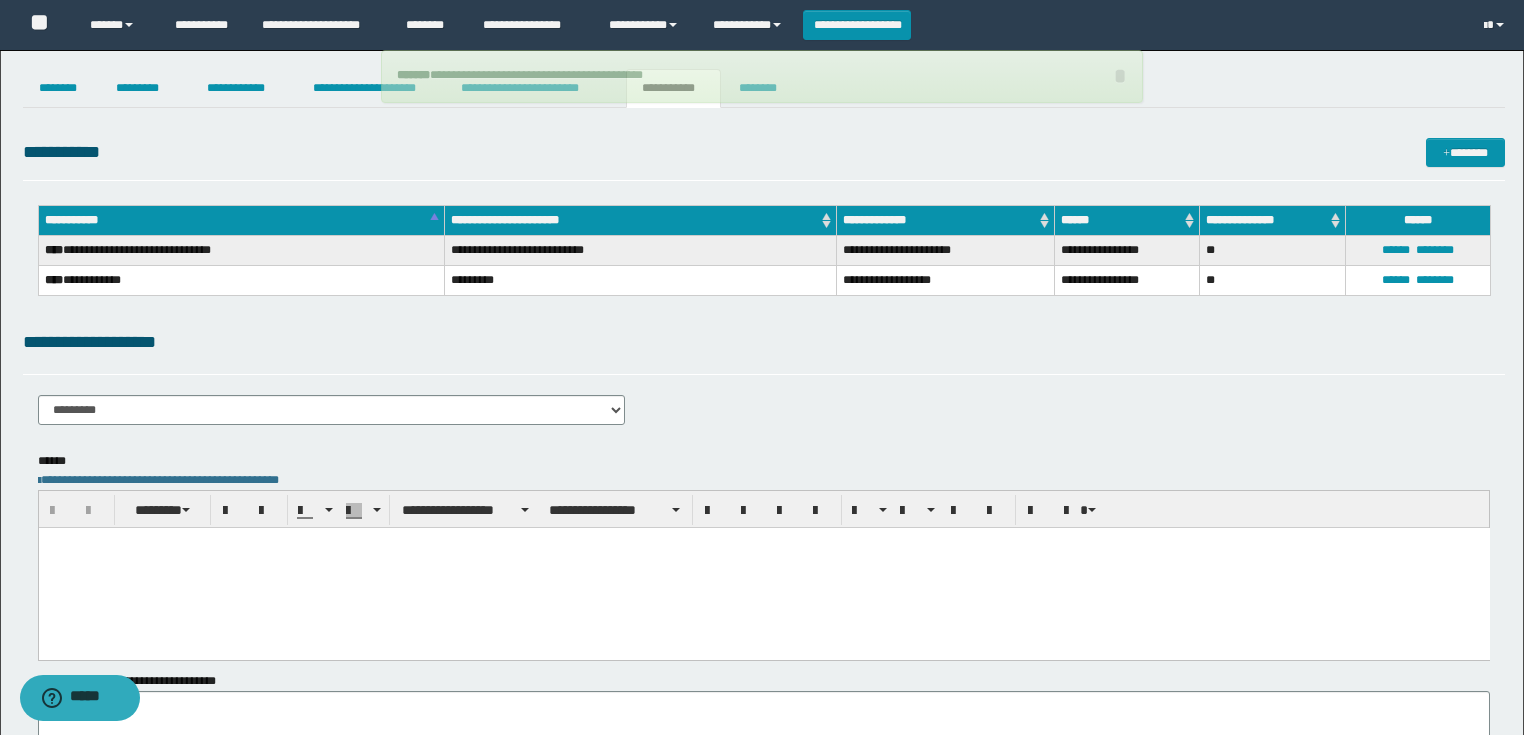 click at bounding box center (763, 567) 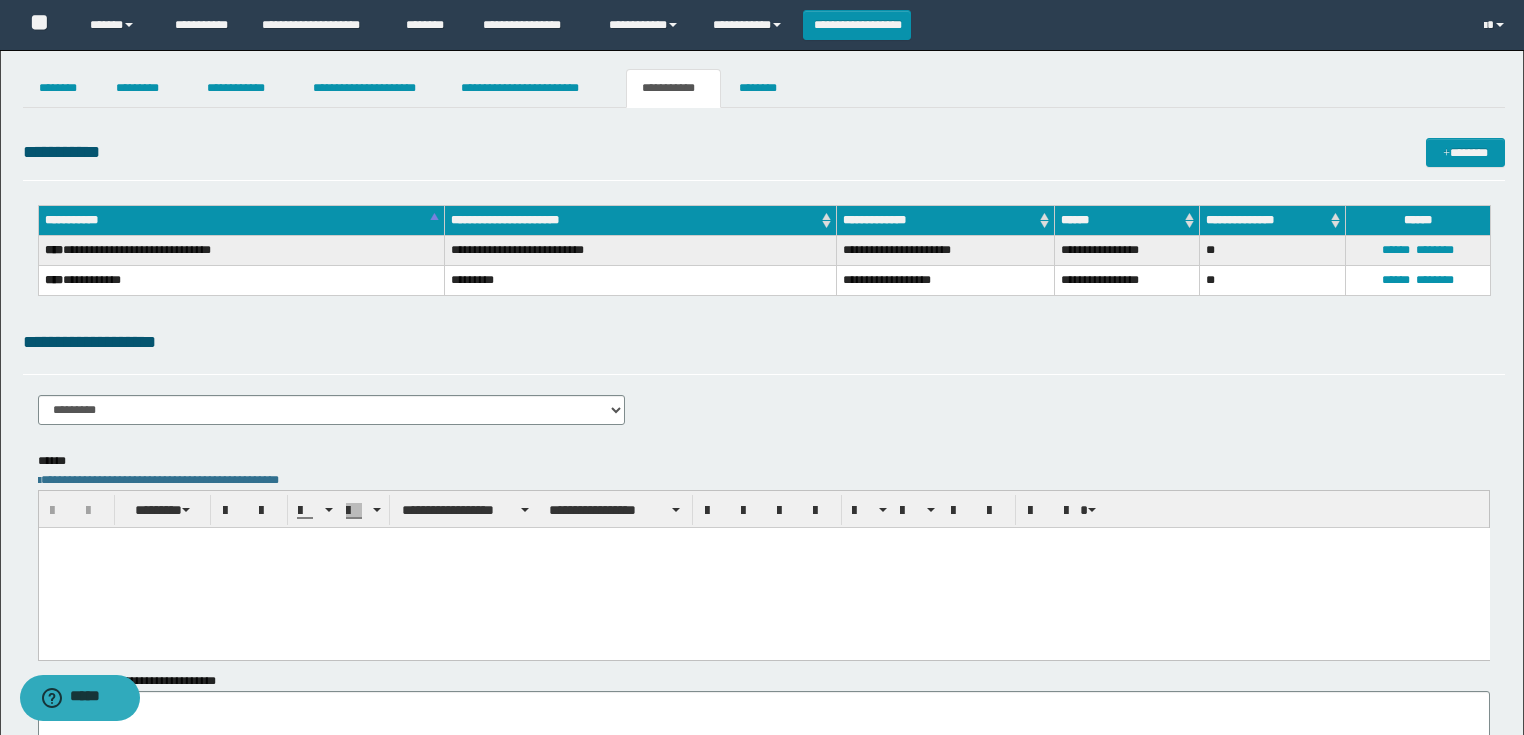paste 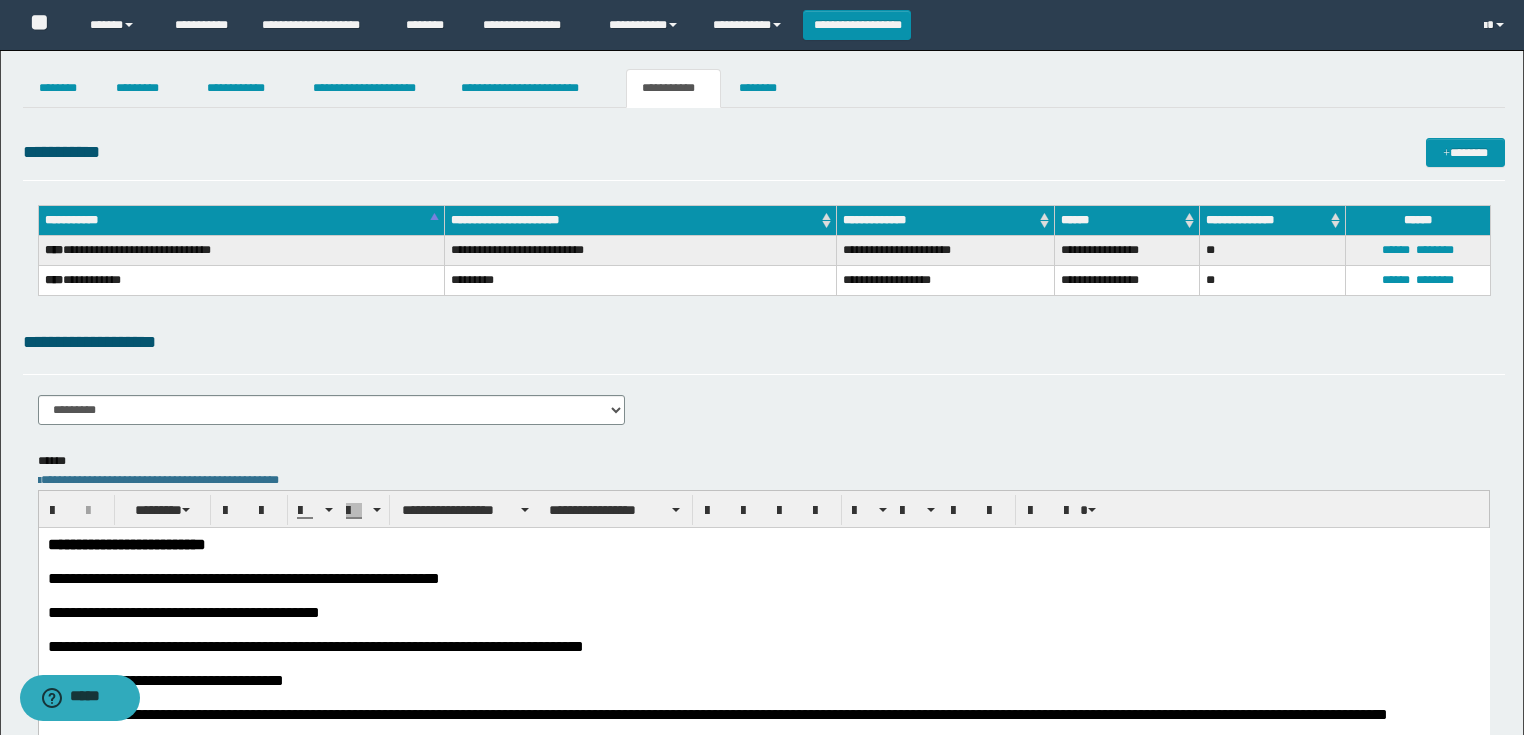 click on "**********" at bounding box center [126, 543] 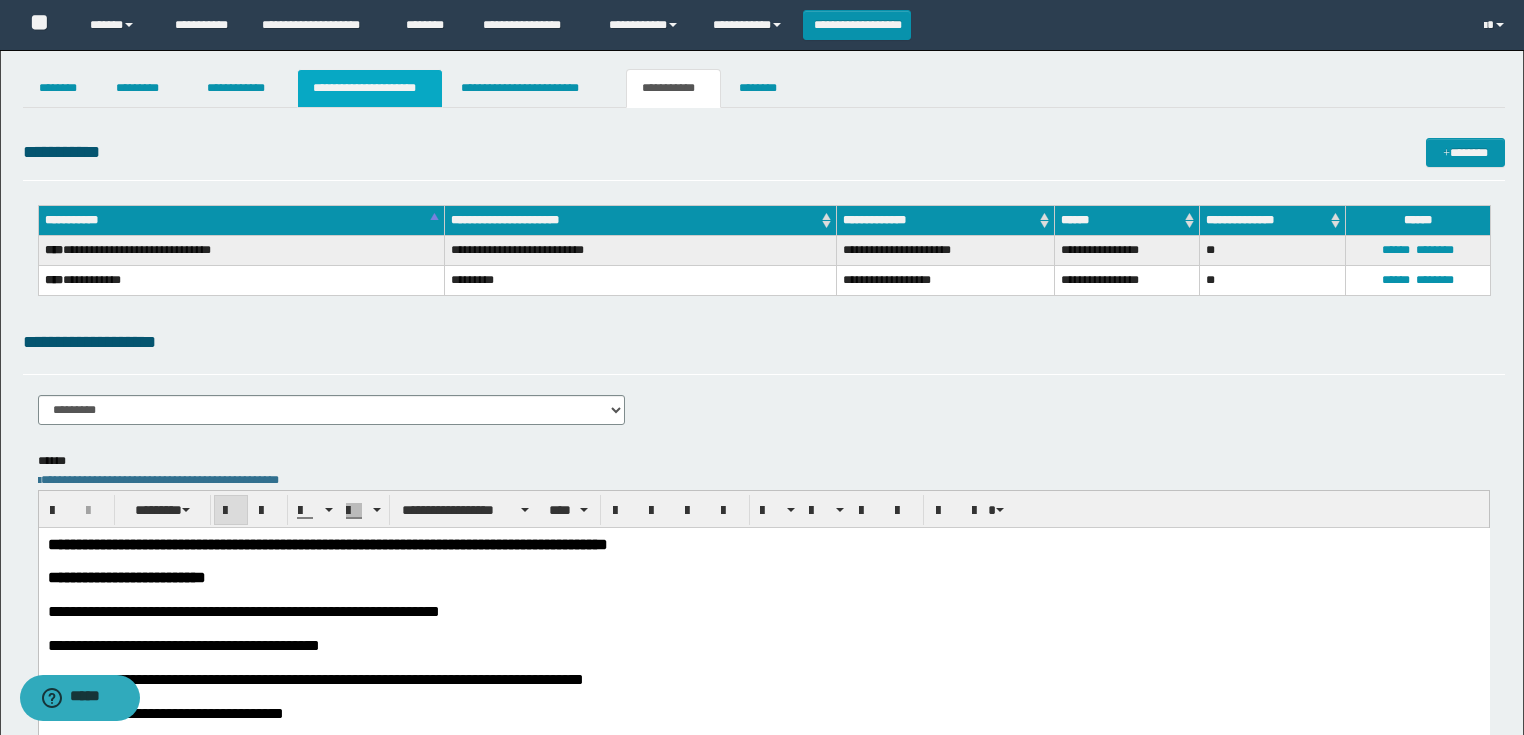 click on "**********" at bounding box center (370, 88) 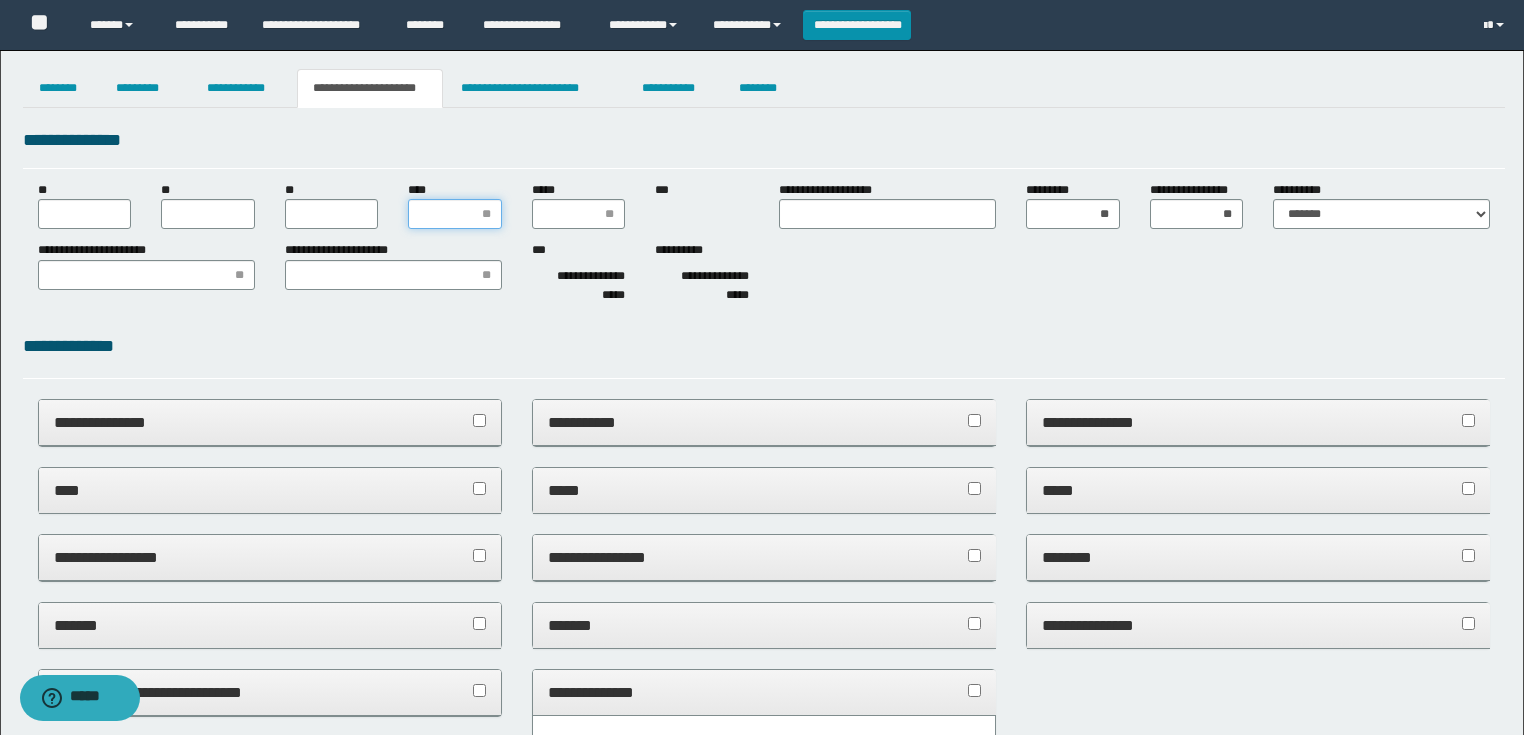 click on "****" at bounding box center [455, 214] 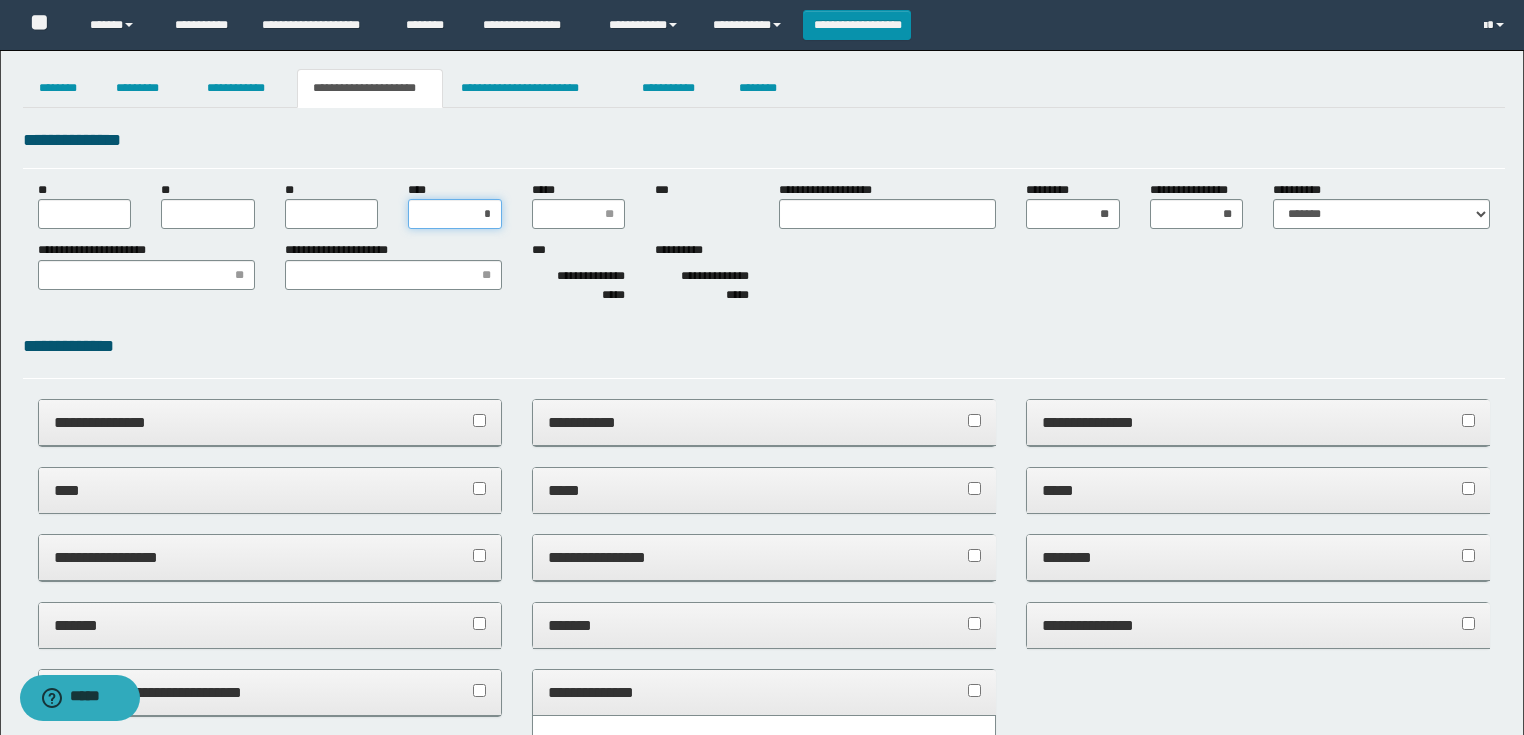 type on "**" 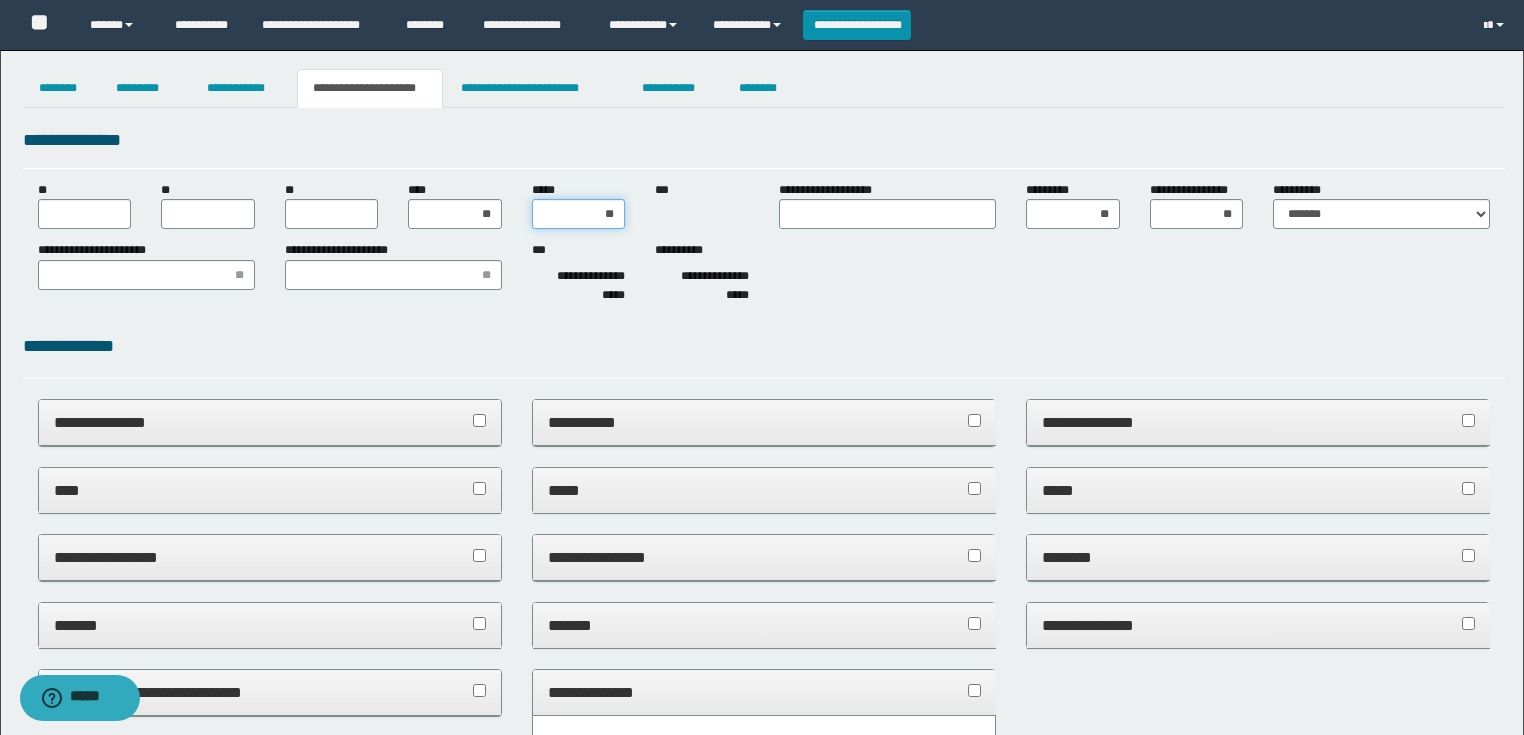 type on "***" 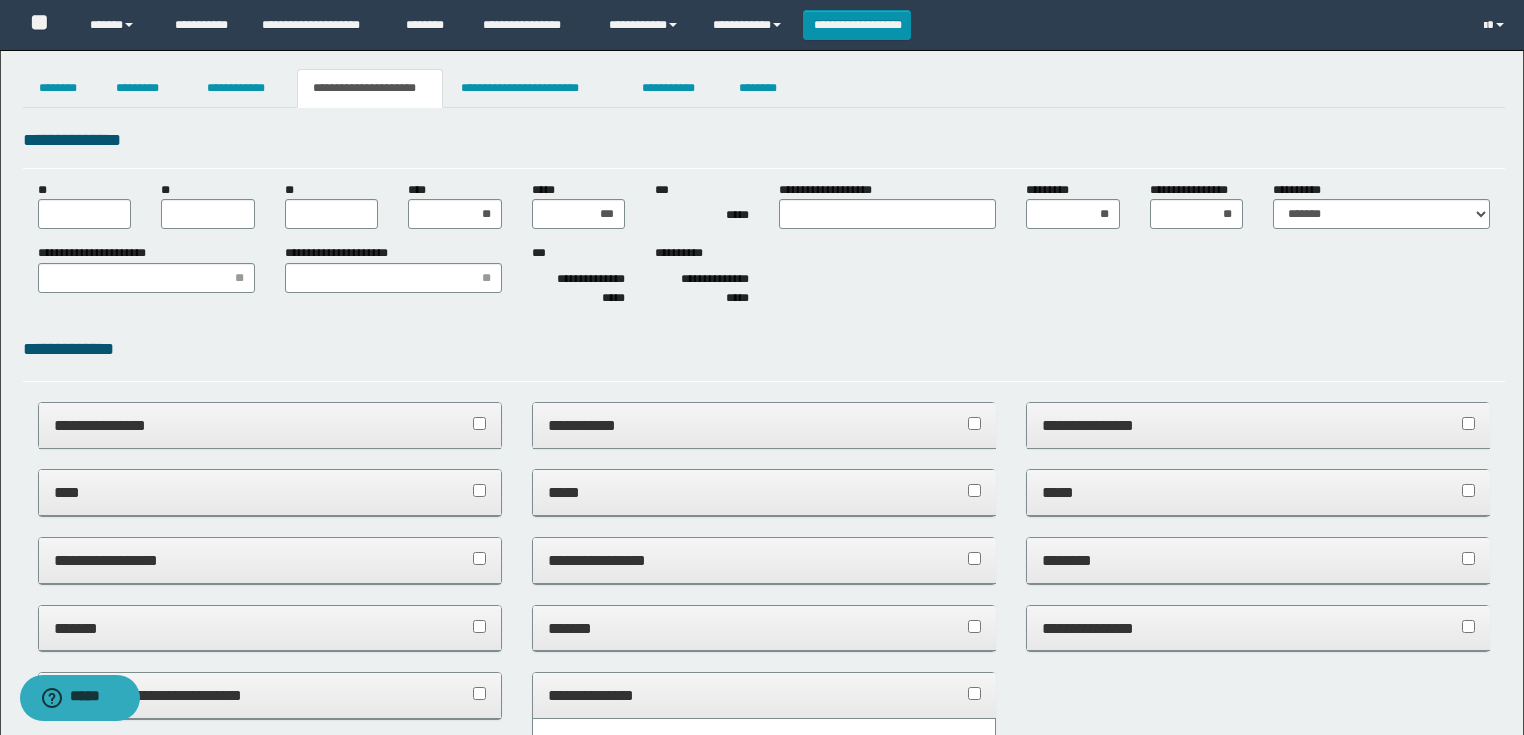 click on "**********" at bounding box center [764, 349] 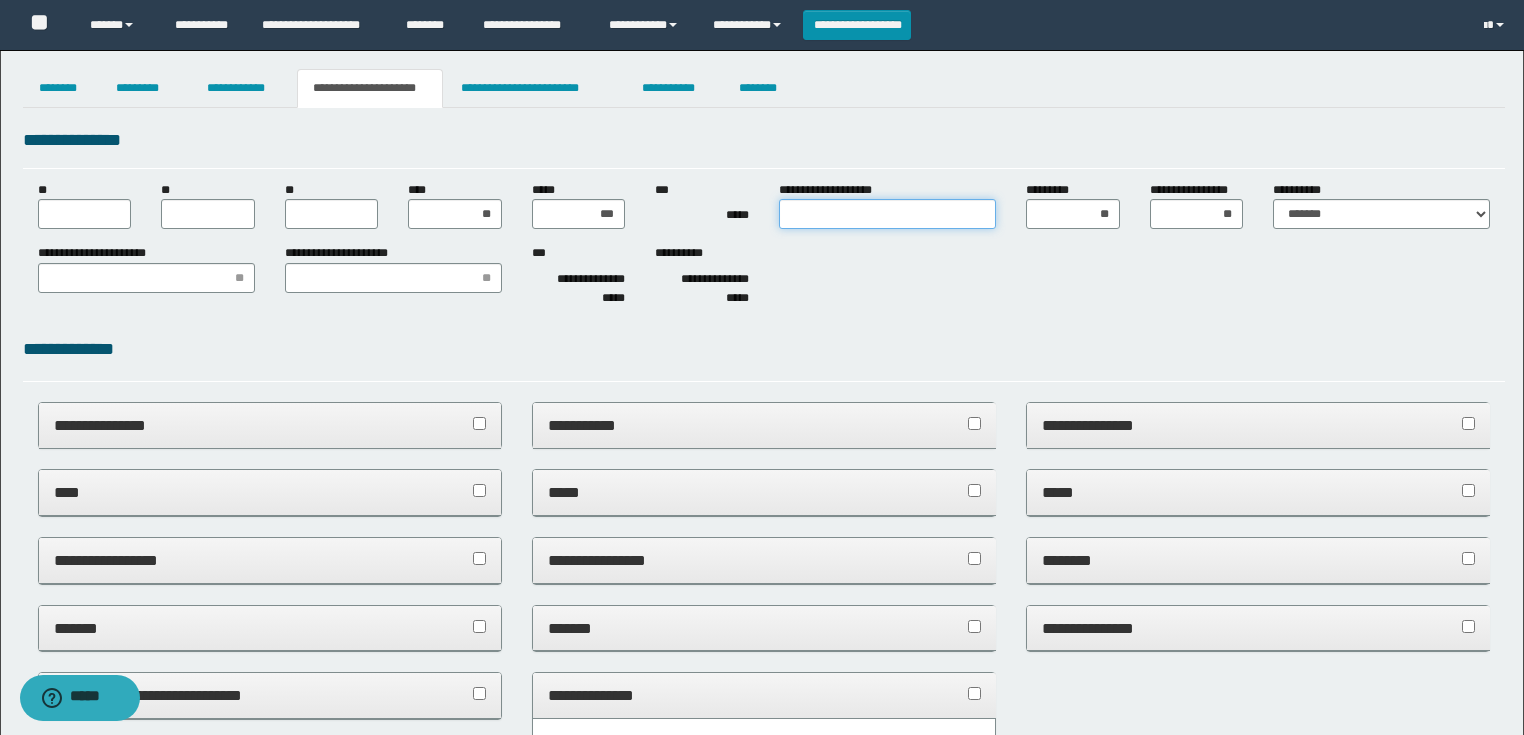 click on "**********" at bounding box center (887, 214) 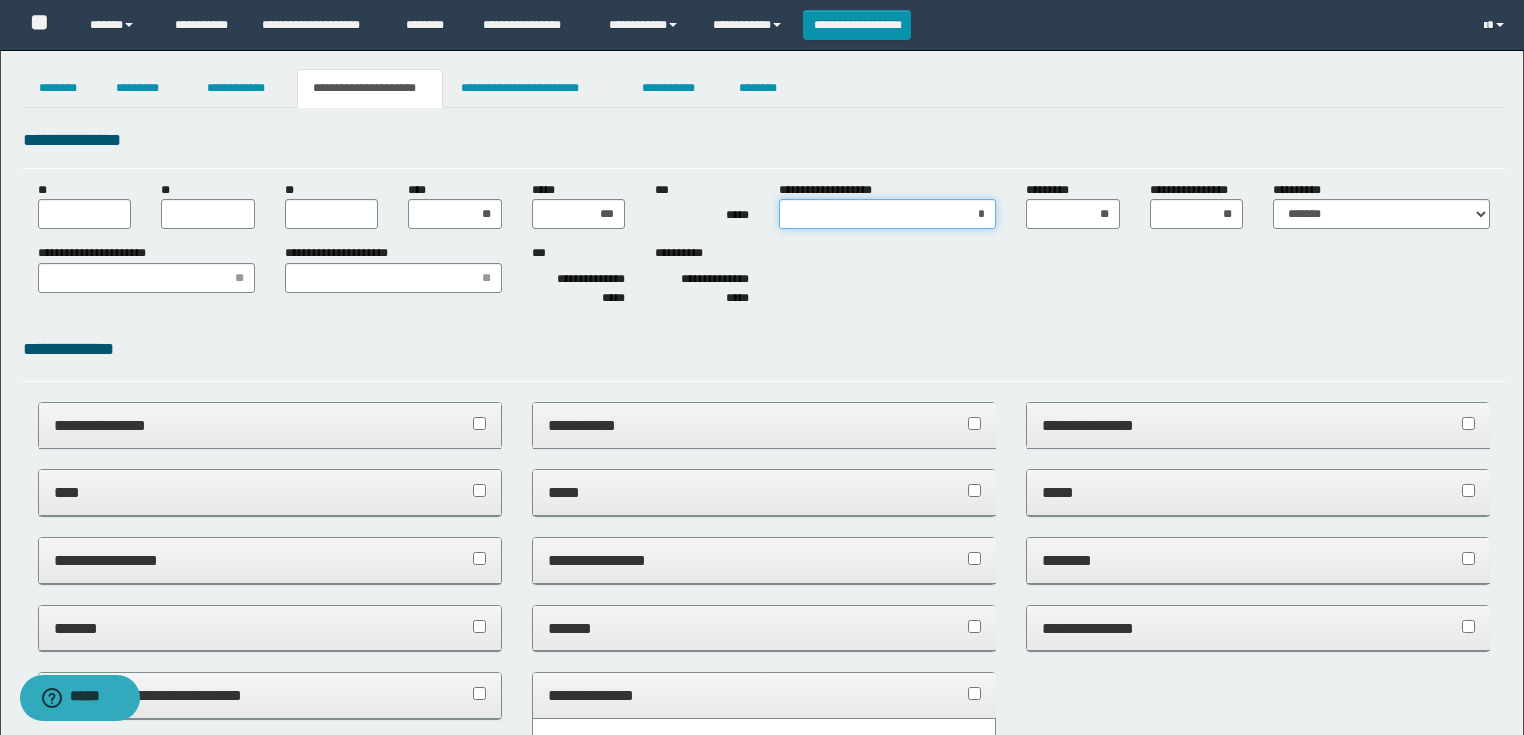 type on "**" 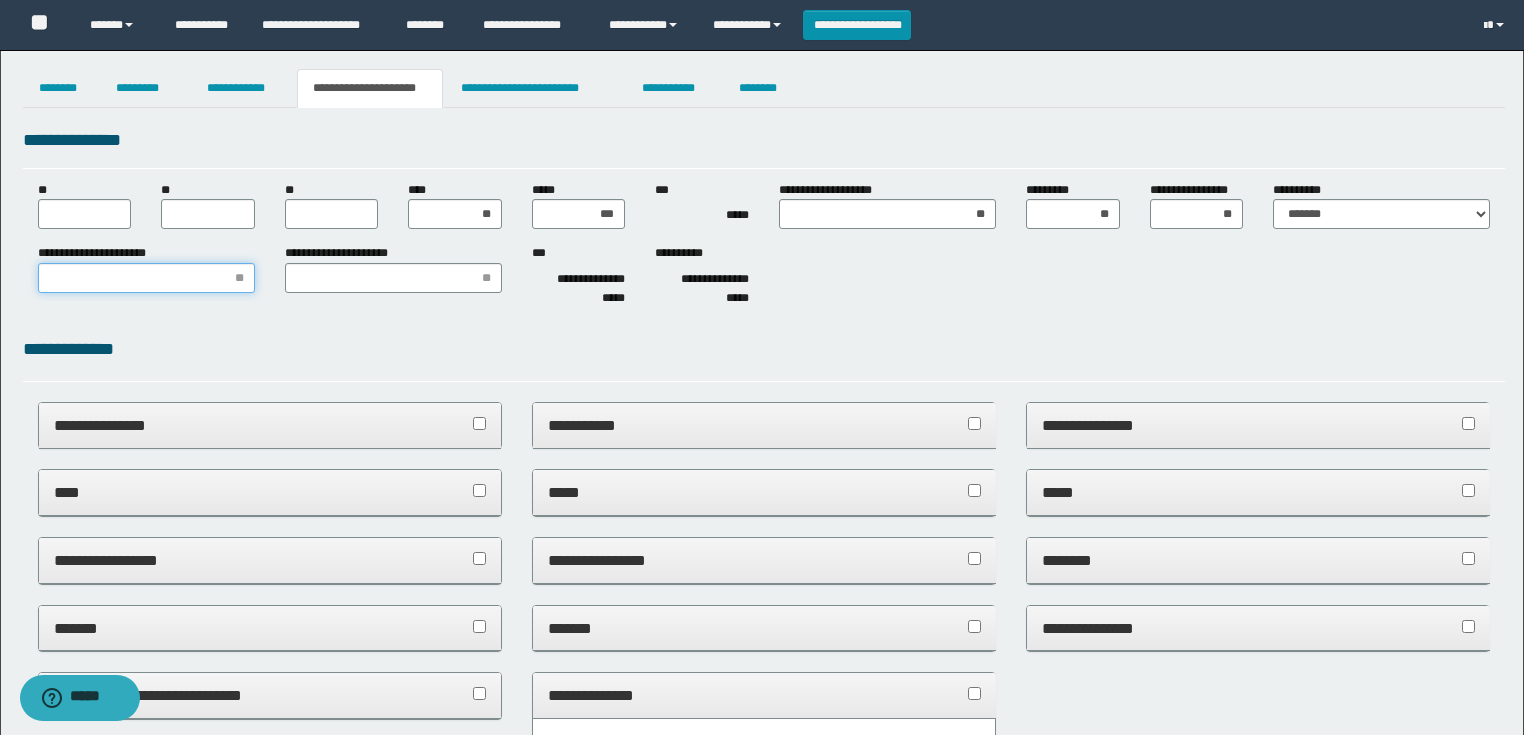 click on "**********" at bounding box center [146, 278] 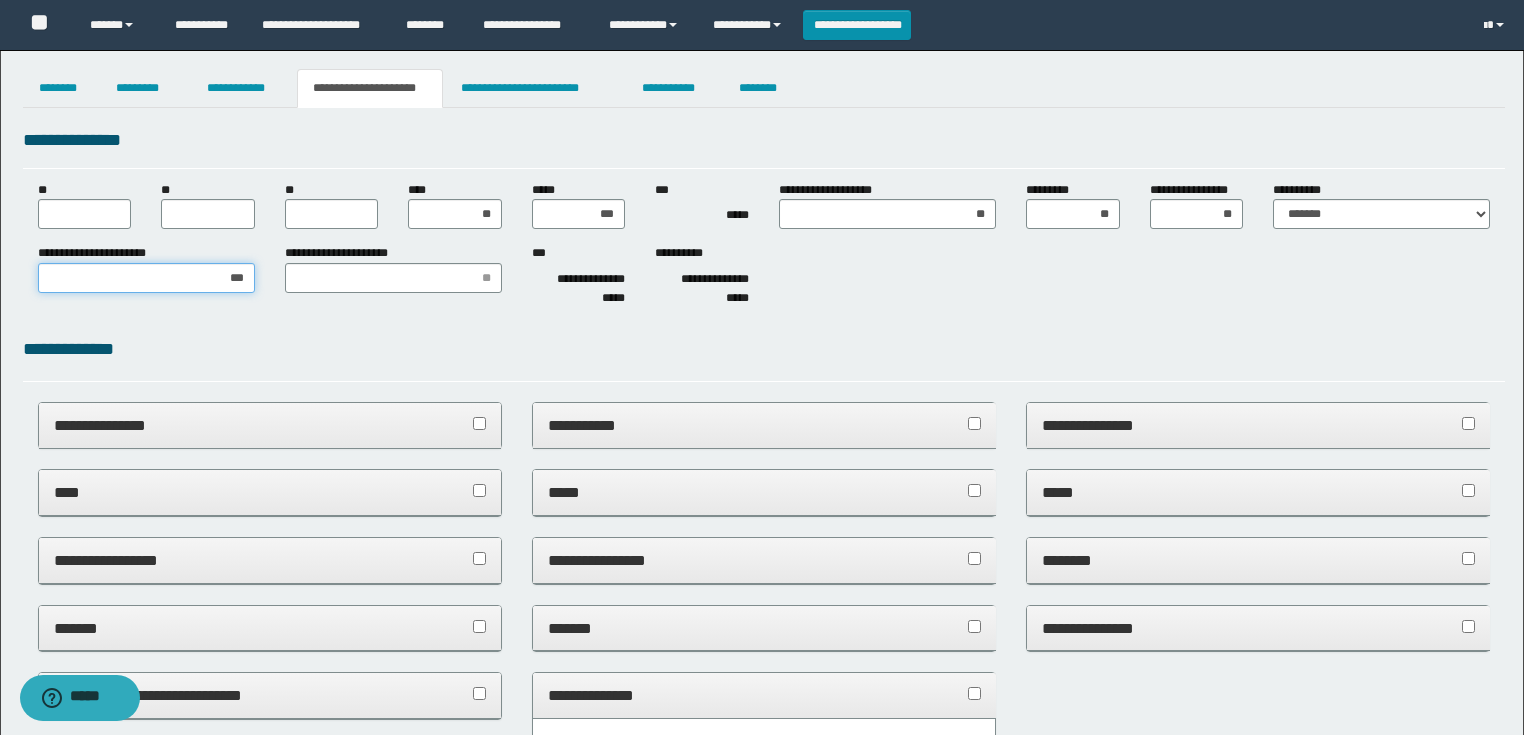 type on "**" 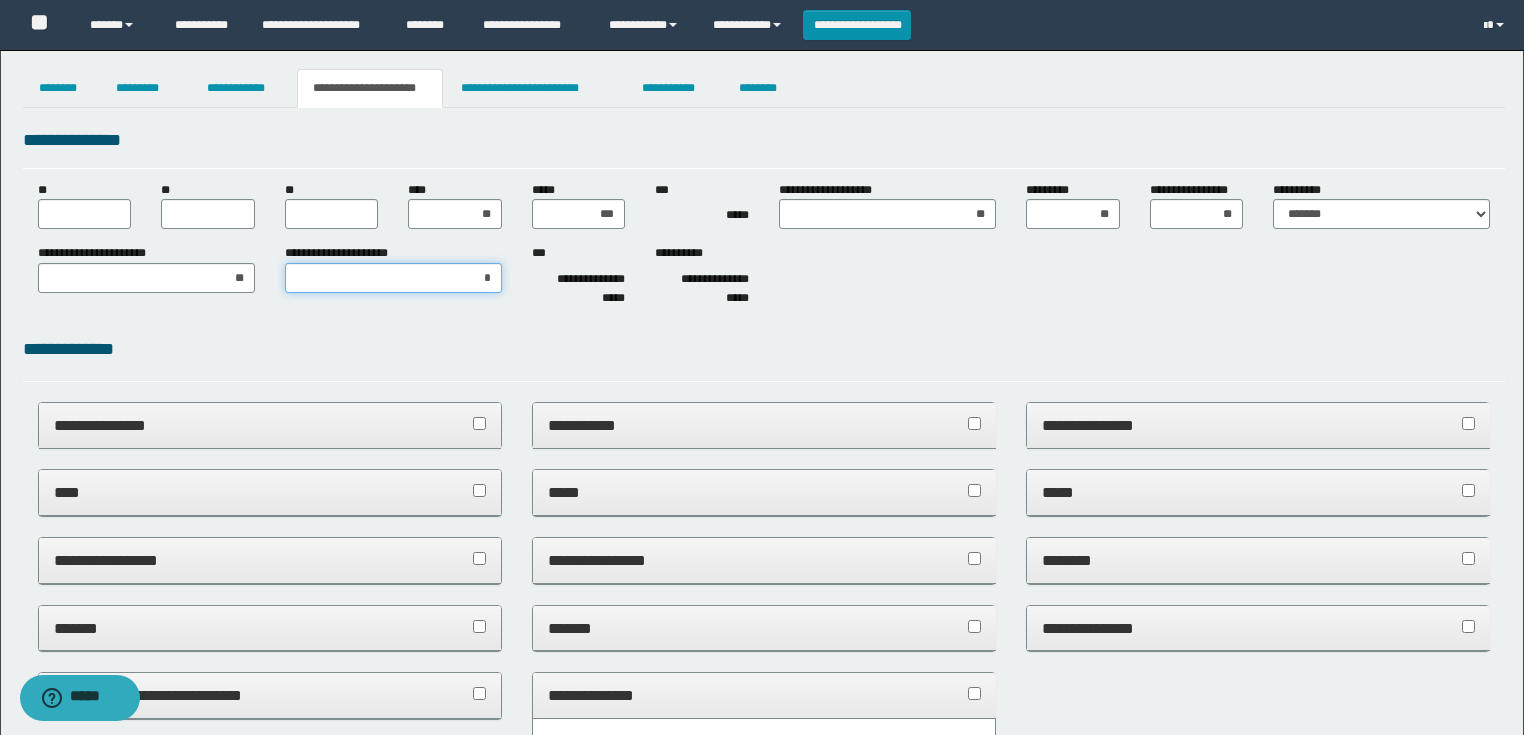 type on "**" 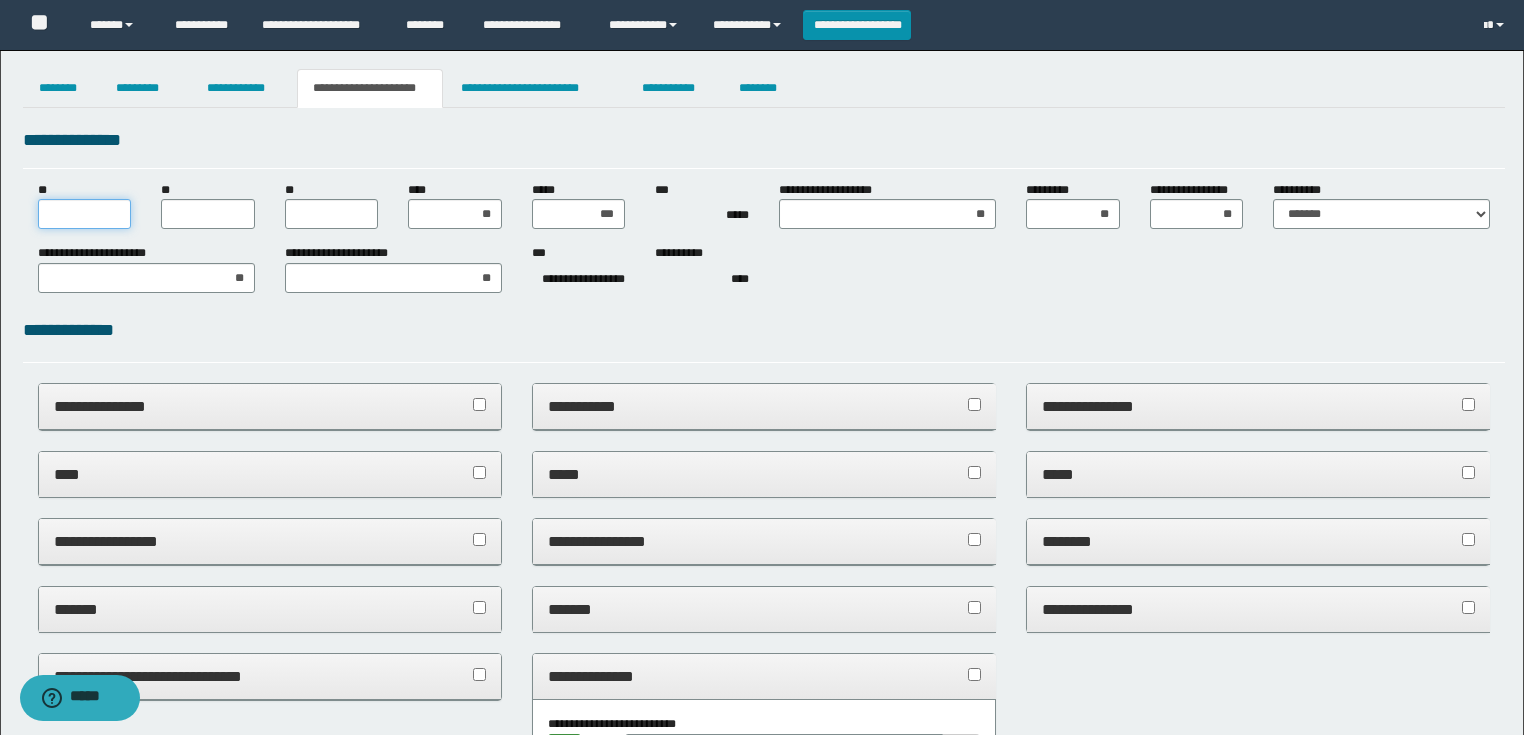 click on "**" at bounding box center [85, 214] 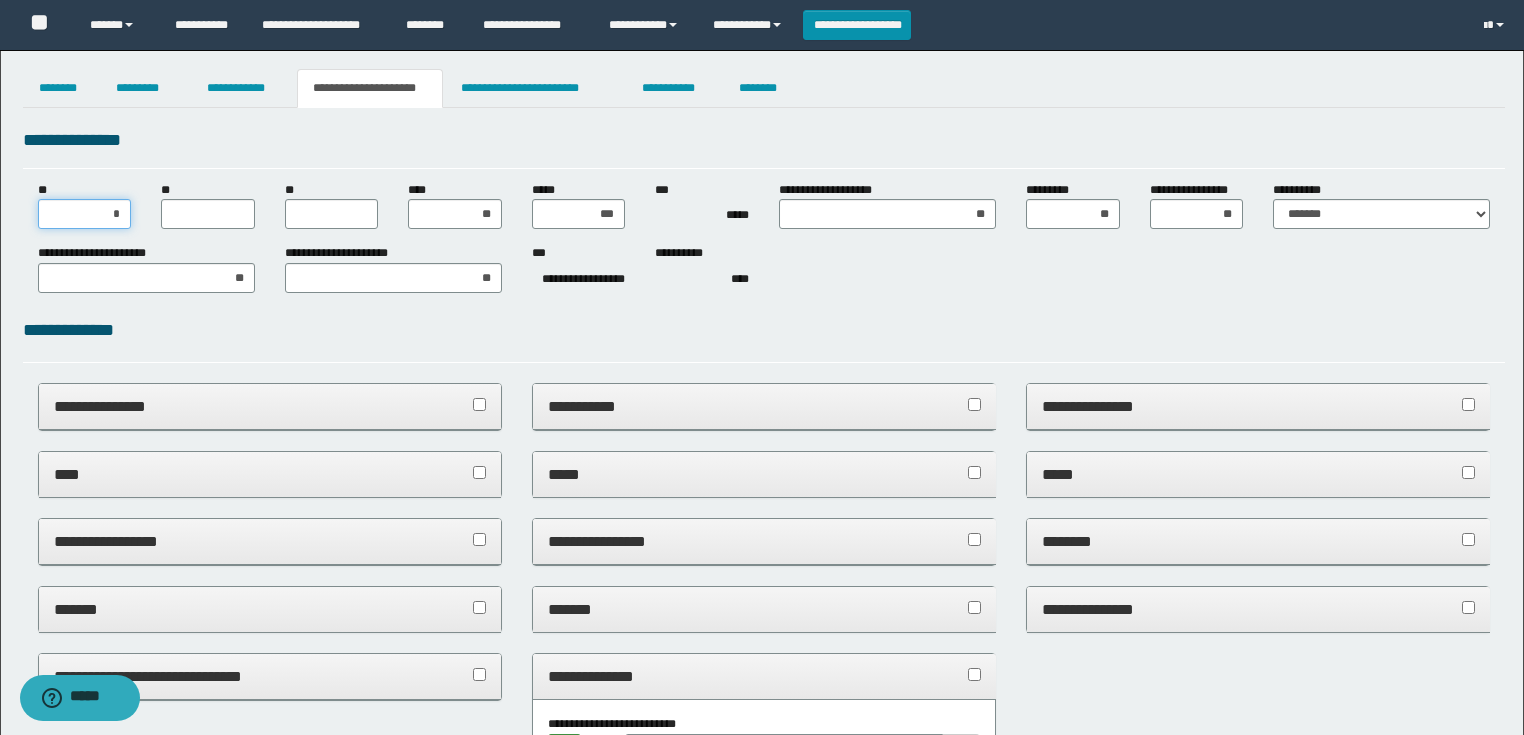 type on "**" 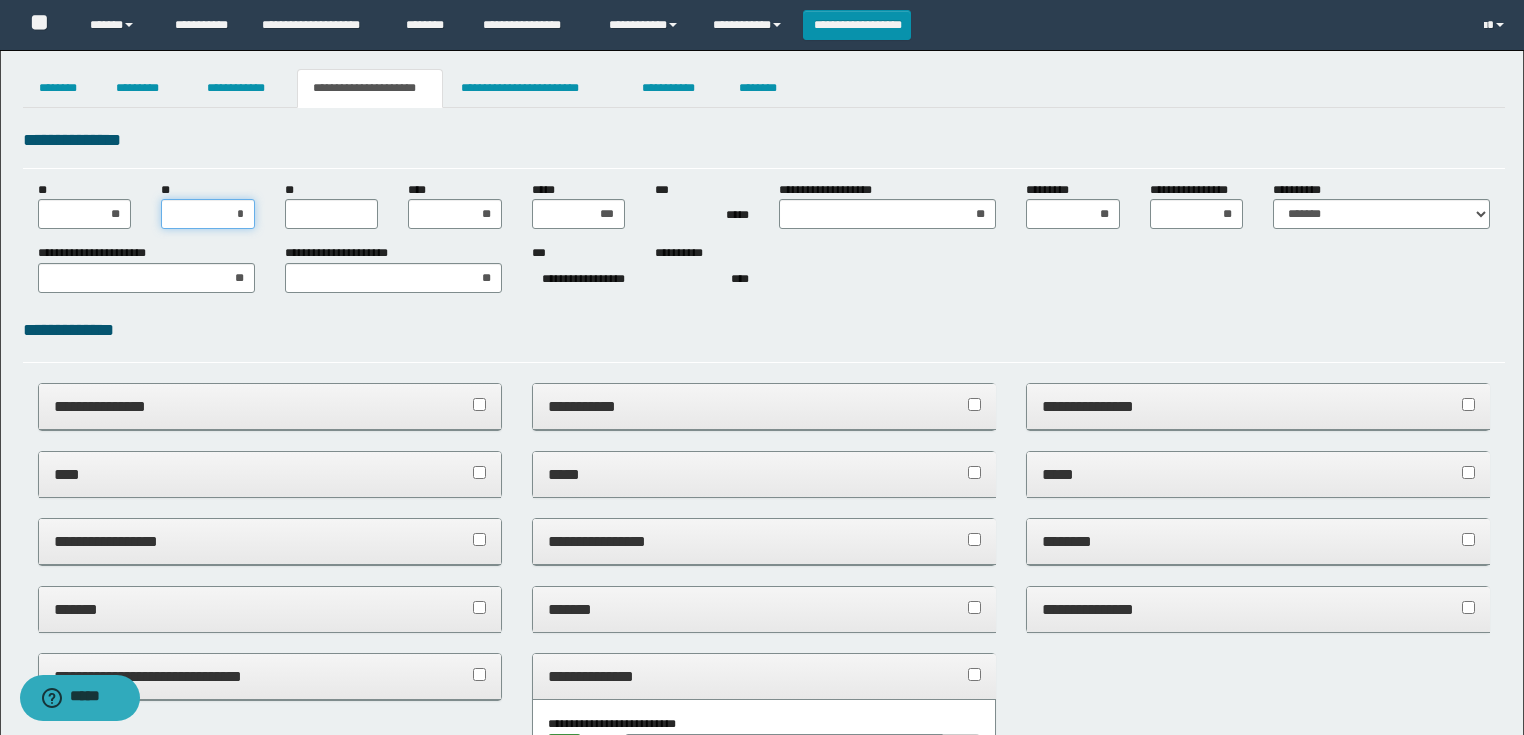 type on "**" 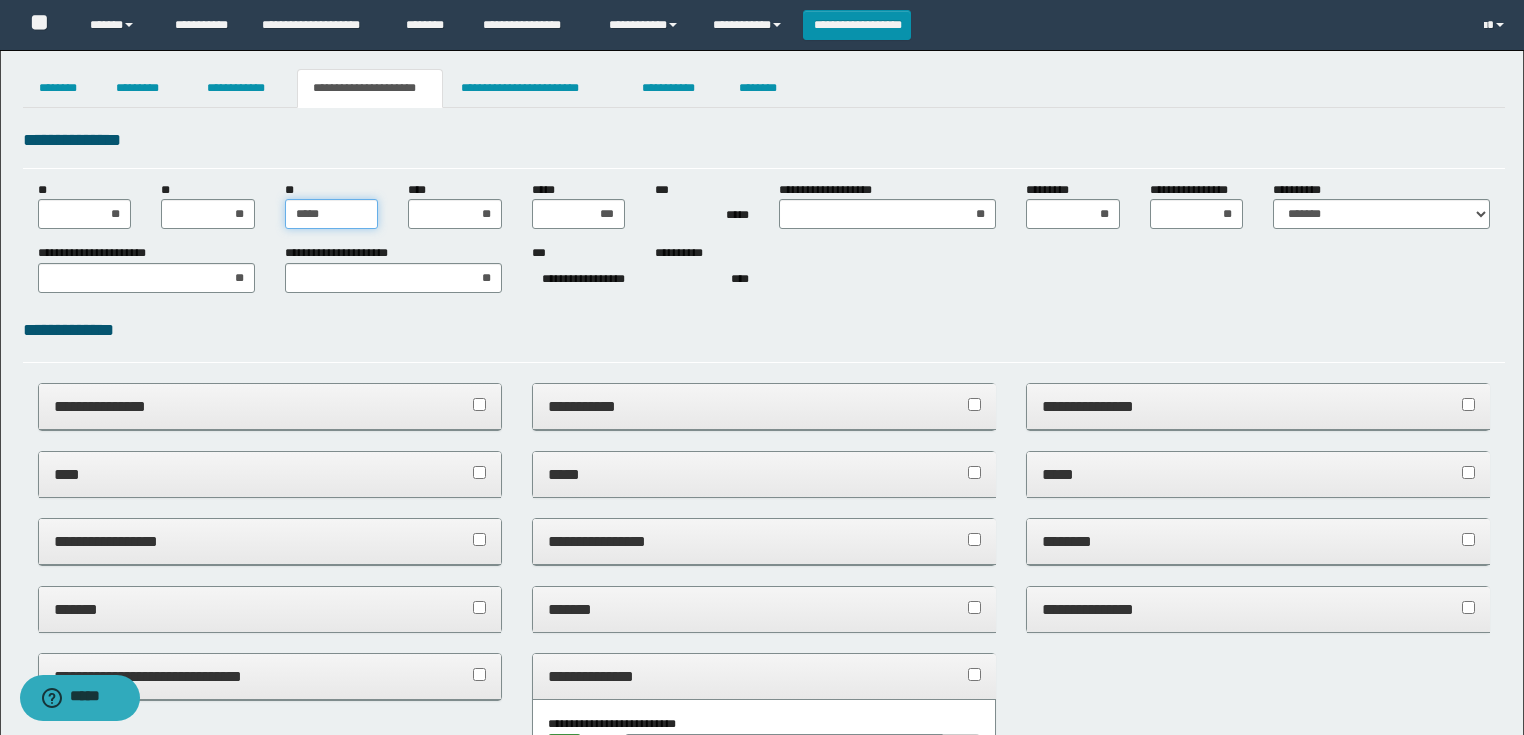 type on "******" 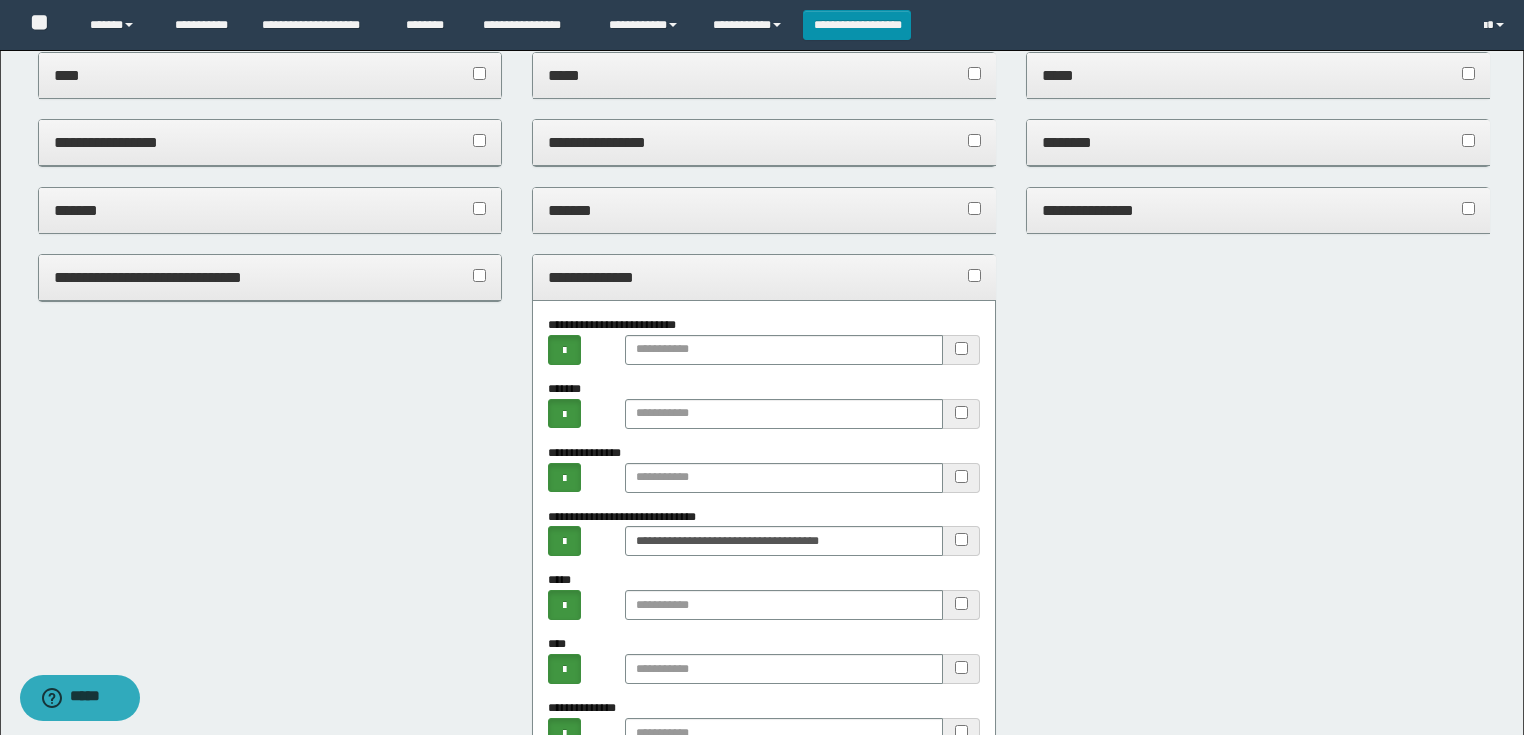 scroll, scrollTop: 160, scrollLeft: 0, axis: vertical 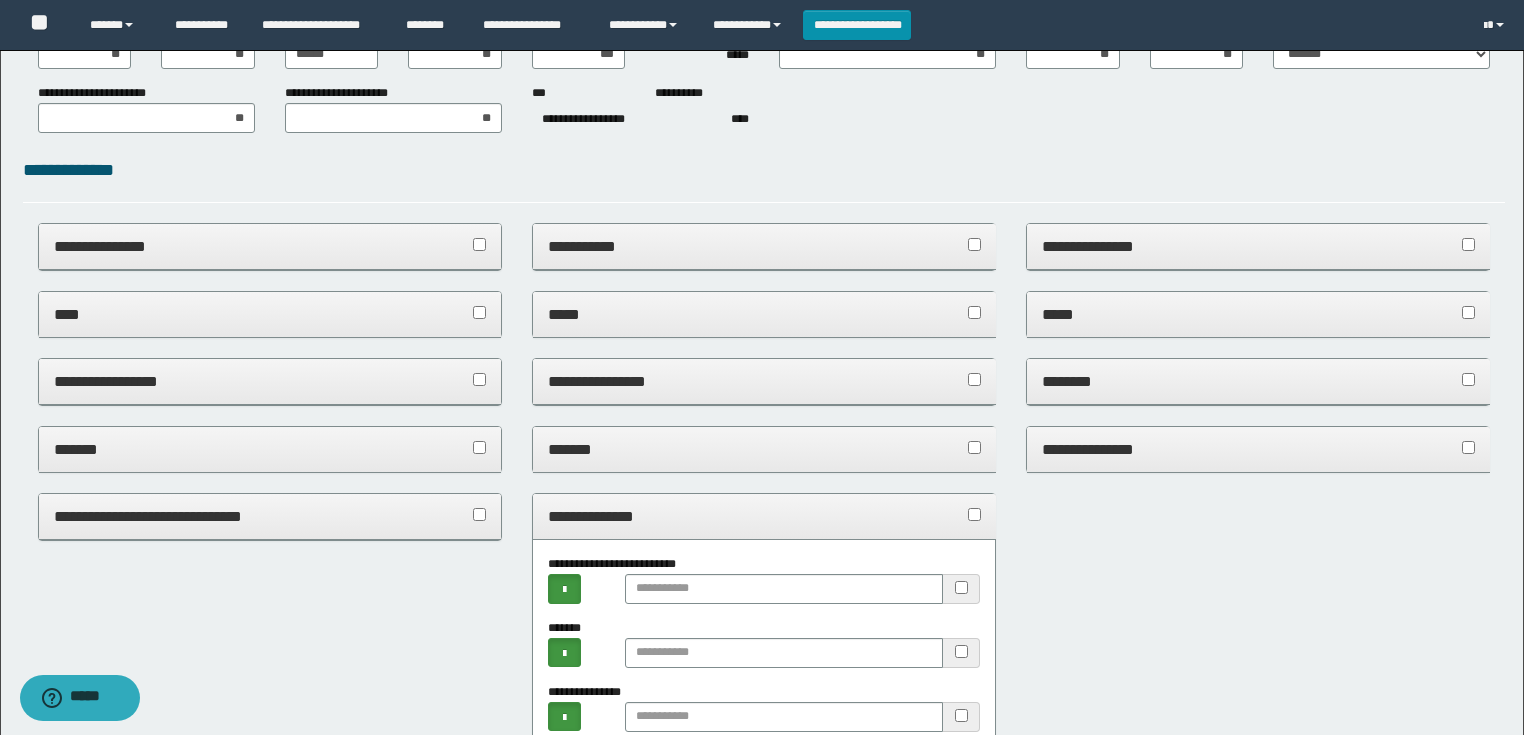 drag, startPoint x: 610, startPoint y: 500, endPoint x: 566, endPoint y: 503, distance: 44.102154 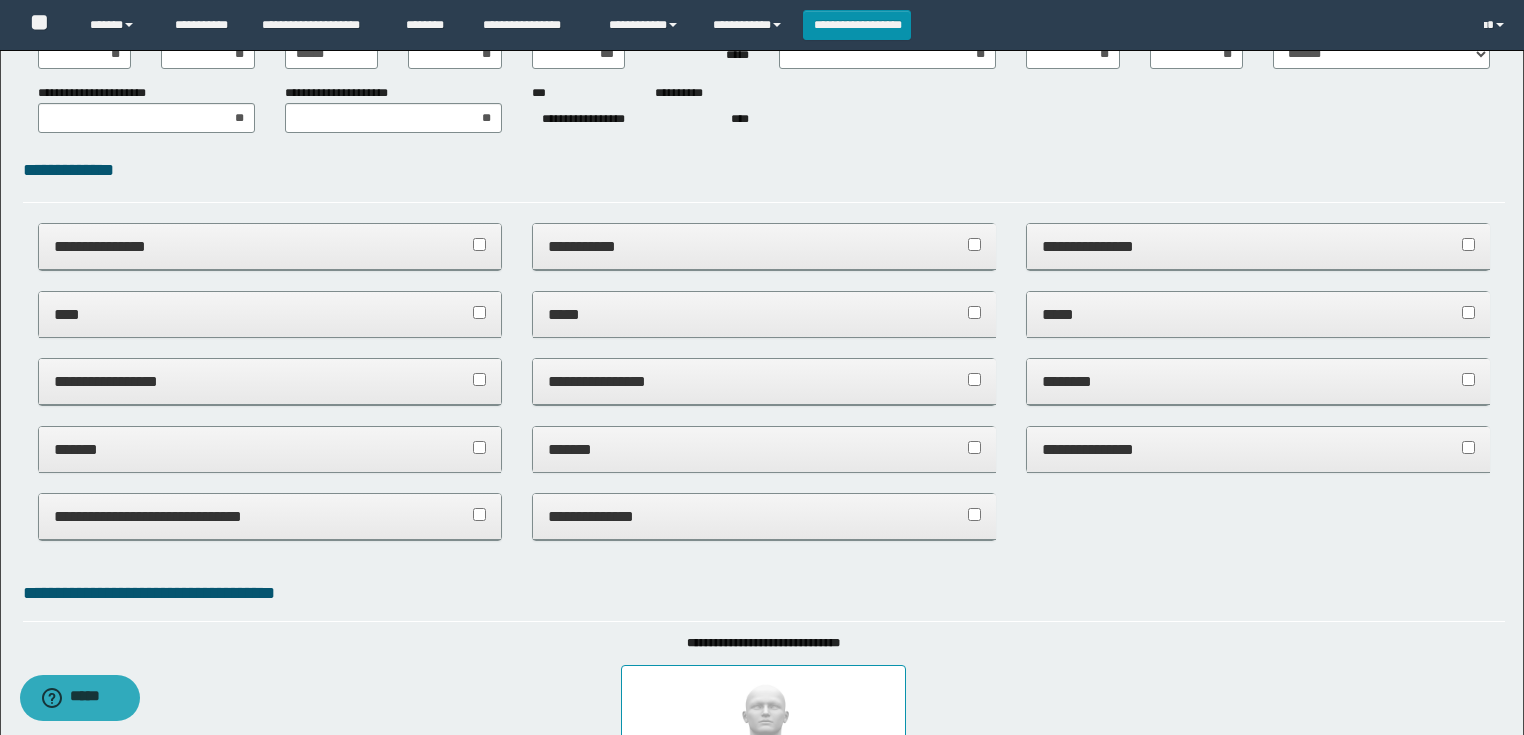 click on "**********" at bounding box center [270, 517] 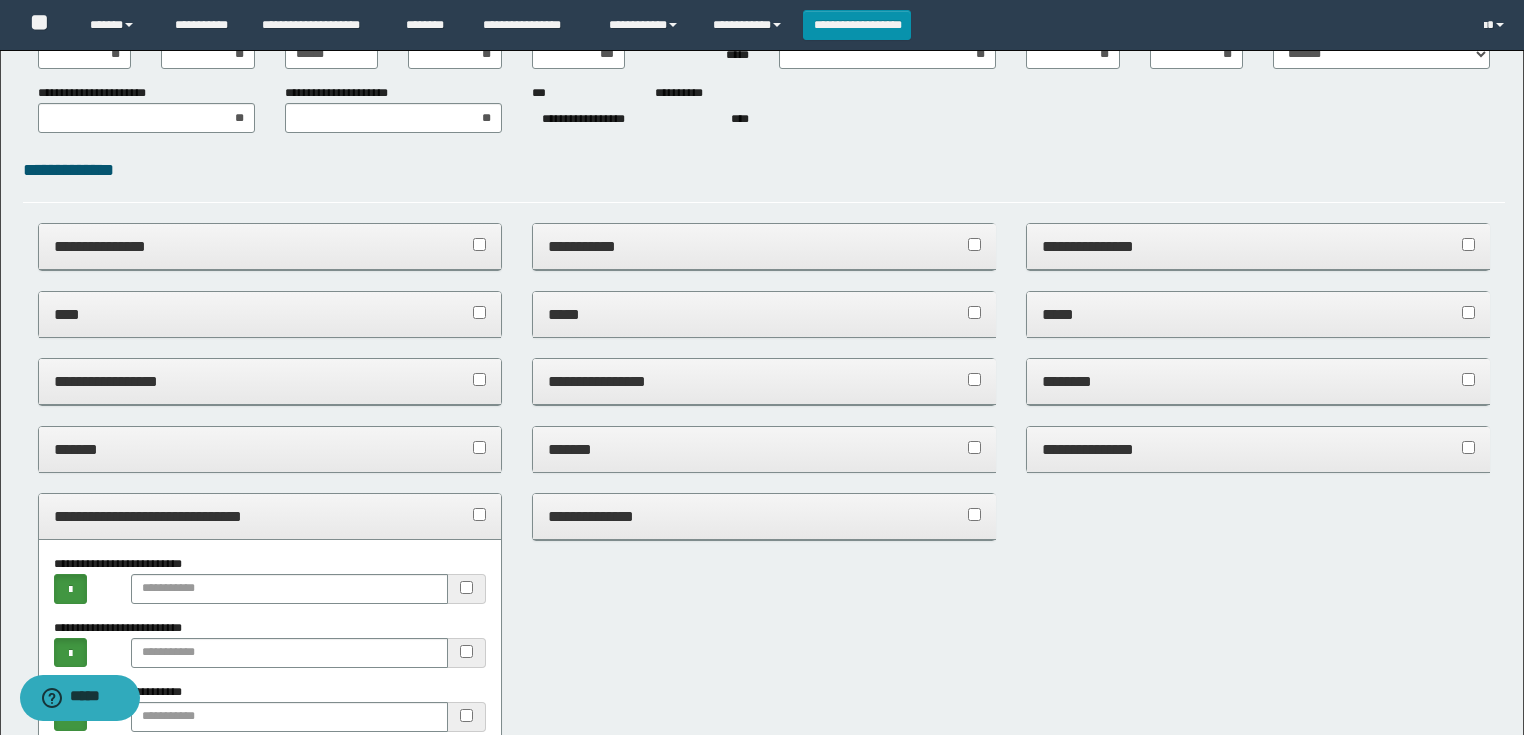 click on "**********" at bounding box center (270, 714) 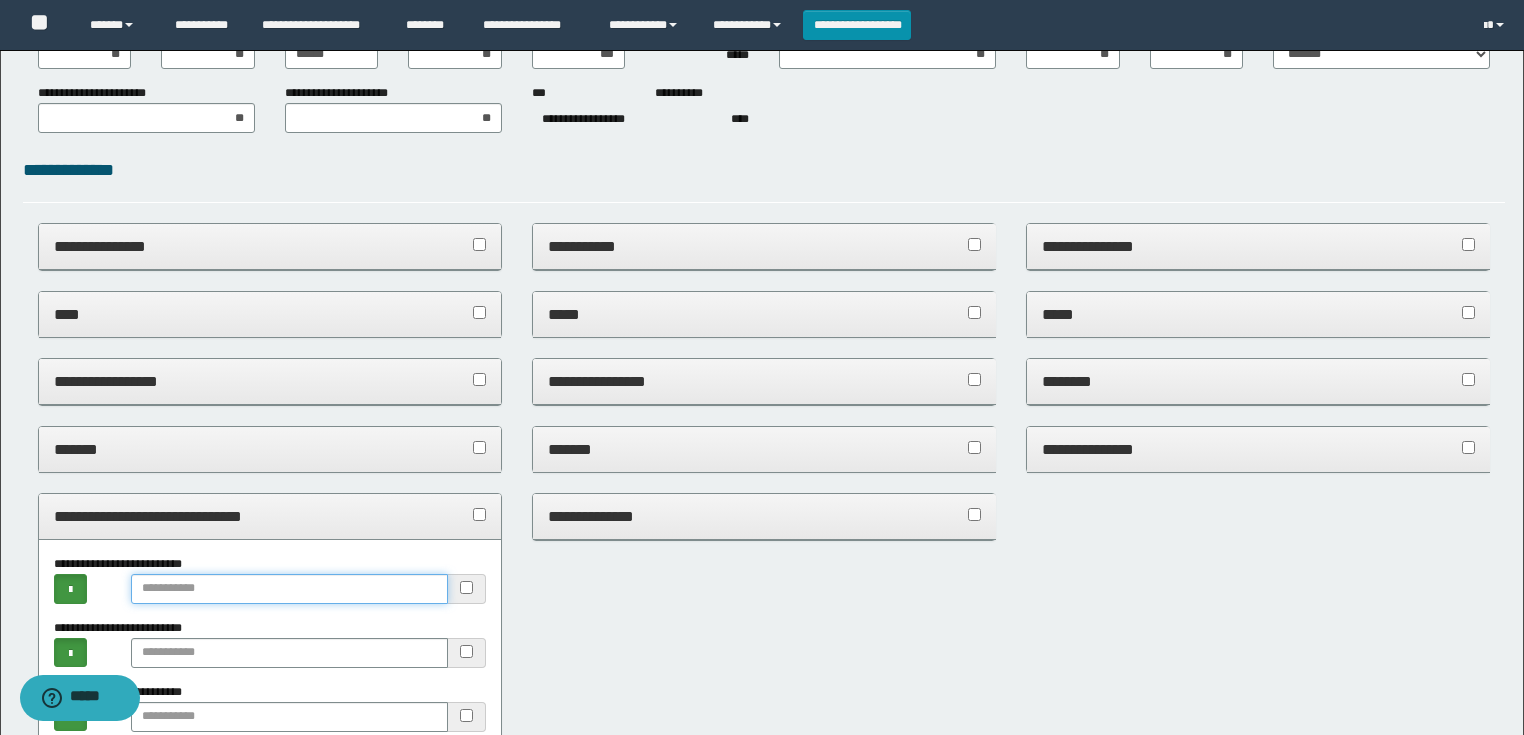 click at bounding box center (290, 589) 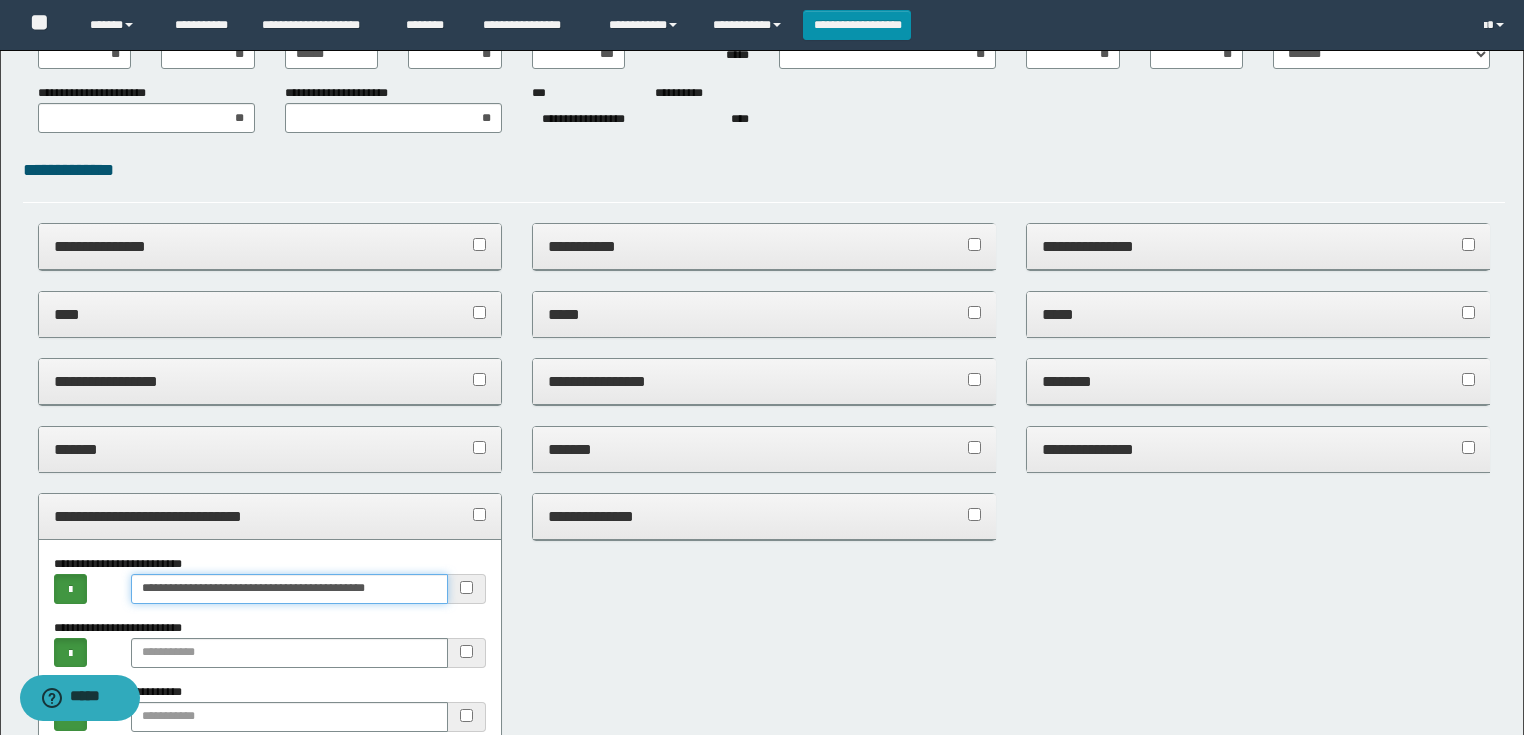 drag, startPoint x: 240, startPoint y: 592, endPoint x: 206, endPoint y: 591, distance: 34.0147 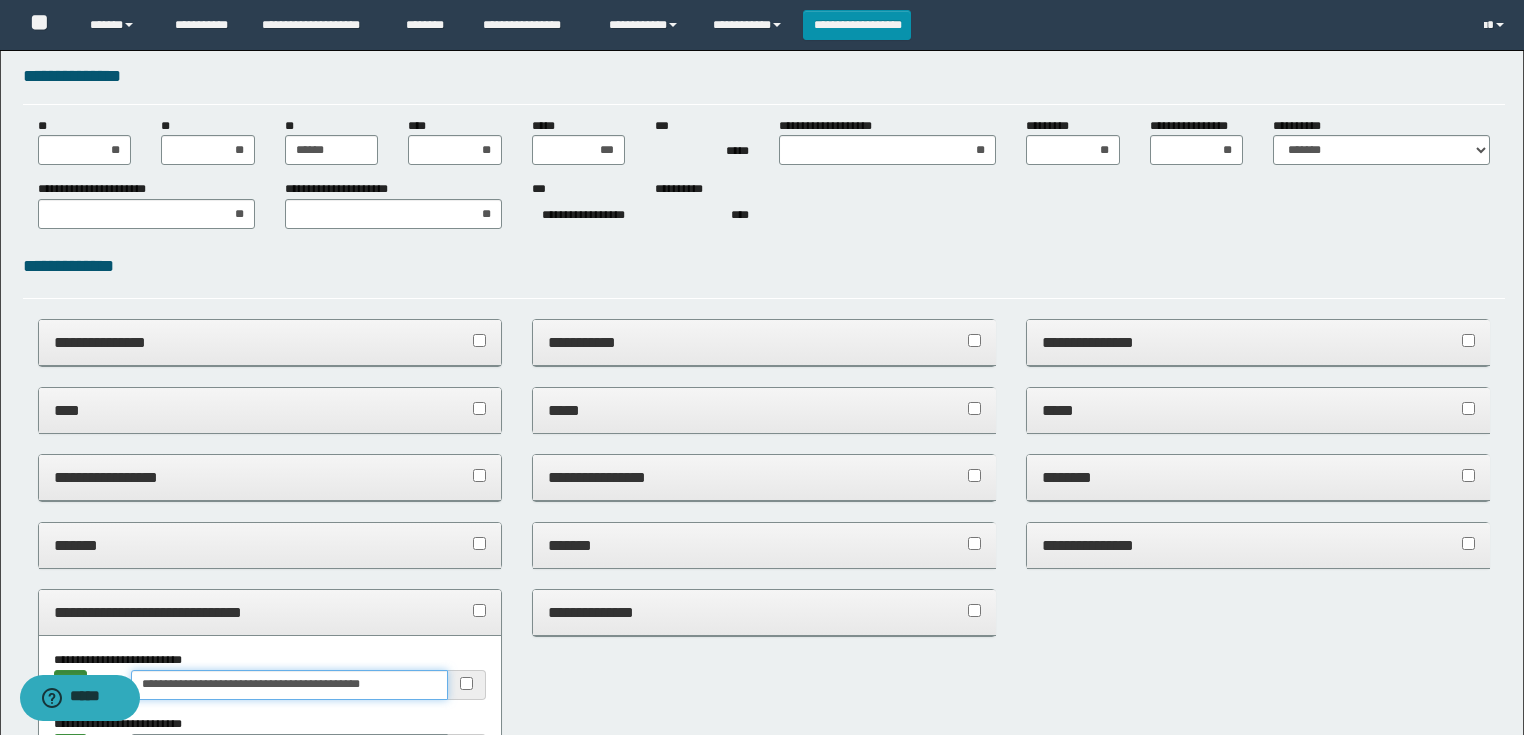 scroll, scrollTop: 0, scrollLeft: 0, axis: both 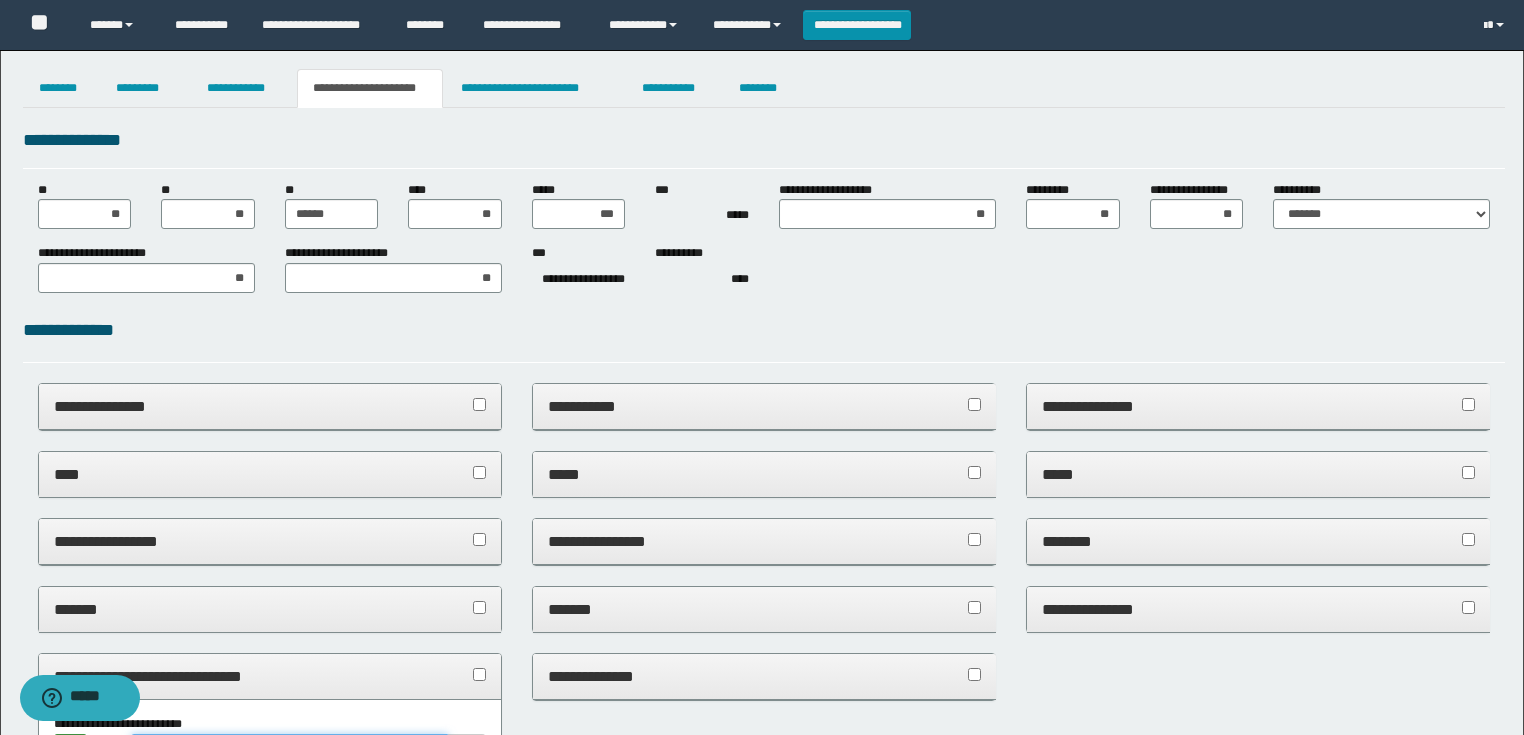 type on "**********" 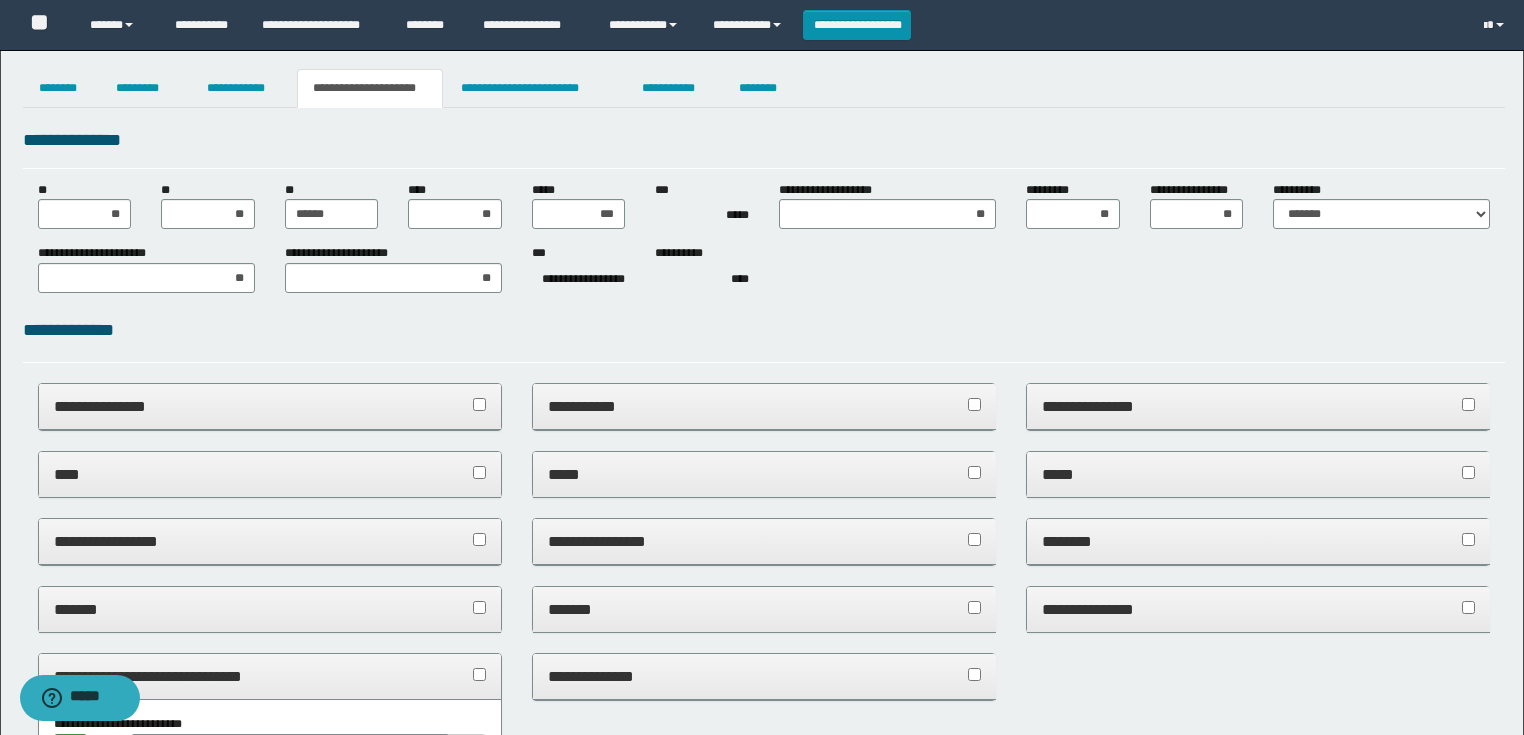 click on "**********" at bounding box center (762, 1029) 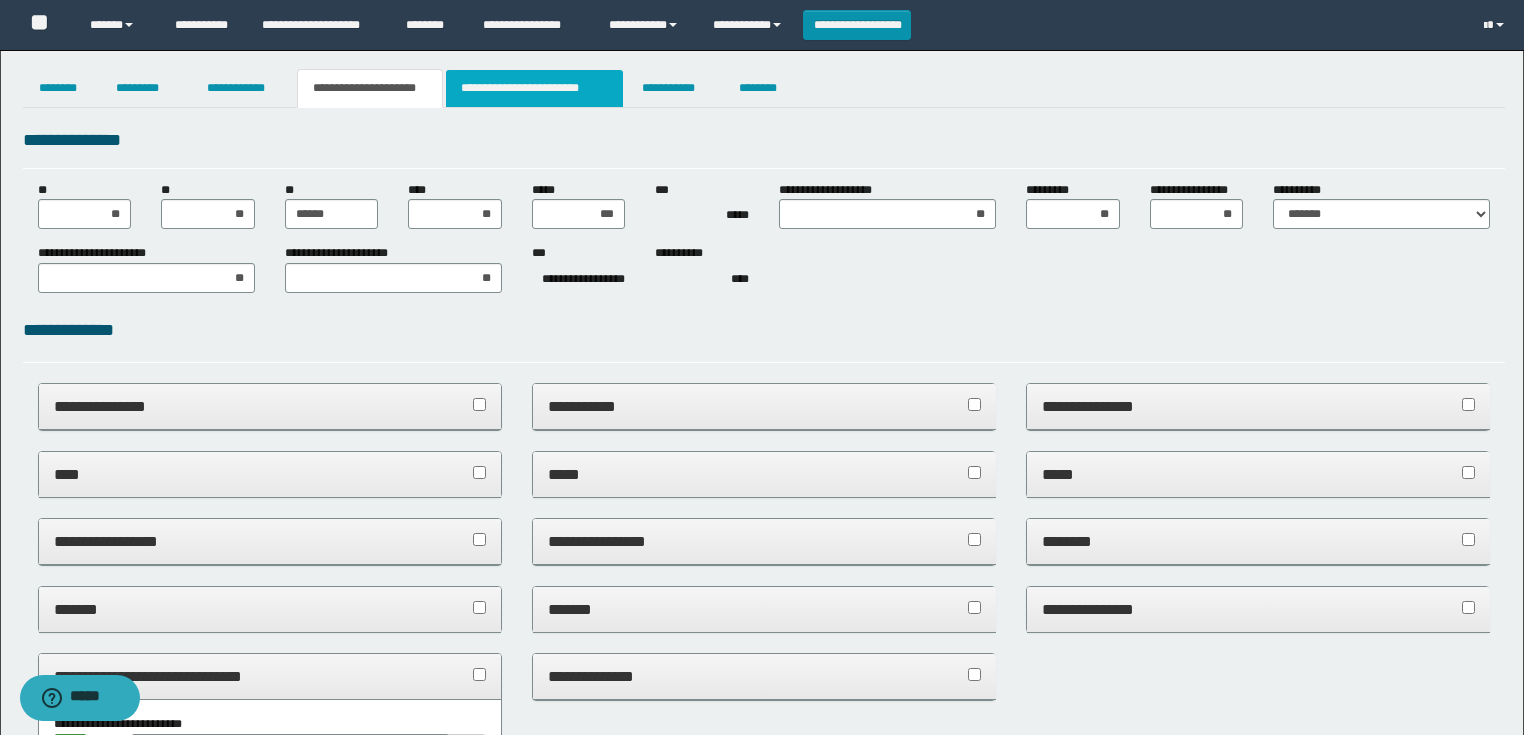 click on "**********" at bounding box center (534, 88) 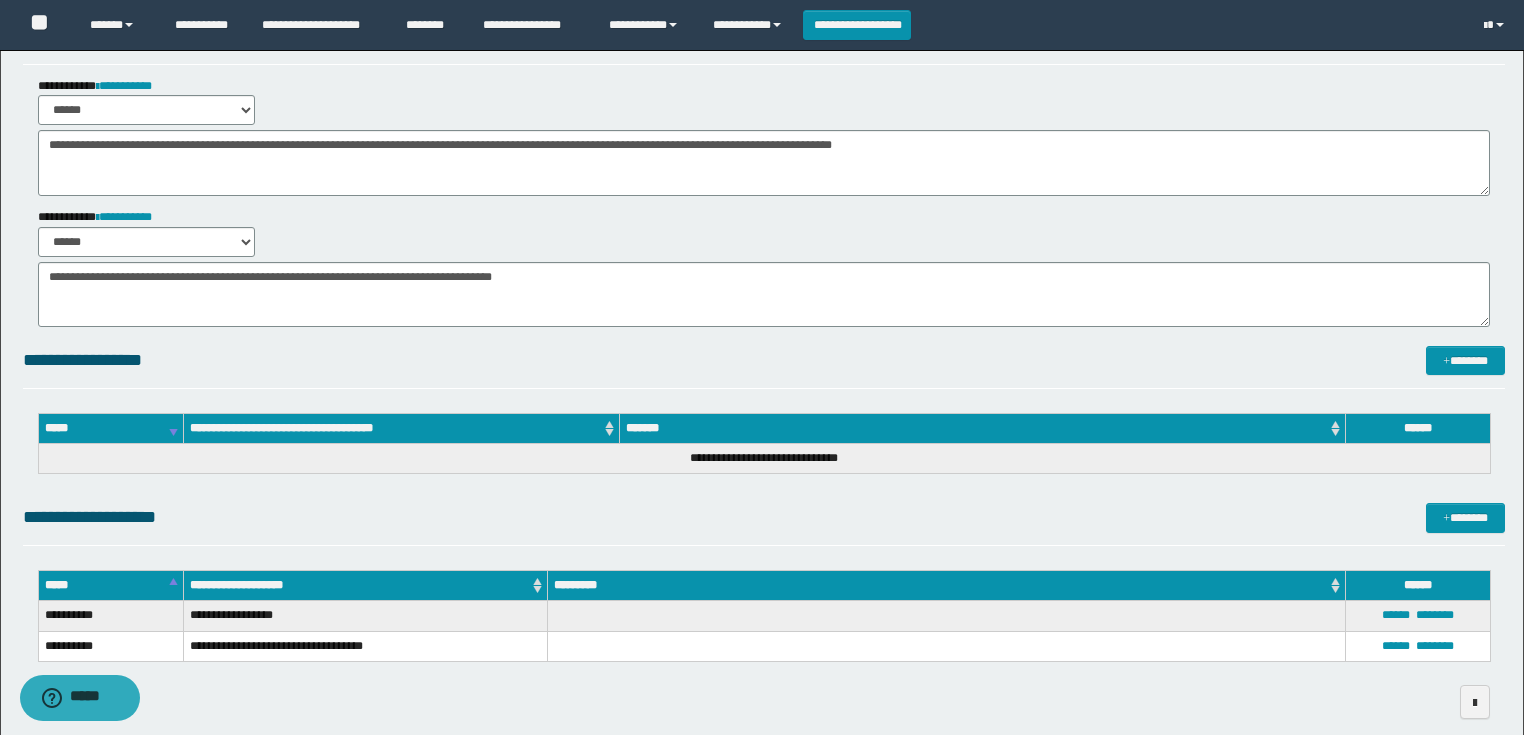 scroll, scrollTop: 0, scrollLeft: 0, axis: both 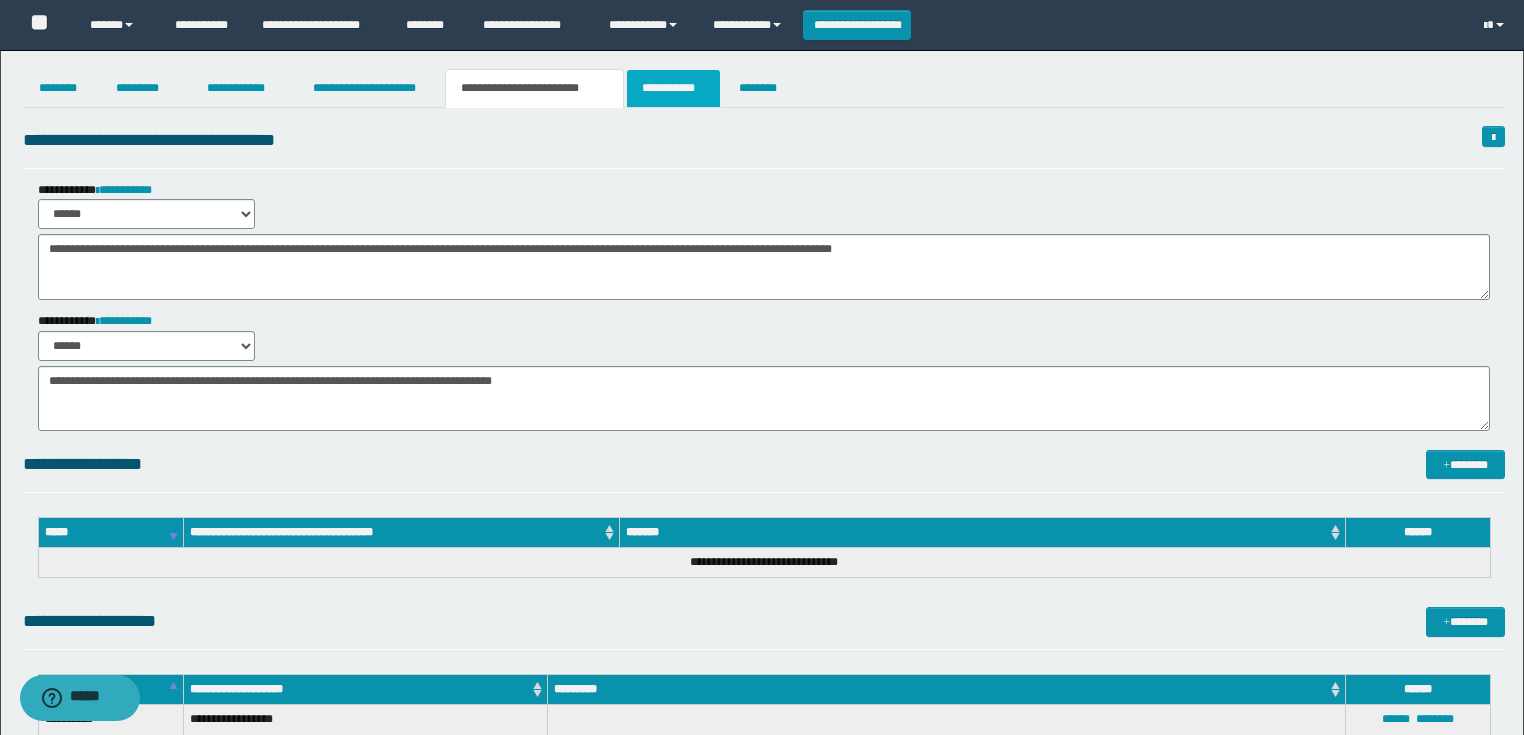 click on "**********" at bounding box center [673, 88] 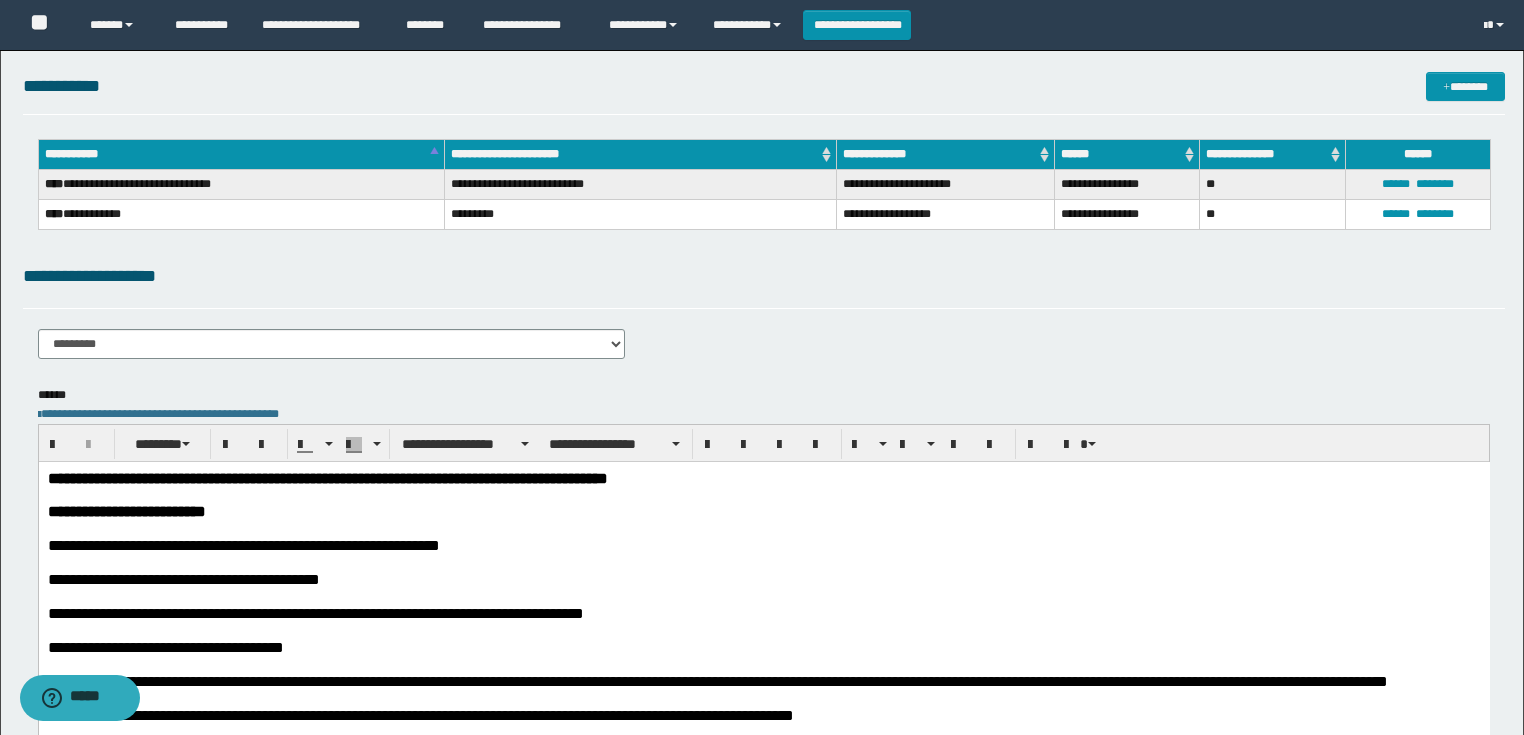 scroll, scrollTop: 320, scrollLeft: 0, axis: vertical 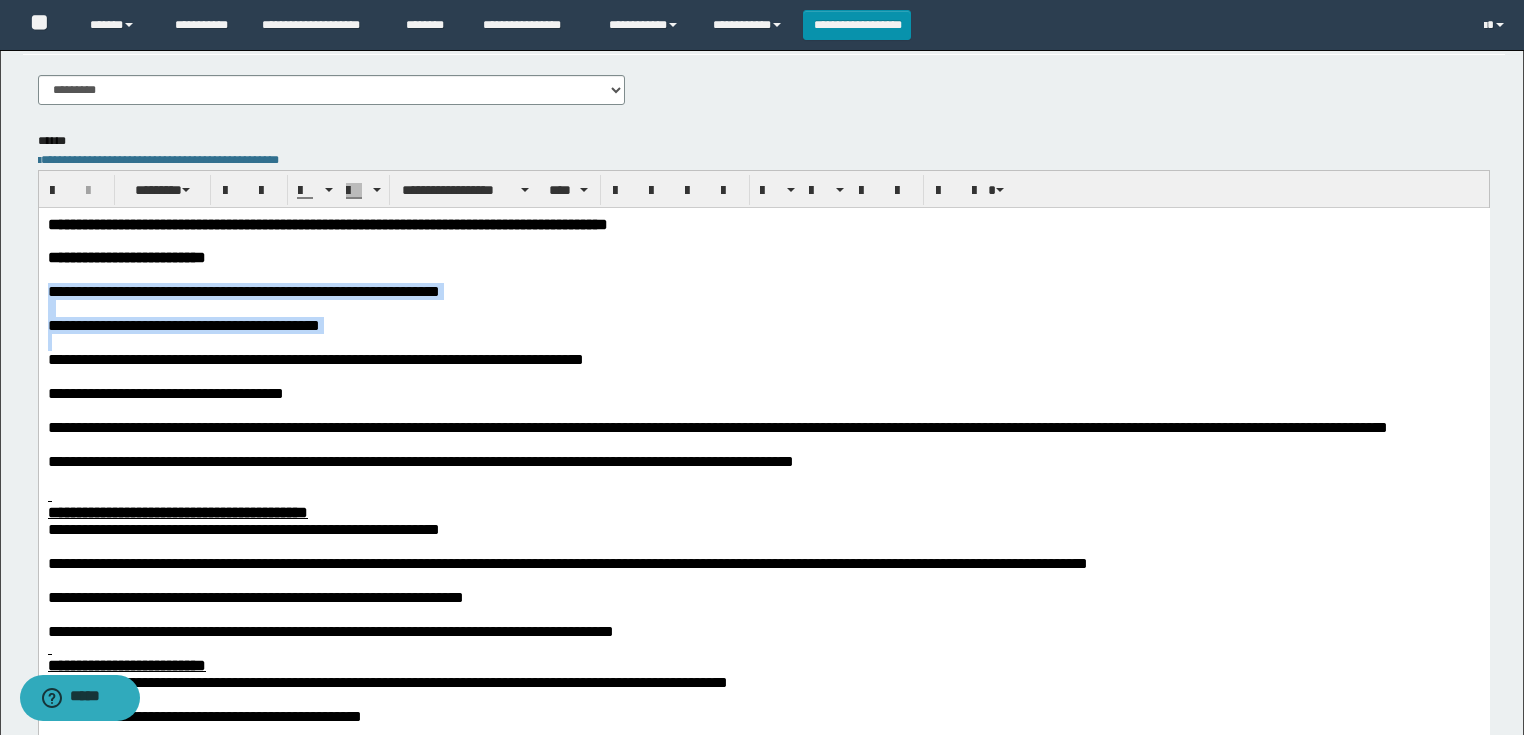 drag, startPoint x: 473, startPoint y: 348, endPoint x: 39, endPoint y: 296, distance: 437.1041 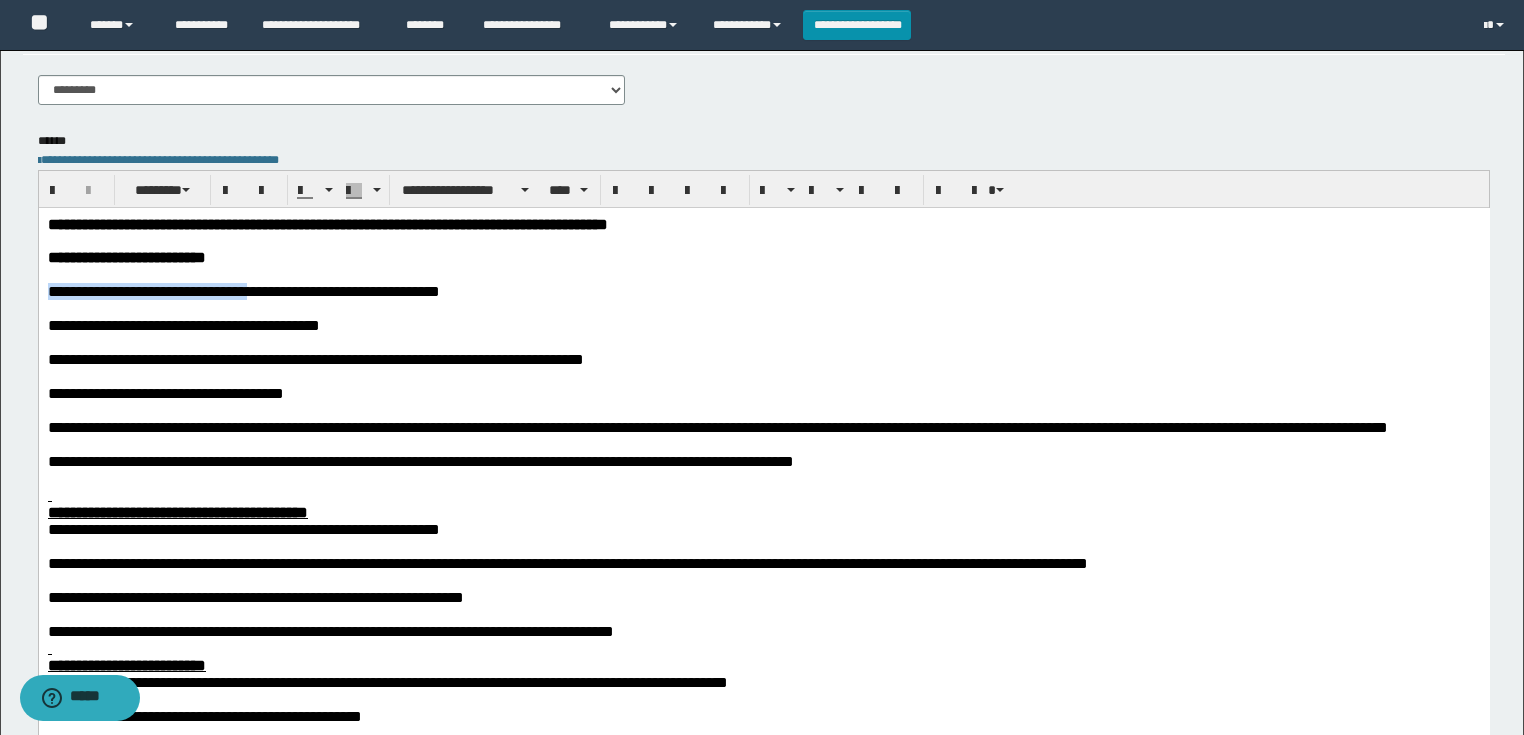 drag, startPoint x: 353, startPoint y: 298, endPoint x: 63, endPoint y: 275, distance: 290.91064 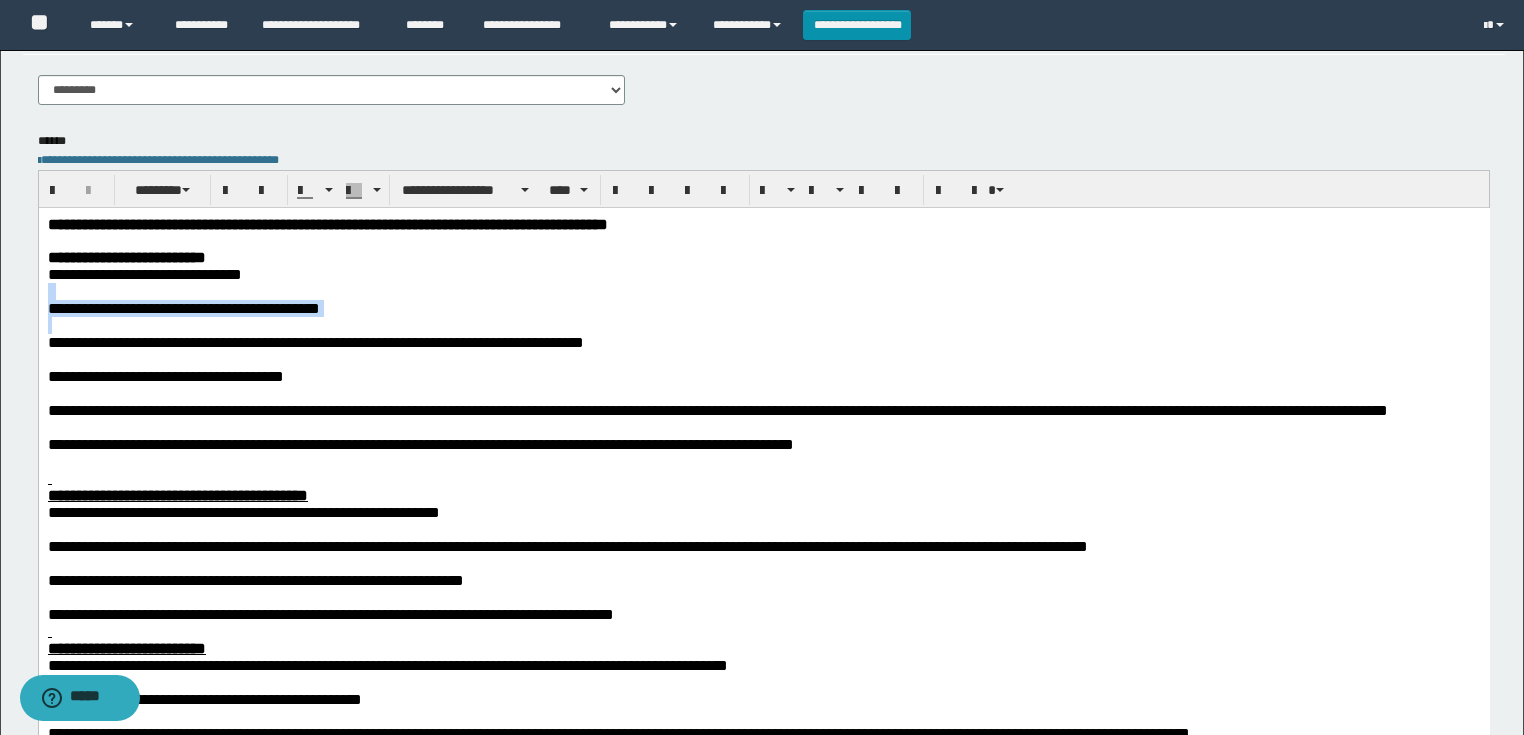 drag, startPoint x: 82, startPoint y: 333, endPoint x: 36, endPoint y: 296, distance: 59.03389 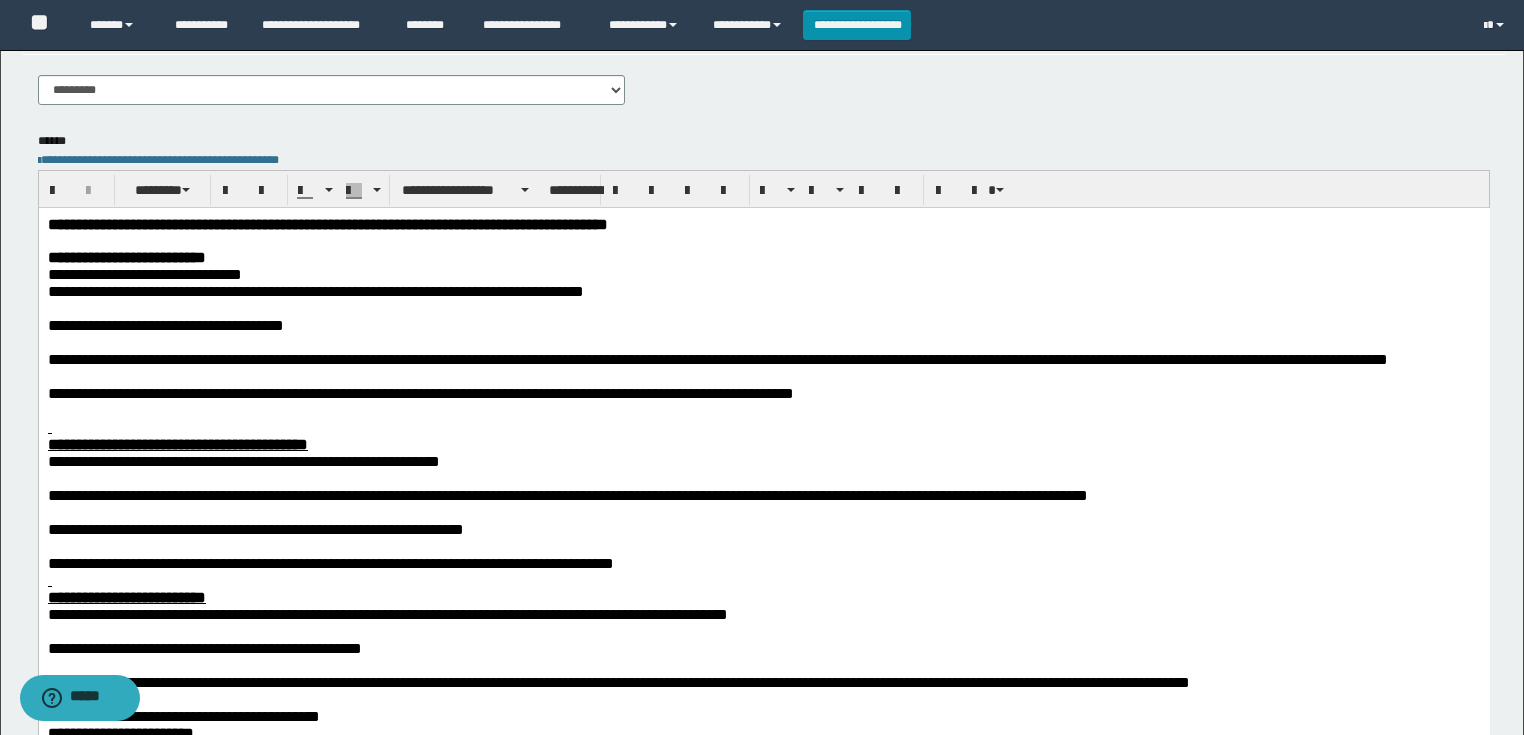 click at bounding box center (763, 240) 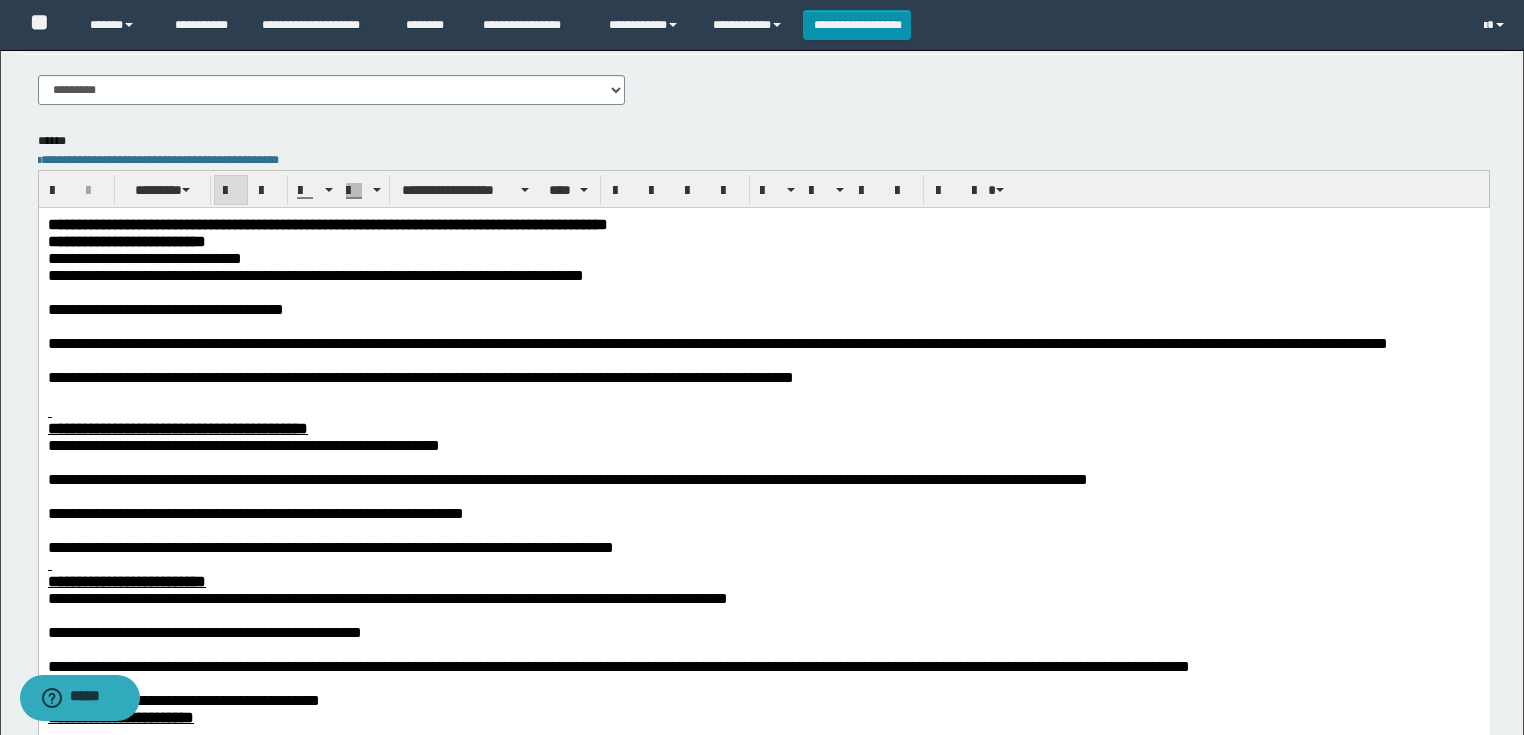 click at bounding box center (763, 291) 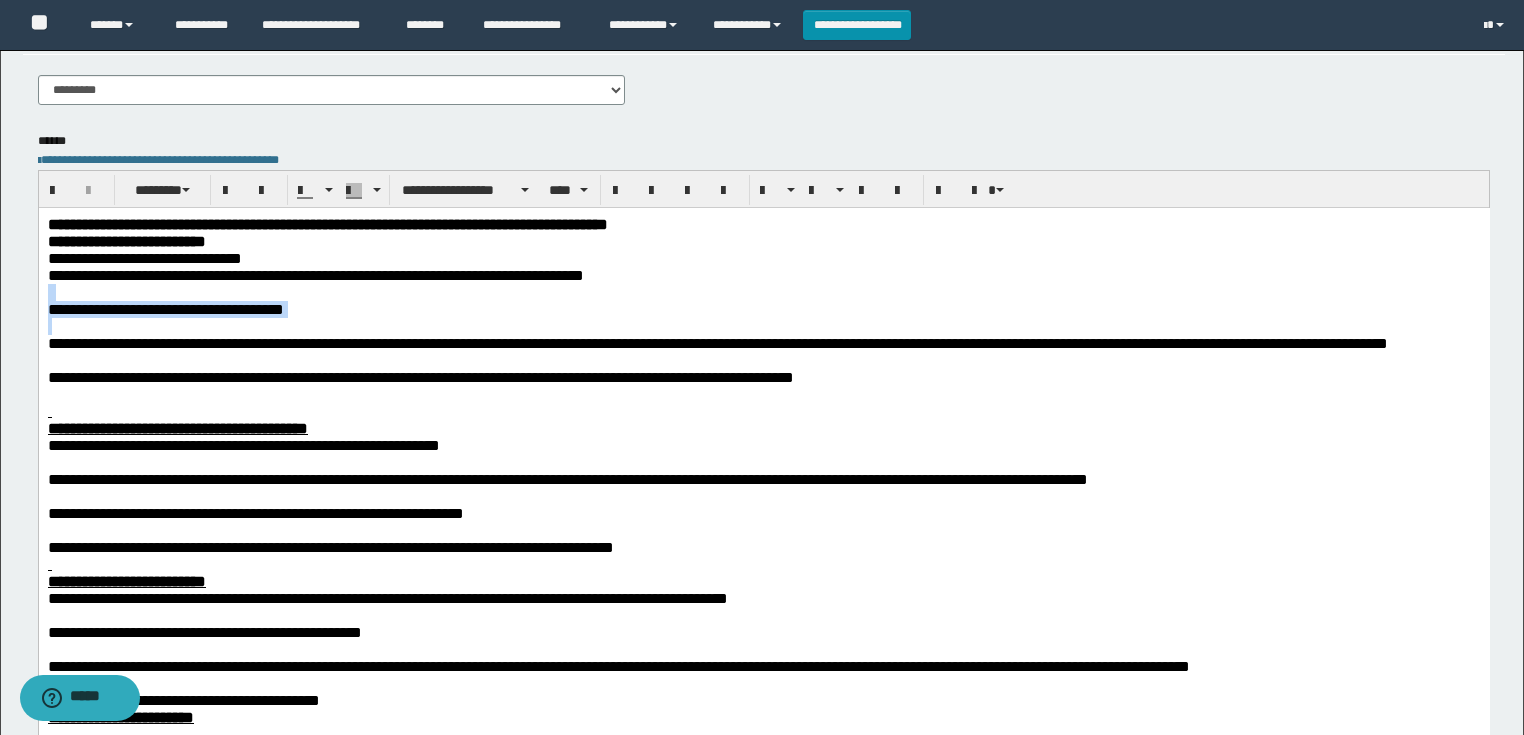 drag, startPoint x: 67, startPoint y: 331, endPoint x: 37, endPoint y: 297, distance: 45.343136 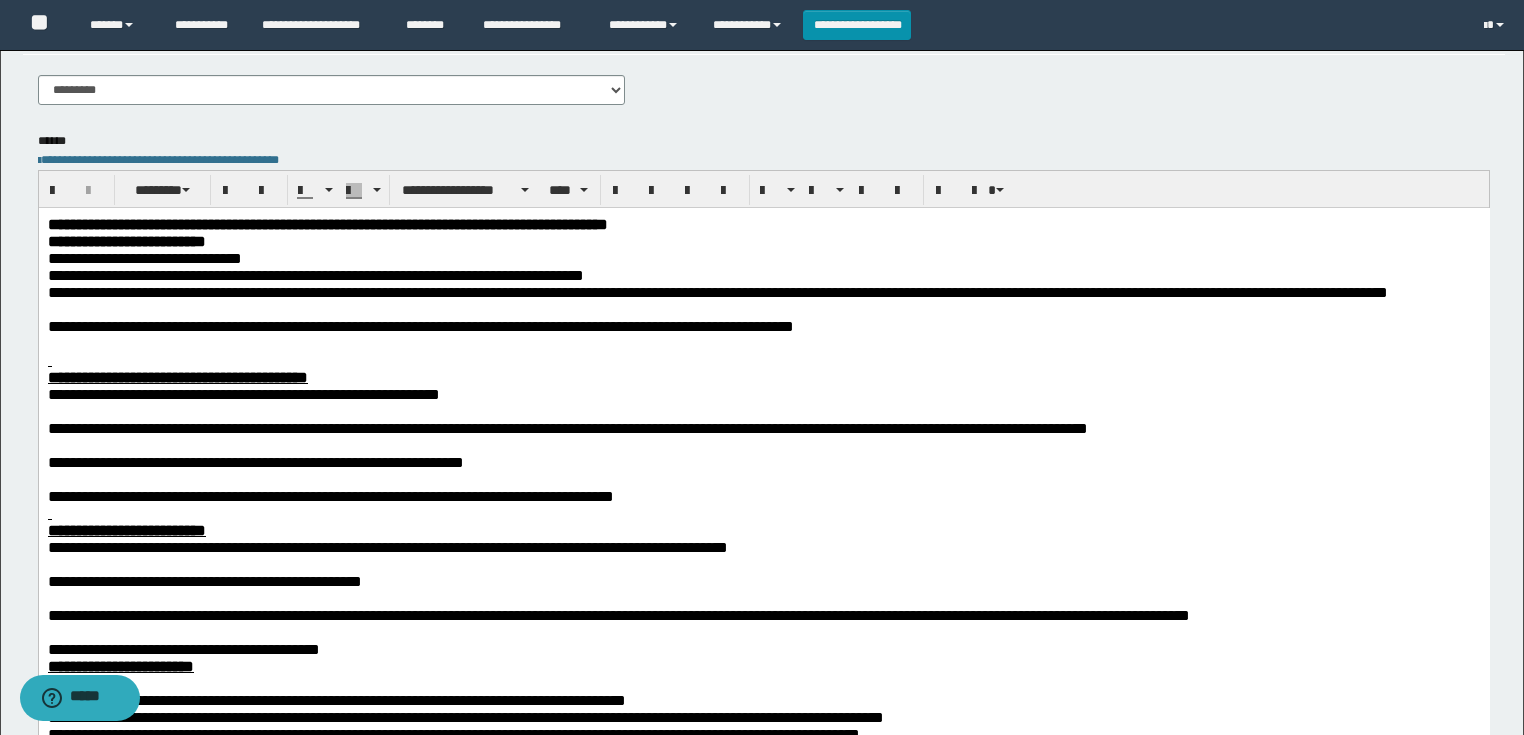 click at bounding box center (763, 308) 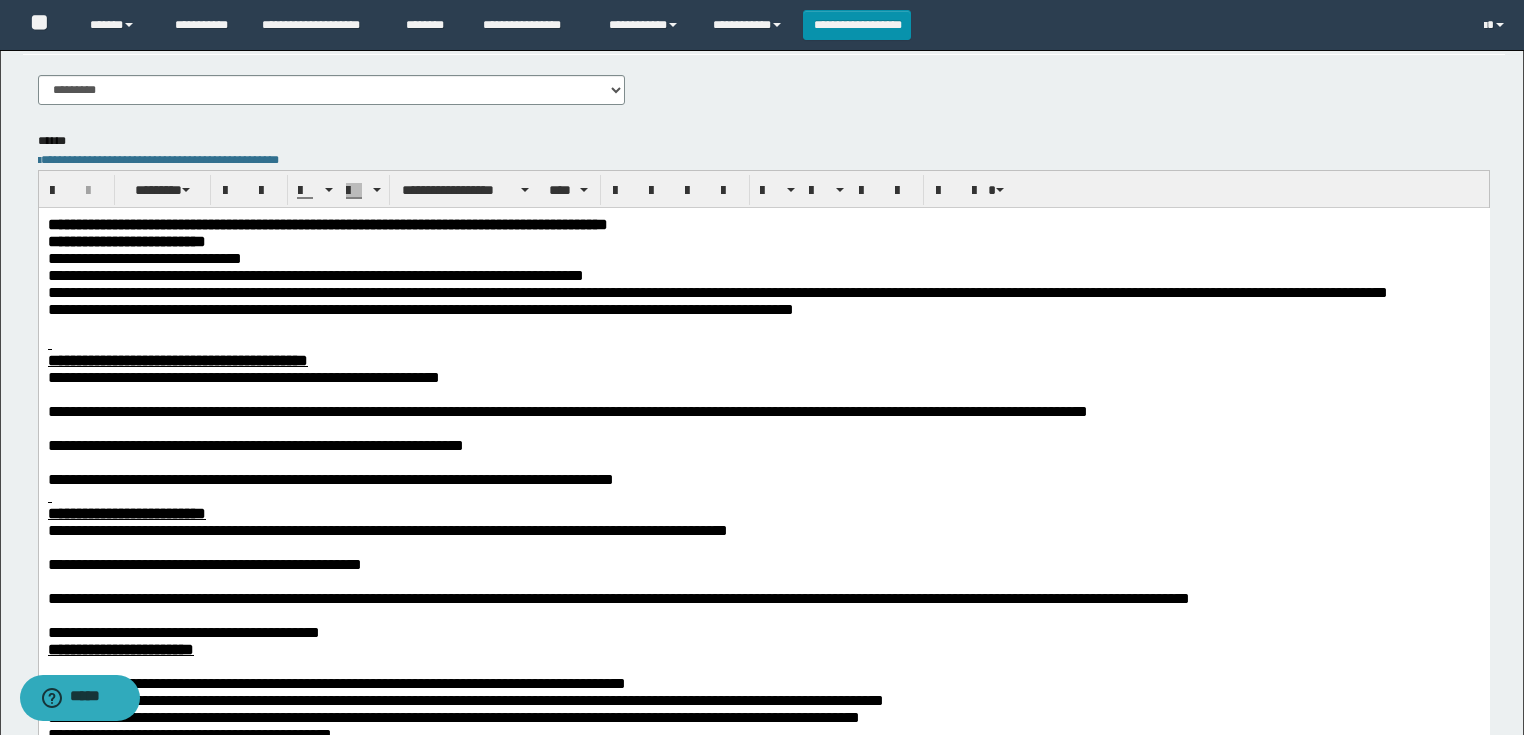 click at bounding box center [763, 342] 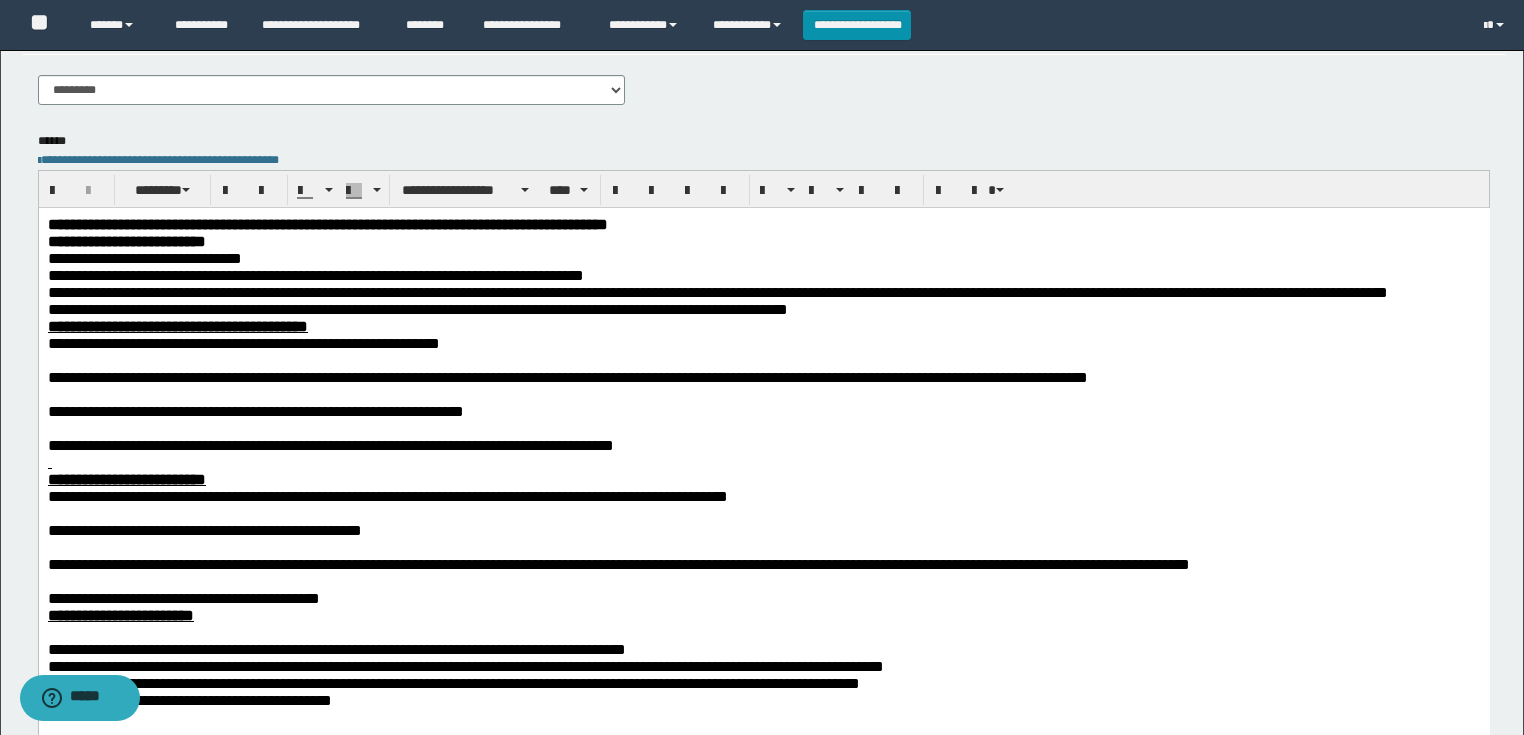 click at bounding box center [763, 359] 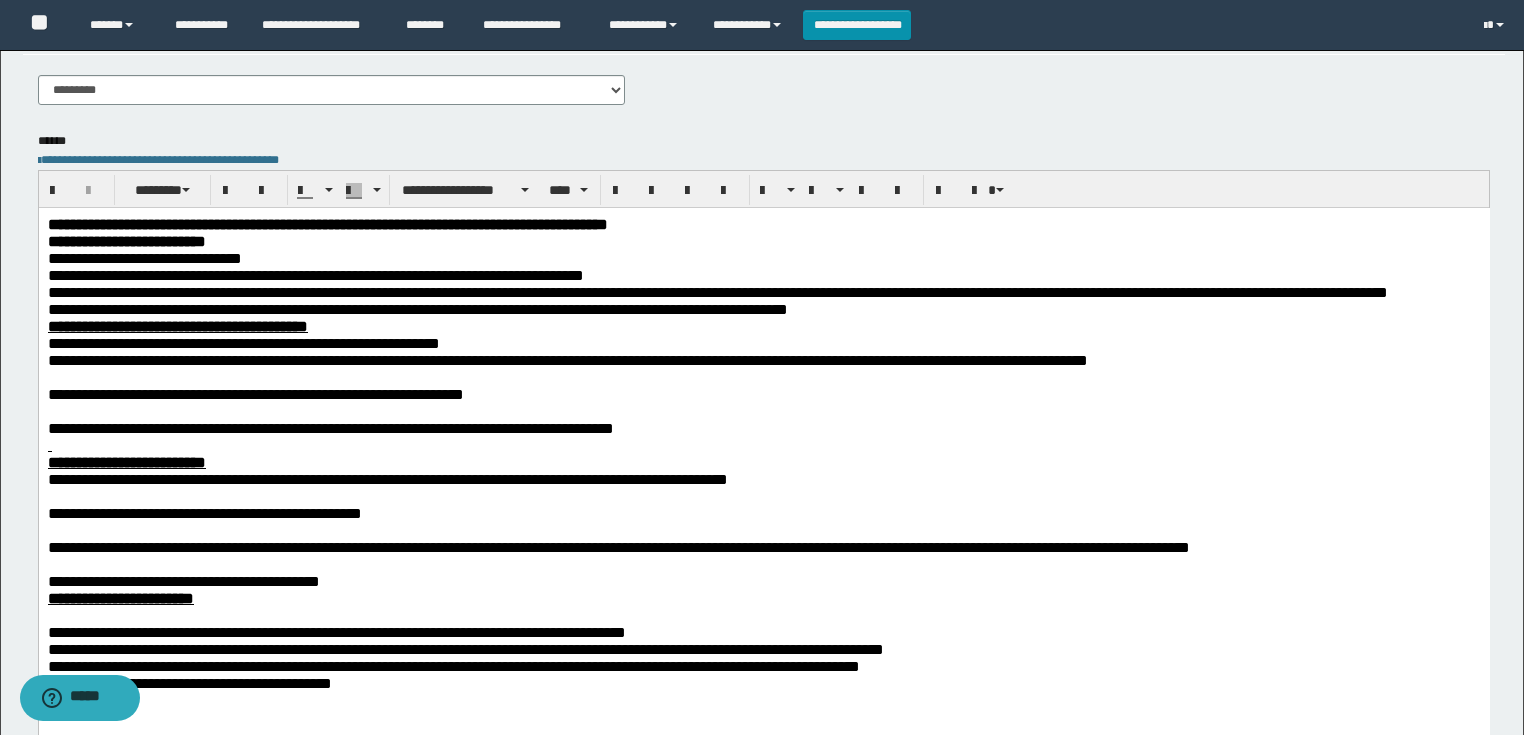 drag, startPoint x: 68, startPoint y: 429, endPoint x: 69, endPoint y: 441, distance: 12.0415945 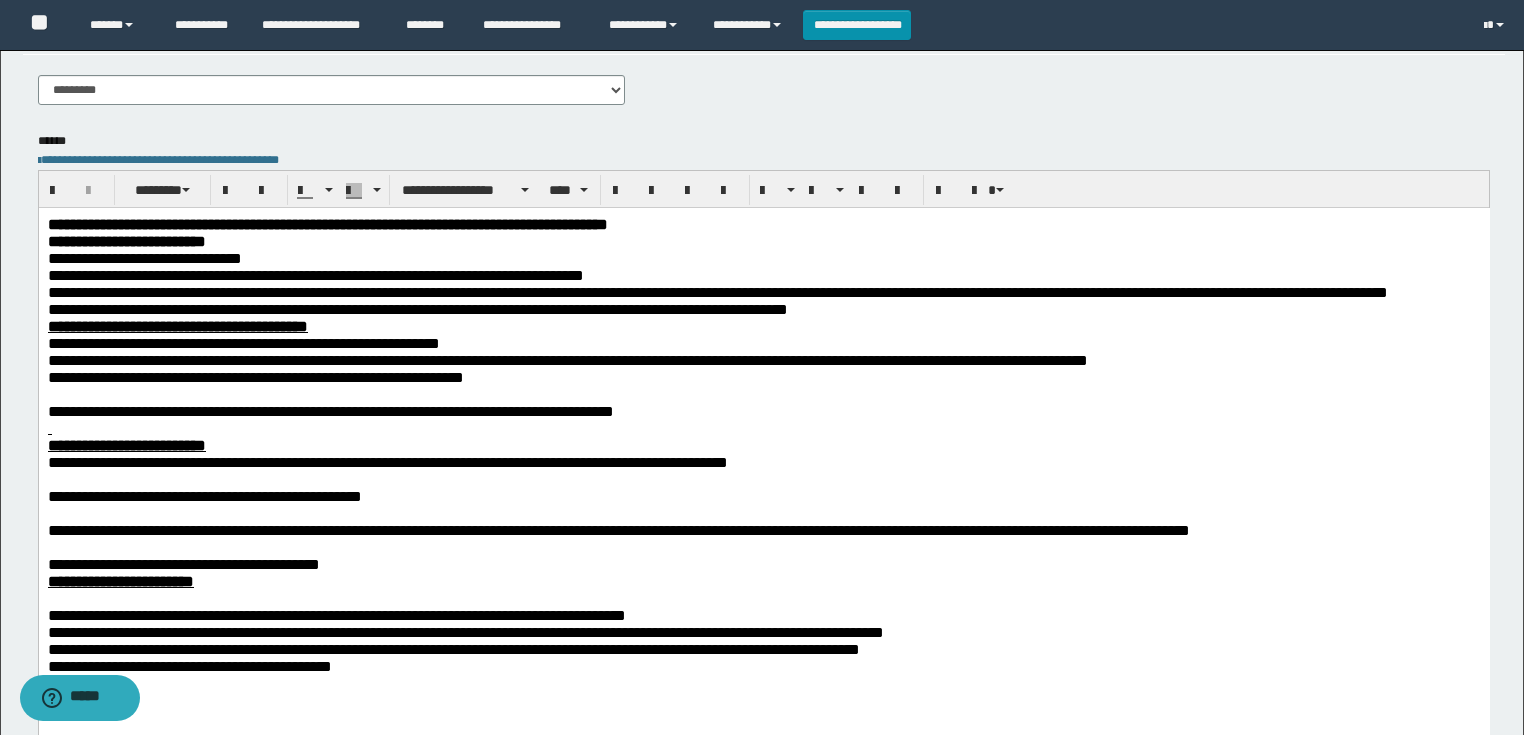 click at bounding box center (763, 393) 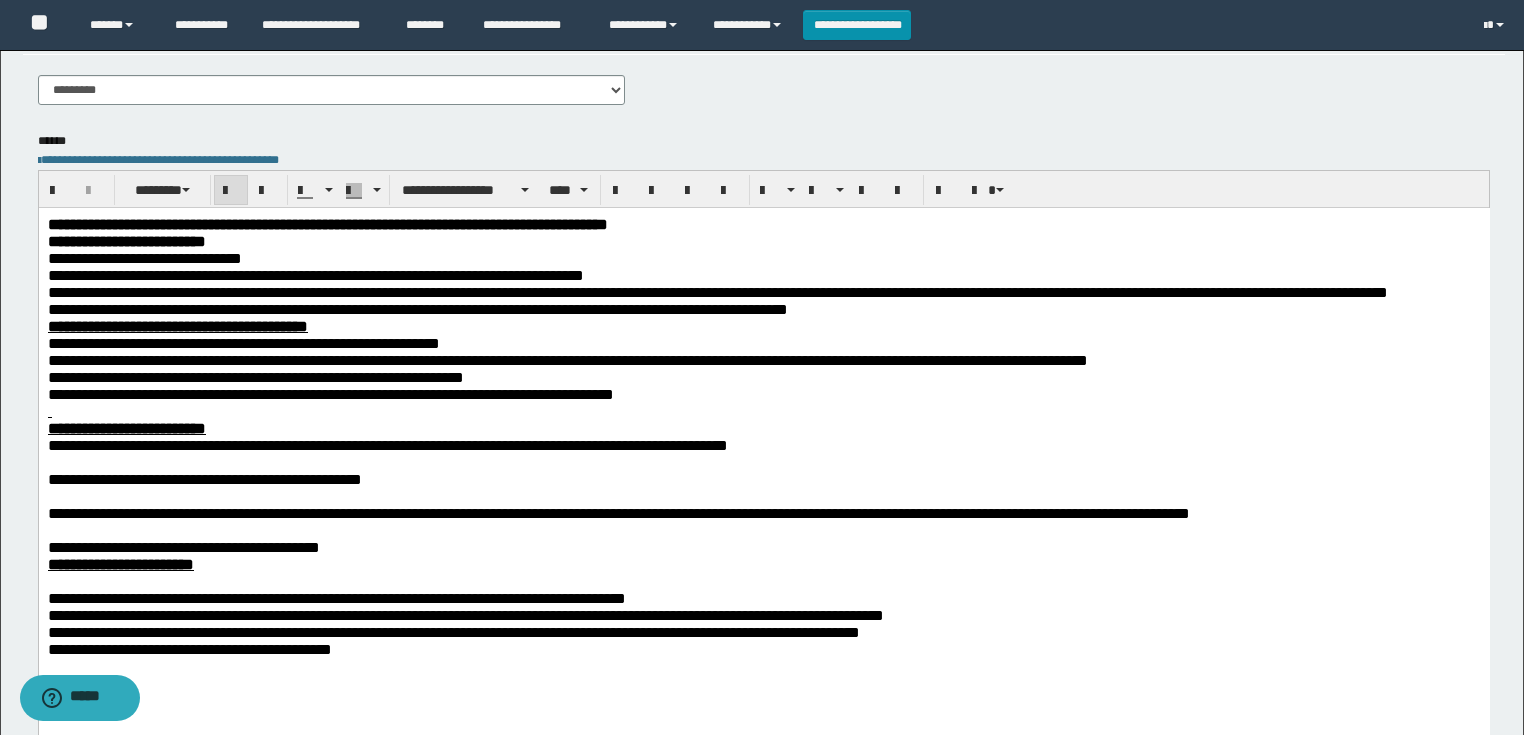 click at bounding box center [763, 410] 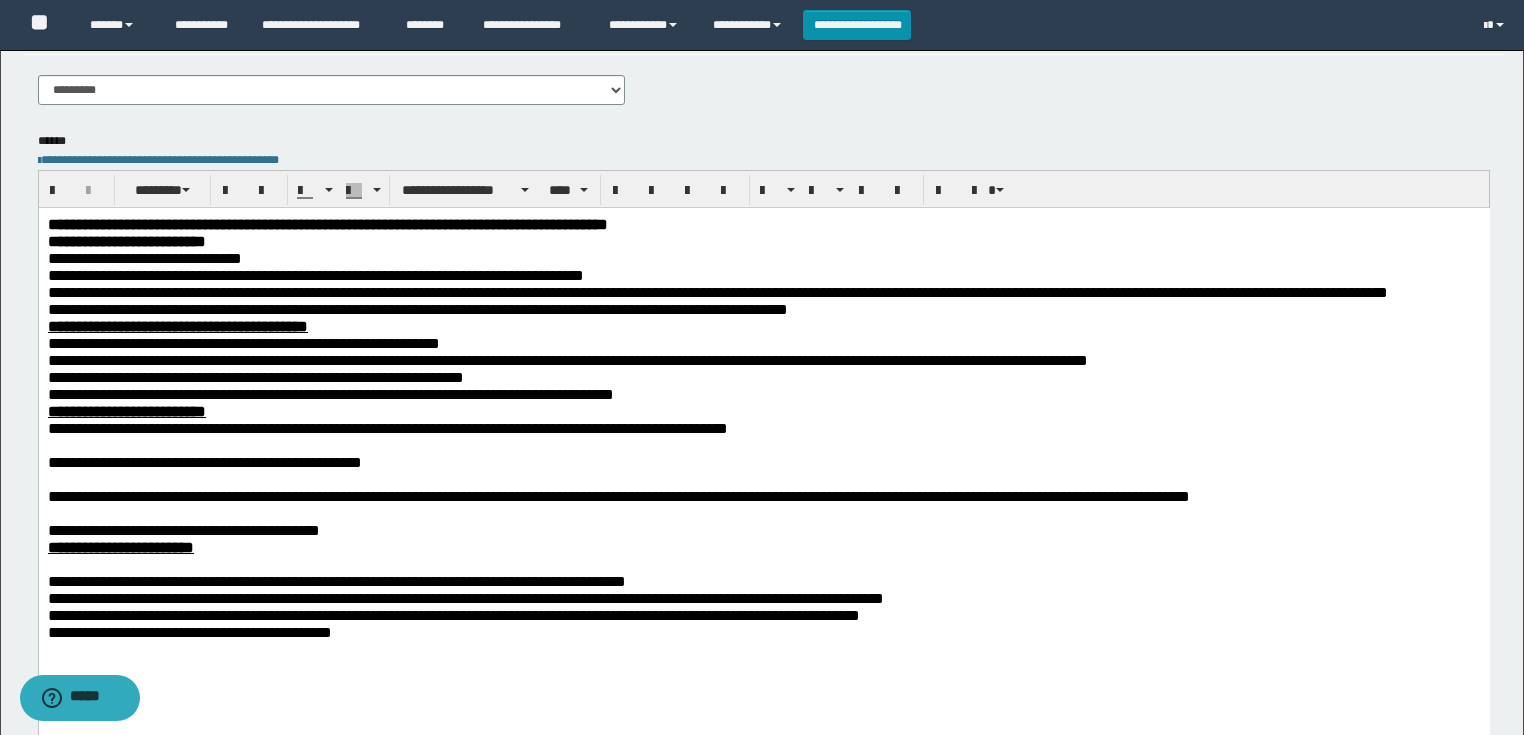 click on "**********" at bounding box center (387, 427) 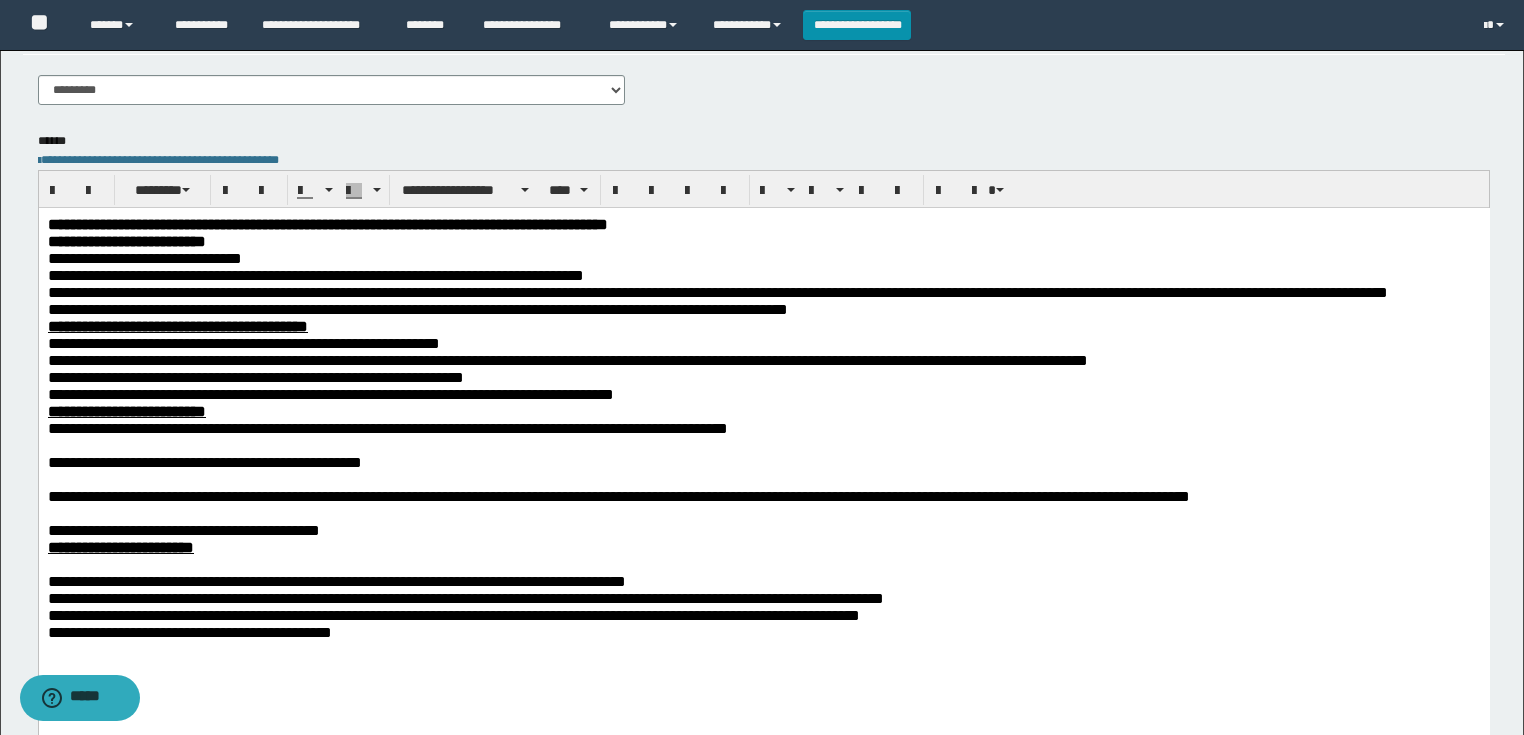 click at bounding box center [763, 444] 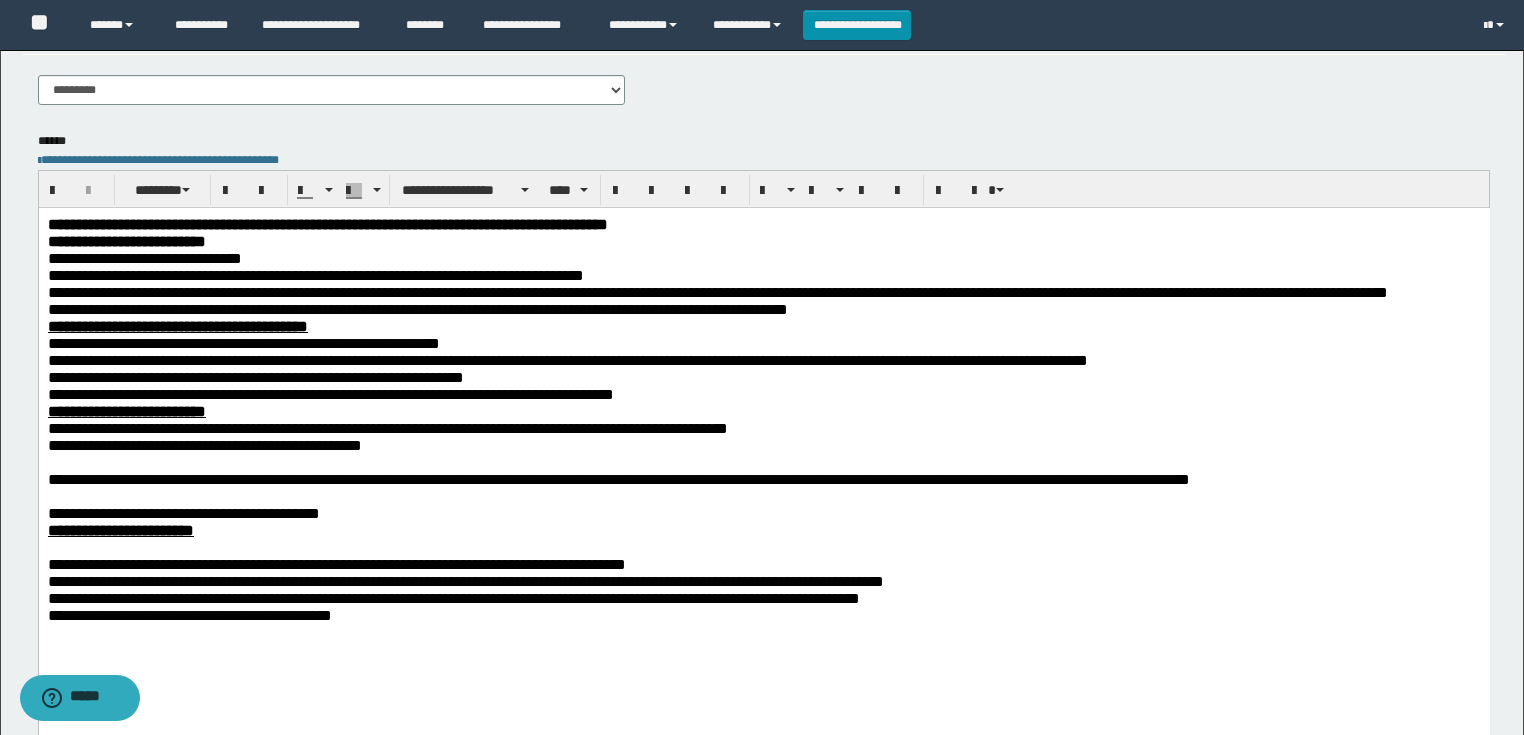 click at bounding box center [763, 461] 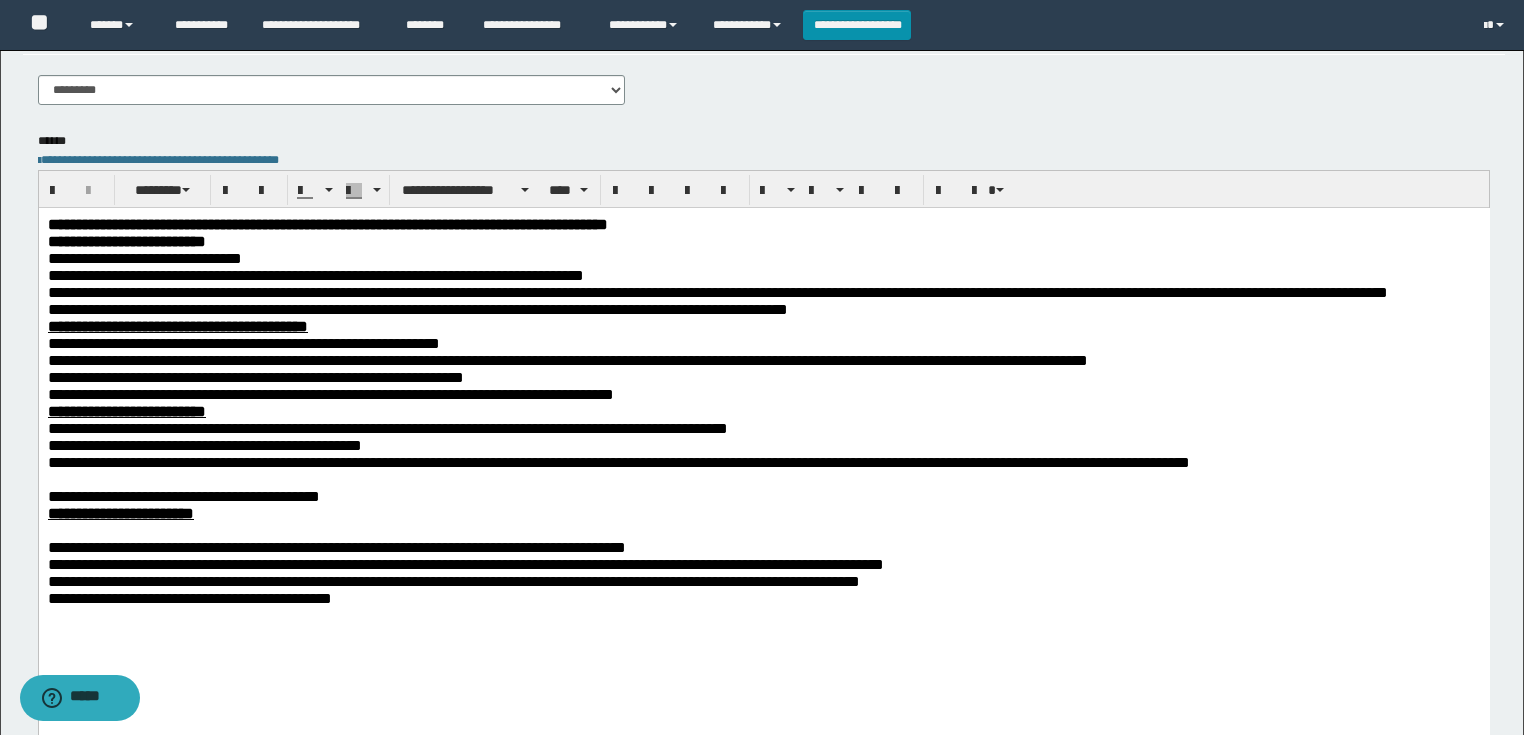 click at bounding box center [763, 478] 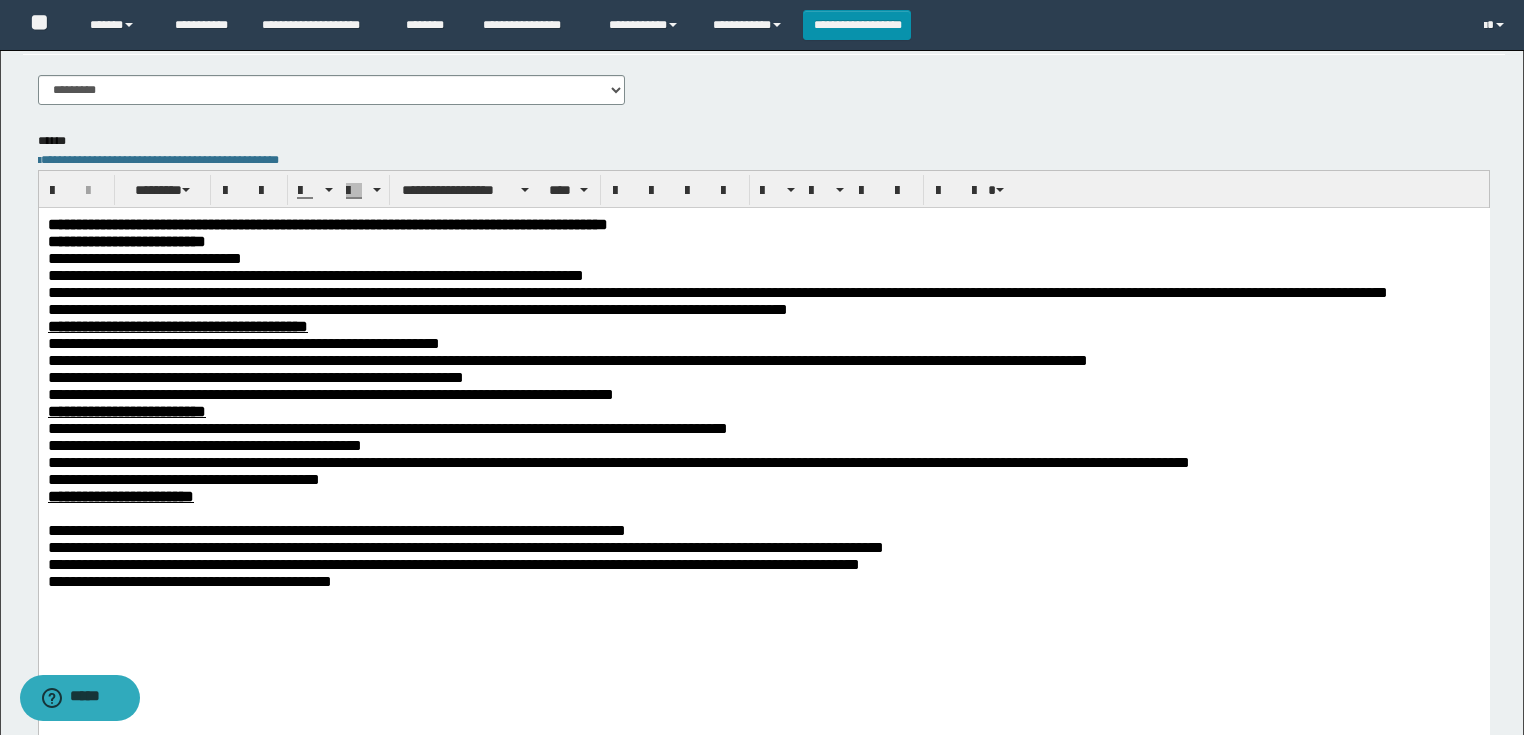 click at bounding box center [763, 512] 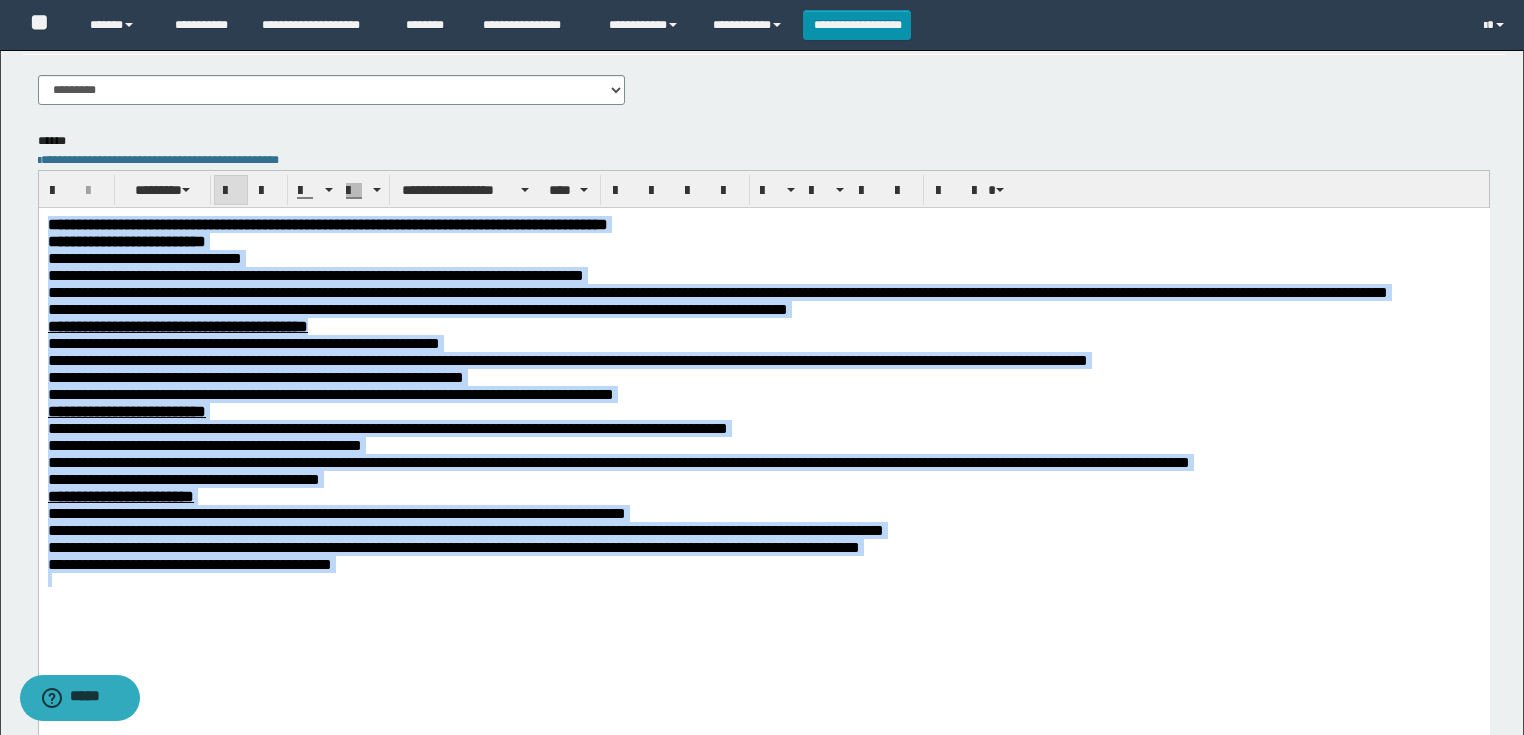 drag, startPoint x: 587, startPoint y: 668, endPoint x: 74, endPoint y: 433, distance: 564.2641 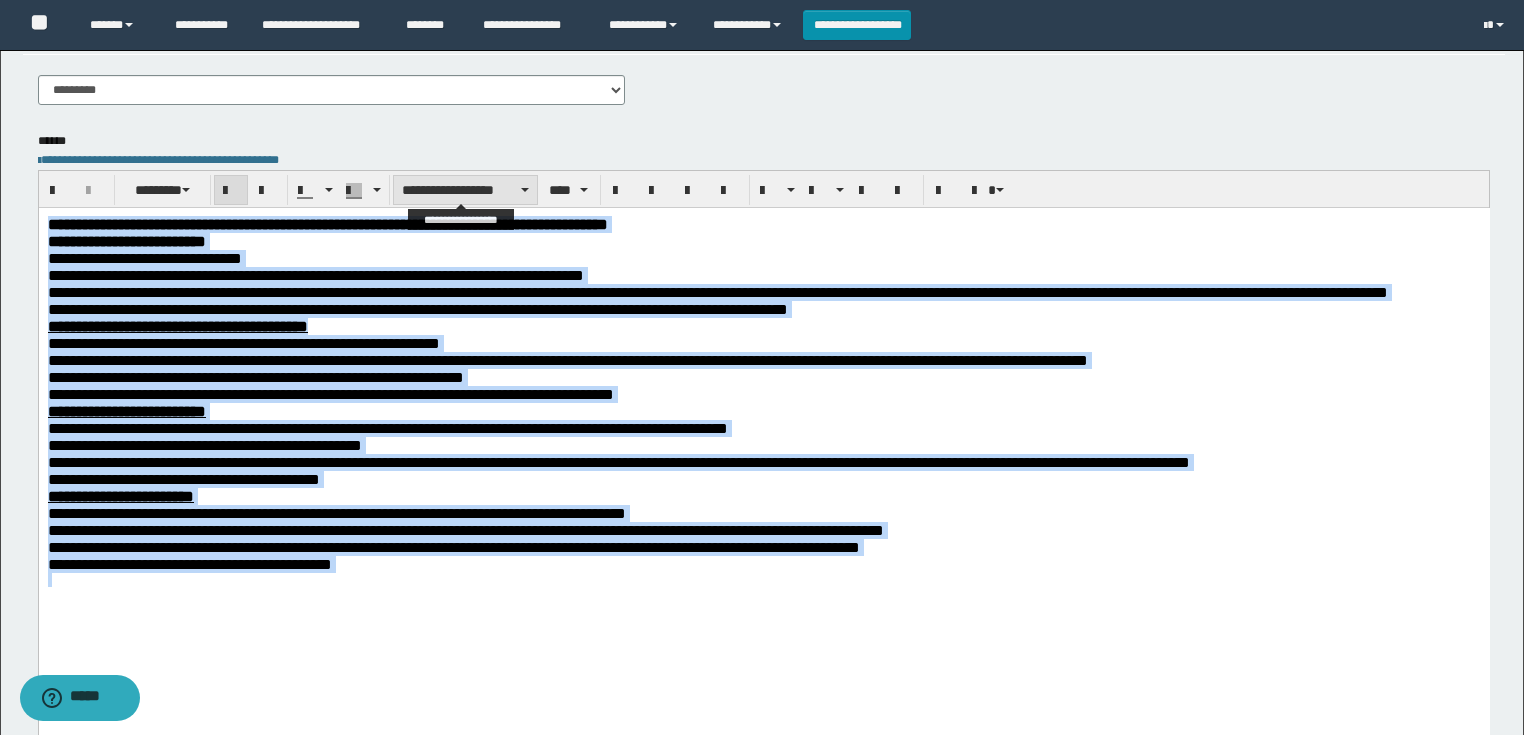click on "**********" at bounding box center [465, 190] 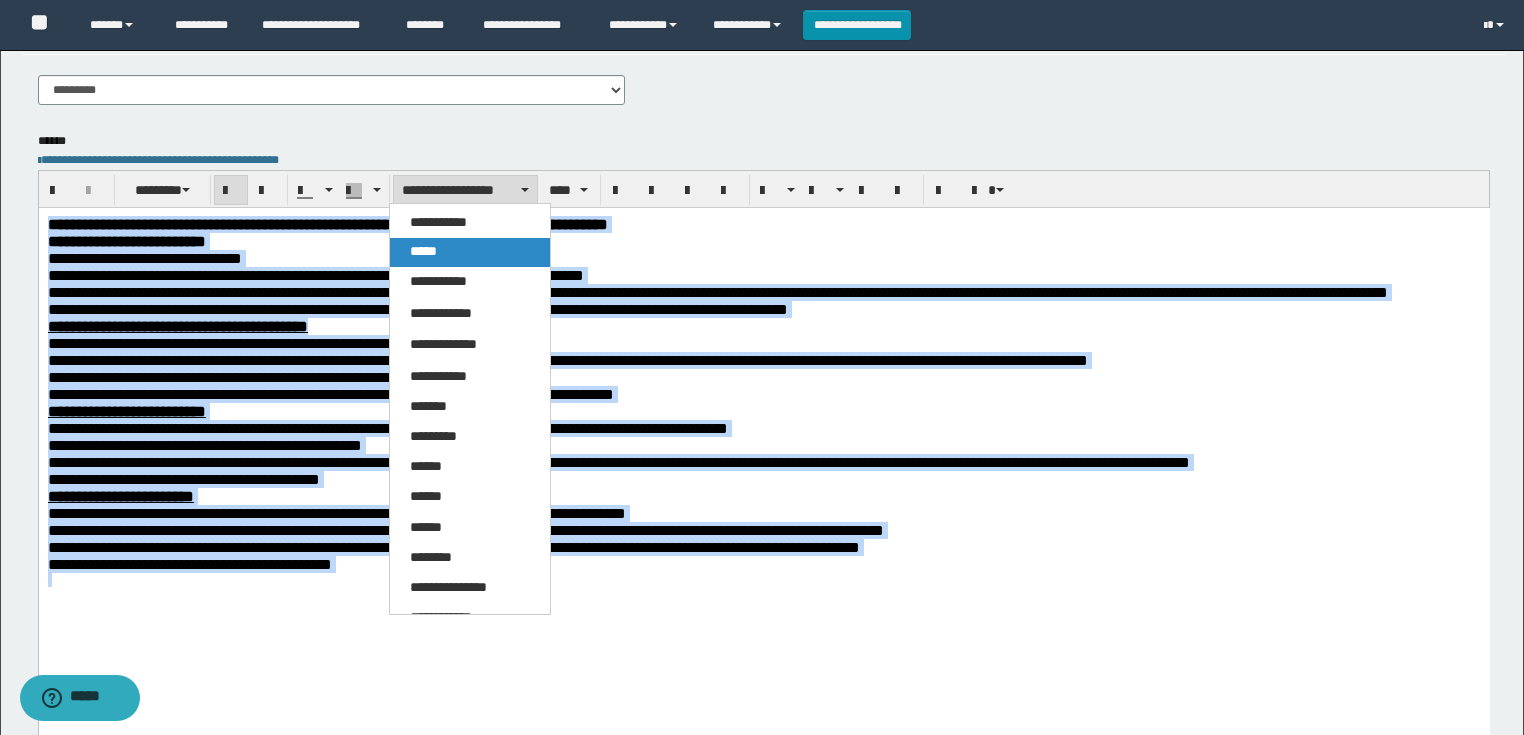 click on "*****" at bounding box center (470, 252) 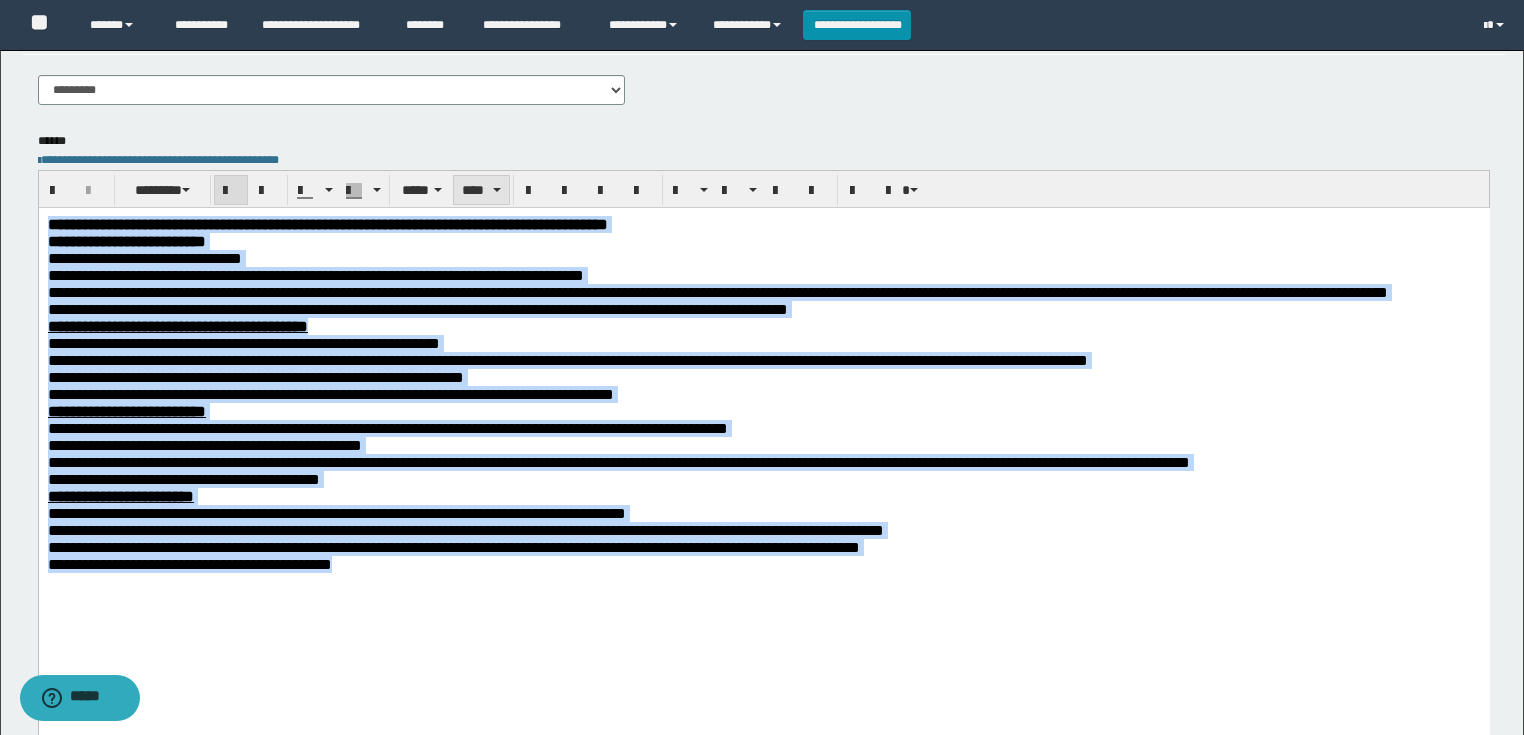click on "****" at bounding box center (481, 190) 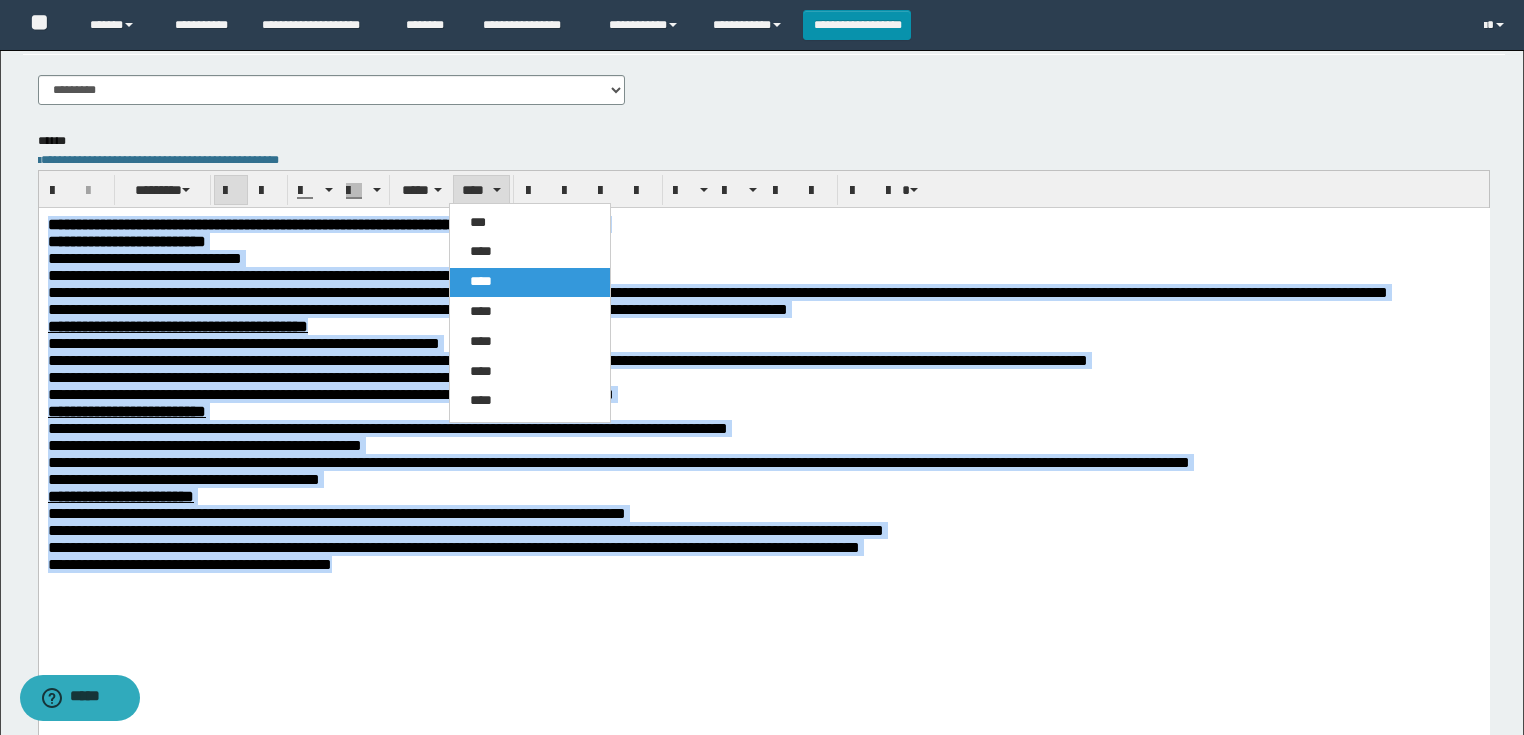 click on "***" at bounding box center (530, 223) 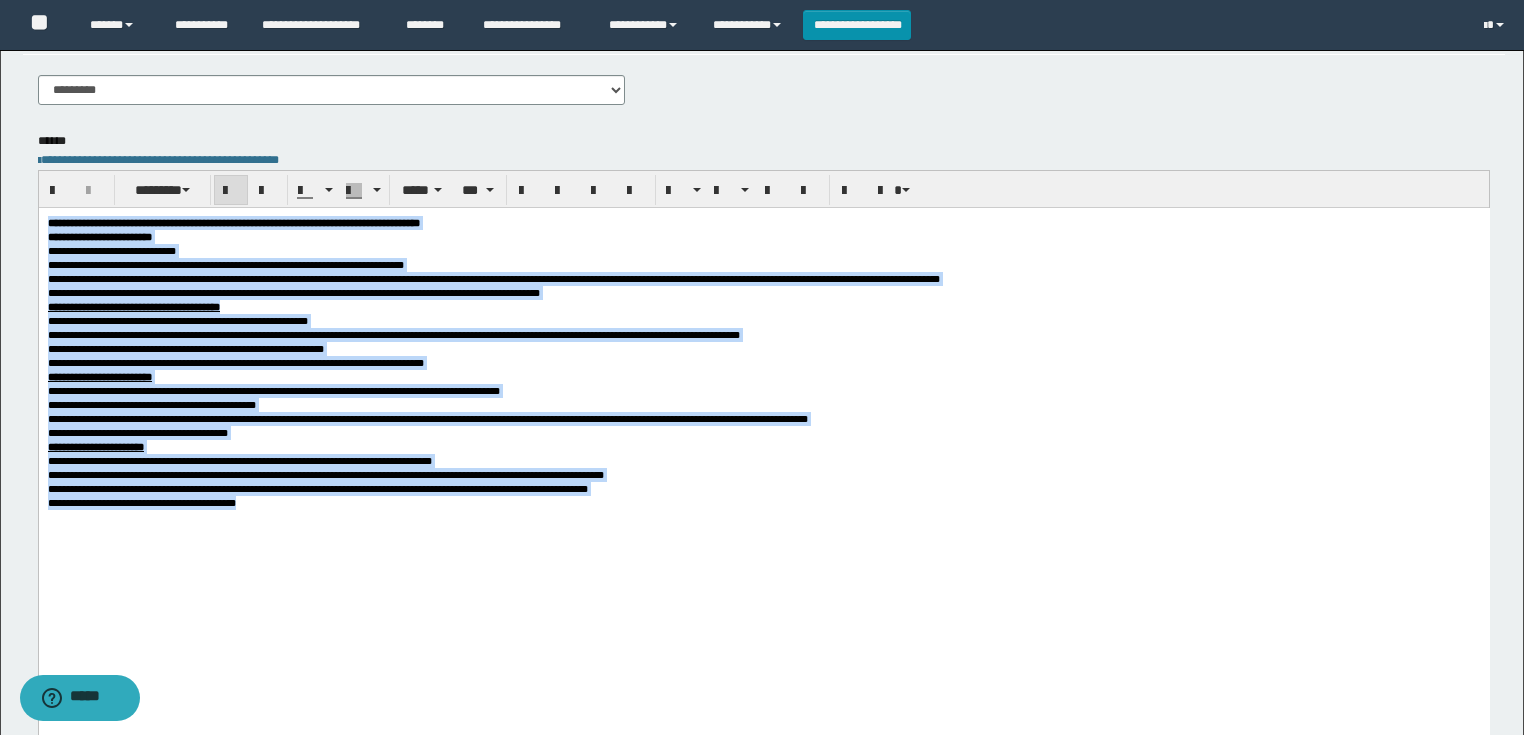 click on "**********" at bounding box center (225, 264) 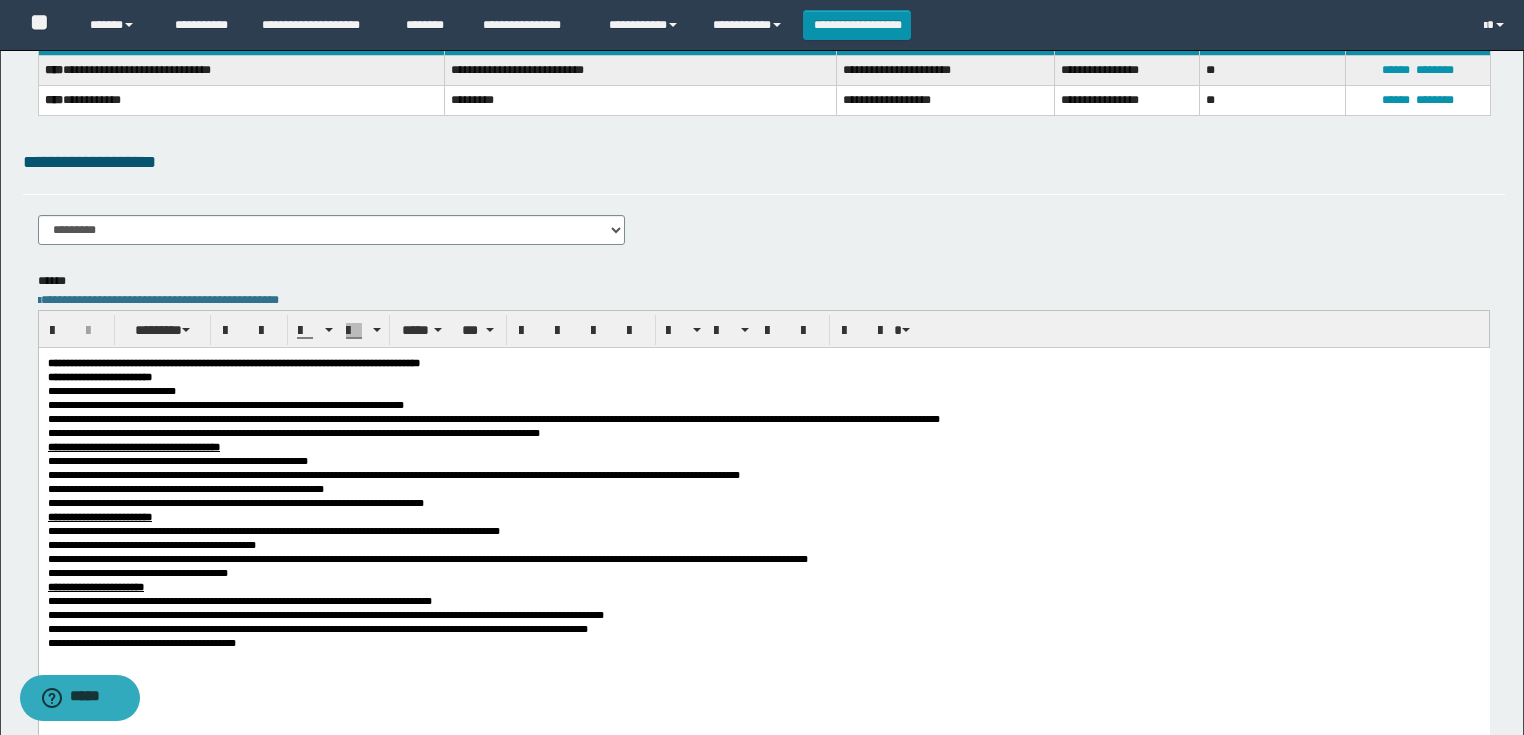 scroll, scrollTop: 0, scrollLeft: 0, axis: both 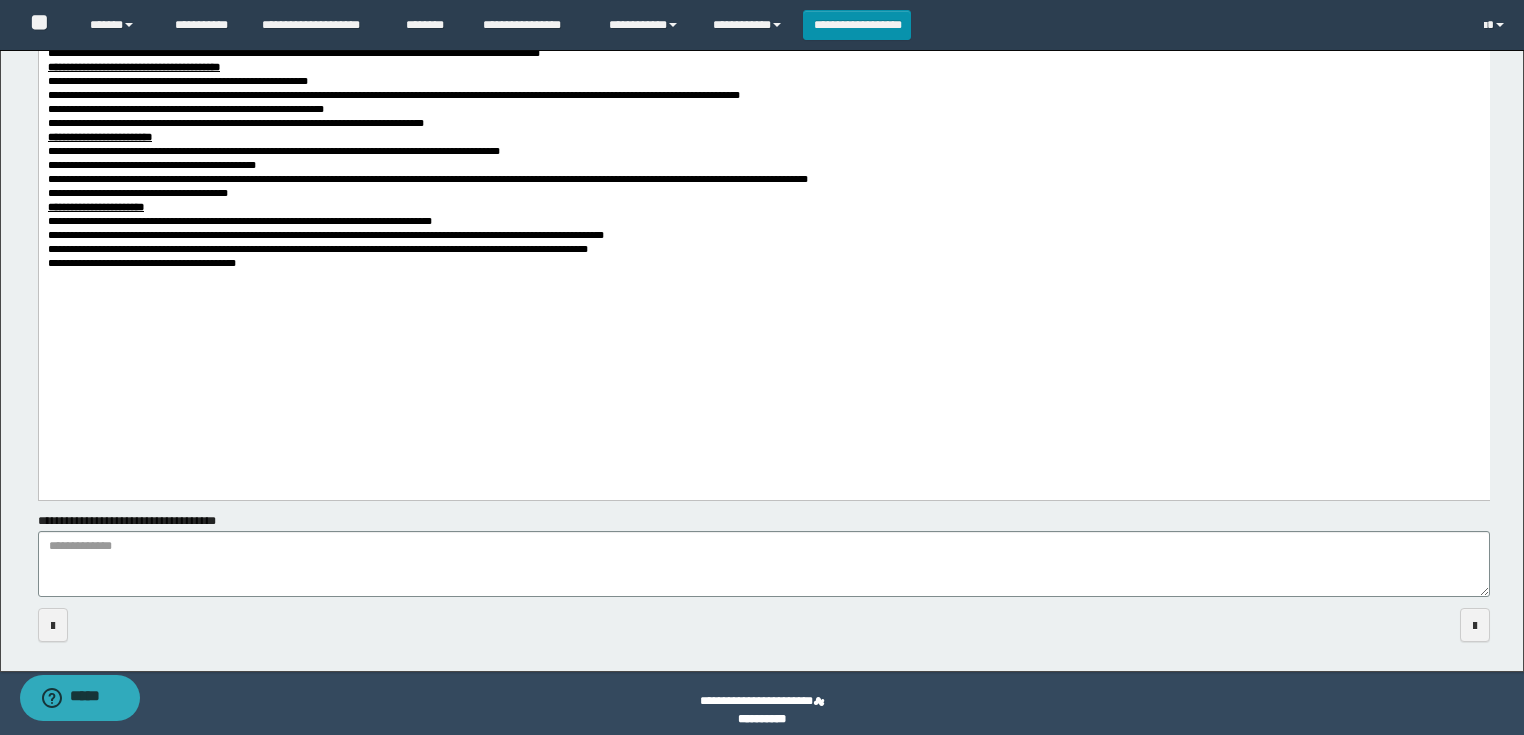 click on "**********" at bounding box center [763, 183] 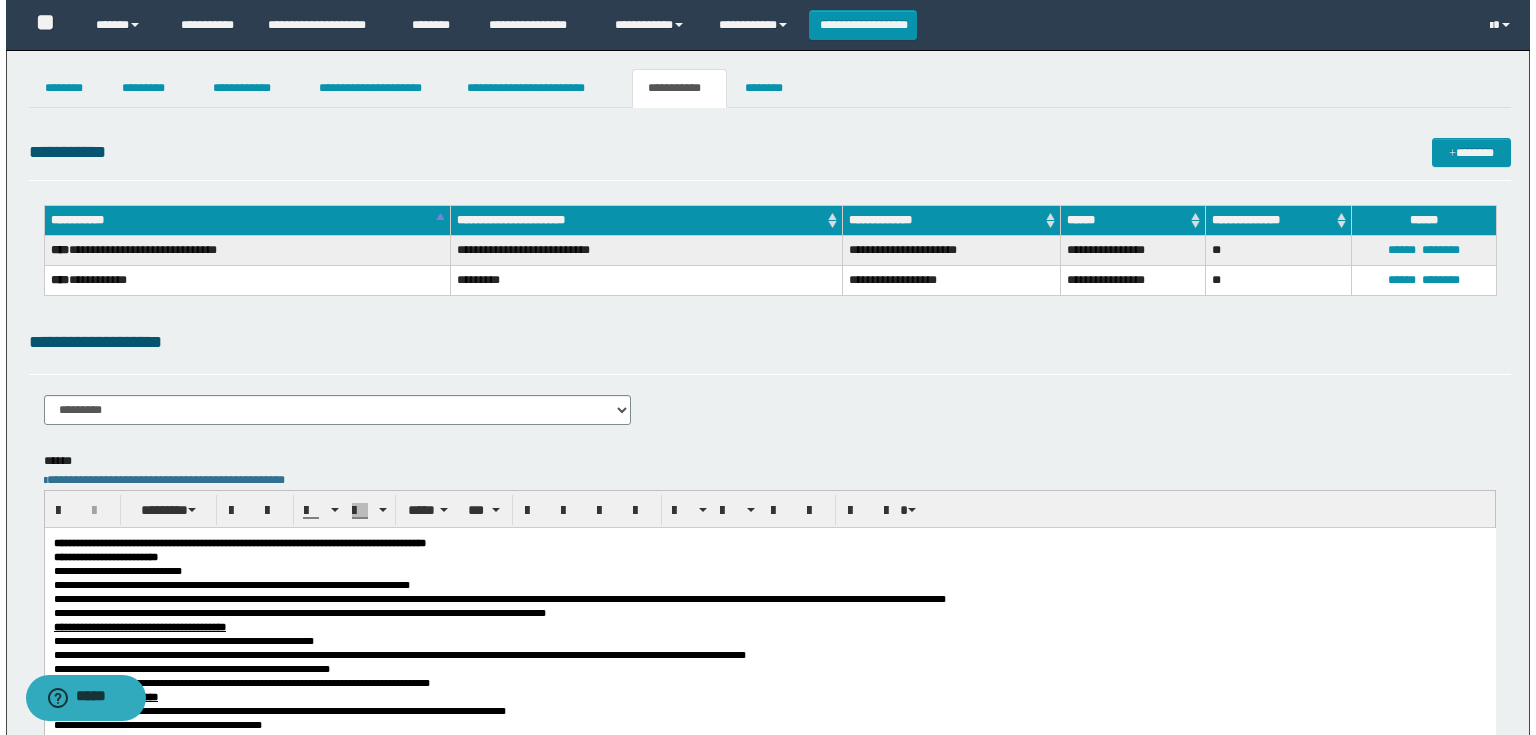 scroll, scrollTop: 0, scrollLeft: 0, axis: both 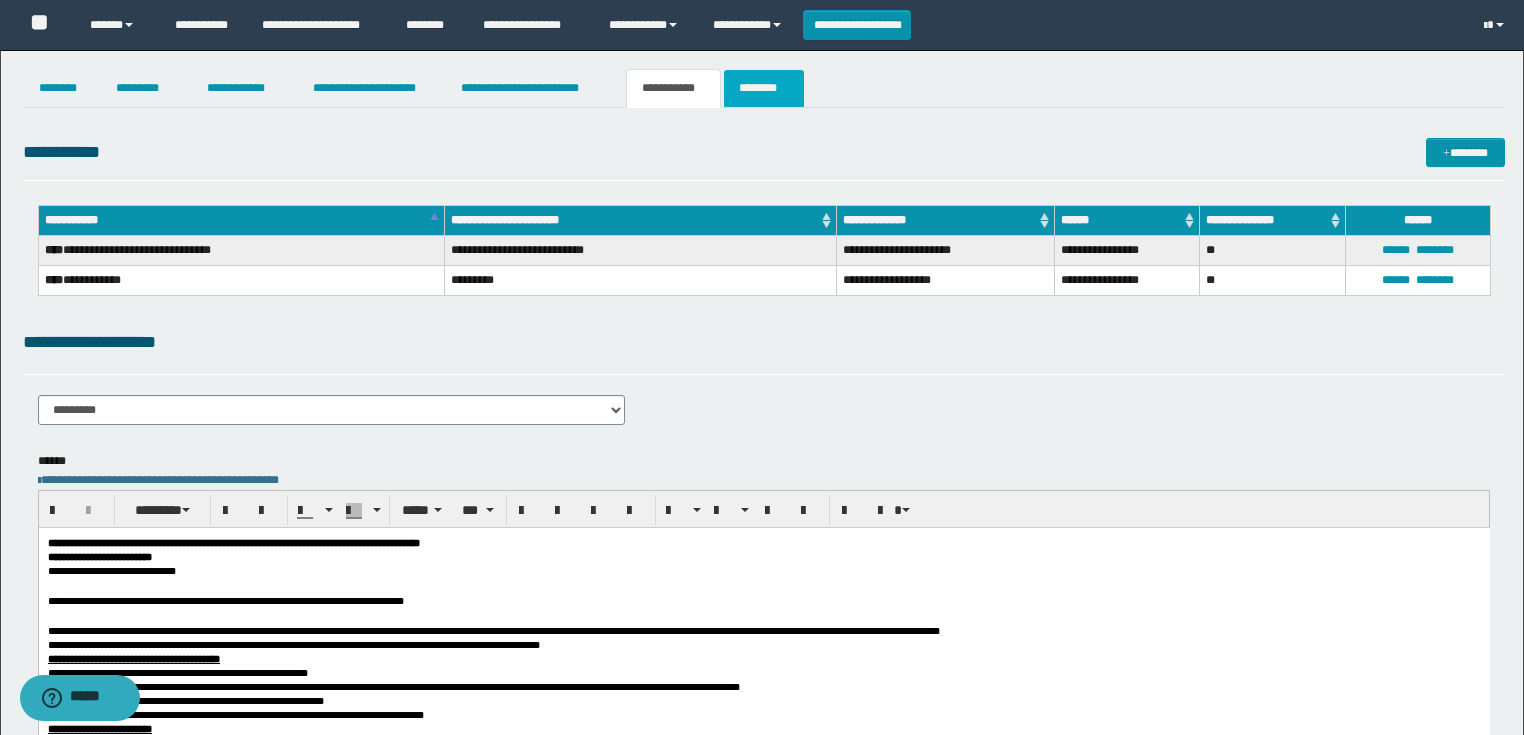 click on "********" at bounding box center (764, 88) 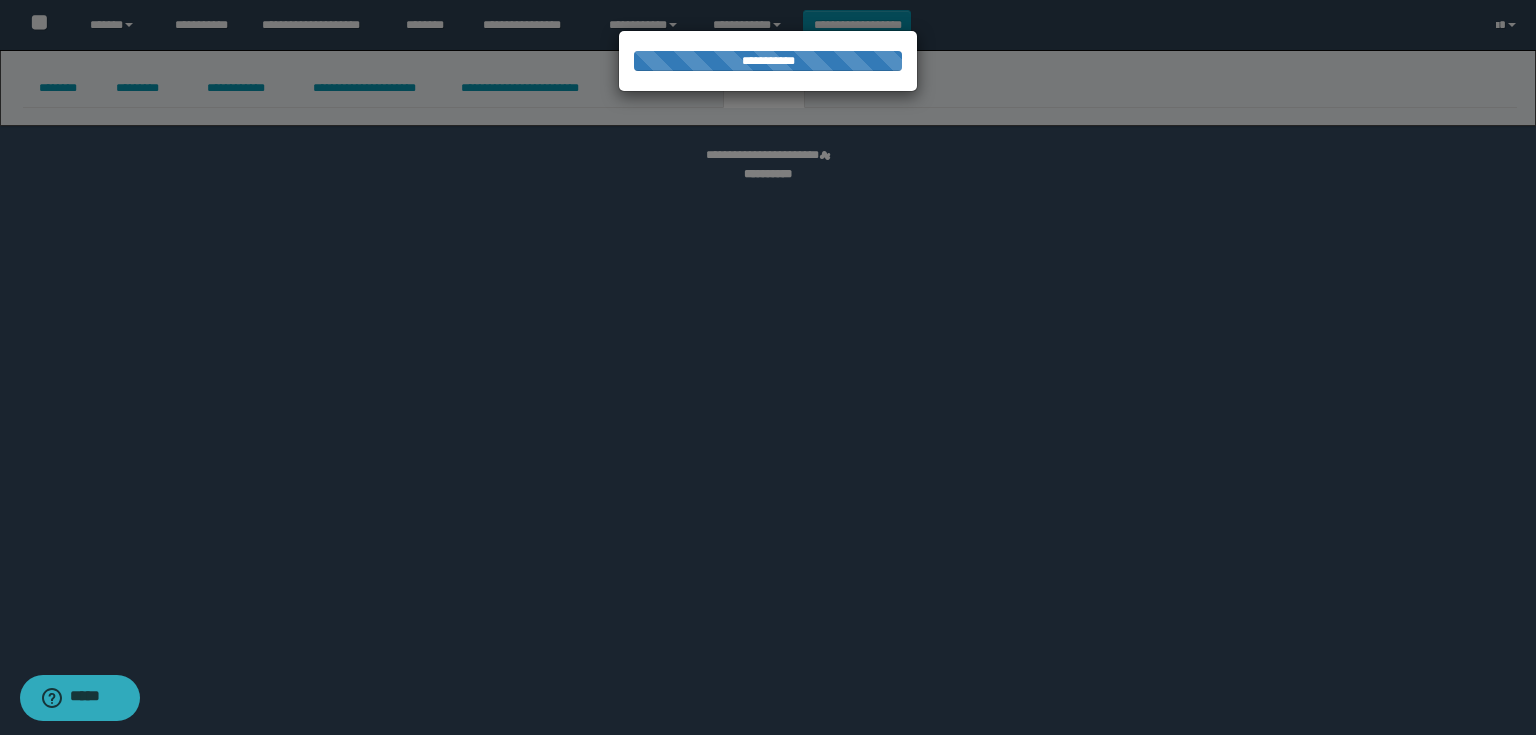 select 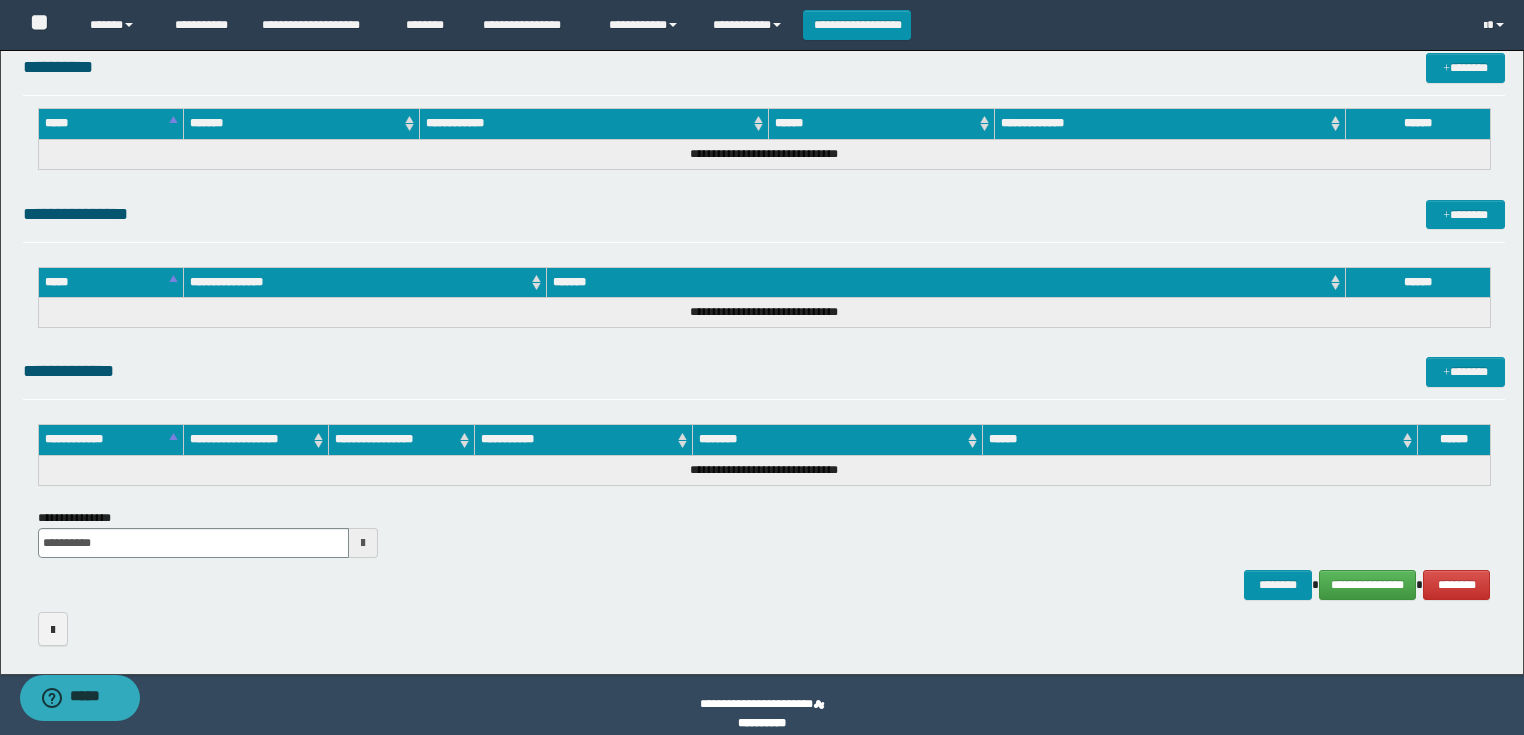 scroll, scrollTop: 889, scrollLeft: 0, axis: vertical 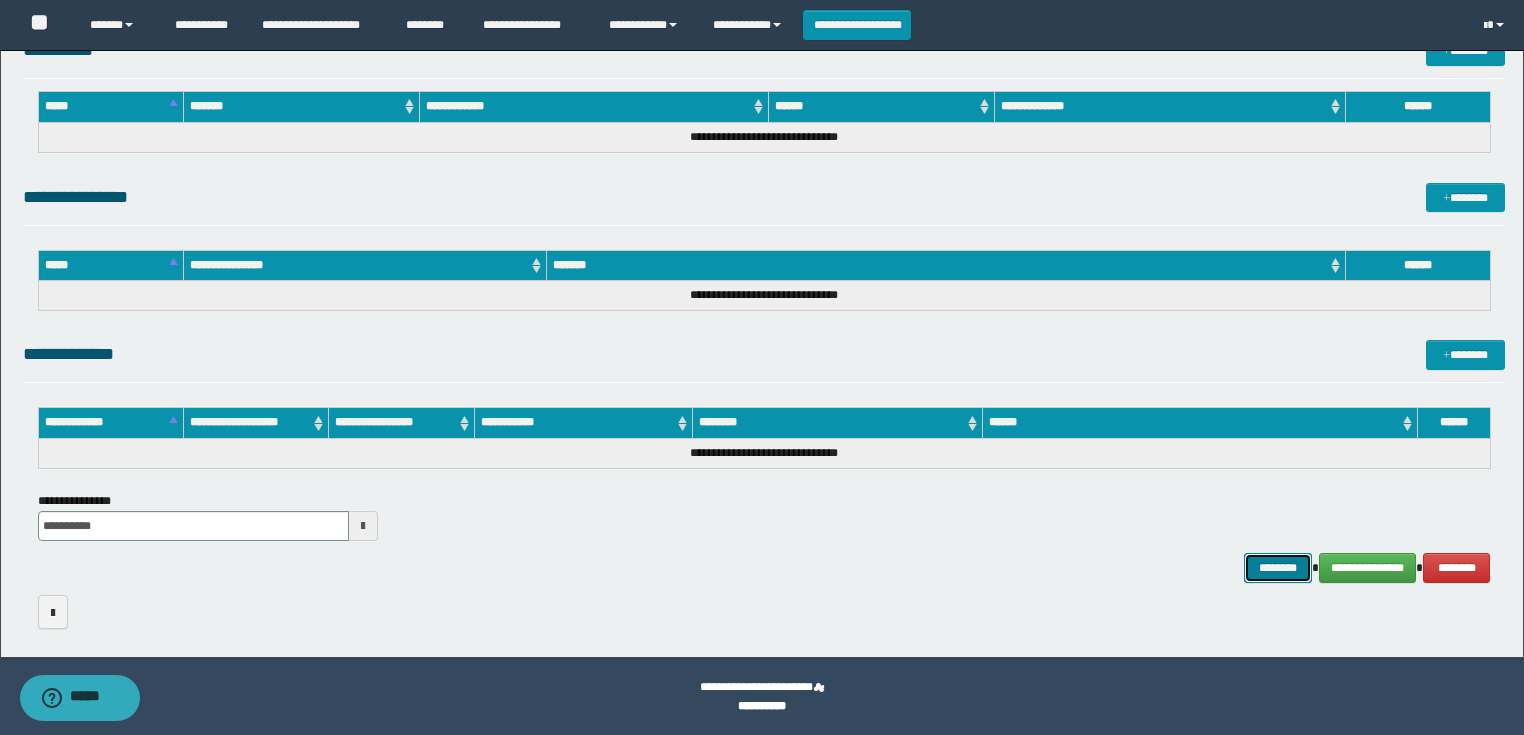click on "********" at bounding box center [1277, 568] 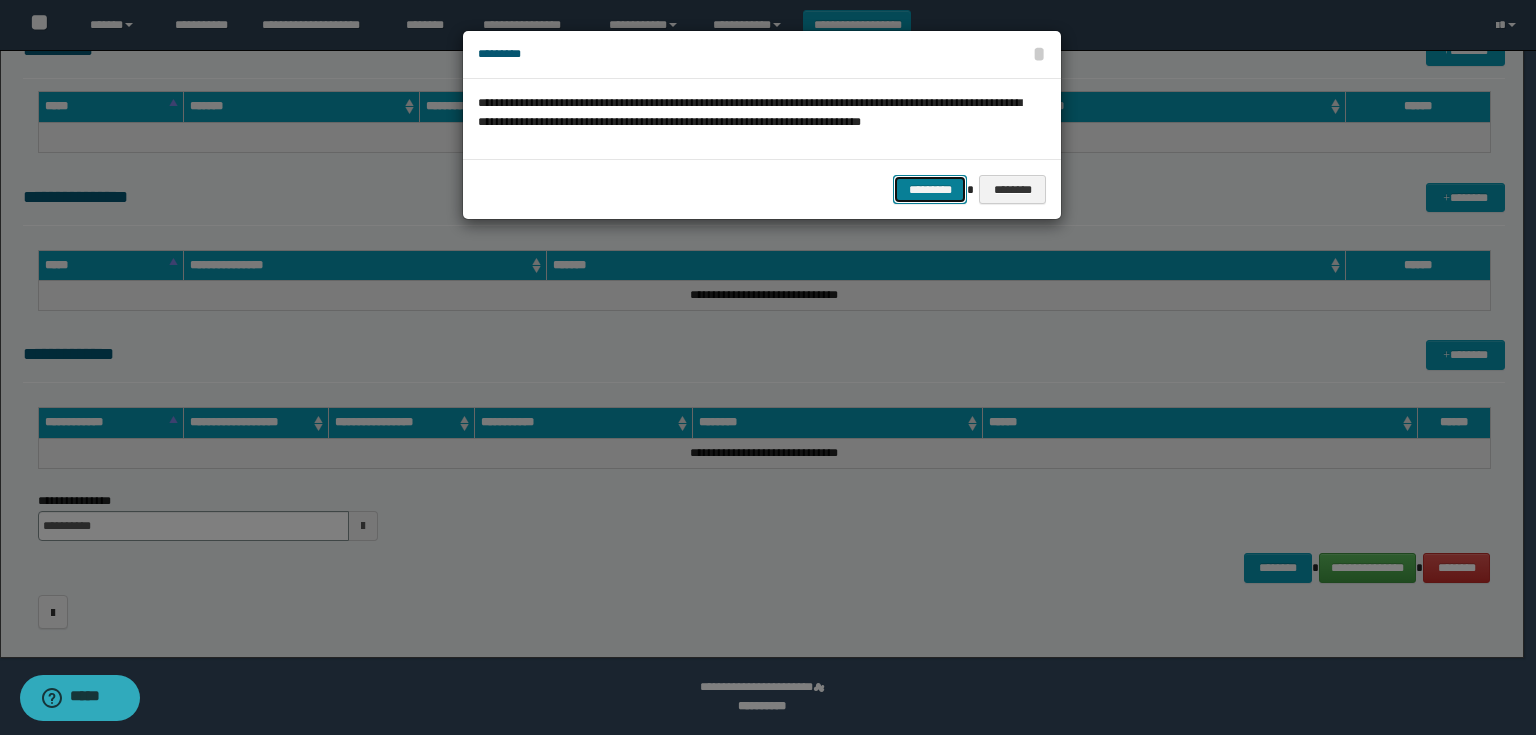 click on "*********" at bounding box center (930, 190) 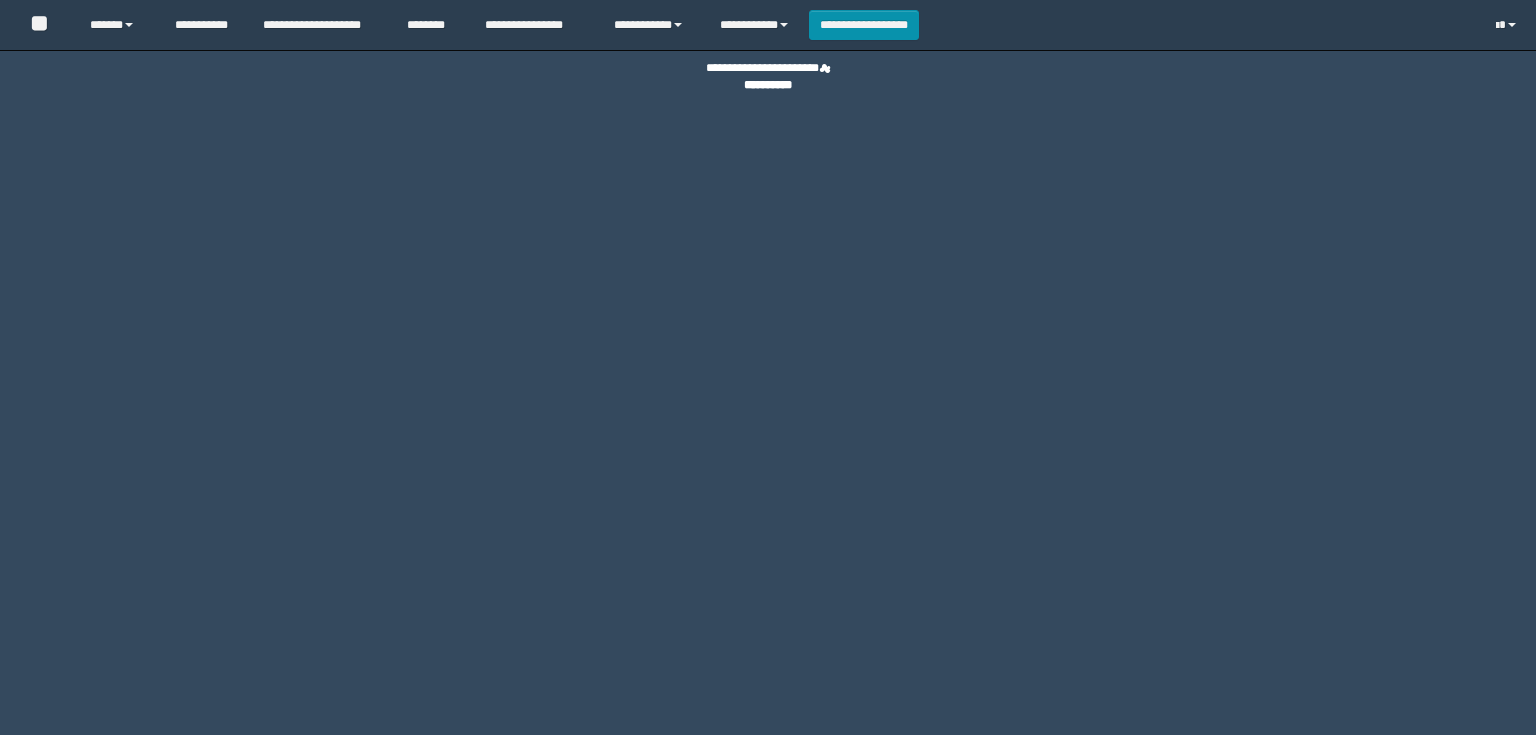 scroll, scrollTop: 0, scrollLeft: 0, axis: both 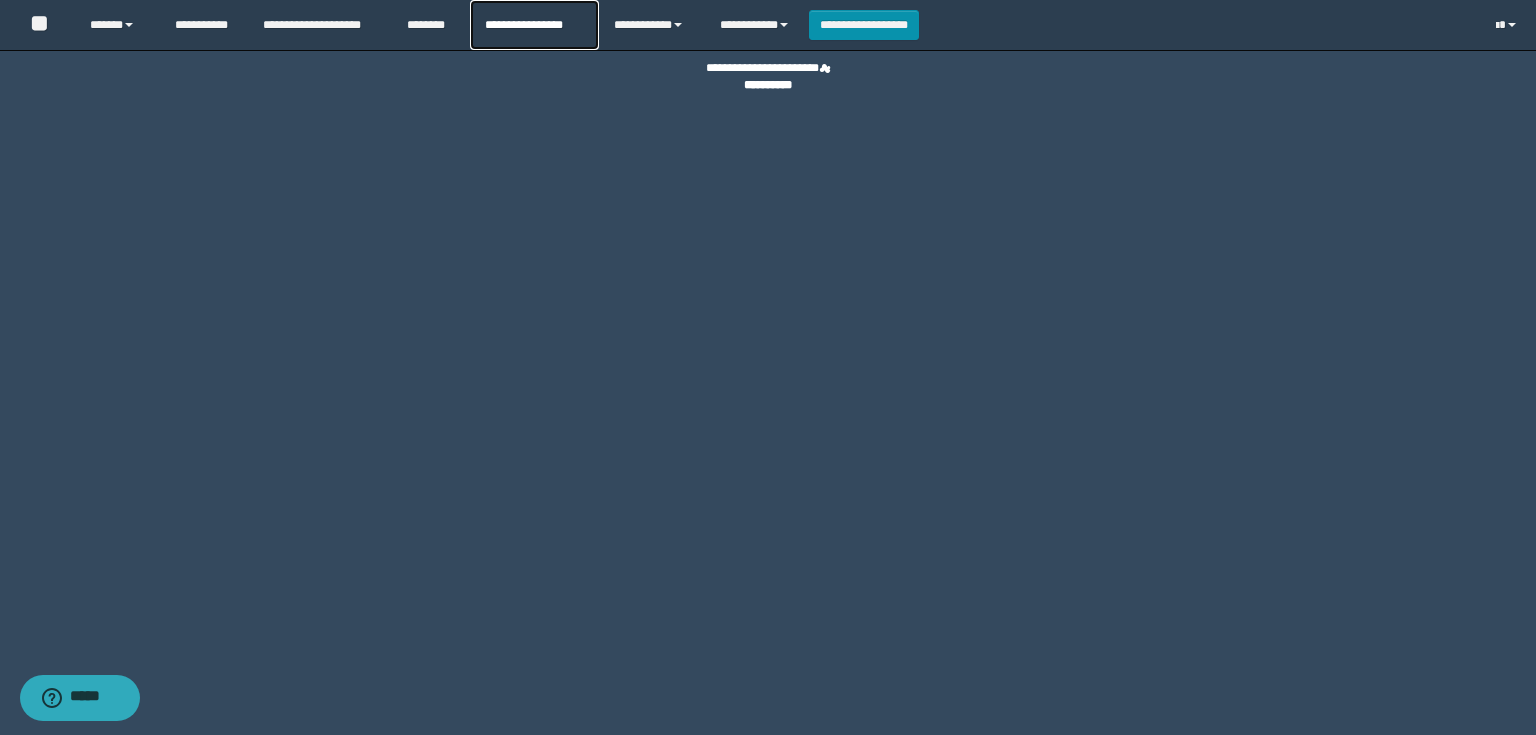 click on "**********" at bounding box center (534, 25) 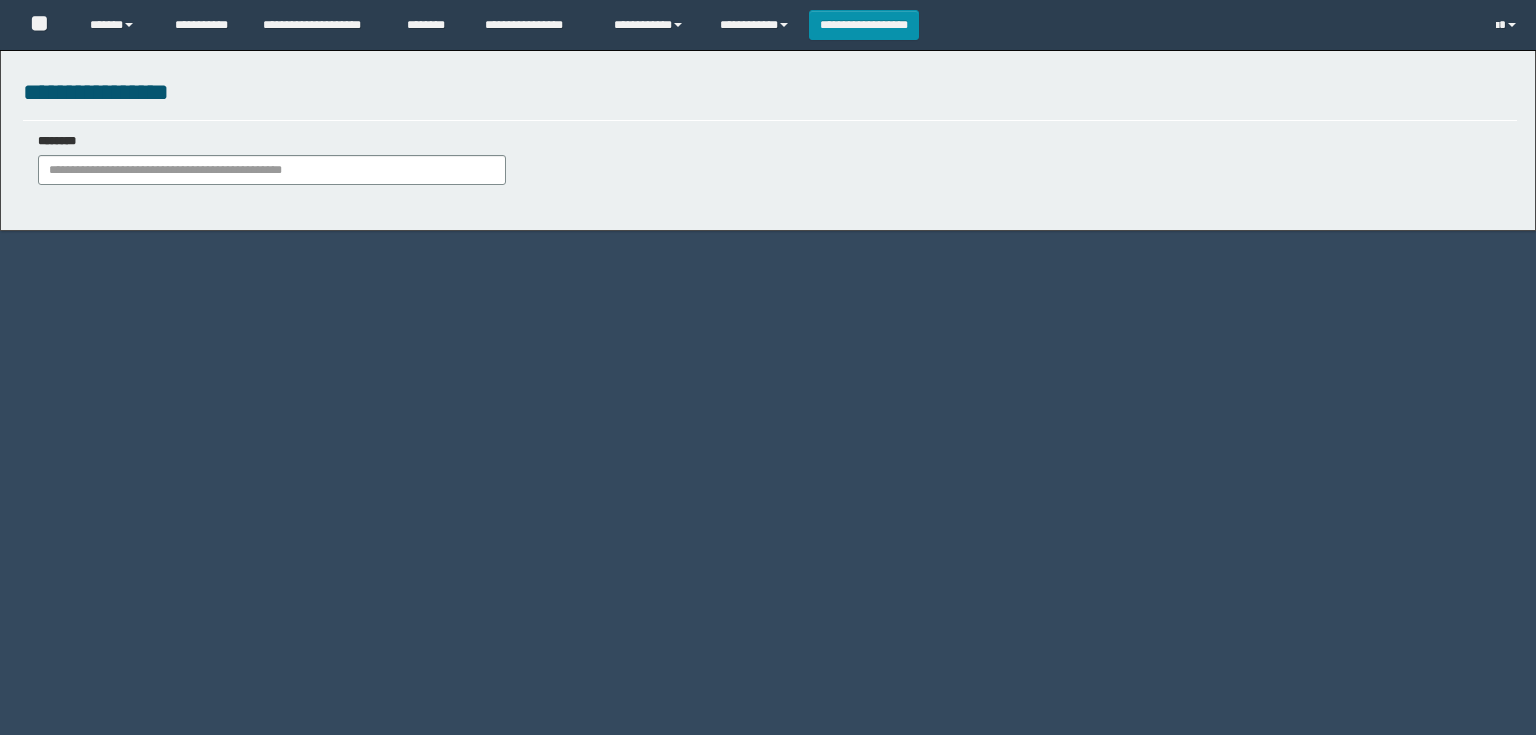 scroll, scrollTop: 0, scrollLeft: 0, axis: both 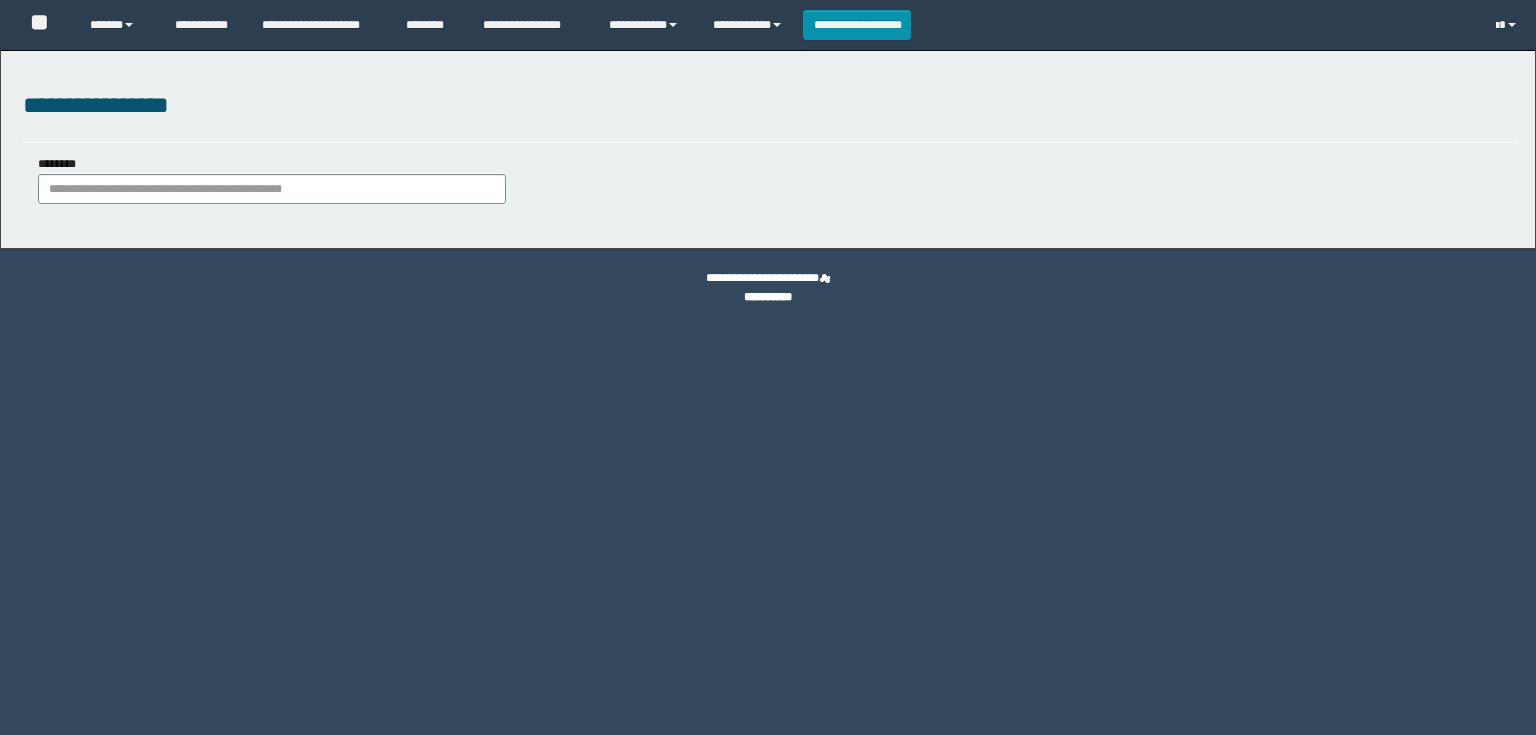 click on "********" at bounding box center [272, 179] 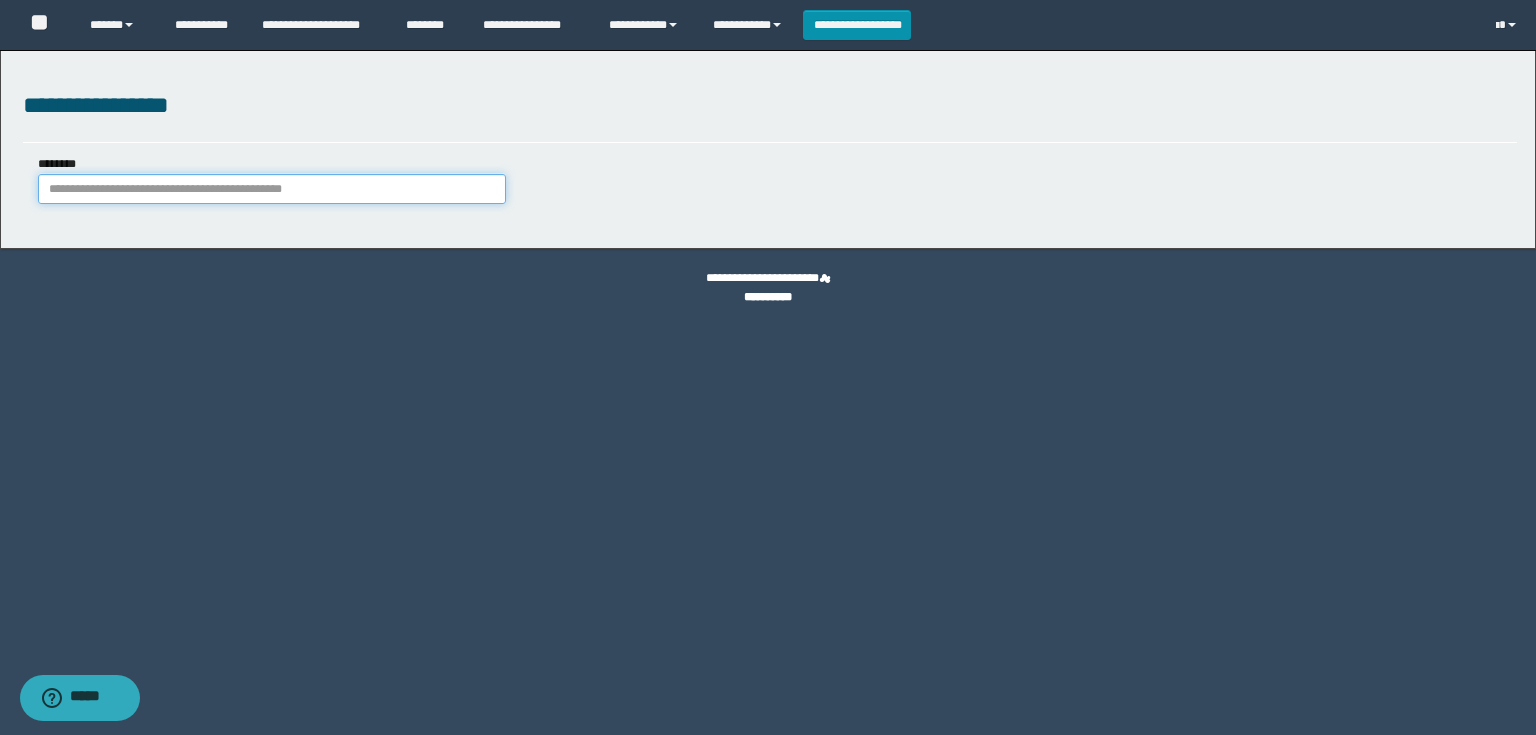 click on "********" at bounding box center (272, 189) 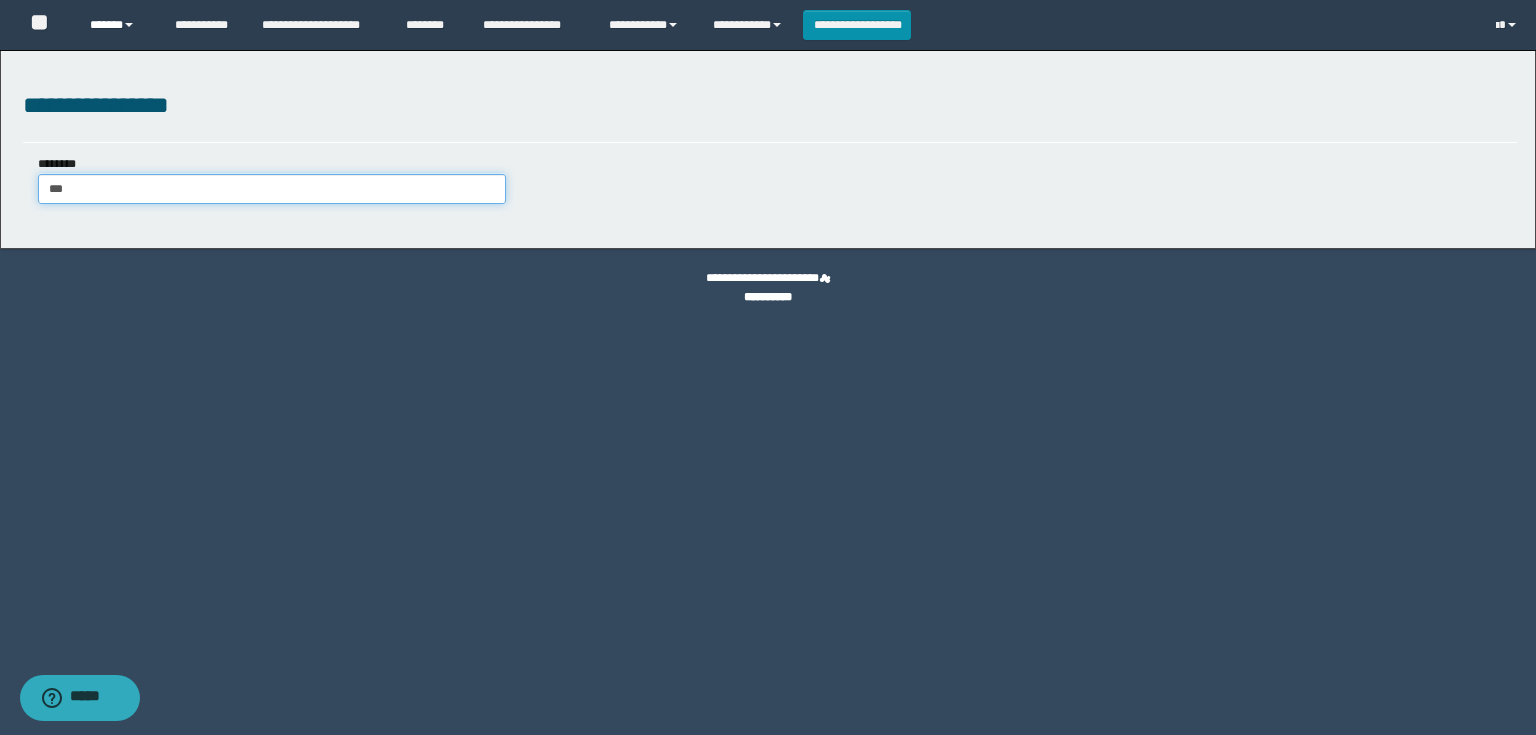type on "****" 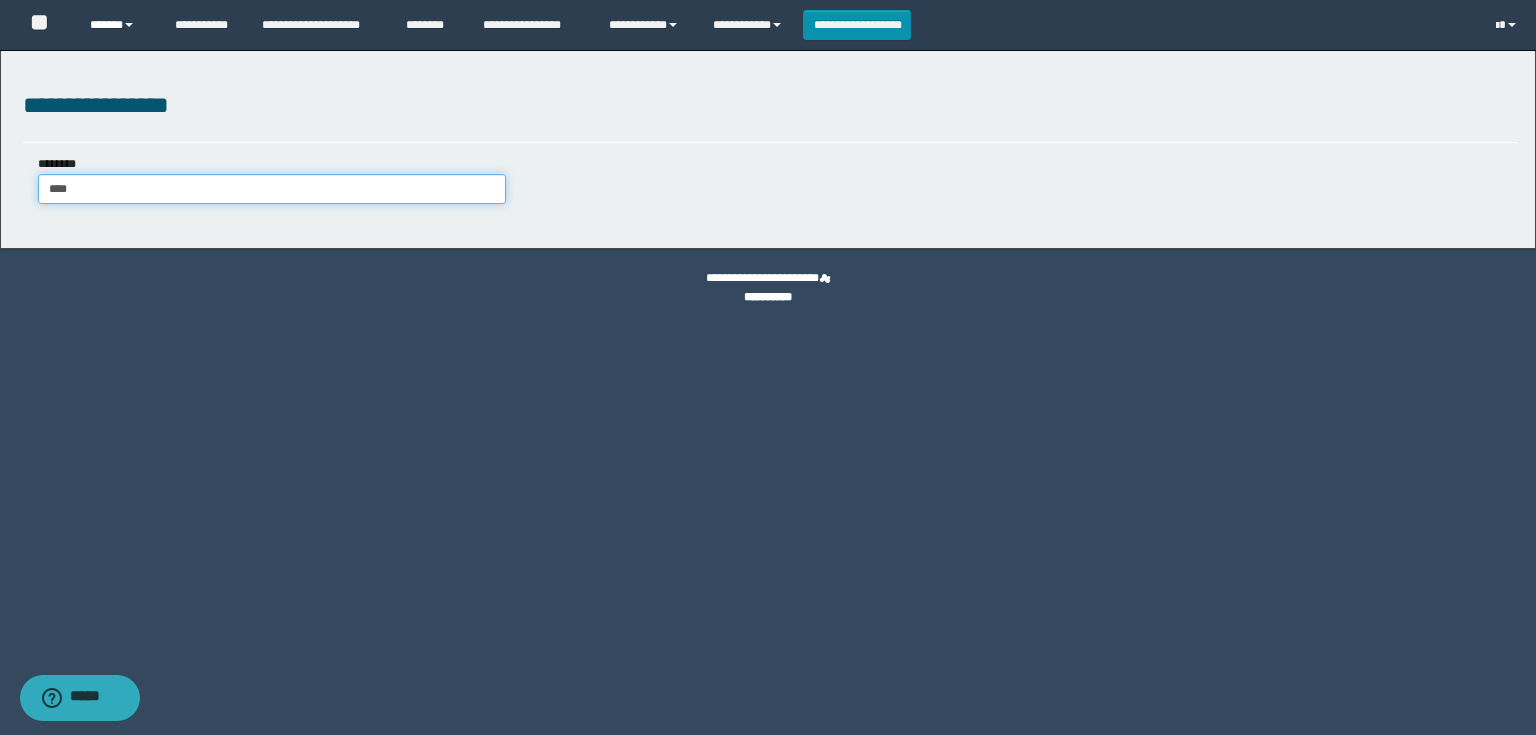type on "****" 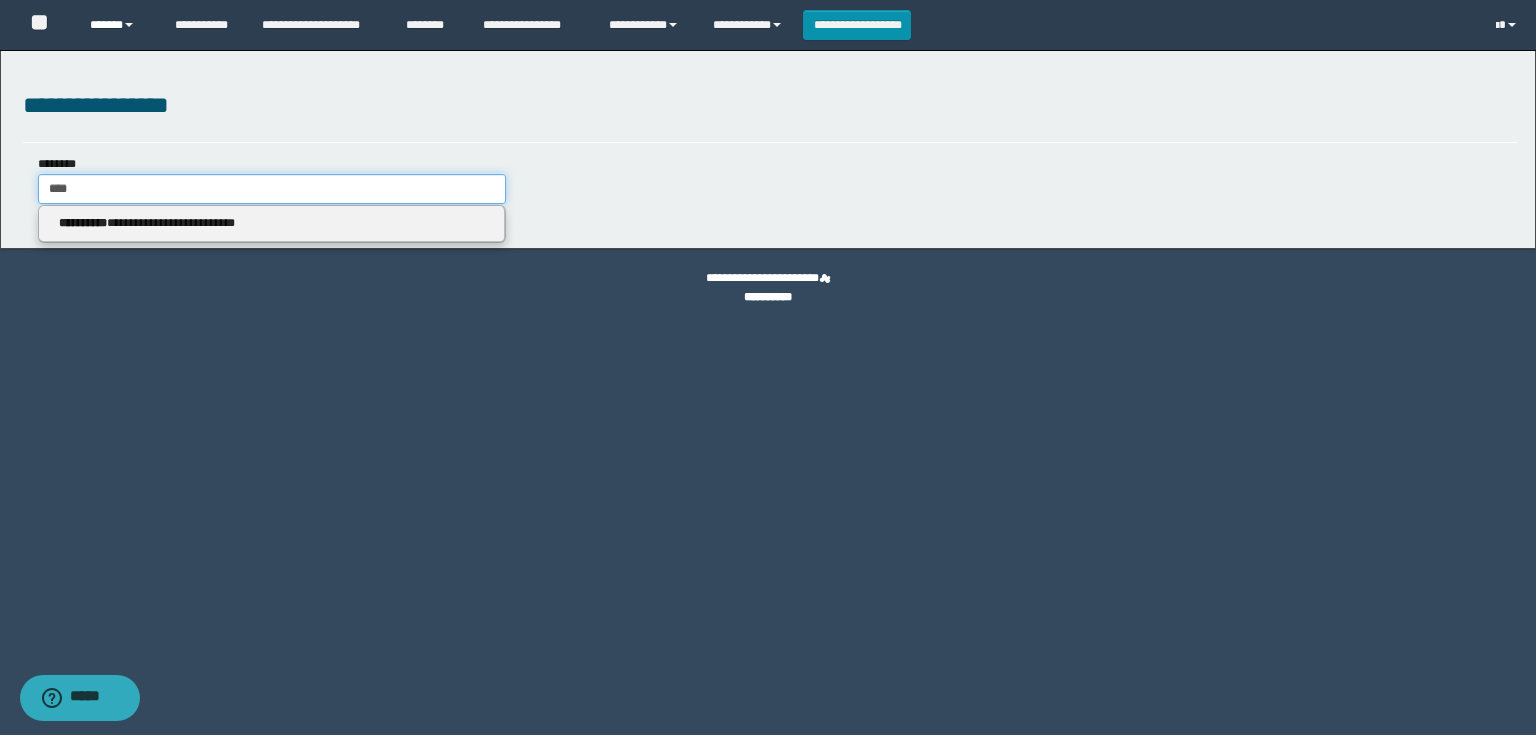 type 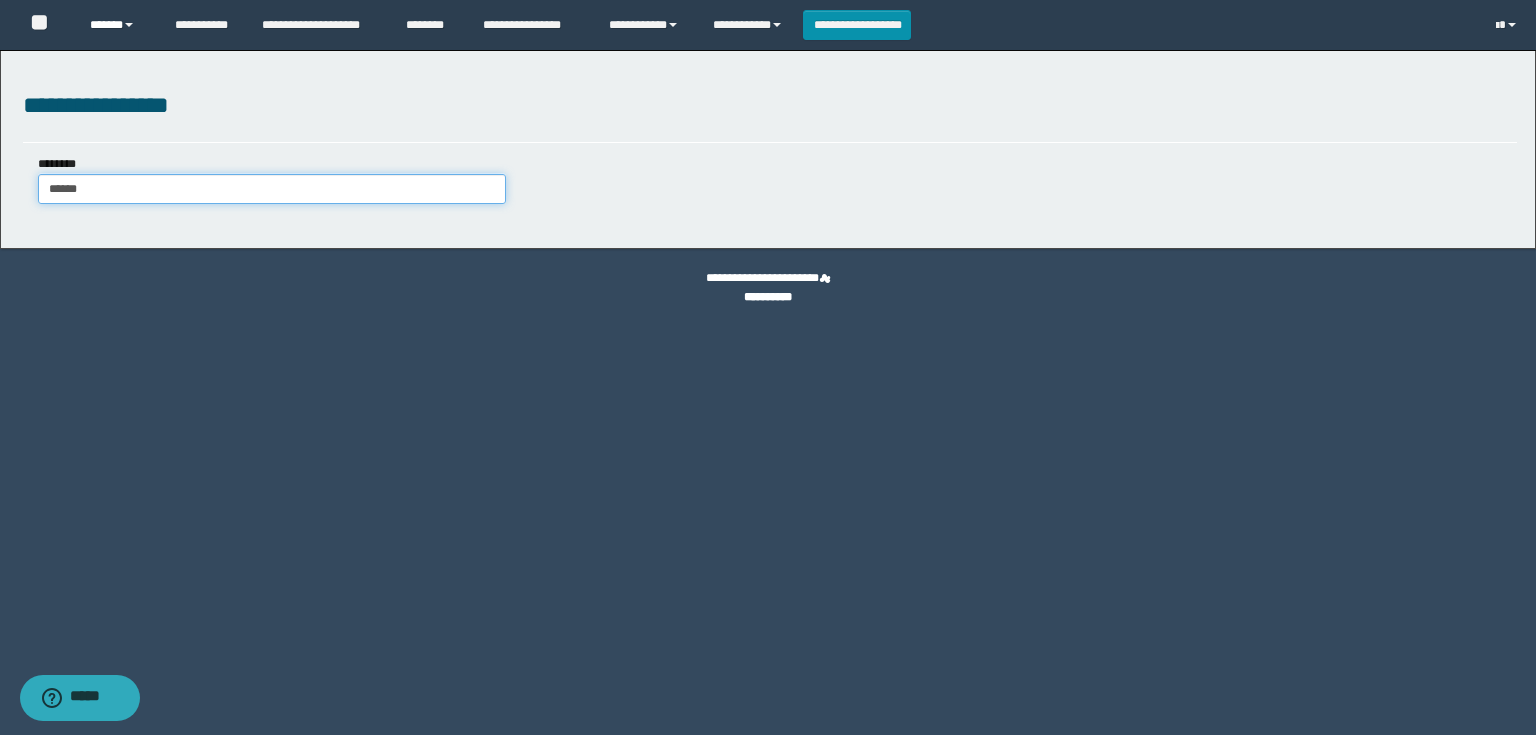 type on "*******" 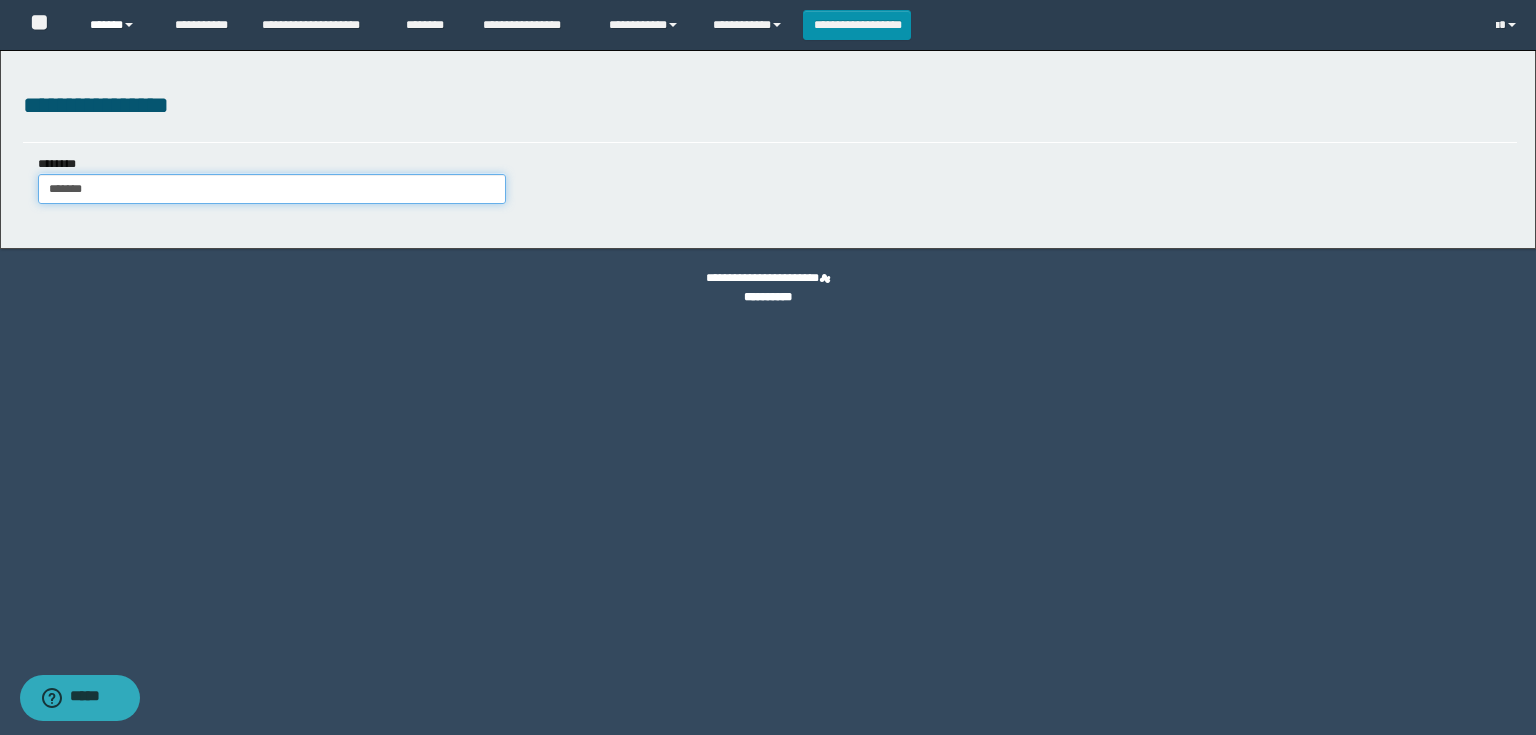 type on "*******" 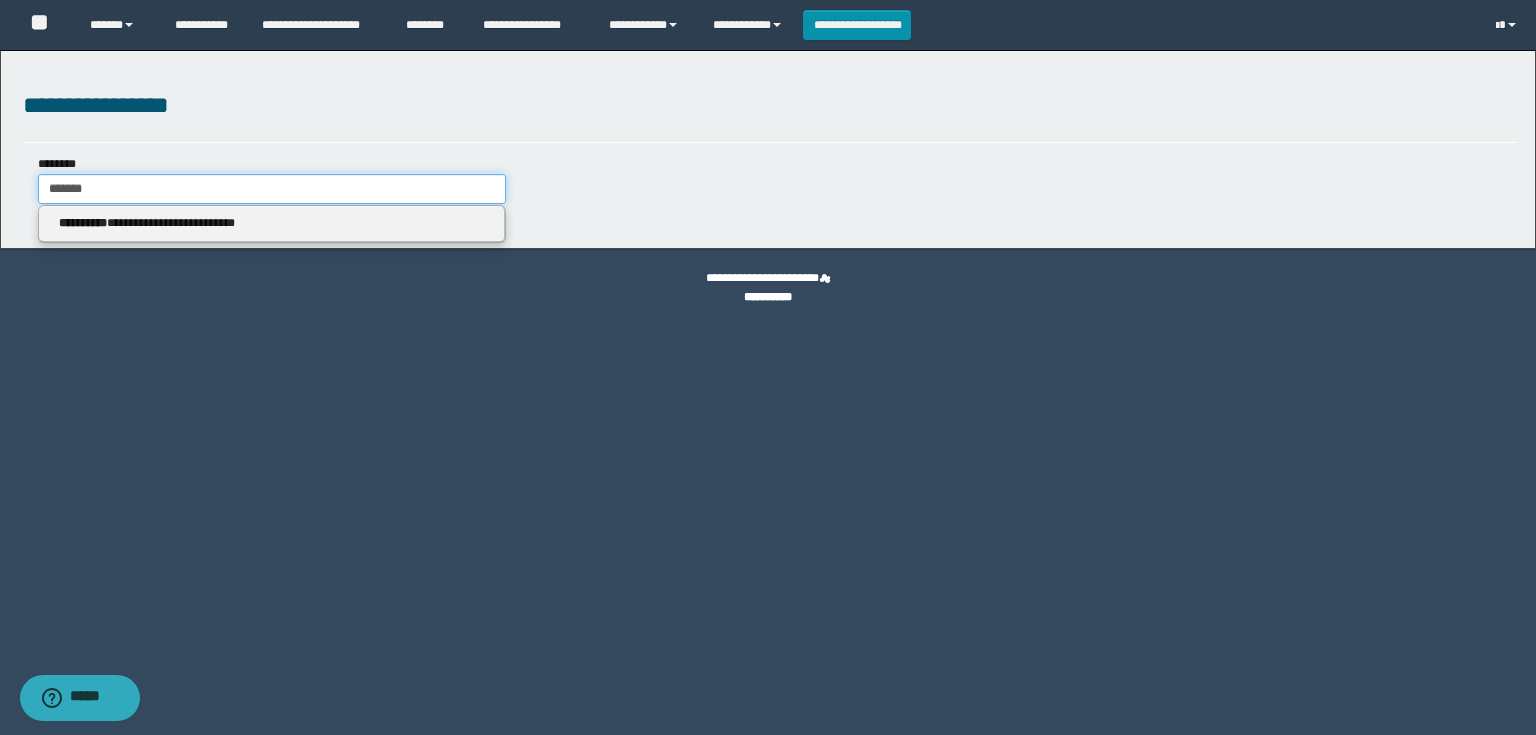 type on "*******" 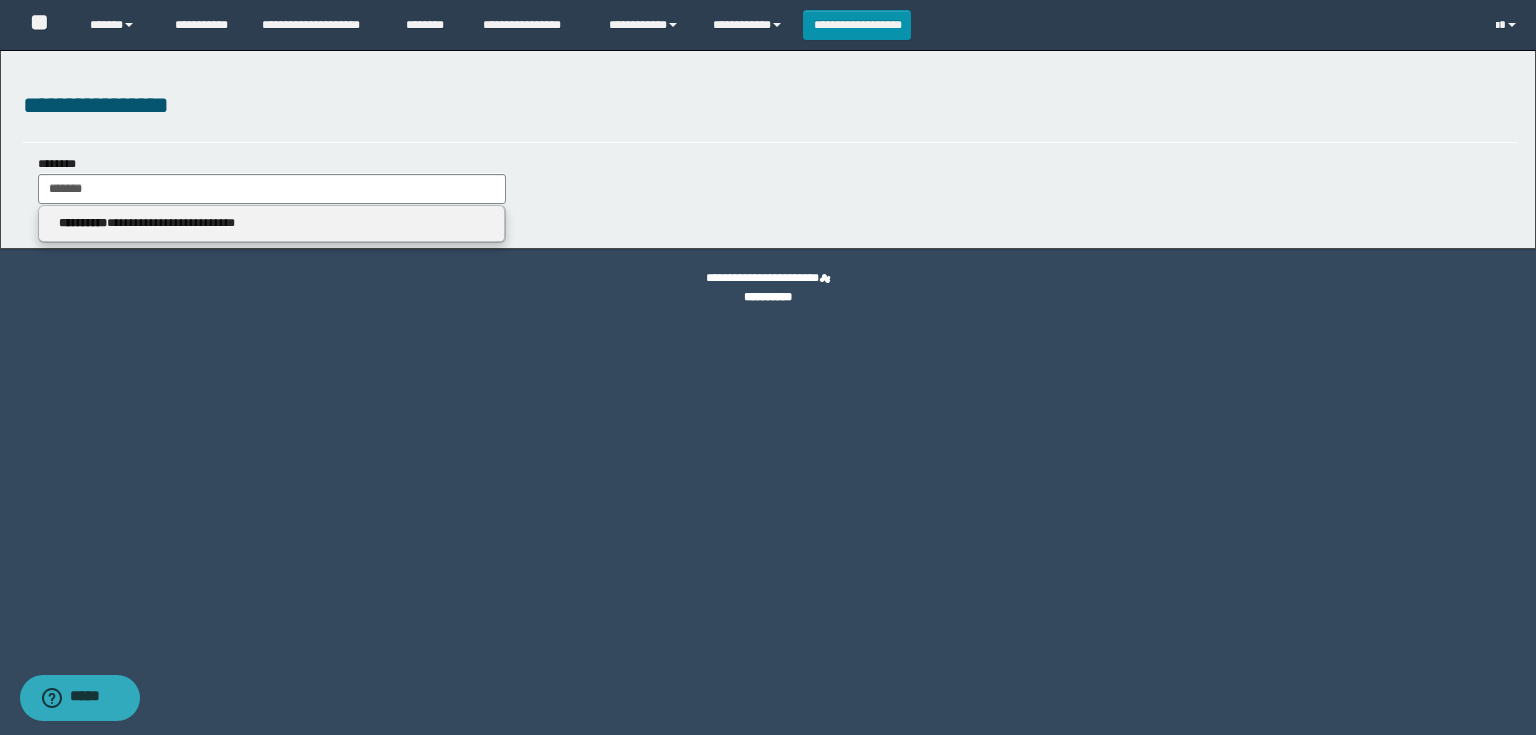 click on "**********" at bounding box center (272, 223) 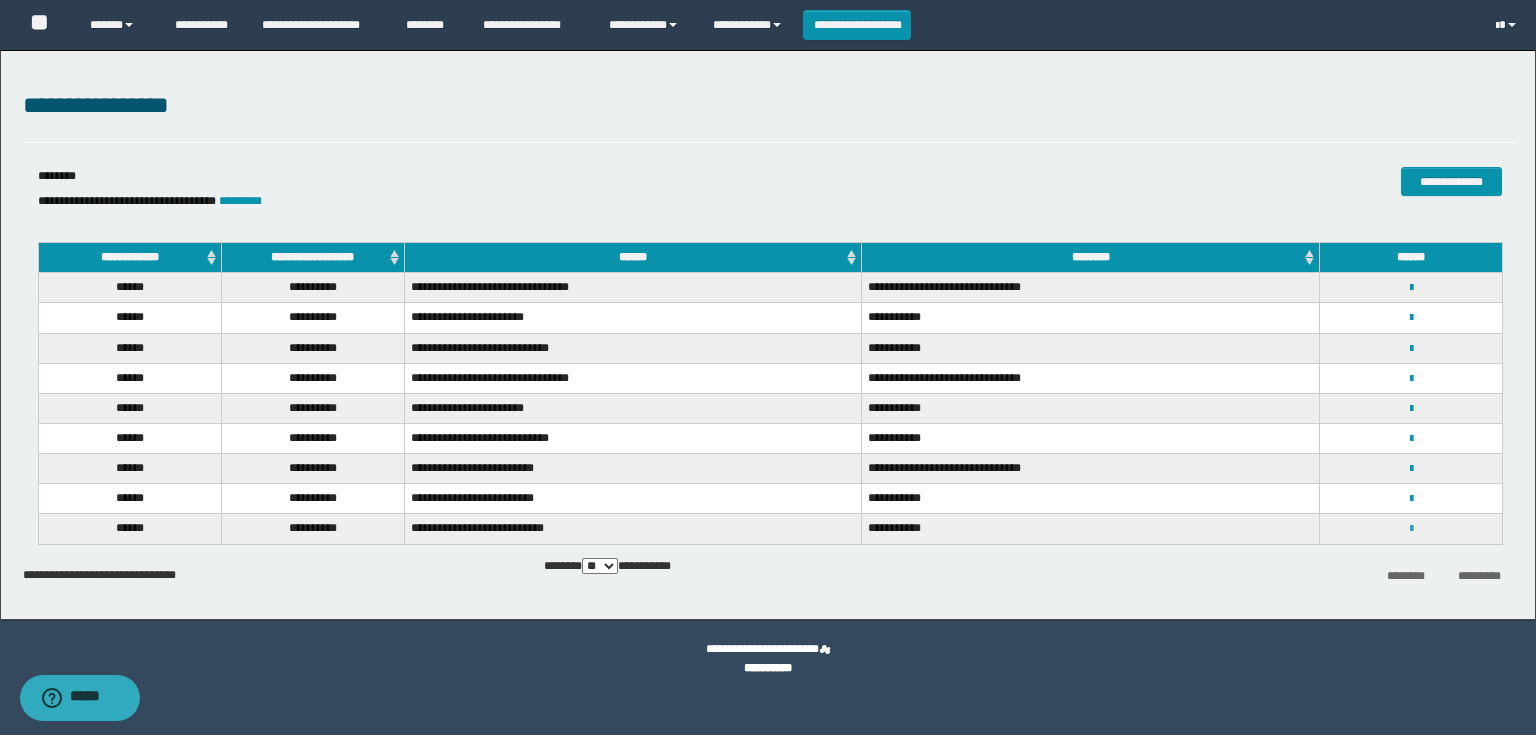 click at bounding box center (1411, 529) 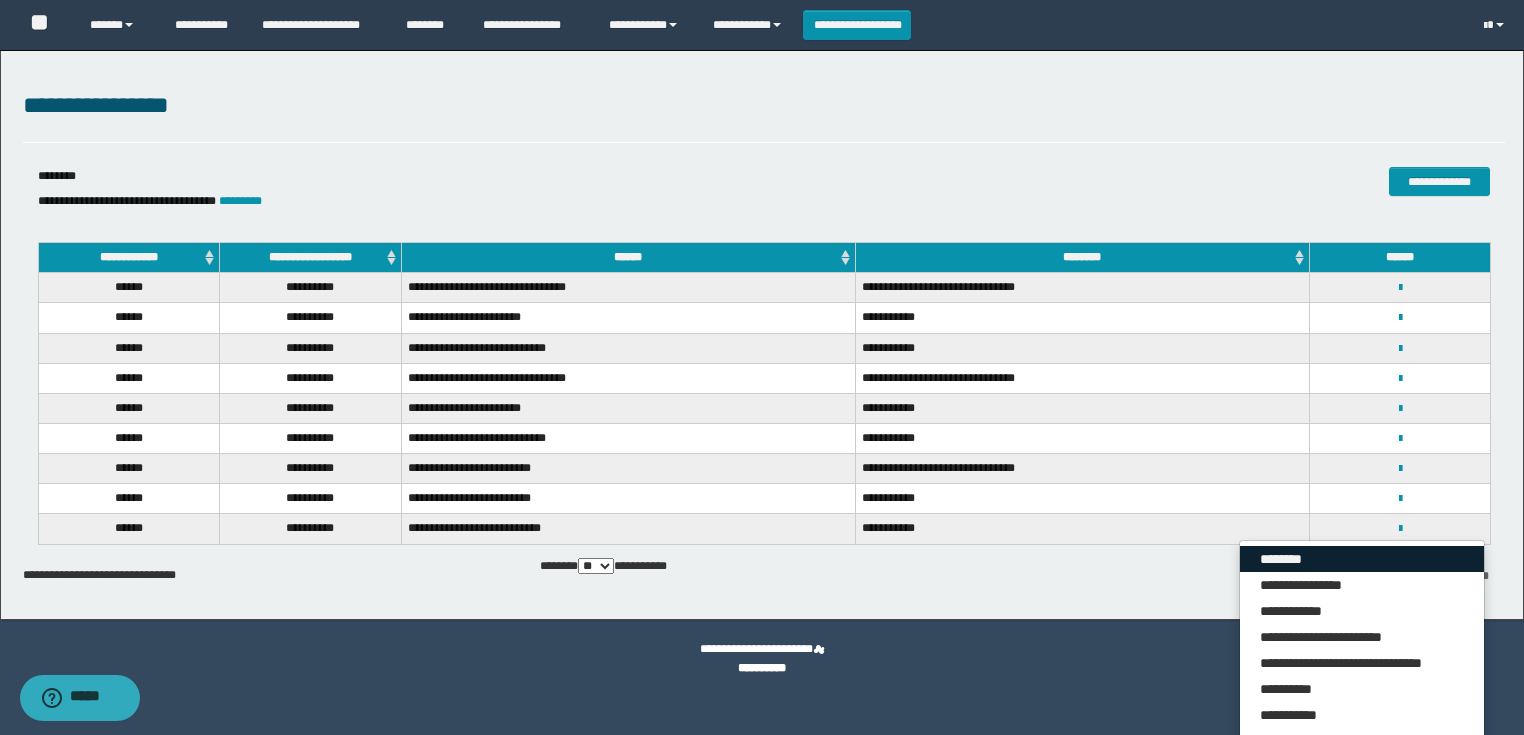 click on "********" at bounding box center (1362, 559) 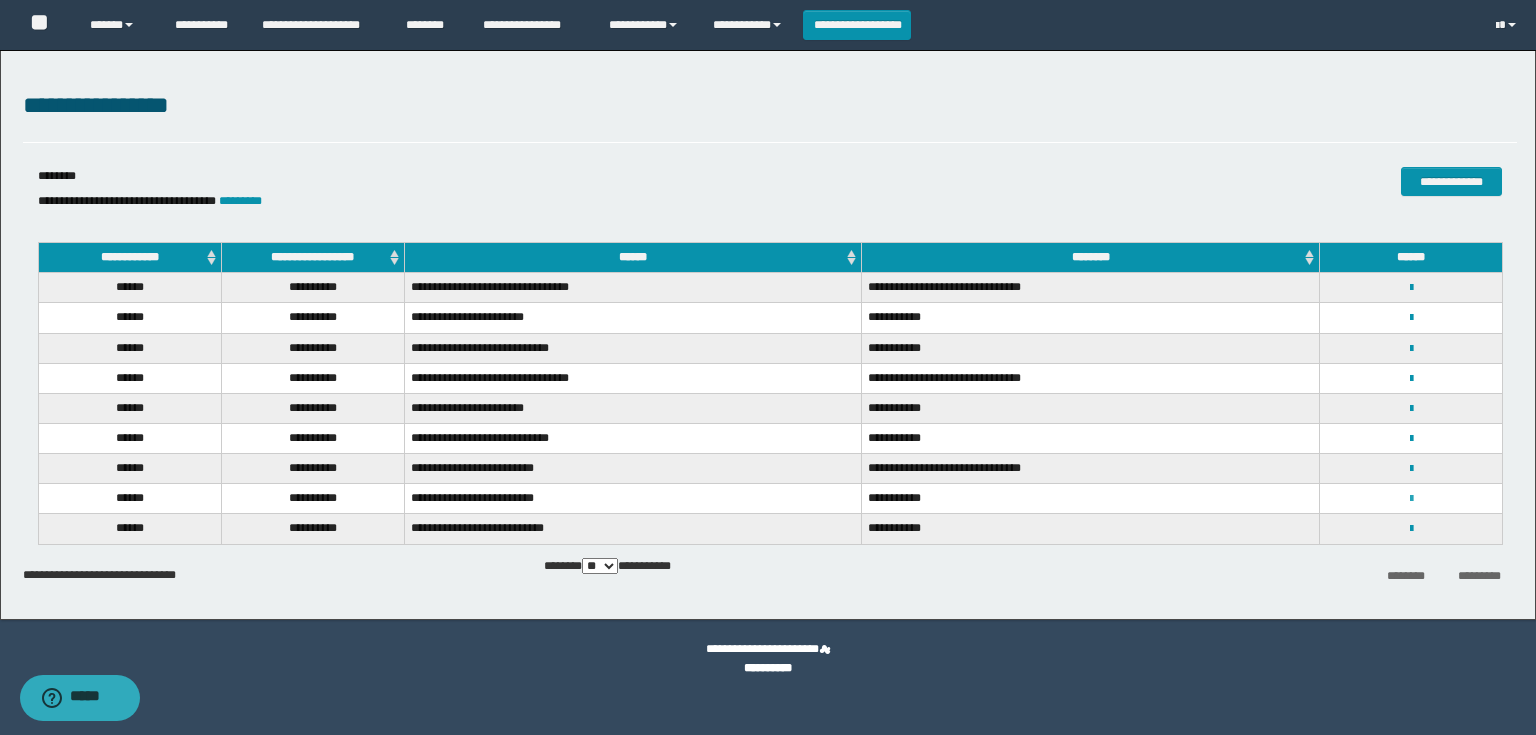 click at bounding box center [1411, 499] 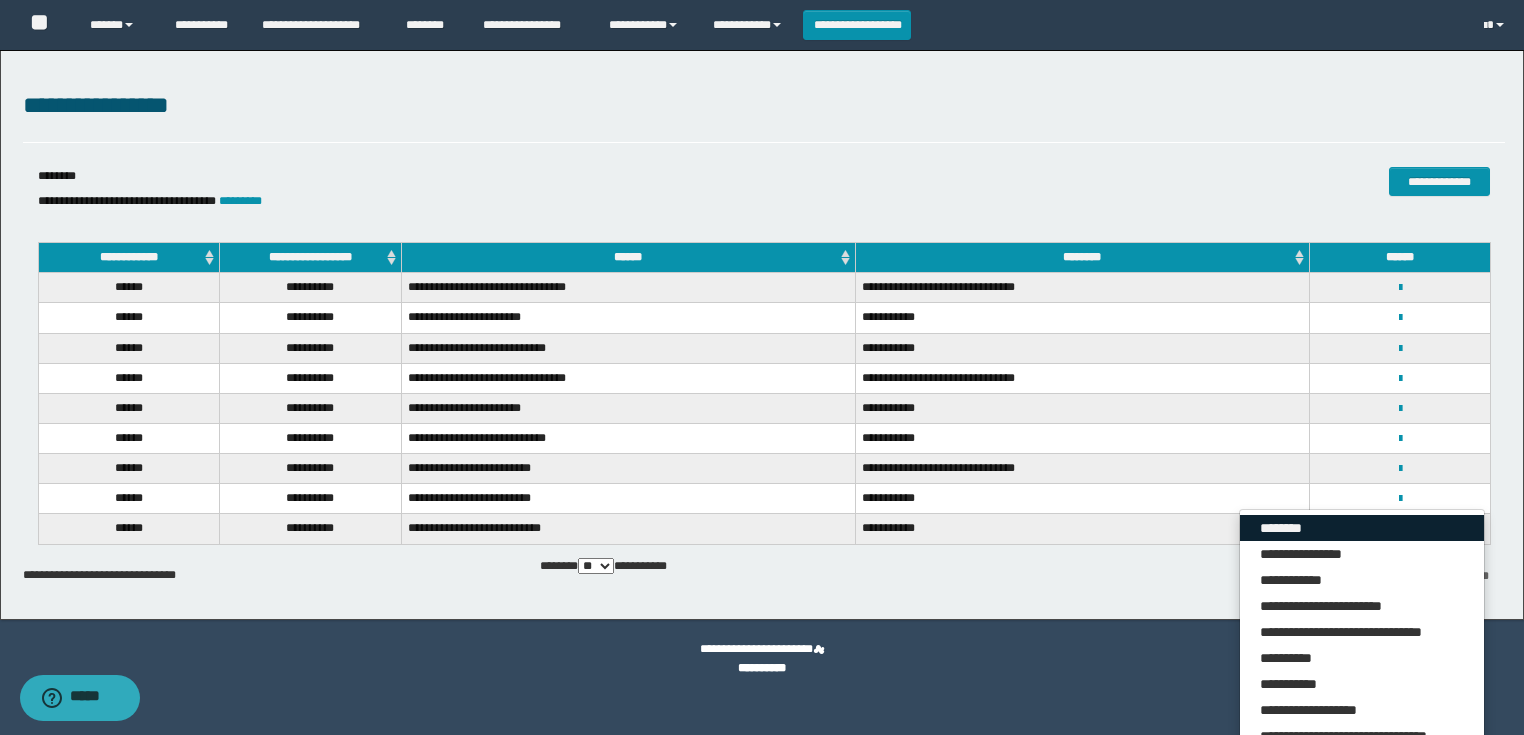click on "********" at bounding box center (1362, 528) 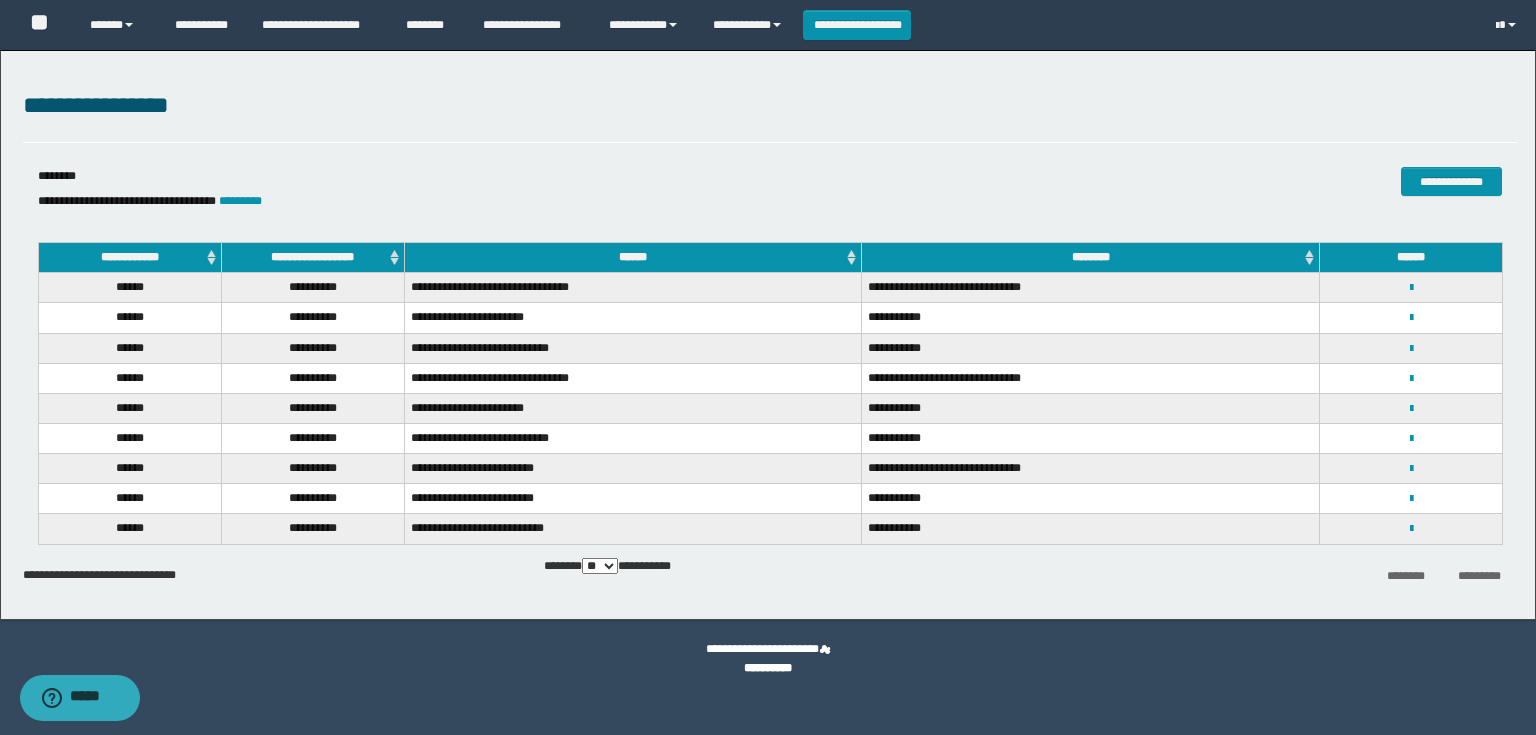 click on "**********" at bounding box center [1411, 468] 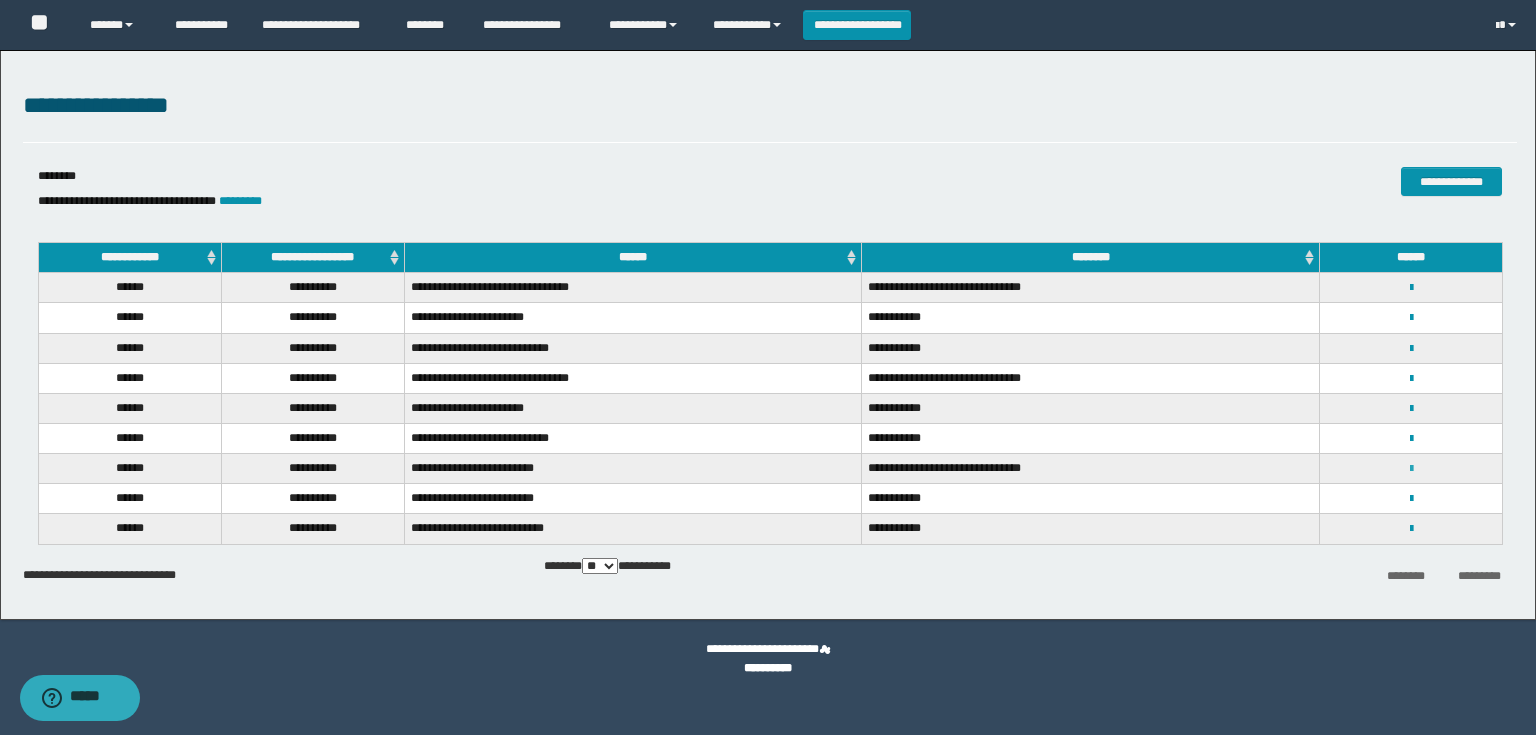 click at bounding box center (1411, 469) 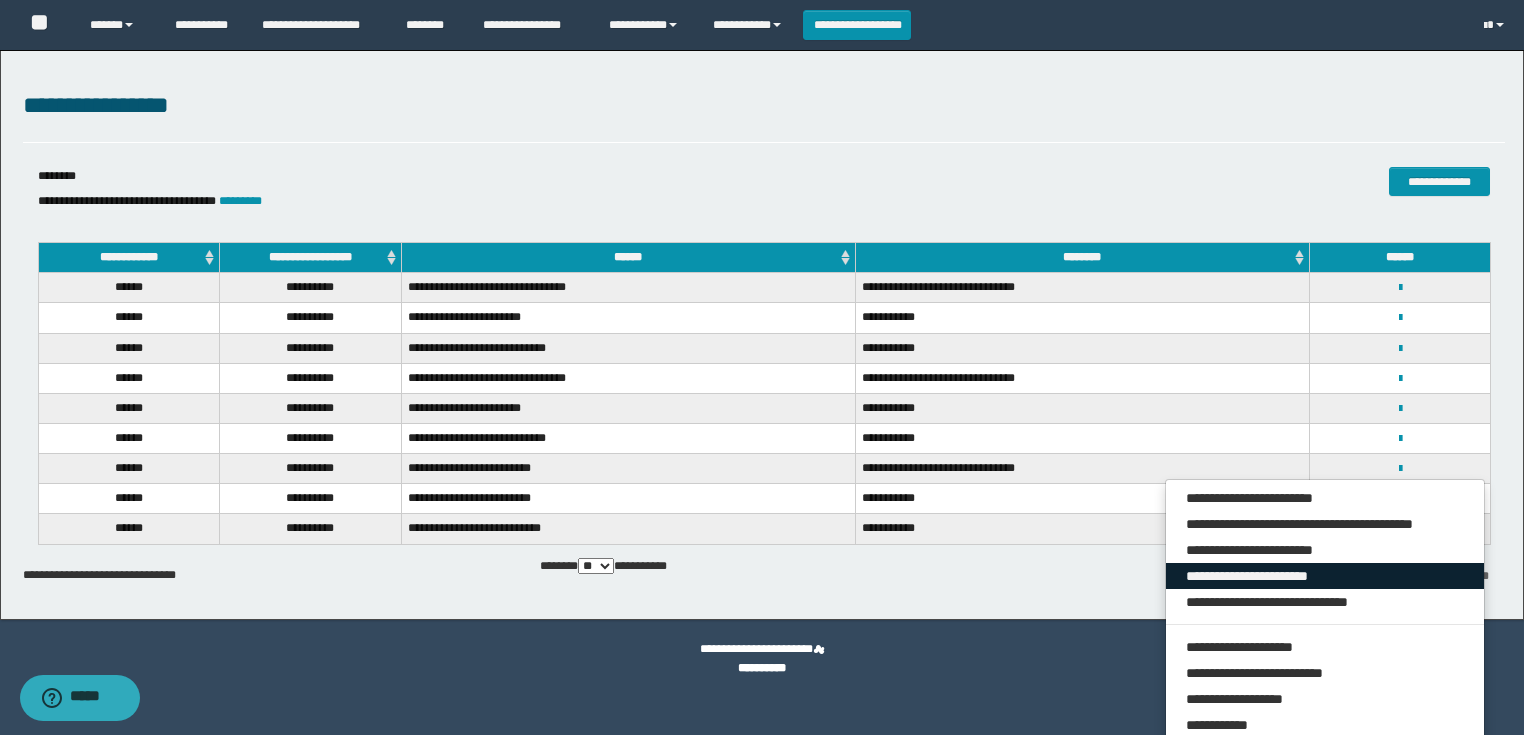 click on "**********" at bounding box center (1325, 576) 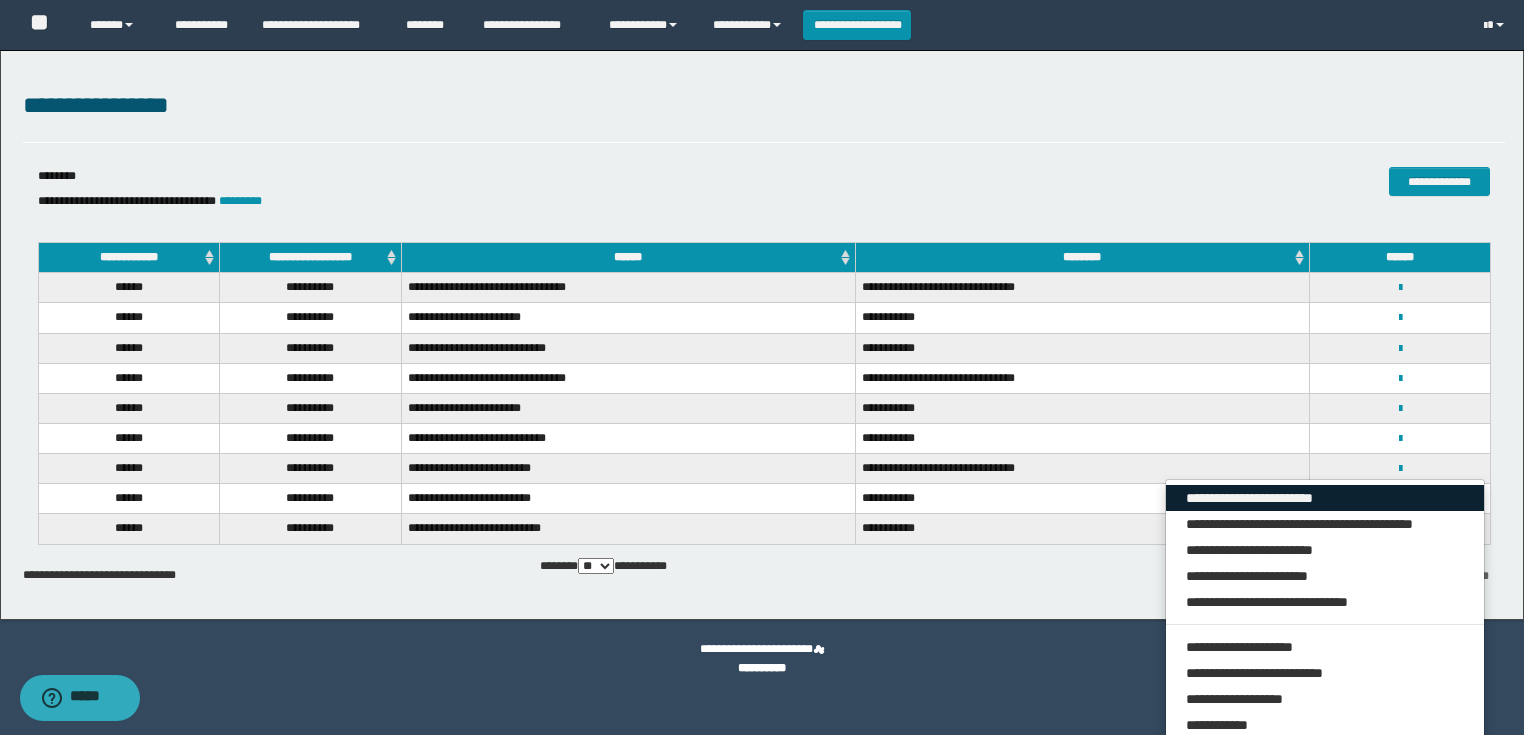 click on "**********" at bounding box center [1325, 498] 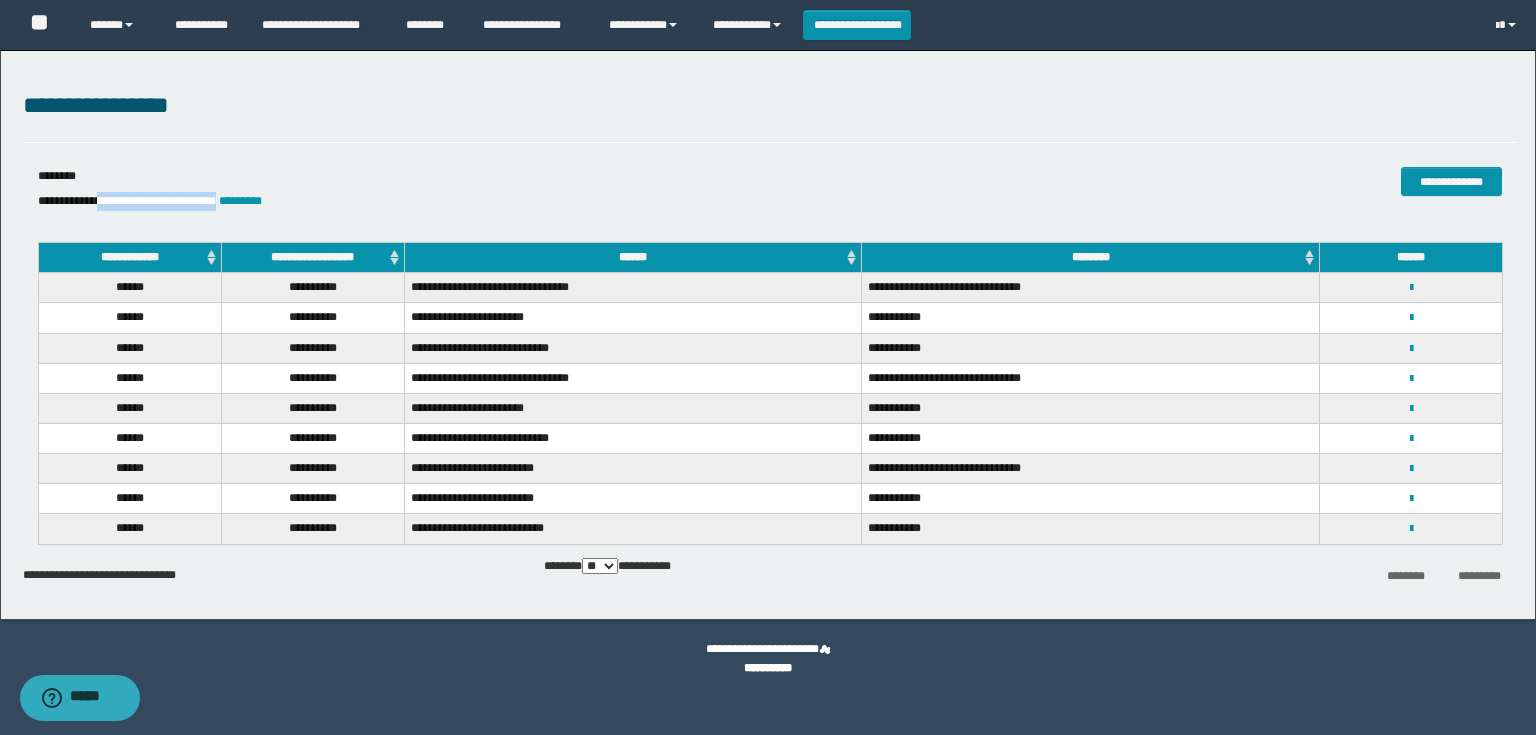 drag, startPoint x: 243, startPoint y: 204, endPoint x: 109, endPoint y: 200, distance: 134.0597 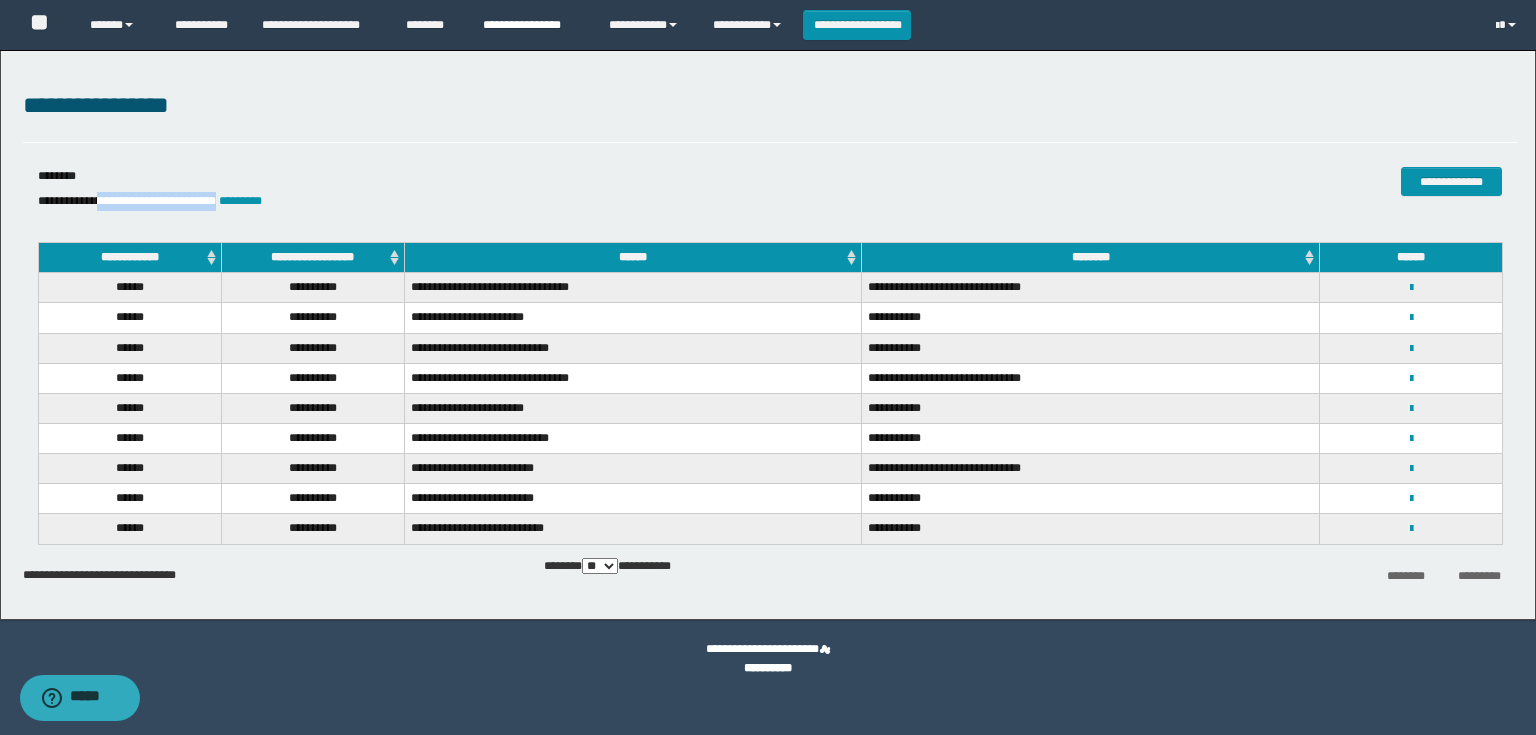 click on "**********" at bounding box center (531, 25) 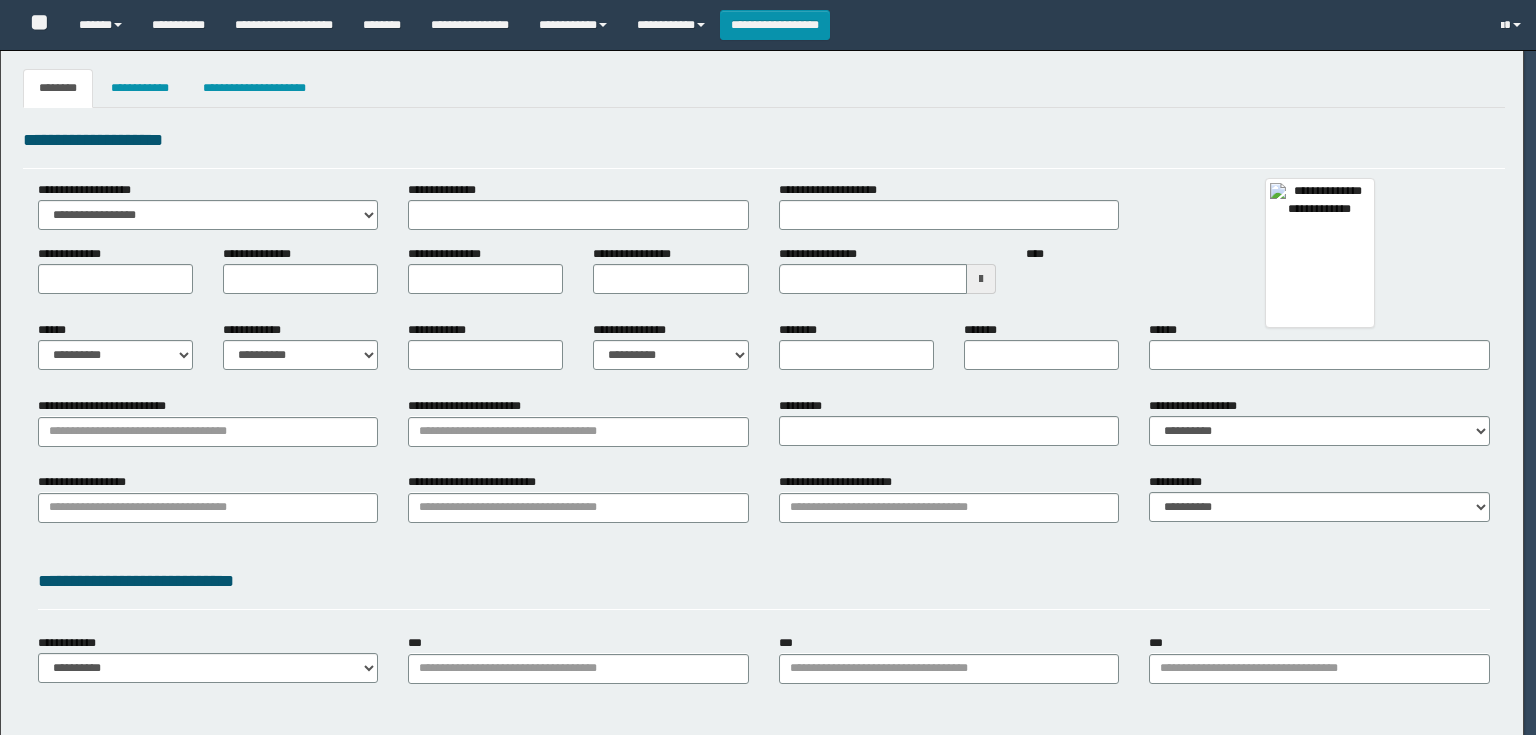 select on "***" 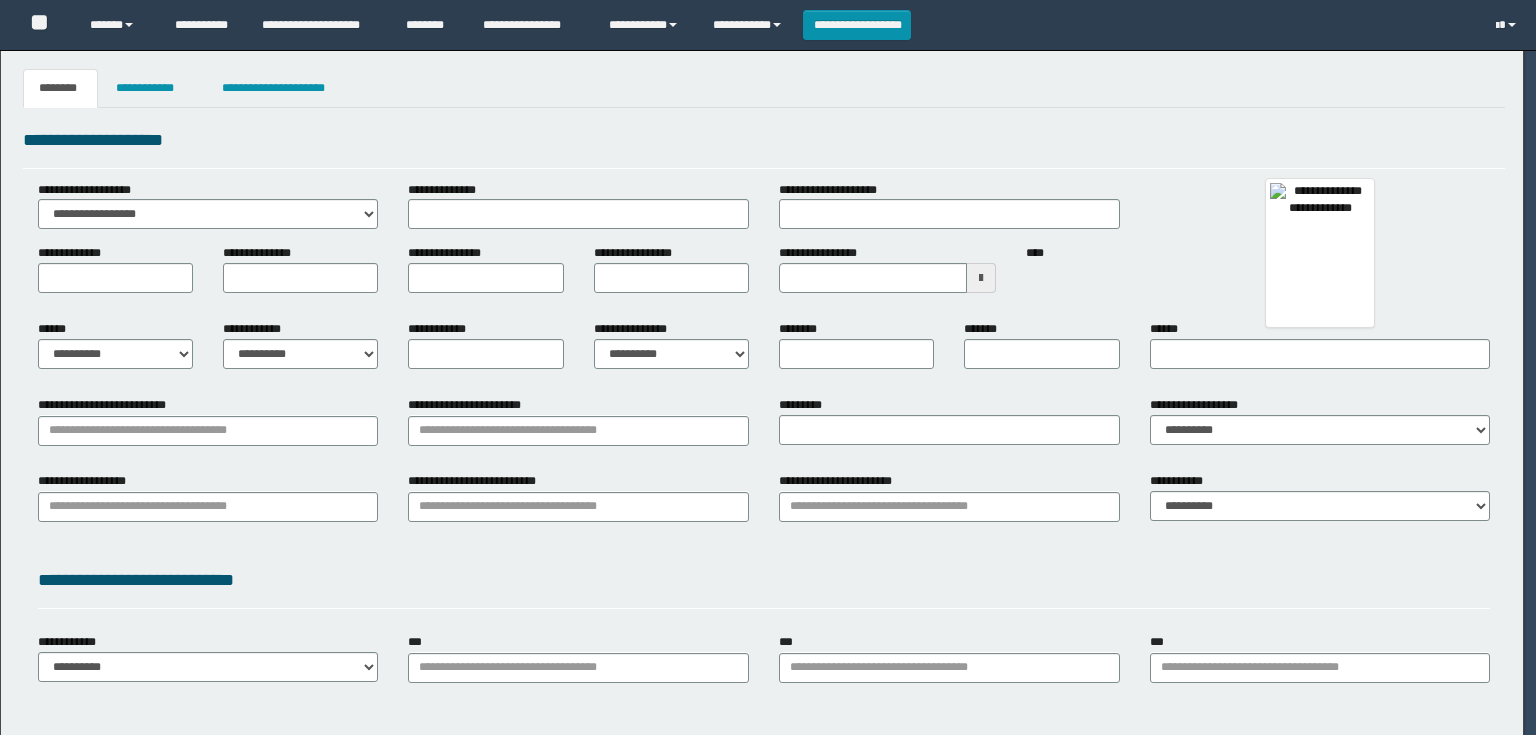 scroll, scrollTop: 0, scrollLeft: 0, axis: both 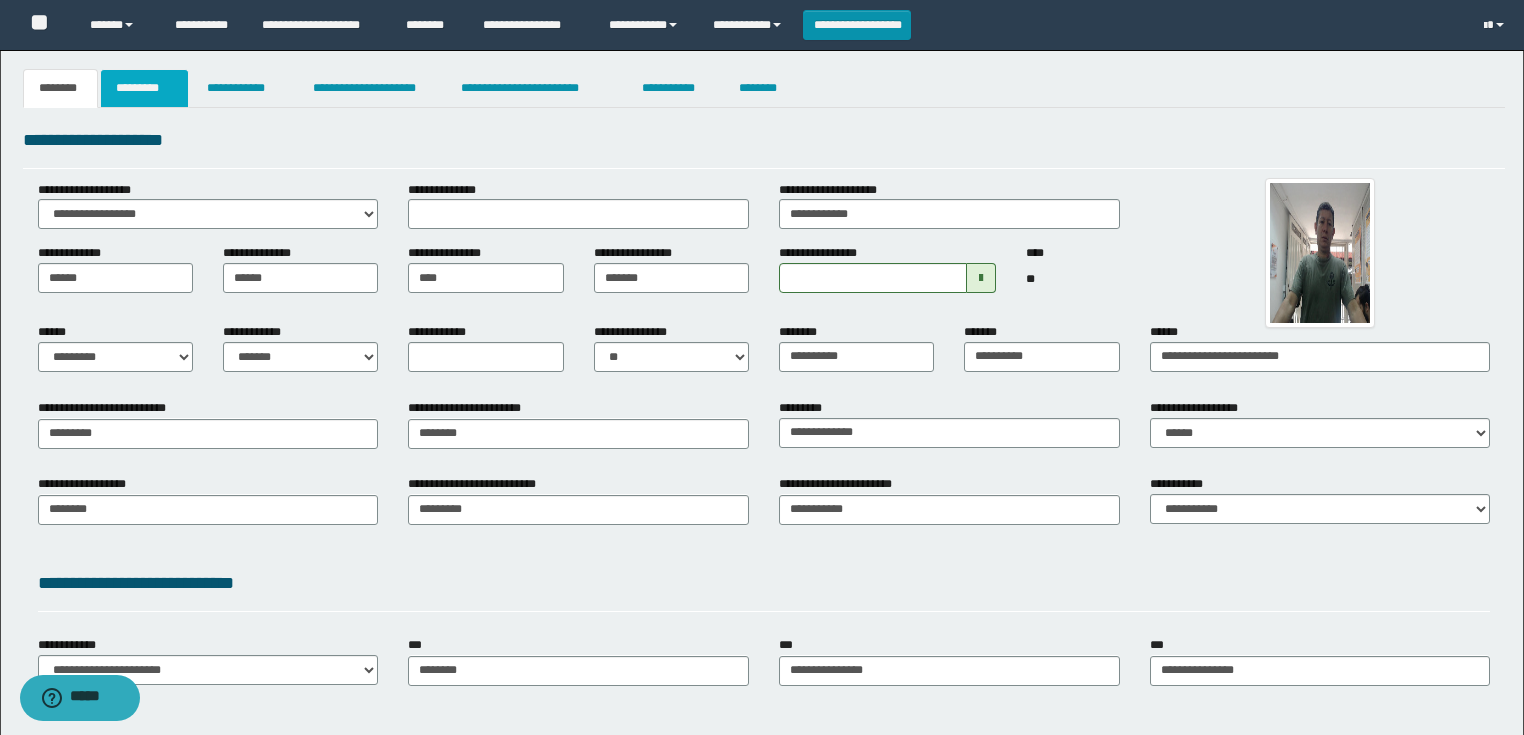 click on "*********" at bounding box center (144, 88) 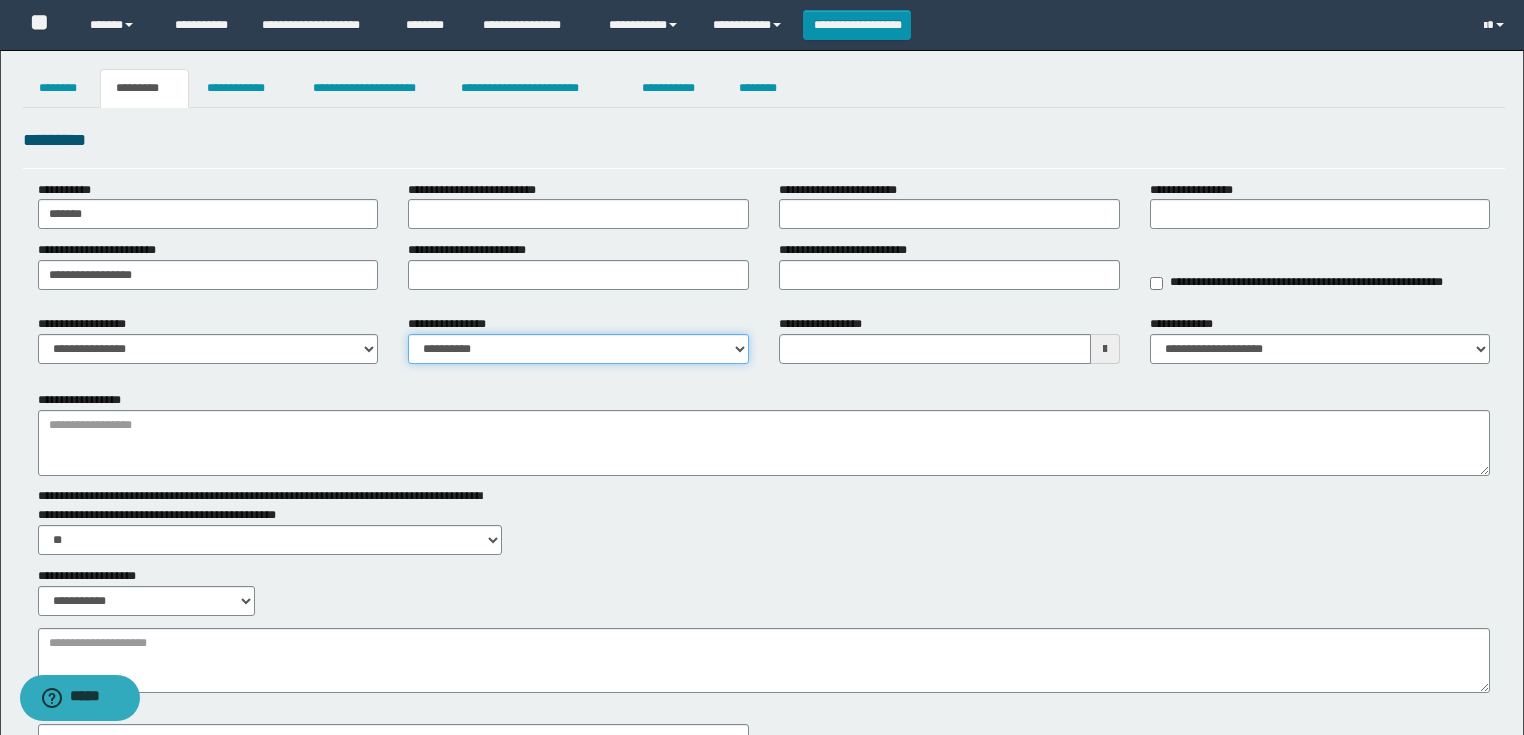click on "**********" at bounding box center (578, 349) 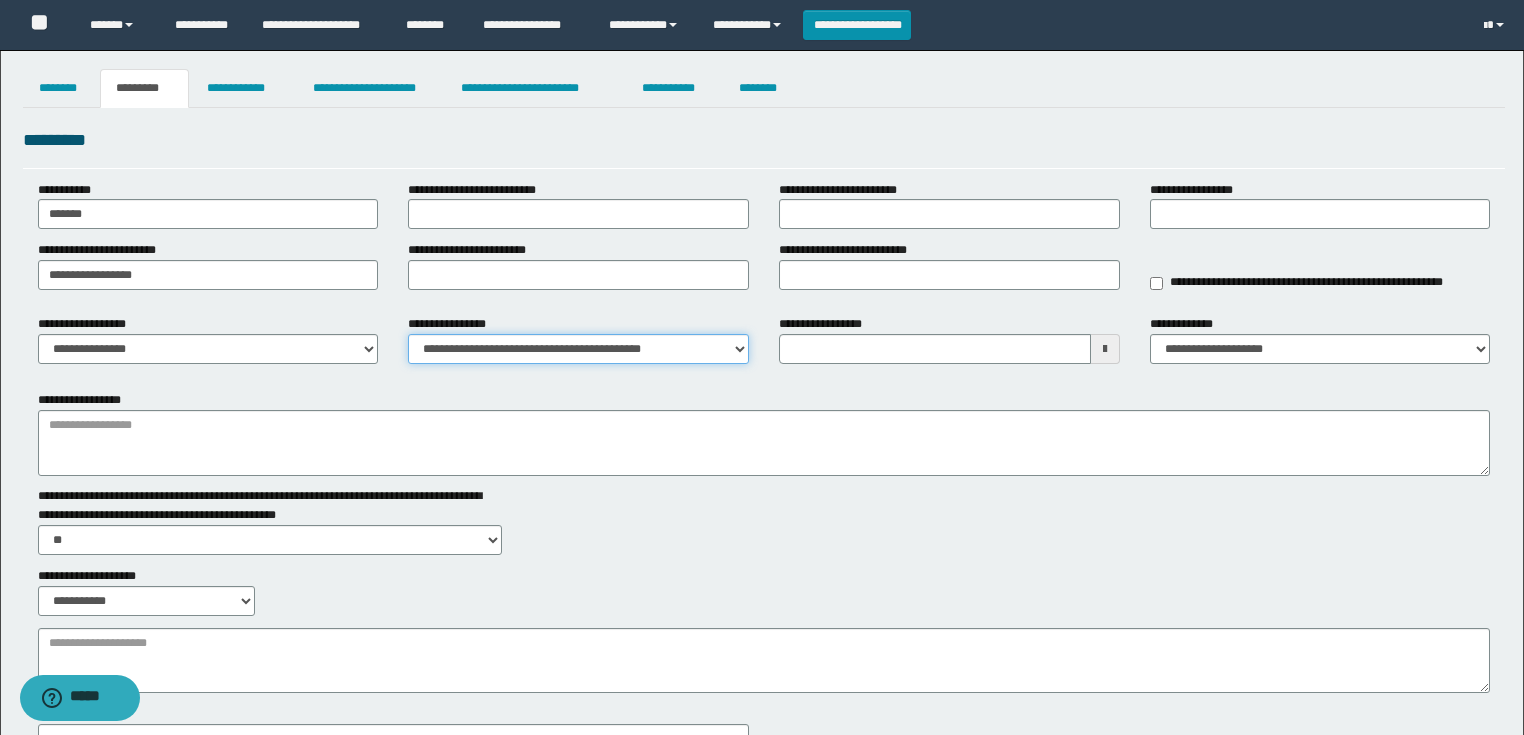 click on "**********" at bounding box center (578, 349) 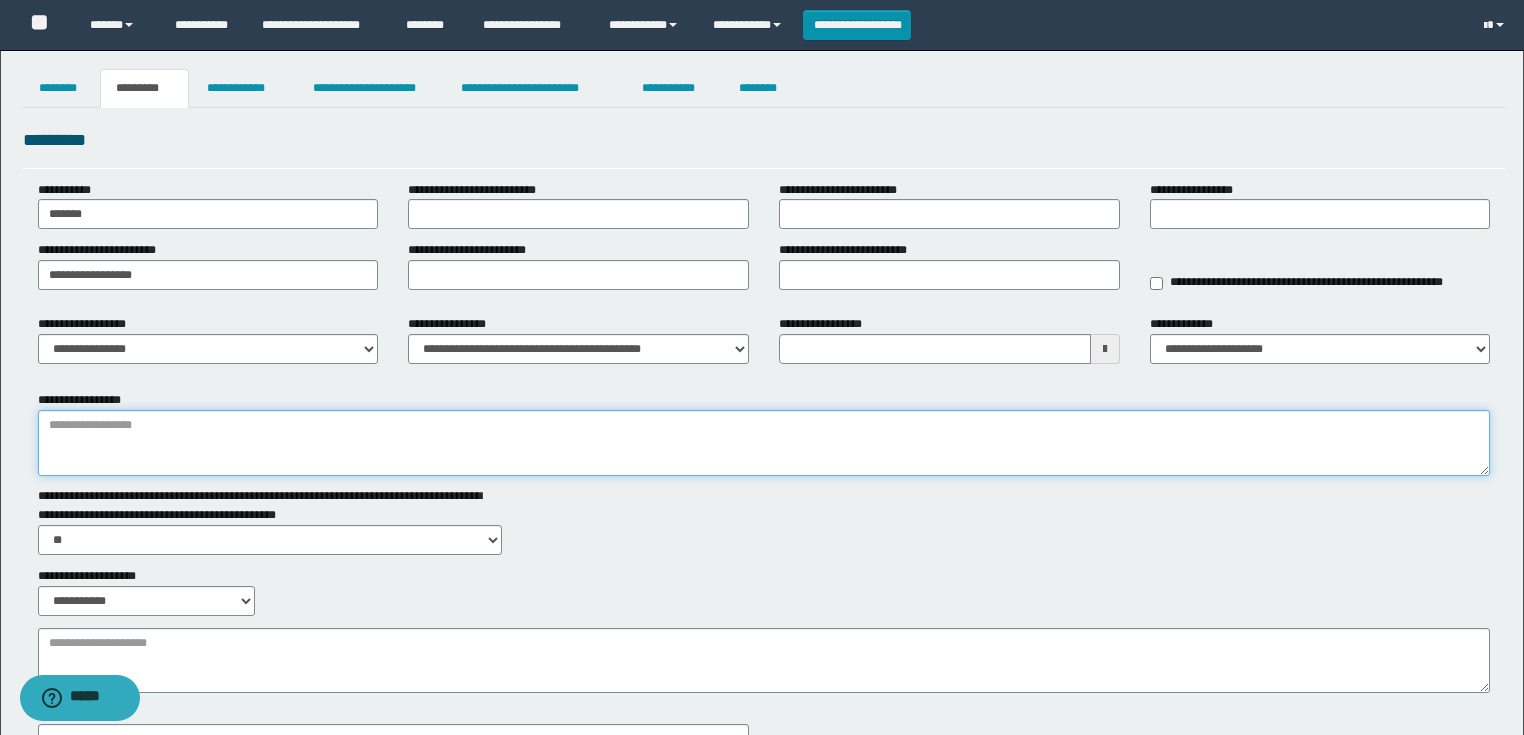click on "**********" at bounding box center (764, 443) 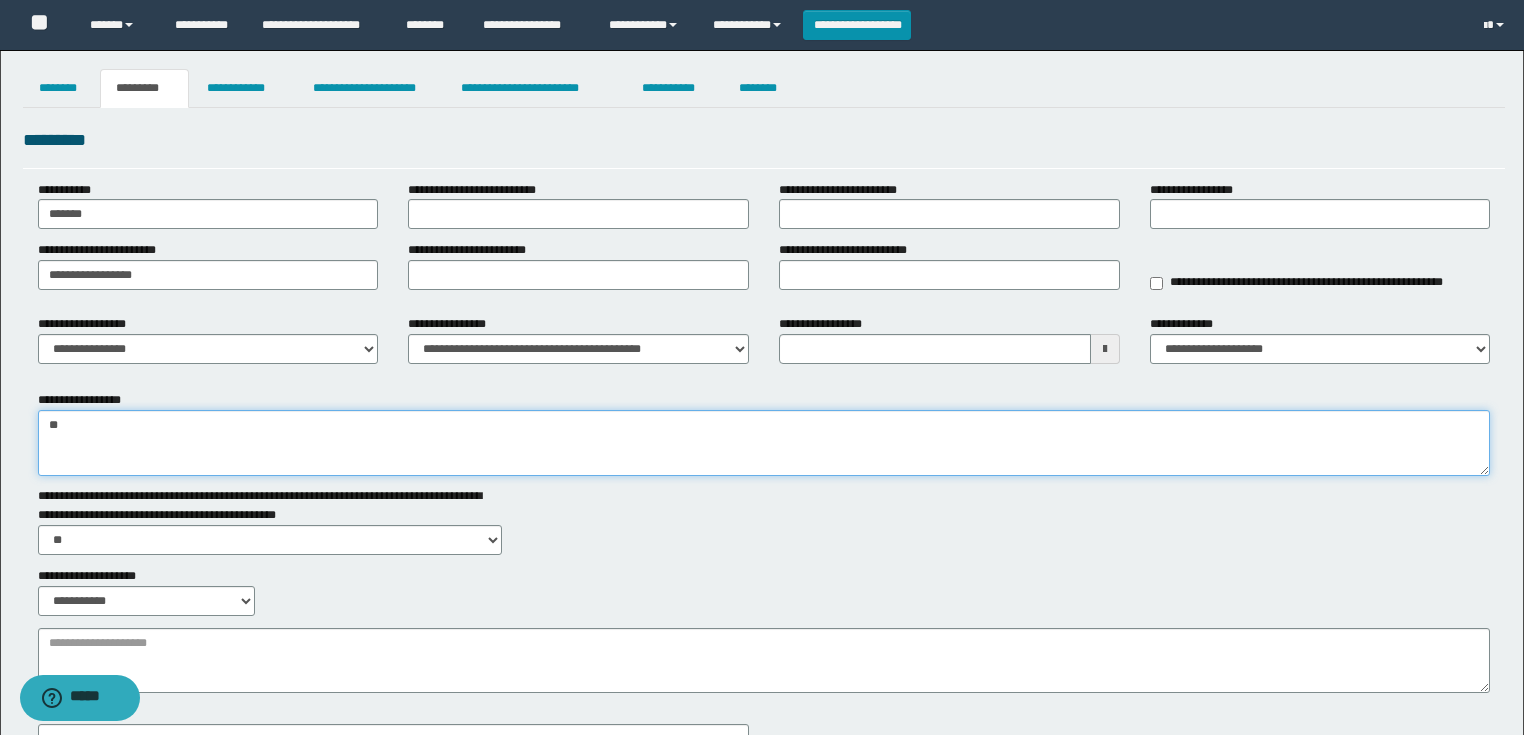 type on "*" 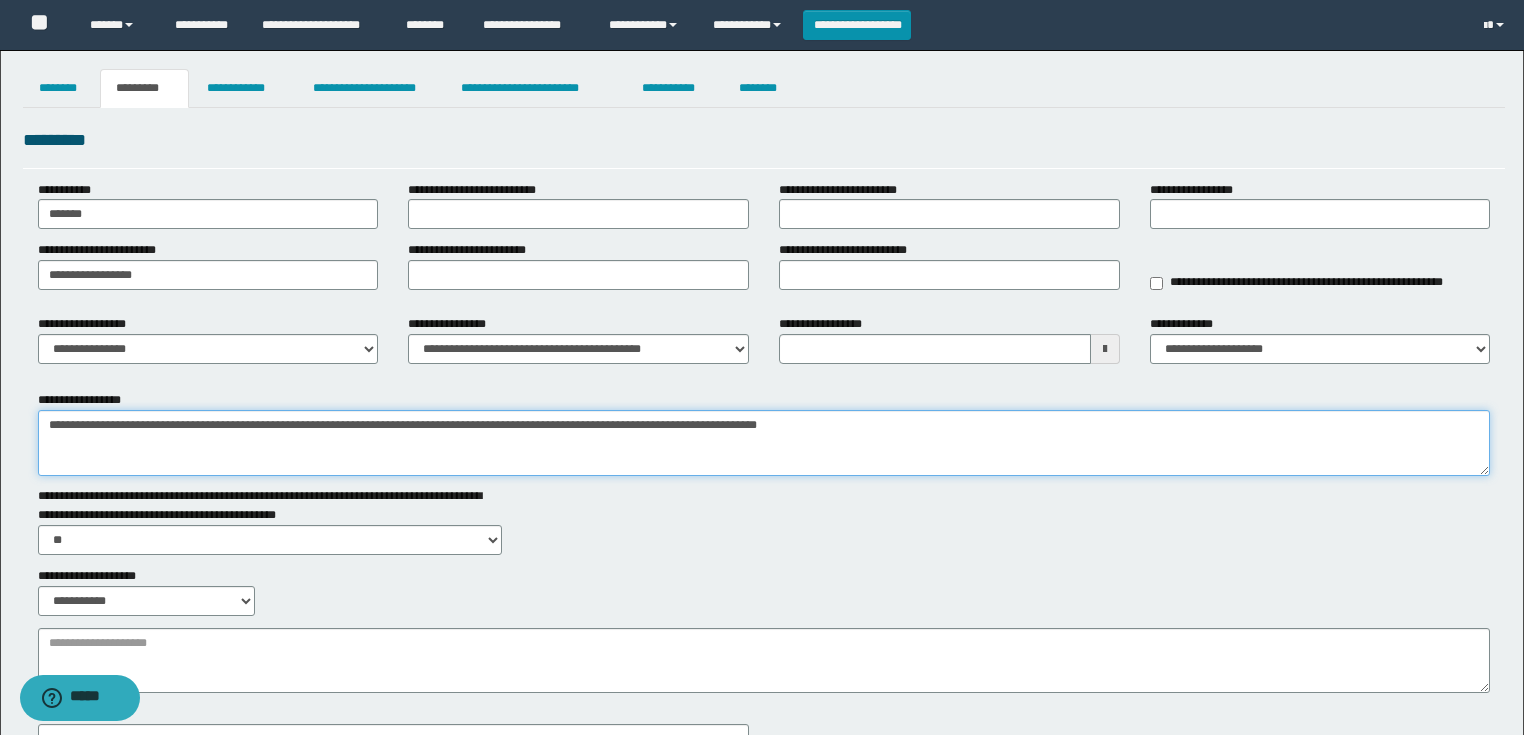 click on "**********" at bounding box center (764, 443) 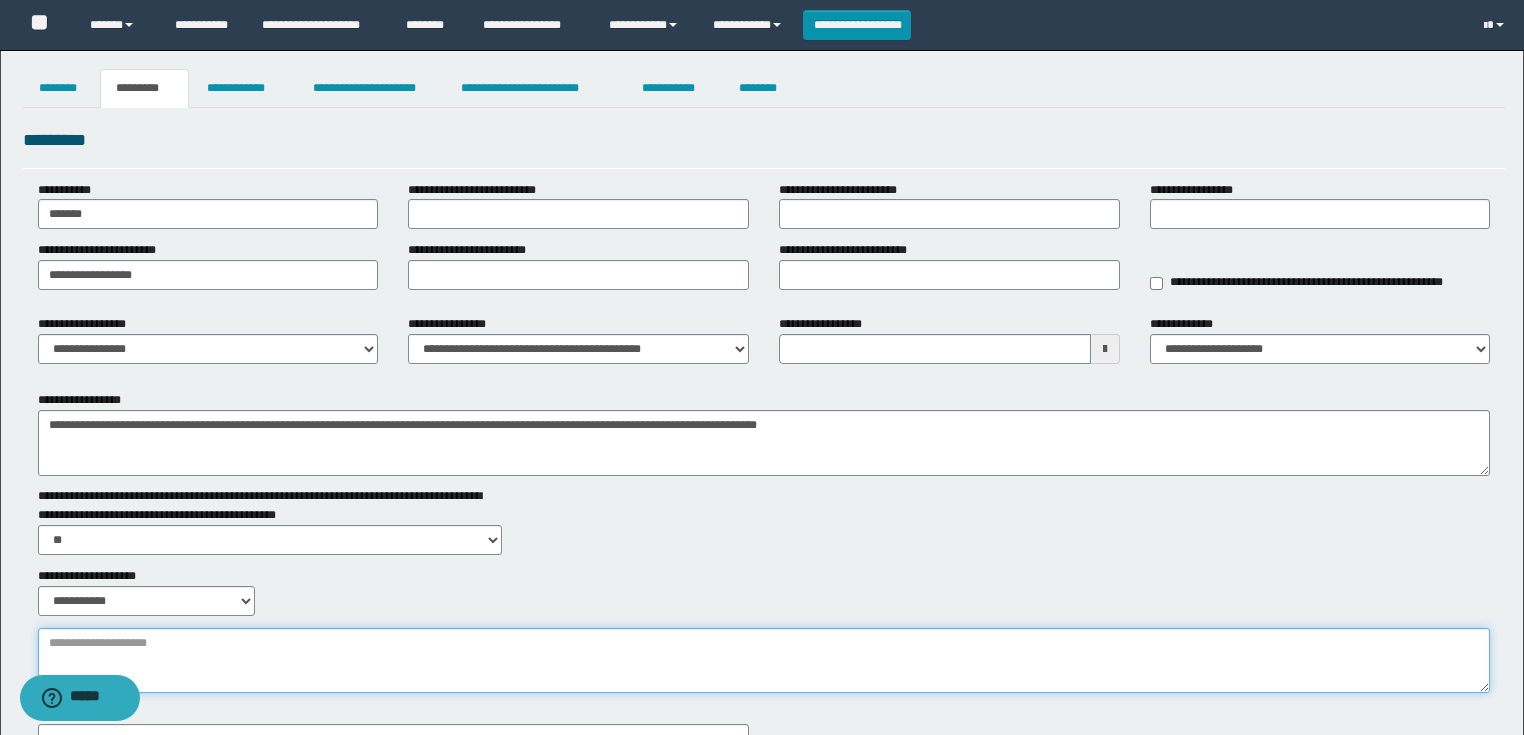 click on "**********" at bounding box center (764, 661) 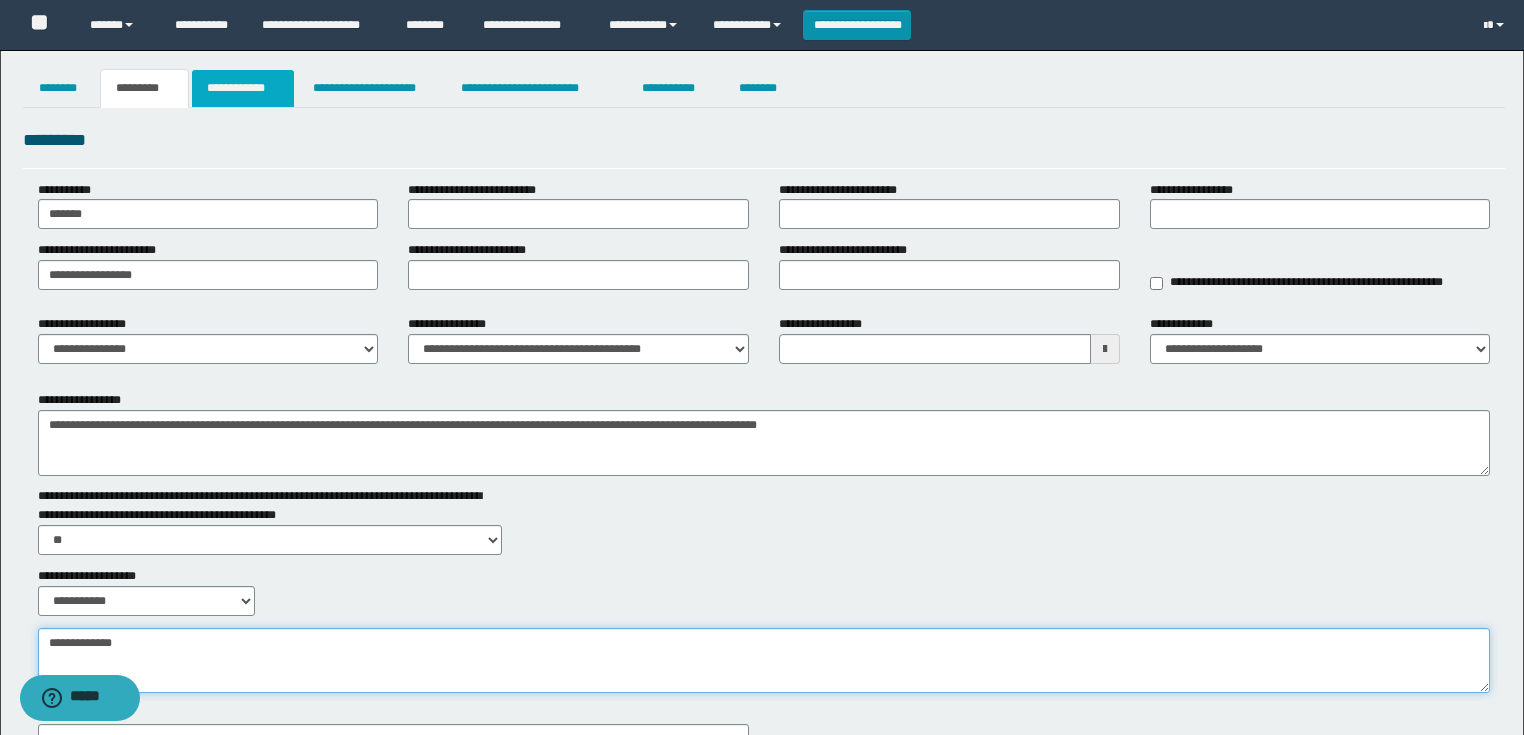 type on "**********" 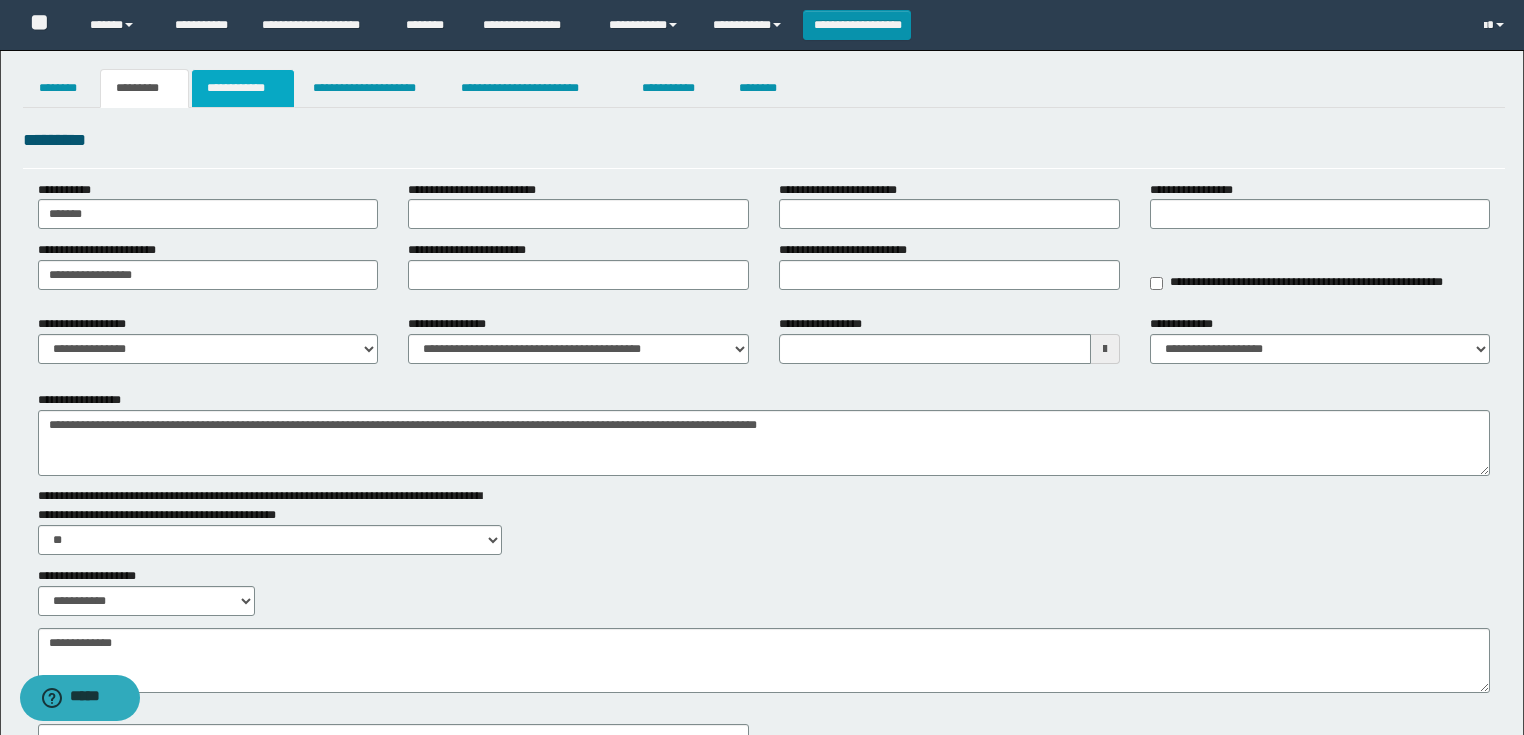 click on "**********" at bounding box center (243, 88) 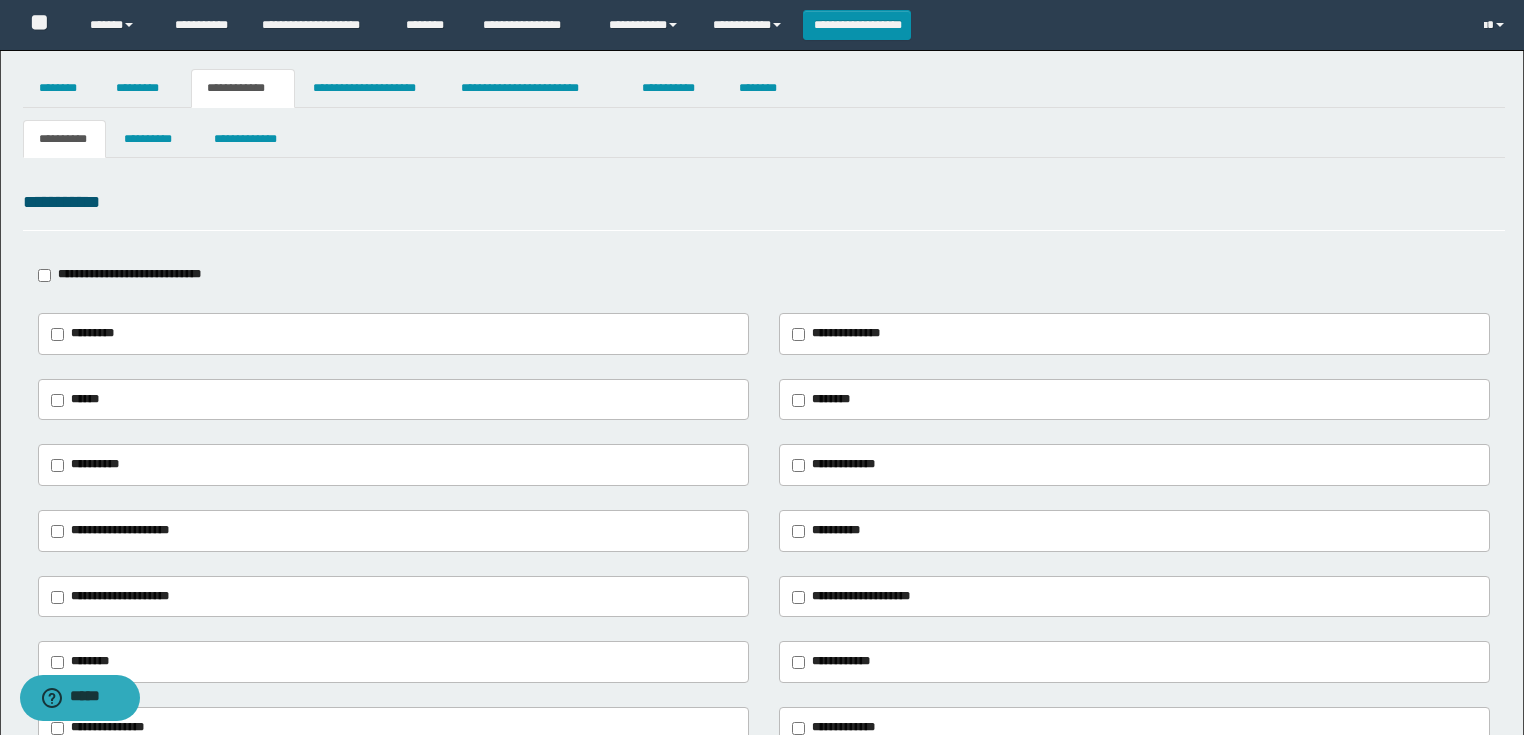 click on "**********" at bounding box center [1135, 334] 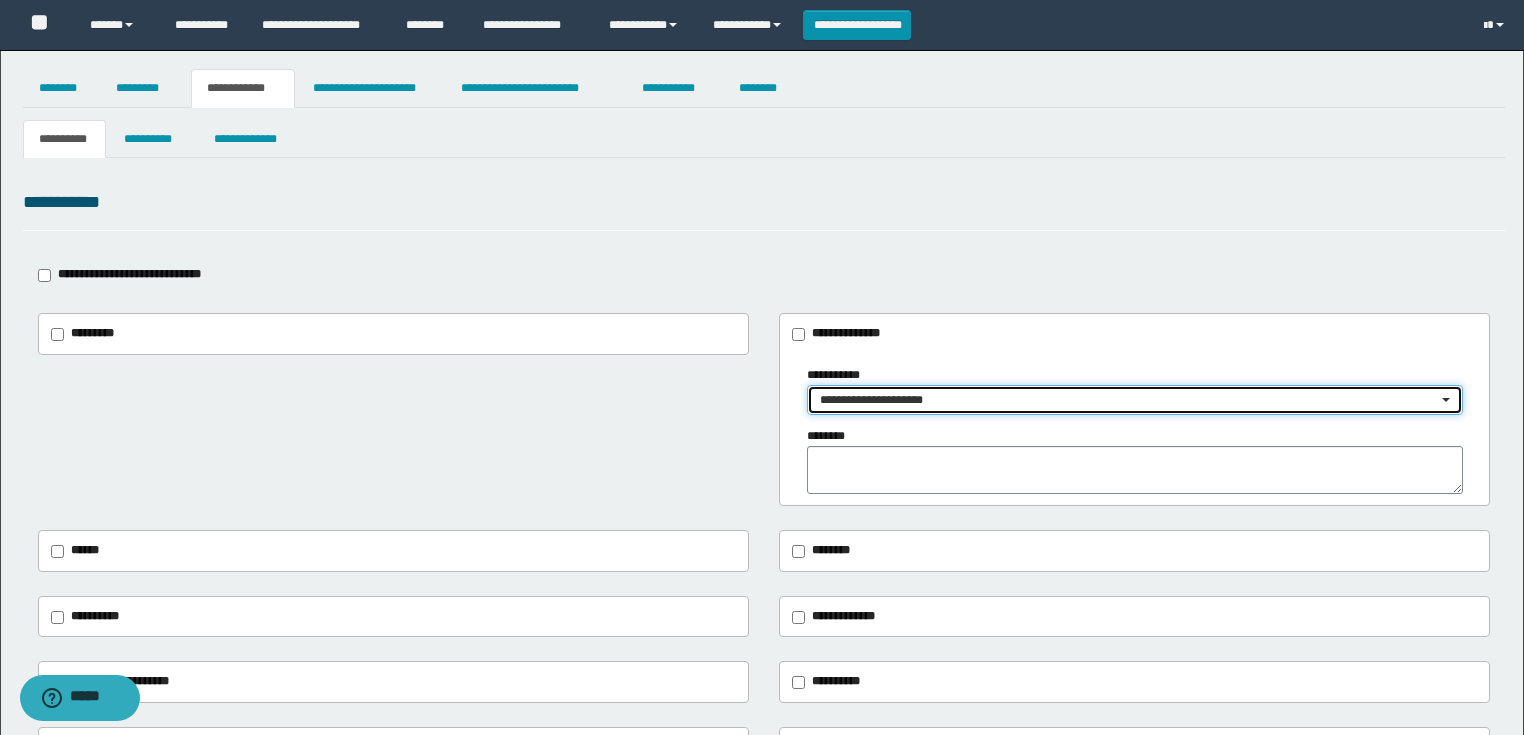 click on "**********" at bounding box center (1128, 400) 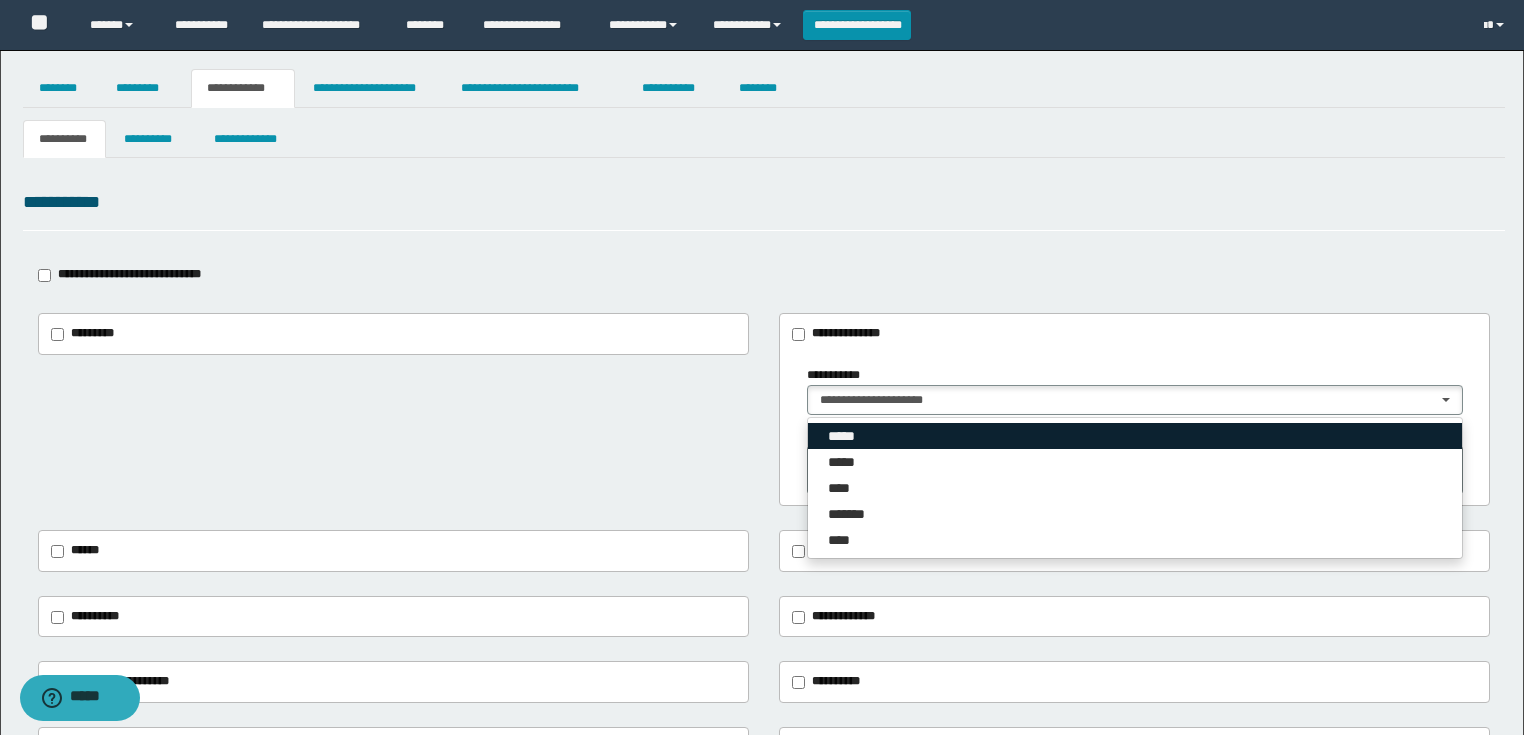 click on "*****" at bounding box center [1135, 436] 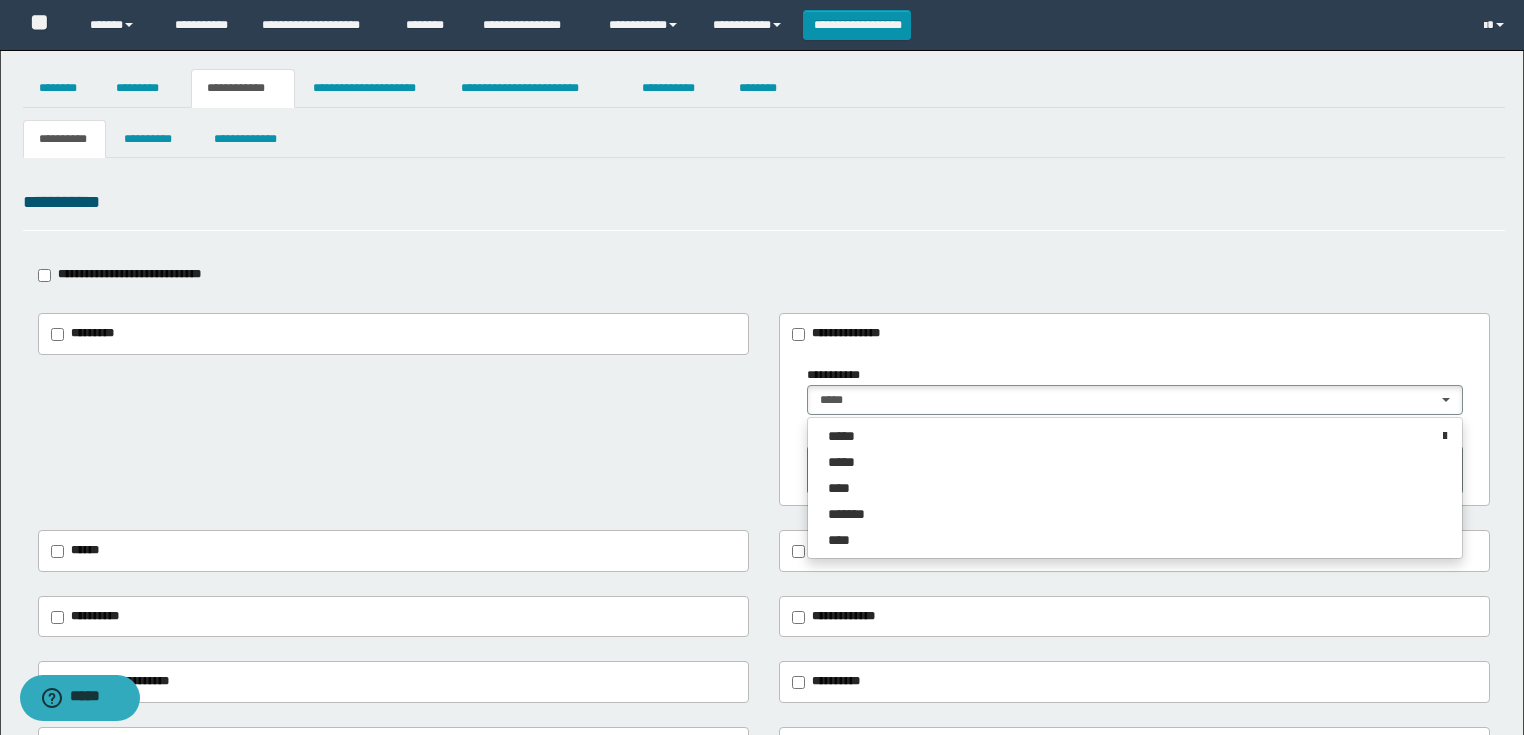 click on "**********" at bounding box center (764, 409) 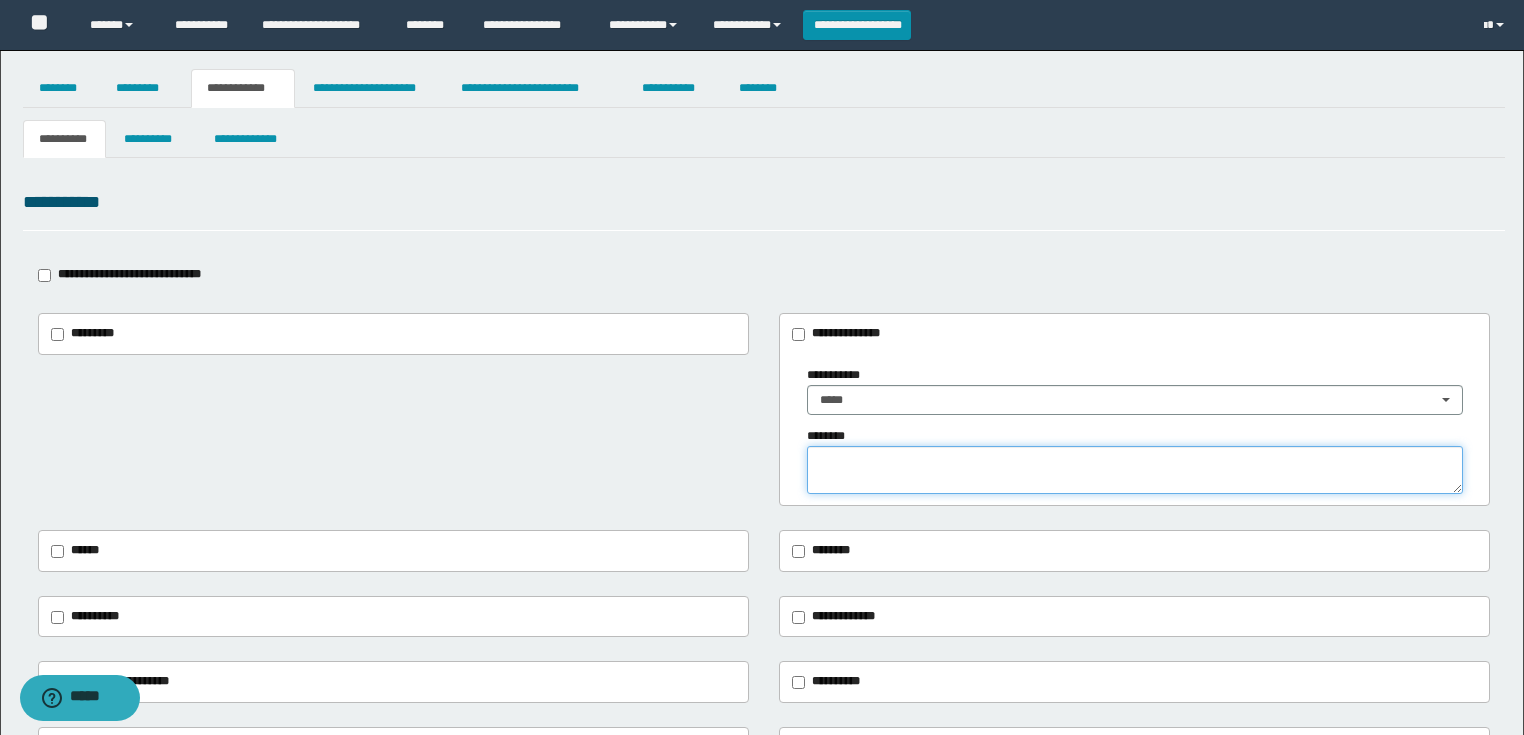 click at bounding box center (1135, 470) 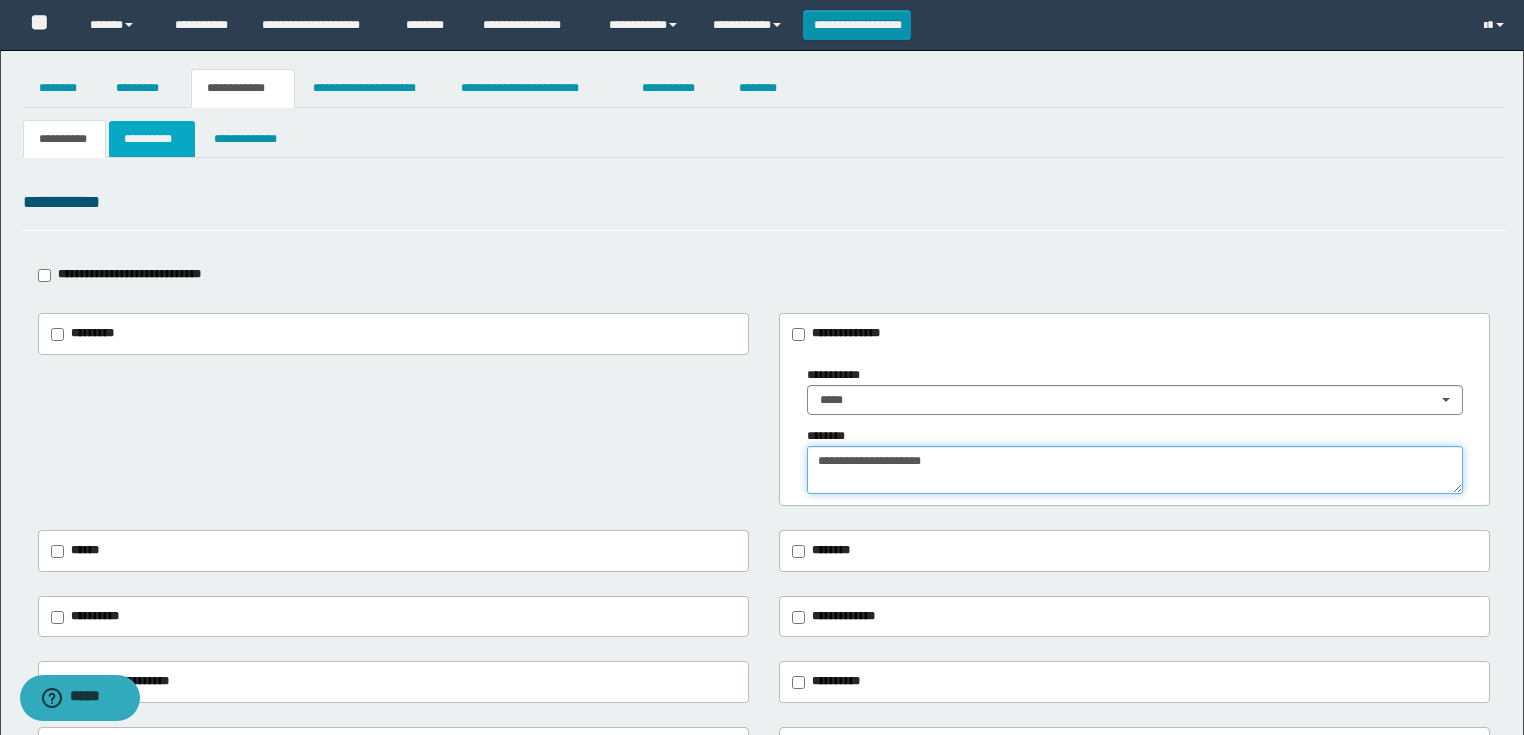 type on "**********" 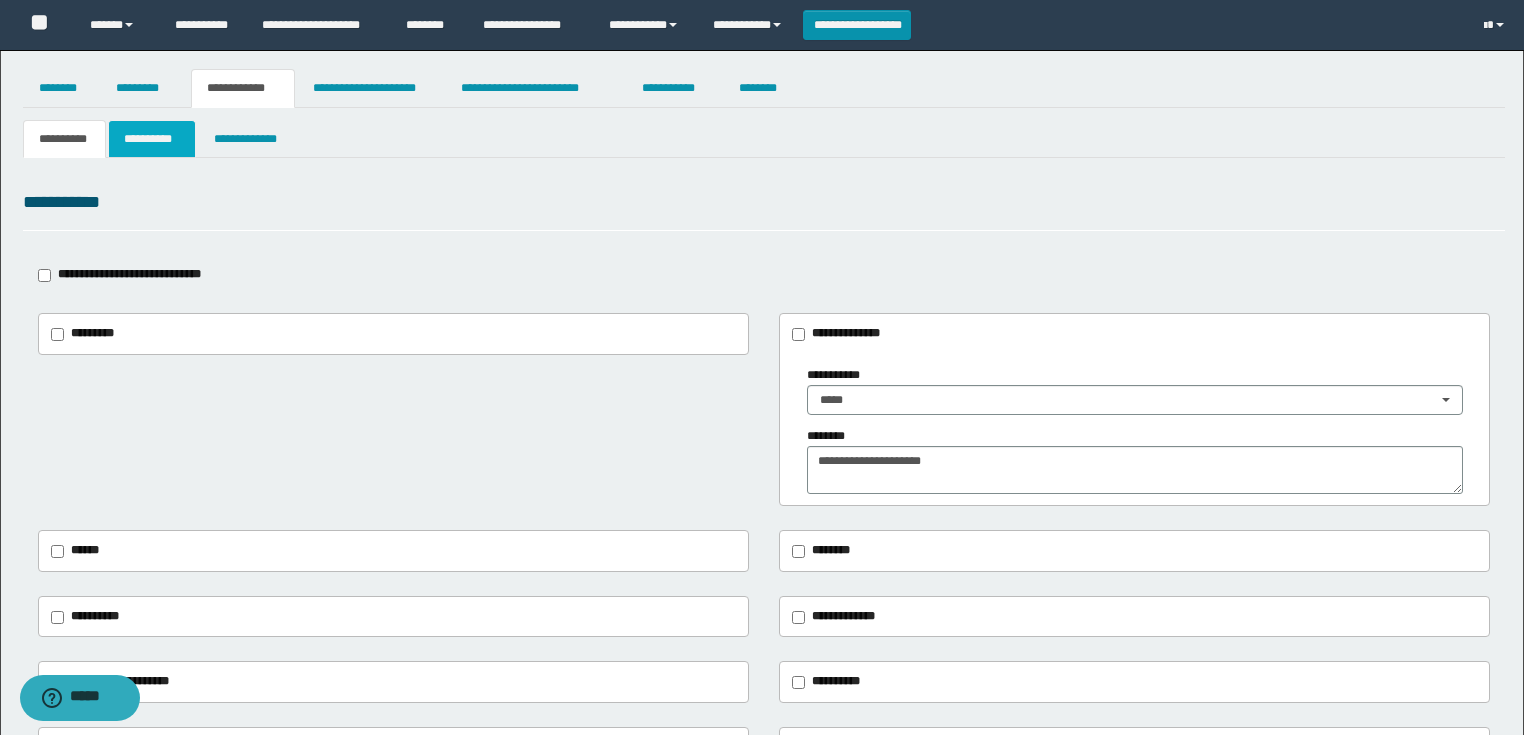 click on "**********" at bounding box center [152, 139] 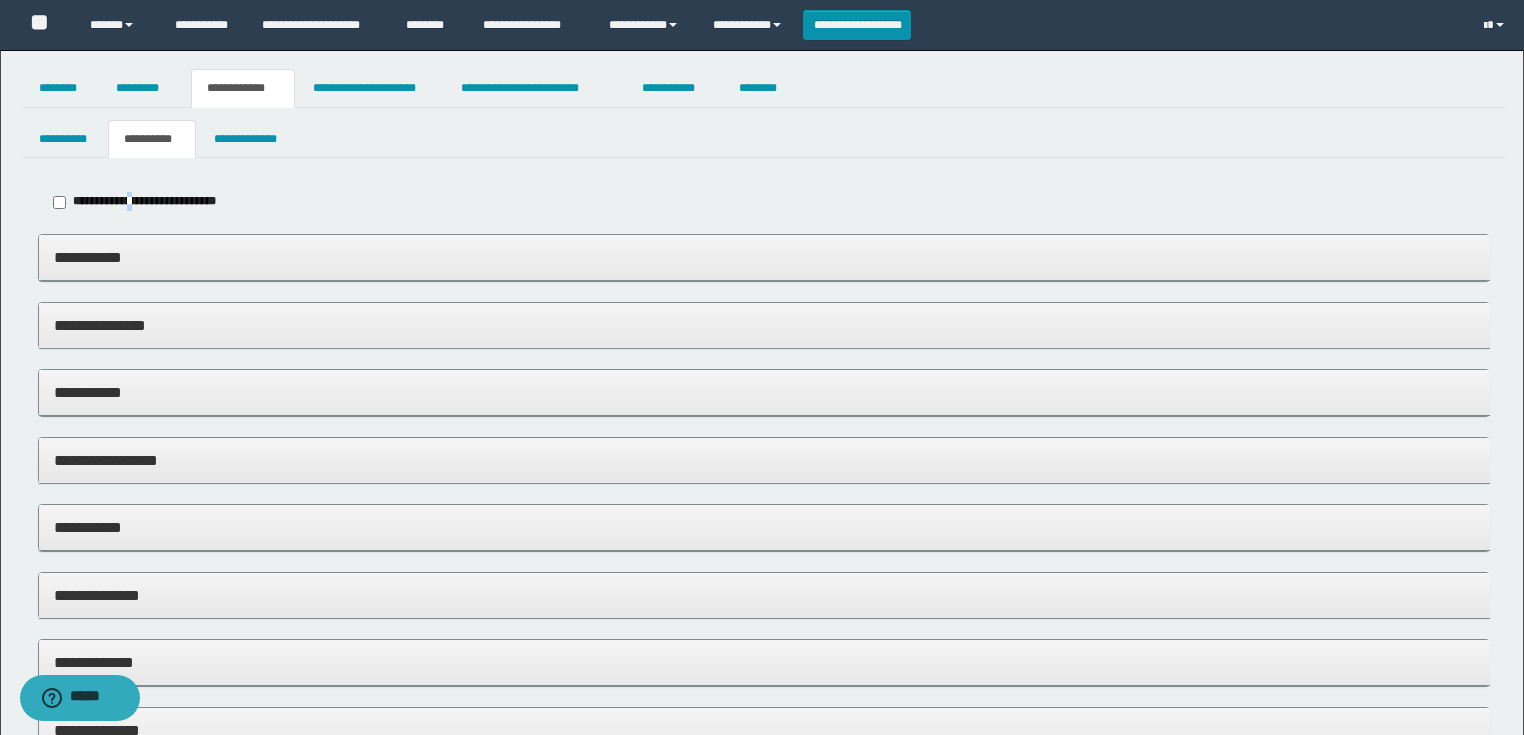 click on "**********" at bounding box center [144, 201] 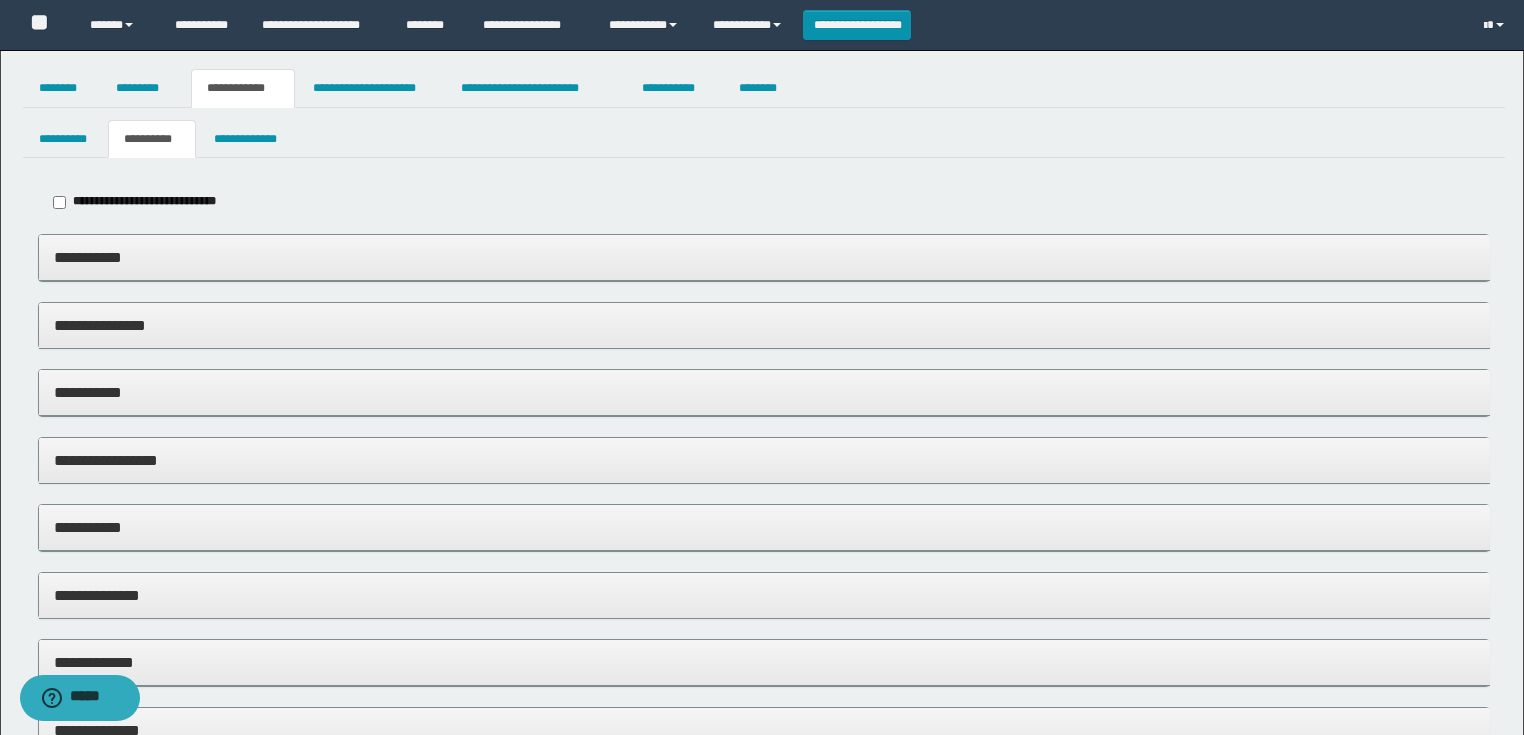click on "**********" at bounding box center (144, 201) 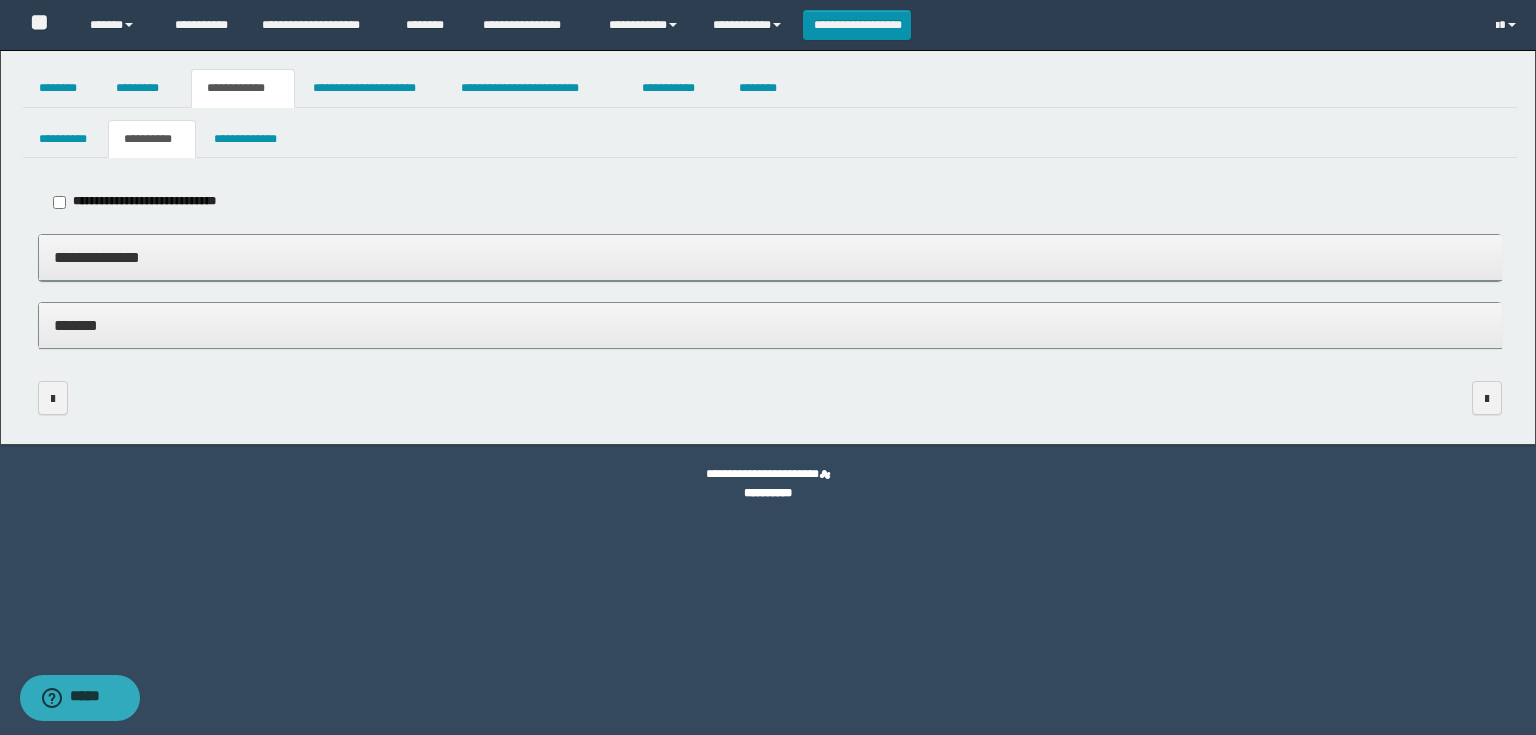 click on "**********" at bounding box center [770, 257] 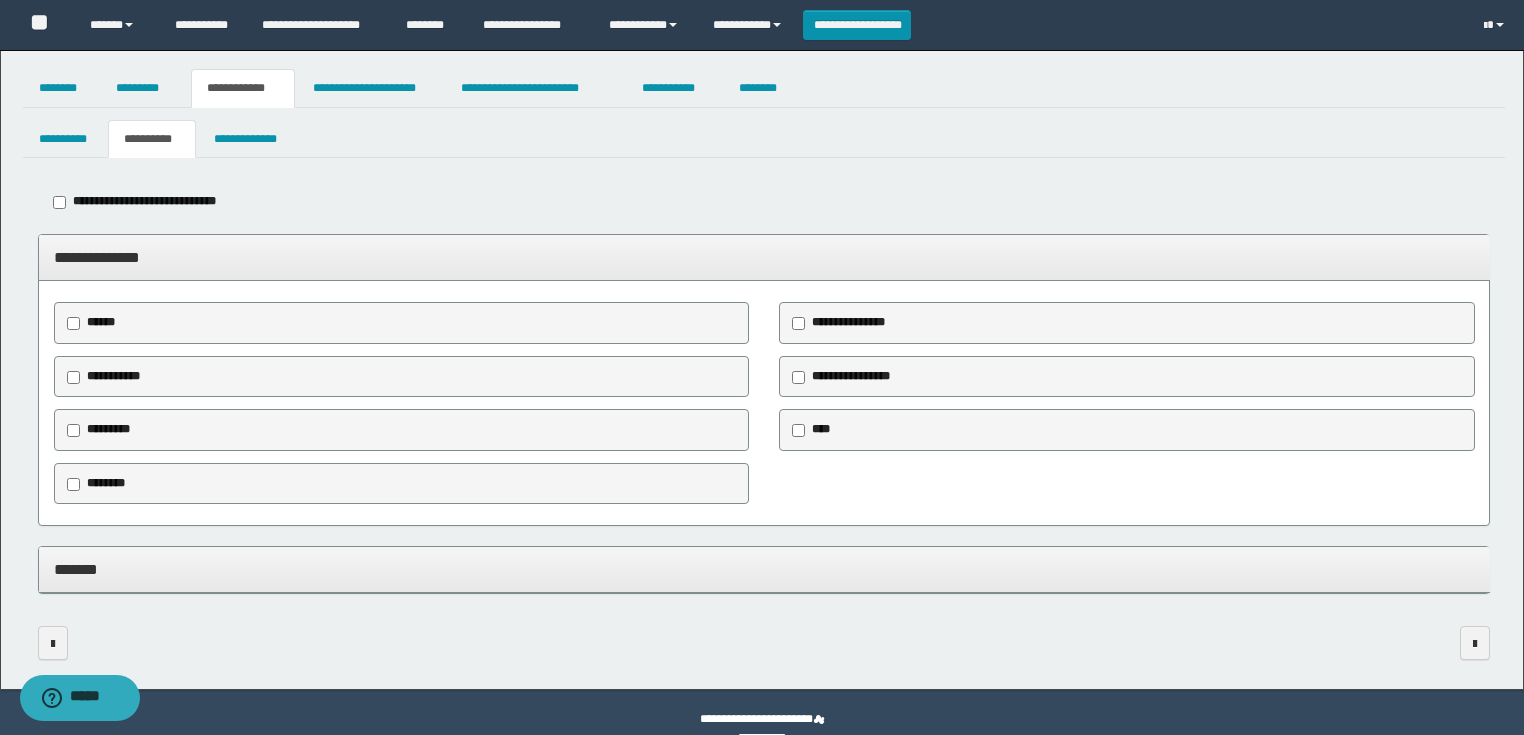 click on "********" at bounding box center (106, 483) 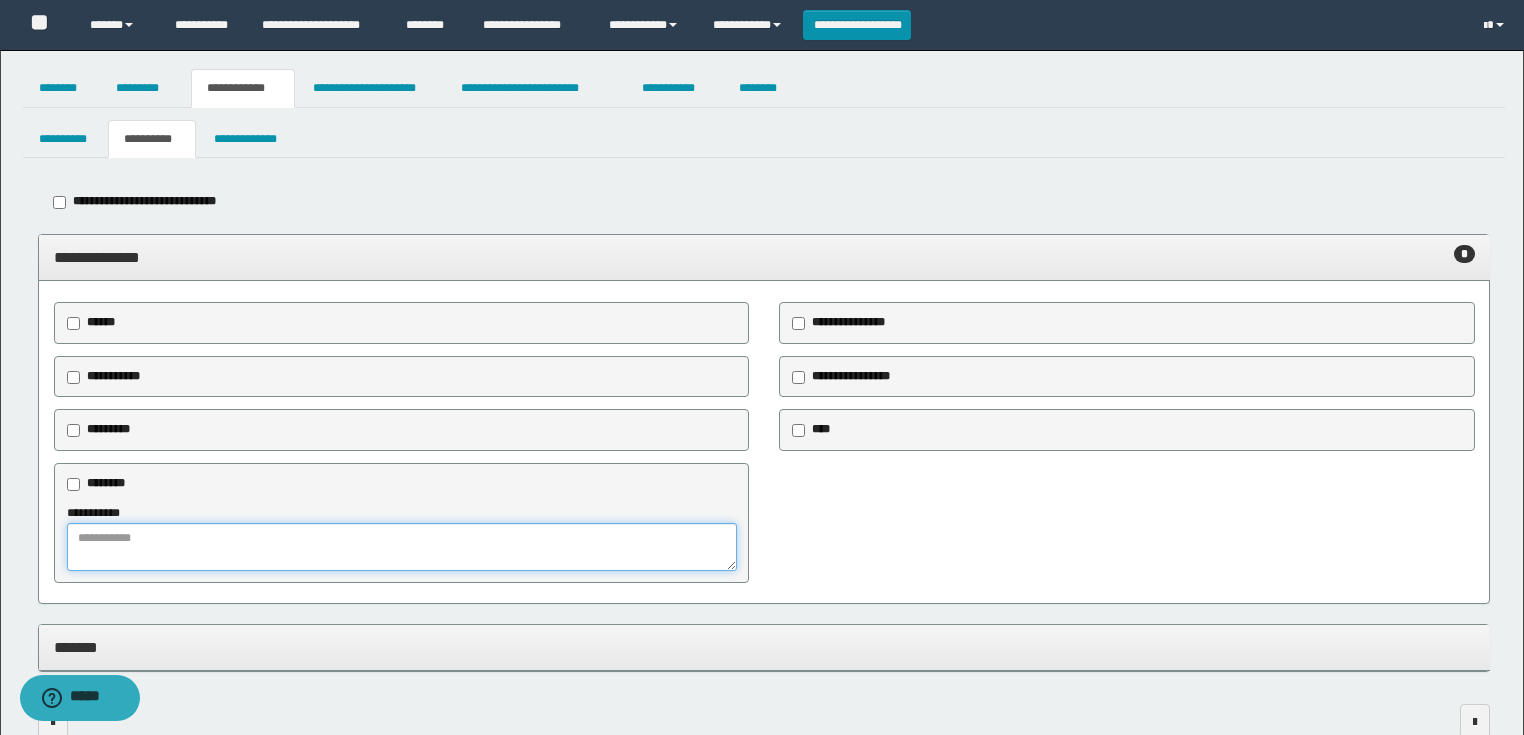 click at bounding box center (402, 547) 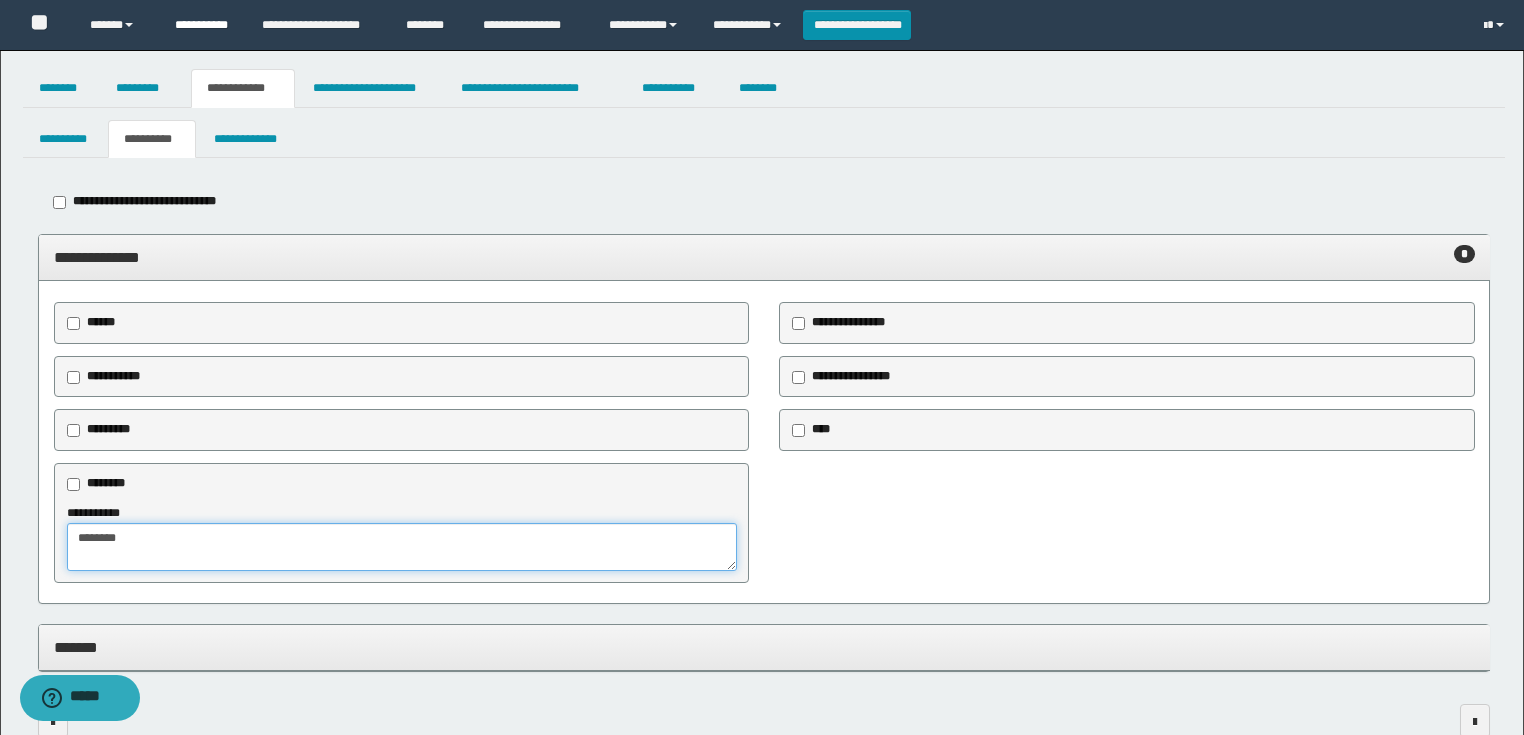 type on "*******" 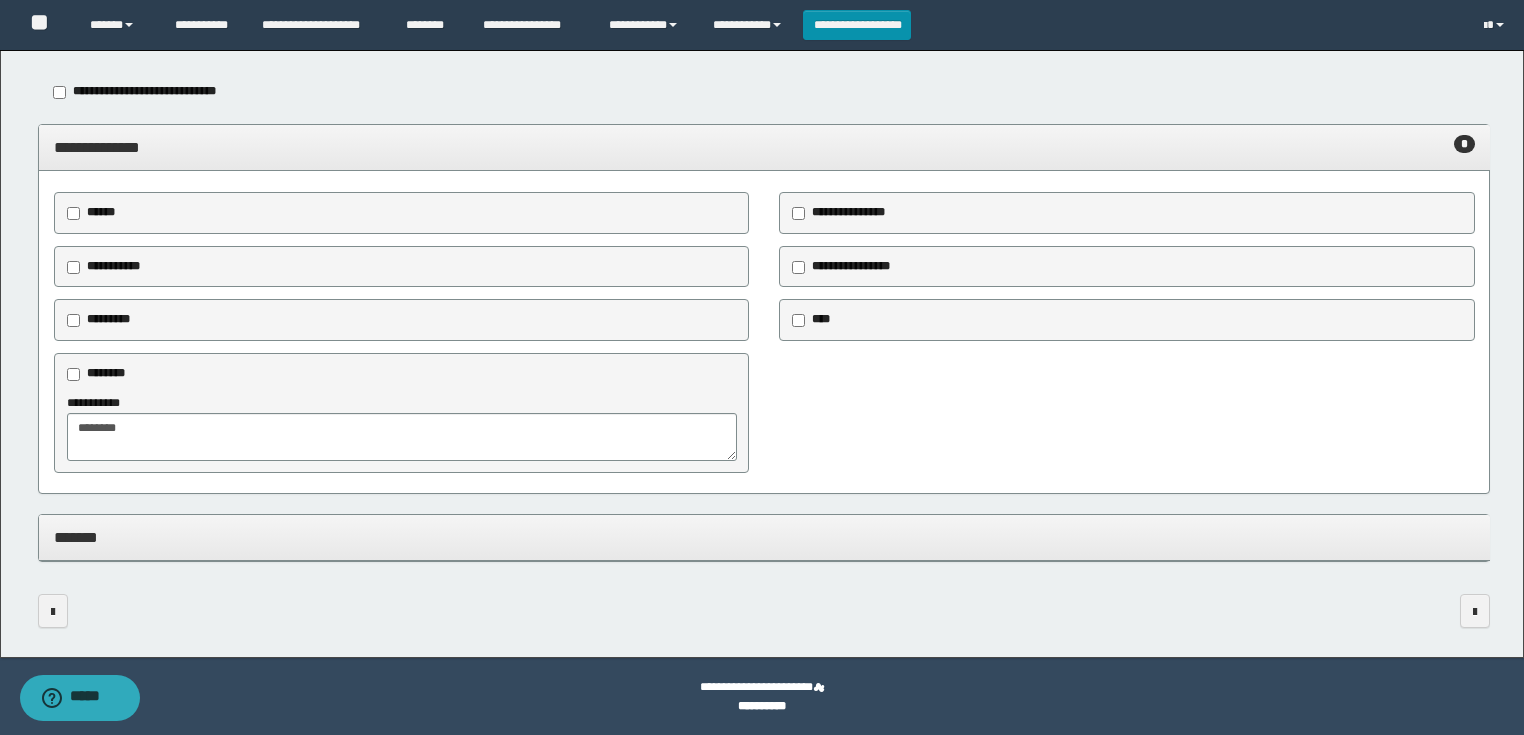 click on "*******" at bounding box center (764, 537) 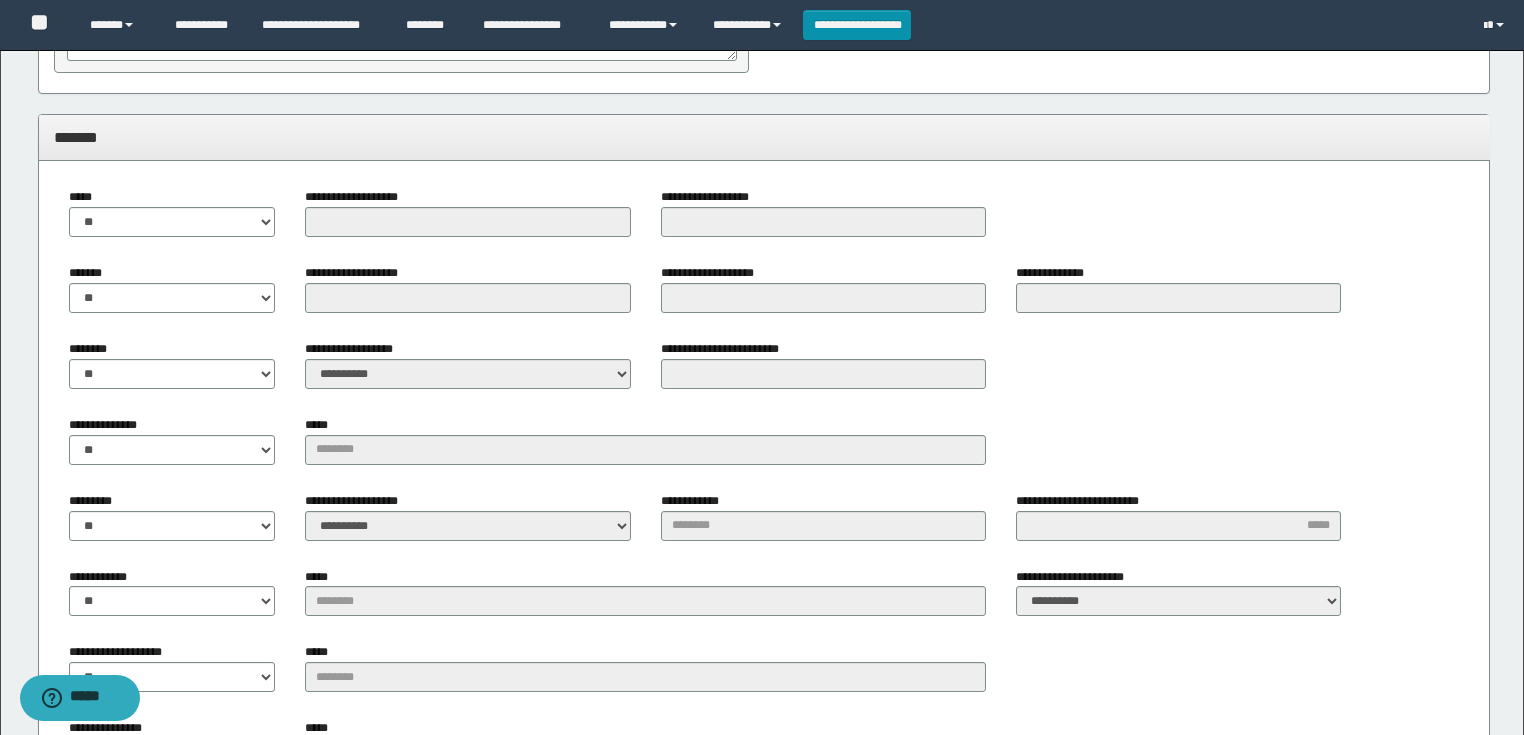 scroll, scrollTop: 759, scrollLeft: 0, axis: vertical 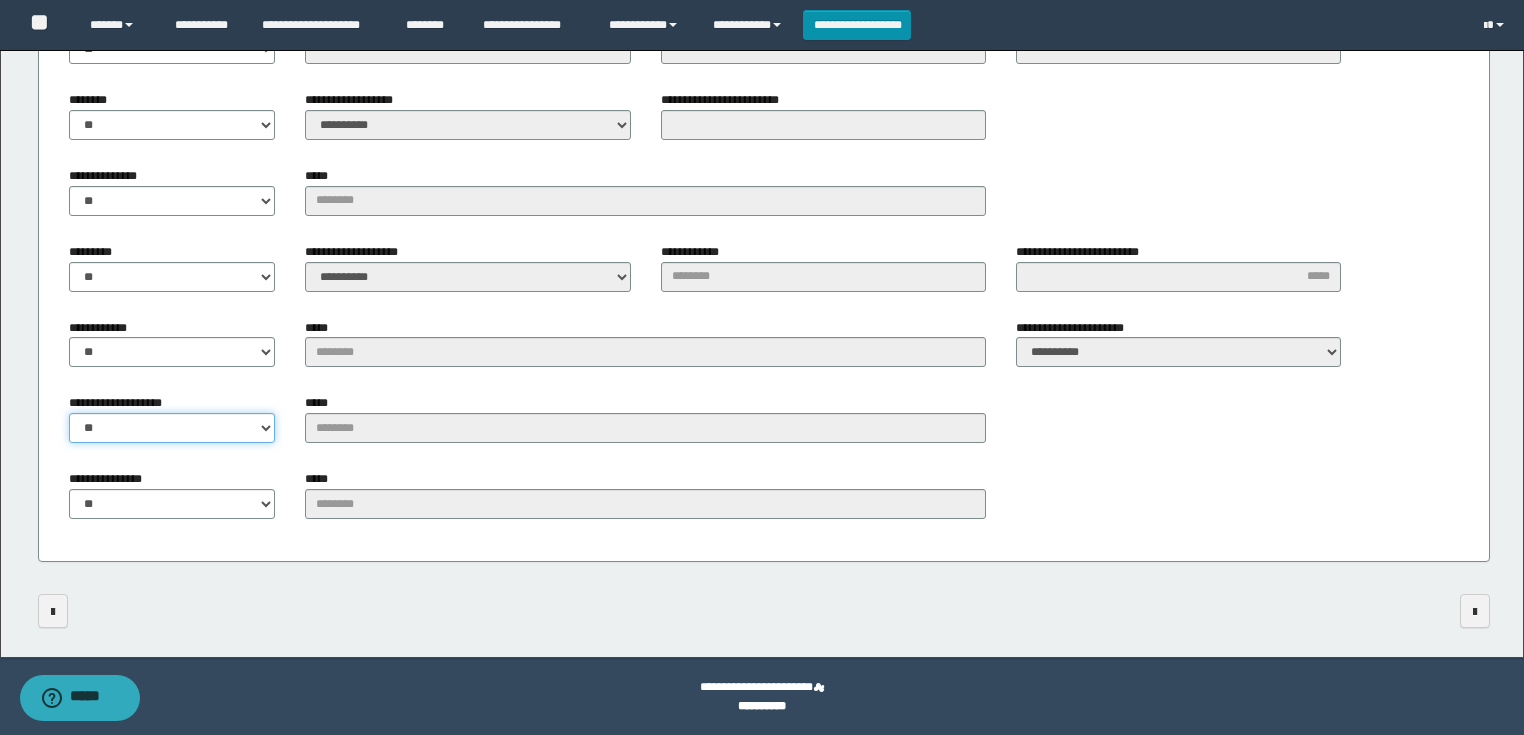 click on "**
**" at bounding box center (172, 428) 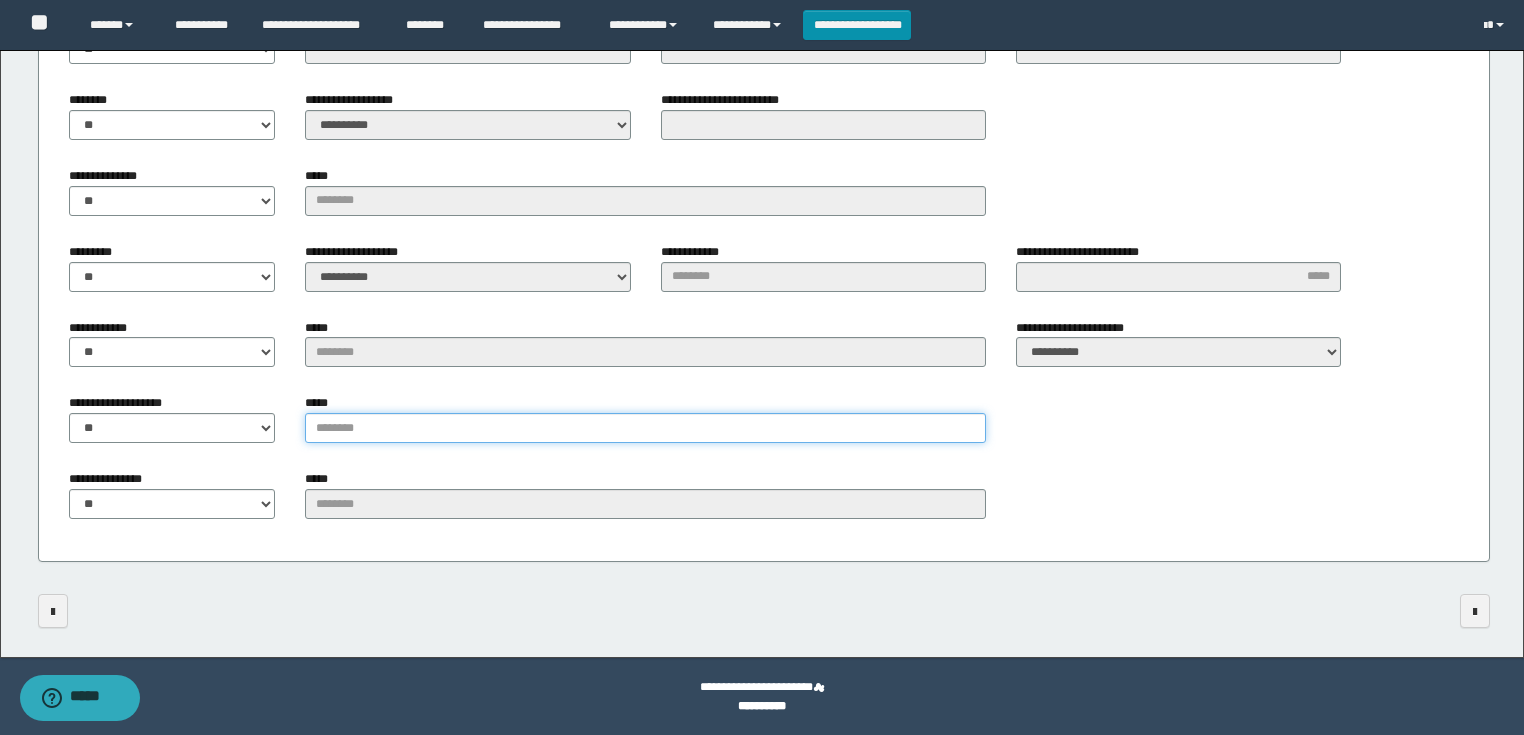 click on "*****" at bounding box center [645, 428] 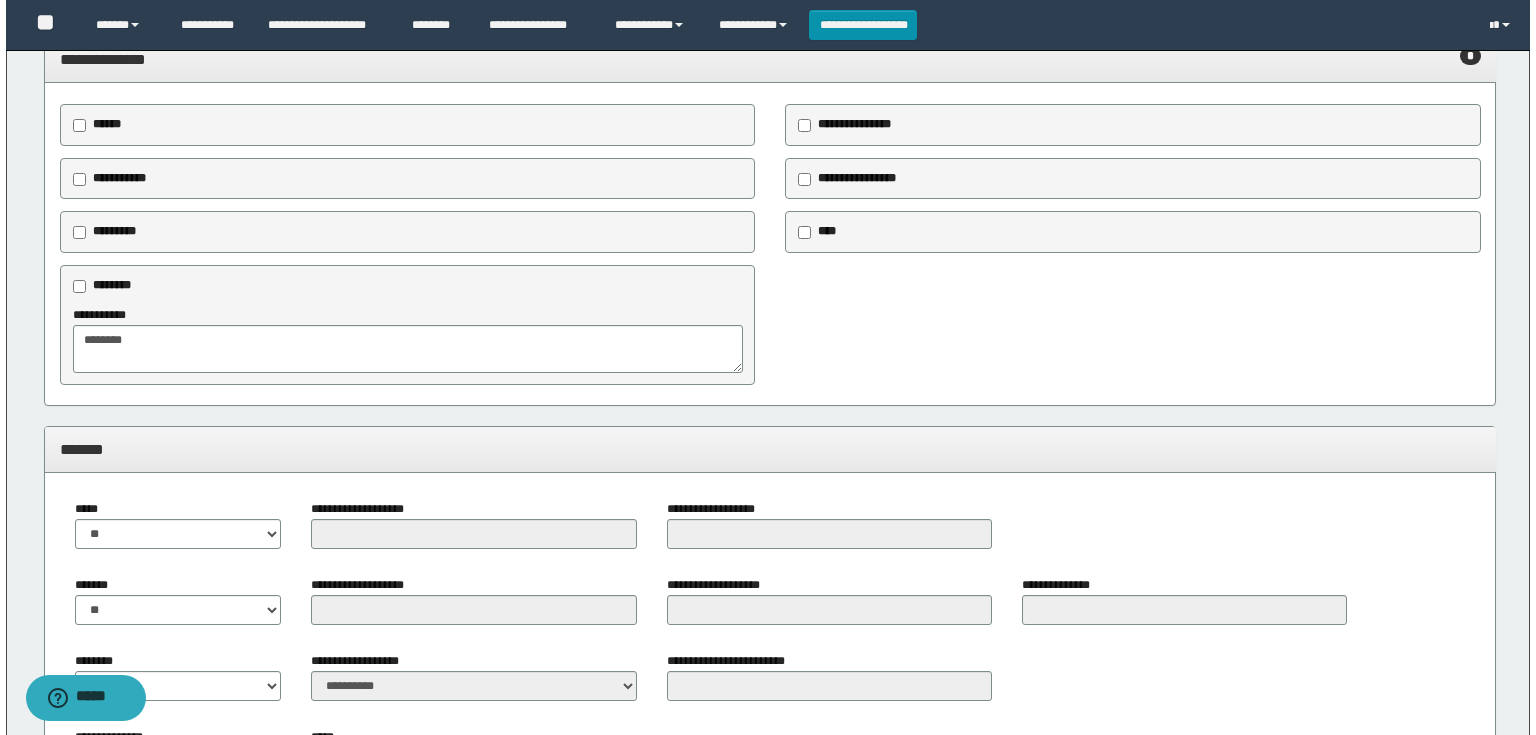 scroll, scrollTop: 0, scrollLeft: 0, axis: both 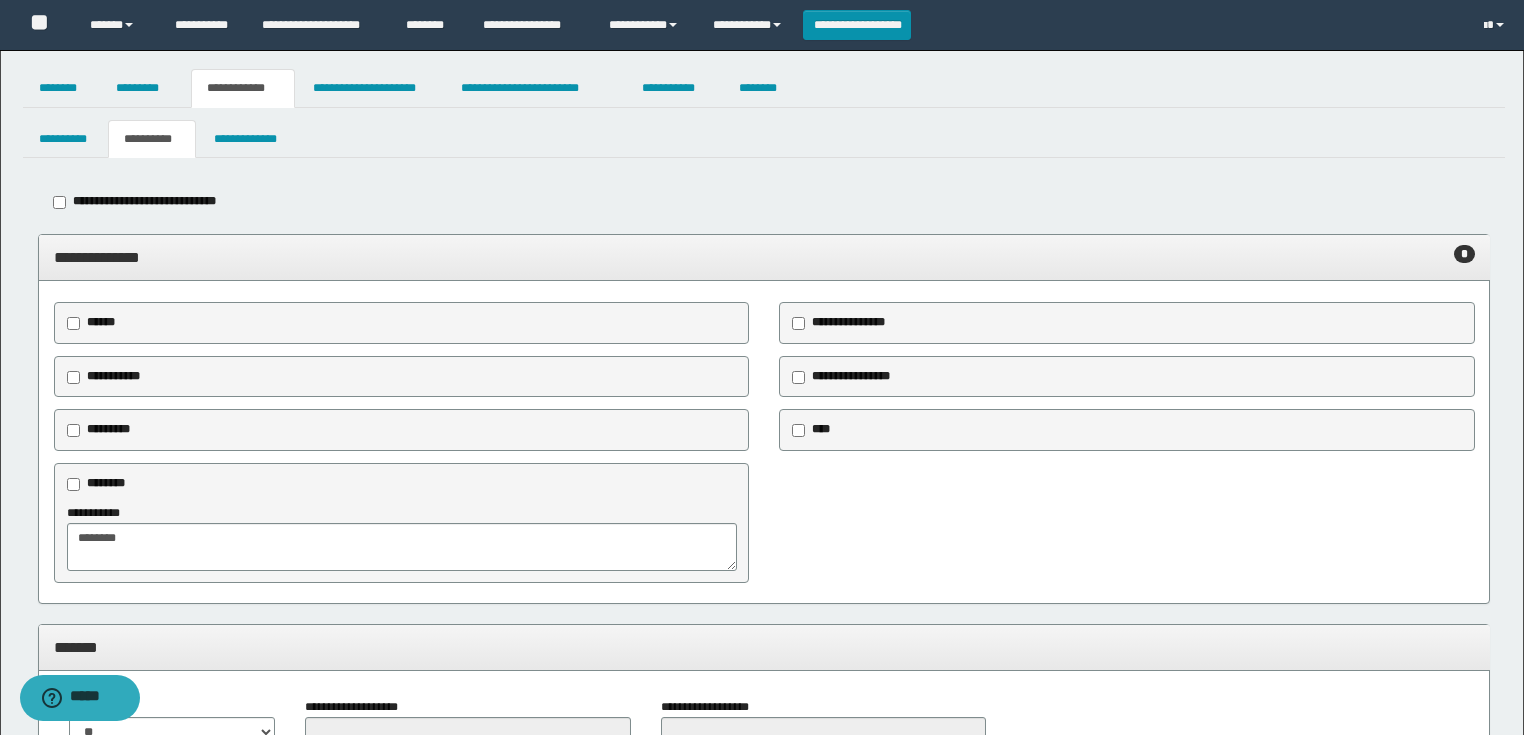 type on "**********" 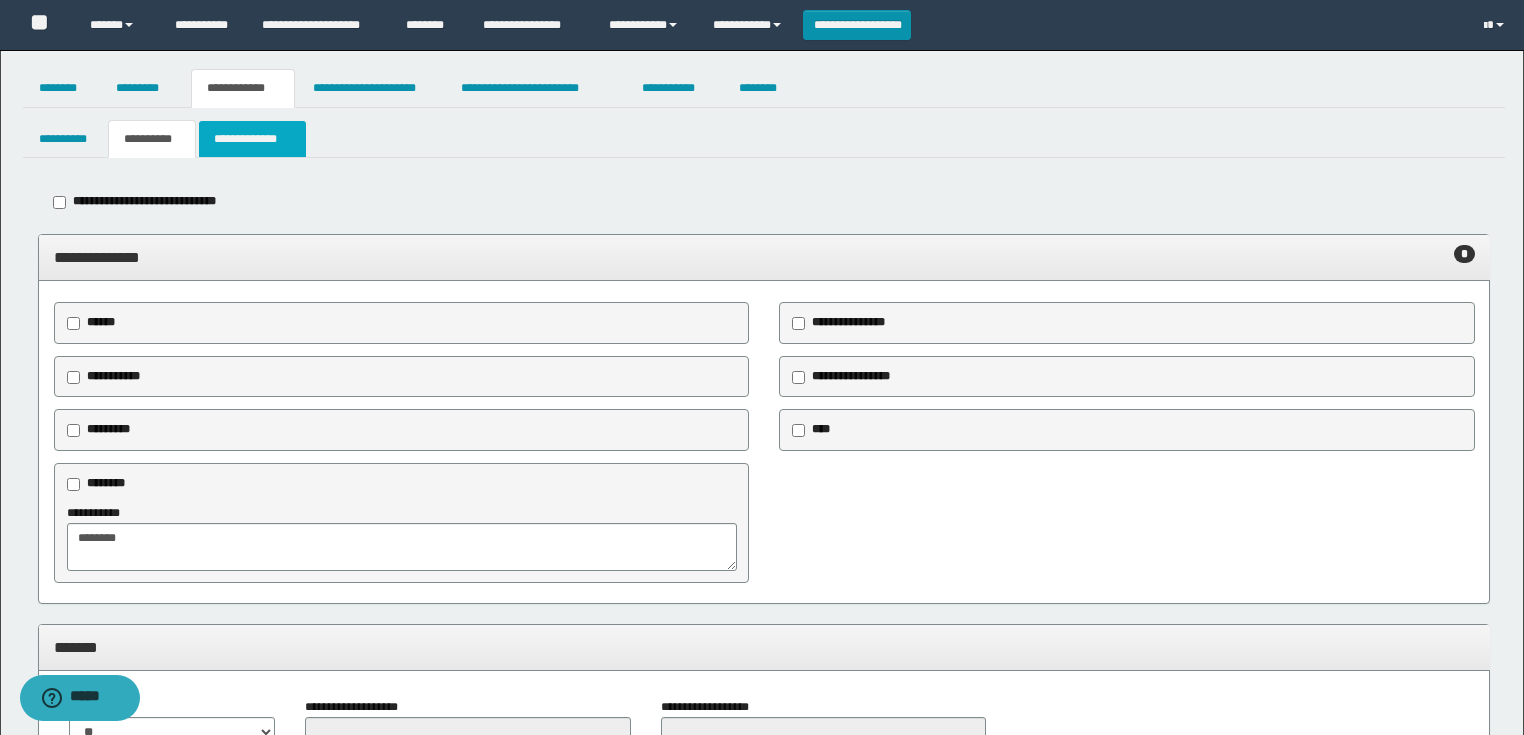 click on "**********" at bounding box center [252, 139] 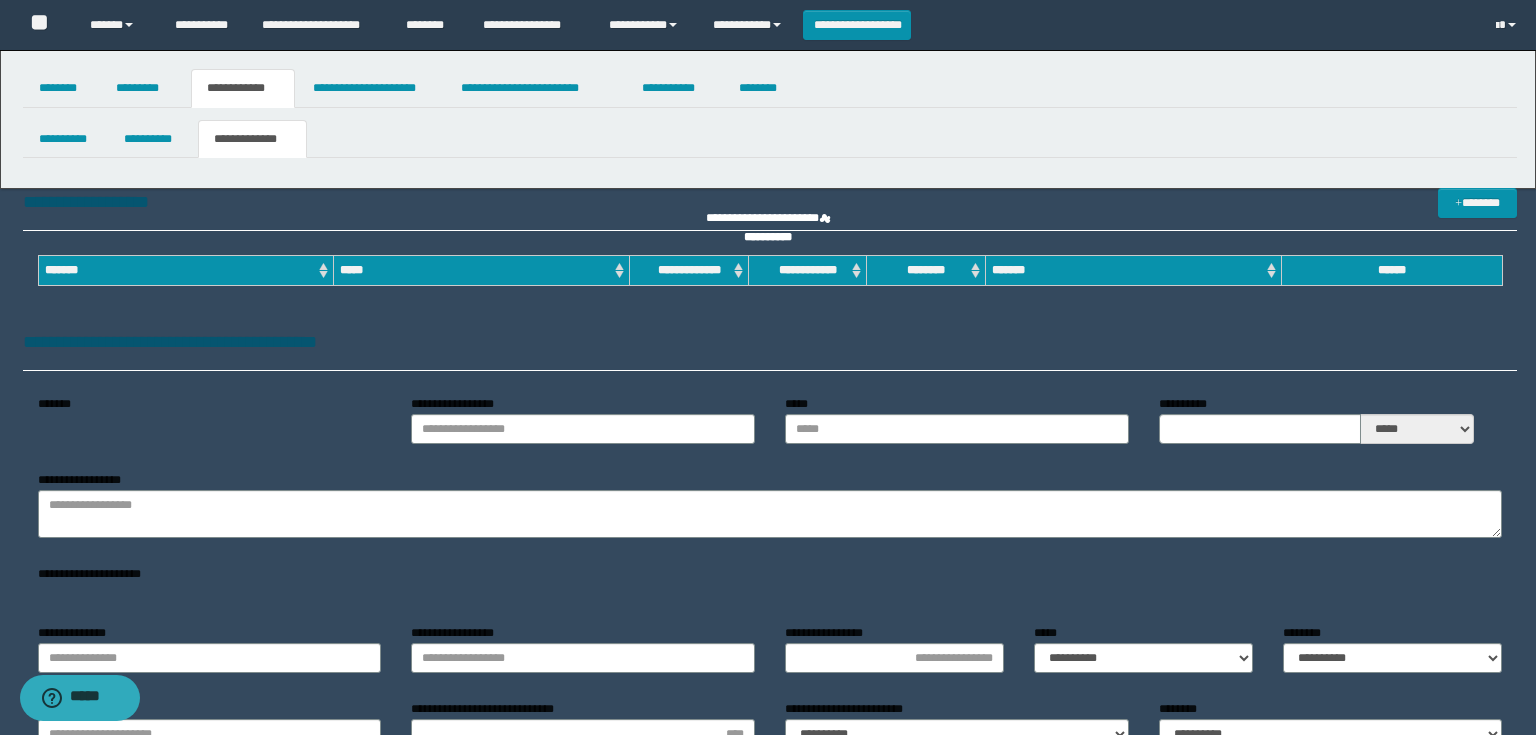 type on "**********" 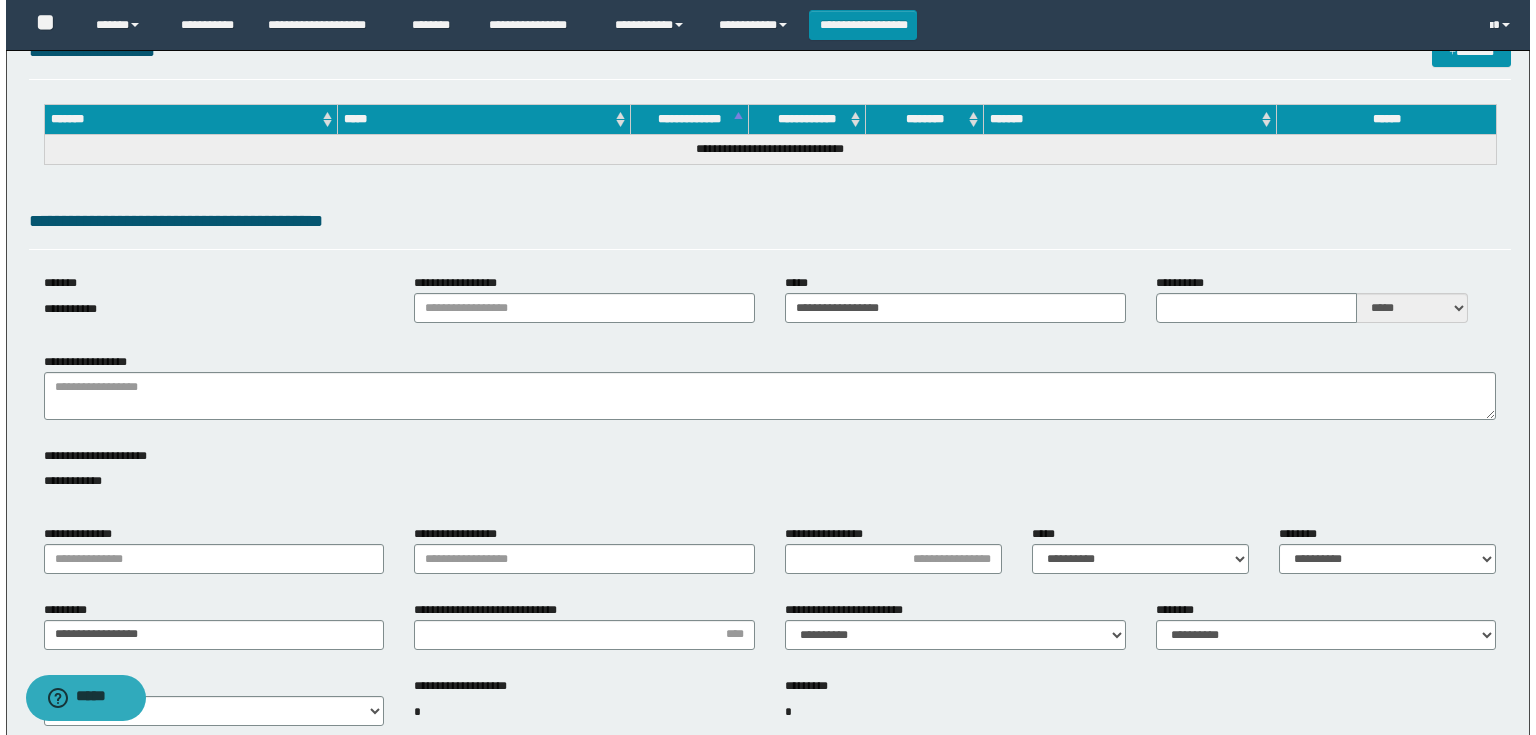scroll, scrollTop: 400, scrollLeft: 0, axis: vertical 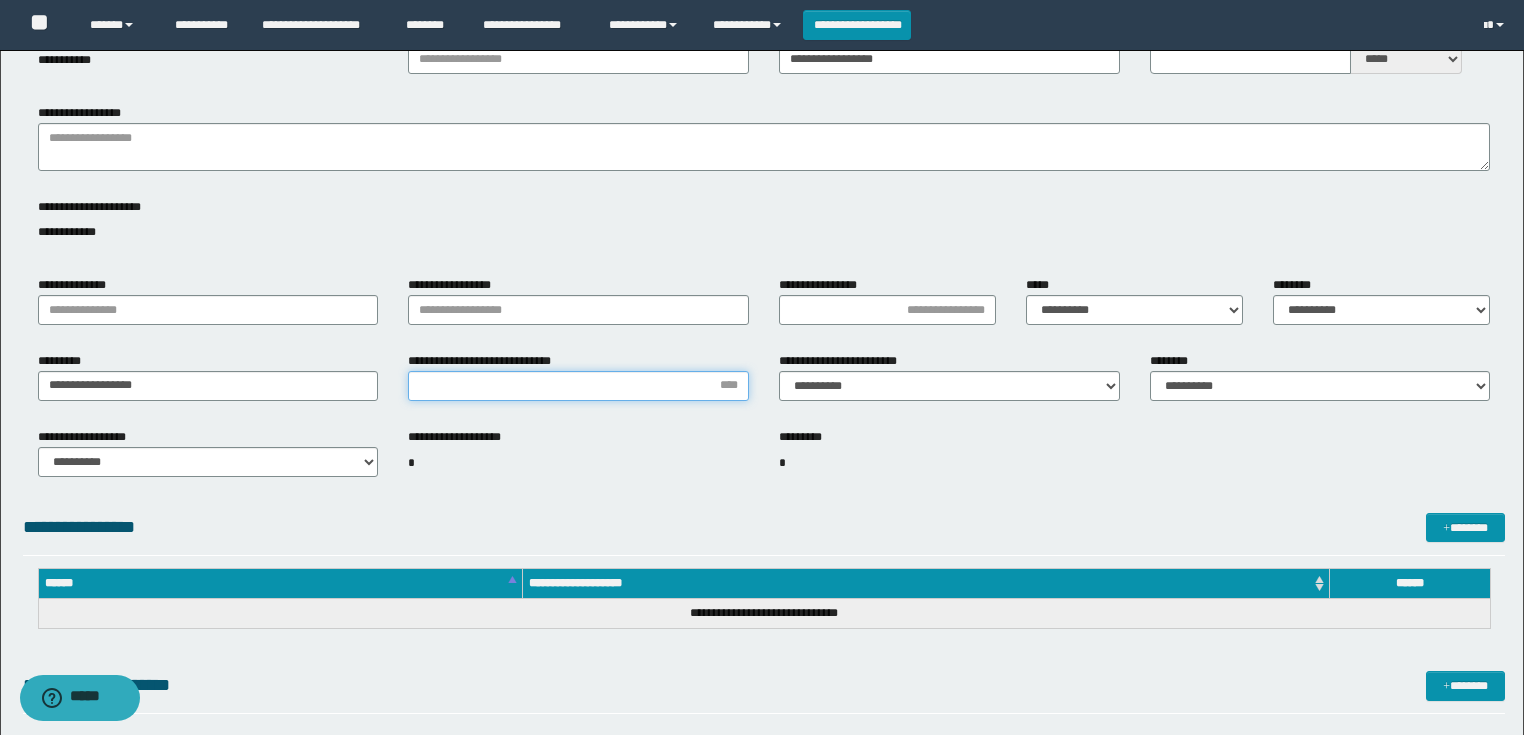 click on "**********" at bounding box center (578, 386) 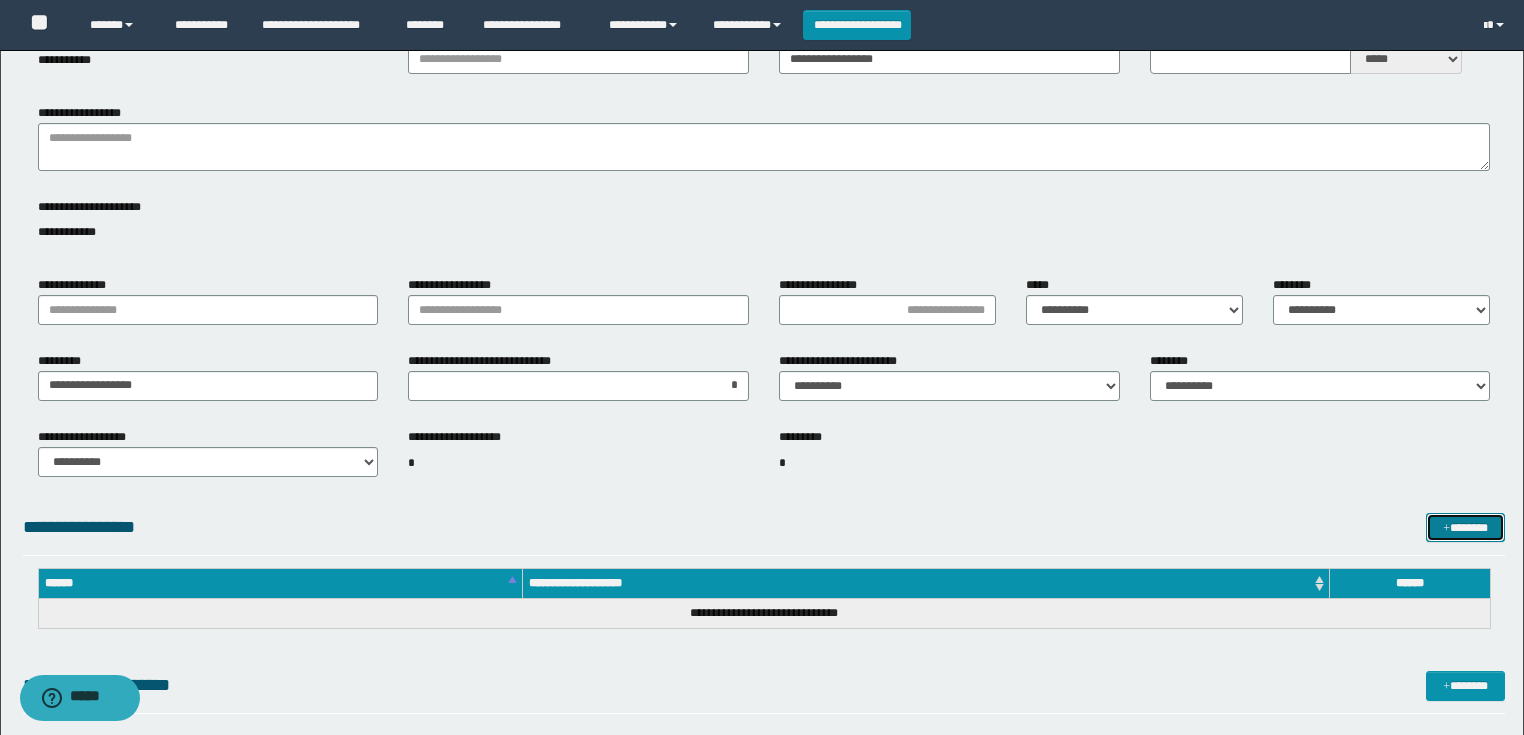 drag, startPoint x: 1463, startPoint y: 531, endPoint x: 1447, endPoint y: 518, distance: 20.615528 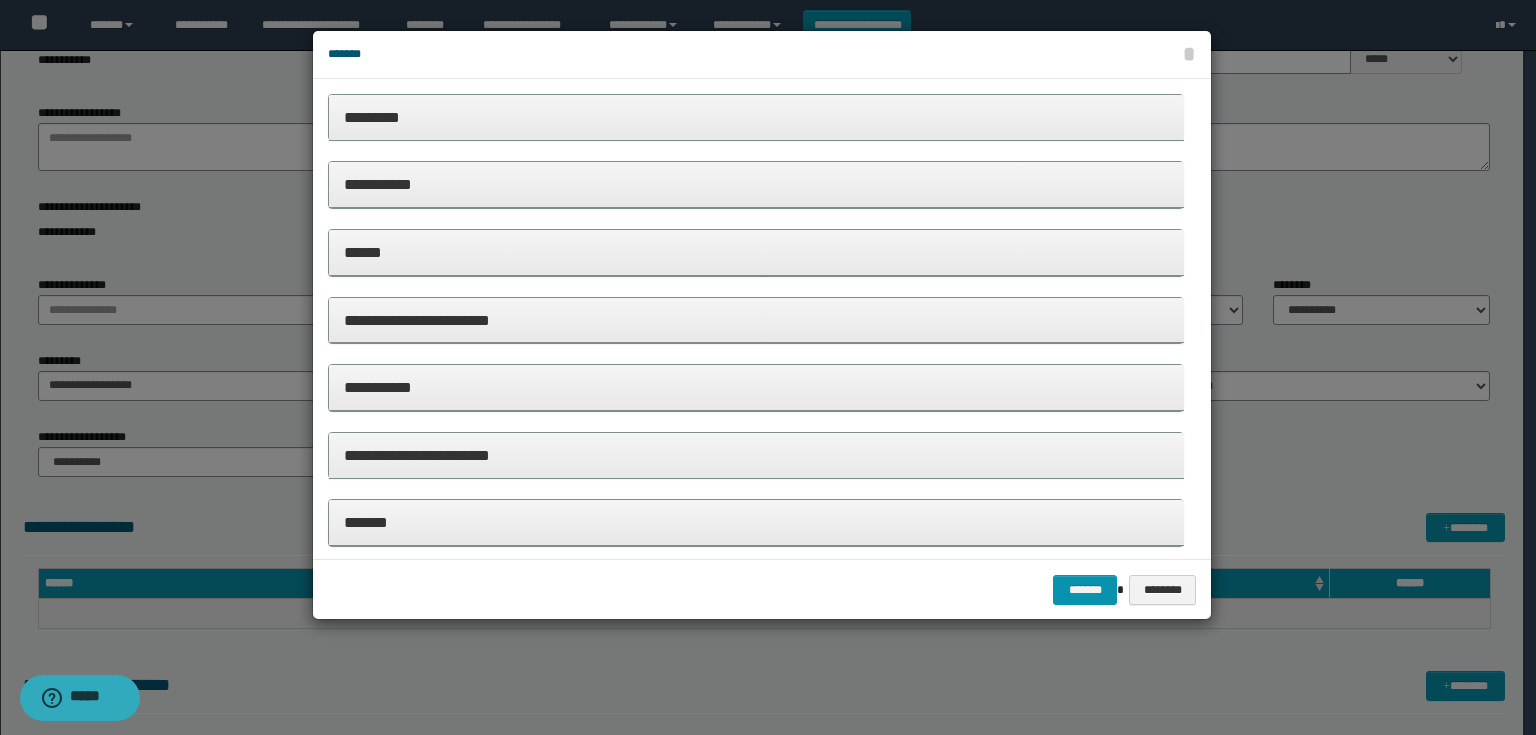 click on "**********" at bounding box center (756, 184) 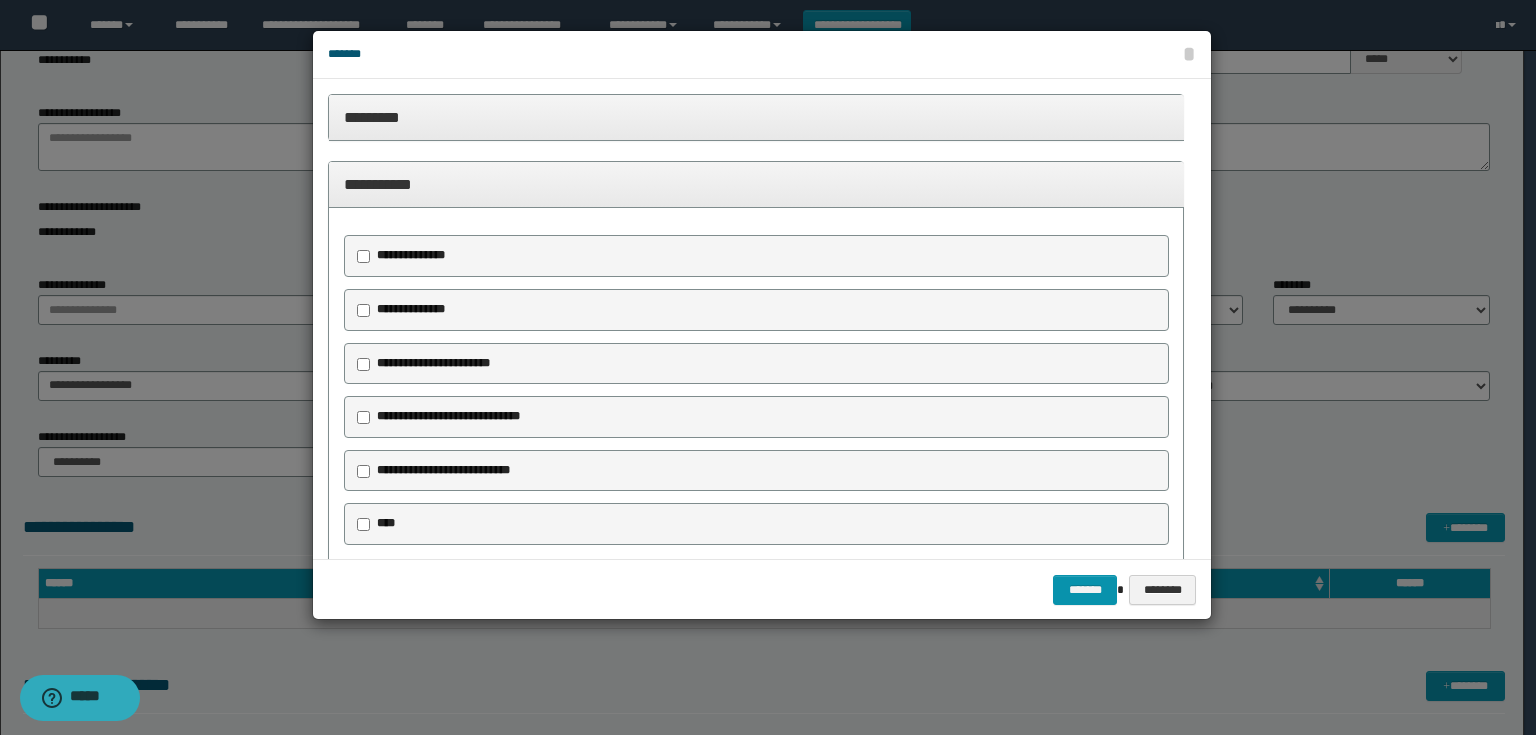 click on "**********" at bounding box center [433, 363] 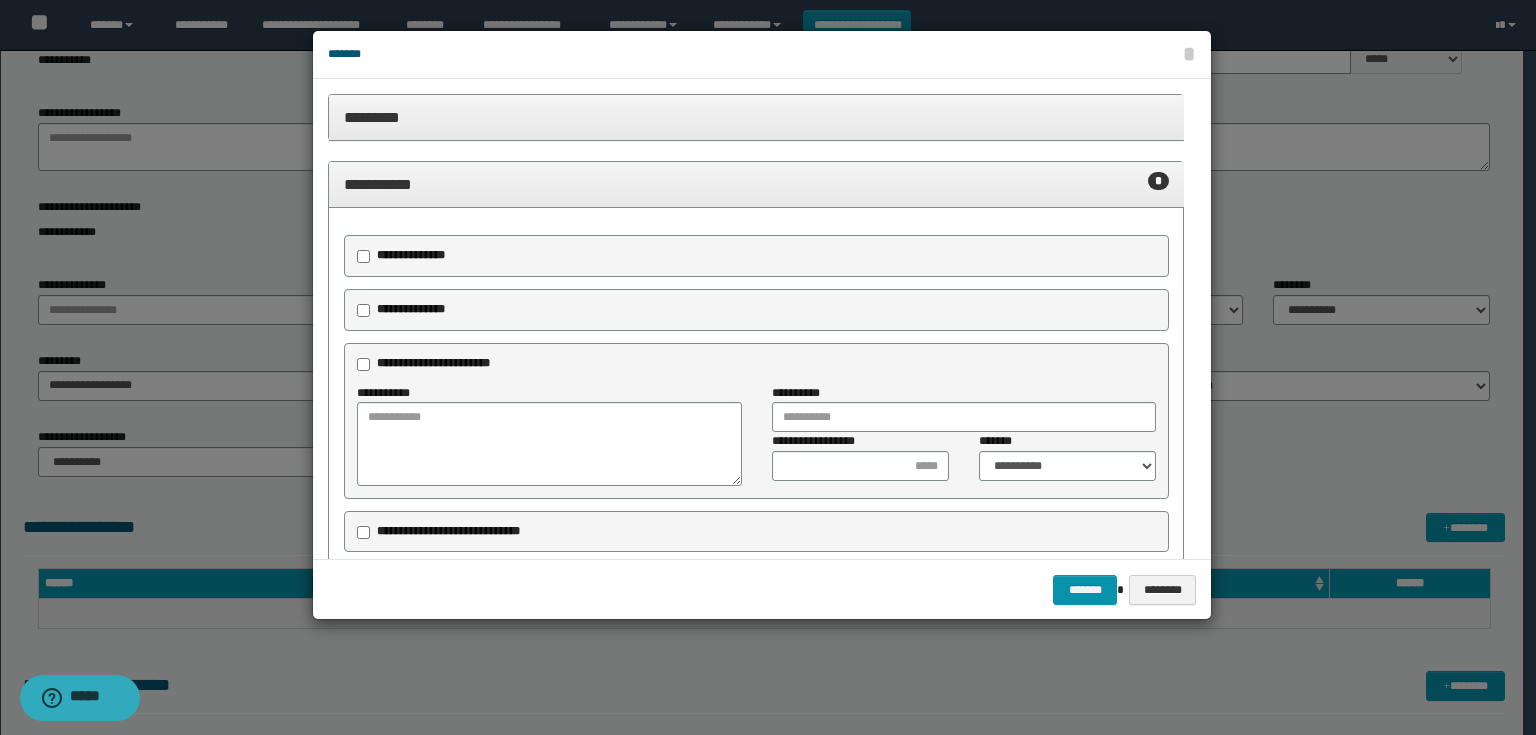 click on "**********" at bounding box center (411, 255) 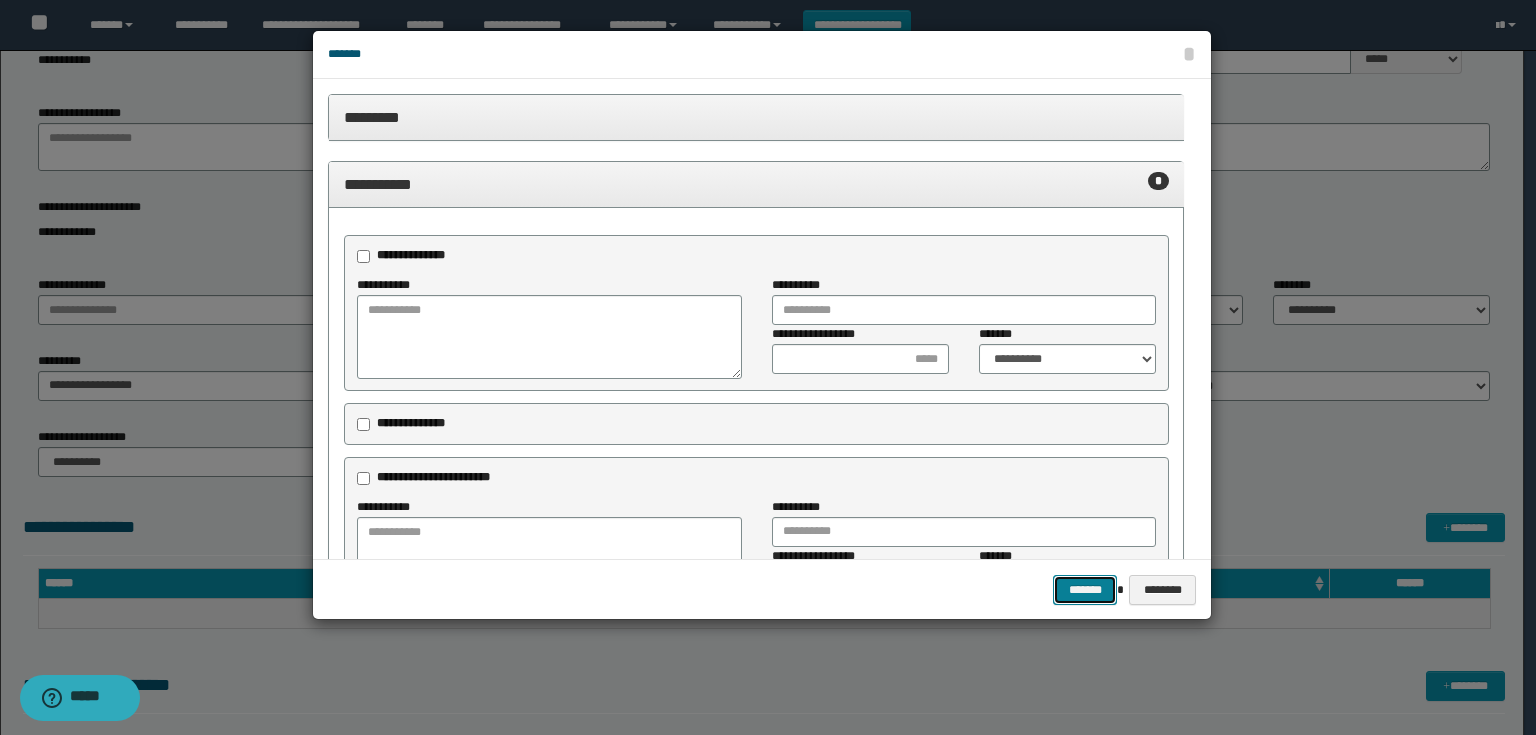 drag, startPoint x: 1090, startPoint y: 588, endPoint x: 1042, endPoint y: 564, distance: 53.66563 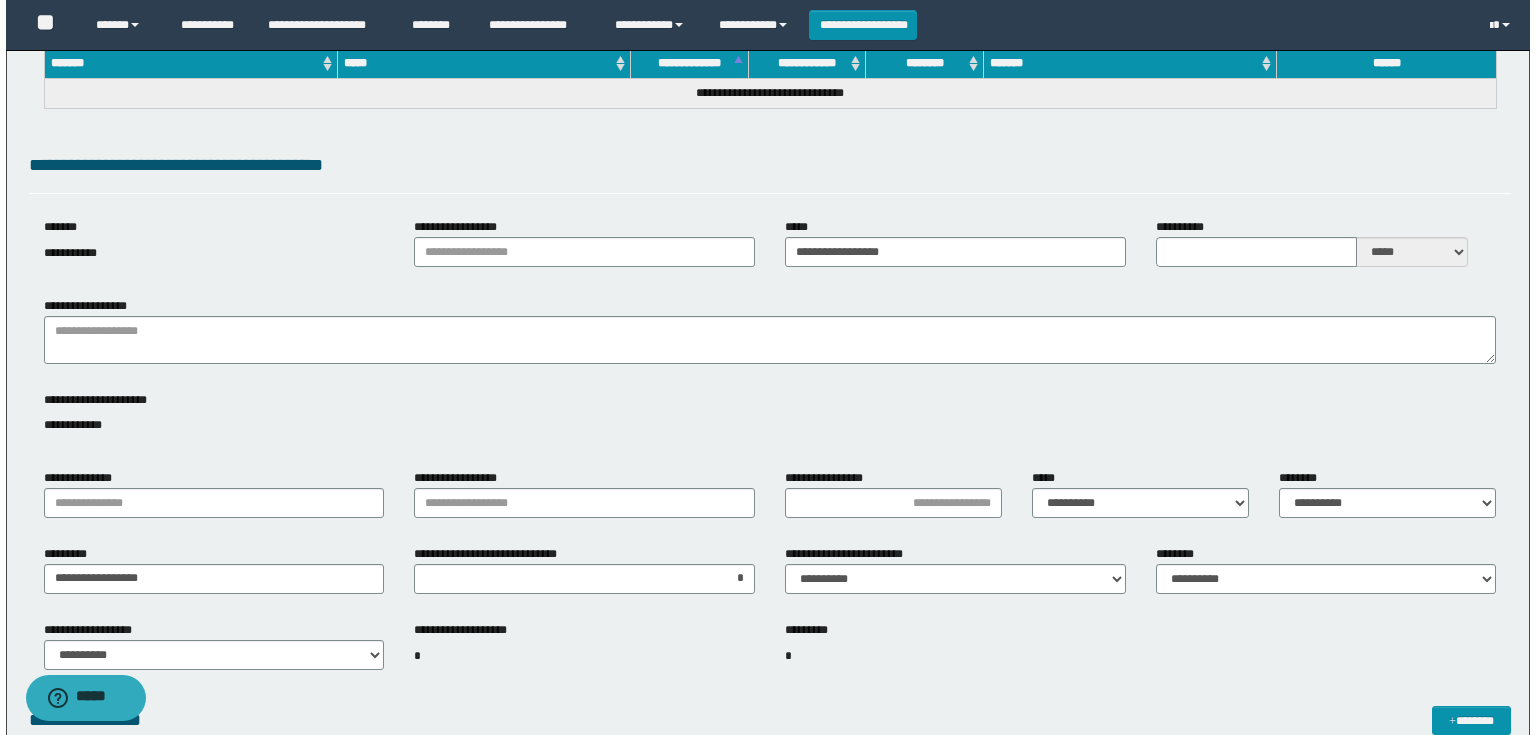scroll, scrollTop: 0, scrollLeft: 0, axis: both 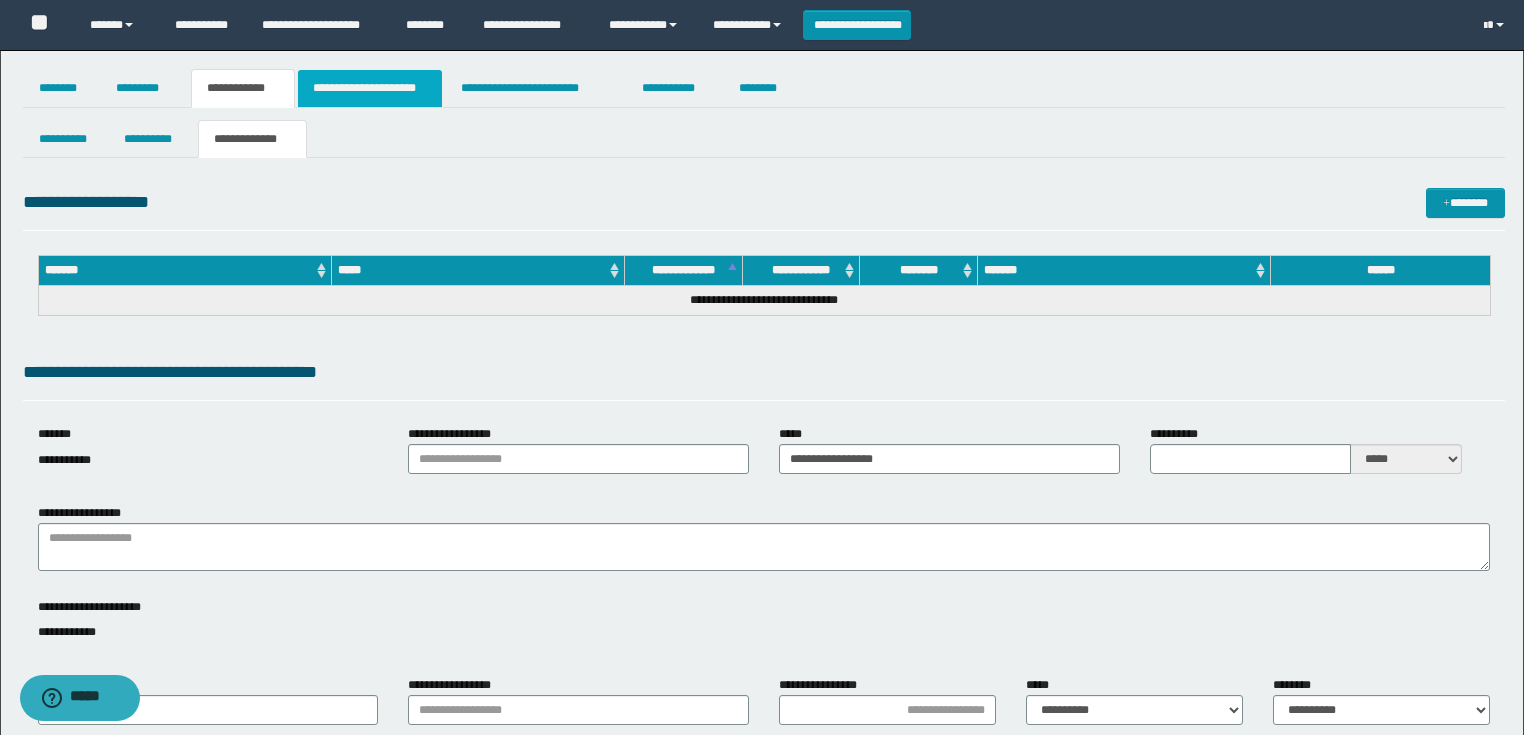click on "**********" at bounding box center [370, 88] 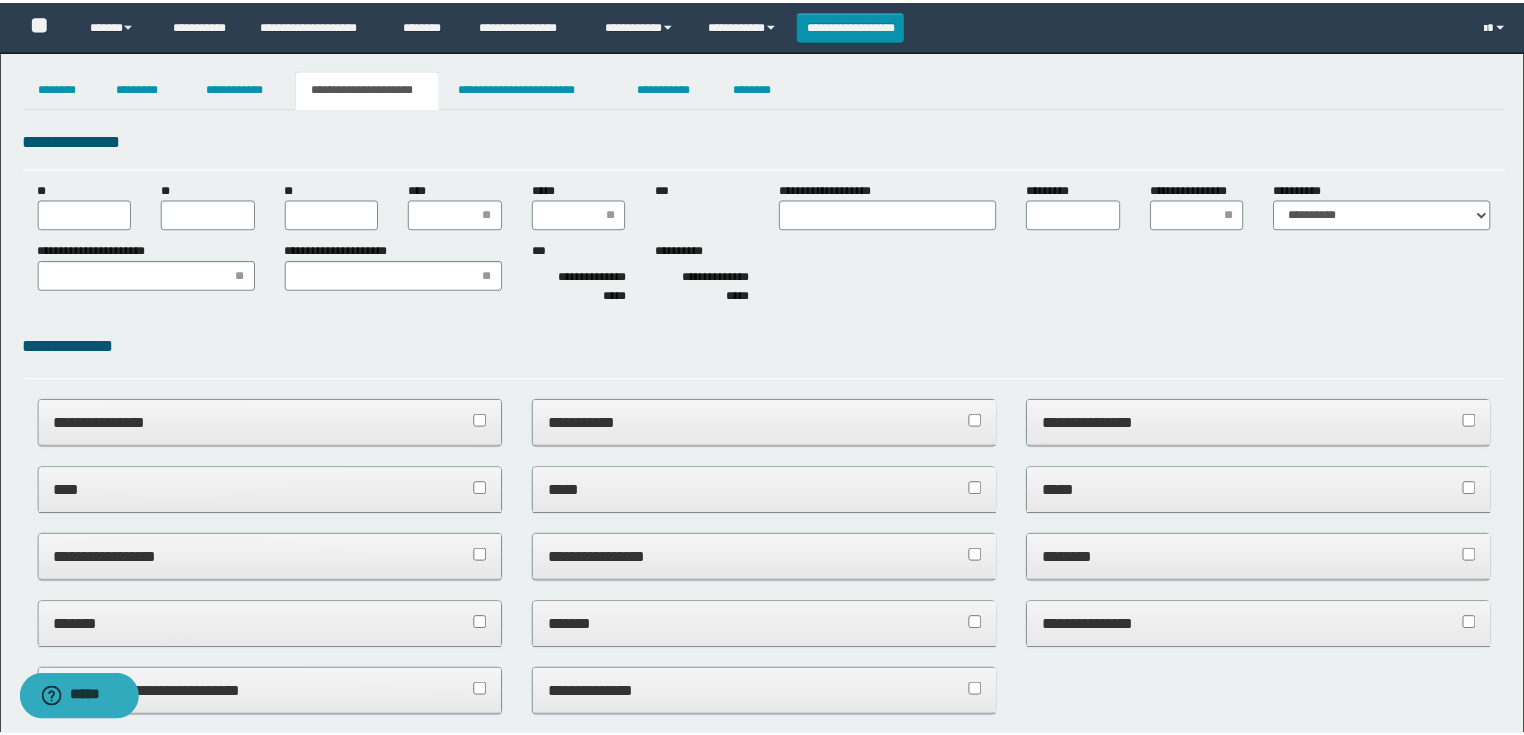 scroll, scrollTop: 0, scrollLeft: 0, axis: both 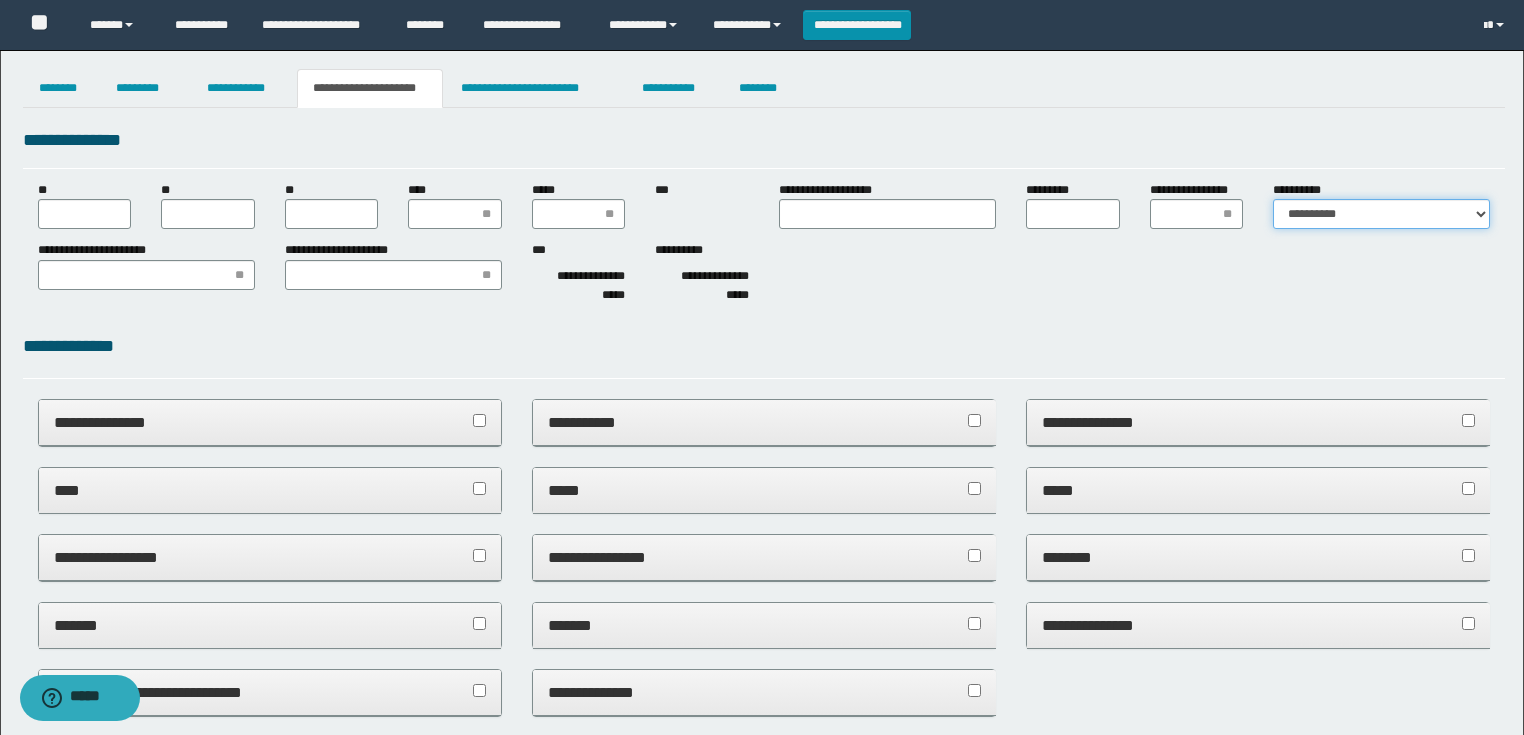 click on "**********" at bounding box center [1381, 214] 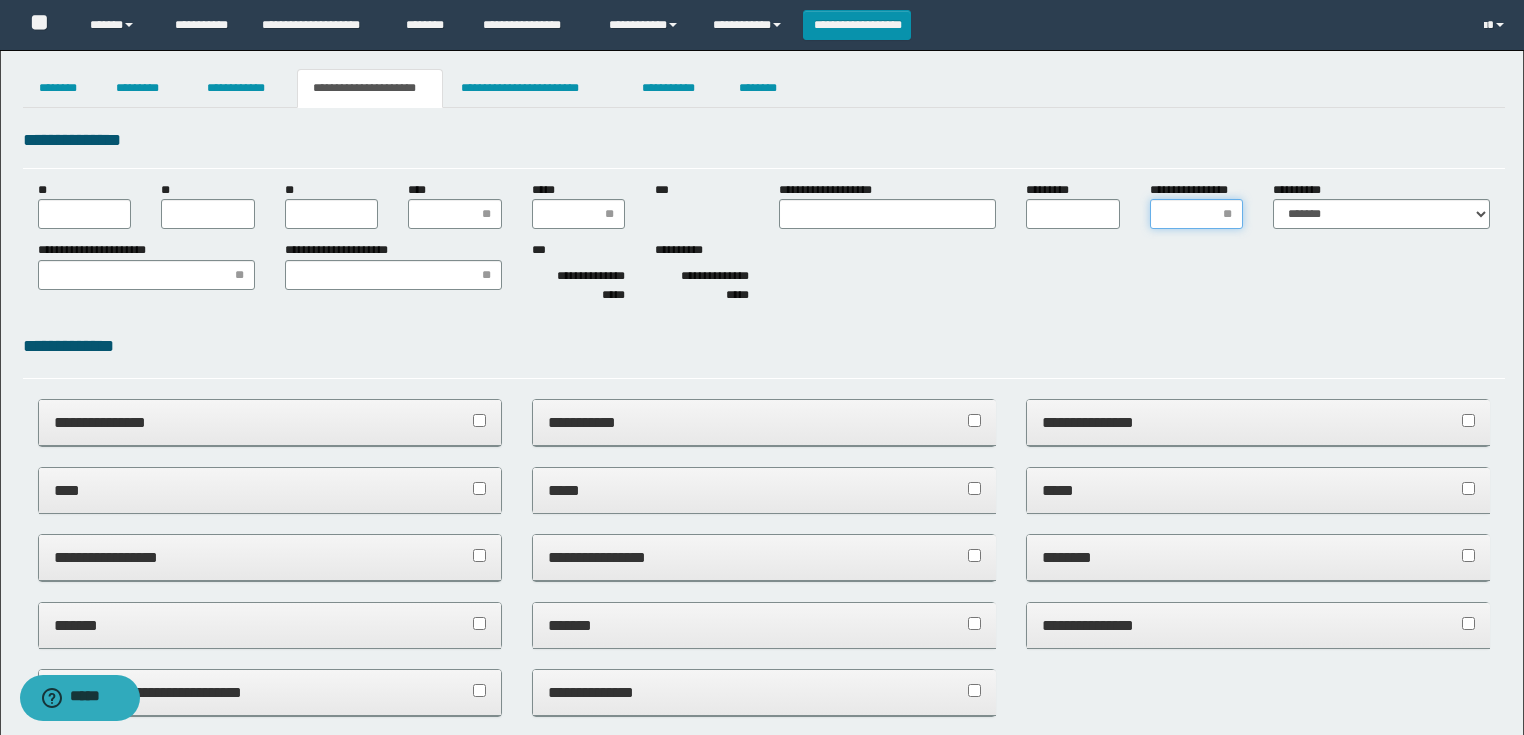 click on "**********" at bounding box center [1197, 214] 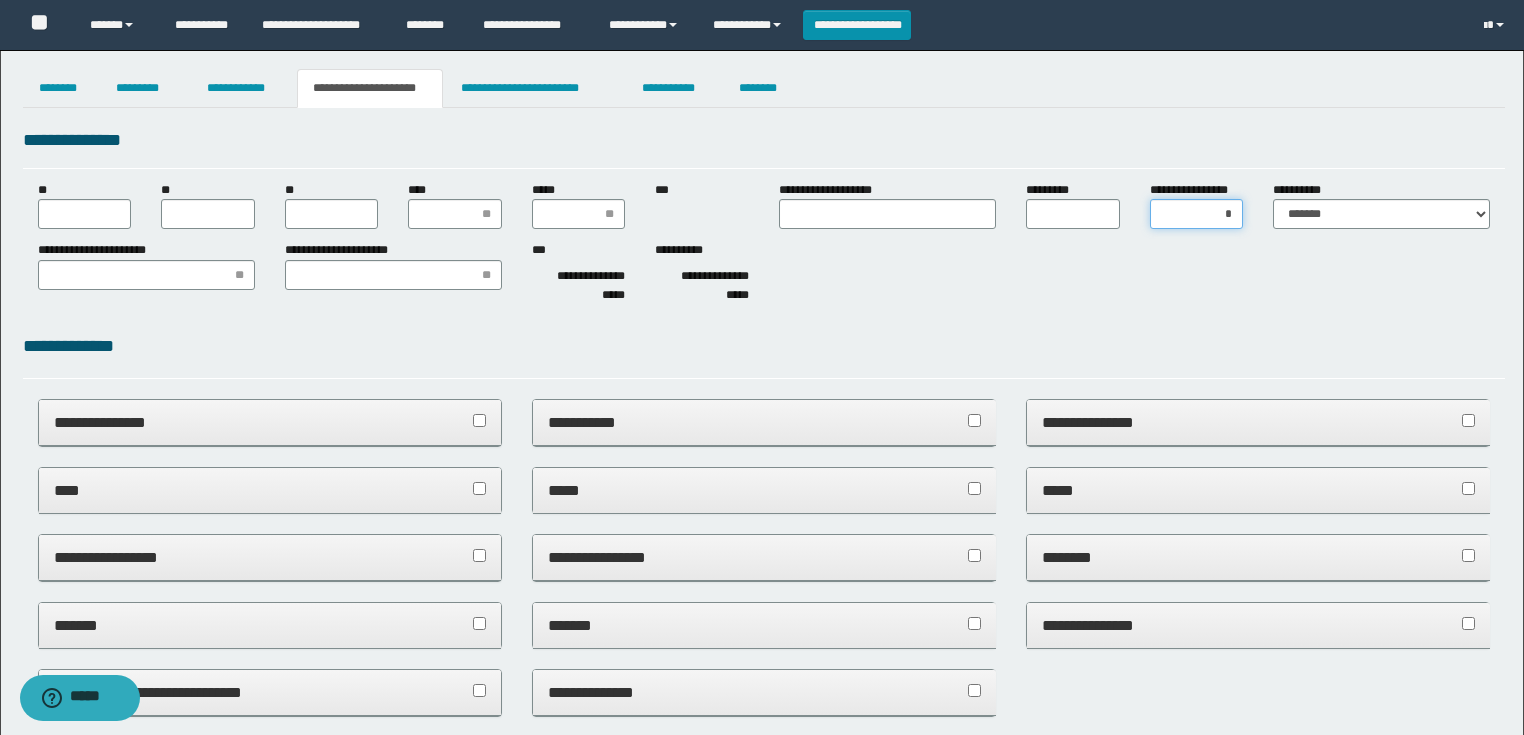 type on "**" 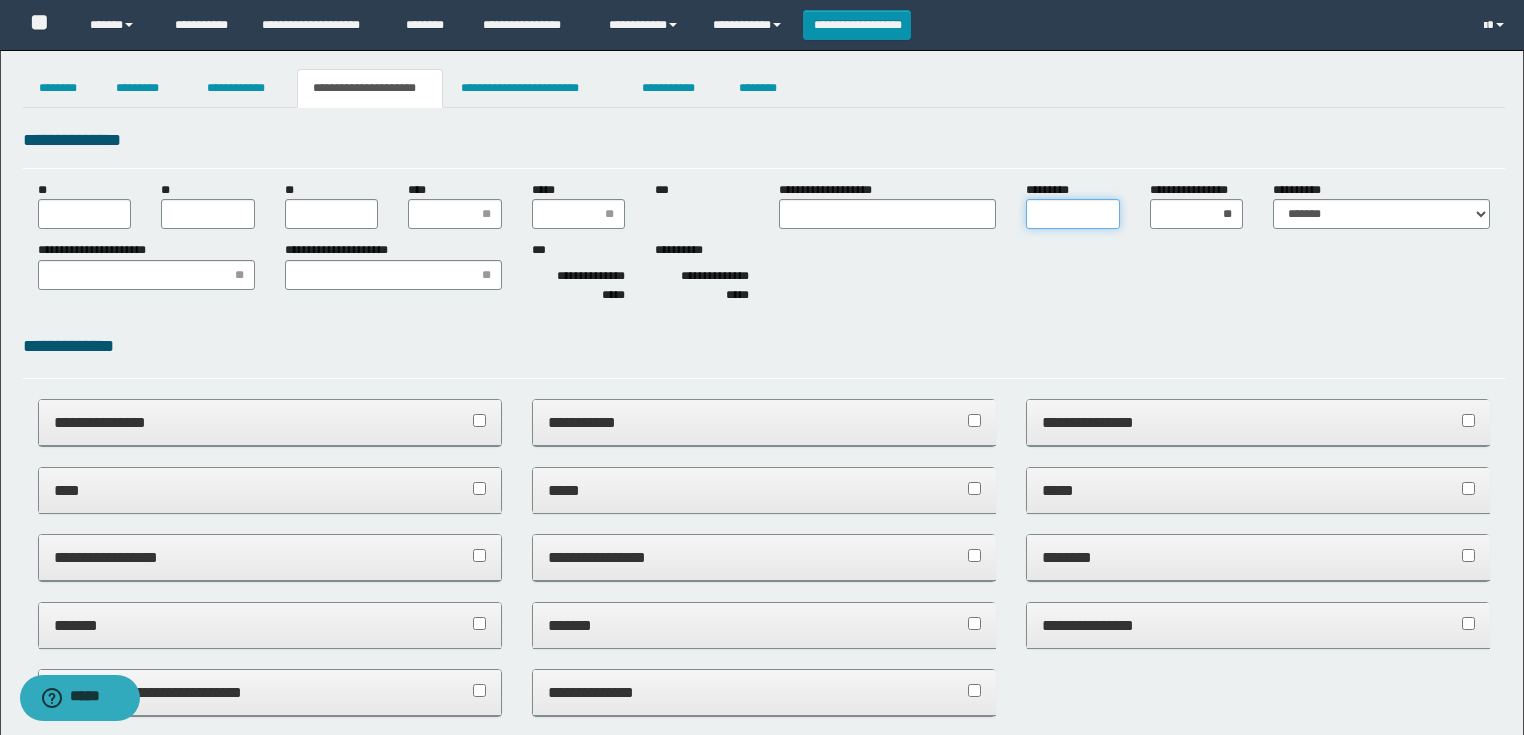 click on "*********" at bounding box center (1073, 214) 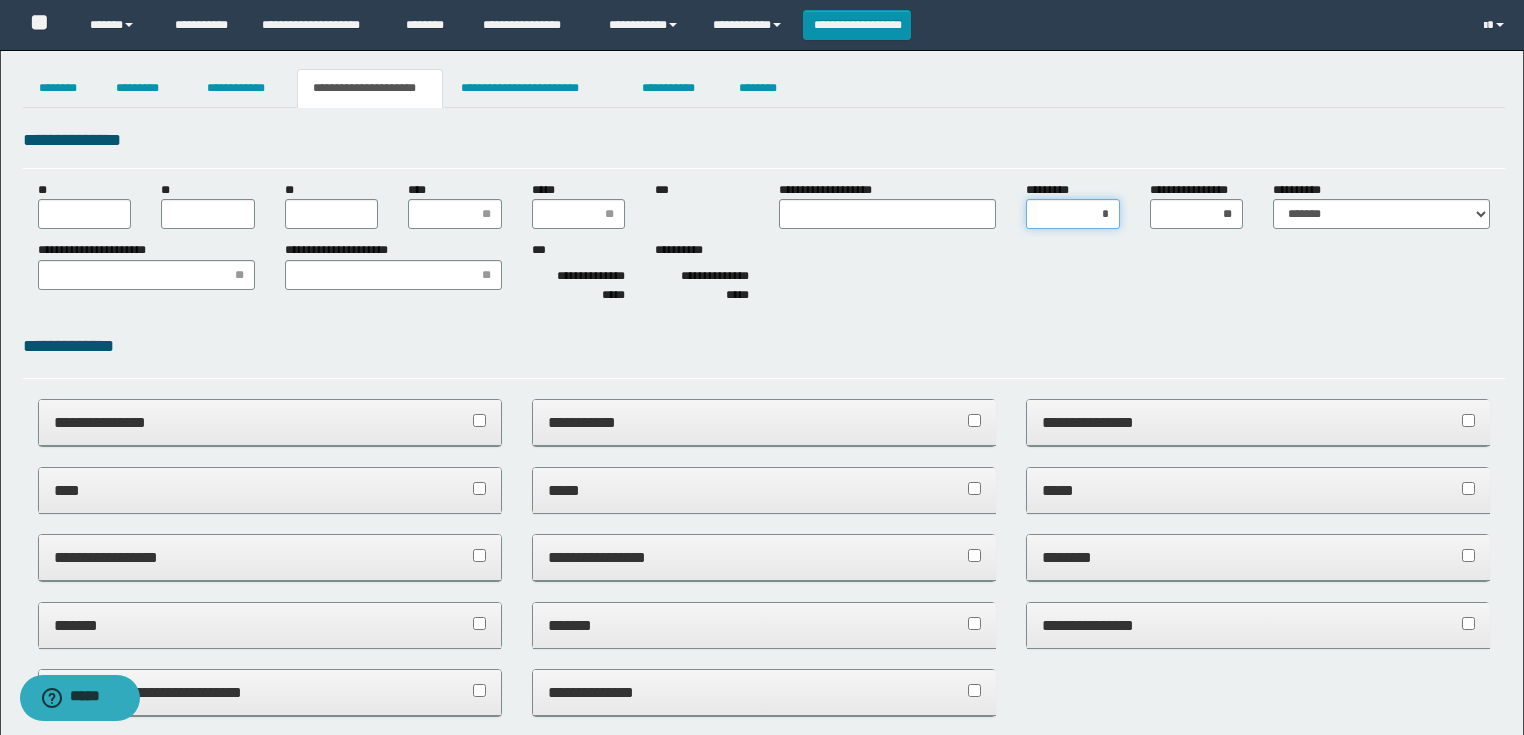 type on "**" 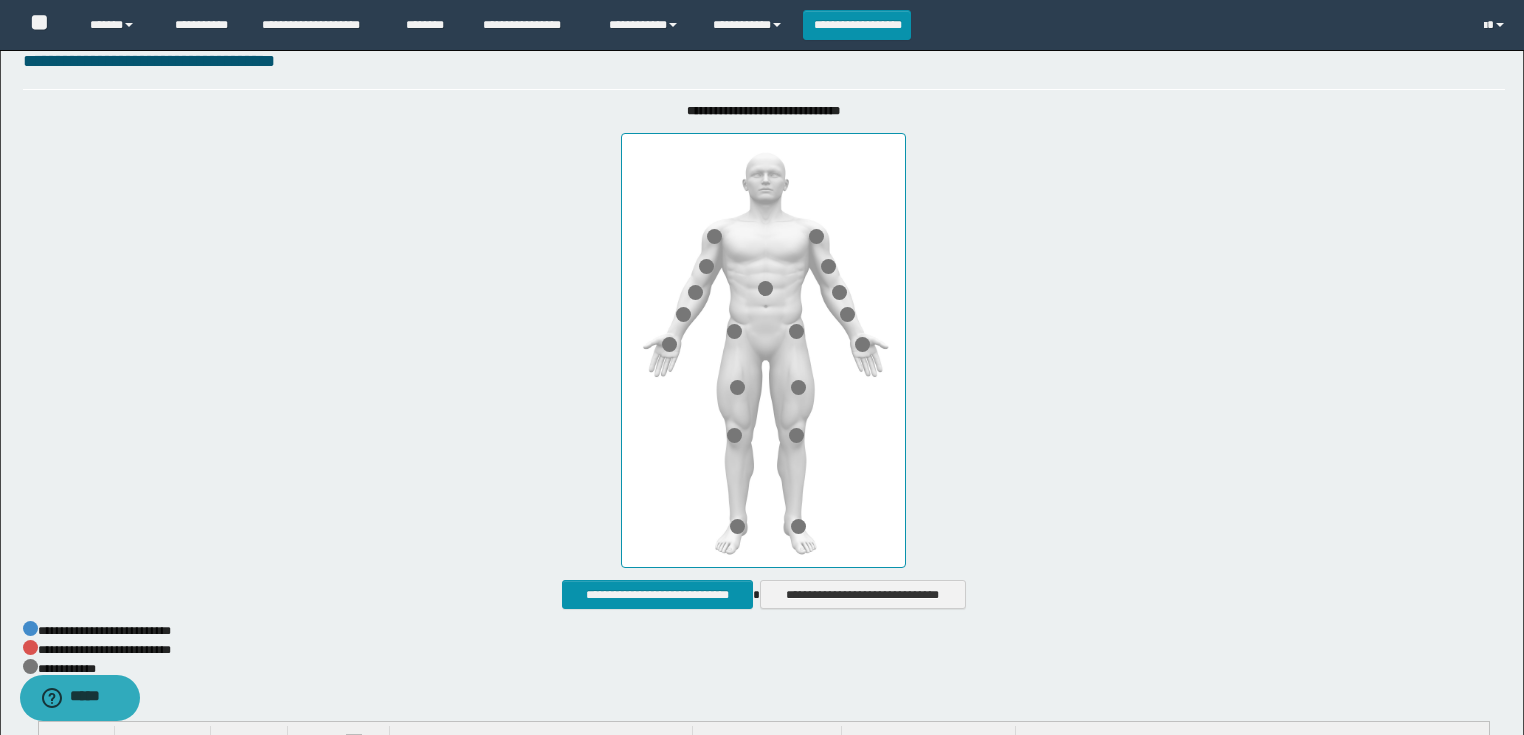 scroll, scrollTop: 880, scrollLeft: 0, axis: vertical 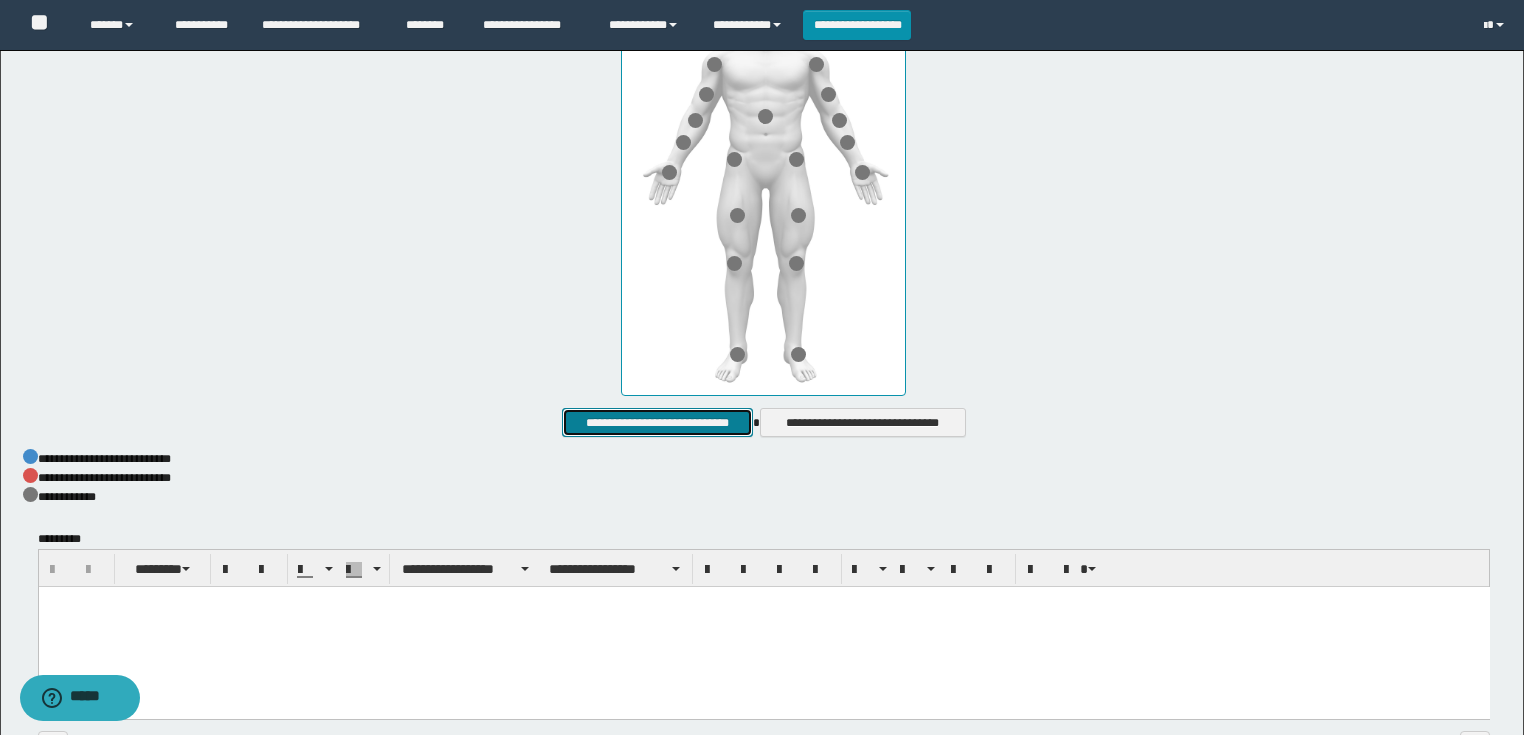 click on "**********" at bounding box center [657, 423] 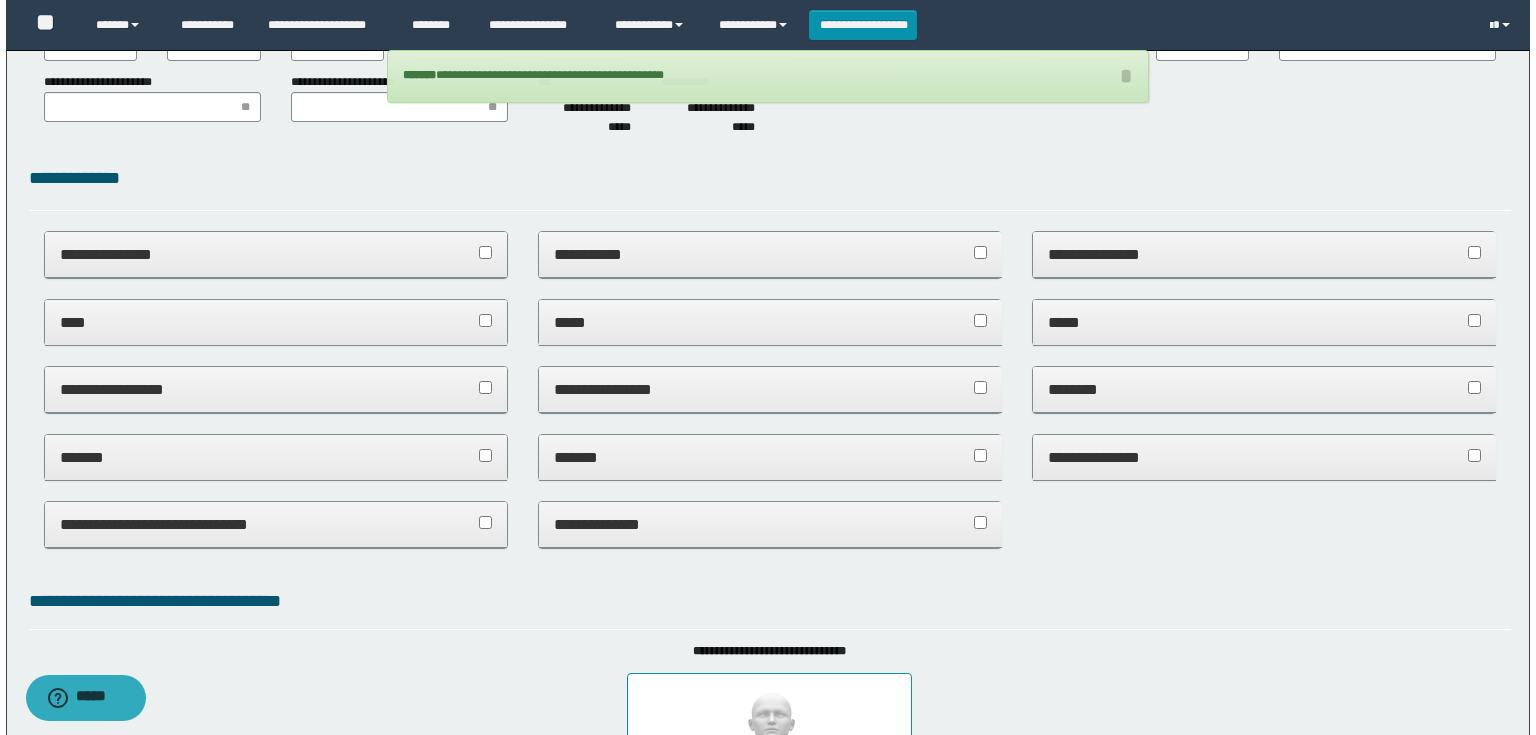 scroll, scrollTop: 0, scrollLeft: 0, axis: both 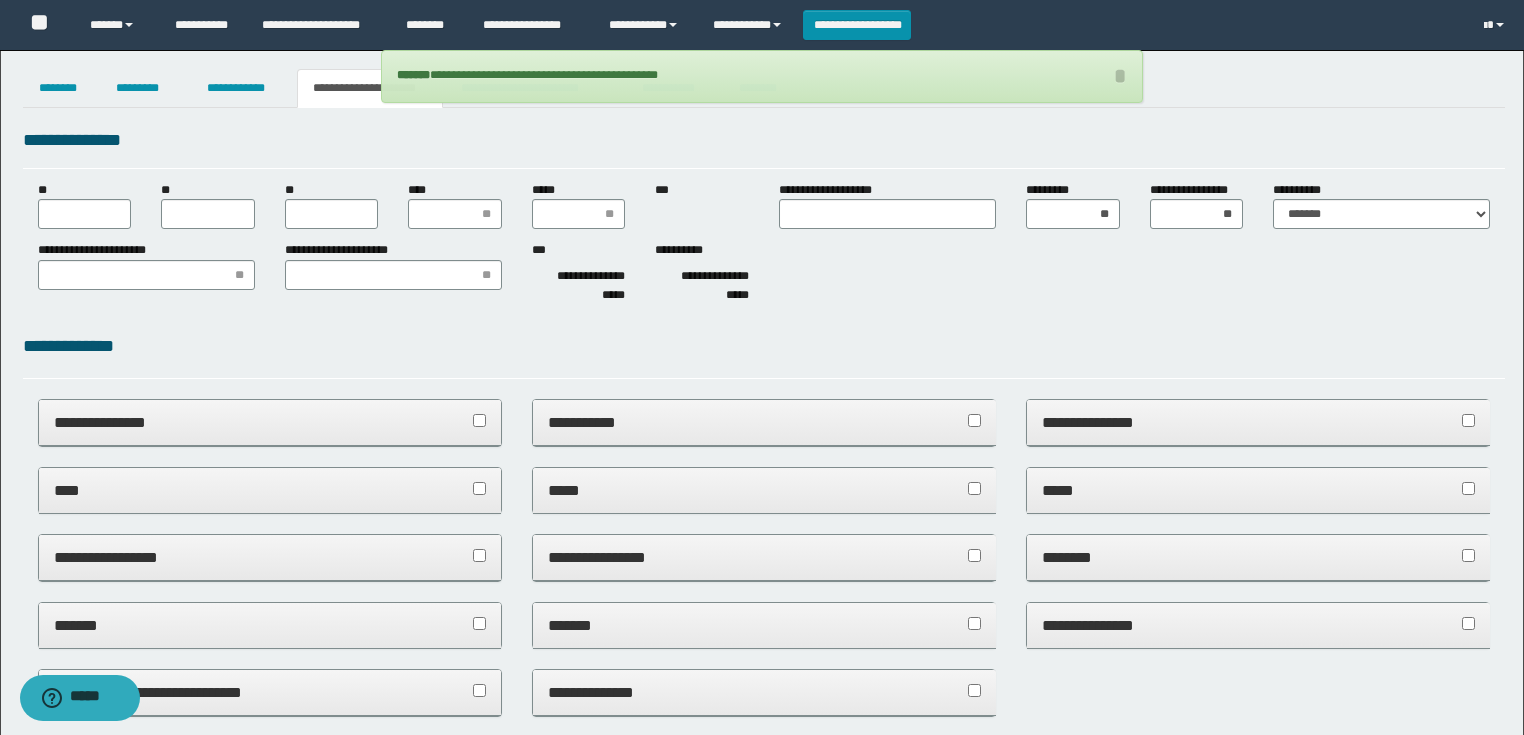 click on "**********" at bounding box center [762, 862] 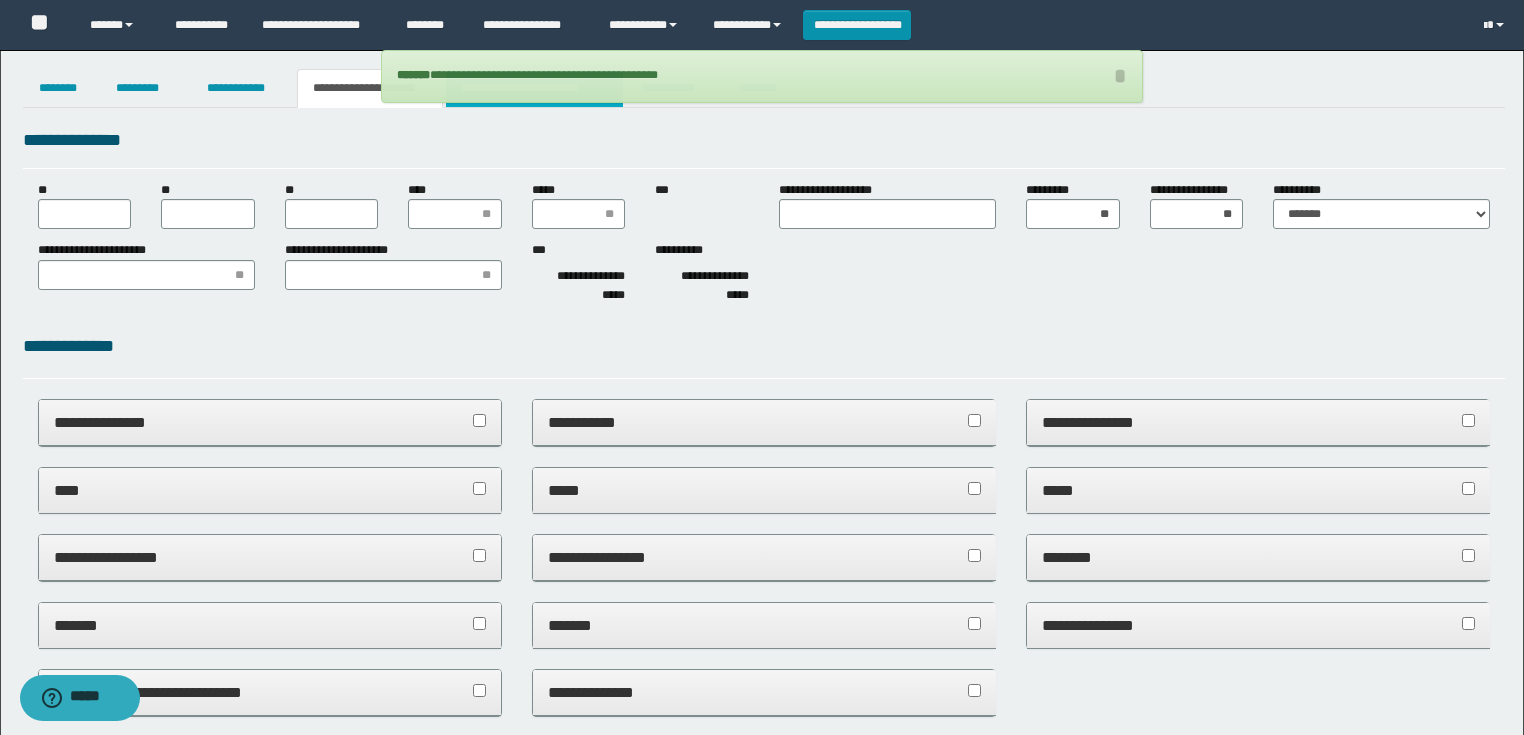 click on "**********" at bounding box center [534, 88] 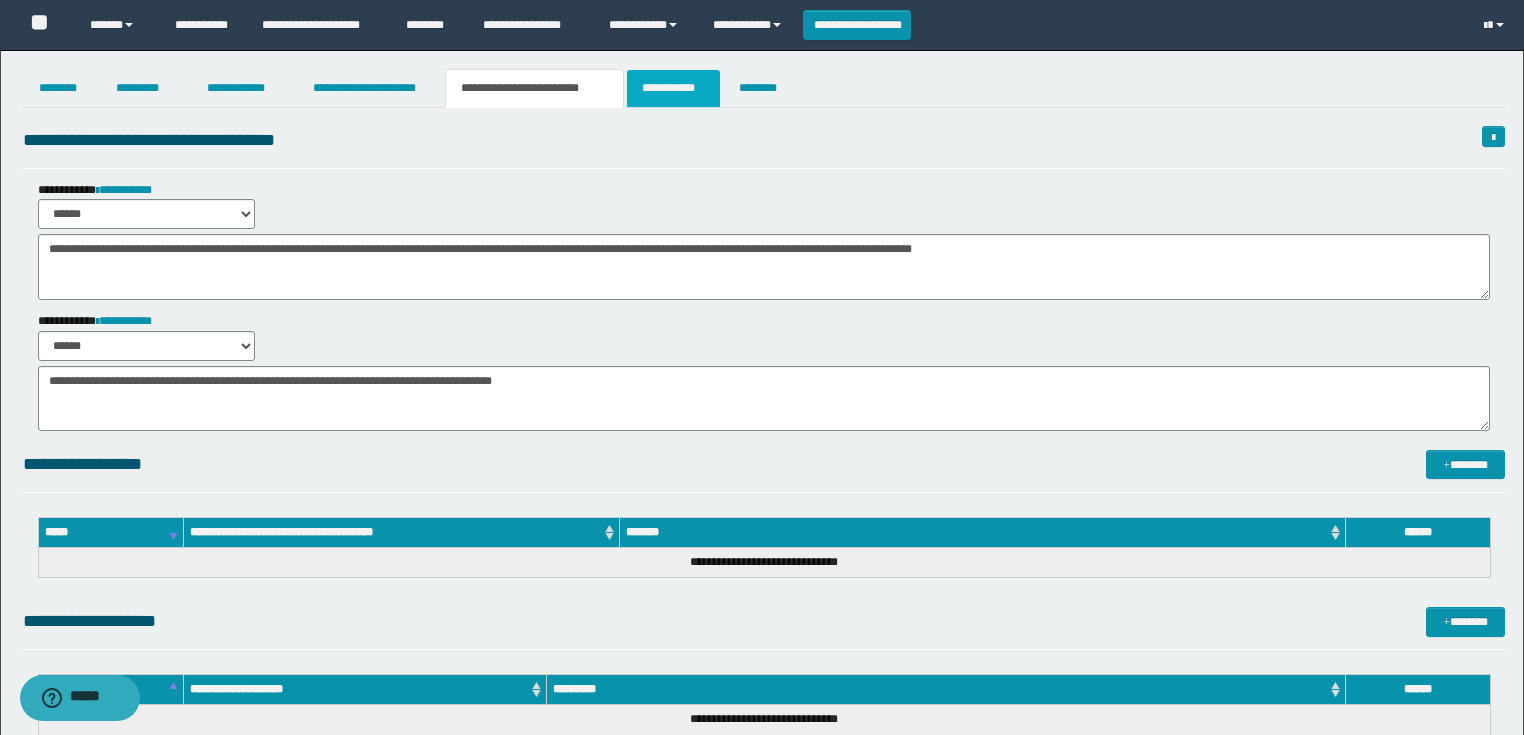 click on "**********" at bounding box center (673, 88) 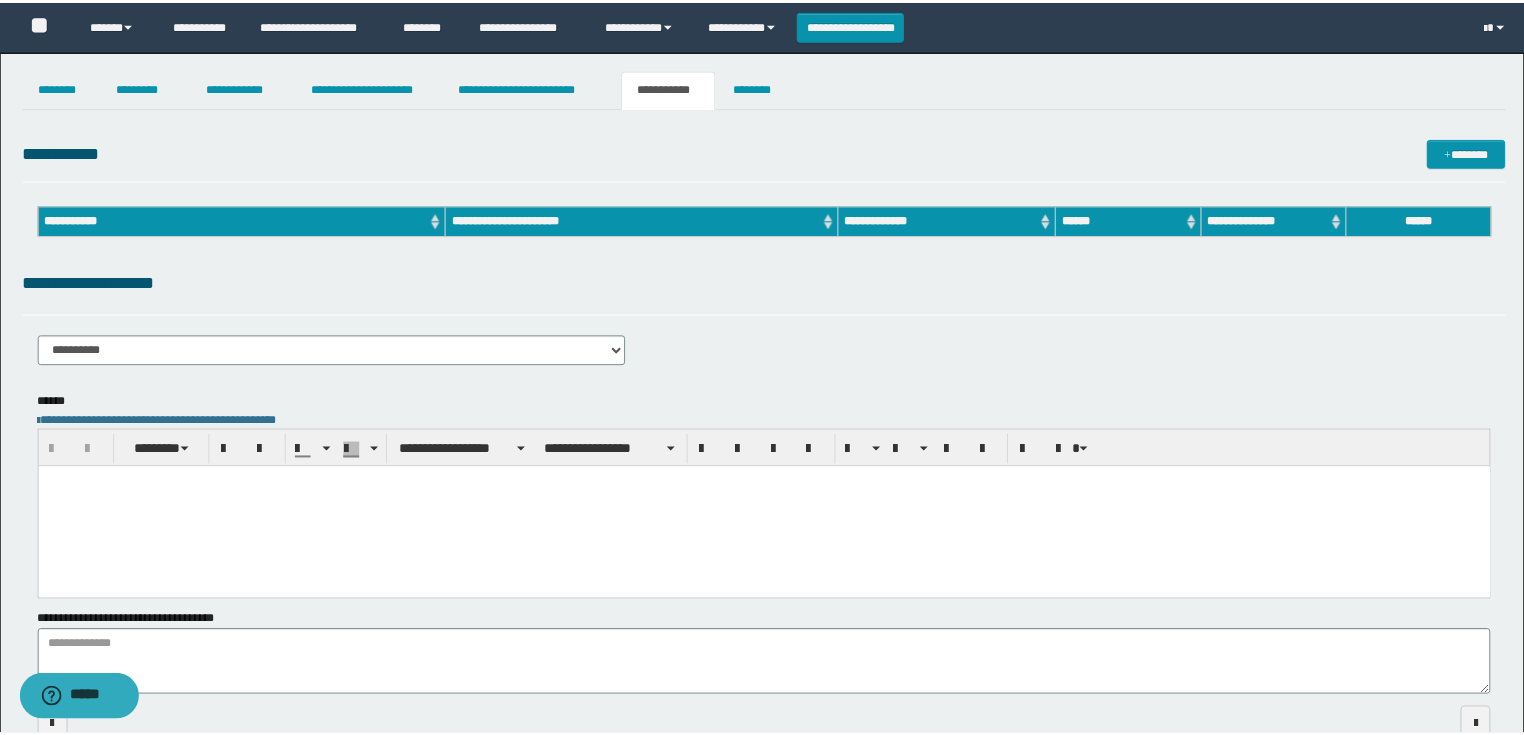 scroll, scrollTop: 0, scrollLeft: 0, axis: both 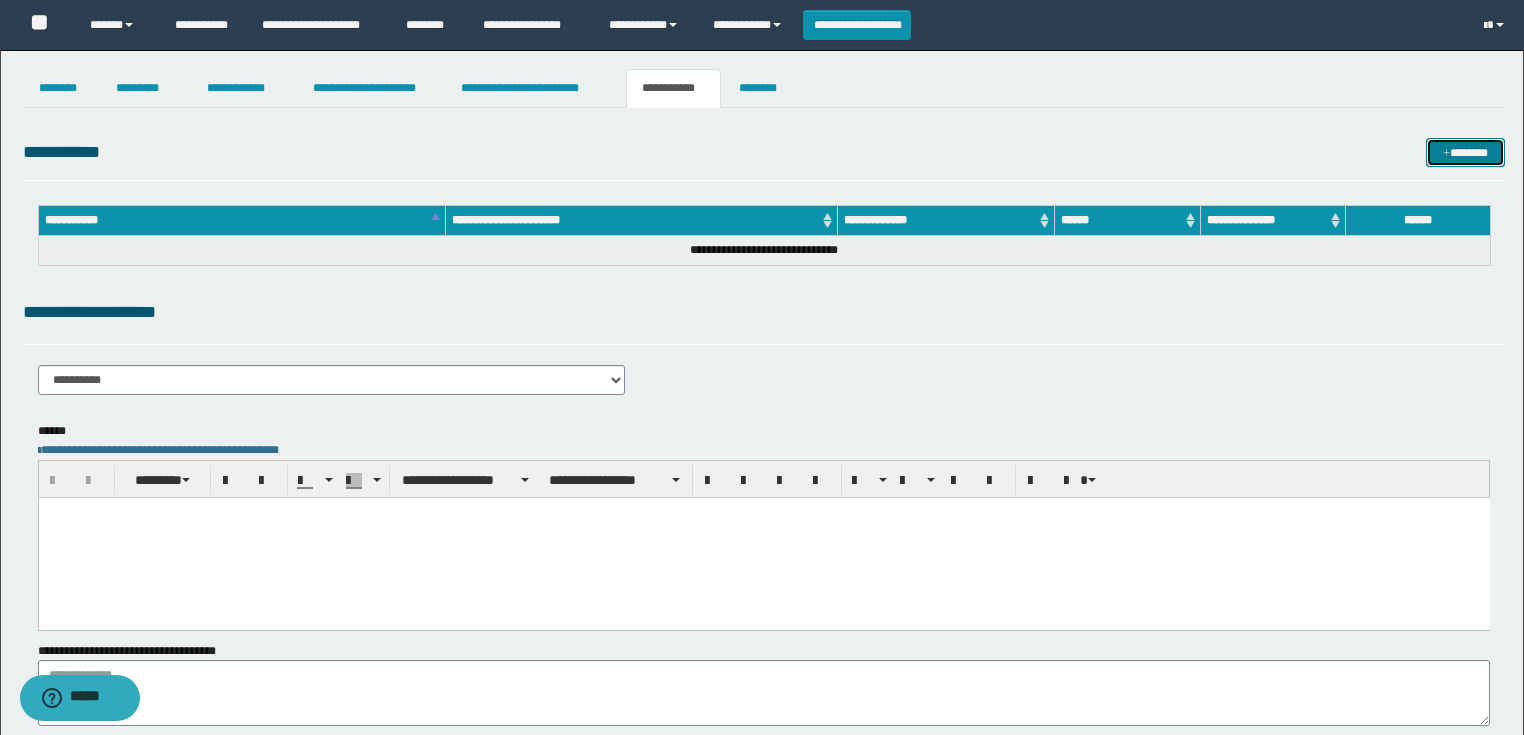 click on "*******" at bounding box center (1465, 153) 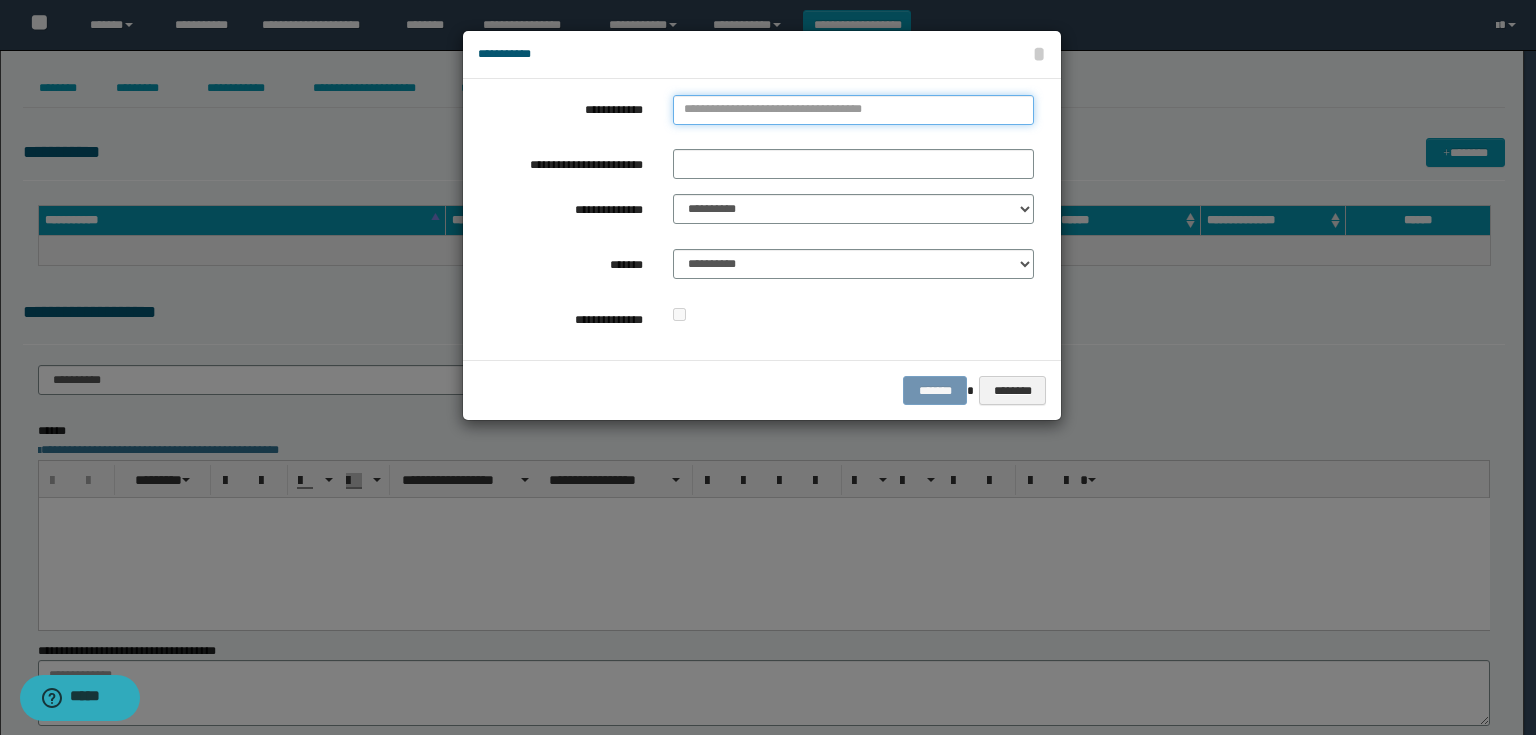click on "**********" at bounding box center (853, 110) 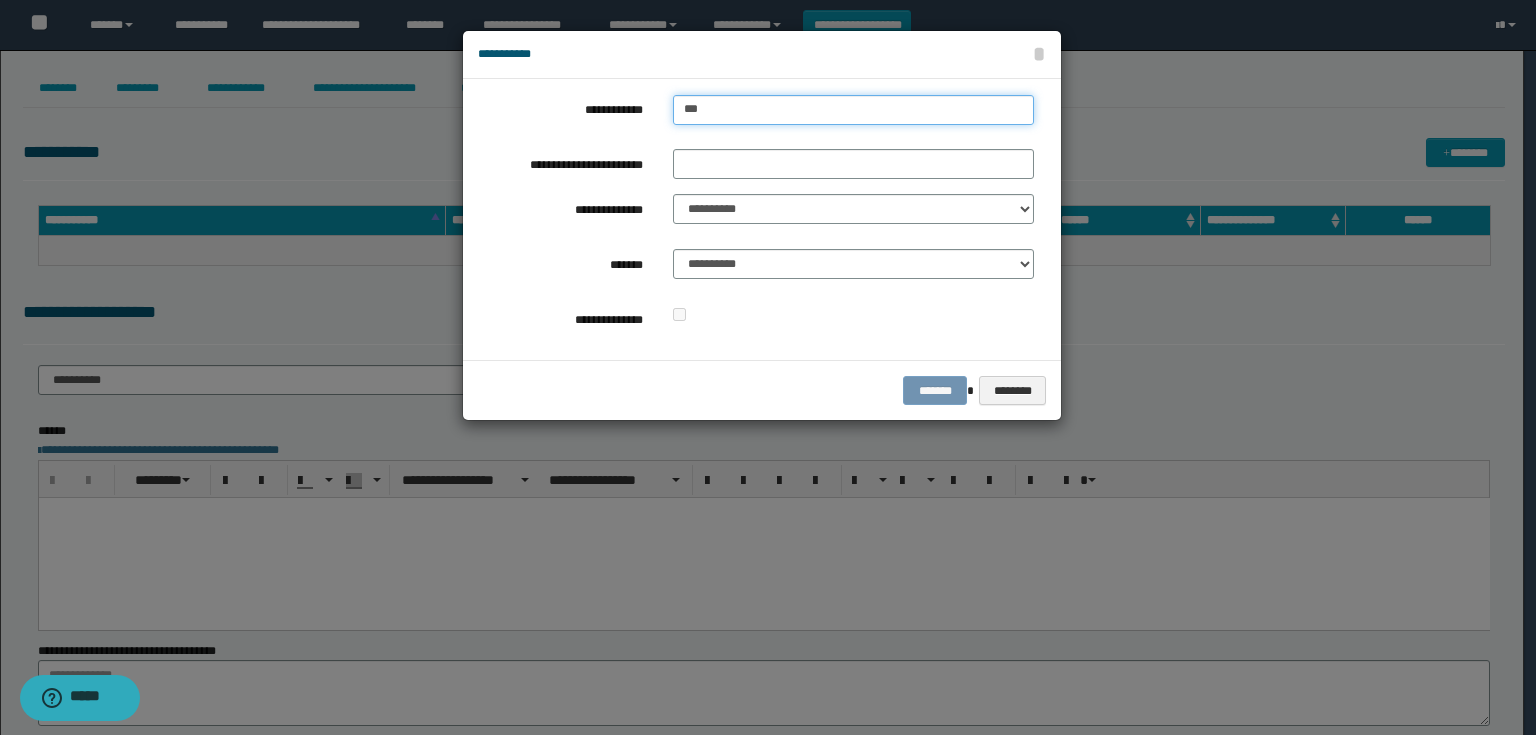 type on "****" 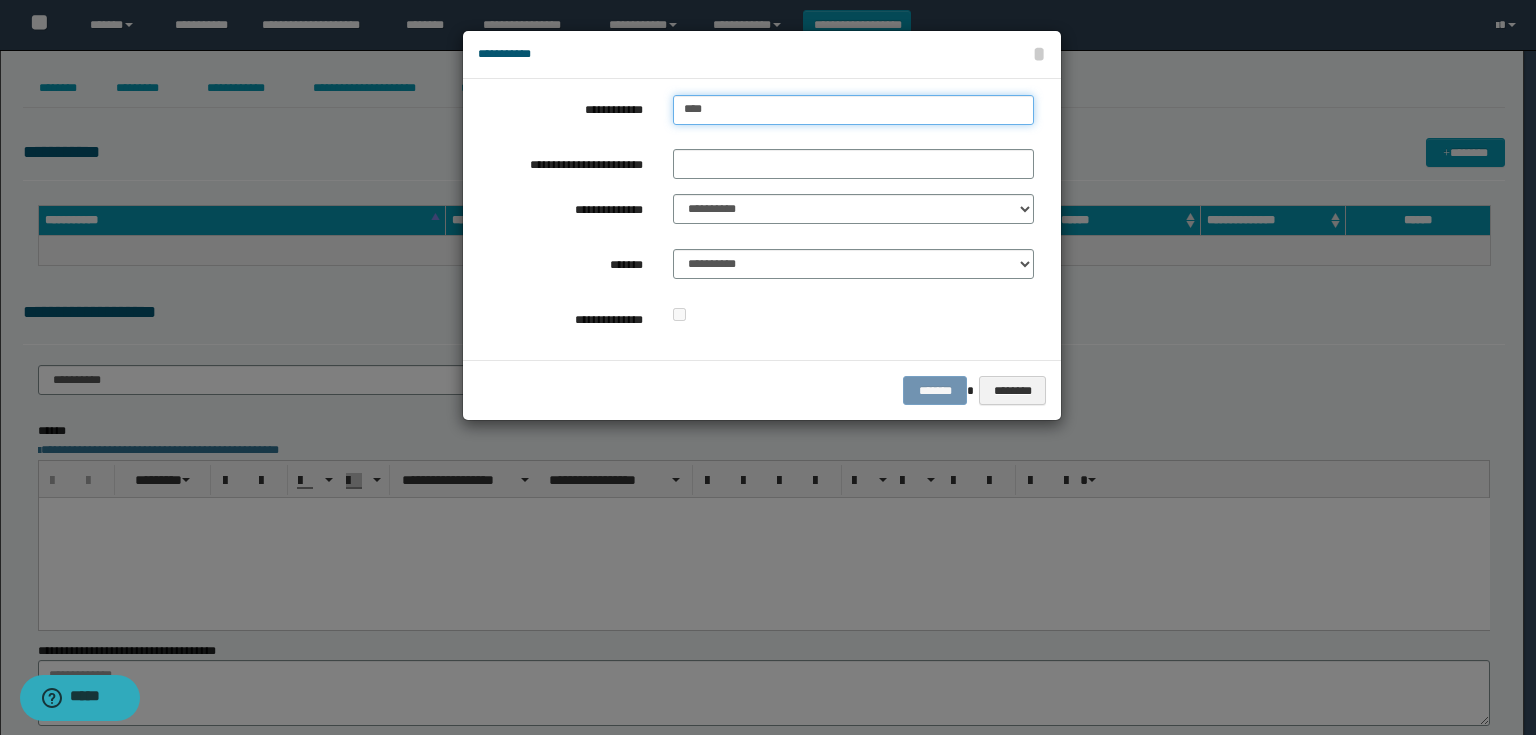 type on "****" 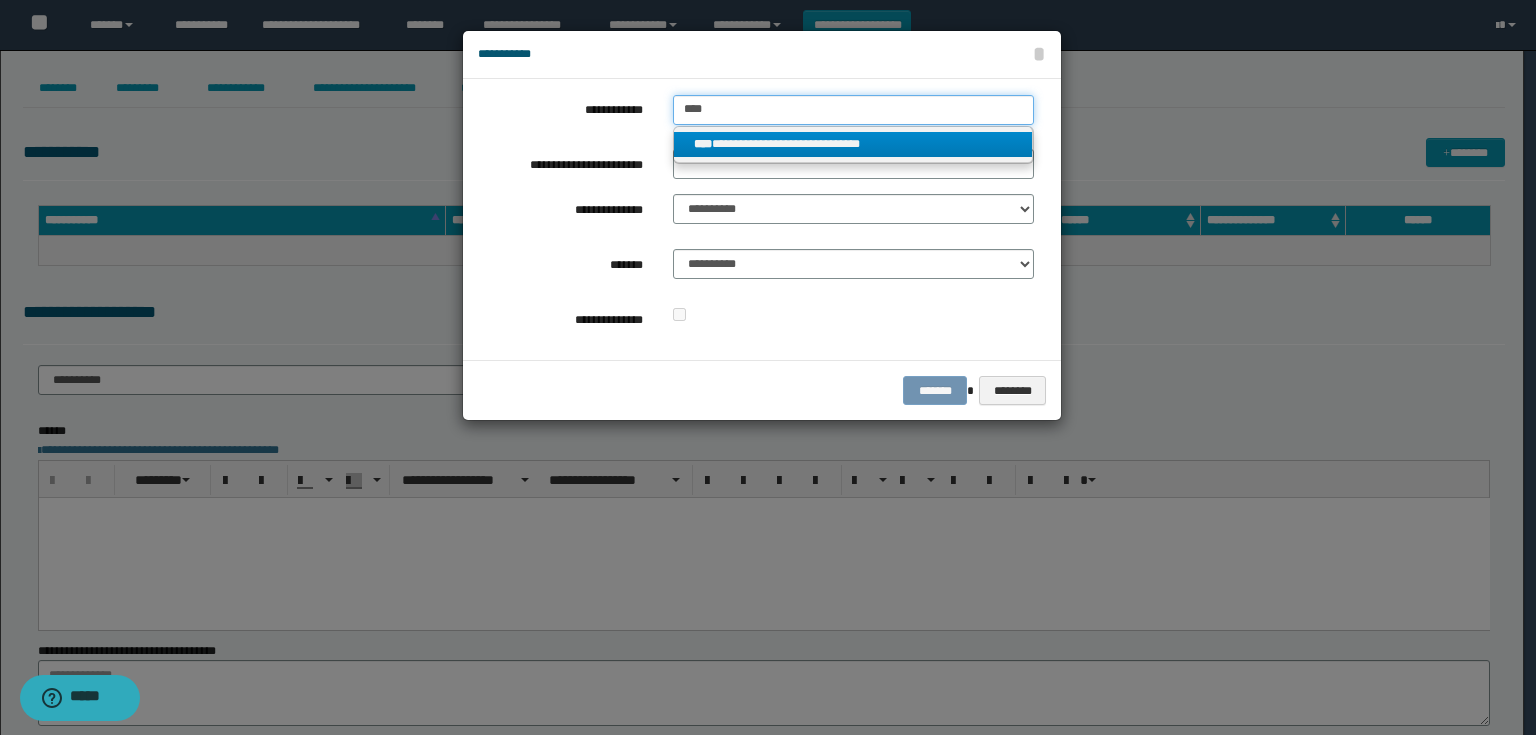 type on "****" 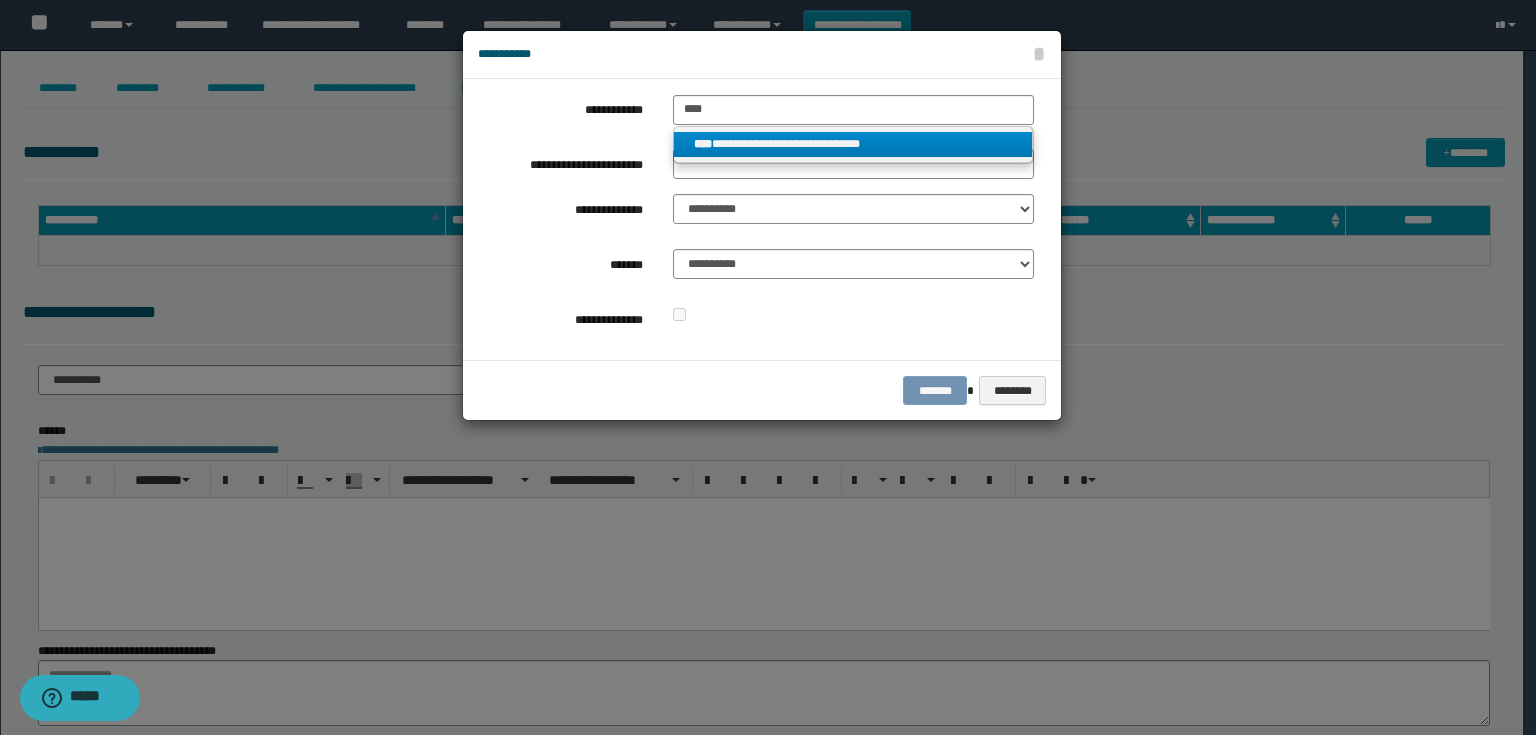 click on "**********" at bounding box center (853, 144) 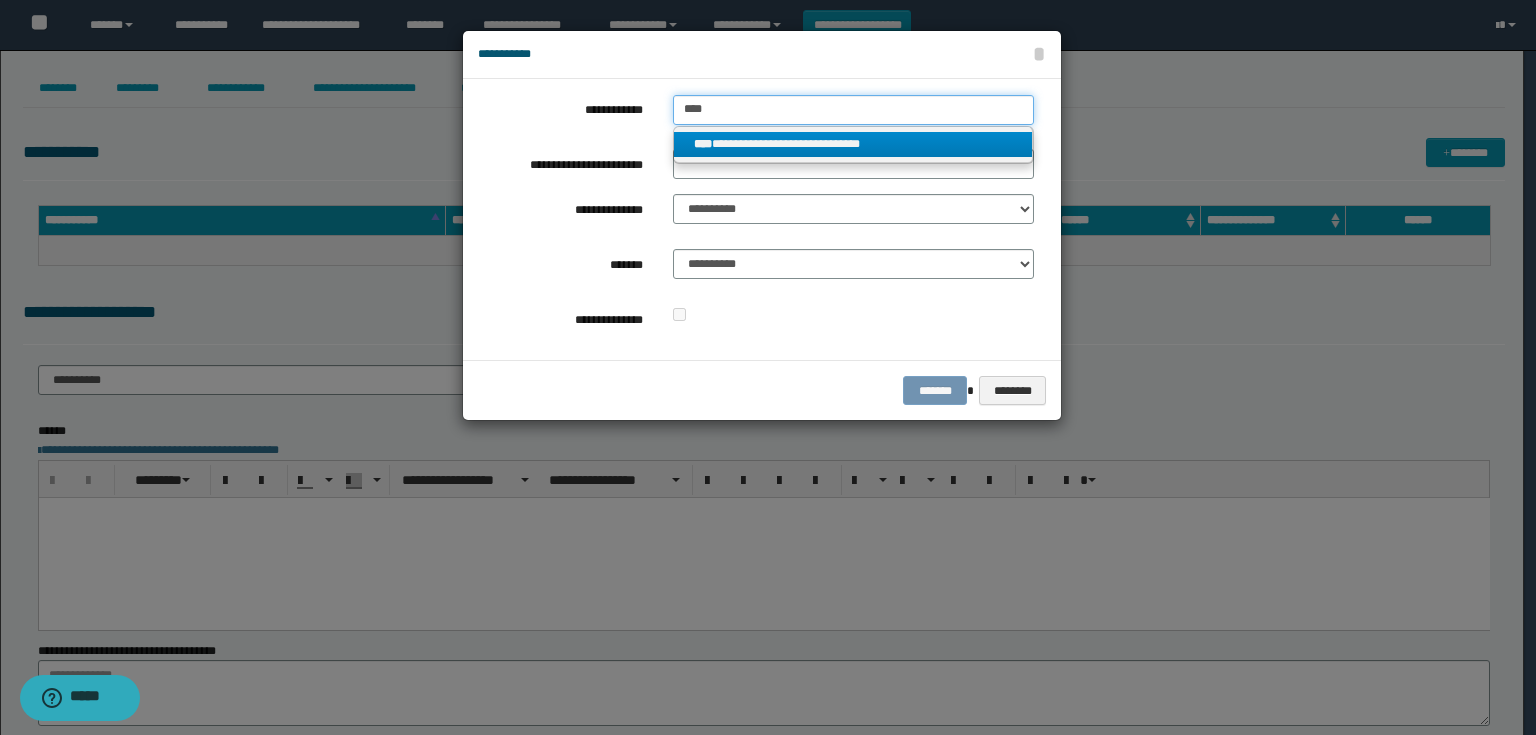 type 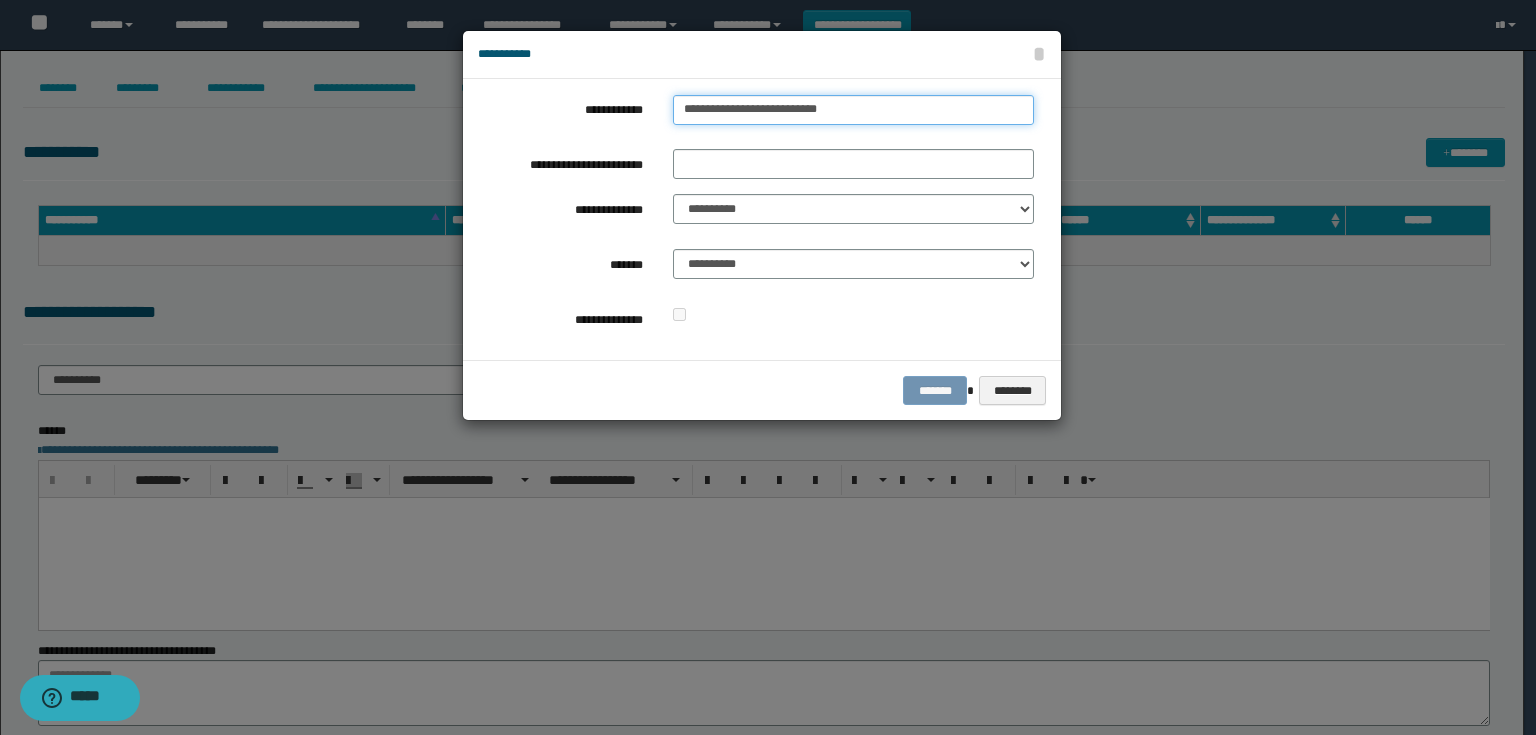 drag, startPoint x: 897, startPoint y: 116, endPoint x: 541, endPoint y: 136, distance: 356.56134 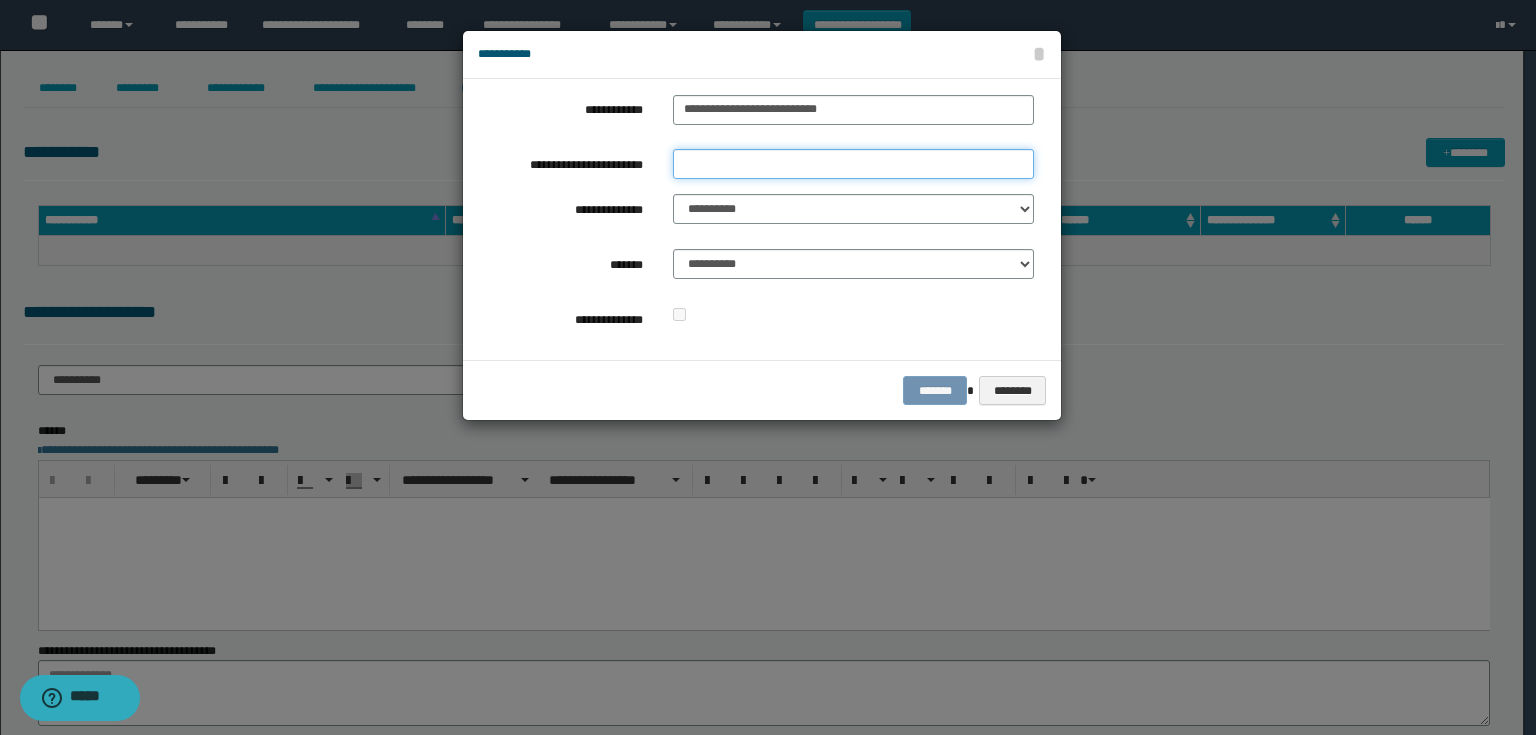 click on "**********" at bounding box center [853, 164] 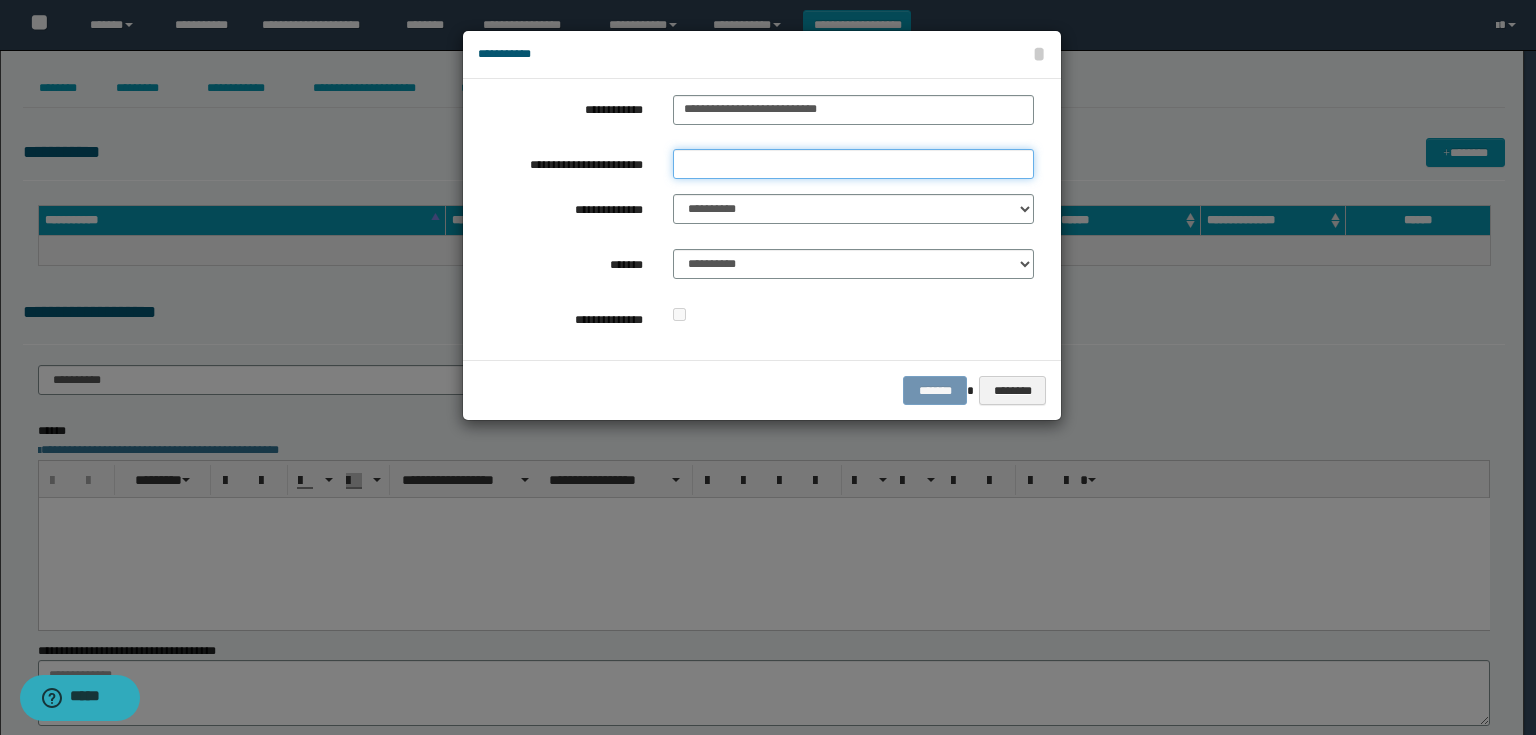 paste on "**********" 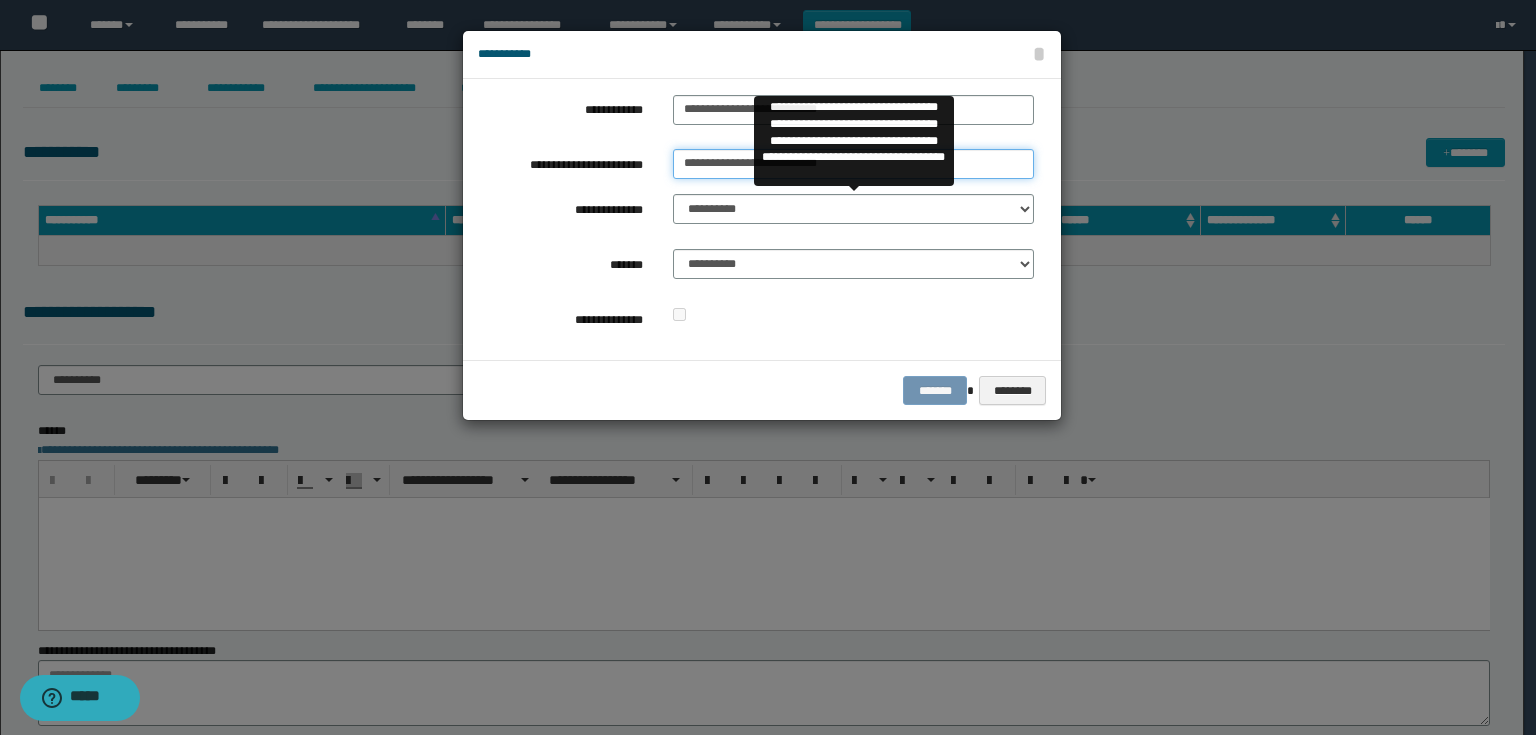 type on "**********" 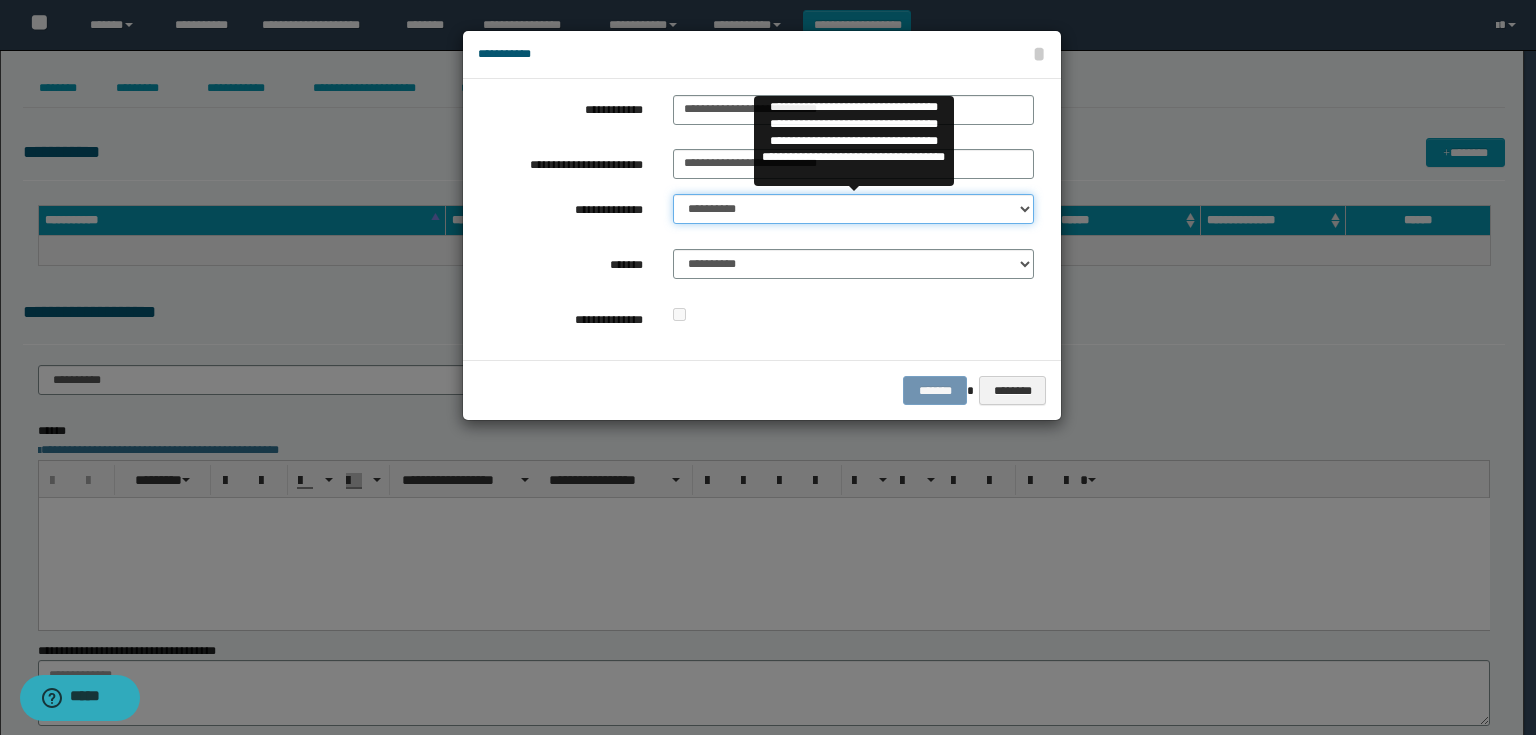 click on "**********" at bounding box center (853, 209) 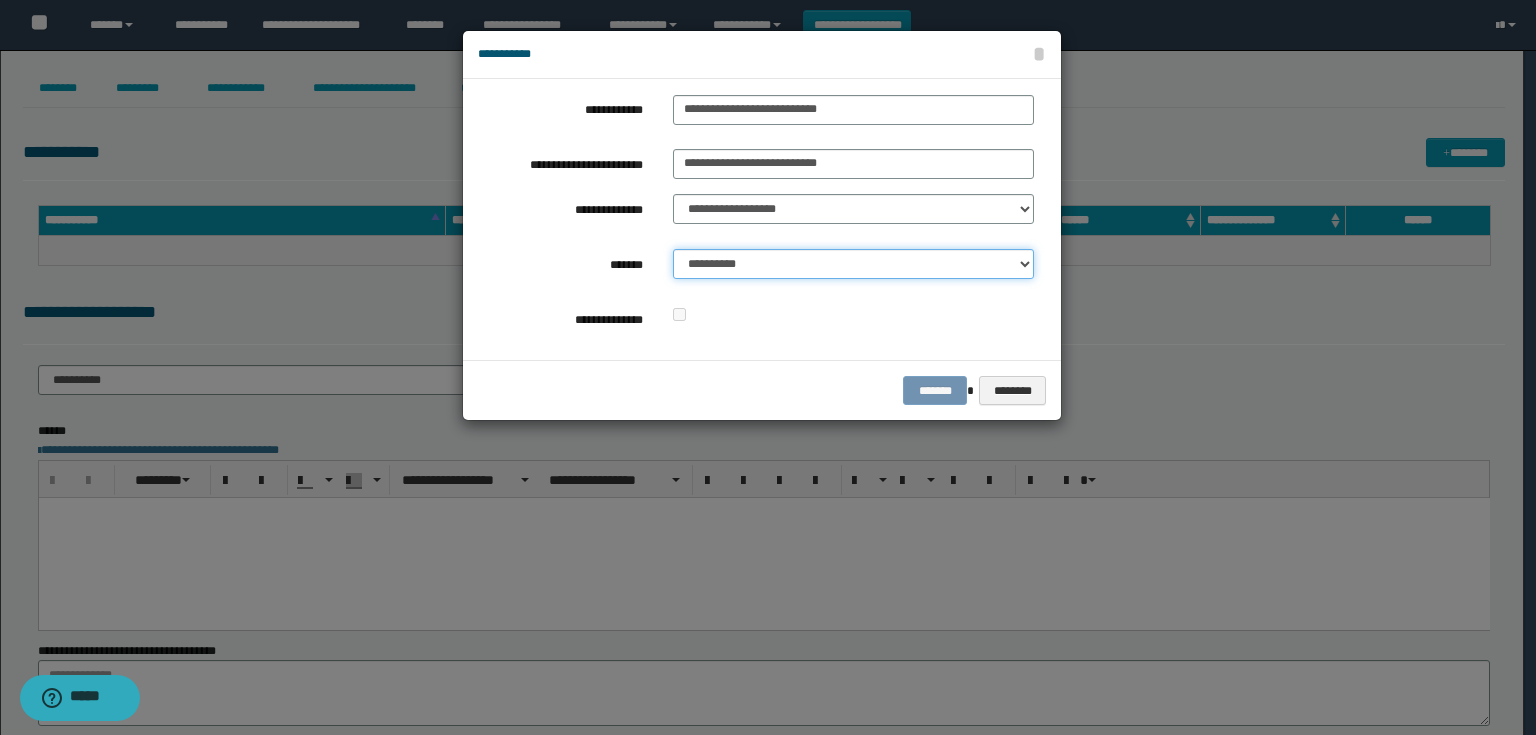 click on "**********" at bounding box center (853, 264) 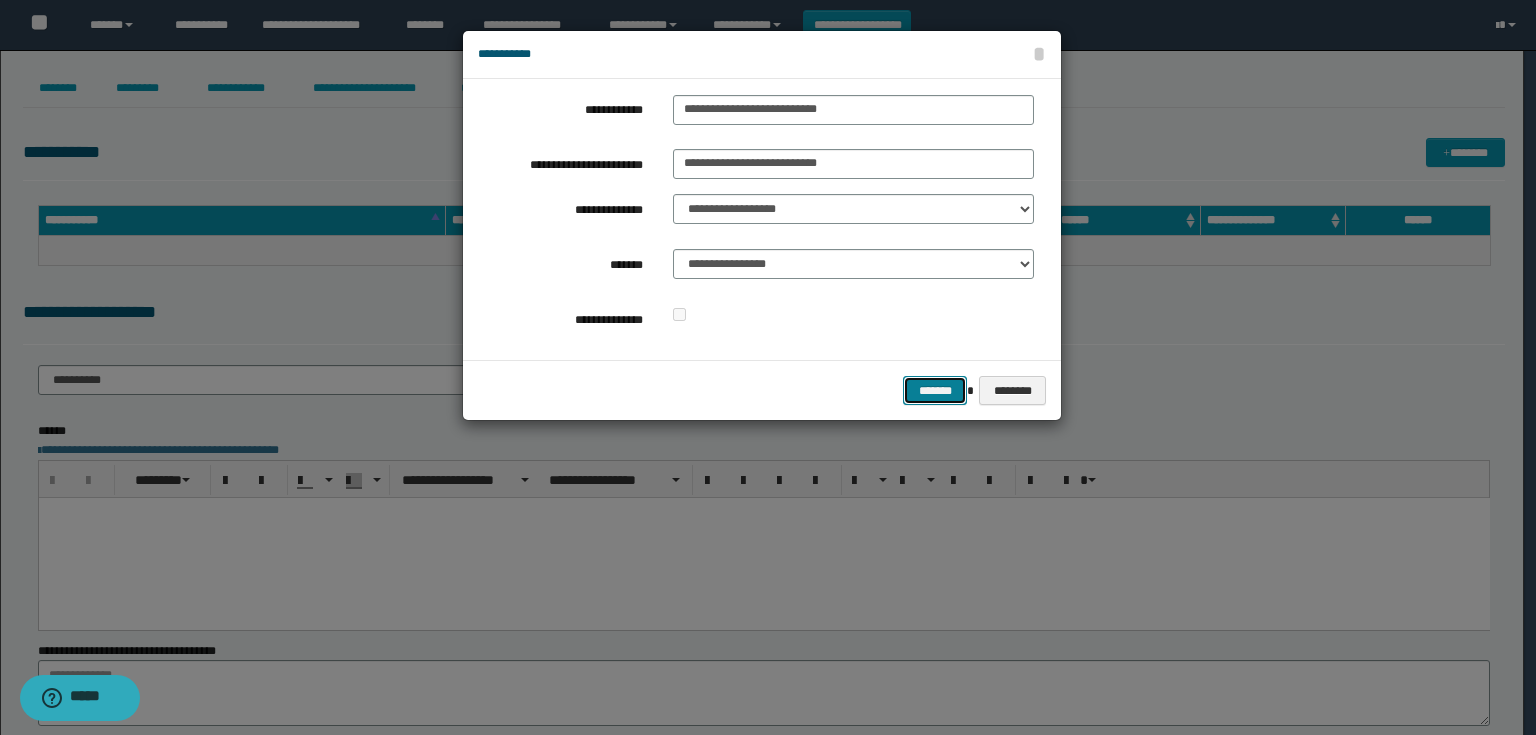 click on "*******" at bounding box center [935, 391] 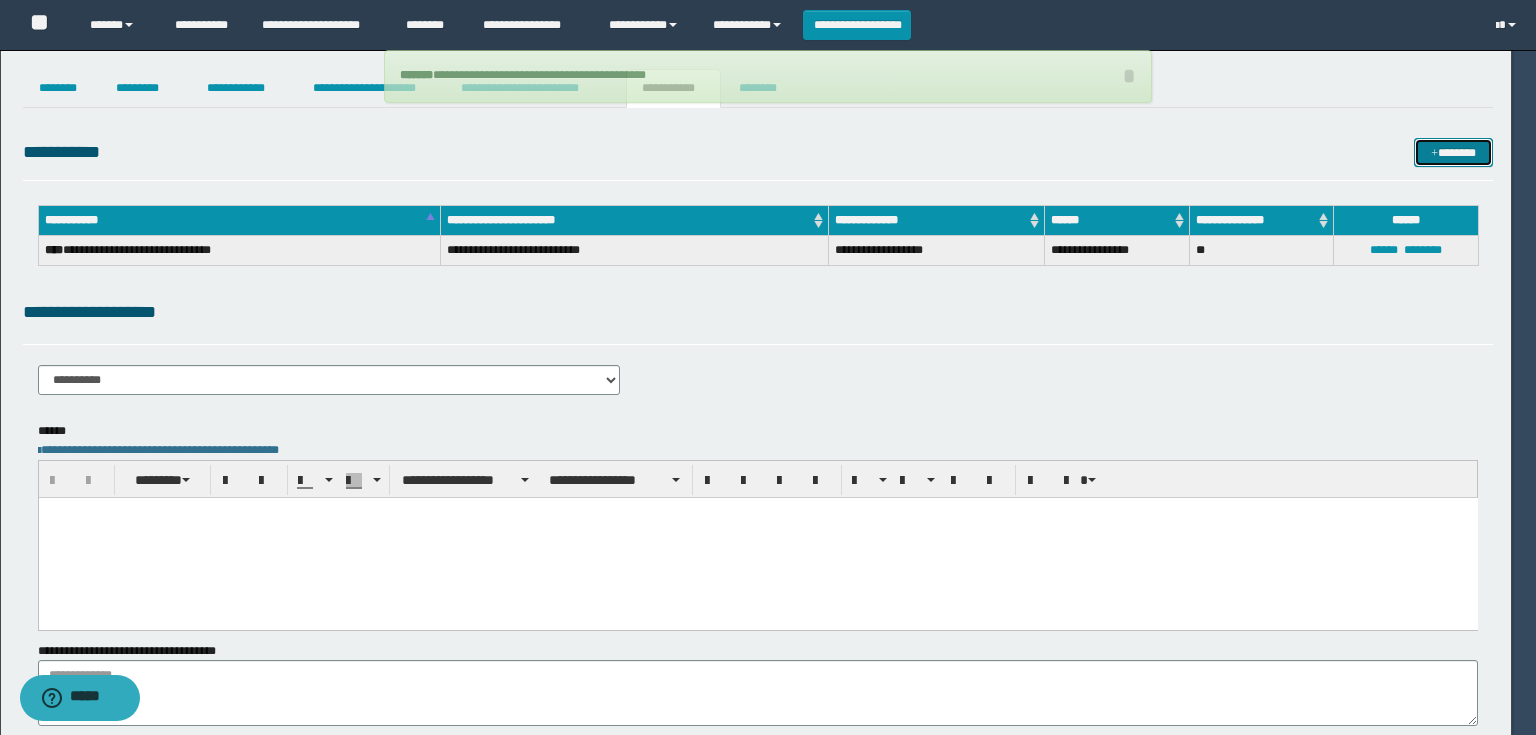 type 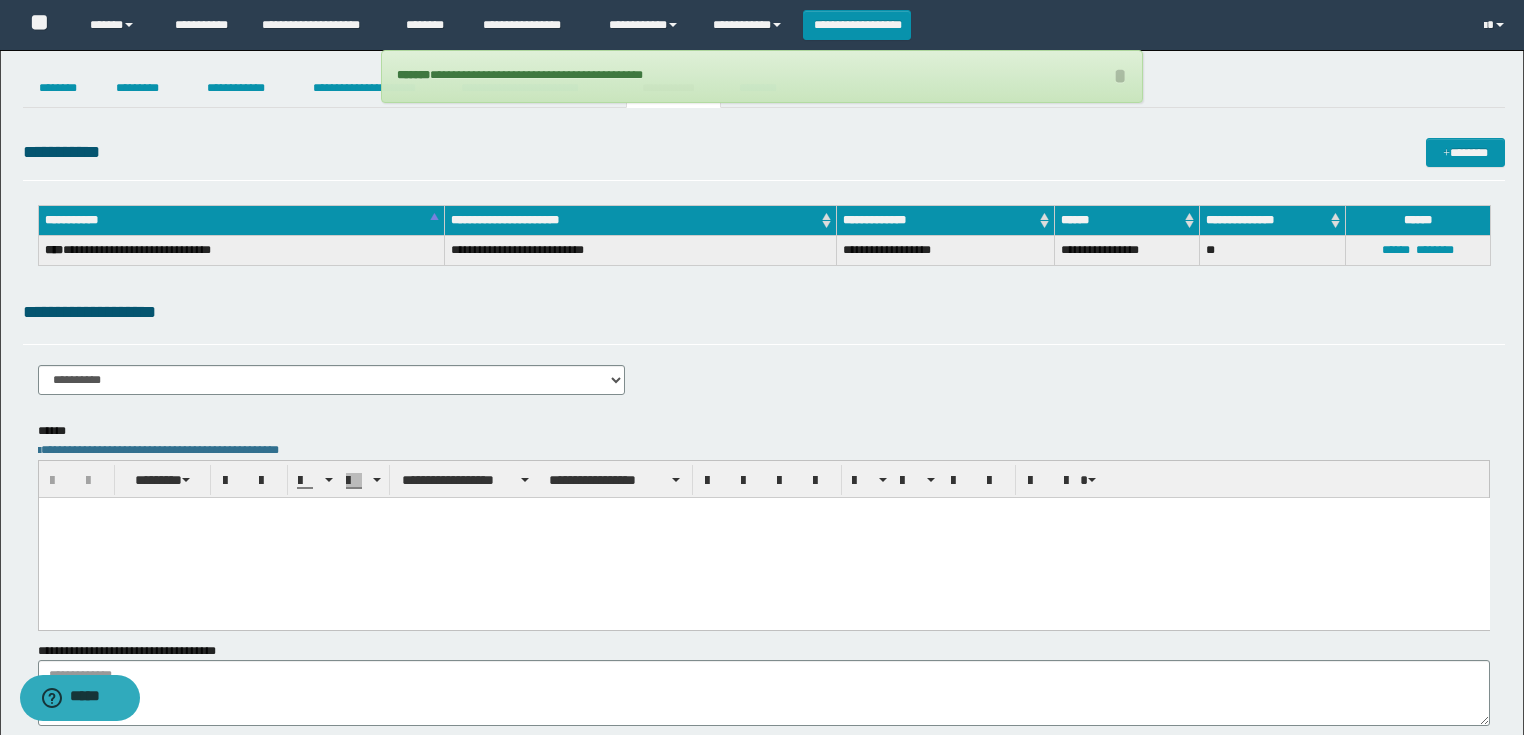 click on "**********" at bounding box center [764, 152] 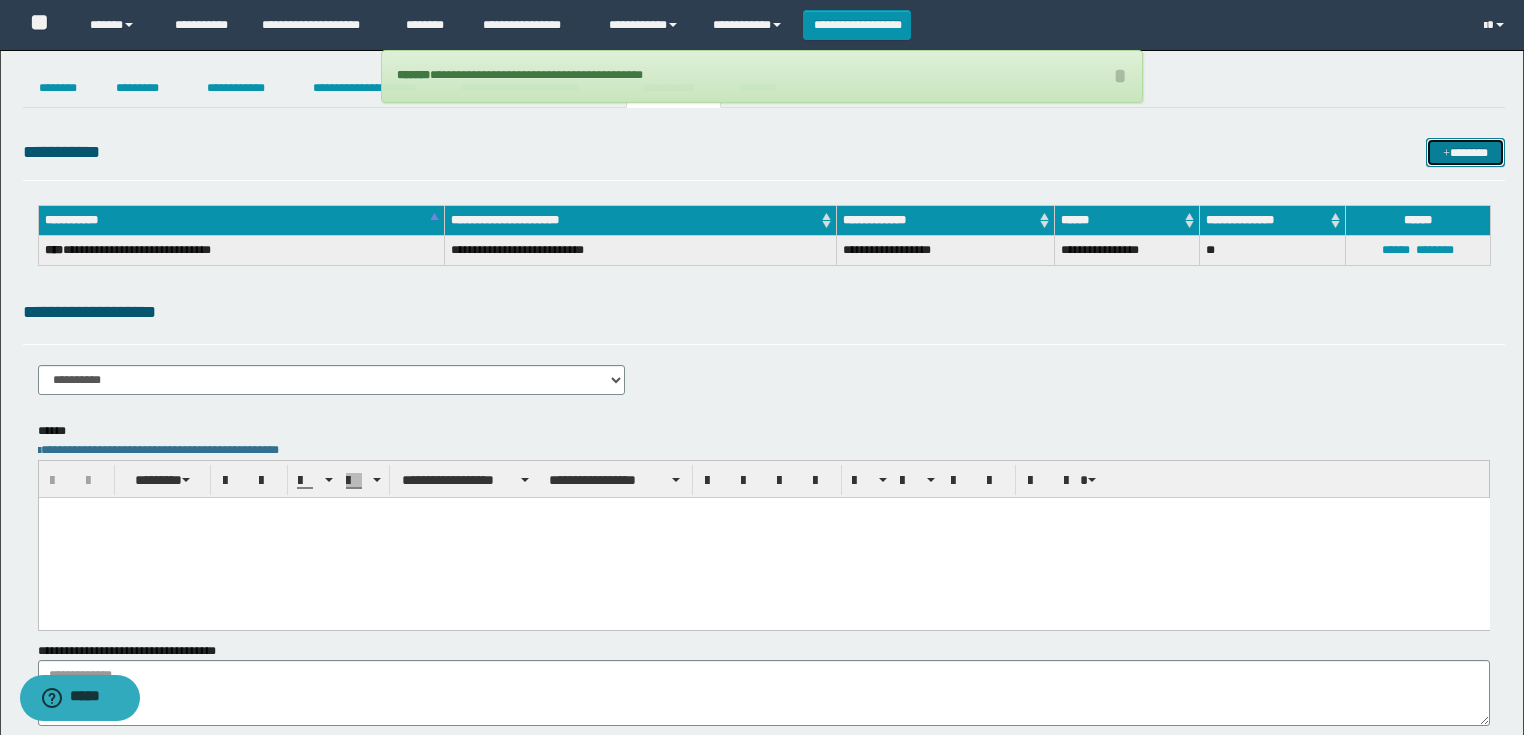 click on "*******" at bounding box center (1465, 153) 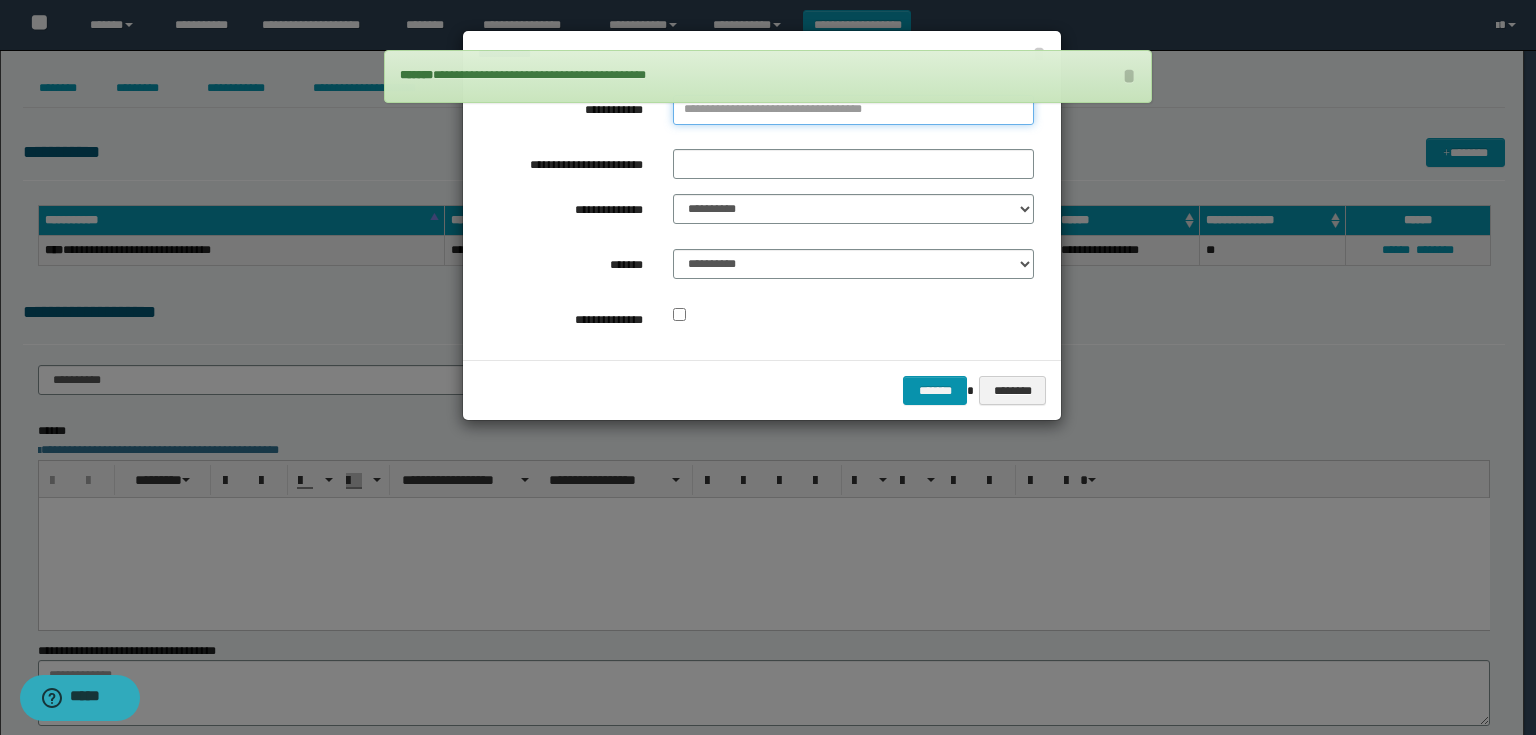 type on "**********" 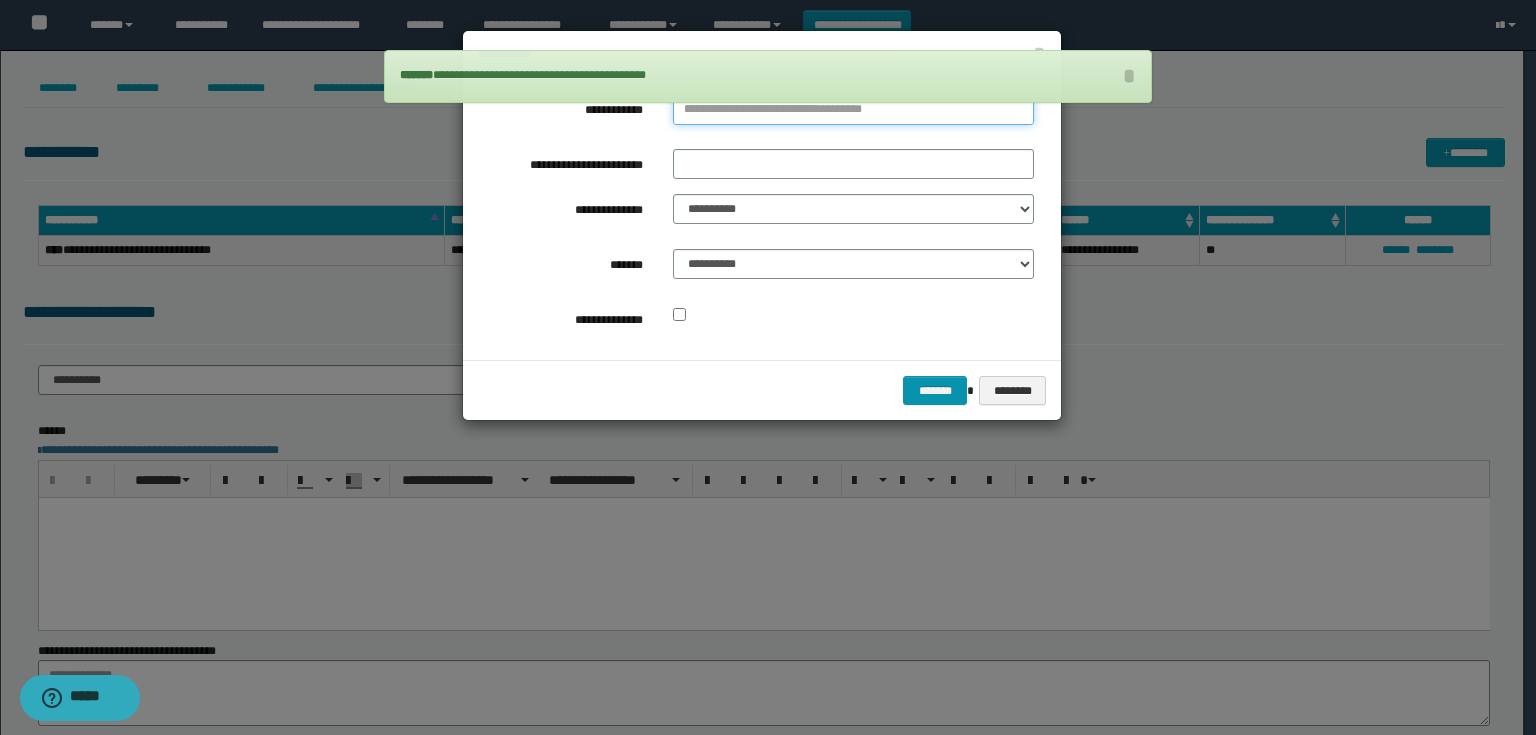 click on "**********" at bounding box center (853, 110) 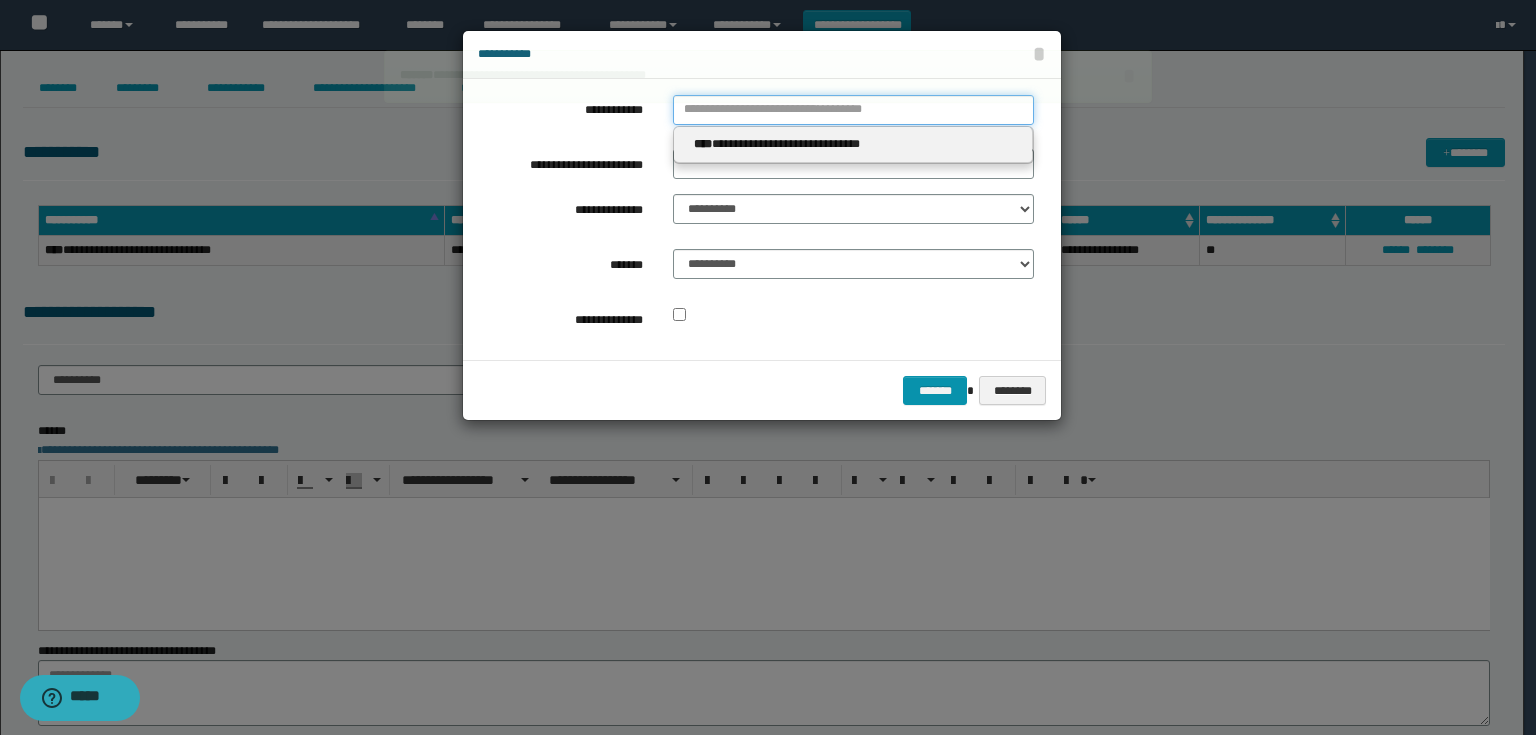 type 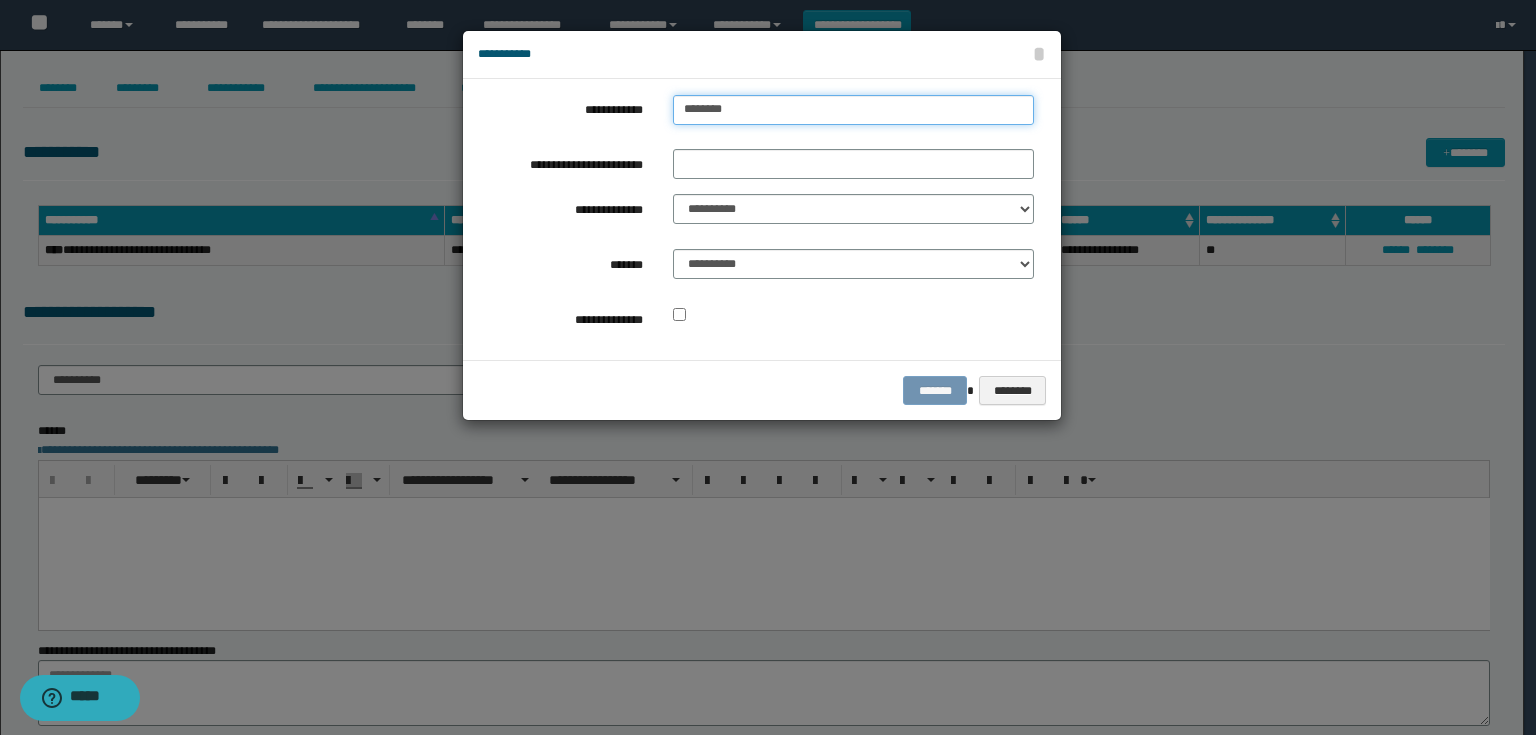 type on "*********" 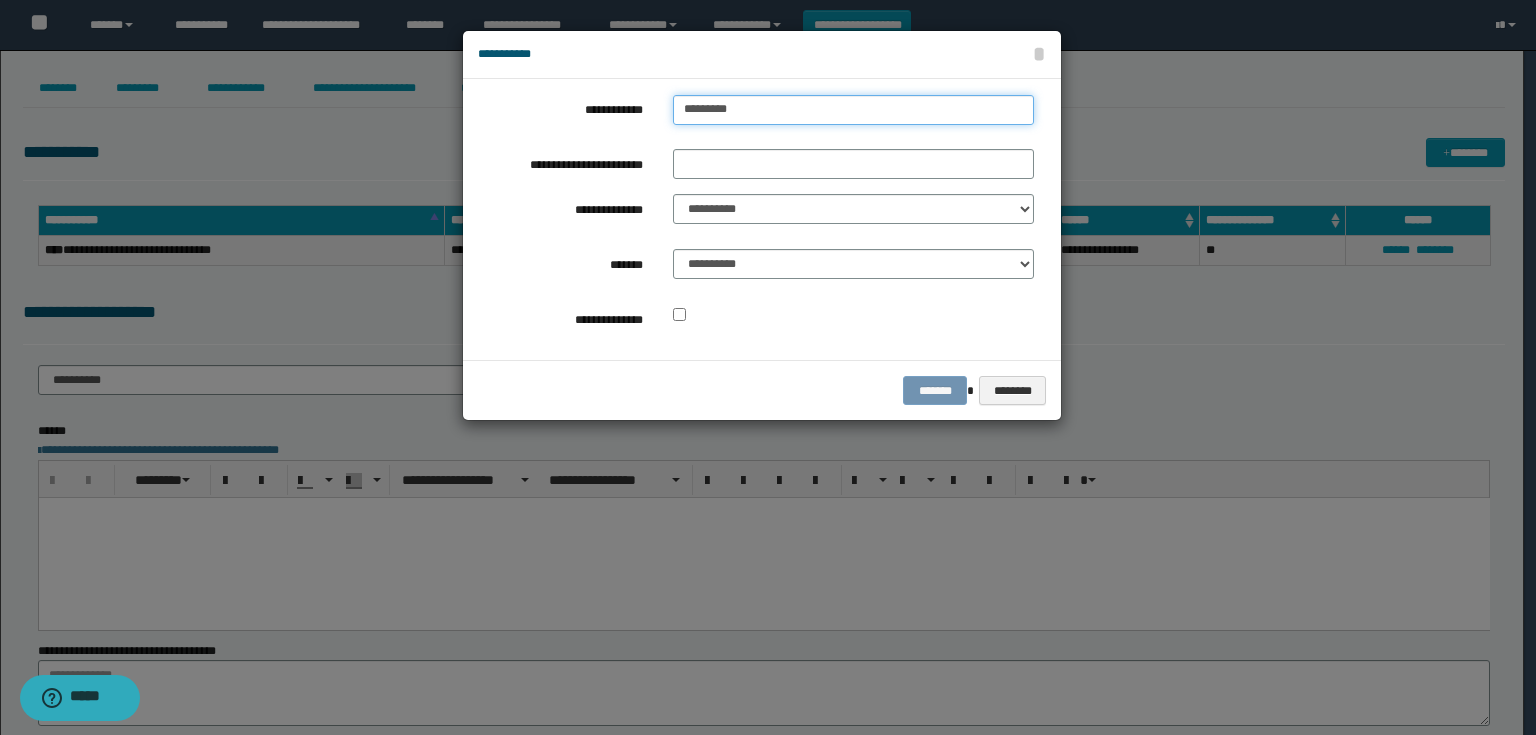 type on "*********" 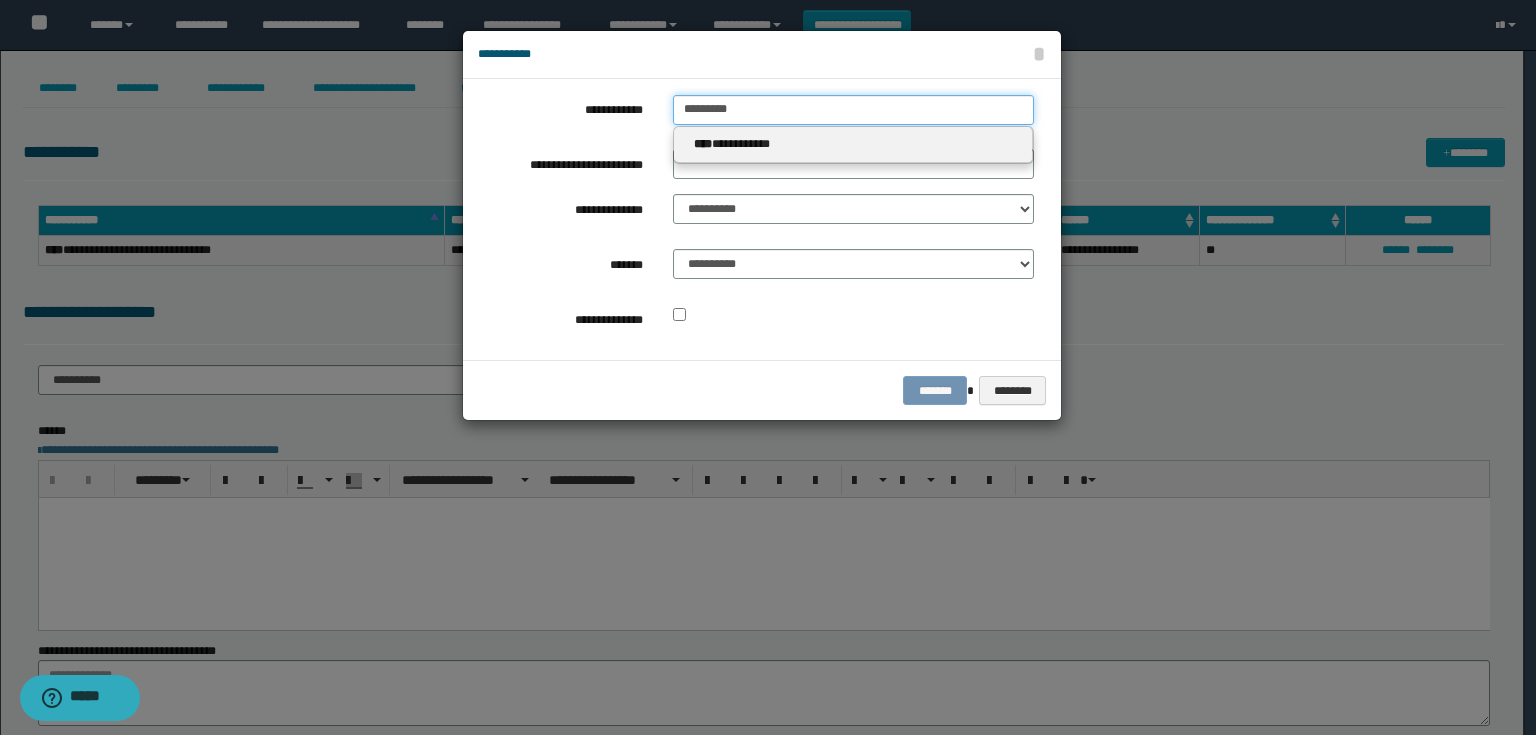 type on "*********" 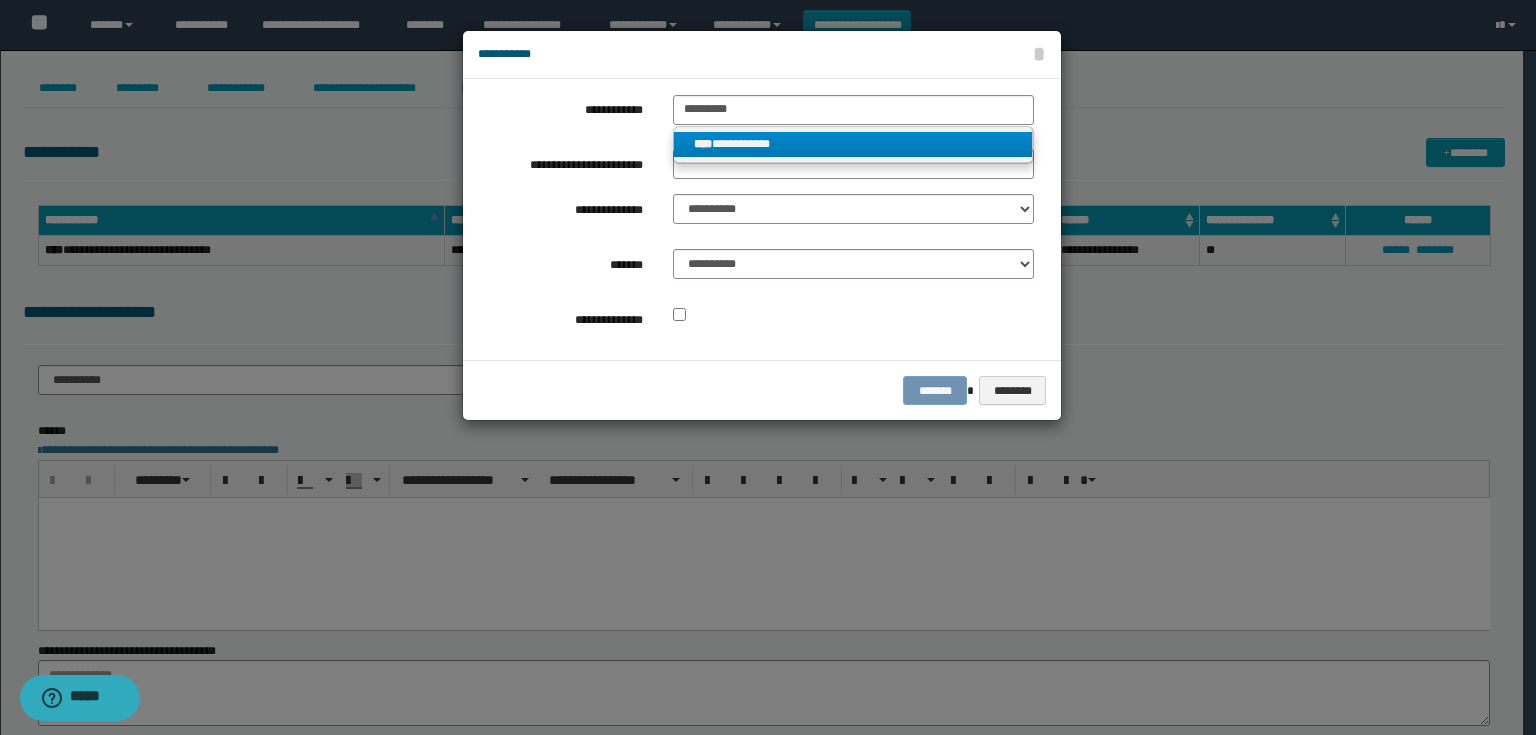 click on "**********" at bounding box center (853, 144) 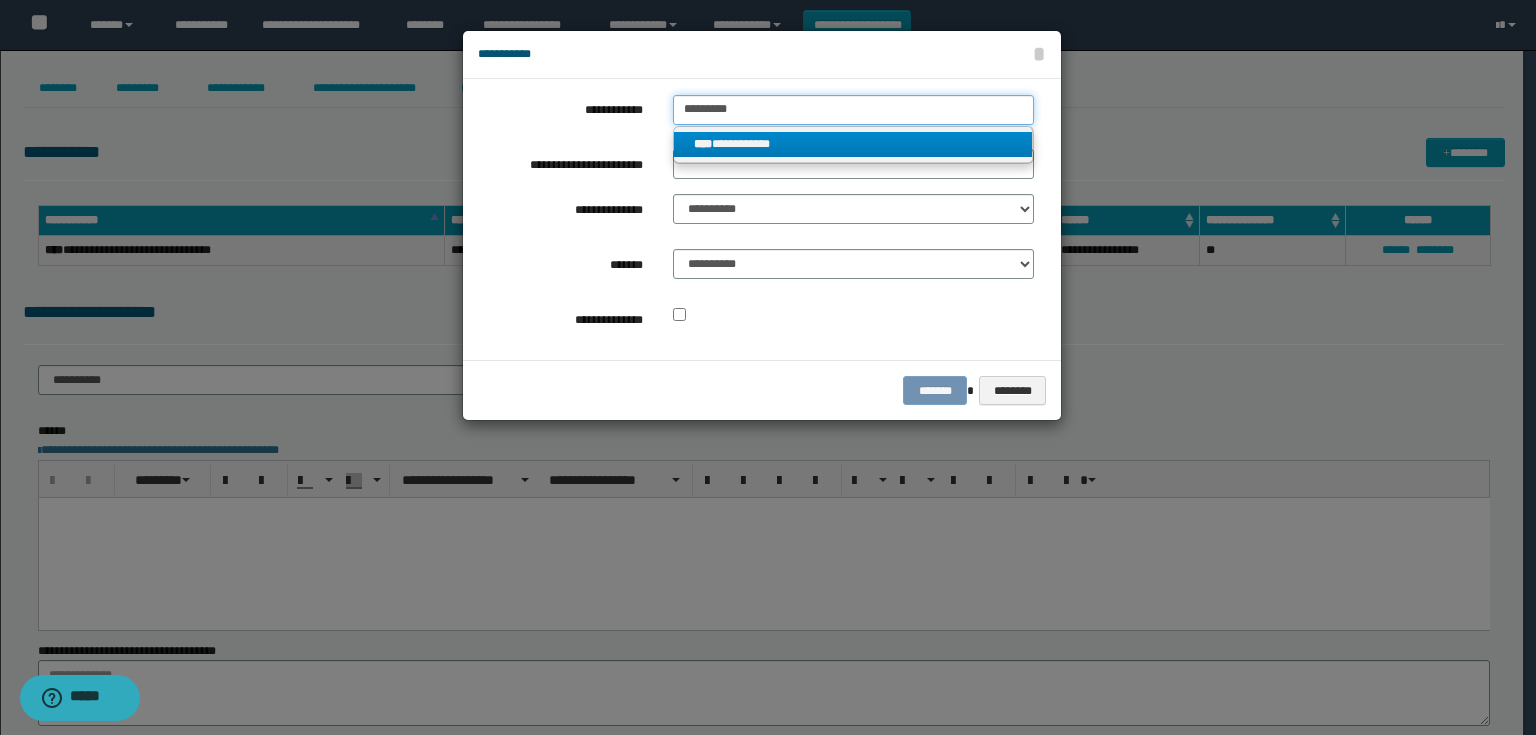 type 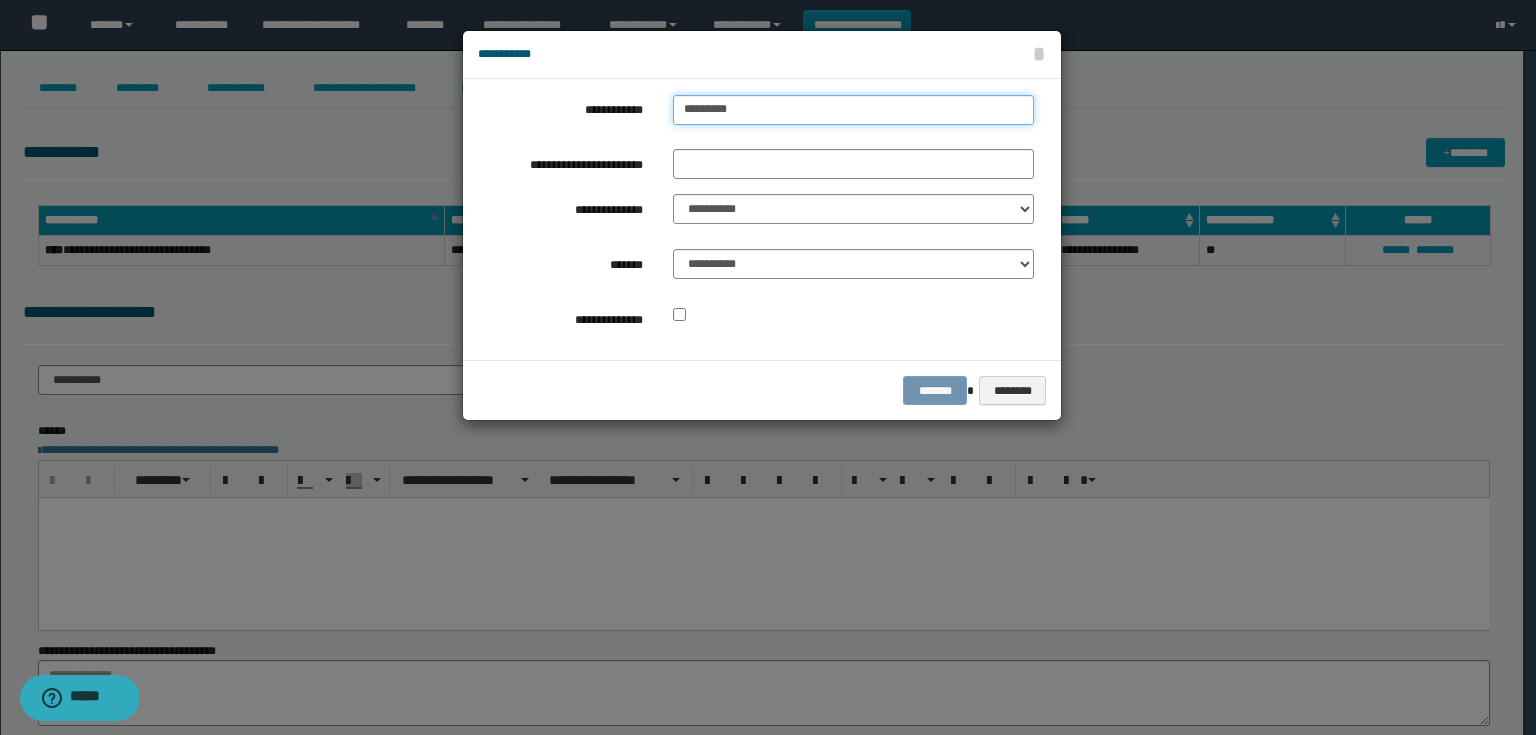 drag, startPoint x: 769, startPoint y: 116, endPoint x: 540, endPoint y: 108, distance: 229.1397 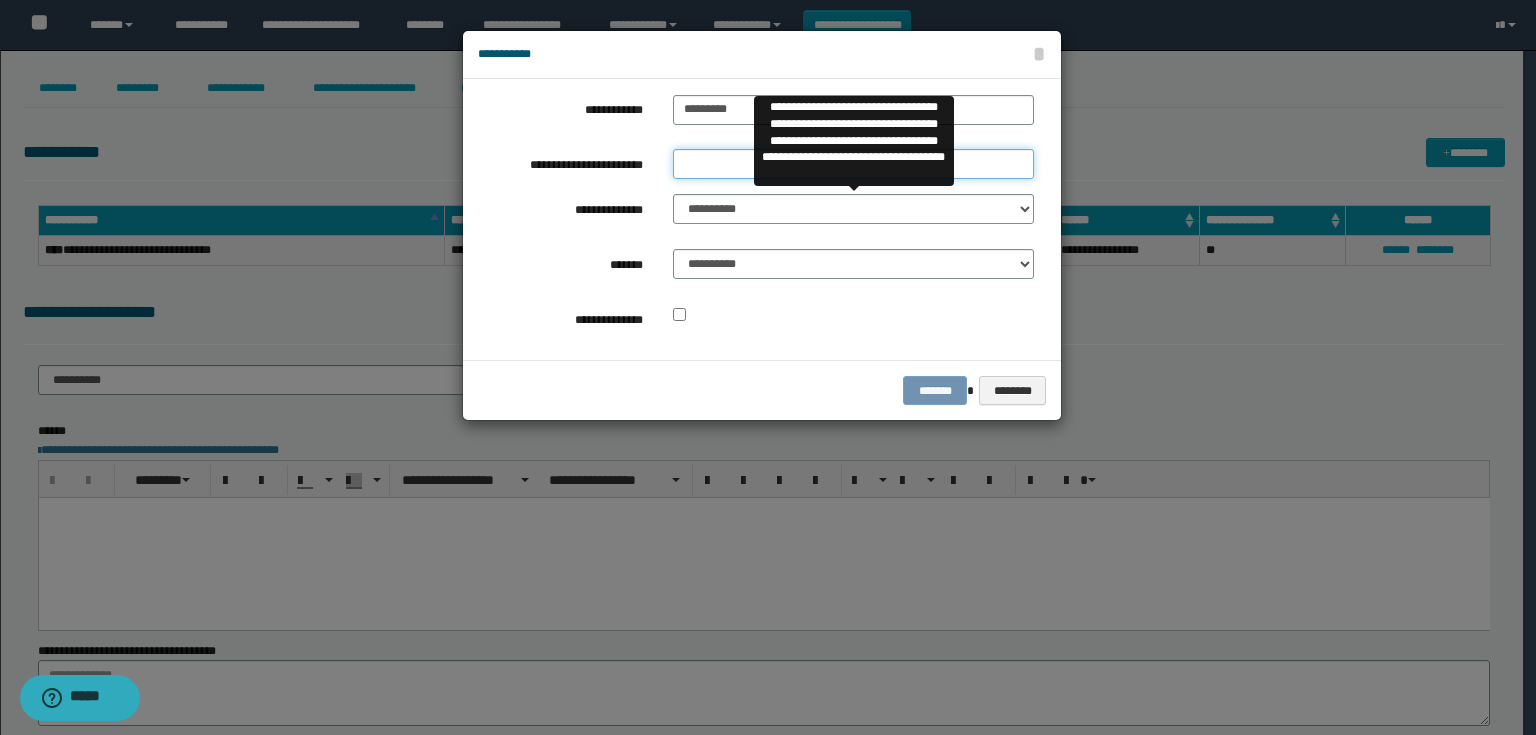click on "**********" at bounding box center (853, 164) 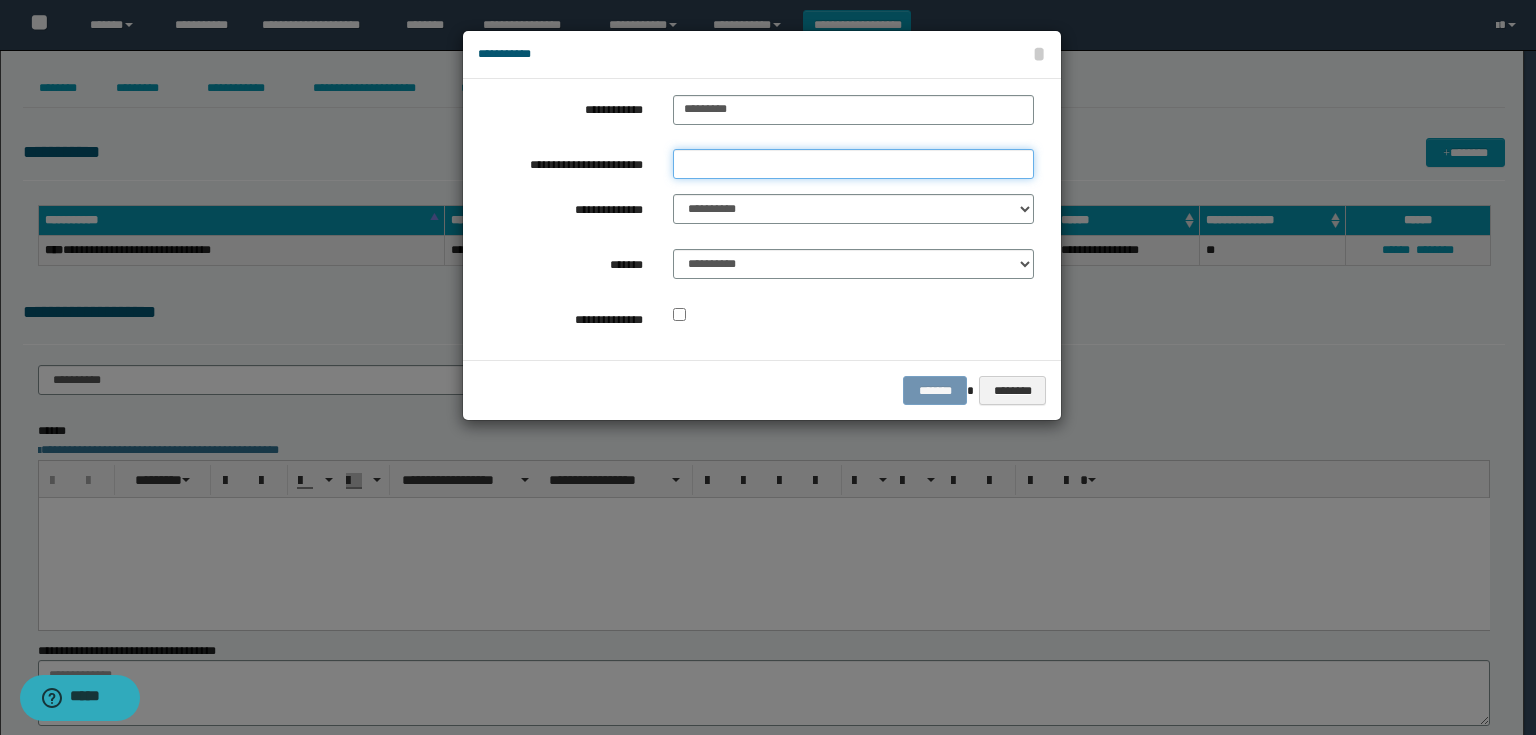 paste on "*********" 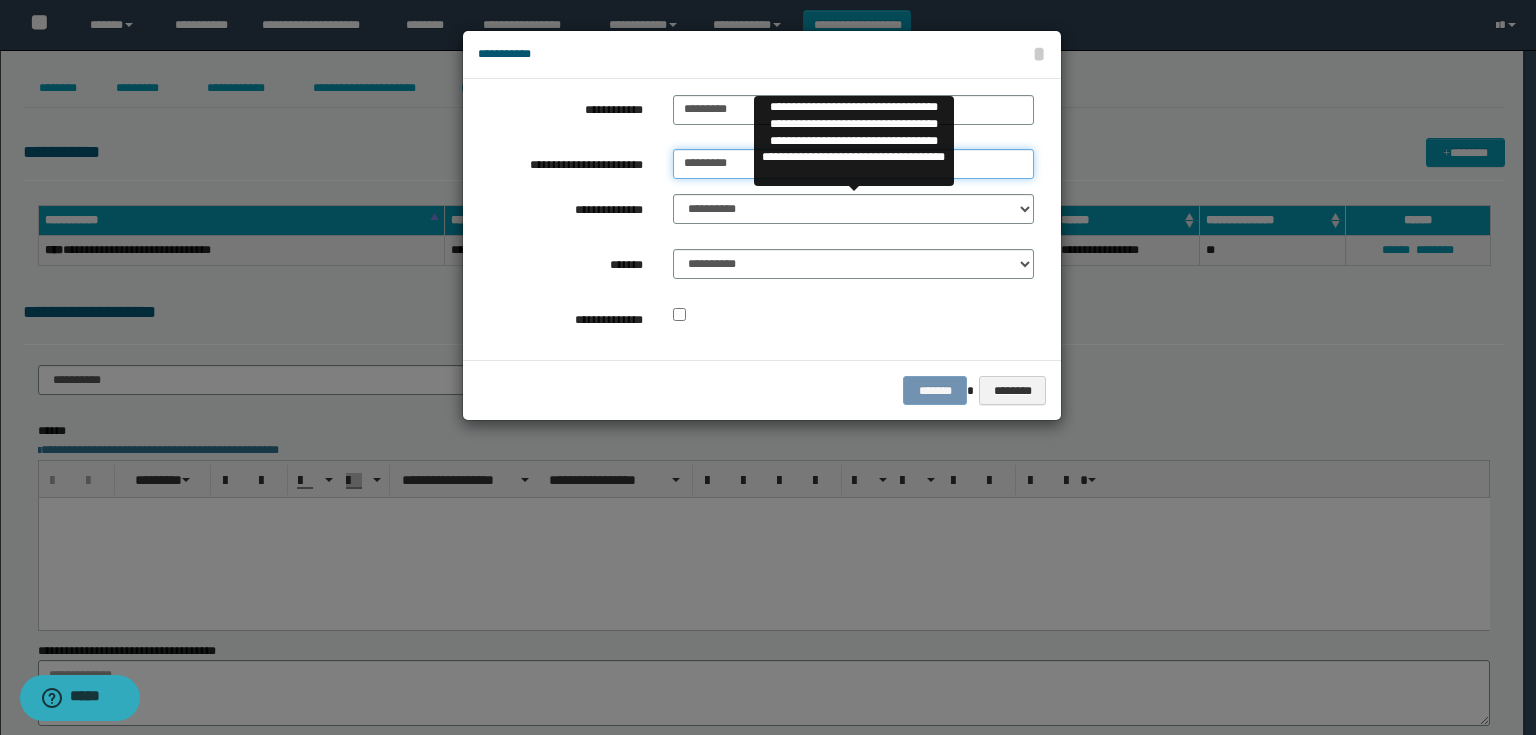 type on "*********" 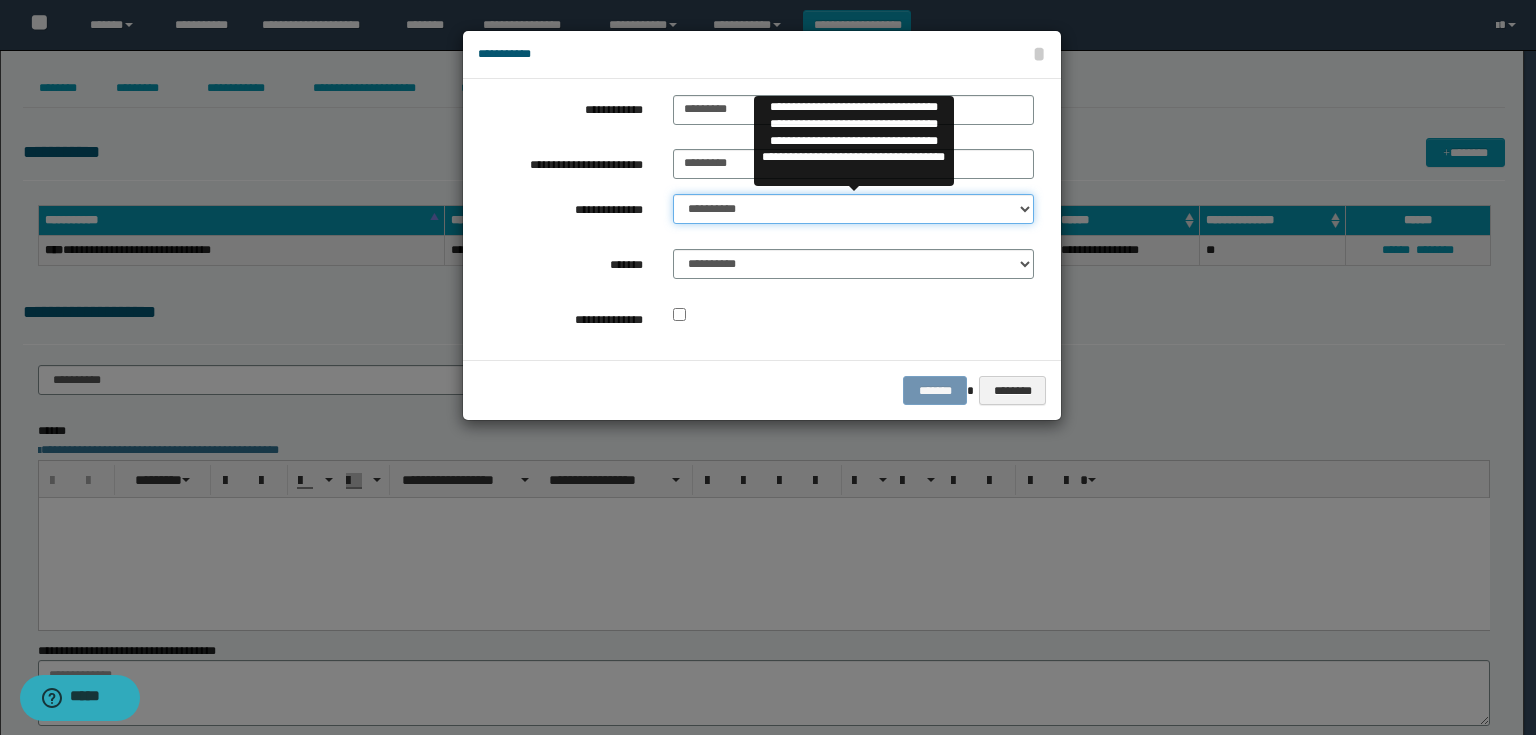 click on "**********" at bounding box center [853, 209] 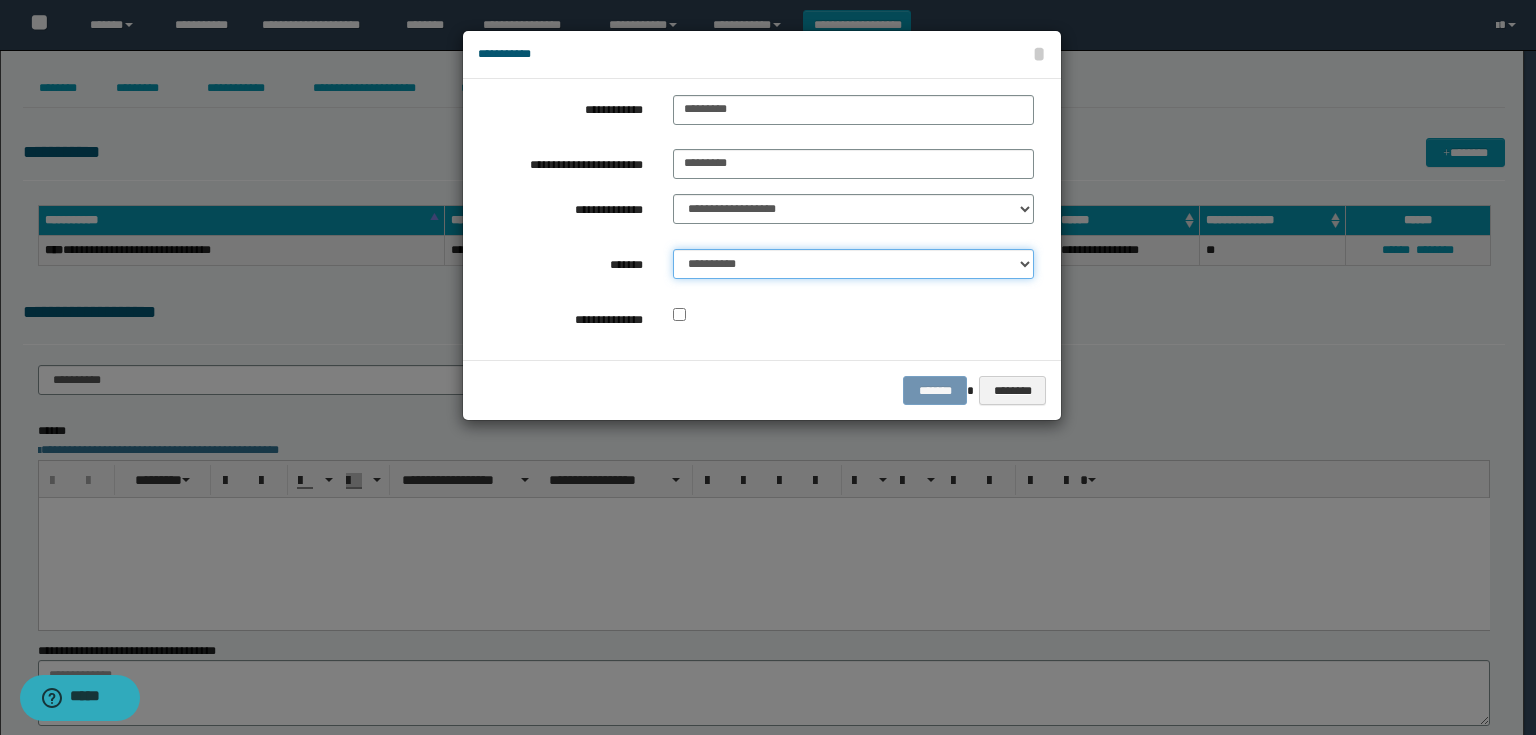 drag, startPoint x: 740, startPoint y: 264, endPoint x: 740, endPoint y: 276, distance: 12 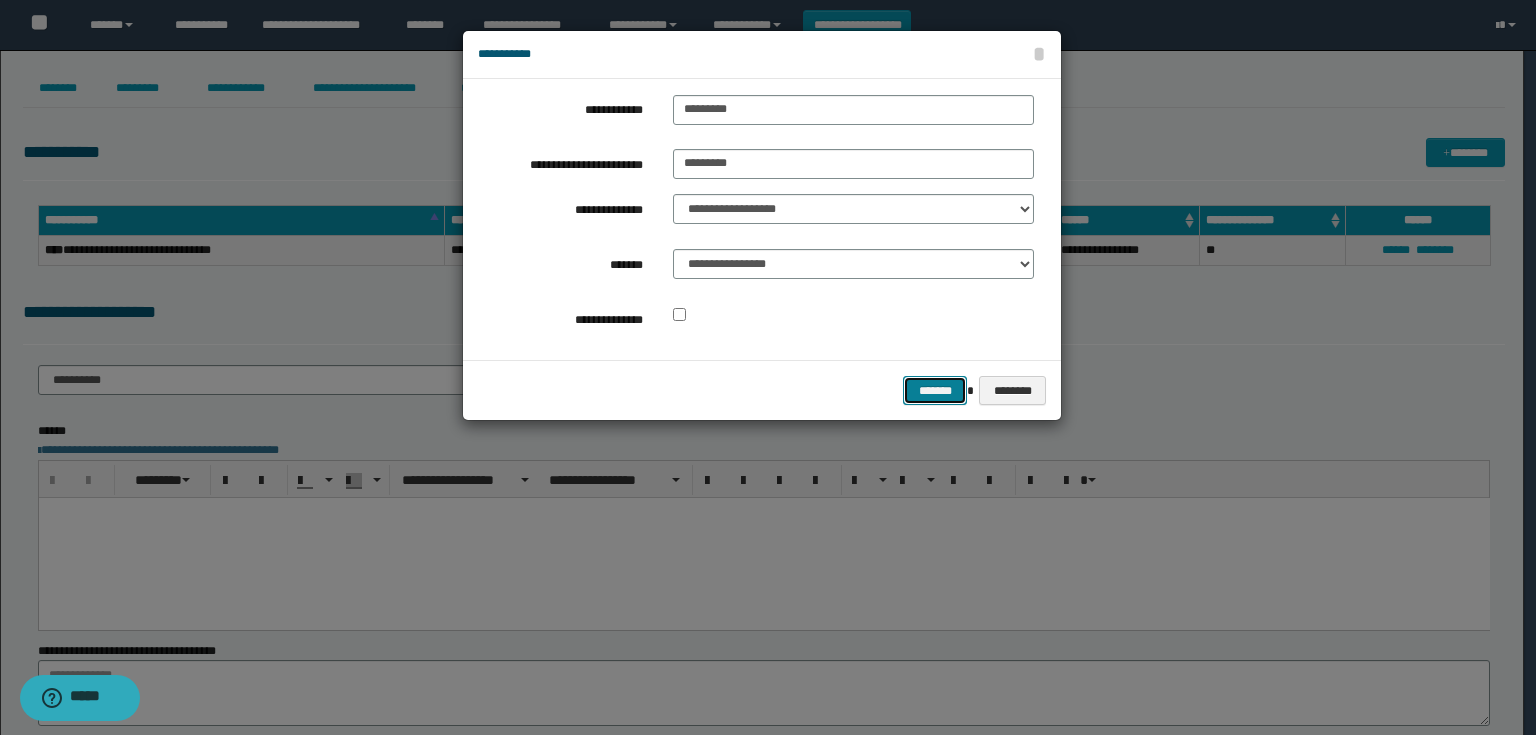 click on "*******" at bounding box center [935, 391] 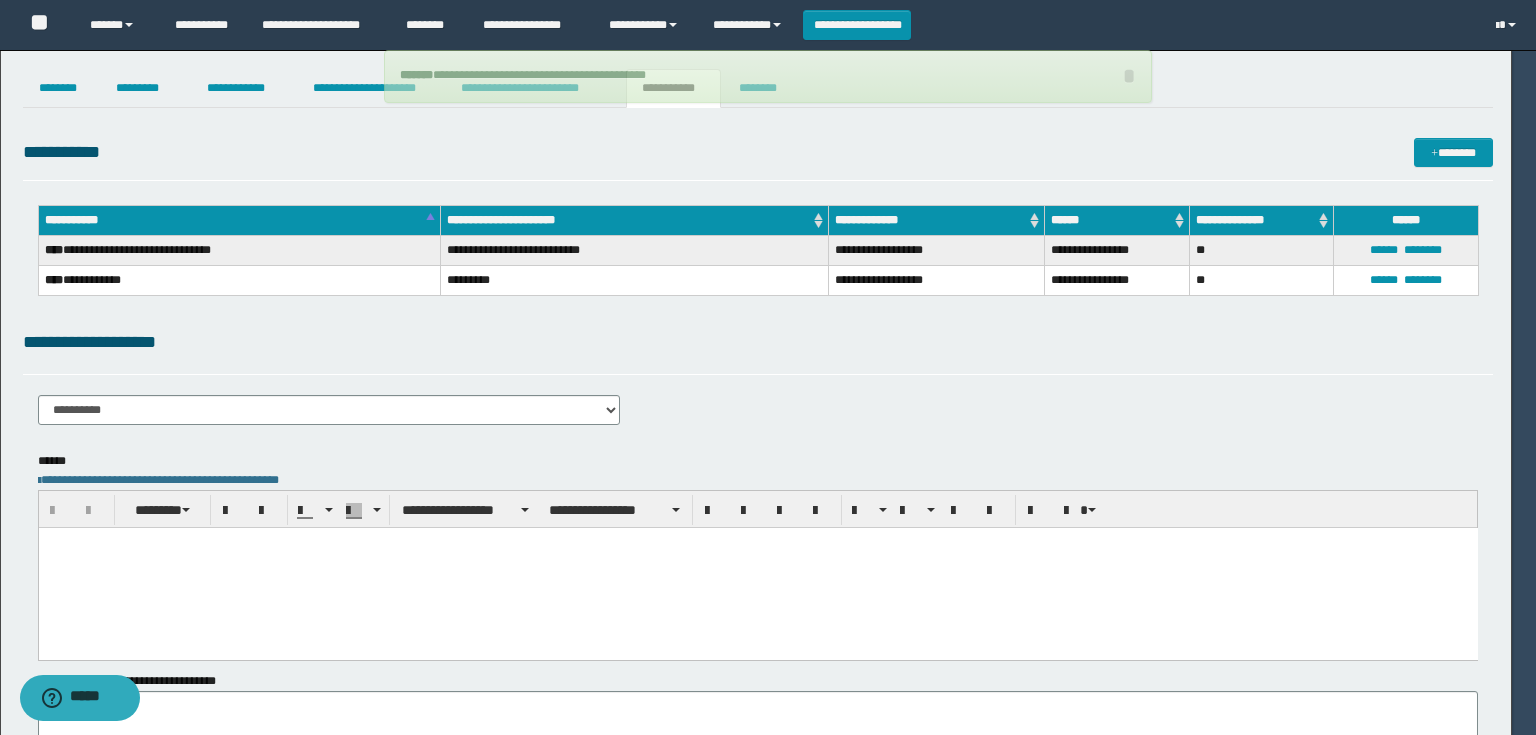 type 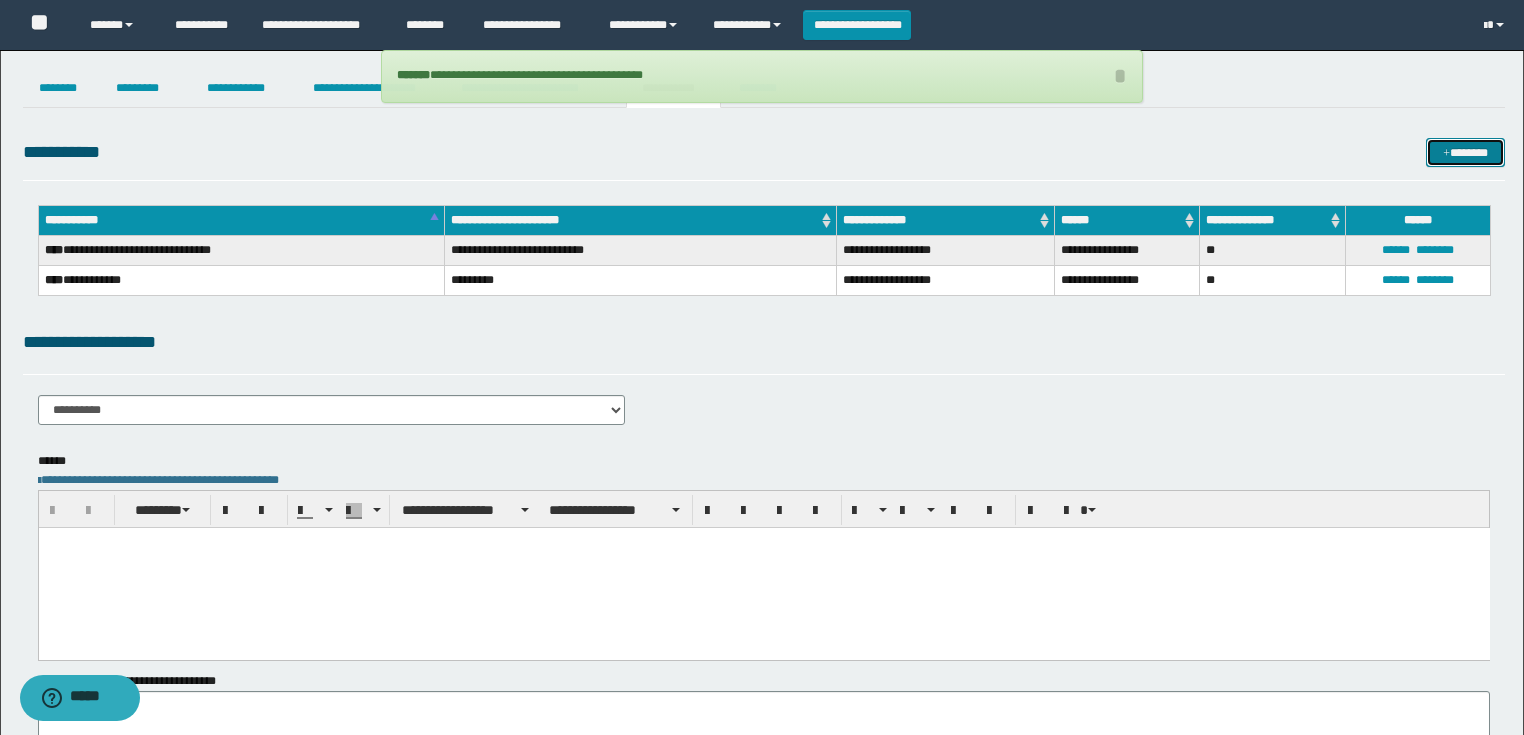 click on "*******" at bounding box center [1465, 153] 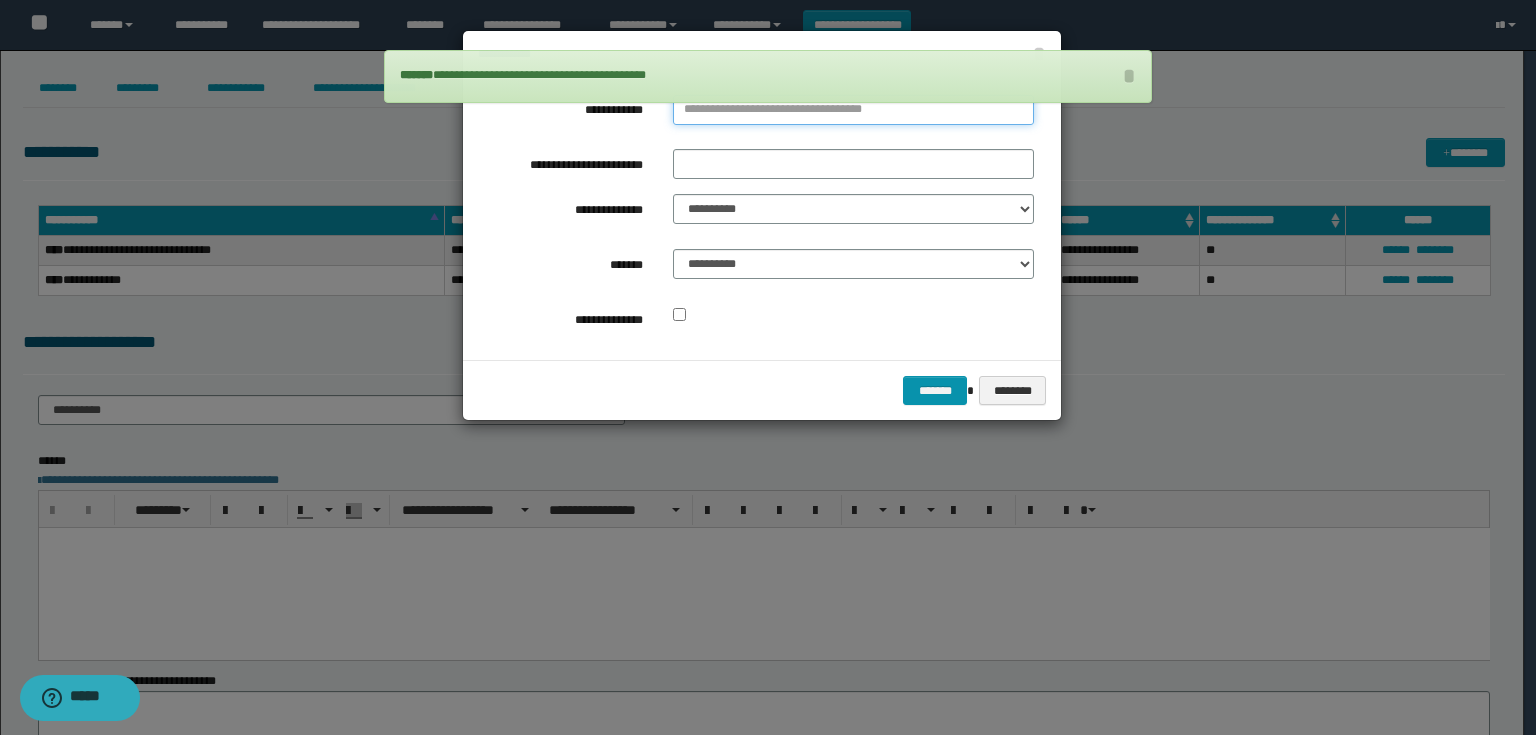 type on "*********" 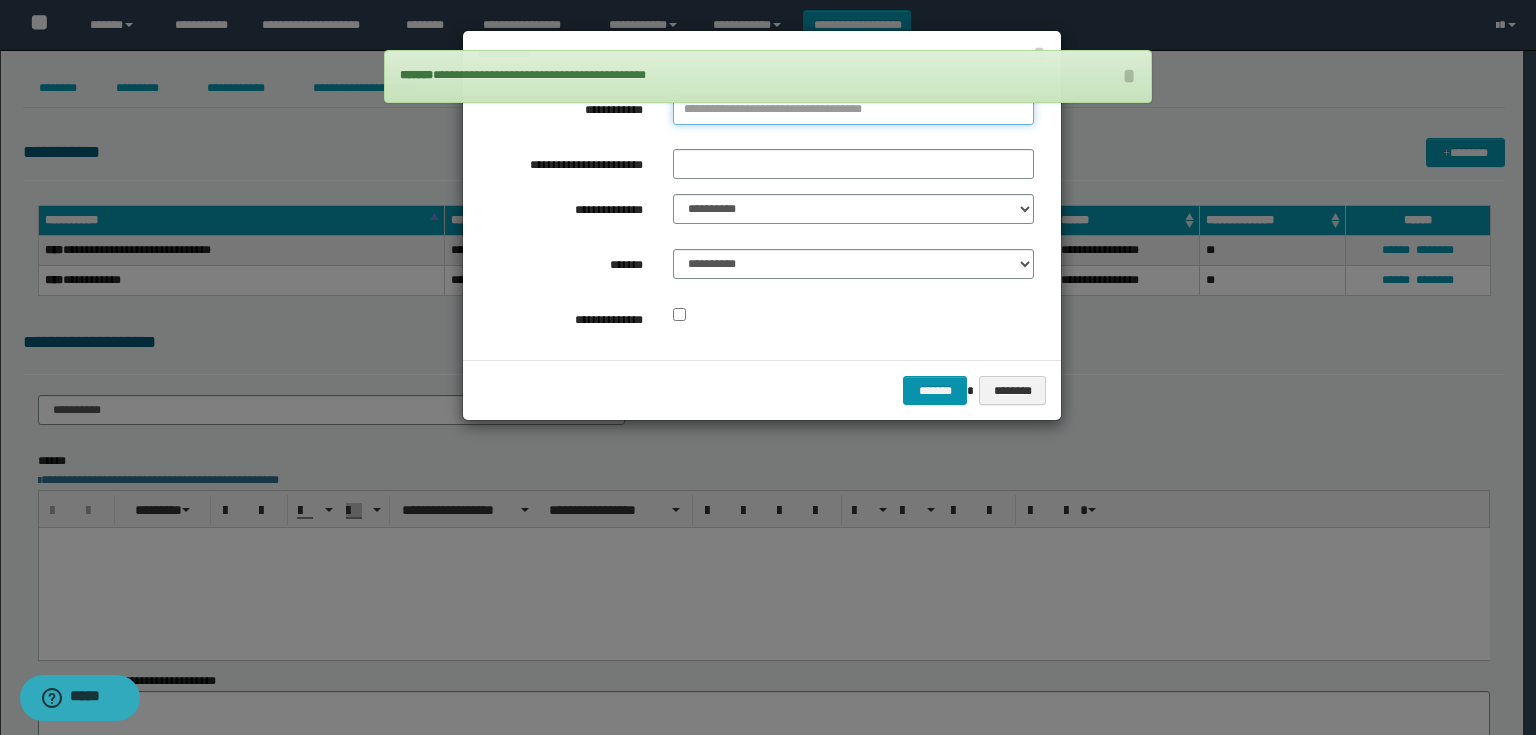 click on "**********" at bounding box center (853, 110) 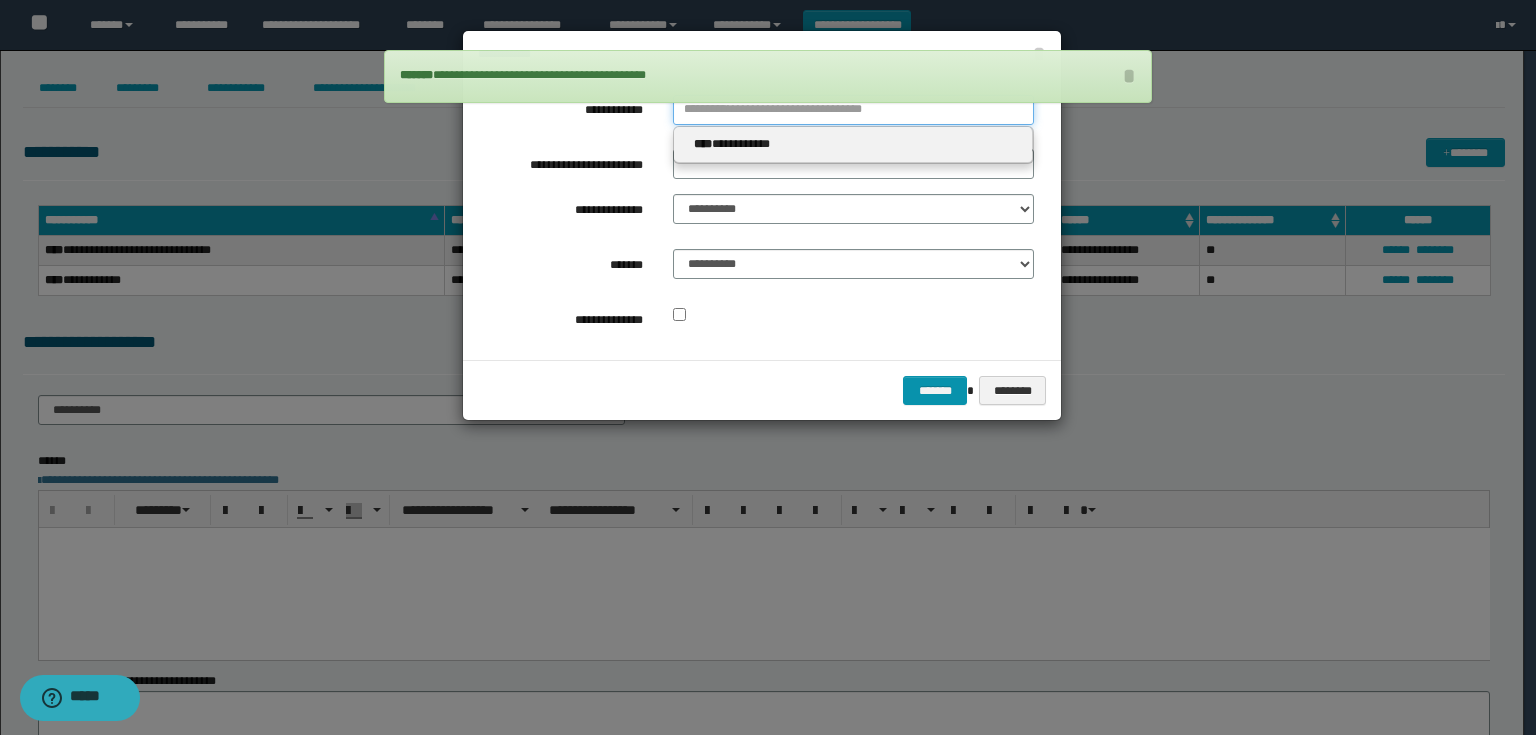 type 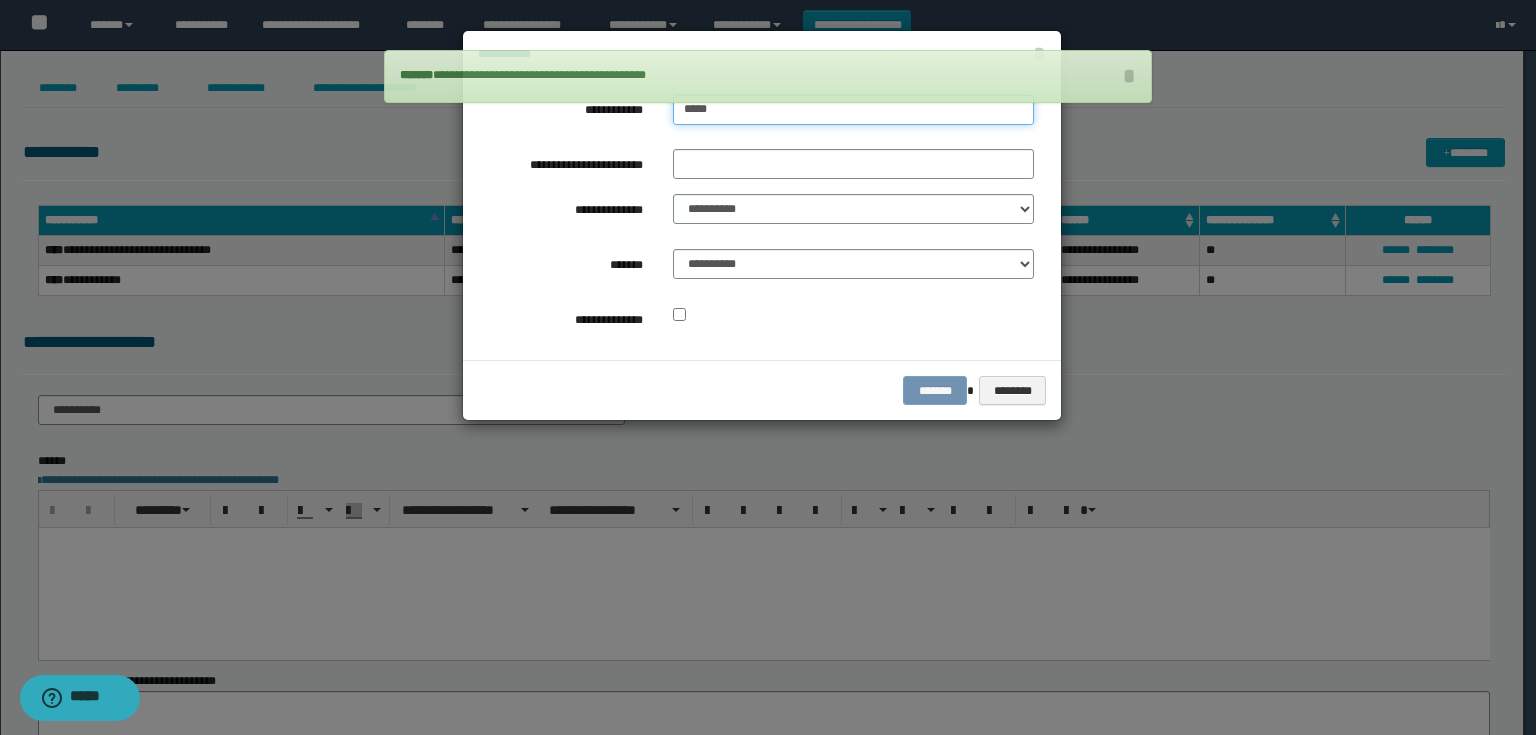 type on "******" 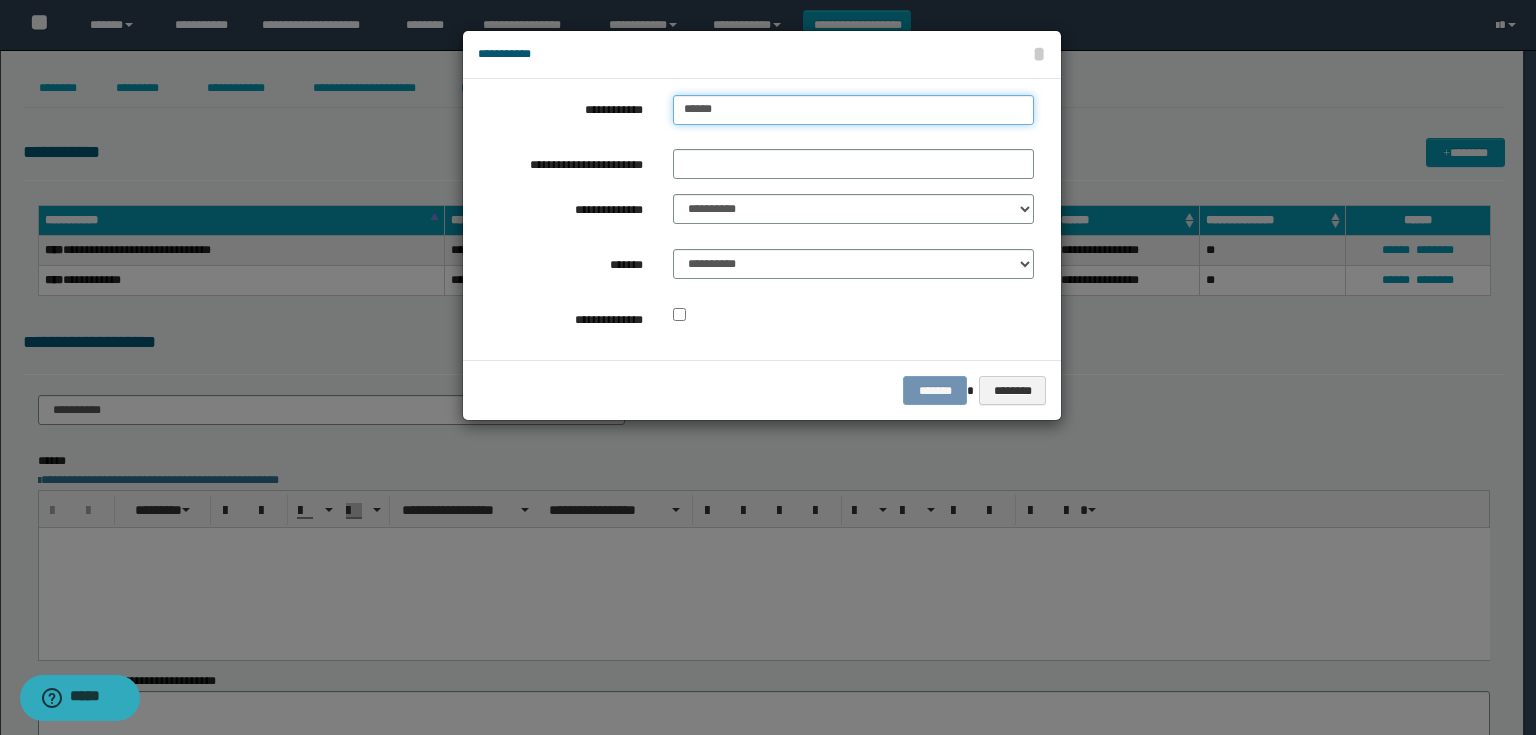 type on "******" 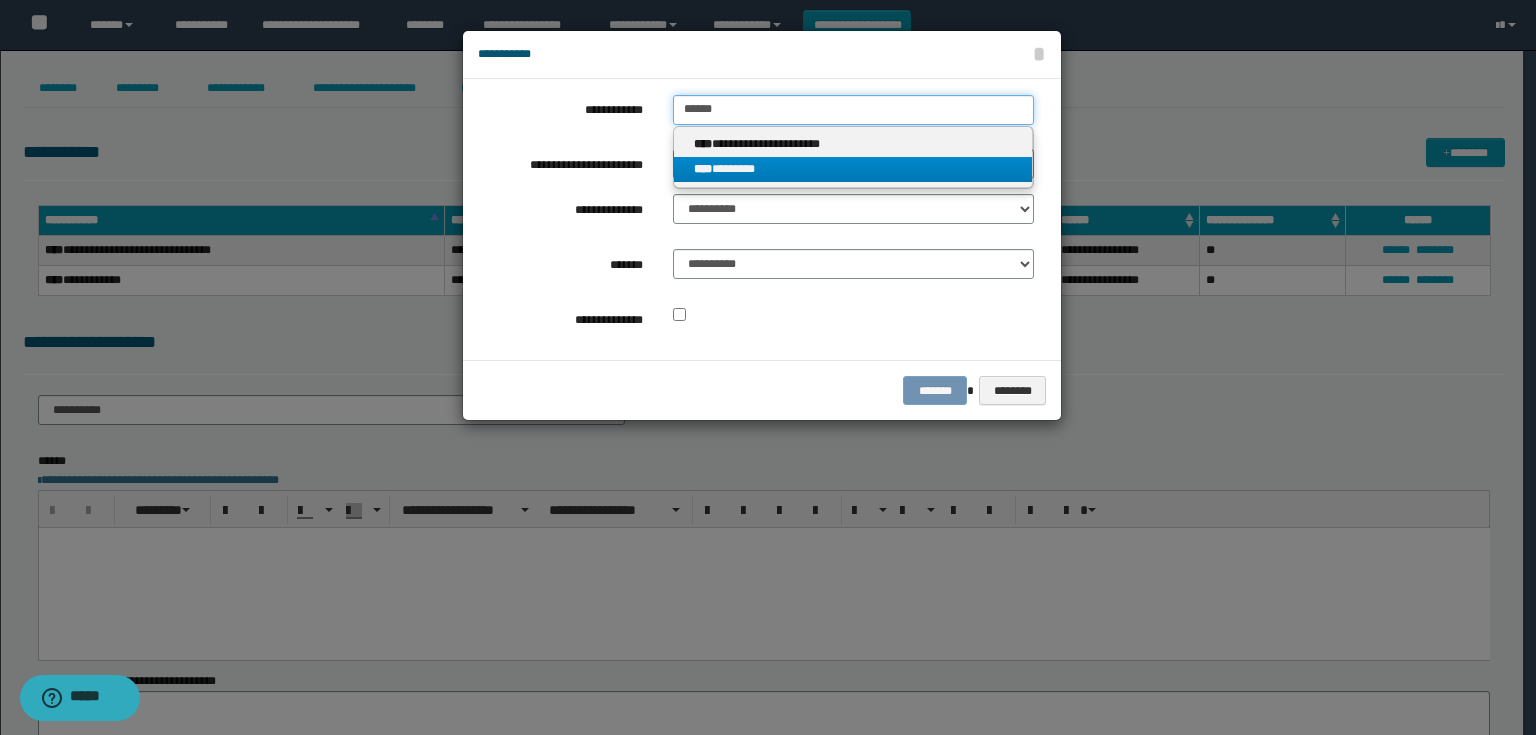 type on "******" 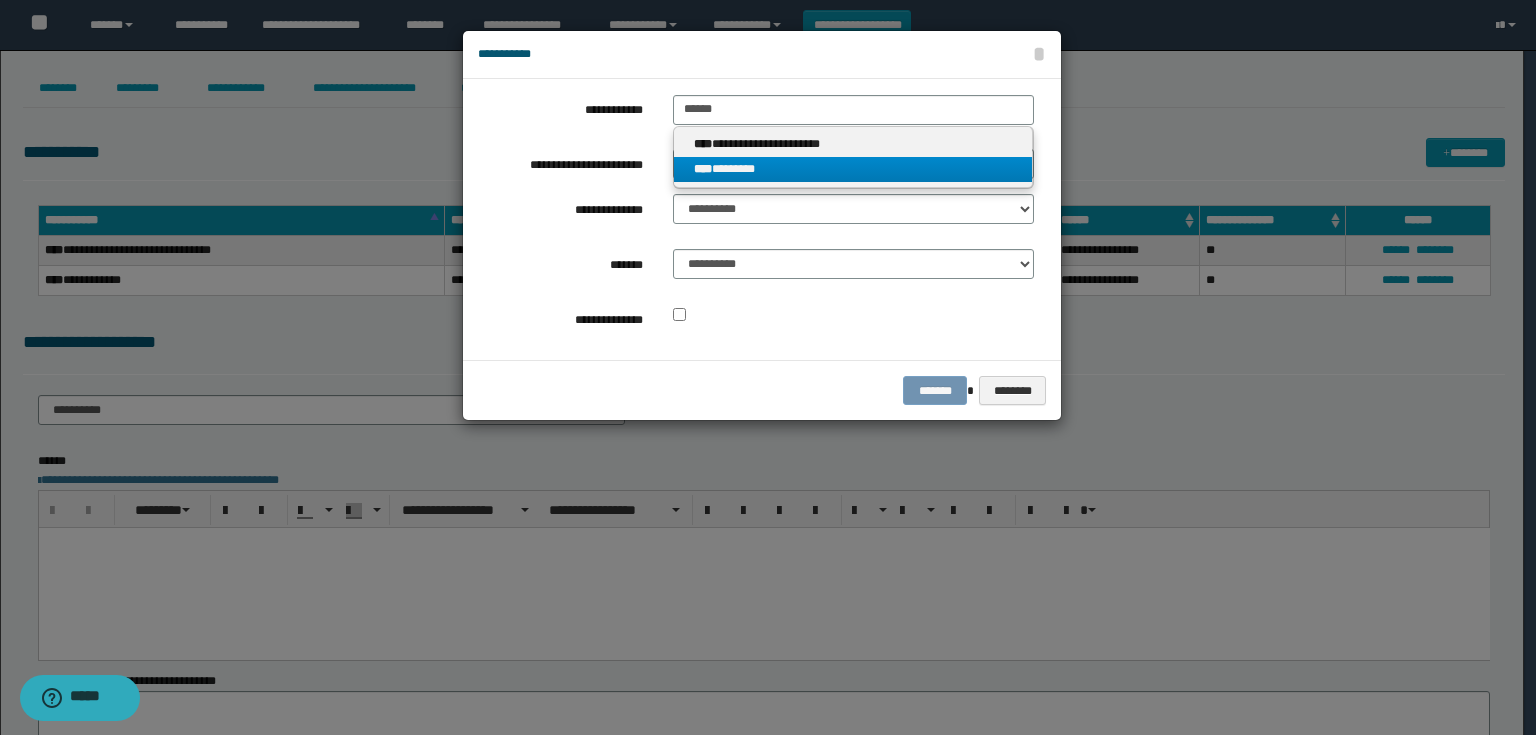 click on "**** ********" at bounding box center (853, 169) 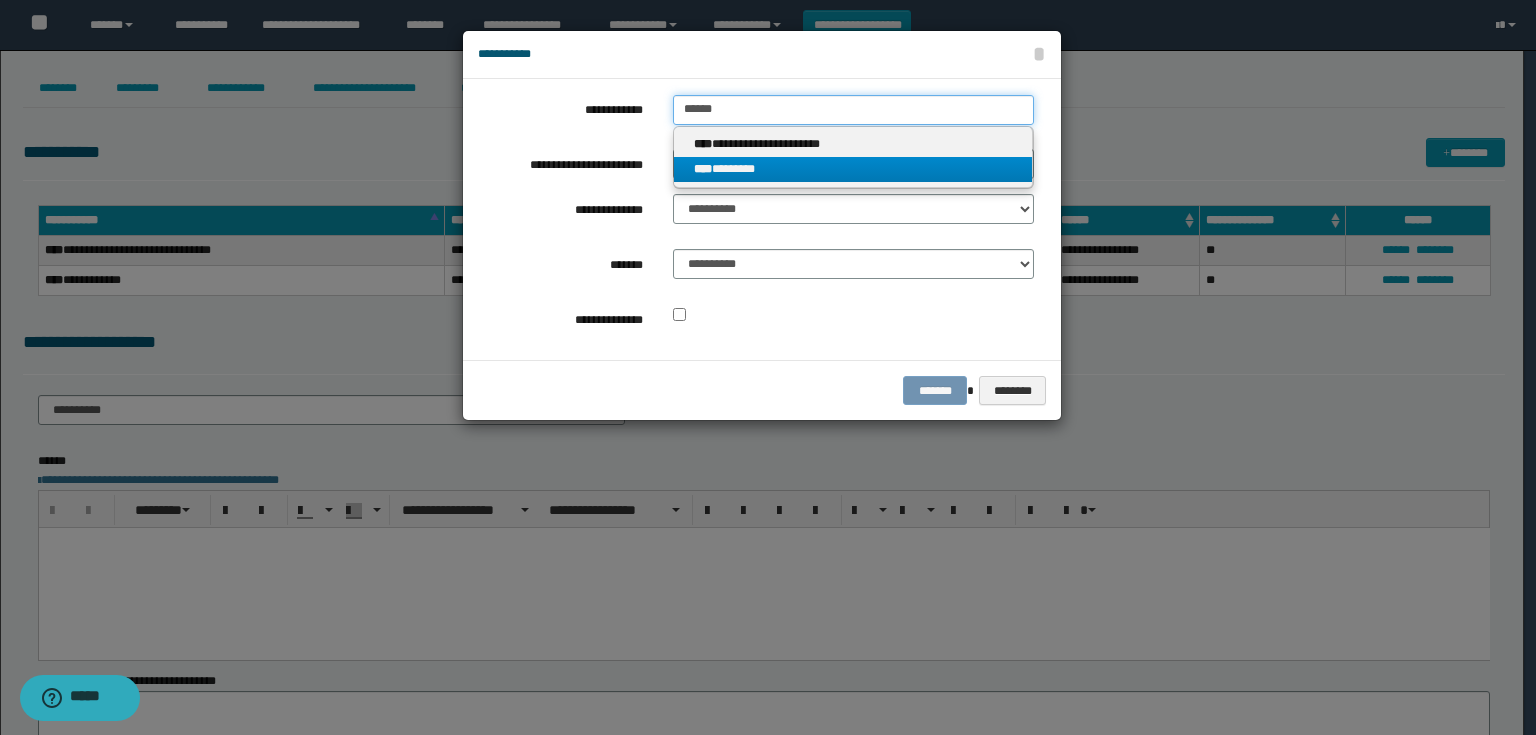 type 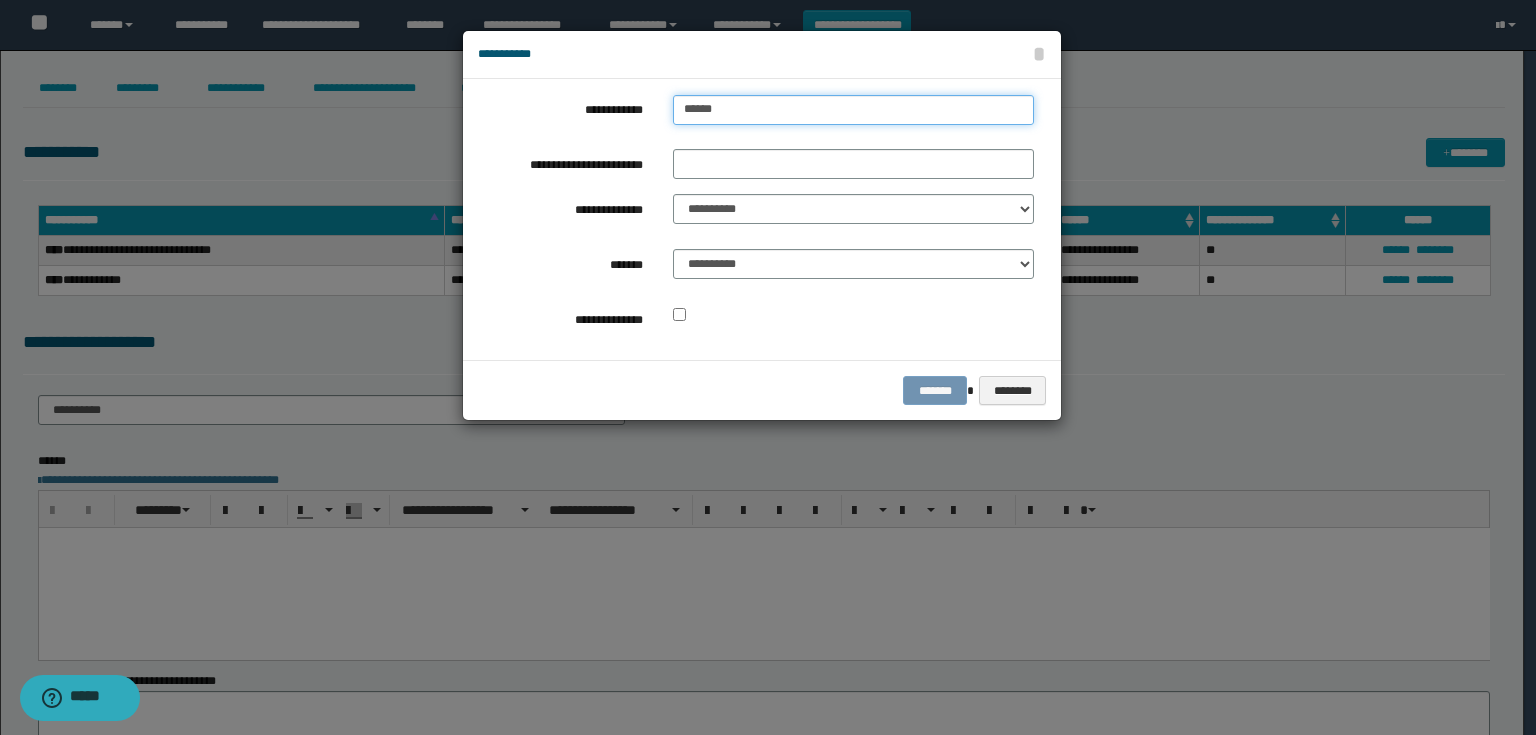 drag, startPoint x: 733, startPoint y: 120, endPoint x: 663, endPoint y: 113, distance: 70.34913 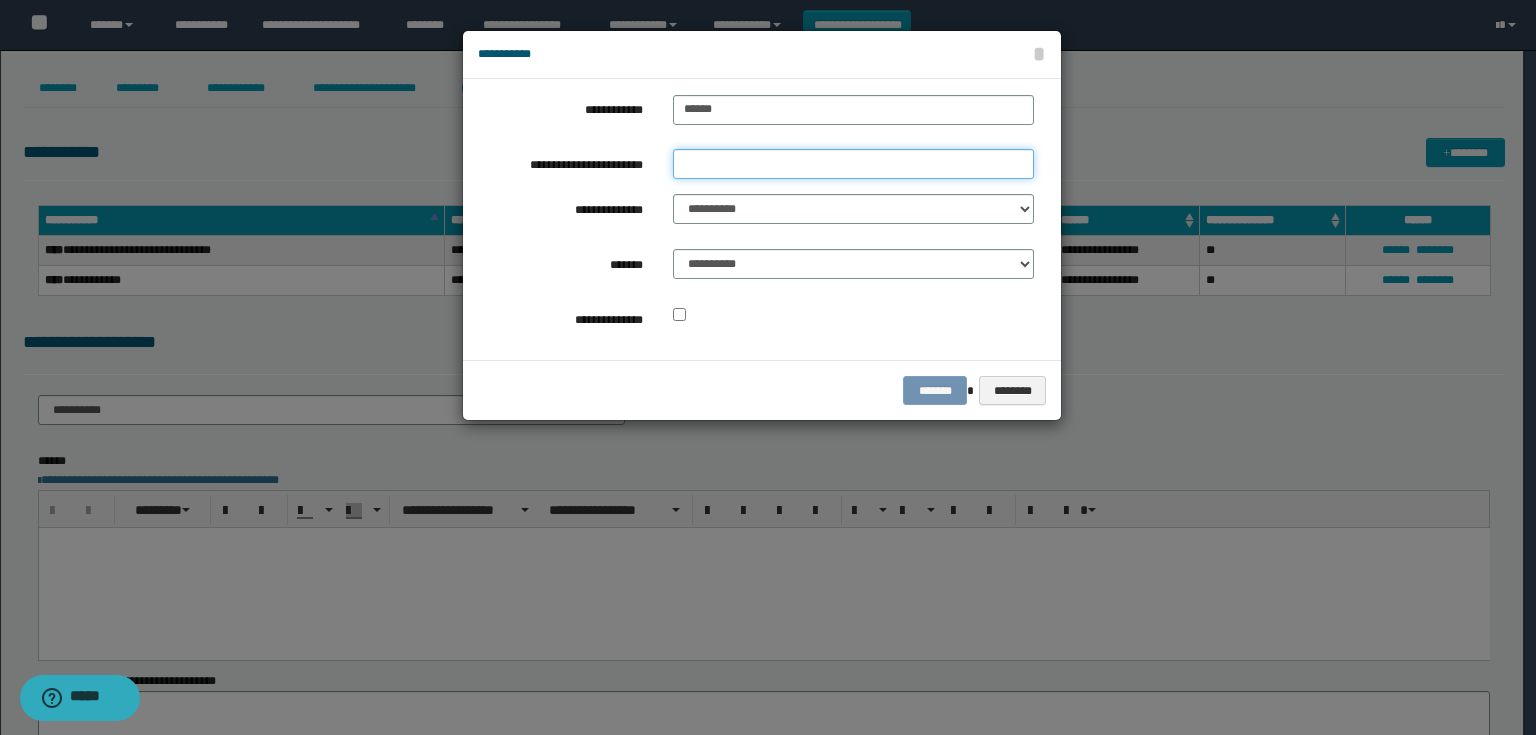 click on "**********" at bounding box center (853, 164) 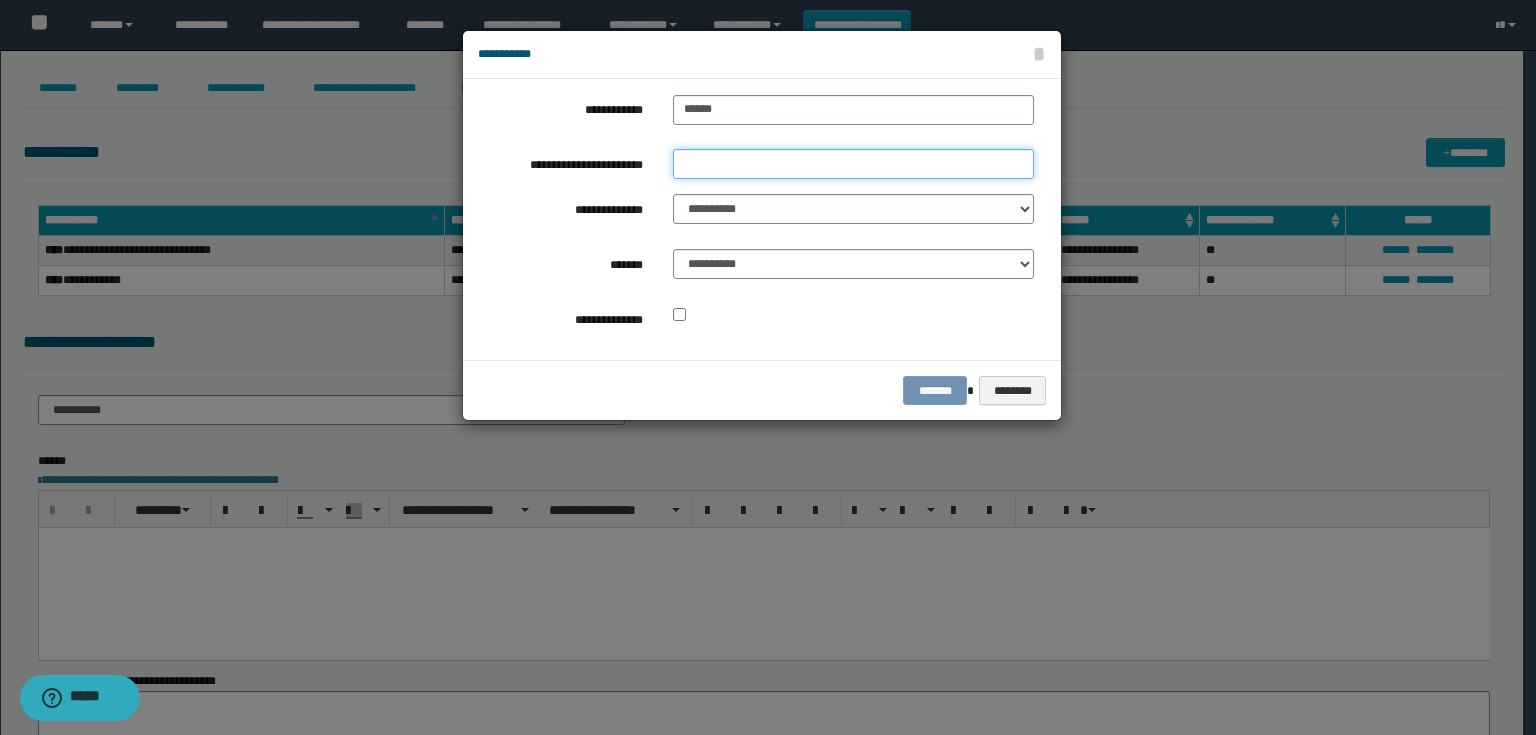 paste on "******" 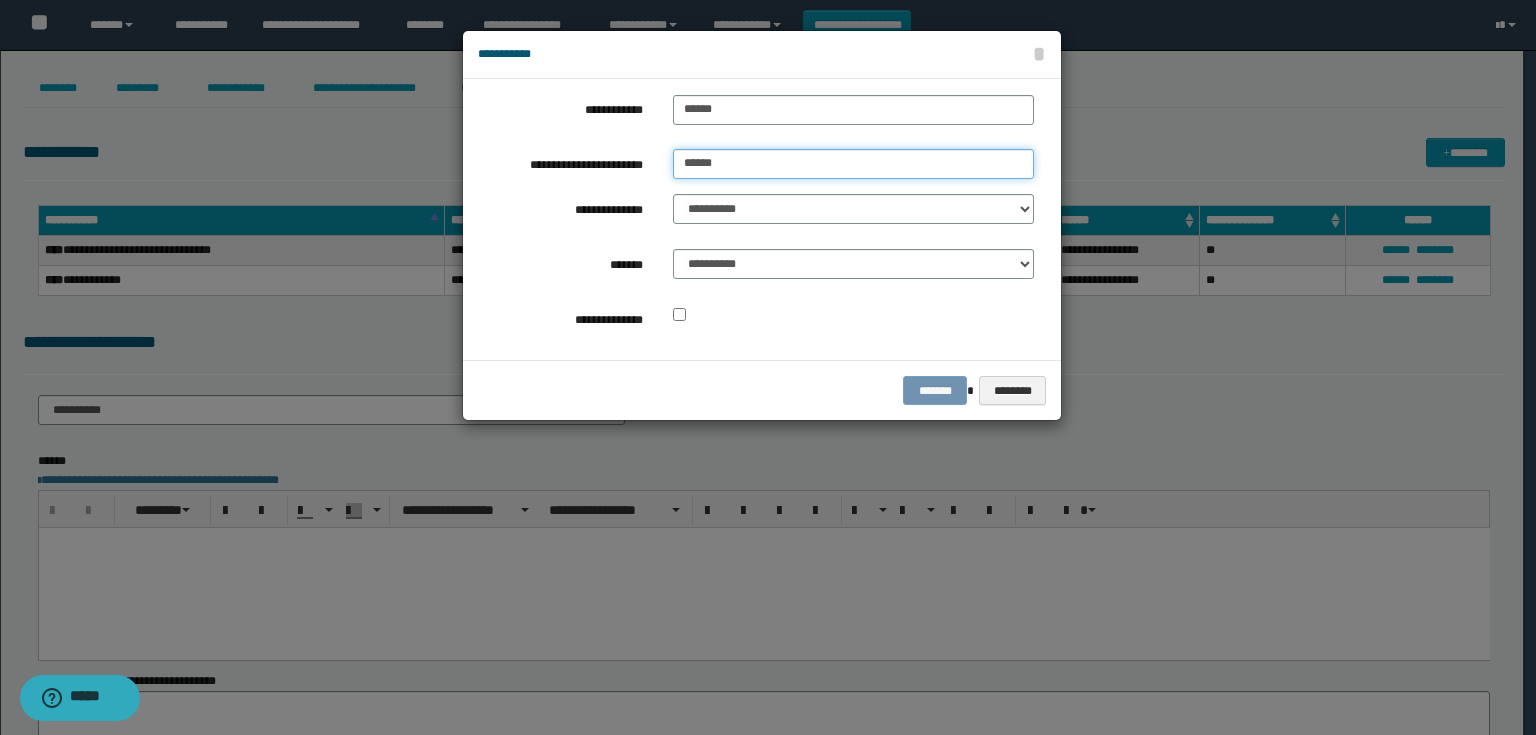 type on "******" 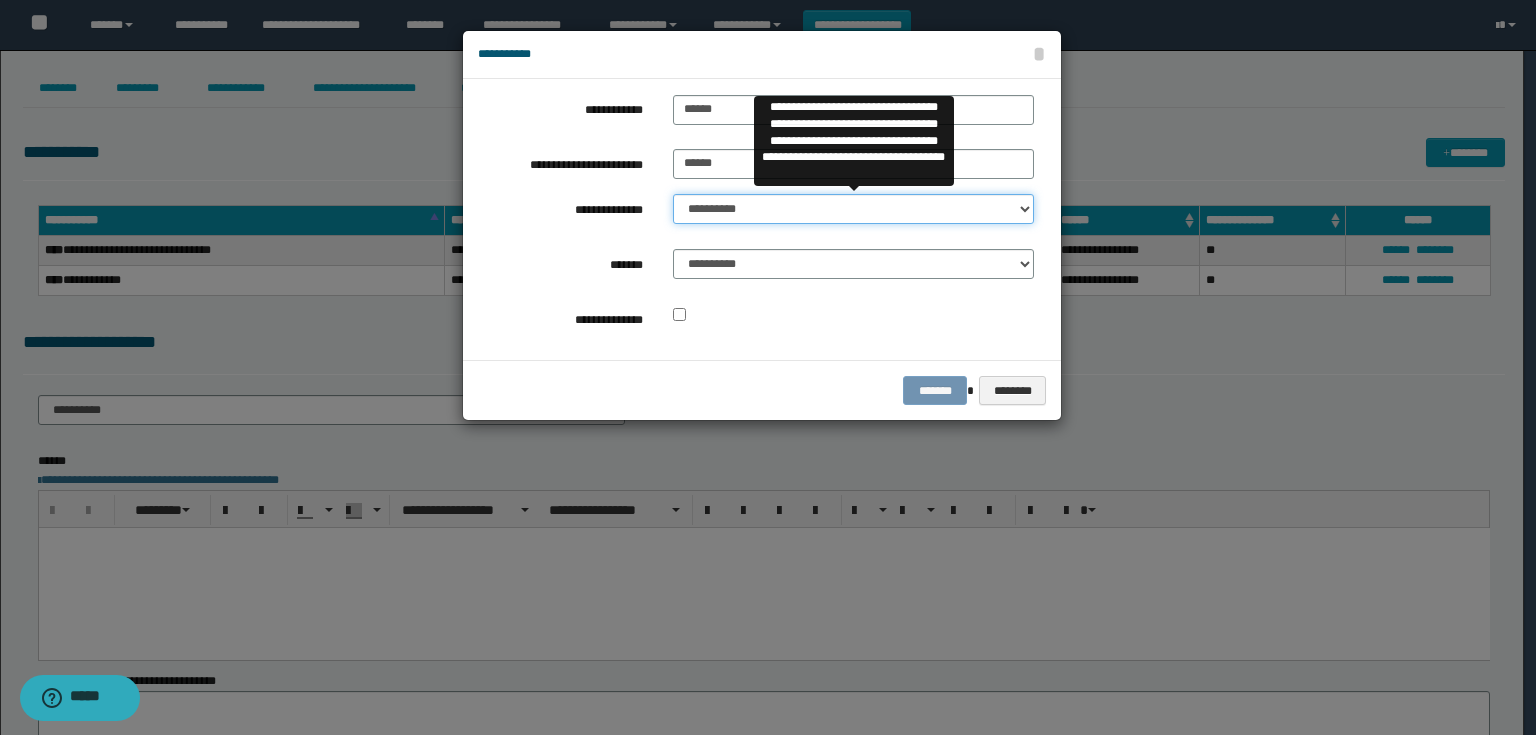 click on "**********" at bounding box center [853, 209] 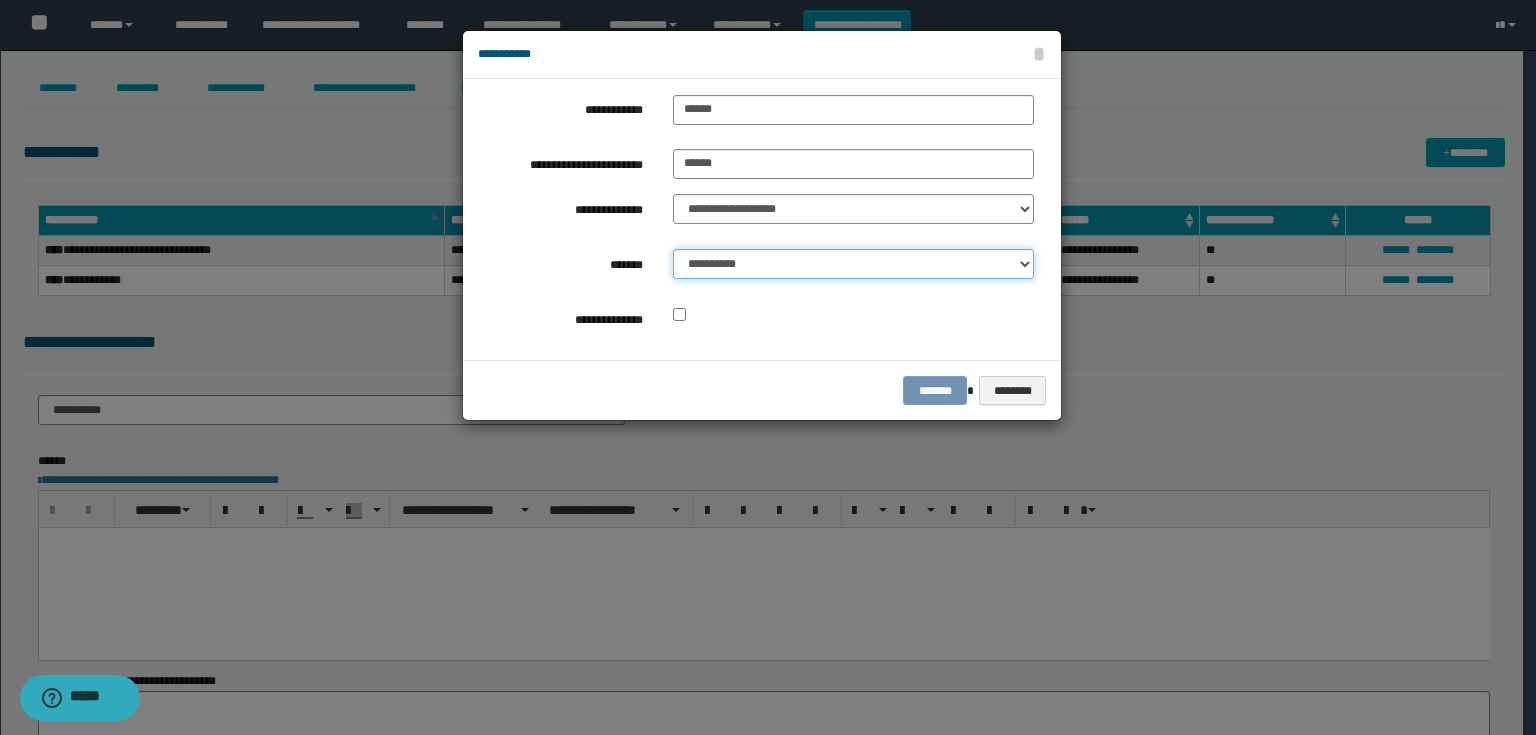 click on "**********" at bounding box center (853, 264) 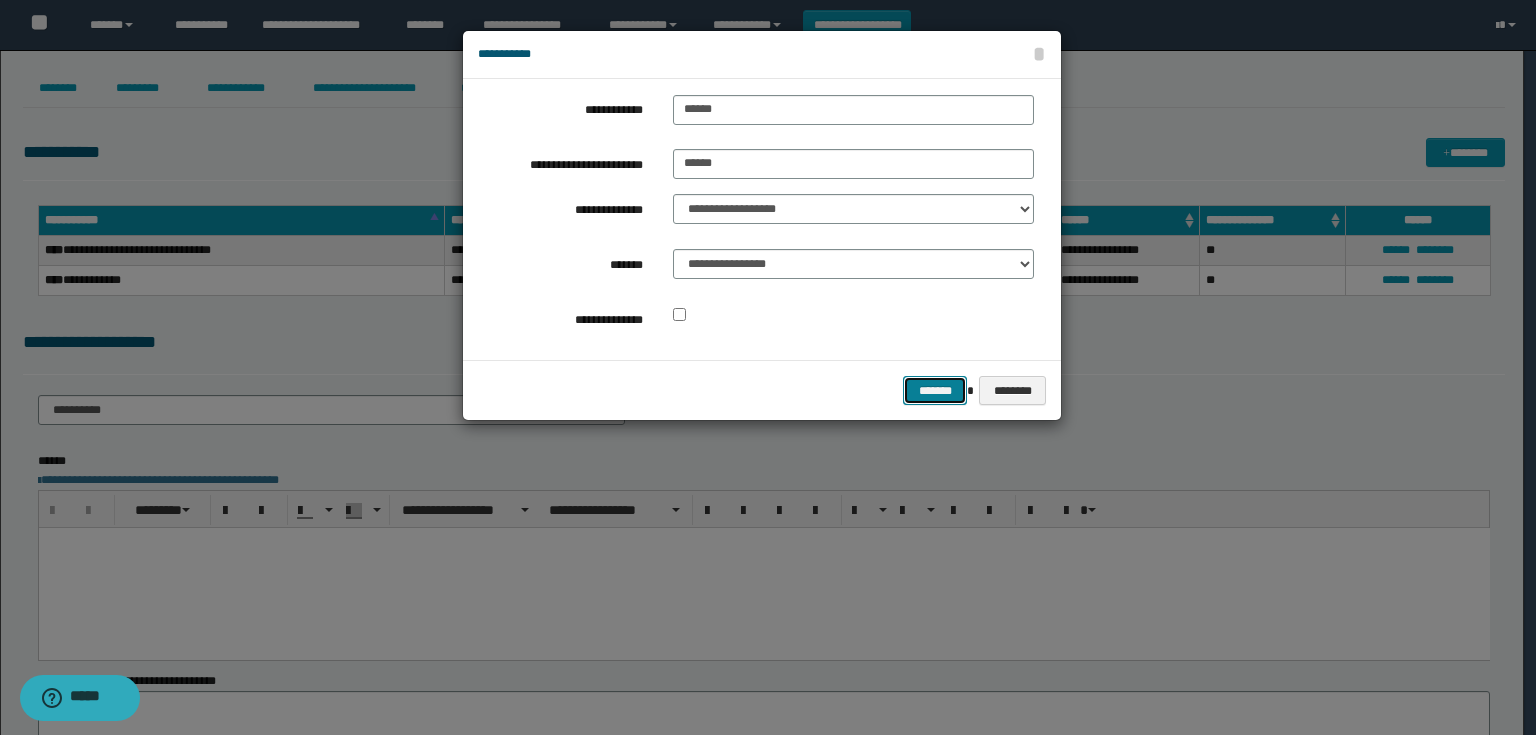 click on "*******" at bounding box center [935, 391] 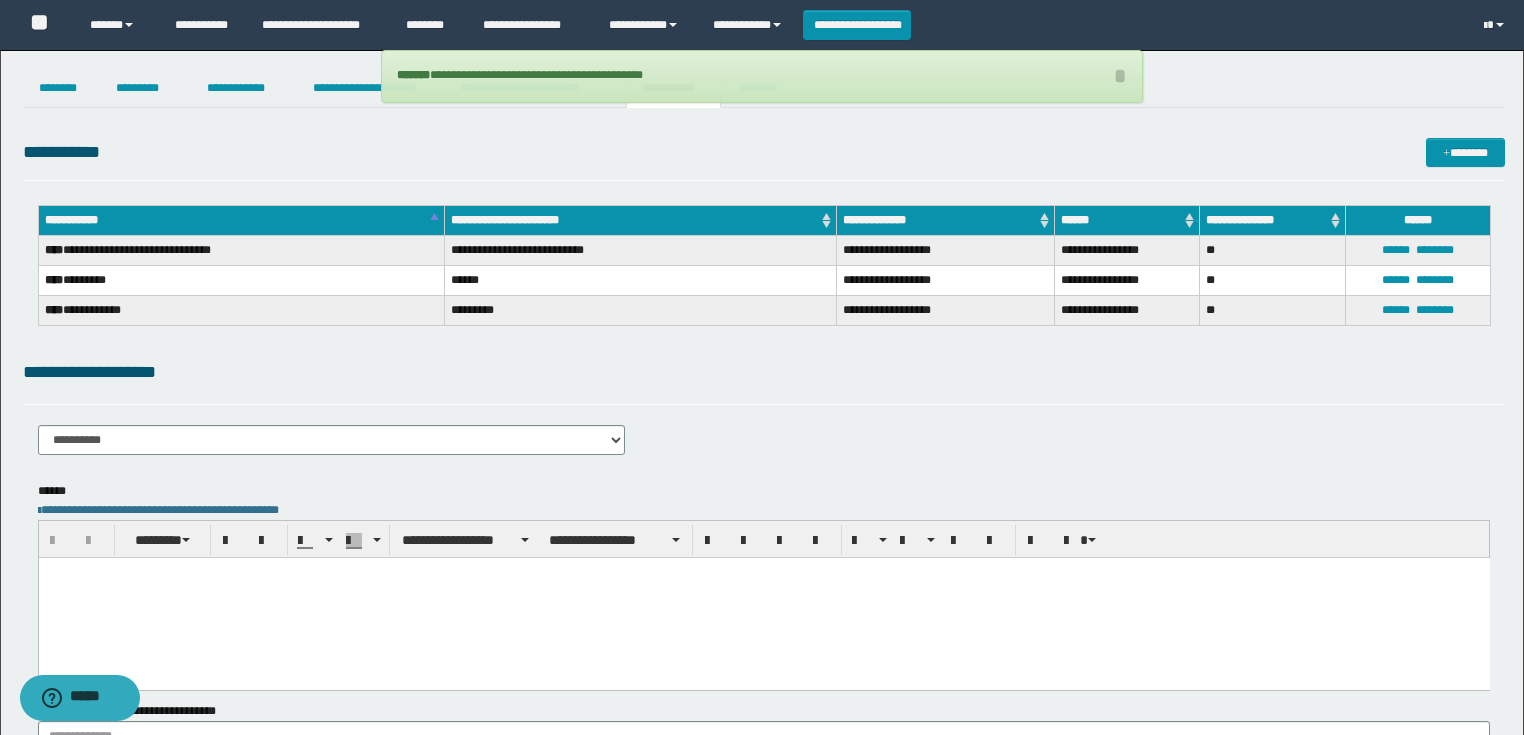 click on "**********" at bounding box center [764, 414] 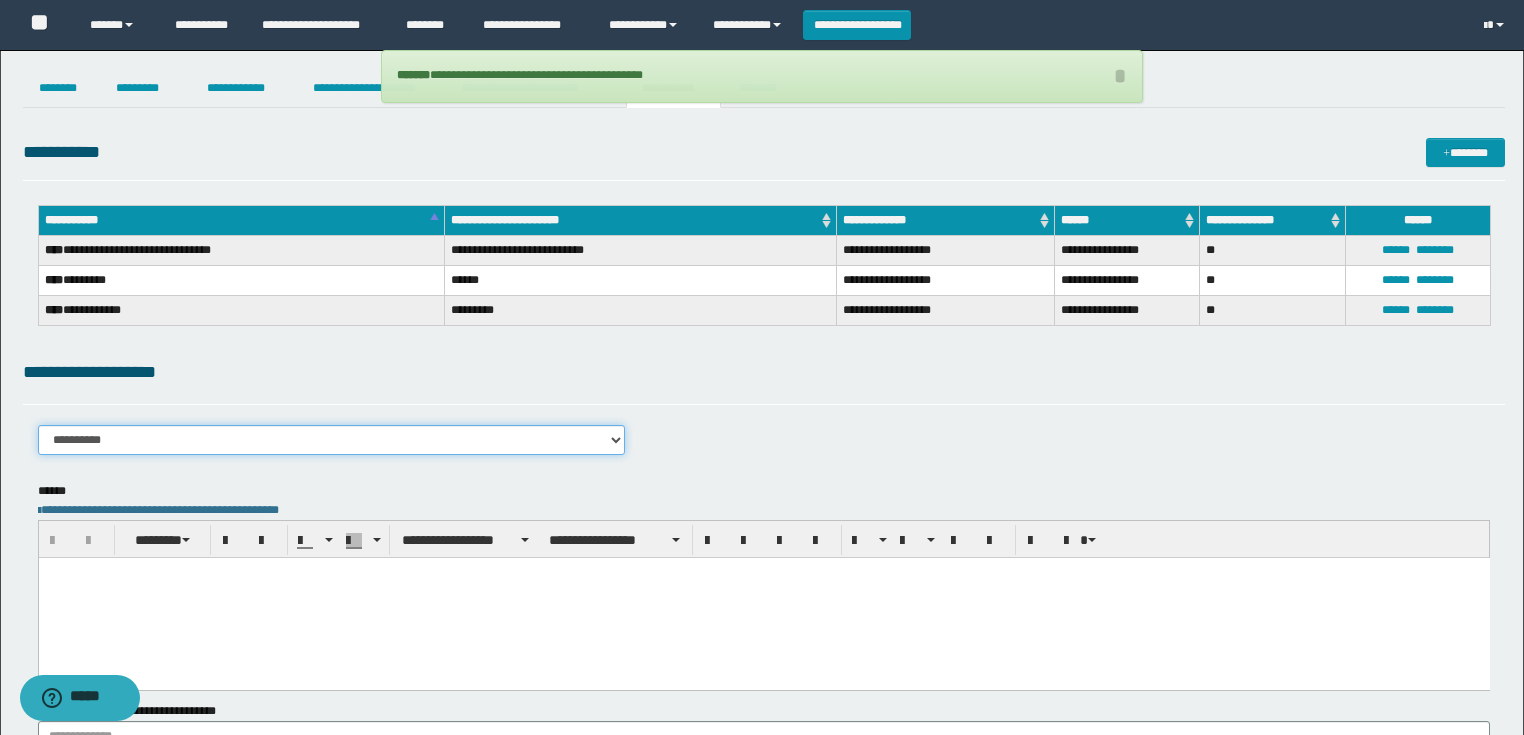 drag, startPoint x: 127, startPoint y: 436, endPoint x: 122, endPoint y: 450, distance: 14.866069 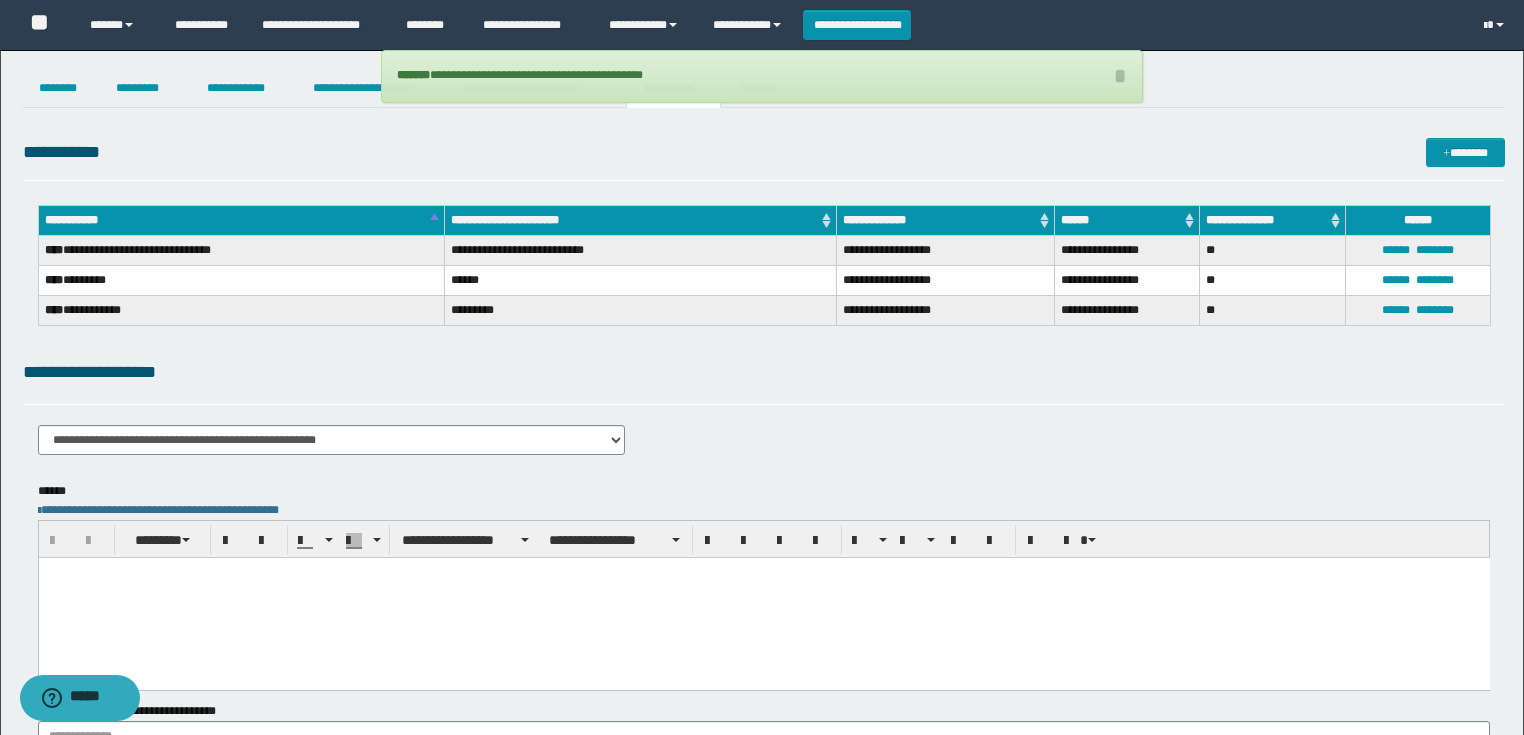 click at bounding box center (763, 597) 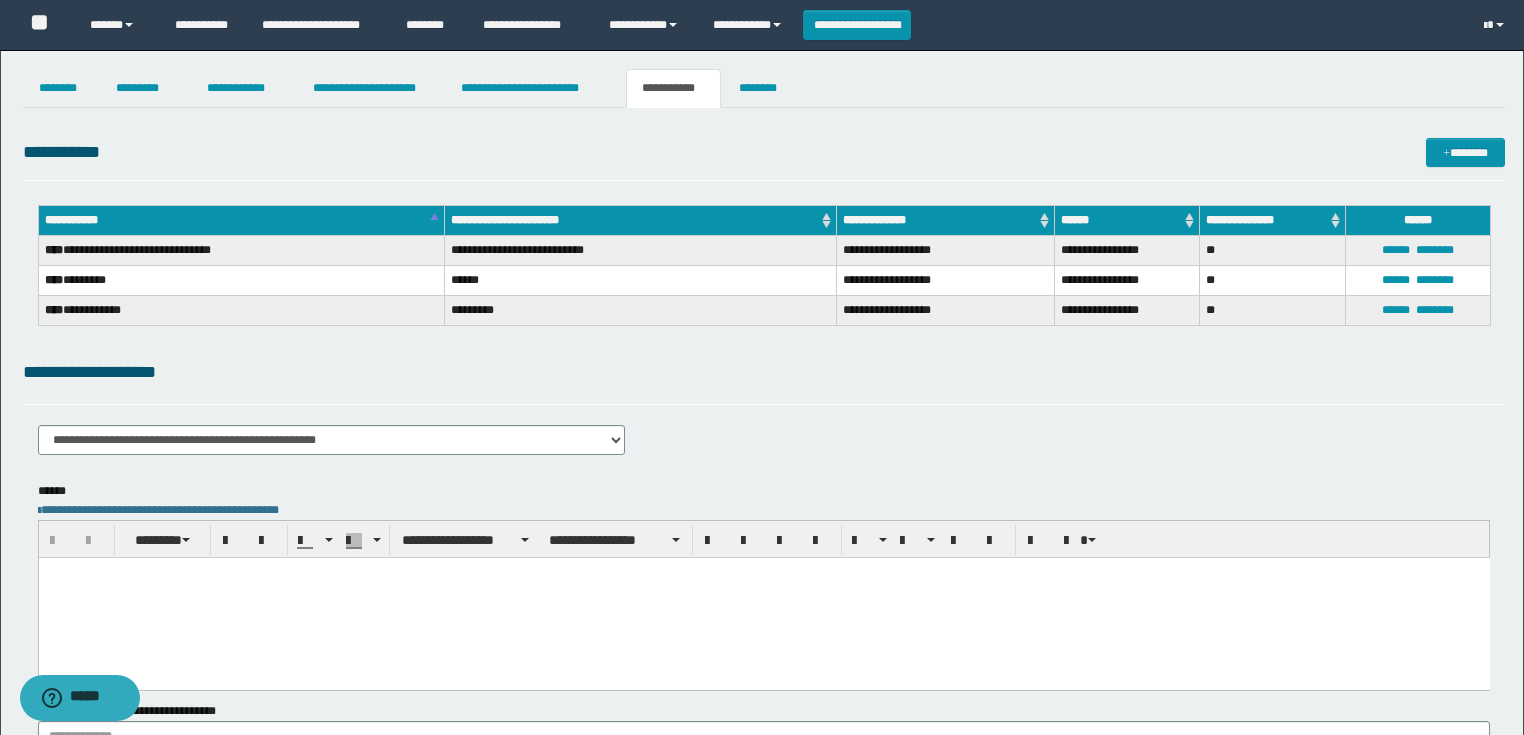 click at bounding box center [763, 597] 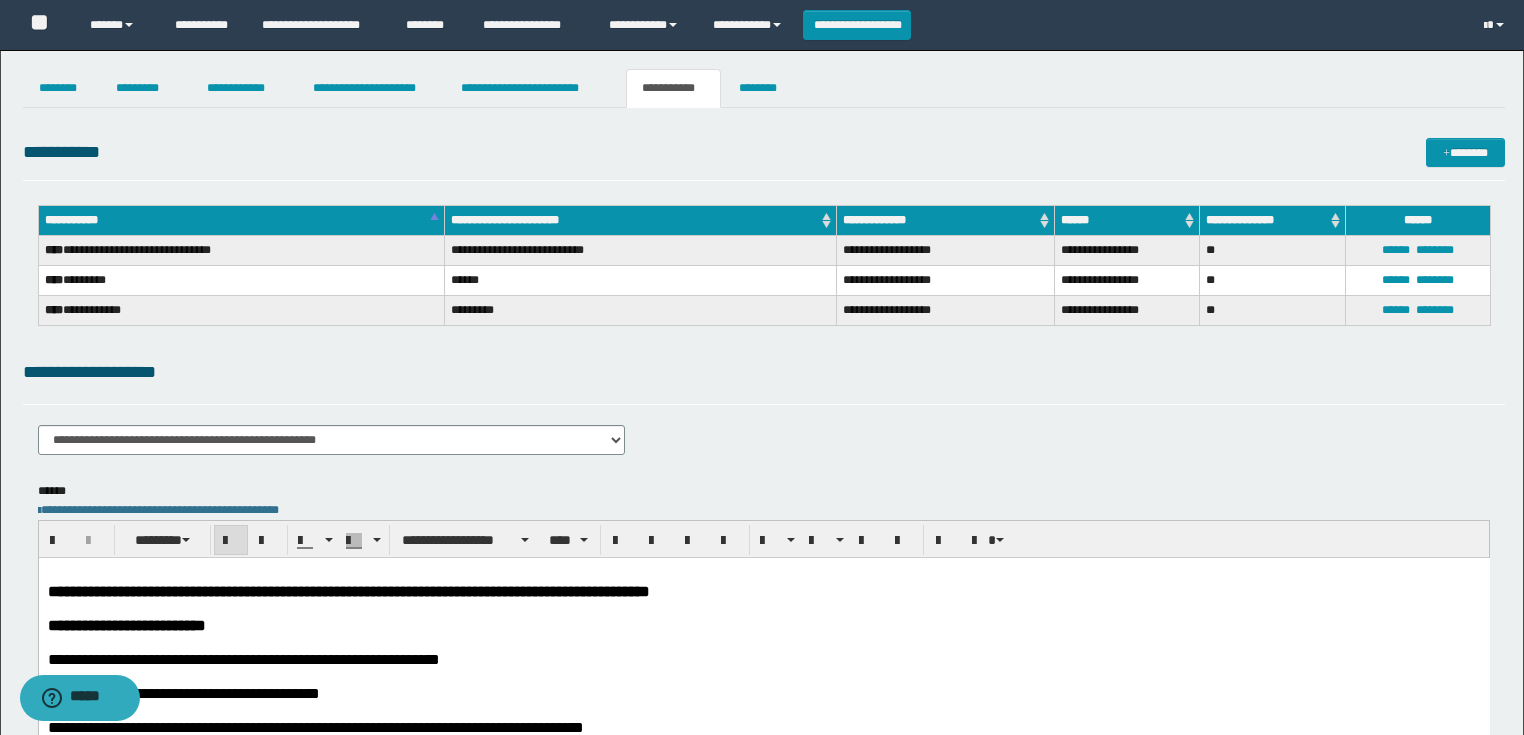 click on "**********" at bounding box center (348, 590) 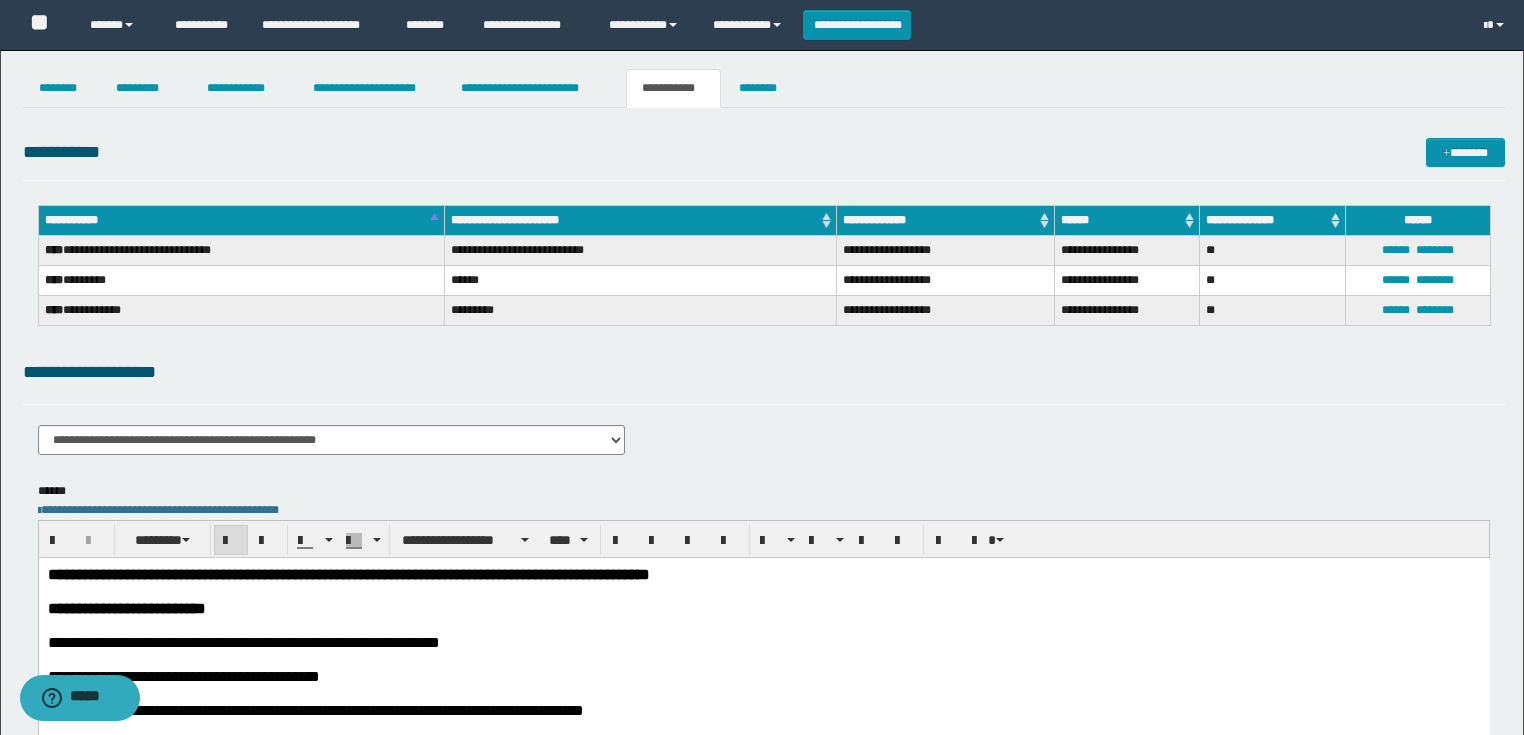 click on "**********" at bounding box center [762, 867] 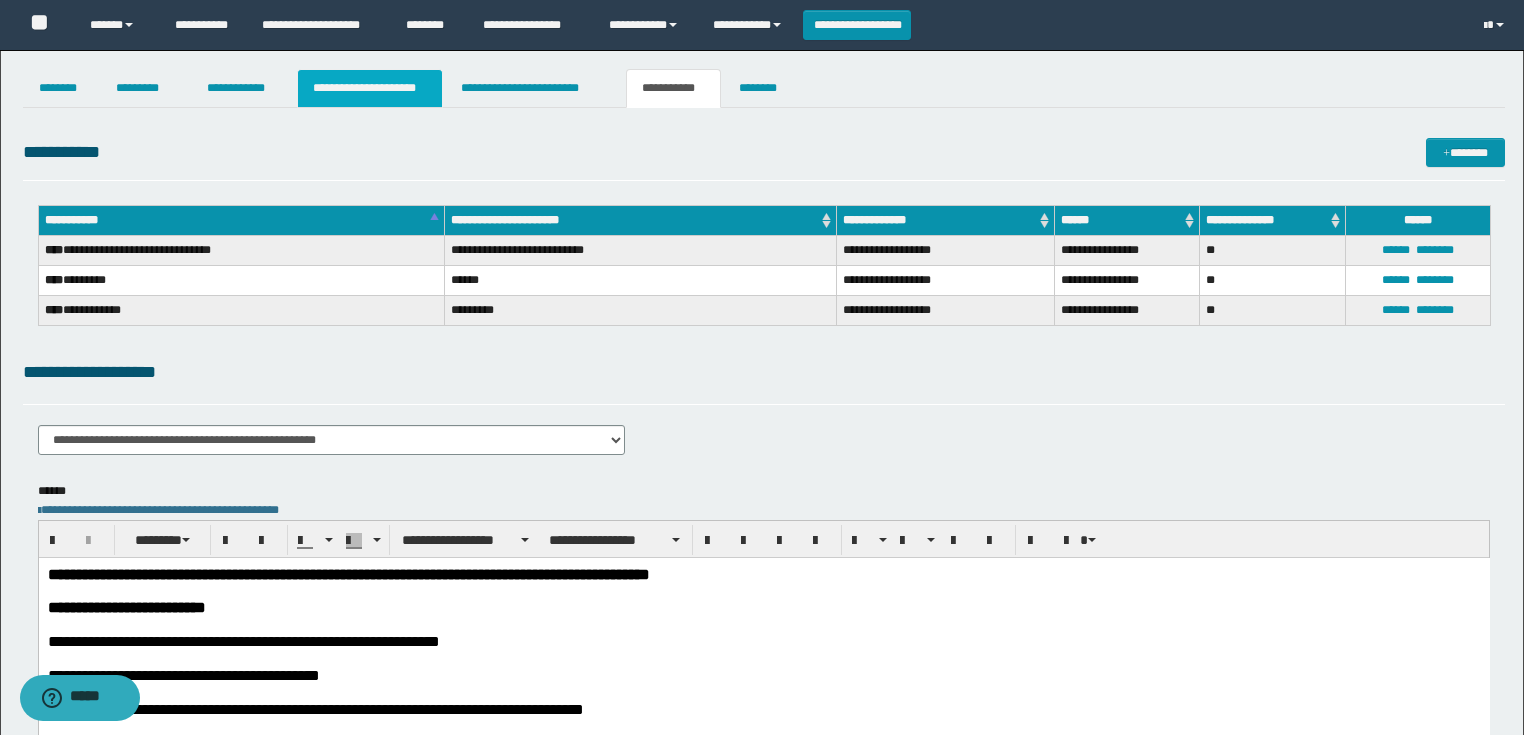 click on "**********" at bounding box center (370, 88) 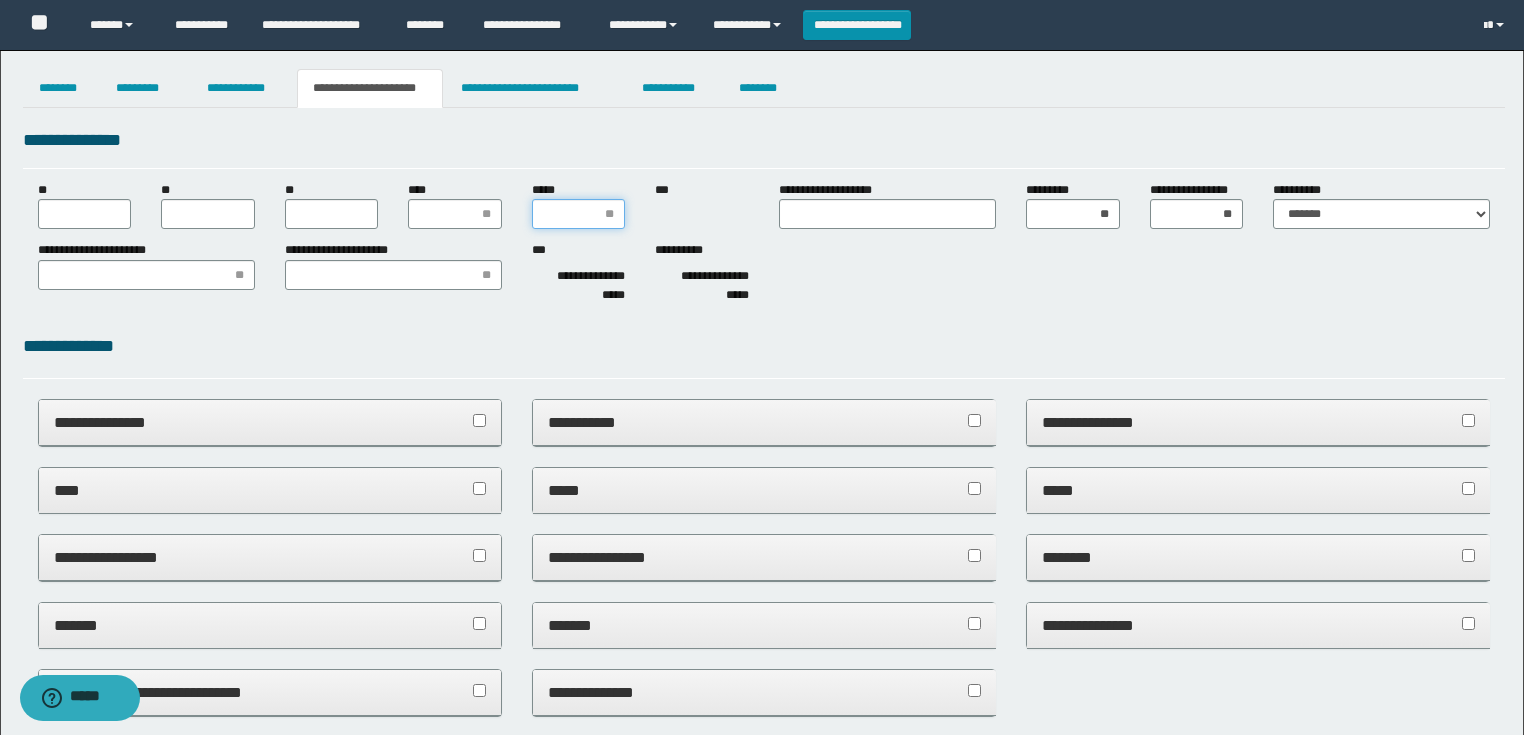 click on "*****" at bounding box center [579, 214] 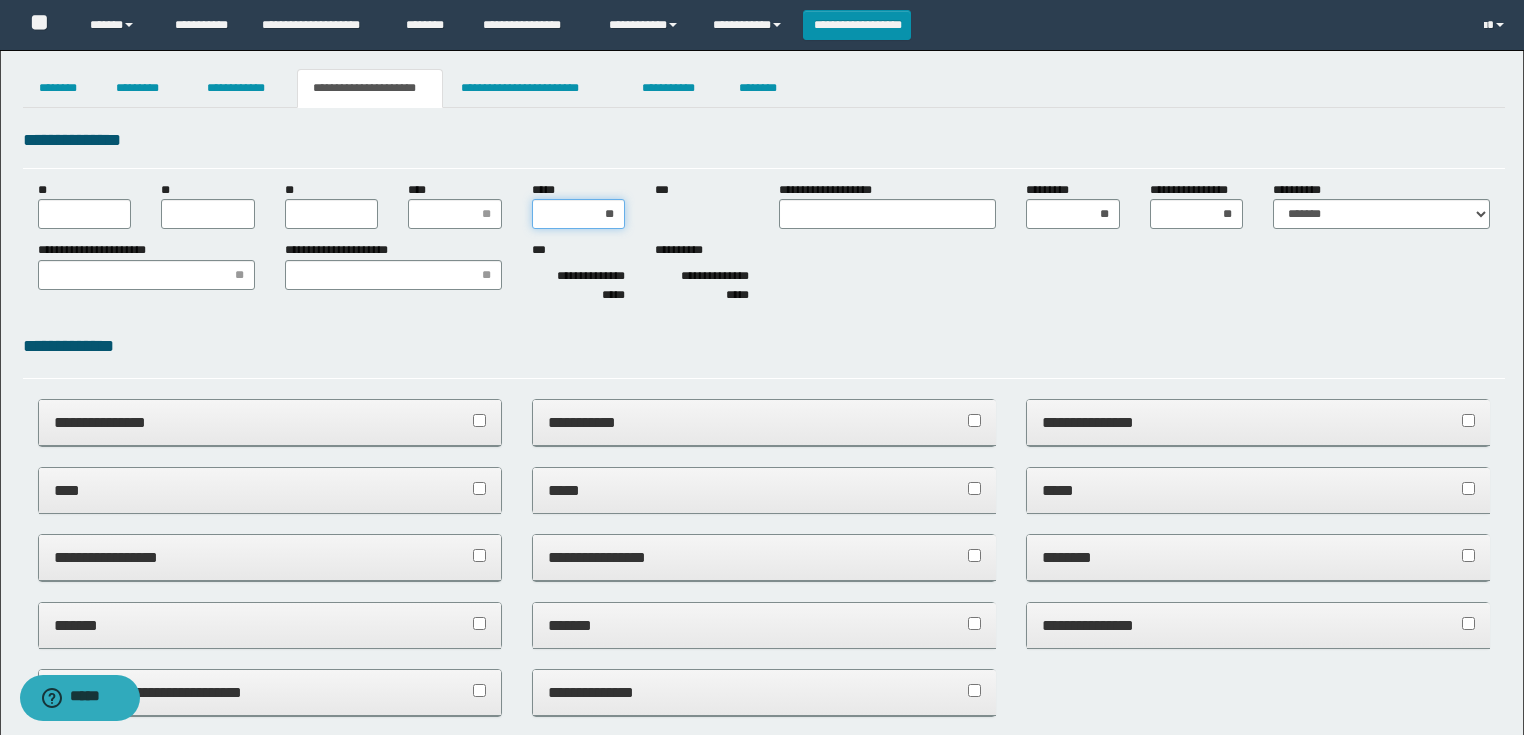 type on "***" 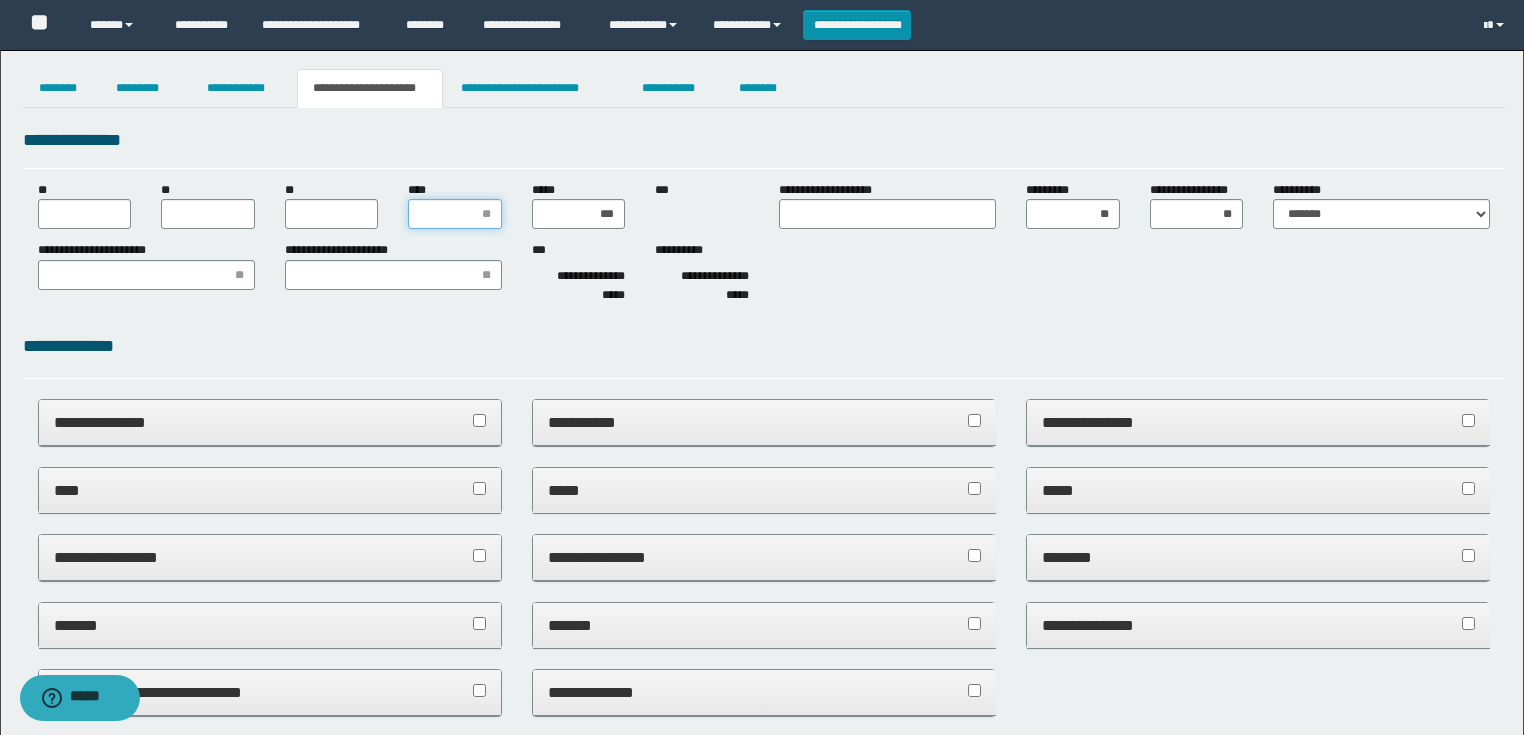 click on "****" at bounding box center [455, 214] 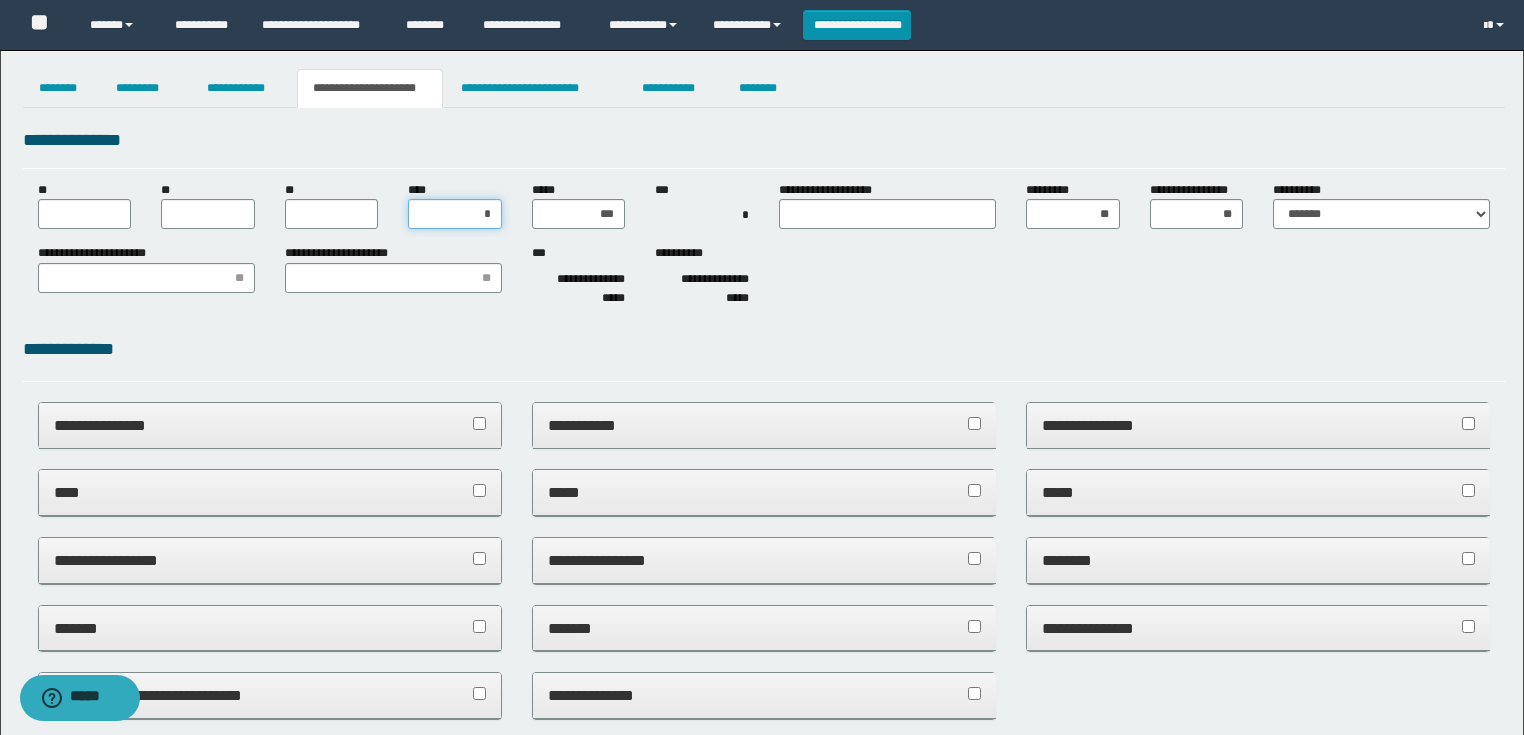 type on "**" 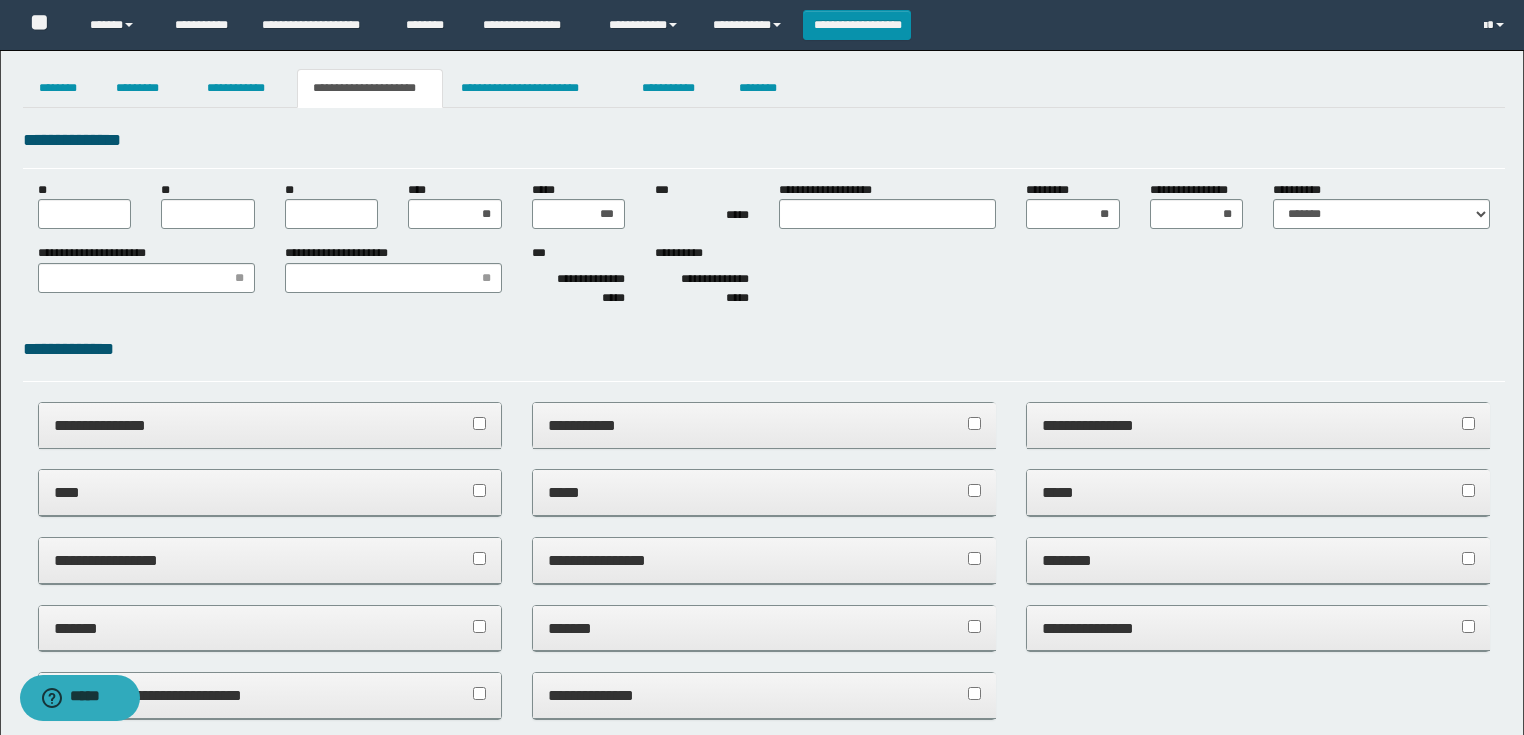 click on "**********" at bounding box center [764, 863] 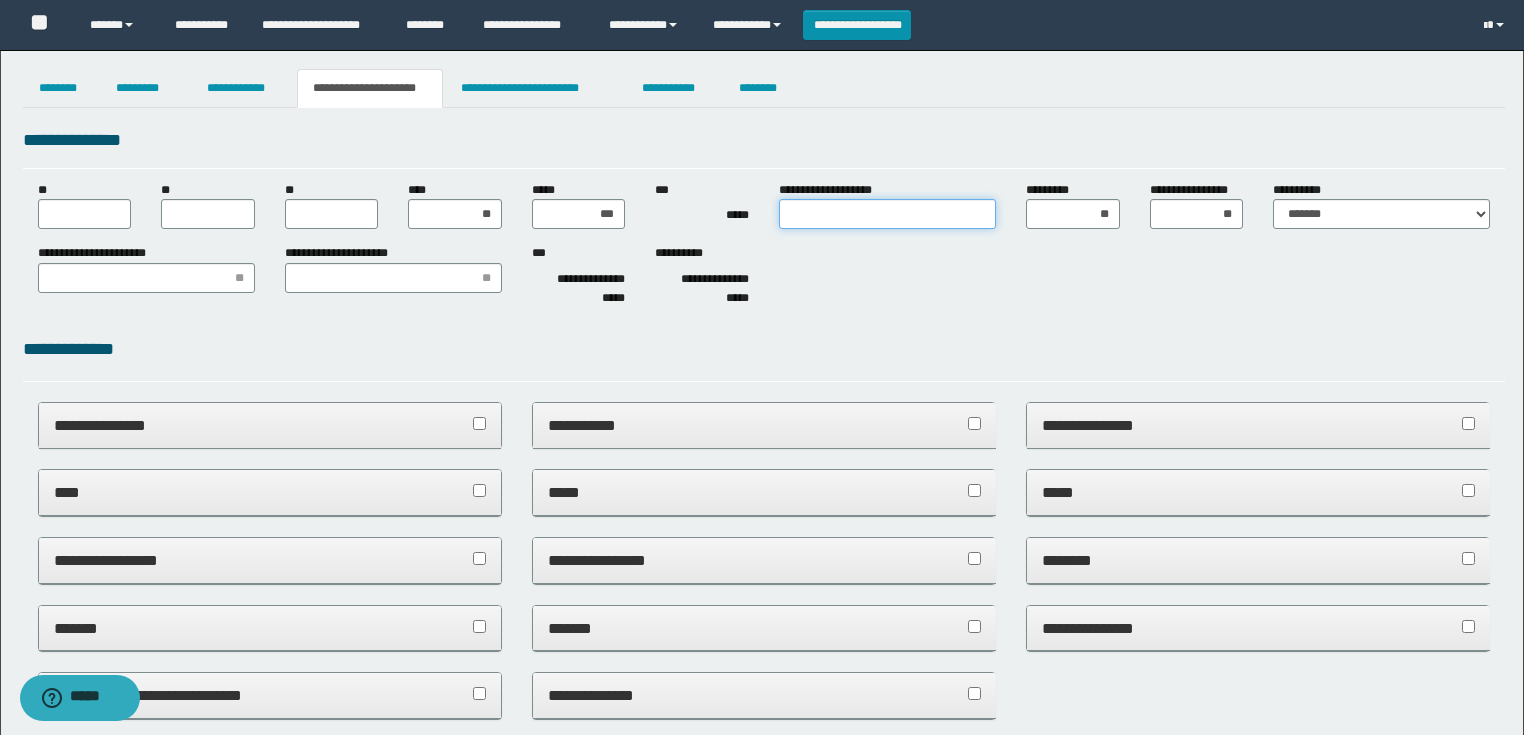 click on "**********" at bounding box center [887, 214] 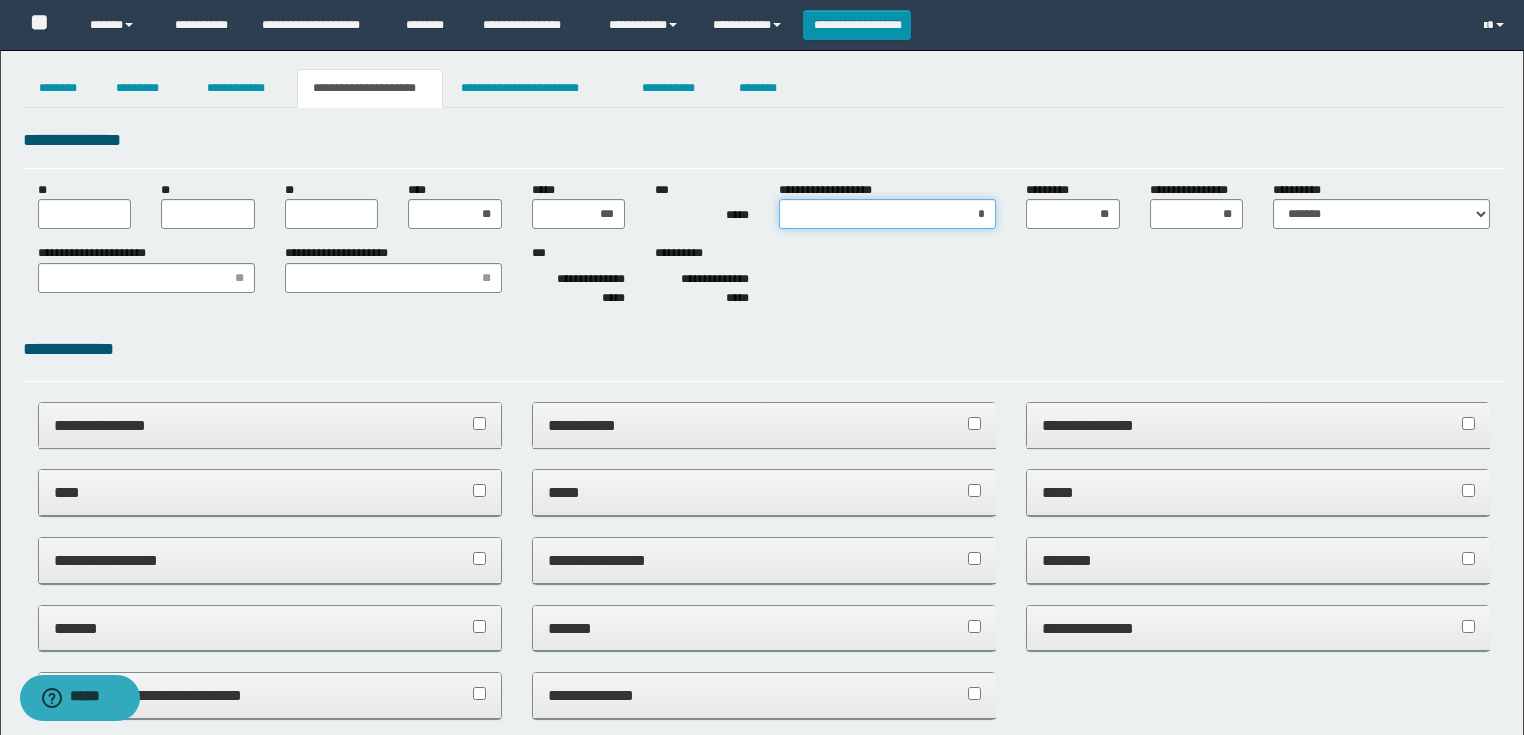 type on "**" 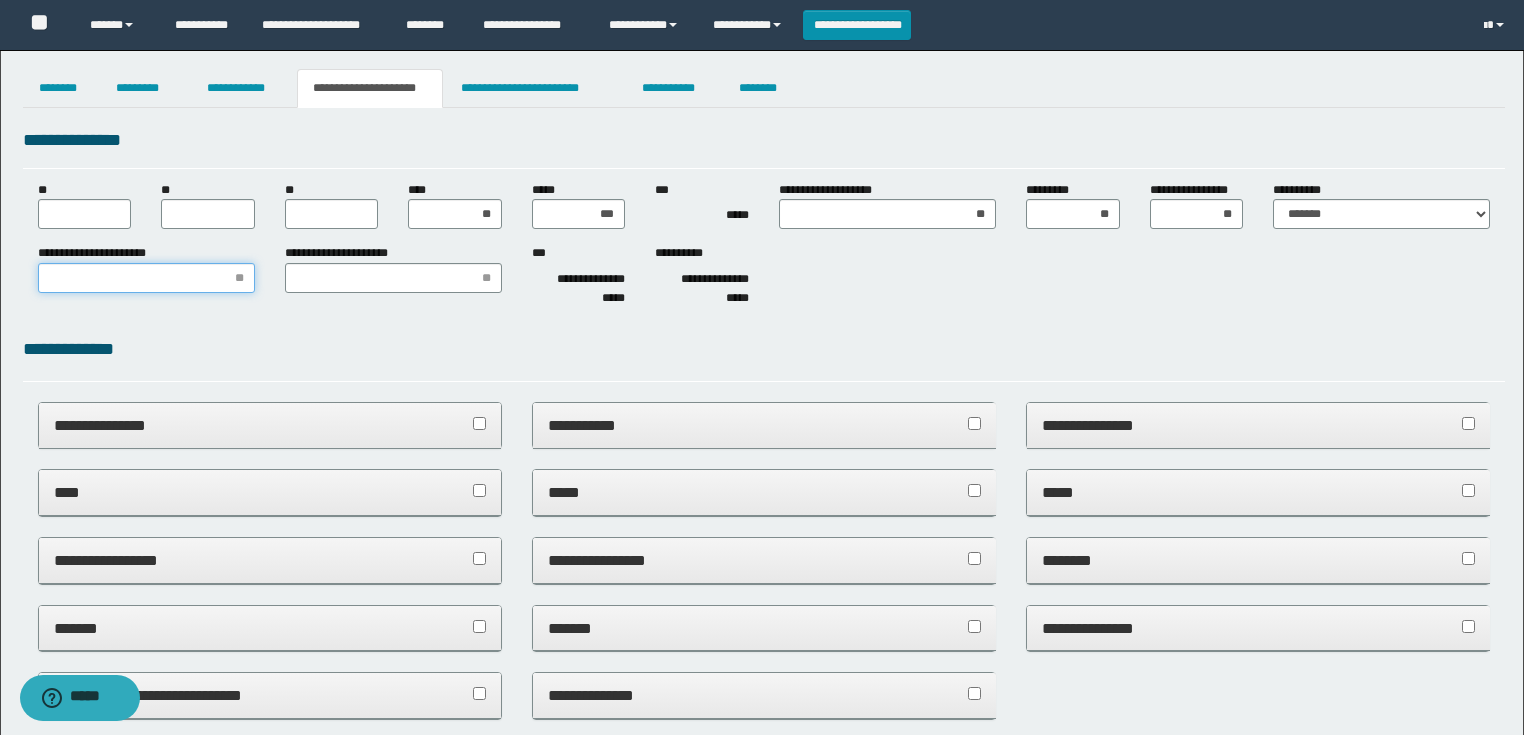 click on "**********" at bounding box center [146, 278] 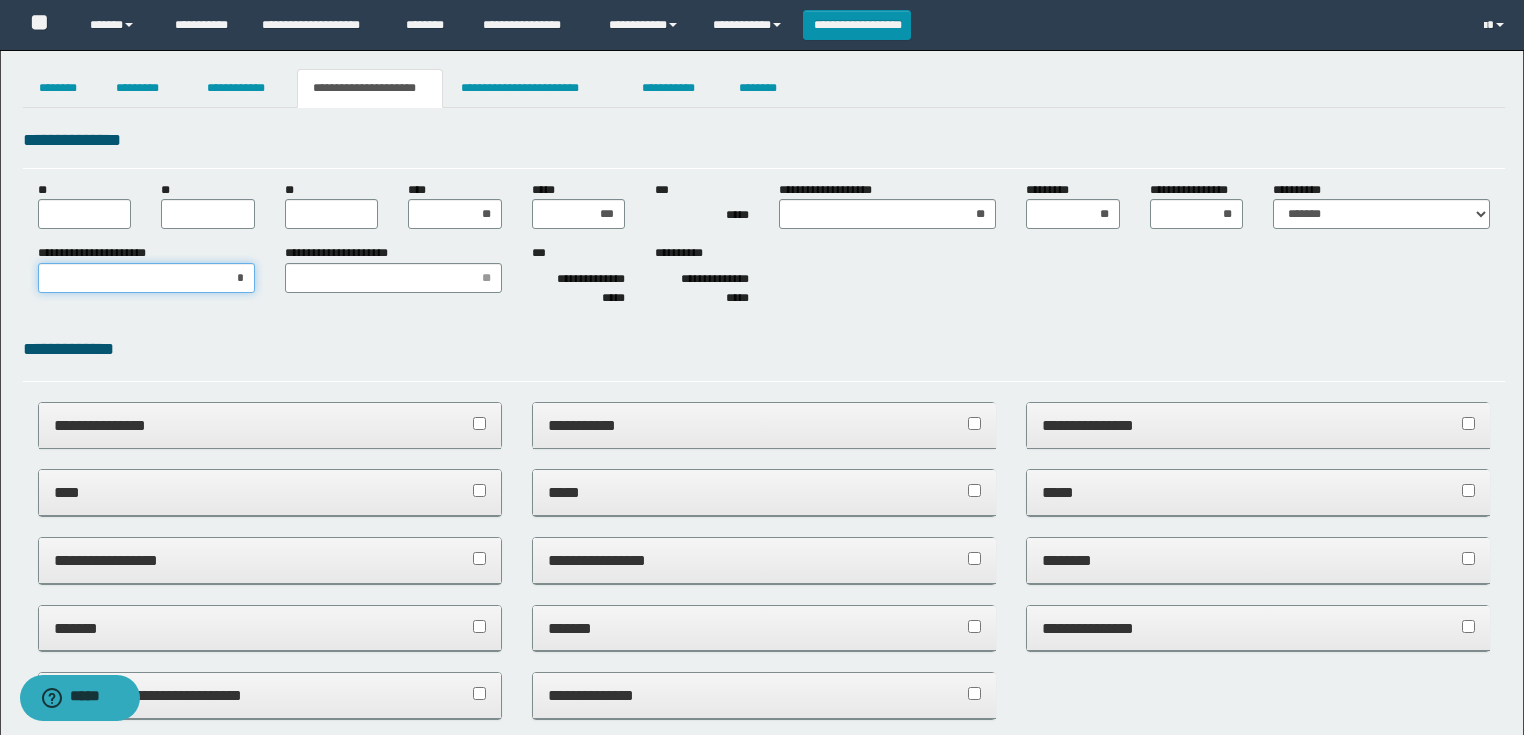 type on "**" 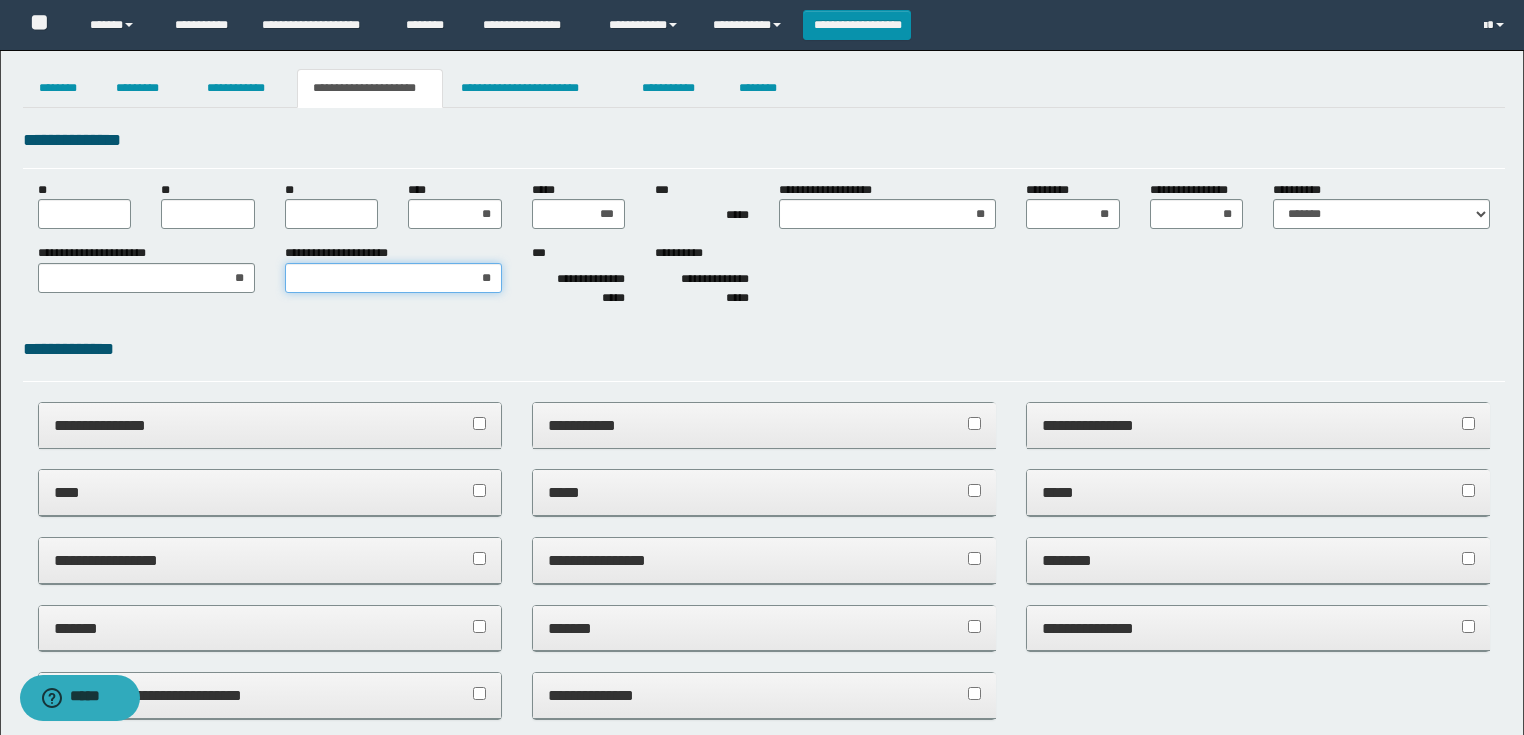 type on "***" 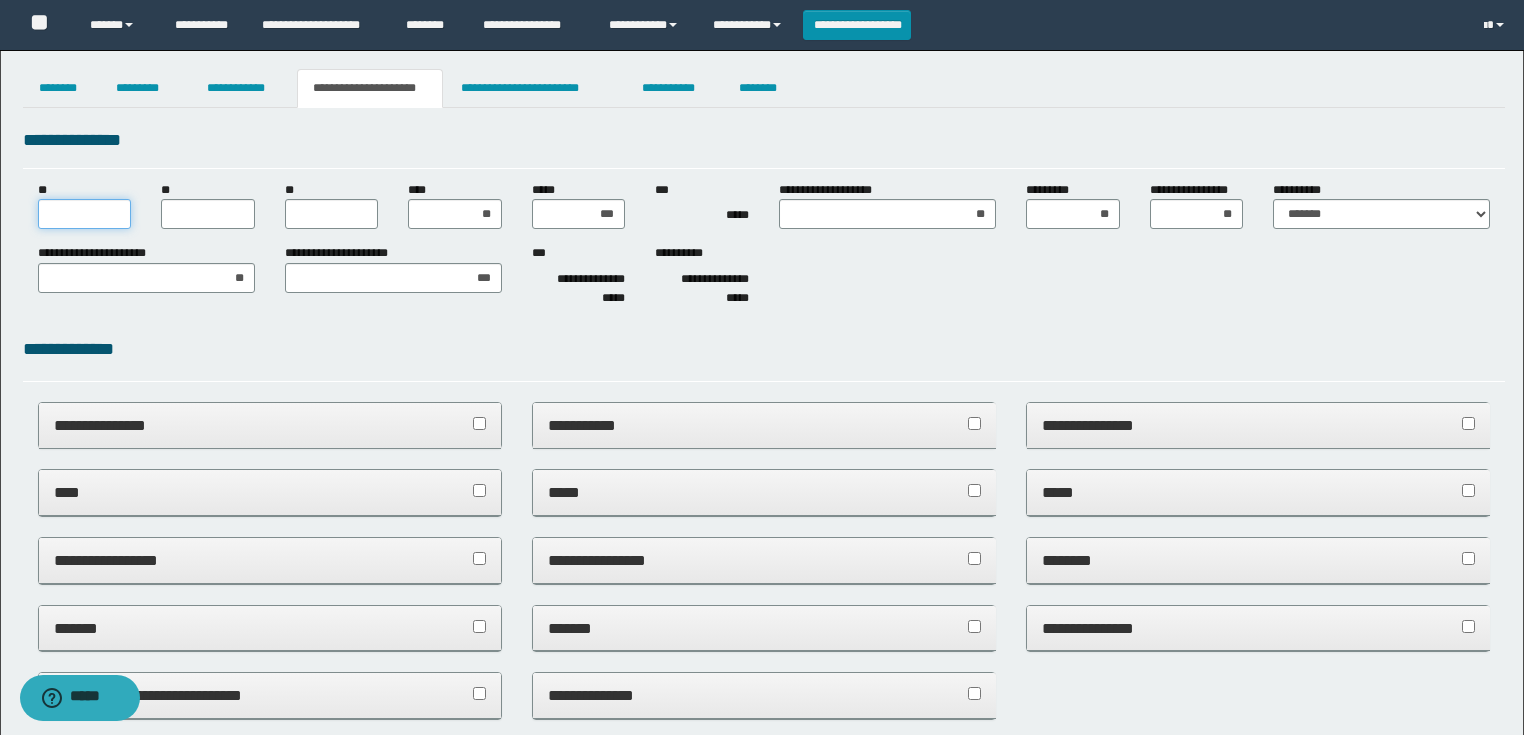 click on "**" at bounding box center [85, 214] 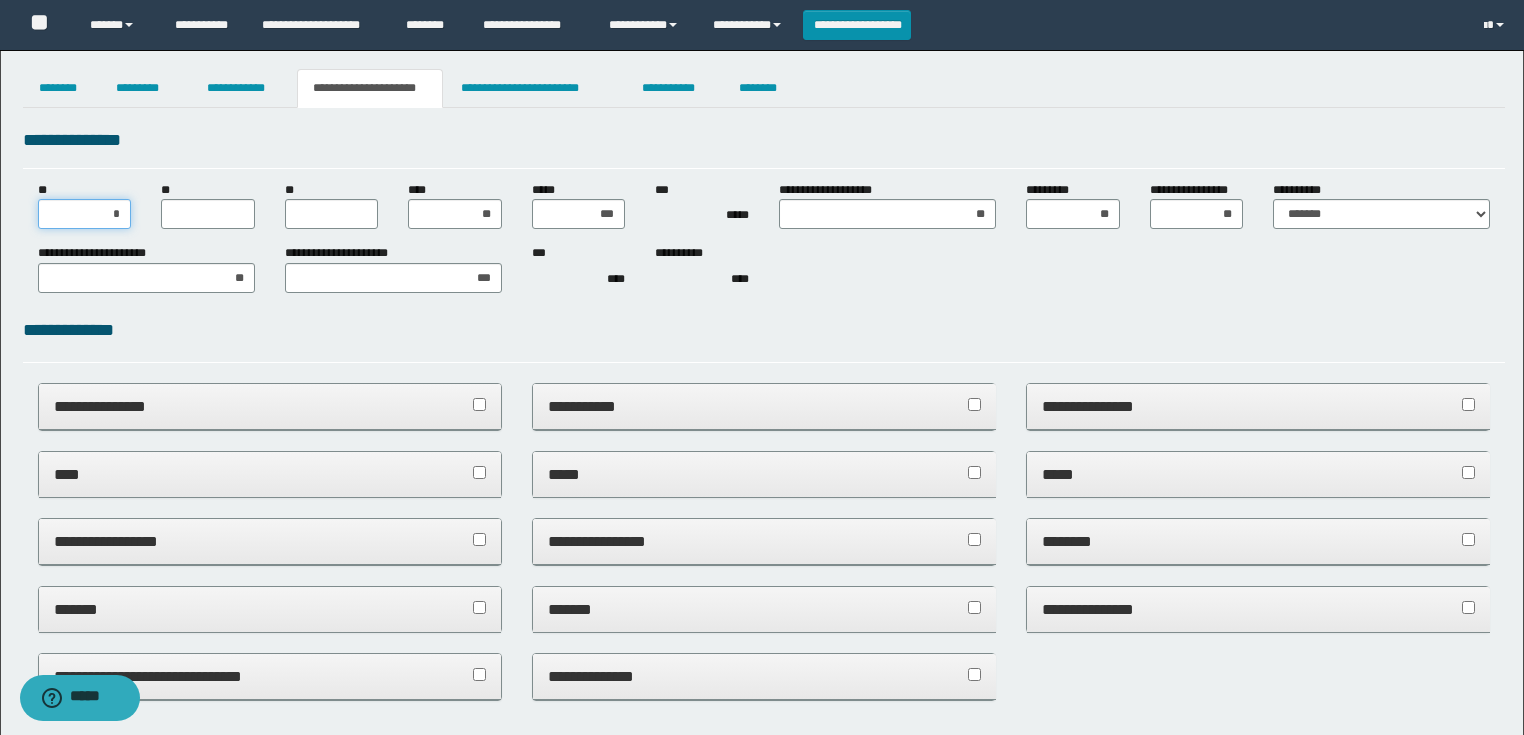 type on "**" 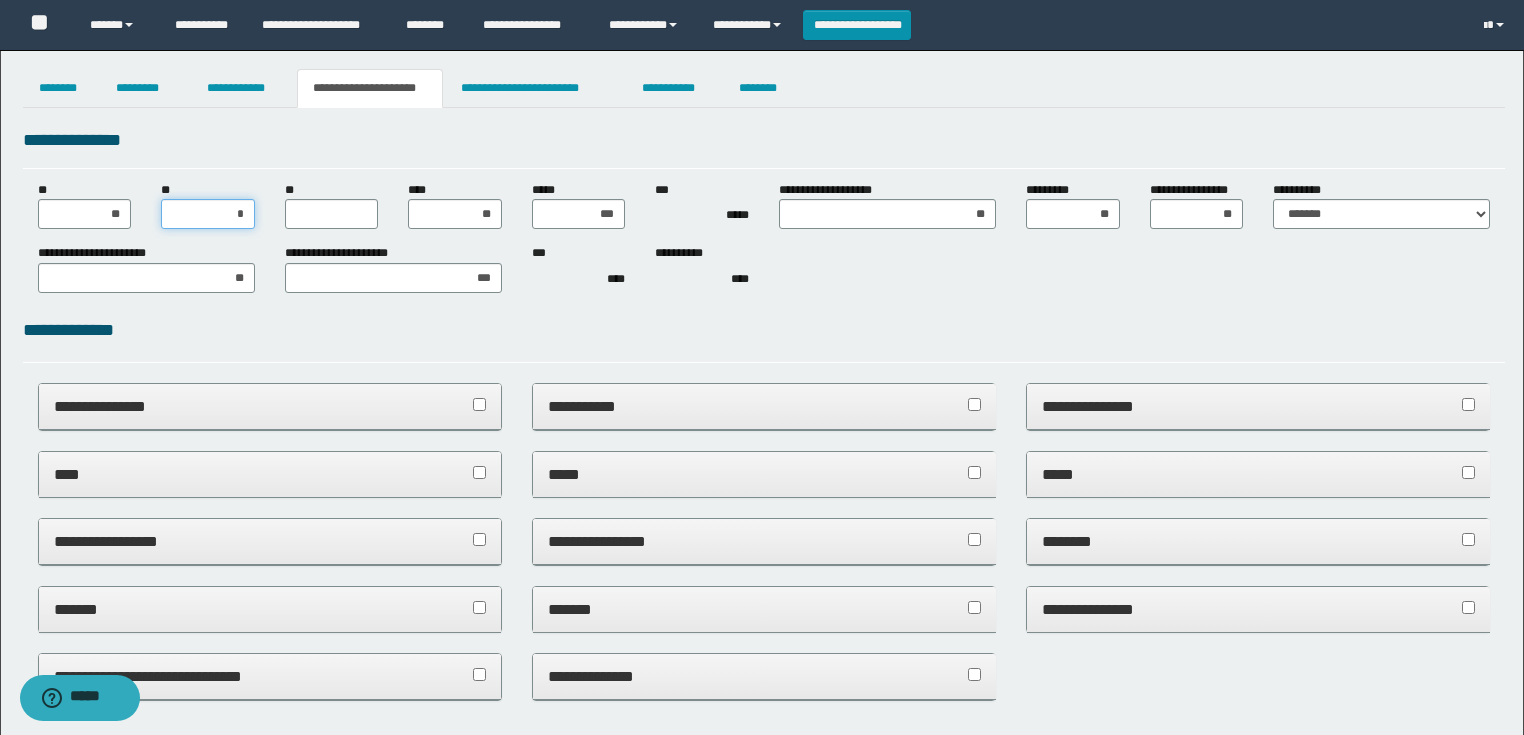 type on "**" 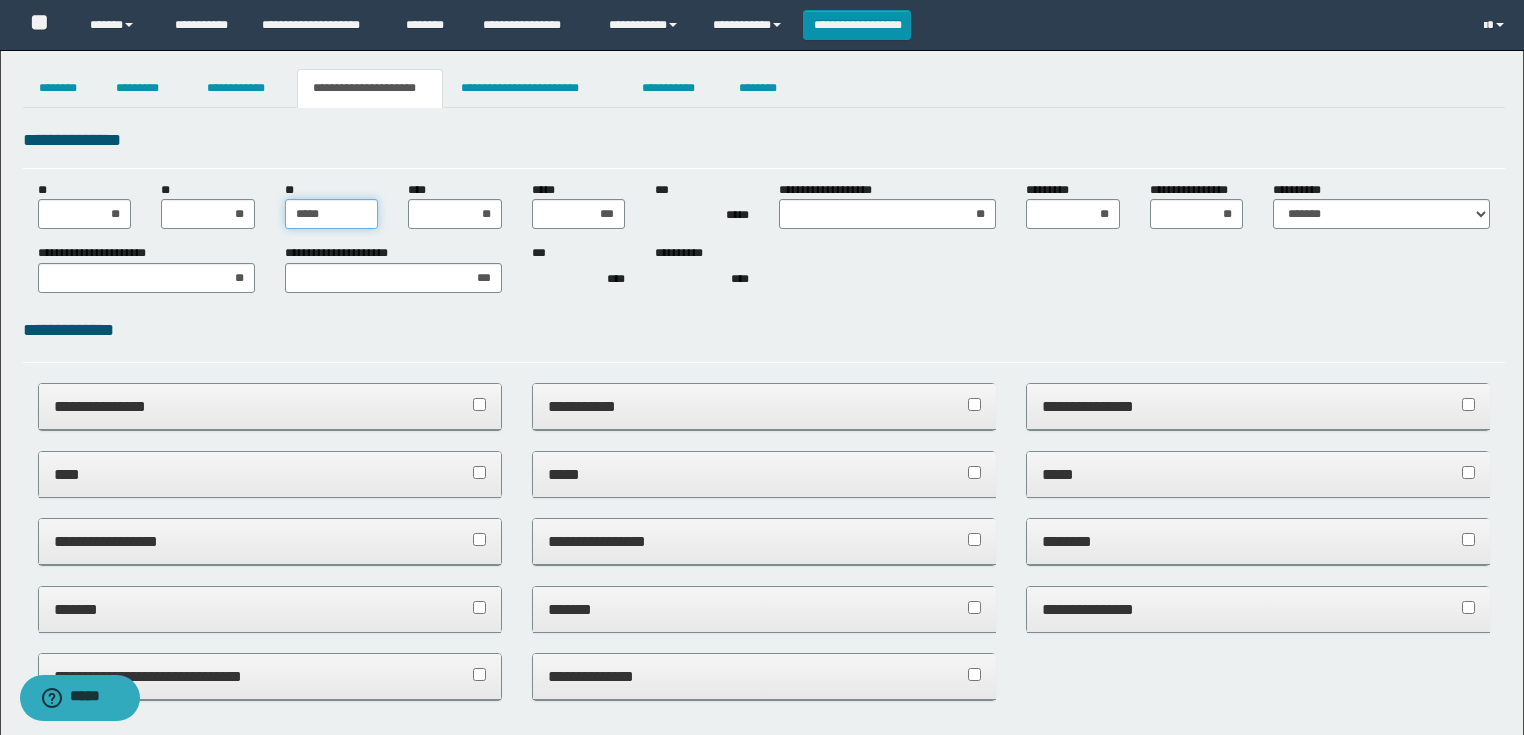 type on "******" 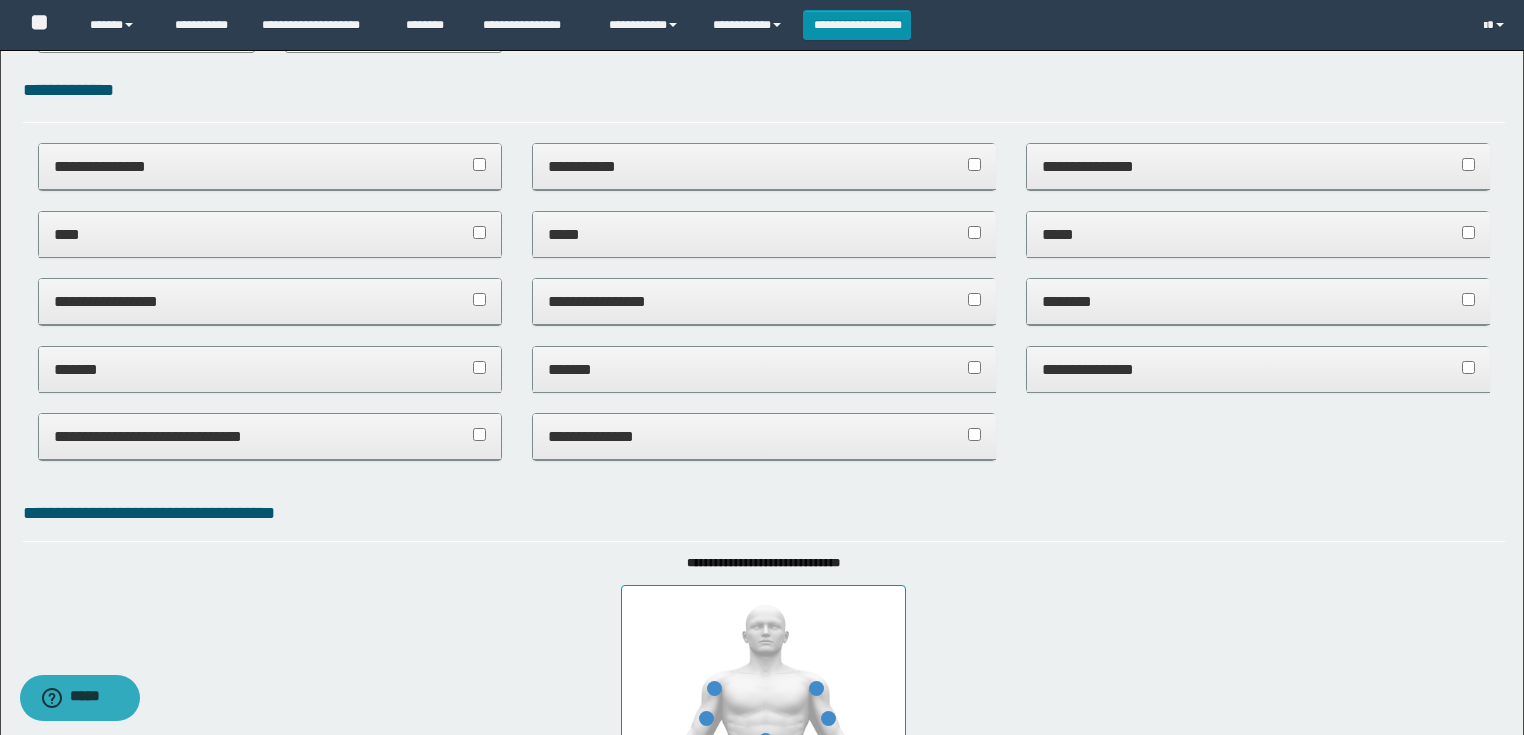scroll, scrollTop: 0, scrollLeft: 0, axis: both 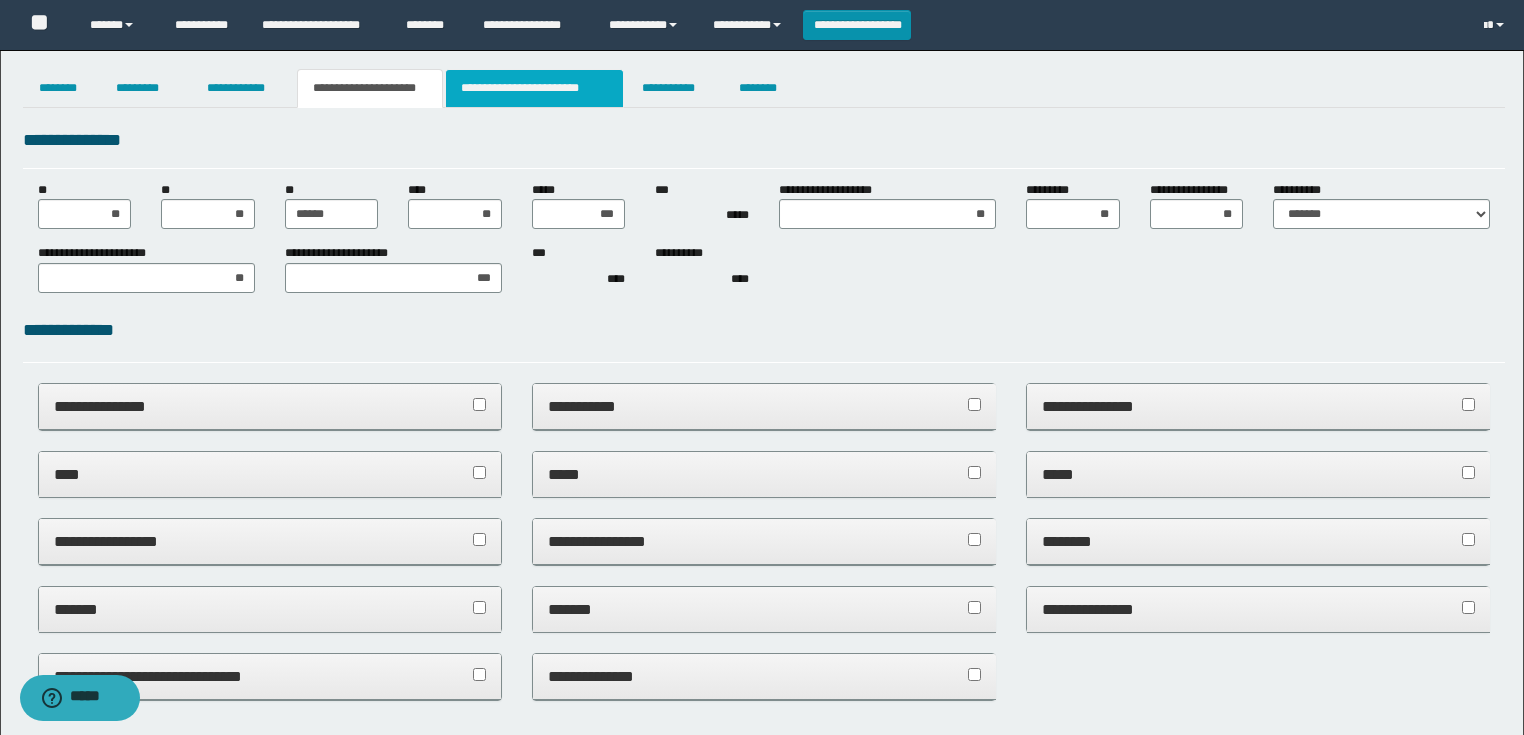 click on "**********" at bounding box center (534, 88) 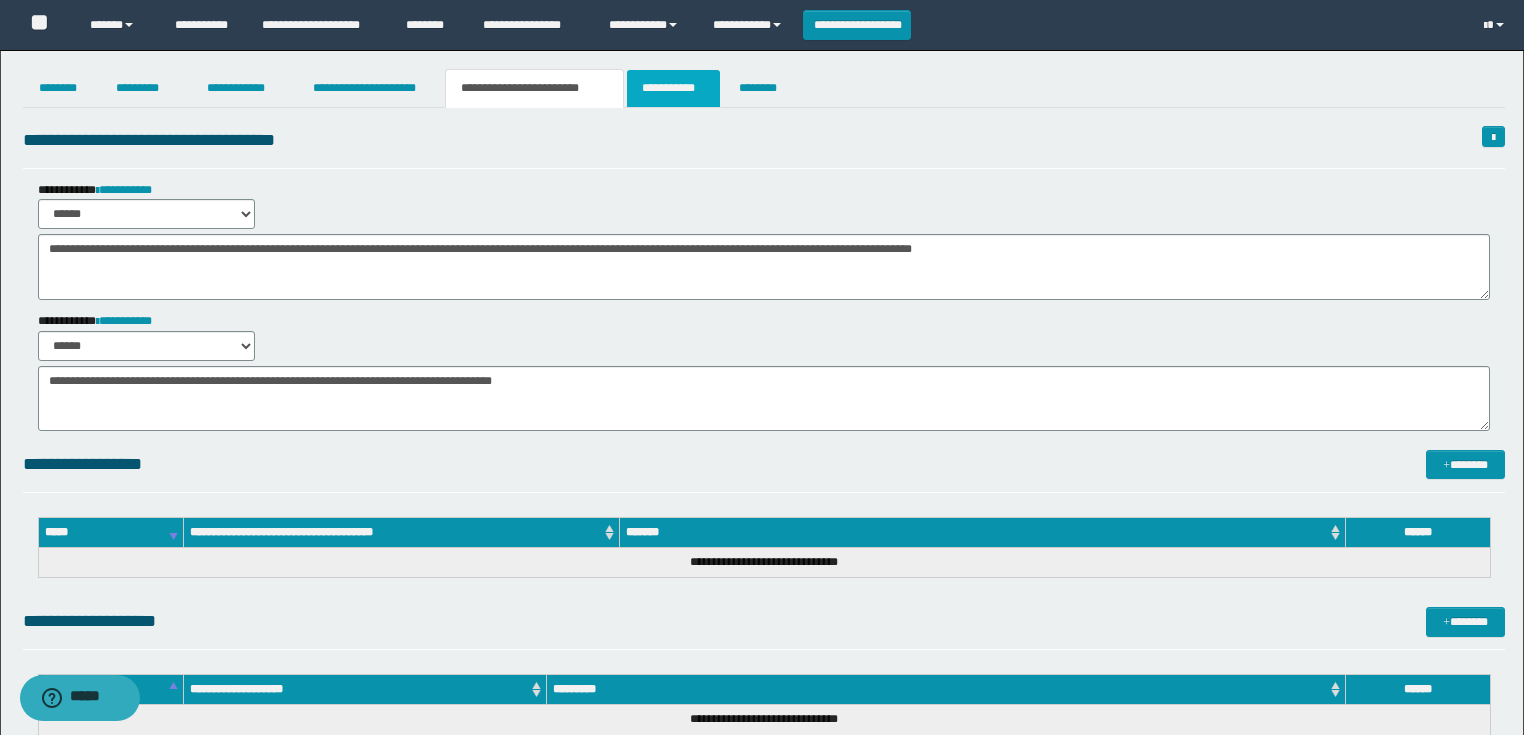 click on "**********" at bounding box center [673, 88] 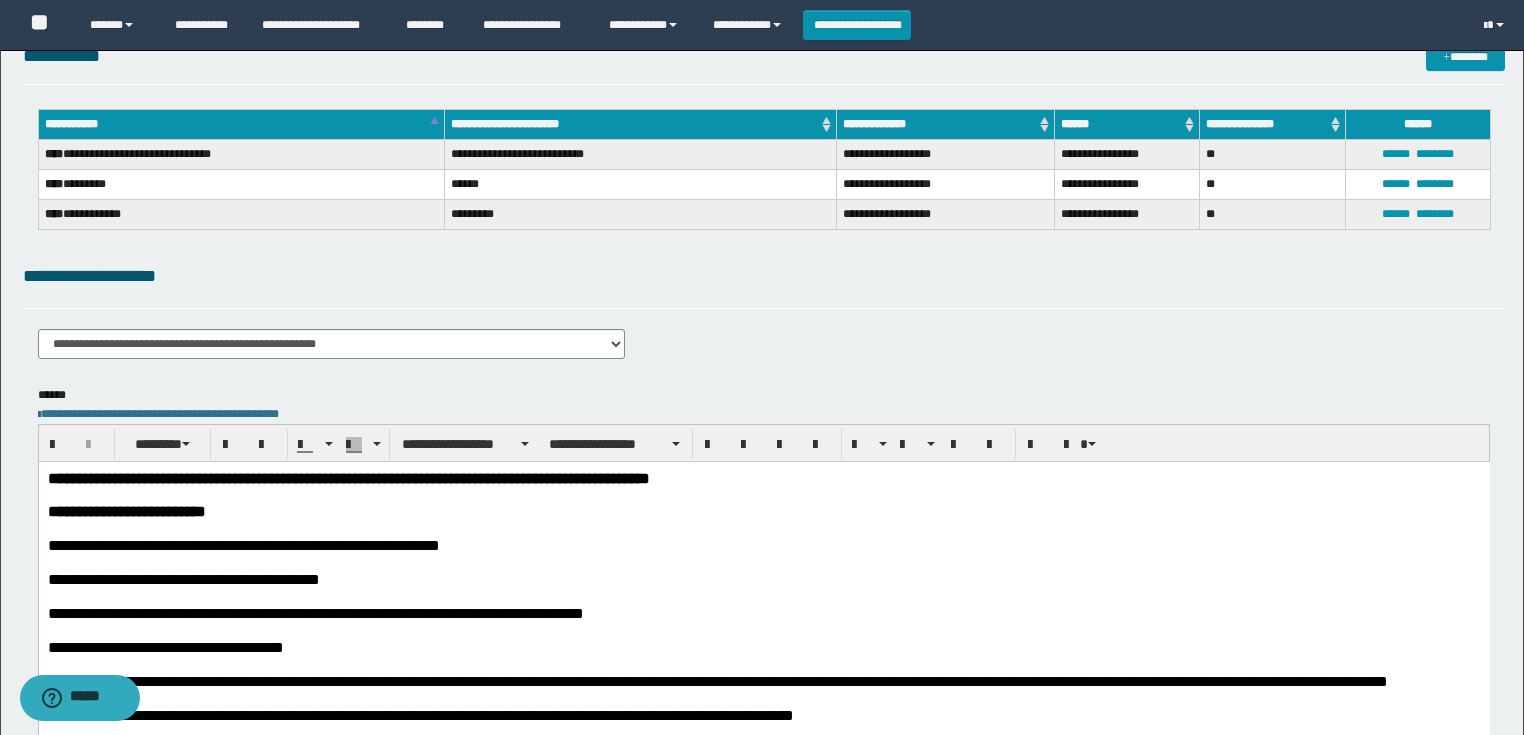 scroll, scrollTop: 240, scrollLeft: 0, axis: vertical 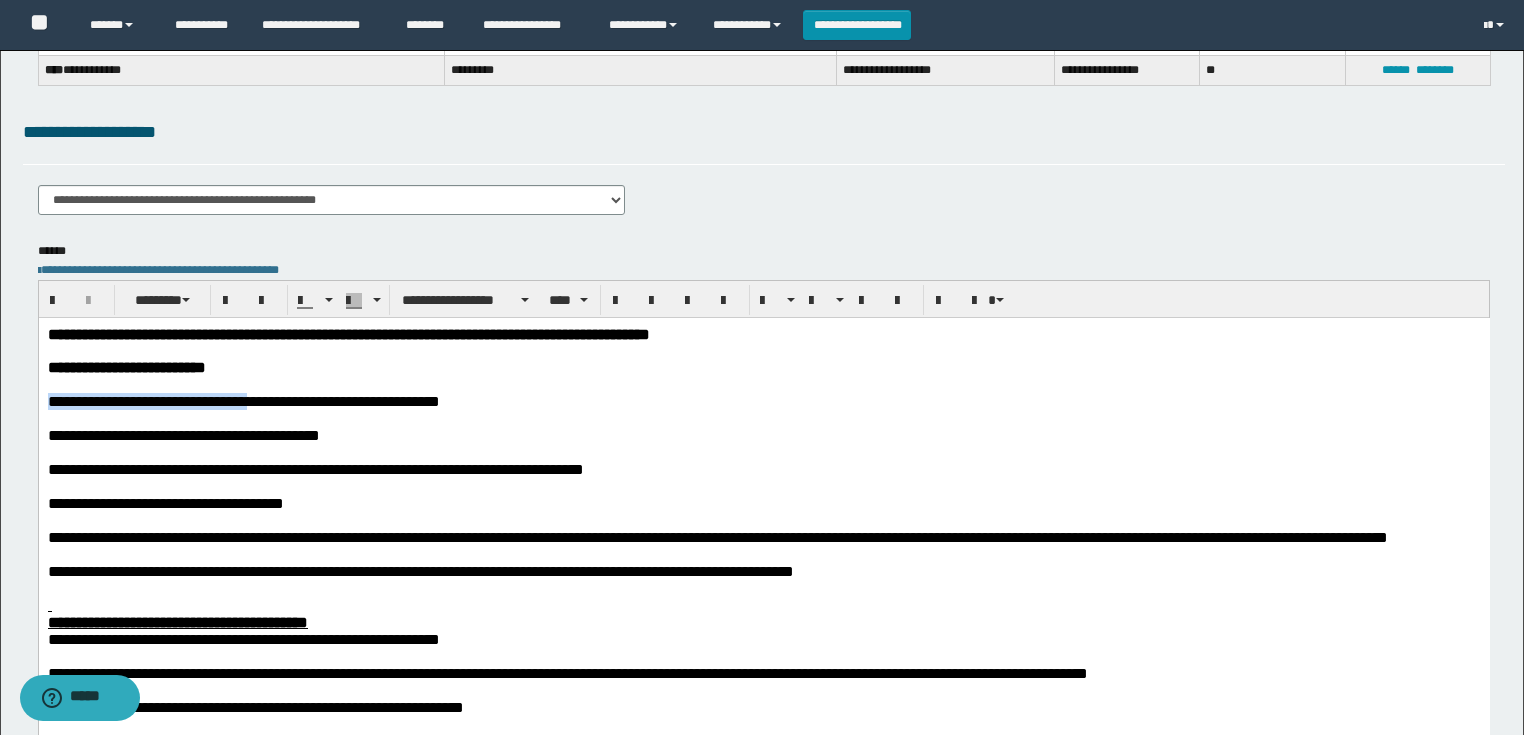 drag, startPoint x: 355, startPoint y: 406, endPoint x: 49, endPoint y: 407, distance: 306.00165 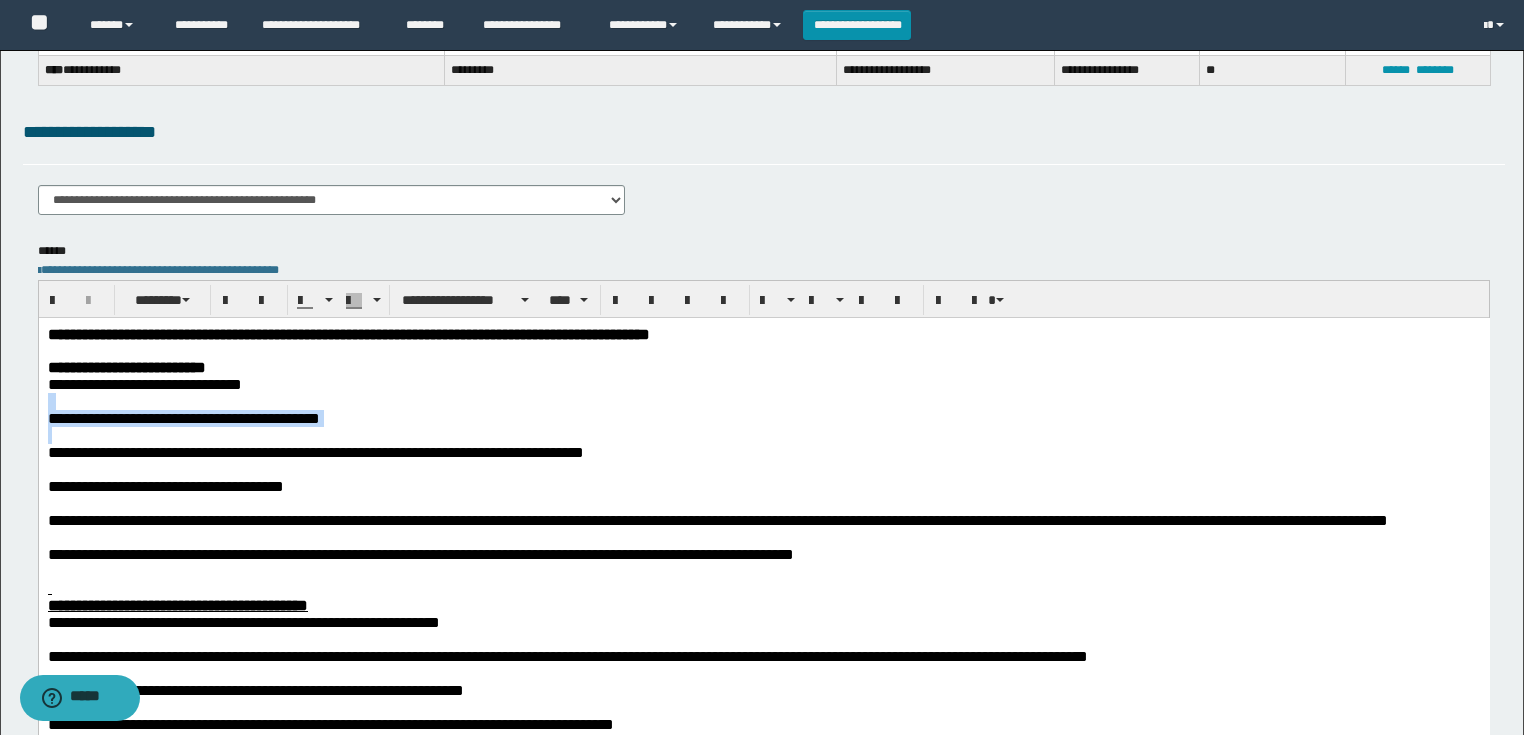 drag, startPoint x: 80, startPoint y: 440, endPoint x: 39, endPoint y: 403, distance: 55.226807 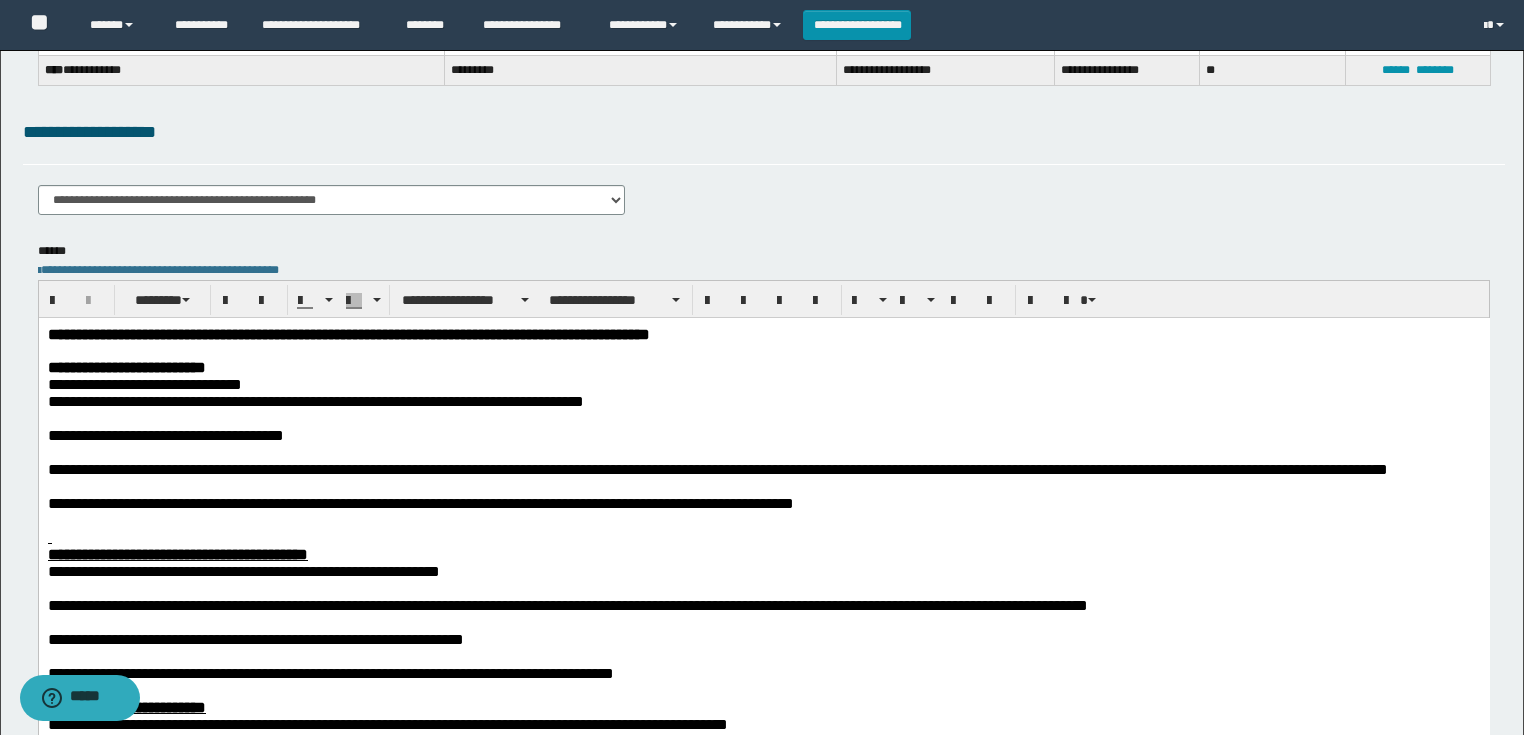 click at bounding box center (763, 350) 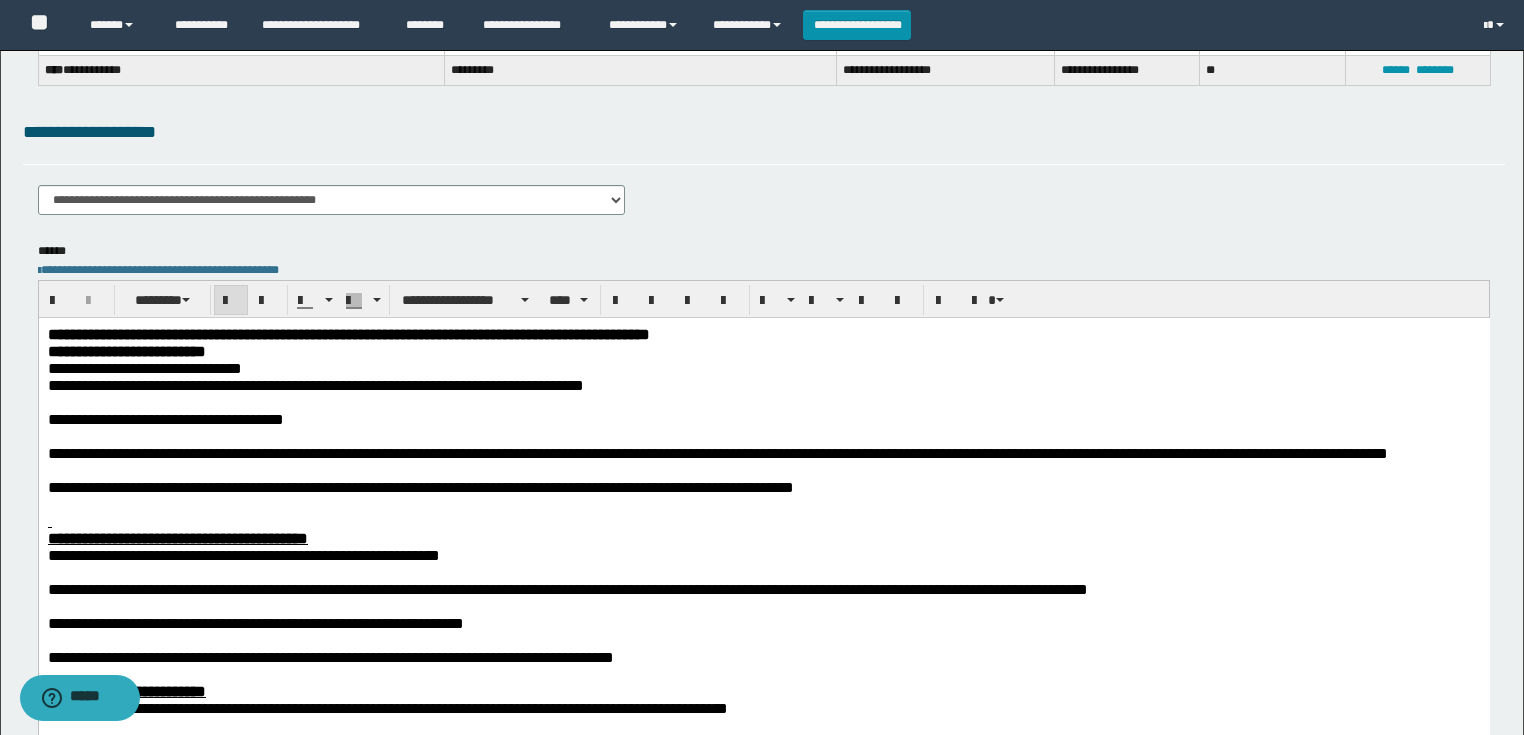 click at bounding box center (763, 401) 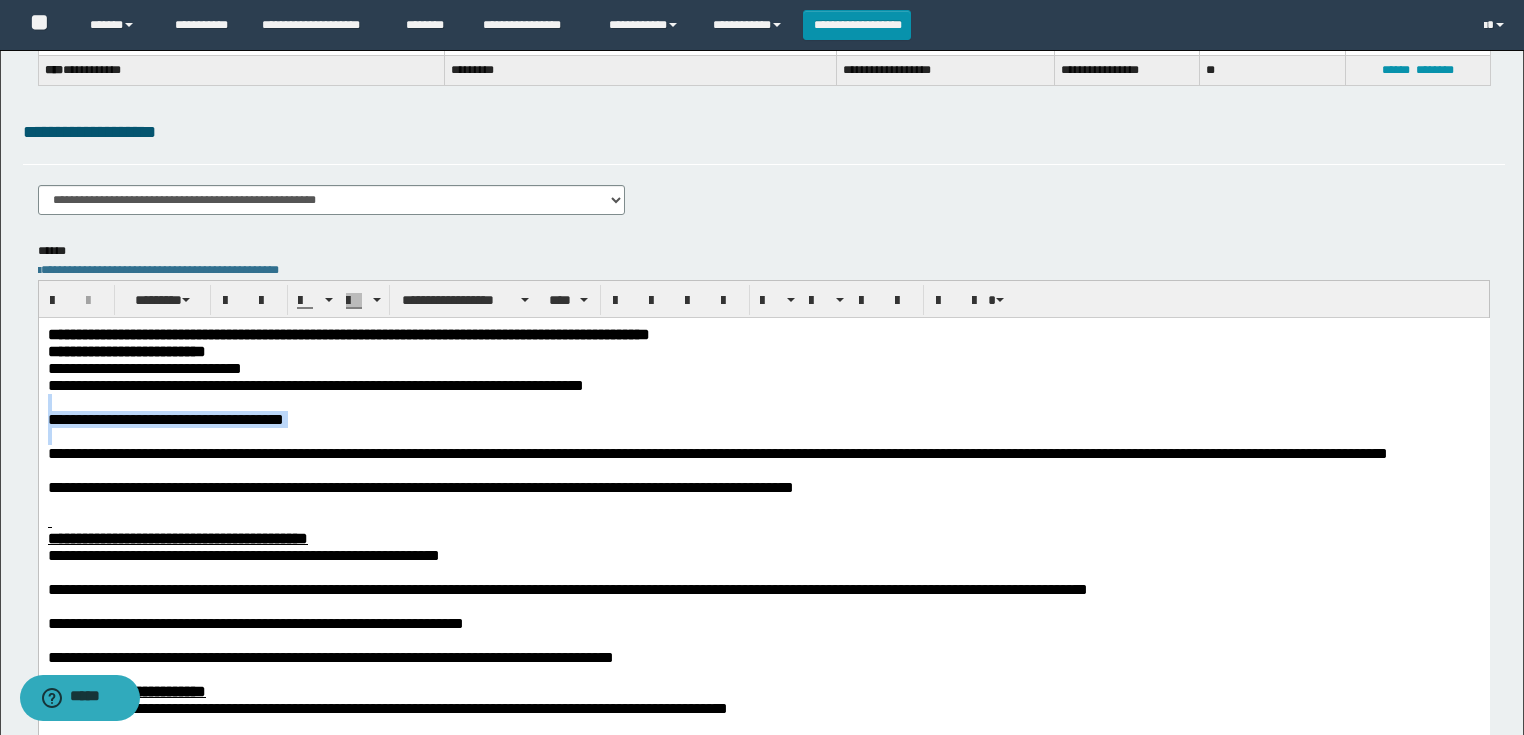 drag, startPoint x: 75, startPoint y: 437, endPoint x: 39, endPoint y: 407, distance: 46.8615 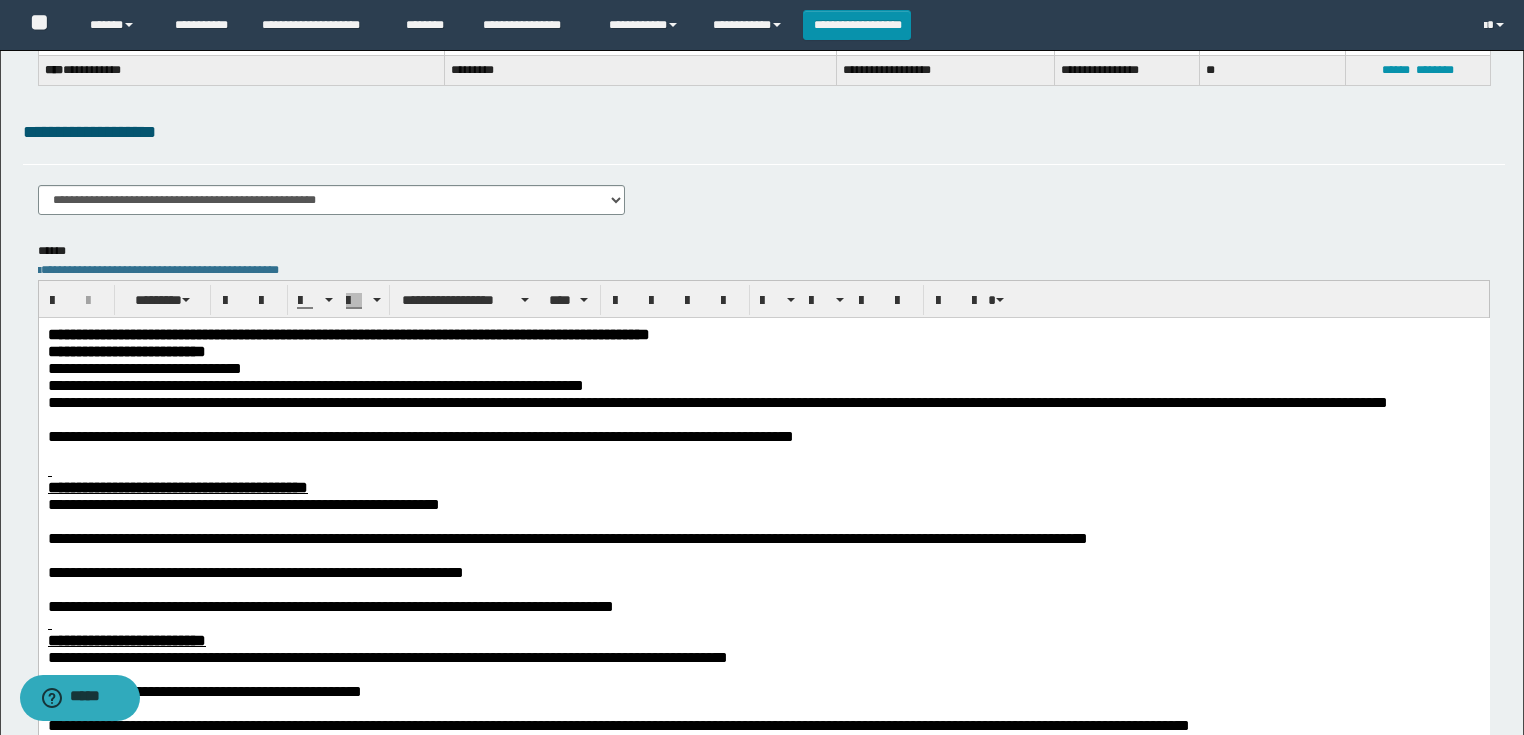 click at bounding box center (763, 418) 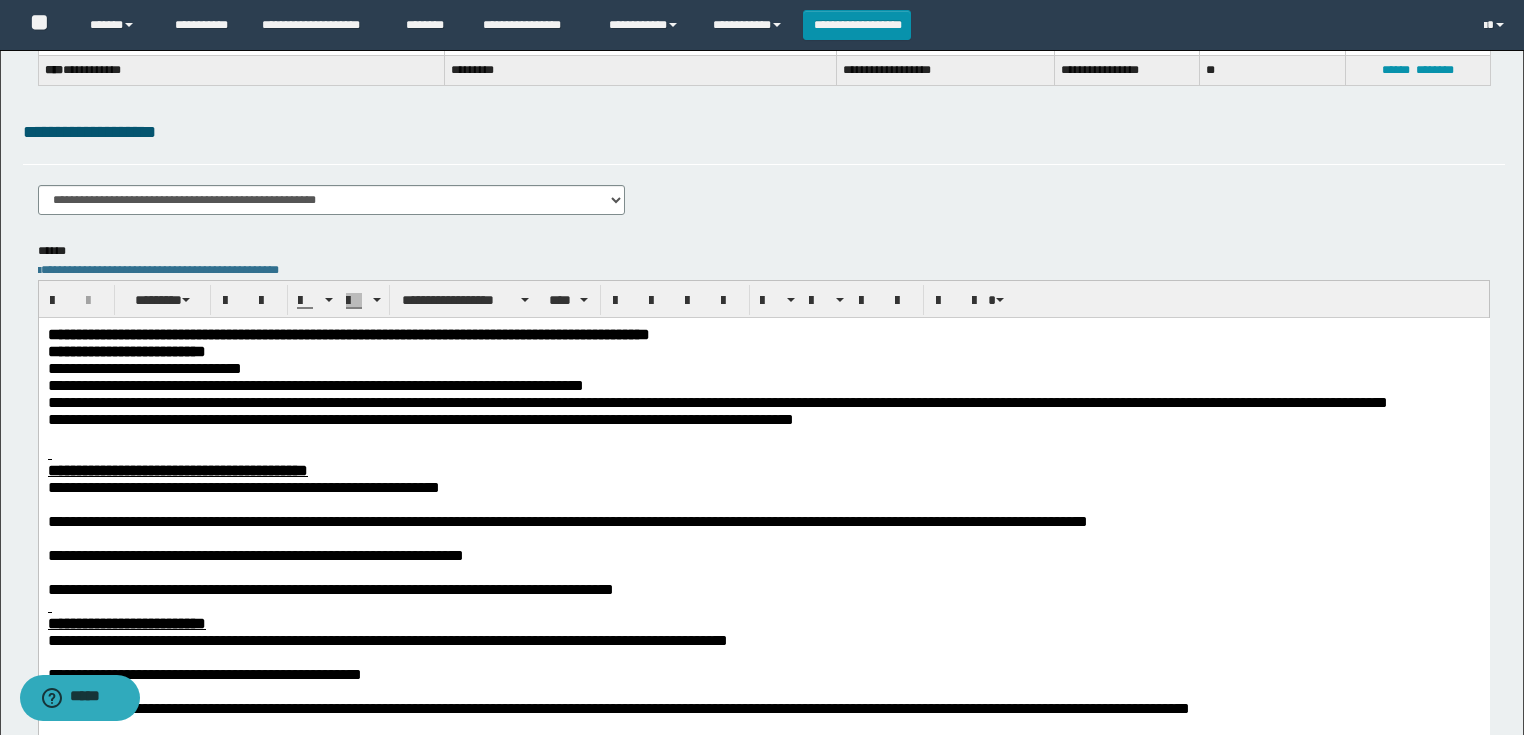 click at bounding box center [763, 452] 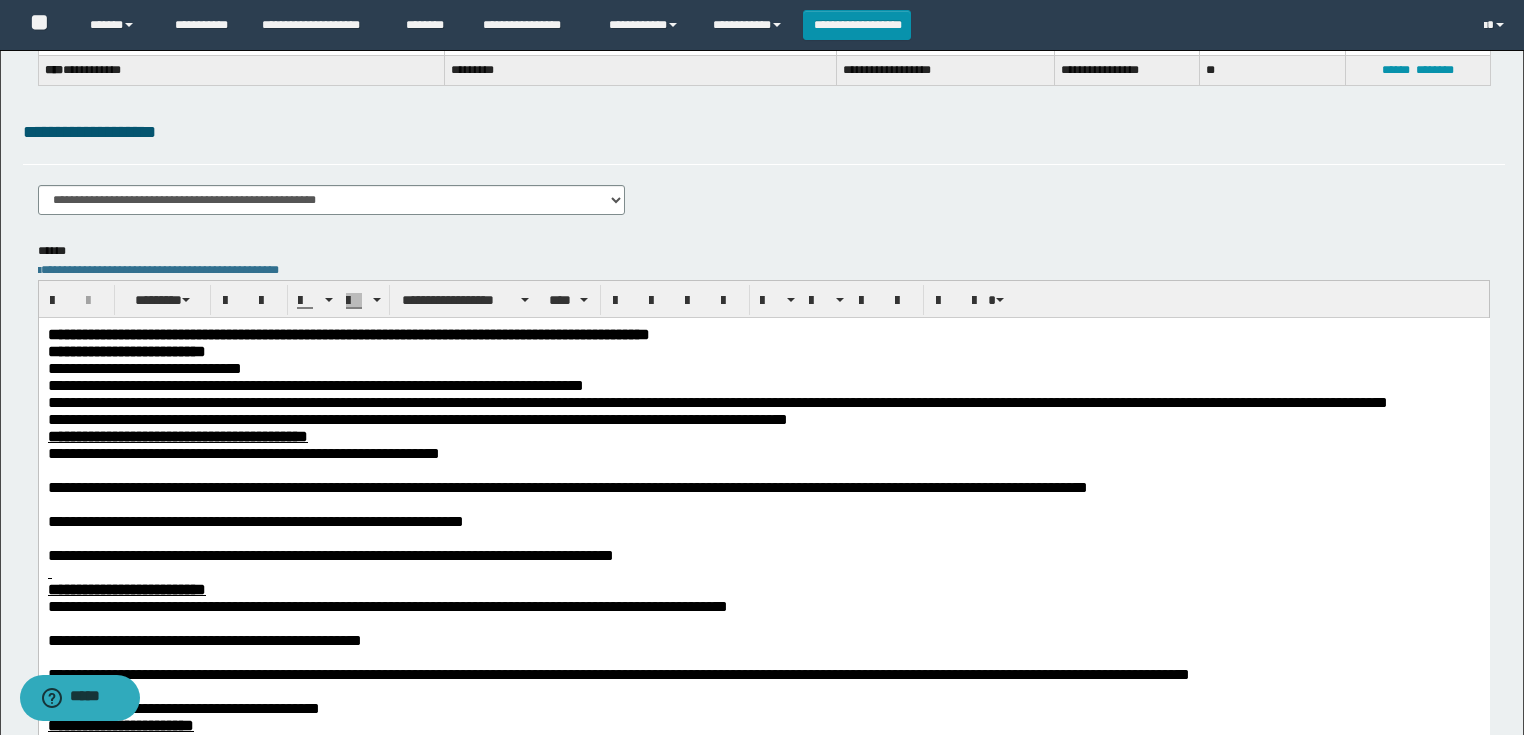 click at bounding box center (763, 469) 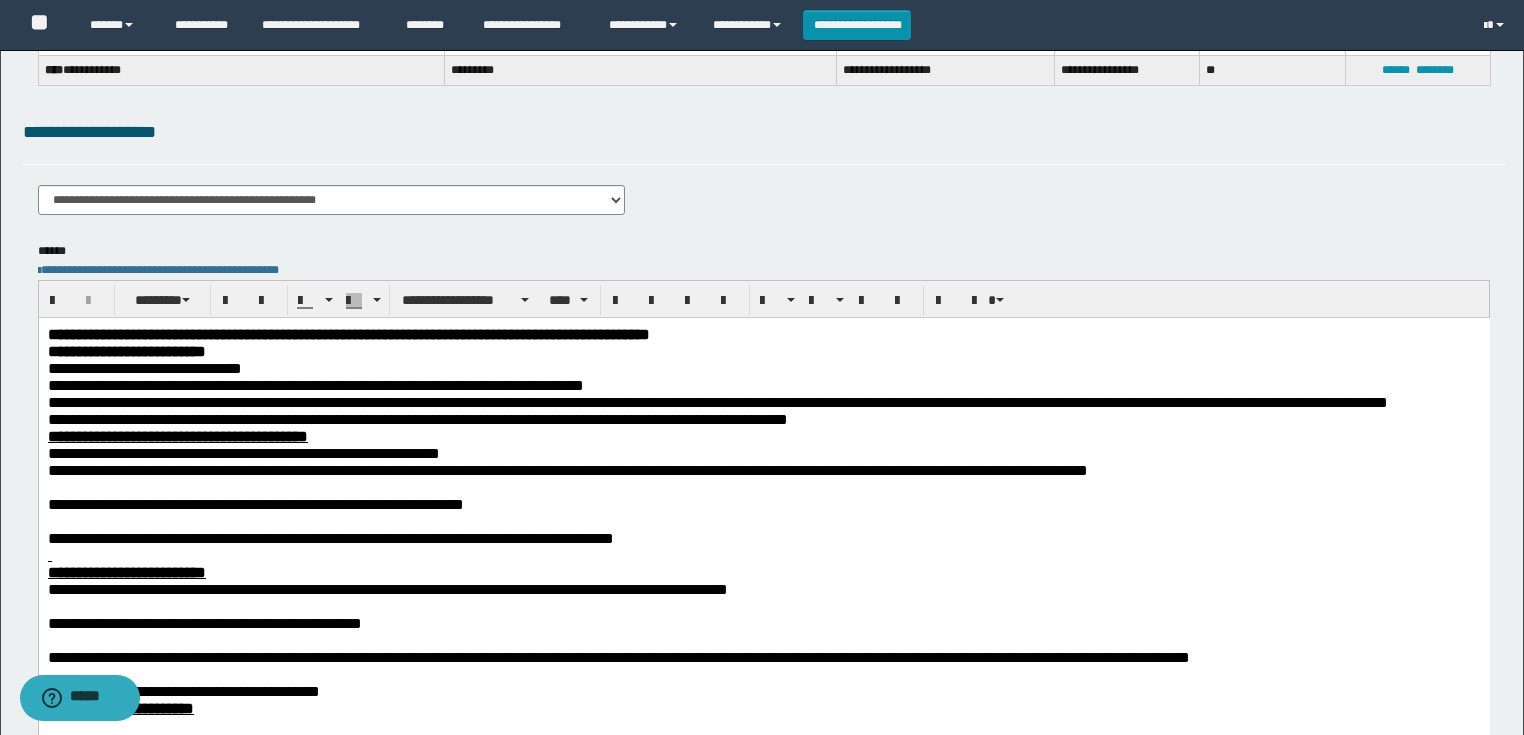 click at bounding box center [763, 486] 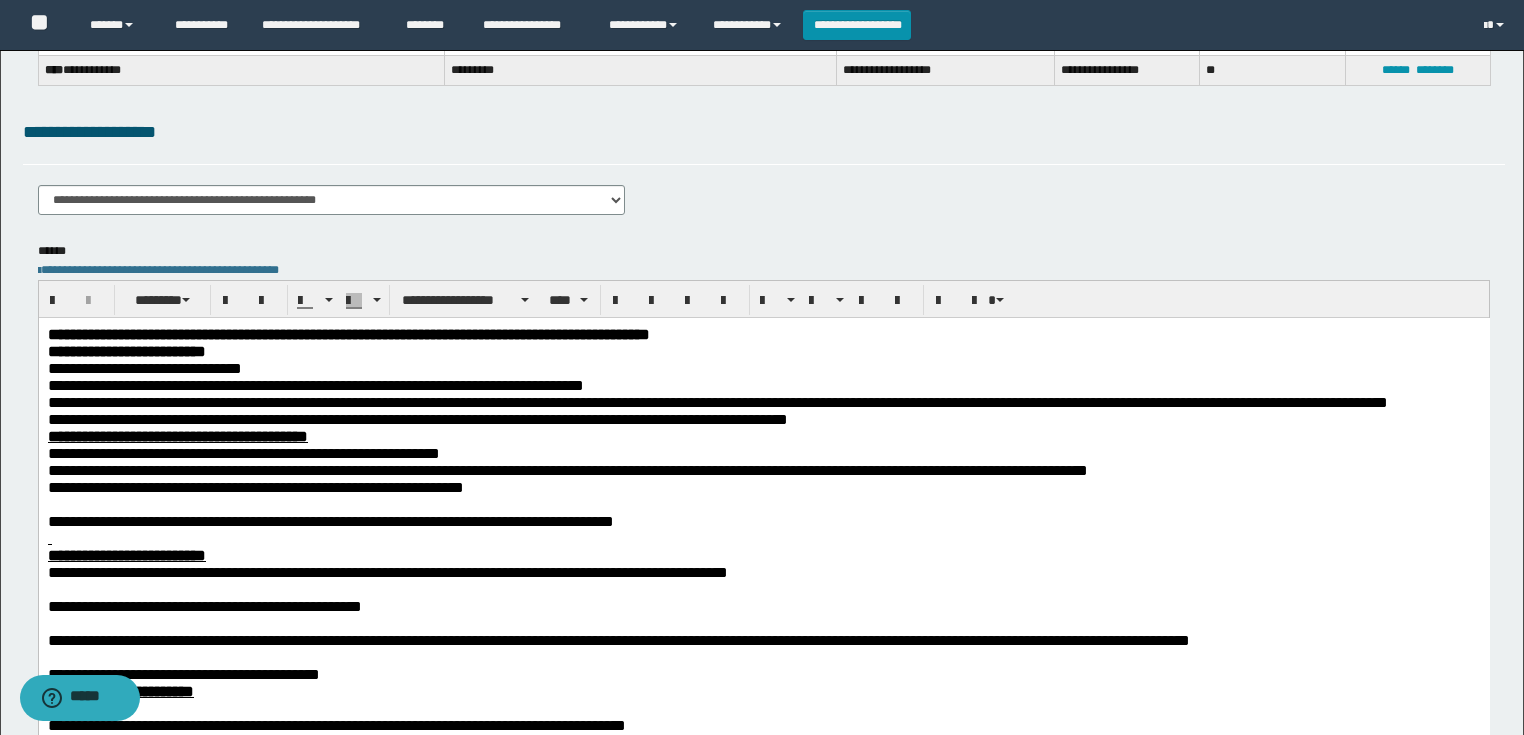 click at bounding box center (763, 503) 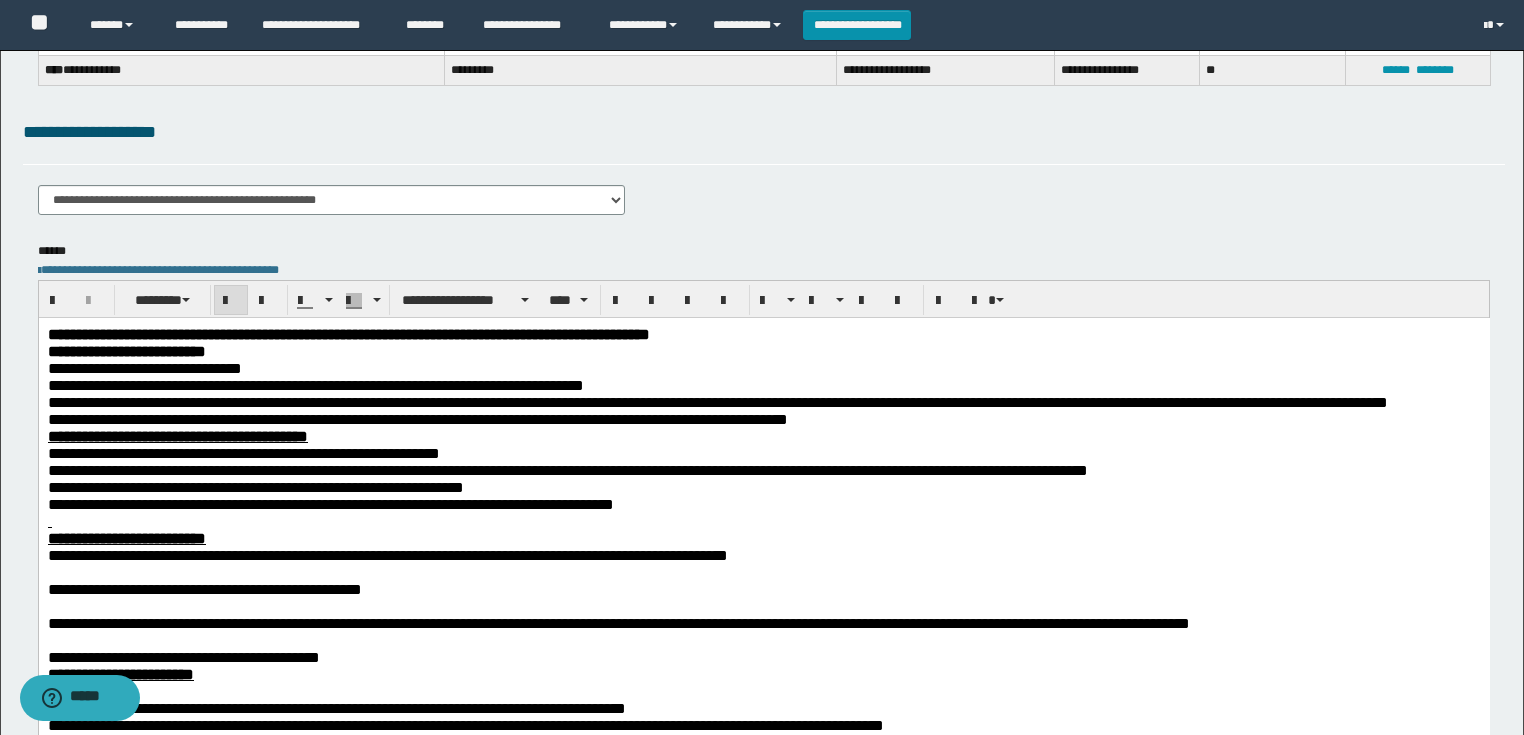 click at bounding box center [763, 520] 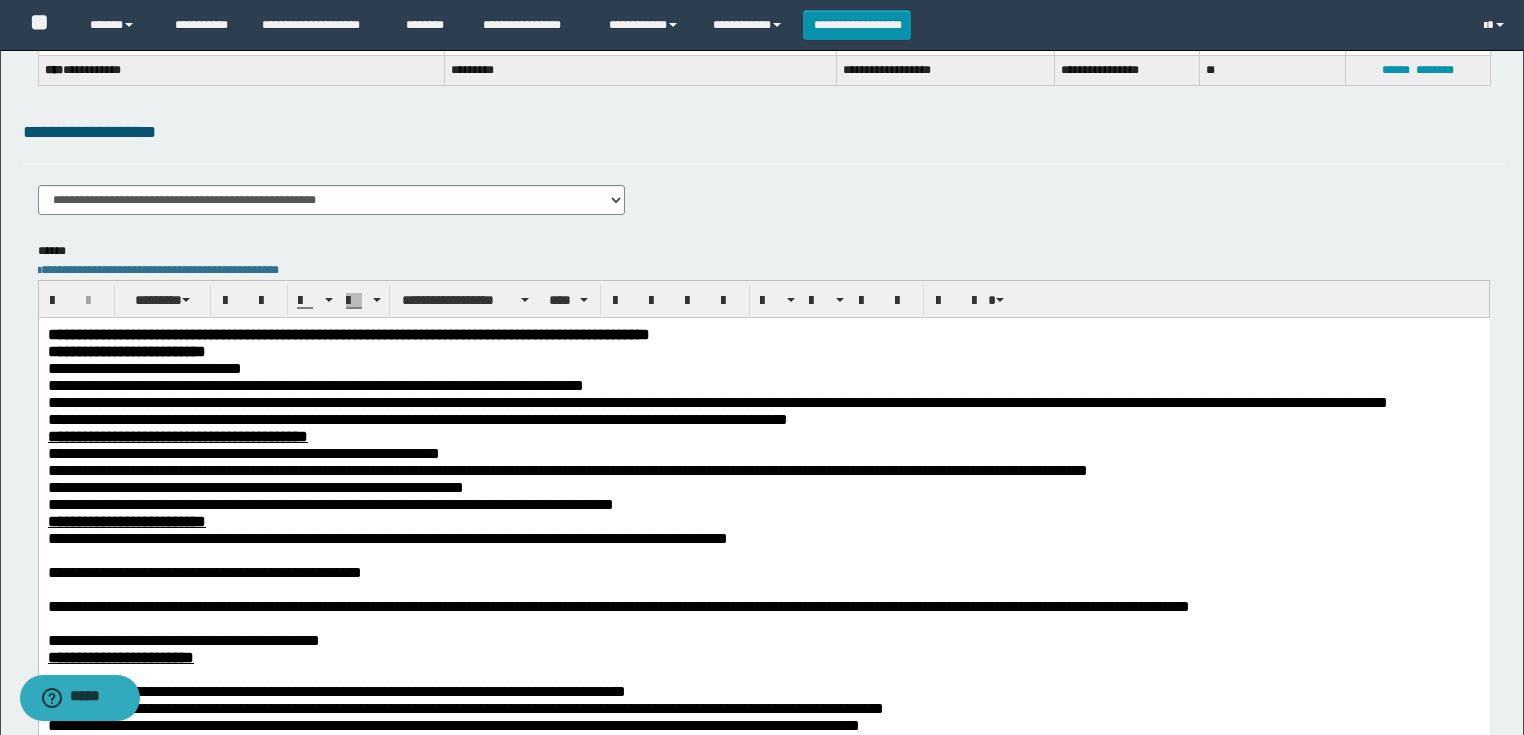 click at bounding box center [763, 554] 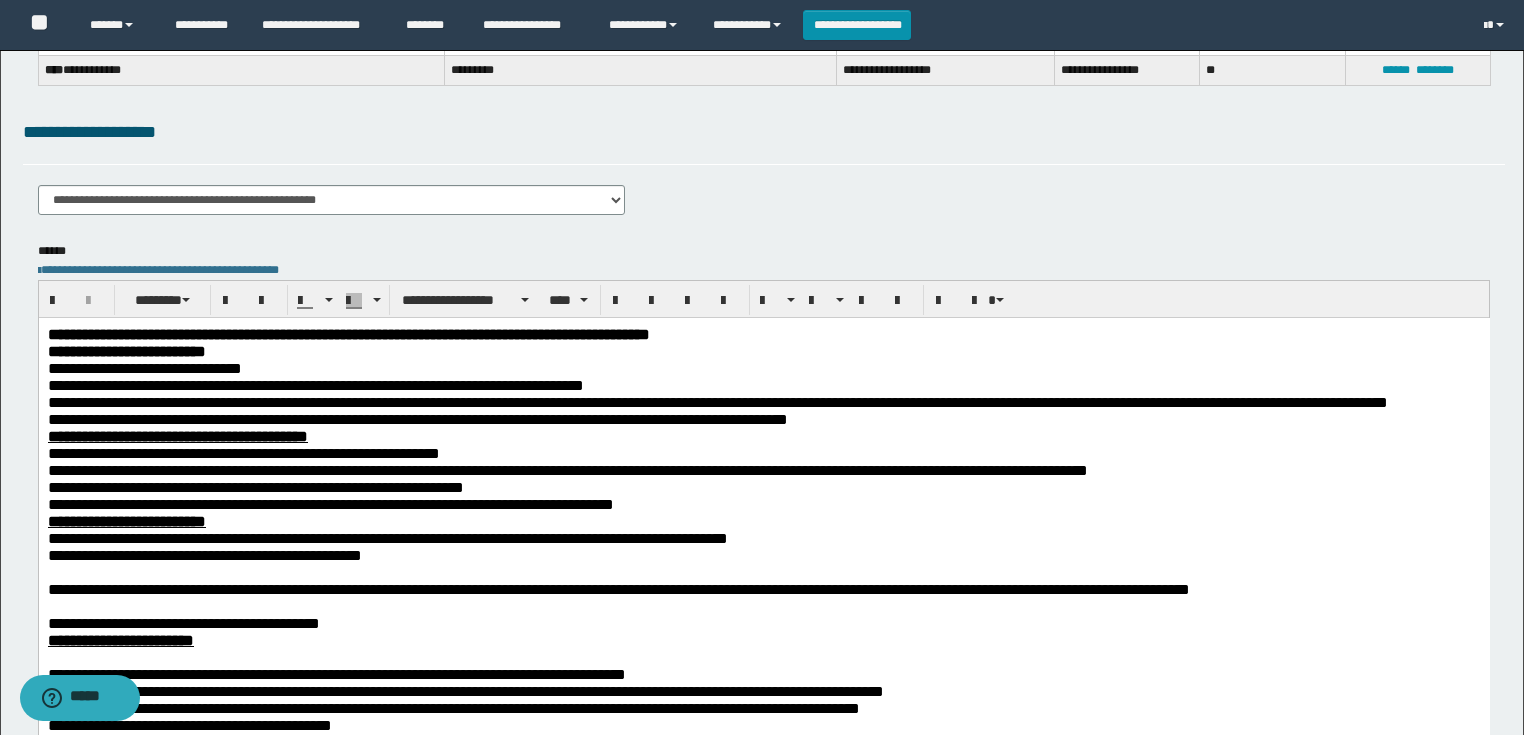 click at bounding box center [763, 571] 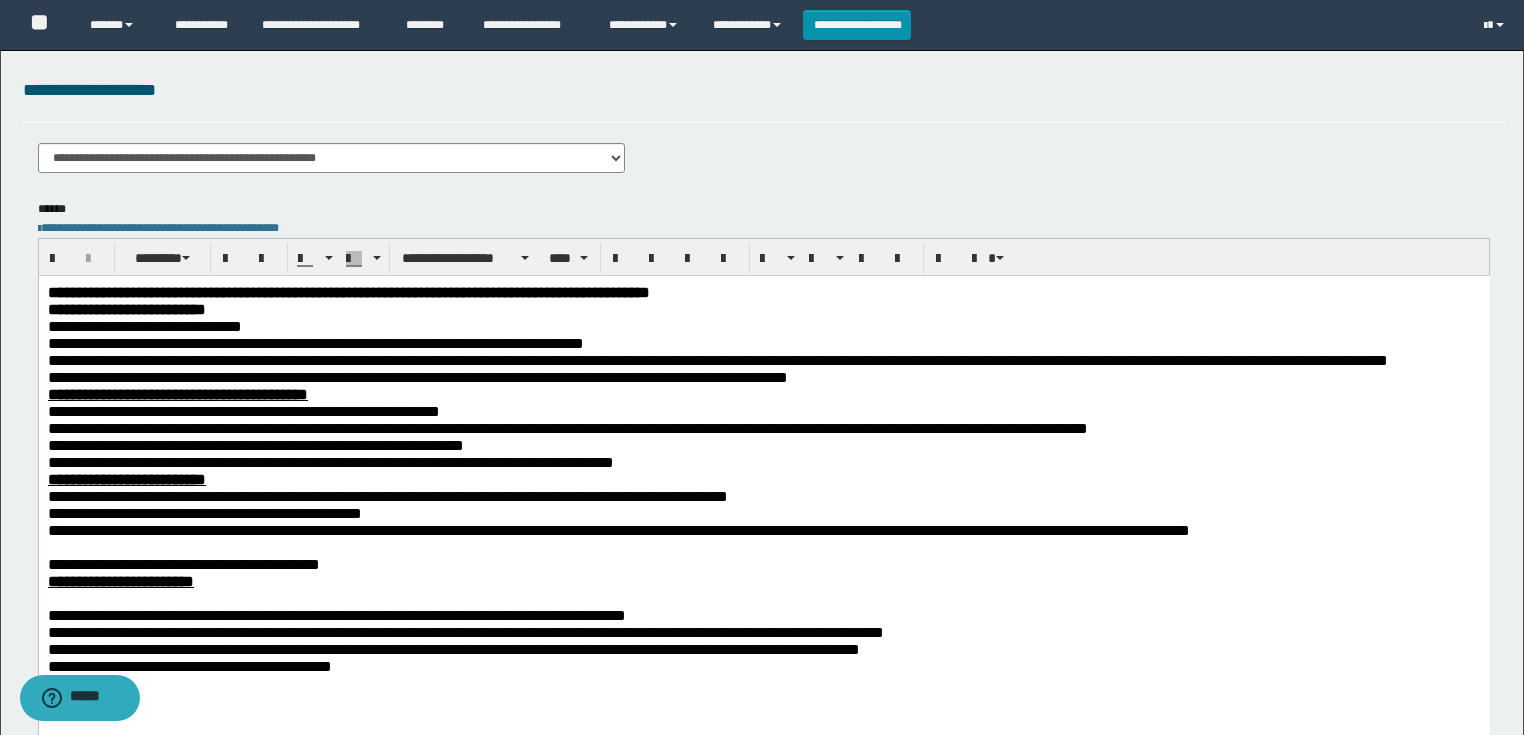 scroll, scrollTop: 320, scrollLeft: 0, axis: vertical 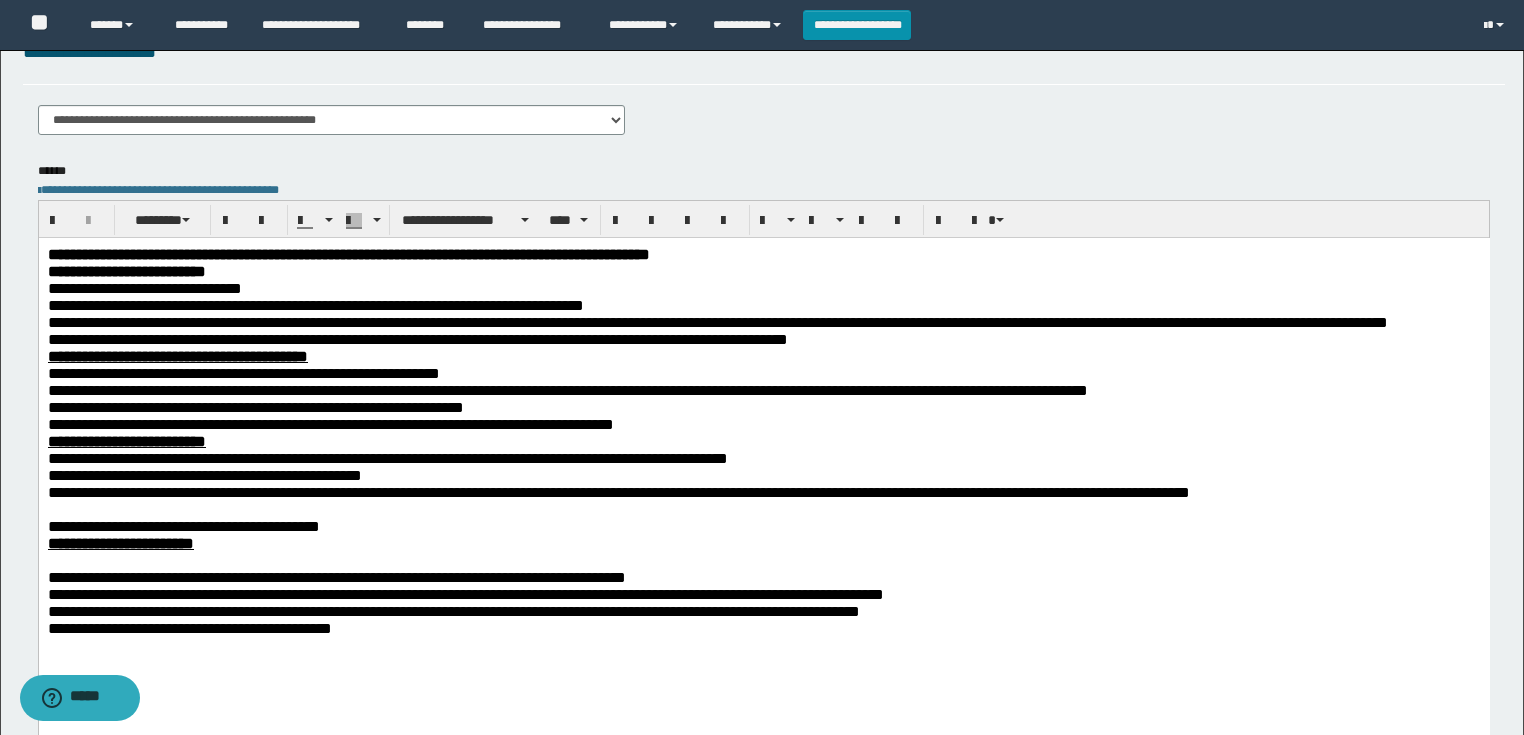 click at bounding box center (763, 508) 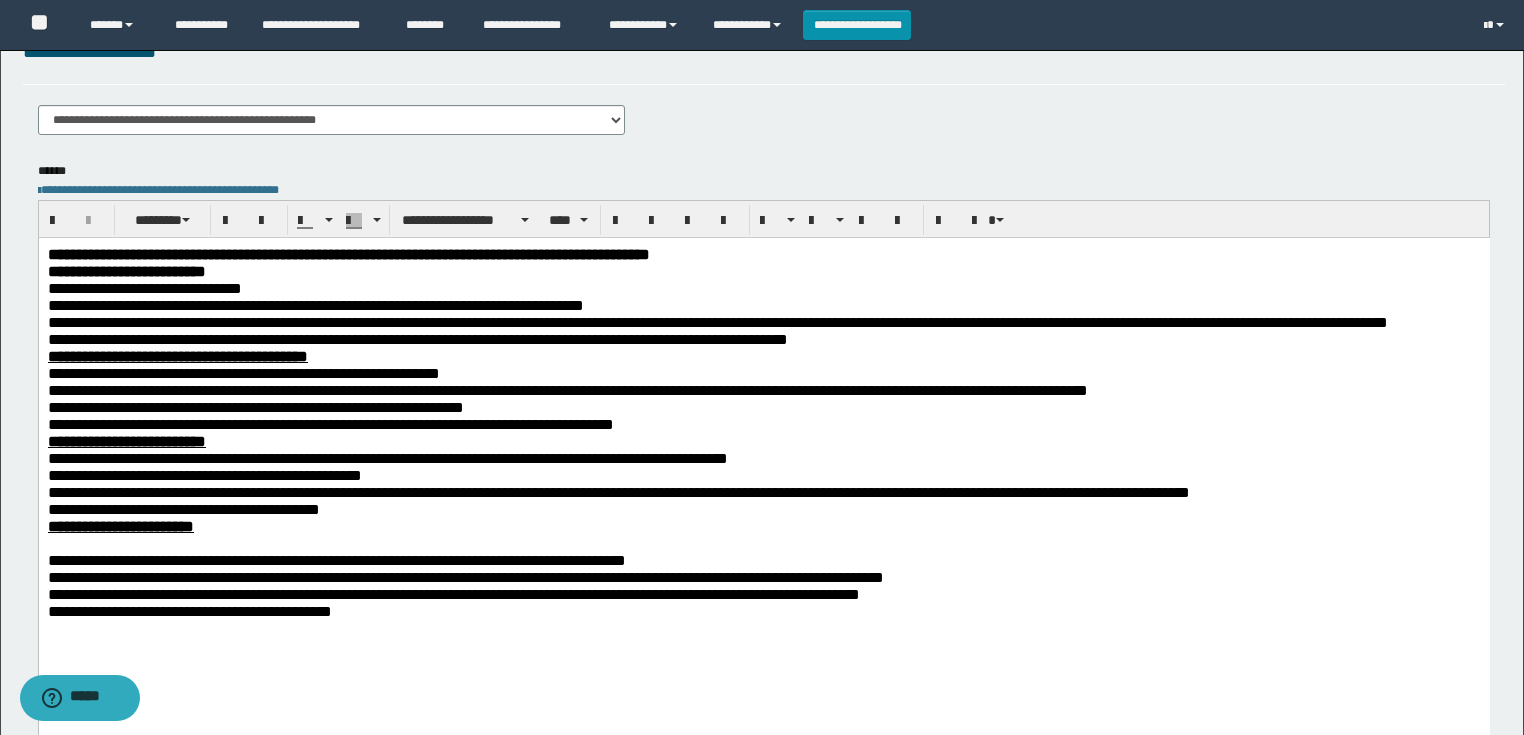 click at bounding box center [763, 542] 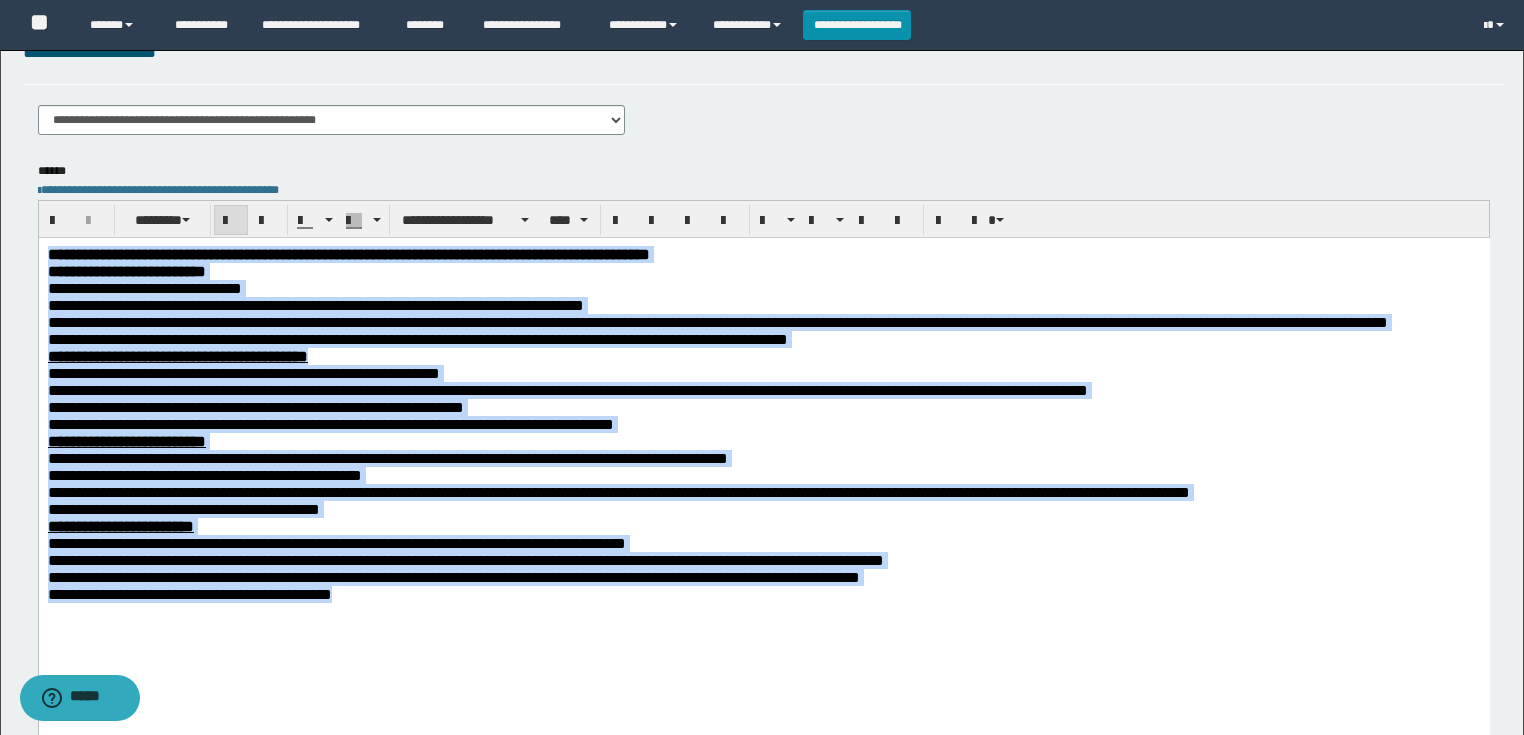 drag, startPoint x: 543, startPoint y: 673, endPoint x: 39, endPoint y: 237, distance: 666.4173 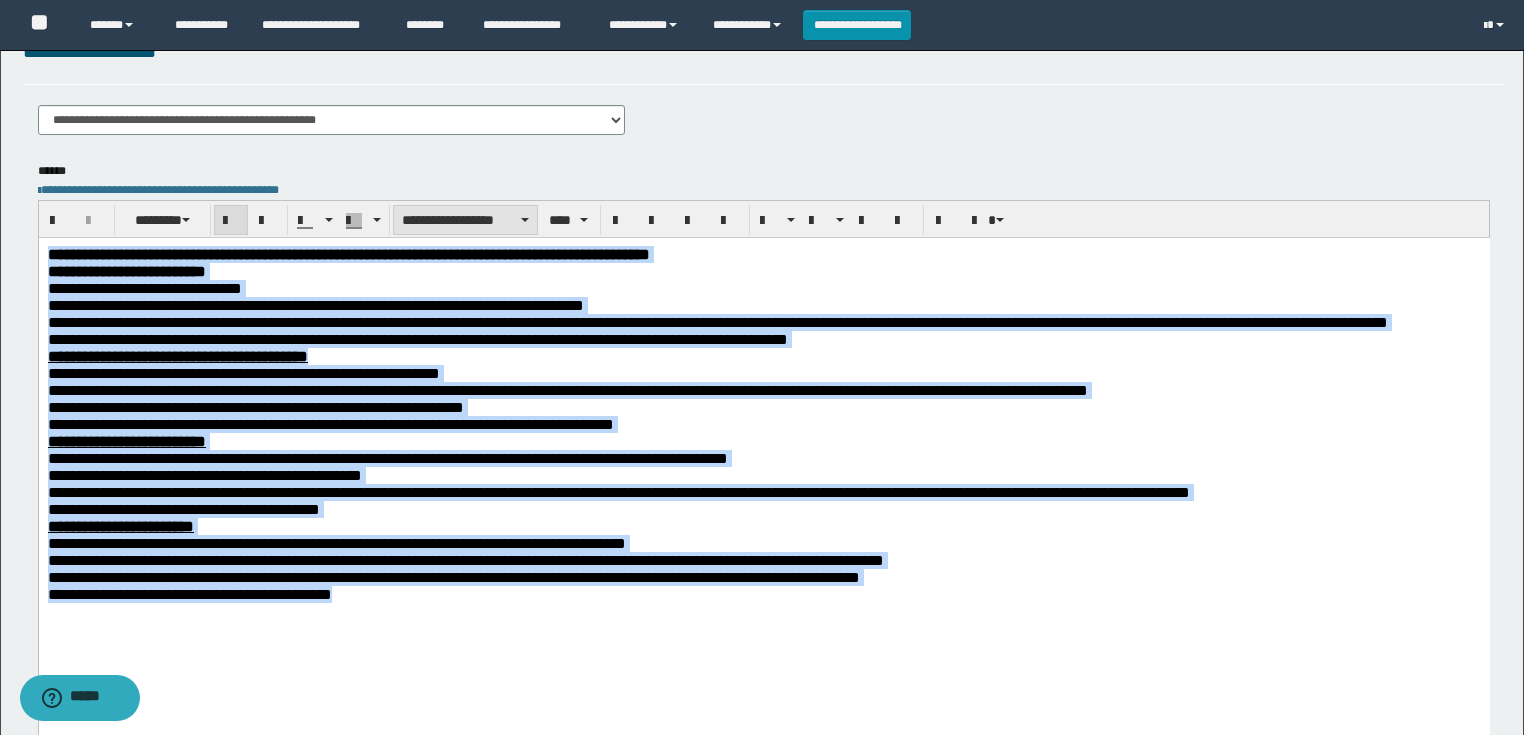 click on "**********" at bounding box center [465, 220] 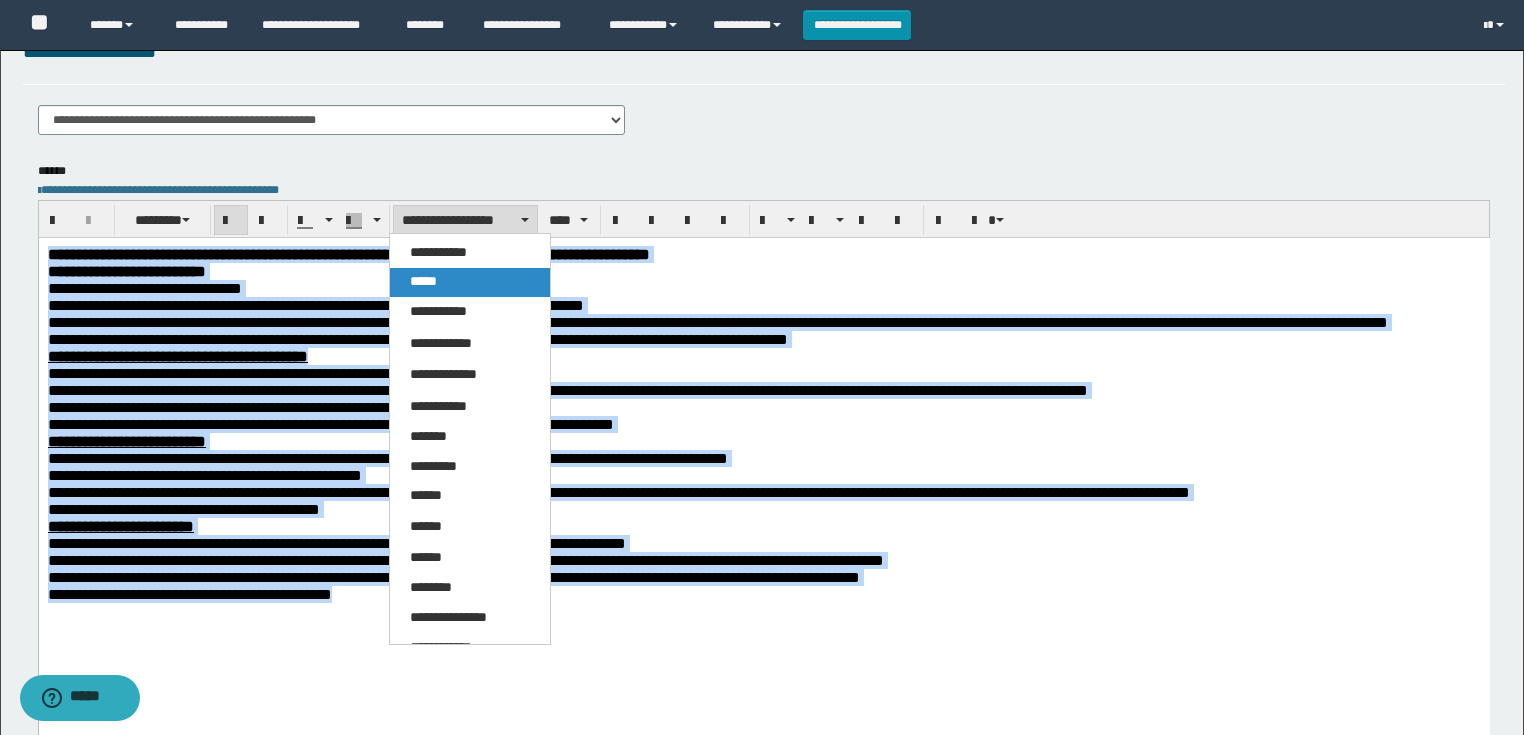 click on "*****" at bounding box center (470, 282) 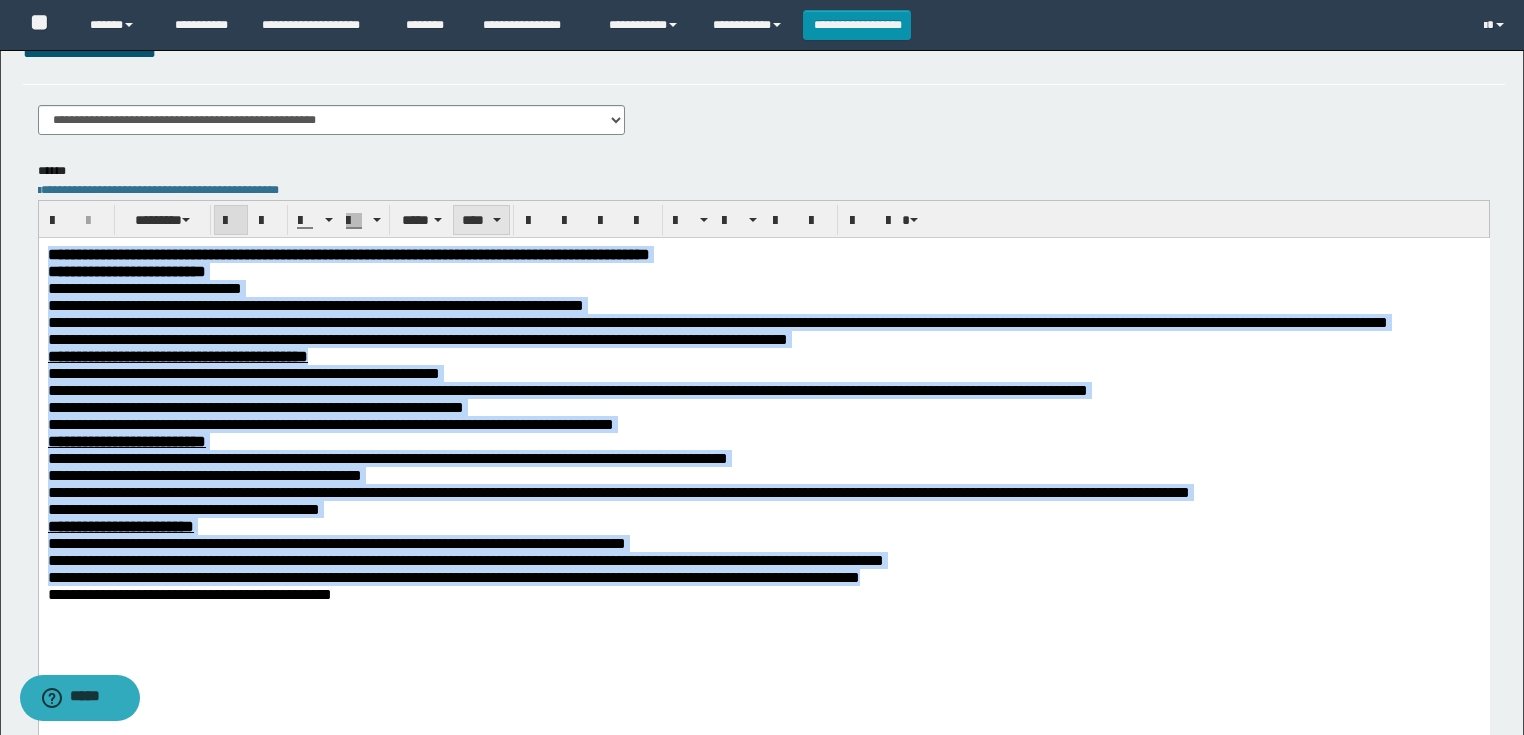 click on "****" at bounding box center [481, 220] 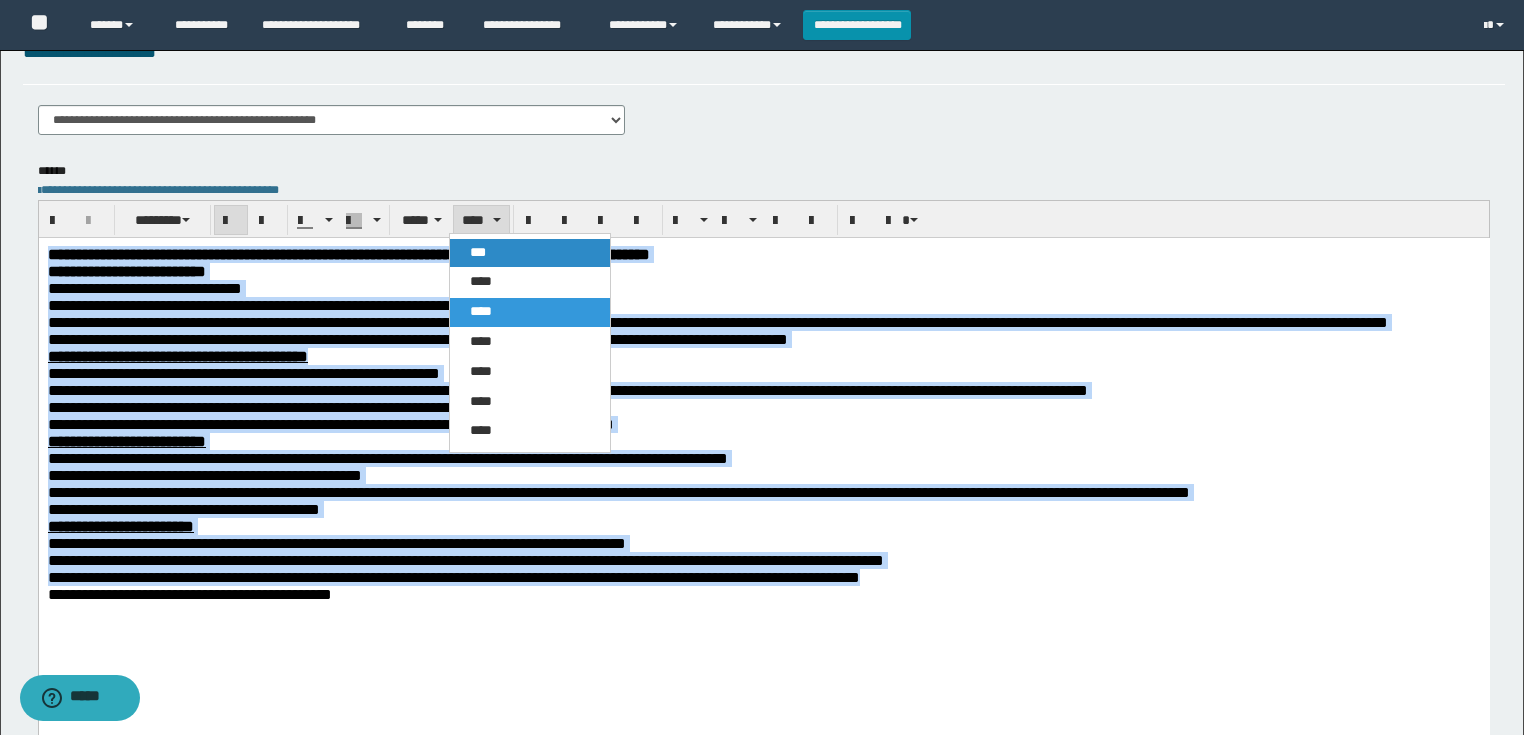 click on "***" at bounding box center [478, 252] 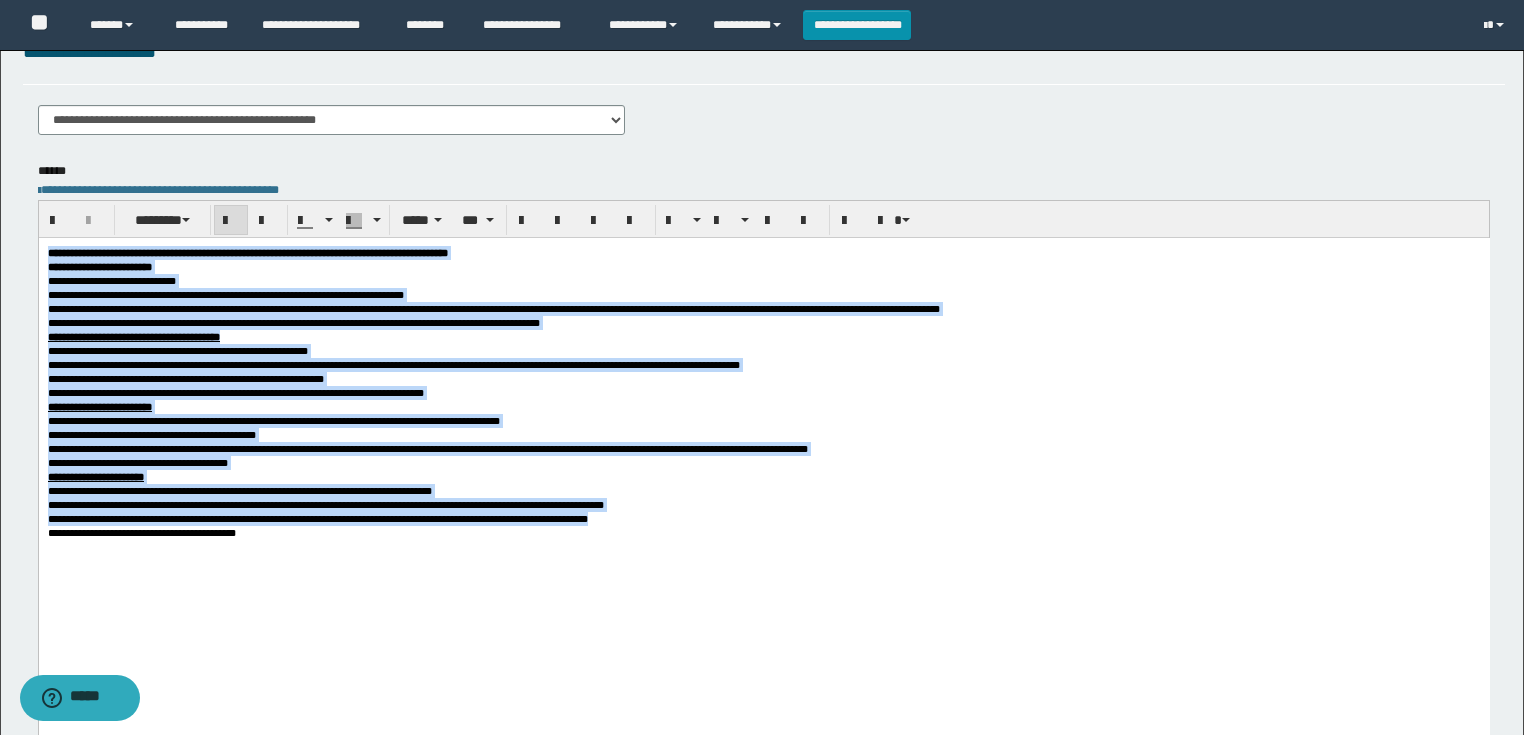 click on "**********" at bounding box center (763, 294) 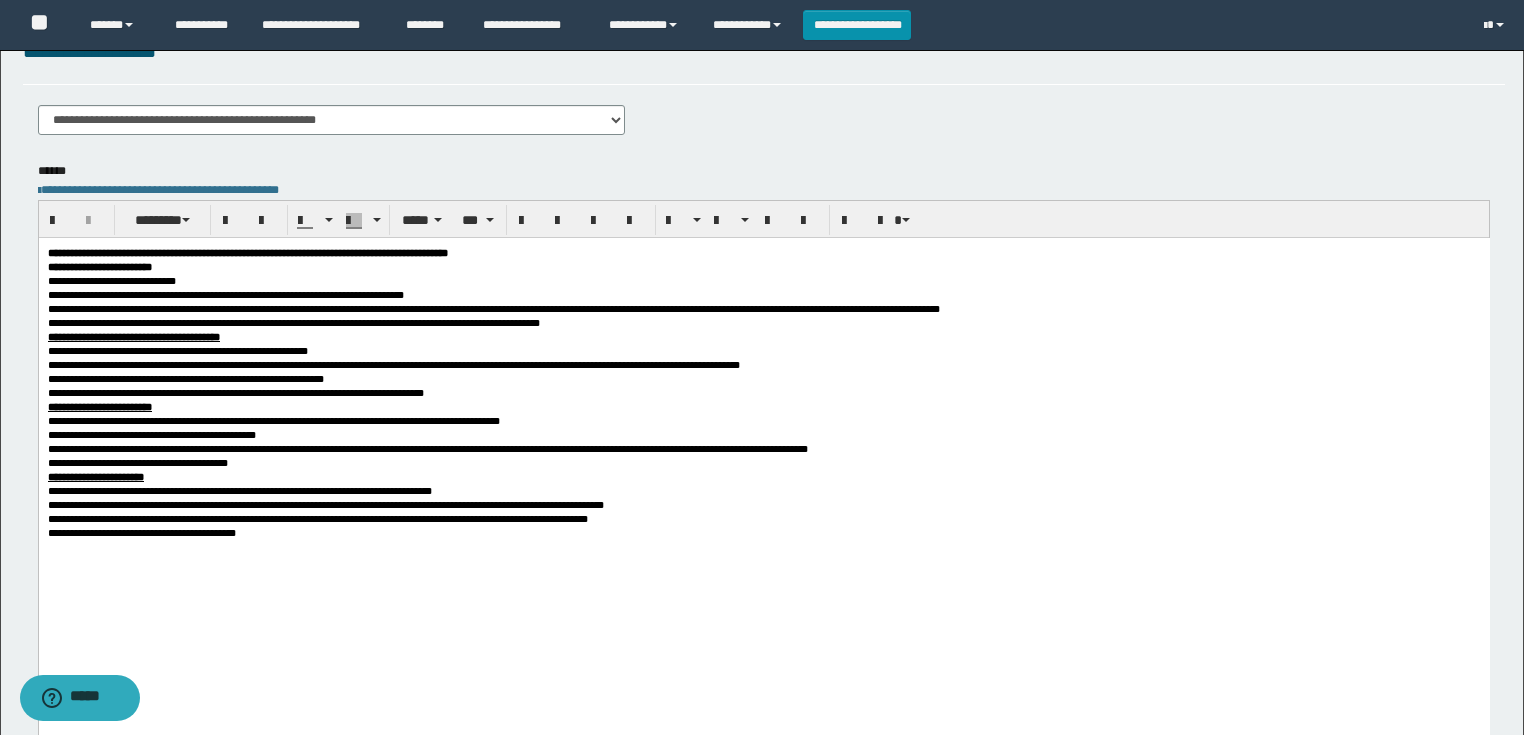 drag, startPoint x: 378, startPoint y: 632, endPoint x: 256, endPoint y: 655, distance: 124.1491 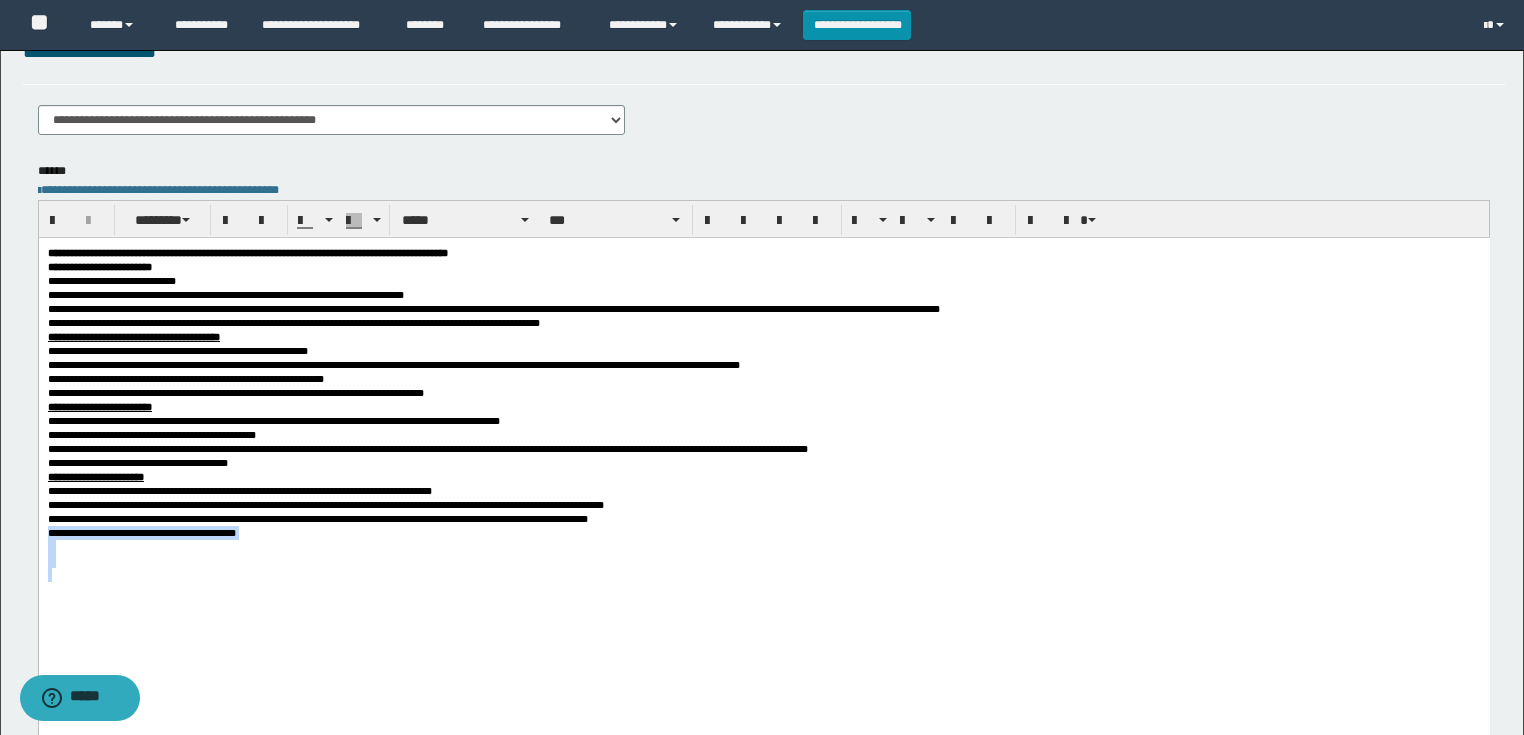 drag, startPoint x: 193, startPoint y: 664, endPoint x: 68, endPoint y: 816, distance: 196.79684 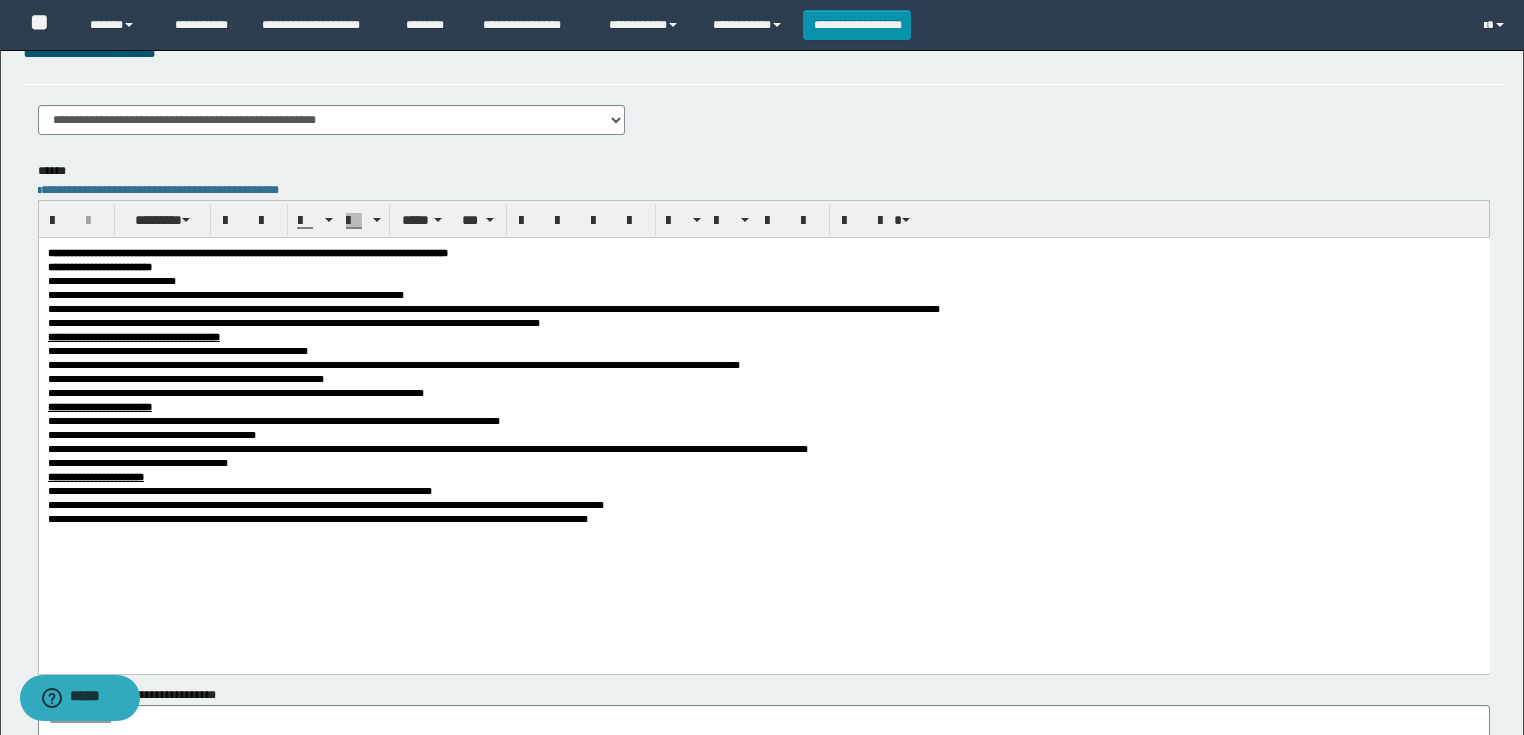 scroll, scrollTop: 0, scrollLeft: 0, axis: both 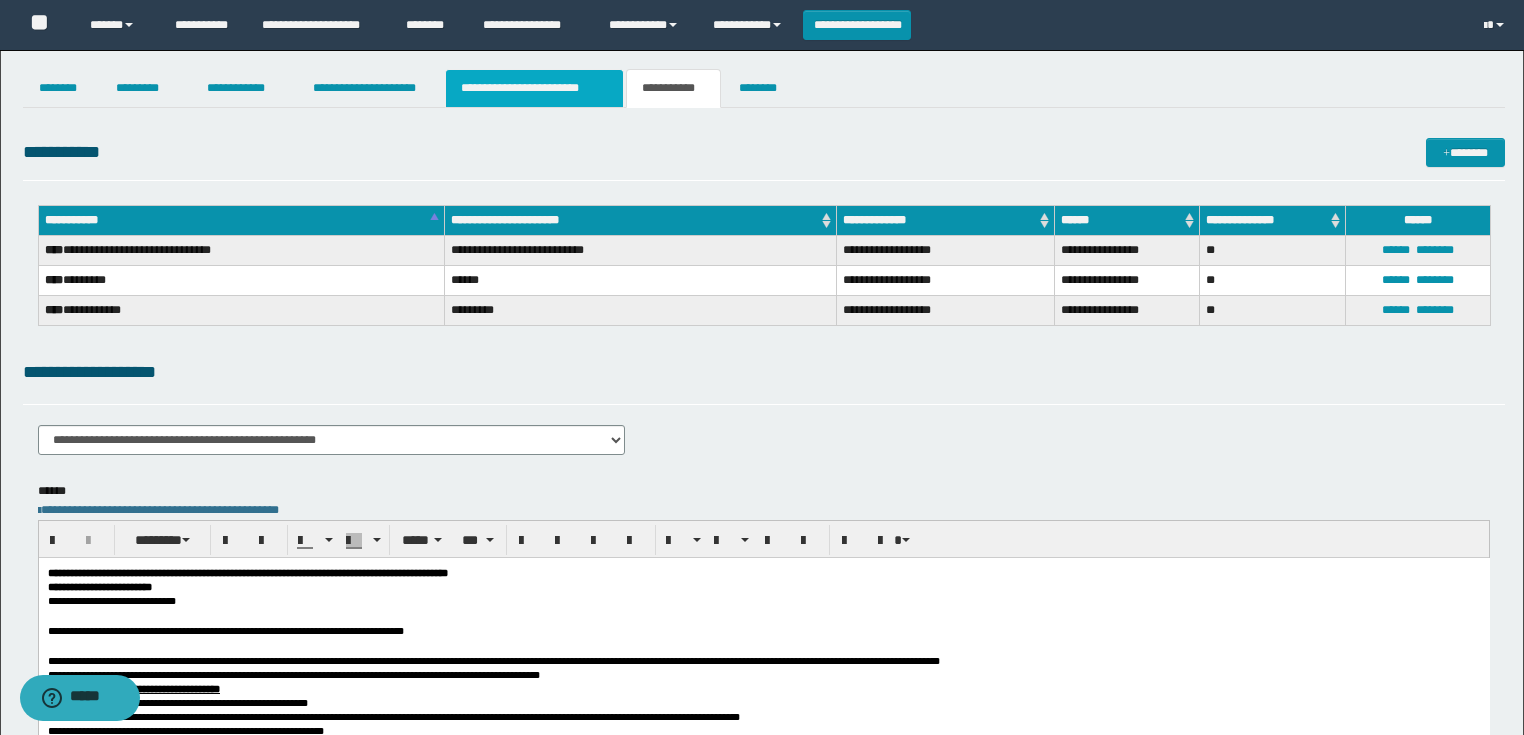 click on "**********" at bounding box center (534, 88) 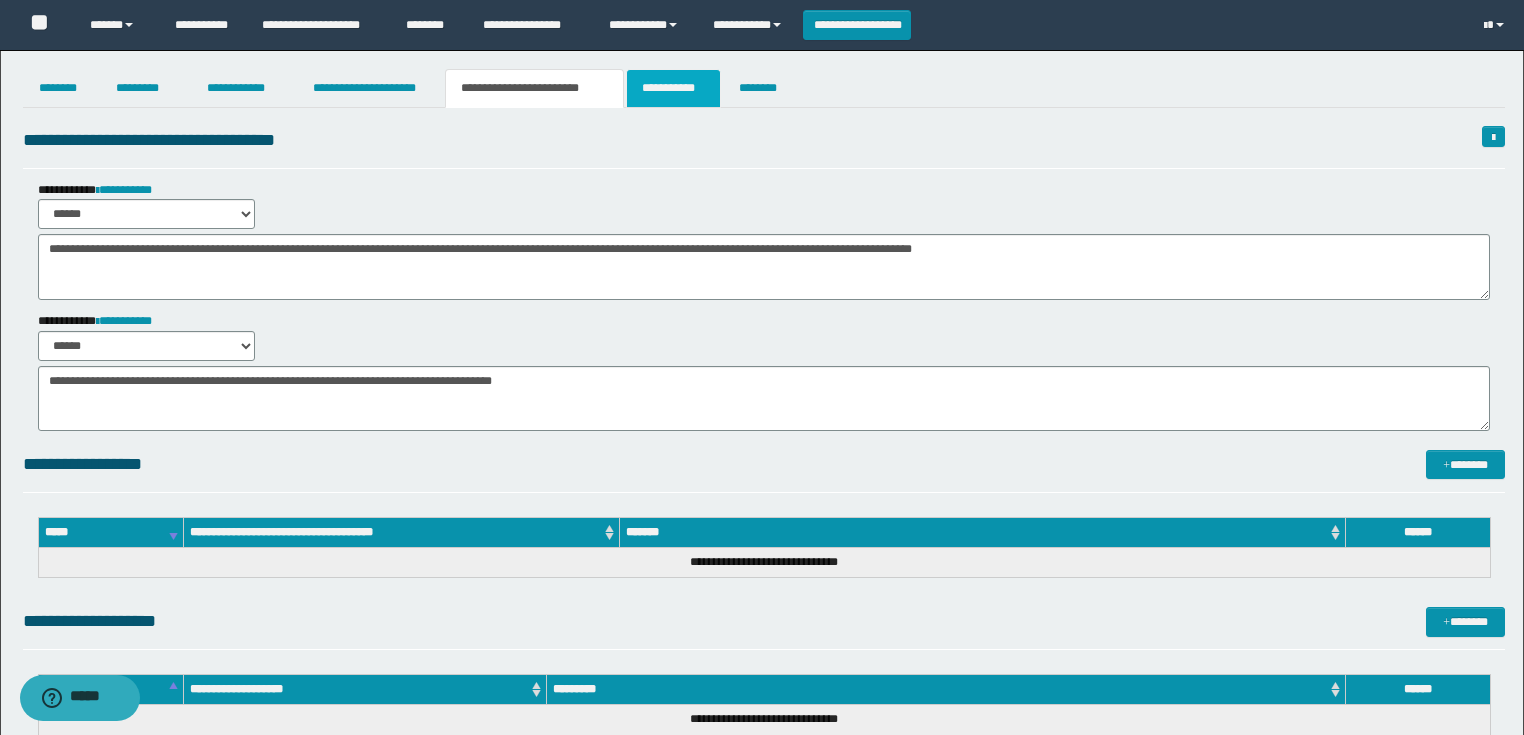 click on "**********" at bounding box center (673, 88) 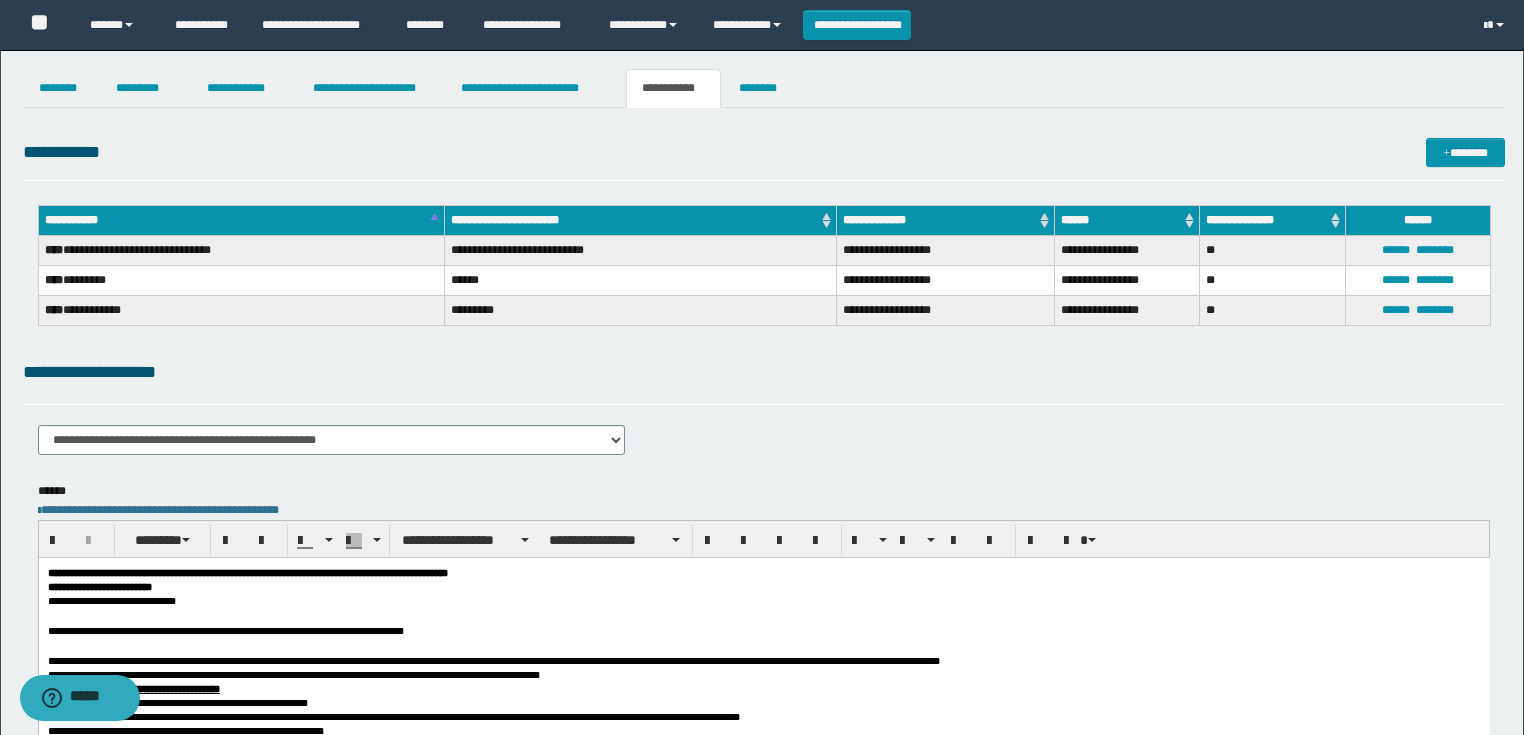 scroll, scrollTop: 80, scrollLeft: 0, axis: vertical 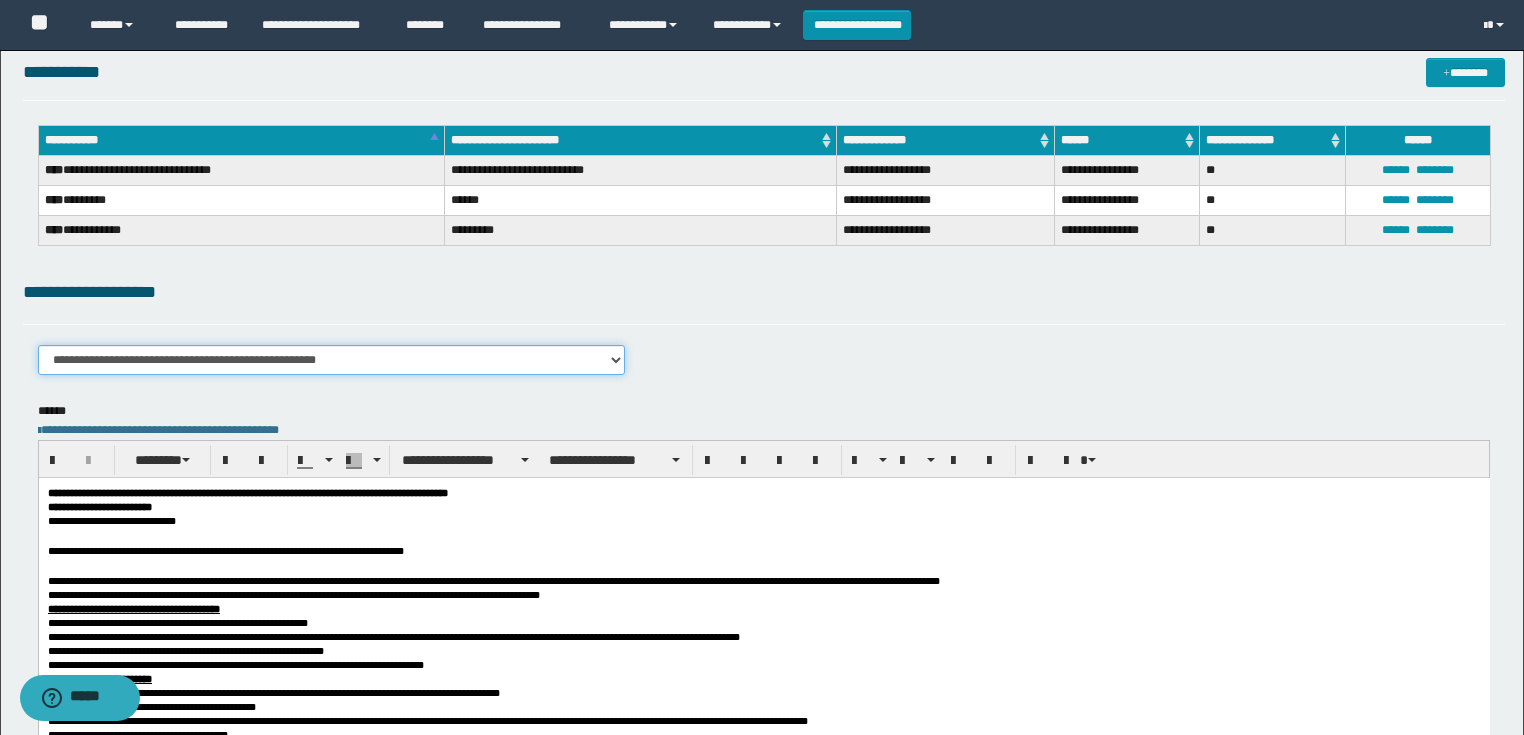click on "**********" at bounding box center [332, 360] 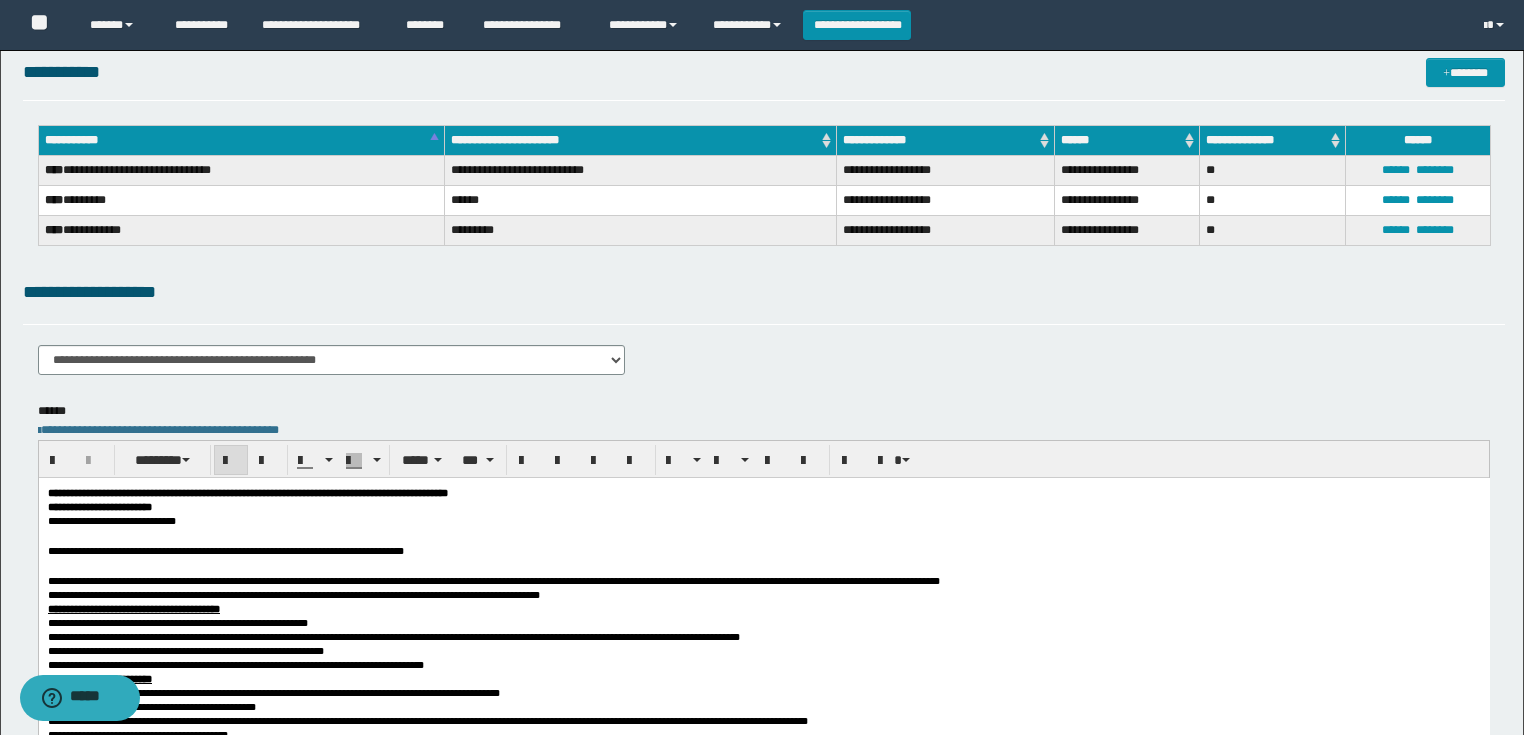 click on "**********" at bounding box center (247, 492) 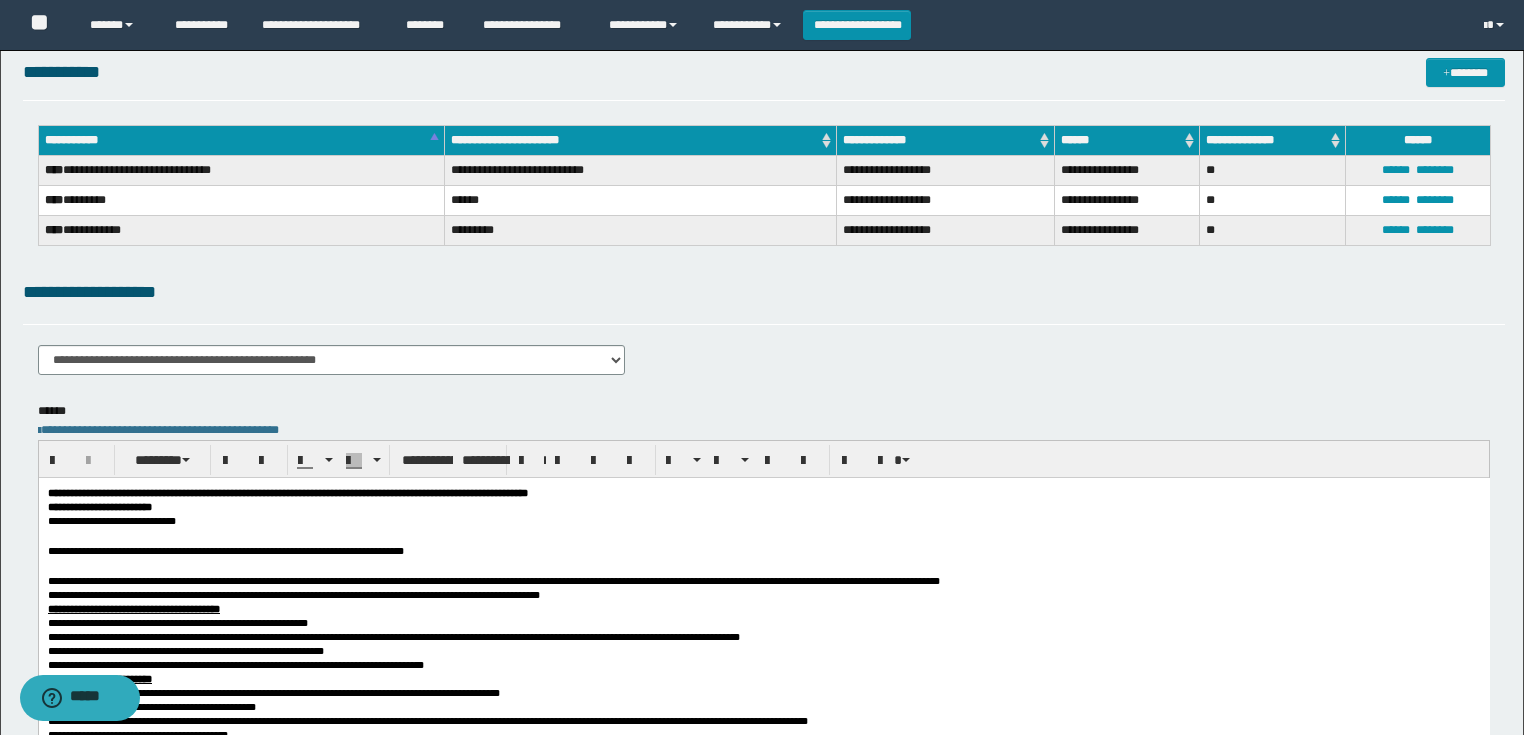 click at bounding box center (763, 565) 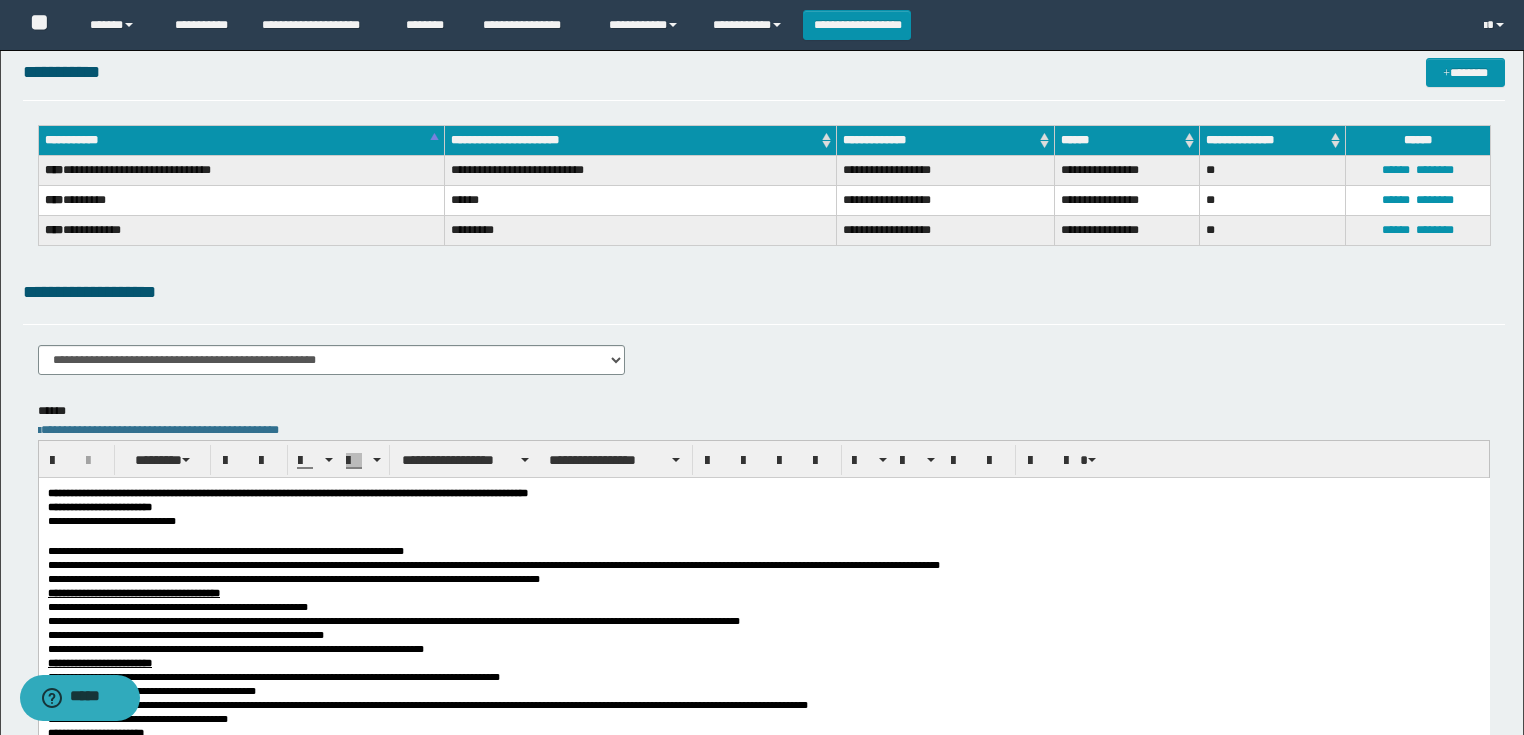 click at bounding box center [763, 535] 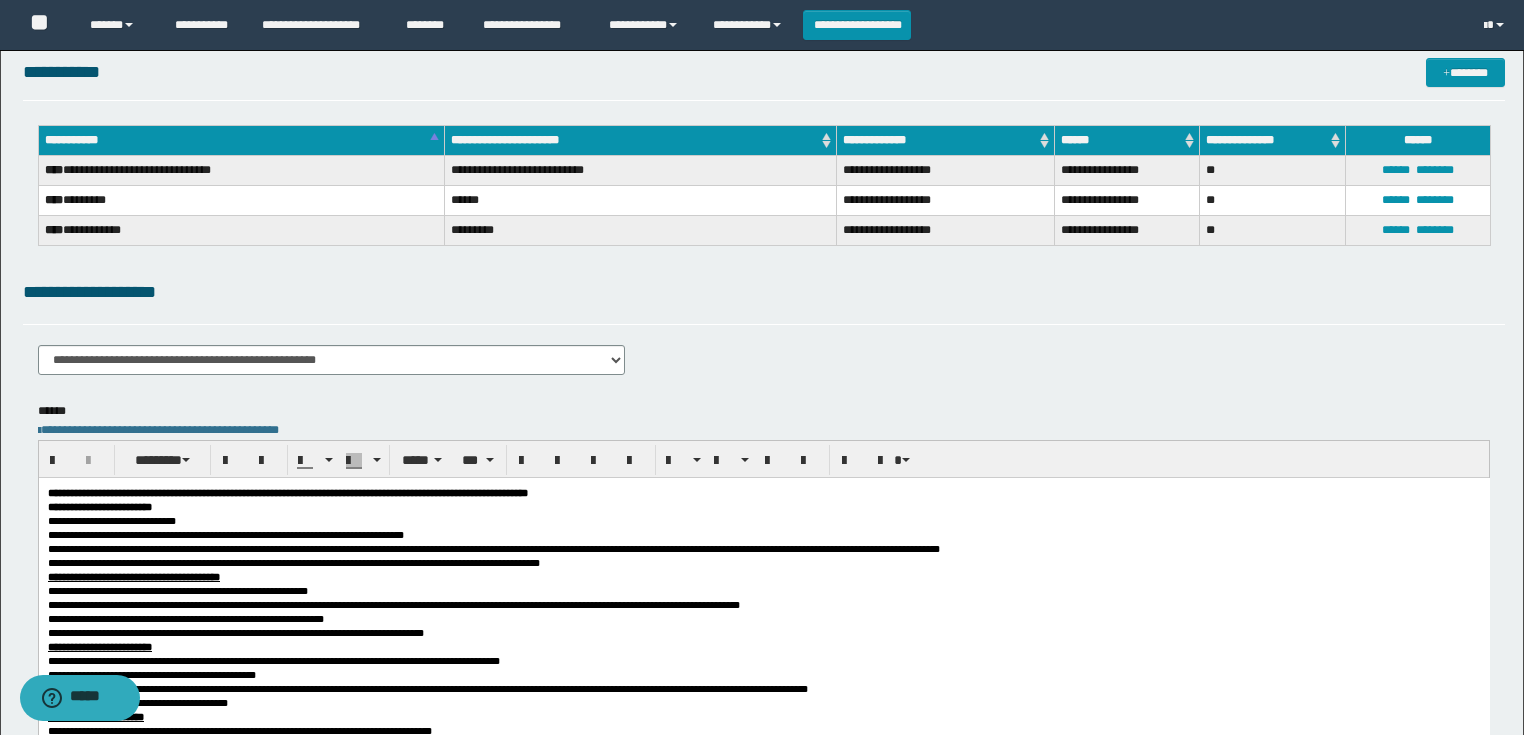 click on "**********" at bounding box center (287, 492) 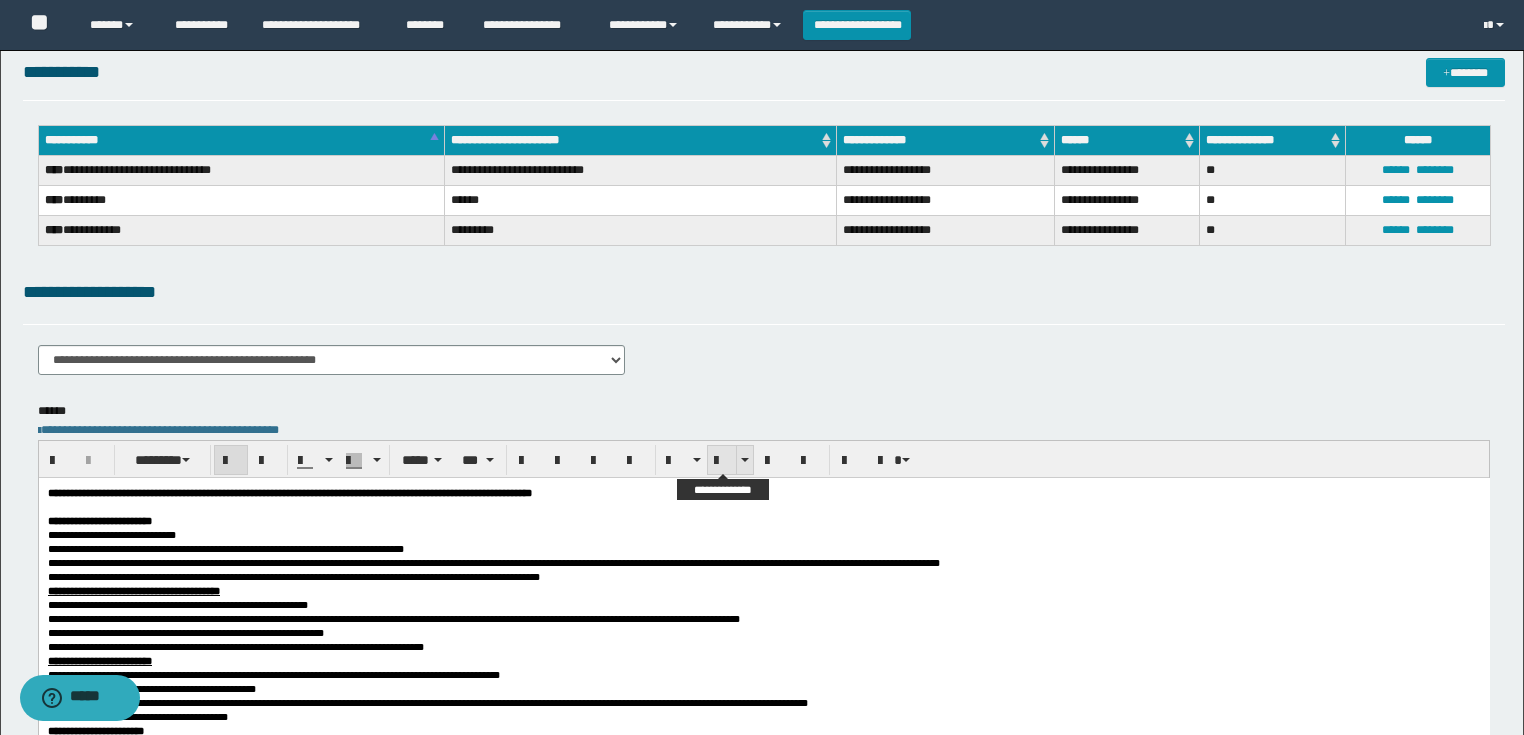 click at bounding box center [744, 460] 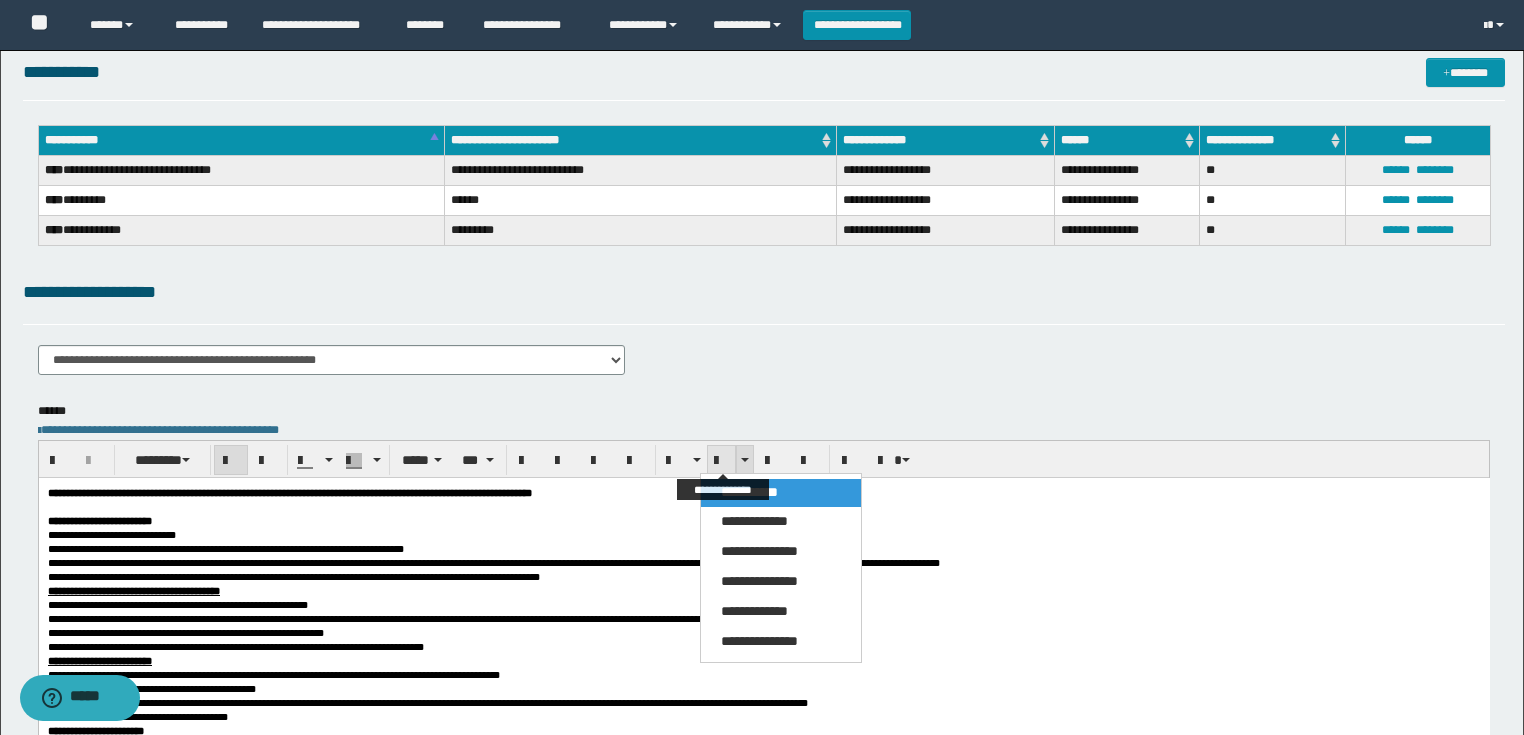 click at bounding box center [722, 461] 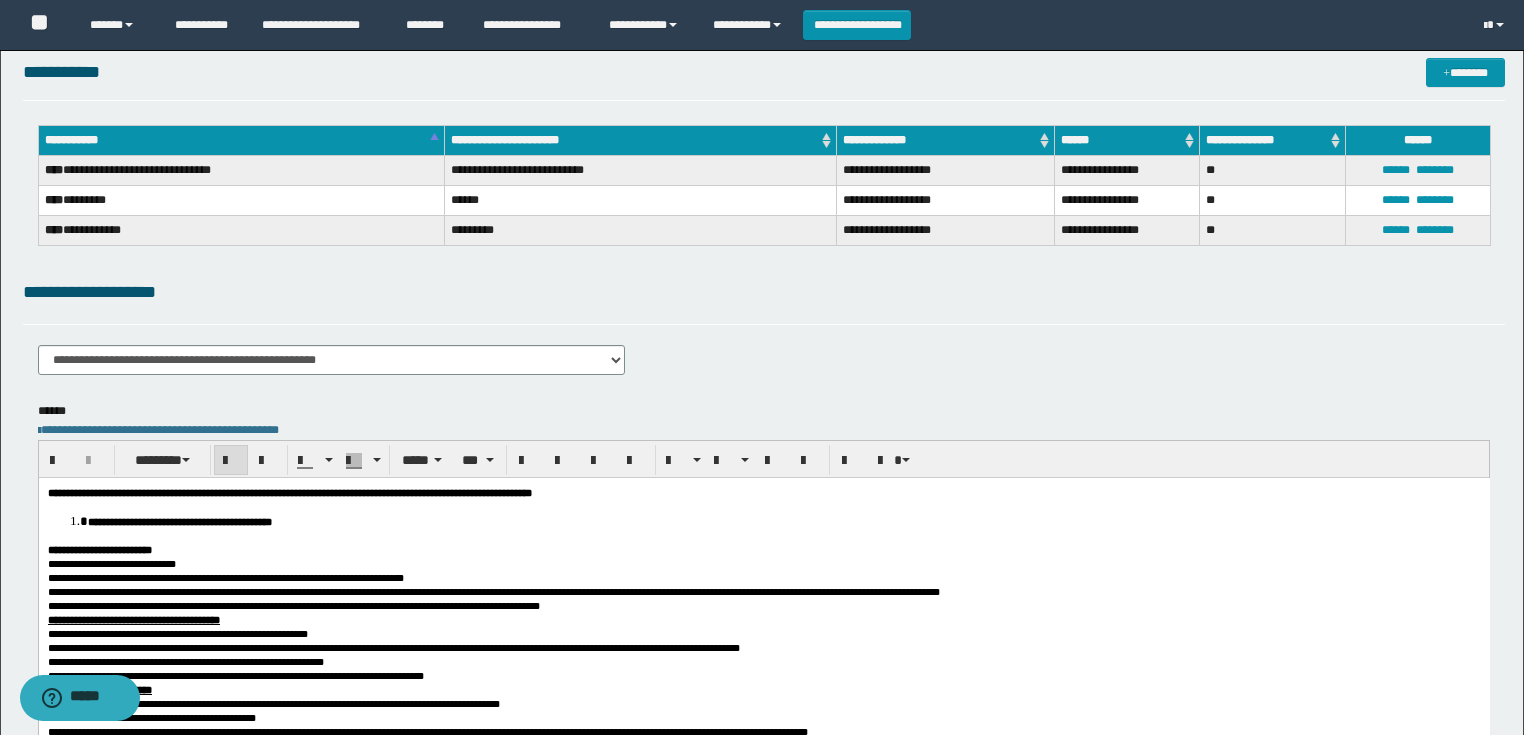 click on "**********" at bounding box center [763, 549] 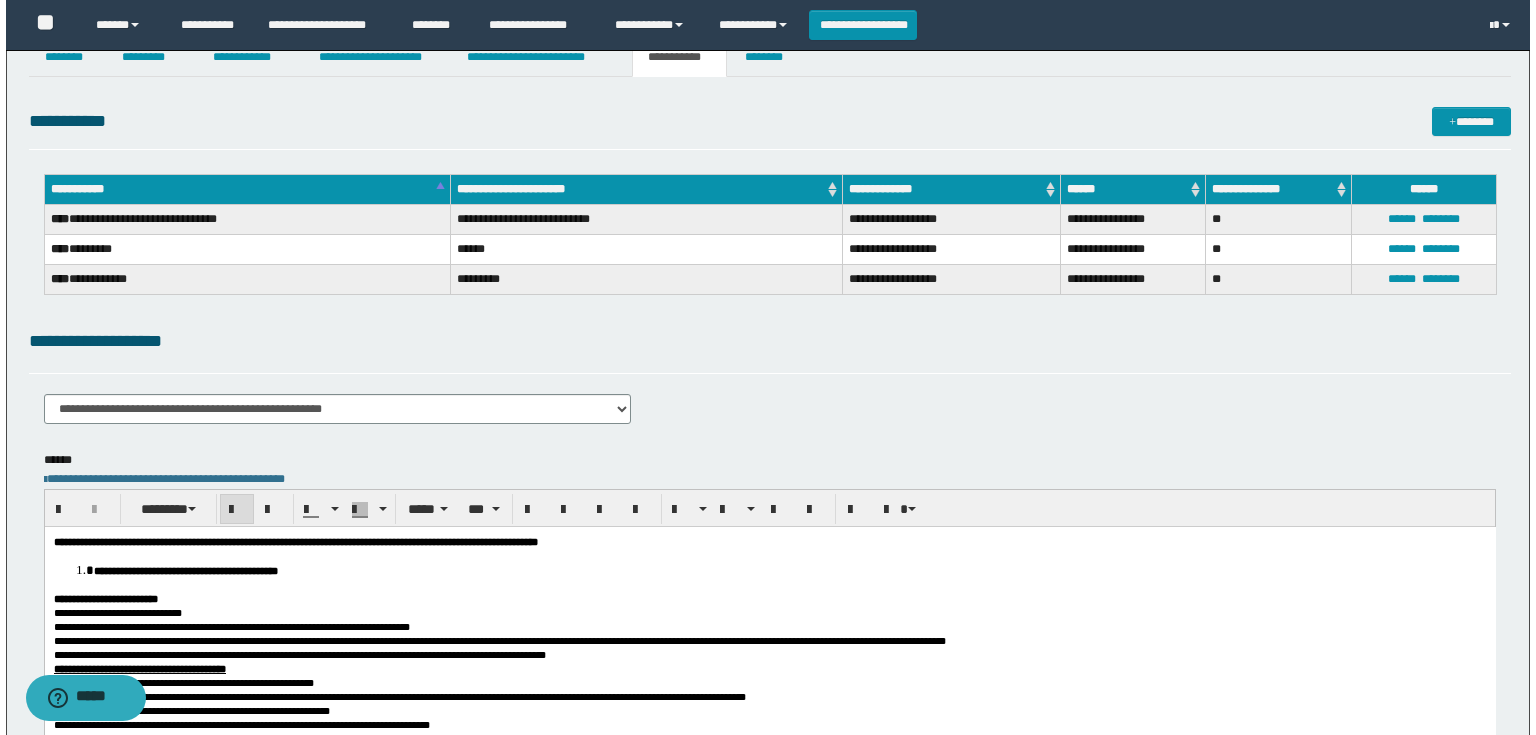 scroll, scrollTop: 0, scrollLeft: 0, axis: both 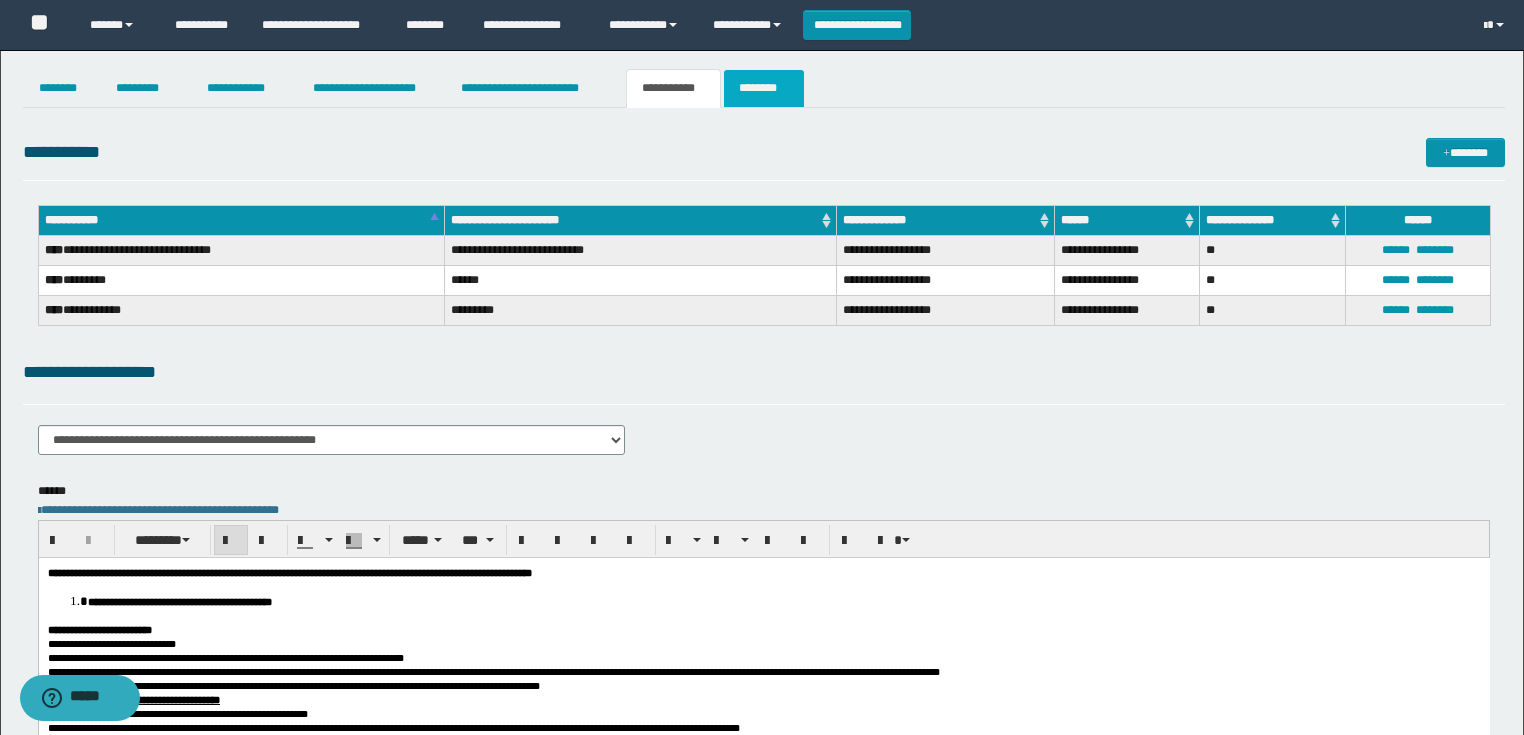 click on "********" at bounding box center [764, 88] 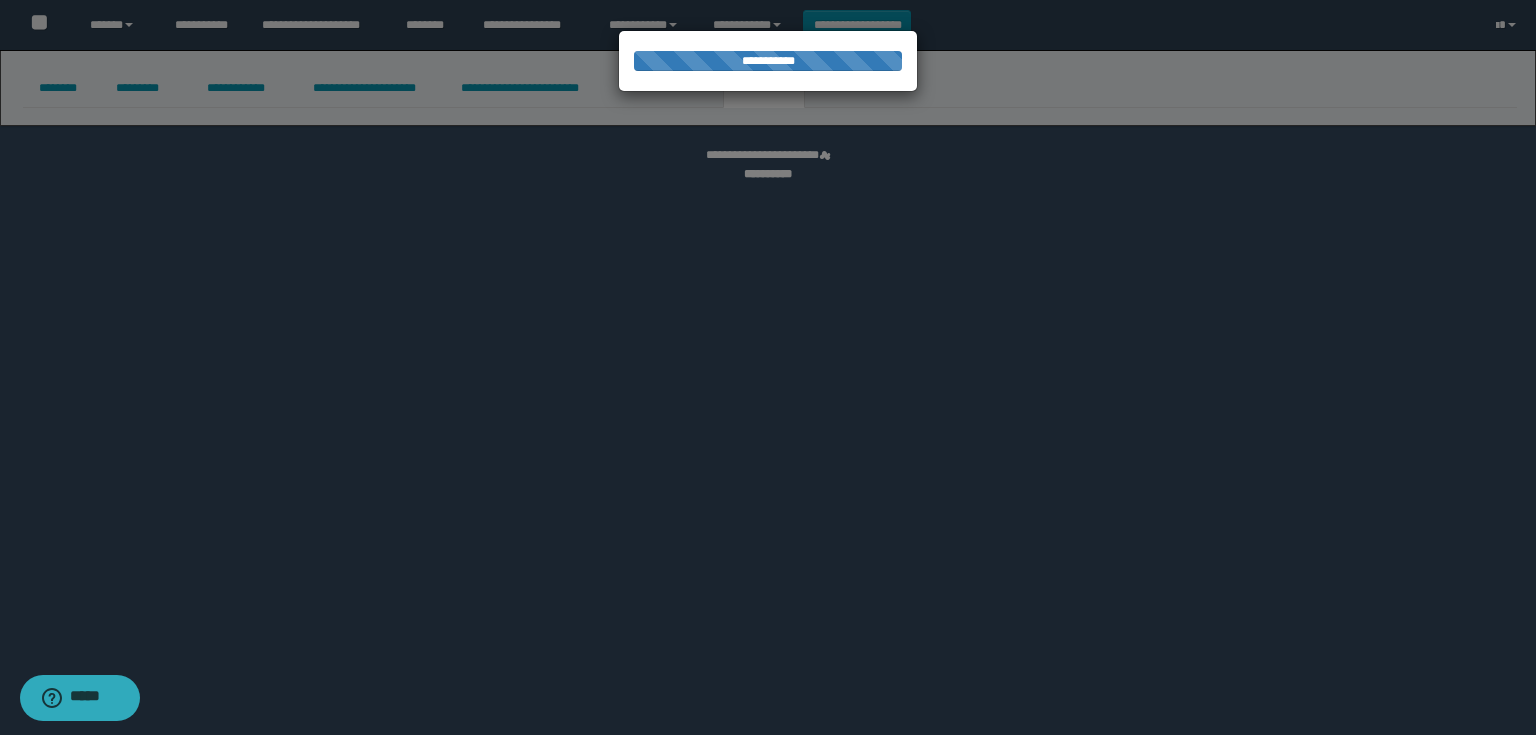 select 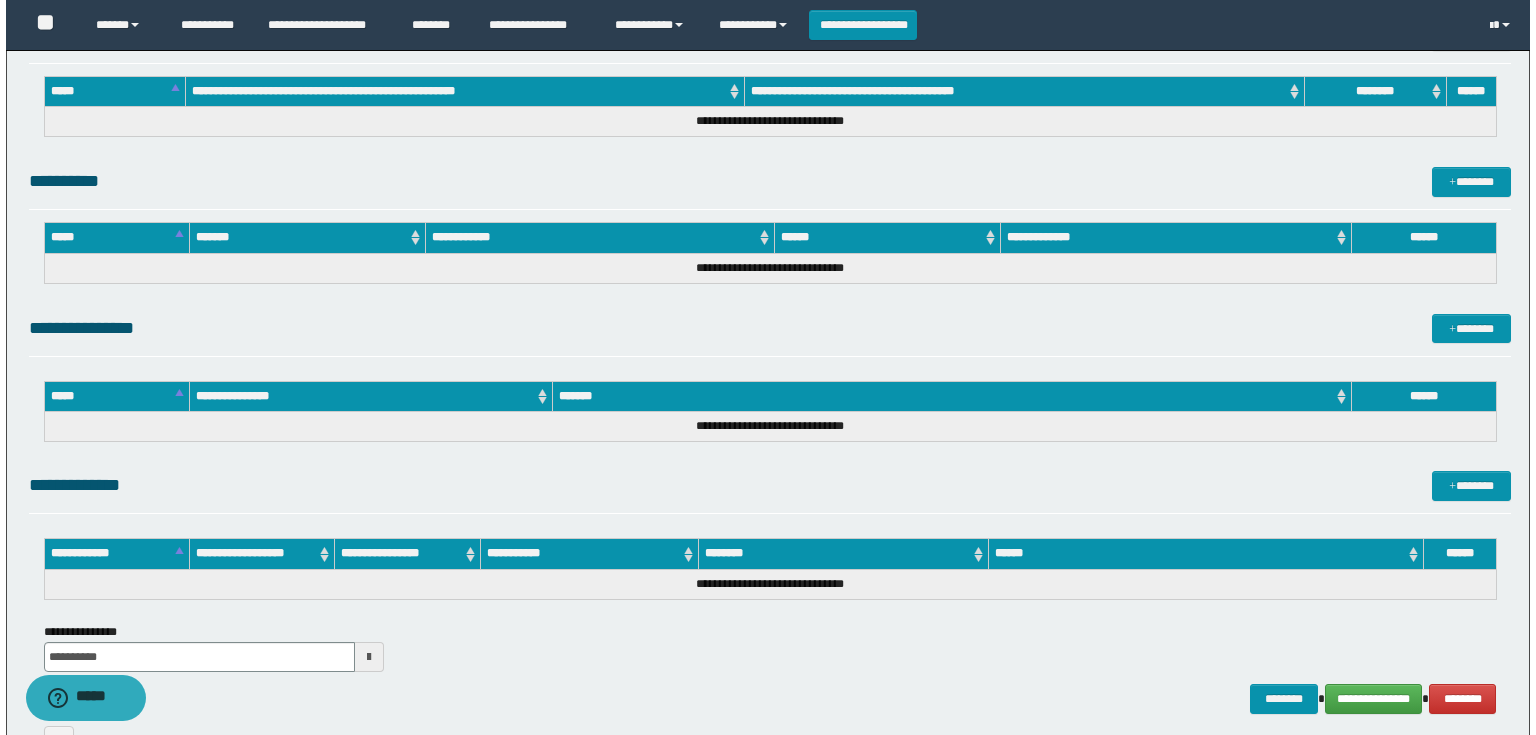 scroll, scrollTop: 889, scrollLeft: 0, axis: vertical 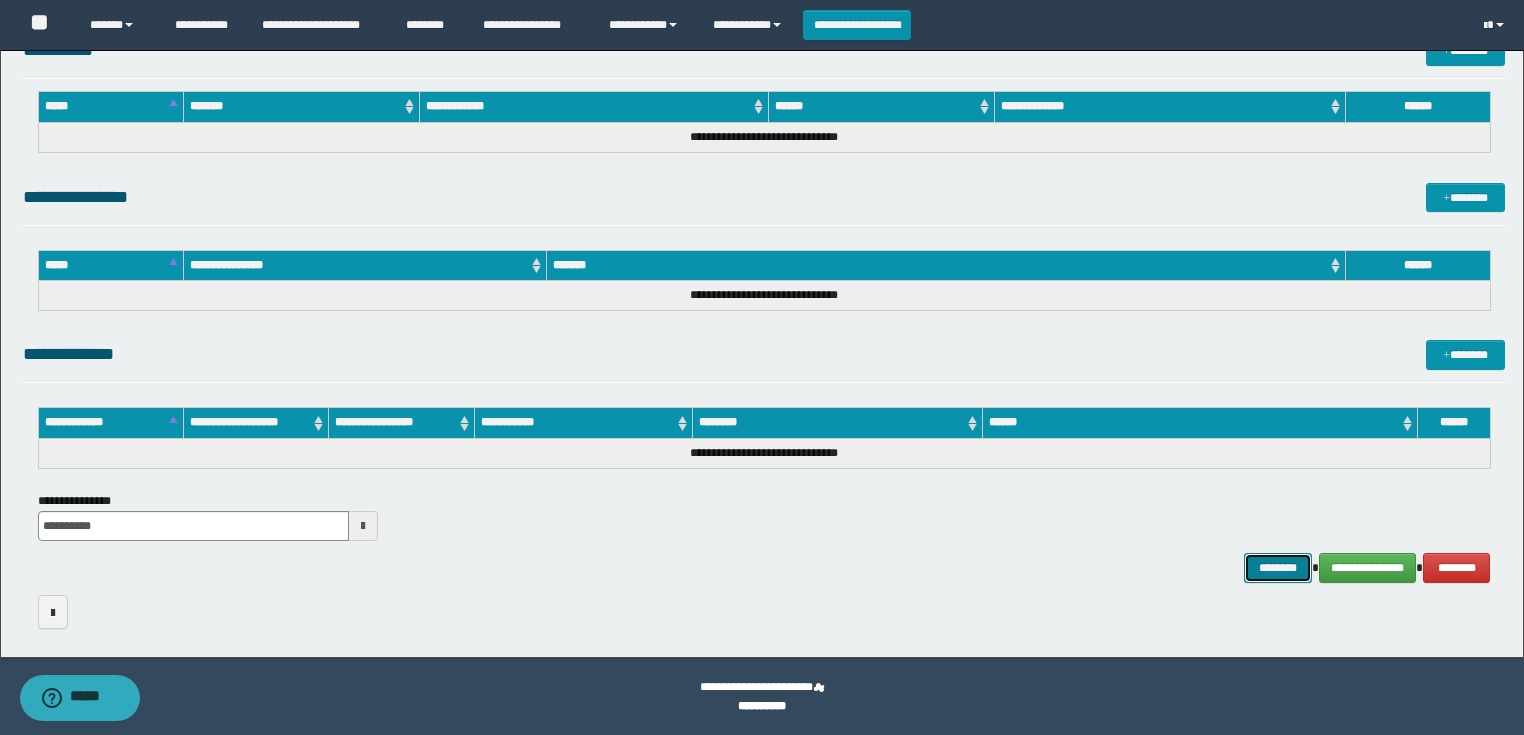 click on "********" at bounding box center (1277, 568) 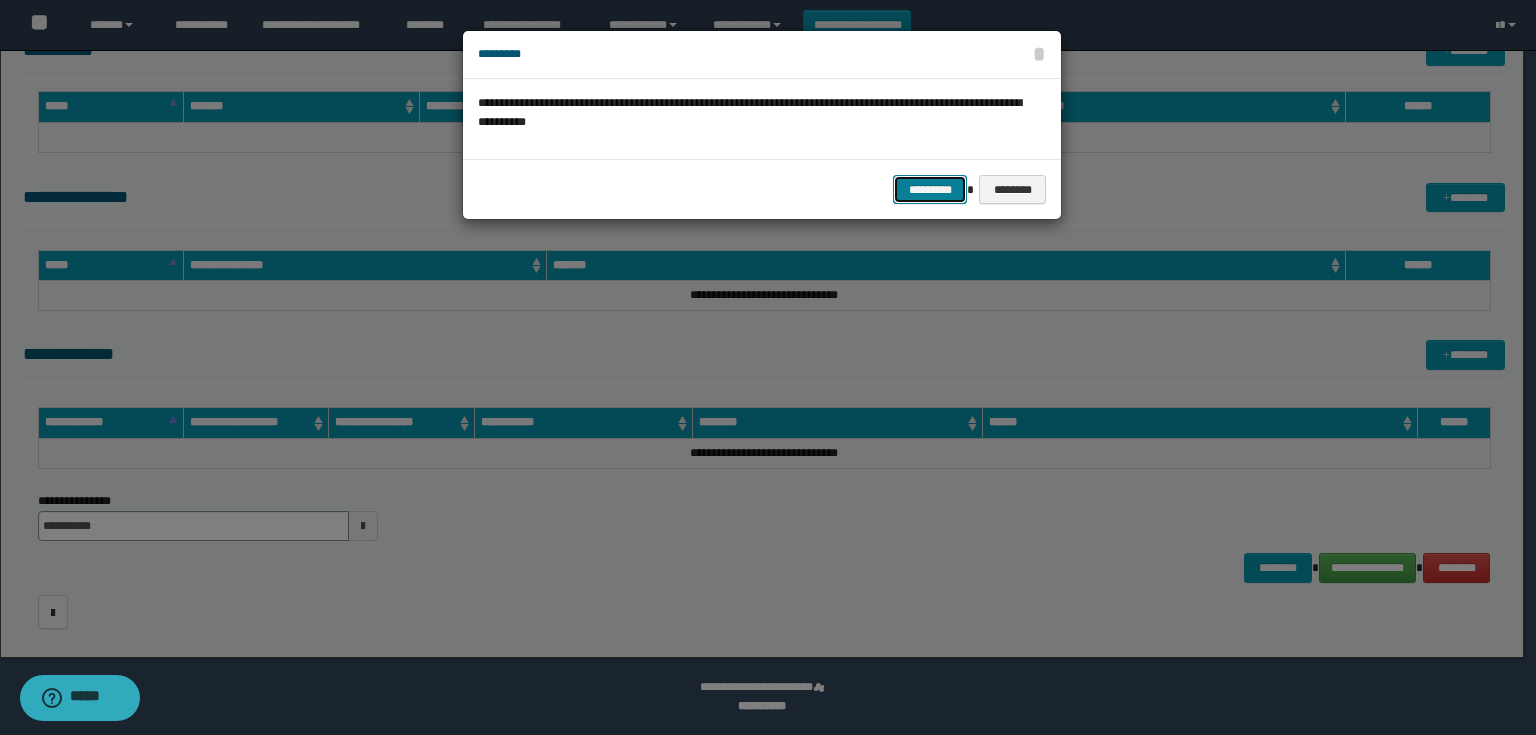 click on "*********" at bounding box center (930, 190) 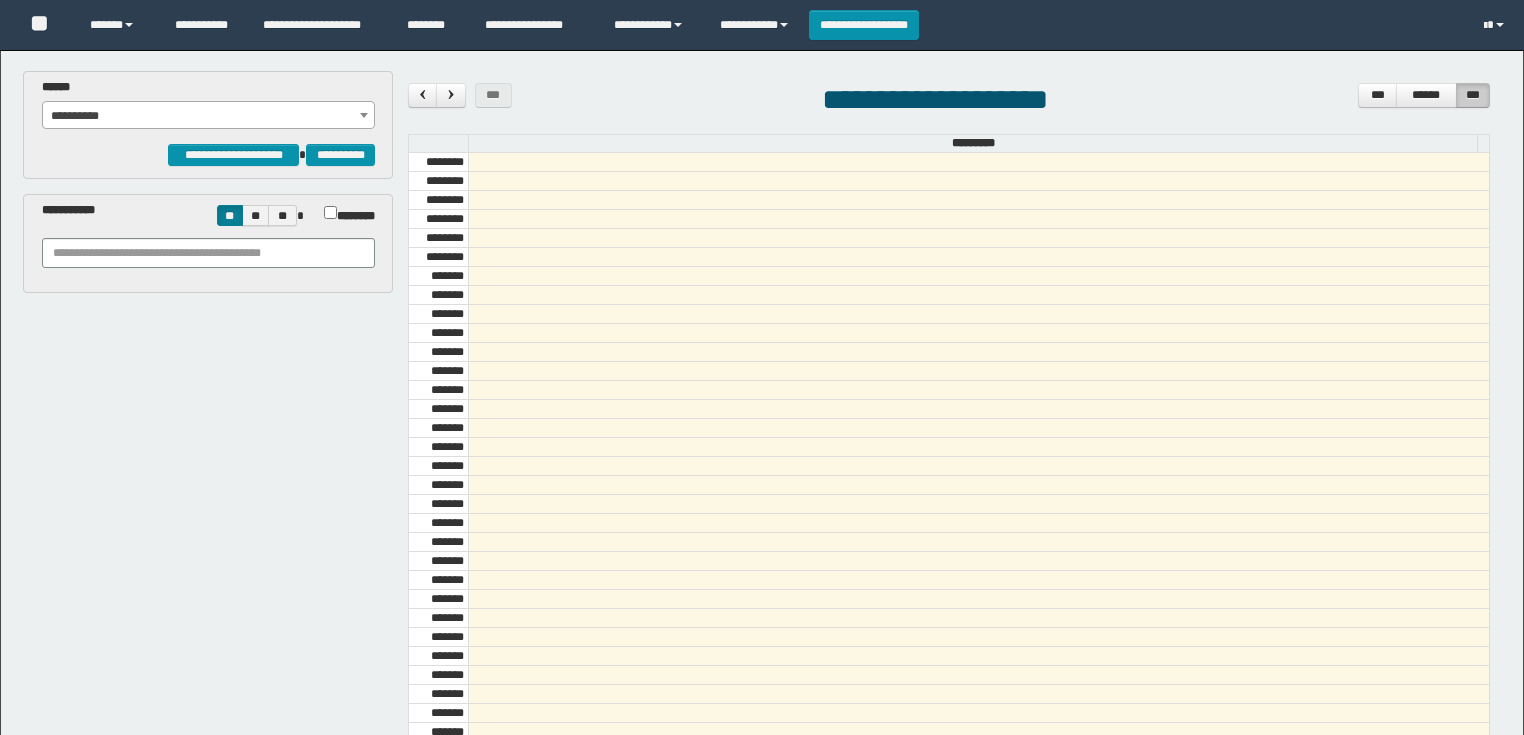 scroll, scrollTop: 0, scrollLeft: 0, axis: both 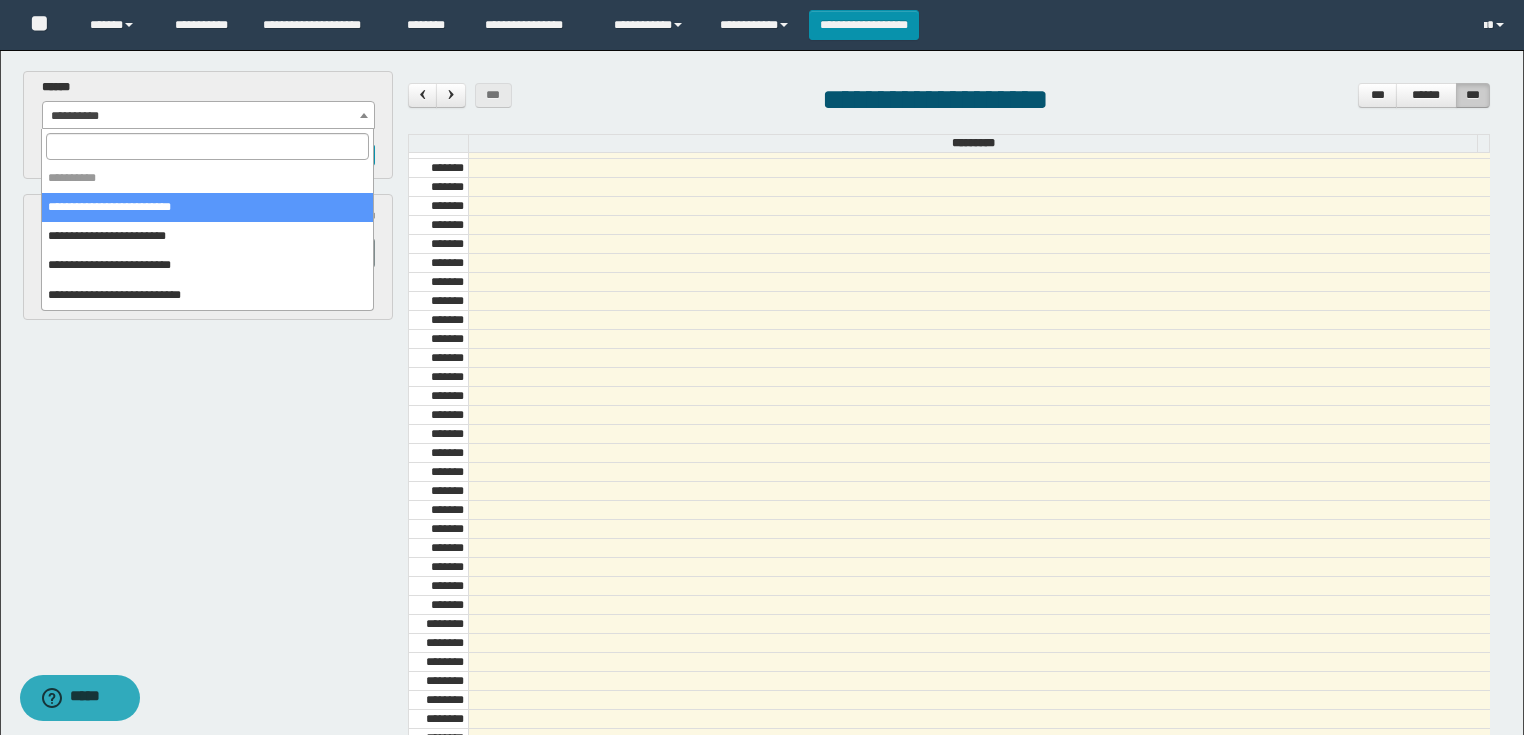 click on "**********" at bounding box center (209, 116) 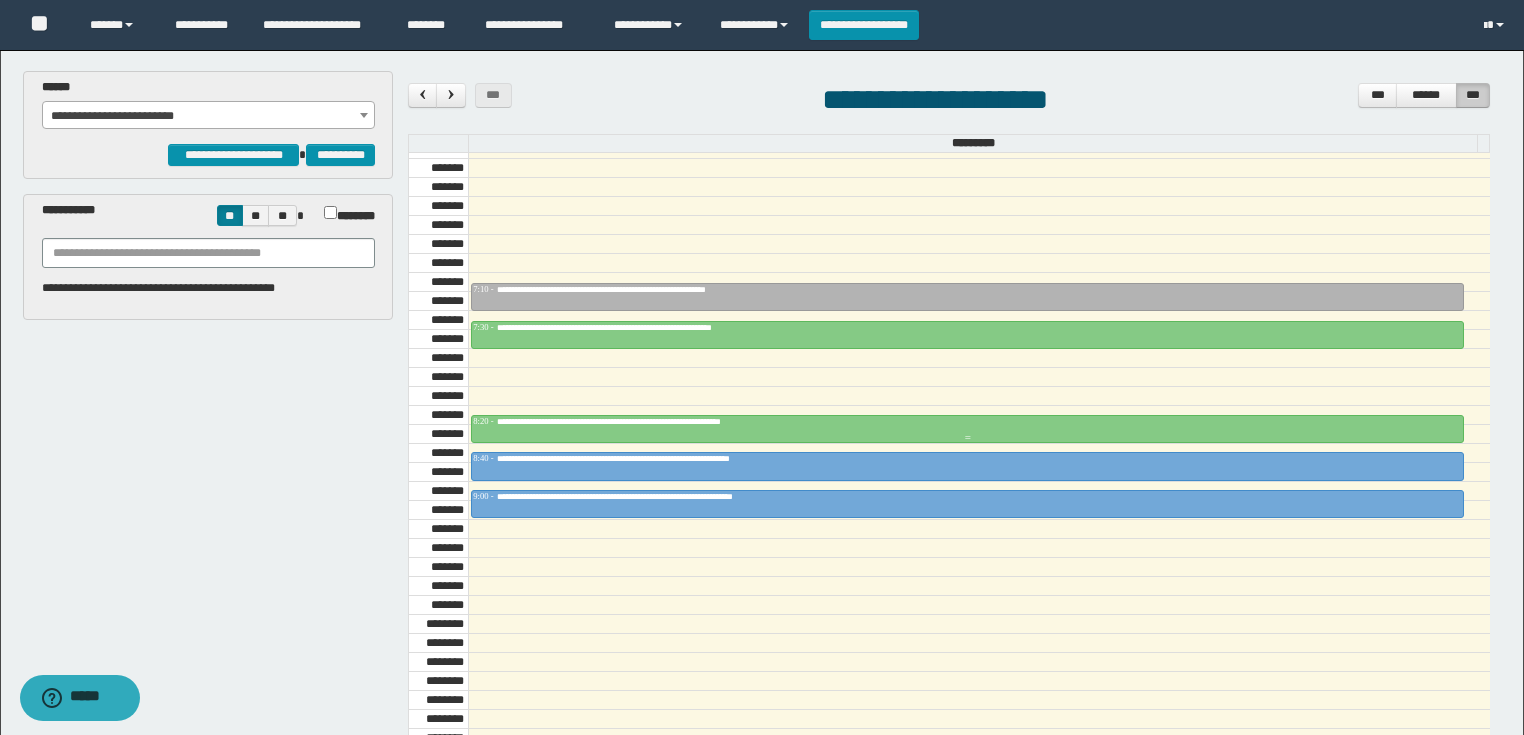 click on "**********" at bounding box center (686, 421) 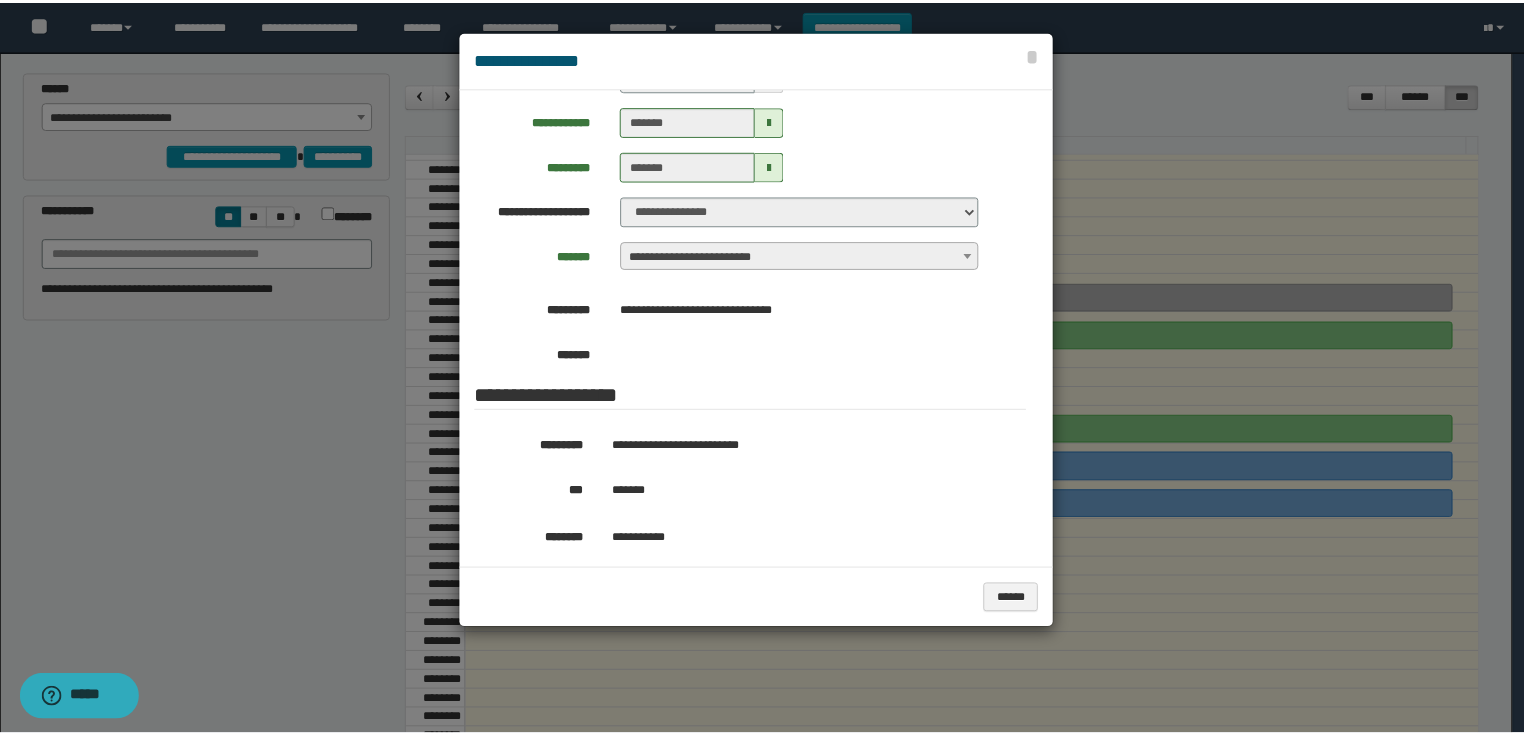 scroll, scrollTop: 240, scrollLeft: 0, axis: vertical 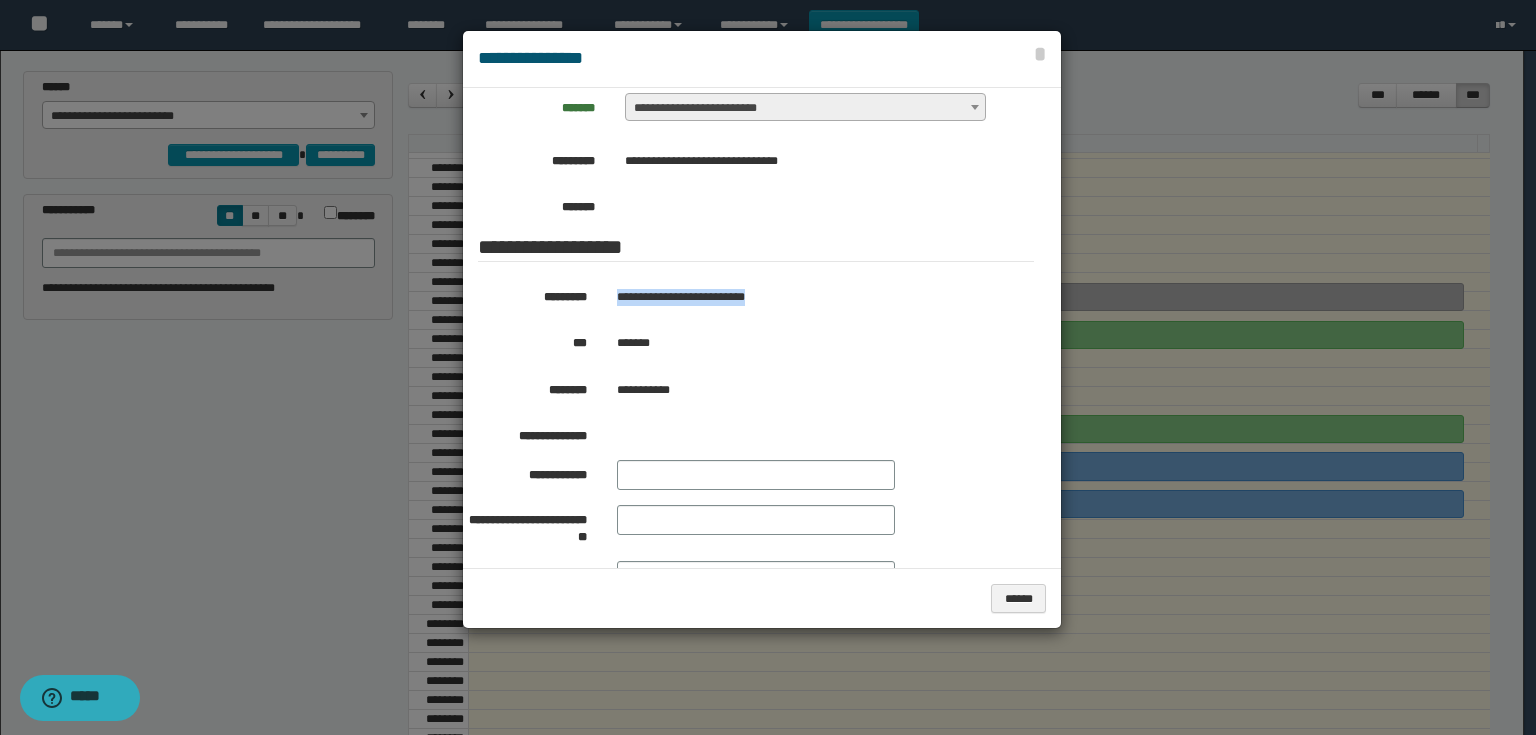 drag, startPoint x: 829, startPoint y: 293, endPoint x: 528, endPoint y: 187, distance: 319.1191 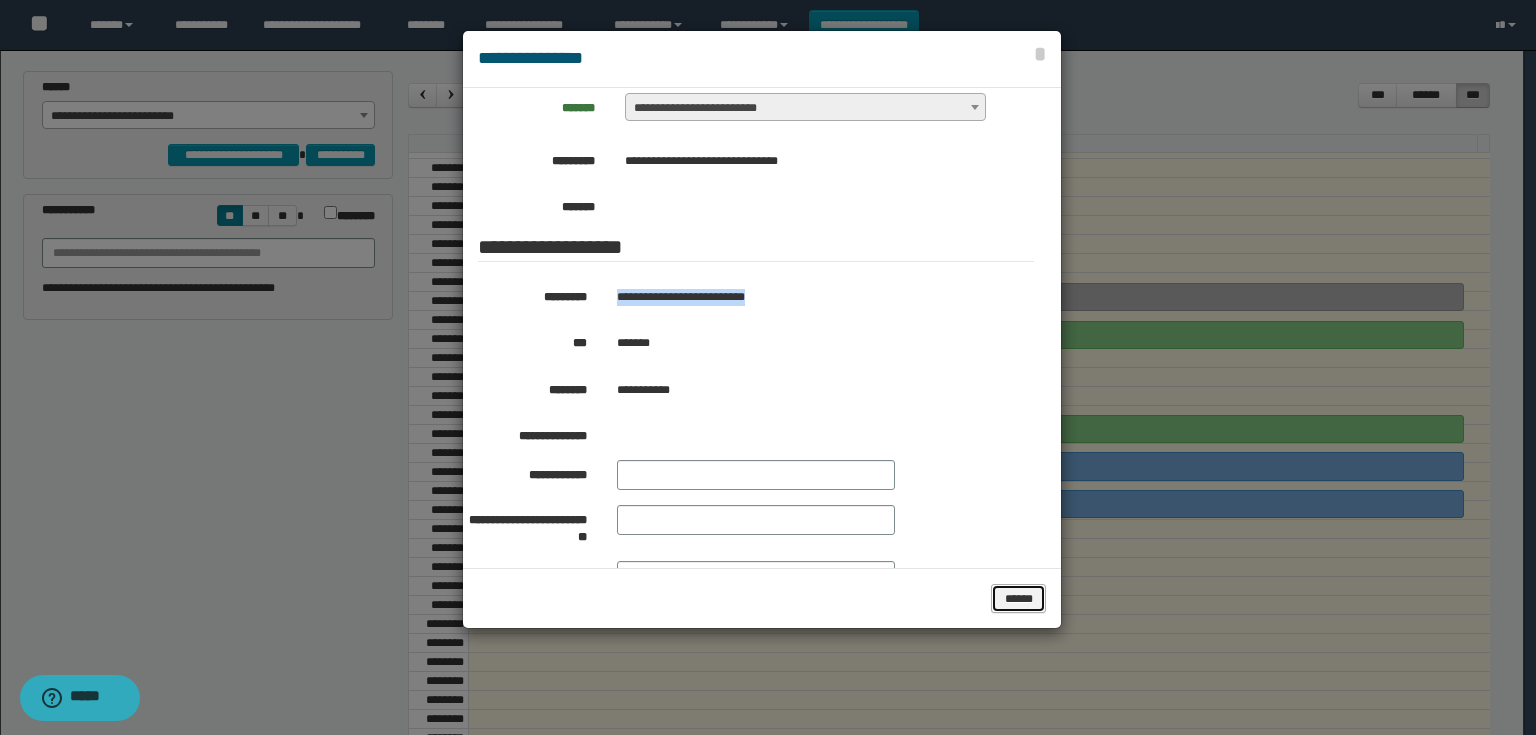 click on "******" at bounding box center [1019, 599] 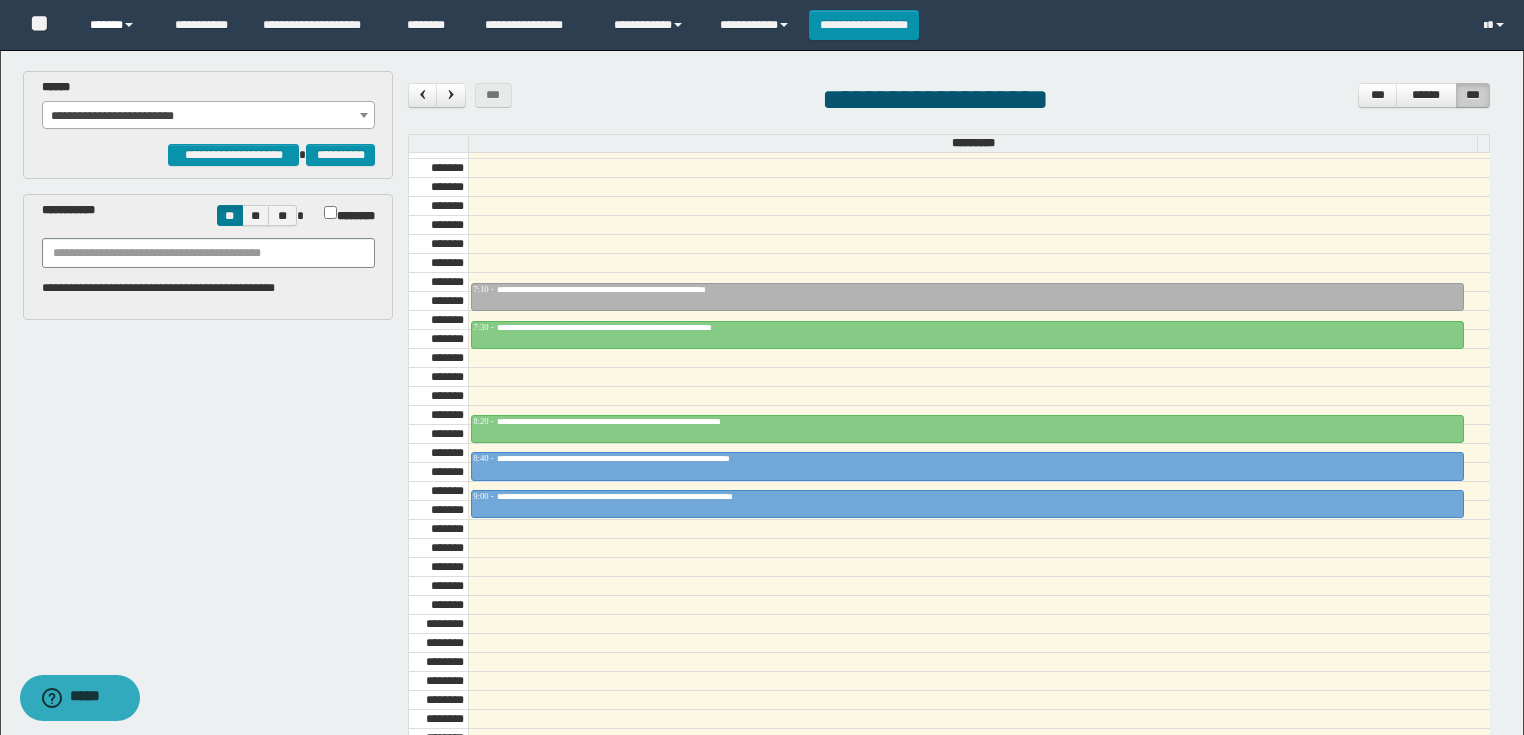 click on "******" at bounding box center (117, 25) 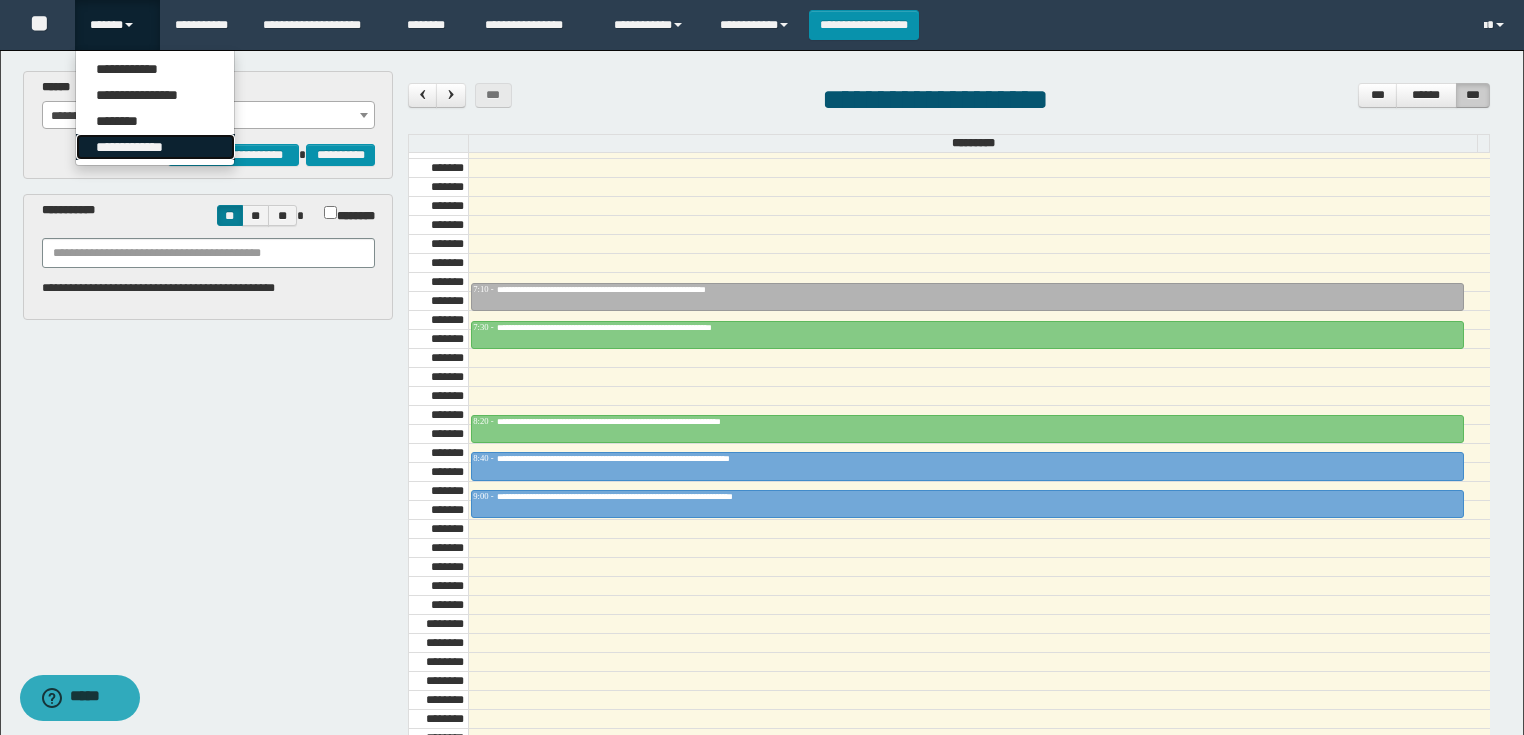 click on "**********" at bounding box center (155, 147) 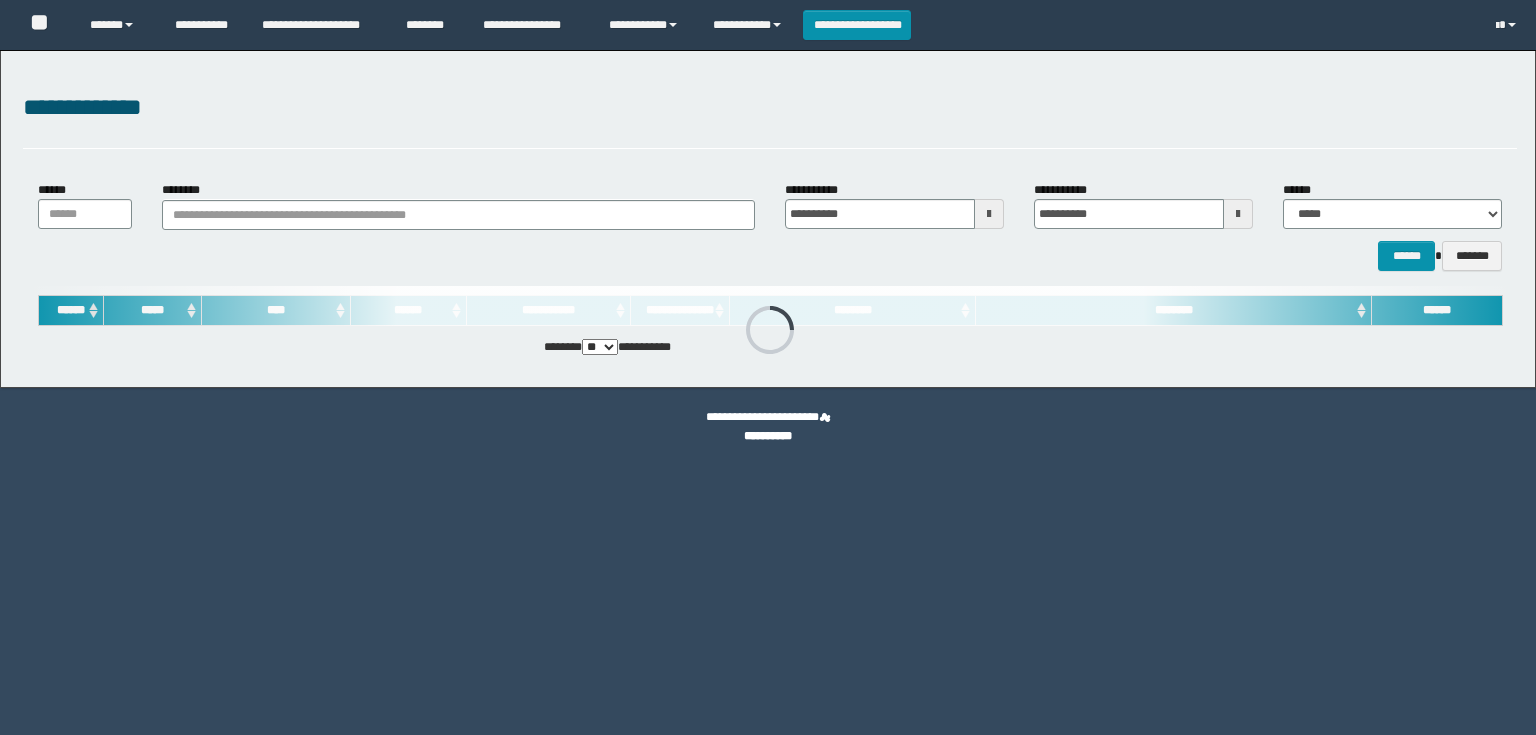 scroll, scrollTop: 0, scrollLeft: 0, axis: both 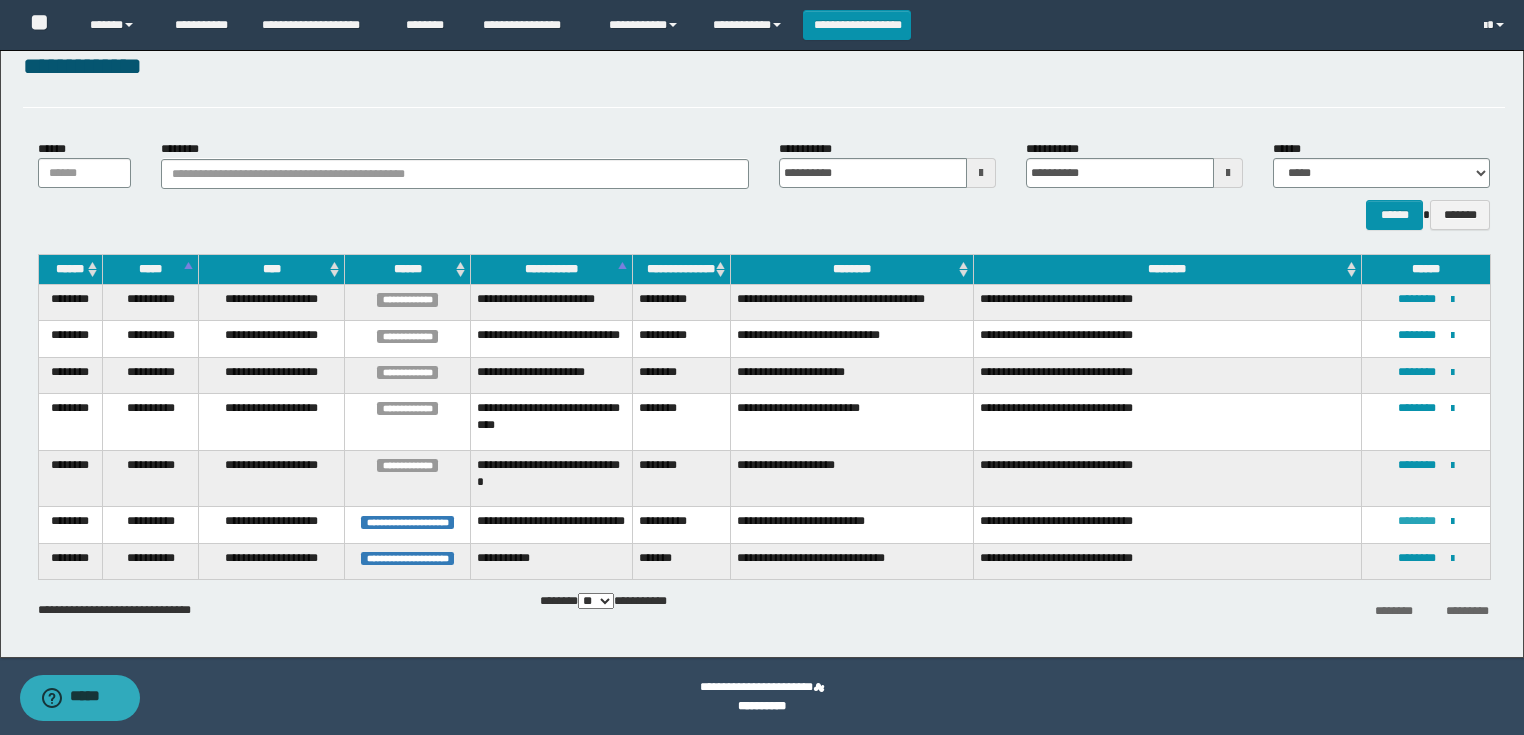 click on "********" at bounding box center [1417, 521] 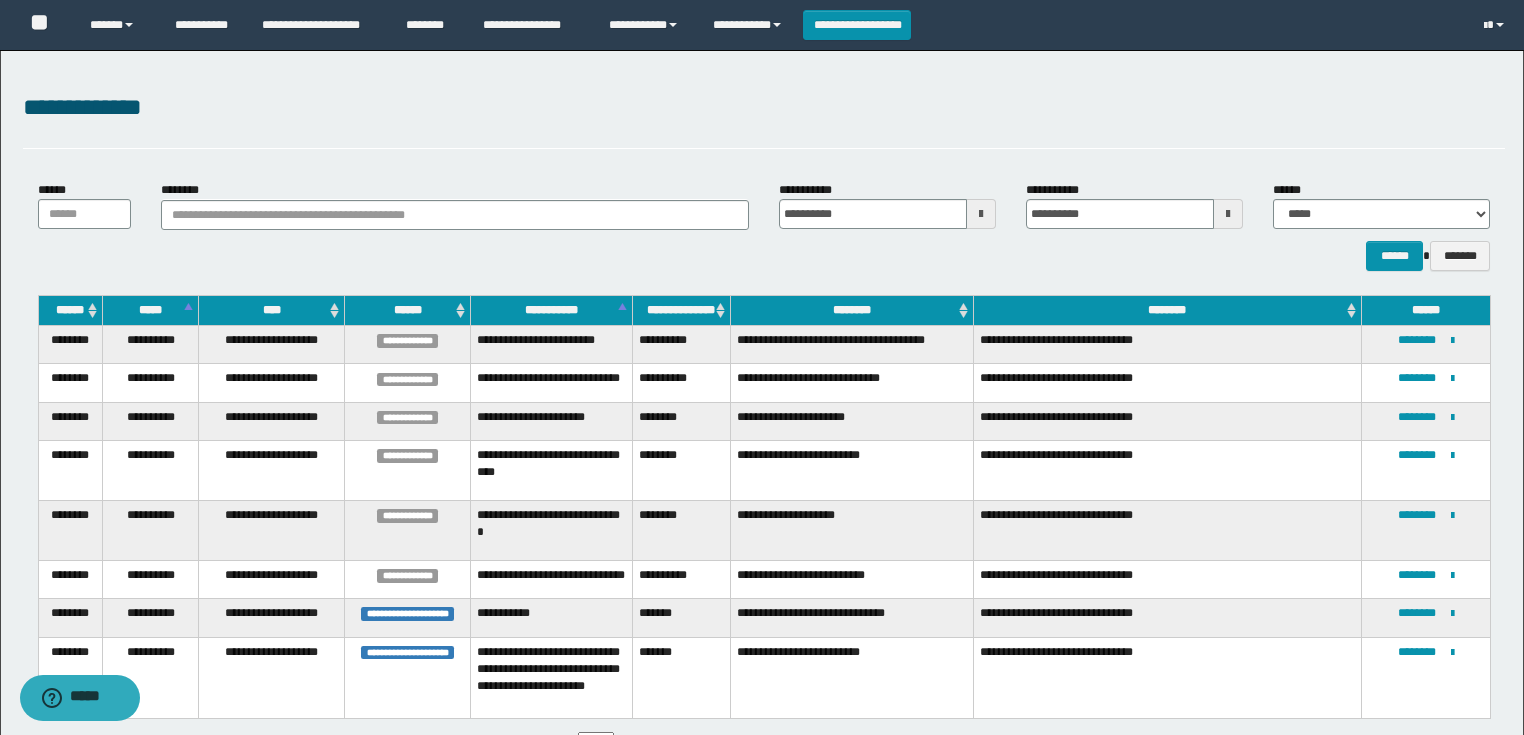 scroll, scrollTop: 140, scrollLeft: 0, axis: vertical 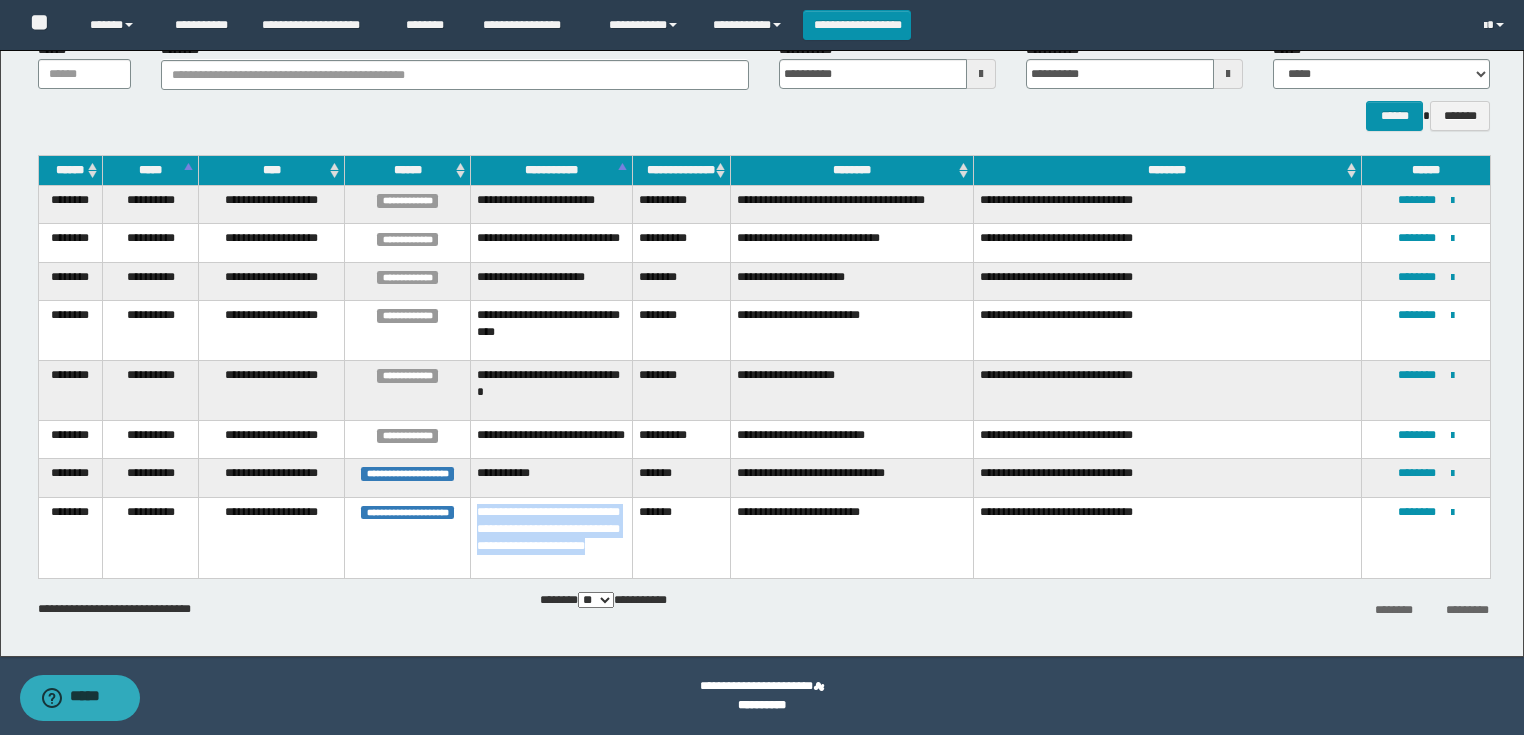 drag, startPoint x: 516, startPoint y: 562, endPoint x: 462, endPoint y: 494, distance: 86.833176 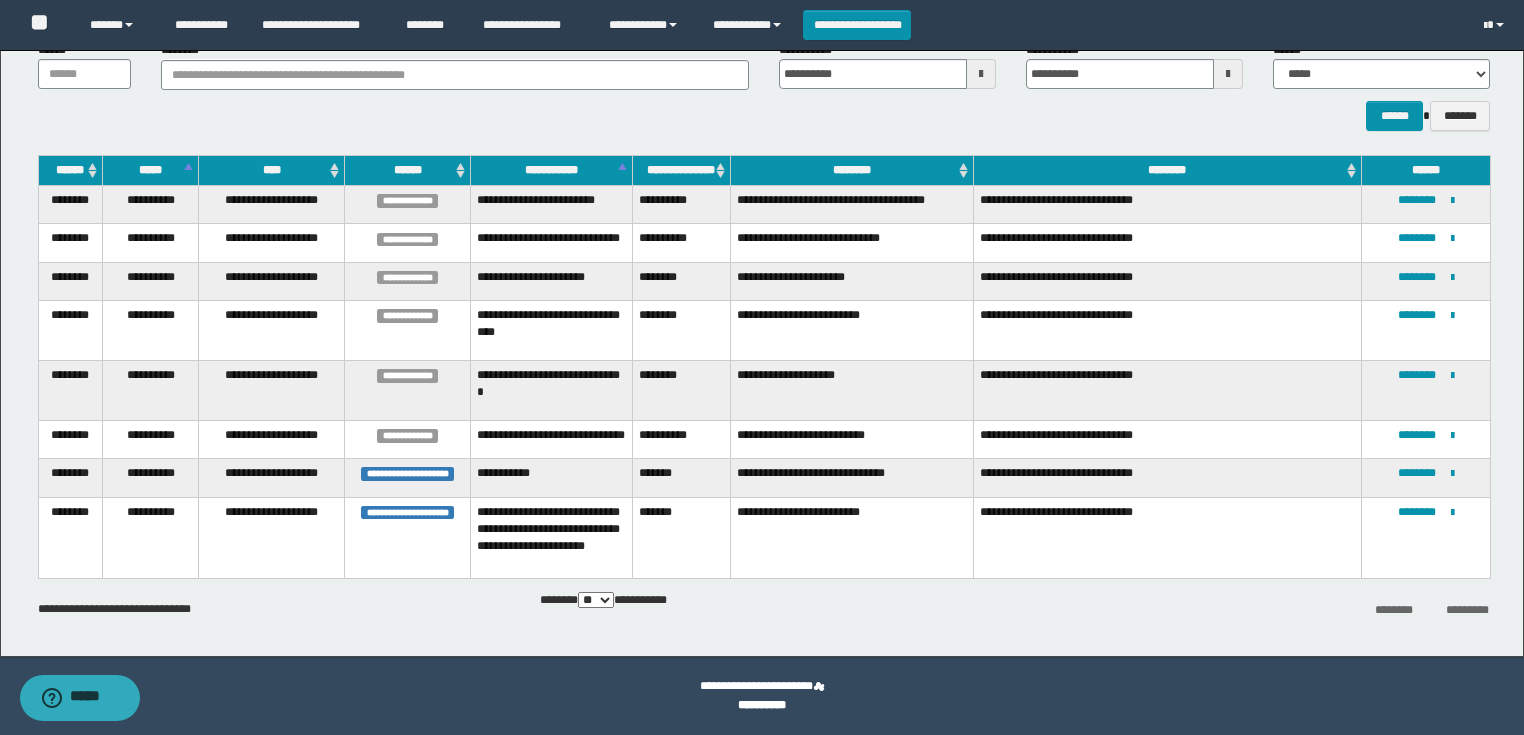 click on "**********" at bounding box center (762, 696) 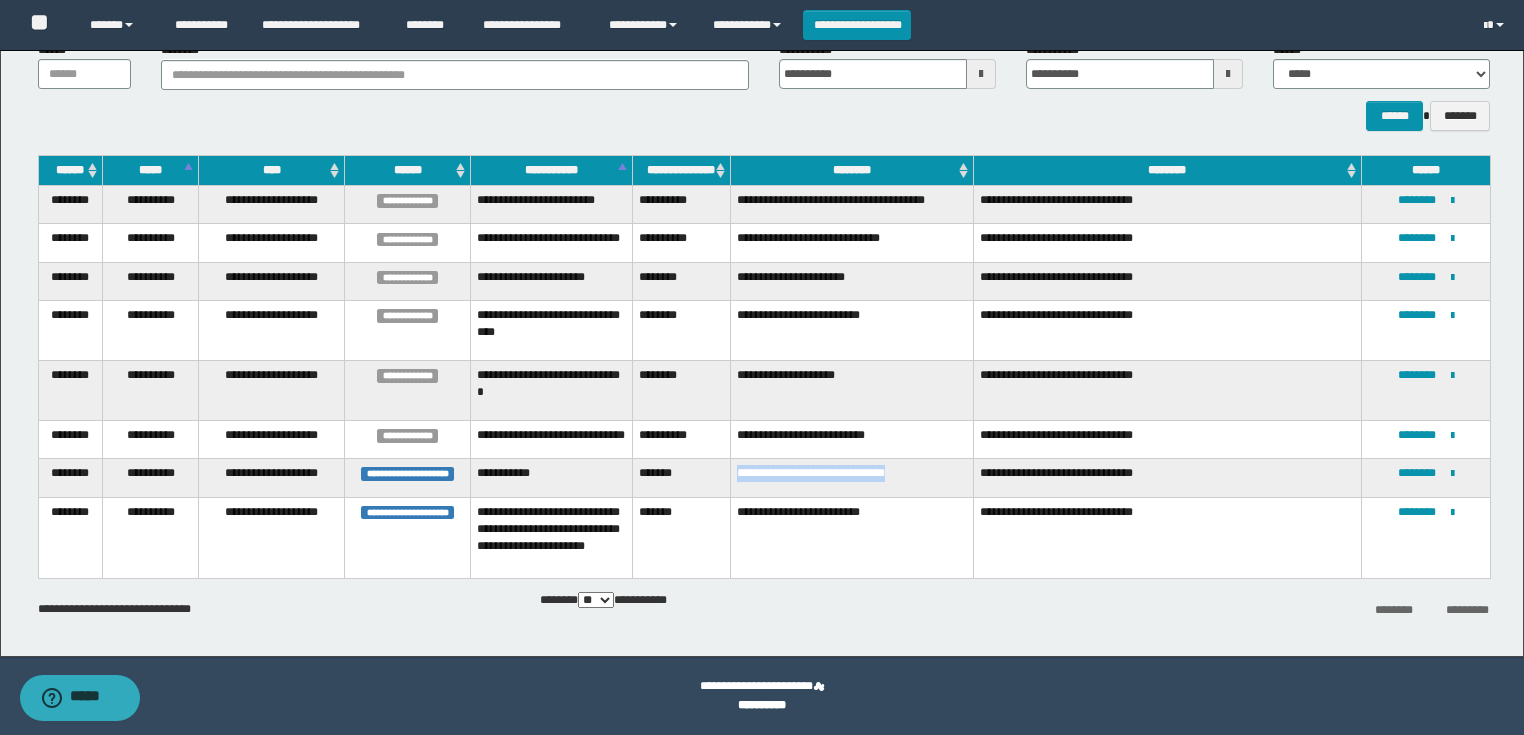 drag, startPoint x: 950, startPoint y: 466, endPoint x: 739, endPoint y: 466, distance: 211 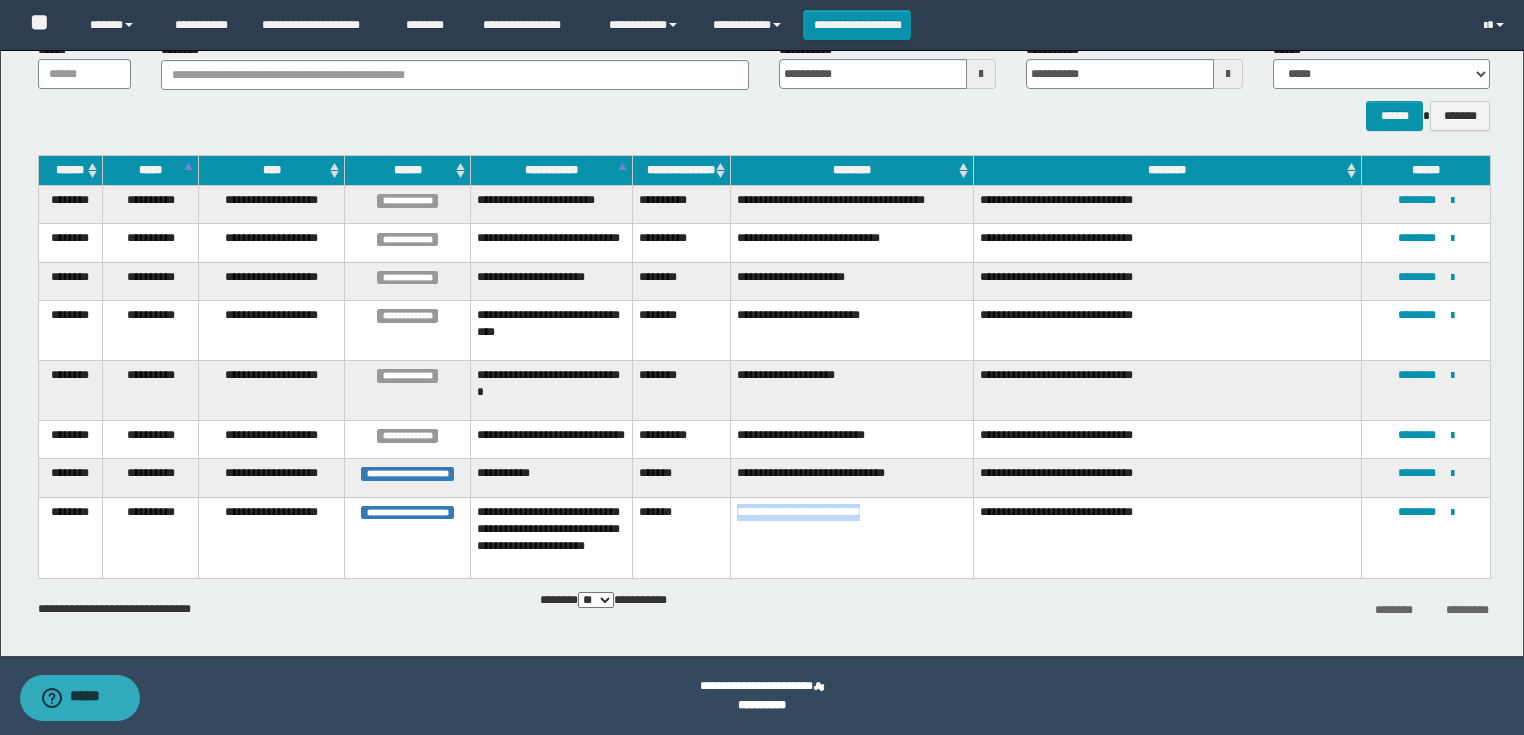 drag, startPoint x: 917, startPoint y: 494, endPoint x: 740, endPoint y: 494, distance: 177 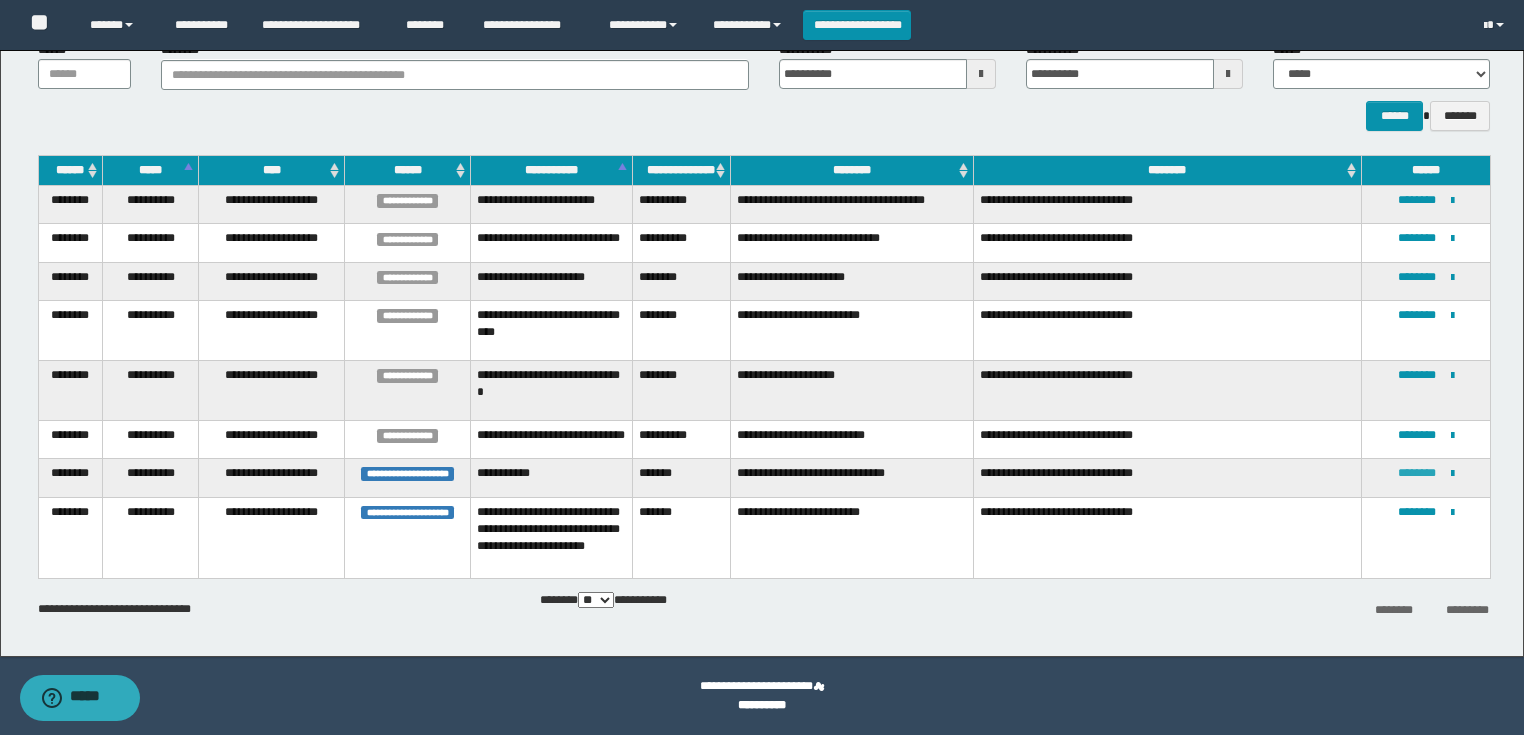 click on "********" at bounding box center (1417, 473) 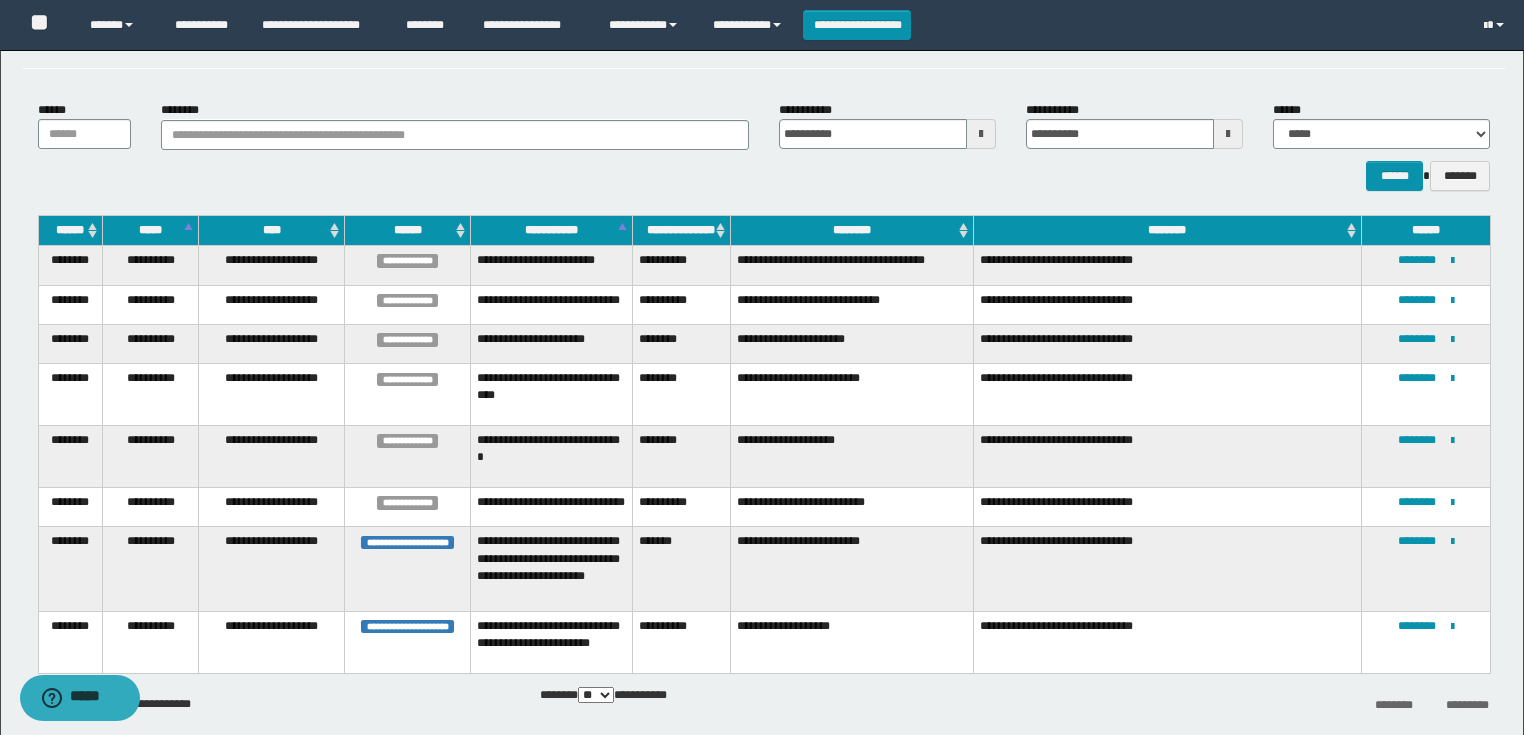 scroll, scrollTop: 174, scrollLeft: 0, axis: vertical 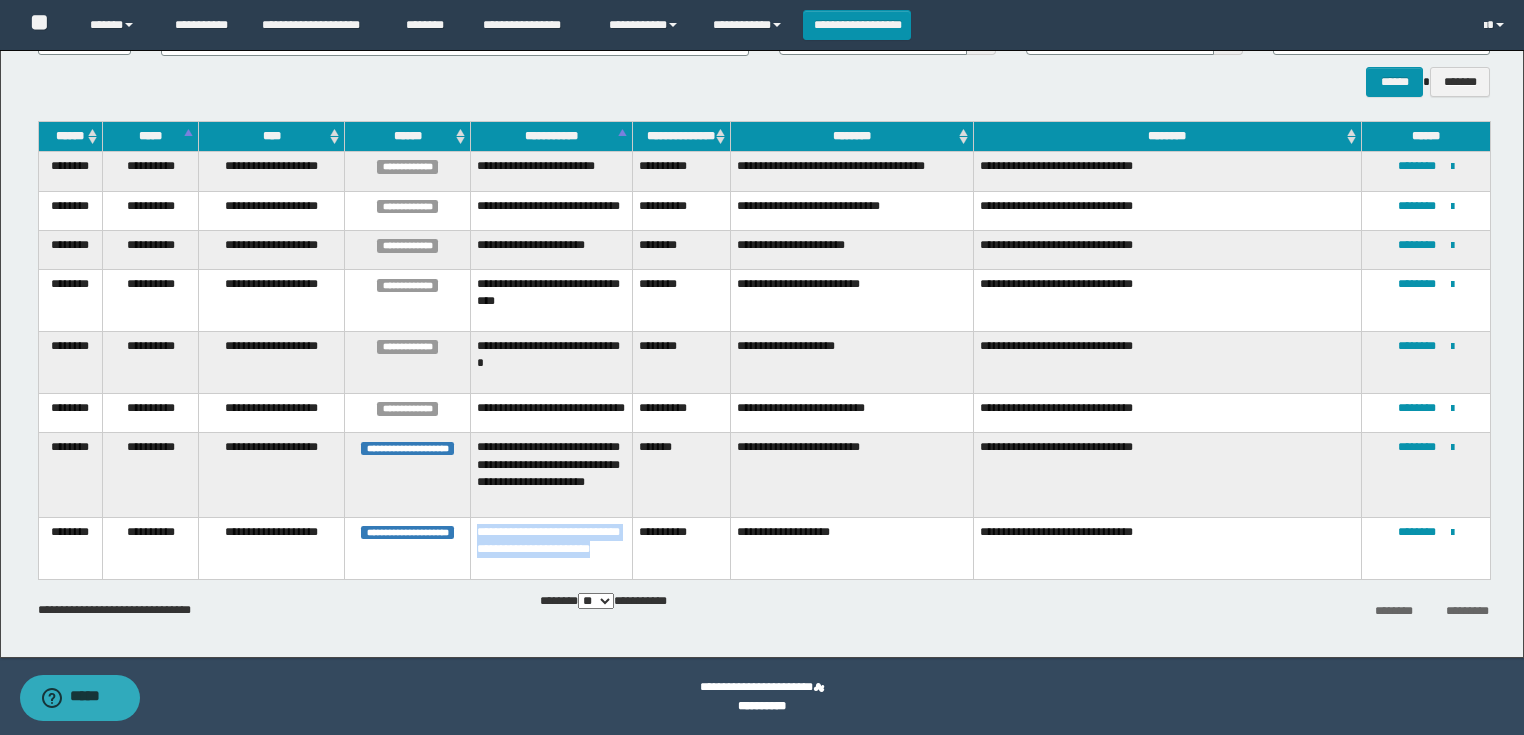 drag, startPoint x: 588, startPoint y: 565, endPoint x: 467, endPoint y: 535, distance: 124.66354 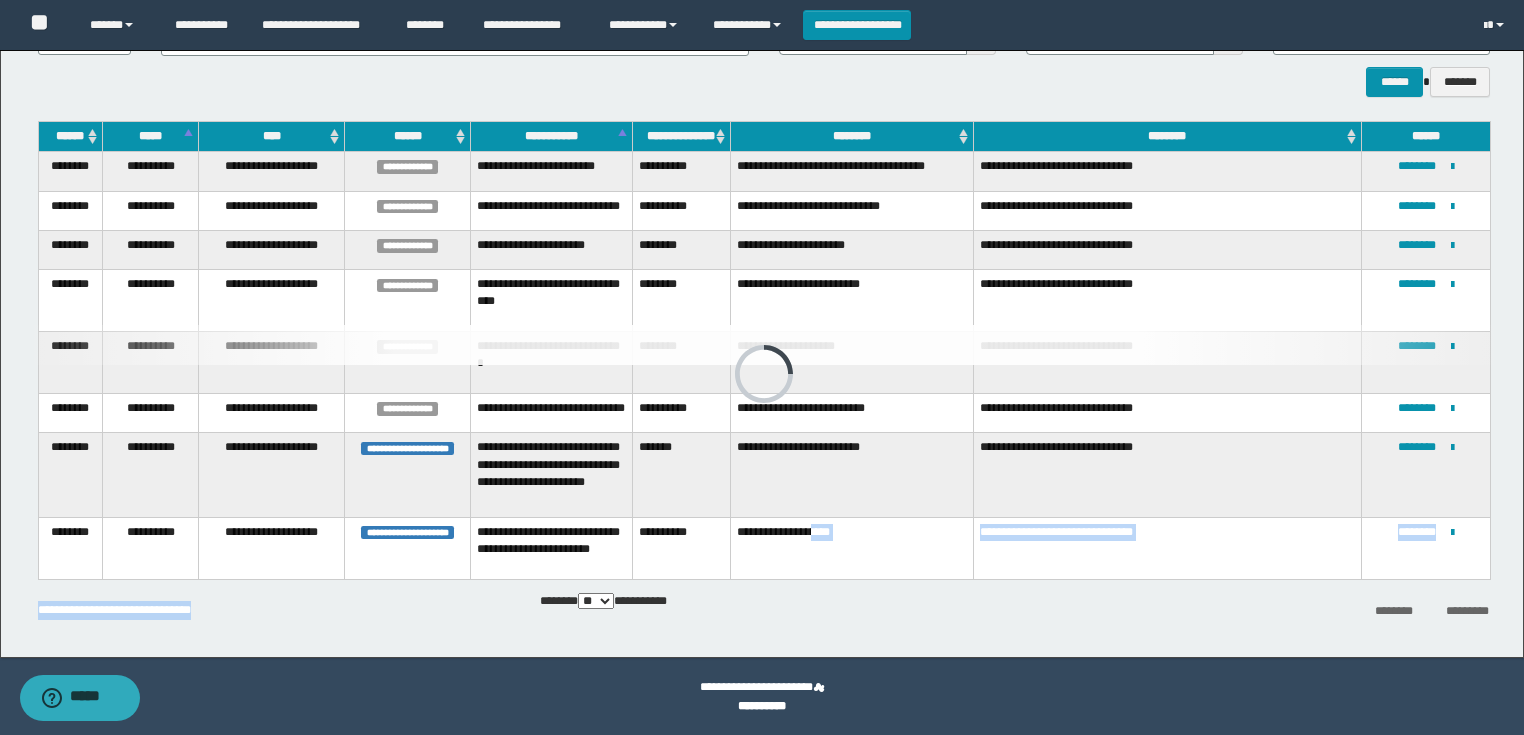 click on "**********" at bounding box center (764, 380) 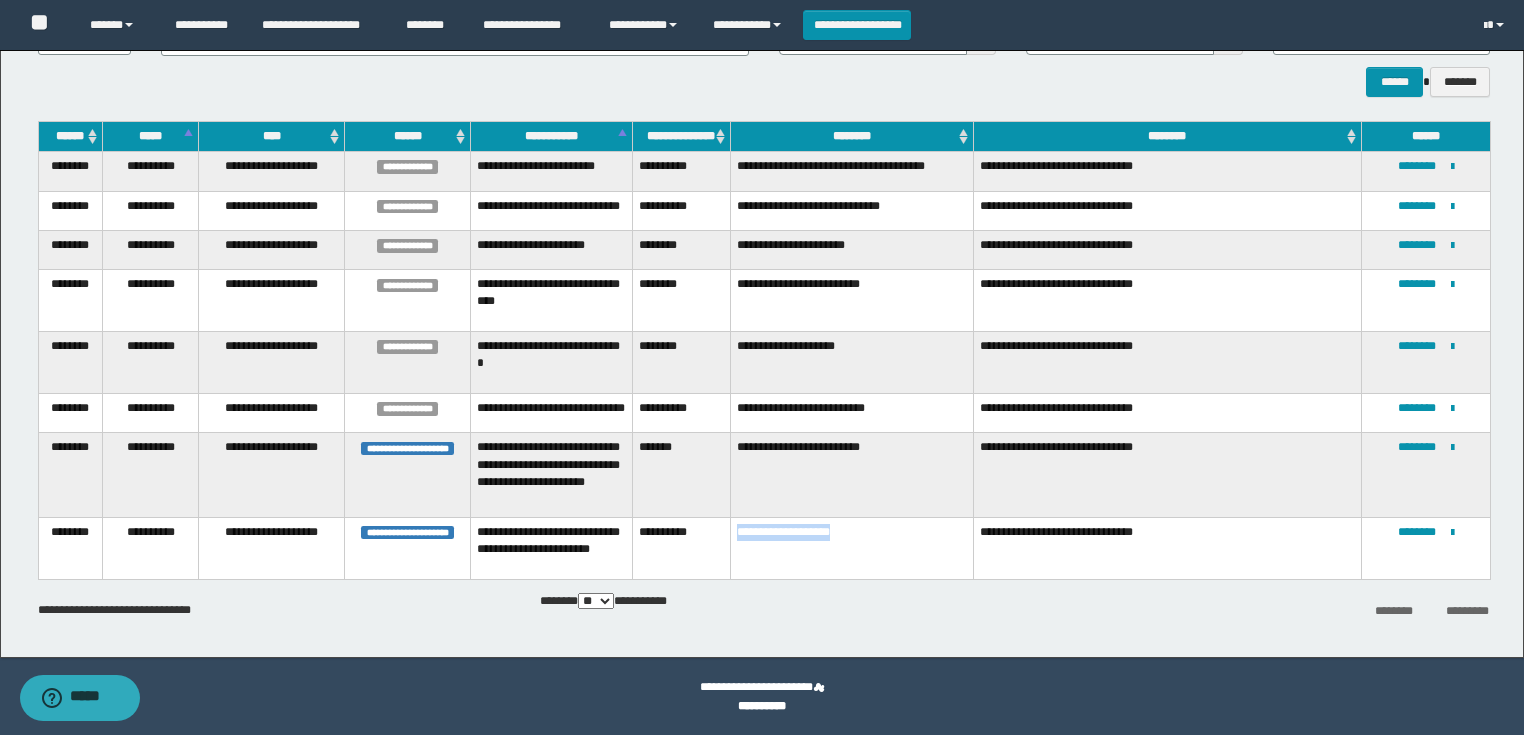 drag, startPoint x: 876, startPoint y: 536, endPoint x: 739, endPoint y: 537, distance: 137.00365 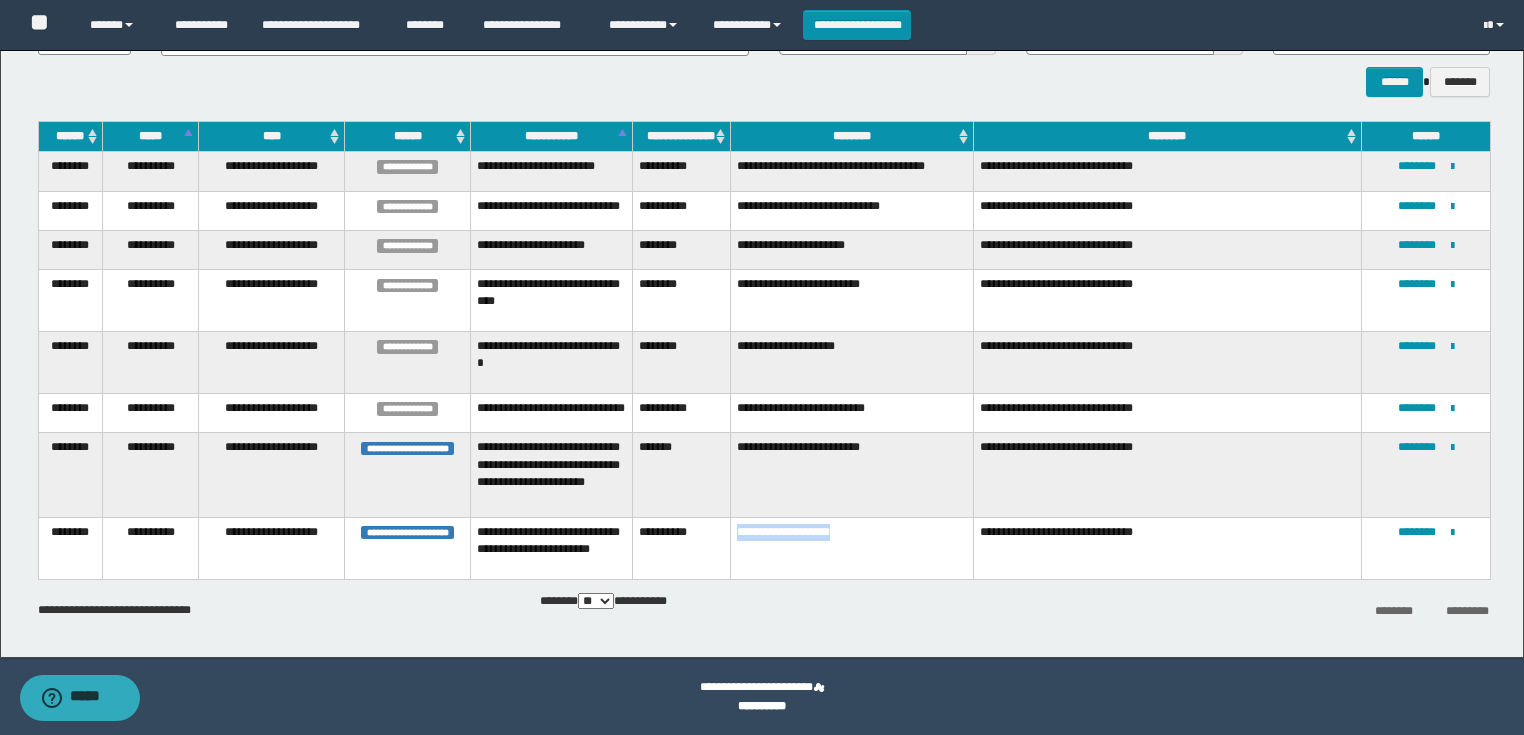 copy on "**********" 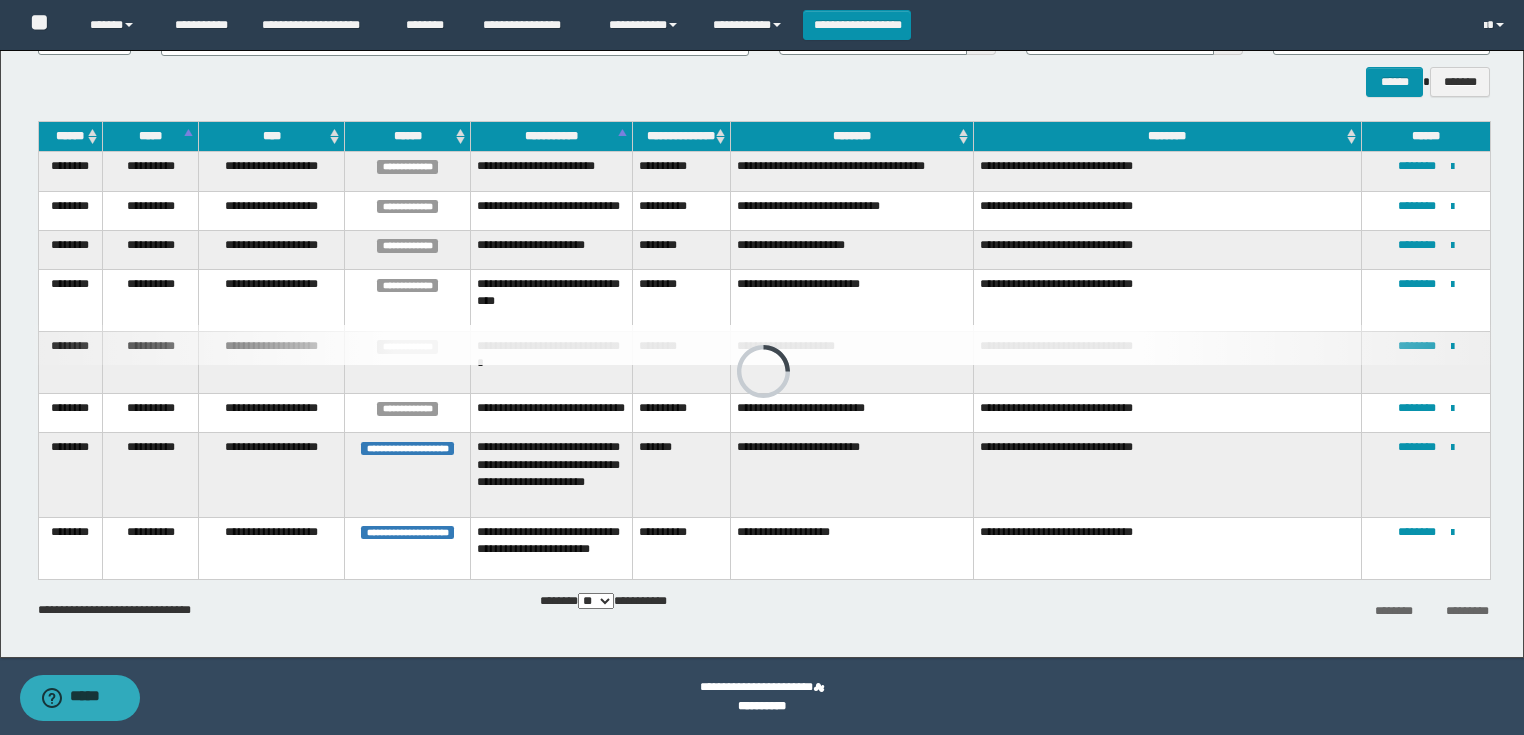 click on "**********" at bounding box center (762, 697) 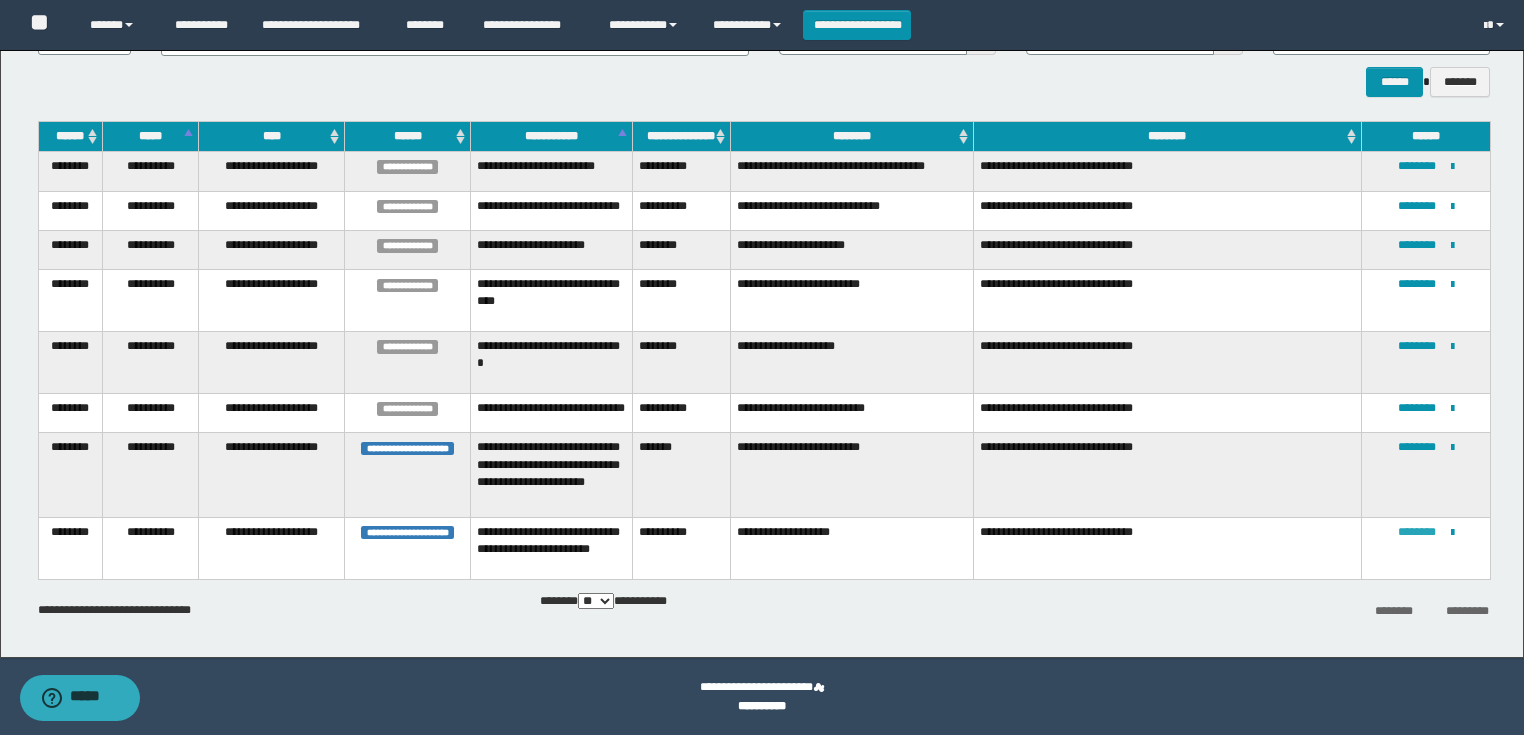 click on "********" at bounding box center [1417, 532] 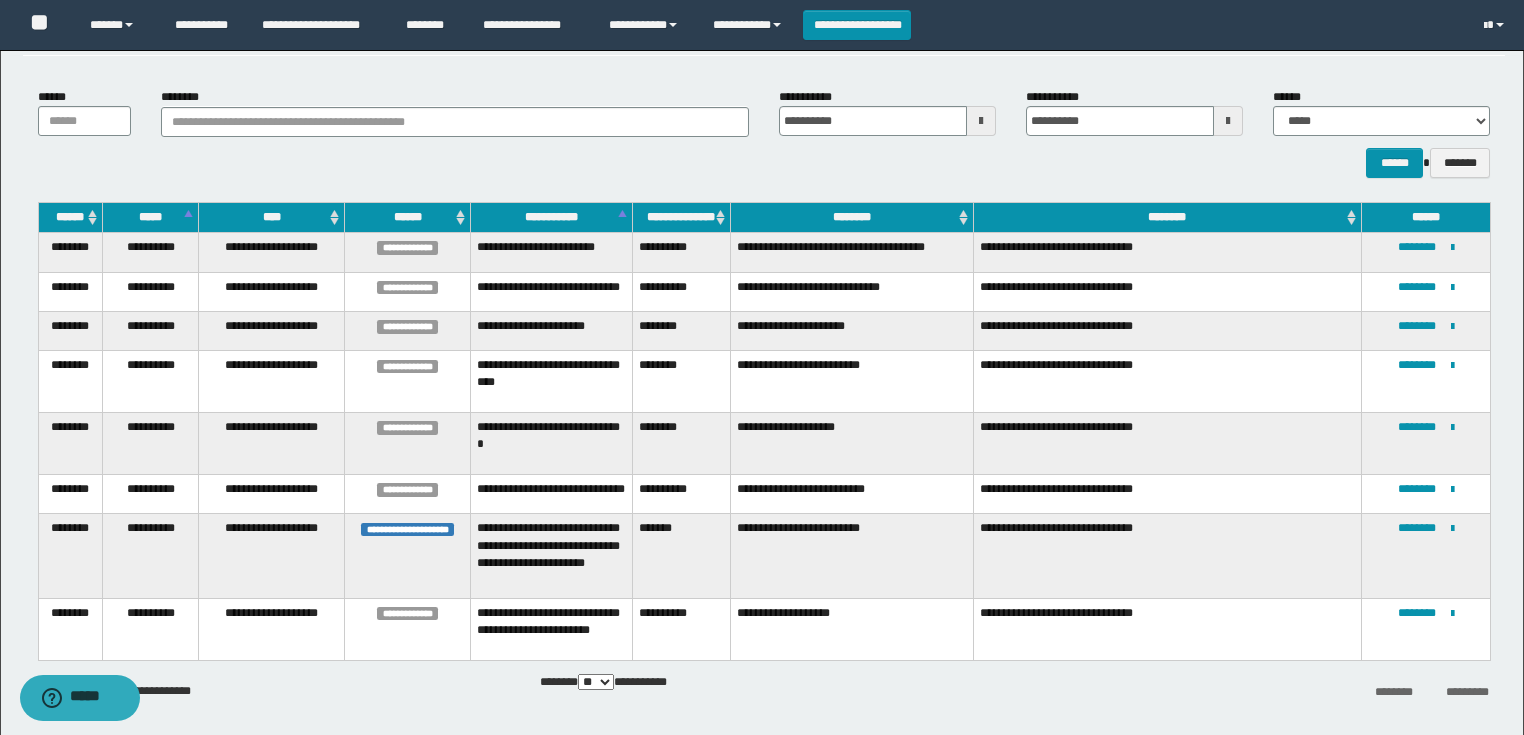 scroll, scrollTop: 174, scrollLeft: 0, axis: vertical 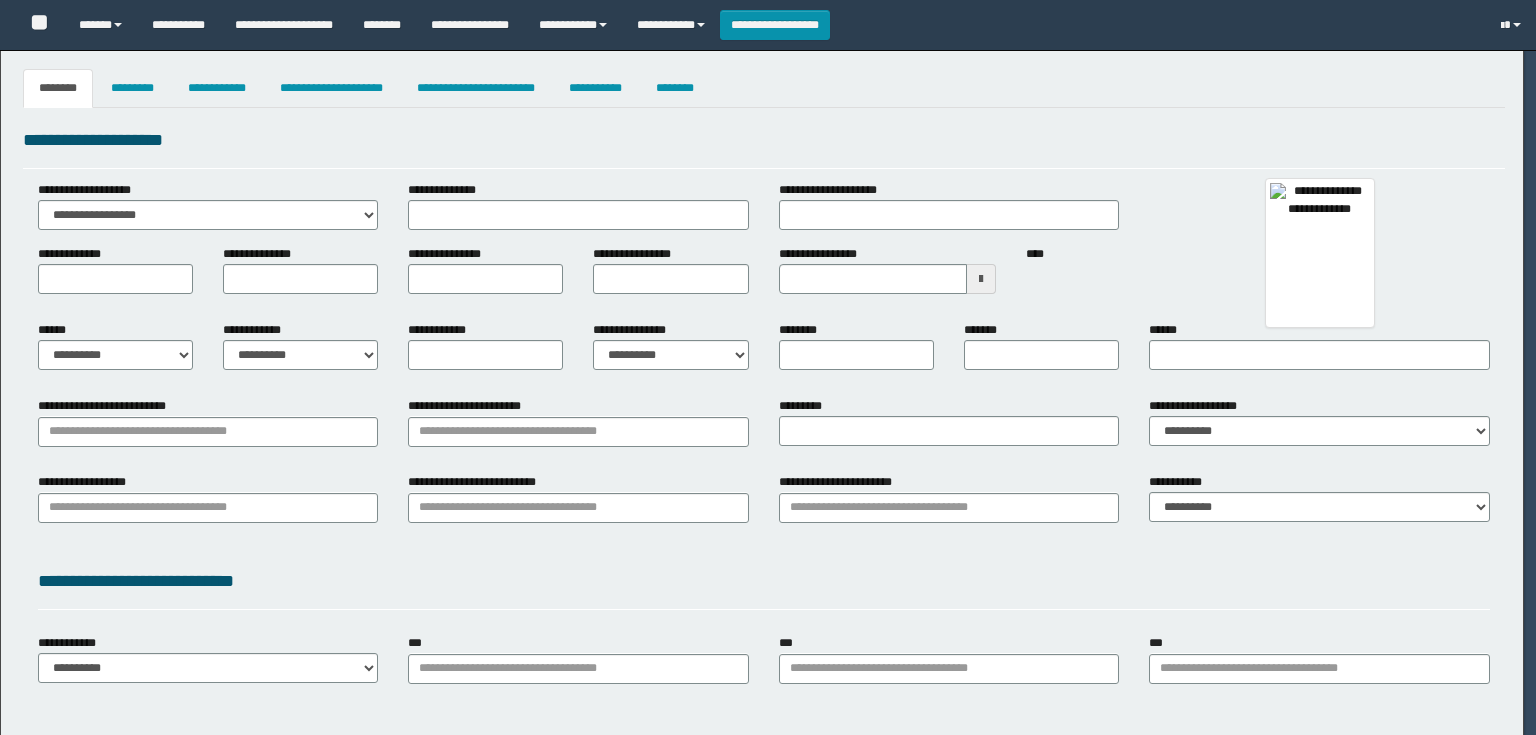 select on "***" 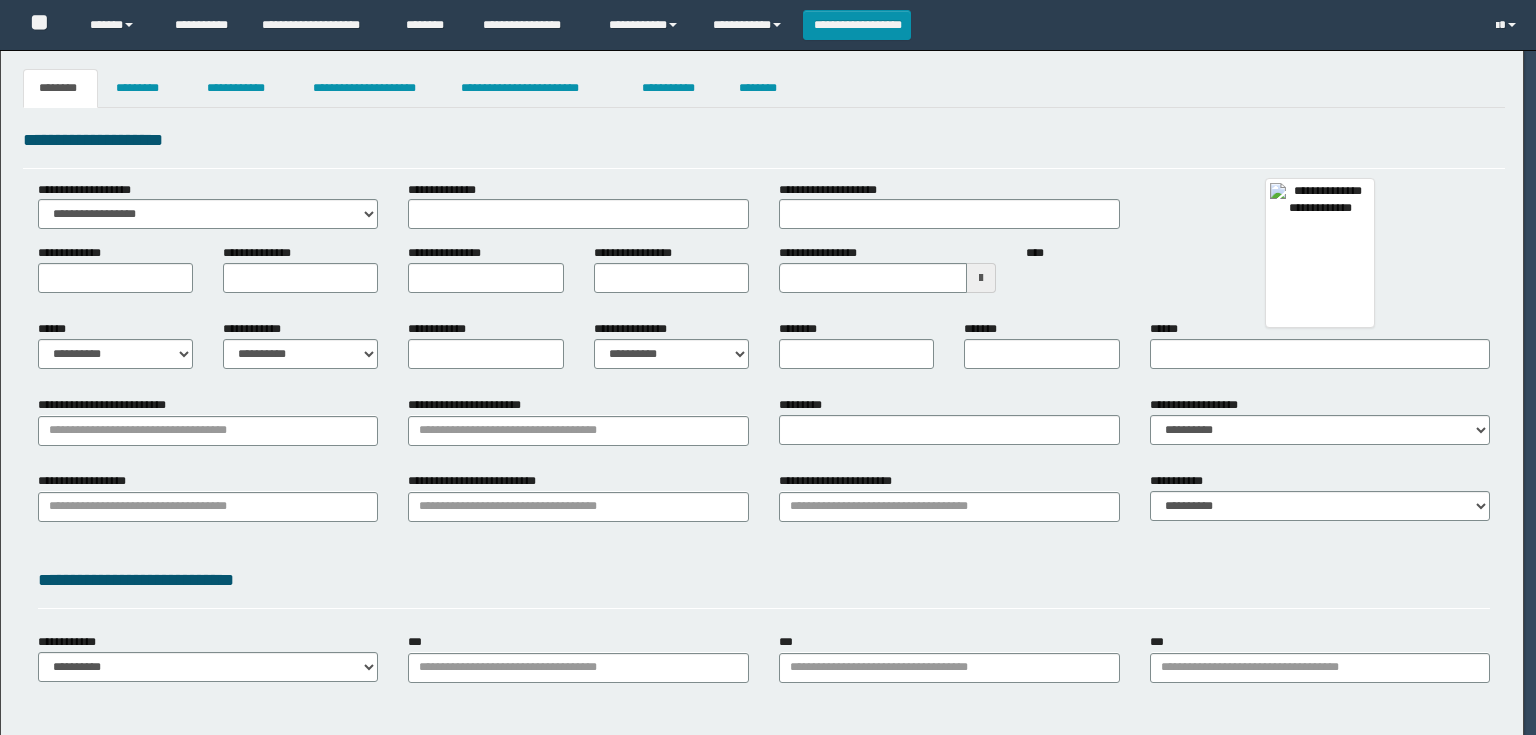 scroll, scrollTop: 0, scrollLeft: 0, axis: both 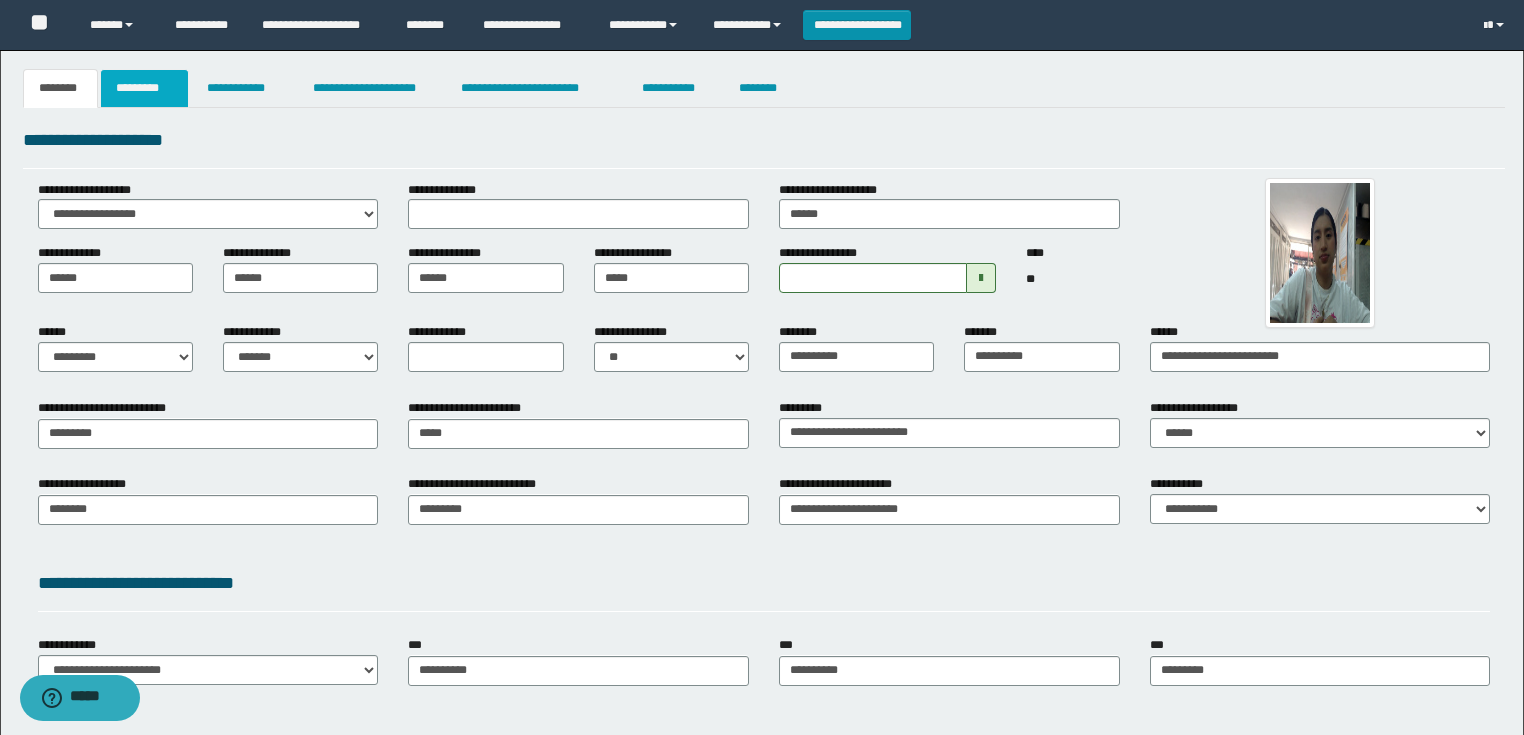 drag, startPoint x: 148, startPoint y: 99, endPoint x: 191, endPoint y: 164, distance: 77.93587 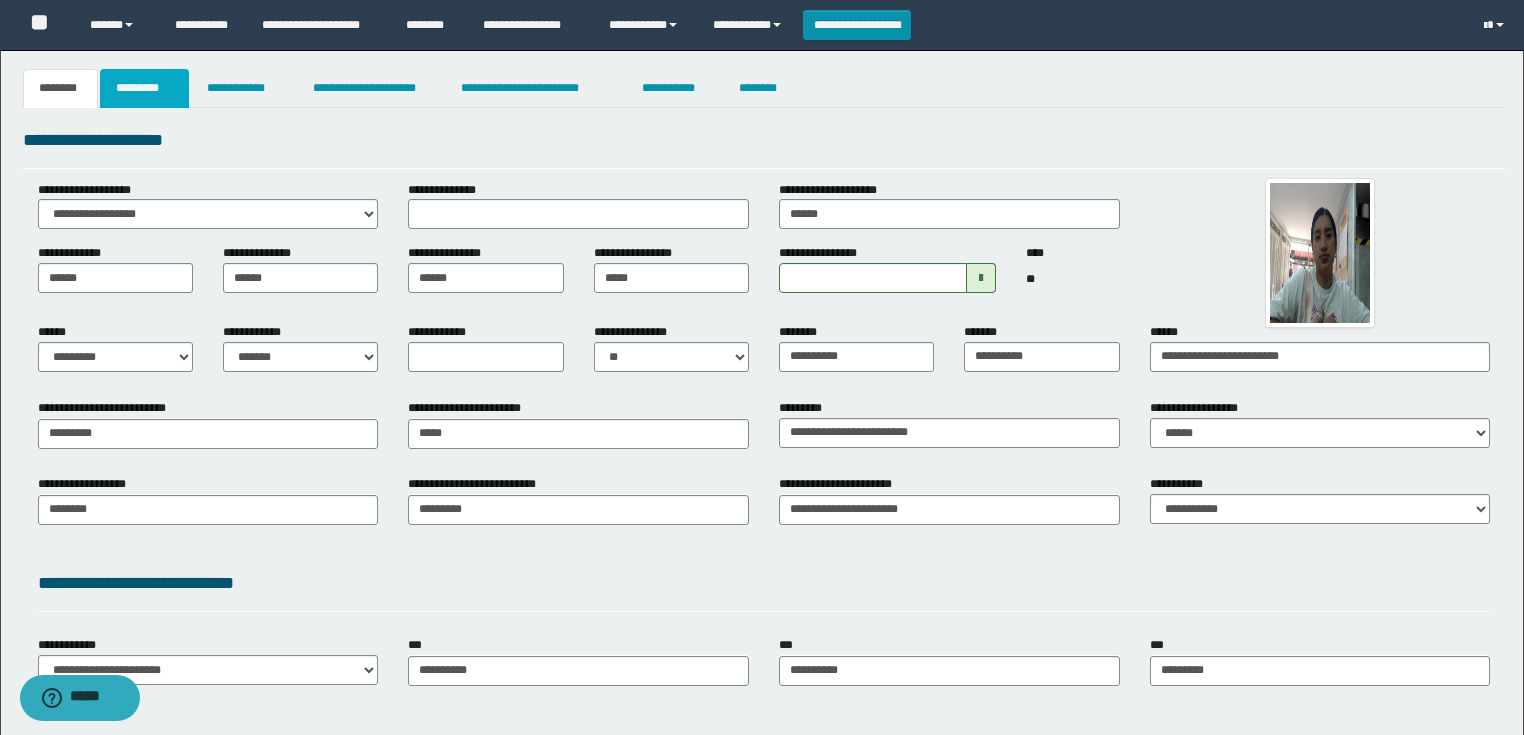 click on "*********" at bounding box center [144, 88] 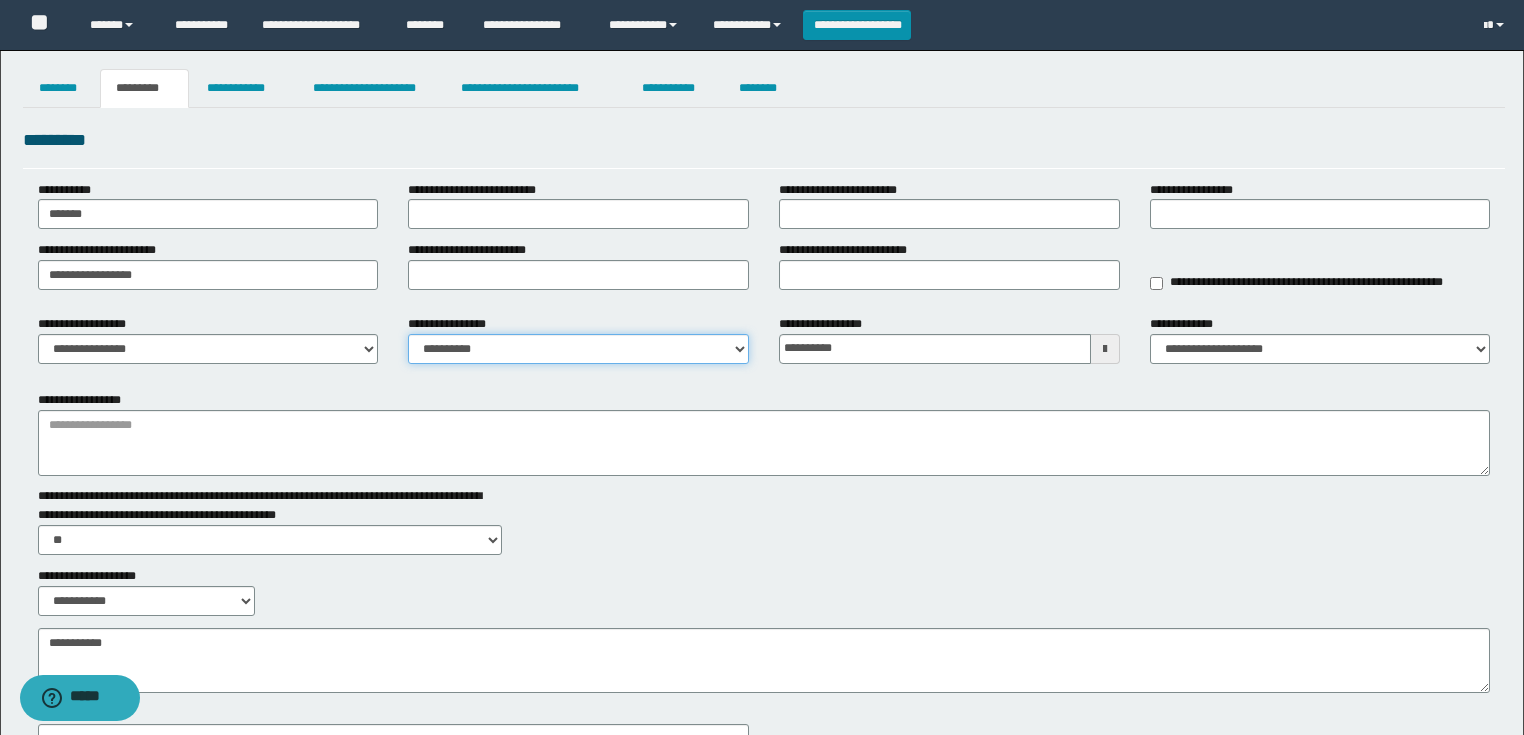 click on "**********" at bounding box center [578, 349] 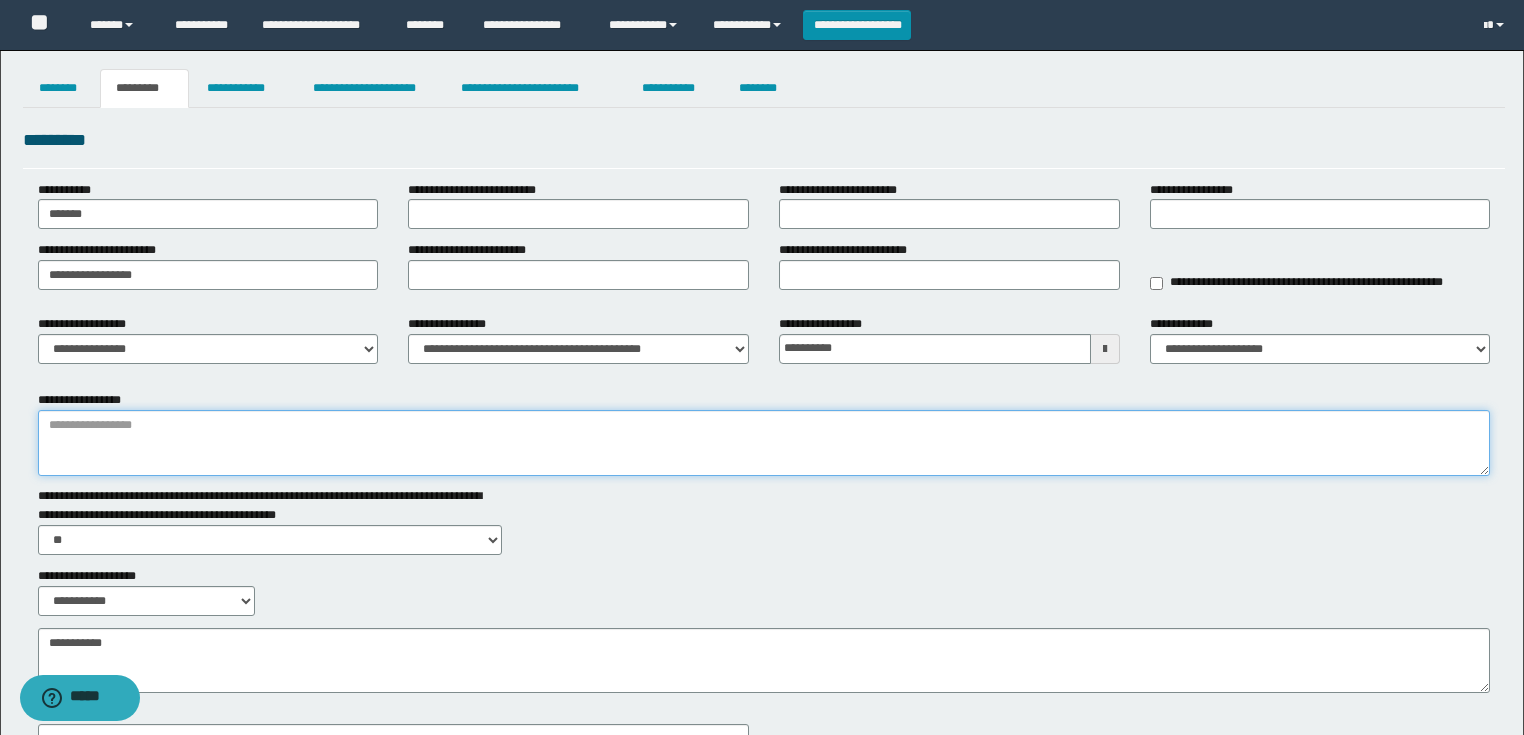 drag, startPoint x: 471, startPoint y: 444, endPoint x: 457, endPoint y: 444, distance: 14 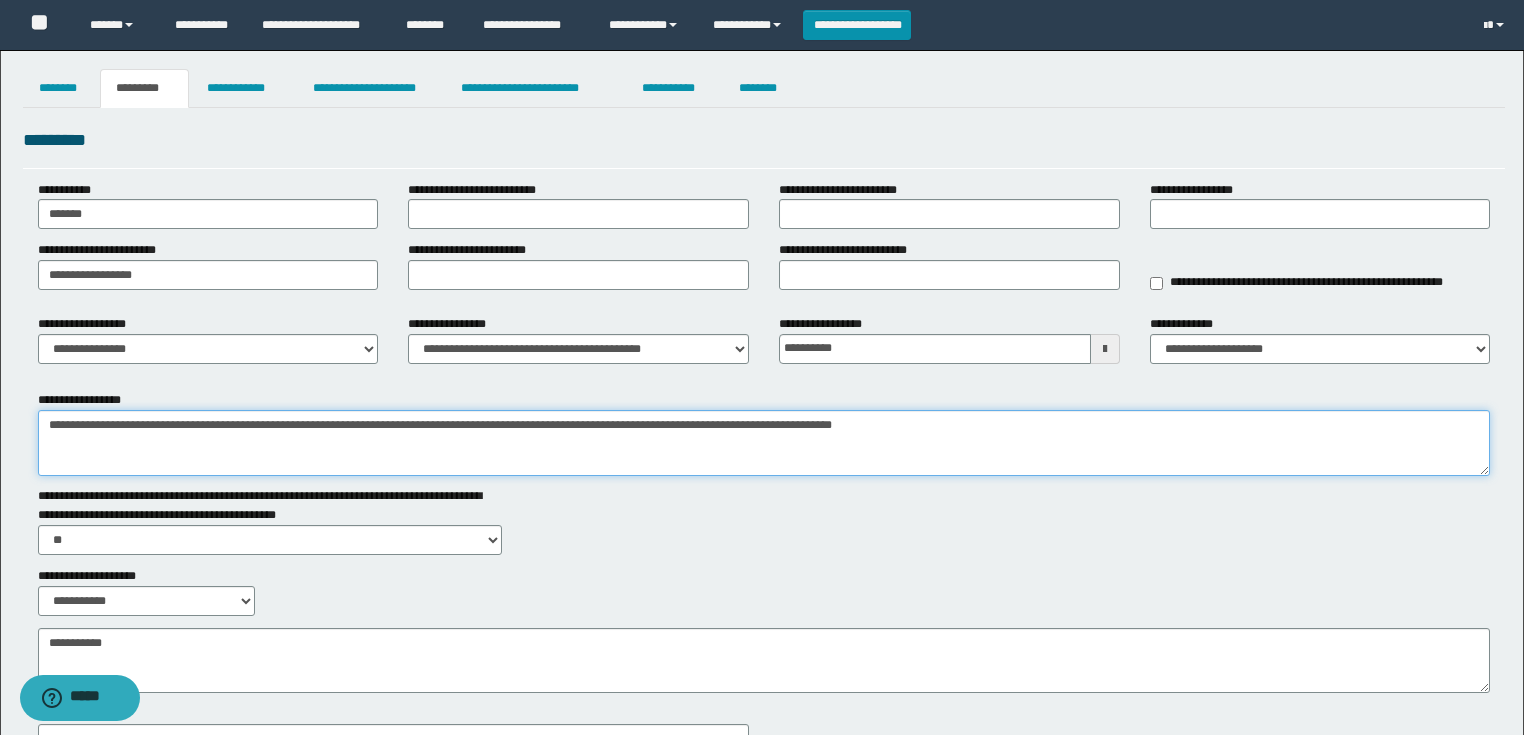 click on "**********" at bounding box center [764, 443] 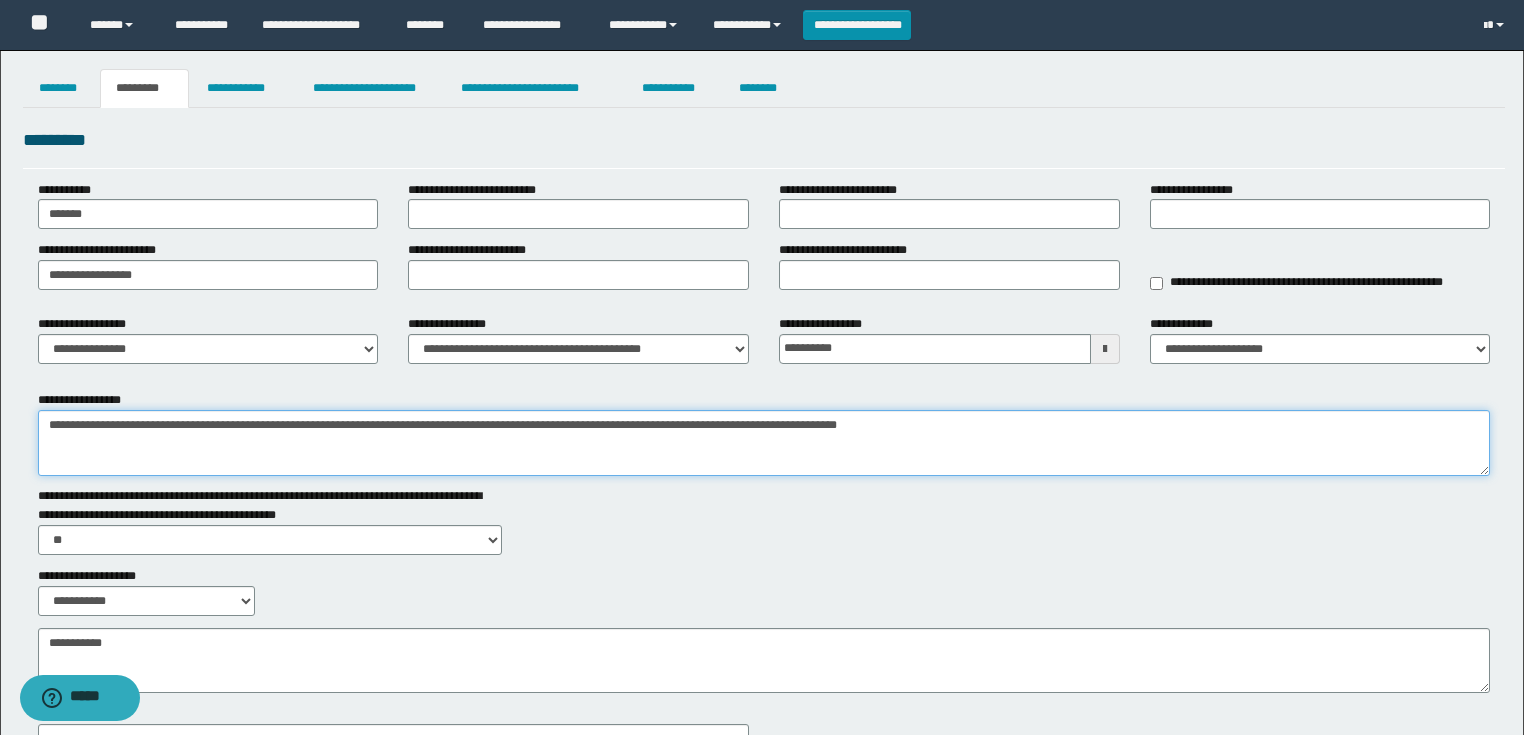 click on "**********" at bounding box center (764, 443) 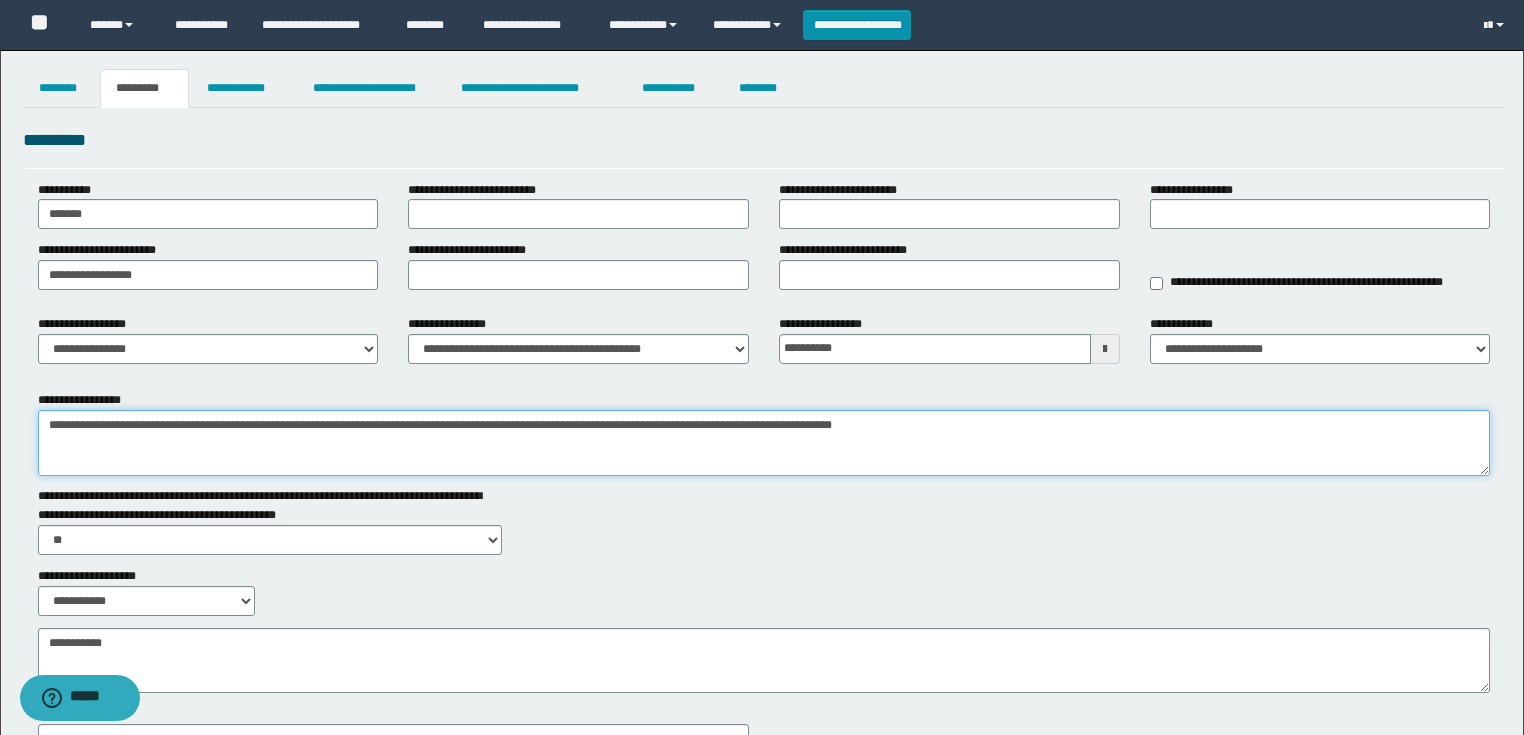 click on "**********" at bounding box center [764, 443] 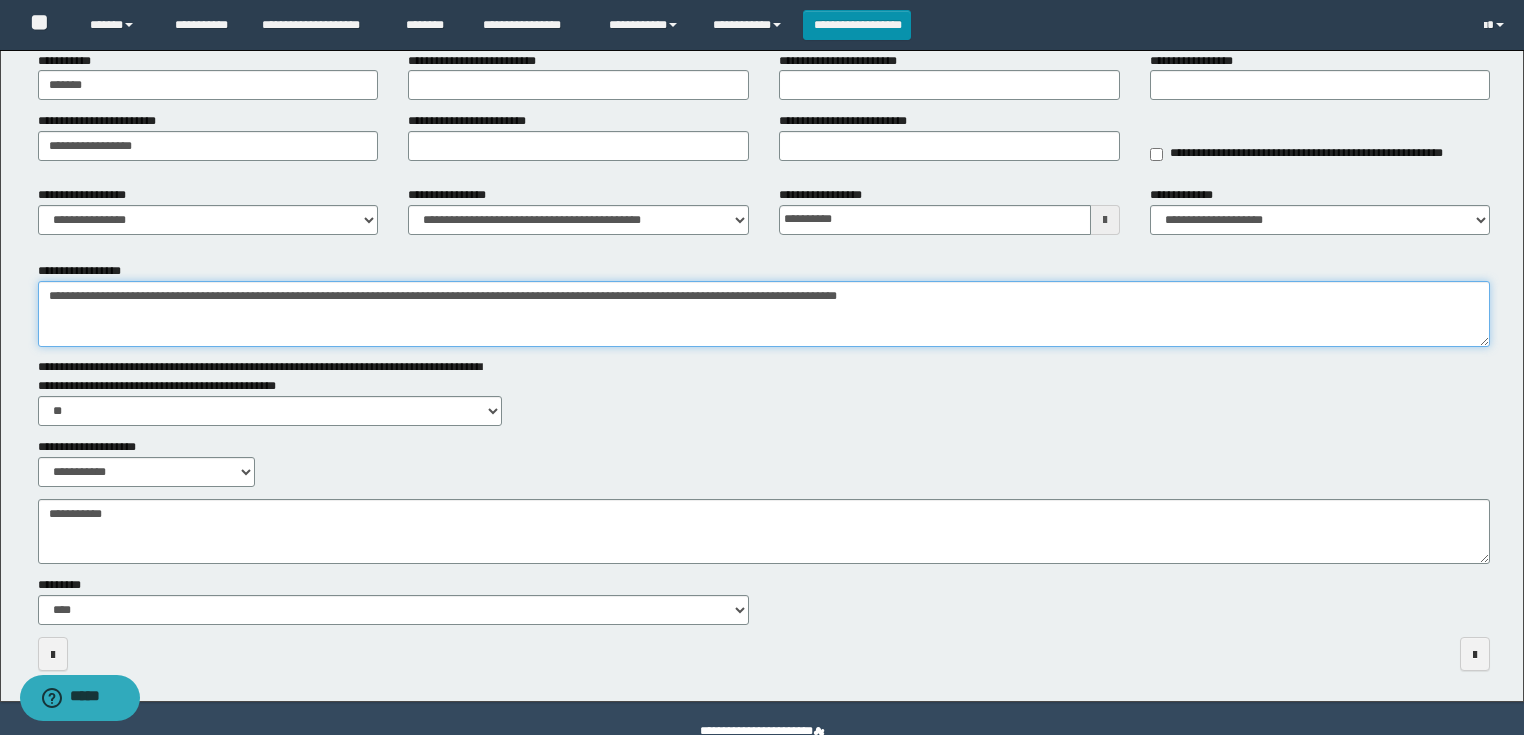 scroll, scrollTop: 172, scrollLeft: 0, axis: vertical 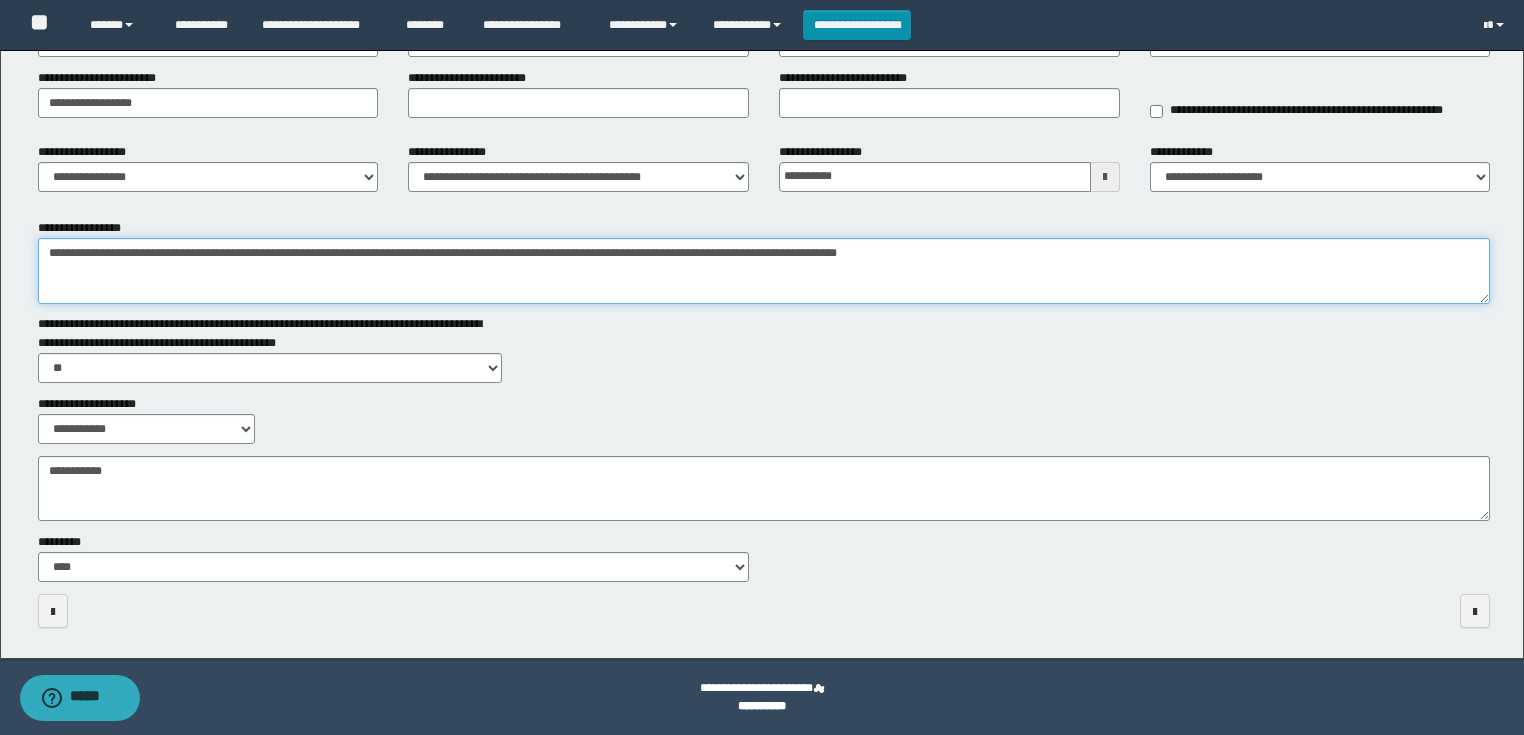 type on "**********" 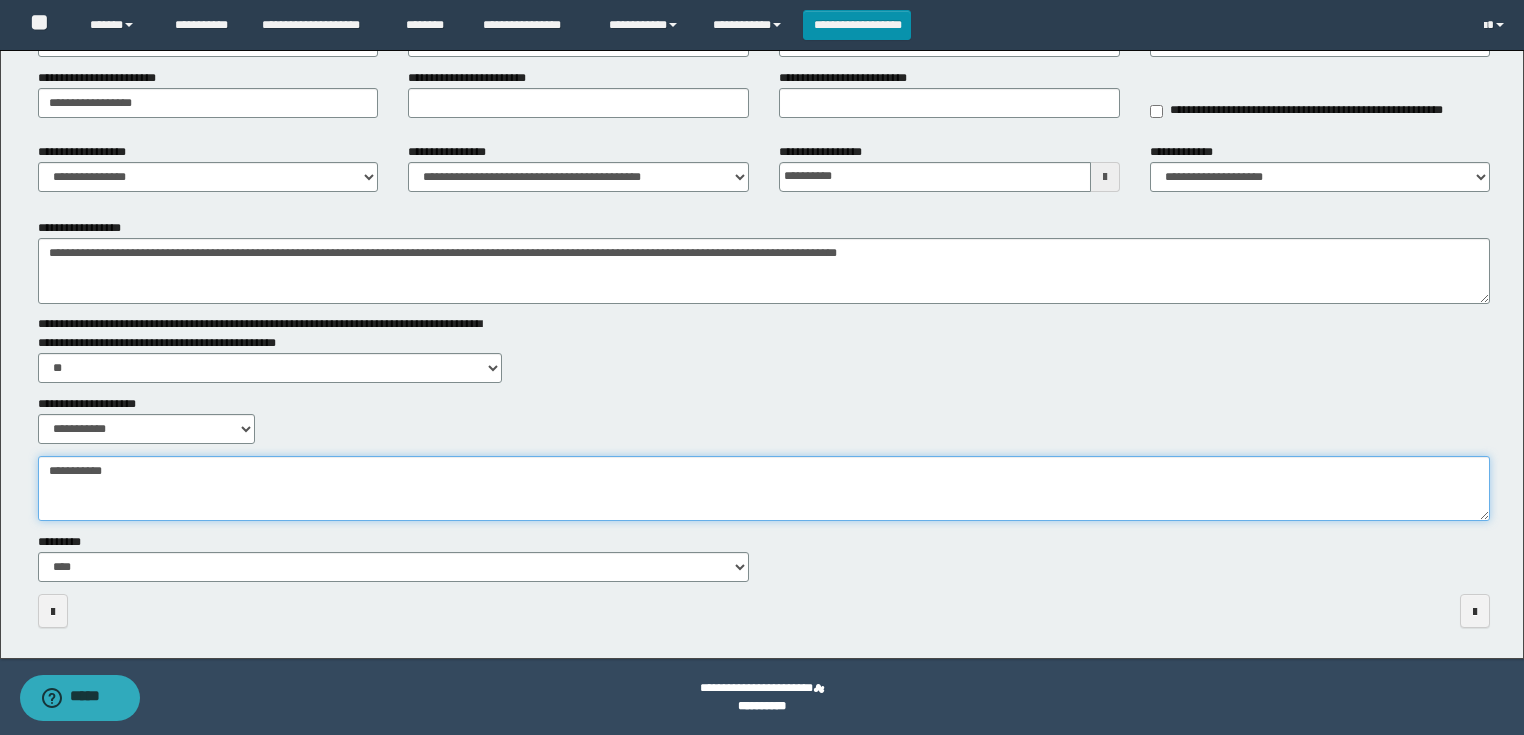 click on "**********" at bounding box center [764, 489] 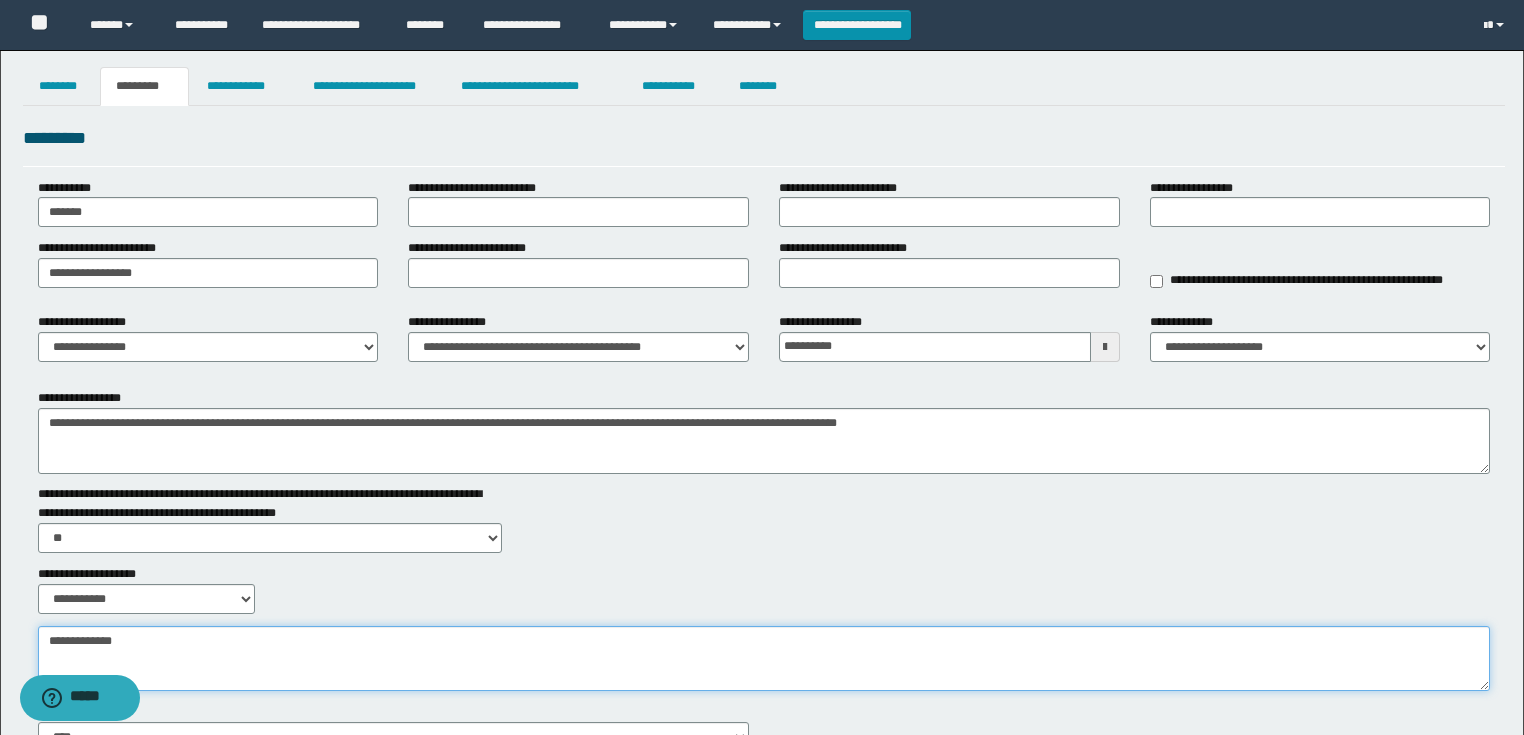 scroll, scrollTop: 0, scrollLeft: 0, axis: both 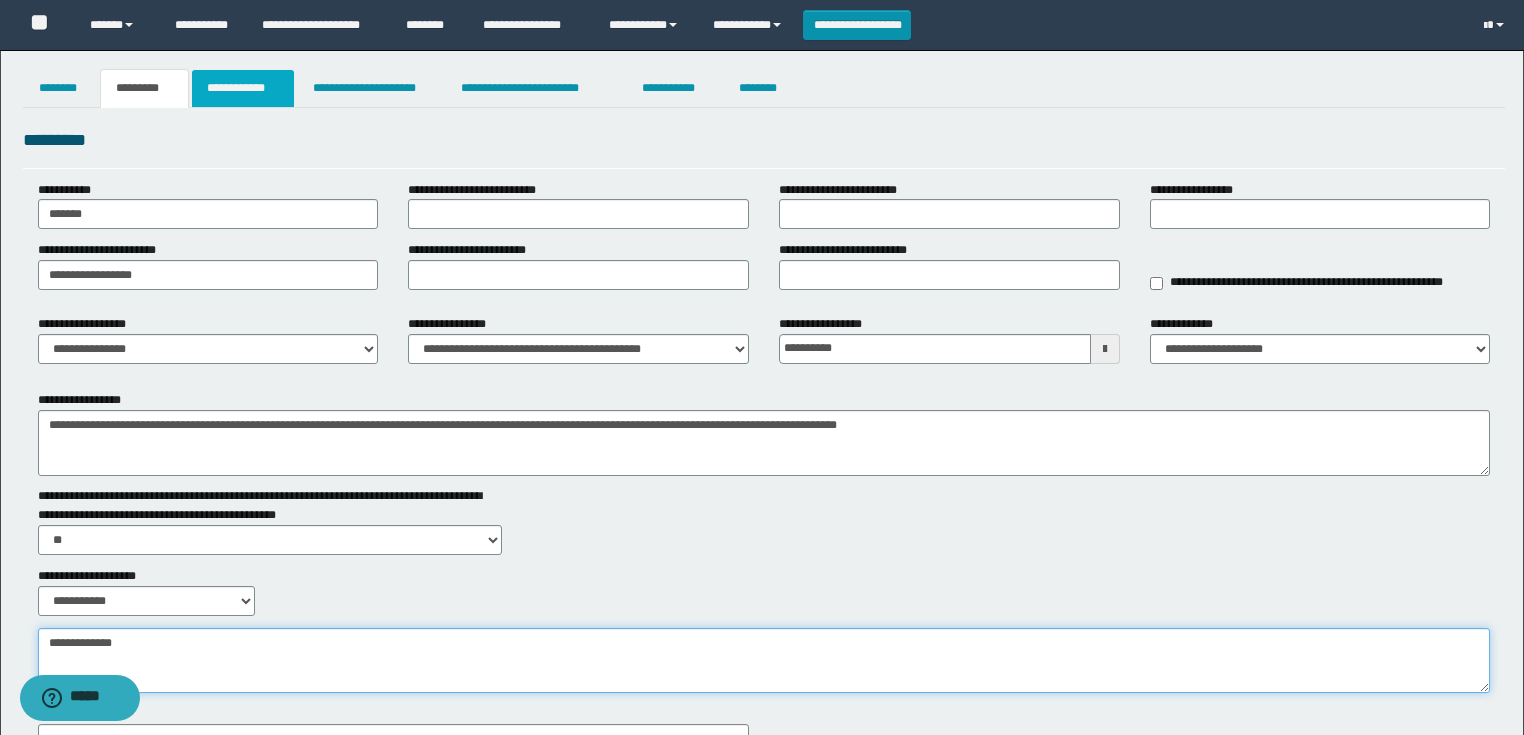 type on "**********" 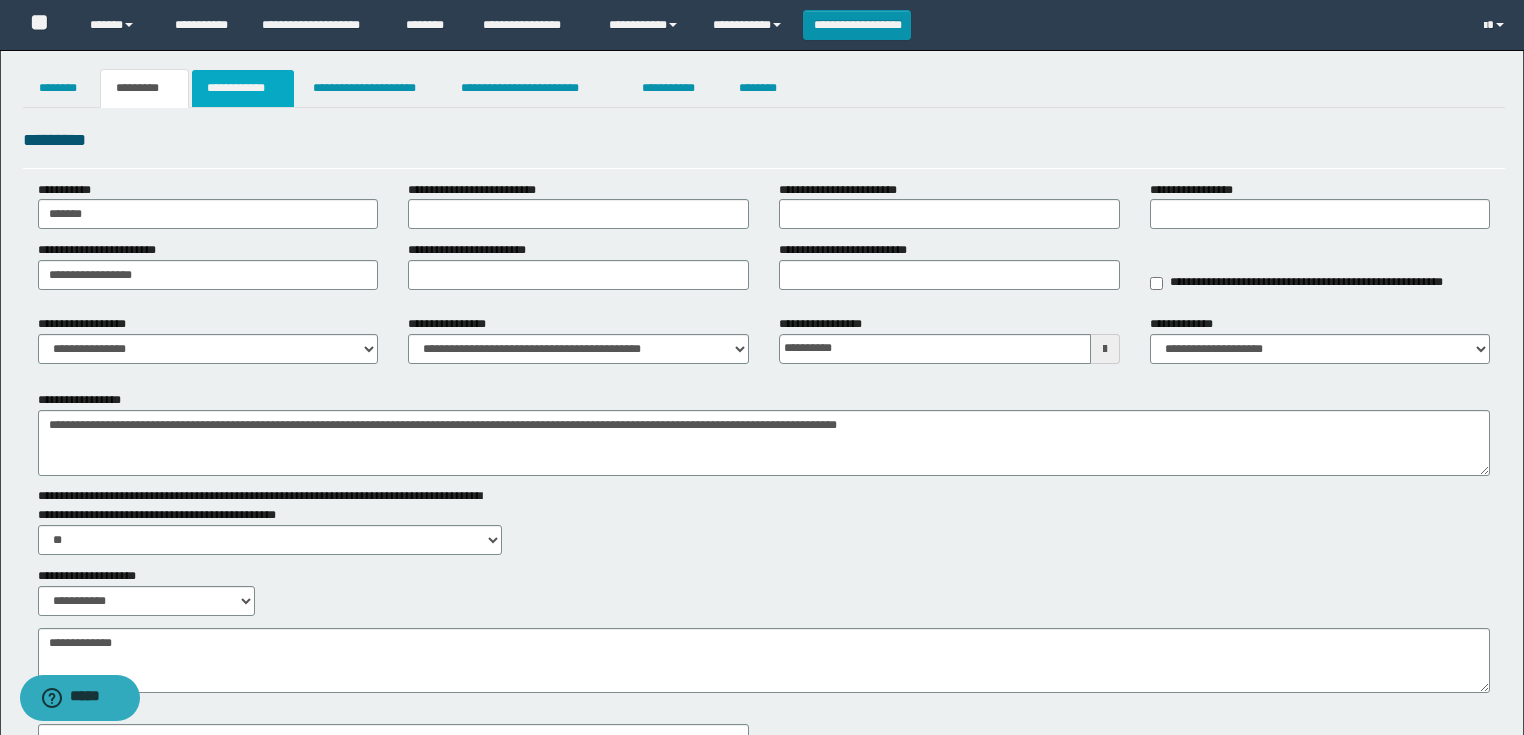 click on "**********" at bounding box center [243, 88] 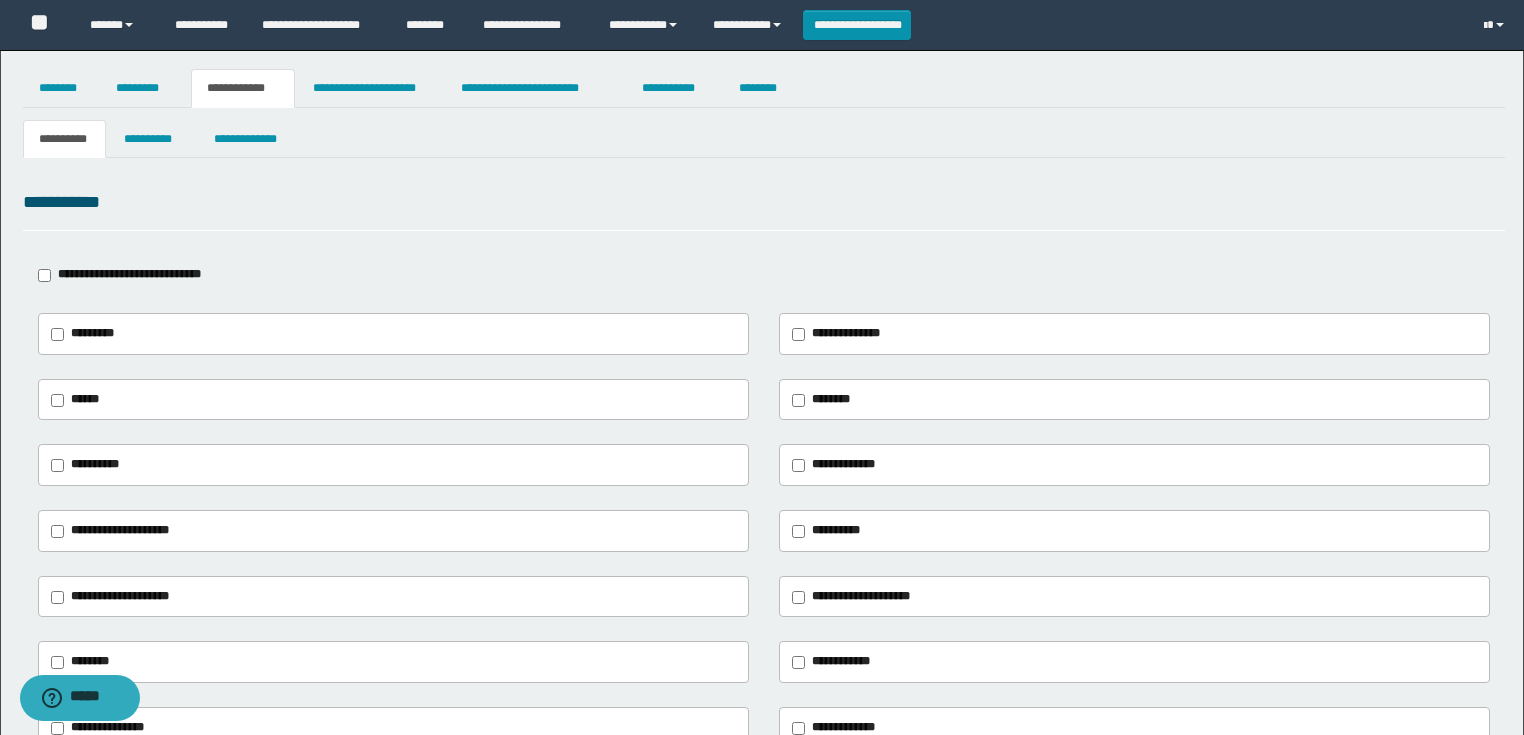 drag, startPoint x: 176, startPoint y: 277, endPoint x: 164, endPoint y: 240, distance: 38.8973 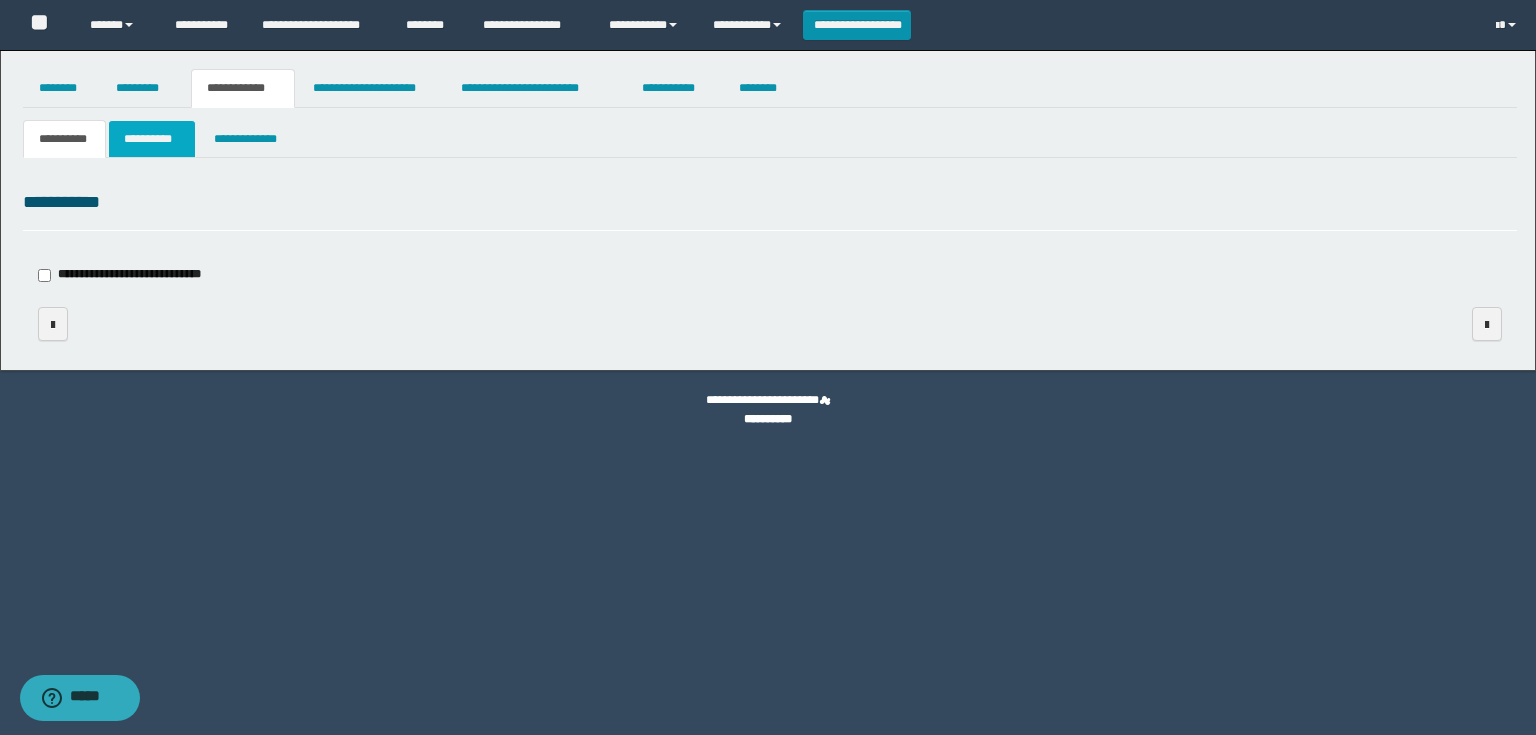 click on "**********" at bounding box center (152, 139) 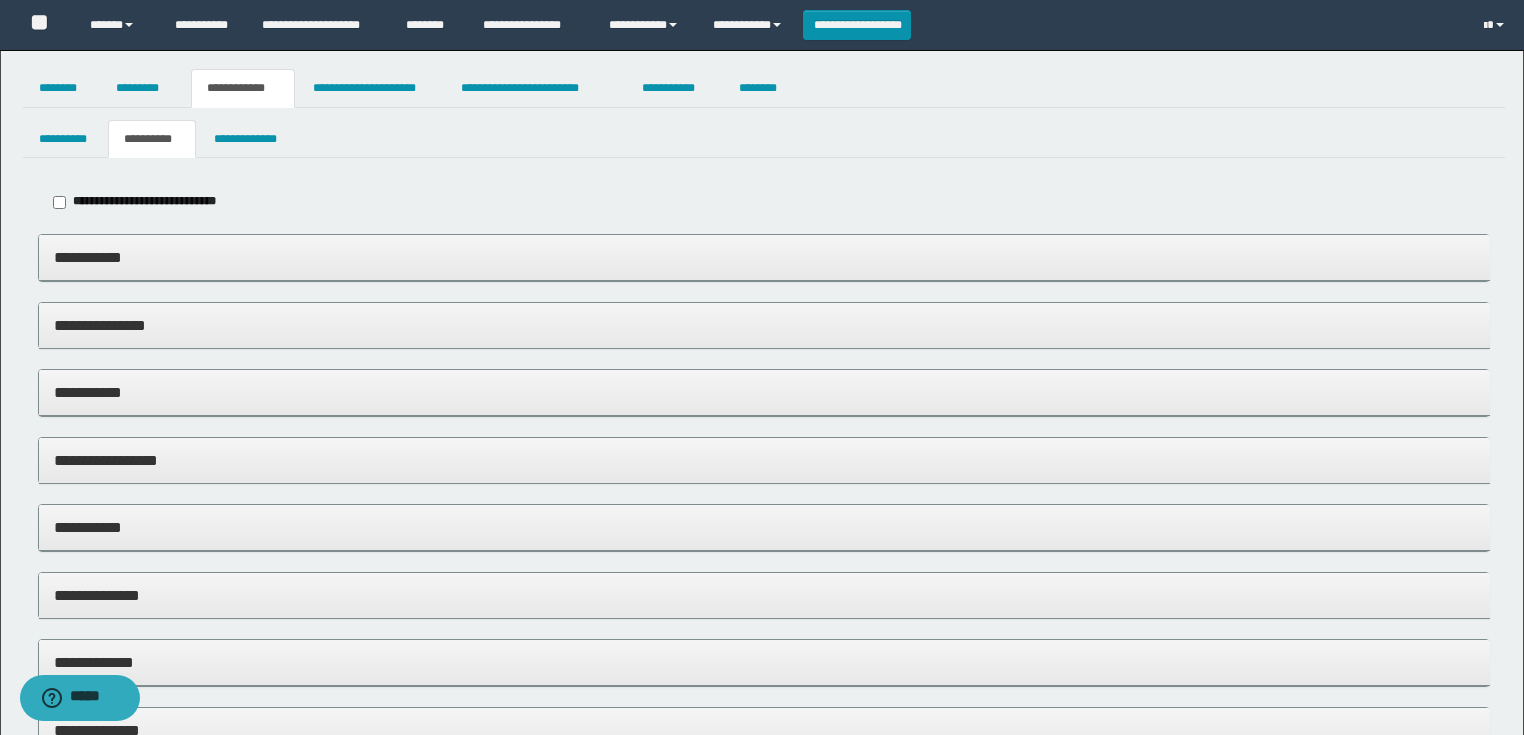 click on "**********" at bounding box center (150, 202) 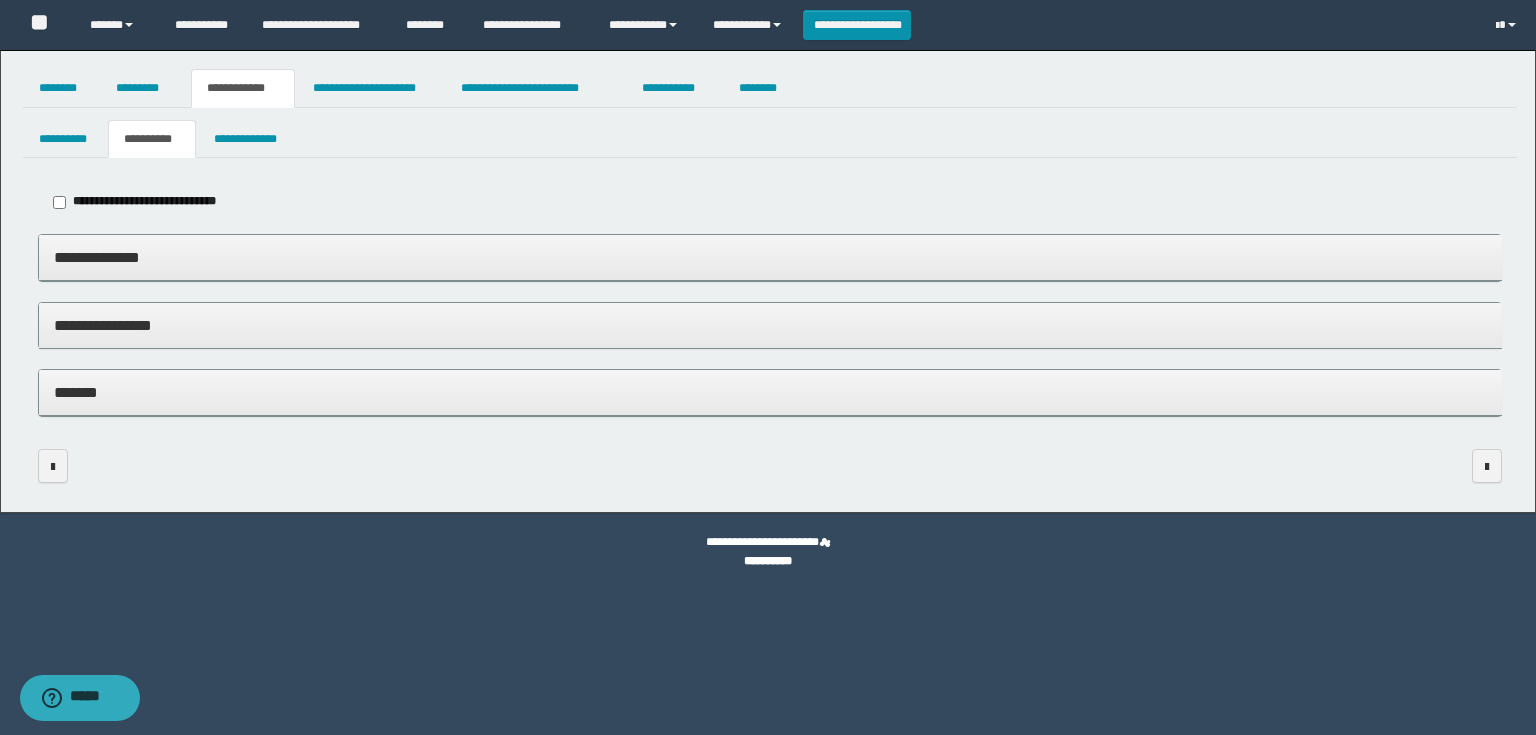 click on "**********" at bounding box center (770, 257) 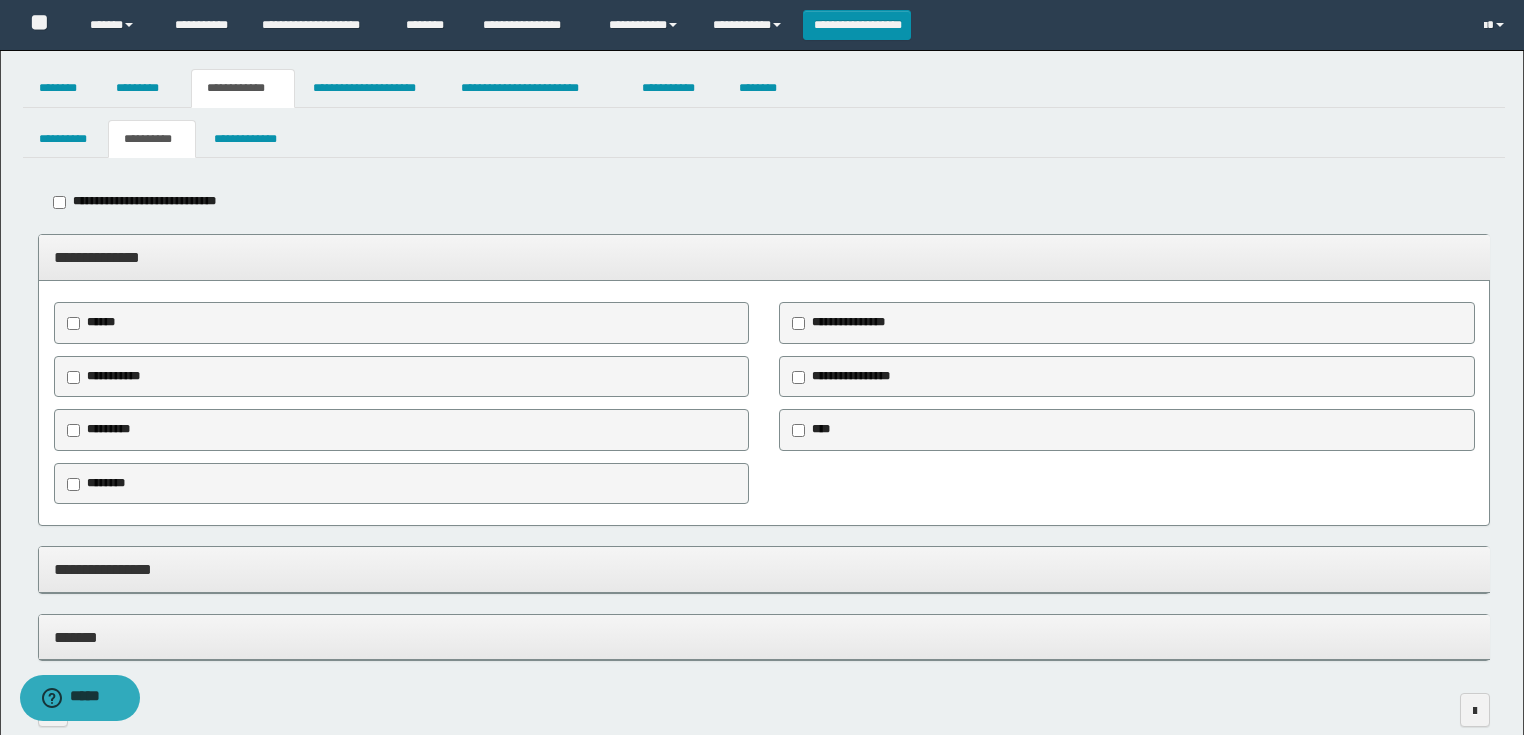 click on "********" at bounding box center [106, 483] 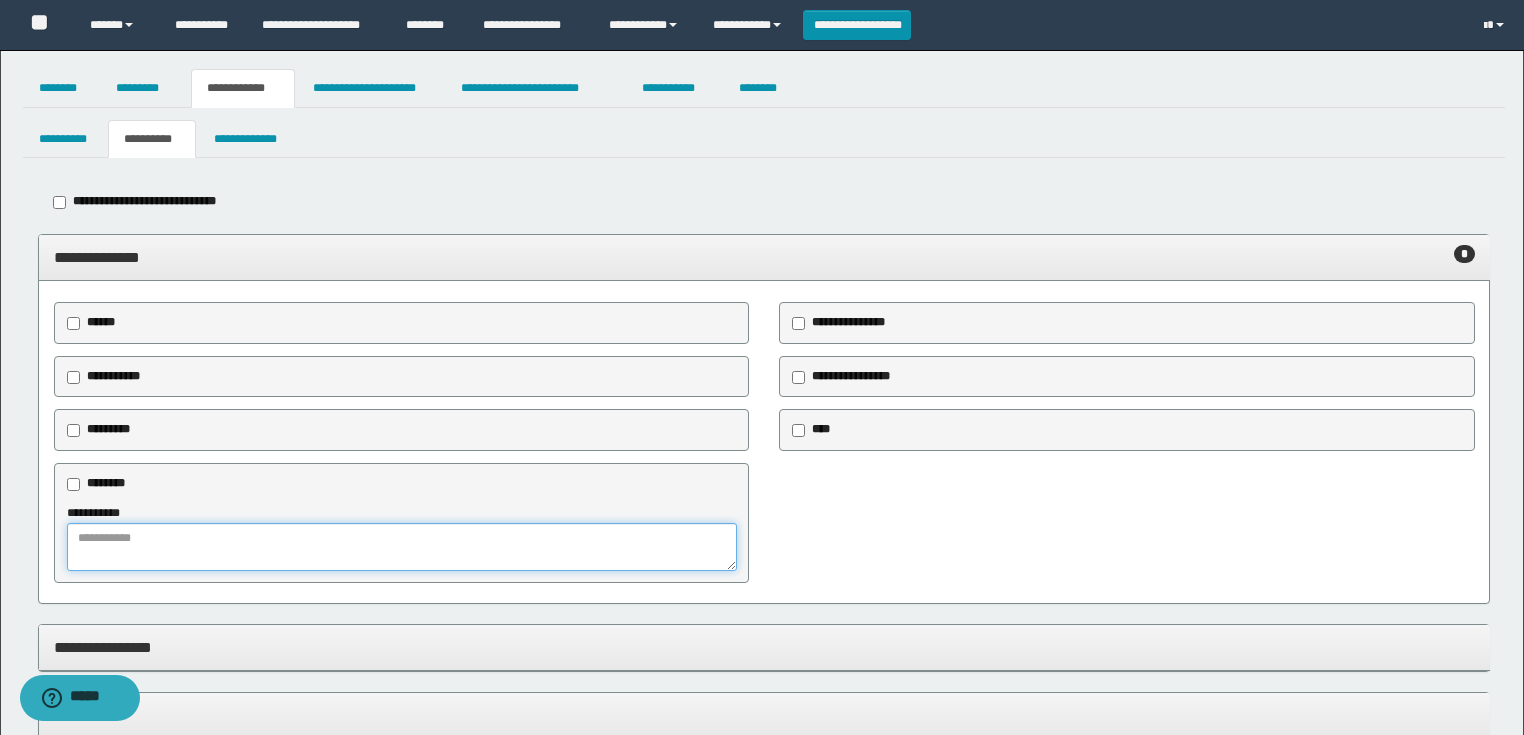 click at bounding box center (402, 547) 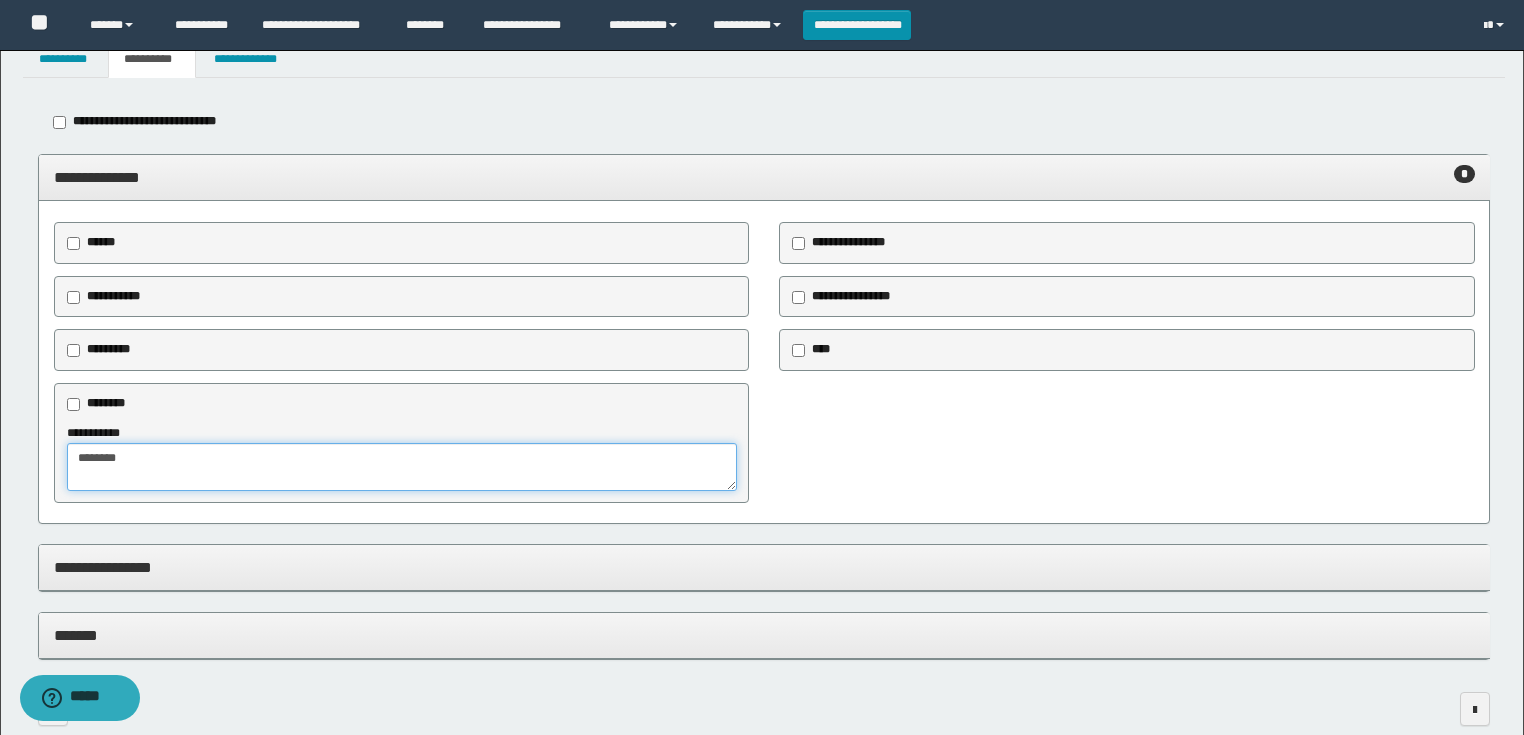 type on "*******" 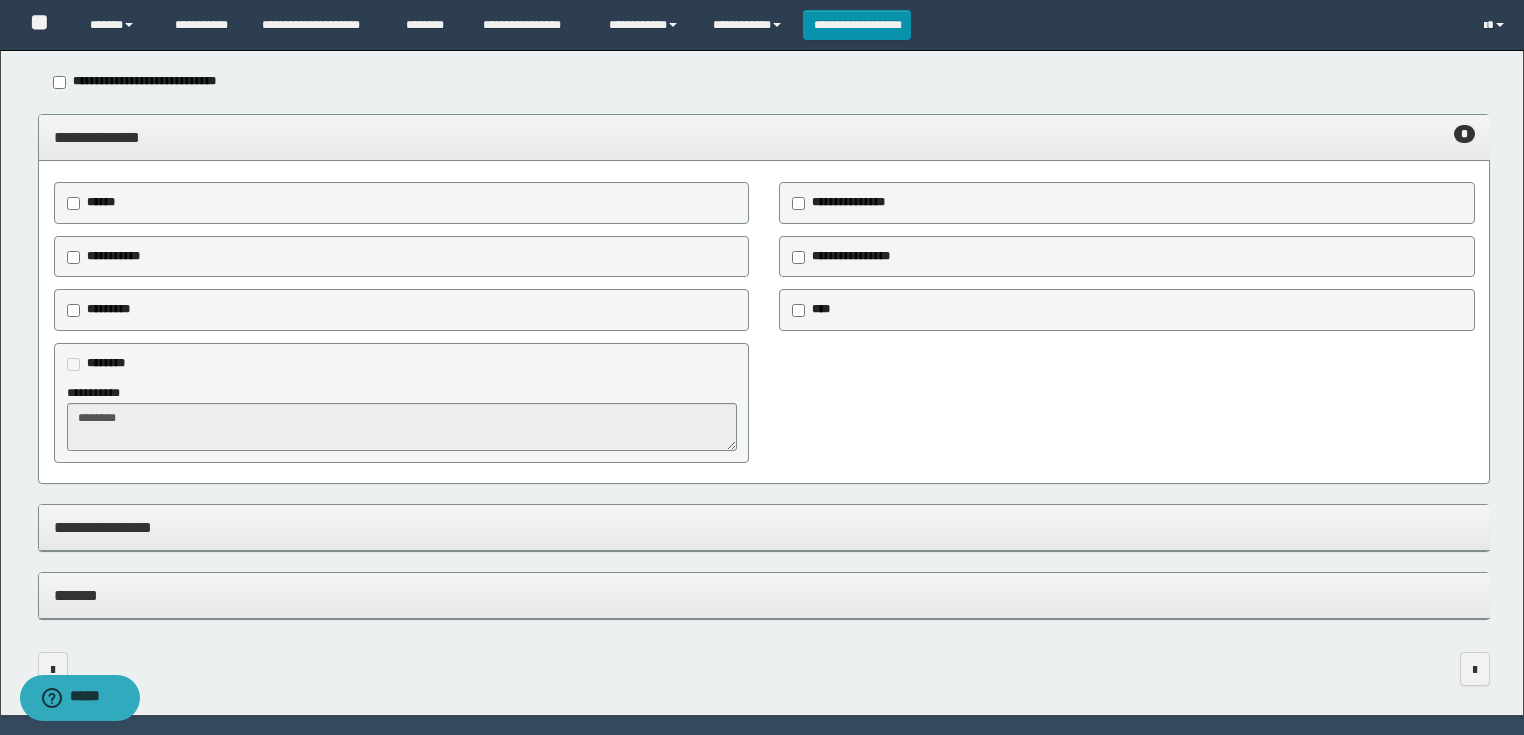 scroll, scrollTop: 178, scrollLeft: 0, axis: vertical 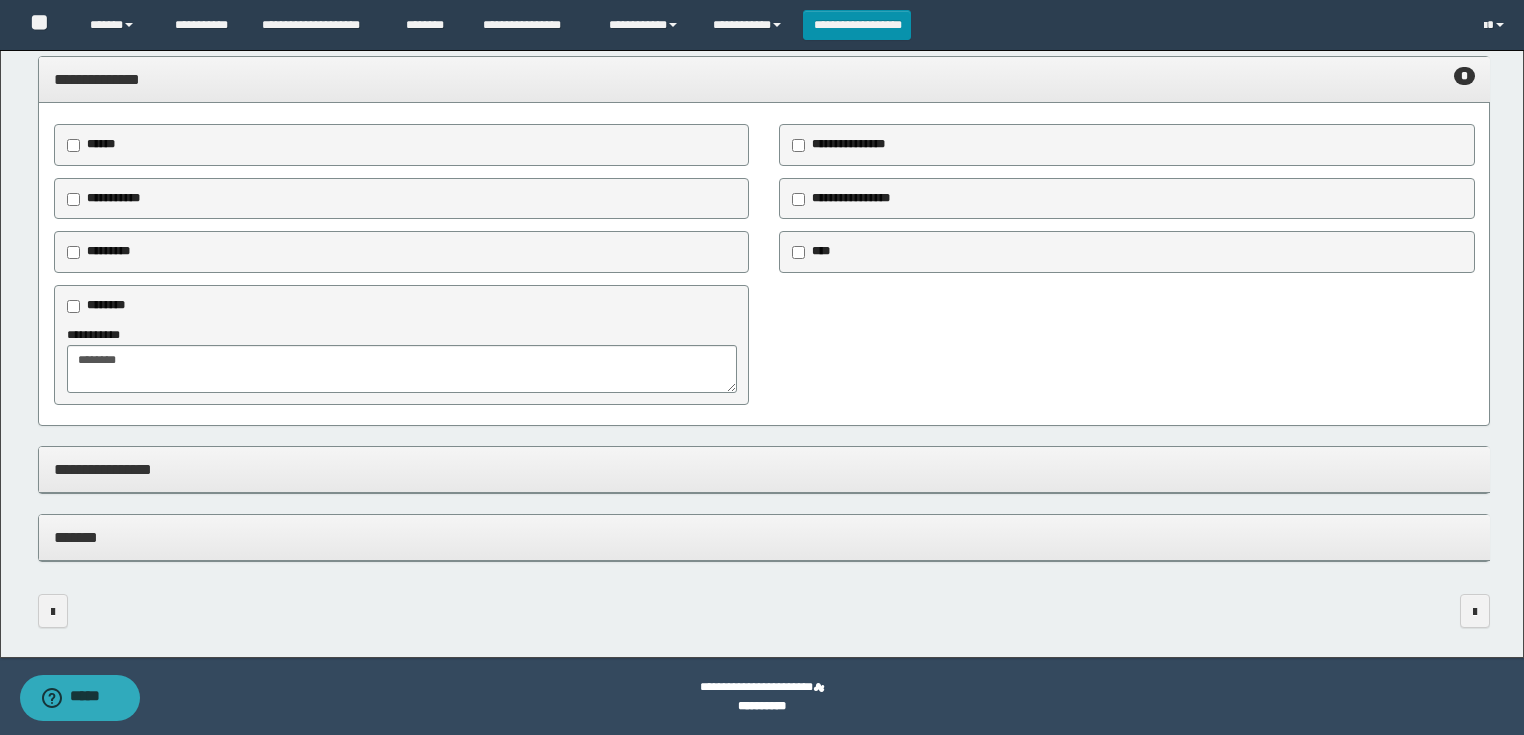 click on "**********" at bounding box center [764, 469] 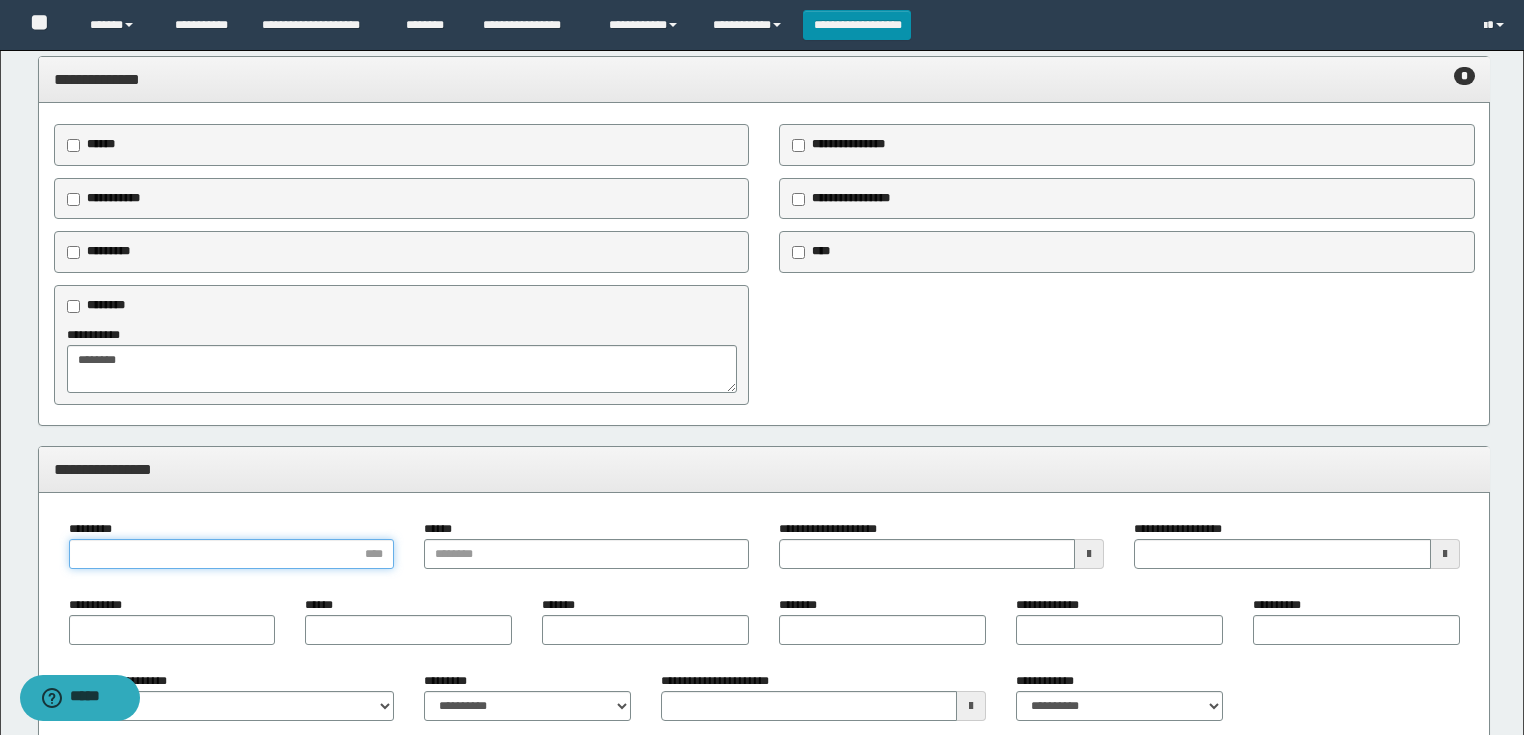 click on "*********" at bounding box center (231, 554) 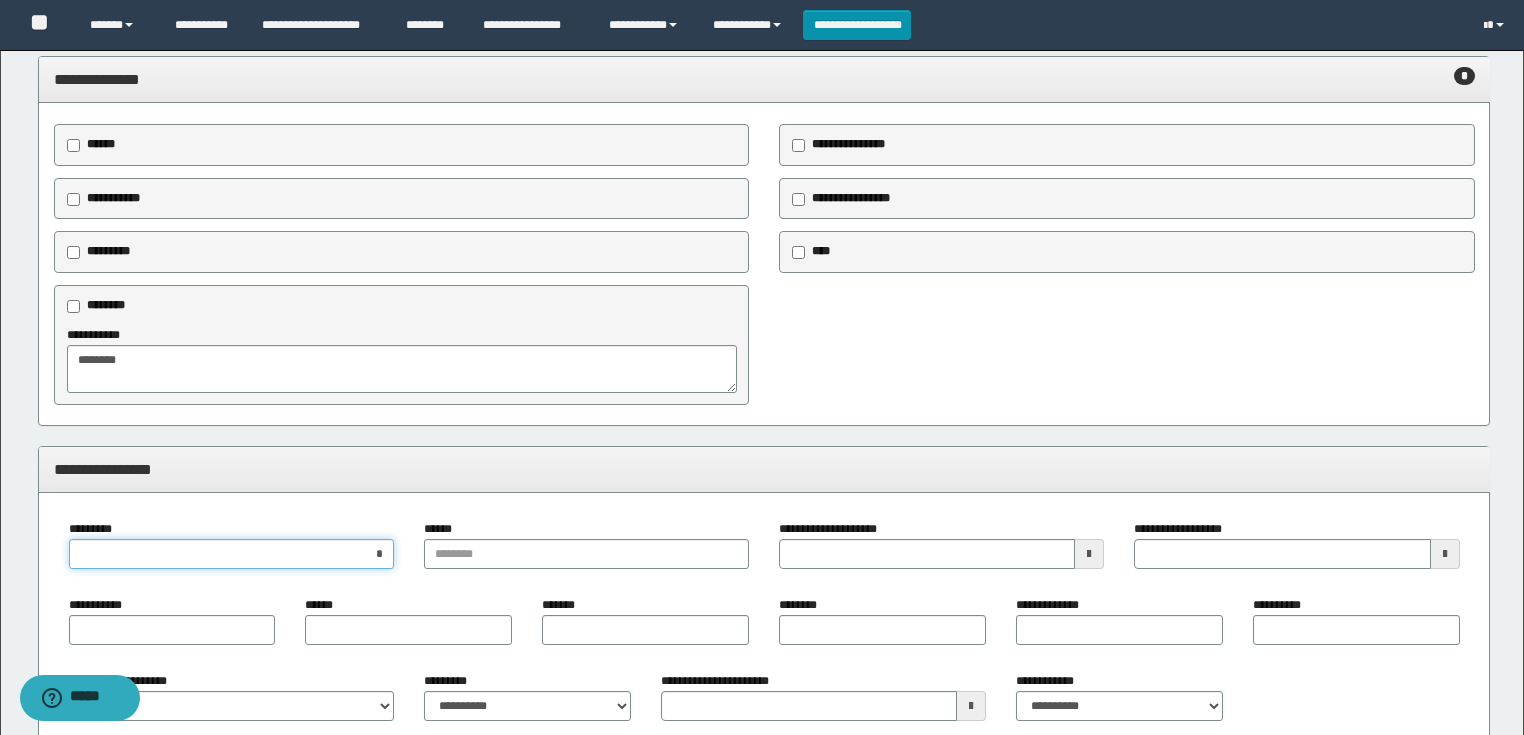 type on "**" 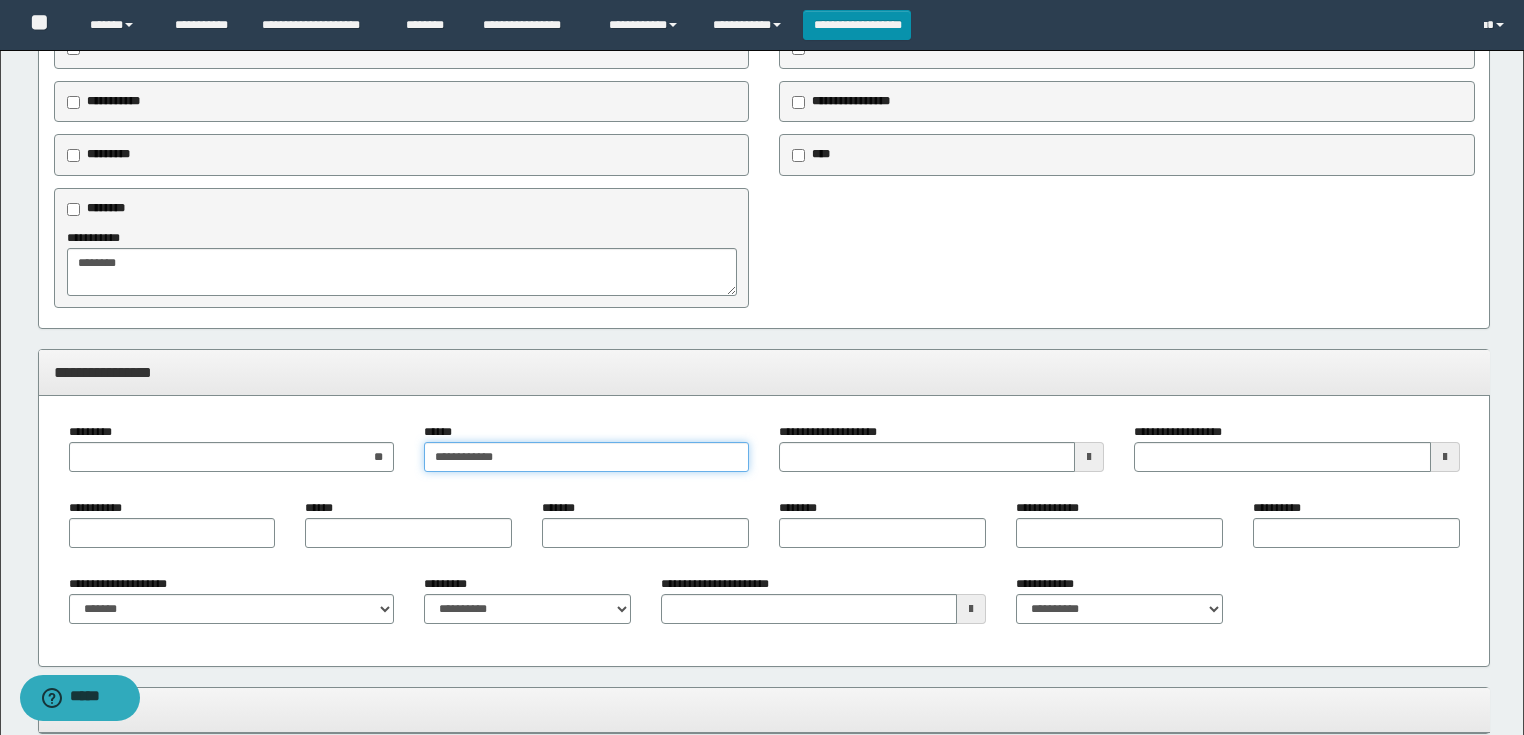 scroll, scrollTop: 448, scrollLeft: 0, axis: vertical 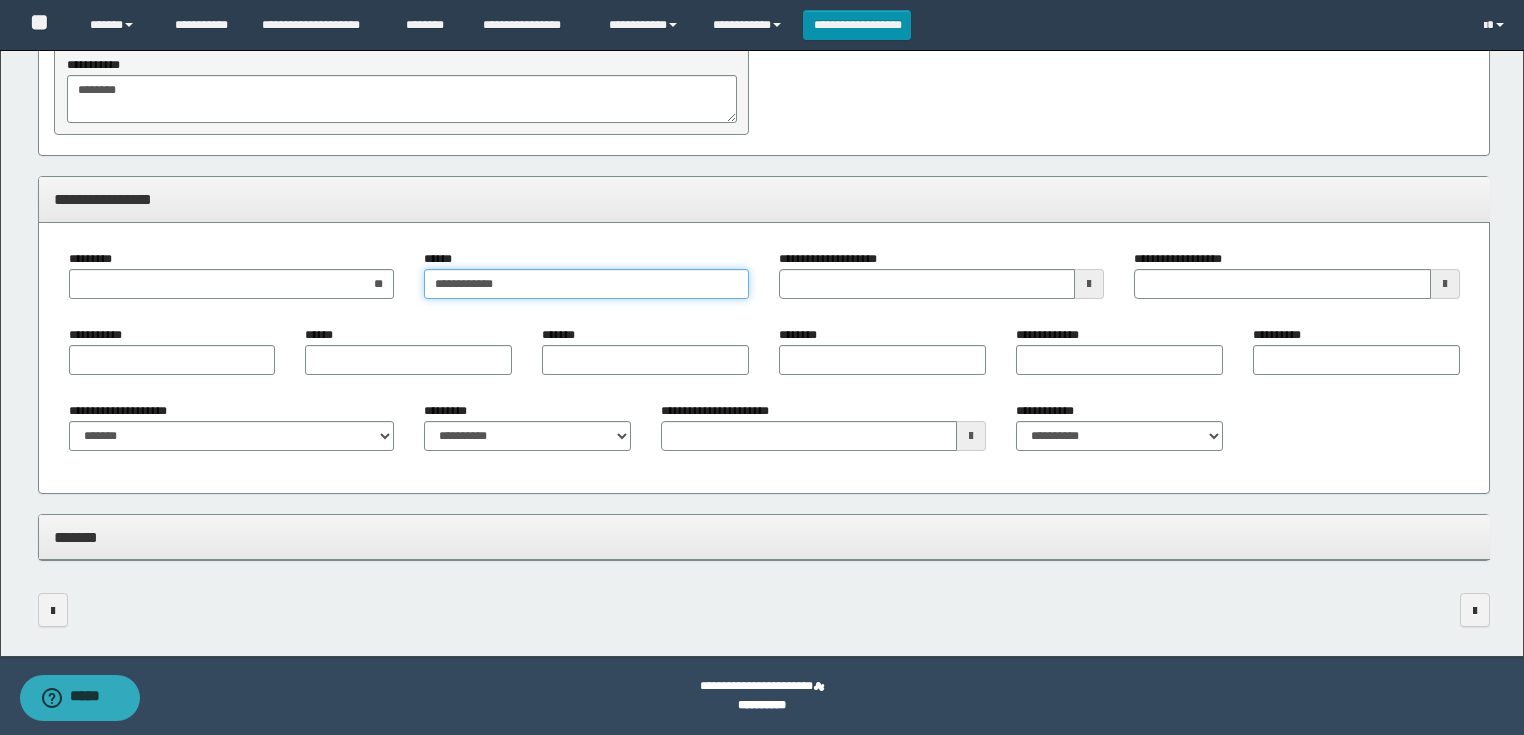 type on "**********" 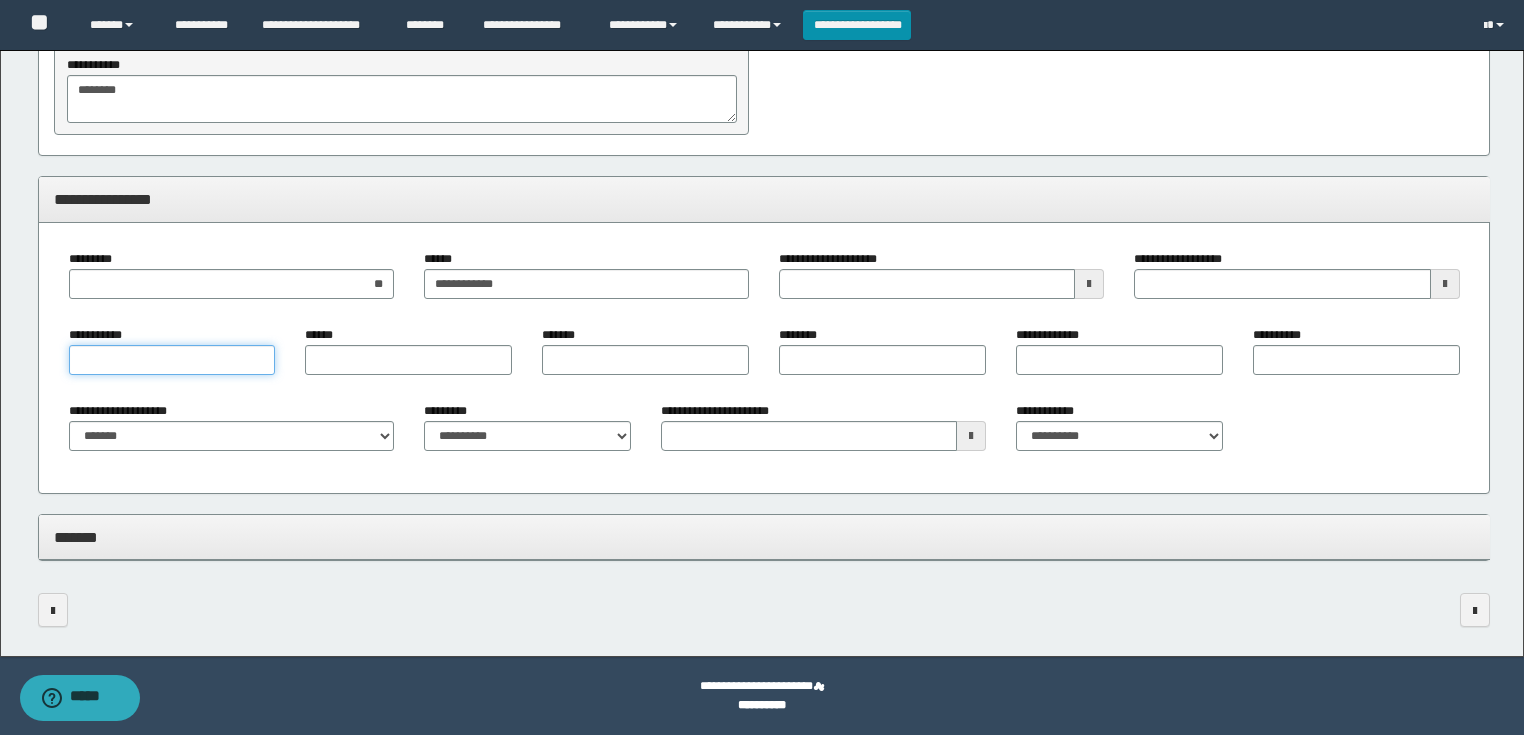 click on "**********" at bounding box center (172, 360) 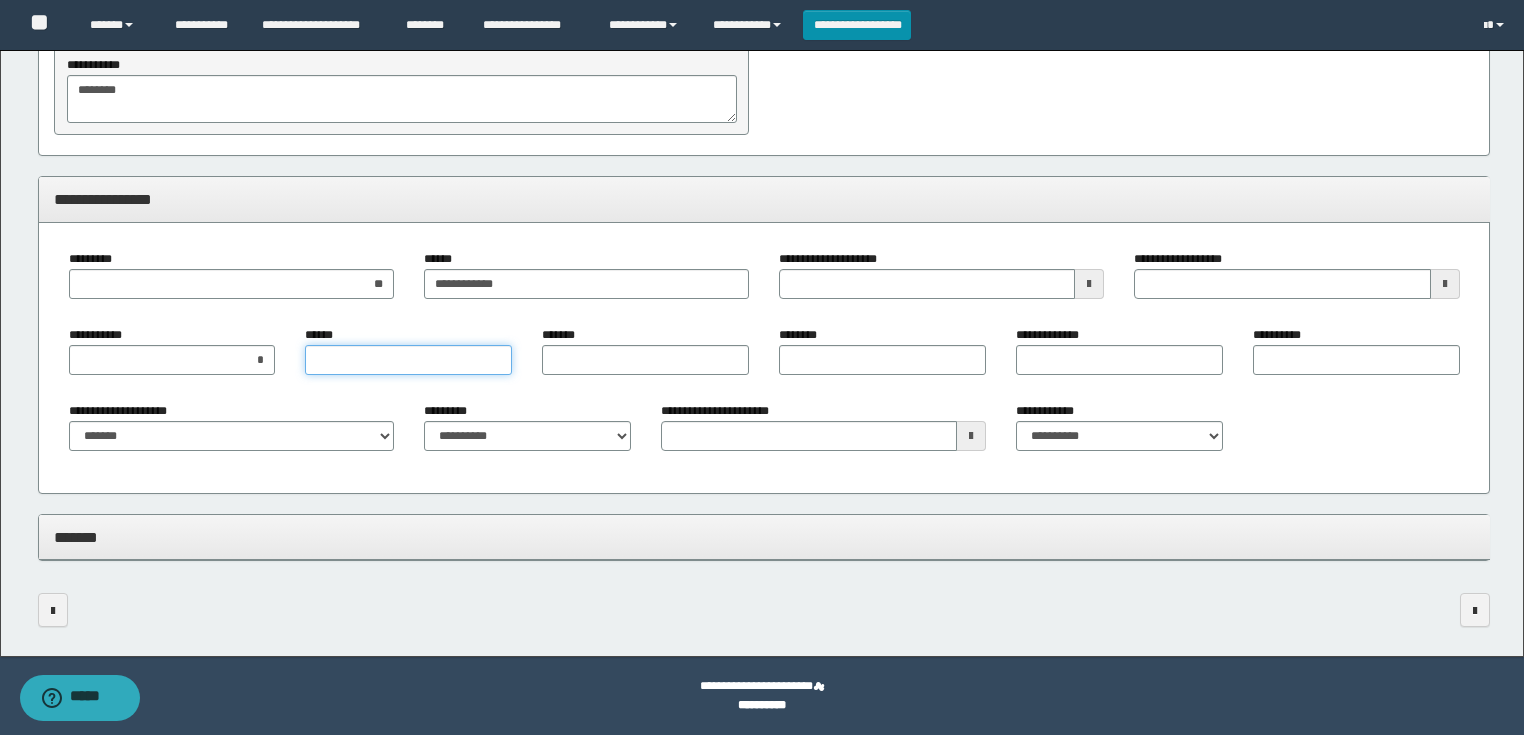click on "******" at bounding box center [408, 360] 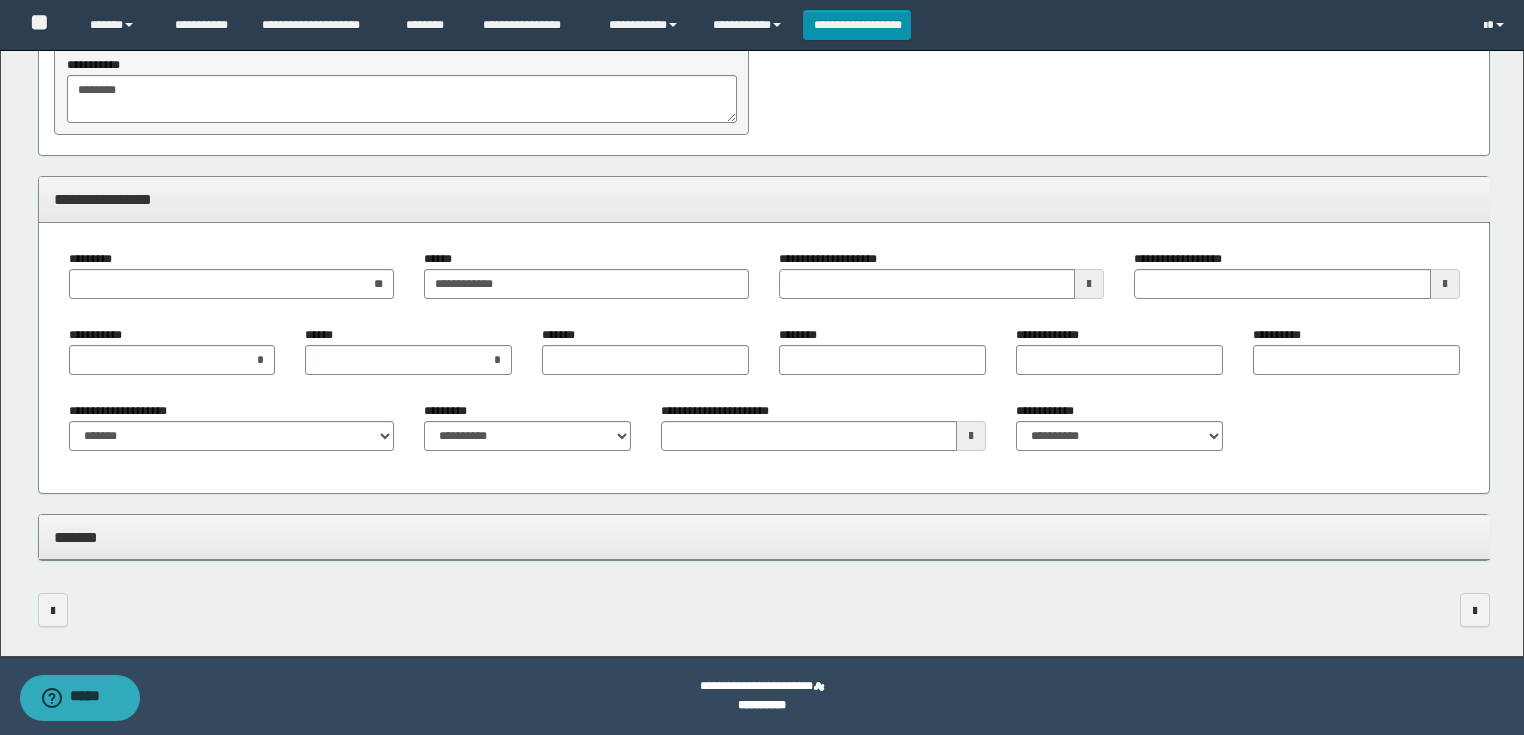 click on "******
*" at bounding box center [408, 358] 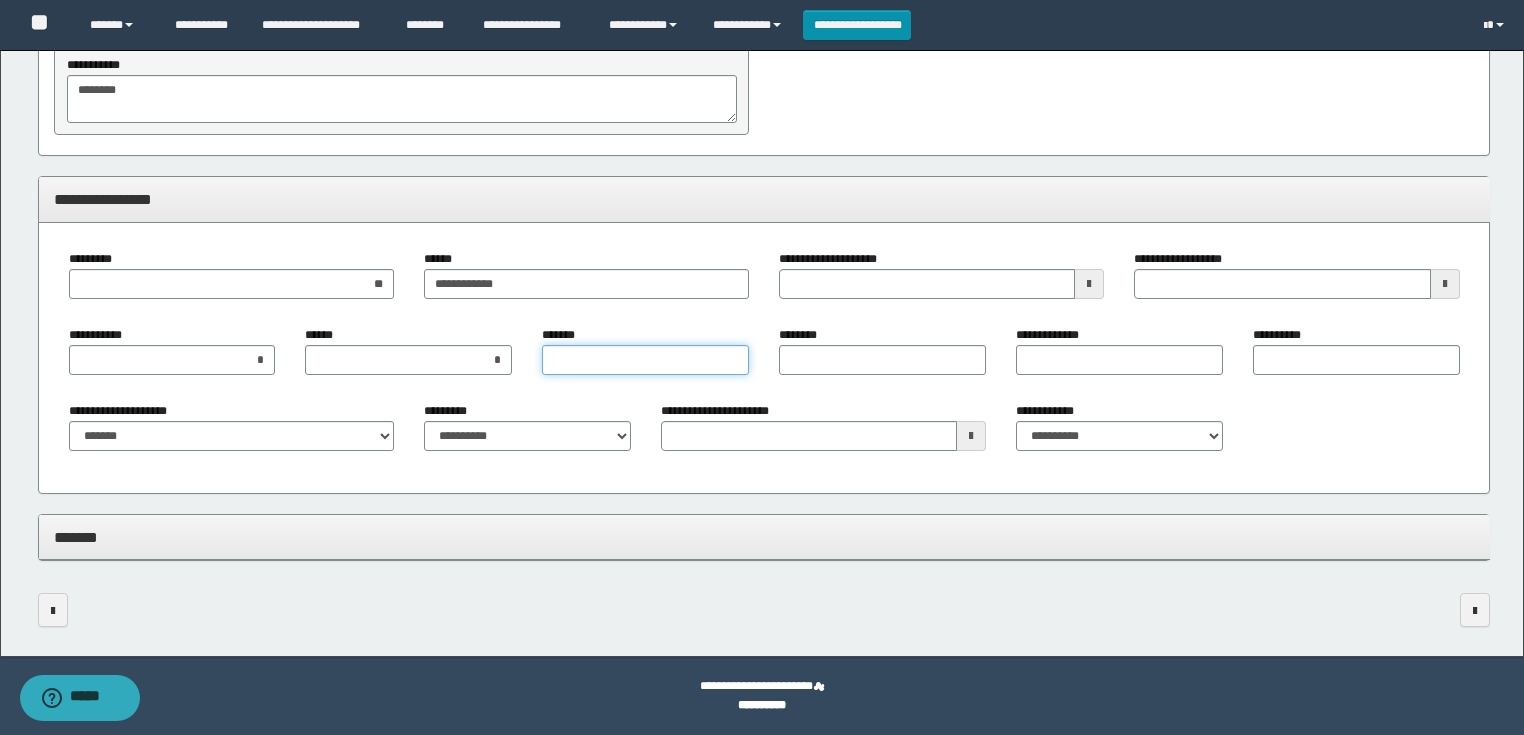 click on "*******" at bounding box center (645, 360) 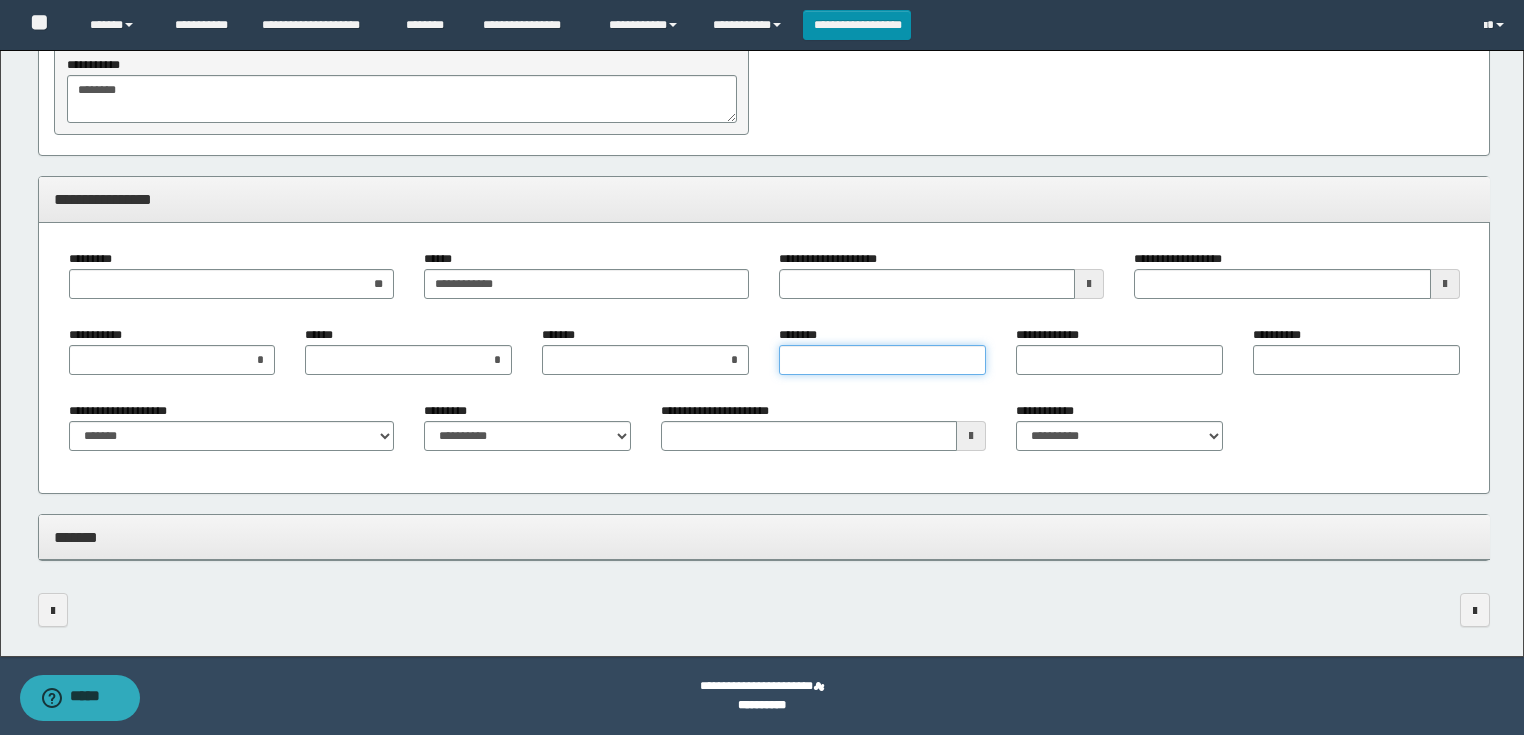 click on "********" at bounding box center (882, 360) 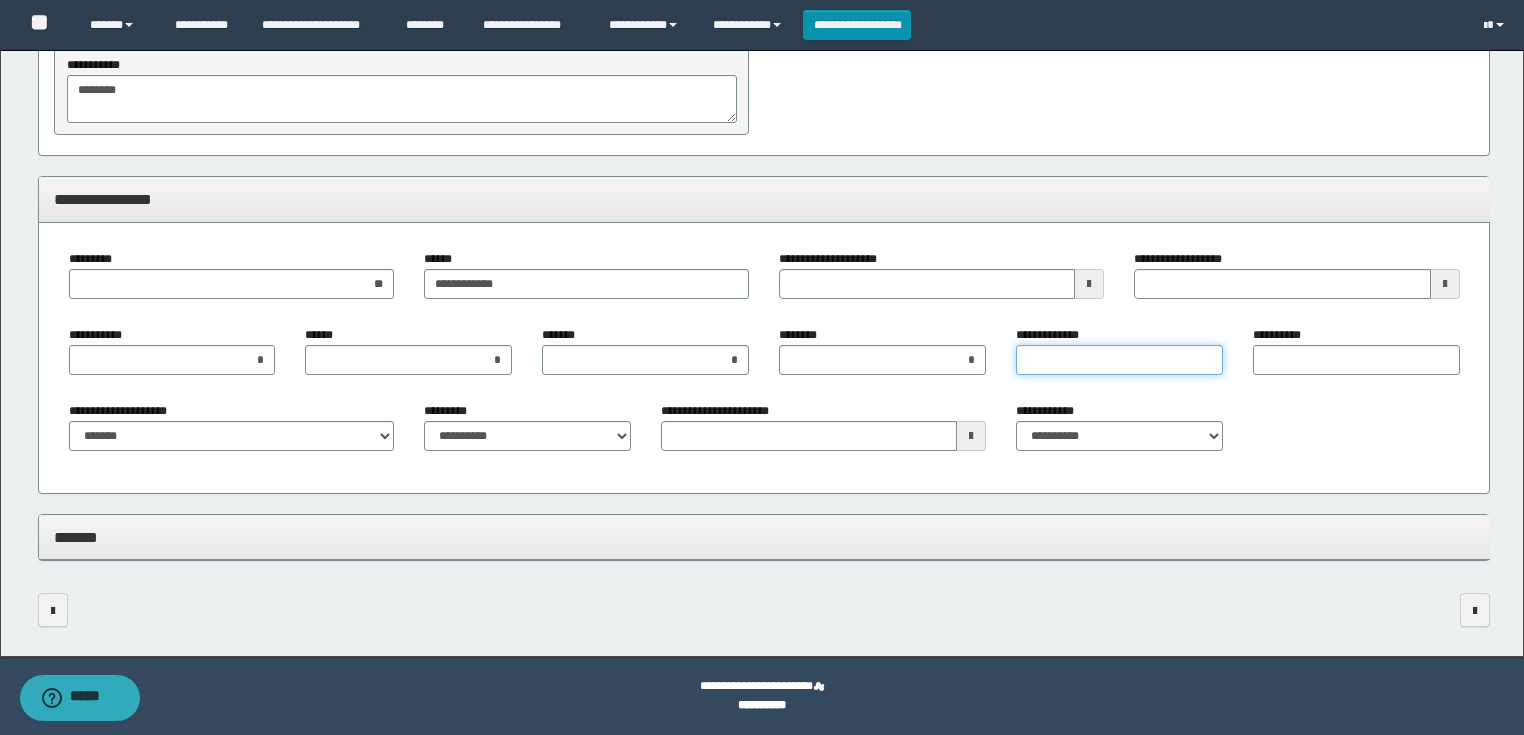 drag, startPoint x: 1064, startPoint y: 358, endPoint x: 1132, endPoint y: 366, distance: 68.46897 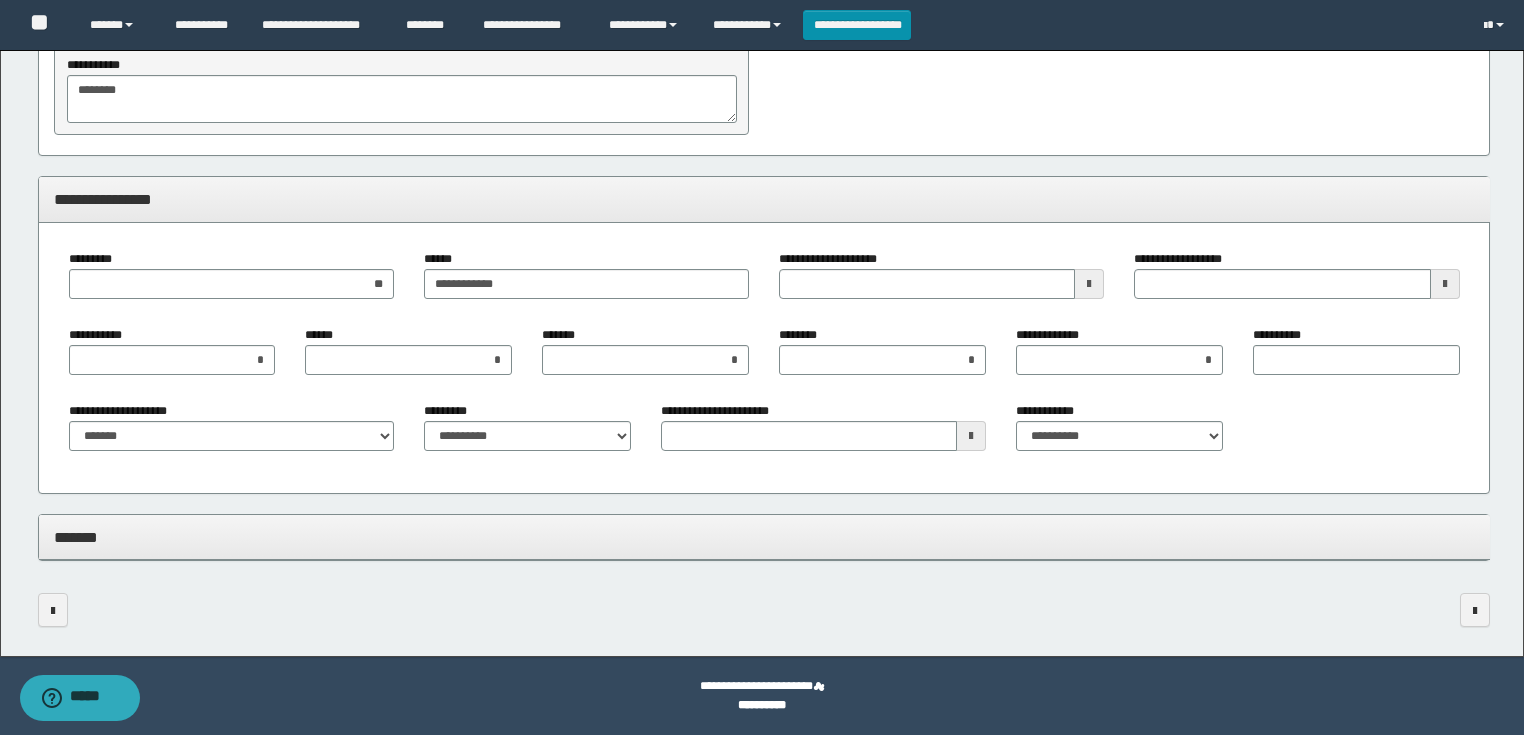 click on "**********" at bounding box center (1119, 358) 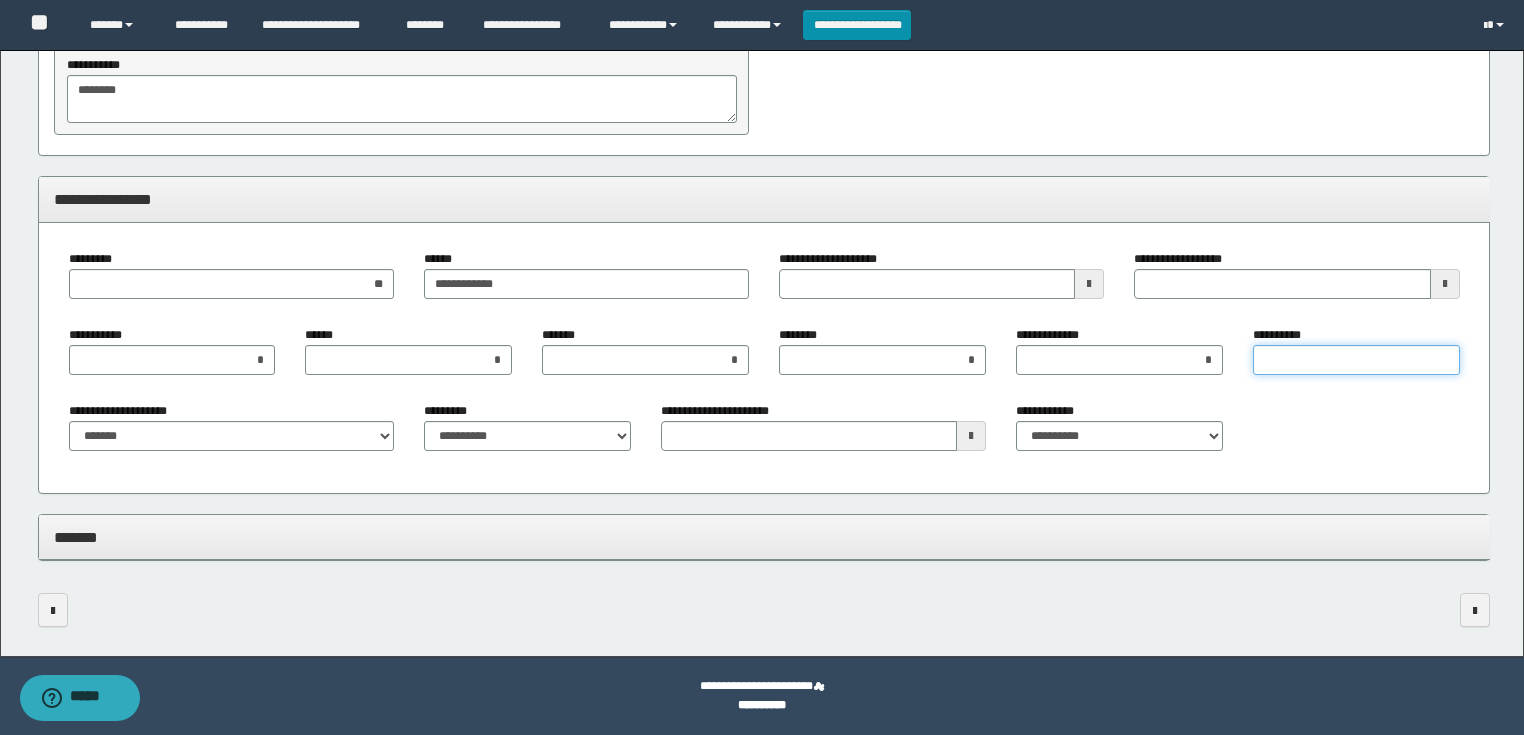 type on "*" 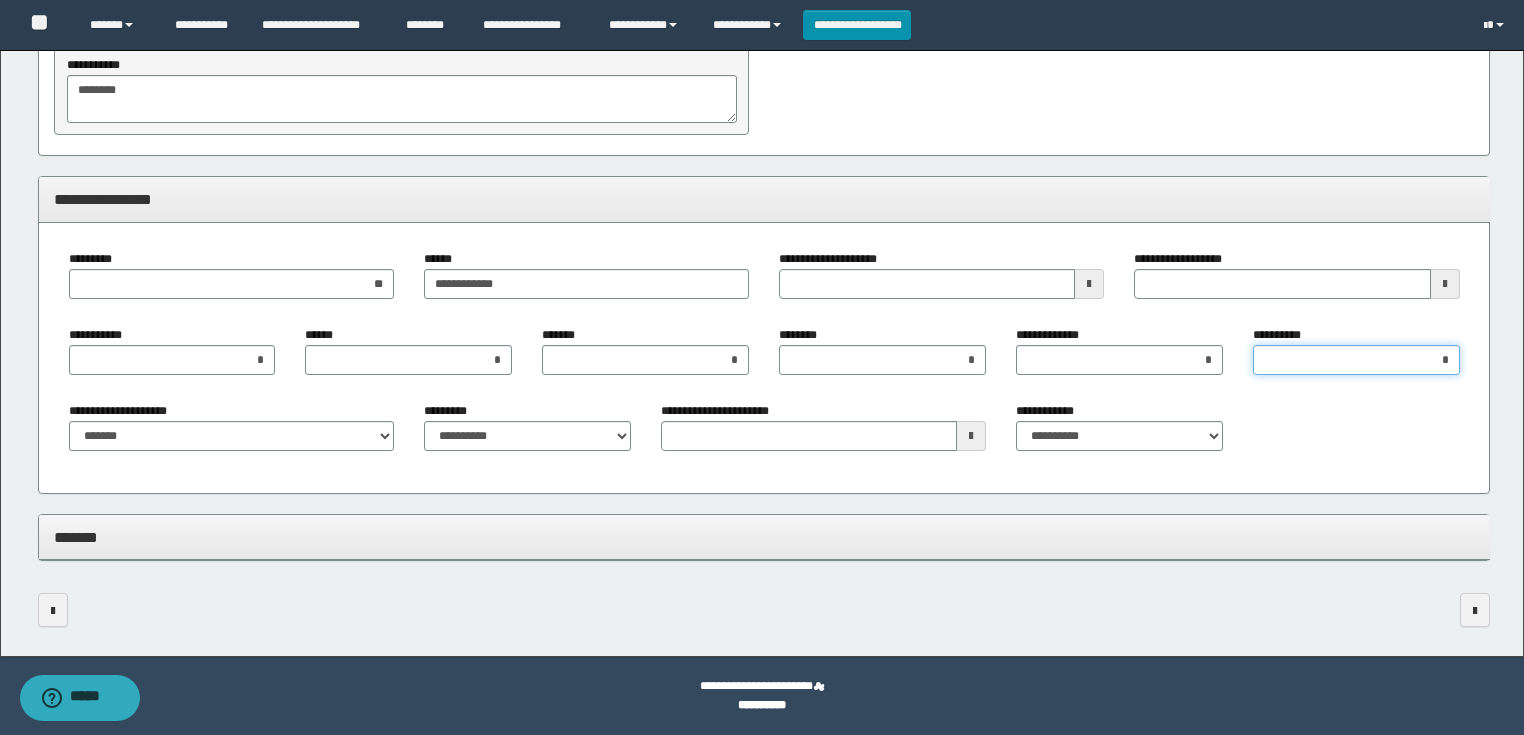 click on "*" at bounding box center [1356, 360] 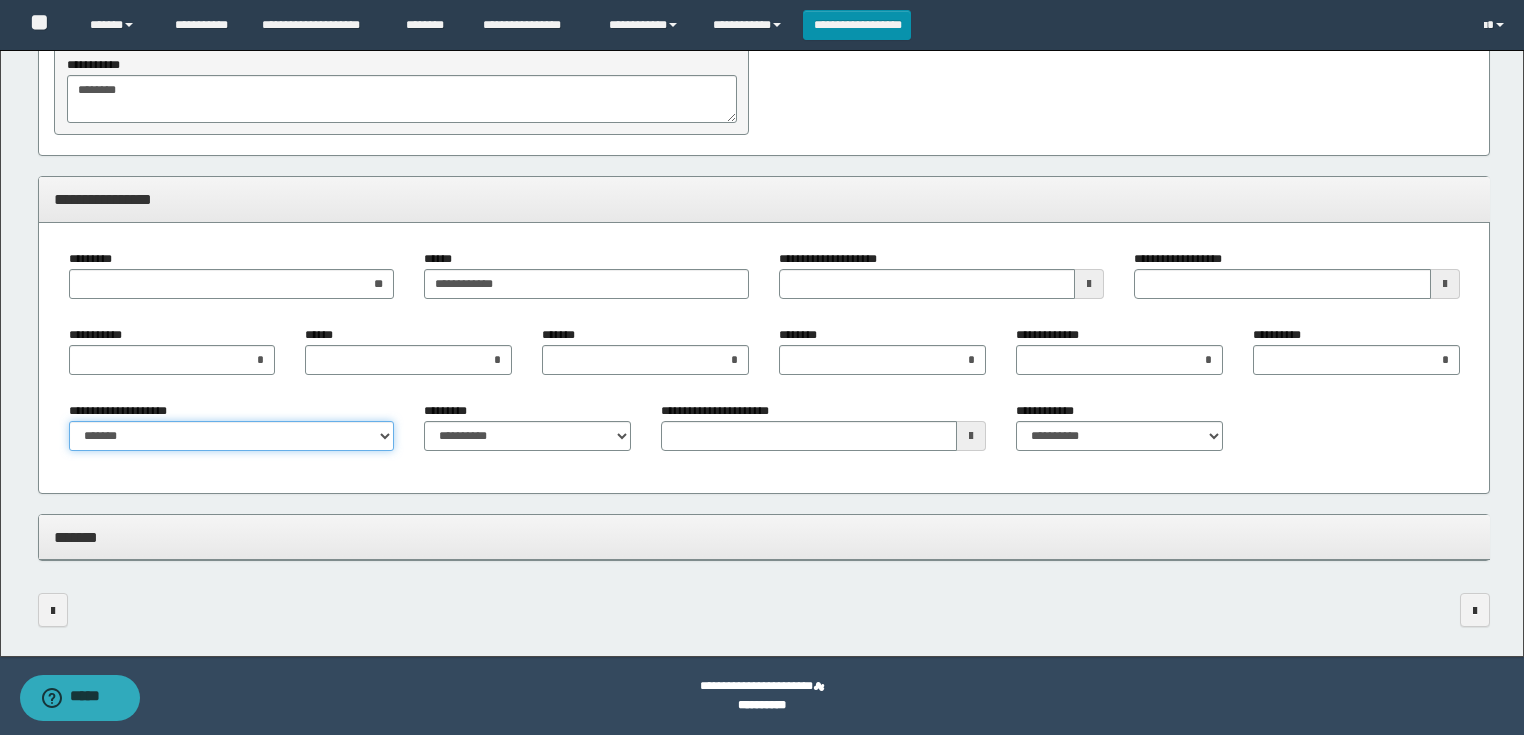 click on "**********" at bounding box center [231, 436] 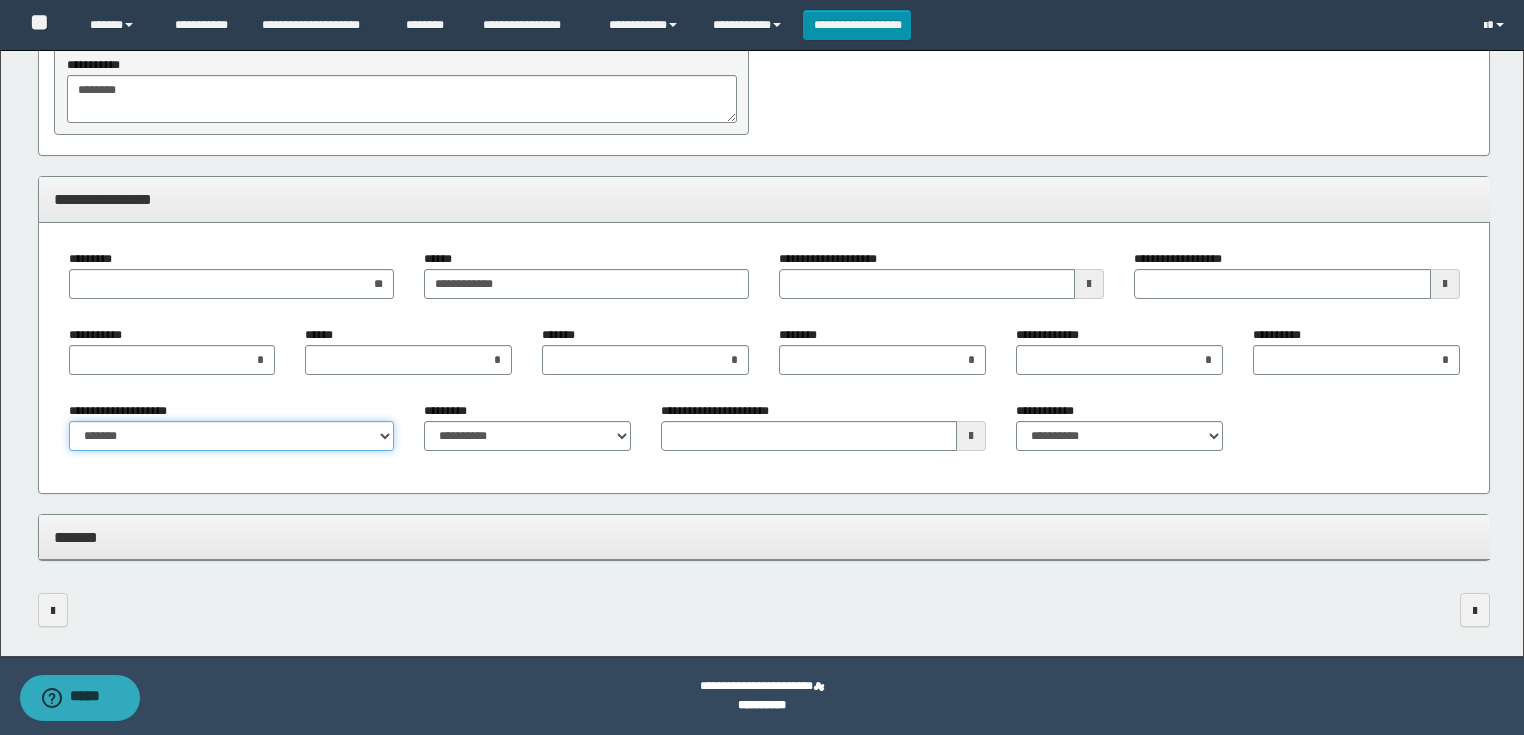 select on "*" 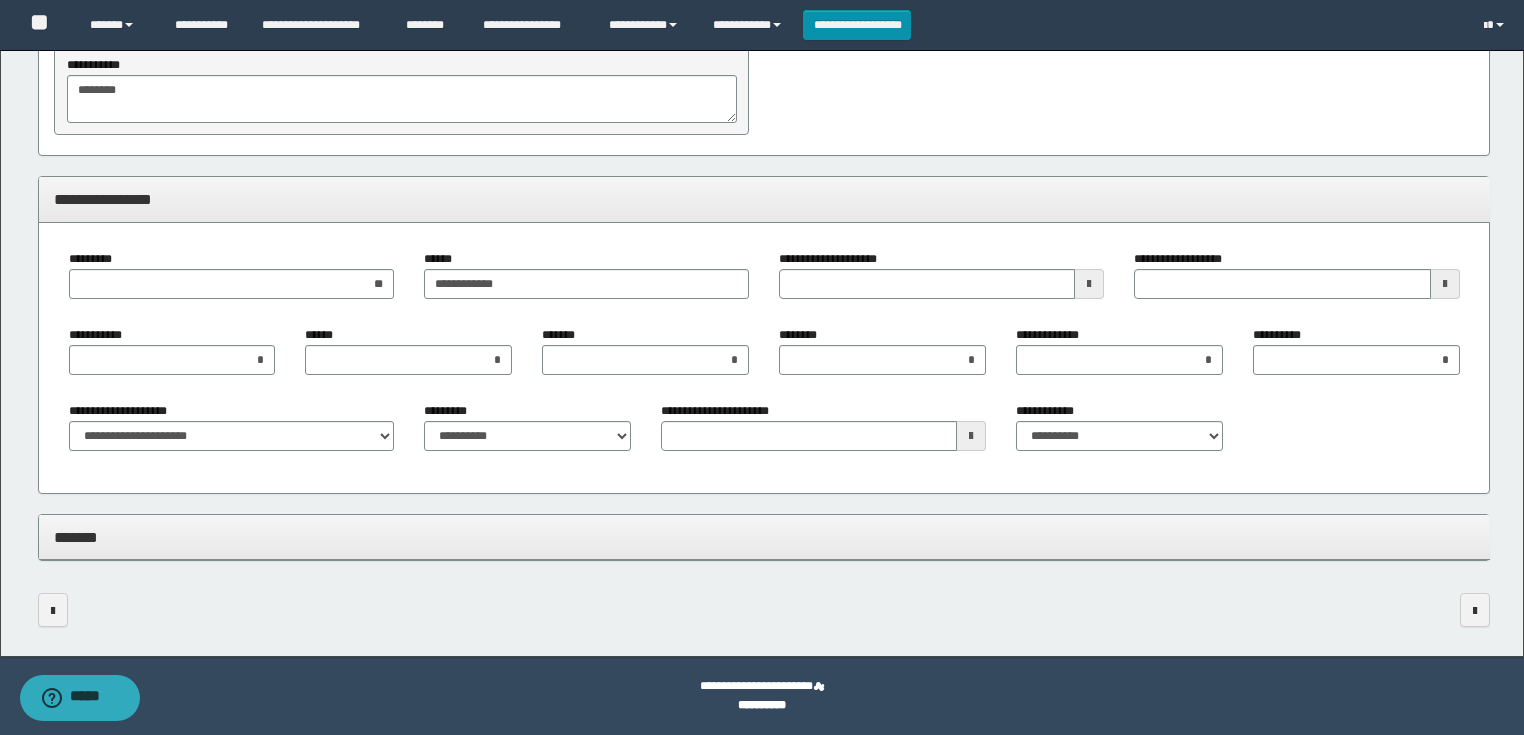 click on "*******" at bounding box center [764, 538] 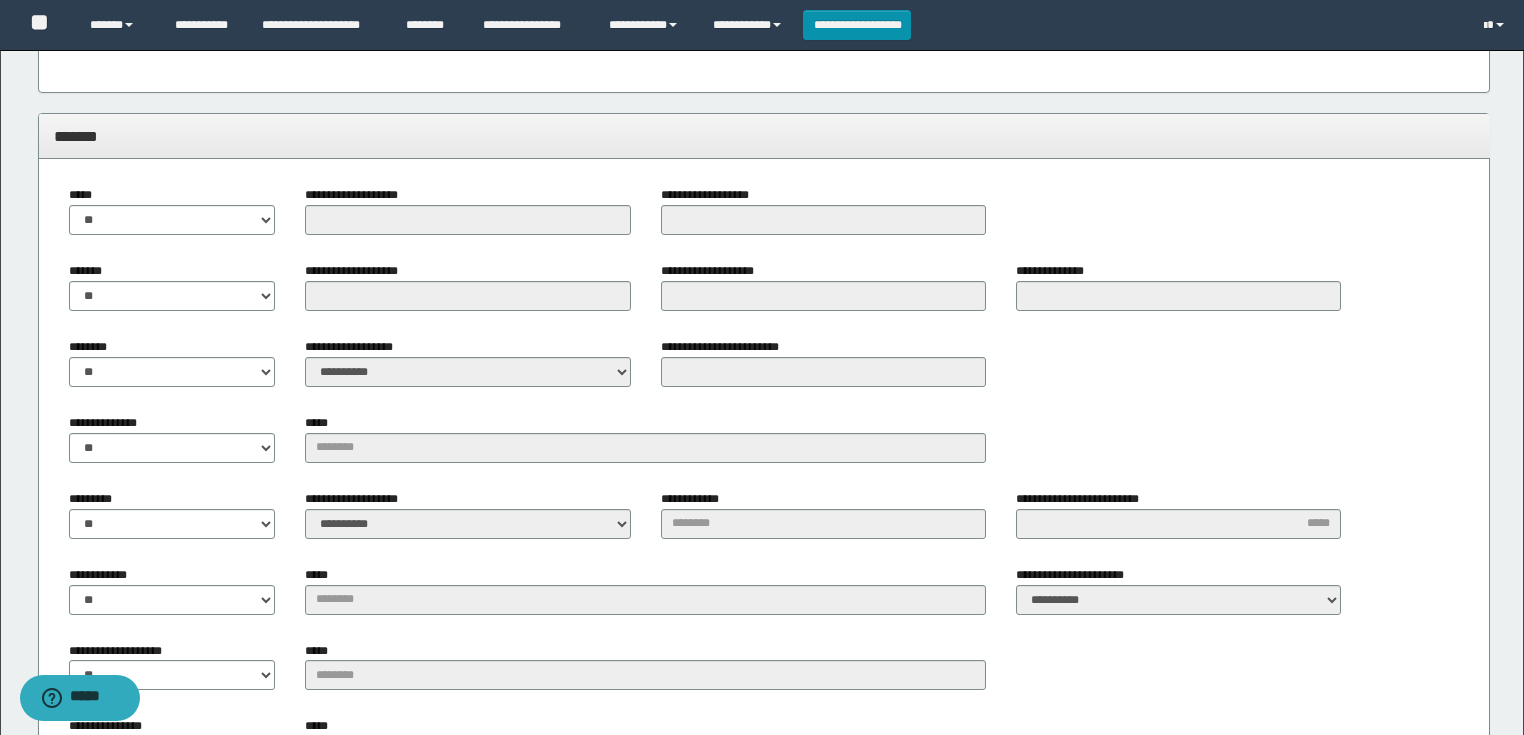 scroll, scrollTop: 1088, scrollLeft: 0, axis: vertical 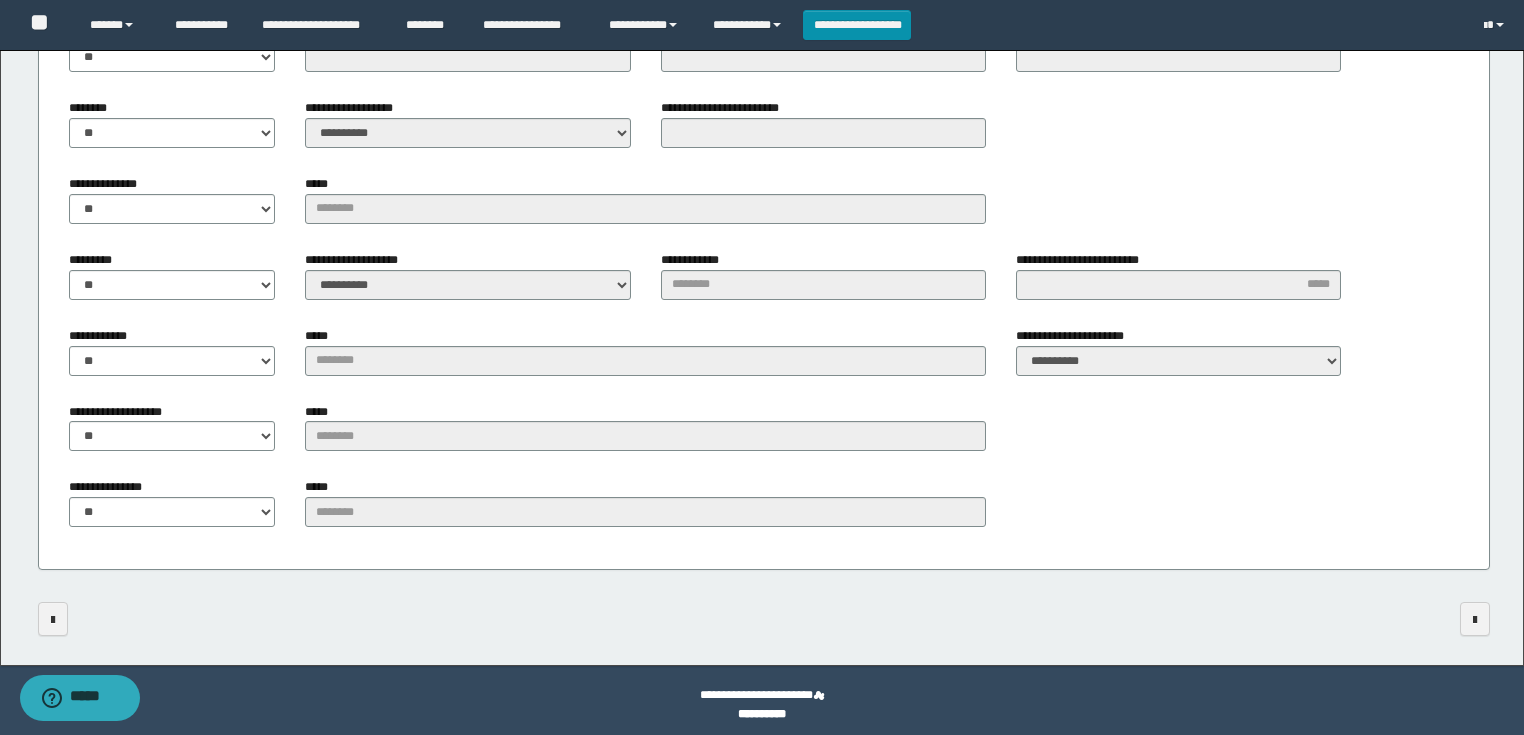 click on "********
**
**" at bounding box center (172, 131) 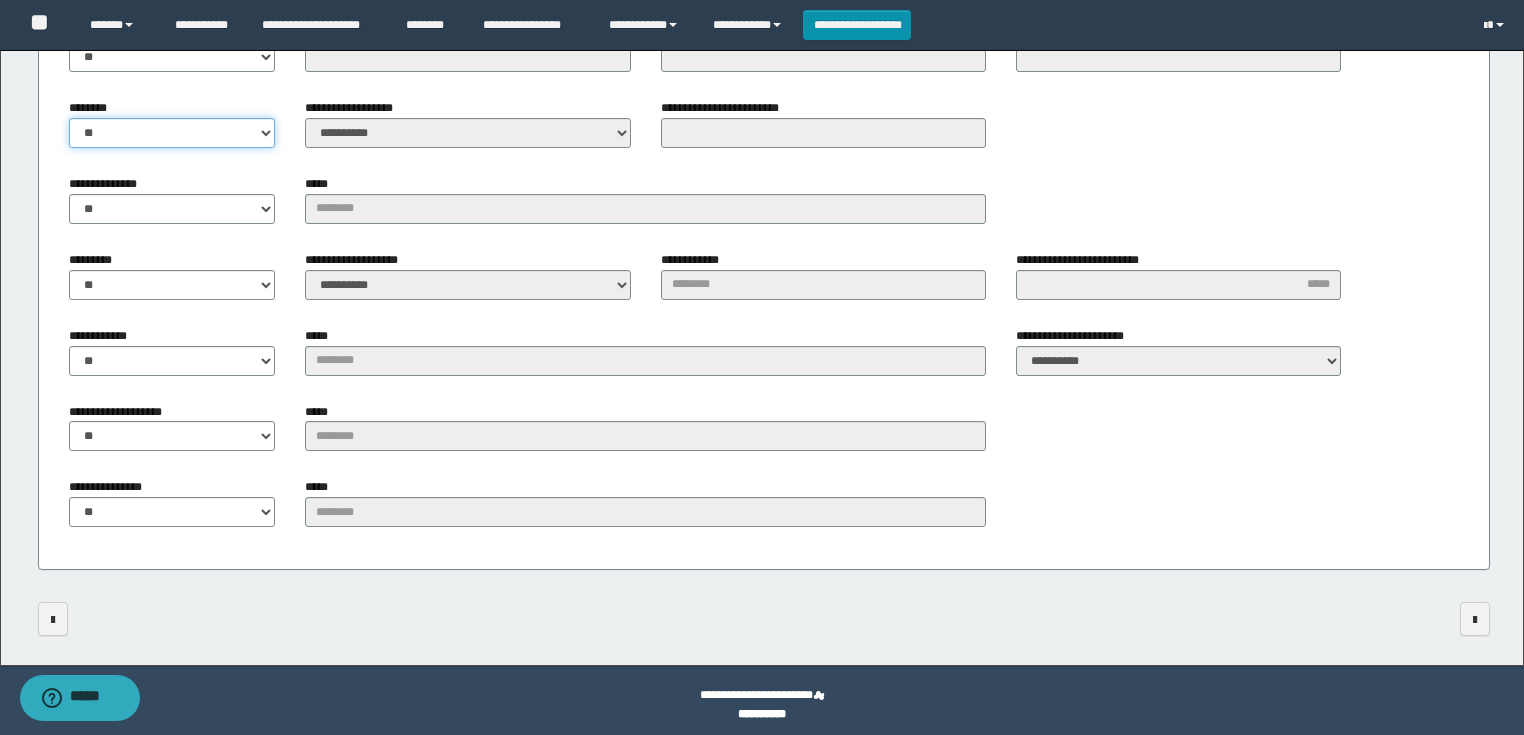 click on "**
**" at bounding box center (172, 133) 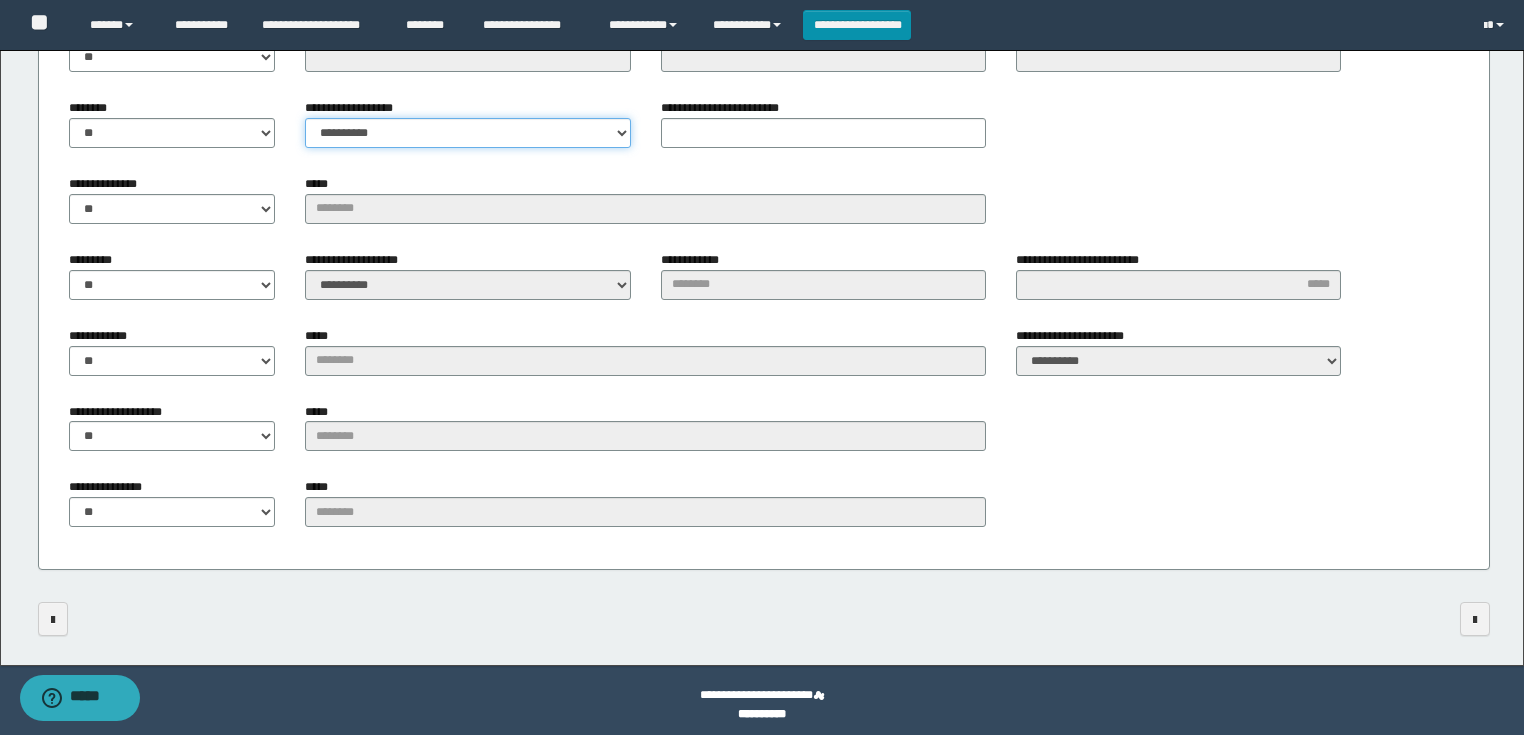 click on "**********" at bounding box center (467, 133) 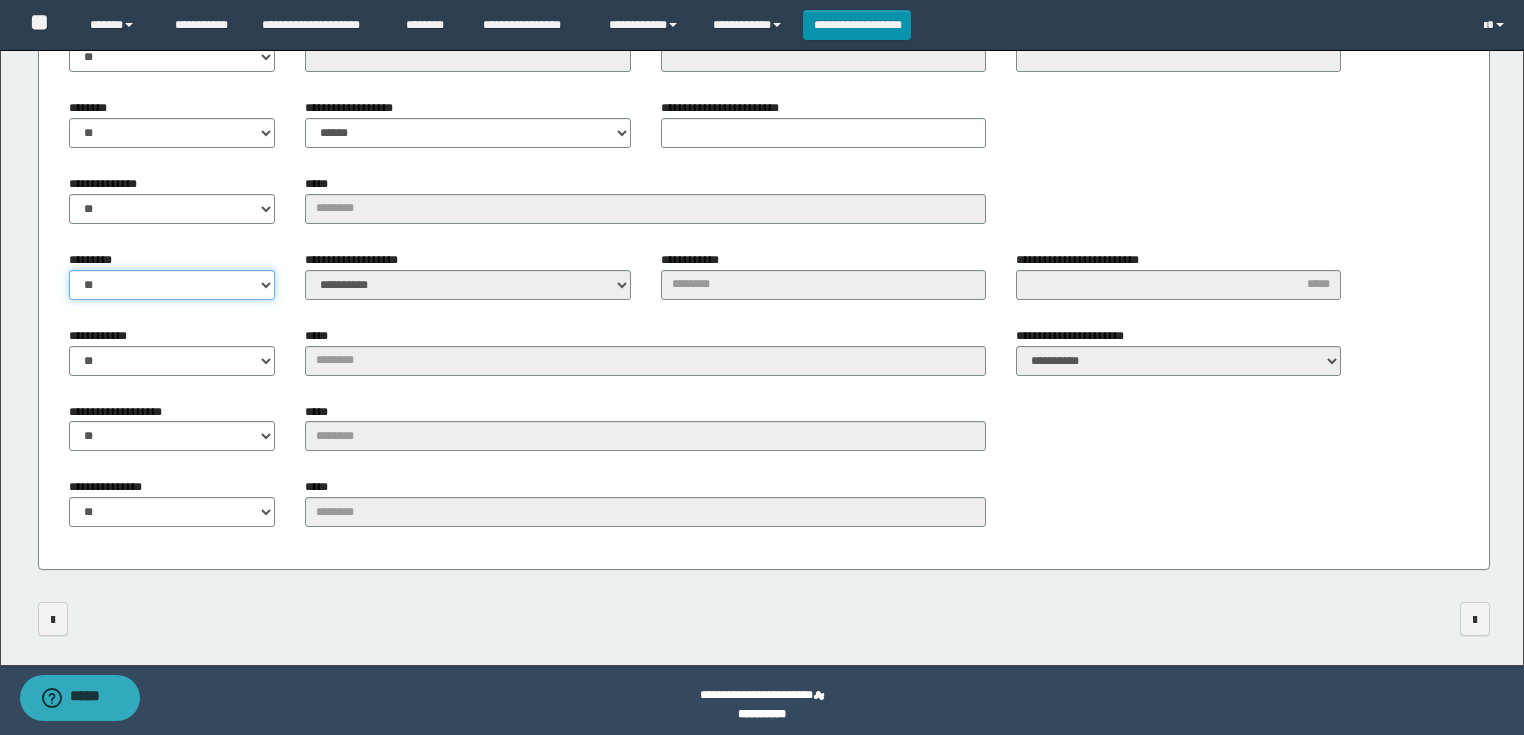 click on "**
**" at bounding box center (172, 285) 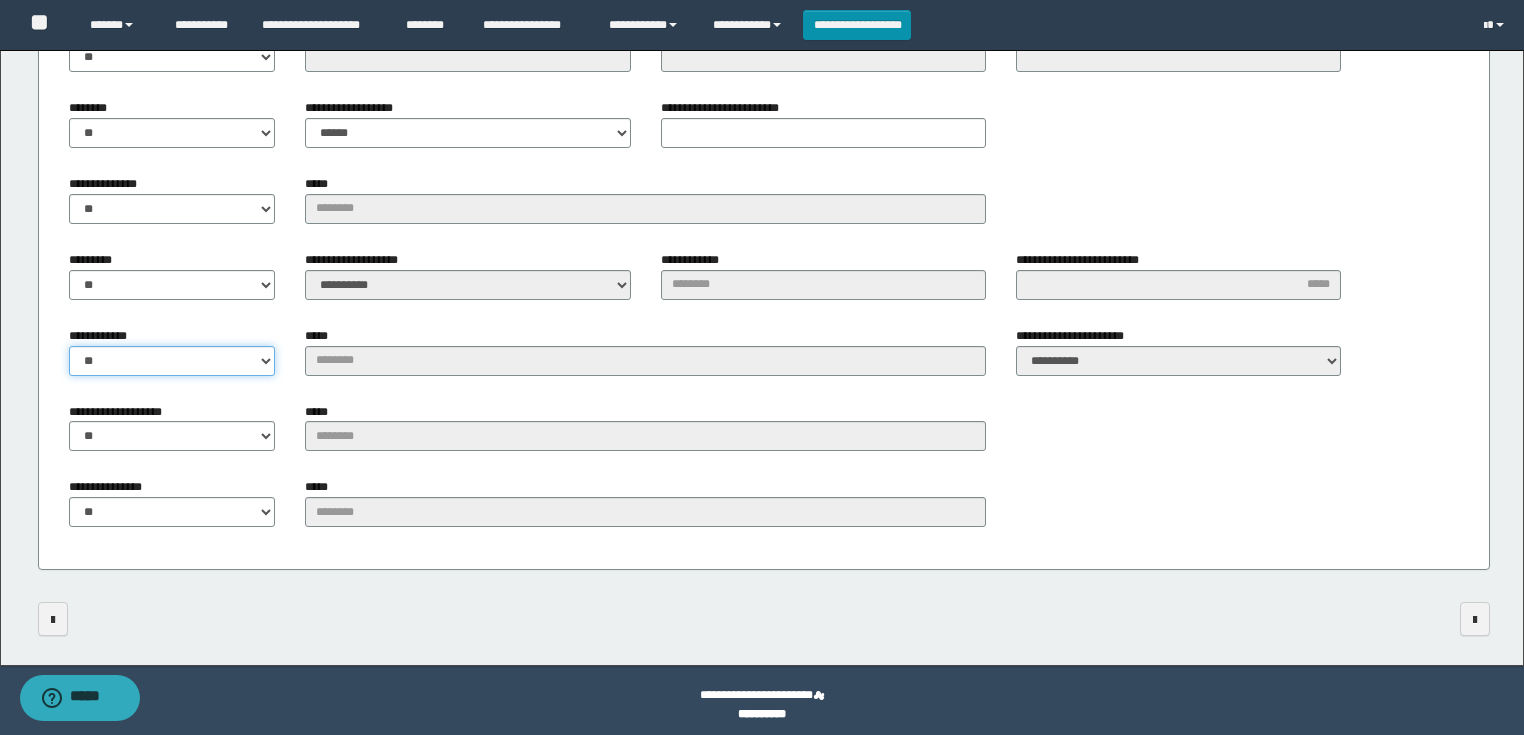 drag, startPoint x: 102, startPoint y: 345, endPoint x: 159, endPoint y: 333, distance: 58.249462 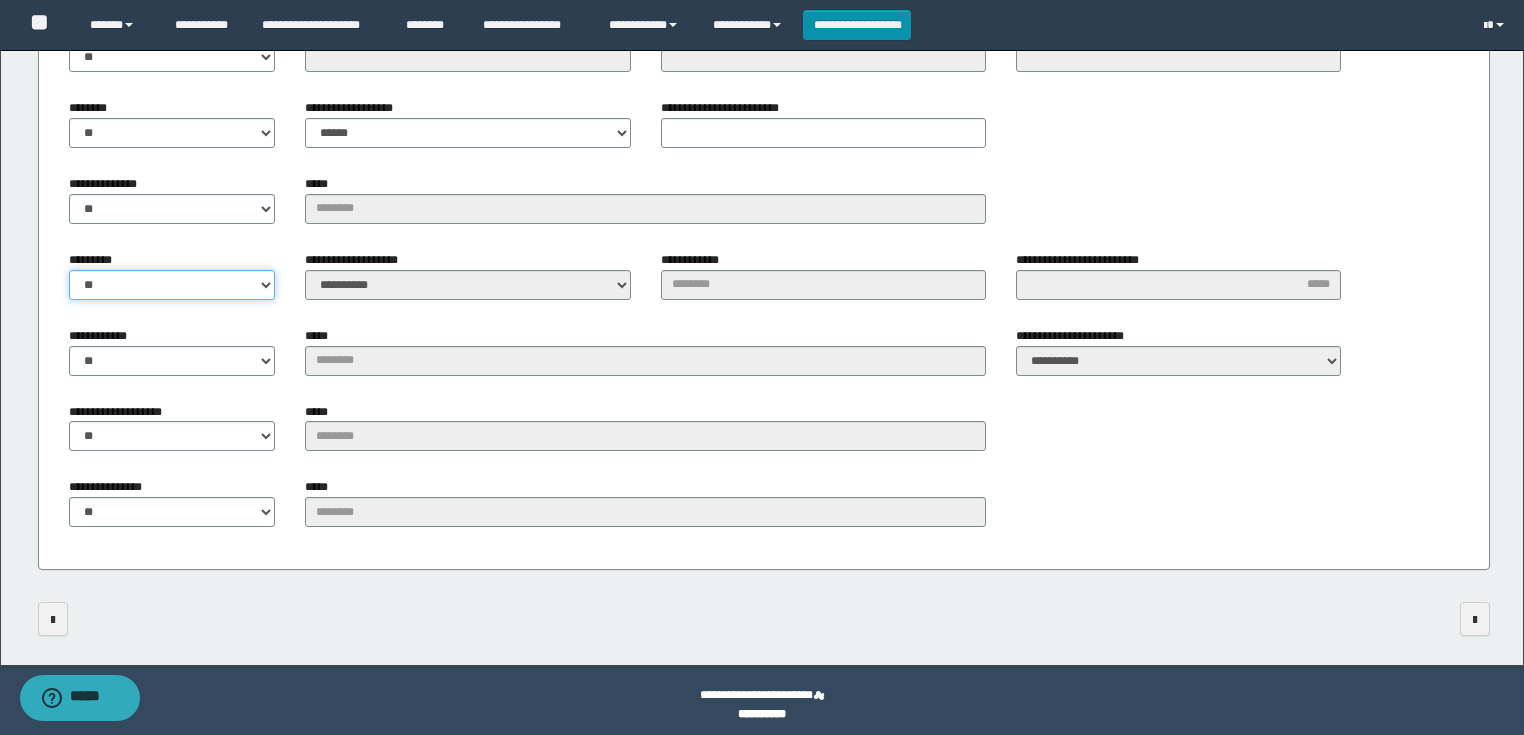 click on "**
**" at bounding box center [172, 285] 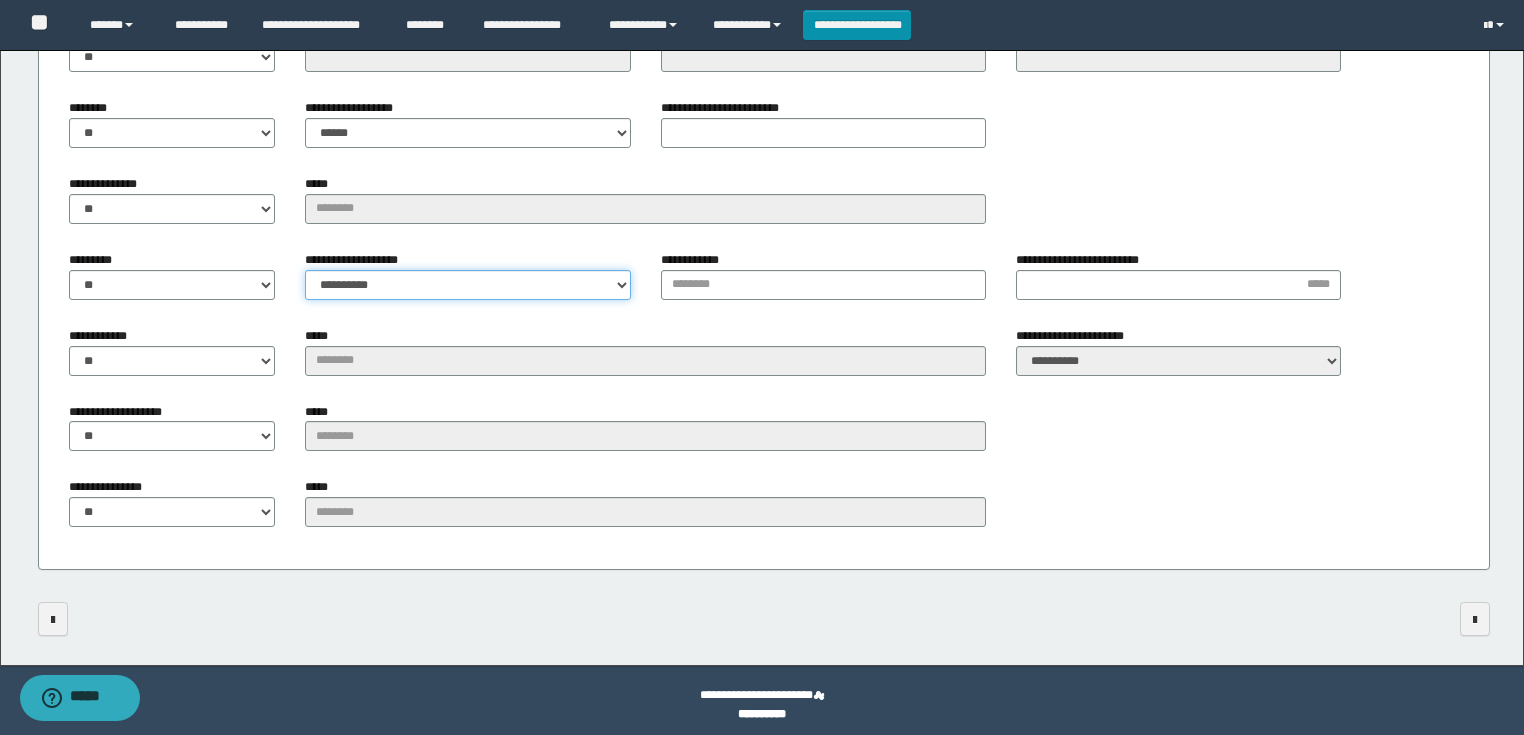 click on "**********" at bounding box center [467, 285] 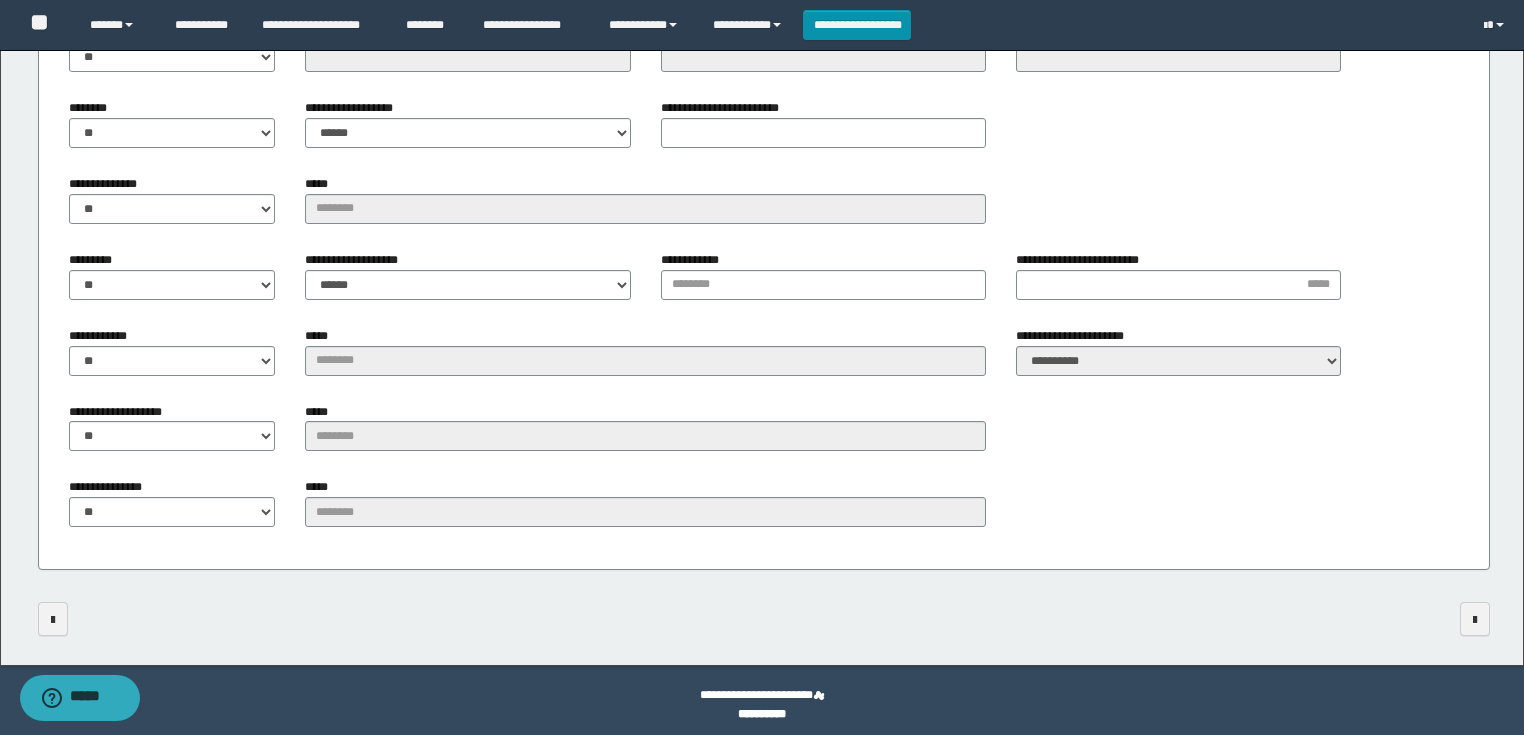 click on "**********" at bounding box center [823, 283] 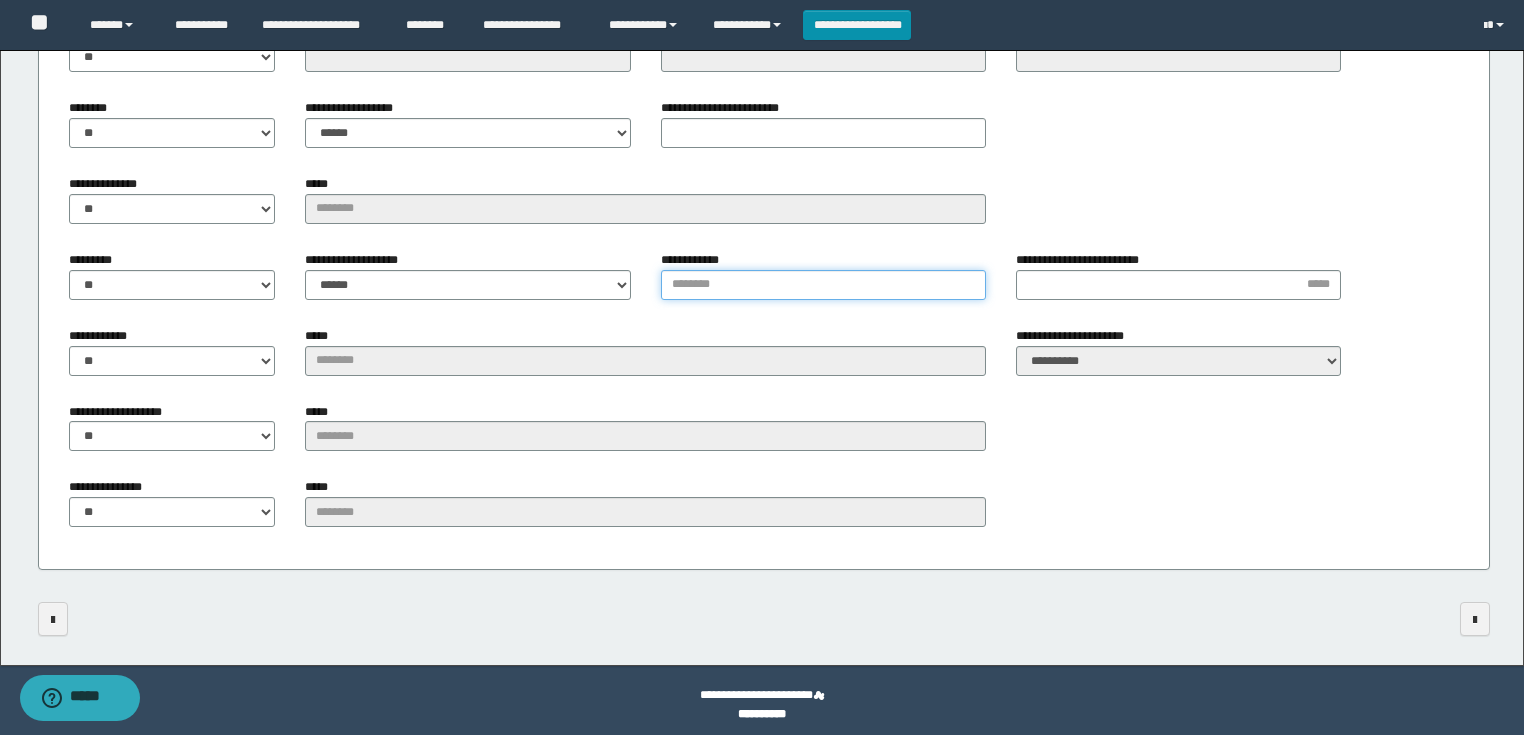 click on "**********" at bounding box center (823, 285) 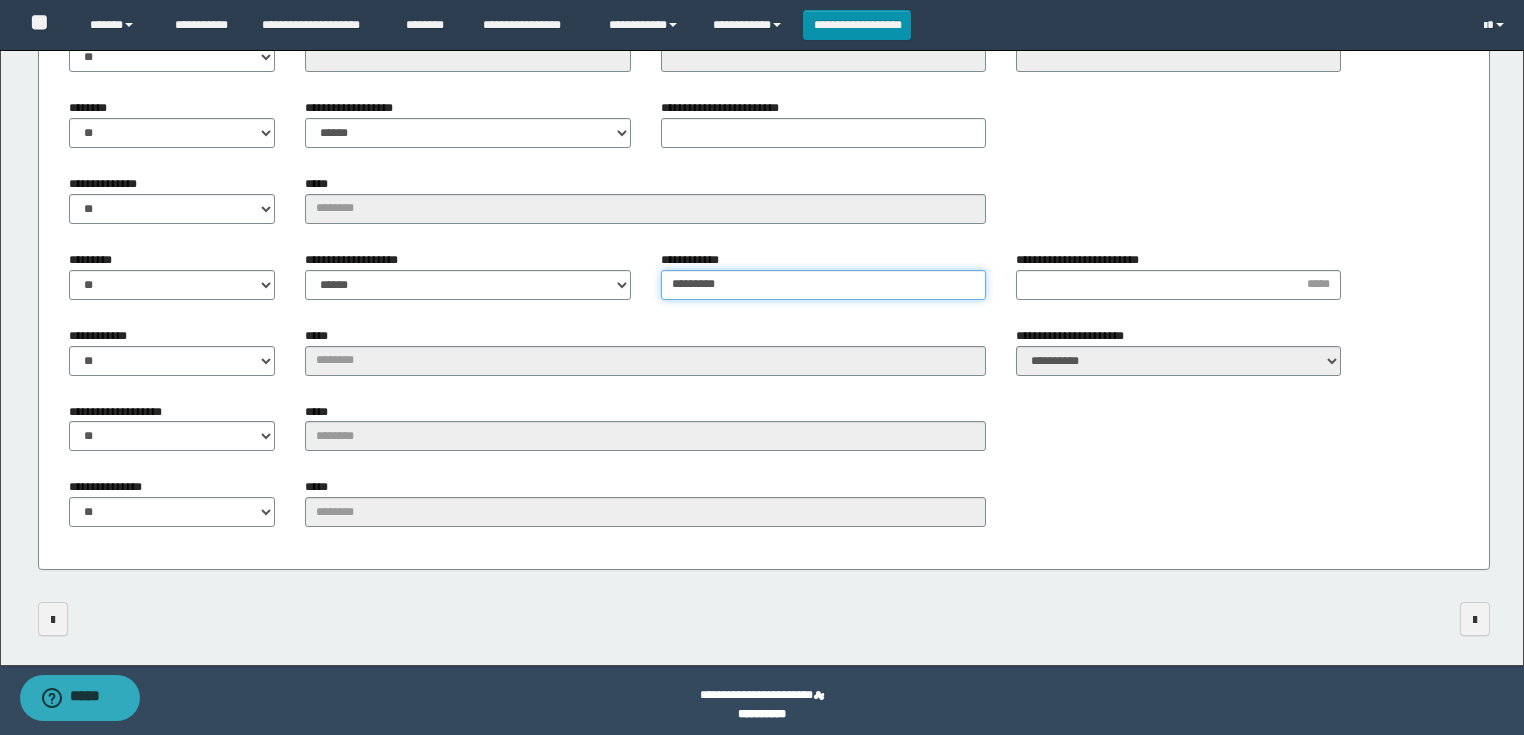 type on "********" 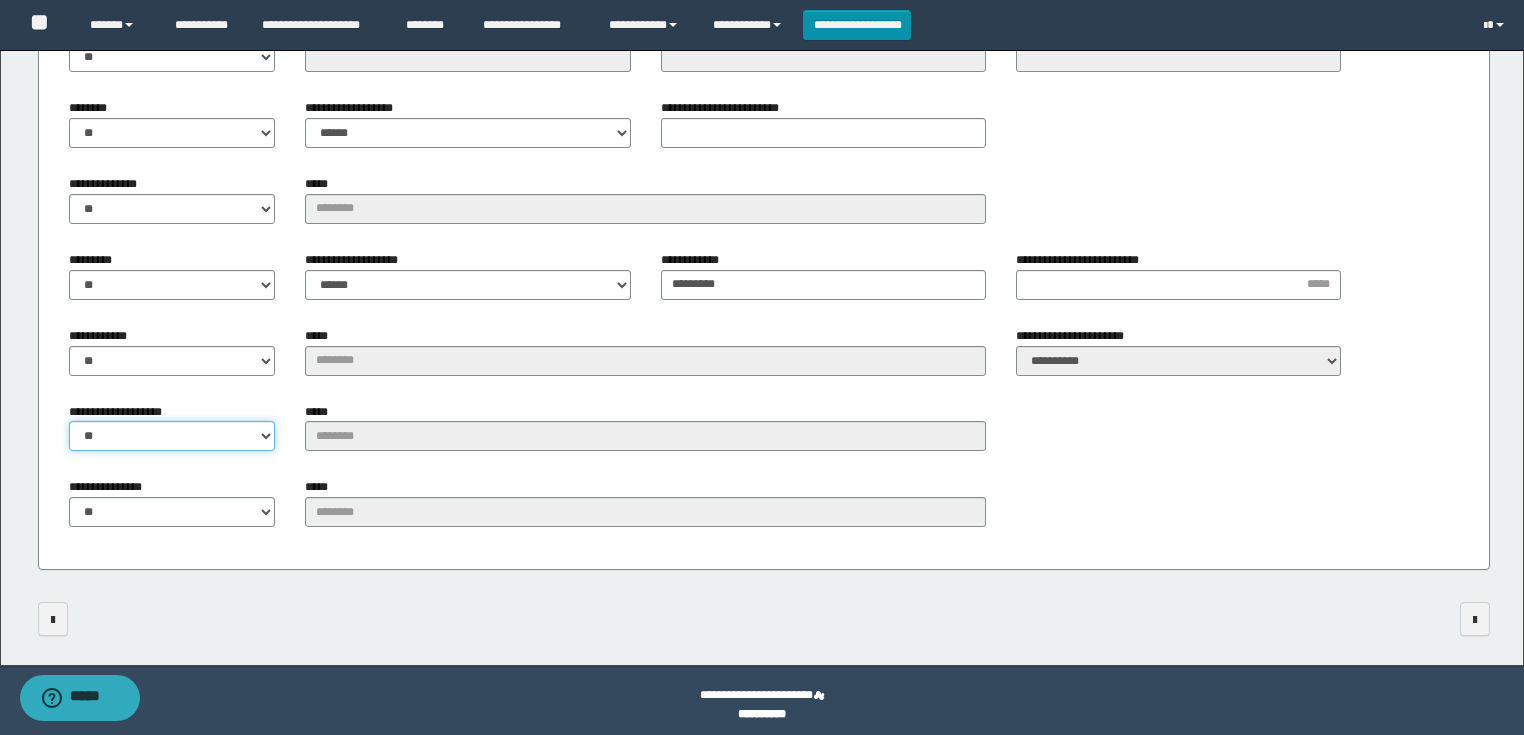 click on "**
**" at bounding box center (172, 436) 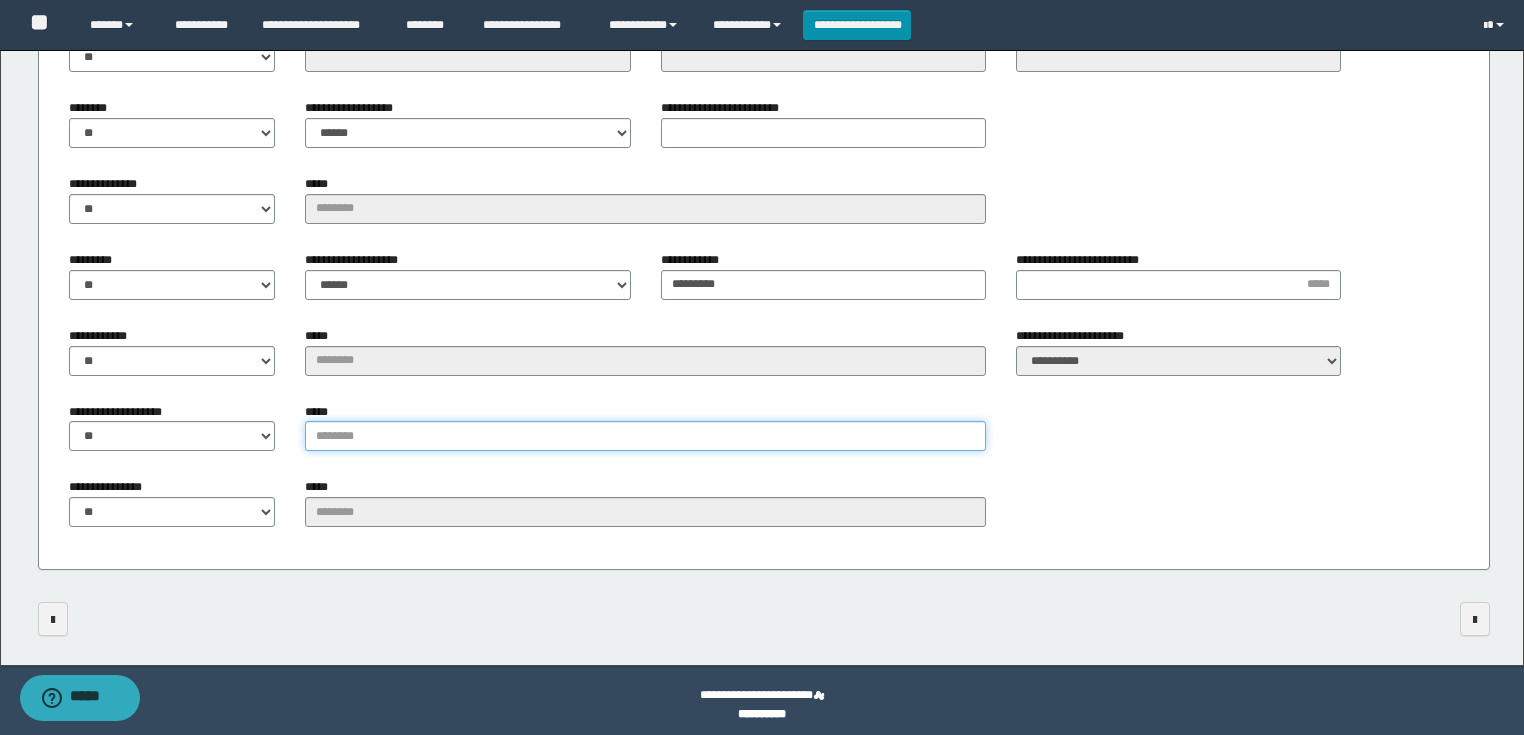 click on "*****" at bounding box center [645, 436] 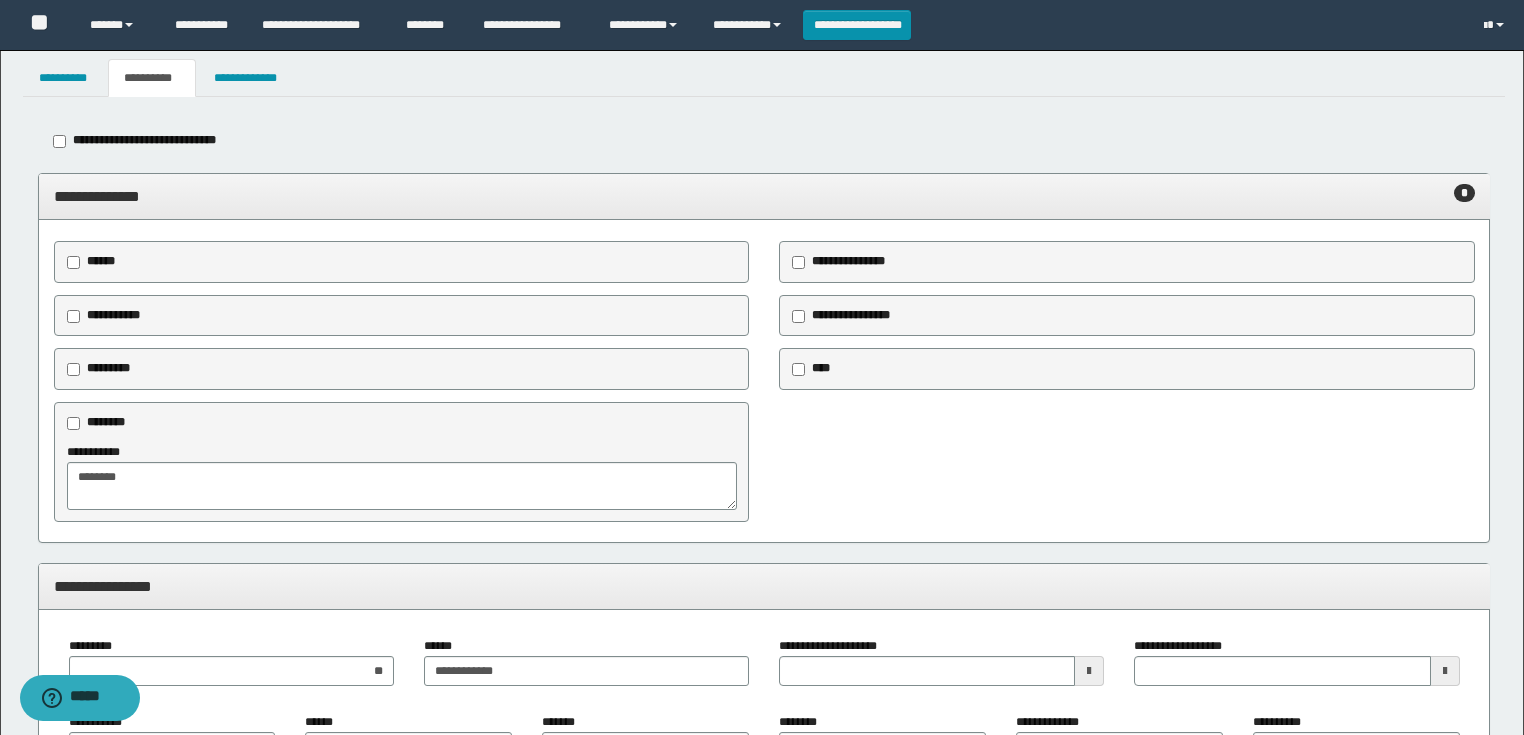 scroll, scrollTop: 0, scrollLeft: 0, axis: both 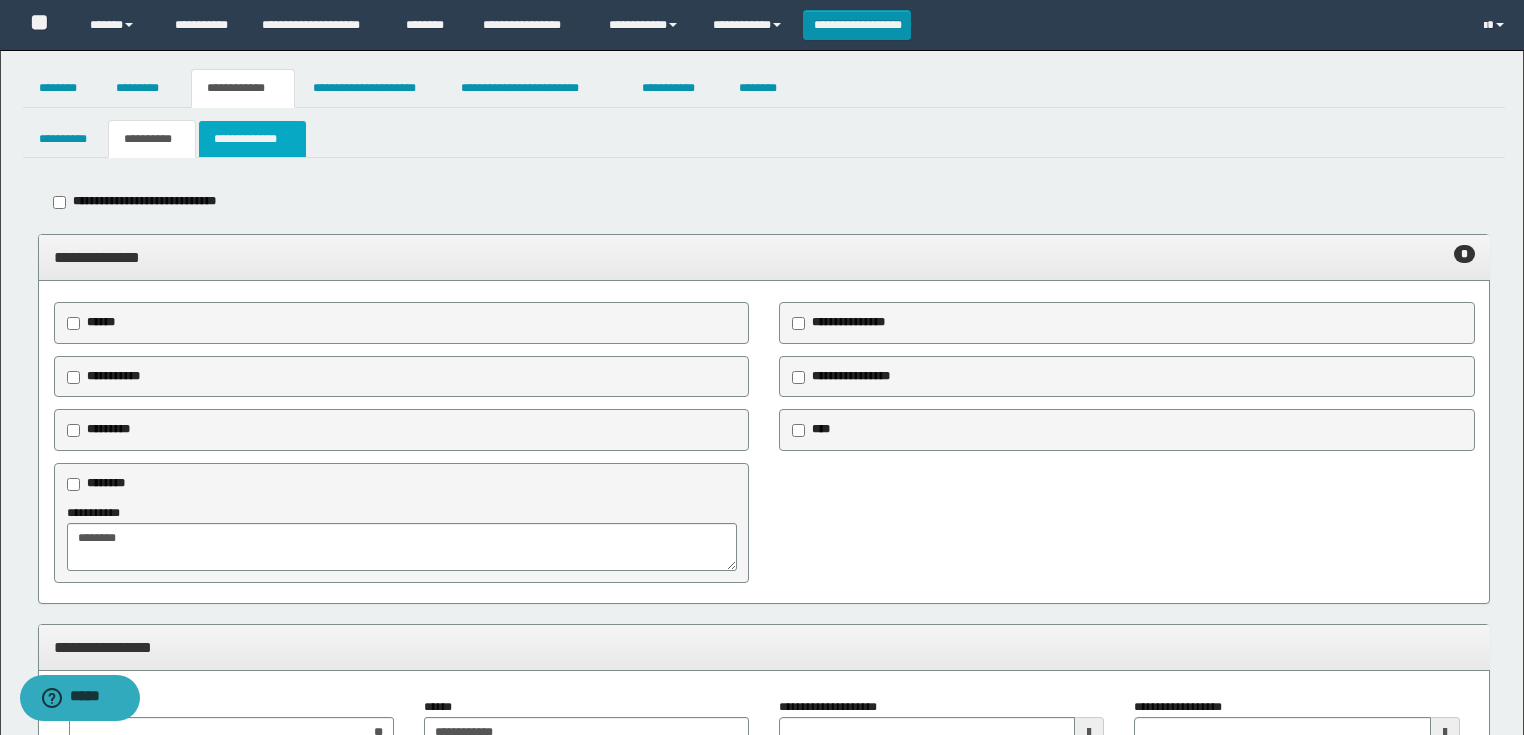 type on "**********" 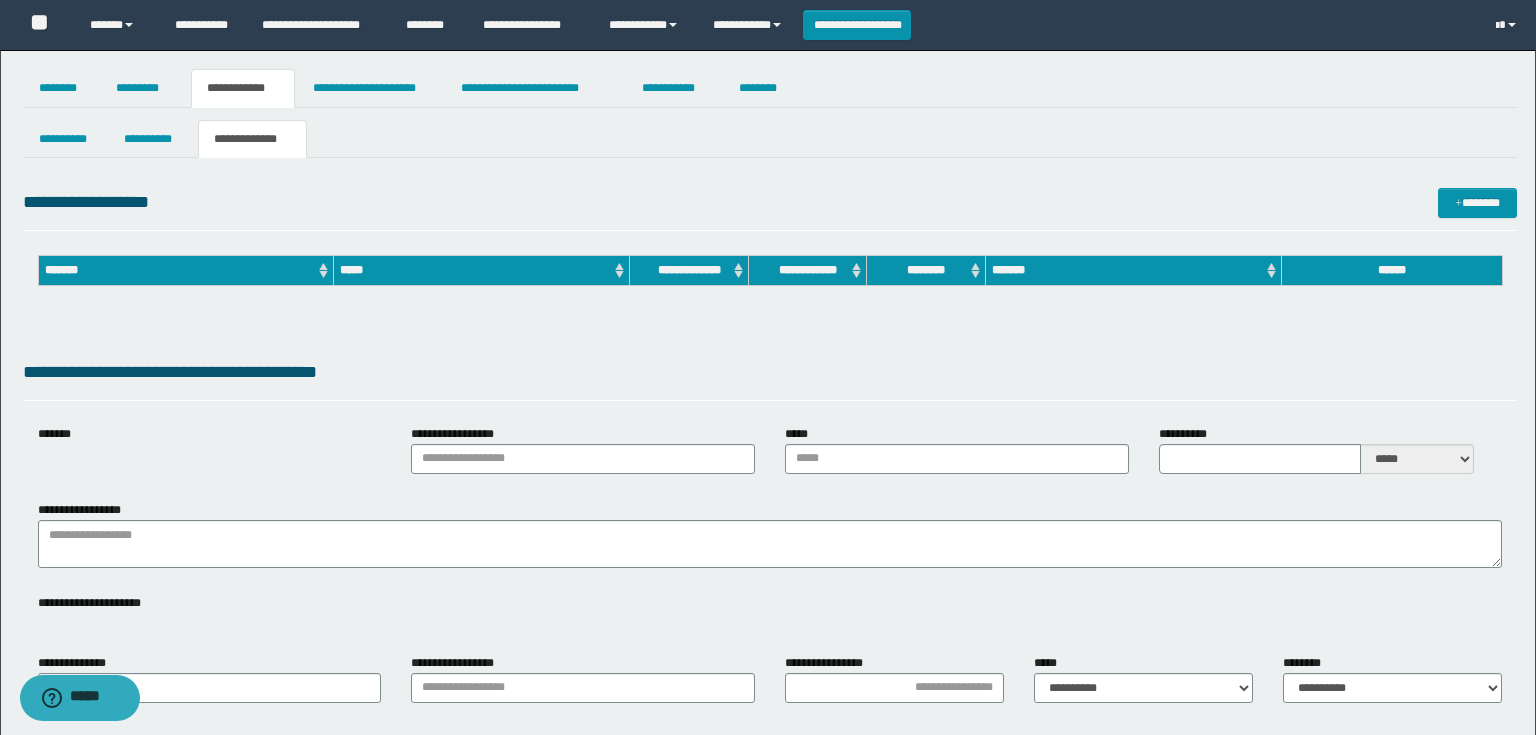 type on "***" 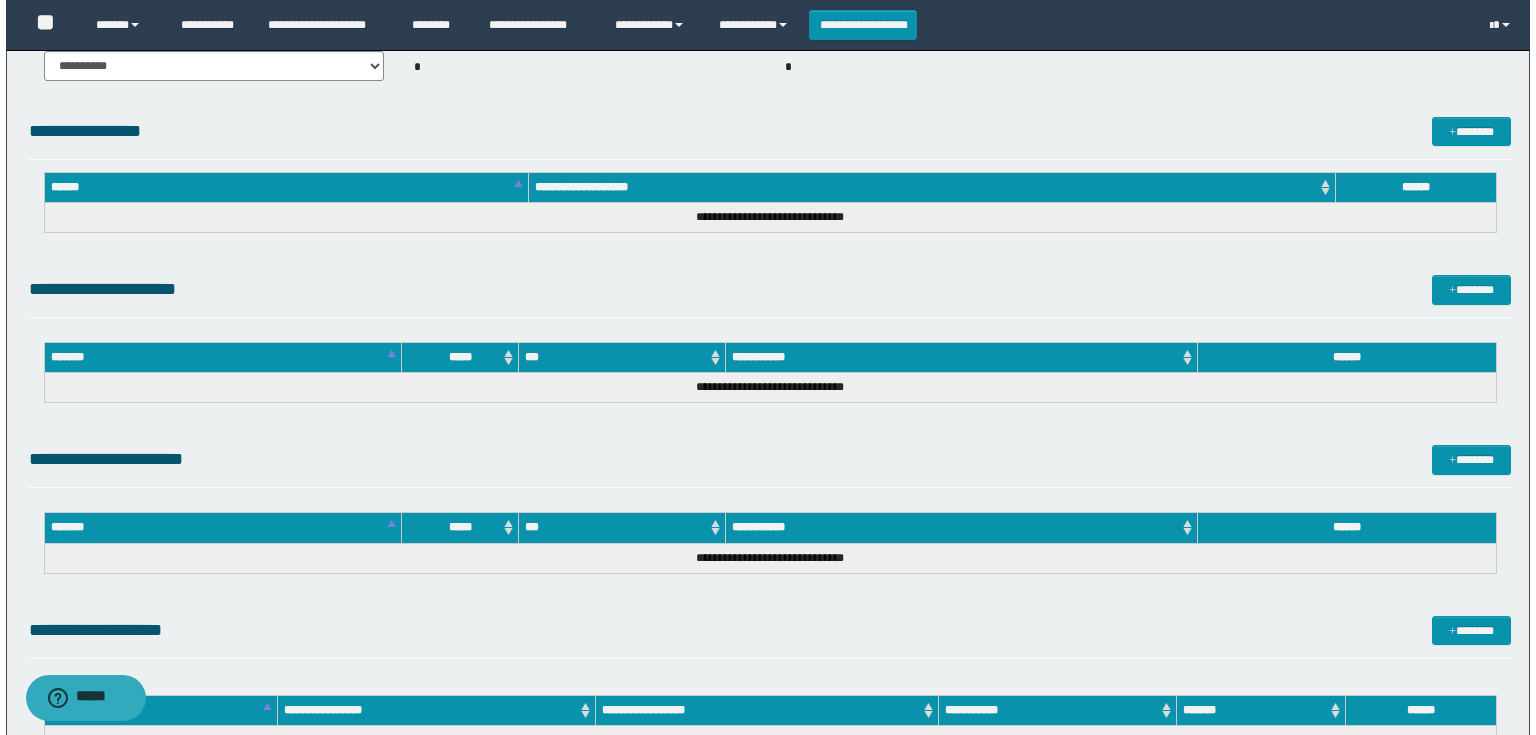 scroll, scrollTop: 720, scrollLeft: 0, axis: vertical 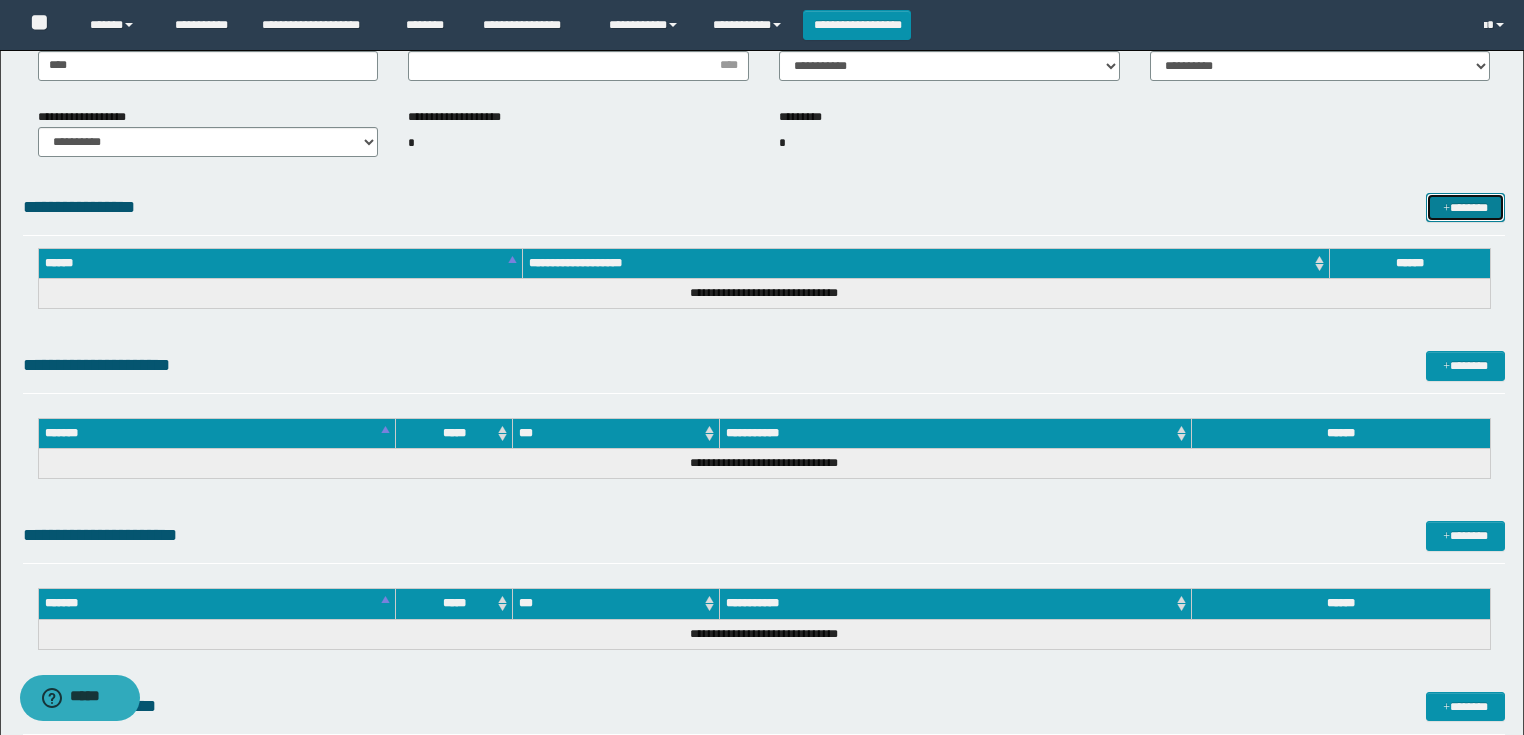 click on "*******" at bounding box center (1465, 208) 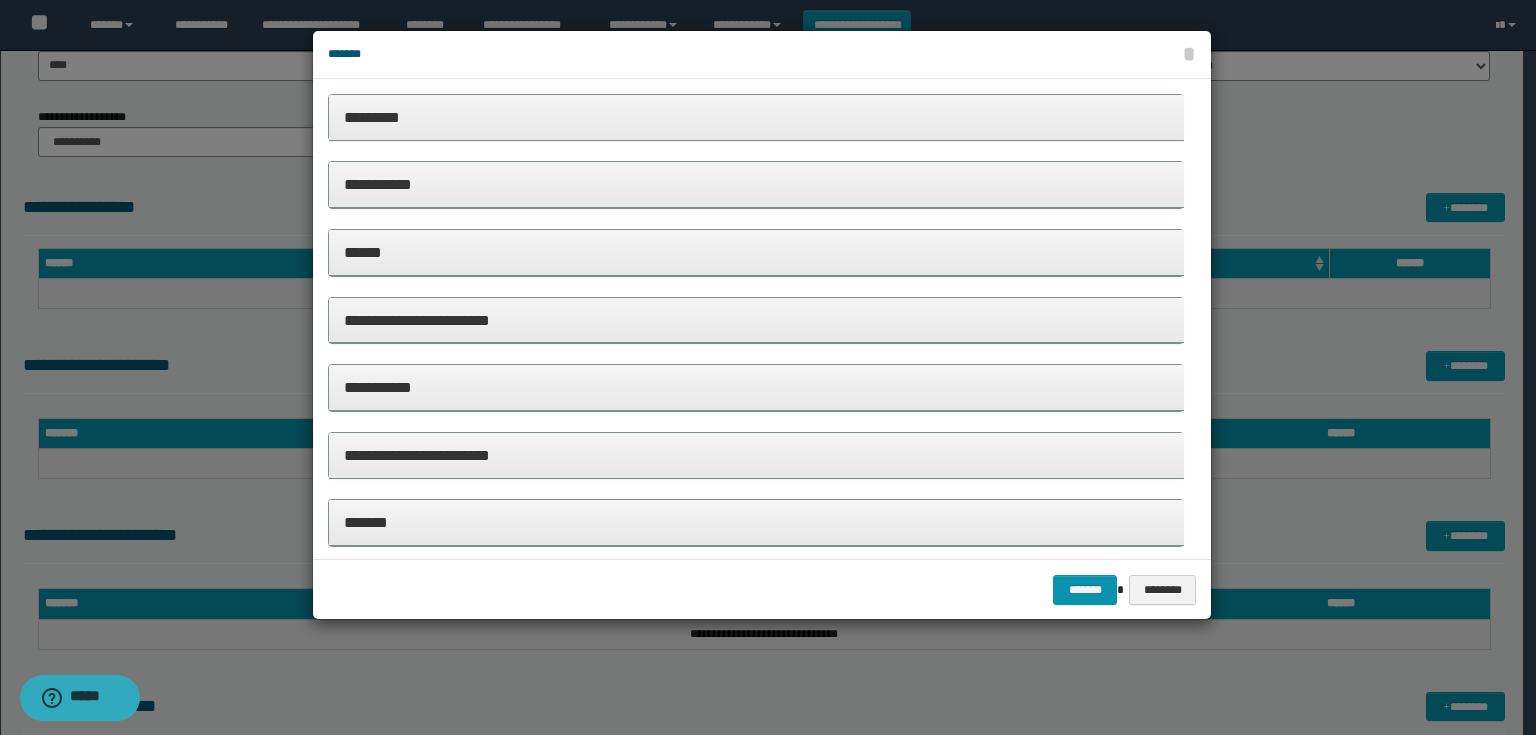 click on "**********" at bounding box center [756, 184] 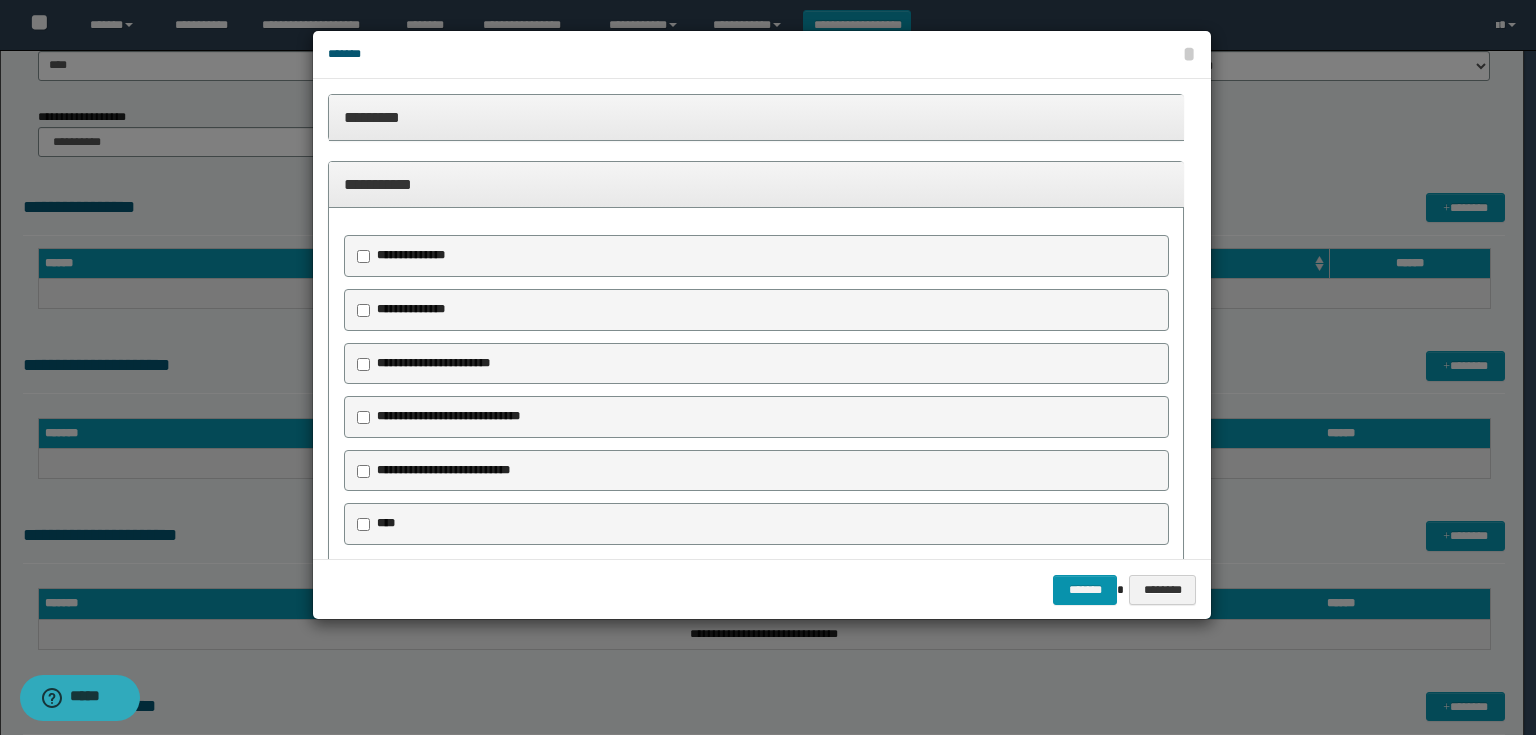 click on "**********" at bounding box center (433, 363) 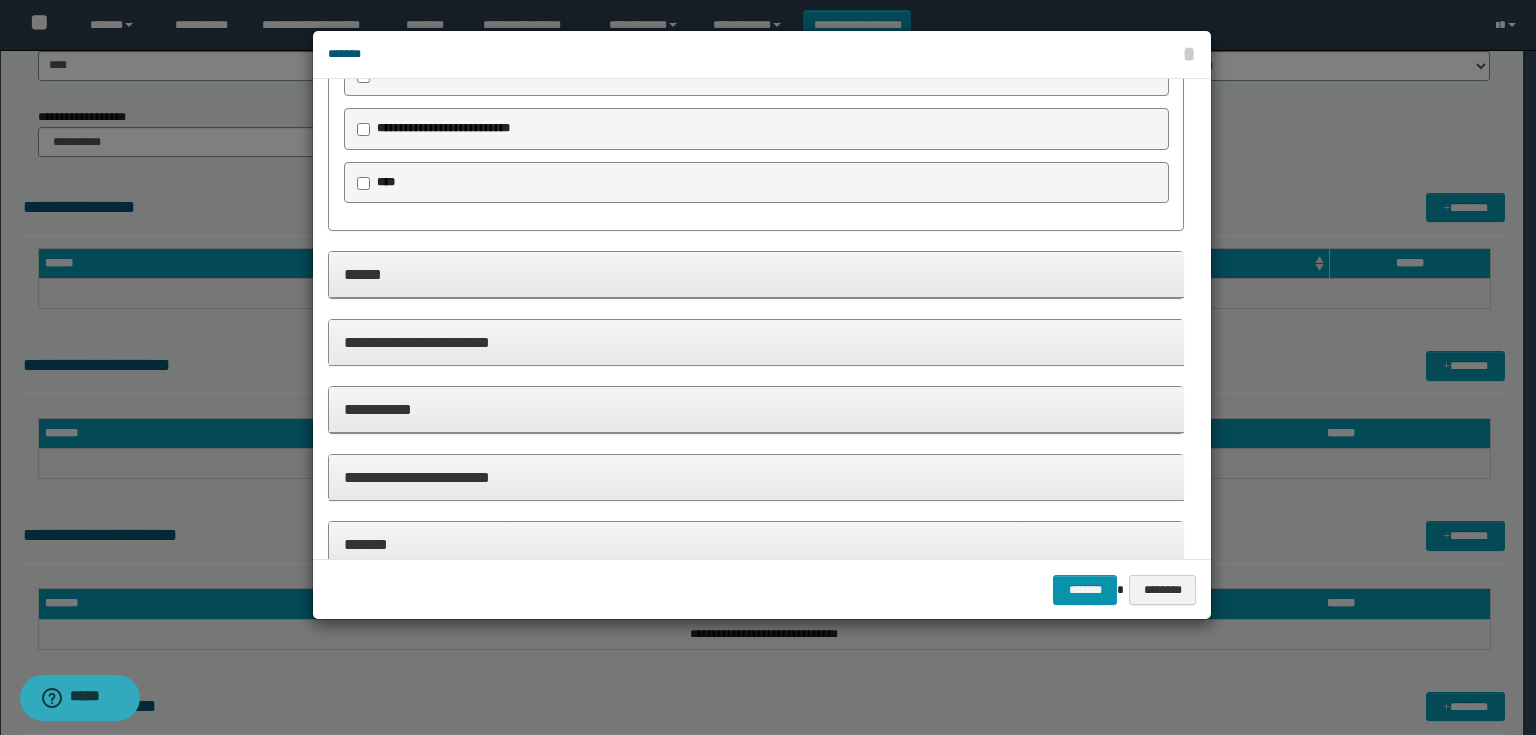 scroll, scrollTop: 500, scrollLeft: 0, axis: vertical 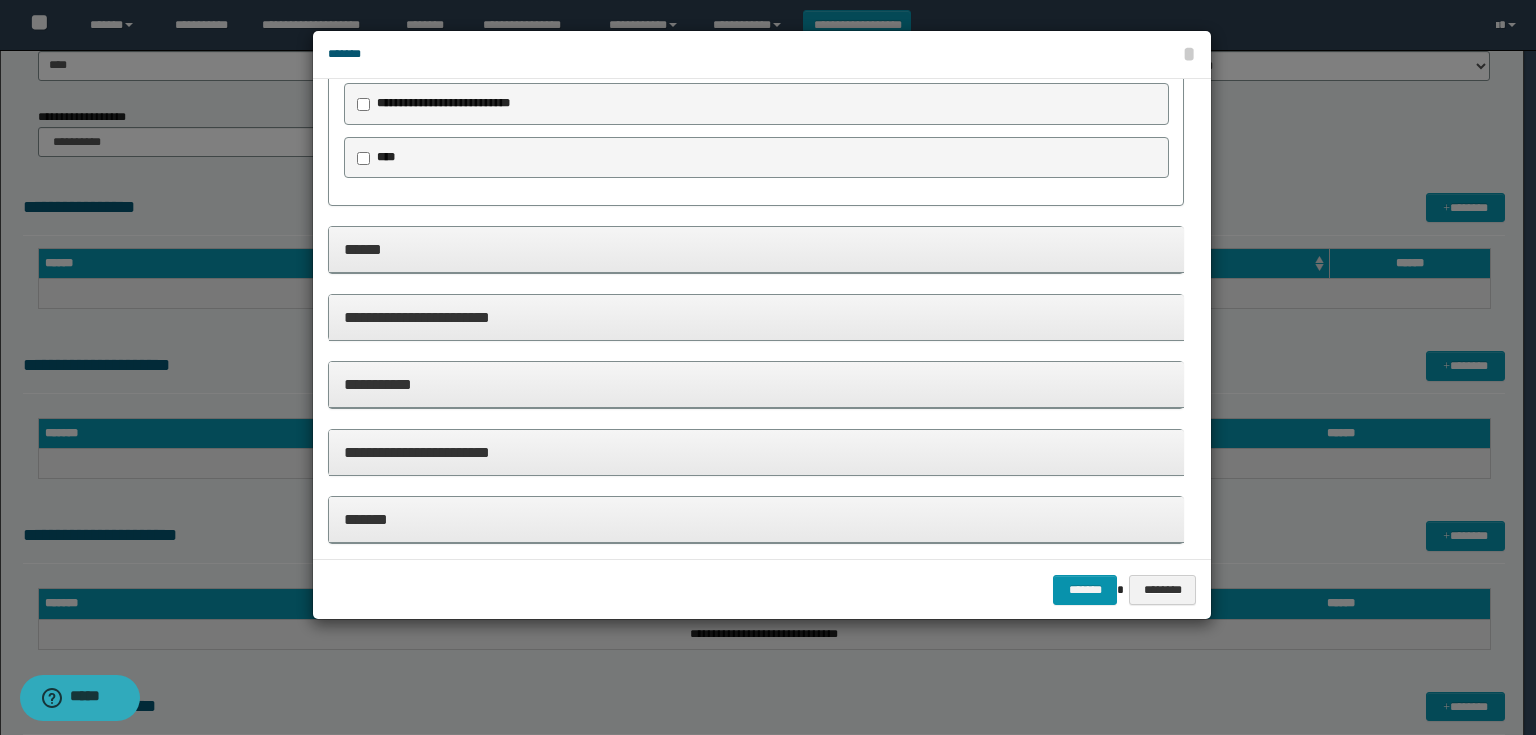 click on "**********" at bounding box center (756, 317) 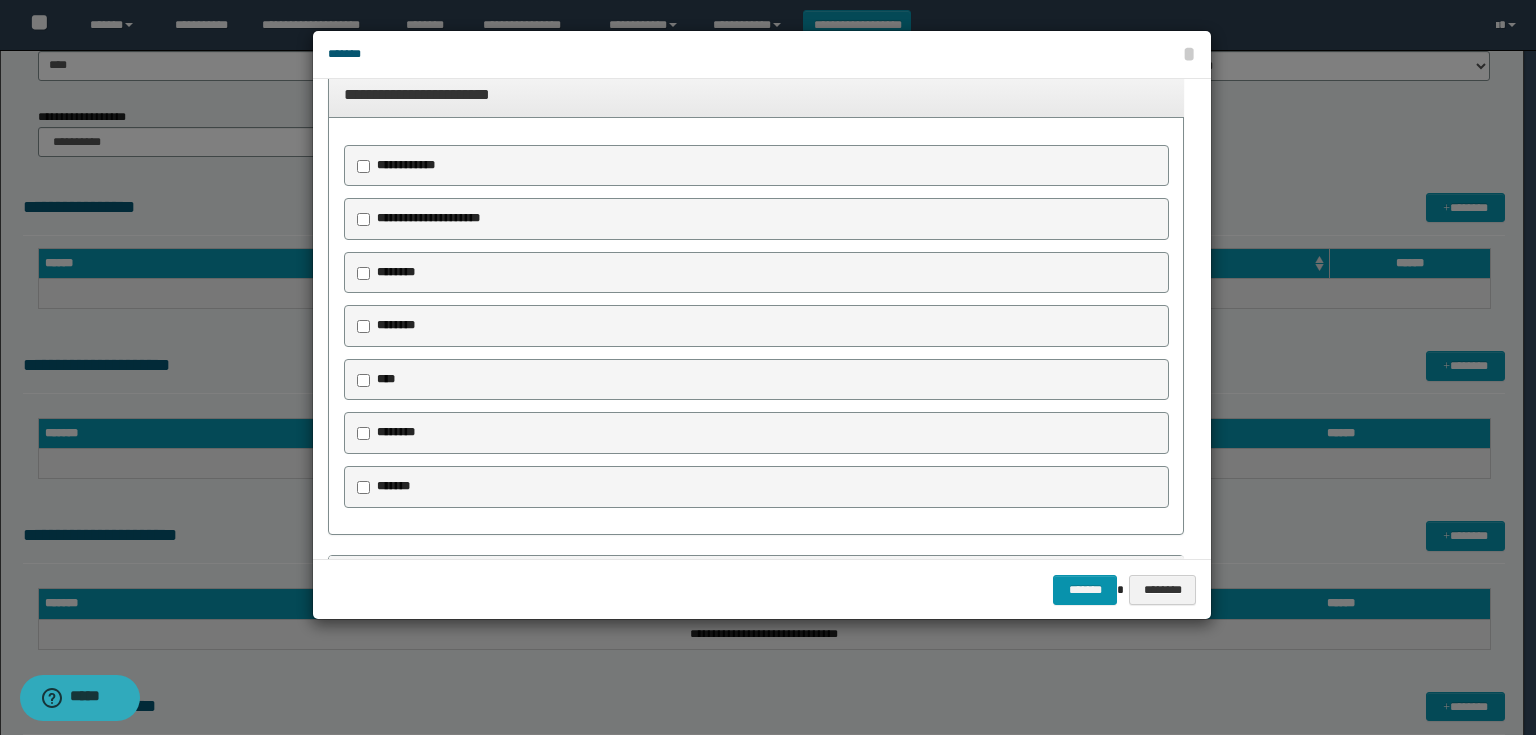 scroll, scrollTop: 900, scrollLeft: 0, axis: vertical 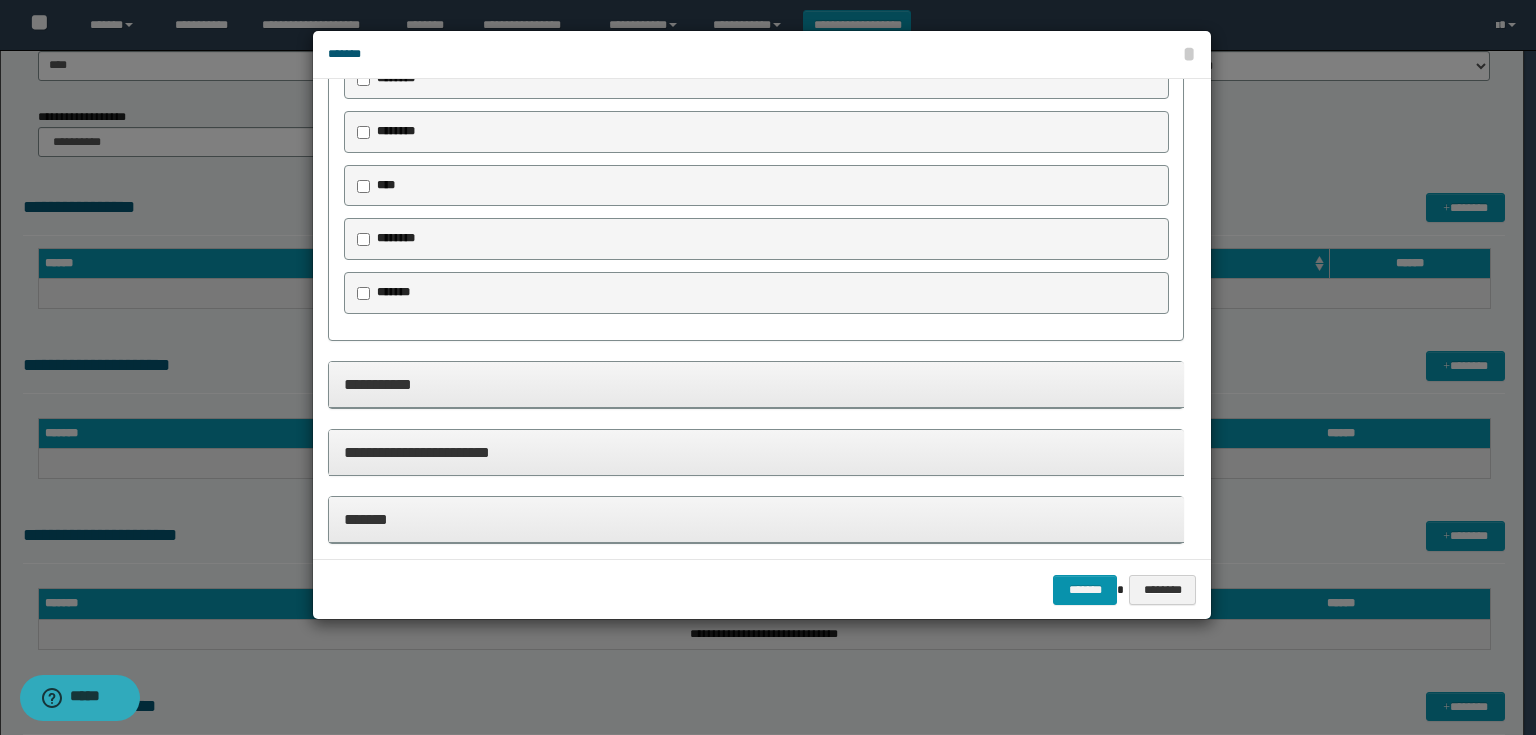 click on "*******" at bounding box center (393, 292) 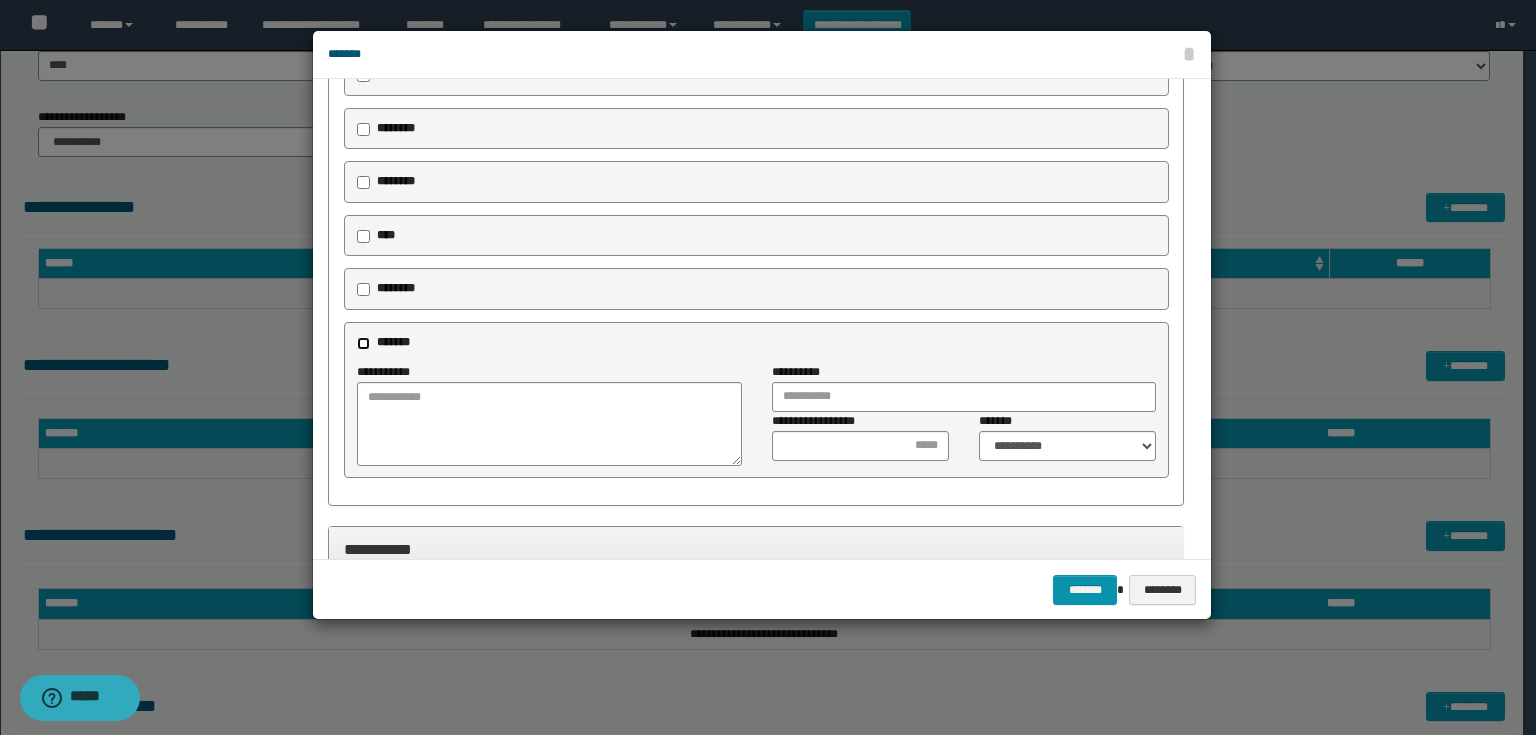 scroll, scrollTop: 820, scrollLeft: 0, axis: vertical 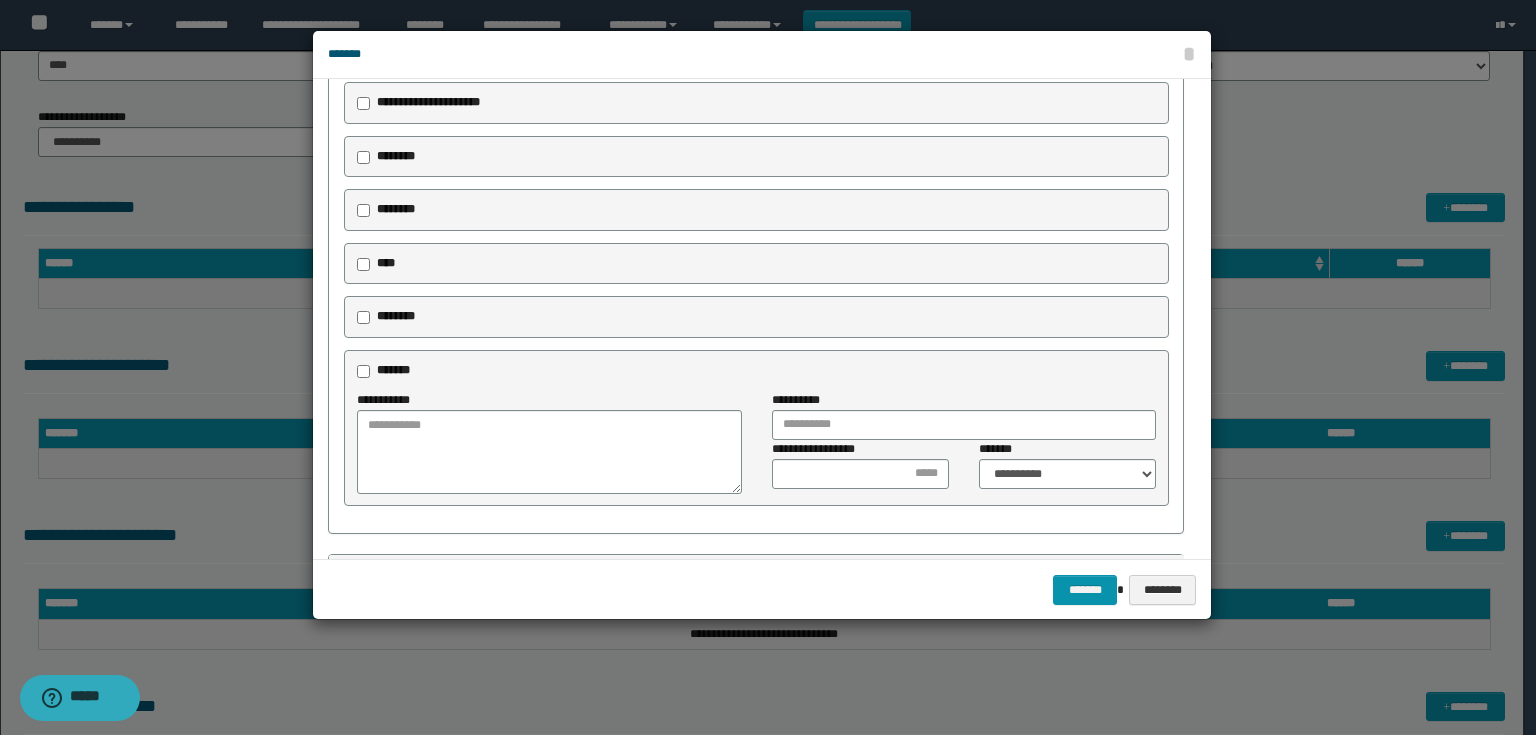 click on "********" at bounding box center (396, 156) 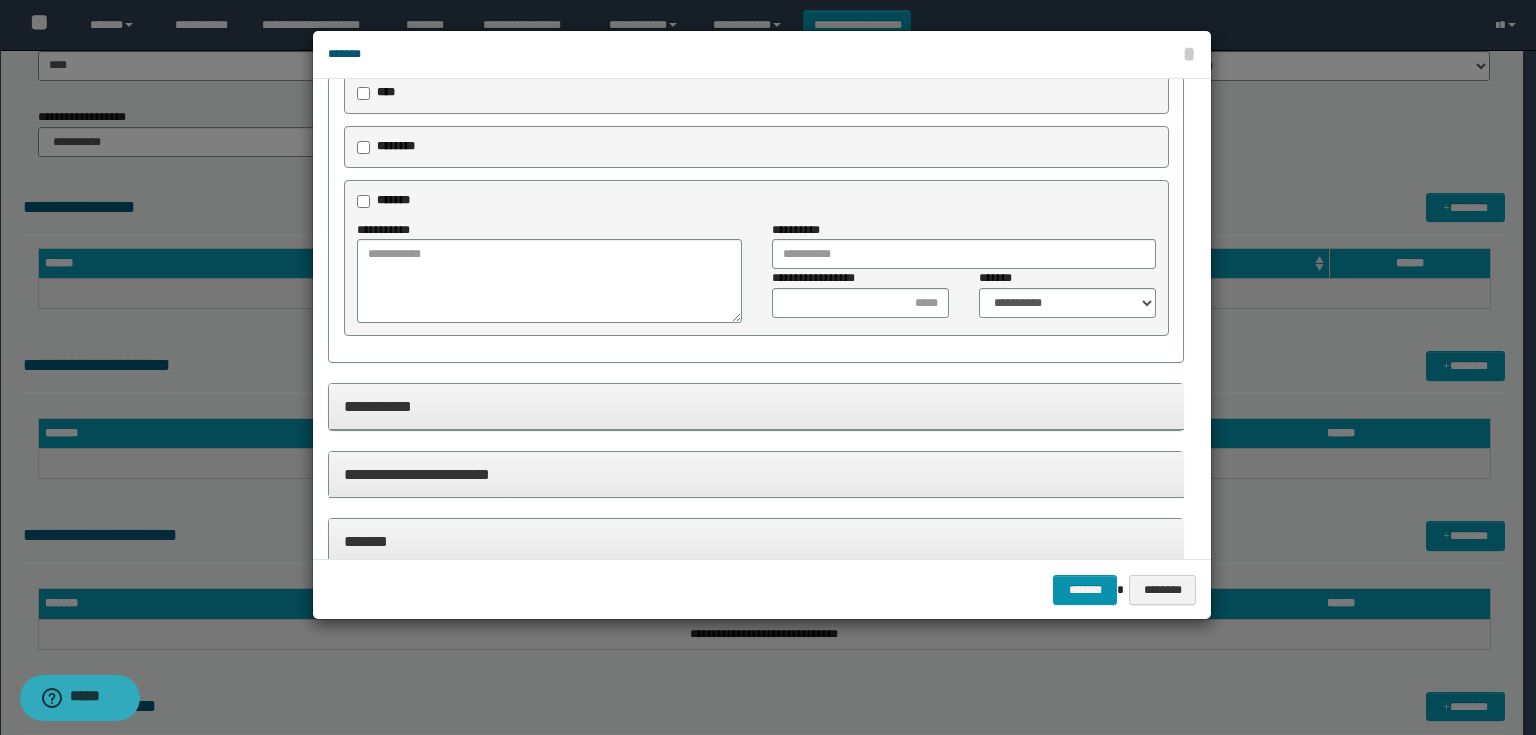 scroll, scrollTop: 1147, scrollLeft: 0, axis: vertical 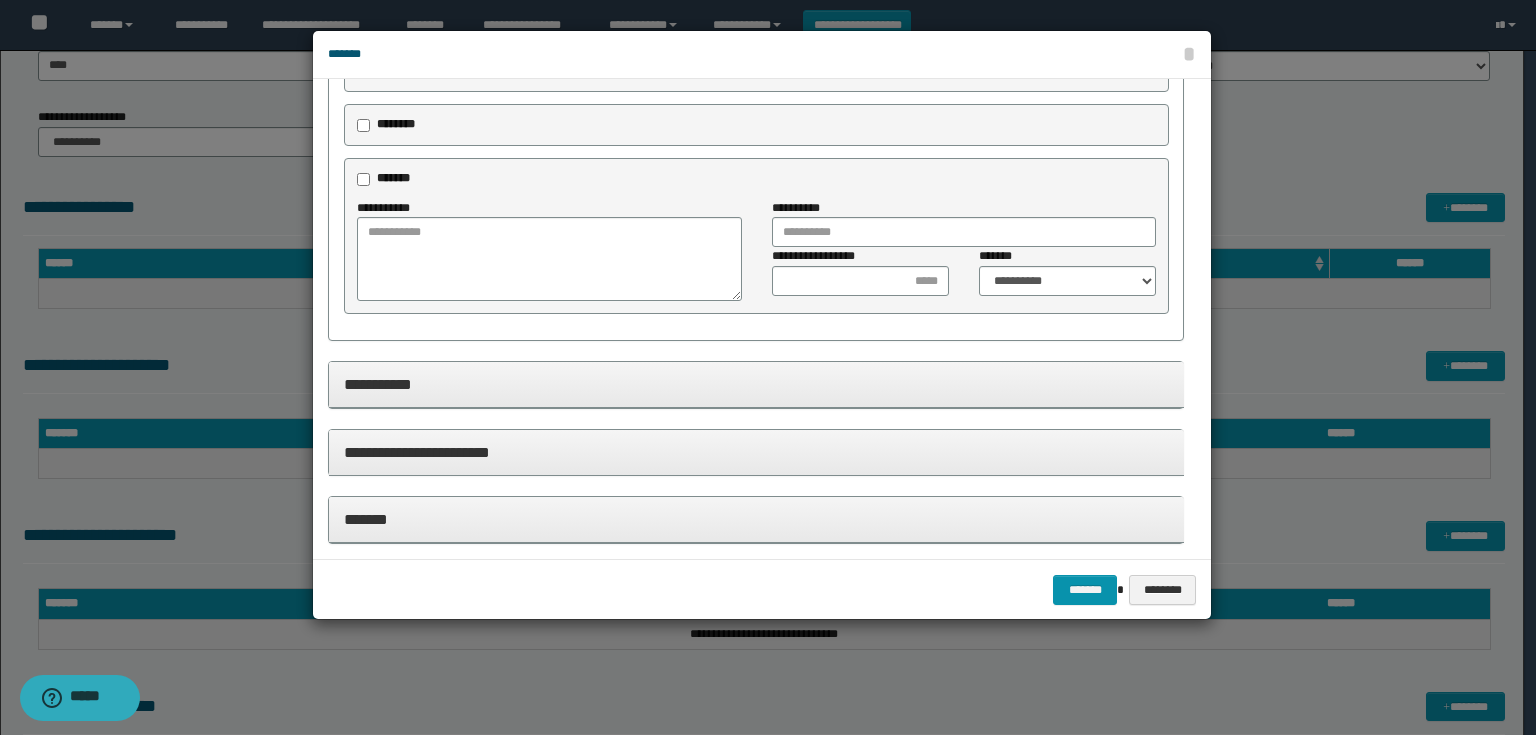 click on "**********" at bounding box center (756, 384) 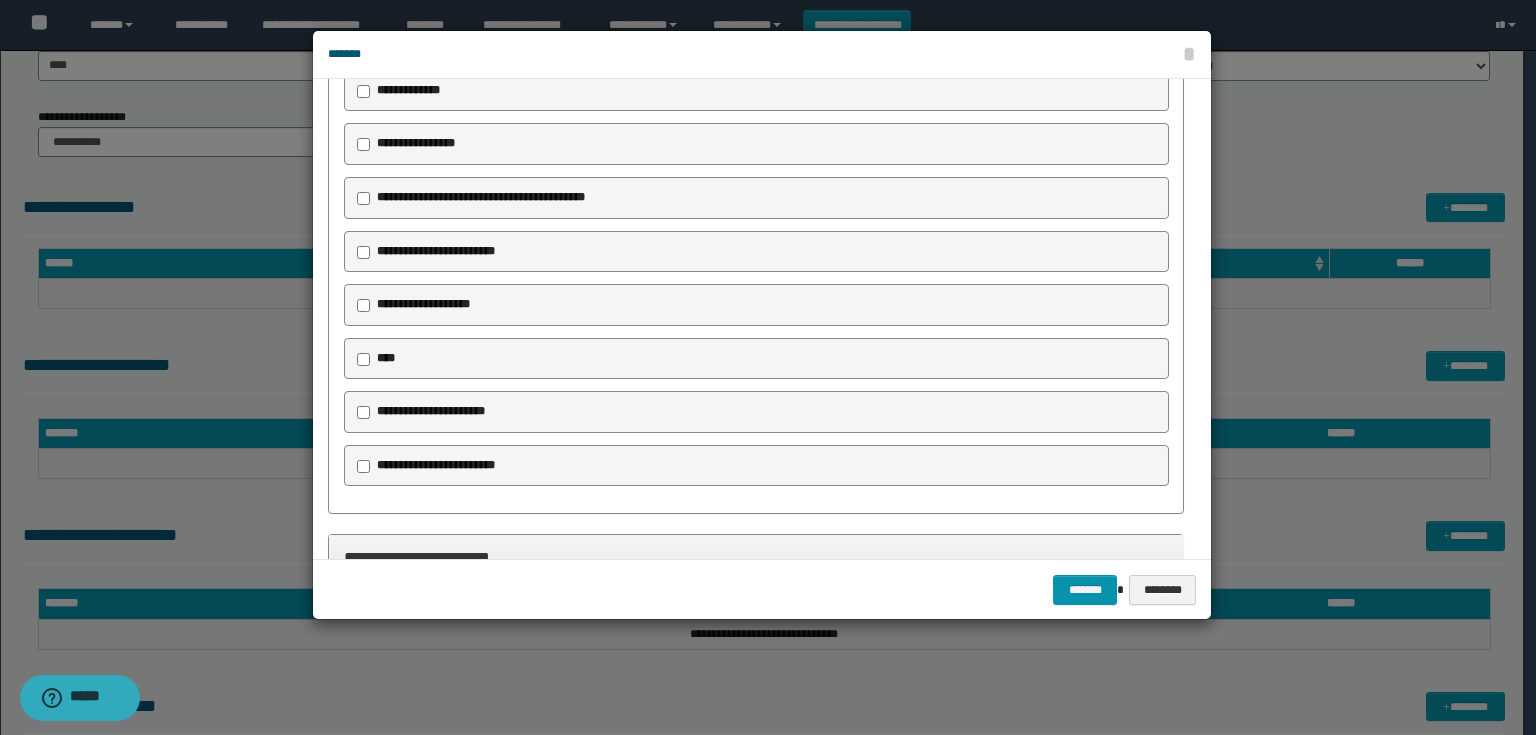 scroll, scrollTop: 1547, scrollLeft: 0, axis: vertical 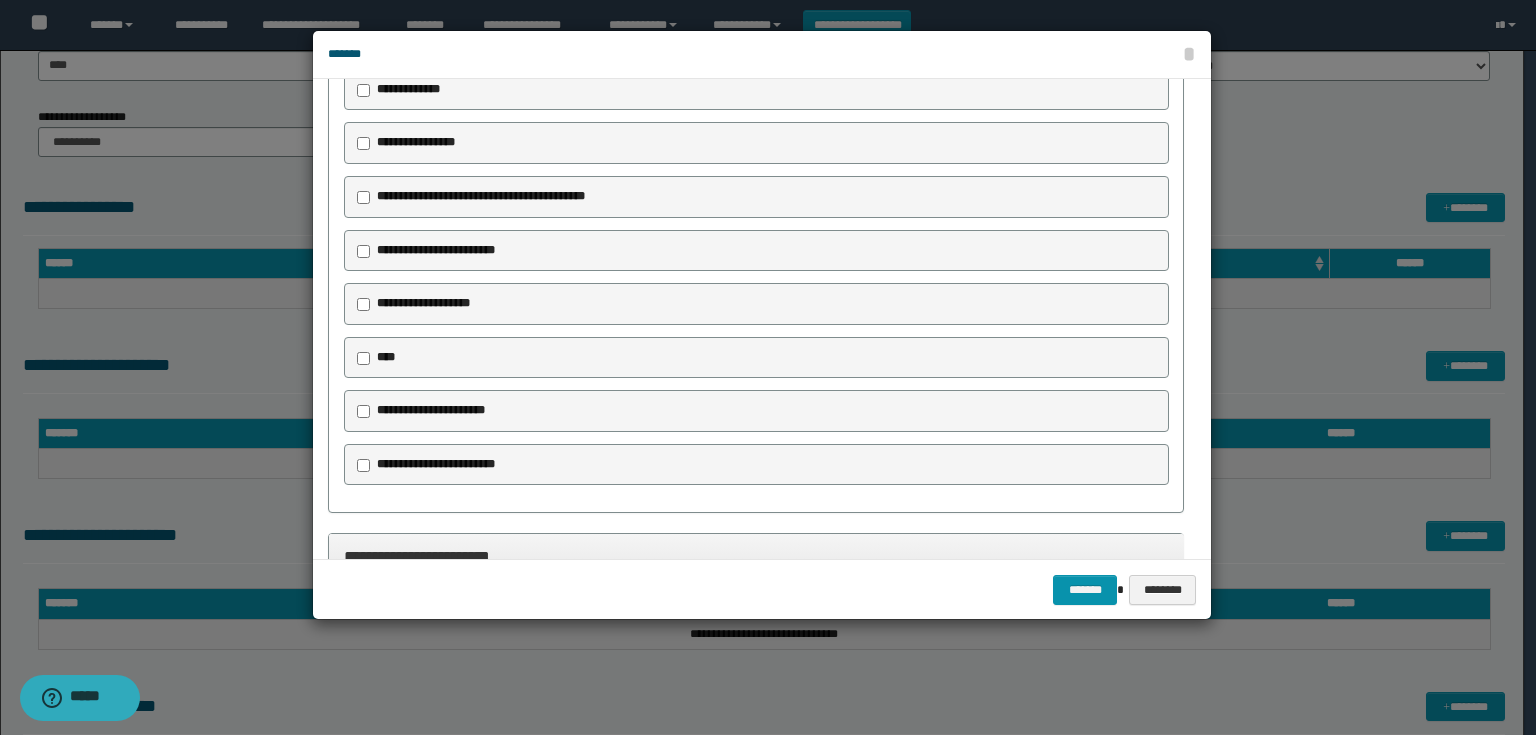click on "**********" at bounding box center (431, 410) 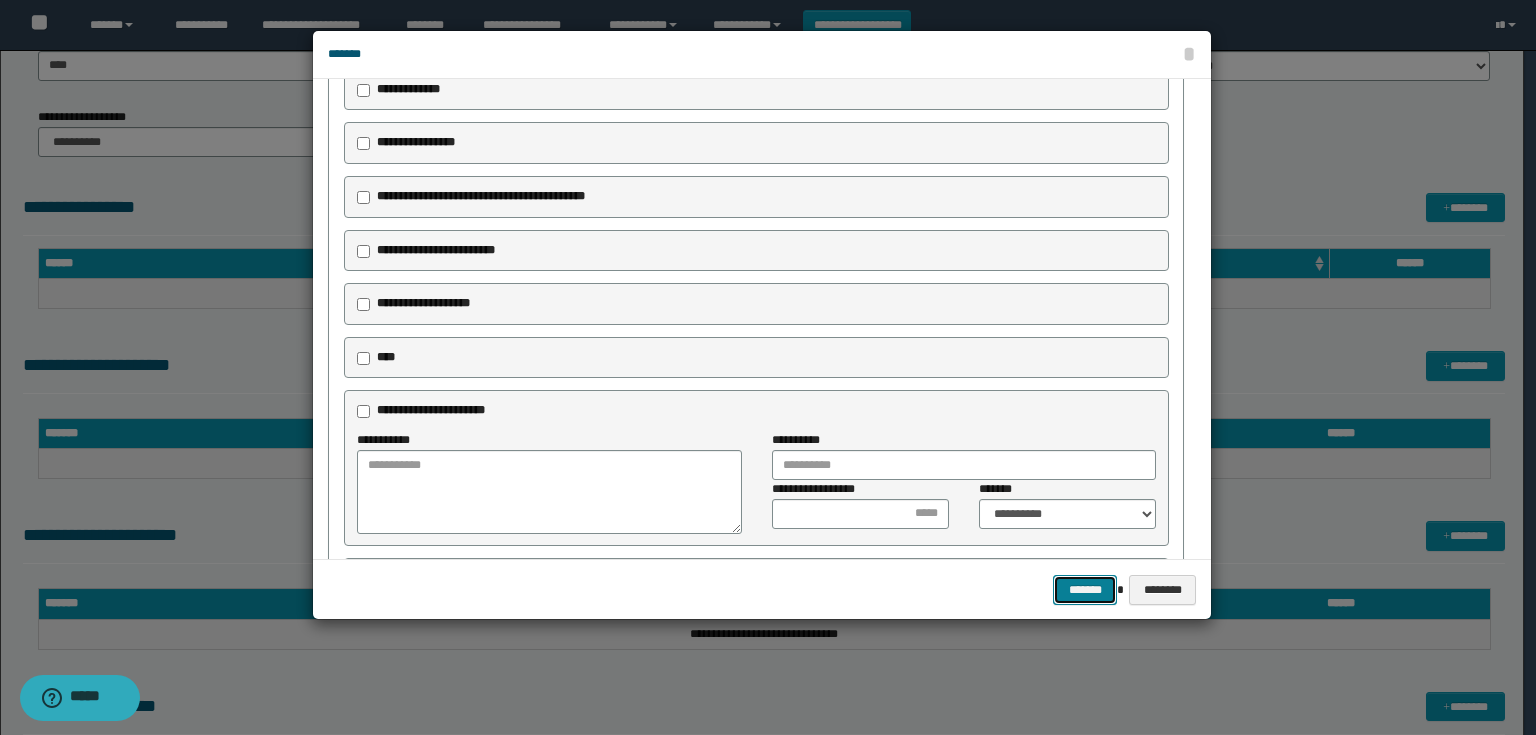 click on "*******" at bounding box center [1085, 590] 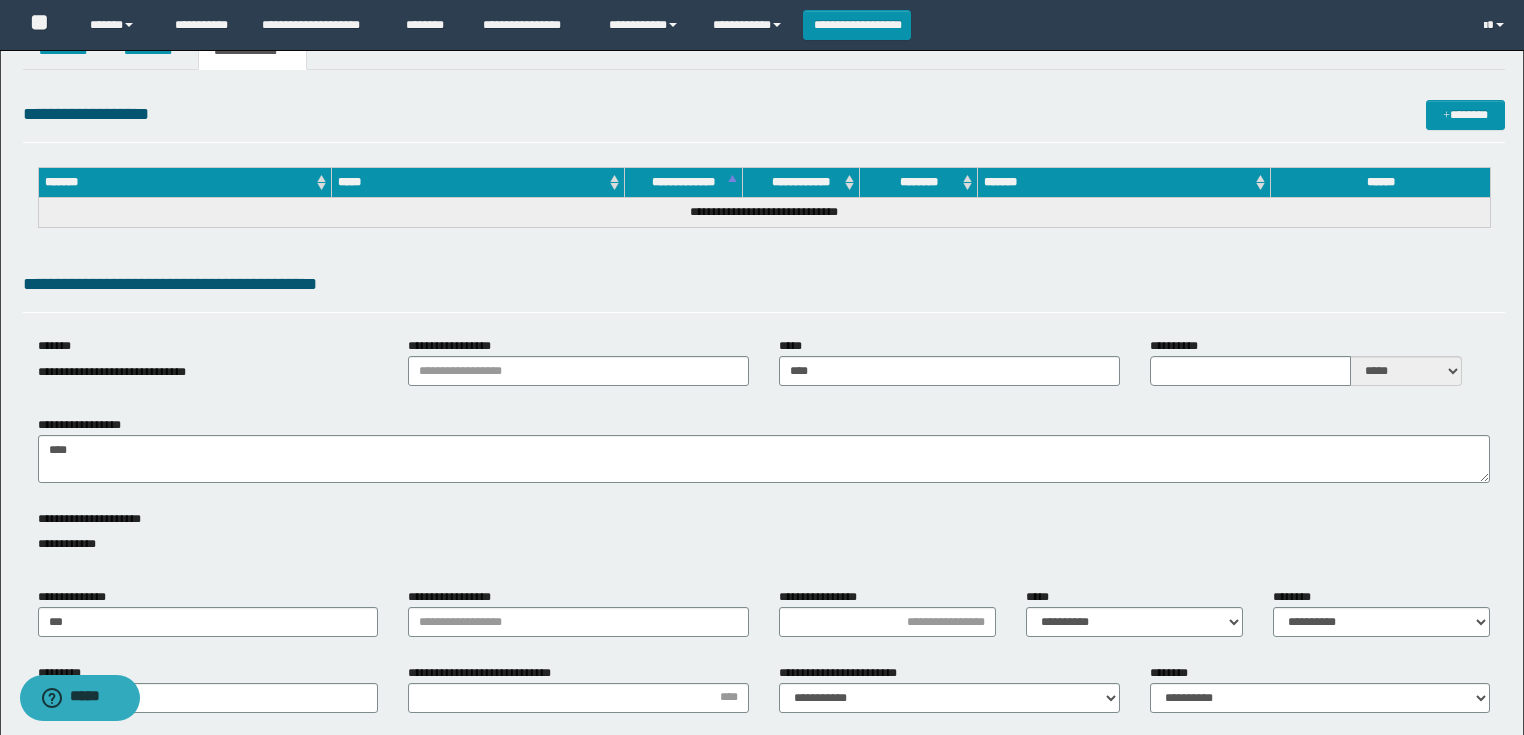 scroll, scrollTop: 0, scrollLeft: 0, axis: both 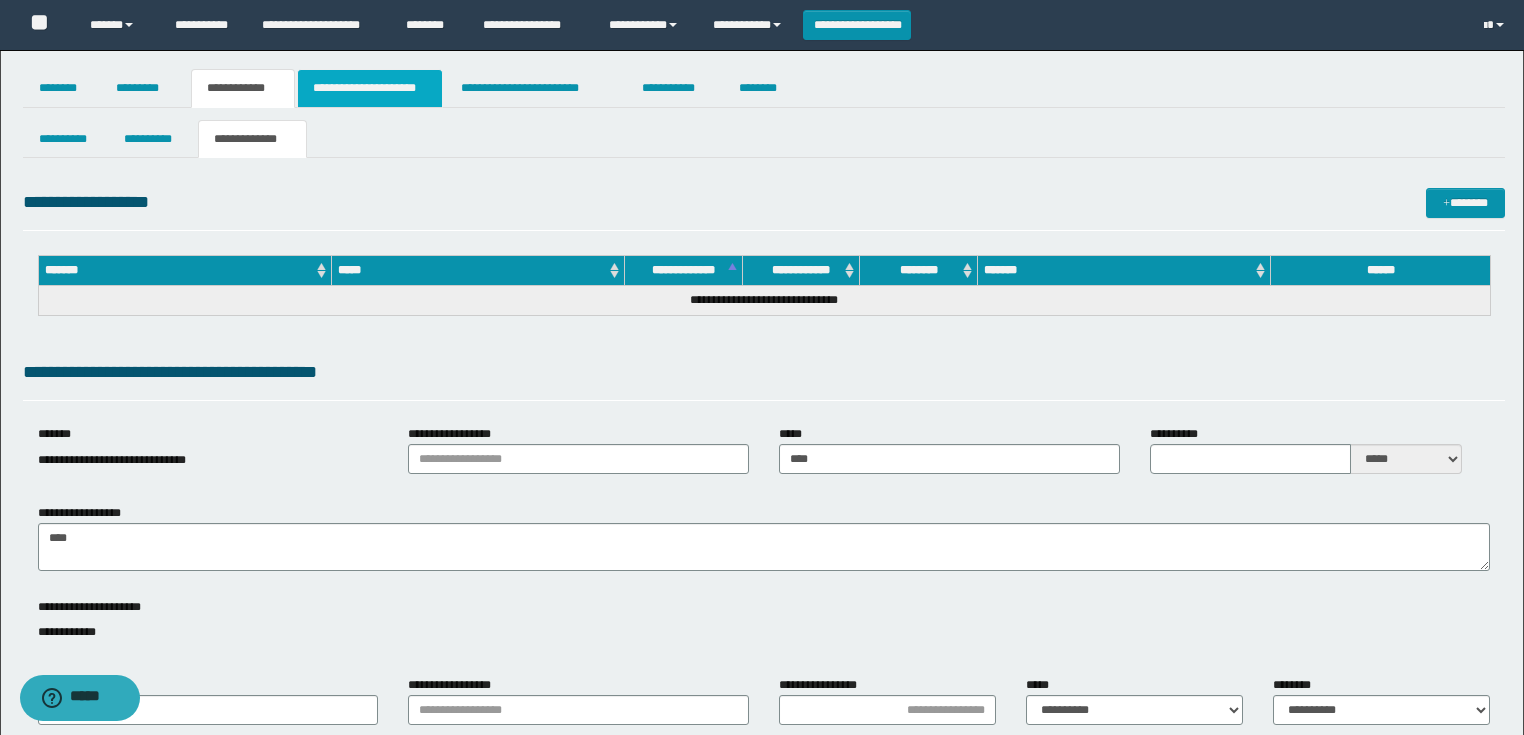 click on "**********" at bounding box center [370, 88] 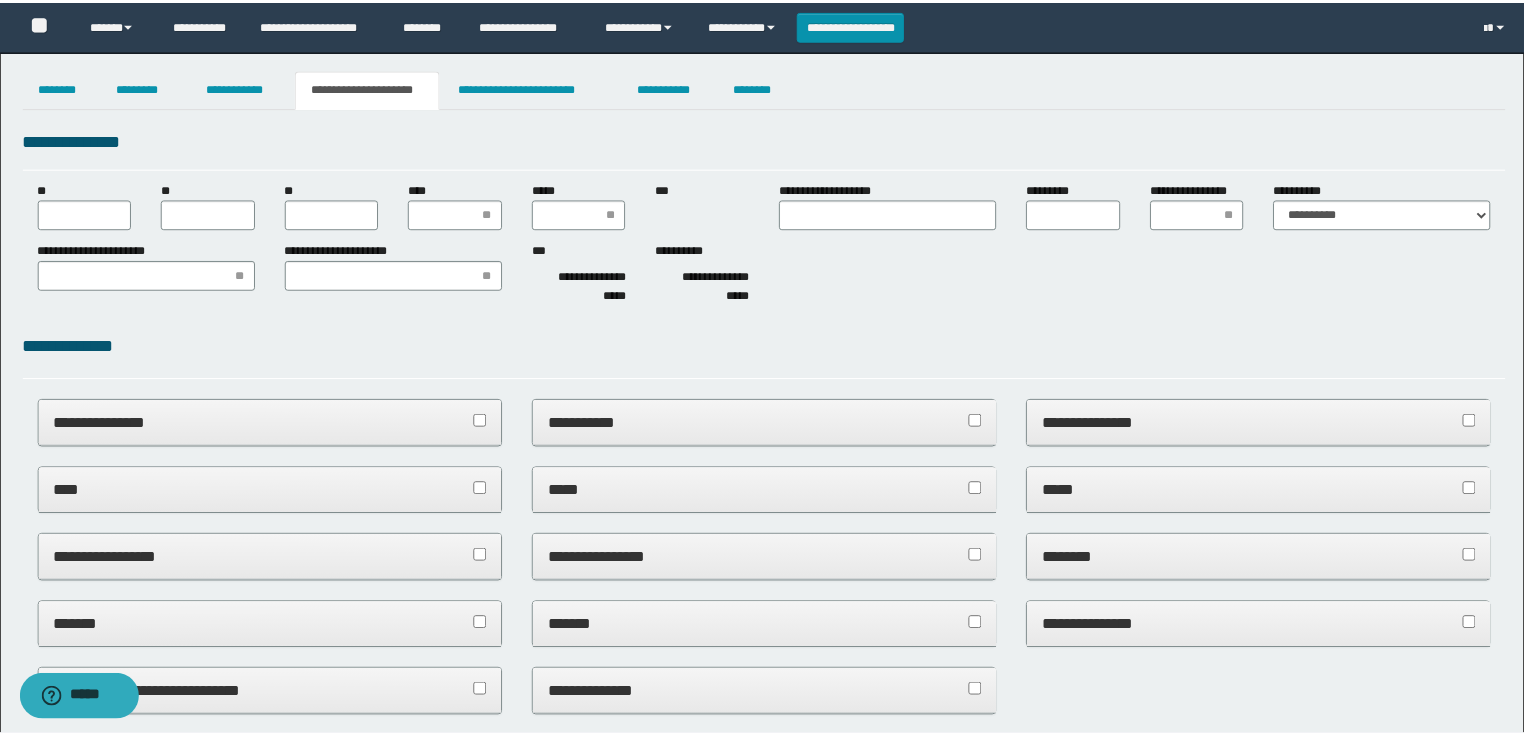 scroll, scrollTop: 0, scrollLeft: 0, axis: both 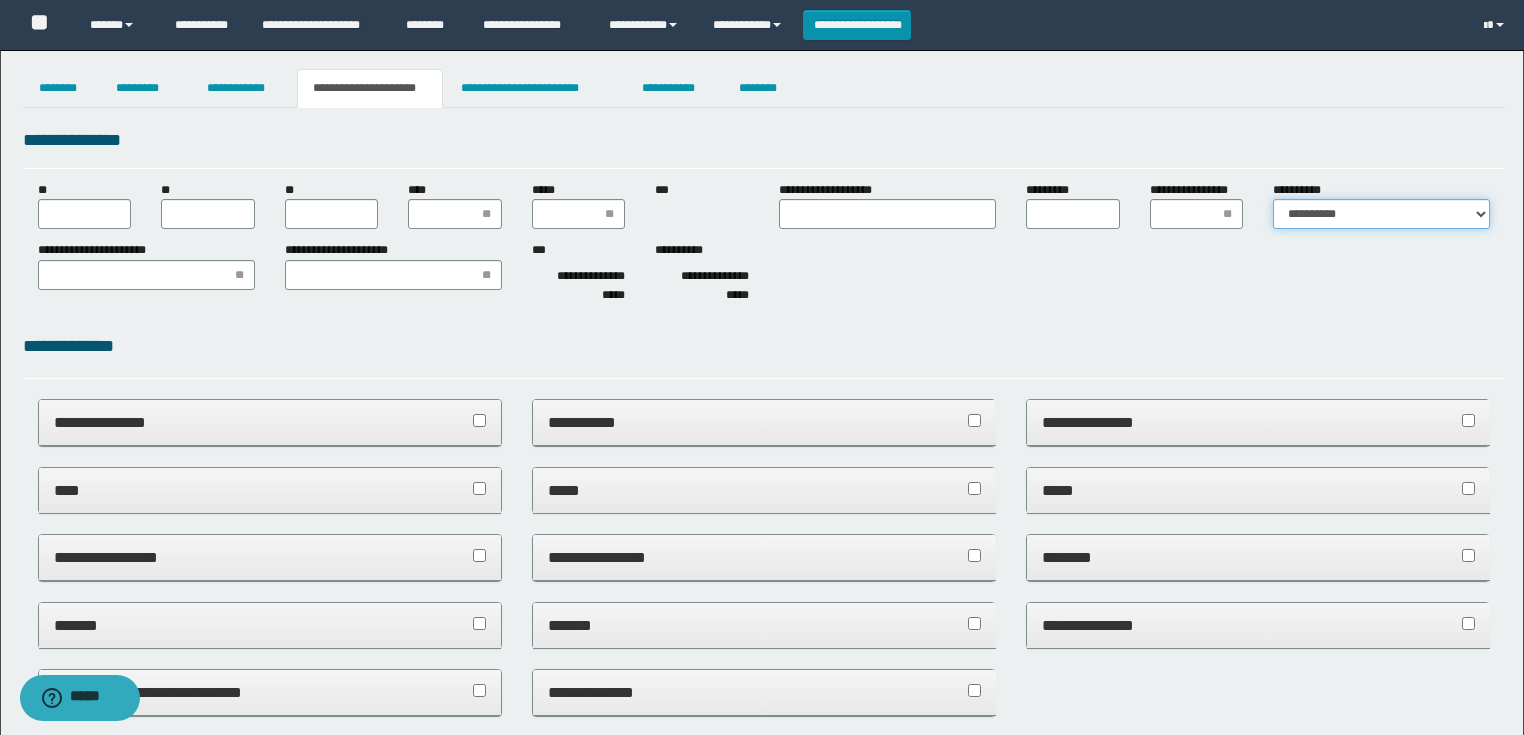 click on "**********" at bounding box center [1381, 214] 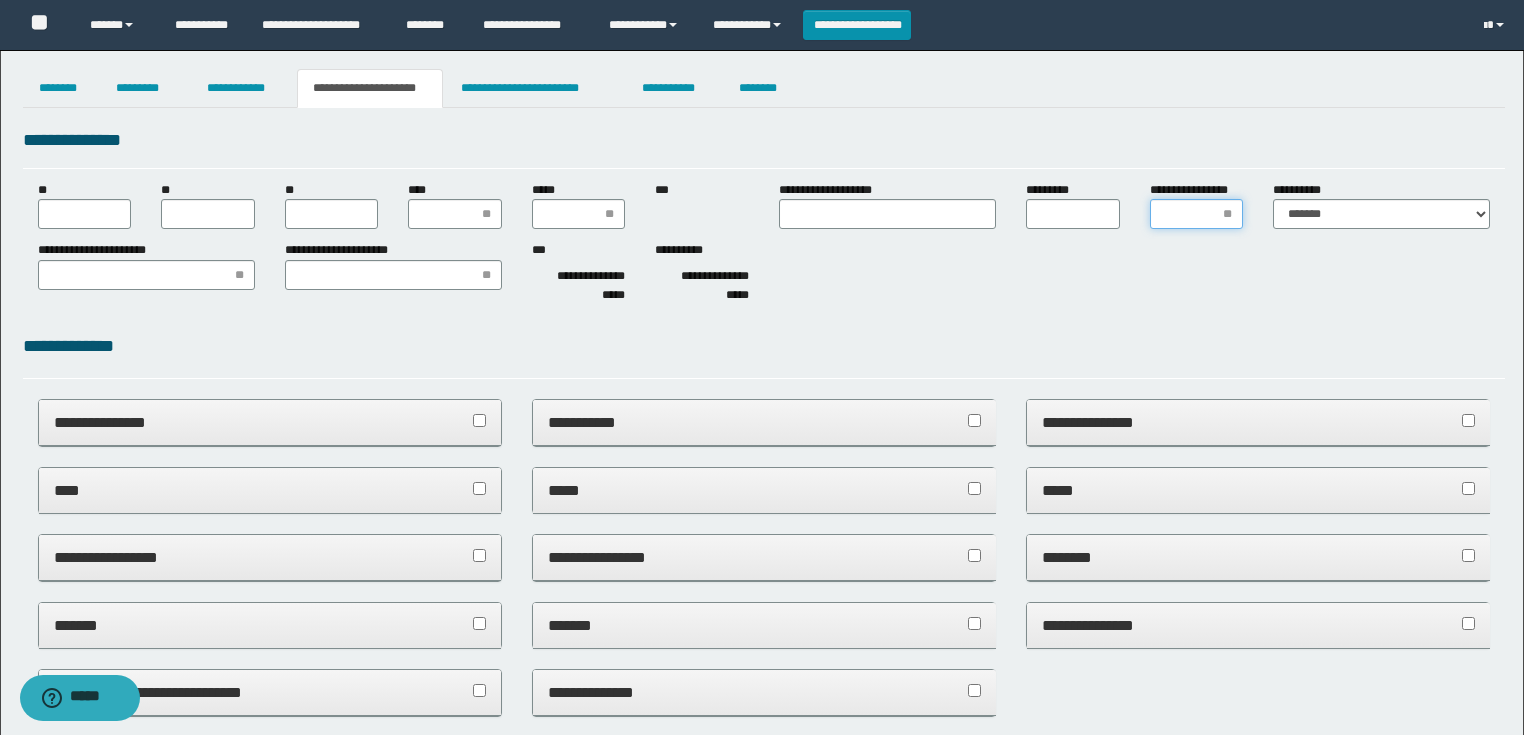 click on "**********" at bounding box center [1197, 214] 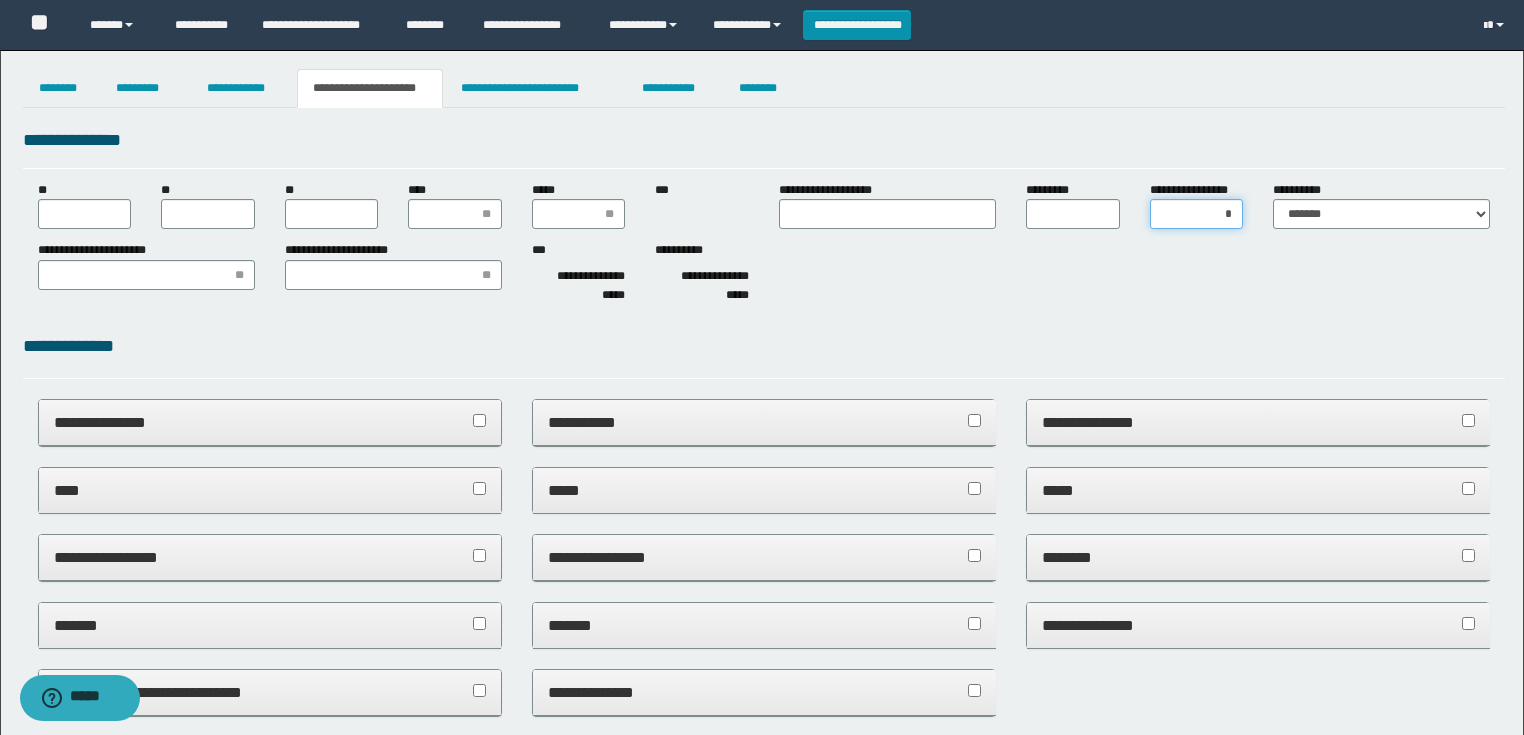 type on "**" 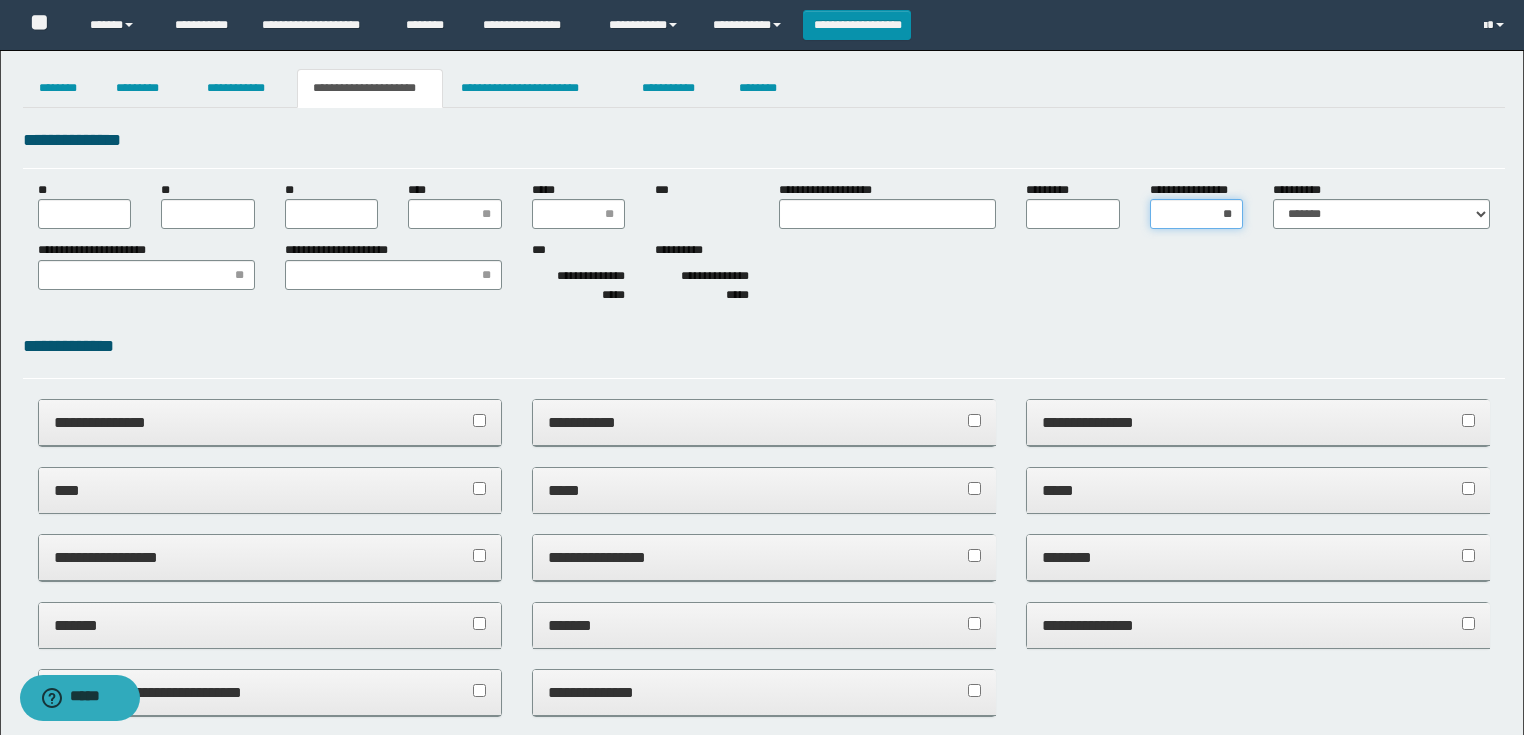 click on "**" at bounding box center [1197, 214] 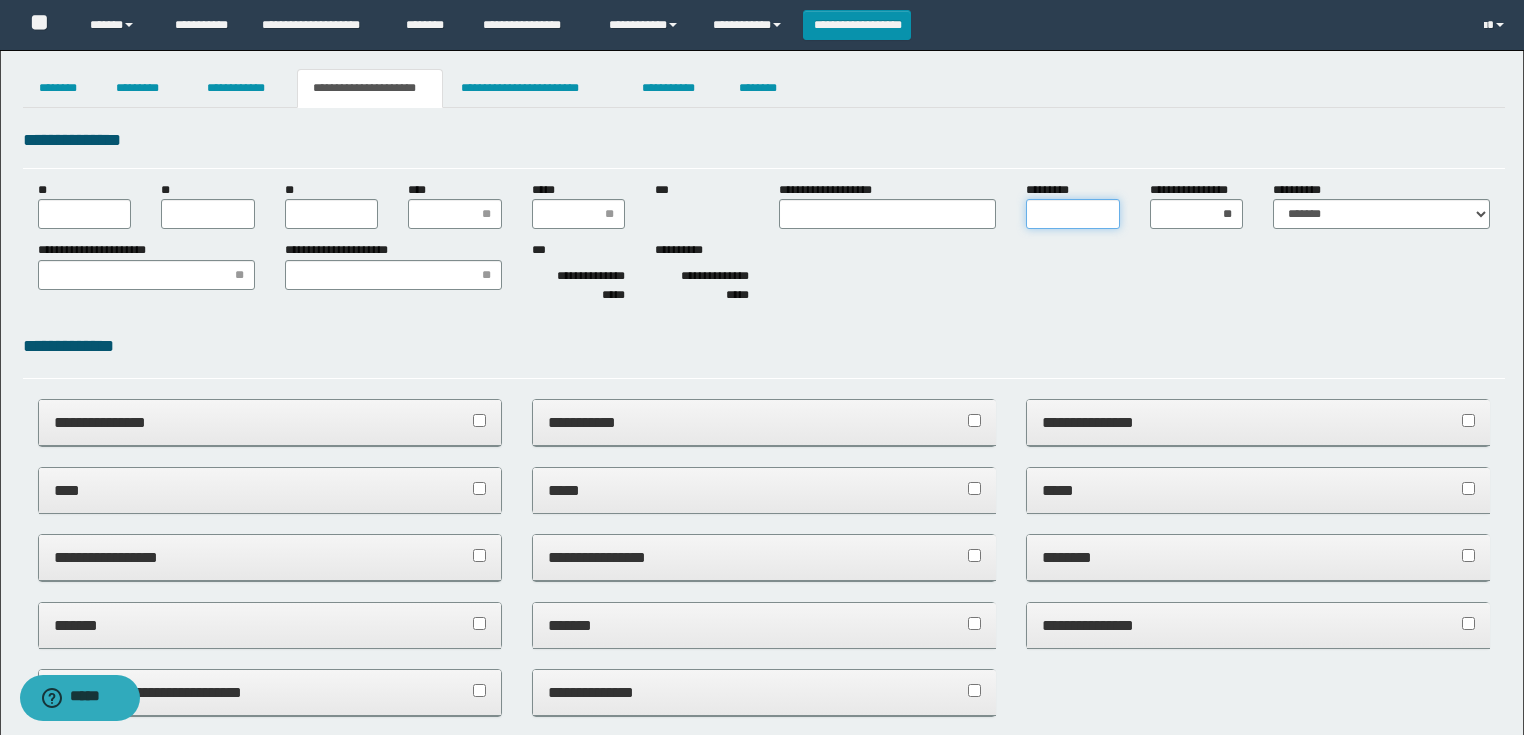 click on "*********" at bounding box center (1073, 214) 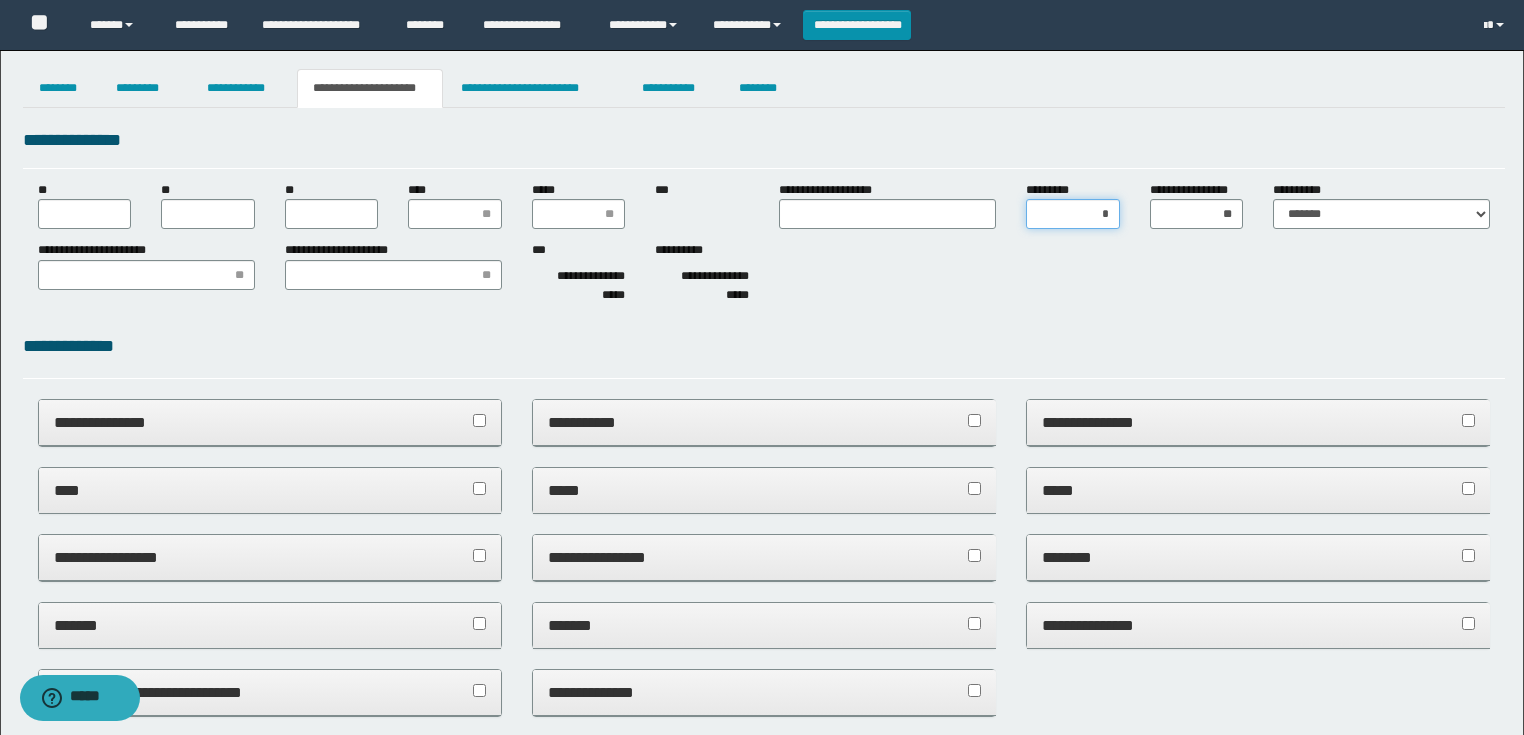 type on "**" 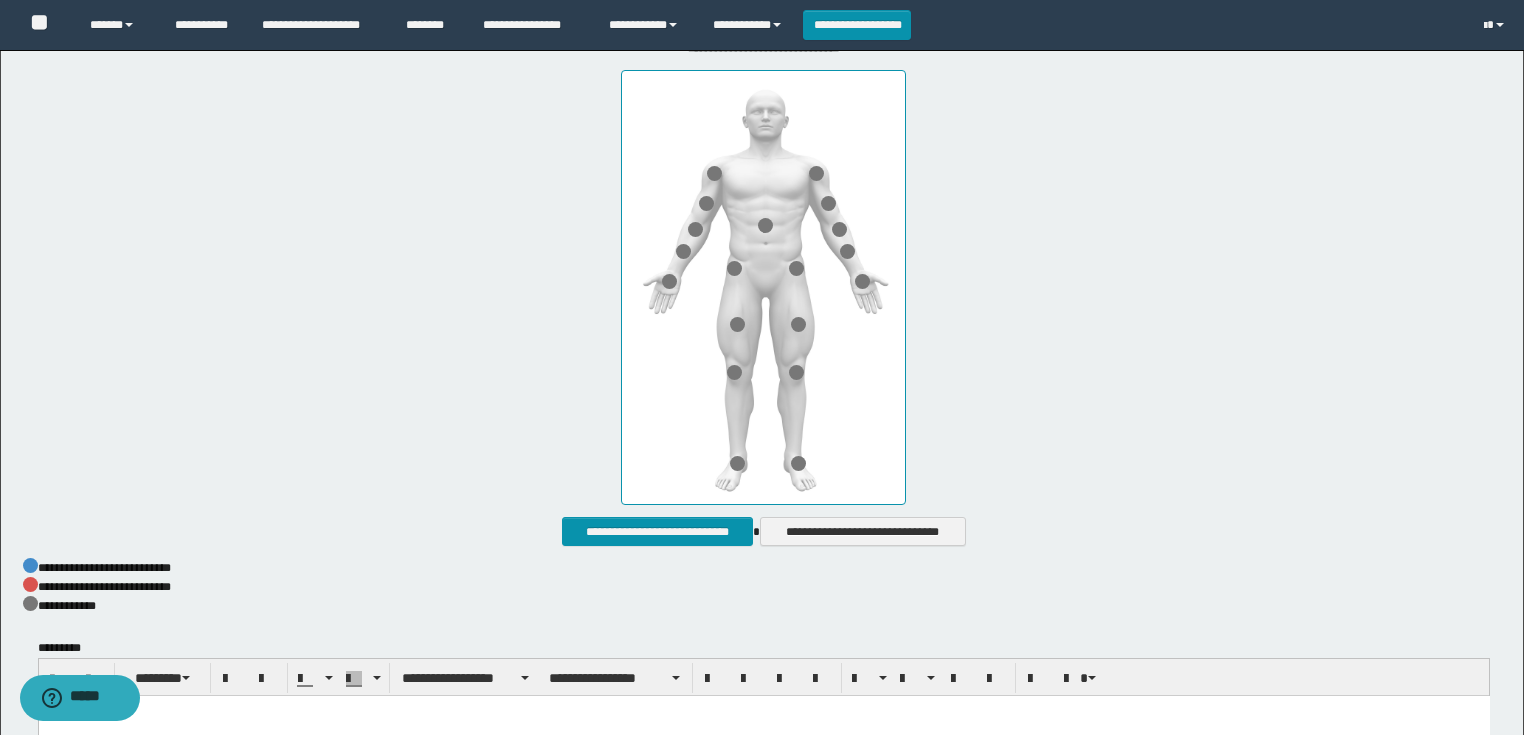 scroll, scrollTop: 960, scrollLeft: 0, axis: vertical 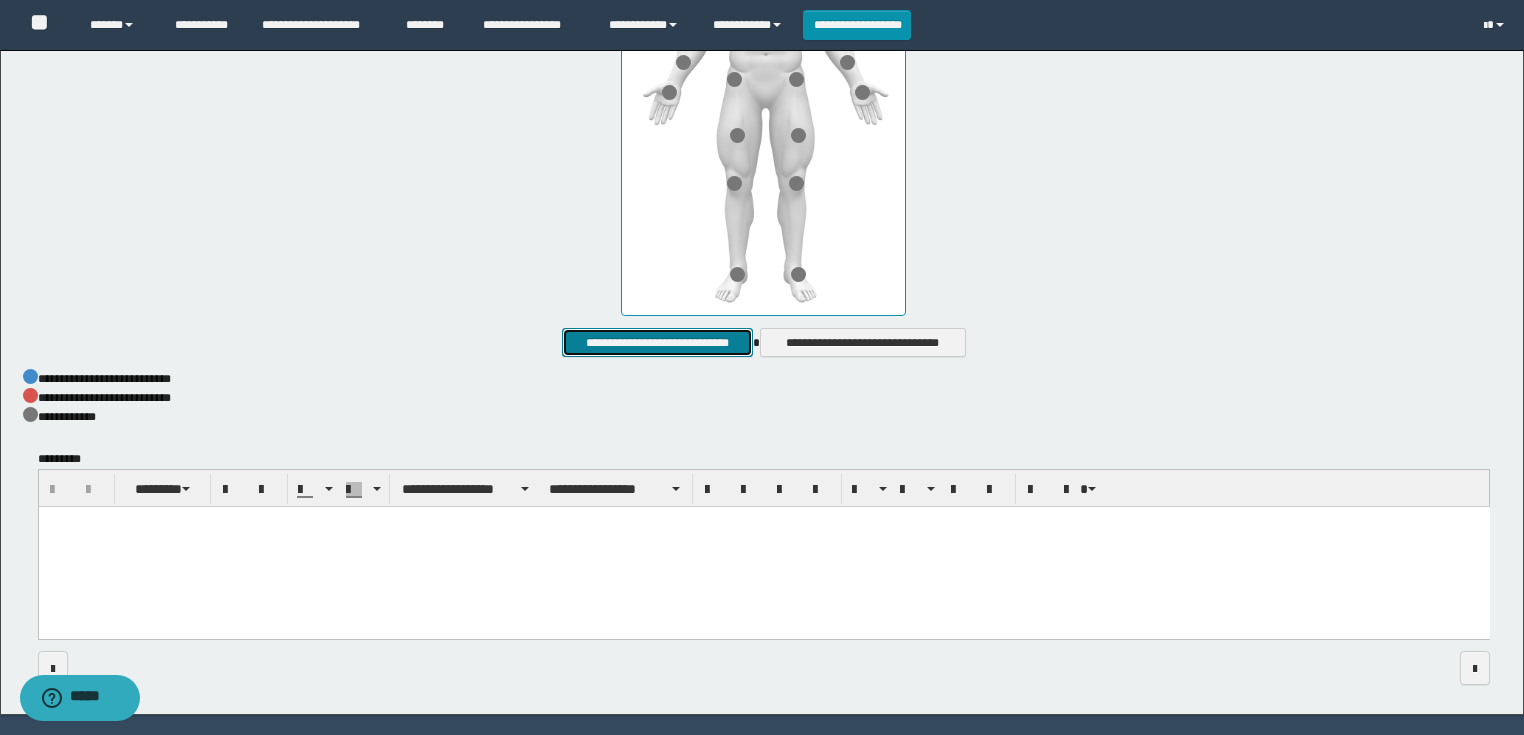 click on "**********" at bounding box center (657, 343) 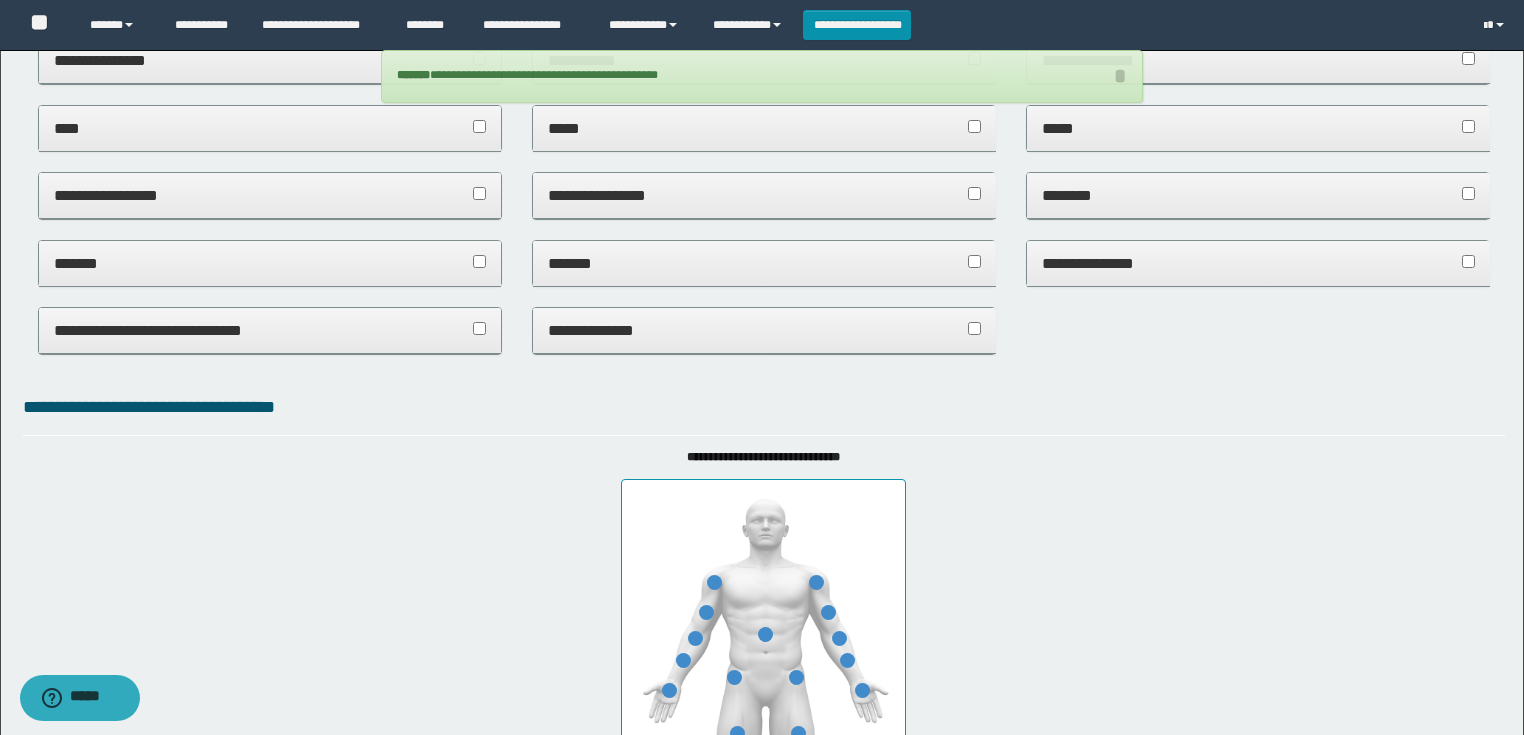scroll, scrollTop: 0, scrollLeft: 0, axis: both 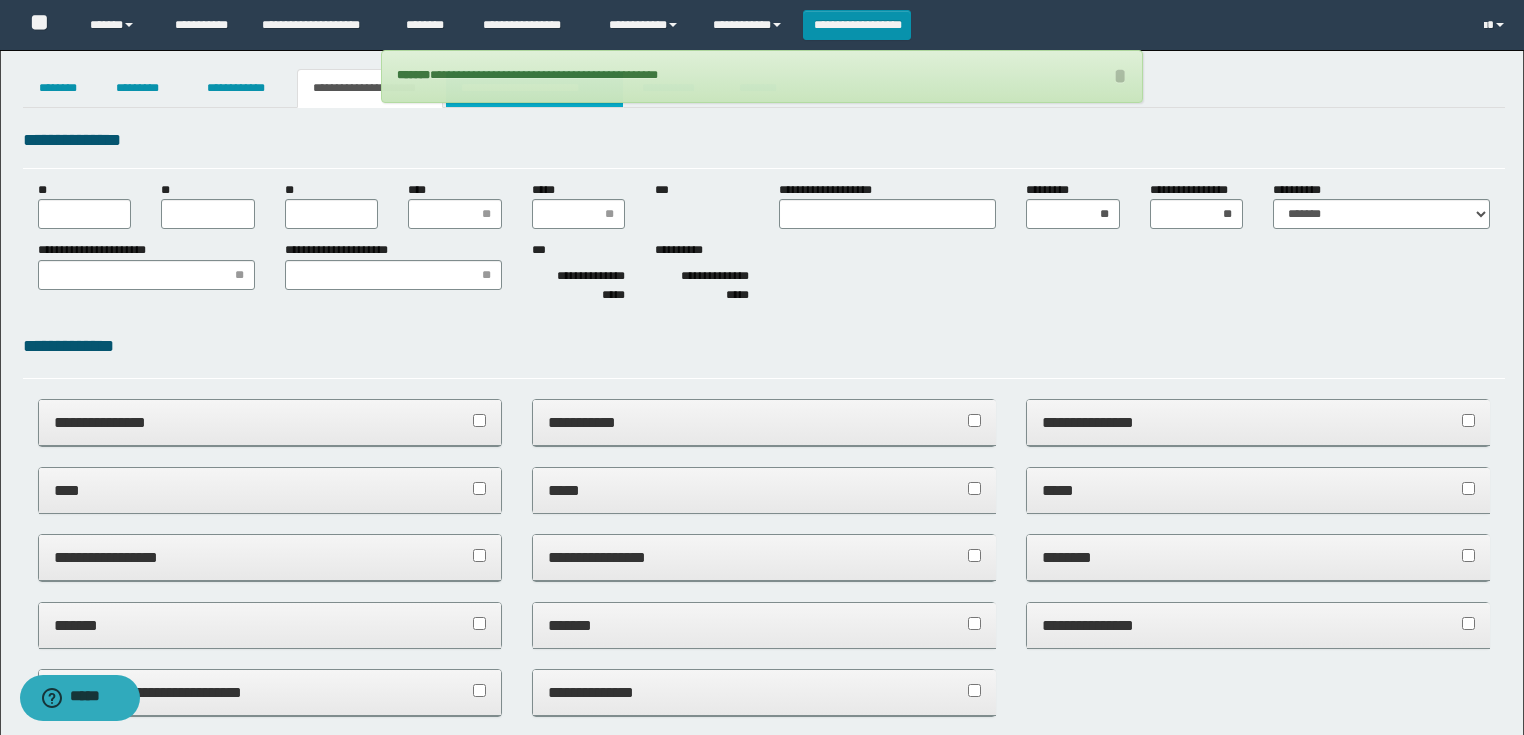 click on "**********" at bounding box center [534, 88] 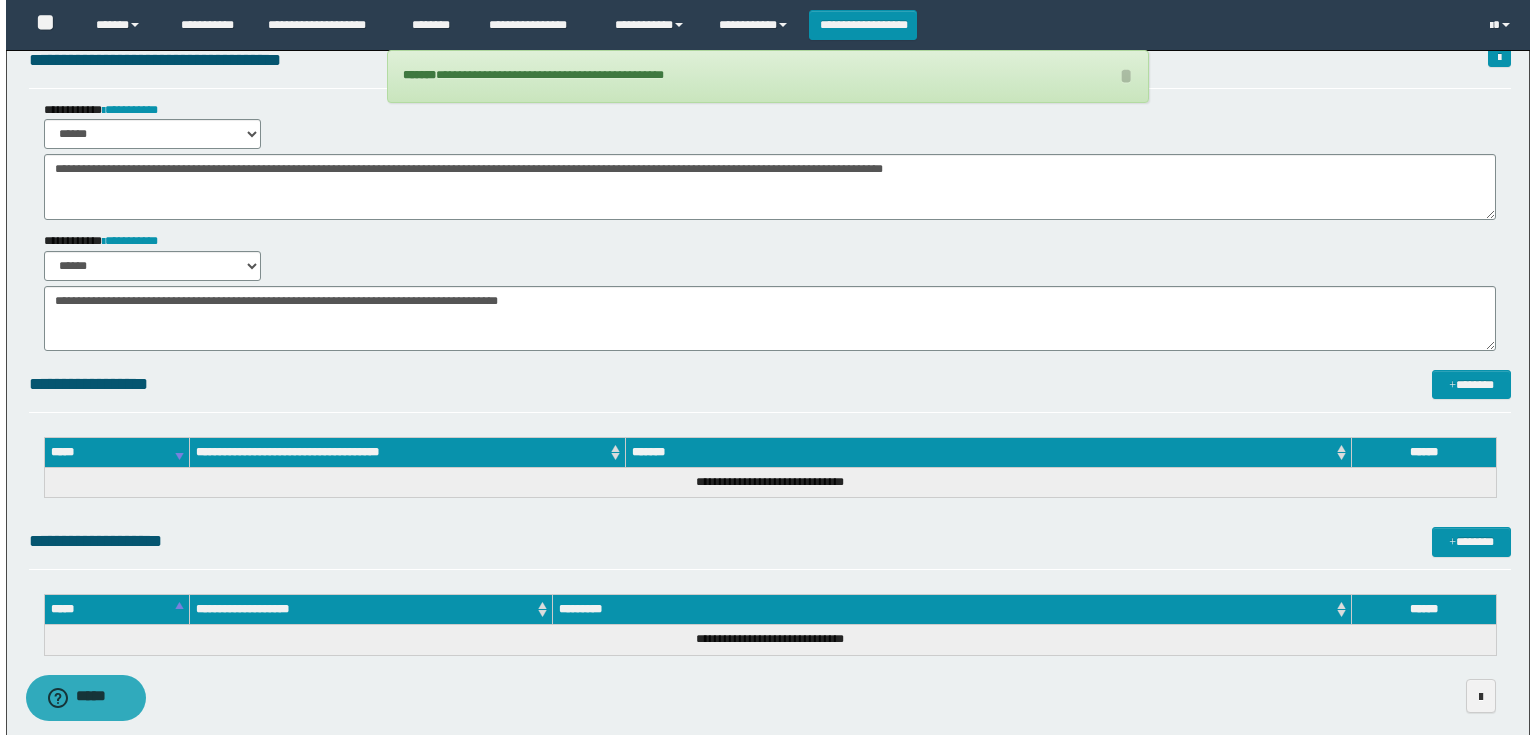 scroll, scrollTop: 165, scrollLeft: 0, axis: vertical 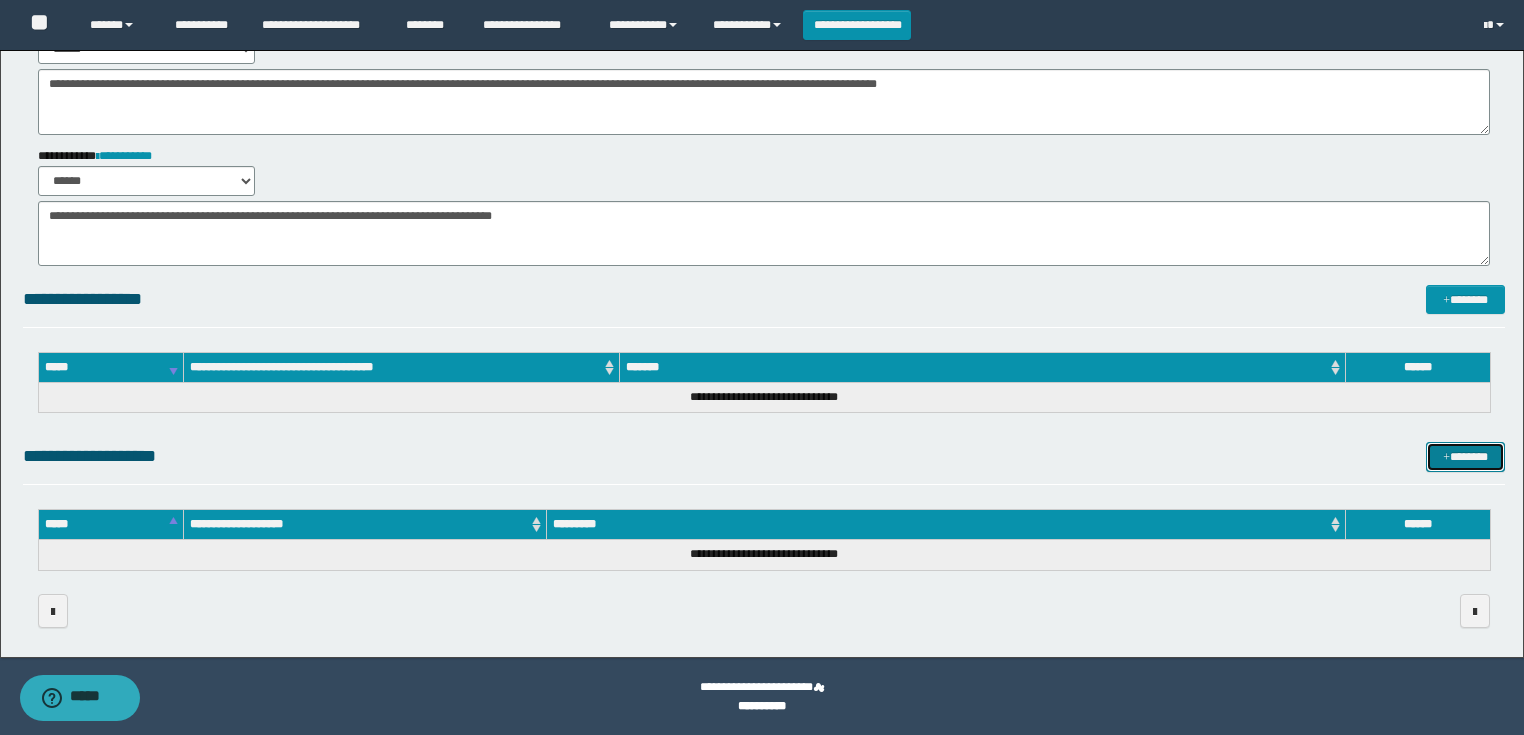 click on "*******" at bounding box center (1465, 457) 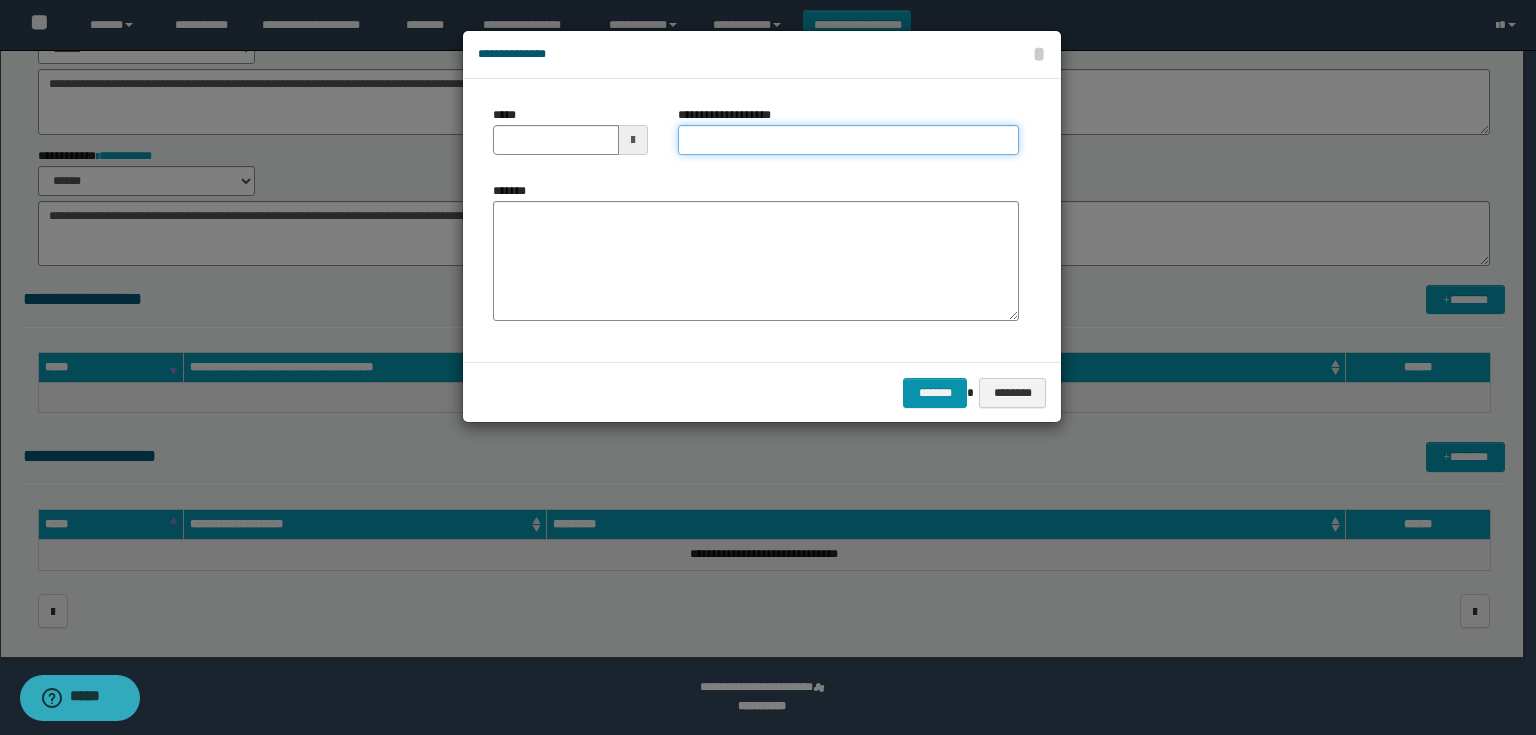 click on "**********" at bounding box center (848, 140) 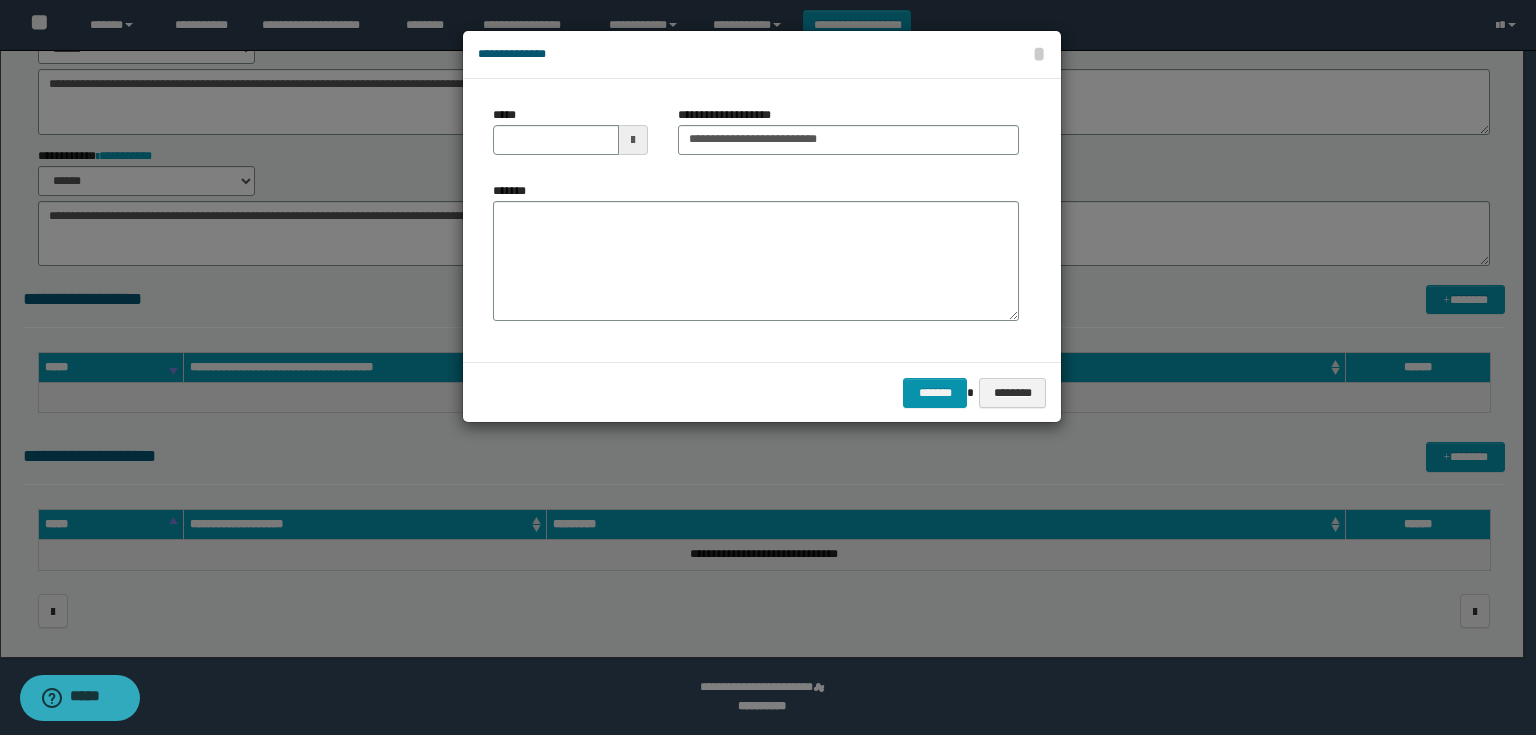 click at bounding box center (633, 140) 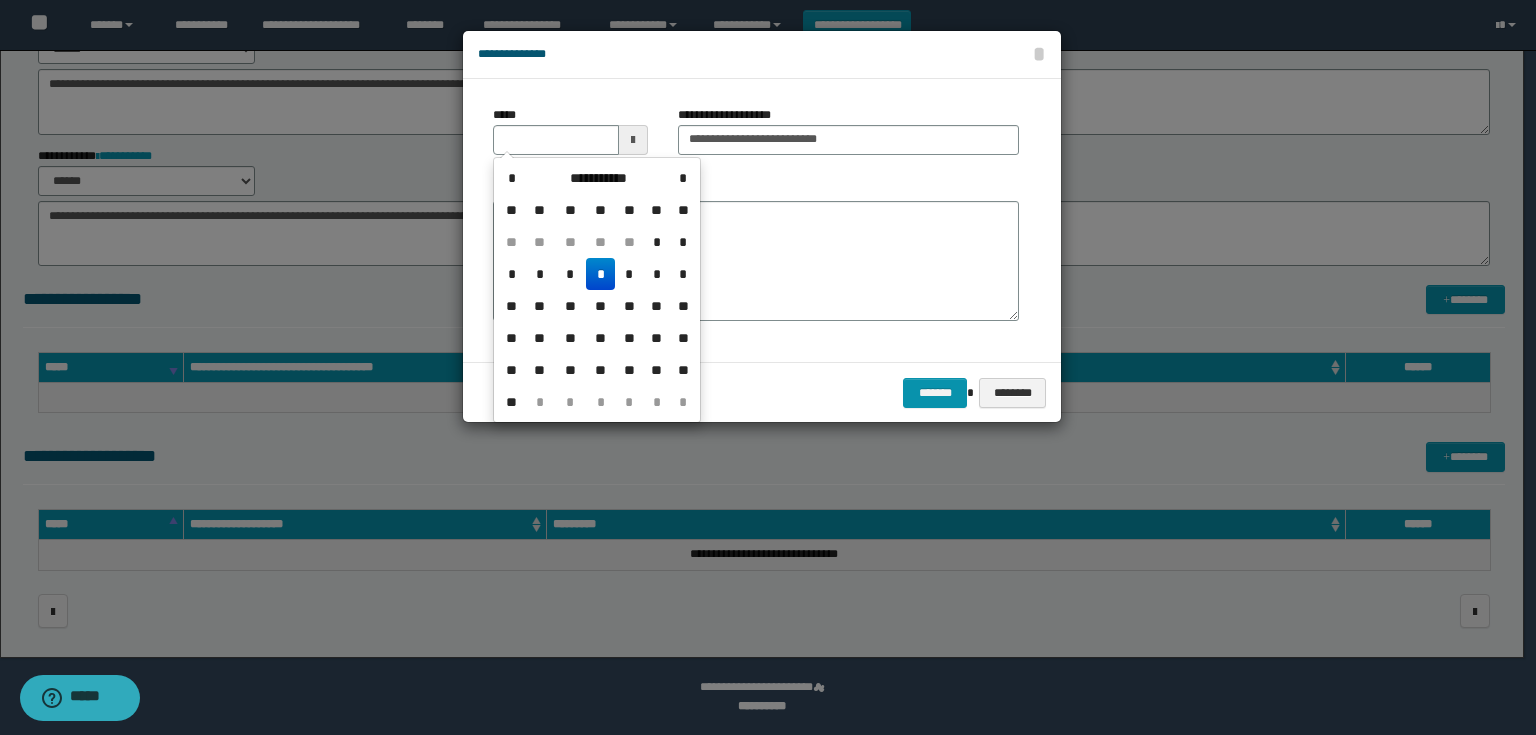 click on "*" at bounding box center [600, 274] 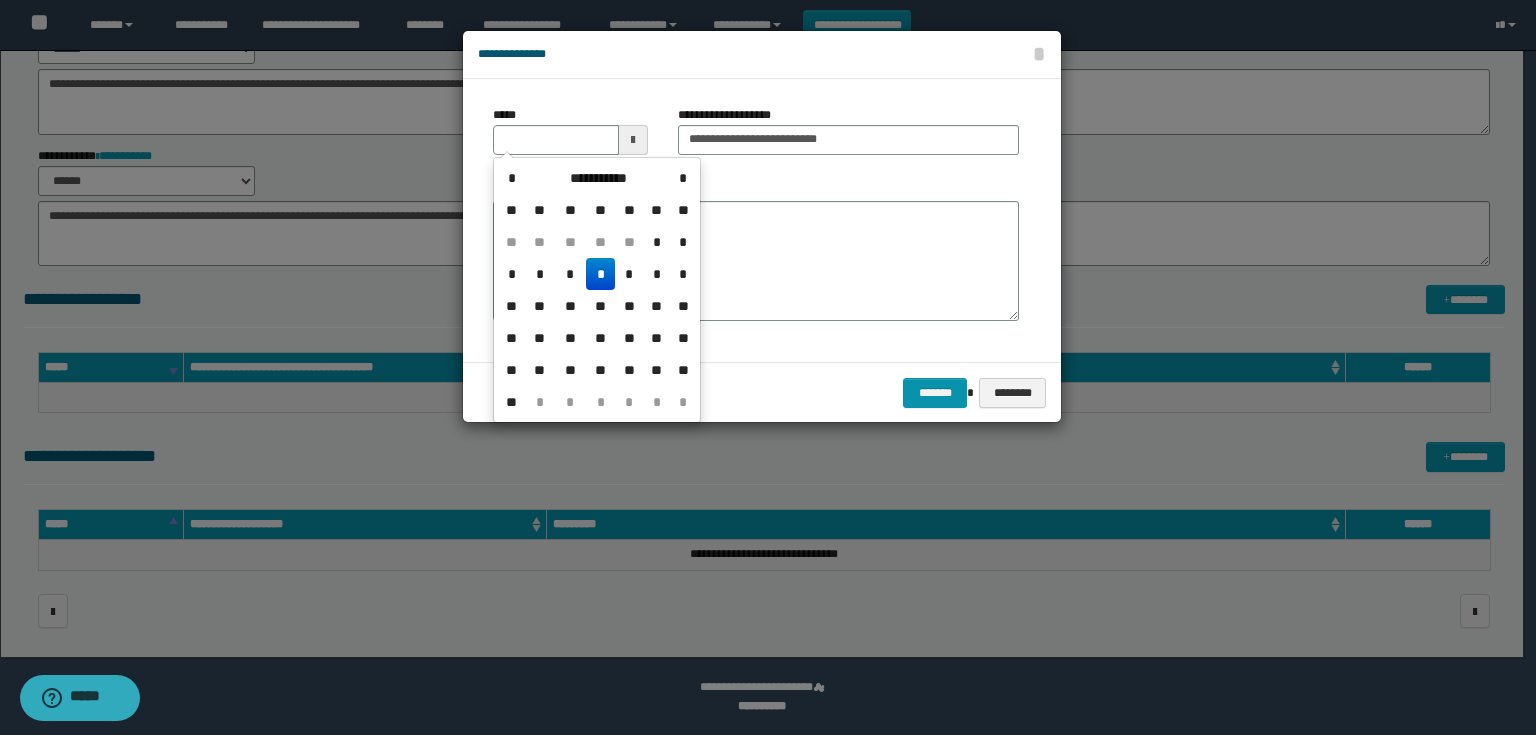 type on "**********" 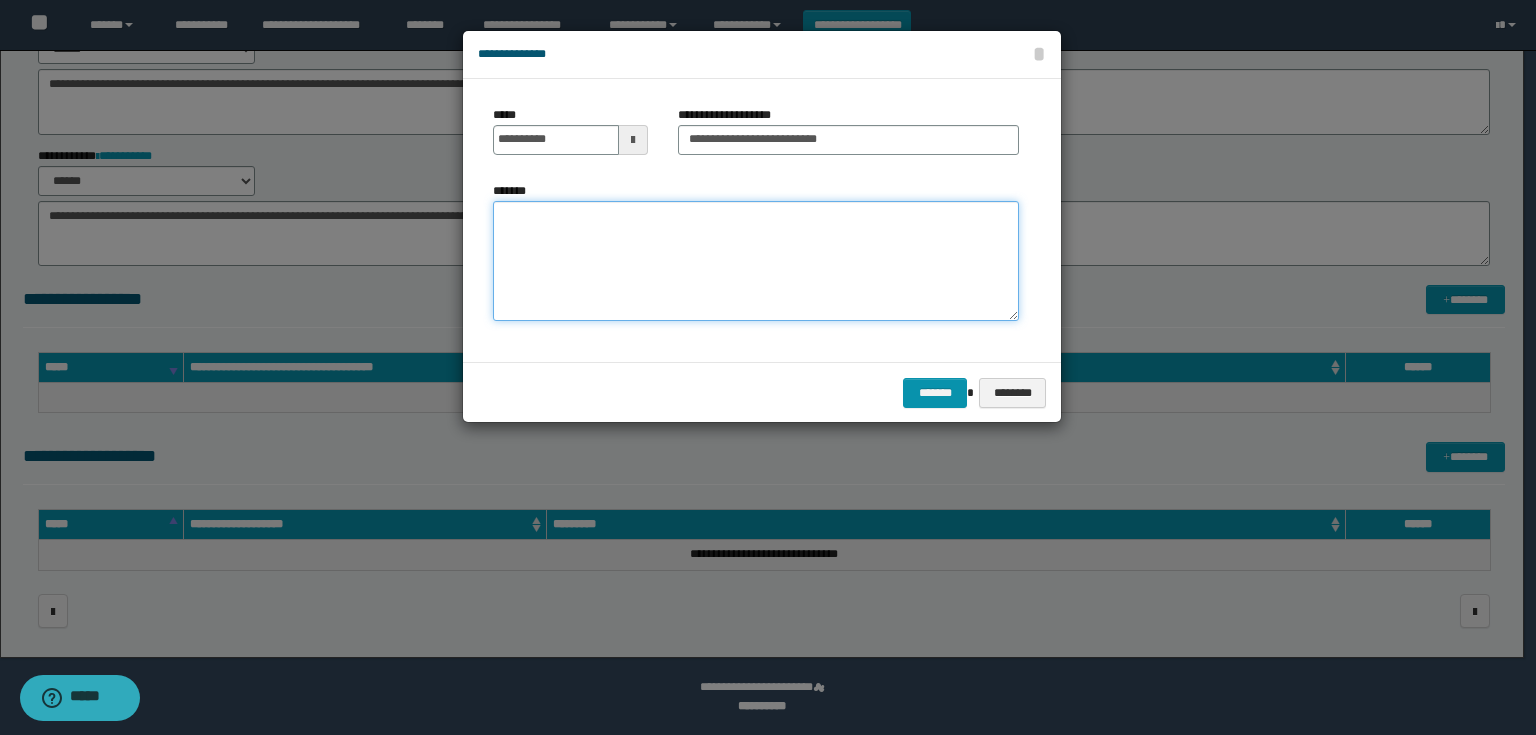 click on "*******" at bounding box center [756, 261] 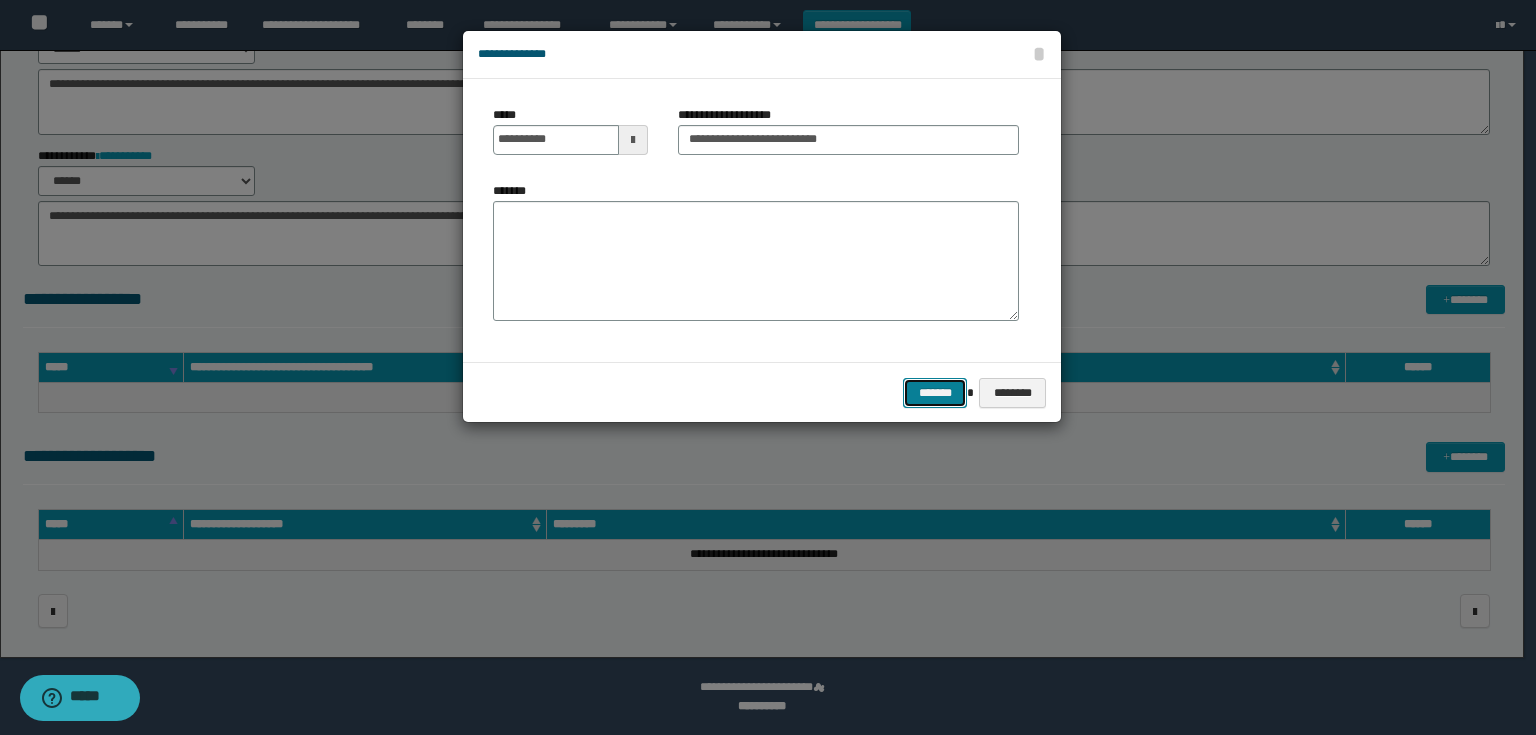 click on "*******" at bounding box center [935, 393] 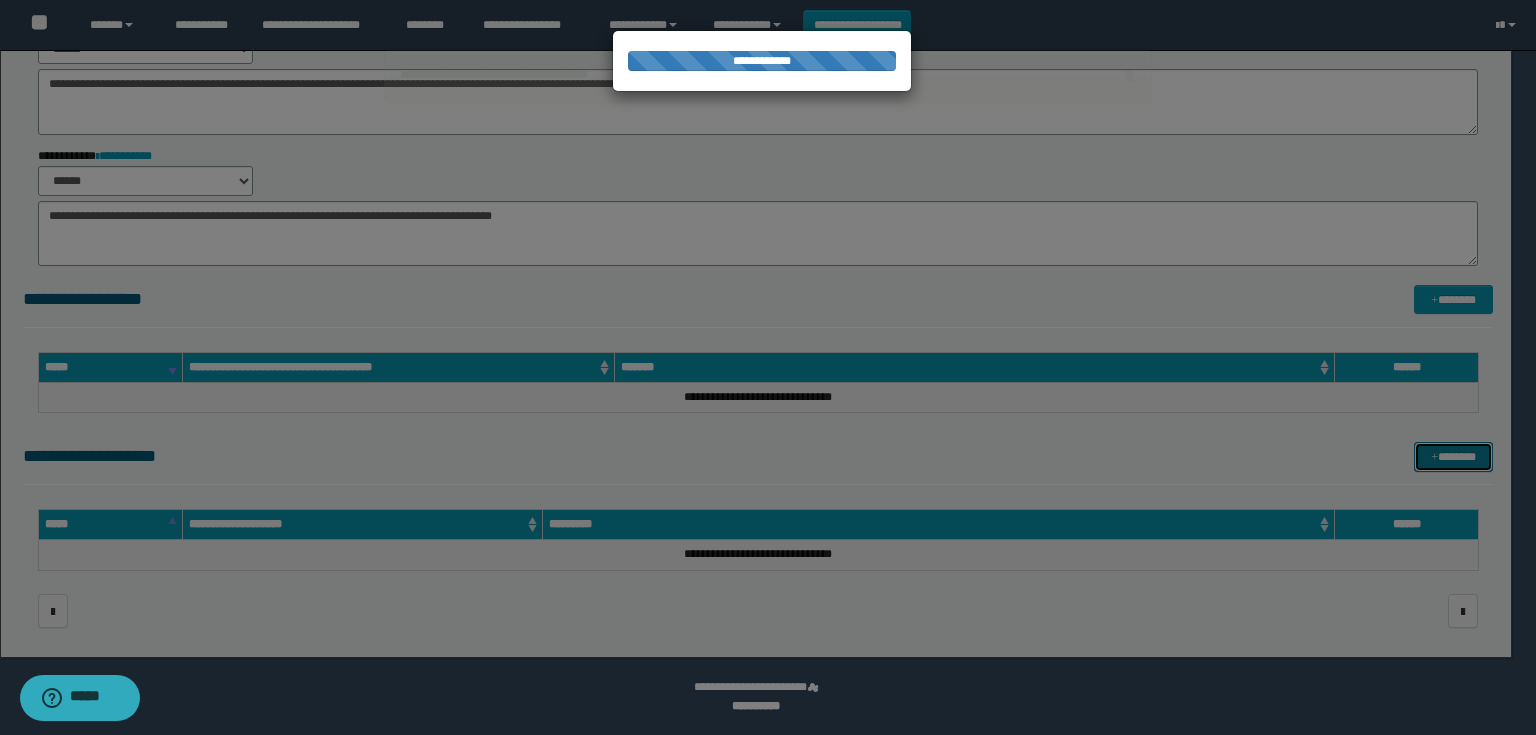 type 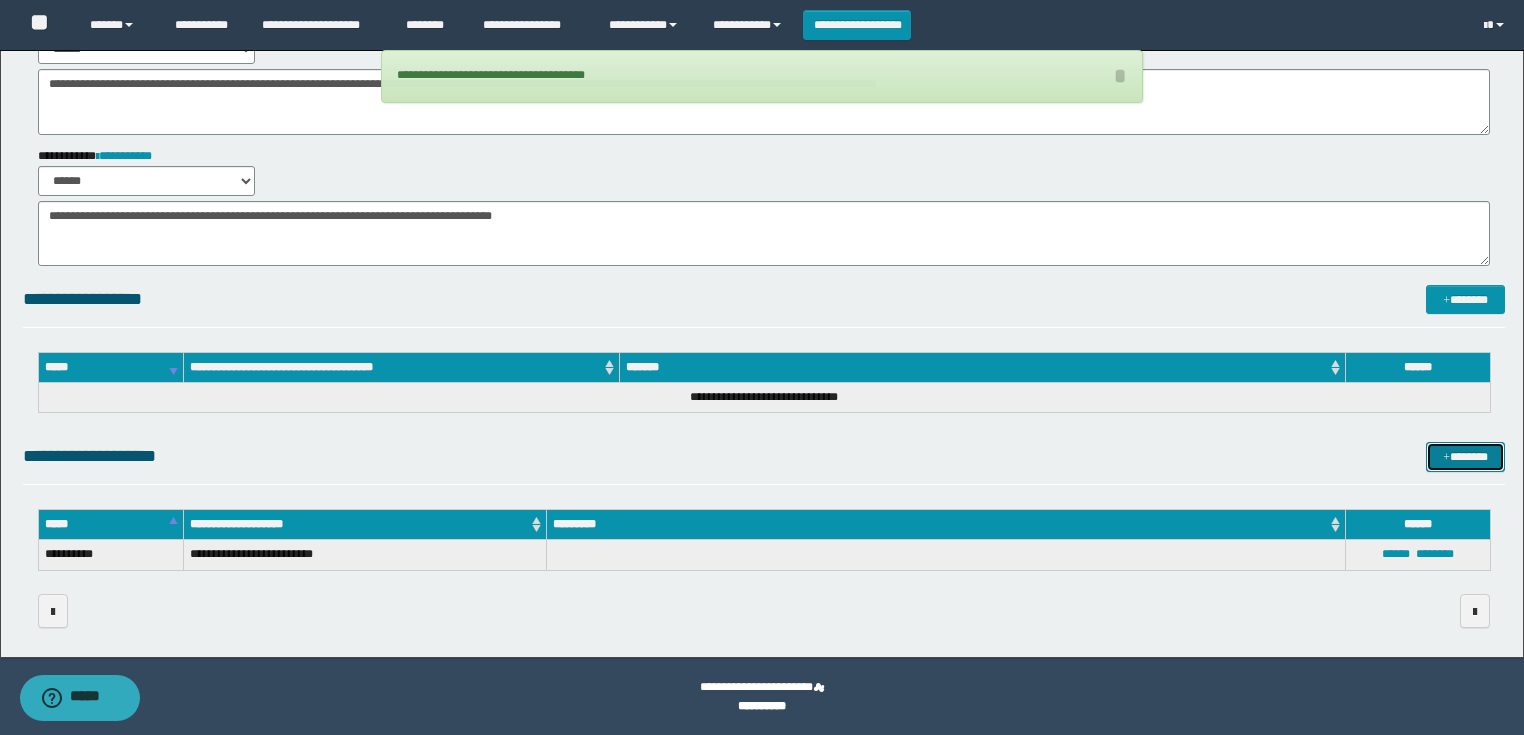 click on "*******" at bounding box center (1465, 457) 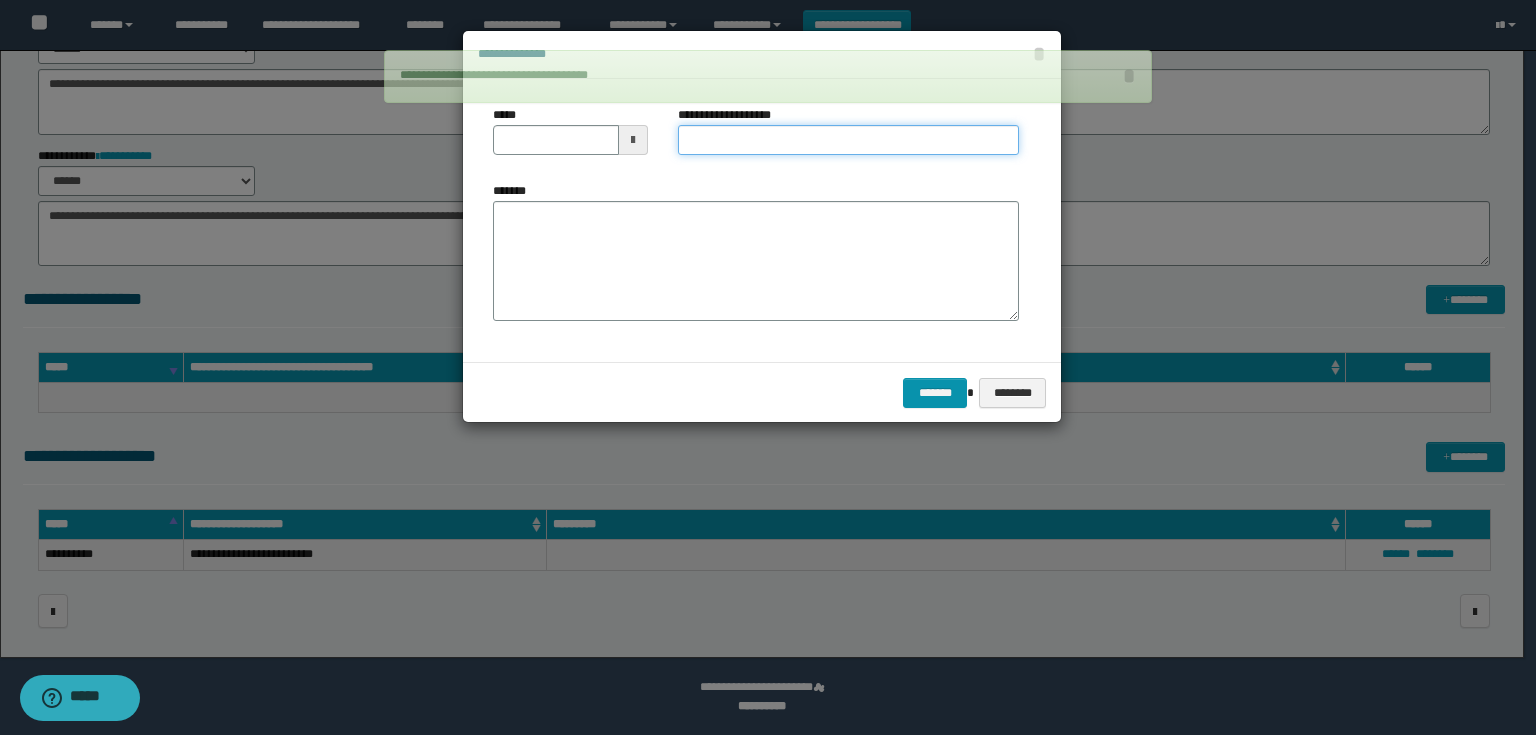 click on "**********" at bounding box center [848, 140] 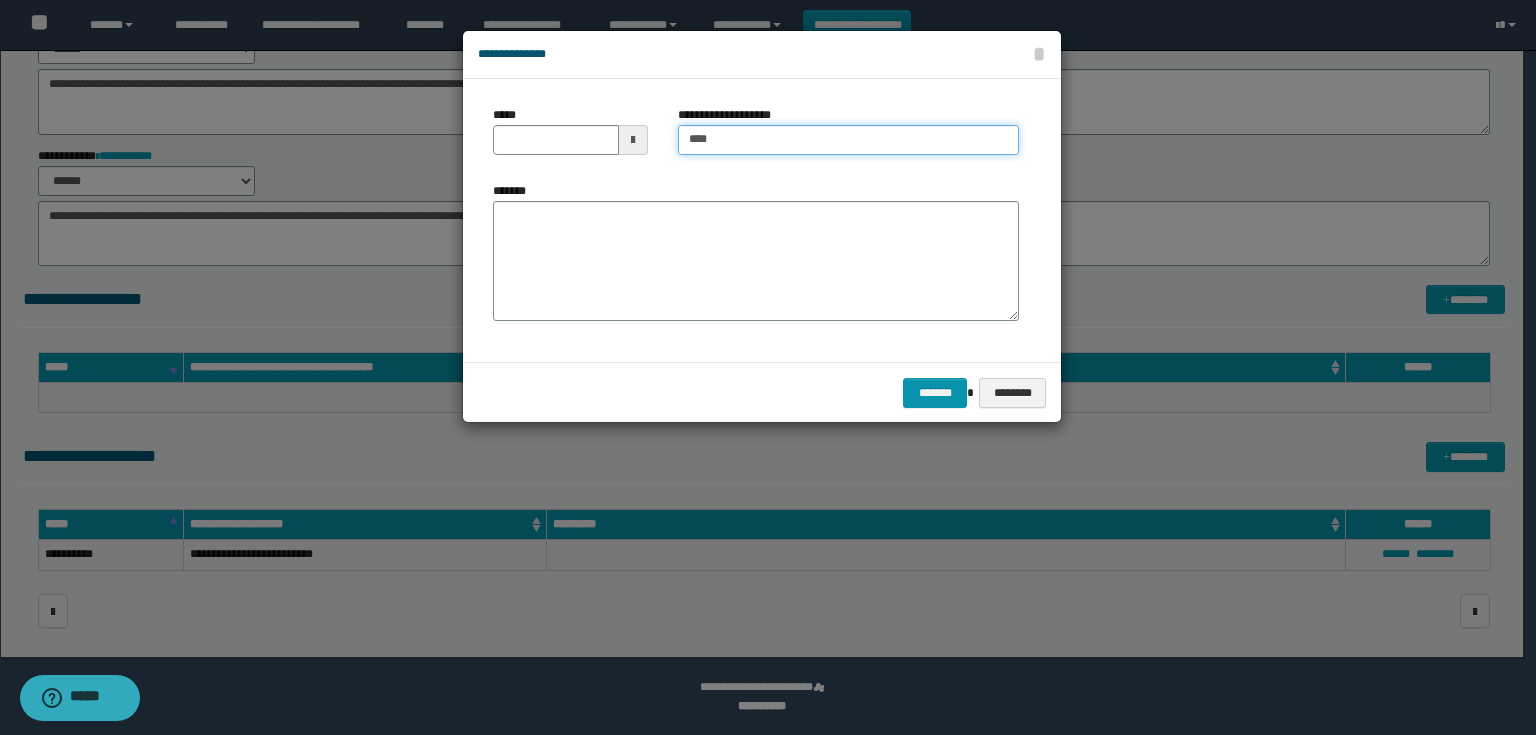 type on "**********" 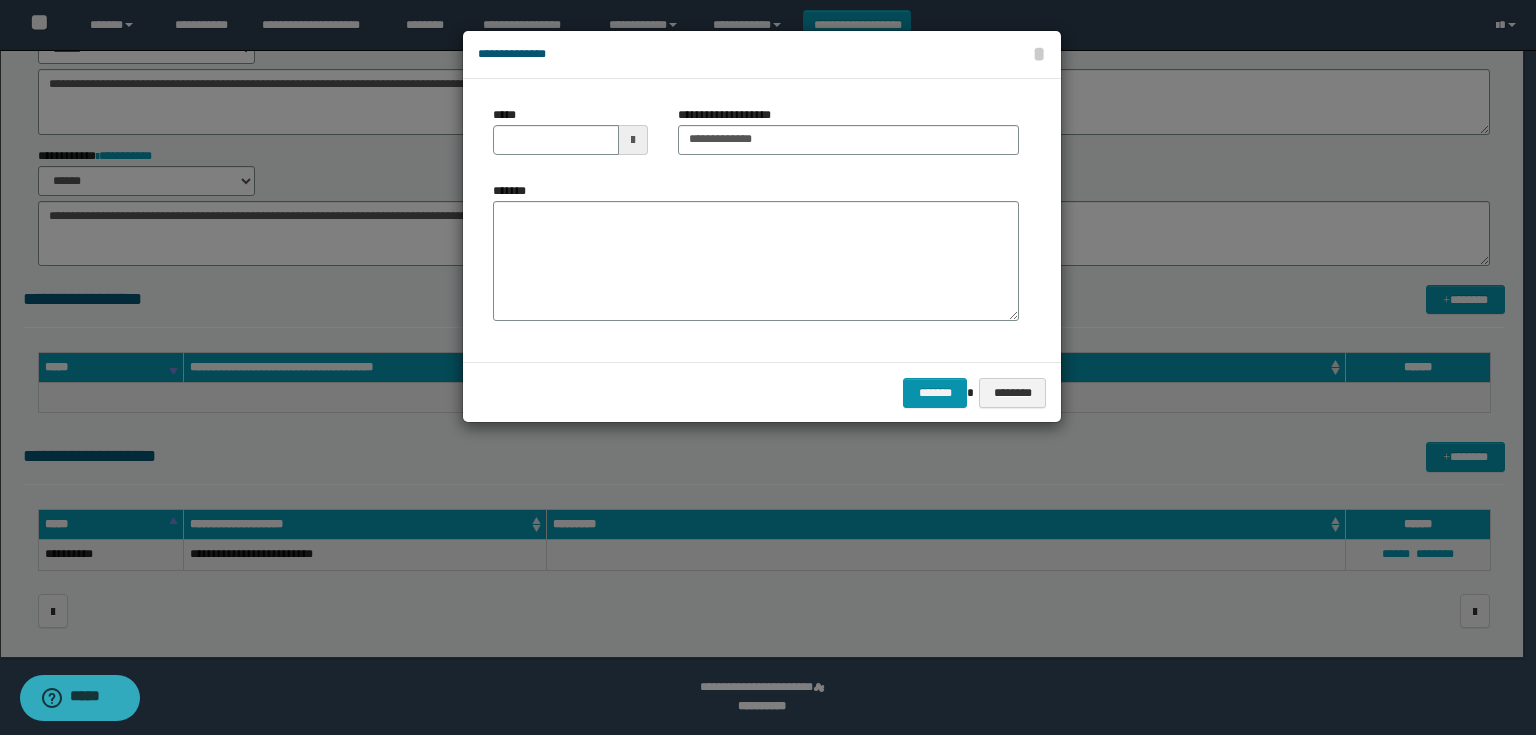 click at bounding box center [633, 140] 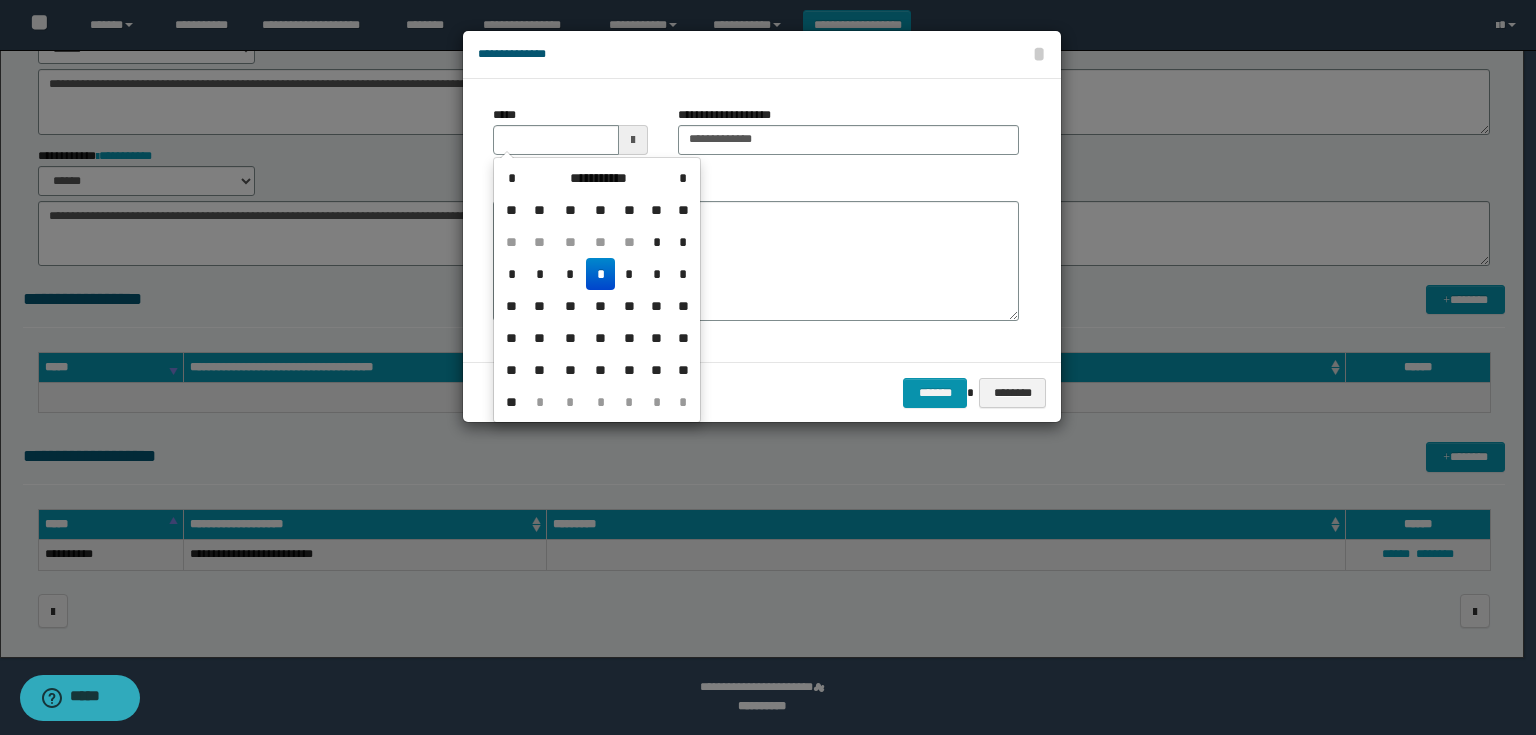 drag, startPoint x: 600, startPoint y: 267, endPoint x: 713, endPoint y: 321, distance: 125.23977 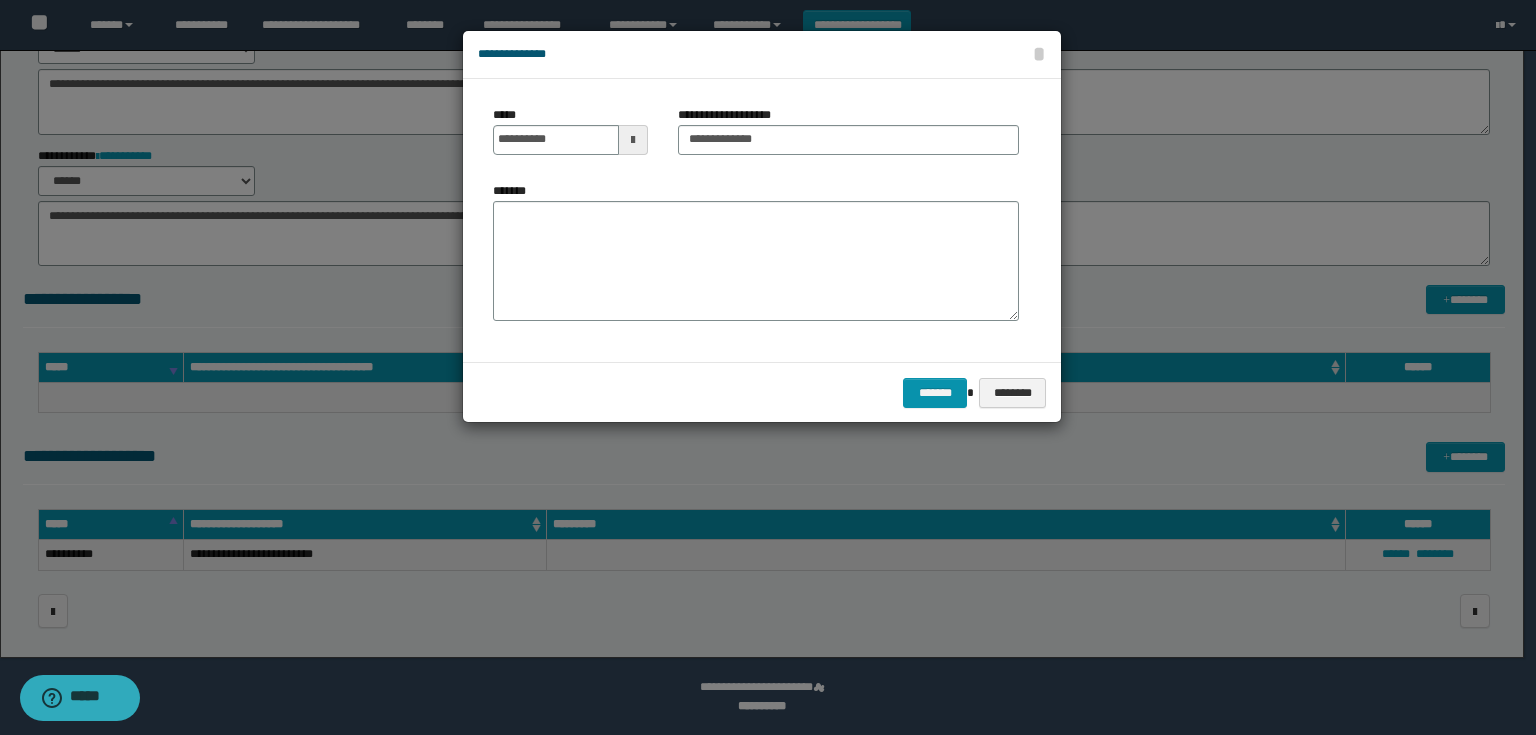 click on "*******
********" at bounding box center (762, 392) 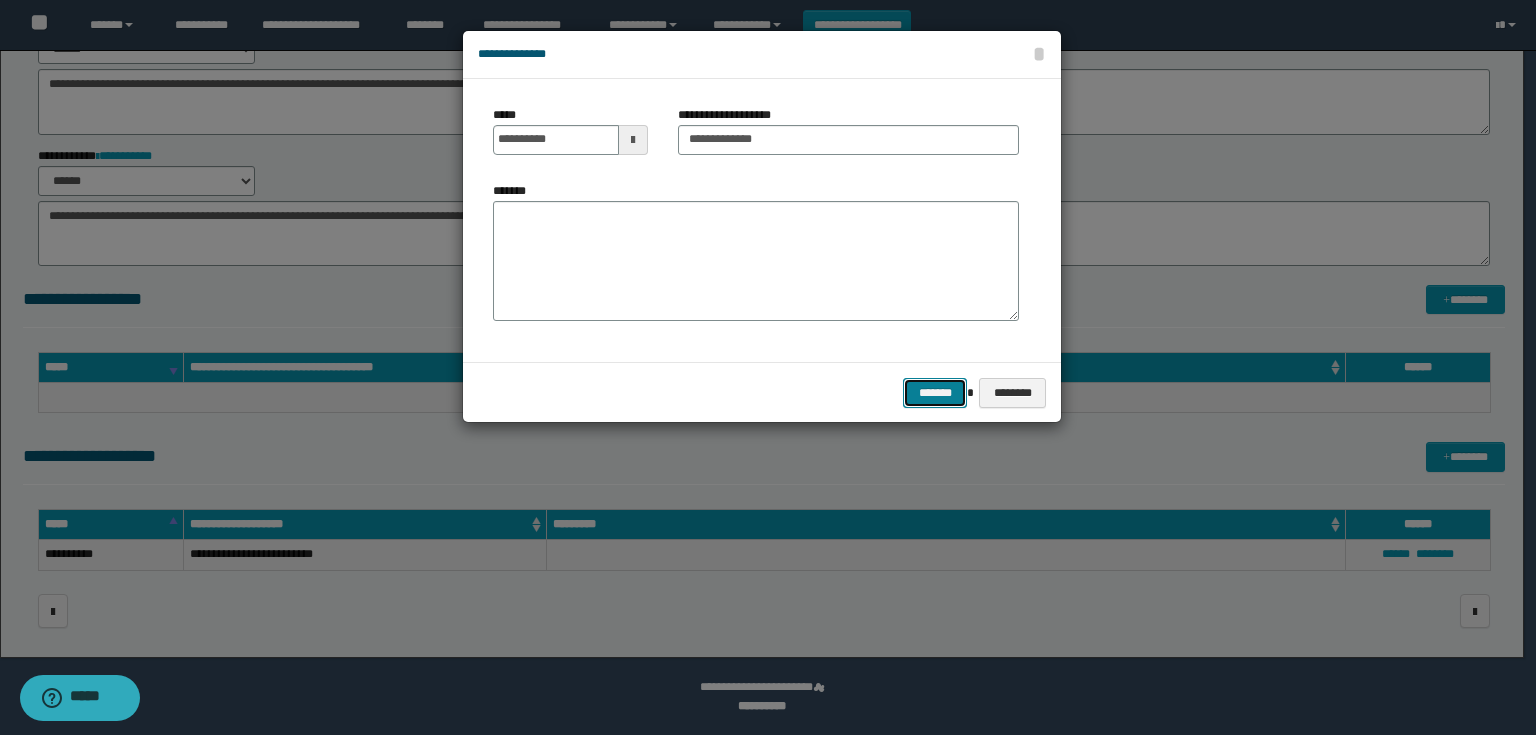 click on "*******" at bounding box center [935, 393] 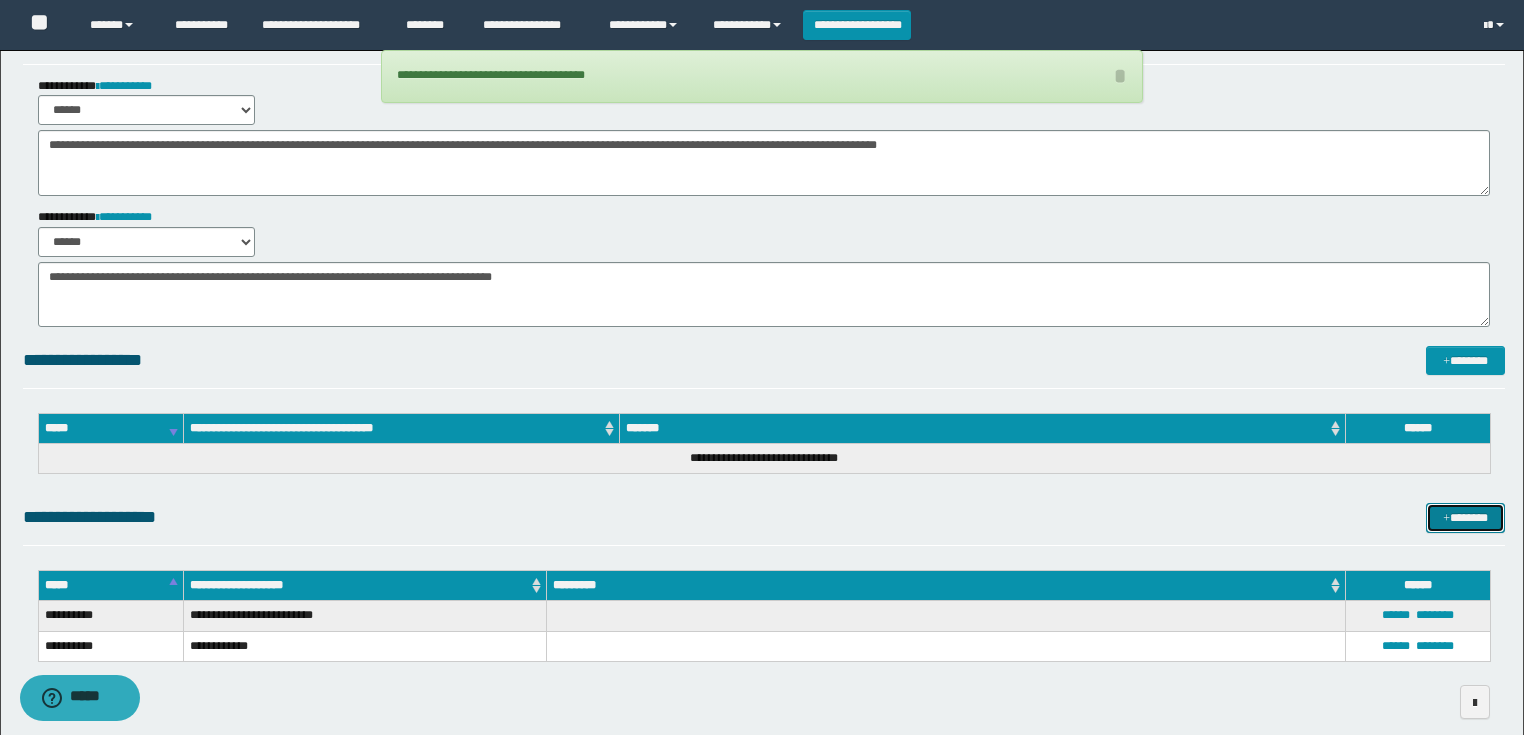 scroll, scrollTop: 0, scrollLeft: 0, axis: both 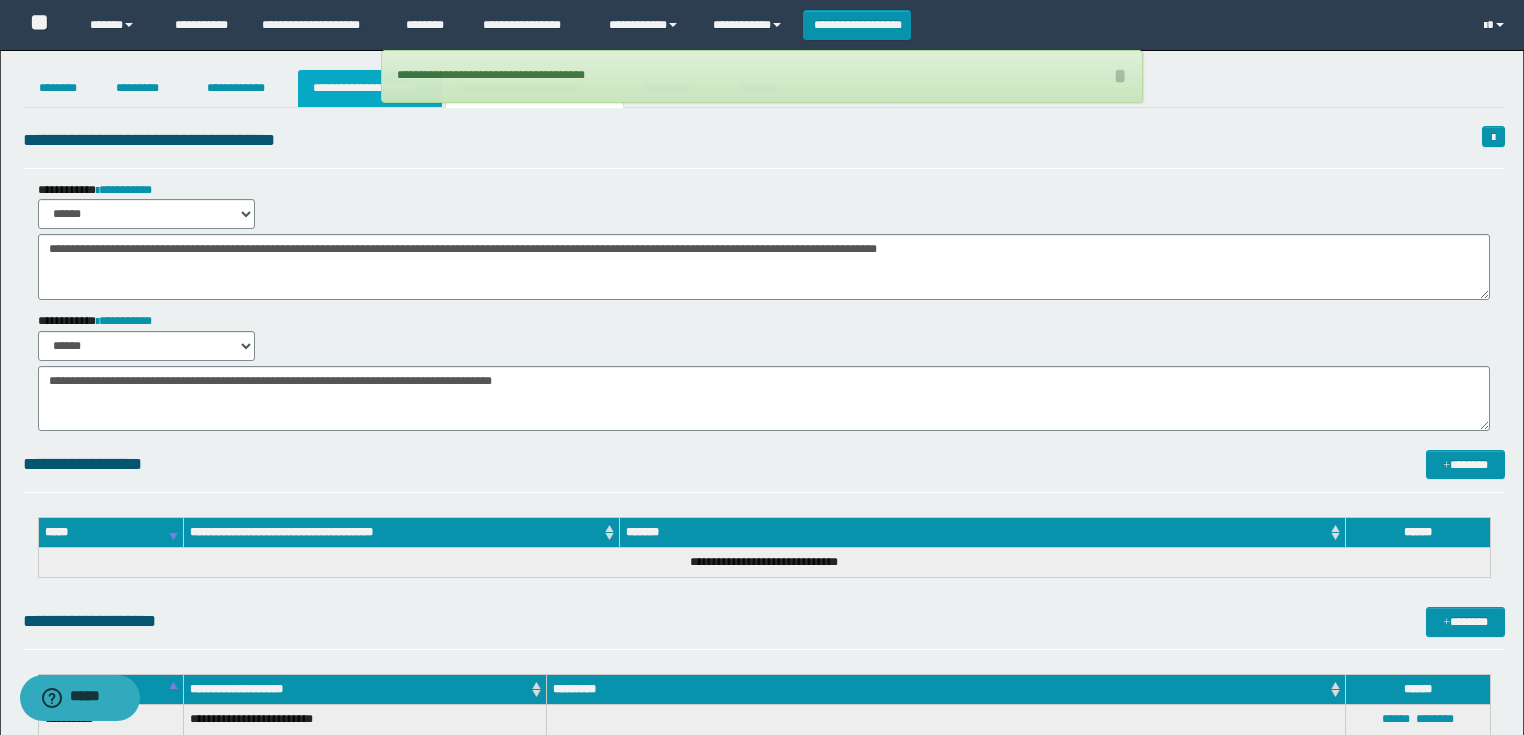 click on "**********" at bounding box center [370, 88] 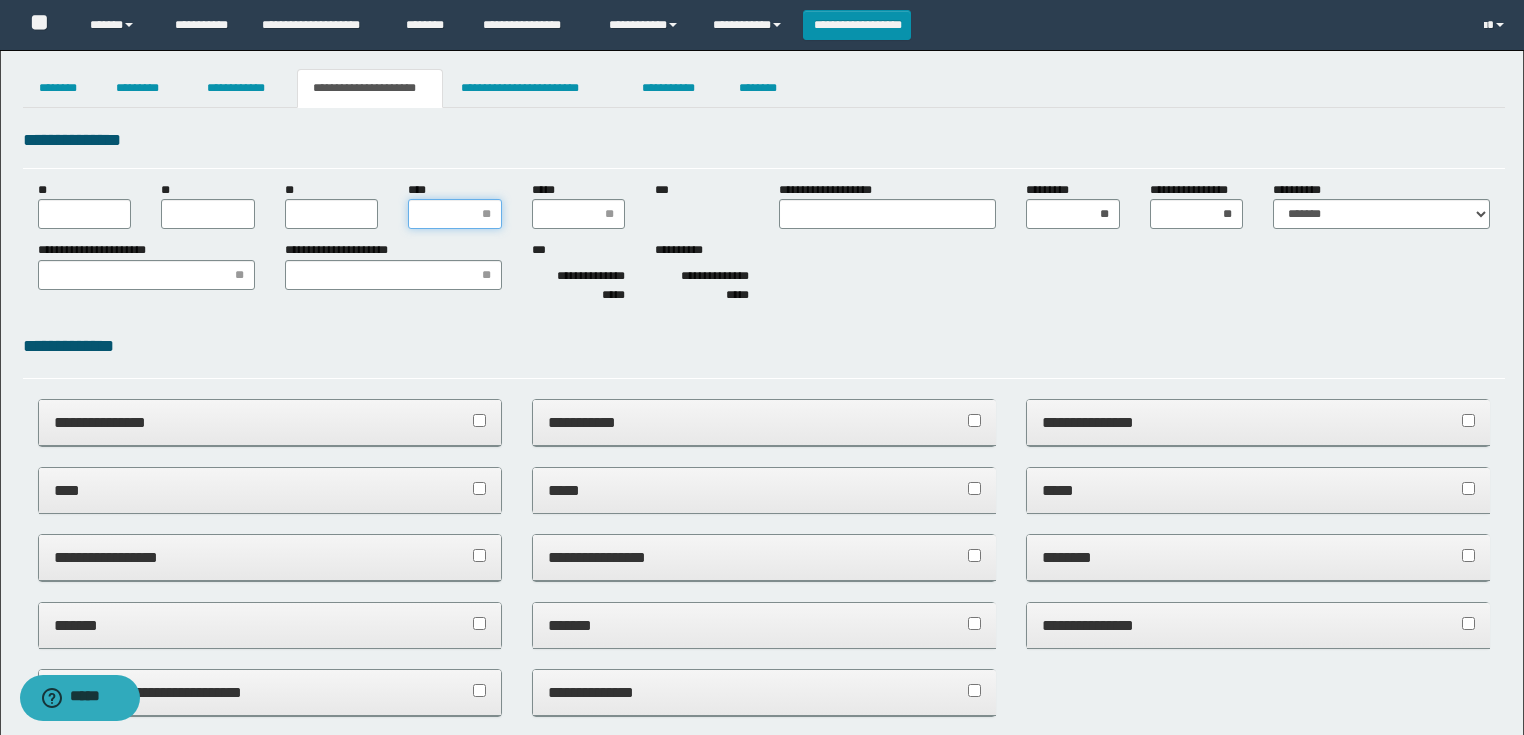 click on "****" at bounding box center [455, 214] 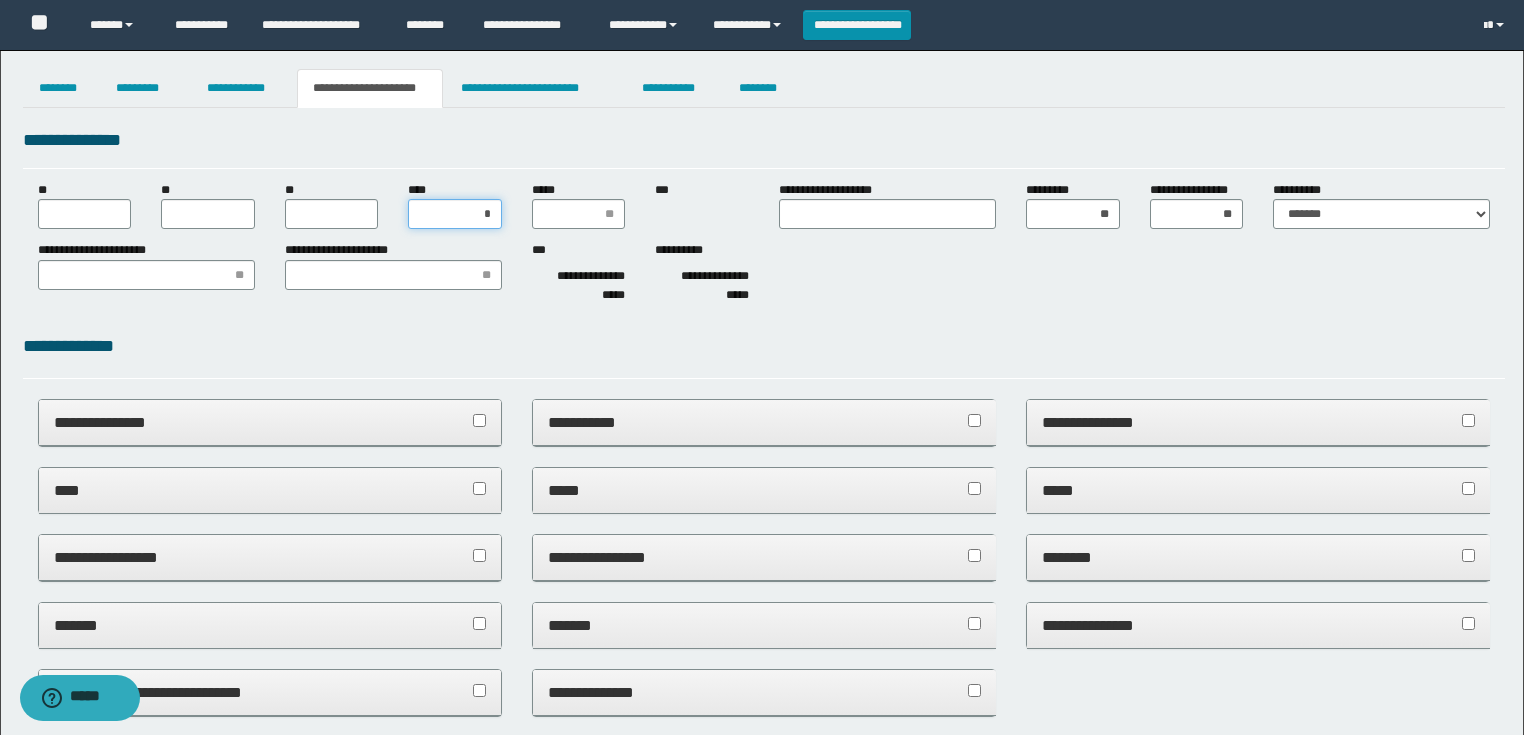 type on "**" 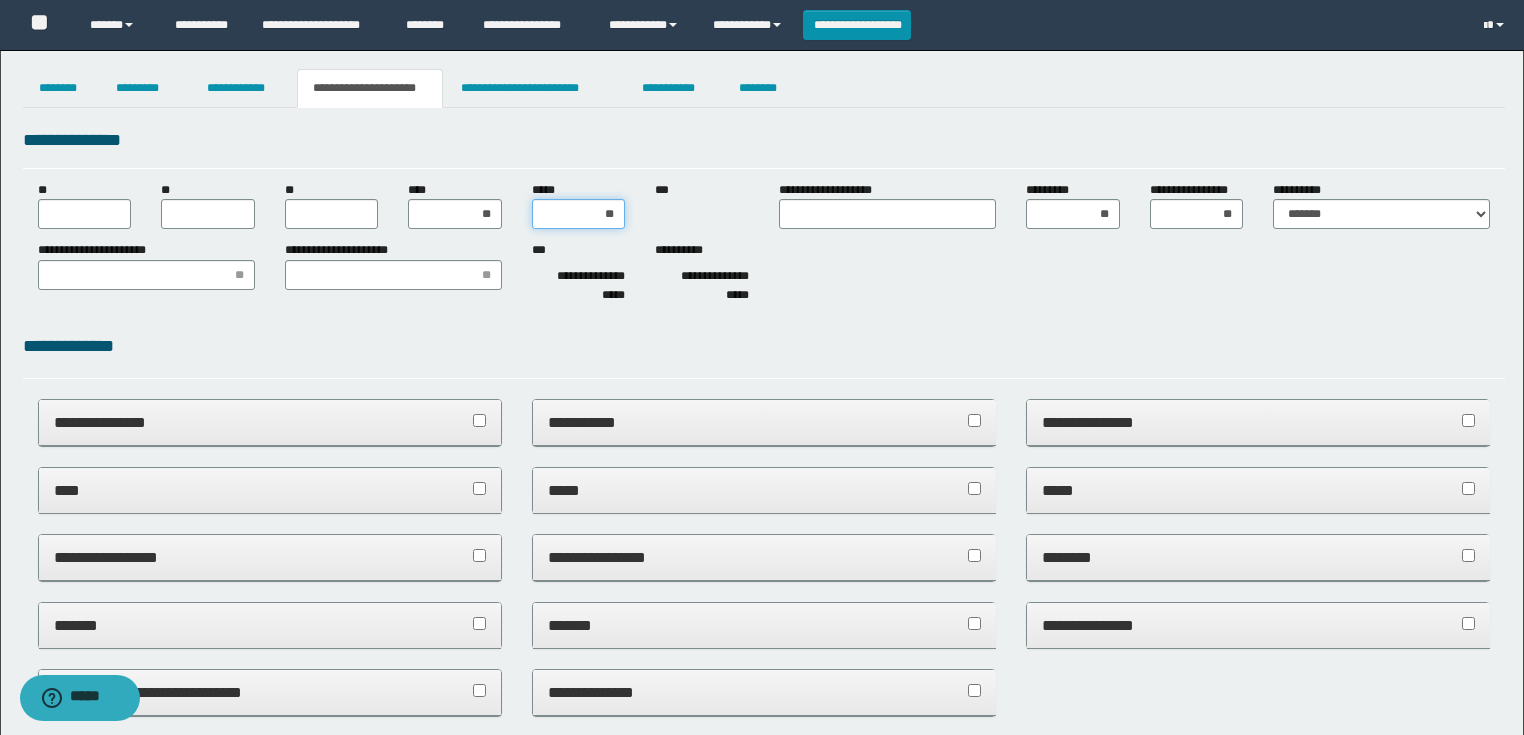 type on "***" 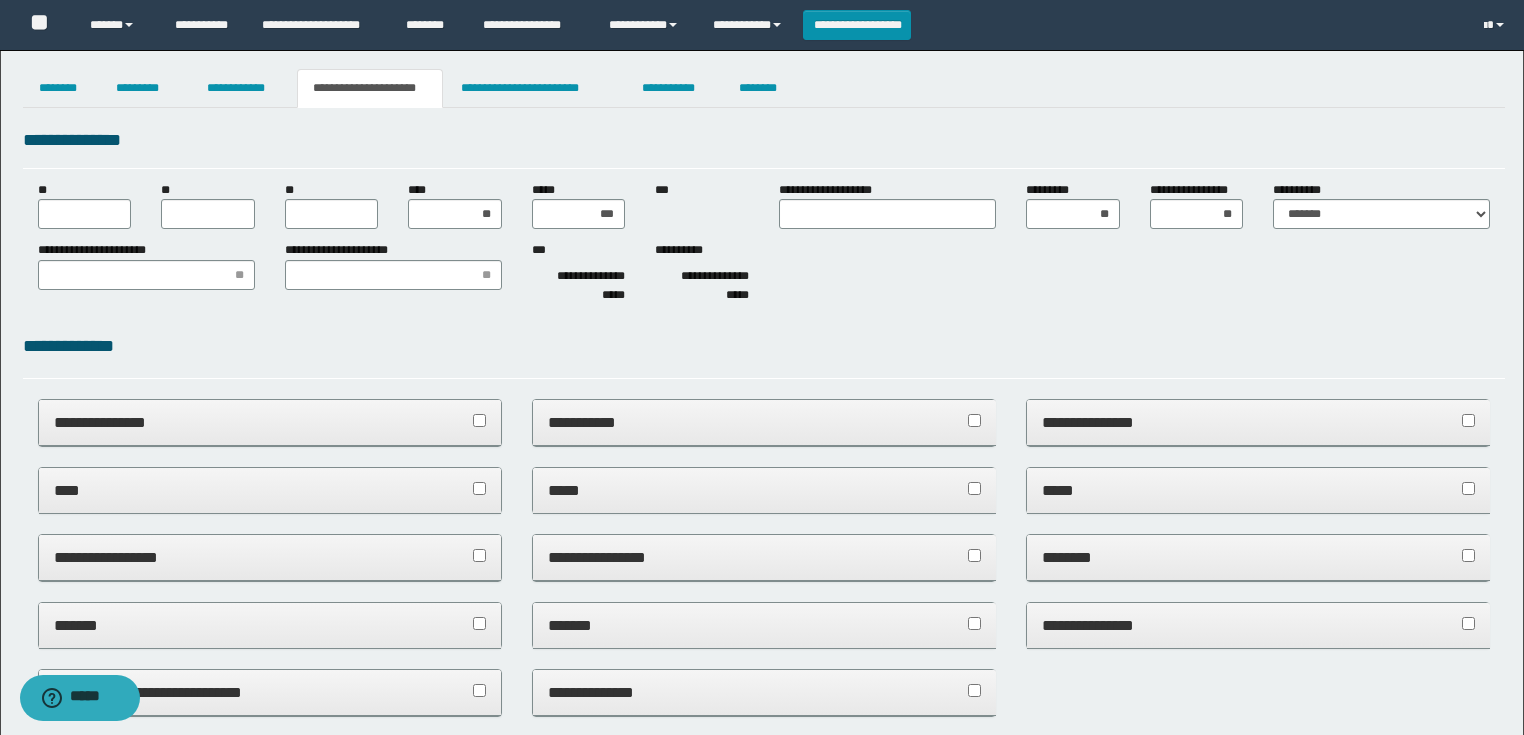 click on "**********" at bounding box center [764, 885] 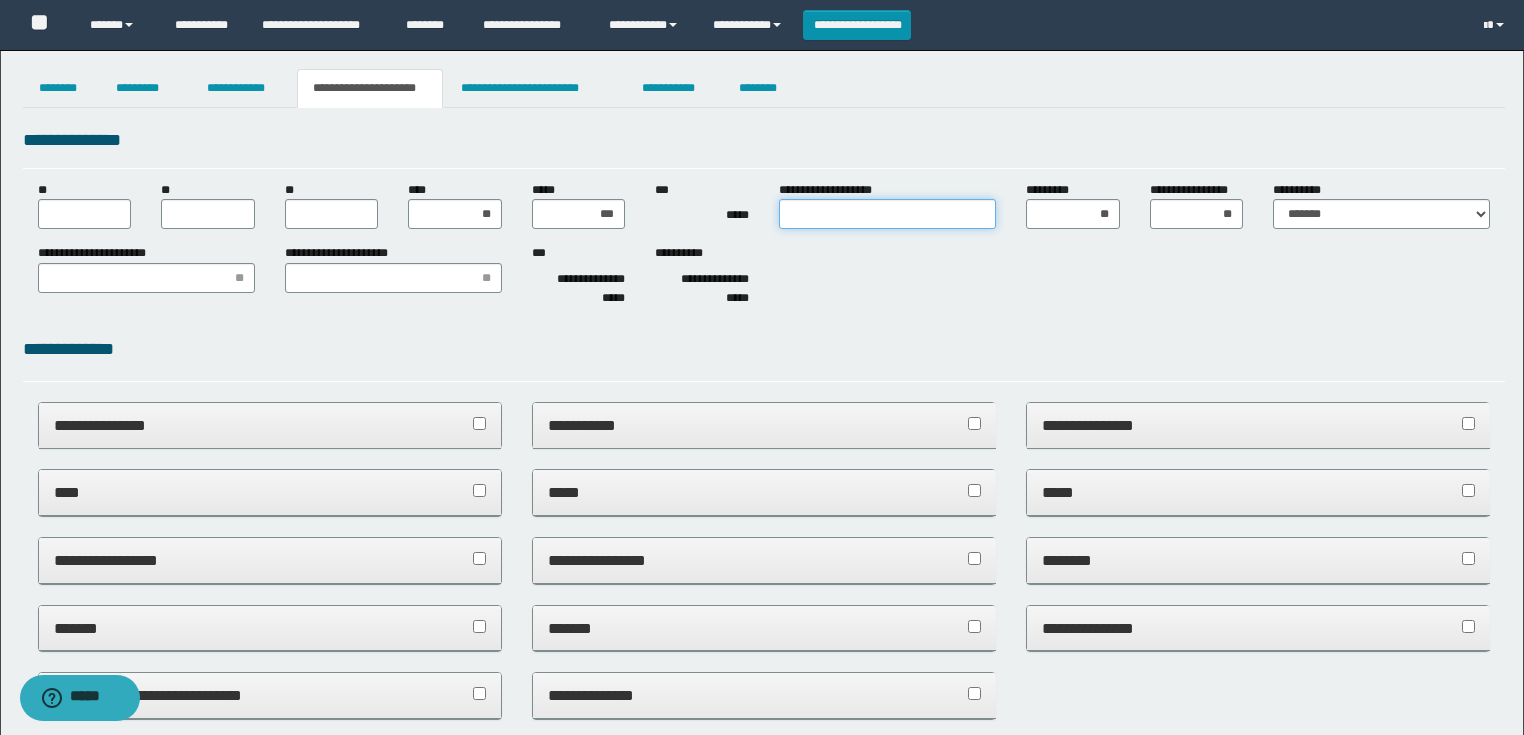 click on "**********" at bounding box center (887, 214) 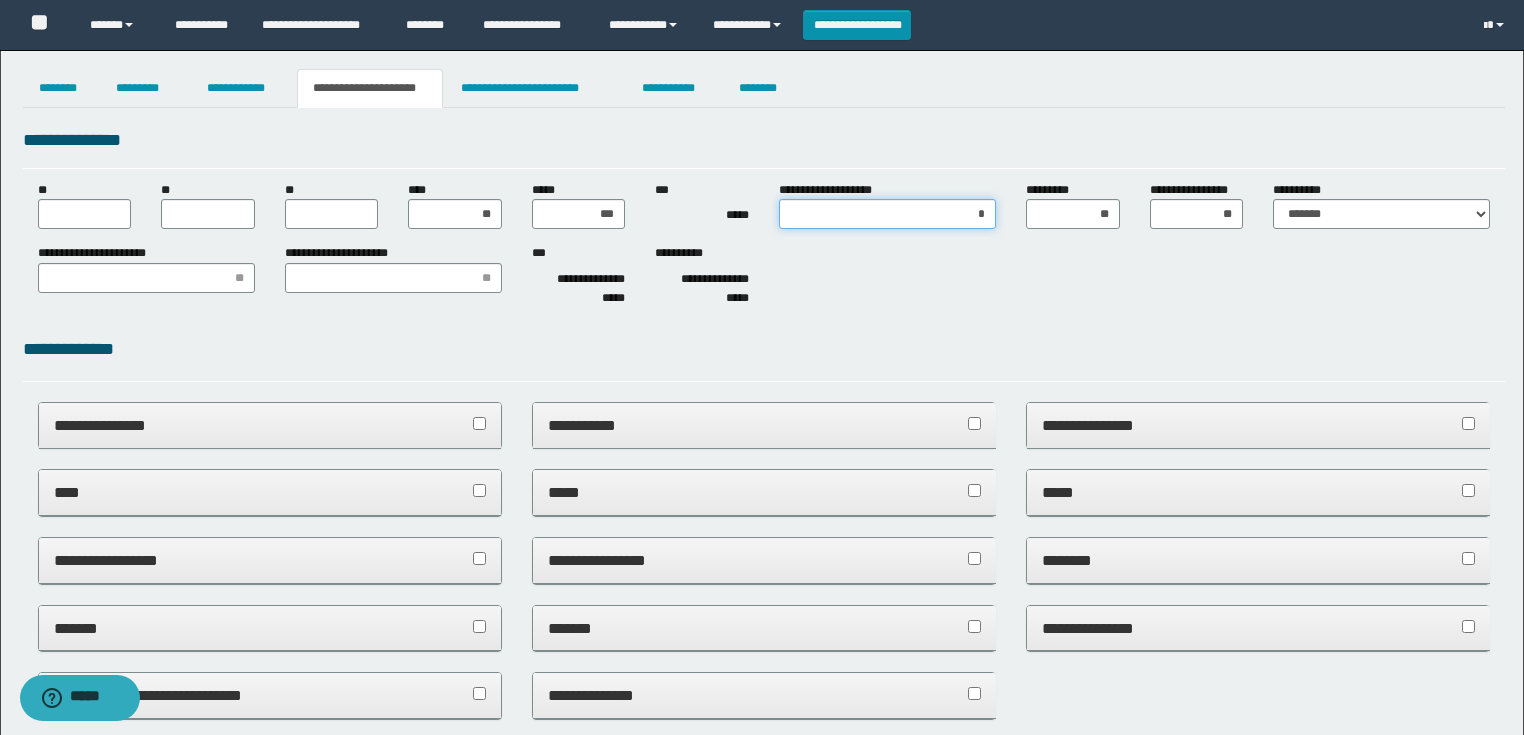 type on "**" 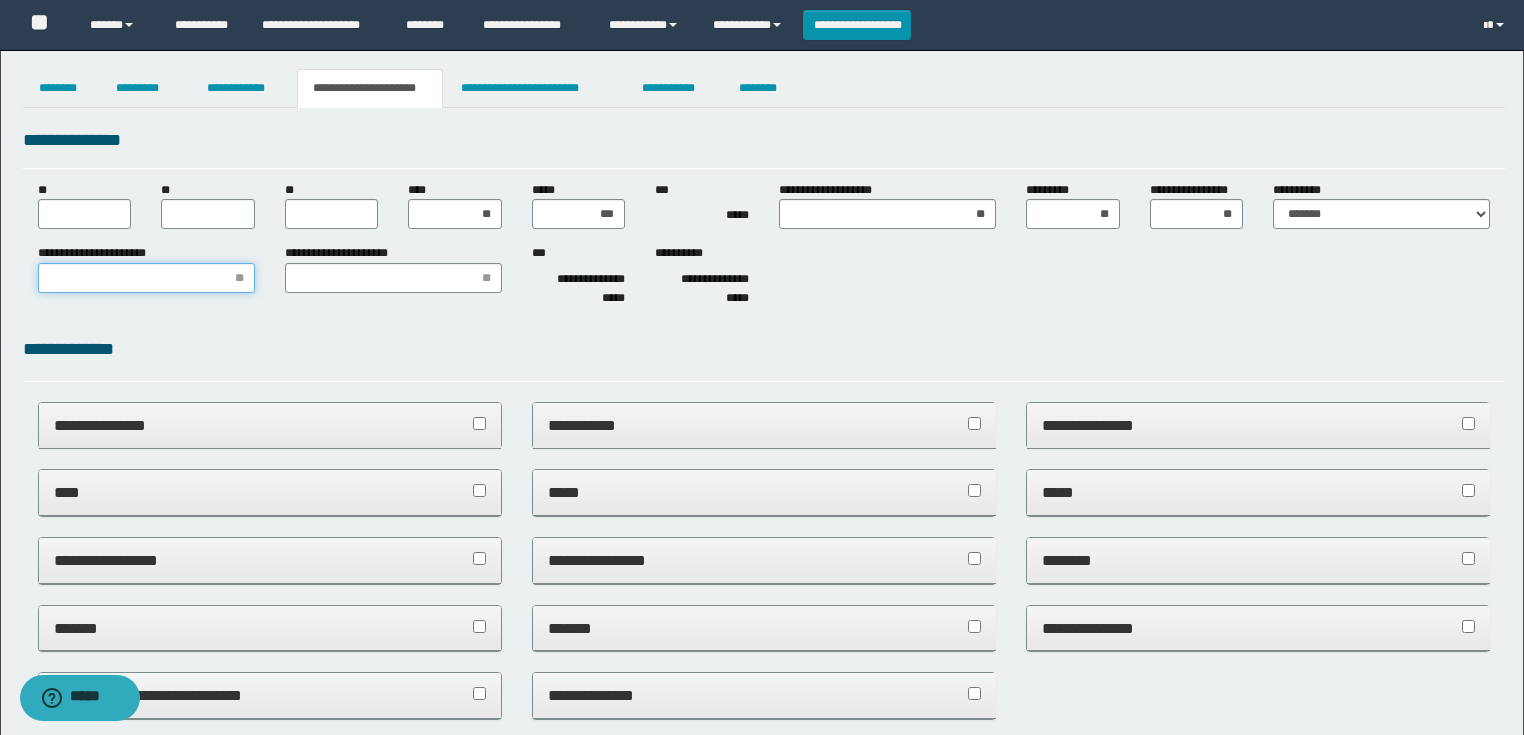 click on "**********" at bounding box center (146, 278) 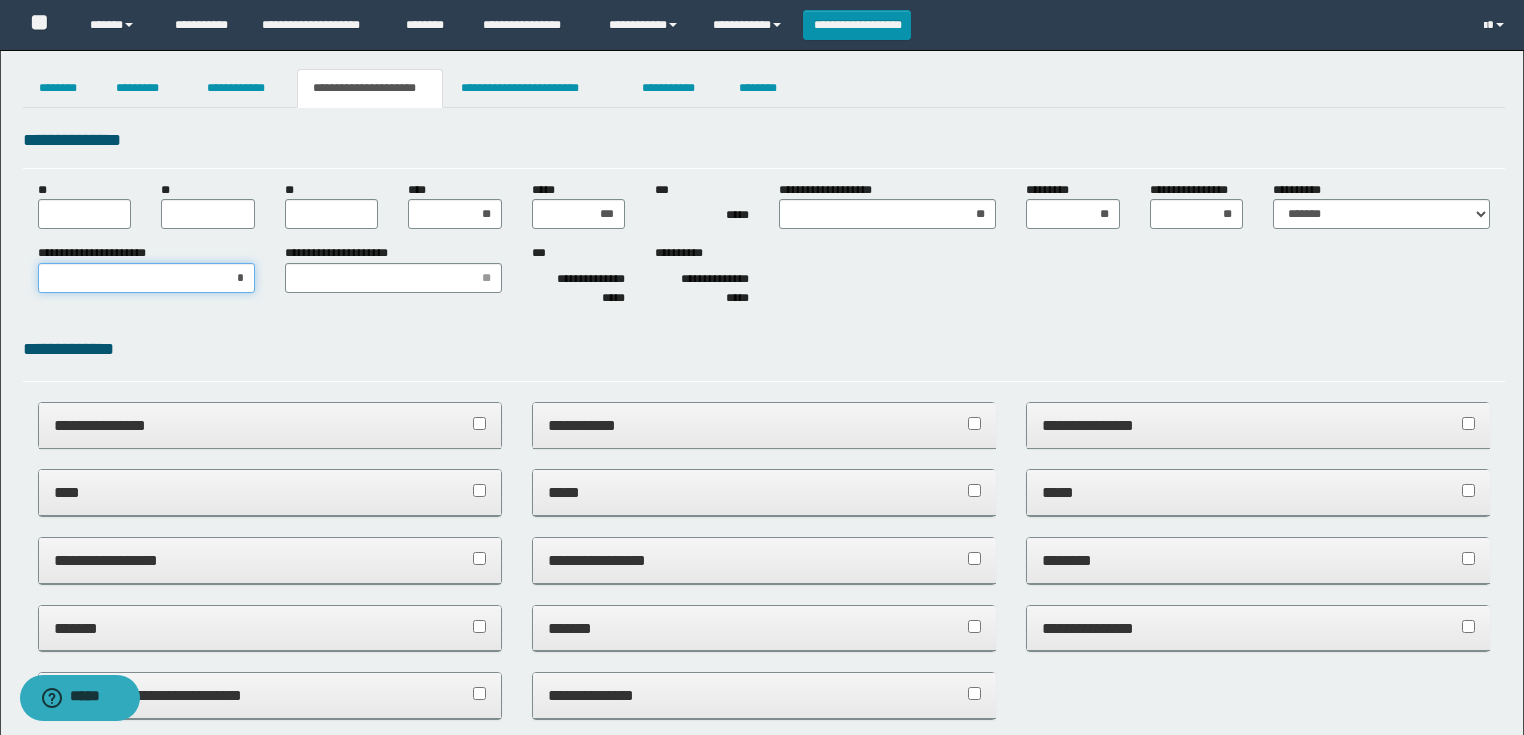 type on "**" 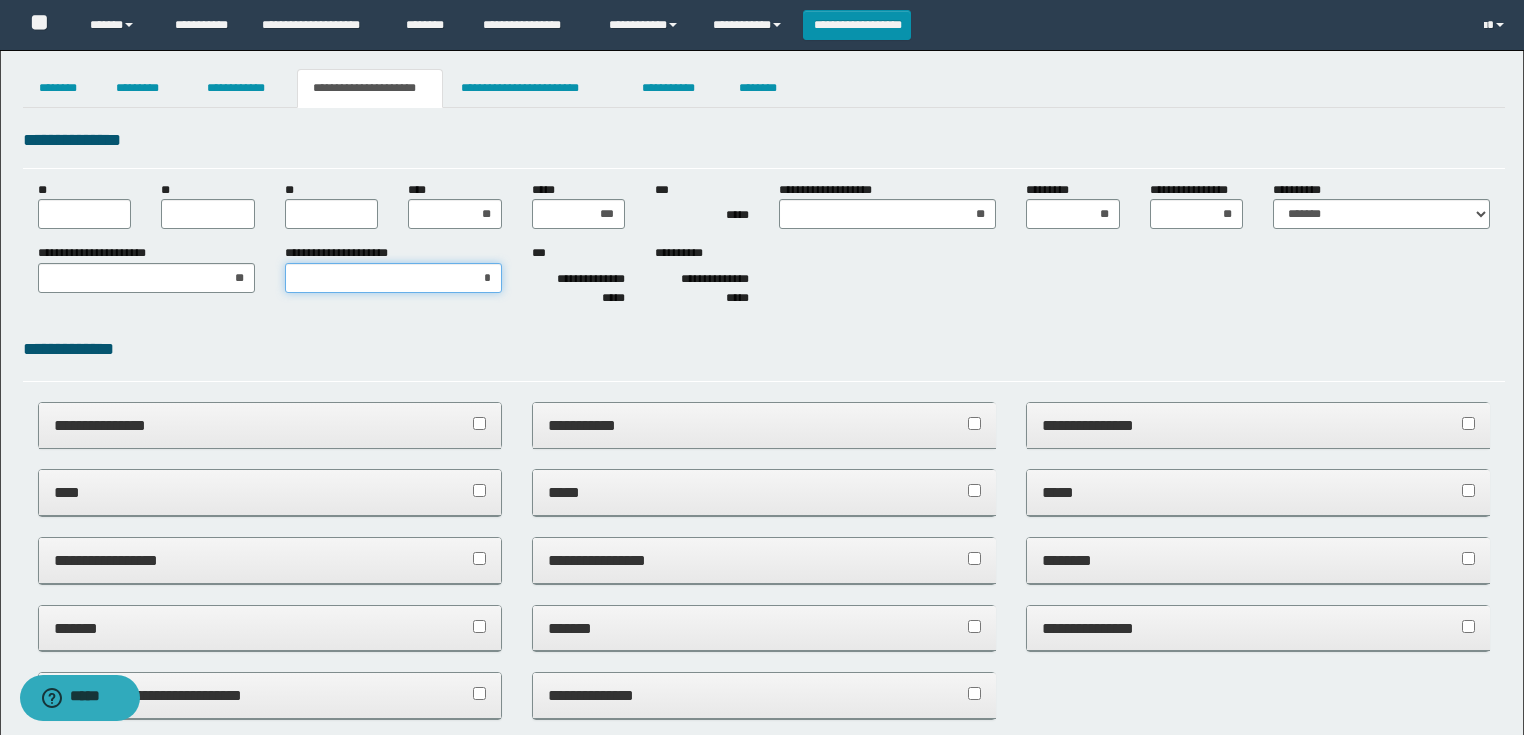type on "**" 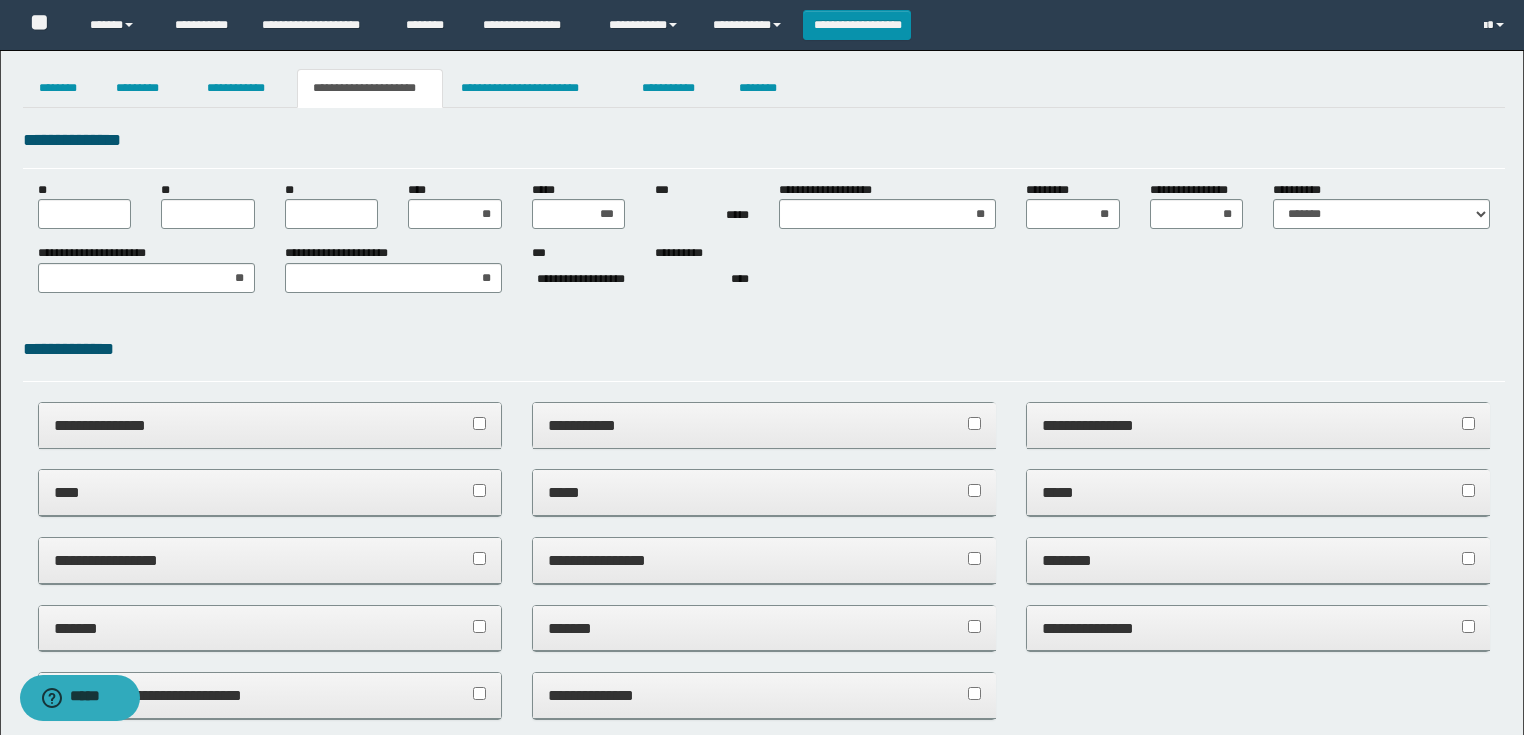 drag, startPoint x: 40, startPoint y: 233, endPoint x: 48, endPoint y: 224, distance: 12.0415945 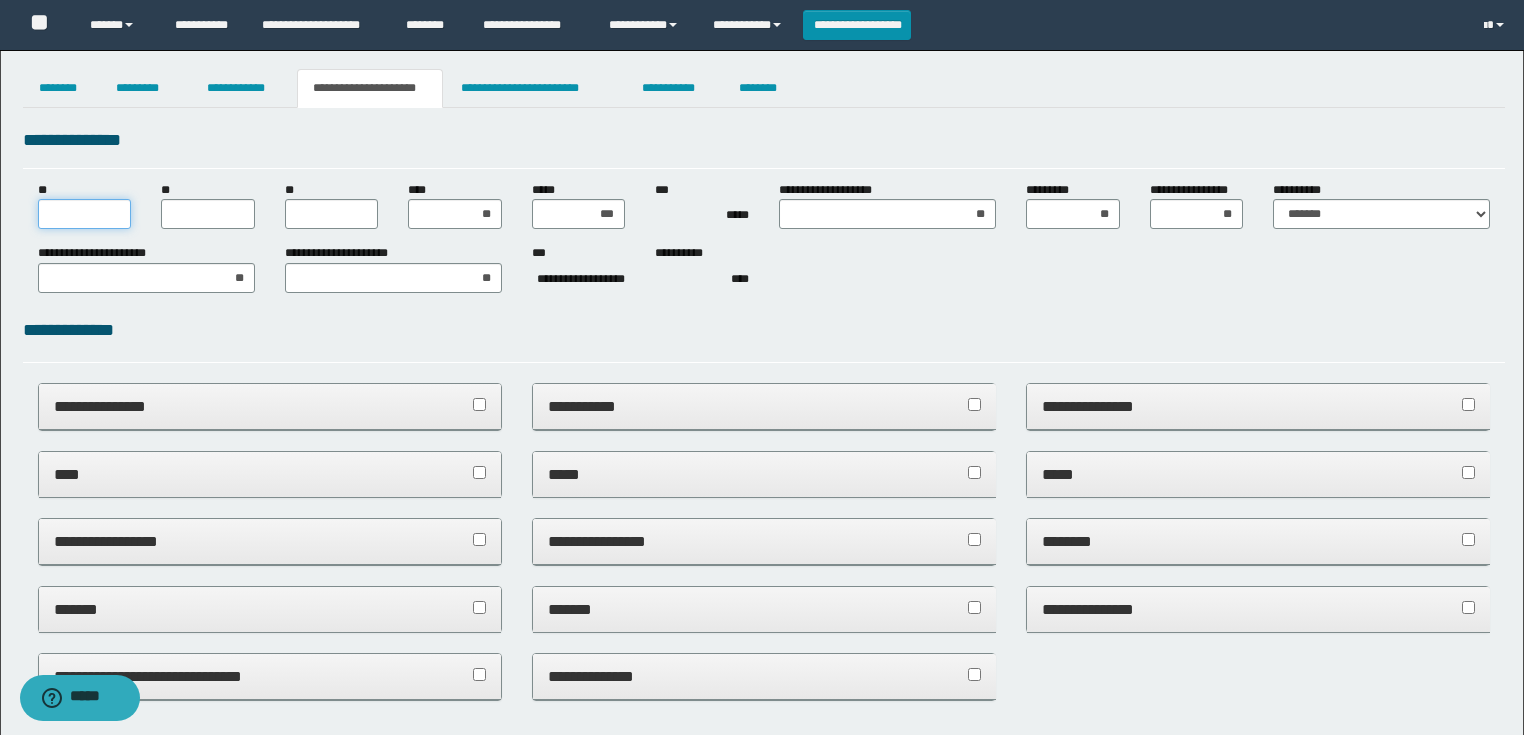 click on "**" at bounding box center [85, 214] 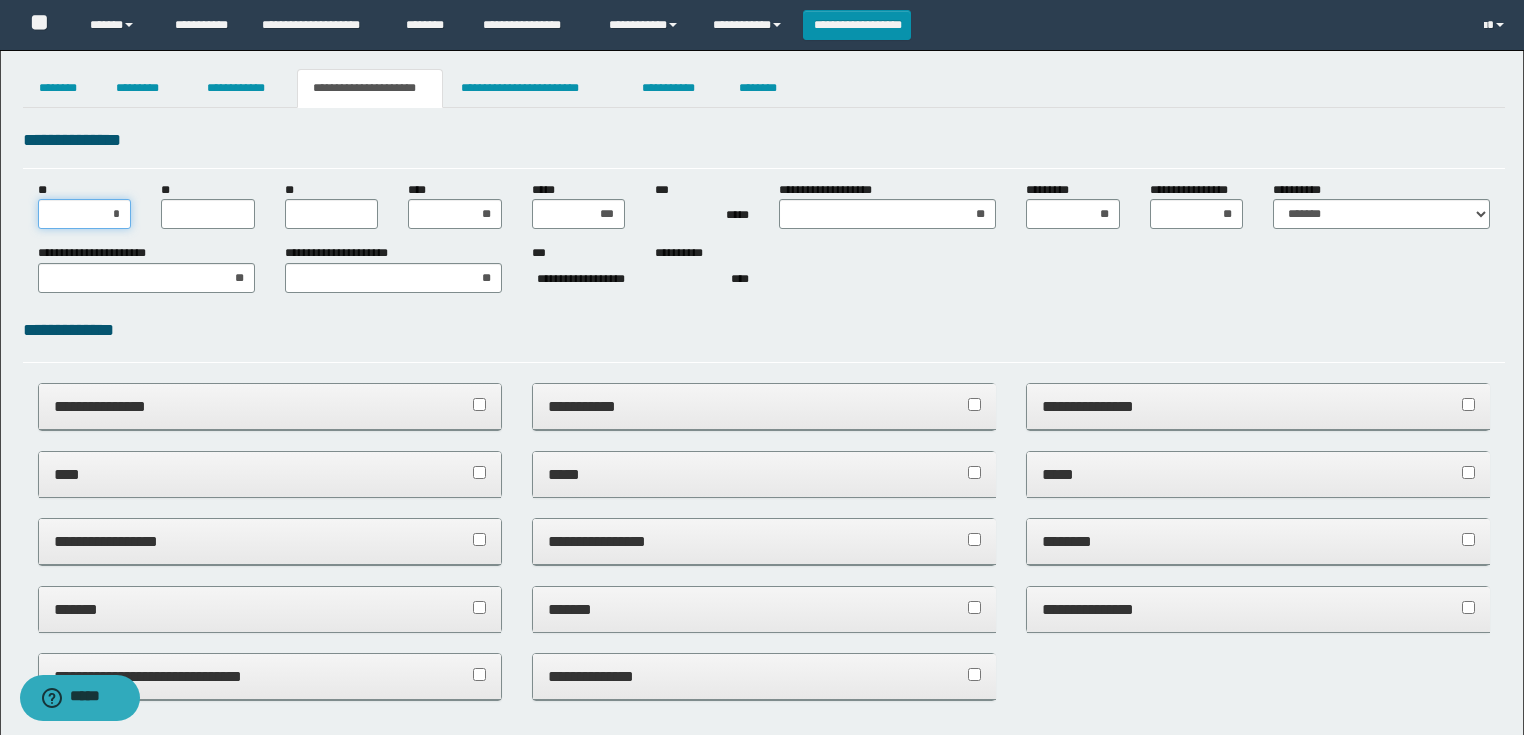 type on "**" 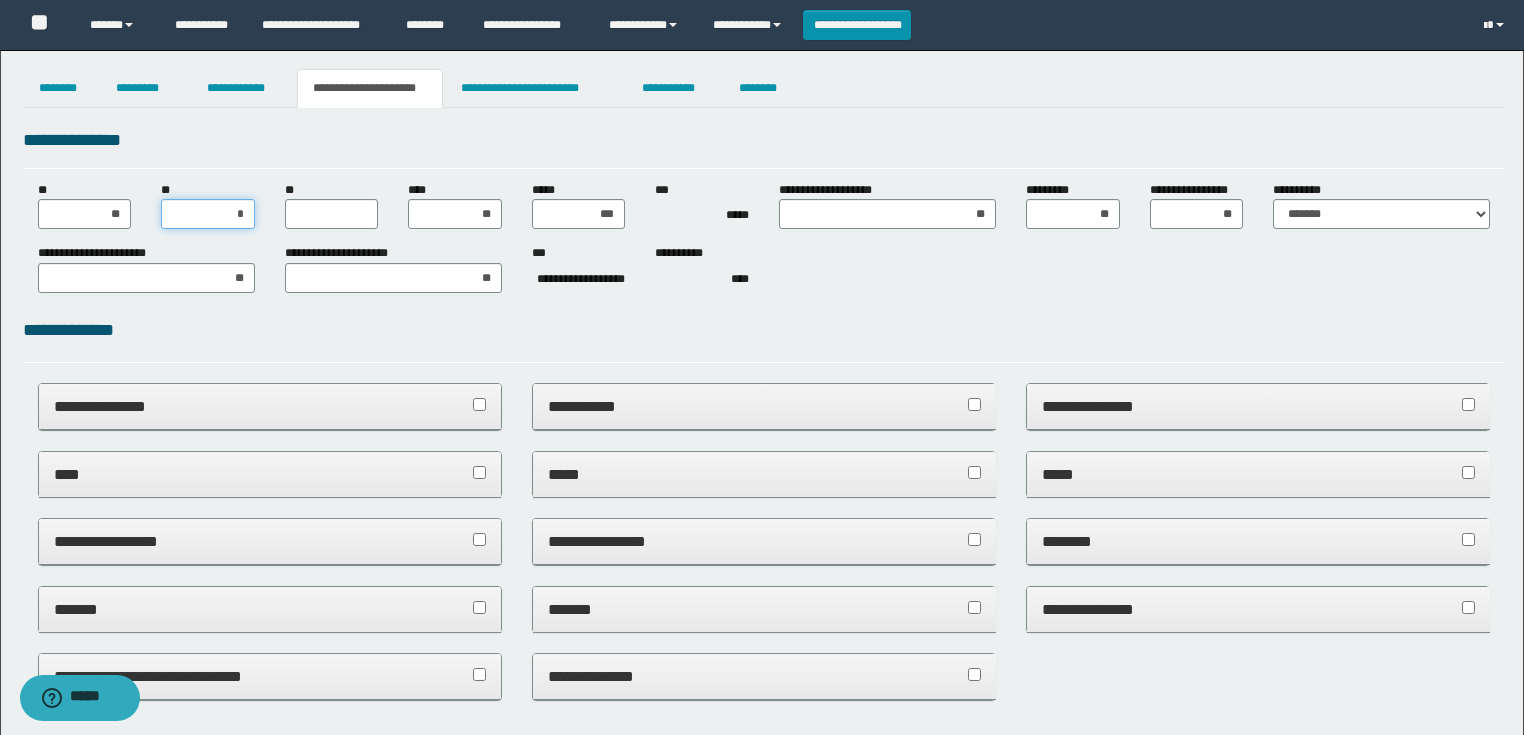 type on "**" 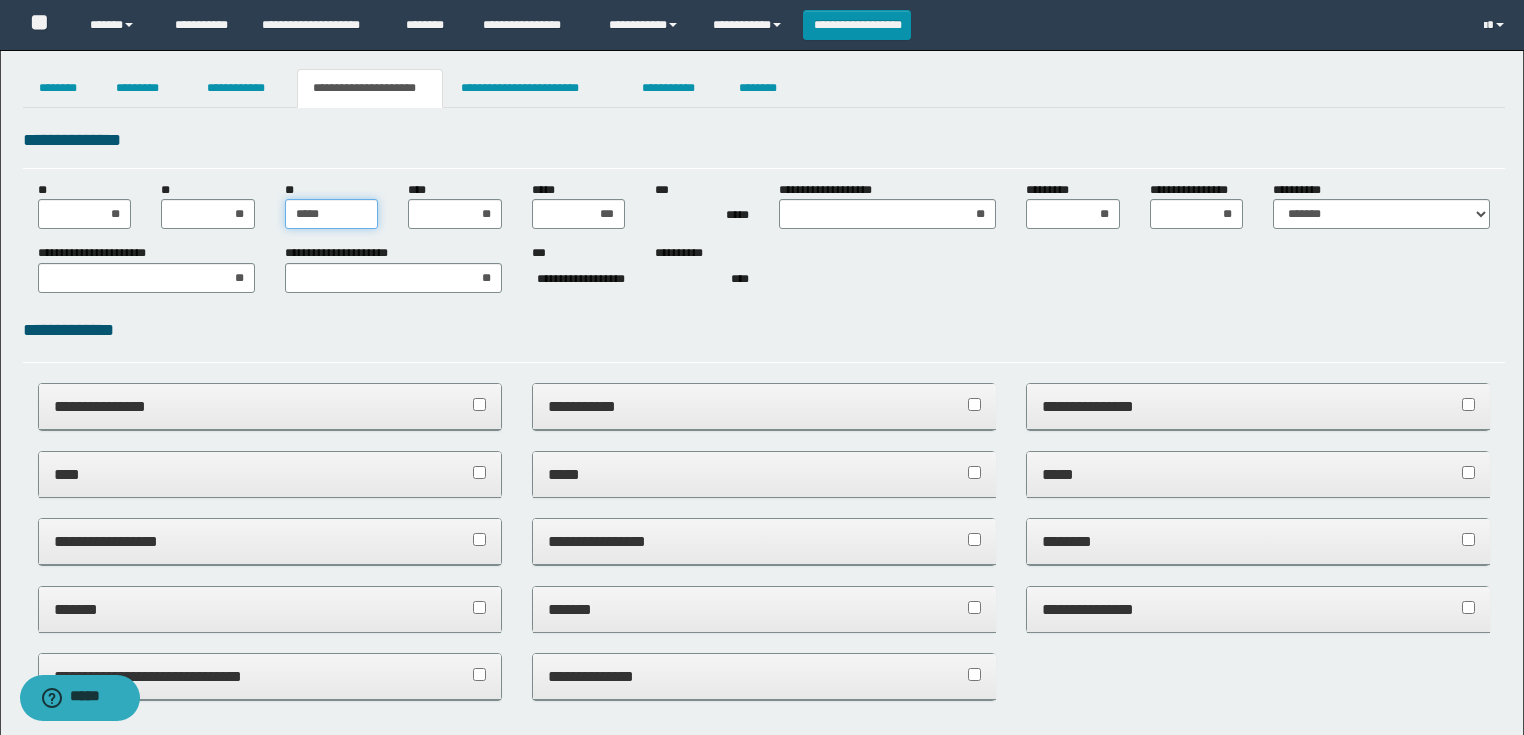 type on "******" 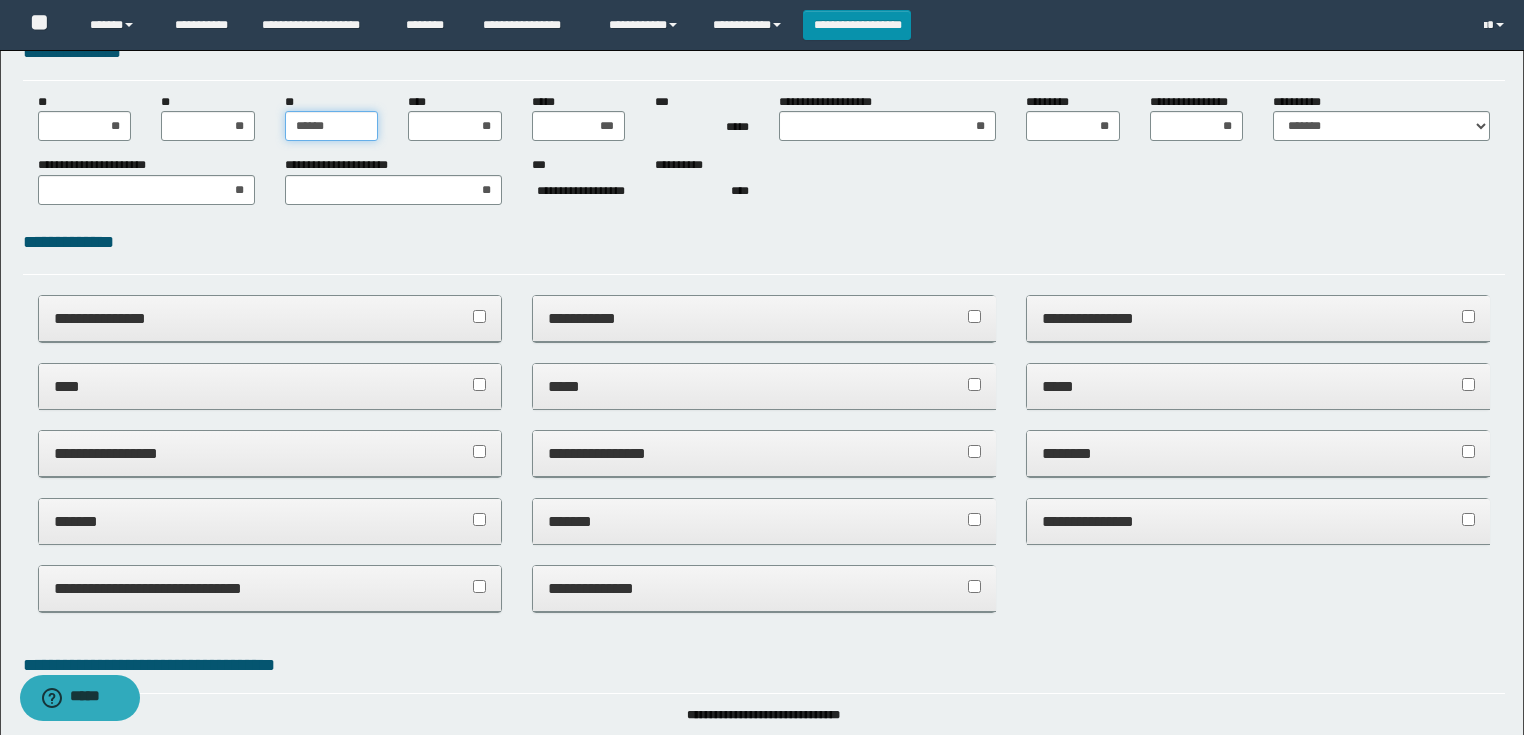 scroll, scrollTop: 0, scrollLeft: 0, axis: both 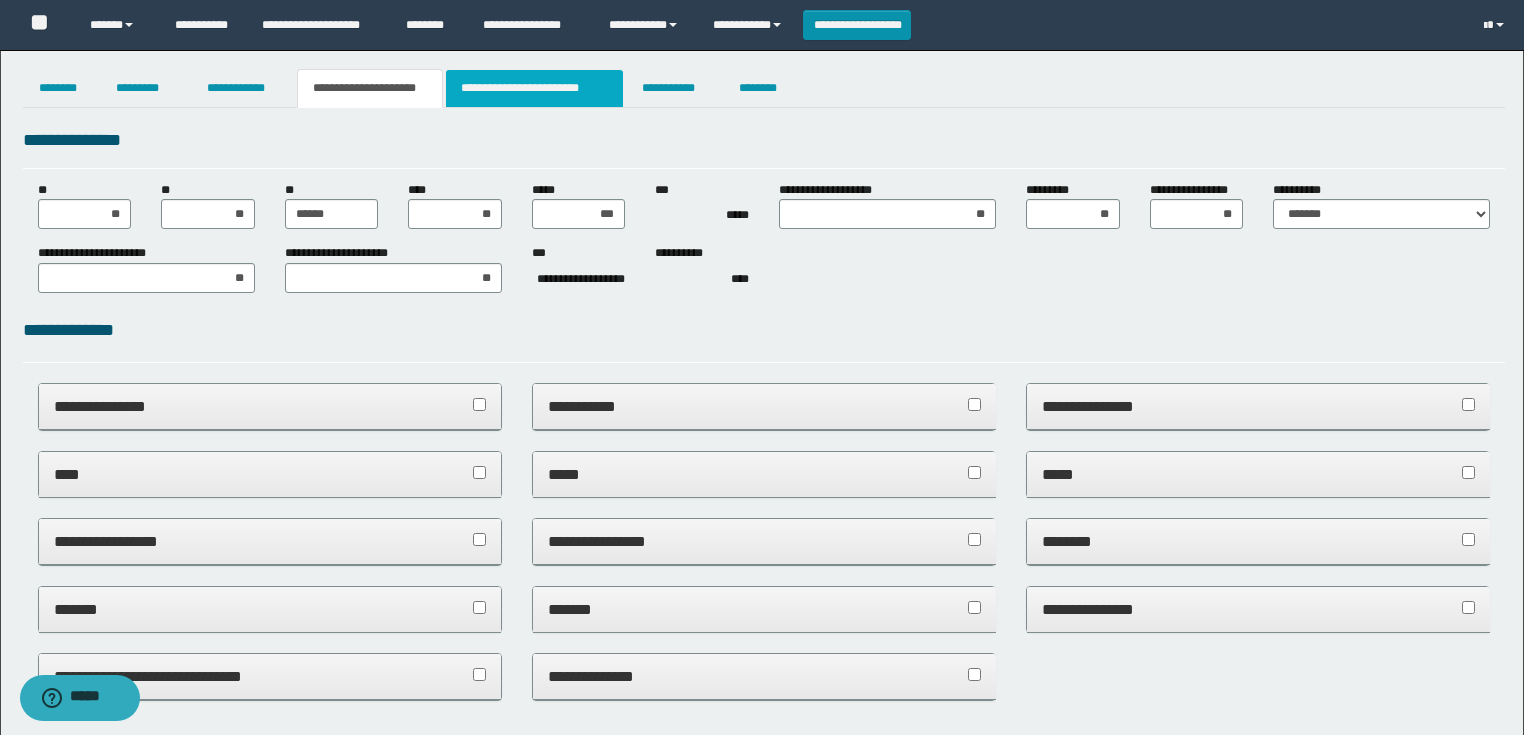 click on "**********" at bounding box center (534, 88) 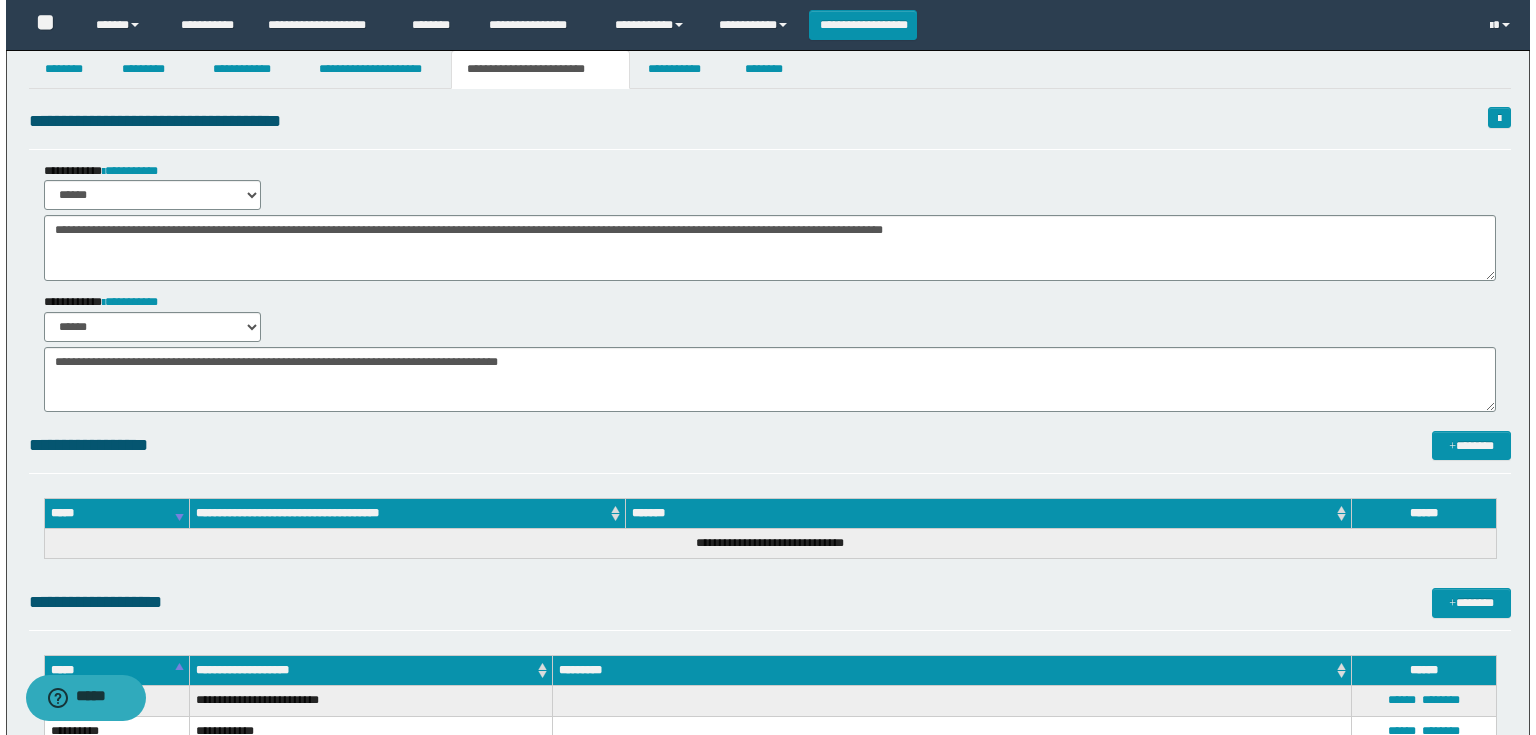 scroll, scrollTop: 0, scrollLeft: 0, axis: both 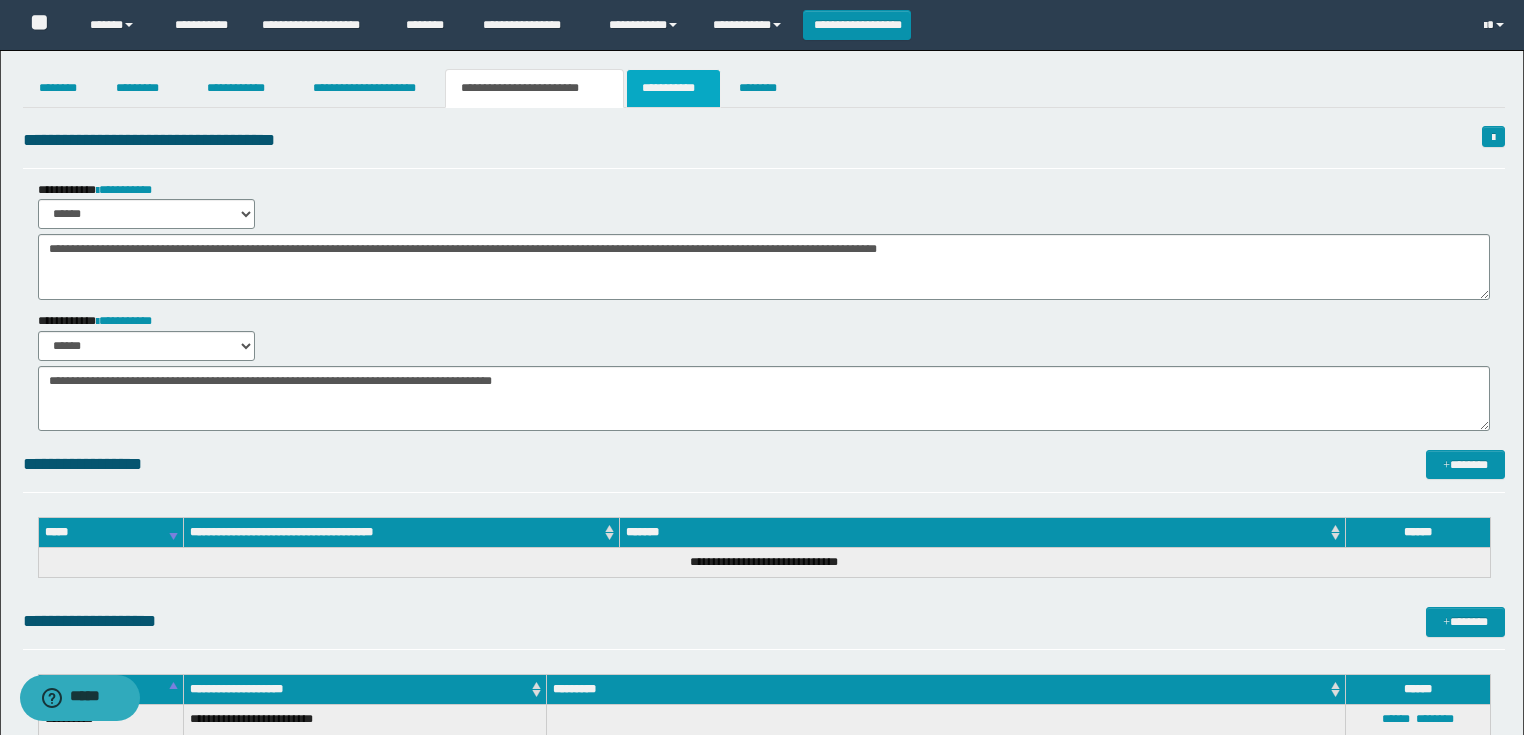 click on "**********" at bounding box center (673, 88) 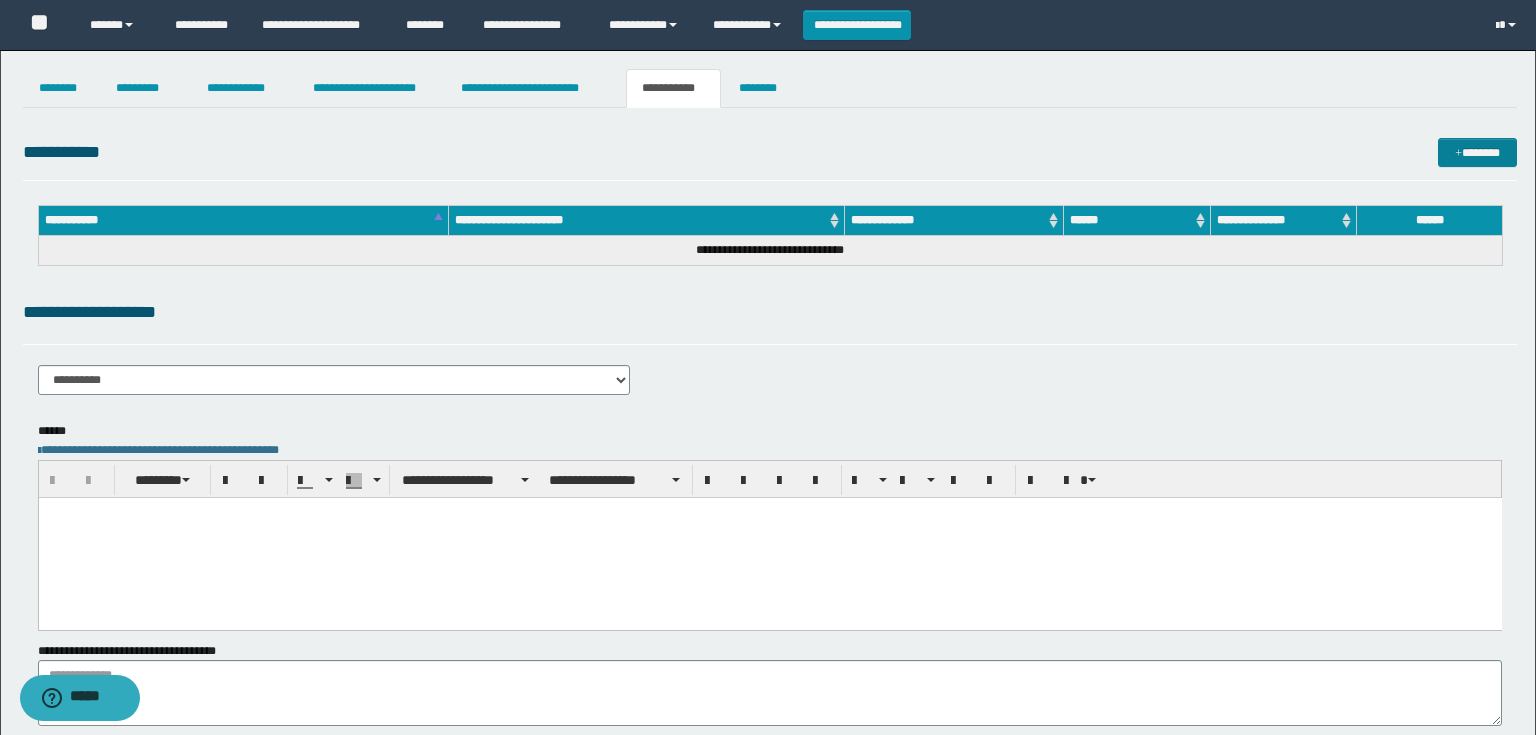 scroll, scrollTop: 0, scrollLeft: 0, axis: both 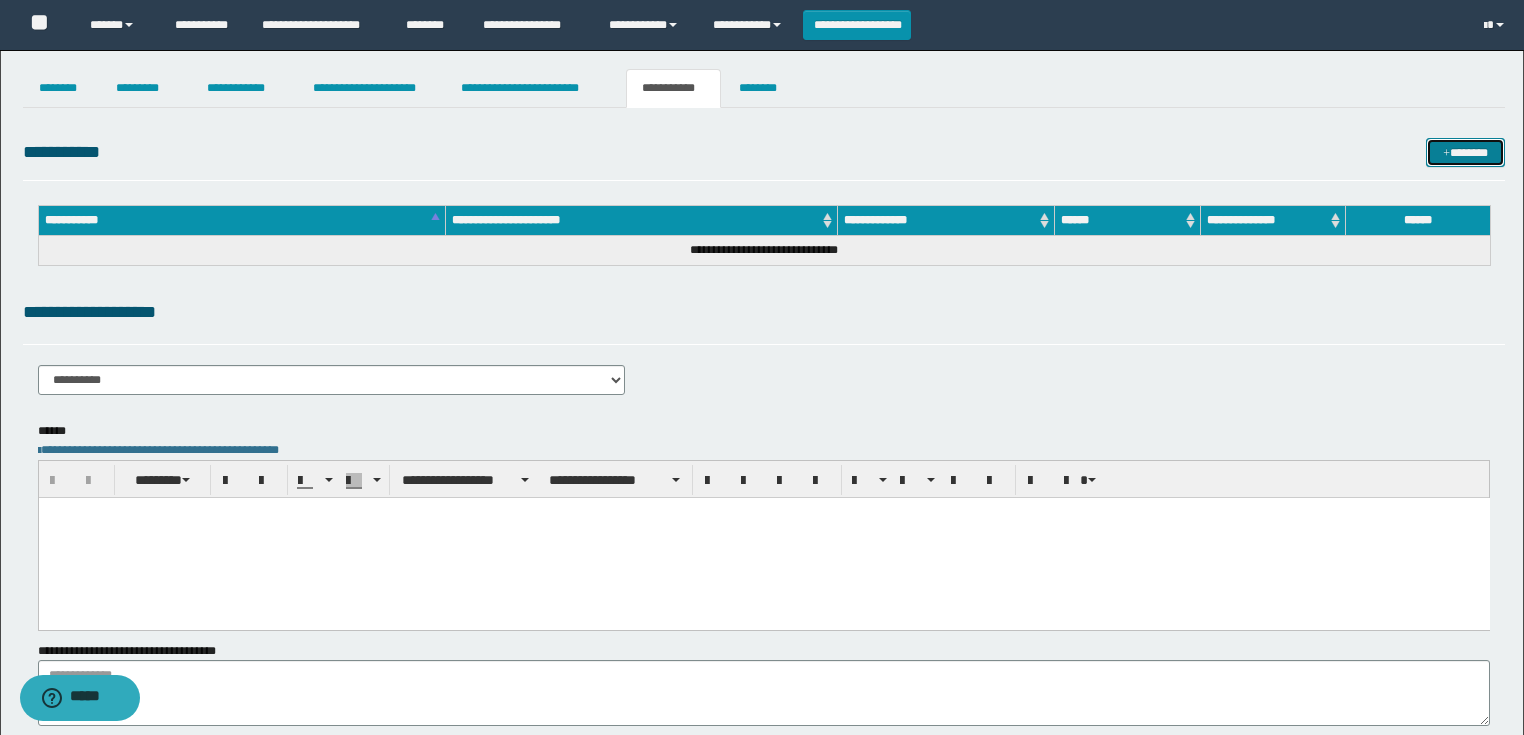 click on "*******" at bounding box center [1465, 153] 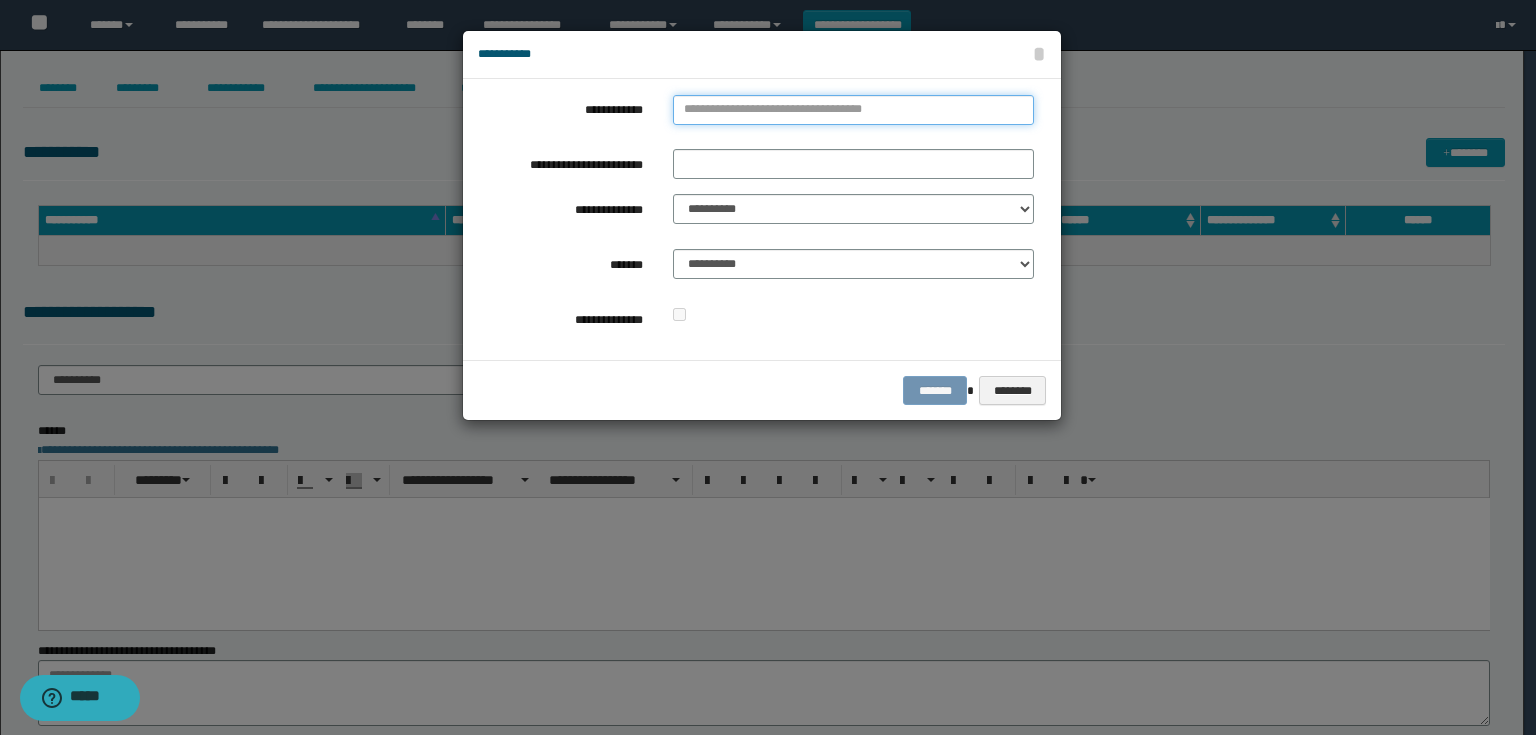 click on "**********" at bounding box center [853, 110] 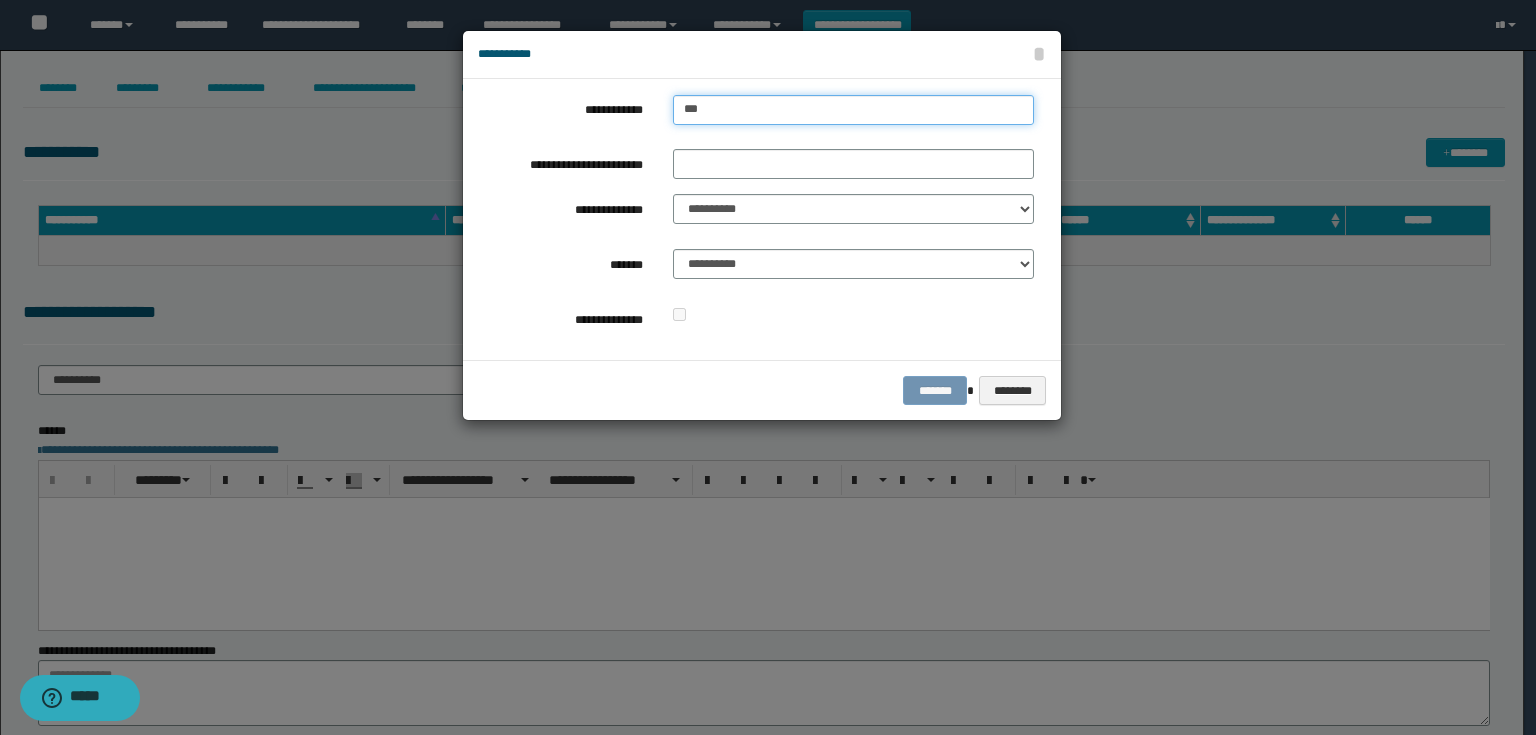 type on "****" 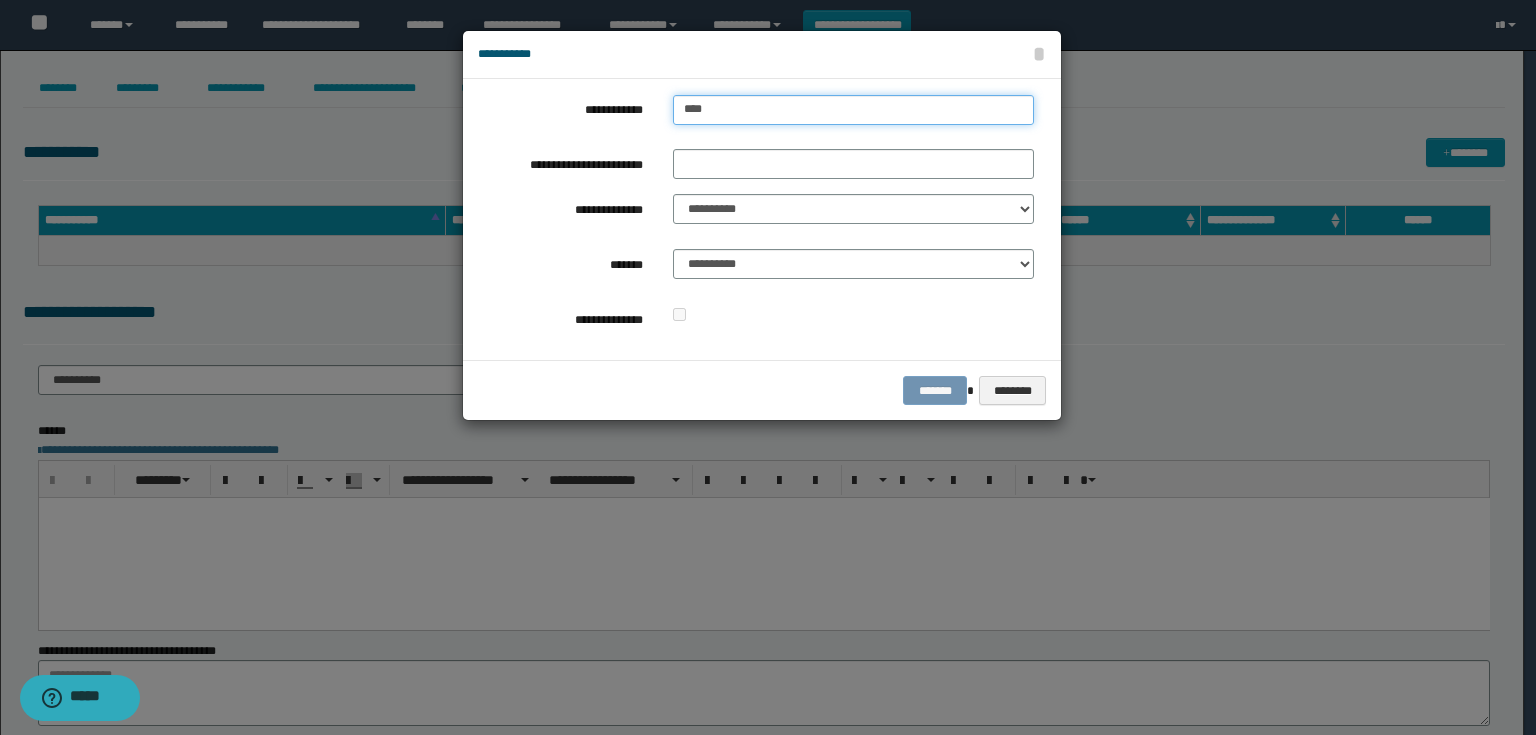 type on "****" 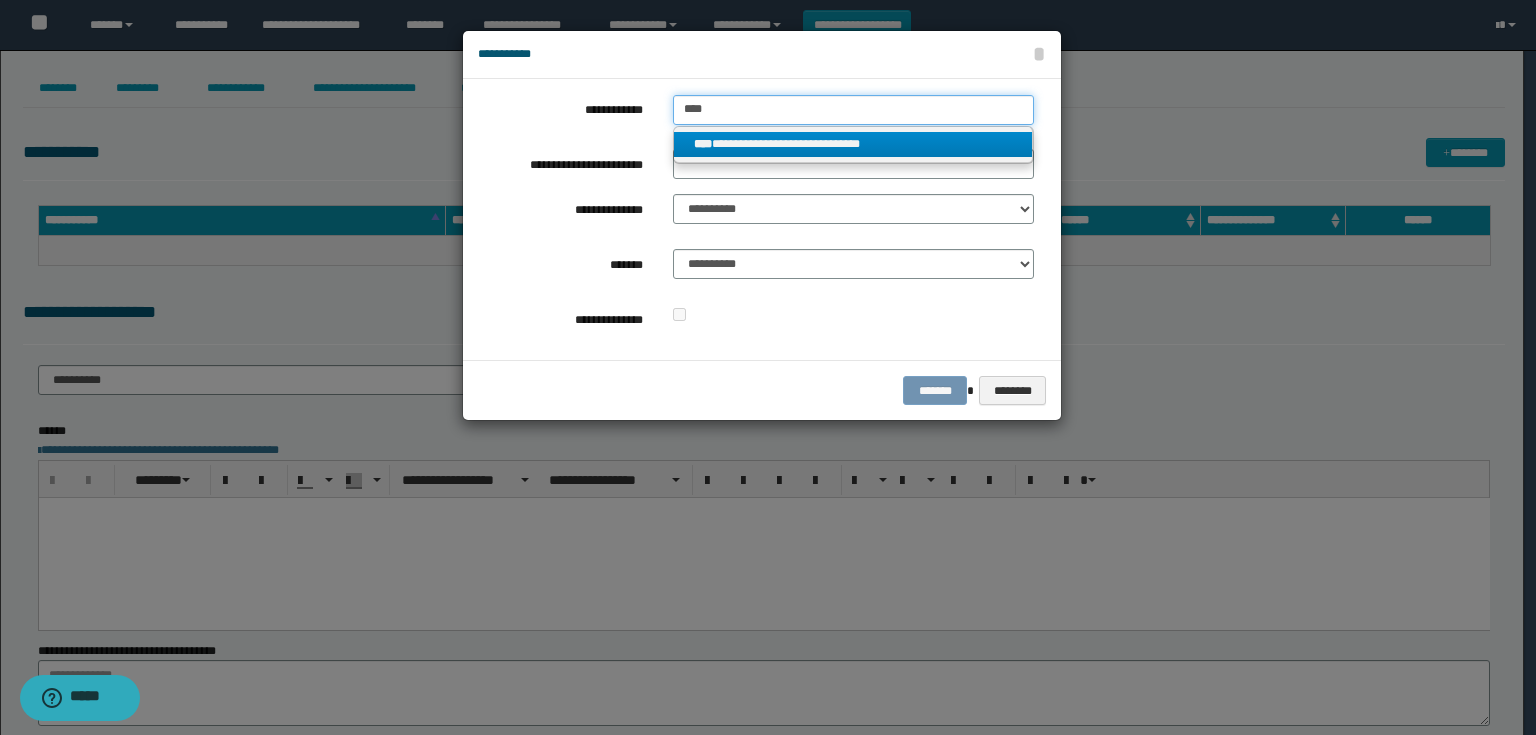 type on "****" 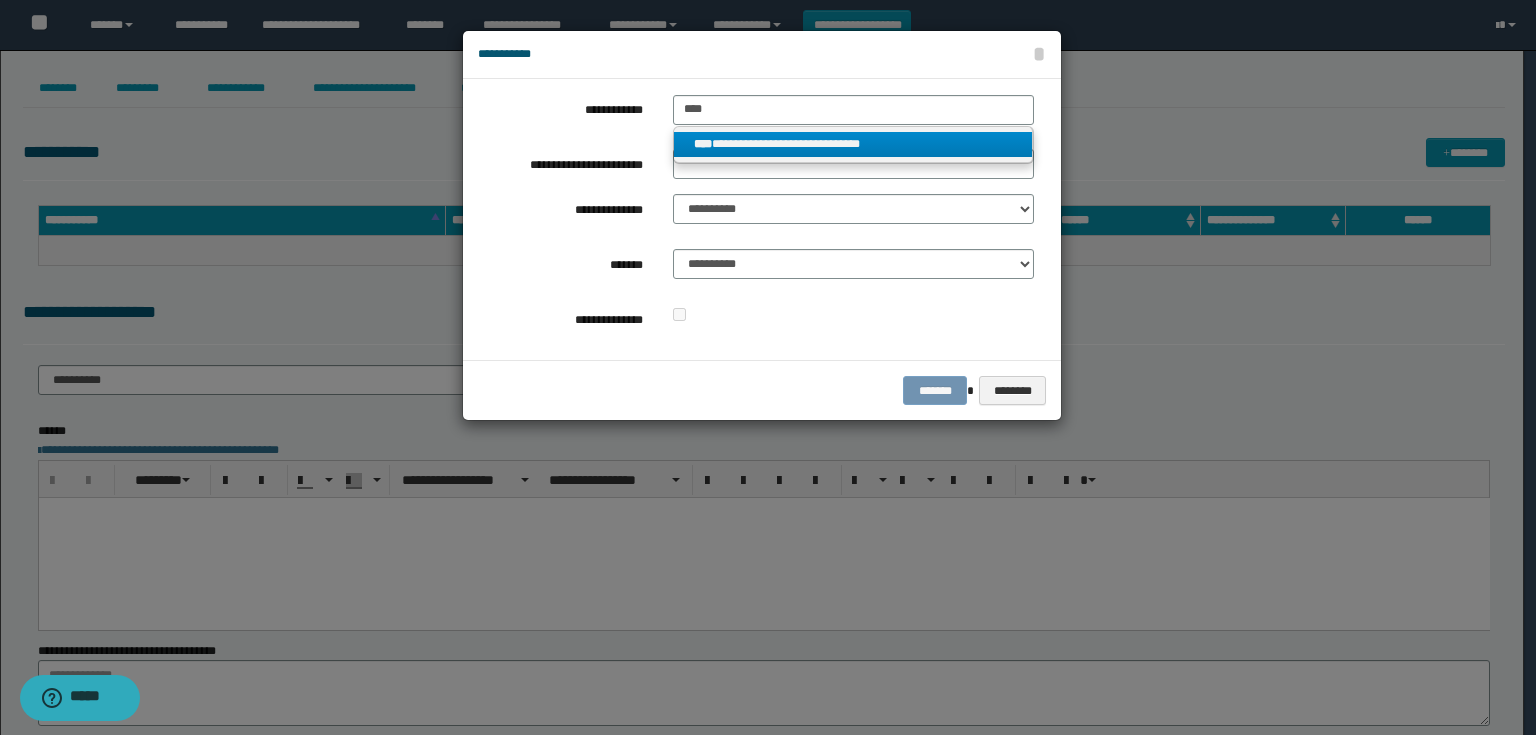 click on "**********" at bounding box center (853, 144) 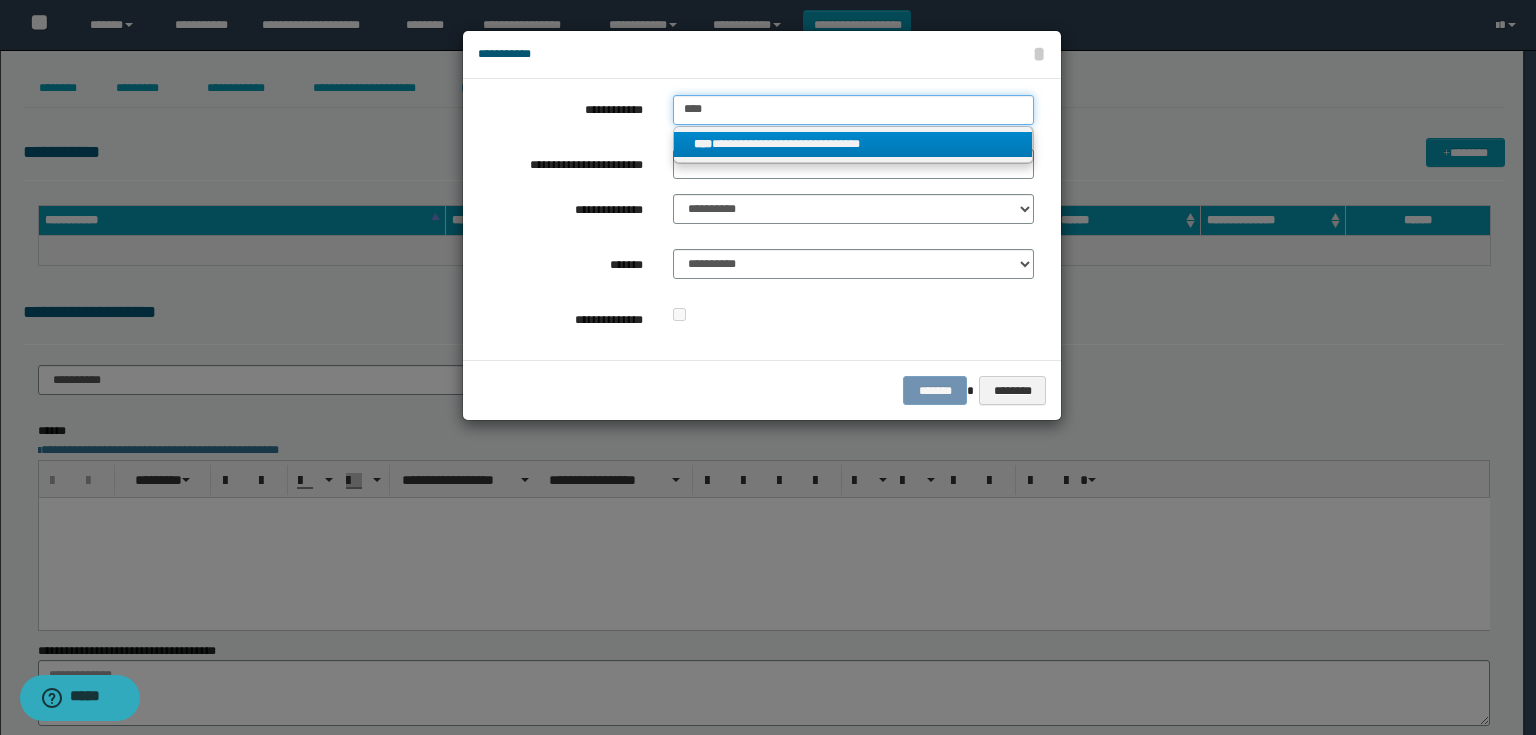 type 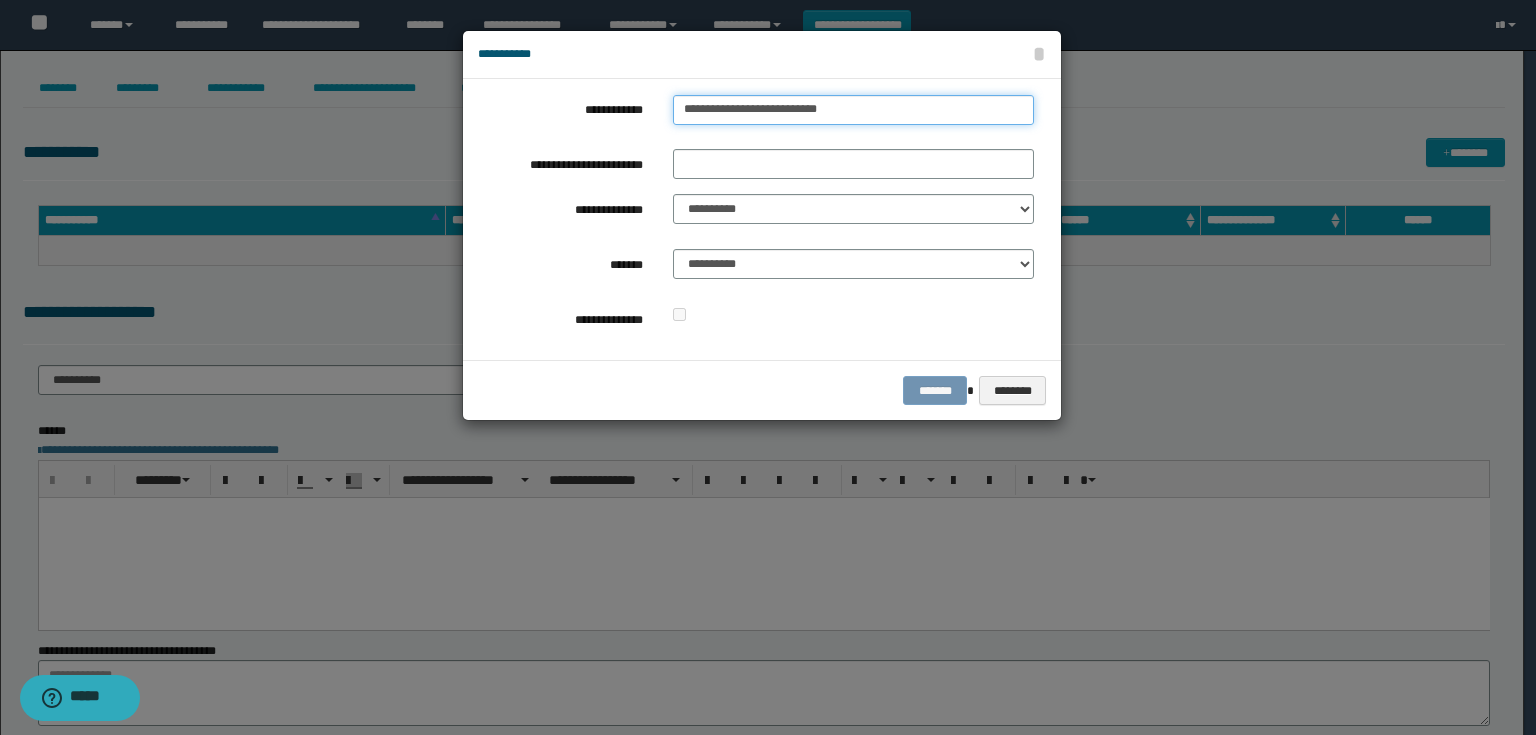 drag, startPoint x: 916, startPoint y: 108, endPoint x: 633, endPoint y: 122, distance: 283.34607 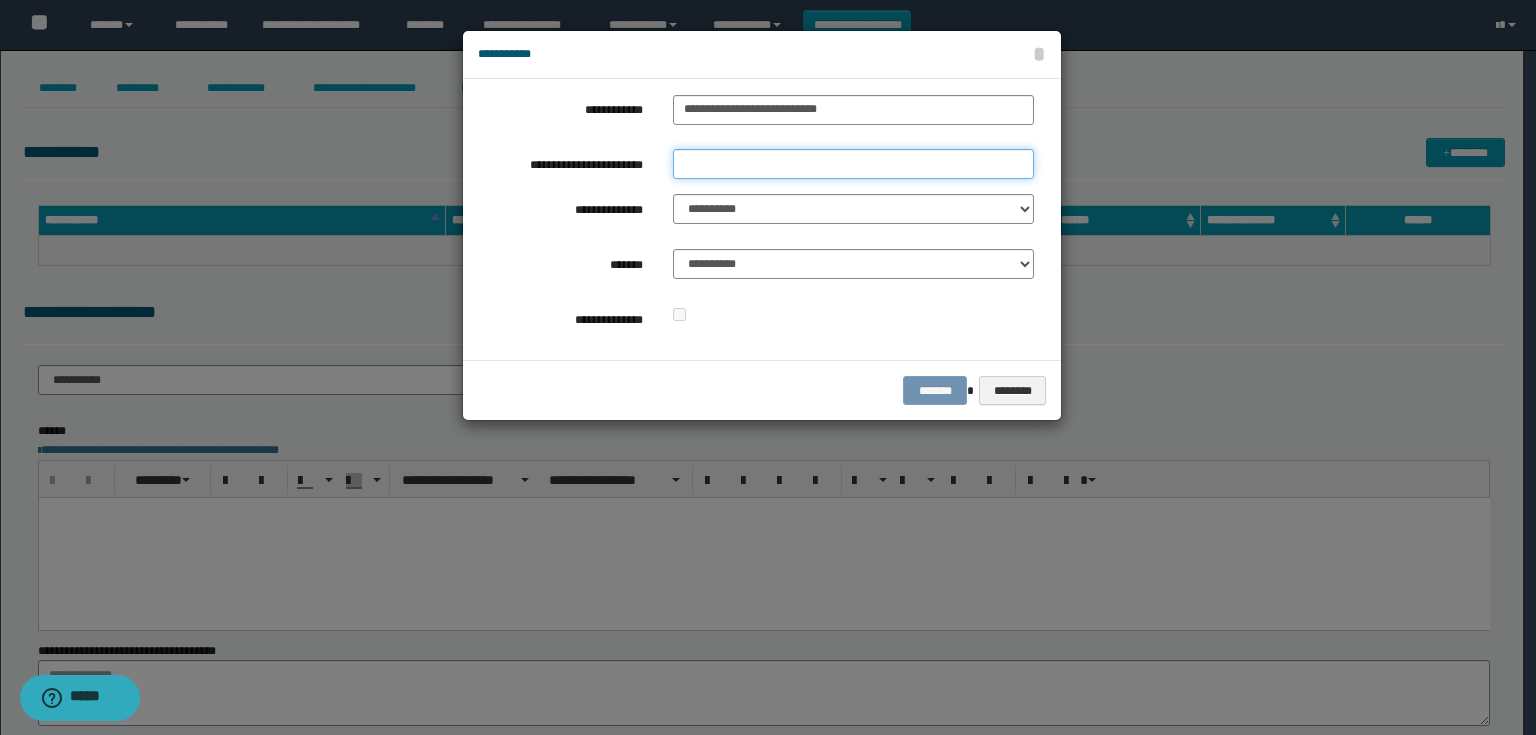 drag, startPoint x: 727, startPoint y: 163, endPoint x: 729, endPoint y: 173, distance: 10.198039 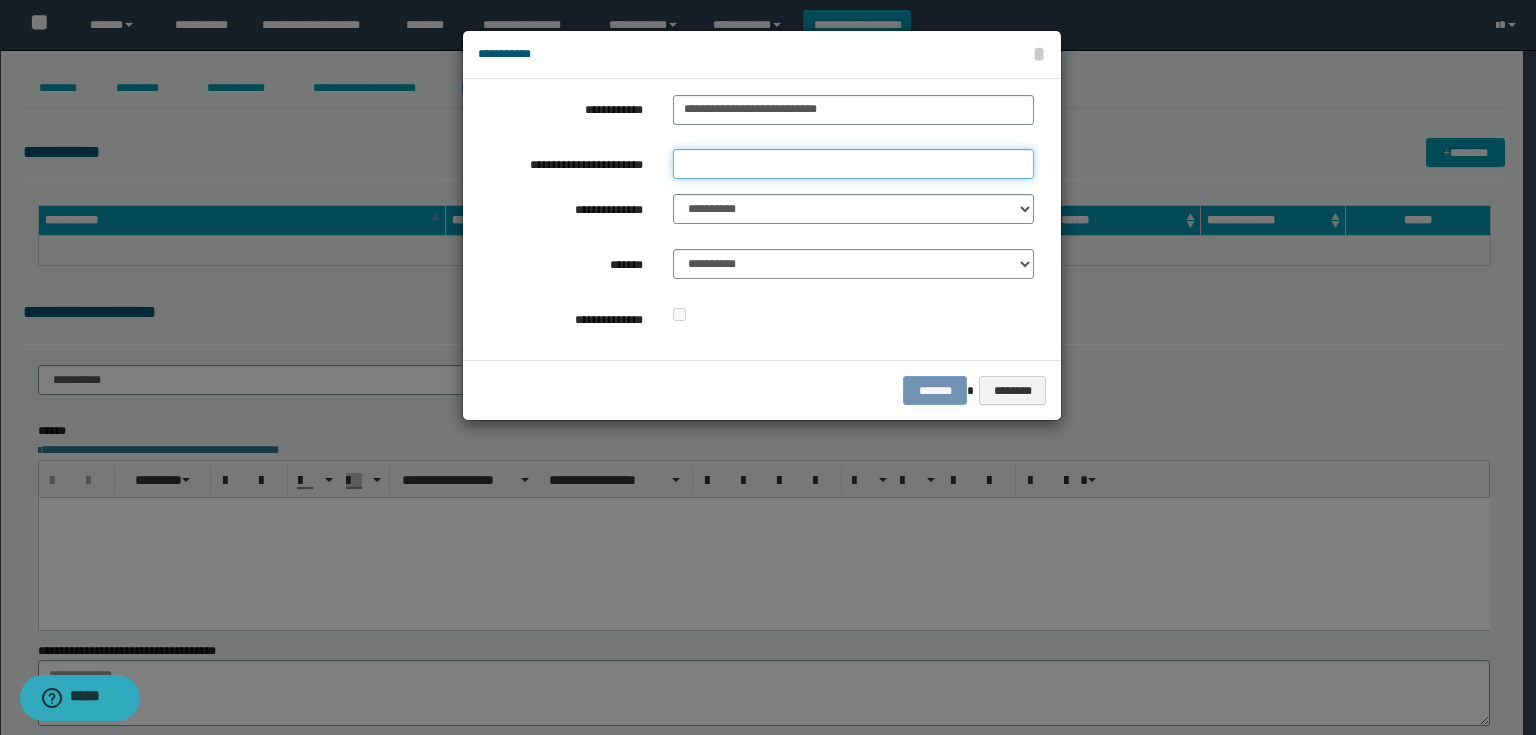 paste on "**********" 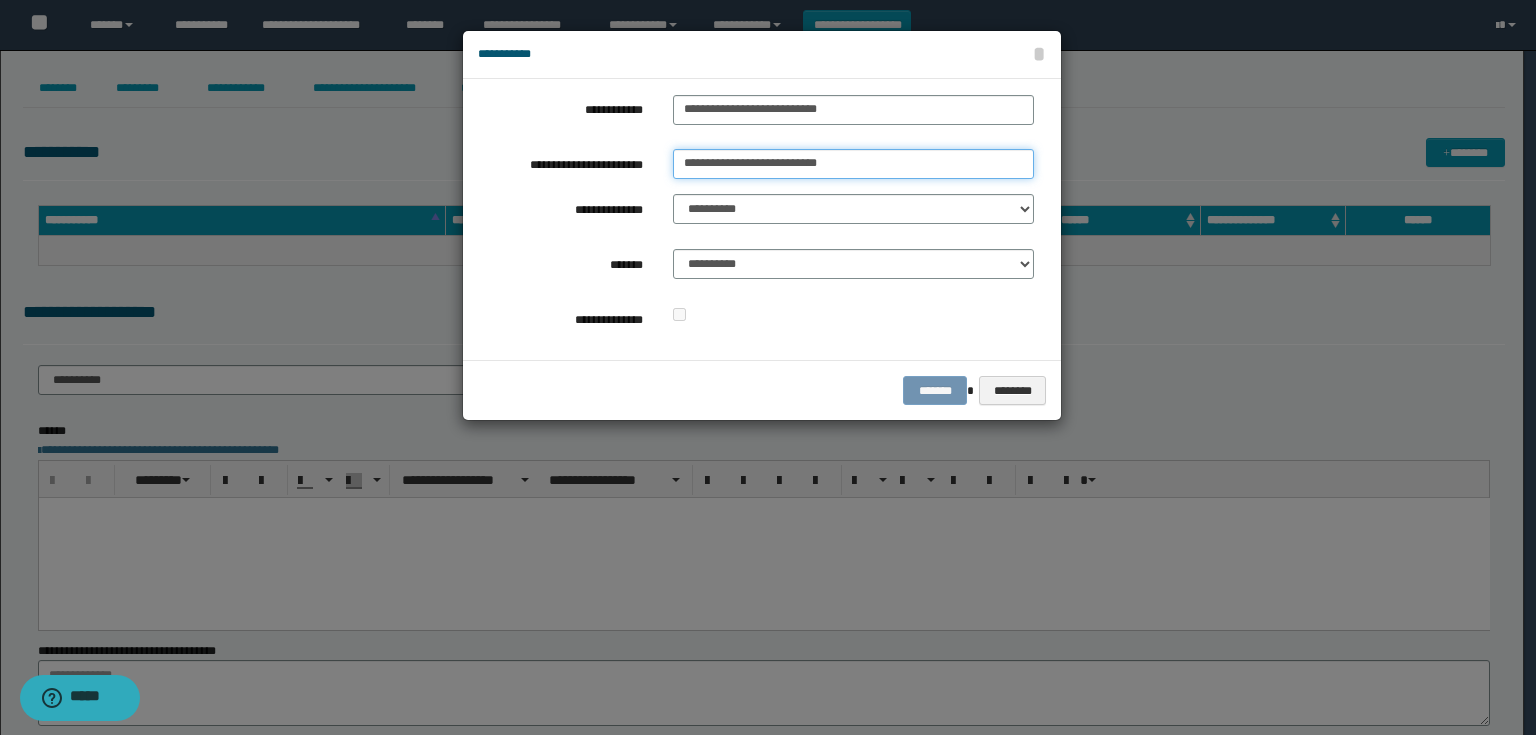 type on "**********" 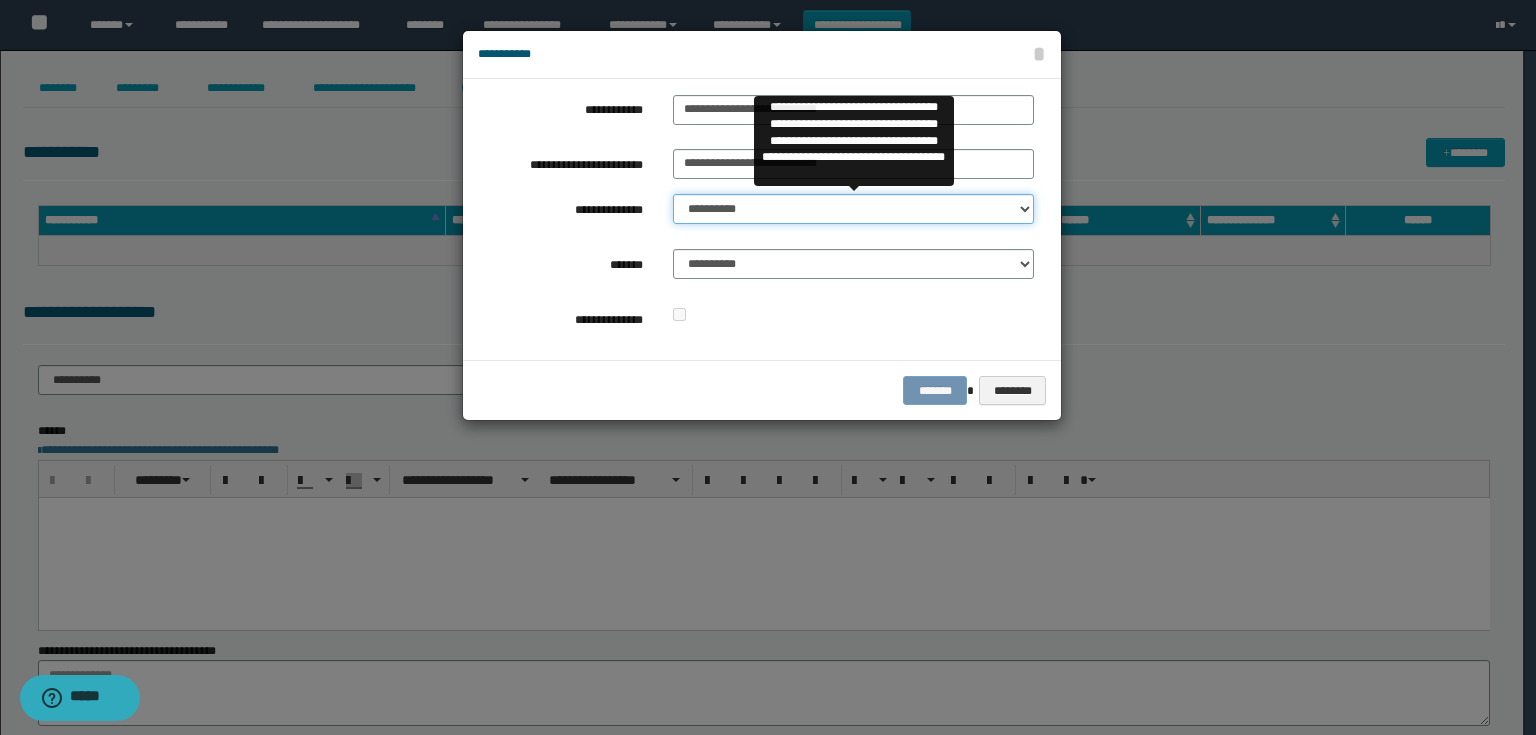 click on "**********" at bounding box center [853, 209] 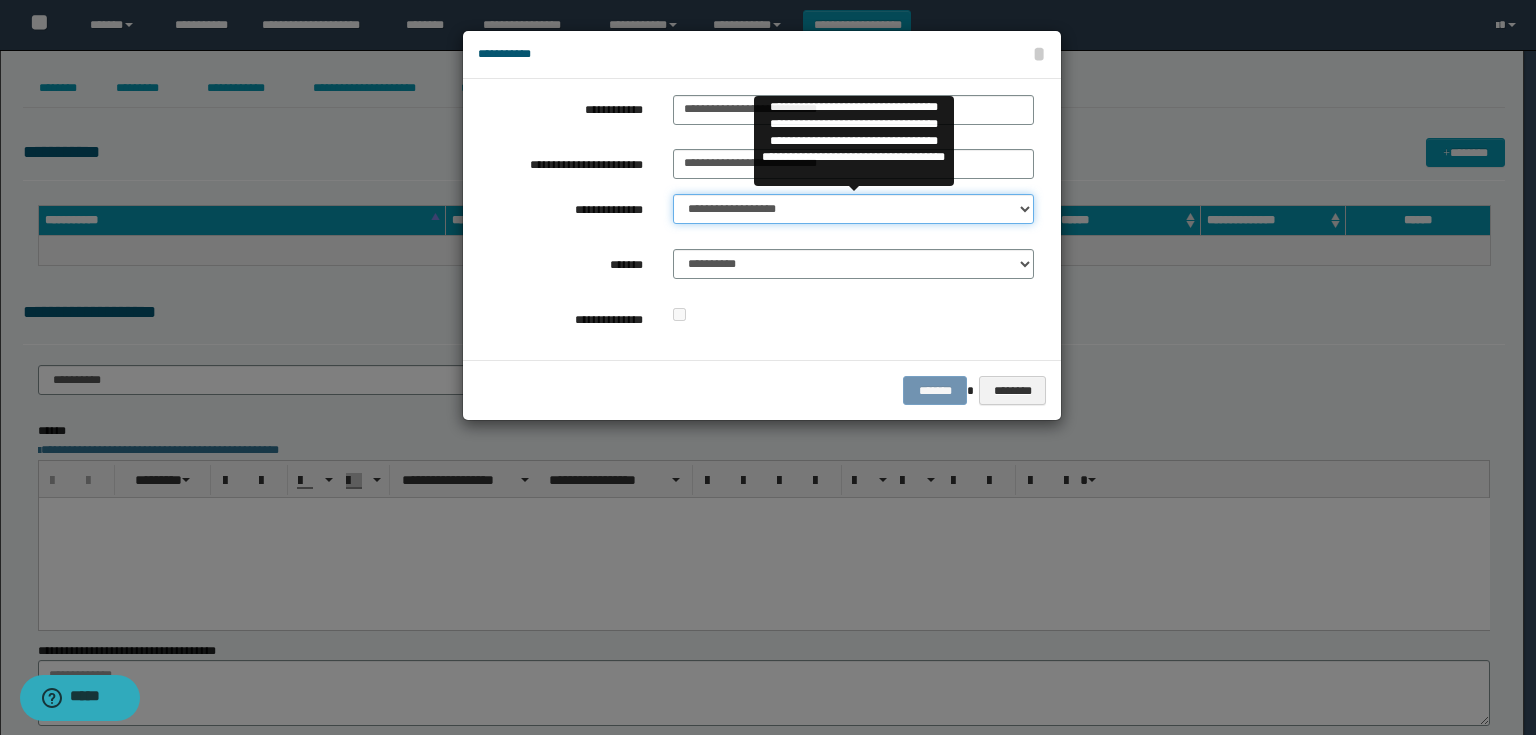 click on "**********" at bounding box center (853, 209) 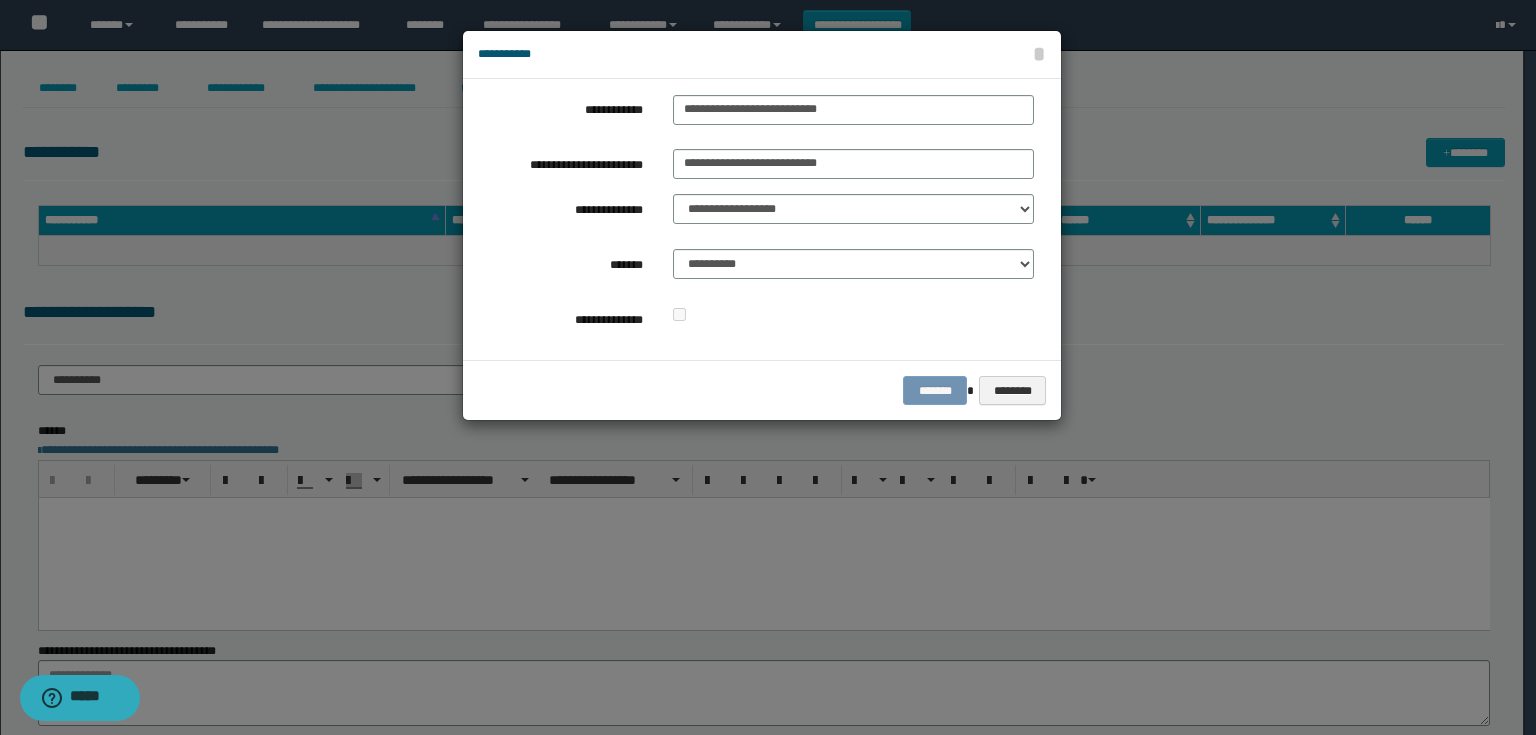 click on "**********" at bounding box center (853, 269) 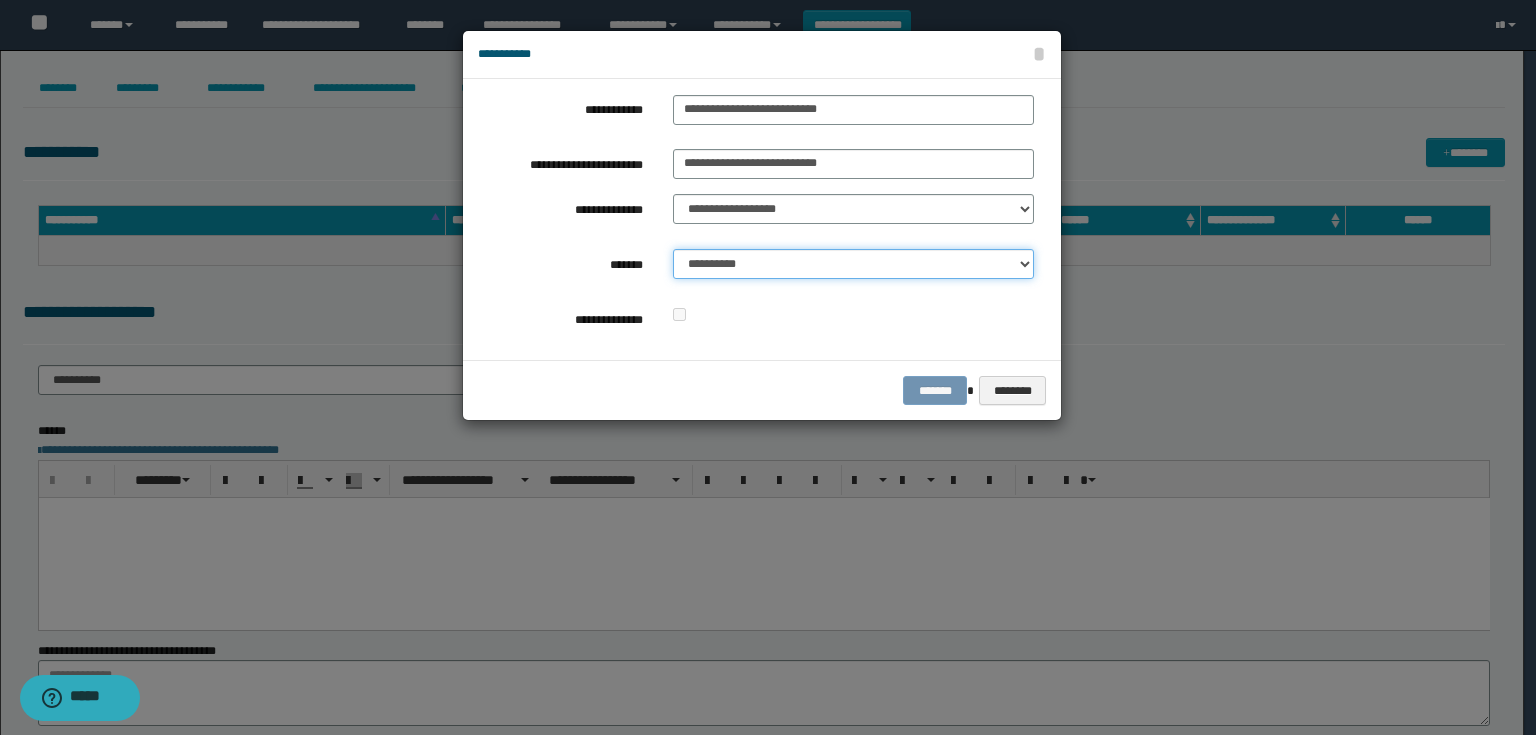 click on "**********" at bounding box center [853, 264] 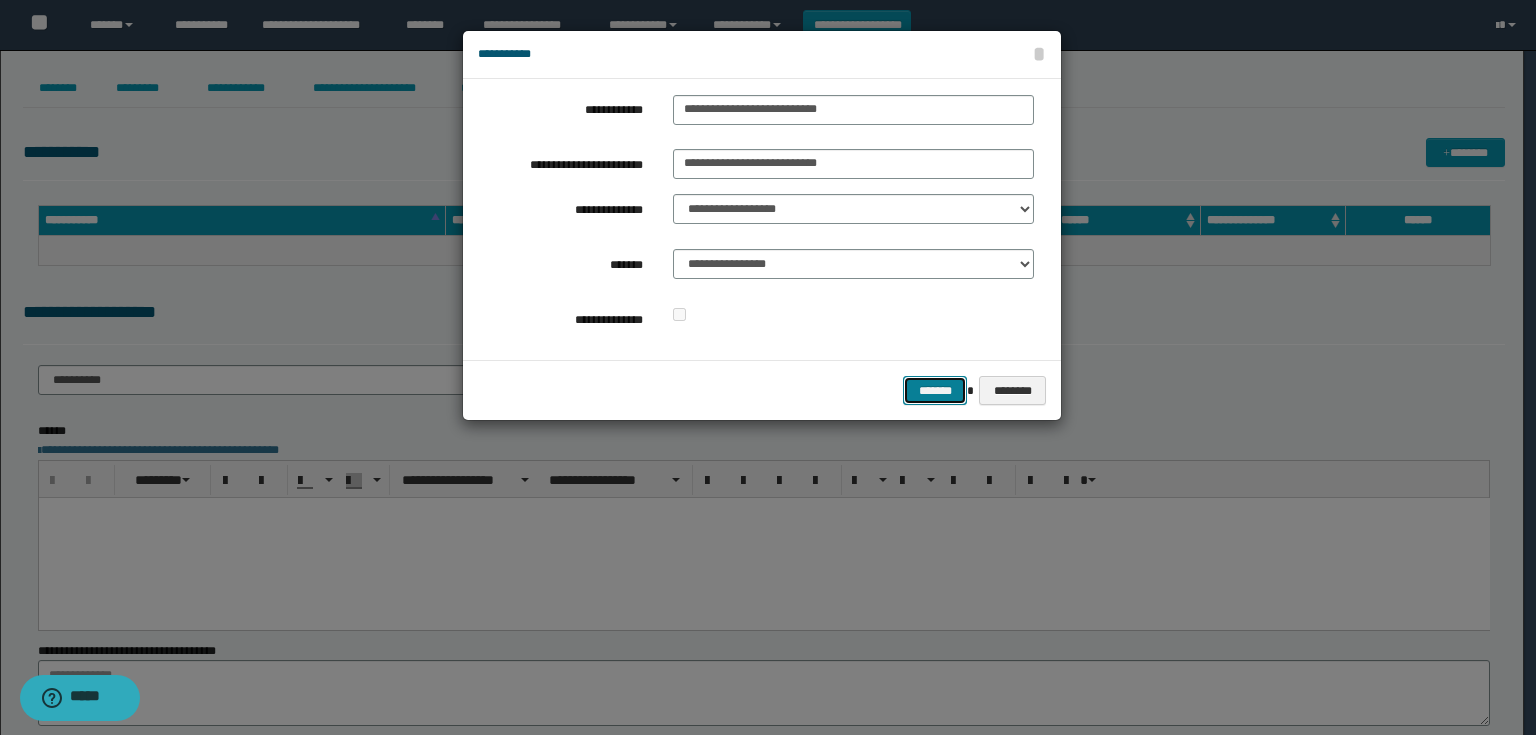 click on "*******" at bounding box center (935, 391) 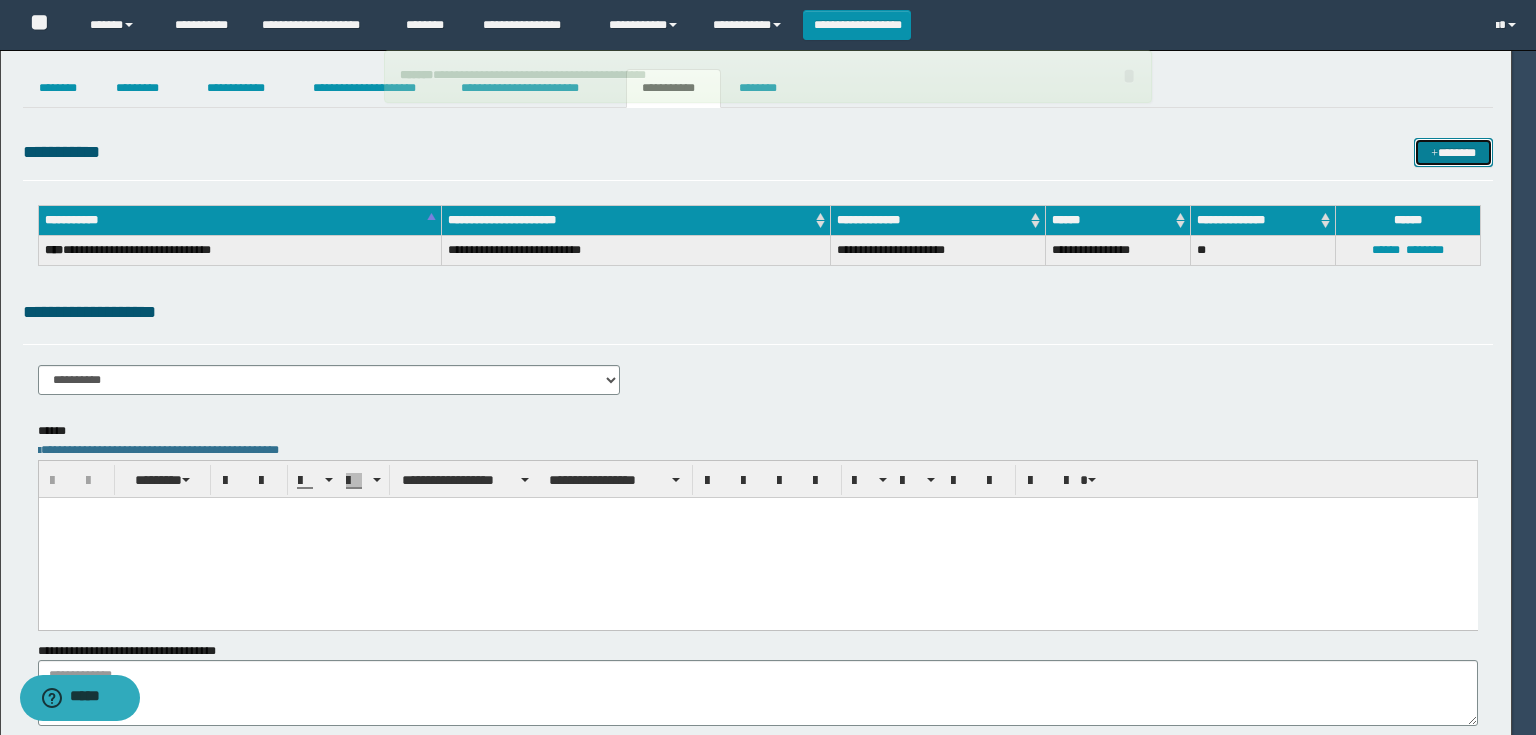 type 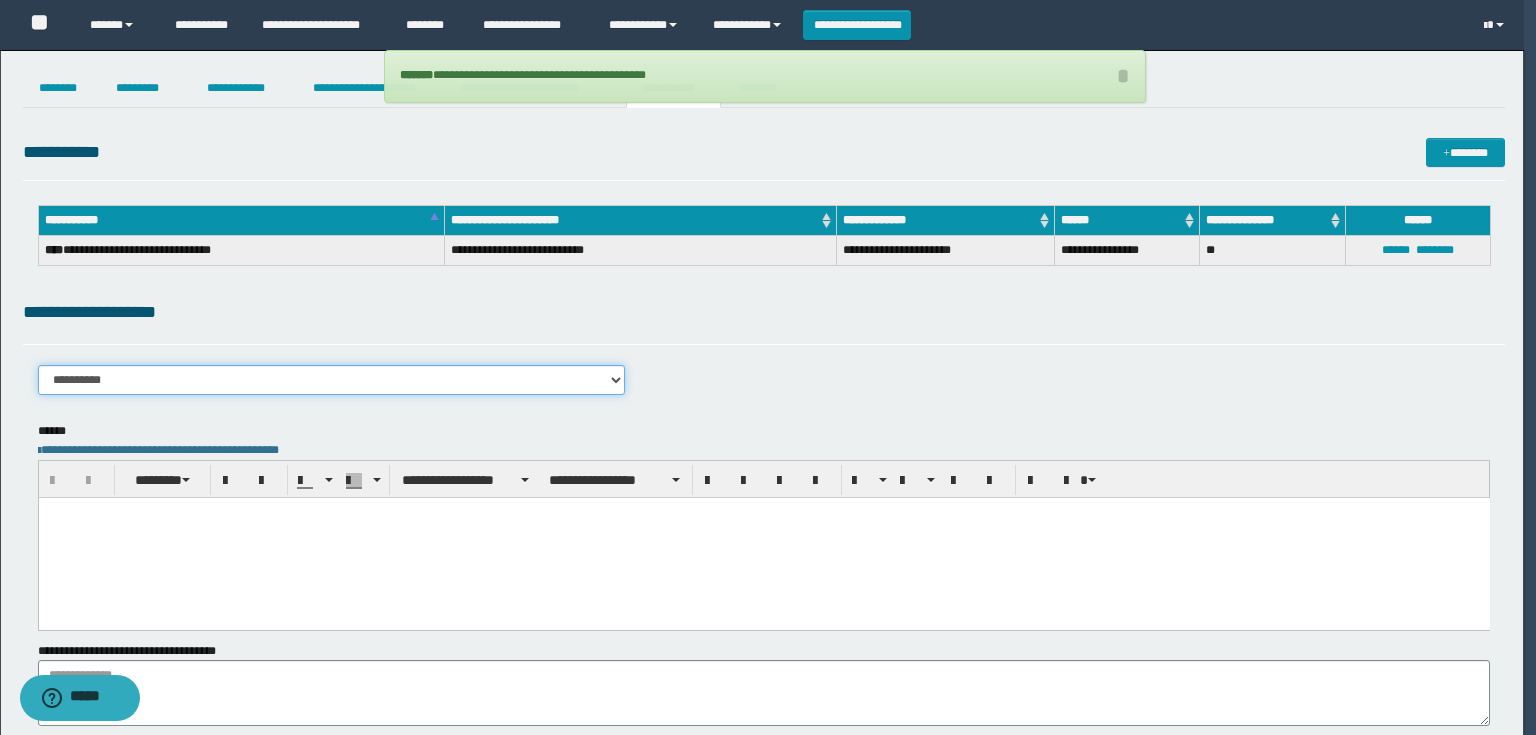 click on "**********" at bounding box center [332, 380] 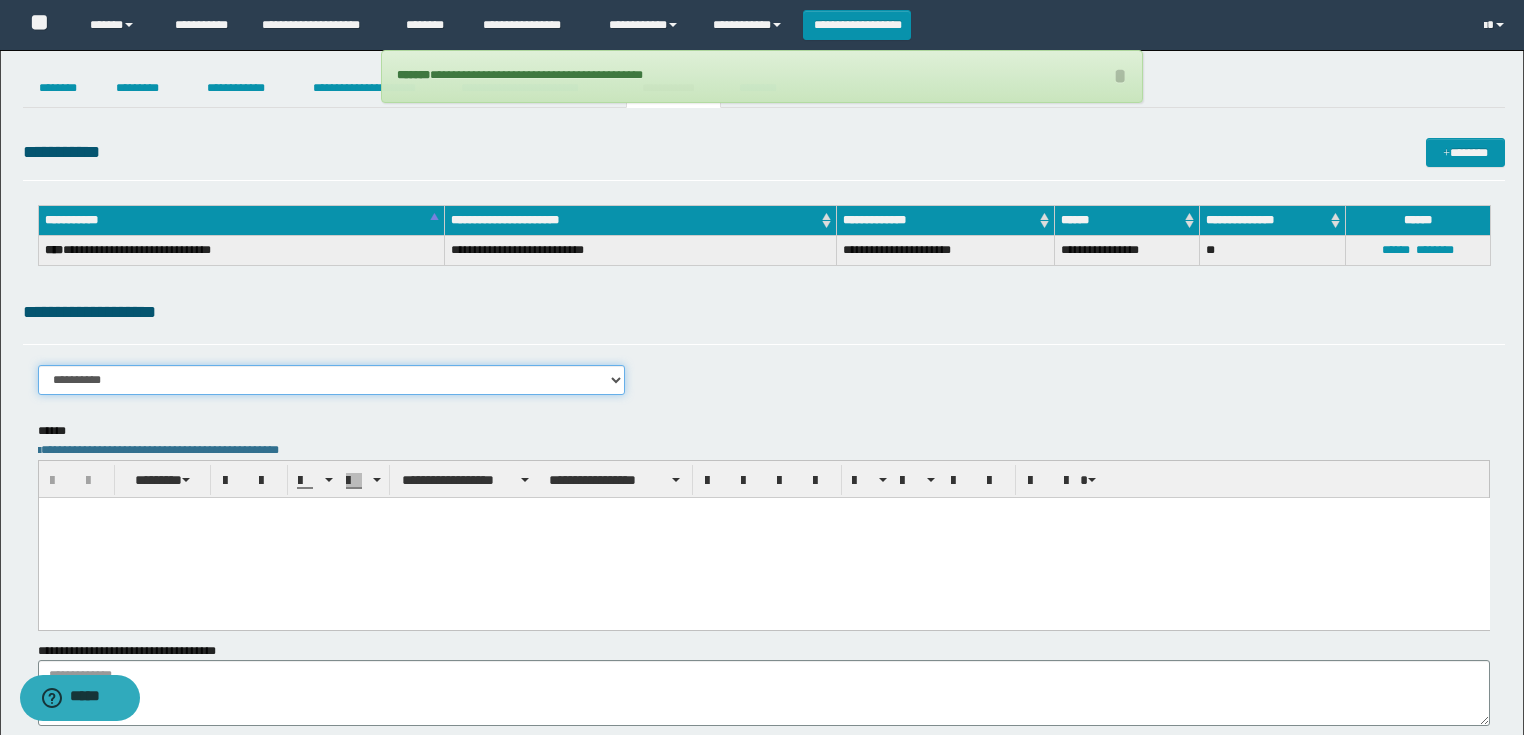 select on "****" 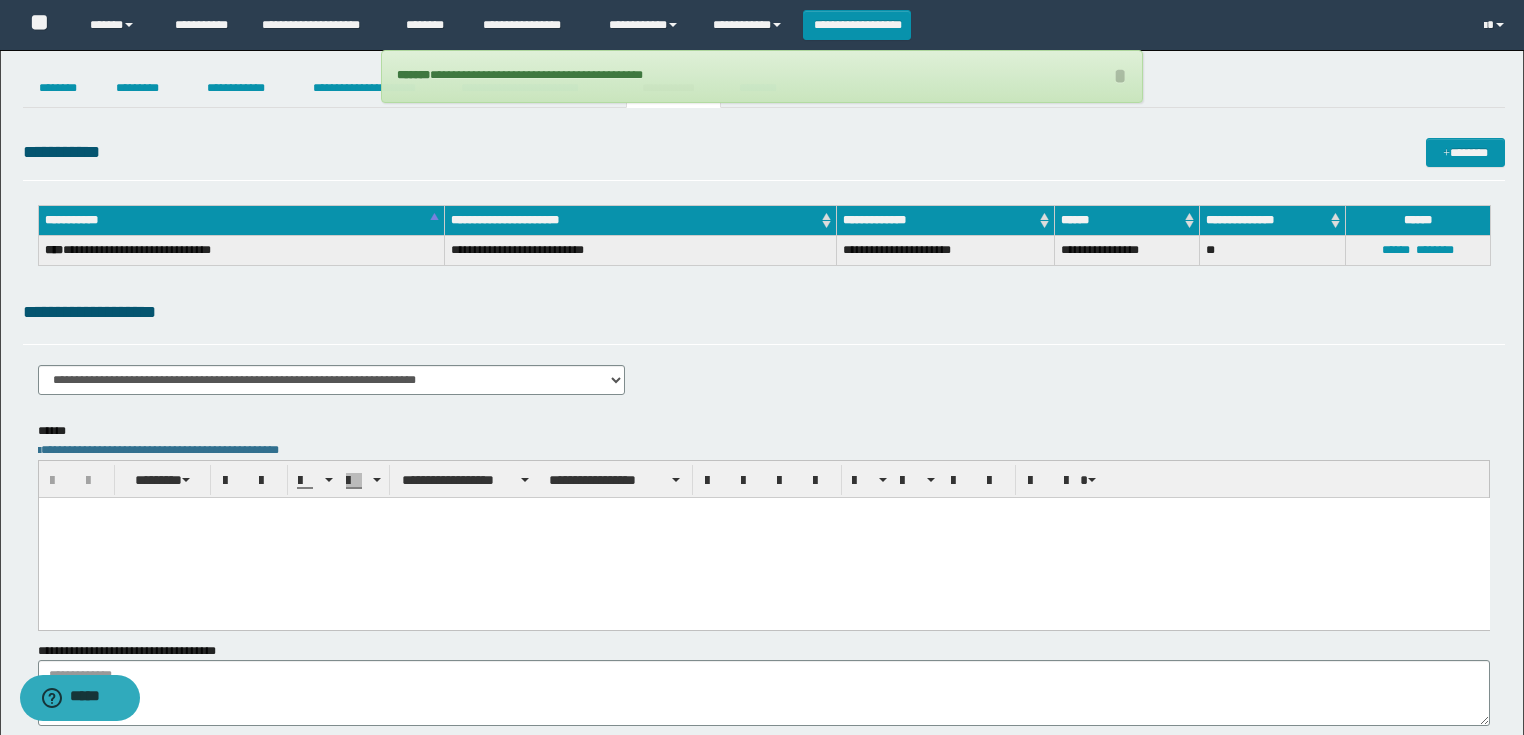 click at bounding box center (763, 537) 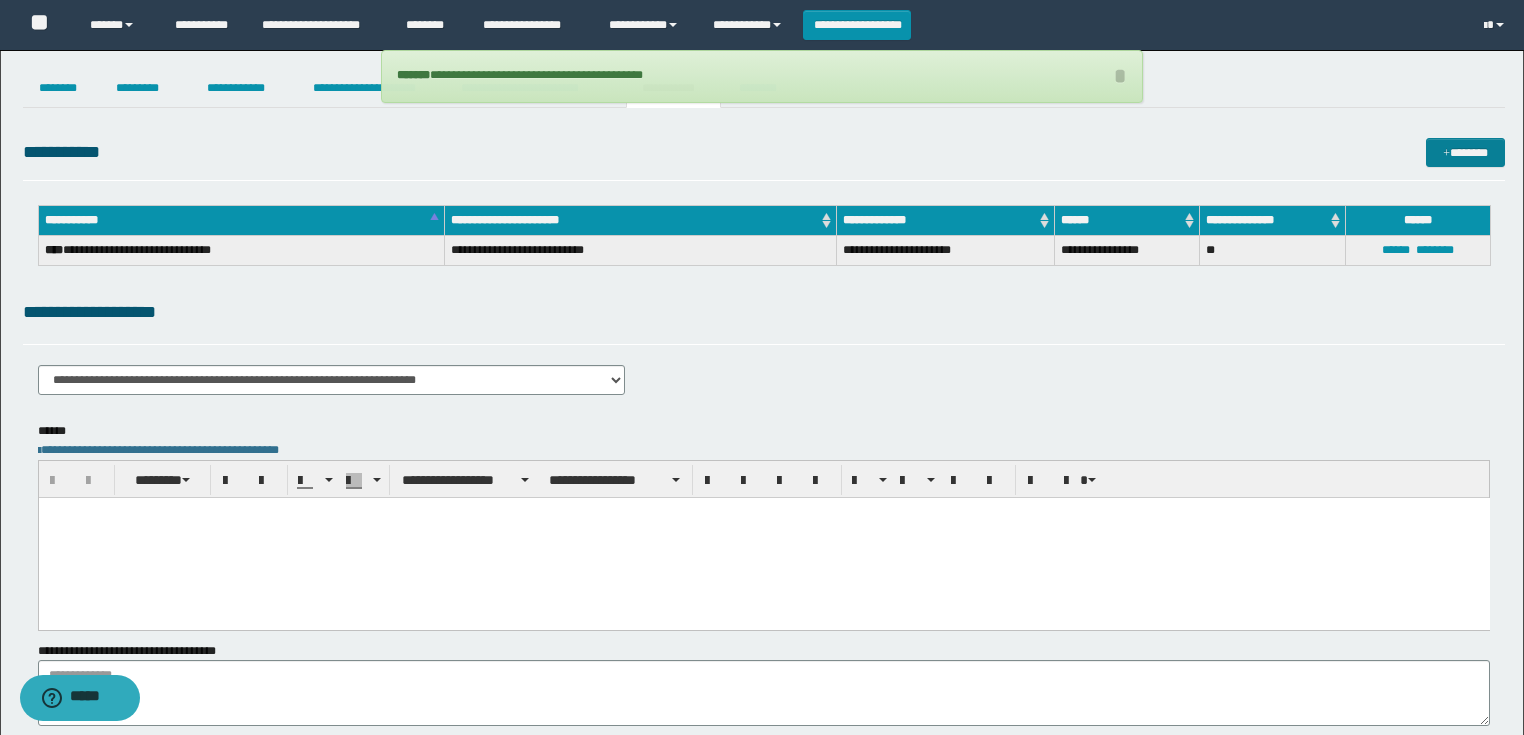 click on "*******" at bounding box center [1465, 153] 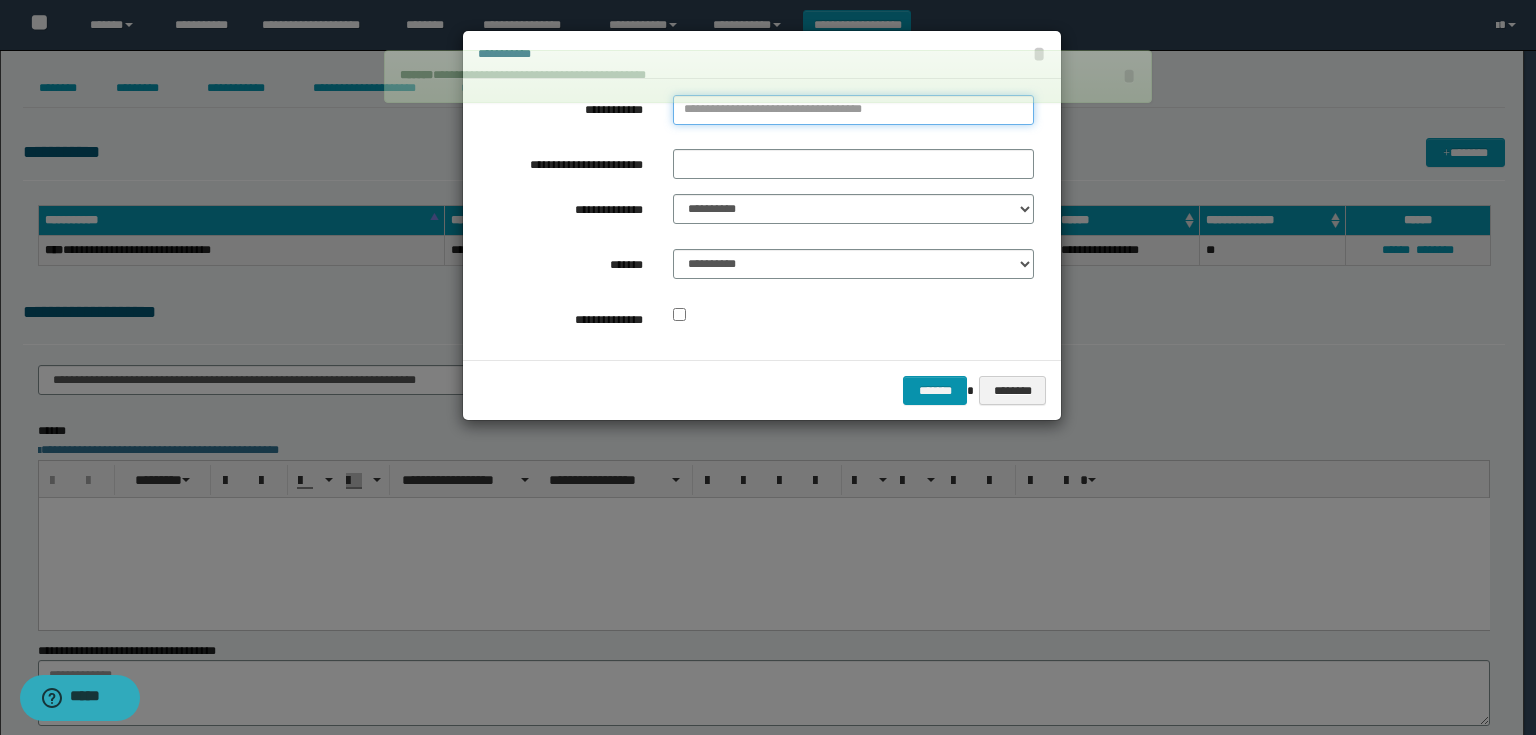 type on "**********" 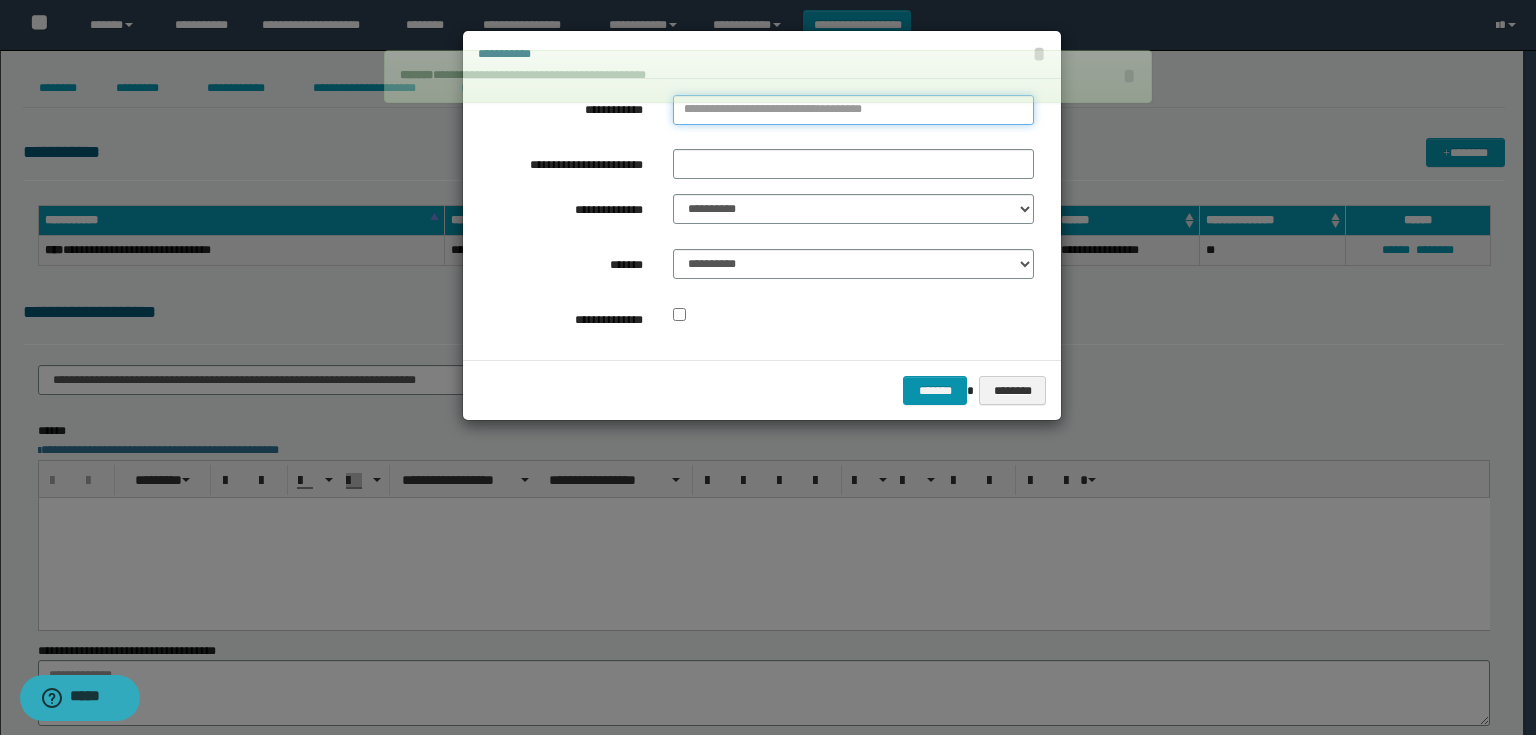 drag, startPoint x: 751, startPoint y: 116, endPoint x: 741, endPoint y: 118, distance: 10.198039 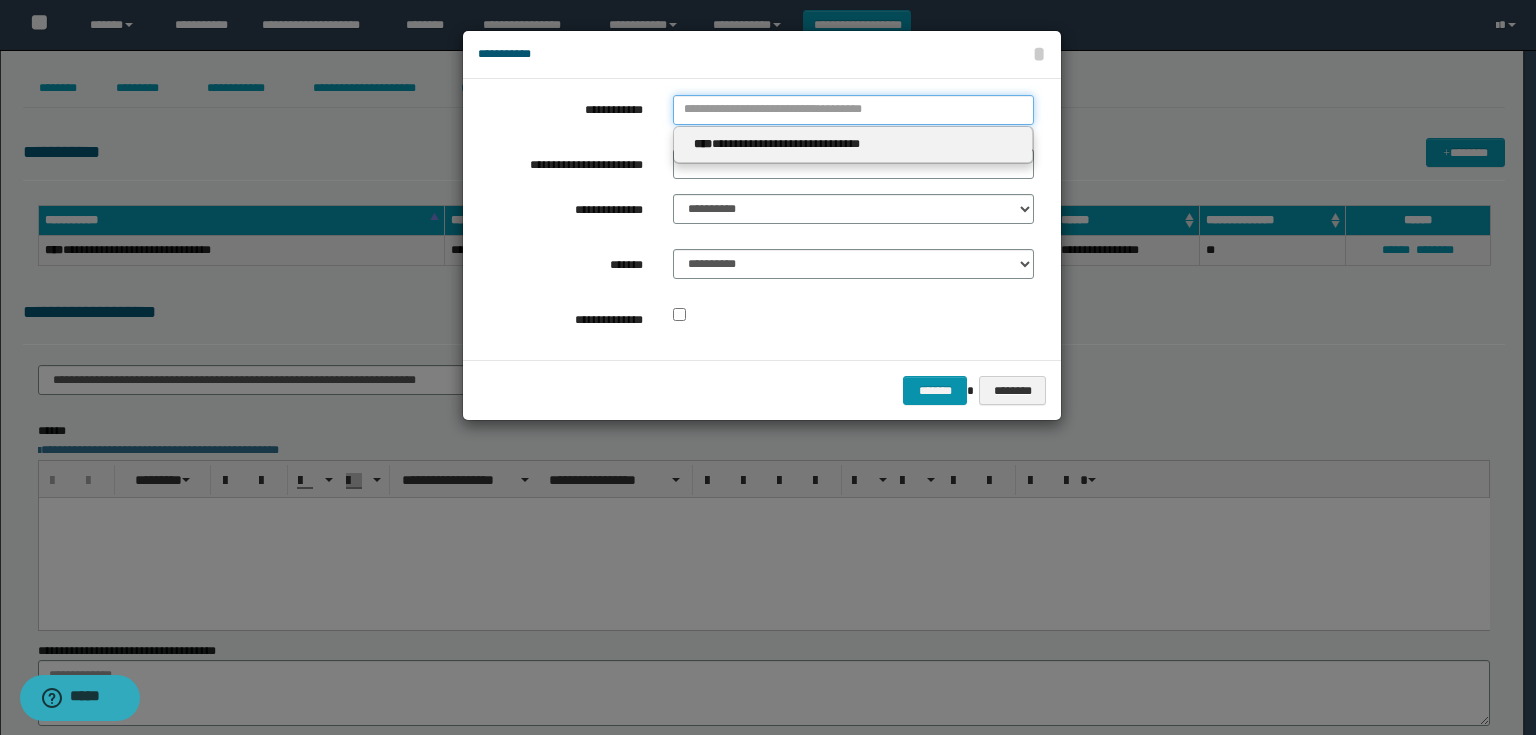 type 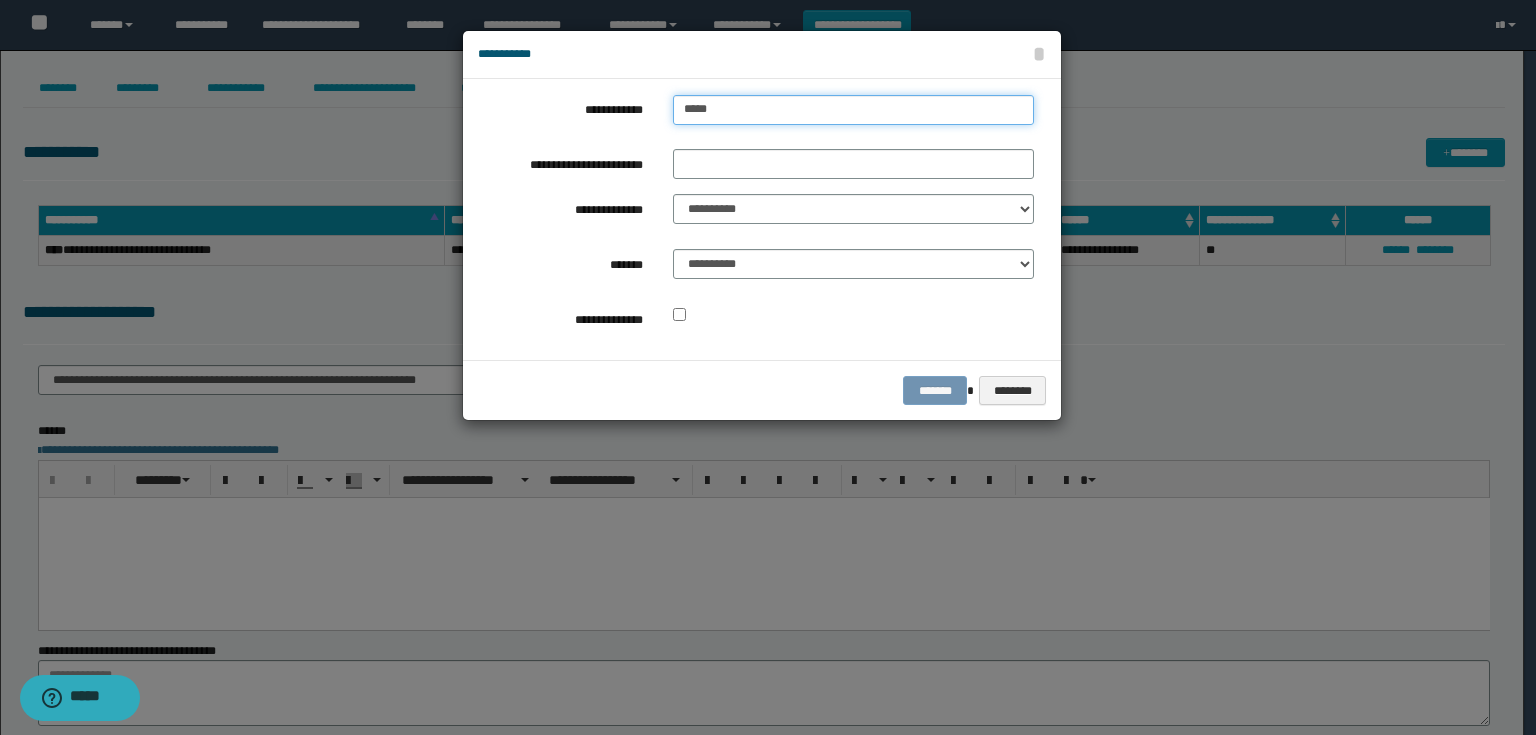 type on "******" 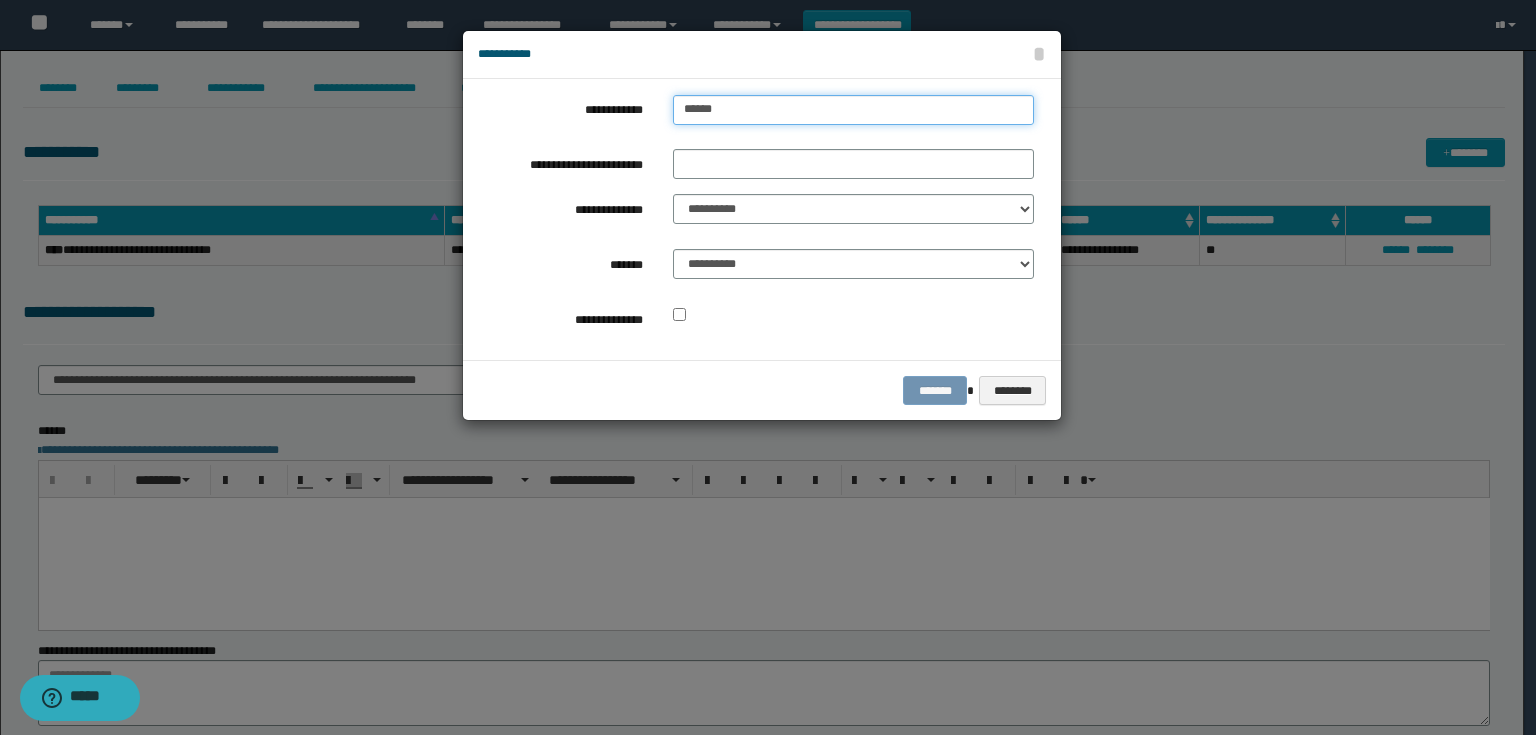 type on "******" 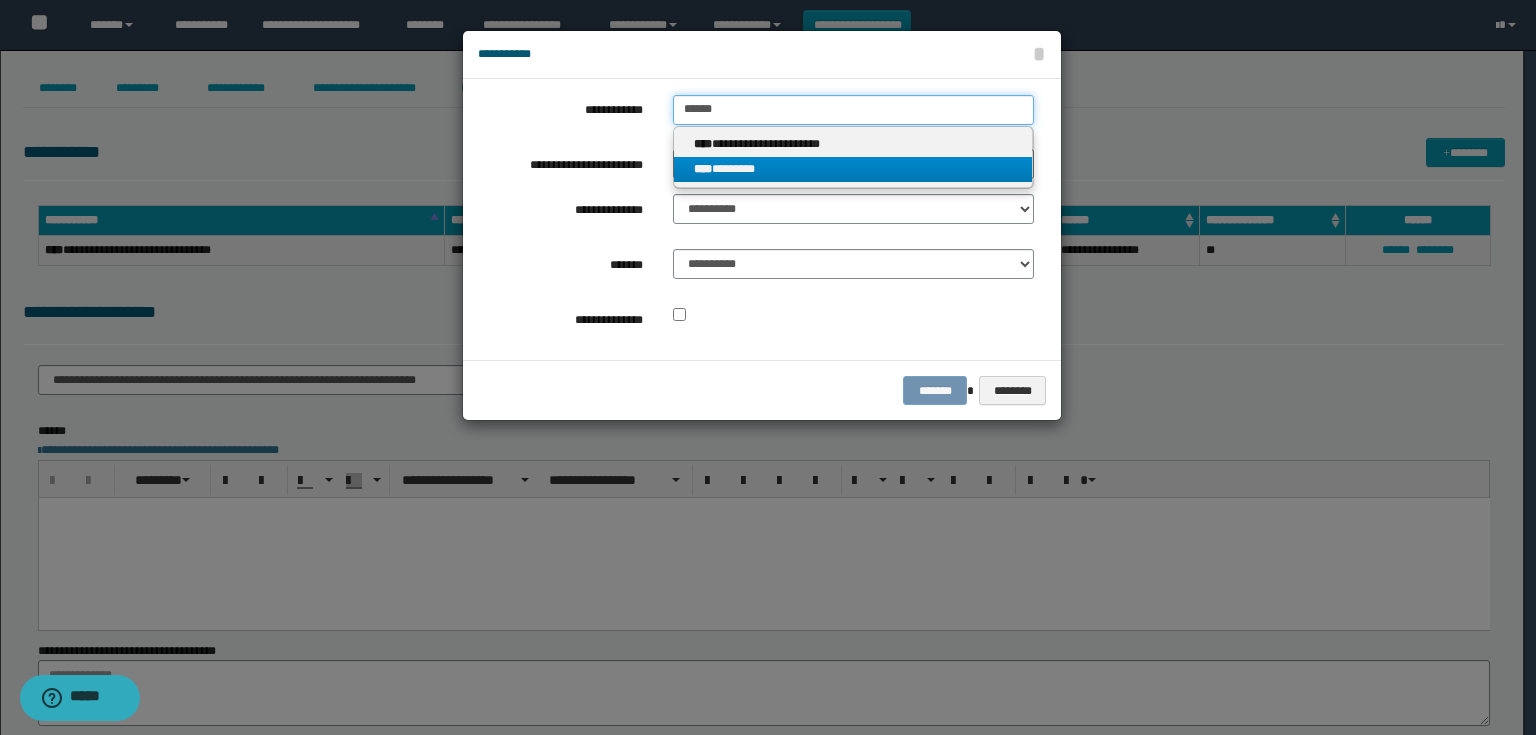 type on "******" 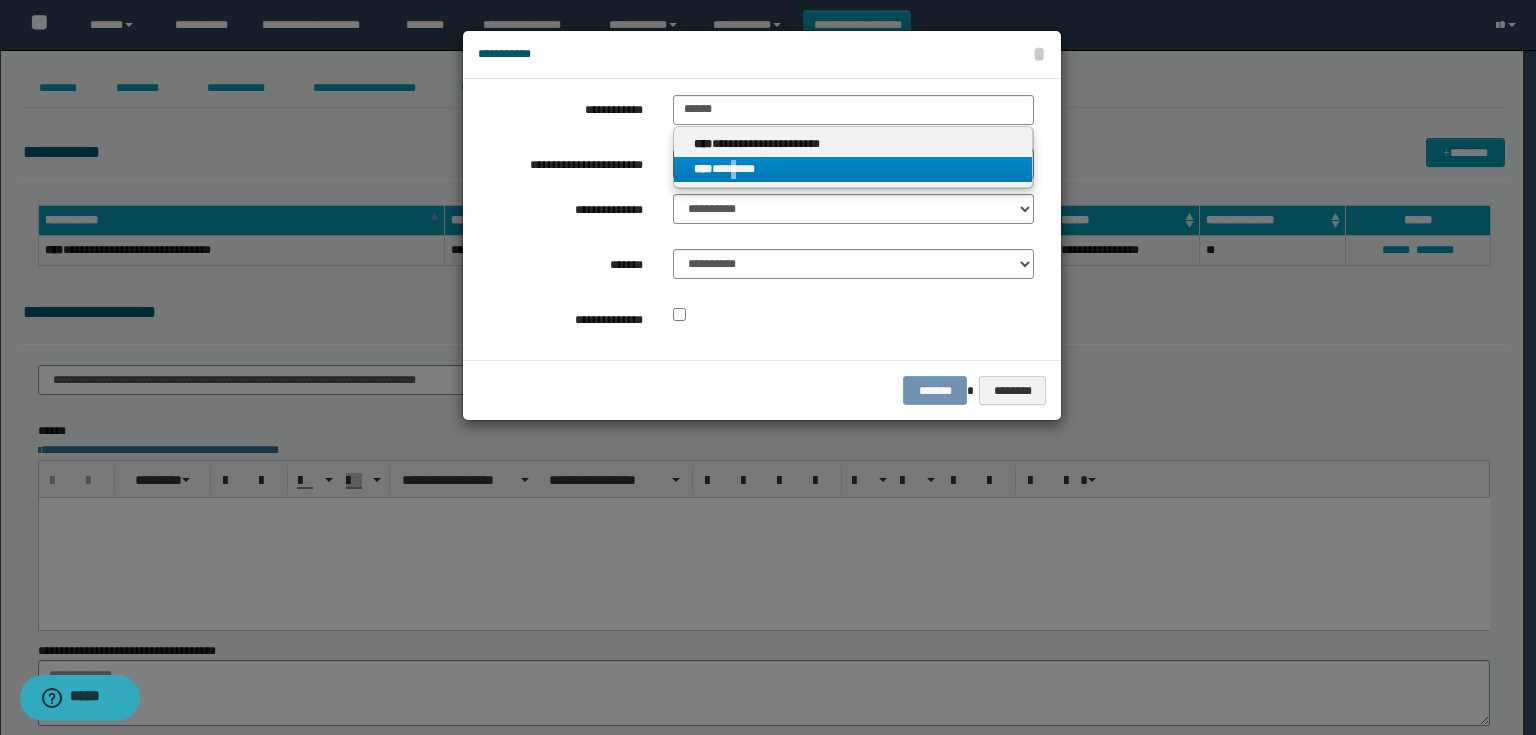 click on "**** ********" at bounding box center (853, 169) 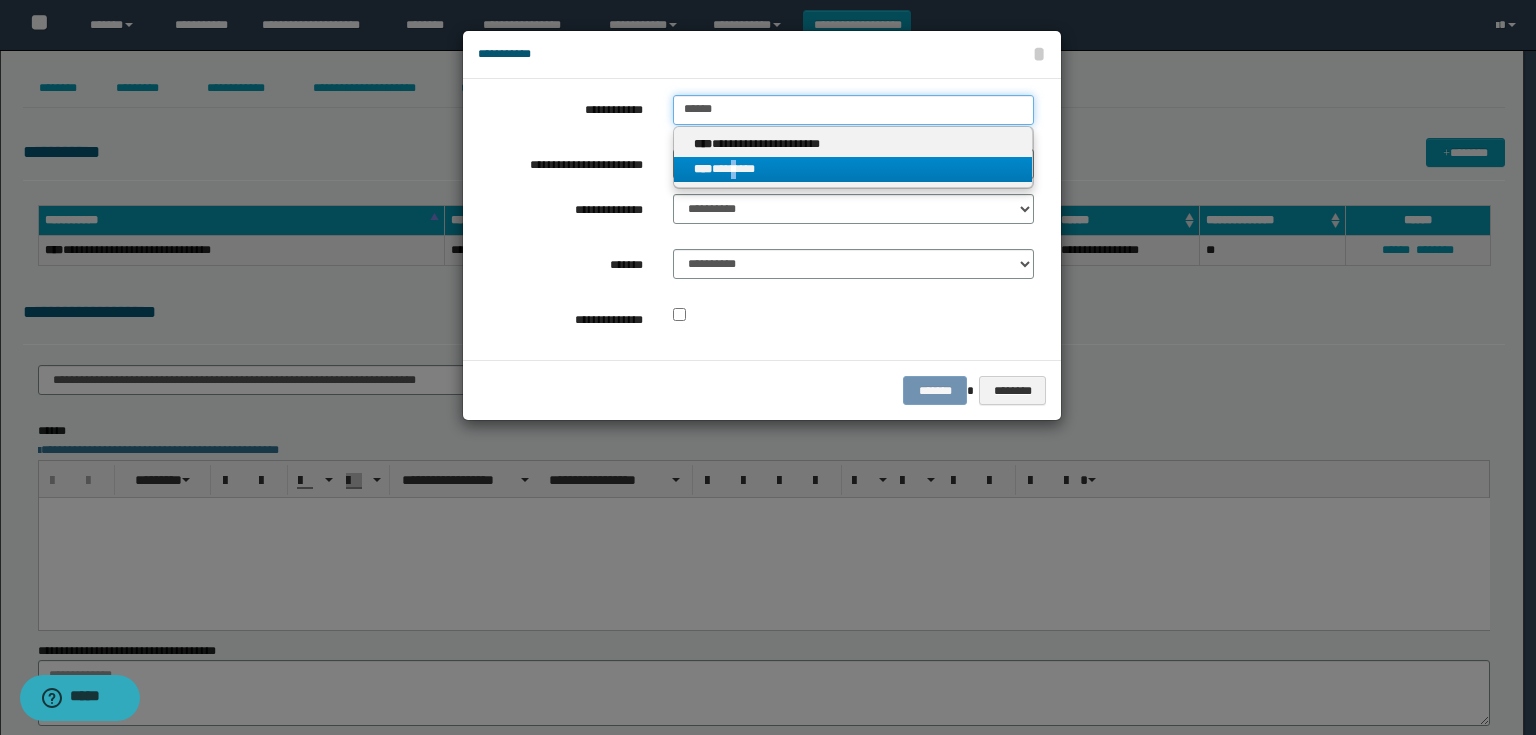 type 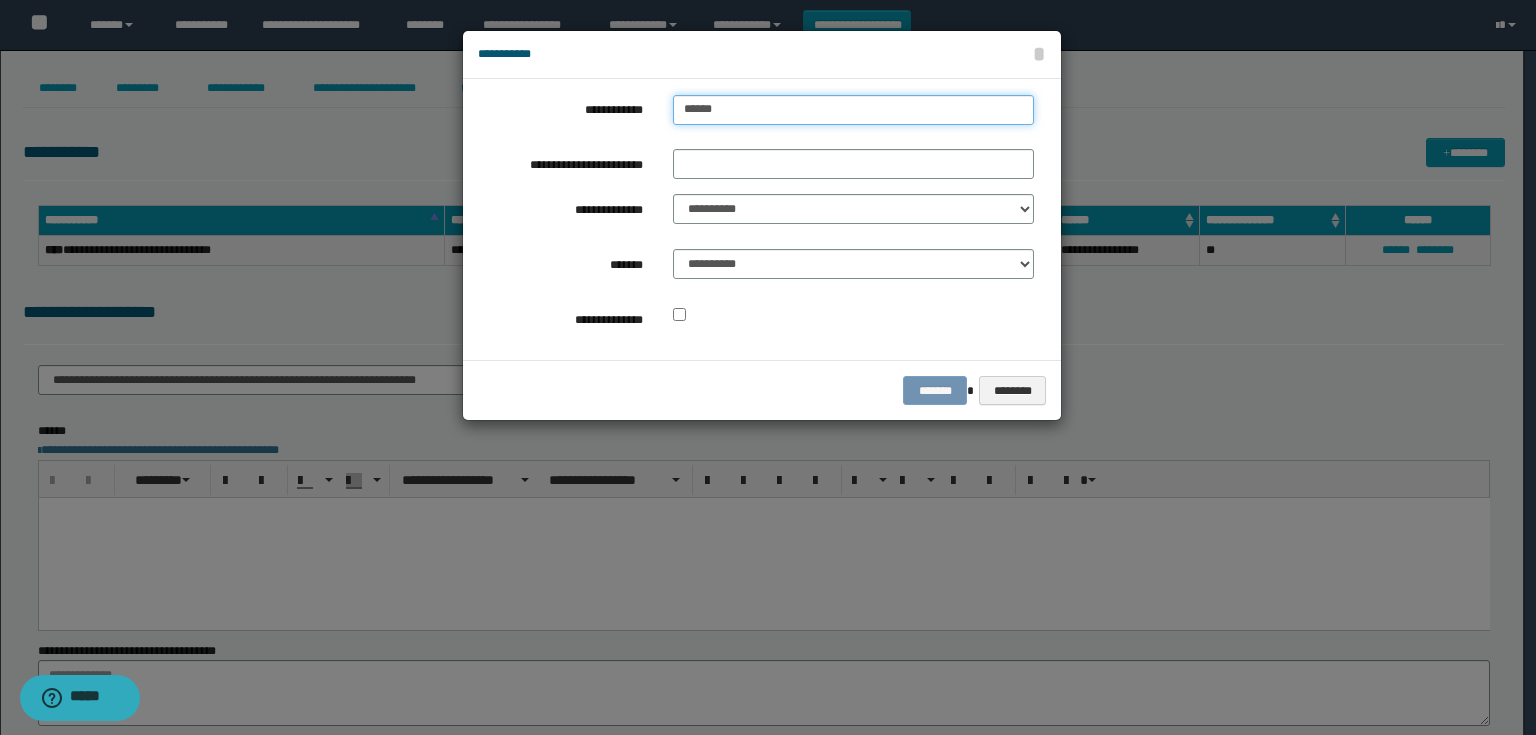 click on "**********" at bounding box center [853, 114] 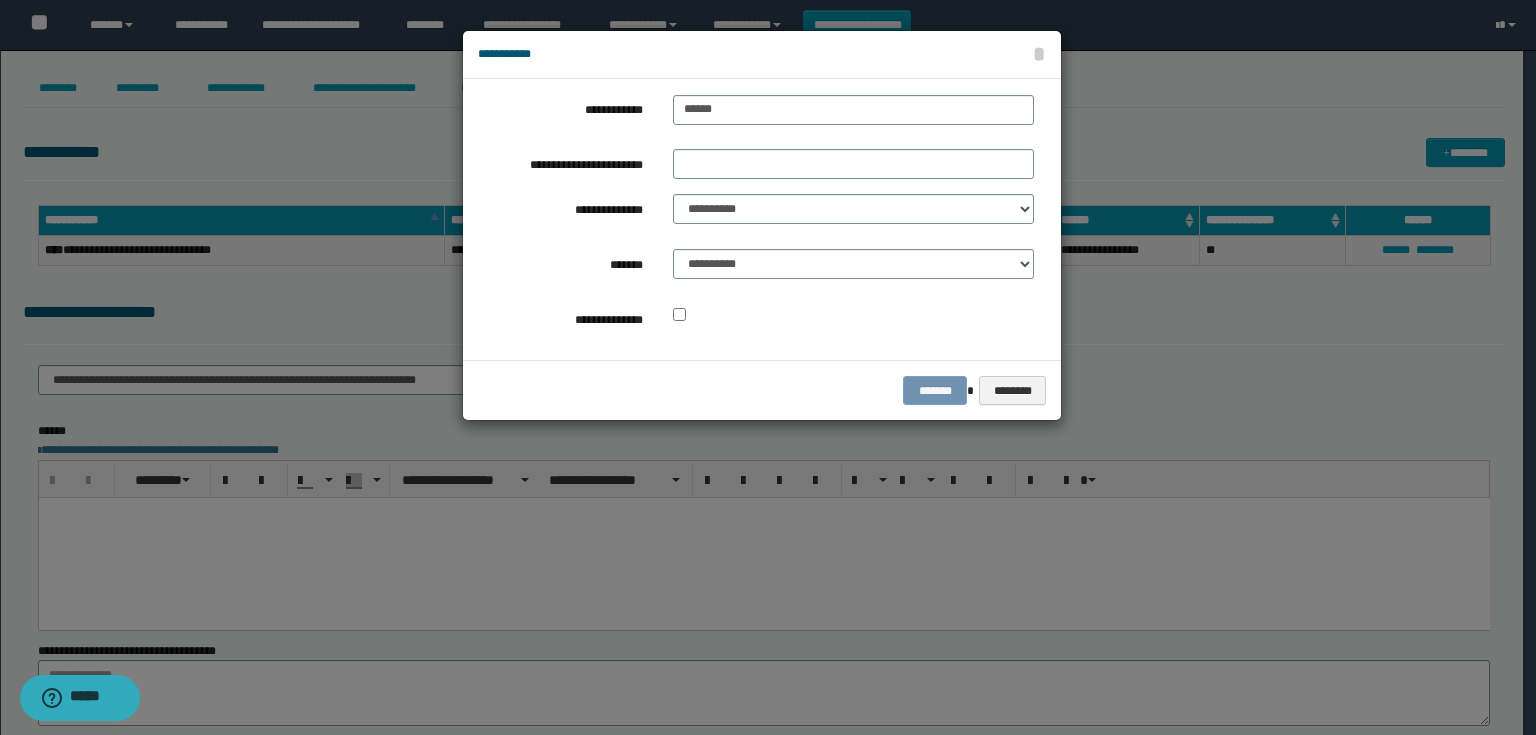 click on "**********" at bounding box center (756, 219) 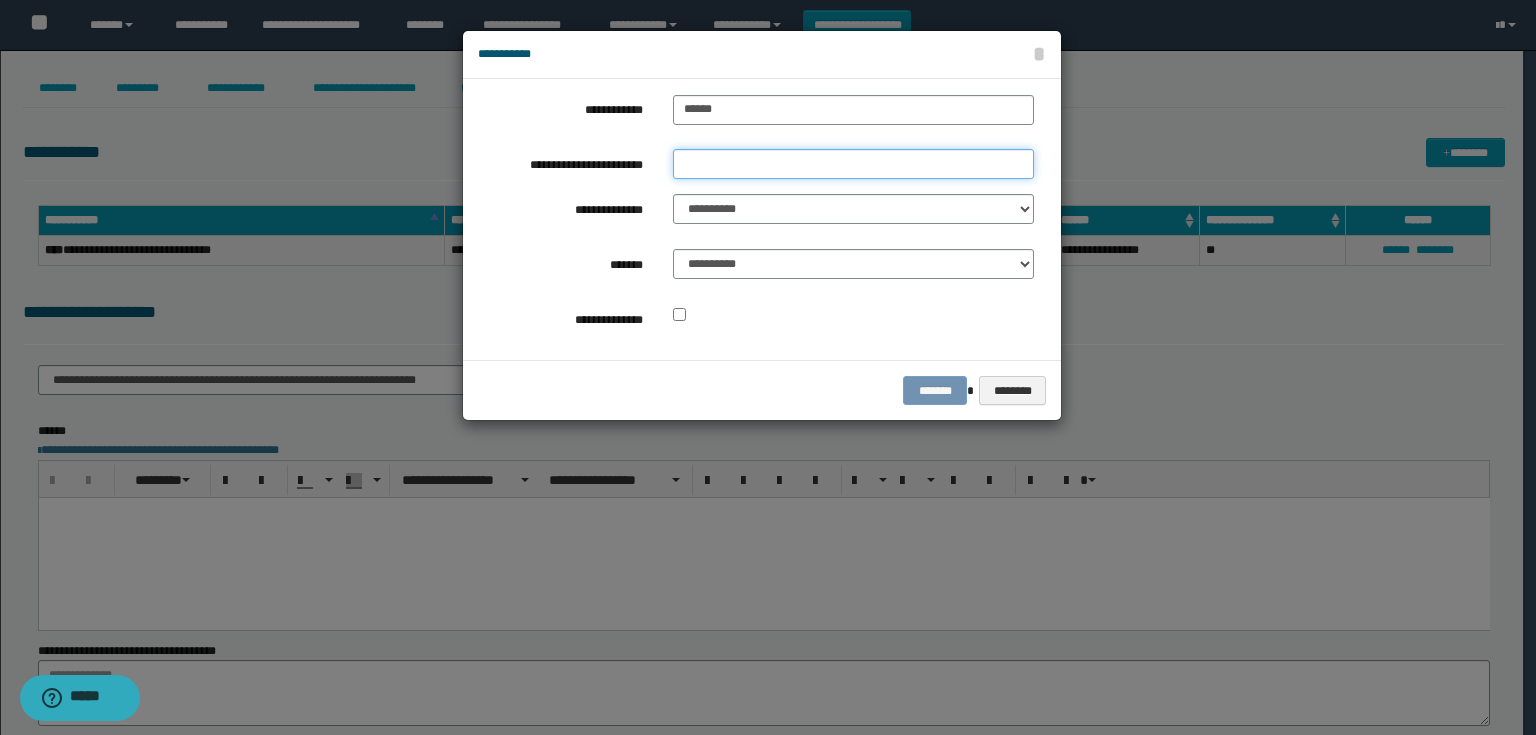 click on "**********" at bounding box center [853, 164] 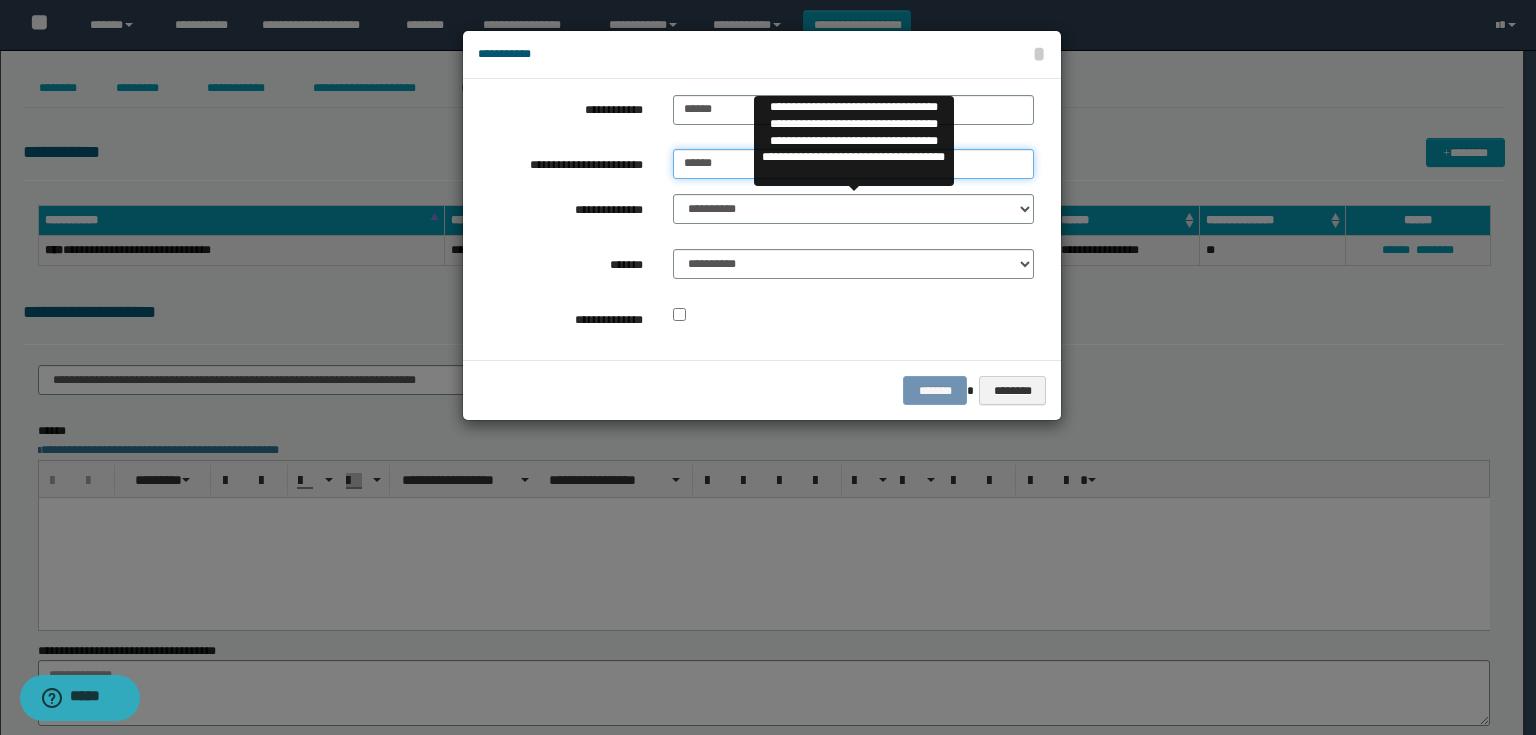 type on "******" 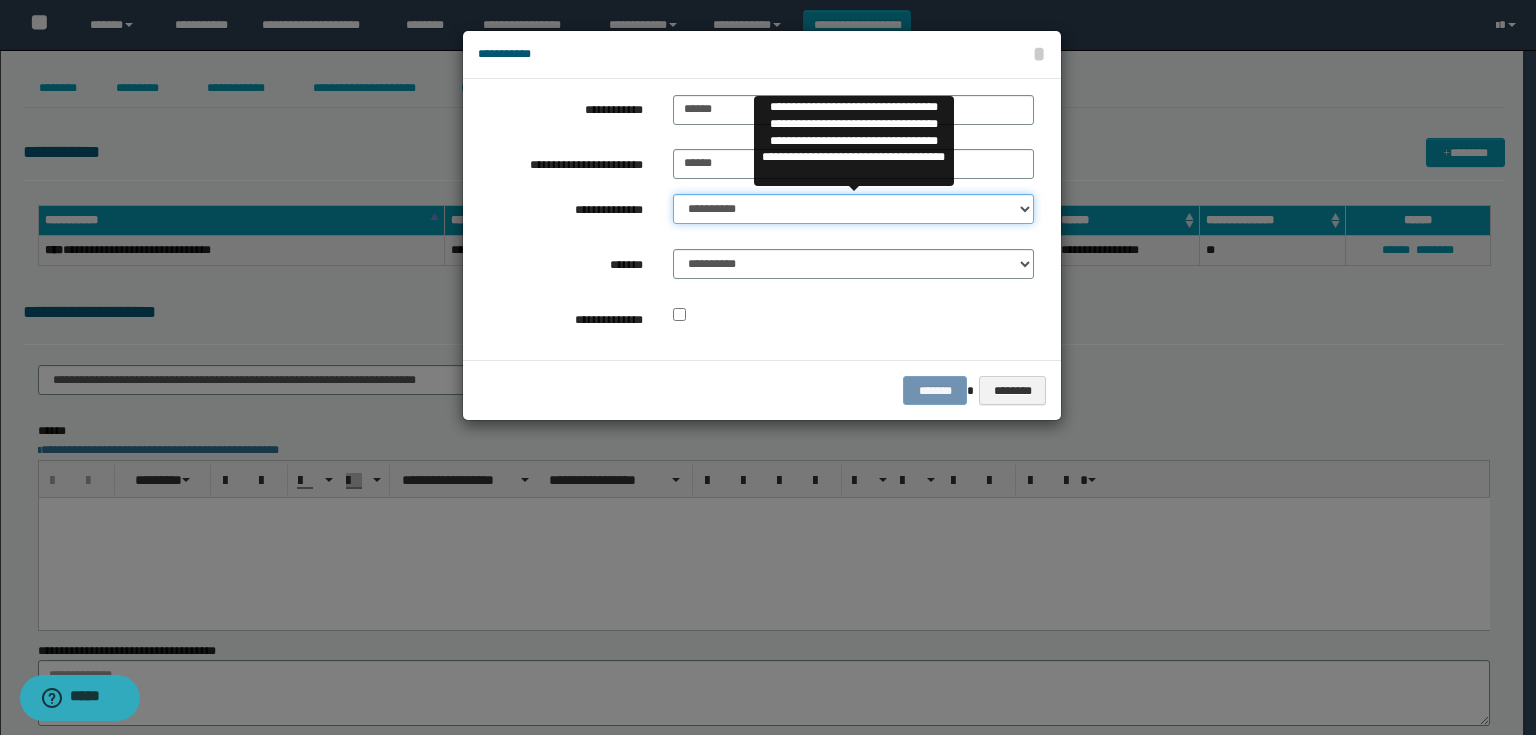 click on "**********" at bounding box center (853, 209) 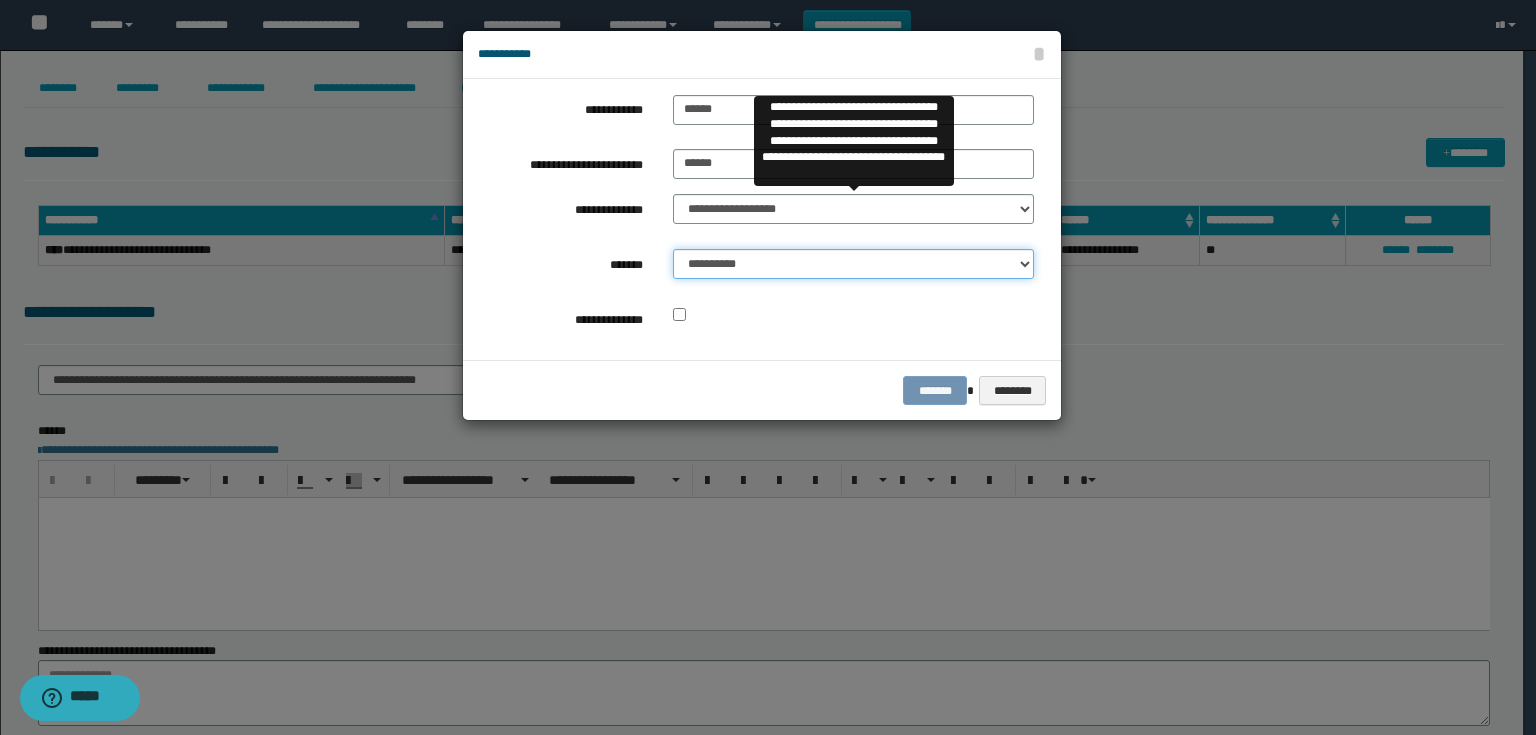 click on "**********" at bounding box center [853, 264] 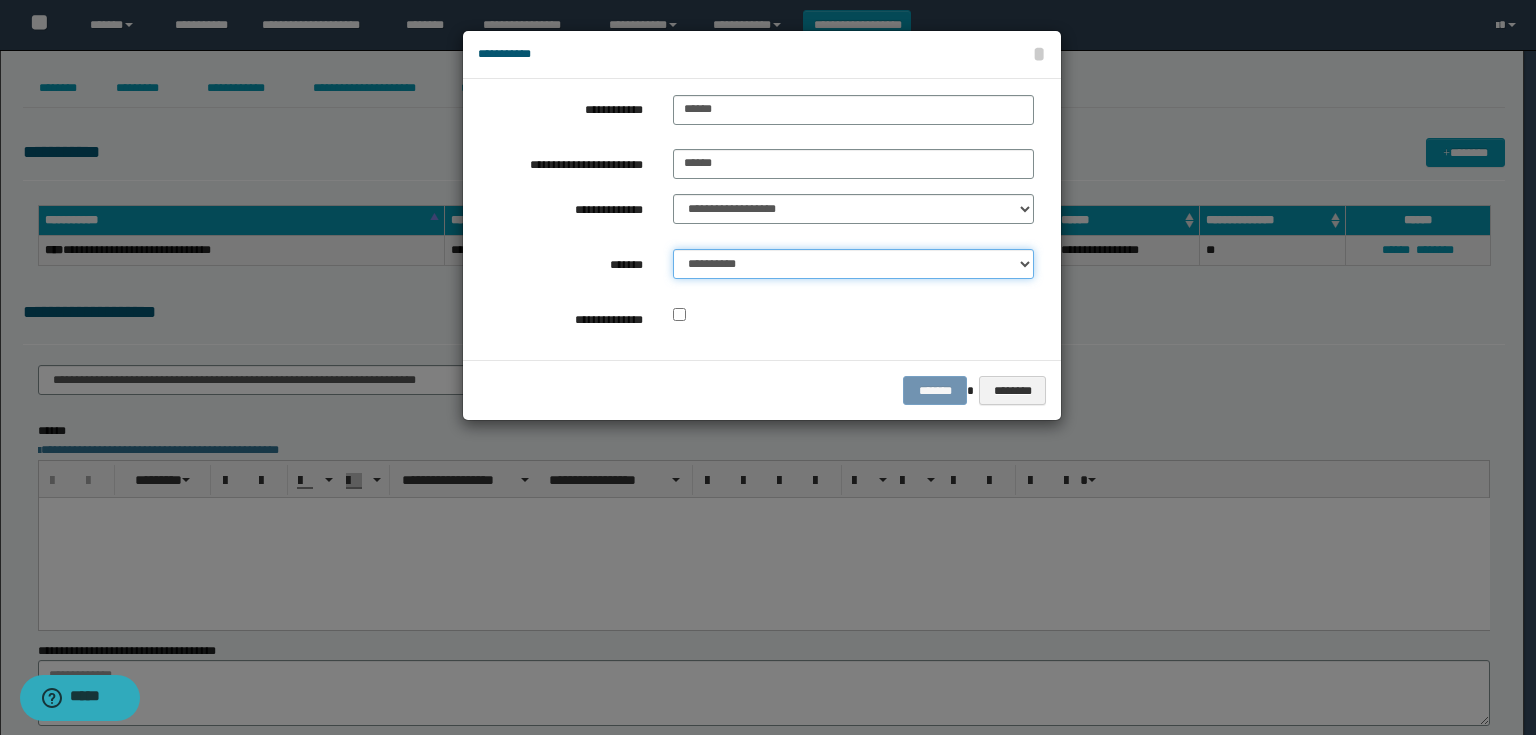 select on "*" 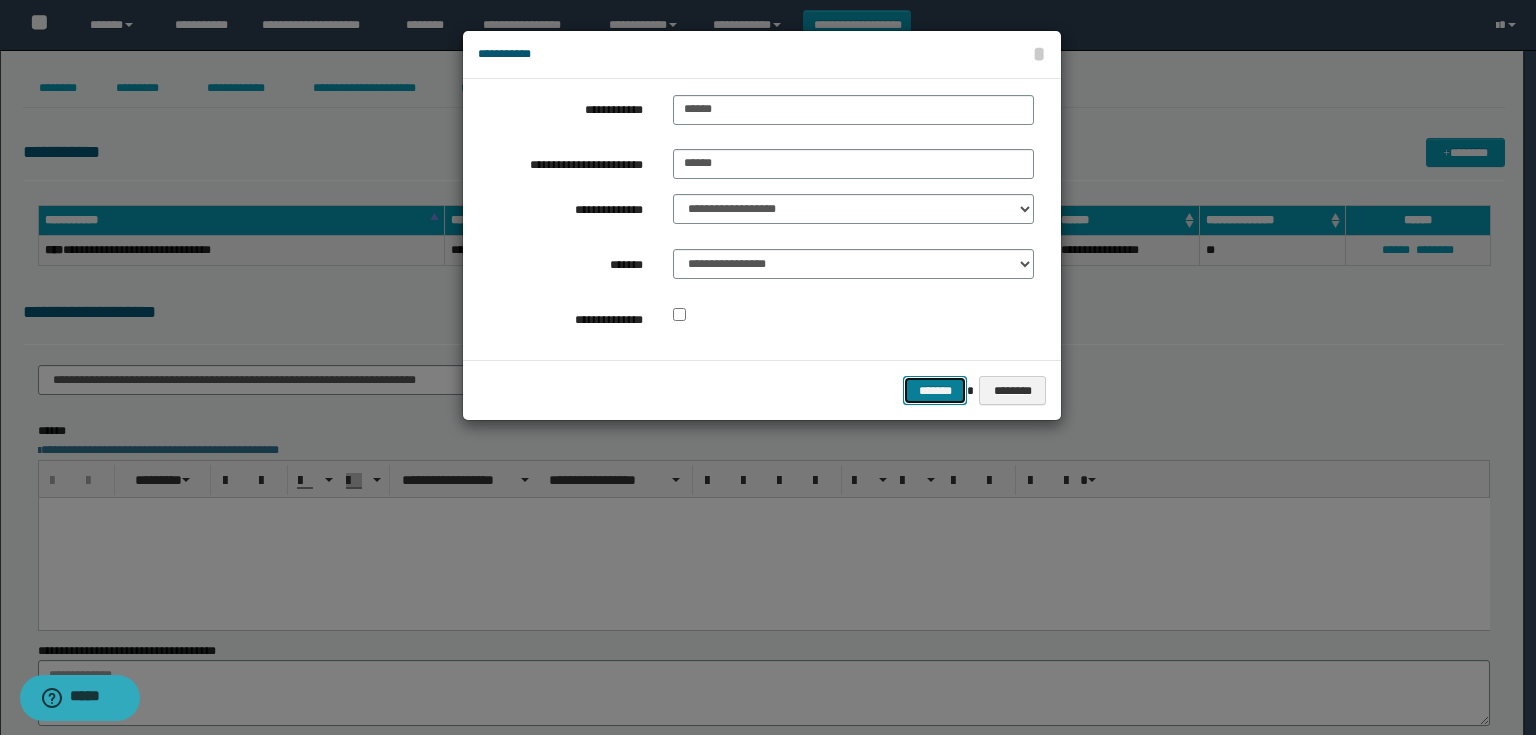 click on "*******" at bounding box center (935, 391) 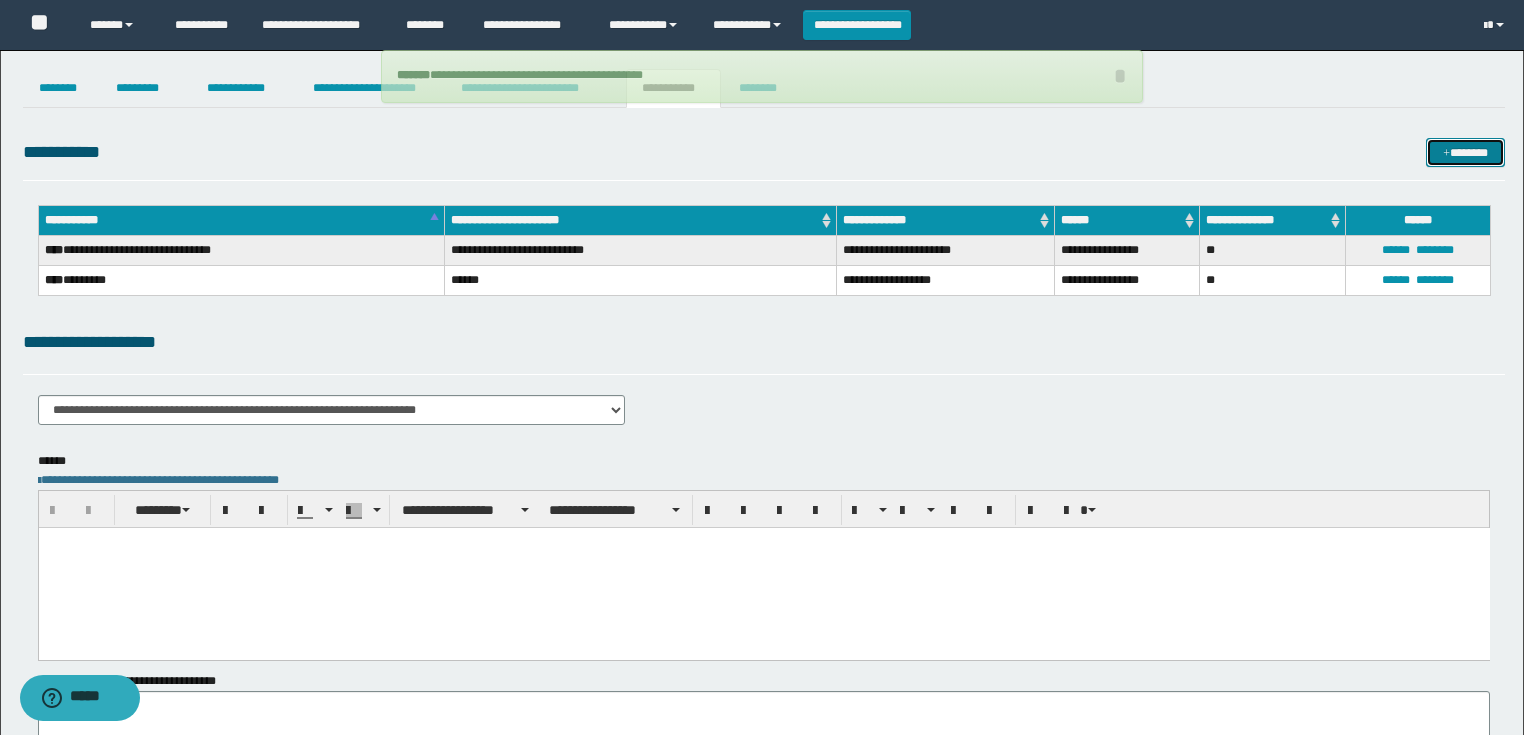 type 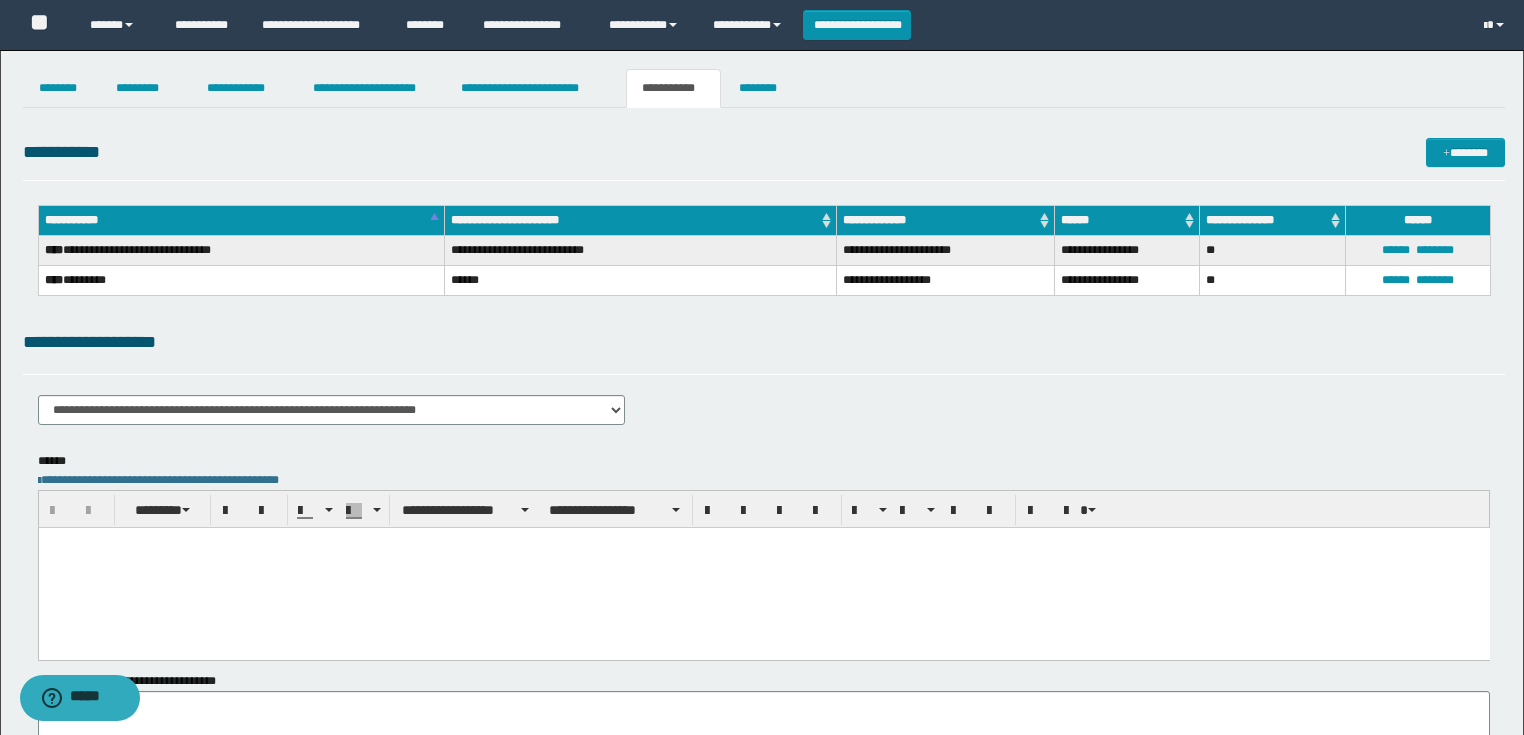 click at bounding box center (763, 567) 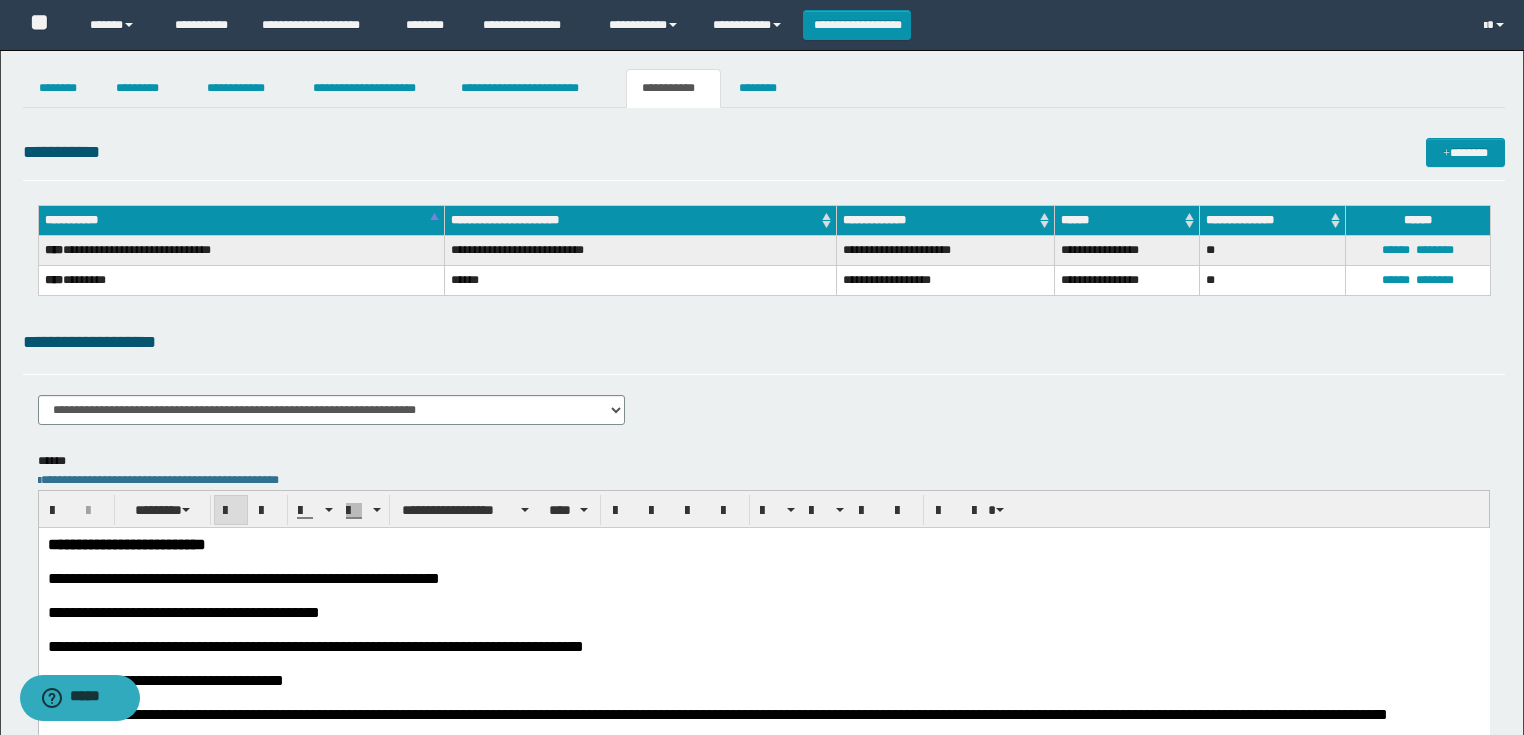 click on "**********" at bounding box center (763, 904) 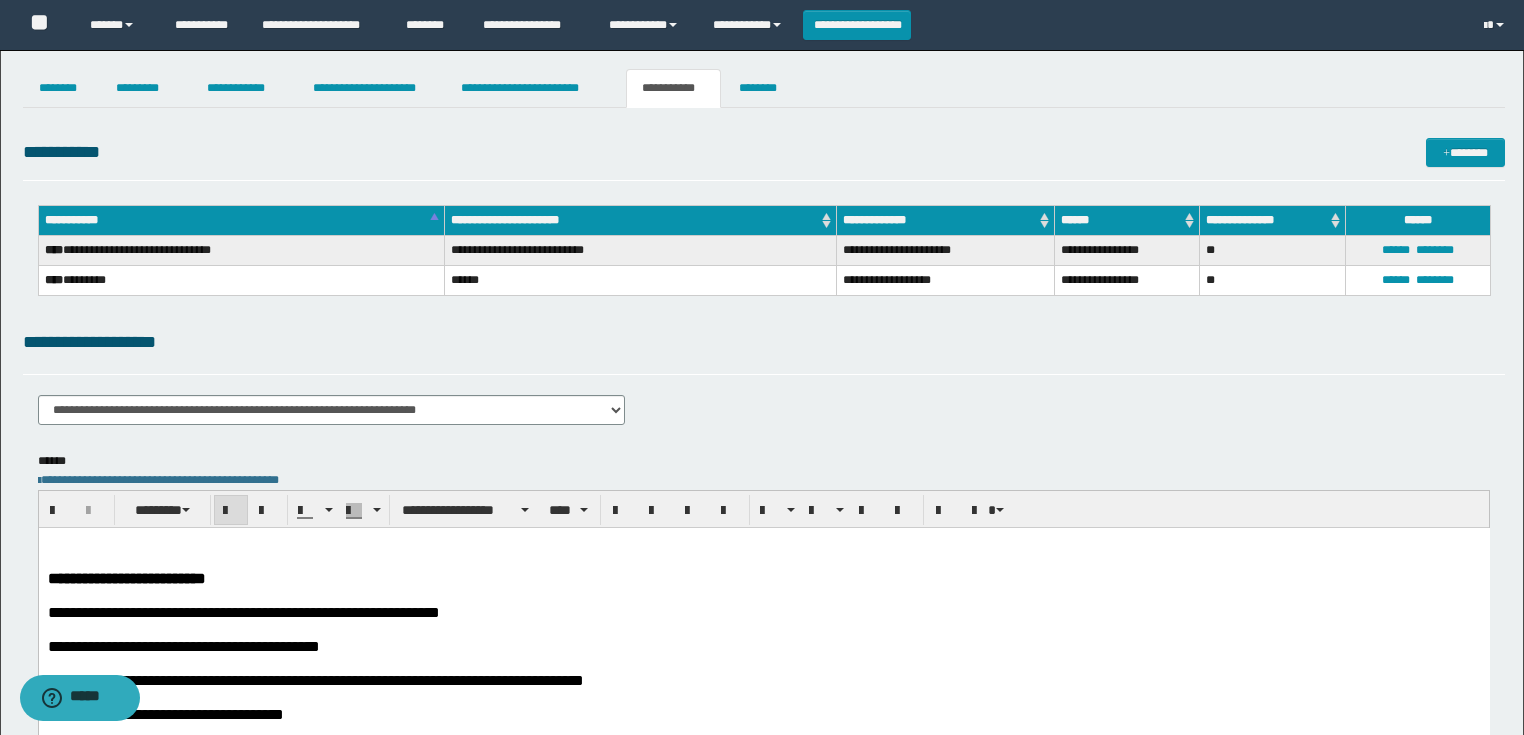click at bounding box center [763, 543] 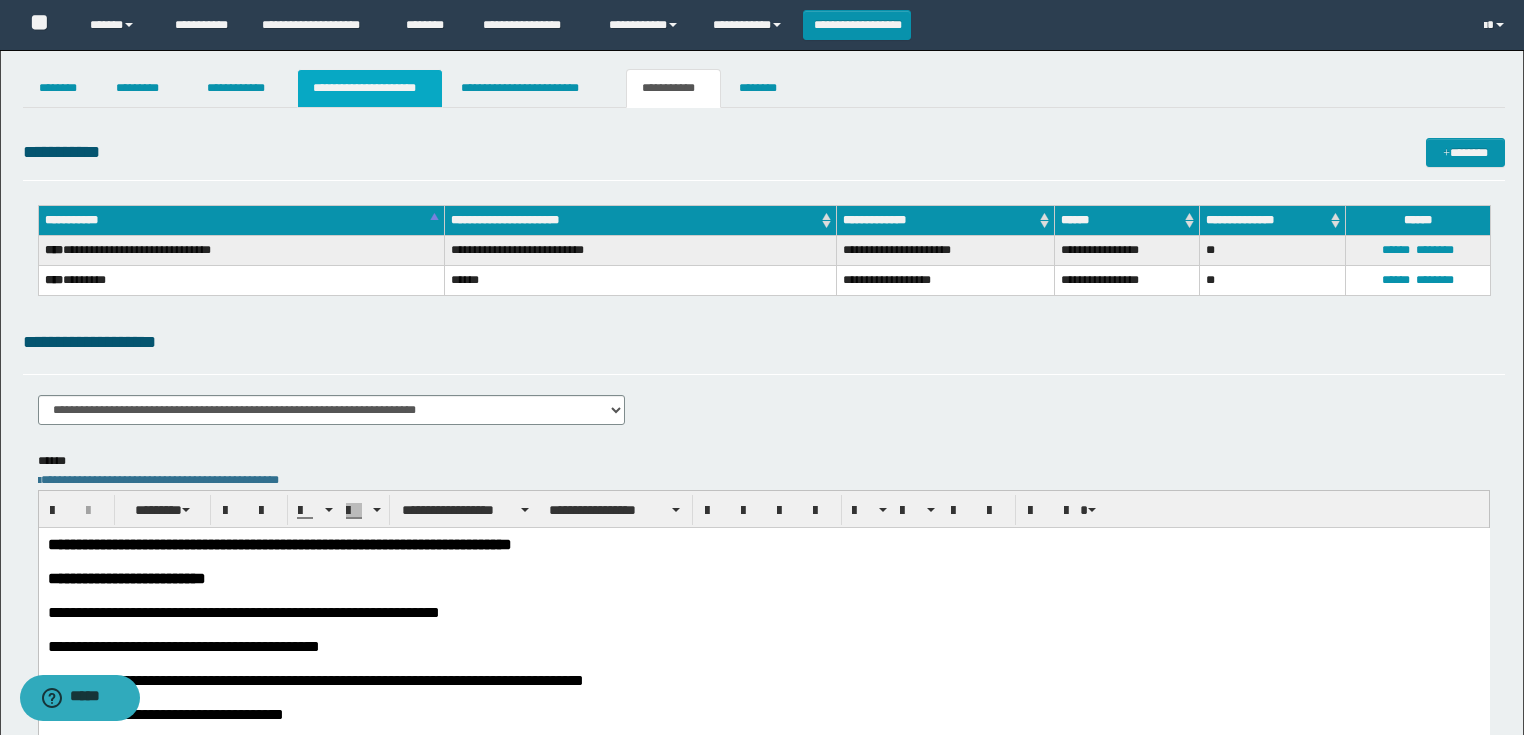 click on "**********" at bounding box center (370, 88) 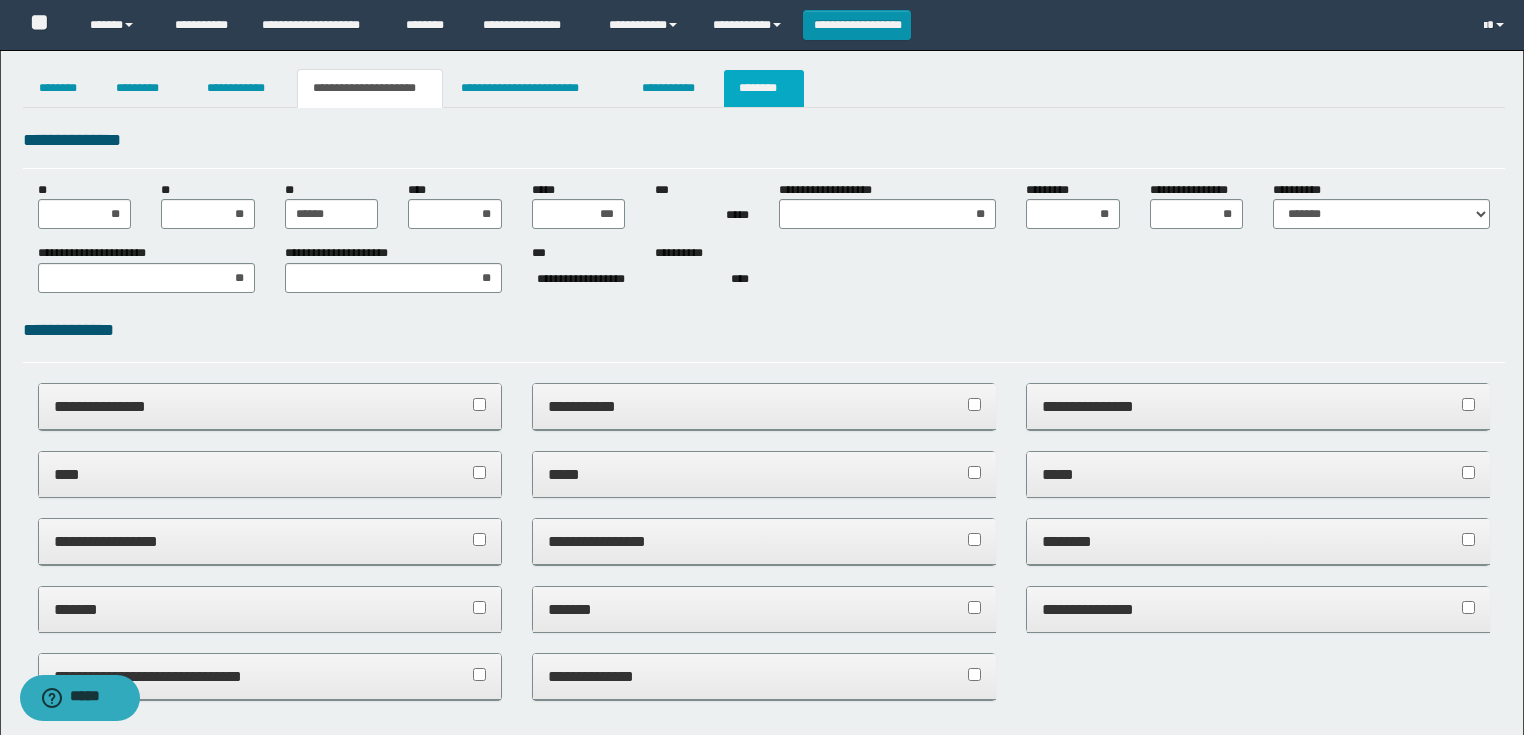 click on "********" at bounding box center (764, 88) 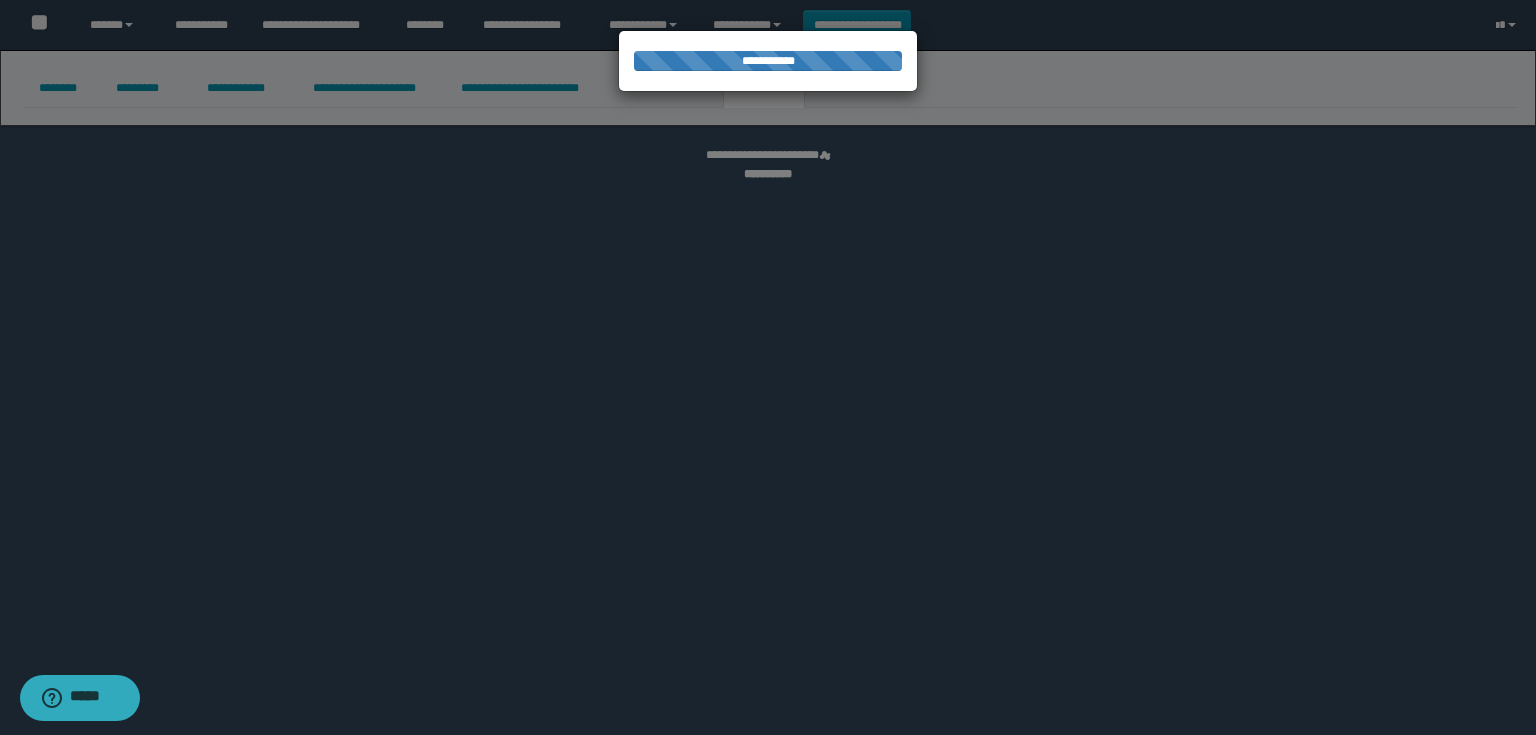 select 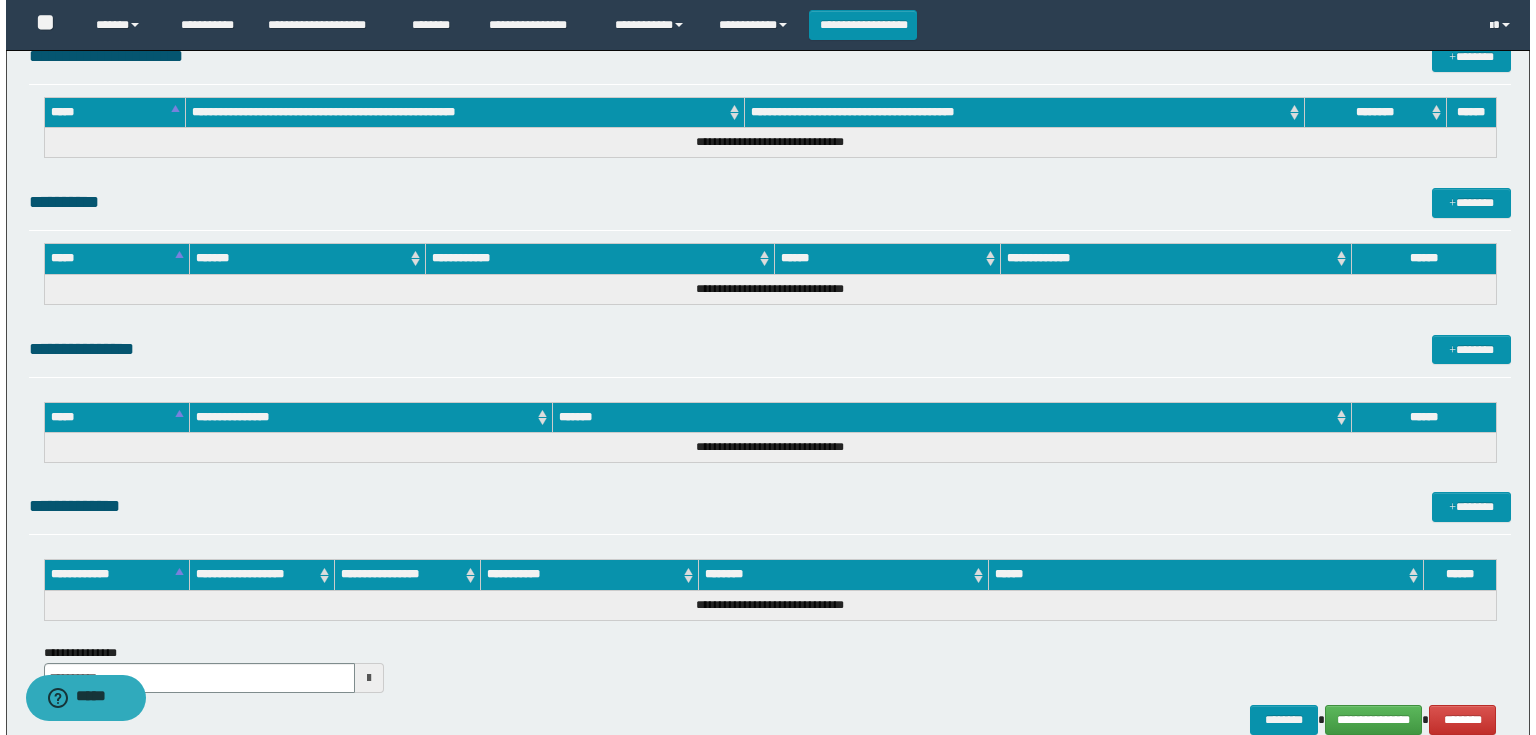 scroll, scrollTop: 889, scrollLeft: 0, axis: vertical 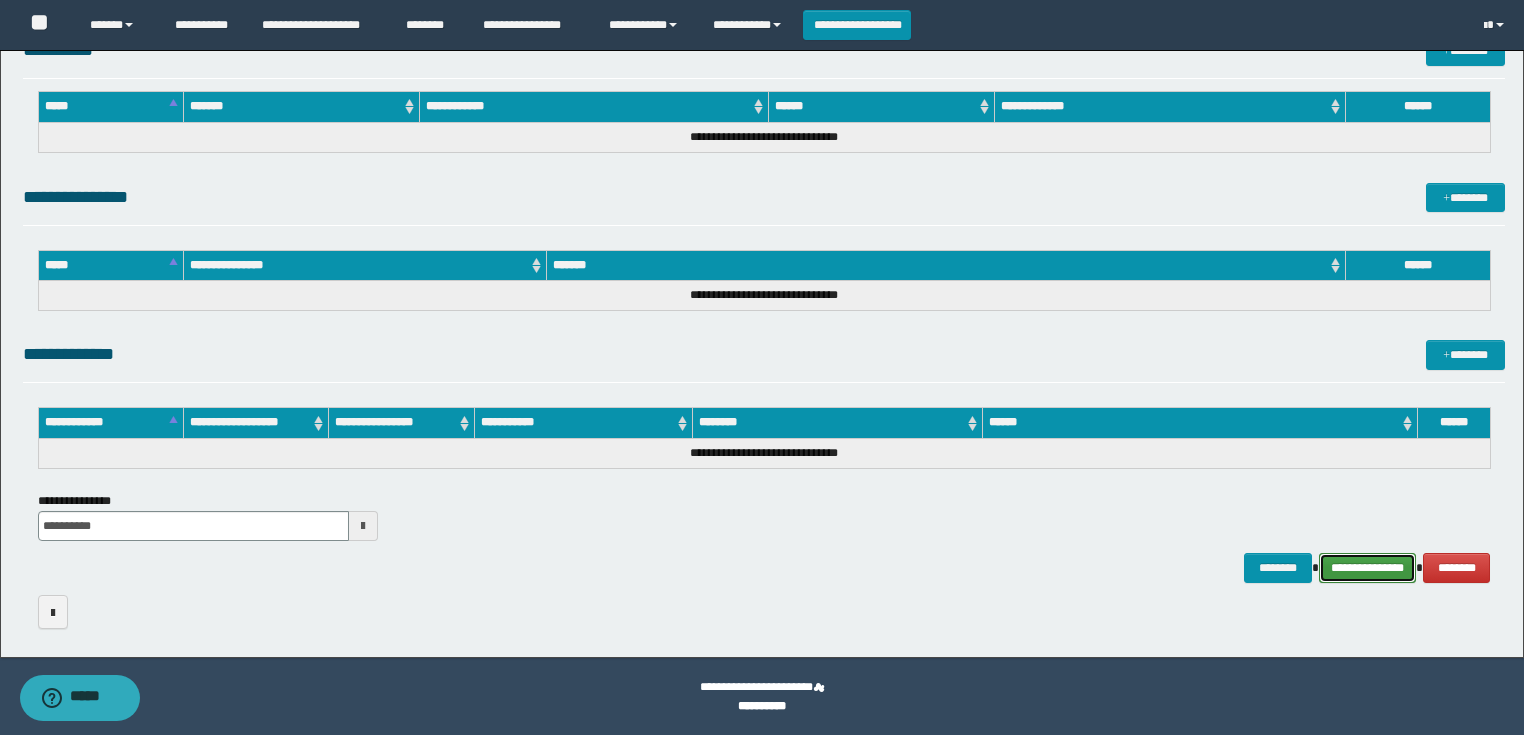 click on "**********" at bounding box center [1368, 568] 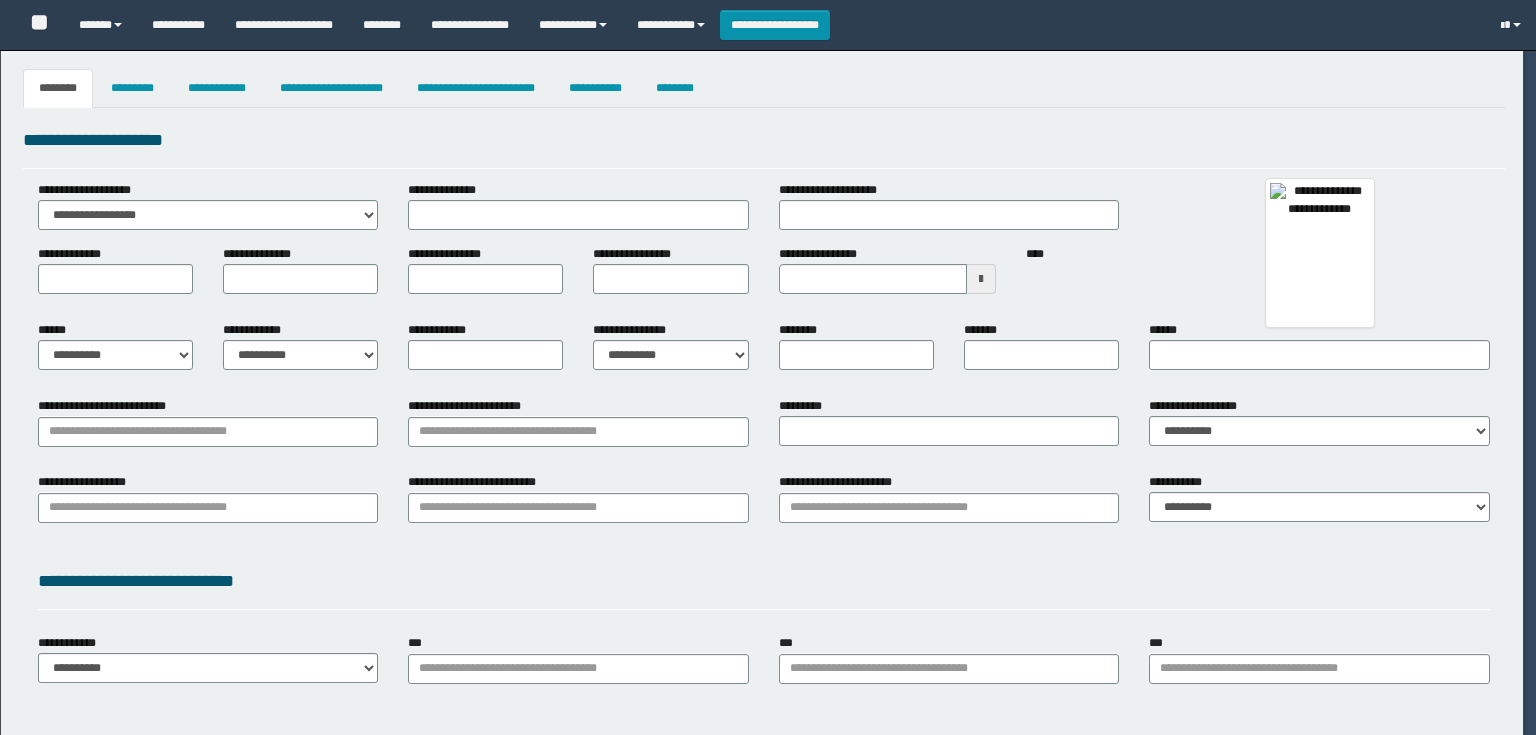 select on "***" 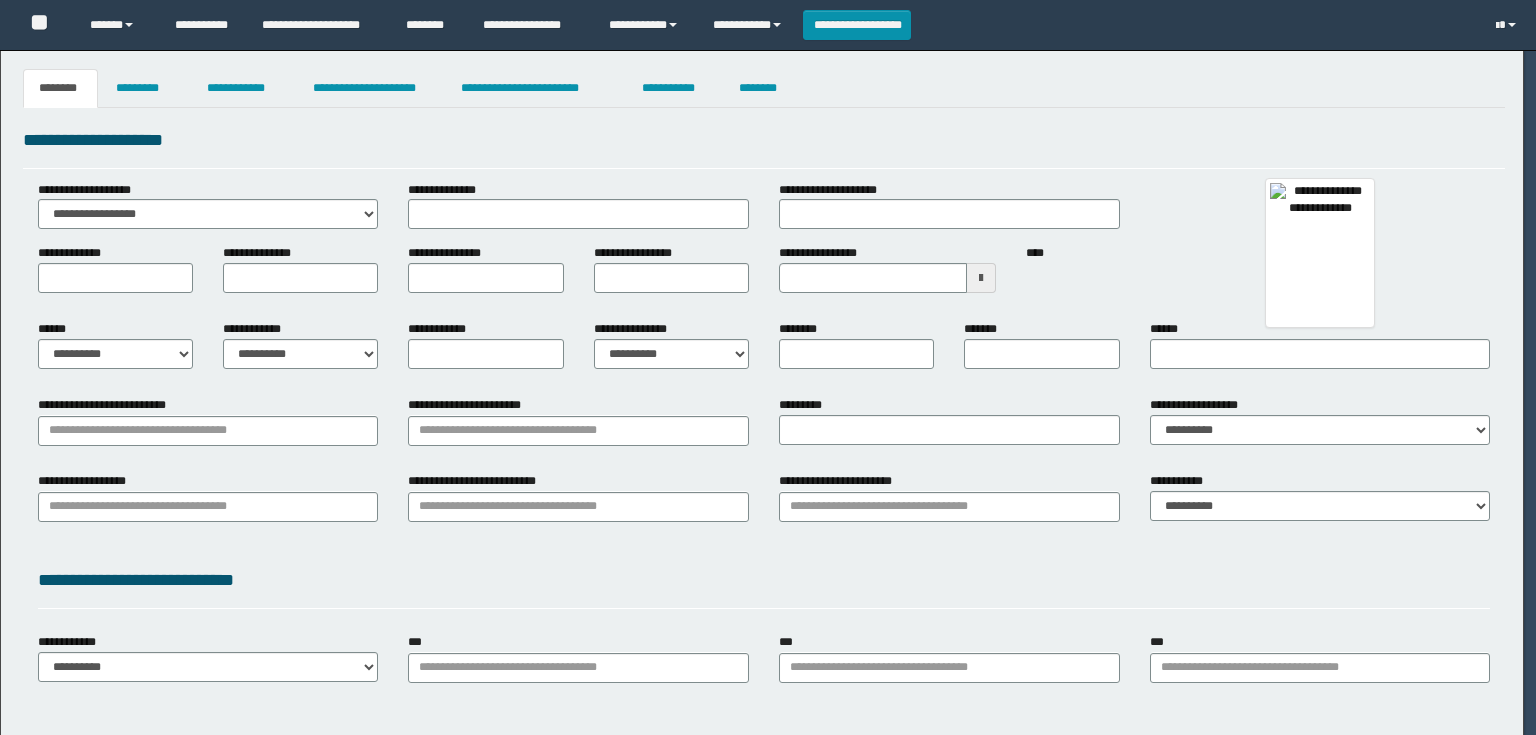 scroll, scrollTop: 0, scrollLeft: 0, axis: both 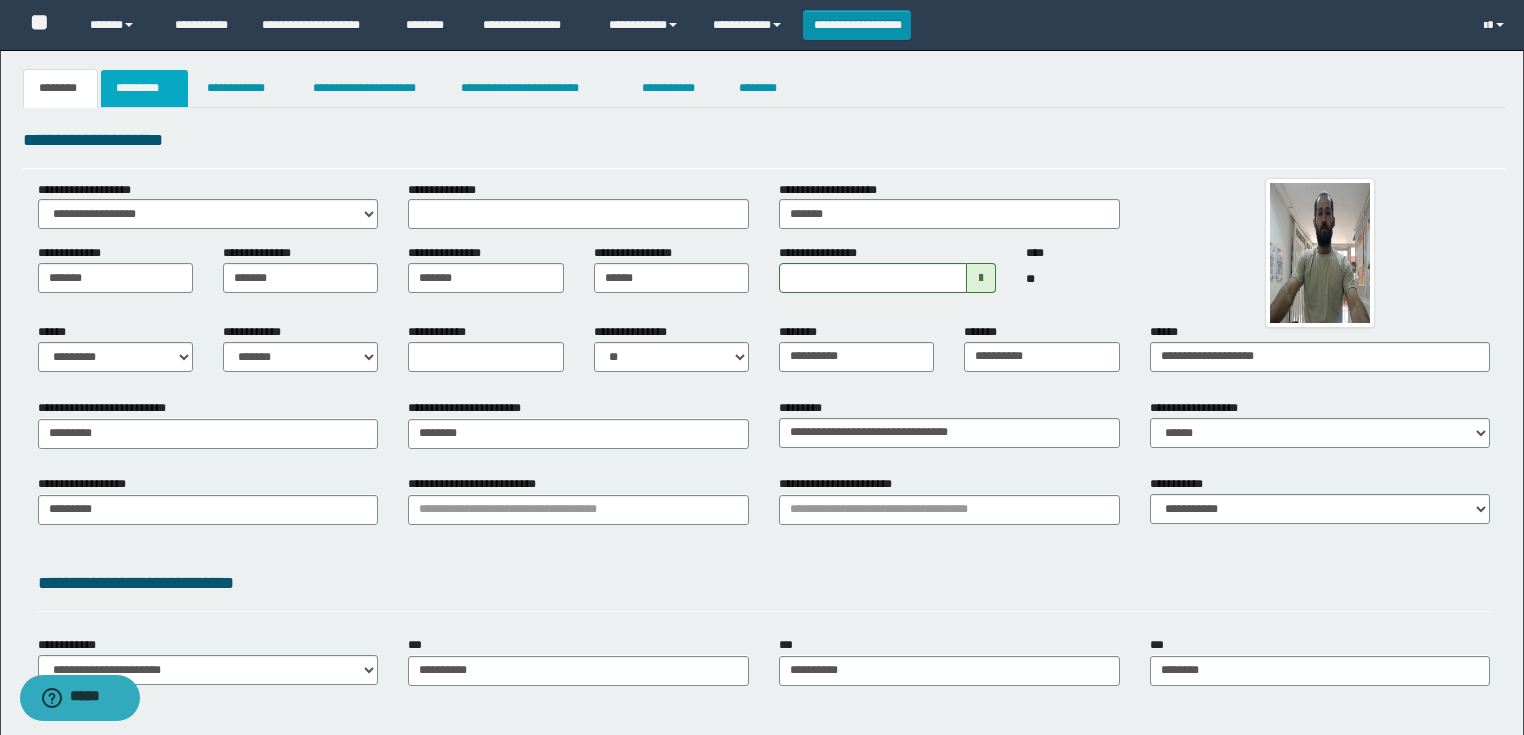 click on "*********" at bounding box center [144, 88] 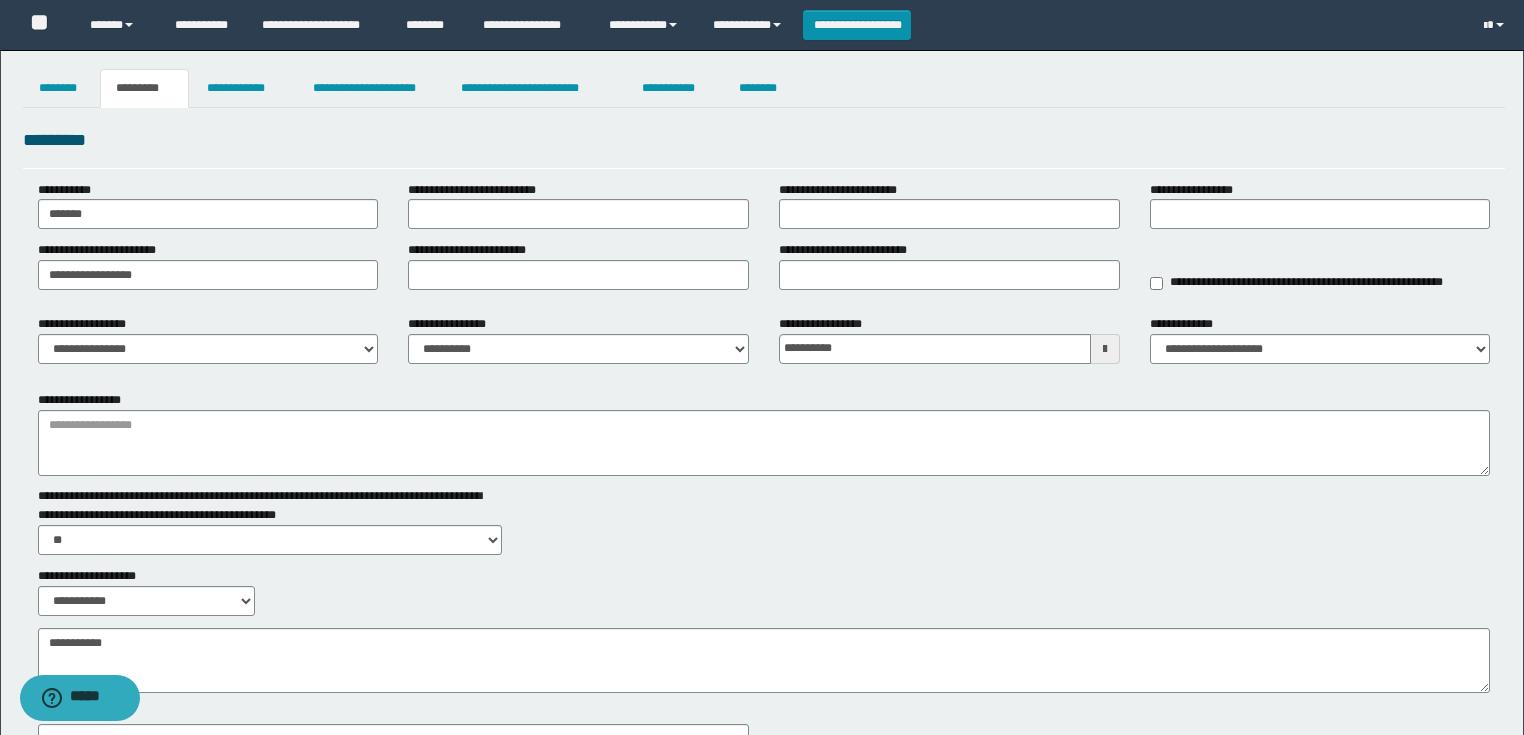 click on "**********" at bounding box center [764, 347] 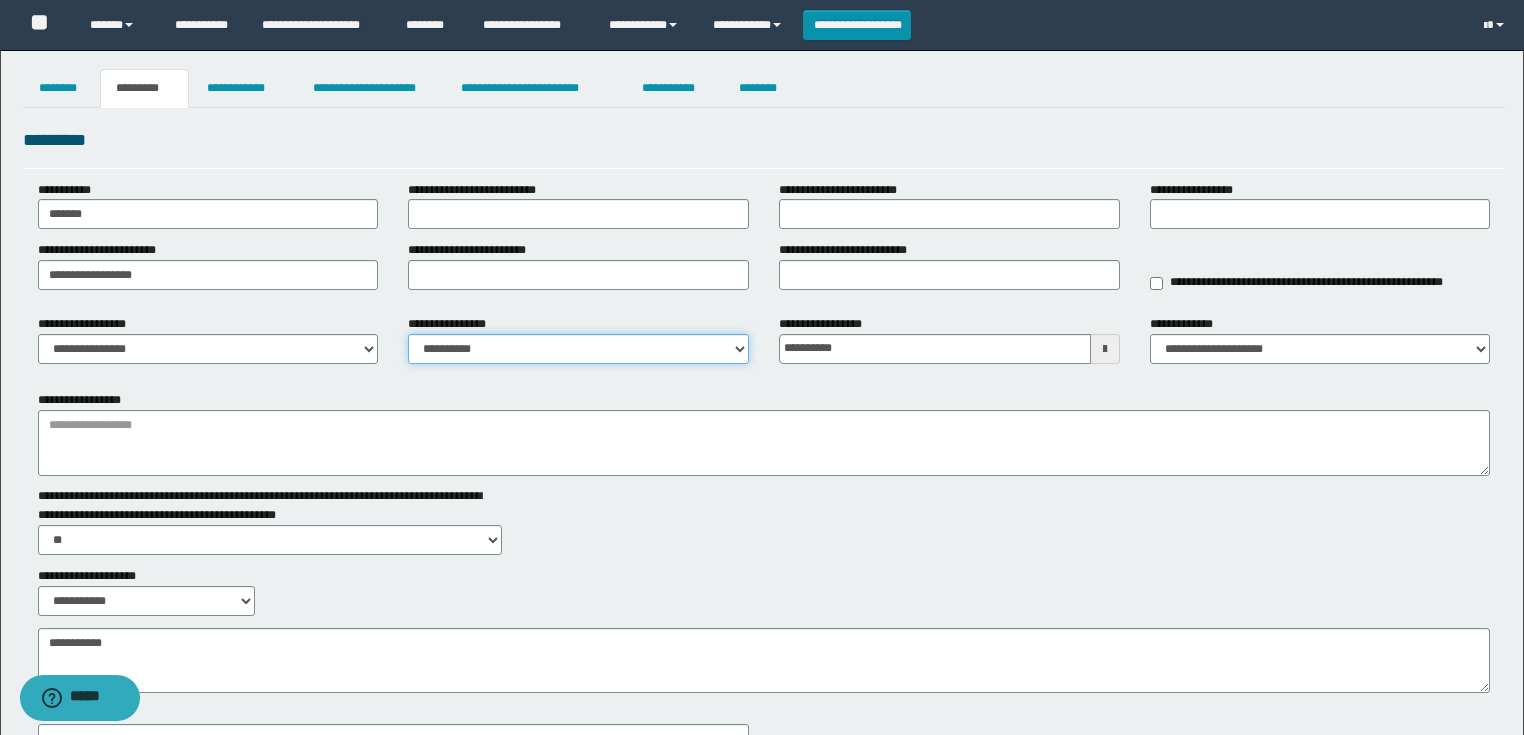 drag, startPoint x: 477, startPoint y: 344, endPoint x: 478, endPoint y: 360, distance: 16.03122 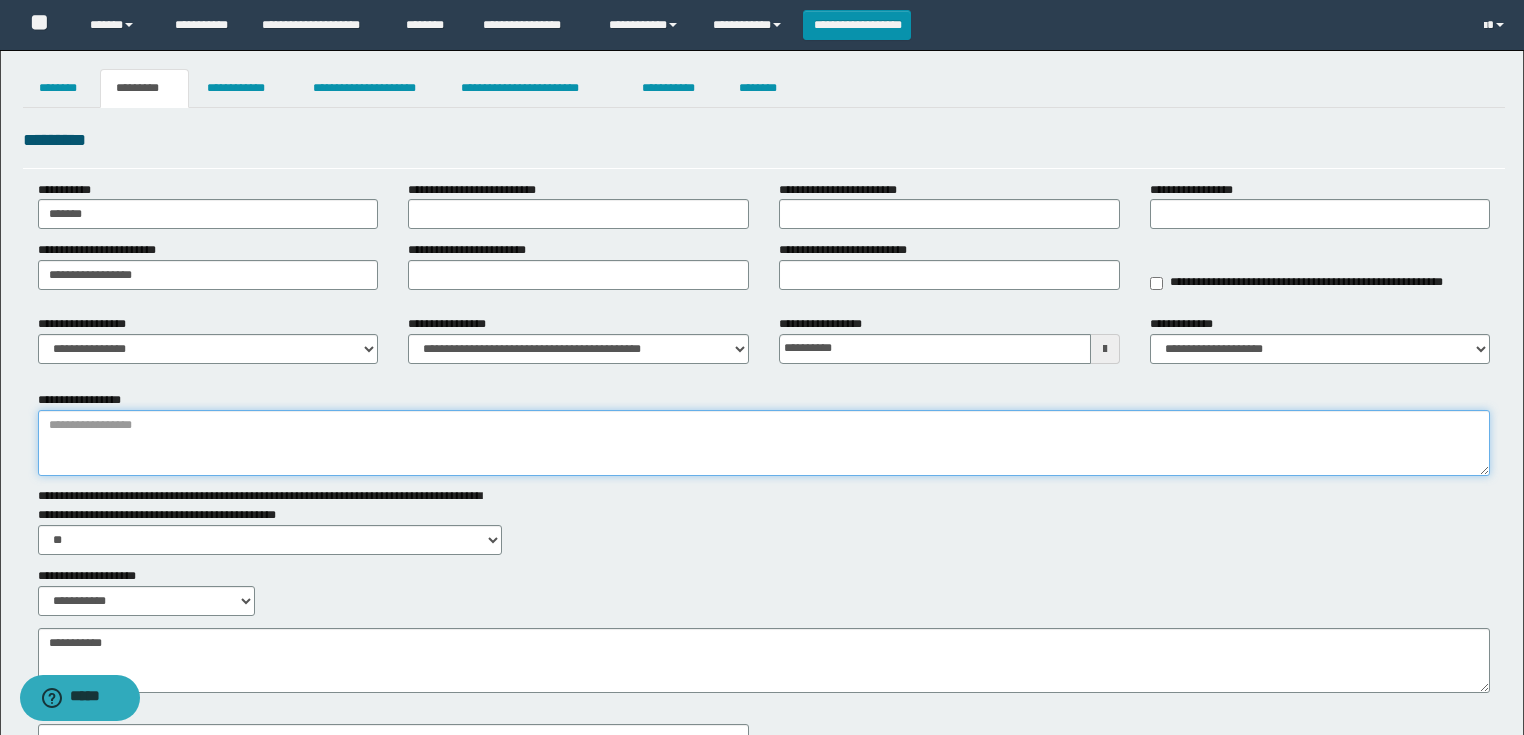 click on "**********" at bounding box center [764, 443] 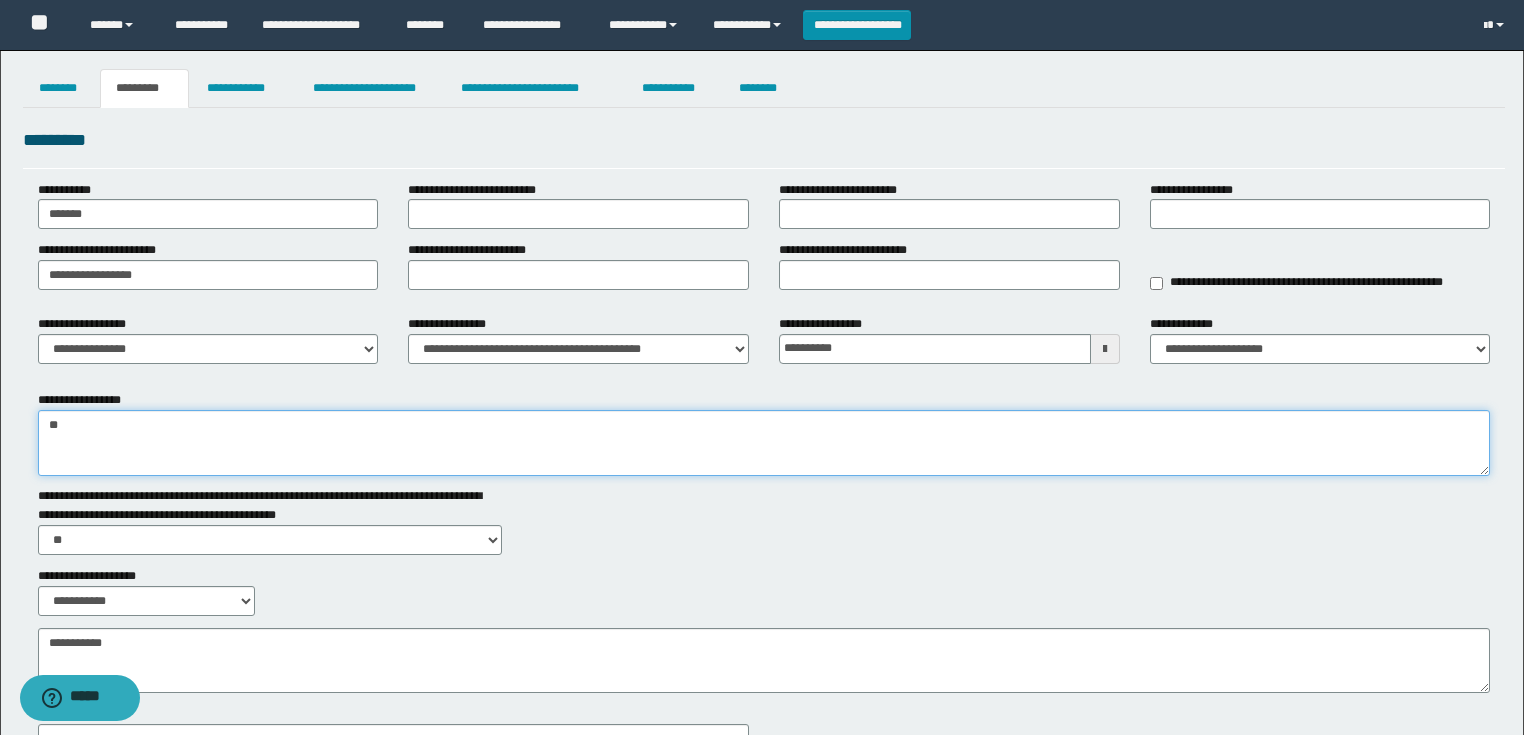 type on "*" 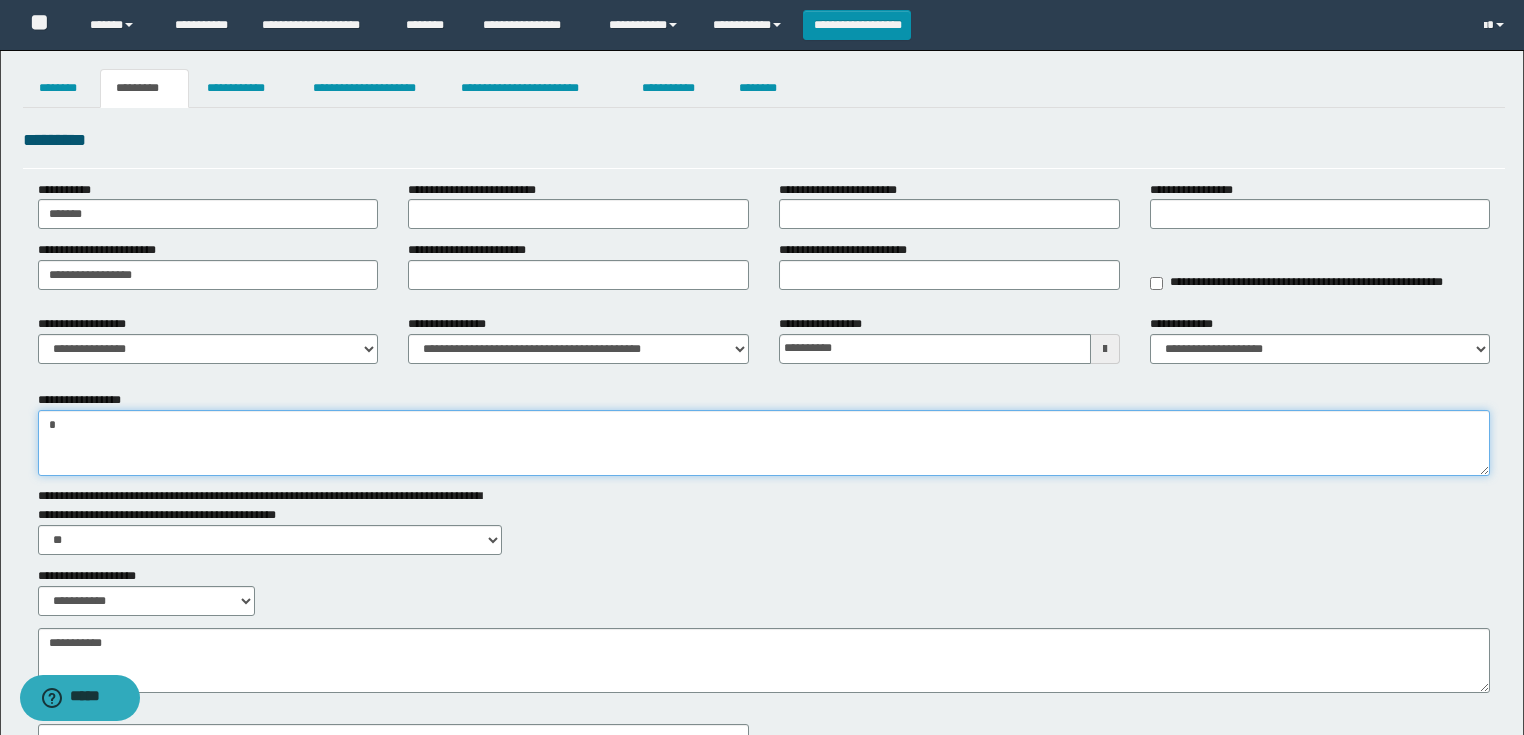 type 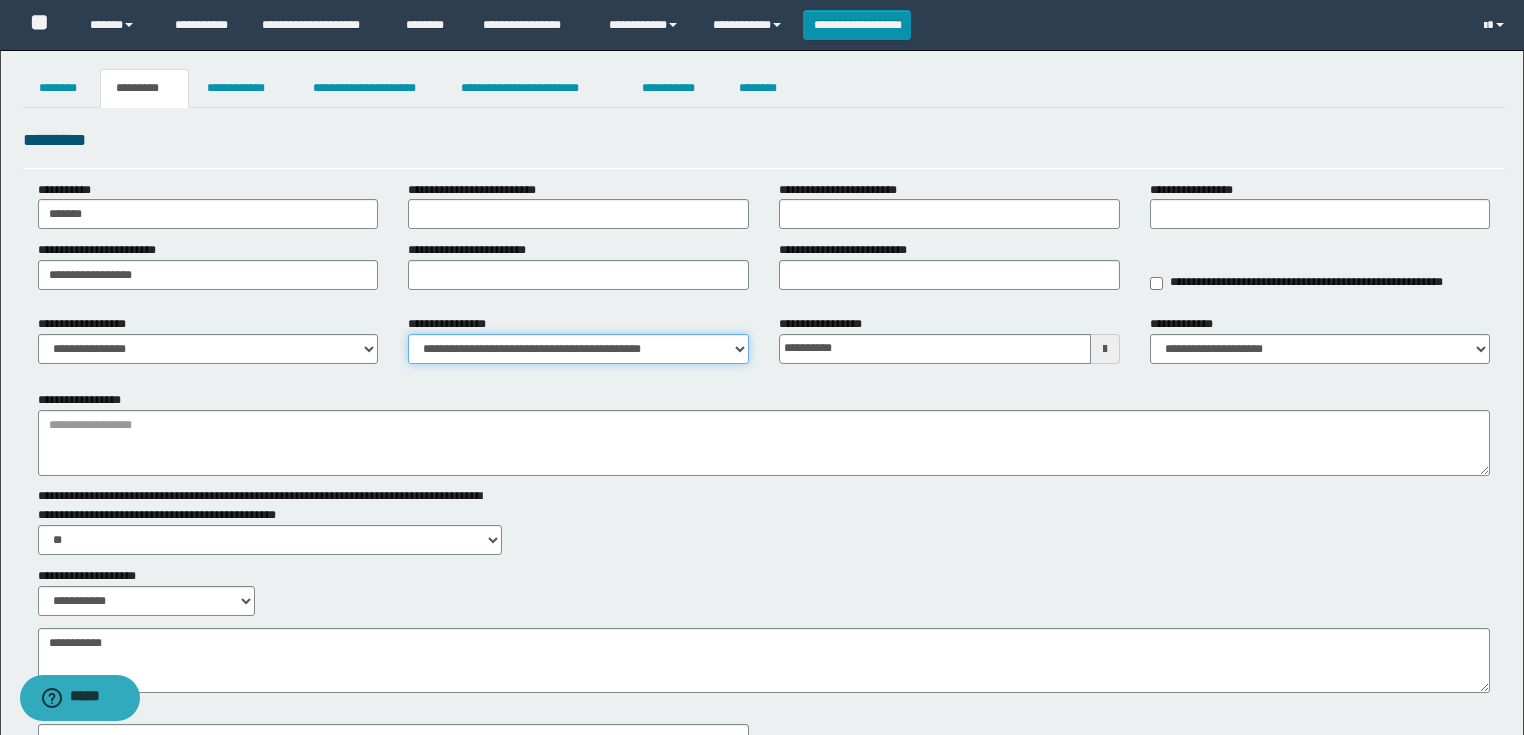 click on "**********" at bounding box center (578, 349) 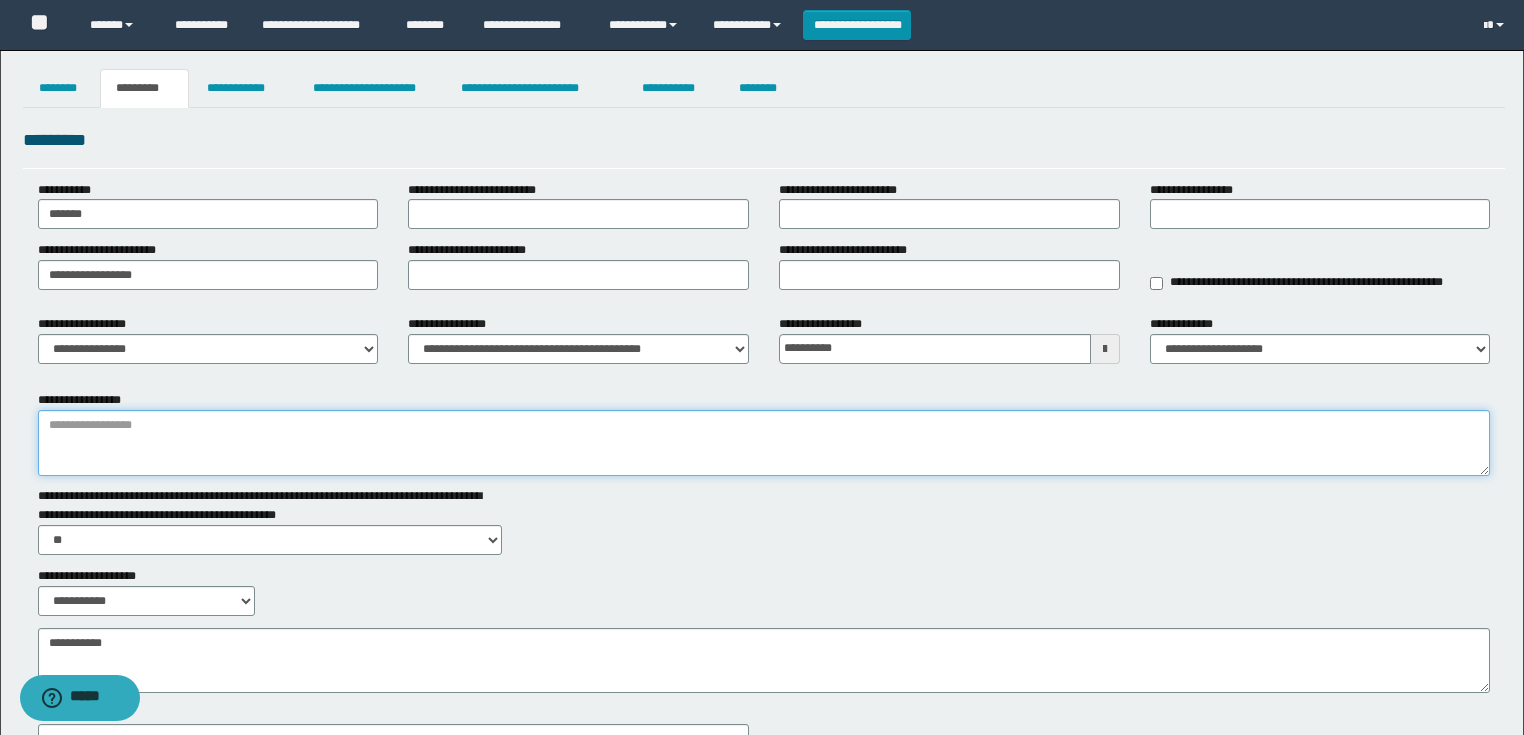 click on "**********" at bounding box center [764, 443] 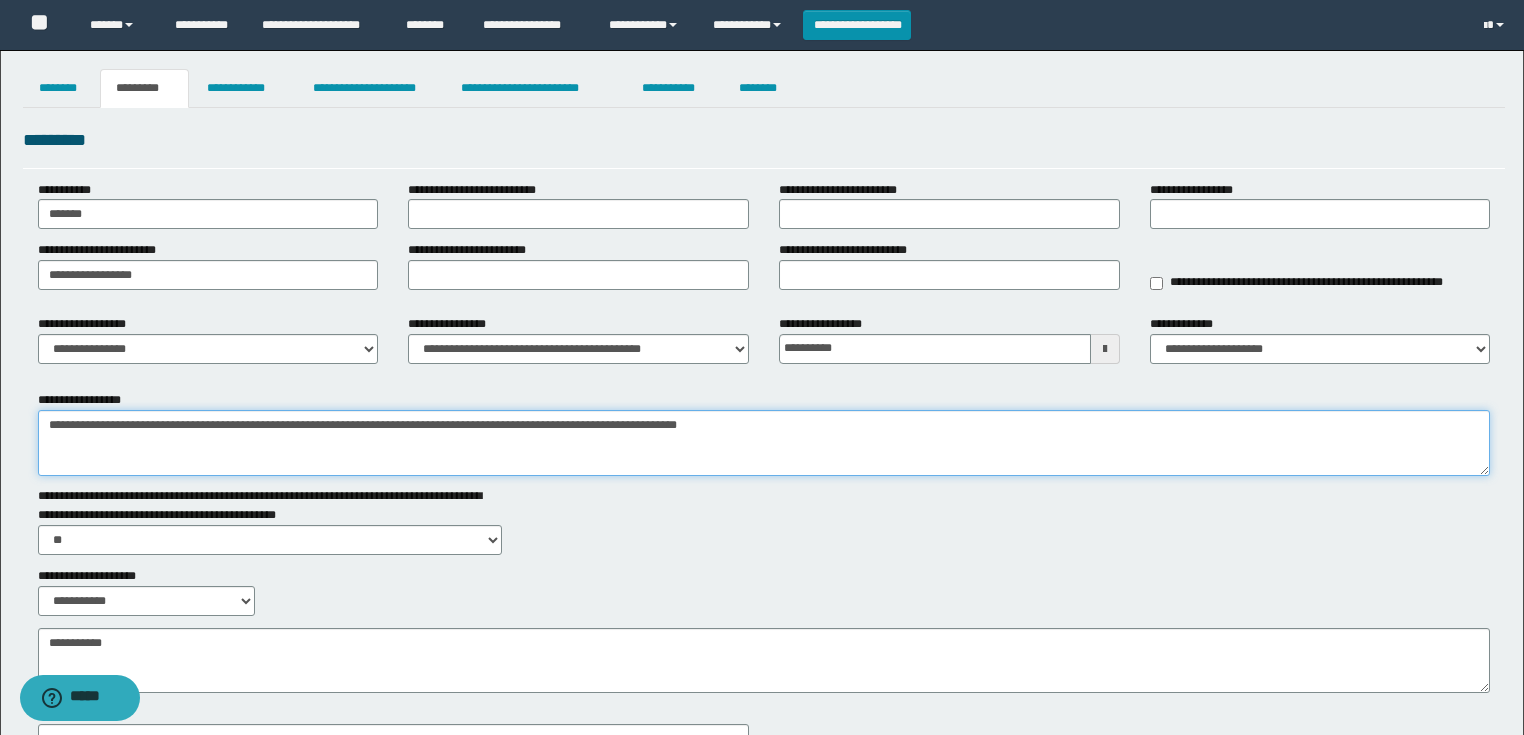 drag, startPoint x: 790, startPoint y: 429, endPoint x: 742, endPoint y: 427, distance: 48.04165 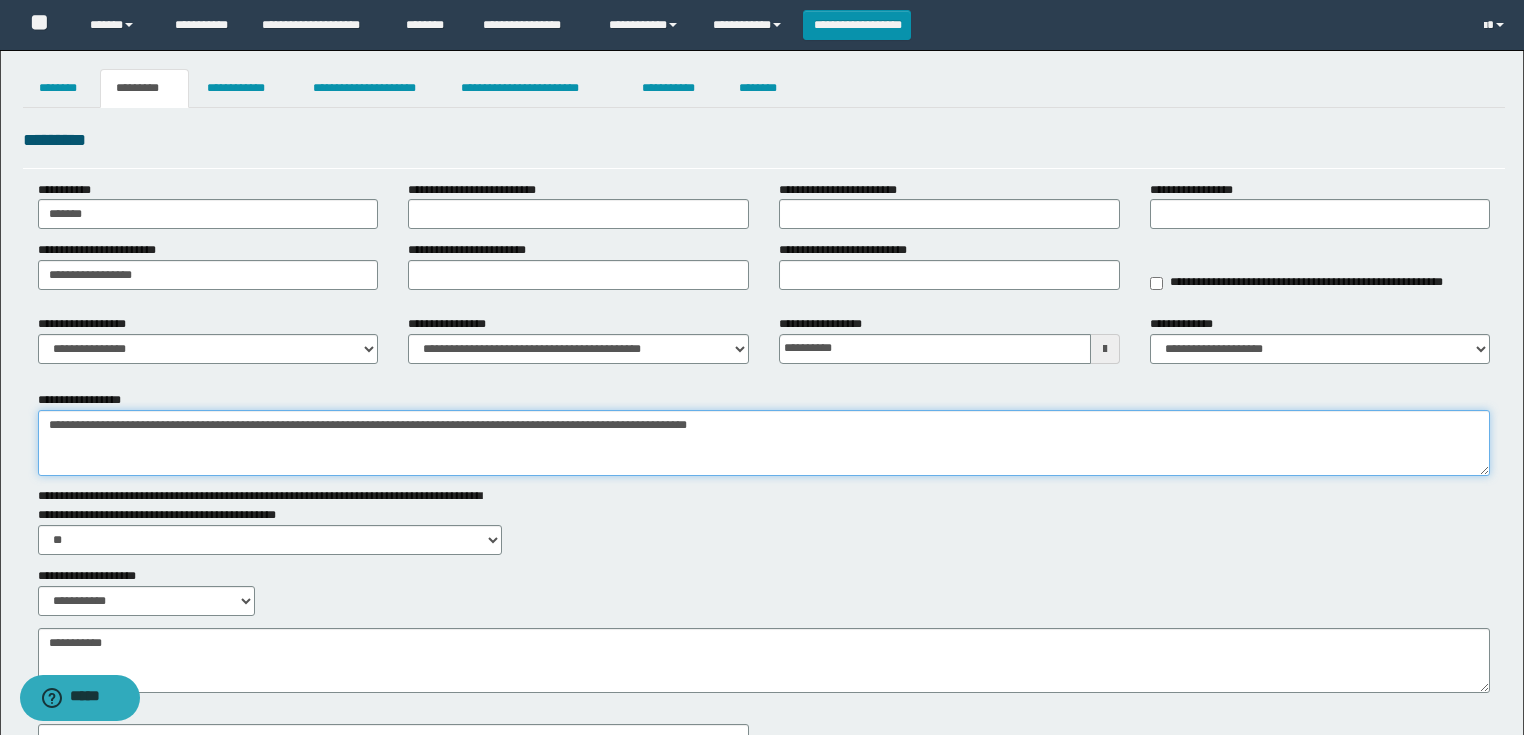 click on "**********" at bounding box center (764, 443) 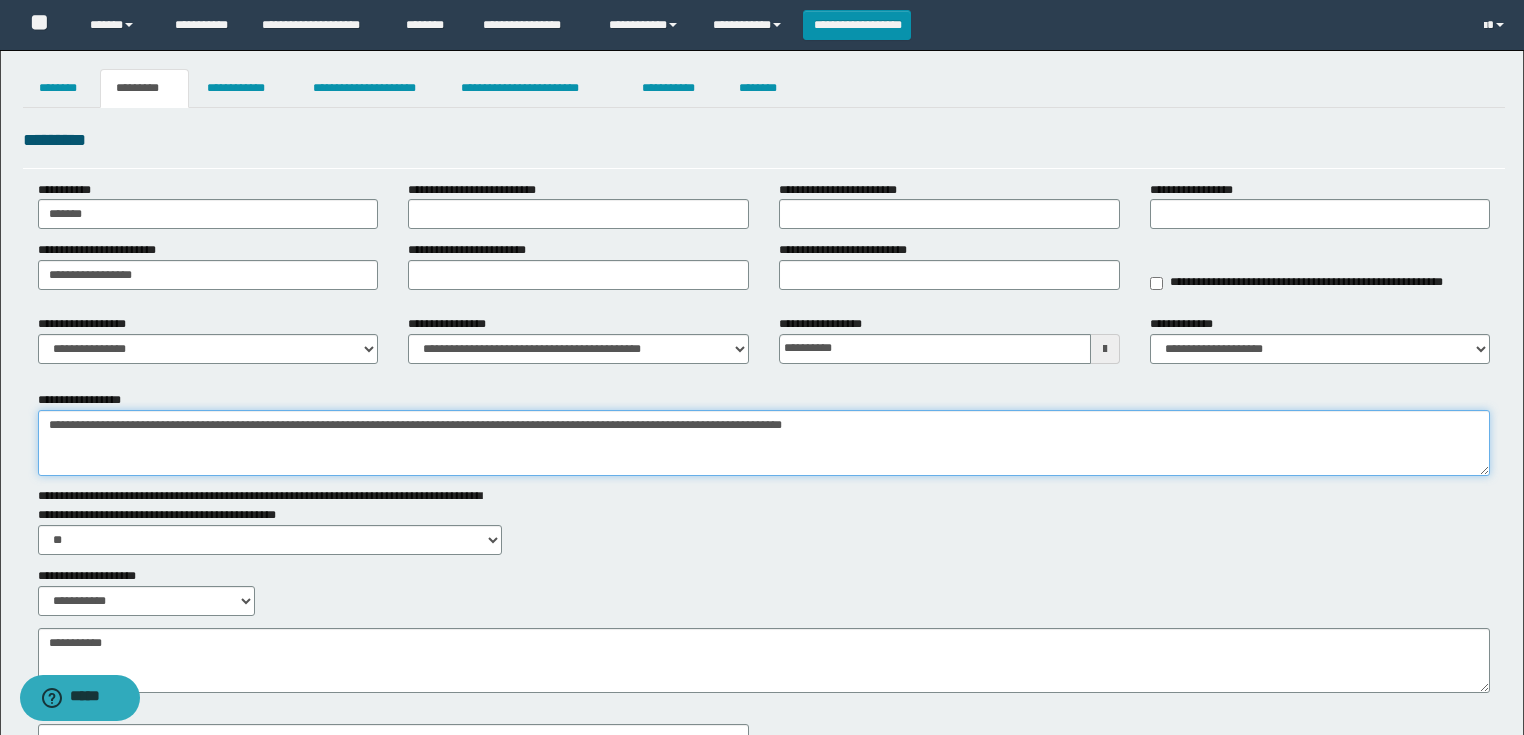 type on "**********" 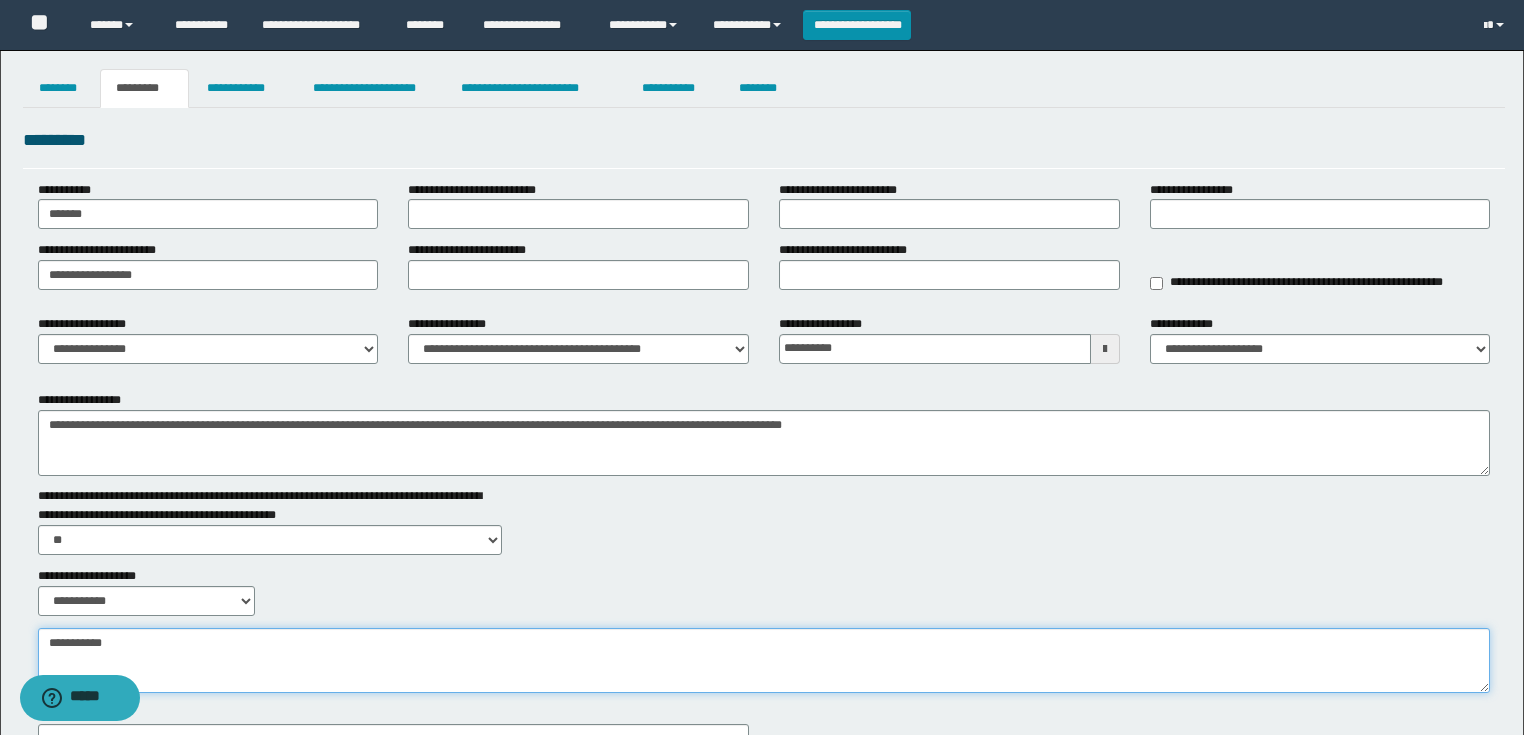 click on "**********" at bounding box center (764, 661) 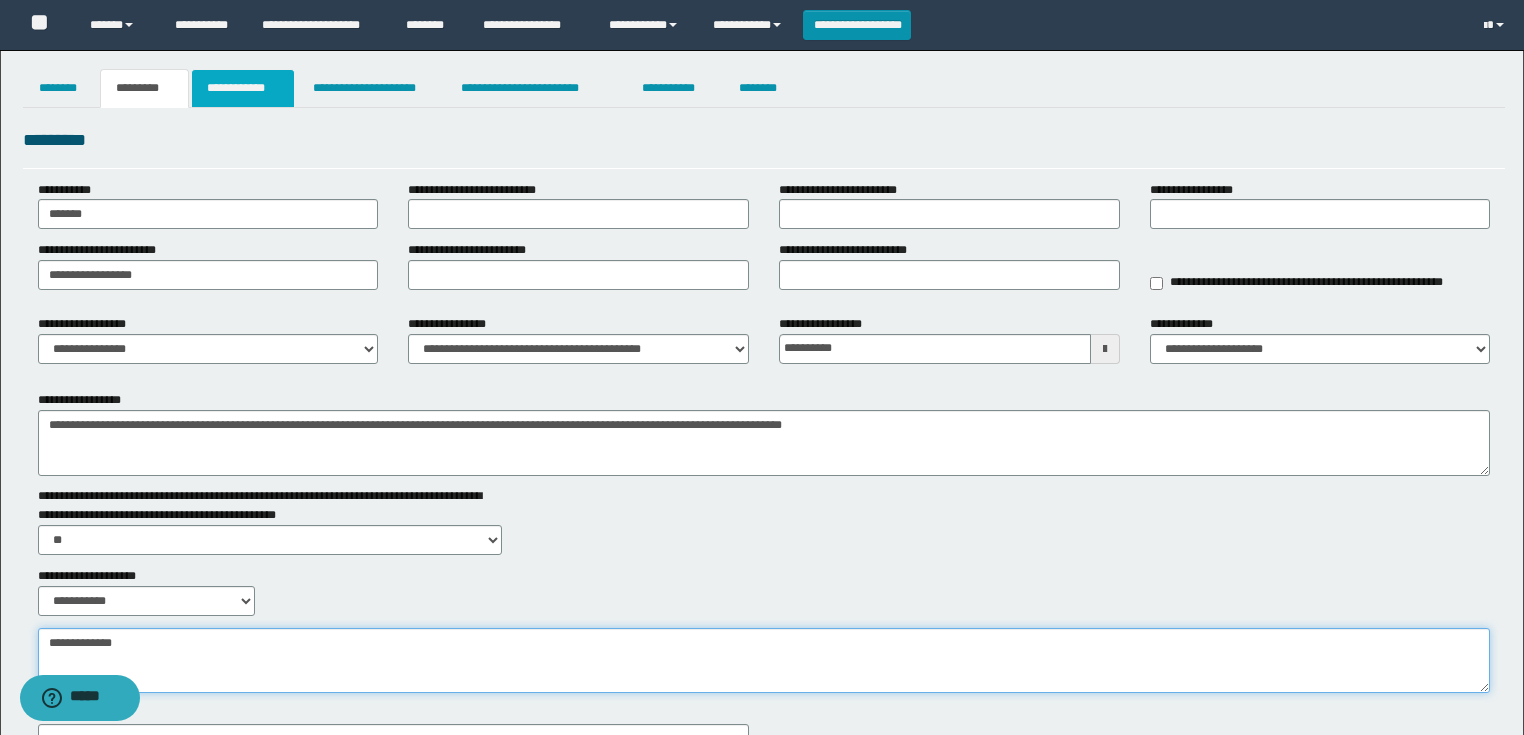 type on "**********" 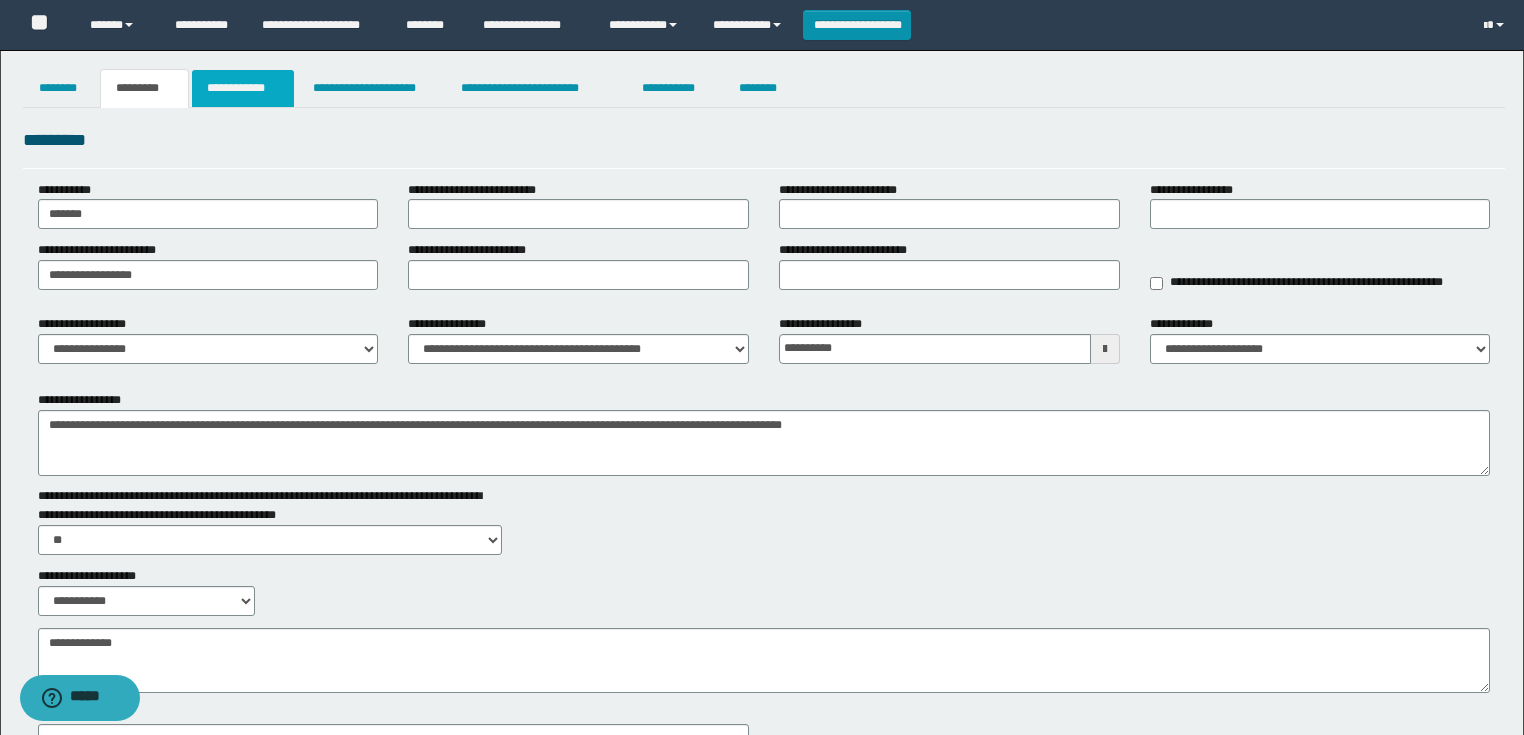 click on "**********" at bounding box center (243, 88) 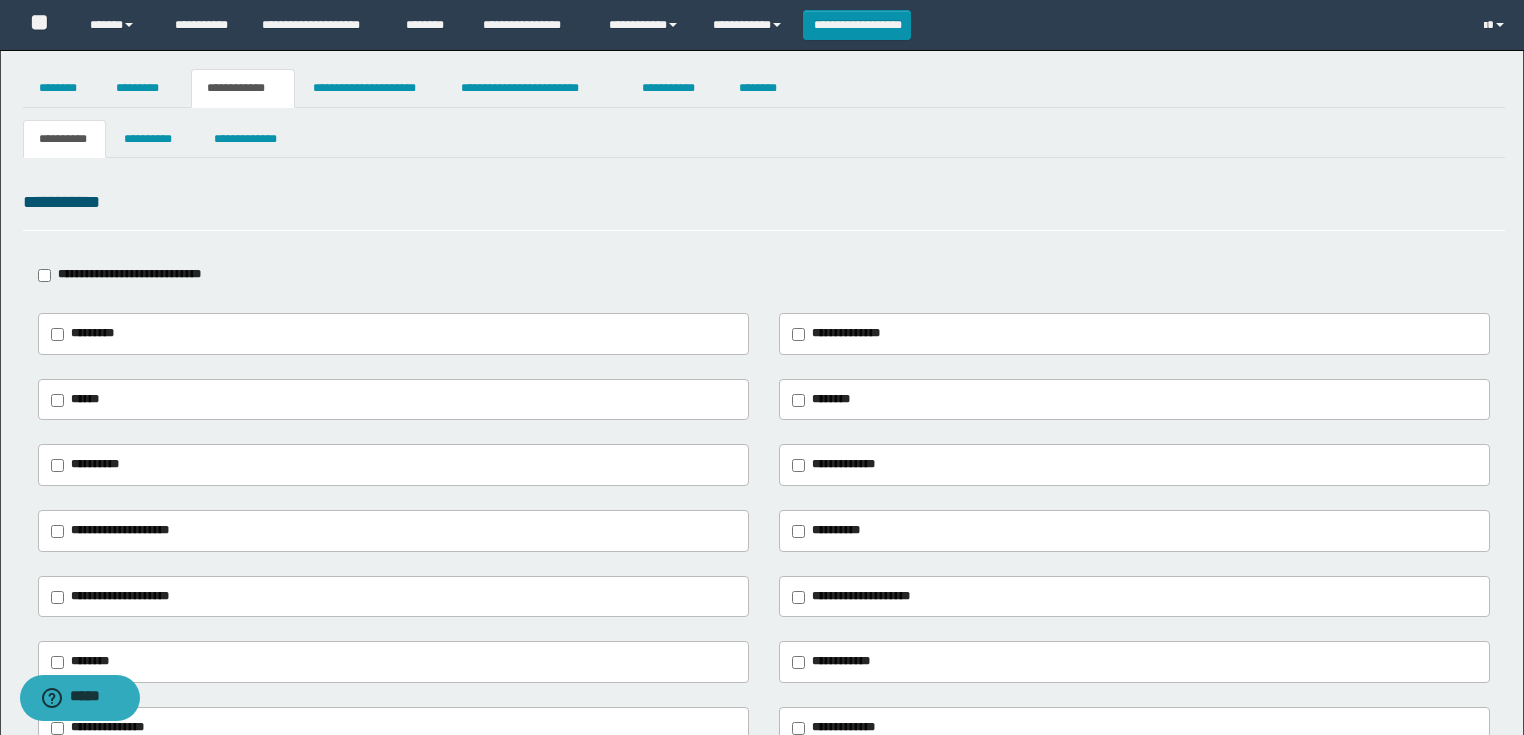 click on "**********" at bounding box center (129, 274) 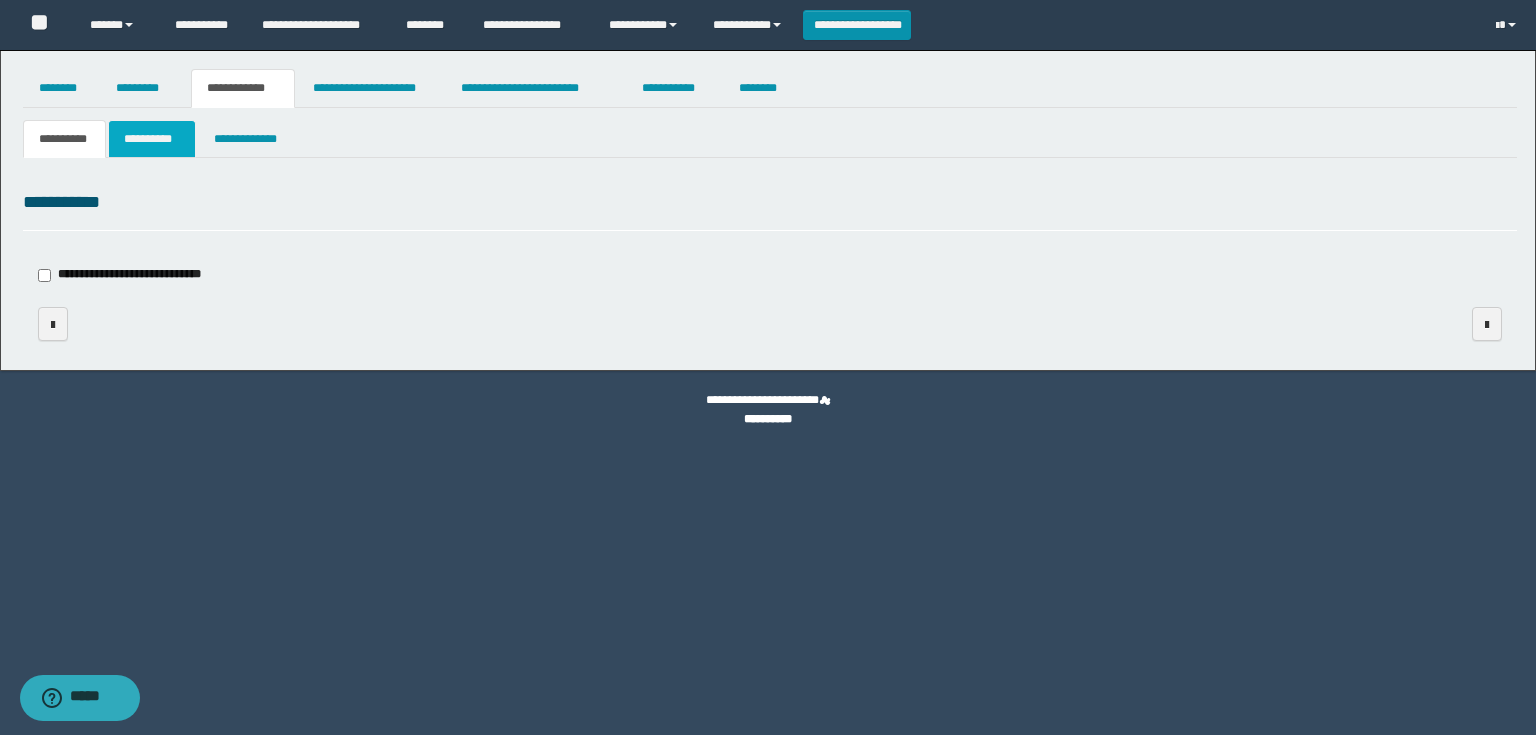 click on "**********" at bounding box center [152, 139] 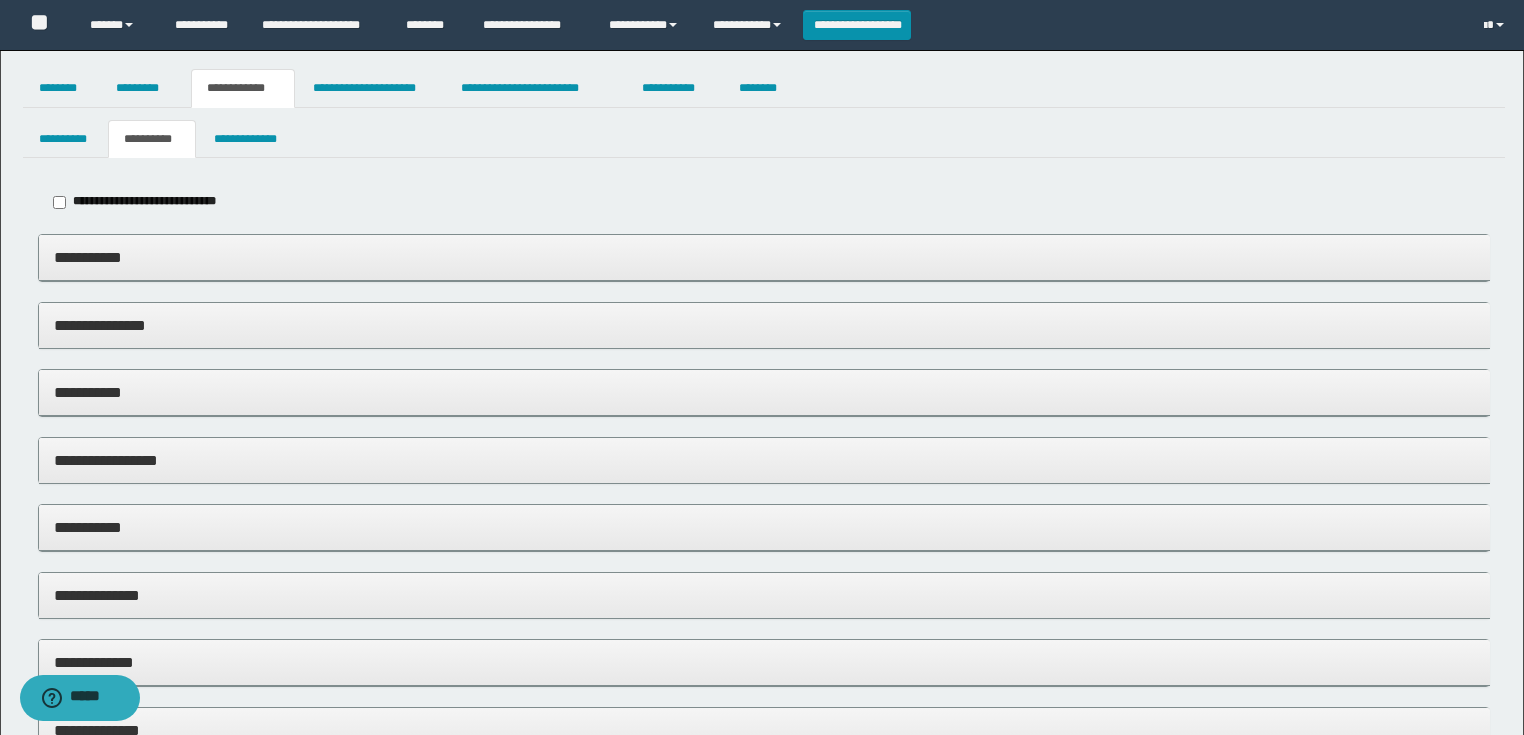 click on "**********" at bounding box center [764, 392] 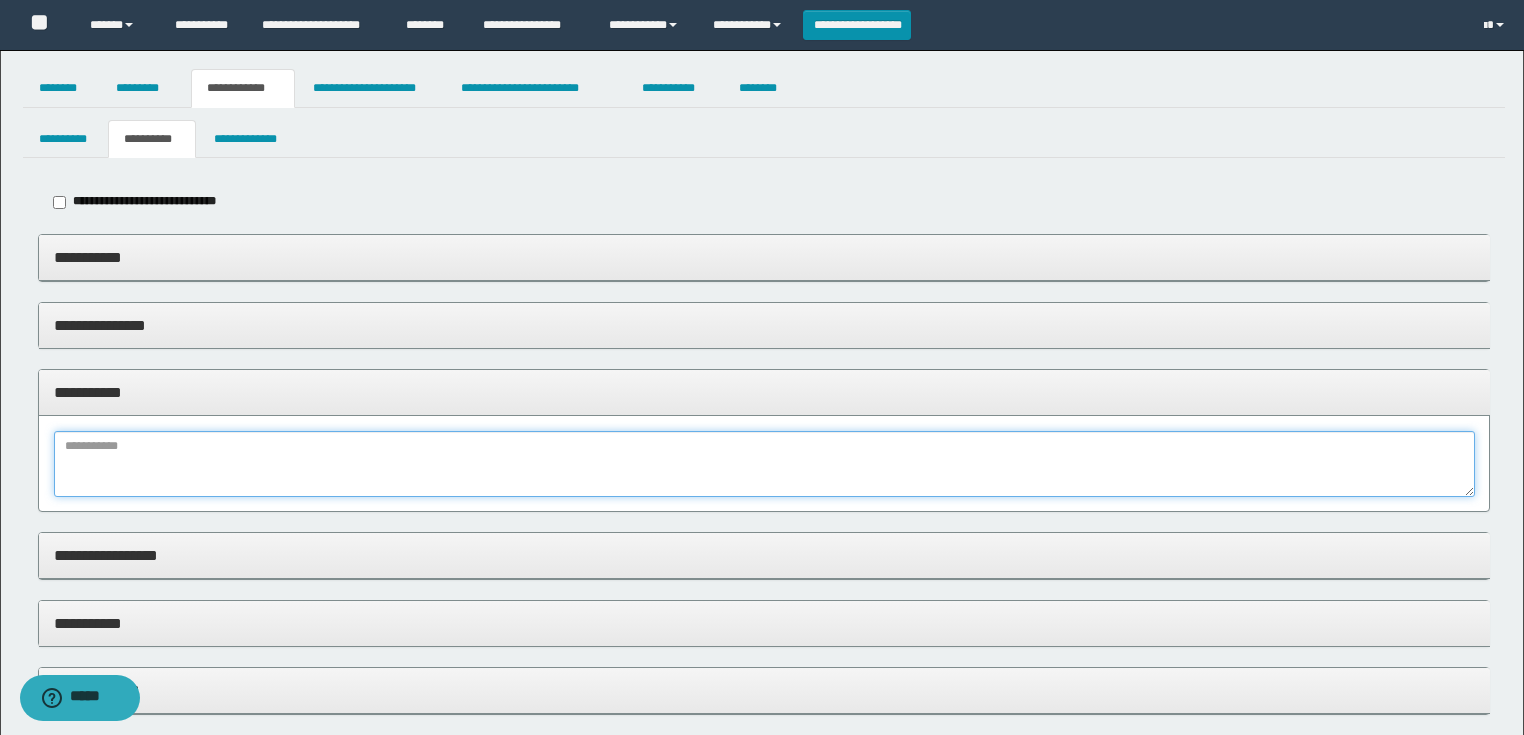 click at bounding box center (764, 464) 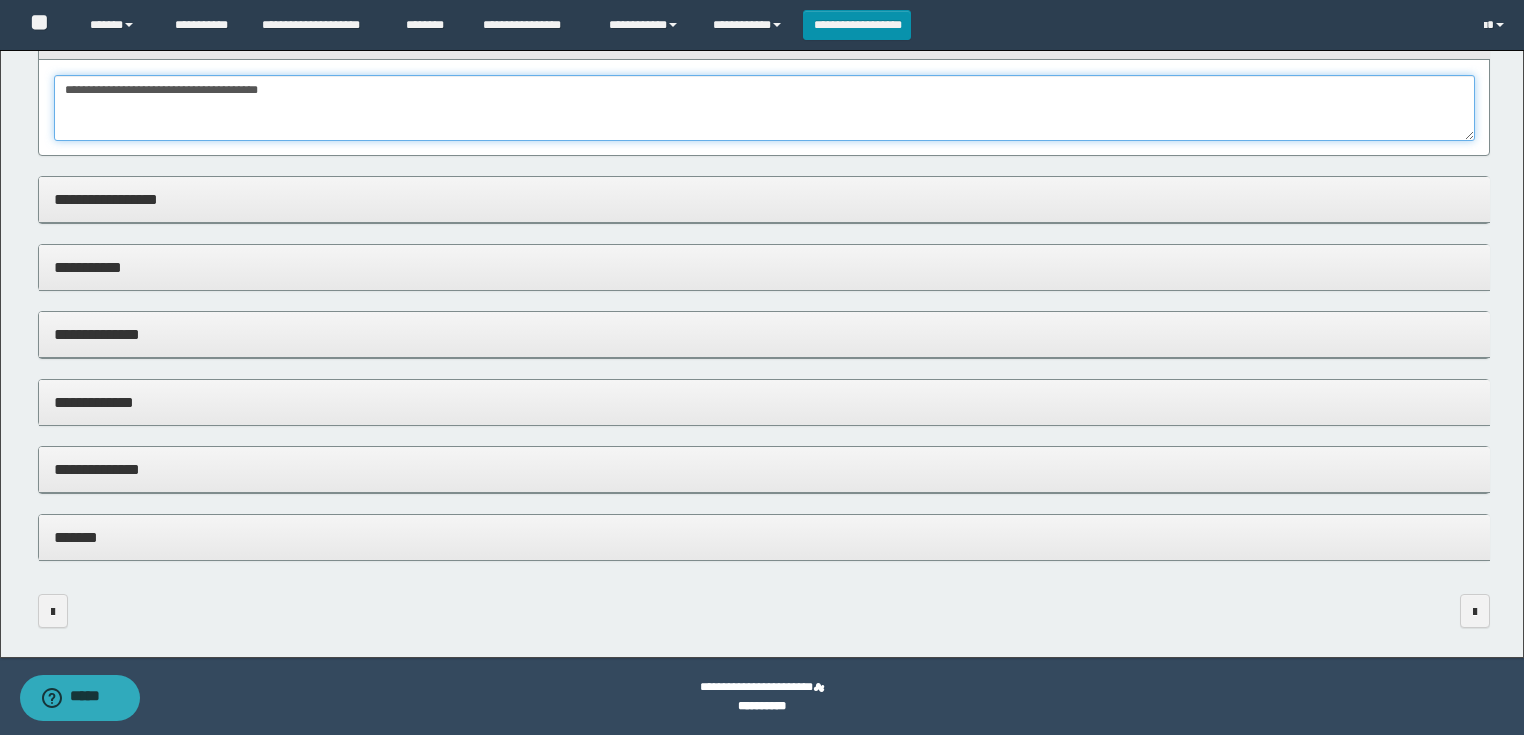 type on "**********" 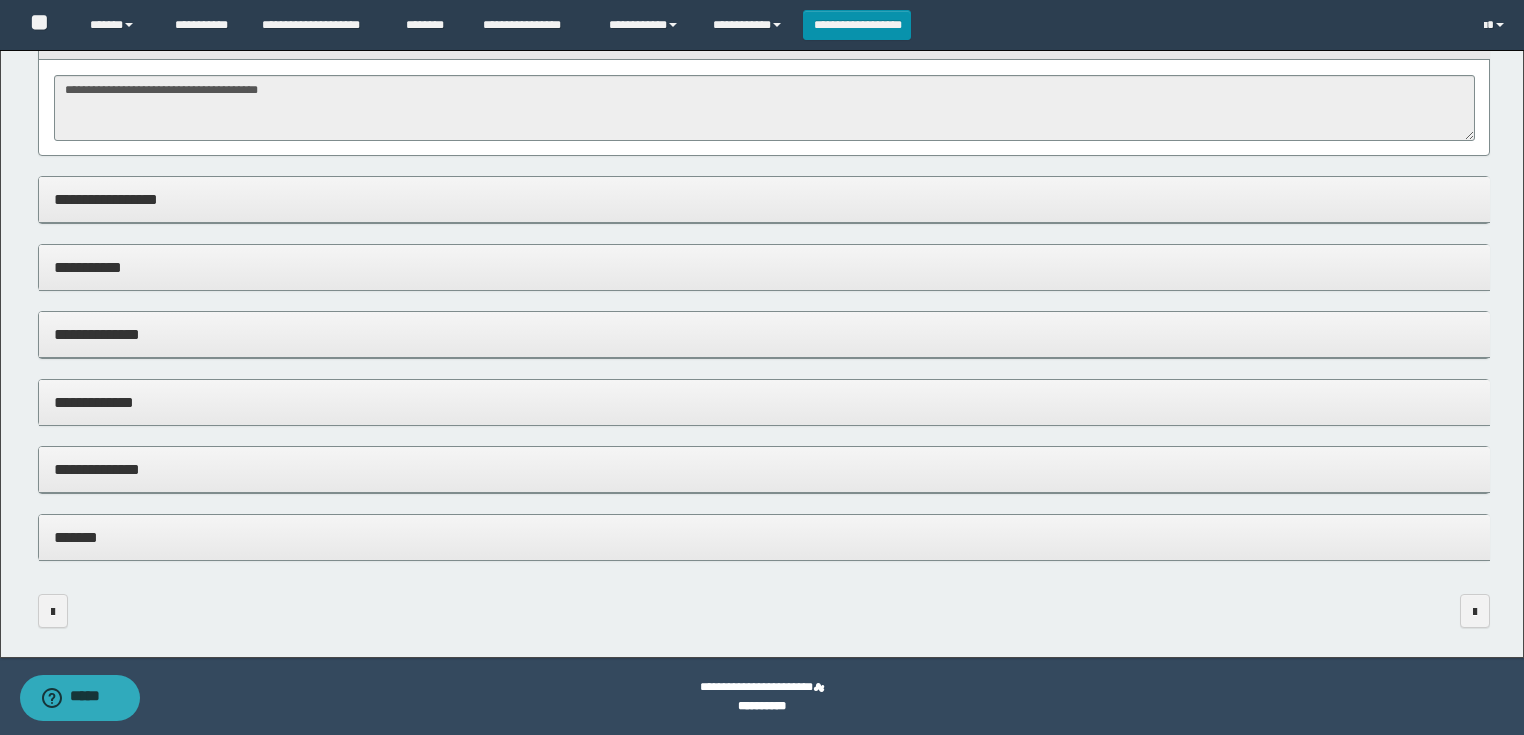 click on "**********" at bounding box center [764, 469] 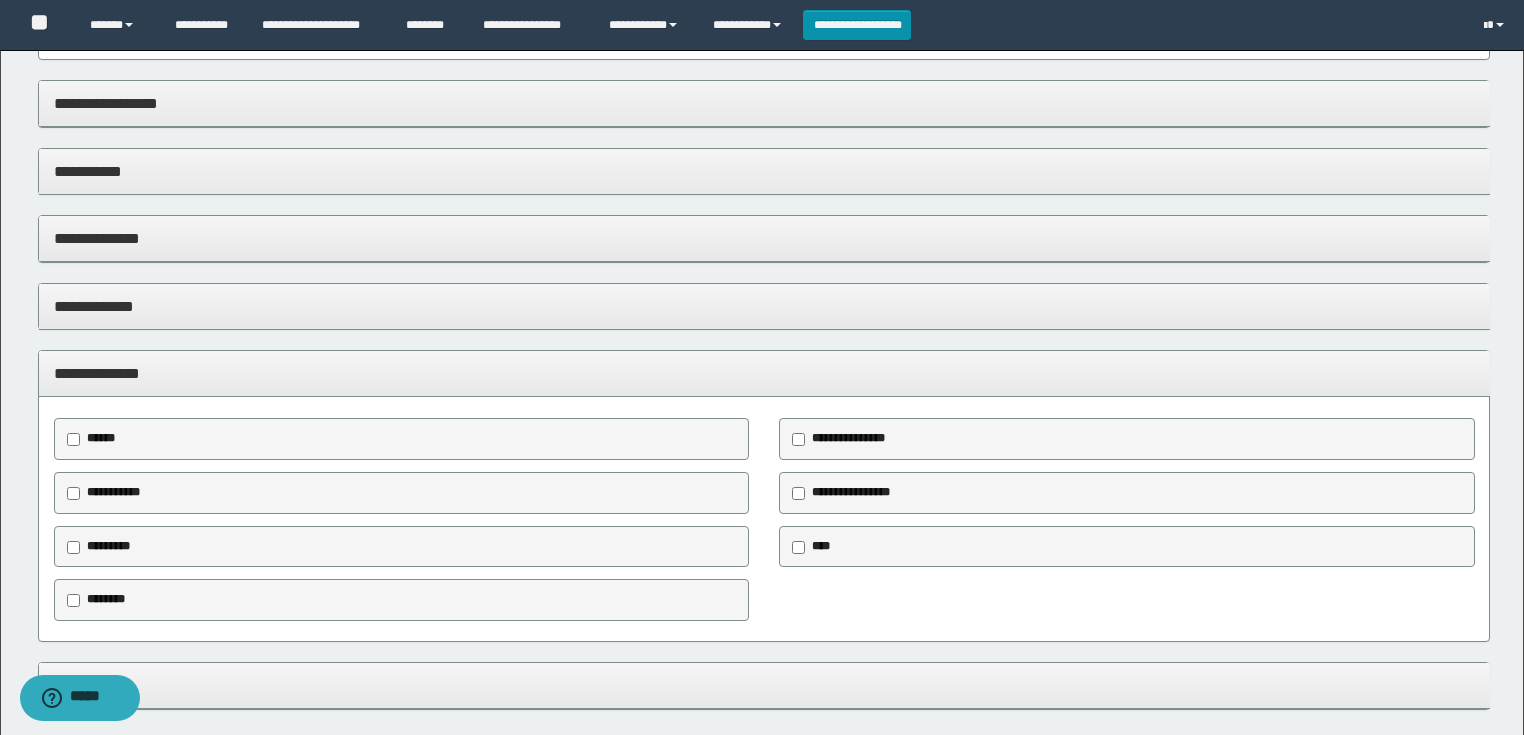 scroll, scrollTop: 600, scrollLeft: 0, axis: vertical 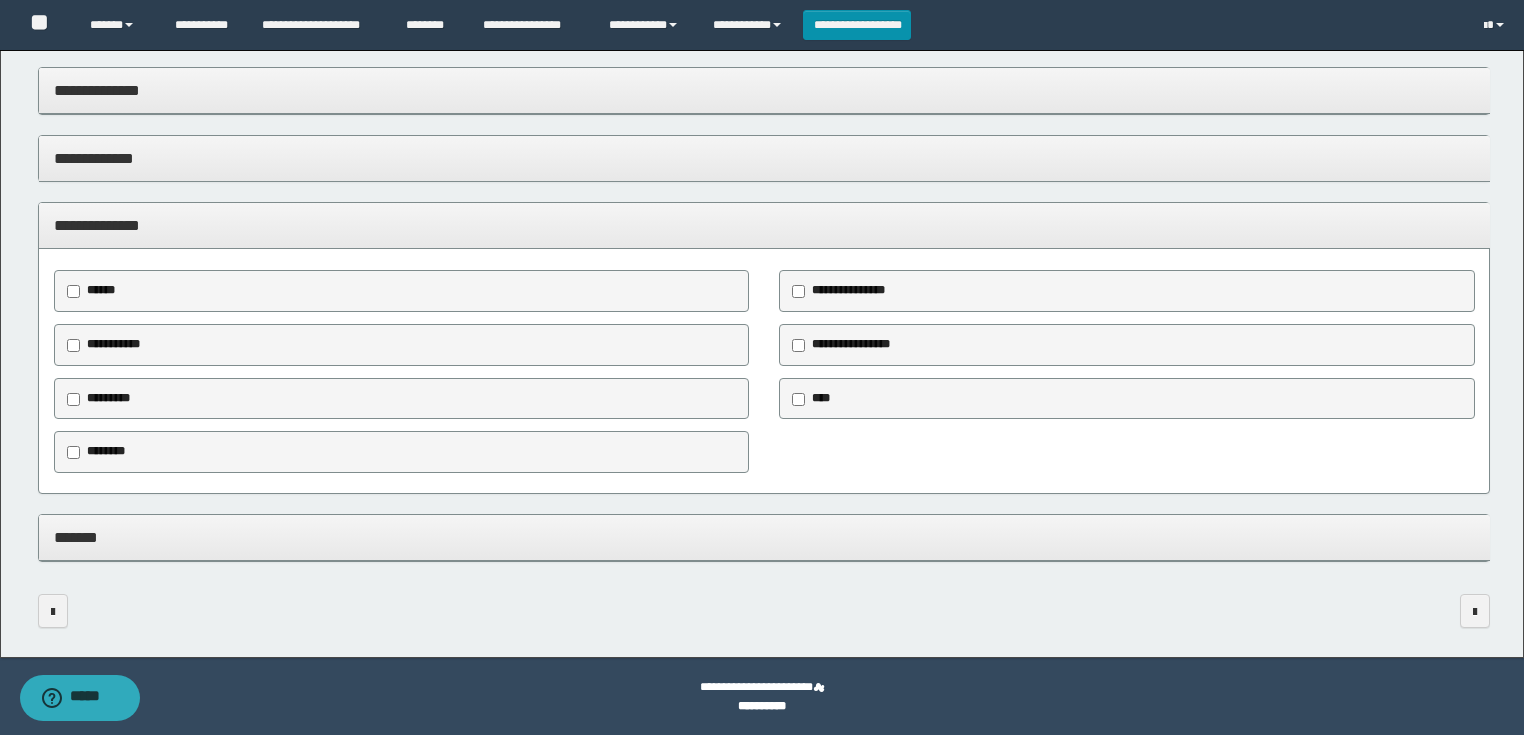 click on "********" at bounding box center (106, 451) 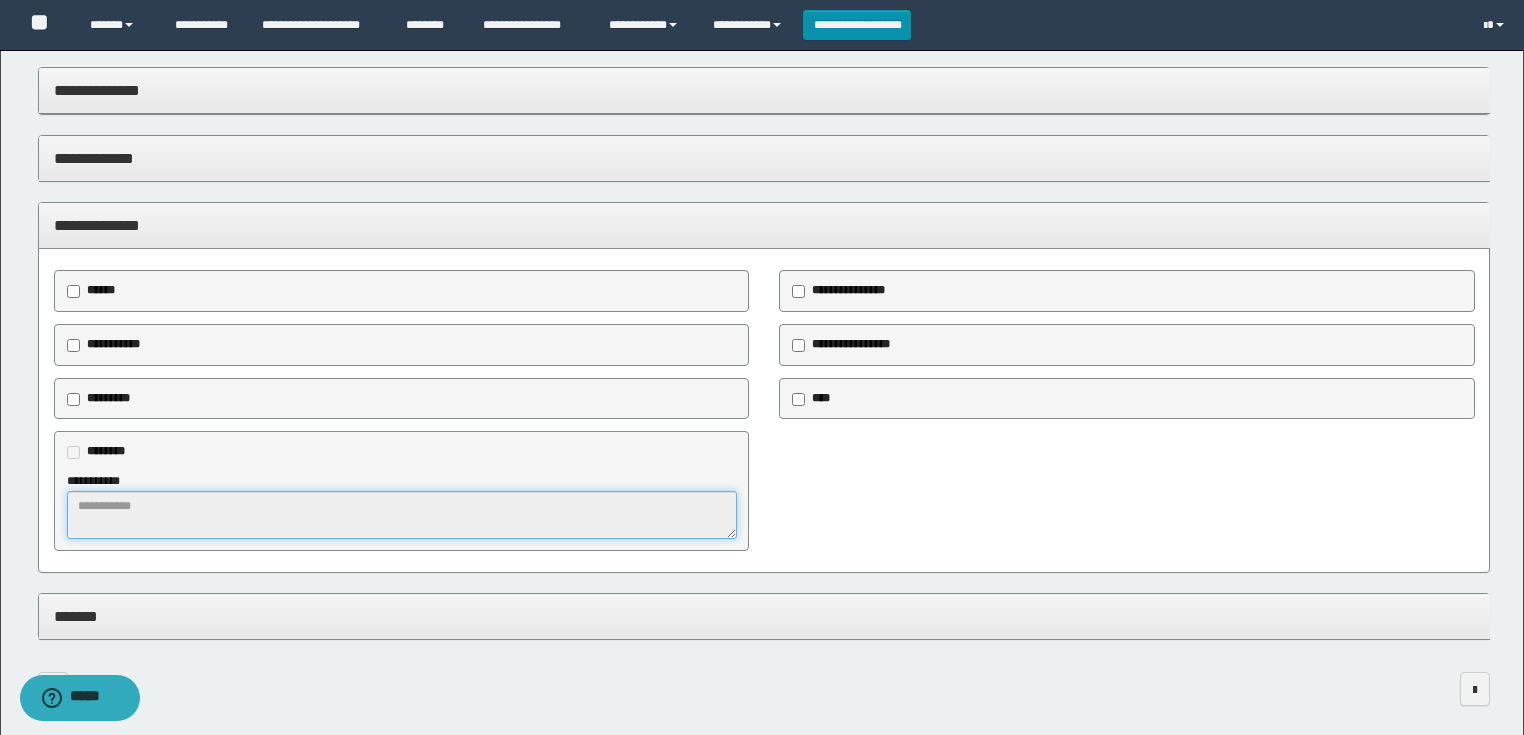 click at bounding box center (402, 515) 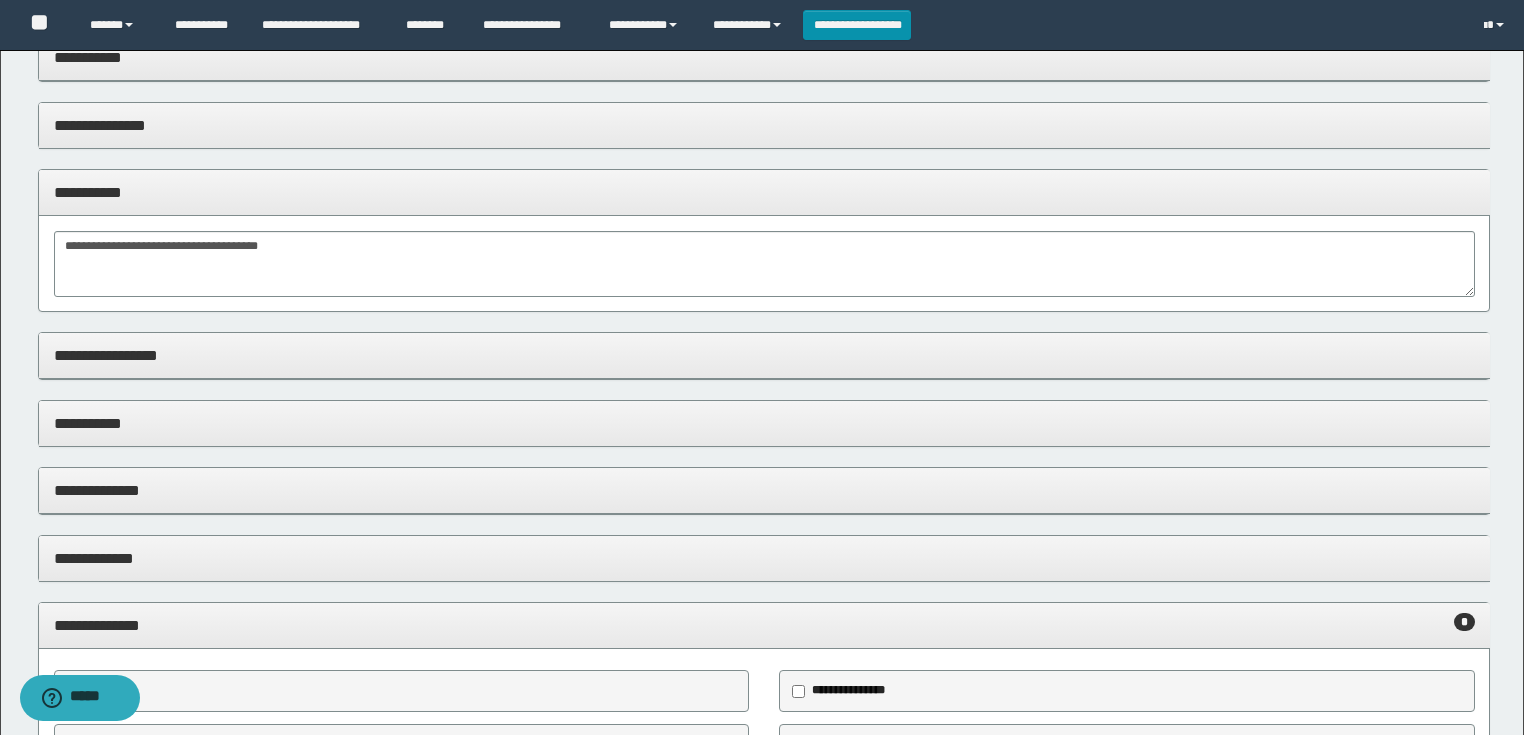 scroll, scrollTop: 12, scrollLeft: 0, axis: vertical 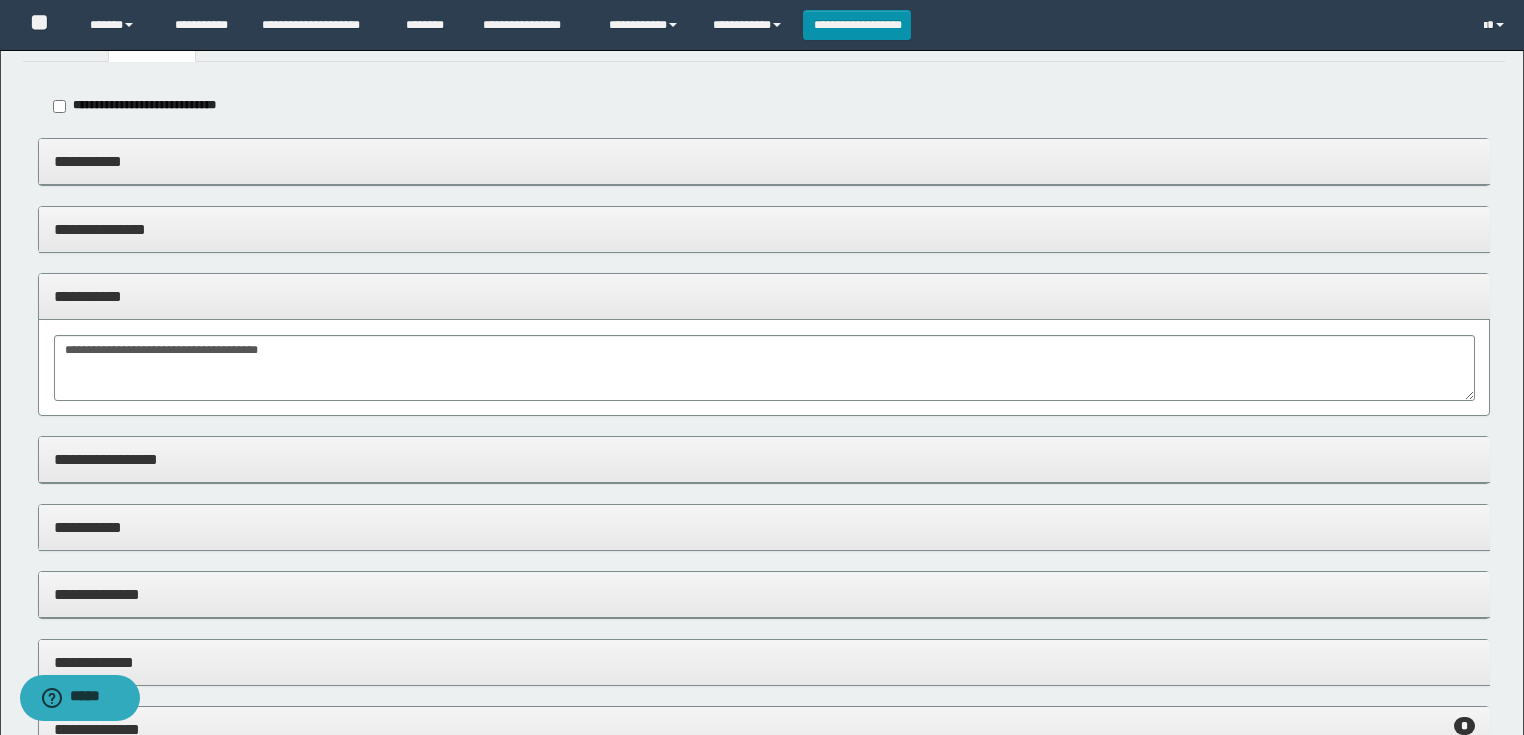 type on "*******" 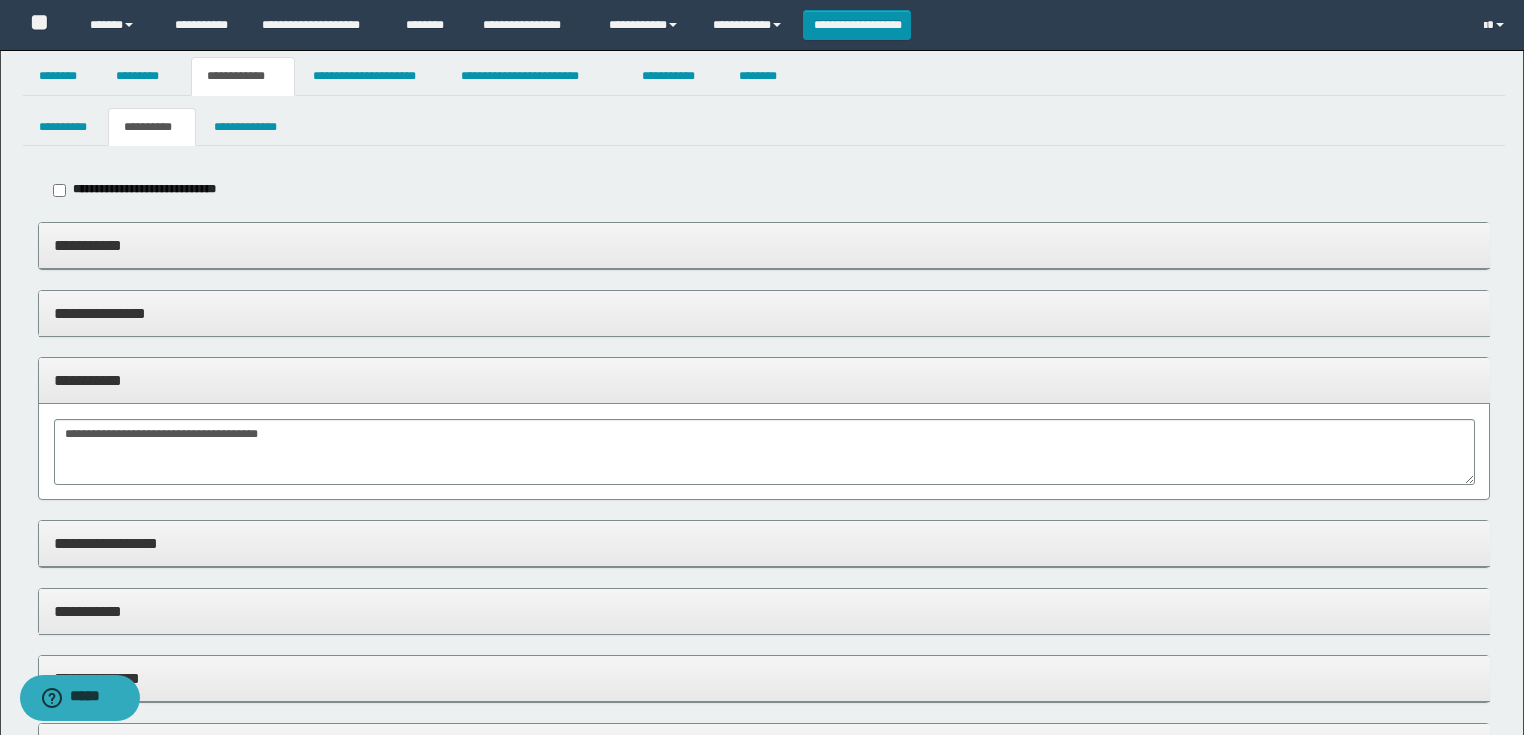scroll, scrollTop: 0, scrollLeft: 0, axis: both 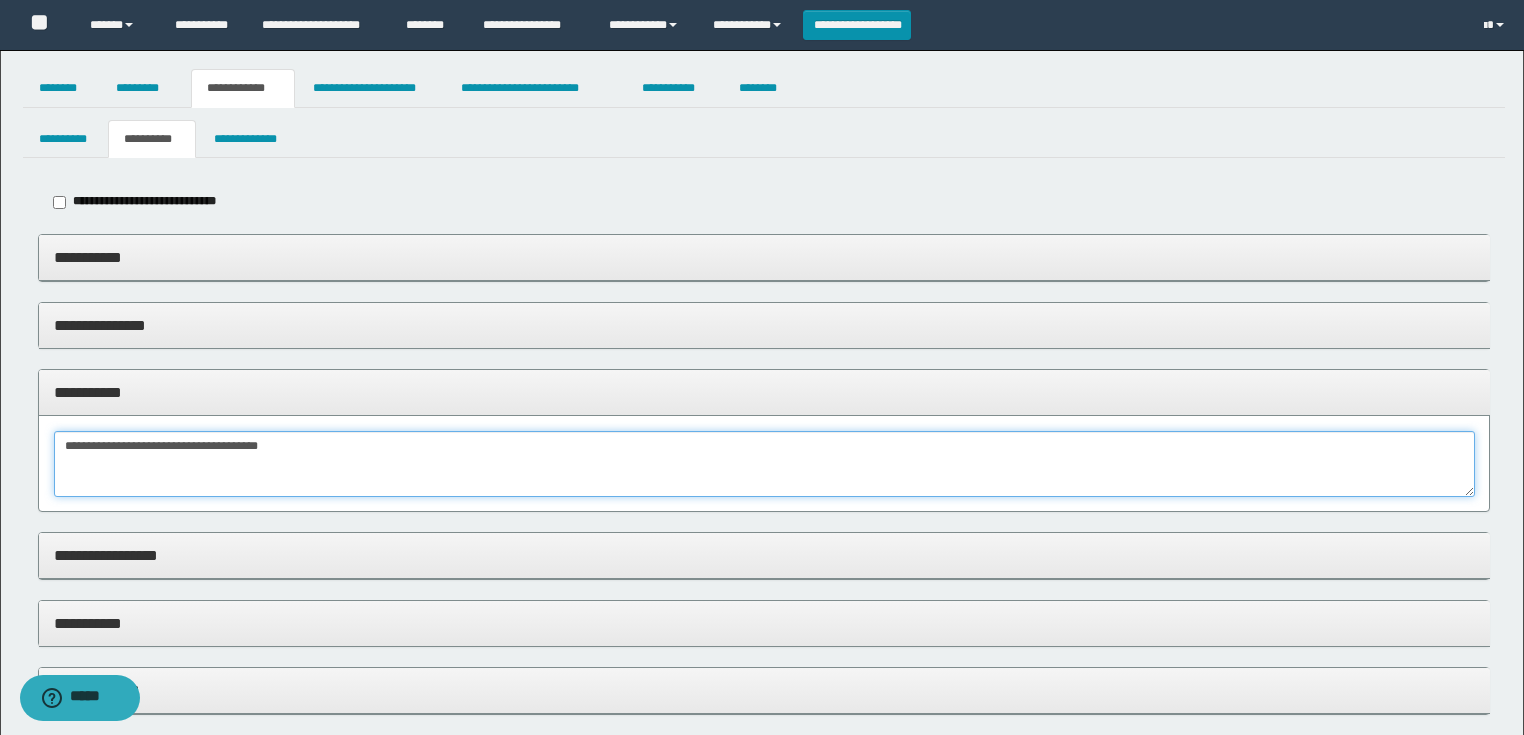 drag, startPoint x: 166, startPoint y: 452, endPoint x: 50, endPoint y: 455, distance: 116.03879 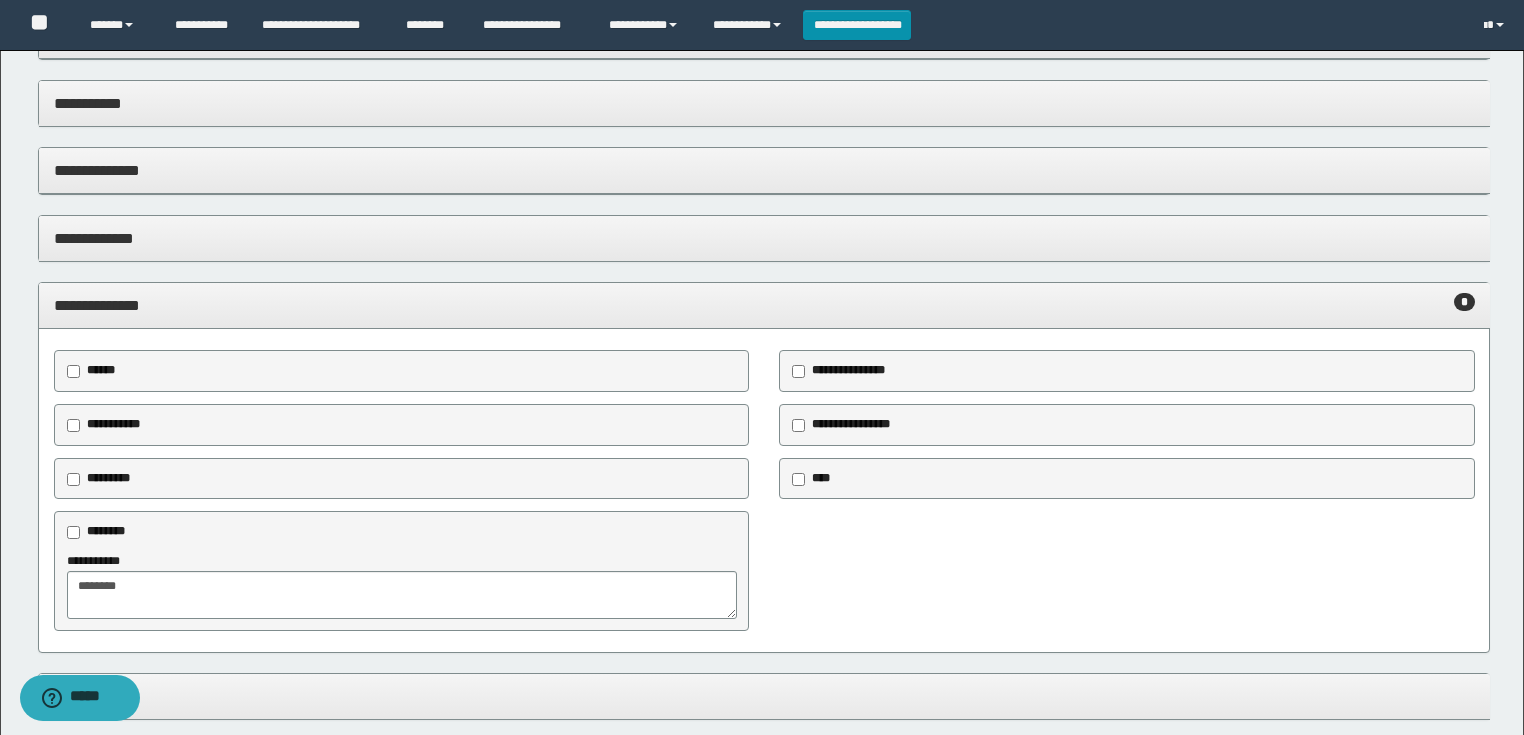 scroll, scrollTop: 519, scrollLeft: 0, axis: vertical 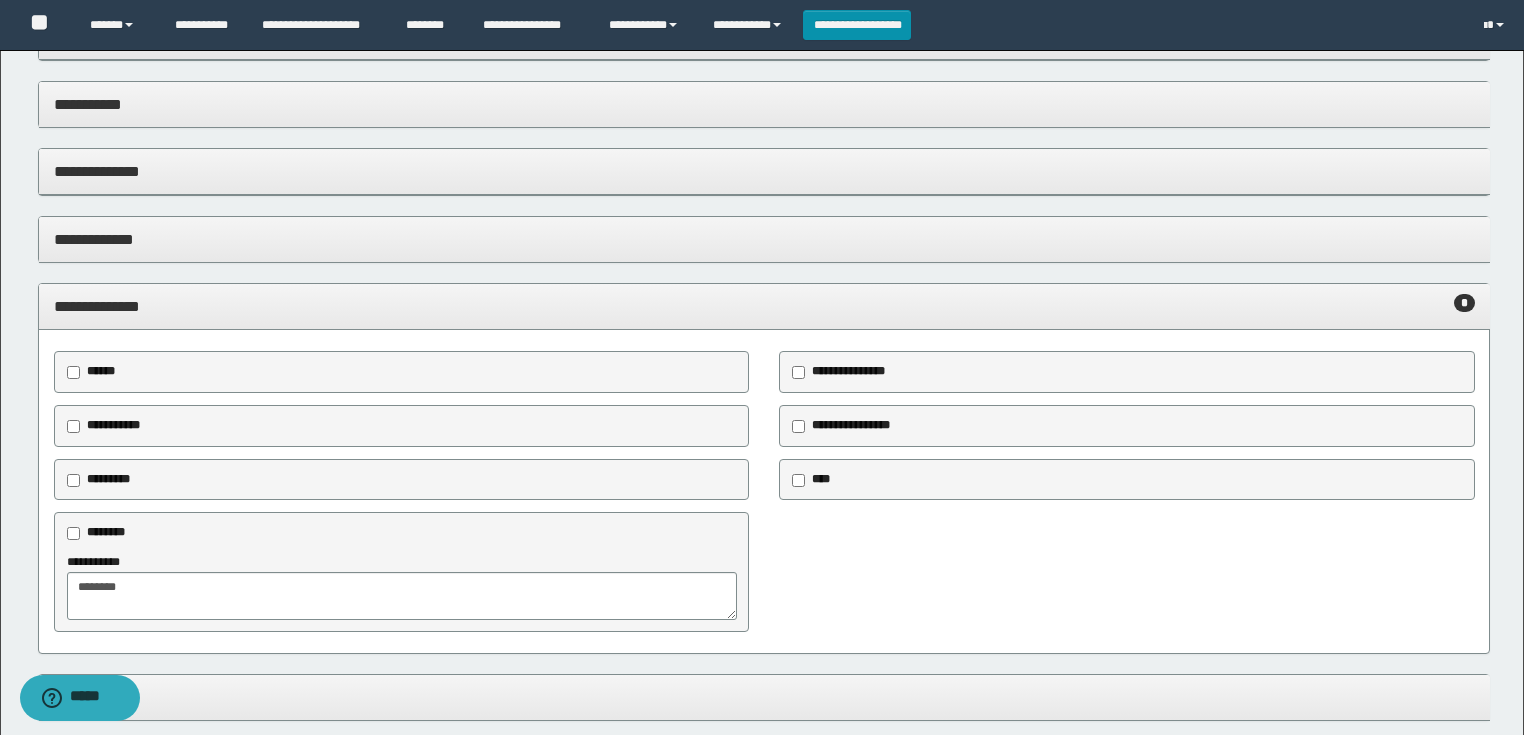 click on "**********" at bounding box center (764, 104) 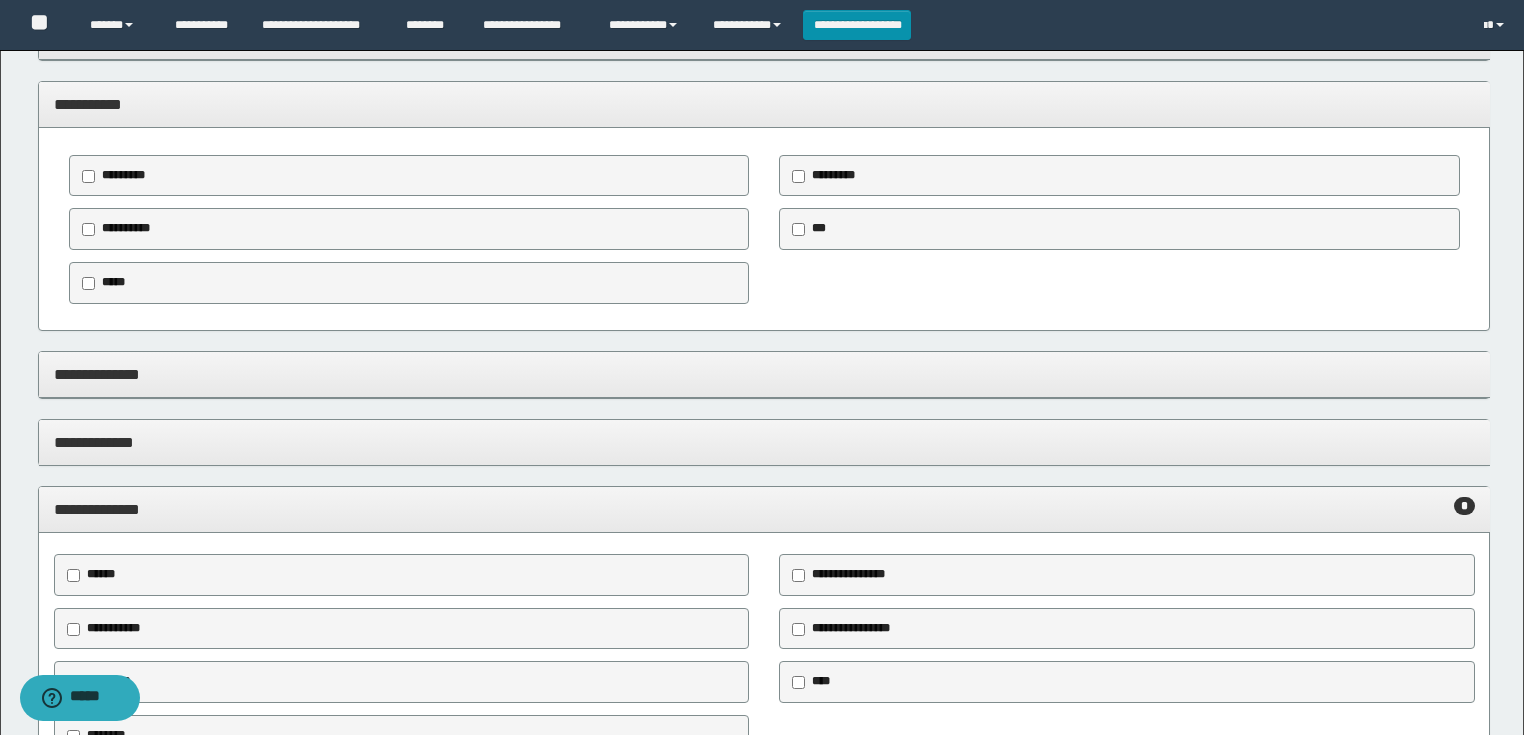 click on "*********" at bounding box center (833, 175) 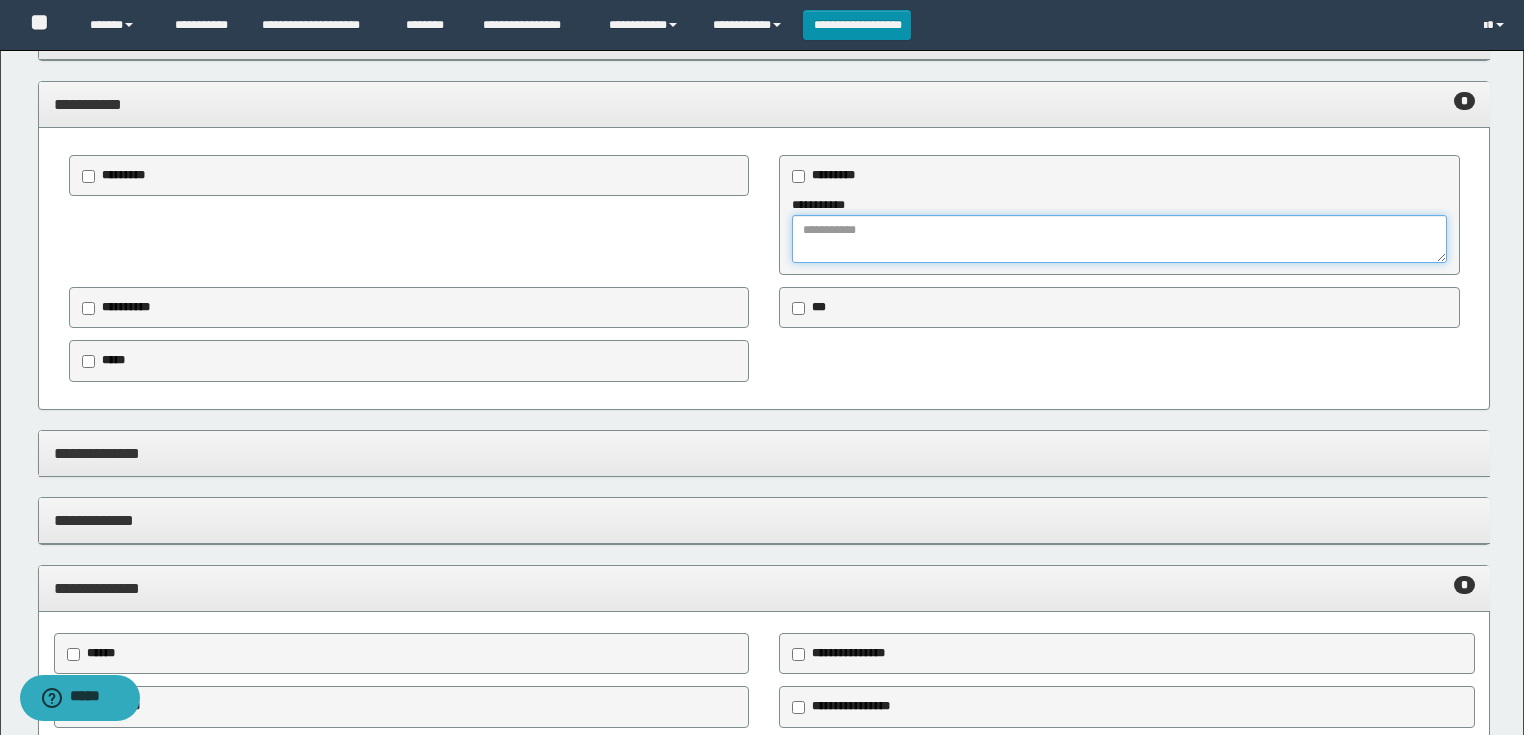 click at bounding box center [1119, 239] 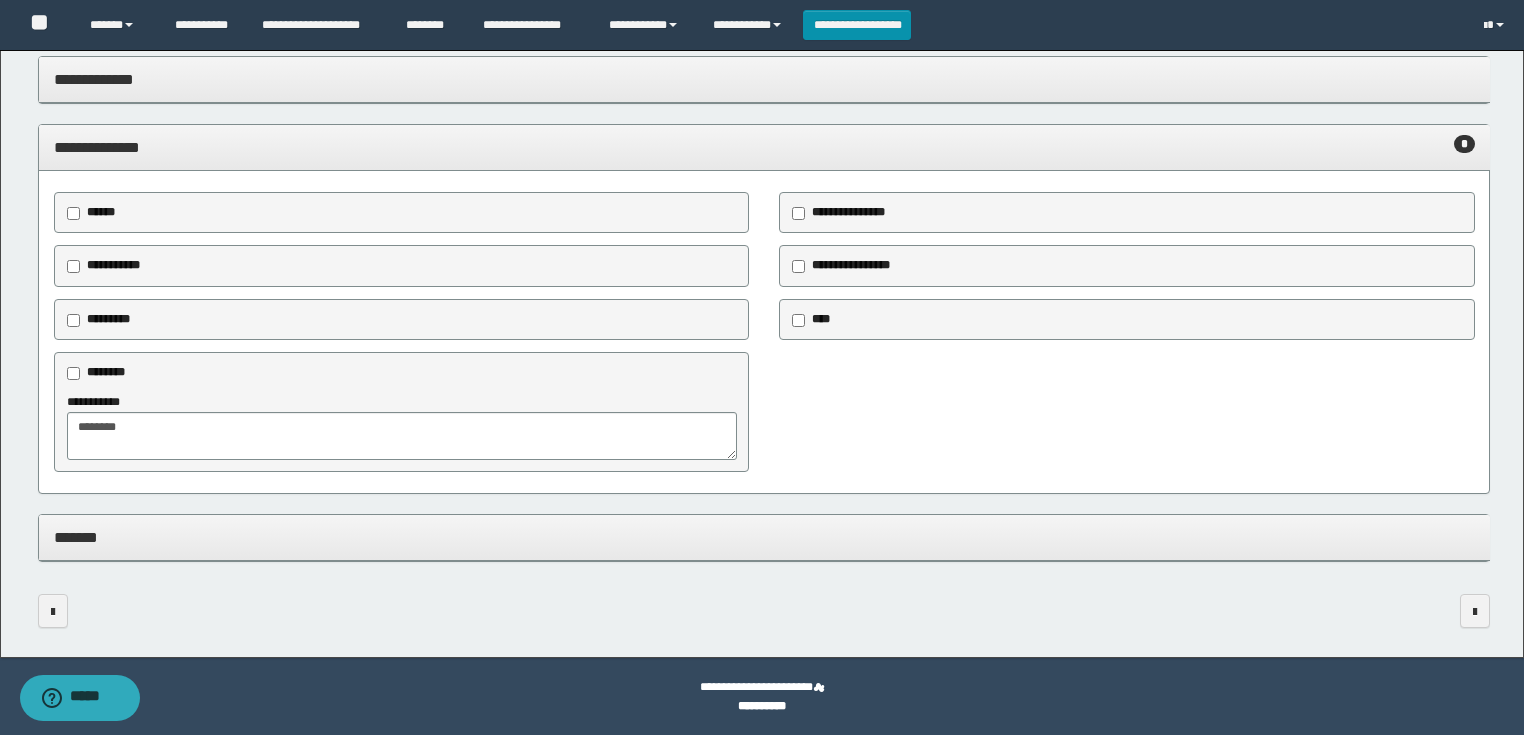 type on "**********" 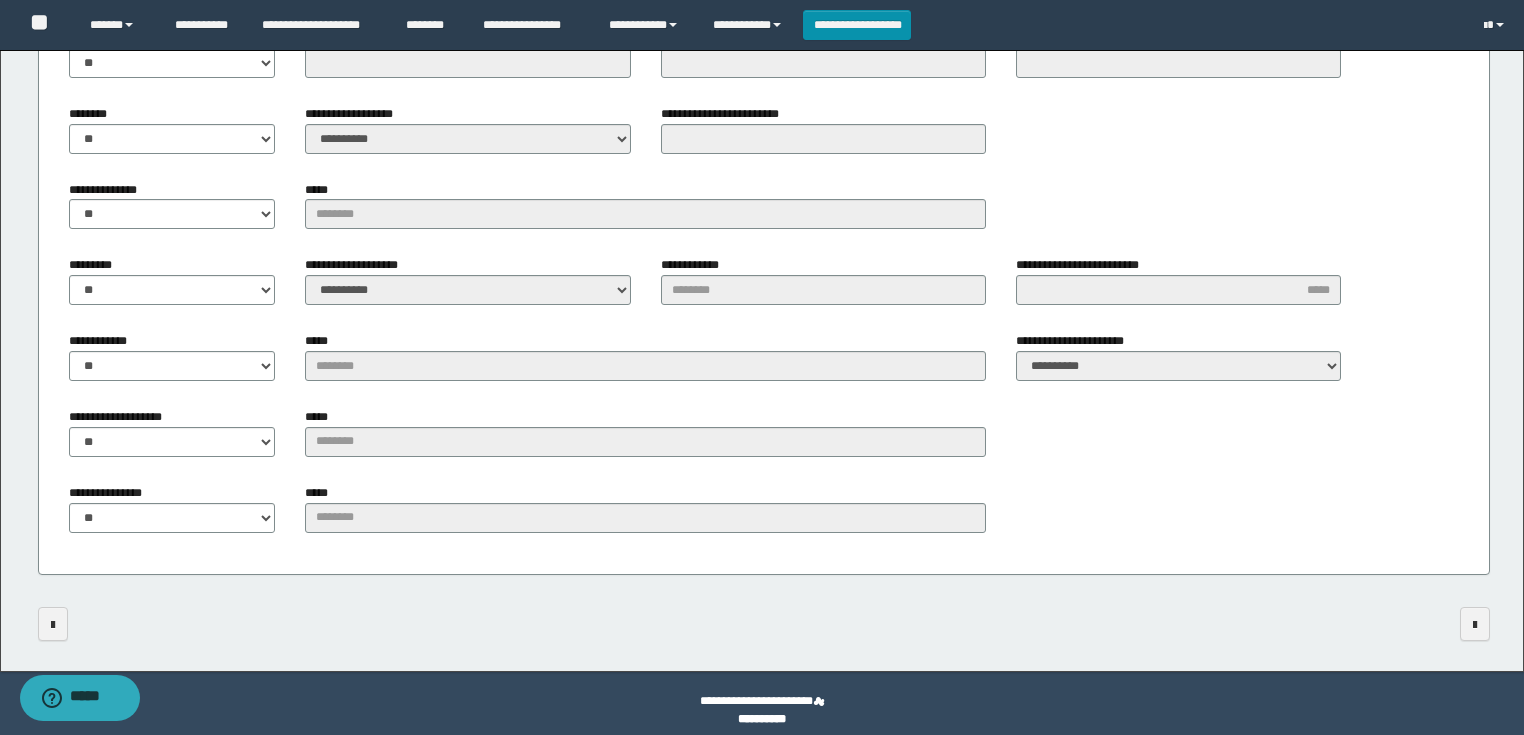 scroll, scrollTop: 1608, scrollLeft: 0, axis: vertical 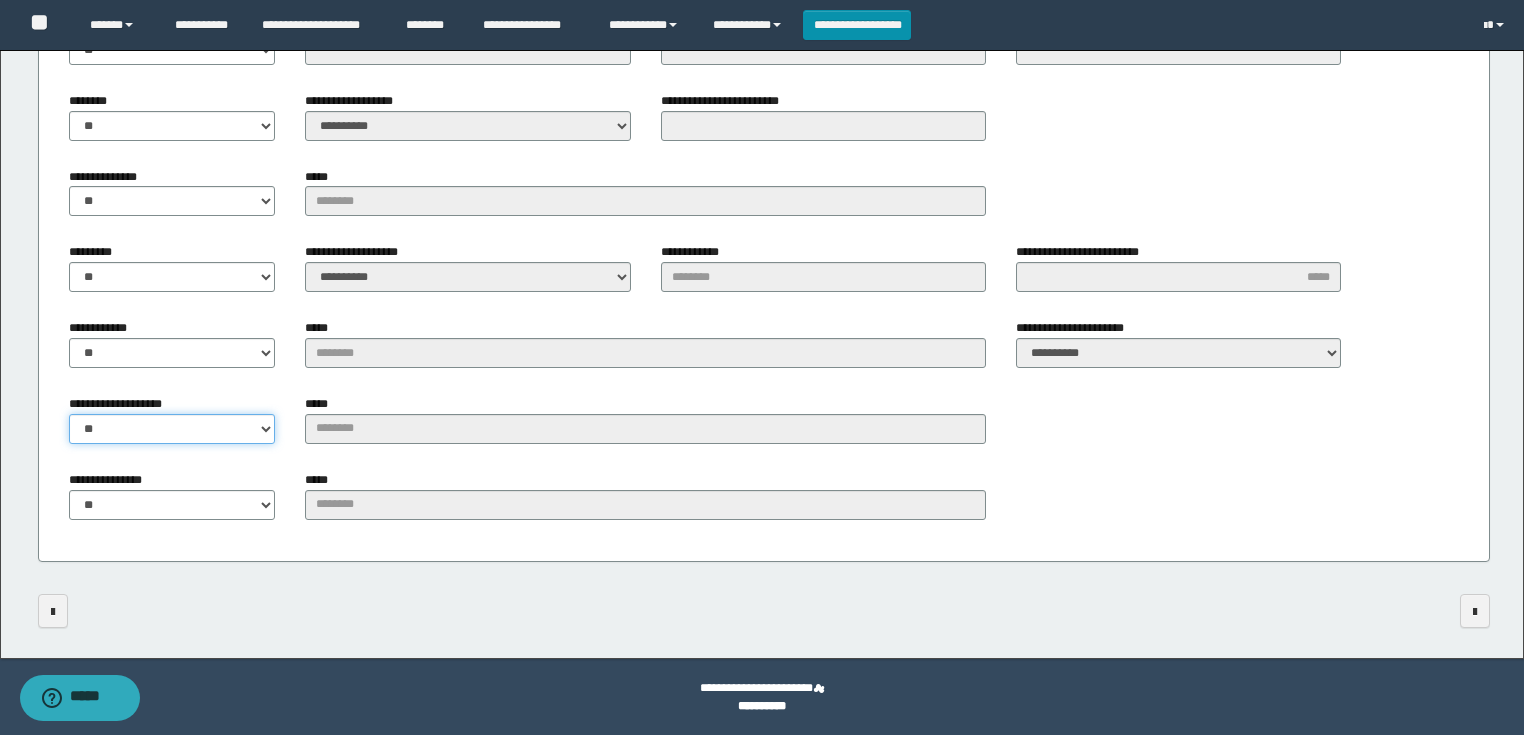click on "**
**" at bounding box center [172, 429] 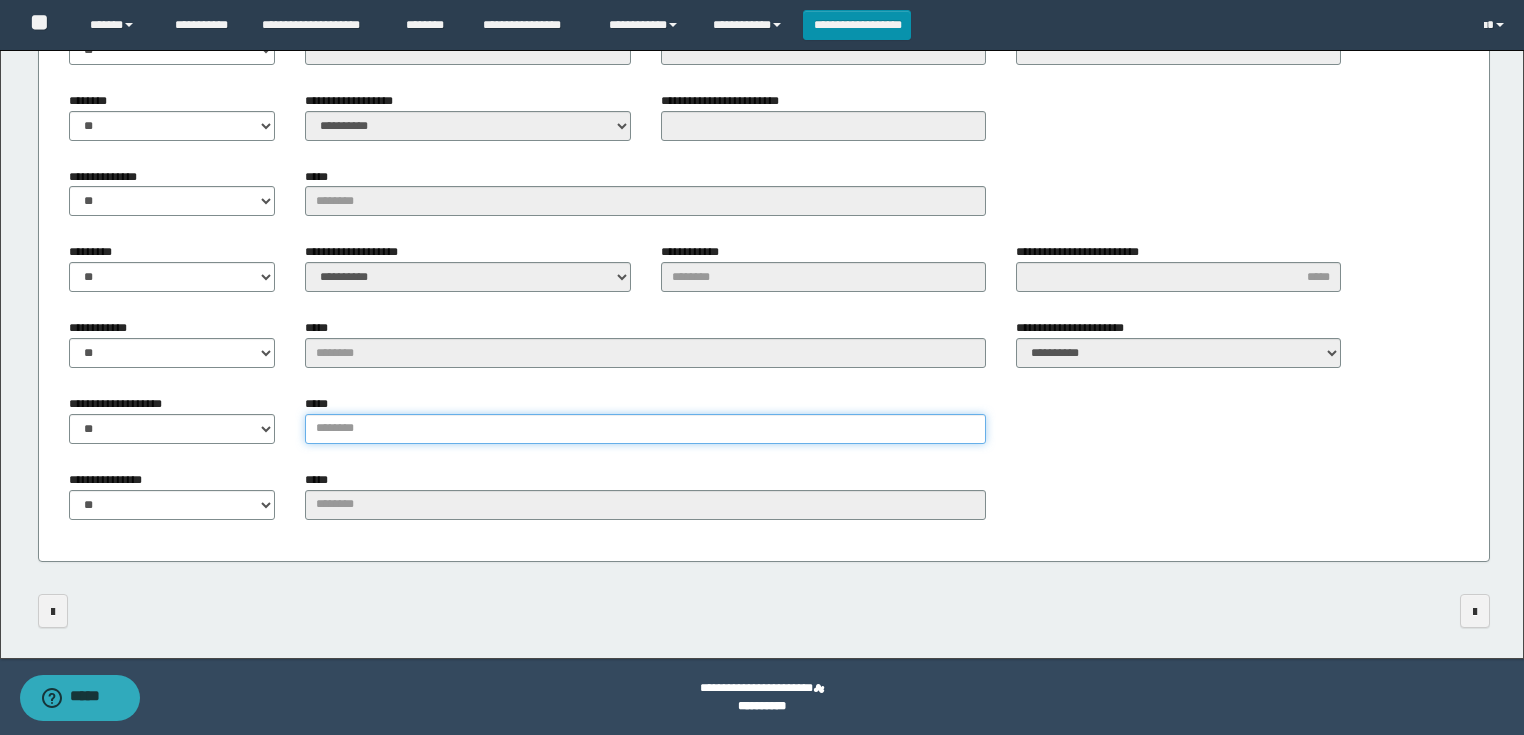 click on "*****" at bounding box center (645, 429) 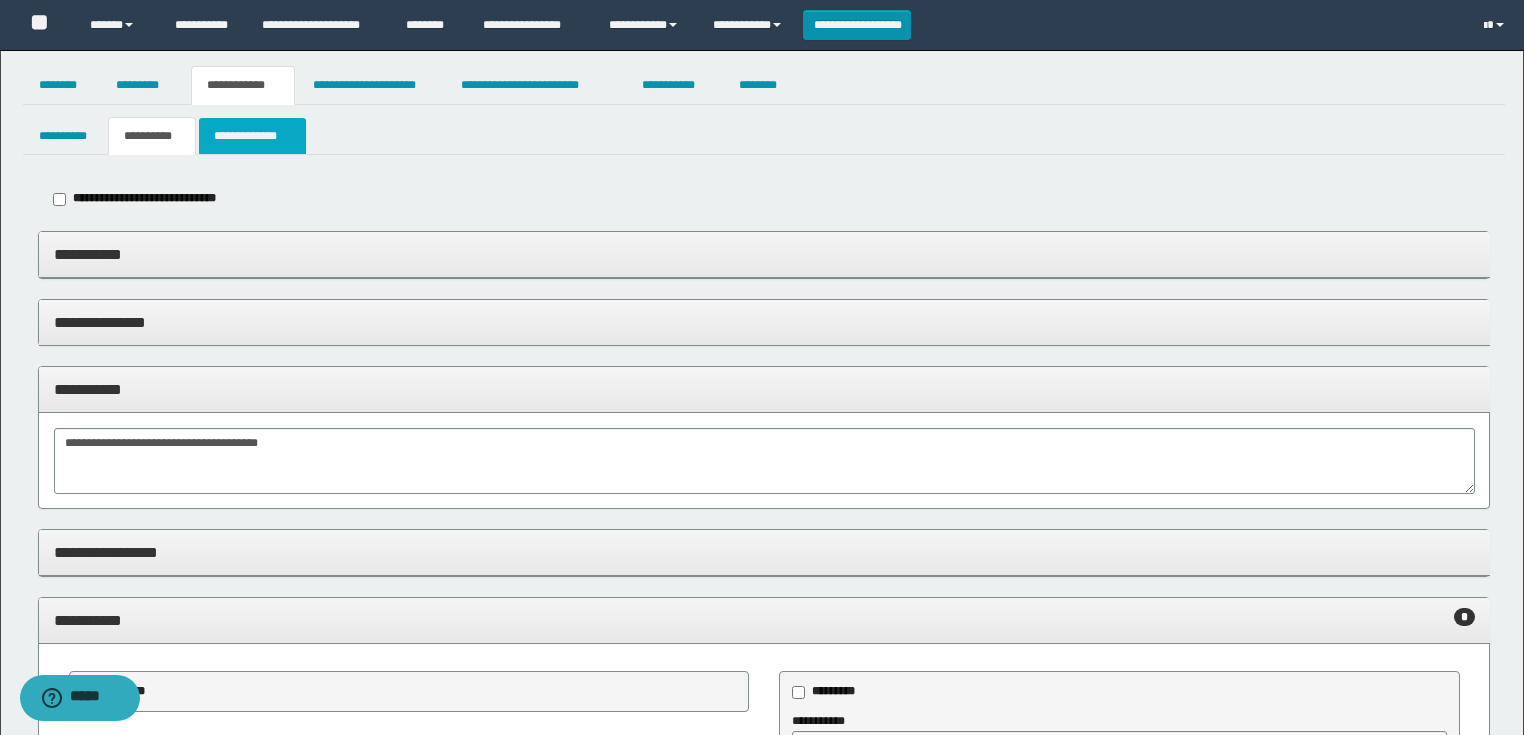 scroll, scrollTop: 0, scrollLeft: 0, axis: both 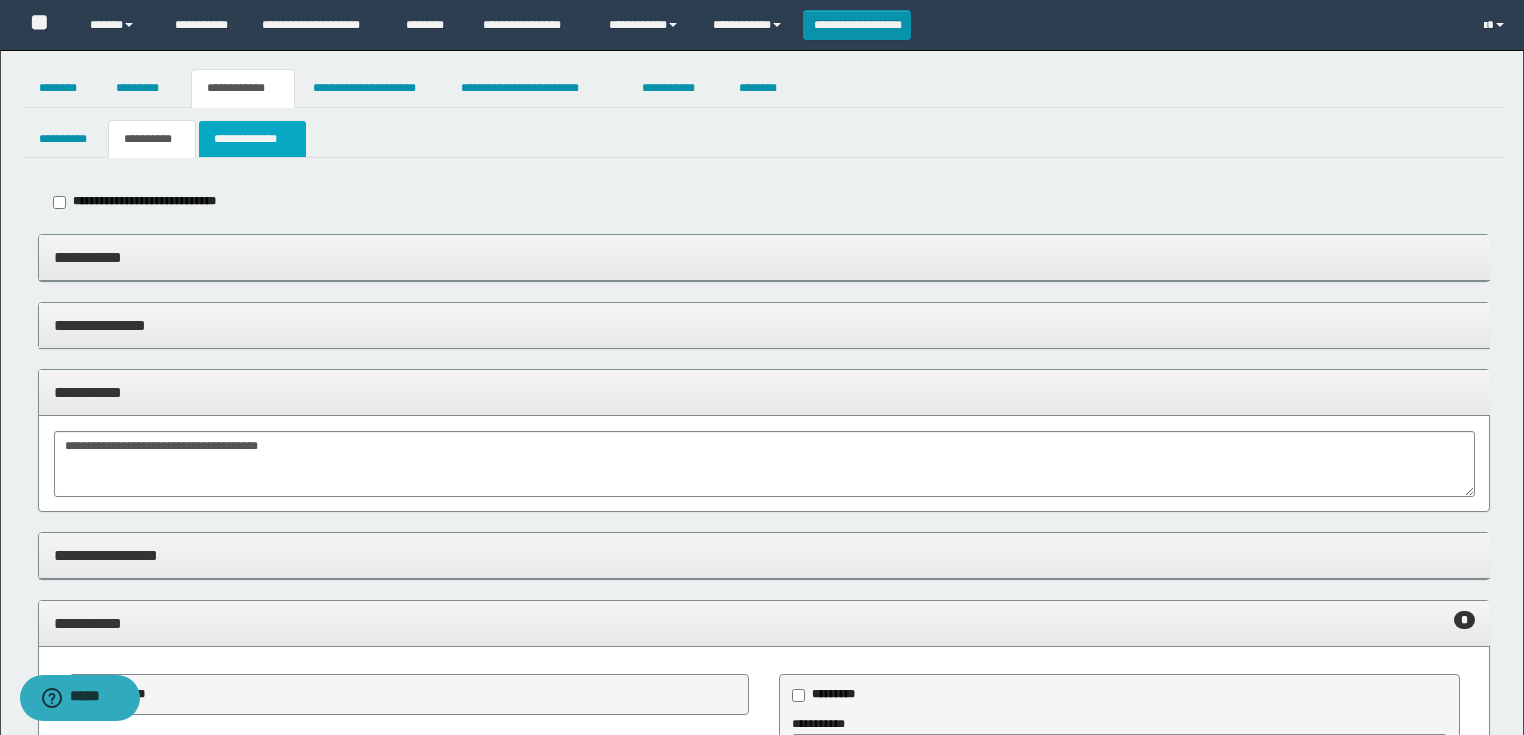 type on "**********" 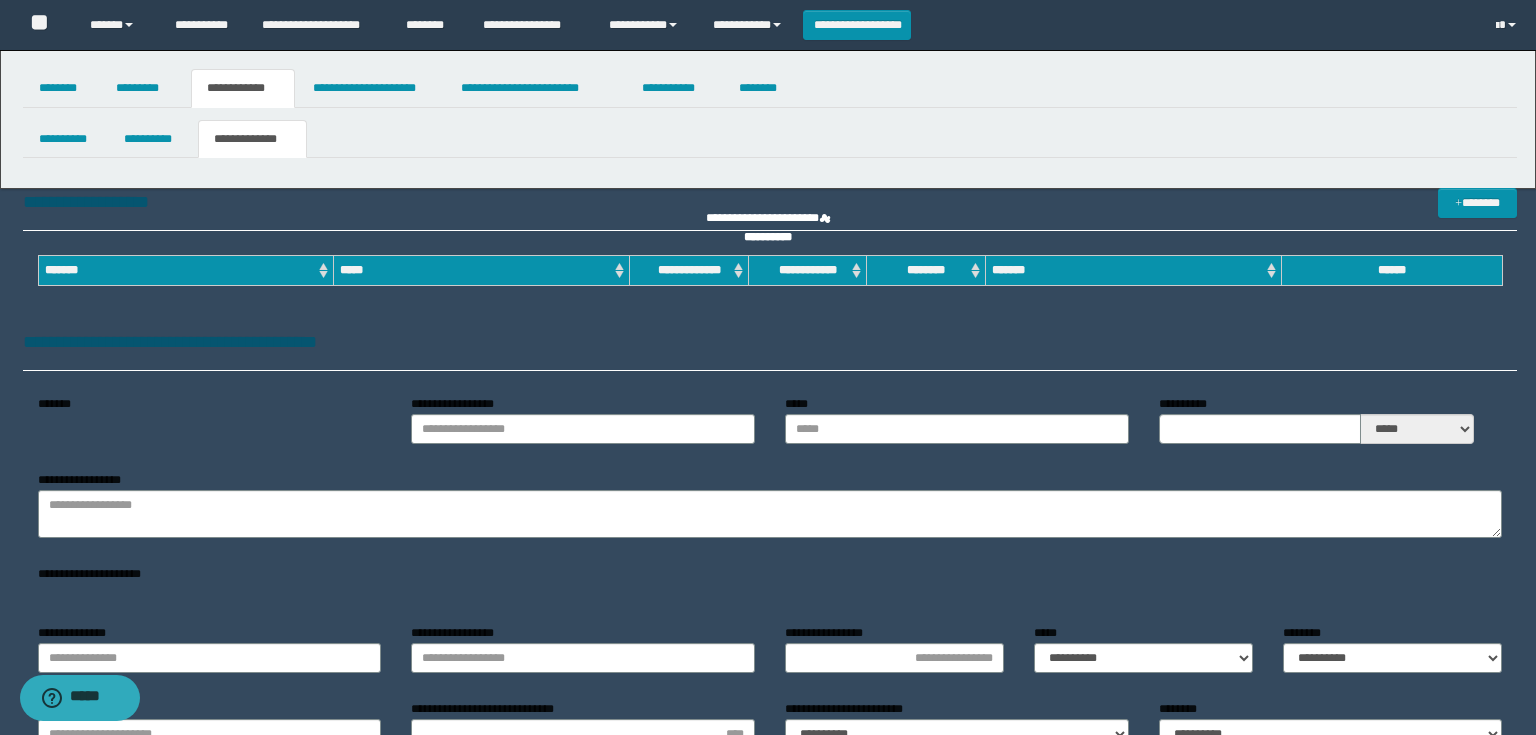 type on "**********" 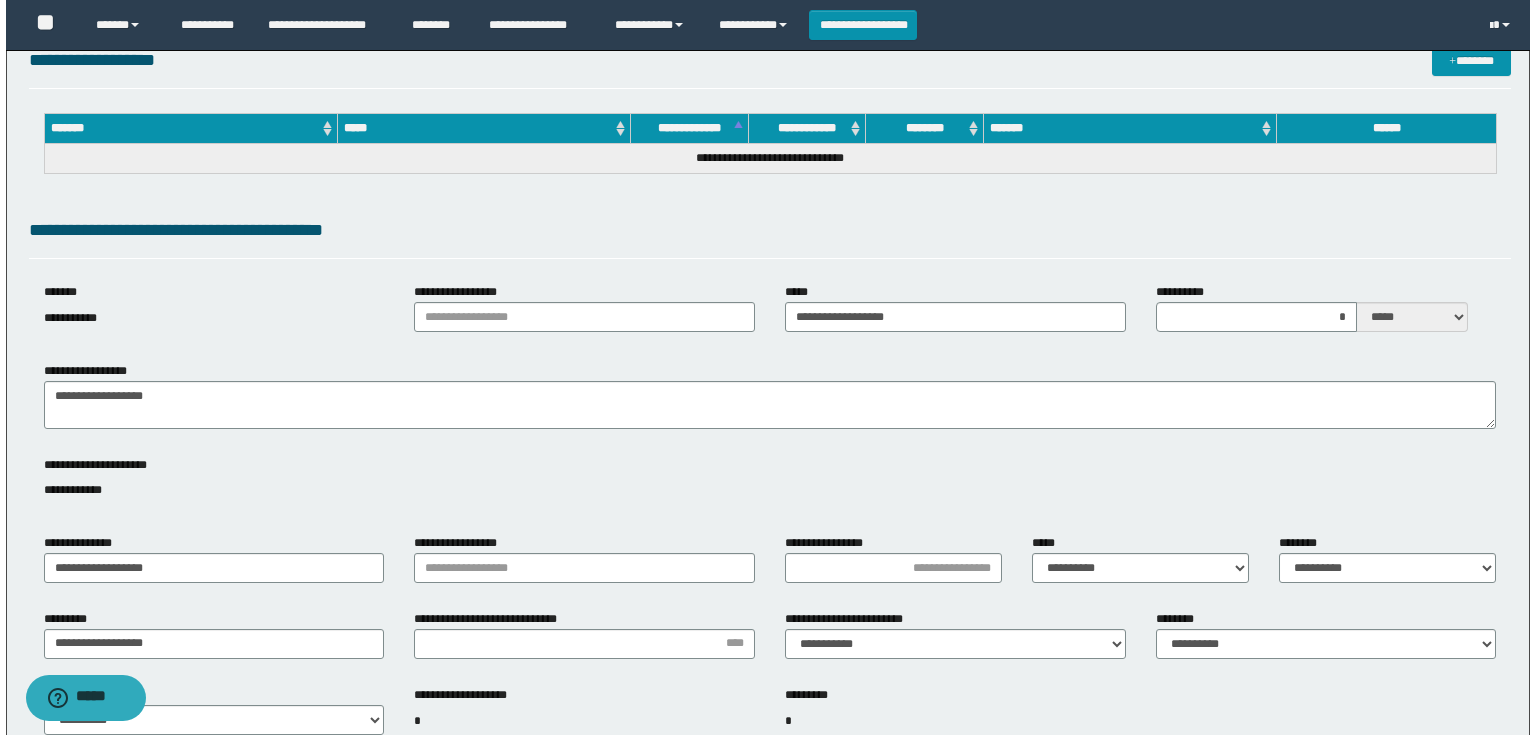 scroll, scrollTop: 480, scrollLeft: 0, axis: vertical 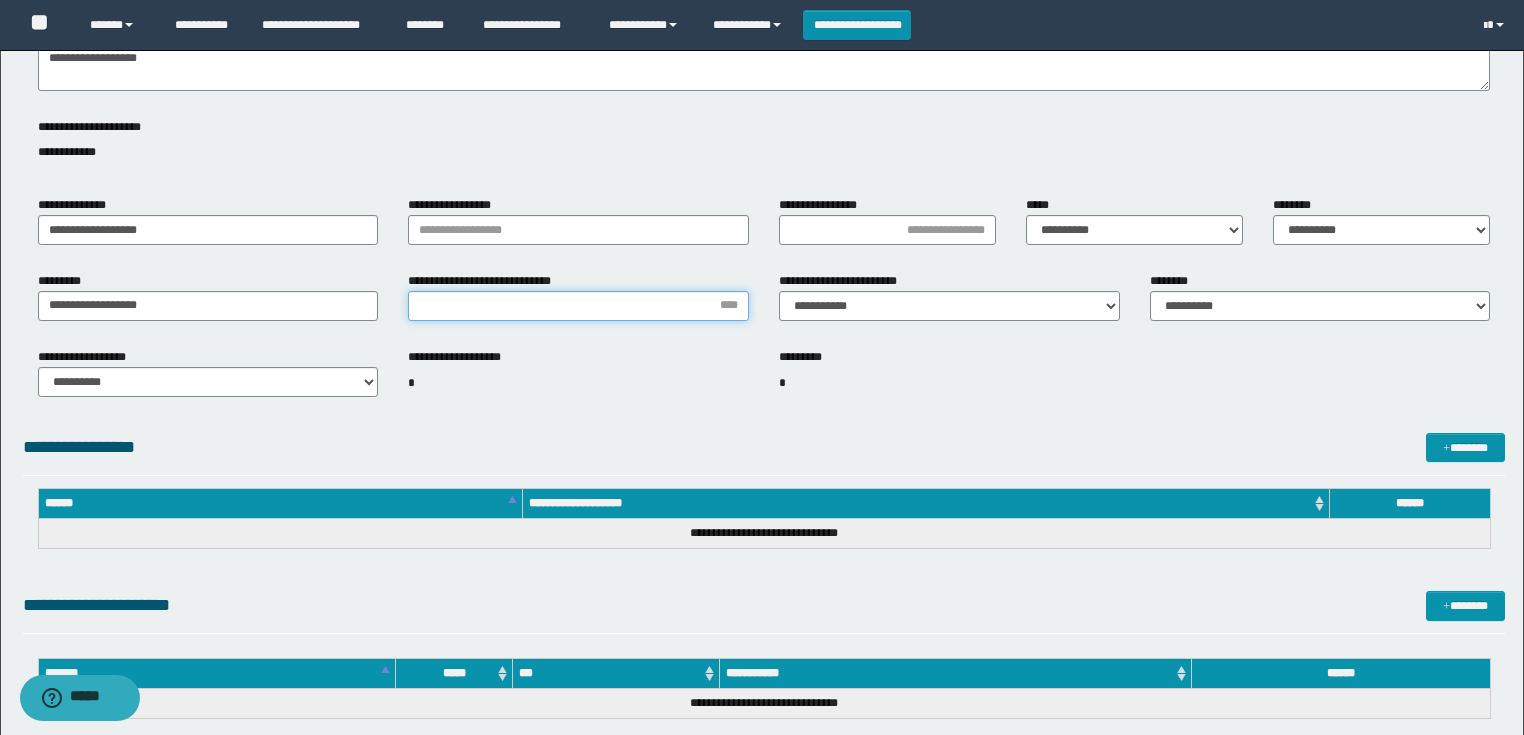 click on "**********" at bounding box center (578, 306) 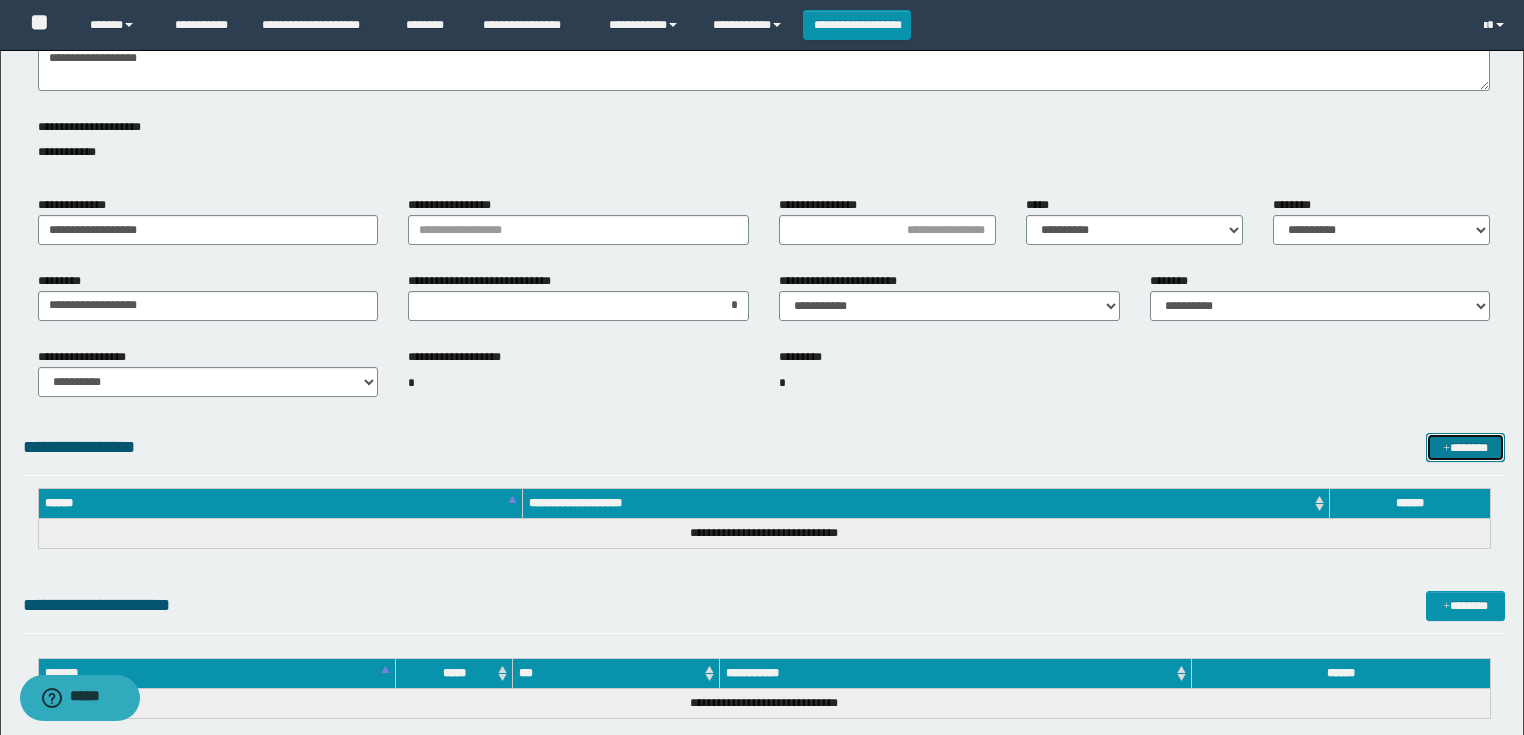 click on "*******" at bounding box center [1465, 448] 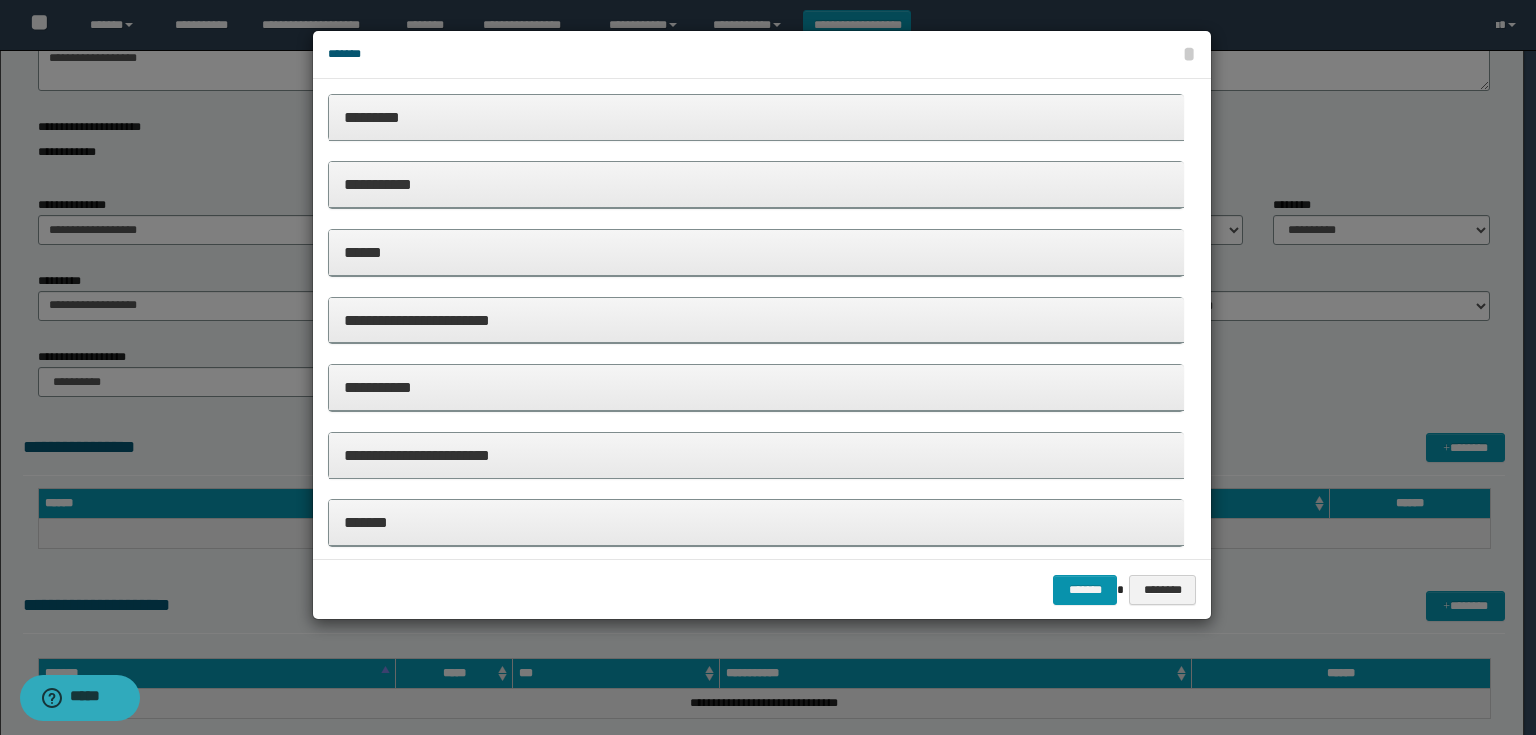 click on "**********" at bounding box center (756, 184) 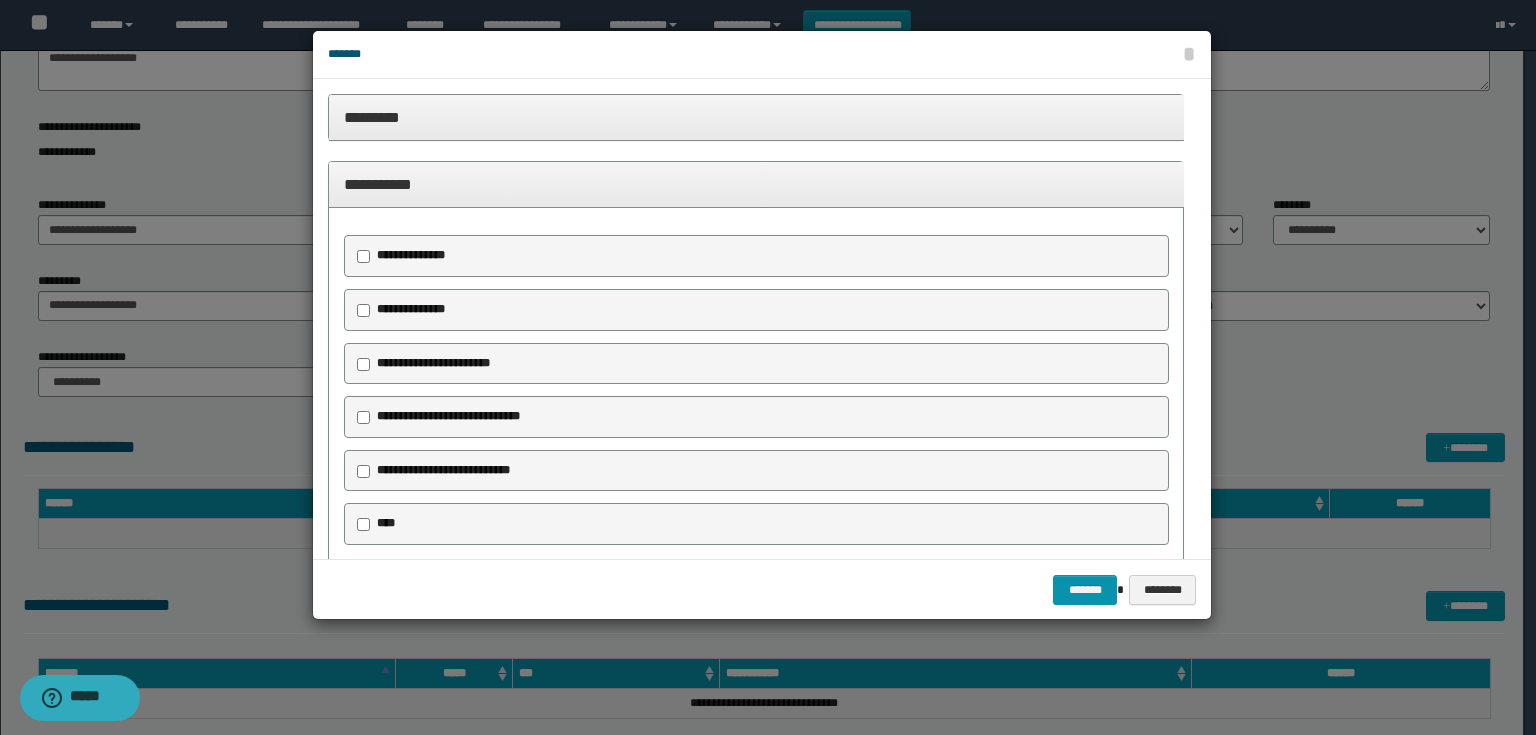click on "**********" at bounding box center (433, 363) 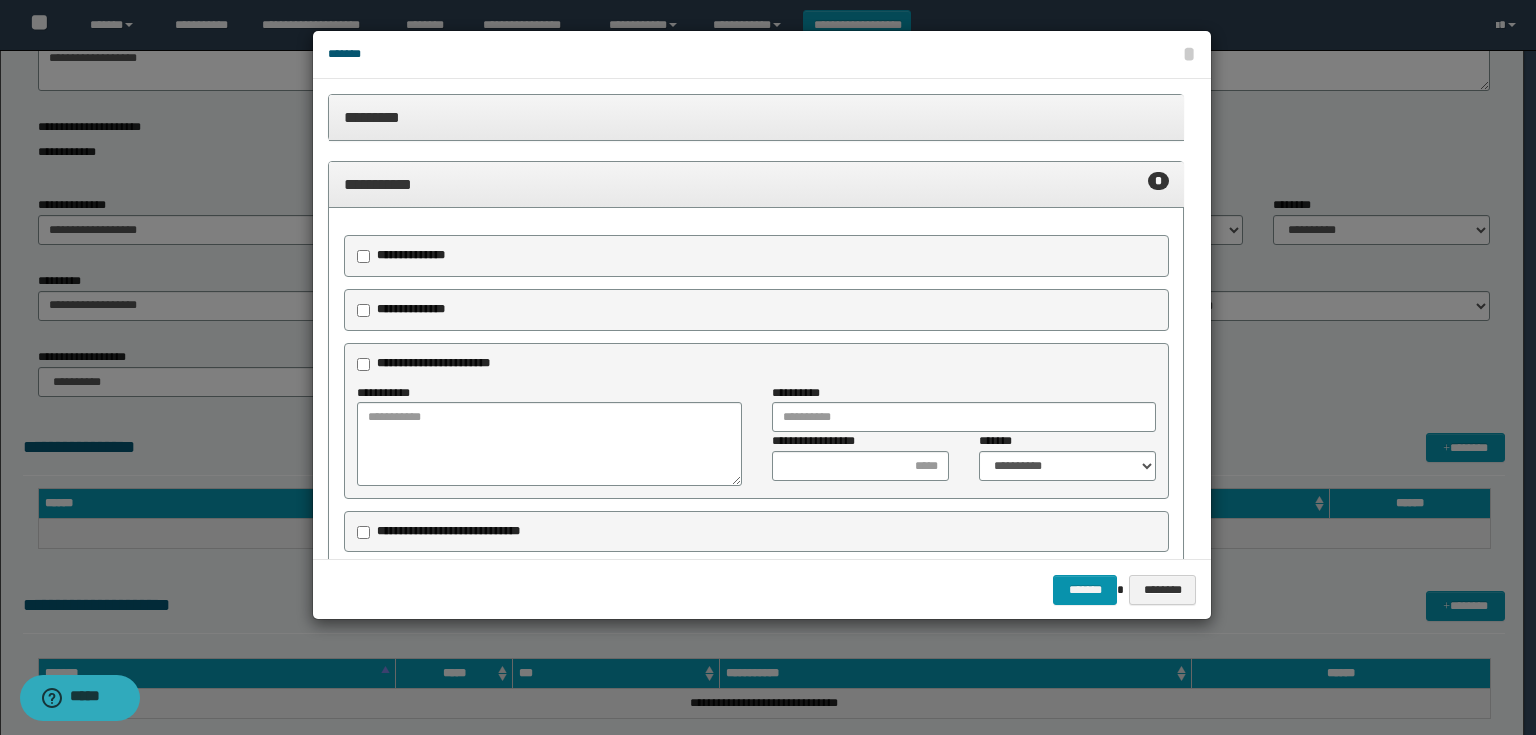 click on "**********" at bounding box center [411, 255] 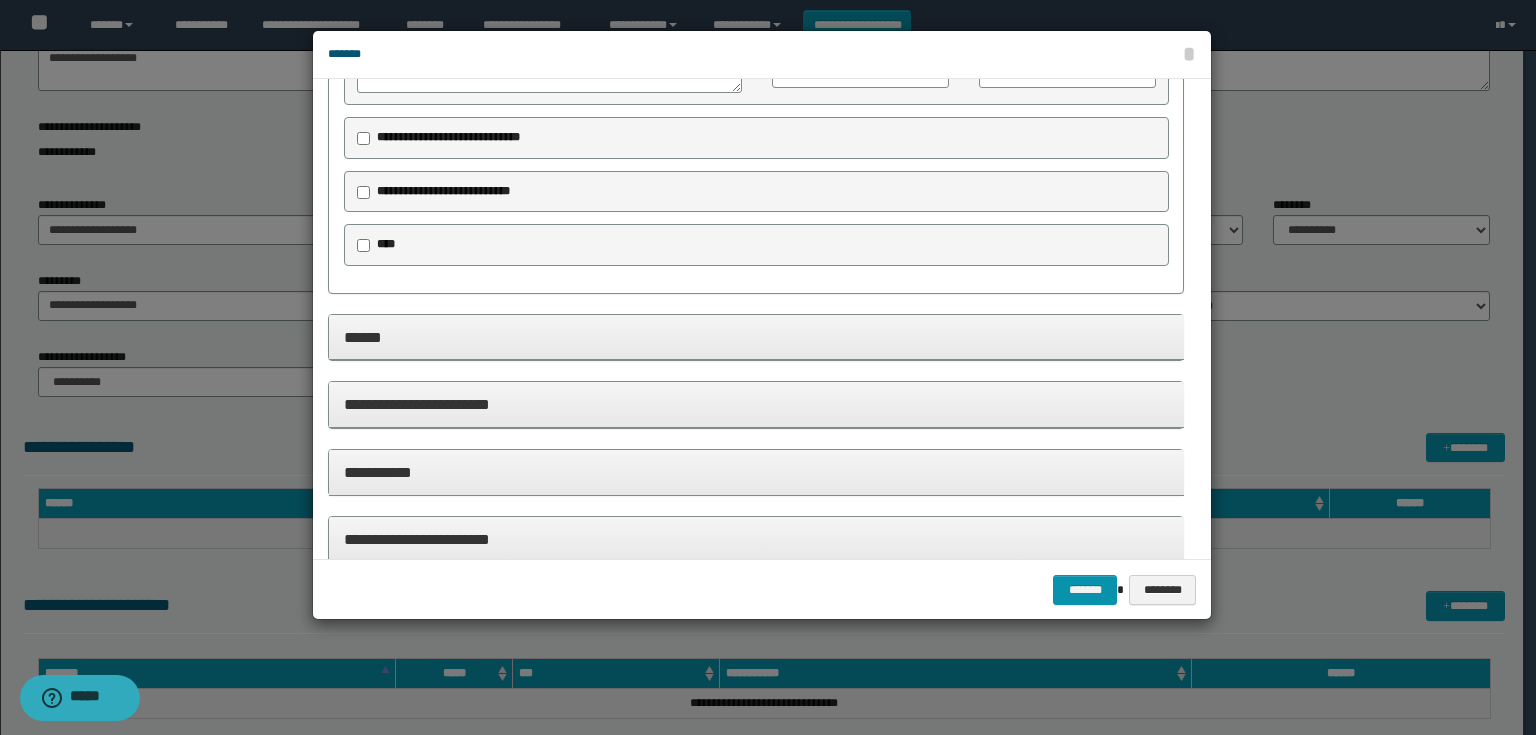 scroll, scrollTop: 615, scrollLeft: 0, axis: vertical 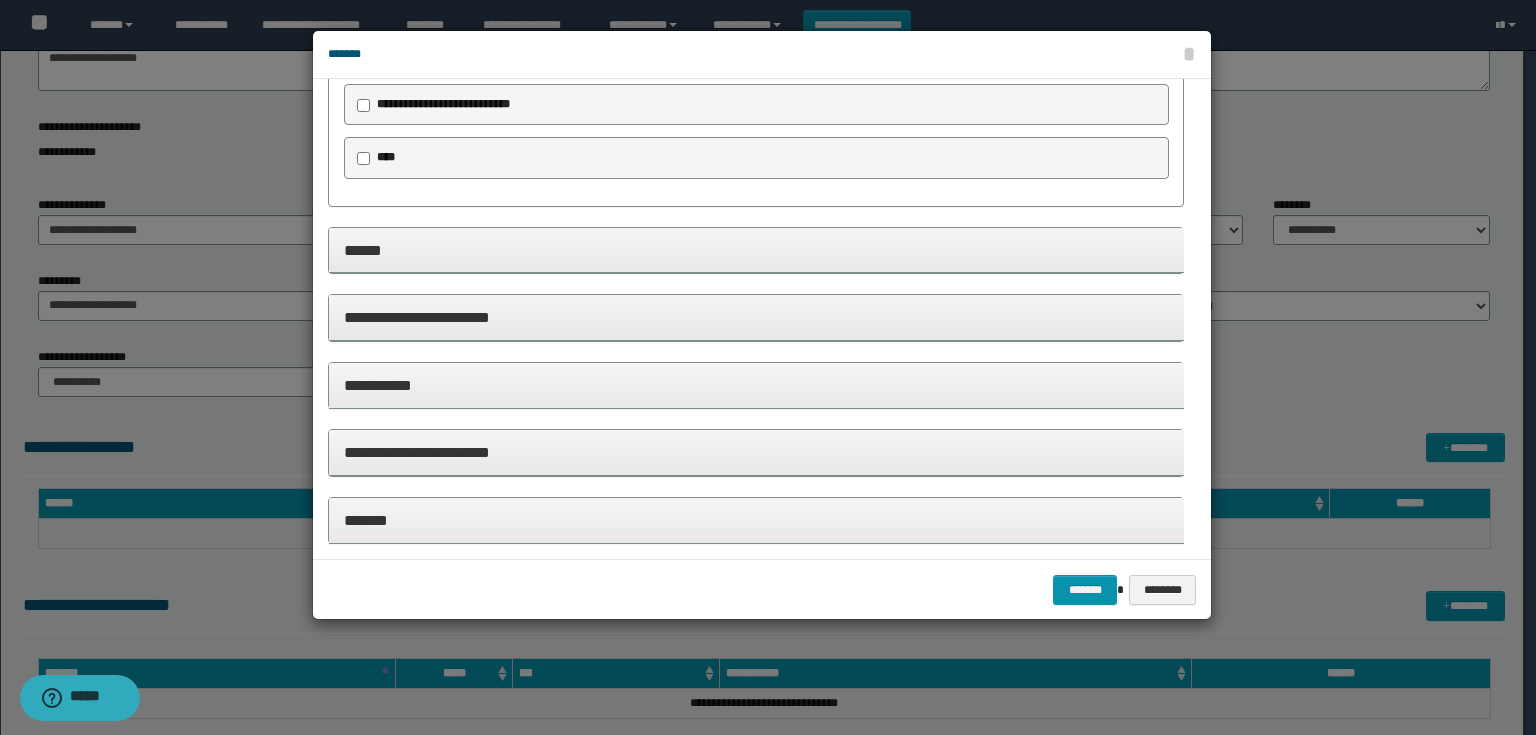 click on "*******" at bounding box center (756, 521) 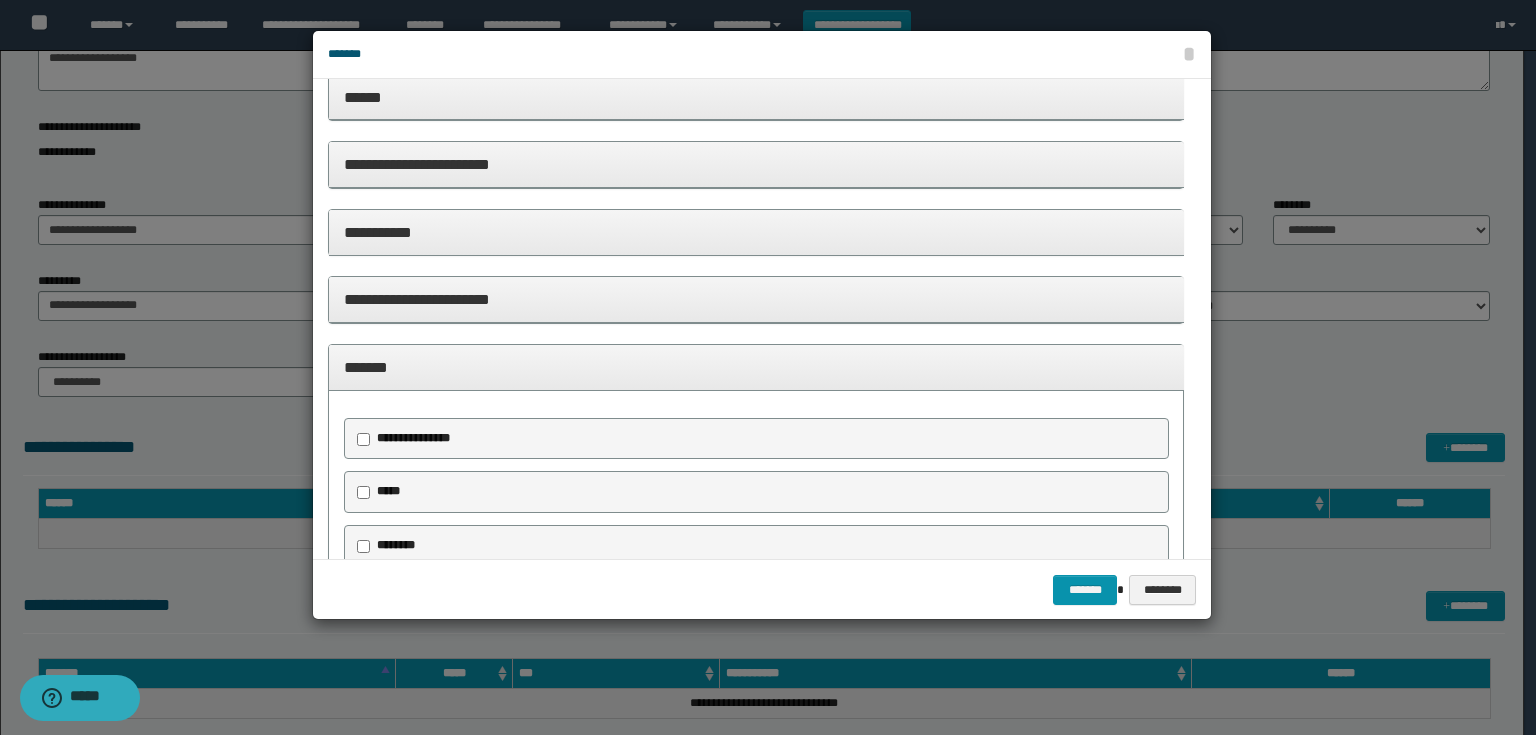 scroll, scrollTop: 925, scrollLeft: 0, axis: vertical 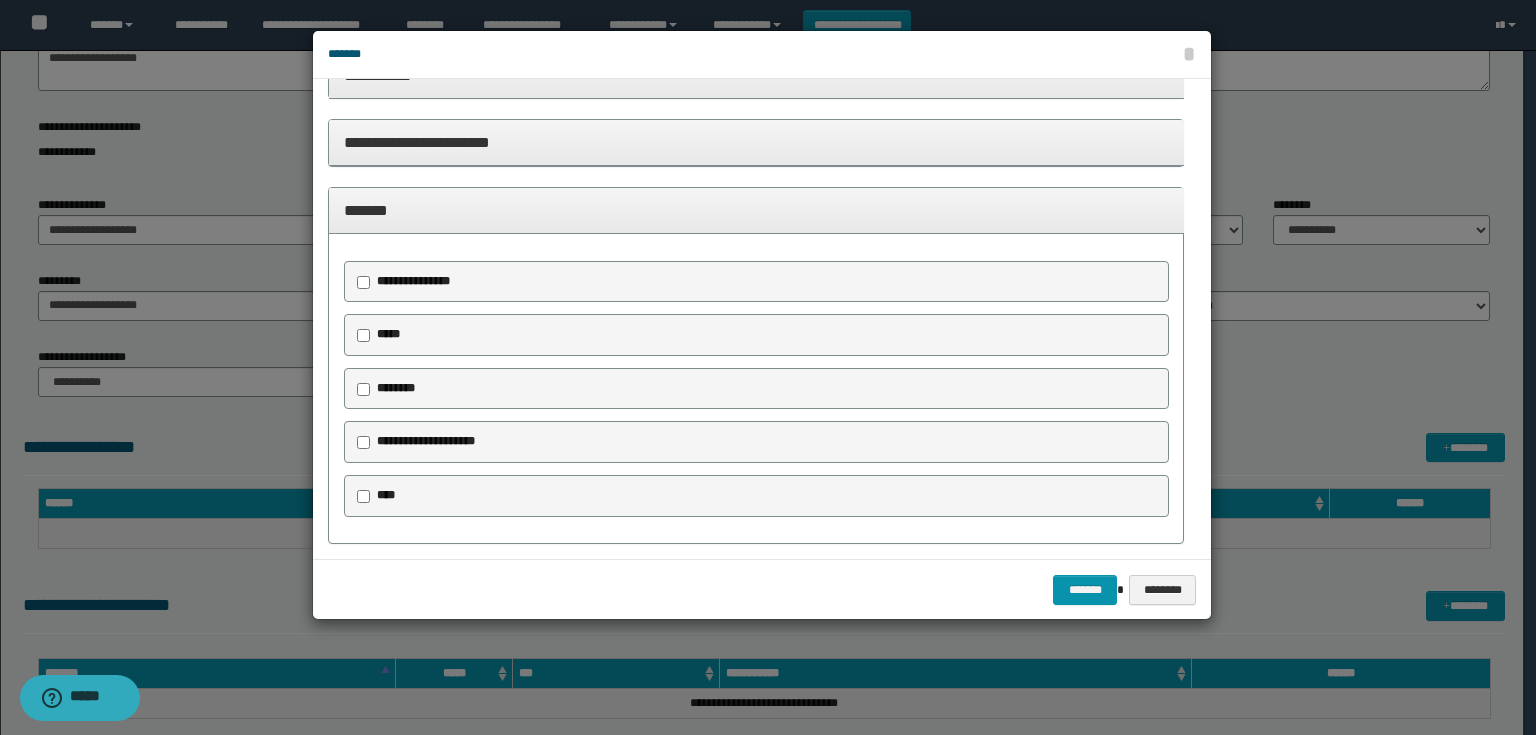 click on "**********" at bounding box center (426, 441) 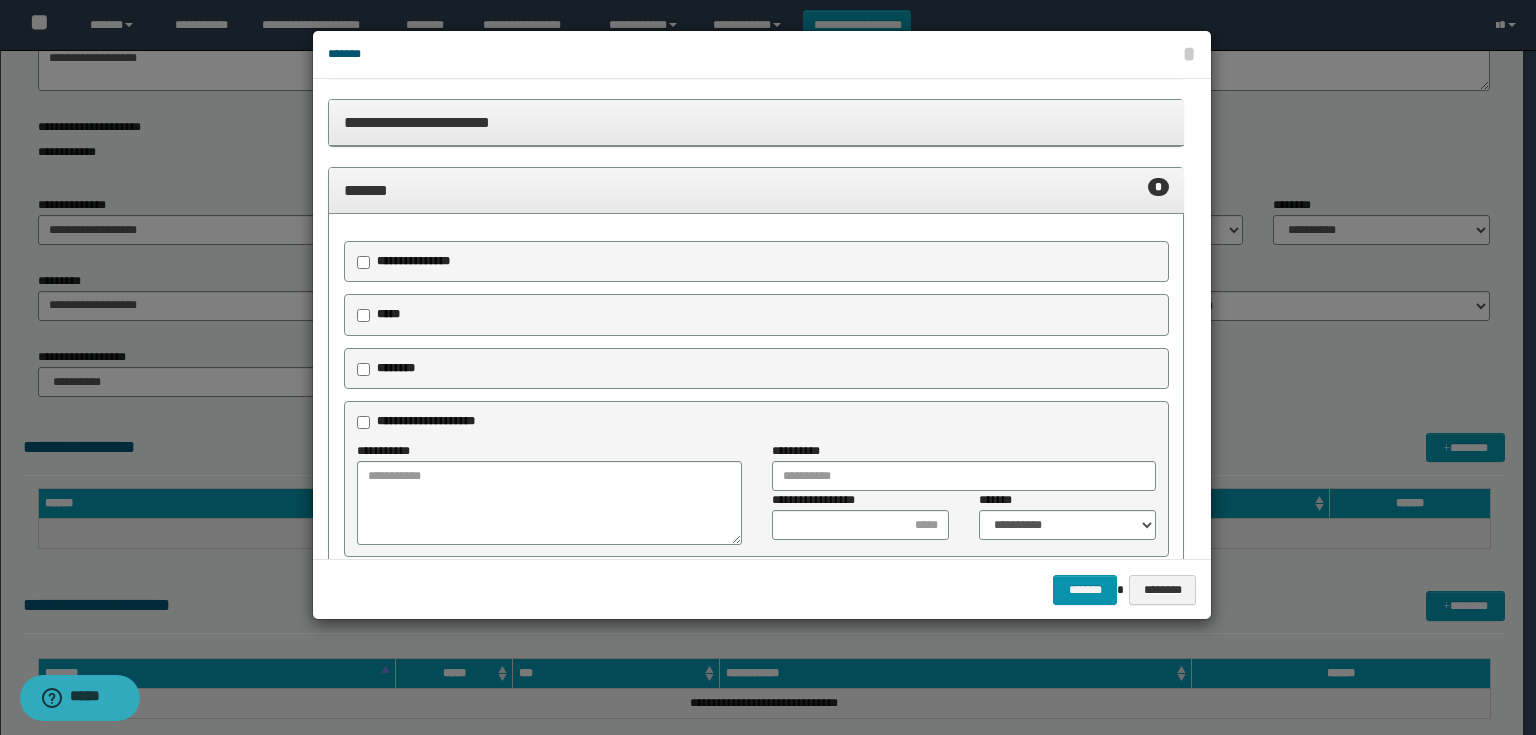 click on "**********" at bounding box center [413, 261] 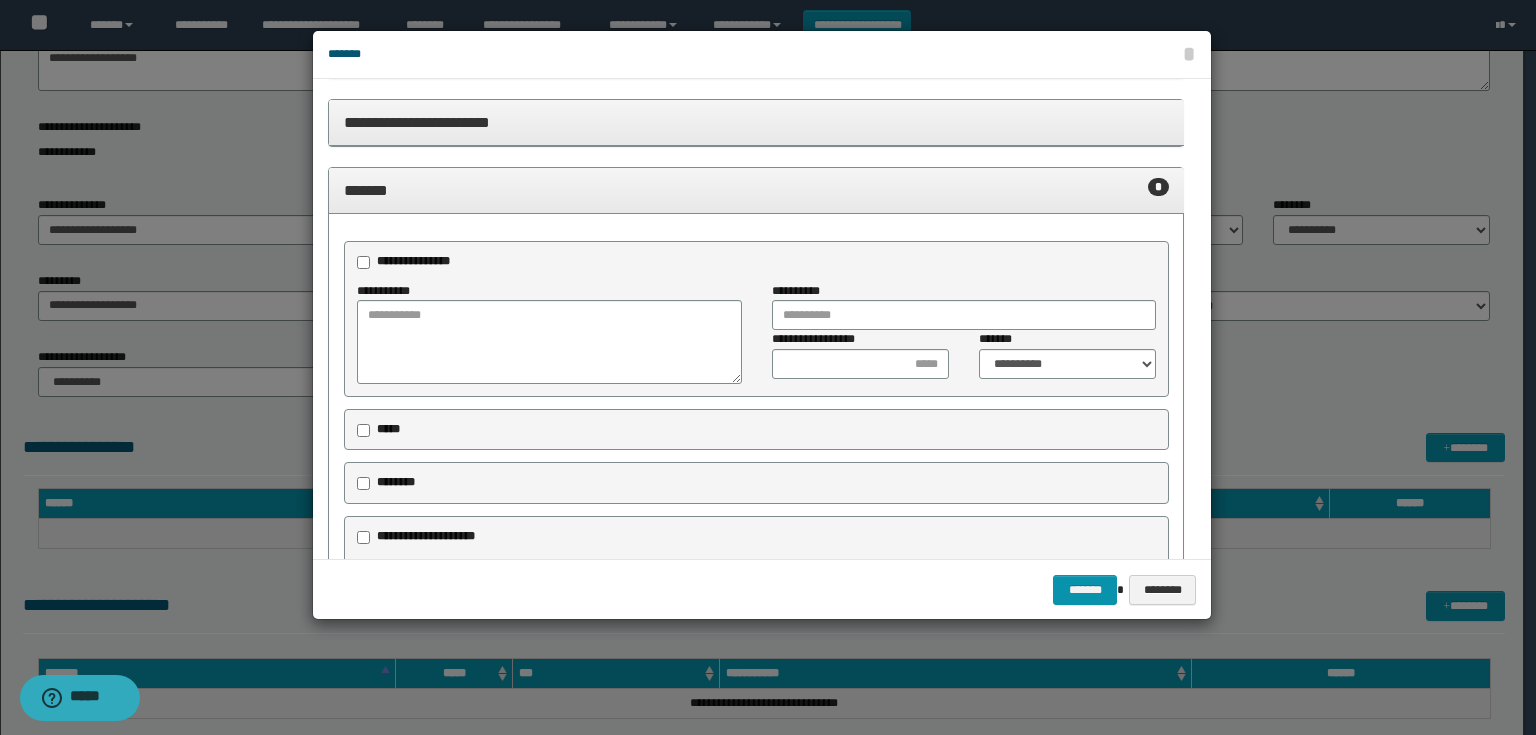 click on "********" at bounding box center [396, 482] 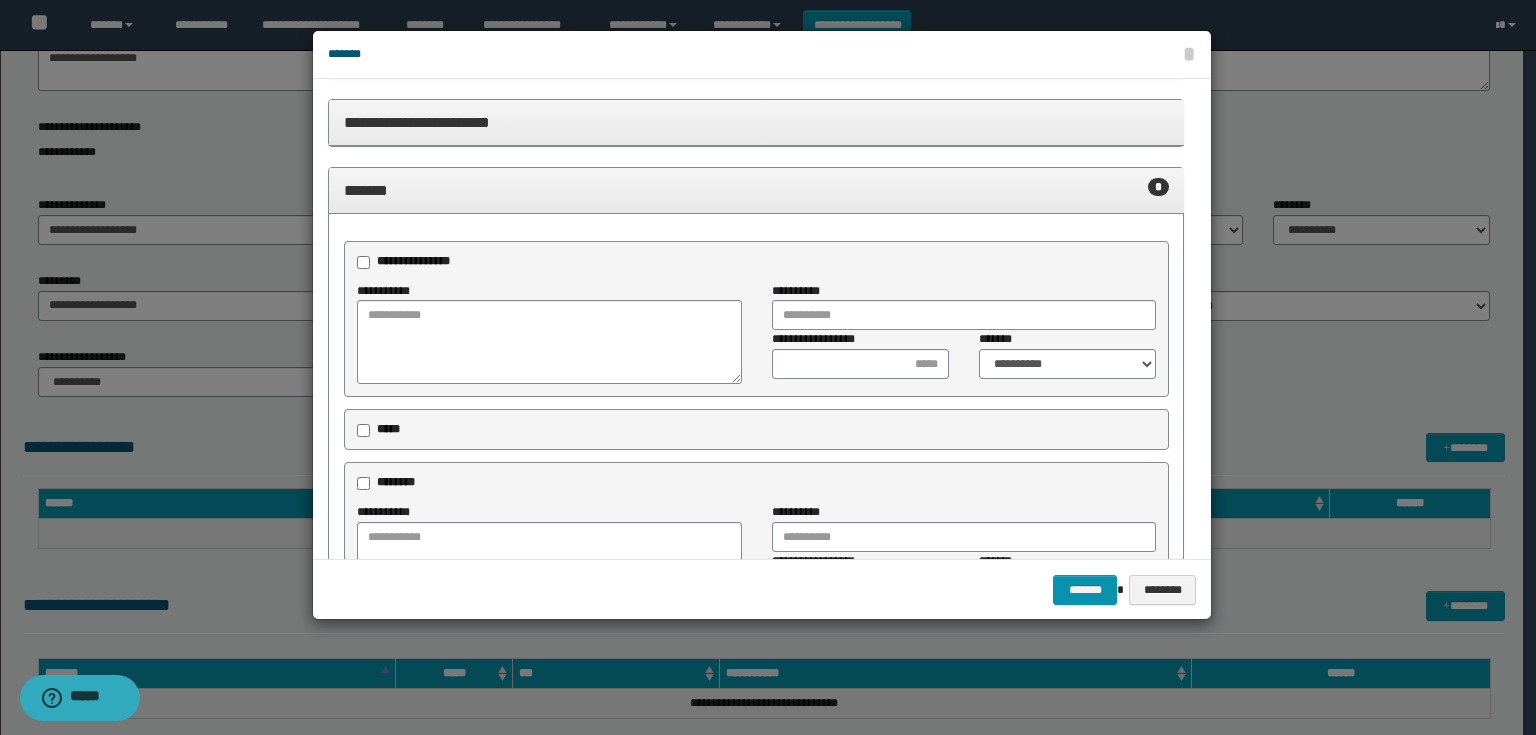 click on "********" at bounding box center [756, 483] 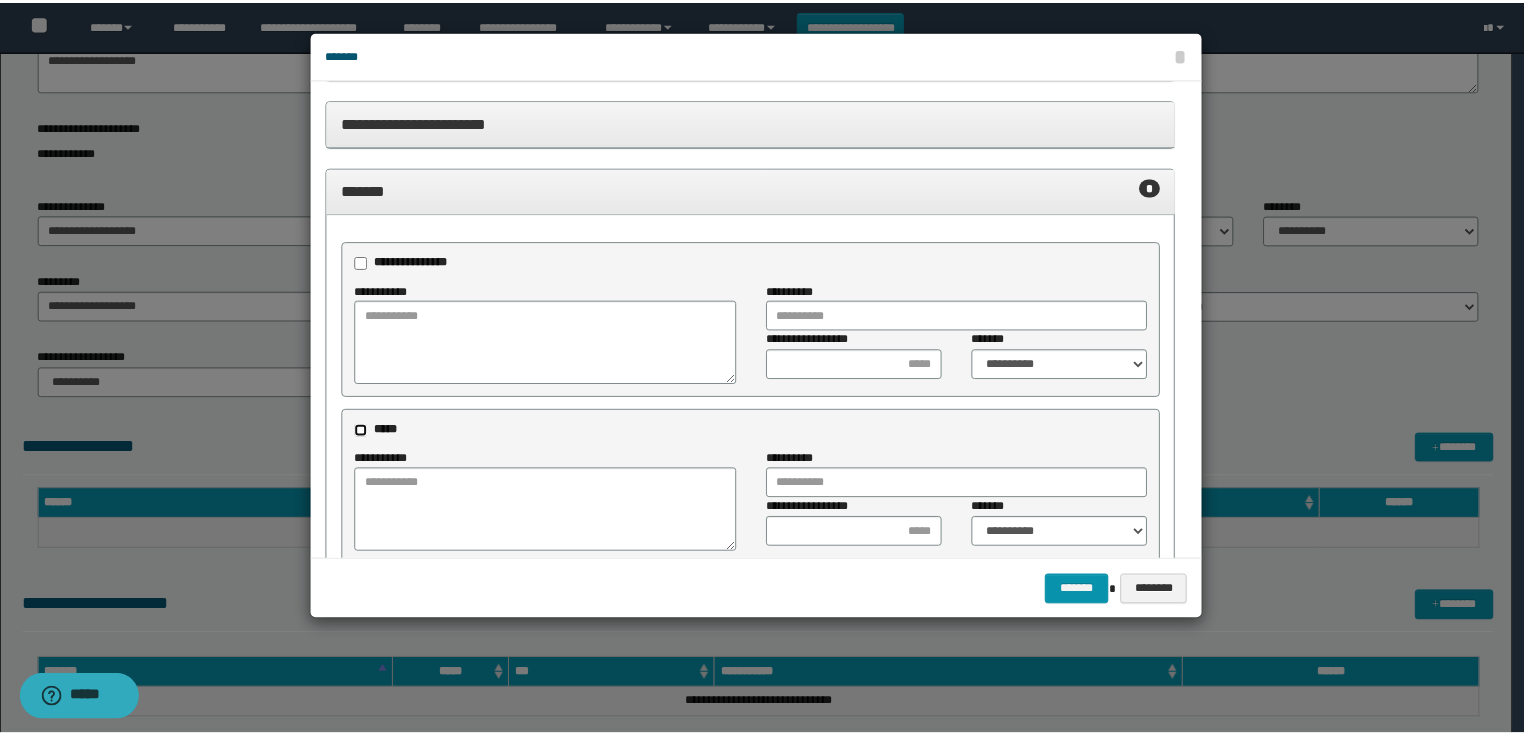 scroll, scrollTop: 1165, scrollLeft: 0, axis: vertical 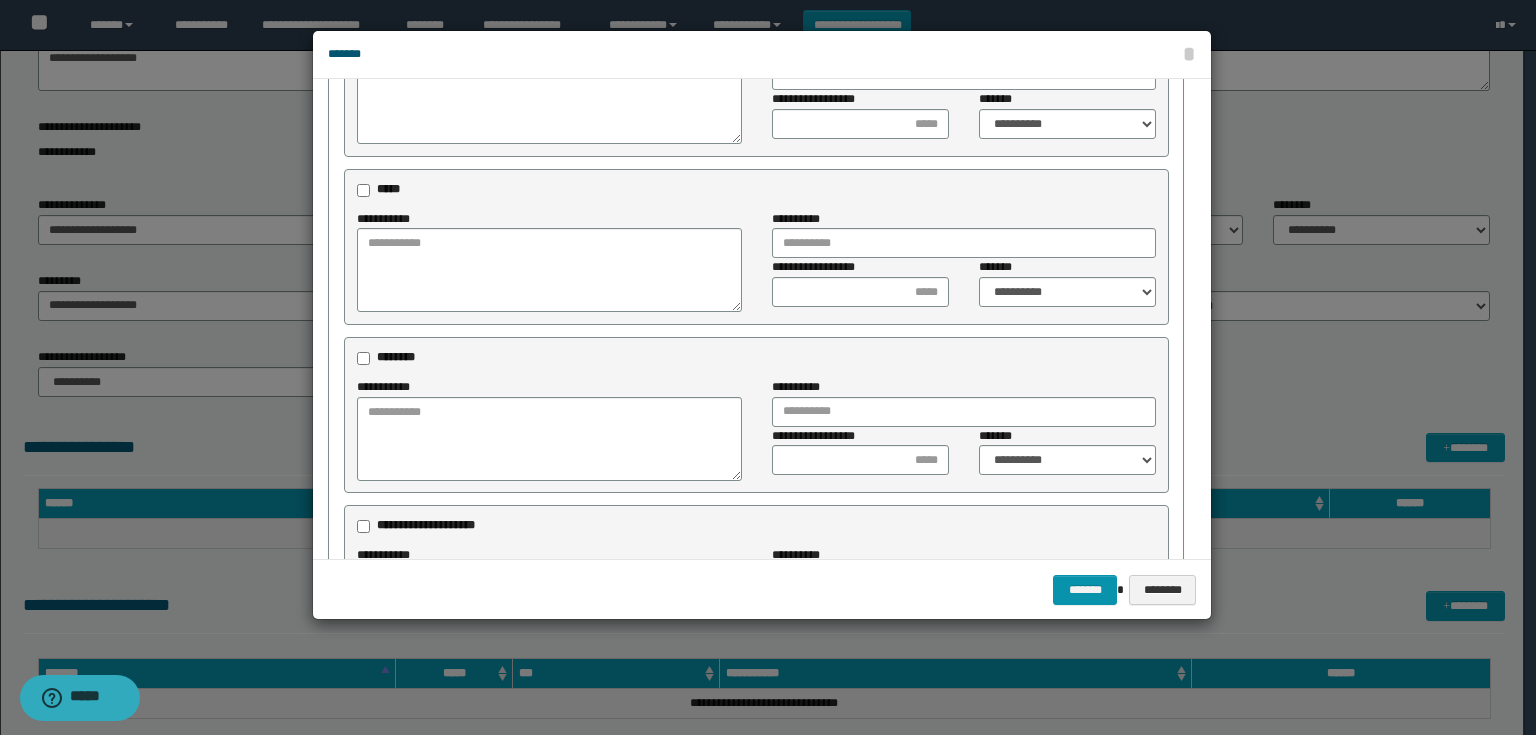 click on "********" at bounding box center (396, 357) 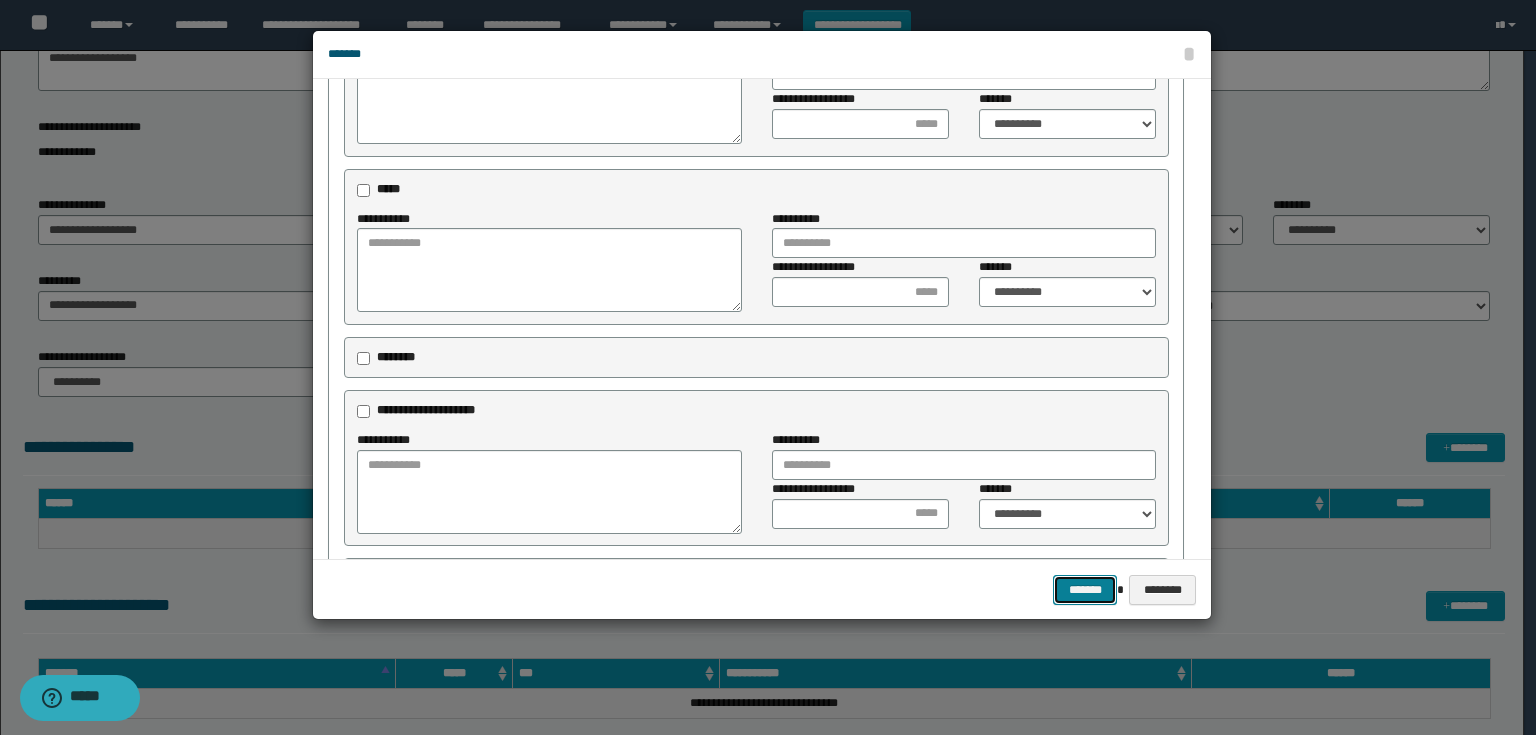 click on "*******" at bounding box center [1085, 590] 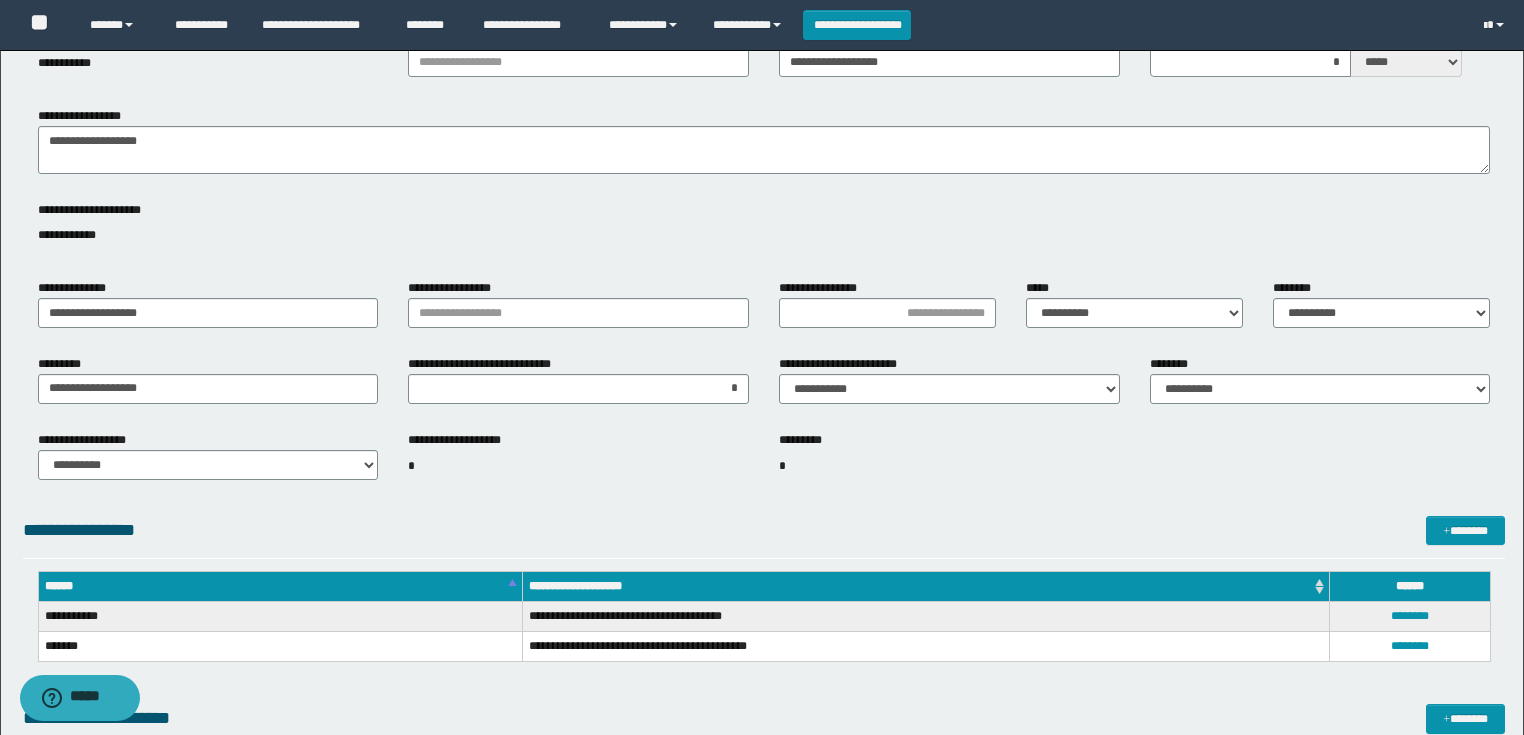 scroll, scrollTop: 320, scrollLeft: 0, axis: vertical 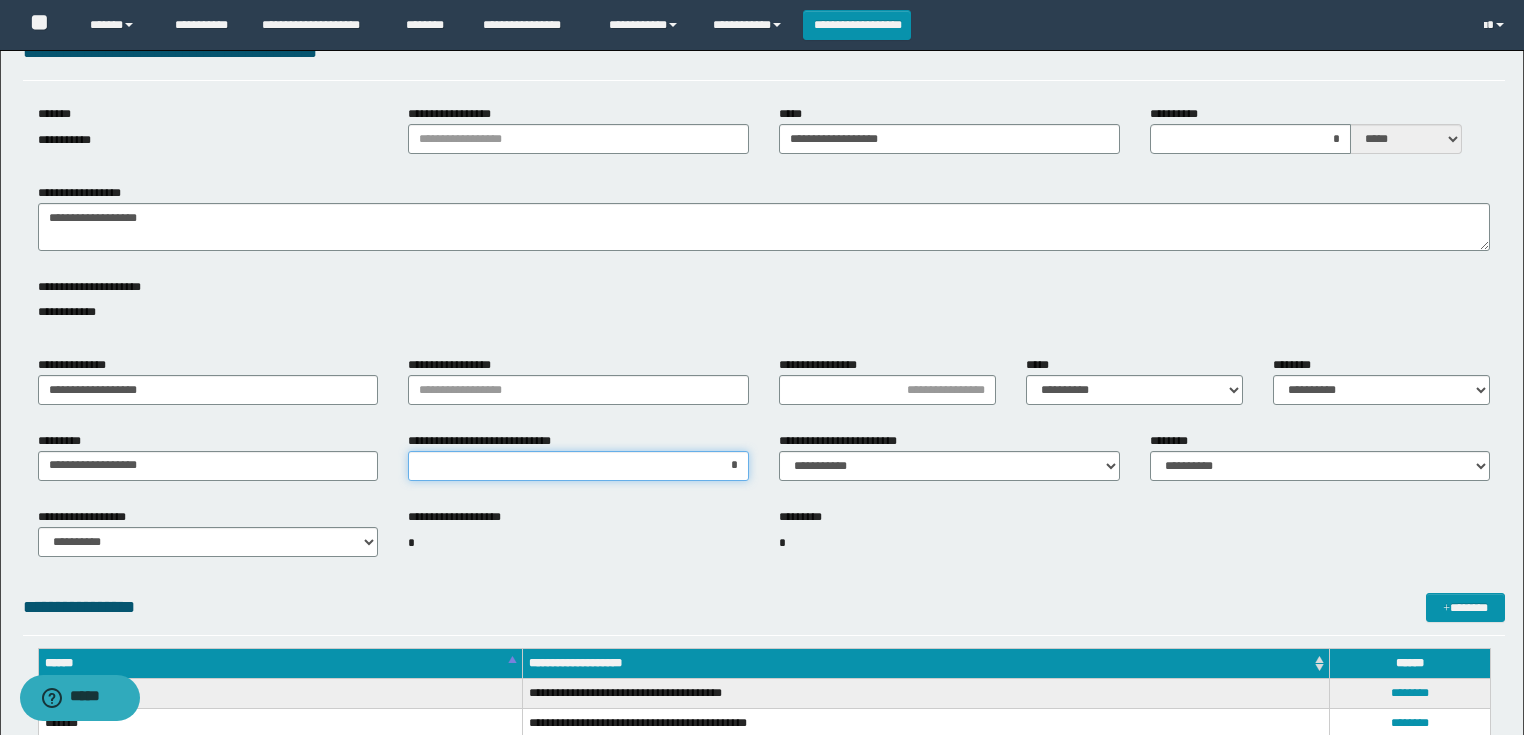 drag, startPoint x: 720, startPoint y: 457, endPoint x: 781, endPoint y: 473, distance: 63.06346 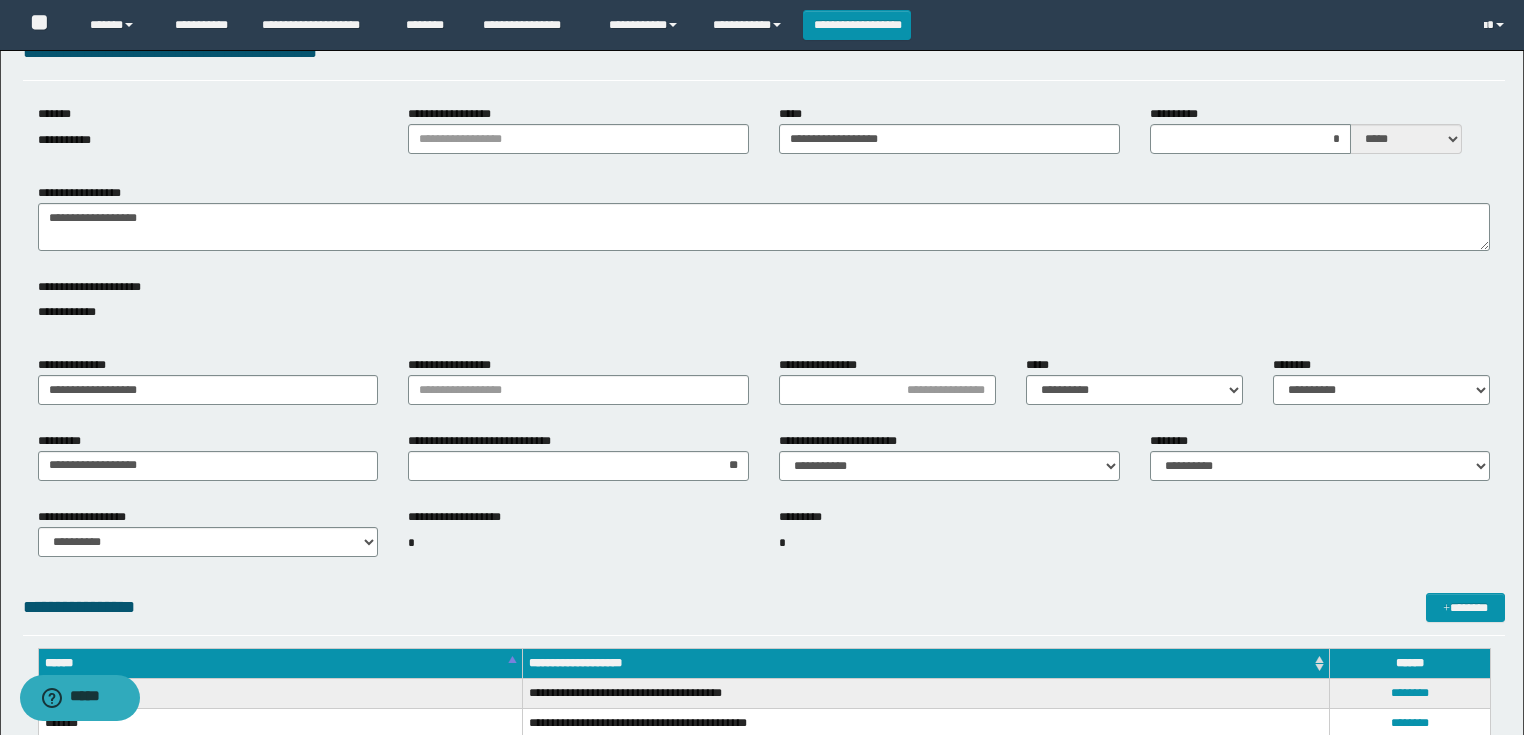 click on "*" at bounding box center [782, 543] 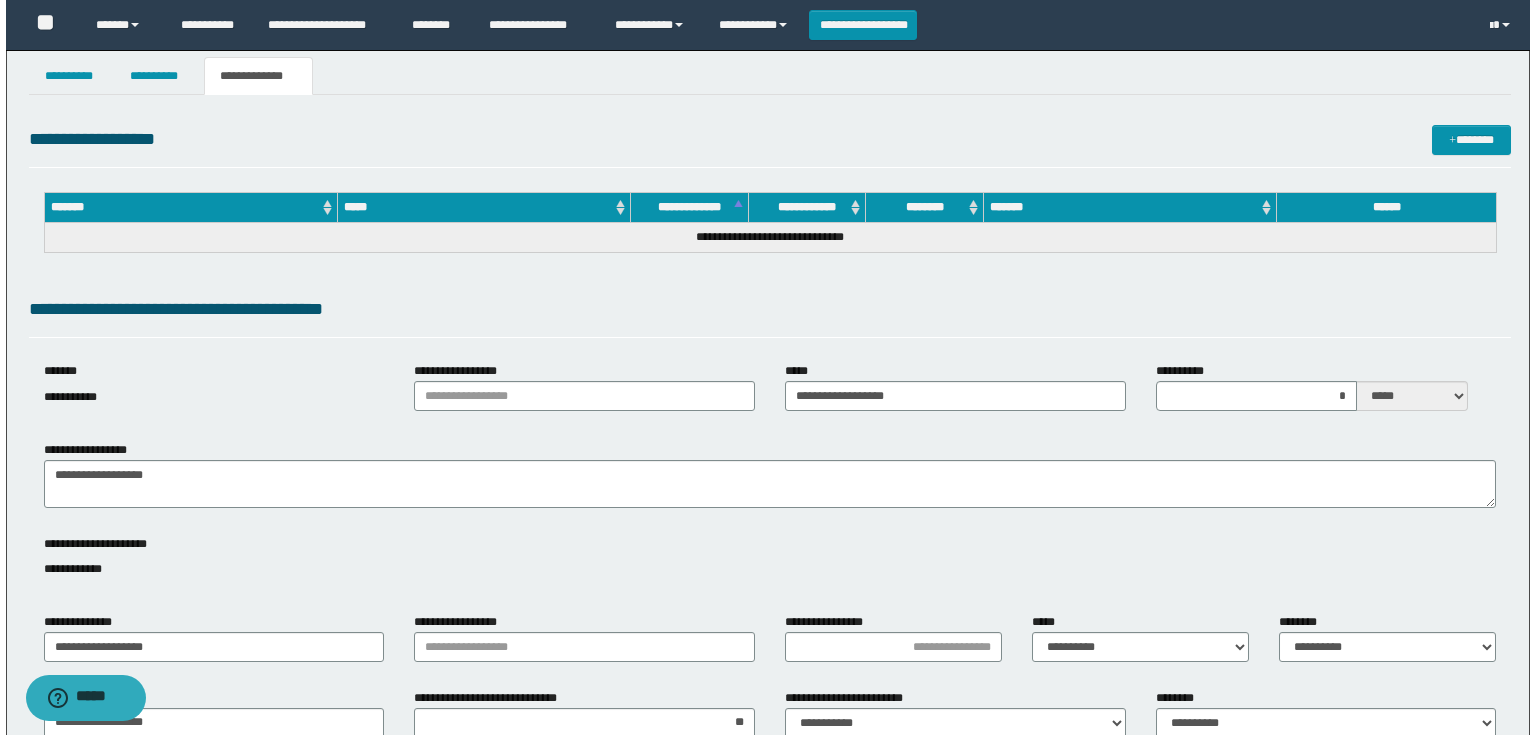 scroll, scrollTop: 0, scrollLeft: 0, axis: both 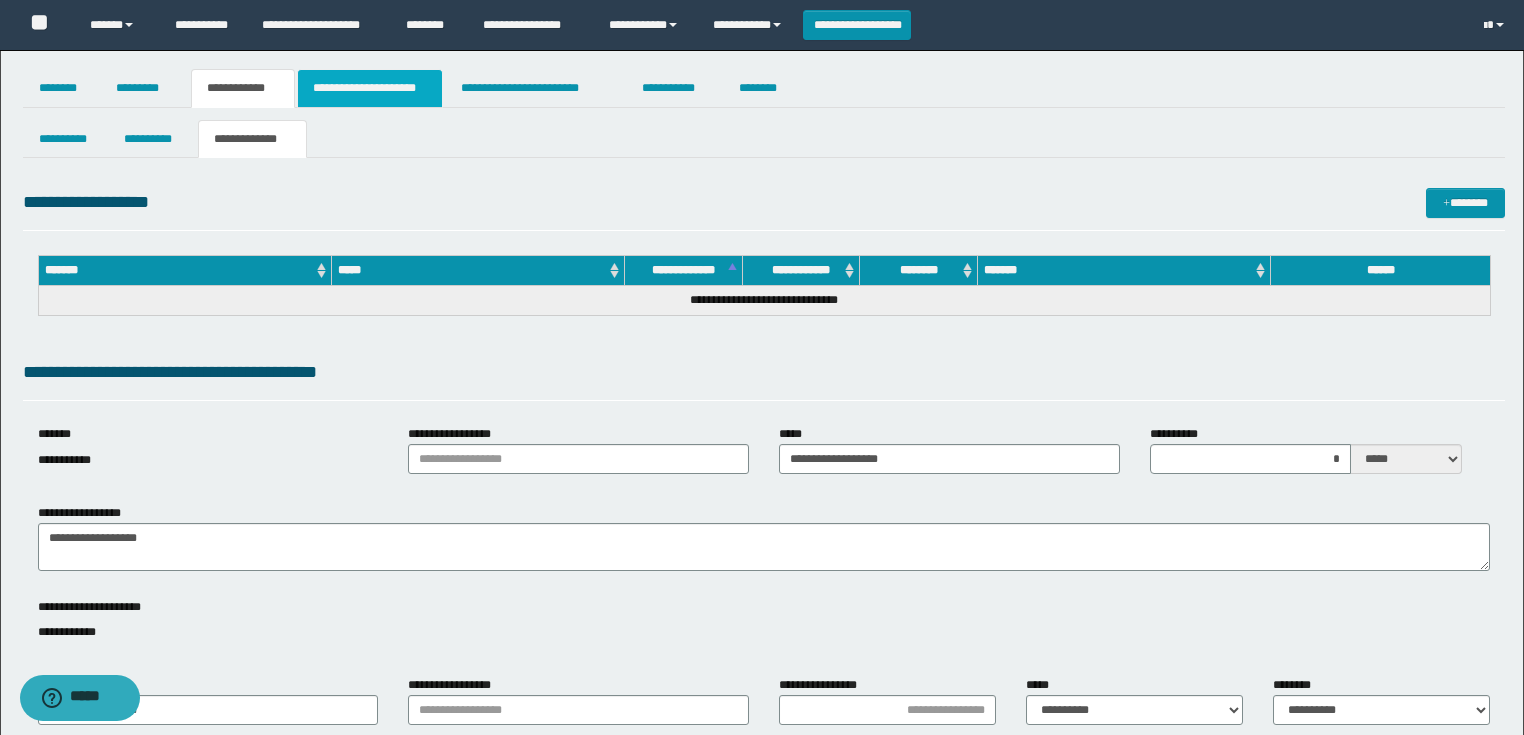 click on "**********" at bounding box center (370, 88) 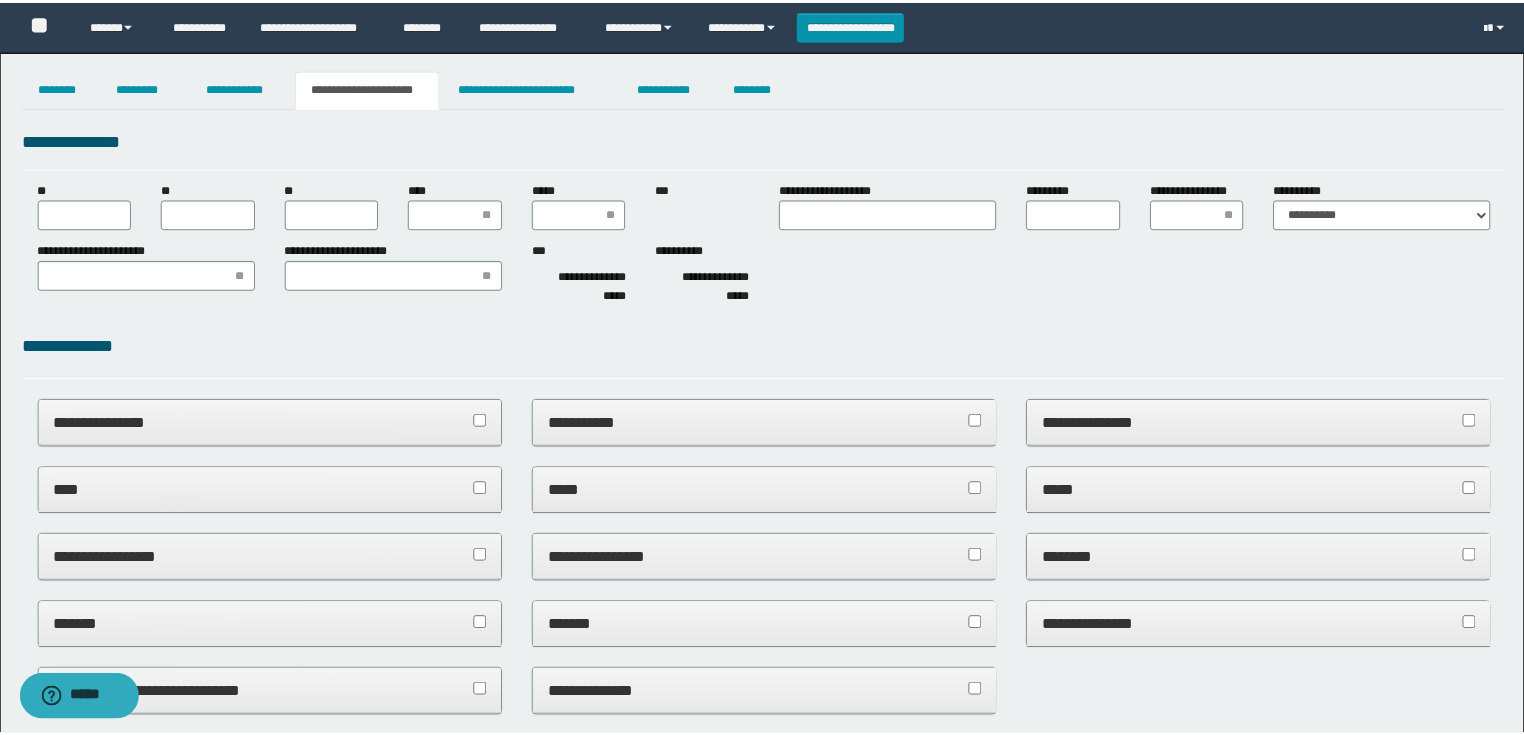 scroll, scrollTop: 0, scrollLeft: 0, axis: both 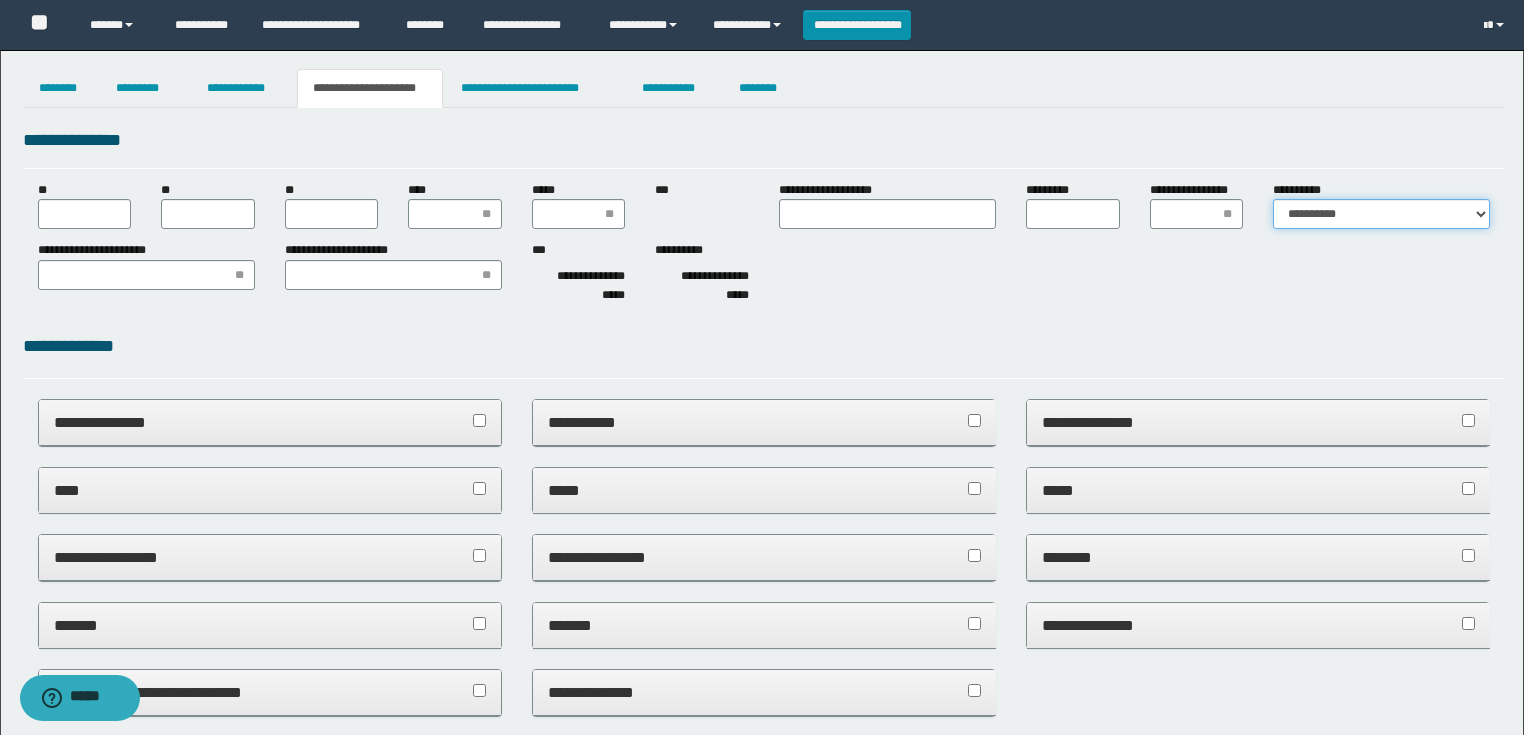 click on "**********" at bounding box center (1381, 214) 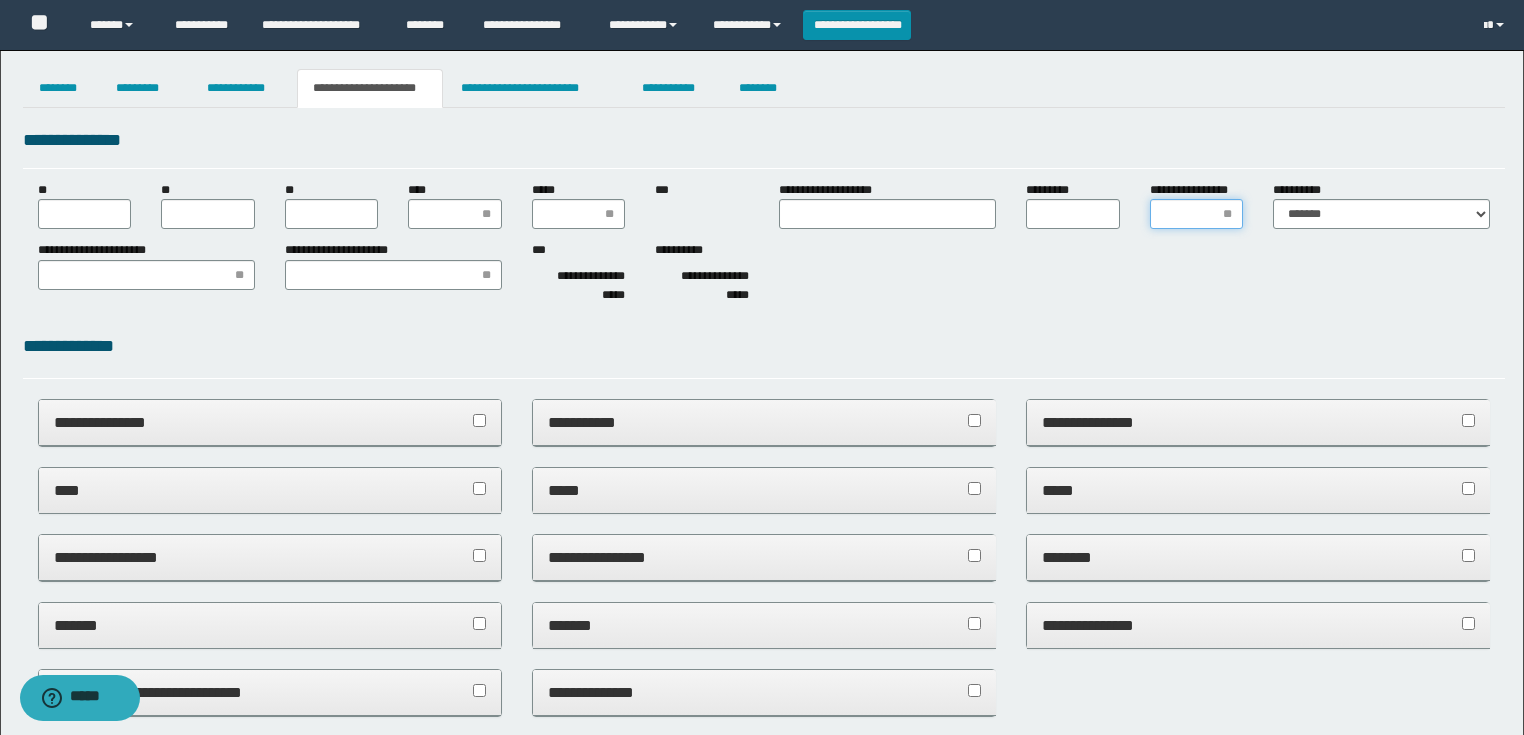 click on "**********" at bounding box center (1197, 214) 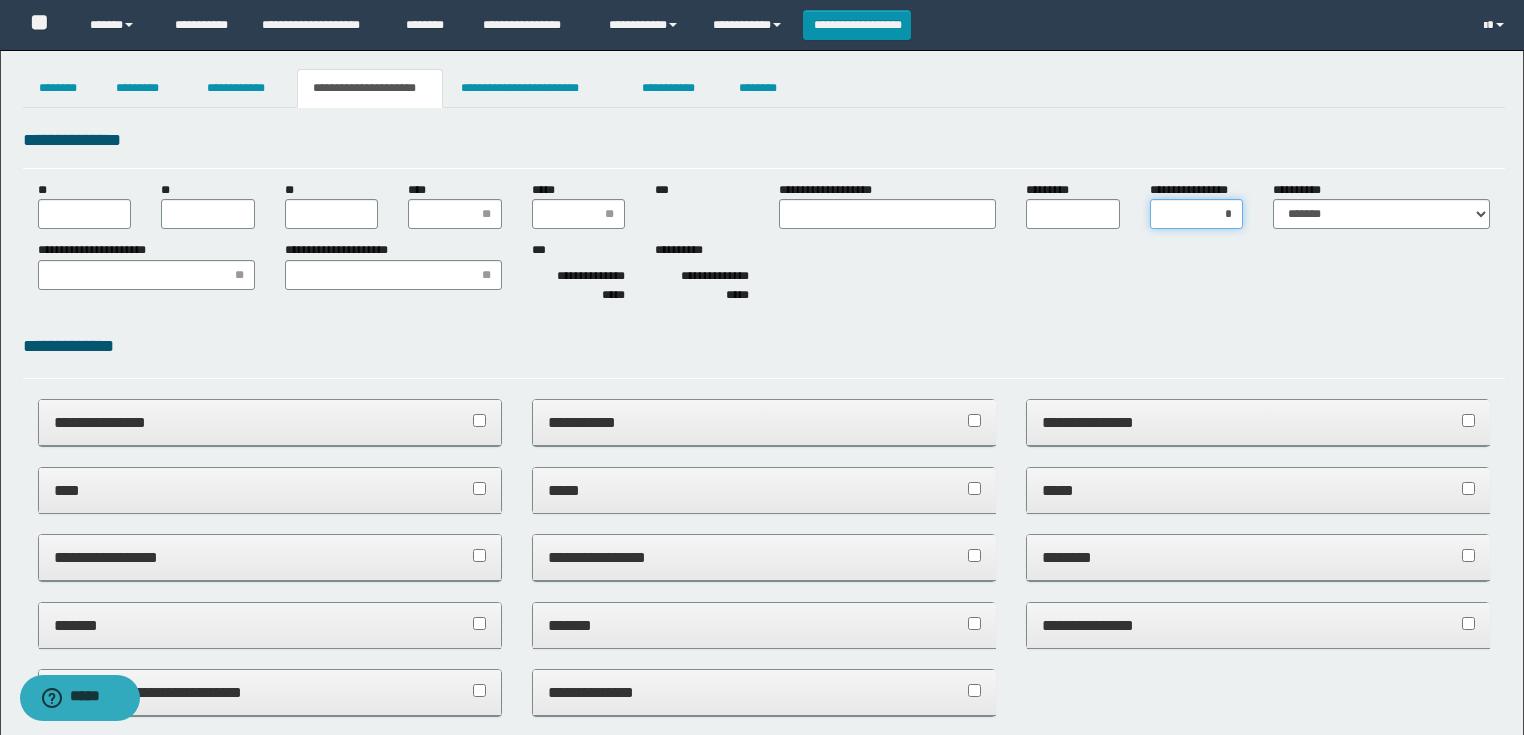 type on "**" 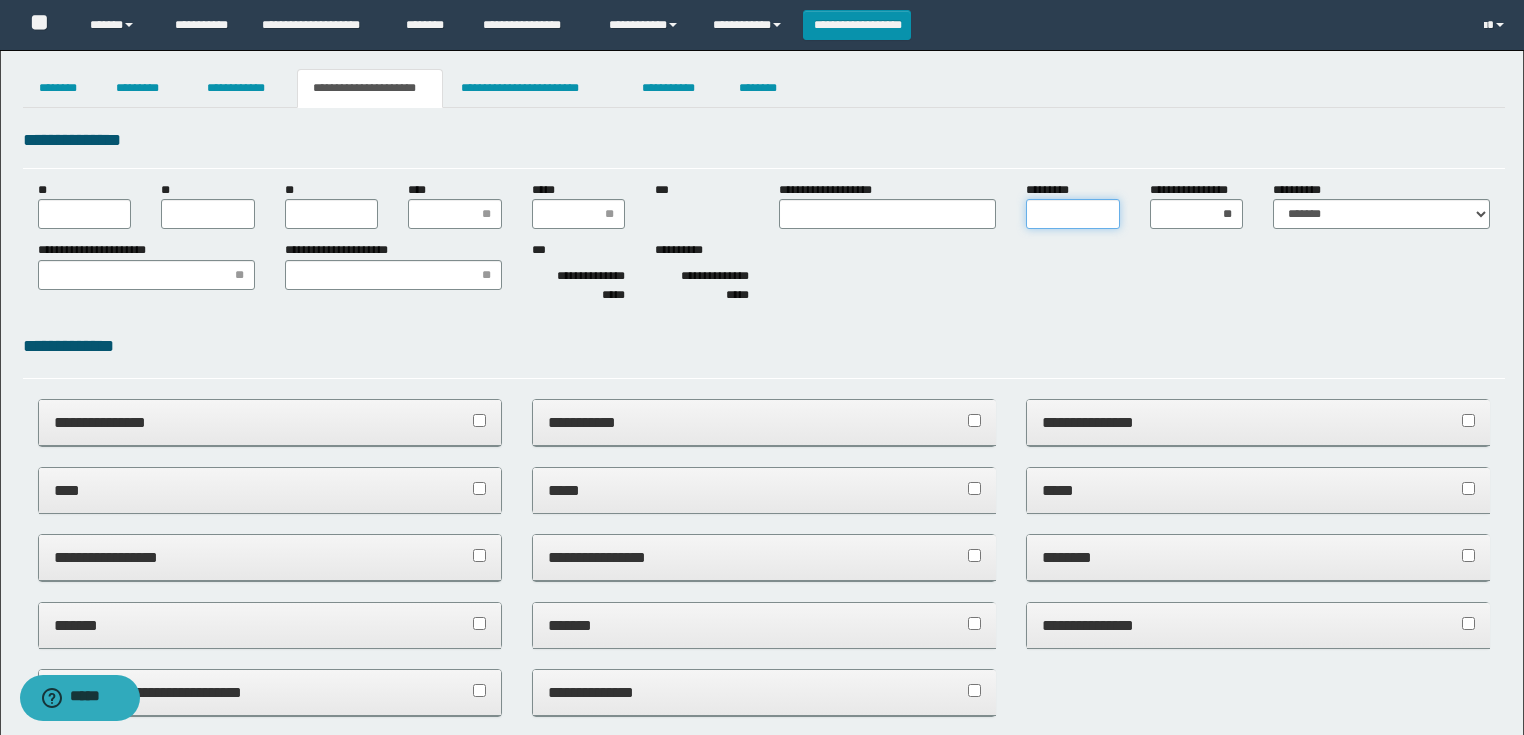click on "*********" at bounding box center [1073, 214] 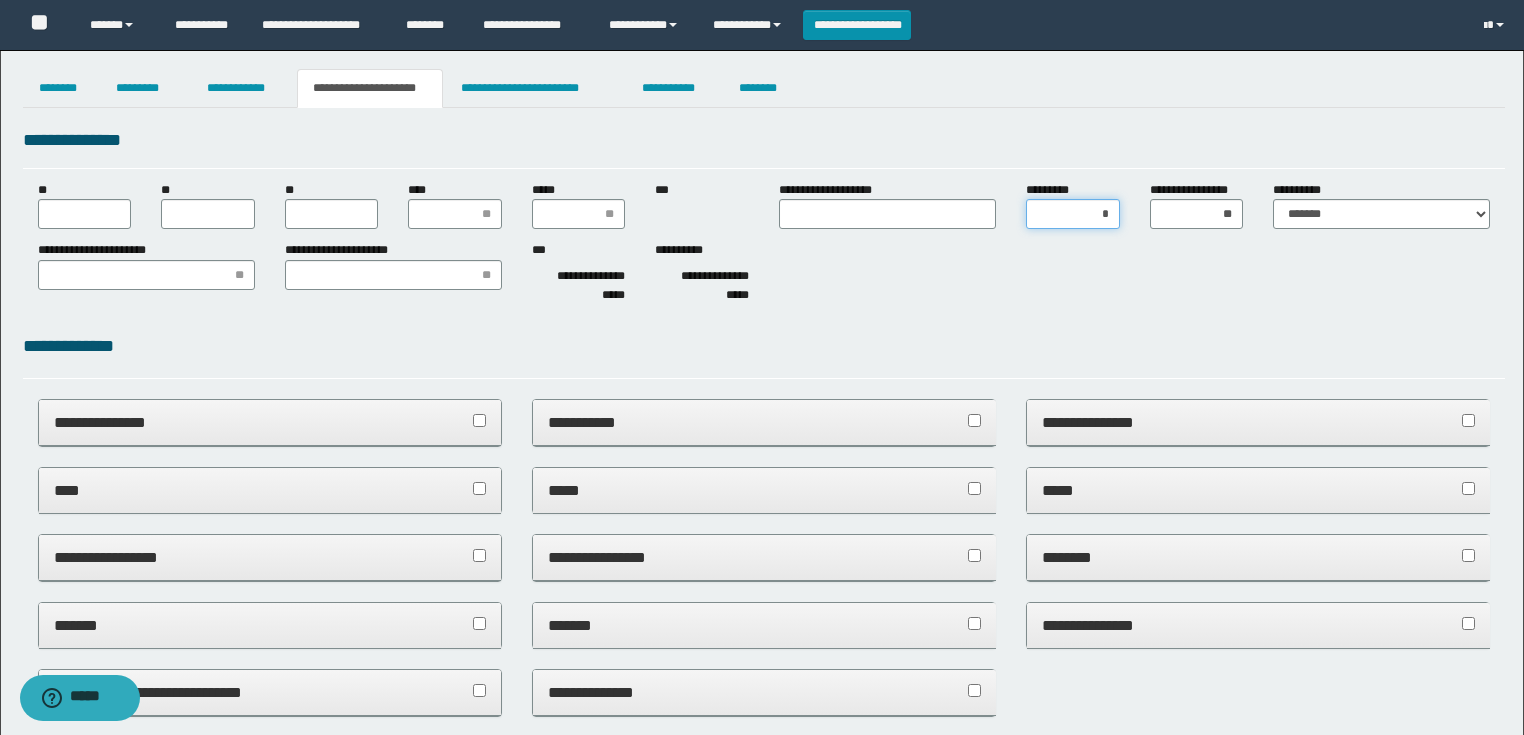 type on "**" 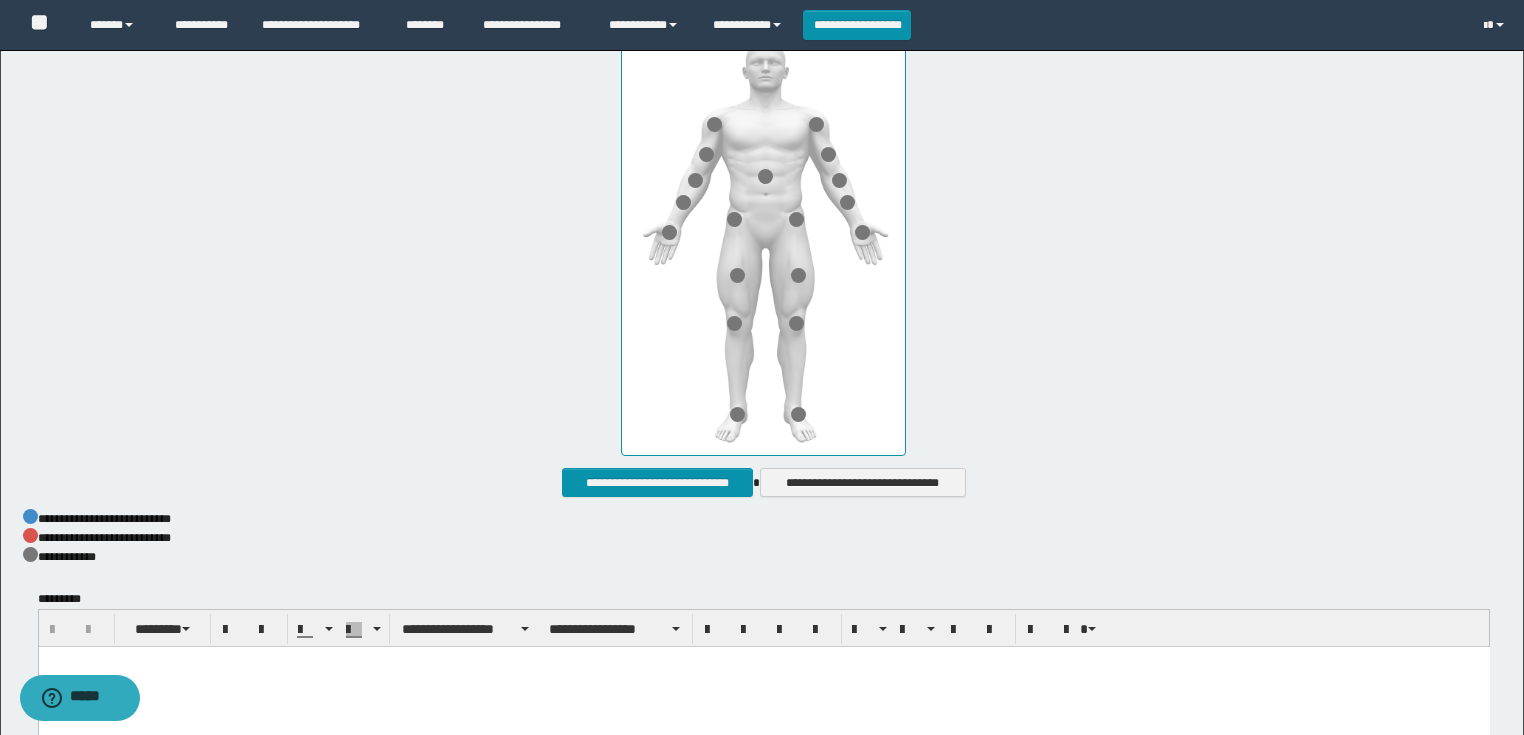 scroll, scrollTop: 1017, scrollLeft: 0, axis: vertical 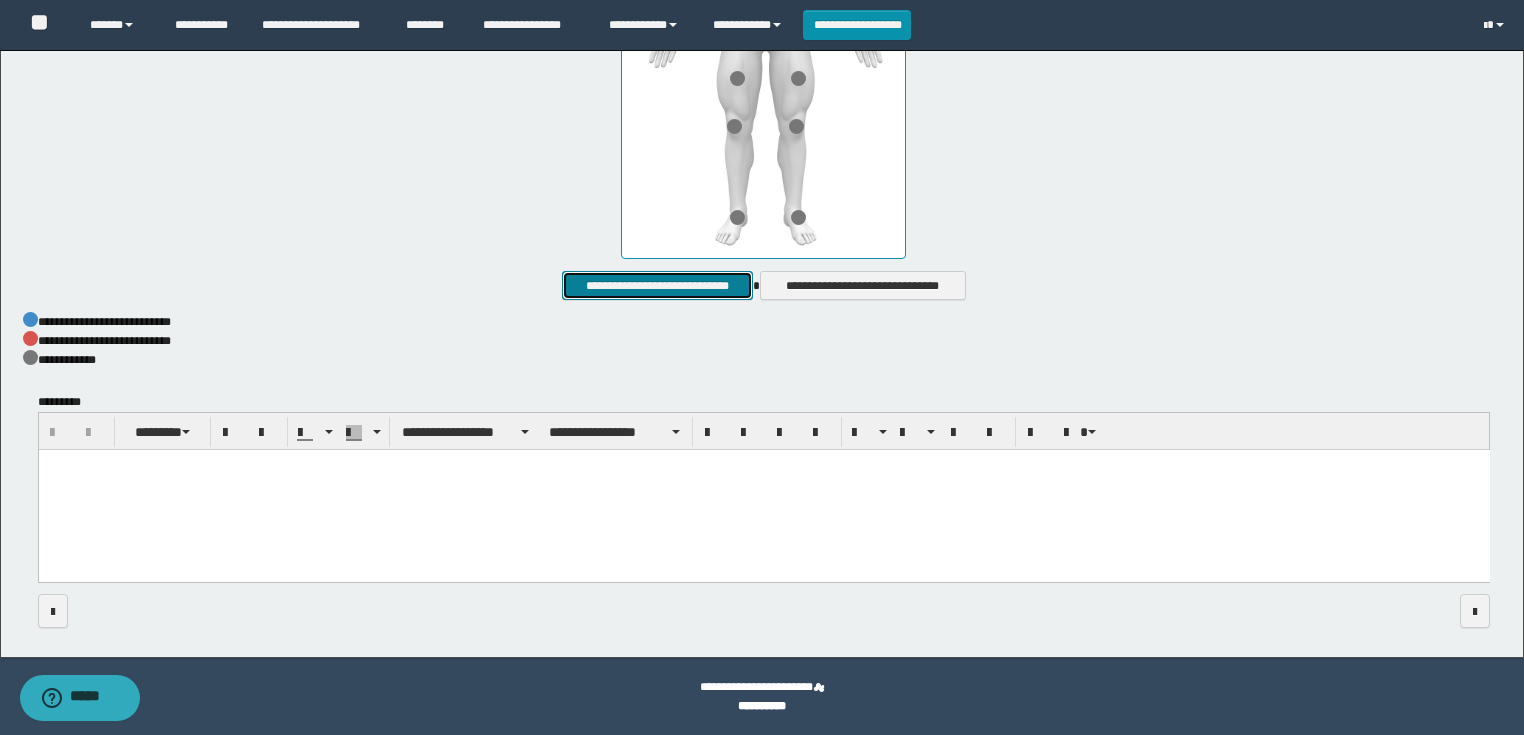 click on "**********" at bounding box center (657, 286) 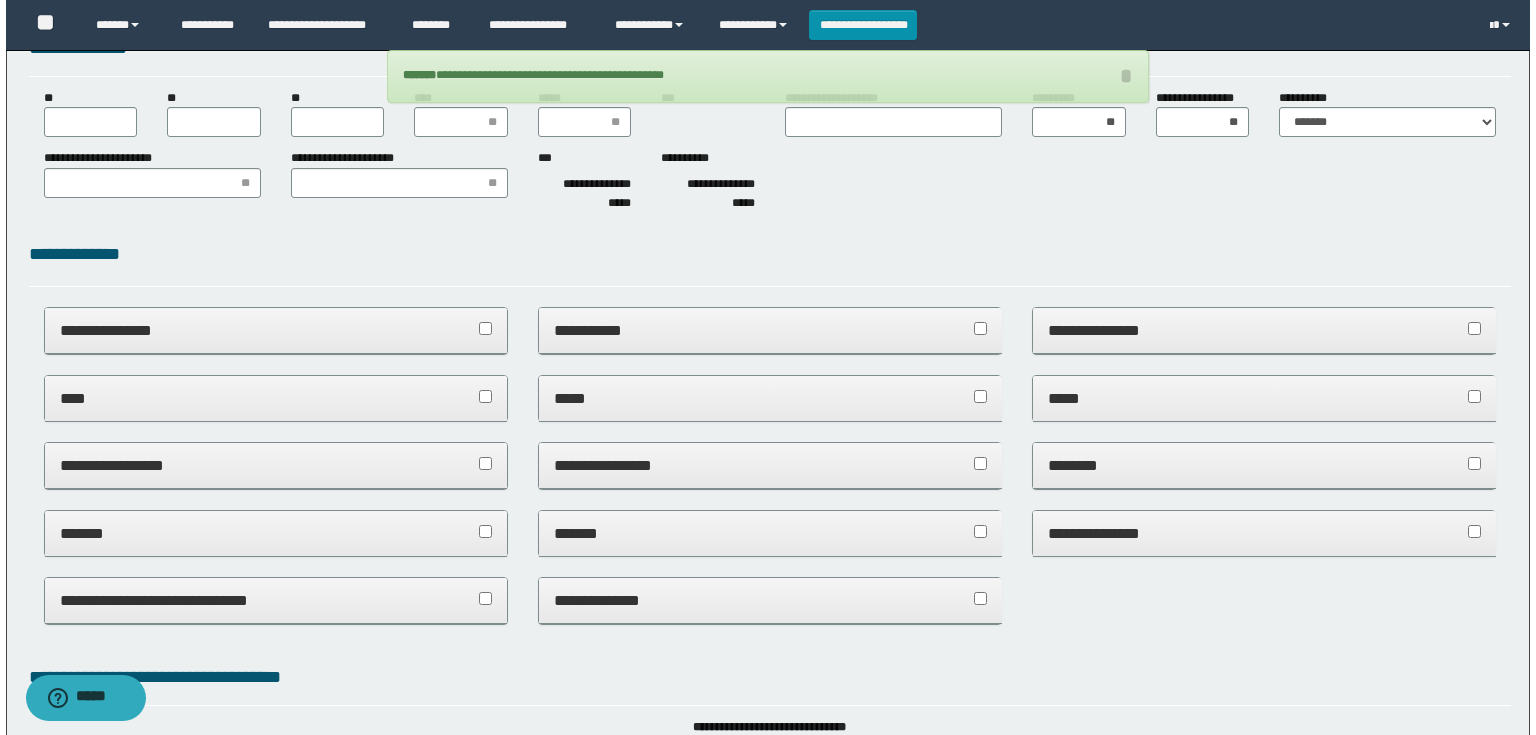 scroll, scrollTop: 0, scrollLeft: 0, axis: both 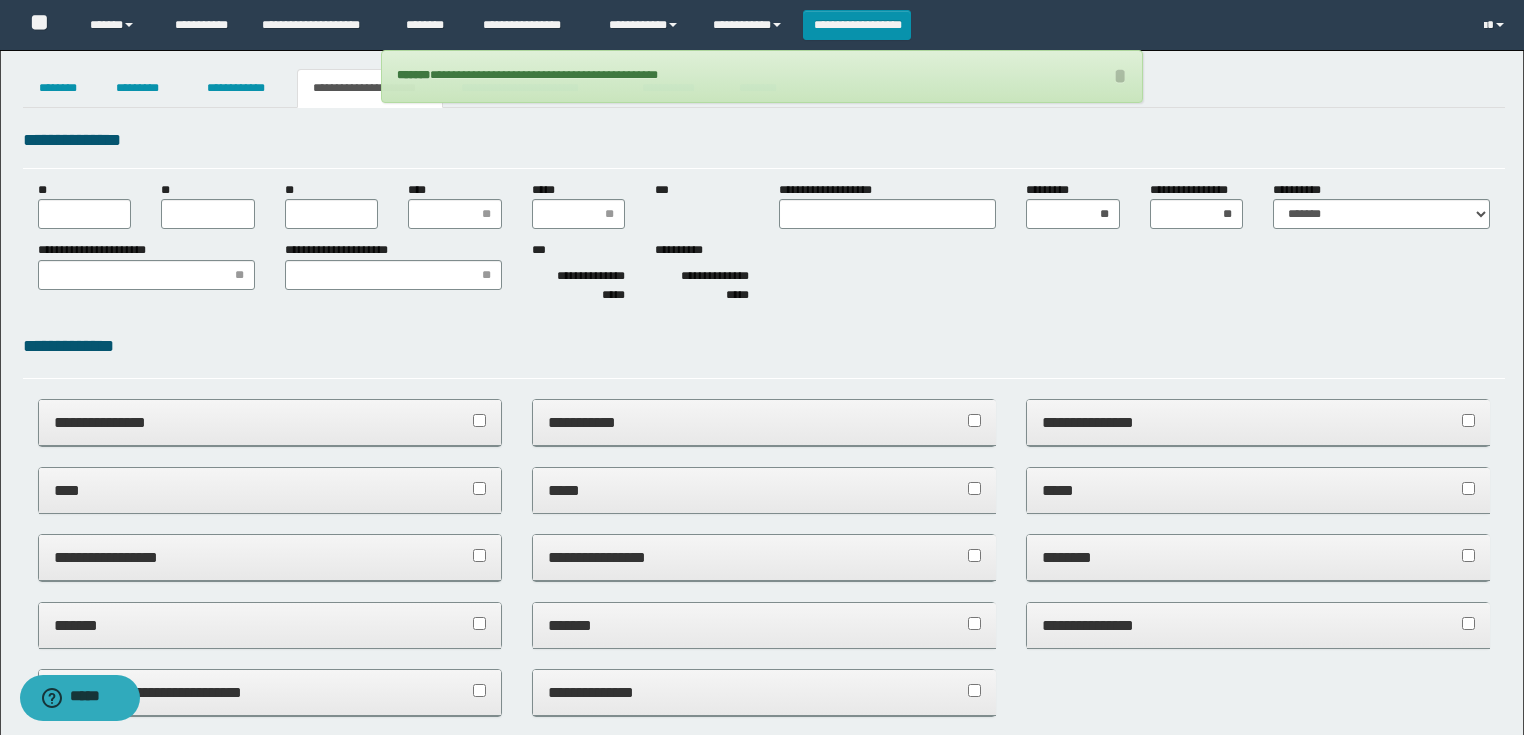 type 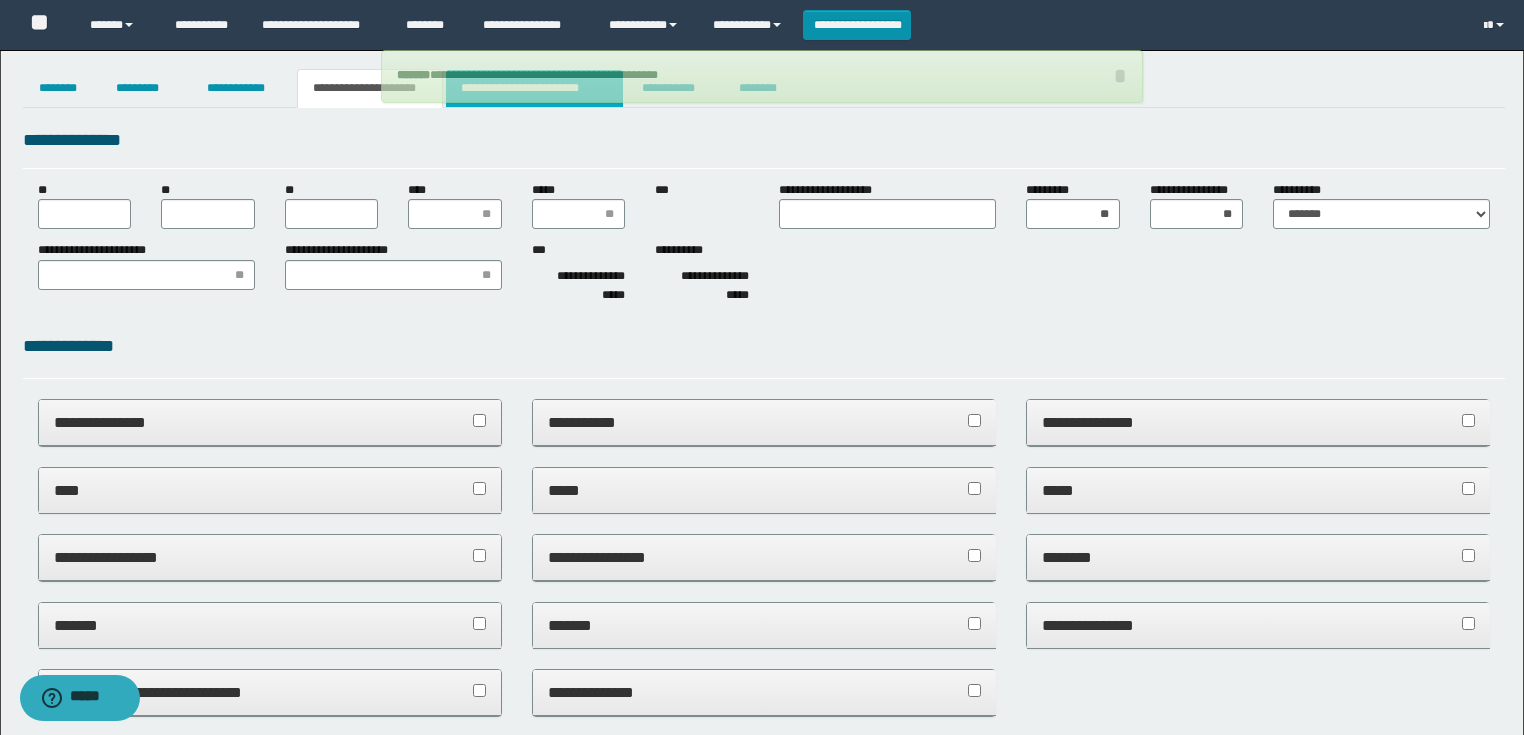 click on "**********" at bounding box center [534, 88] 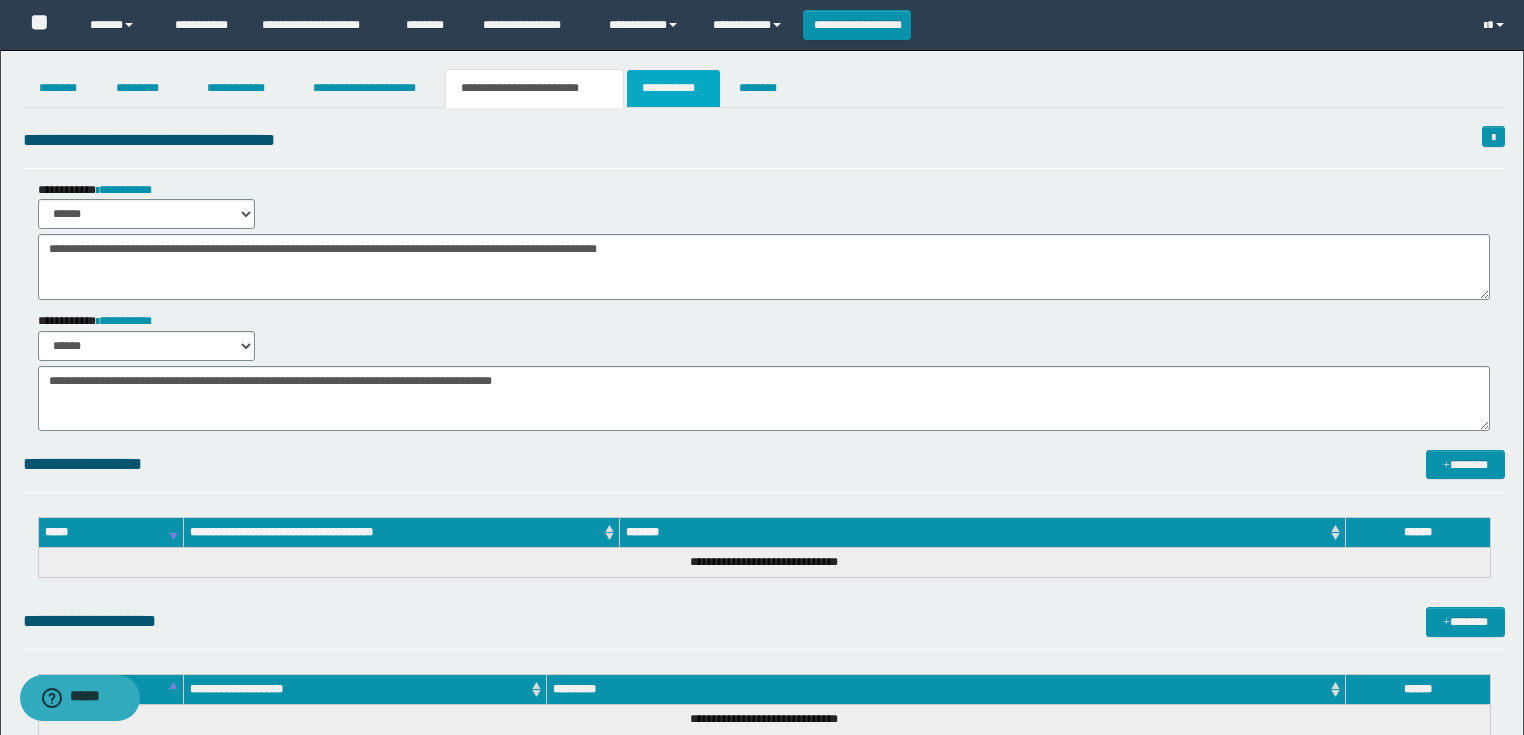 click on "**********" at bounding box center [673, 88] 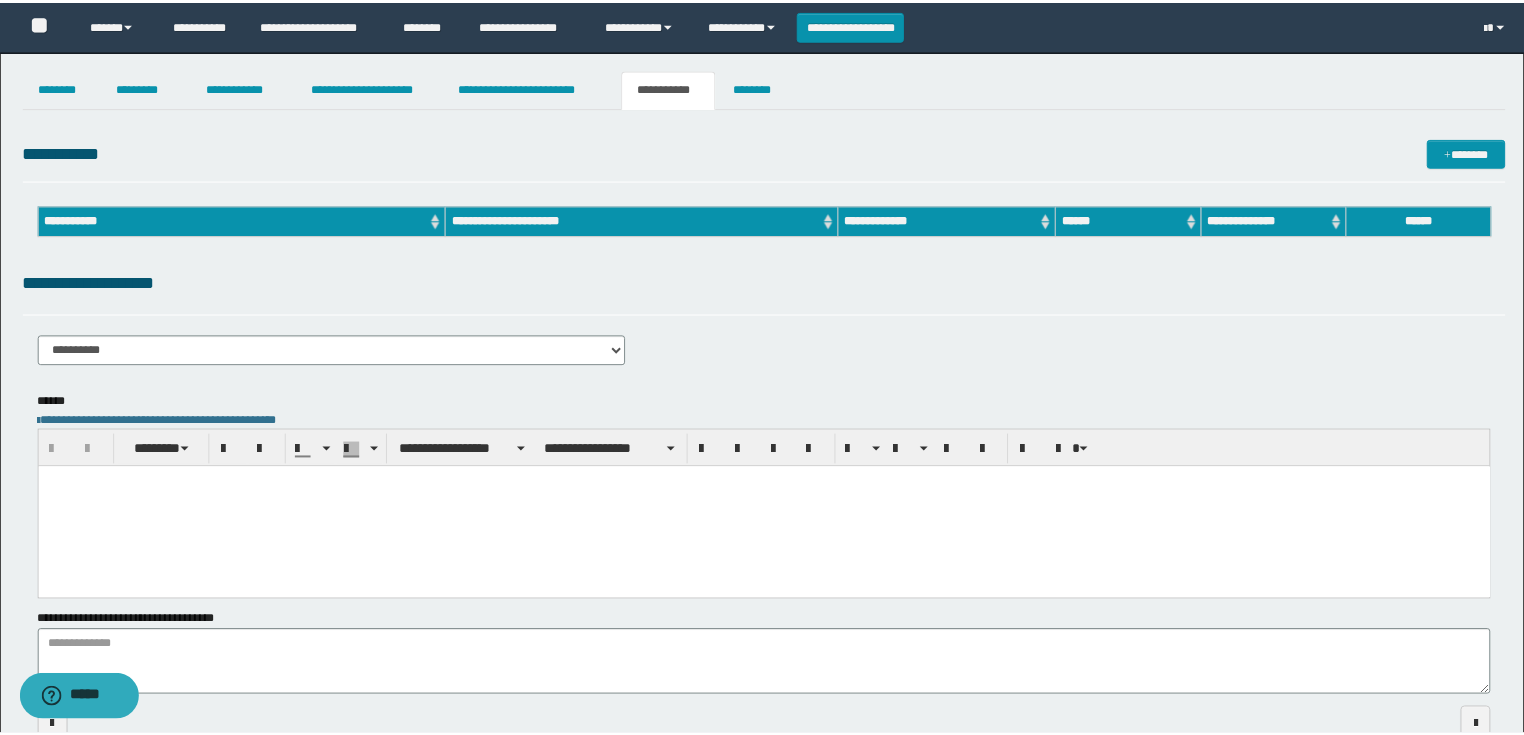 scroll, scrollTop: 0, scrollLeft: 0, axis: both 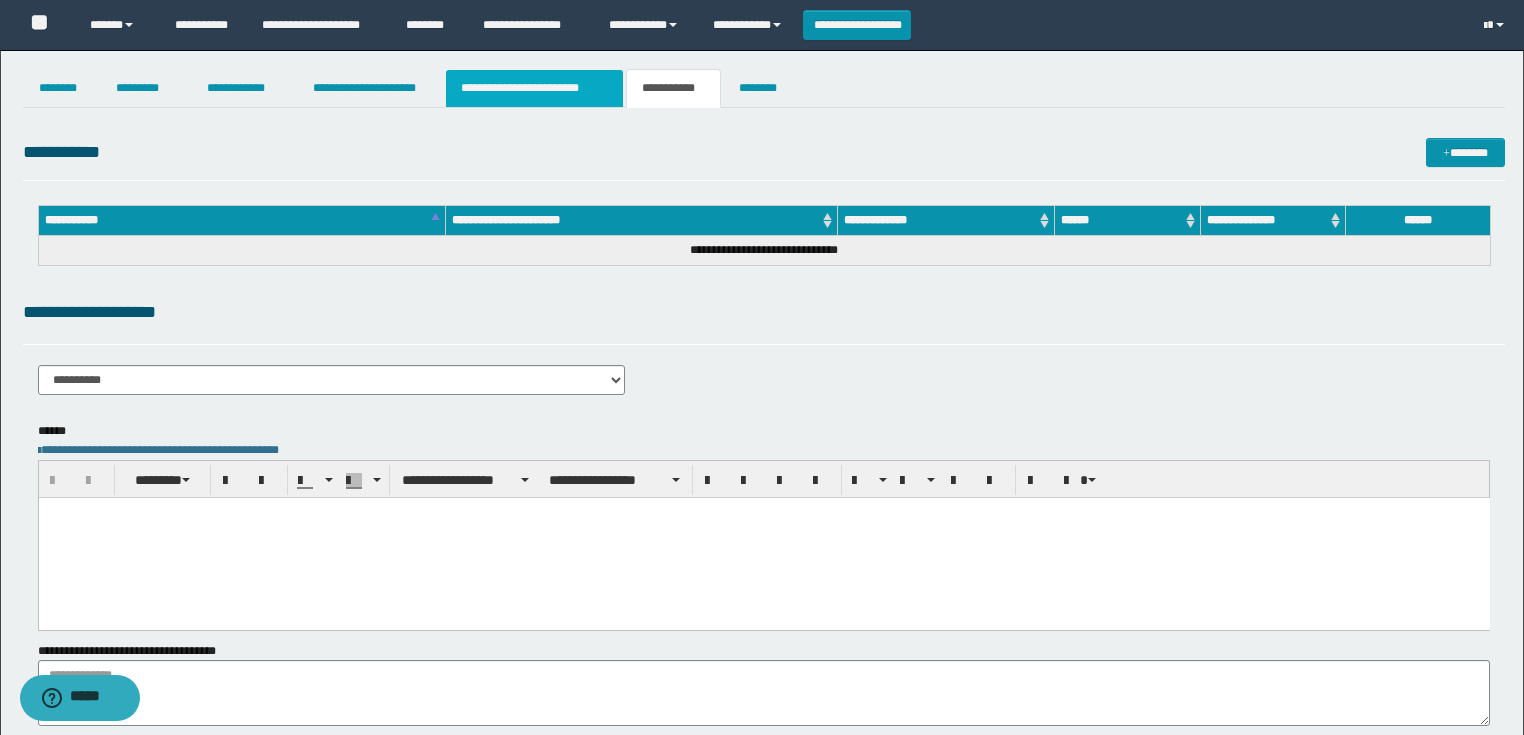 click on "**********" at bounding box center (534, 88) 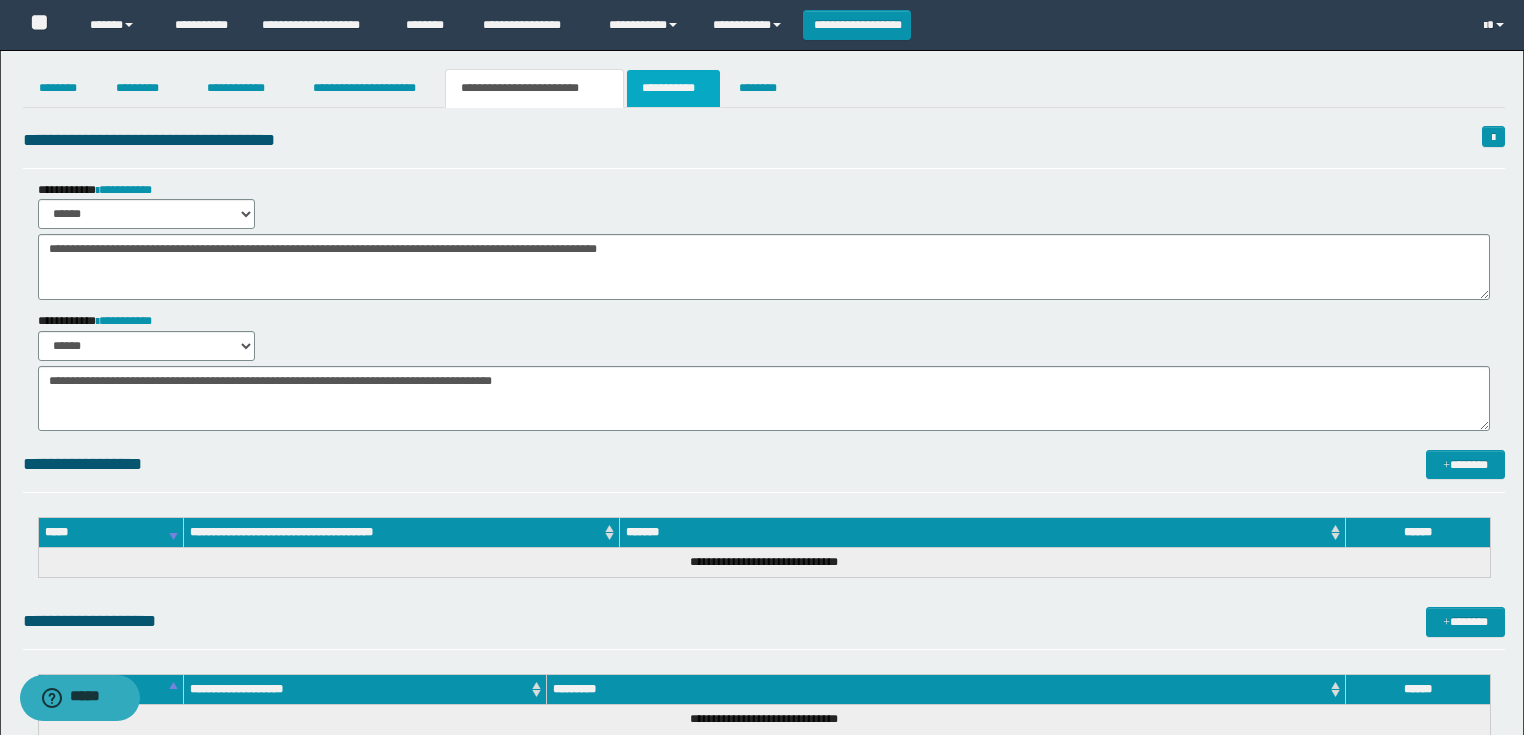 click on "**********" at bounding box center [673, 88] 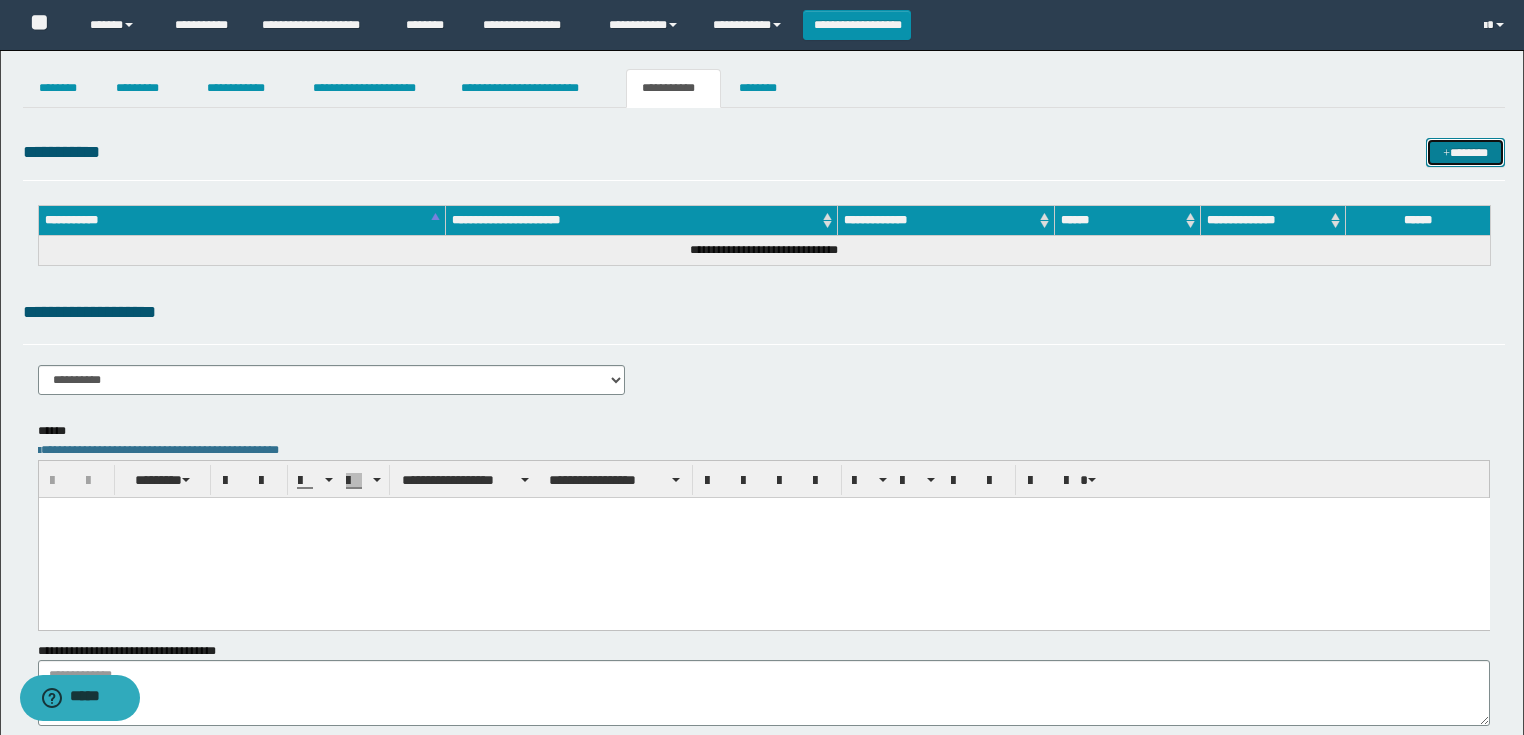 drag, startPoint x: 1481, startPoint y: 150, endPoint x: 1105, endPoint y: 101, distance: 379.17938 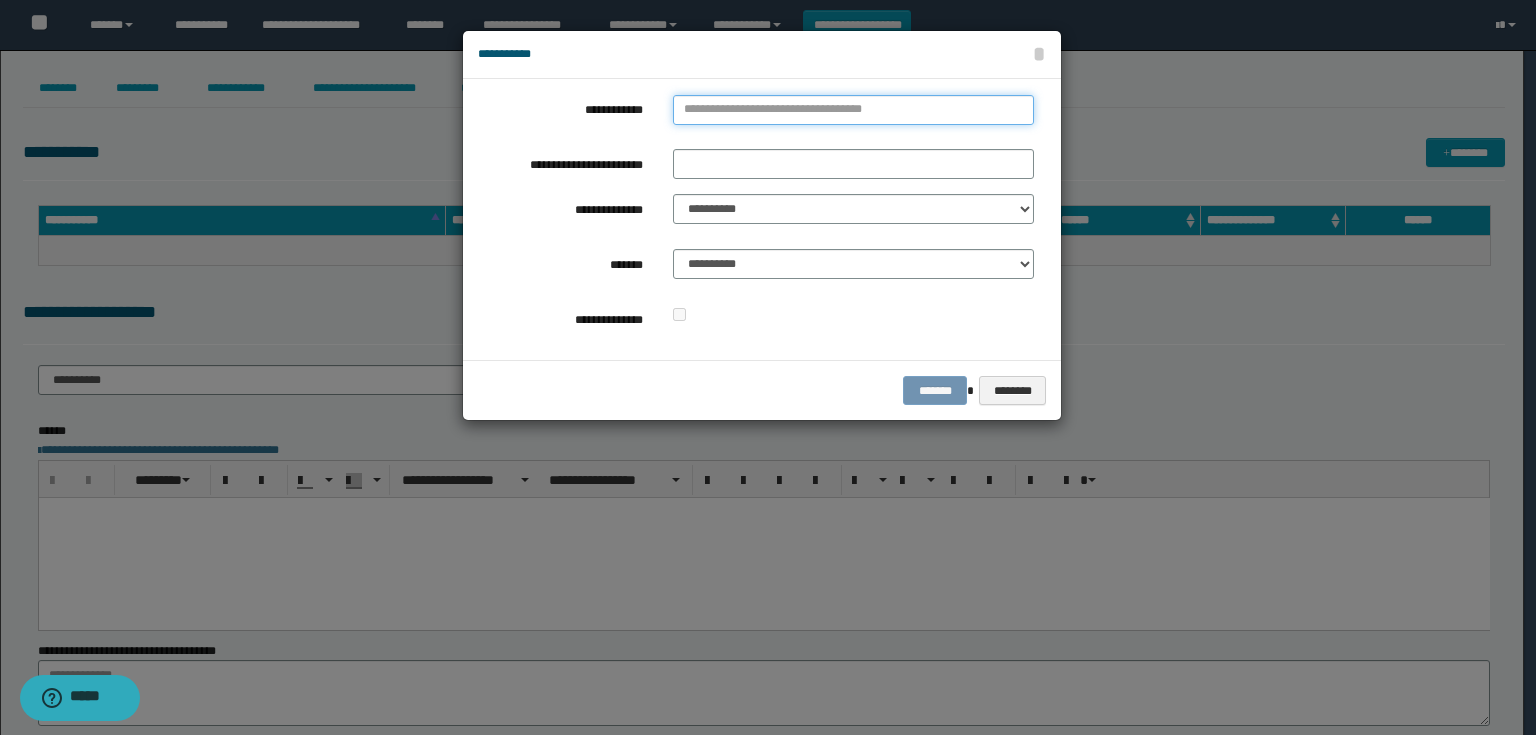 click on "**********" at bounding box center [853, 110] 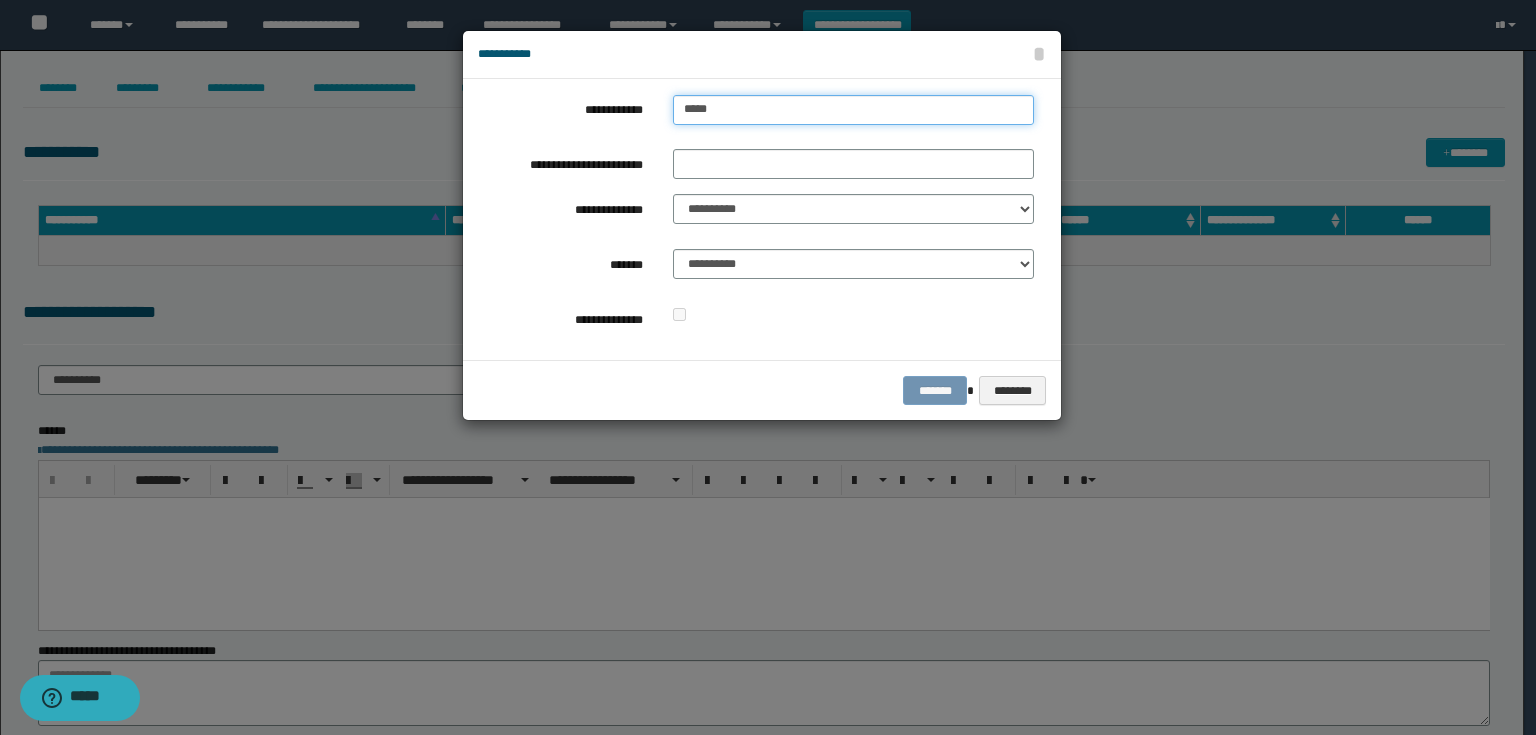 type on "******" 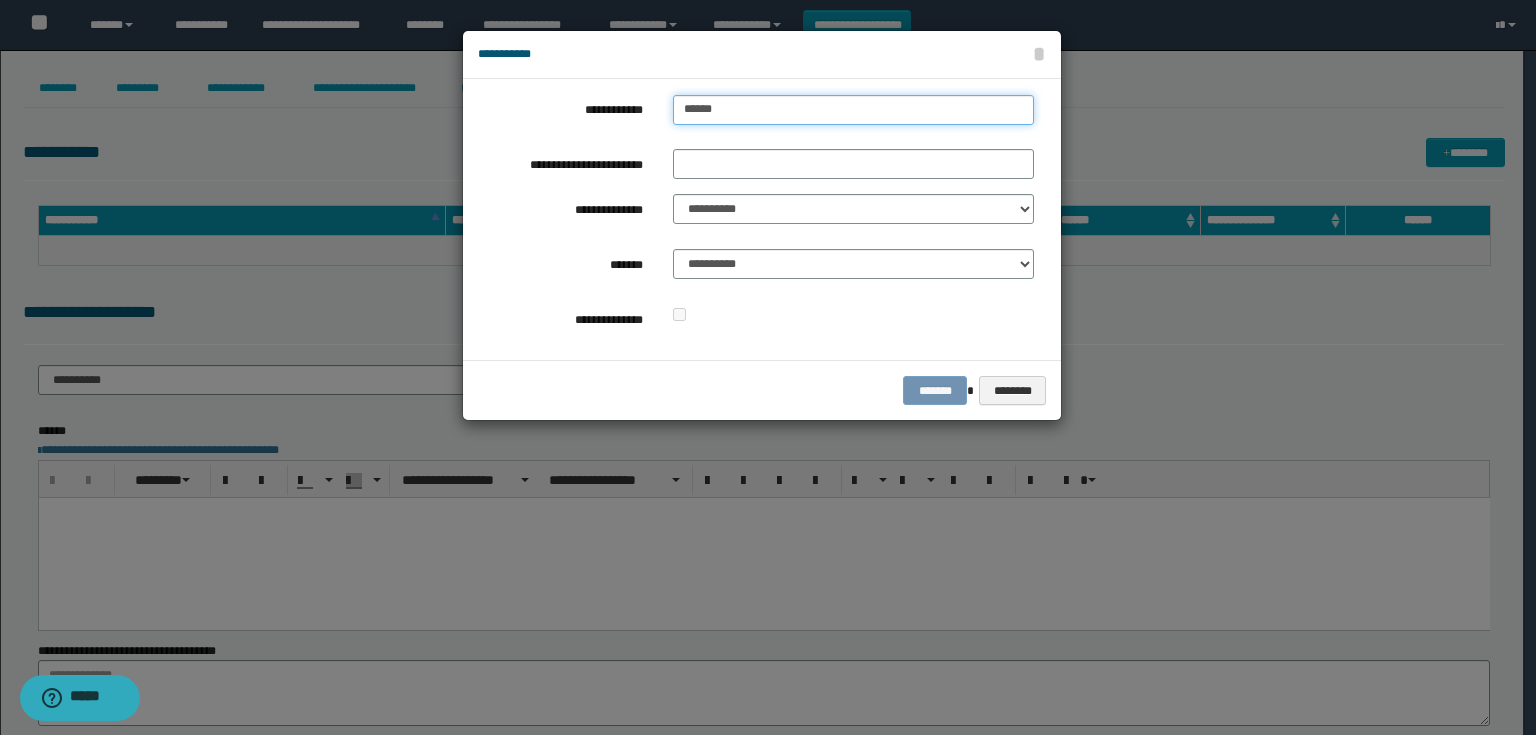 type on "******" 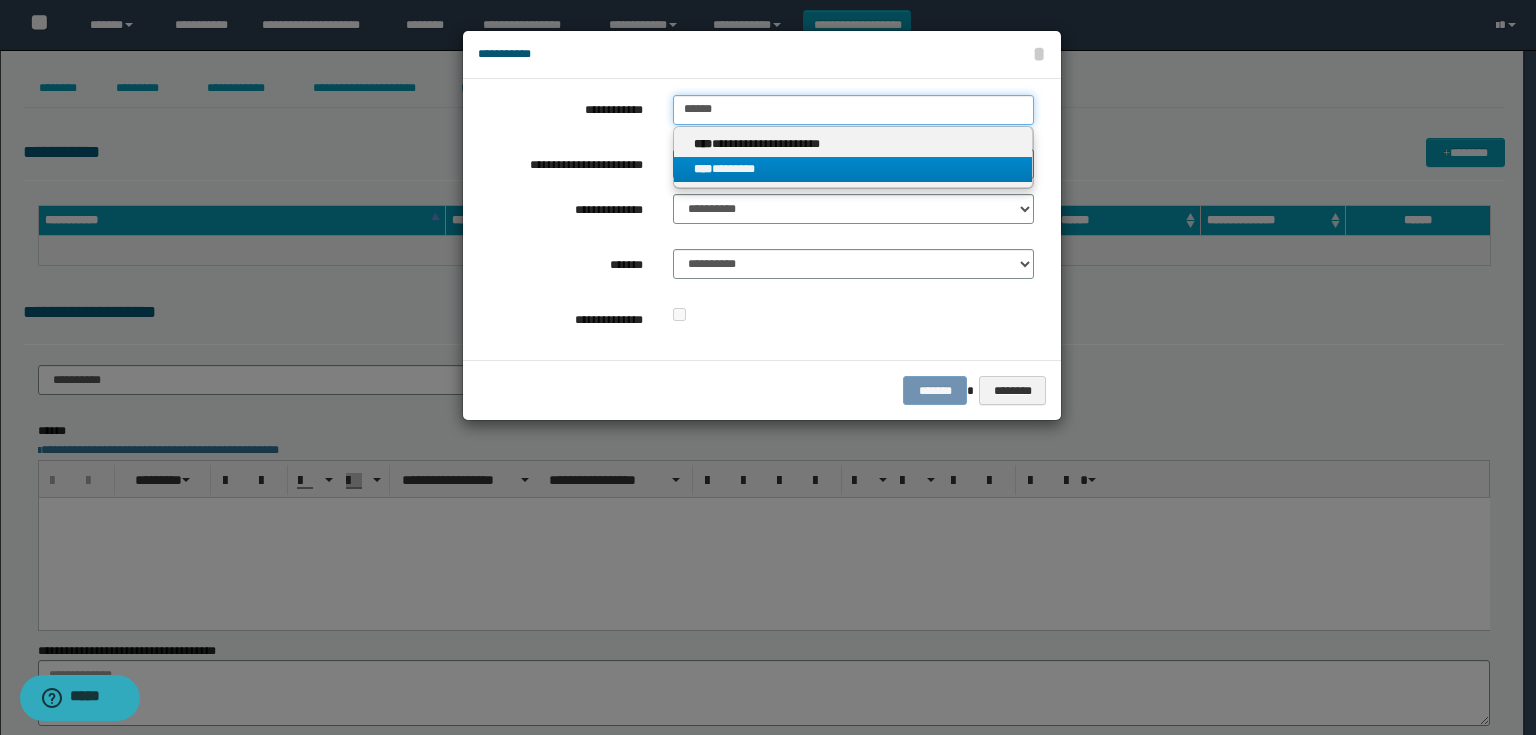 type on "******" 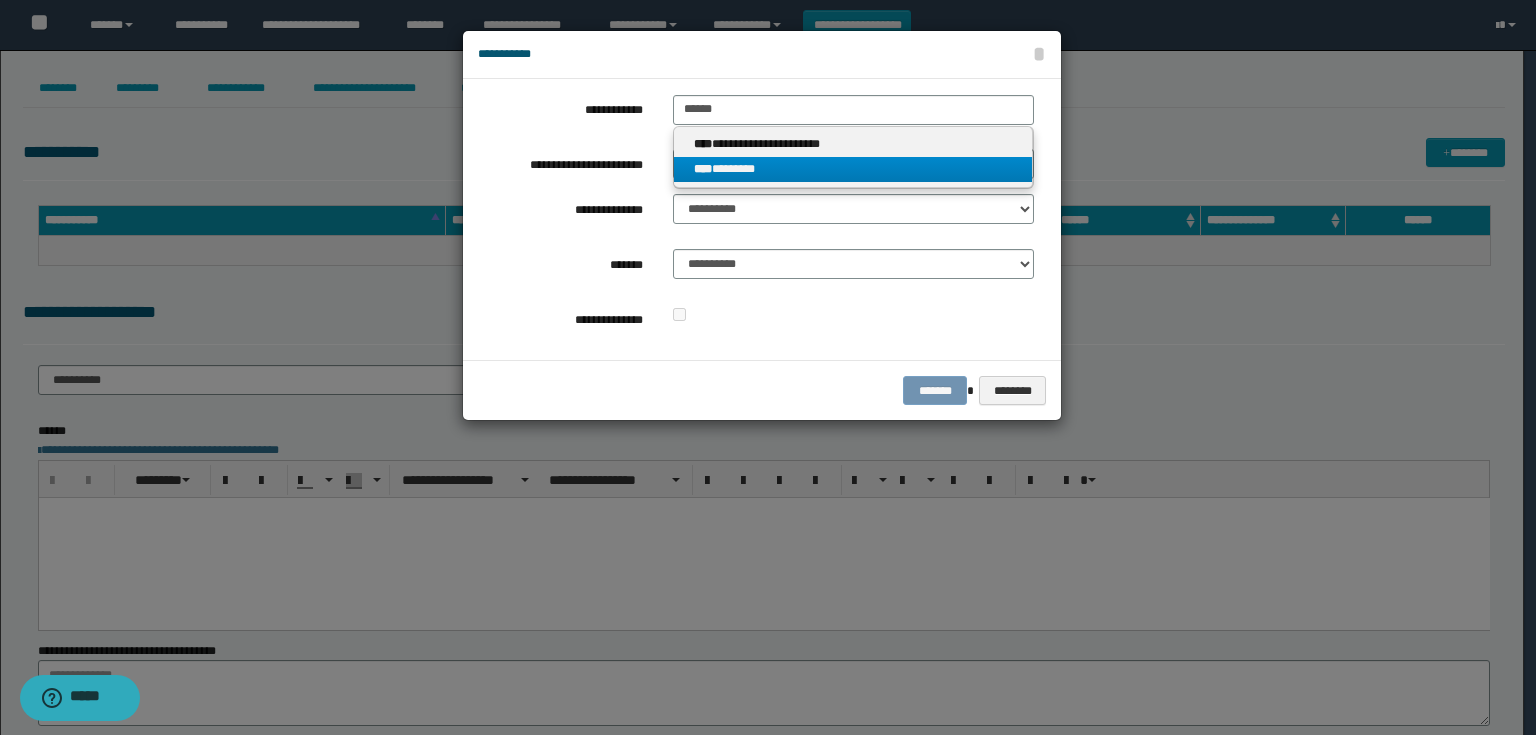 click on "**** ********" at bounding box center [853, 169] 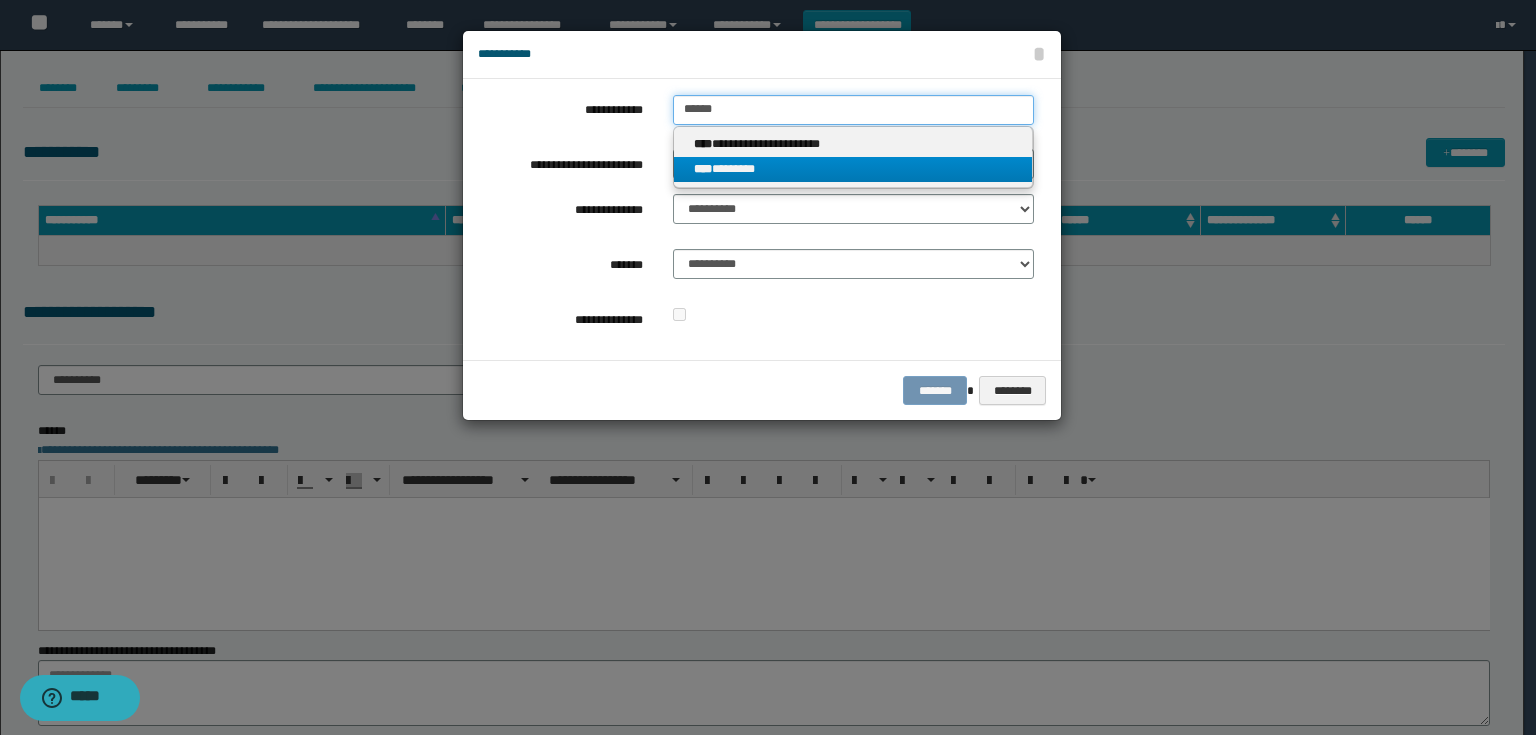 type 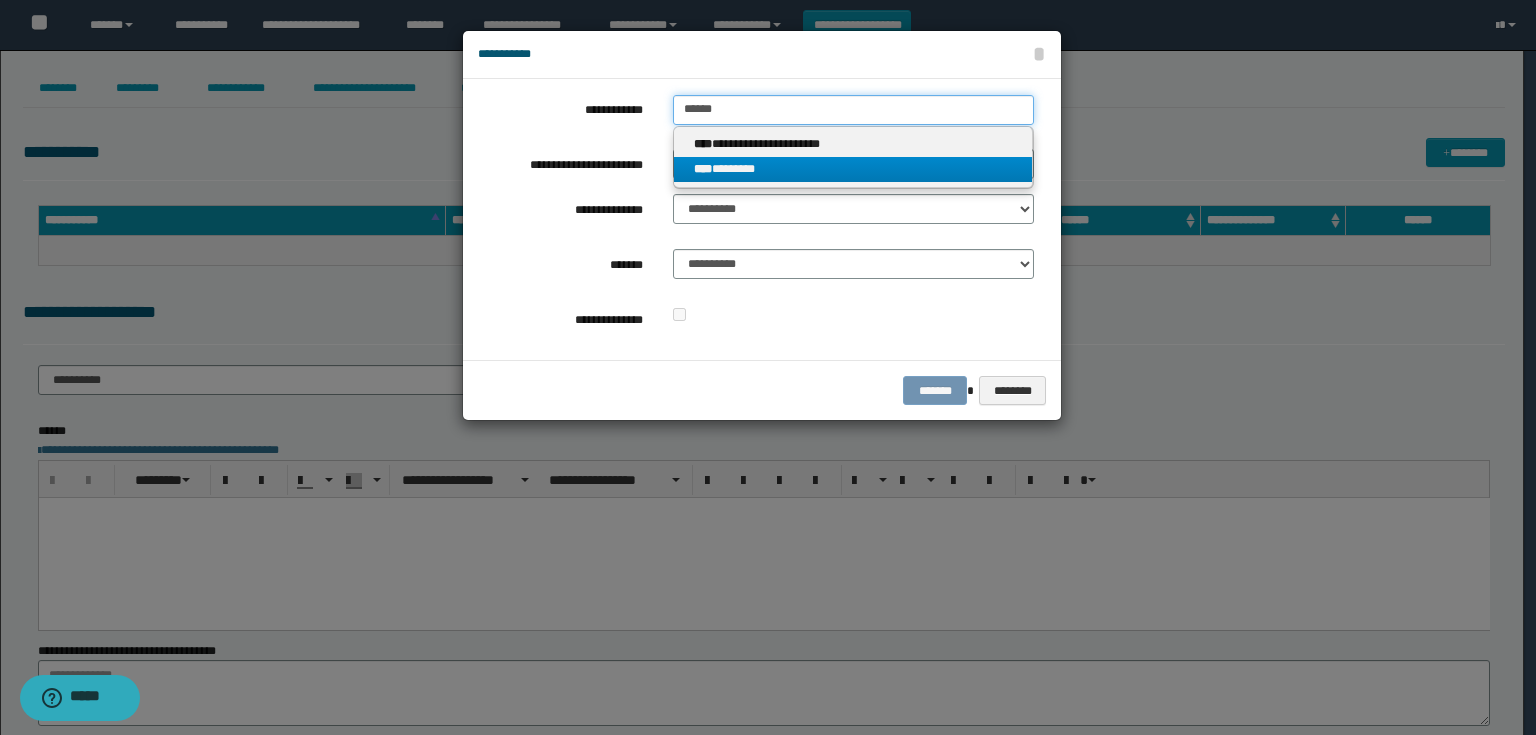 type on "******" 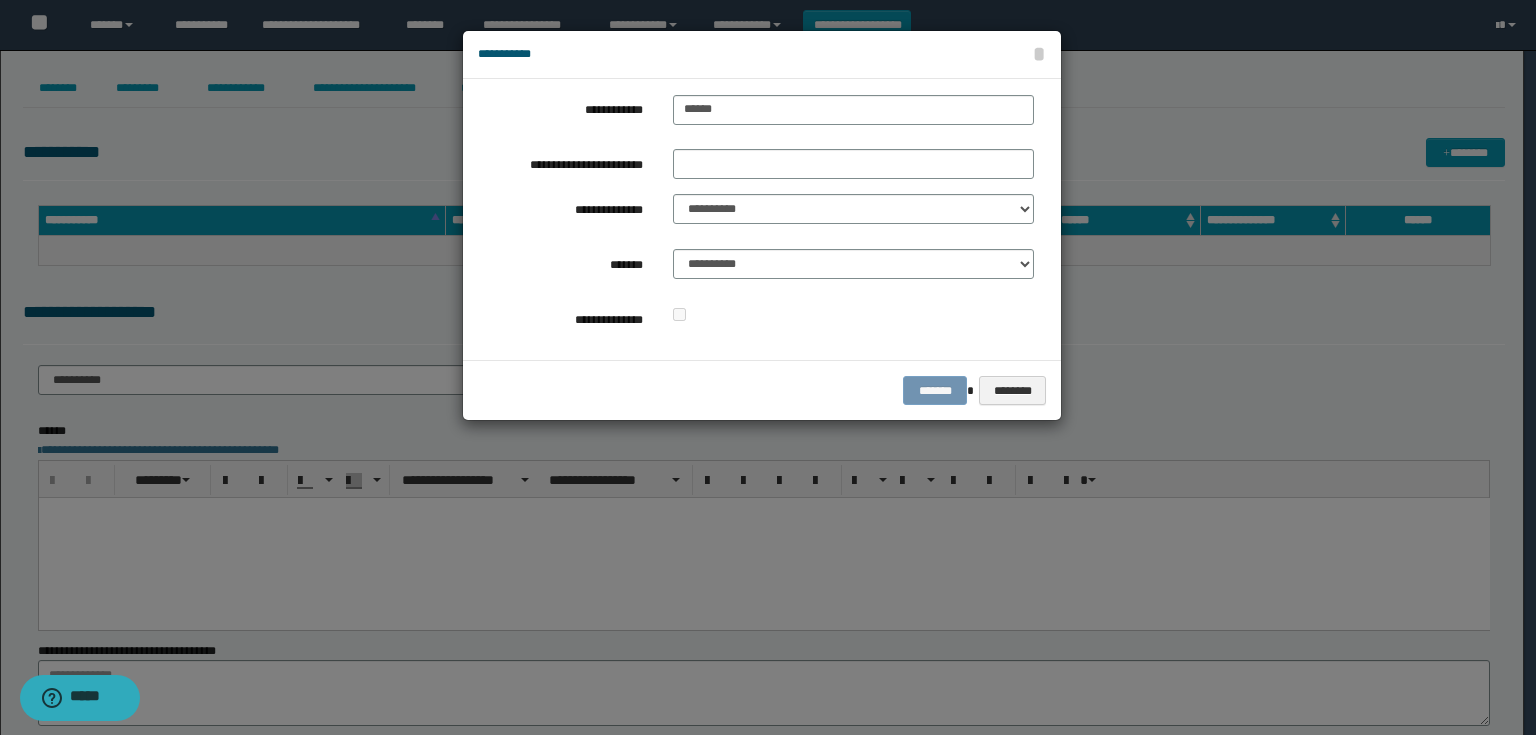 drag, startPoint x: 749, startPoint y: 128, endPoint x: 648, endPoint y: 114, distance: 101.96568 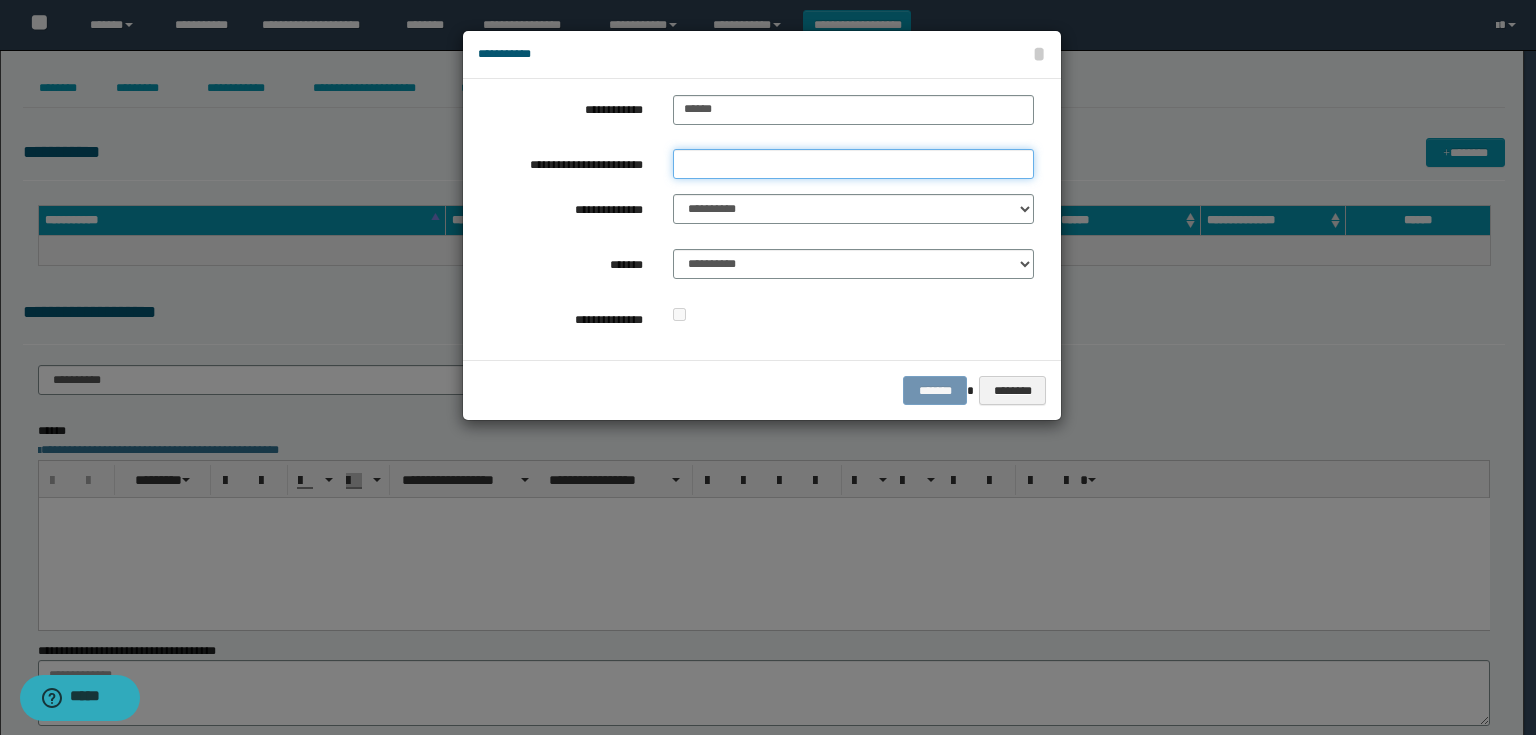 click on "**********" at bounding box center (853, 164) 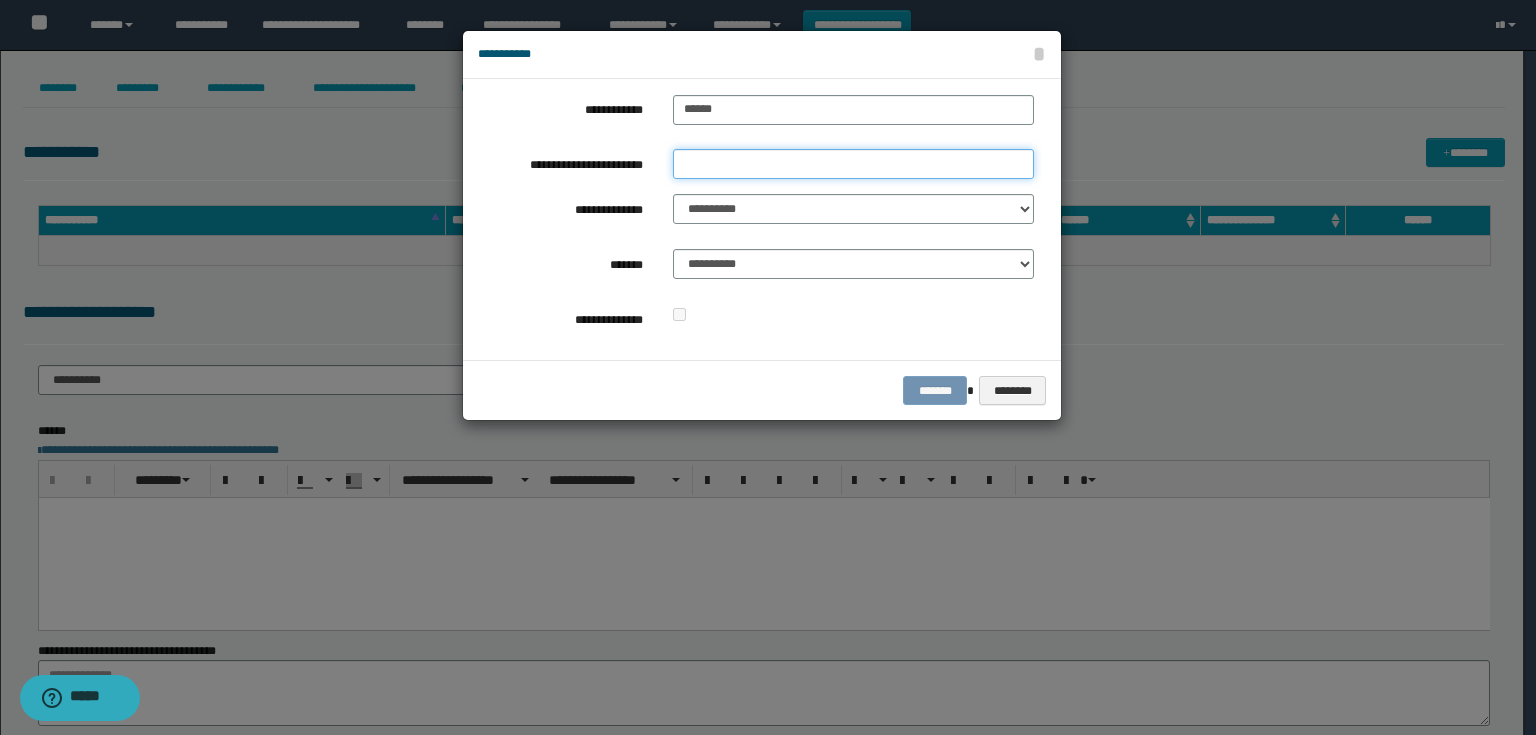 paste on "******" 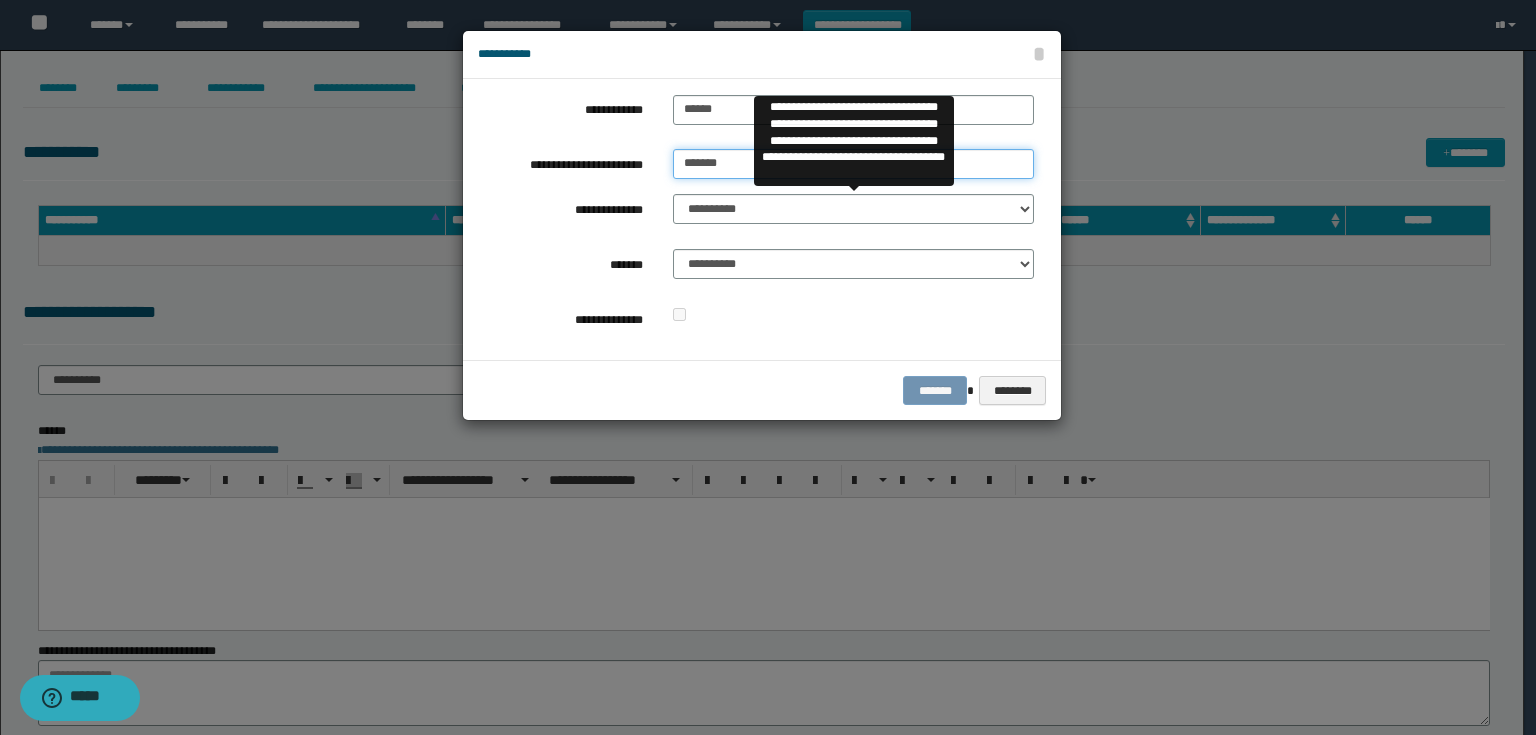 type on "******" 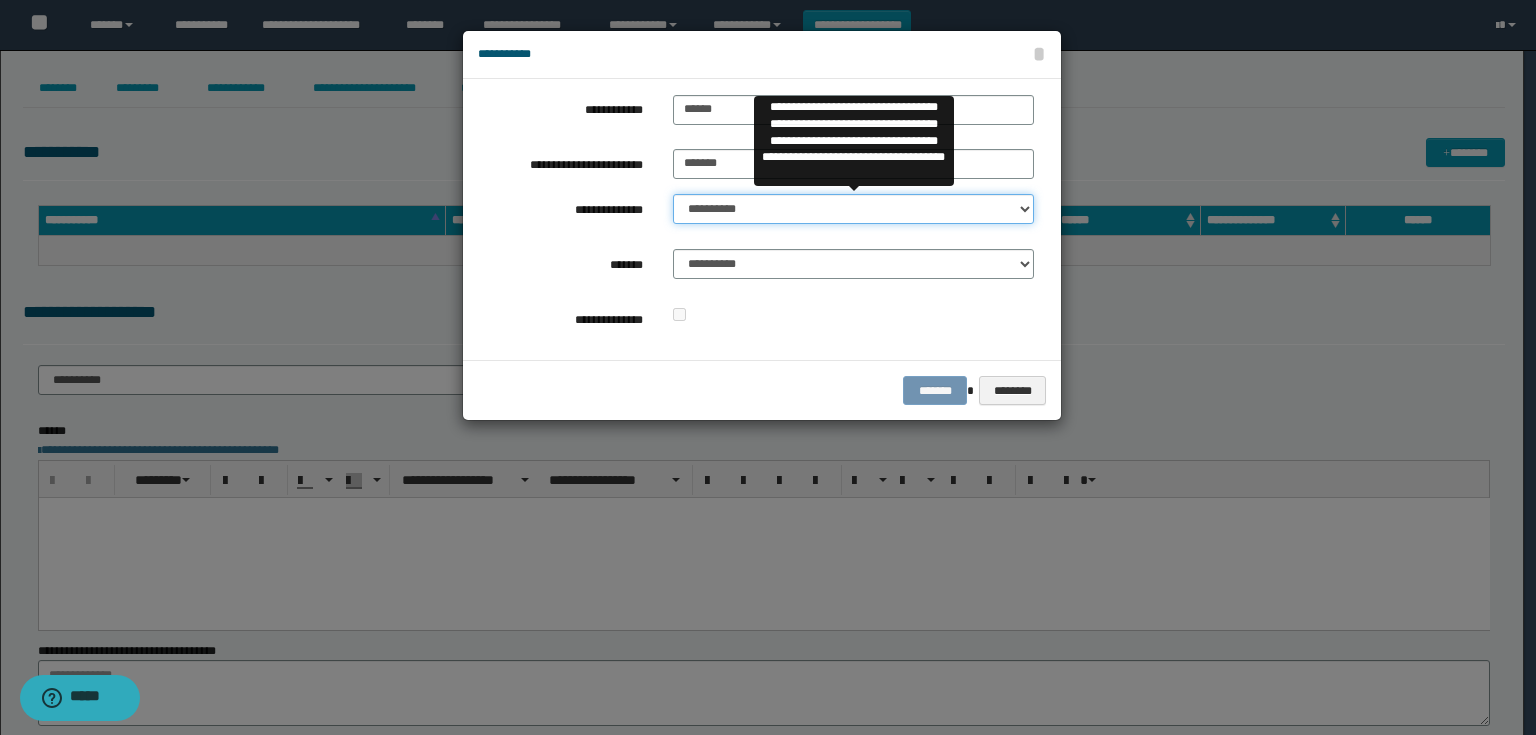drag, startPoint x: 714, startPoint y: 212, endPoint x: 717, endPoint y: 223, distance: 11.401754 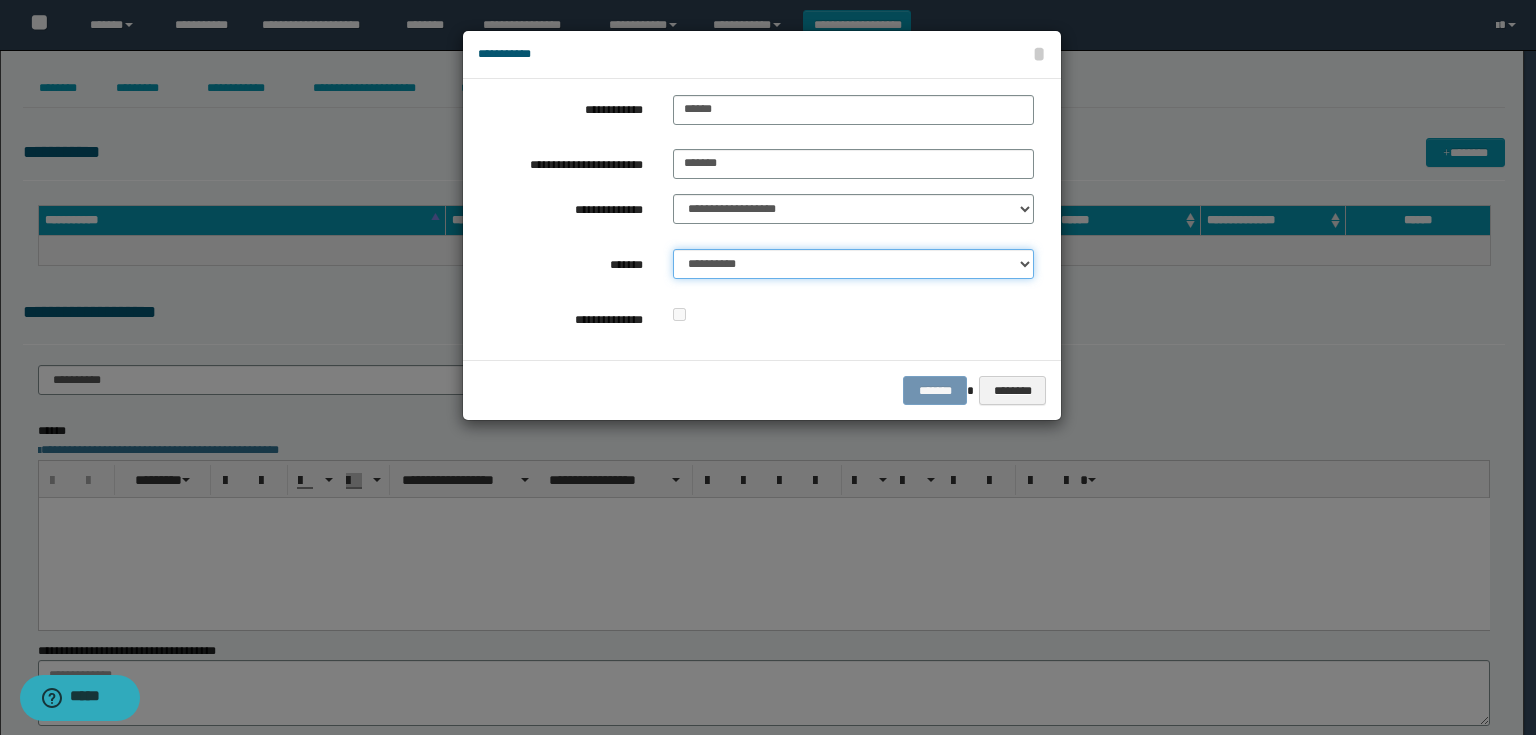click on "**********" at bounding box center (853, 264) 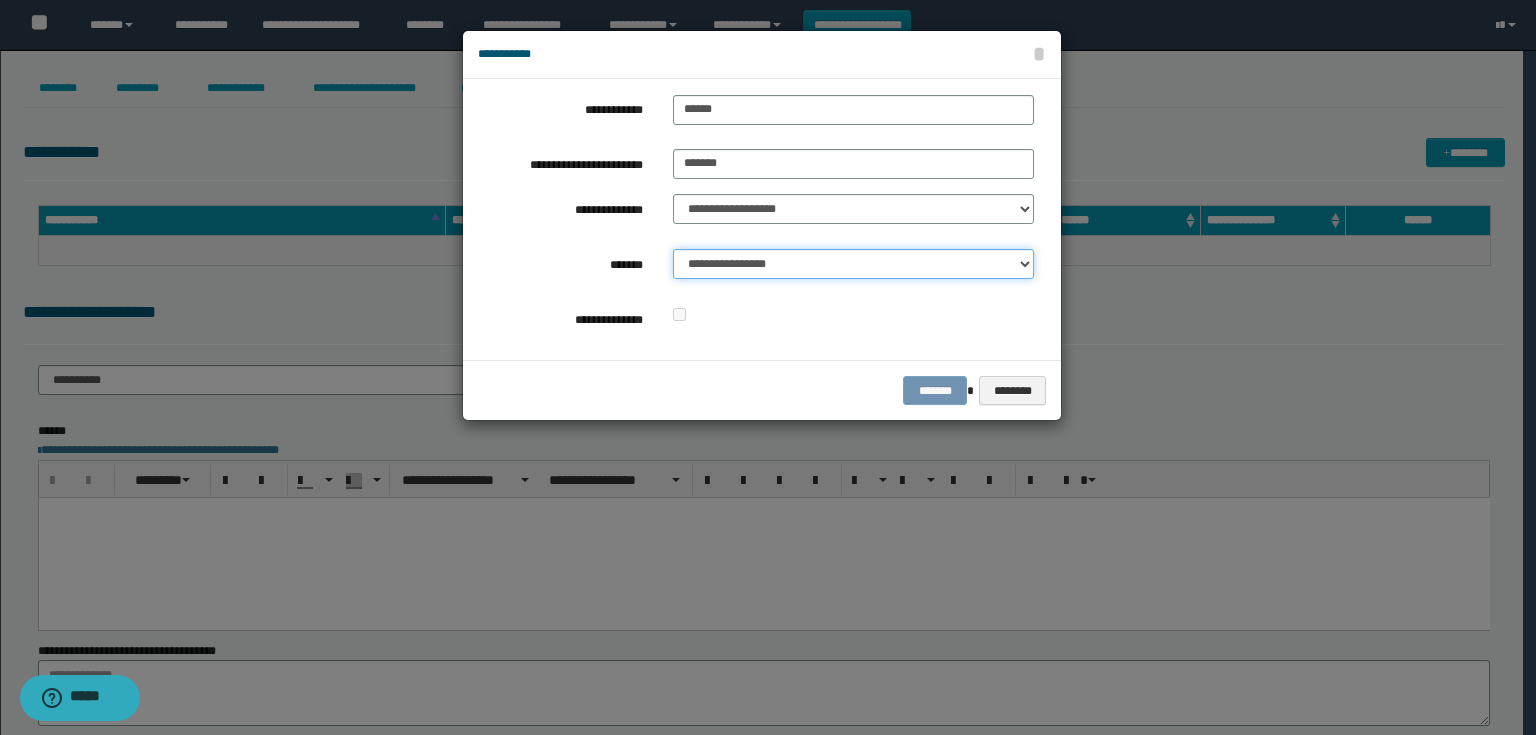 click on "**********" at bounding box center (853, 264) 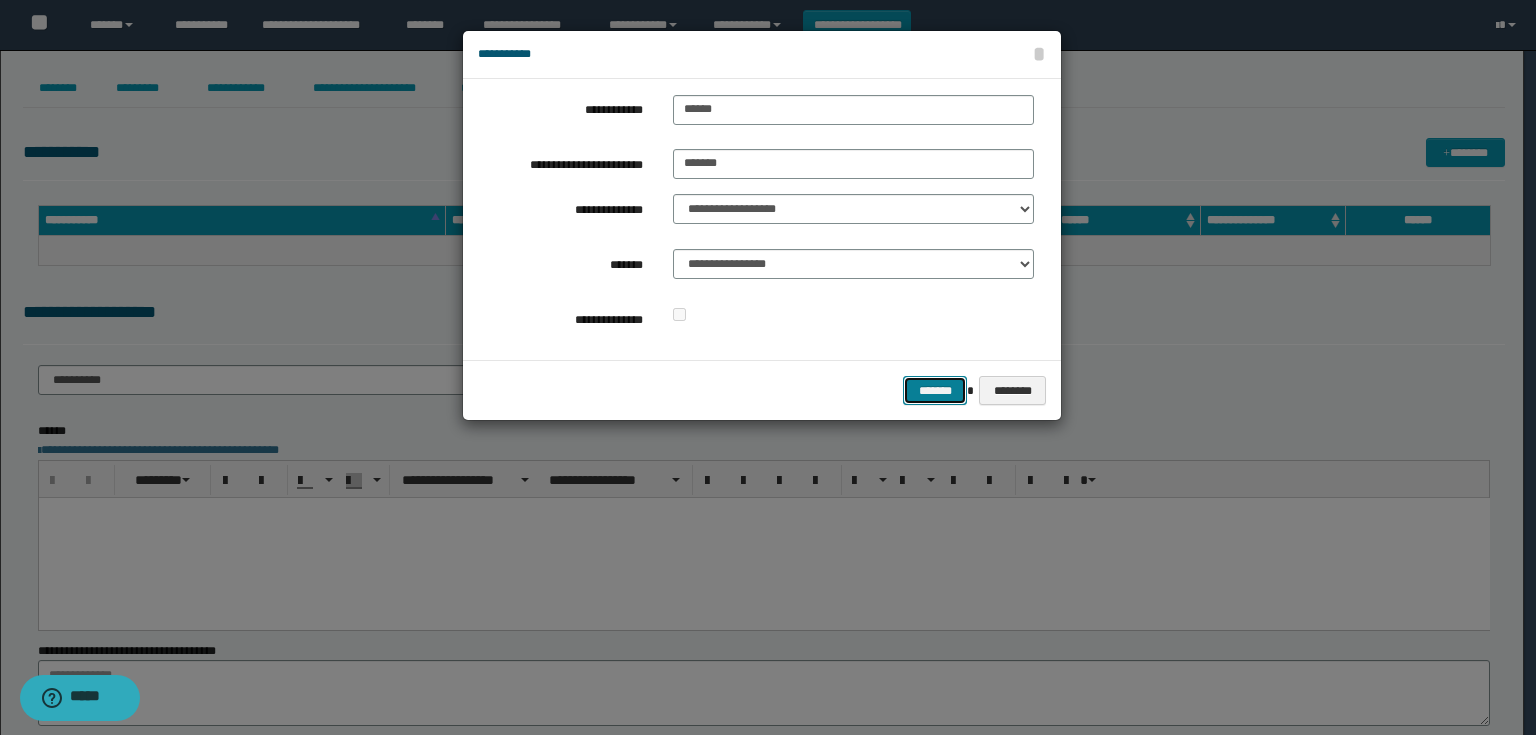 click on "*******" at bounding box center [935, 391] 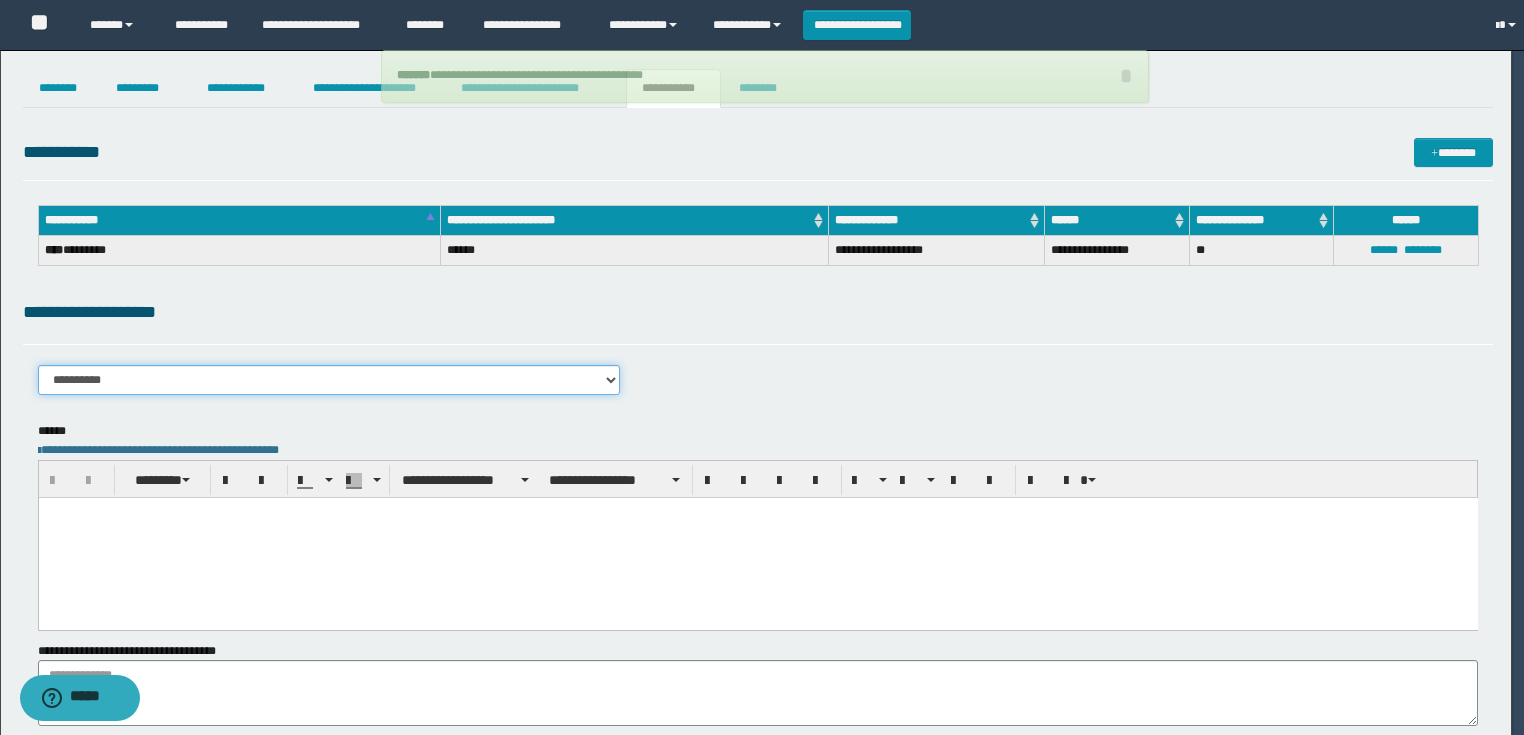 click on "**********" at bounding box center [329, 380] 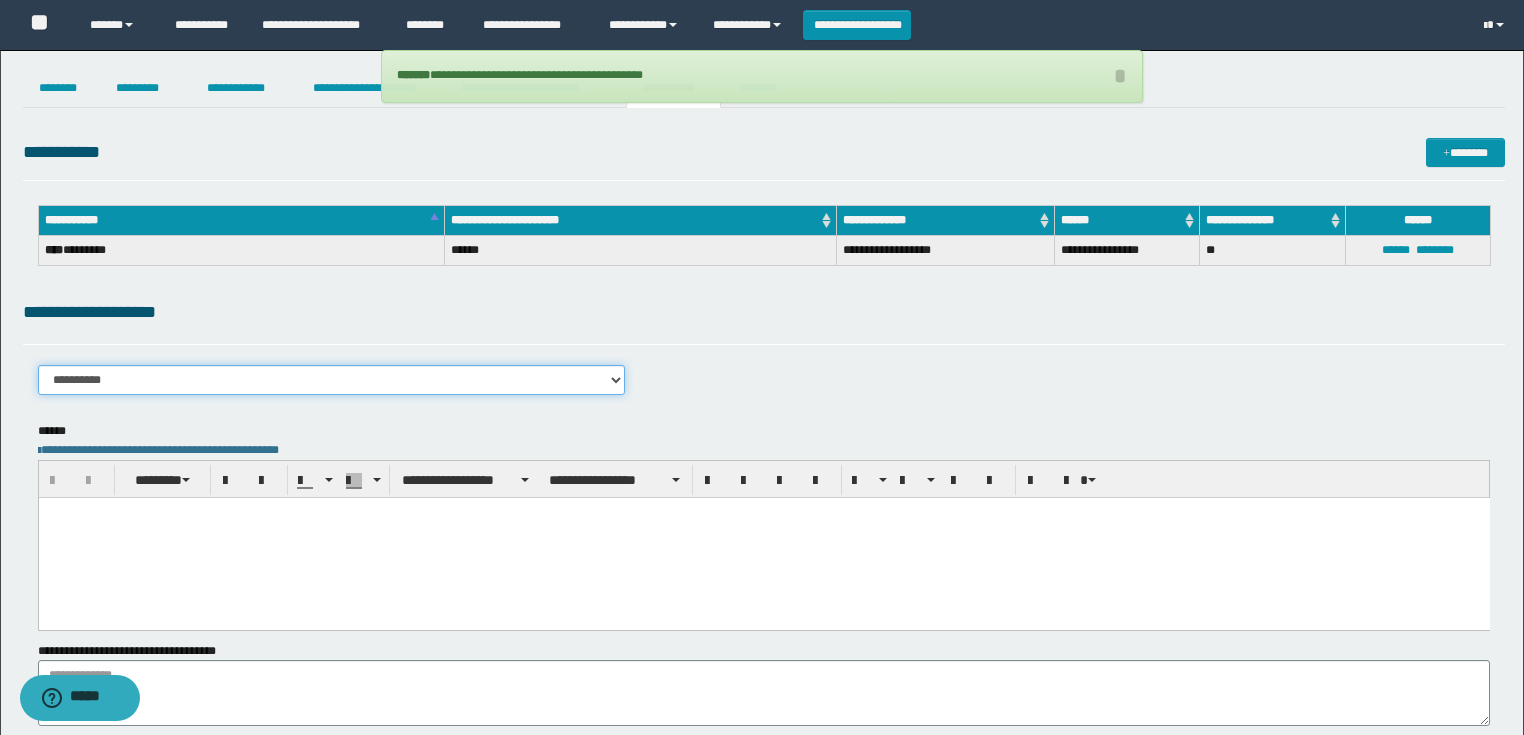 select on "****" 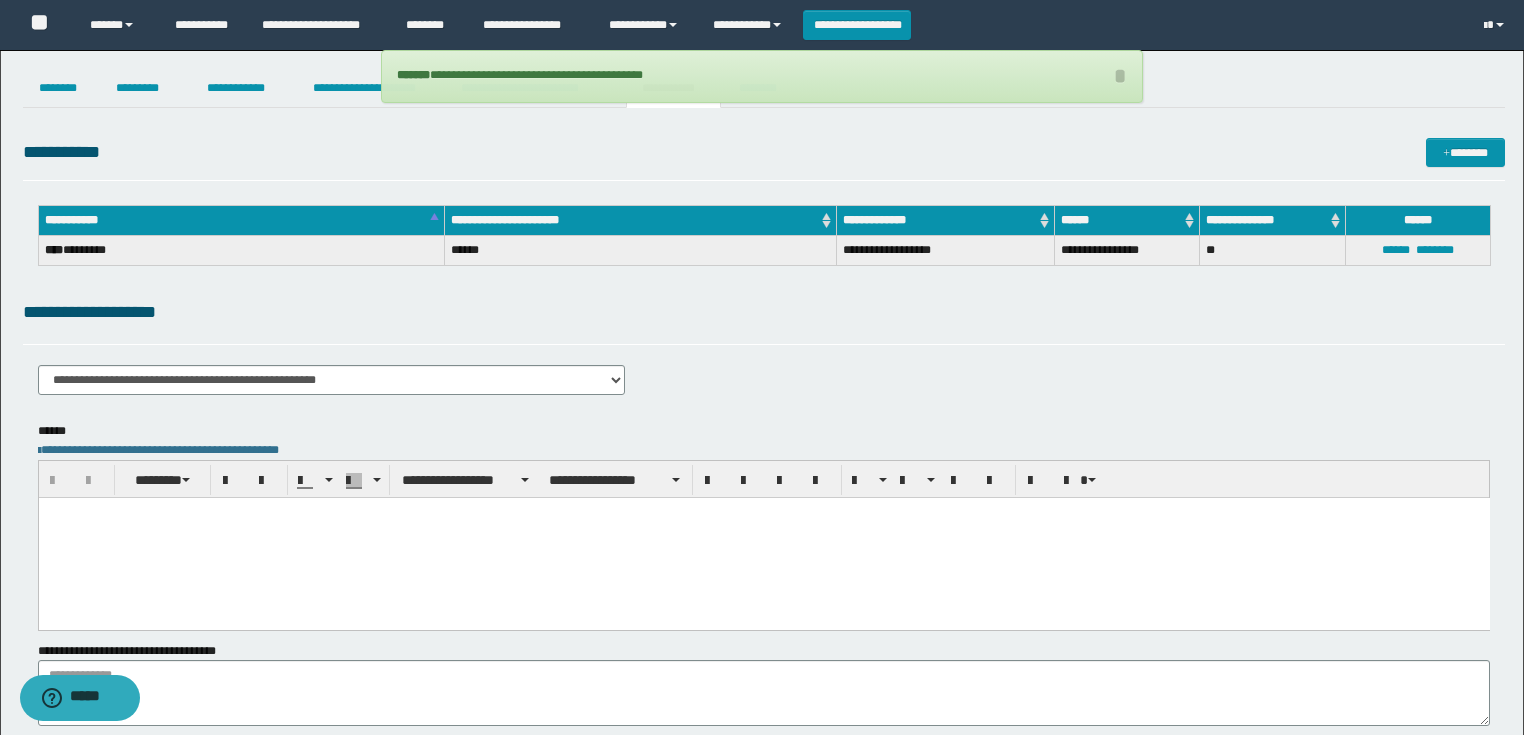 click at bounding box center (763, 537) 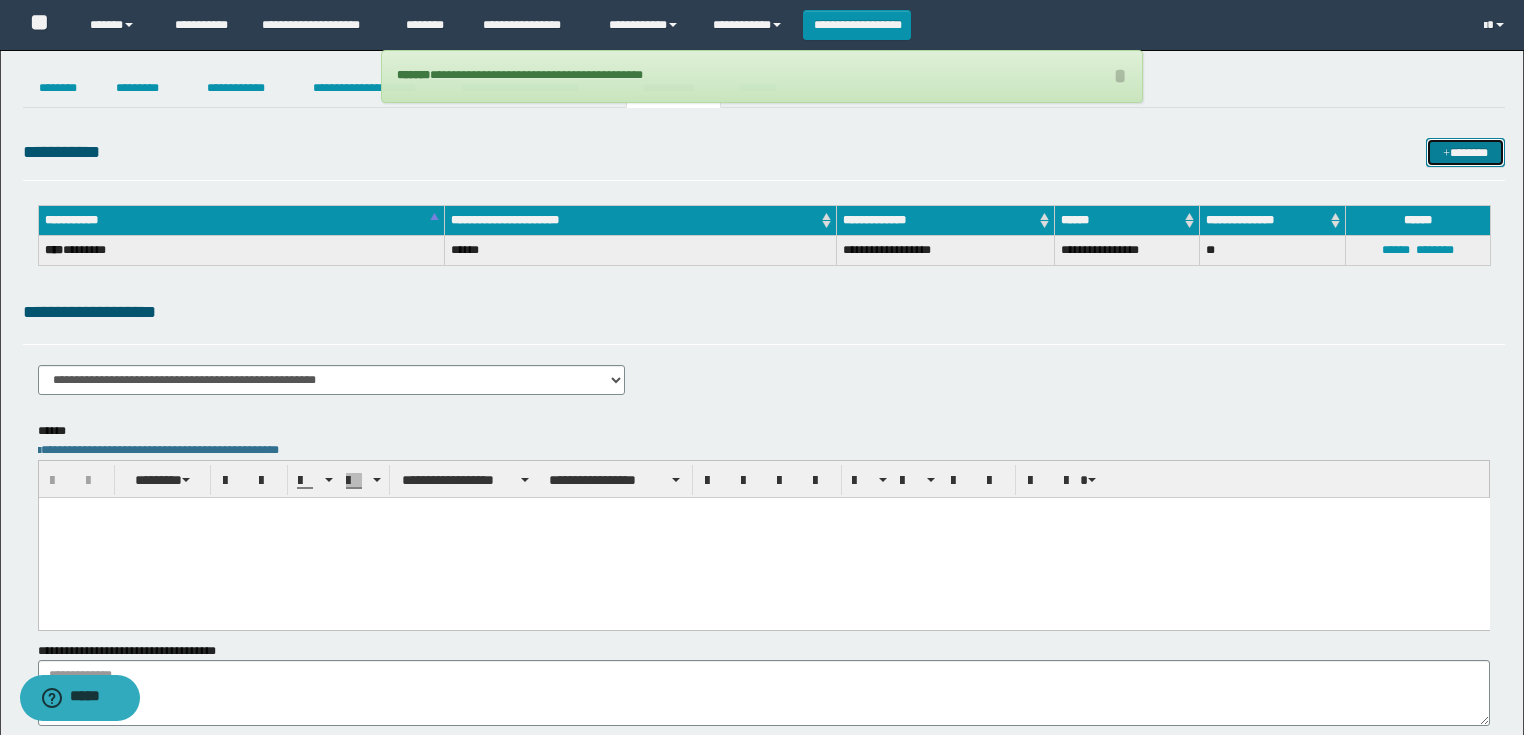 click on "*******" at bounding box center (1465, 153) 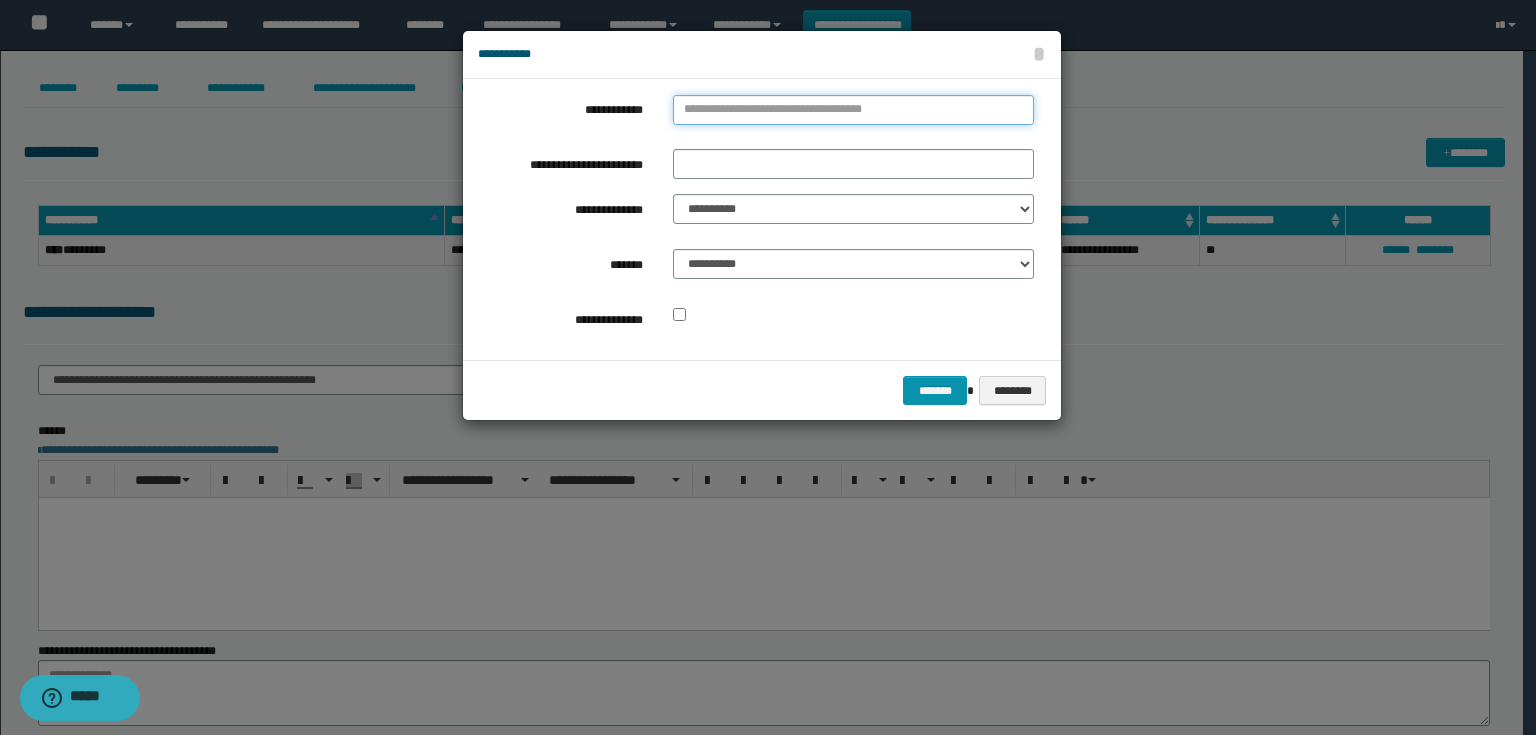 type on "**********" 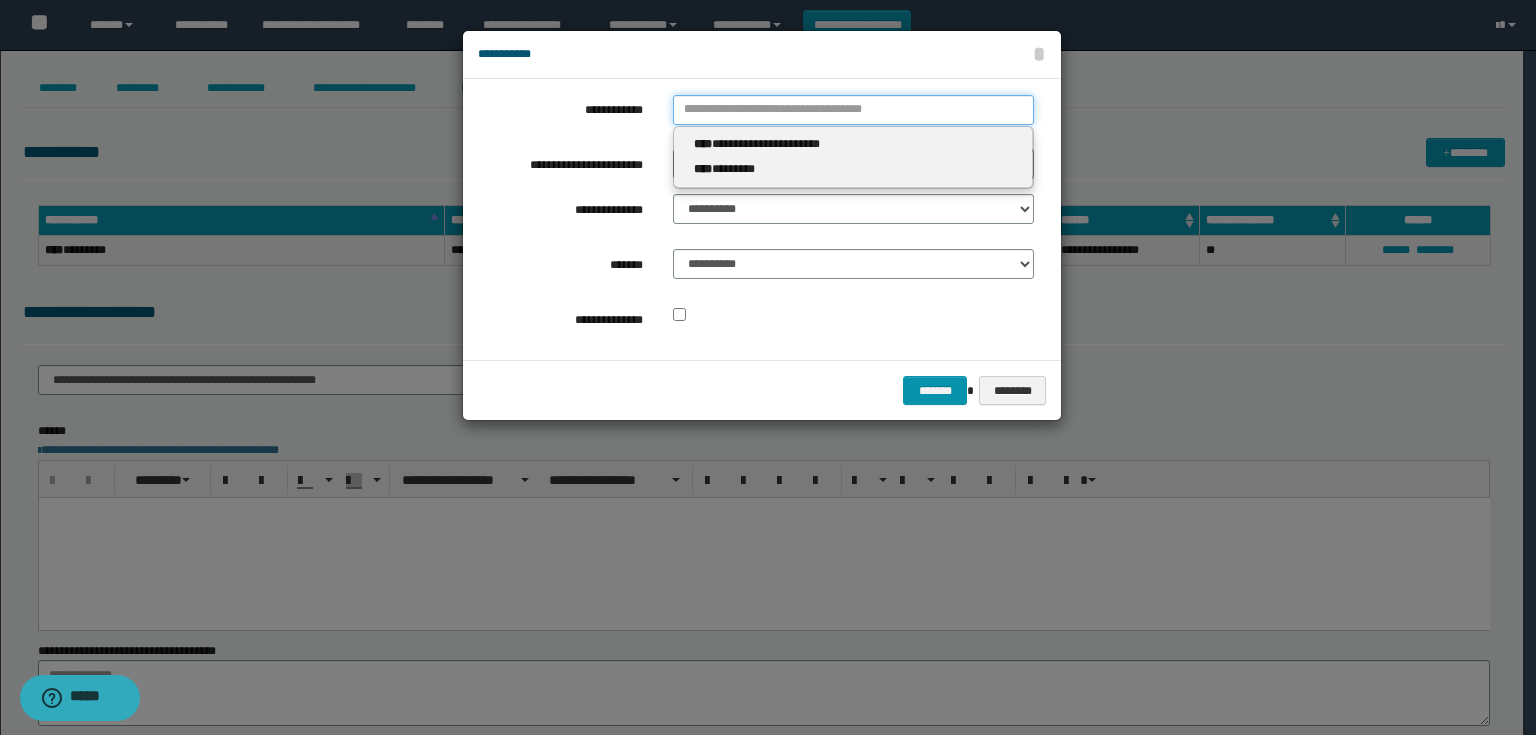 click on "**********" at bounding box center [853, 110] 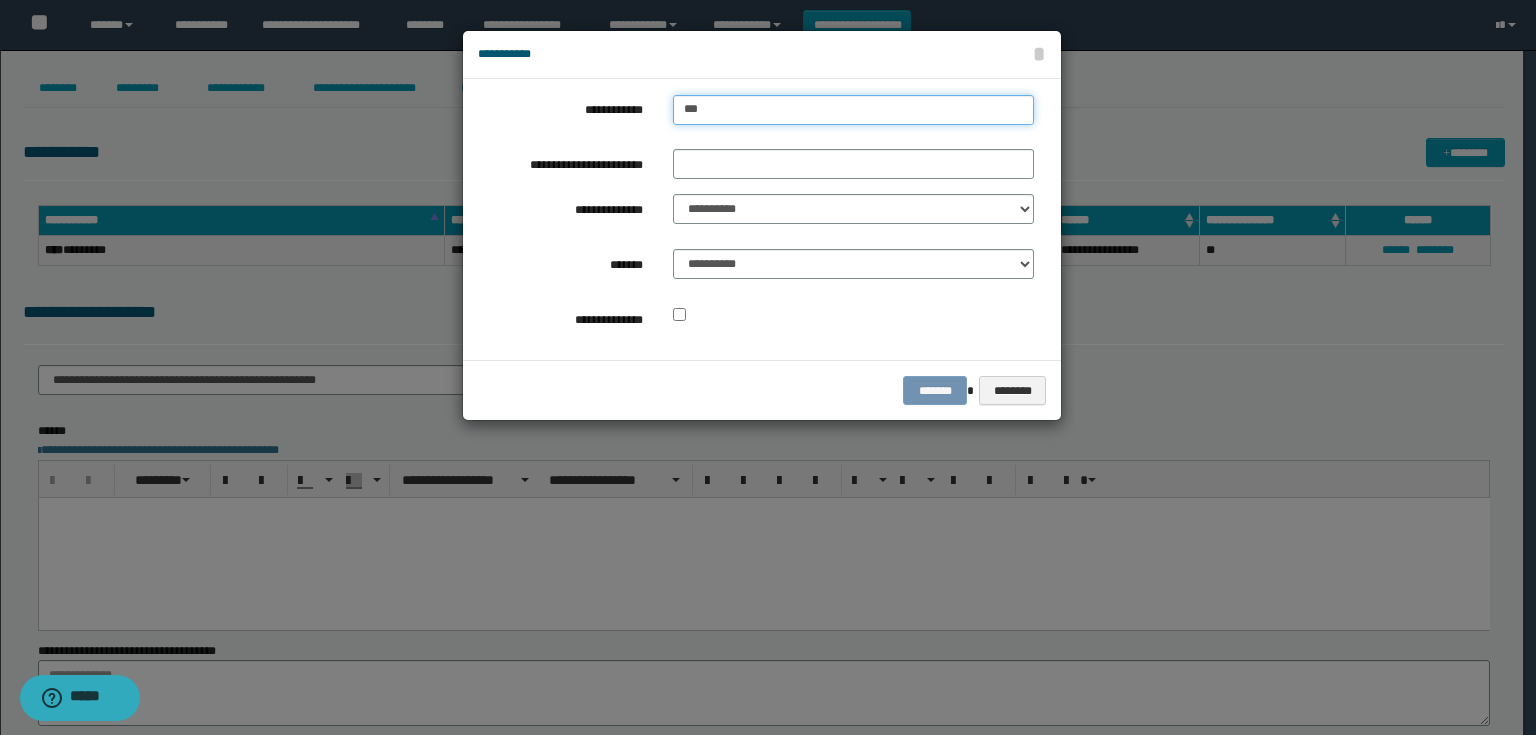 type on "****" 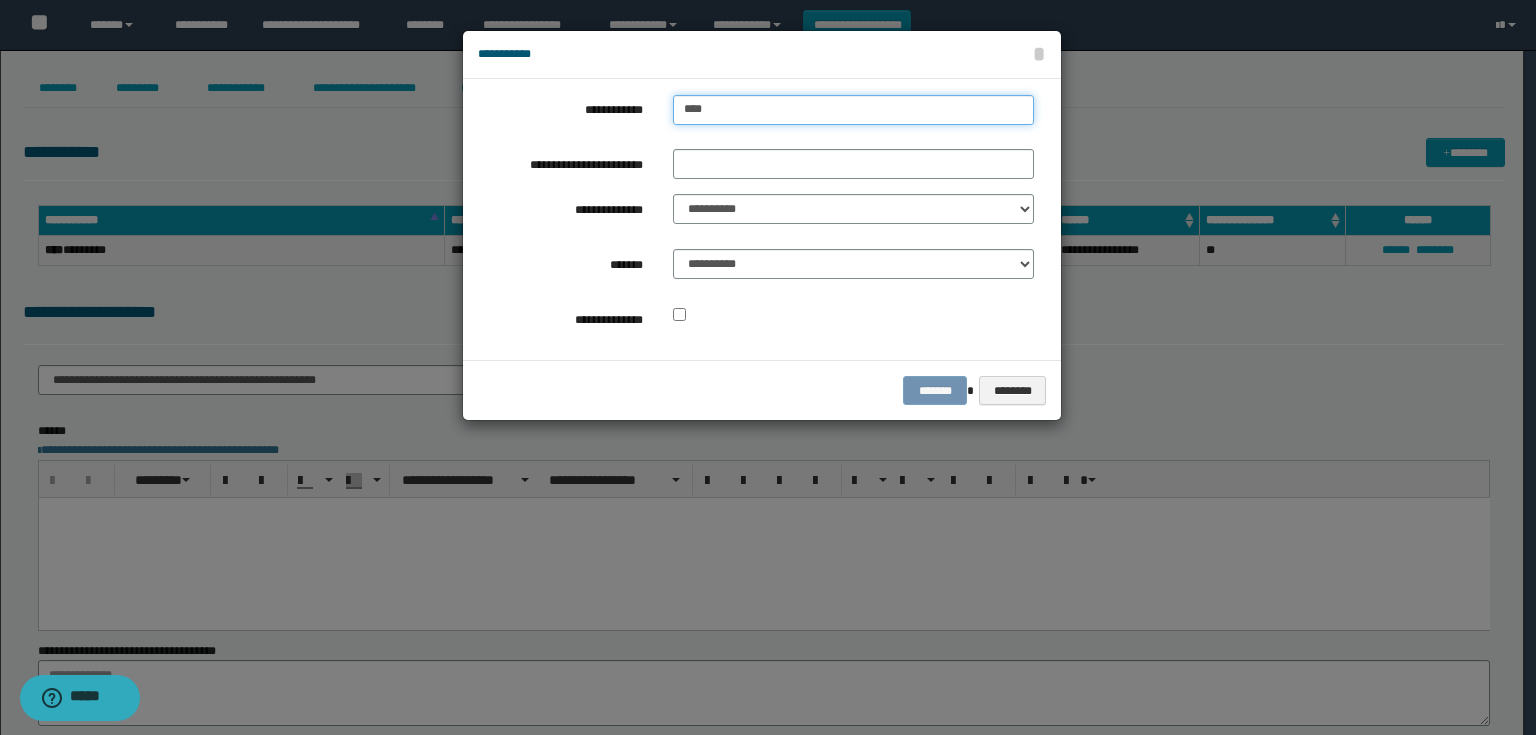 type on "****" 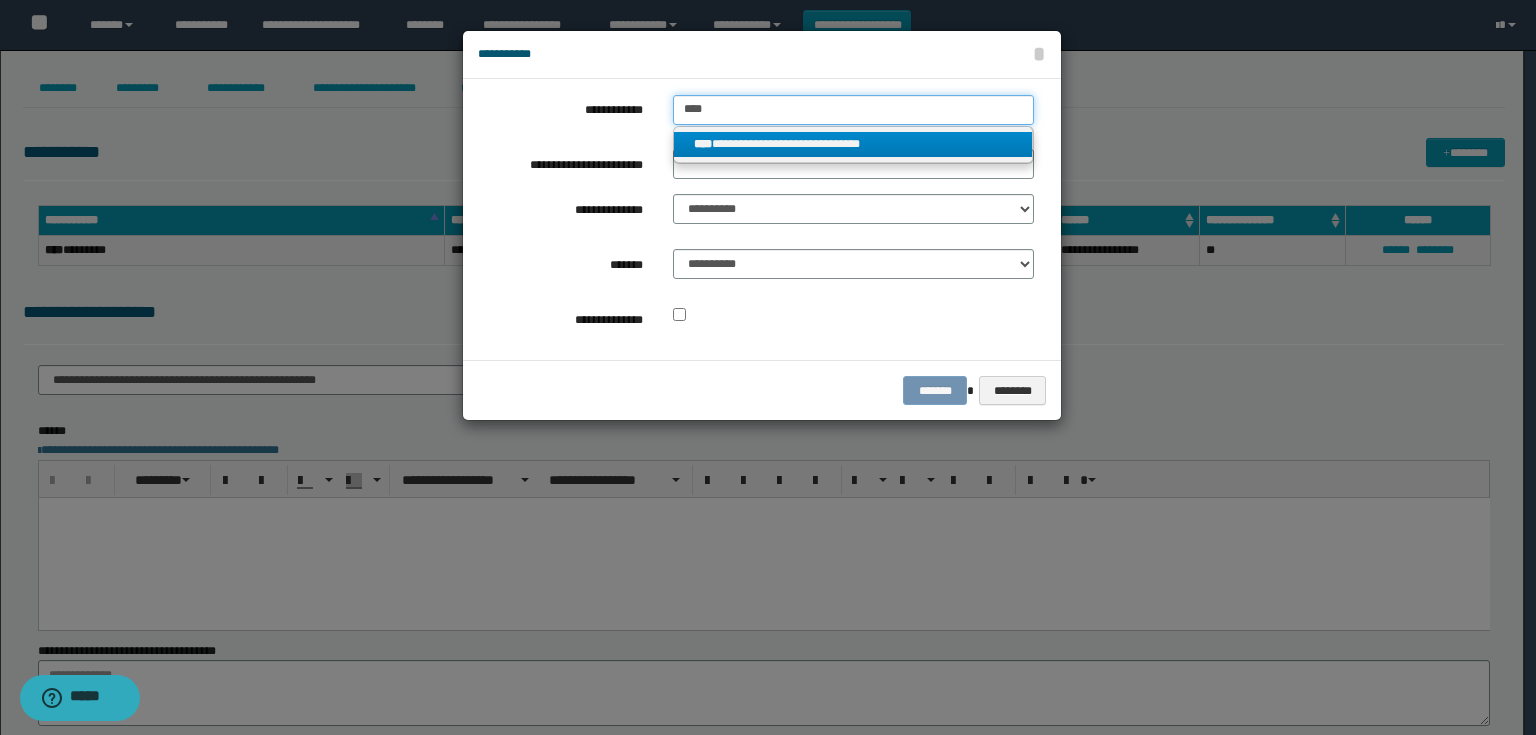 type on "****" 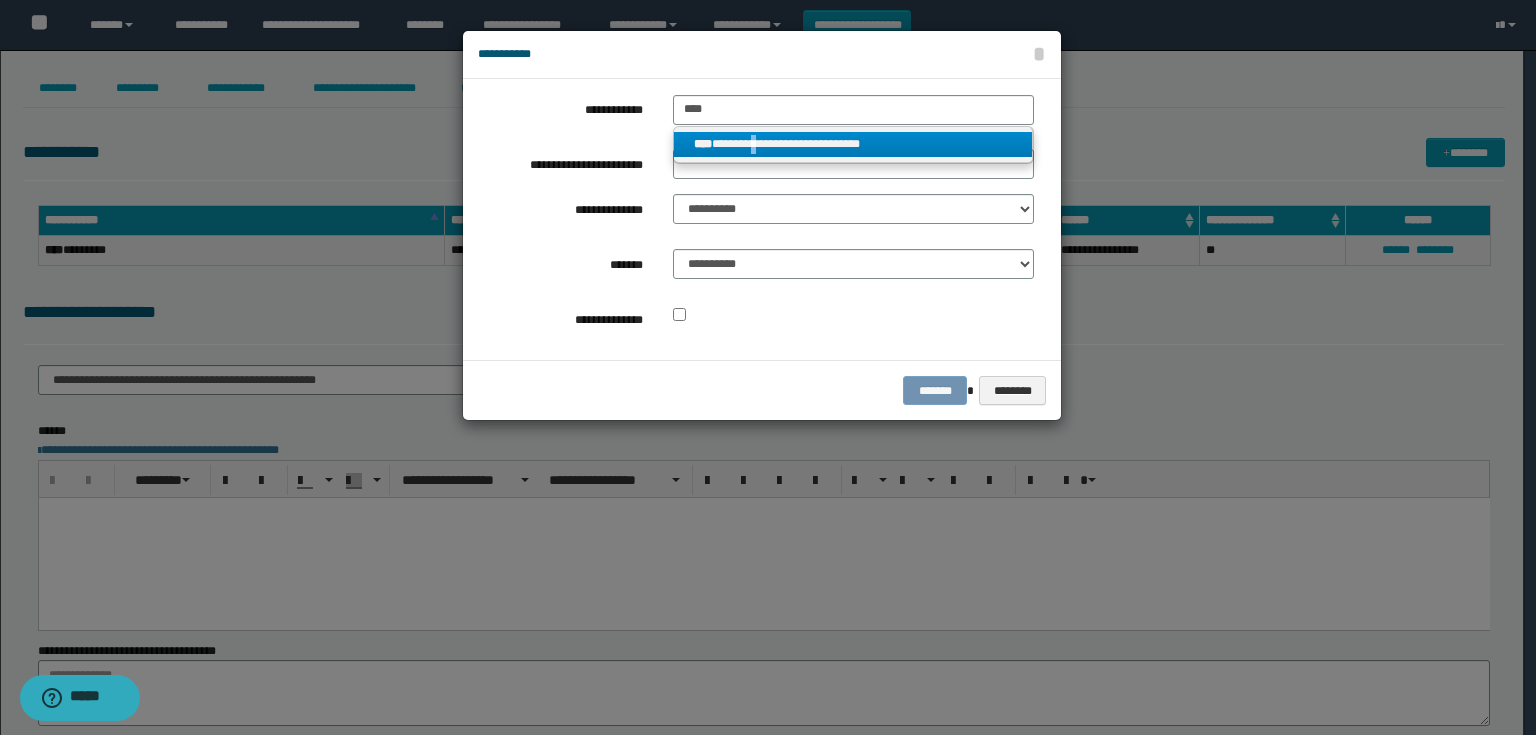 click on "**********" at bounding box center [853, 144] 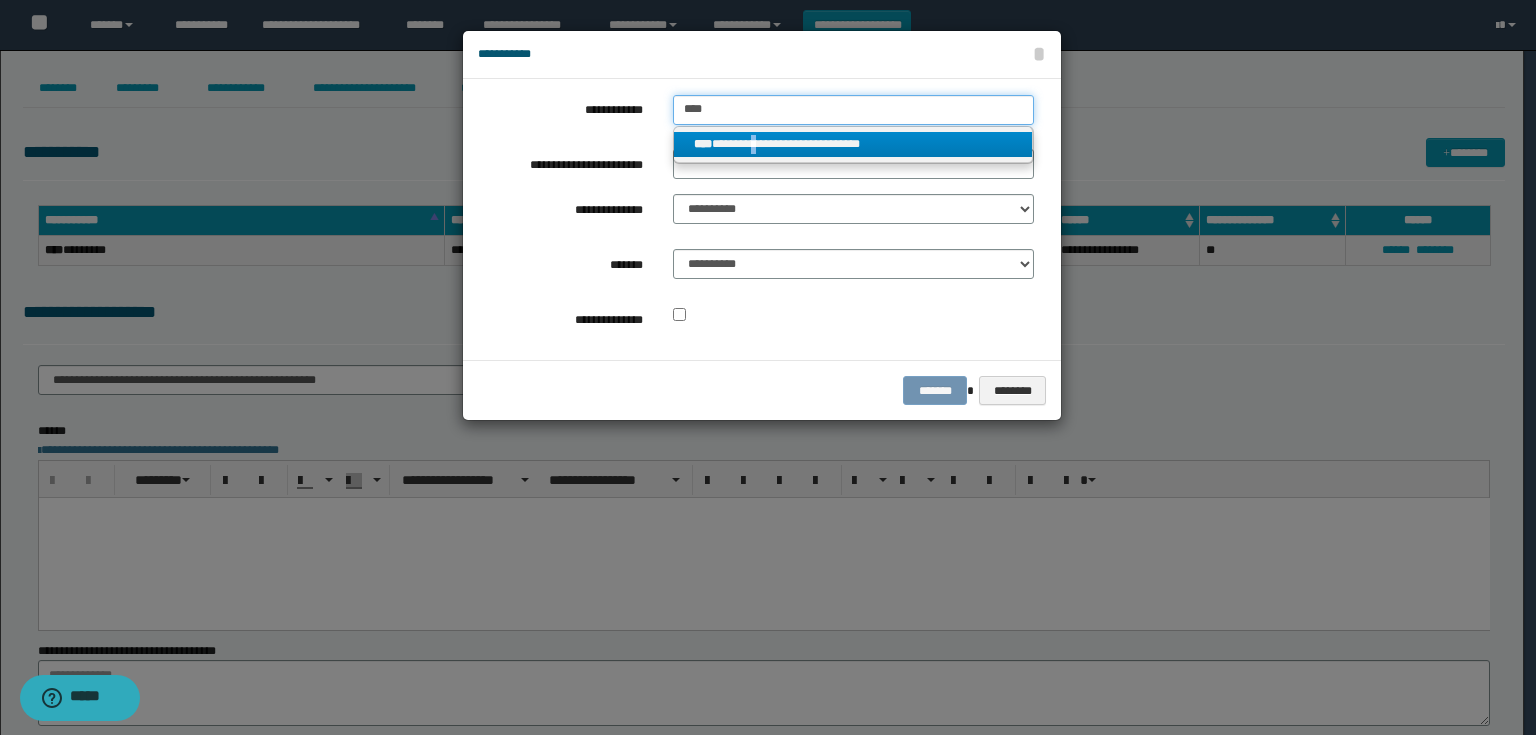 type 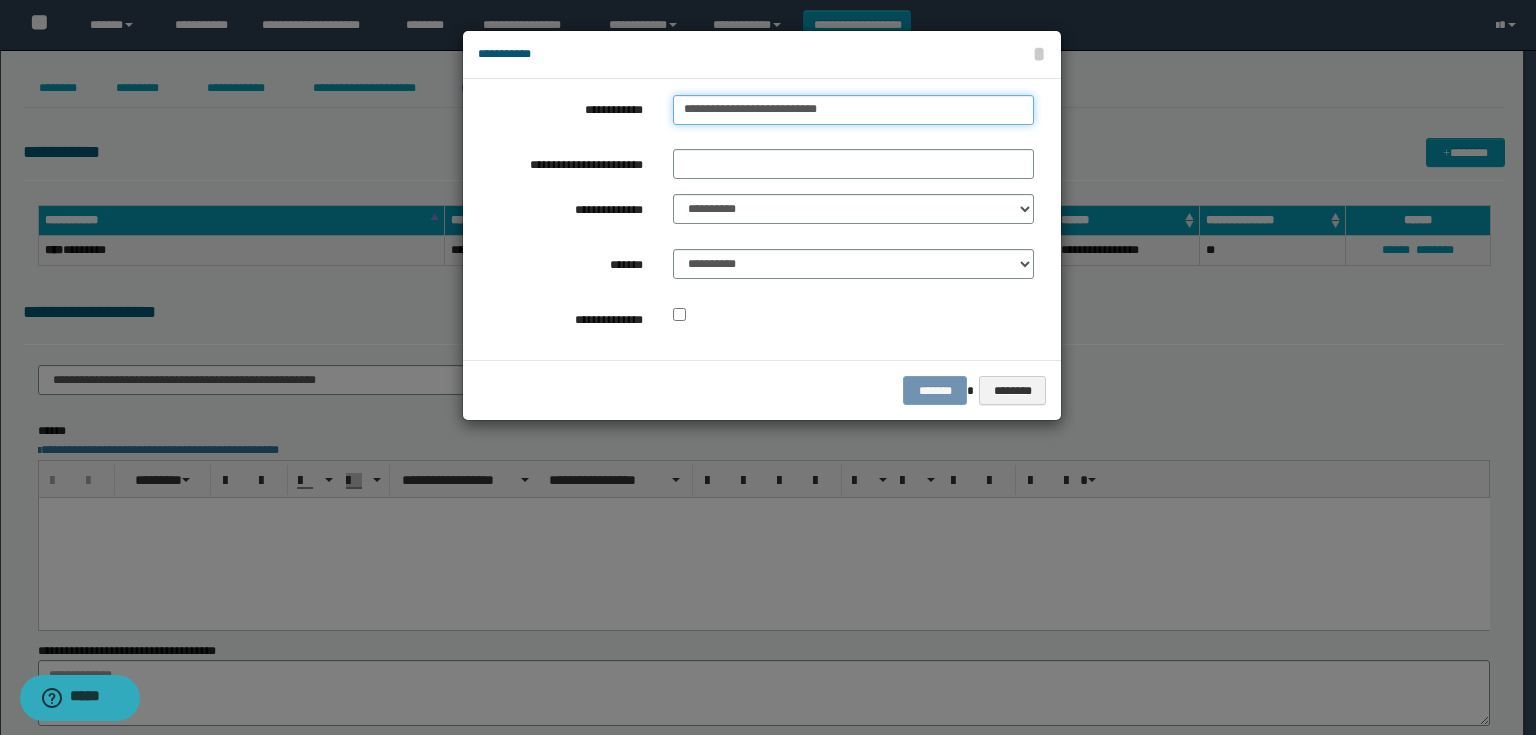 drag, startPoint x: 858, startPoint y: 117, endPoint x: 545, endPoint y: 136, distance: 313.57614 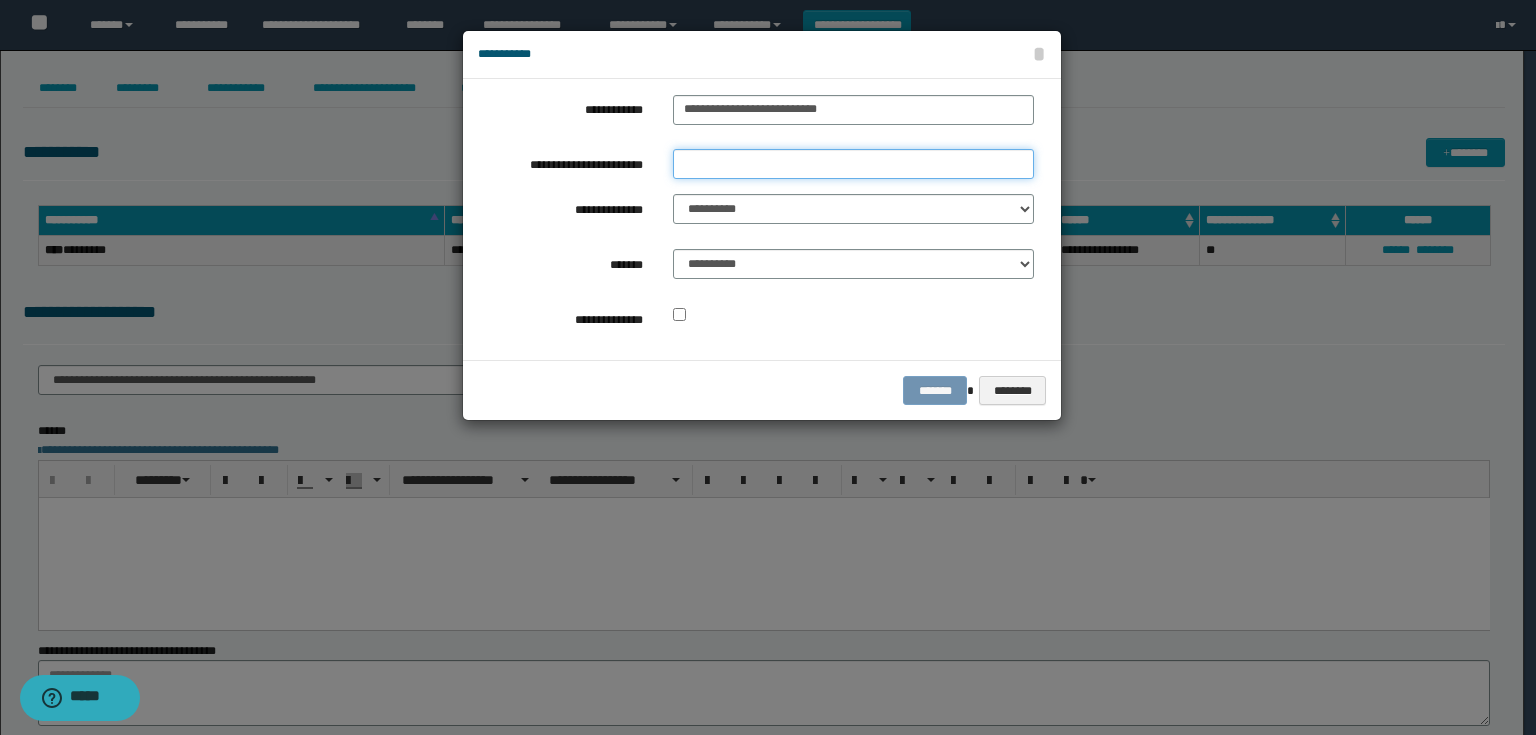 click on "**********" at bounding box center [853, 164] 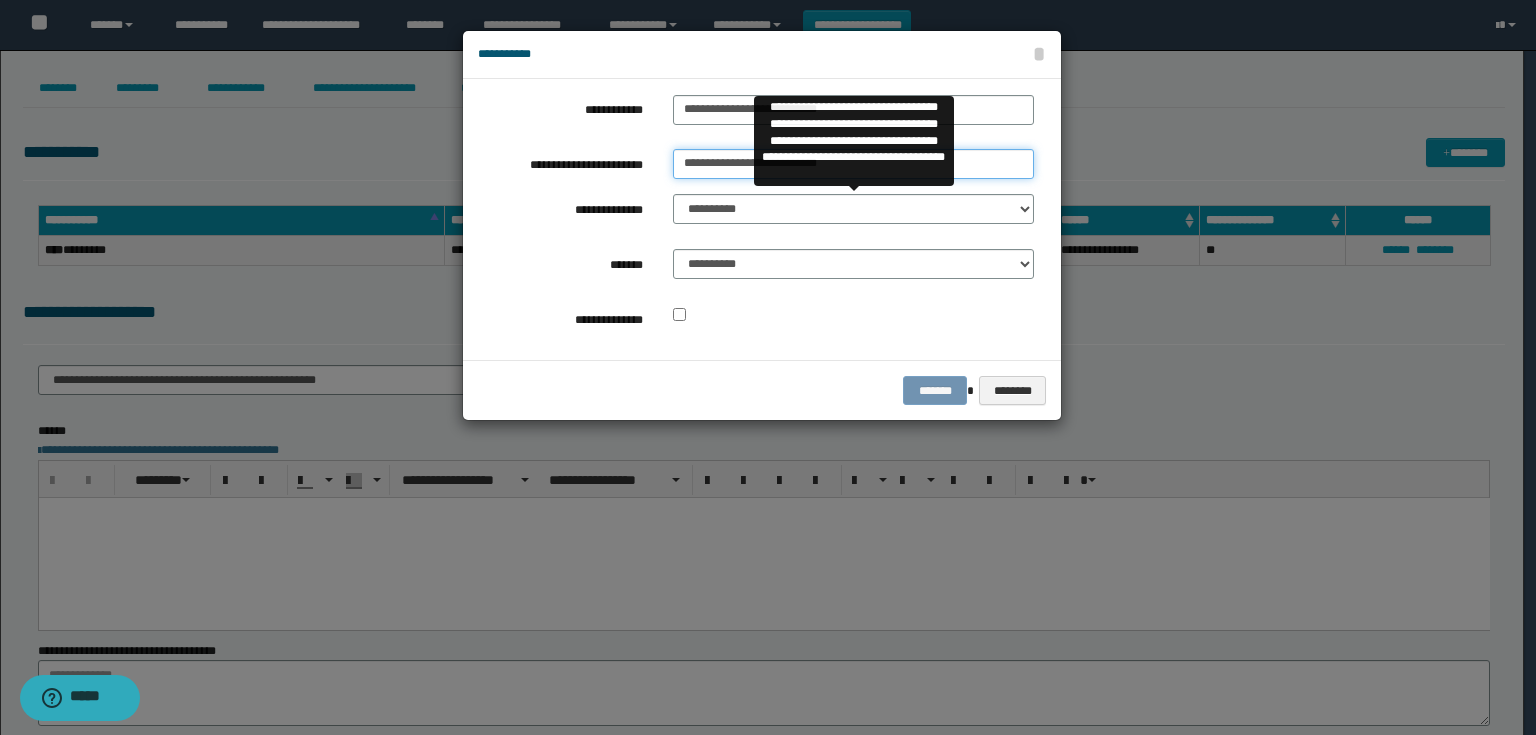 type on "**********" 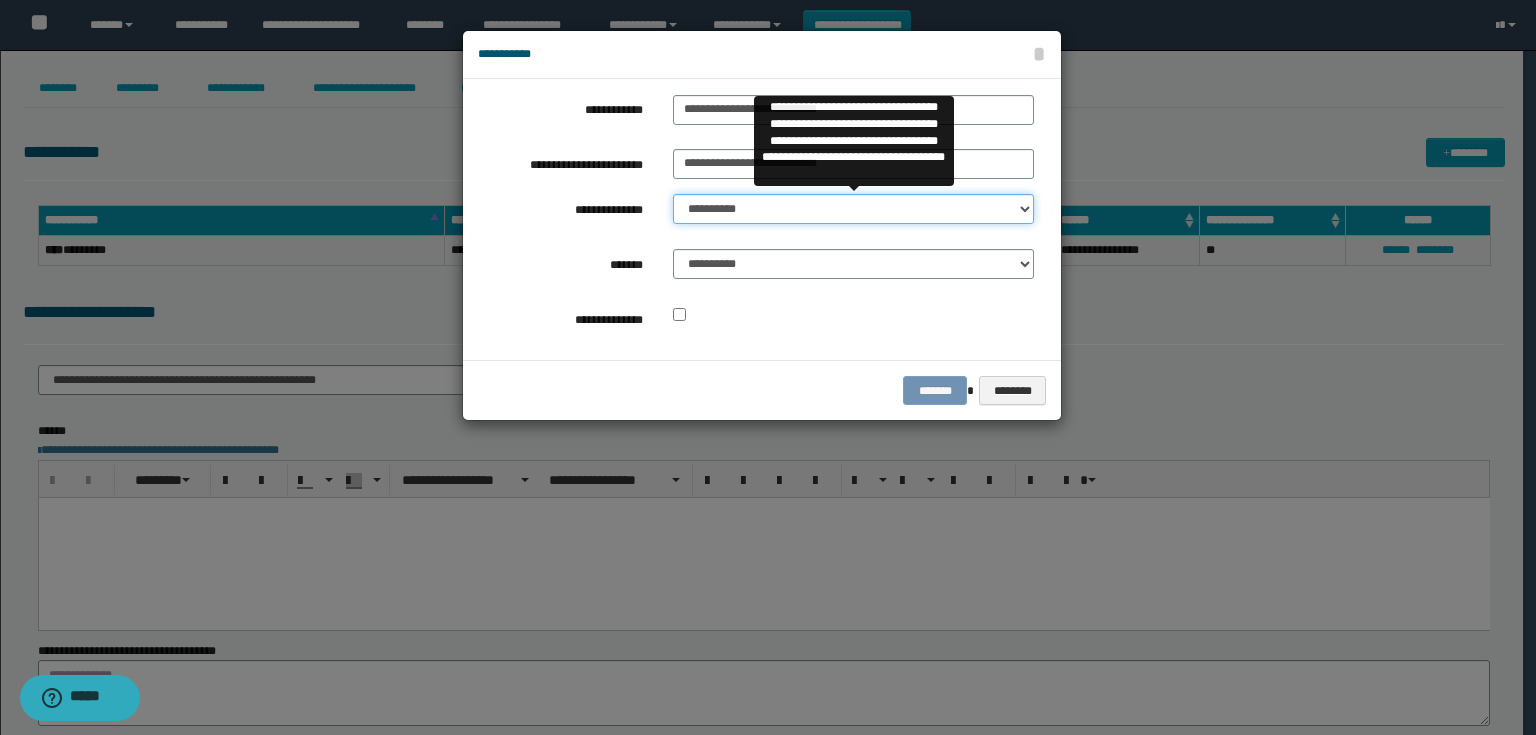 click on "**********" at bounding box center (853, 209) 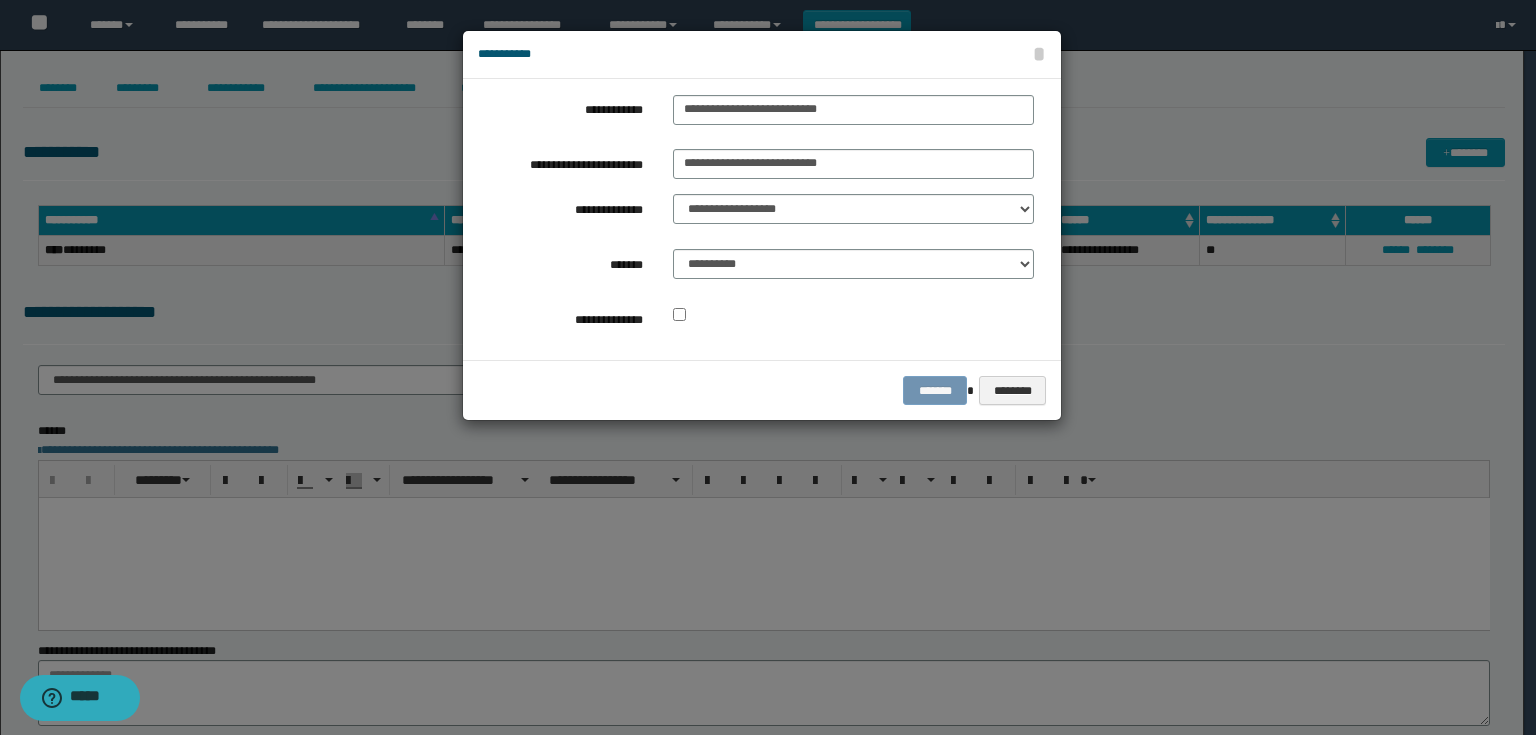 click on "**********" at bounding box center [853, 269] 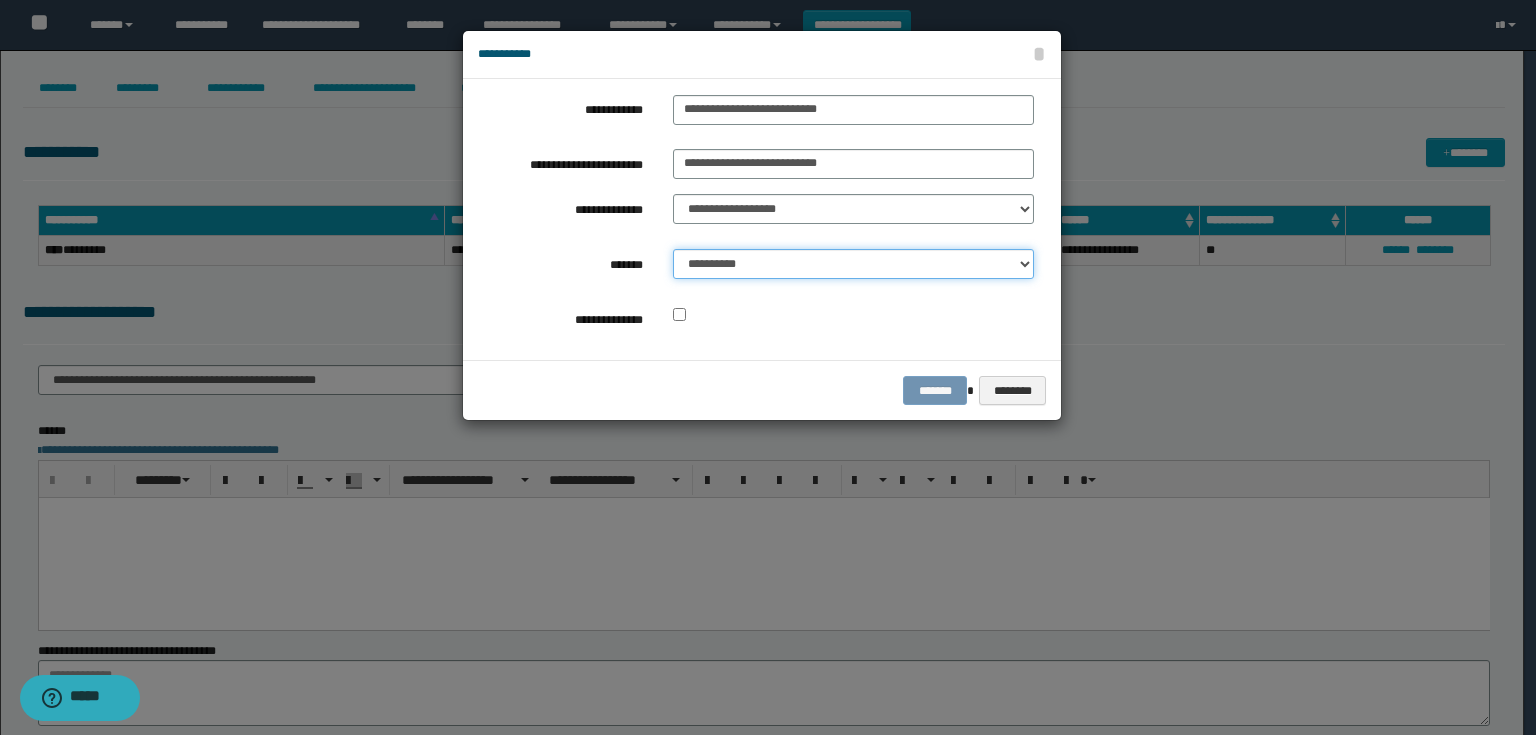 click on "**********" at bounding box center [853, 264] 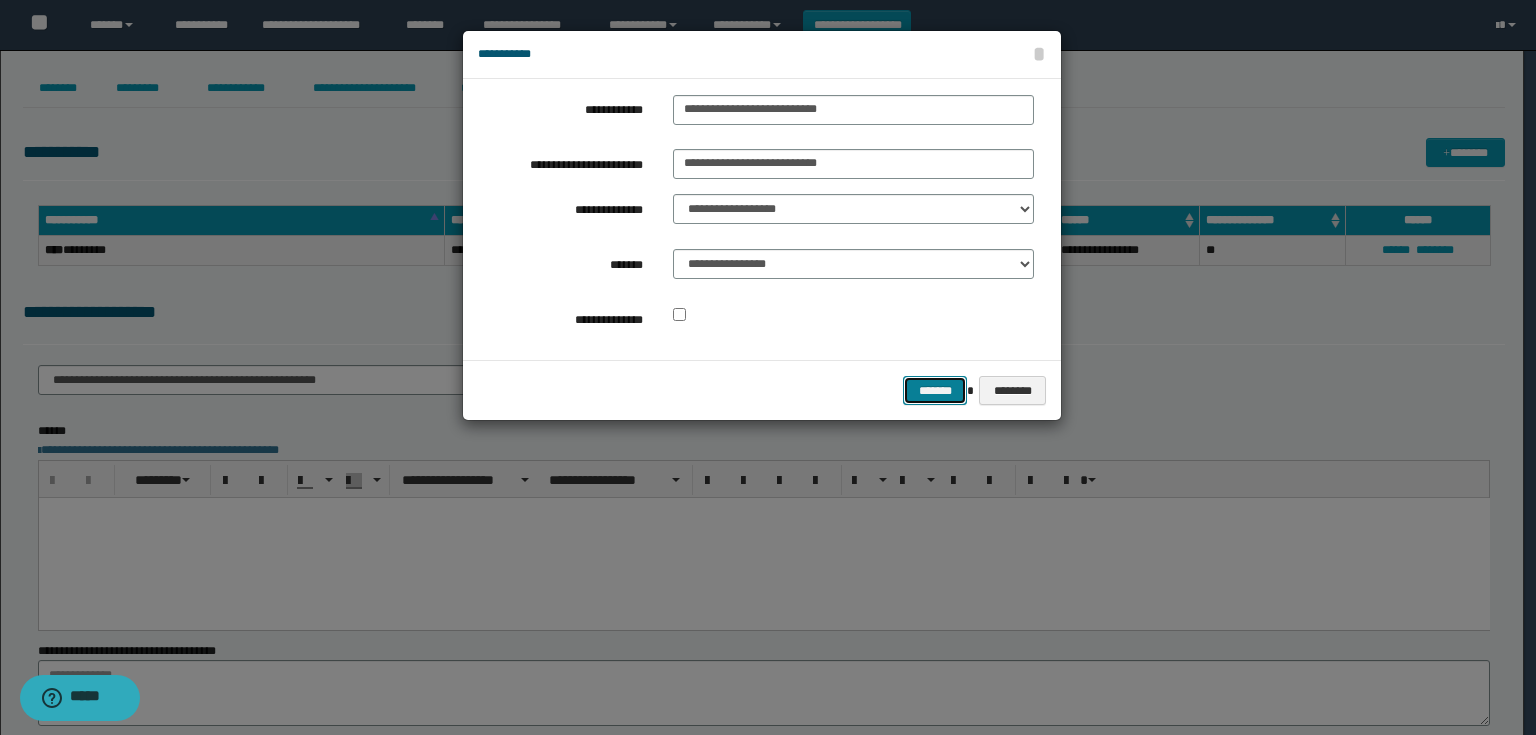 click on "*******" at bounding box center [935, 391] 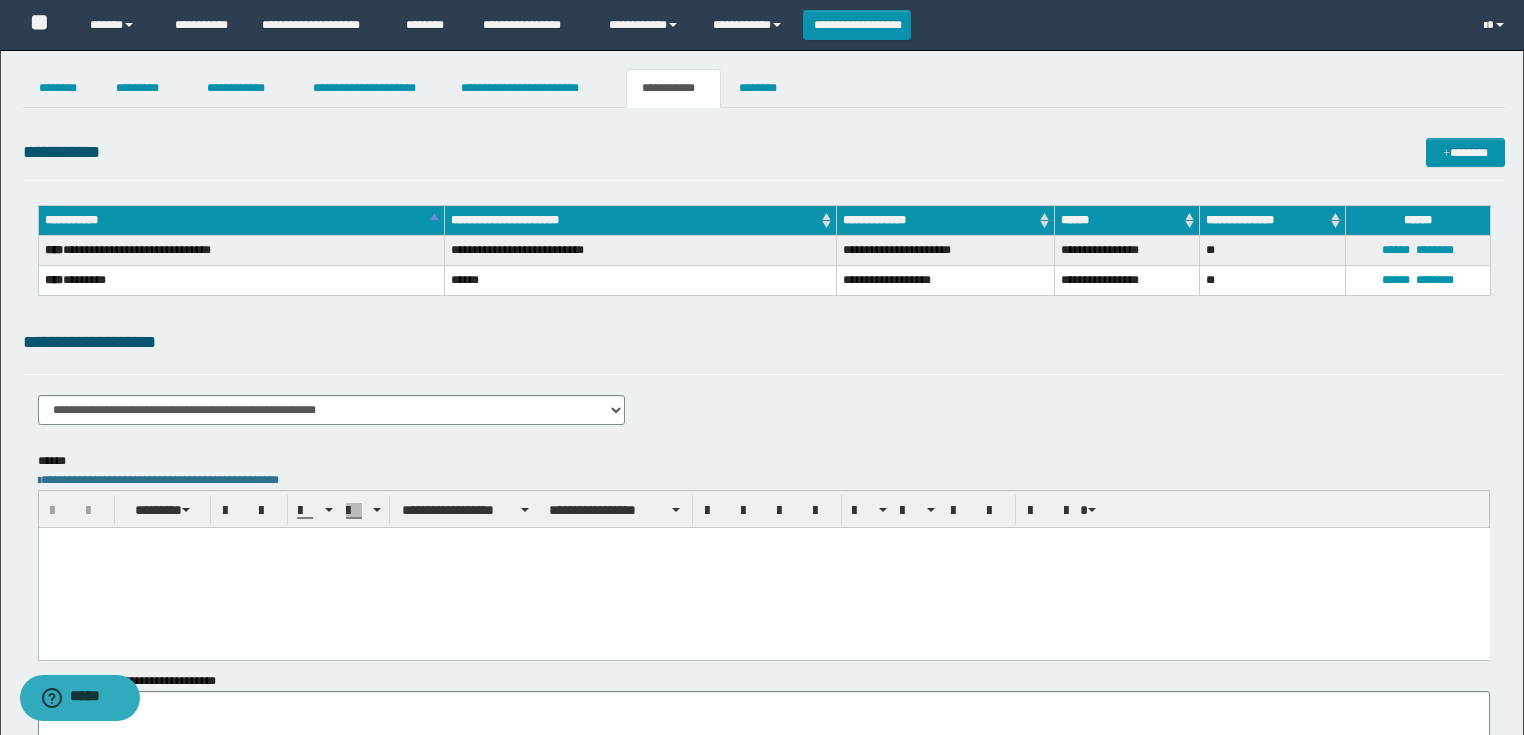 click at bounding box center [763, 567] 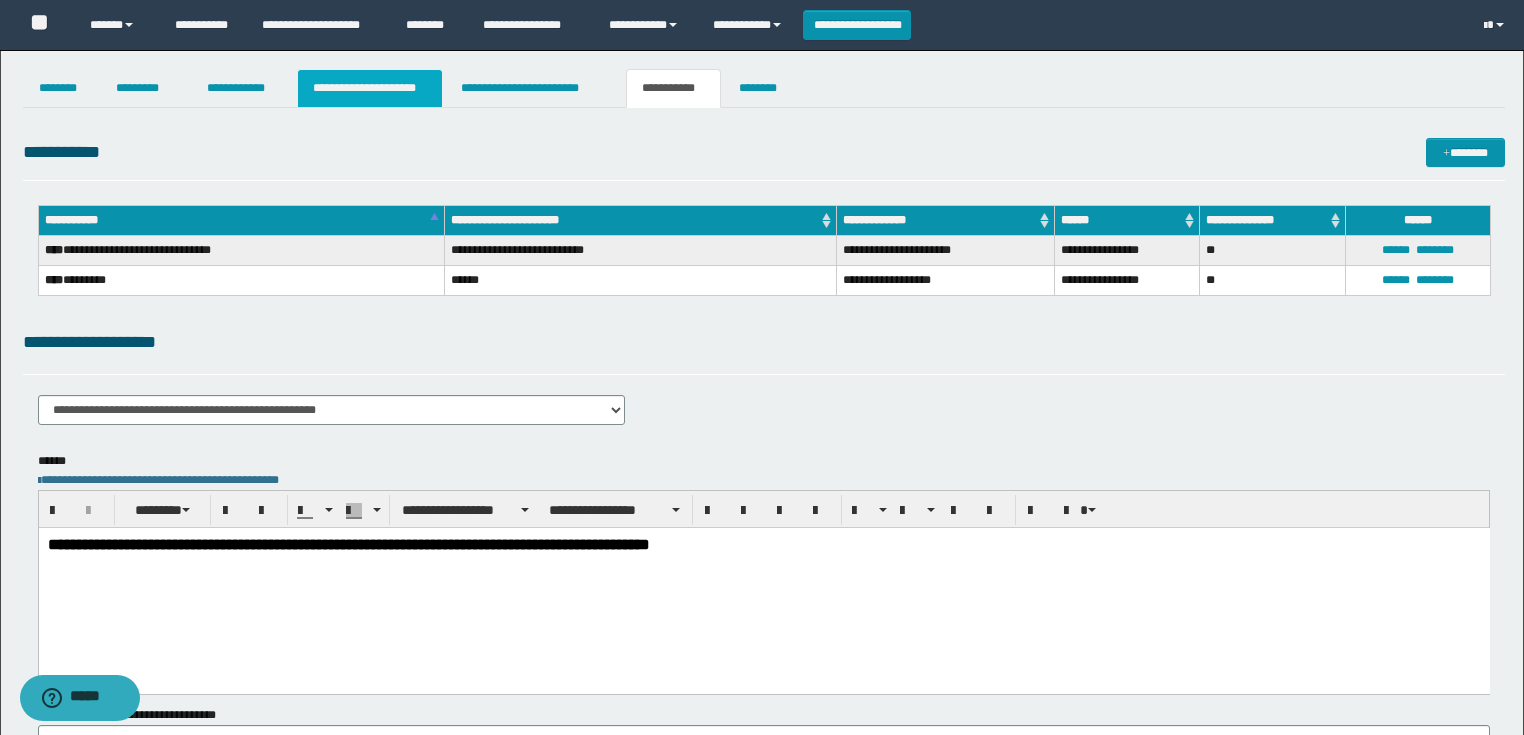 click on "**********" at bounding box center [370, 88] 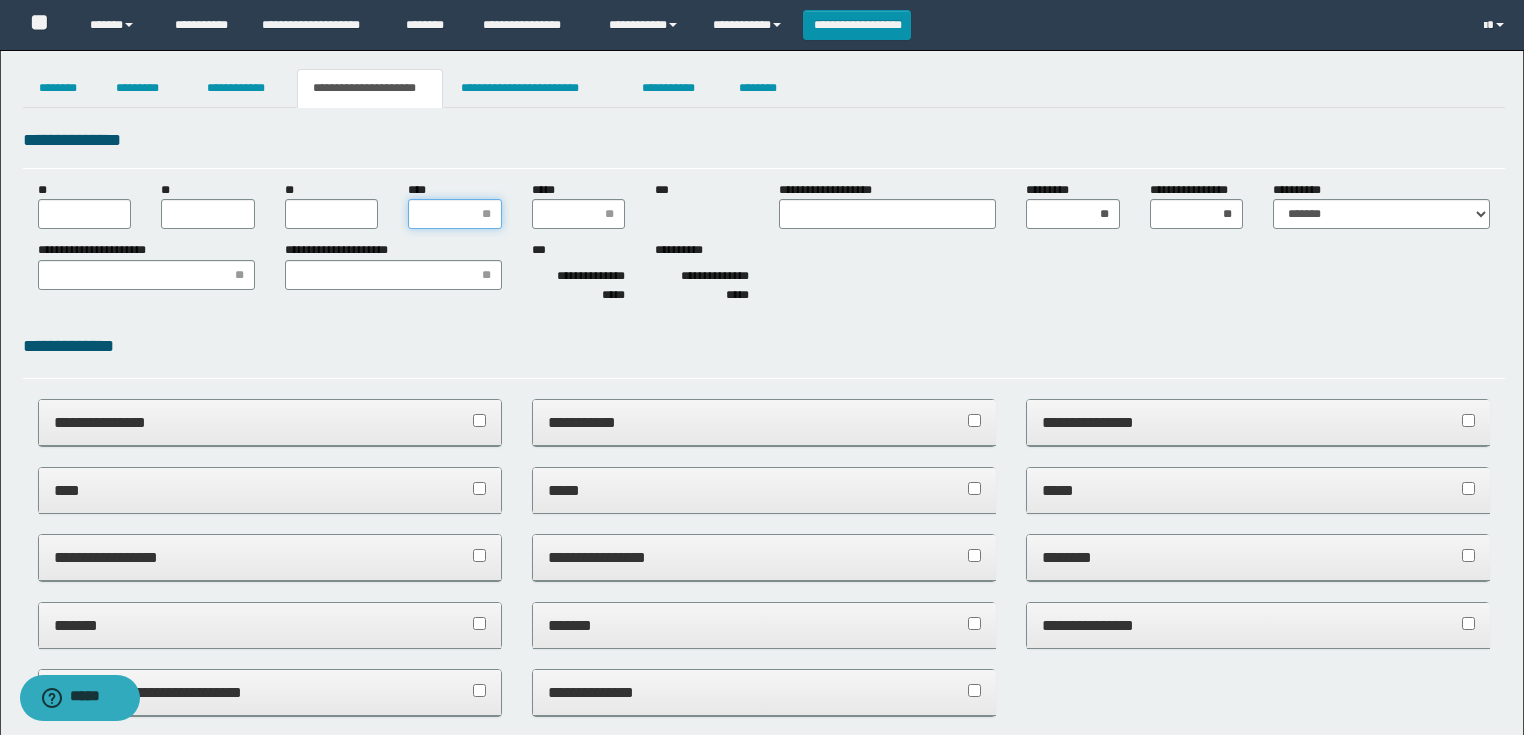 click on "****" at bounding box center (455, 214) 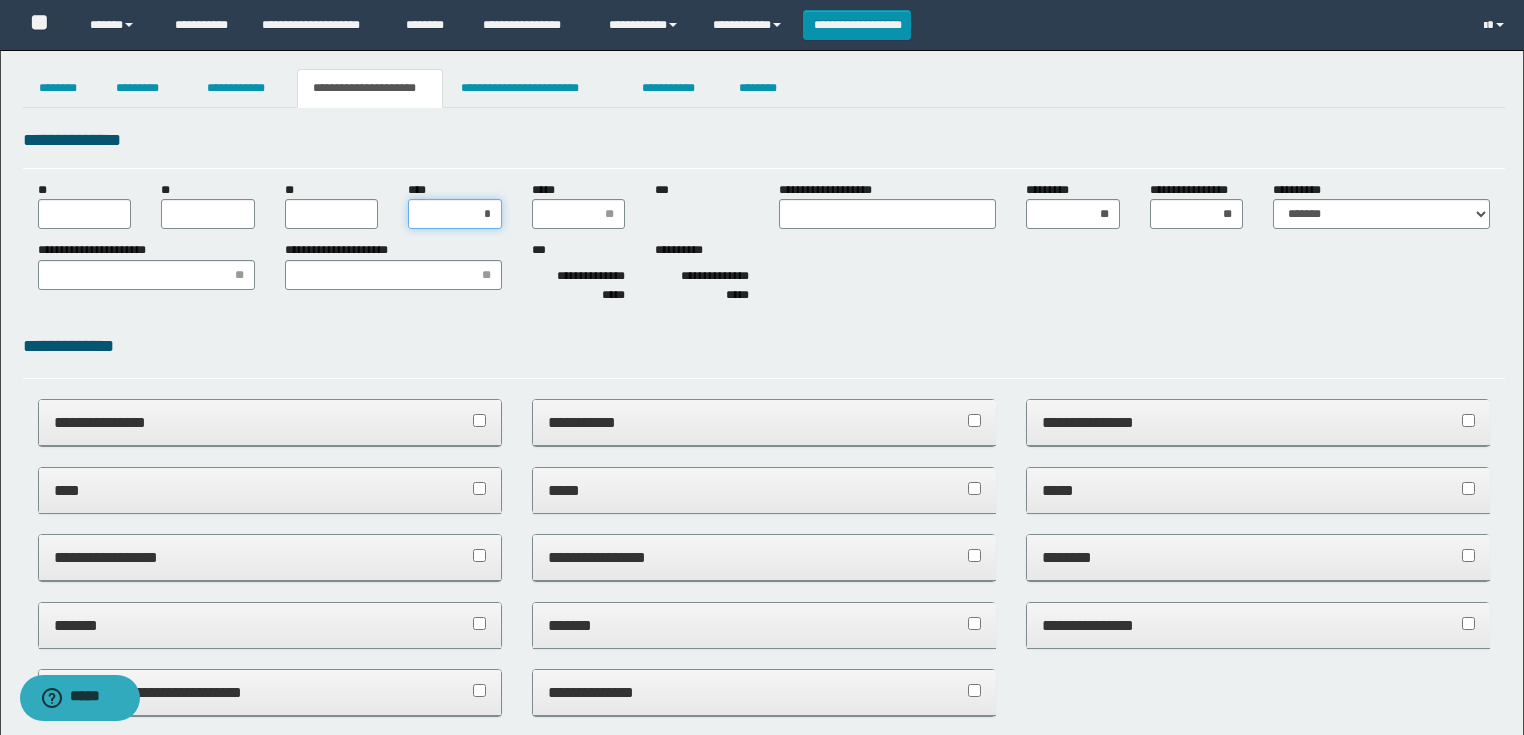 type on "**" 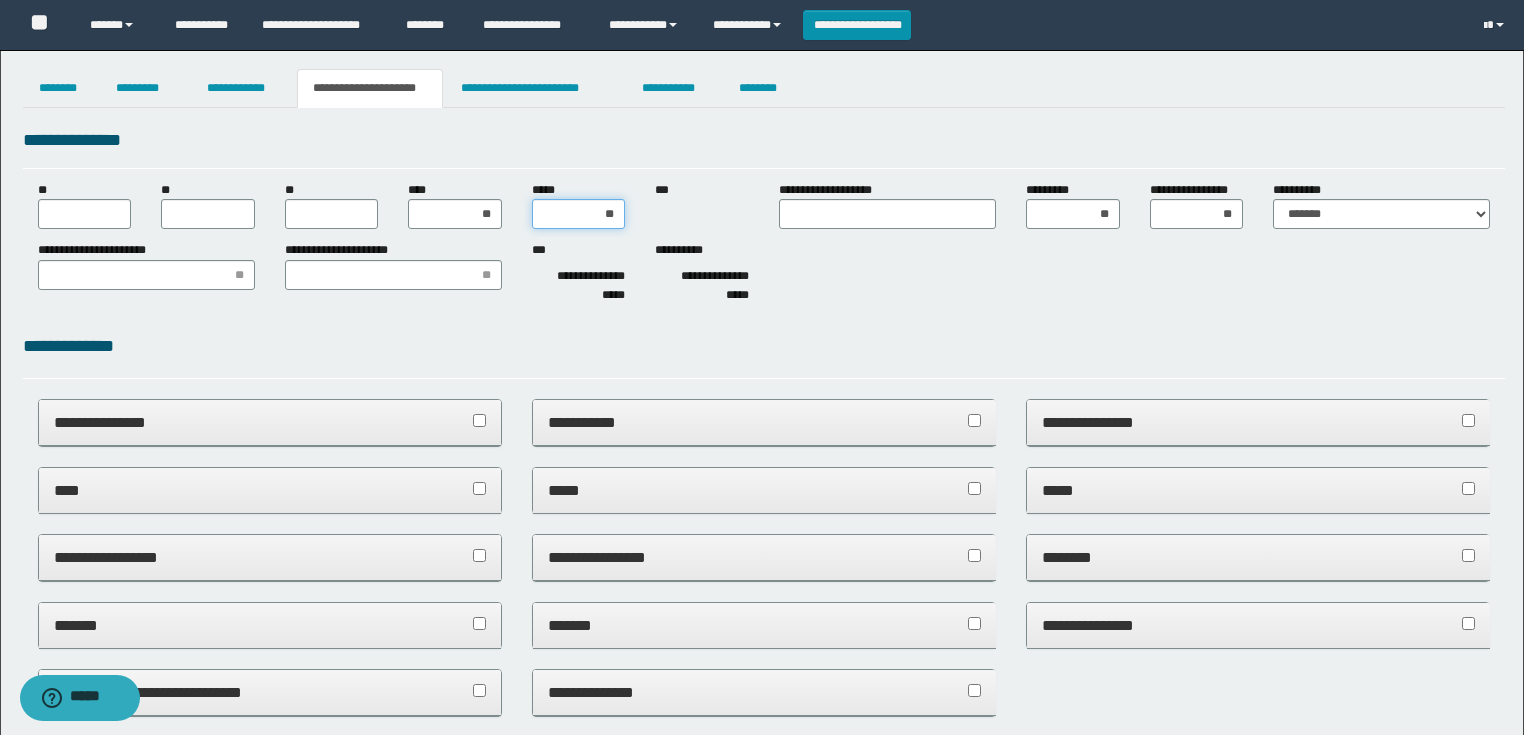 type on "***" 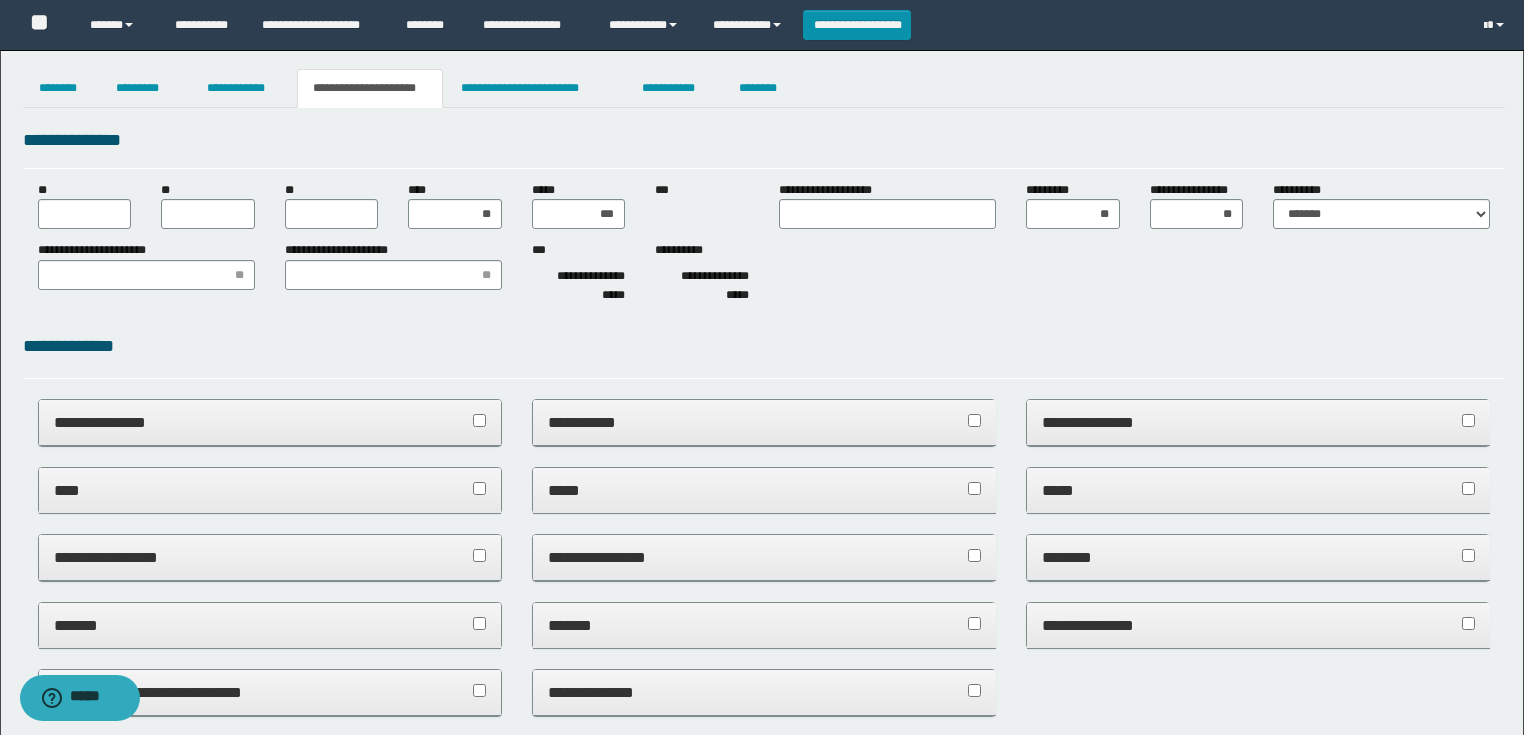 drag, startPoint x: 639, startPoint y: 391, endPoint x: 640, endPoint y: 372, distance: 19.026299 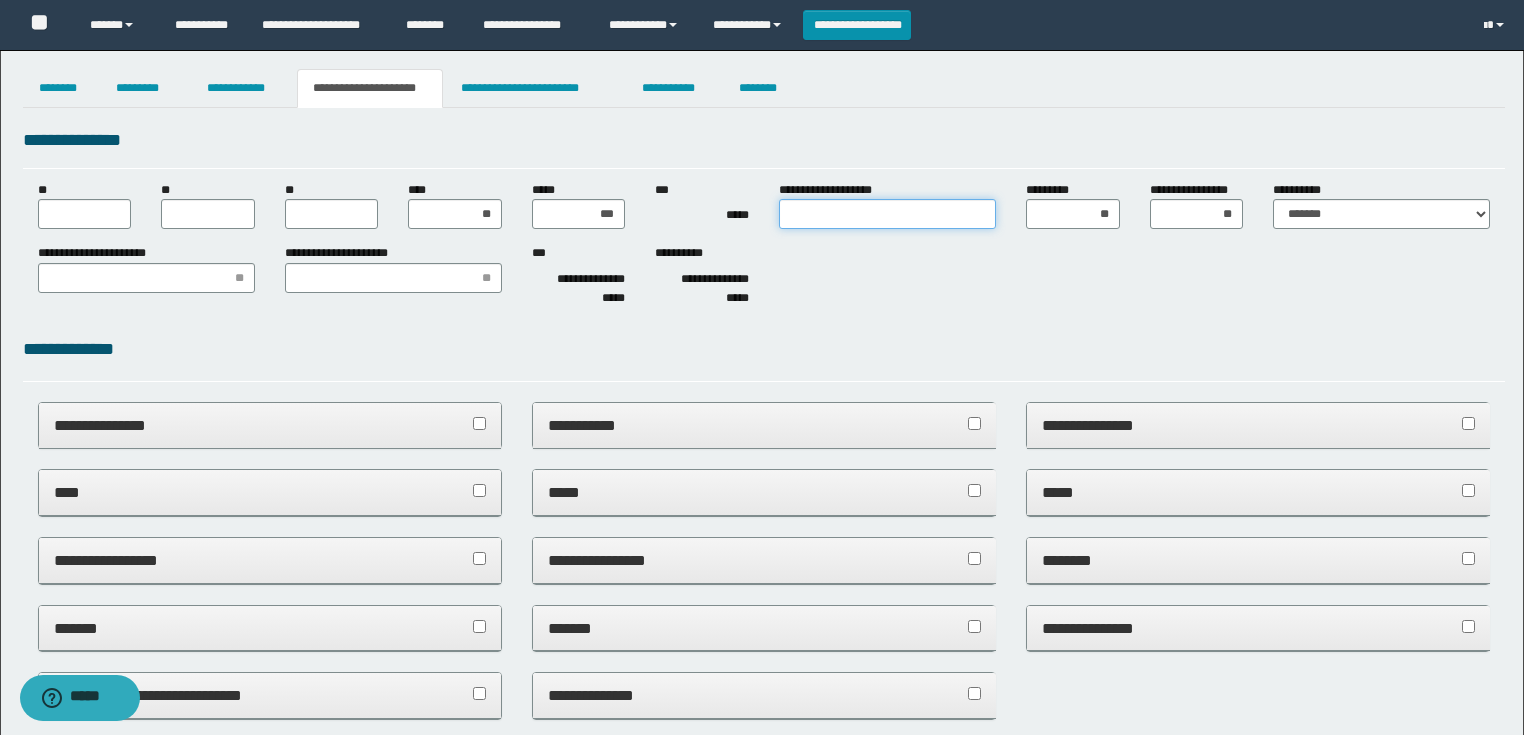 click on "**********" at bounding box center (887, 214) 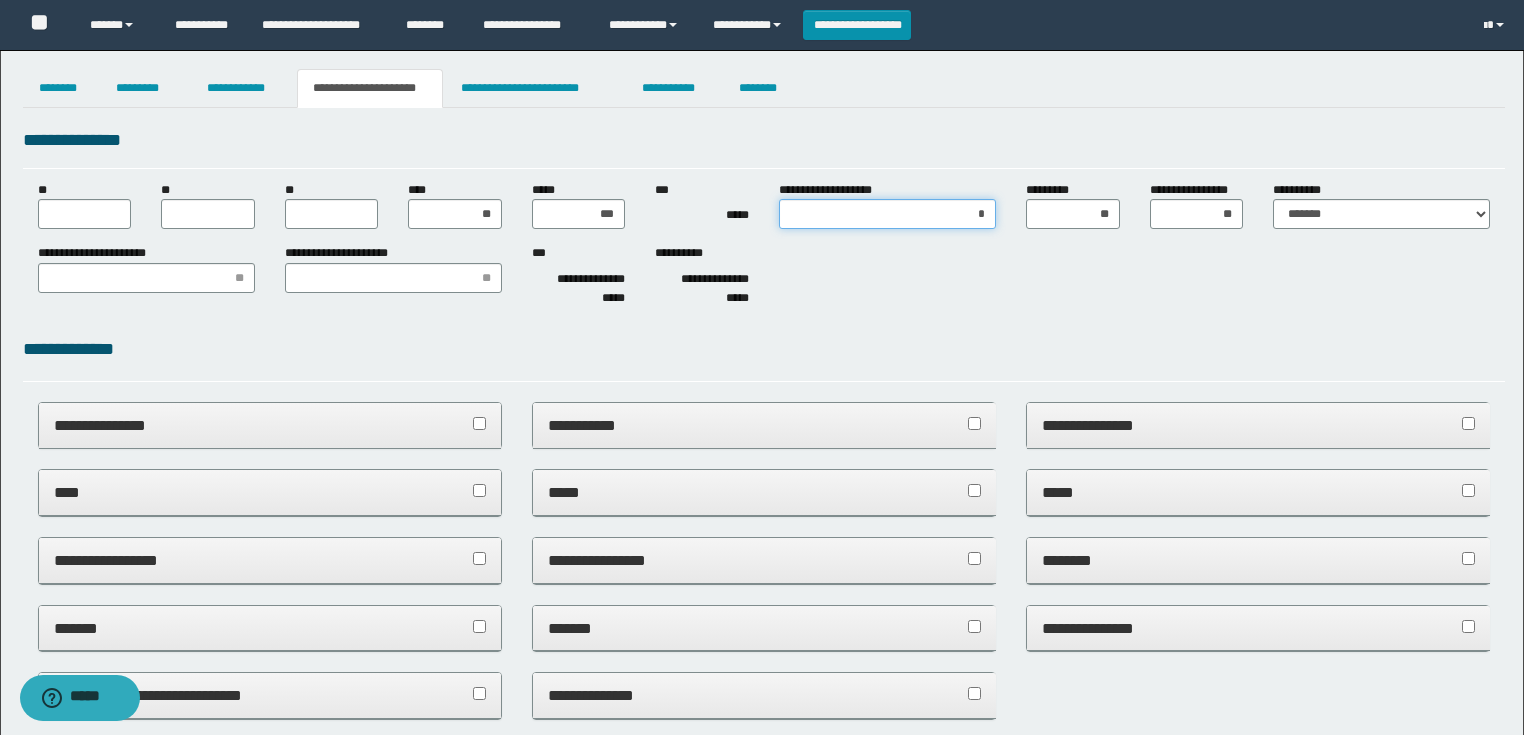 type on "**" 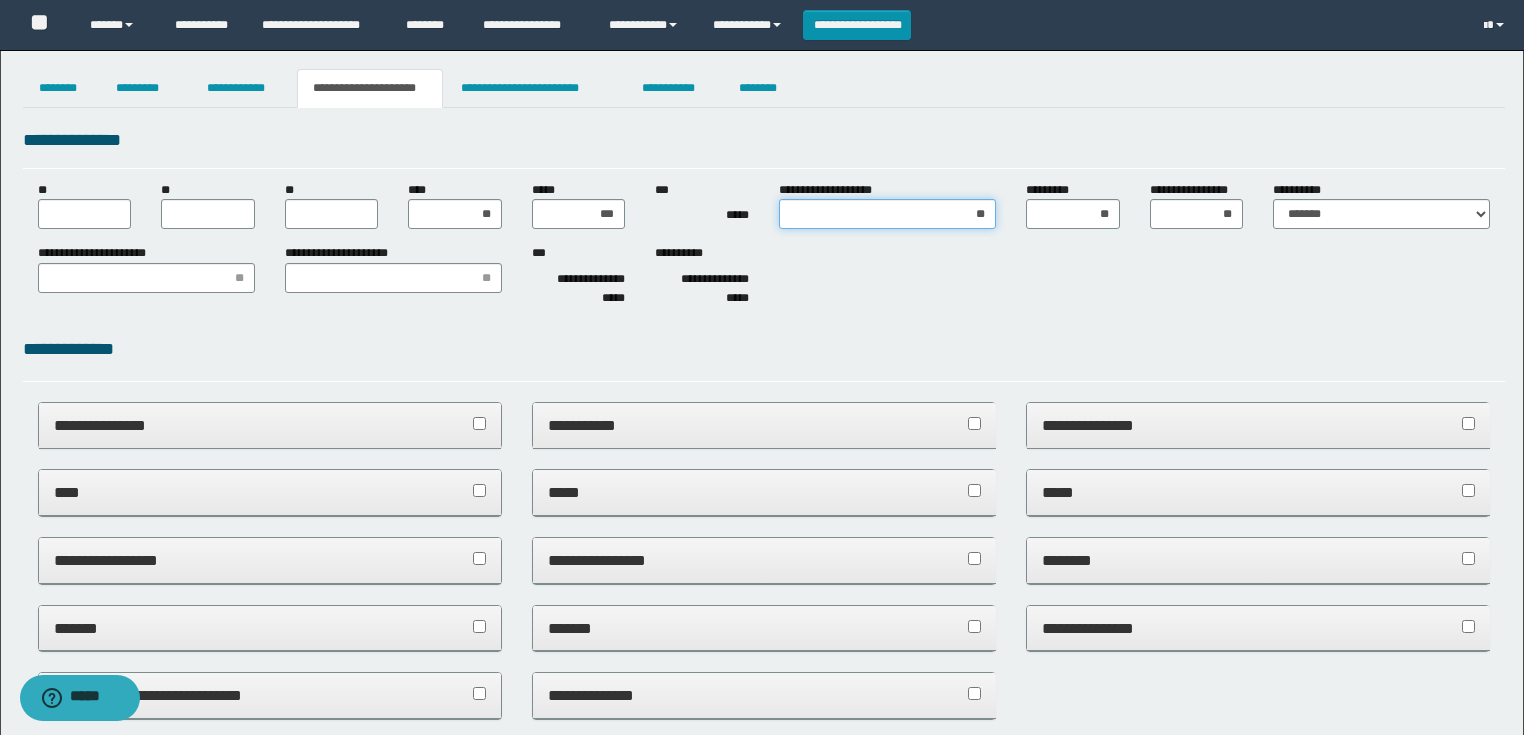 type 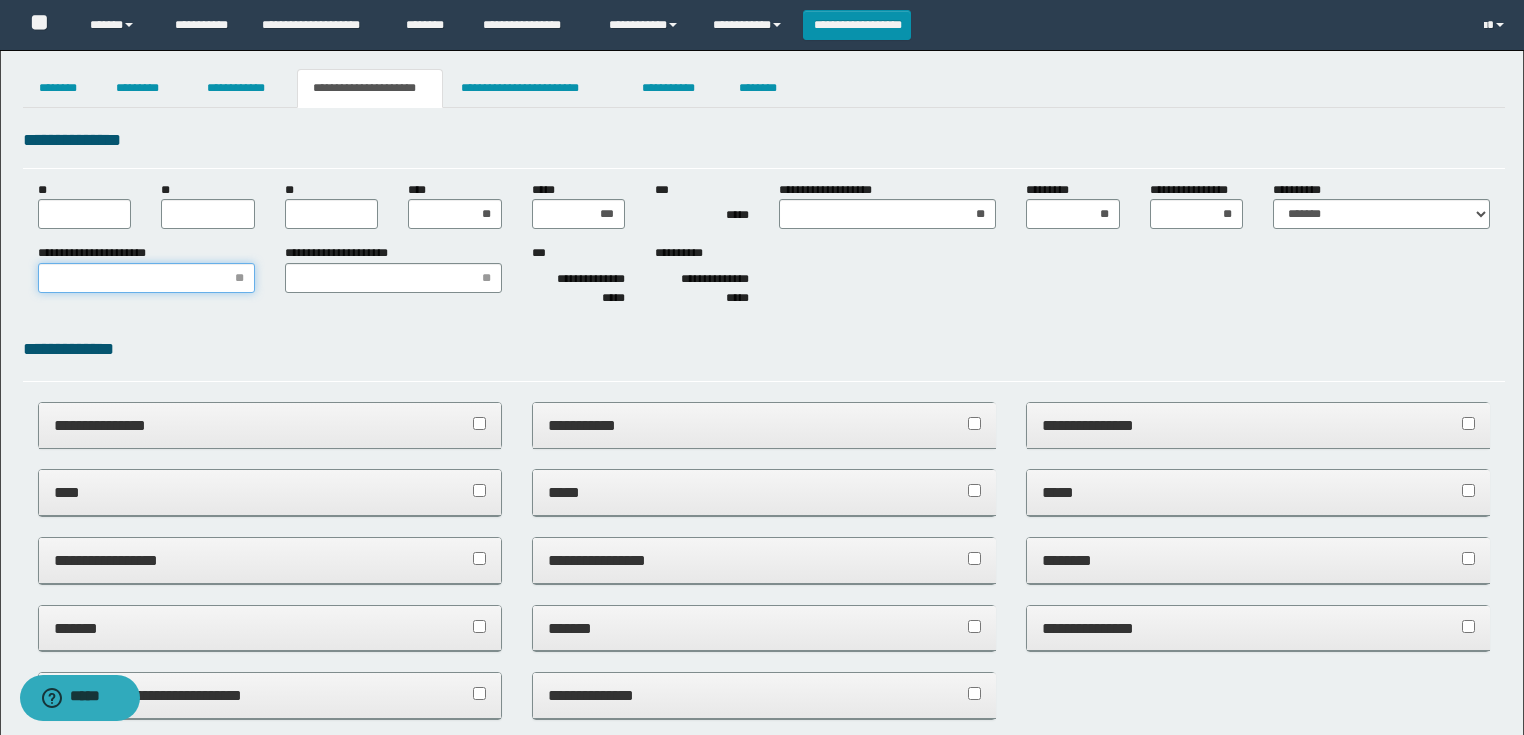 click on "**********" at bounding box center (146, 278) 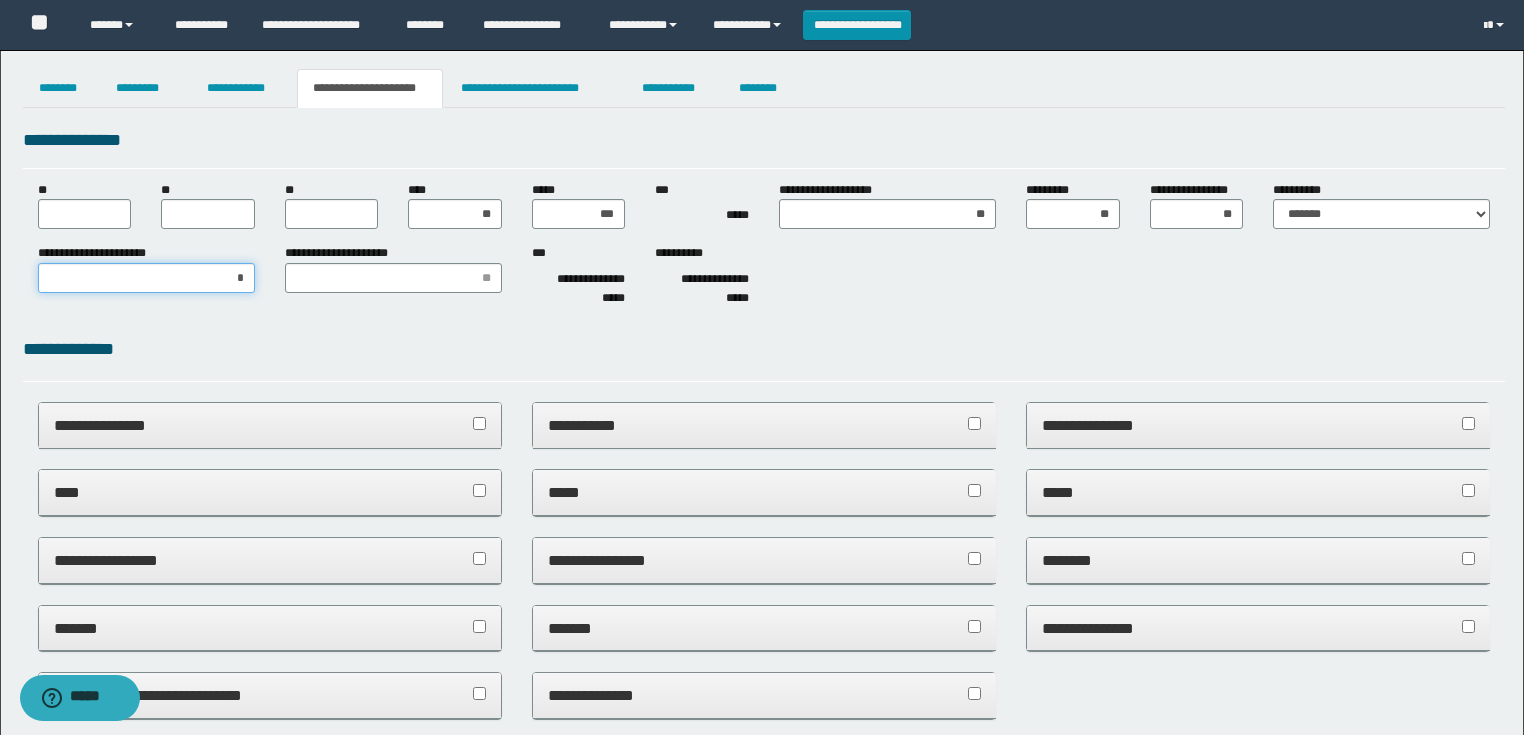 type on "**" 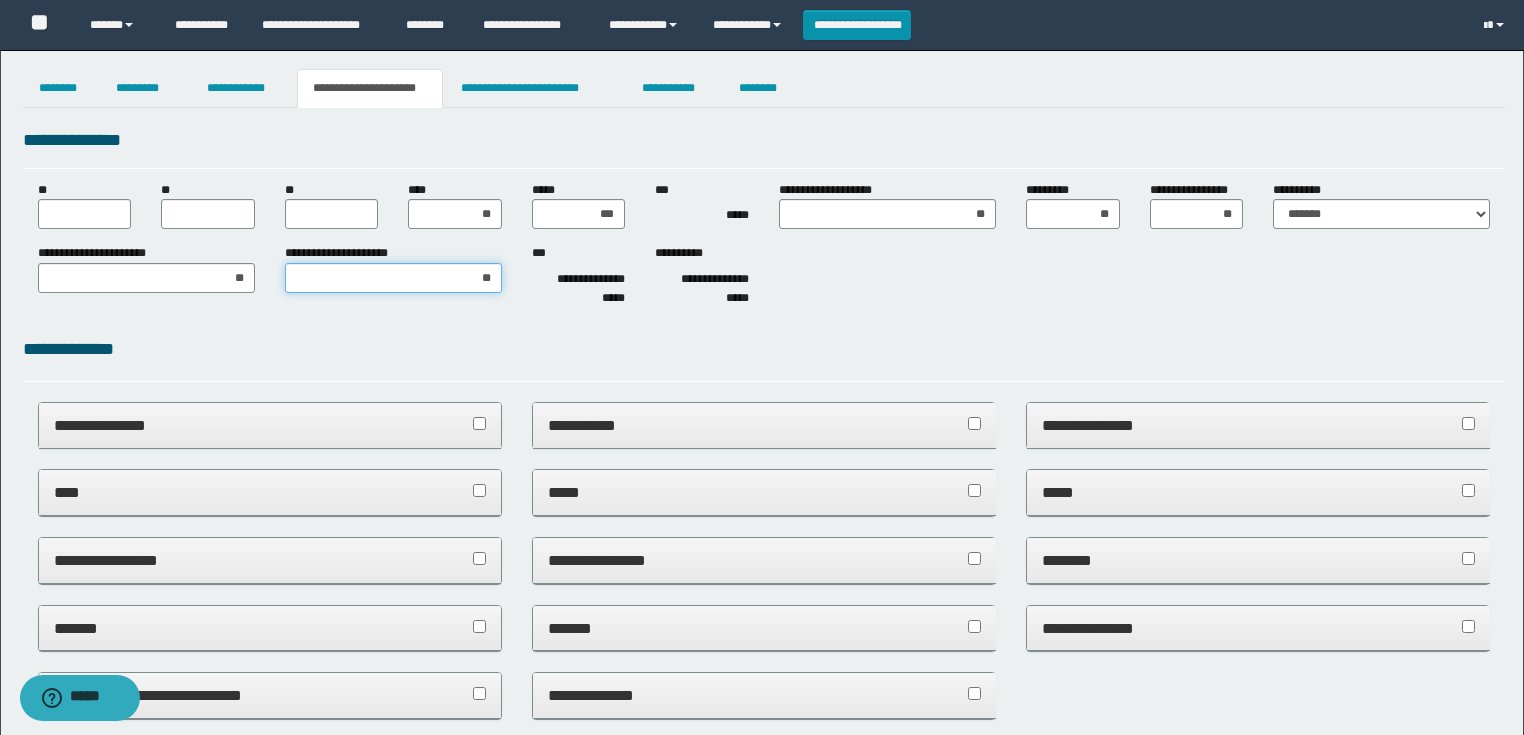 type on "***" 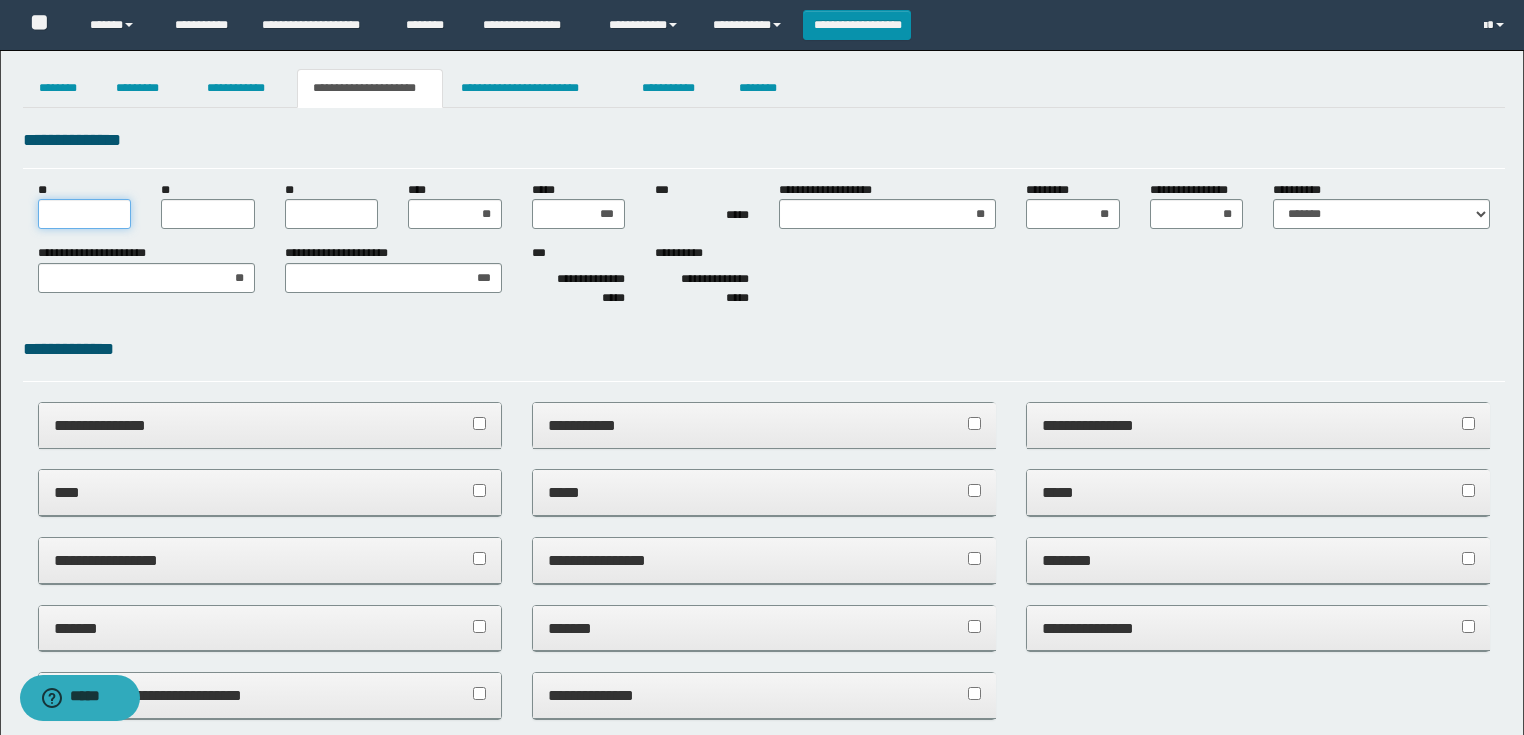 click on "**" at bounding box center (85, 214) 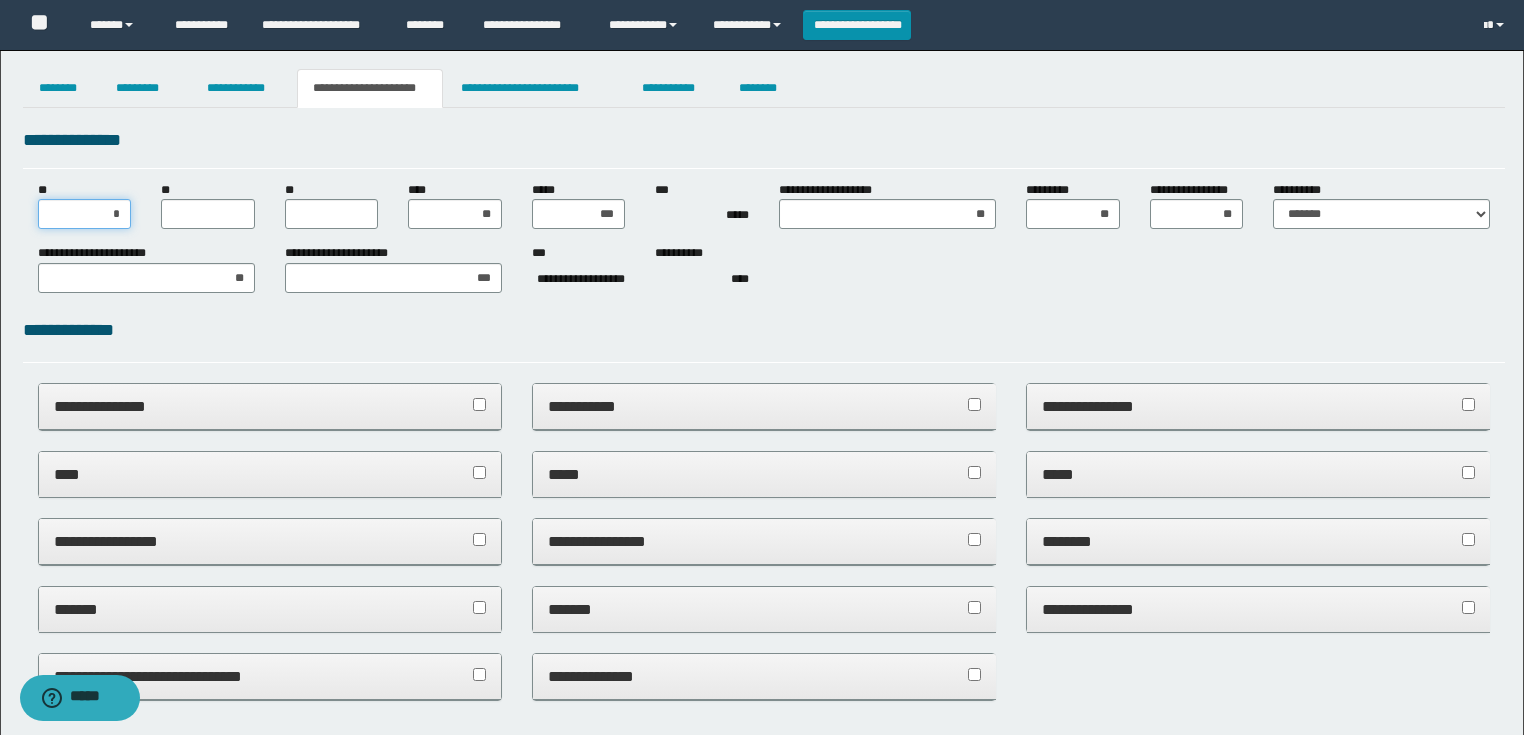 type on "**" 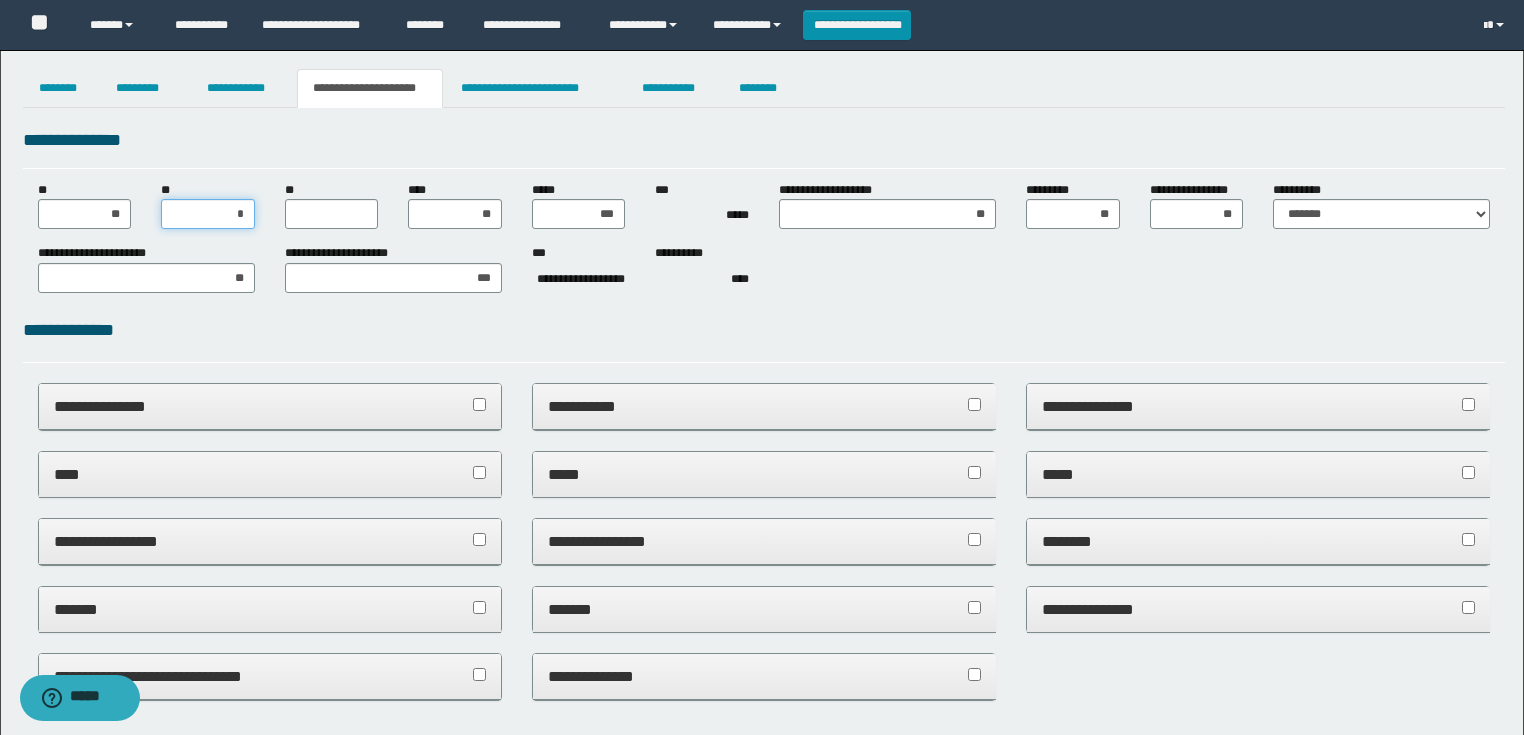 type on "**" 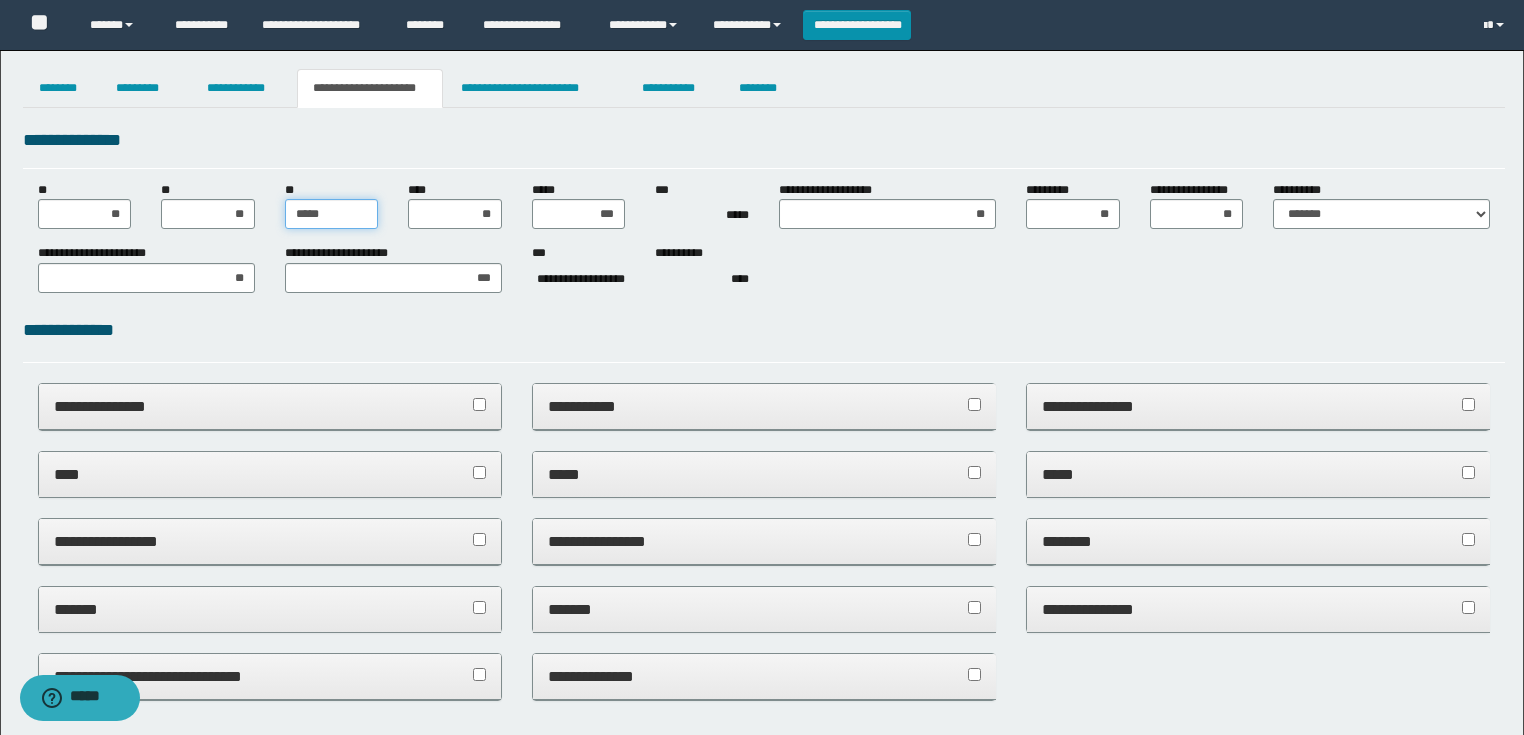 type on "******" 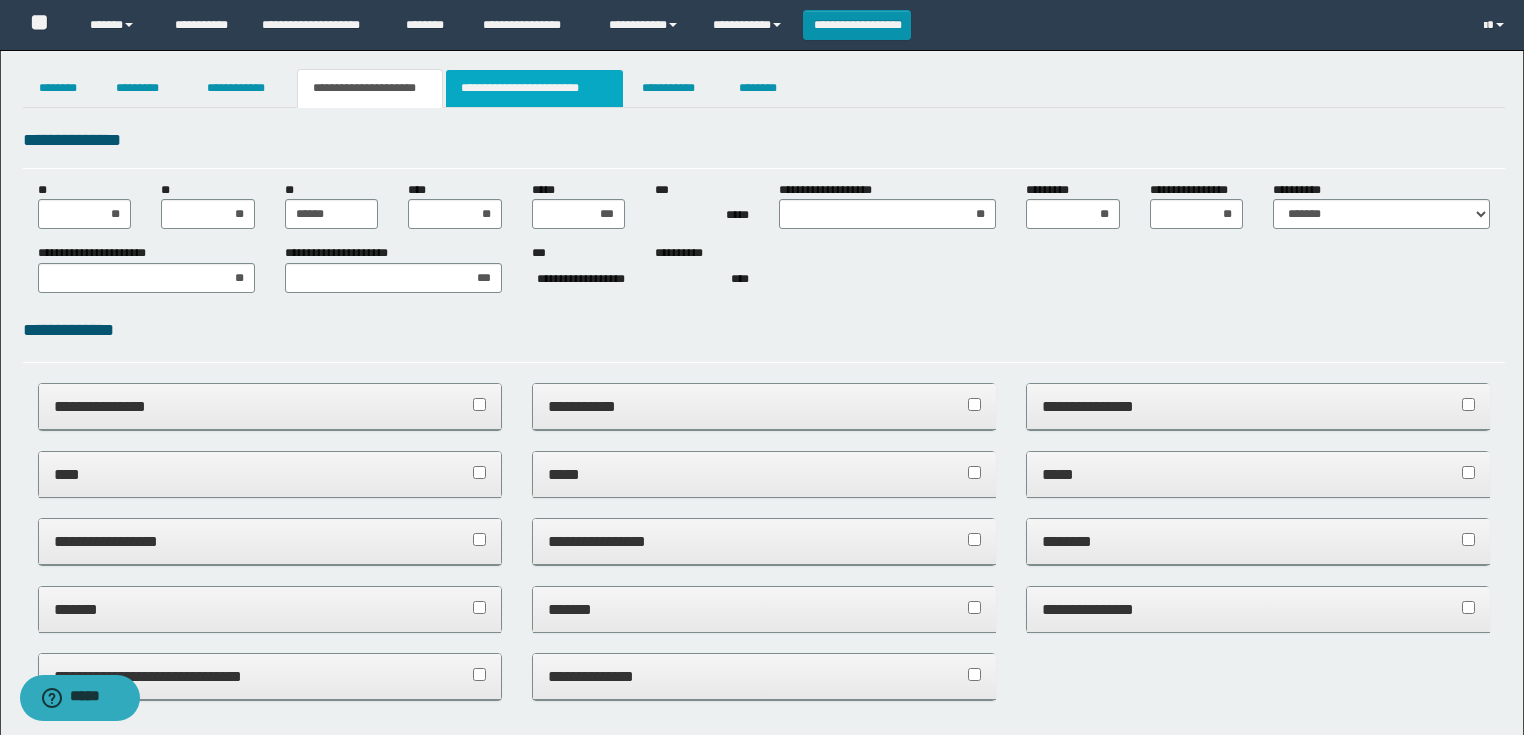 click on "**********" at bounding box center [534, 88] 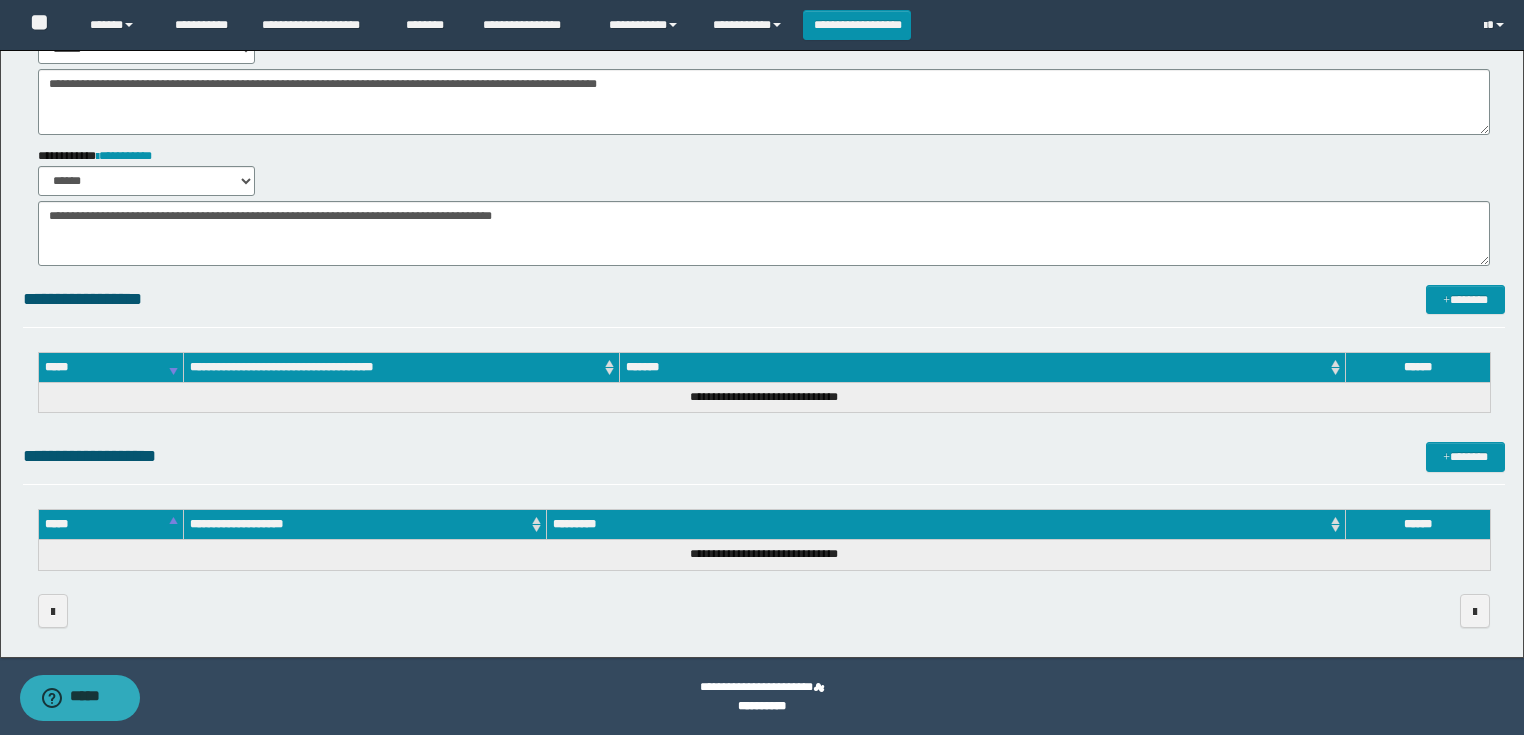 scroll, scrollTop: 0, scrollLeft: 0, axis: both 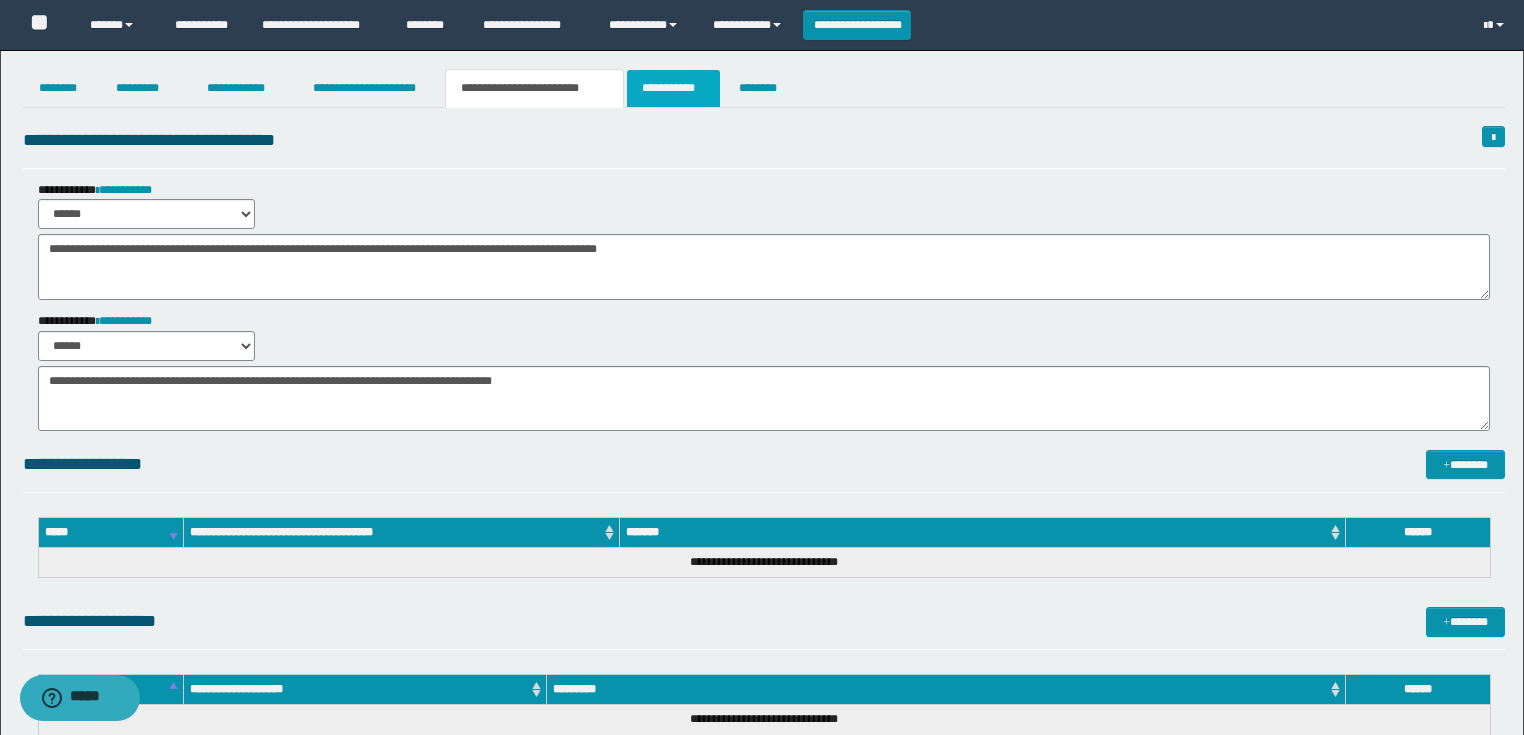 click on "**********" at bounding box center [673, 88] 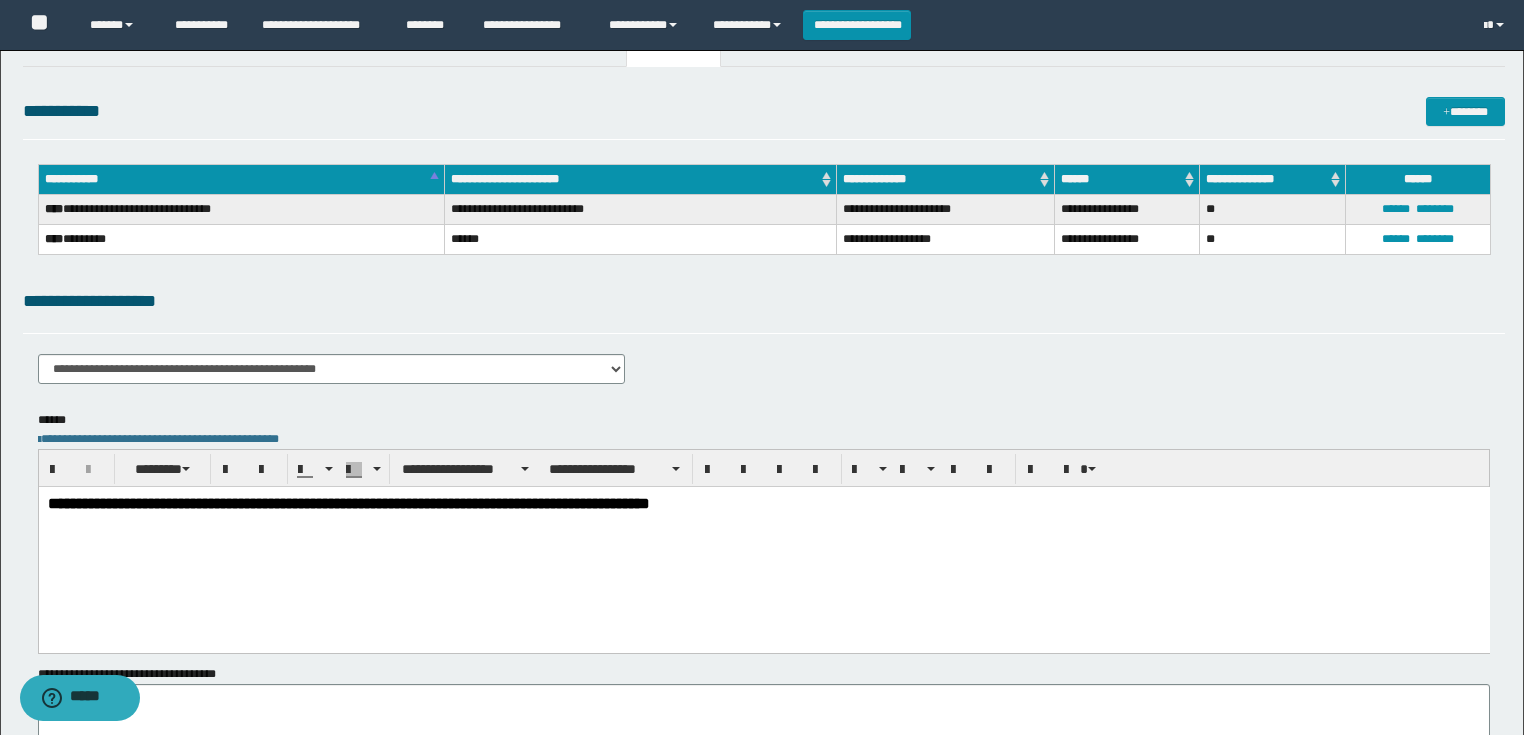 scroll, scrollTop: 80, scrollLeft: 0, axis: vertical 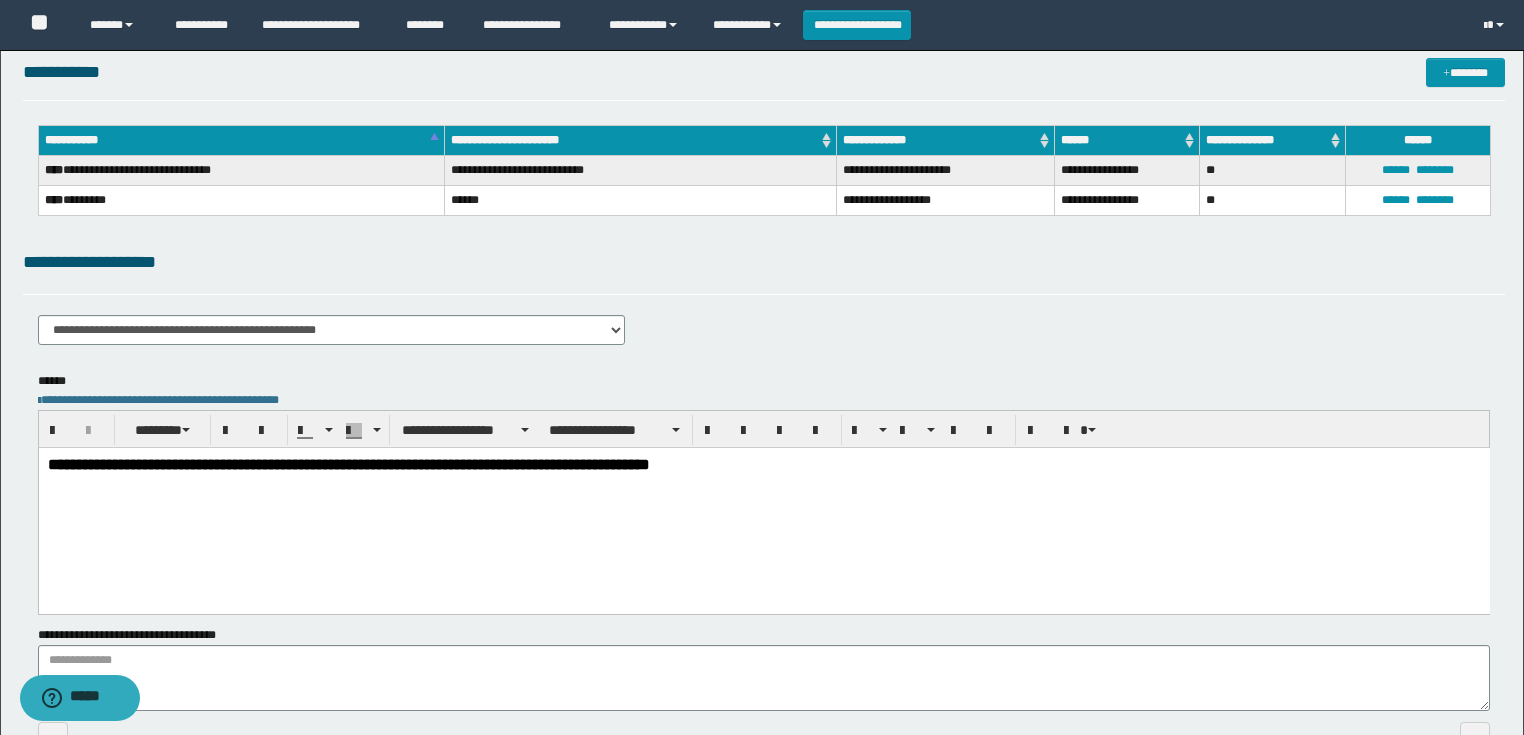click at bounding box center (763, 480) 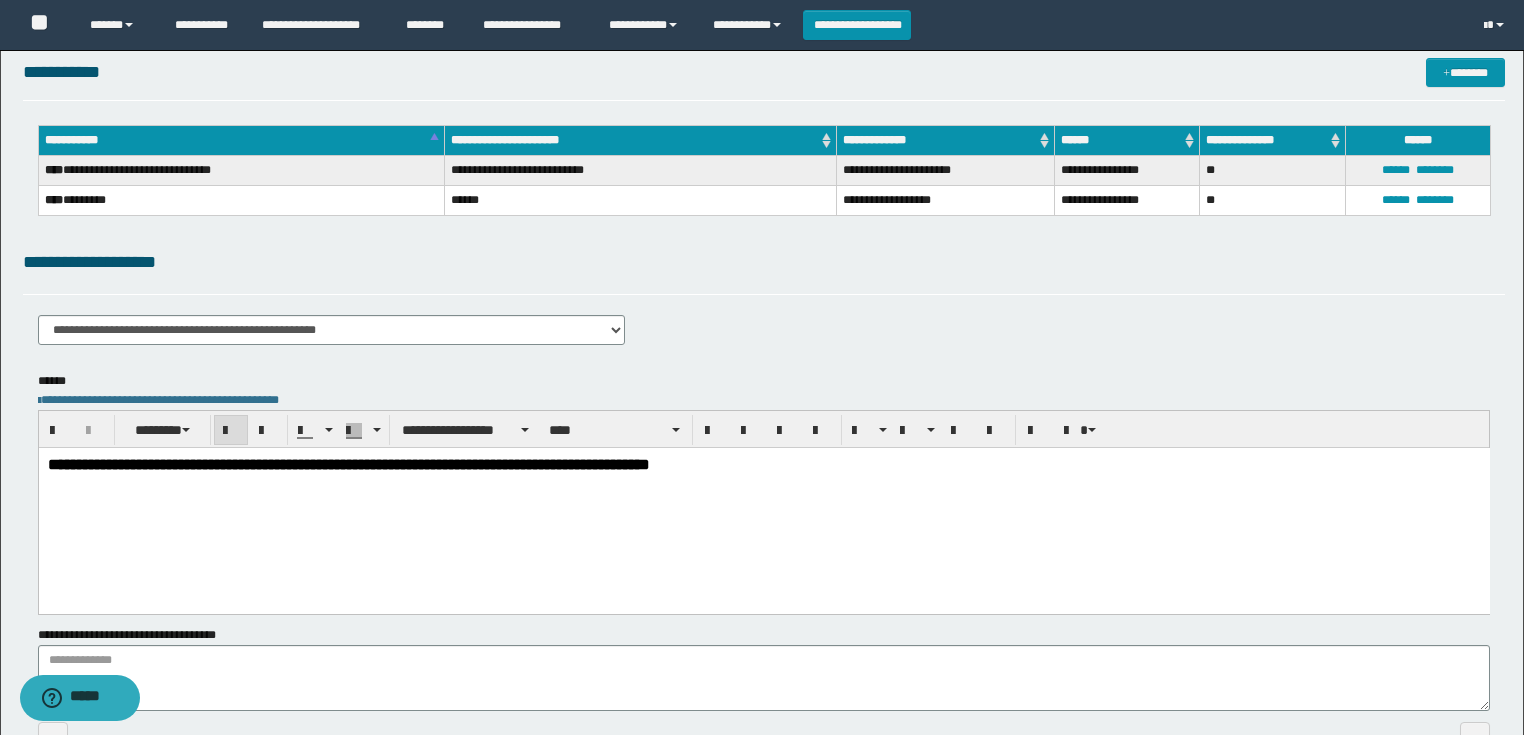 click on "**********" at bounding box center (348, 463) 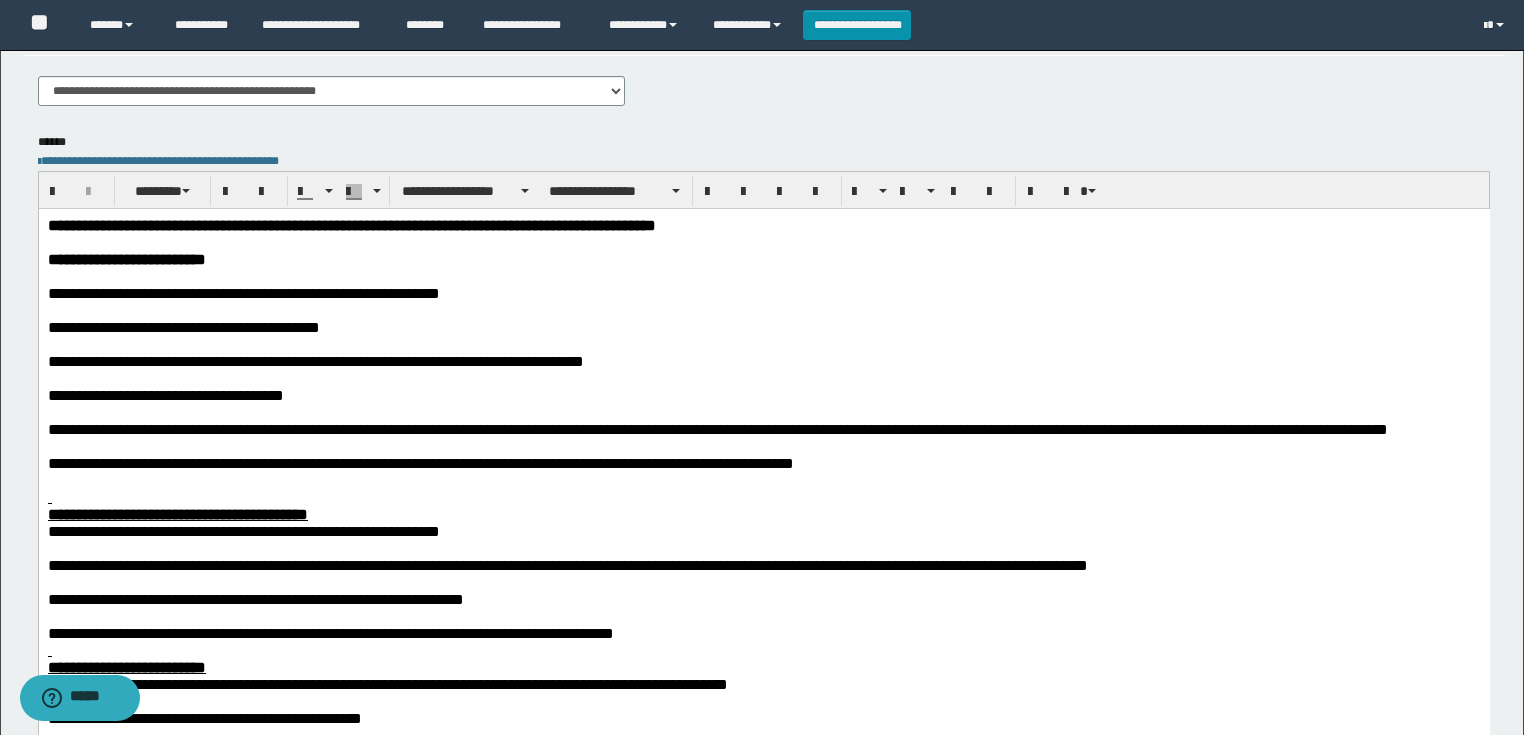 scroll, scrollTop: 320, scrollLeft: 0, axis: vertical 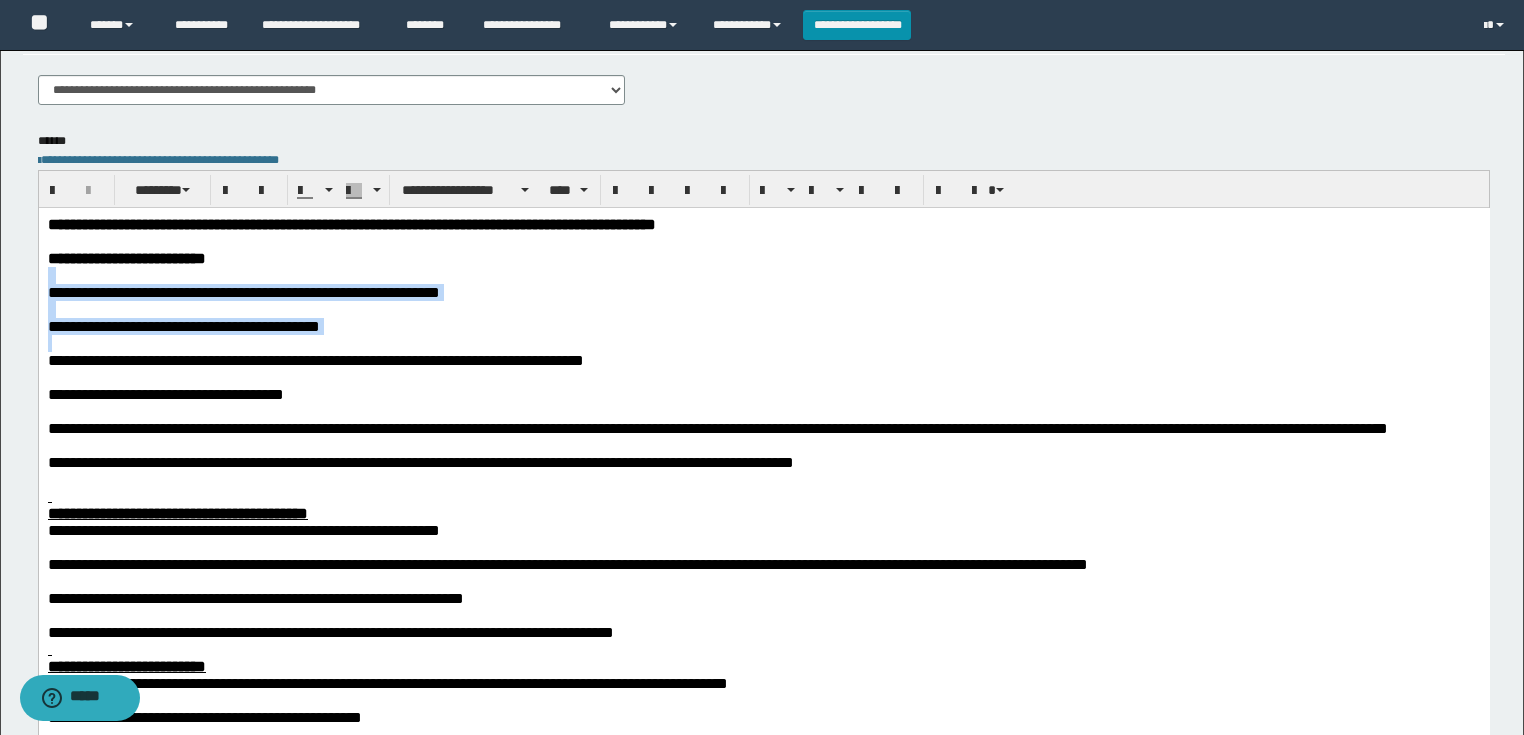 drag, startPoint x: 84, startPoint y: 348, endPoint x: 39, endPoint y: 275, distance: 85.75546 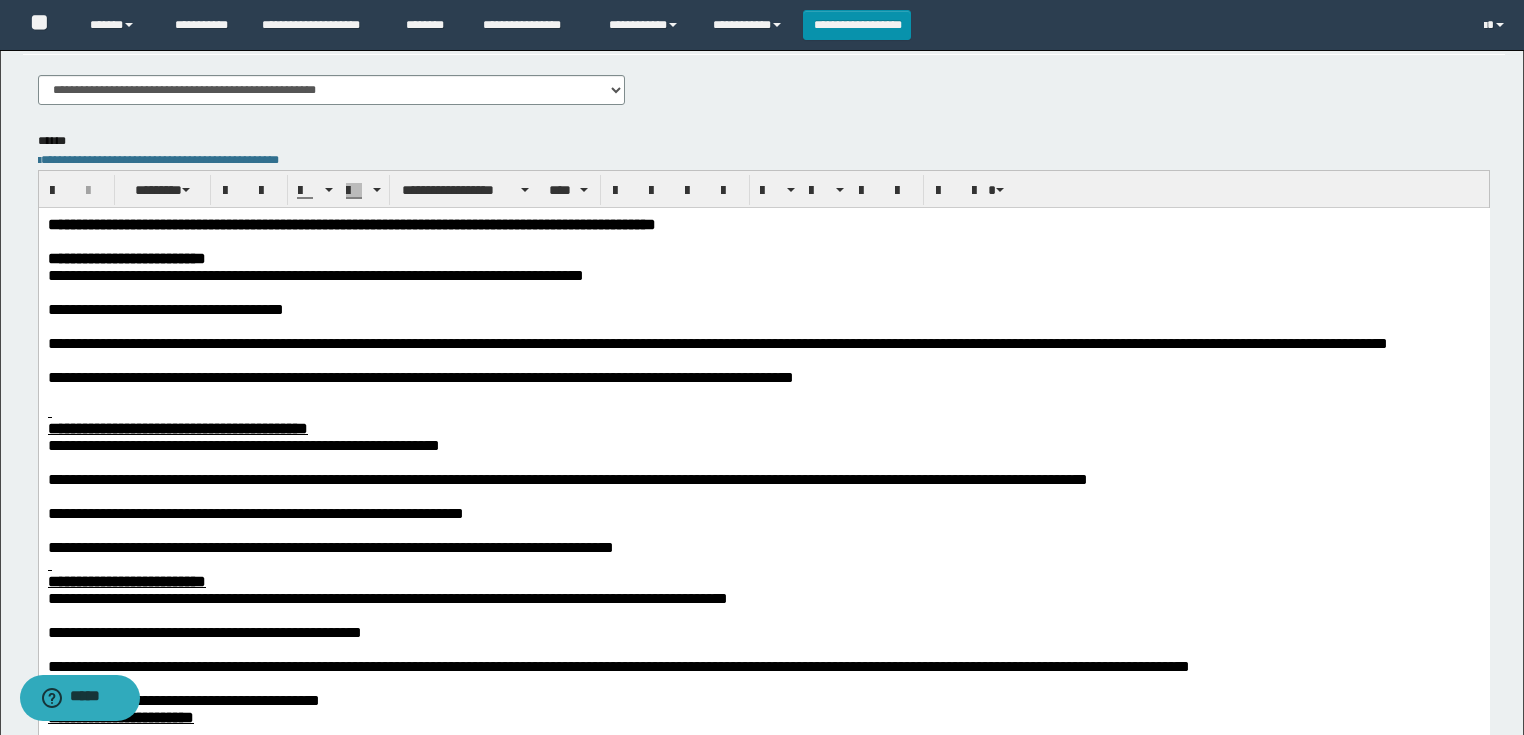 click at bounding box center [763, 240] 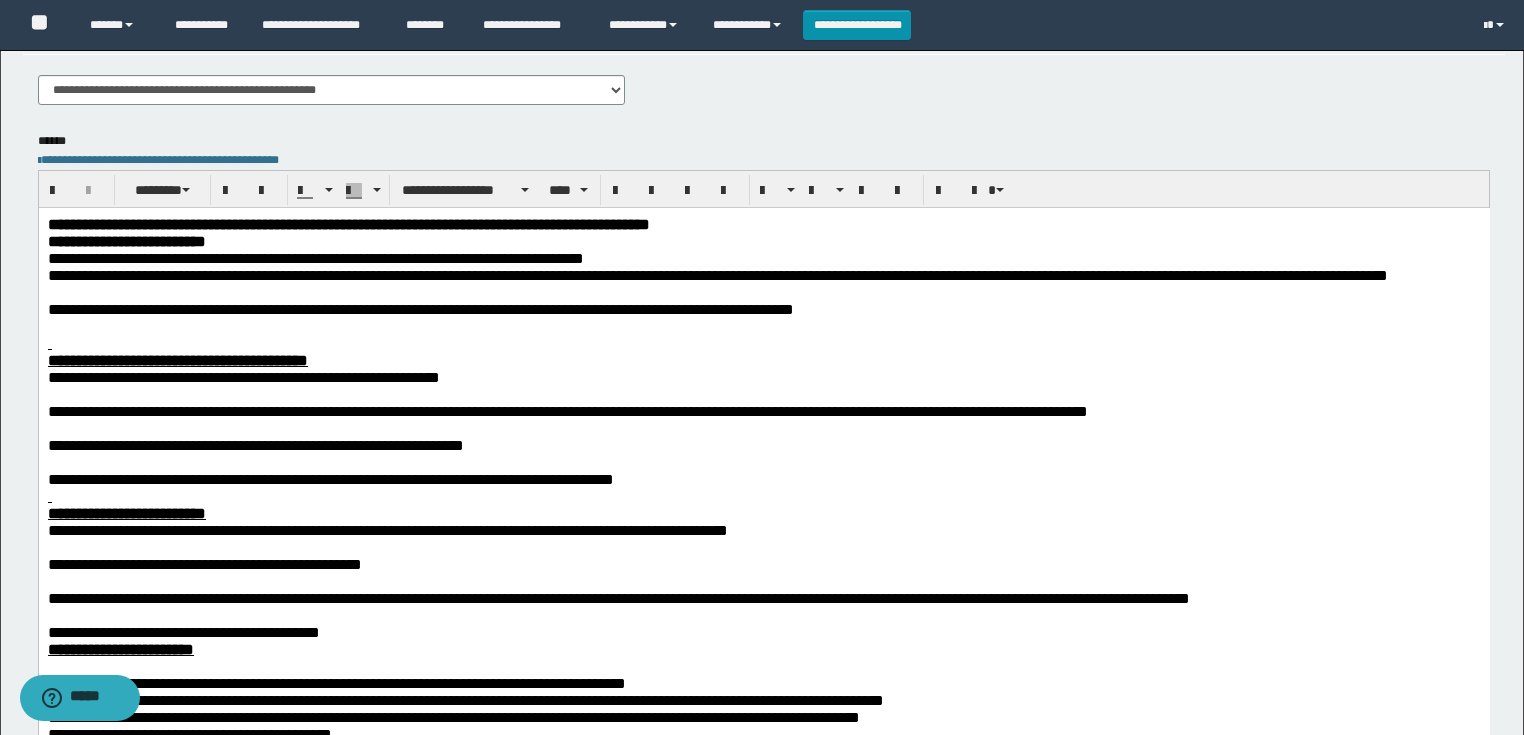drag, startPoint x: 86, startPoint y: 309, endPoint x: 47, endPoint y: 279, distance: 49.20366 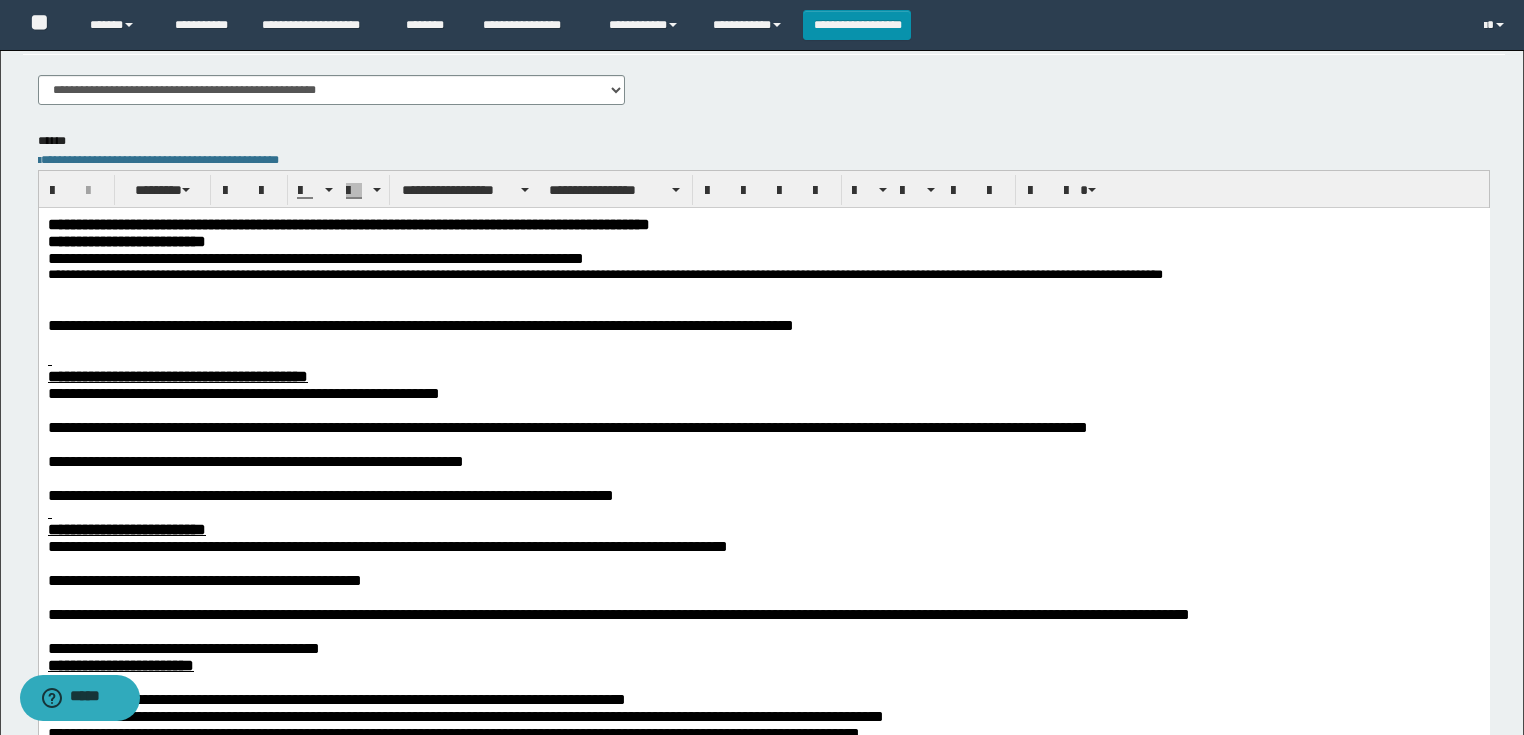 click at bounding box center [763, 307] 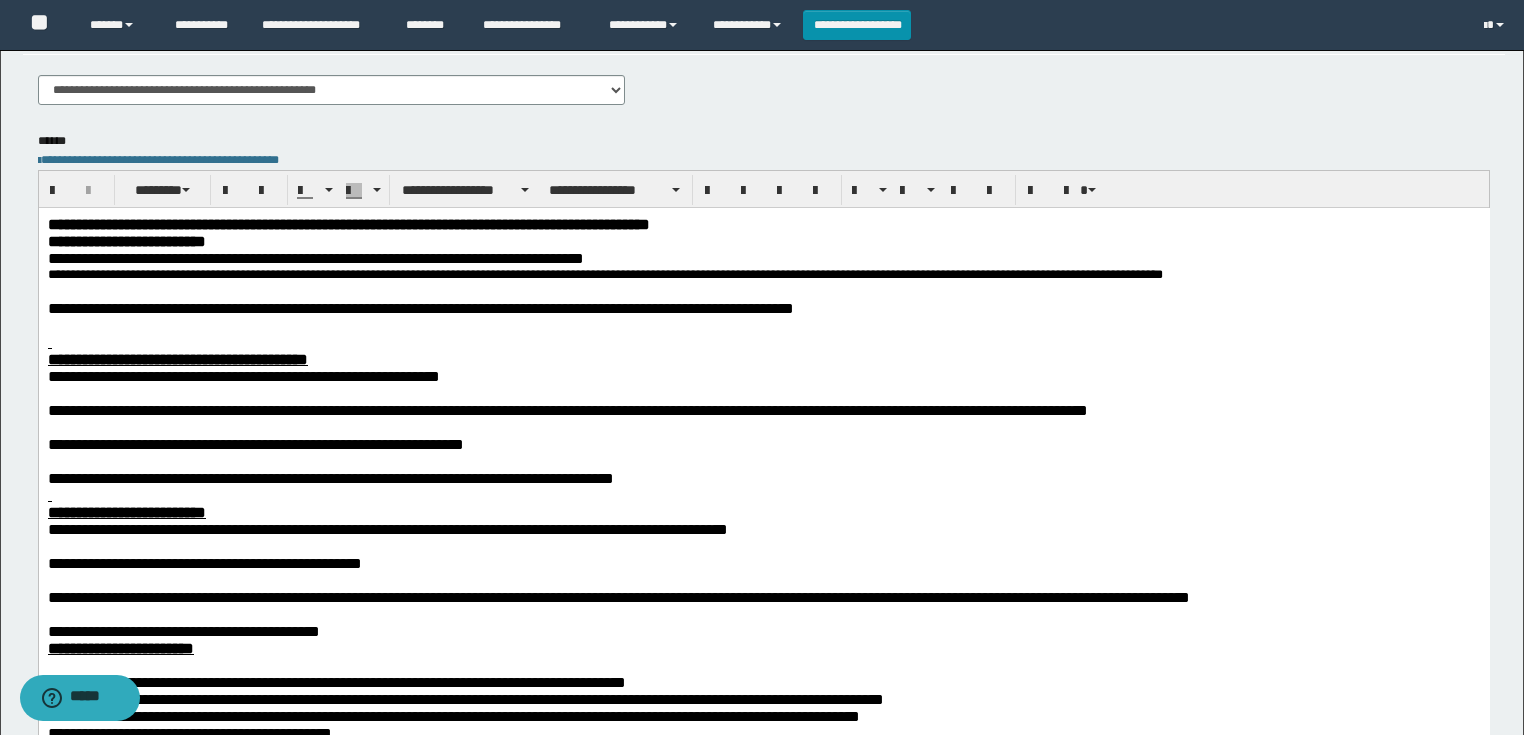 click at bounding box center [763, 341] 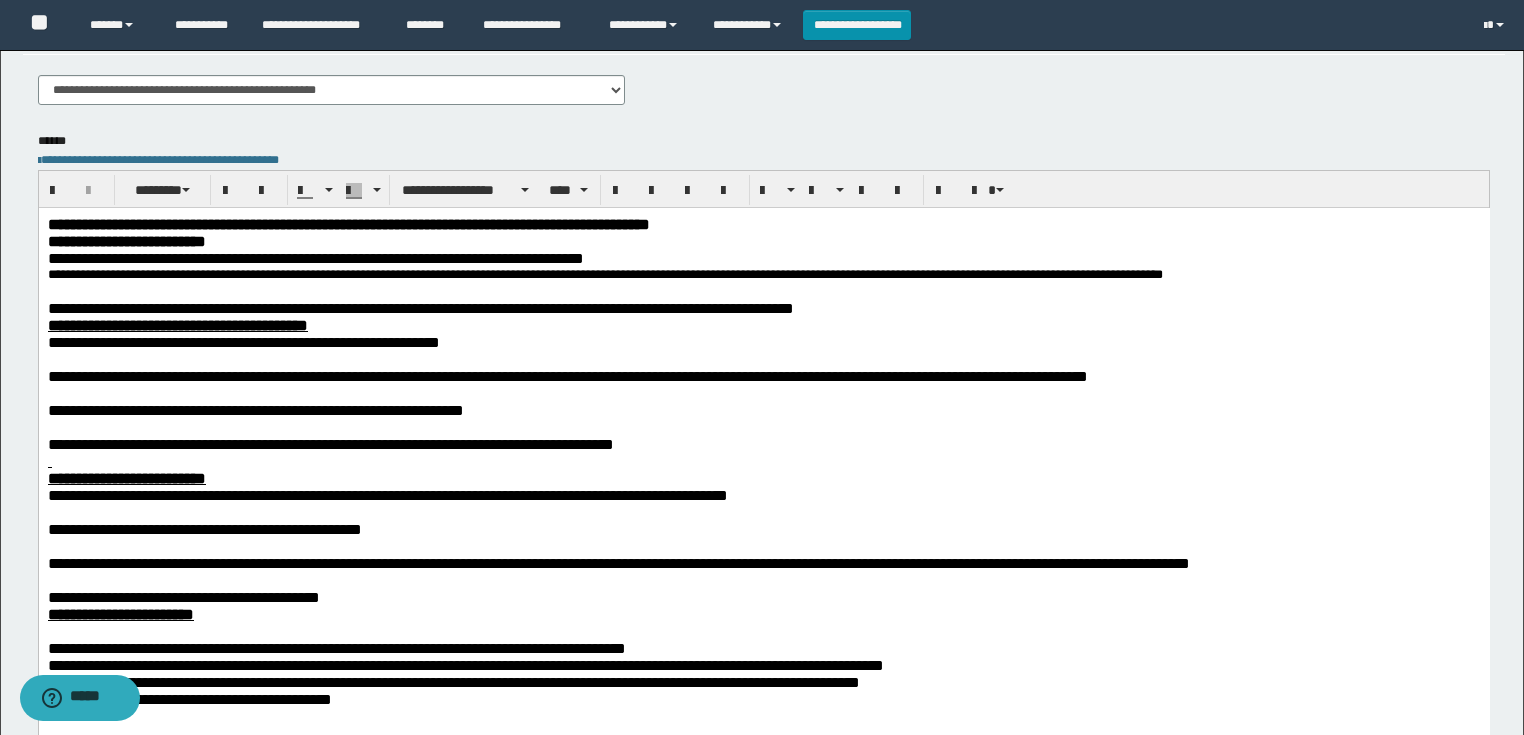 click on "**********" at bounding box center [567, 375] 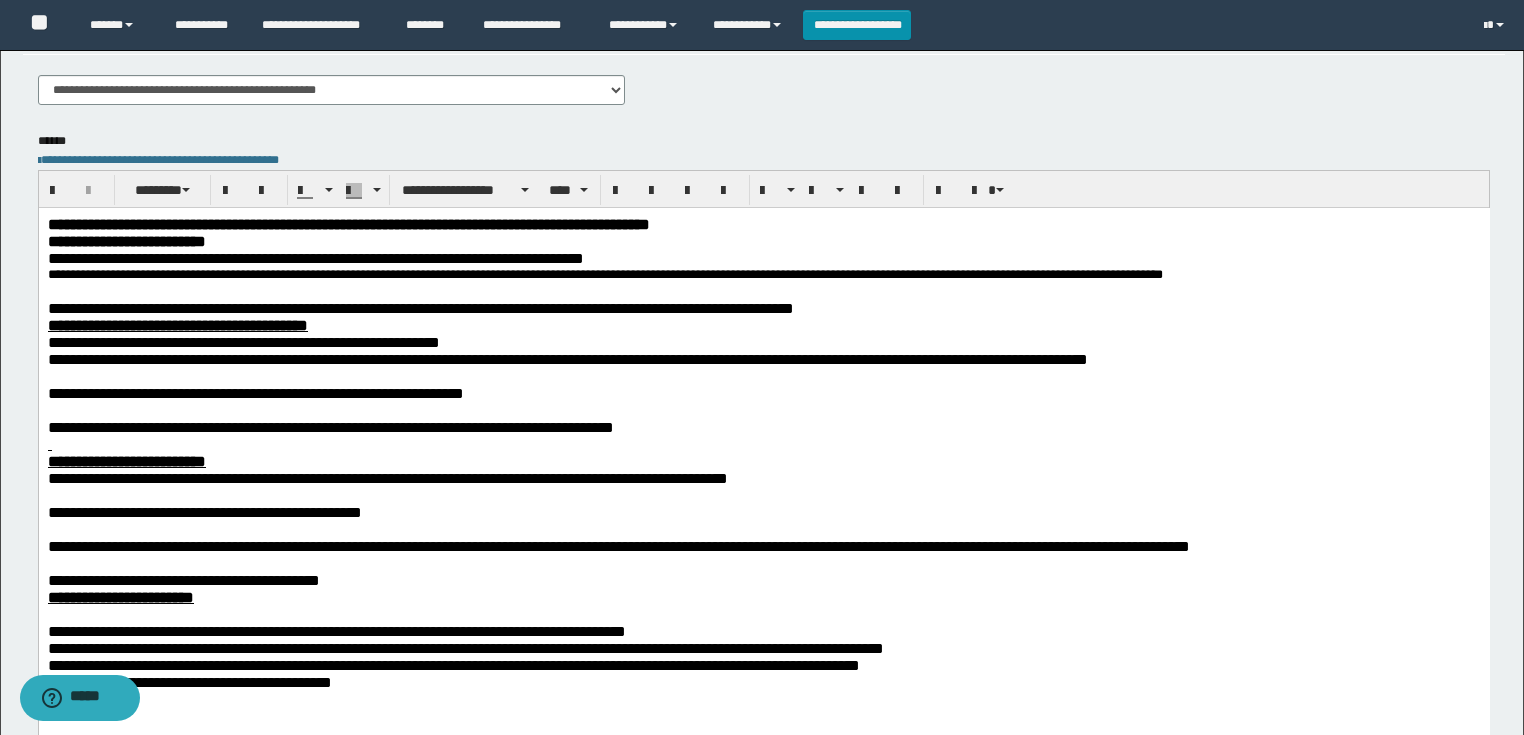 click on "**********" at bounding box center [763, 358] 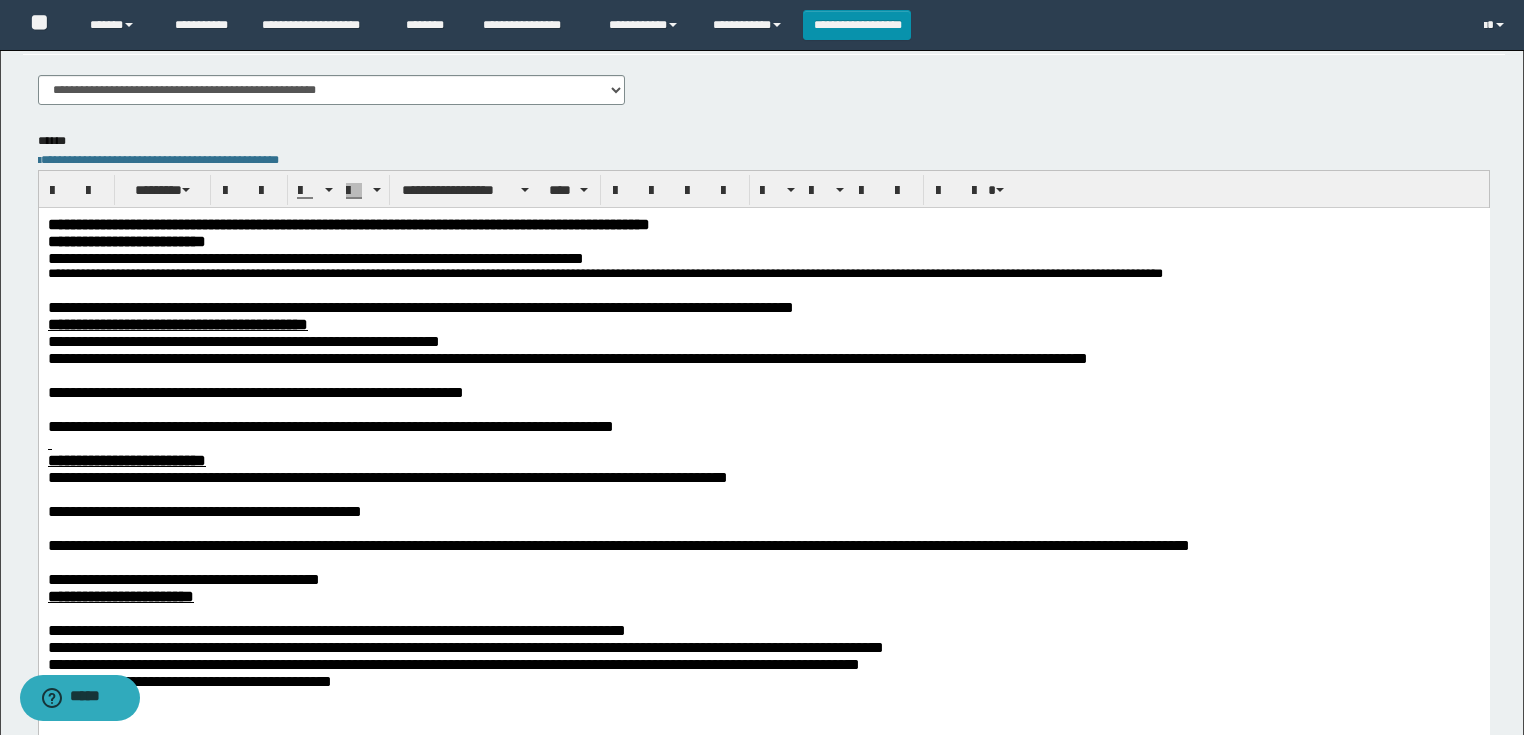 click at bounding box center [763, 408] 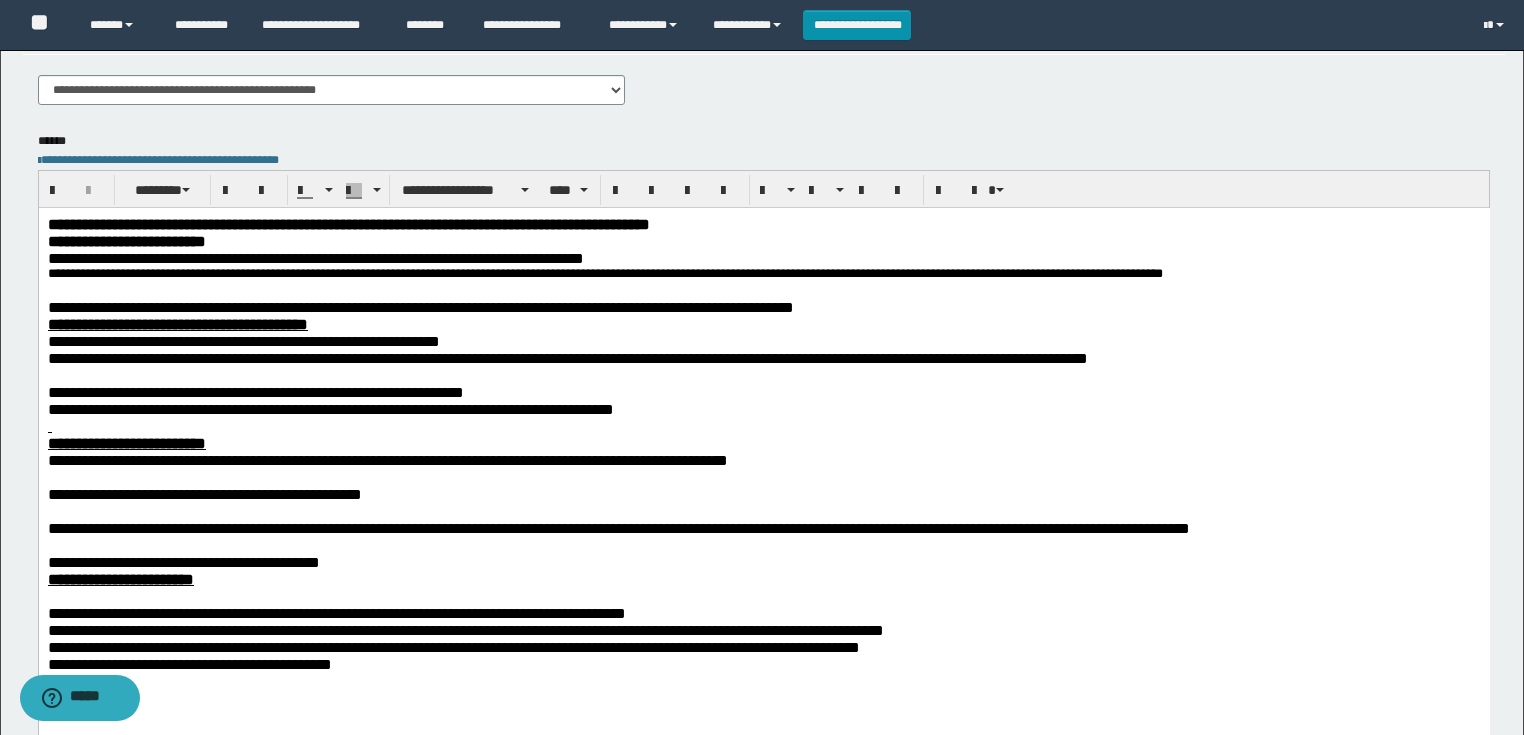 click at bounding box center (763, 374) 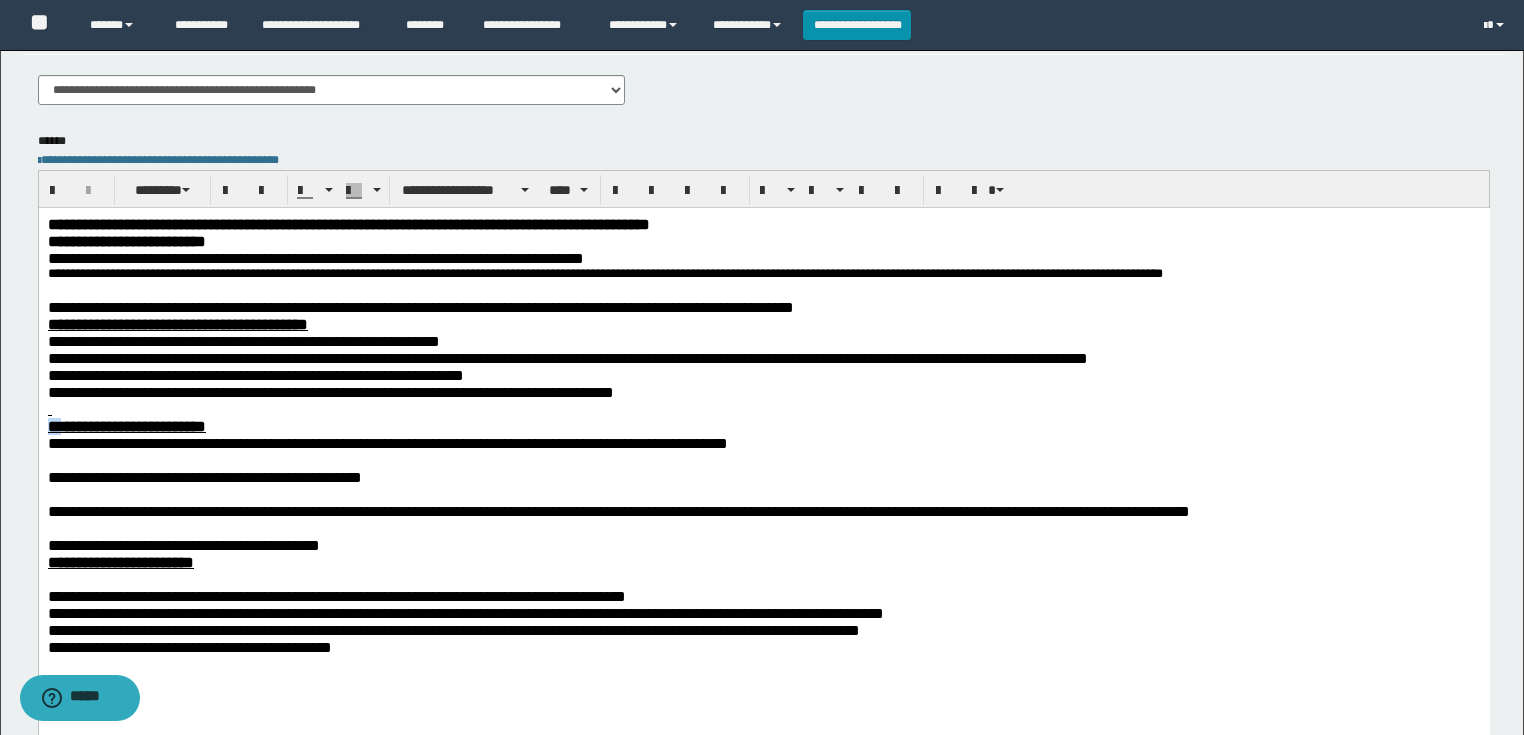 click on "**********" at bounding box center (763, 526) 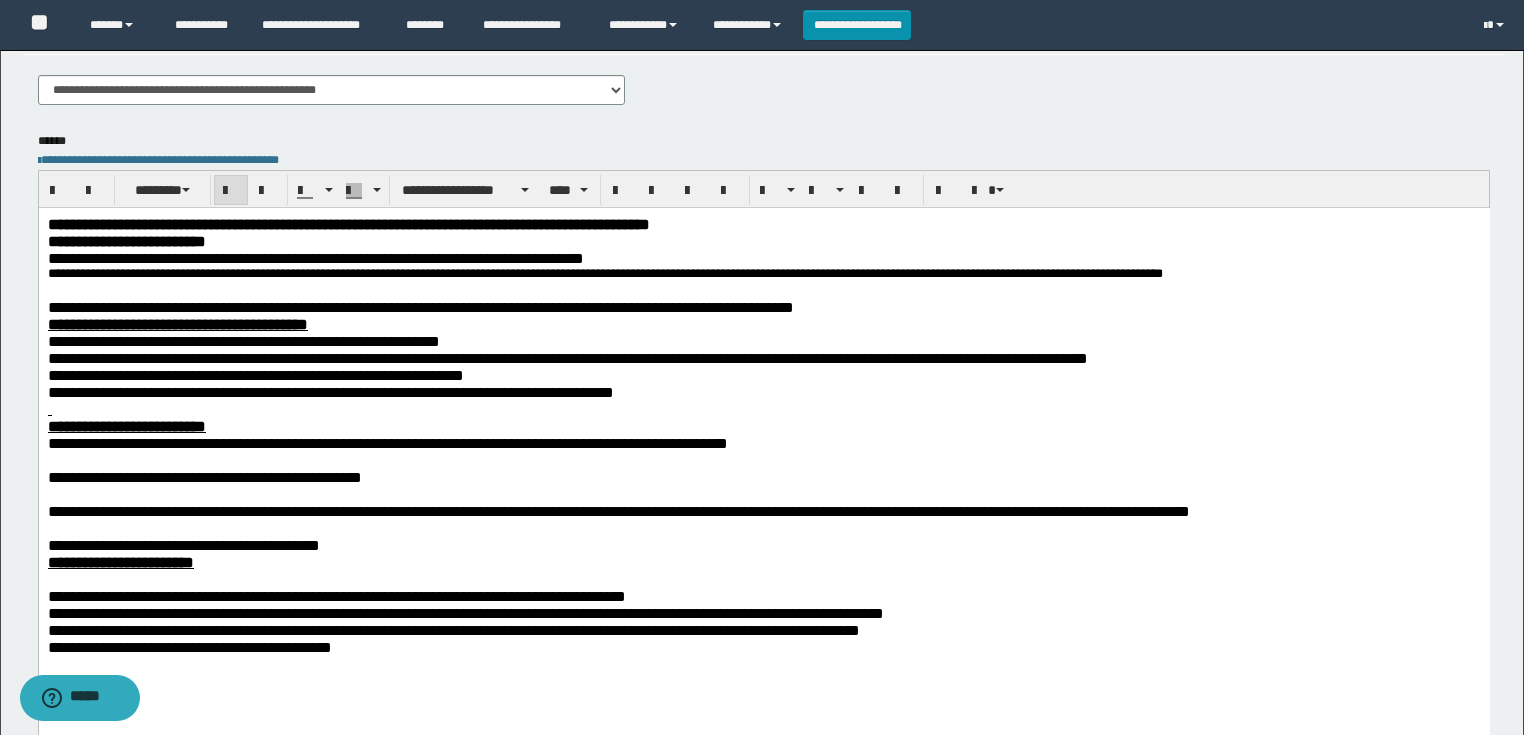 click at bounding box center [763, 408] 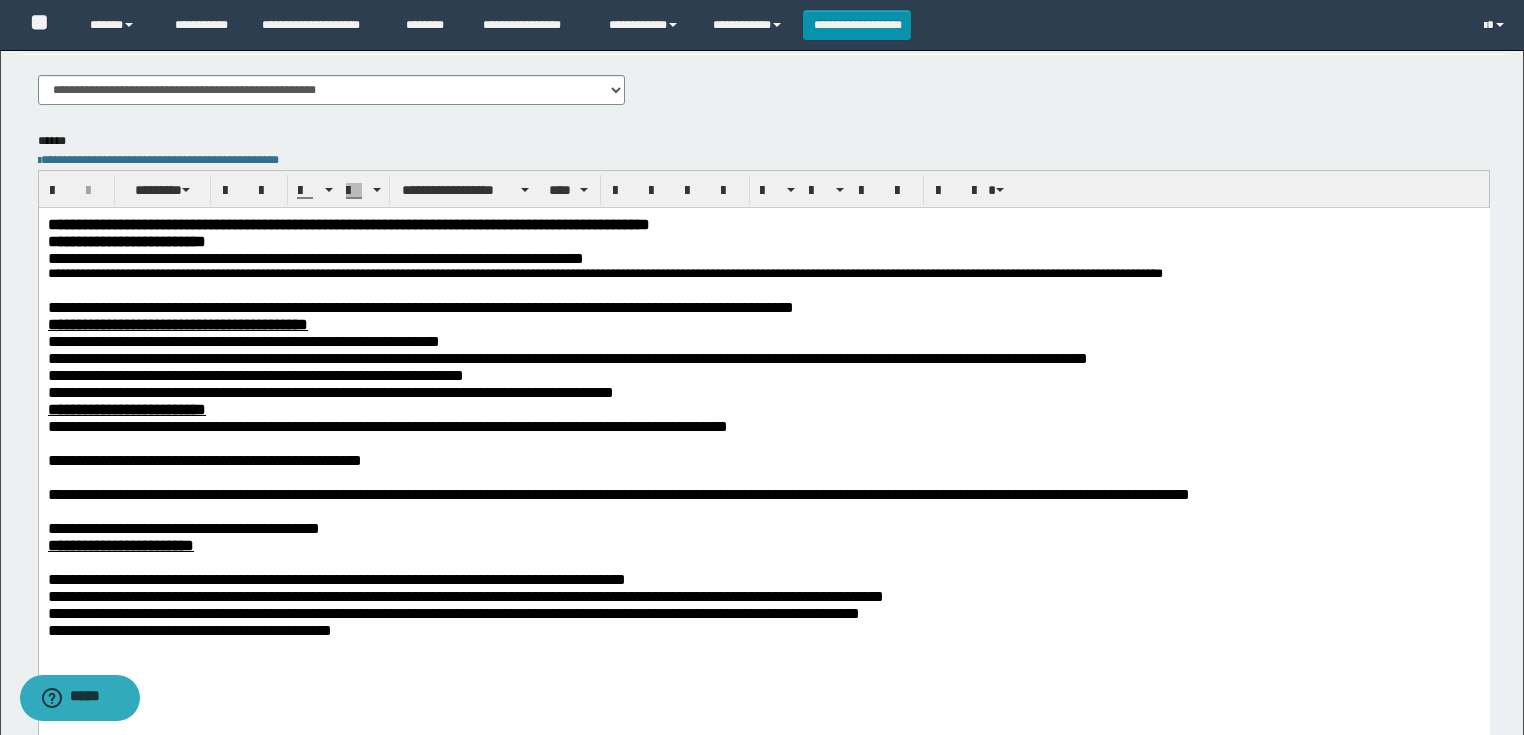 click at bounding box center (763, 442) 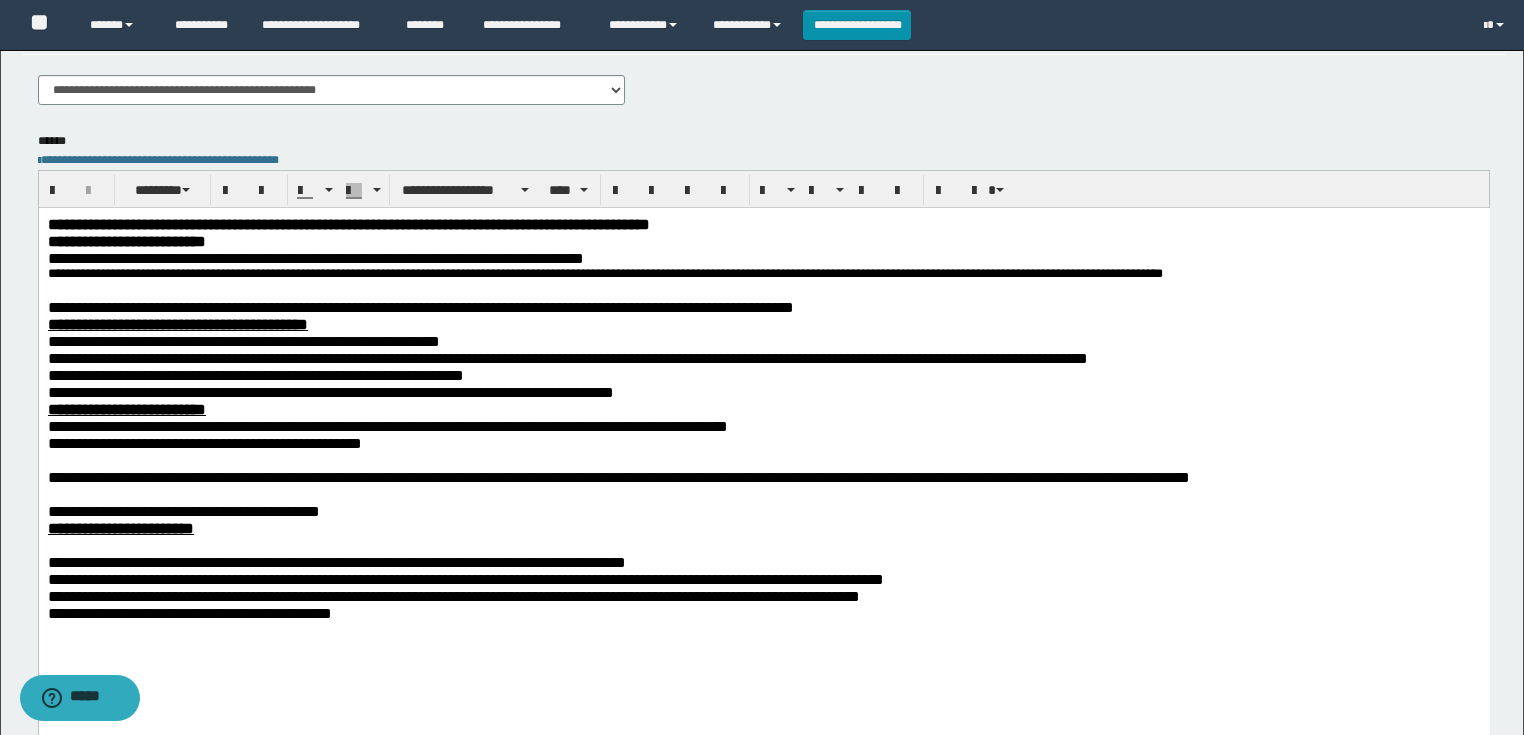 click at bounding box center (763, 459) 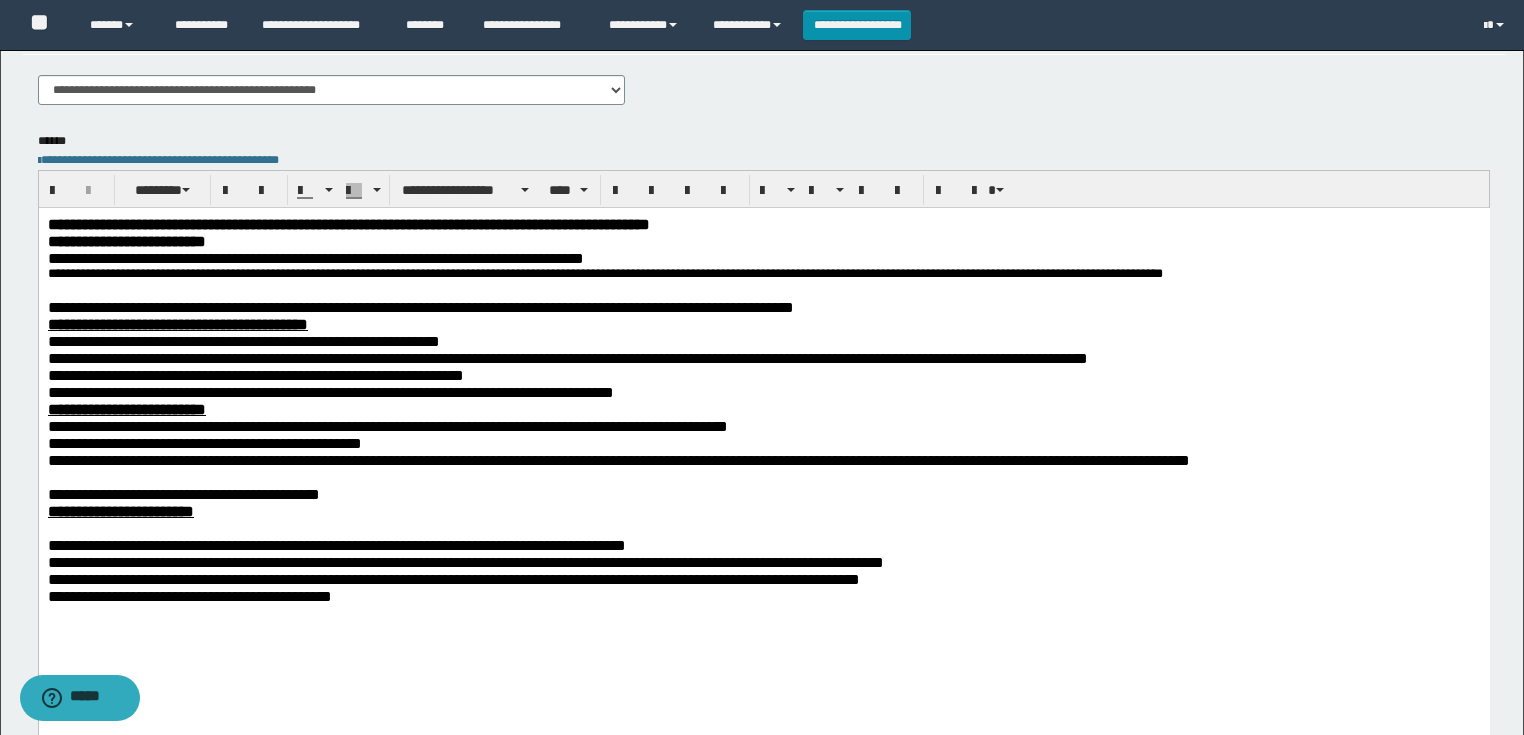 click on "**********" at bounding box center [618, 459] 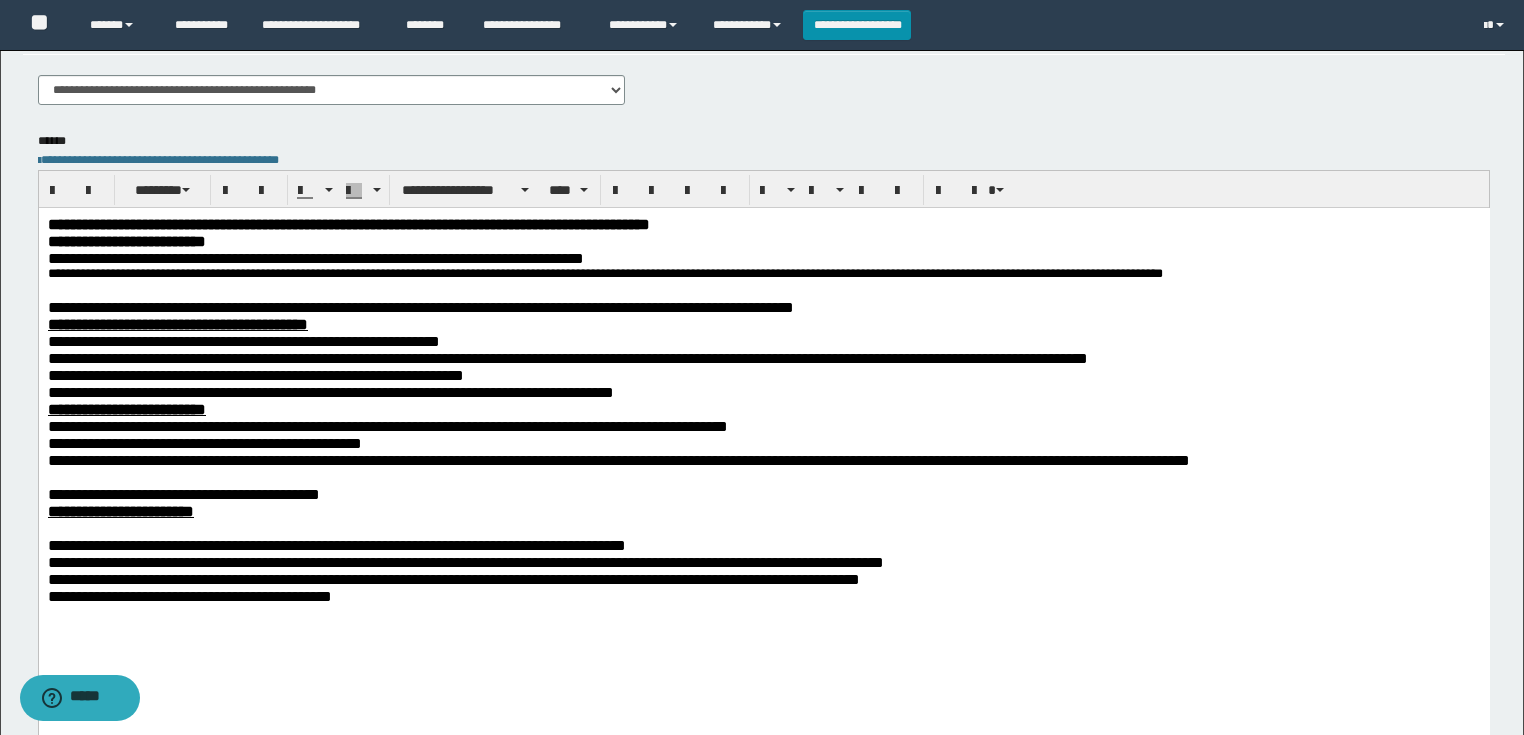 click at bounding box center (763, 476) 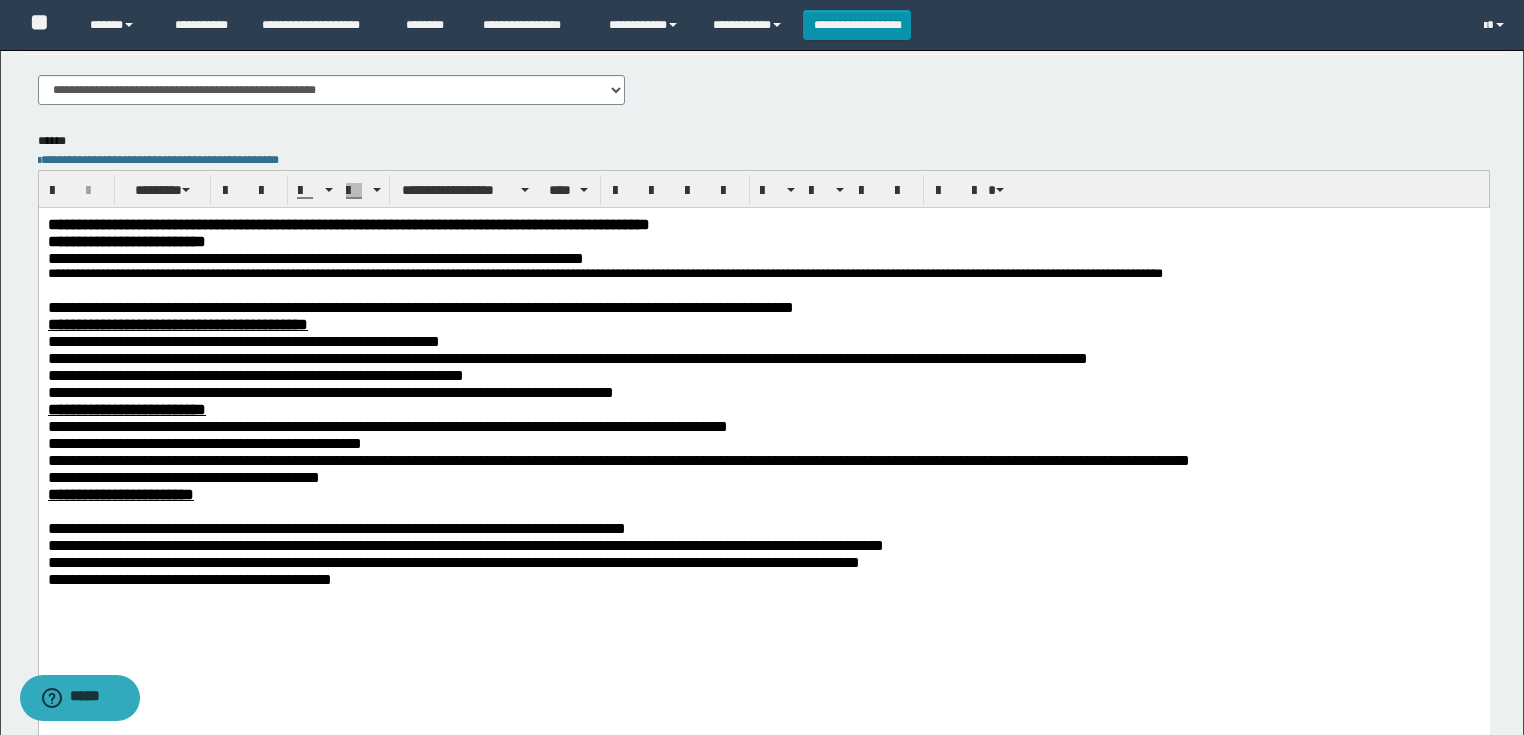 click at bounding box center (763, 510) 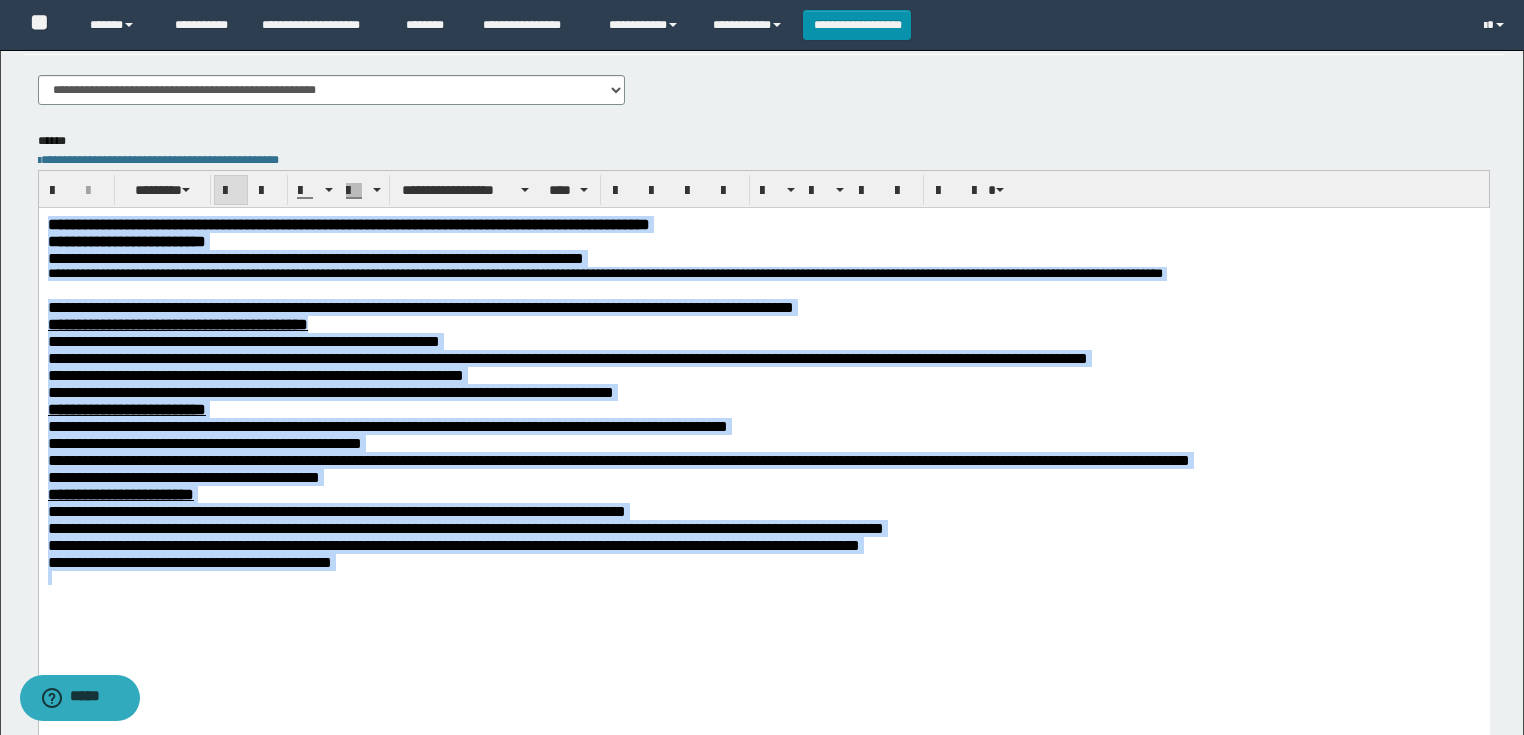 drag, startPoint x: 594, startPoint y: 646, endPoint x: -1, endPoint y: 223, distance: 730.037 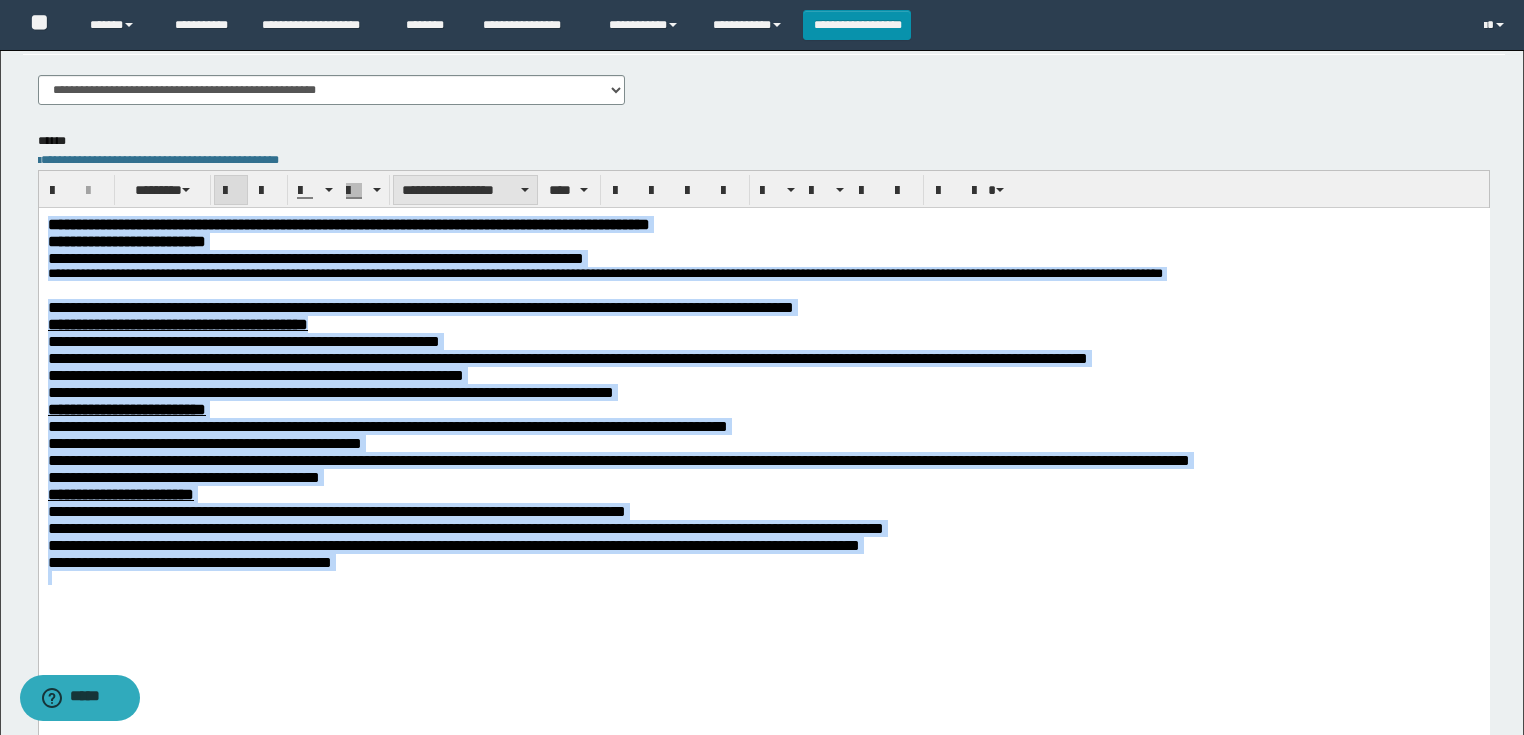 click on "**********" at bounding box center (465, 190) 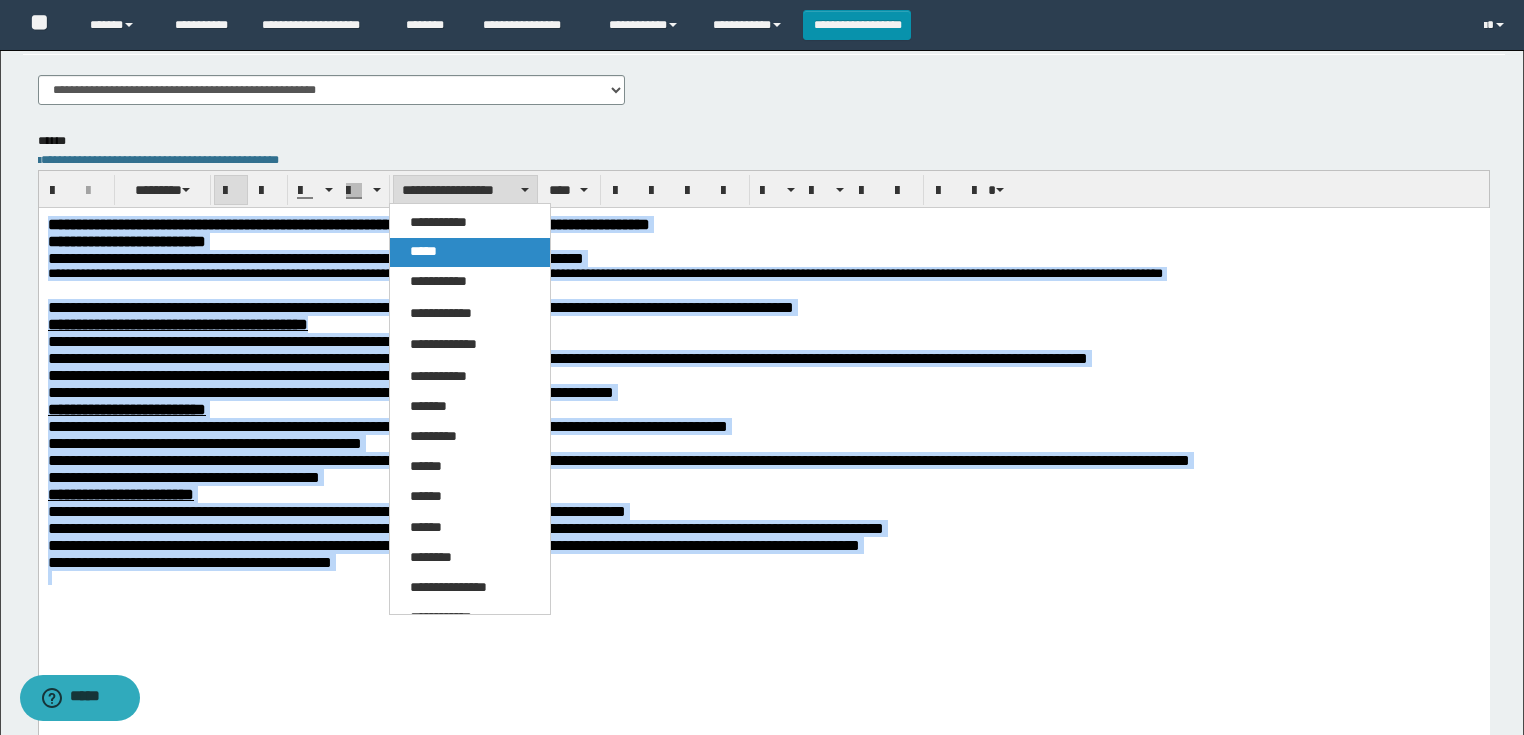 click on "*****" at bounding box center [423, 251] 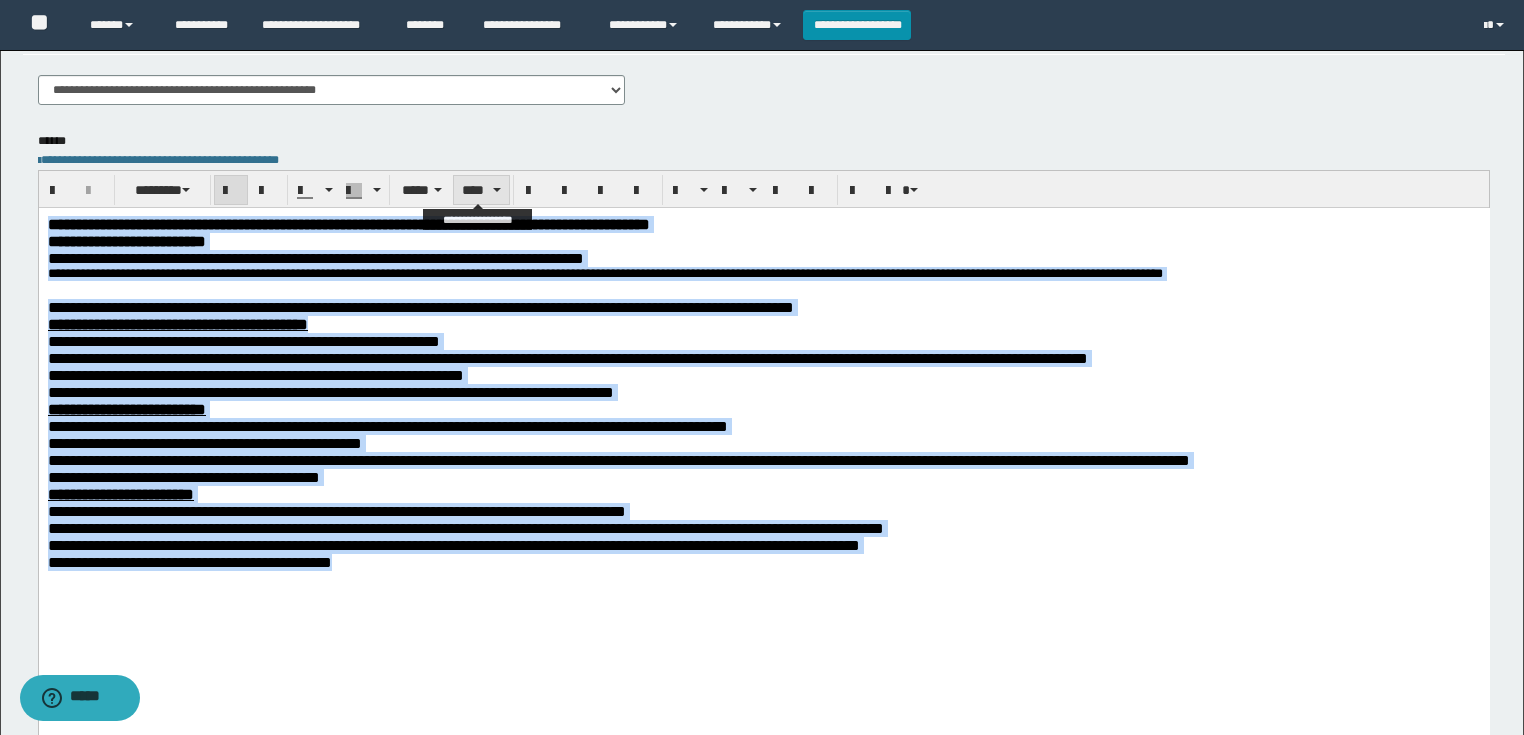 drag, startPoint x: 480, startPoint y: 179, endPoint x: 482, endPoint y: 196, distance: 17.117243 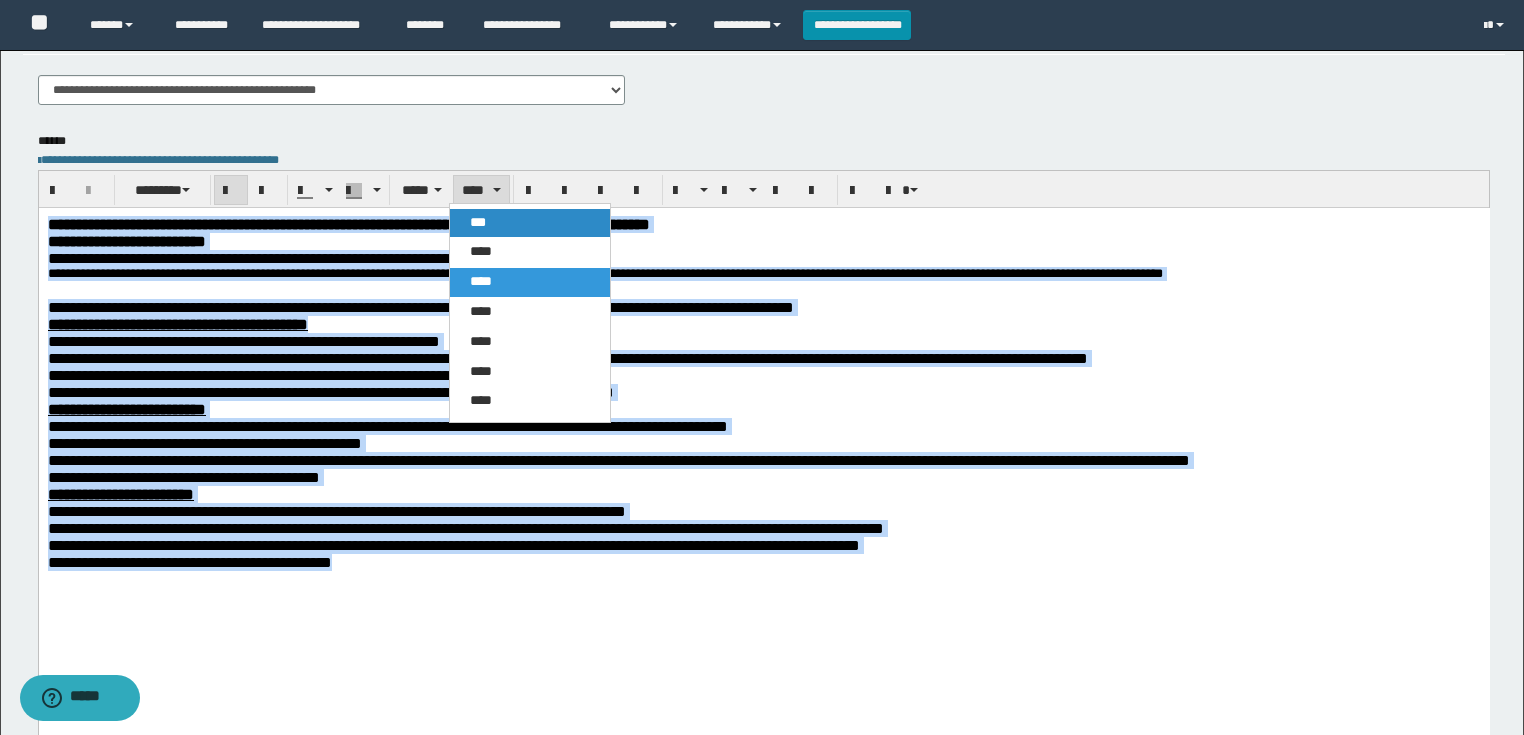 click on "***" at bounding box center [530, 223] 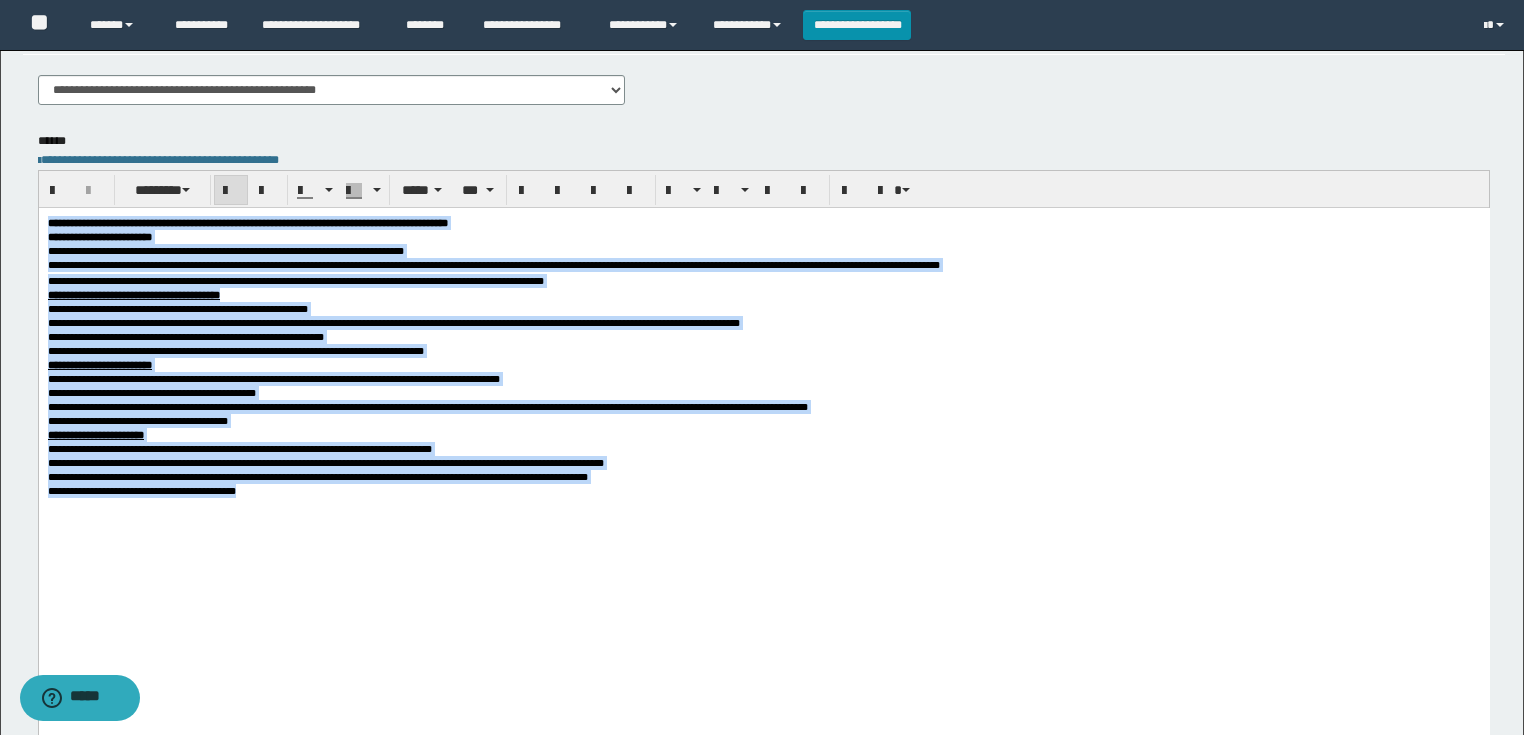 click on "**********" at bounding box center (763, 308) 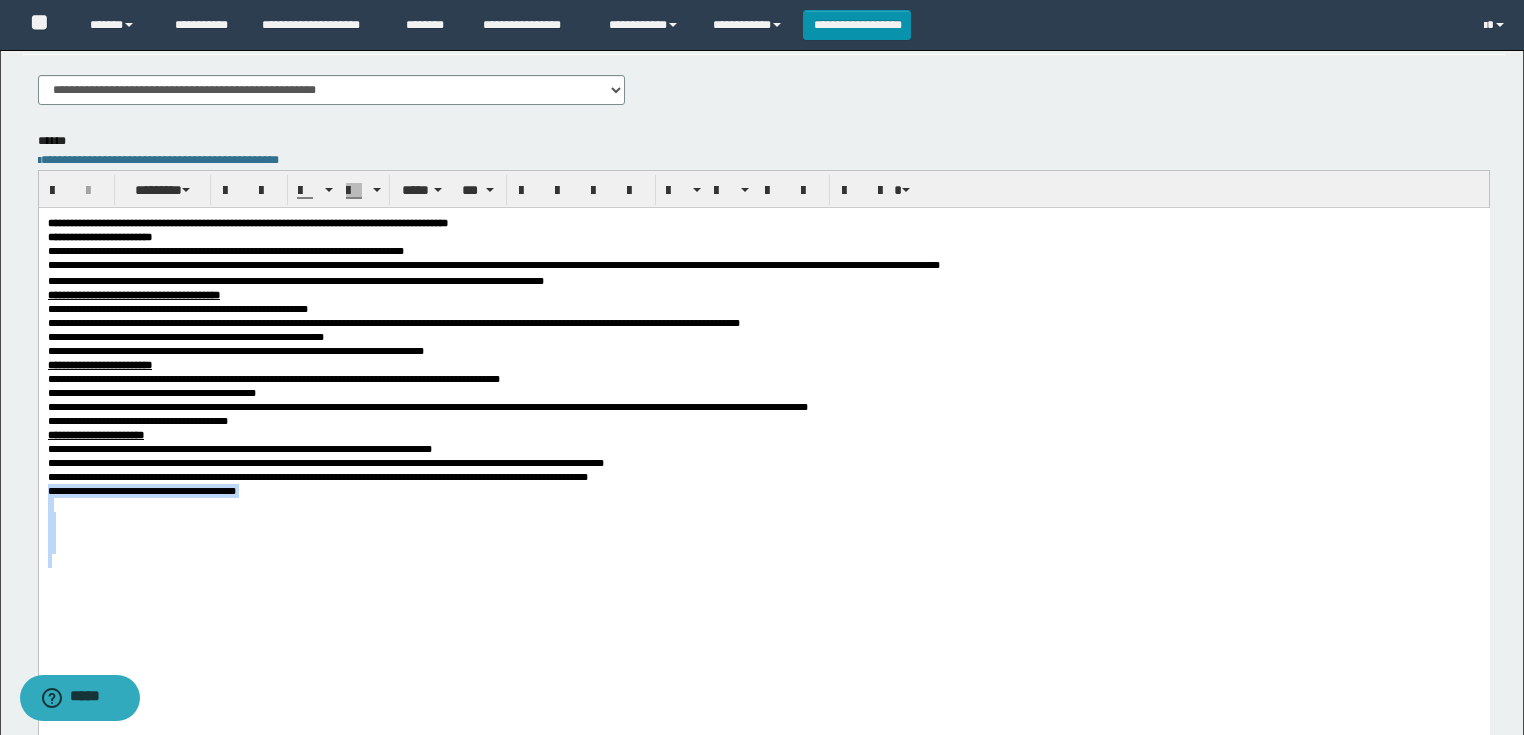 drag, startPoint x: 85, startPoint y: 614, endPoint x: 74, endPoint y: 739, distance: 125.48307 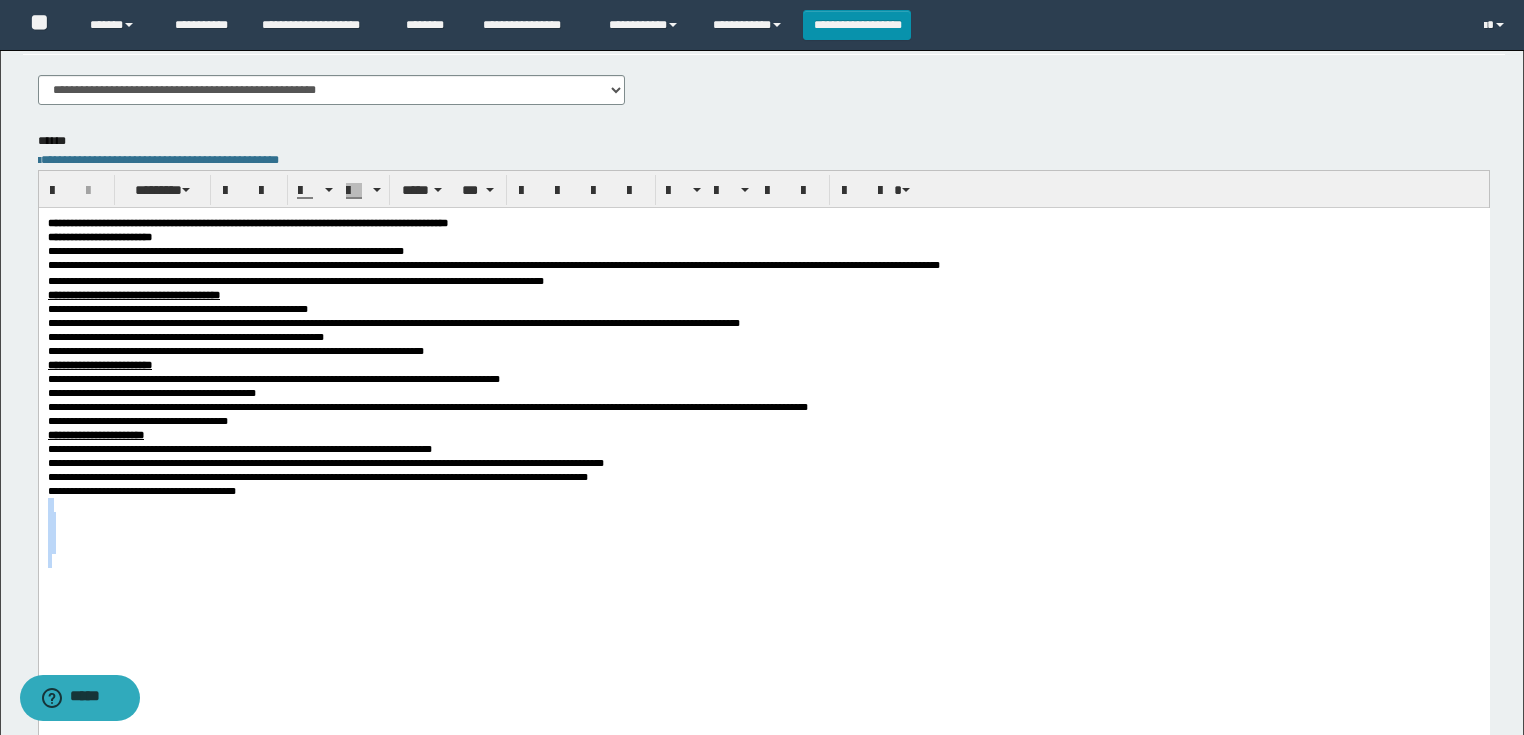 drag, startPoint x: 84, startPoint y: 599, endPoint x: 53, endPoint y: 754, distance: 158.06961 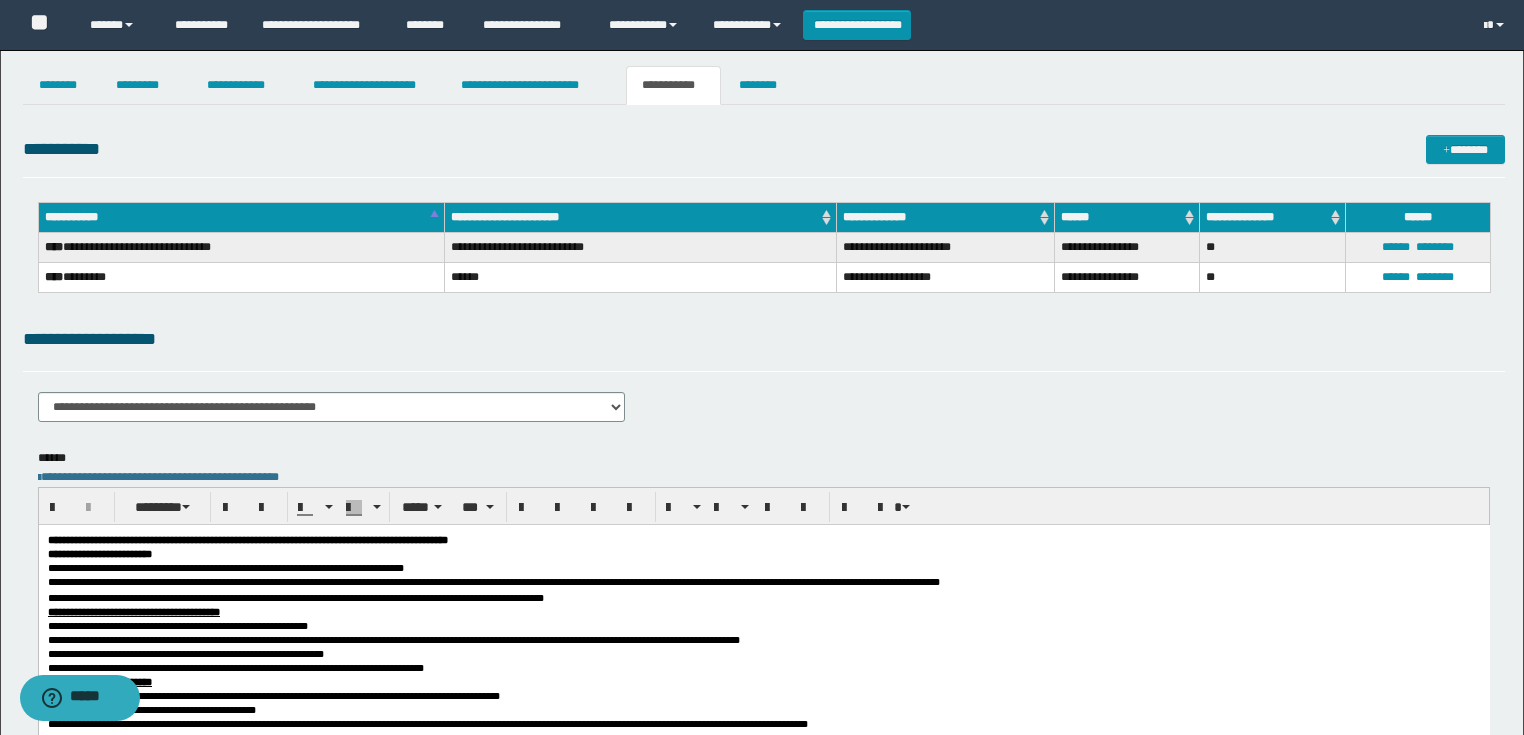 scroll, scrollTop: 0, scrollLeft: 0, axis: both 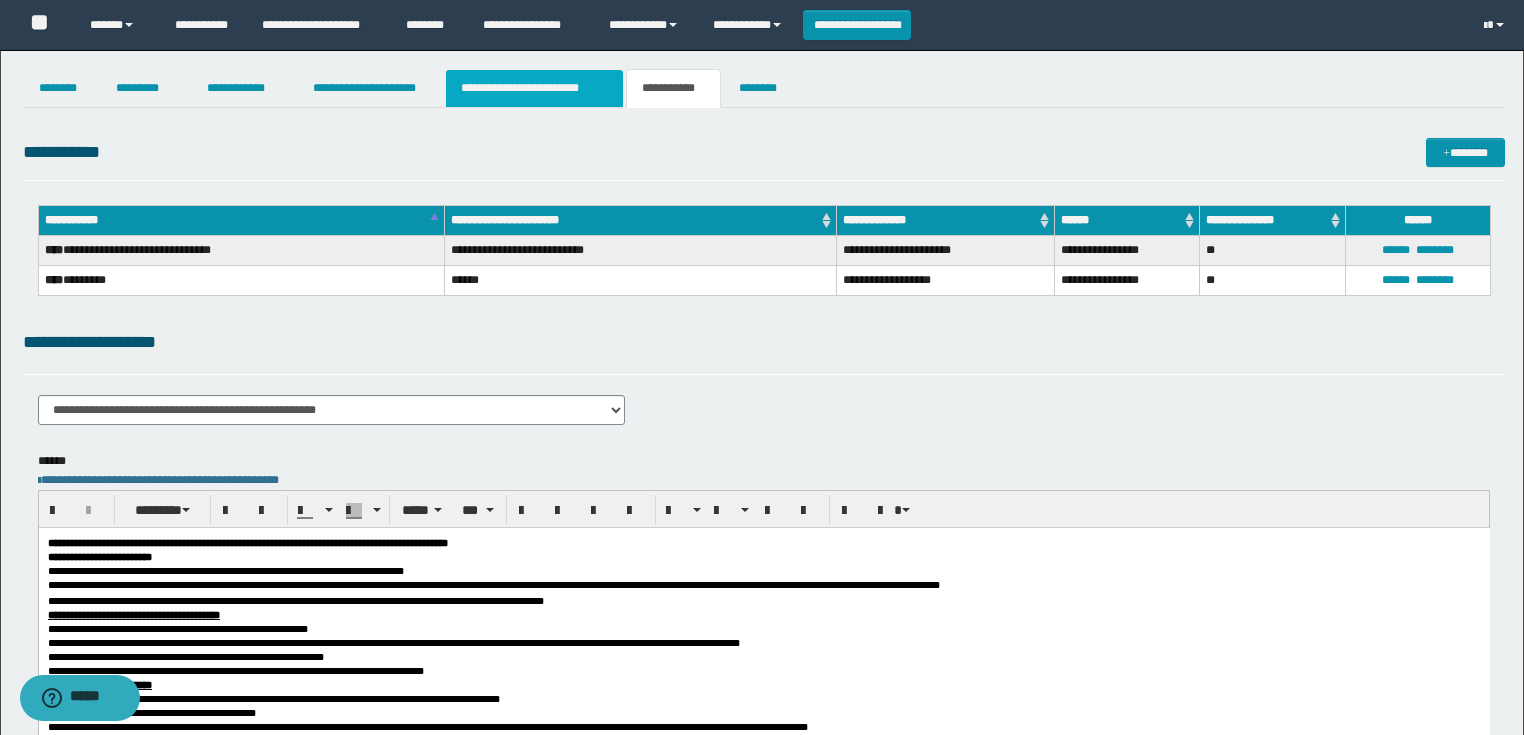 click on "**********" at bounding box center [534, 88] 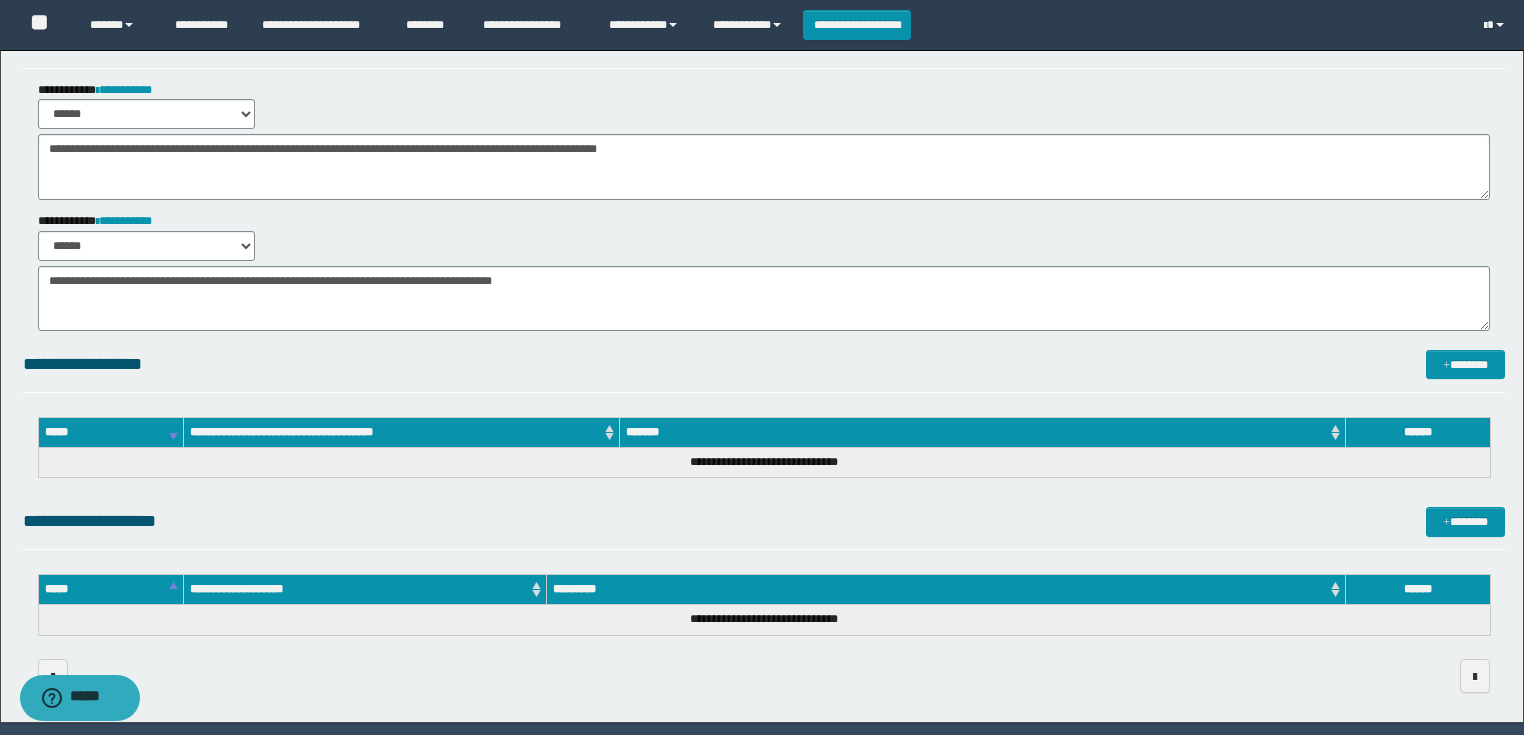 scroll, scrollTop: 0, scrollLeft: 0, axis: both 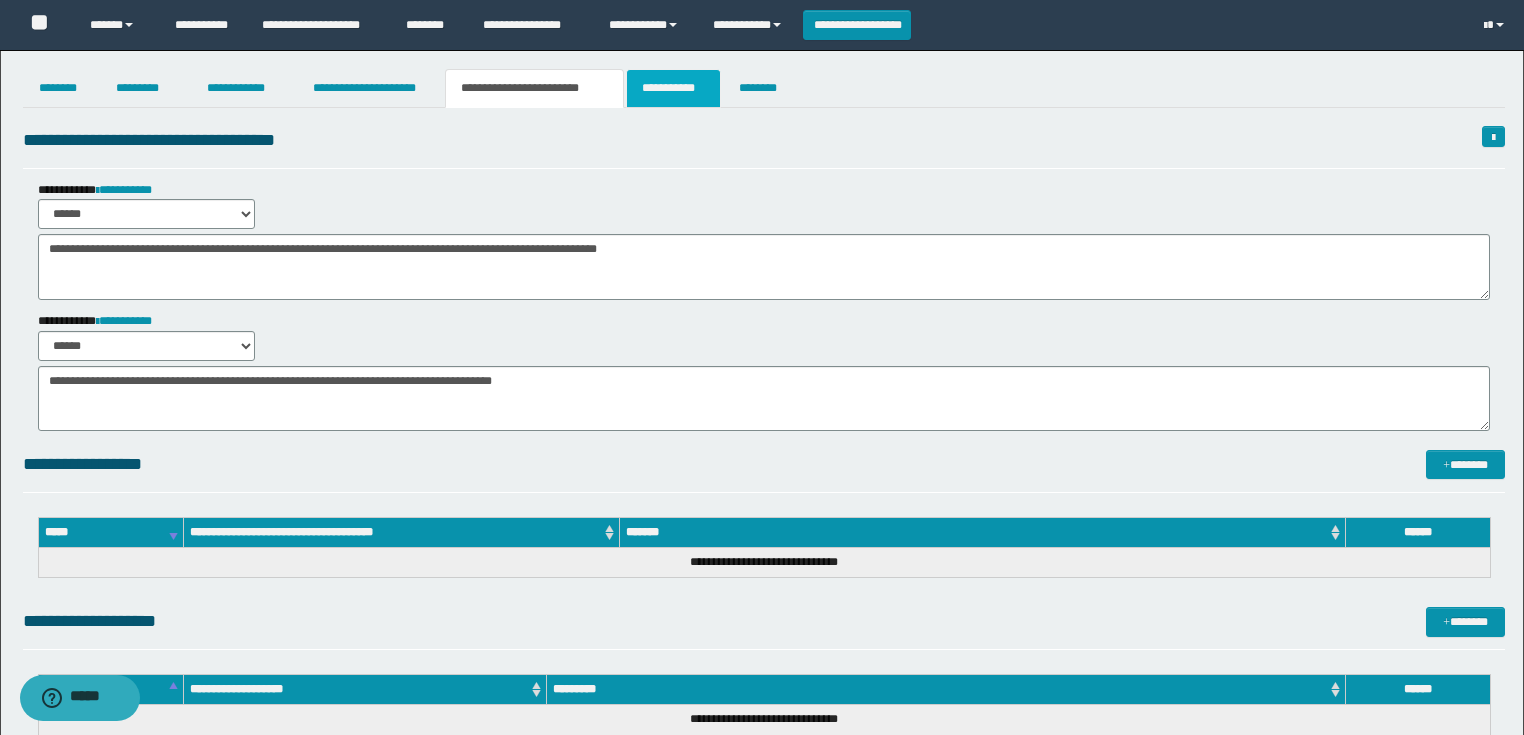 click on "**********" at bounding box center [673, 88] 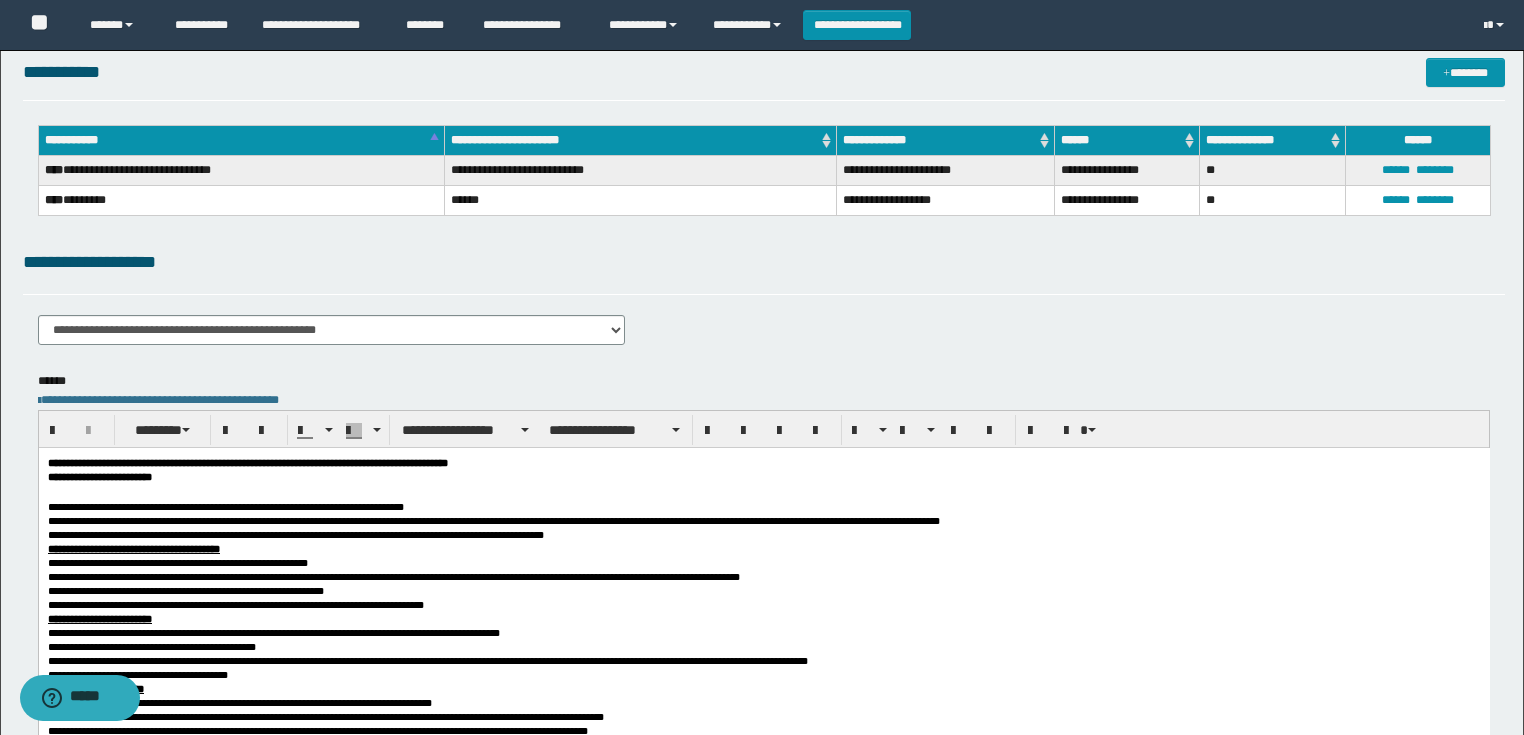 scroll, scrollTop: 240, scrollLeft: 0, axis: vertical 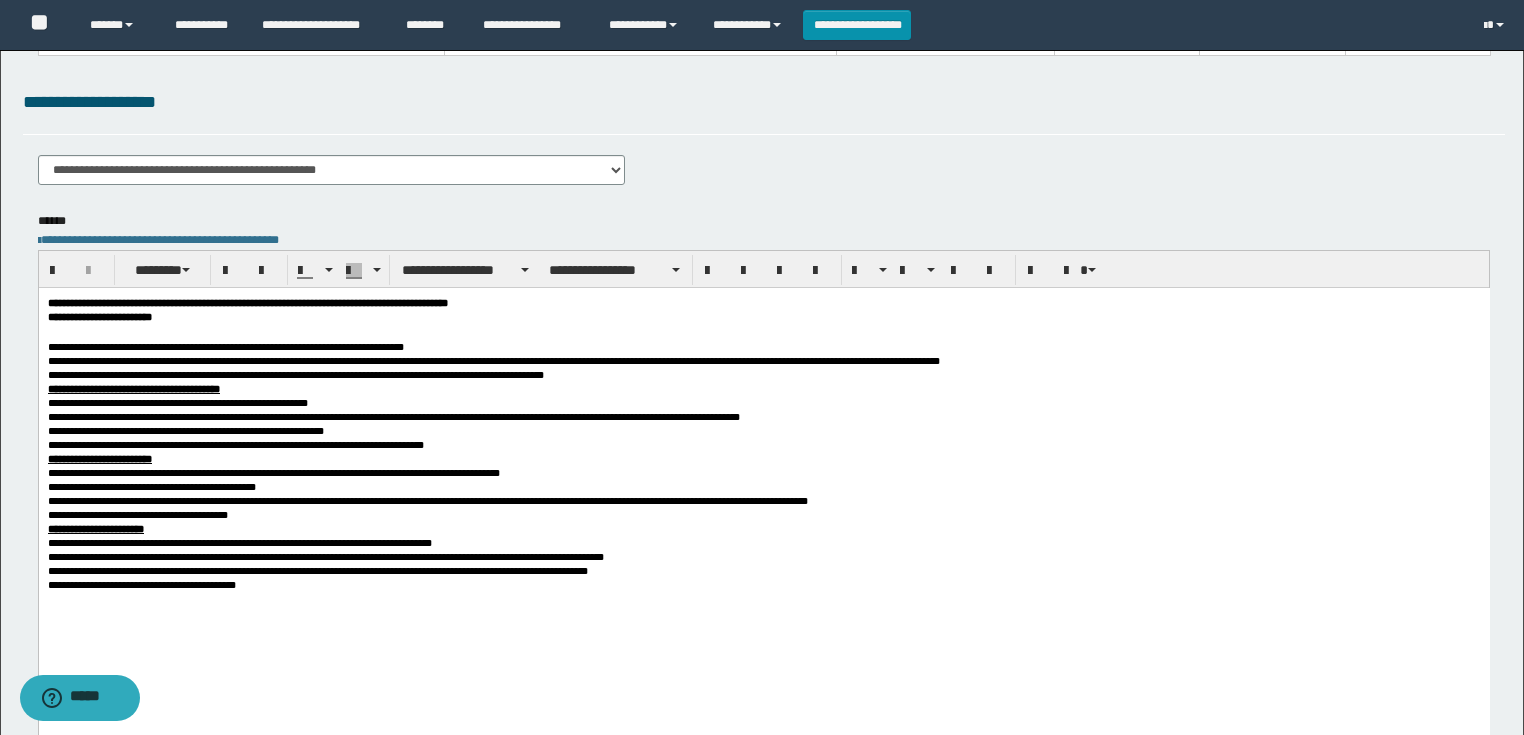 click at bounding box center (763, 331) 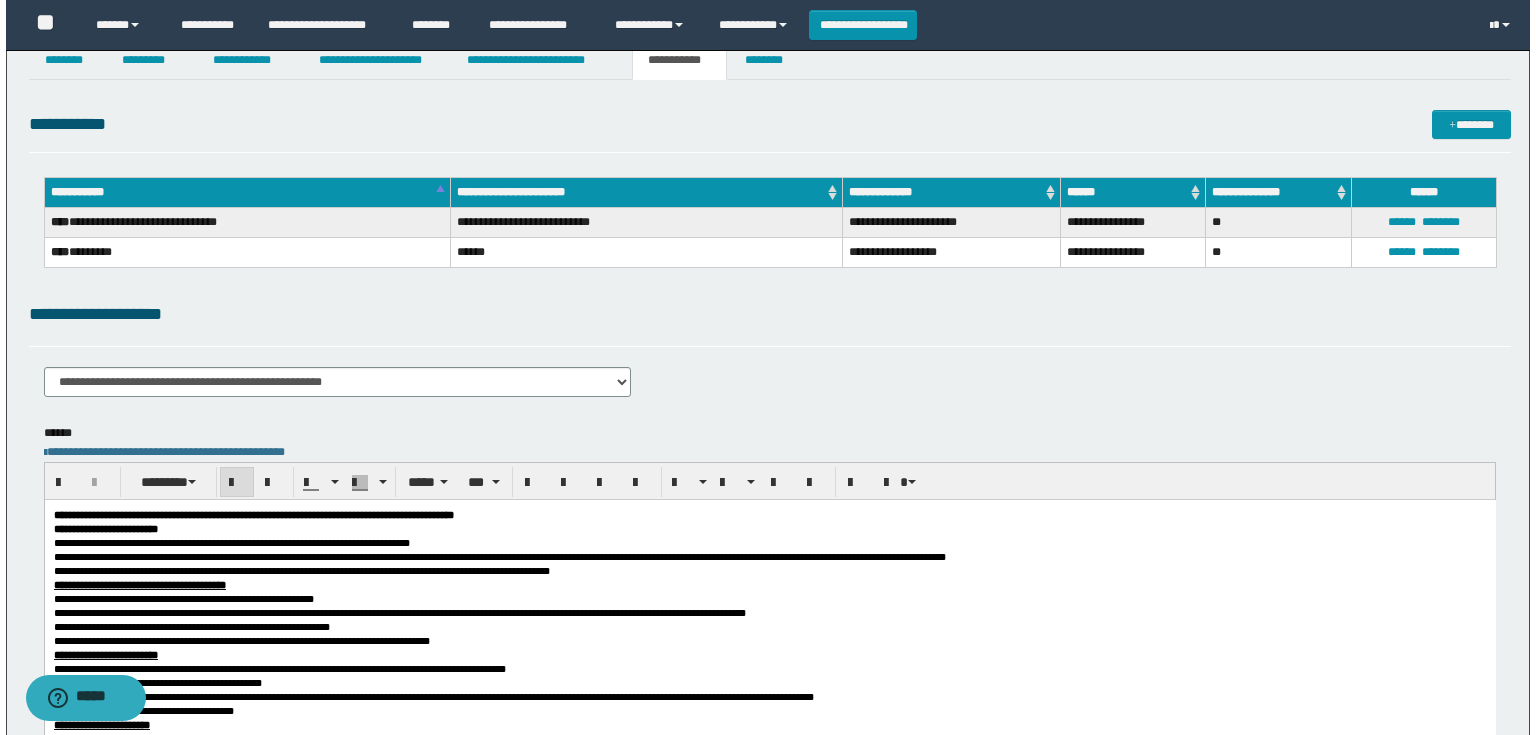 scroll, scrollTop: 0, scrollLeft: 0, axis: both 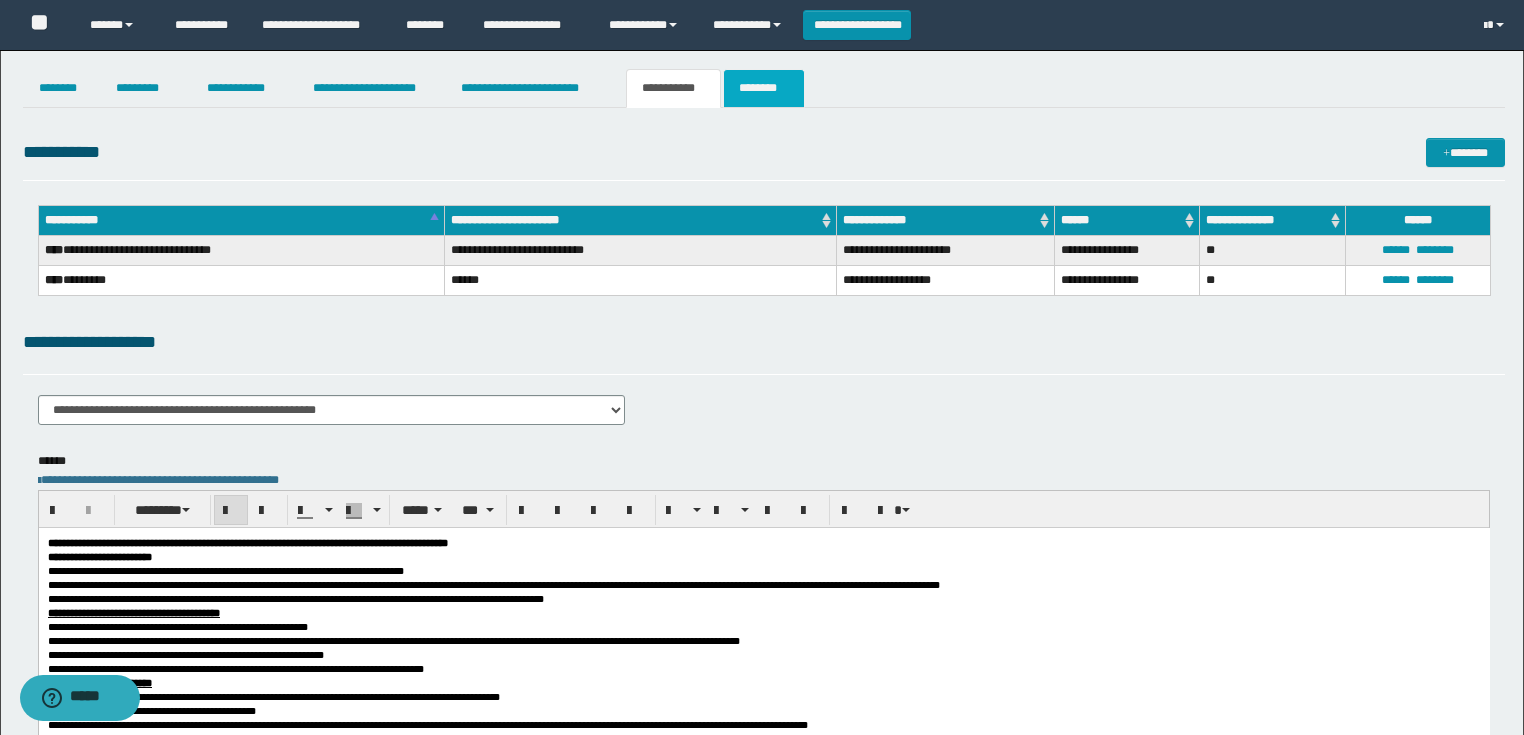 click on "********" at bounding box center (764, 88) 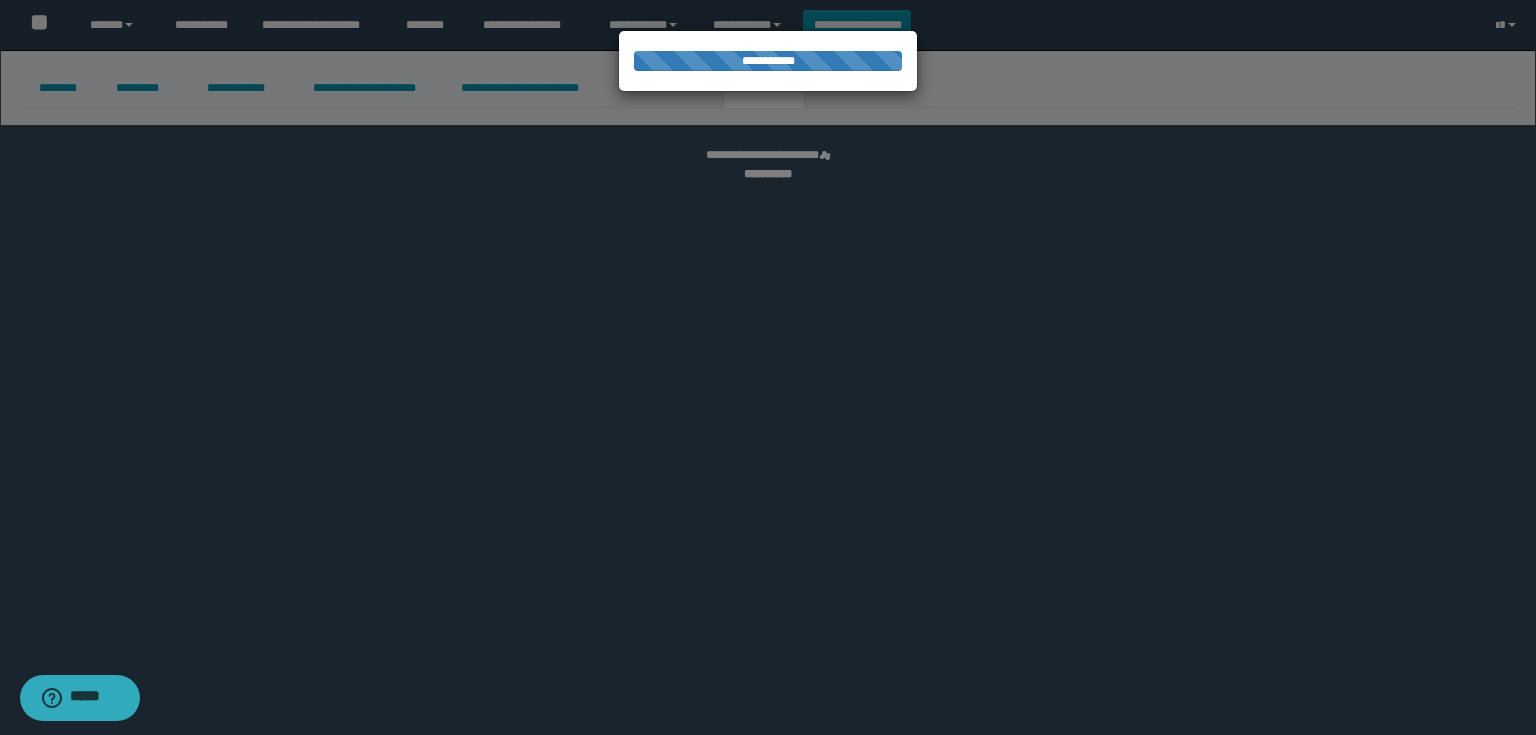 select 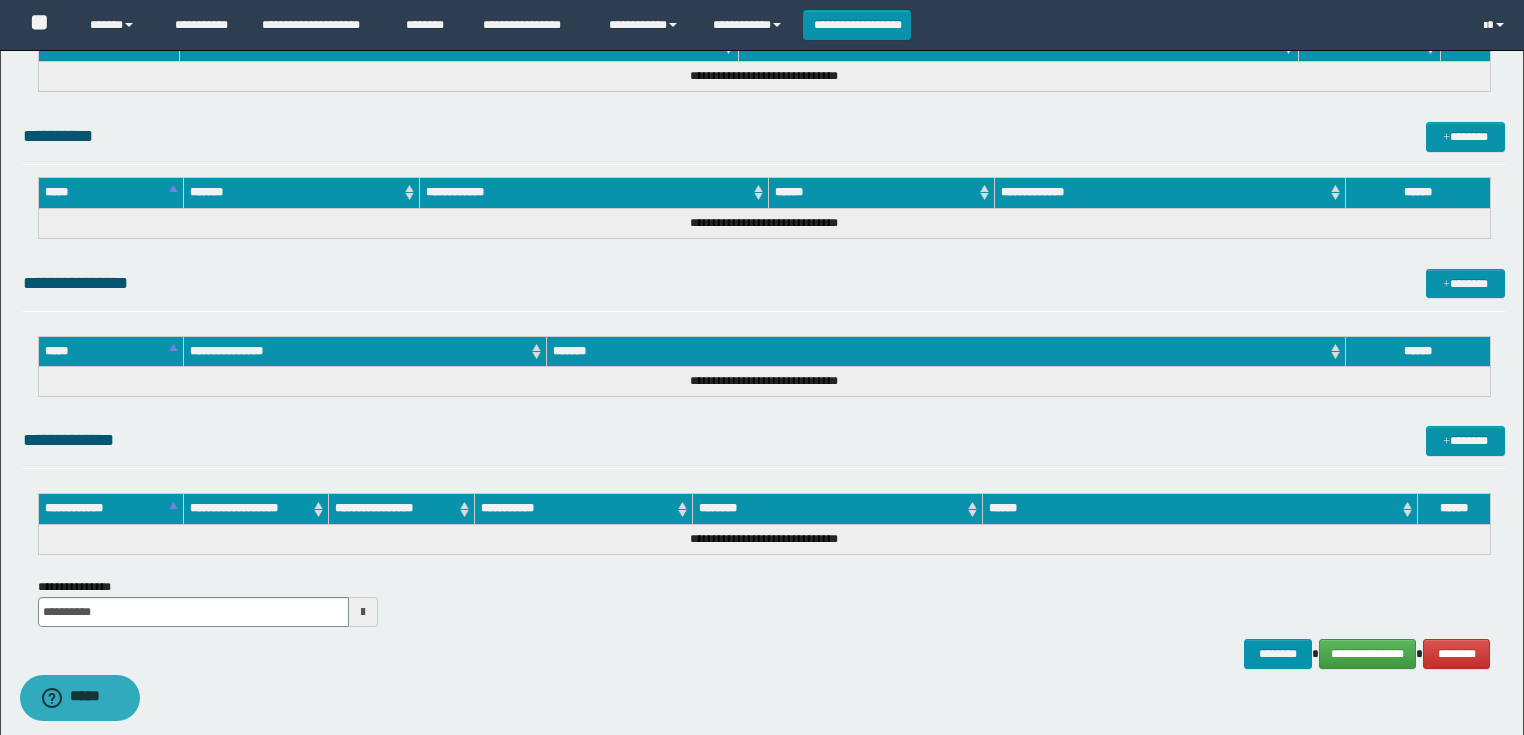 scroll, scrollTop: 889, scrollLeft: 0, axis: vertical 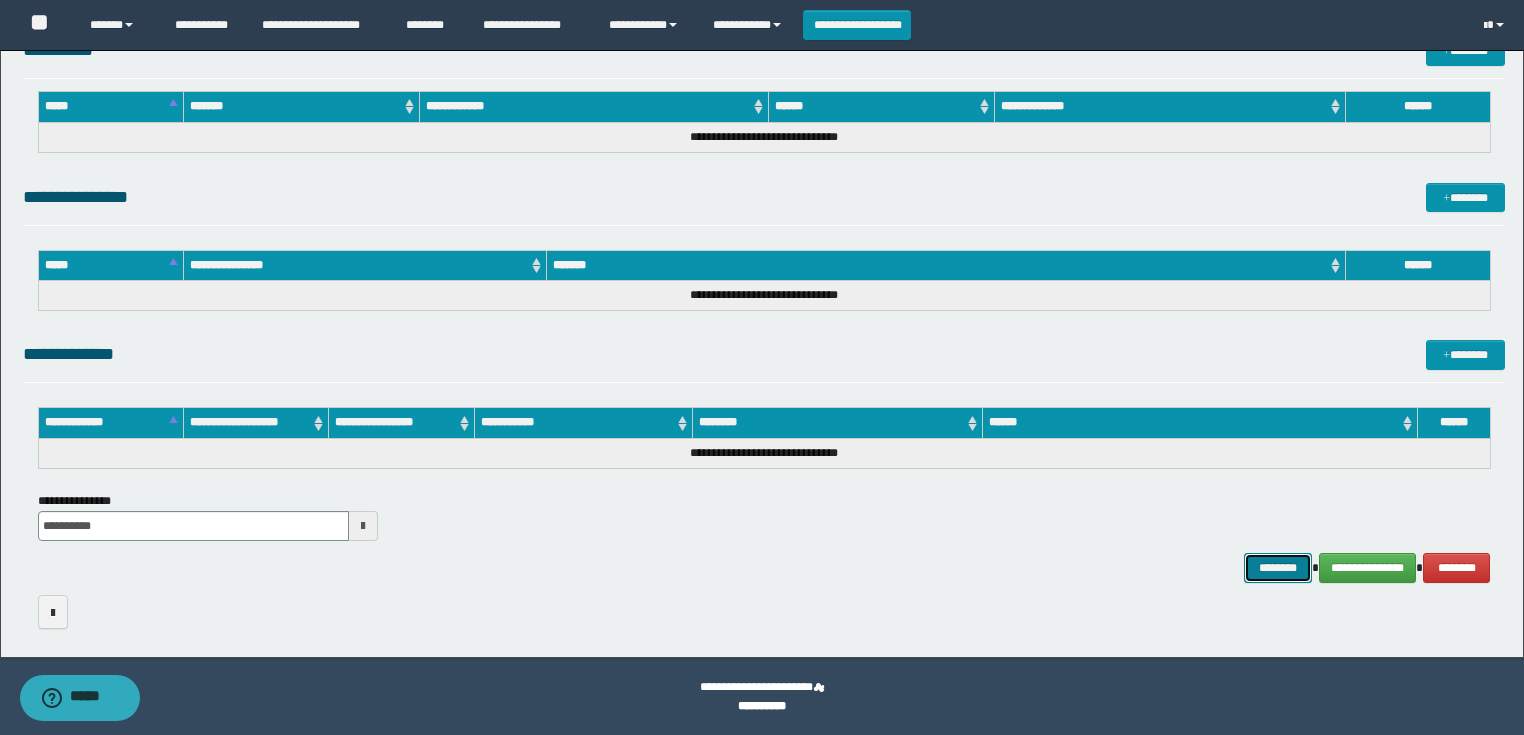 click on "********" at bounding box center (1277, 568) 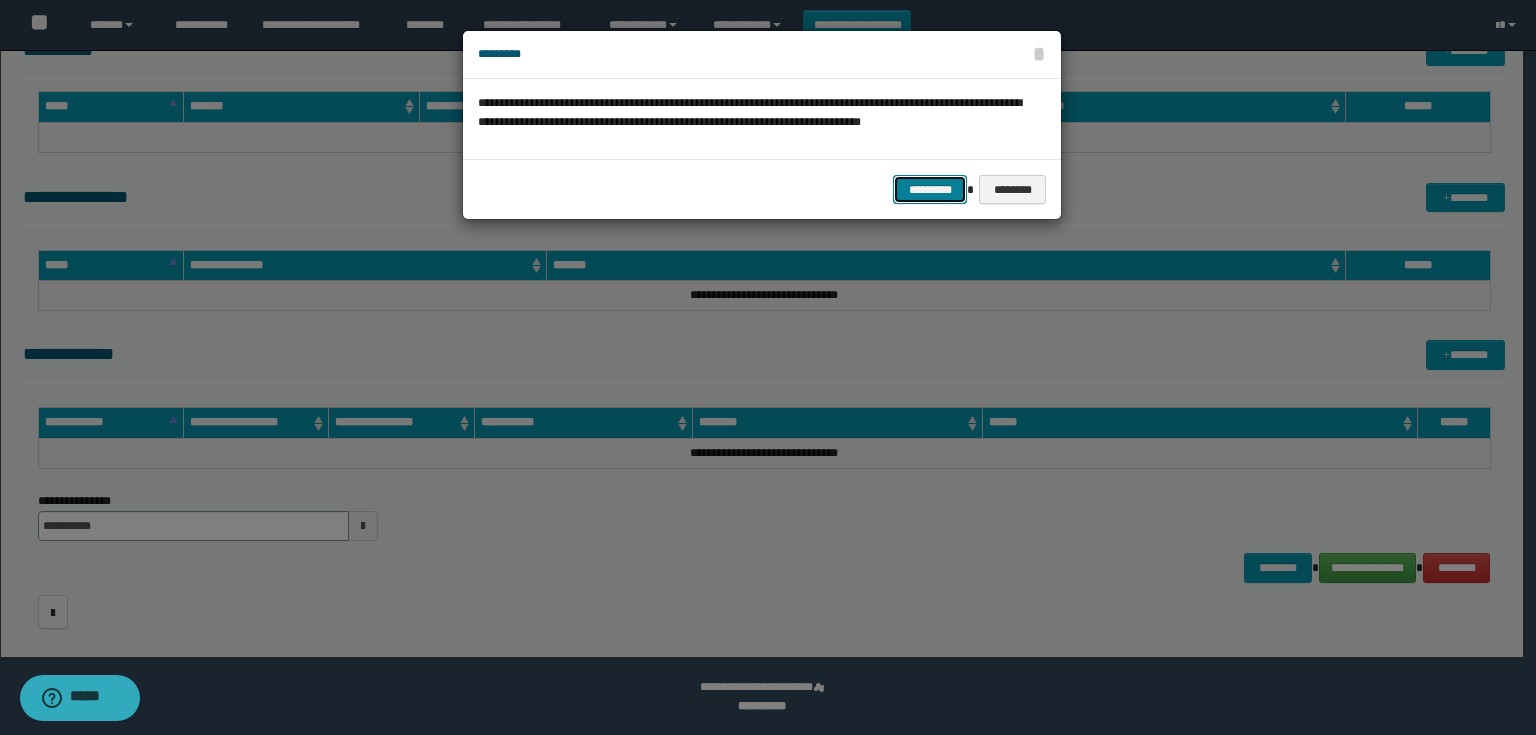 click on "*********" at bounding box center (930, 190) 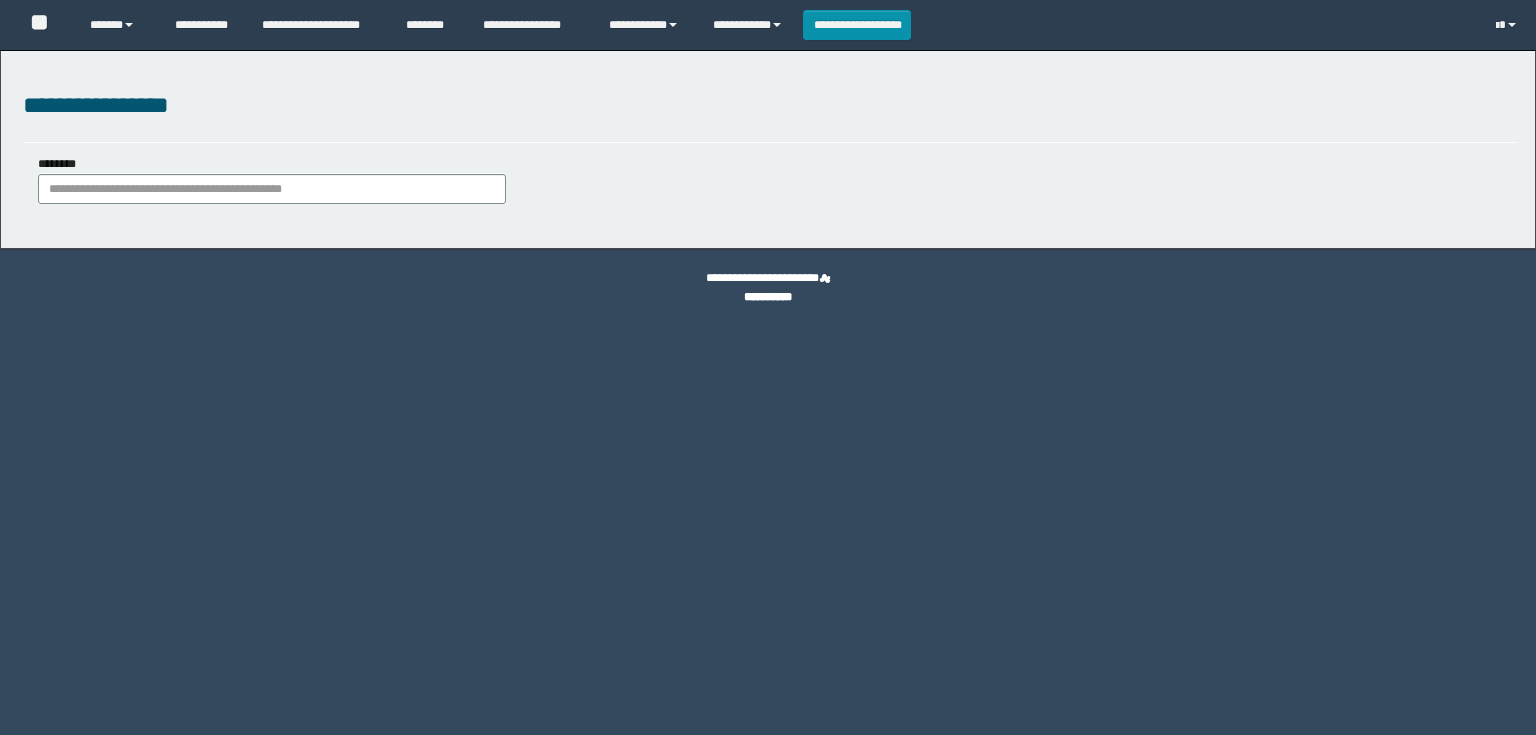 scroll, scrollTop: 0, scrollLeft: 0, axis: both 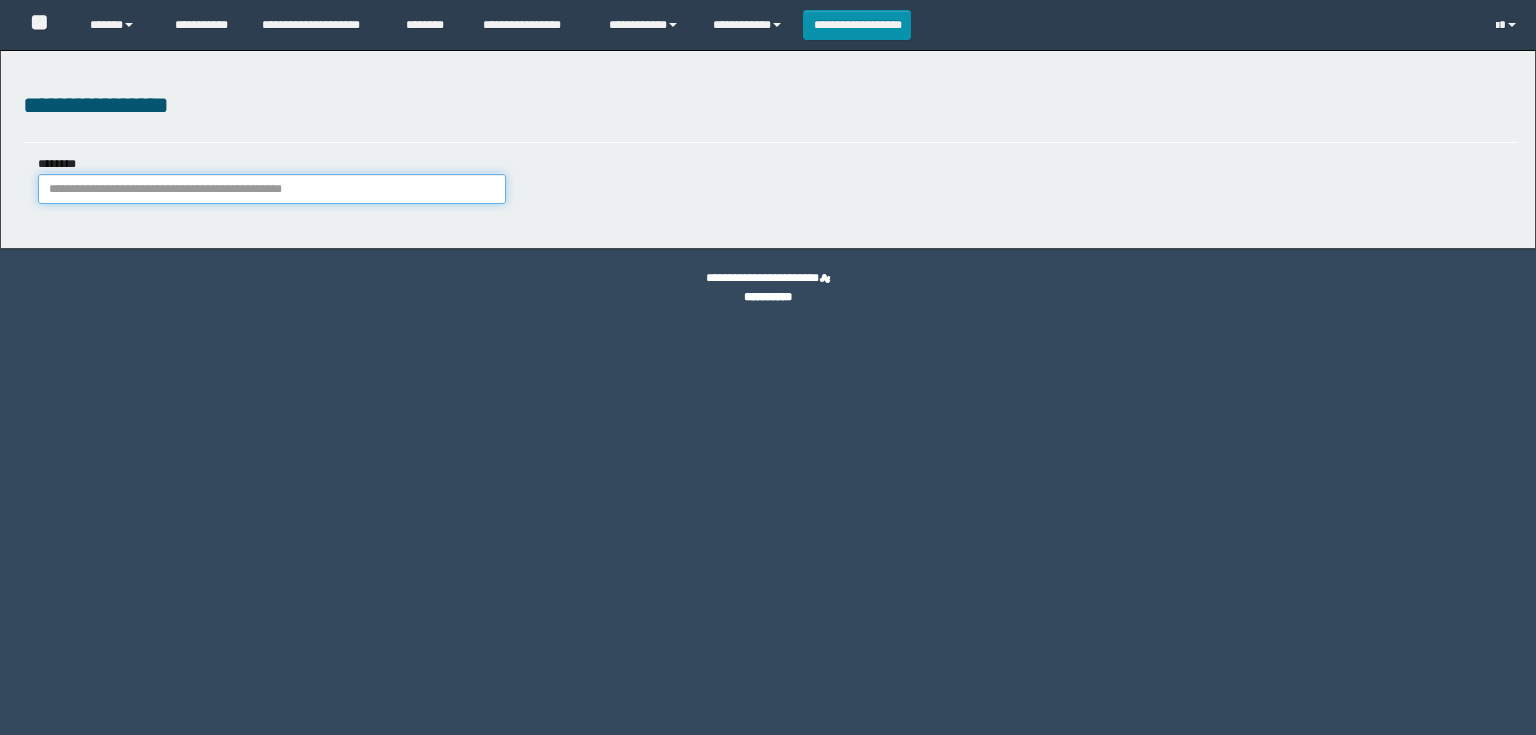 click on "********" at bounding box center (272, 189) 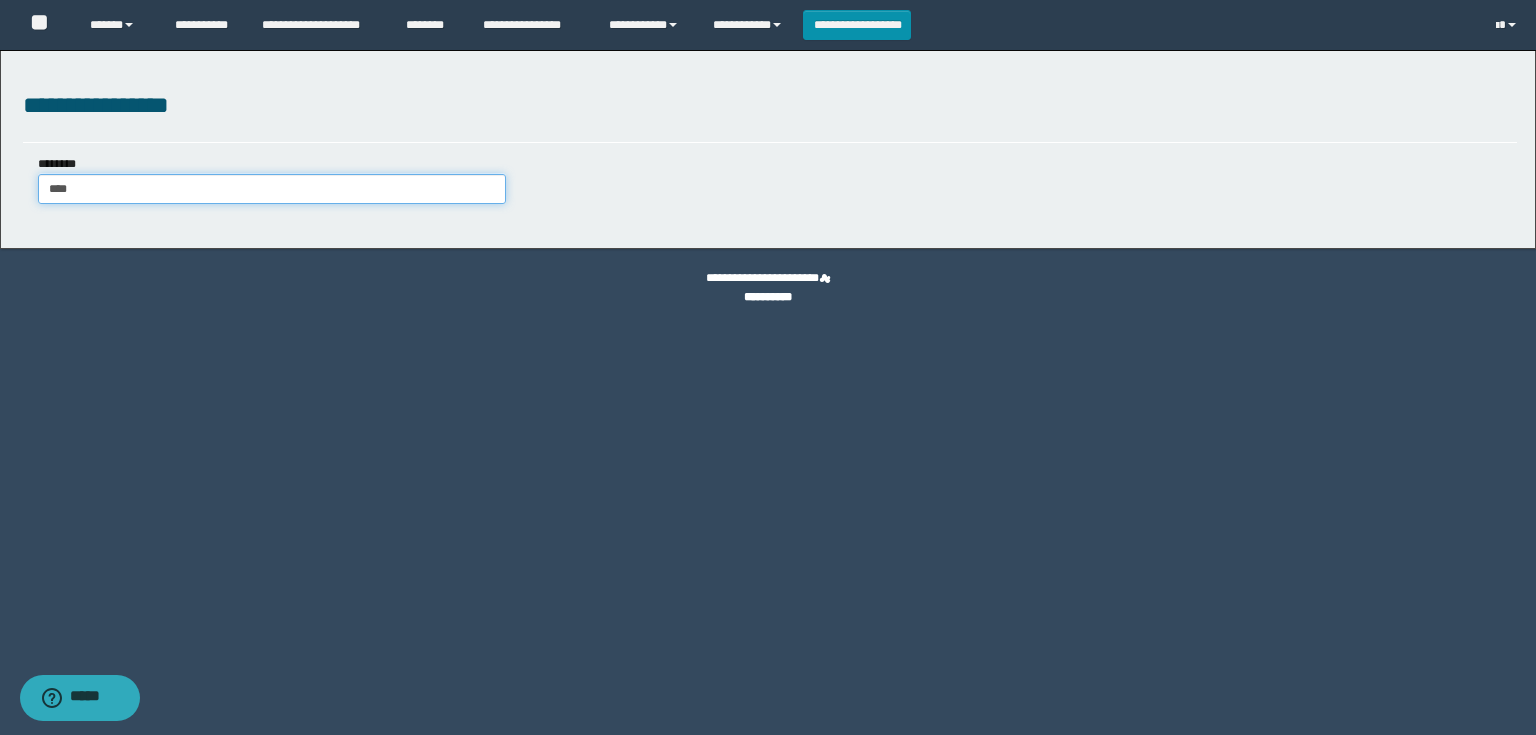 type on "*****" 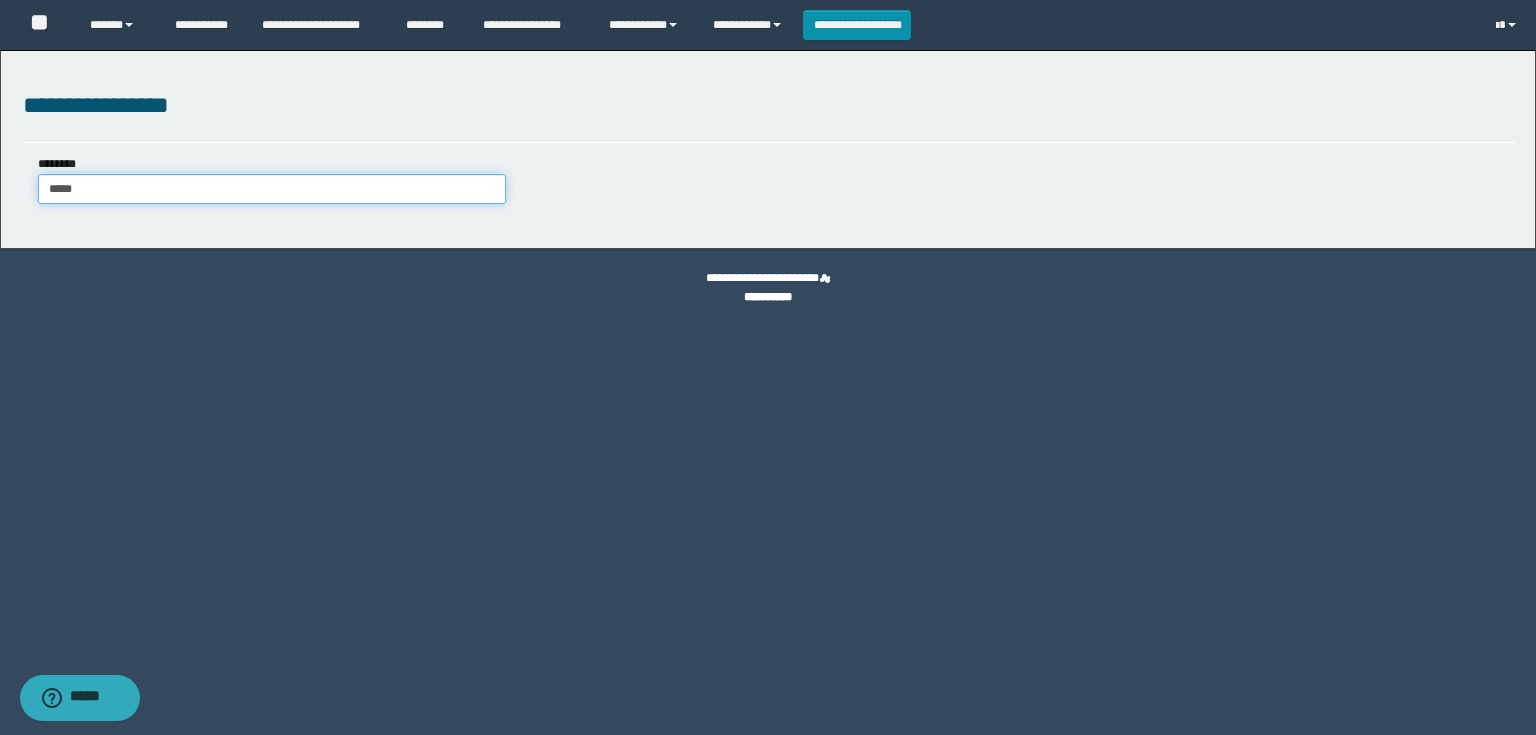 type on "*****" 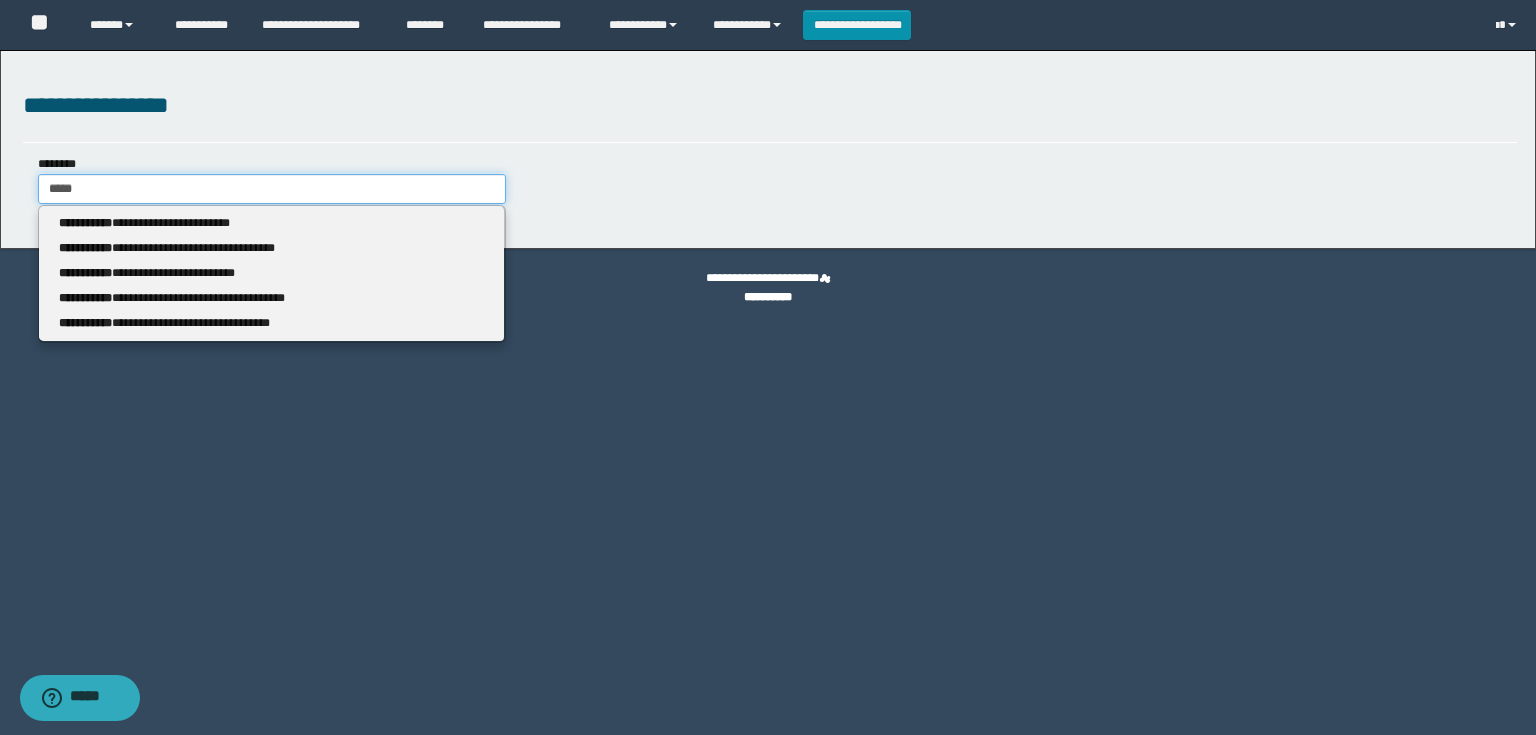 type 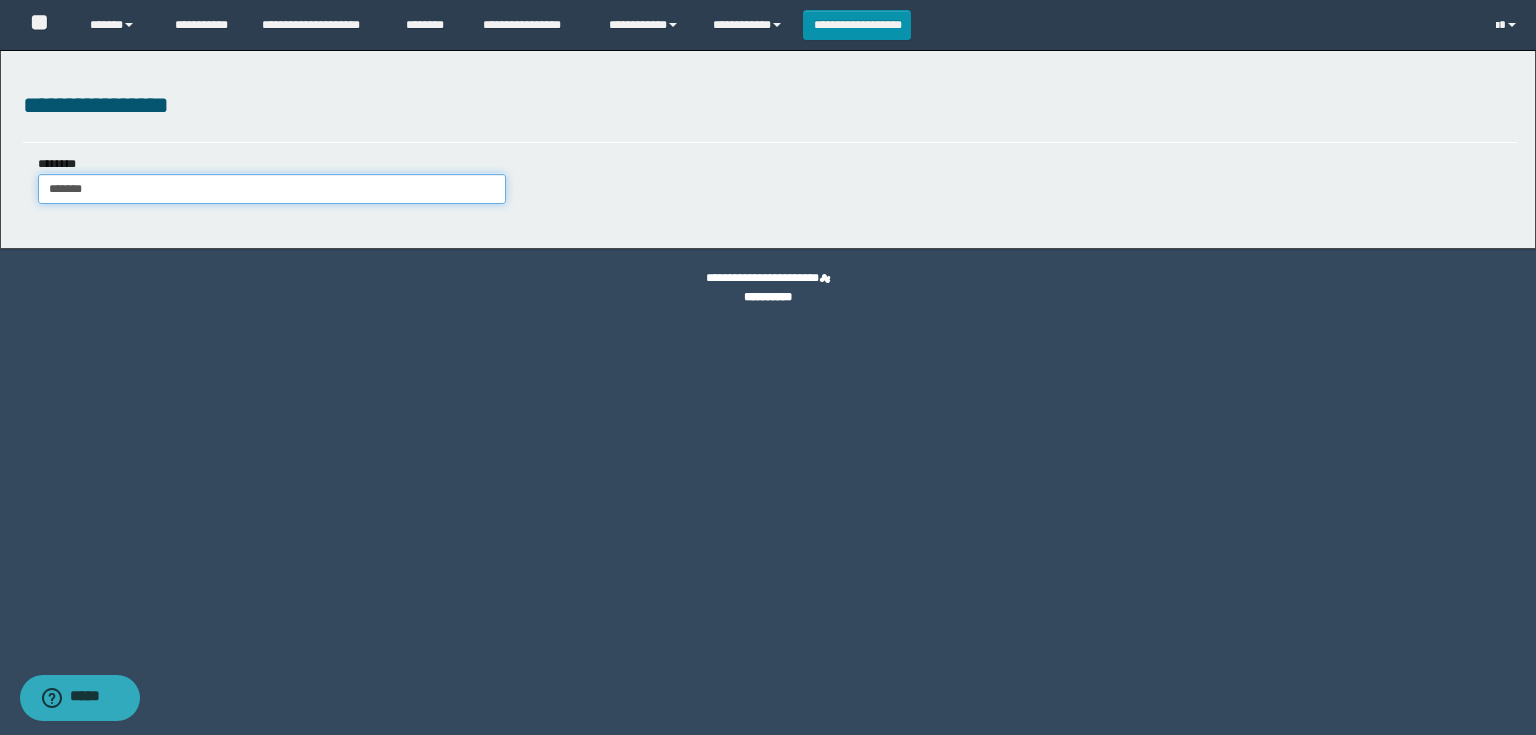 type on "********" 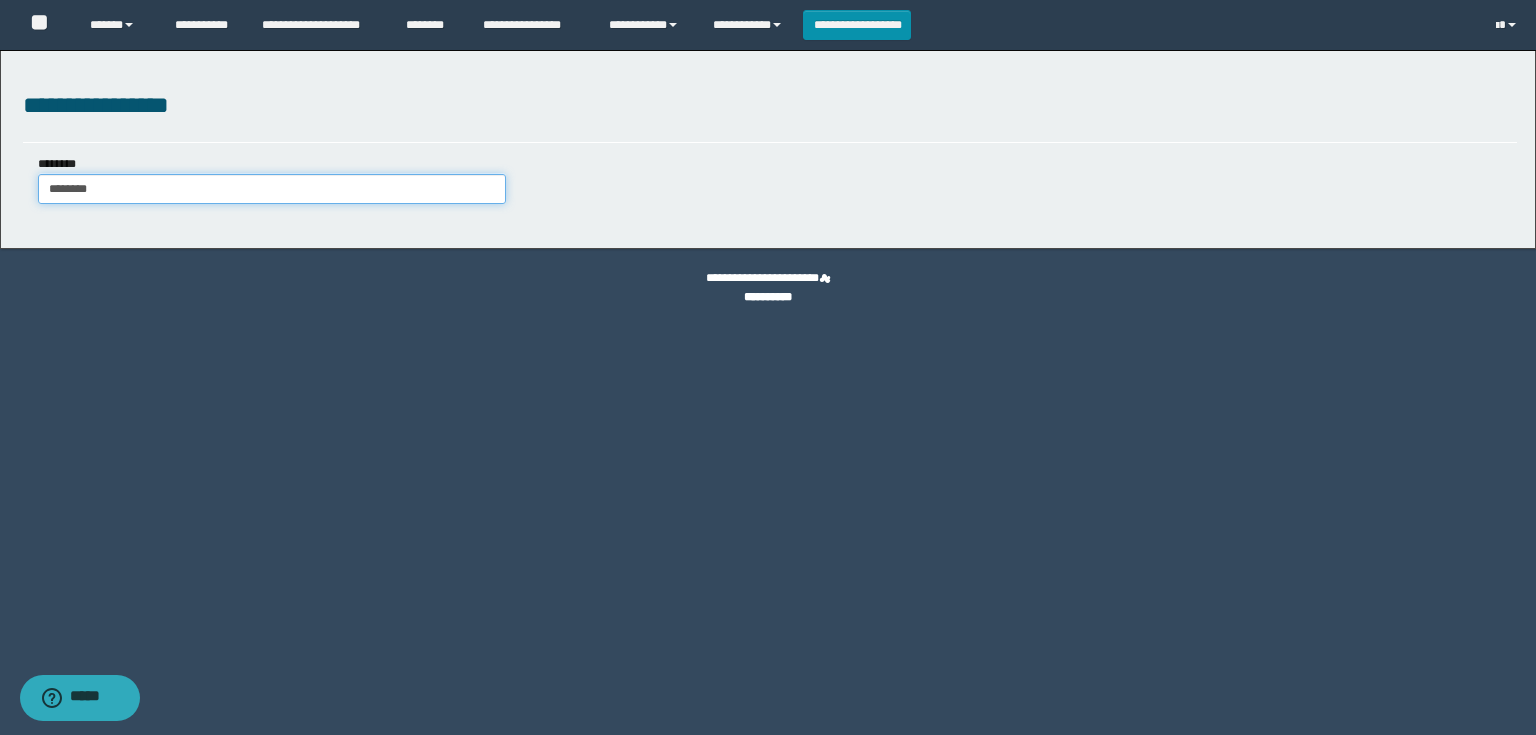 drag, startPoint x: 224, startPoint y: 189, endPoint x: 0, endPoint y: 188, distance: 224.00223 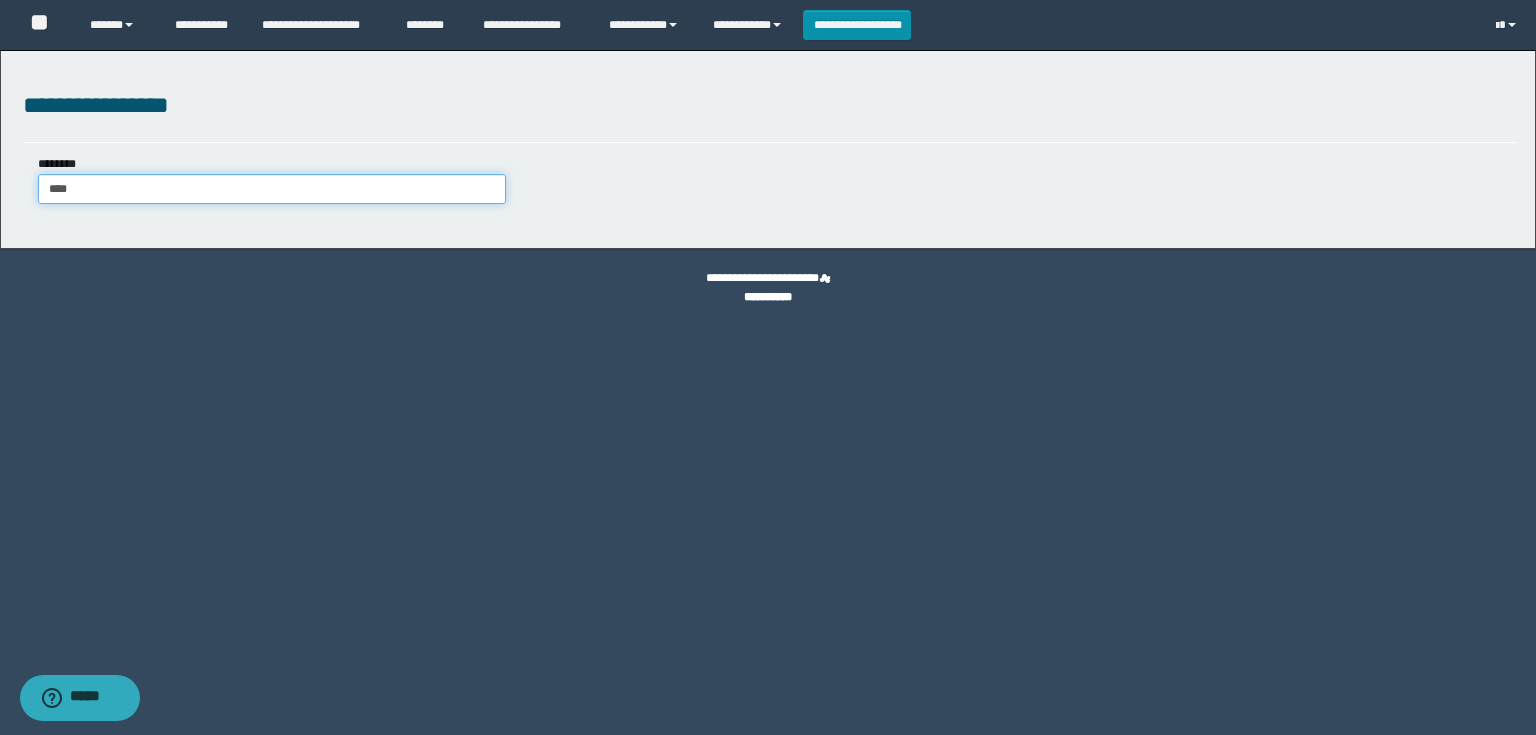 type on "*****" 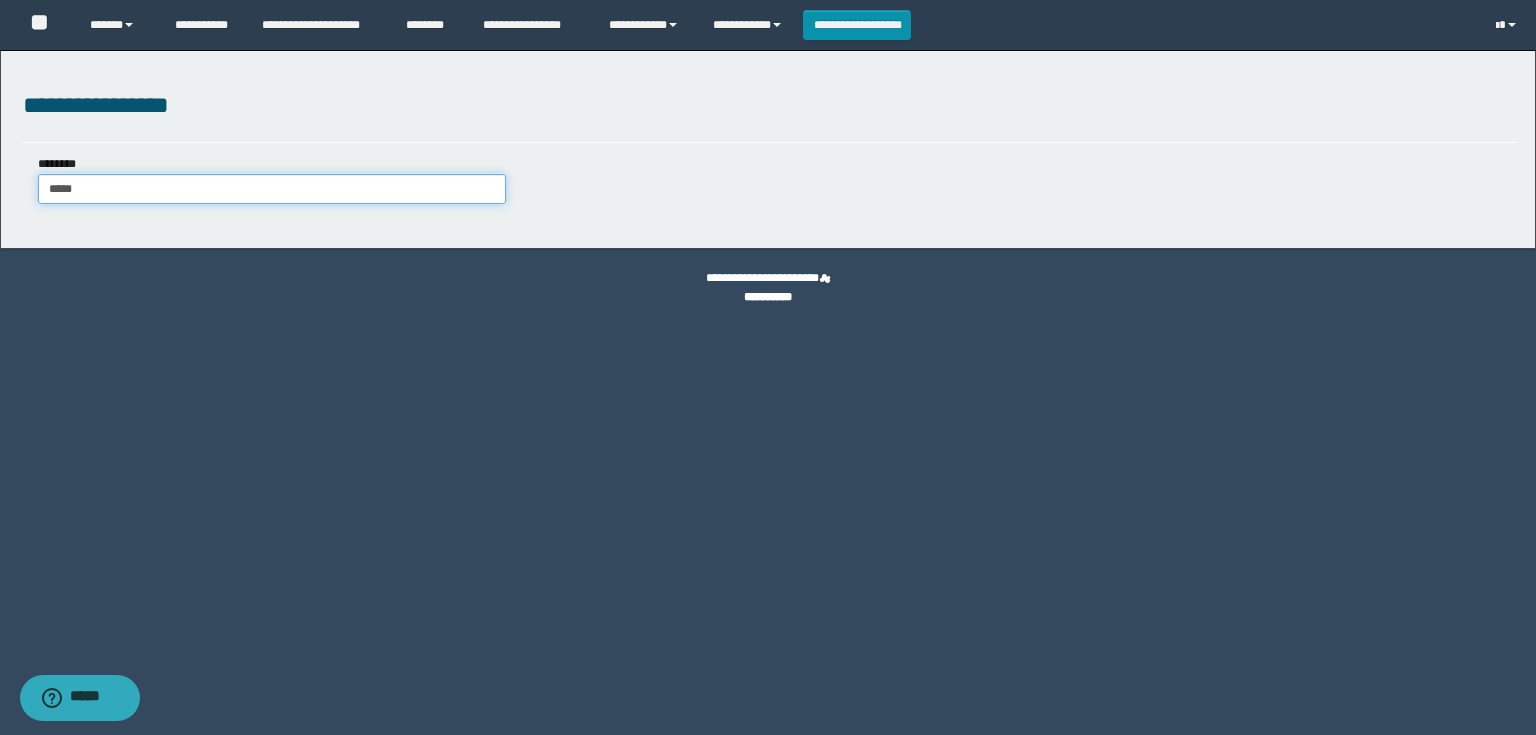 type on "*****" 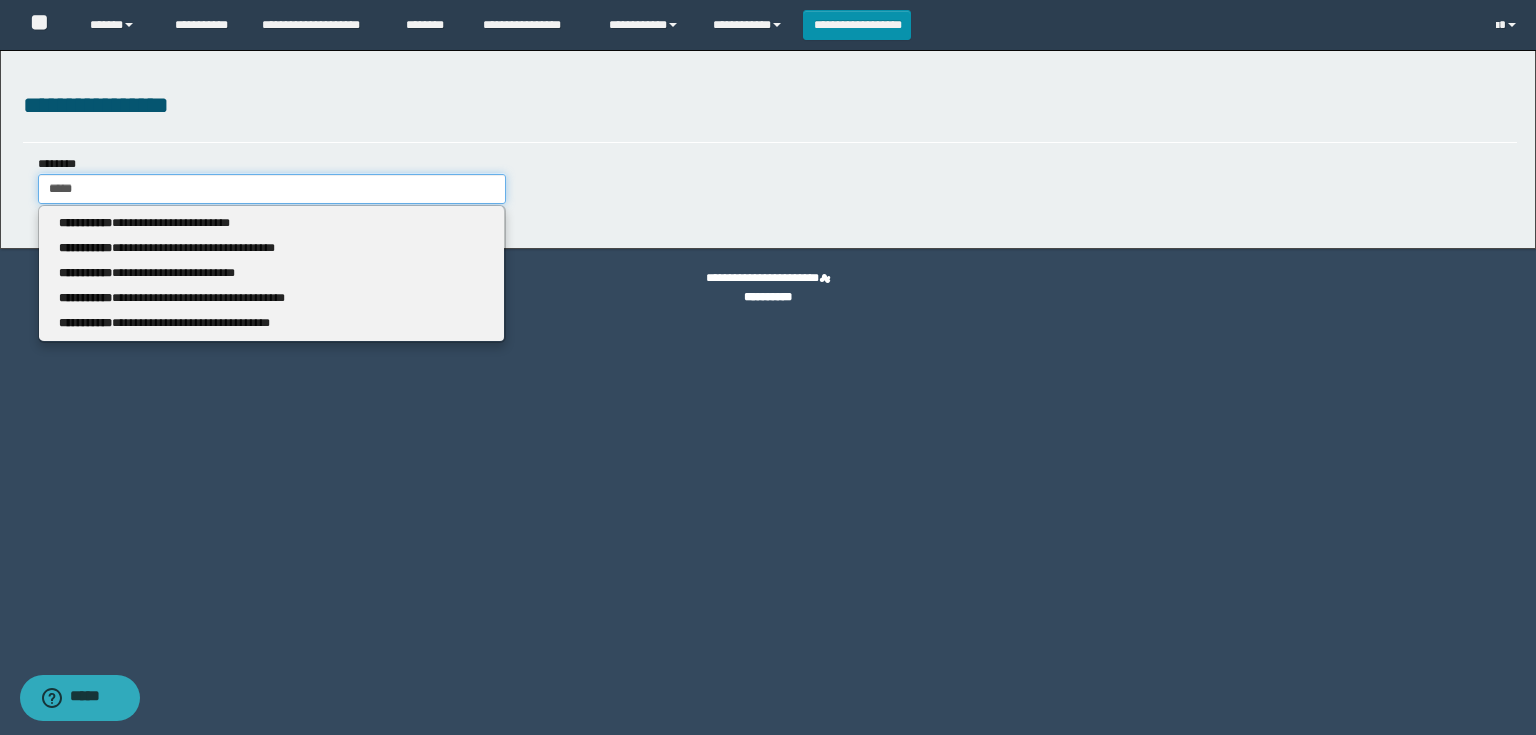 type 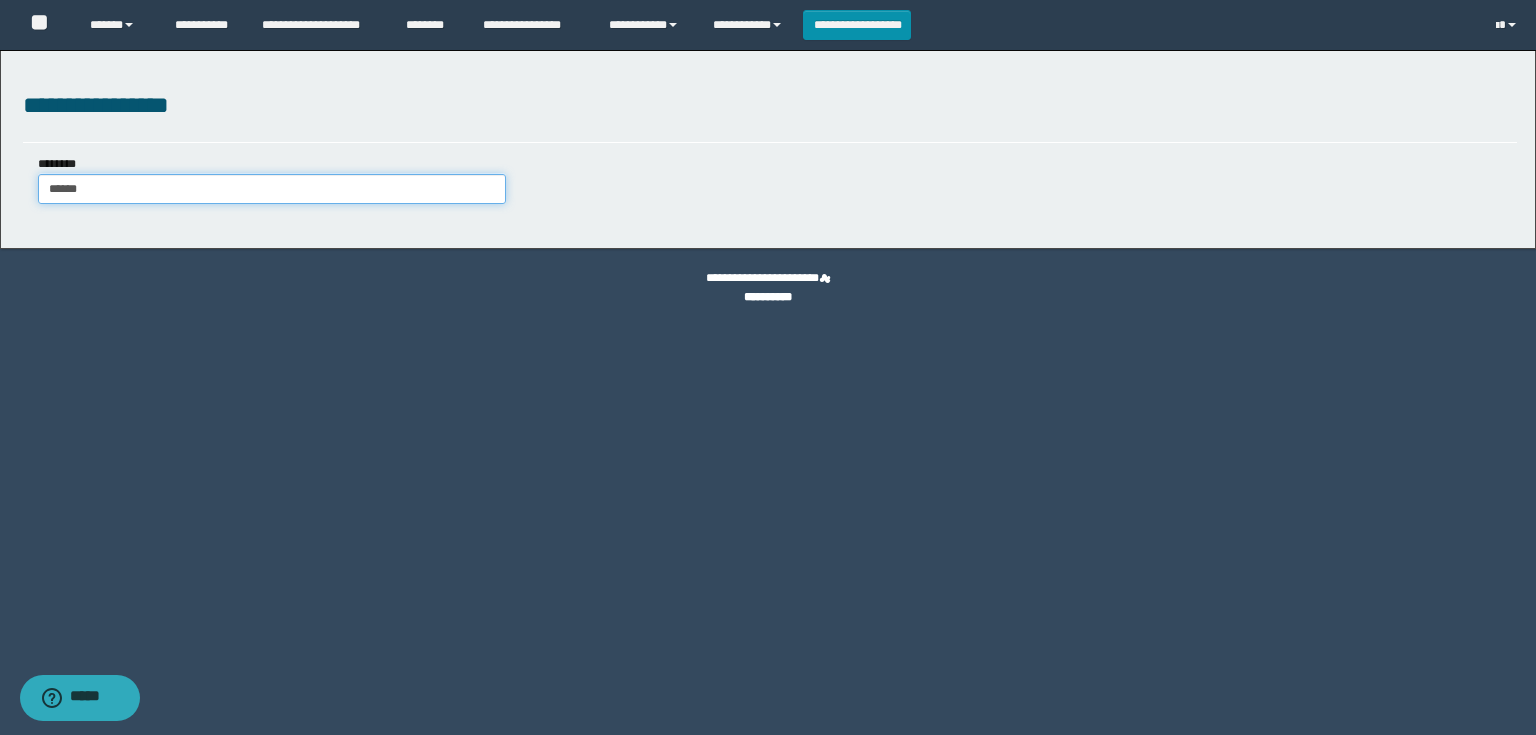 type on "******" 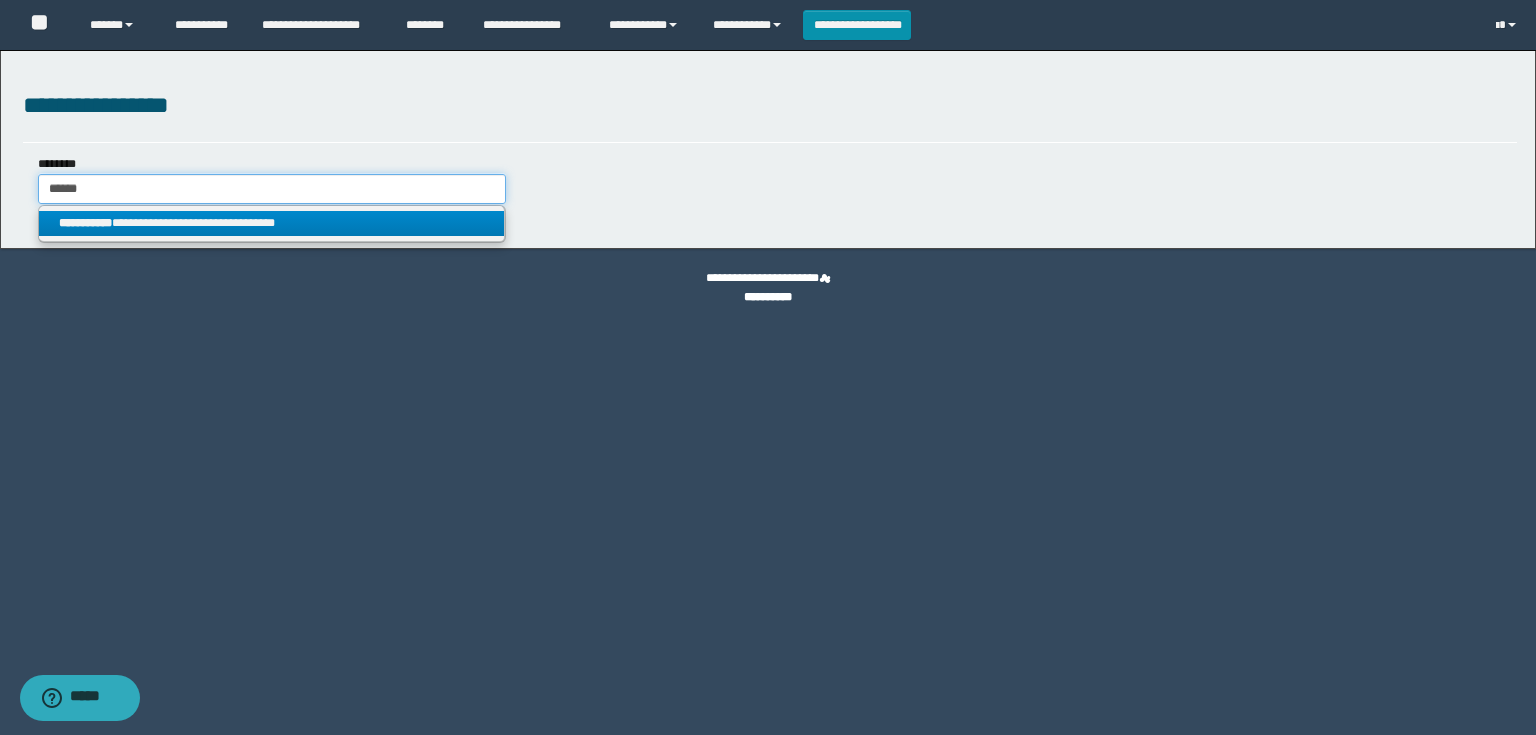 type on "******" 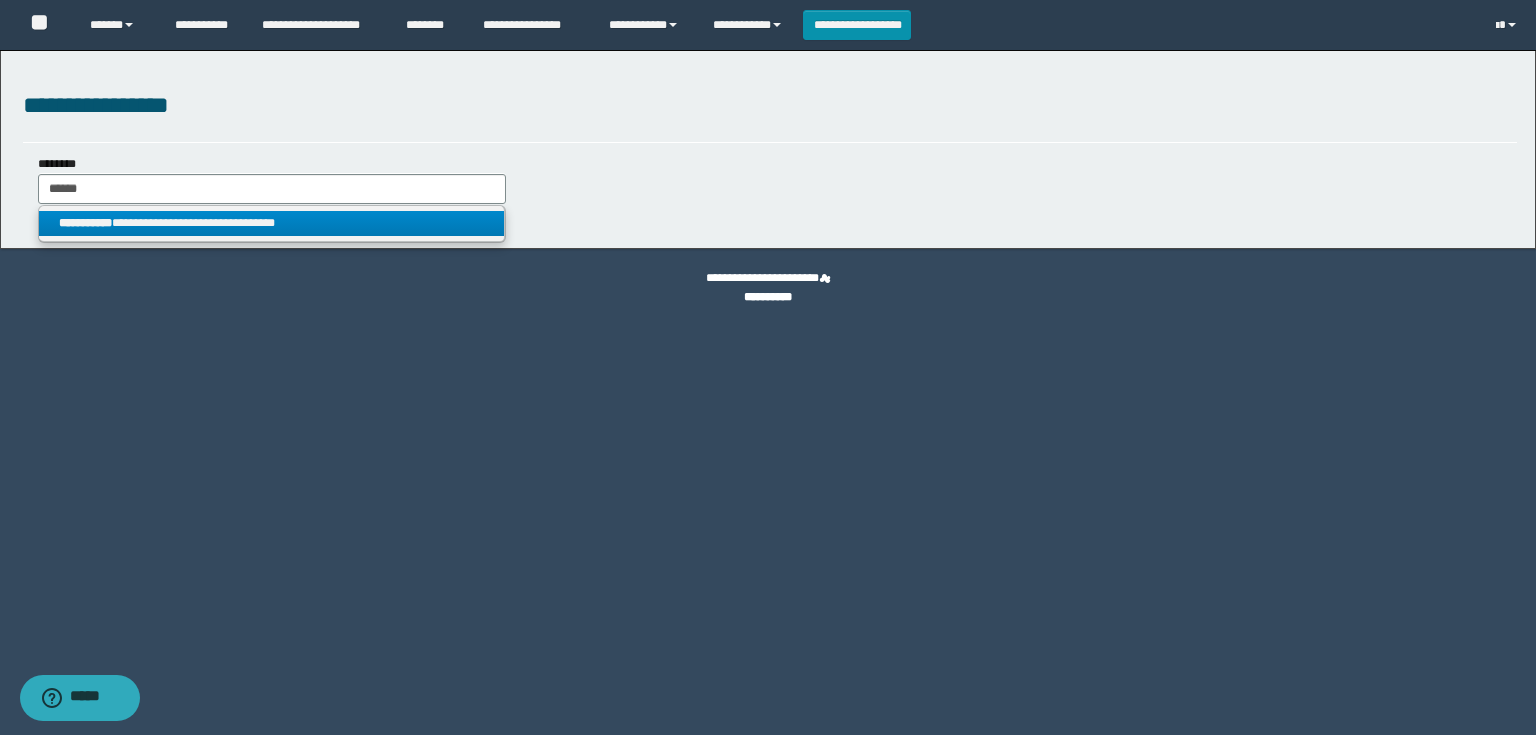 click on "**********" at bounding box center (272, 223) 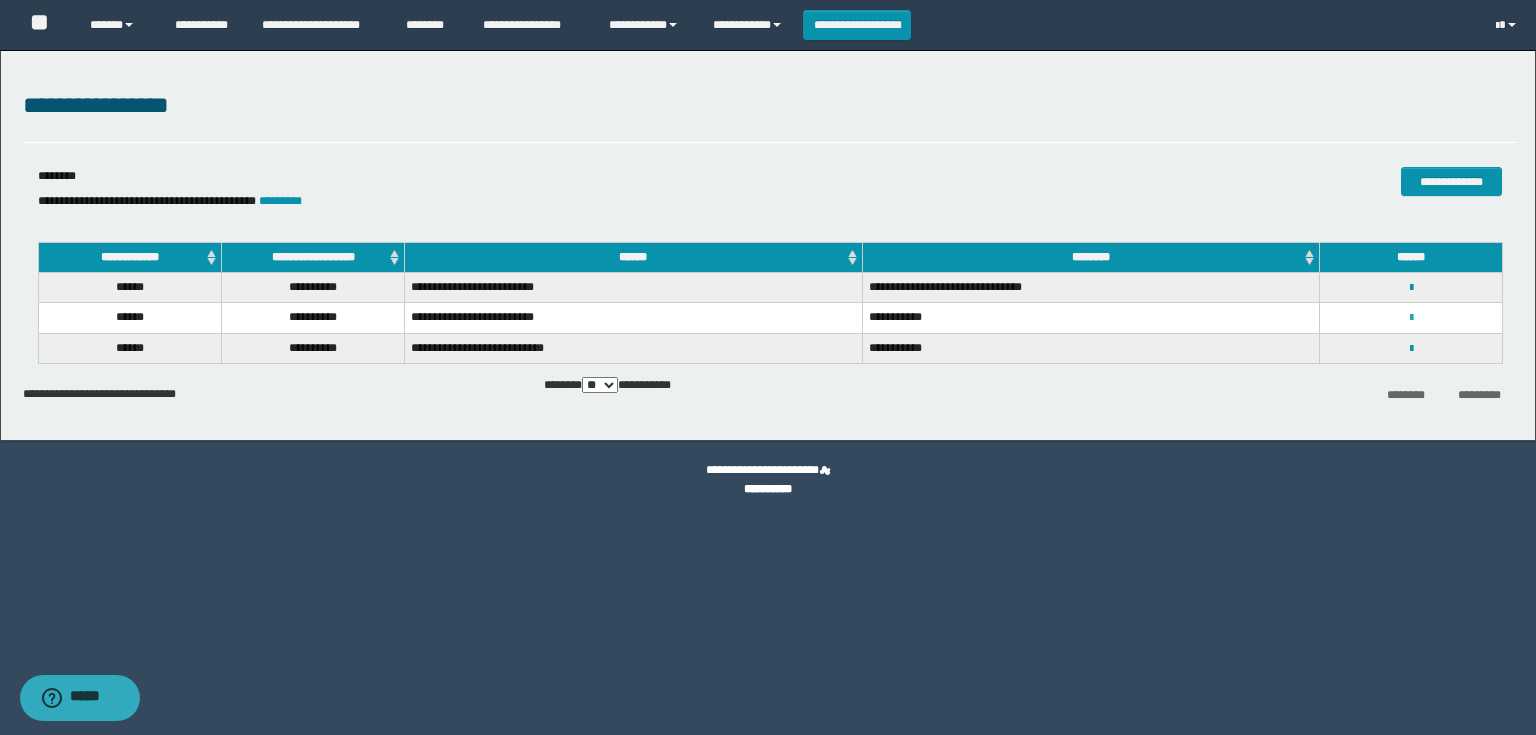 click at bounding box center [1411, 318] 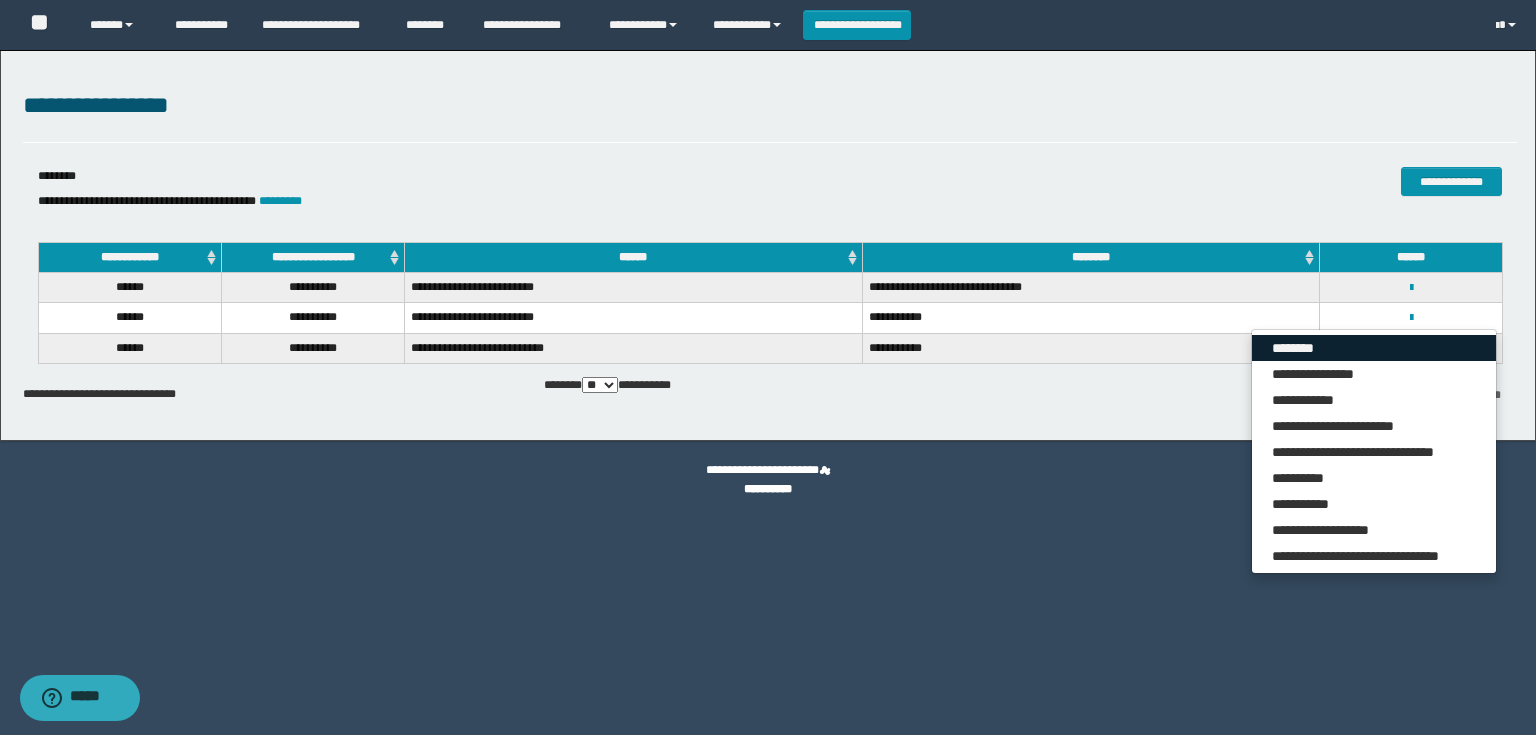 click on "********" at bounding box center [1374, 348] 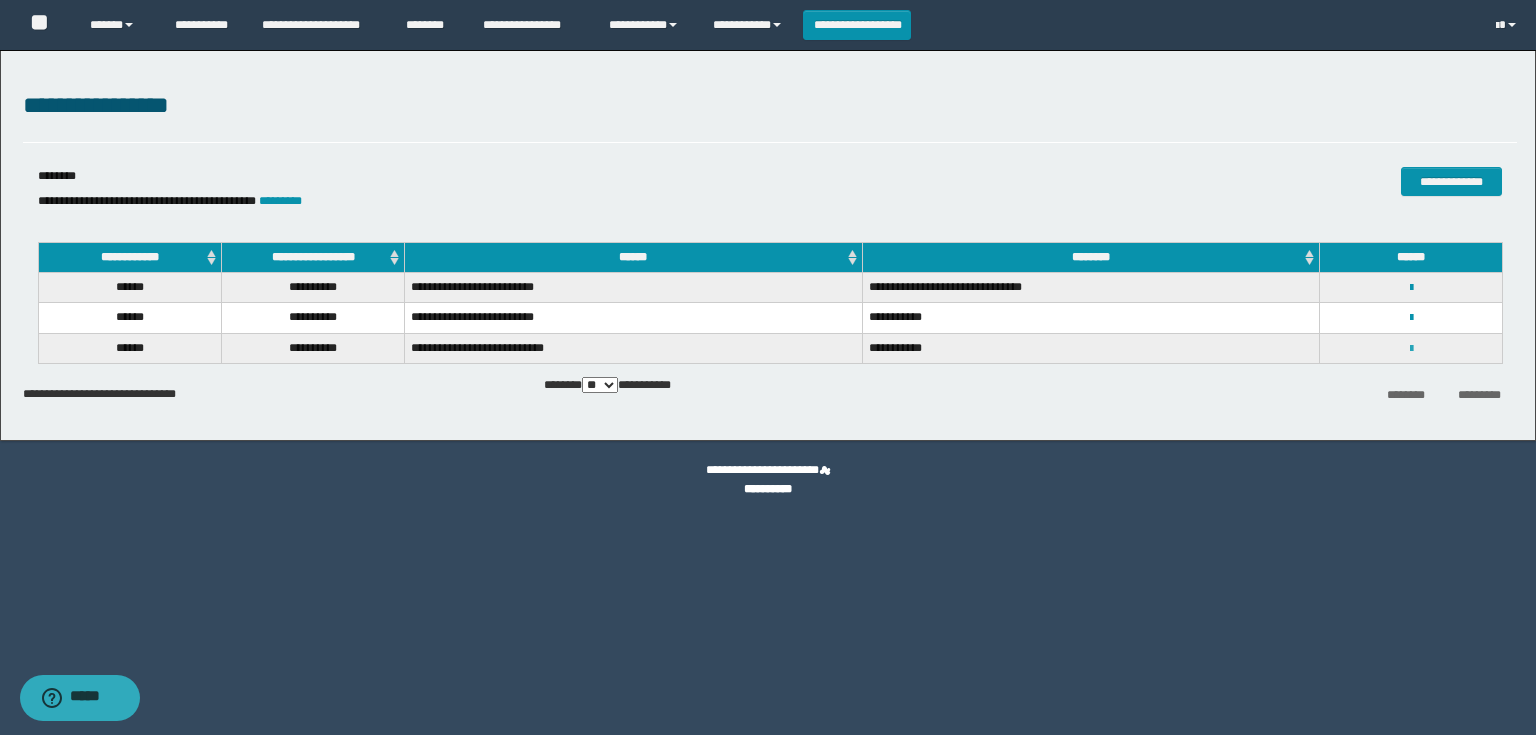 click at bounding box center [1411, 349] 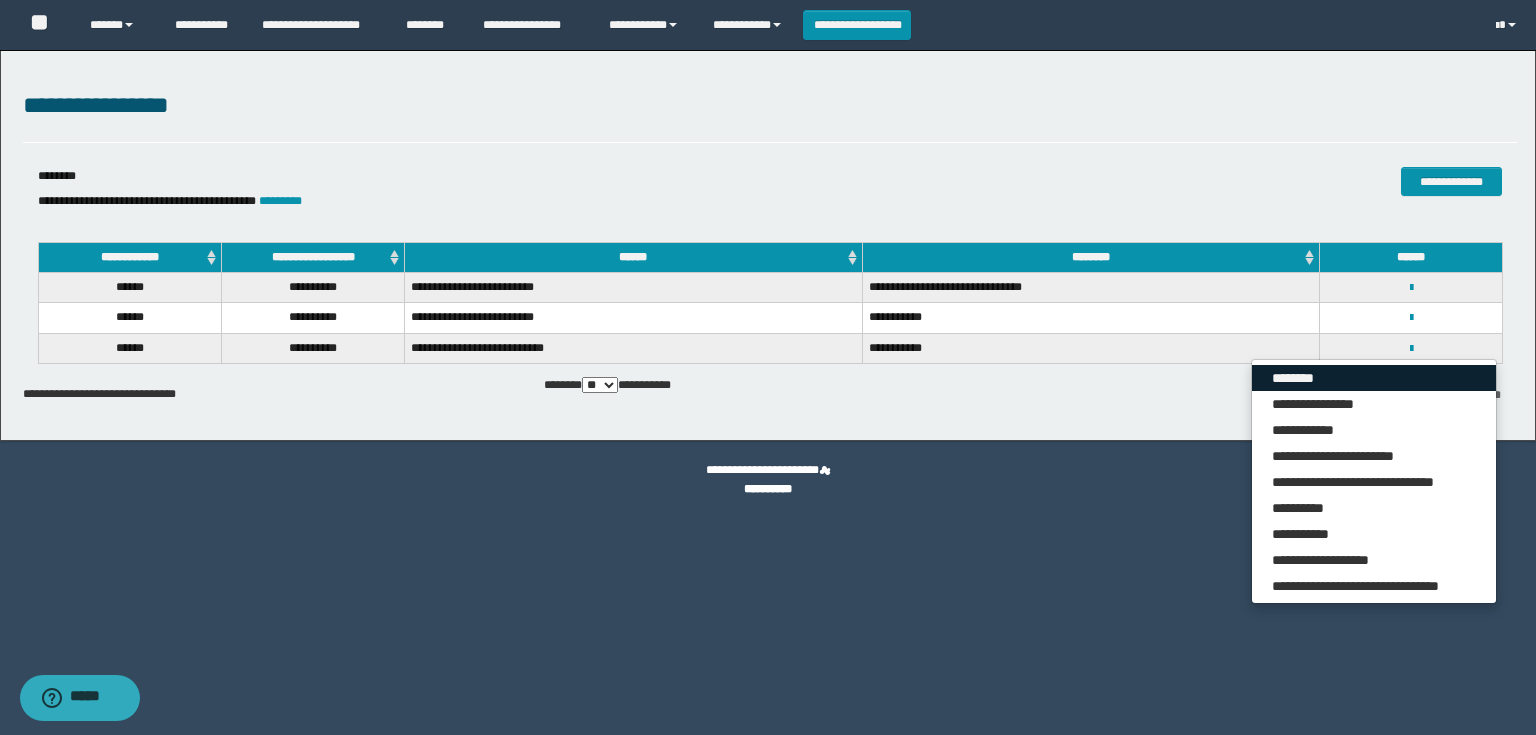 click on "********" at bounding box center (1374, 378) 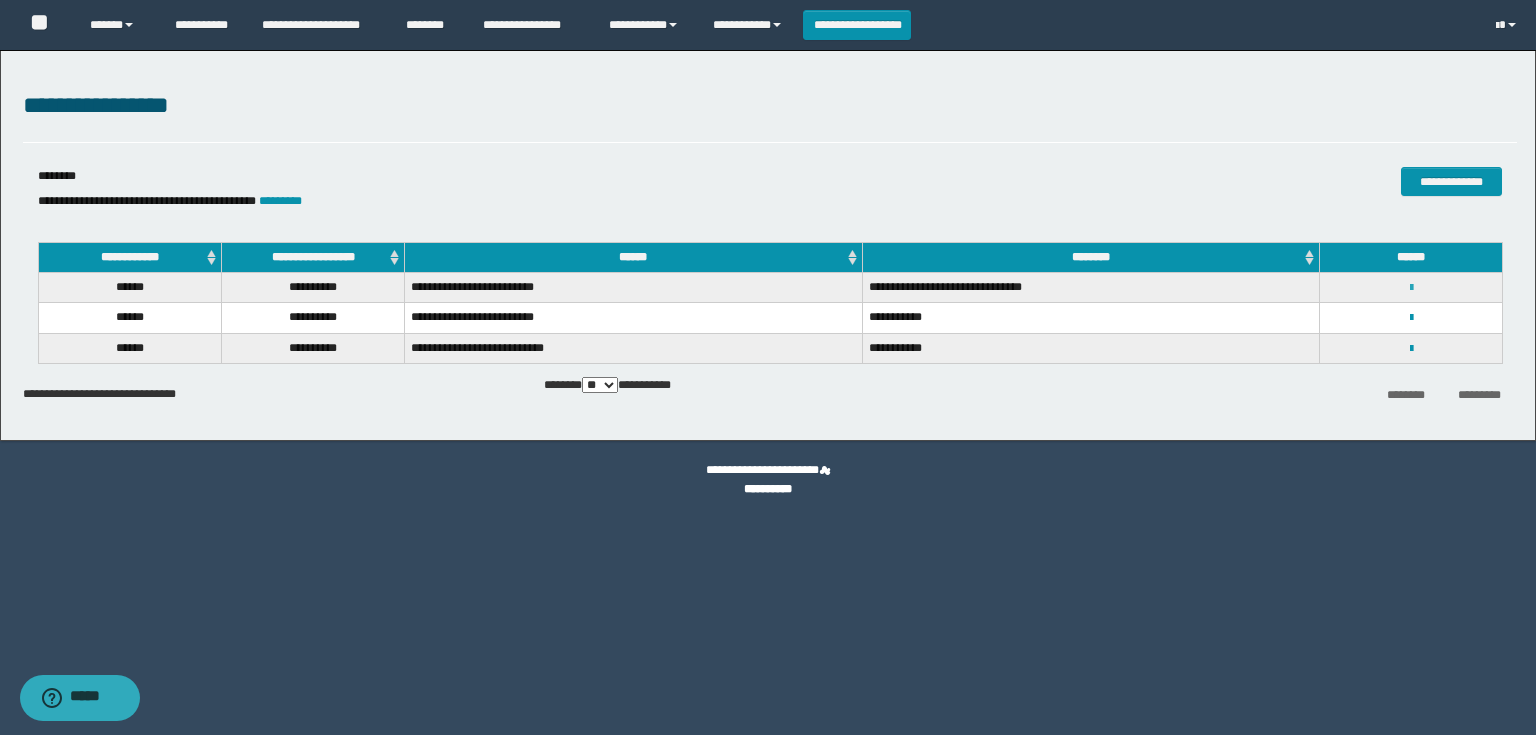 click at bounding box center (1411, 288) 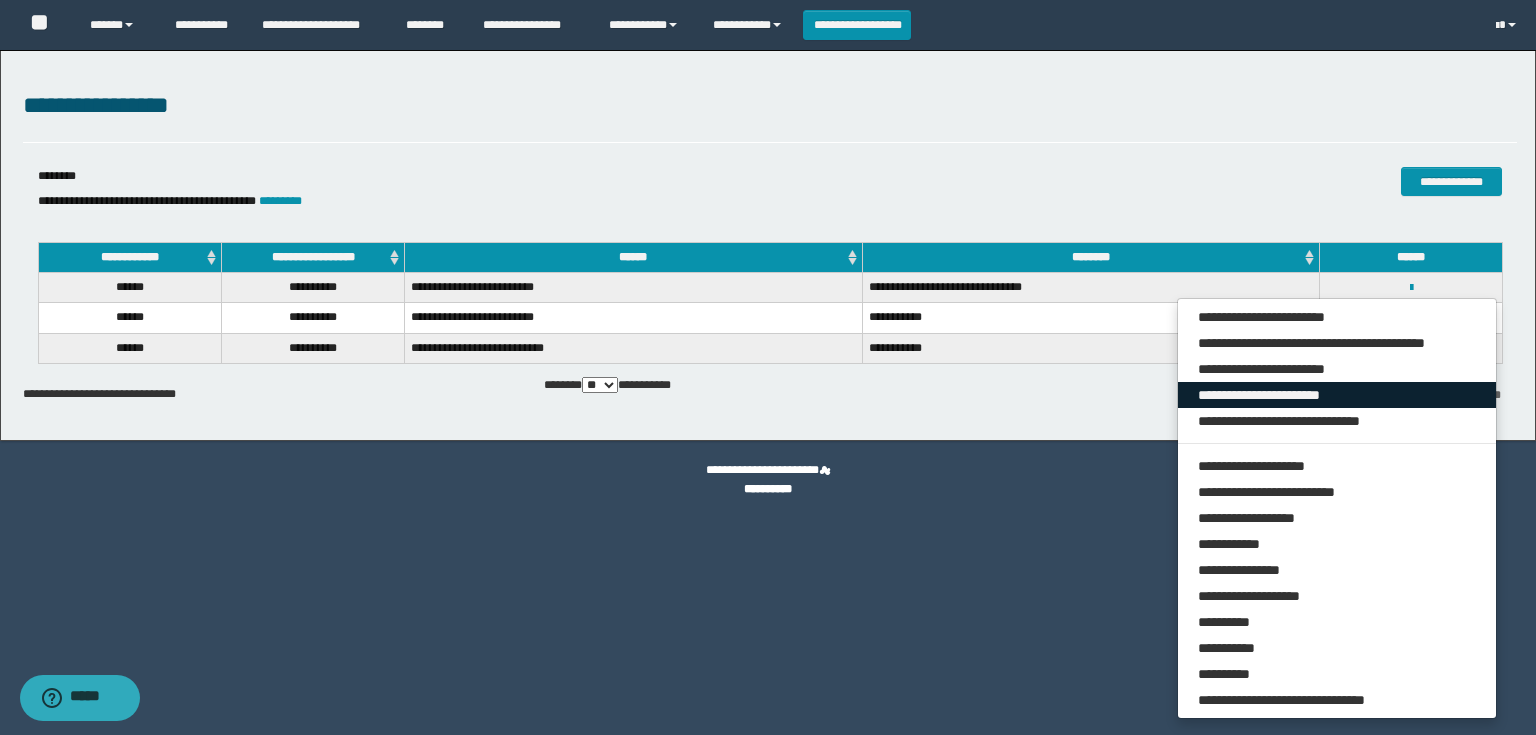 click on "**********" at bounding box center [1337, 395] 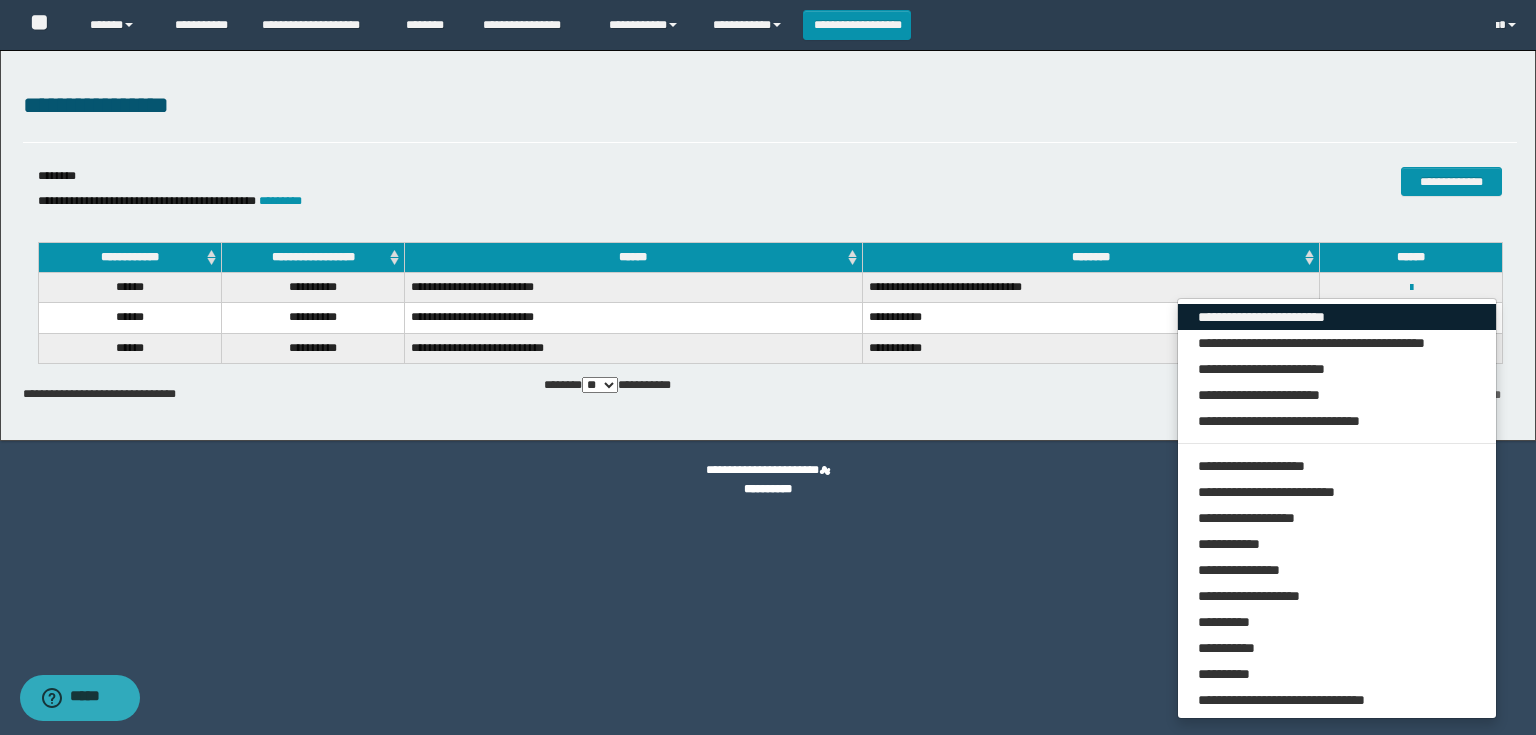 drag, startPoint x: 1217, startPoint y: 322, endPoint x: 1164, endPoint y: 281, distance: 67.00746 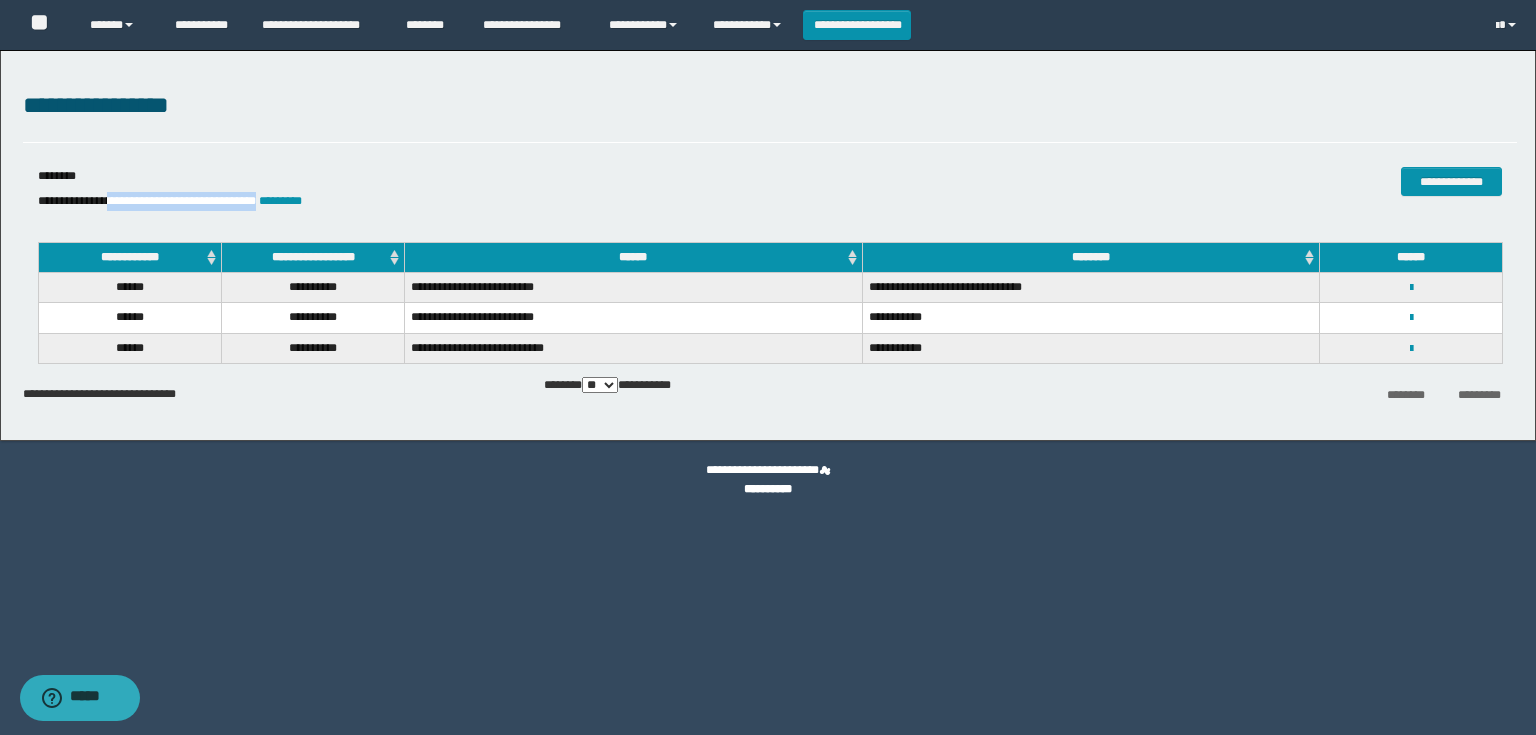 drag, startPoint x: 324, startPoint y: 205, endPoint x: 116, endPoint y: 196, distance: 208.19463 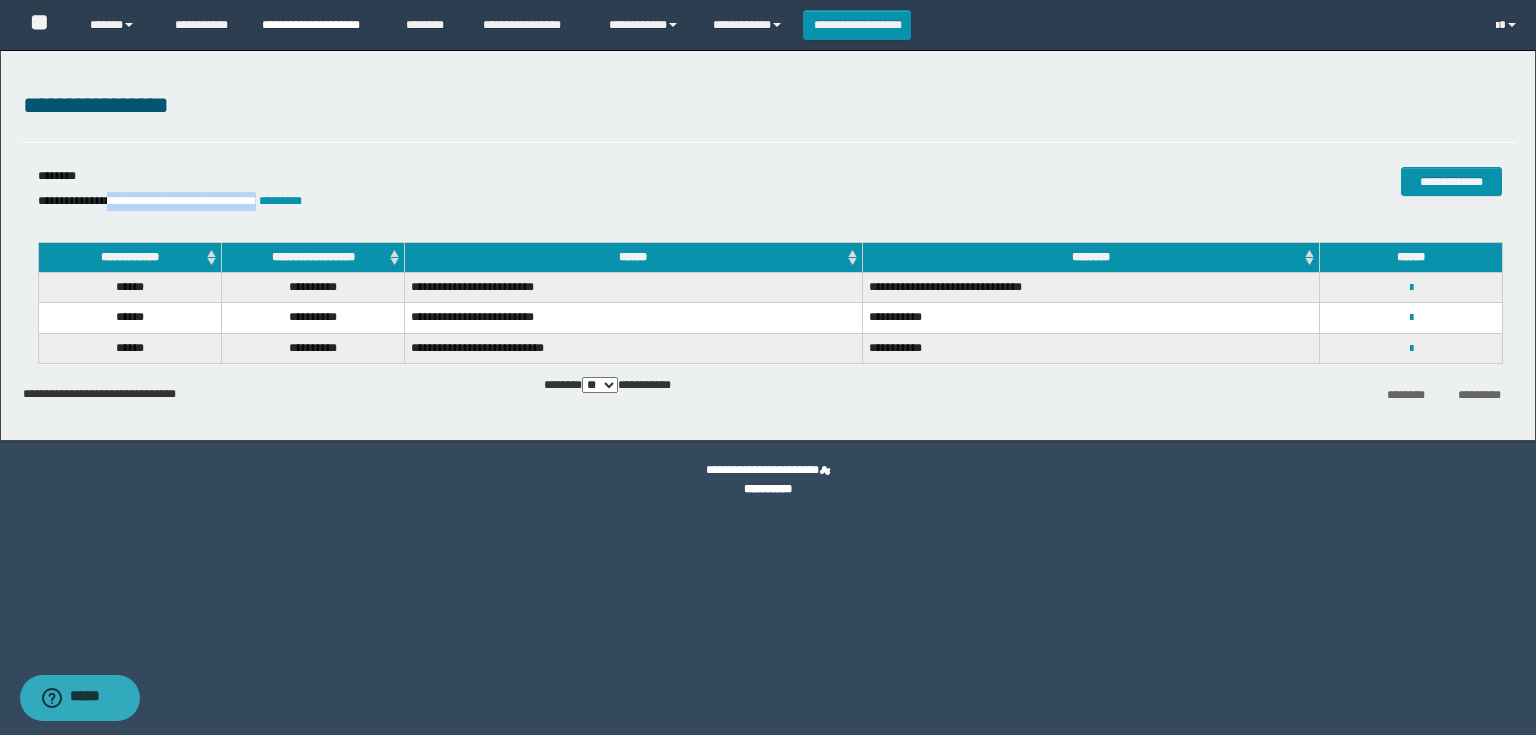 copy on "**********" 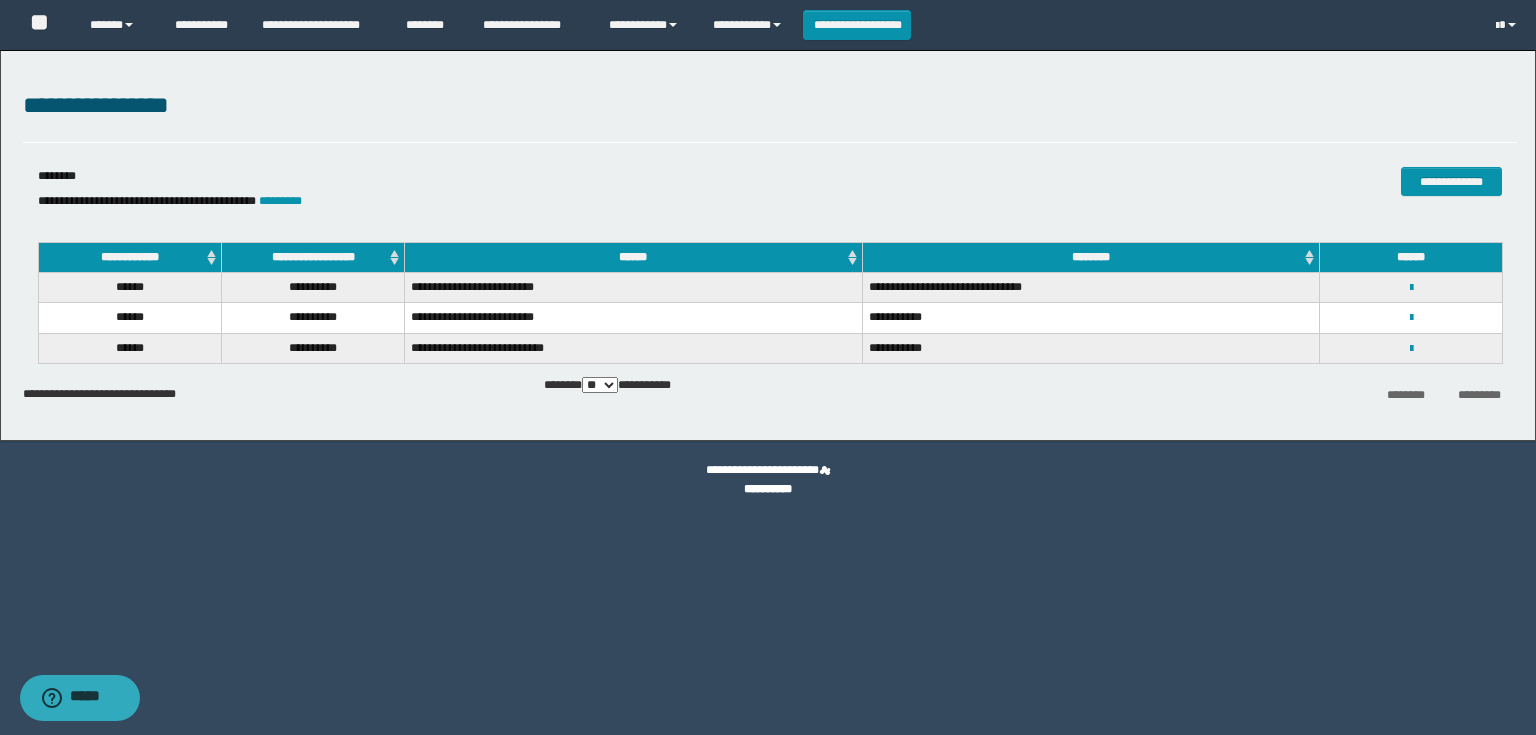 click on "**********" at bounding box center (770, 115) 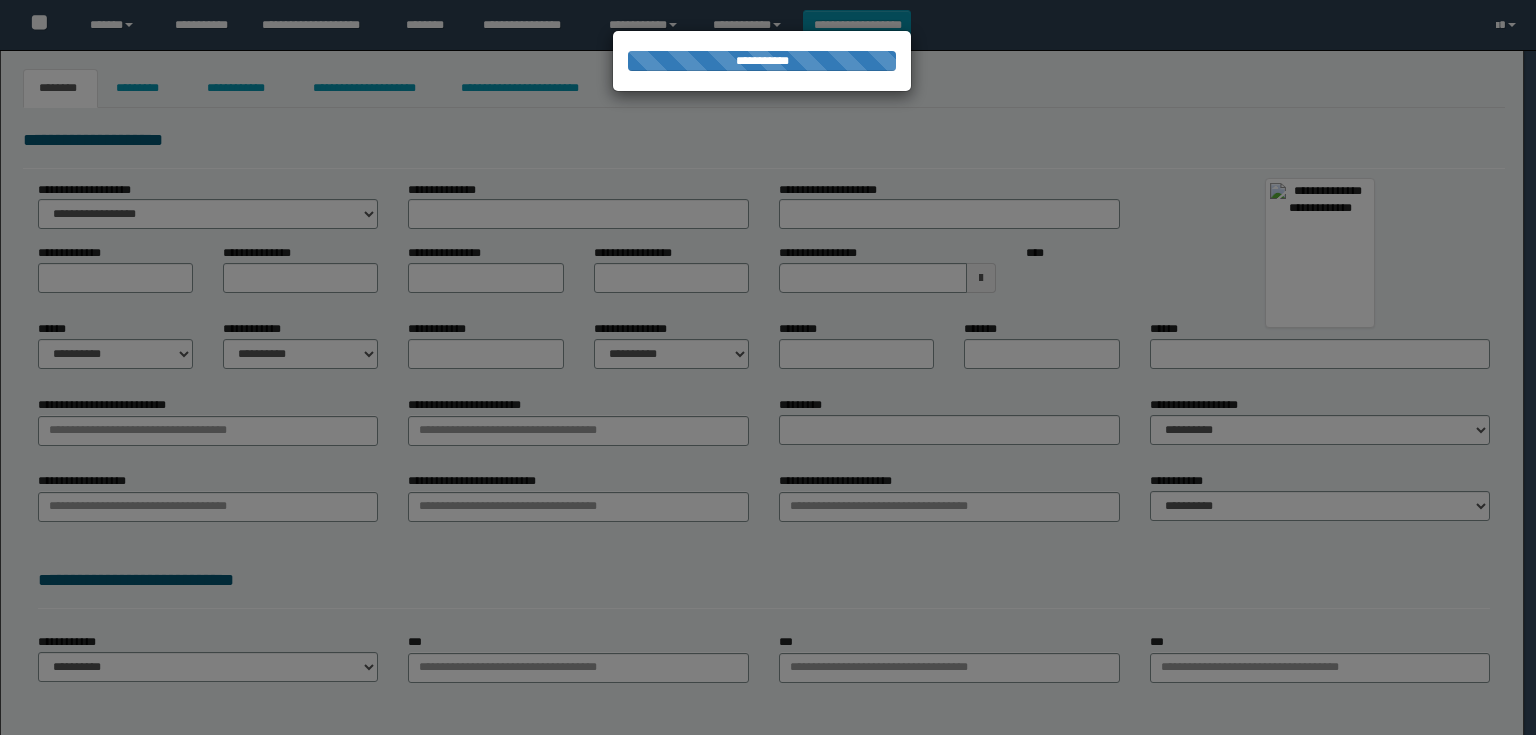 scroll, scrollTop: 0, scrollLeft: 0, axis: both 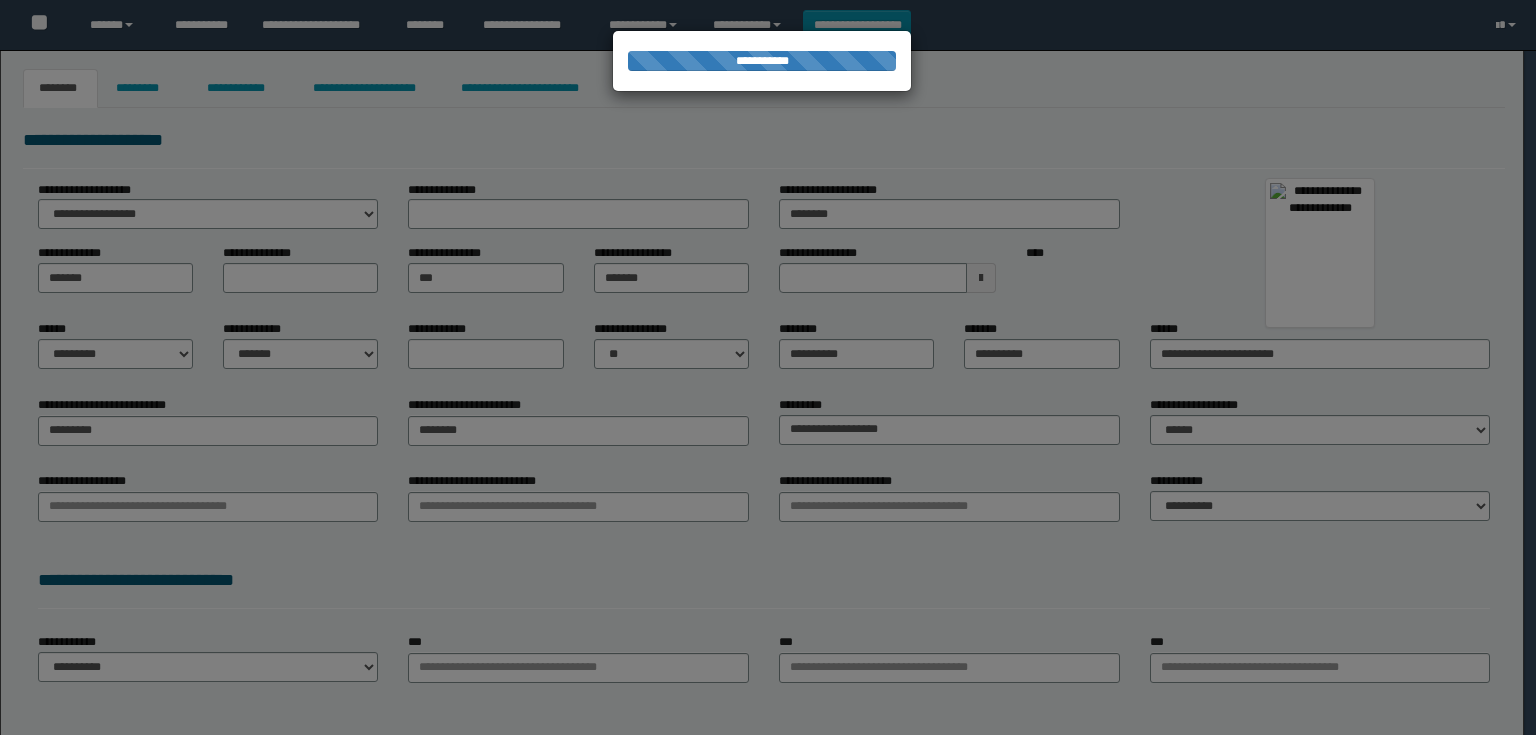 type on "********" 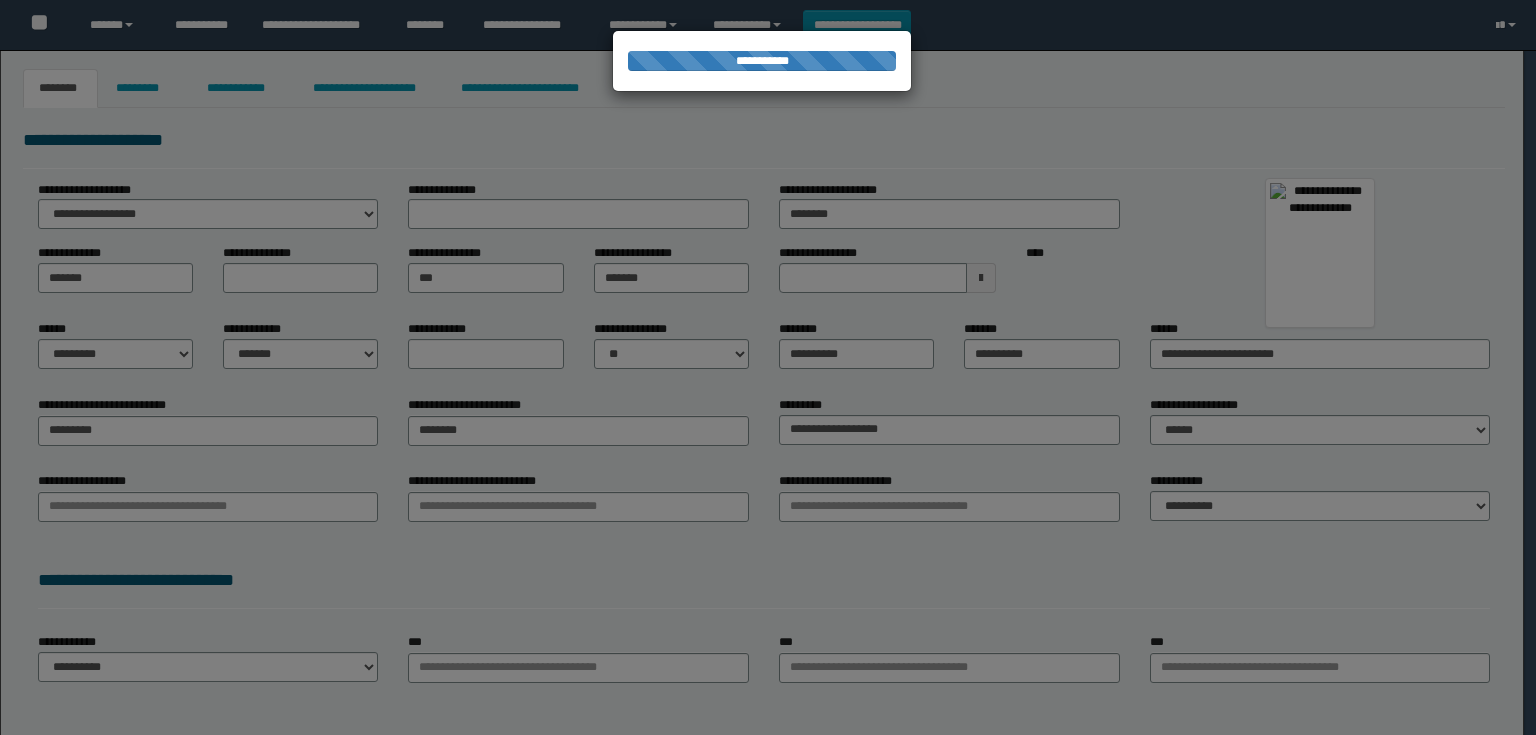 type on "*********" 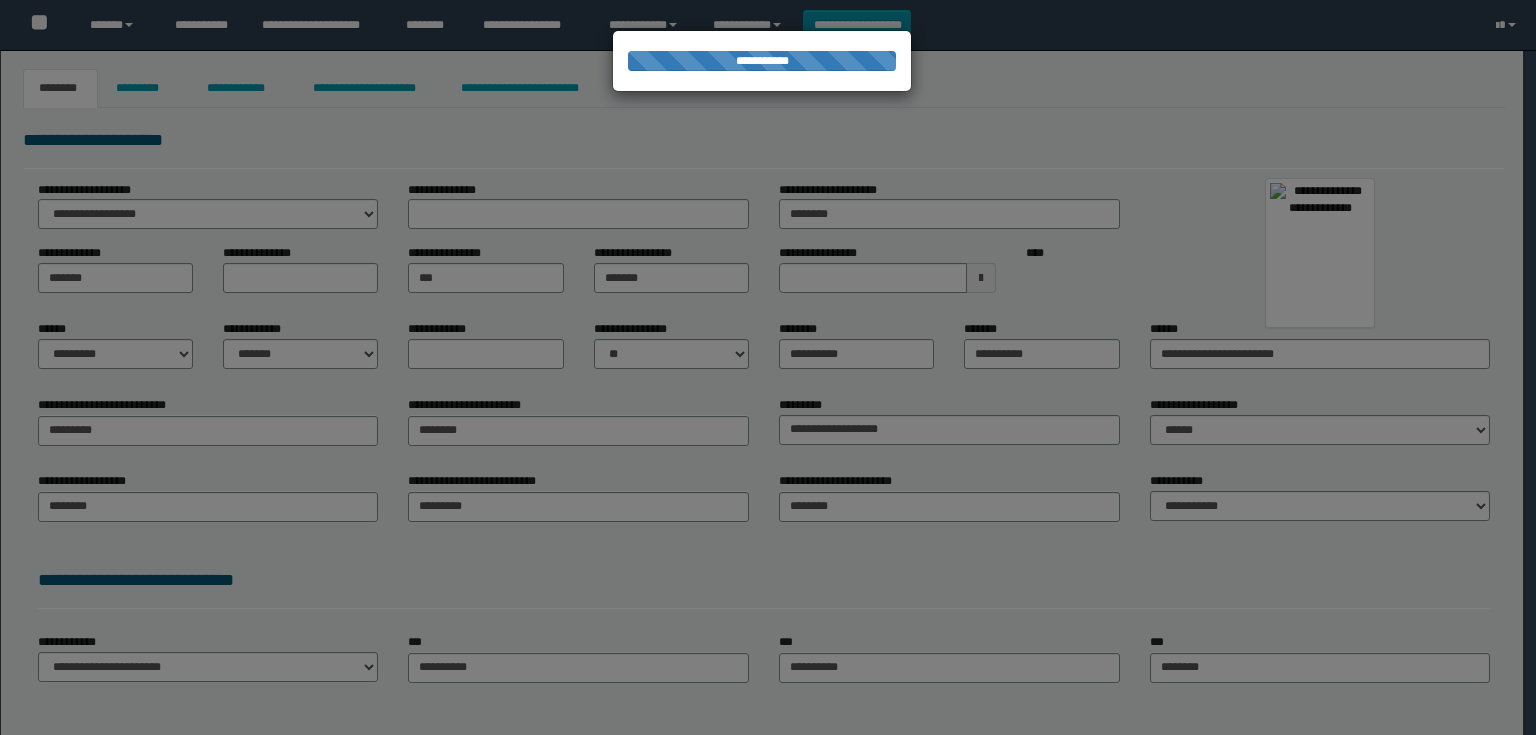 scroll, scrollTop: 0, scrollLeft: 0, axis: both 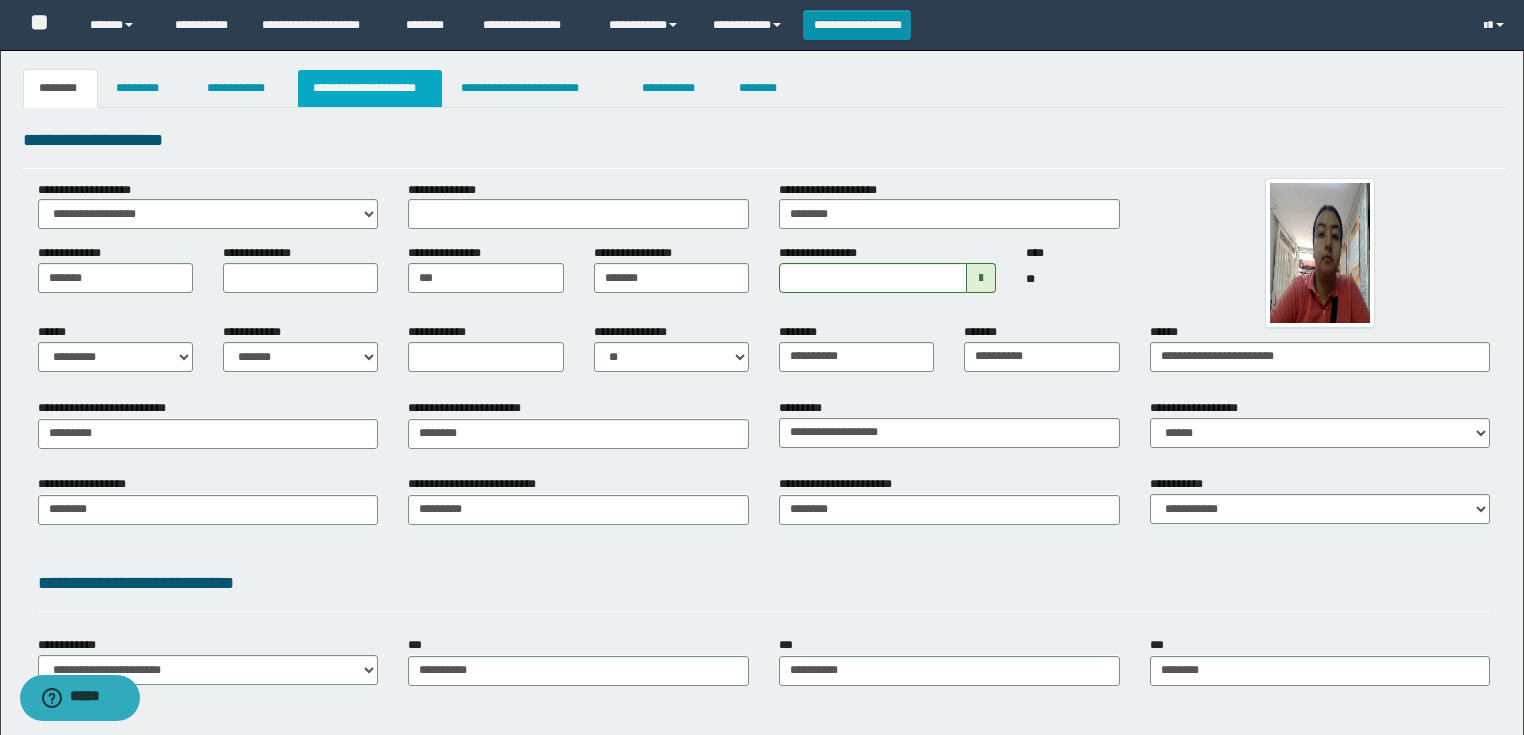 click on "**********" at bounding box center [370, 88] 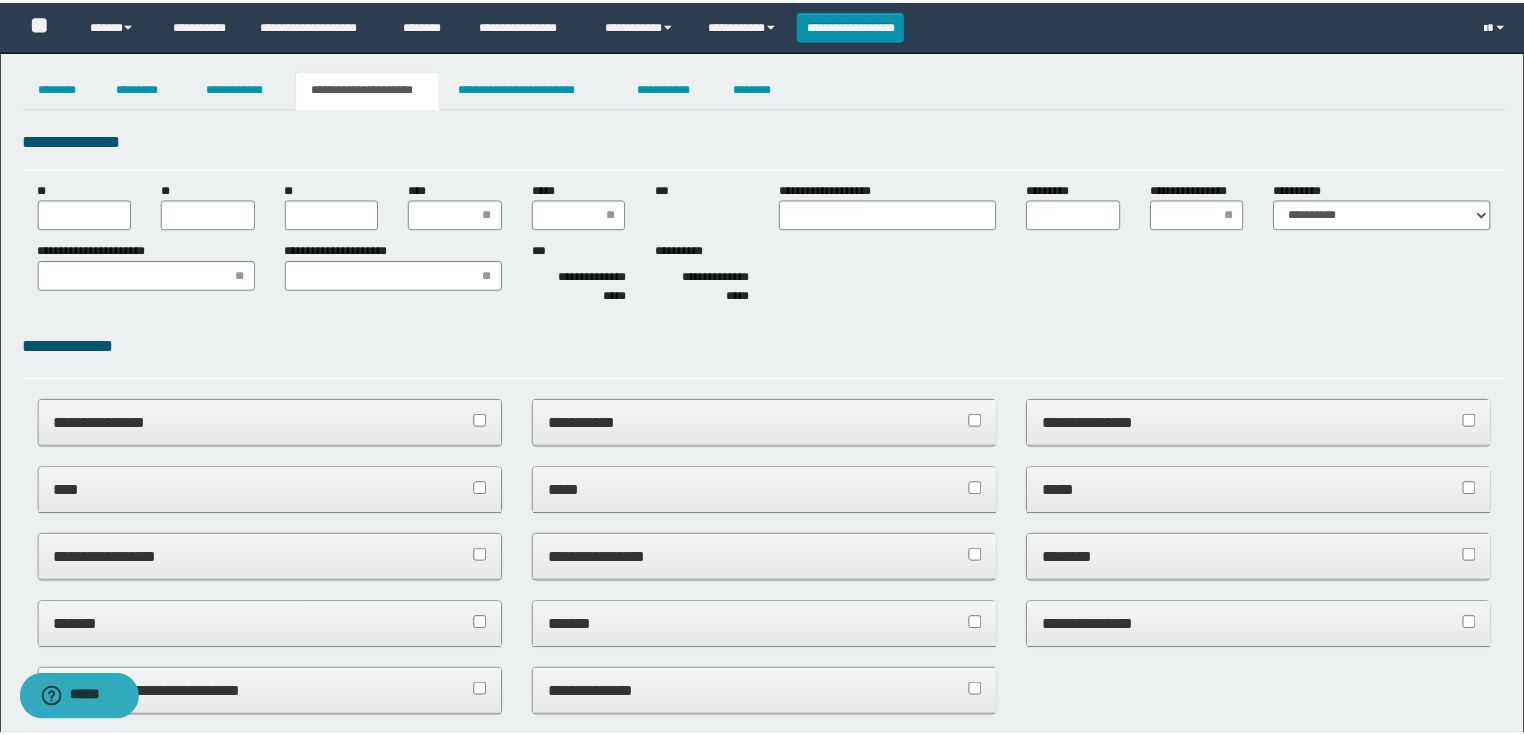scroll, scrollTop: 0, scrollLeft: 0, axis: both 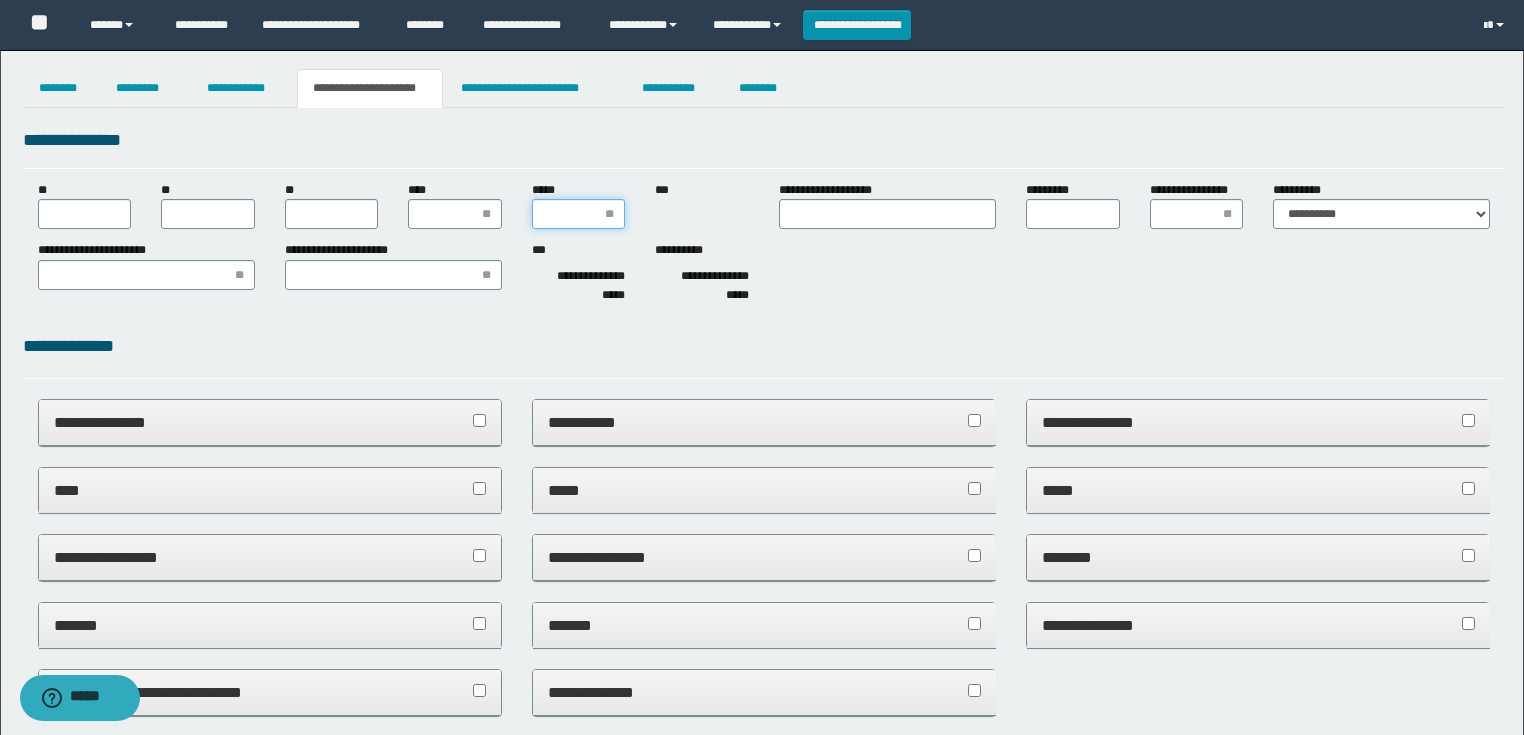 click on "*****" at bounding box center [579, 214] 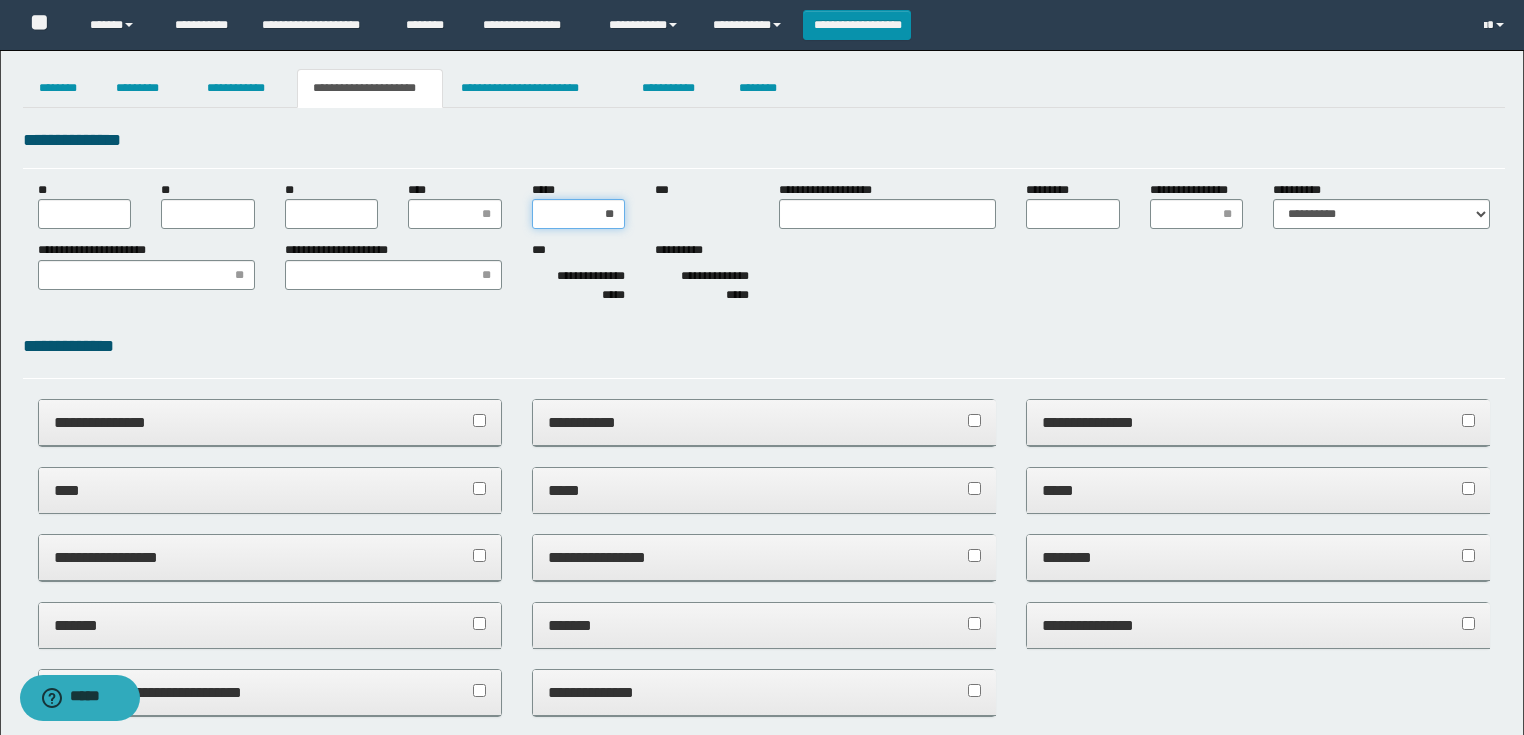type on "***" 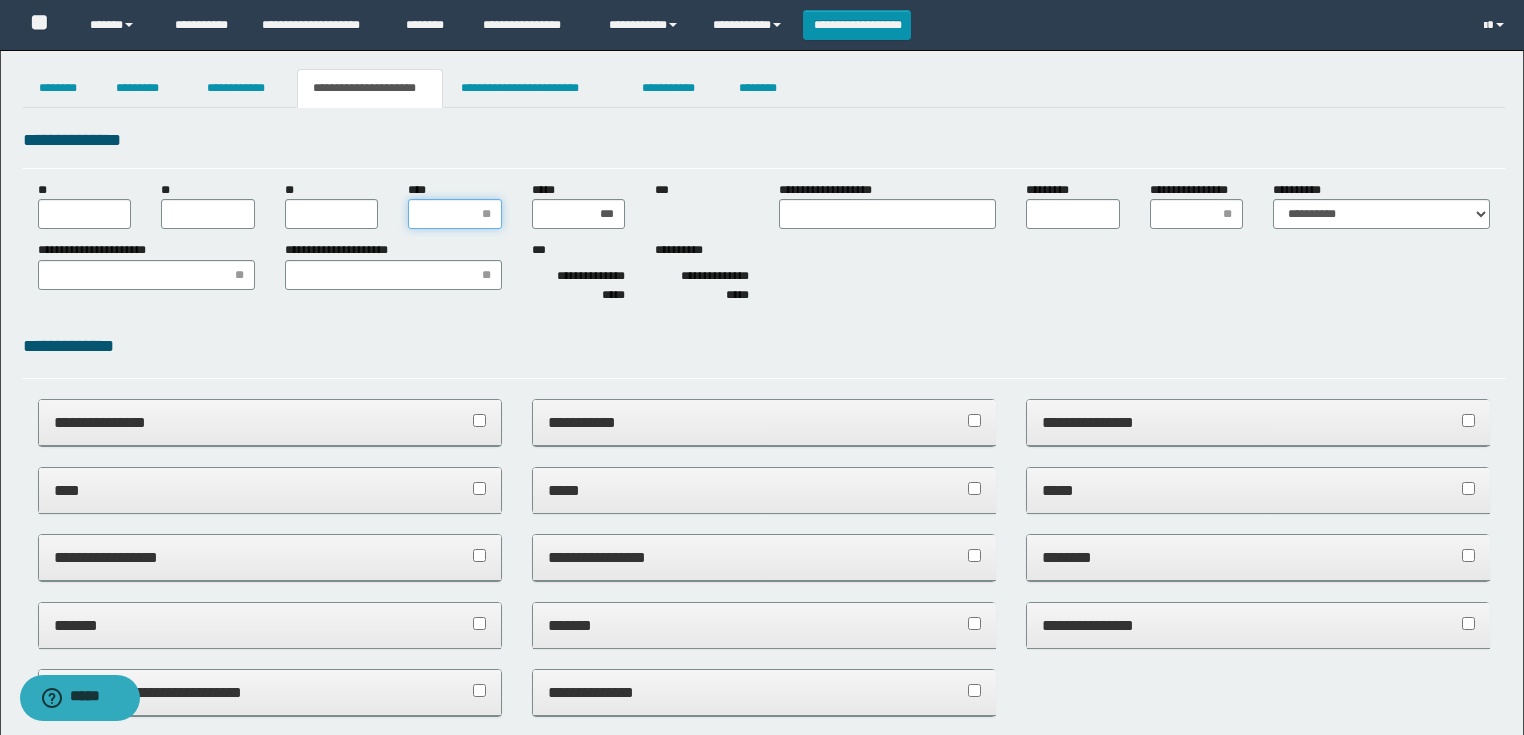click on "****" at bounding box center (455, 214) 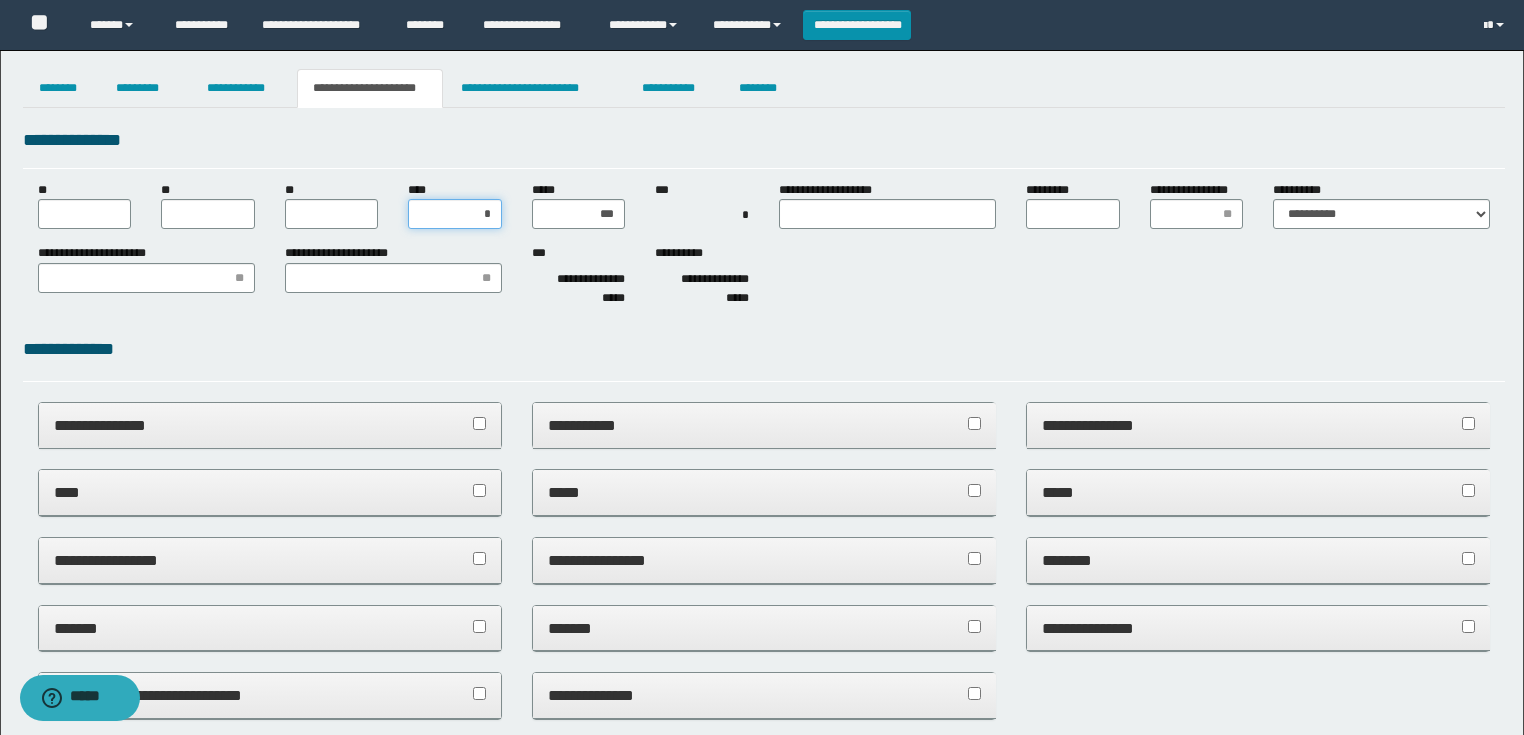 type on "**" 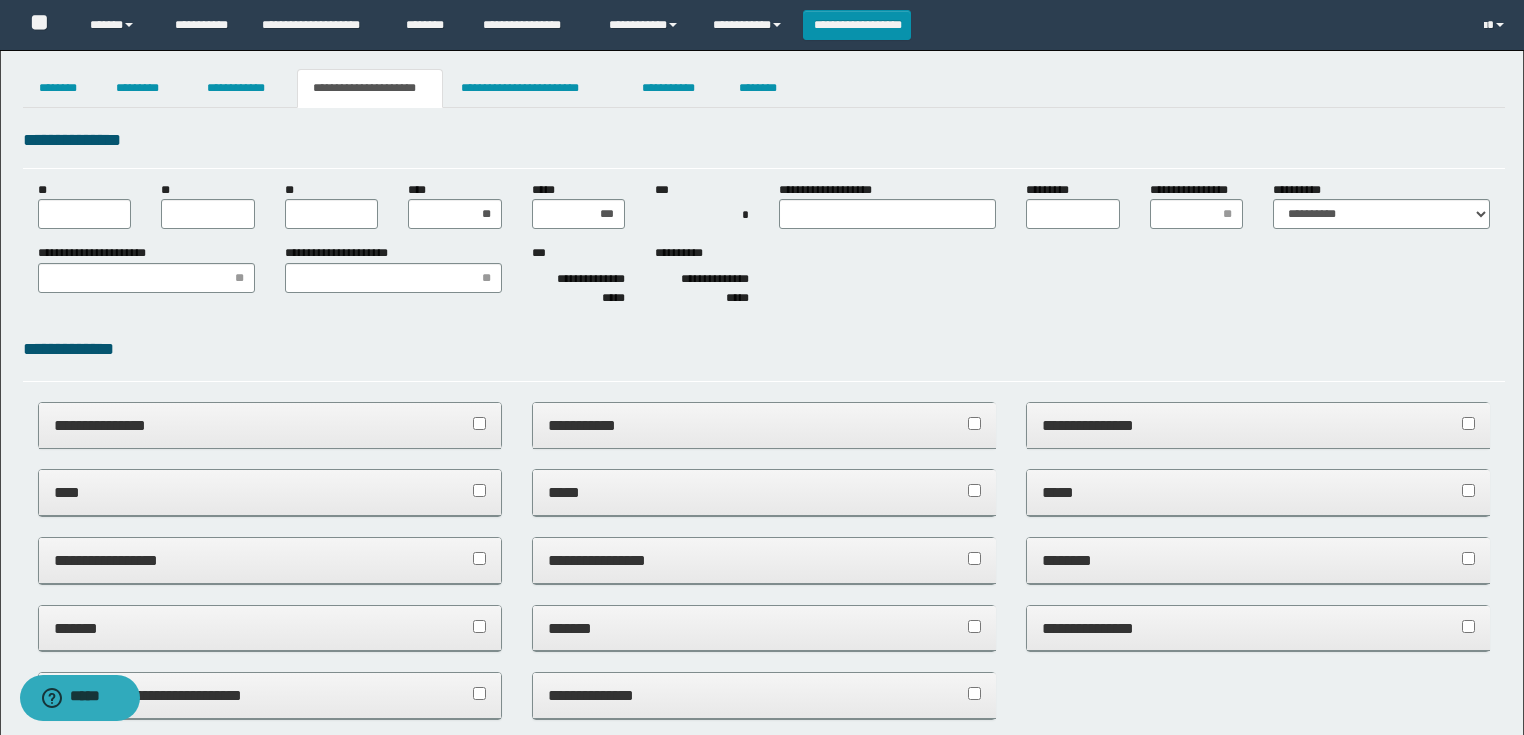 click on "**********" at bounding box center [764, 279] 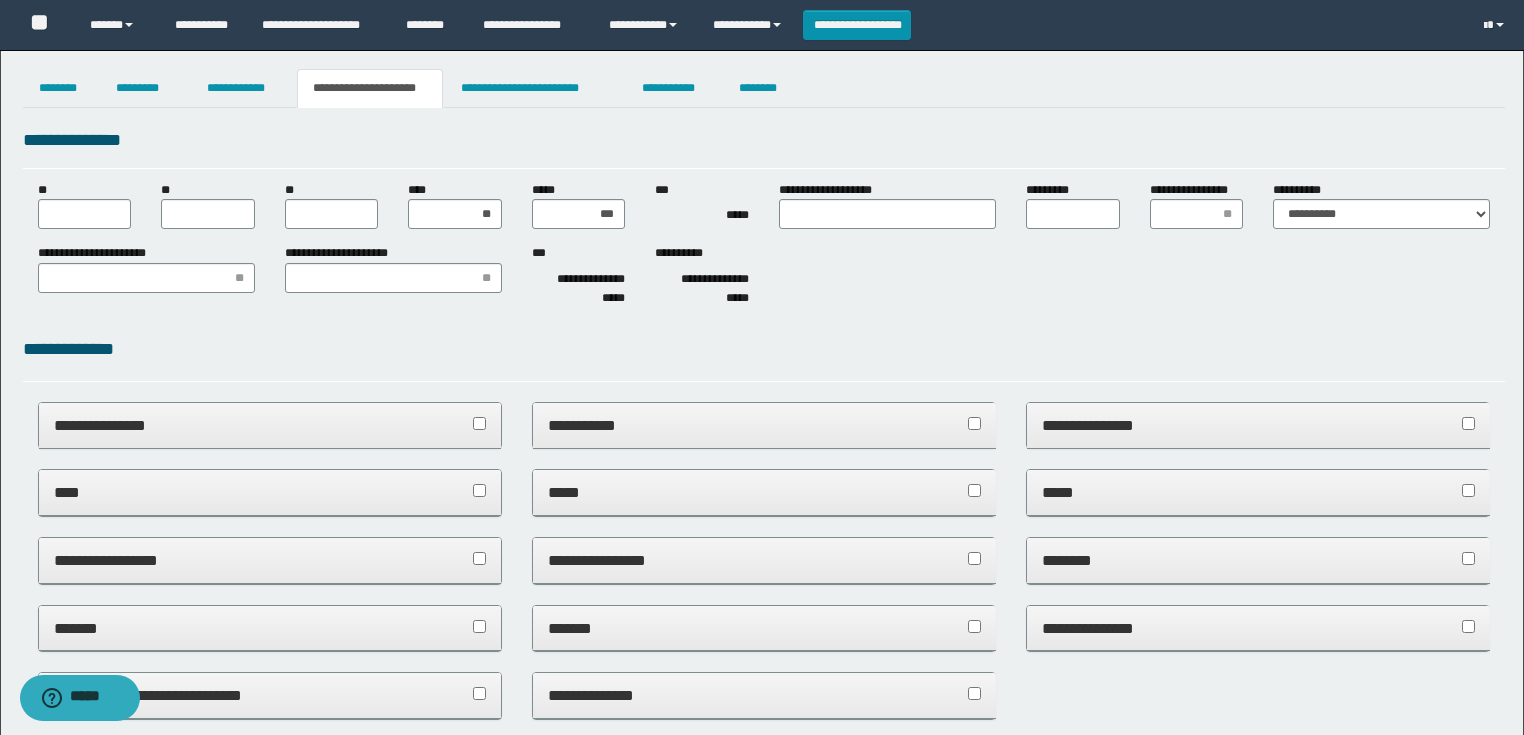 click on "**********" at bounding box center (764, 248) 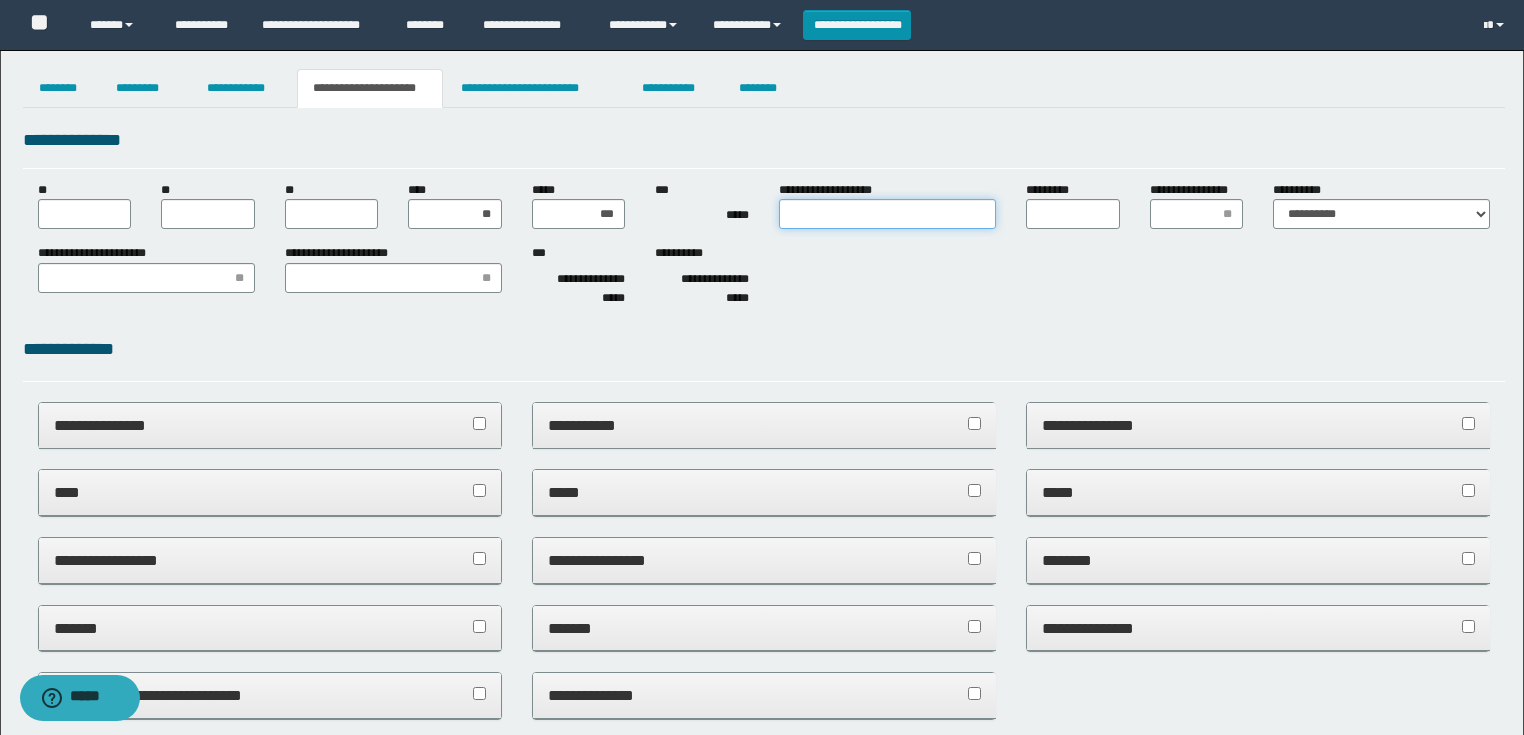 click on "**********" at bounding box center (887, 214) 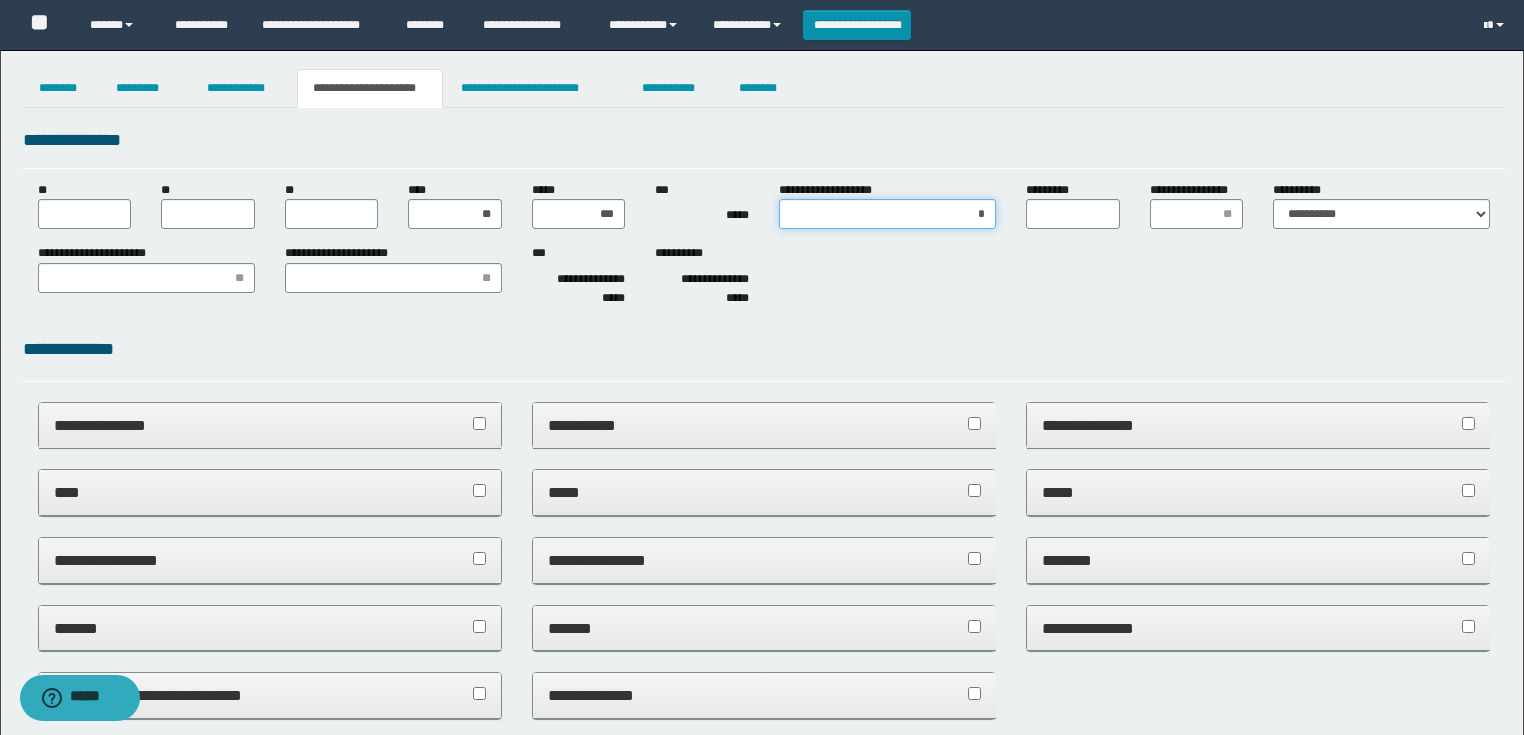 type on "**" 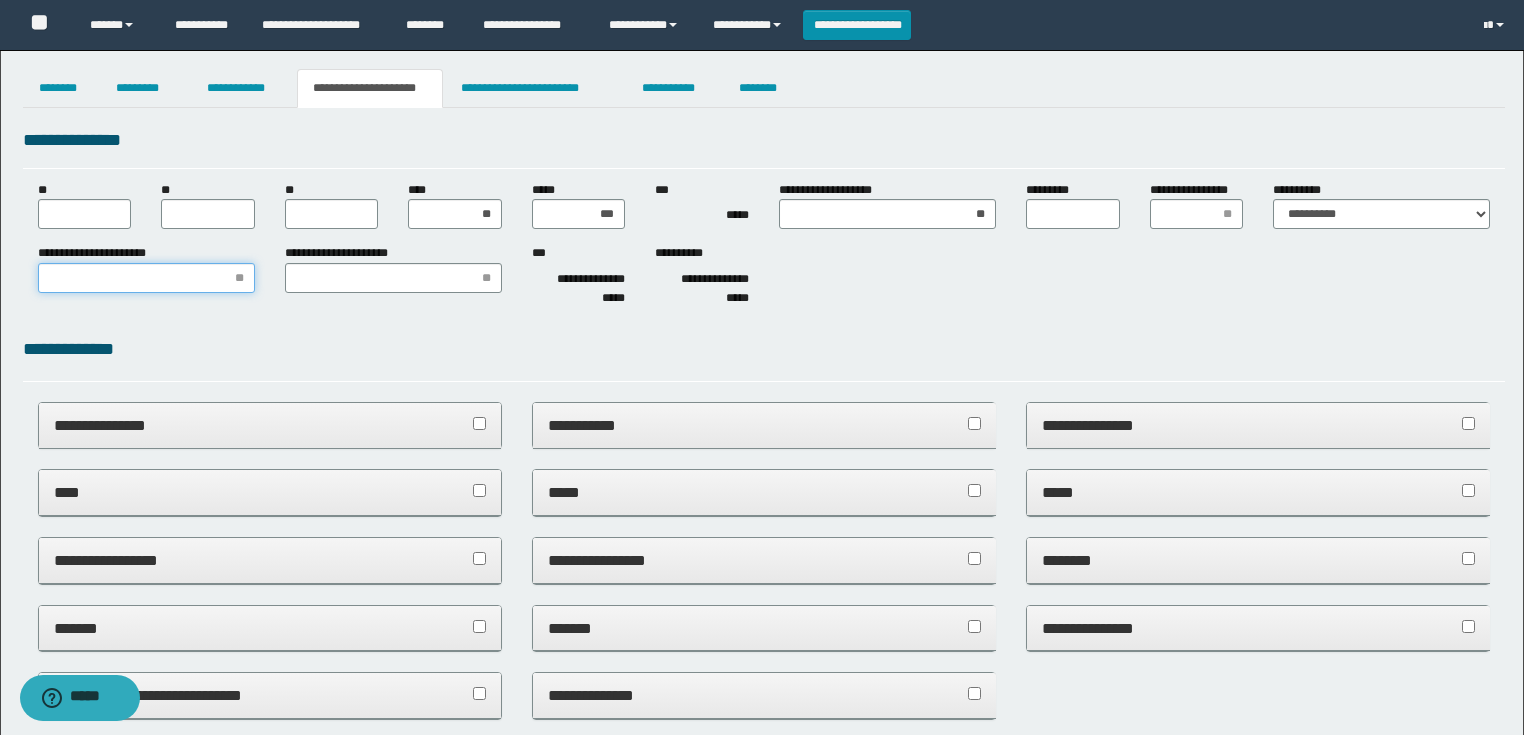 click on "**********" at bounding box center [146, 278] 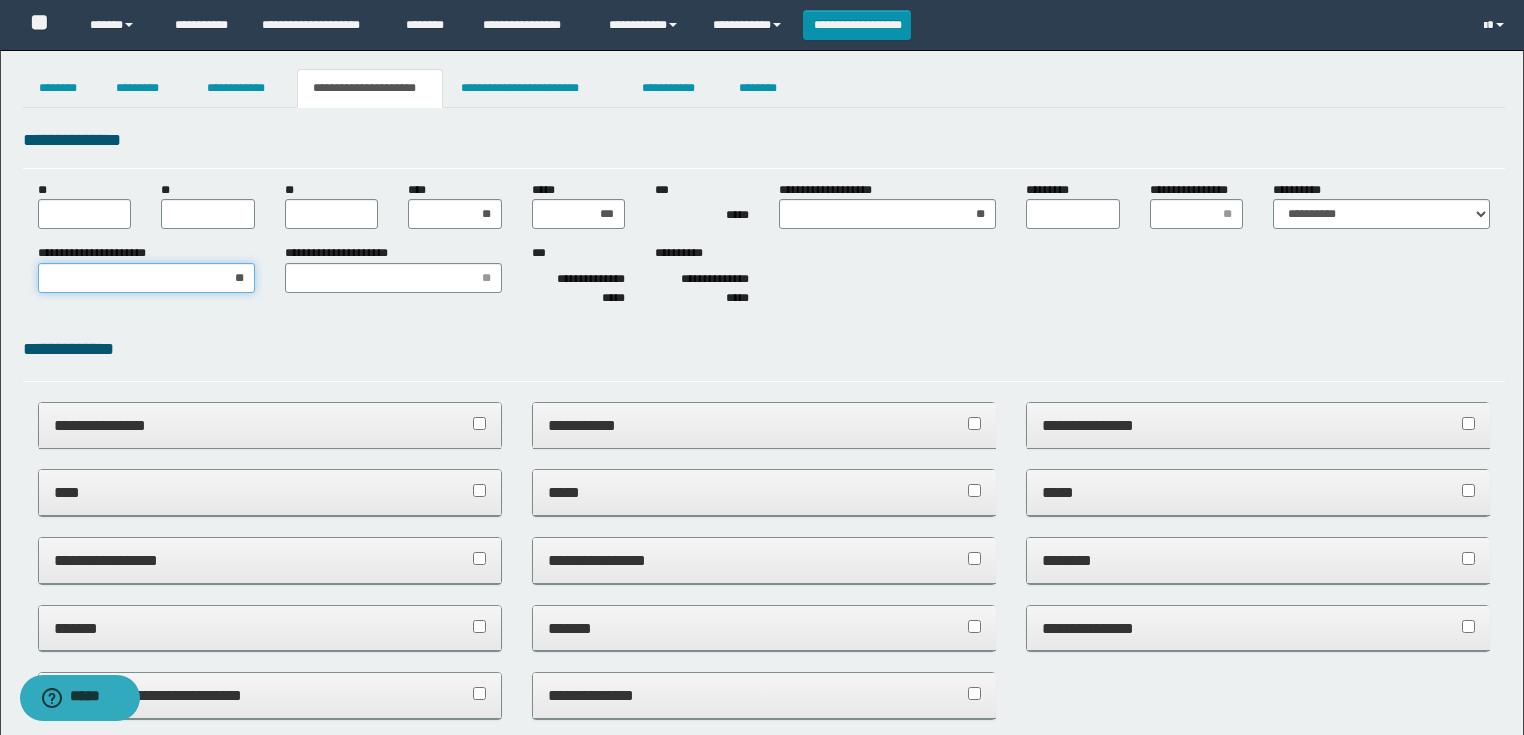 type on "***" 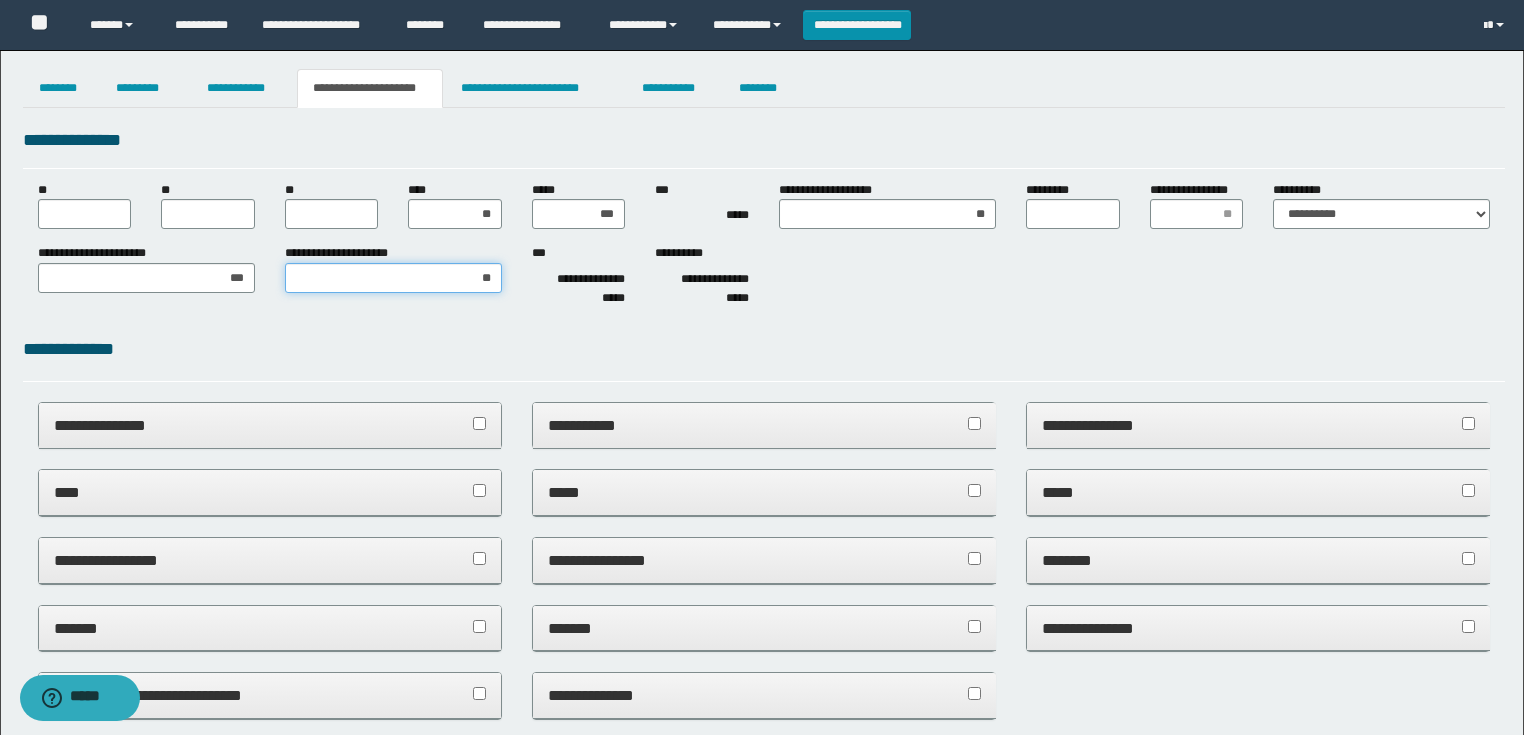 type on "***" 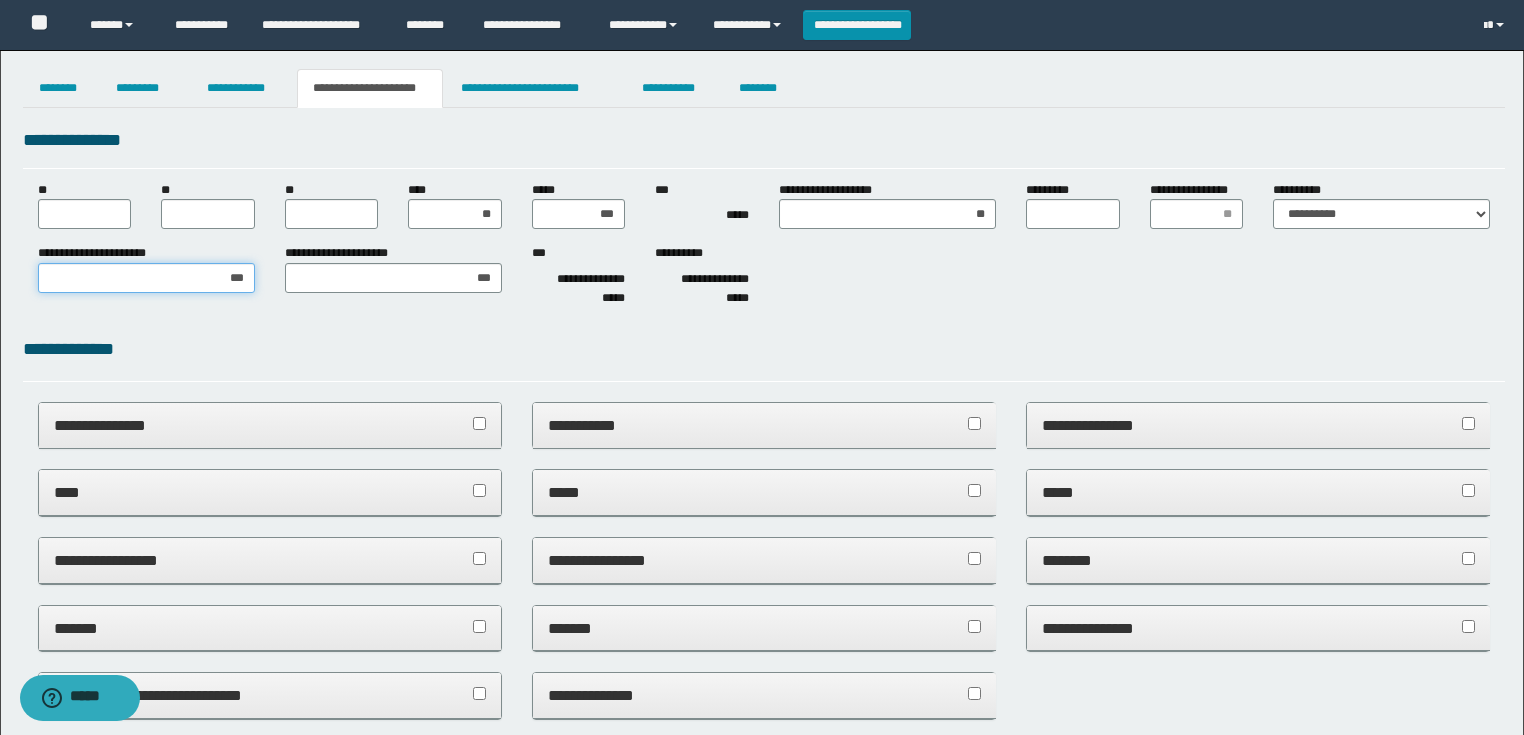 click on "***" at bounding box center (146, 278) 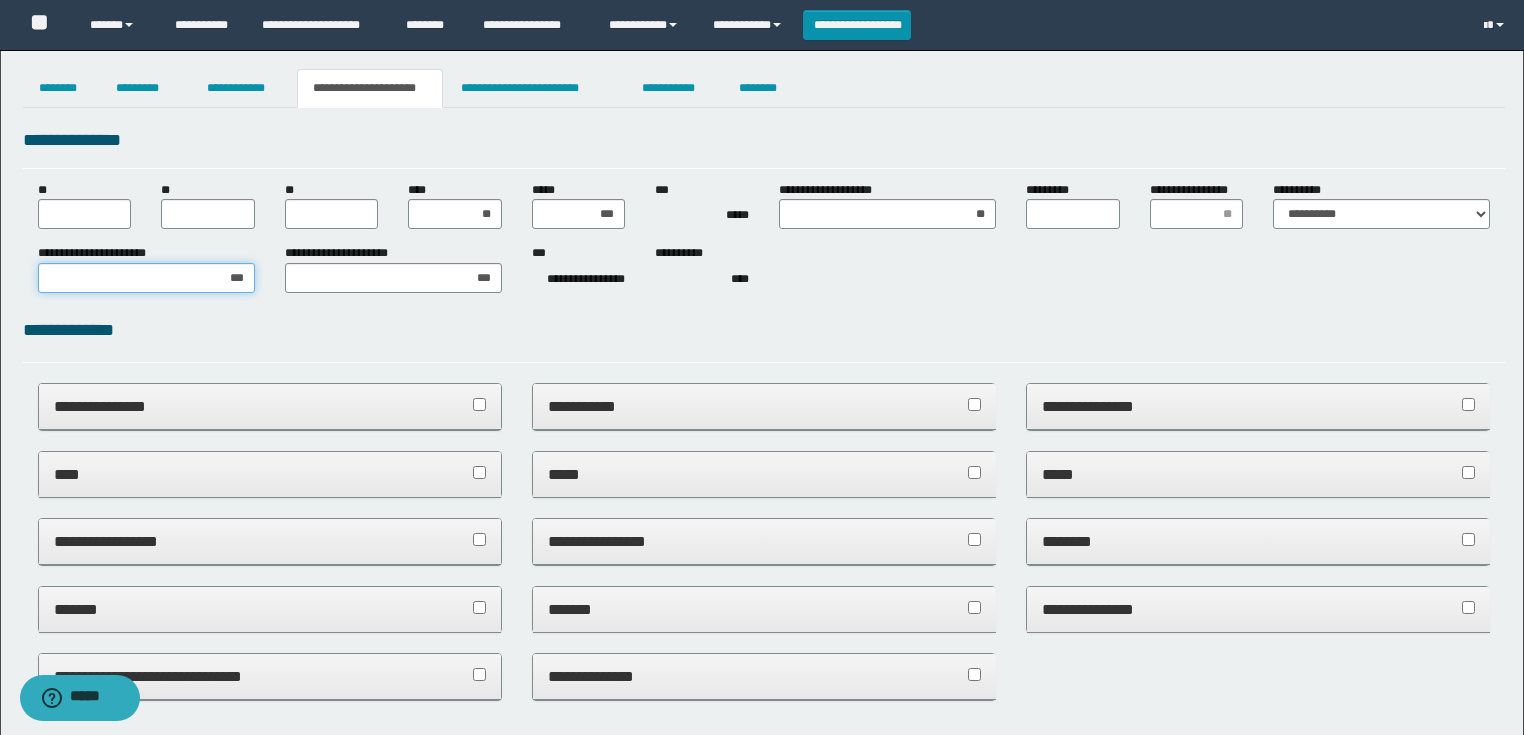 type on "**" 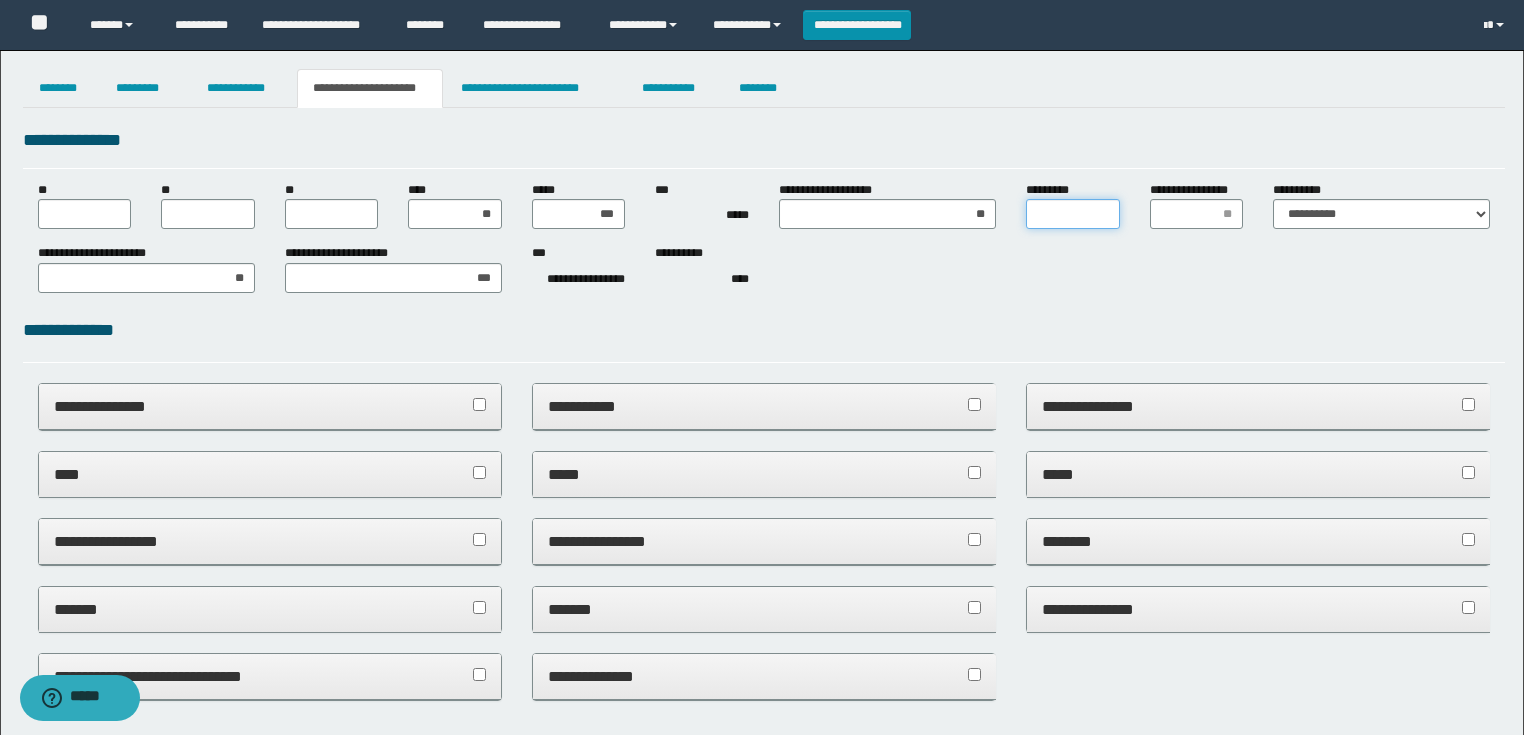 click on "*********" at bounding box center (1073, 214) 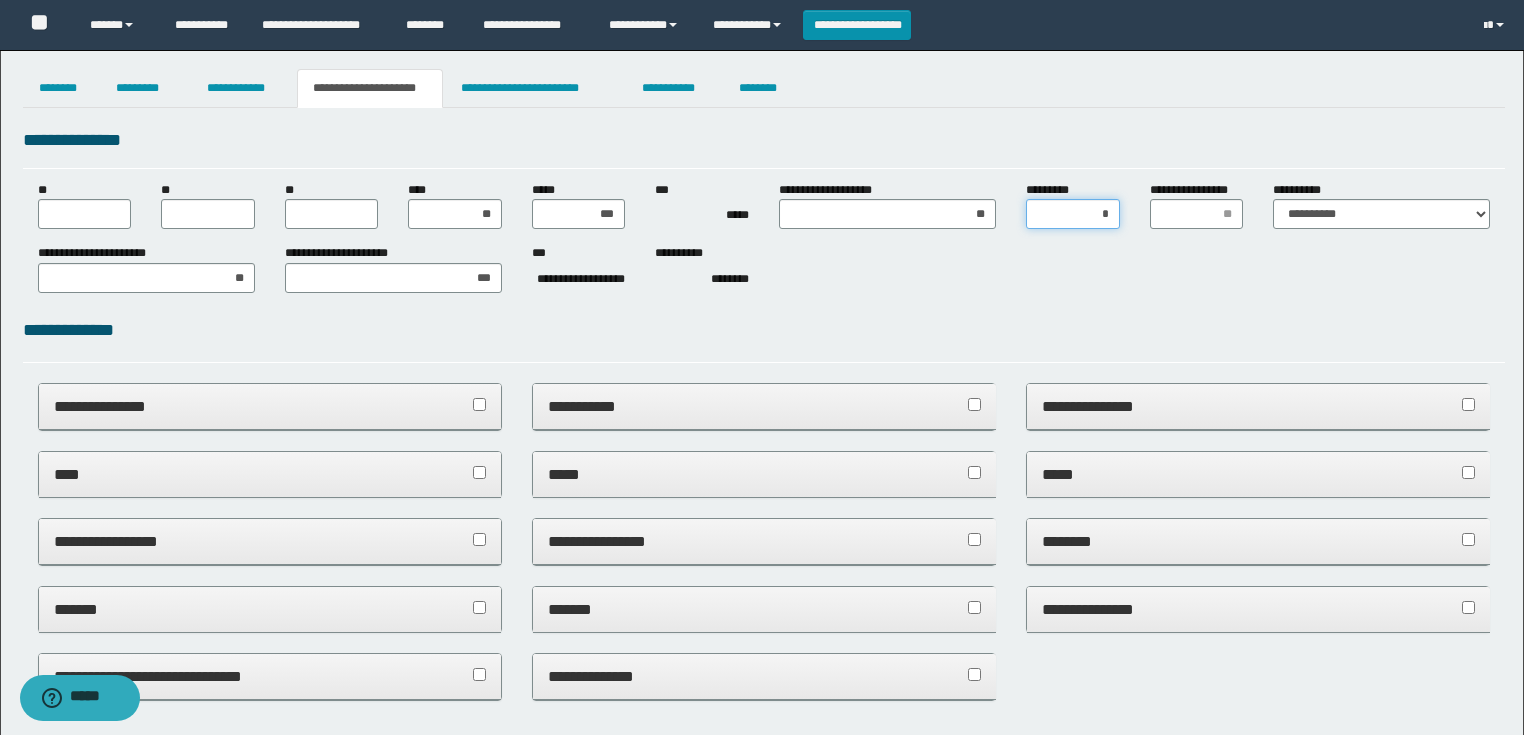 type on "**" 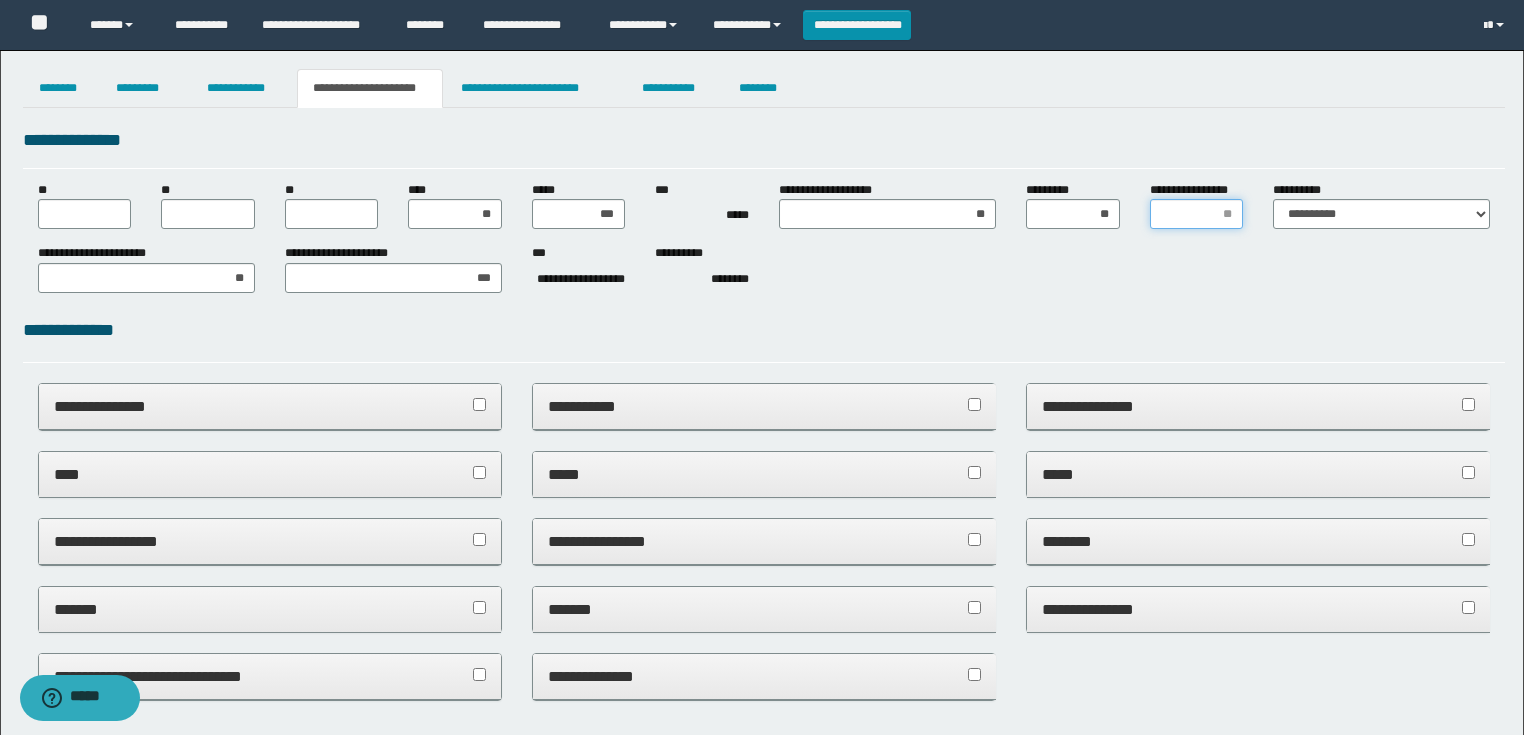 drag, startPoint x: 1165, startPoint y: 204, endPoint x: 1152, endPoint y: 194, distance: 16.40122 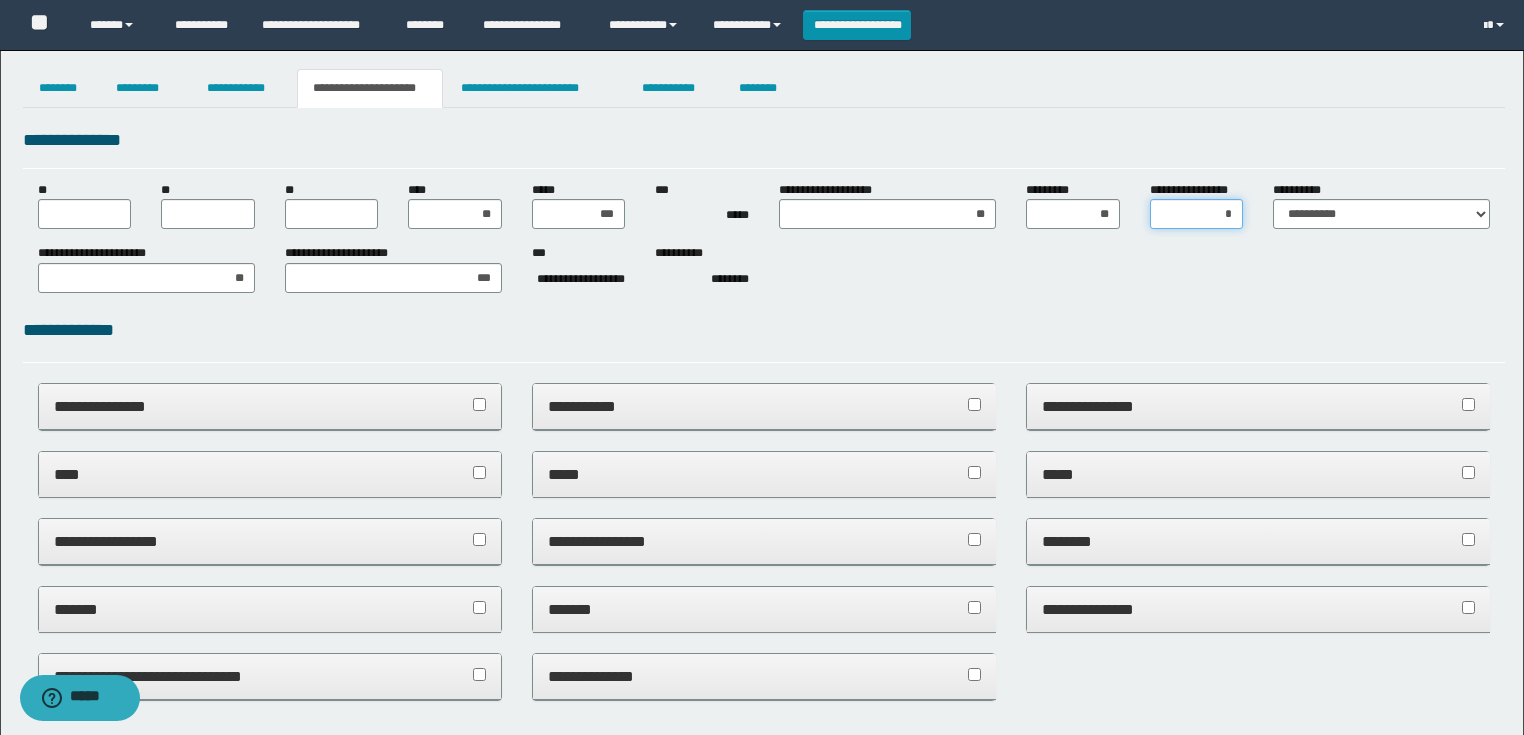 type on "**" 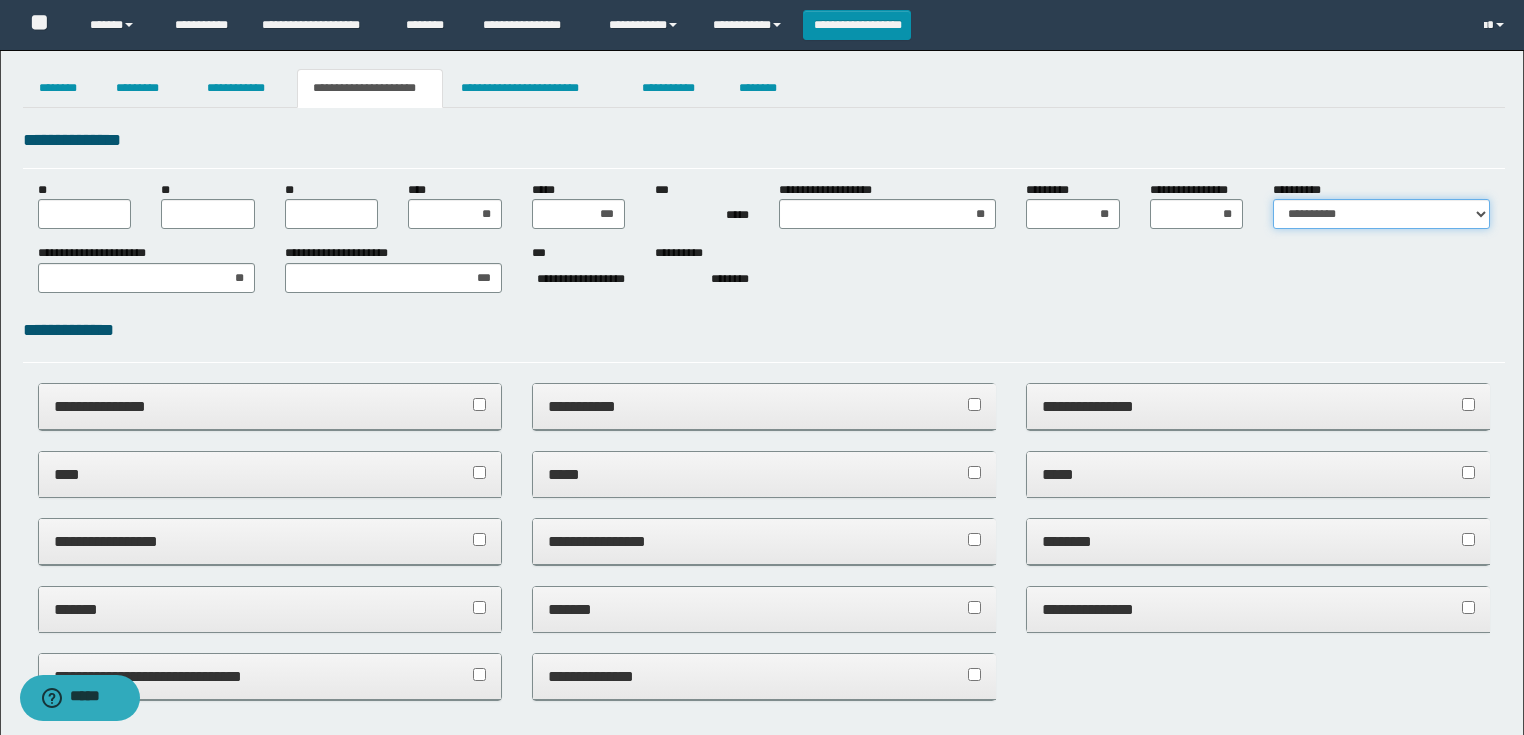 drag, startPoint x: 1307, startPoint y: 219, endPoint x: 1291, endPoint y: 220, distance: 16.03122 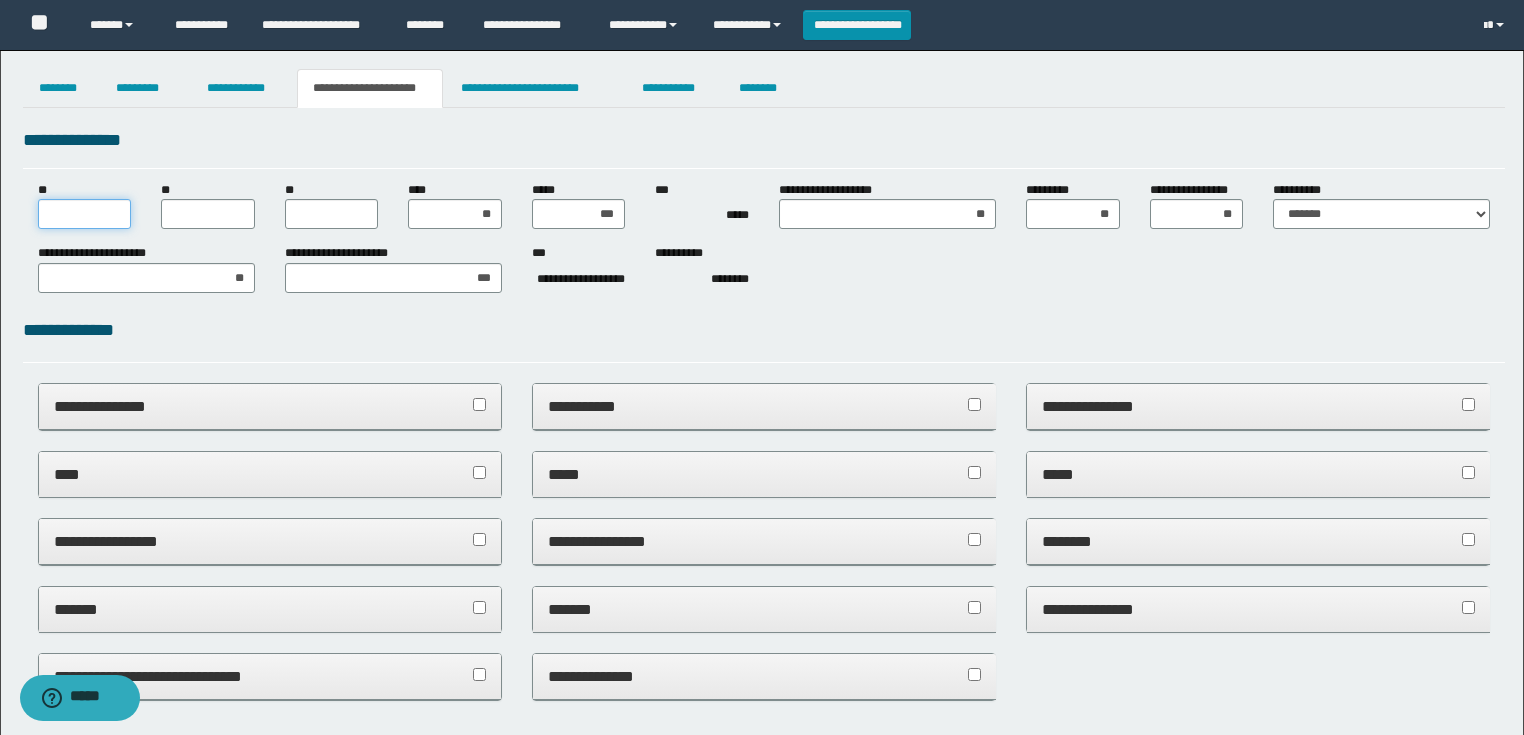 click on "**" at bounding box center [85, 214] 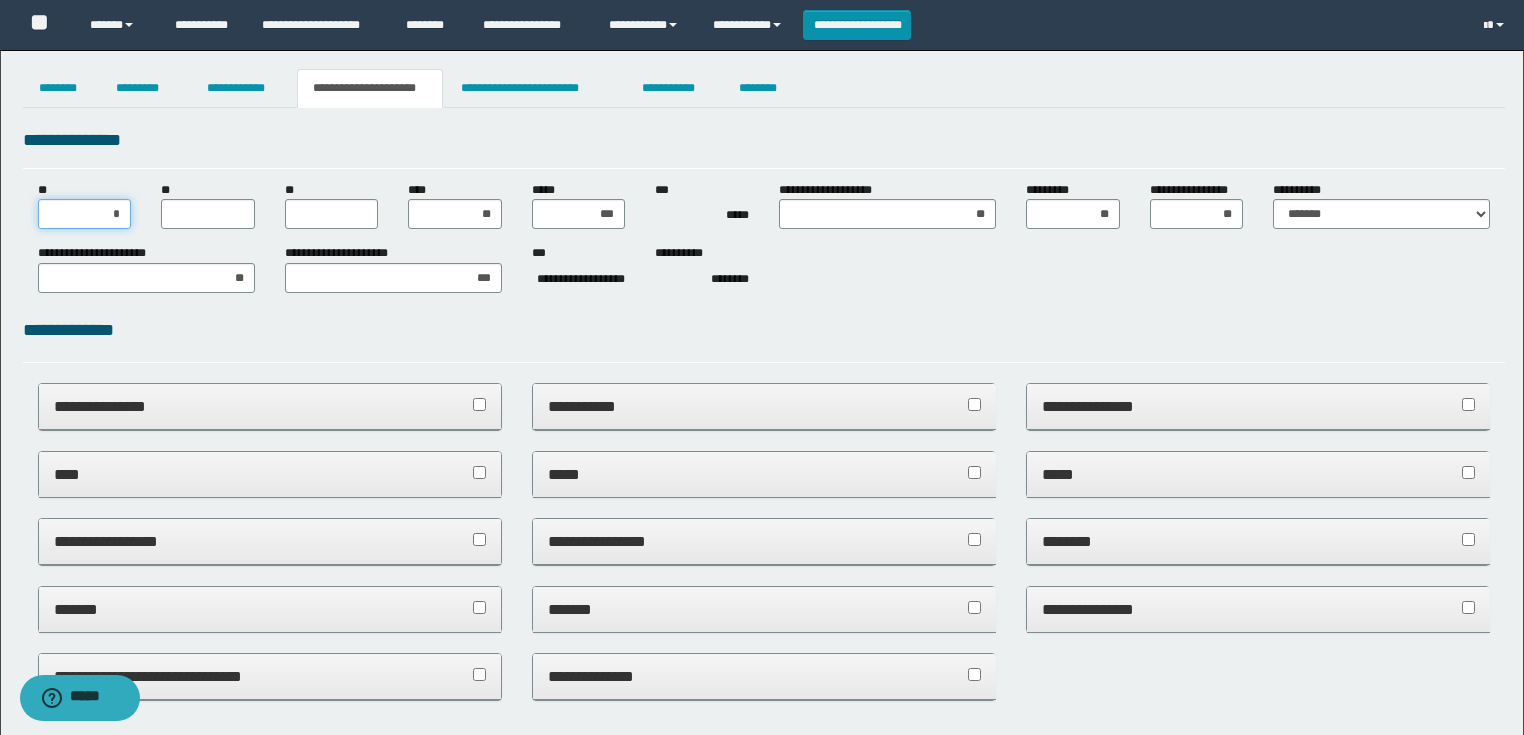 type on "**" 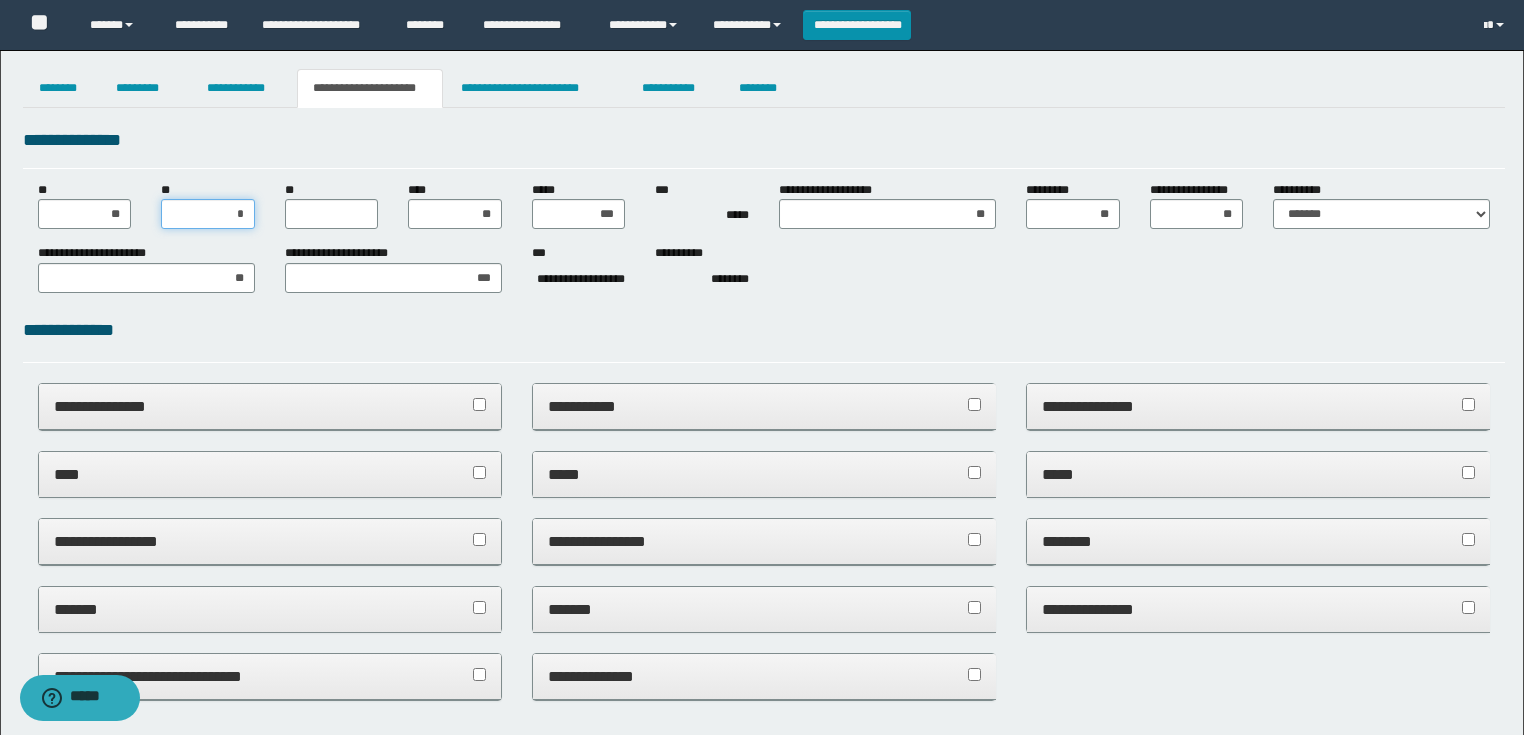 type on "**" 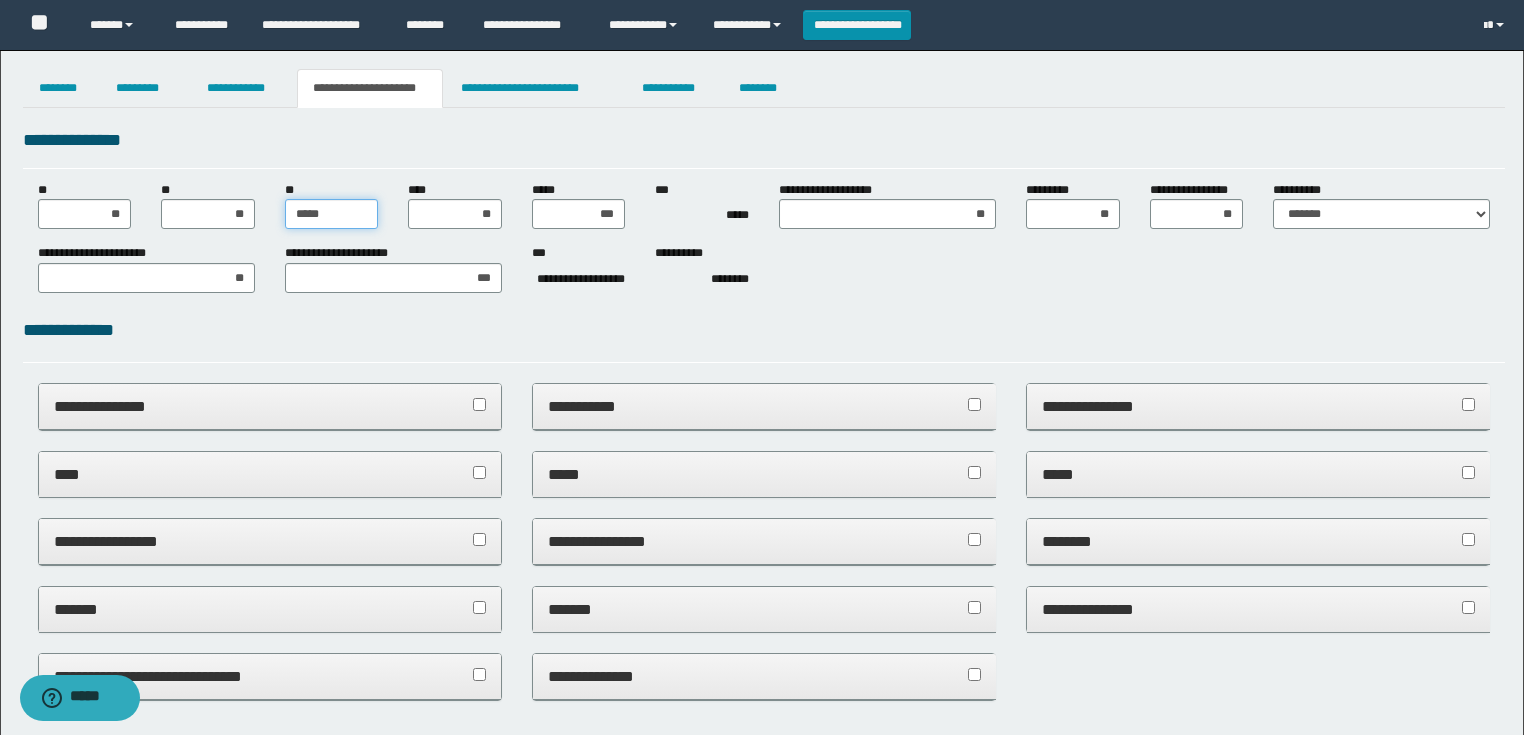 type on "******" 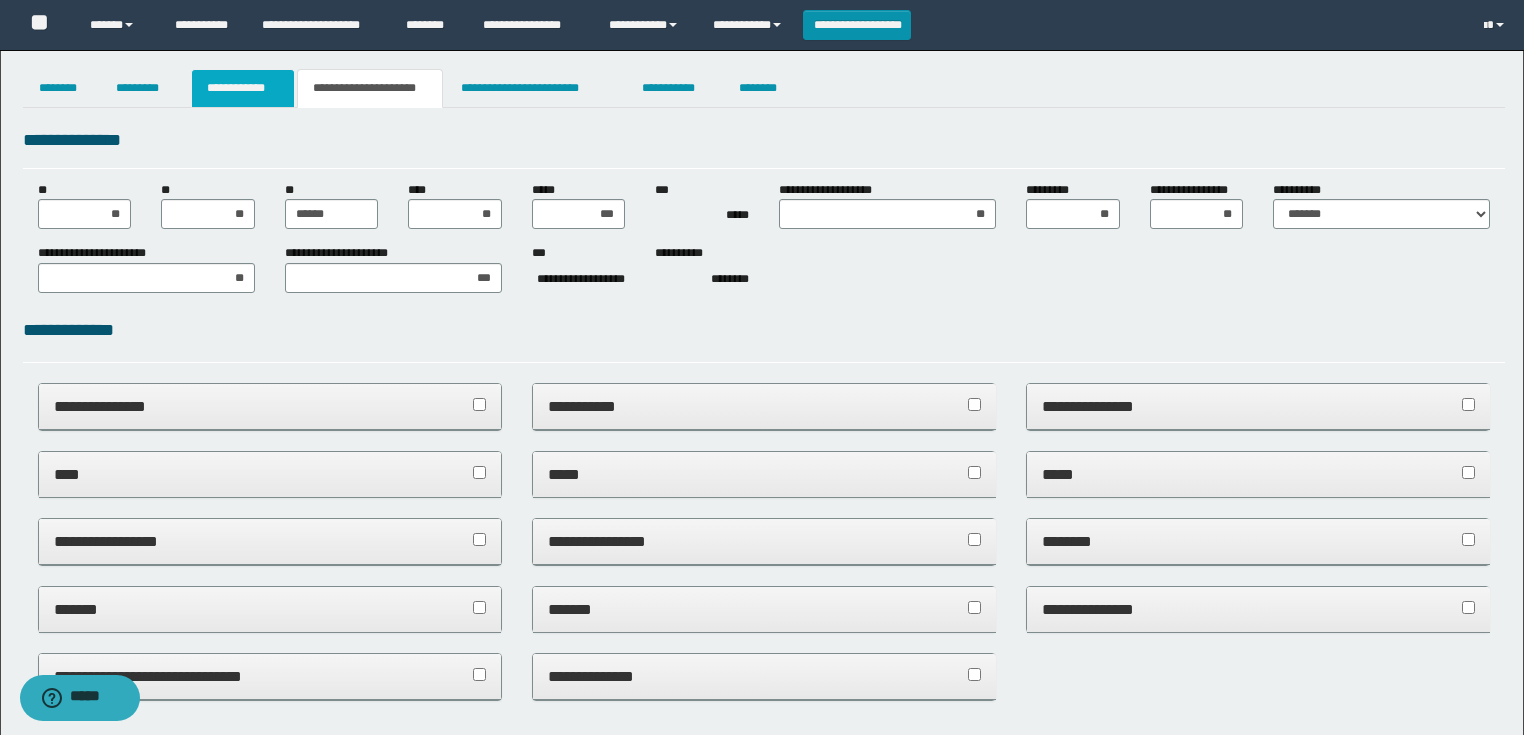 click on "**********" at bounding box center (243, 88) 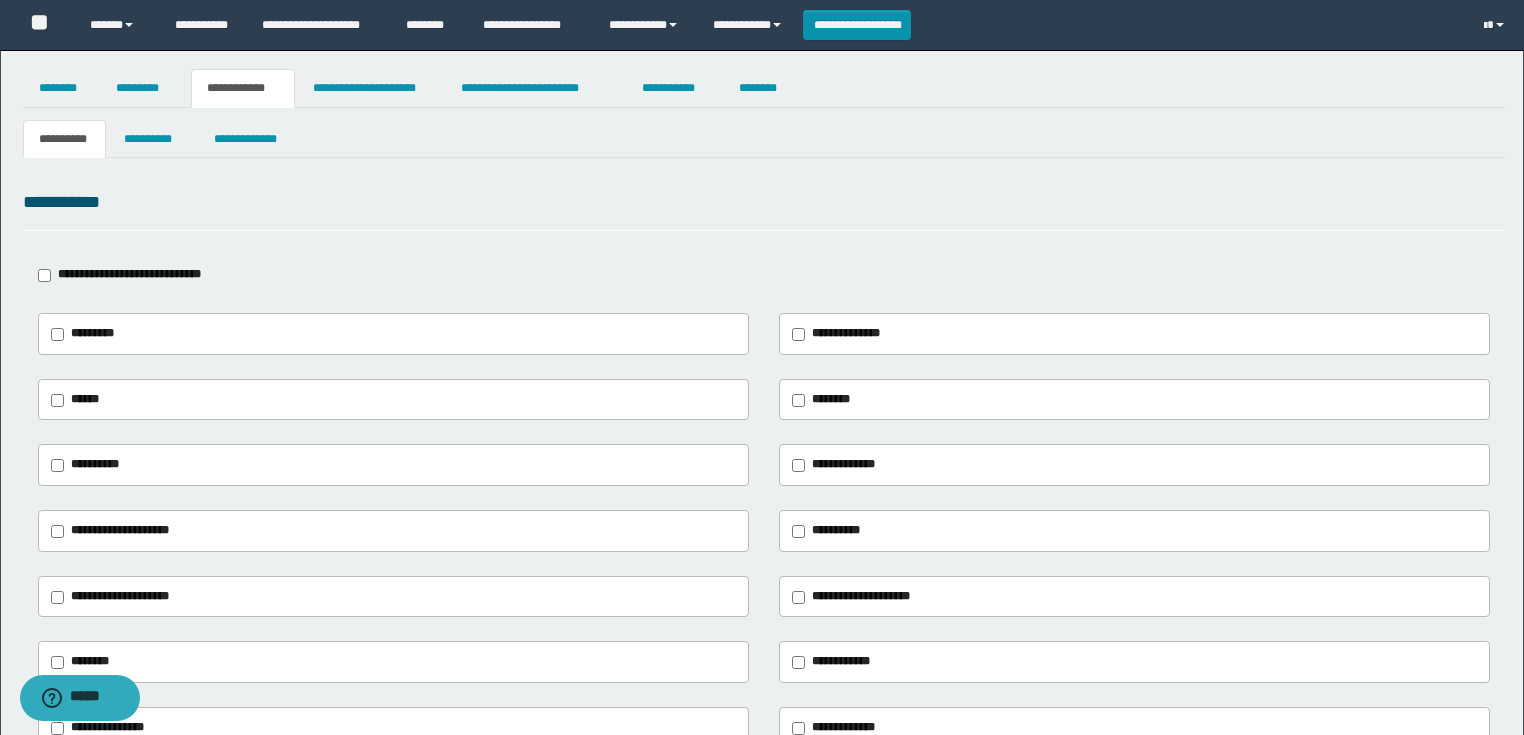click on "**********" at bounding box center (243, 88) 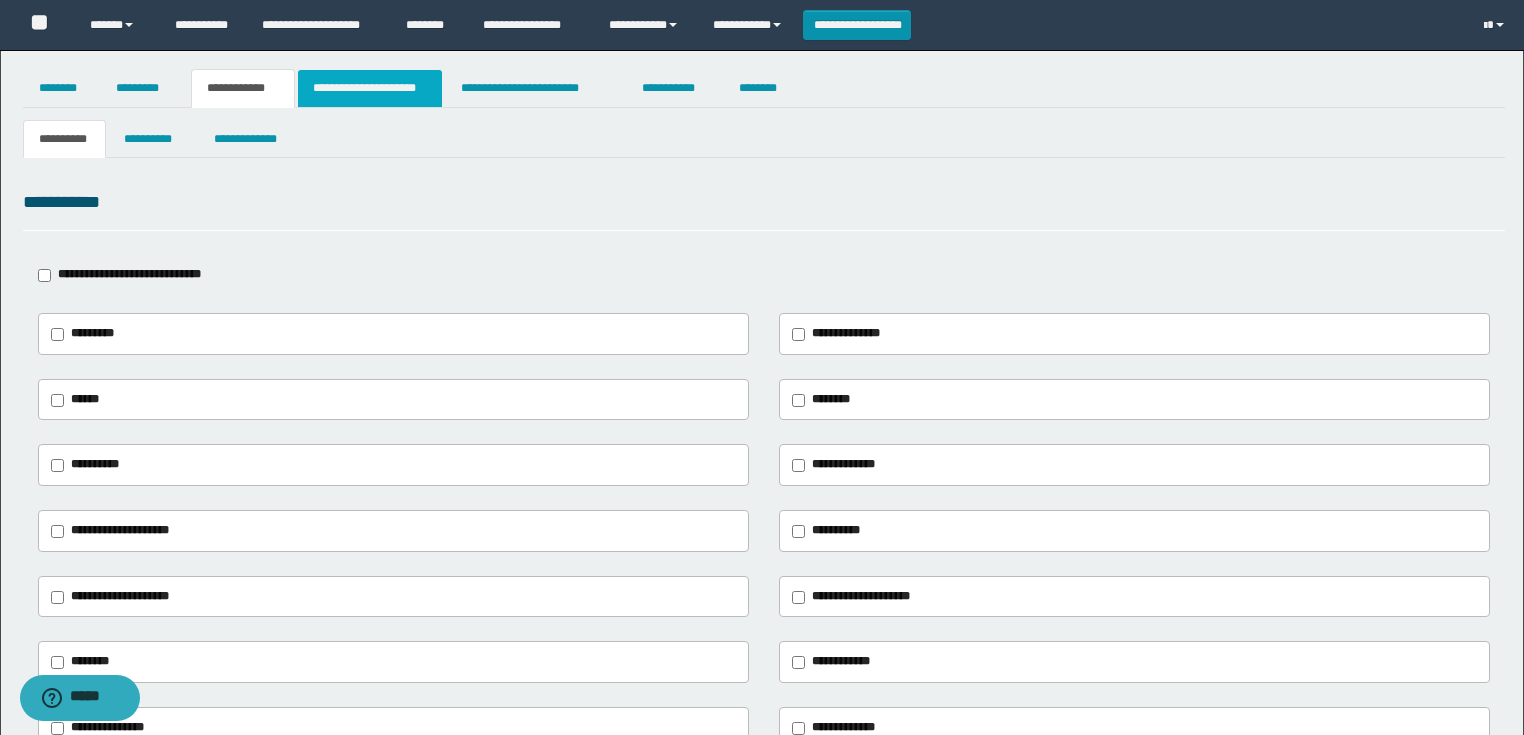 click on "**********" at bounding box center [370, 88] 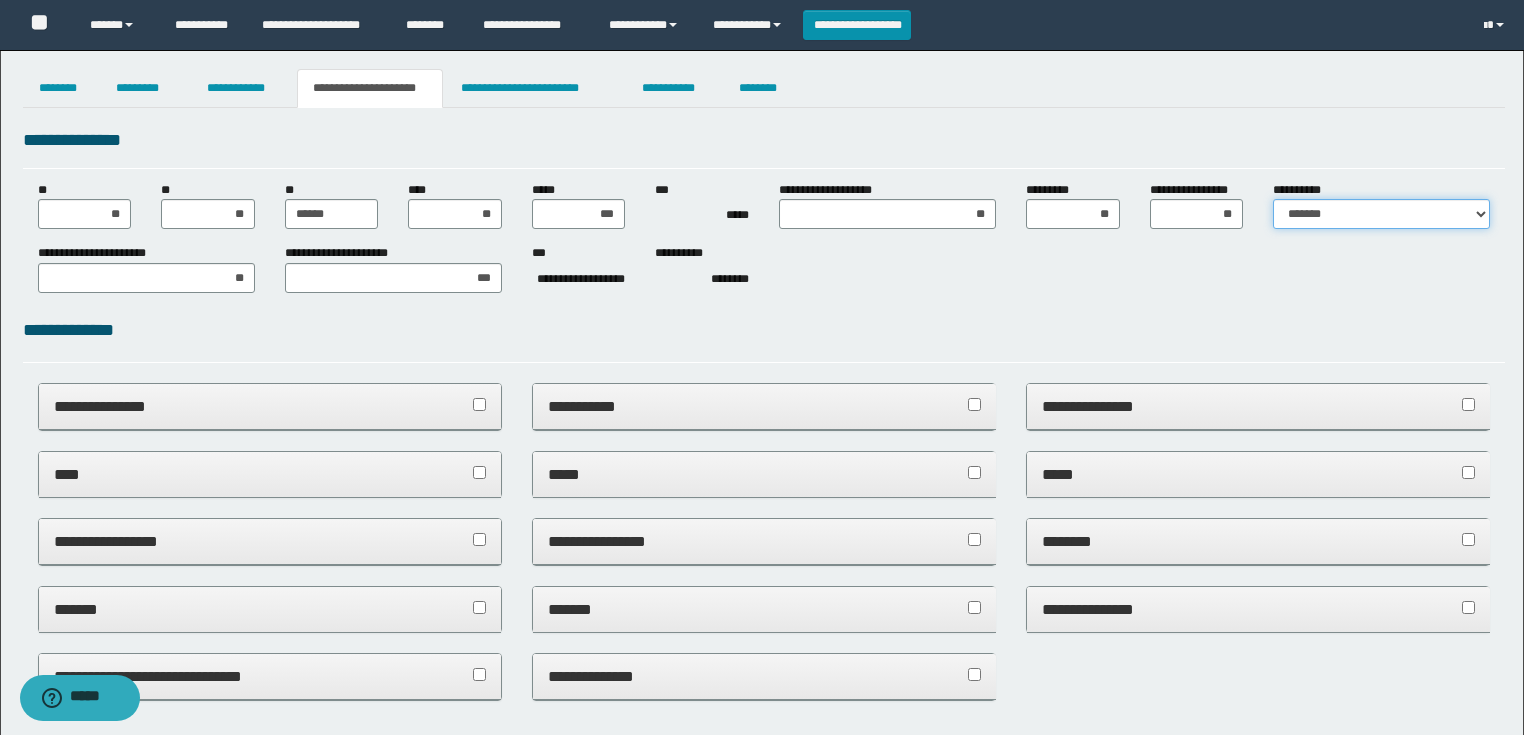 click on "**********" at bounding box center [1381, 214] 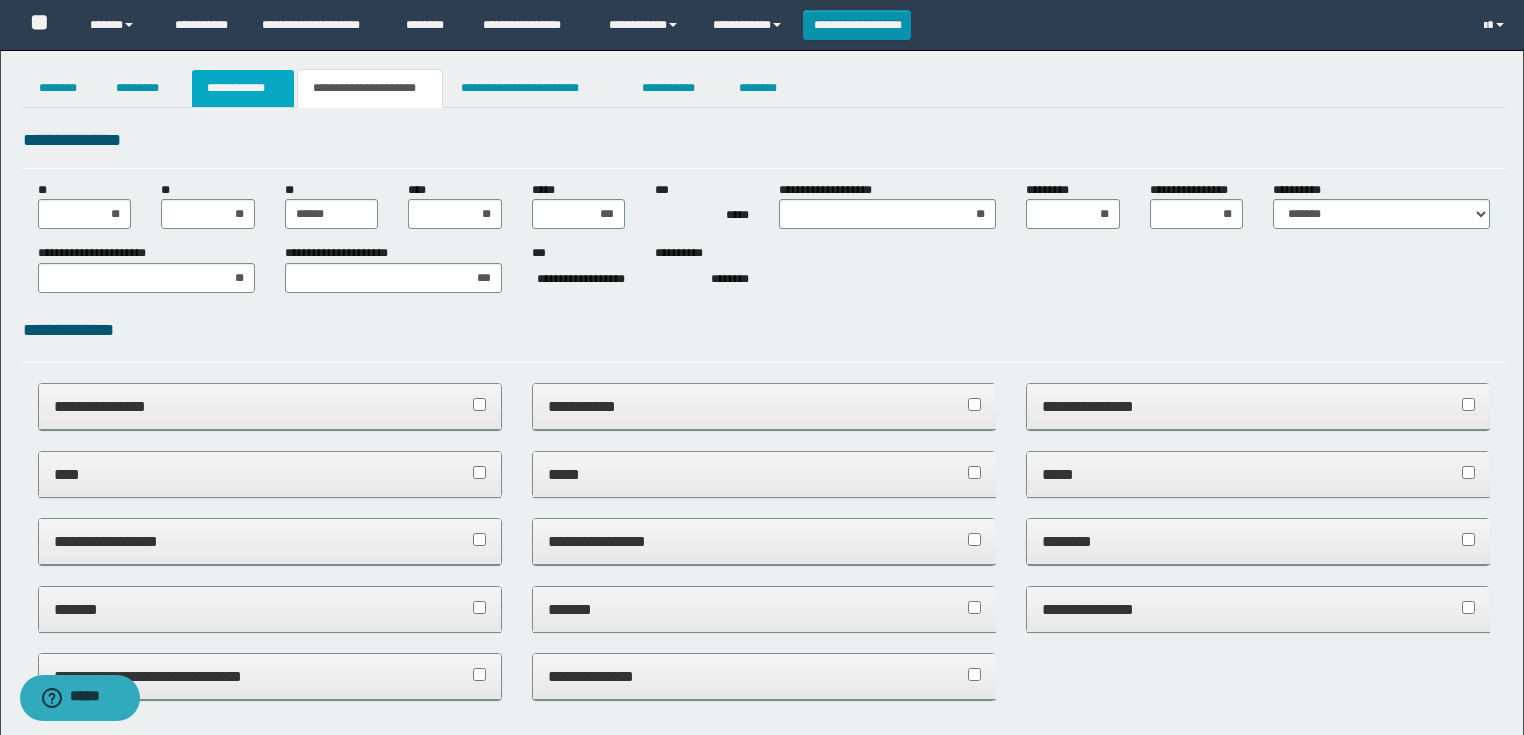 click on "**********" at bounding box center (243, 88) 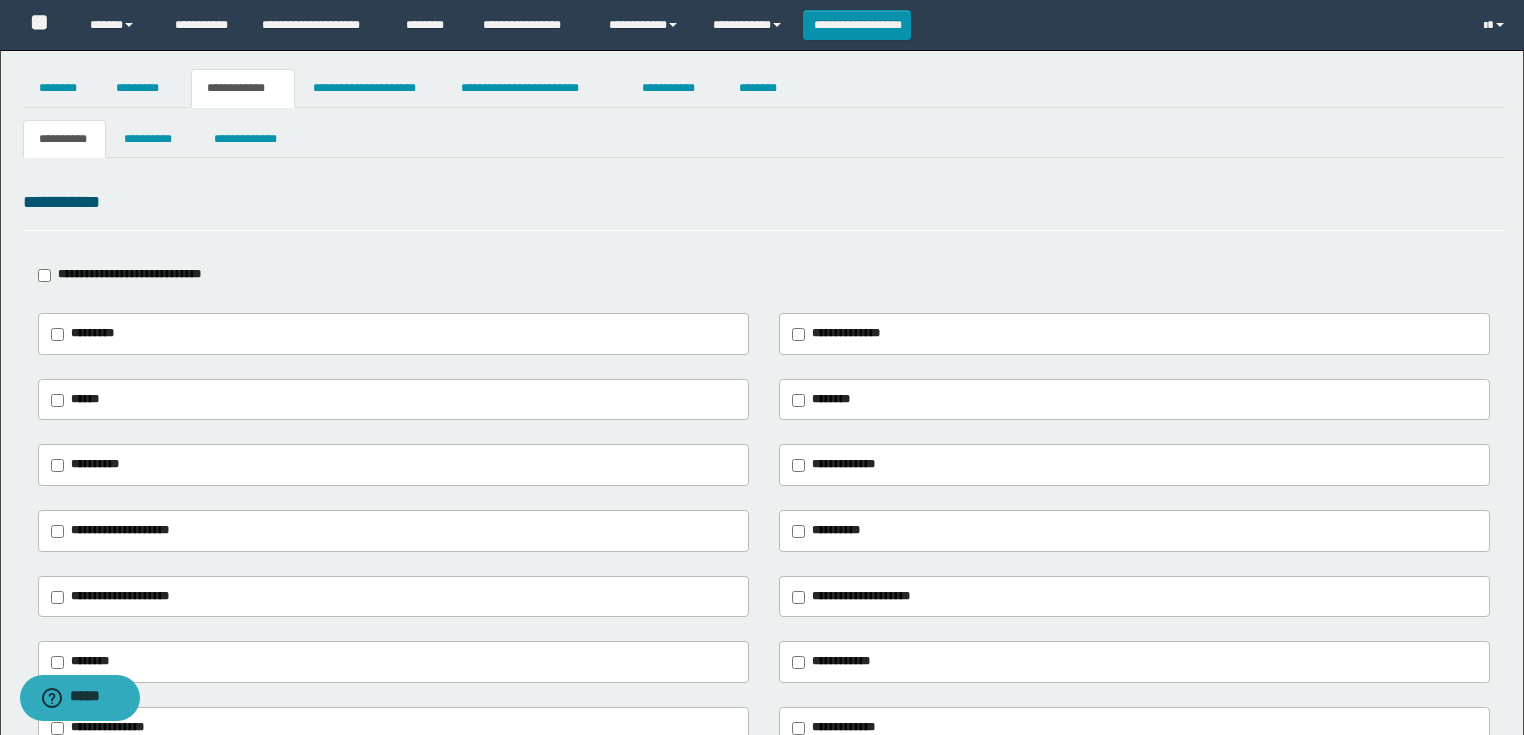 click on "**********" at bounding box center [129, 274] 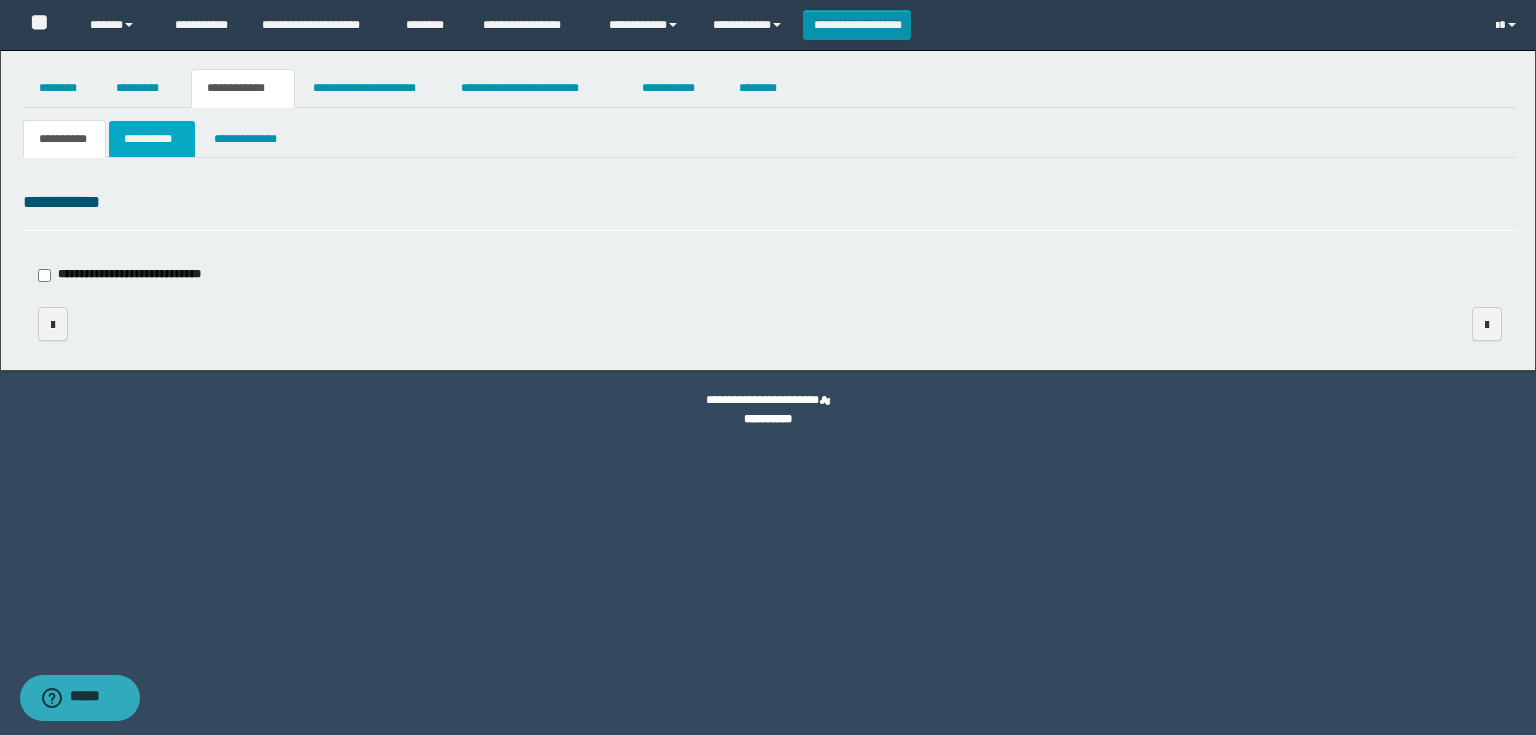 click on "**********" at bounding box center (152, 139) 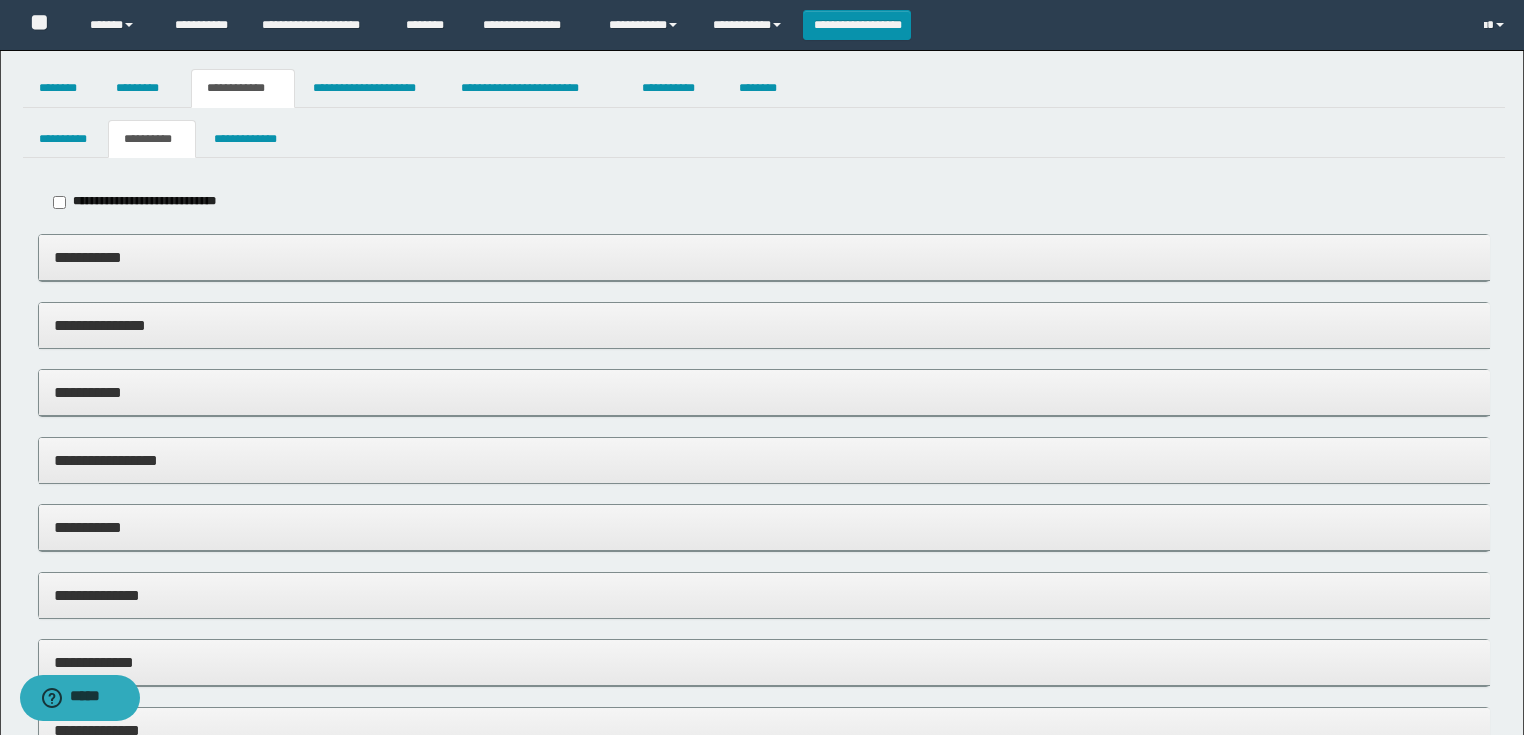 click on "**********" at bounding box center [144, 201] 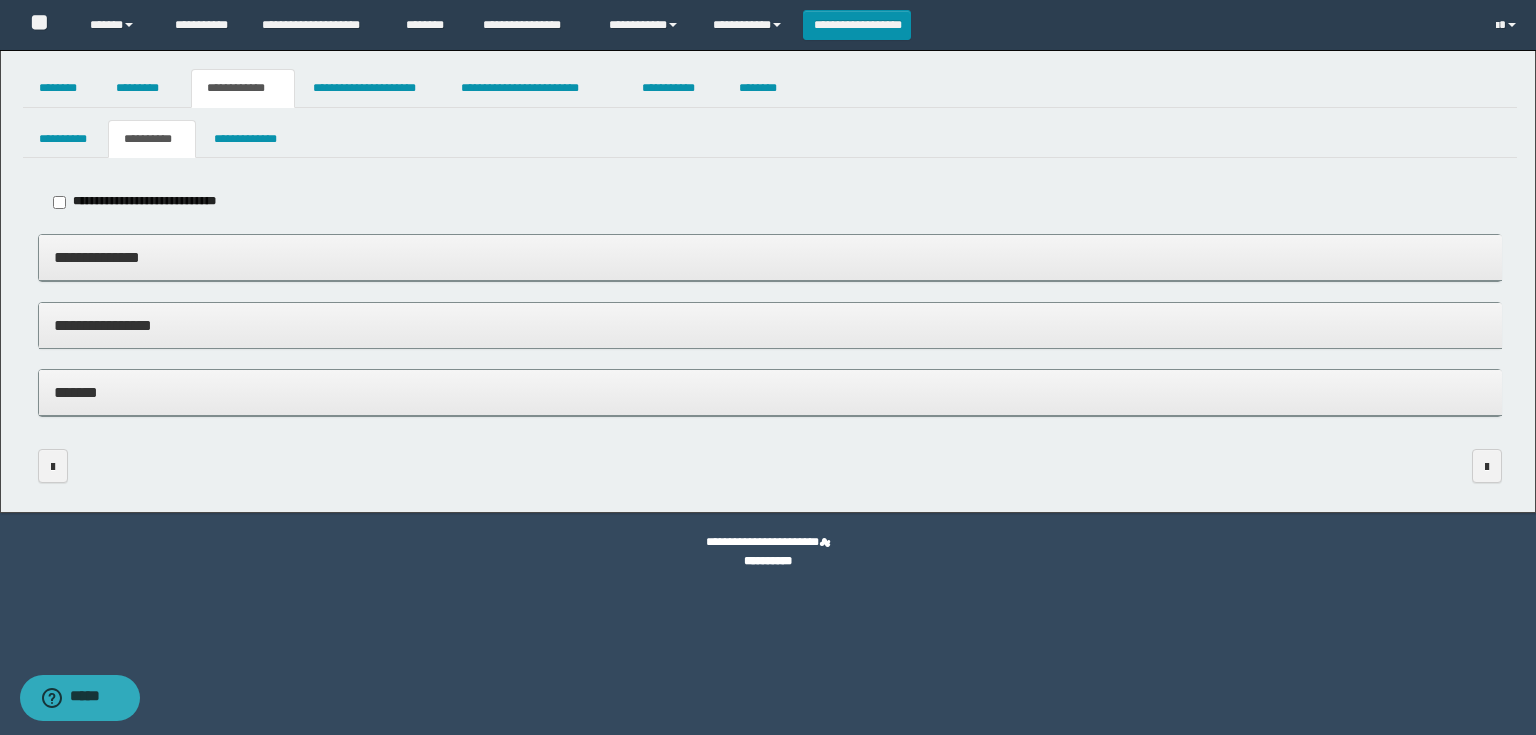 click on "**********" at bounding box center [770, 257] 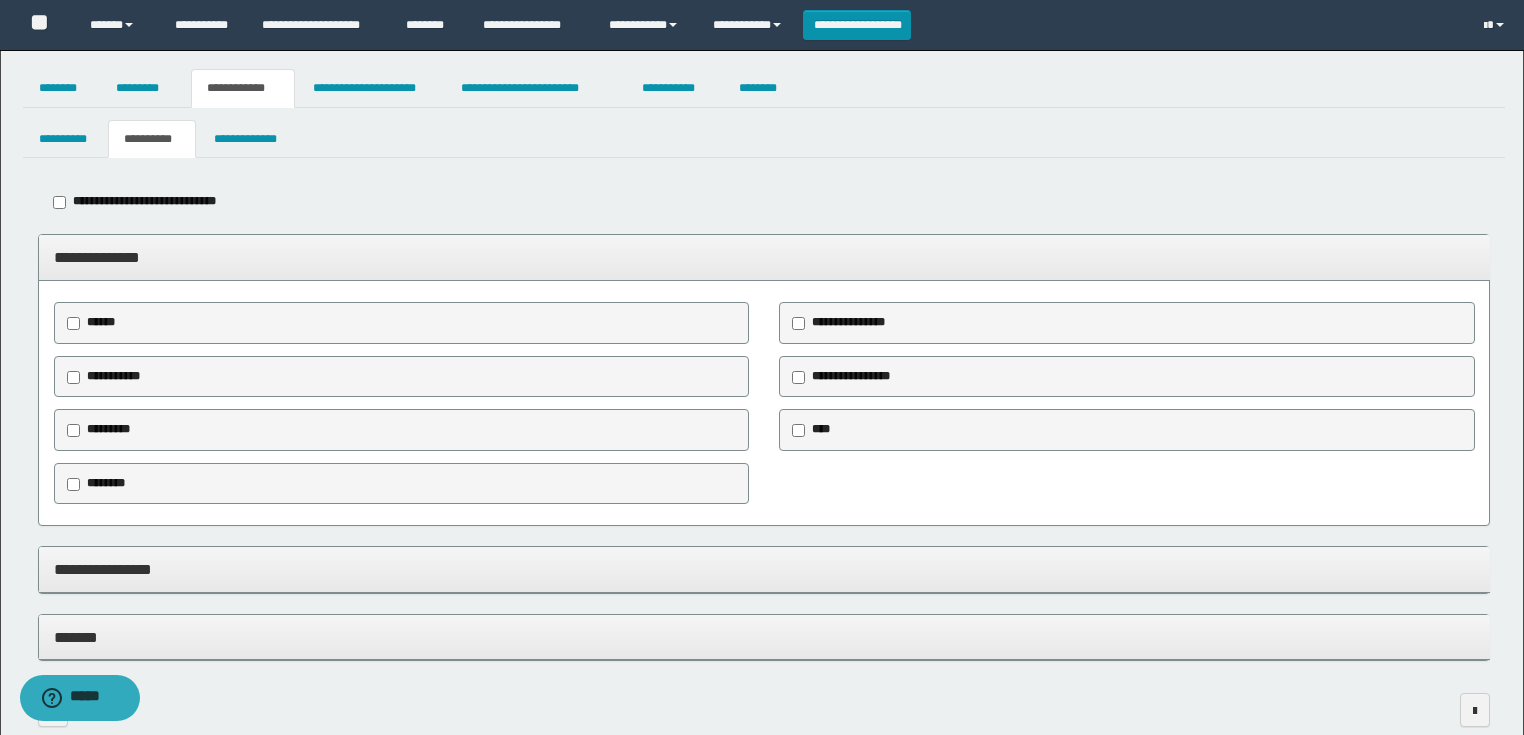 click on "********" at bounding box center (106, 483) 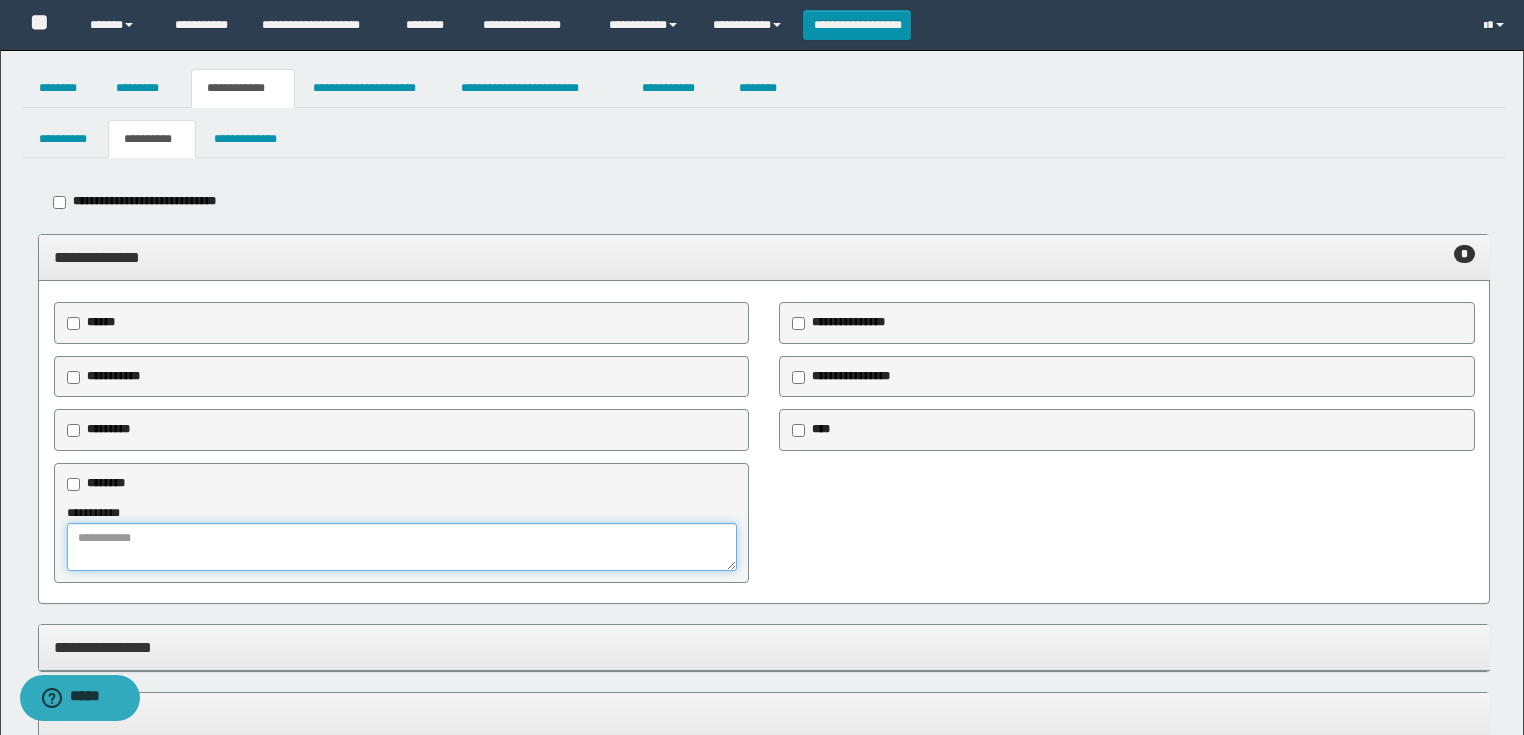 click at bounding box center [402, 547] 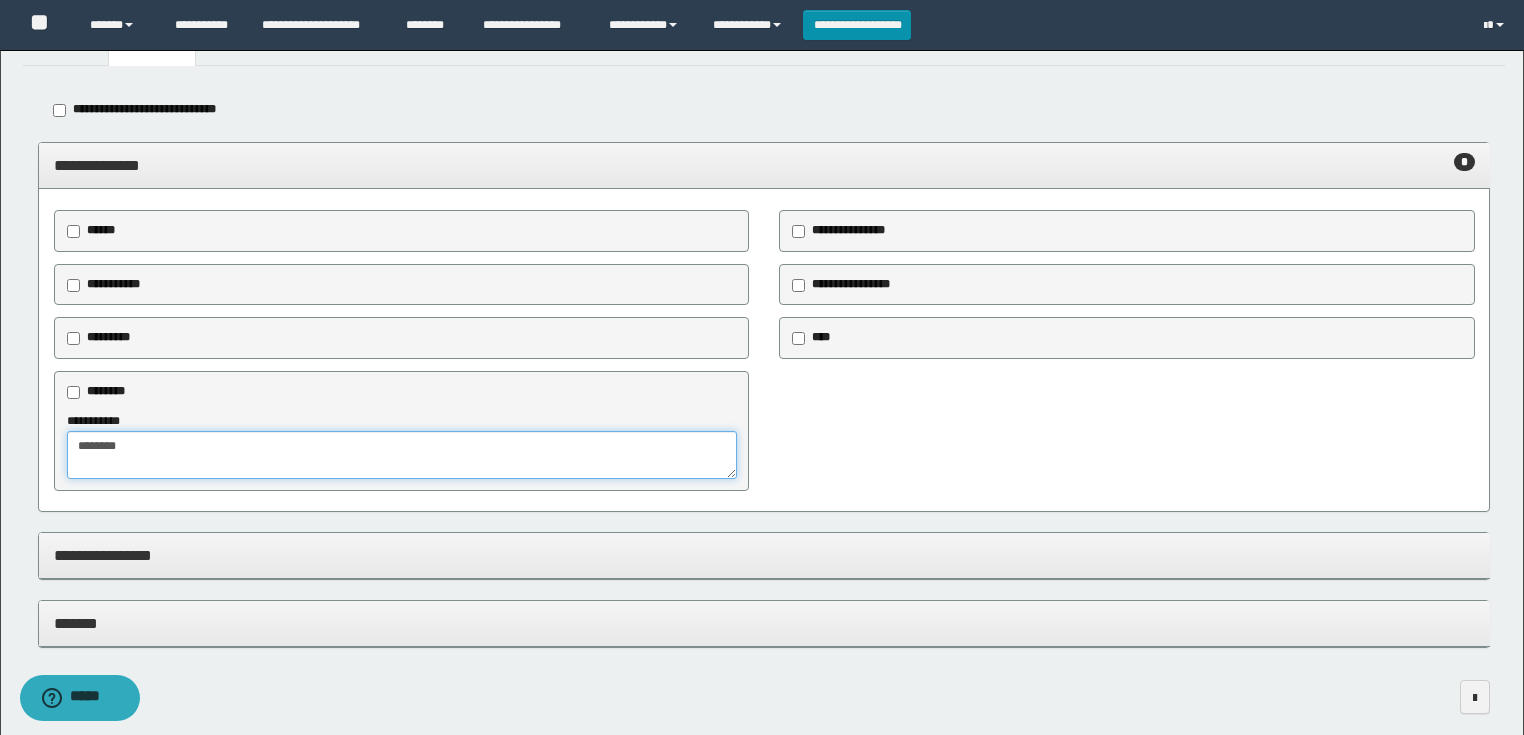 scroll, scrollTop: 178, scrollLeft: 0, axis: vertical 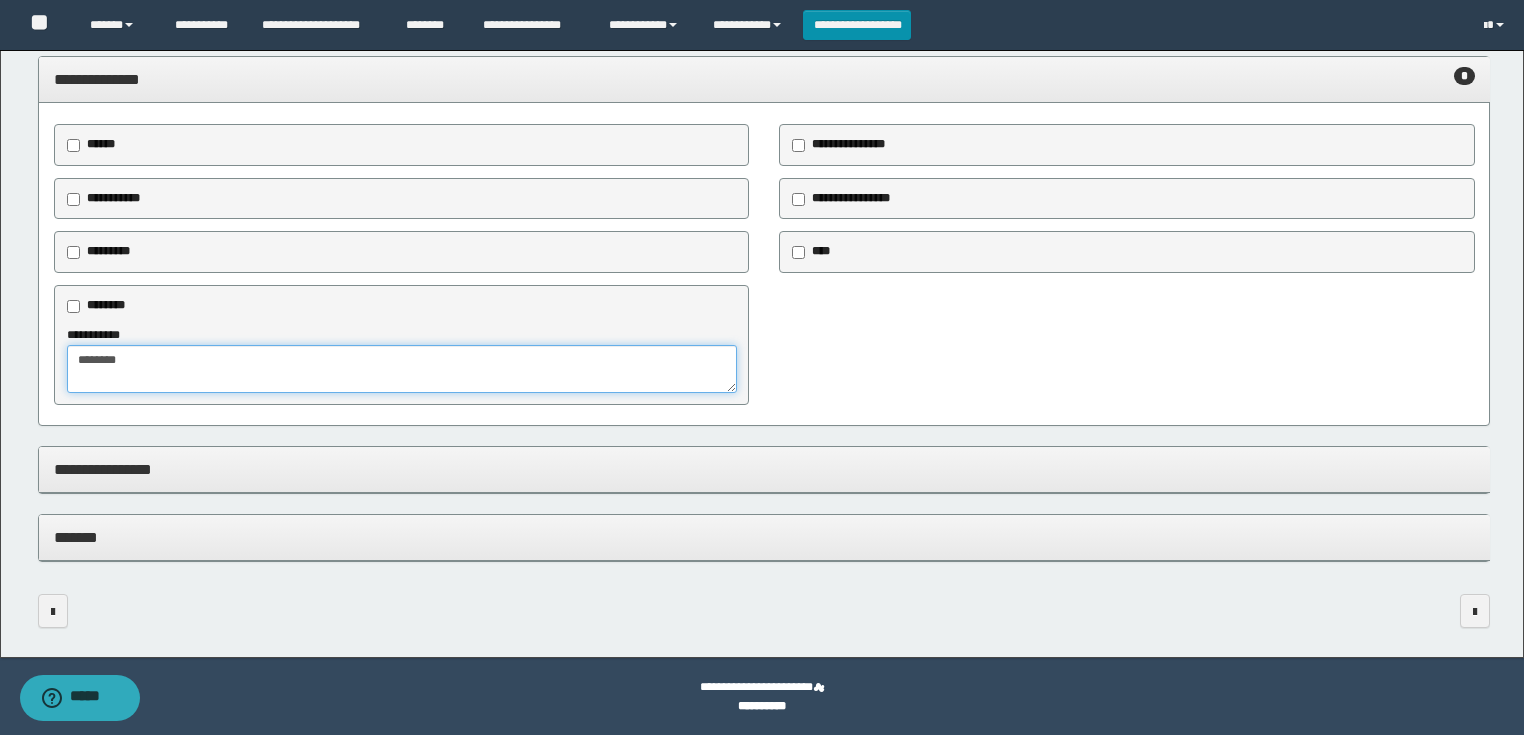 type on "*******" 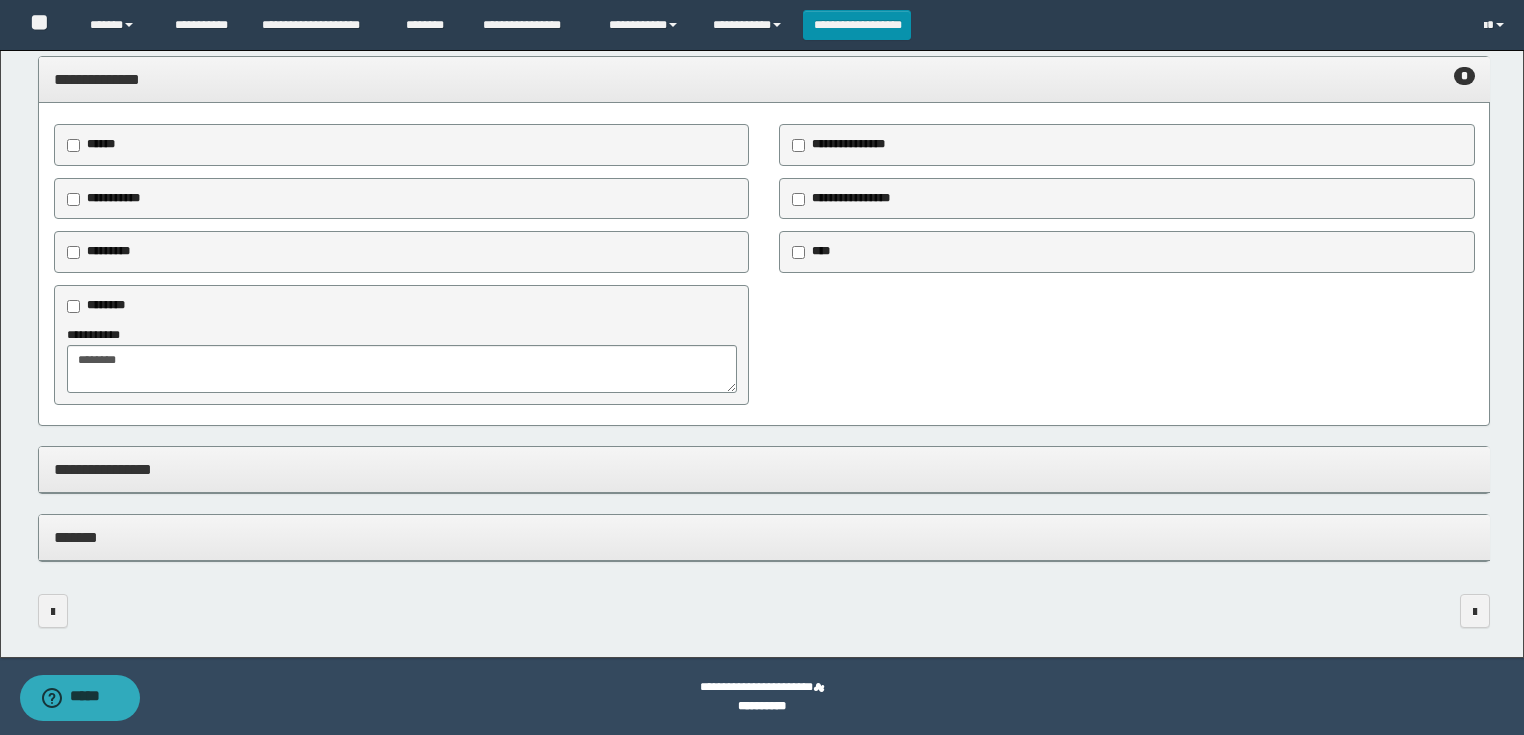 click on "**********" at bounding box center [764, 469] 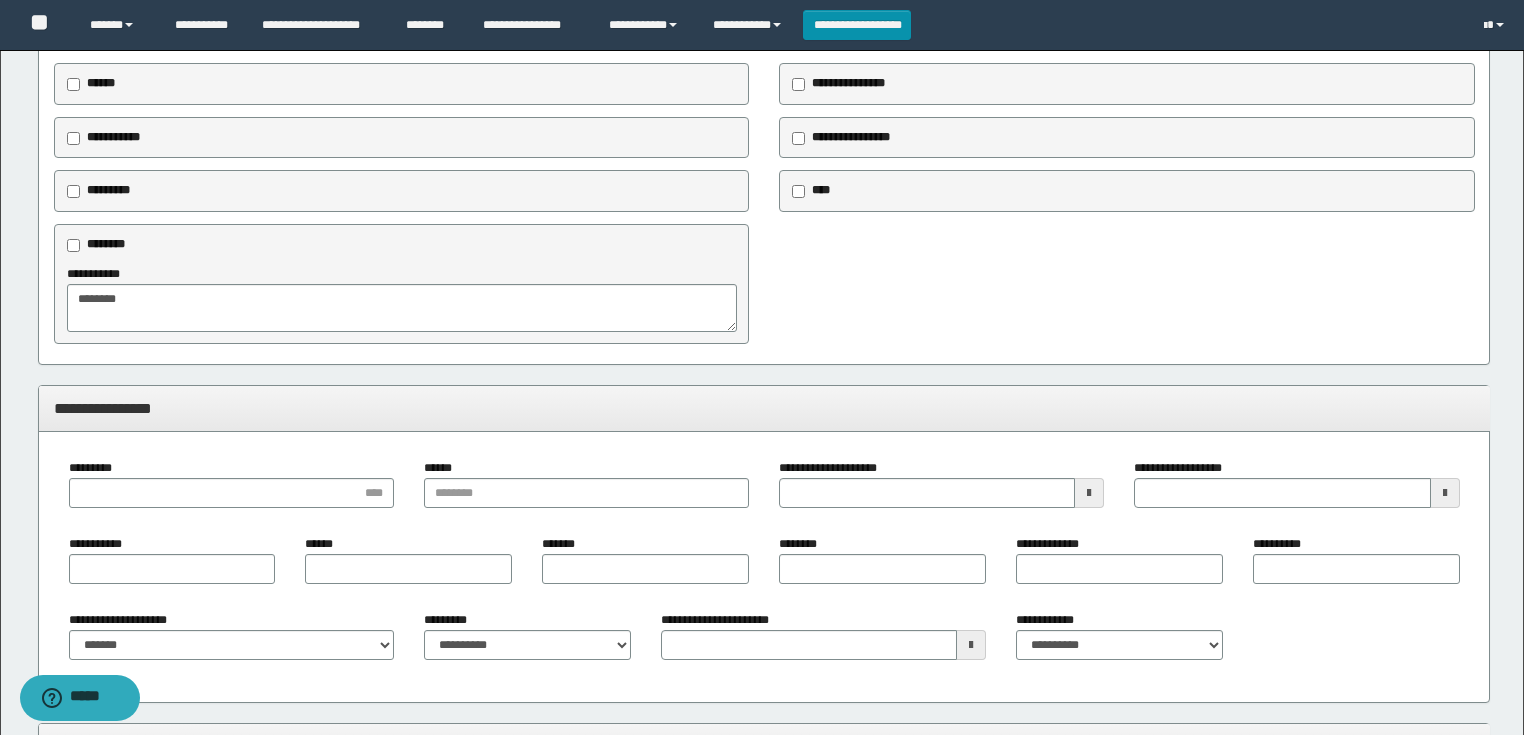 scroll, scrollTop: 338, scrollLeft: 0, axis: vertical 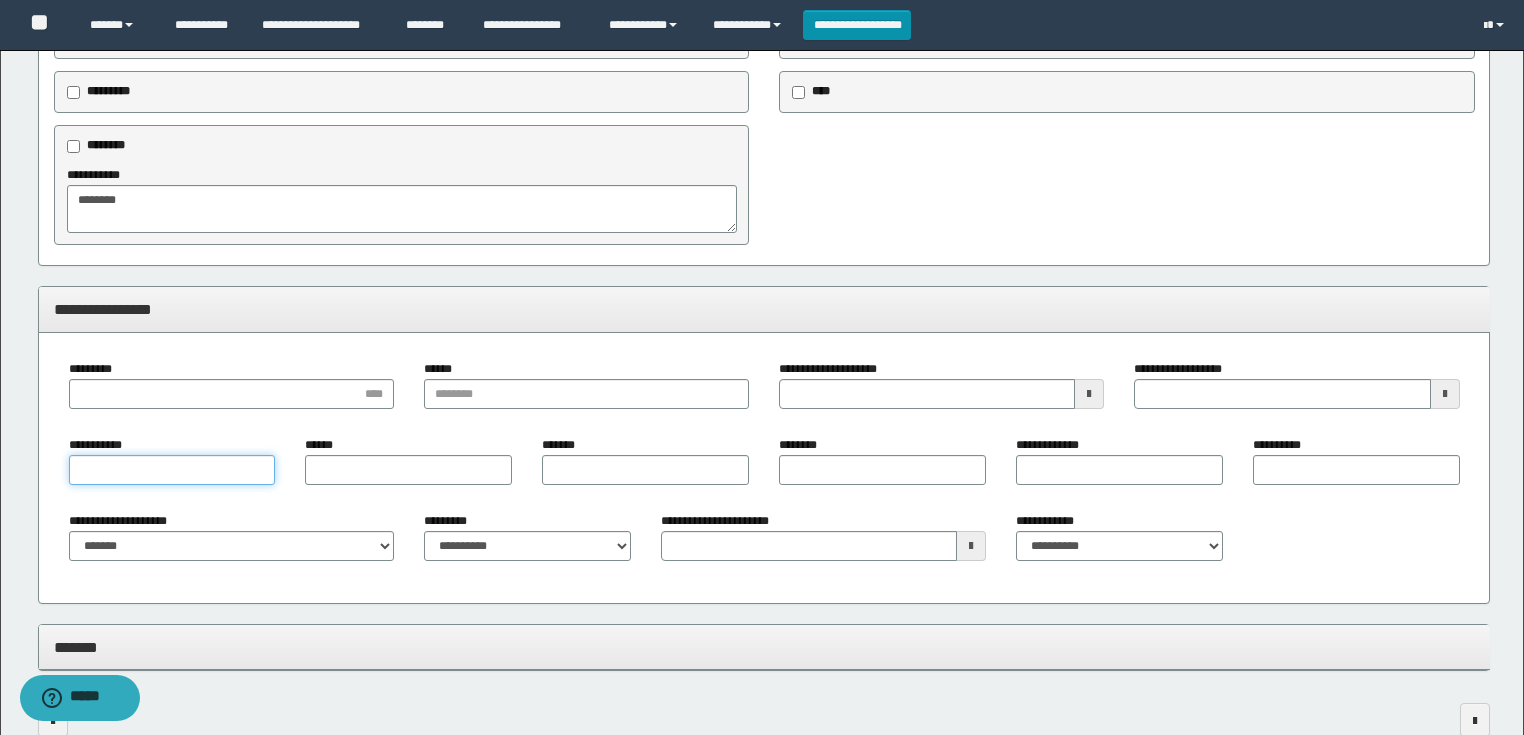 click on "**********" at bounding box center [172, 470] 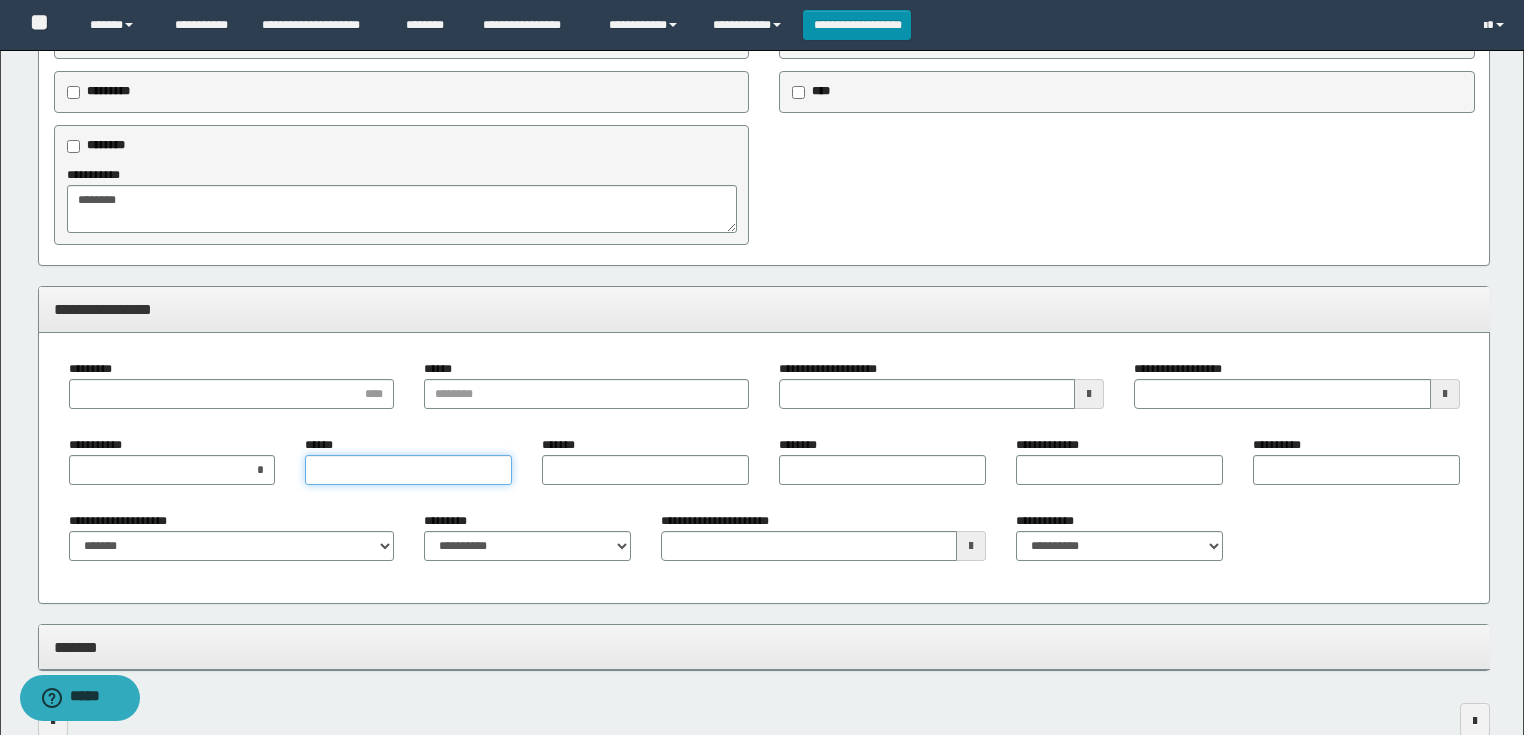 click on "******" at bounding box center [408, 470] 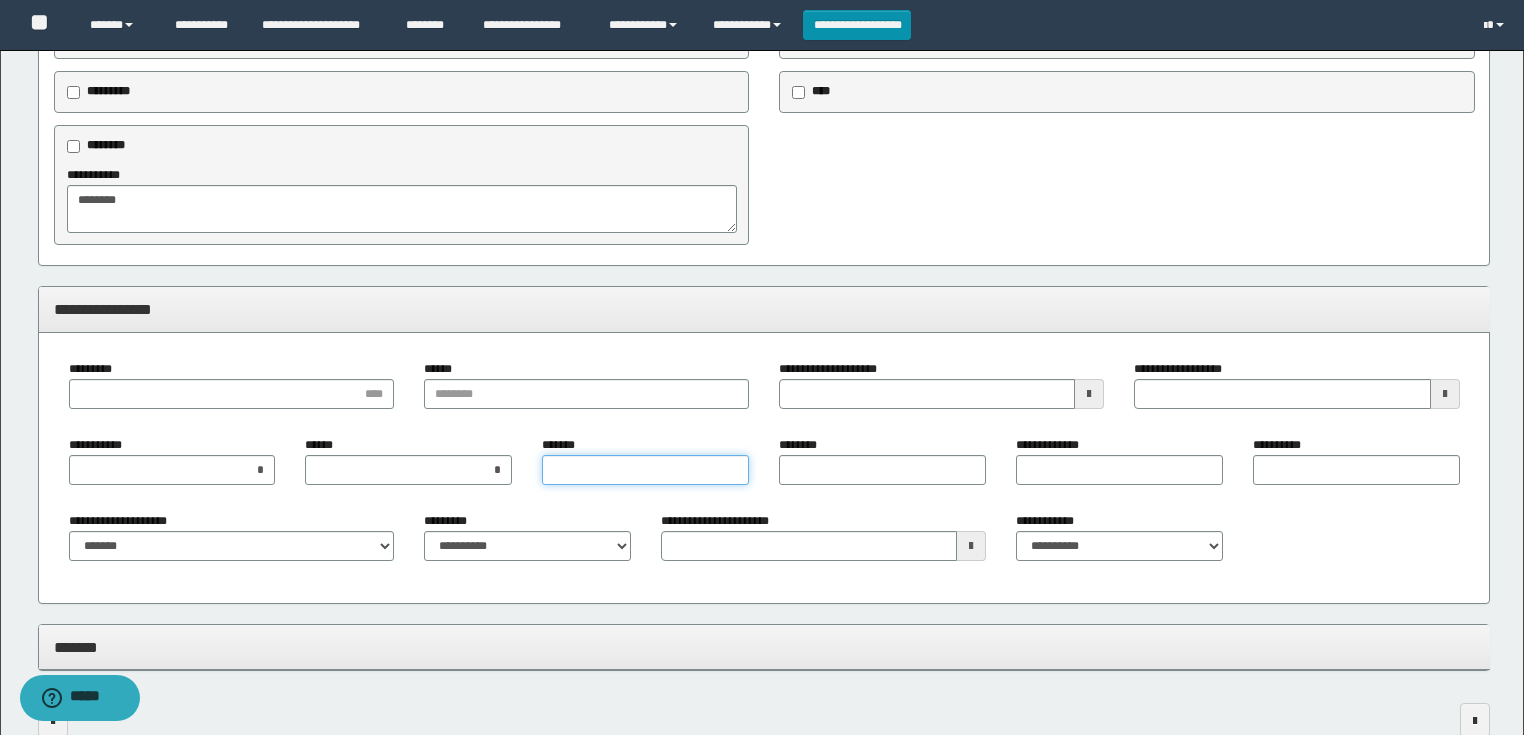 click on "*******" at bounding box center (645, 470) 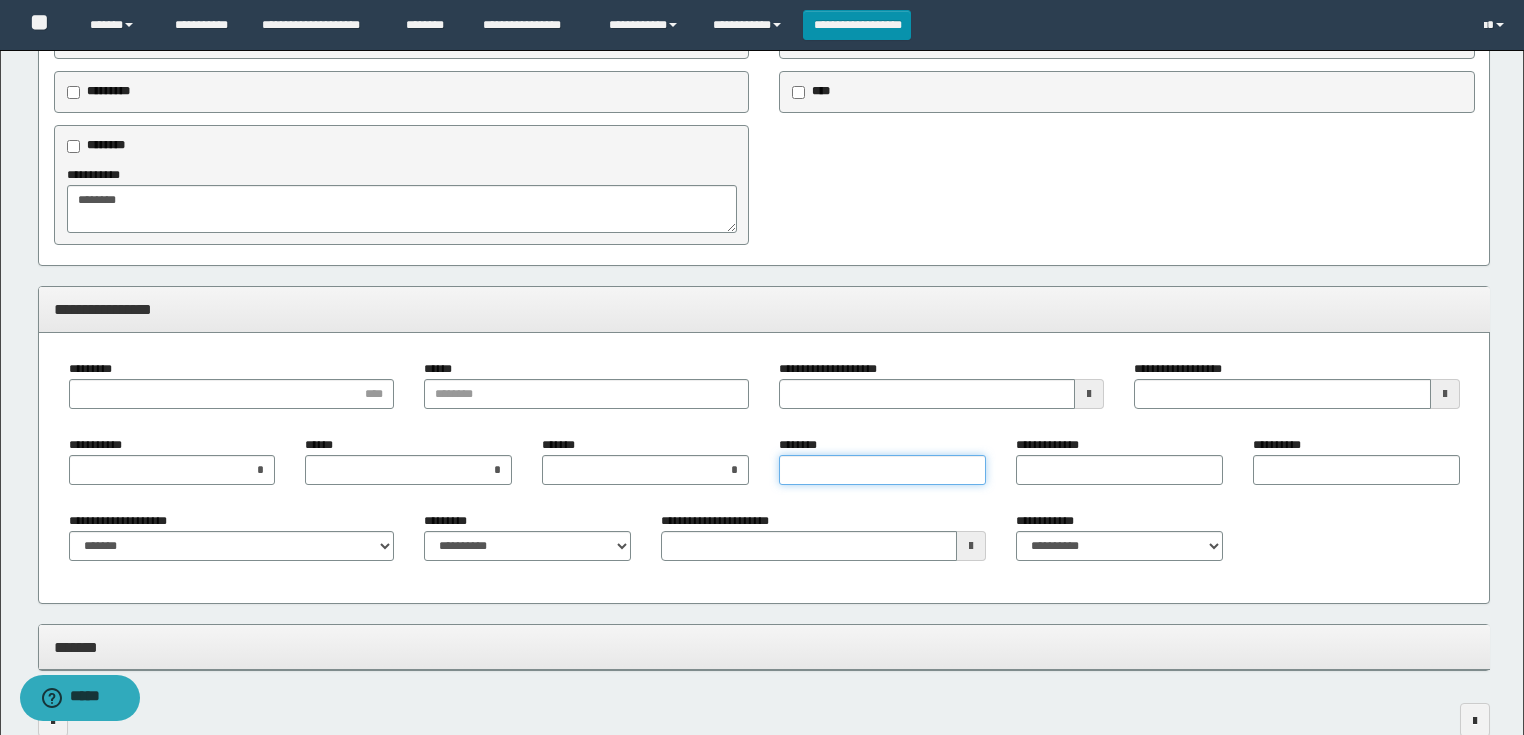 click on "********" at bounding box center (882, 470) 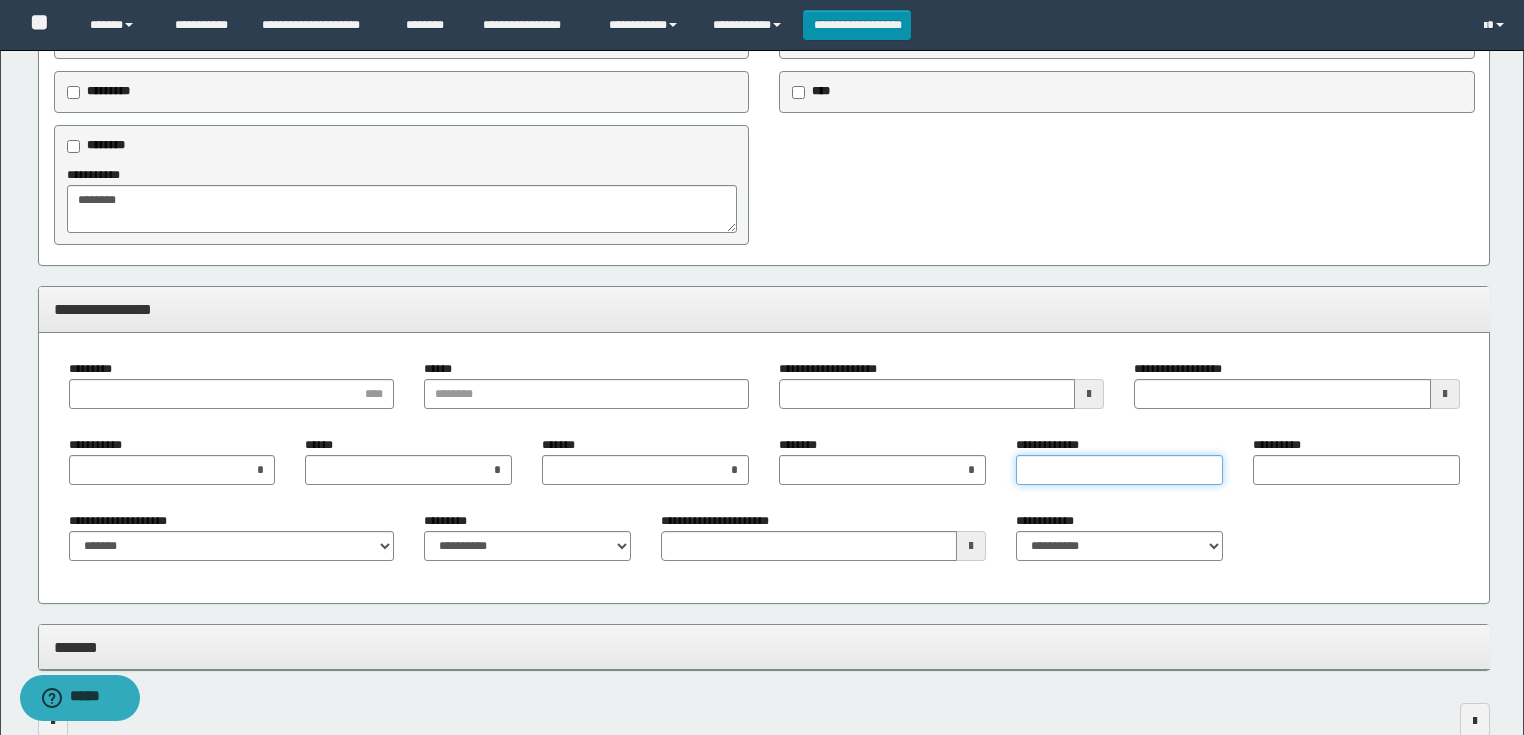 click on "**********" at bounding box center (1119, 470) 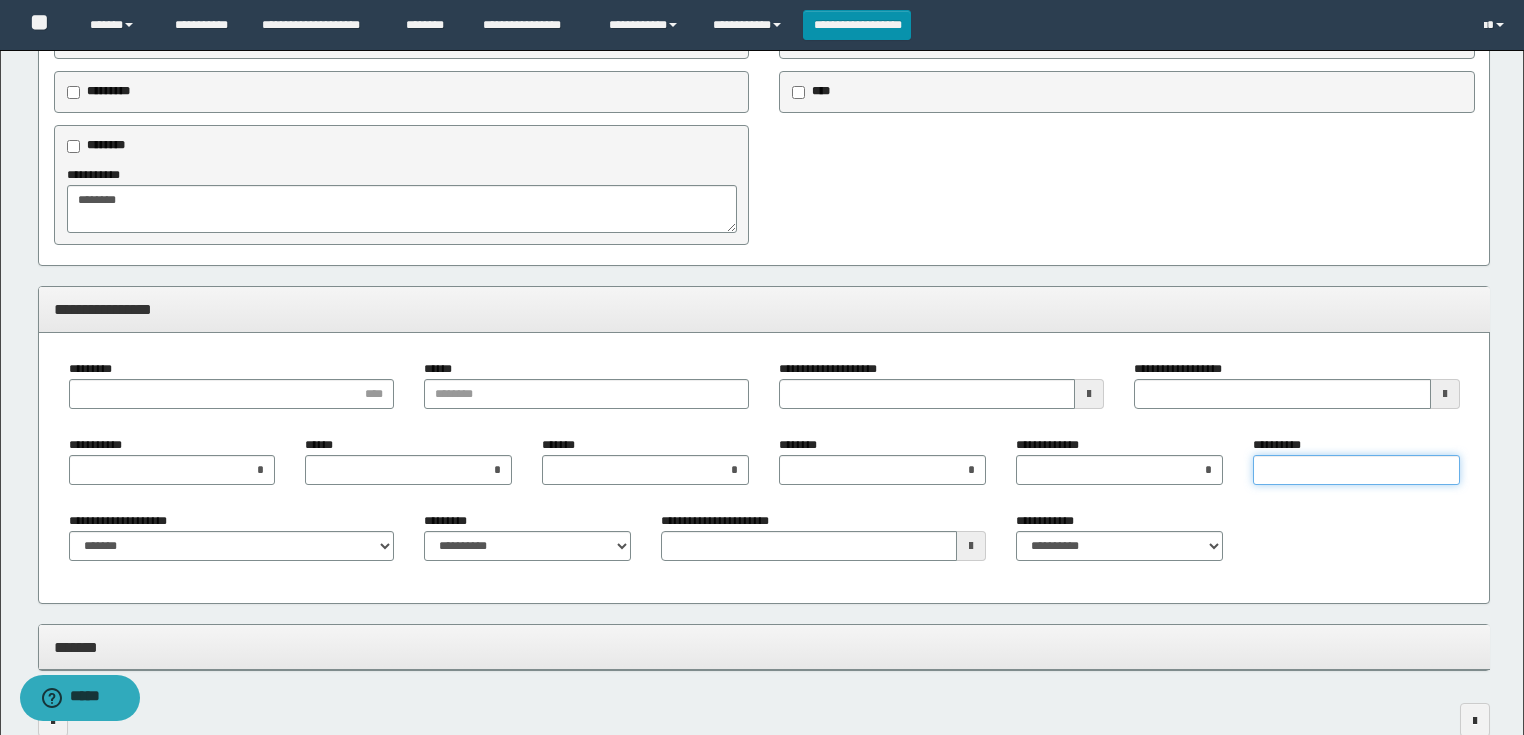 click on "**********" at bounding box center [1356, 470] 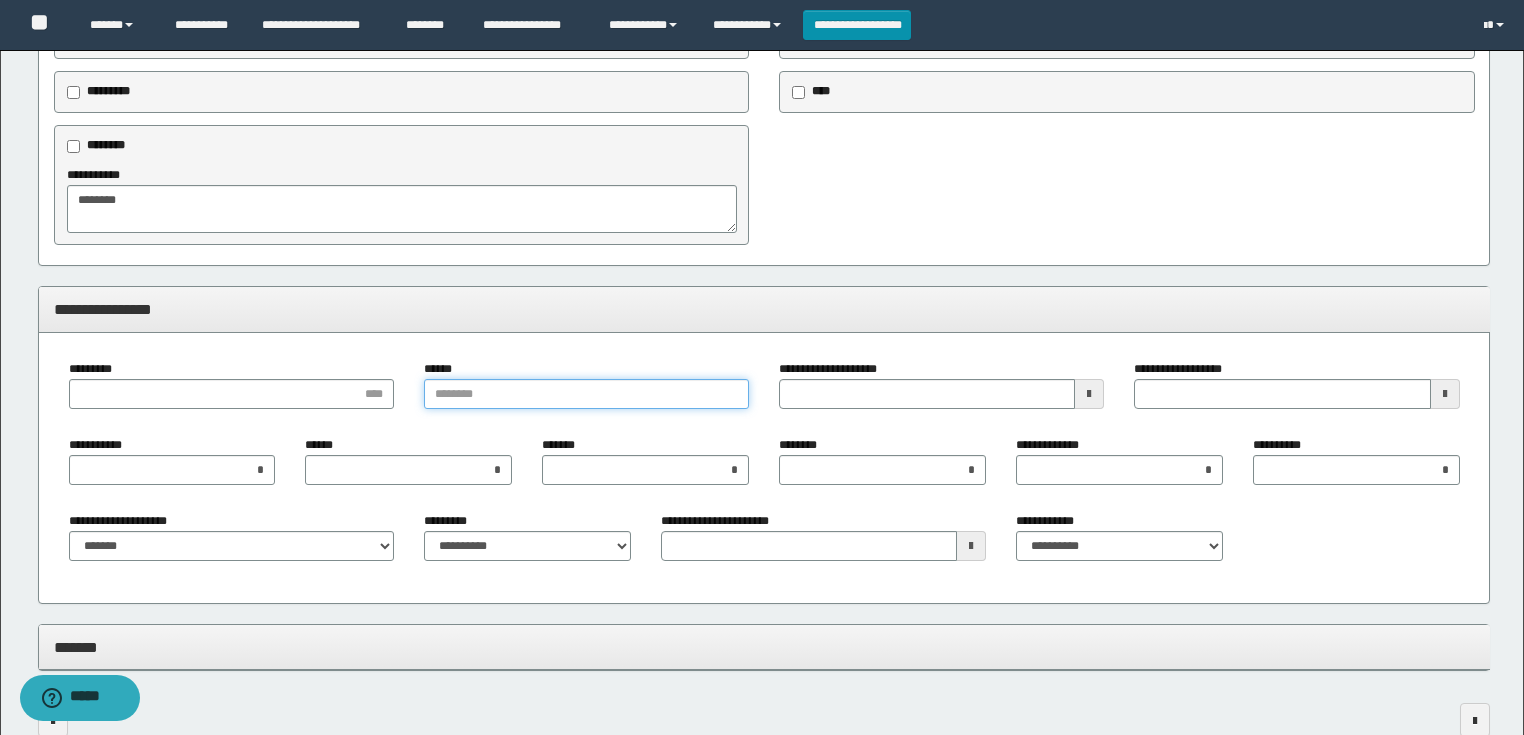 click on "******" at bounding box center (586, 394) 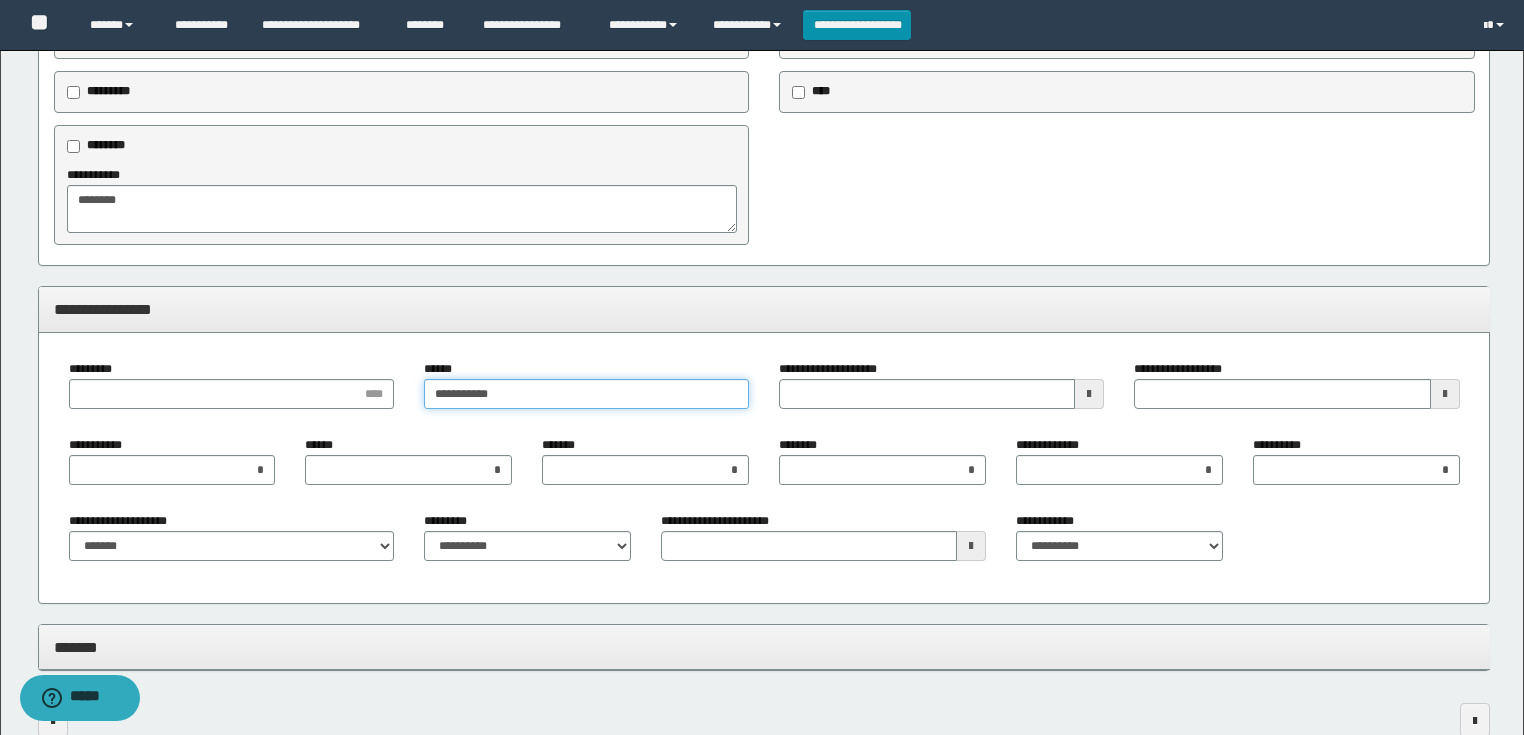 type on "**********" 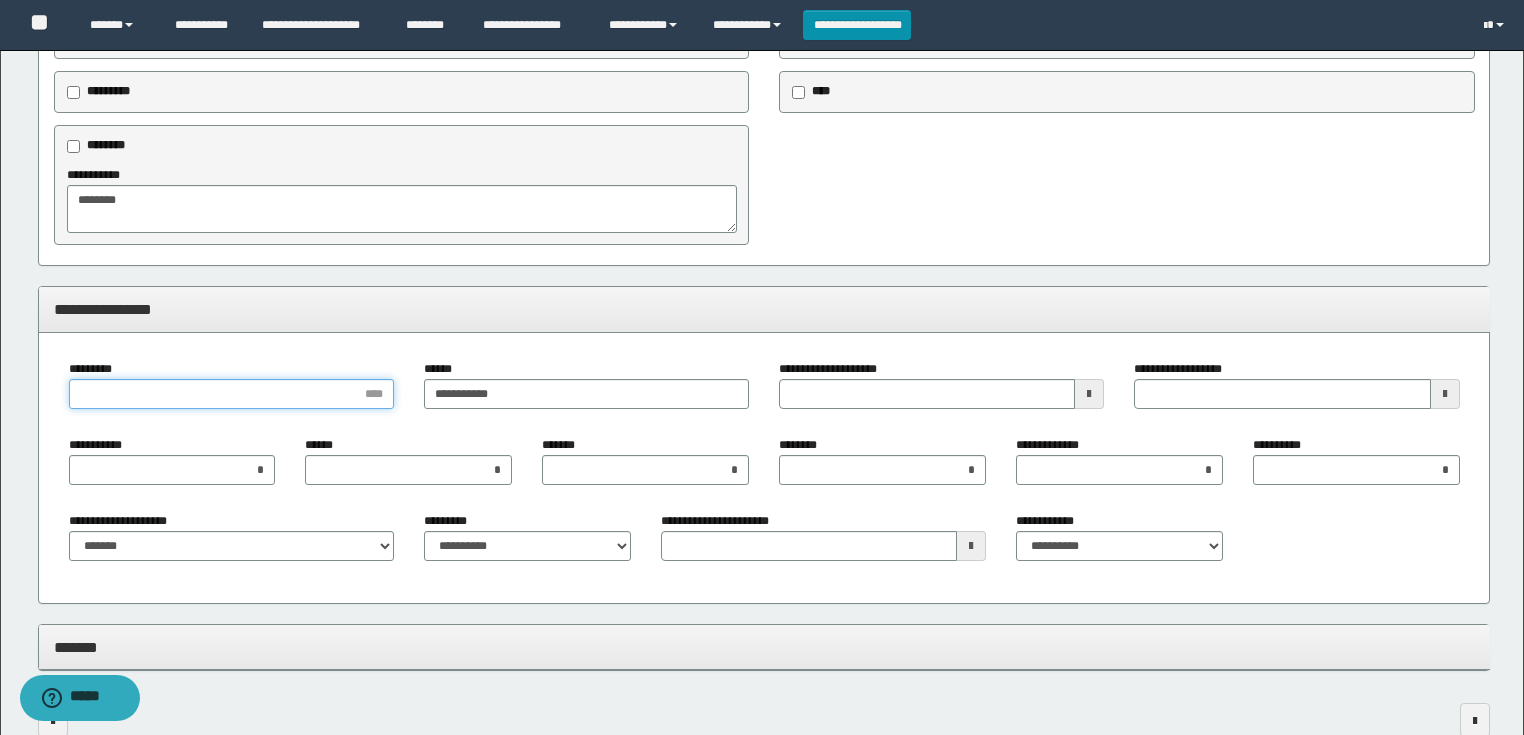 click on "*********" at bounding box center [231, 394] 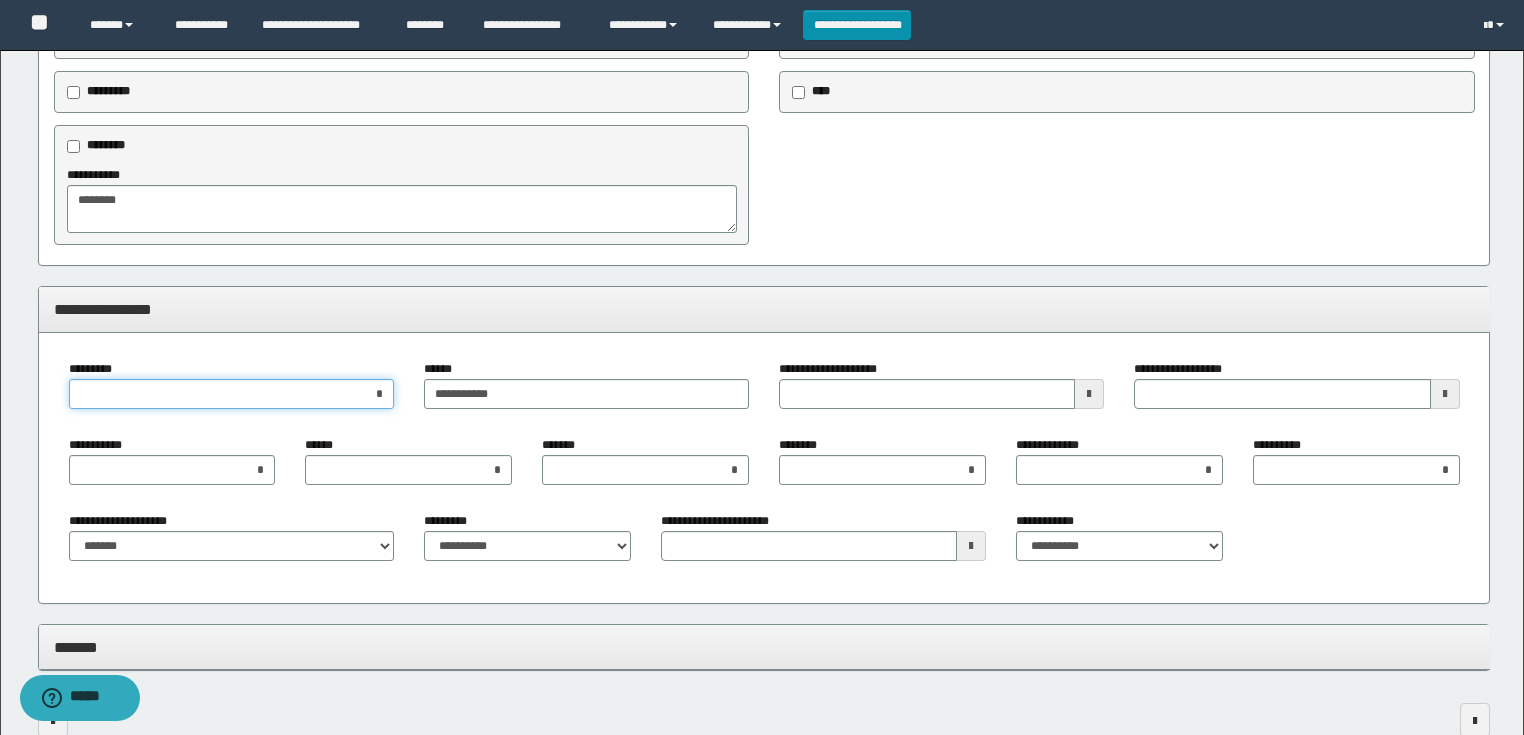 type on "**" 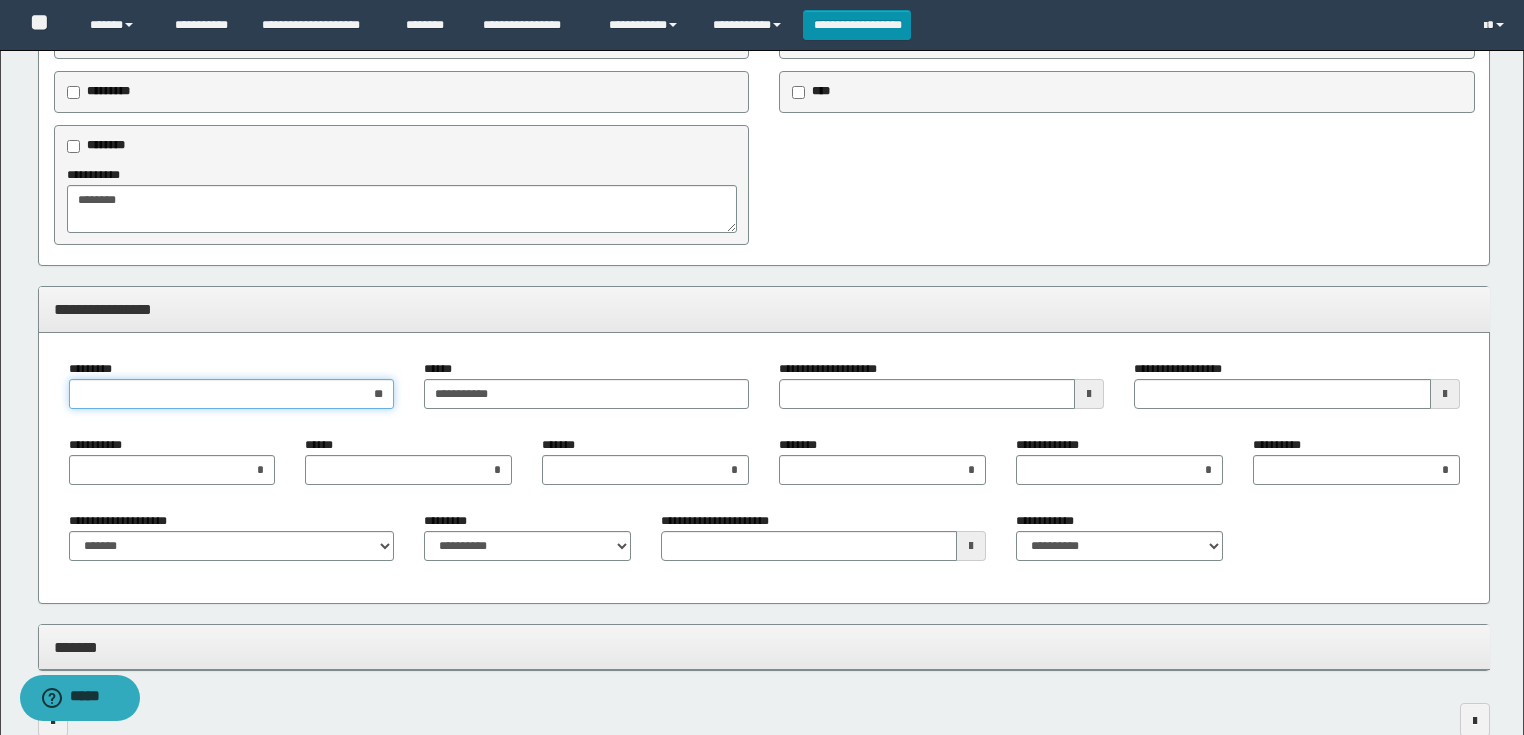 type 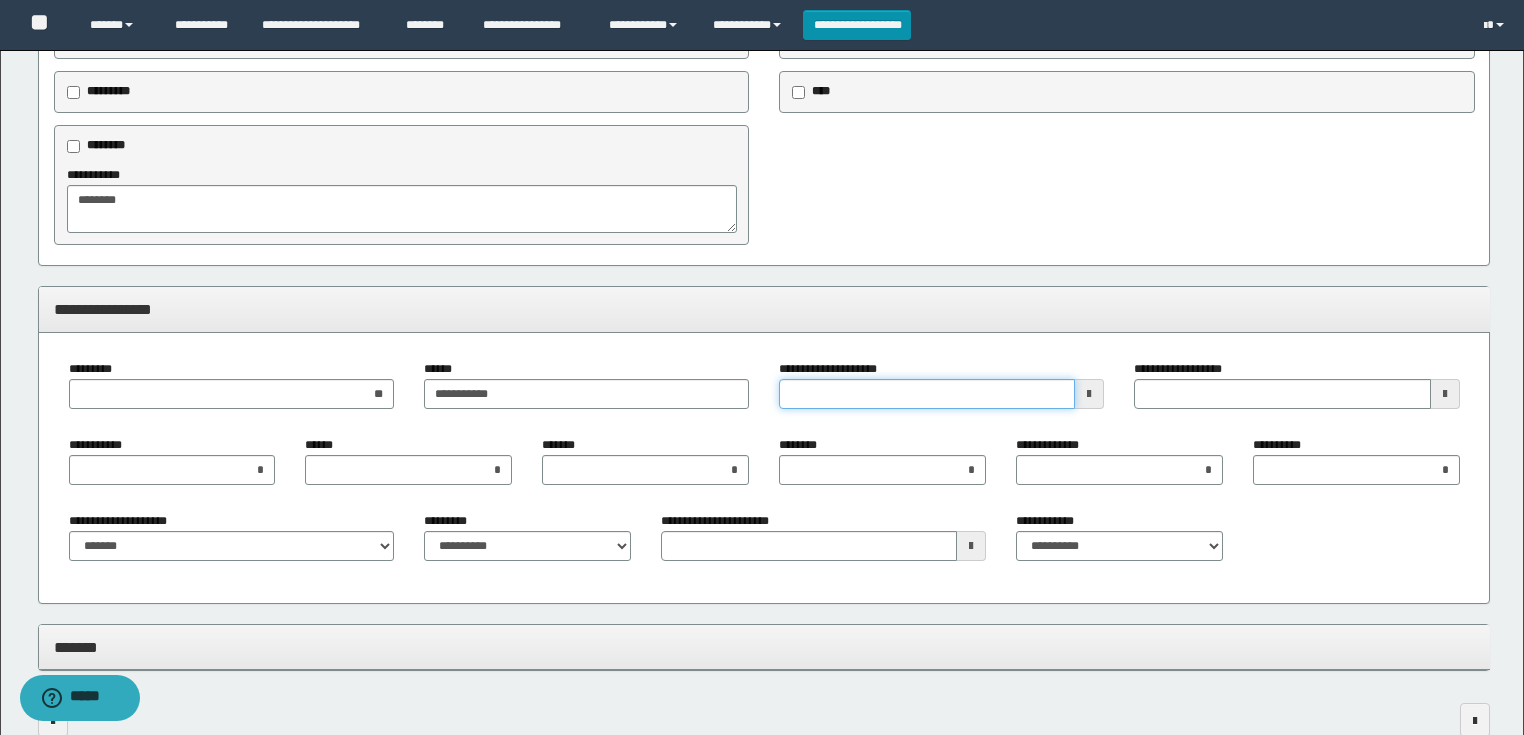 click on "**********" at bounding box center [927, 394] 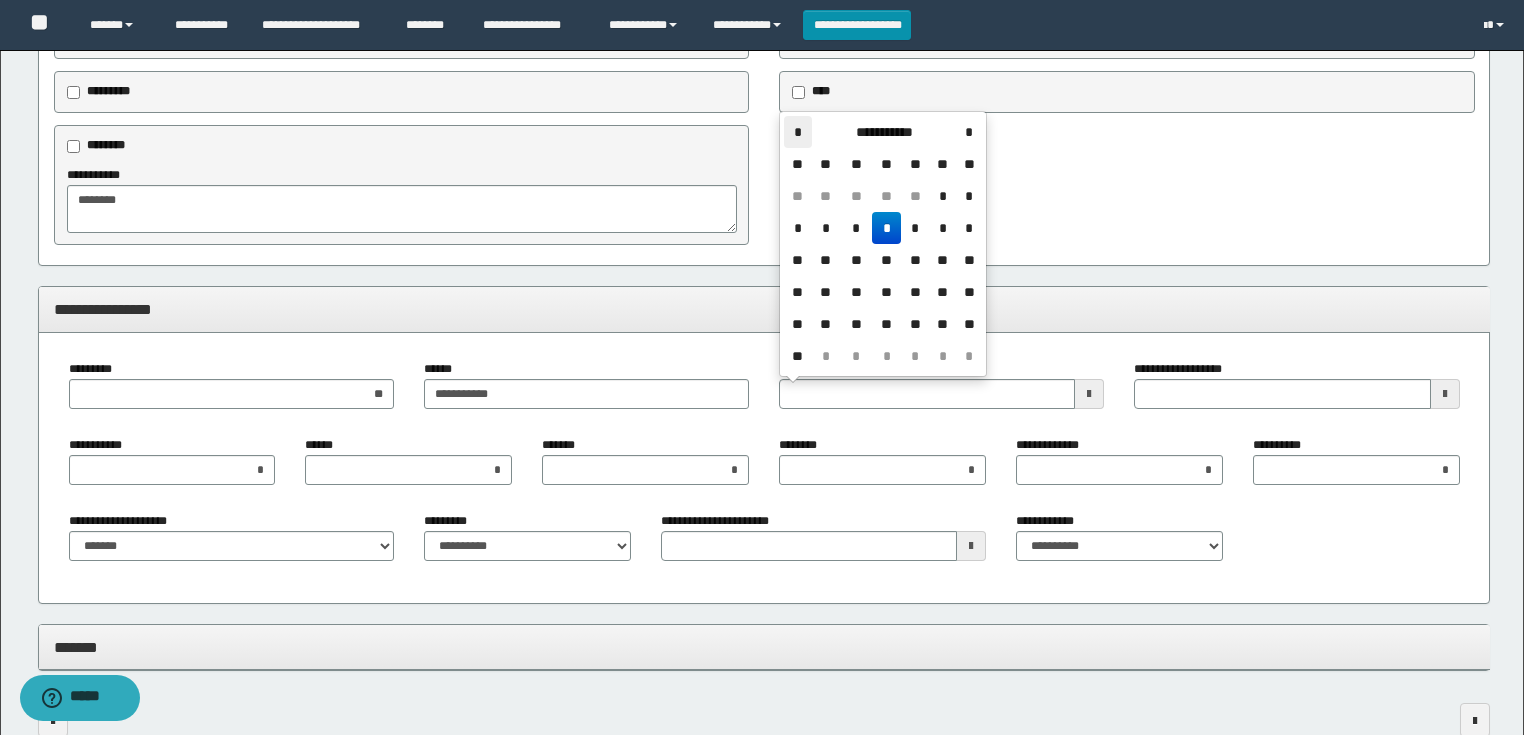 click on "*" at bounding box center (798, 132) 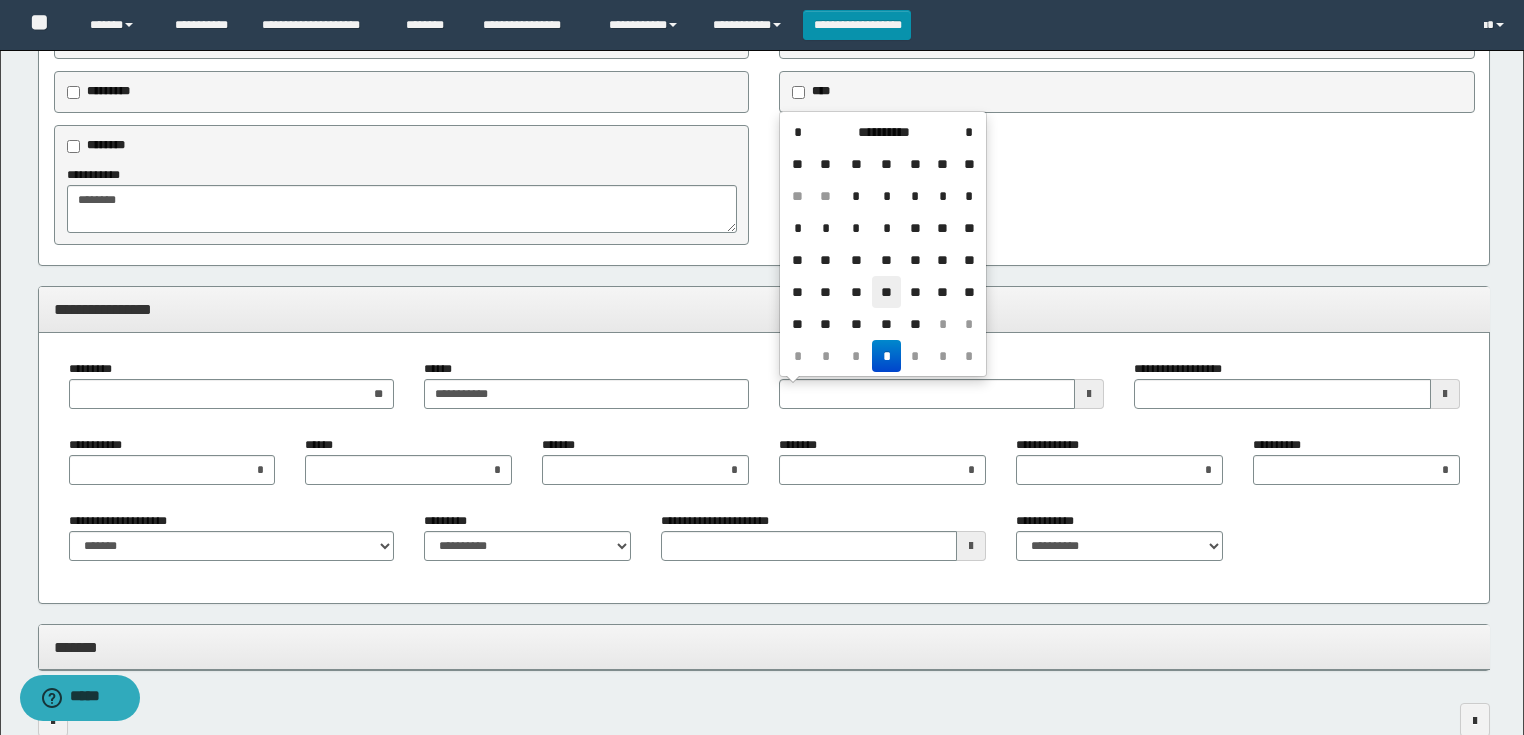 click on "**" at bounding box center [886, 292] 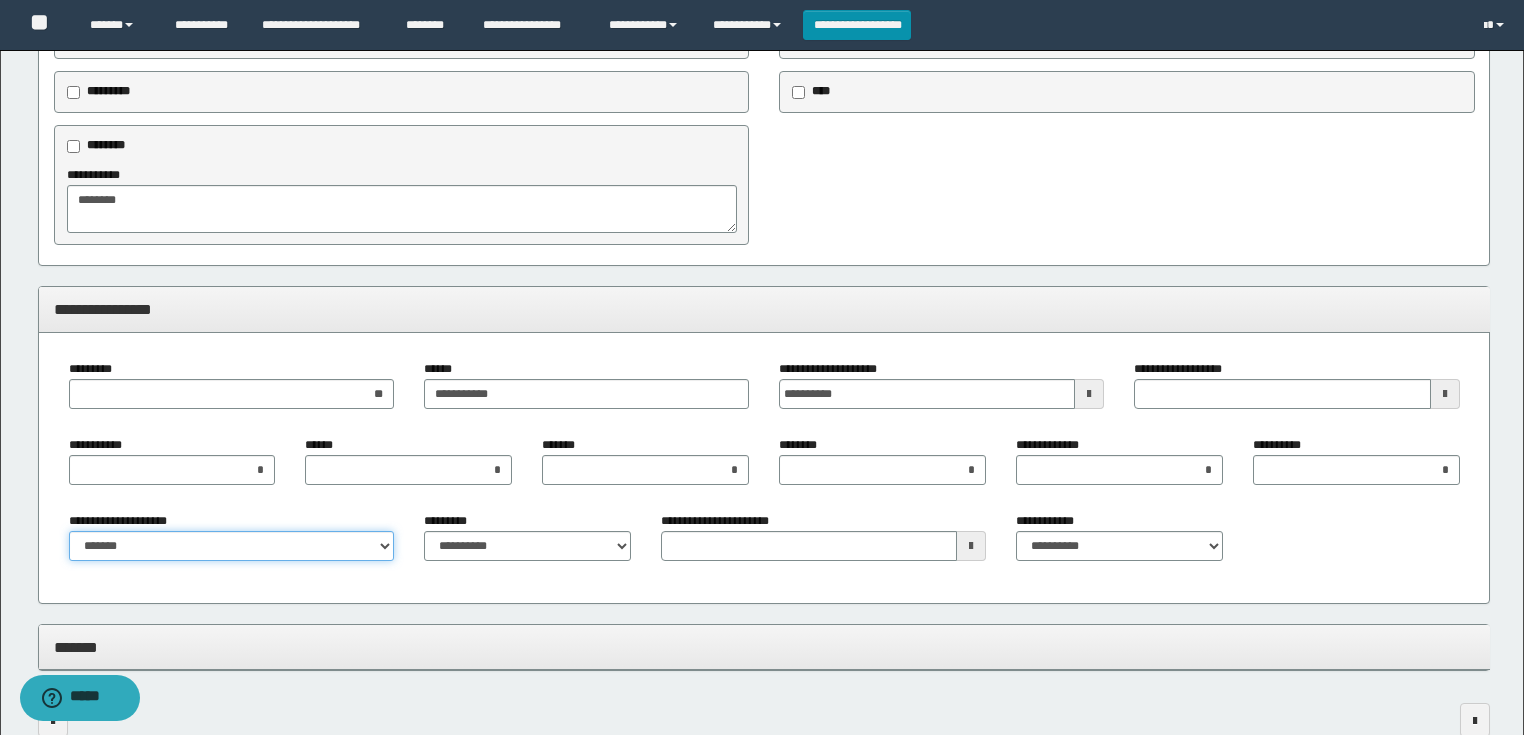 click on "**********" at bounding box center [231, 546] 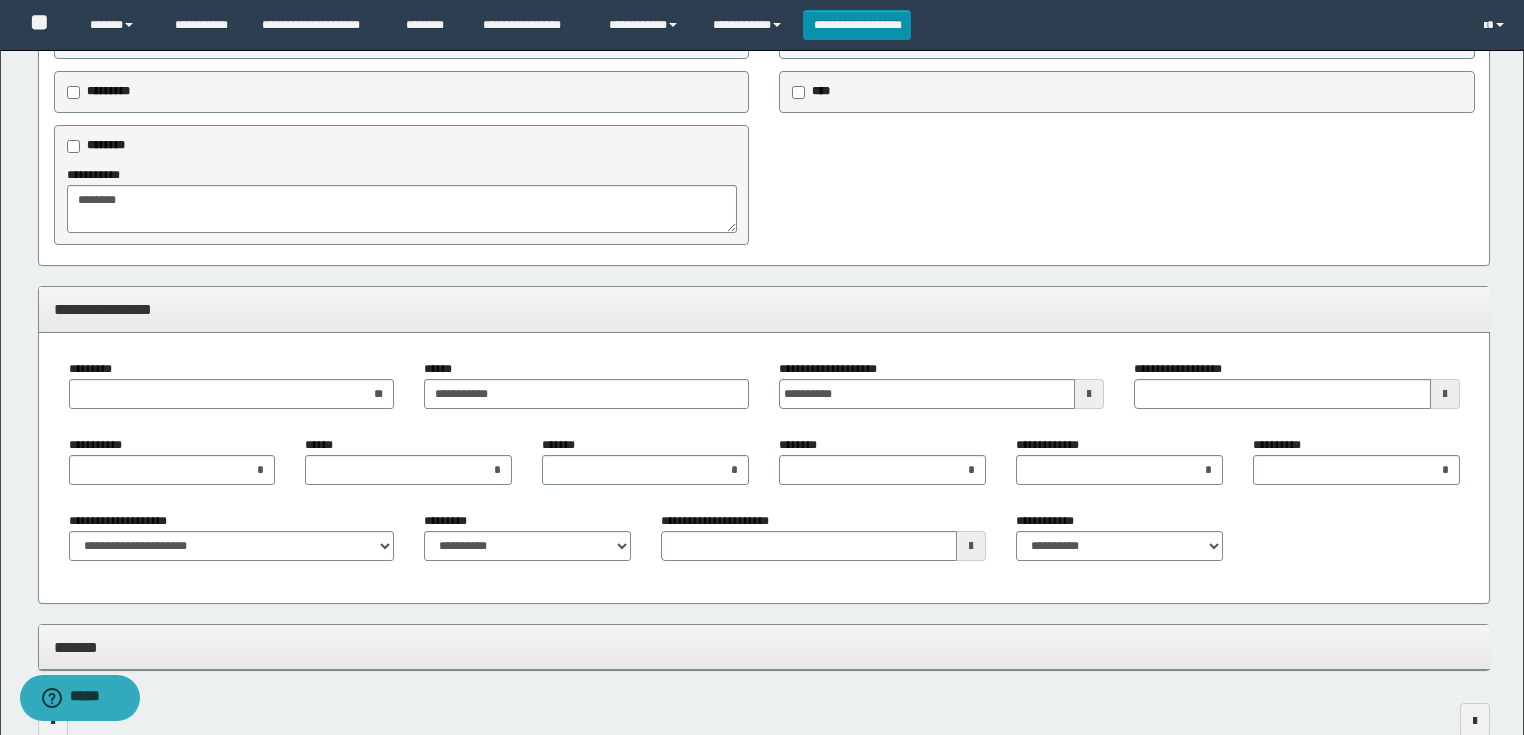 click on "*******" at bounding box center (764, 648) 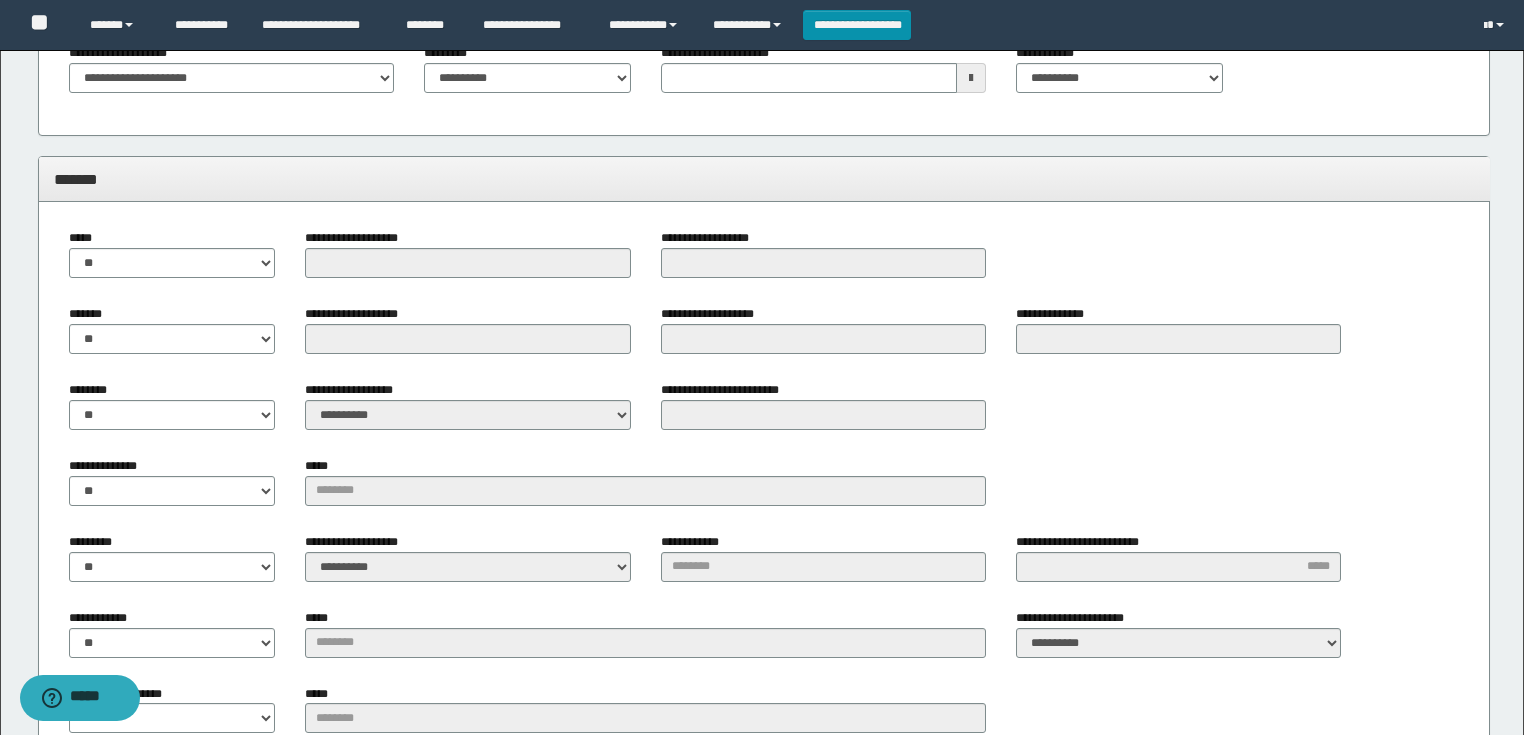 scroll, scrollTop: 1096, scrollLeft: 0, axis: vertical 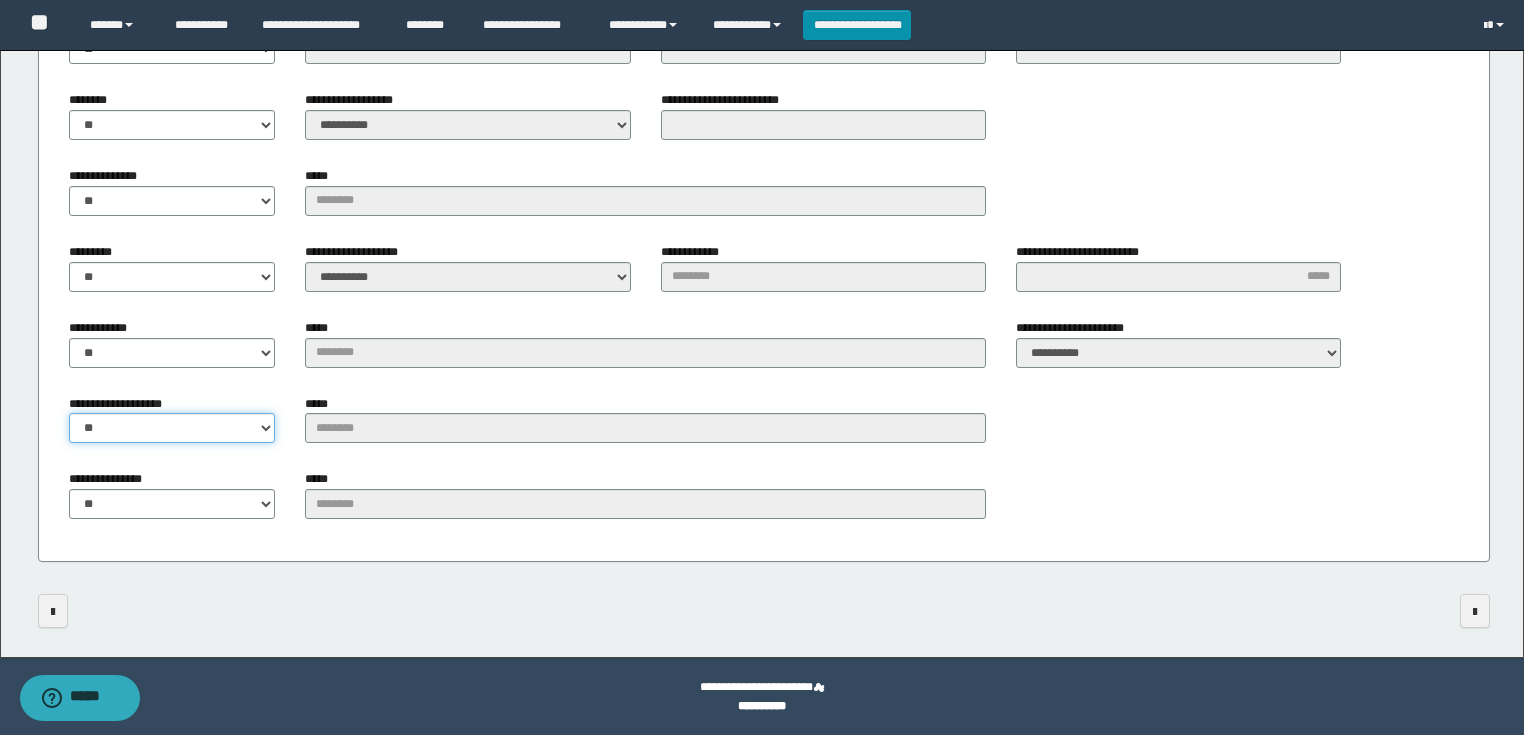 click on "**
**" at bounding box center (172, 428) 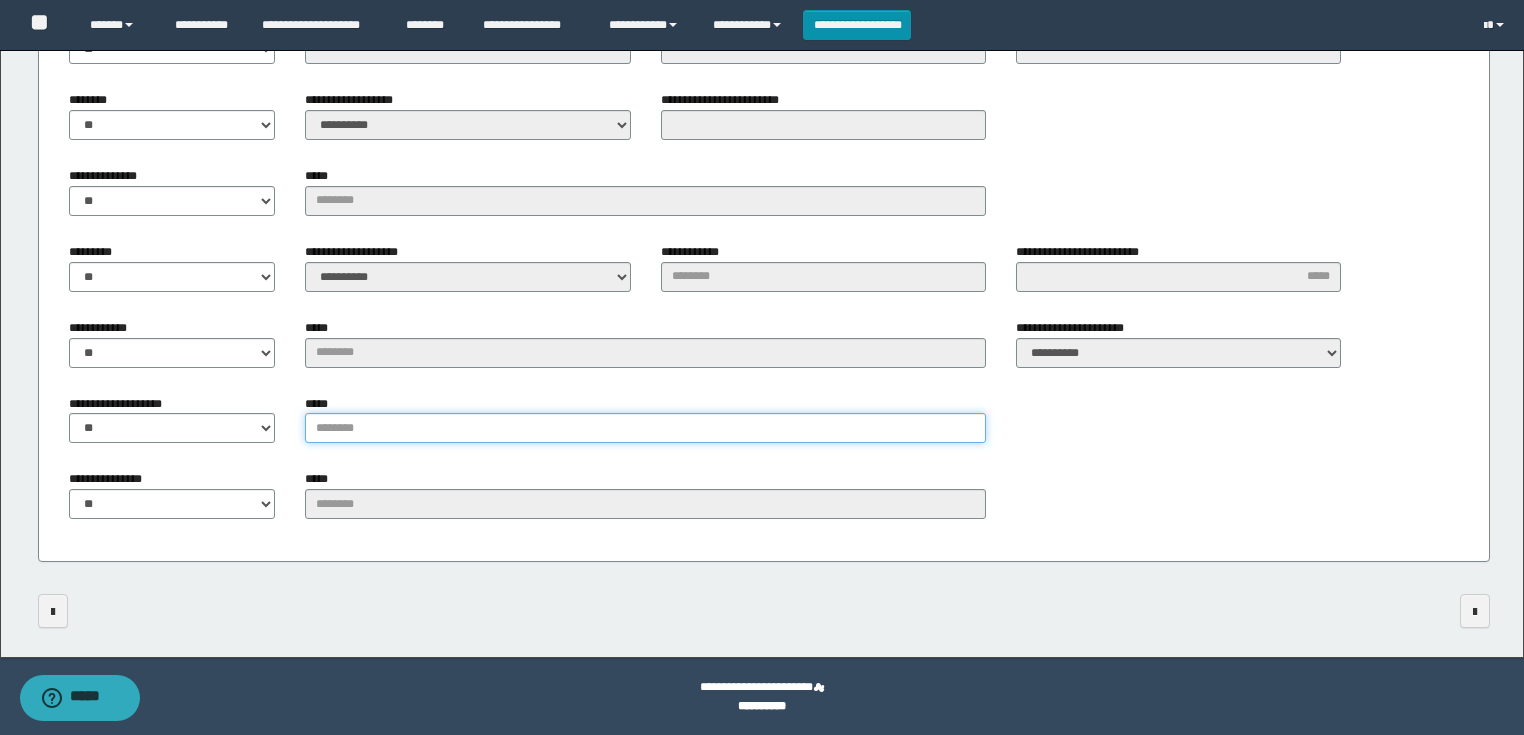 click on "*****" at bounding box center [645, 428] 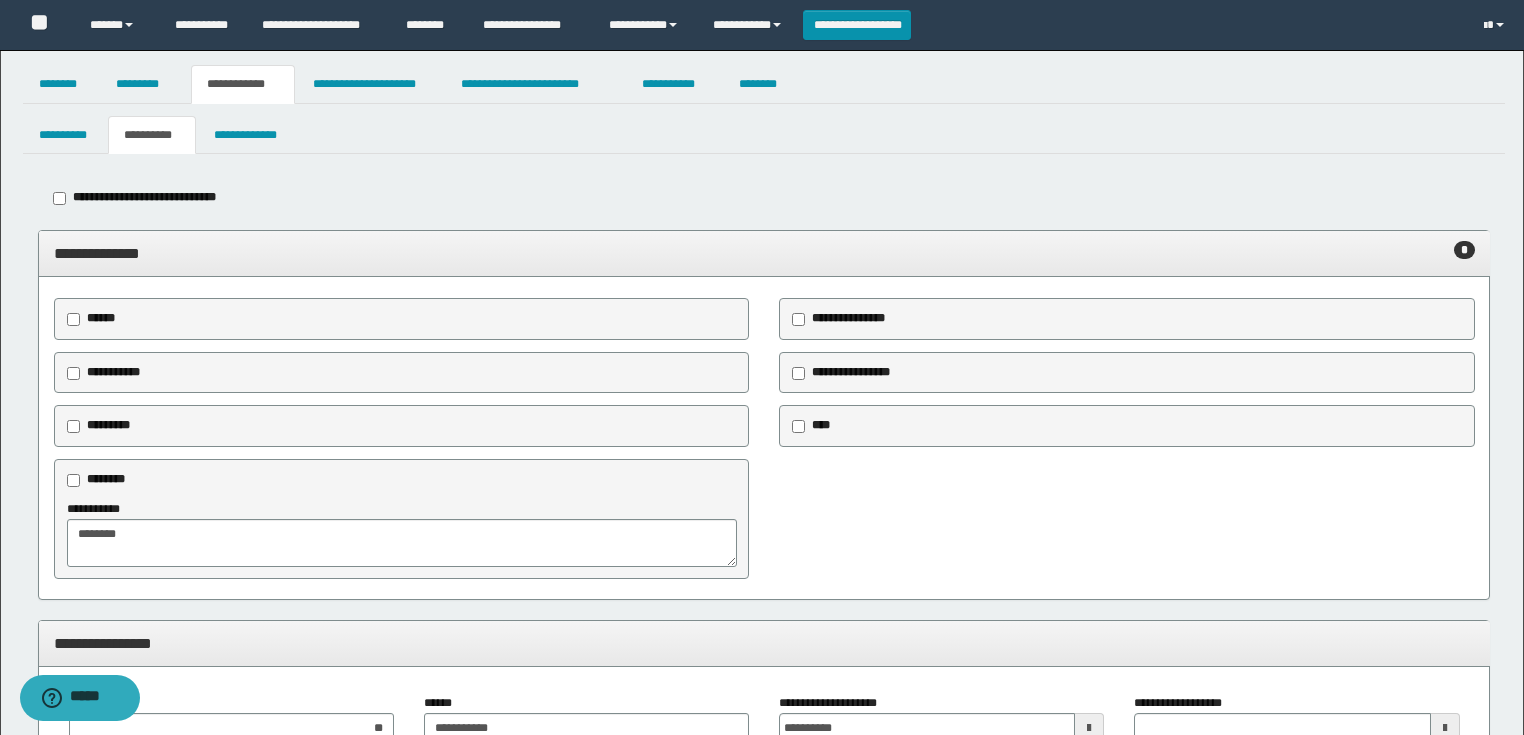 scroll, scrollTop: 0, scrollLeft: 0, axis: both 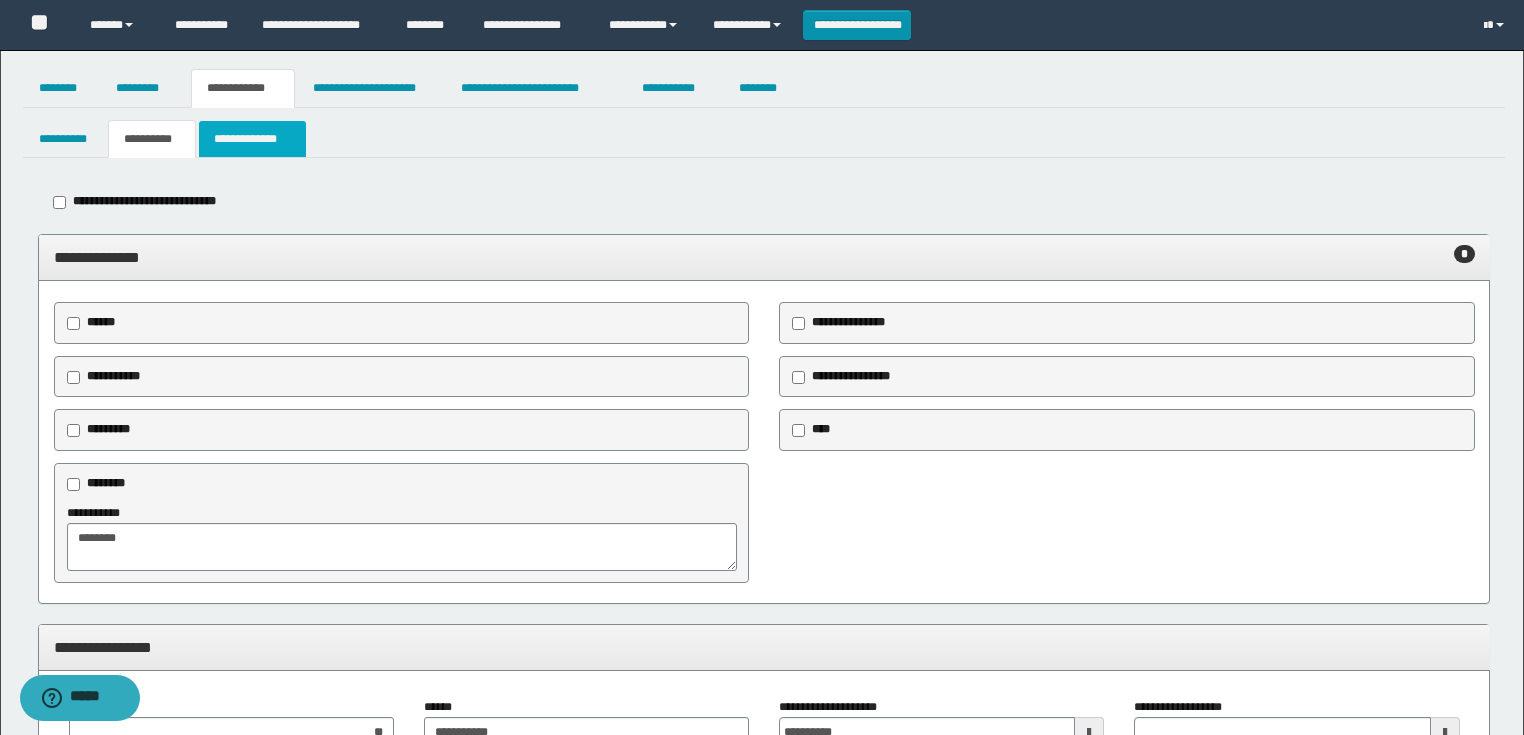 type on "**********" 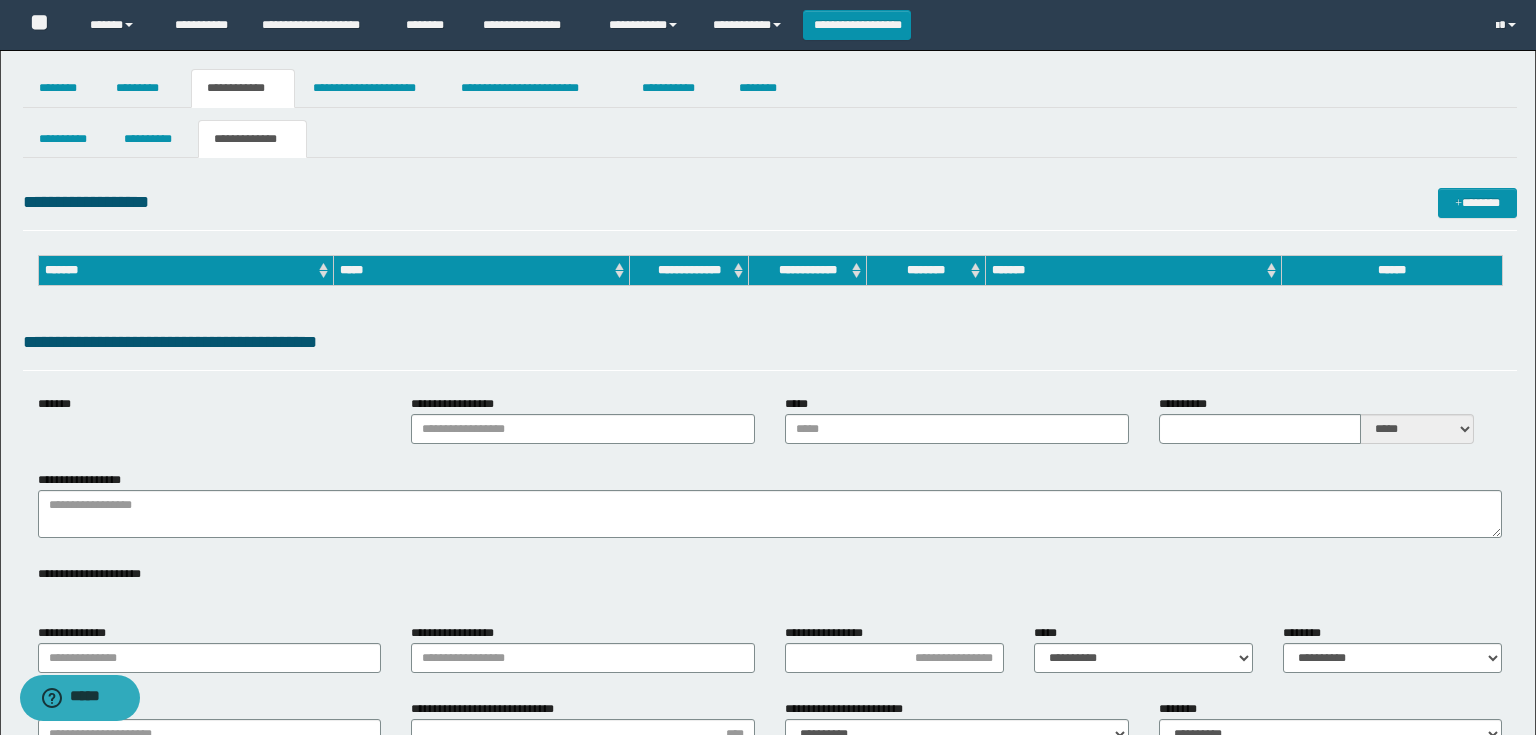 type on "**********" 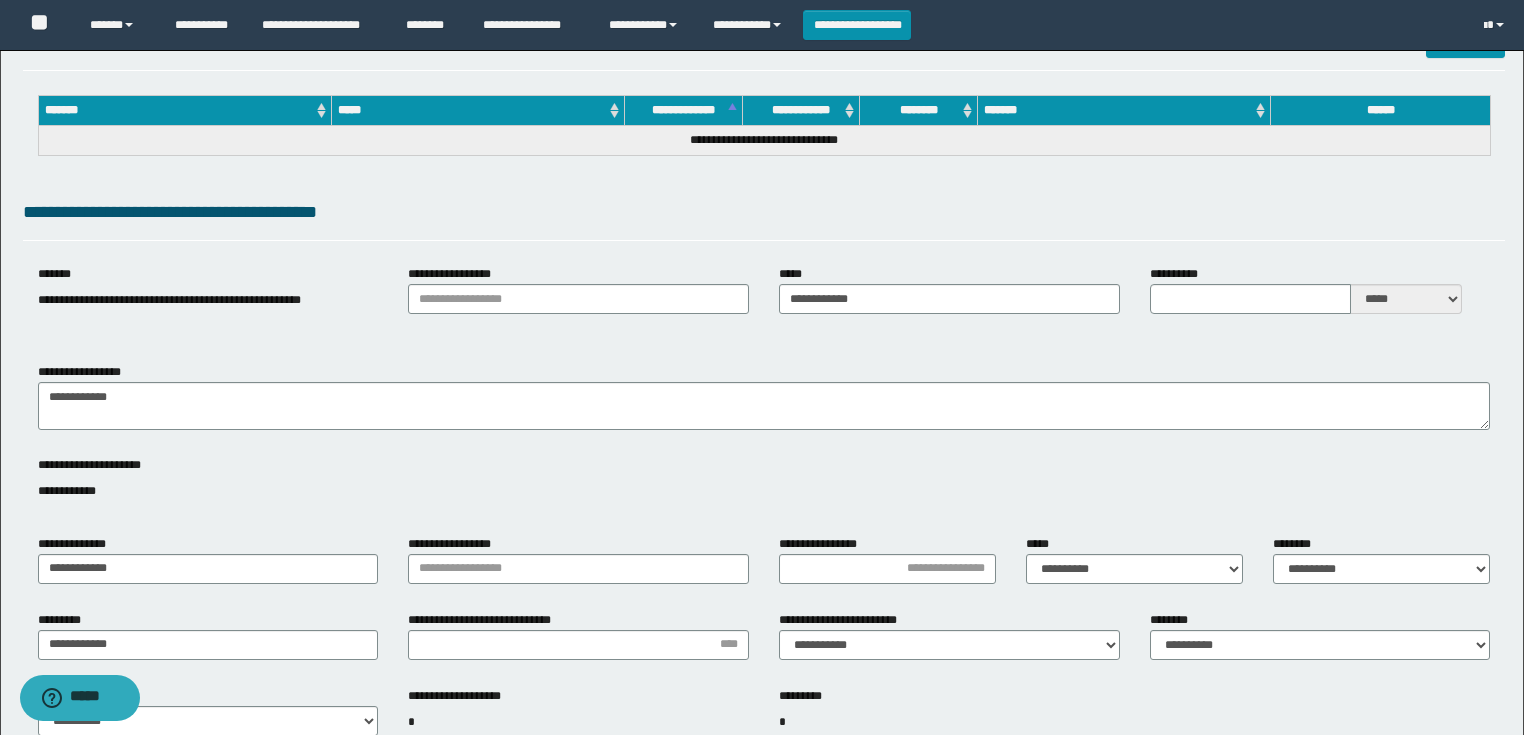 scroll, scrollTop: 160, scrollLeft: 0, axis: vertical 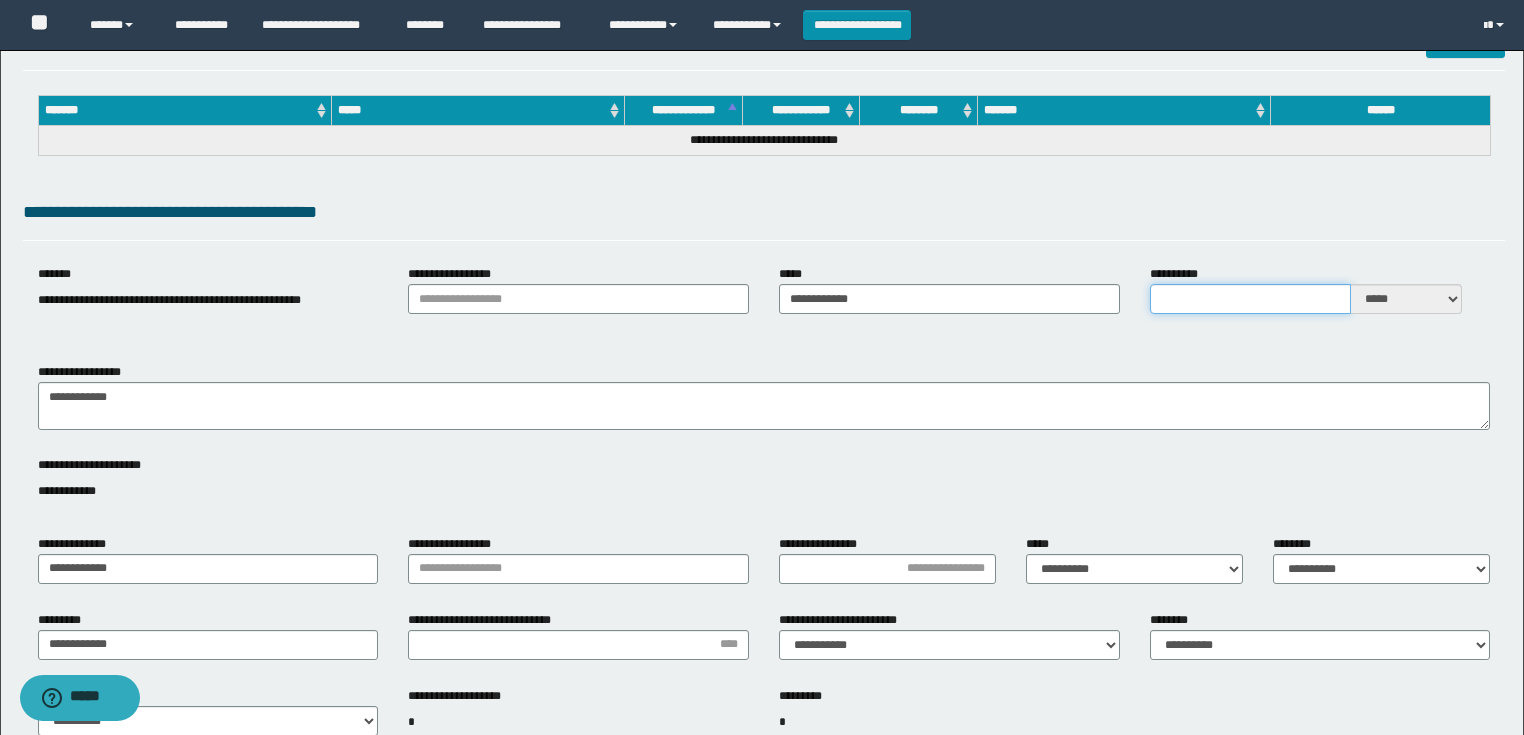 drag, startPoint x: 1284, startPoint y: 306, endPoint x: 1275, endPoint y: 297, distance: 12.727922 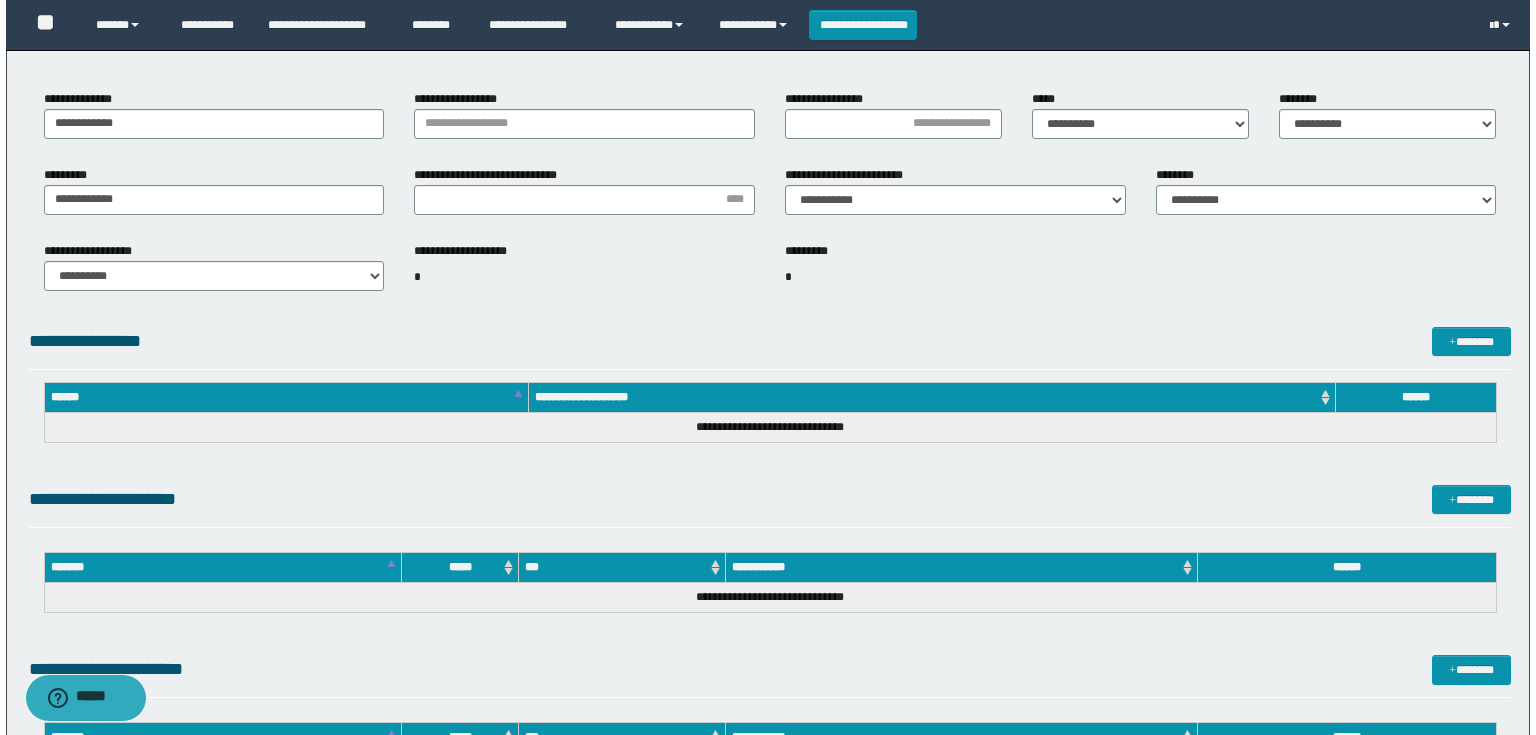 scroll, scrollTop: 720, scrollLeft: 0, axis: vertical 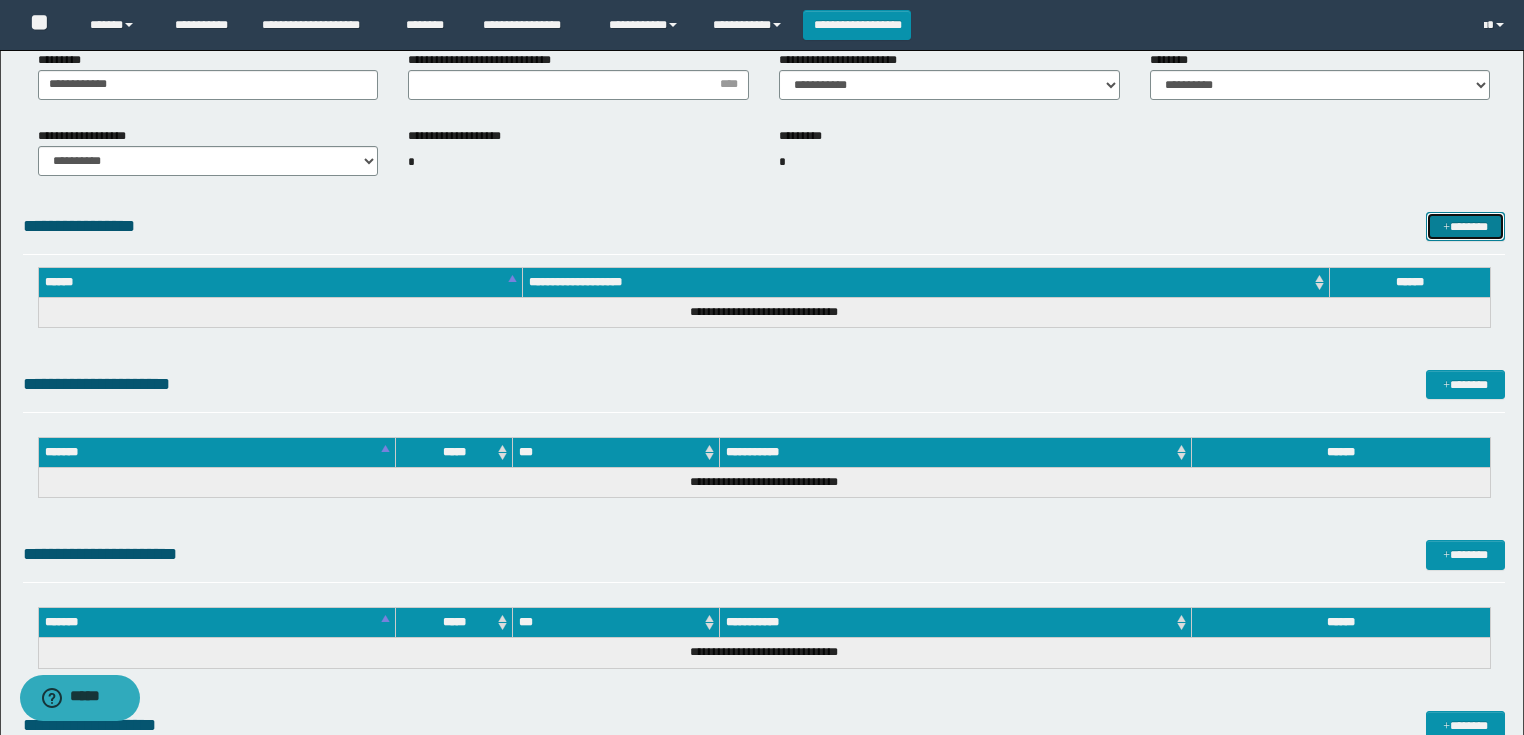 click at bounding box center (1446, 228) 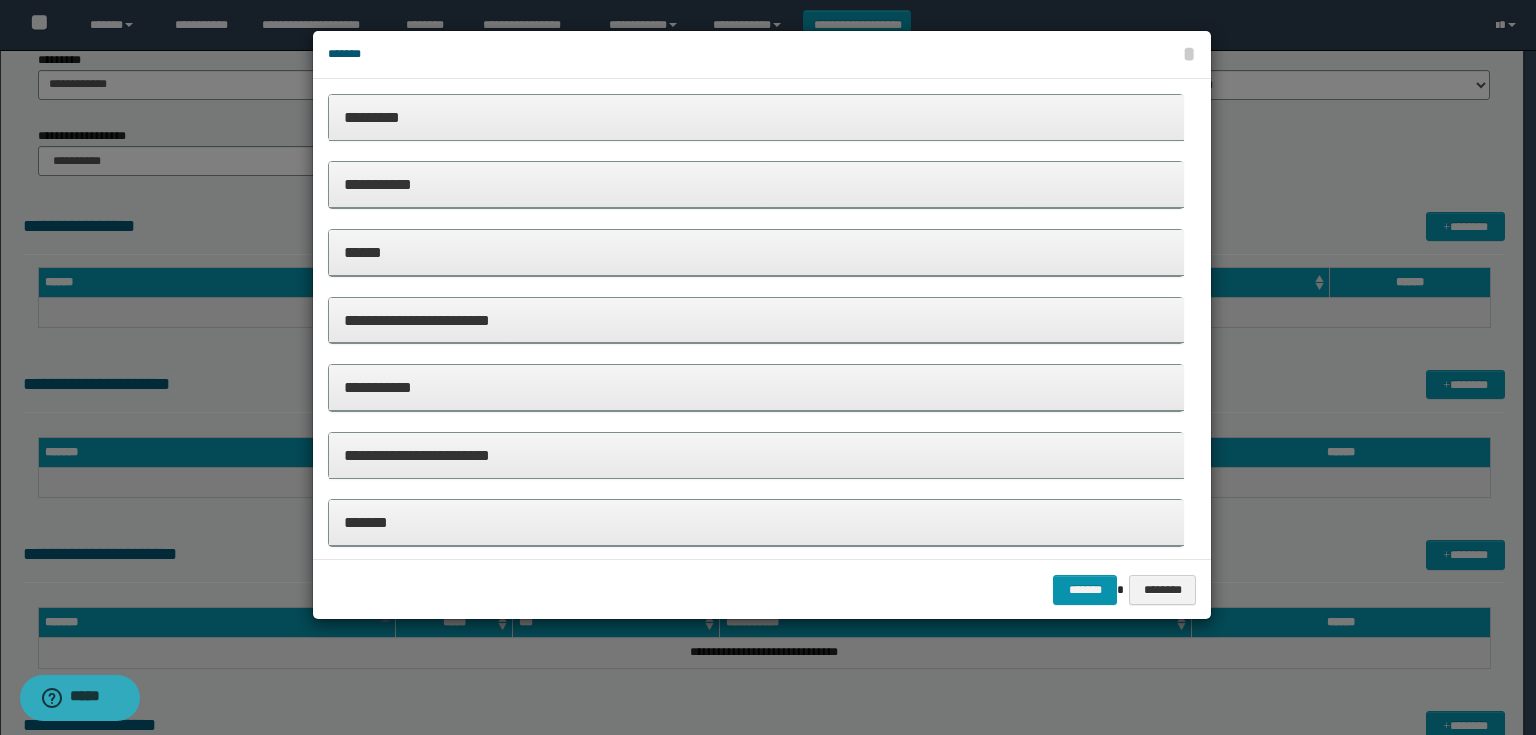 click on "**********" at bounding box center [756, 184] 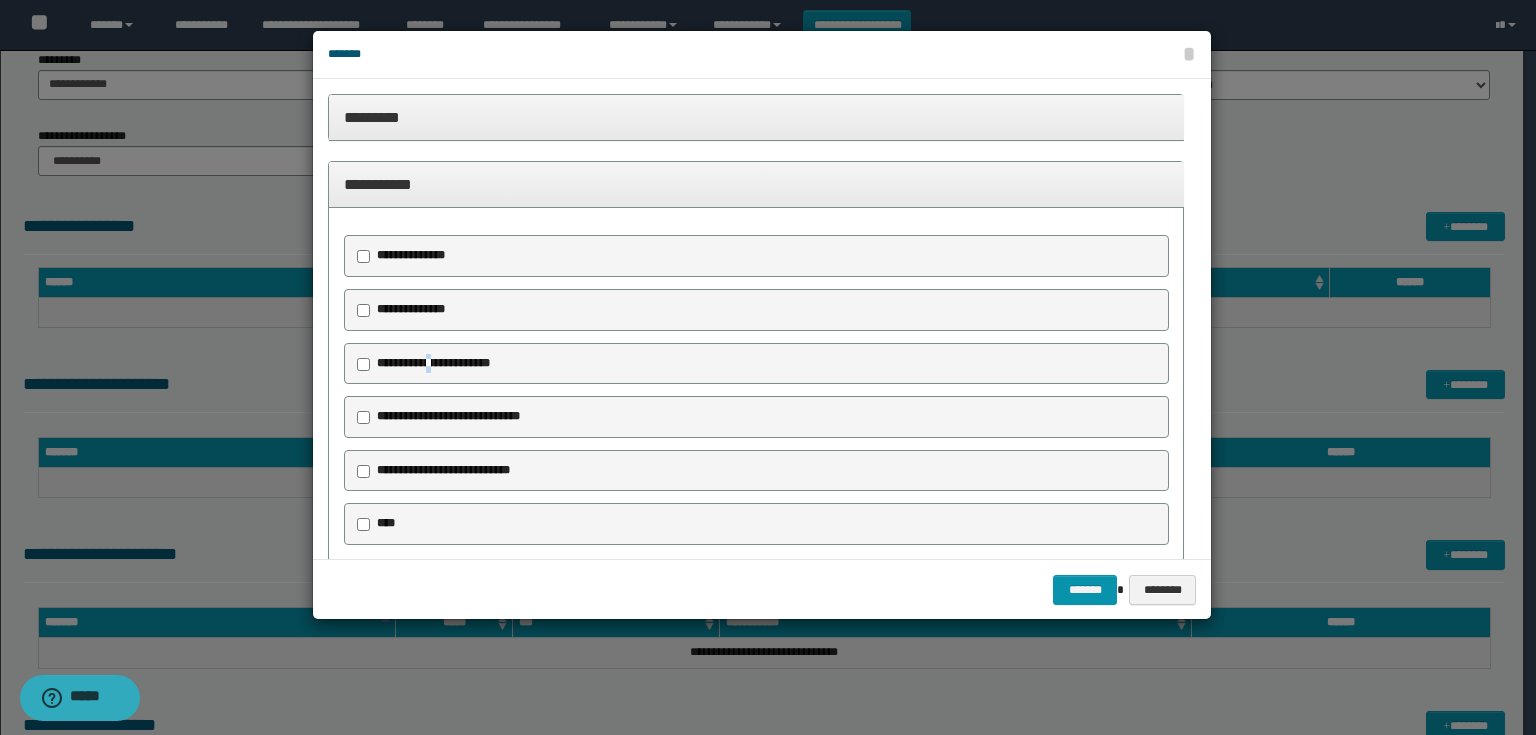 click on "**********" at bounding box center [433, 363] 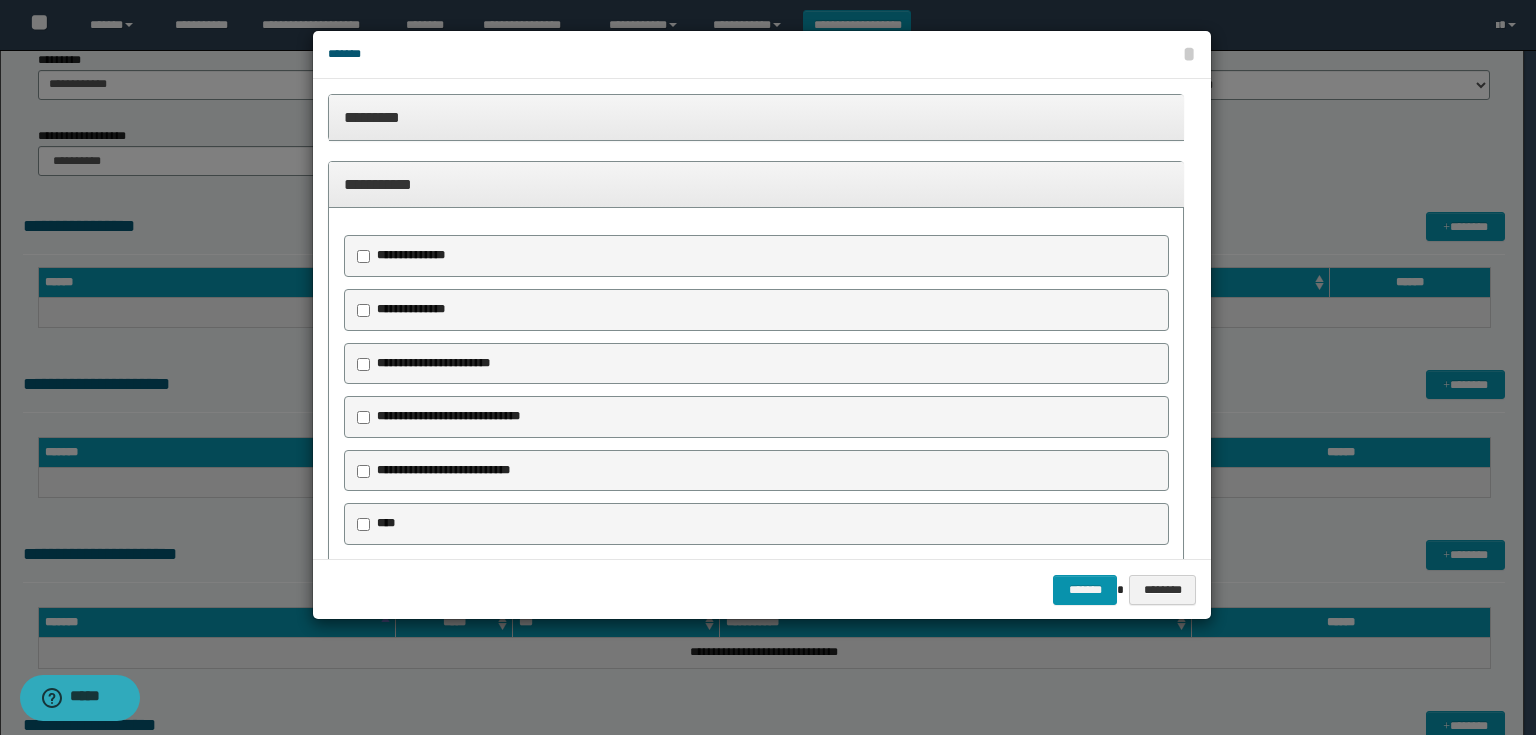 click on "**********" at bounding box center (411, 255) 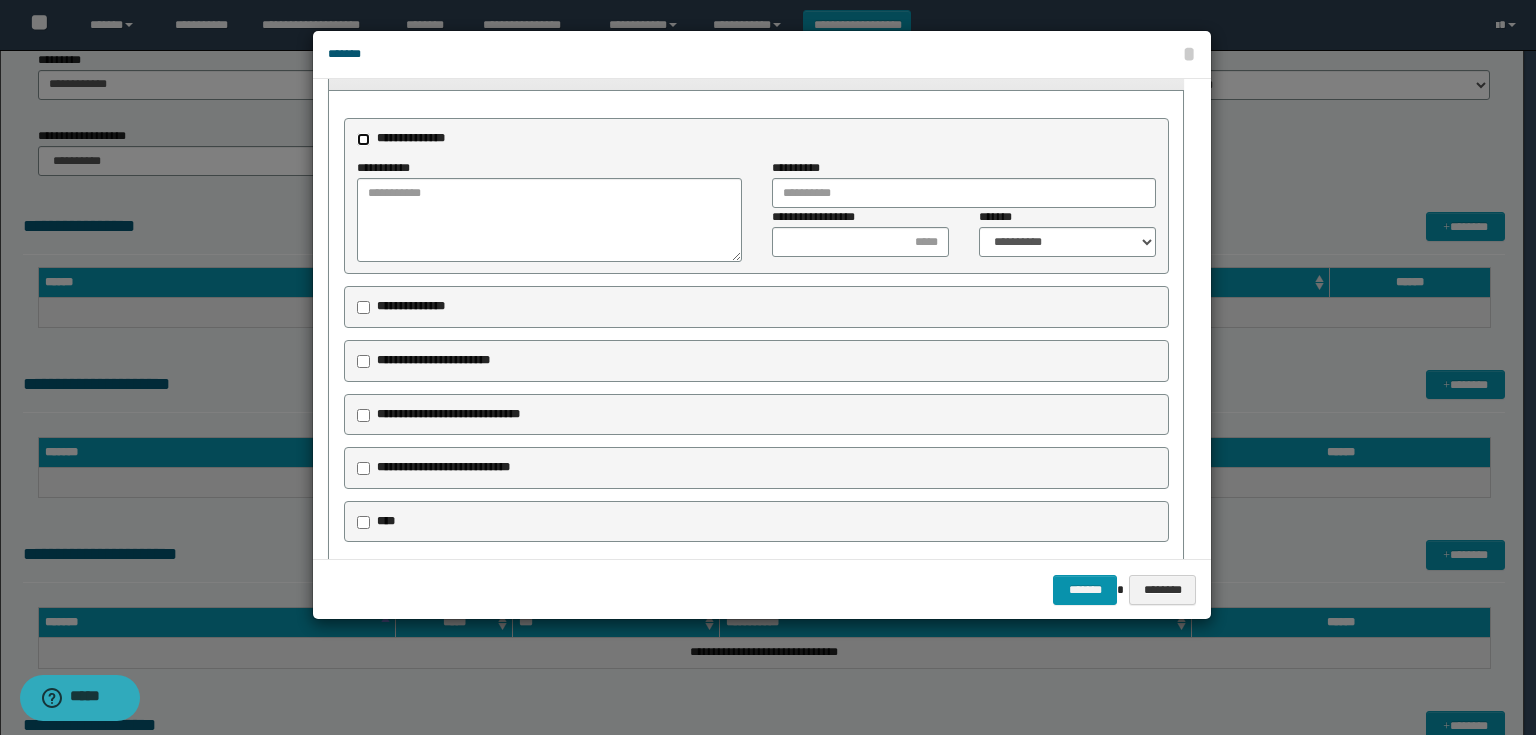 scroll, scrollTop: 240, scrollLeft: 0, axis: vertical 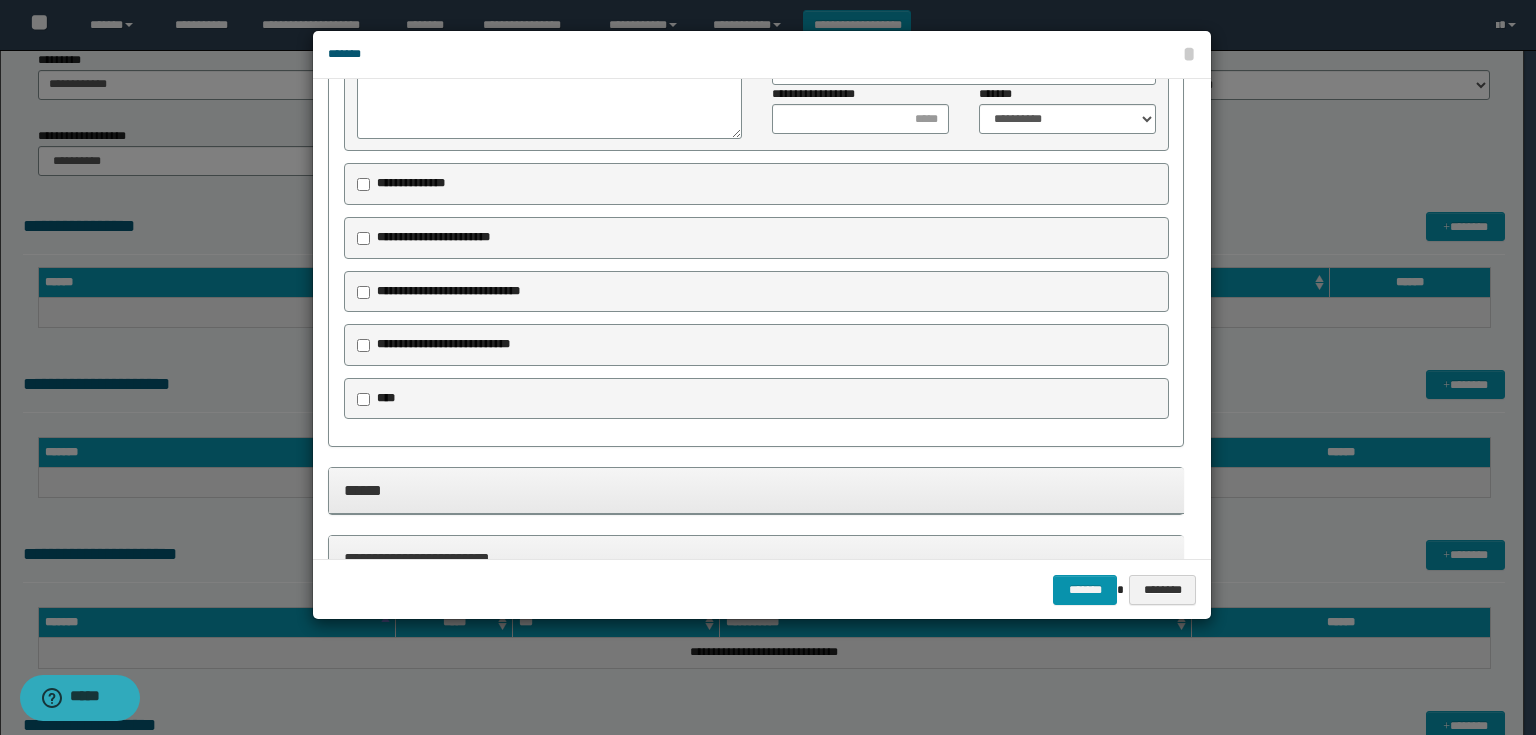 click on "**********" at bounding box center (433, 237) 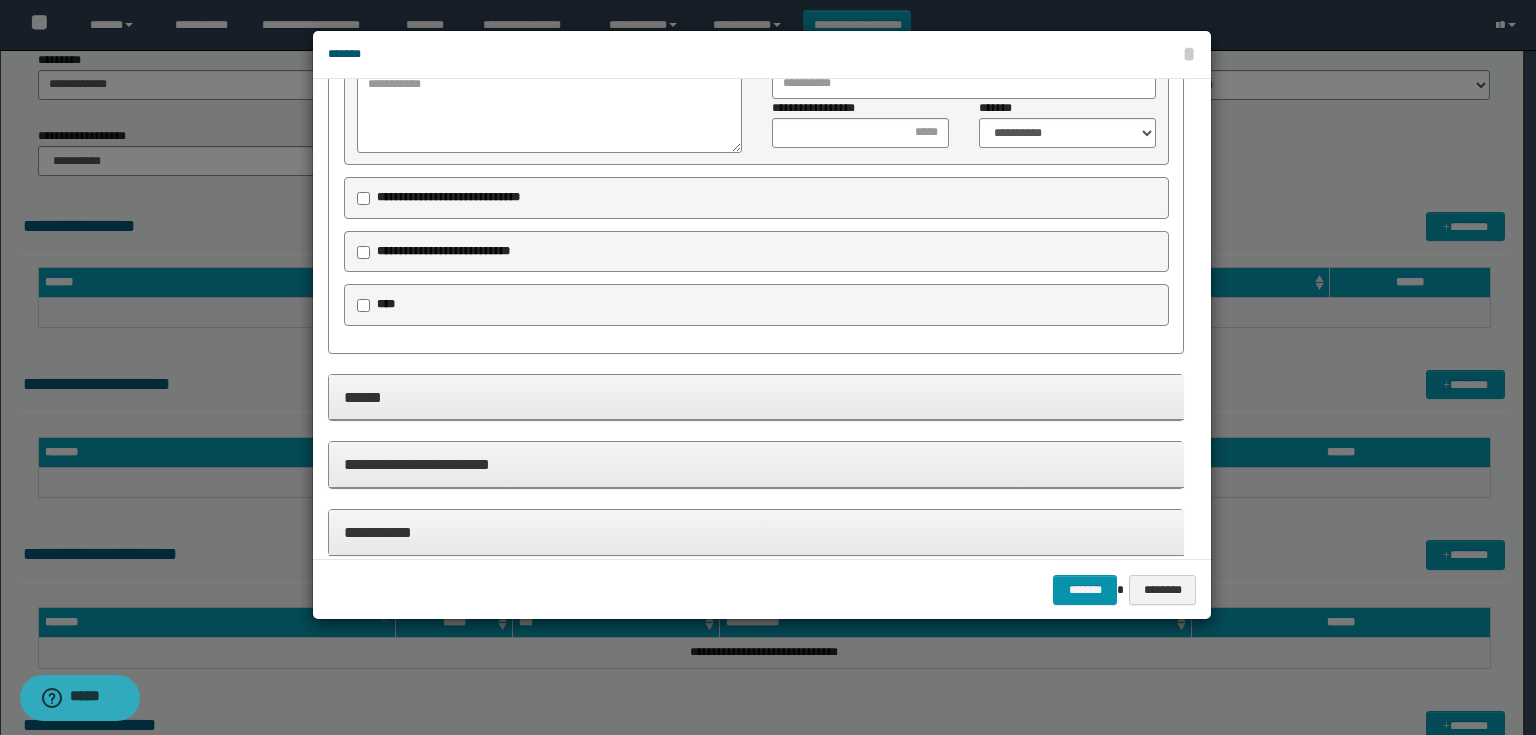 scroll, scrollTop: 615, scrollLeft: 0, axis: vertical 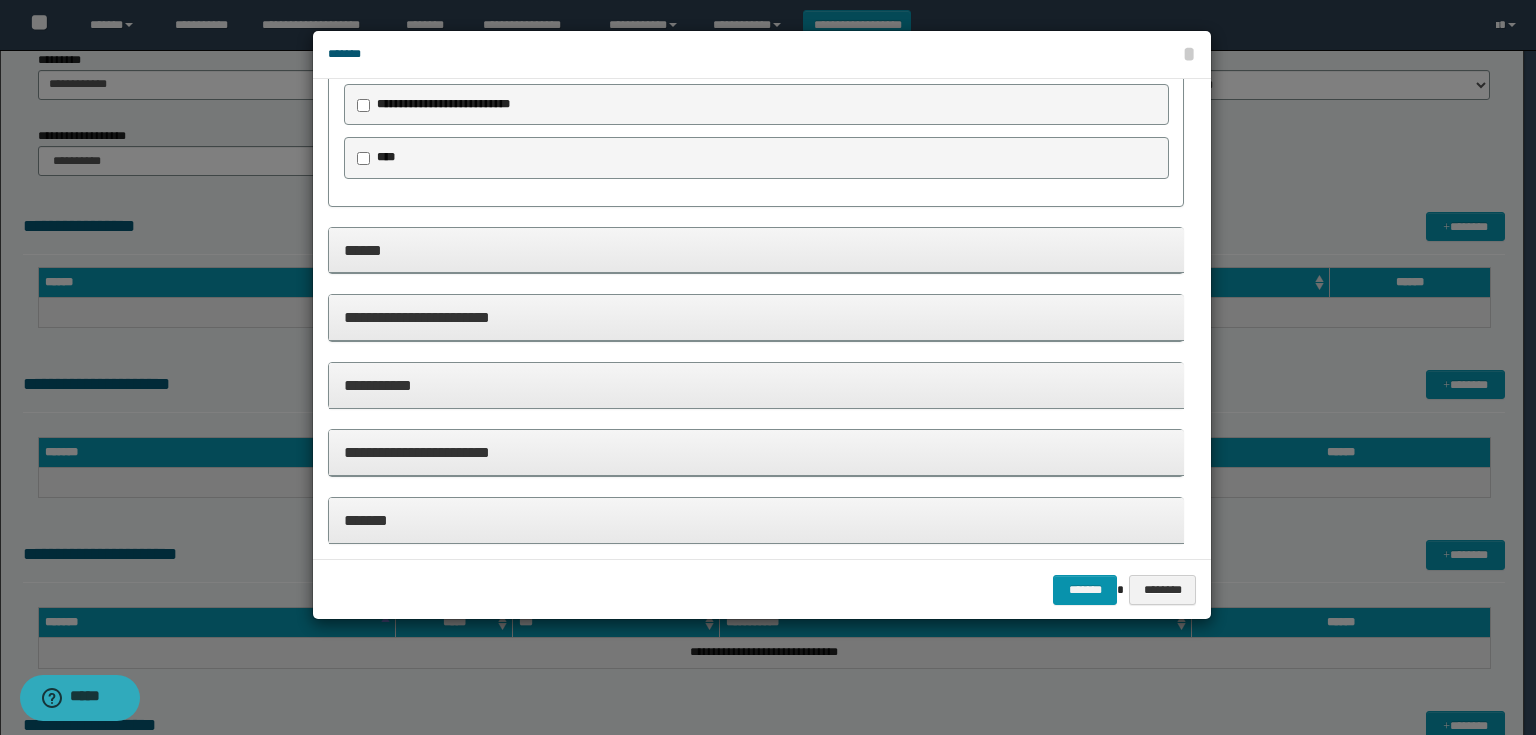 click on "**********" at bounding box center [756, 385] 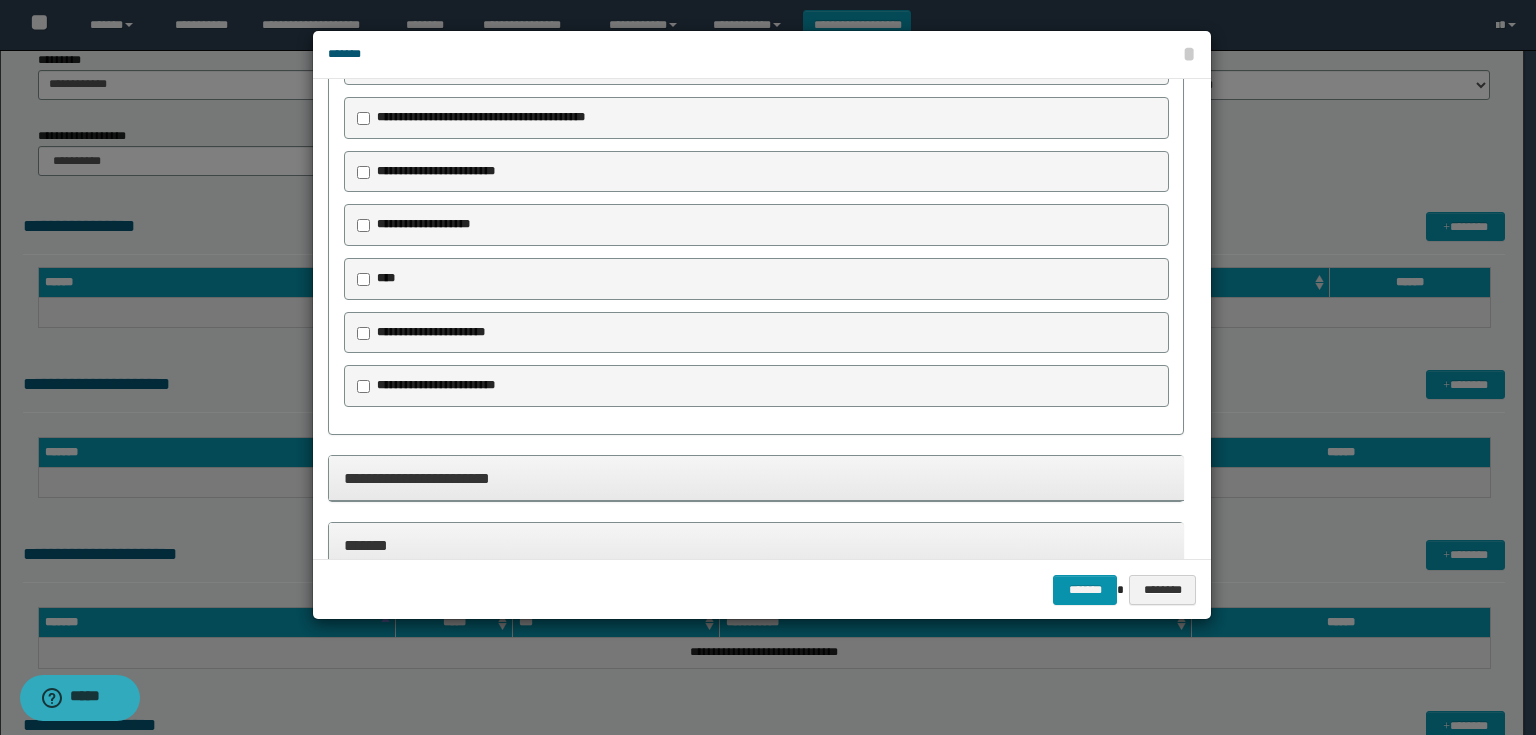 scroll, scrollTop: 1095, scrollLeft: 0, axis: vertical 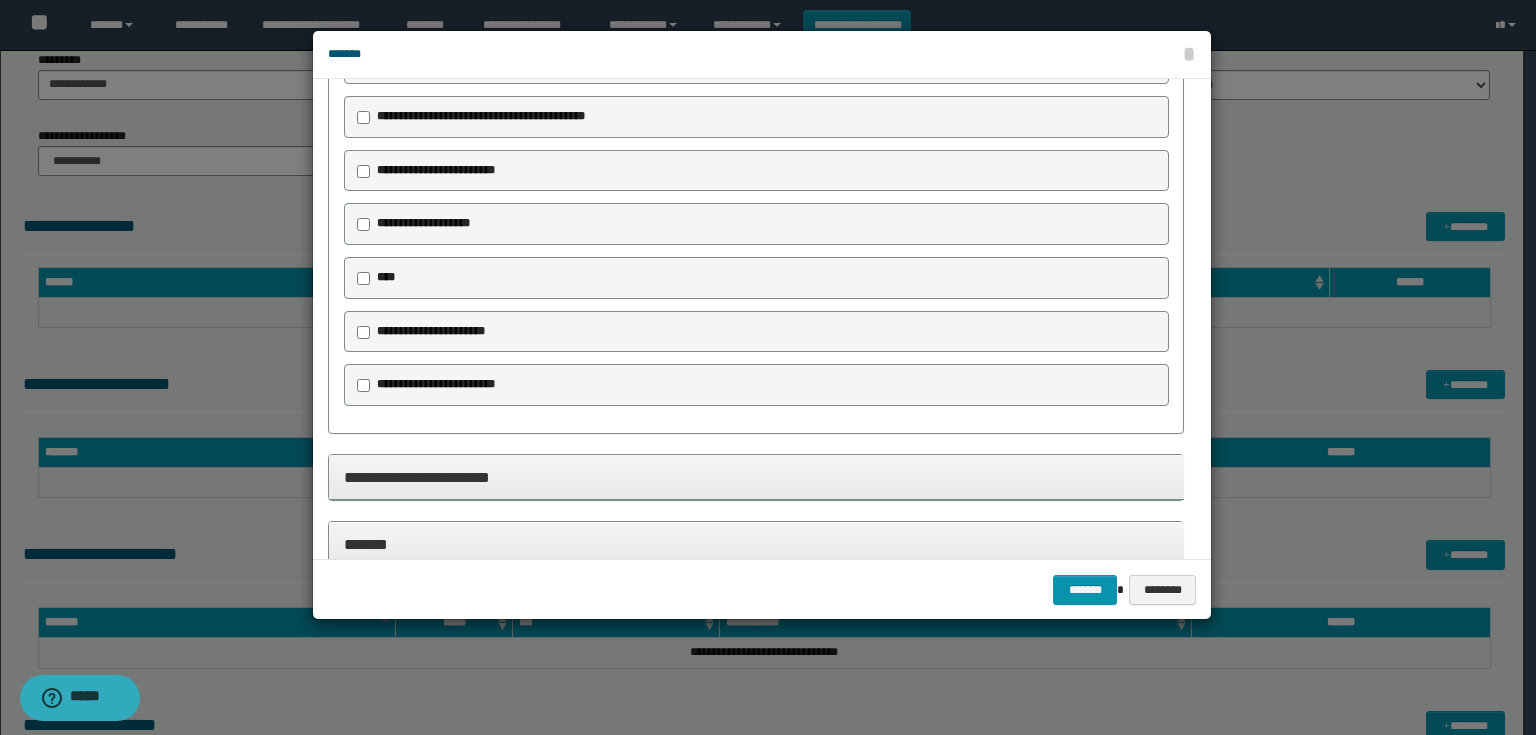 click on "**********" at bounding box center [431, 331] 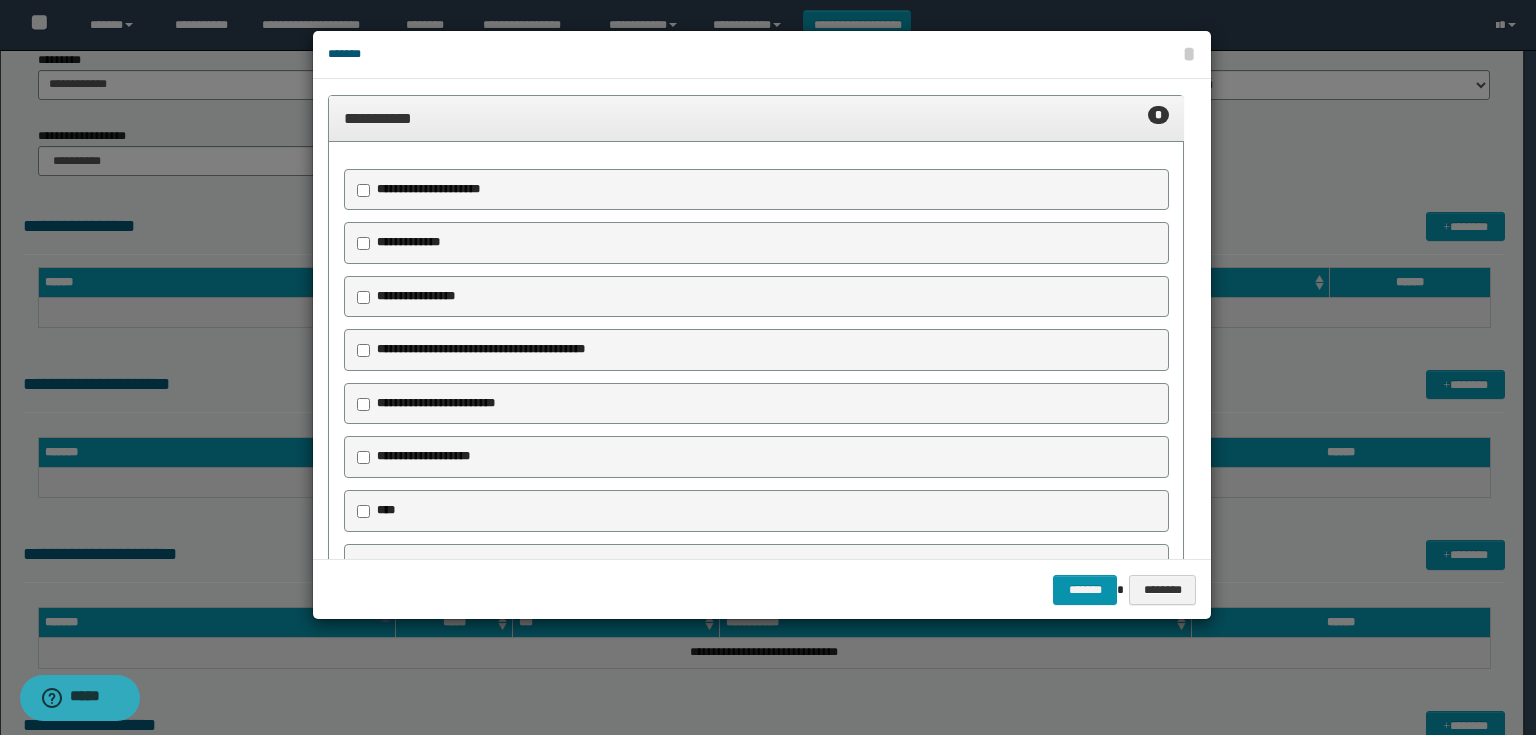 scroll, scrollTop: 695, scrollLeft: 0, axis: vertical 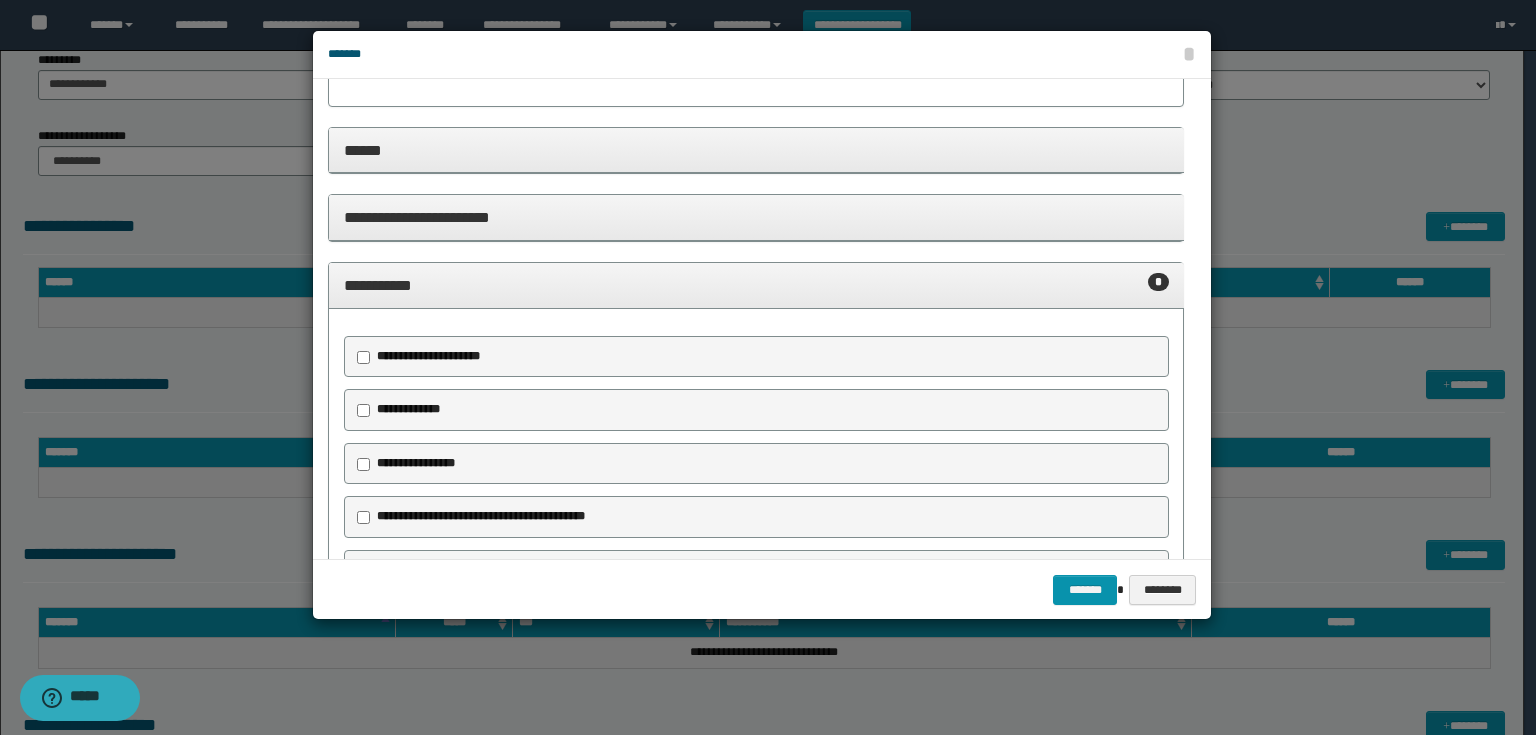 click on "**********" at bounding box center (756, 217) 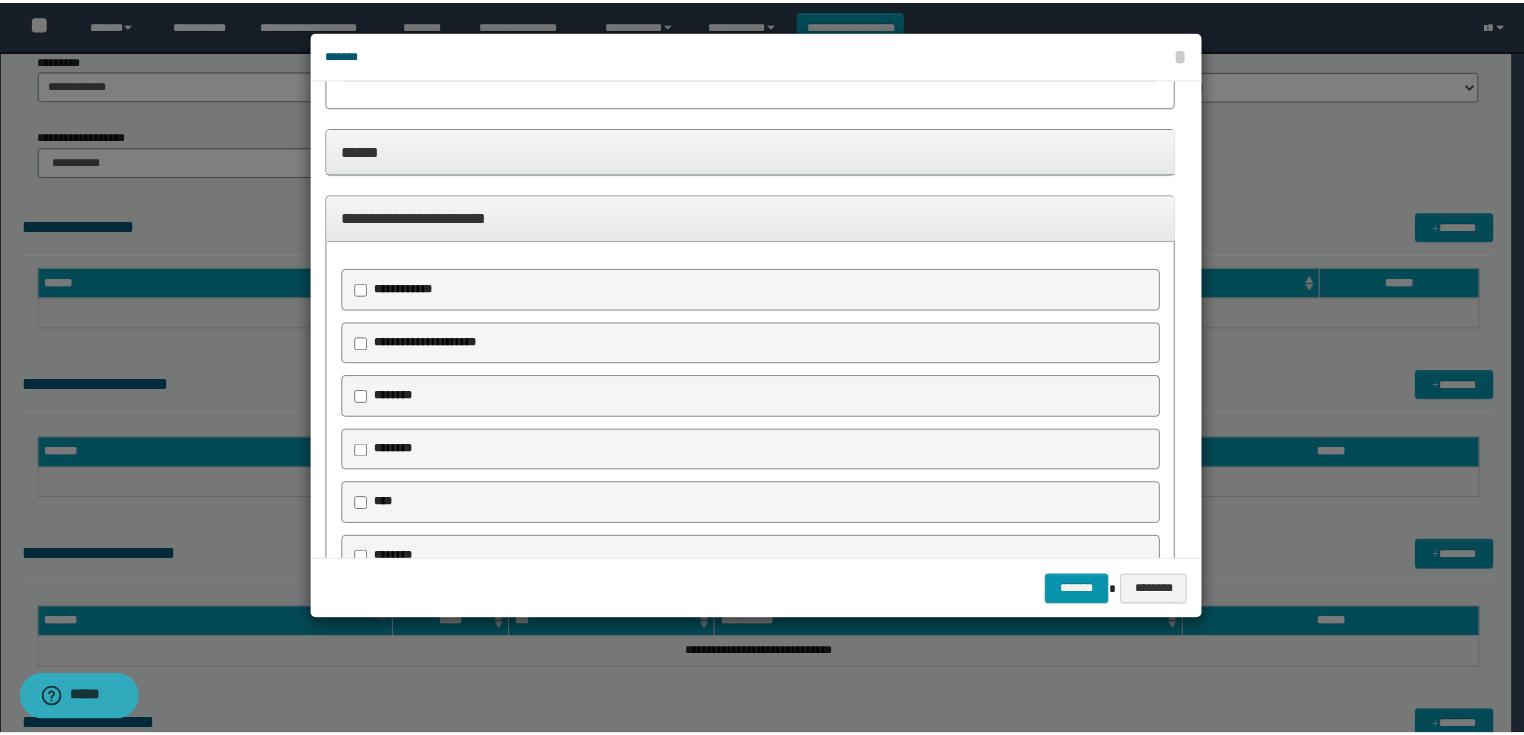 scroll, scrollTop: 935, scrollLeft: 0, axis: vertical 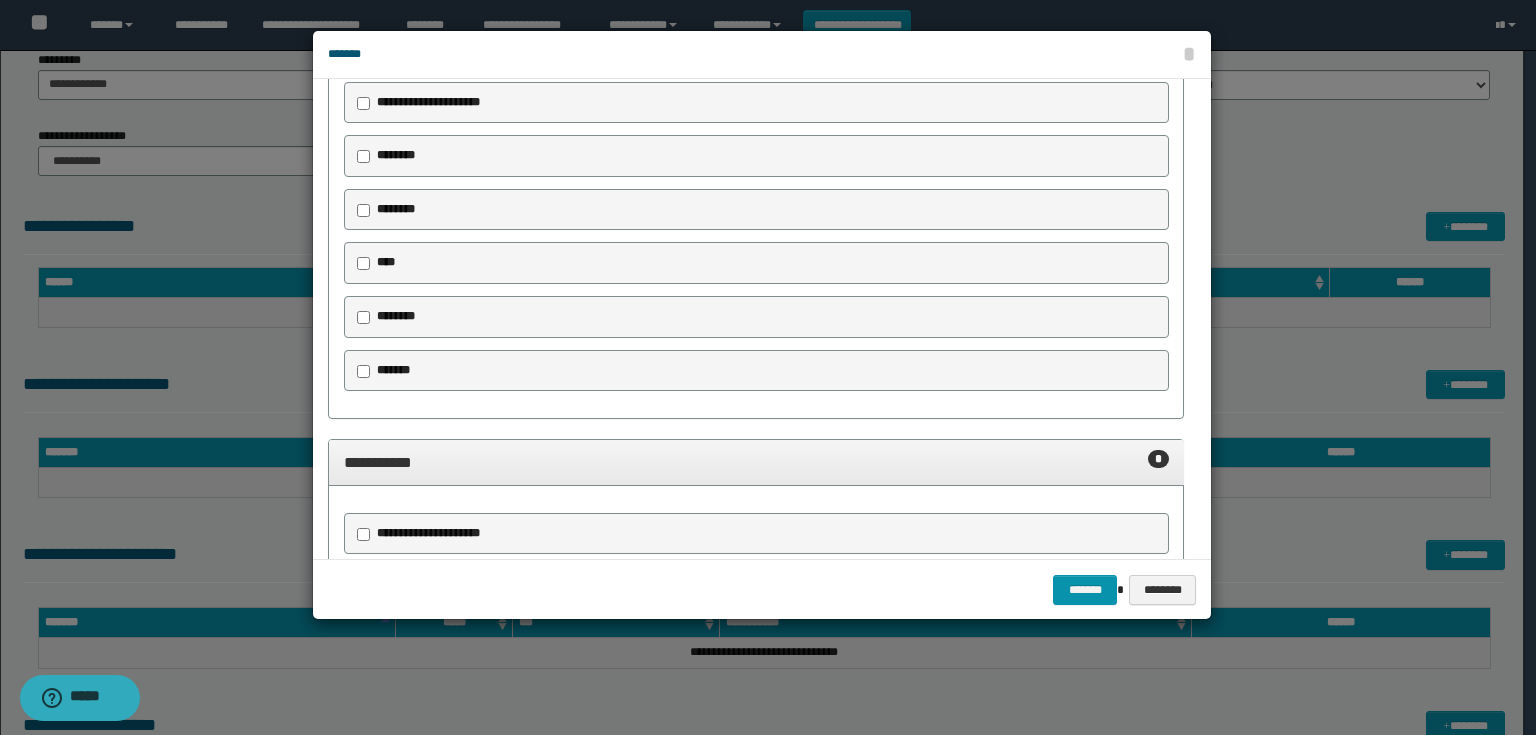 click on "*******" at bounding box center (393, 370) 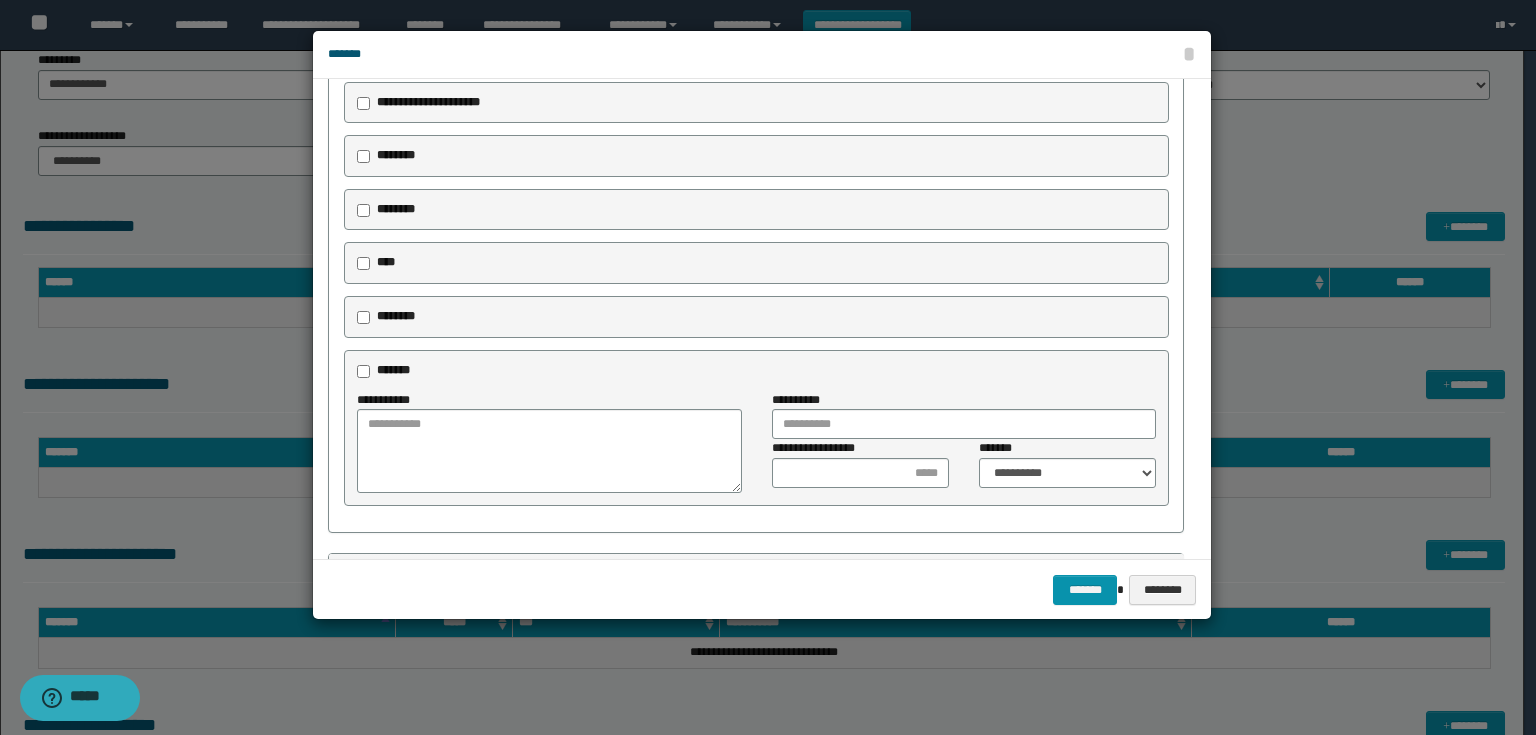 click on "********" at bounding box center [396, 316] 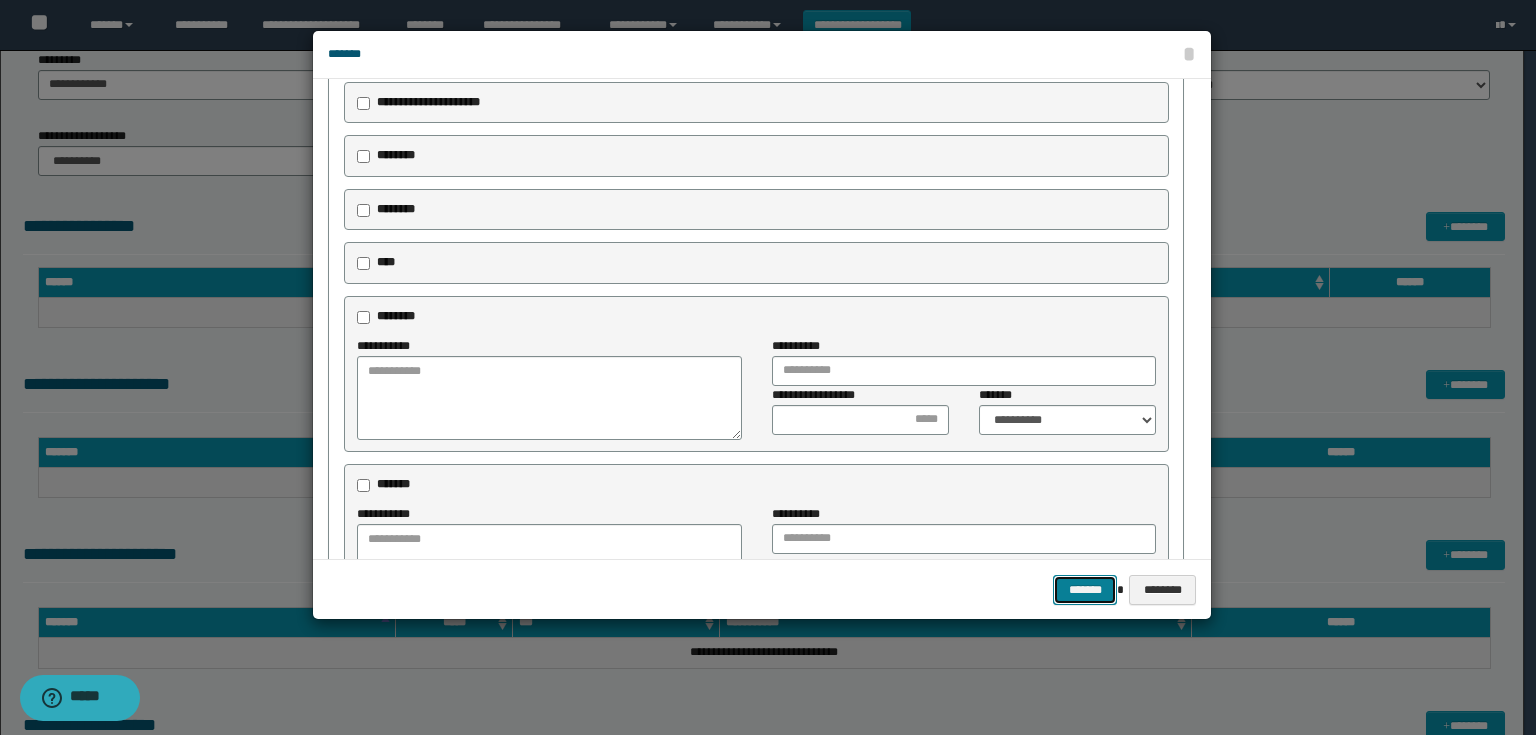 click on "*******" at bounding box center [1085, 590] 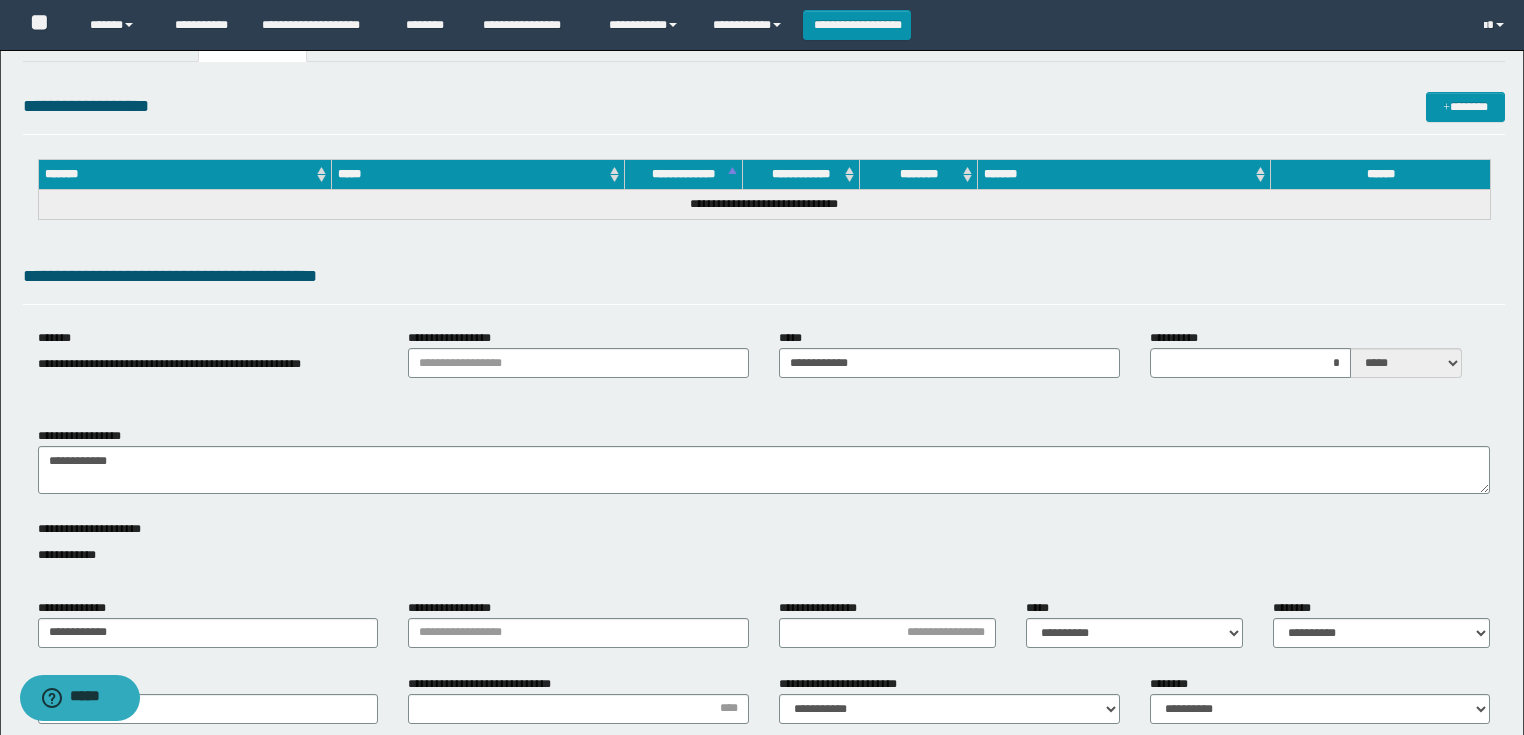 scroll, scrollTop: 0, scrollLeft: 0, axis: both 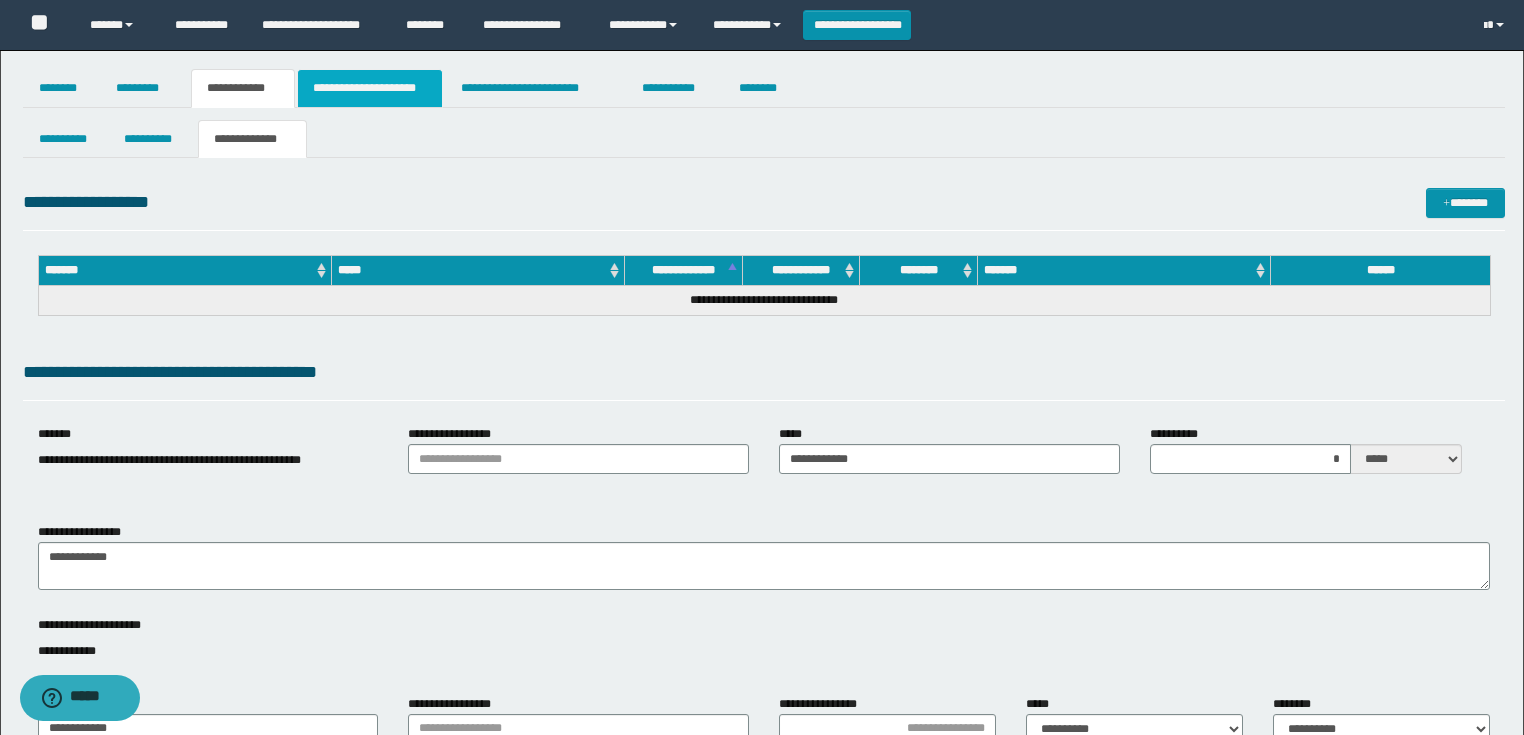 click on "**********" at bounding box center (370, 88) 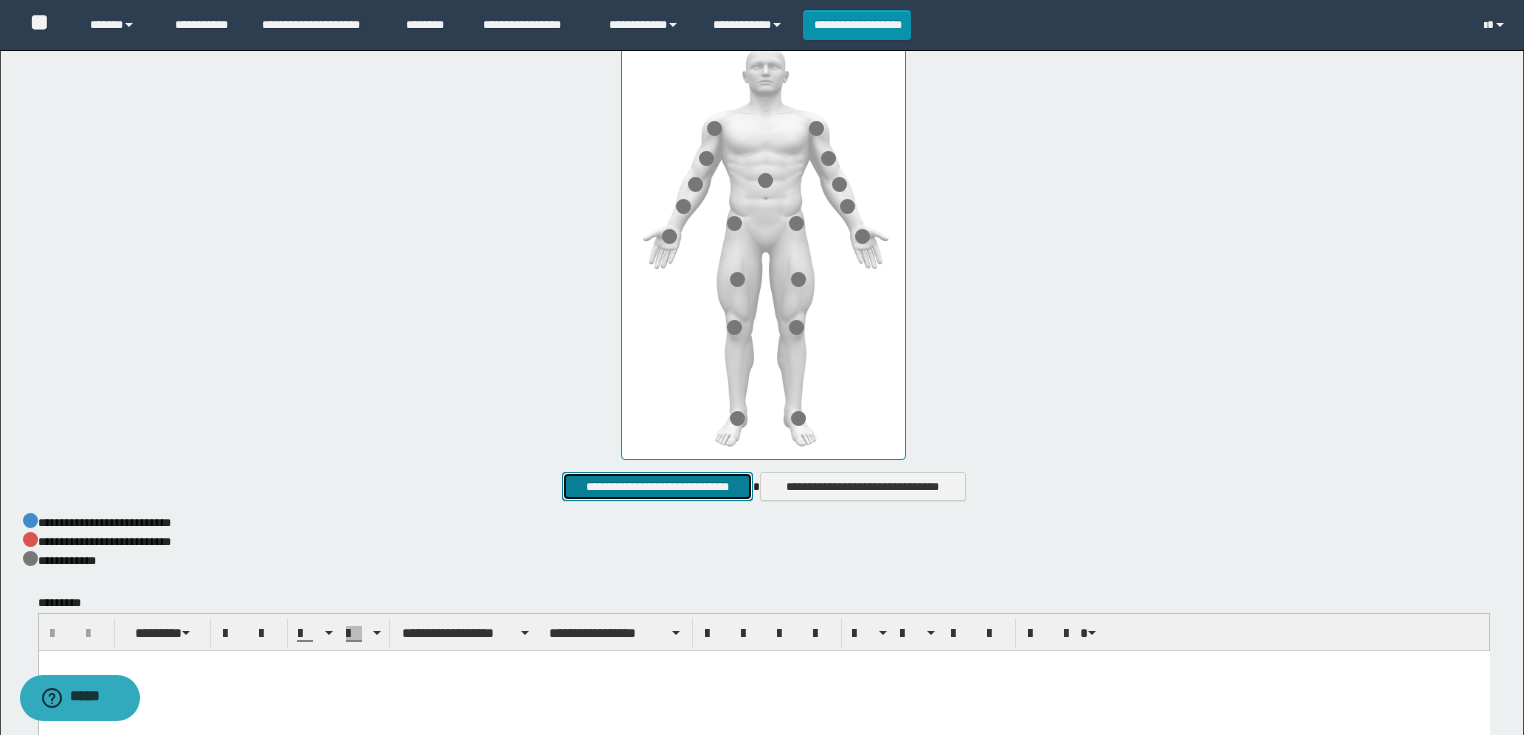 click on "**********" at bounding box center (657, 487) 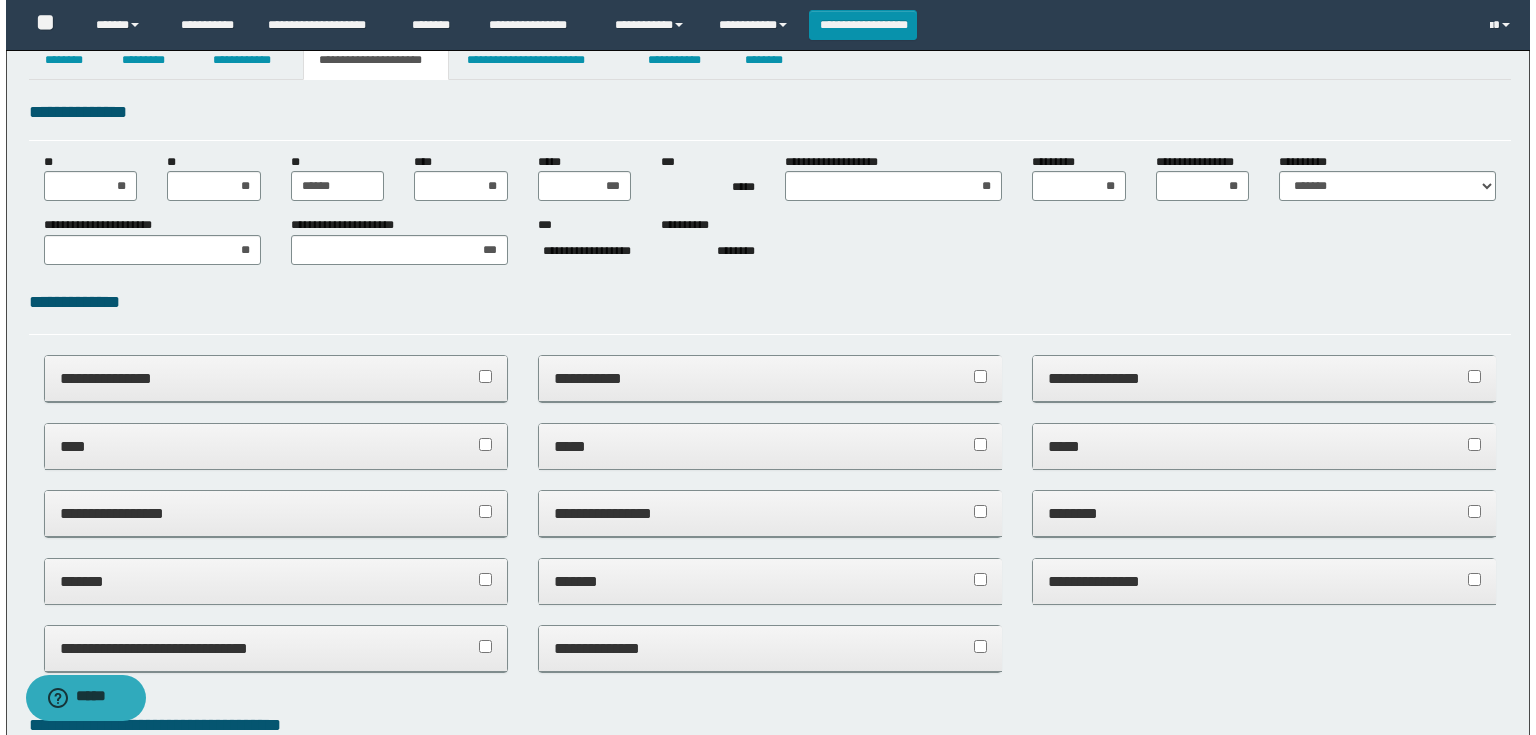 scroll, scrollTop: 0, scrollLeft: 0, axis: both 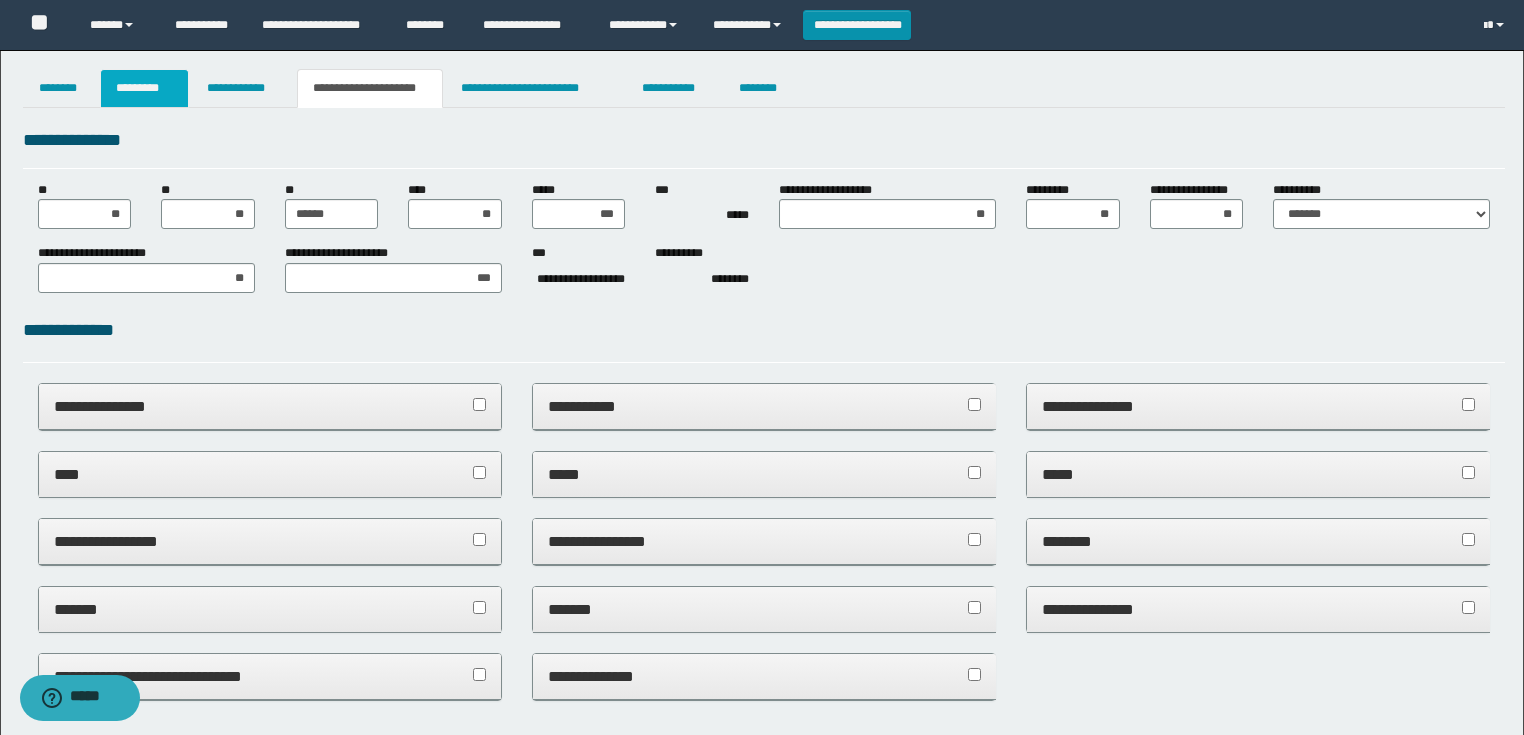 click on "*********" at bounding box center [144, 88] 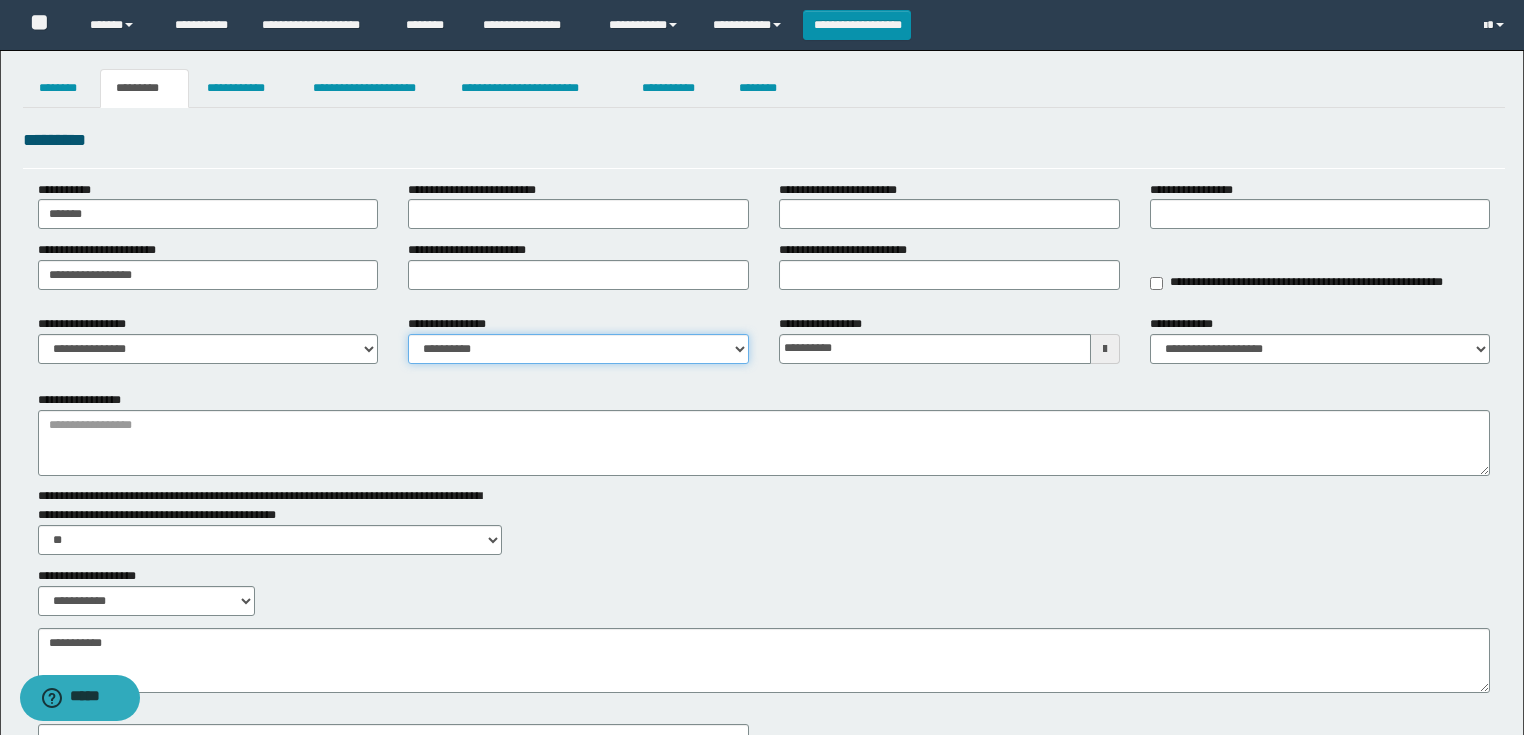 click on "**********" at bounding box center [578, 349] 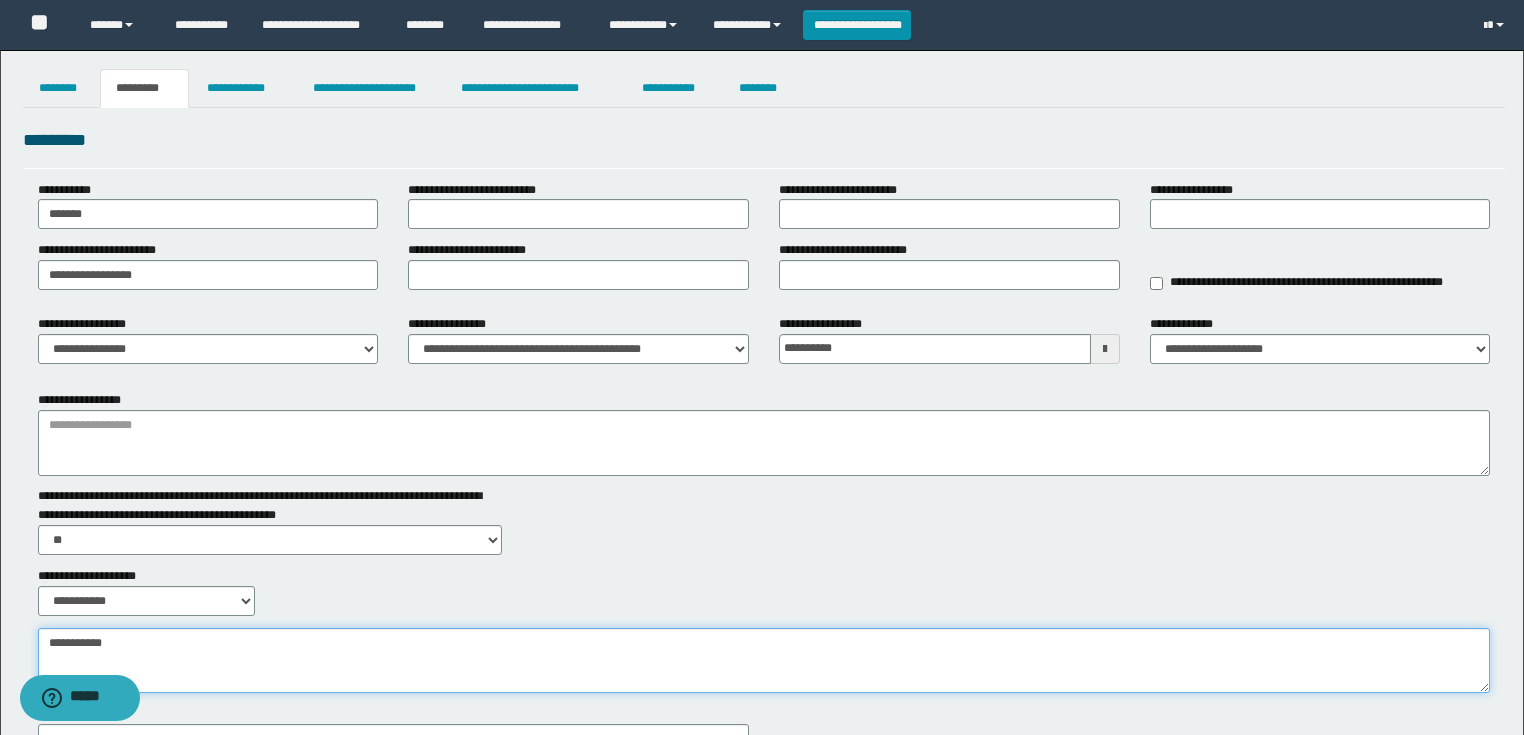 click on "**********" at bounding box center (764, 661) 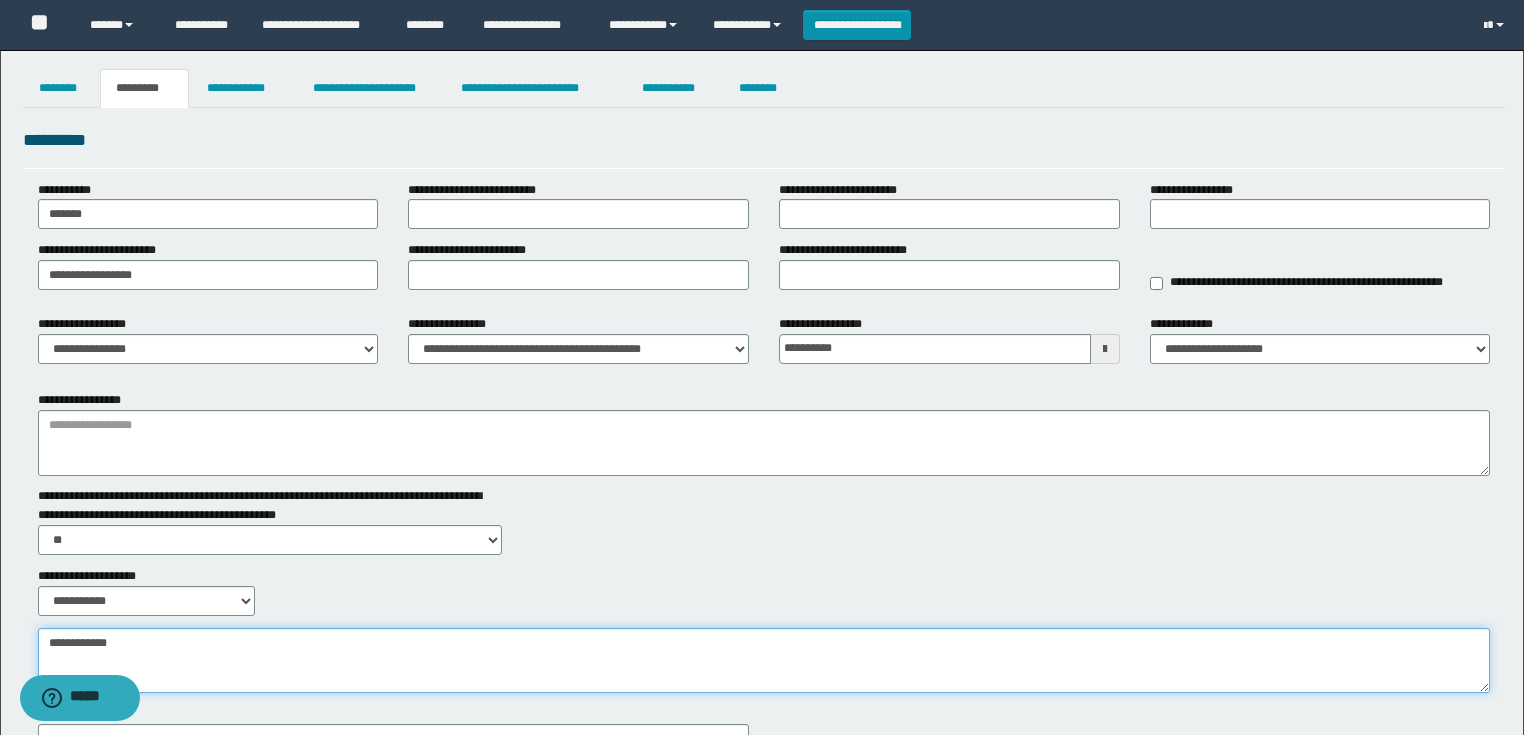 type on "**********" 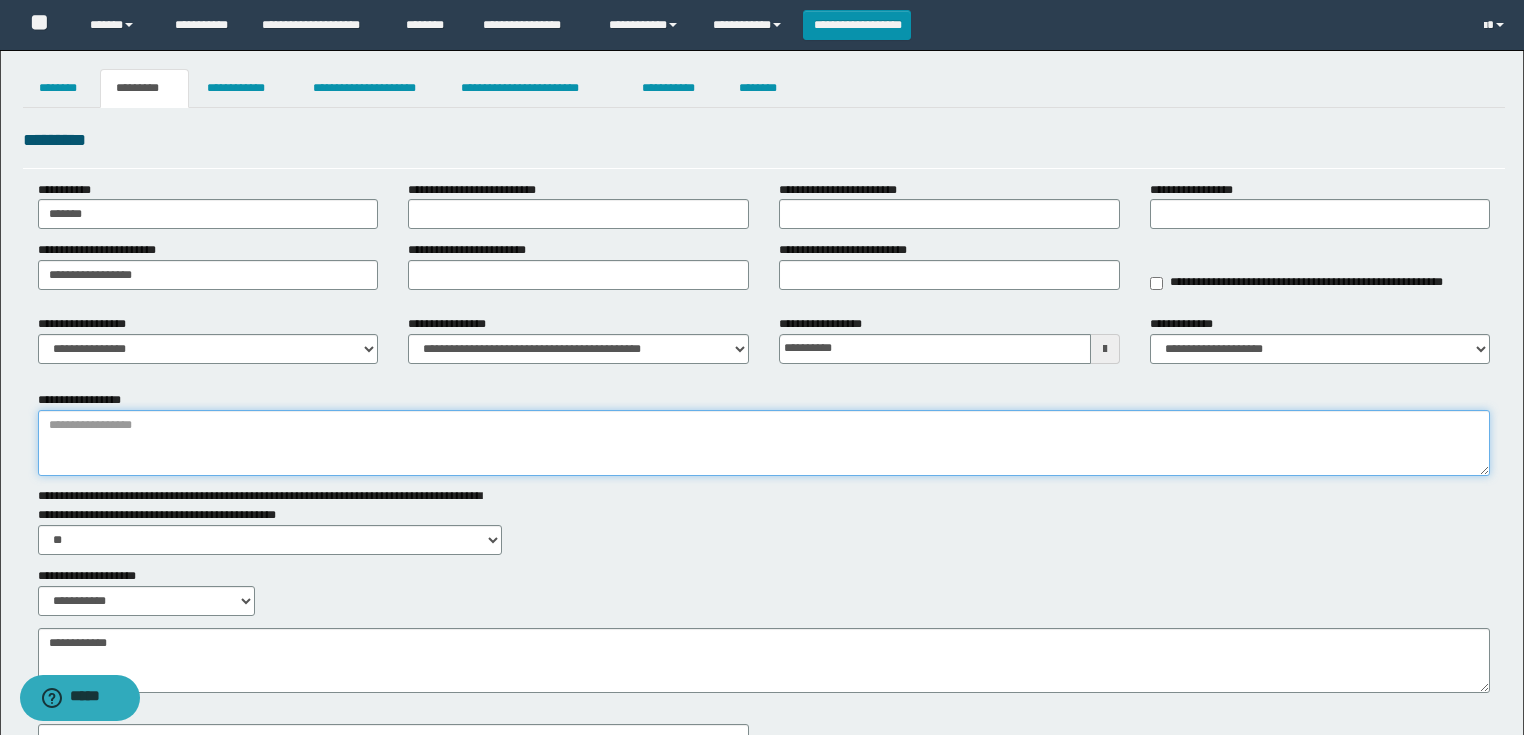 click on "**********" at bounding box center (764, 443) 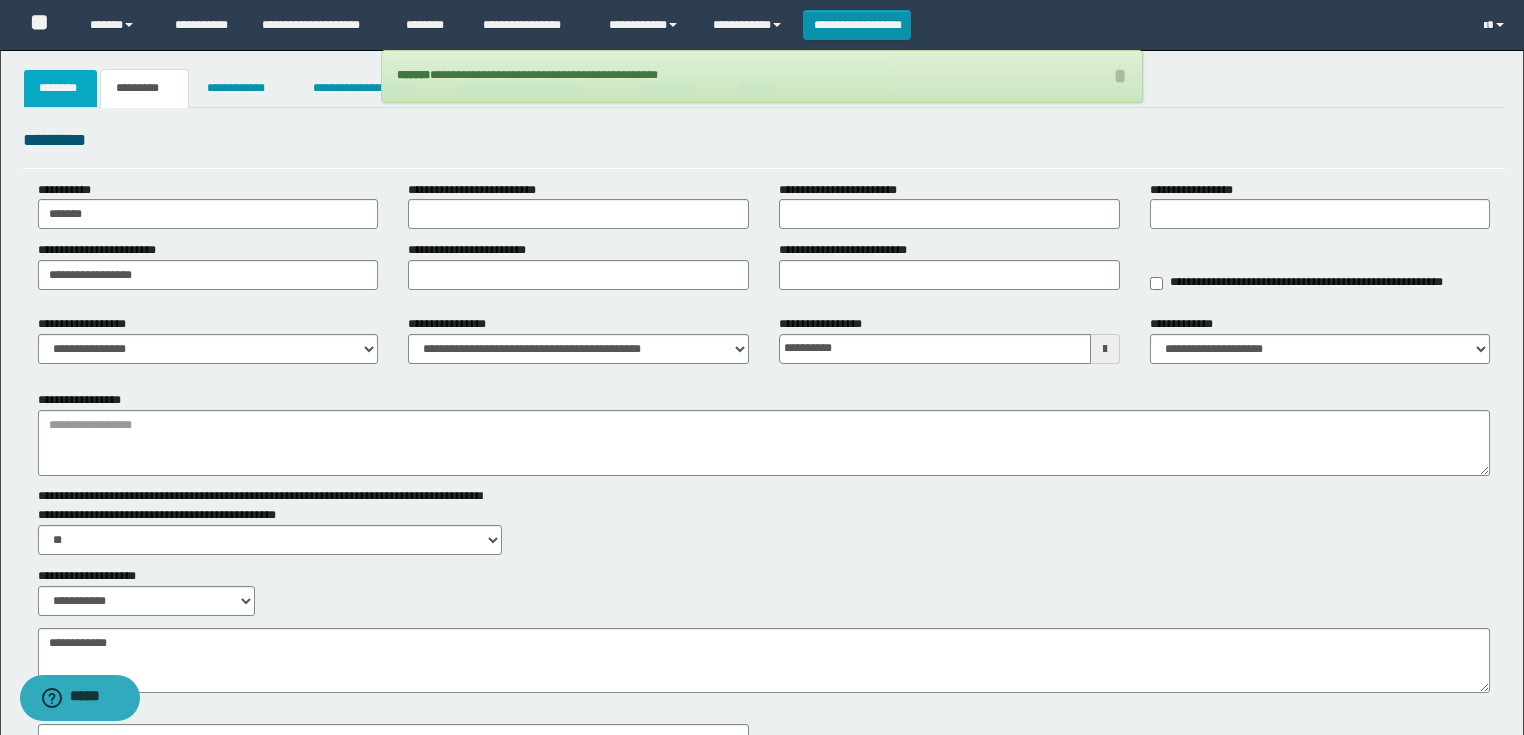 click on "********" at bounding box center (61, 88) 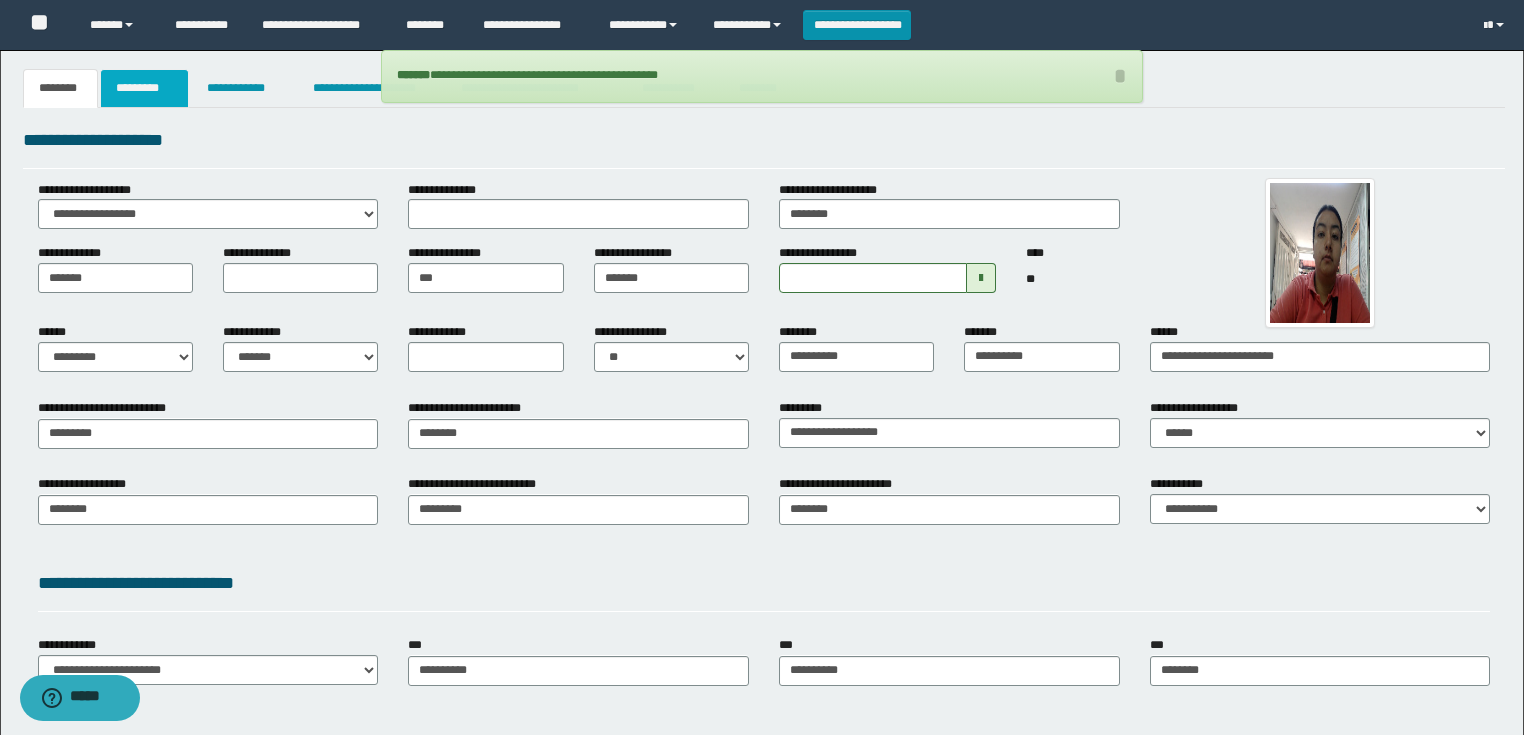 click on "*********" at bounding box center (144, 88) 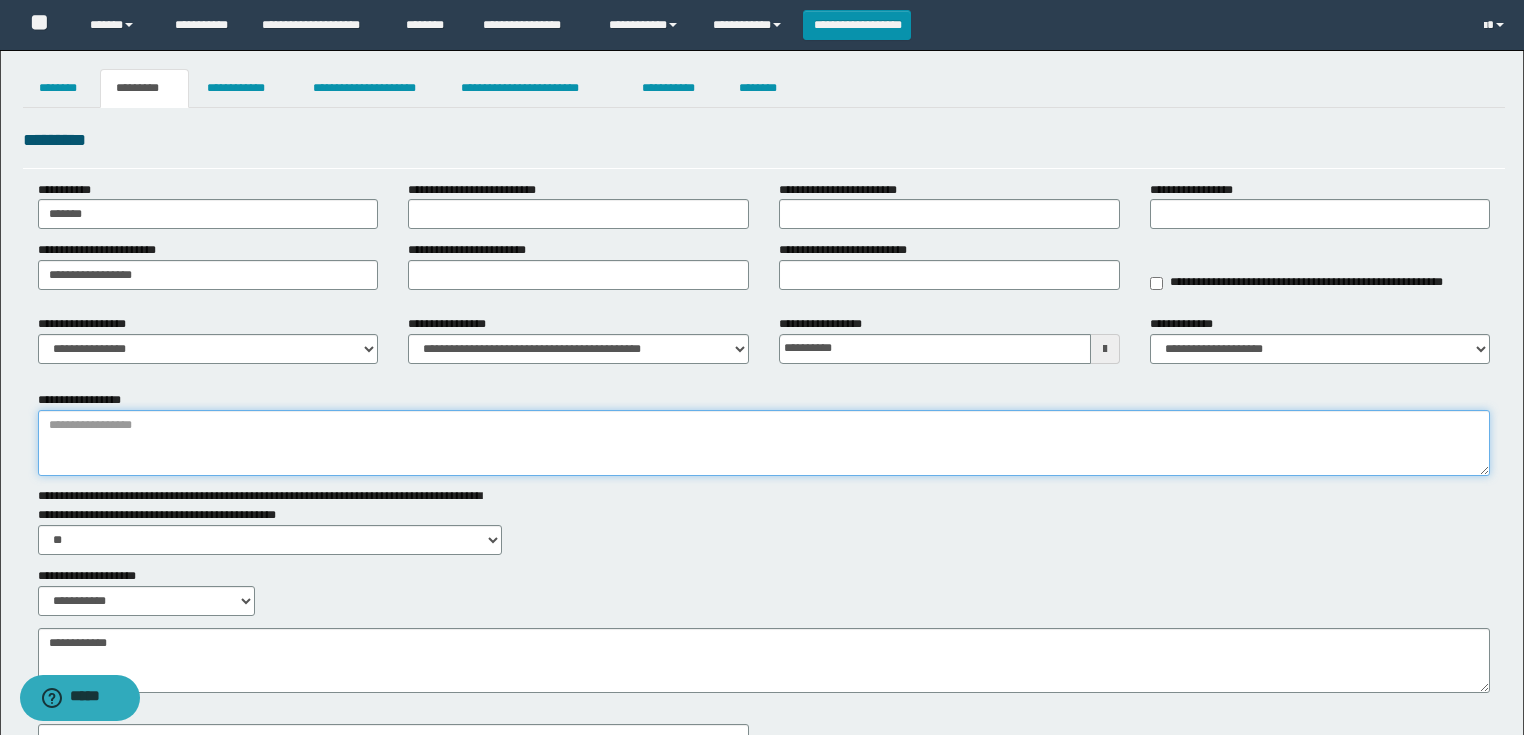 click on "**********" at bounding box center (764, 443) 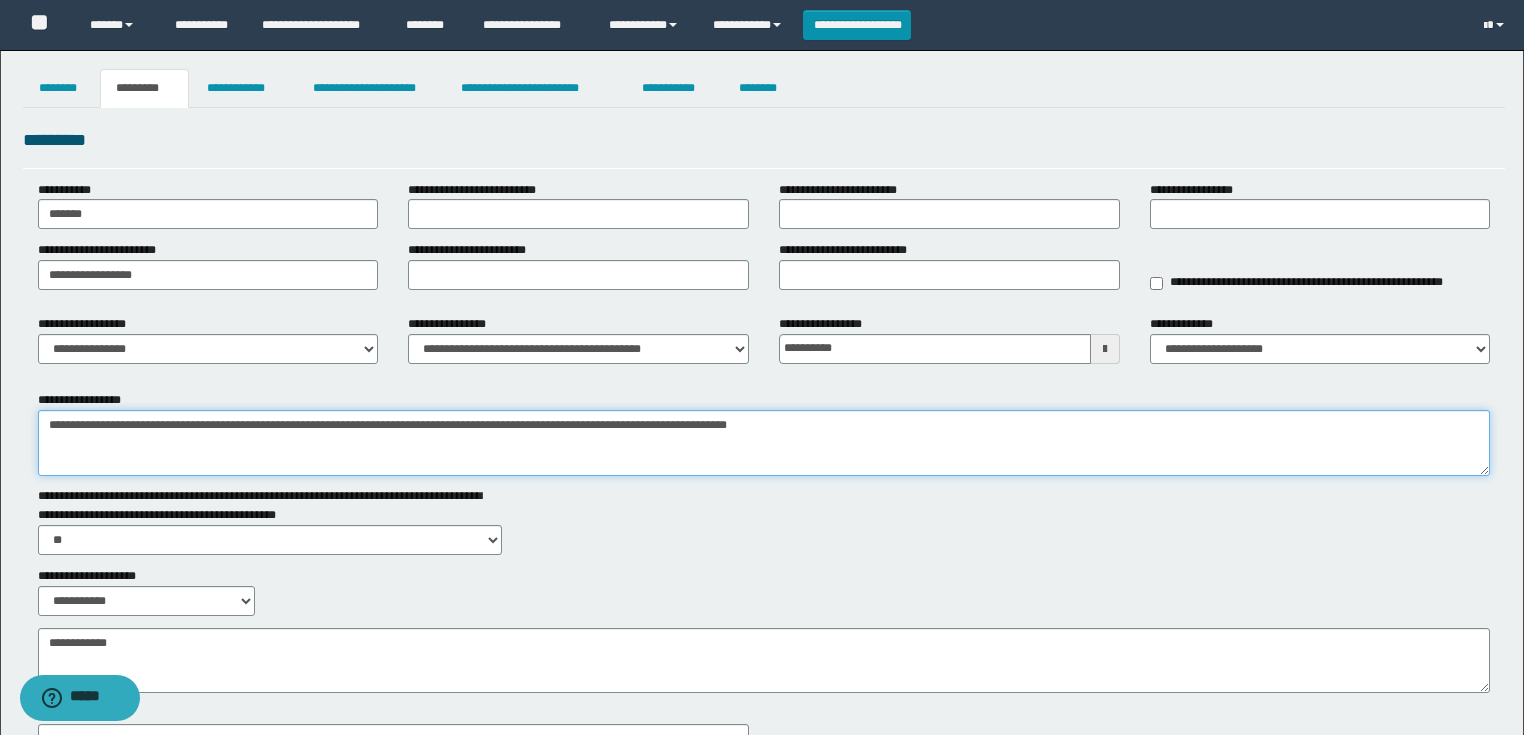 click on "**********" at bounding box center (764, 443) 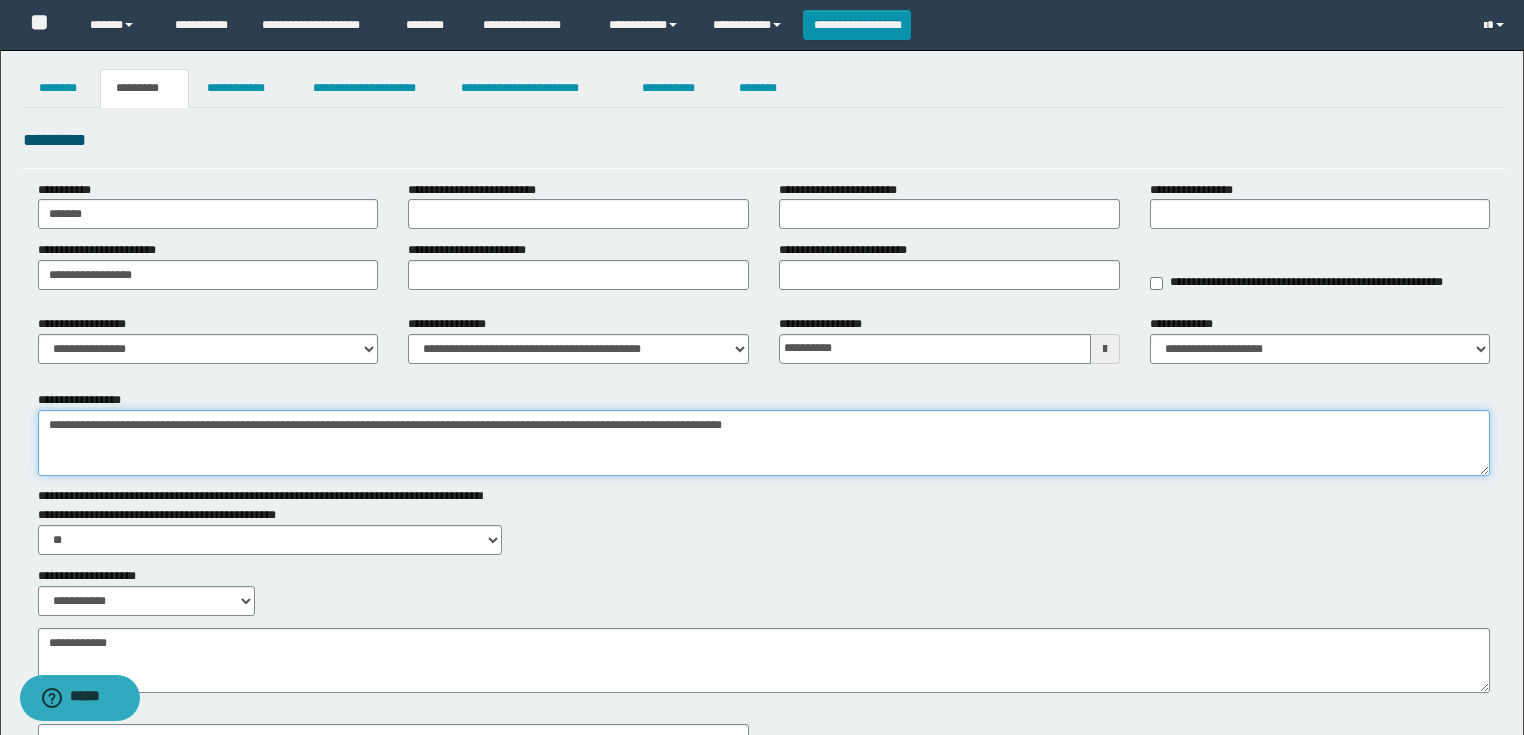 click on "**********" at bounding box center (764, 443) 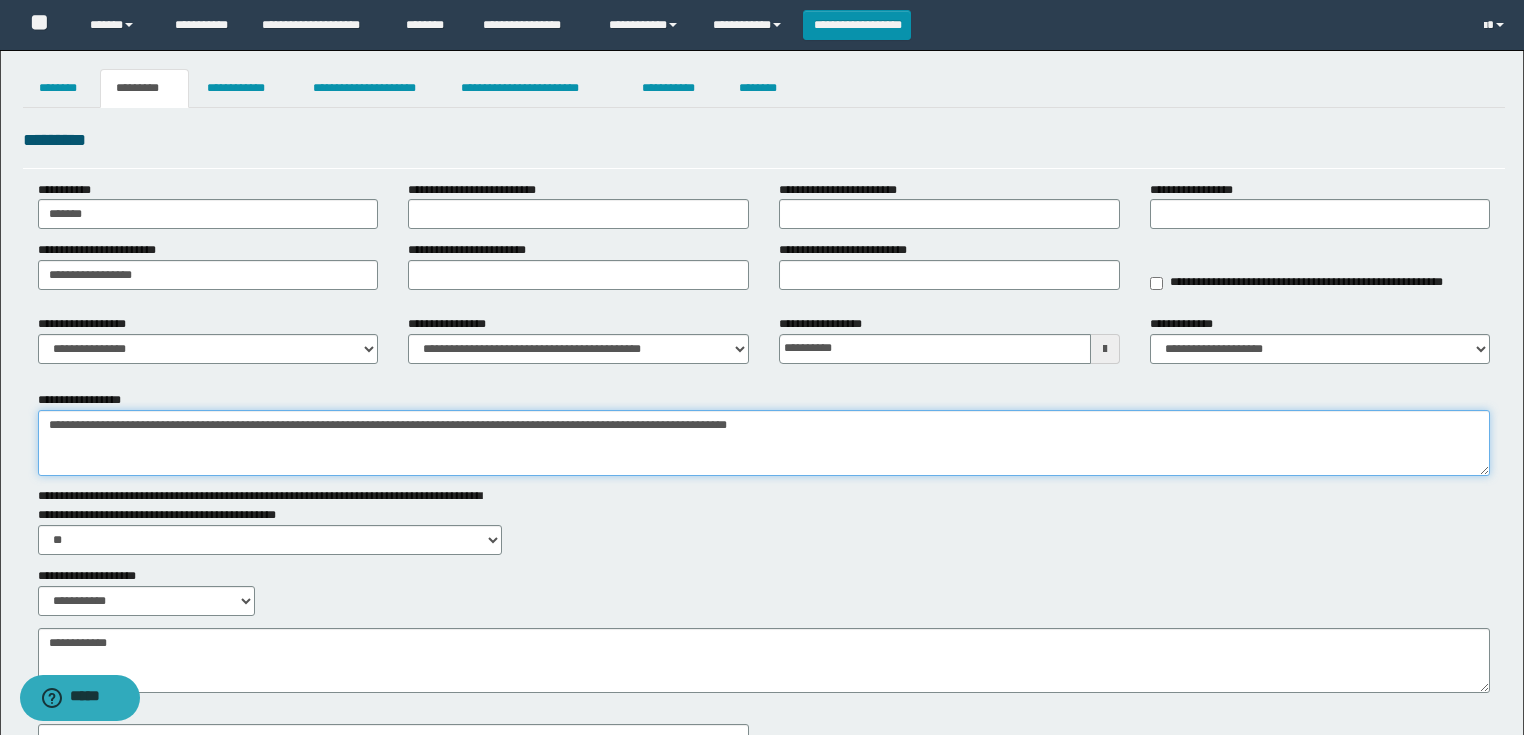 click on "**********" at bounding box center [764, 443] 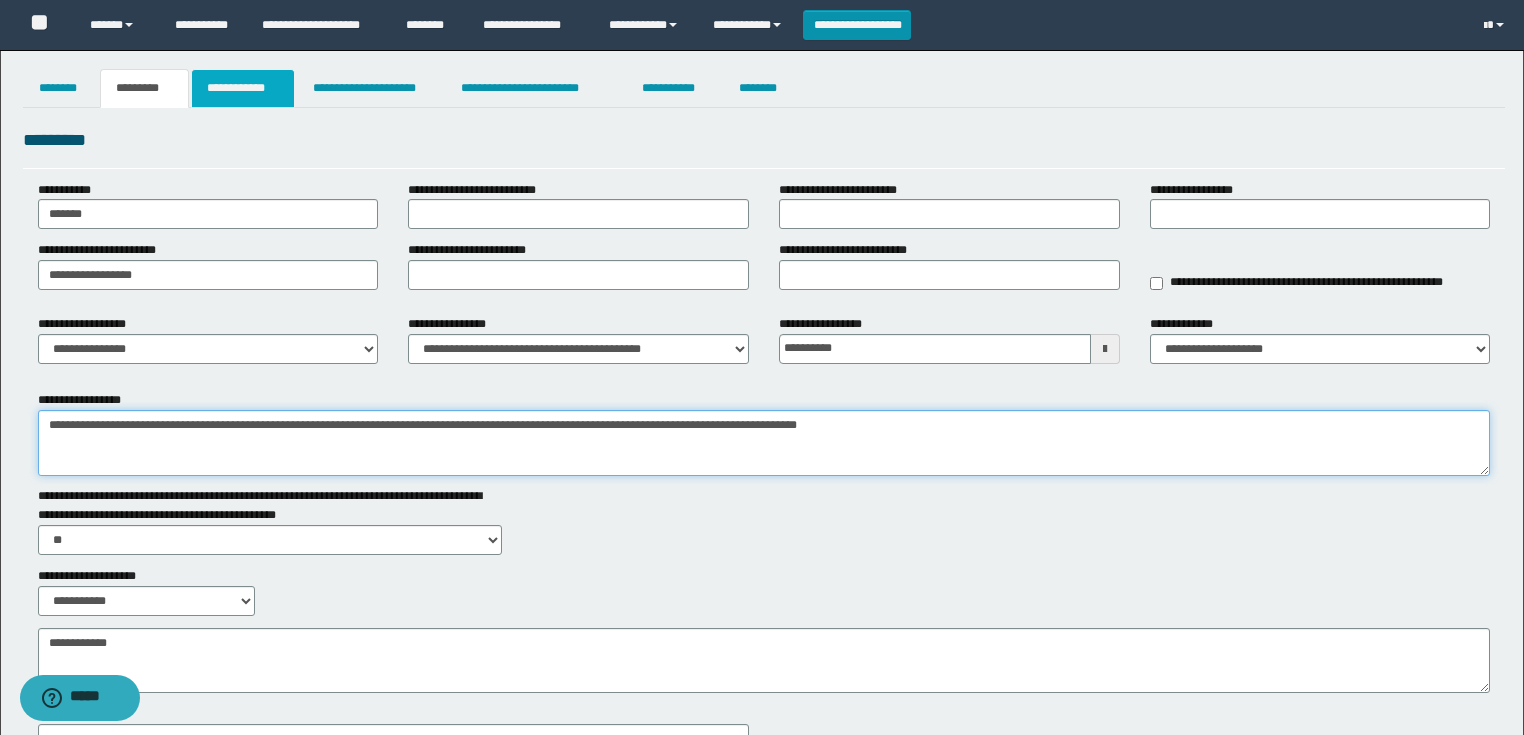 type on "**********" 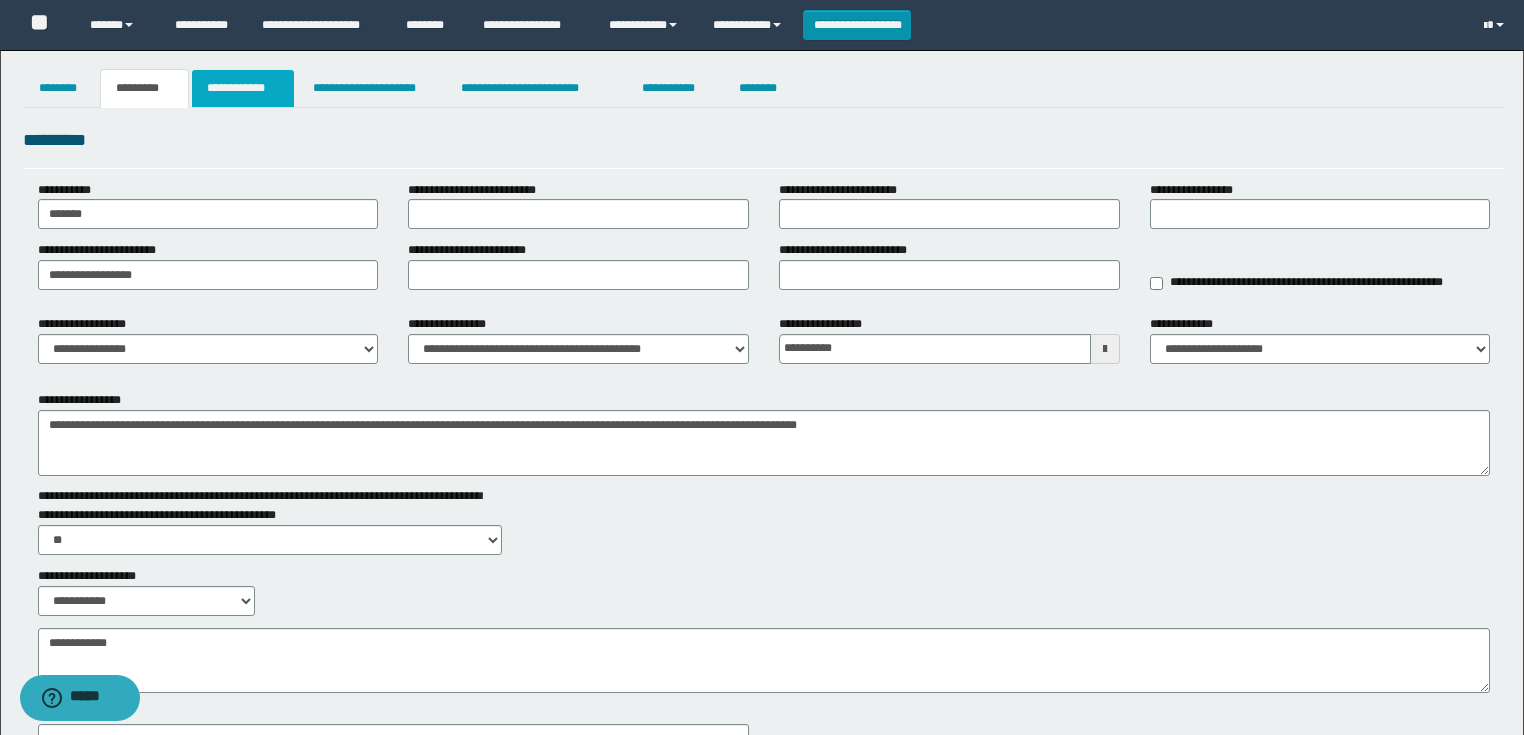 click on "**********" at bounding box center (243, 88) 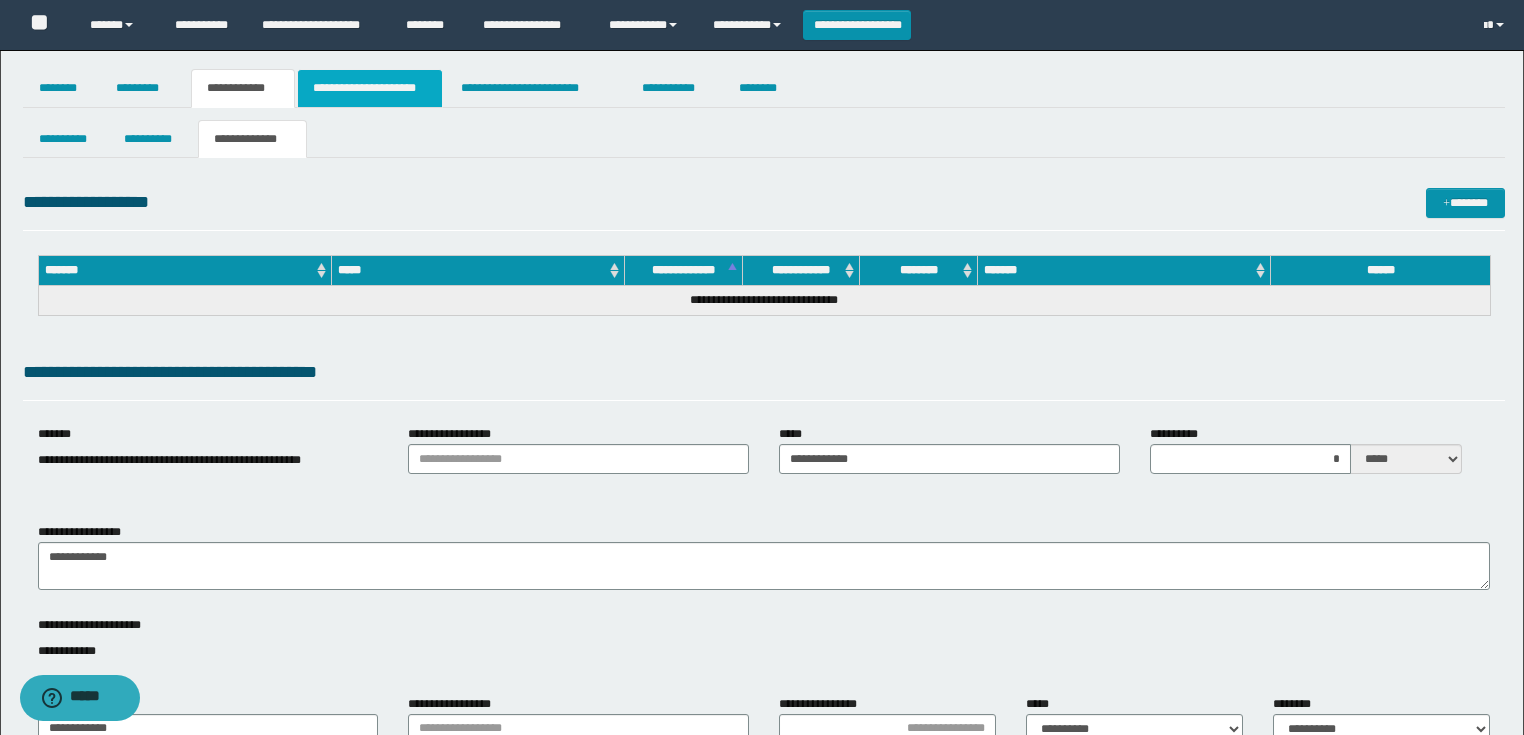 click on "**********" at bounding box center (370, 88) 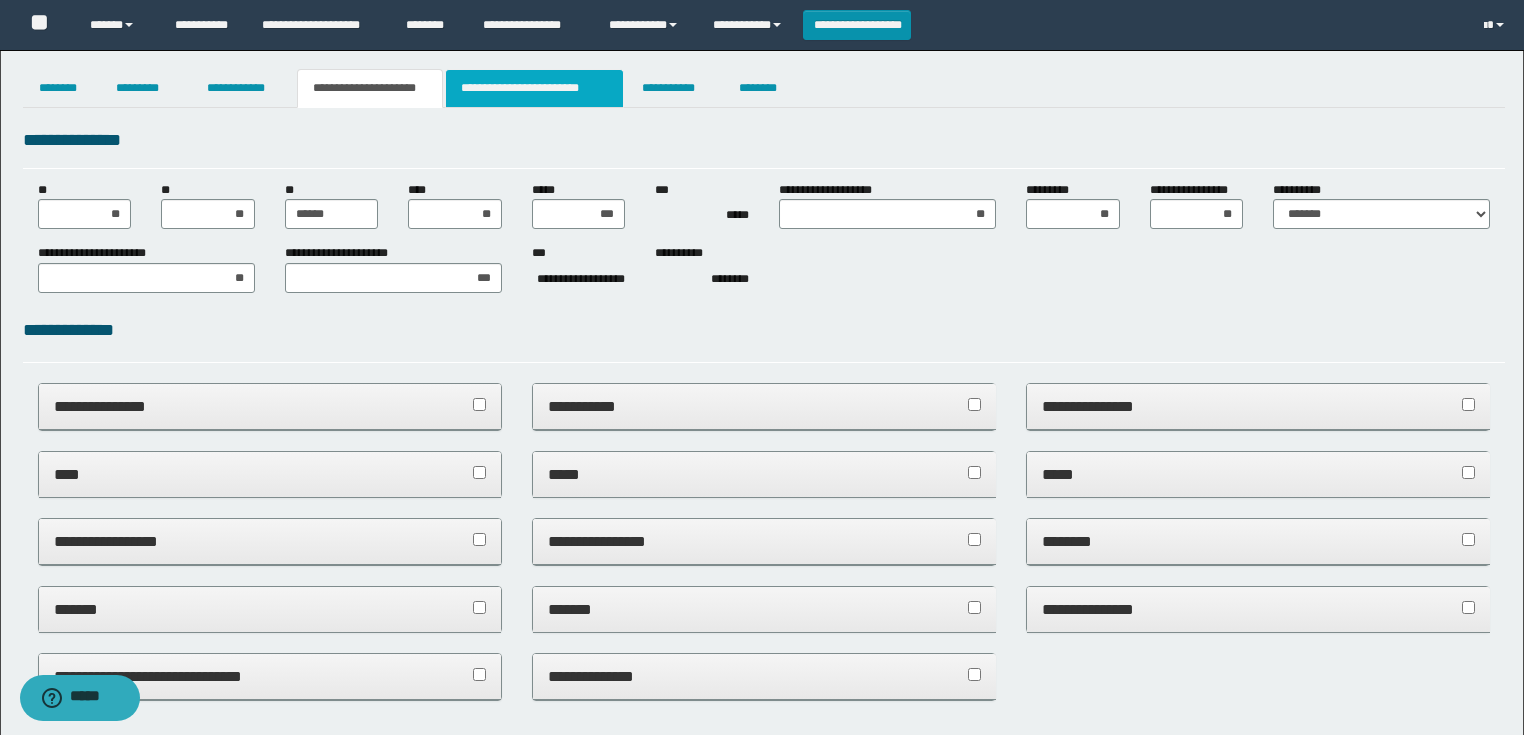 click on "**********" at bounding box center (534, 88) 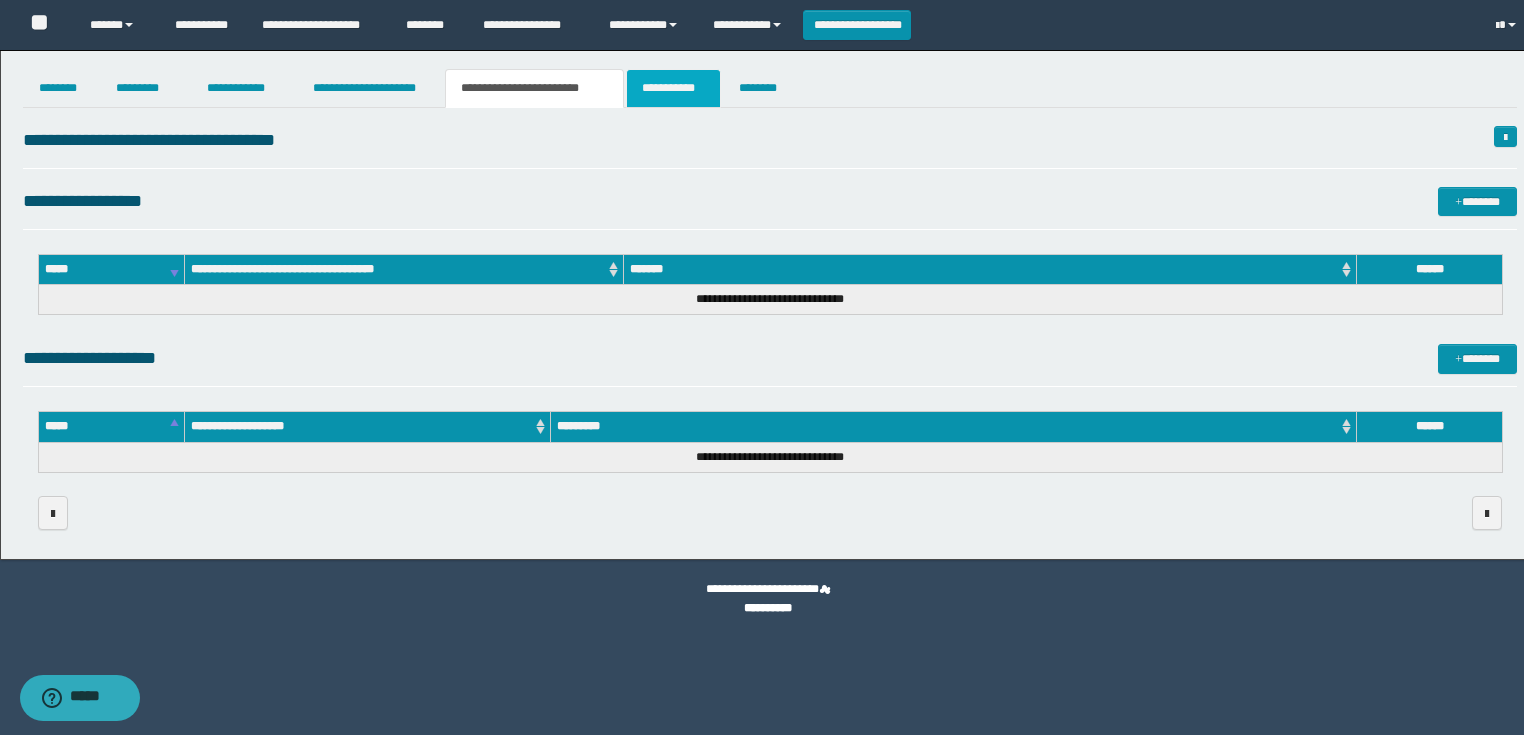 click on "**********" at bounding box center [673, 88] 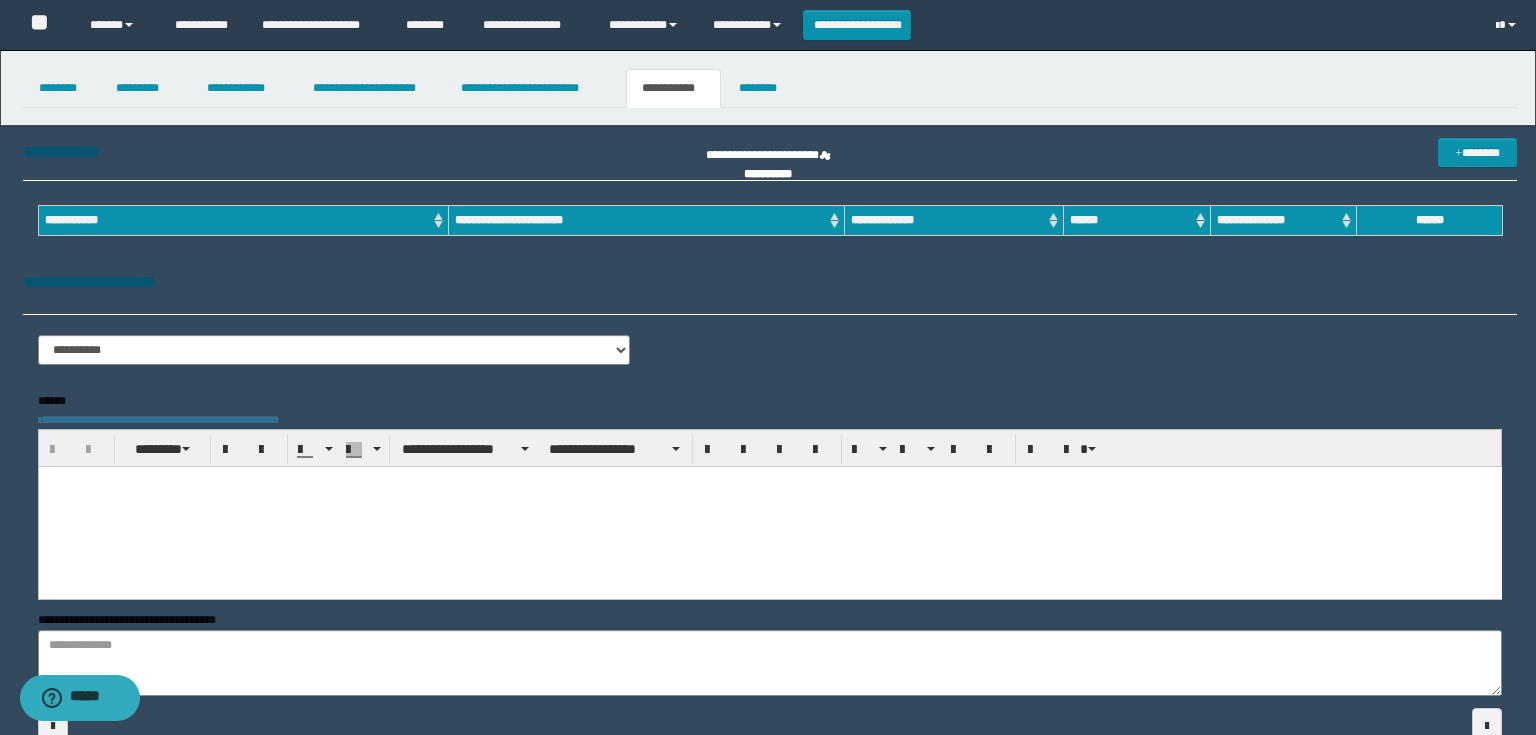 scroll, scrollTop: 0, scrollLeft: 0, axis: both 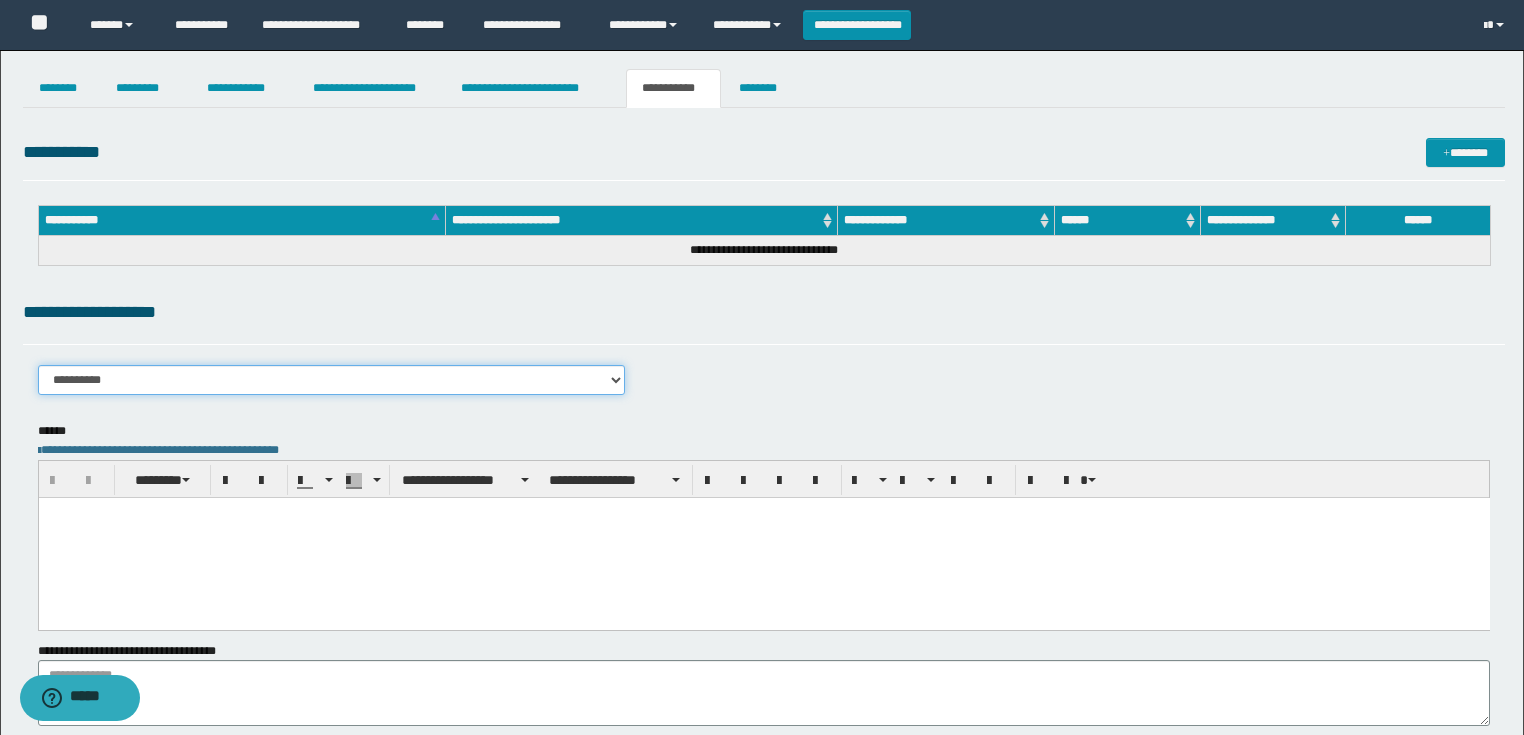 drag, startPoint x: 152, startPoint y: 368, endPoint x: 153, endPoint y: 390, distance: 22.022715 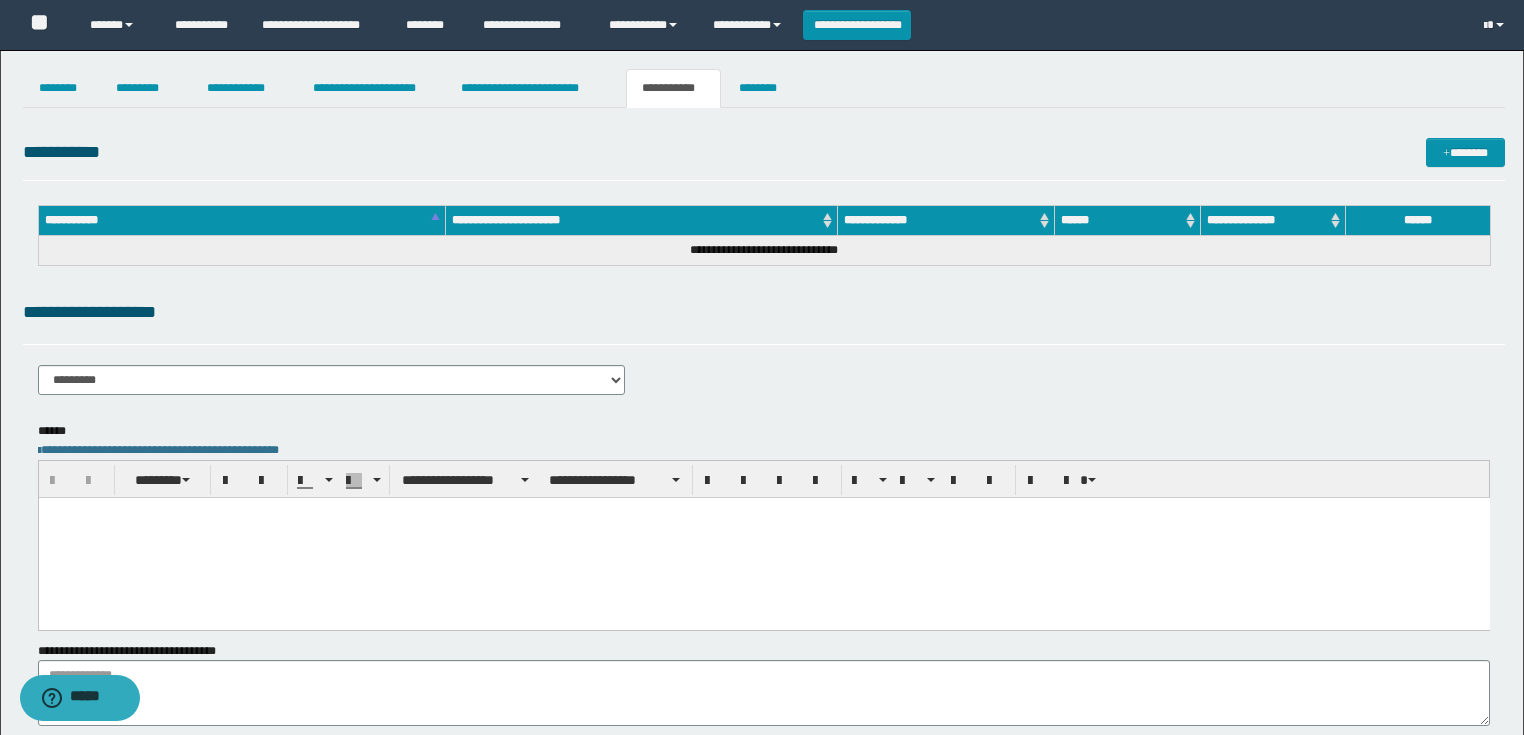 drag, startPoint x: 429, startPoint y: 554, endPoint x: 583, endPoint y: 532, distance: 155.56349 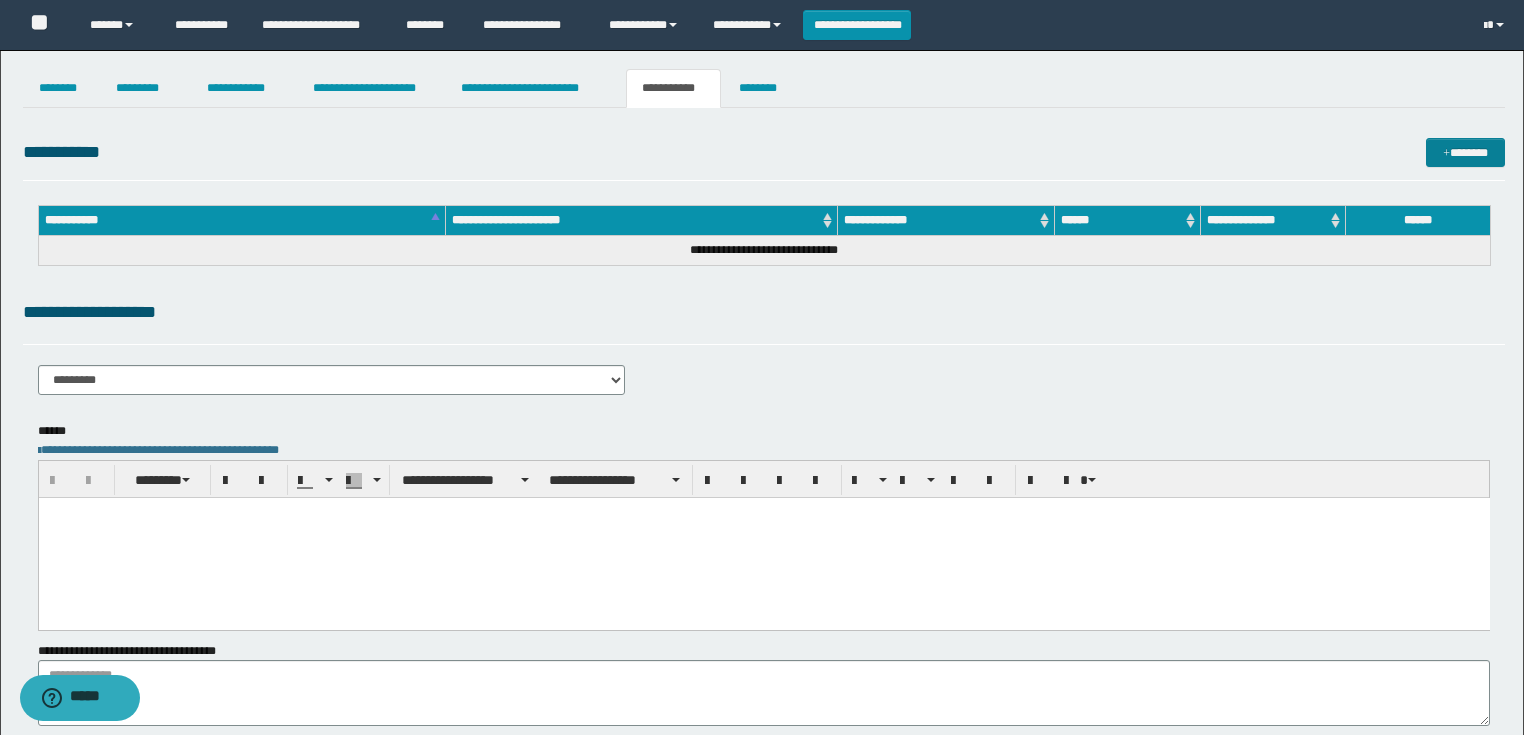 click on "*******" at bounding box center (1465, 153) 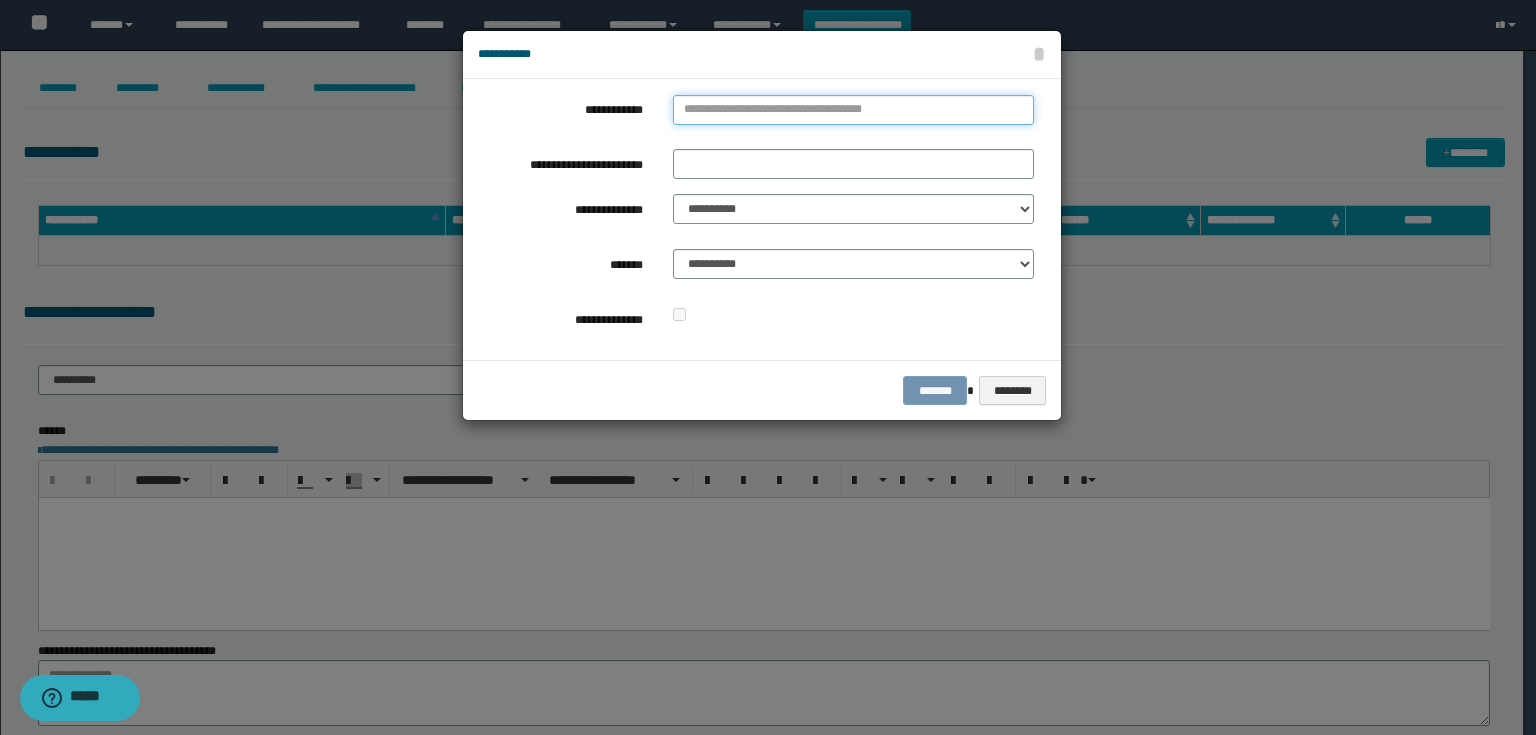 click on "**********" at bounding box center (853, 110) 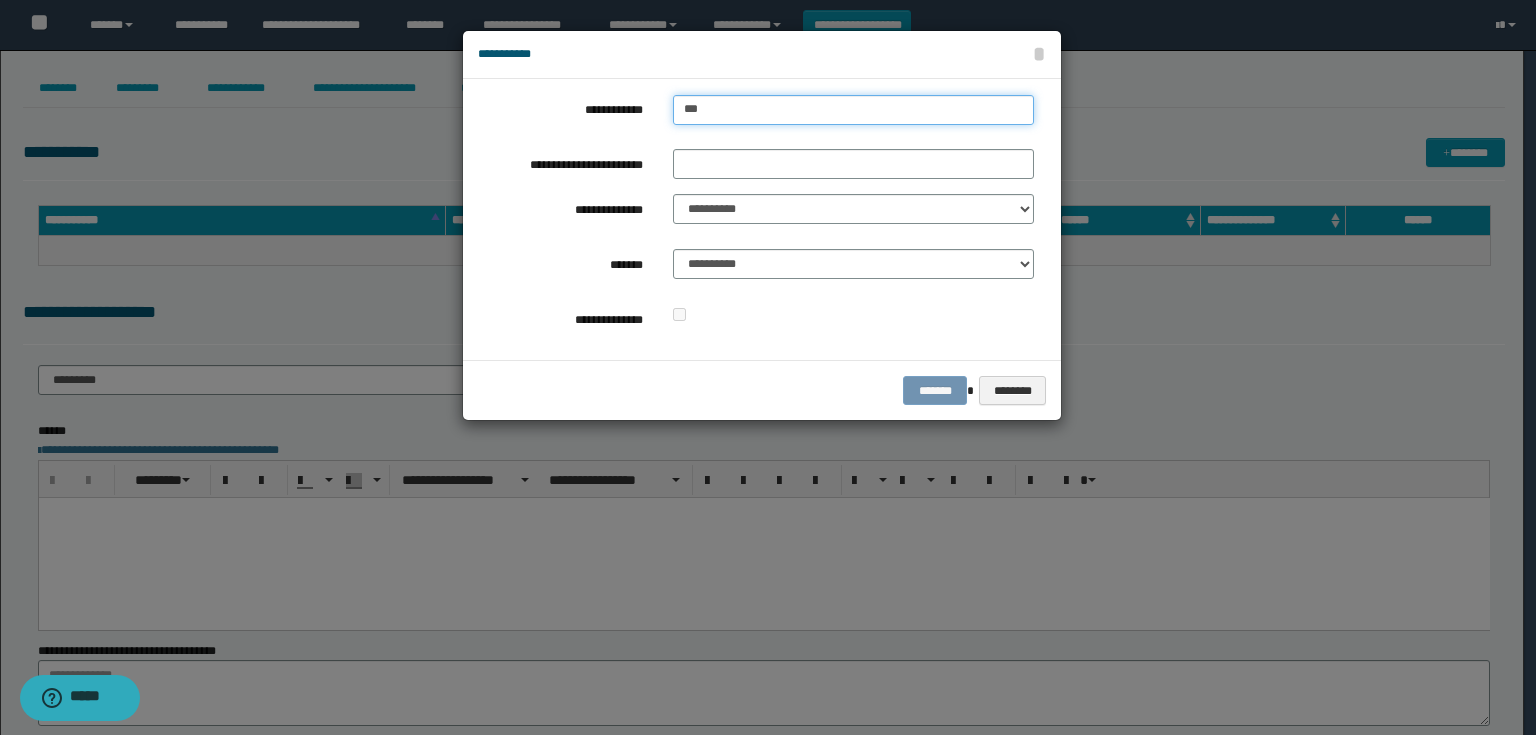 type on "****" 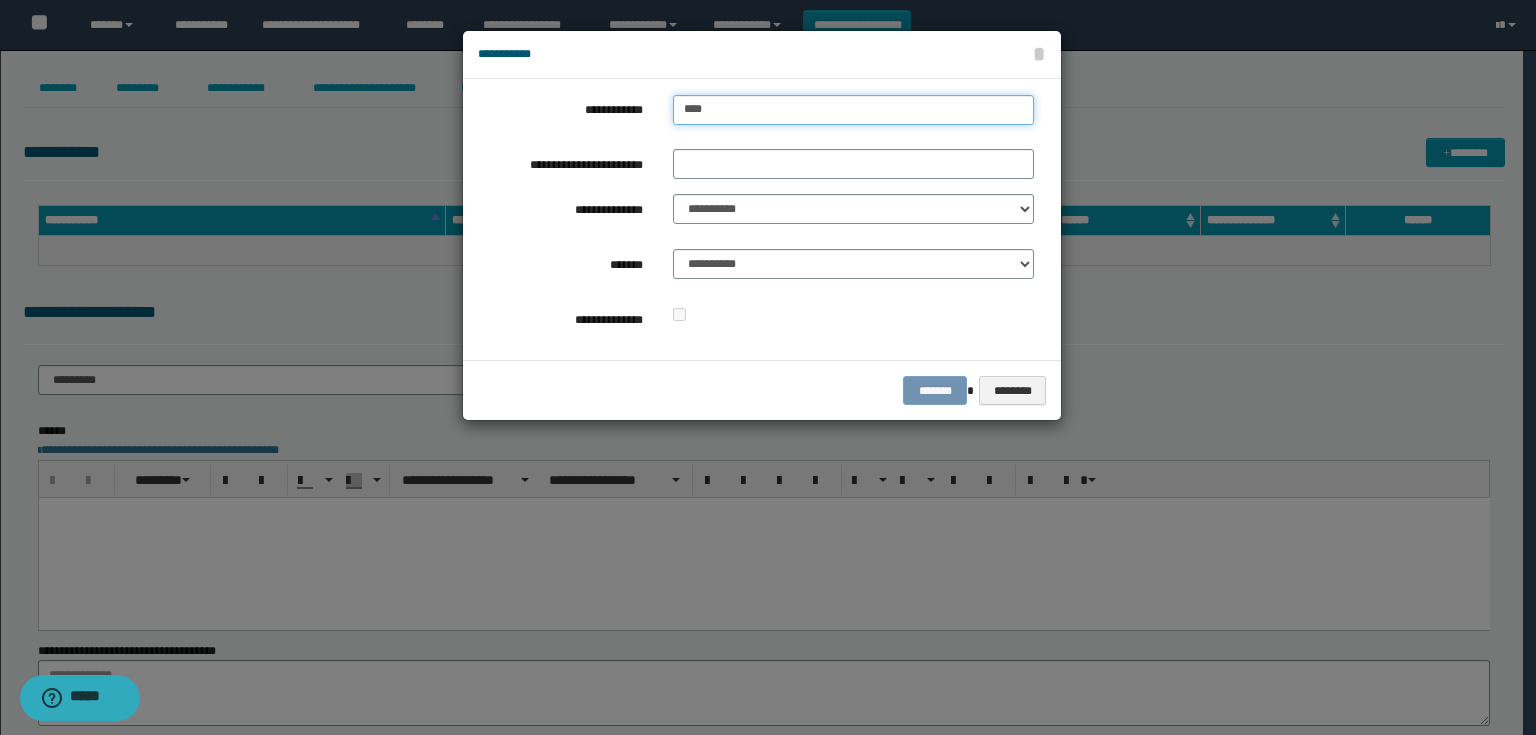 type on "****" 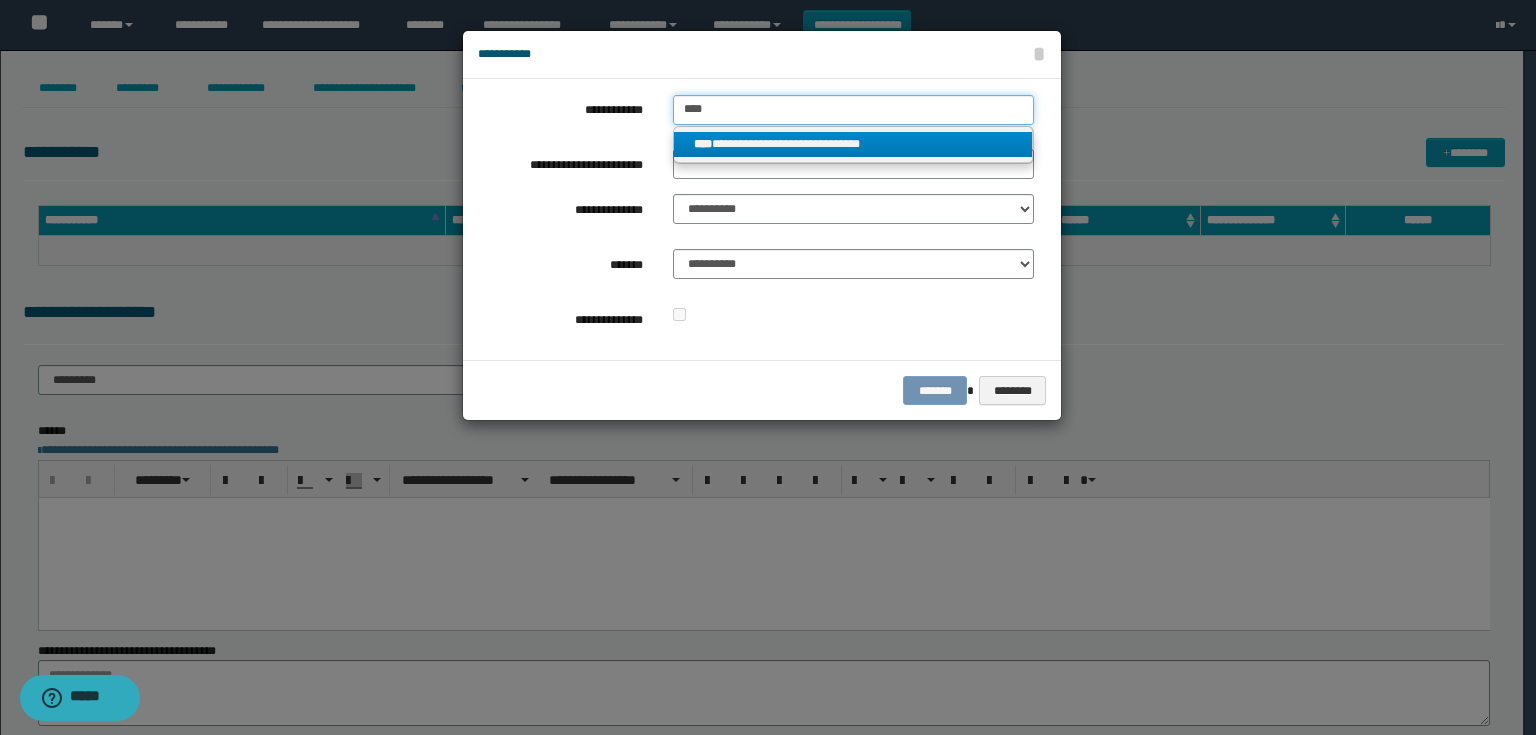 type on "****" 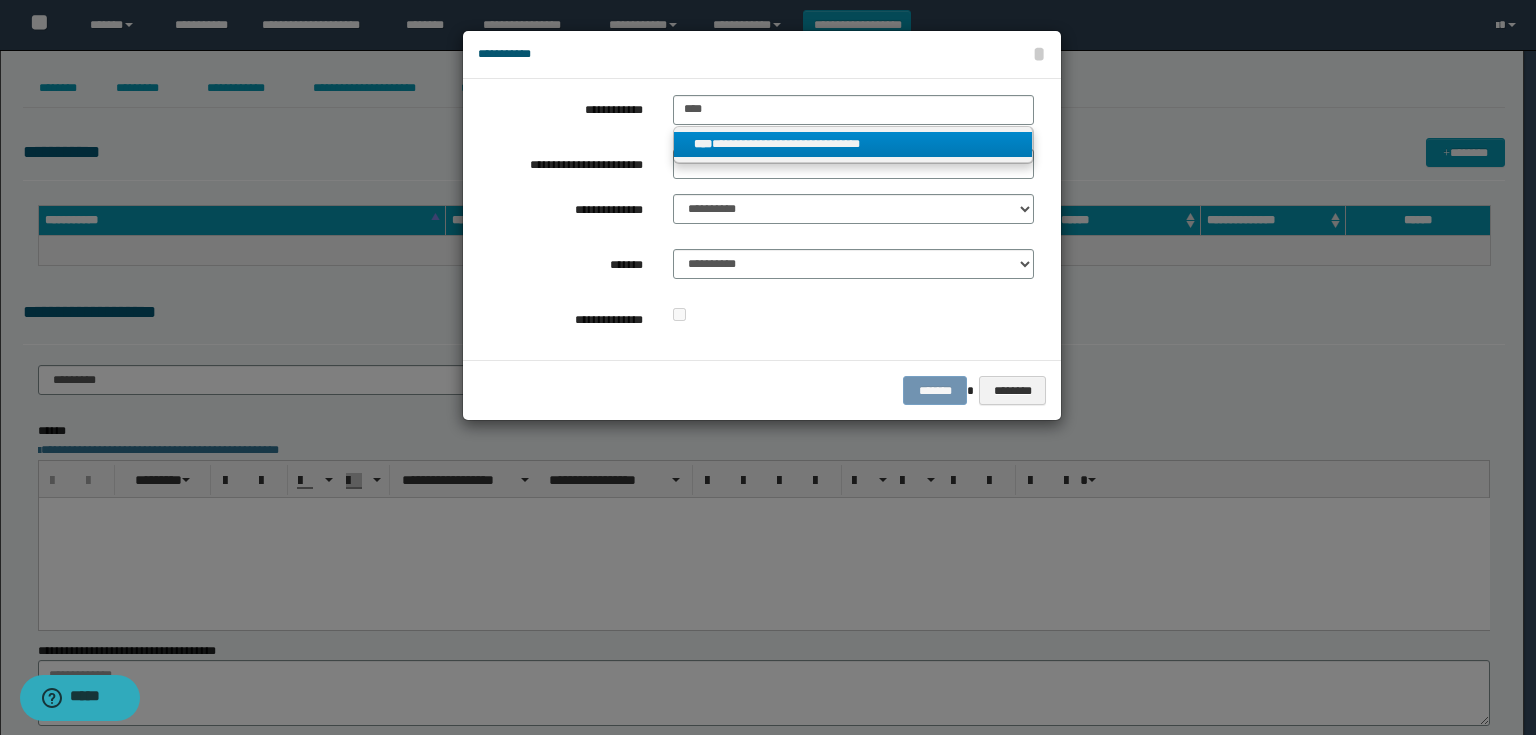 drag, startPoint x: 804, startPoint y: 142, endPoint x: 841, endPoint y: 154, distance: 38.8973 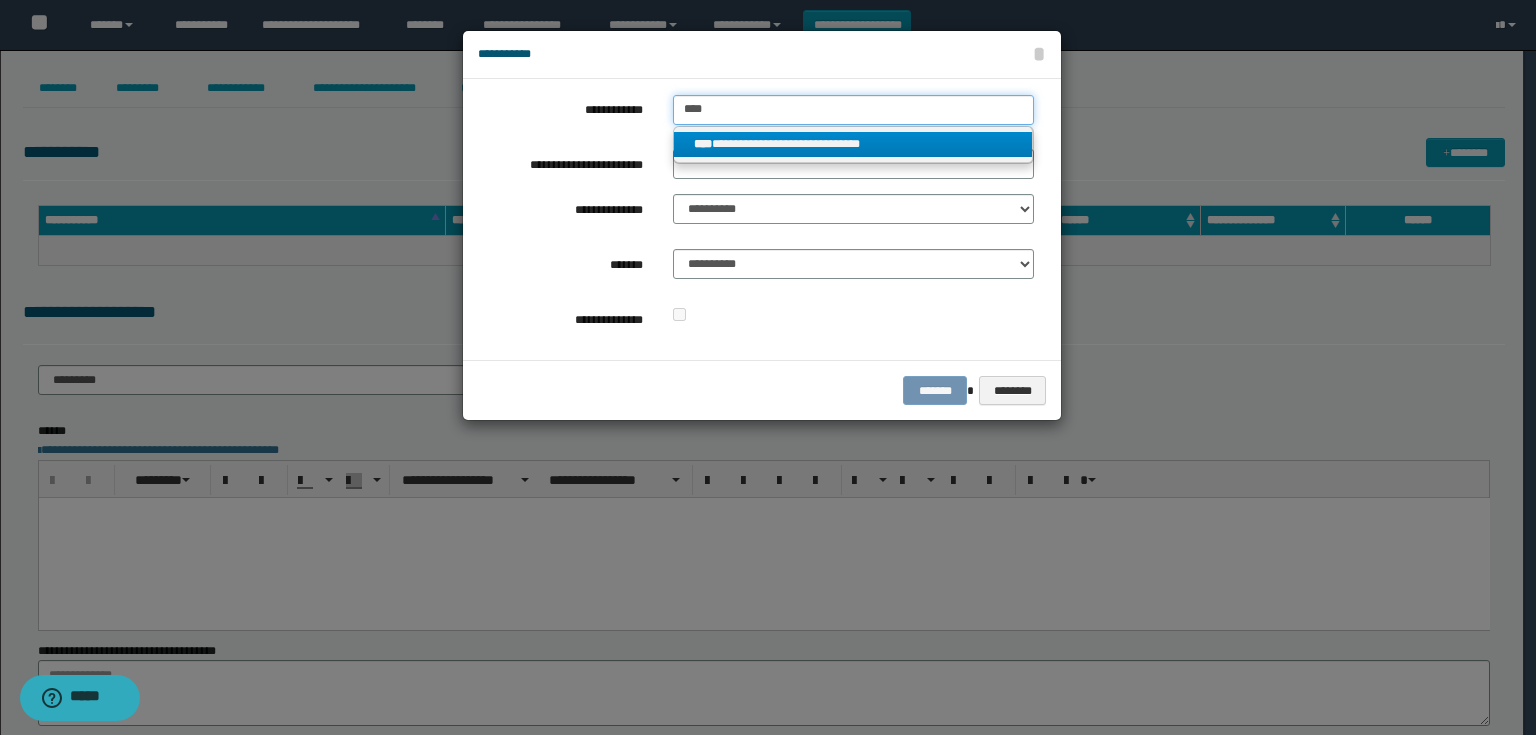type 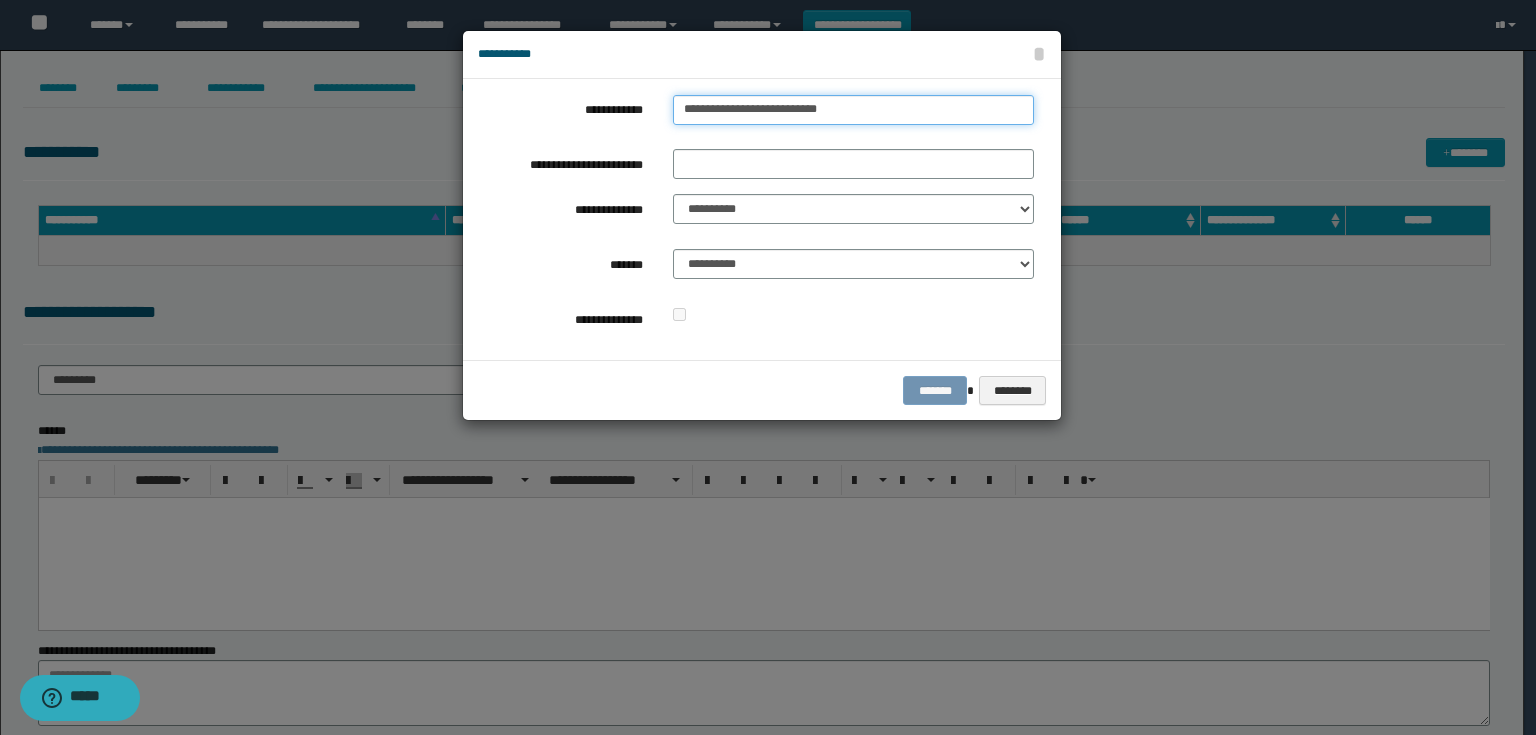 drag, startPoint x: 869, startPoint y: 122, endPoint x: 460, endPoint y: 135, distance: 409.20654 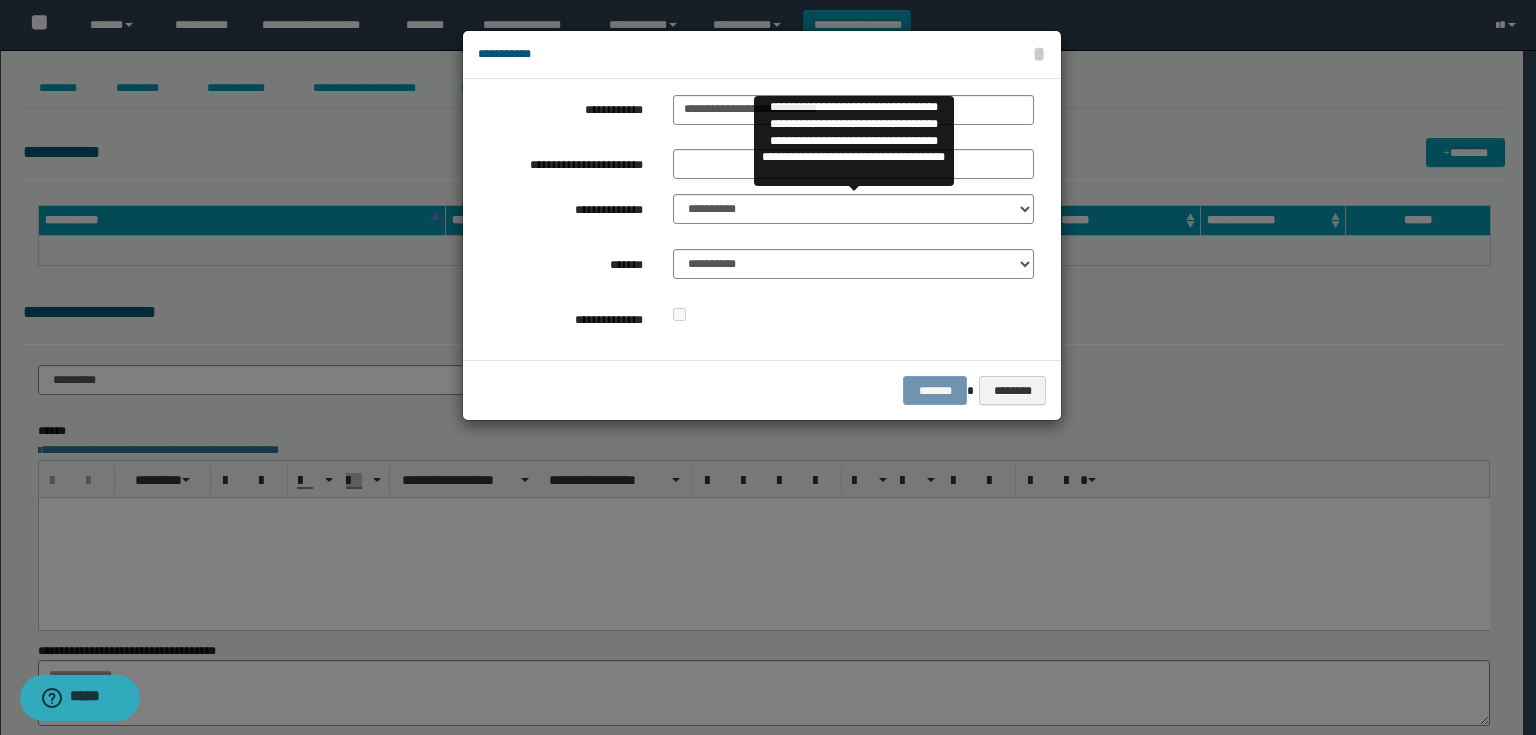 click on "**********" at bounding box center (756, 219) 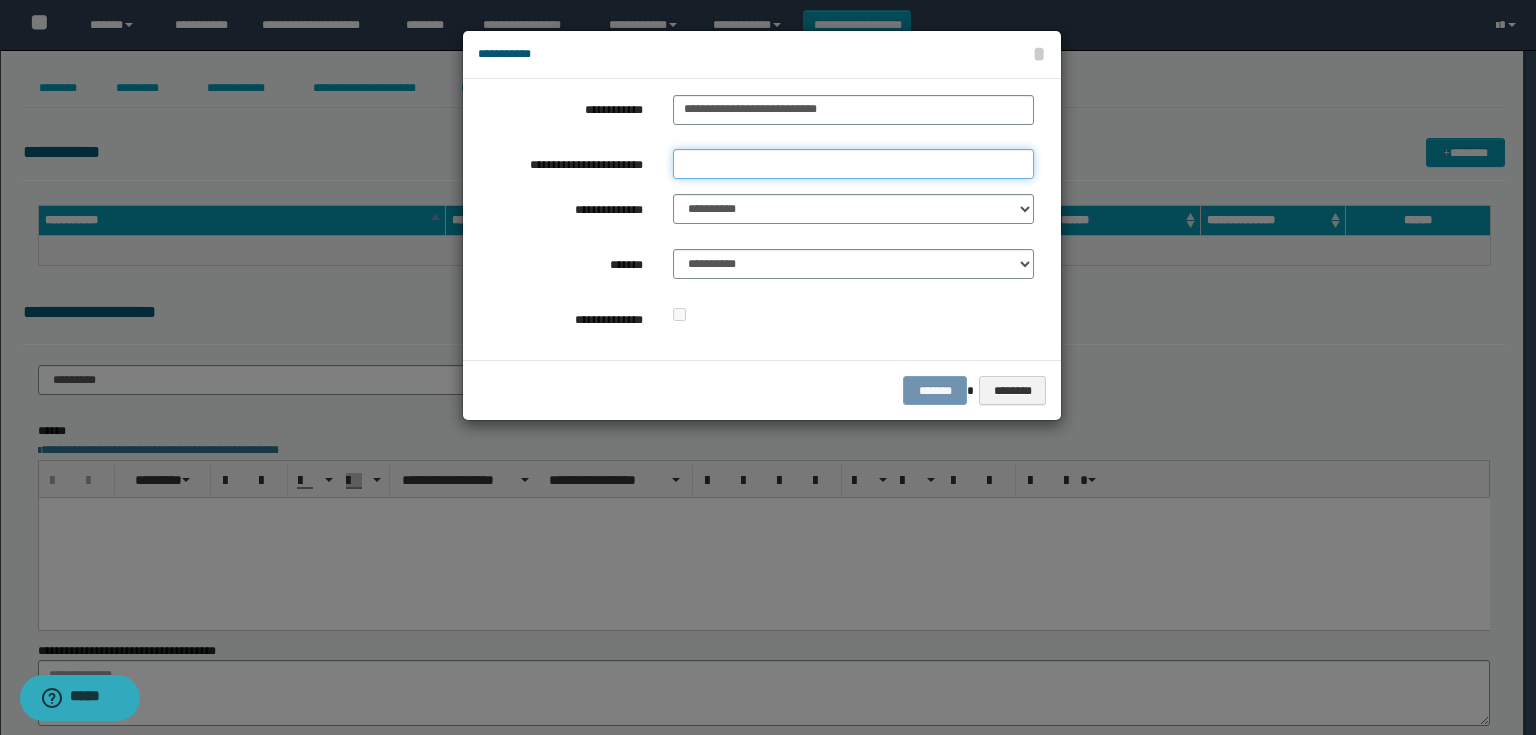 click on "**********" at bounding box center [853, 164] 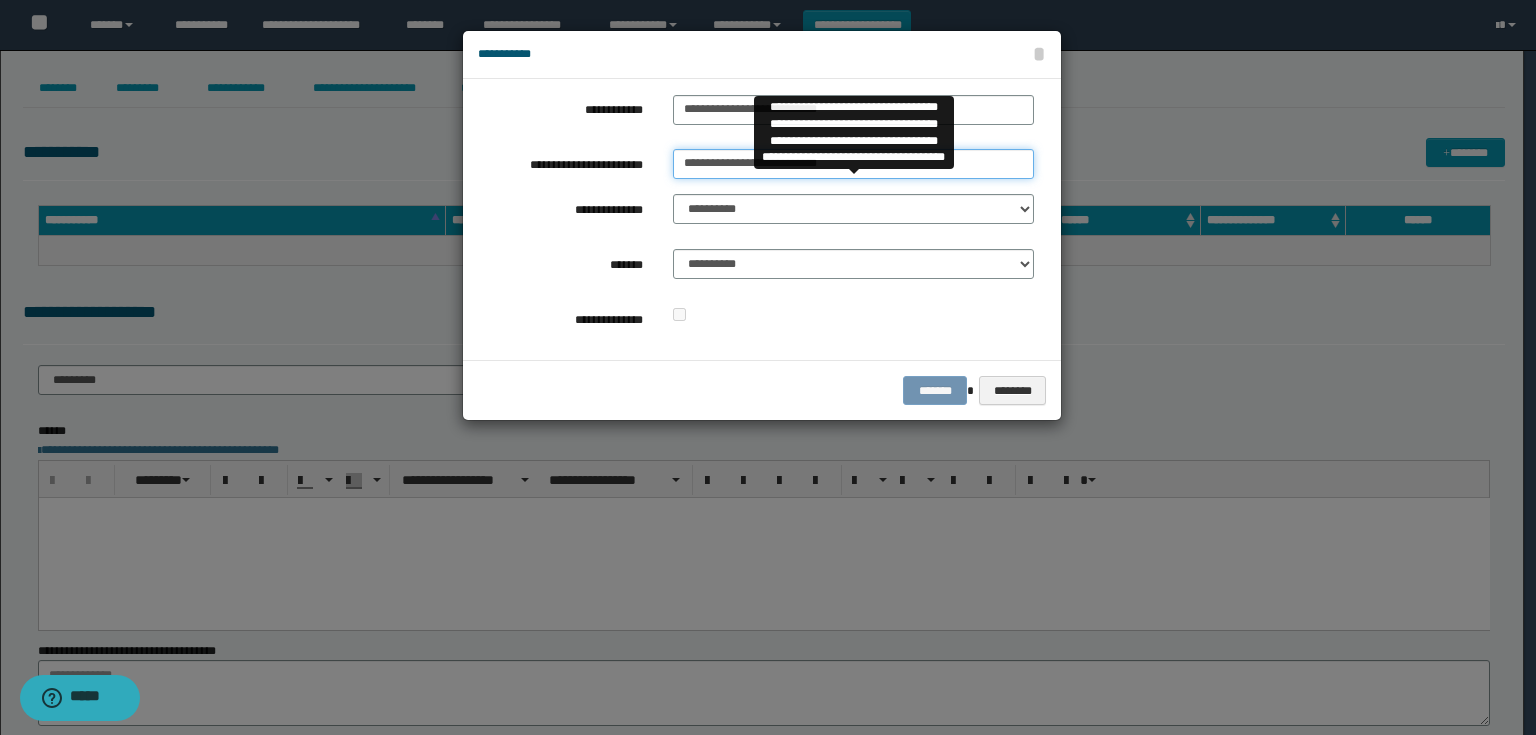 type on "**********" 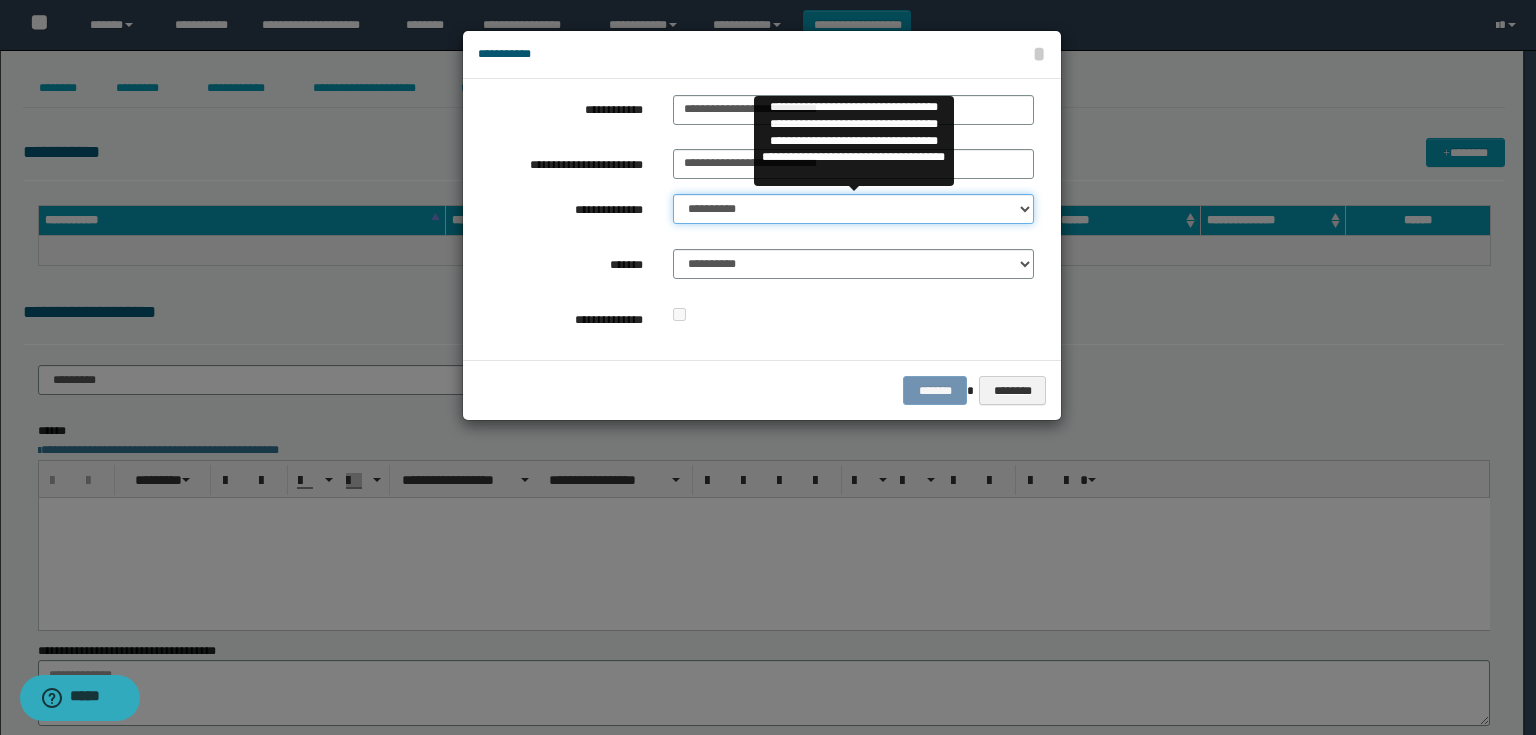 click on "**********" at bounding box center (853, 209) 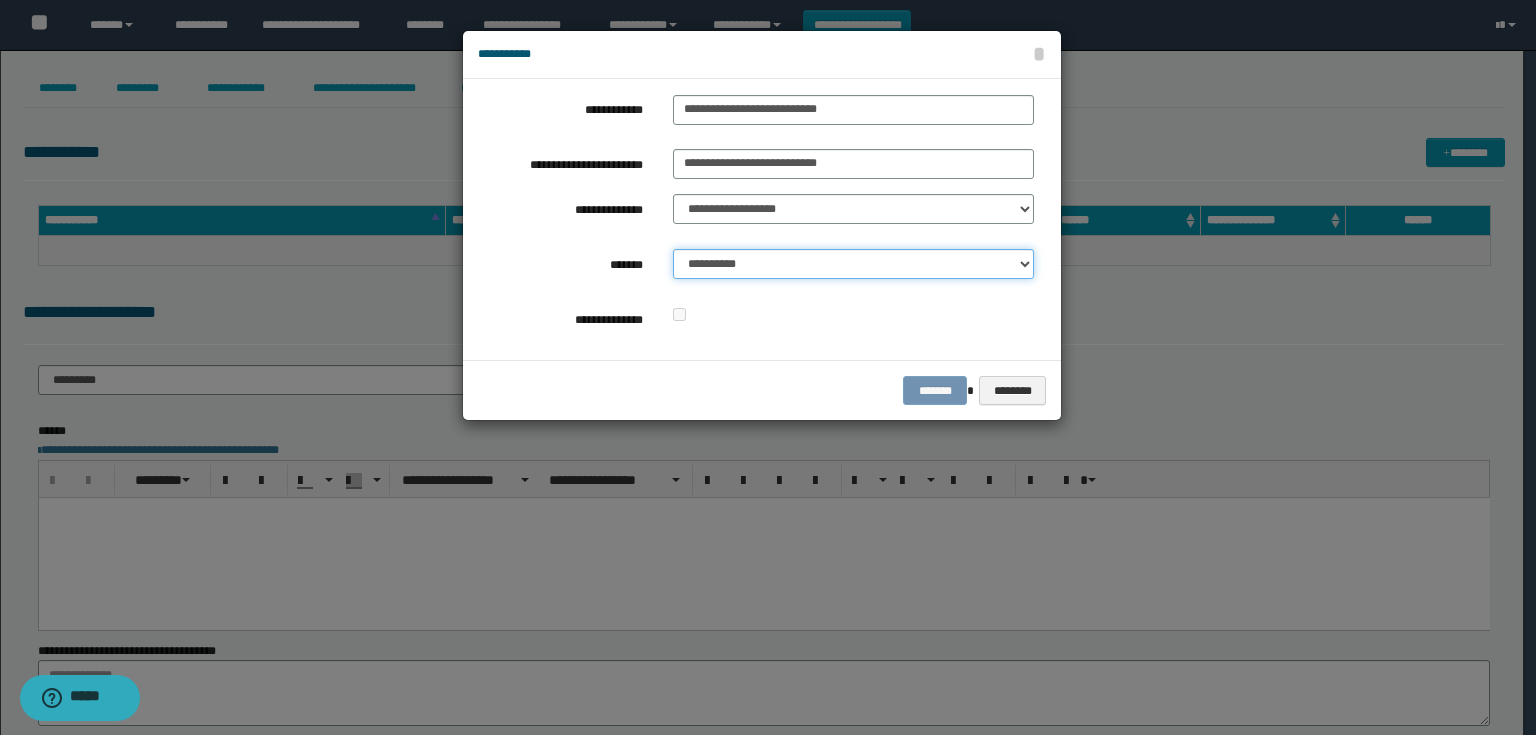 click on "**********" at bounding box center [853, 264] 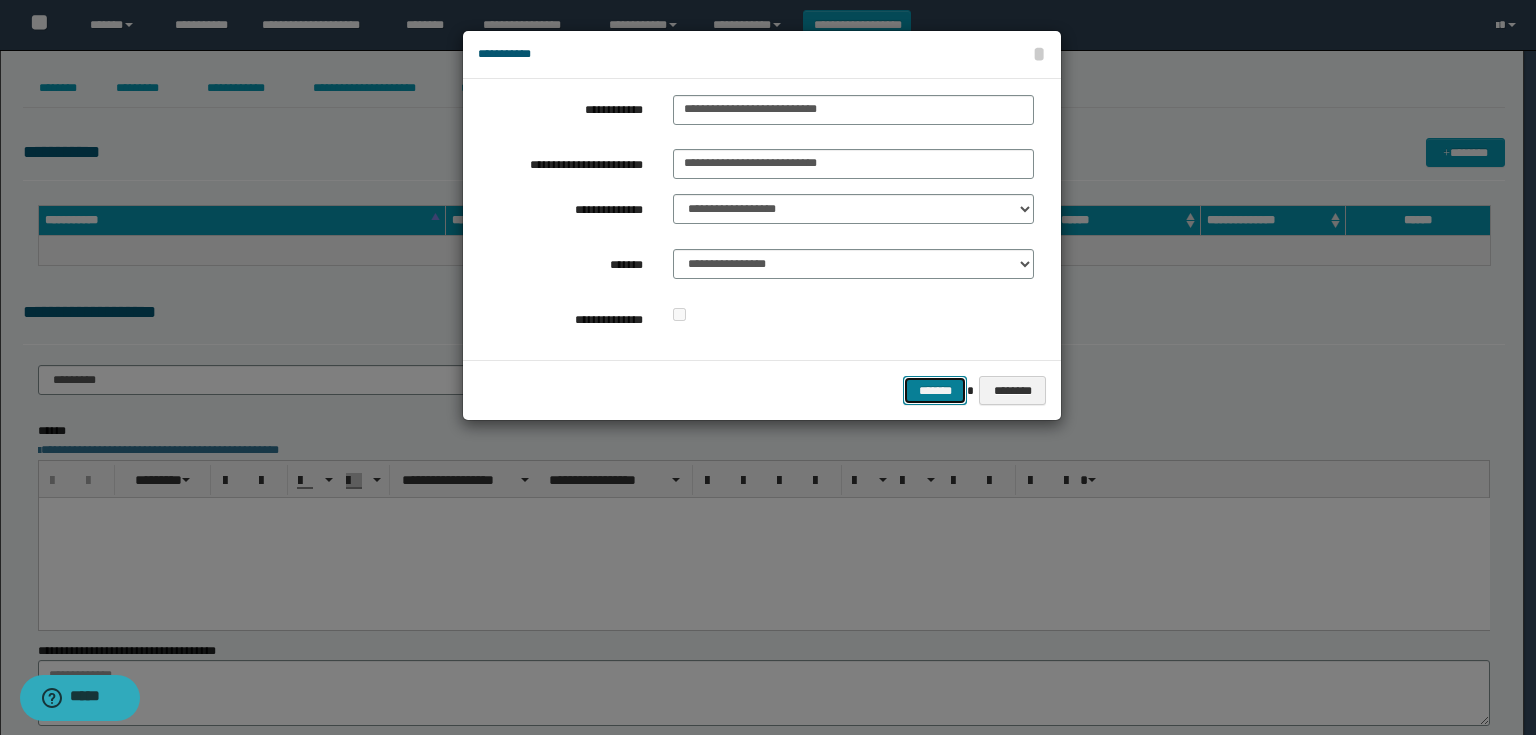 click on "*******" at bounding box center (935, 391) 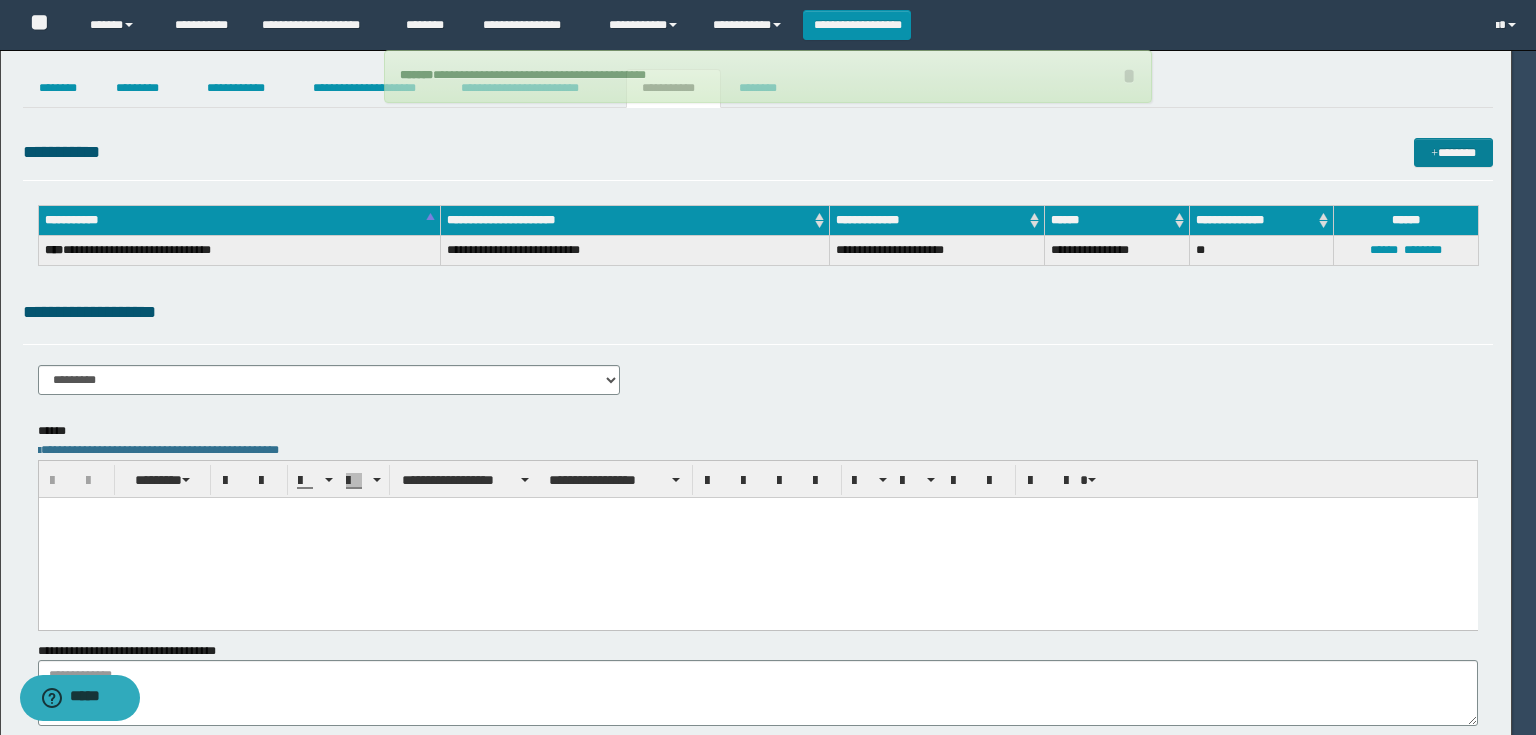 type 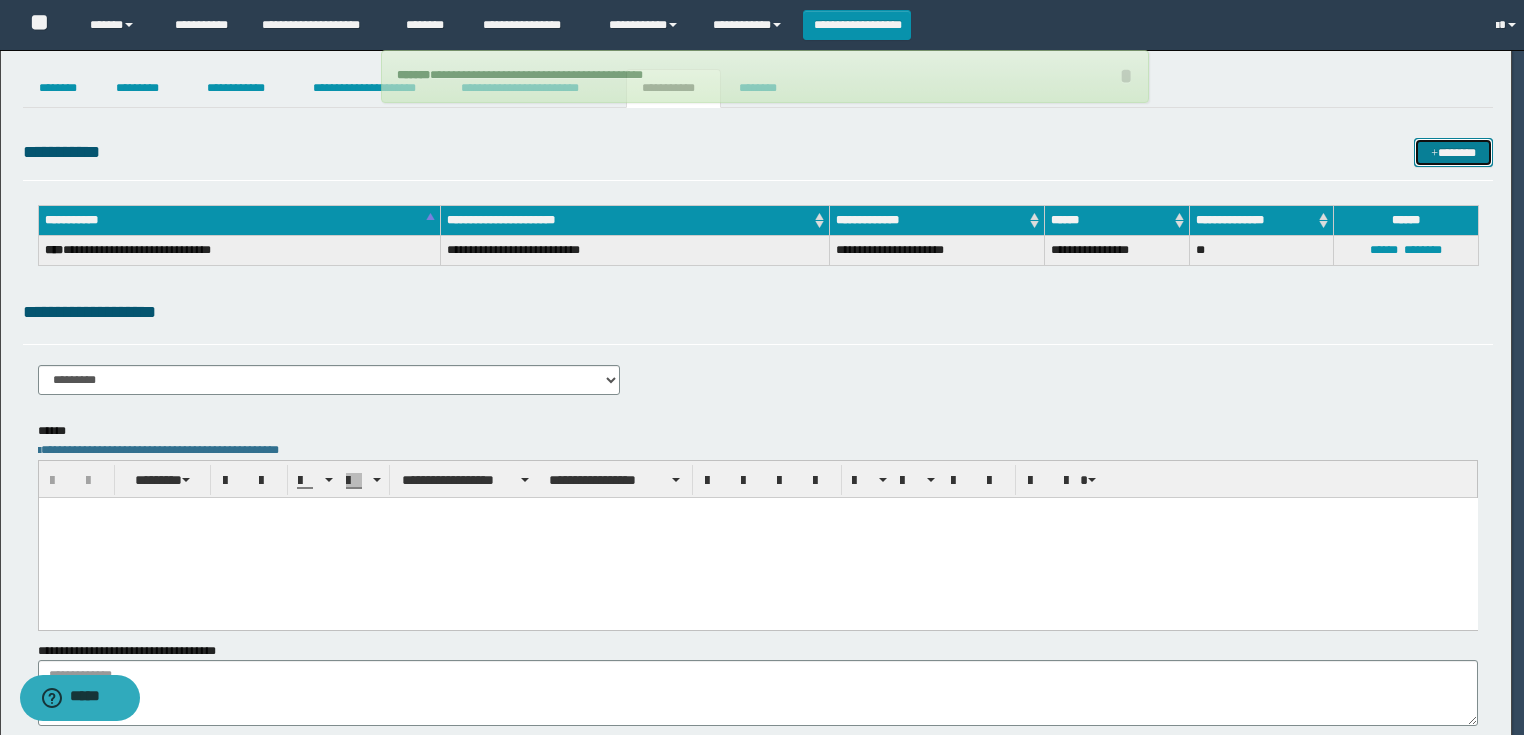 click on "*******" at bounding box center [1453, 153] 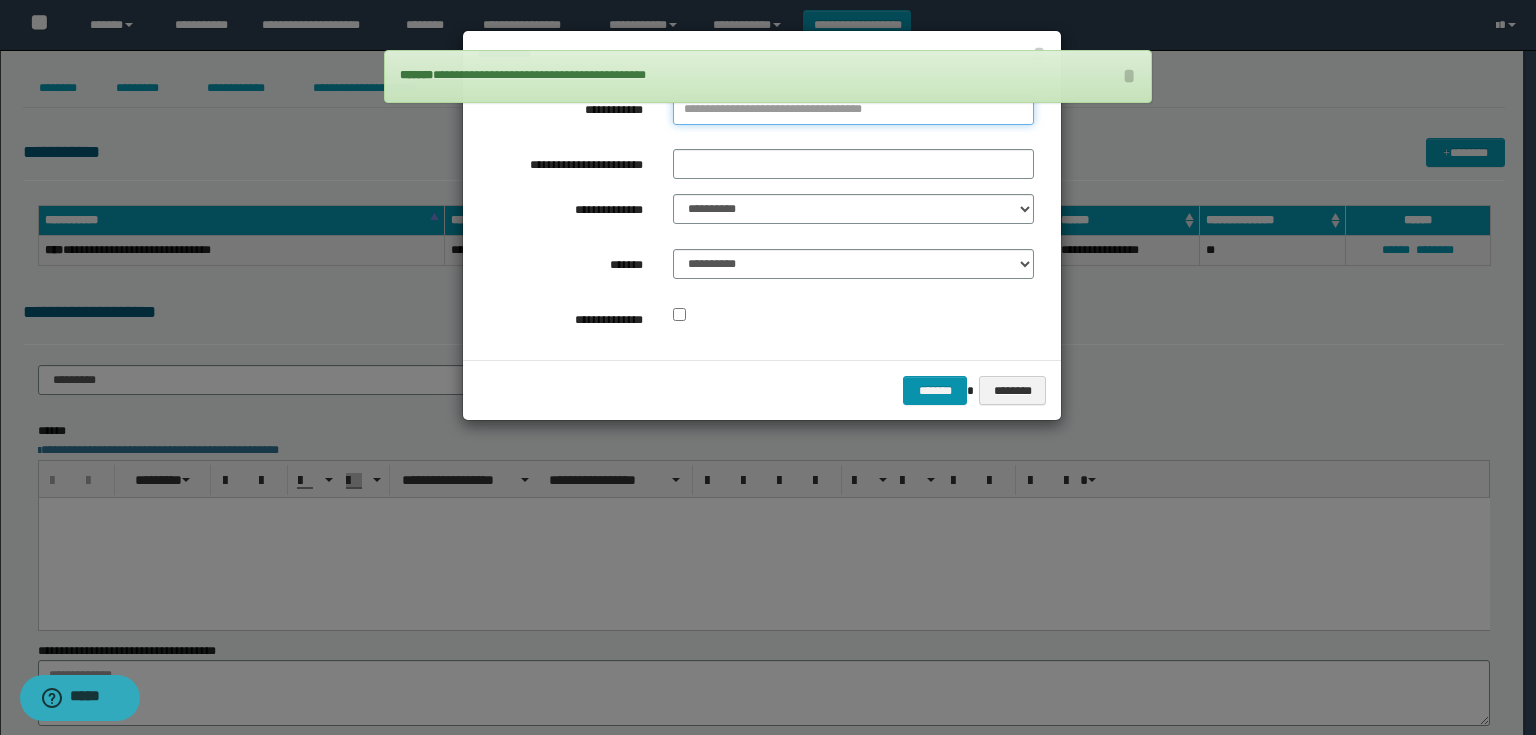 type on "**********" 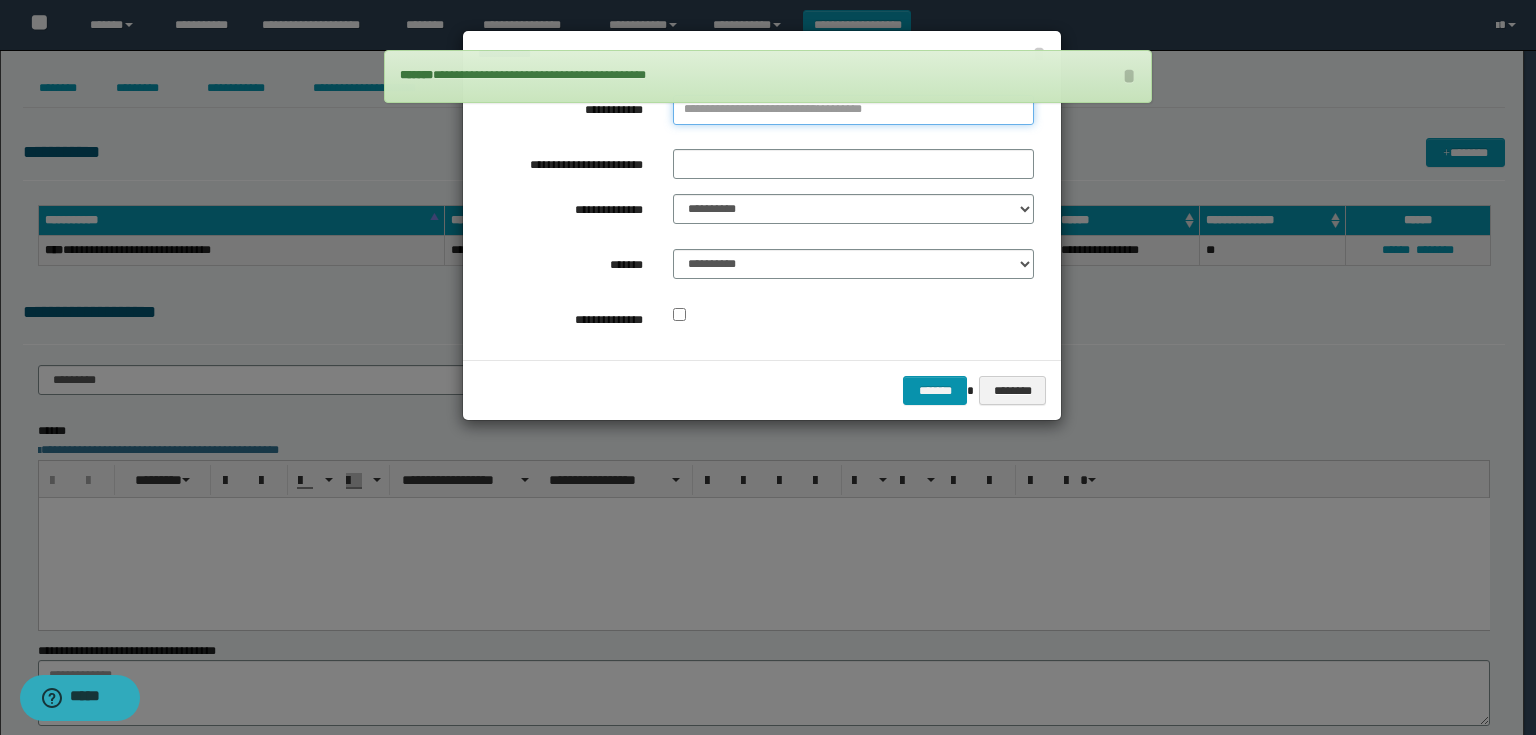 click on "**********" at bounding box center (853, 110) 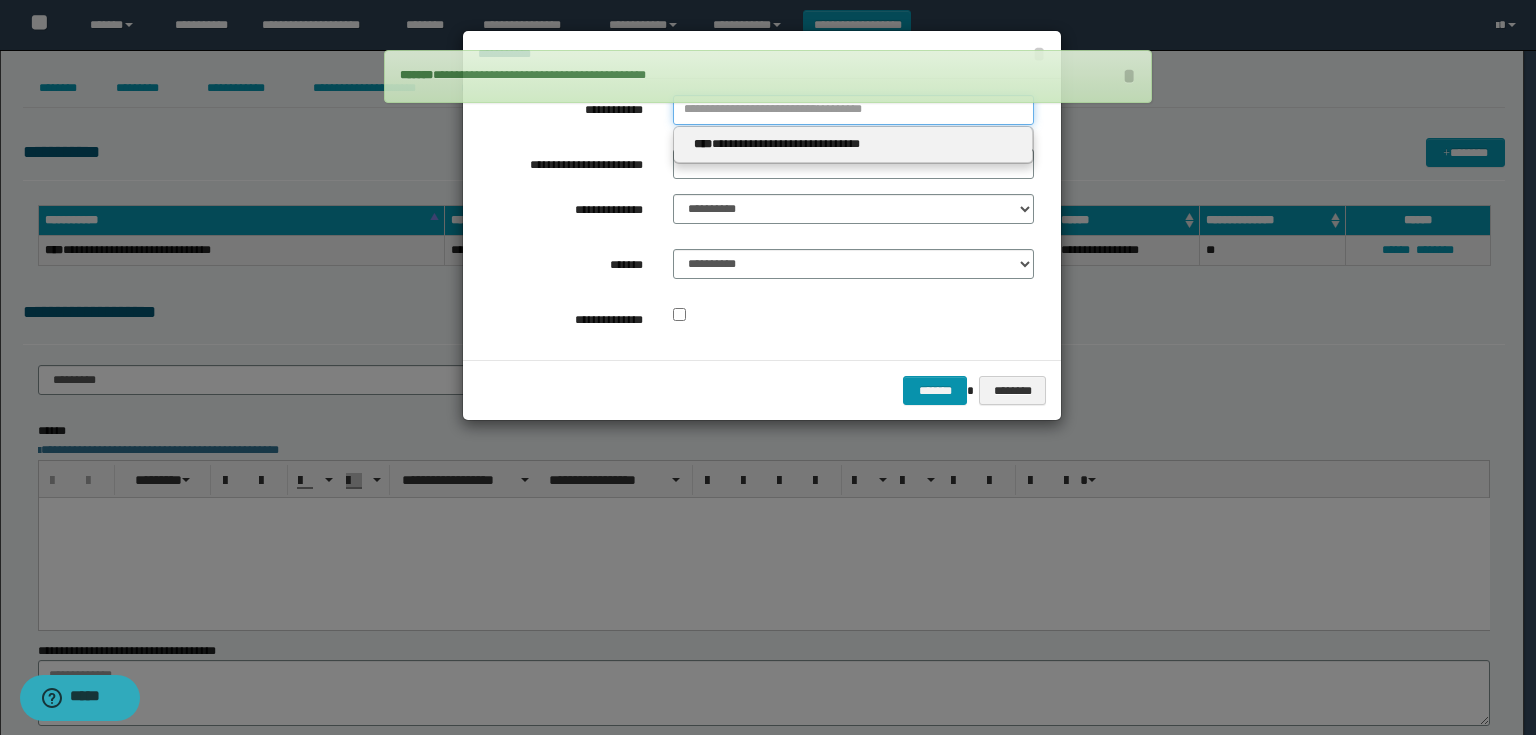 type 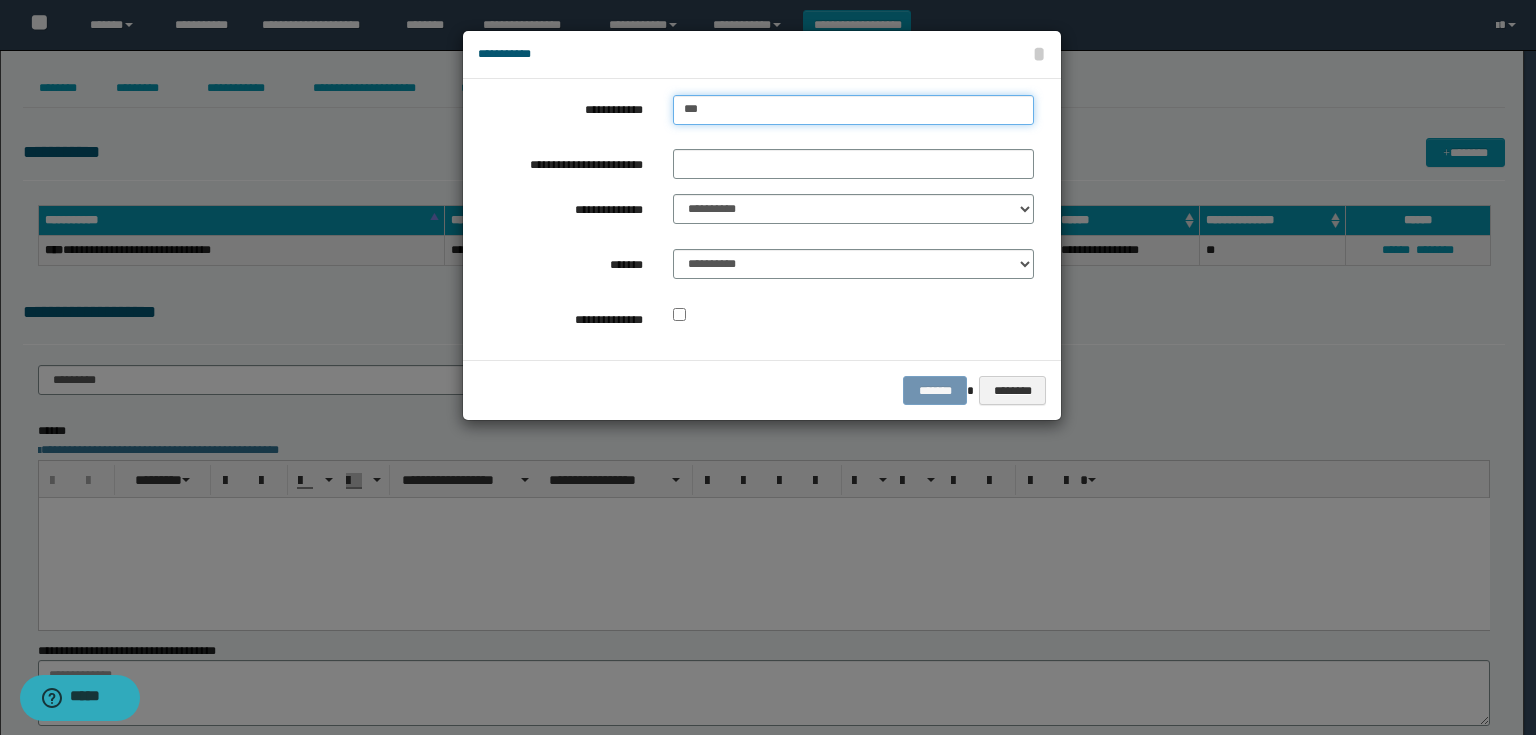 type on "****" 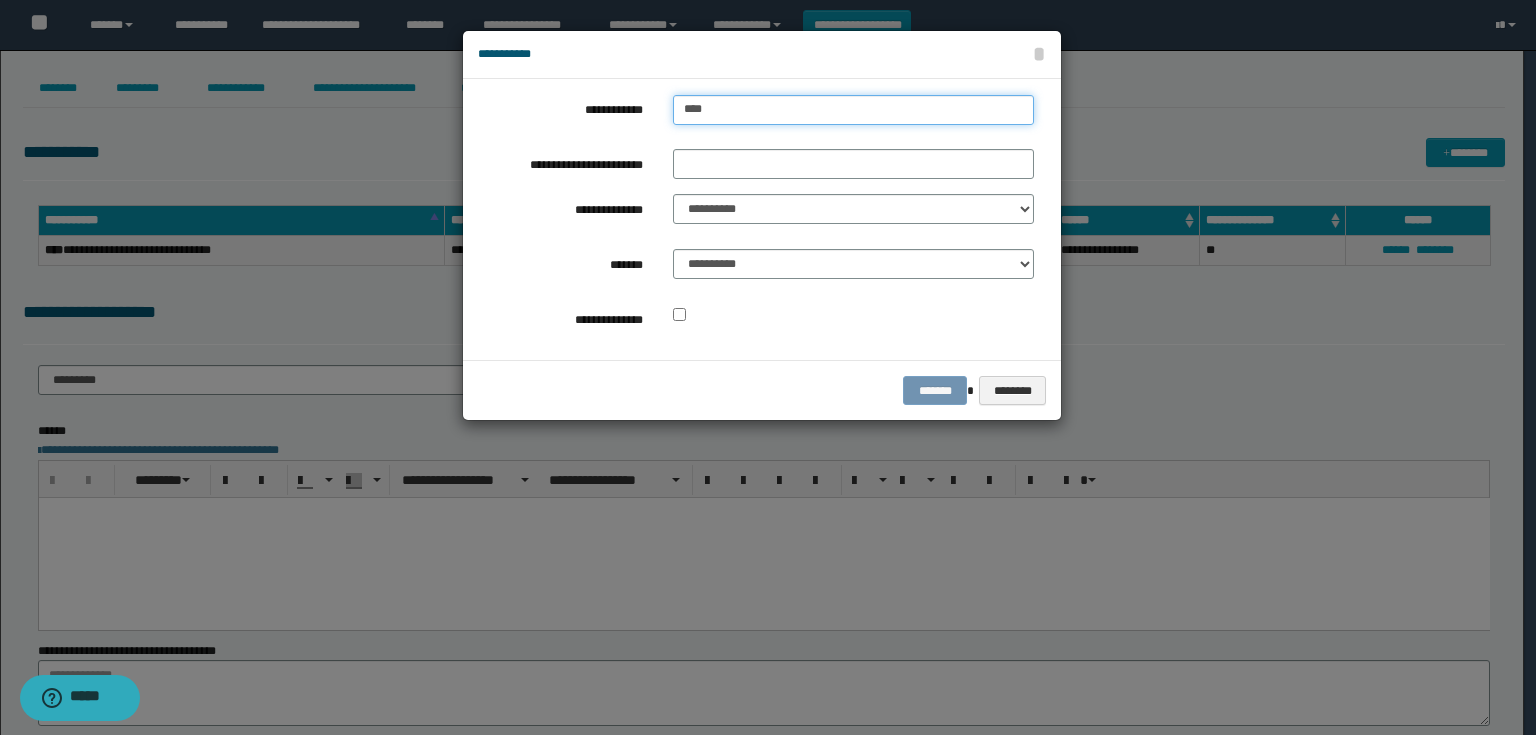 type on "****" 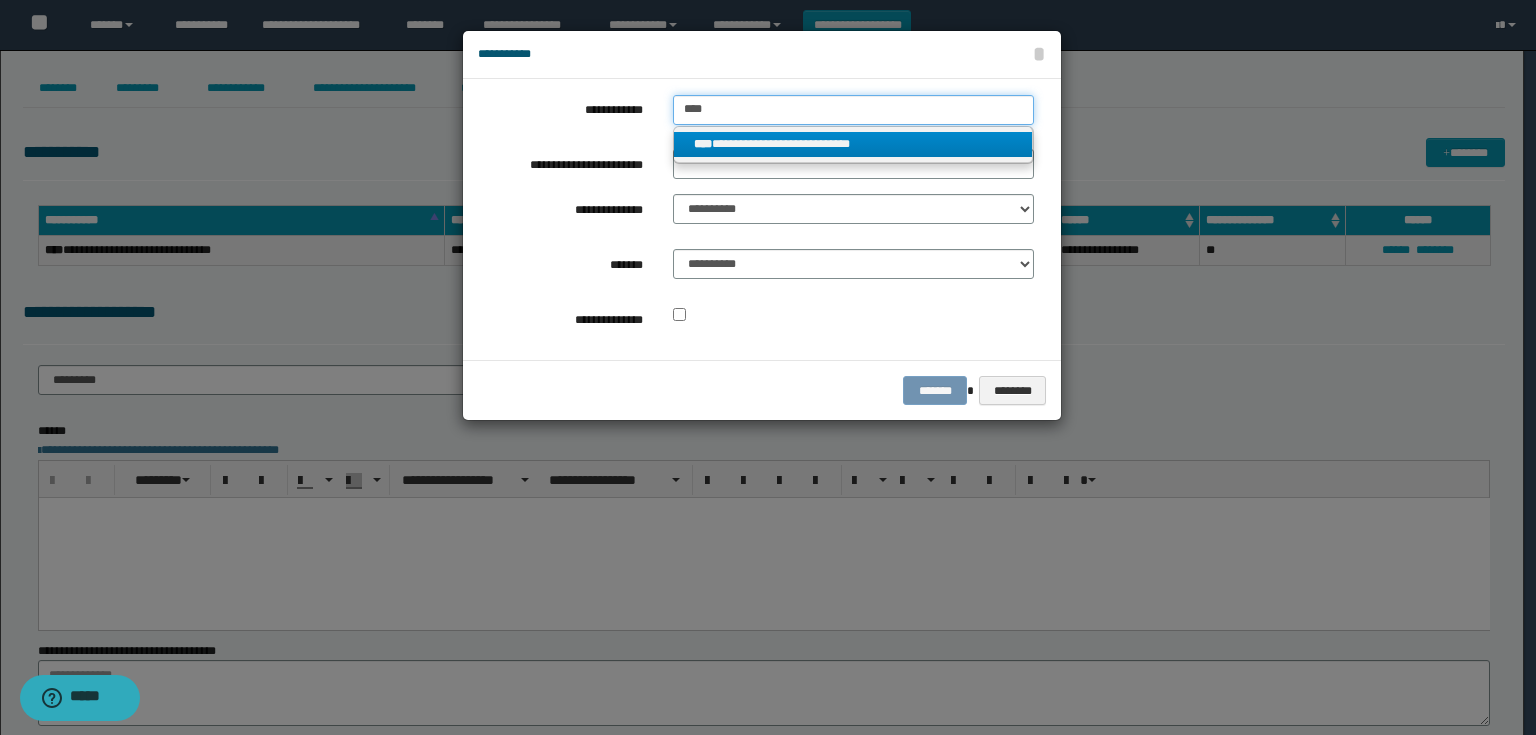 type on "****" 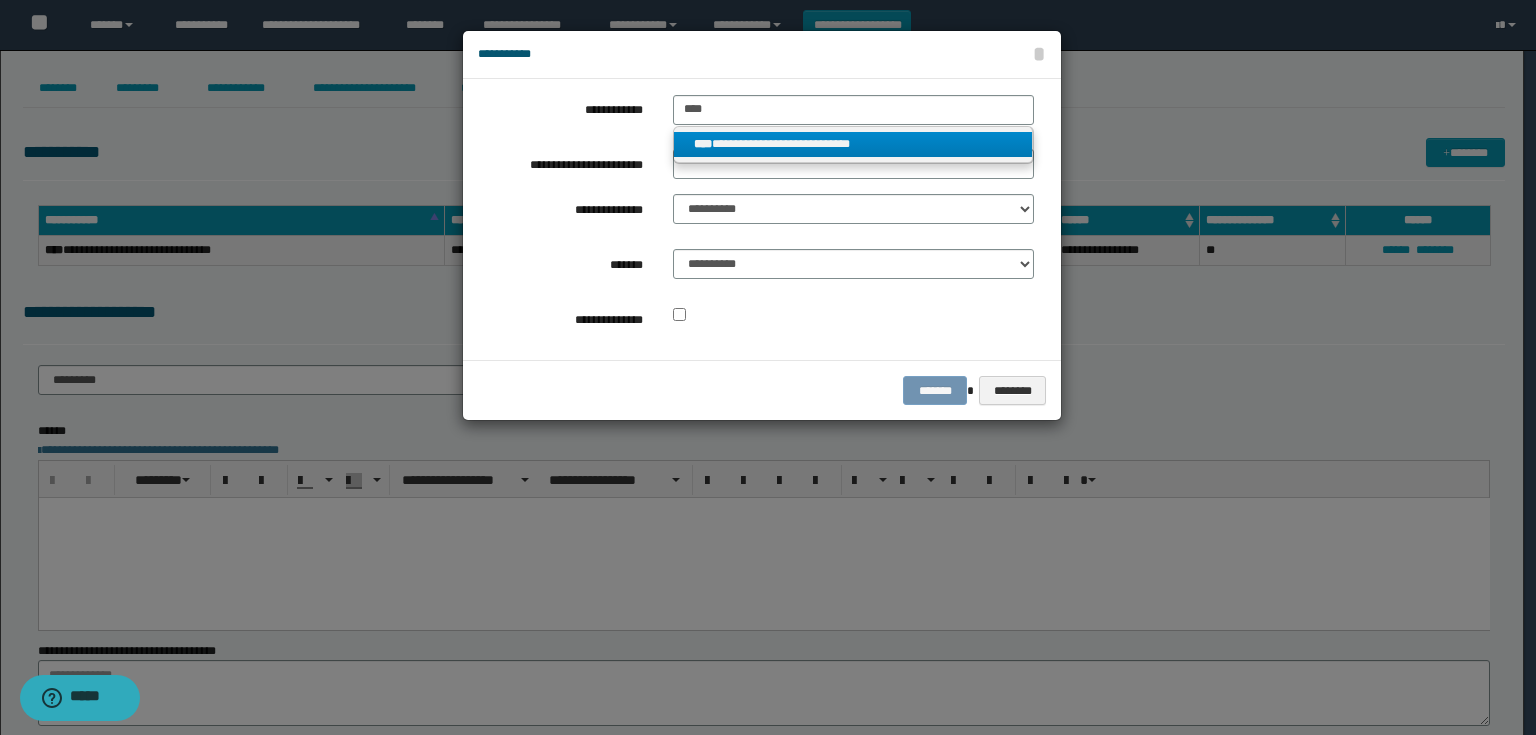 click on "**********" at bounding box center [853, 144] 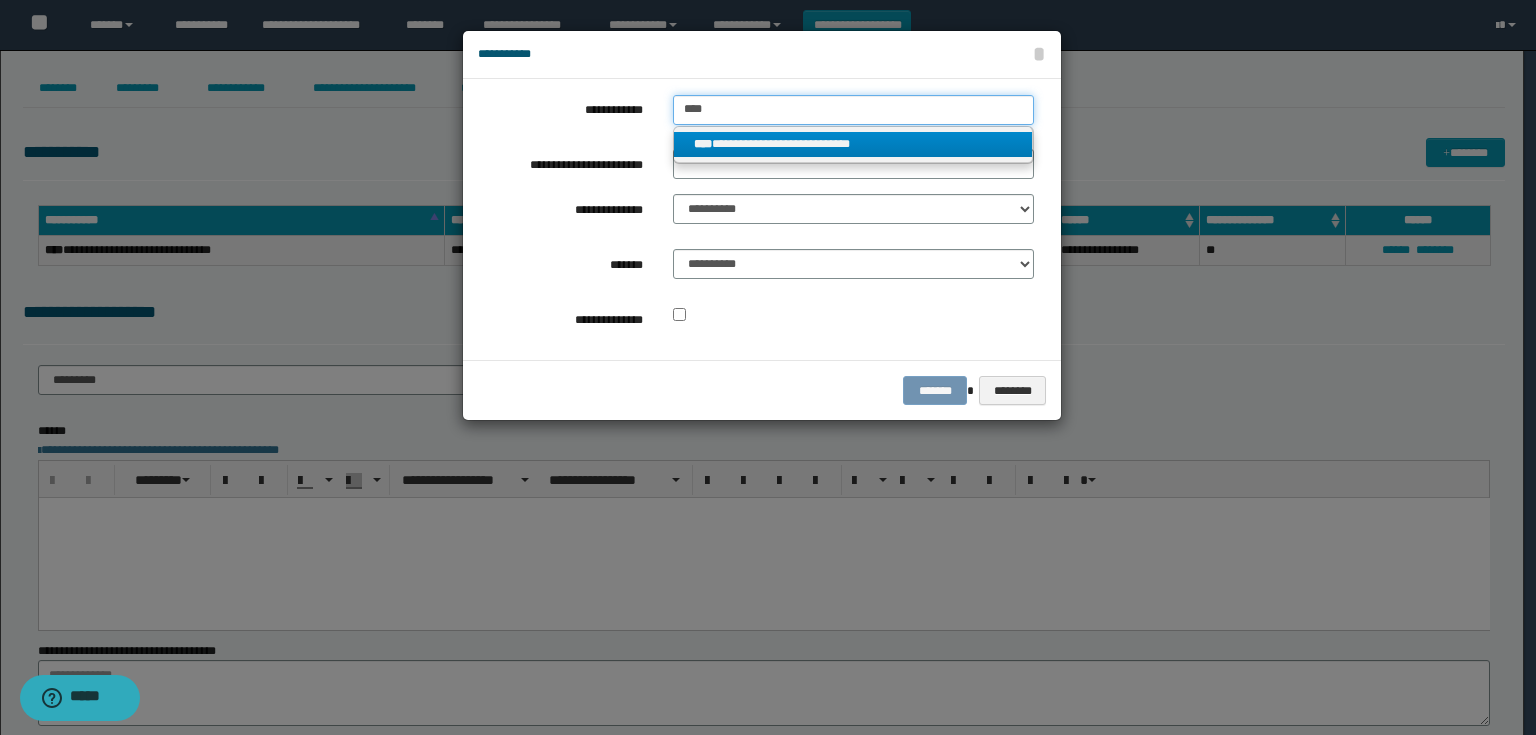 type 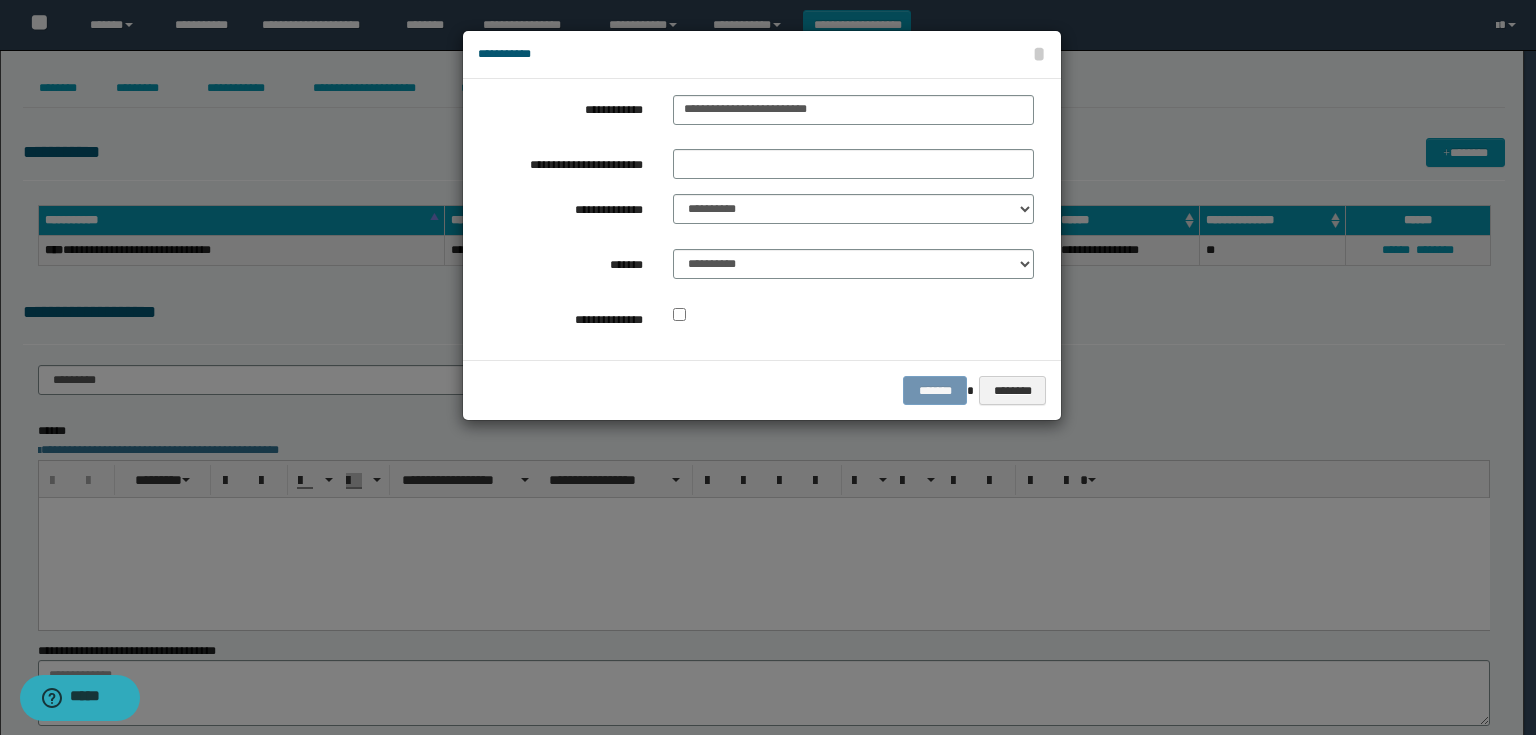 drag, startPoint x: 914, startPoint y: 103, endPoint x: 676, endPoint y: 116, distance: 238.35478 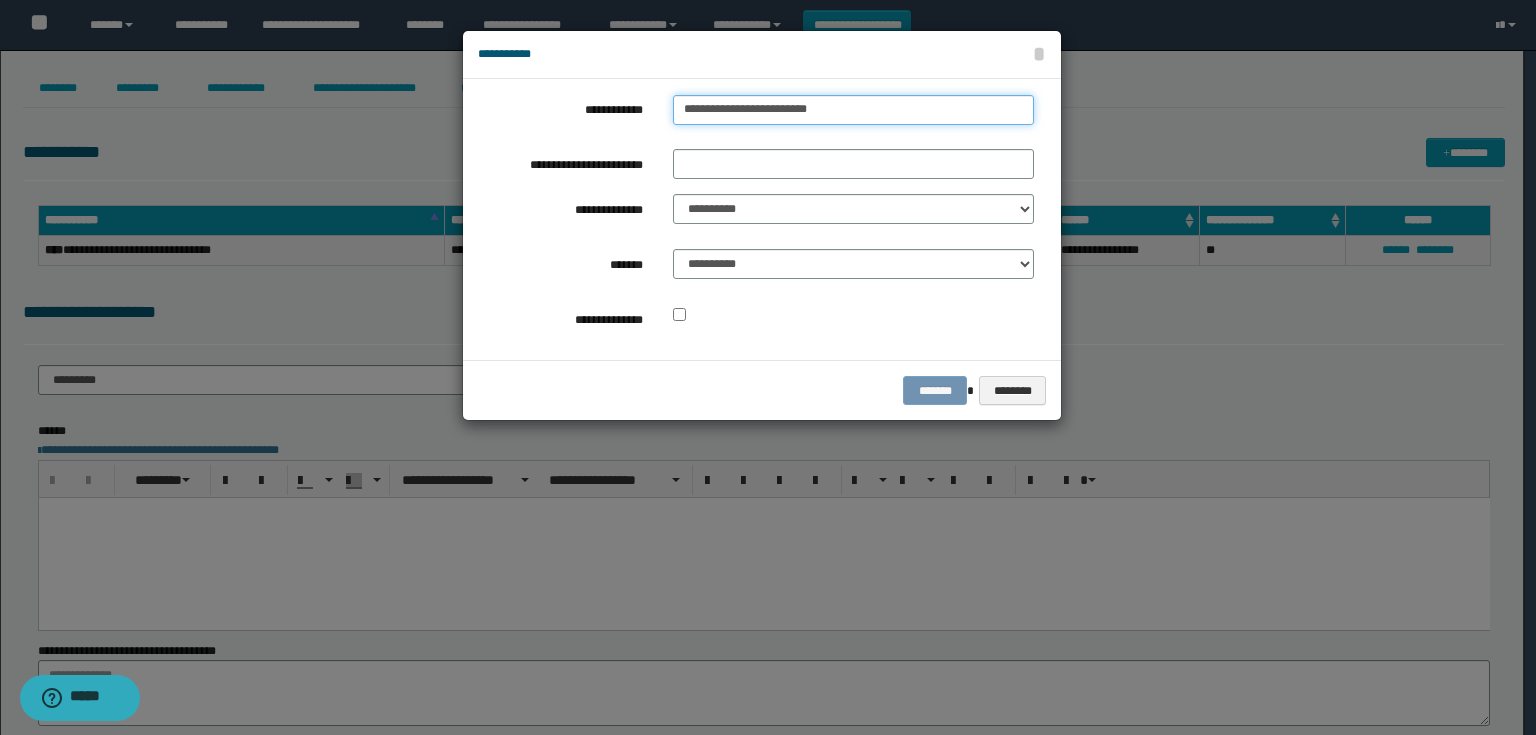 type on "**********" 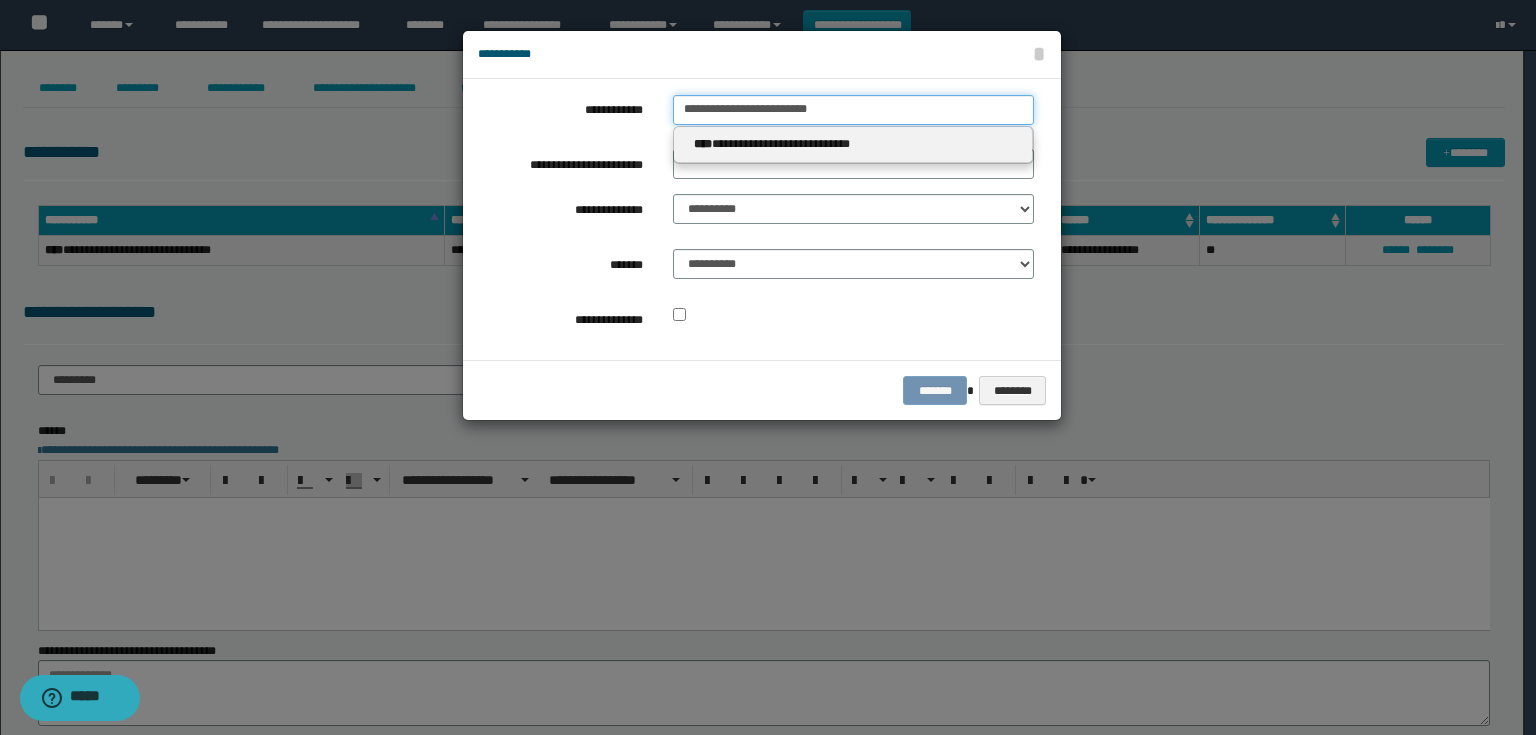 click on "**********" at bounding box center [853, 110] 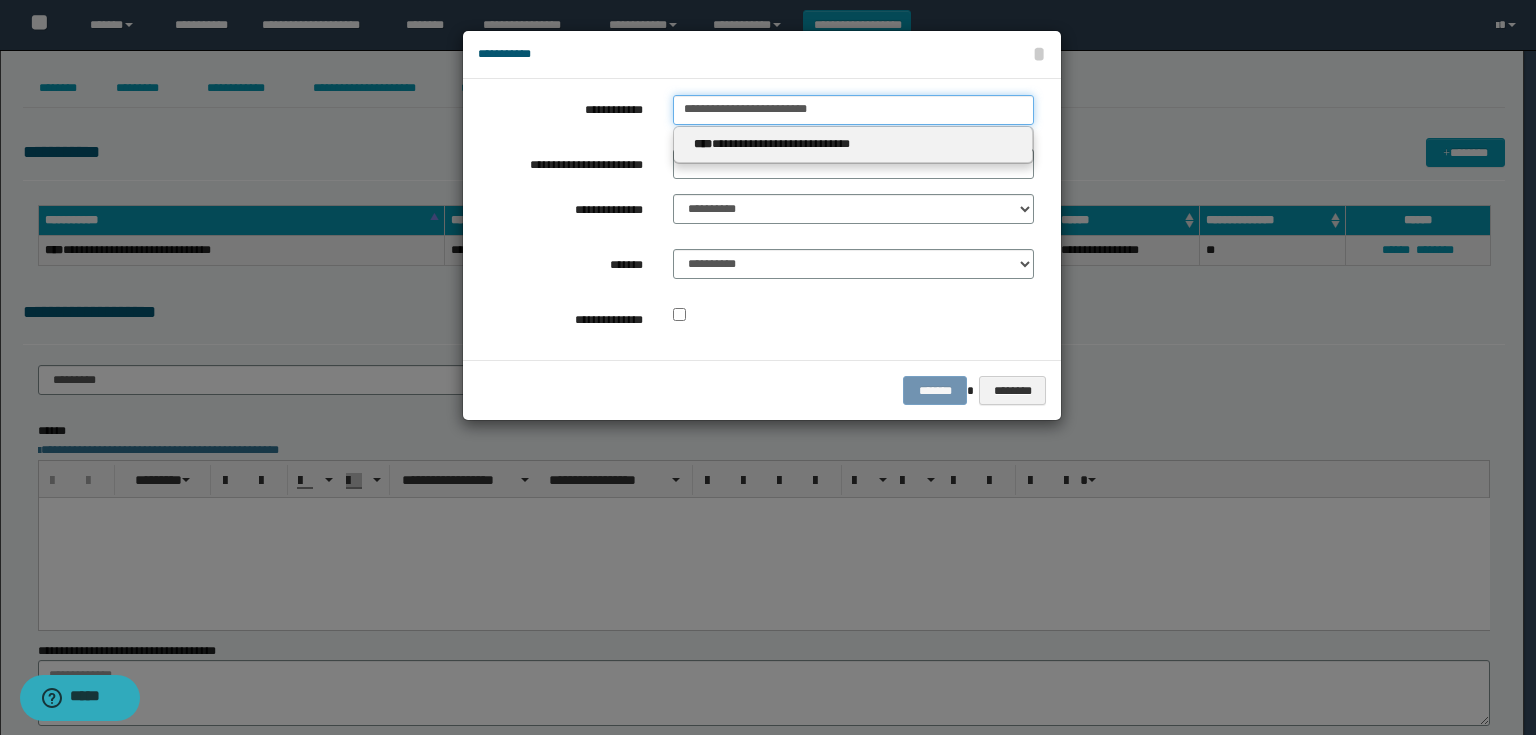 drag, startPoint x: 769, startPoint y: 113, endPoint x: 646, endPoint y: 113, distance: 123 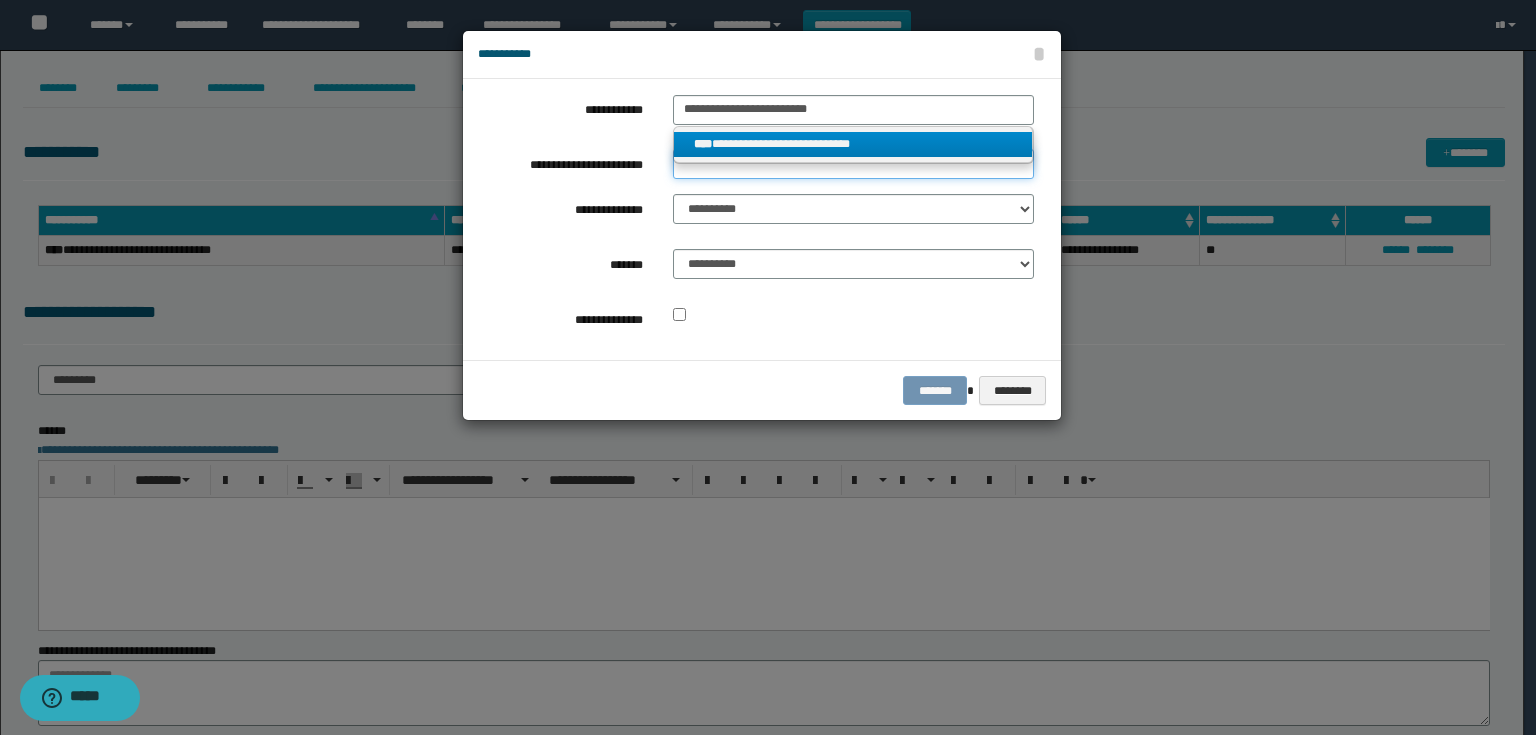 type 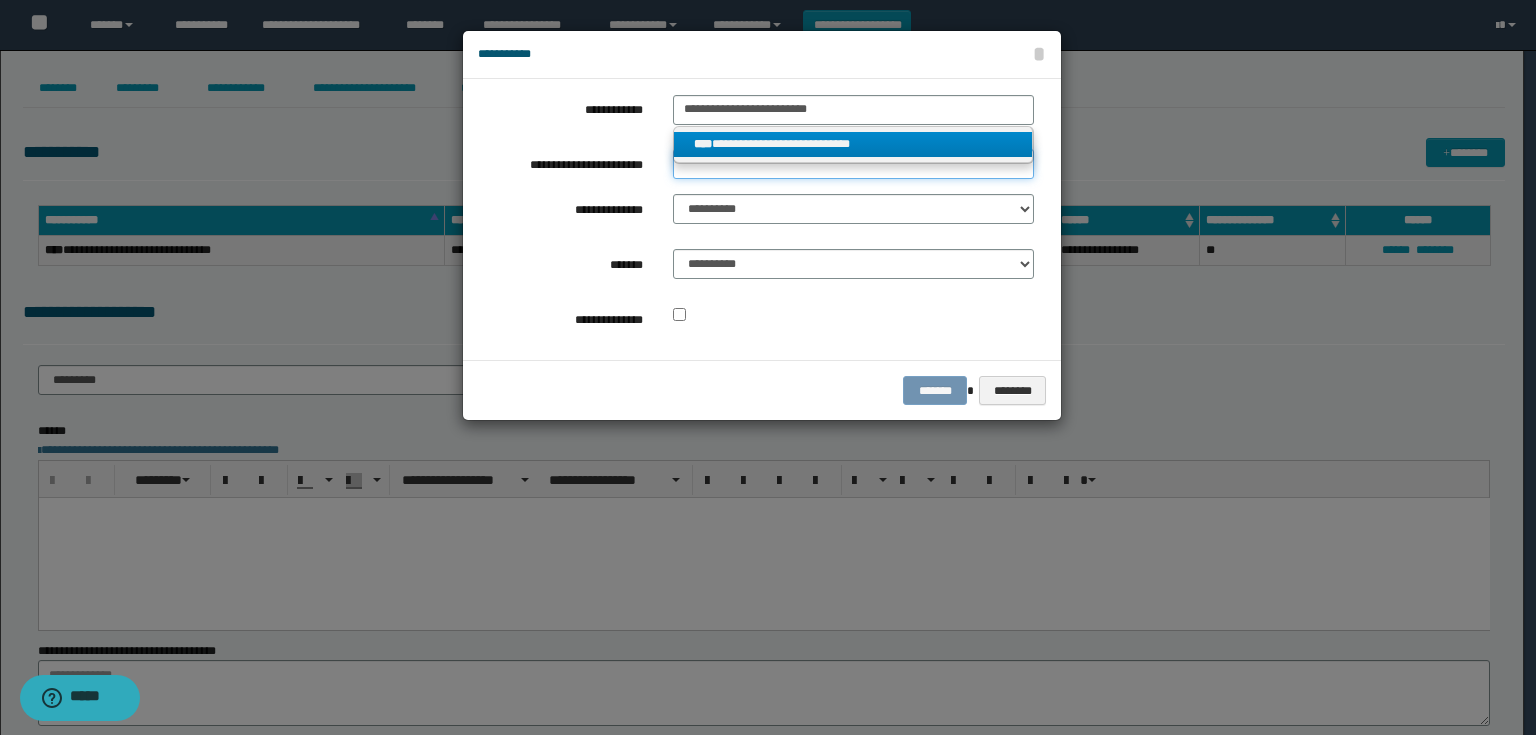 click on "**********" at bounding box center (853, 164) 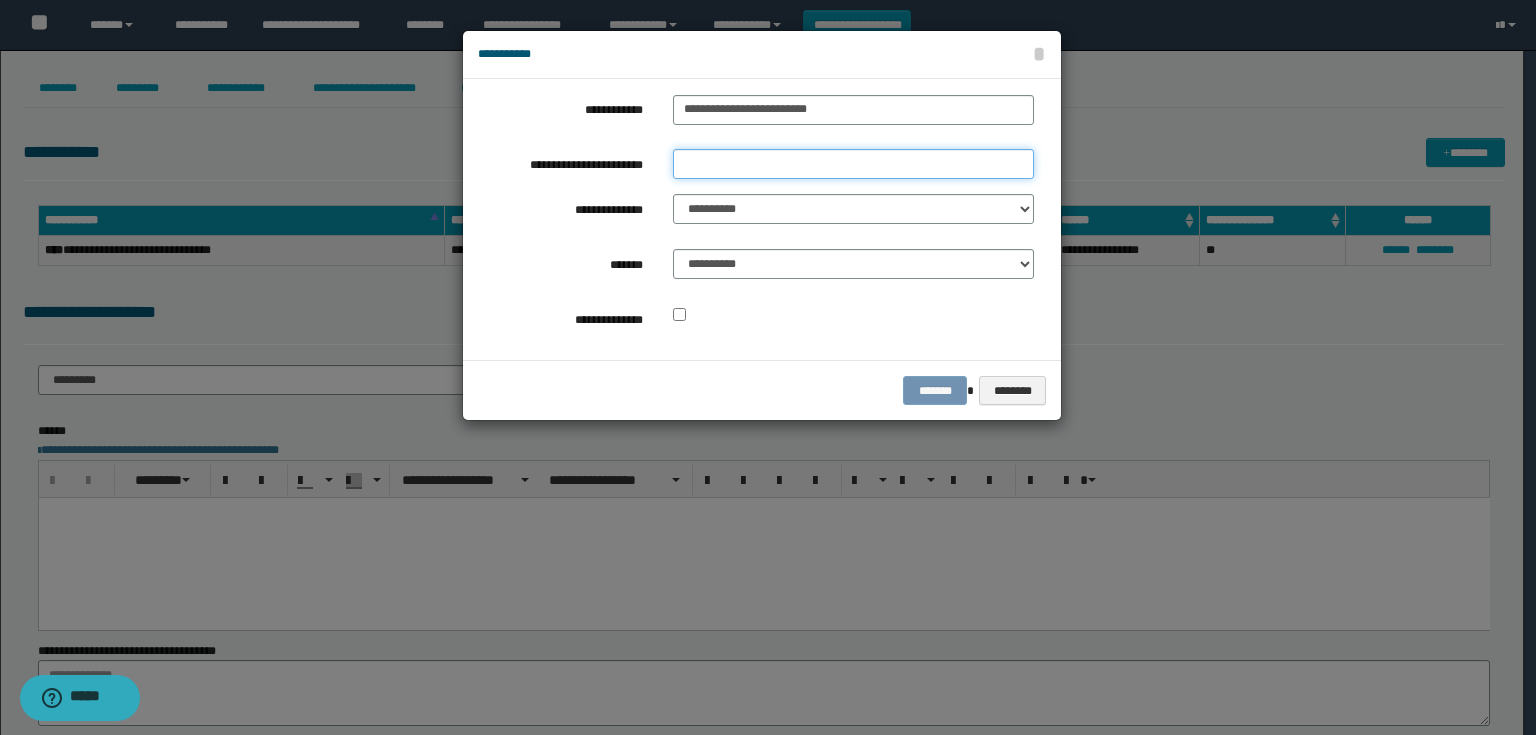 paste on "**********" 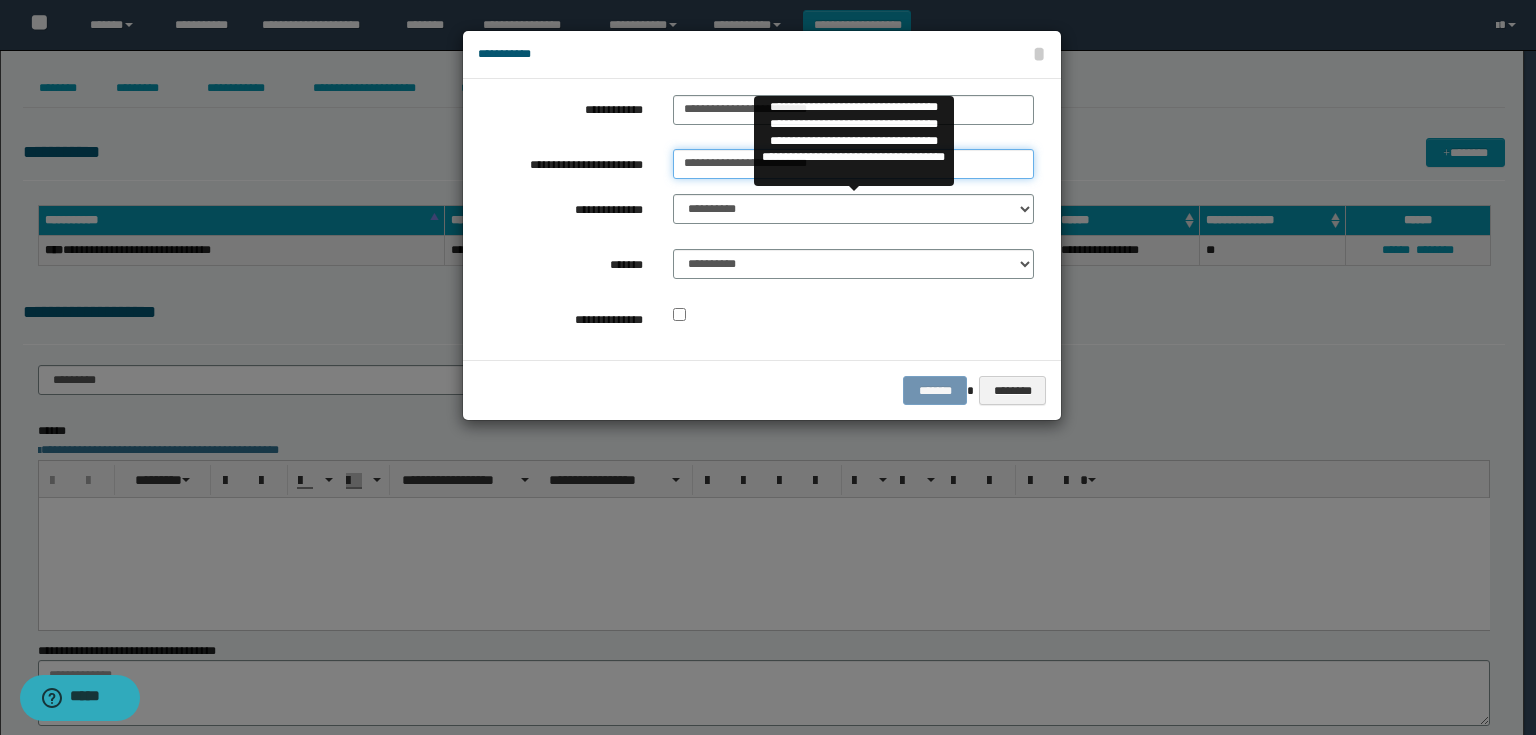type on "**********" 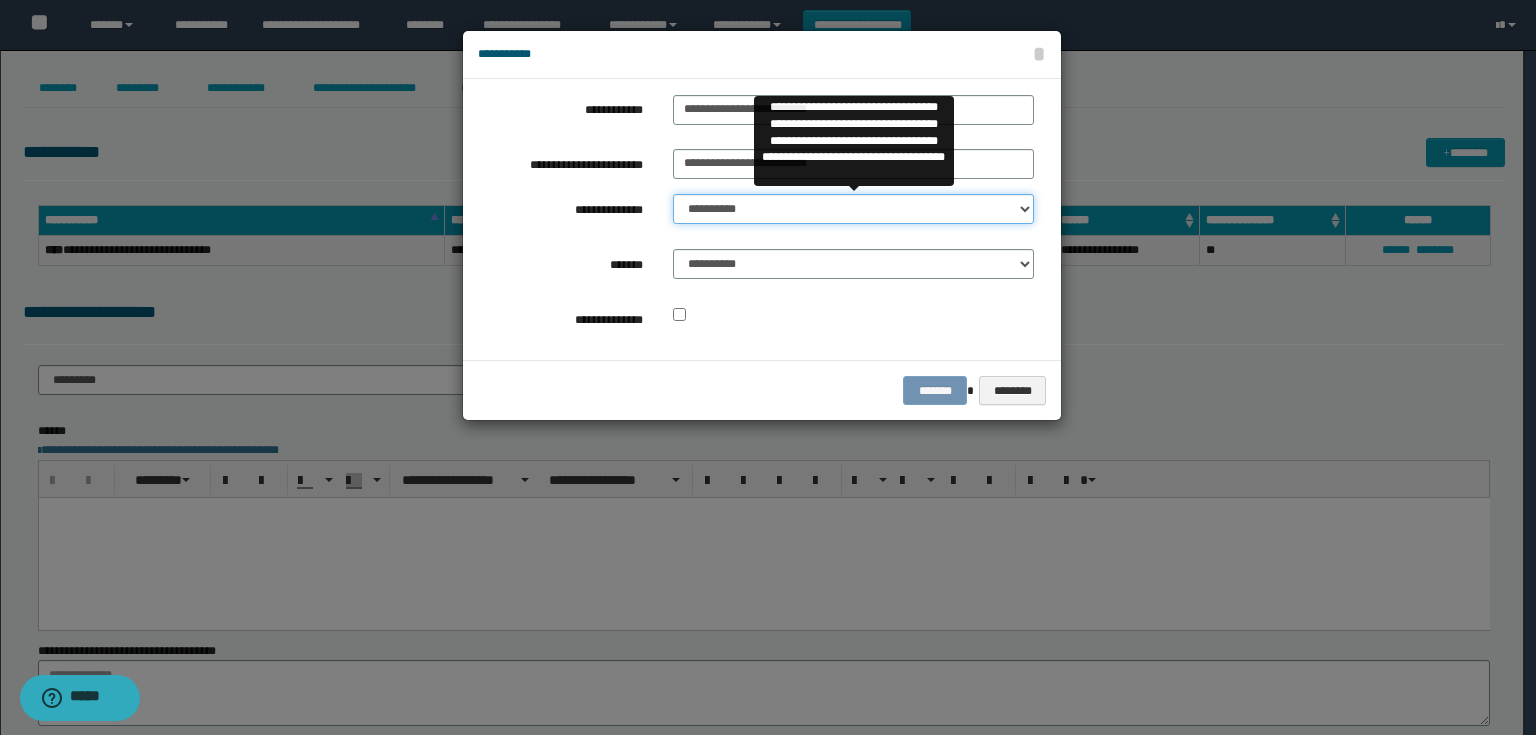 click on "**********" at bounding box center [853, 209] 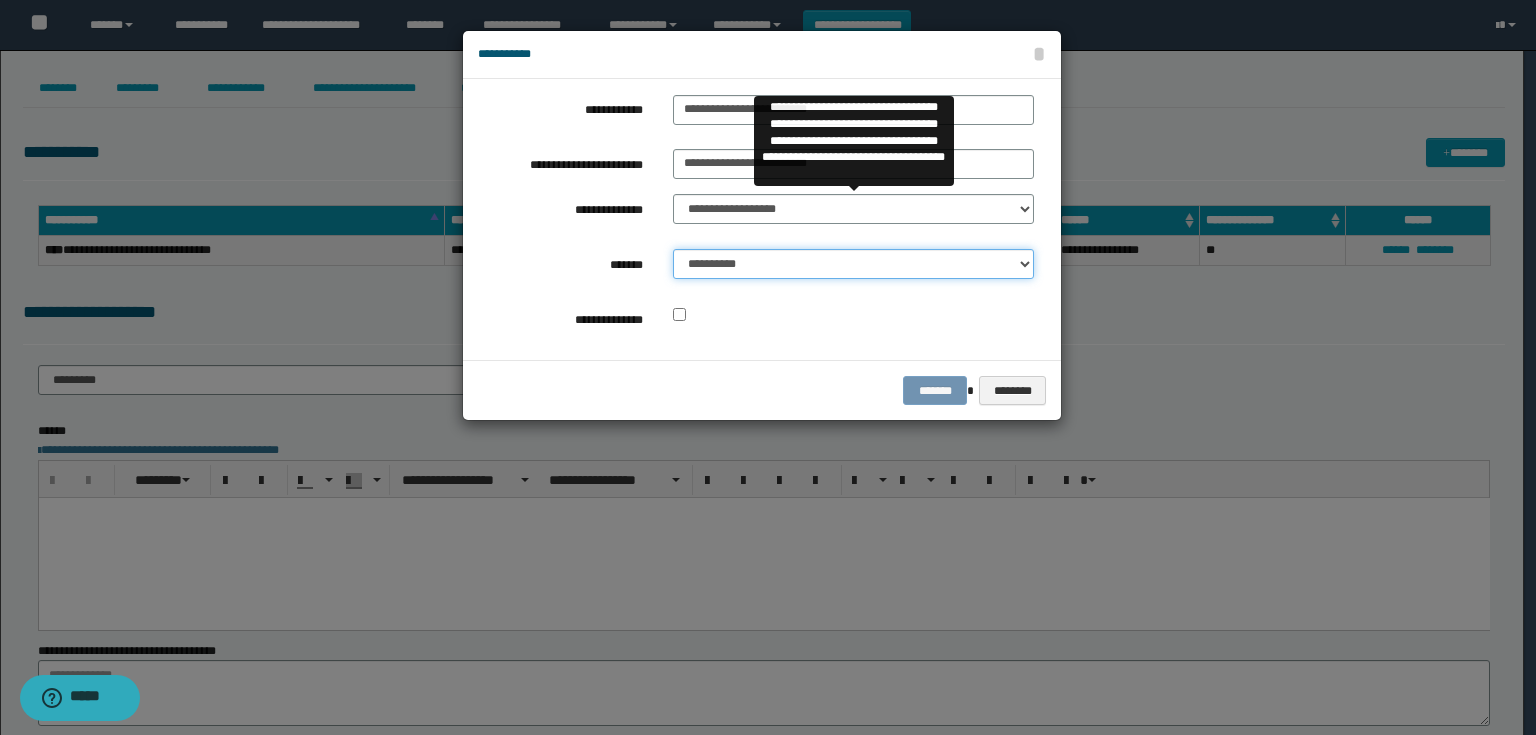 click on "**********" at bounding box center (853, 264) 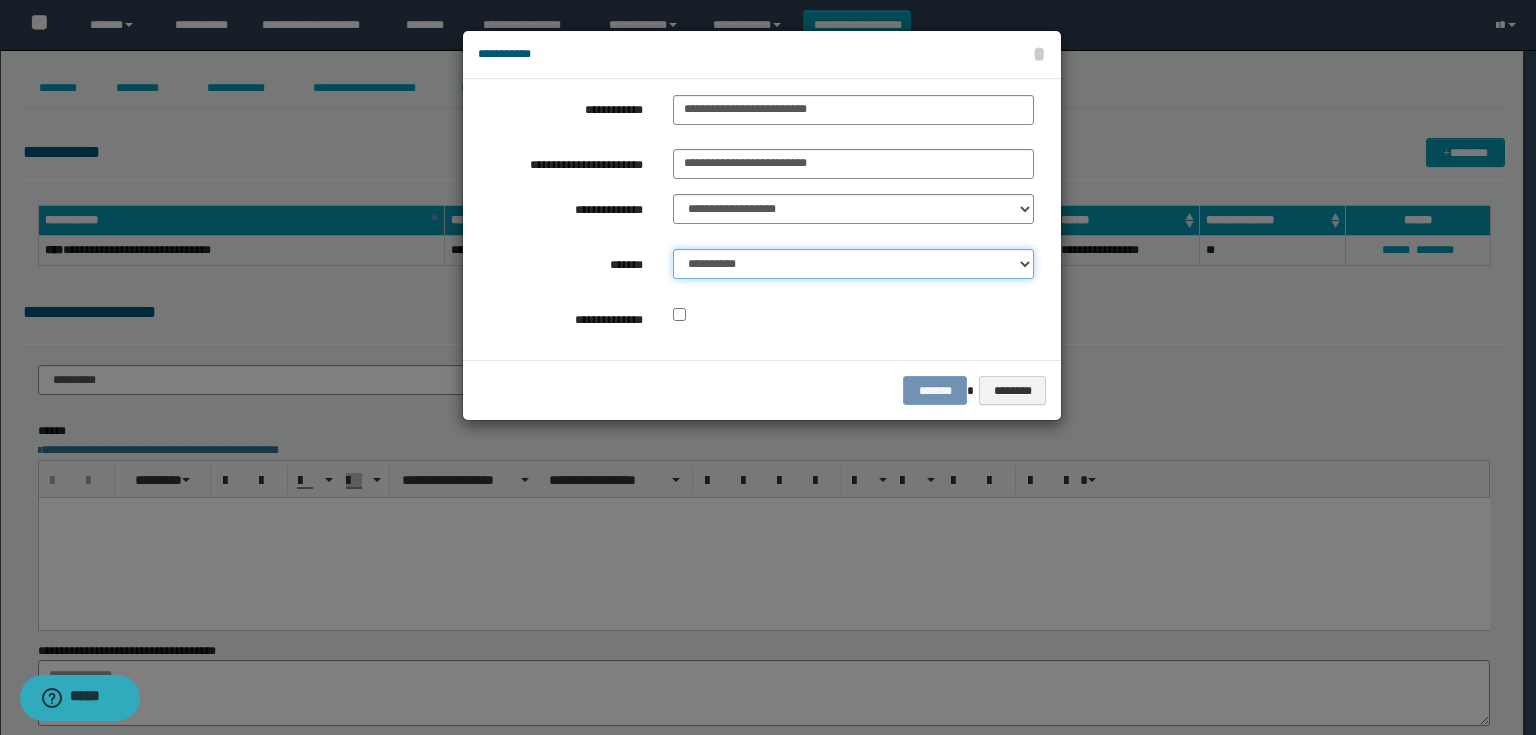 select on "*" 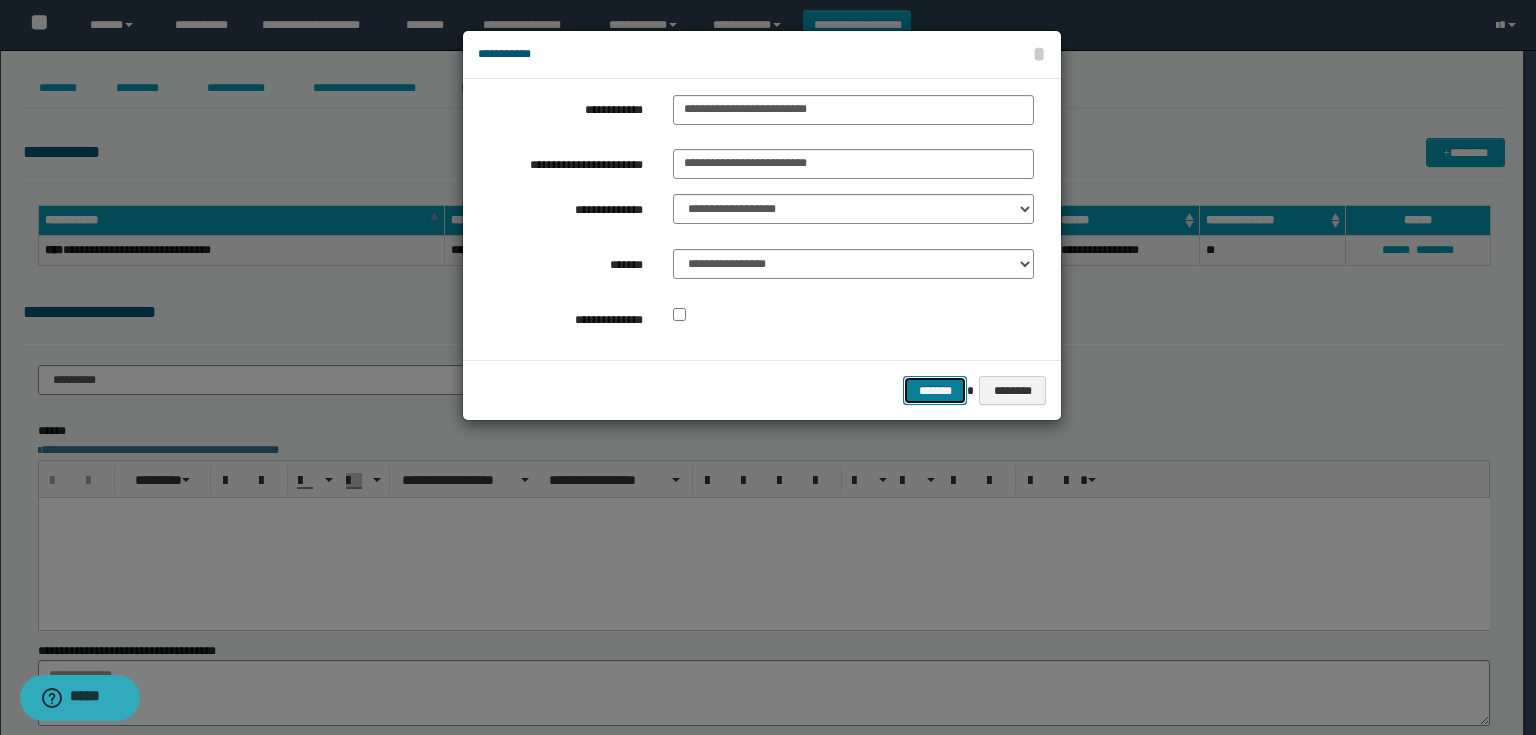 click on "*******" at bounding box center (935, 391) 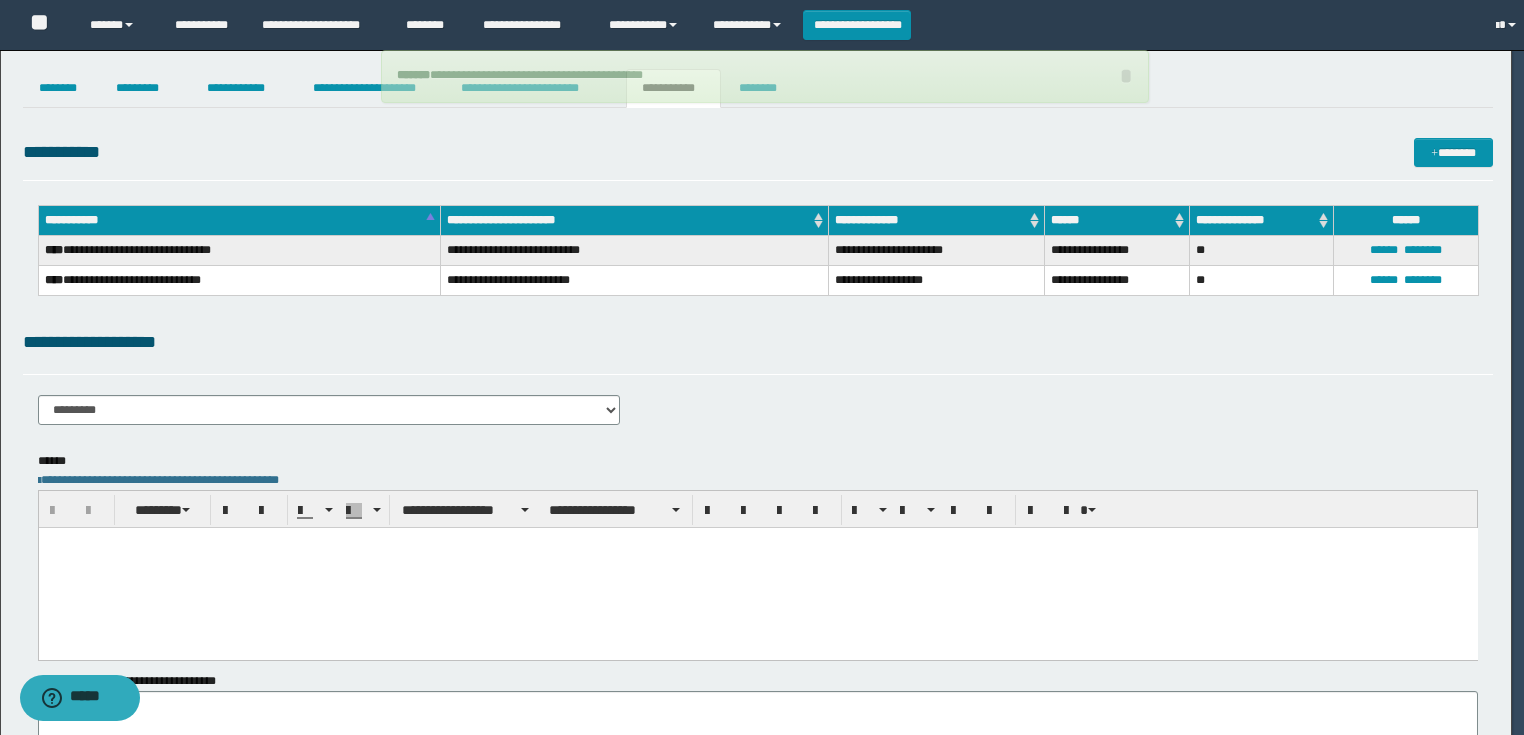 drag, startPoint x: 291, startPoint y: 566, endPoint x: 348, endPoint y: 647, distance: 99.04544 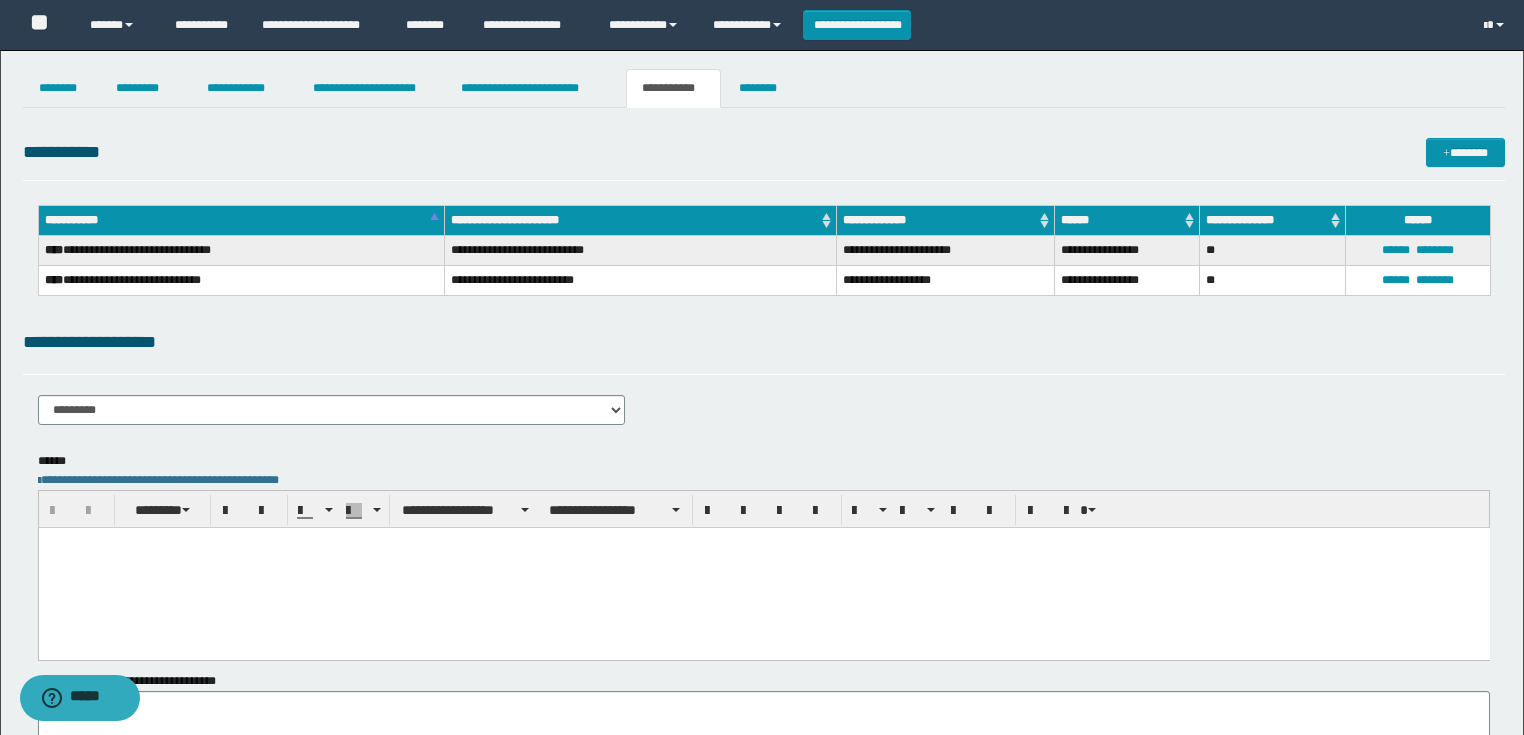 click at bounding box center (763, 567) 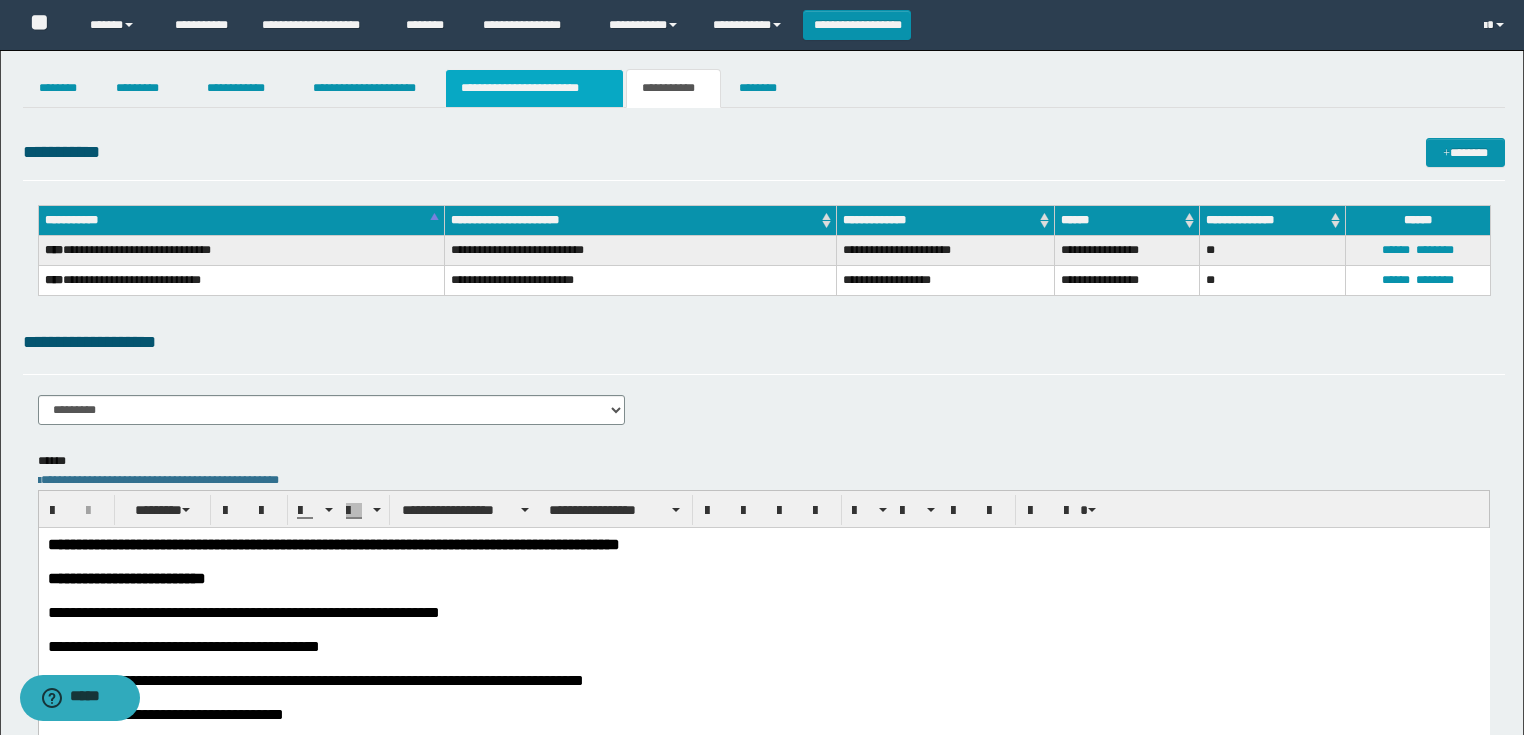 click on "**********" at bounding box center (534, 88) 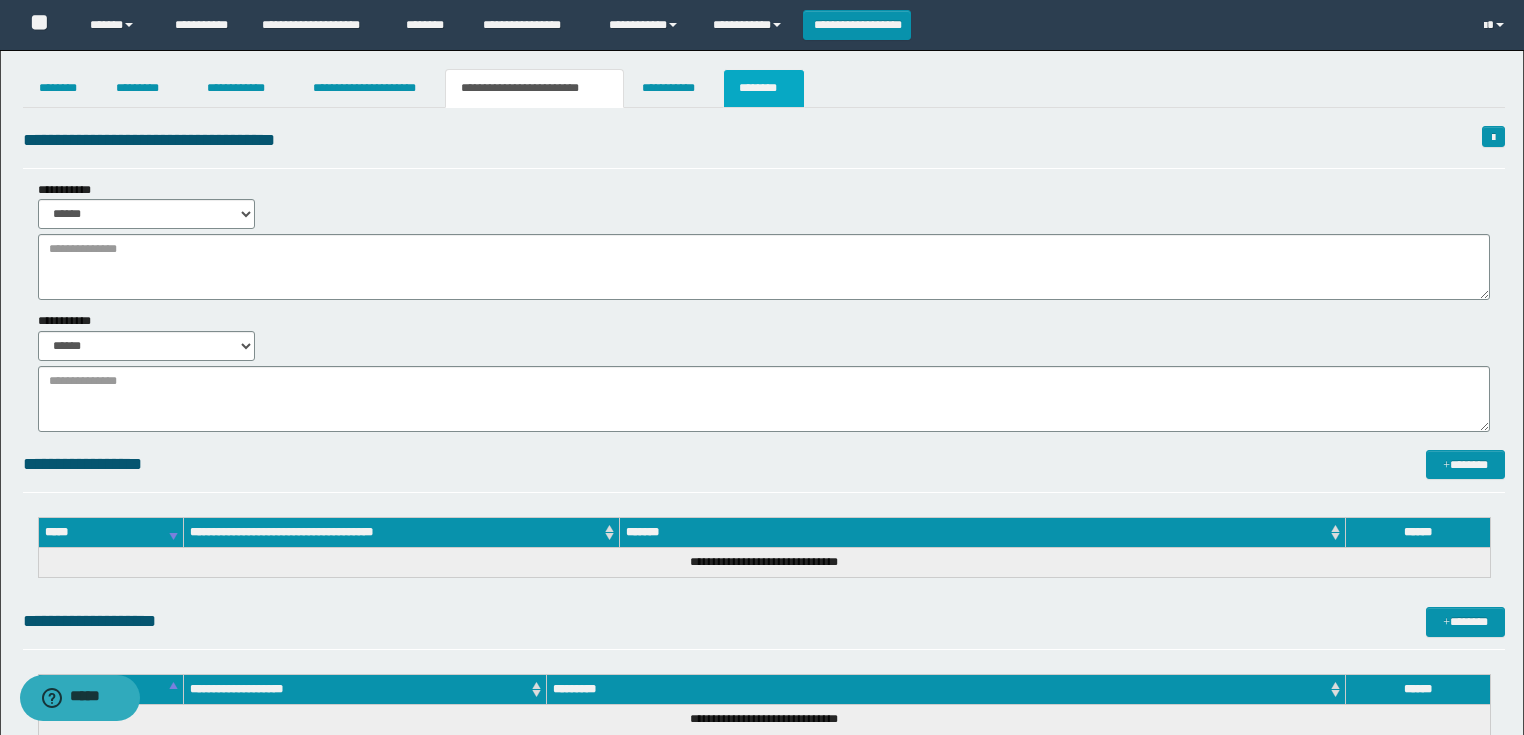 click on "********" at bounding box center (764, 88) 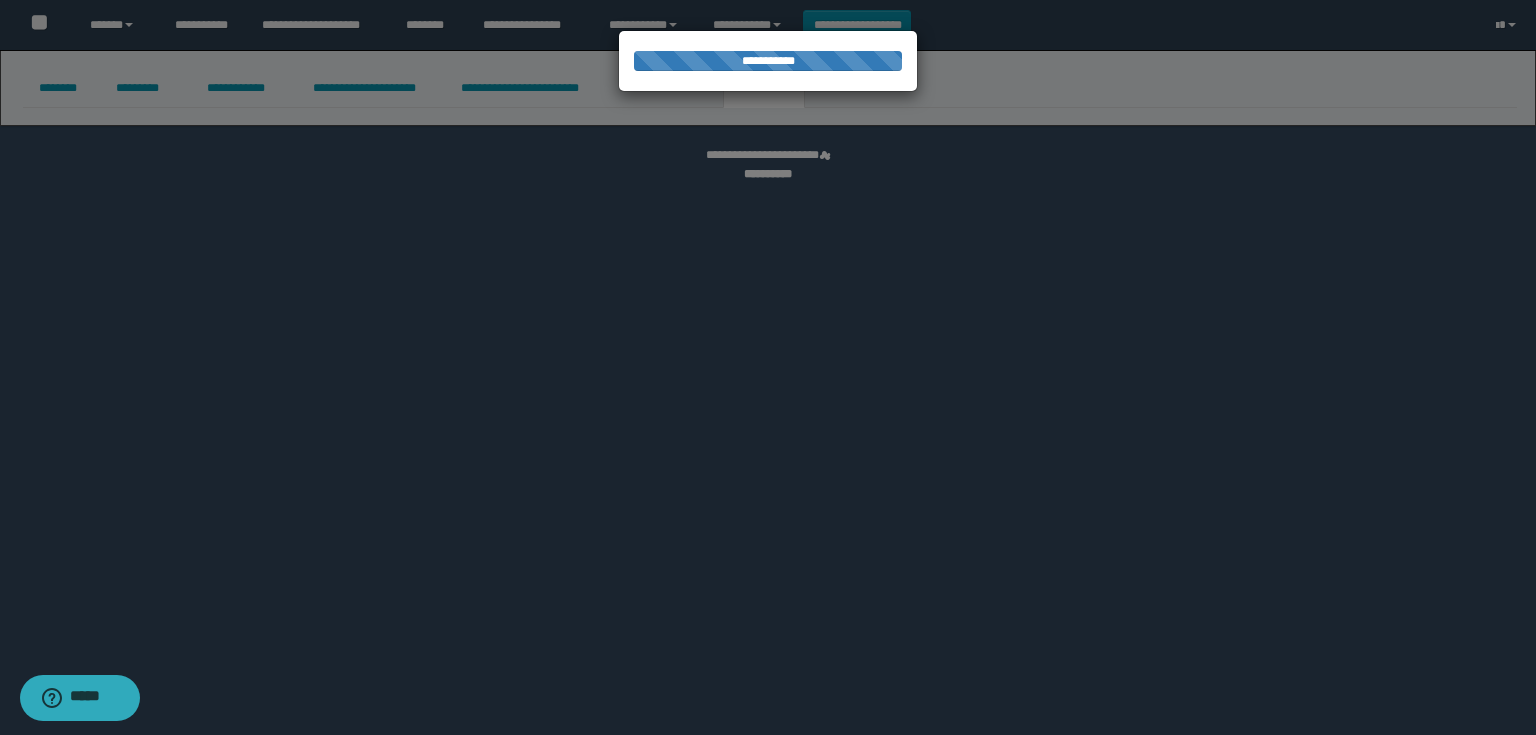 select 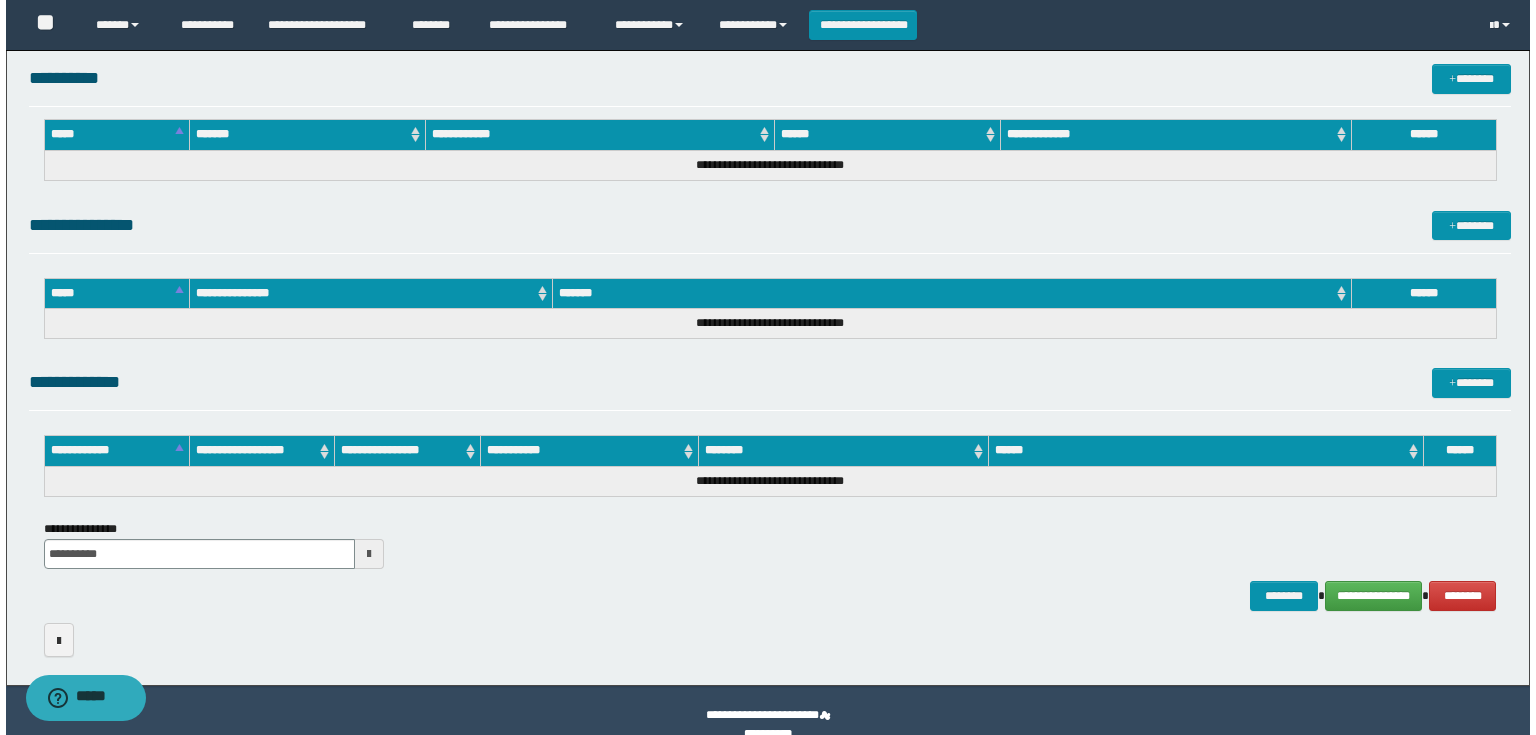 scroll, scrollTop: 889, scrollLeft: 0, axis: vertical 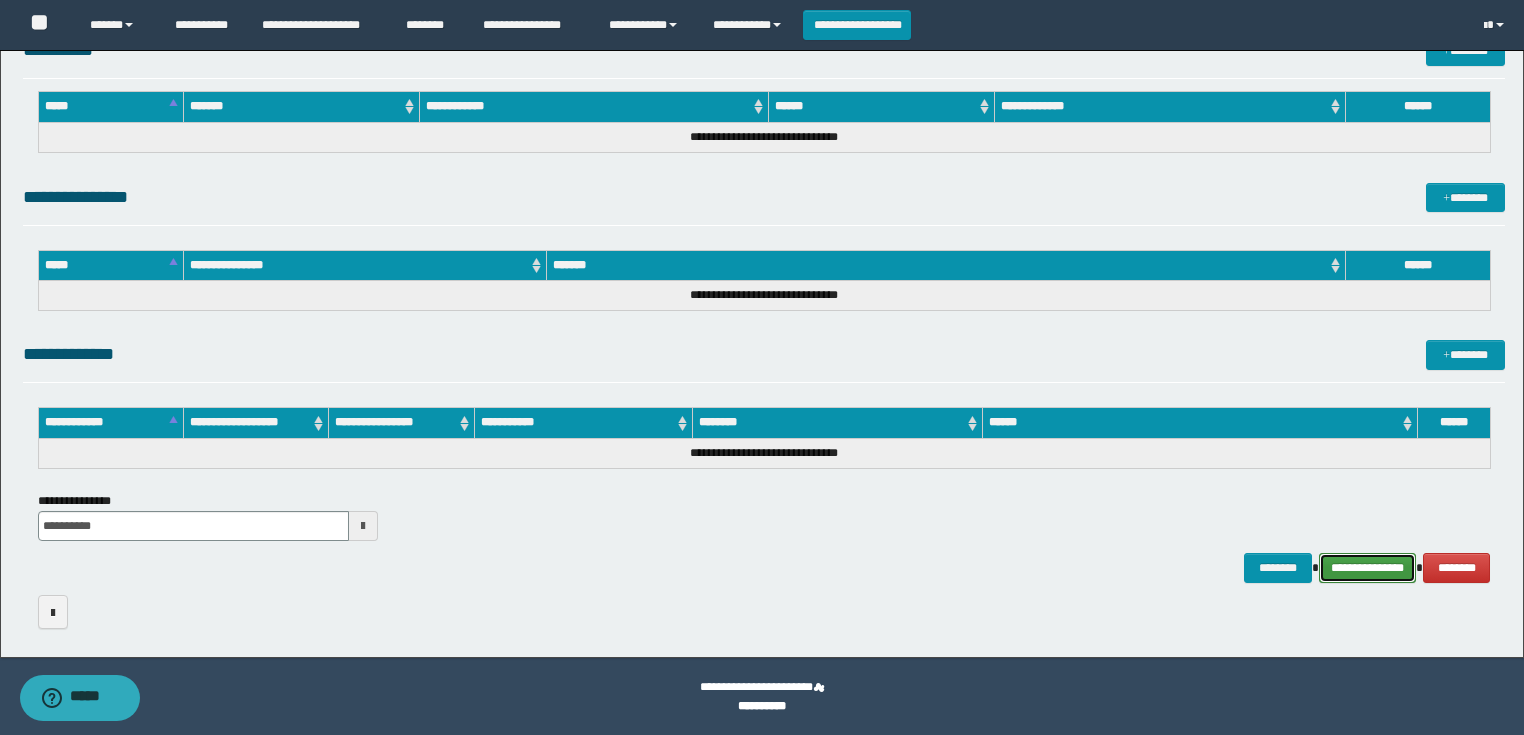 click on "**********" at bounding box center [1368, 568] 